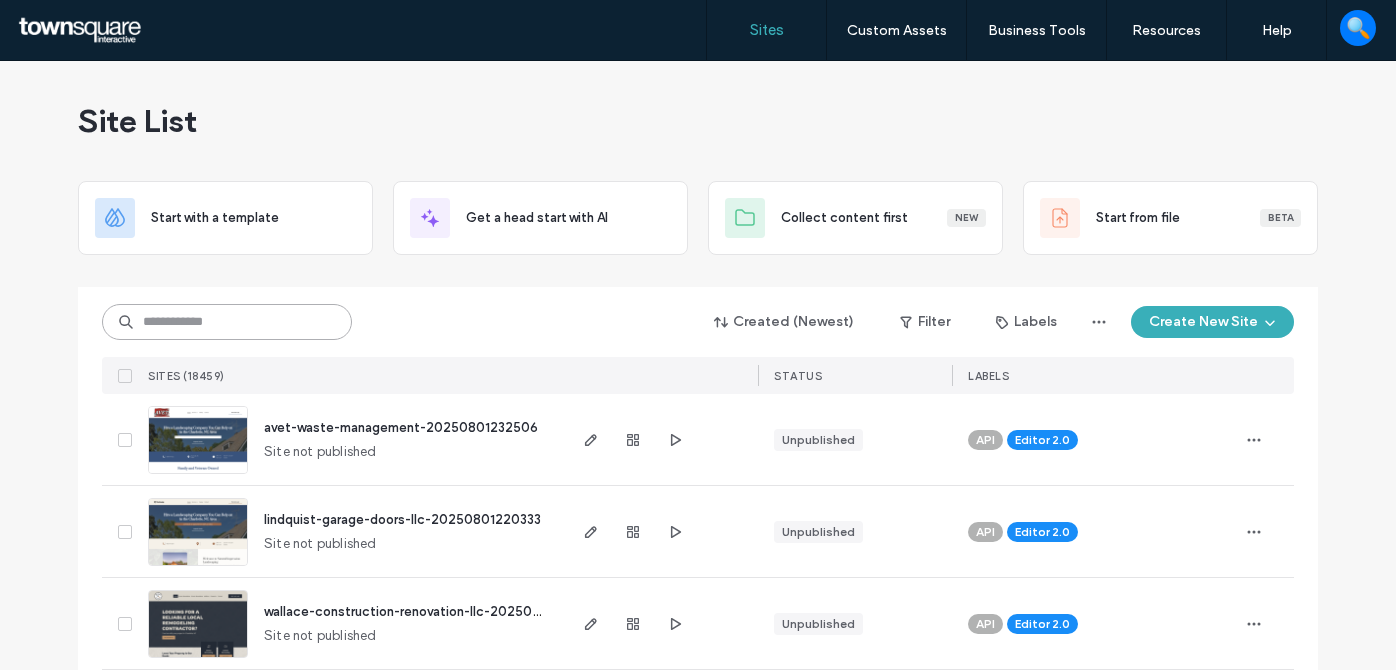 click at bounding box center [227, 322] 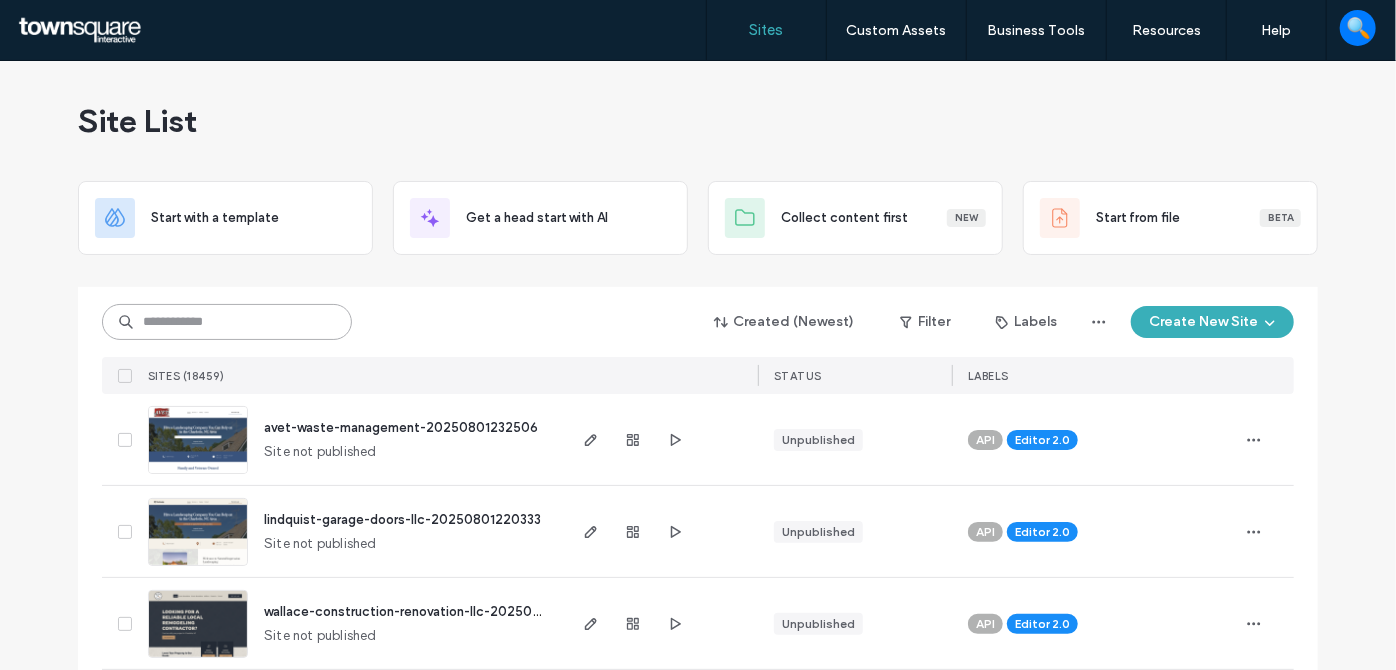 scroll, scrollTop: 0, scrollLeft: 0, axis: both 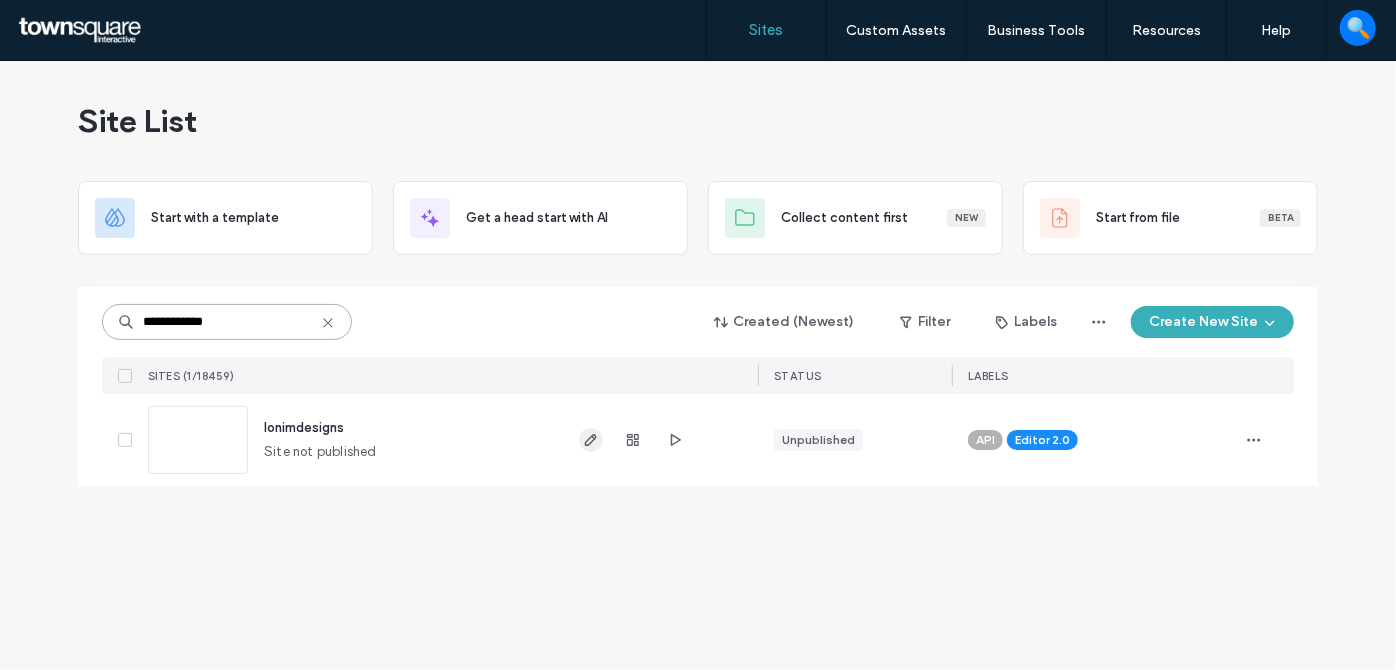 type on "**********" 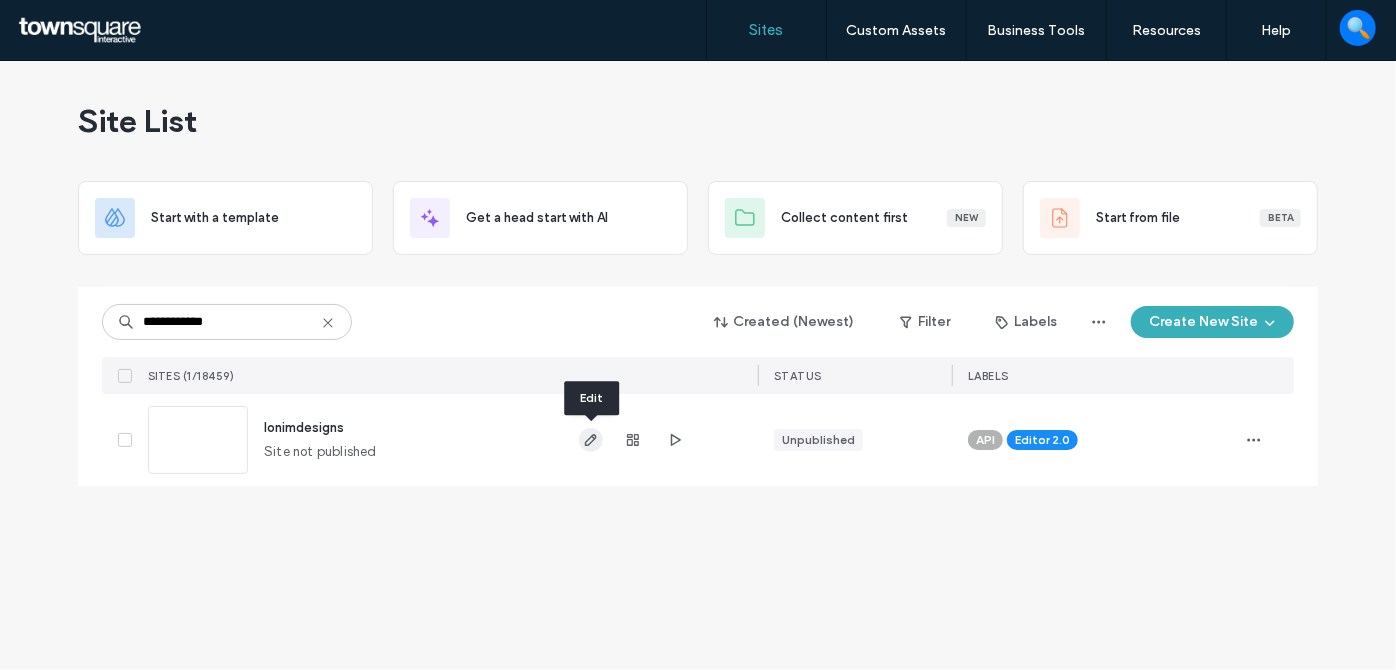 click 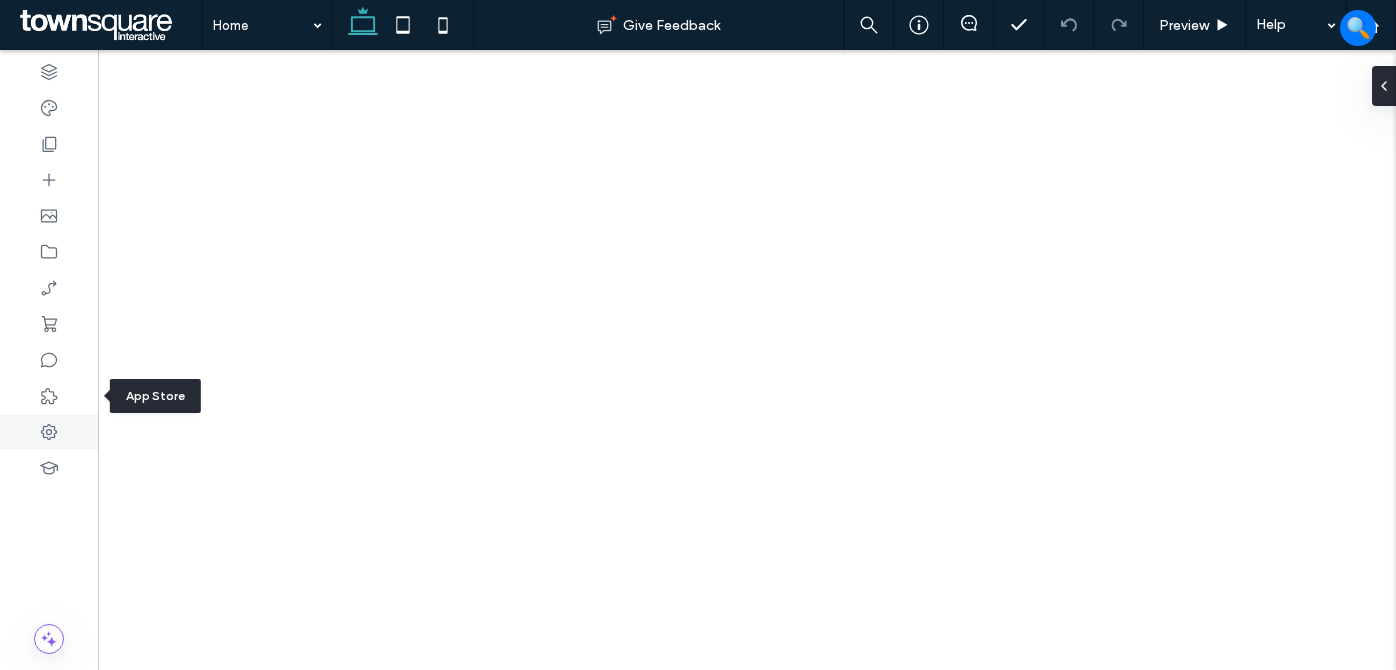 click 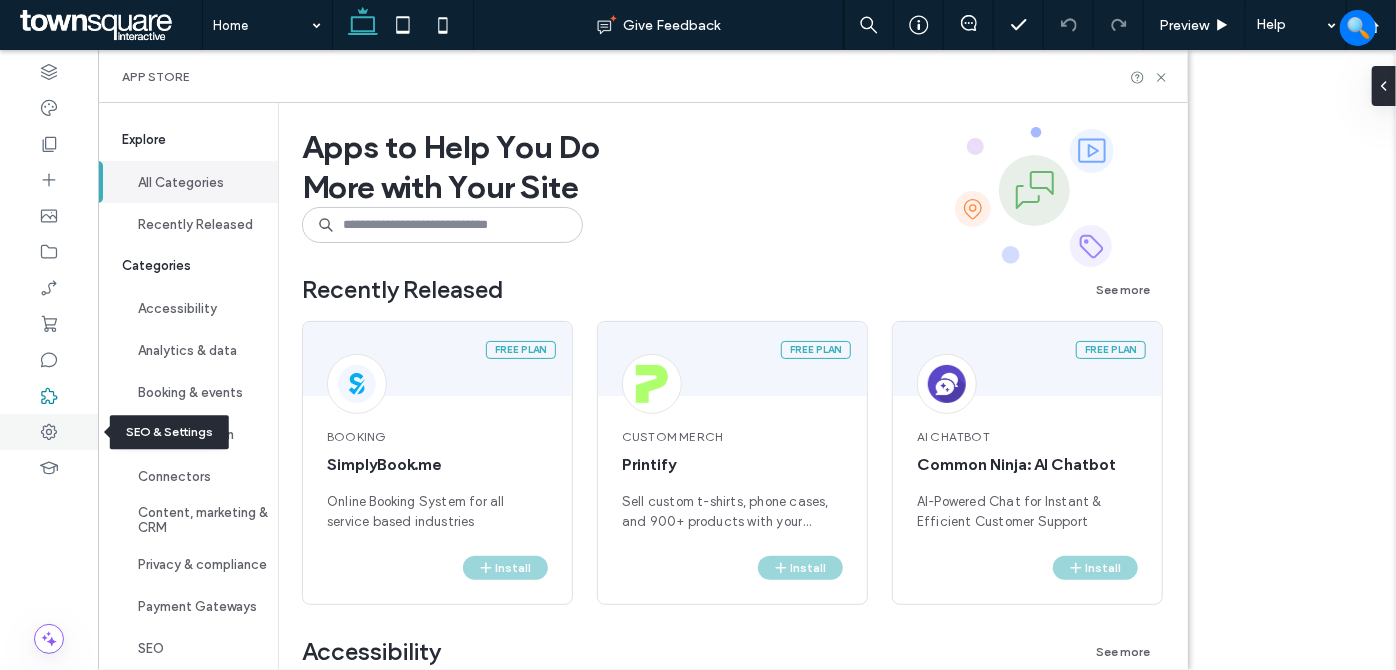 click 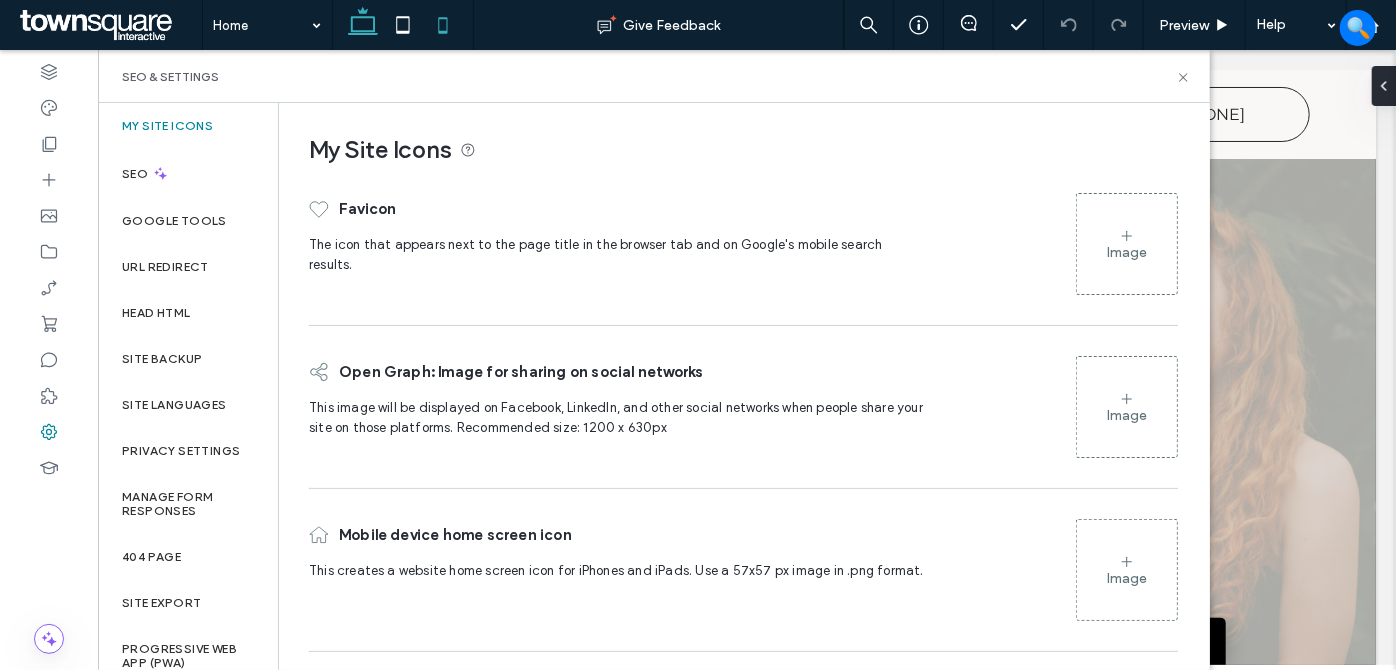 scroll, scrollTop: 363, scrollLeft: 0, axis: vertical 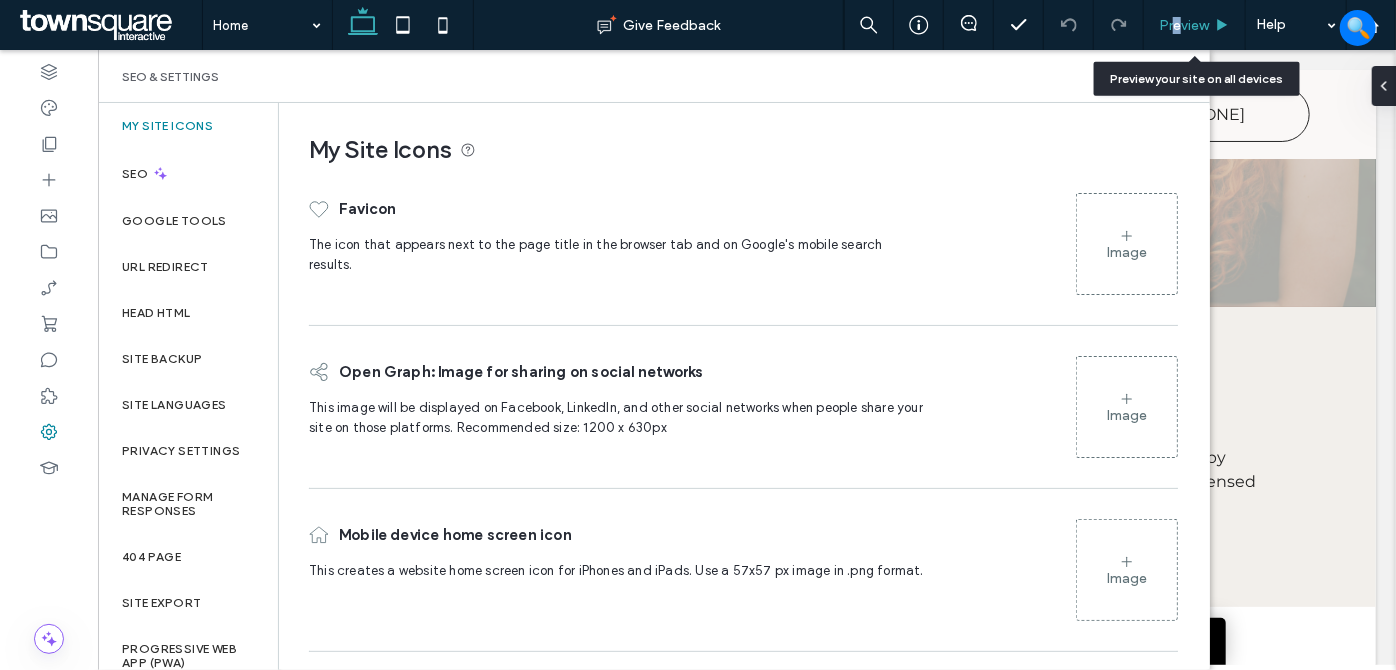 click on "Preview" at bounding box center [1184, 25] 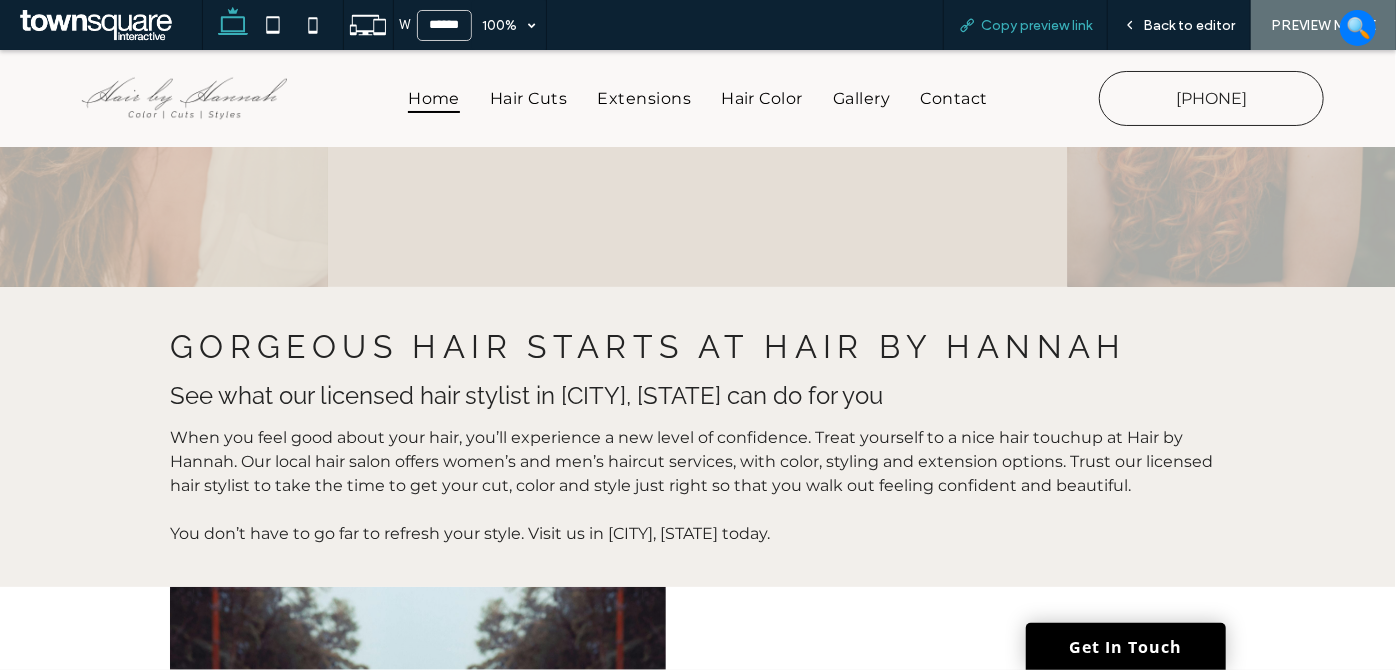 click on "Copy preview link" at bounding box center (1036, 25) 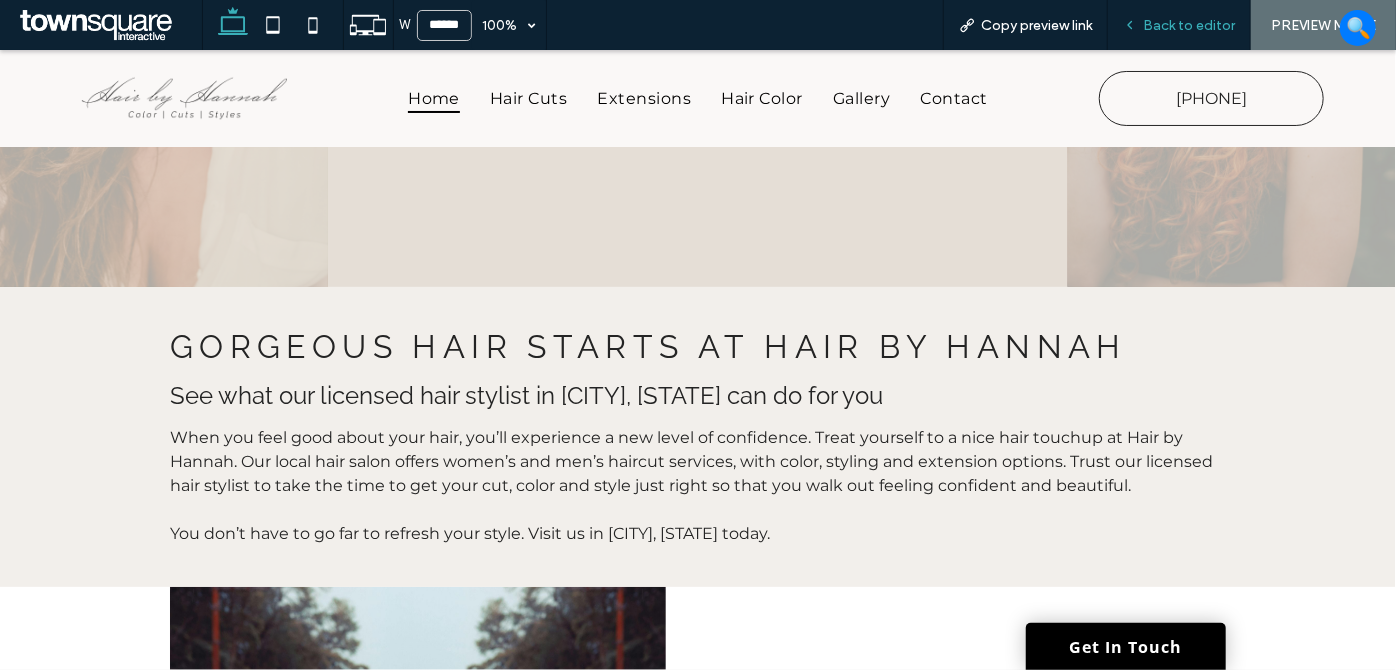 drag, startPoint x: 602, startPoint y: 81, endPoint x: 1175, endPoint y: 22, distance: 576.02954 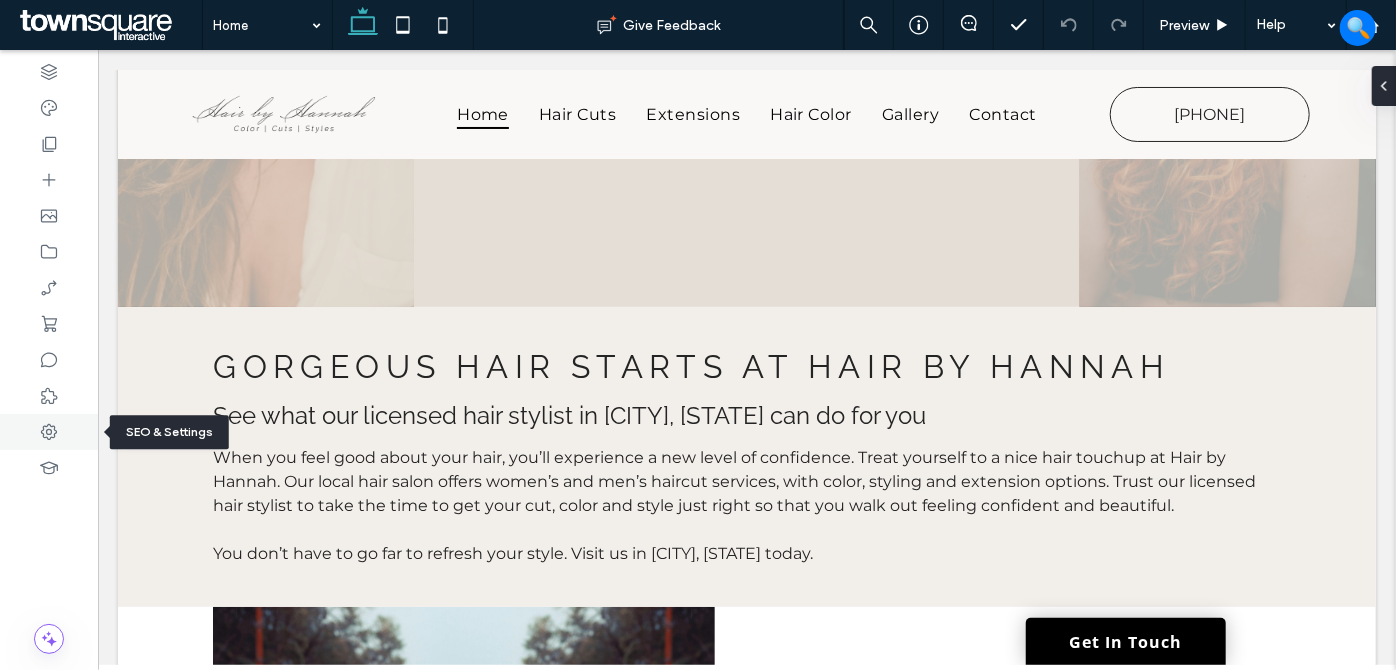 click at bounding box center [49, 432] 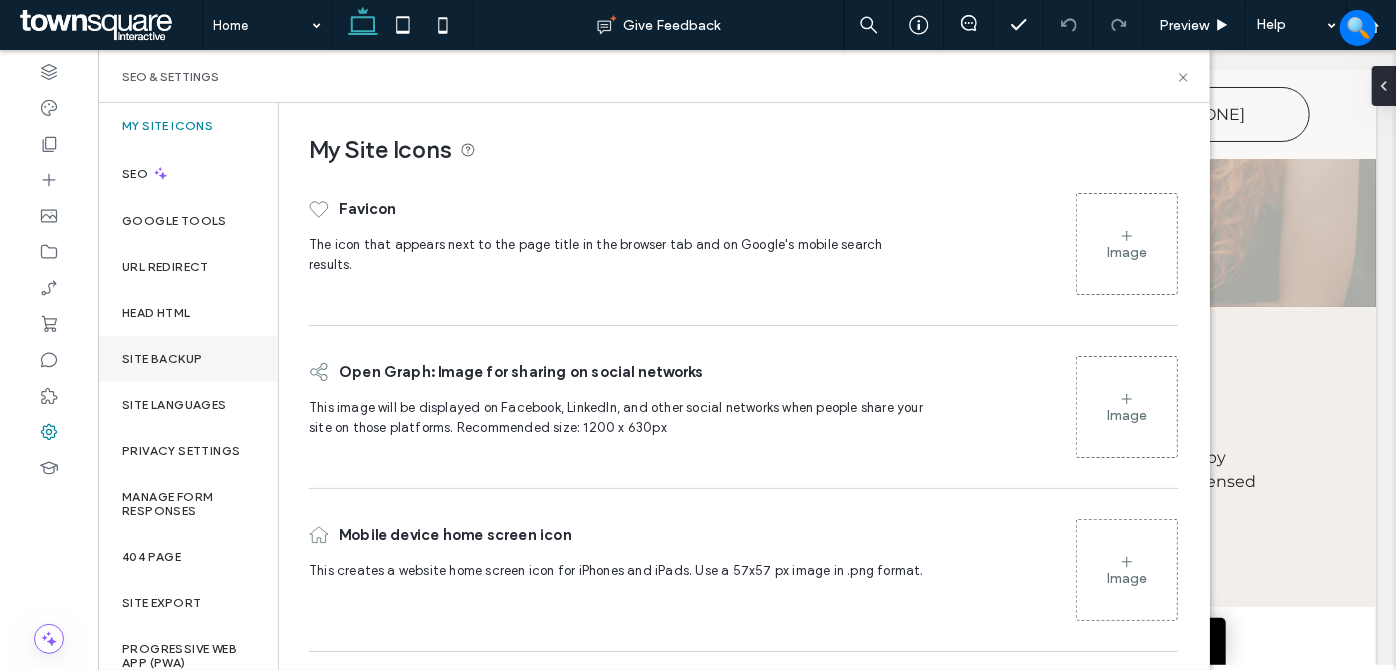 click on "Site Backup" at bounding box center [162, 359] 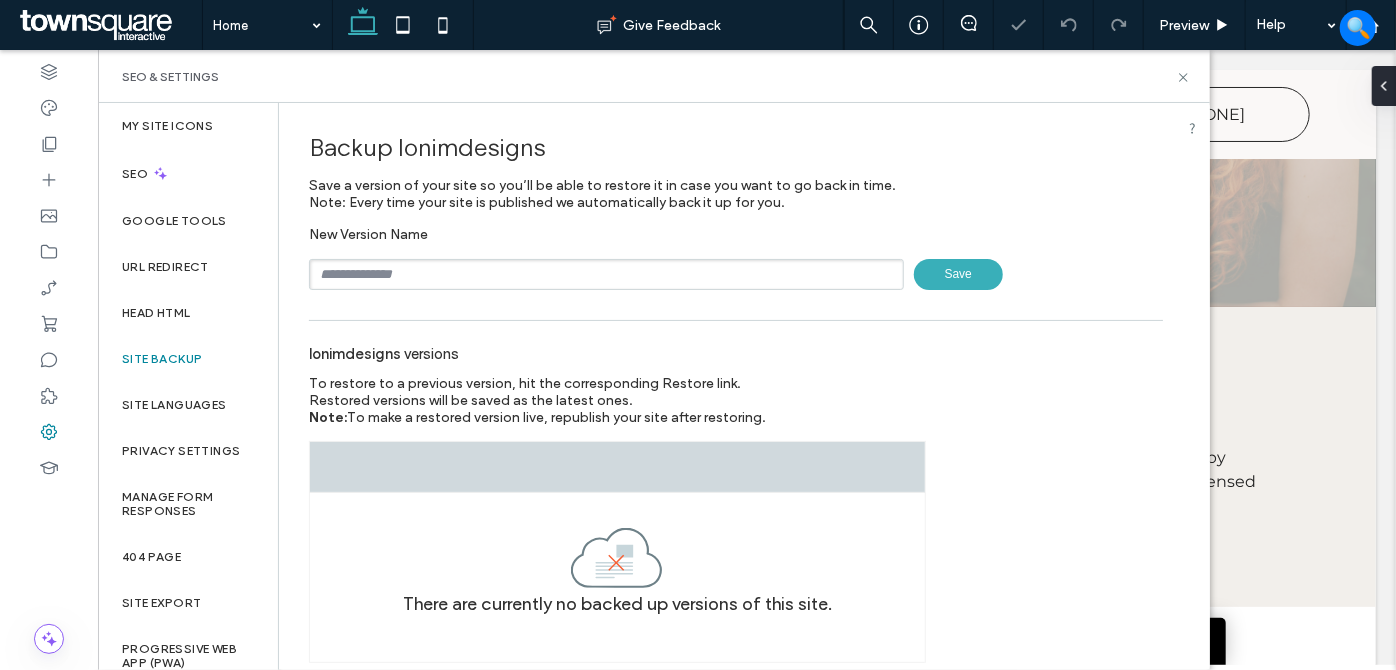 drag, startPoint x: 506, startPoint y: 266, endPoint x: 496, endPoint y: 283, distance: 19.723083 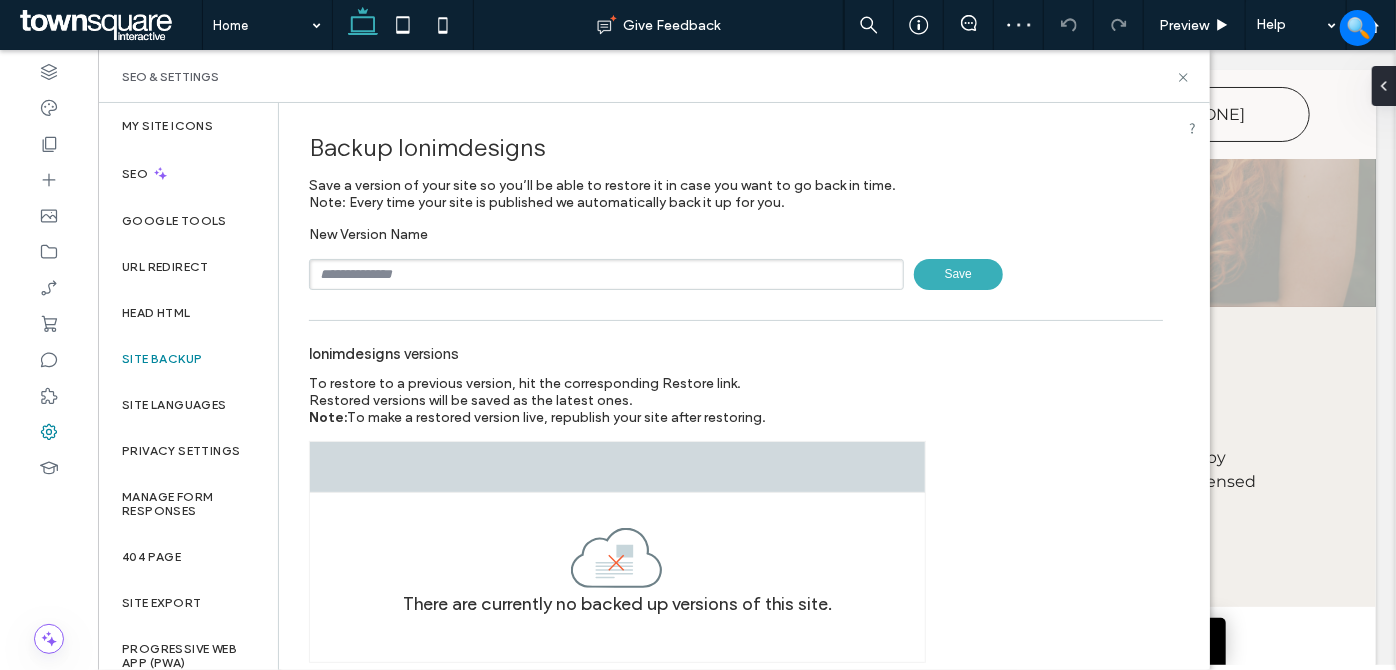 type on "**********" 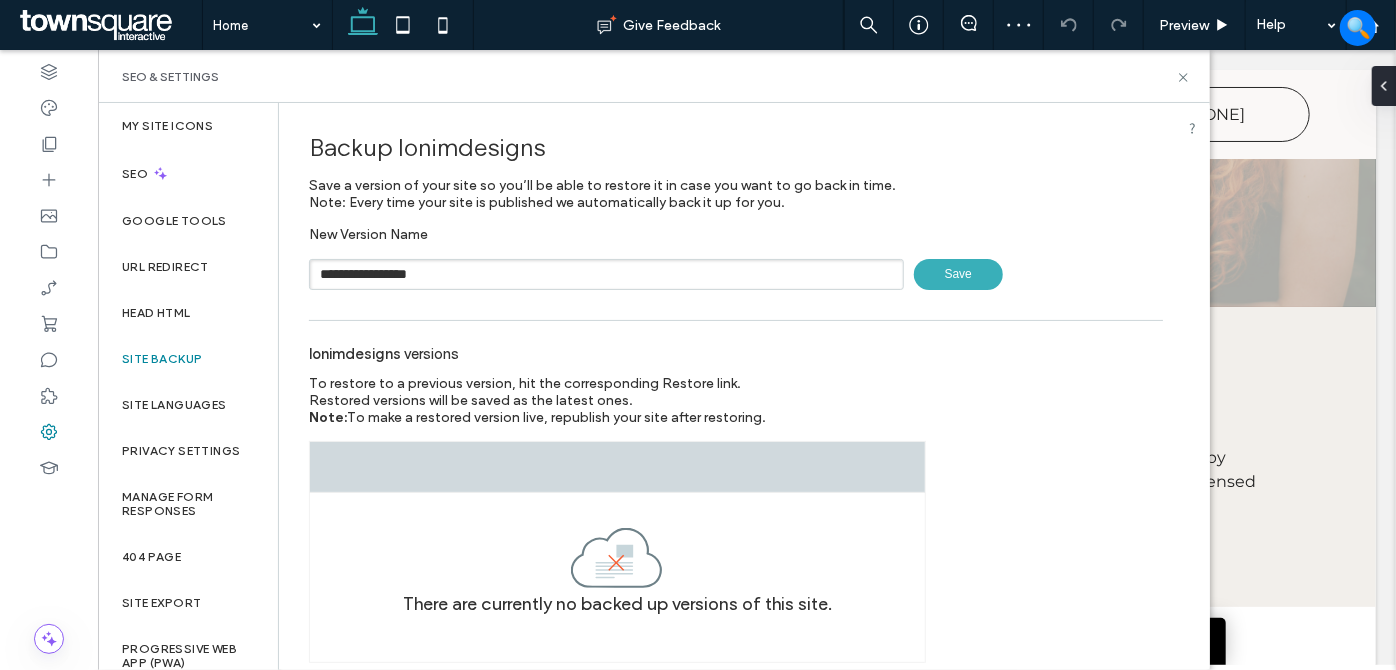click on "Save" at bounding box center (958, 274) 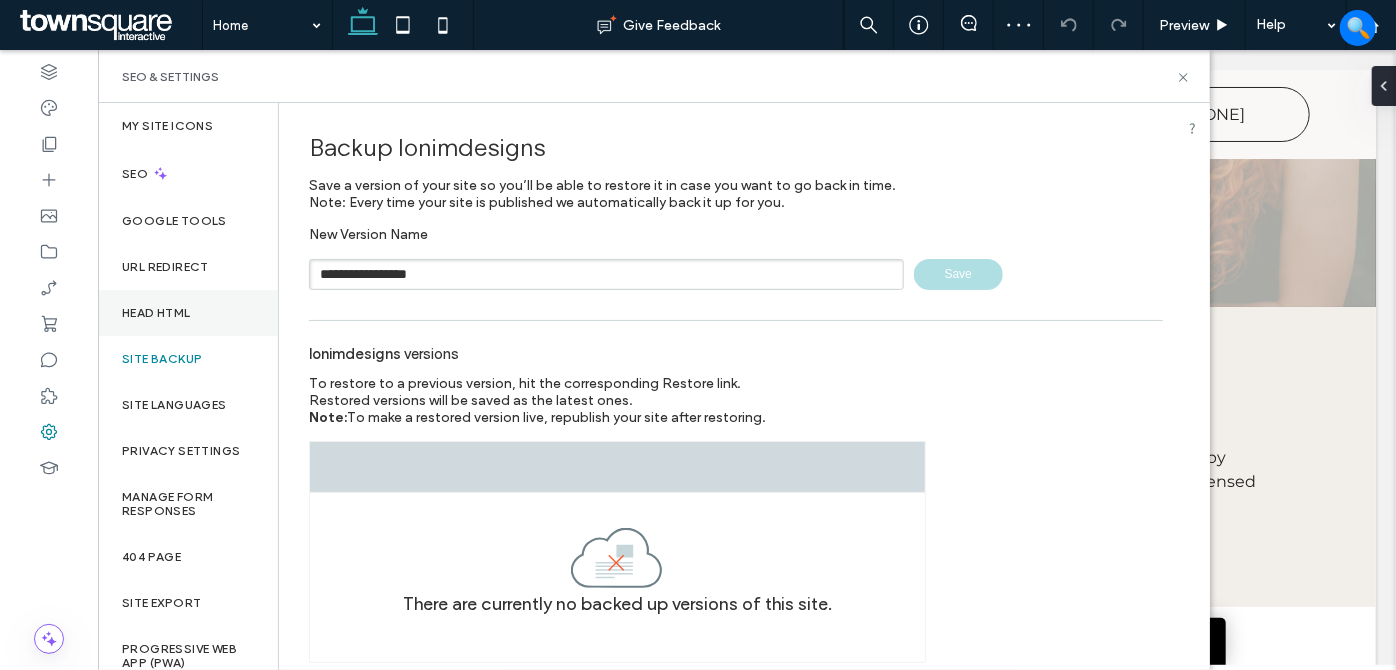 type 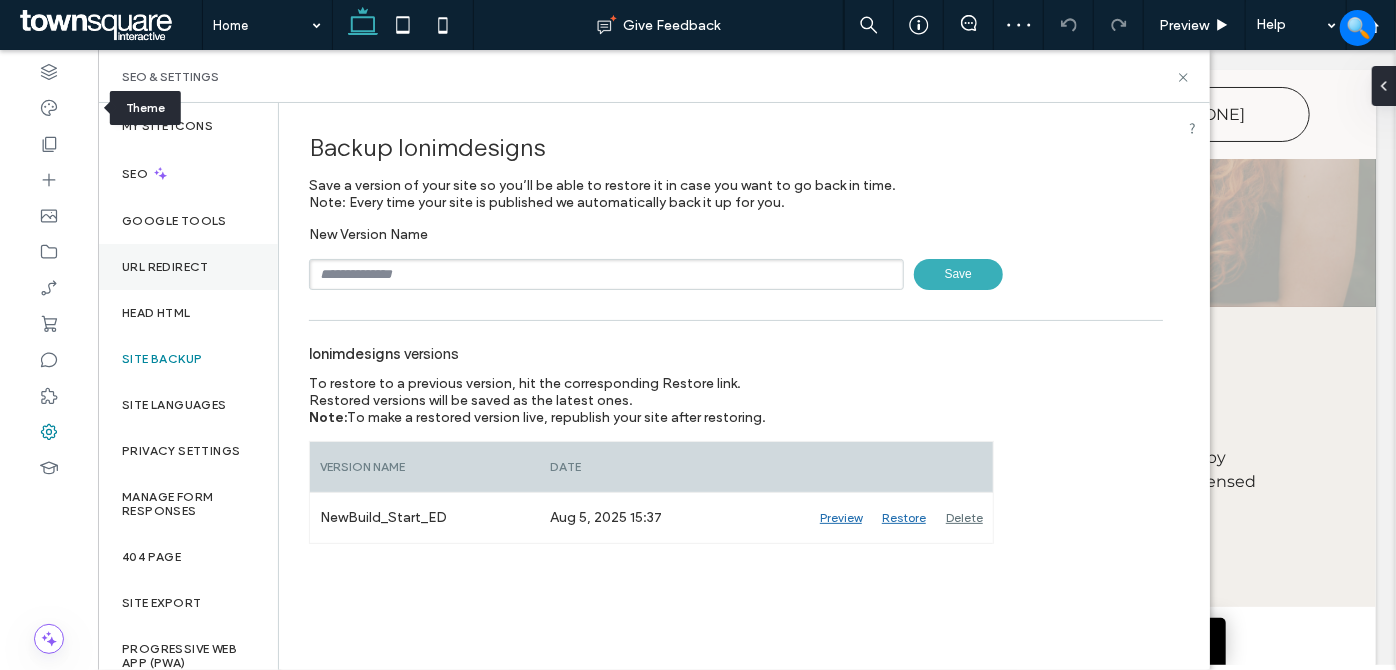 drag, startPoint x: 42, startPoint y: 104, endPoint x: 215, endPoint y: 255, distance: 229.63014 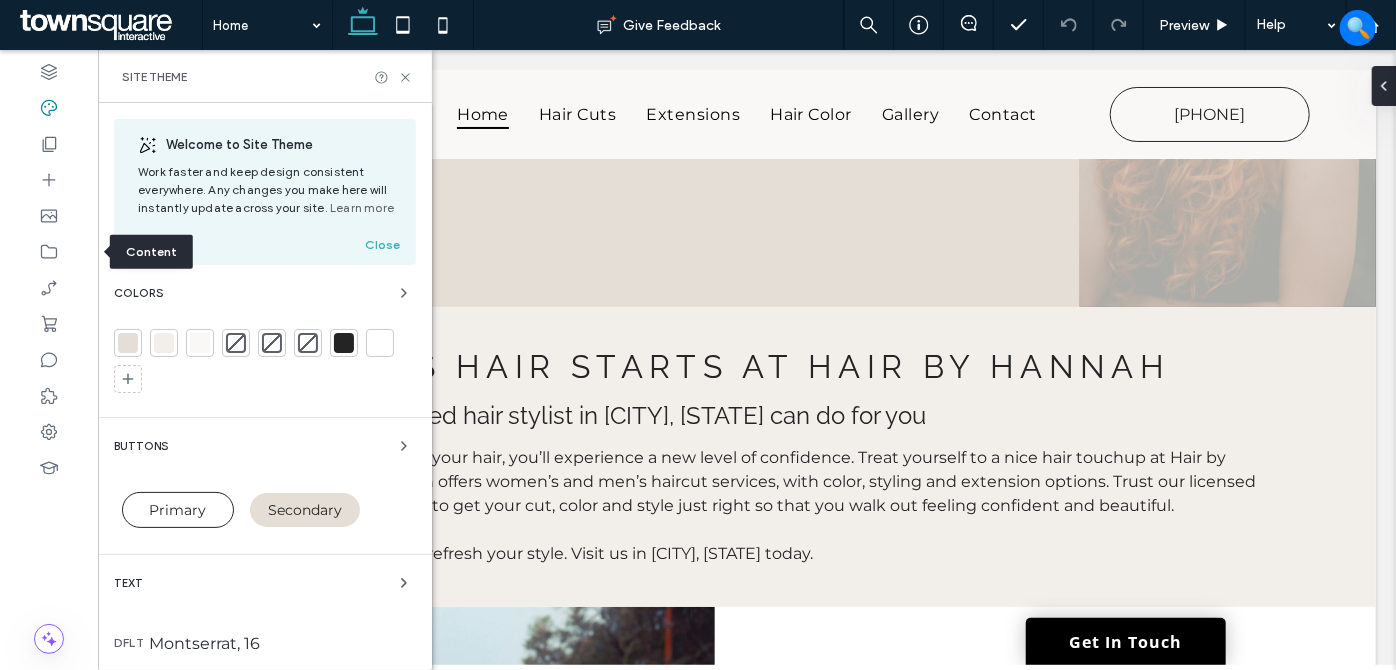drag, startPoint x: 42, startPoint y: 251, endPoint x: 149, endPoint y: 275, distance: 109.65856 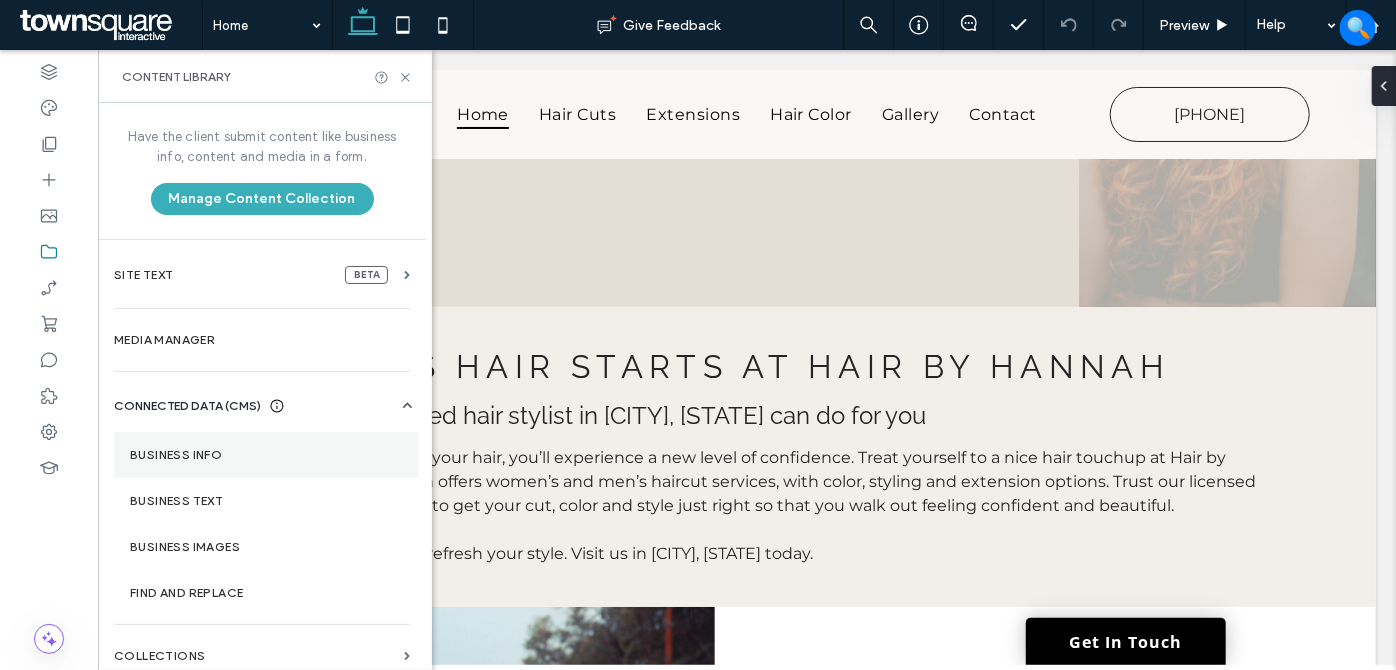 click on "Business Info" at bounding box center (266, 455) 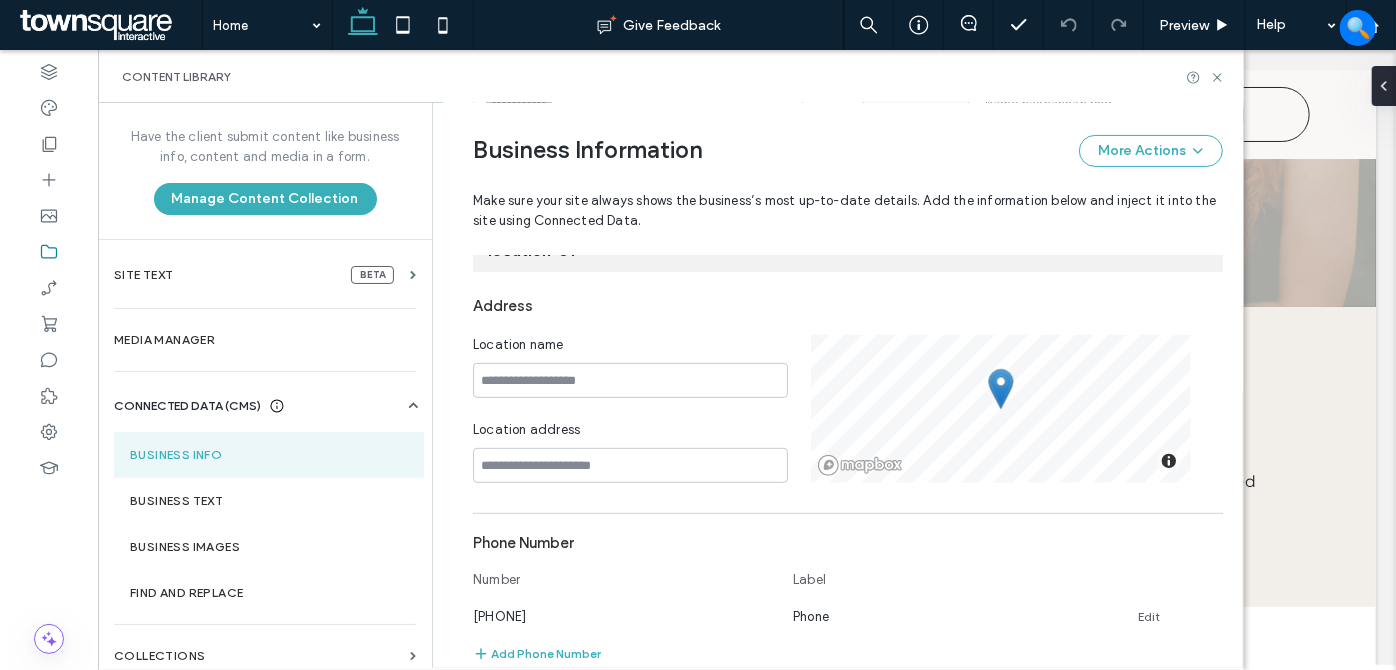 scroll, scrollTop: 0, scrollLeft: 0, axis: both 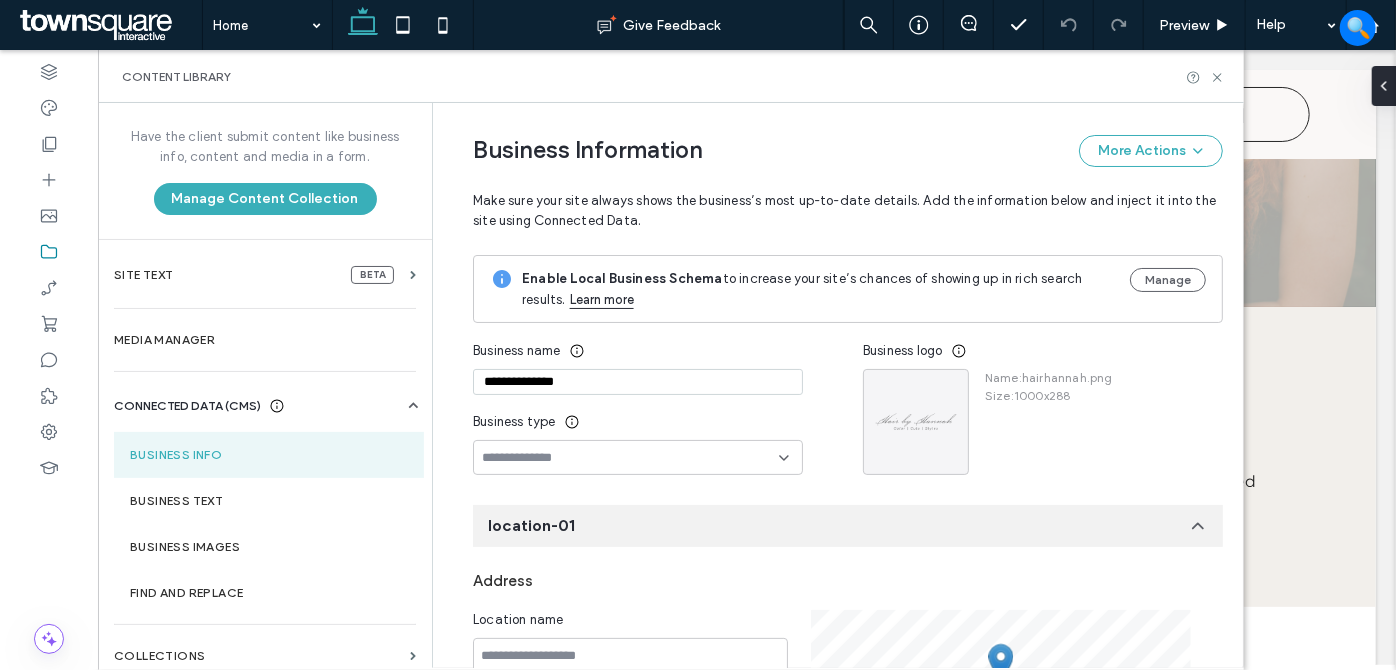 drag, startPoint x: 651, startPoint y: 395, endPoint x: 998, endPoint y: 378, distance: 347.41617 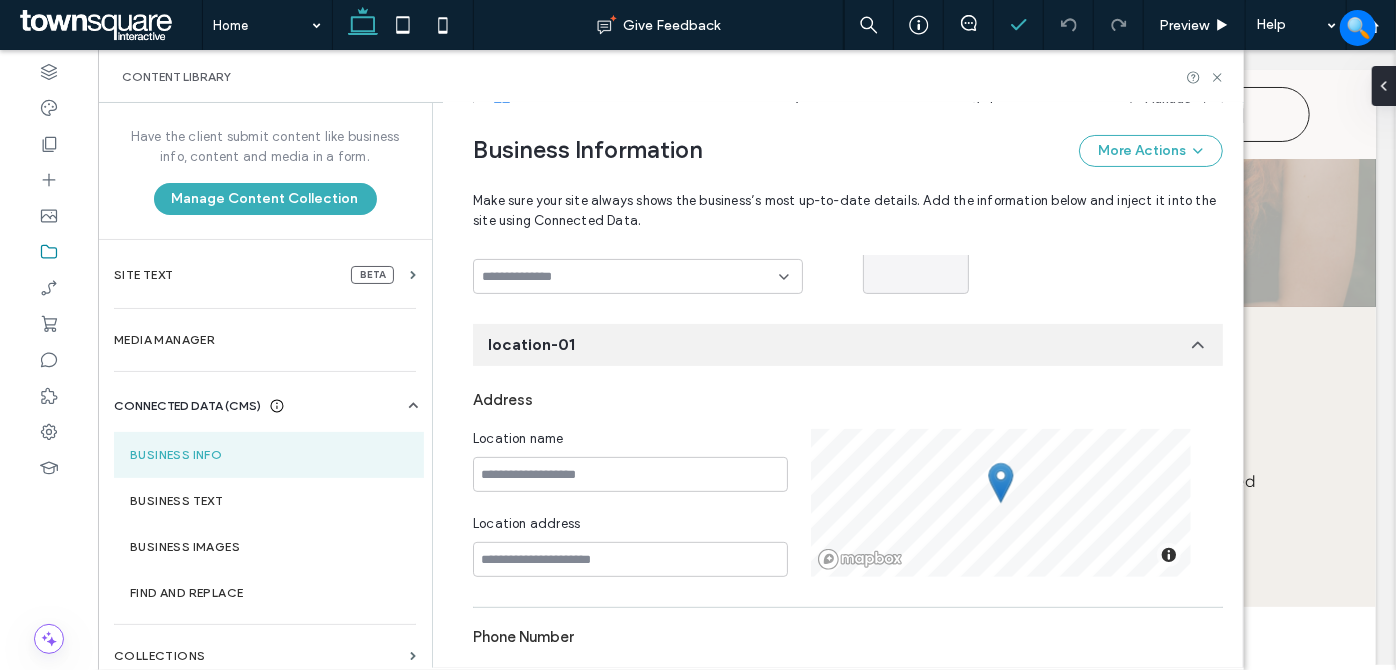 type on "**********" 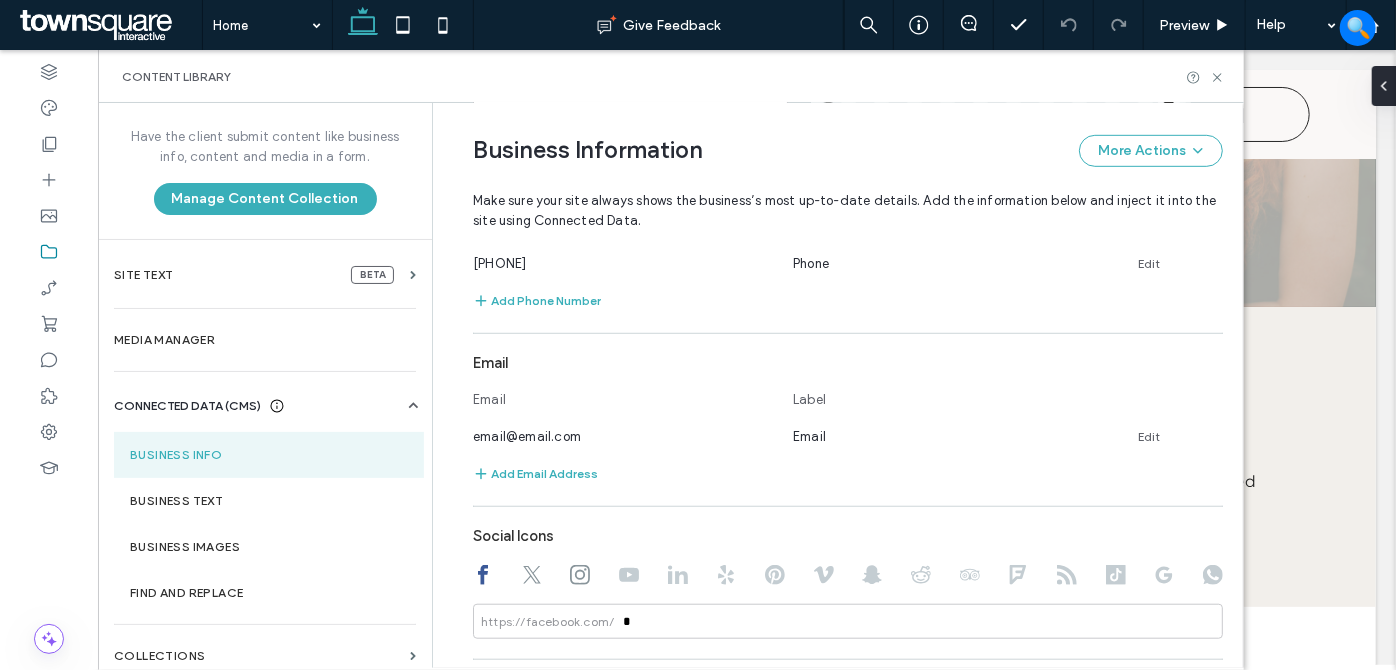 scroll, scrollTop: 727, scrollLeft: 0, axis: vertical 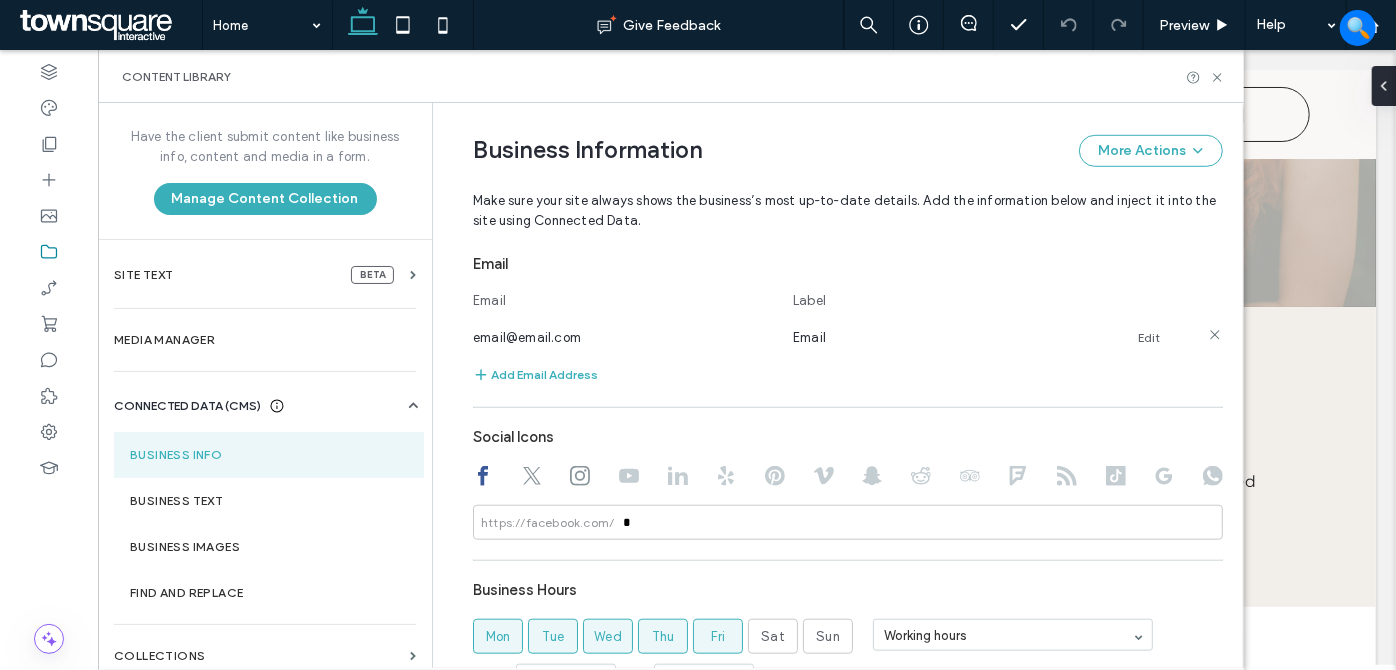 click on "email@email.com Email Edit" at bounding box center (830, 337) 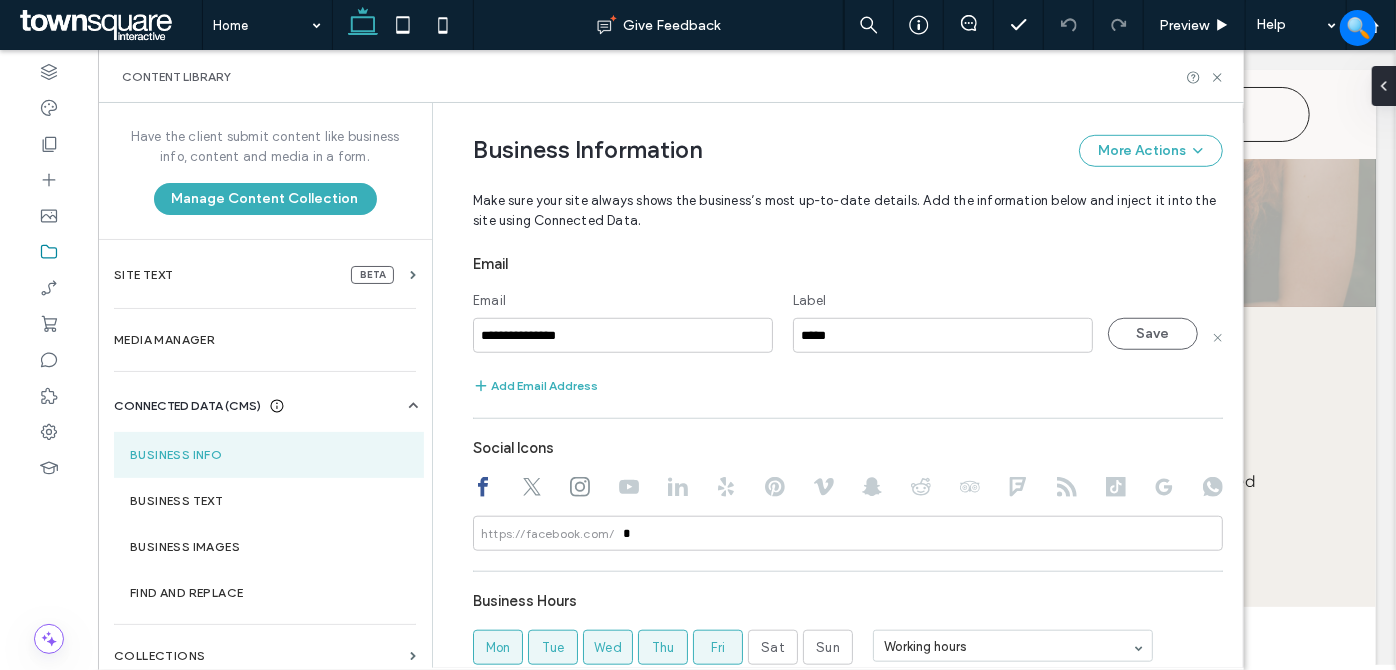 drag, startPoint x: 751, startPoint y: 340, endPoint x: 509, endPoint y: 307, distance: 244.23964 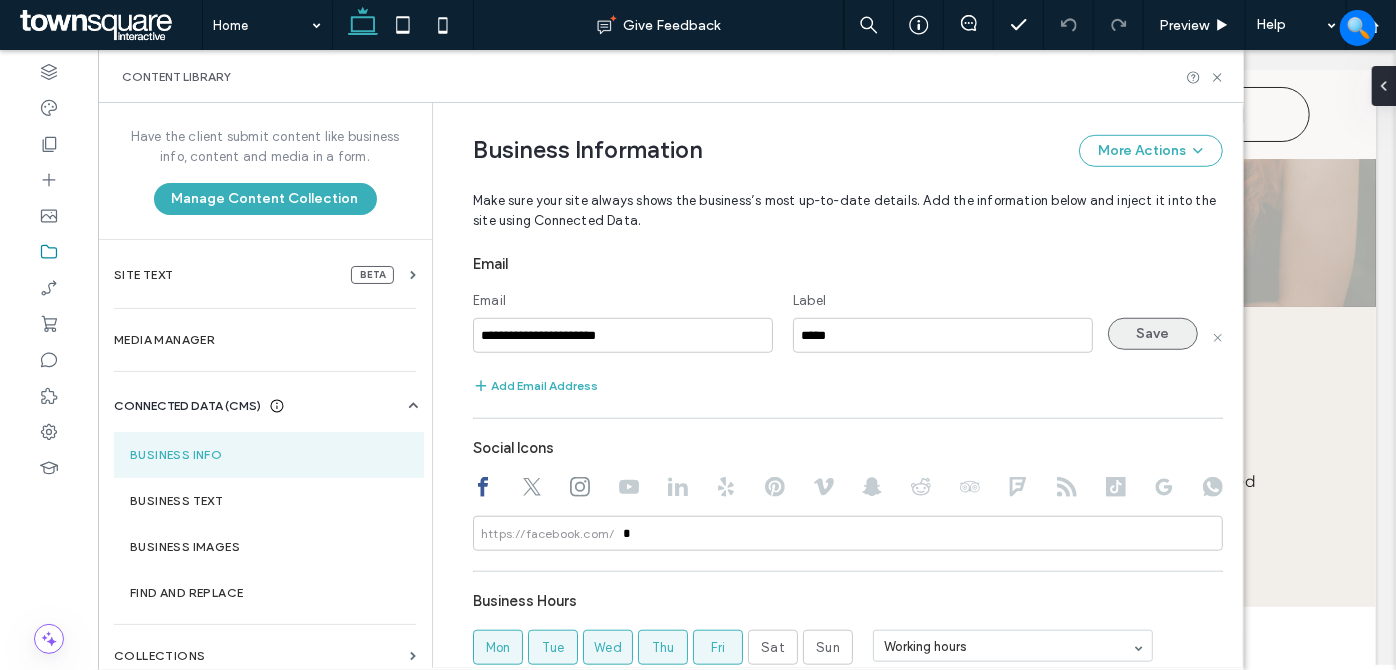 type on "**********" 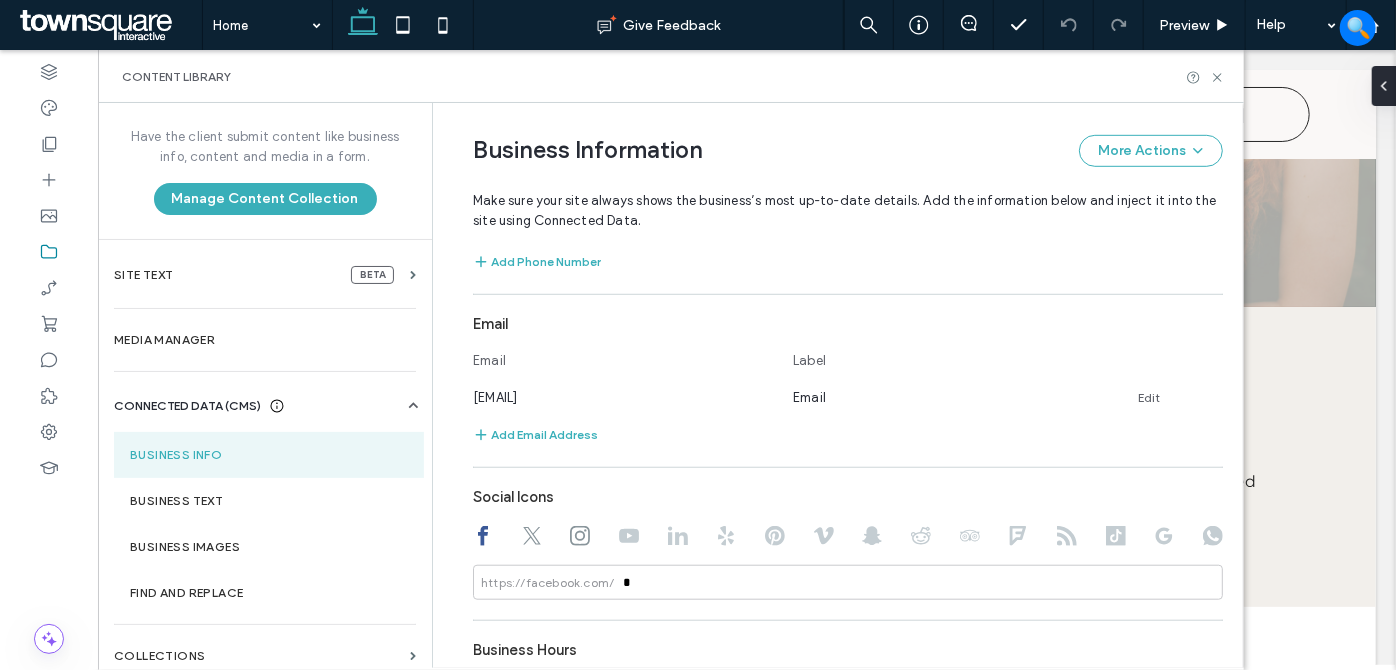 scroll, scrollTop: 636, scrollLeft: 0, axis: vertical 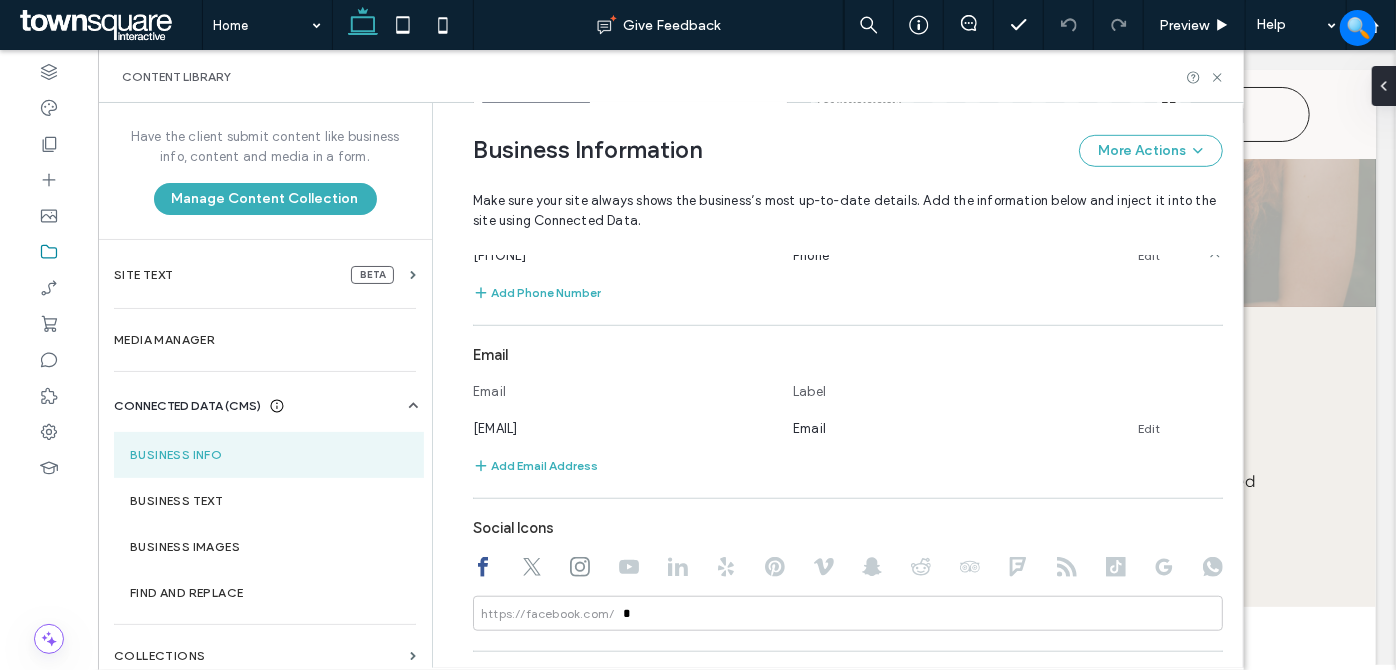 click on "Edit" at bounding box center [1149, 256] 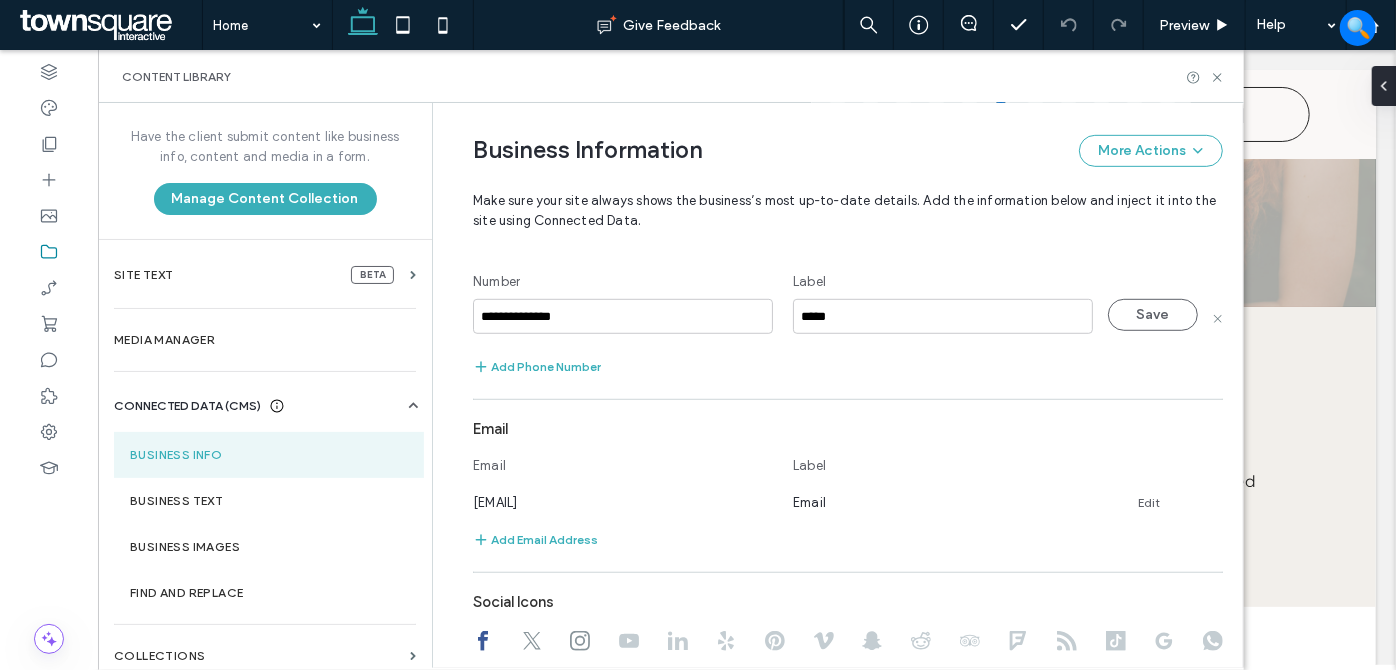 scroll, scrollTop: 545, scrollLeft: 0, axis: vertical 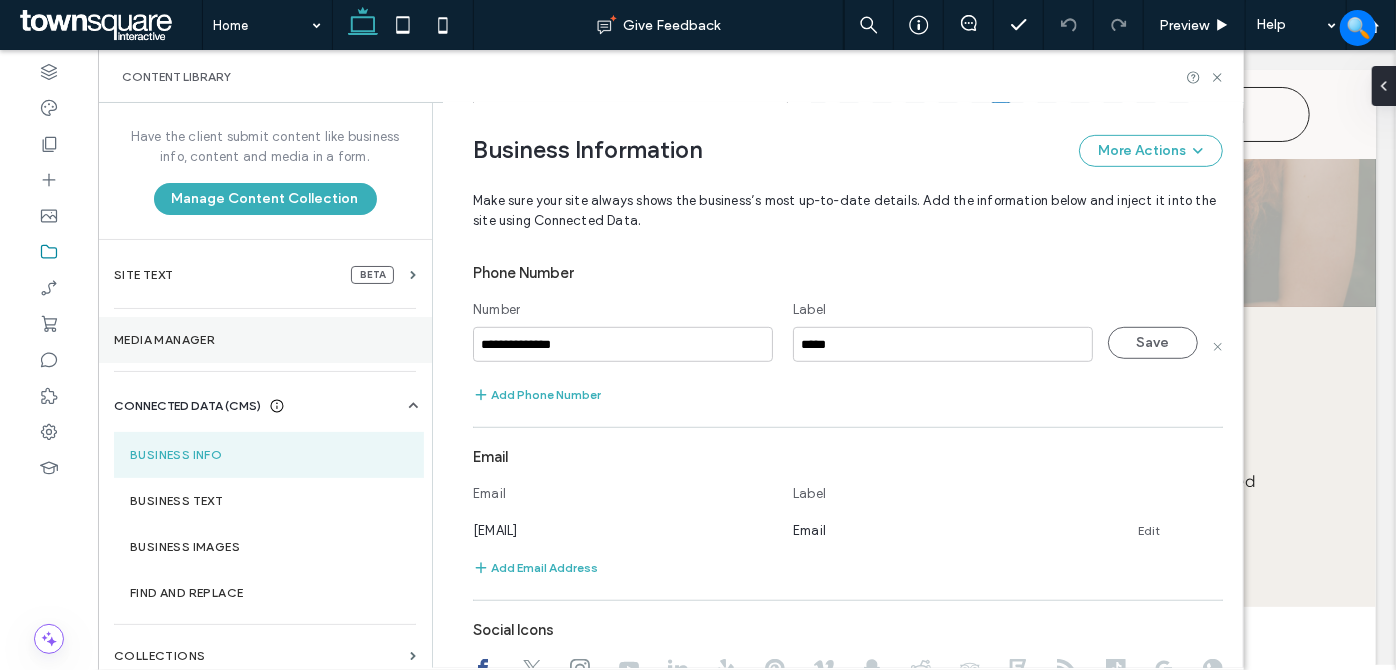 drag, startPoint x: 664, startPoint y: 343, endPoint x: 380, endPoint y: 356, distance: 284.2974 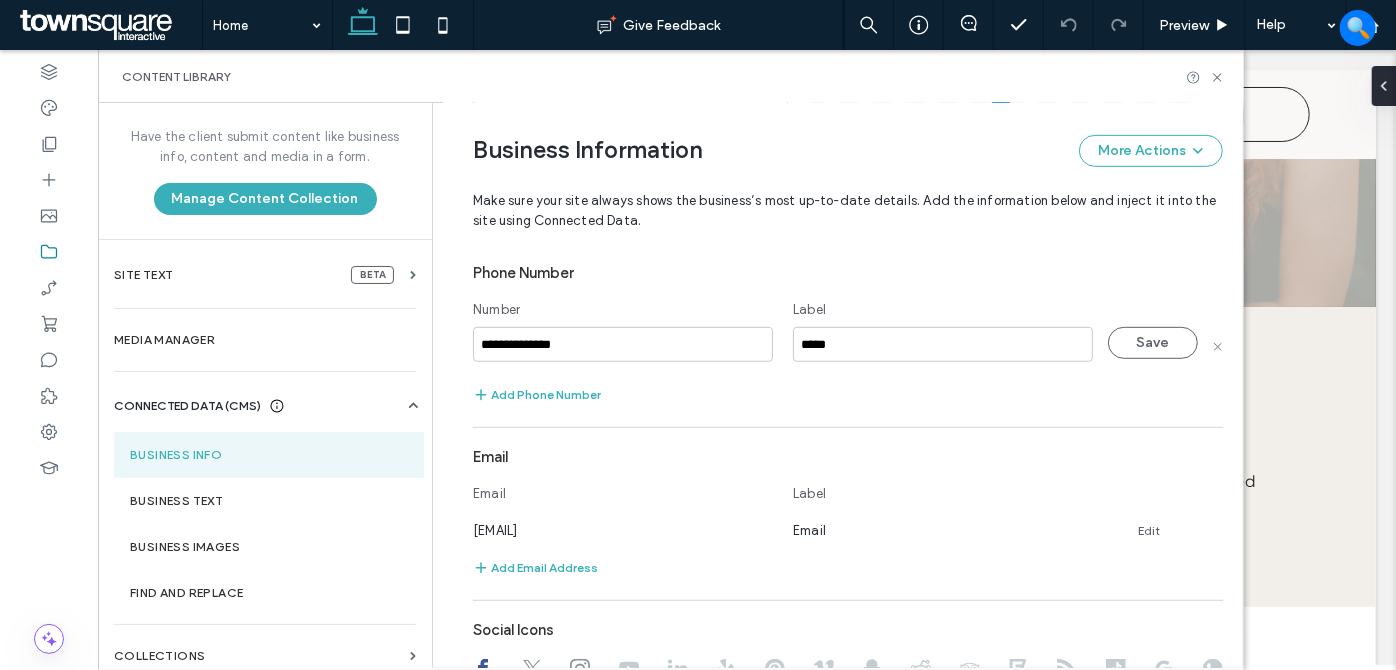 type on "**********" 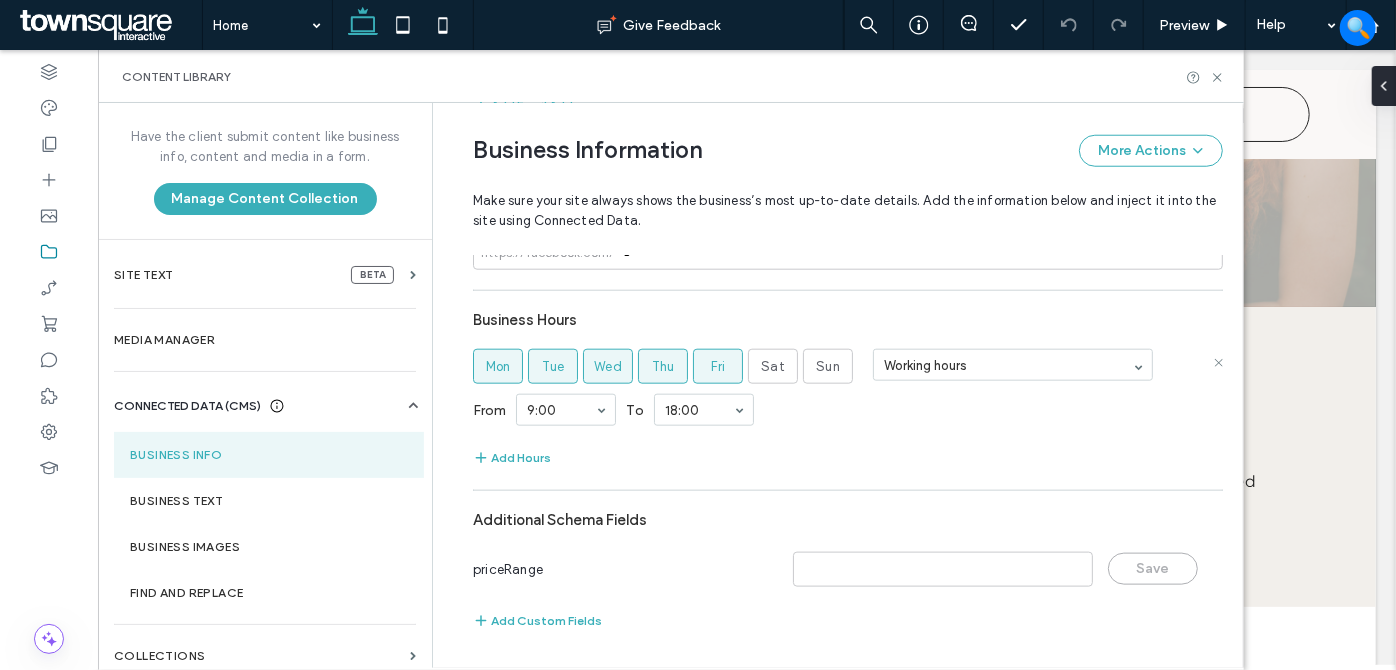 scroll, scrollTop: 815, scrollLeft: 0, axis: vertical 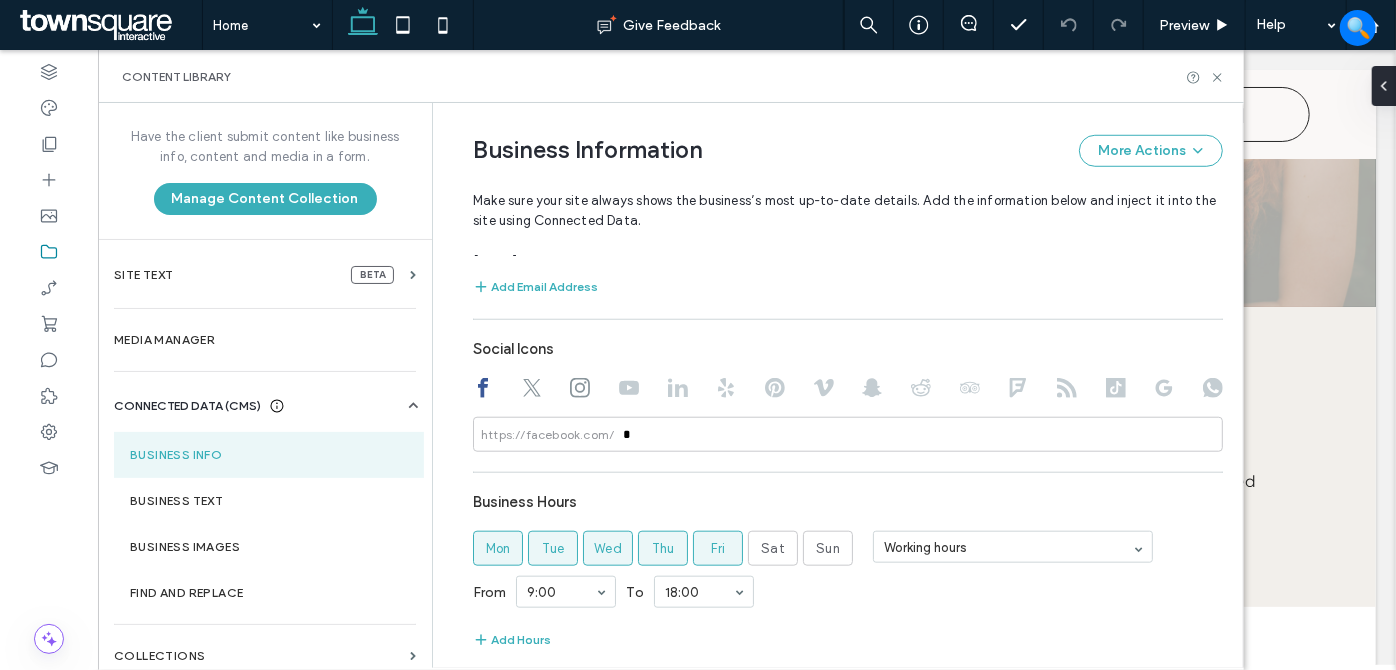 drag, startPoint x: 579, startPoint y: 392, endPoint x: 592, endPoint y: 400, distance: 15.264338 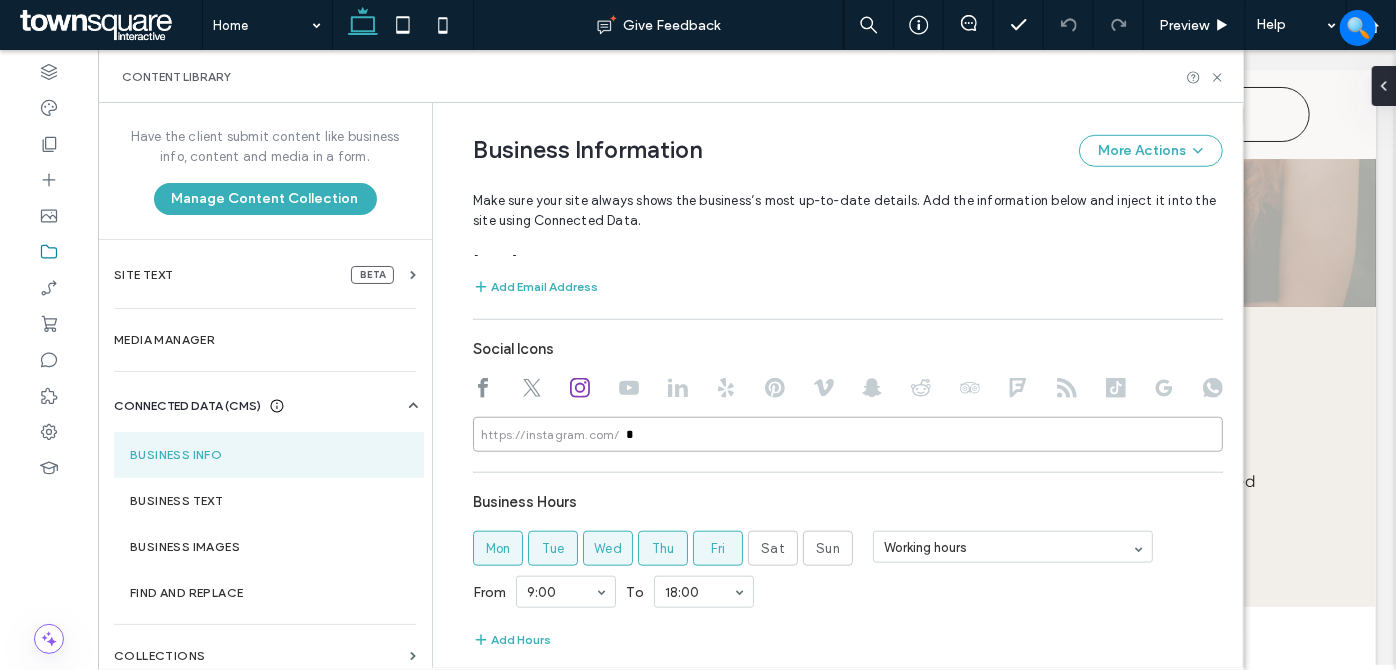 drag, startPoint x: 581, startPoint y: 440, endPoint x: 560, endPoint y: 438, distance: 21.095022 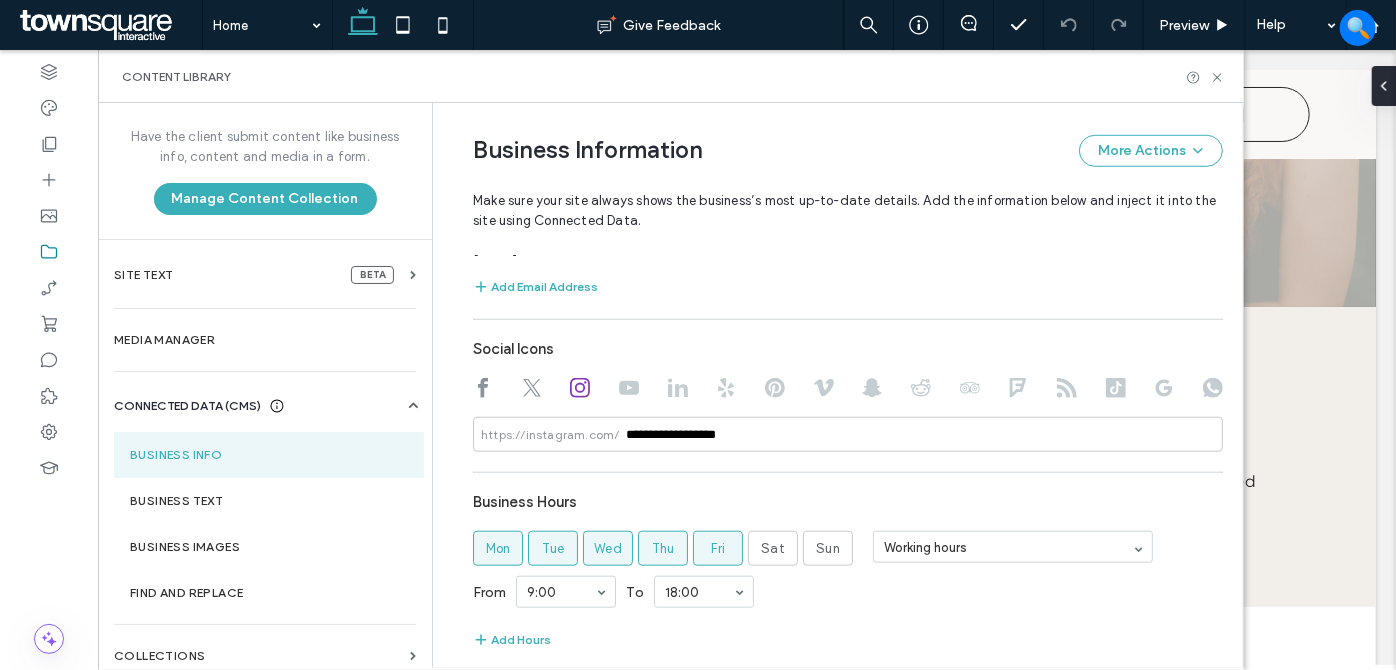 click 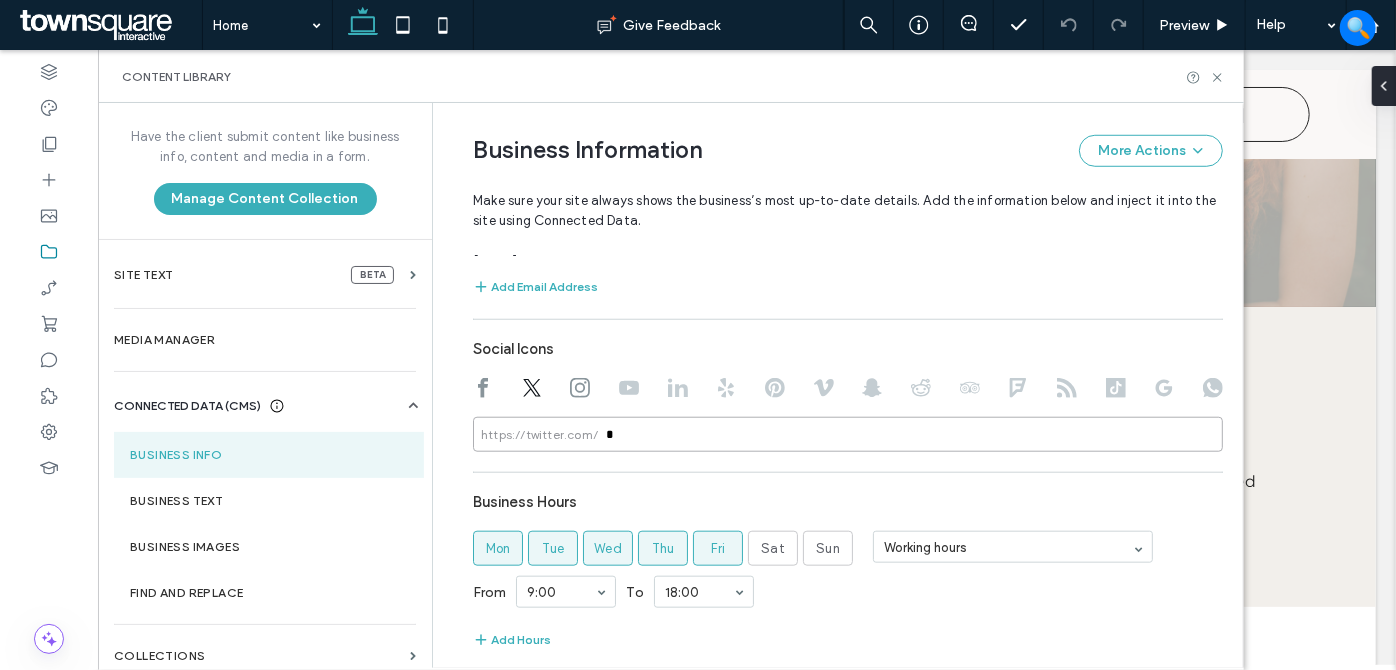 drag, startPoint x: 664, startPoint y: 440, endPoint x: 579, endPoint y: 445, distance: 85.146935 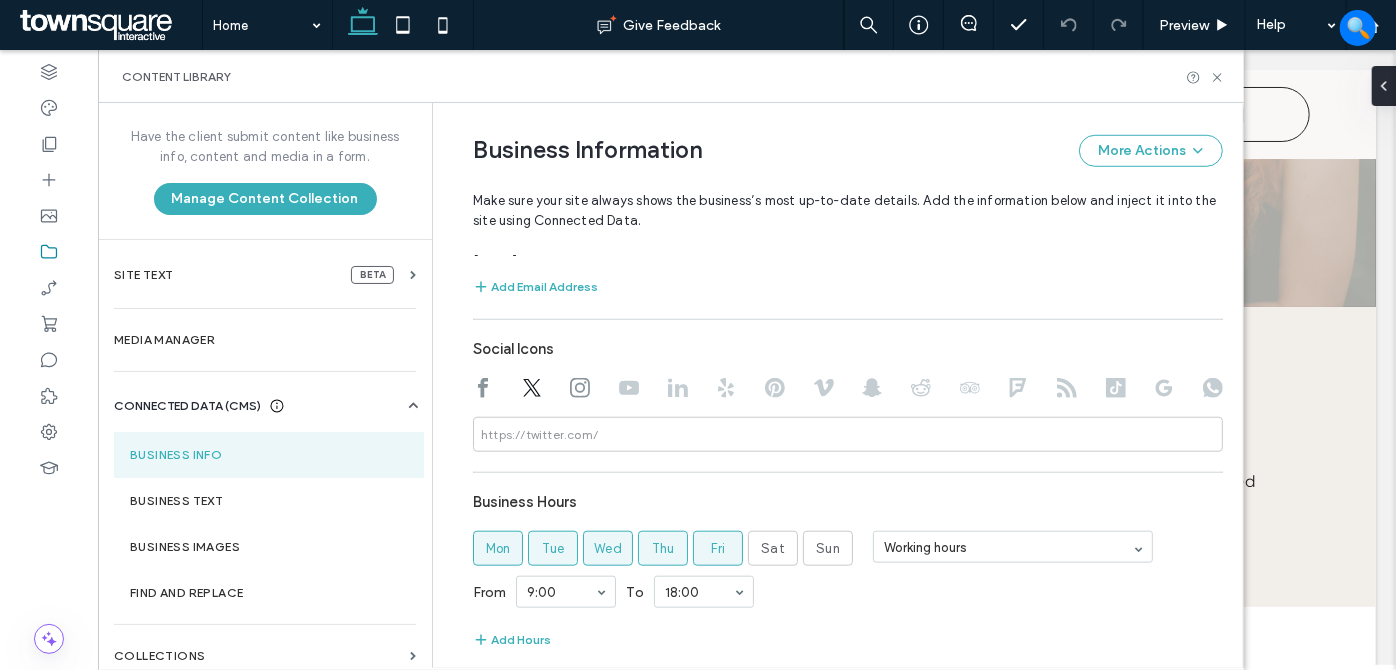 drag, startPoint x: 474, startPoint y: 392, endPoint x: 630, endPoint y: 430, distance: 160.56151 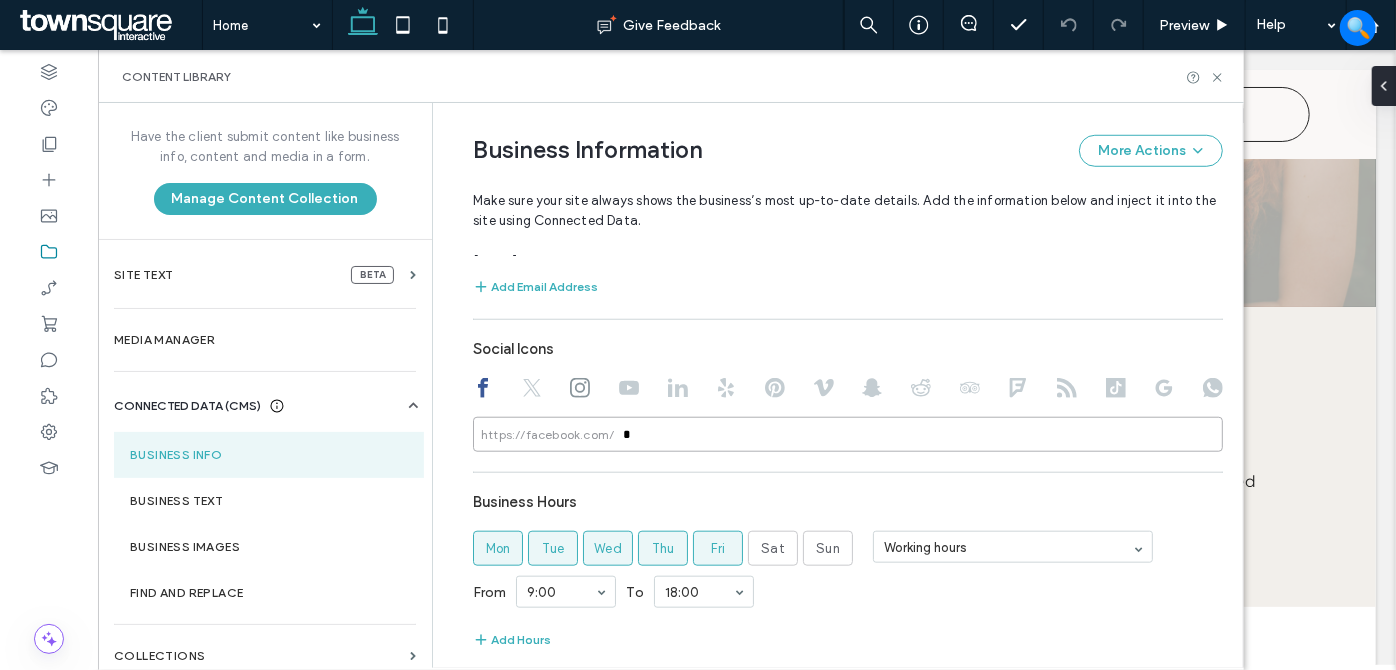 drag, startPoint x: 636, startPoint y: 430, endPoint x: 562, endPoint y: 435, distance: 74.168724 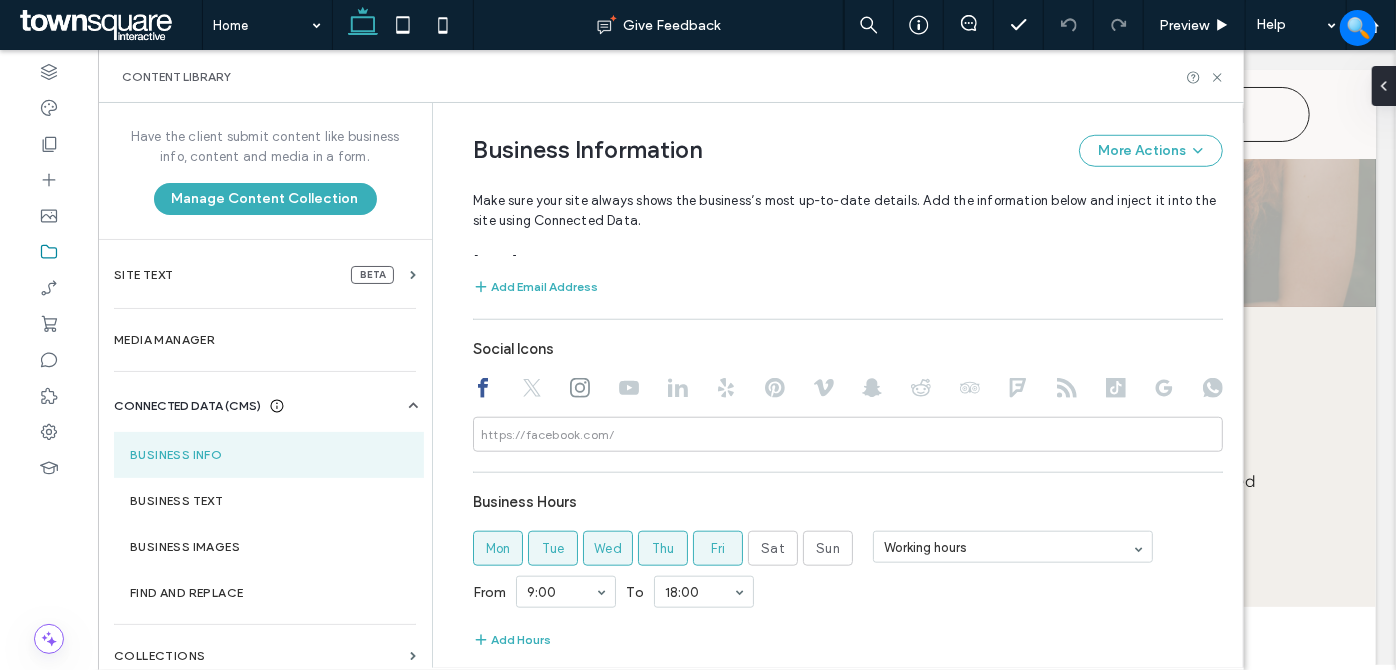 click 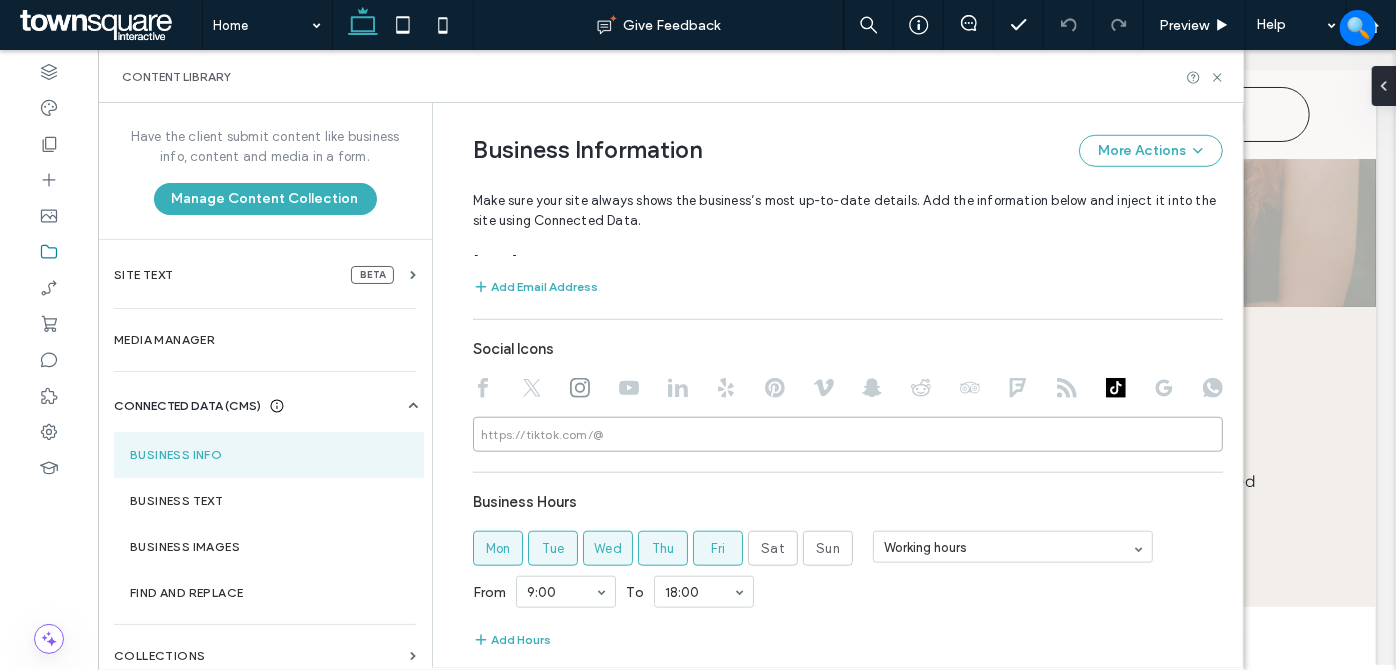 click at bounding box center [848, 434] 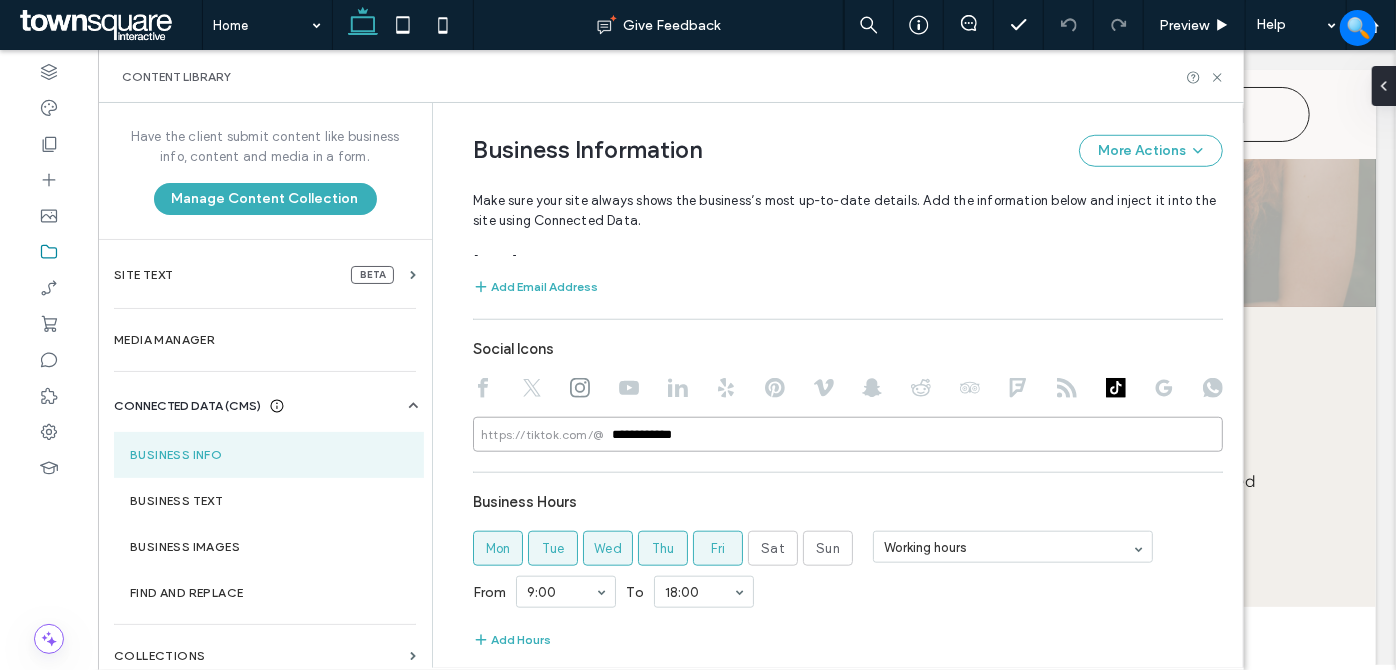 click on "**********" at bounding box center (848, 434) 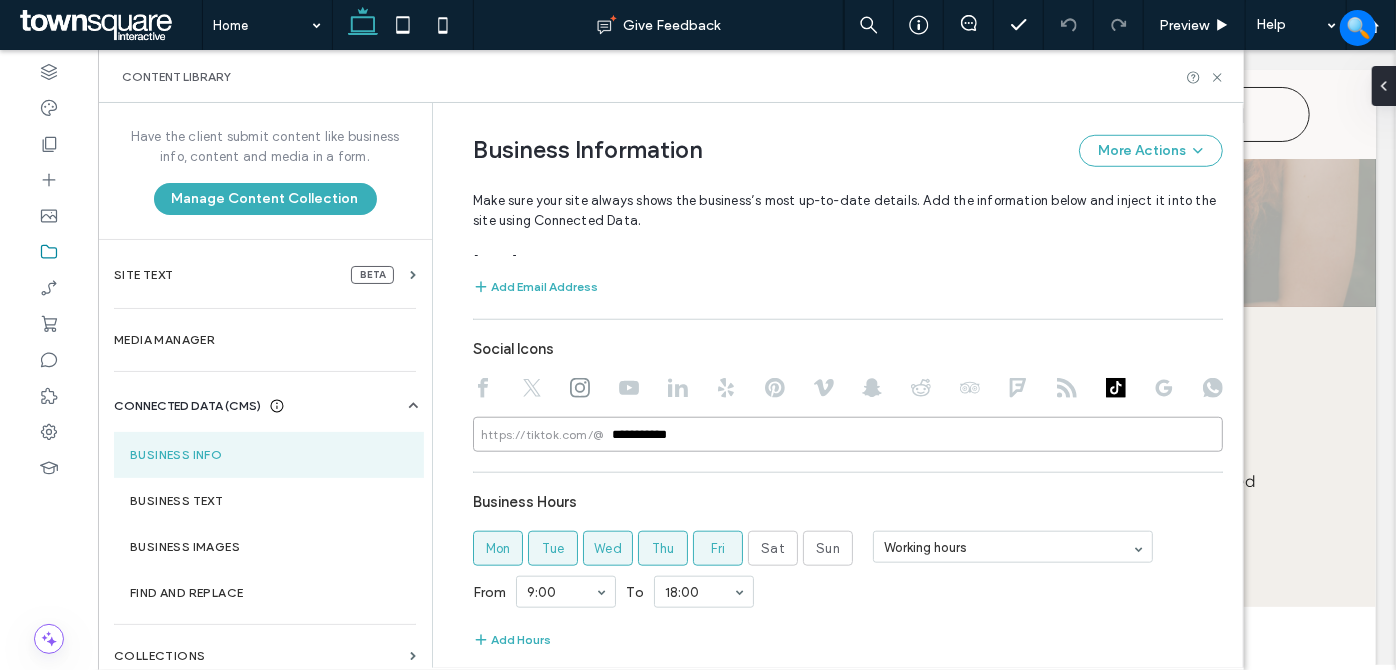 type on "**********" 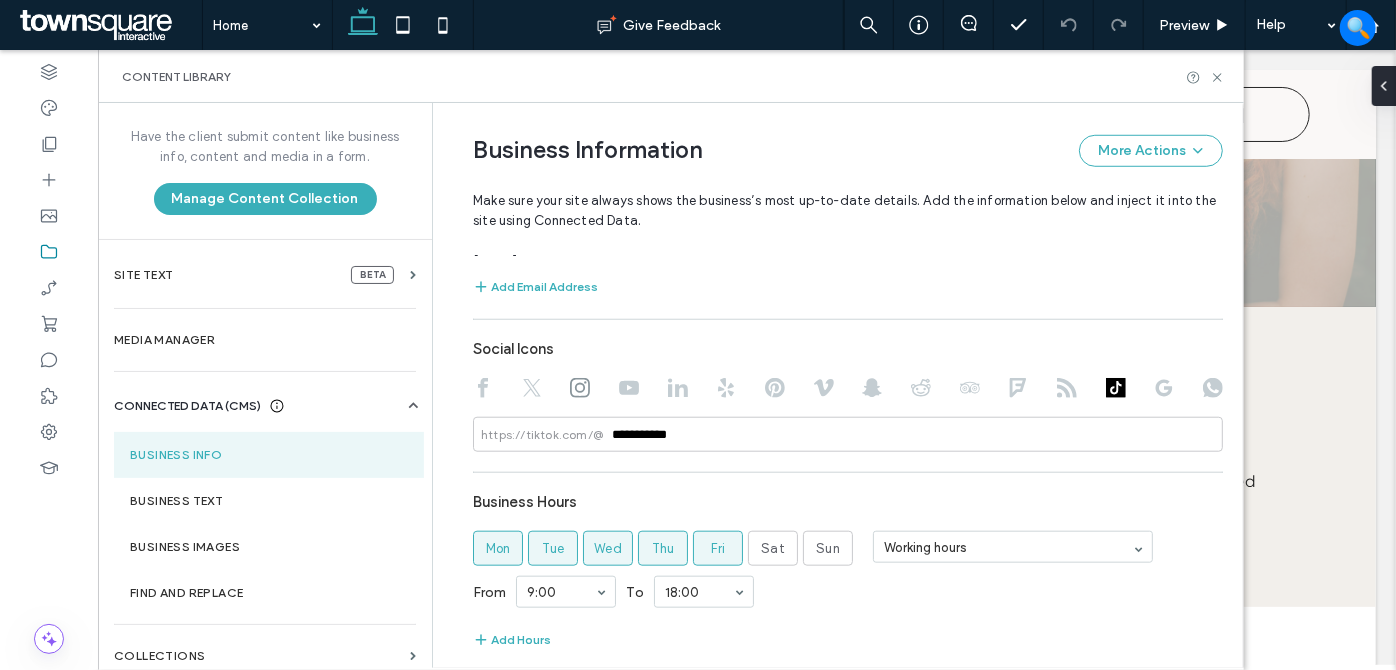 click on "**********" at bounding box center [848, 286] 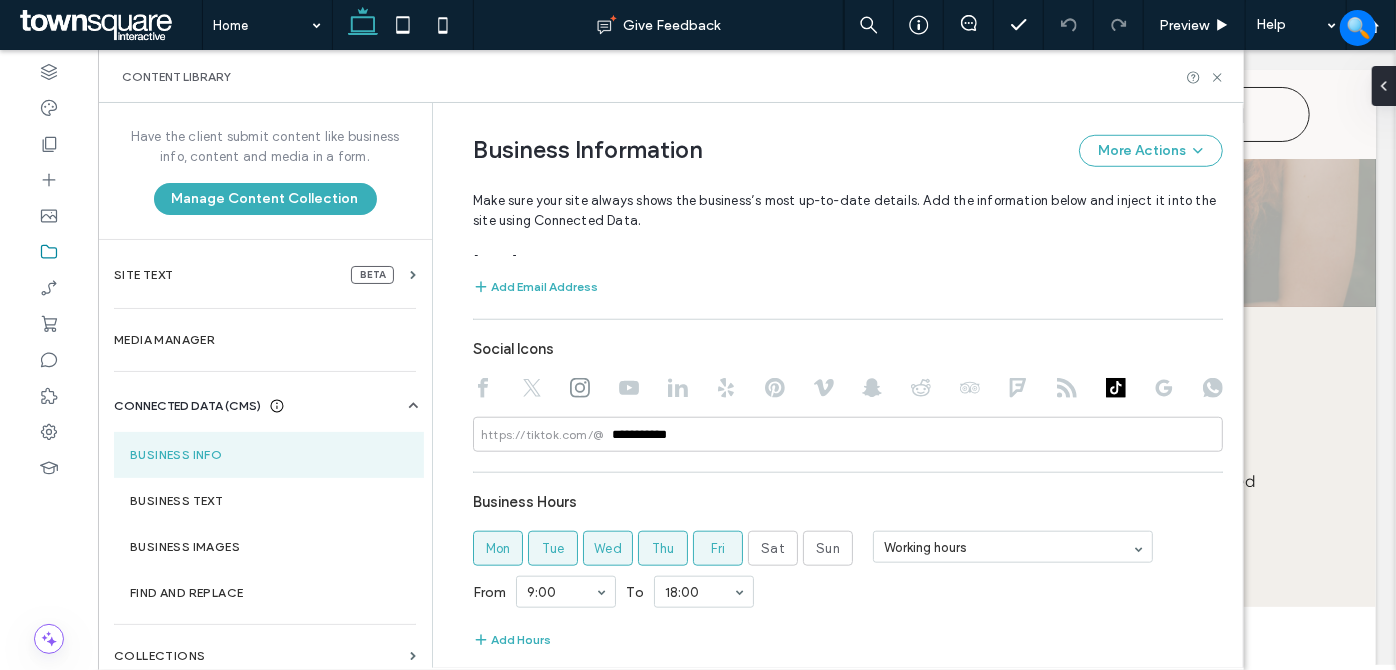 click 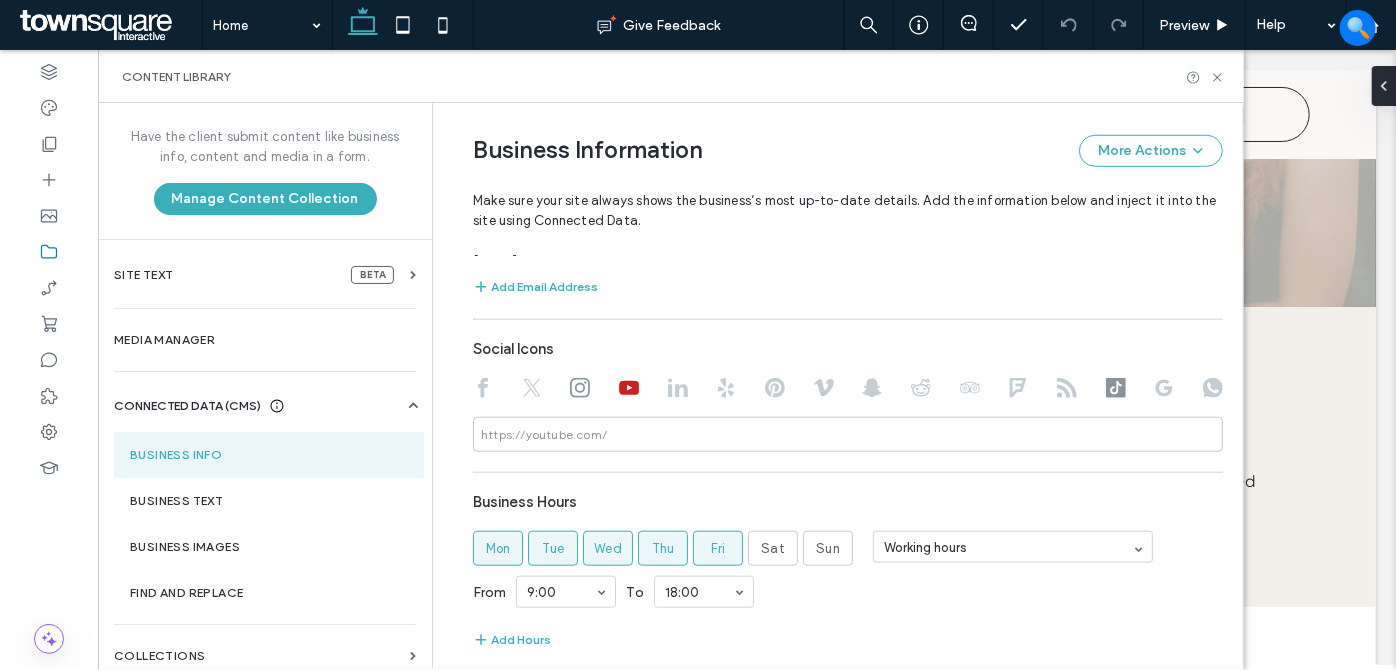 click 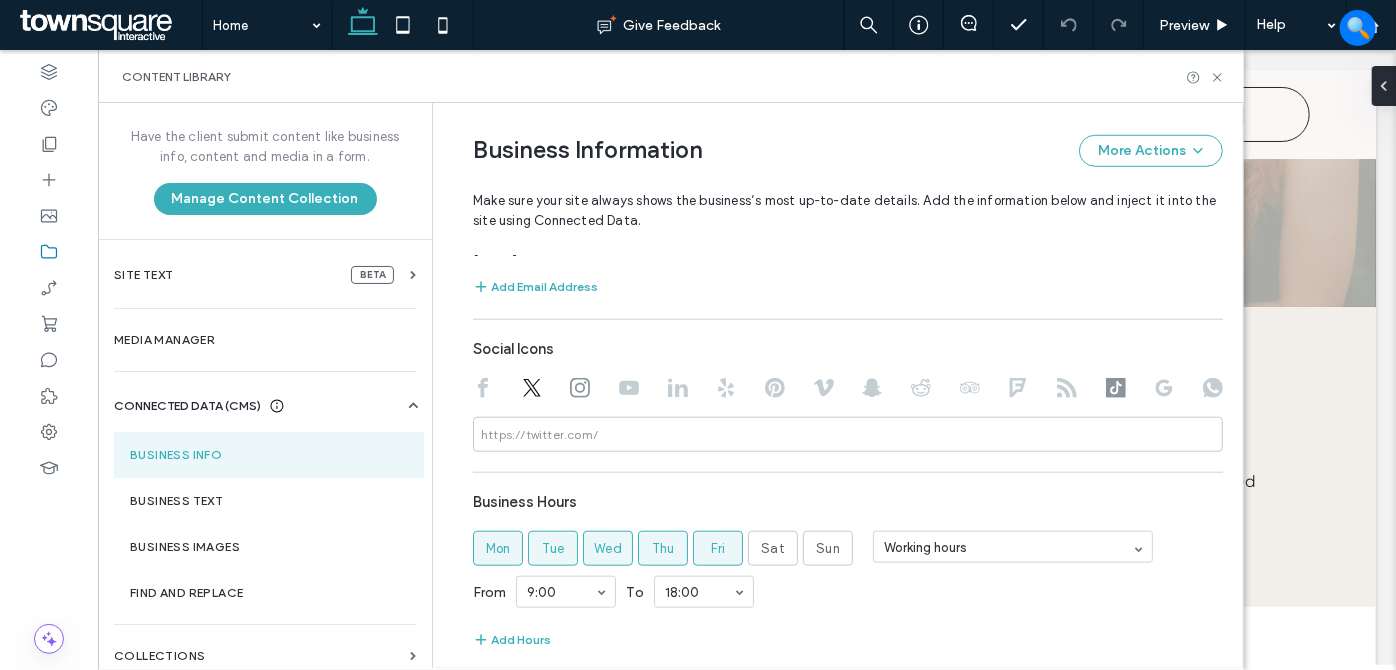 click 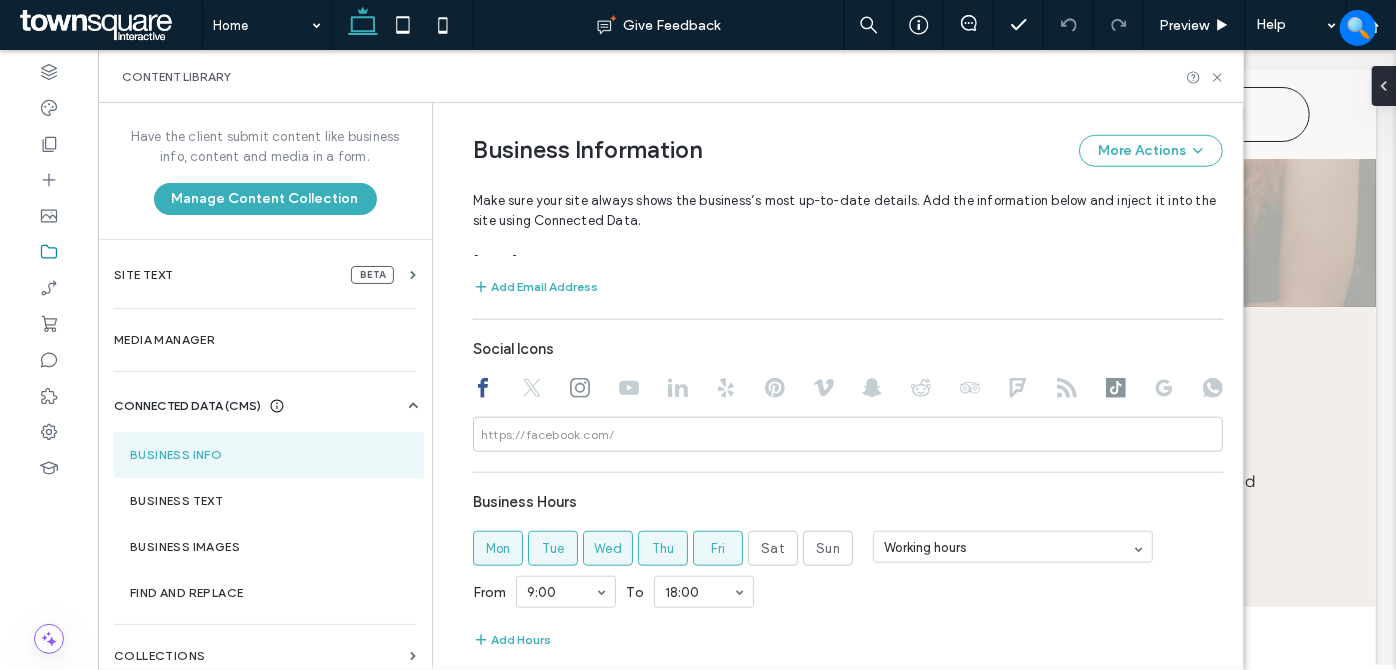 click 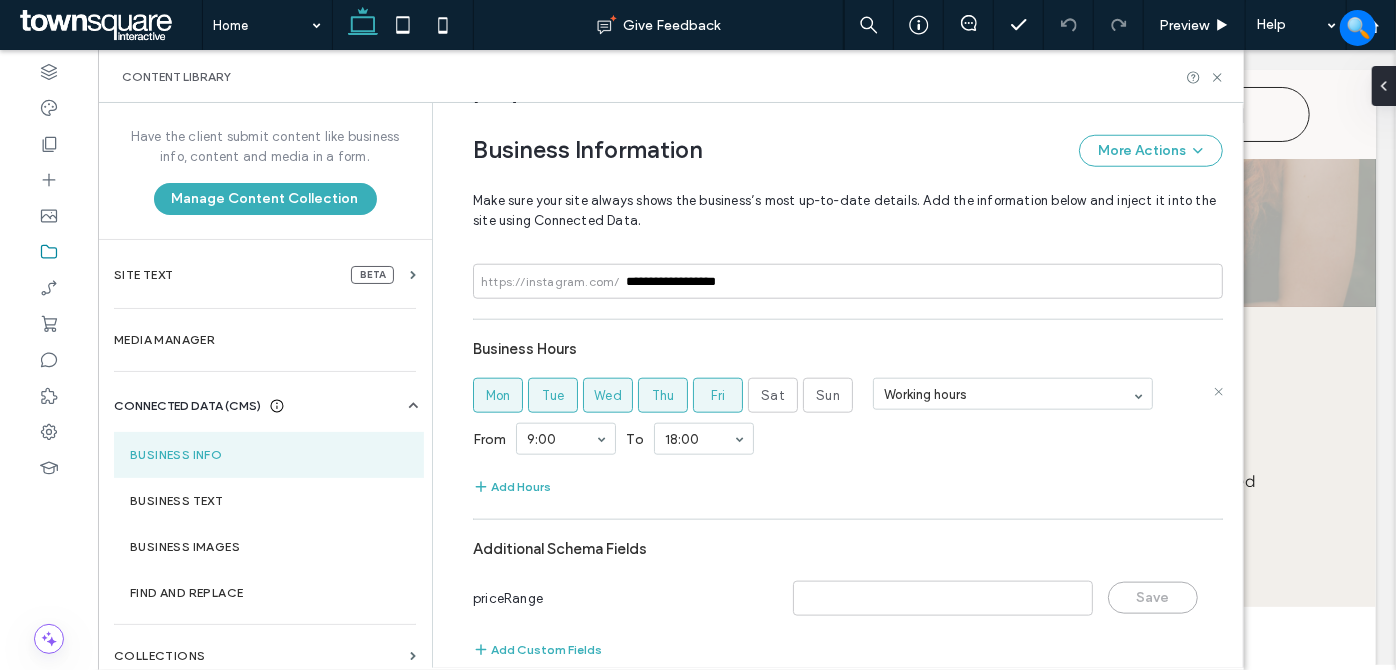 scroll, scrollTop: 997, scrollLeft: 0, axis: vertical 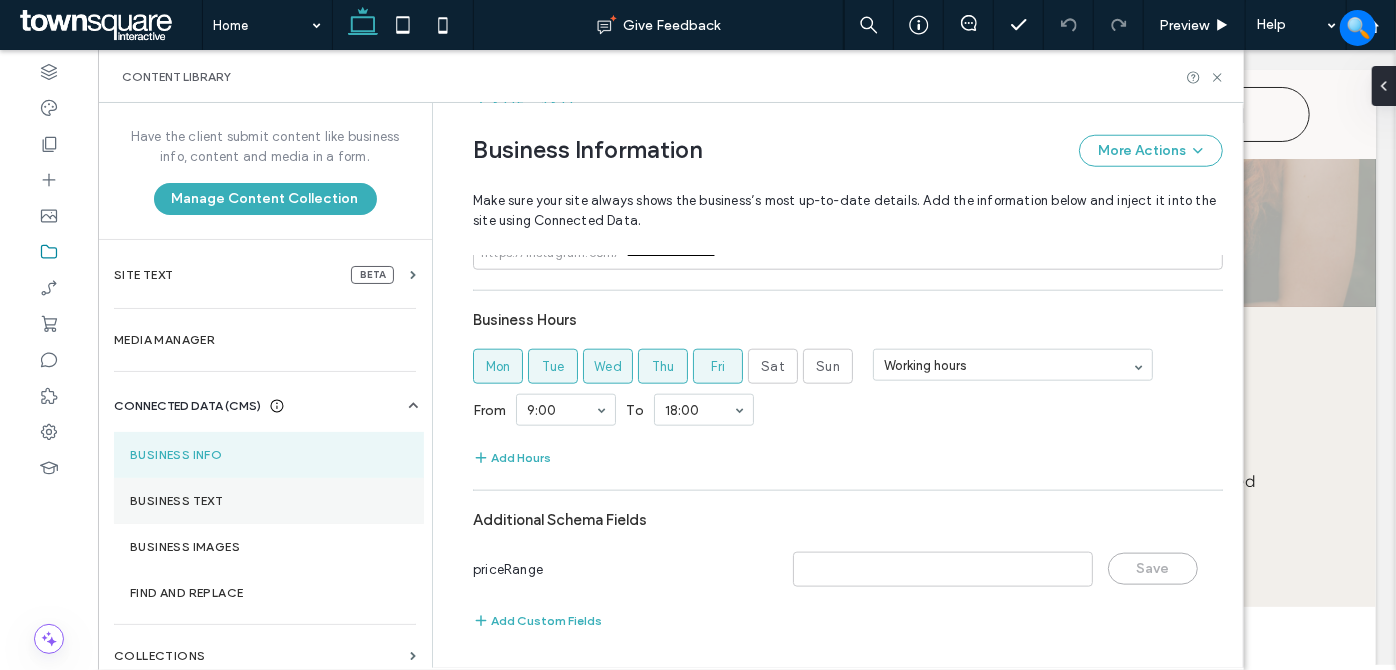 drag, startPoint x: 258, startPoint y: 494, endPoint x: 288, endPoint y: 497, distance: 30.149628 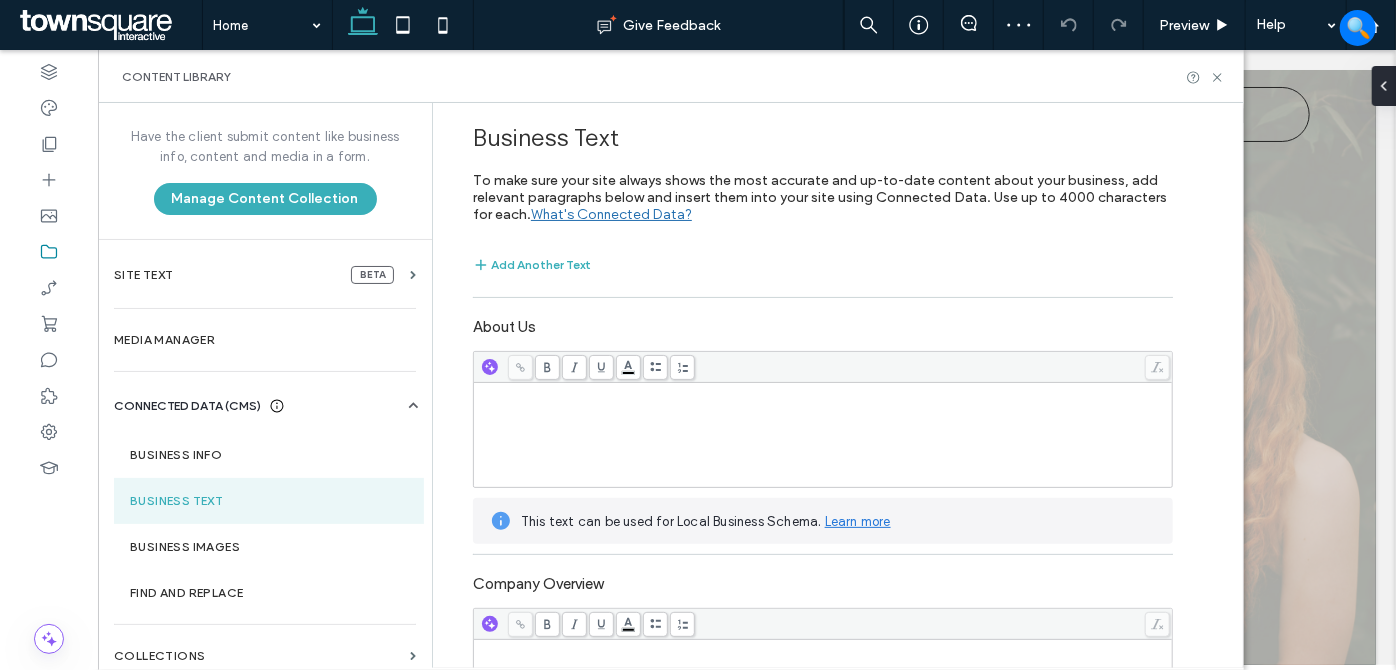 scroll, scrollTop: 0, scrollLeft: 0, axis: both 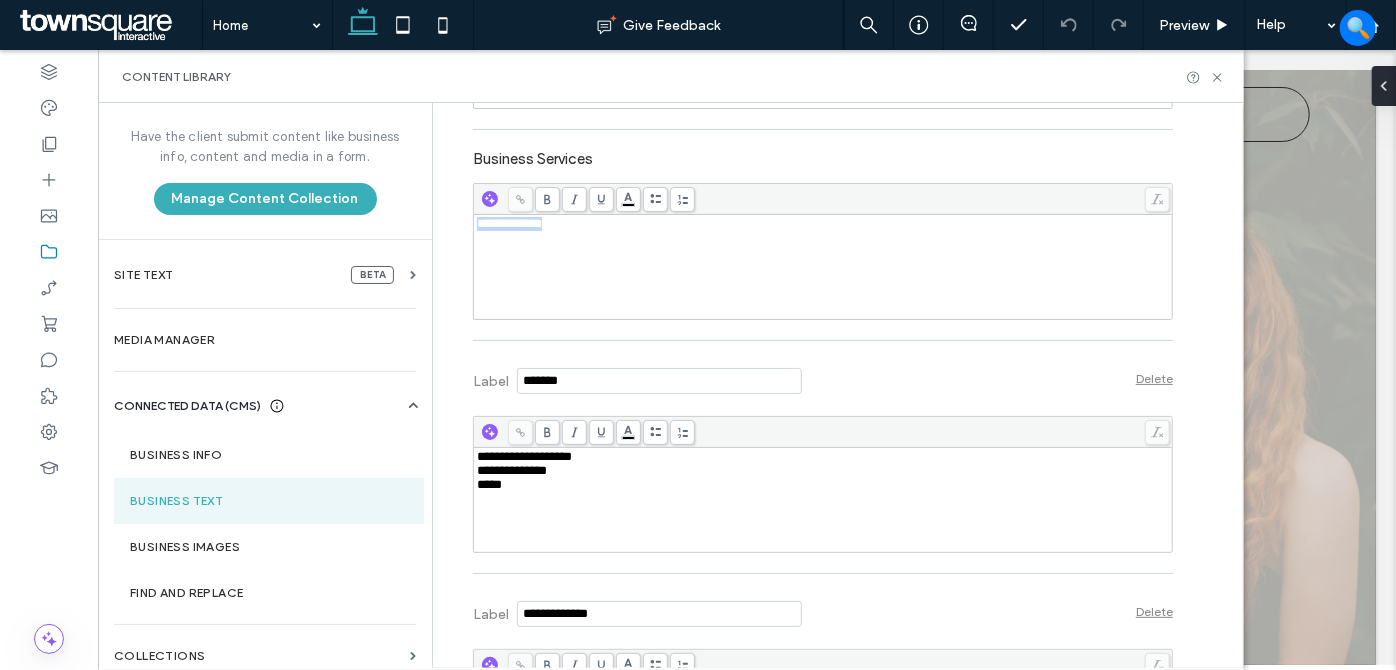 drag, startPoint x: 588, startPoint y: 227, endPoint x: 480, endPoint y: 222, distance: 108.11568 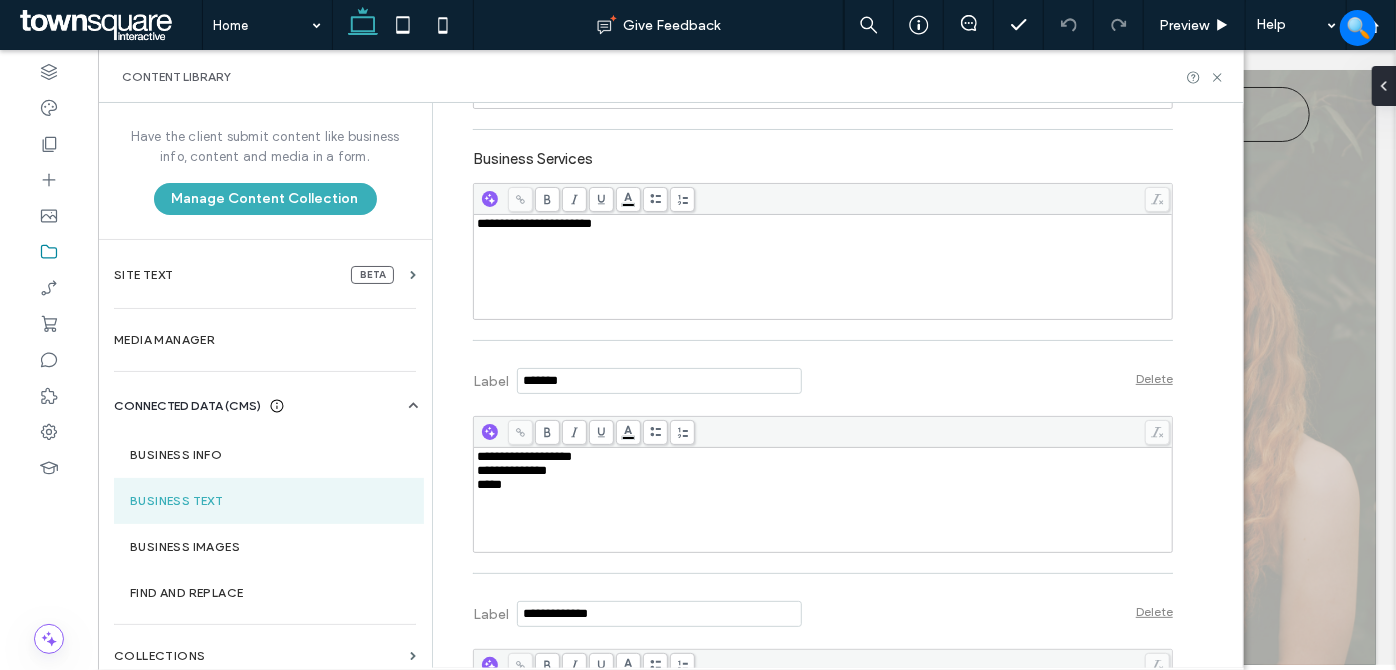 click on "**********" at bounding box center (534, 223) 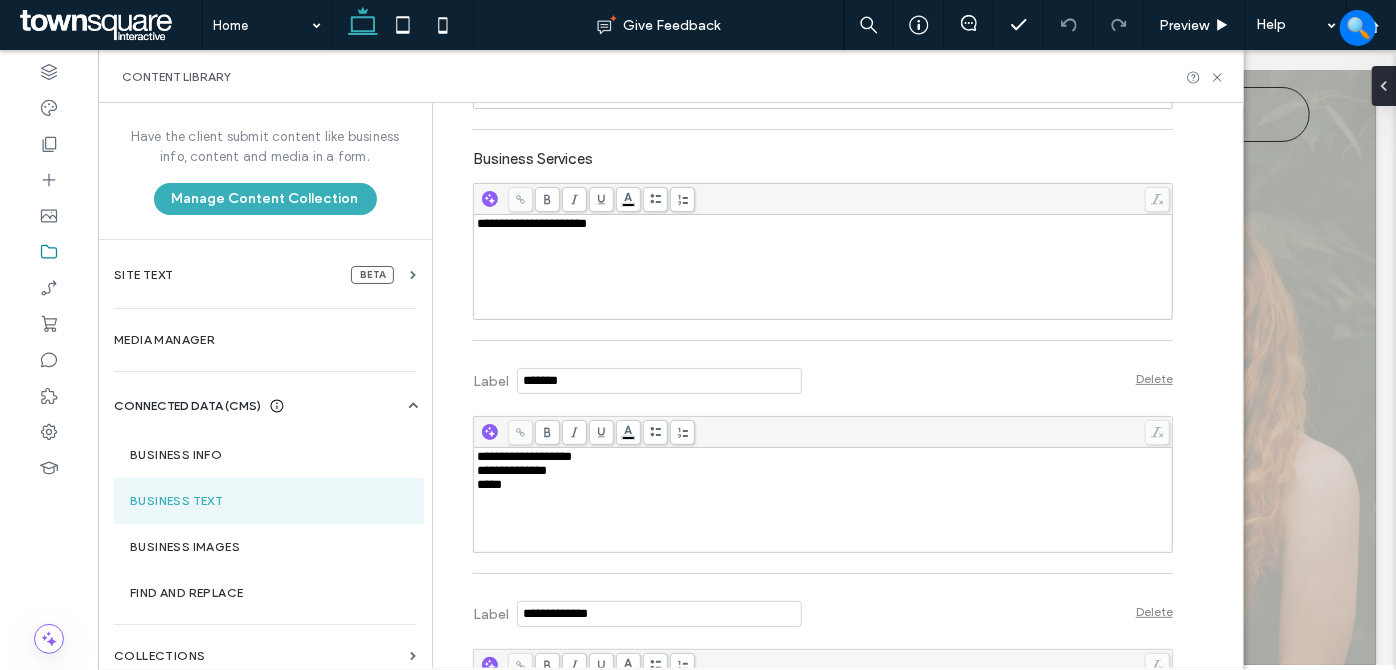 type 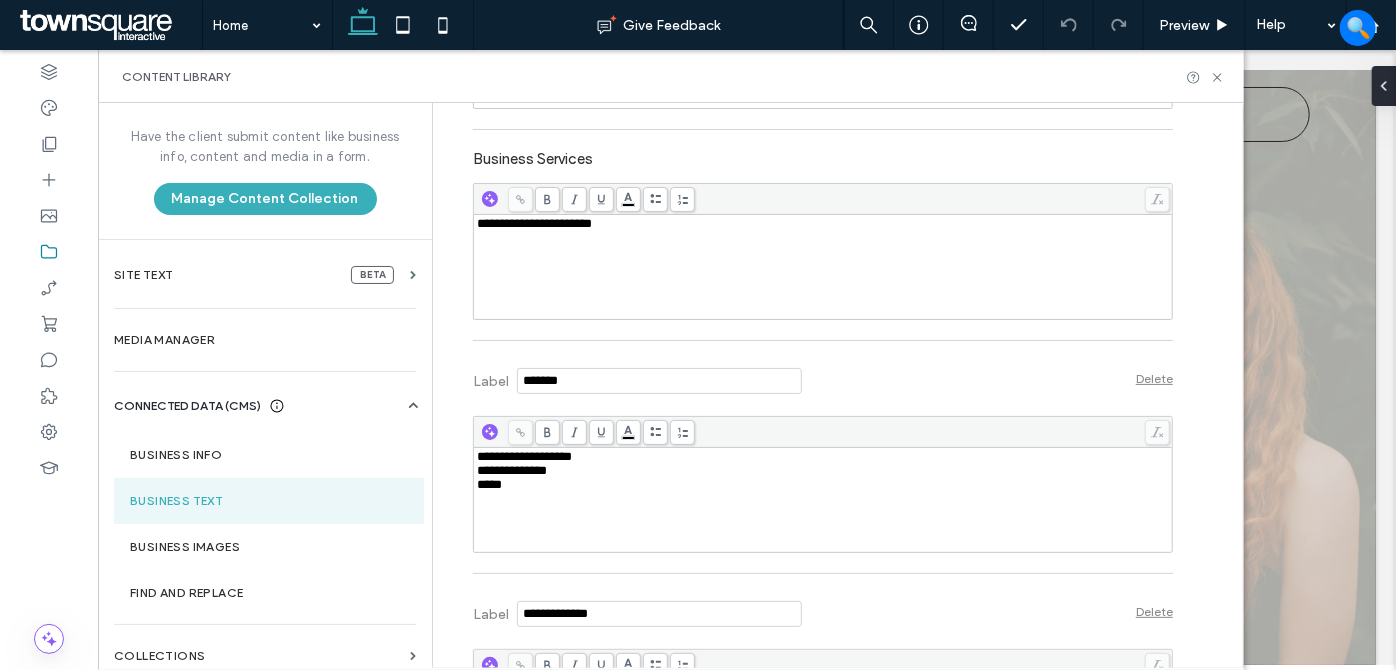 click on "**********" at bounding box center [534, 223] 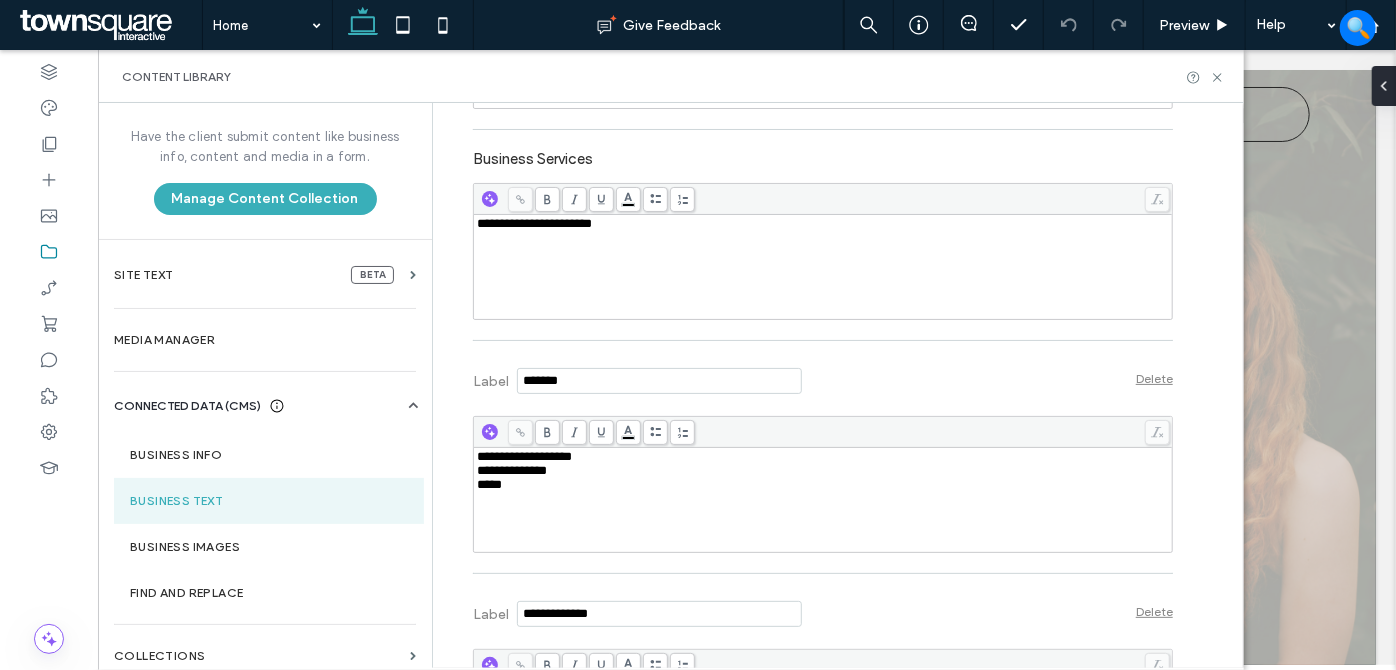 click on "**********" at bounding box center (823, 471) 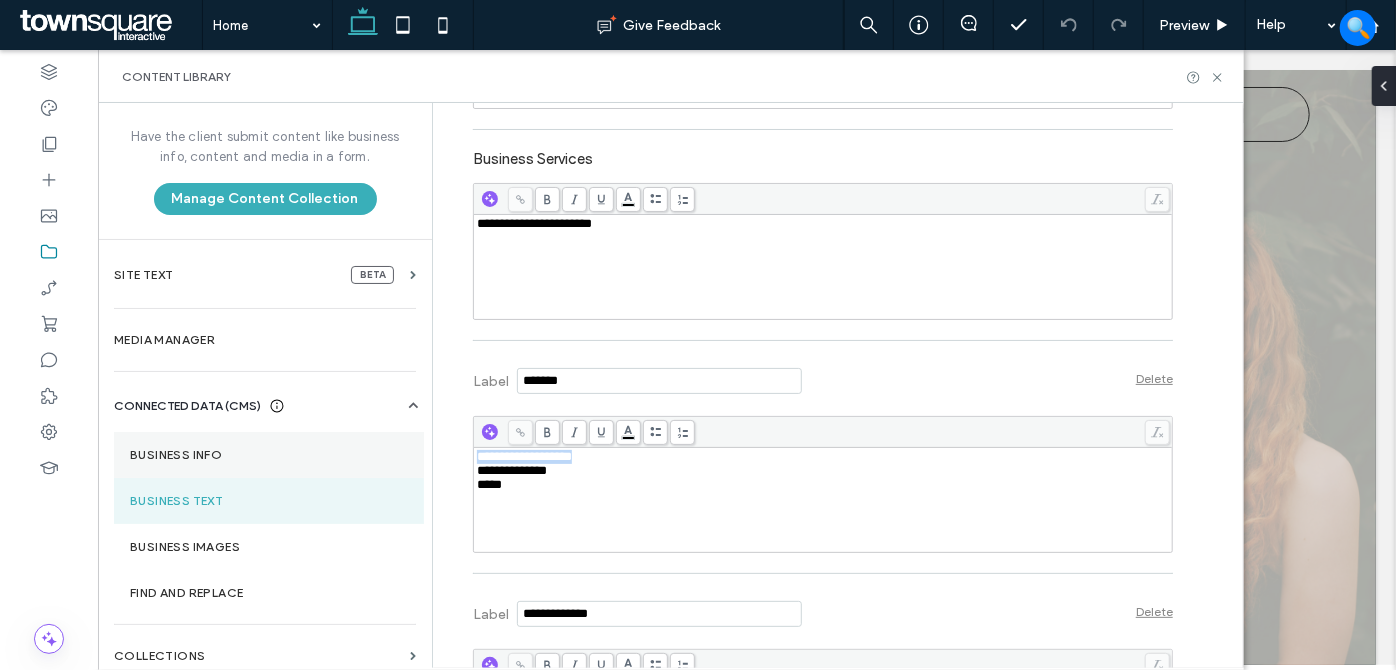 drag, startPoint x: 594, startPoint y: 451, endPoint x: 399, endPoint y: 452, distance: 195.00256 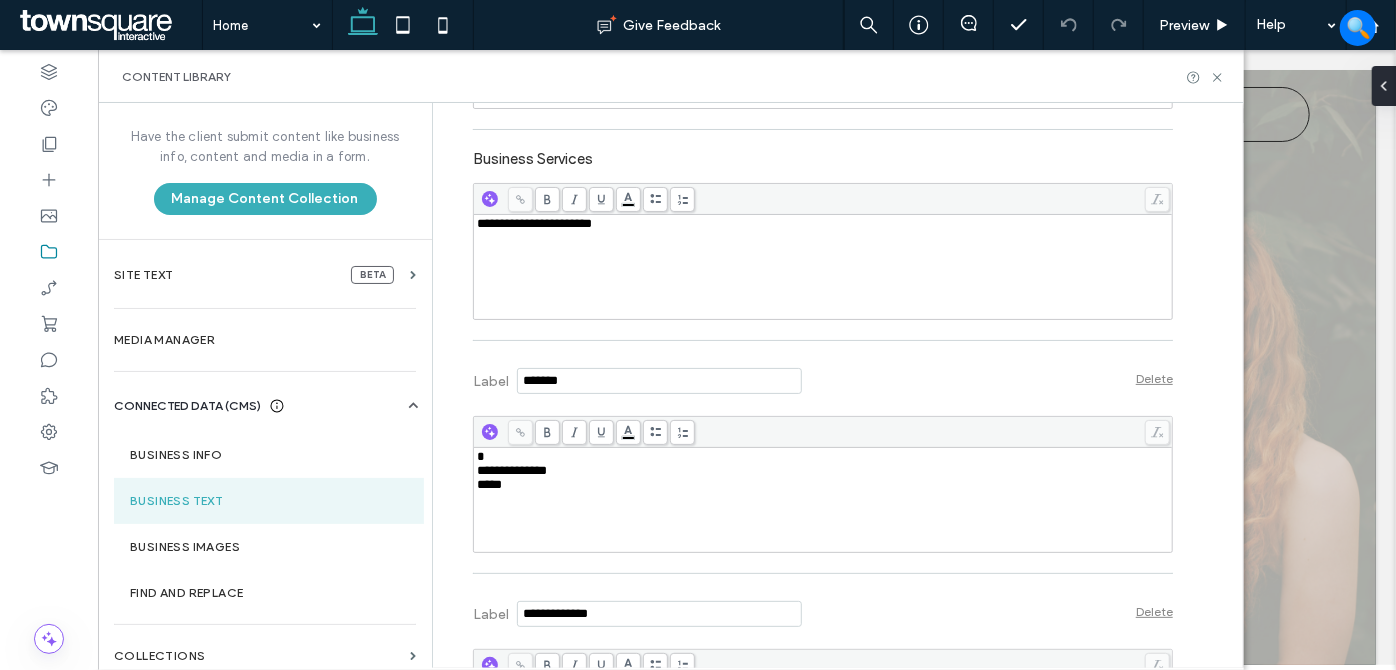type 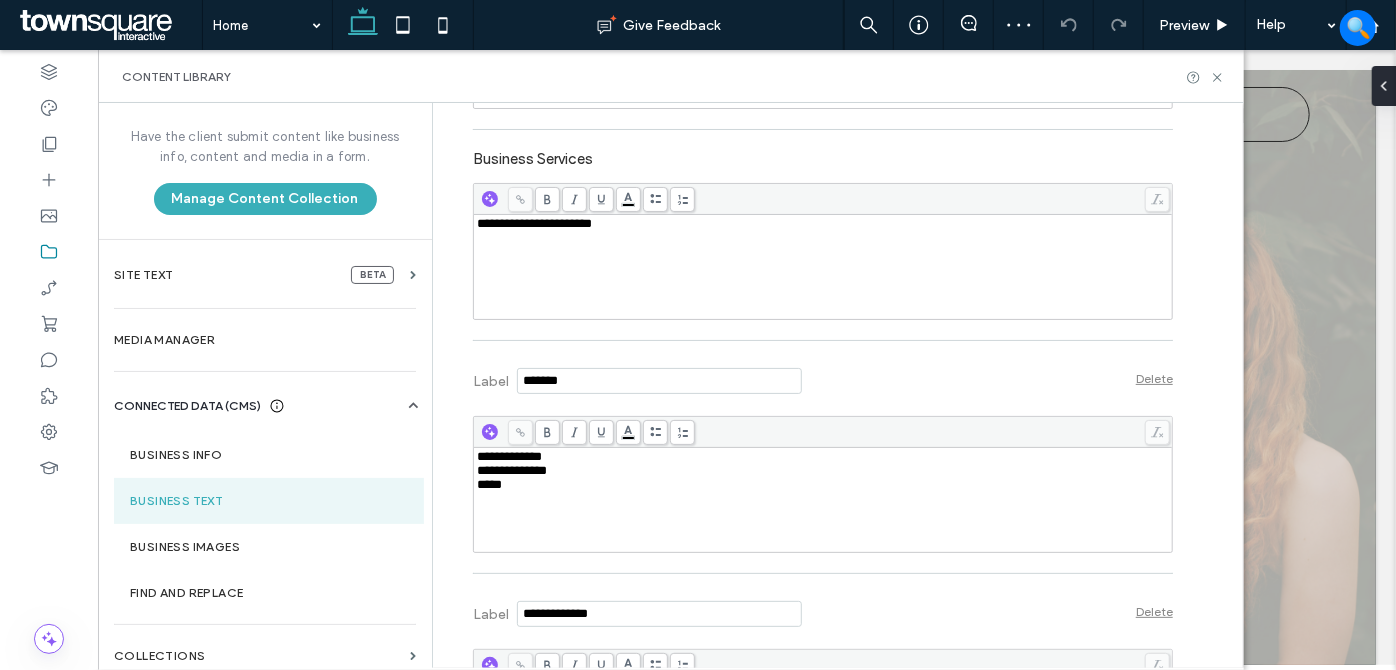 drag, startPoint x: 562, startPoint y: 471, endPoint x: 468, endPoint y: 483, distance: 94.76286 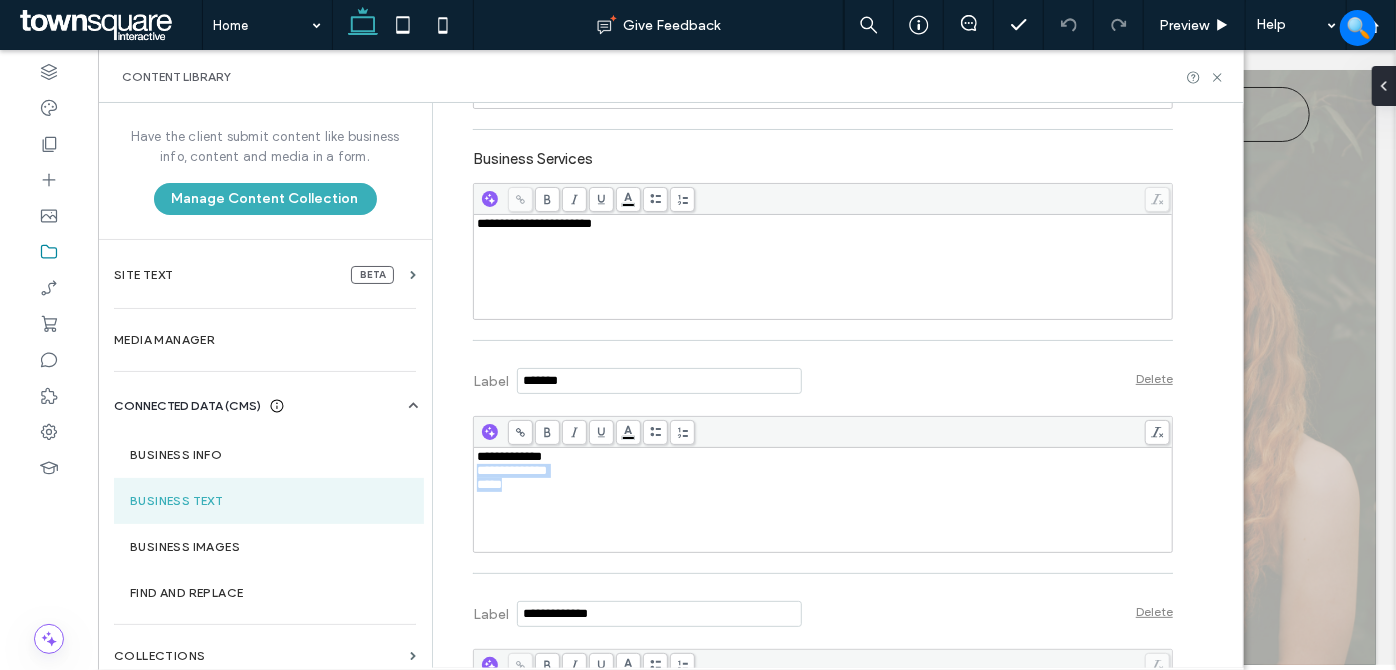 drag, startPoint x: 499, startPoint y: 486, endPoint x: 462, endPoint y: 472, distance: 39.56008 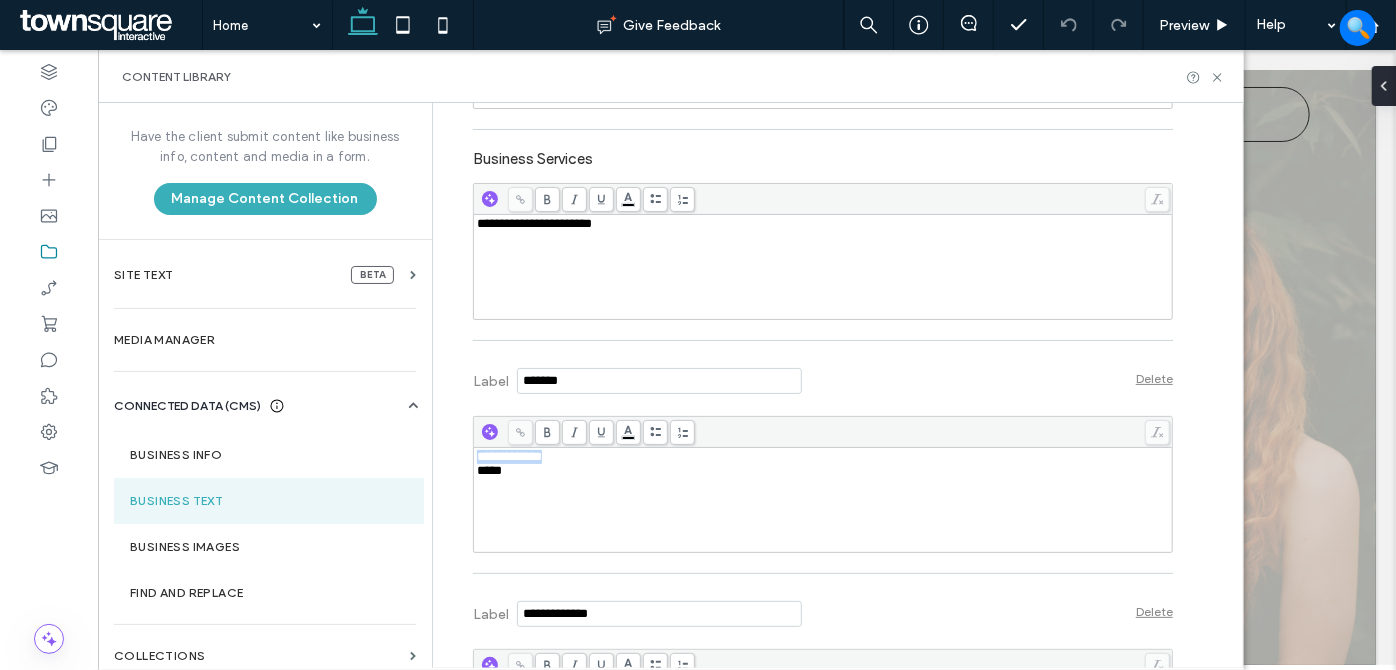 drag, startPoint x: 560, startPoint y: 450, endPoint x: 429, endPoint y: 457, distance: 131.18689 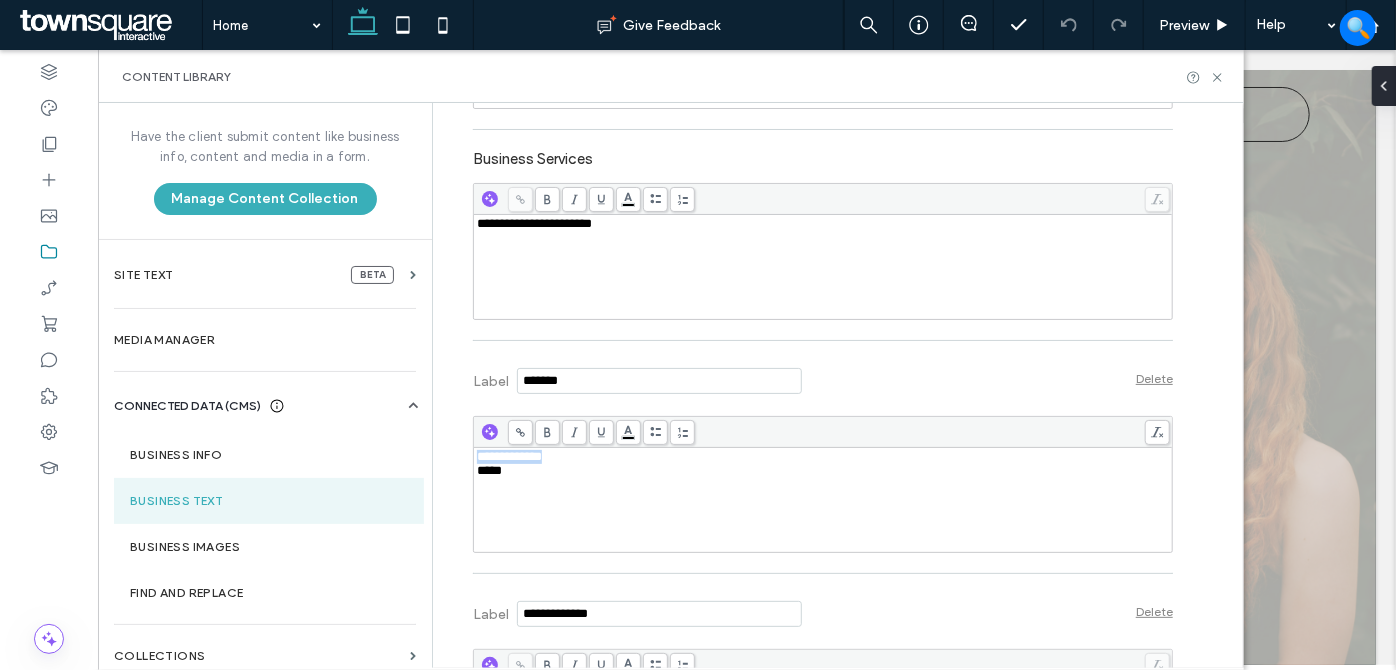 copy on "**********" 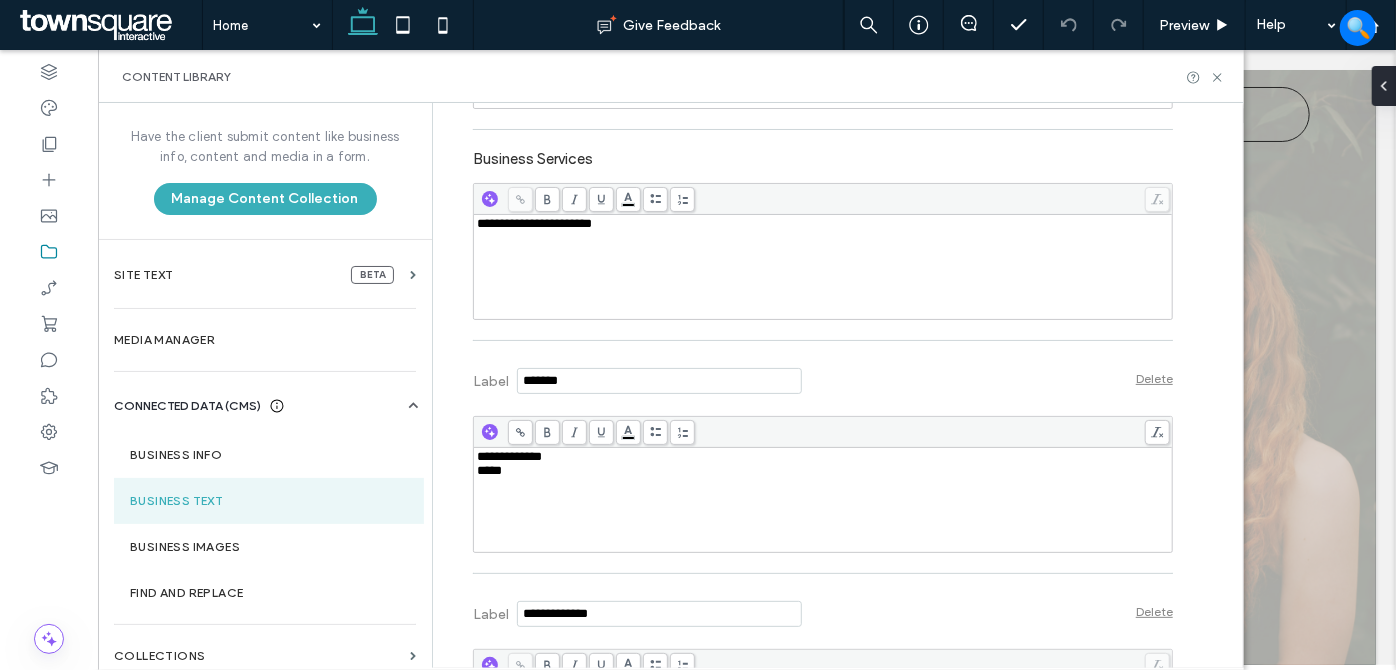 click on "**********" at bounding box center [823, 500] 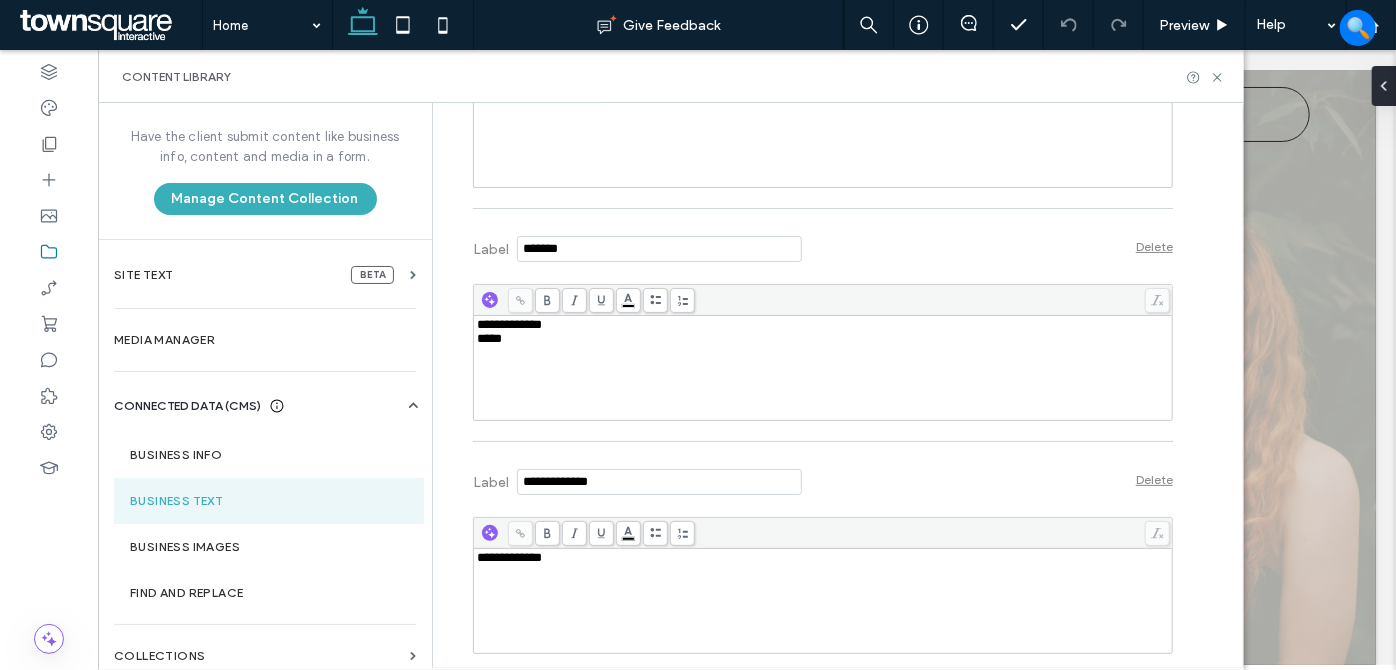 scroll, scrollTop: 830, scrollLeft: 0, axis: vertical 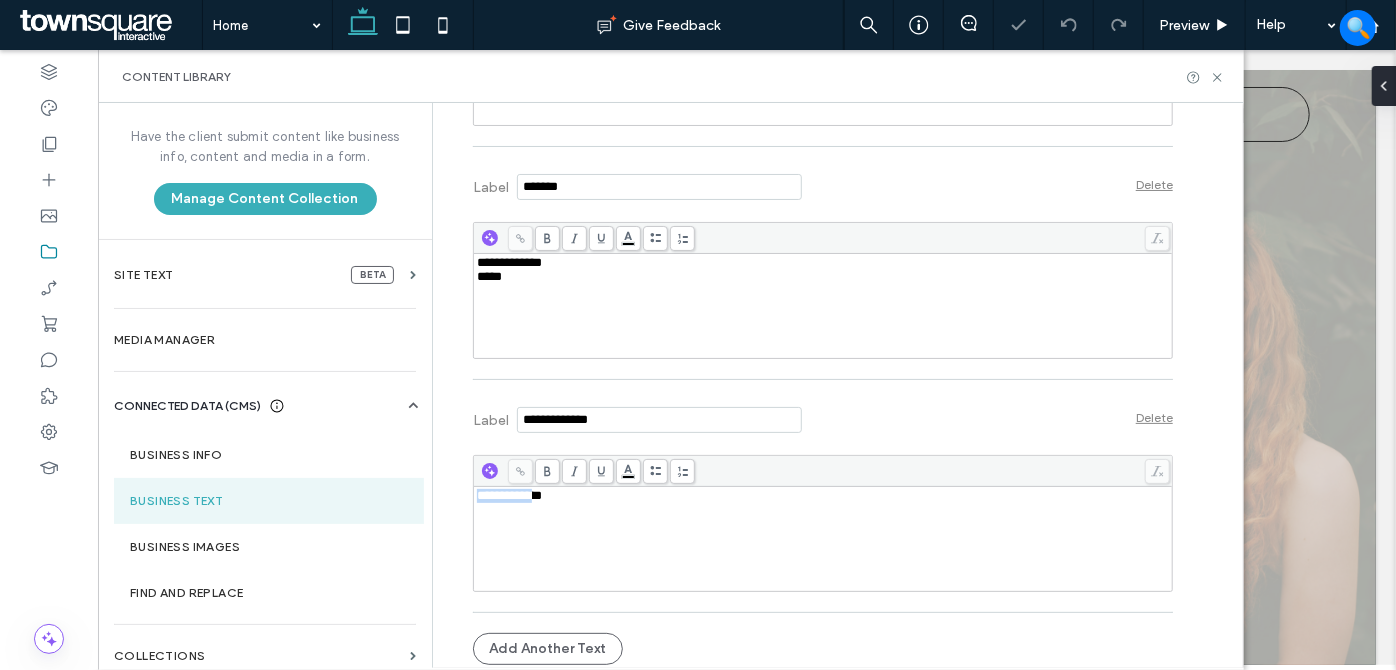 drag, startPoint x: 445, startPoint y: 495, endPoint x: 411, endPoint y: 498, distance: 34.132095 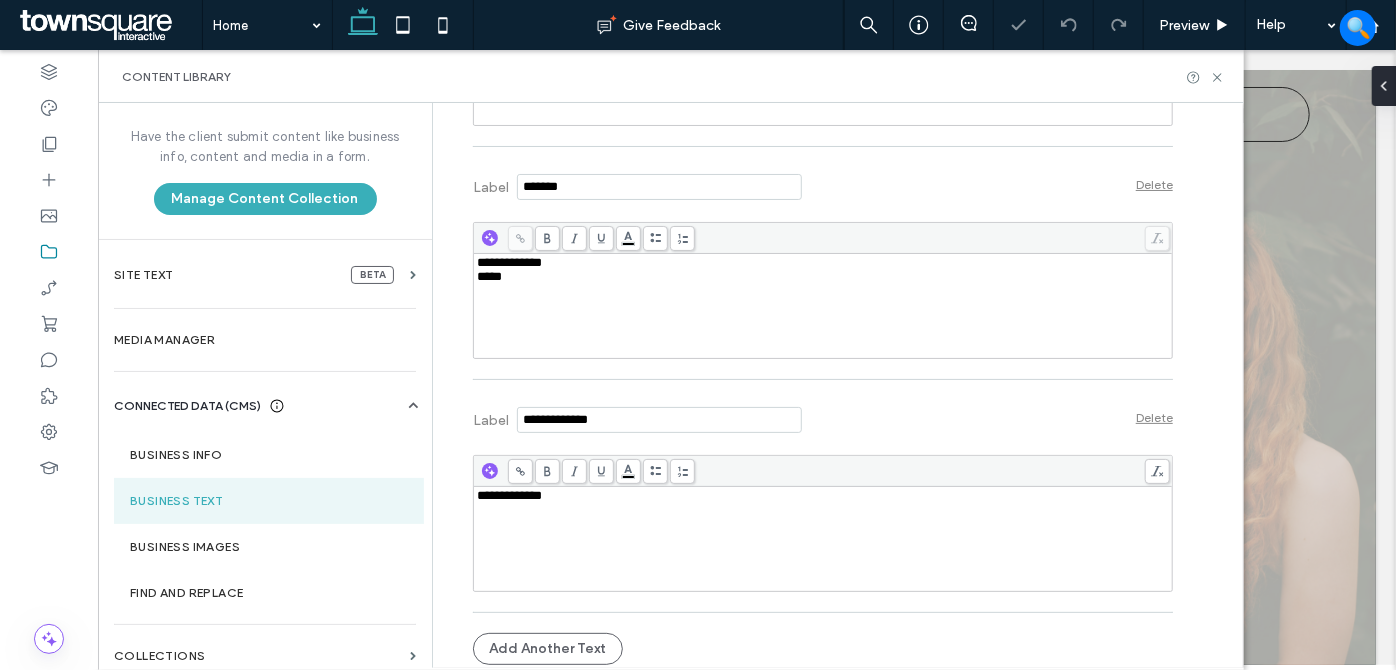 click on "**********" at bounding box center [823, 539] 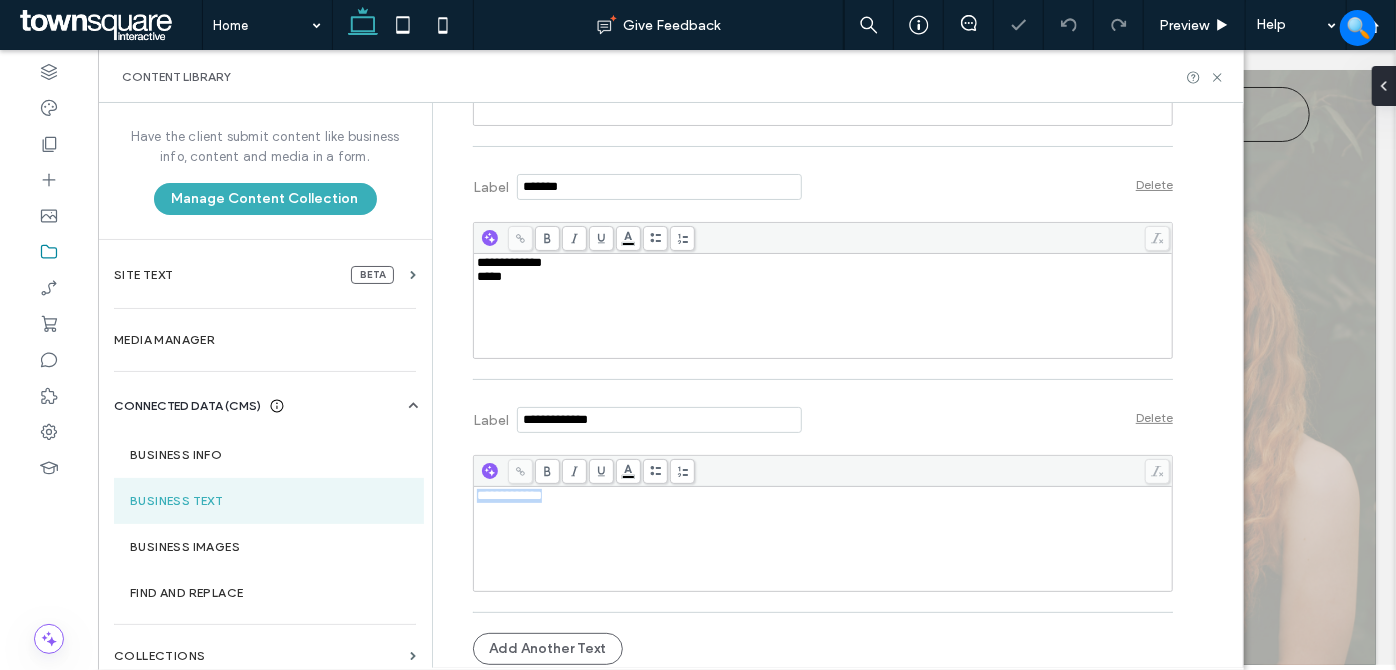 drag, startPoint x: 447, startPoint y: 492, endPoint x: 414, endPoint y: 494, distance: 33.06055 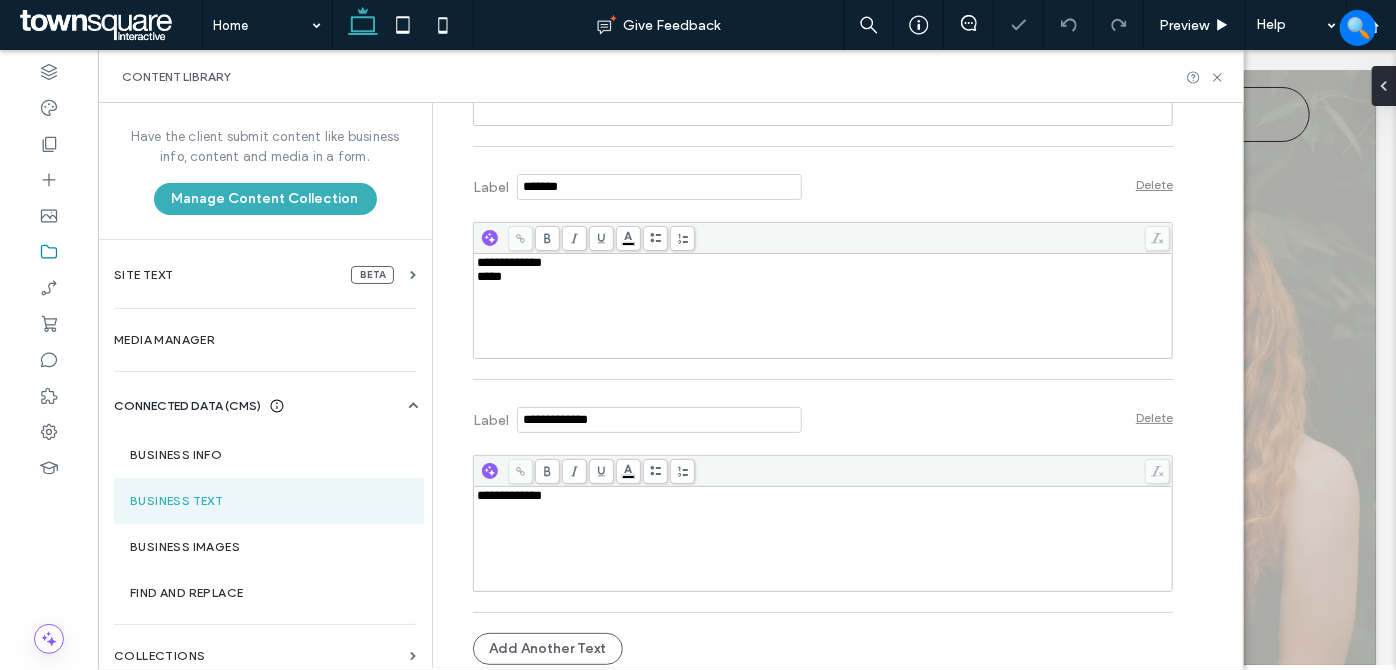 click on "**********" at bounding box center (823, 539) 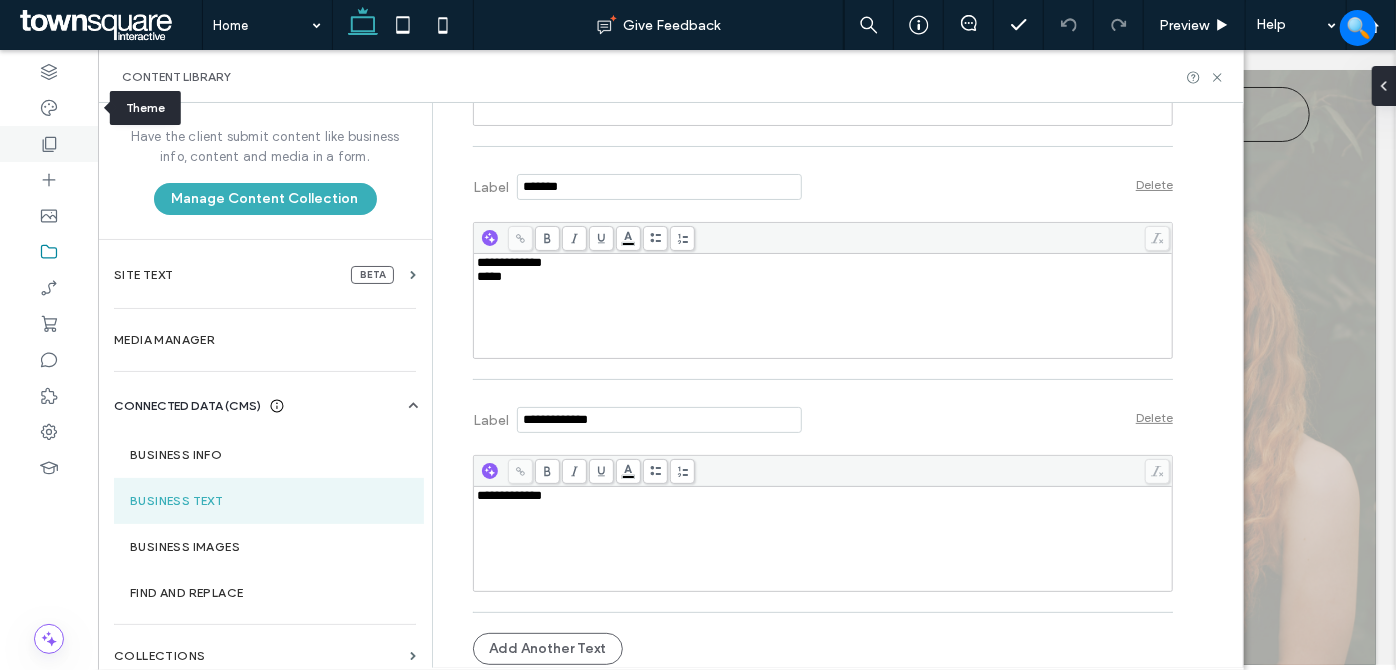 click 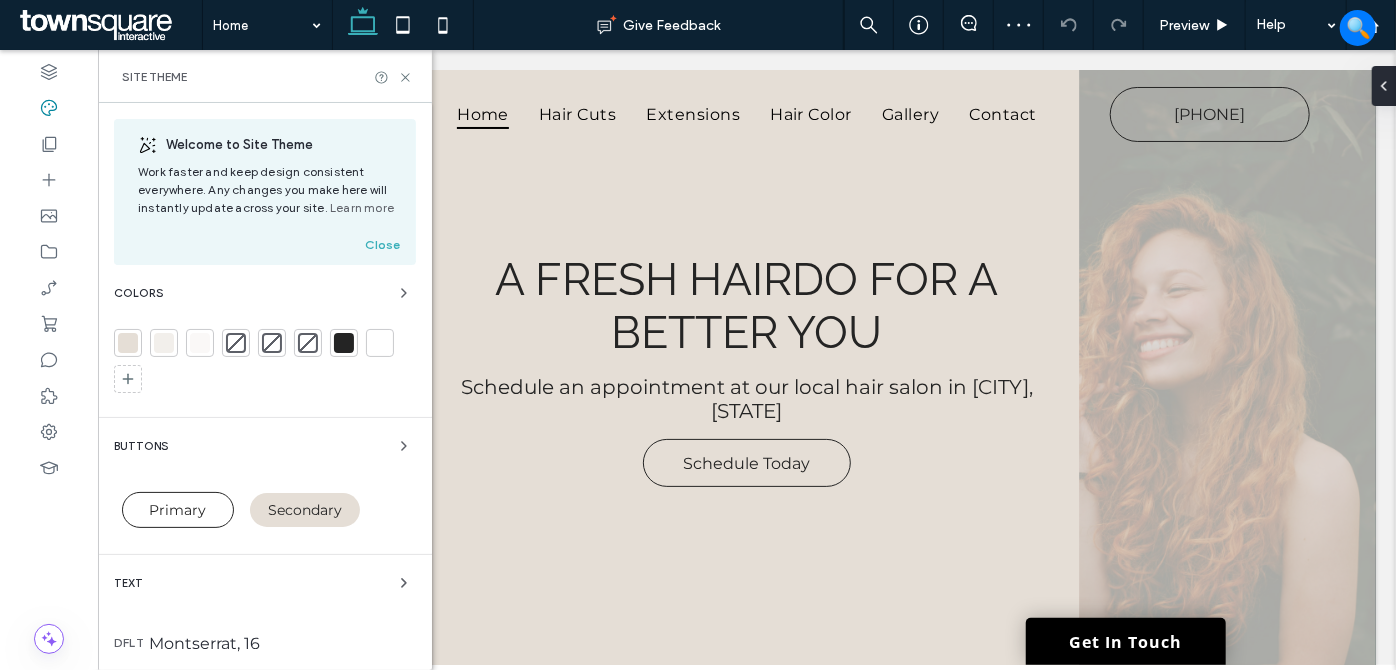 scroll, scrollTop: 0, scrollLeft: 0, axis: both 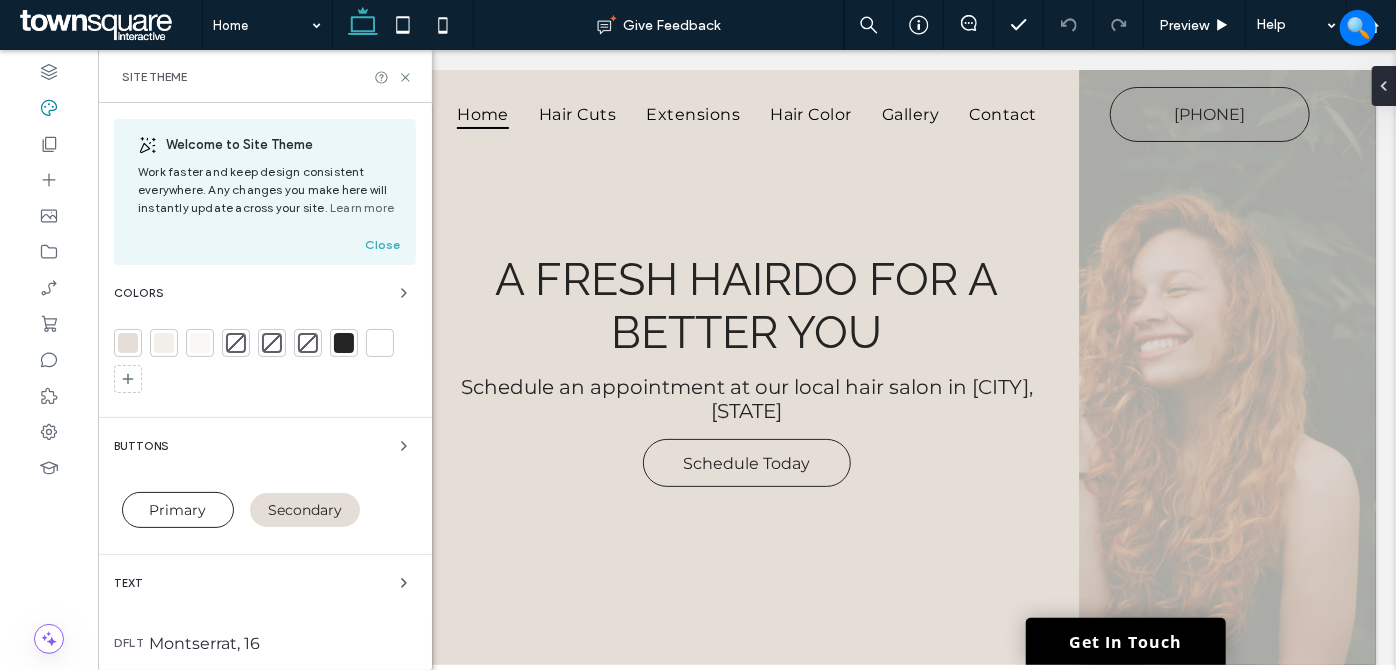 drag, startPoint x: 122, startPoint y: 346, endPoint x: 343, endPoint y: 382, distance: 223.91293 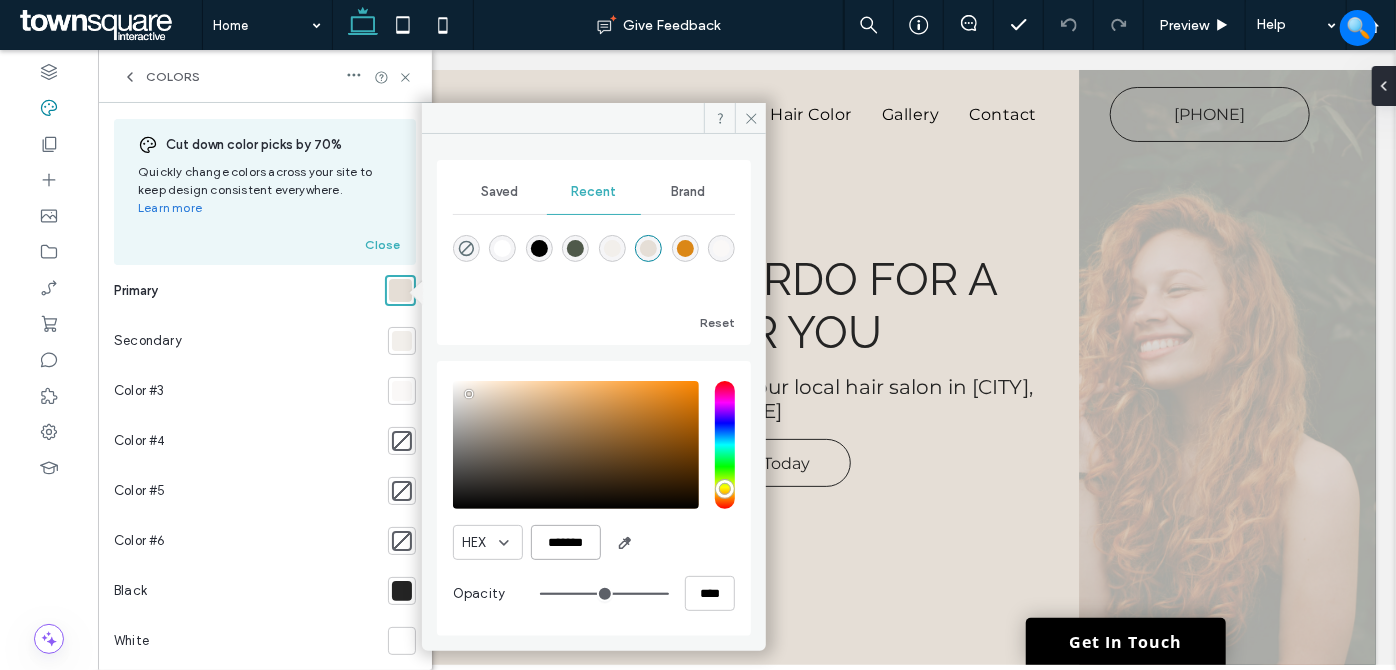 click on "*******" at bounding box center [566, 542] 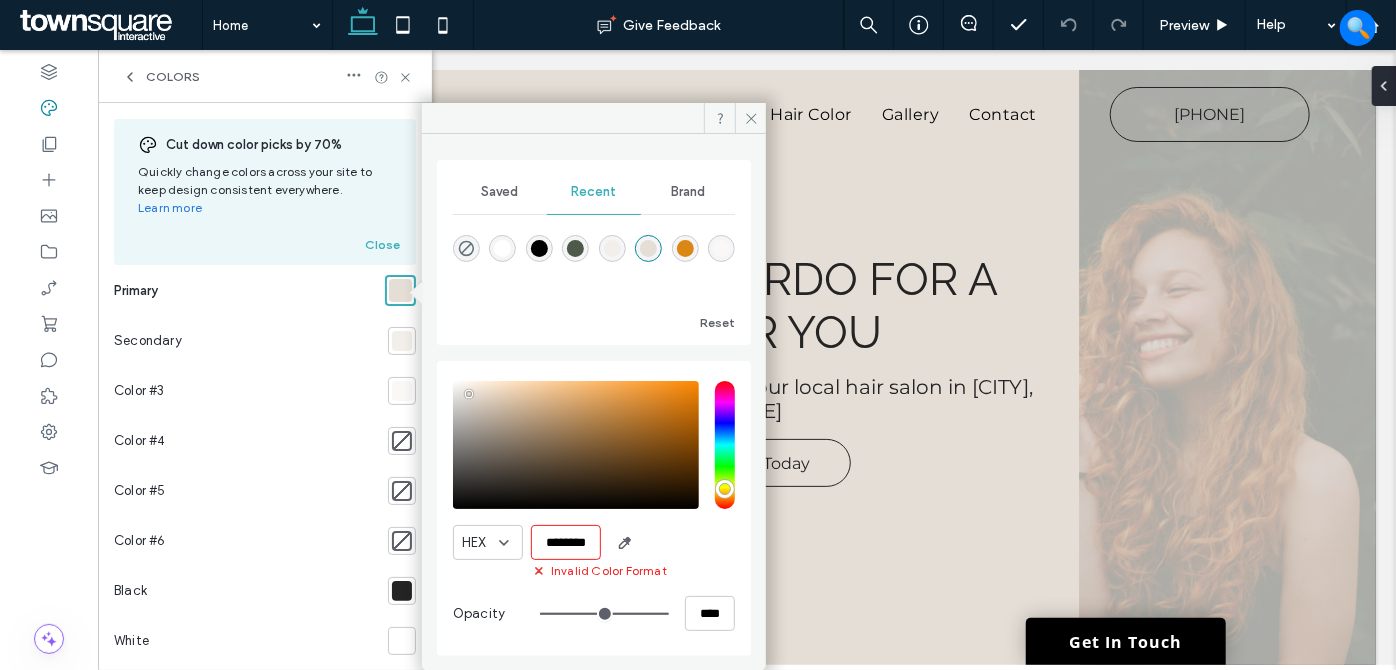 scroll, scrollTop: 0, scrollLeft: 5, axis: horizontal 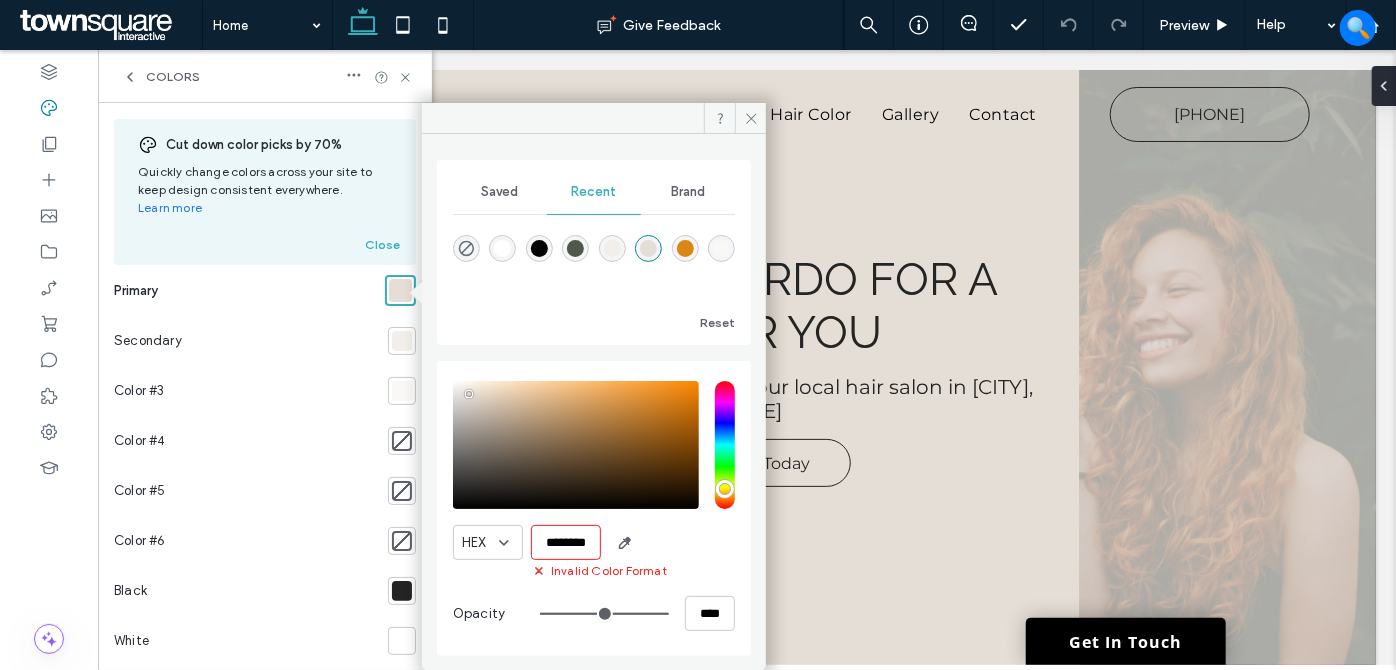 click on "********" at bounding box center [566, 542] 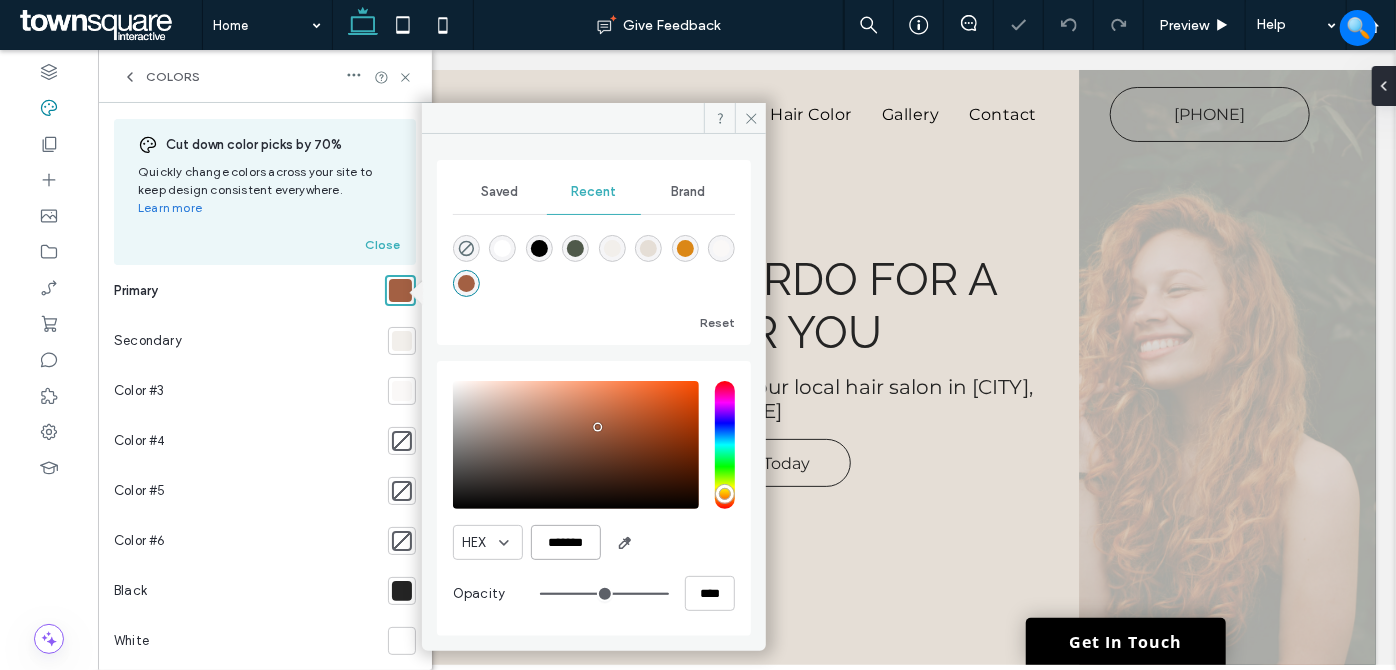 type on "*******" 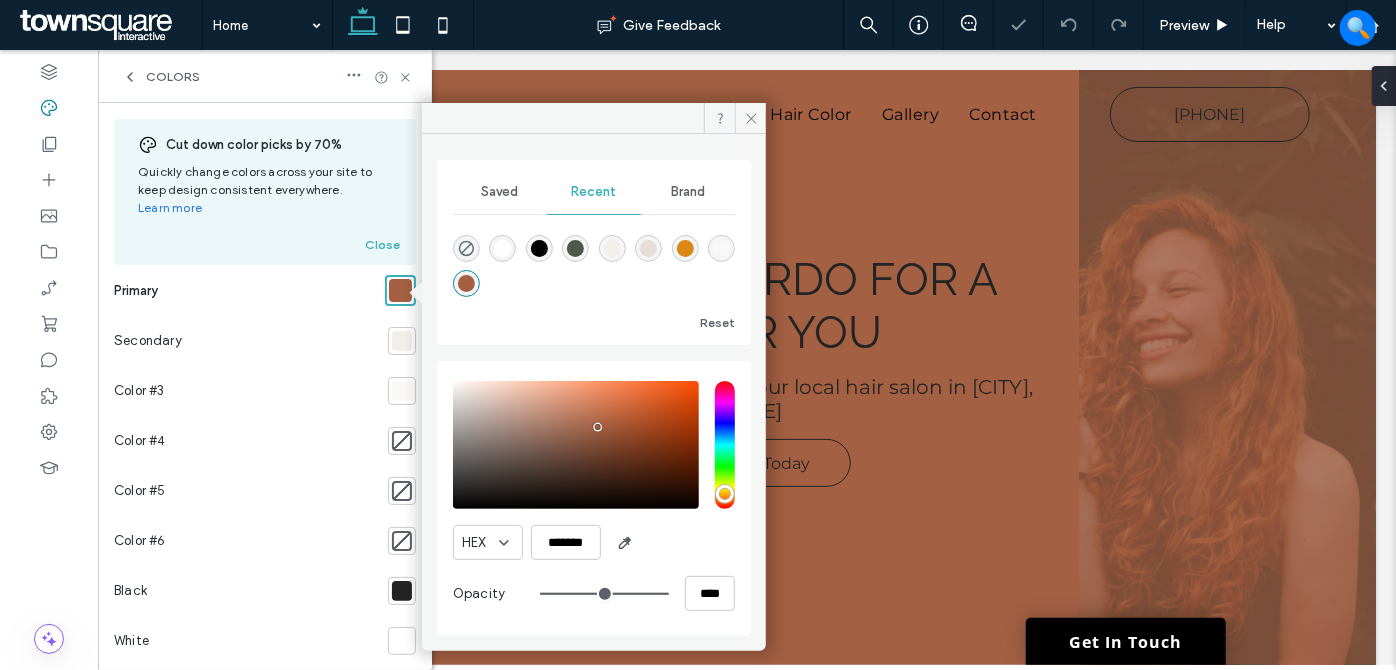 click on "HEX *******" at bounding box center (594, 542) 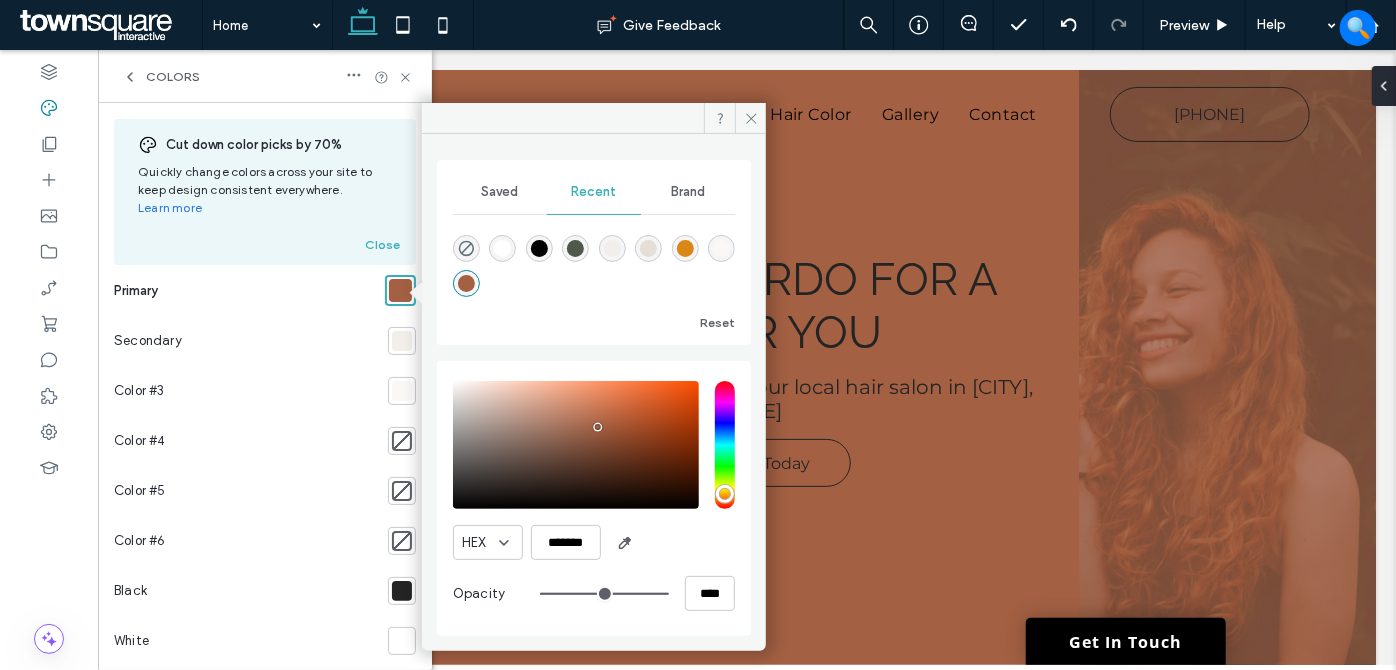 drag, startPoint x: 389, startPoint y: 339, endPoint x: 418, endPoint y: 368, distance: 41.01219 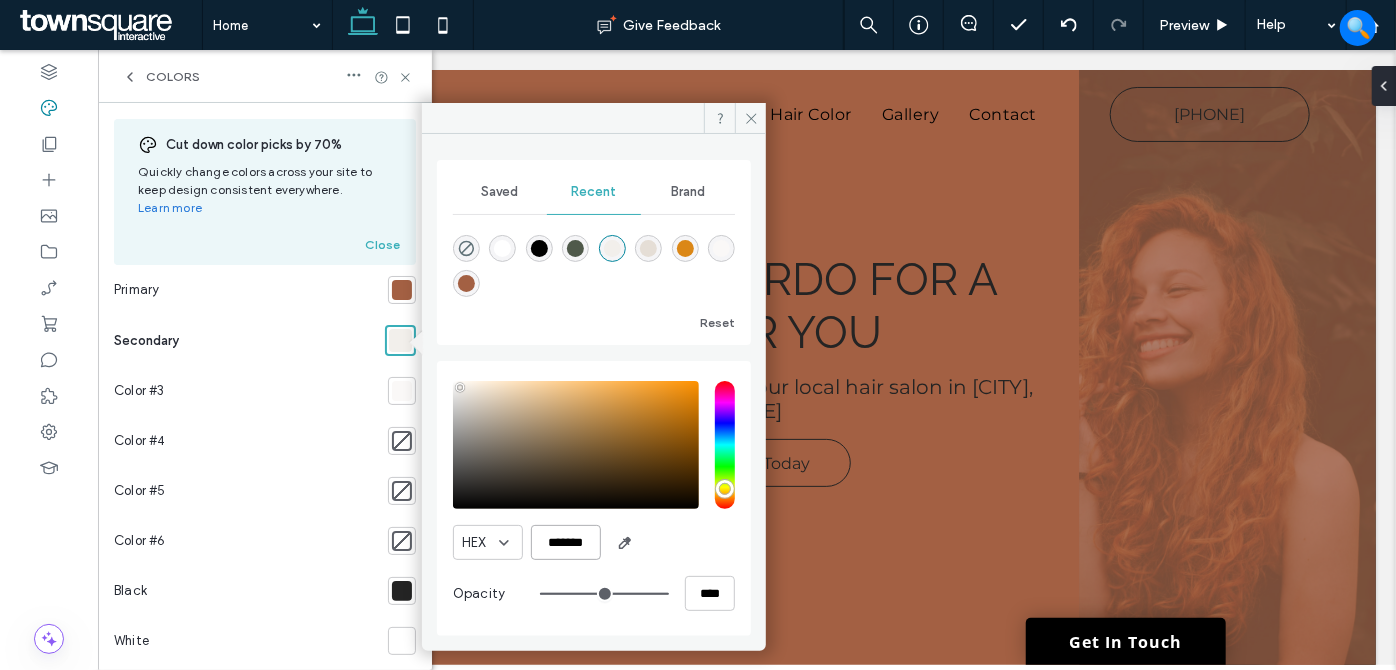 click on "*******" at bounding box center [566, 542] 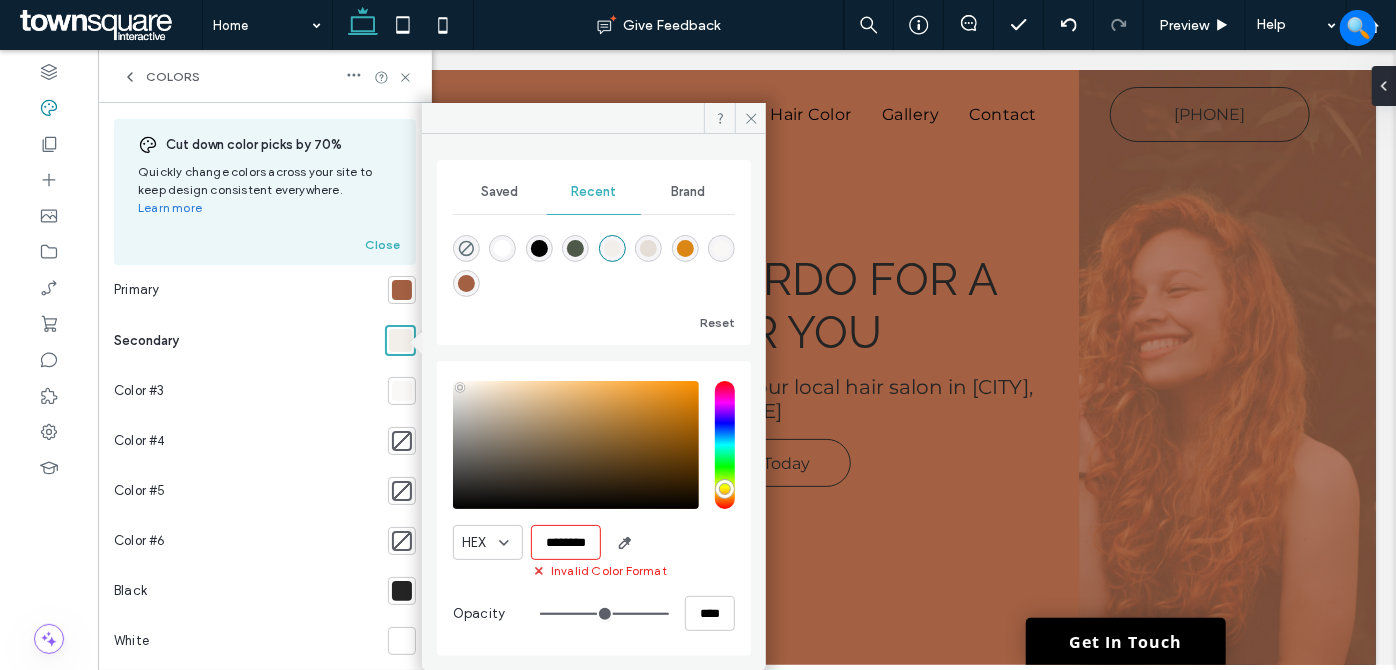 scroll, scrollTop: 0, scrollLeft: 5, axis: horizontal 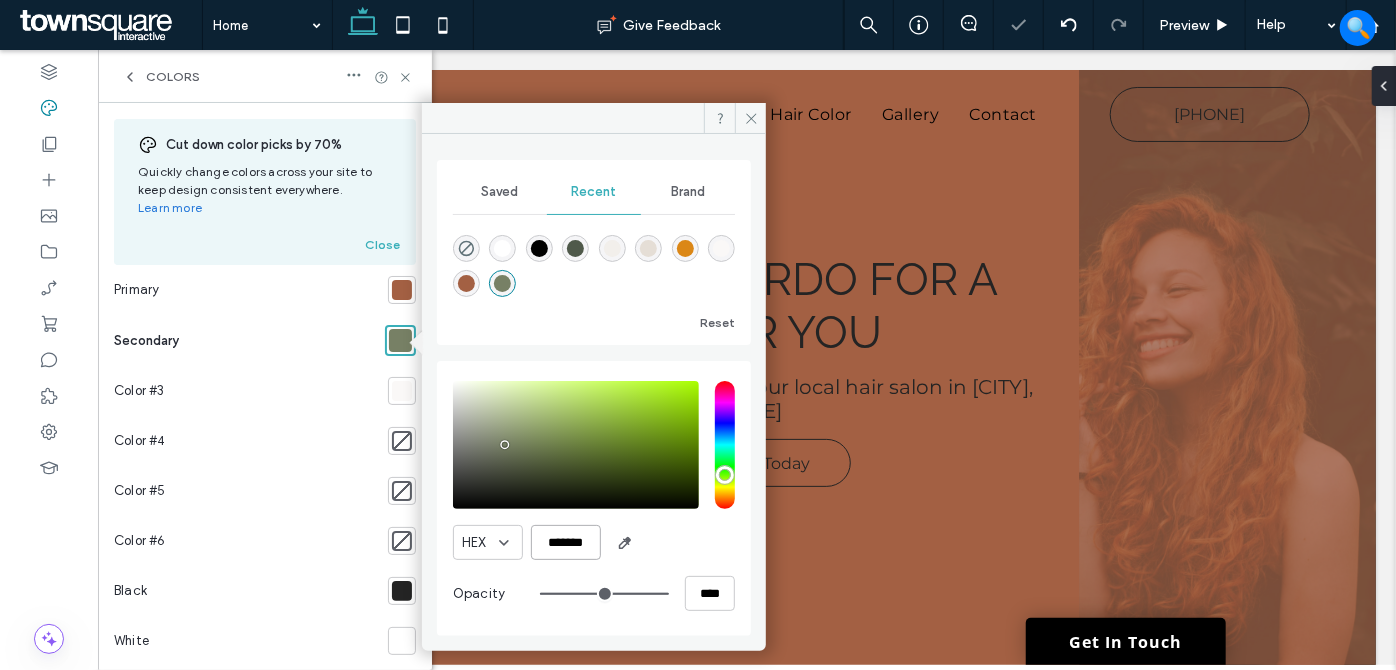 type on "*******" 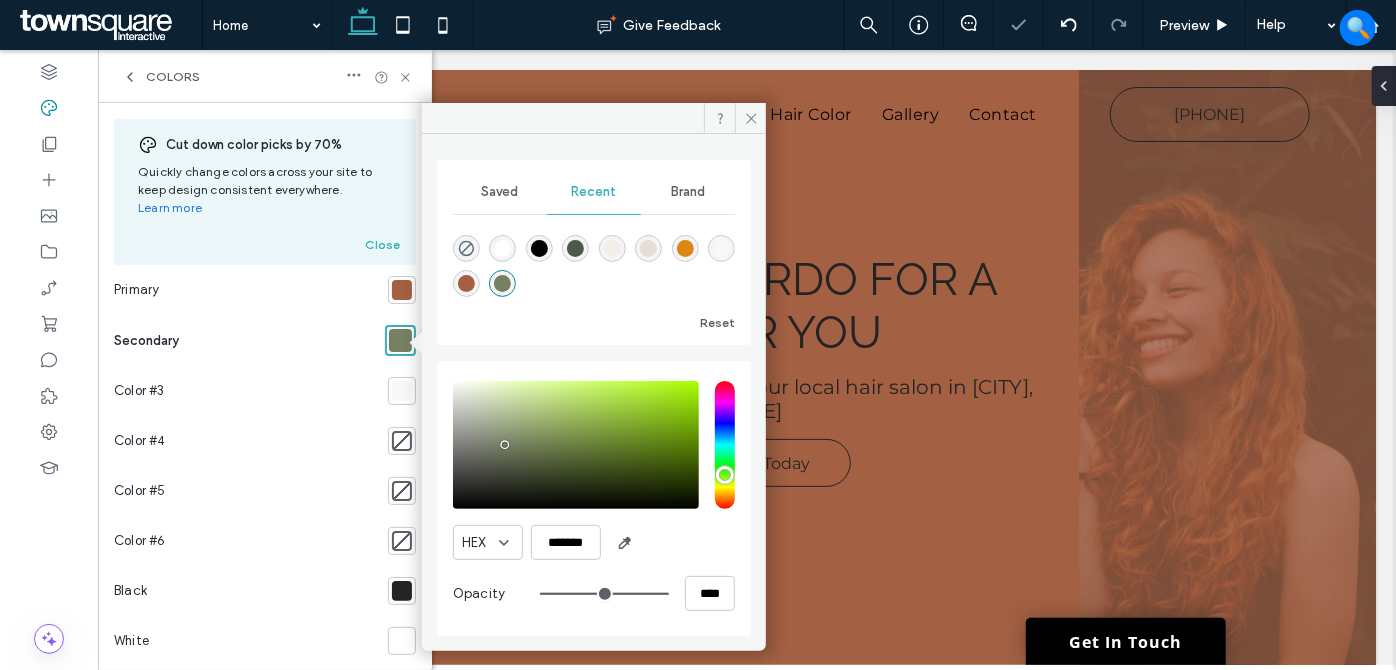 click on "HEX *******" at bounding box center [594, 542] 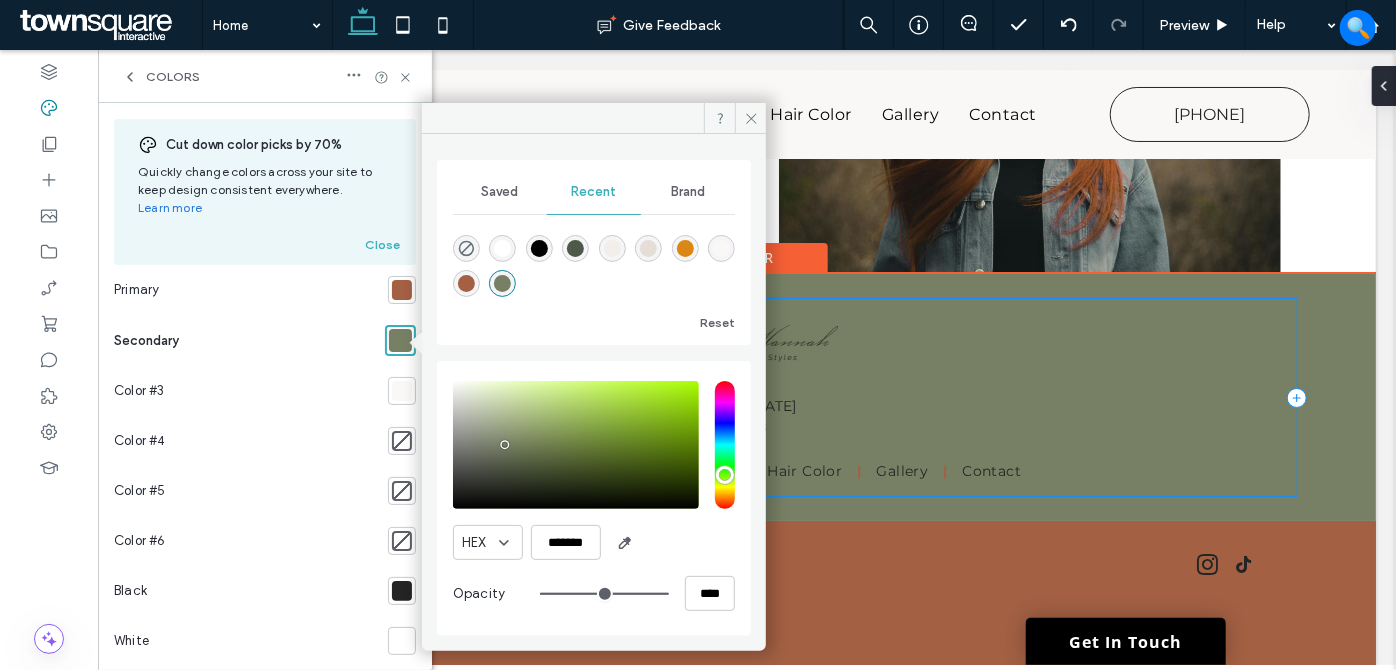 scroll, scrollTop: 3676, scrollLeft: 0, axis: vertical 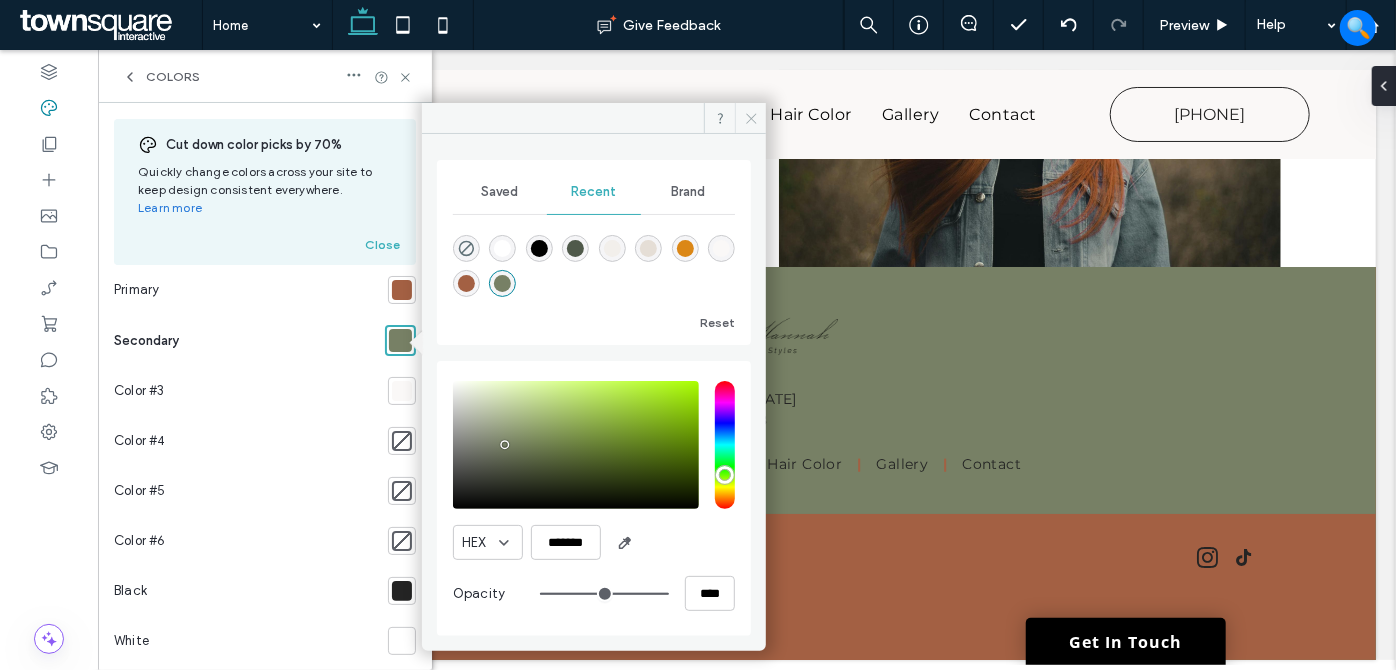 drag, startPoint x: 662, startPoint y: 79, endPoint x: 750, endPoint y: 113, distance: 94.33981 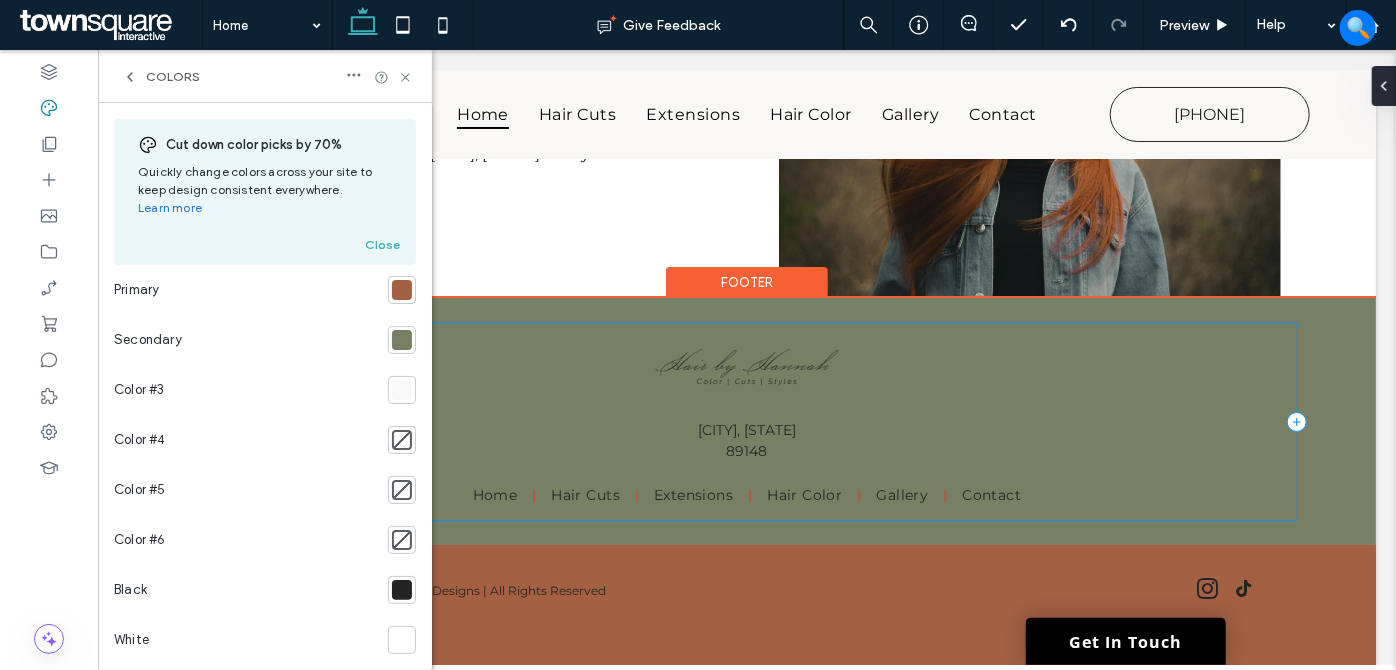 scroll, scrollTop: 3676, scrollLeft: 0, axis: vertical 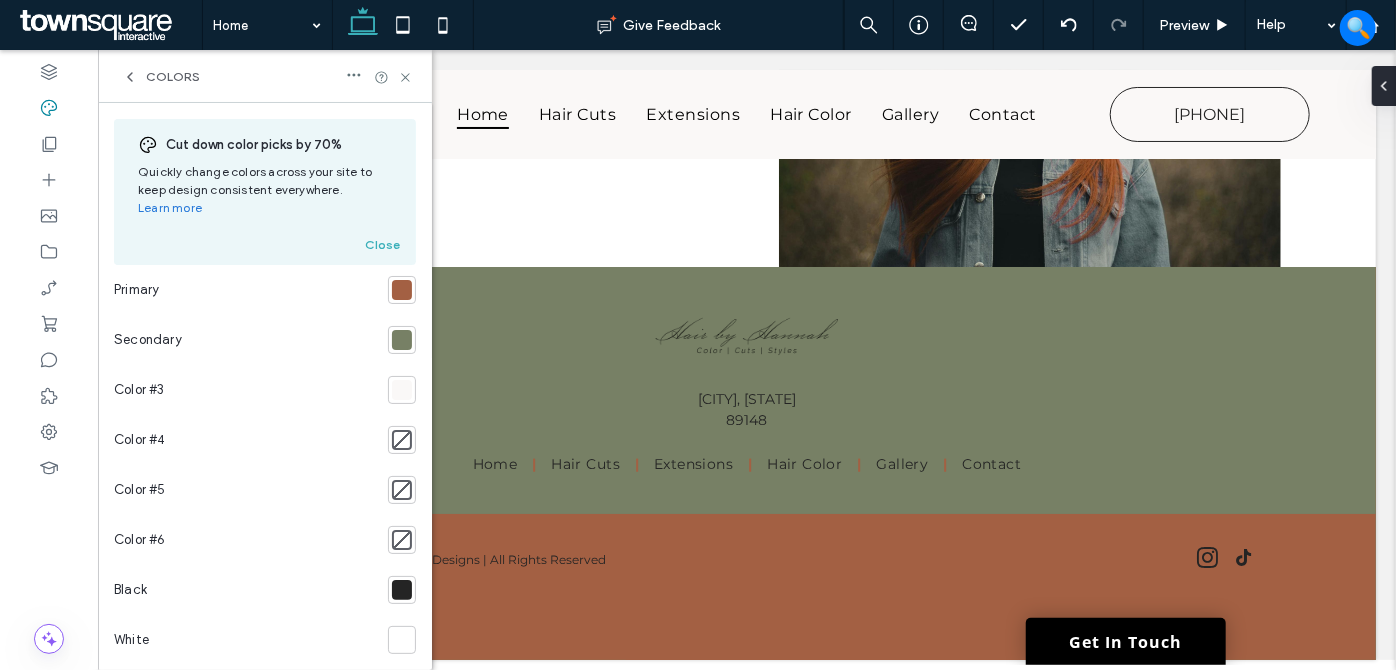 click at bounding box center (402, 290) 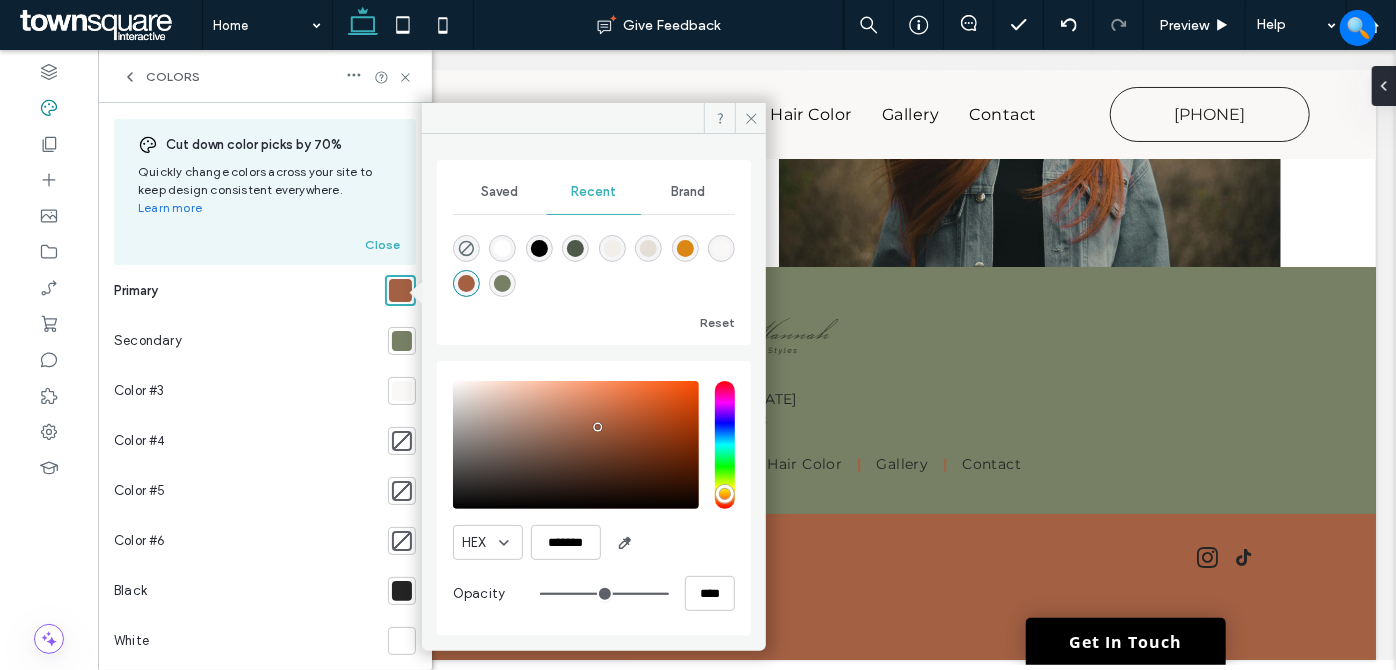 click at bounding box center [502, 283] 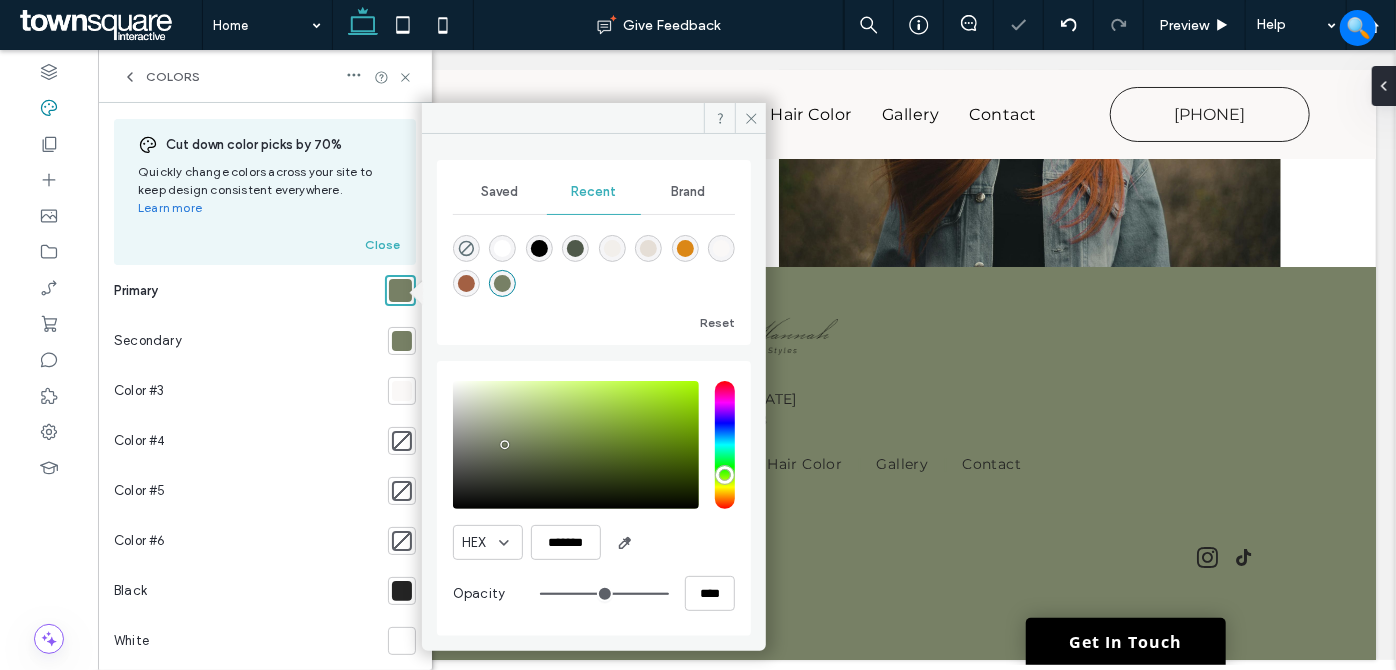 click at bounding box center [402, 341] 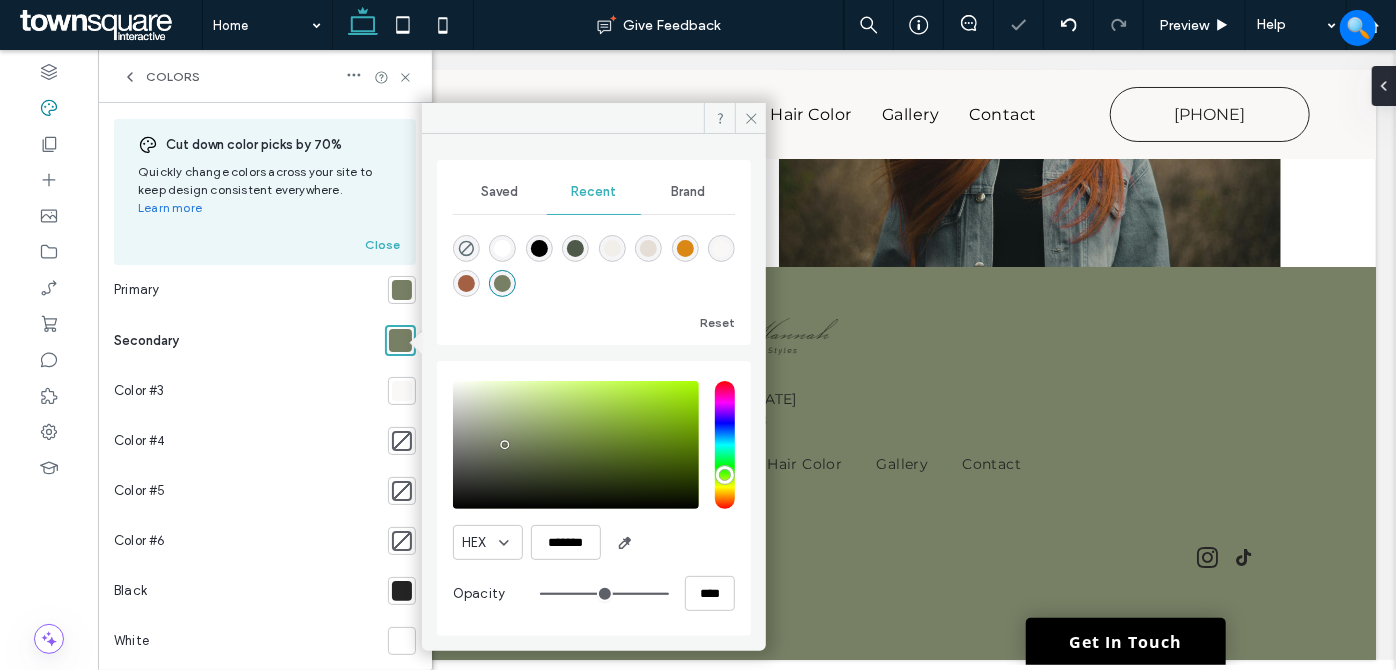 click at bounding box center (466, 283) 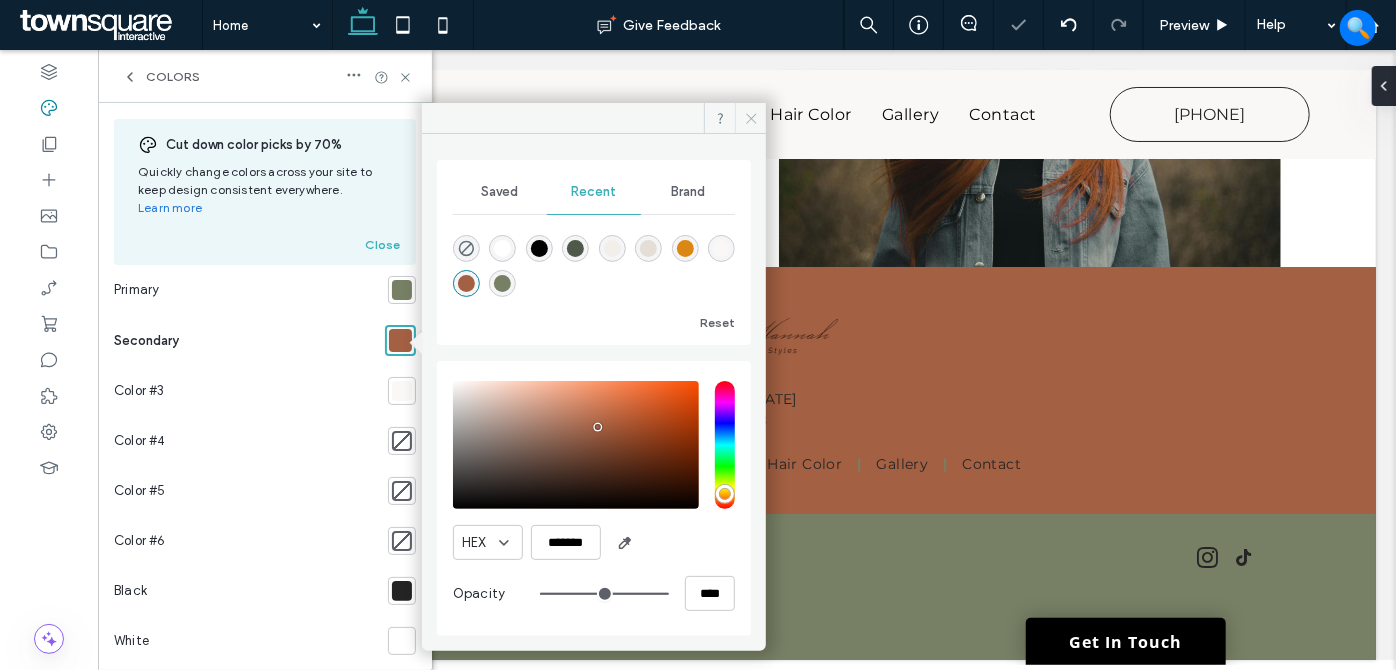 click 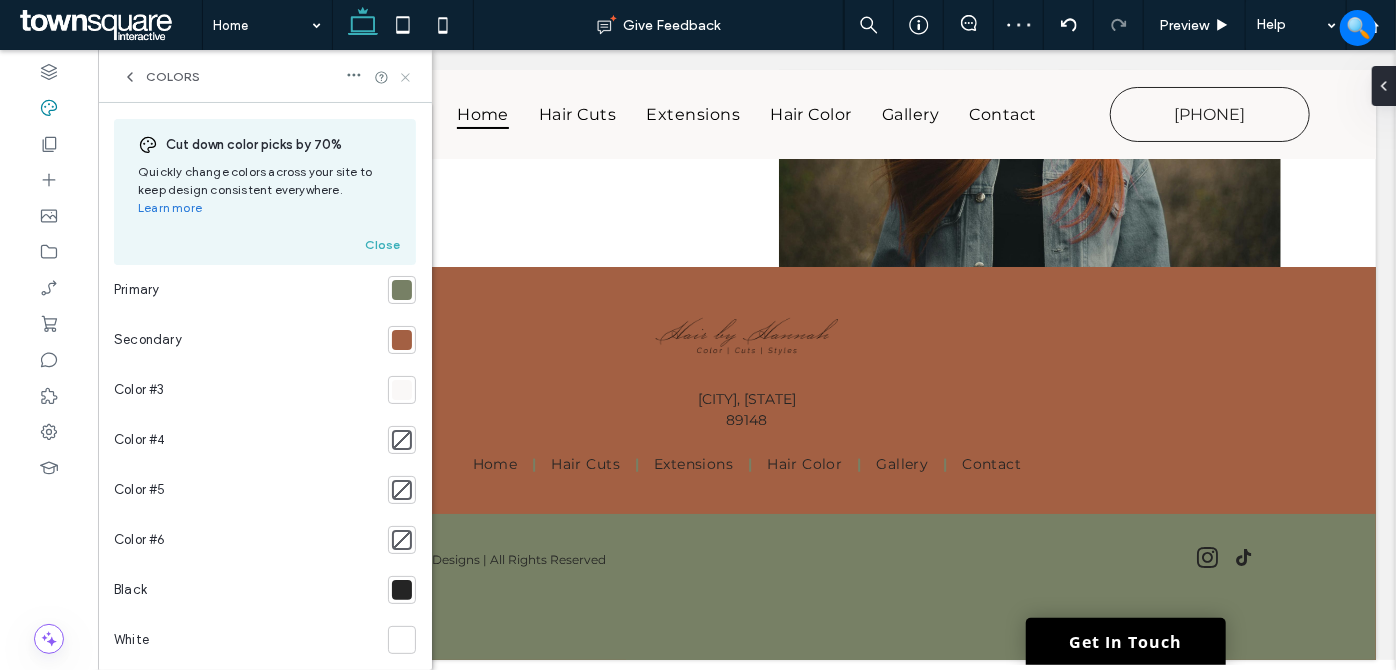 drag, startPoint x: 405, startPoint y: 74, endPoint x: 638, endPoint y: 193, distance: 261.62952 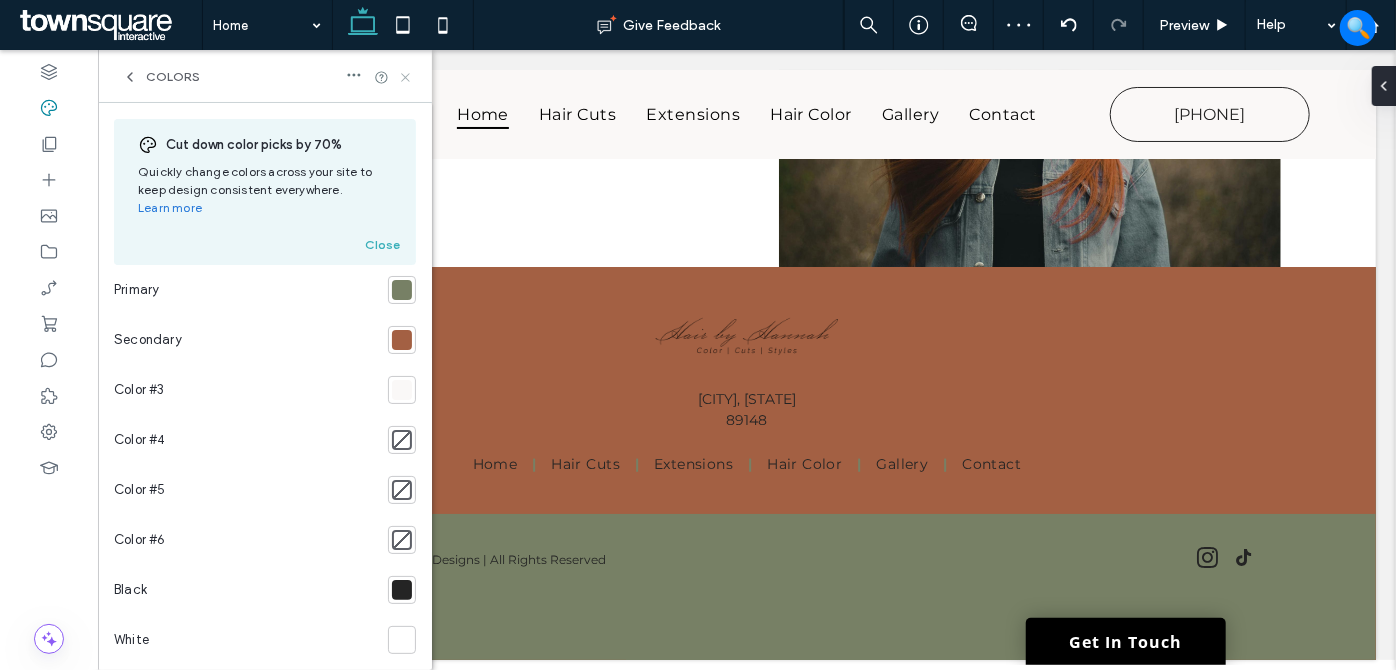 click 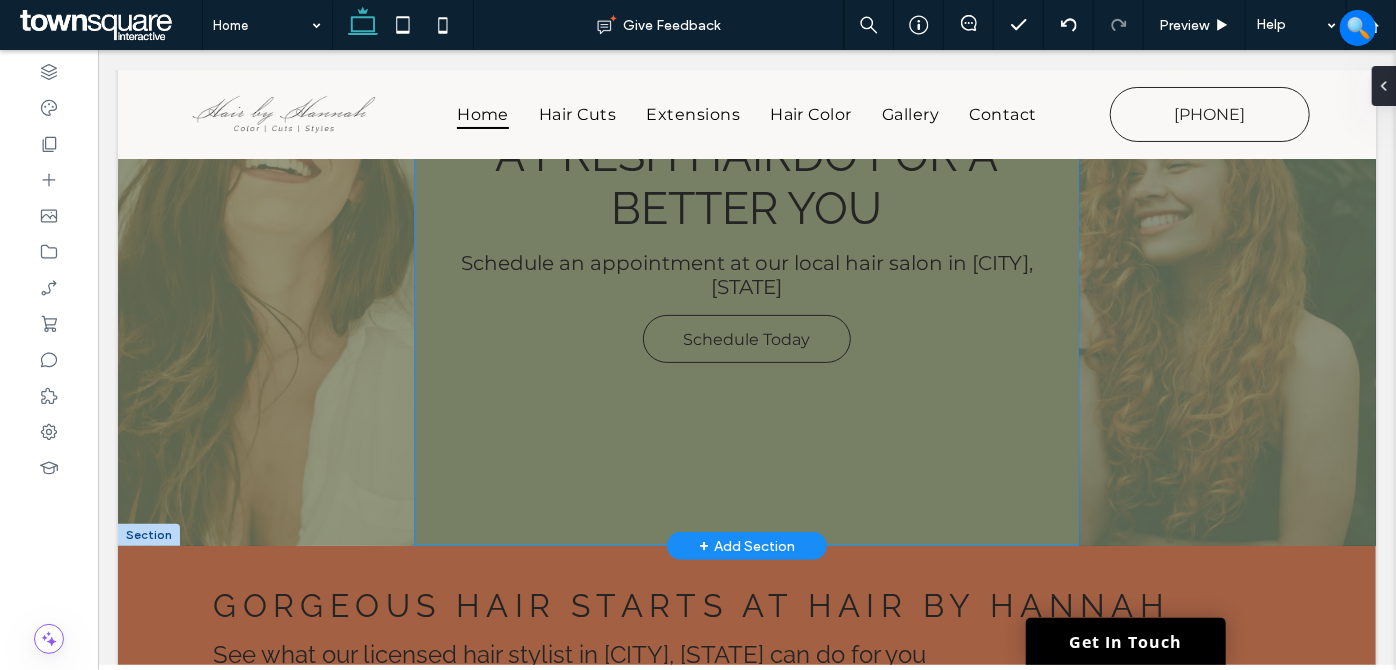 scroll, scrollTop: 0, scrollLeft: 0, axis: both 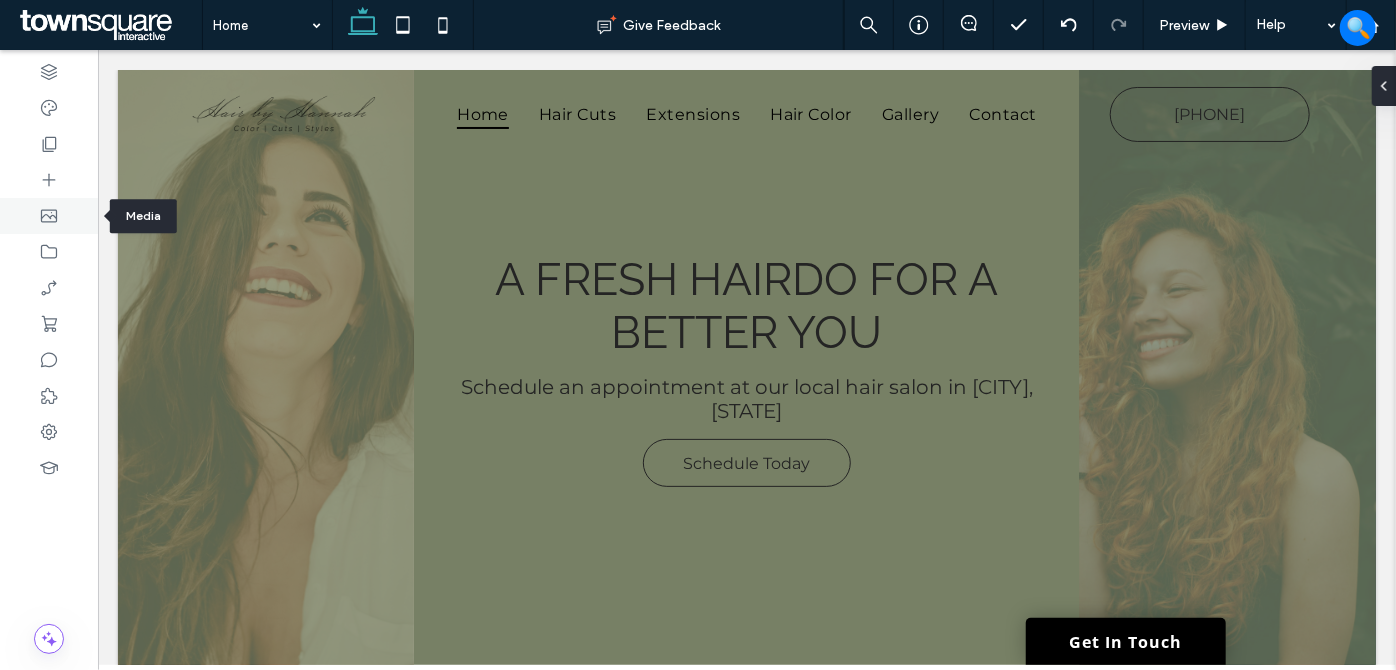 click at bounding box center (49, 216) 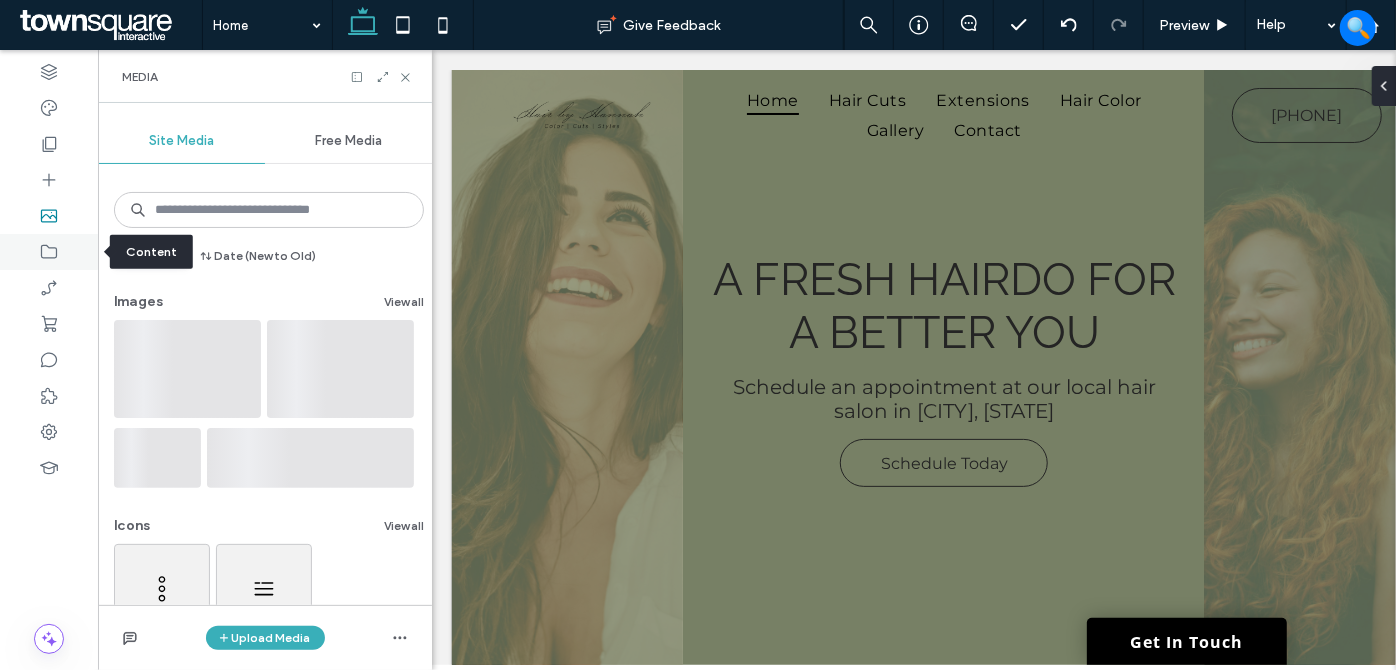 click 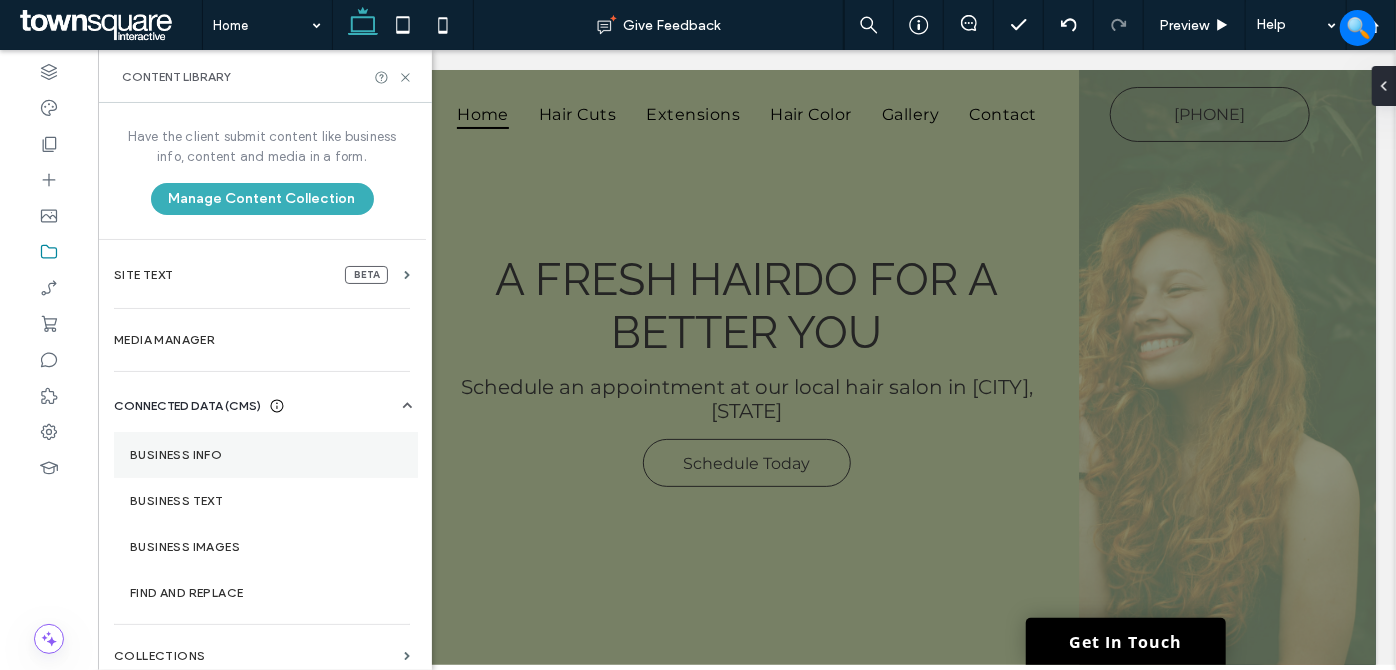 click on "Business Info" at bounding box center (266, 455) 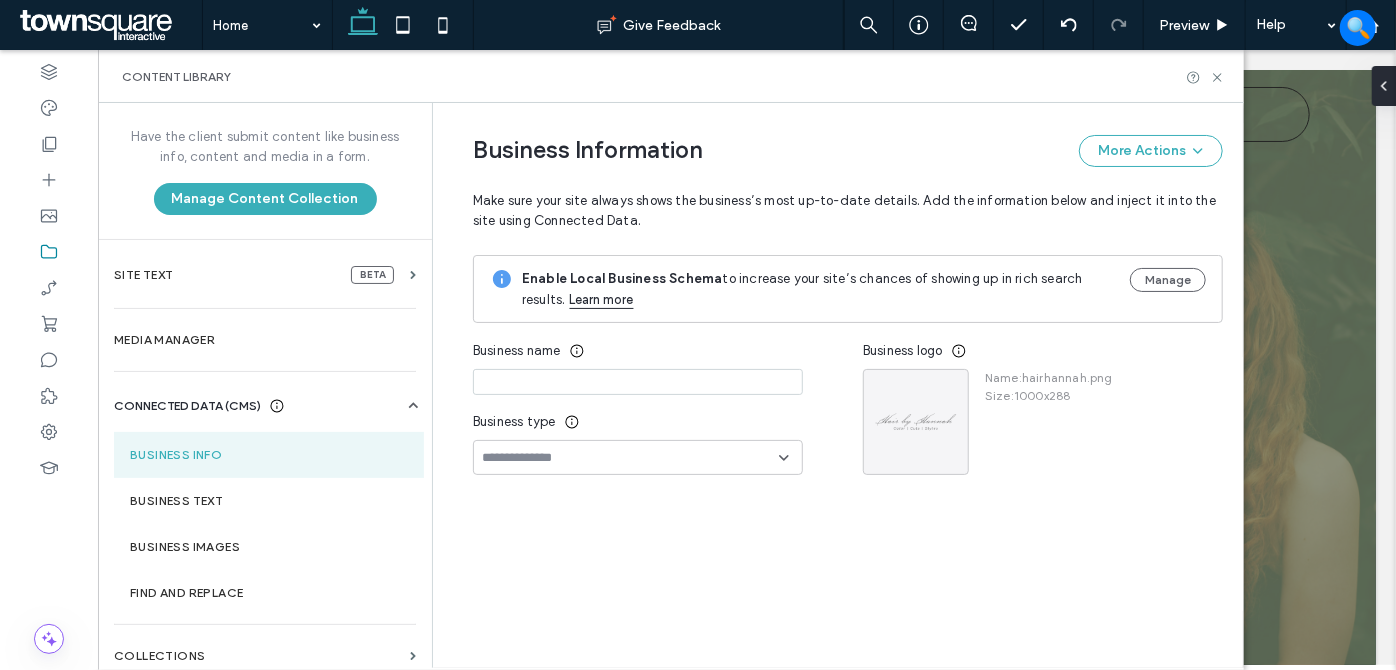 type on "**********" 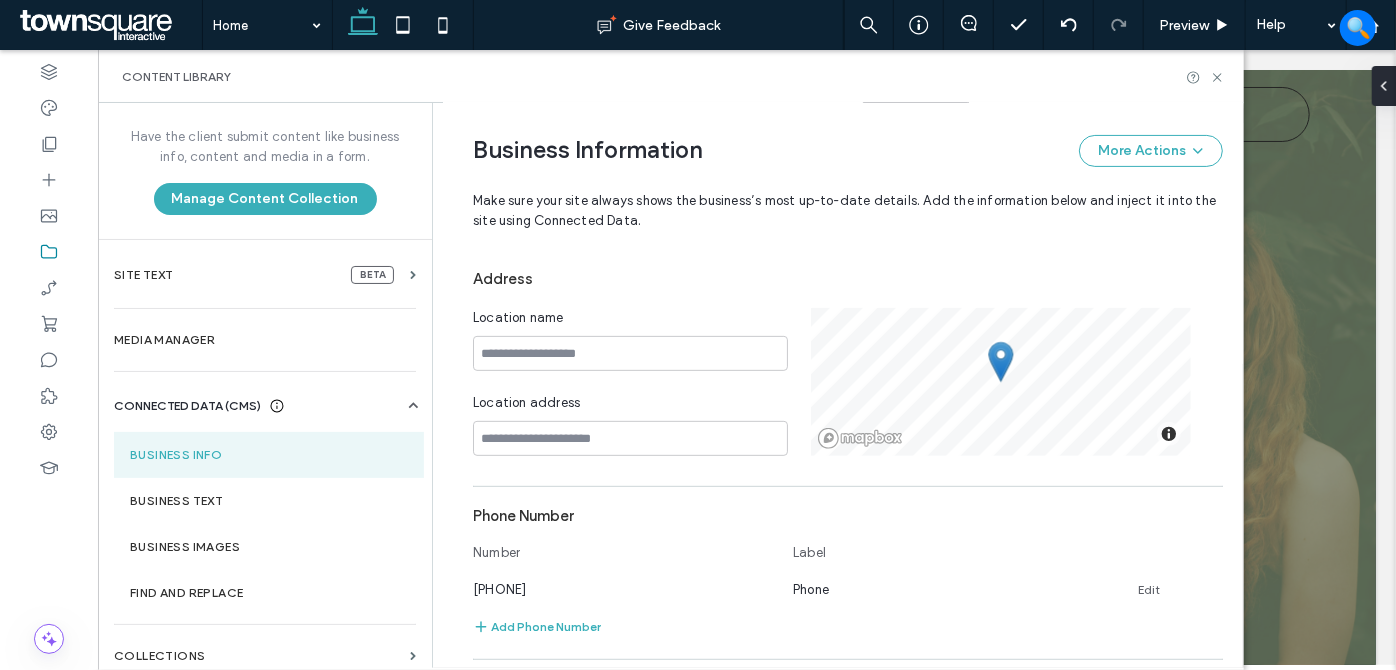 scroll, scrollTop: 29, scrollLeft: 0, axis: vertical 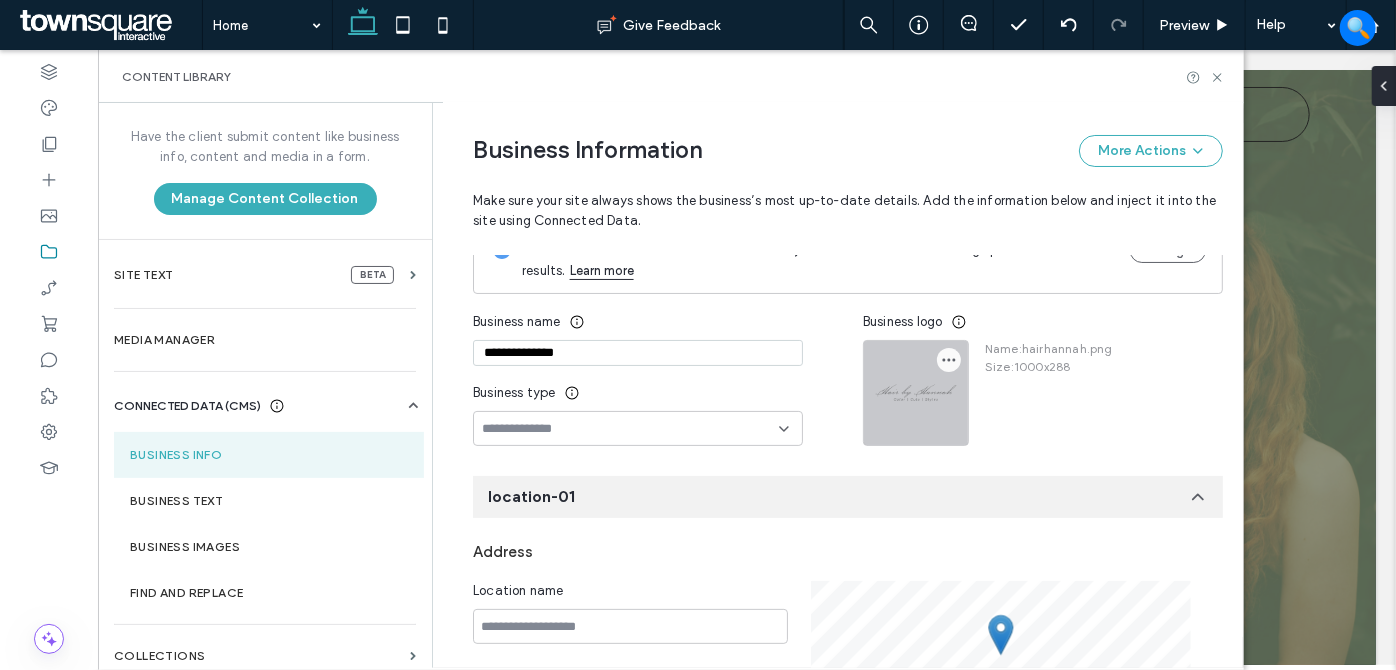 click 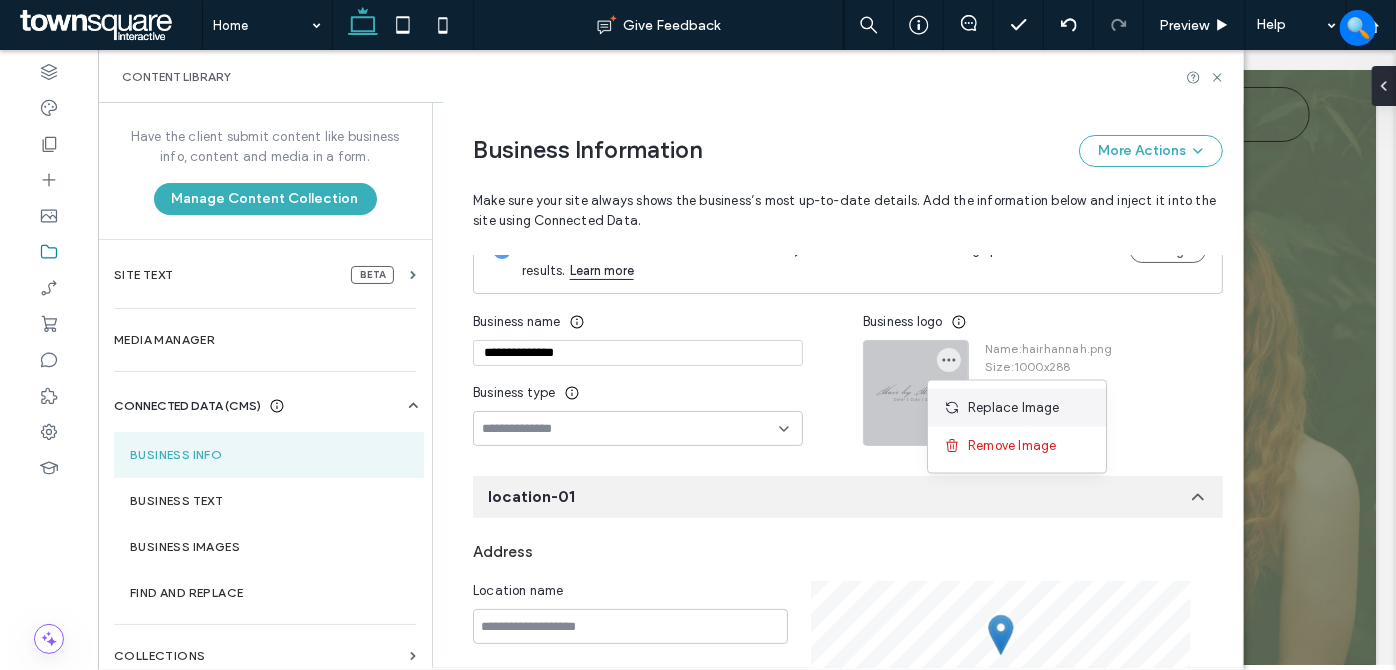 click 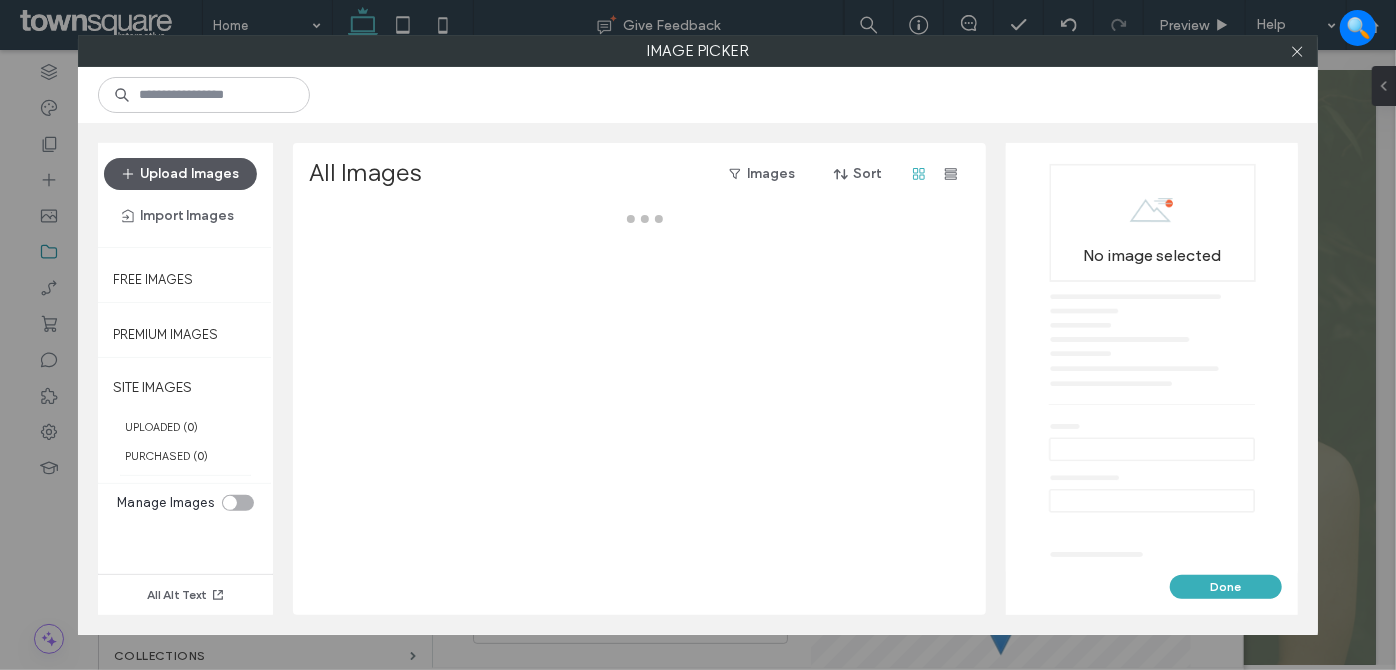 click on "Upload Images" at bounding box center (180, 174) 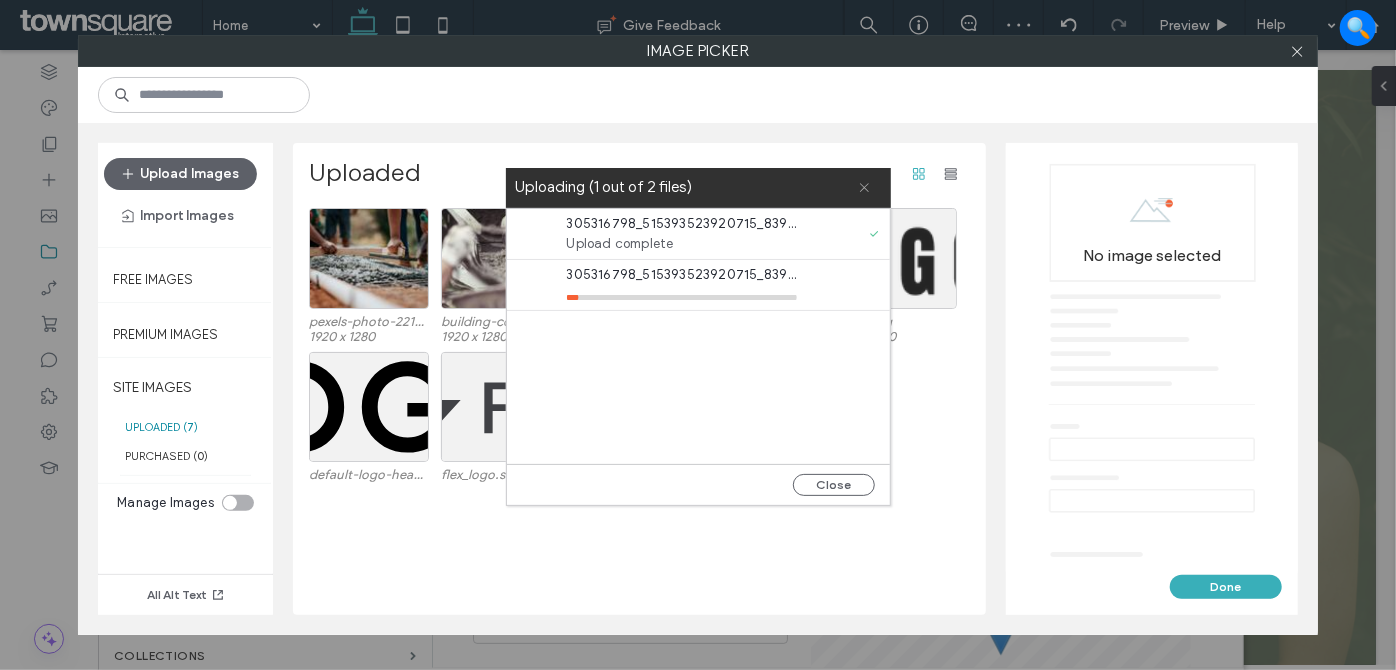 click 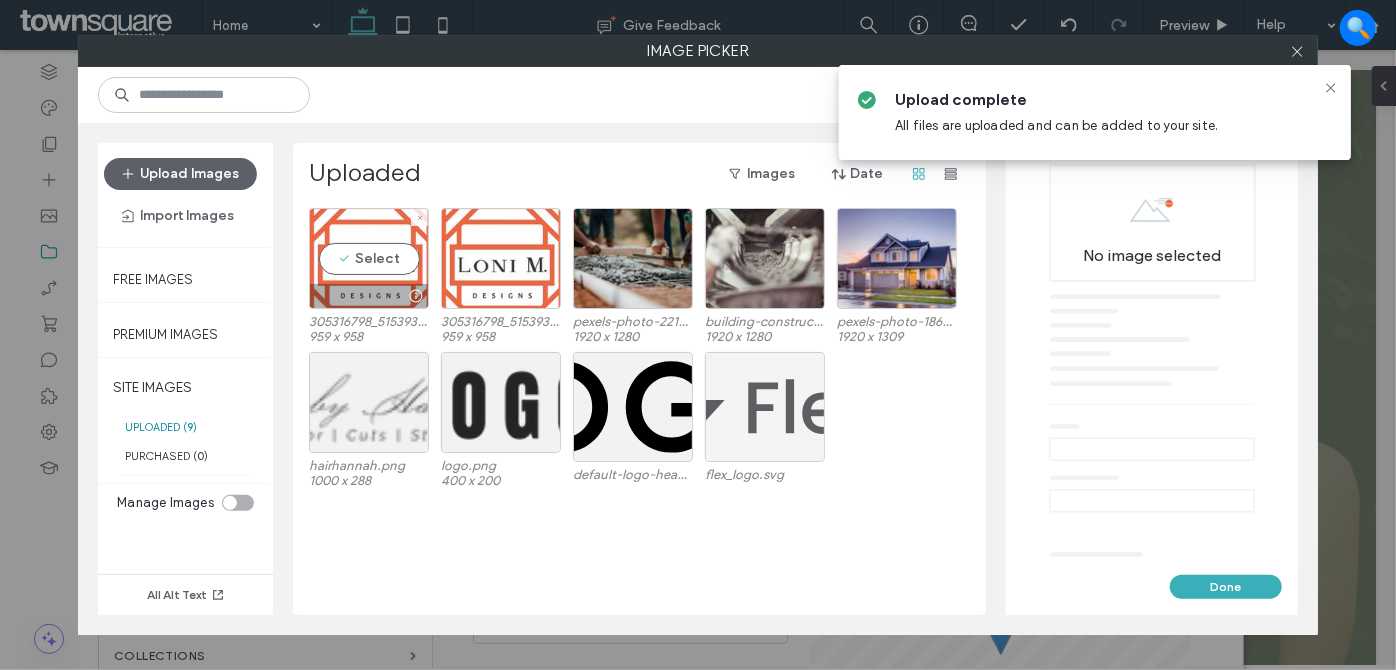 drag, startPoint x: 393, startPoint y: 256, endPoint x: 776, endPoint y: 382, distance: 403.1935 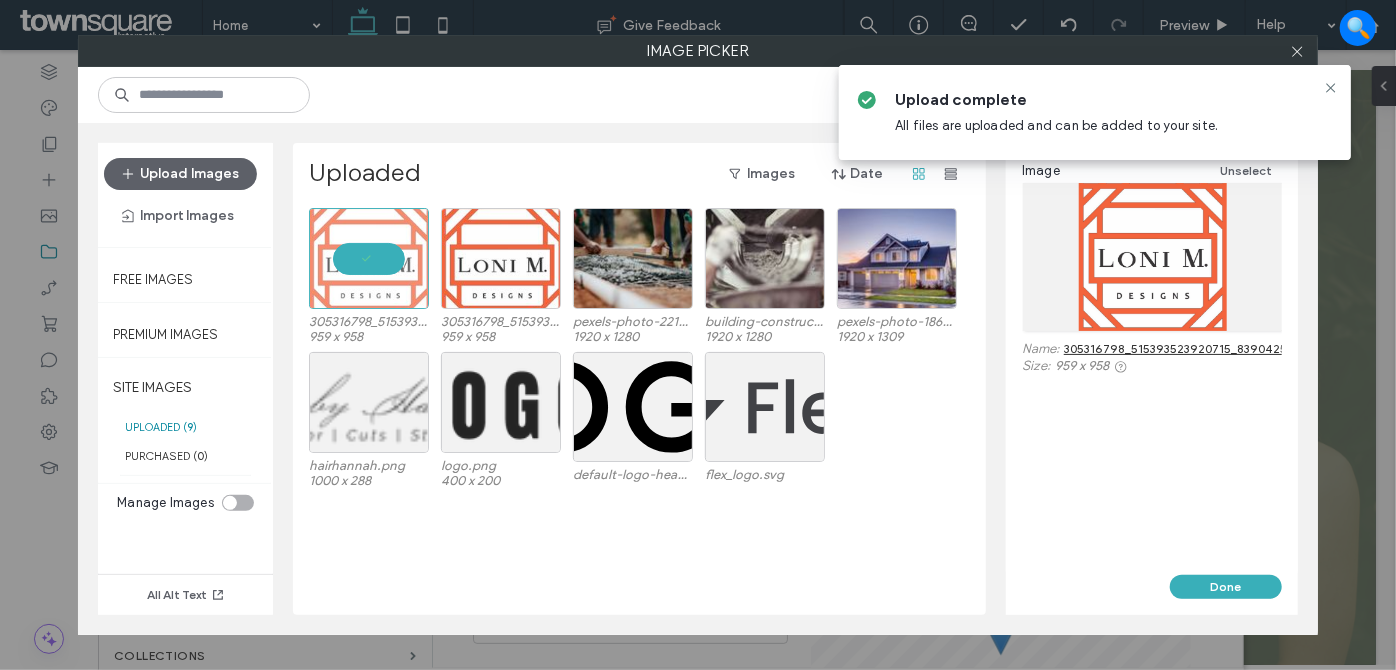 click on "Done" at bounding box center [1226, 587] 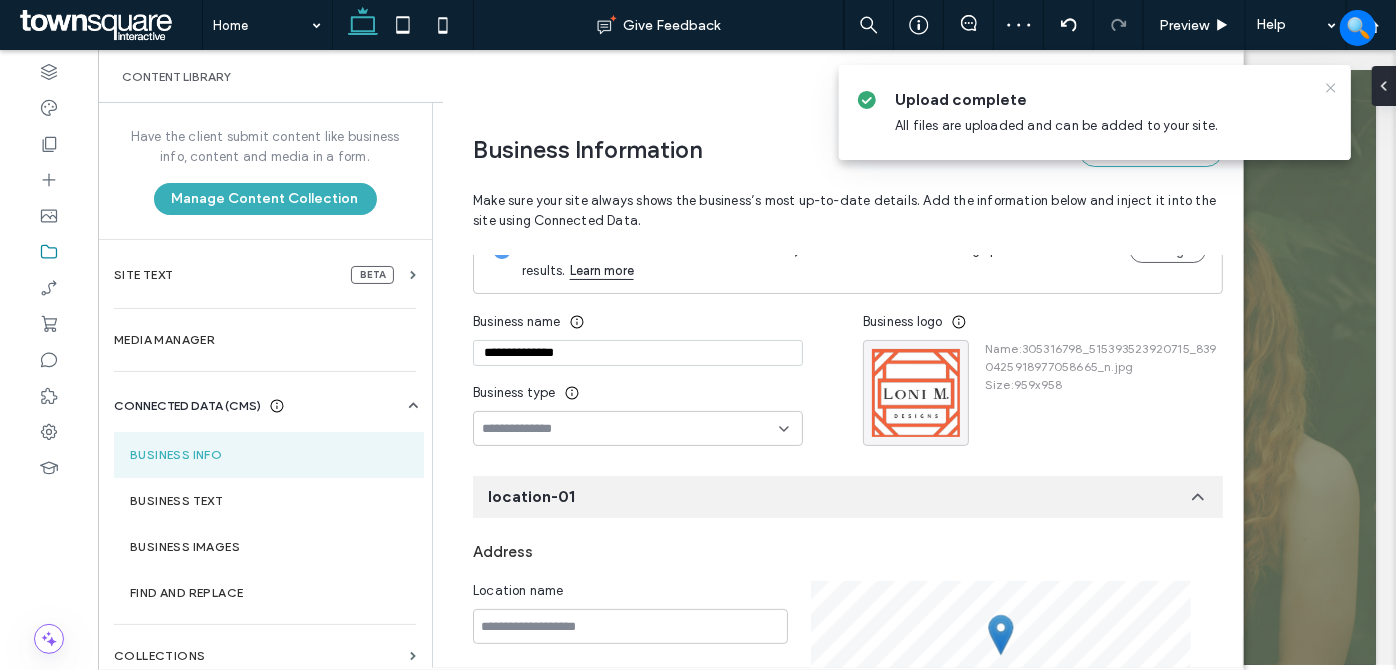 click 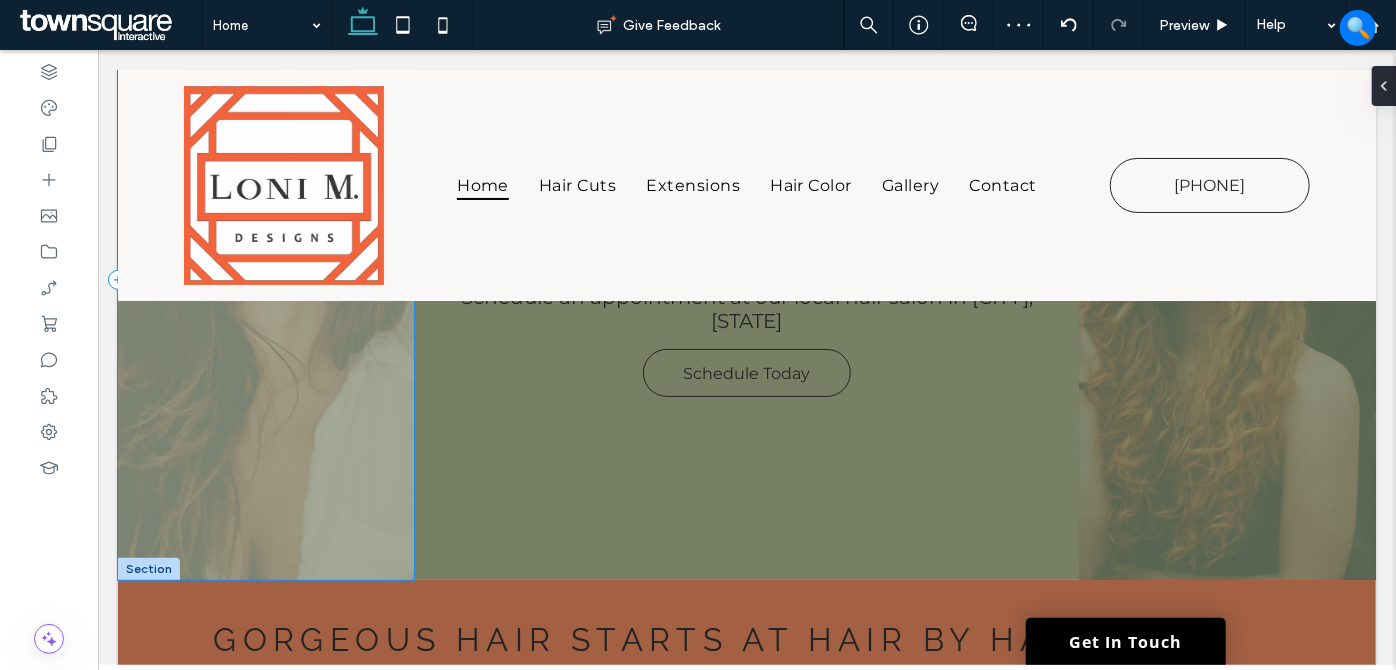 scroll, scrollTop: 0, scrollLeft: 0, axis: both 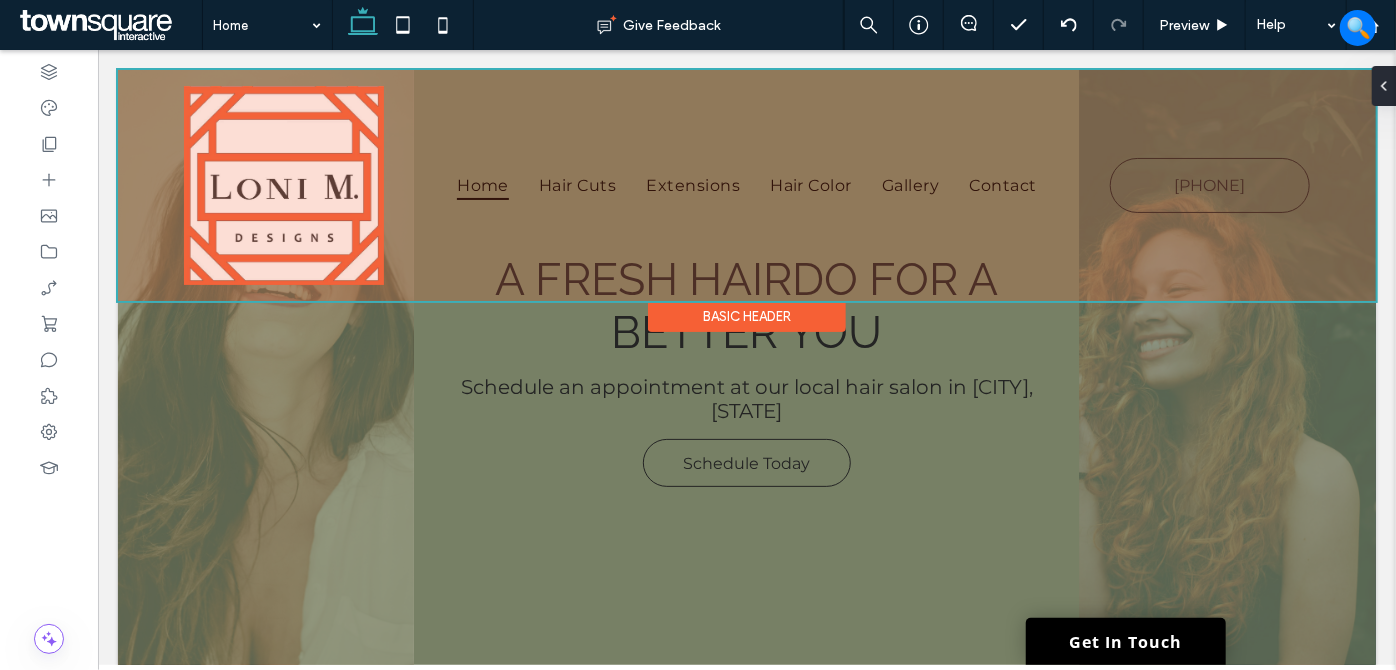 click at bounding box center [746, 184] 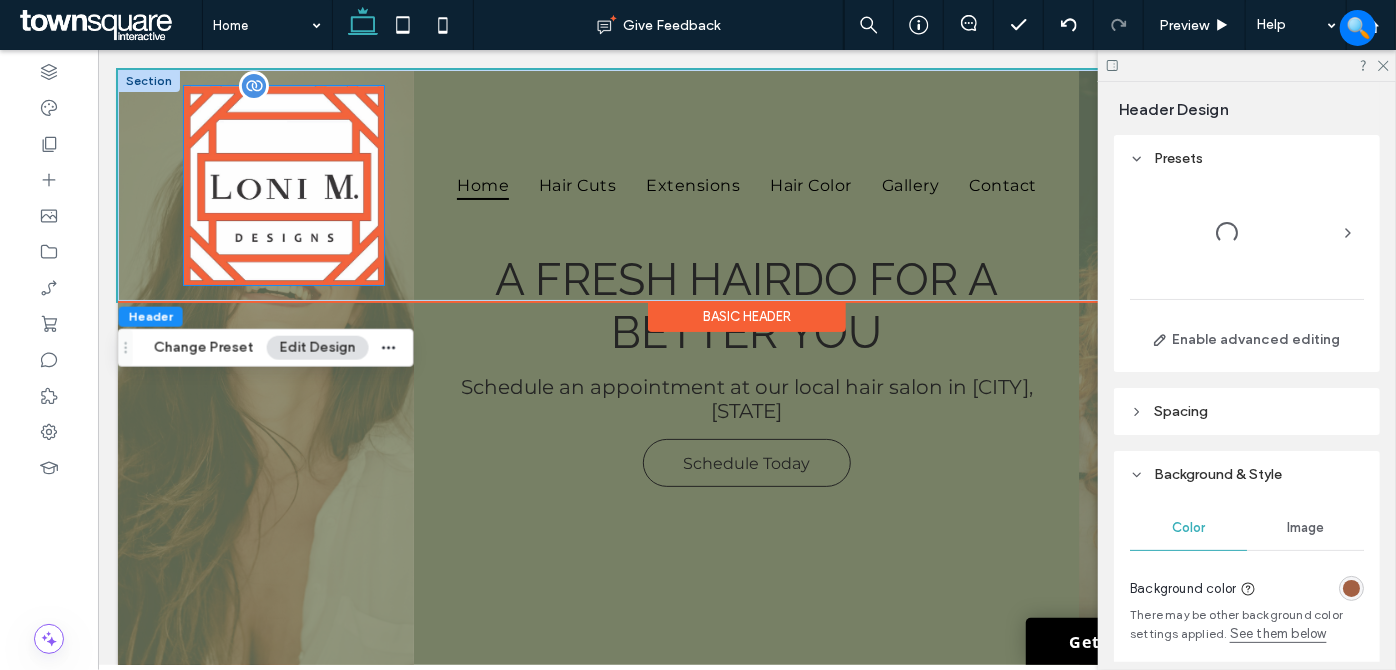 click at bounding box center [282, 184] 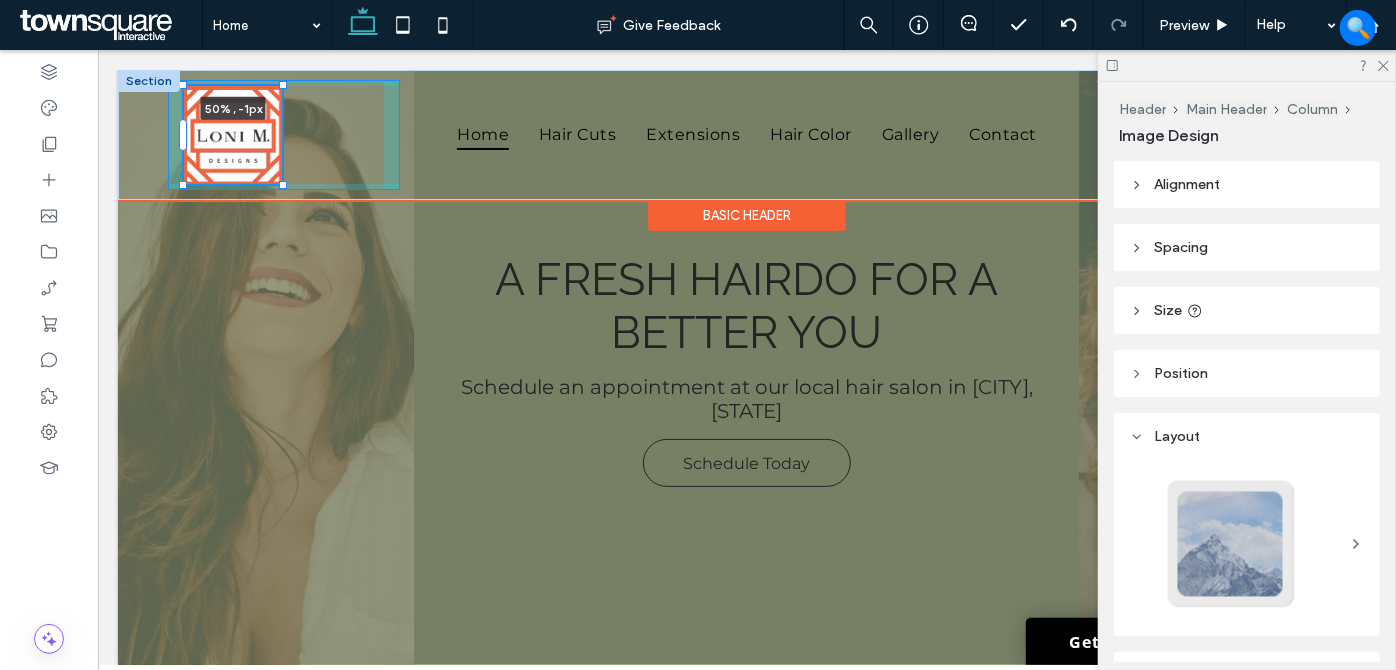 drag, startPoint x: 381, startPoint y: 281, endPoint x: 284, endPoint y: 180, distance: 140.0357 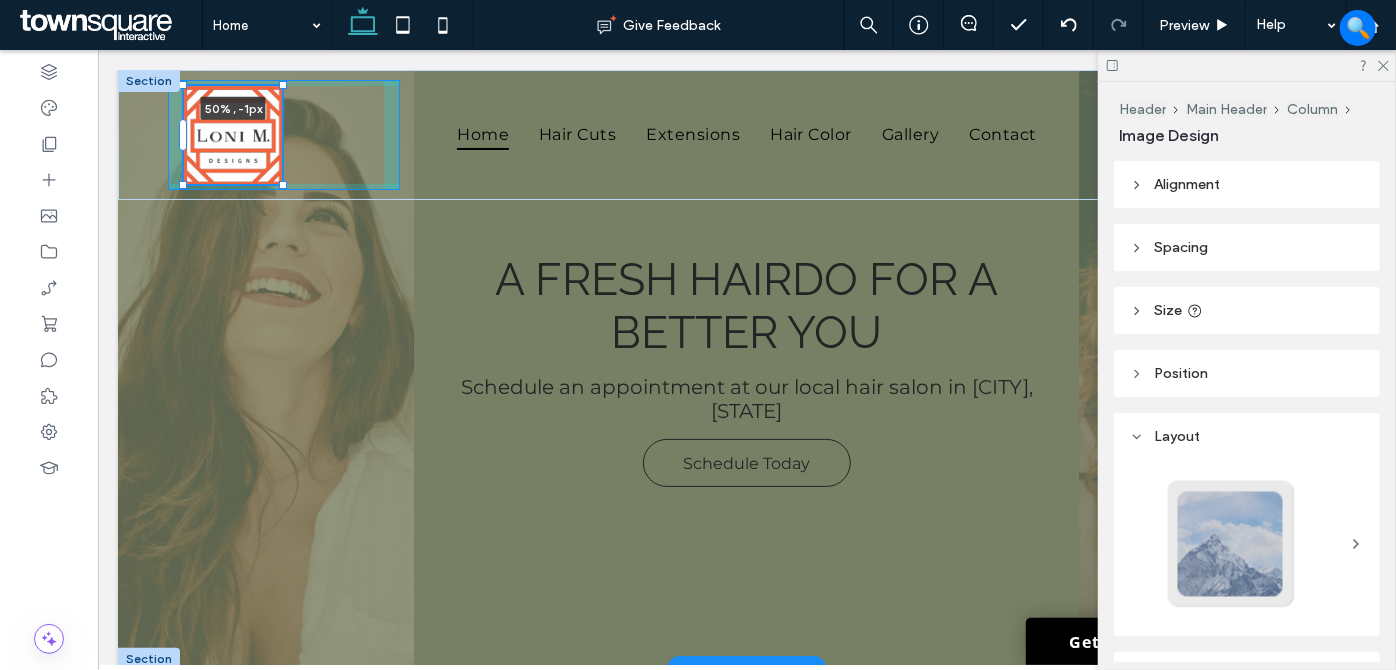 type on "**" 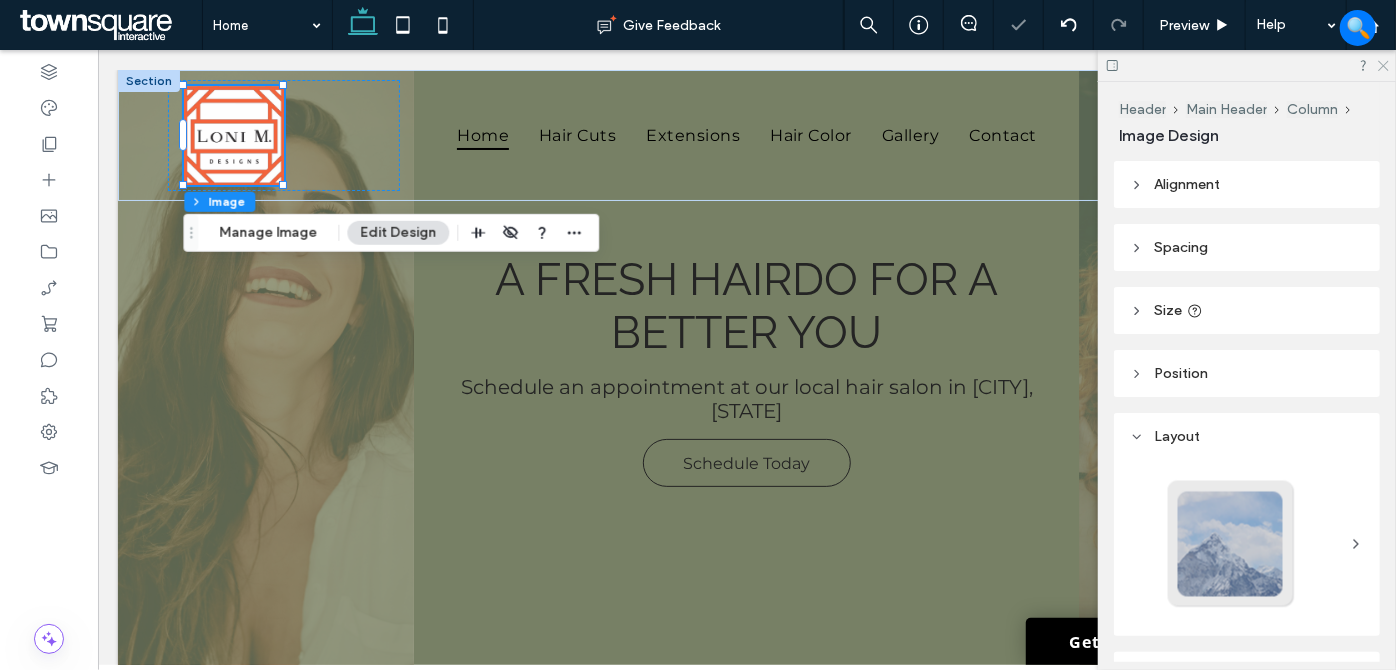 drag, startPoint x: 1380, startPoint y: 67, endPoint x: 1056, endPoint y: 216, distance: 356.61884 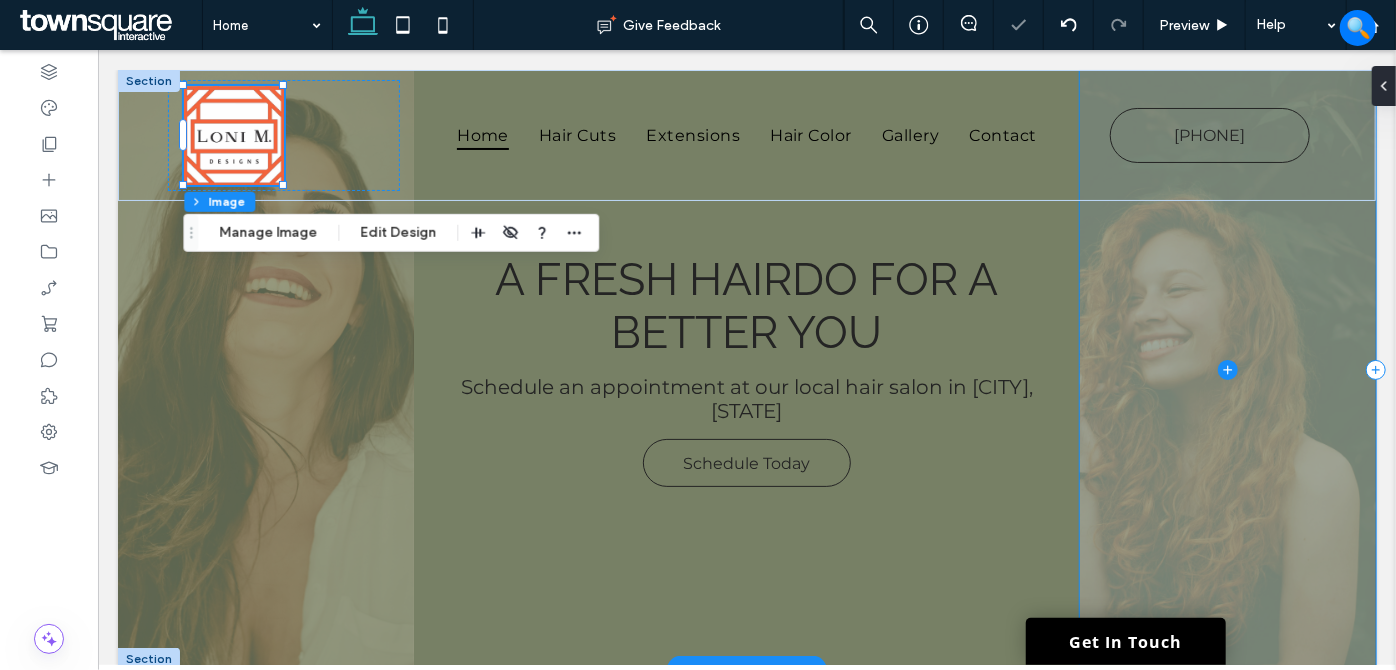 click at bounding box center [1227, 369] 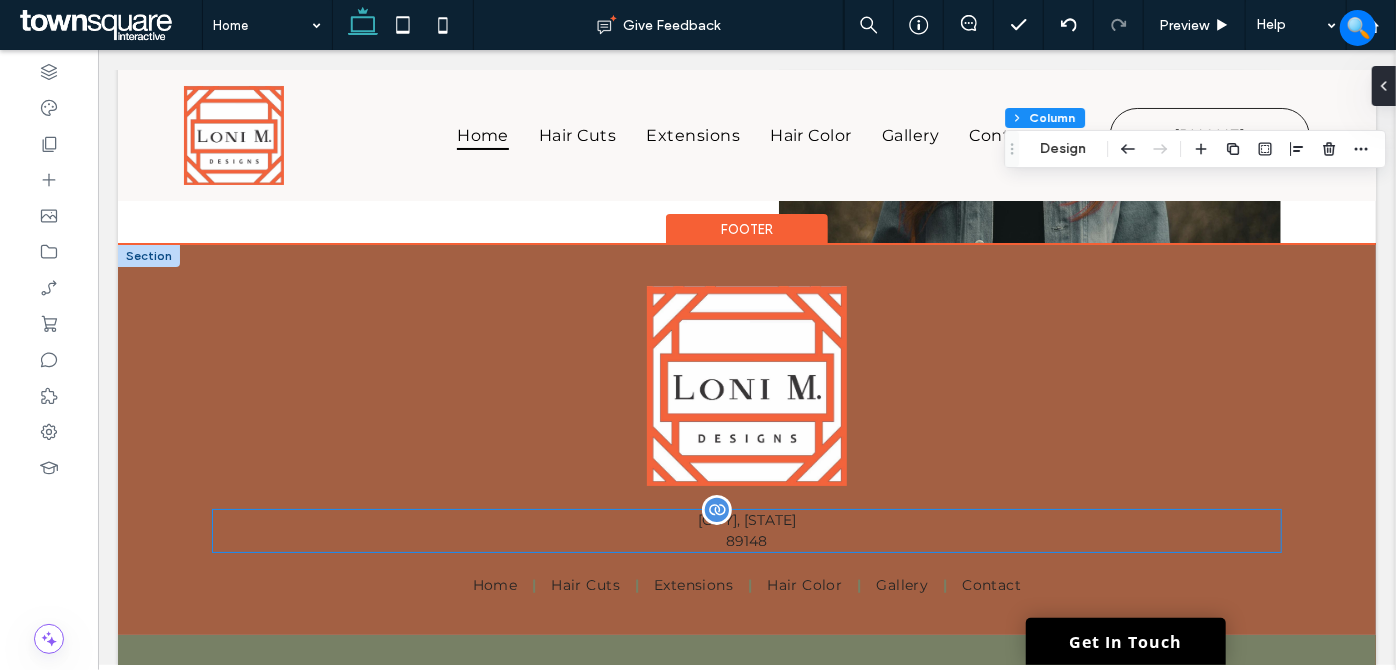 scroll, scrollTop: 3818, scrollLeft: 0, axis: vertical 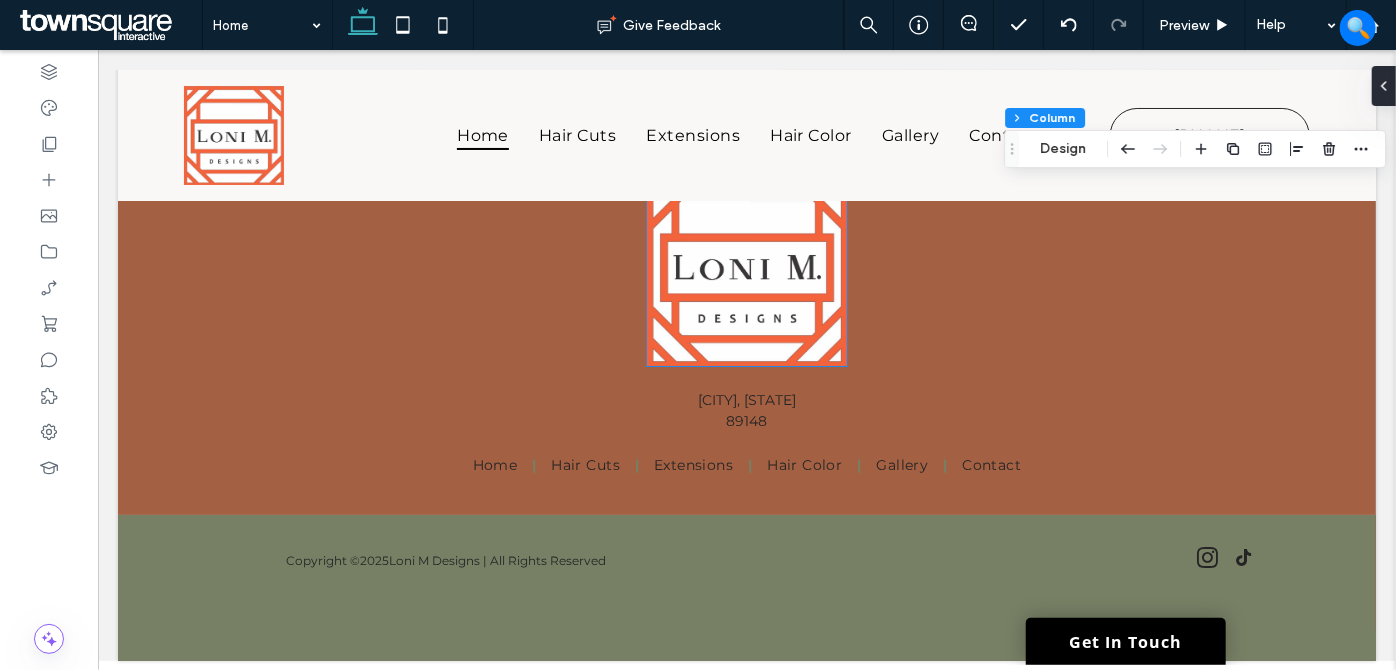 click at bounding box center (746, 265) 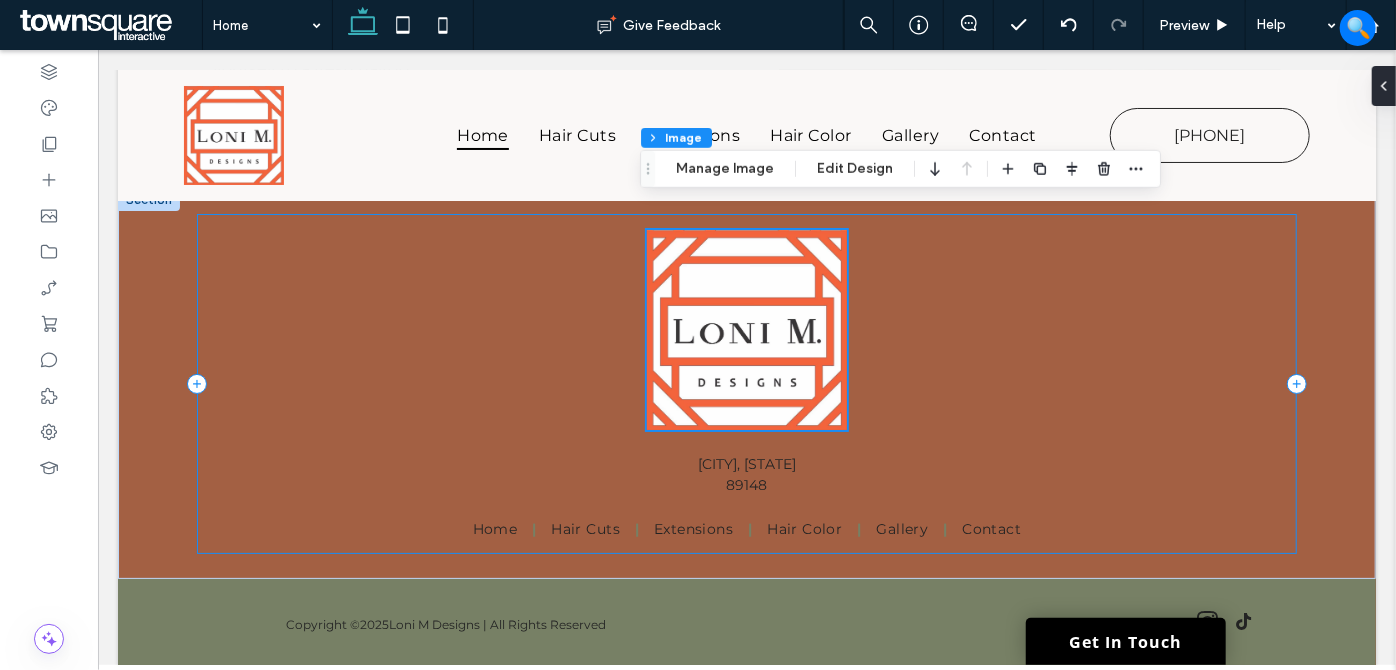 scroll, scrollTop: 3728, scrollLeft: 0, axis: vertical 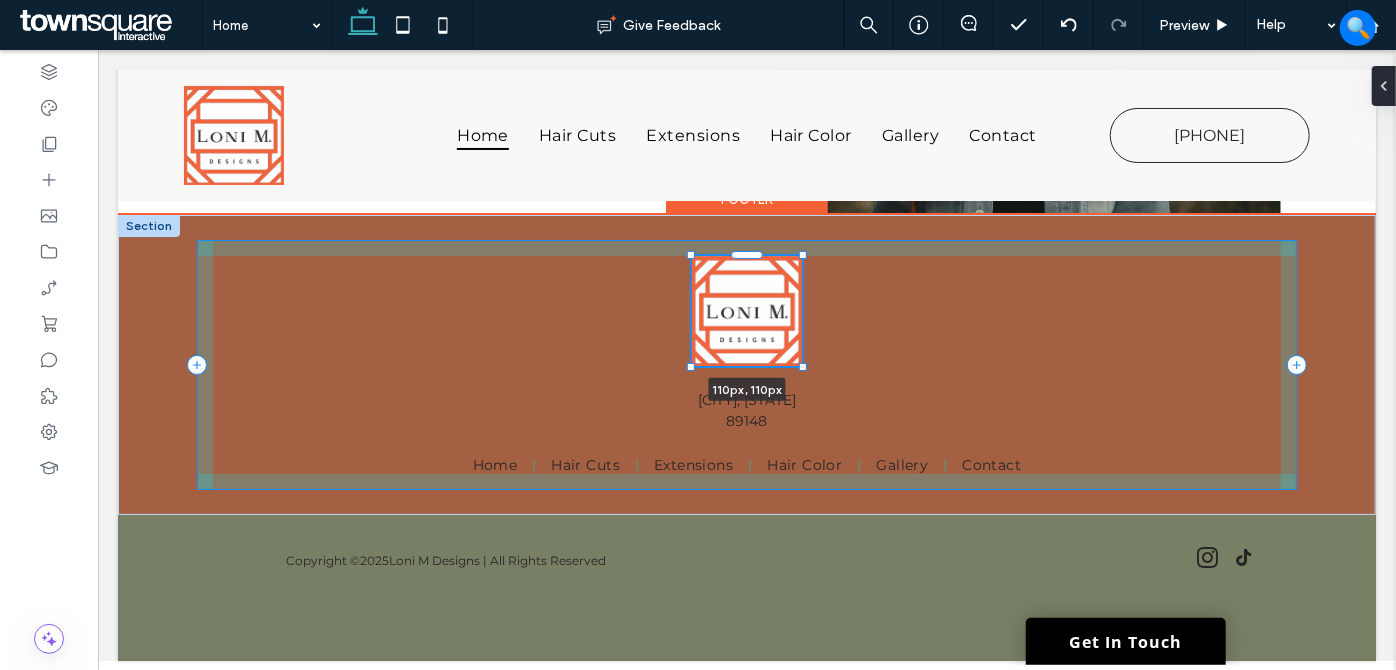 drag, startPoint x: 841, startPoint y: 455, endPoint x: 820, endPoint y: 393, distance: 65.459915 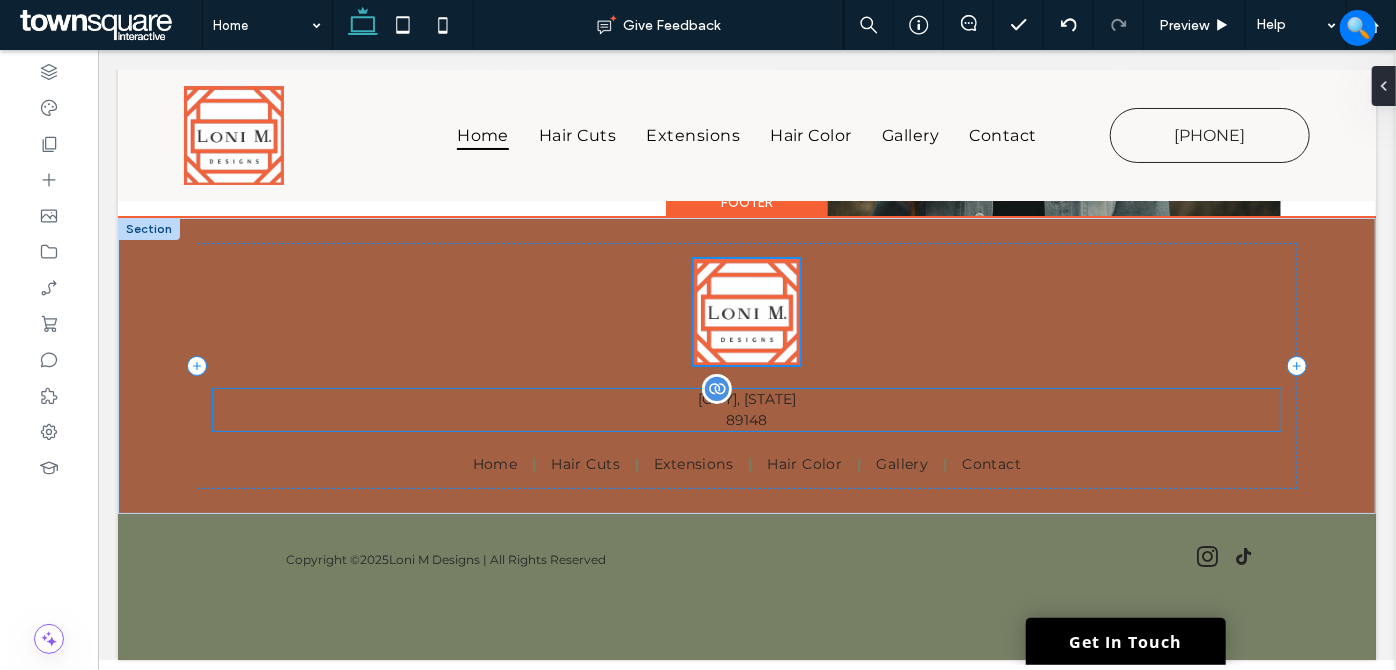 type on "***" 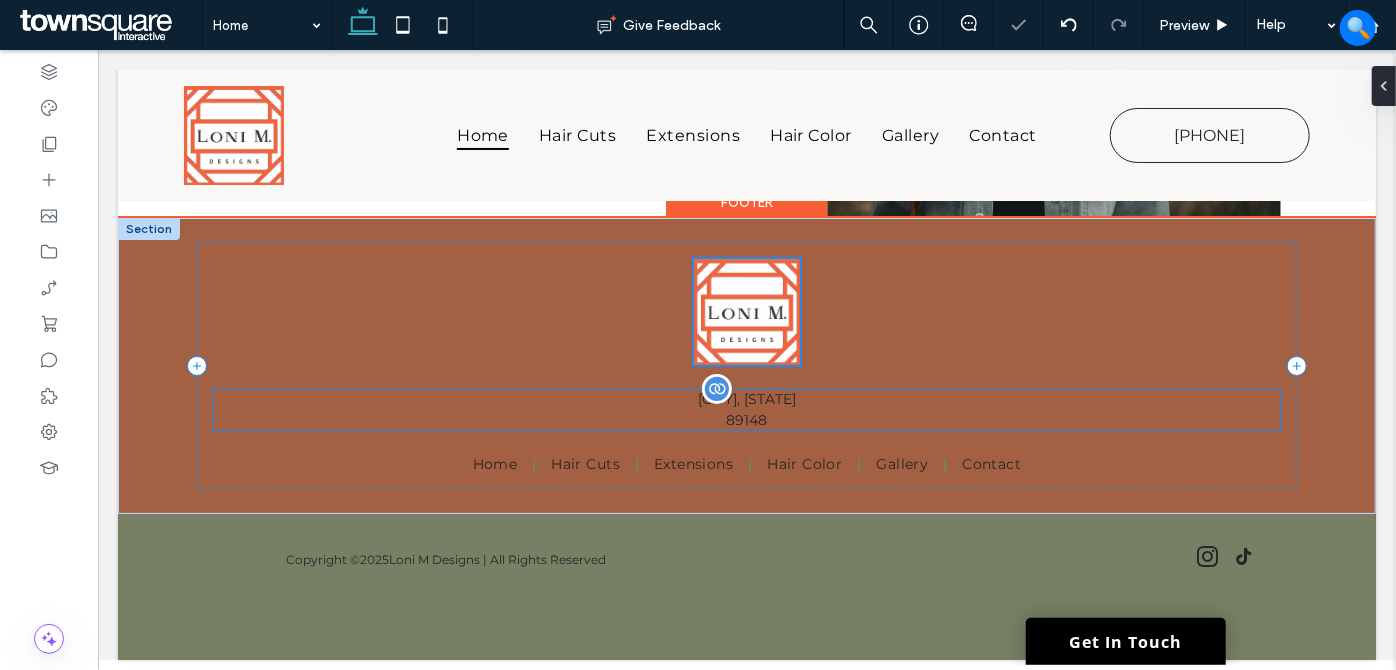 type on "***" 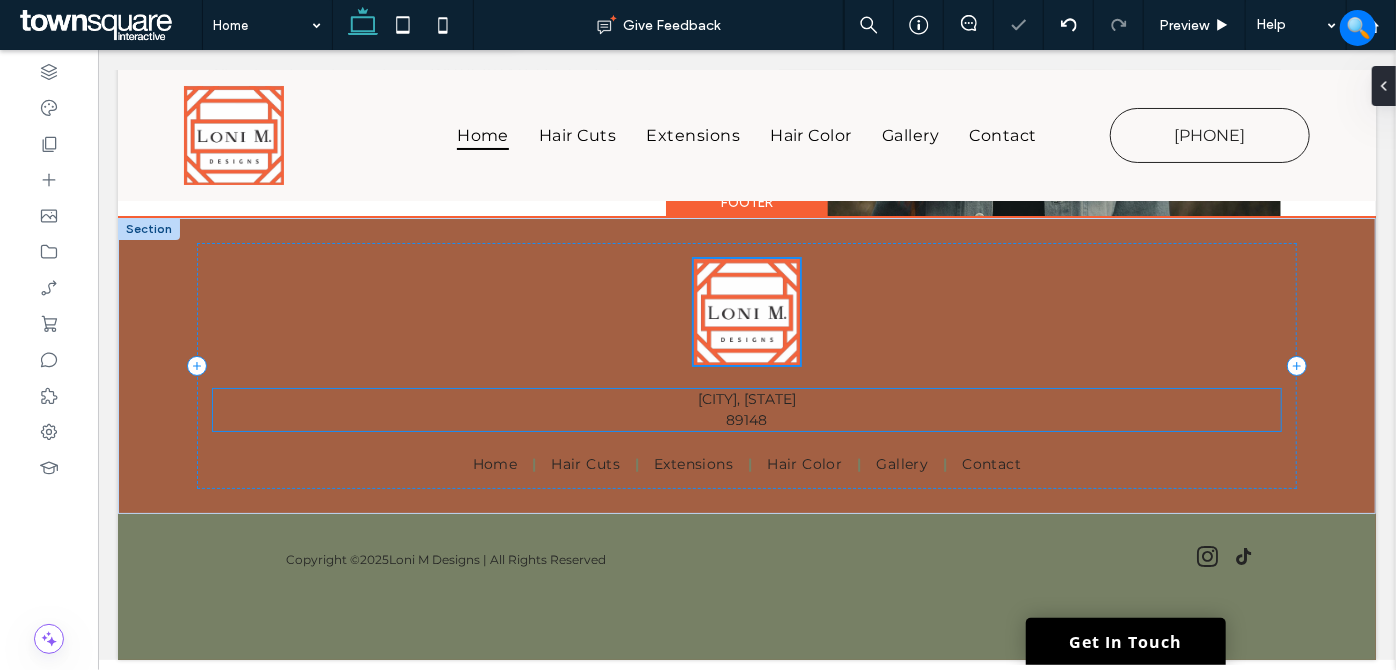 scroll, scrollTop: 3725, scrollLeft: 0, axis: vertical 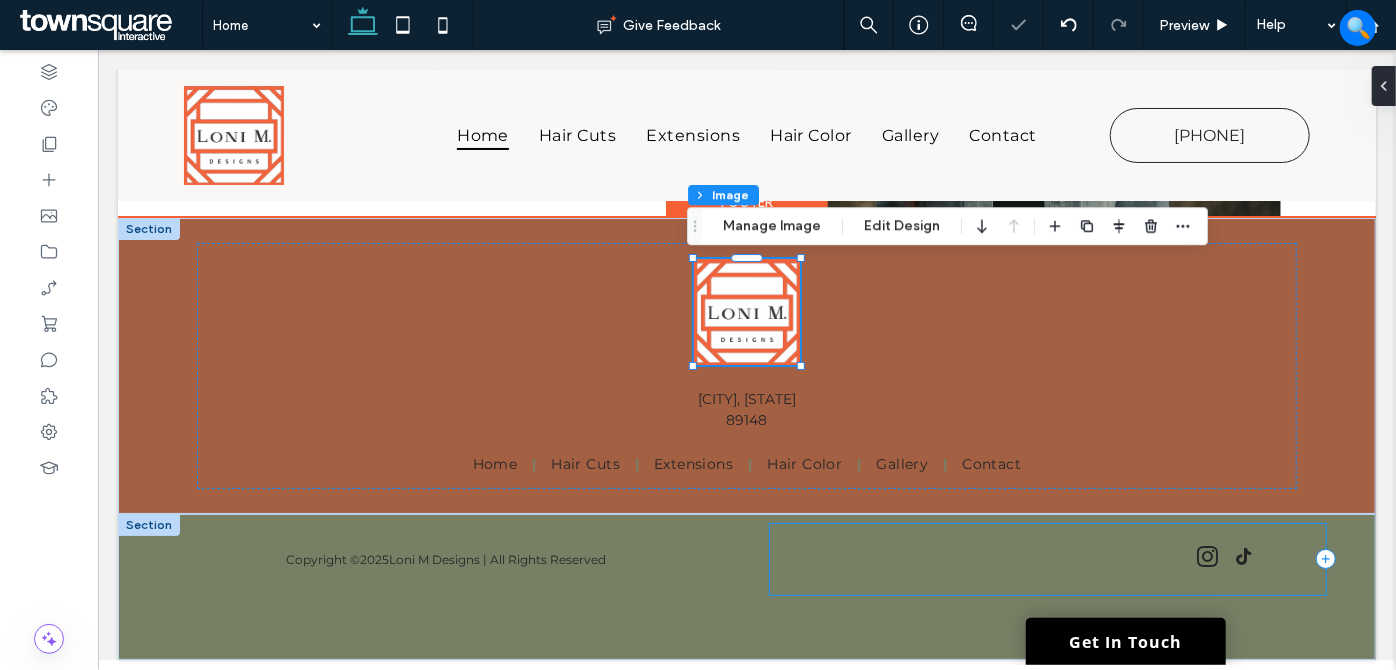 click at bounding box center [1047, 558] 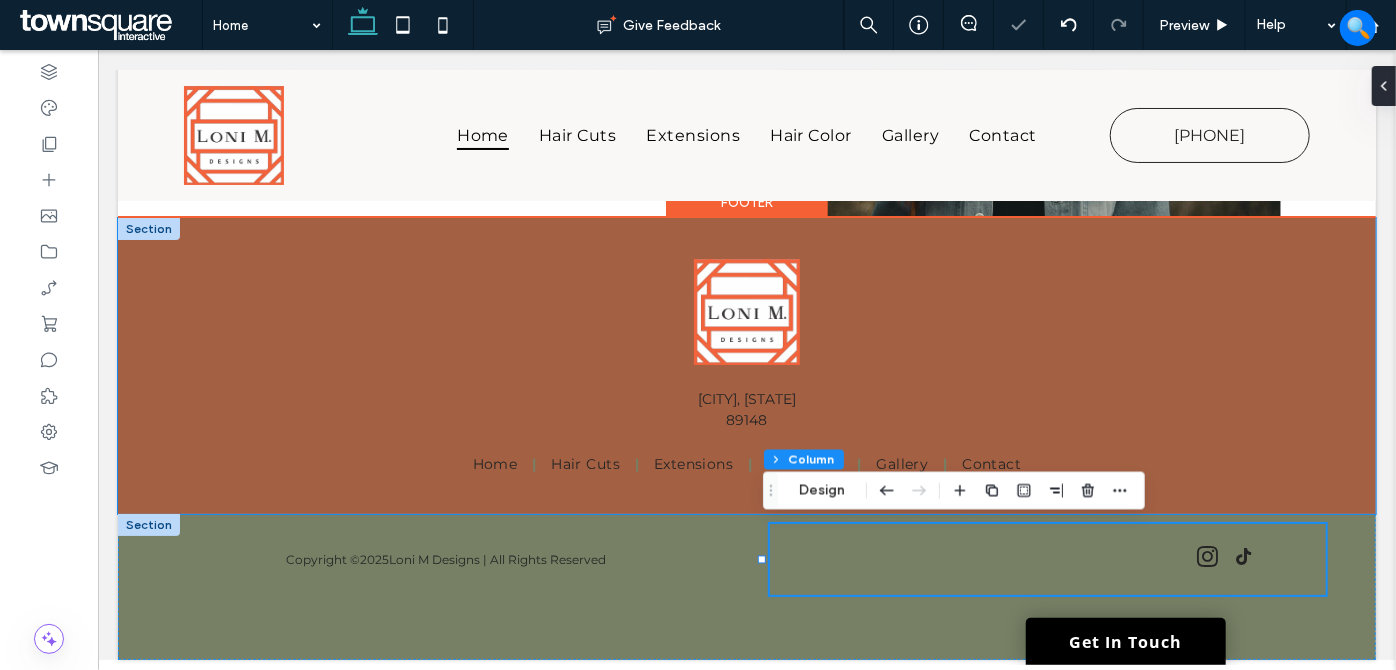 click on "Las Vegas, NV 89148
Home
Hair Cuts
Extensions
Hair Color
Gallery
Contact" at bounding box center [746, 365] 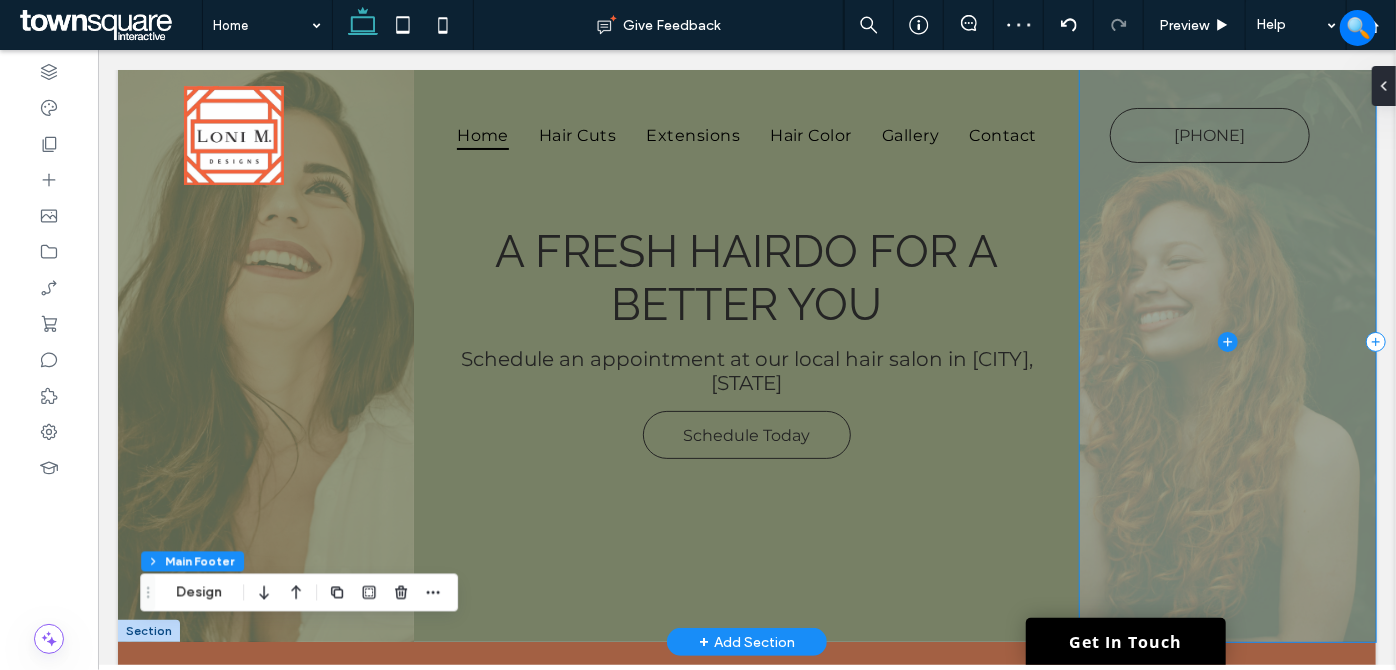 scroll, scrollTop: 0, scrollLeft: 0, axis: both 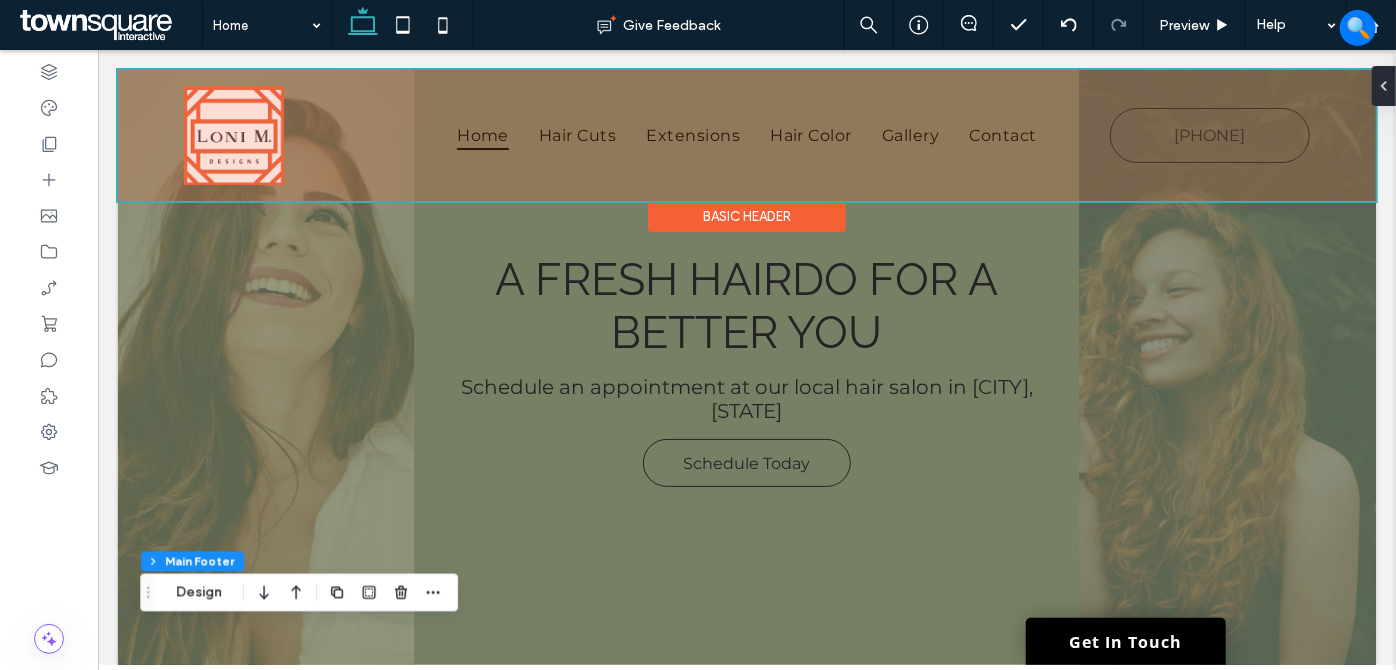 click at bounding box center [746, 134] 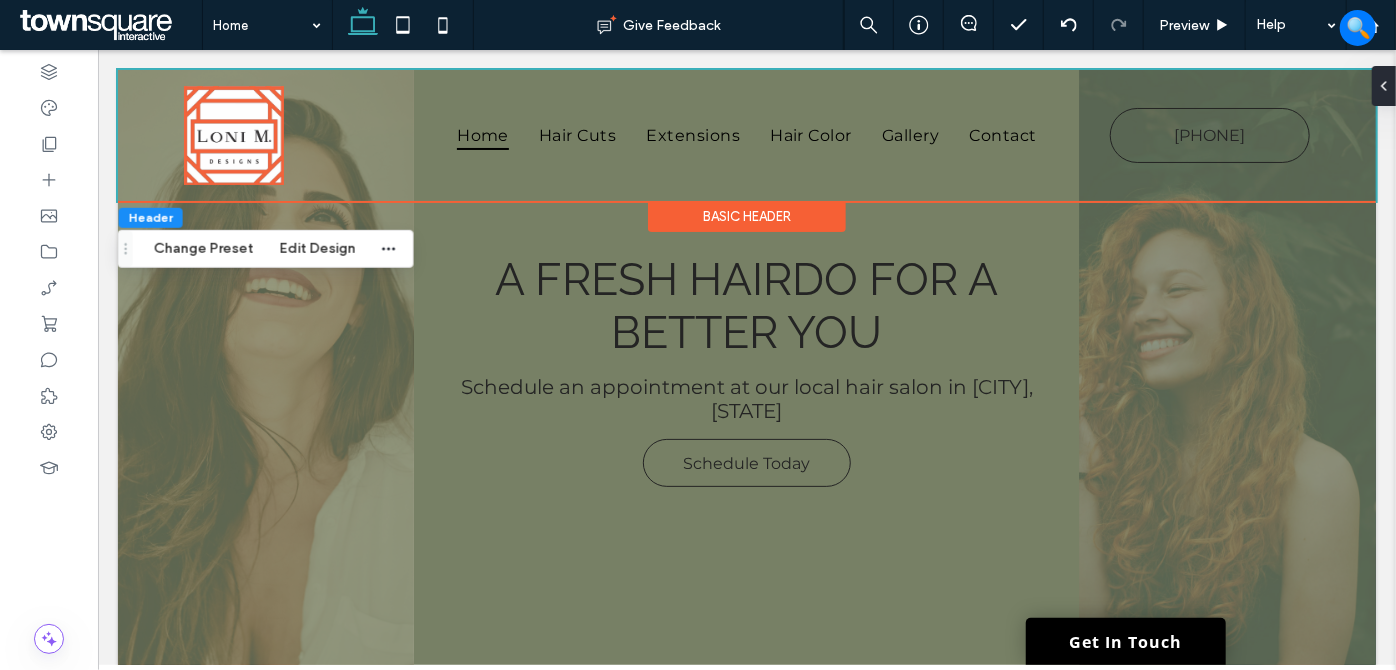 click on "**********" at bounding box center (746, 2216) 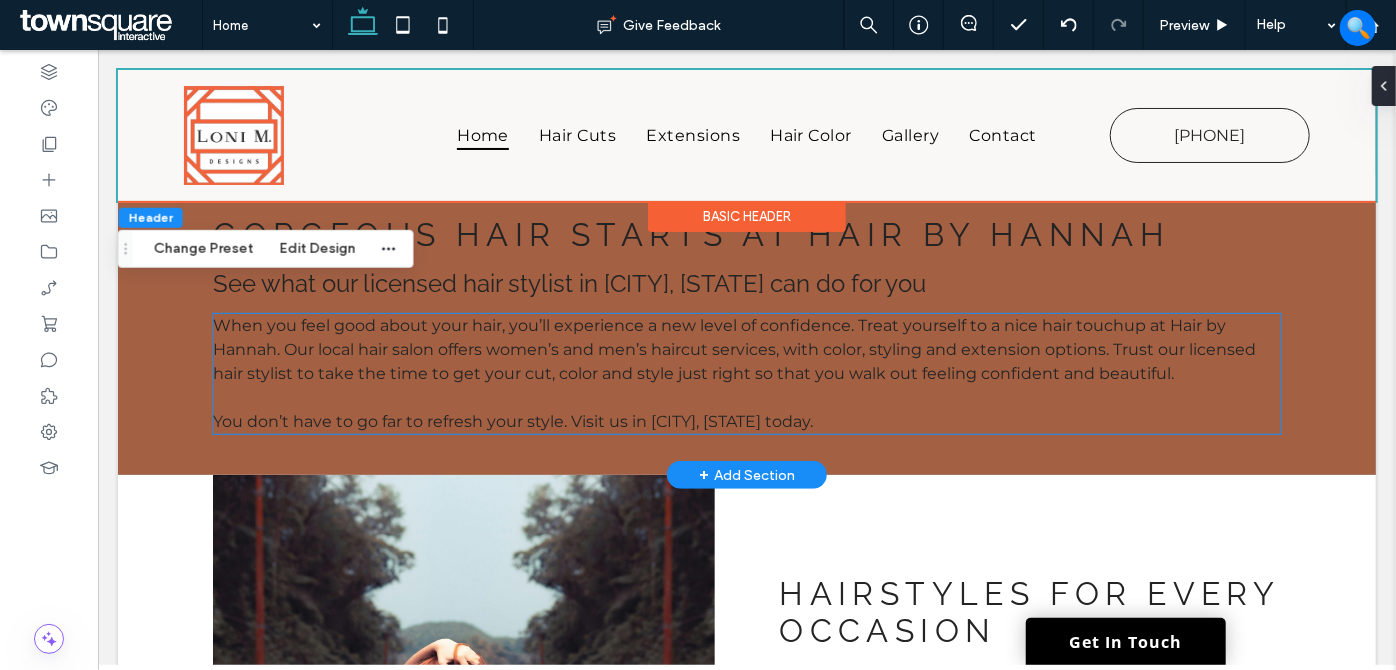 scroll, scrollTop: 454, scrollLeft: 0, axis: vertical 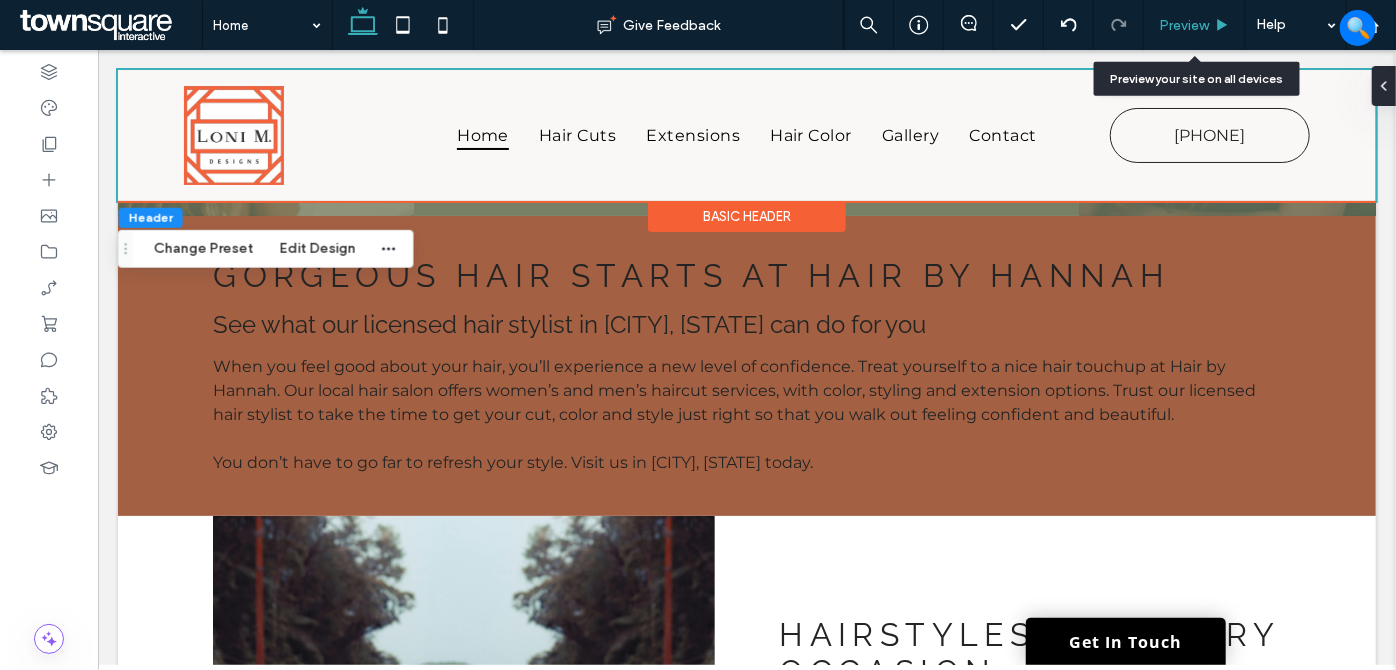 click on "Preview" at bounding box center (1184, 25) 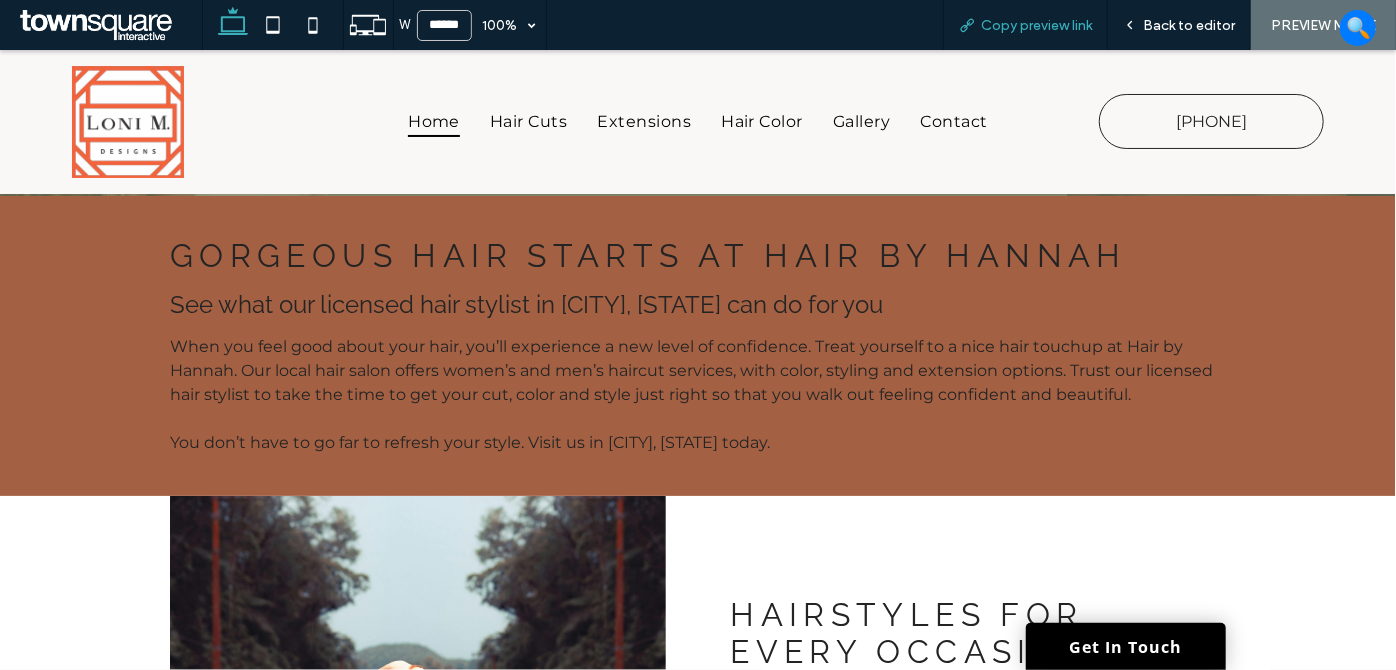 click on "Copy preview link" at bounding box center [1036, 25] 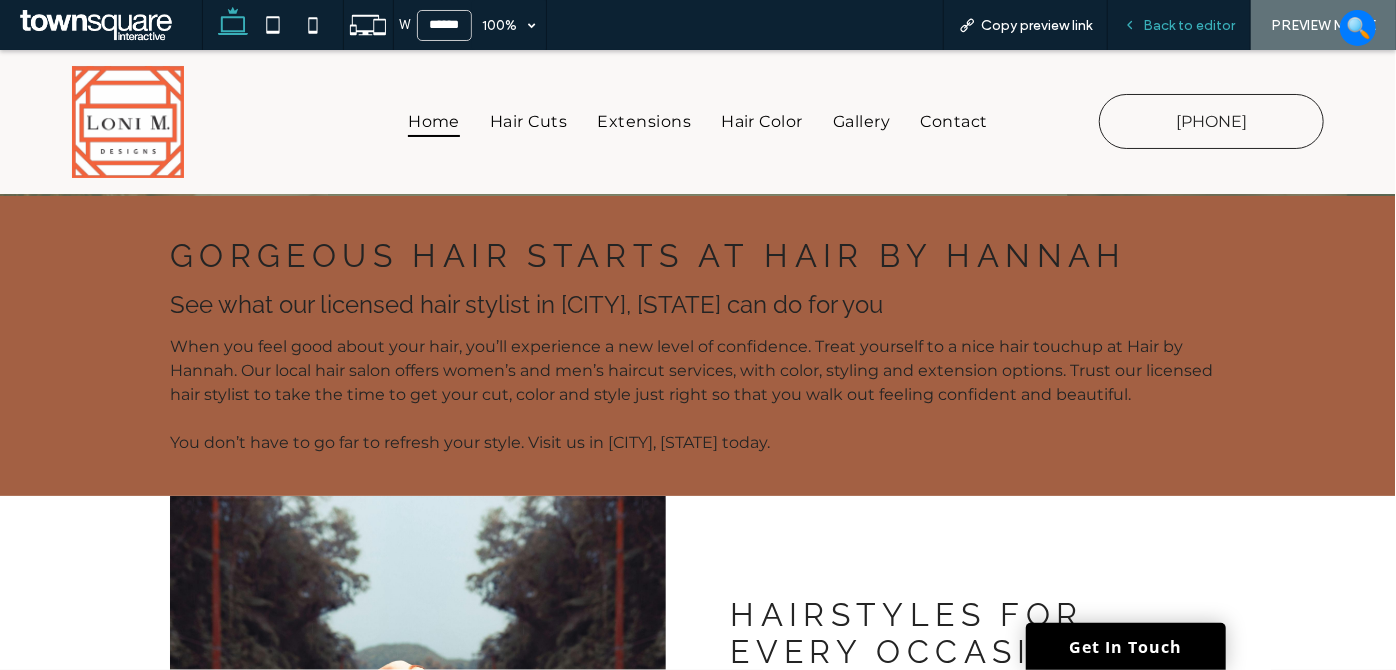 click on "Back to editor" at bounding box center [1179, 25] 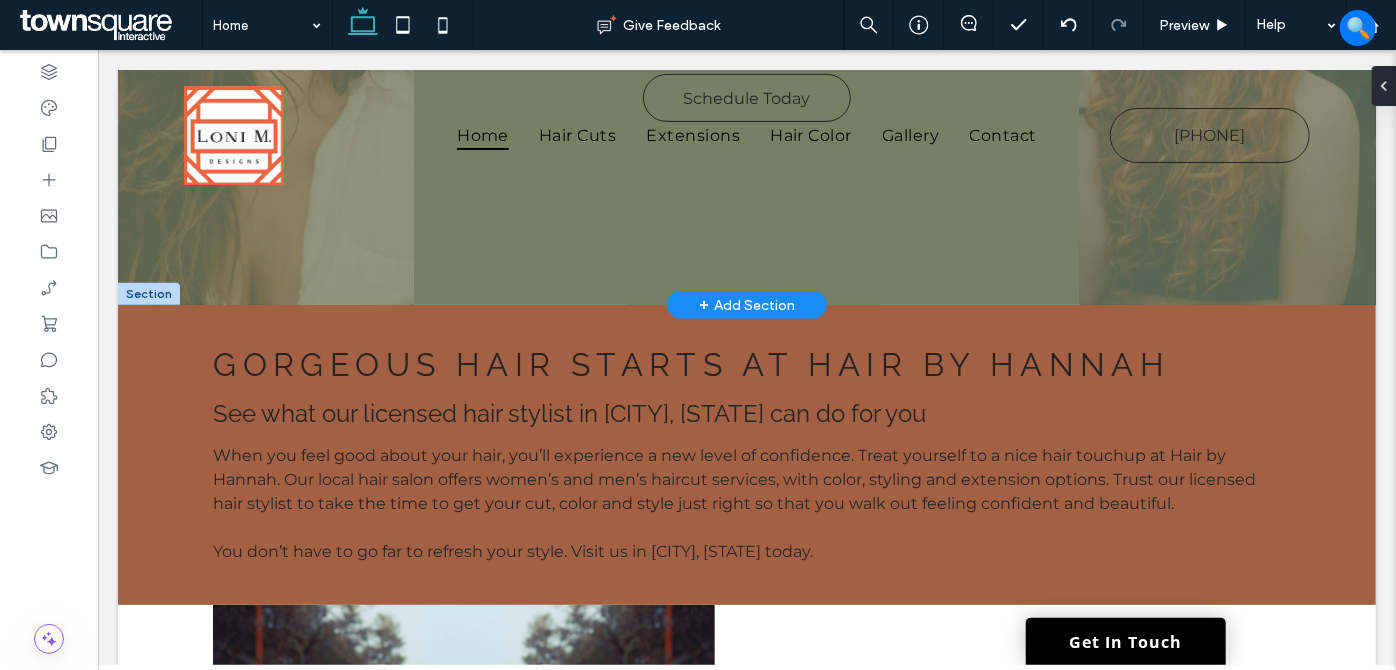 scroll, scrollTop: 0, scrollLeft: 0, axis: both 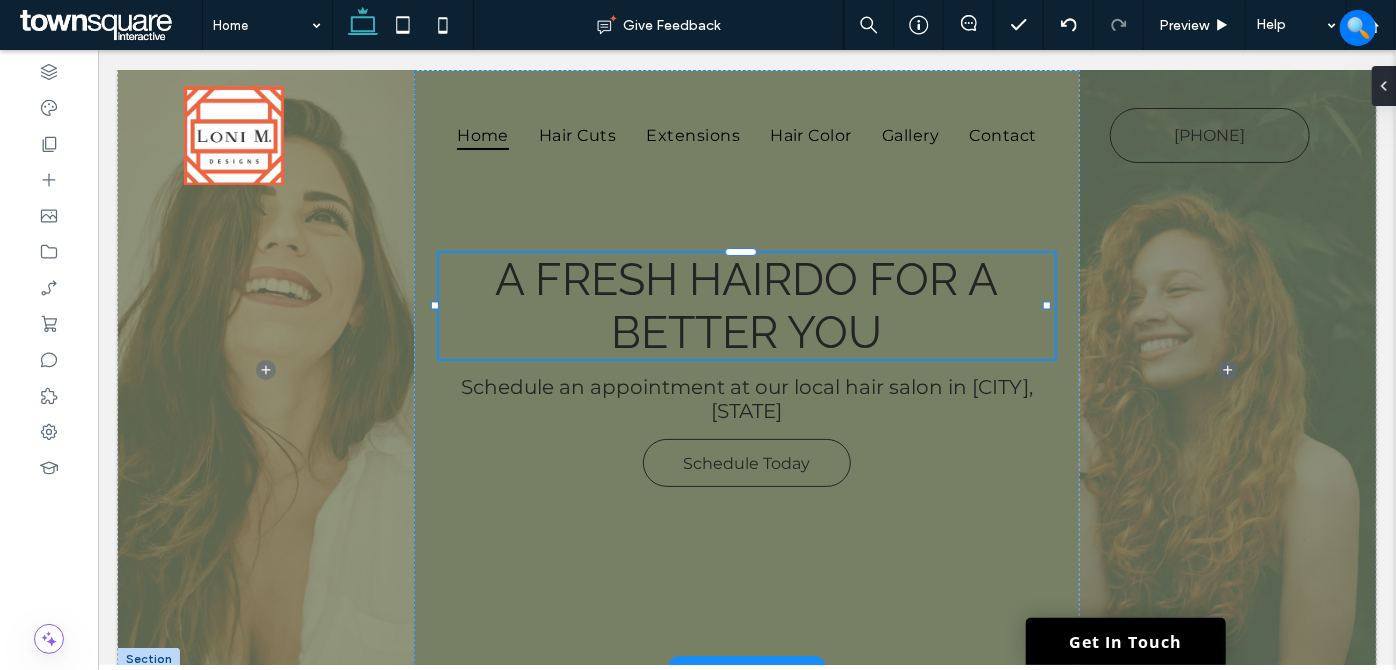 click on "A Fresh Hairdo for a Better You" at bounding box center (746, 305) 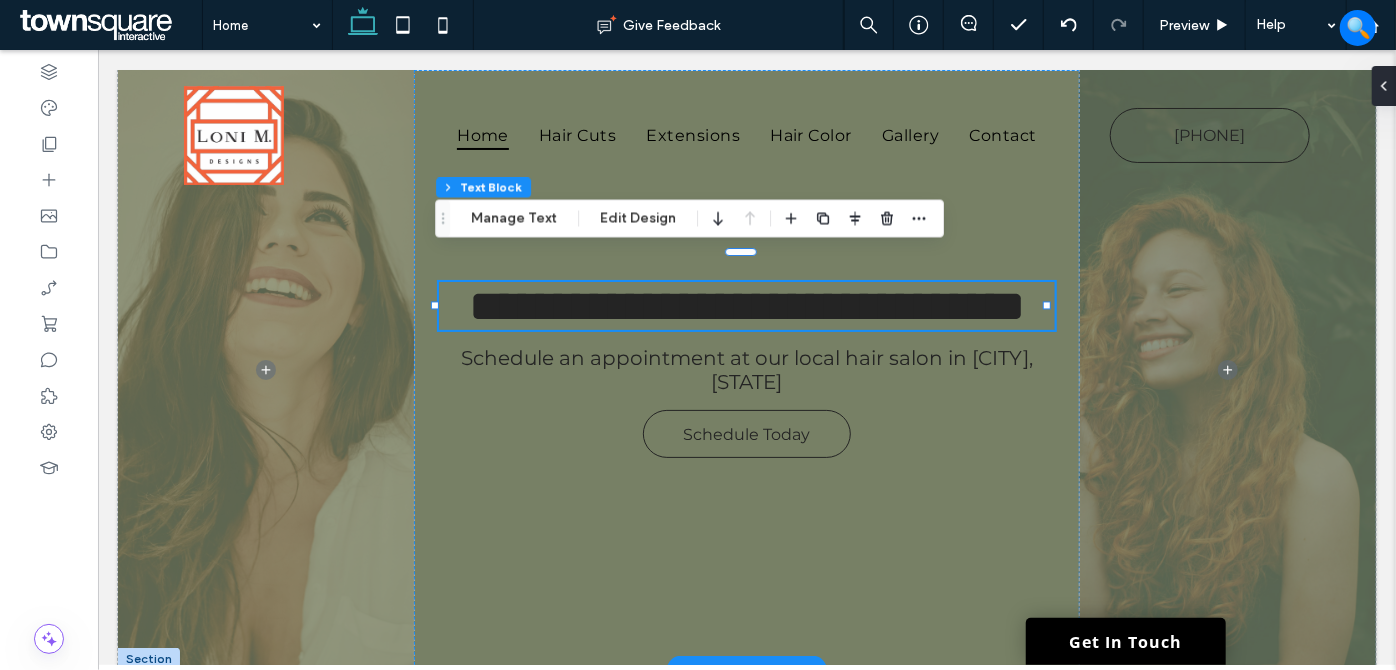 click on "**********" at bounding box center [746, 305] 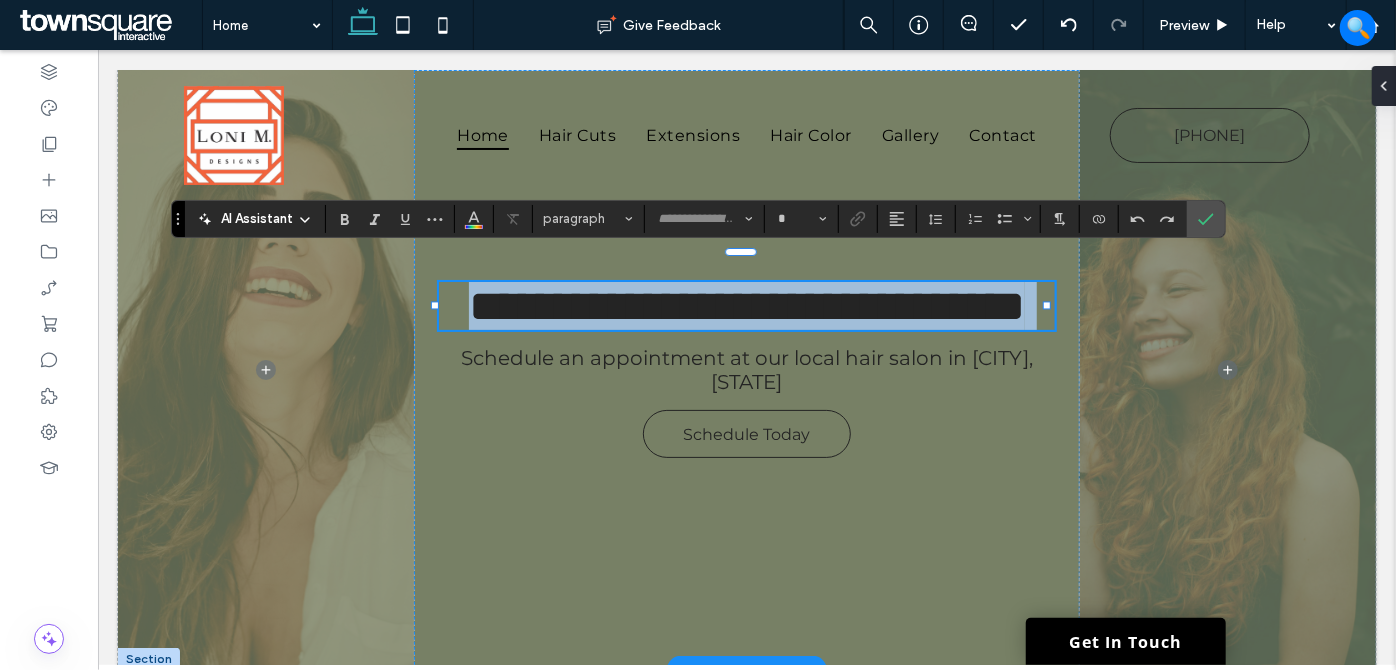 click on "**********" at bounding box center [746, 305] 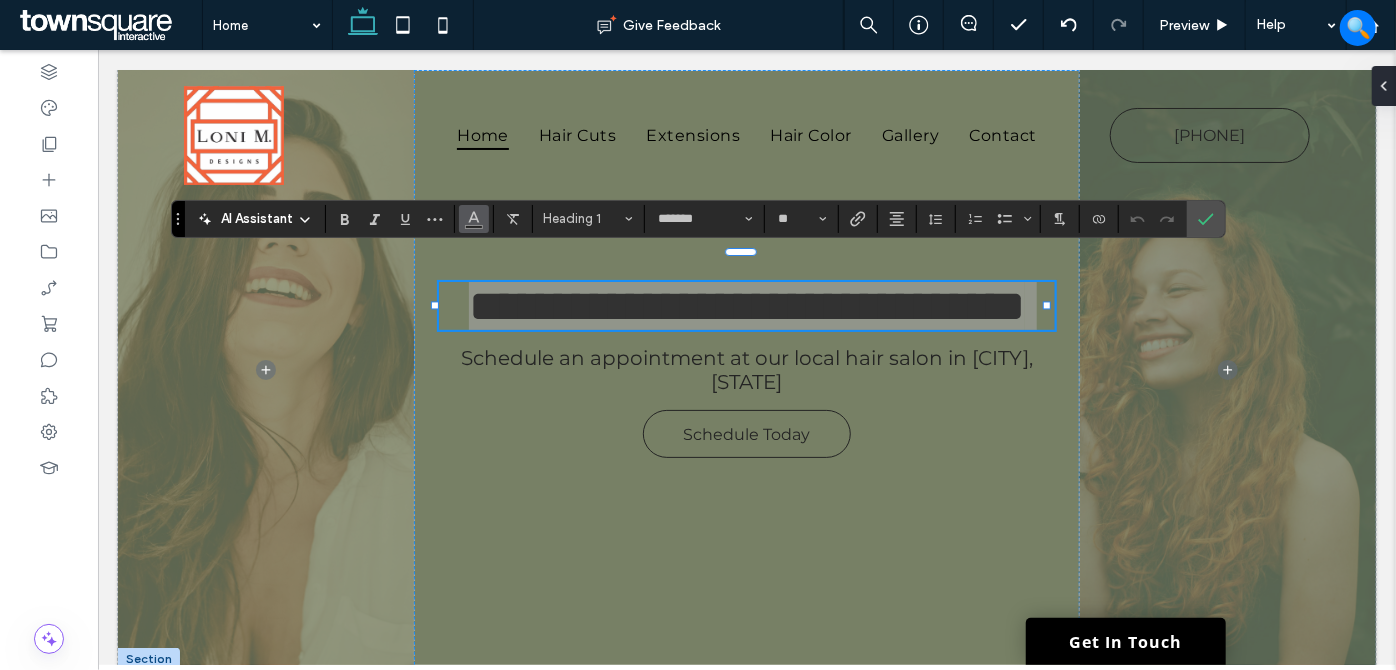 click 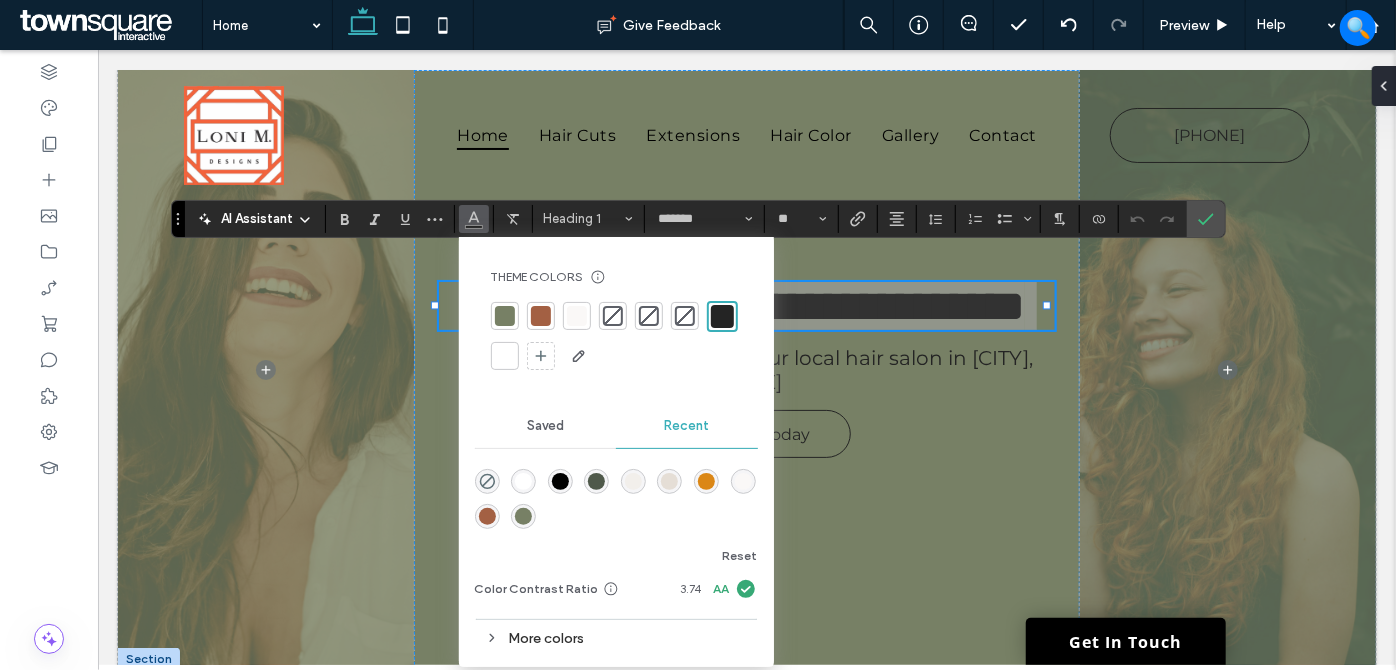 click at bounding box center [577, 316] 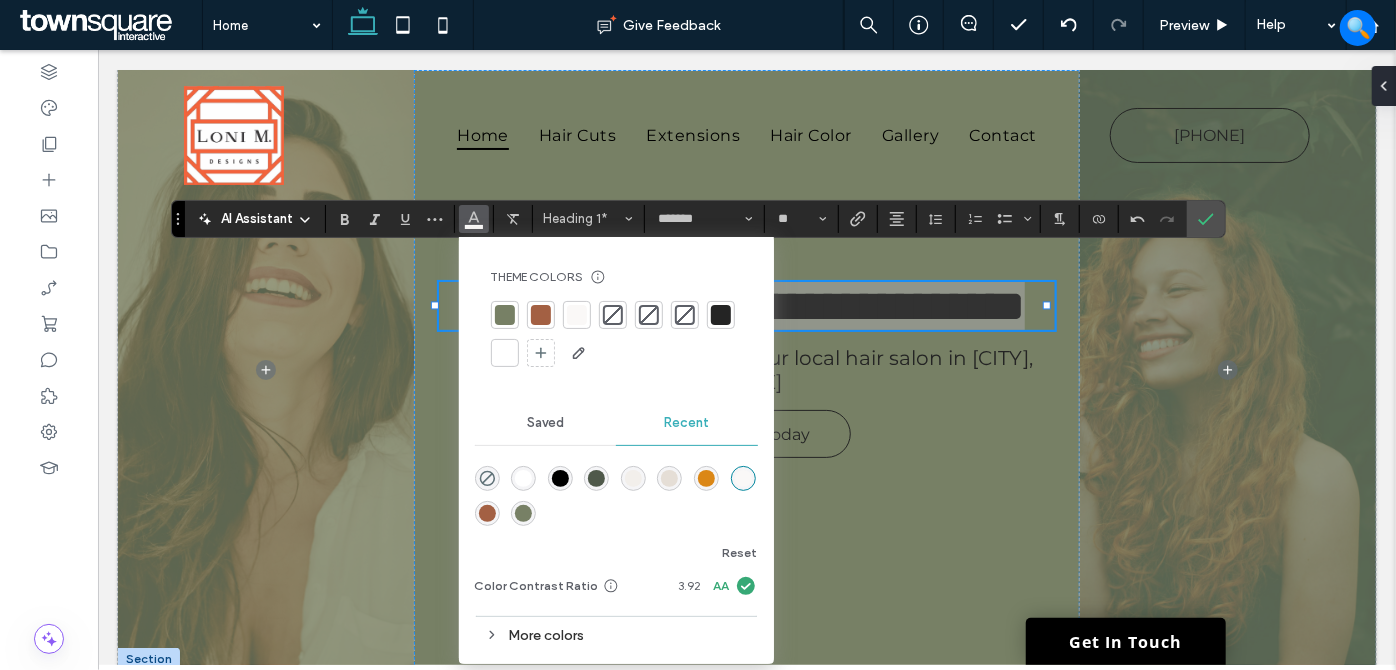 click at bounding box center (505, 353) 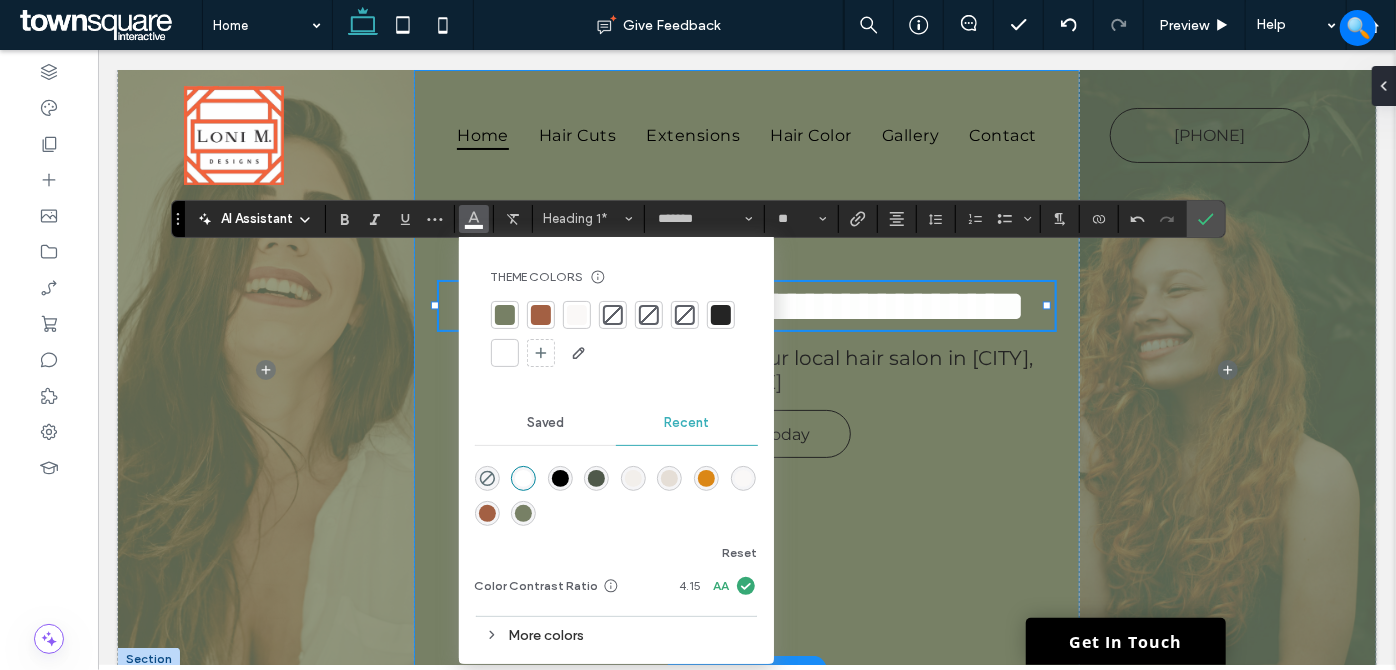click on "**********" at bounding box center (746, 369) 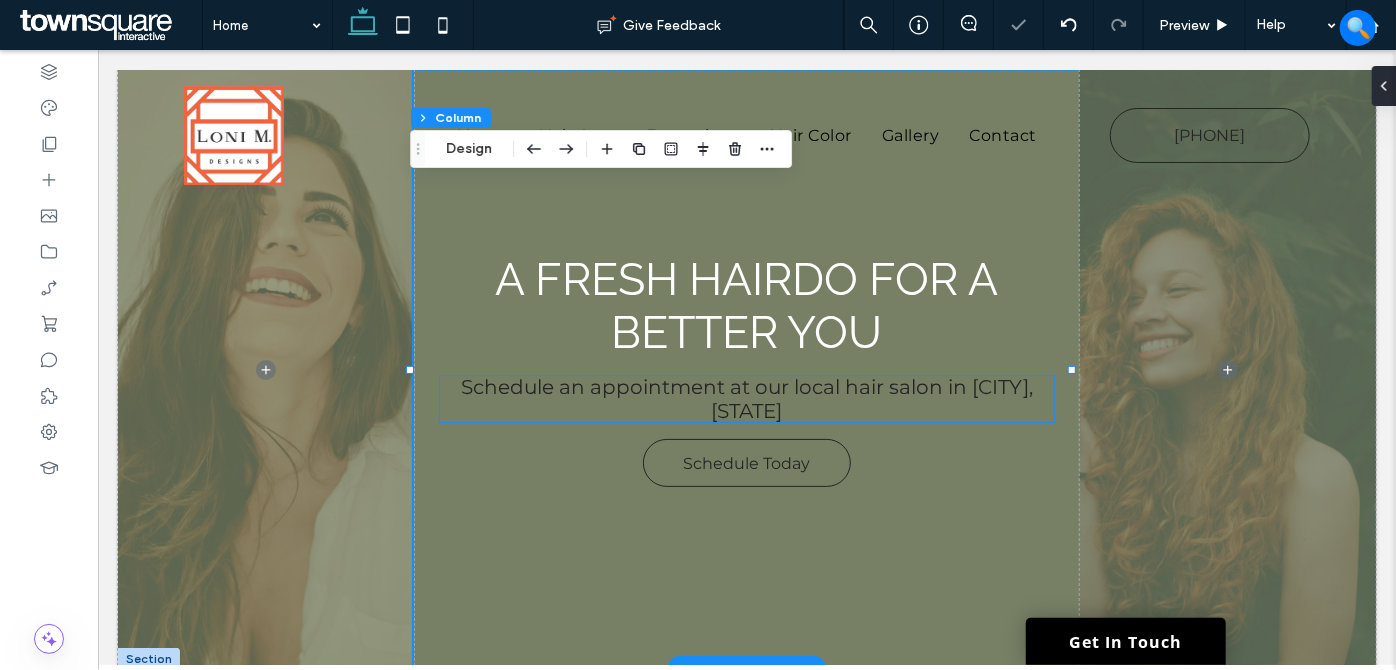 click on "Schedule an appointment at our local hair salon in Charlotte, NC" at bounding box center (746, 398) 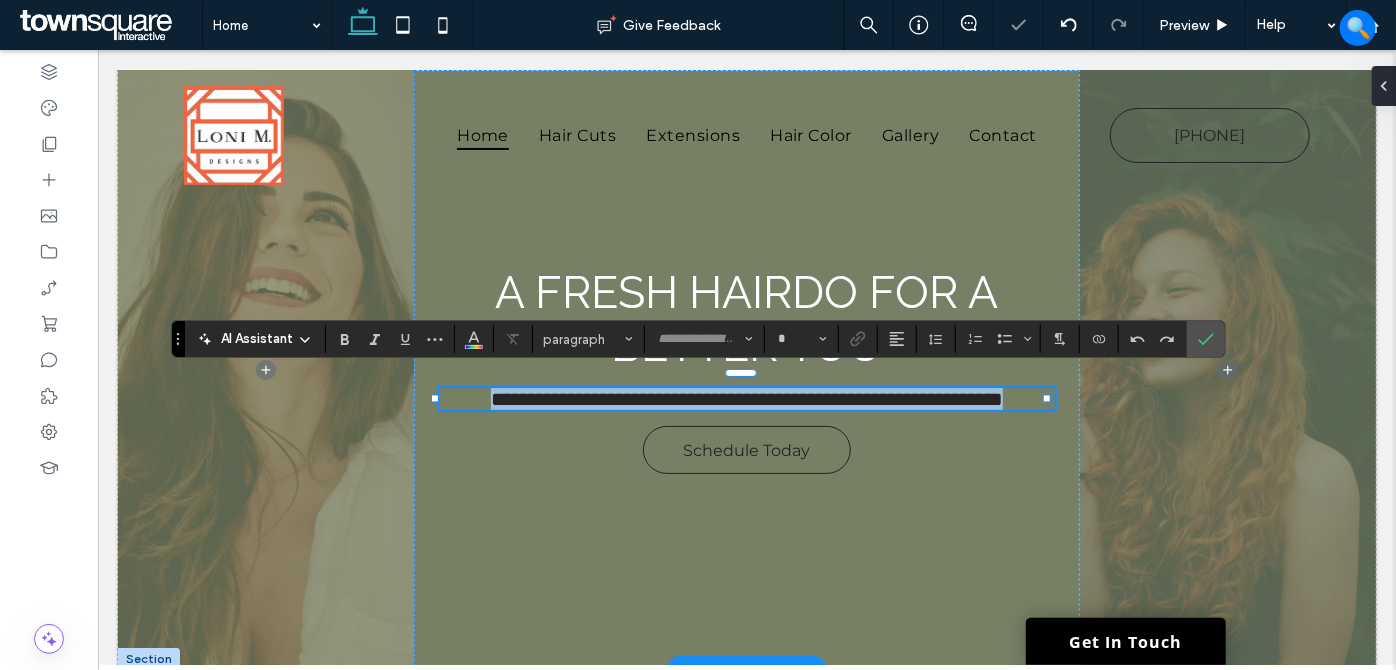 type on "**********" 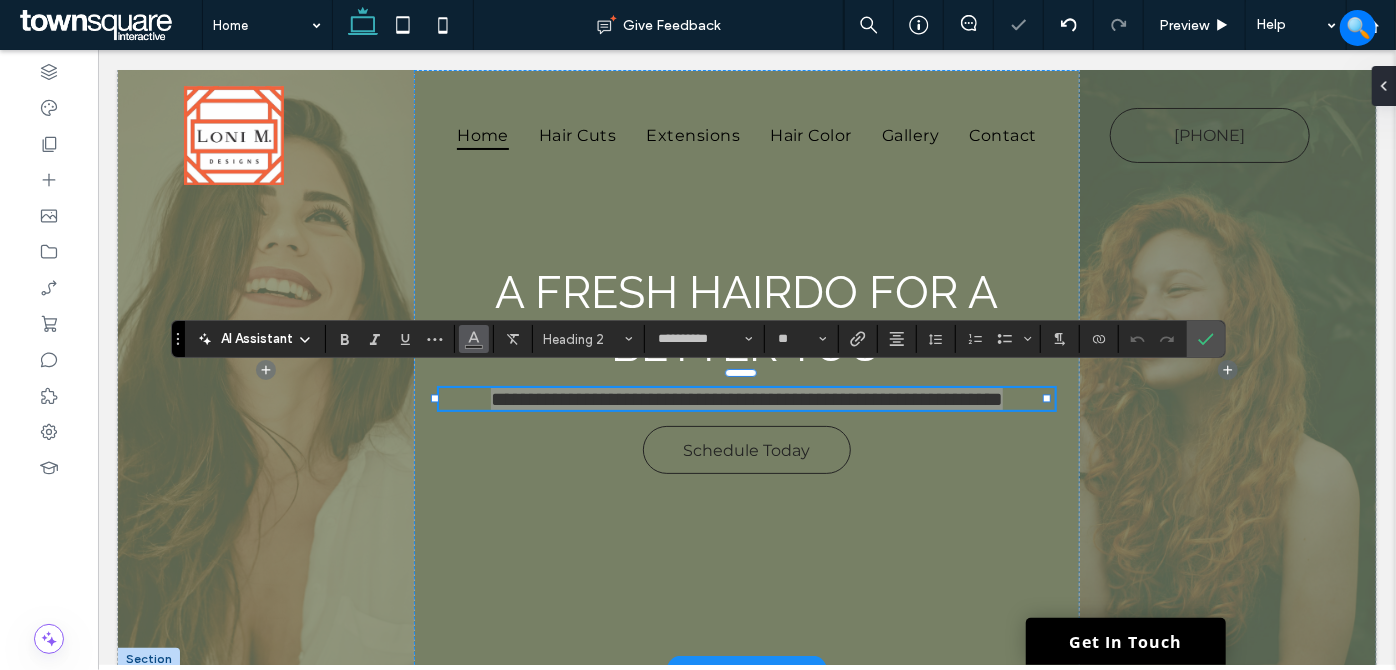 drag, startPoint x: 478, startPoint y: 331, endPoint x: 475, endPoint y: 344, distance: 13.341664 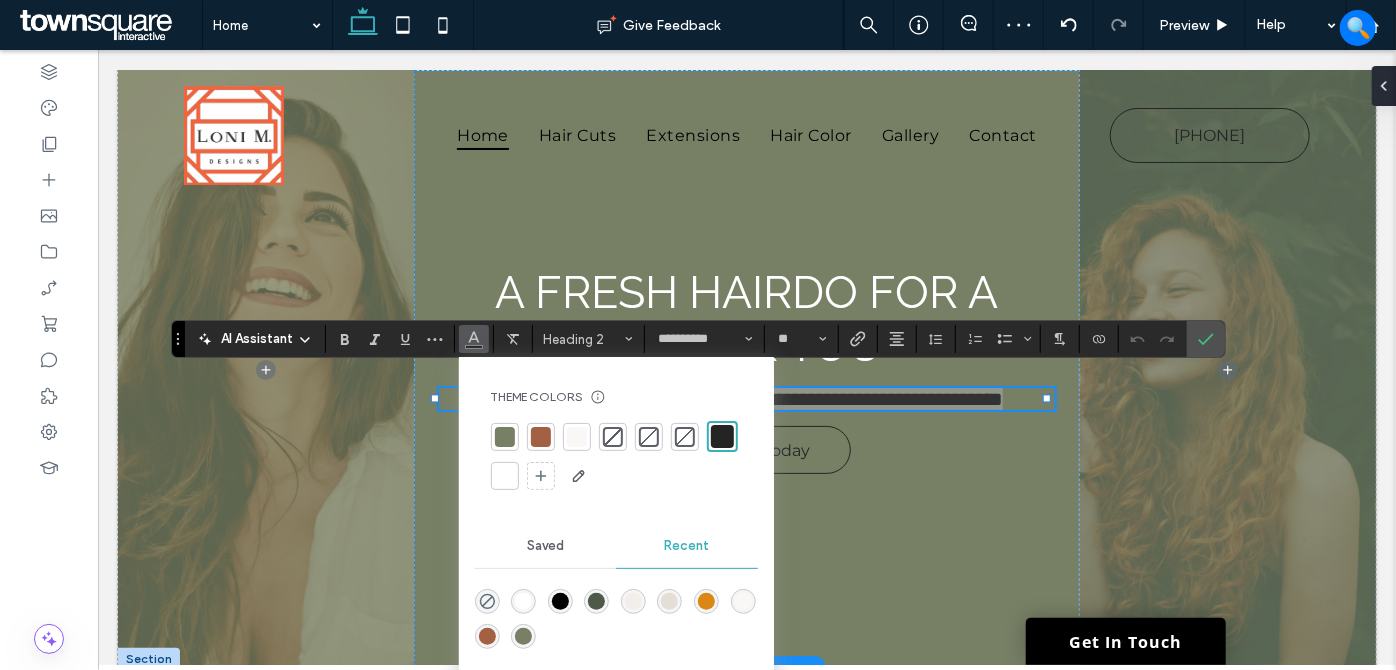 drag, startPoint x: 504, startPoint y: 473, endPoint x: 512, endPoint y: 480, distance: 10.630146 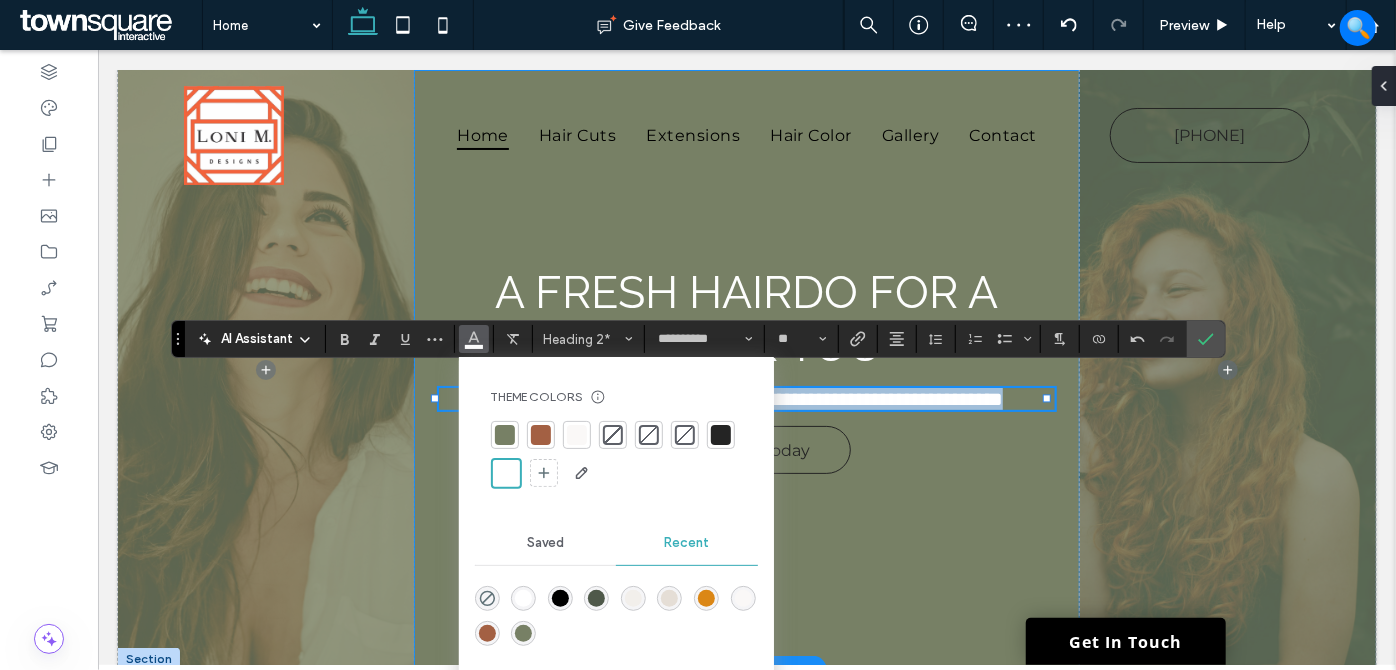 click on "**********" at bounding box center (746, 369) 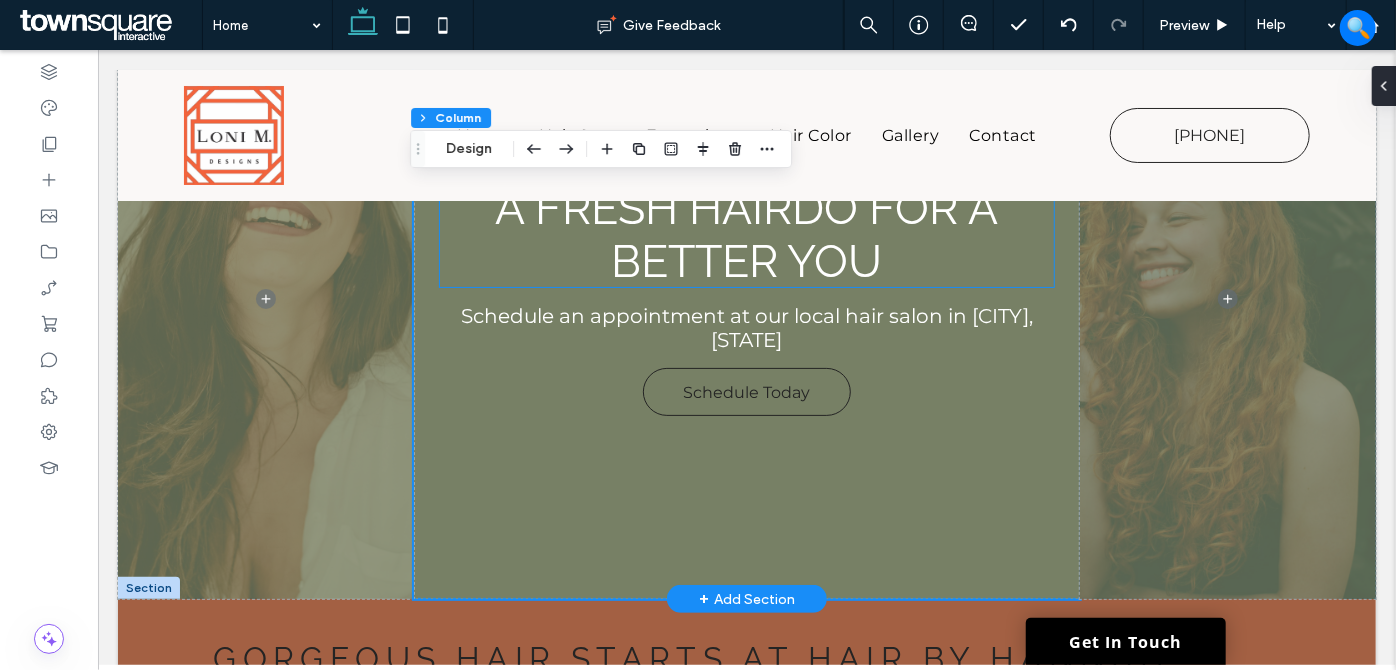 scroll, scrollTop: 90, scrollLeft: 0, axis: vertical 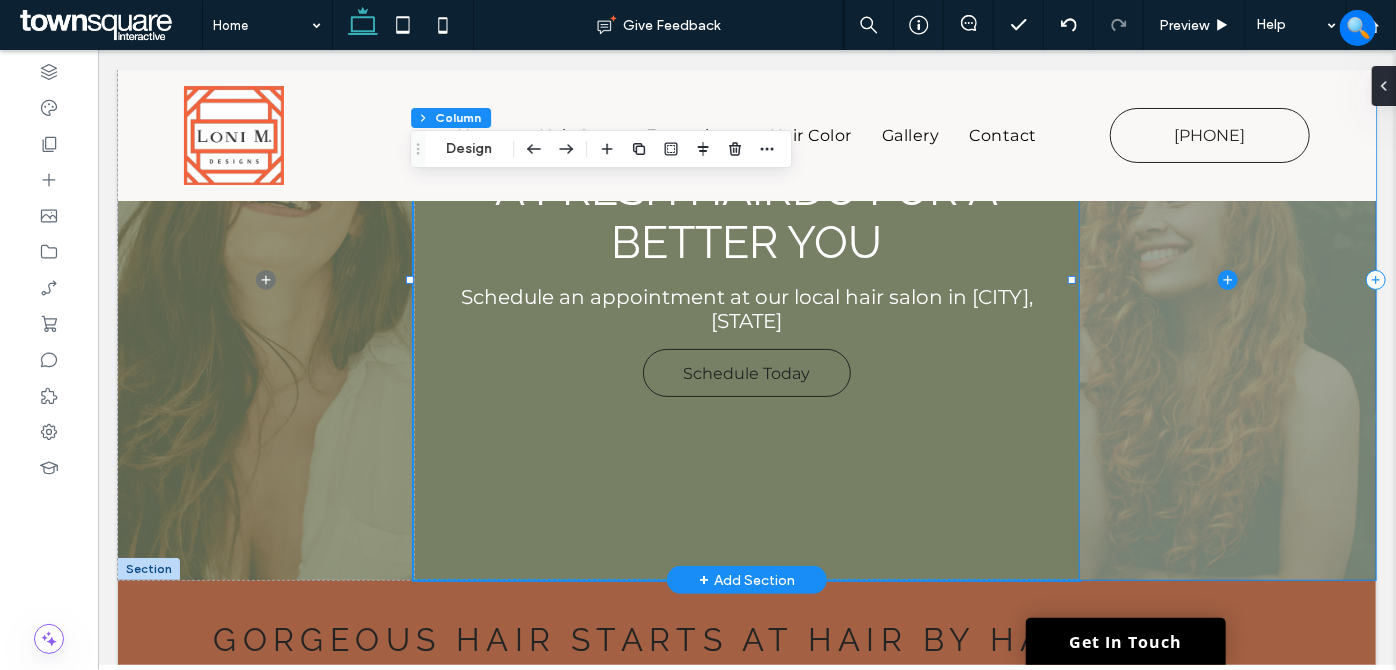 click at bounding box center (1227, 279) 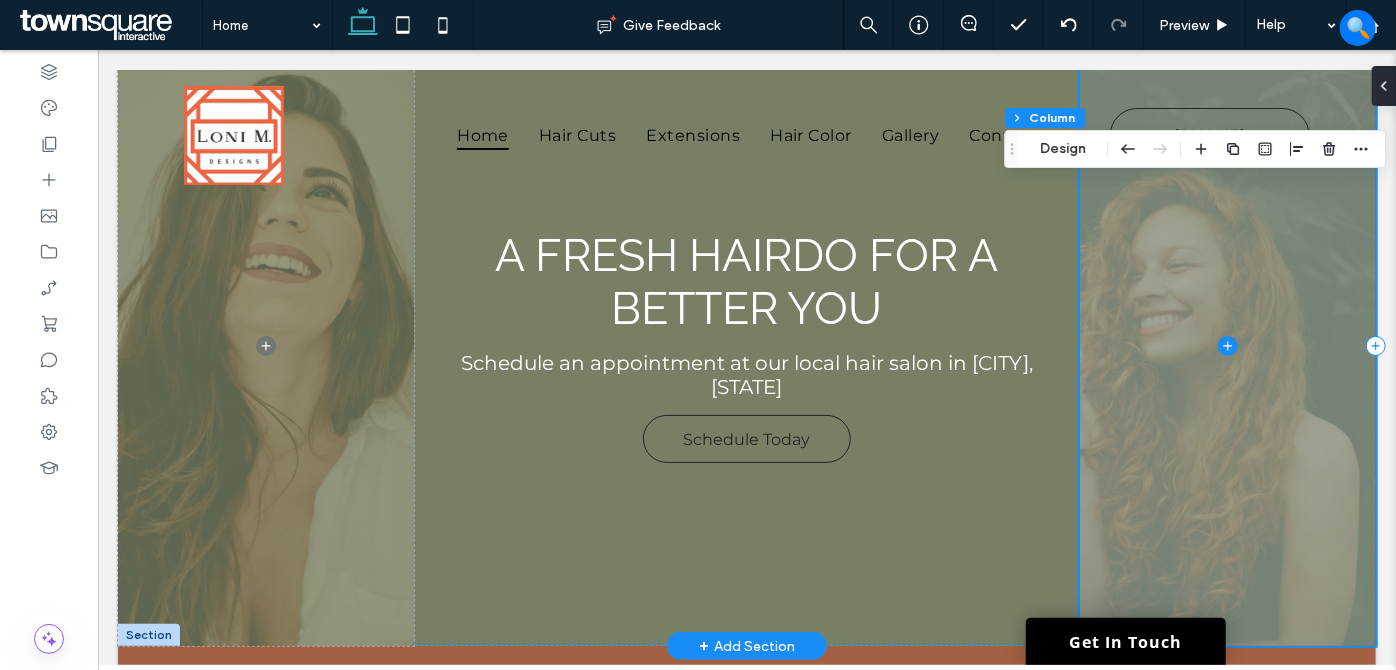 scroll, scrollTop: 0, scrollLeft: 0, axis: both 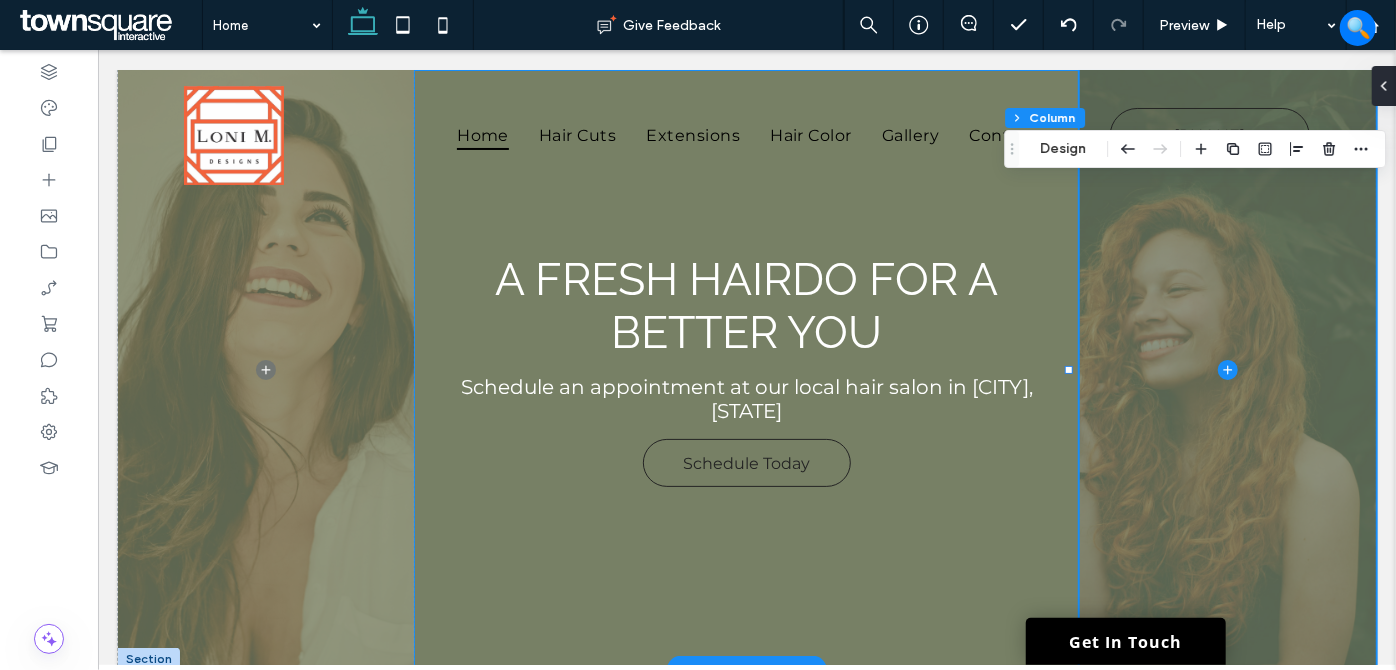 click on "A Fresh Hairdo for a Better You
Schedule an appointment at our local hair salon in Charlotte, NC
Schedule Today" at bounding box center [746, 369] 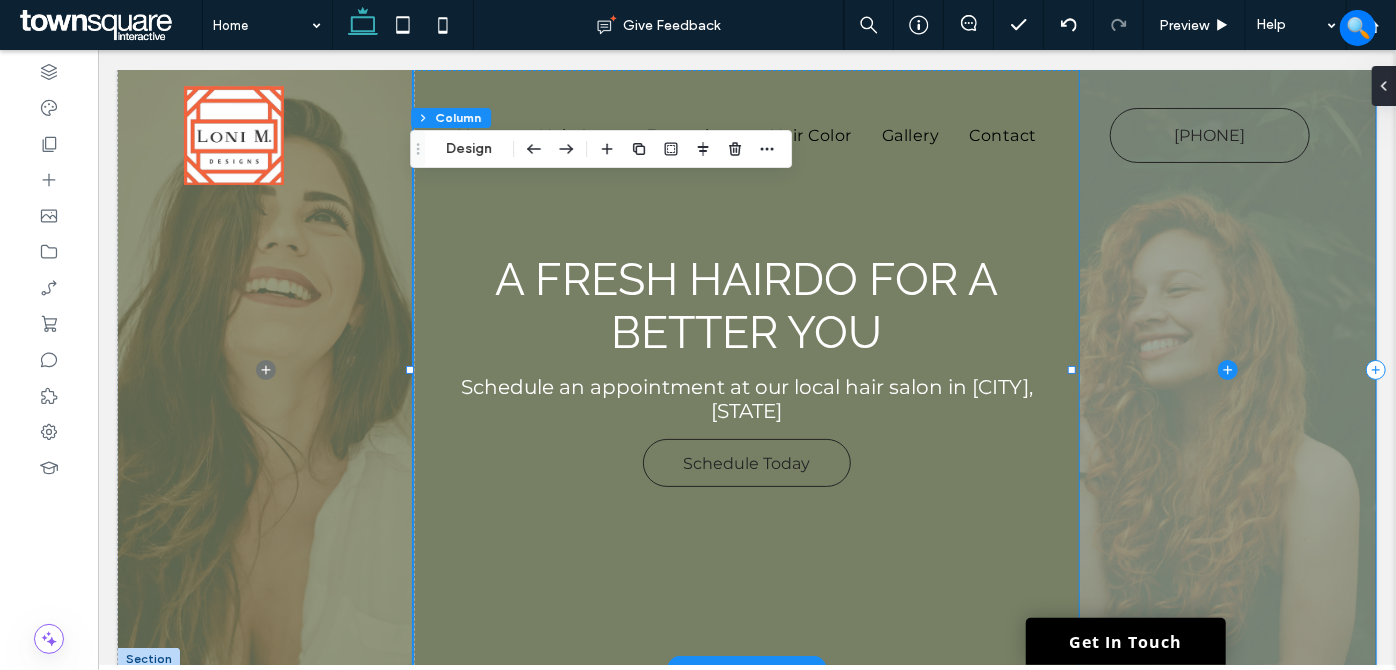 click at bounding box center (1227, 369) 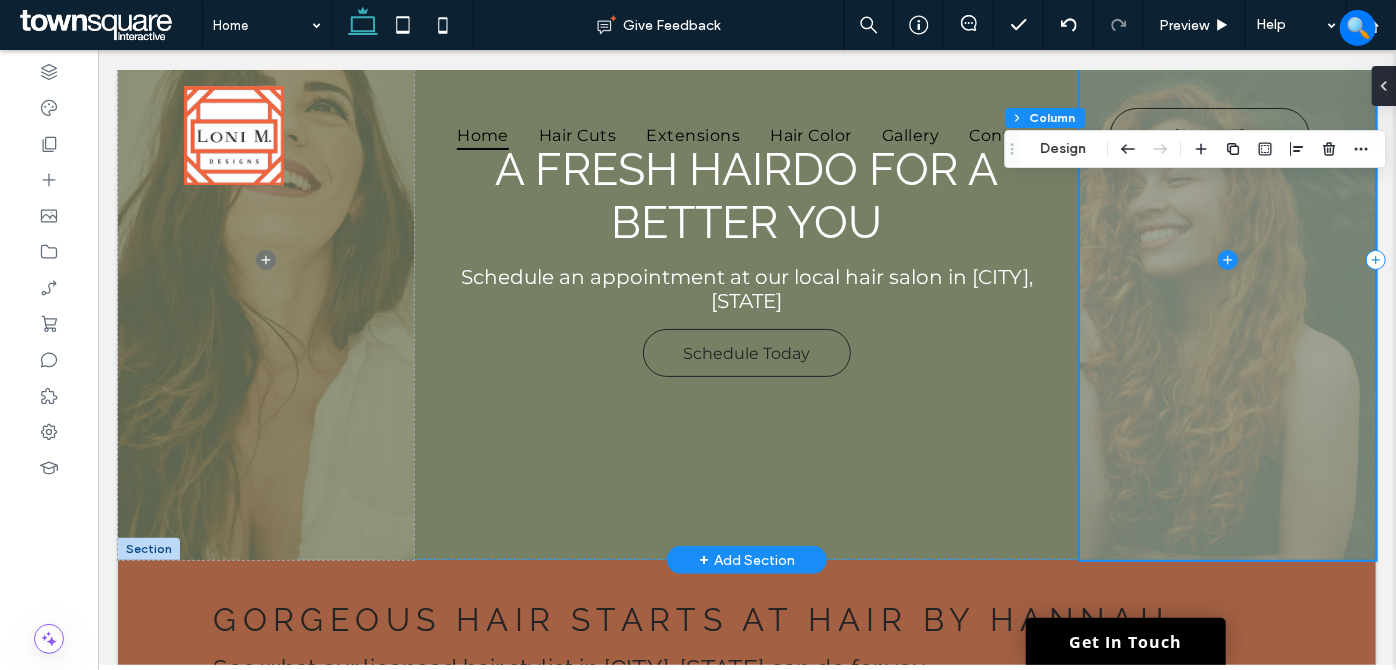 scroll, scrollTop: 0, scrollLeft: 0, axis: both 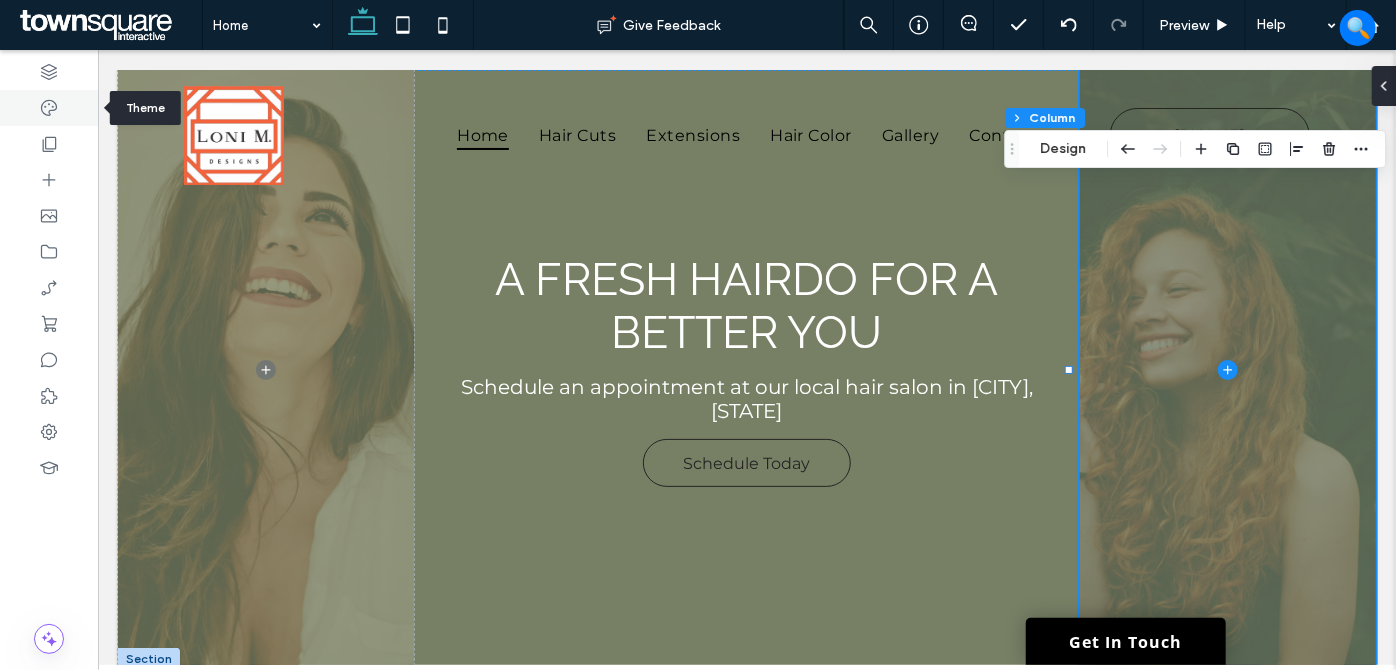 click 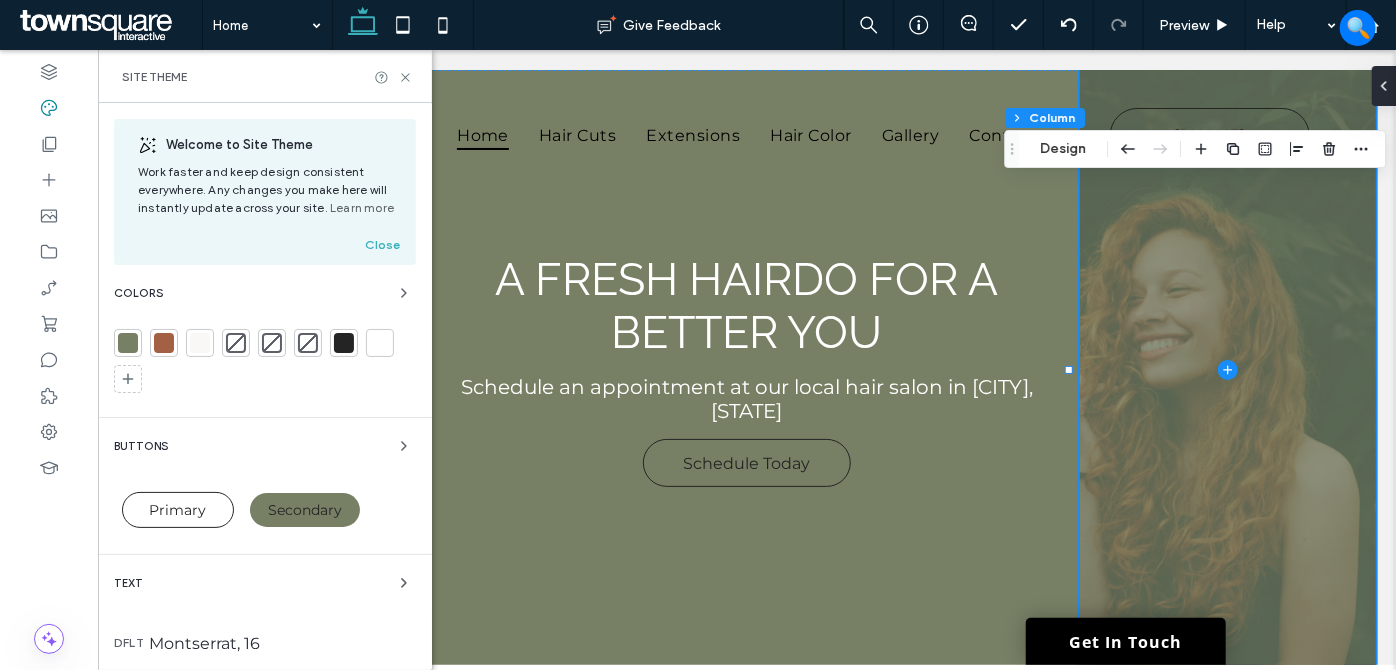 click at bounding box center [200, 343] 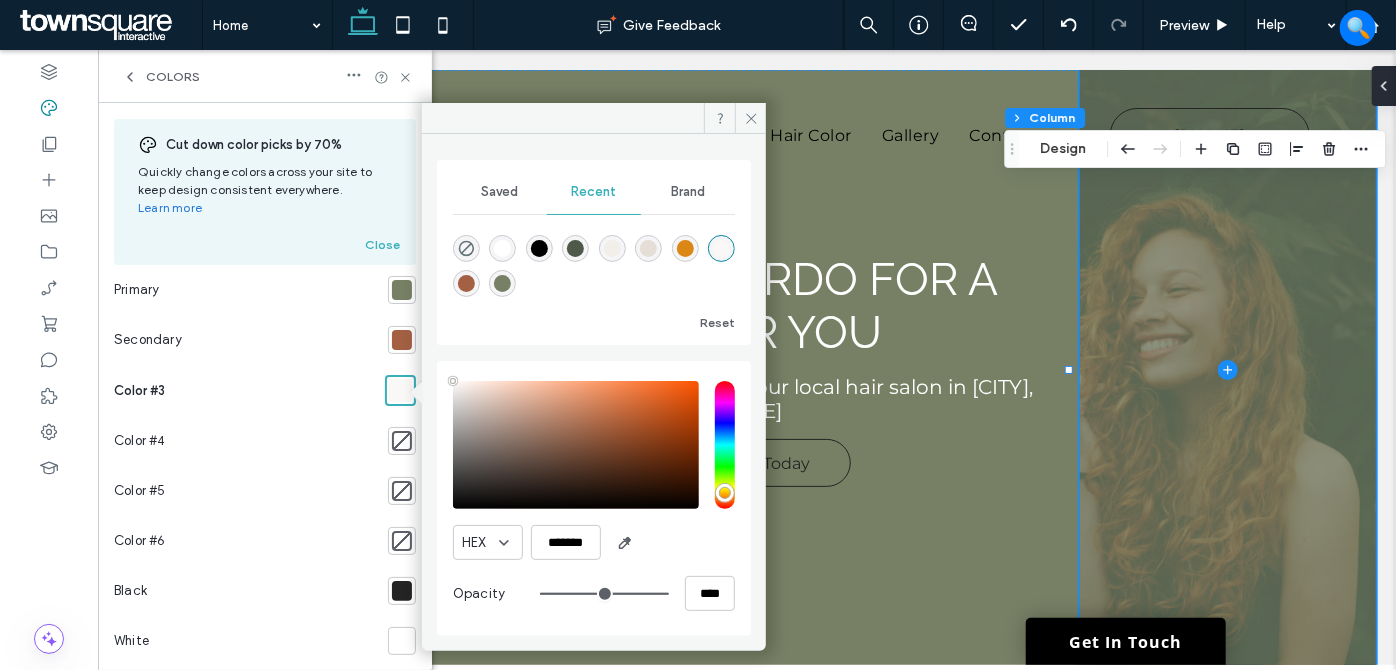 type on "****" 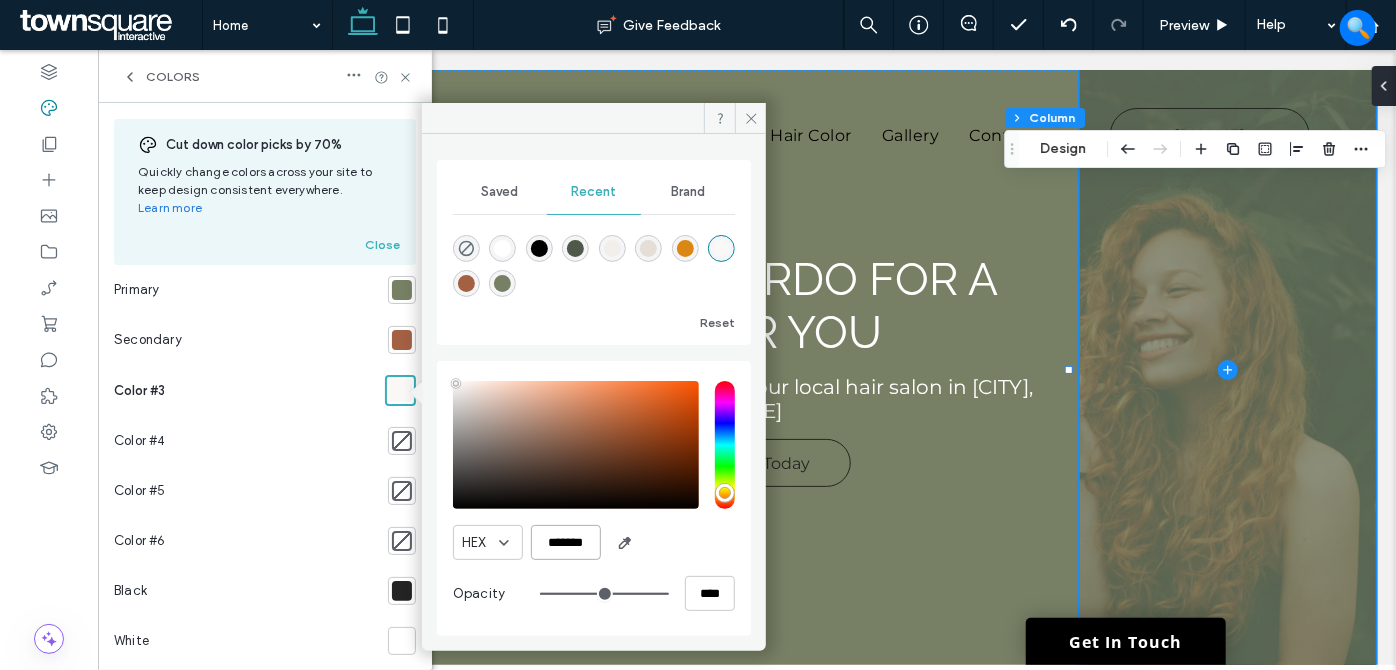 click on "*******" at bounding box center [566, 542] 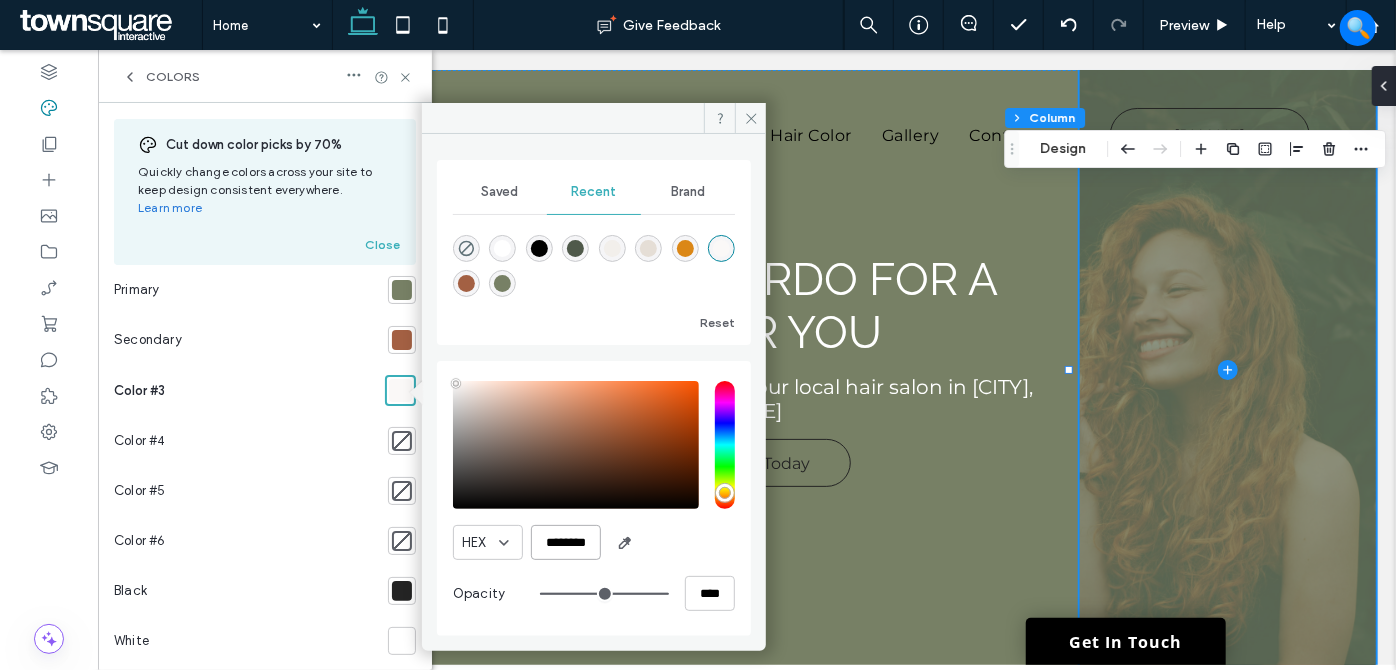 scroll, scrollTop: 0, scrollLeft: 8, axis: horizontal 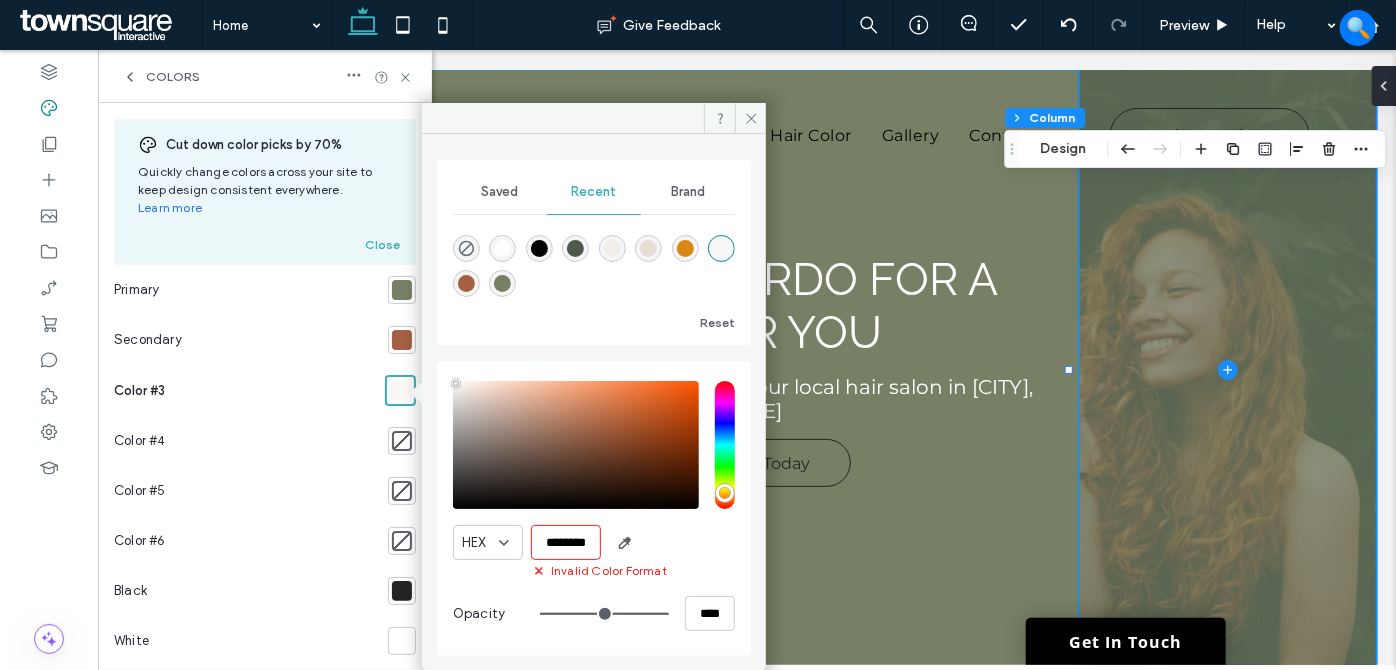 click on "HEX ********" at bounding box center (594, 542) 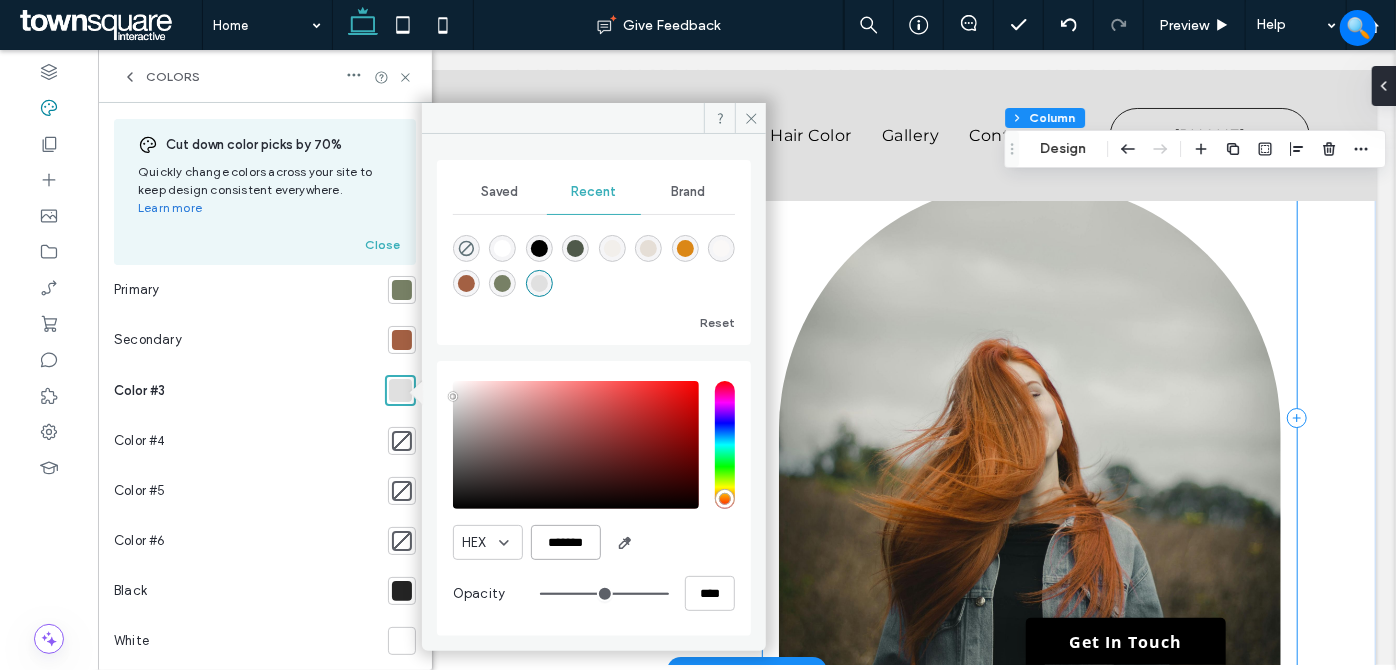 scroll, scrollTop: 3363, scrollLeft: 0, axis: vertical 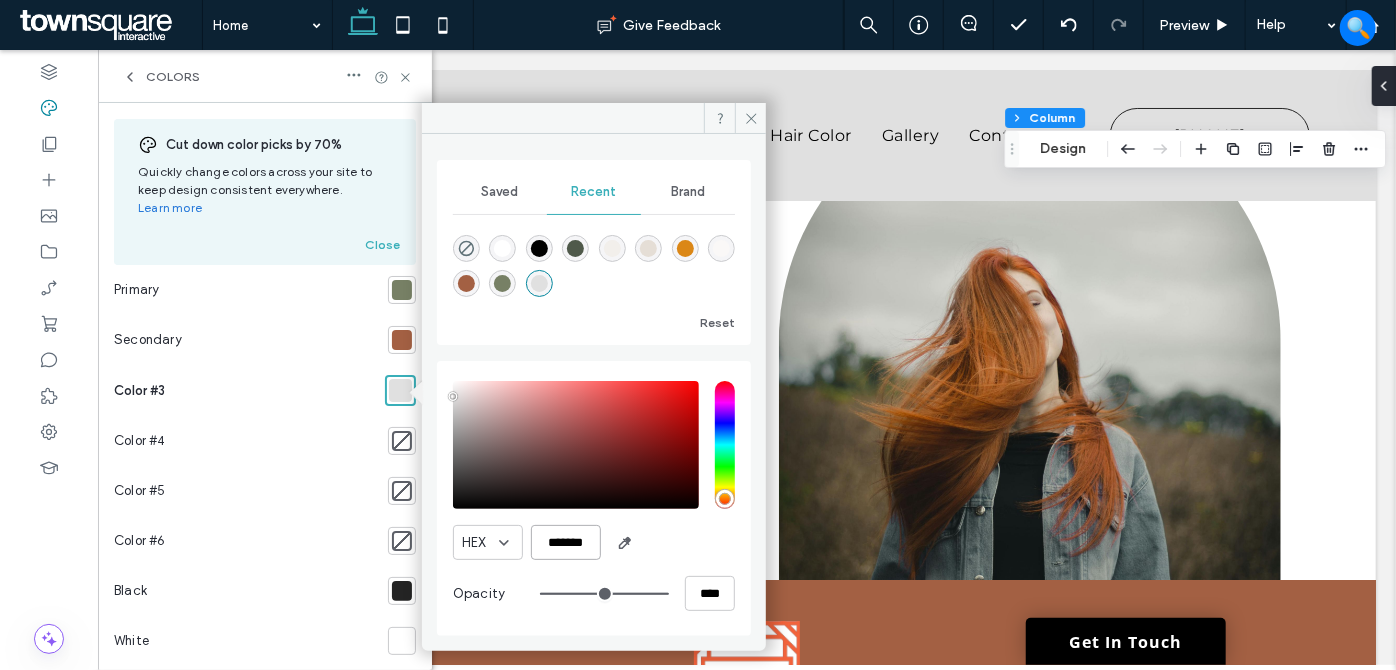 click on "*******" at bounding box center [566, 542] 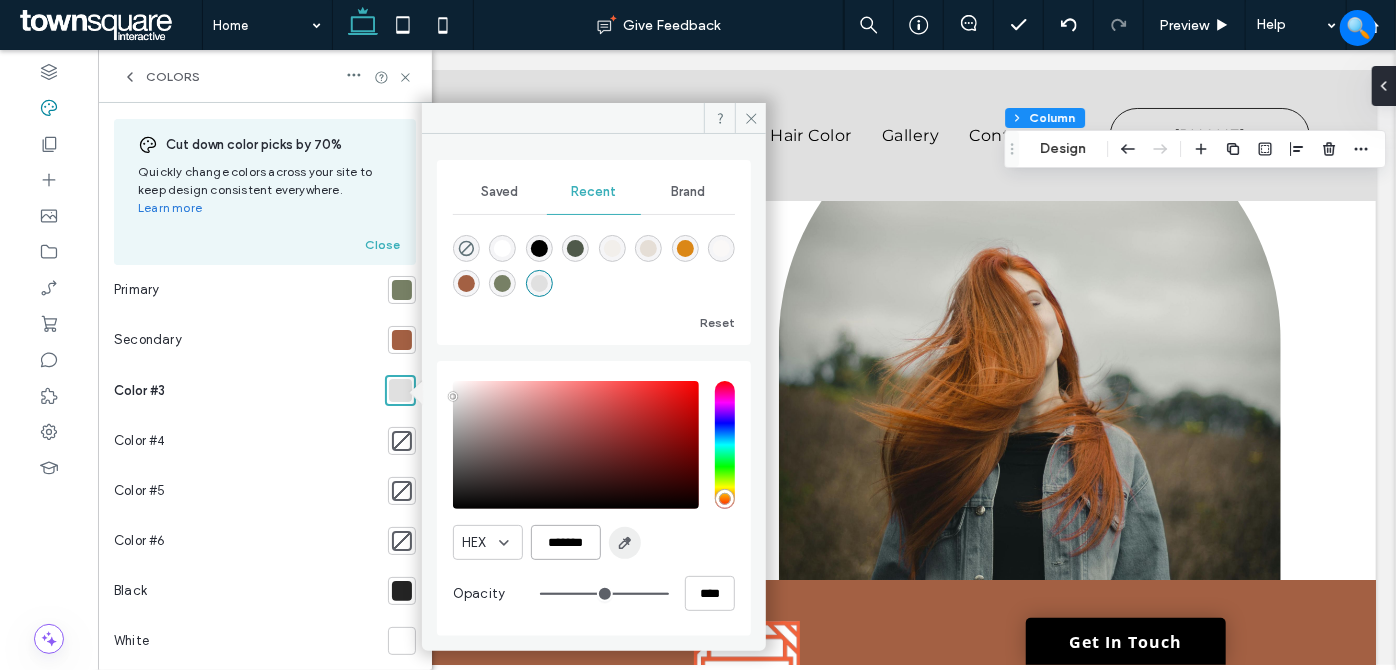paste 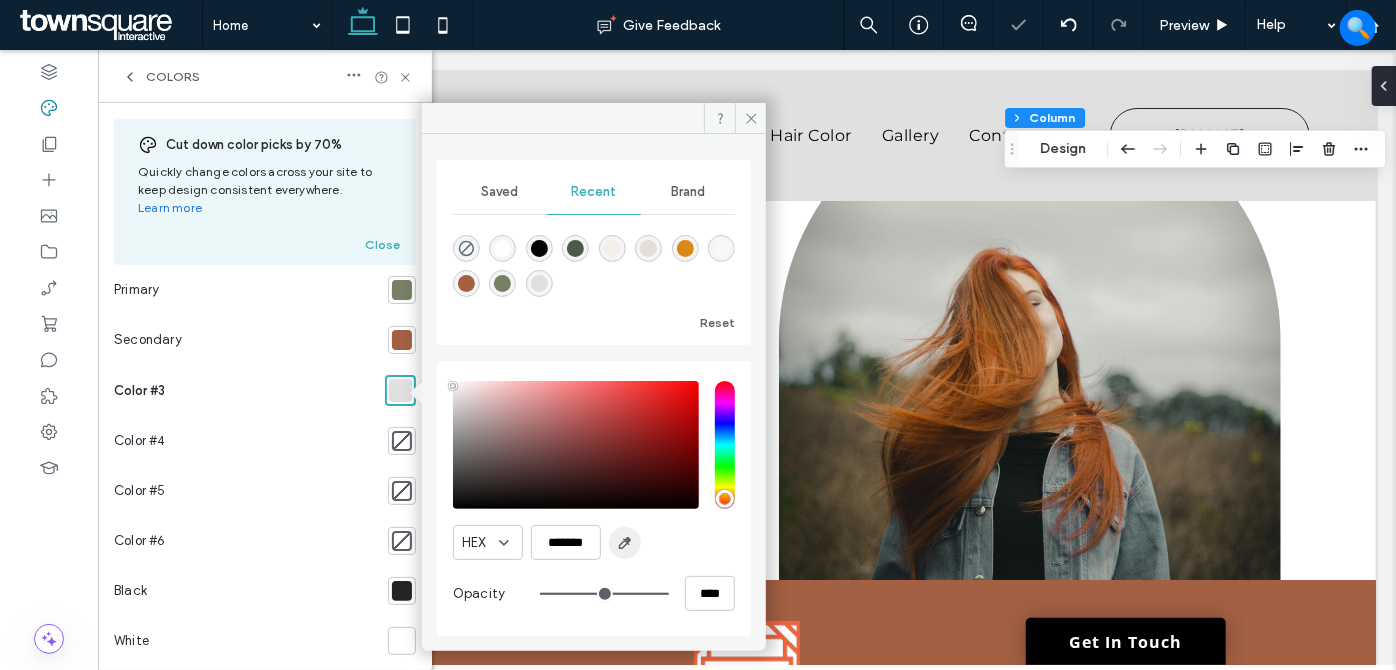 click on "HEX *******" at bounding box center (594, 542) 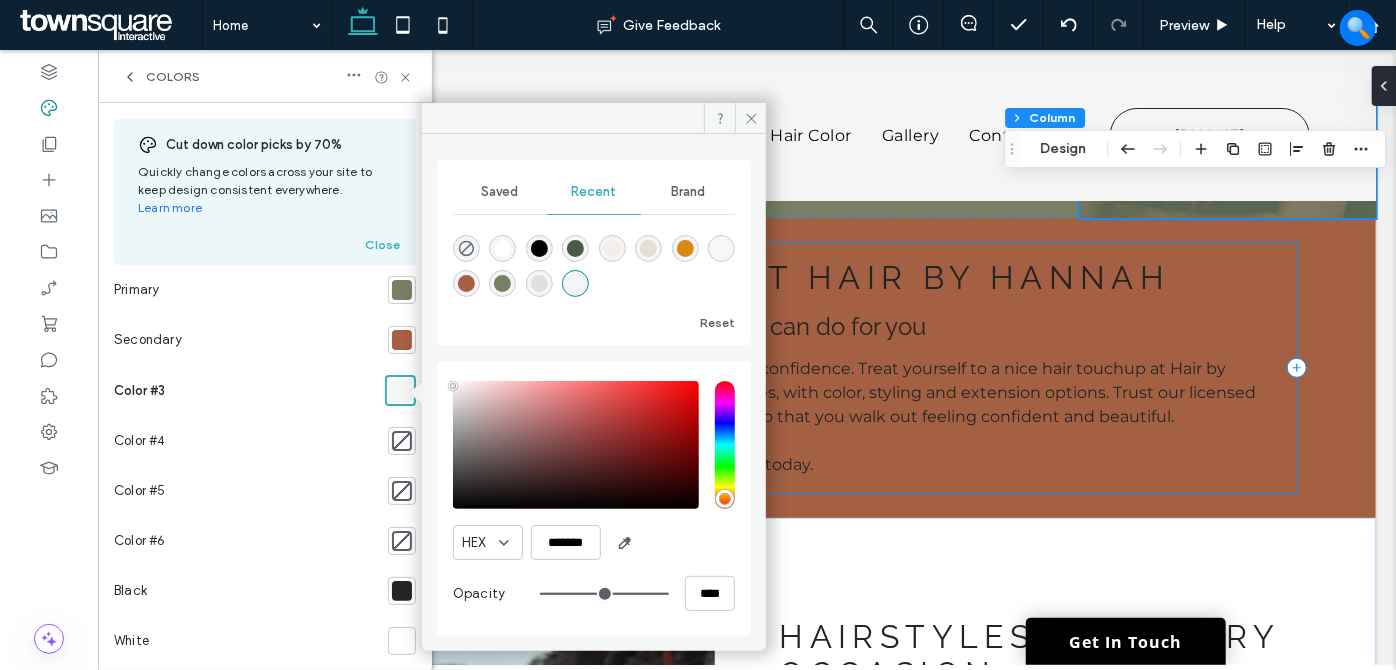 scroll, scrollTop: 906, scrollLeft: 0, axis: vertical 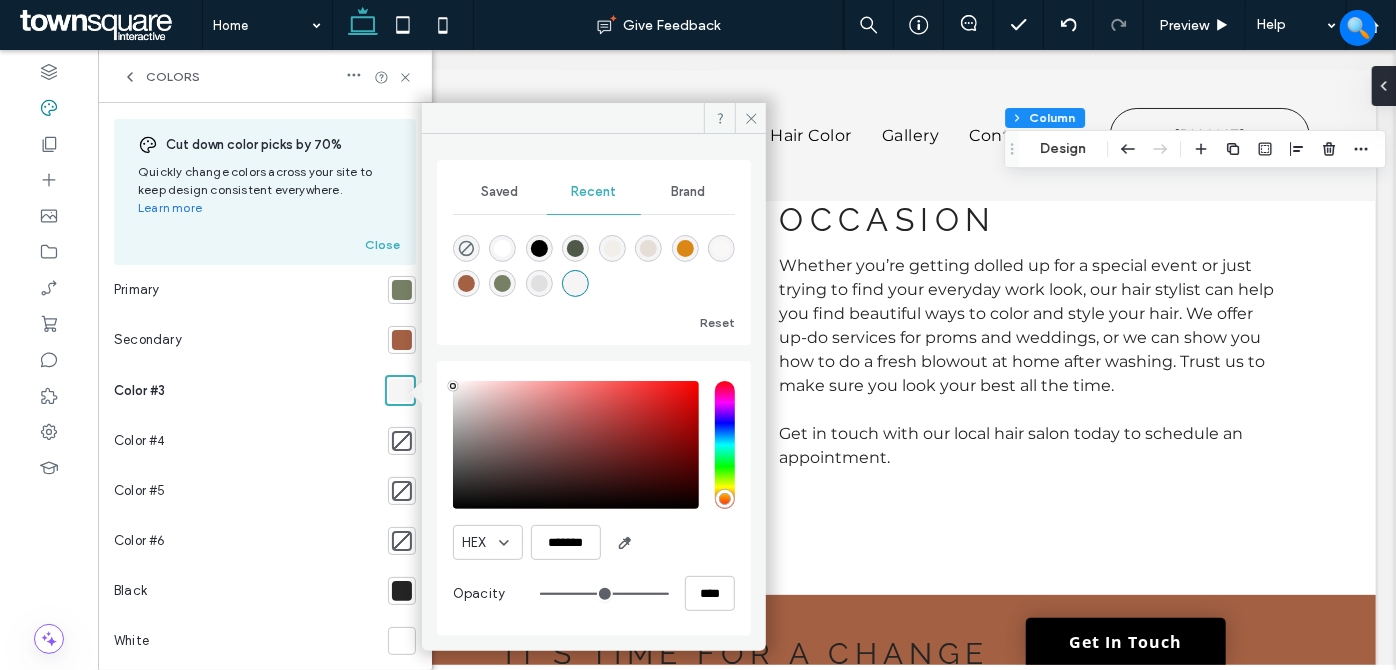 type on "*******" 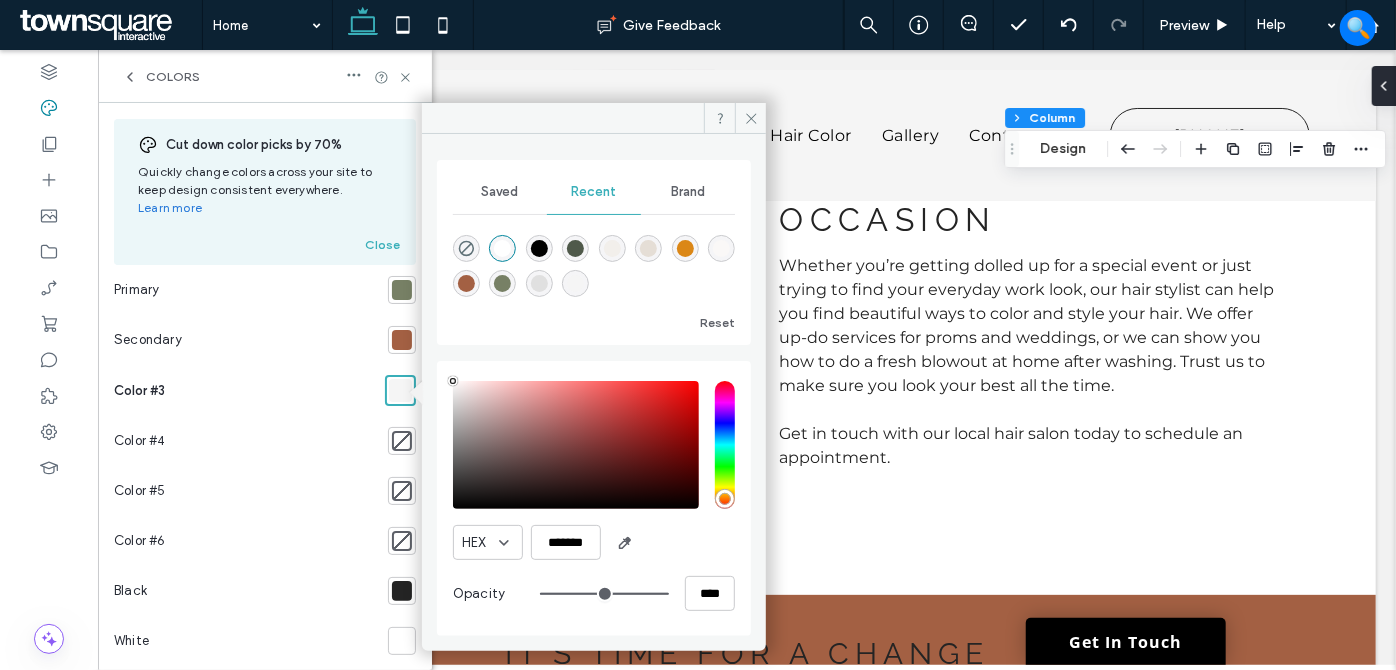 drag, startPoint x: 453, startPoint y: 383, endPoint x: 469, endPoint y: 336, distance: 49.648766 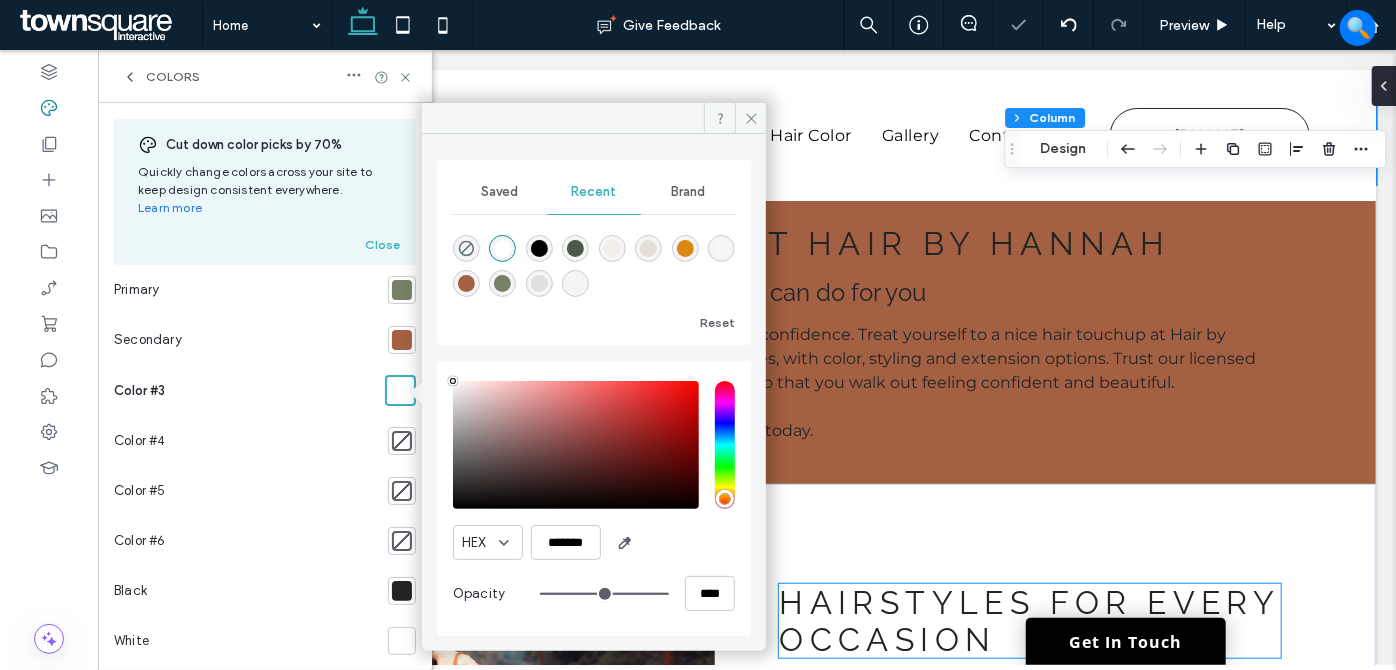 scroll, scrollTop: 452, scrollLeft: 0, axis: vertical 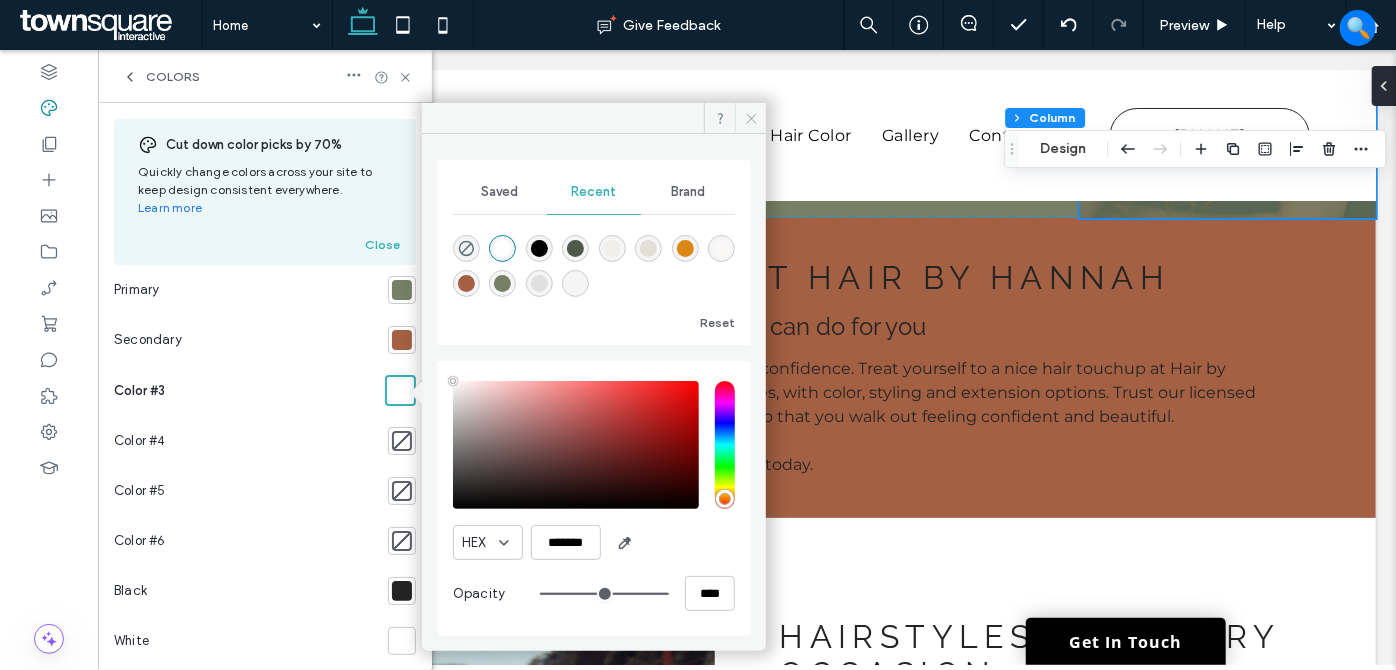 click 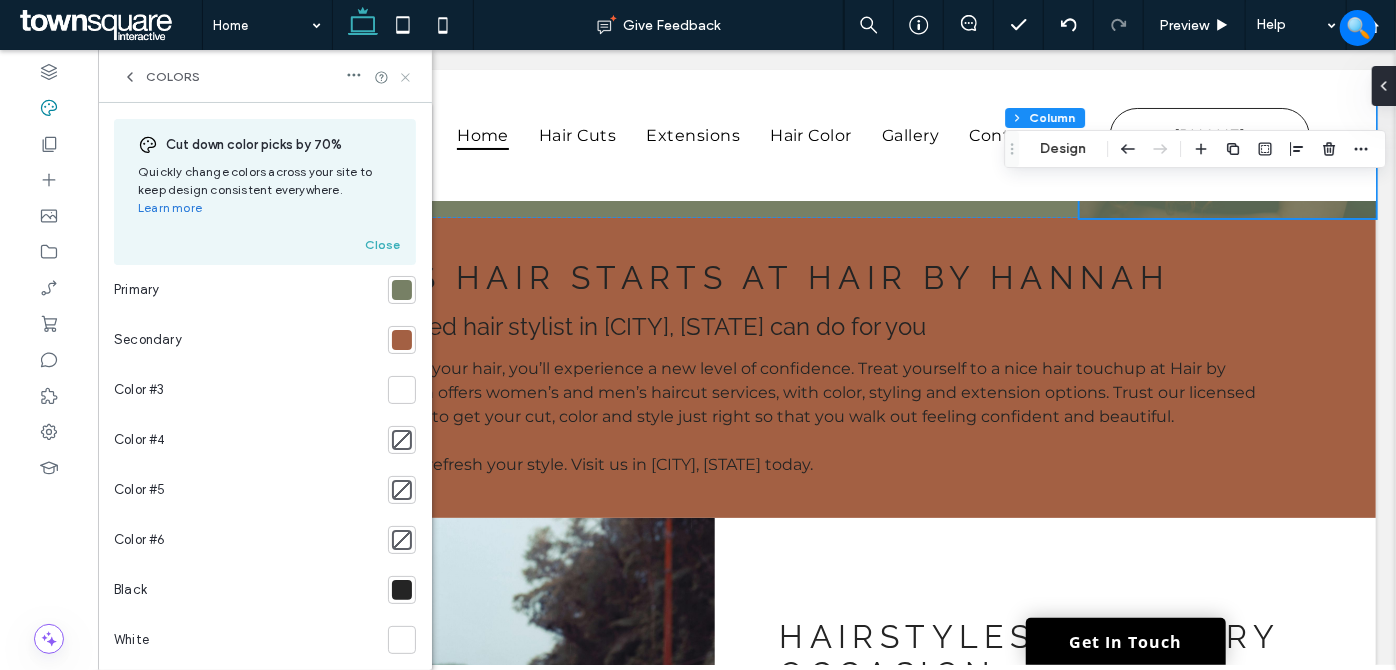 click 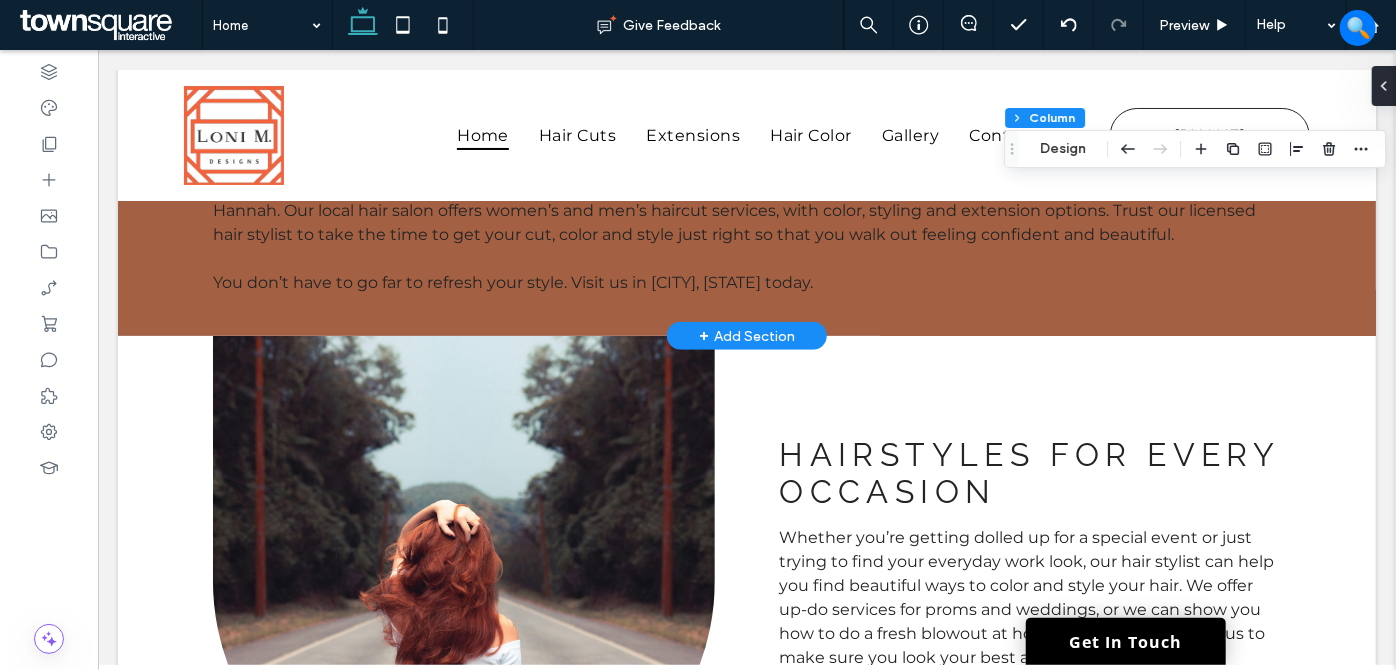 scroll, scrollTop: 272, scrollLeft: 0, axis: vertical 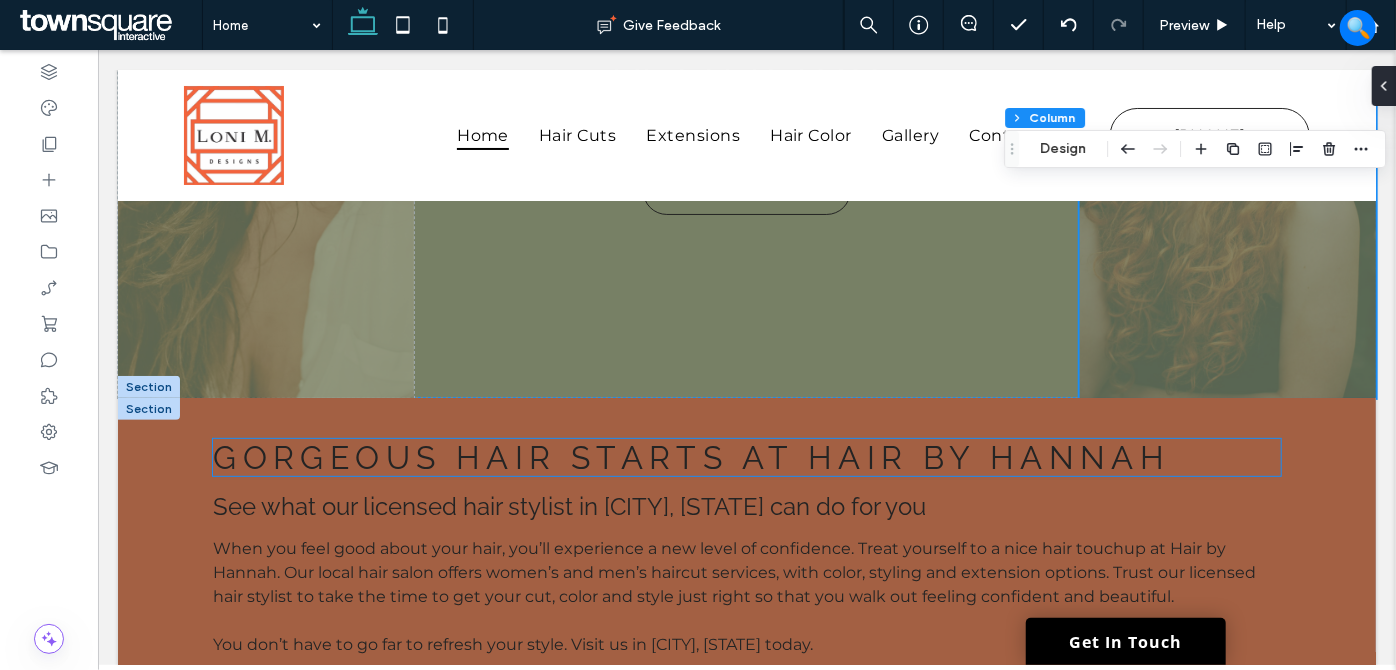 click on "Gorgeous Hair Starts at Hair by Hannah" at bounding box center (690, 456) 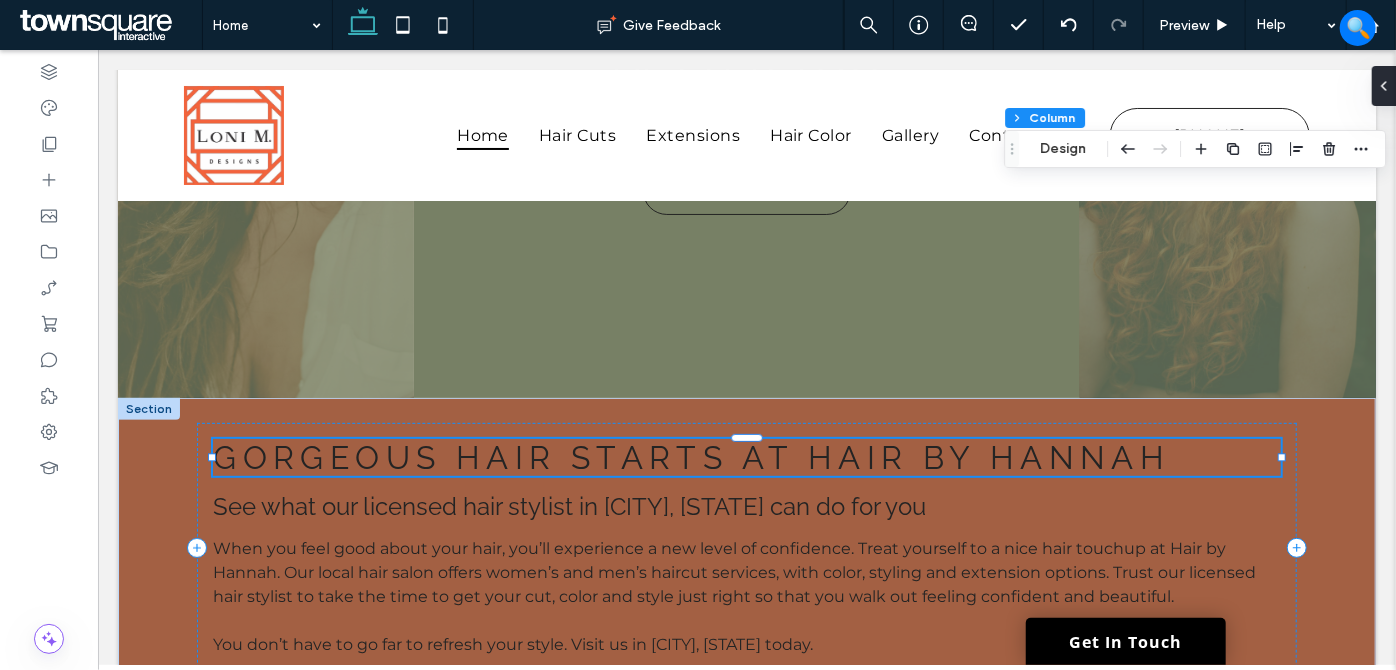 click on "Gorgeous Hair Starts at Hair by Hannah" at bounding box center [745, 456] 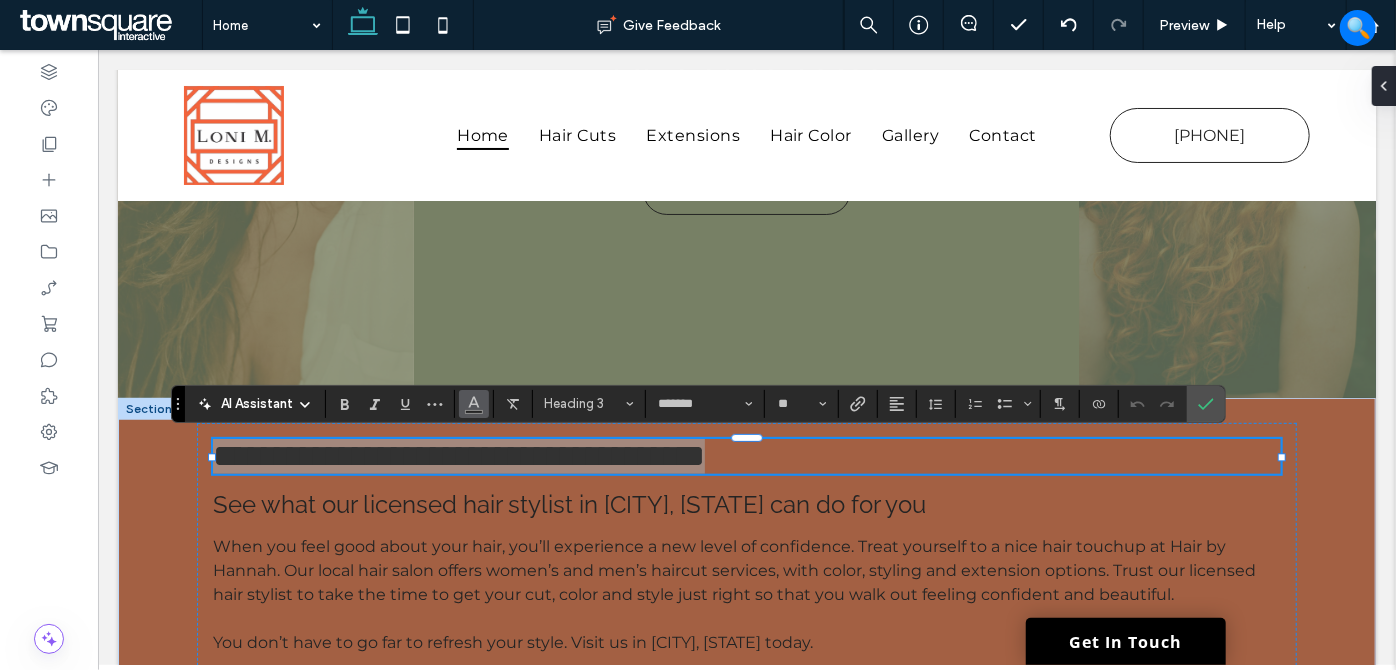drag, startPoint x: 466, startPoint y: 397, endPoint x: 474, endPoint y: 411, distance: 16.124516 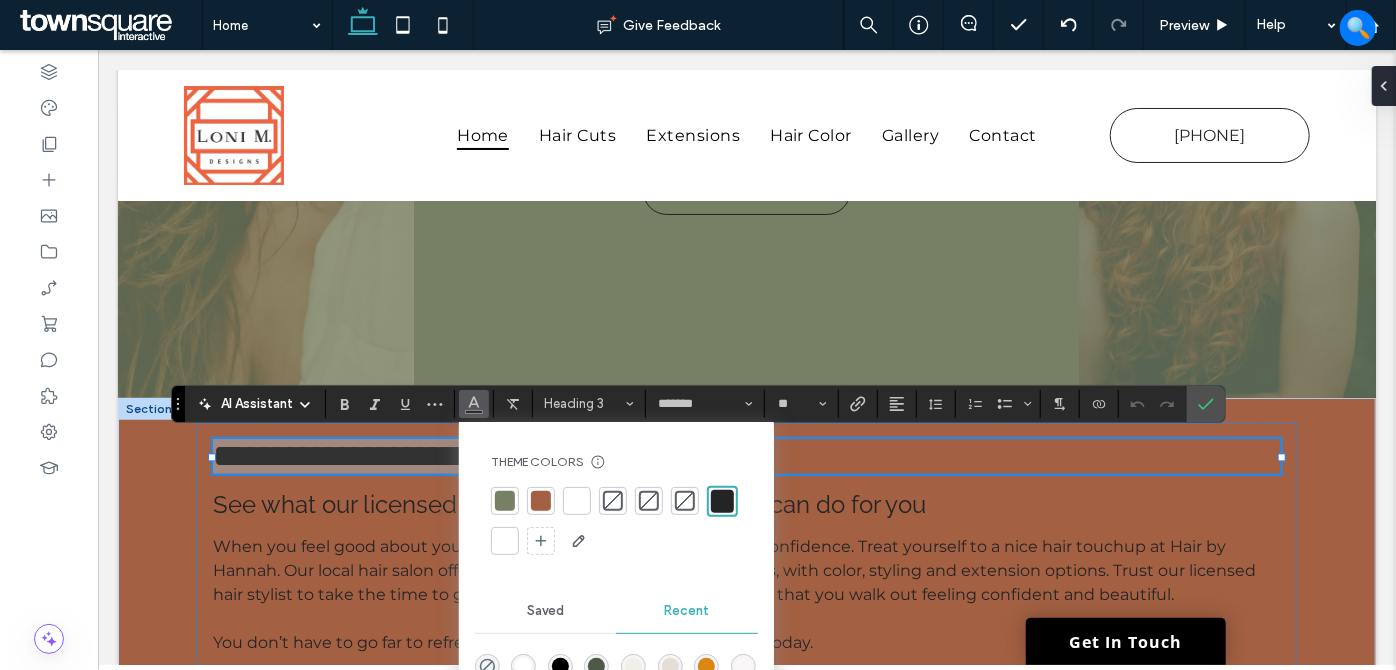 drag, startPoint x: 510, startPoint y: 530, endPoint x: 464, endPoint y: 536, distance: 46.389652 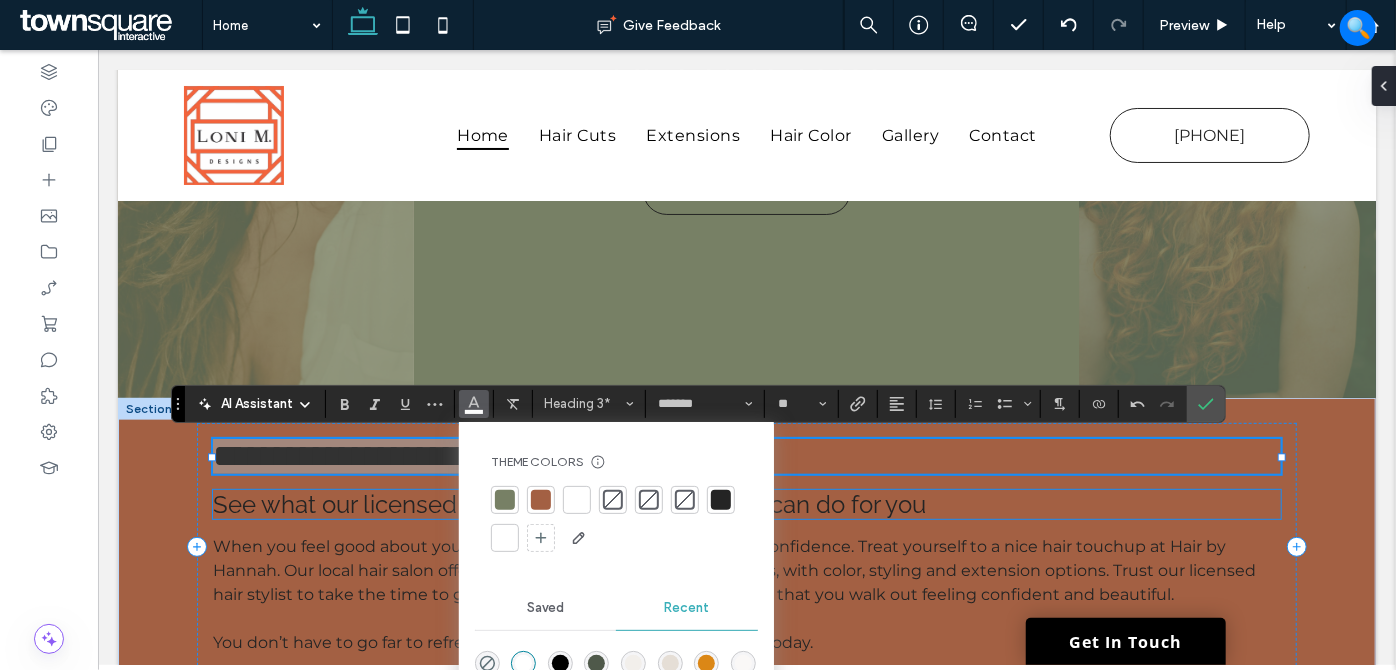 click on "See what our licensed hair stylist in Charlotte, NC can do for you" at bounding box center [568, 503] 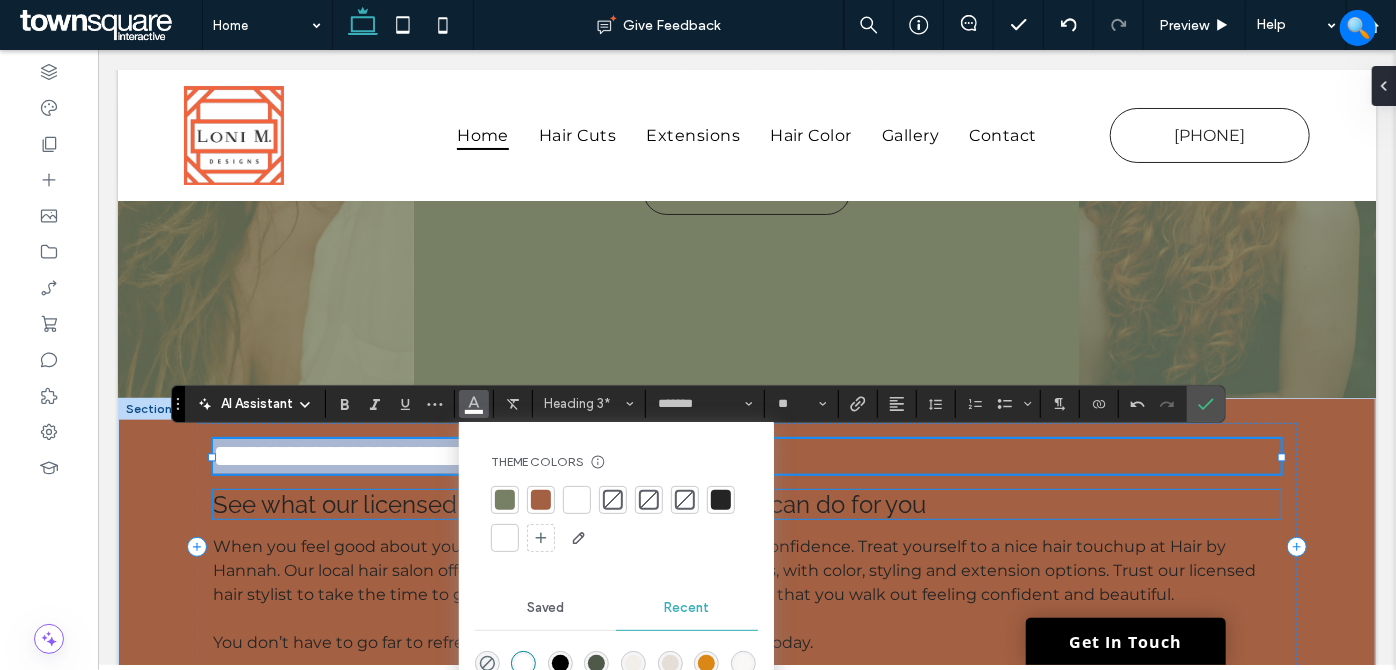 click on "See what our licensed hair stylist in Charlotte, NC can do for you" at bounding box center [745, 503] 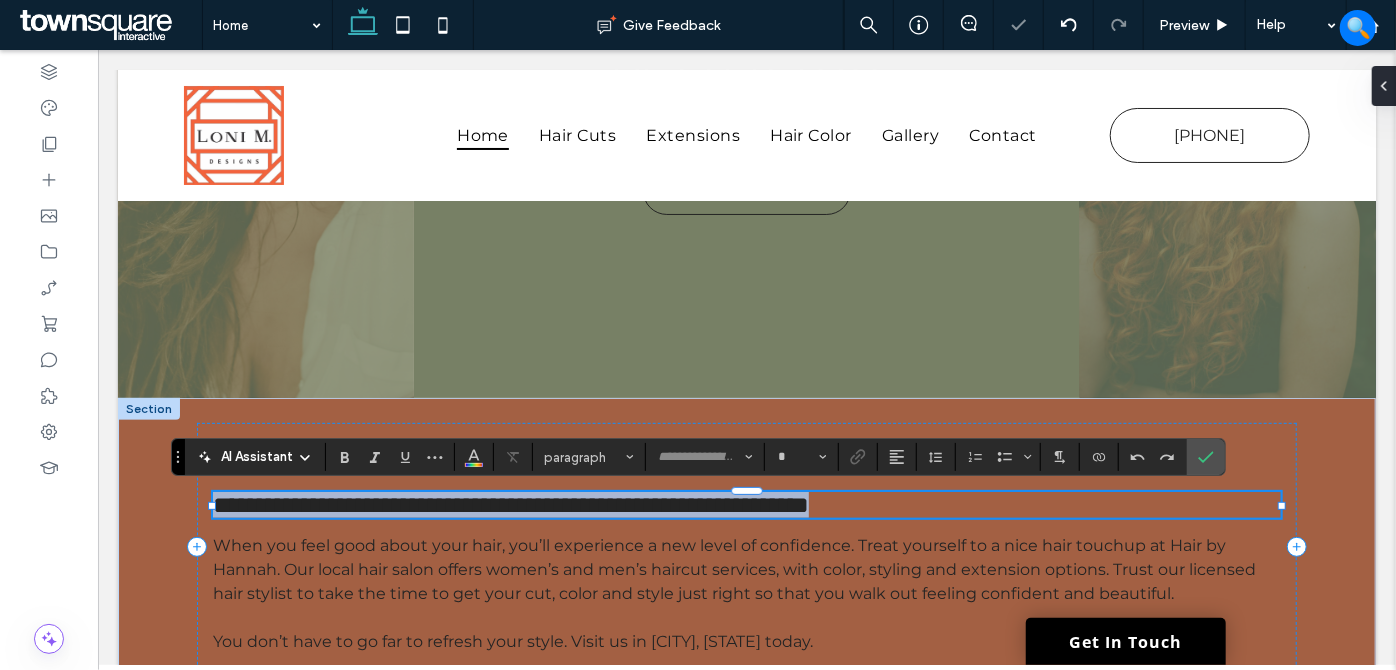 type on "*******" 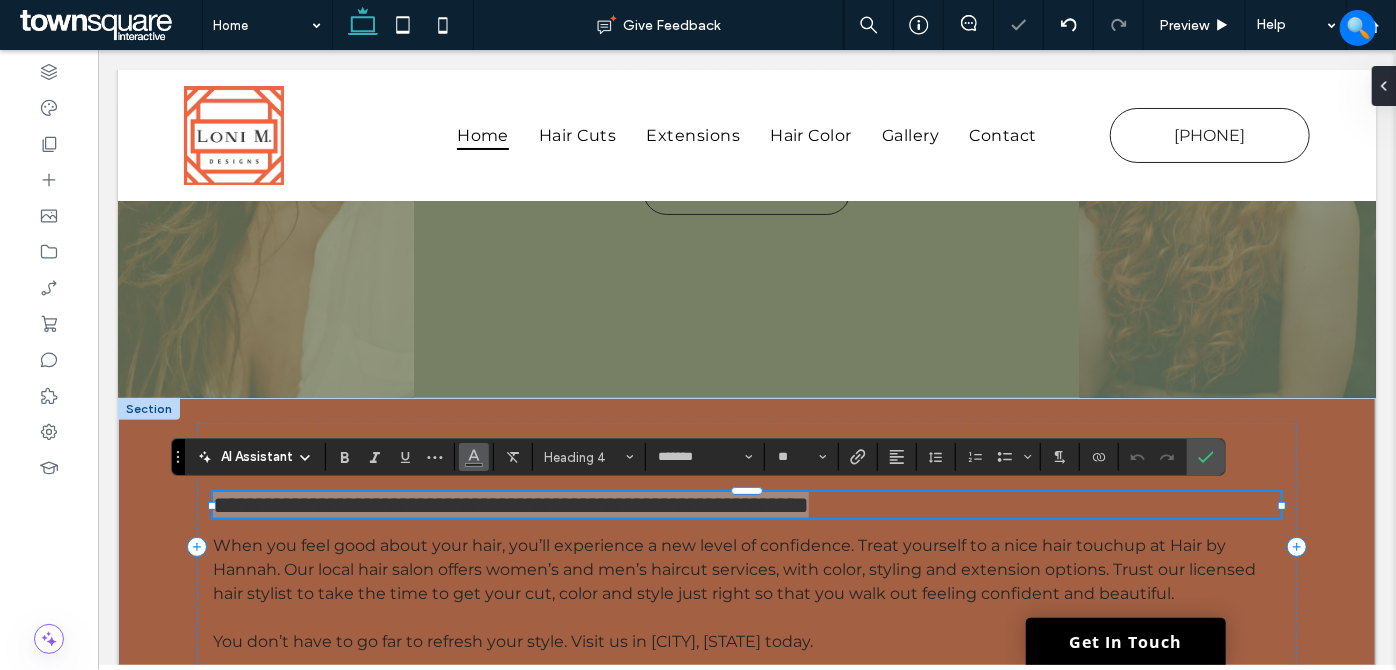 click 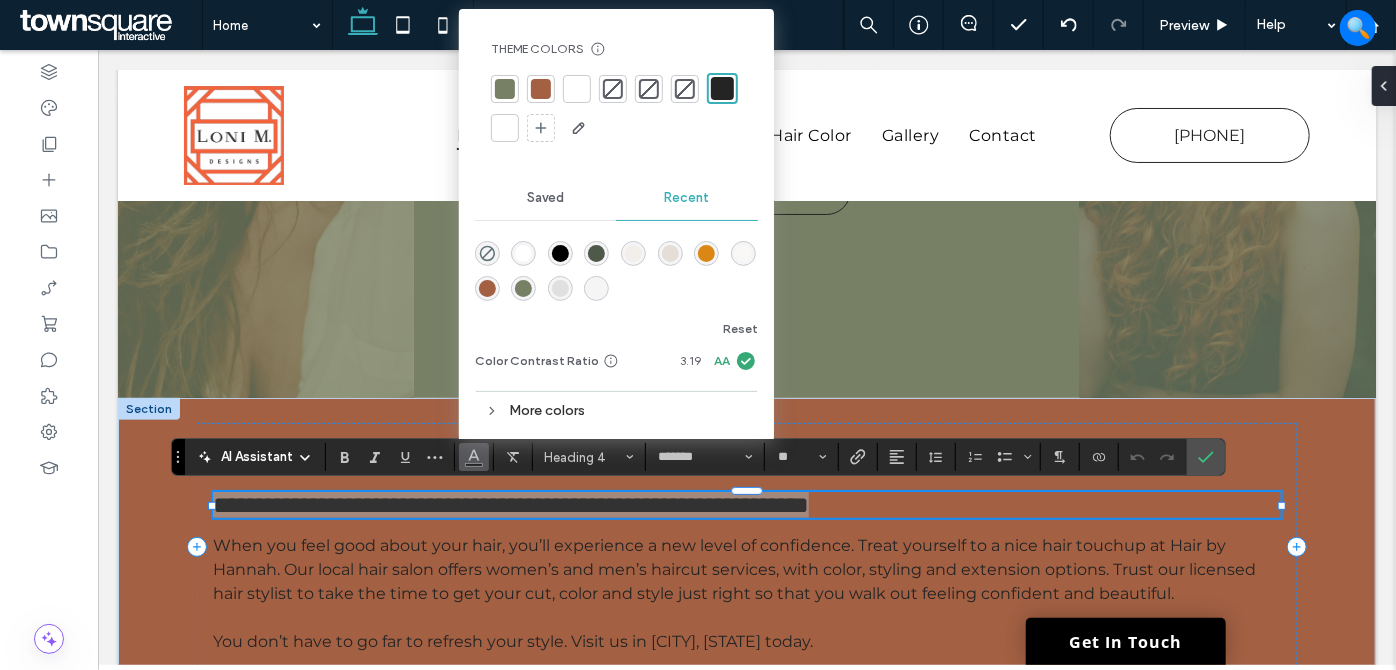 click at bounding box center [577, 89] 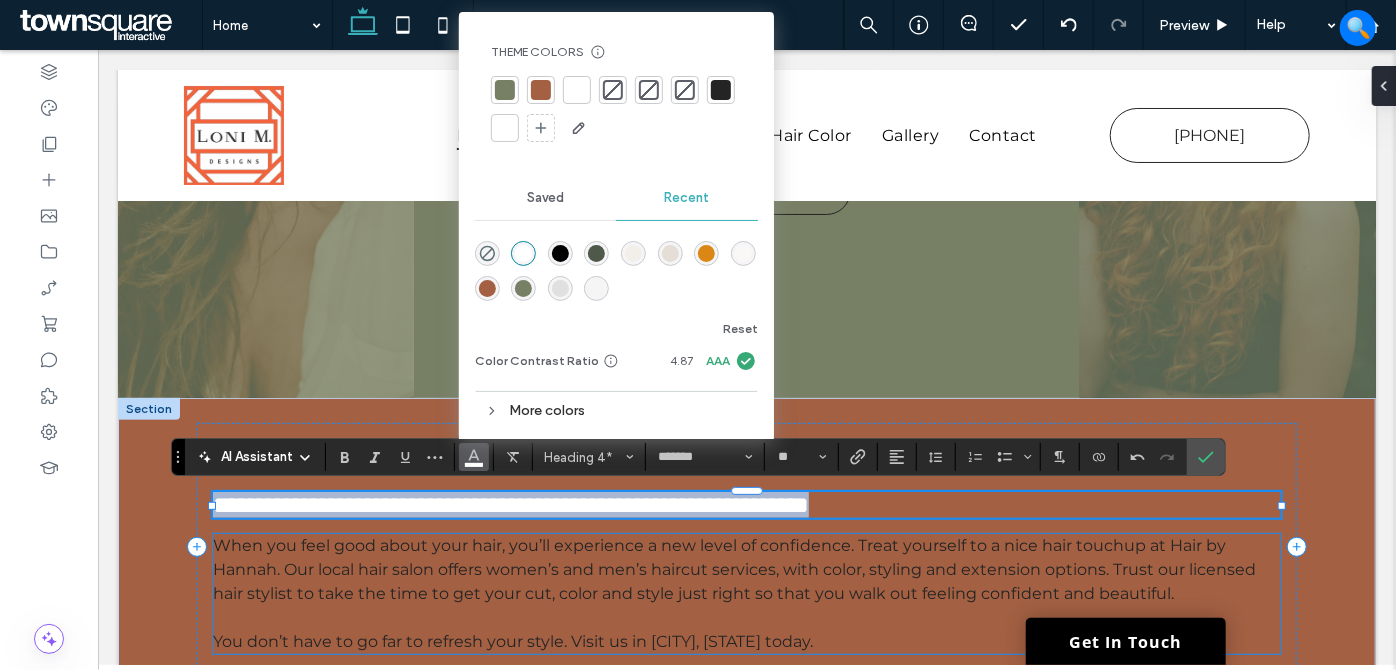 click on "When you feel good about your hair, you’ll experience a new level of confidence. Treat yourself to a nice hair touchup at Hair by Hannah. Our local hair salon offers women’s and men’s haircut services, with color, styling and extension options. Trust our licensed hair stylist to take the time to get your cut, color and style just right so that you walk out feeling confident and beautiful." at bounding box center (733, 568) 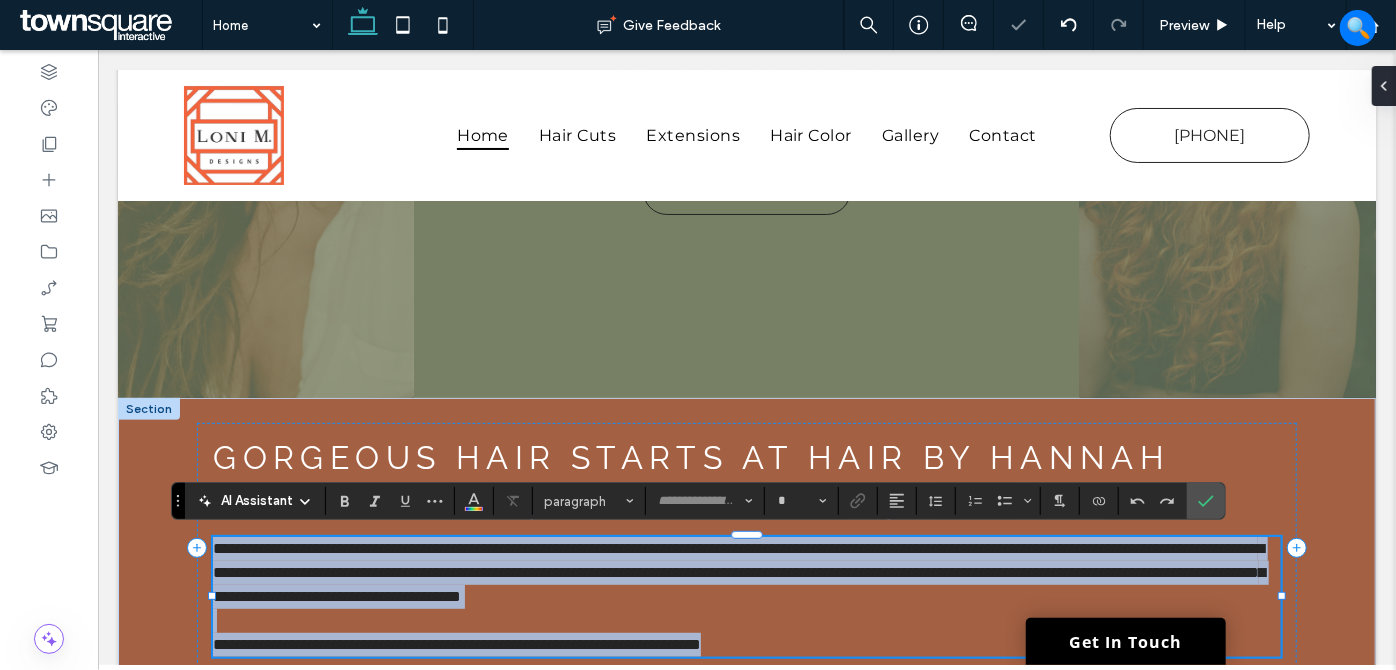 type on "**********" 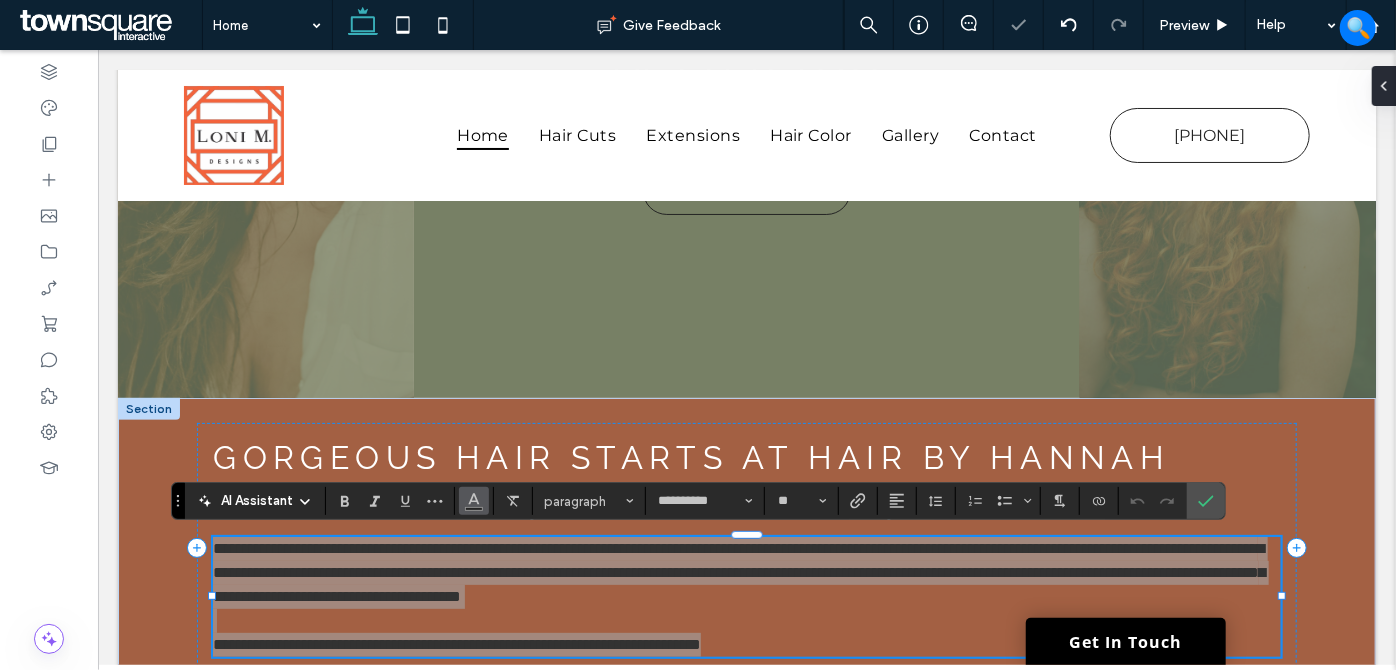 click 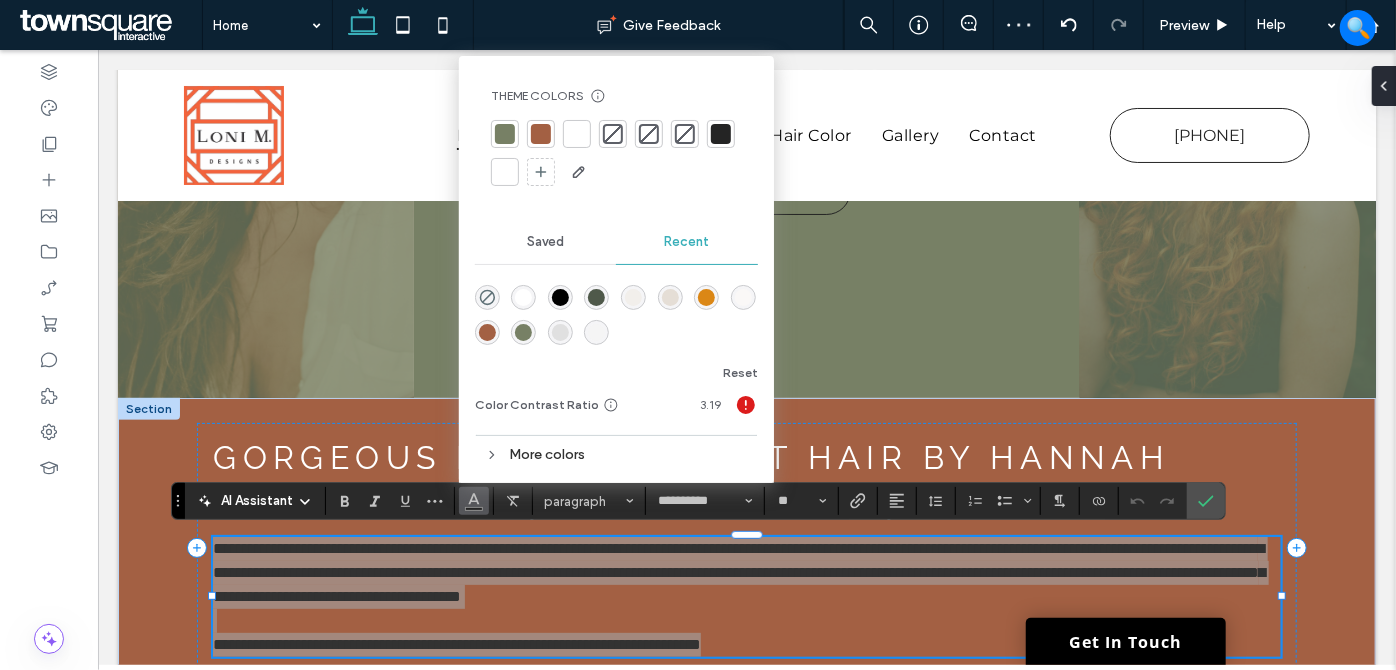 click at bounding box center [505, 172] 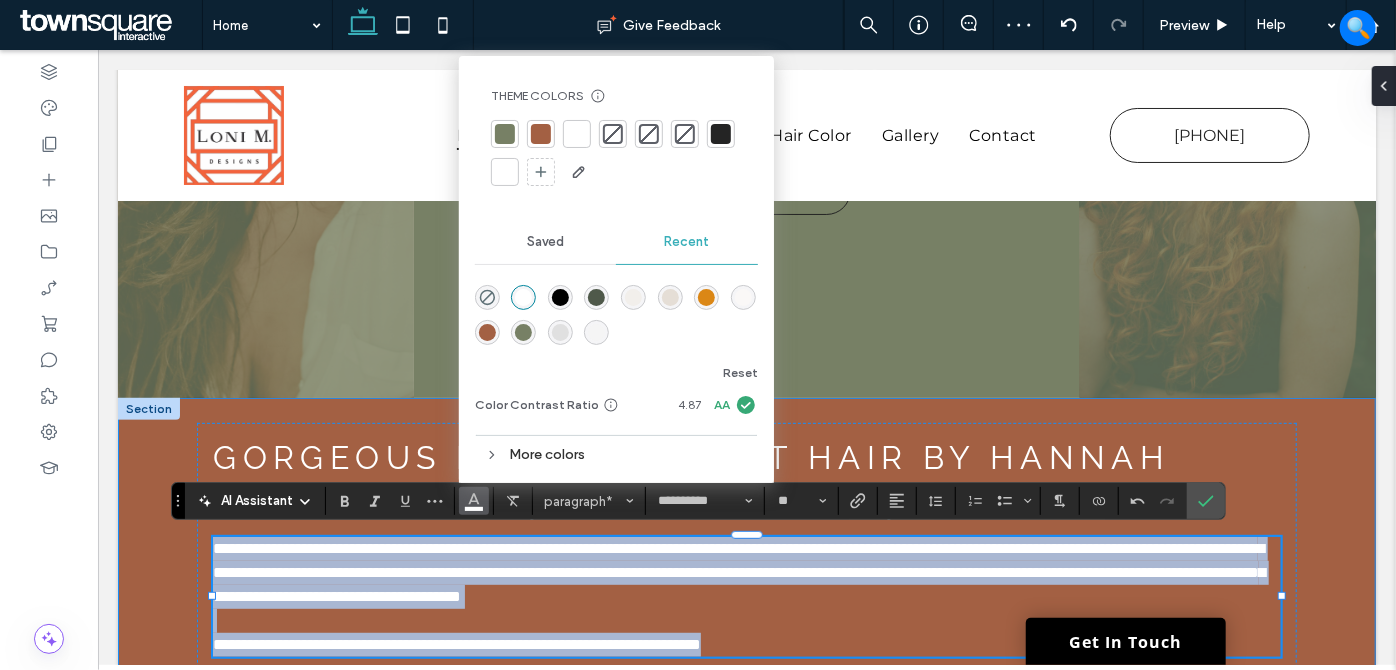 click on "**********" at bounding box center [746, 547] 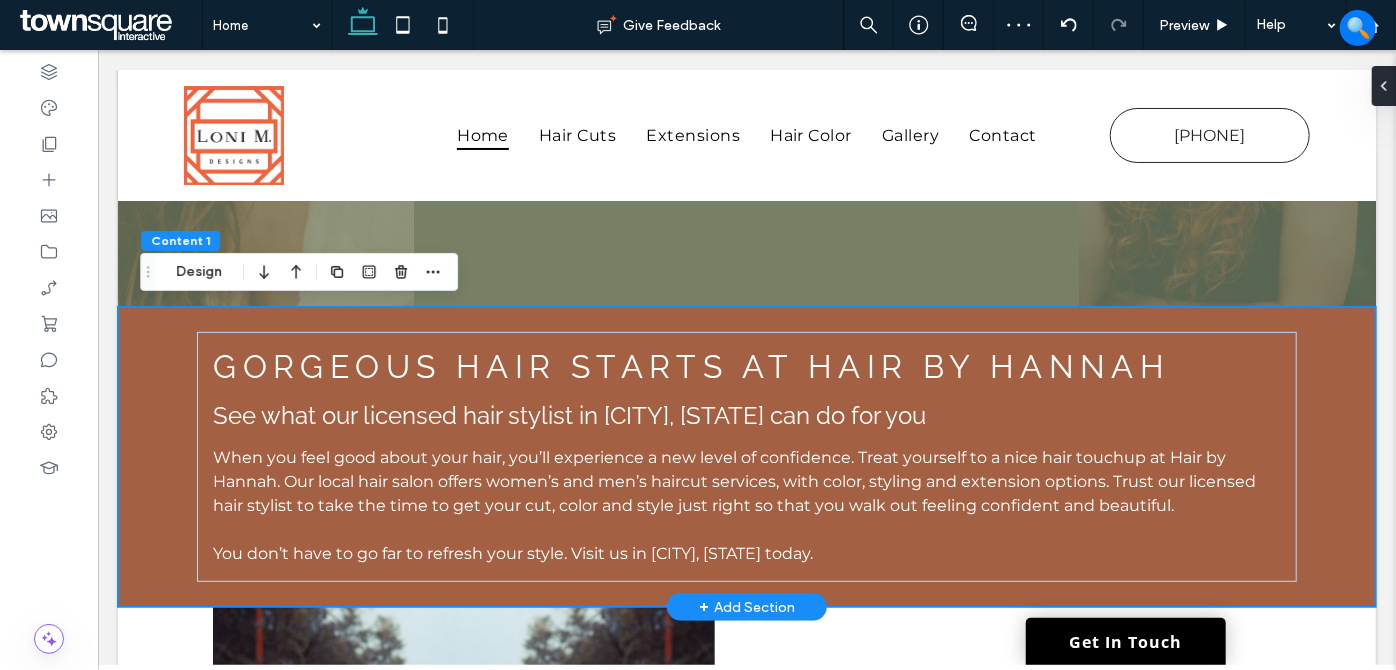 click on "Gorgeous Hair Starts at Hair by Hannah
See what our licensed hair stylist in Charlotte, NC can do for you
When you feel good about your hair, you’ll experience a new level of confidence. Treat yourself to a nice hair touchup at Hair by Hannah. Our local hair salon offers women’s and men’s haircut services, with color, styling and extension options. Trust our licensed hair stylist to take the time to get your cut, color and style just right so that you walk out feeling confident and beautiful. You don’t have to go far to refresh your style. Visit us in Charlotte, NC today." at bounding box center (746, 456) 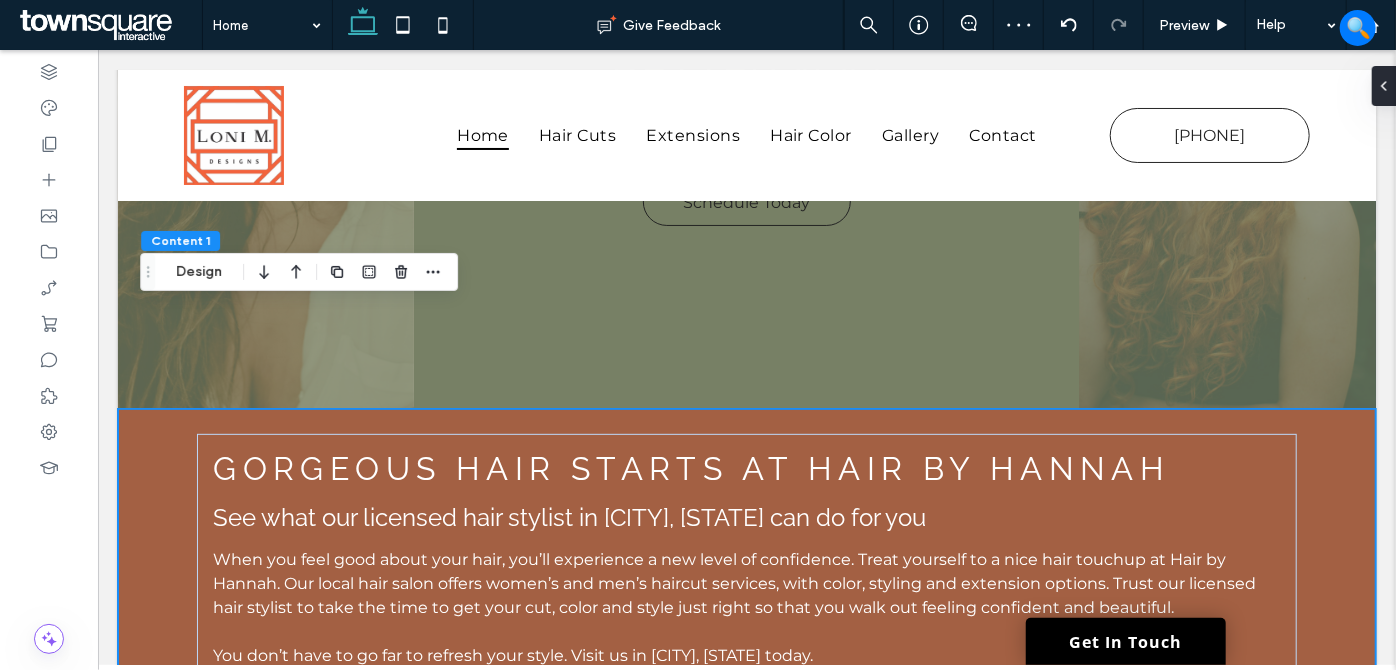 scroll, scrollTop: 0, scrollLeft: 0, axis: both 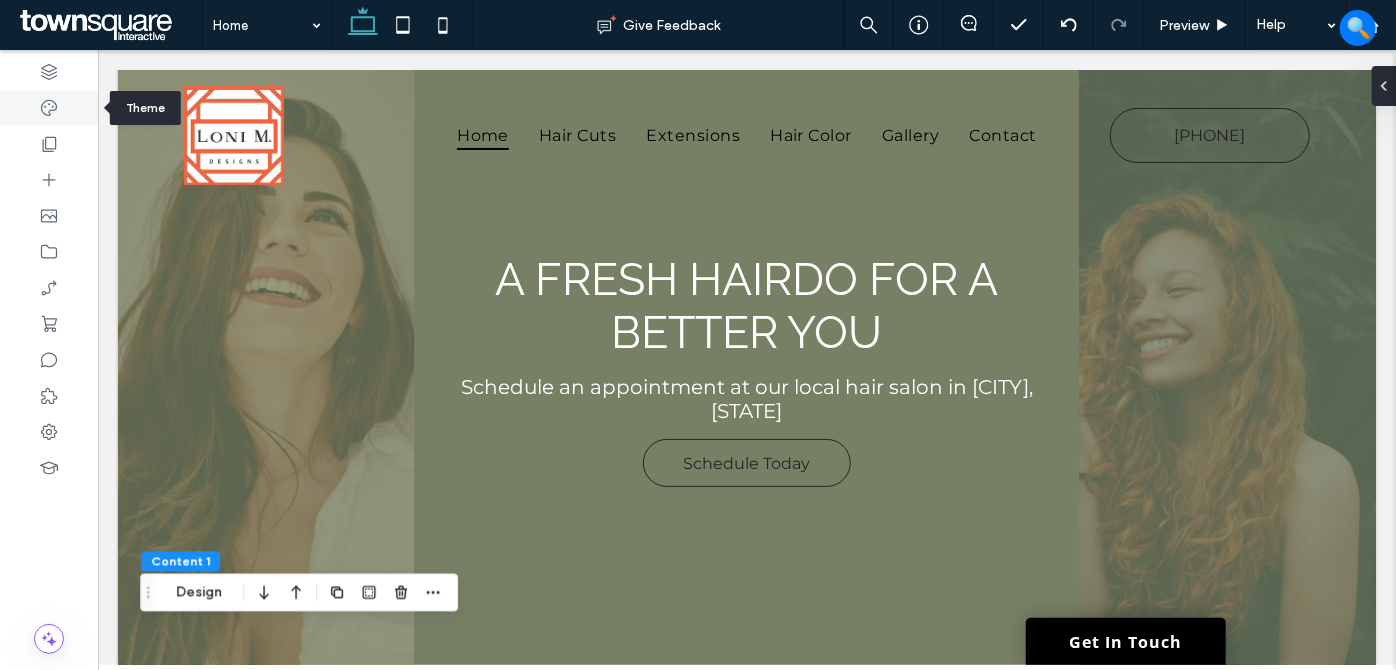 click 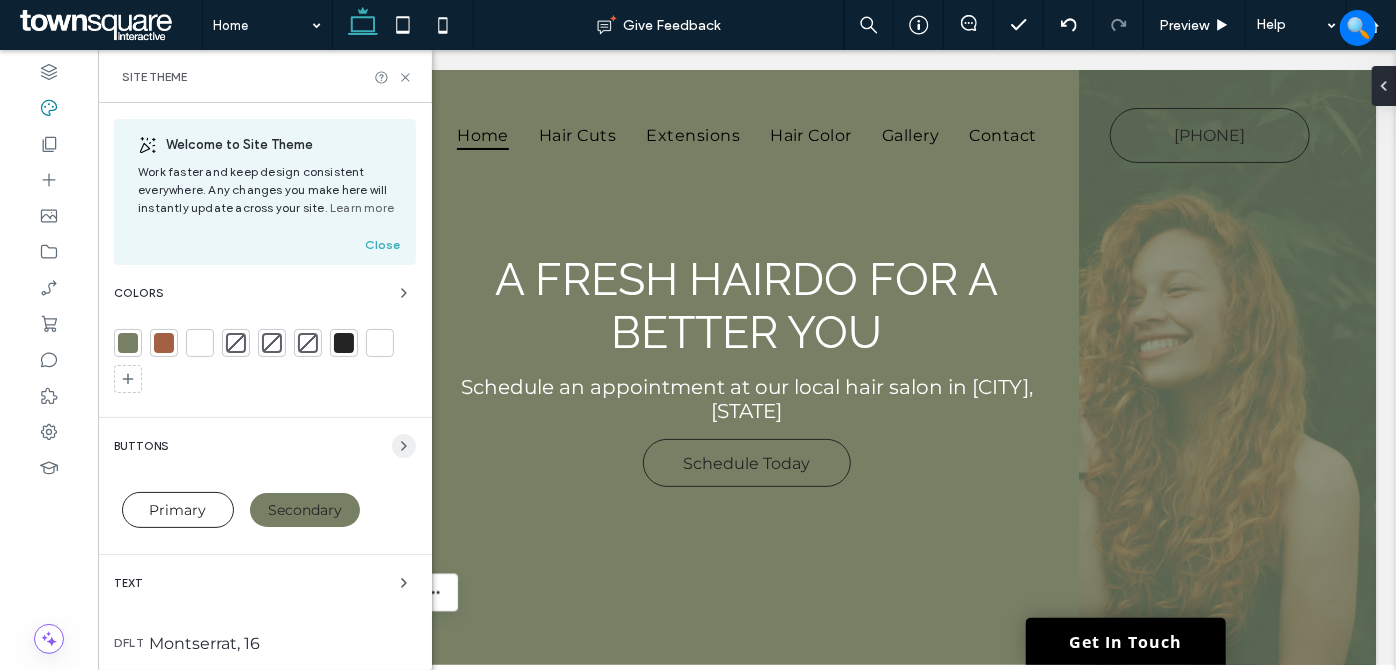 click 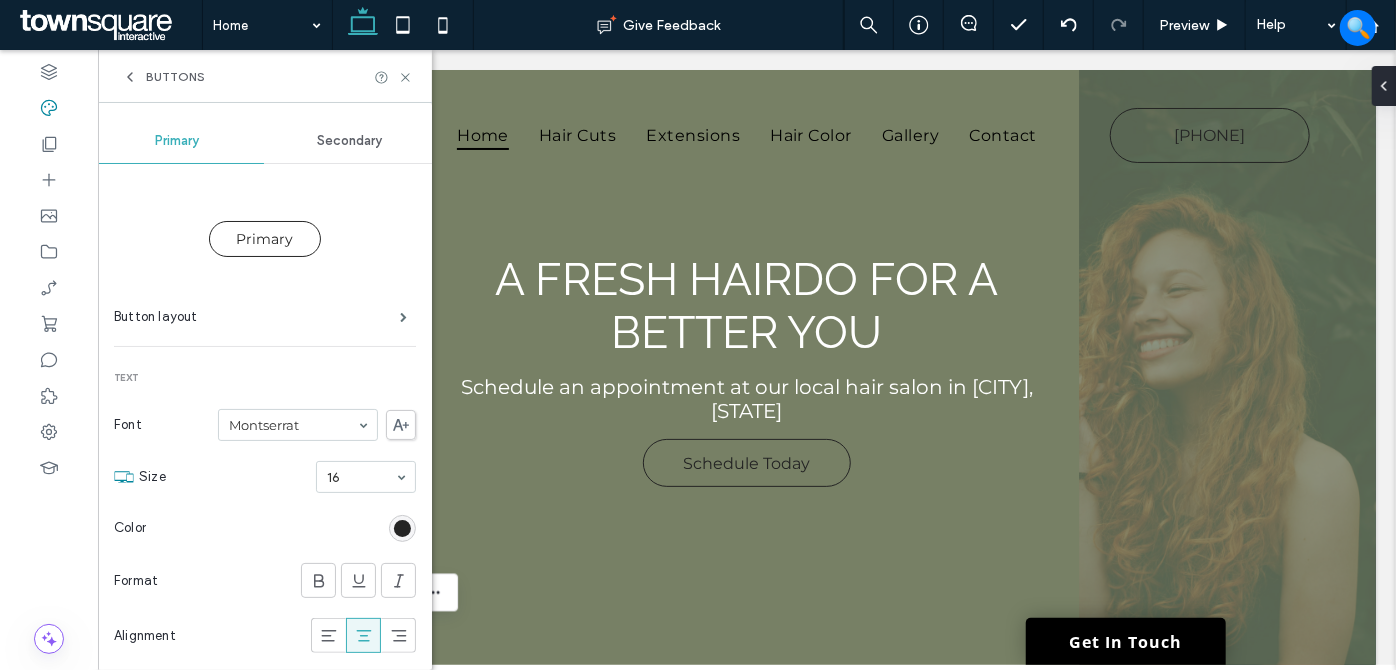scroll, scrollTop: 181, scrollLeft: 0, axis: vertical 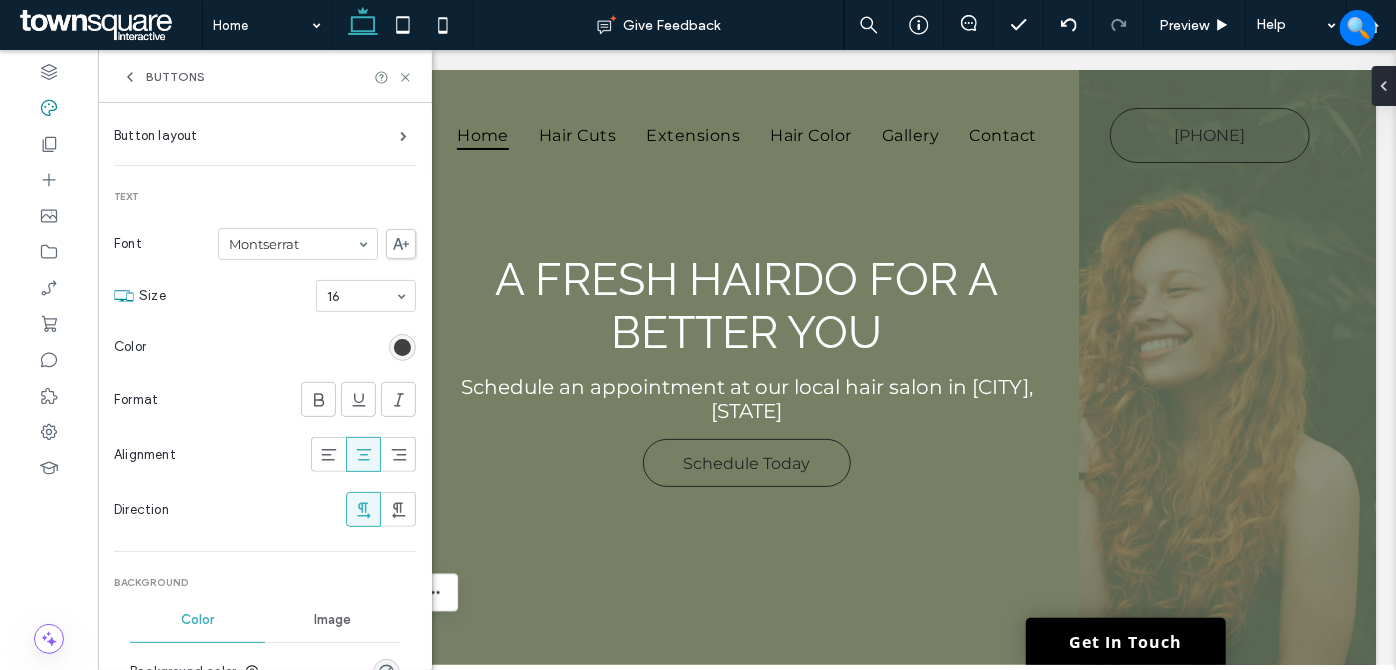 click at bounding box center (402, 347) 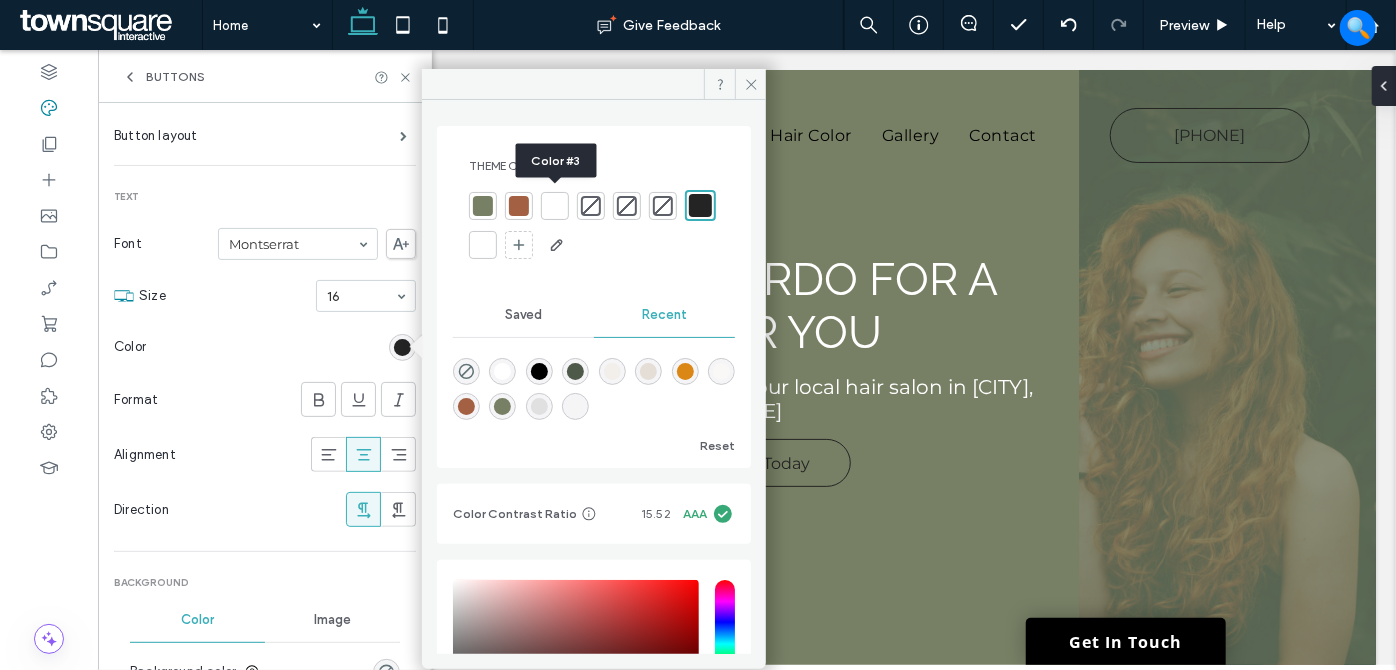 drag, startPoint x: 555, startPoint y: 206, endPoint x: 576, endPoint y: 188, distance: 27.658634 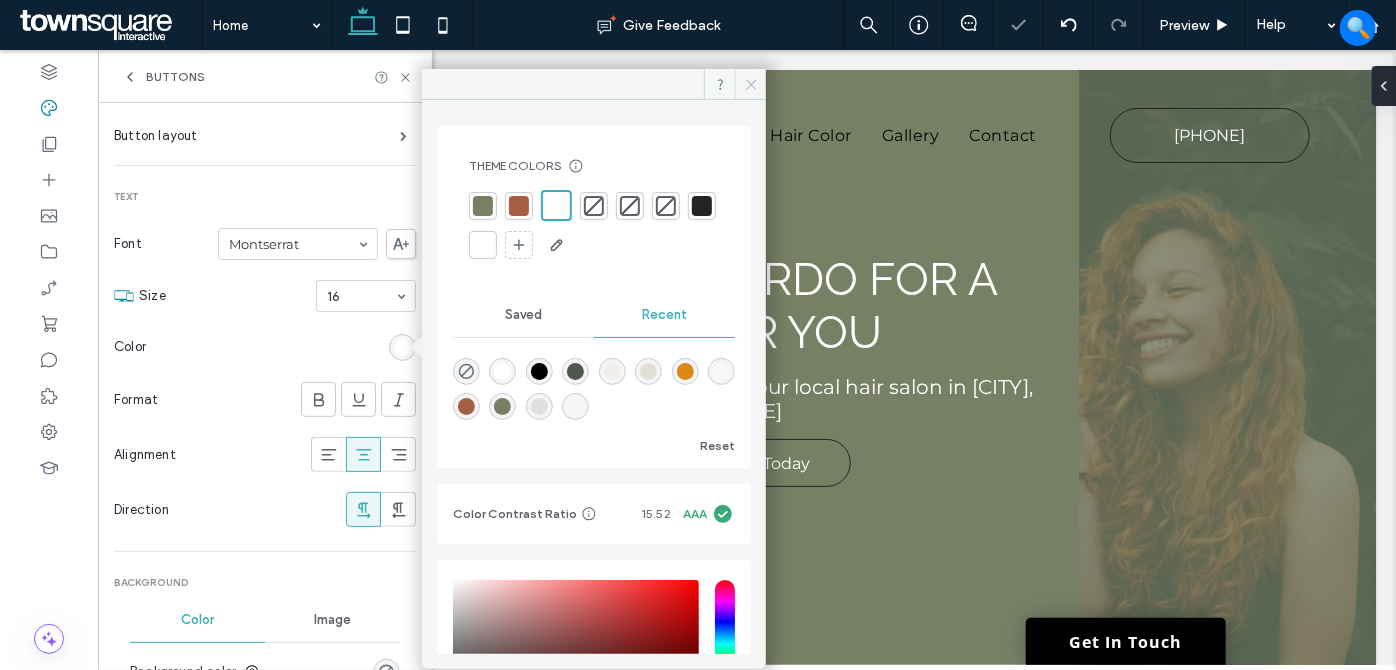 click 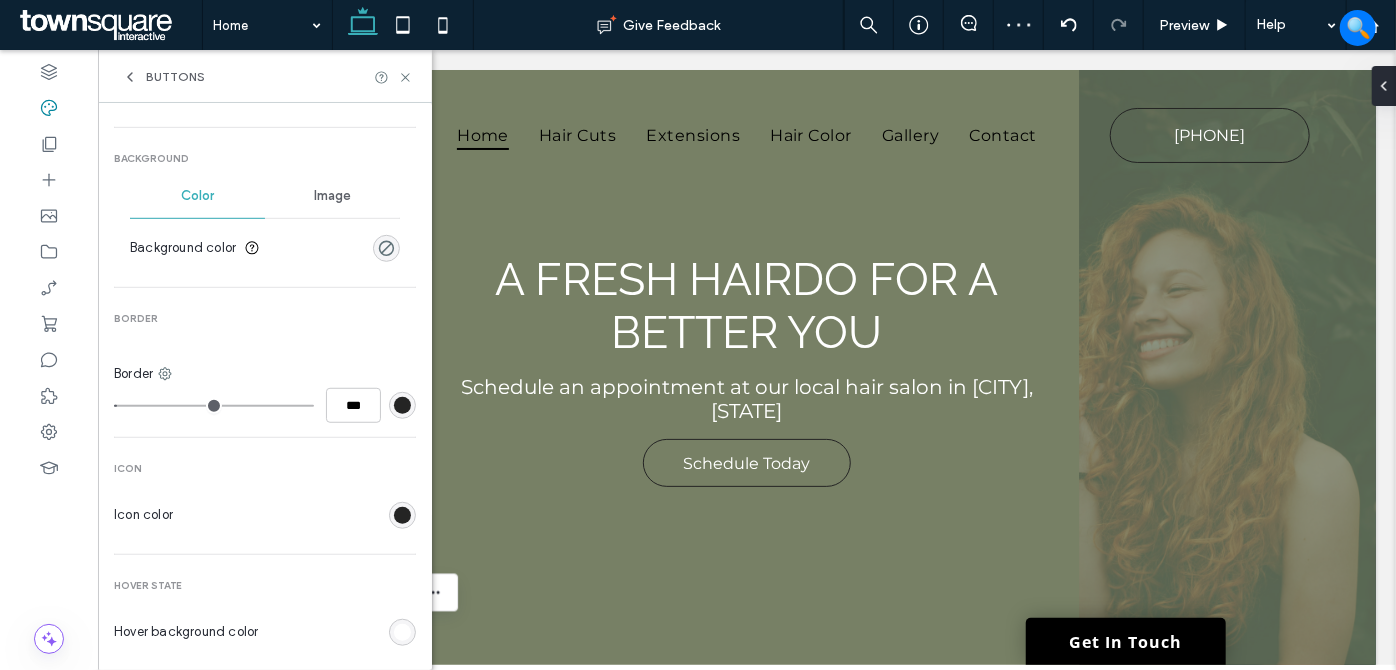 scroll, scrollTop: 636, scrollLeft: 0, axis: vertical 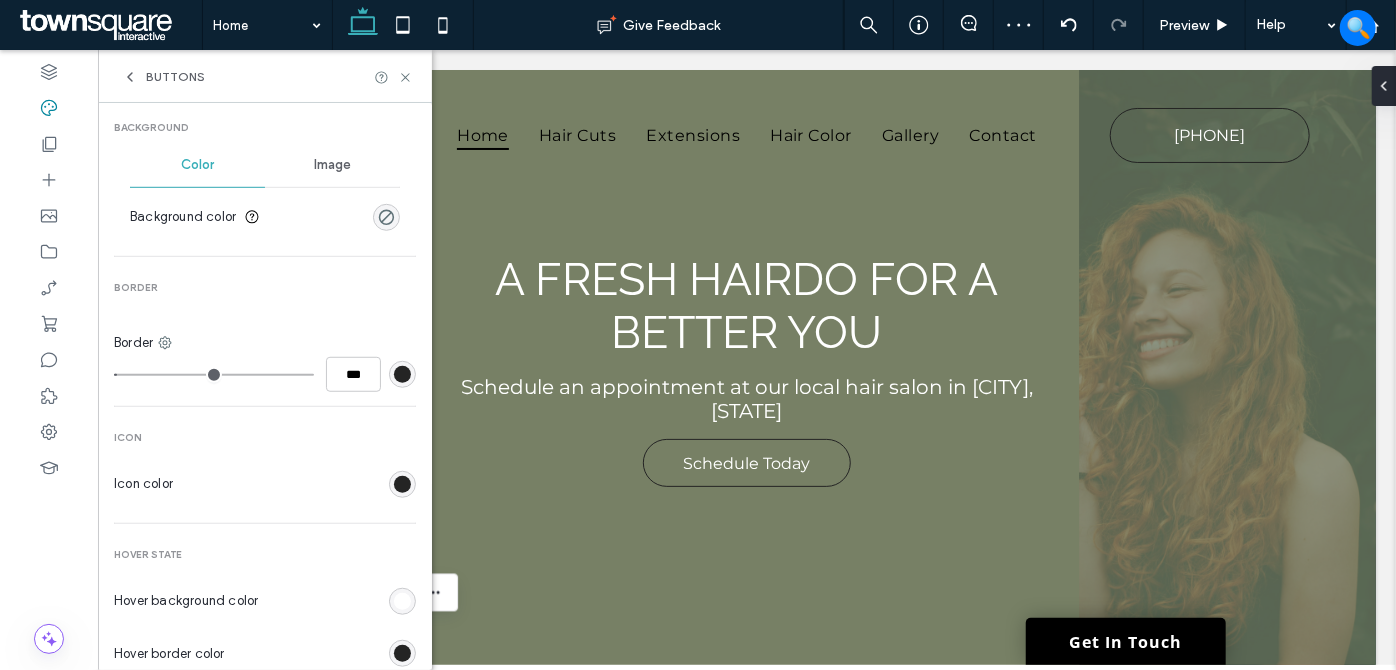 click at bounding box center (402, 374) 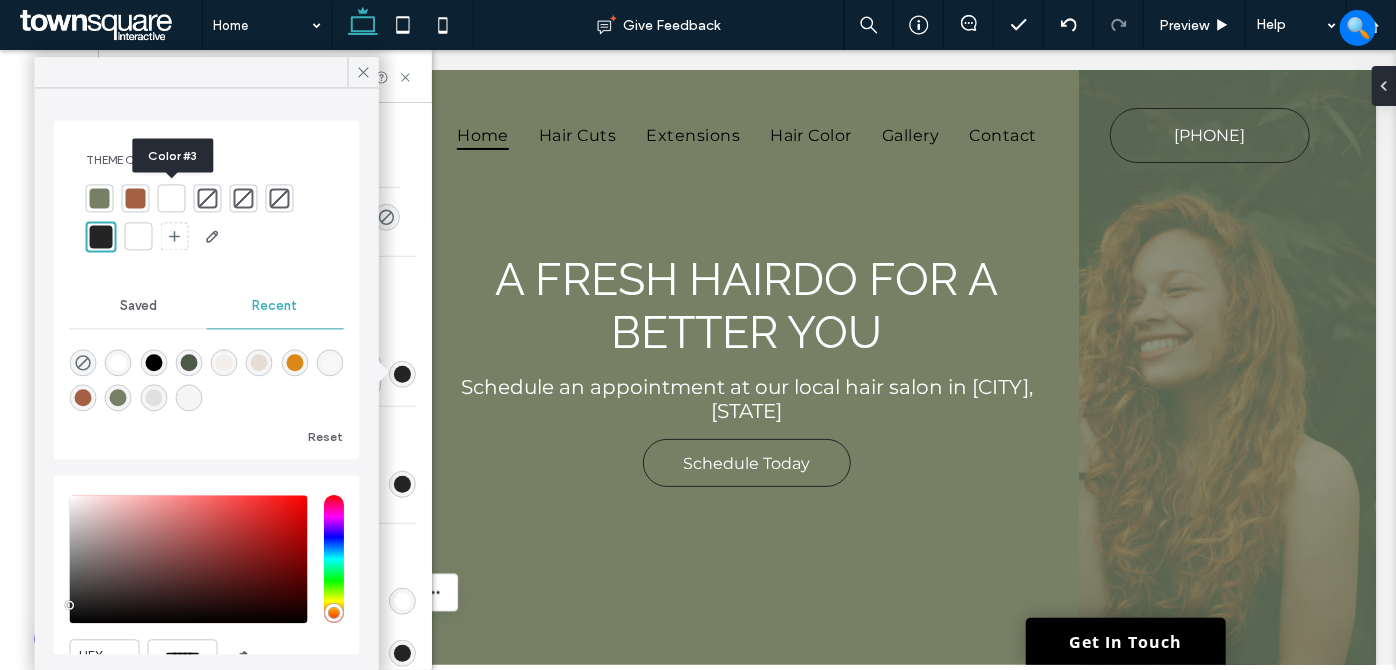 click at bounding box center [172, 198] 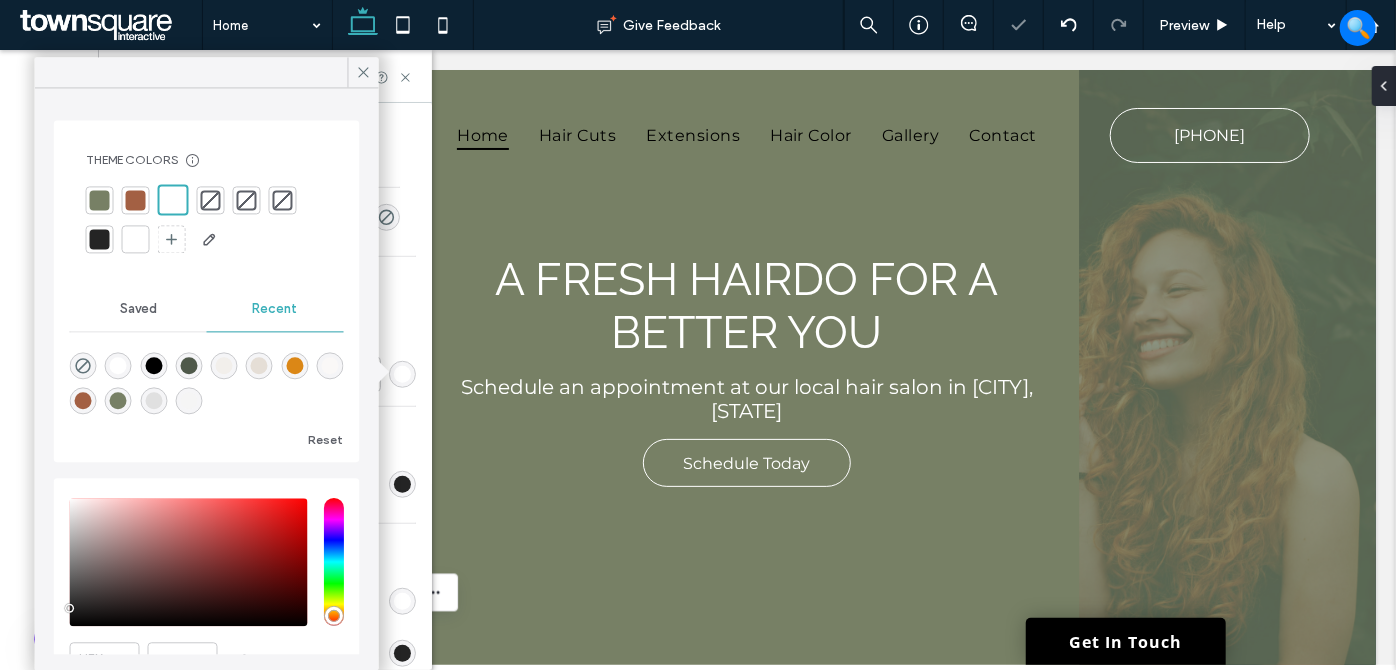 type on "*" 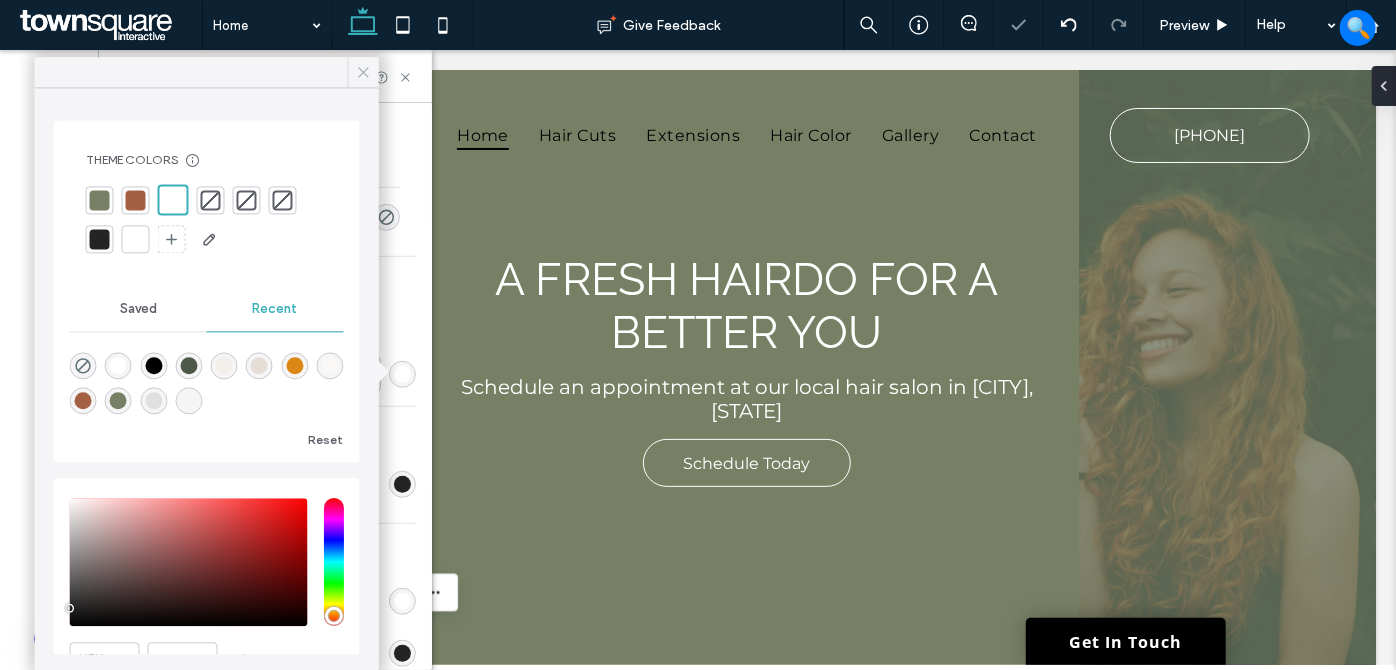 click 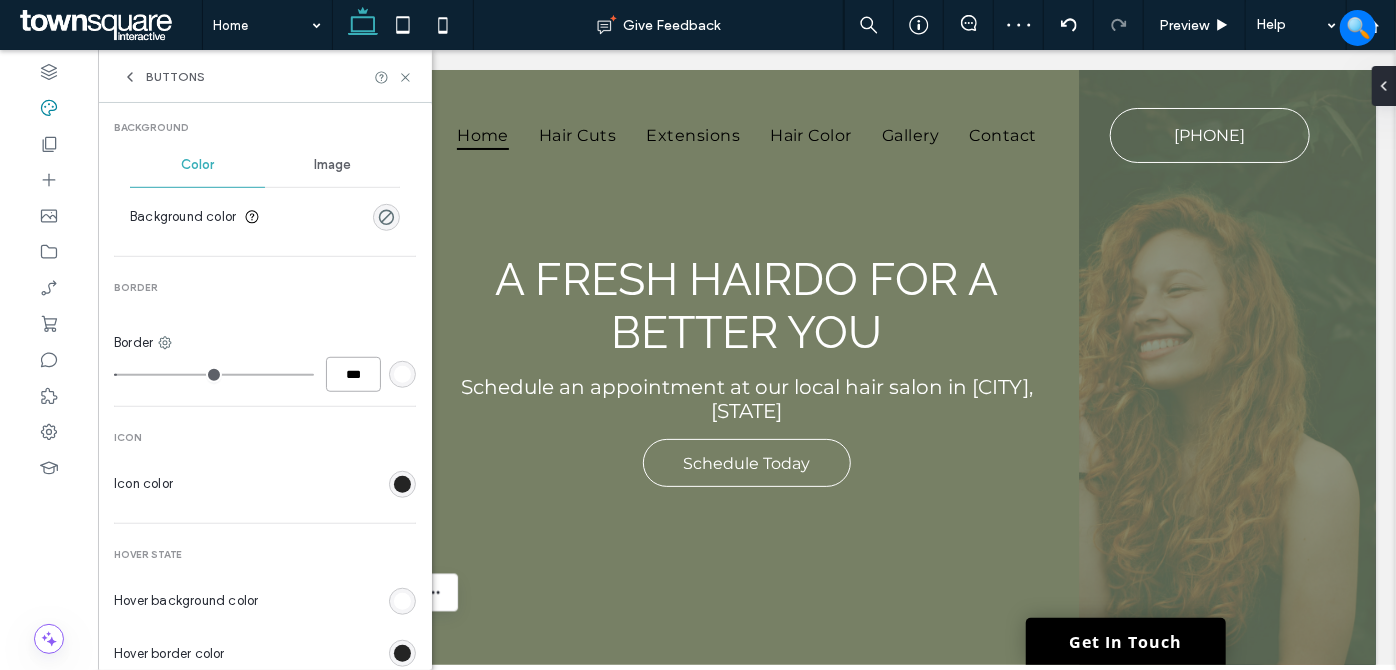 click on "***" at bounding box center [353, 374] 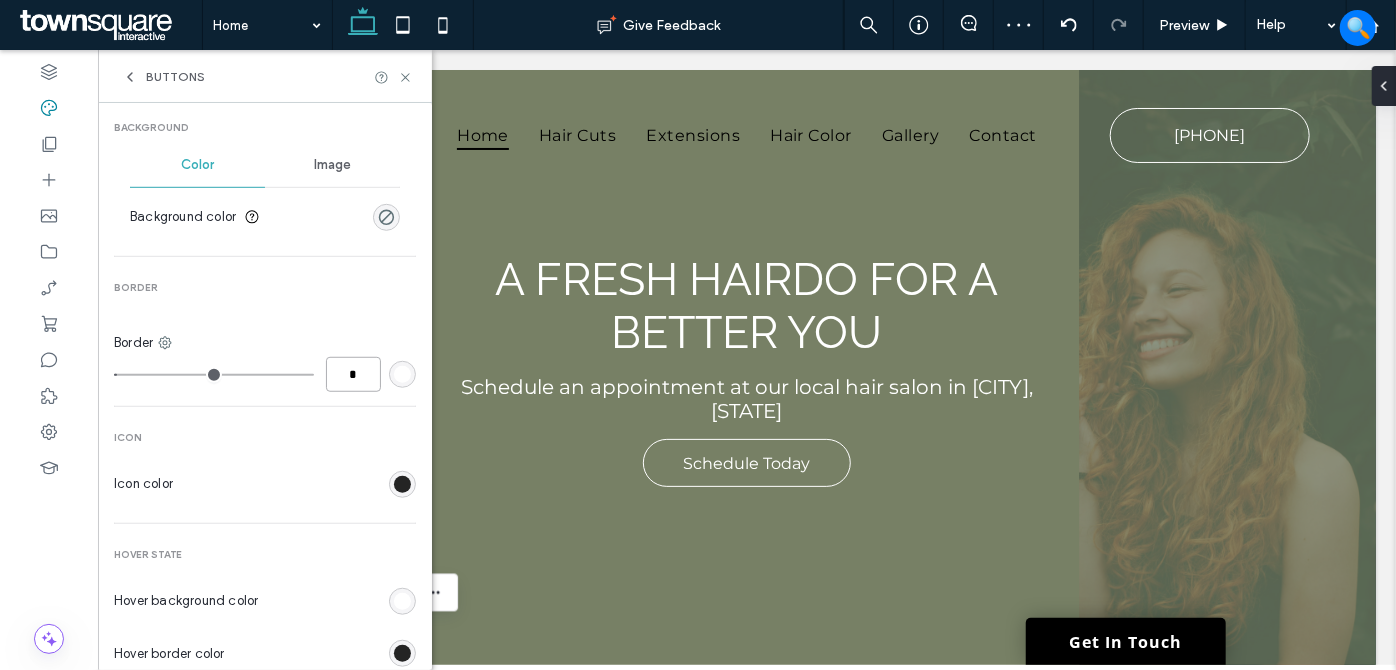 type on "*" 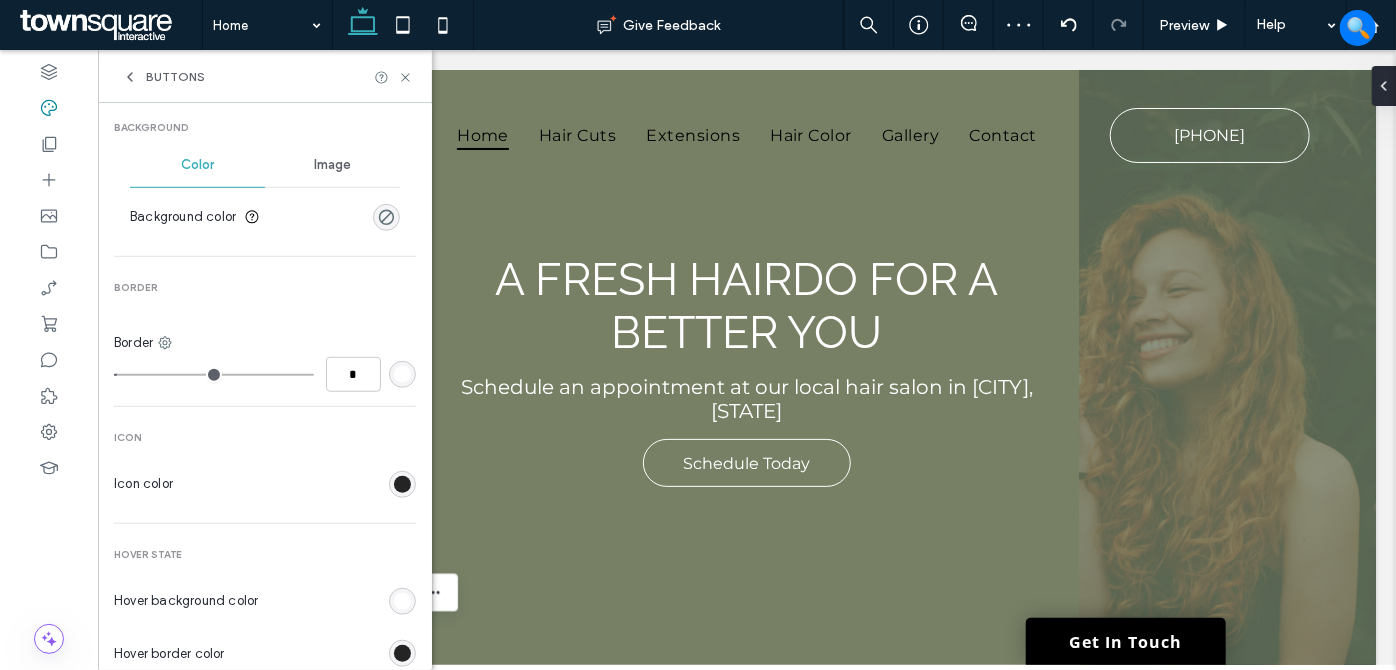 type on "*" 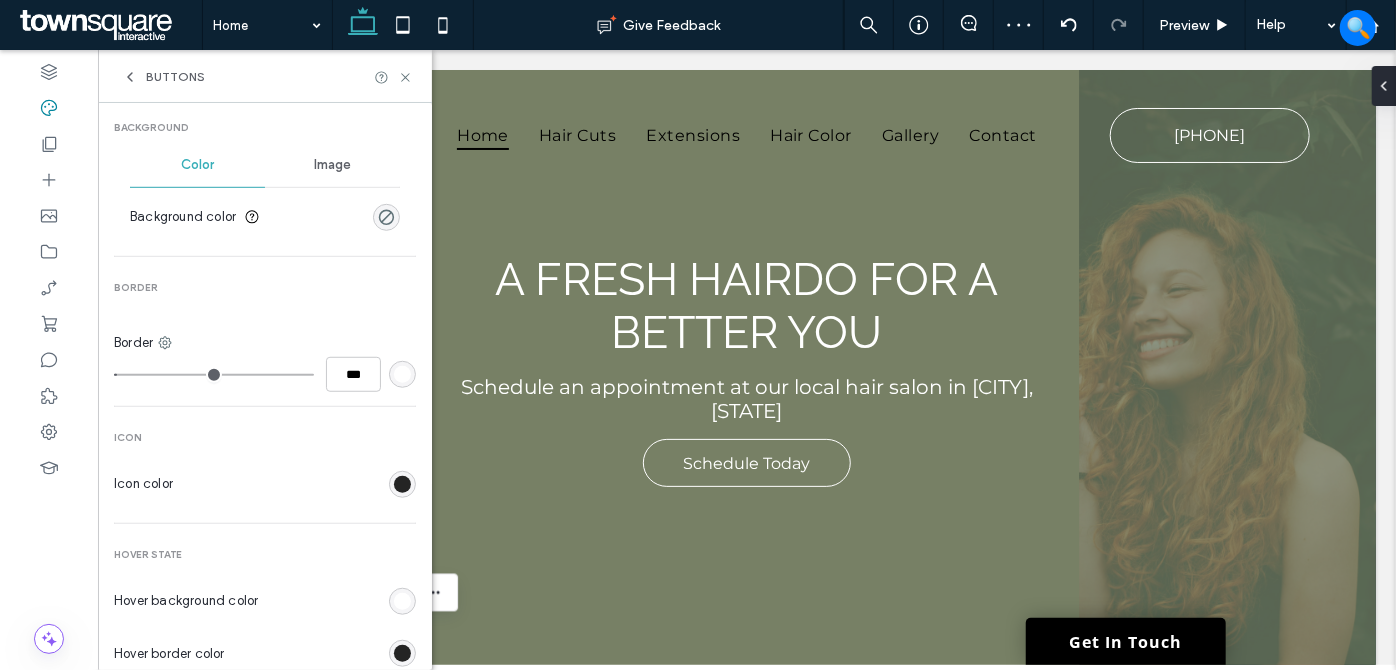 click on "Primary Button layout Text Font Montserrat Size 16 Color Format Alignment Direction Background Color Image Background color Border Border *** Icon Icon color Hover State Hover background color Hover border color Hover font color Hover font format Corners & Shadow Corner radius ** px Shadow" at bounding box center (265, 247) 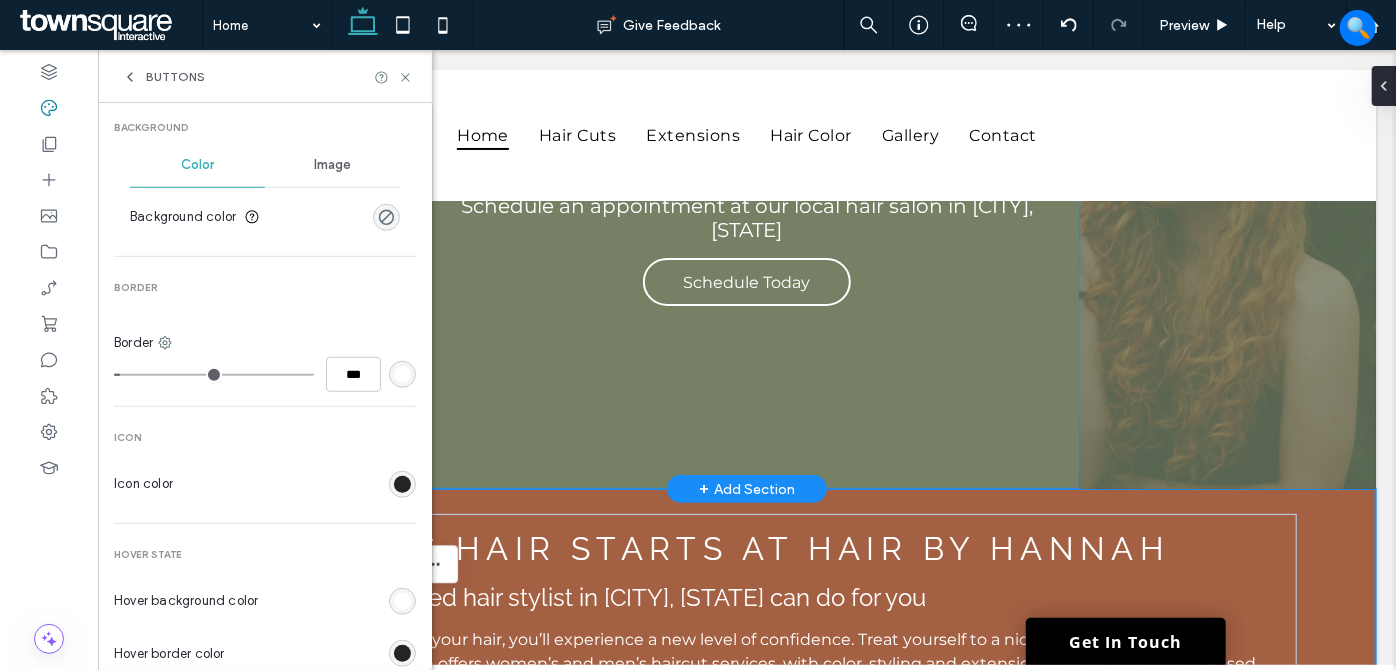 scroll, scrollTop: 181, scrollLeft: 0, axis: vertical 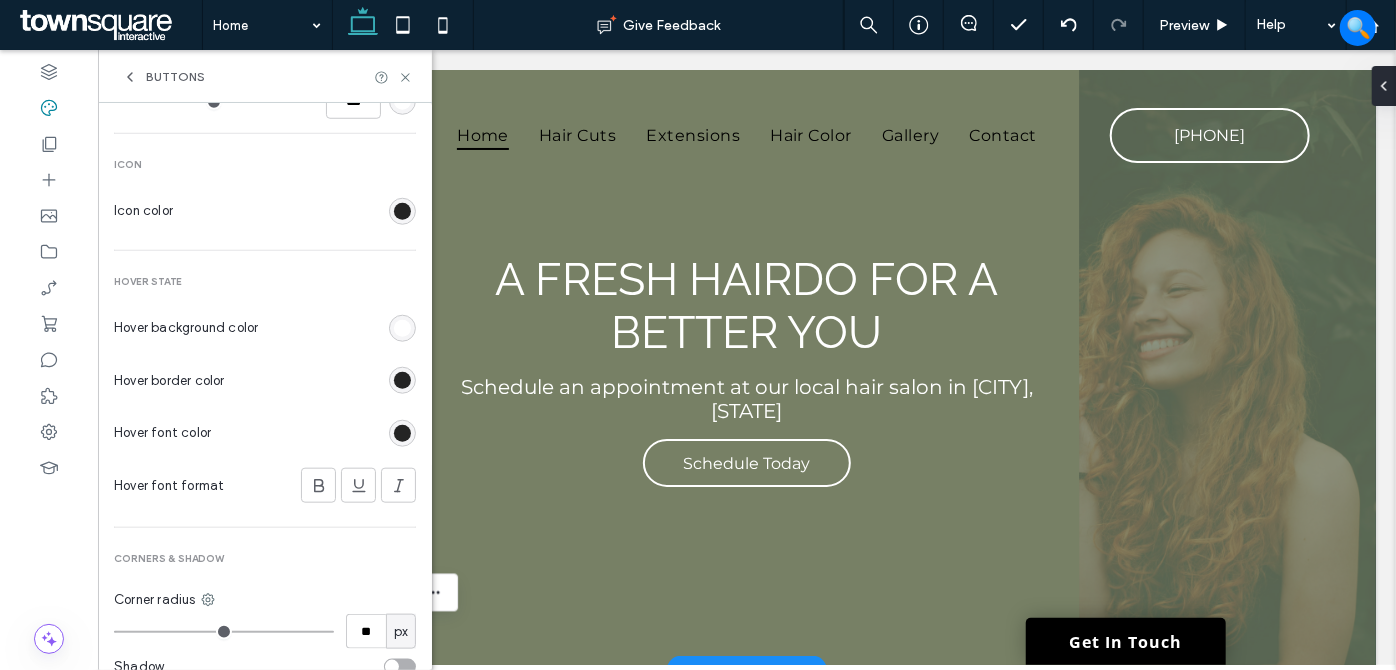 type on "*" 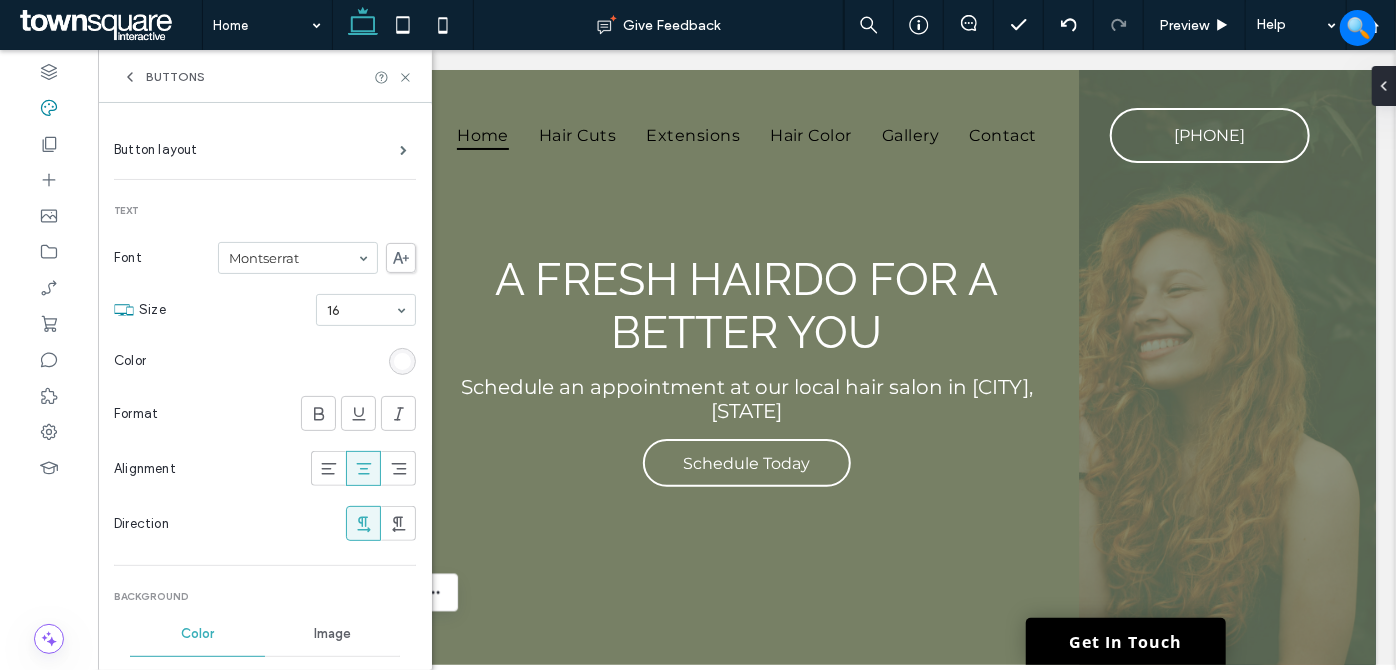 scroll, scrollTop: 0, scrollLeft: 0, axis: both 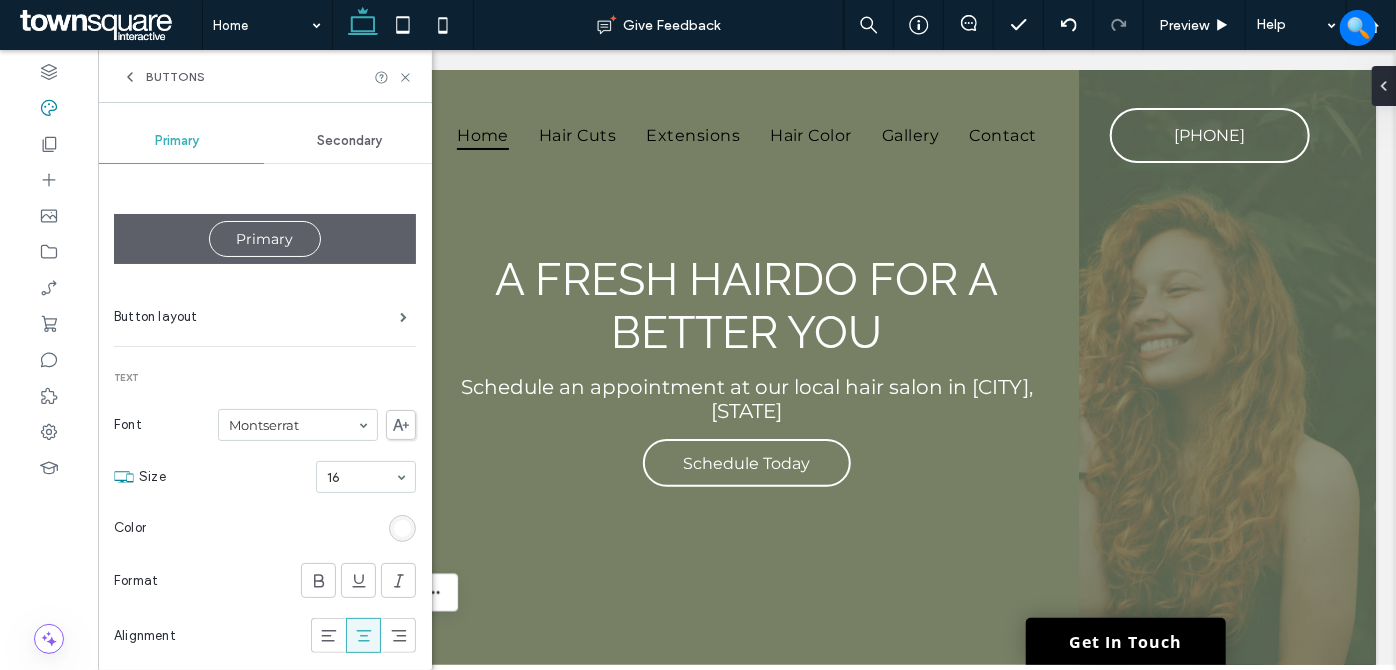 click on "Secondary" at bounding box center (349, 141) 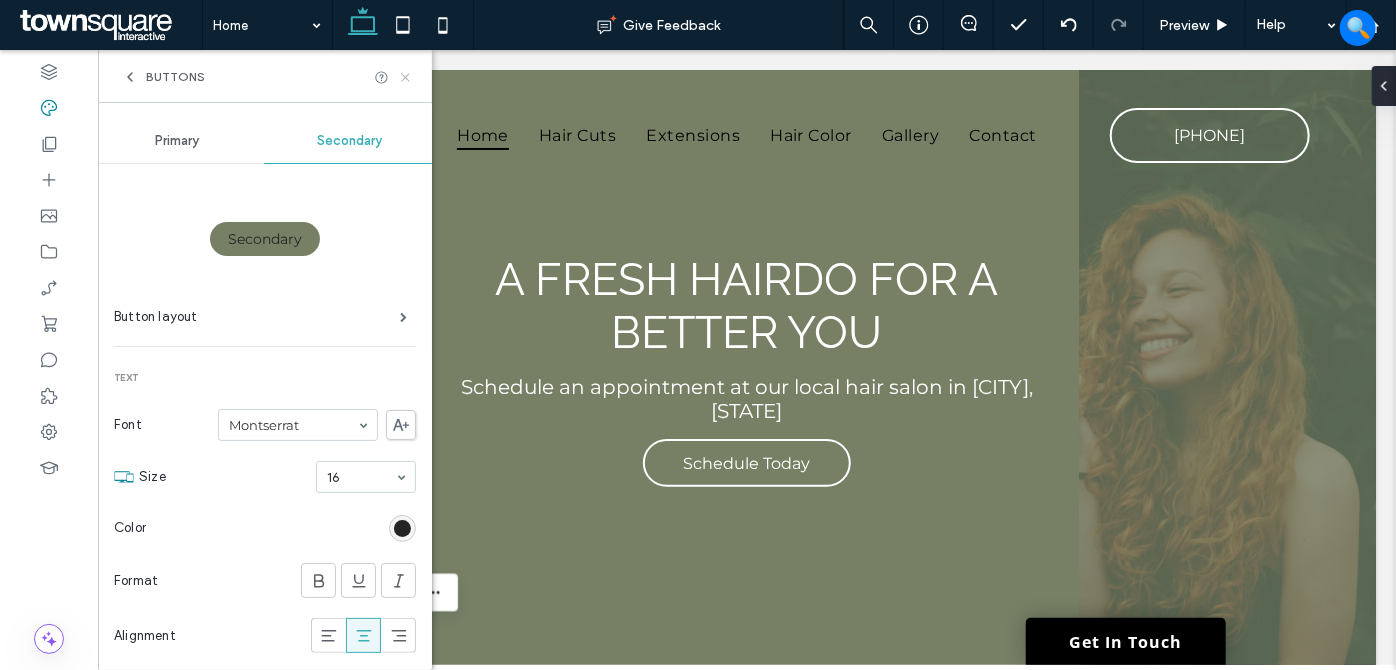 drag, startPoint x: 402, startPoint y: 78, endPoint x: 414, endPoint y: 145, distance: 68.06615 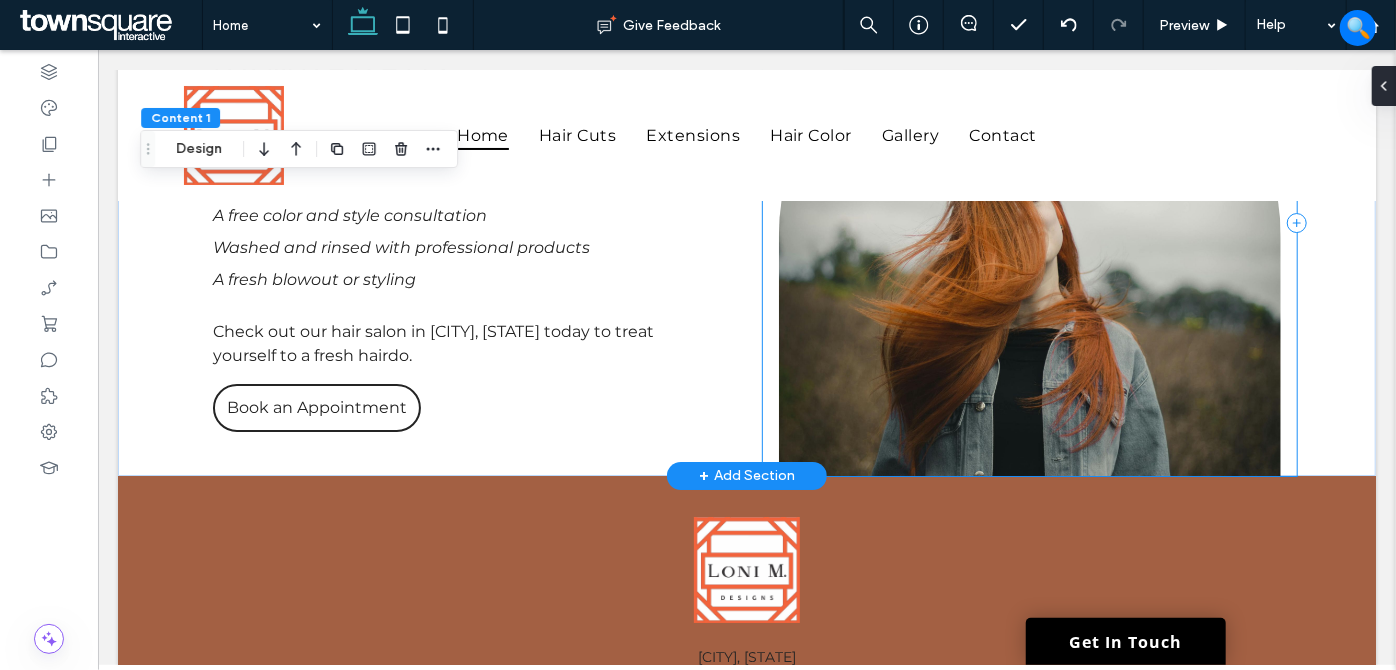 scroll, scrollTop: 3545, scrollLeft: 0, axis: vertical 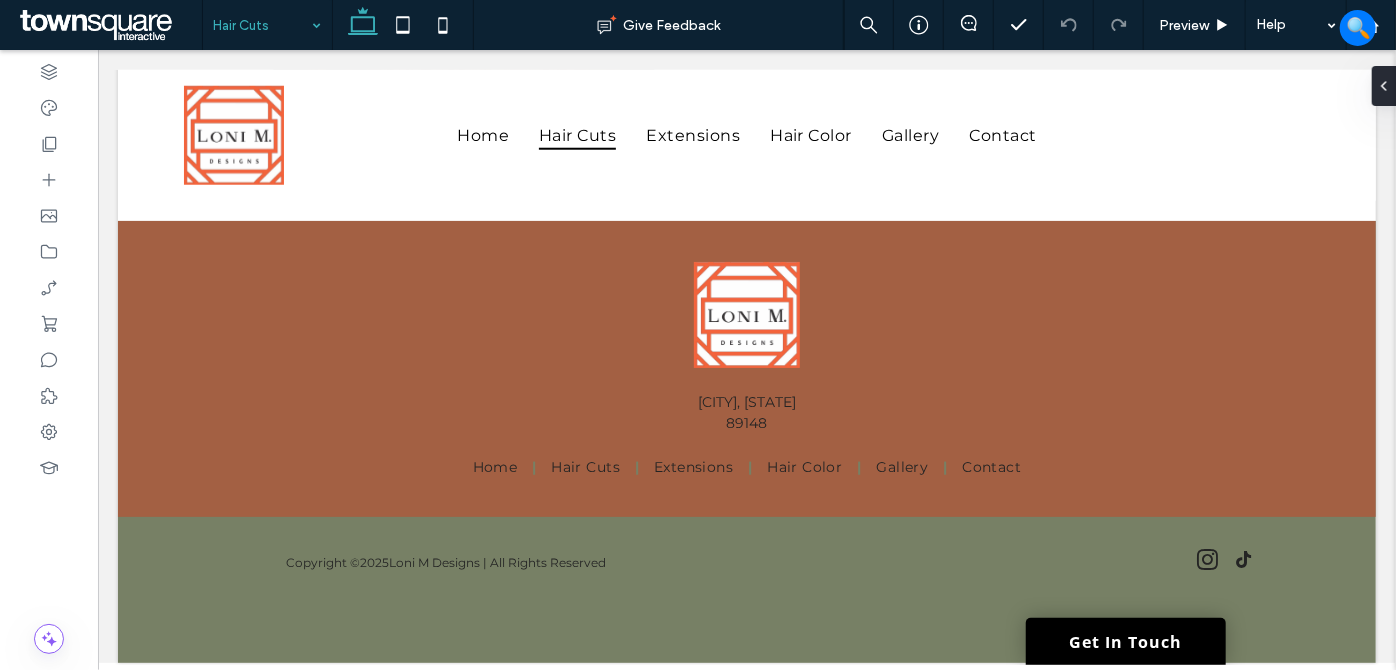 click at bounding box center [262, 25] 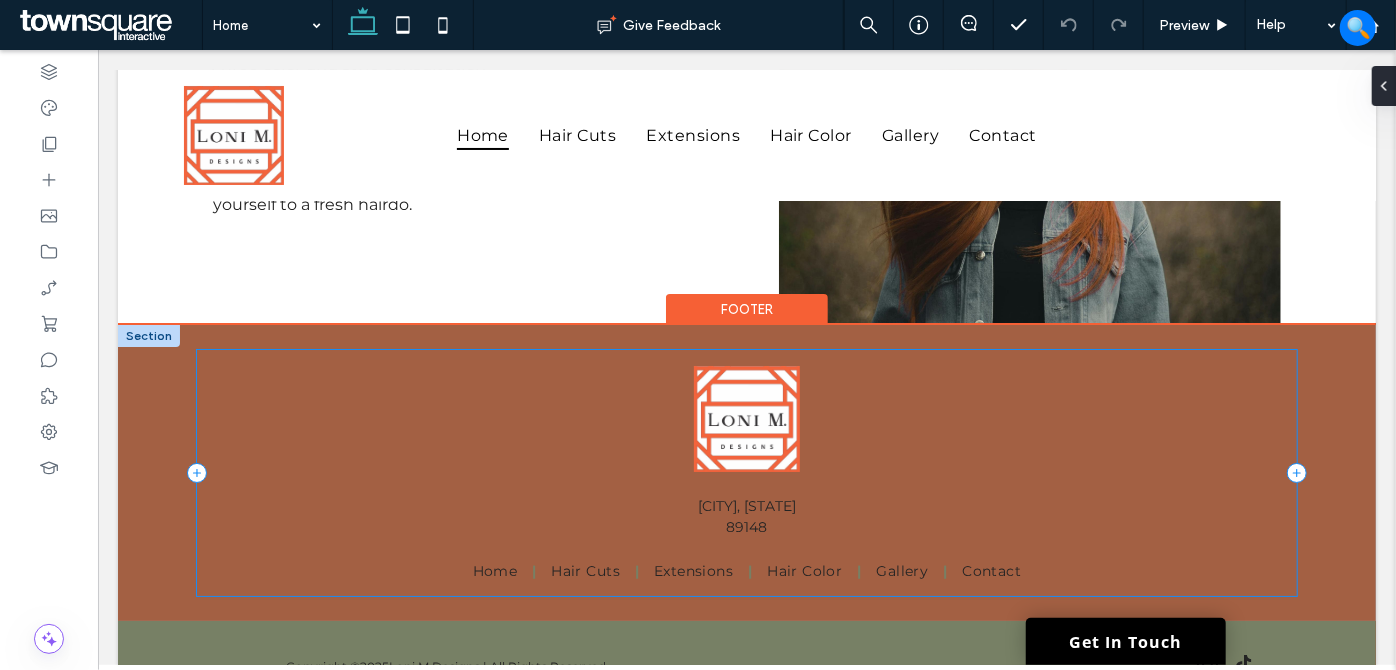 scroll, scrollTop: 3543, scrollLeft: 0, axis: vertical 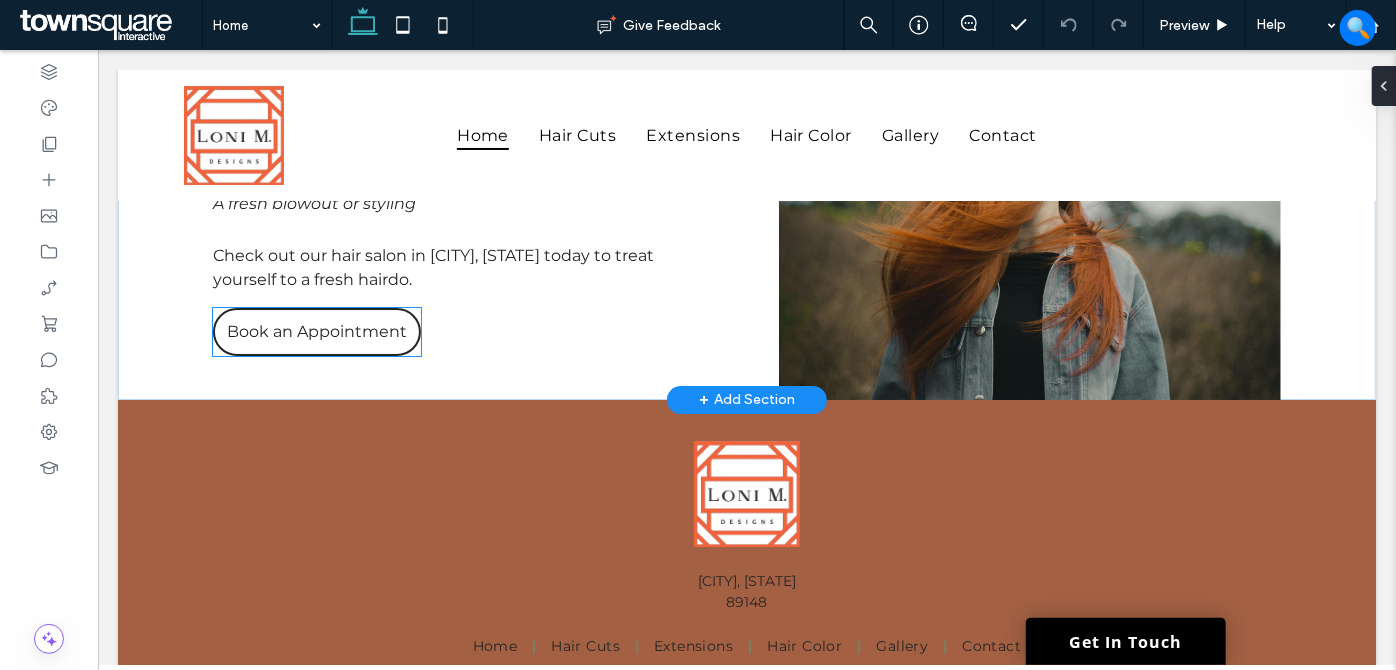 click on "Book an Appointment" at bounding box center (316, 330) 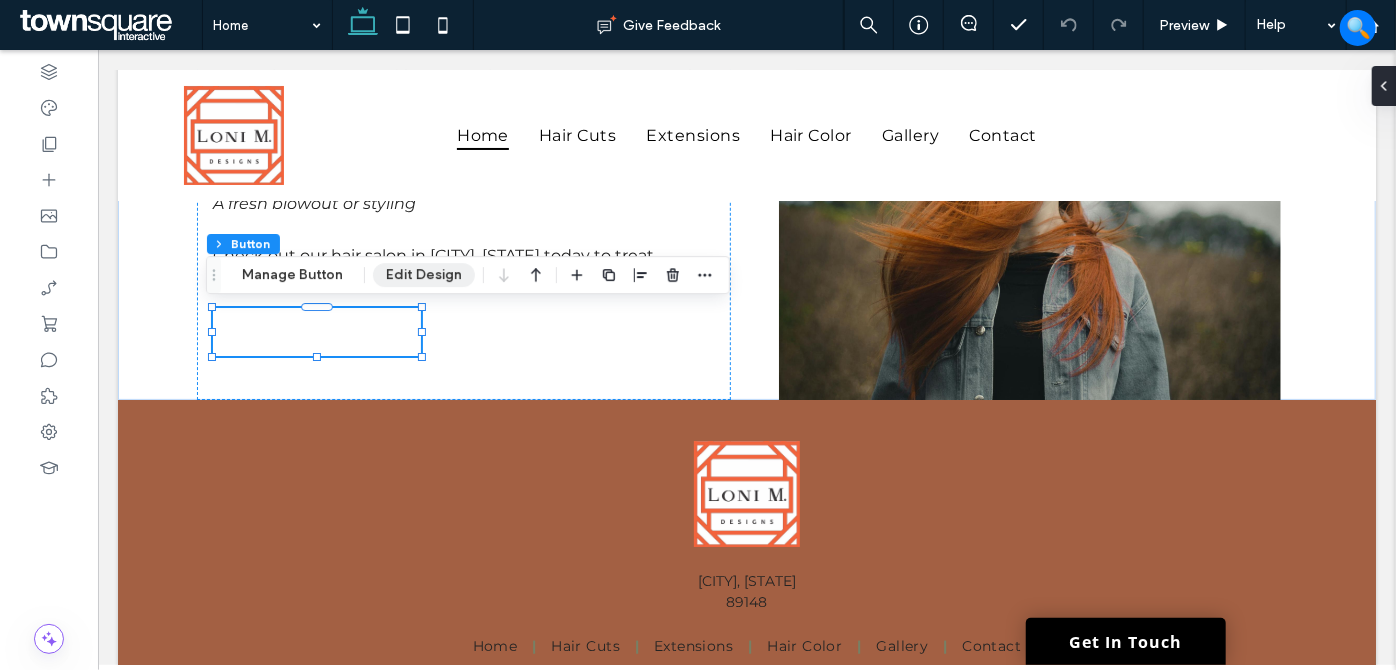 click on "Edit Design" at bounding box center [424, 275] 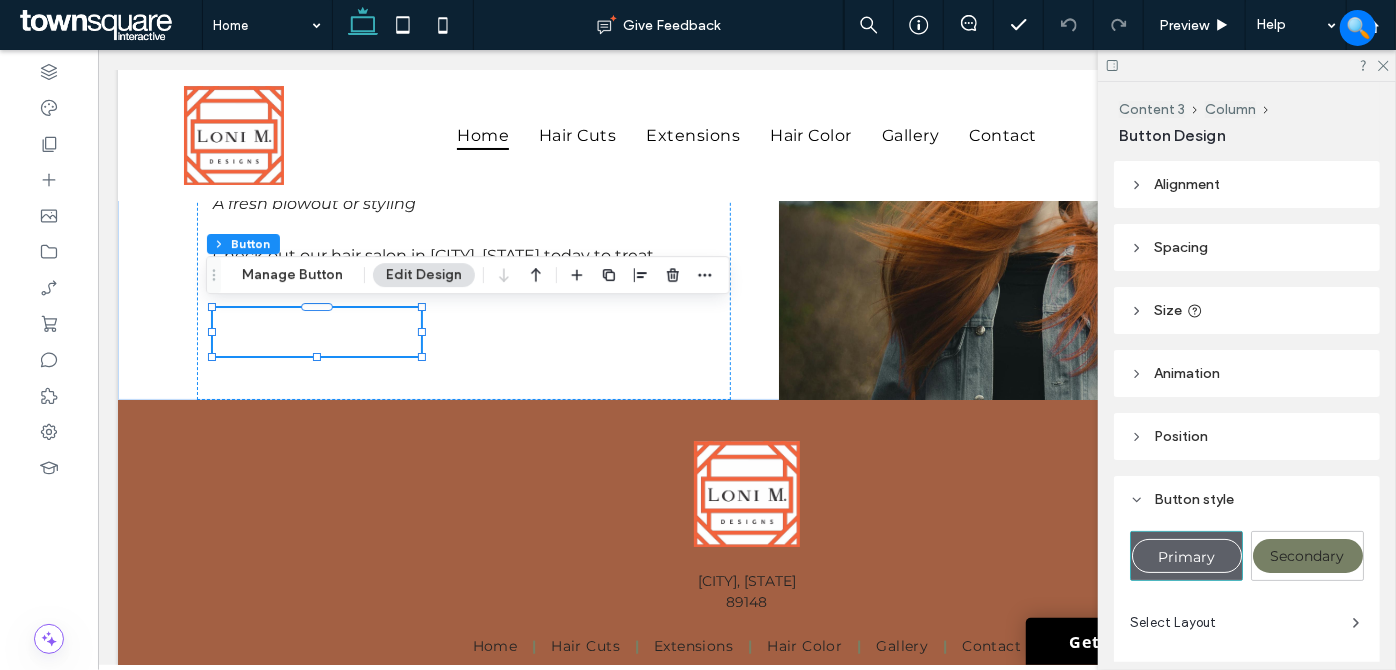 scroll, scrollTop: 363, scrollLeft: 0, axis: vertical 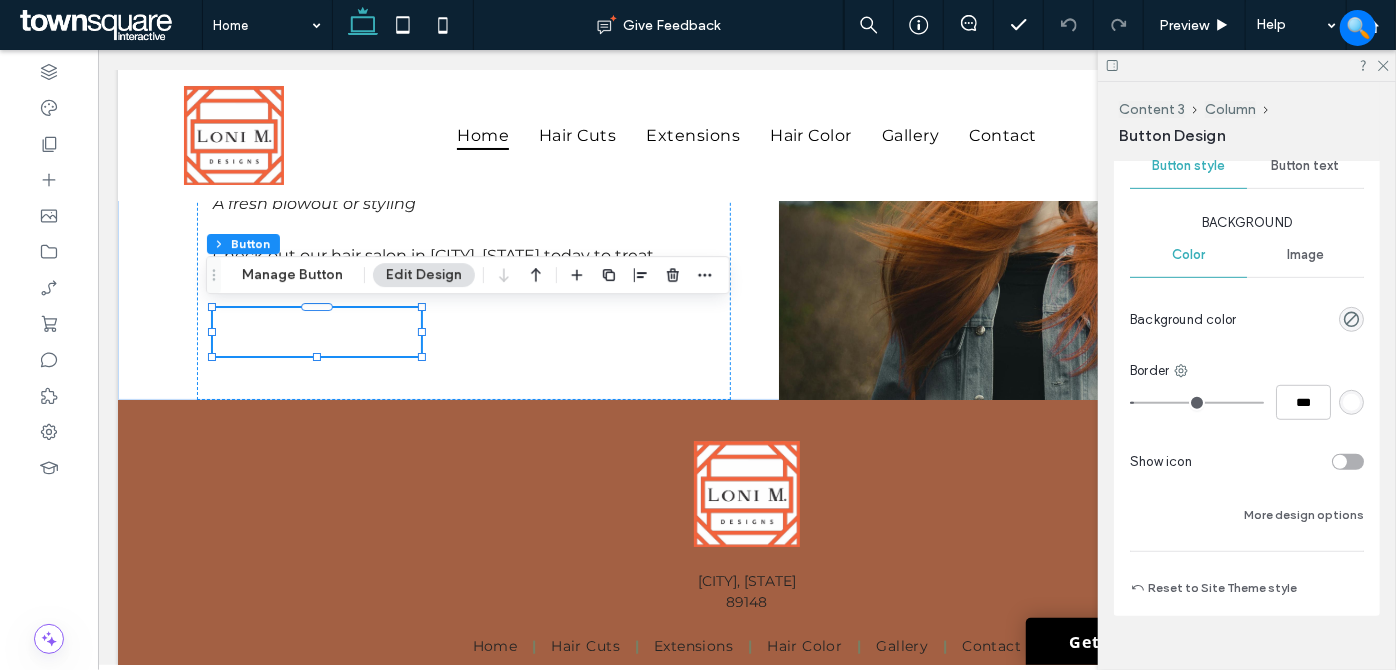 click at bounding box center (1351, 402) 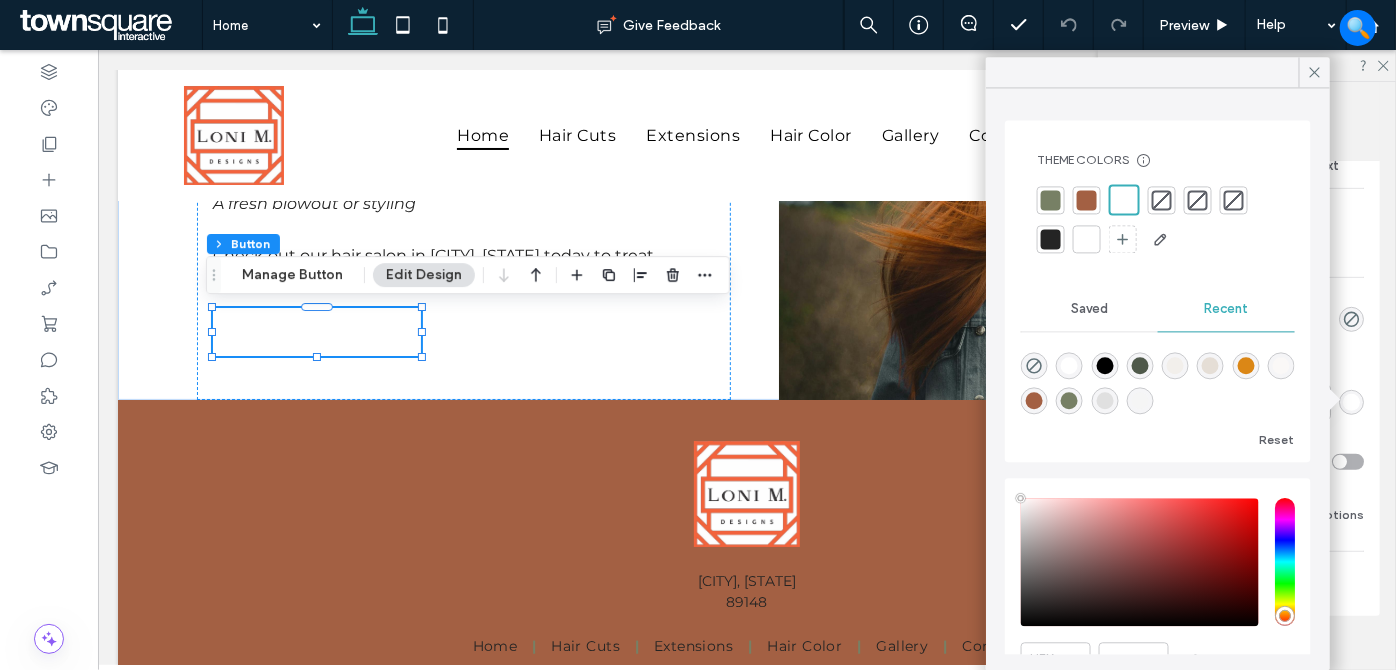 click at bounding box center (1051, 239) 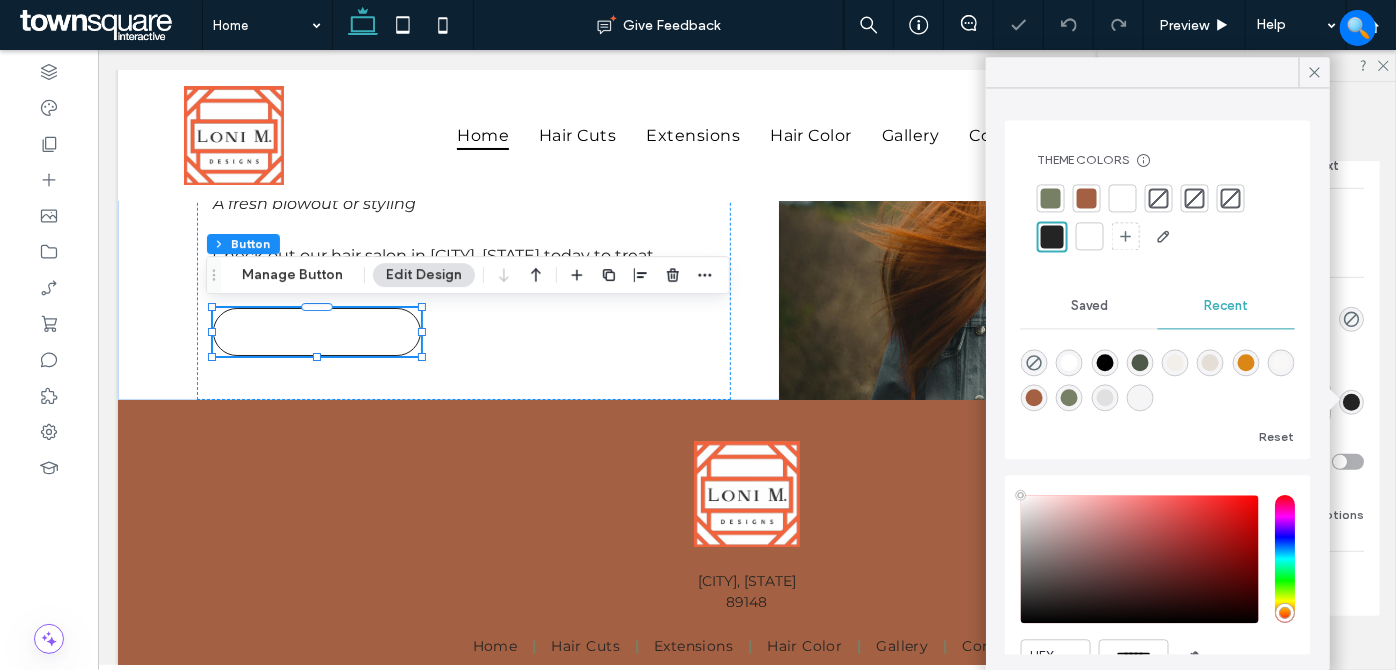 type on "*" 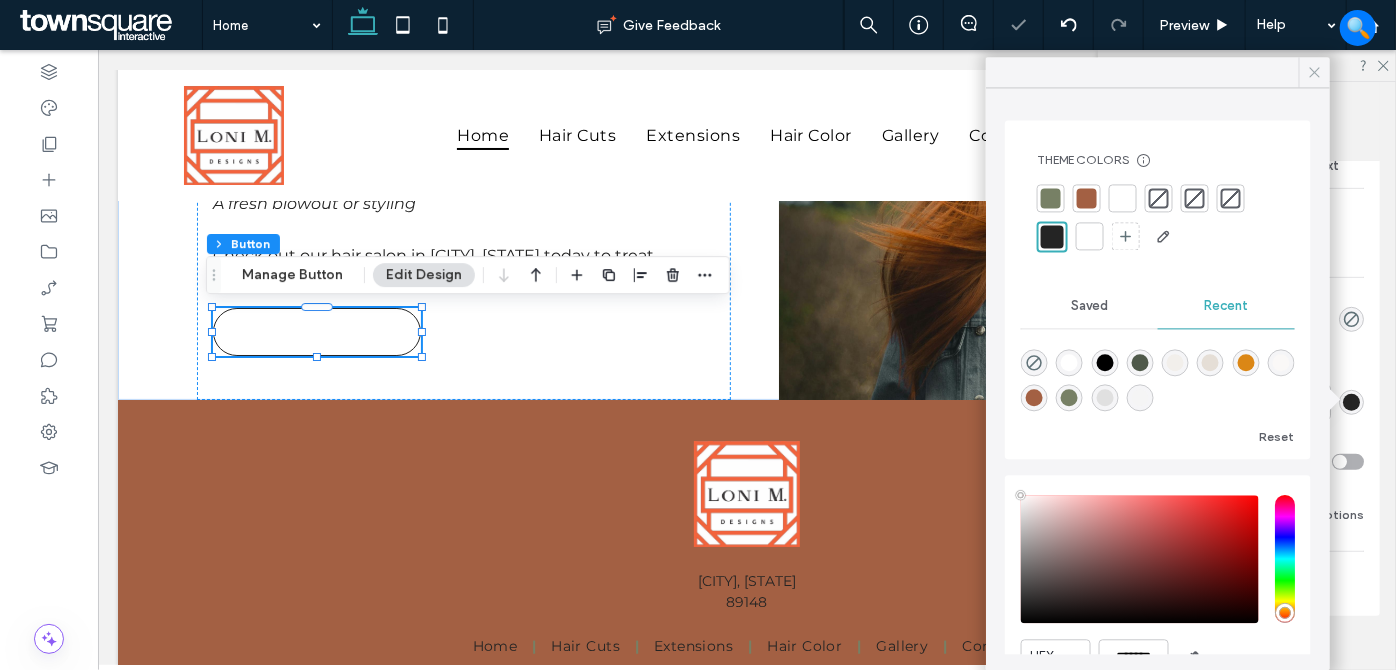 click 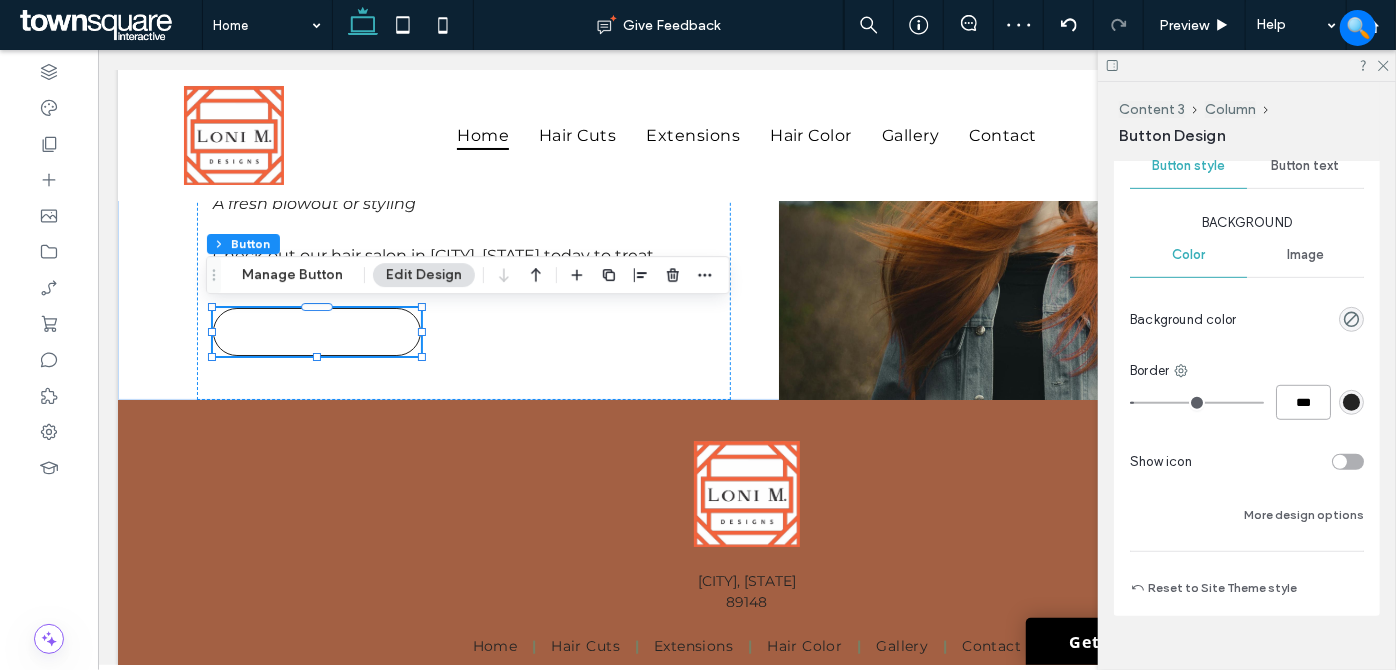 click on "***" at bounding box center (1303, 402) 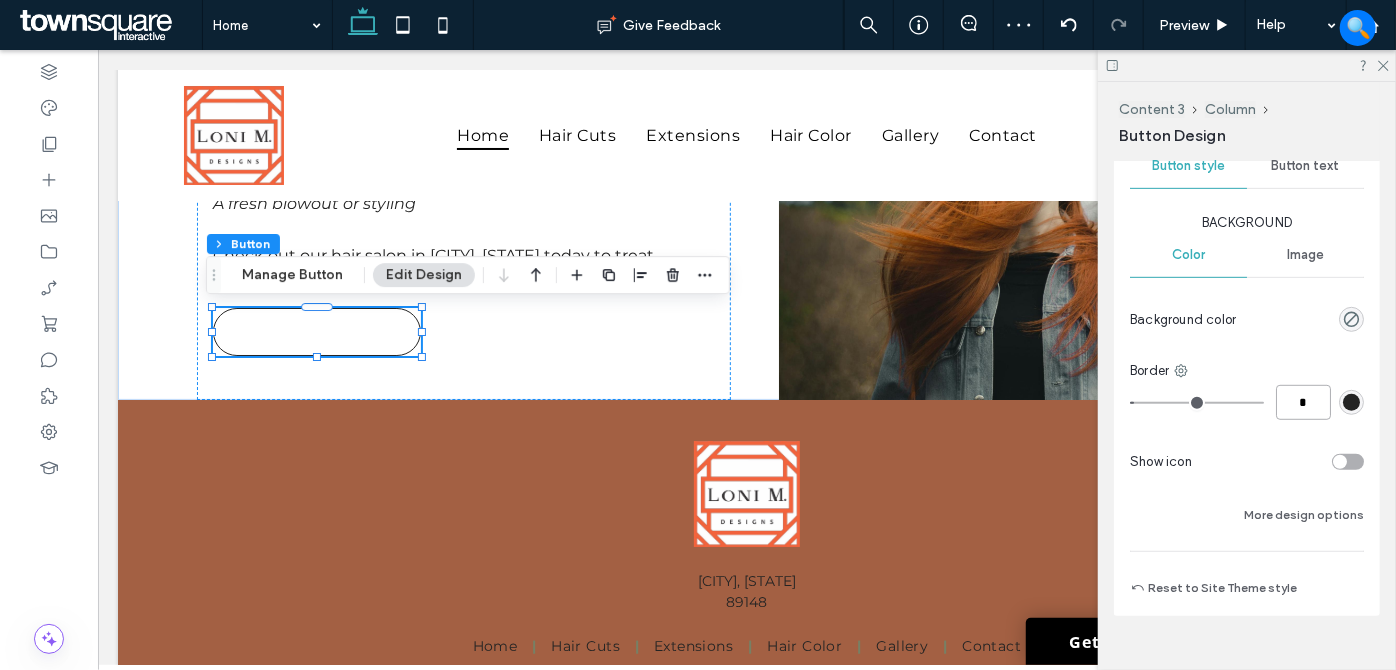 type on "*" 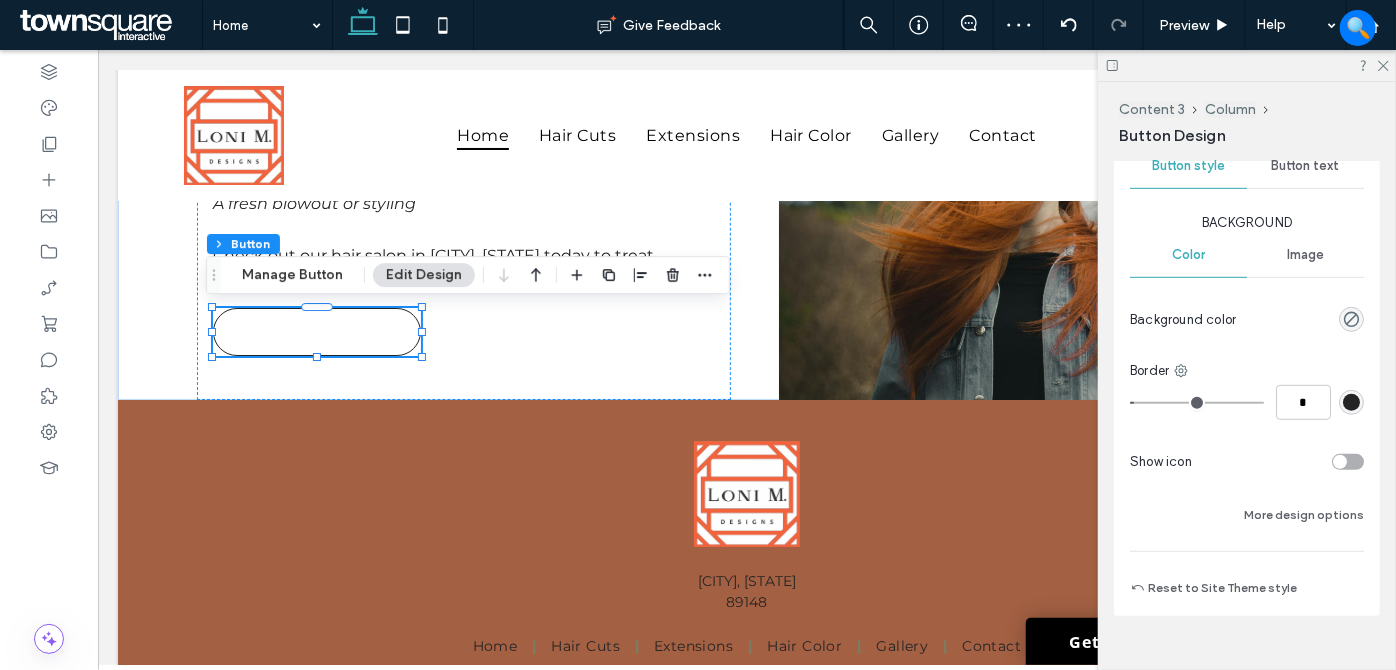 type on "*" 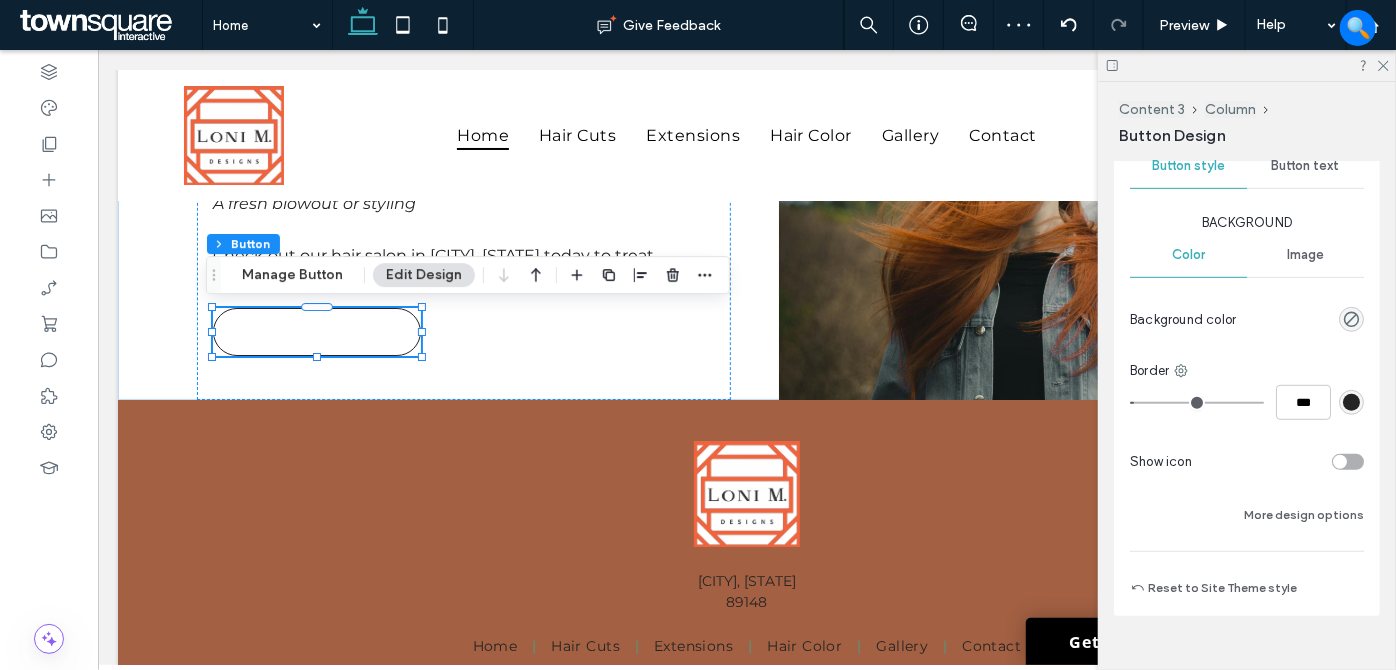 click on "Background Color Image Background color Border *** Show icon More design options" at bounding box center (1247, 370) 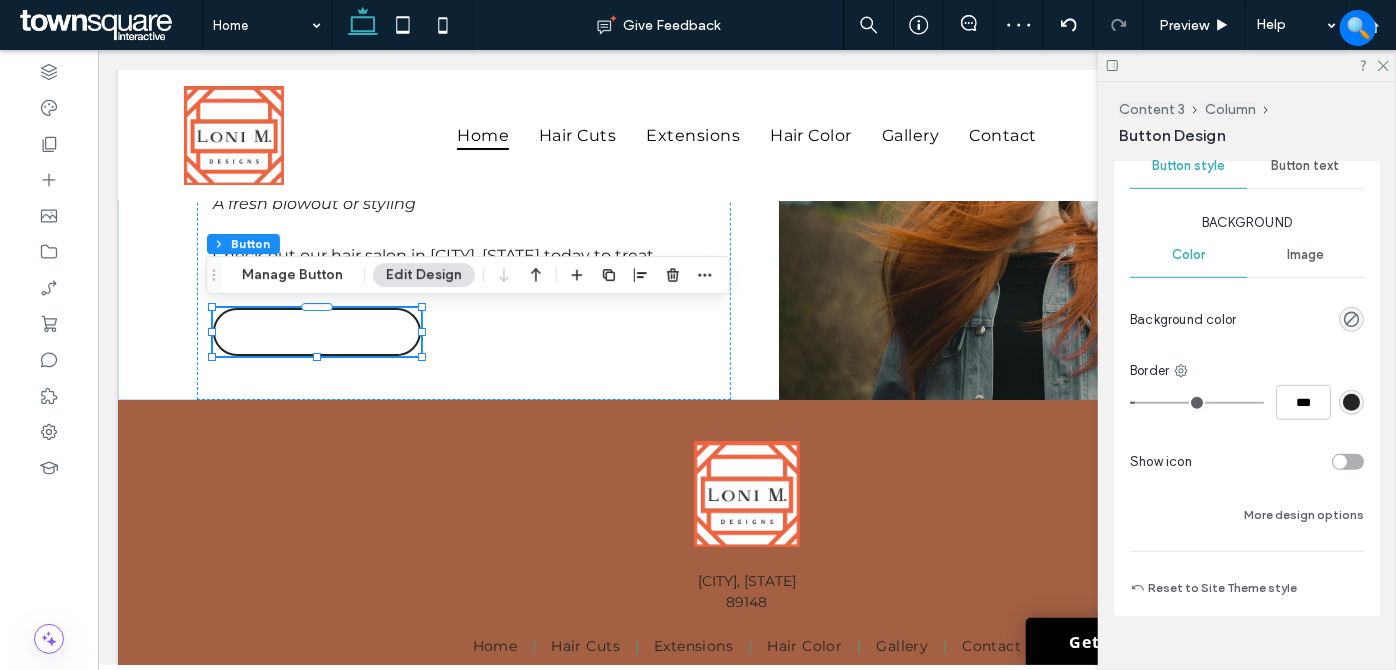 type on "*" 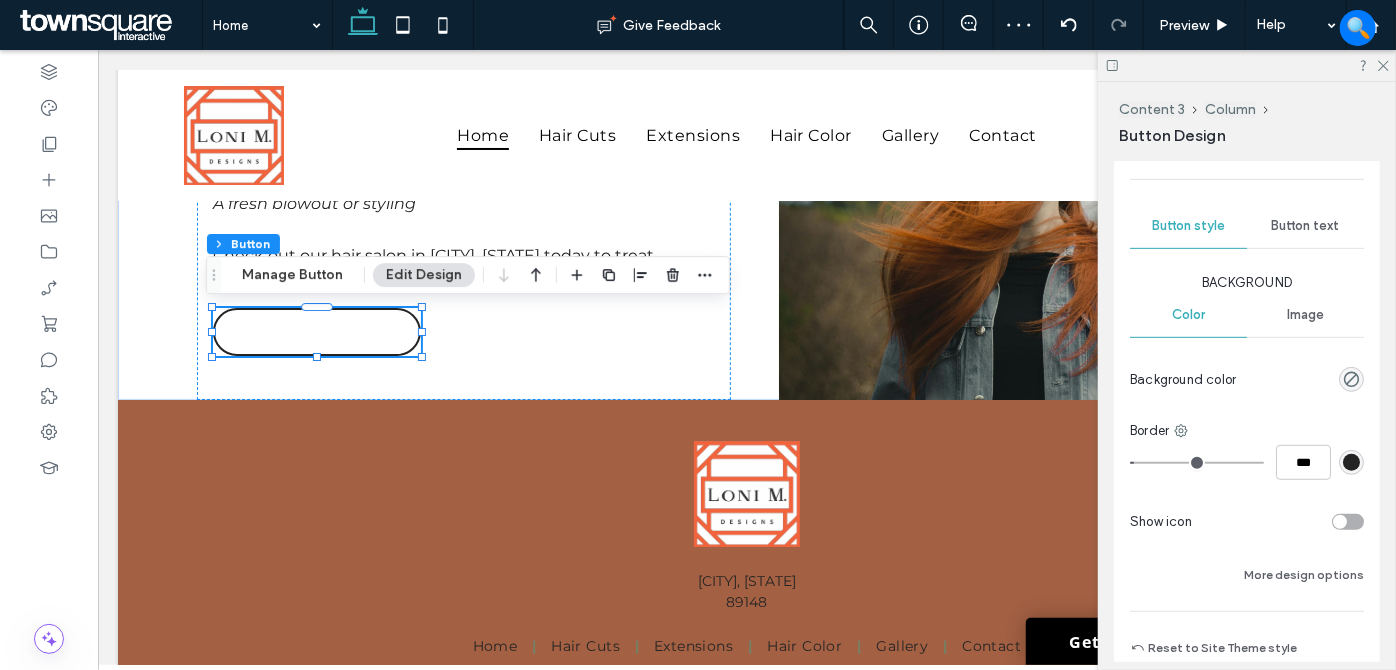 scroll, scrollTop: 454, scrollLeft: 0, axis: vertical 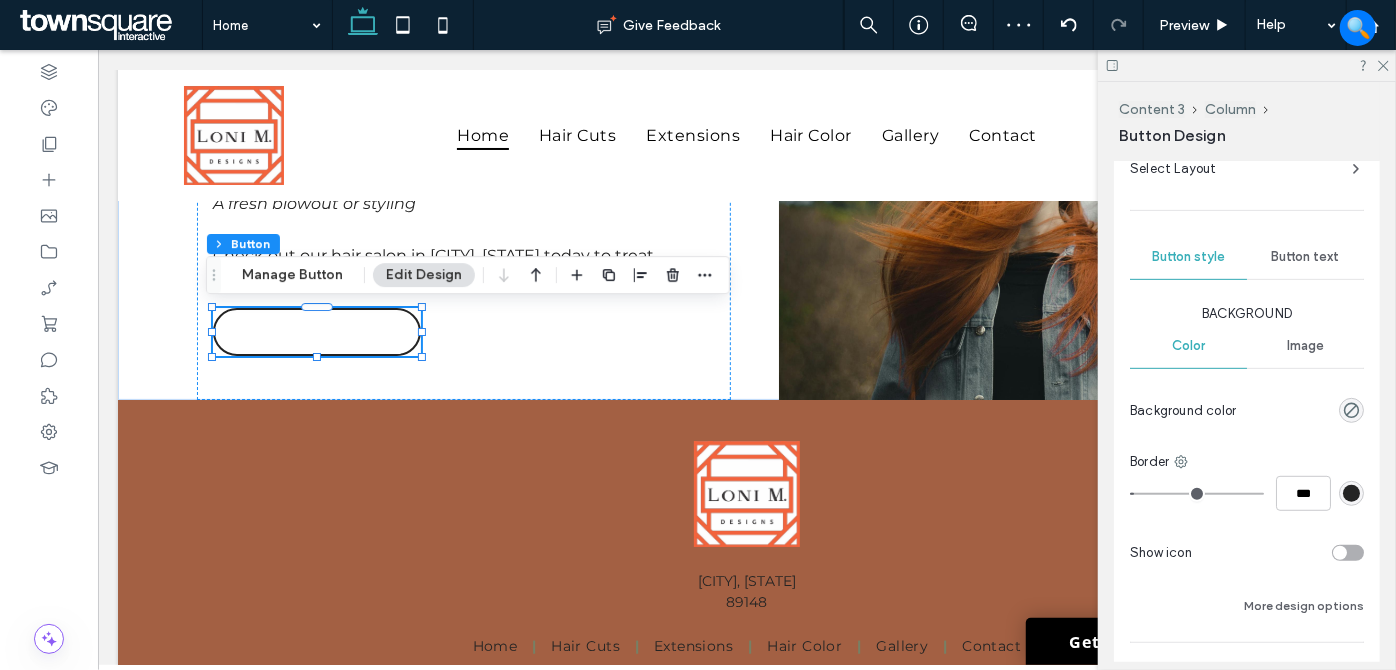 click on "Button text" at bounding box center (1306, 257) 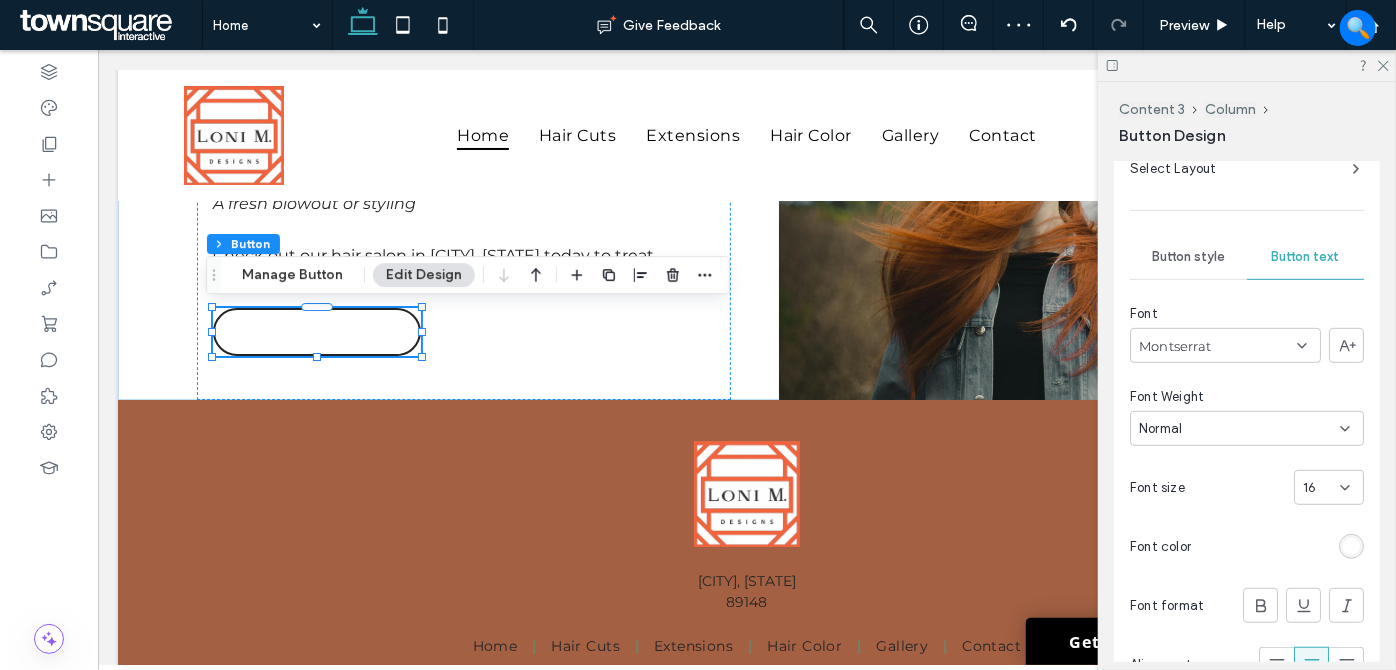 click at bounding box center [1351, 546] 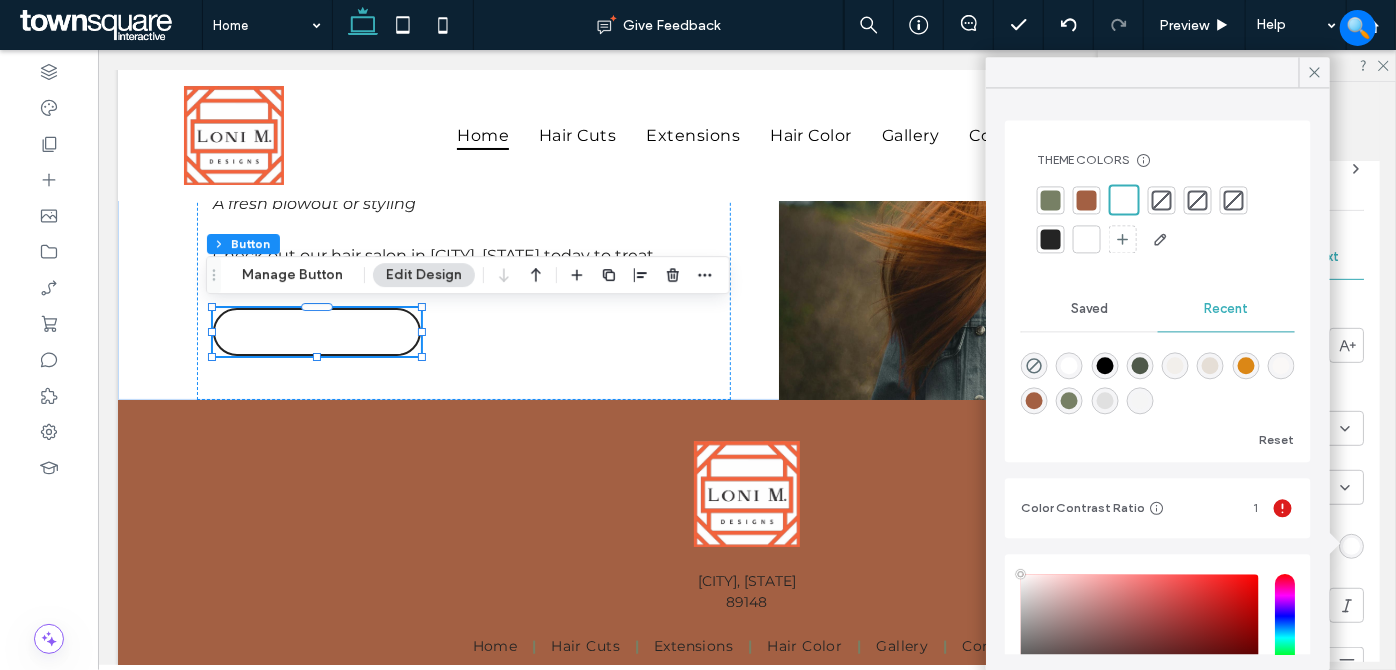 click at bounding box center [1051, 239] 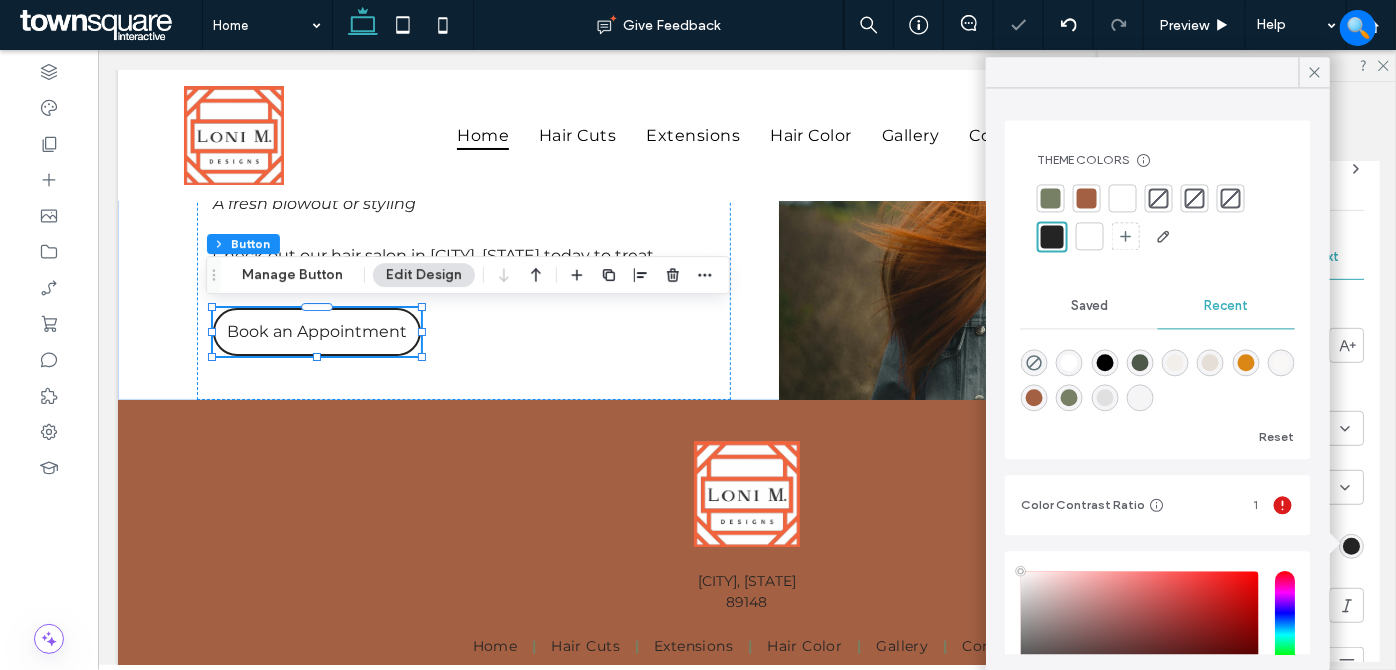 click 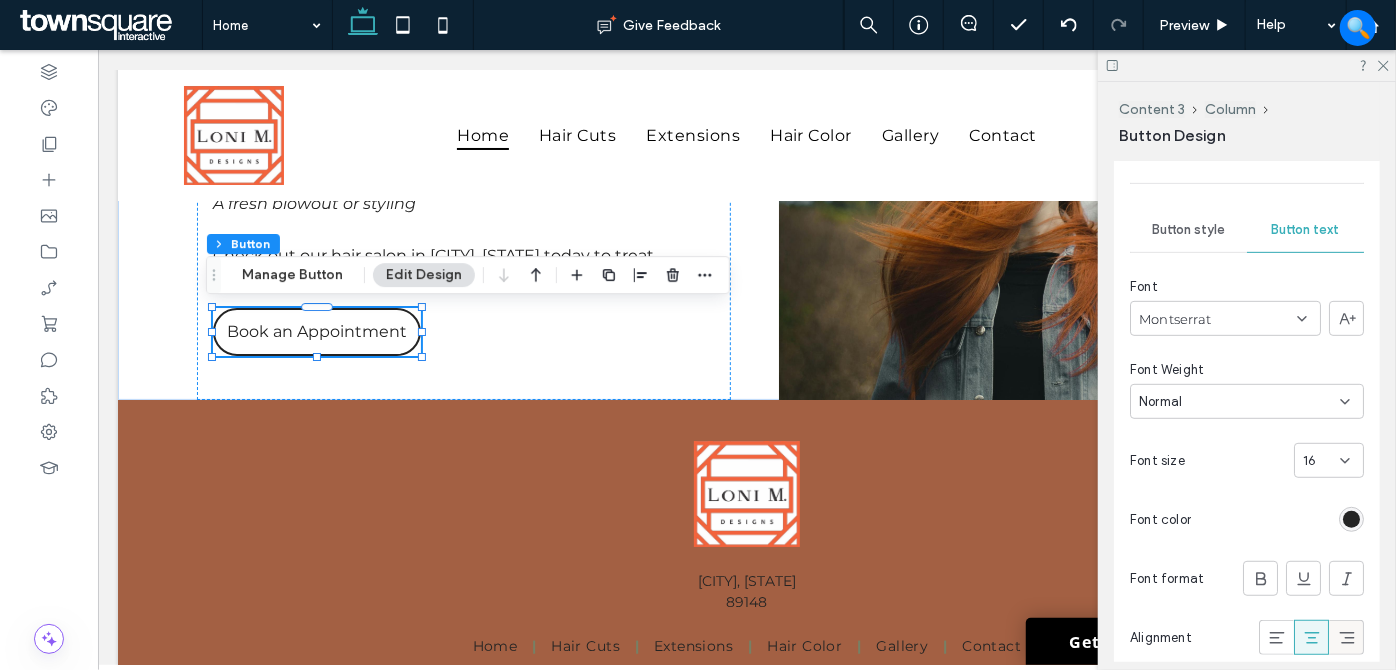 scroll, scrollTop: 665, scrollLeft: 0, axis: vertical 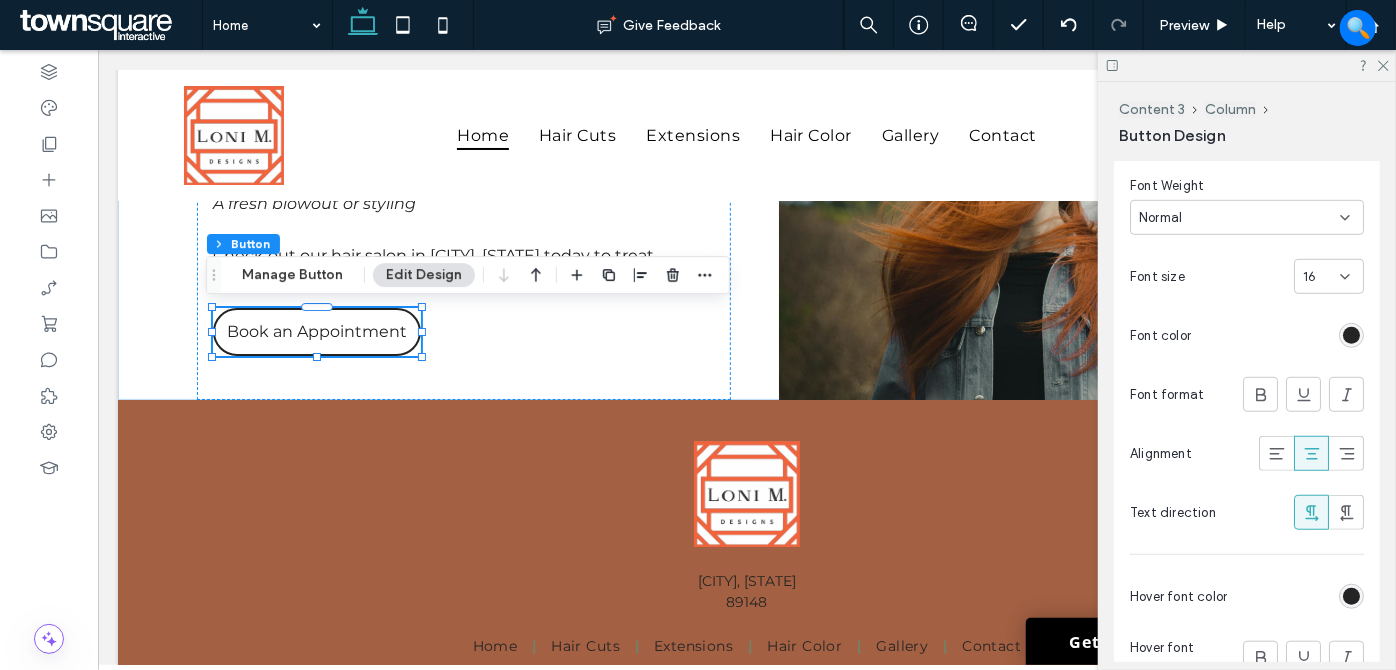 drag, startPoint x: 1346, startPoint y: 595, endPoint x: 1335, endPoint y: 577, distance: 21.095022 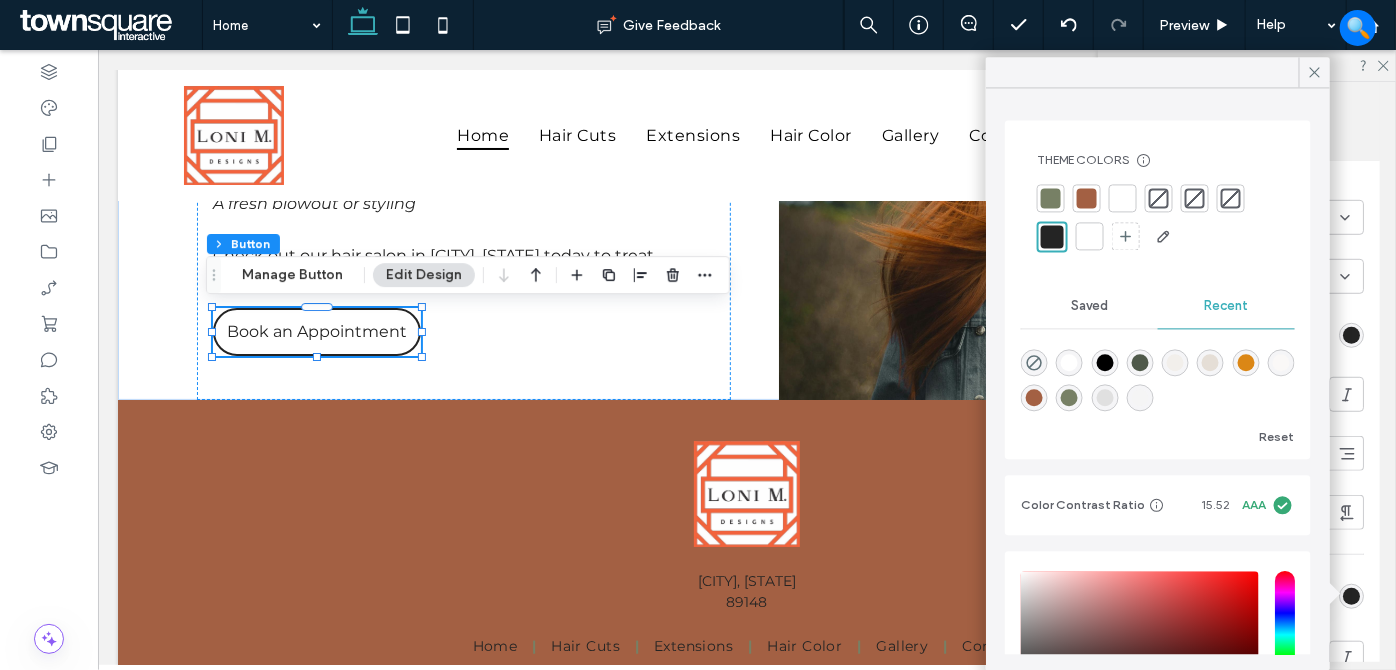drag, startPoint x: 1122, startPoint y: 197, endPoint x: 1191, endPoint y: 161, distance: 77.82673 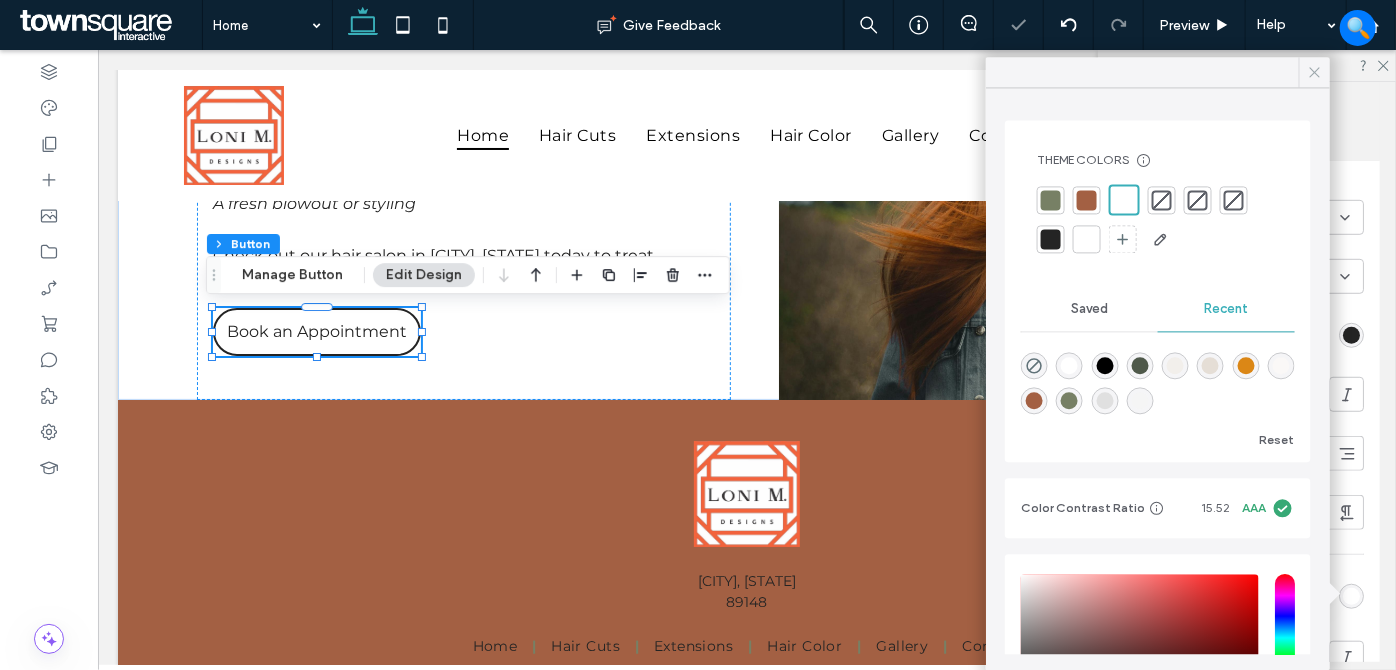 click 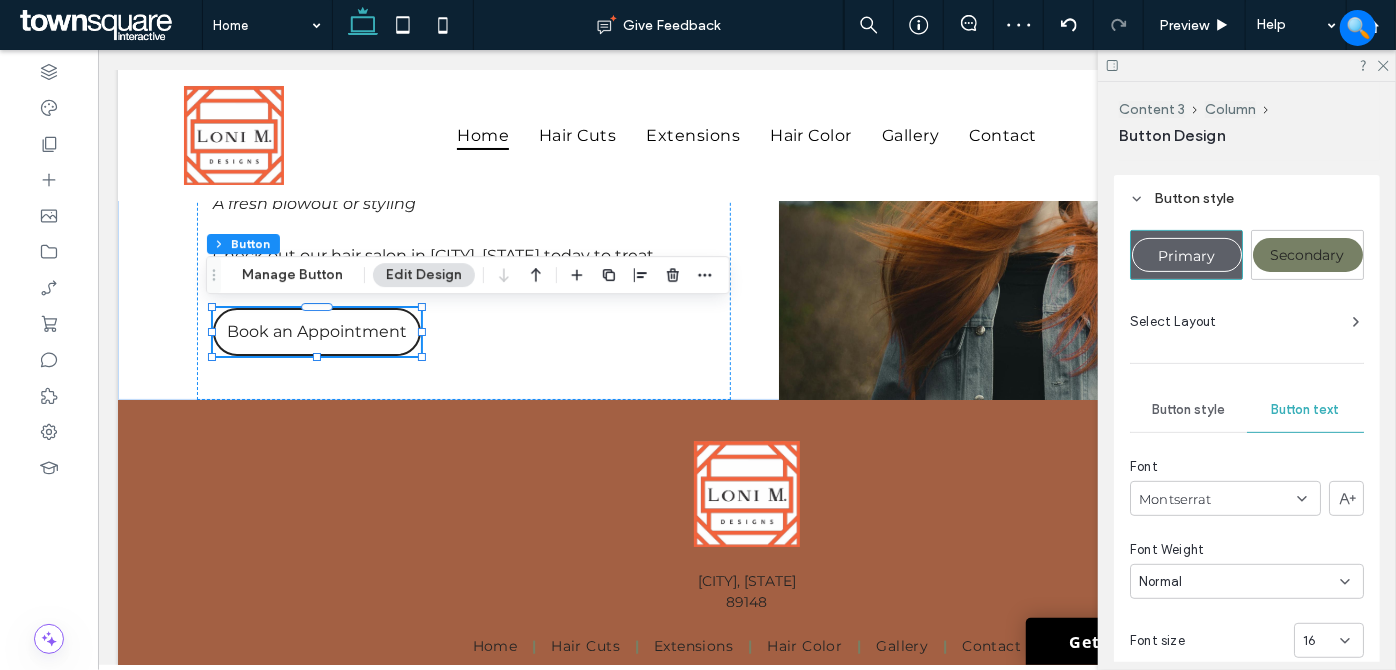 drag, startPoint x: 1174, startPoint y: 404, endPoint x: 1272, endPoint y: 426, distance: 100.43903 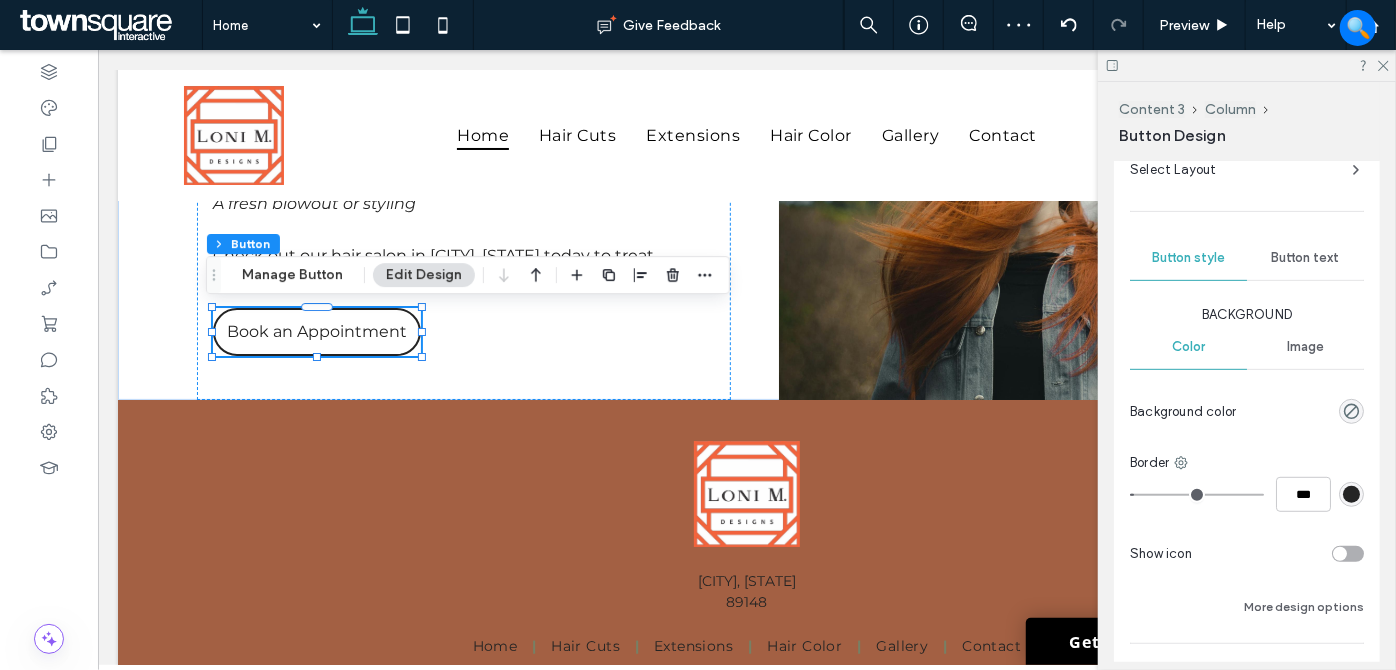 scroll, scrollTop: 576, scrollLeft: 0, axis: vertical 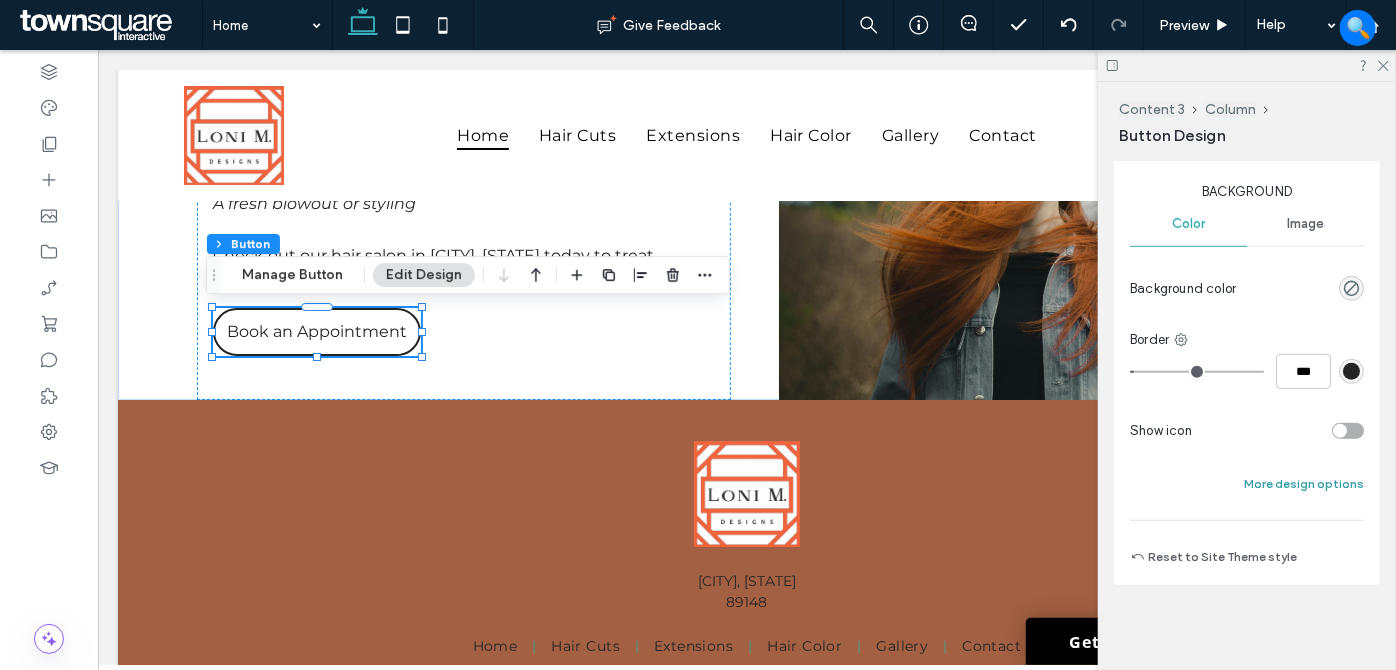 click on "More design options" at bounding box center (1304, 484) 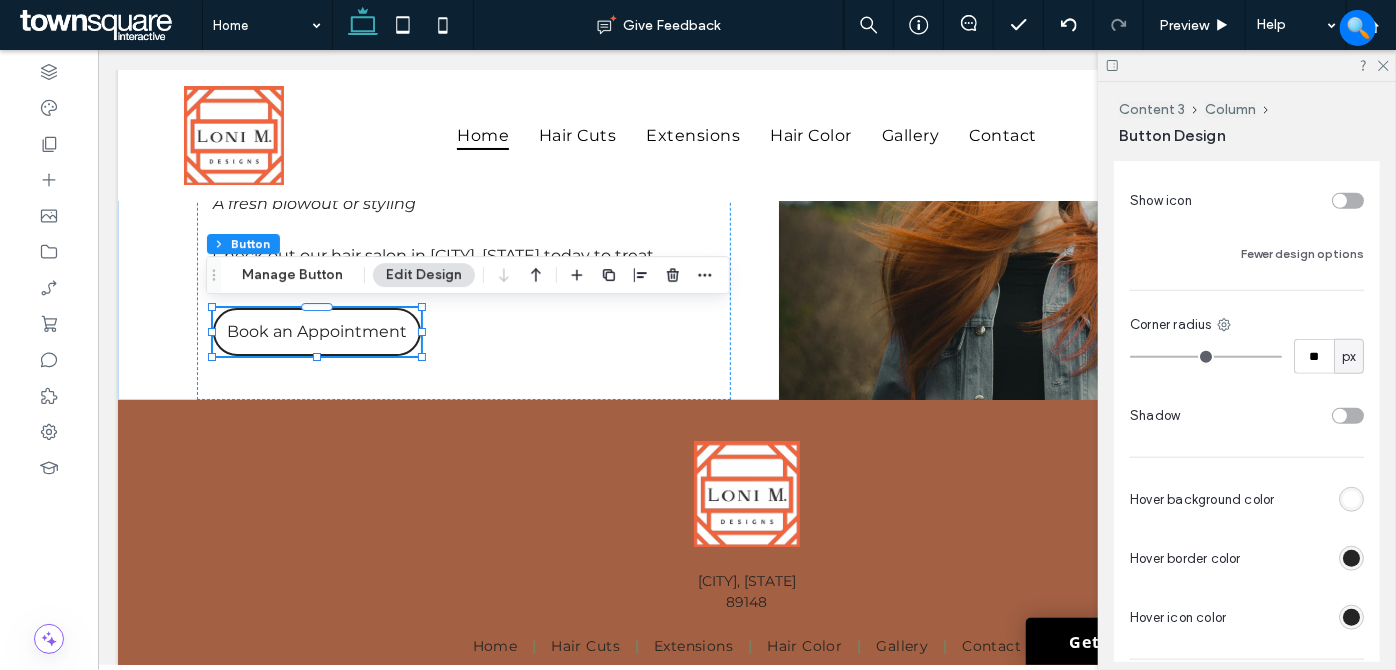 scroll, scrollTop: 939, scrollLeft: 0, axis: vertical 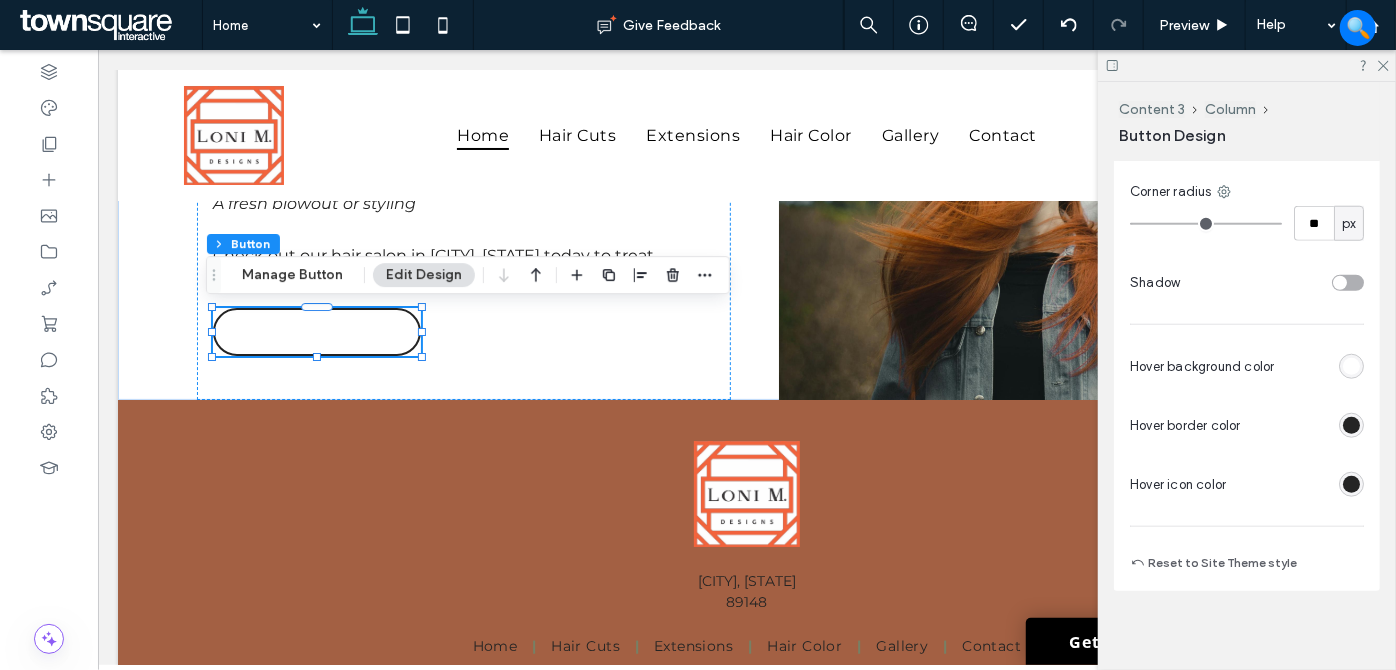 click at bounding box center [1351, 425] 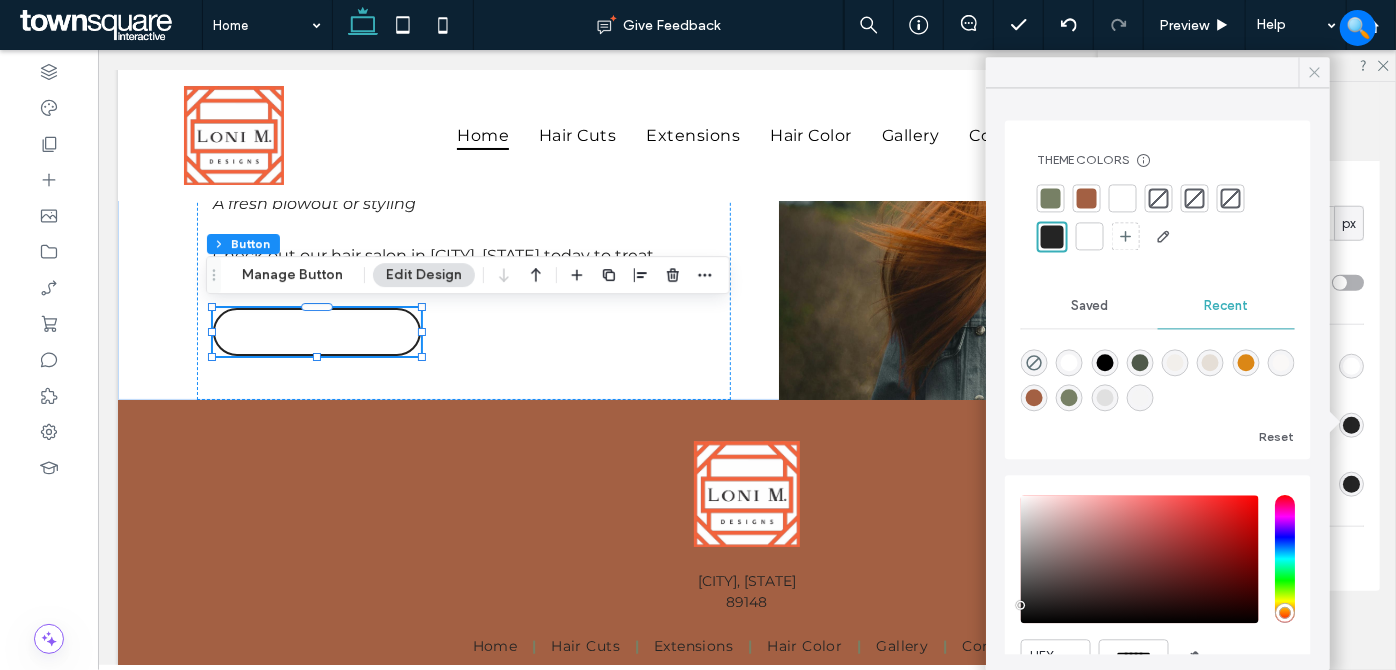 click 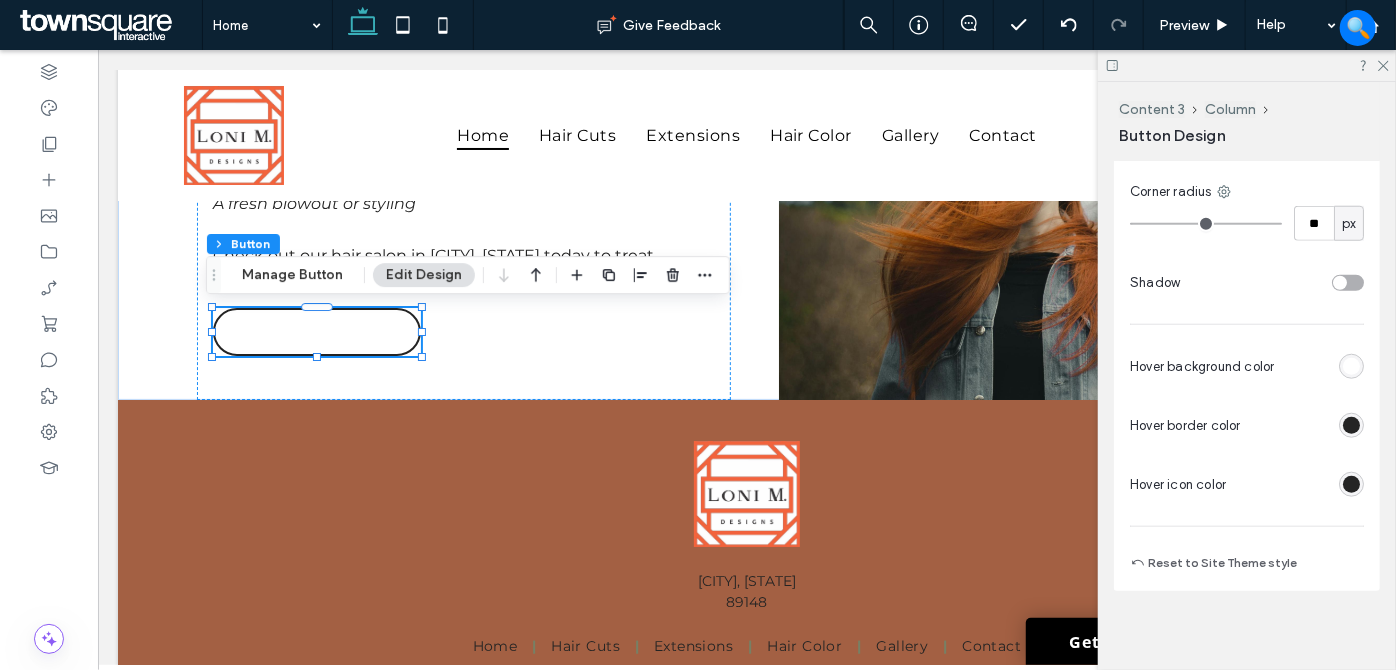 click at bounding box center [1351, 366] 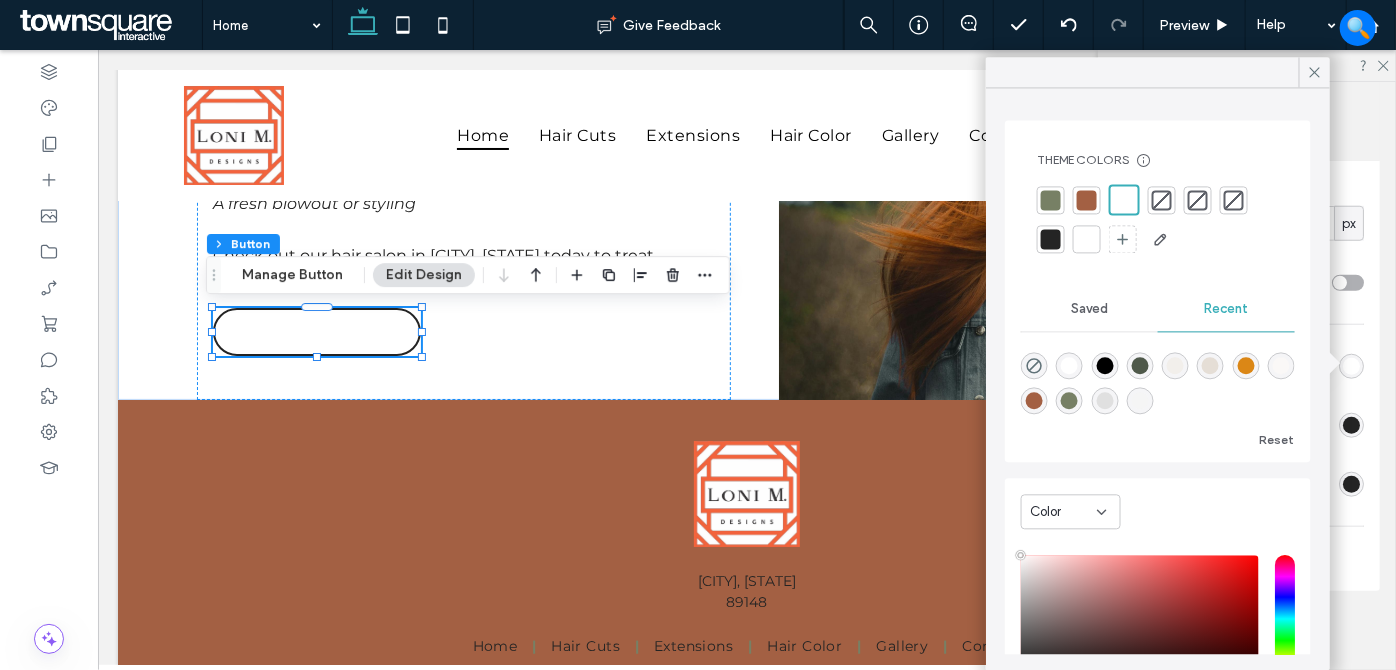 drag, startPoint x: 1050, startPoint y: 206, endPoint x: 557, endPoint y: 273, distance: 497.53192 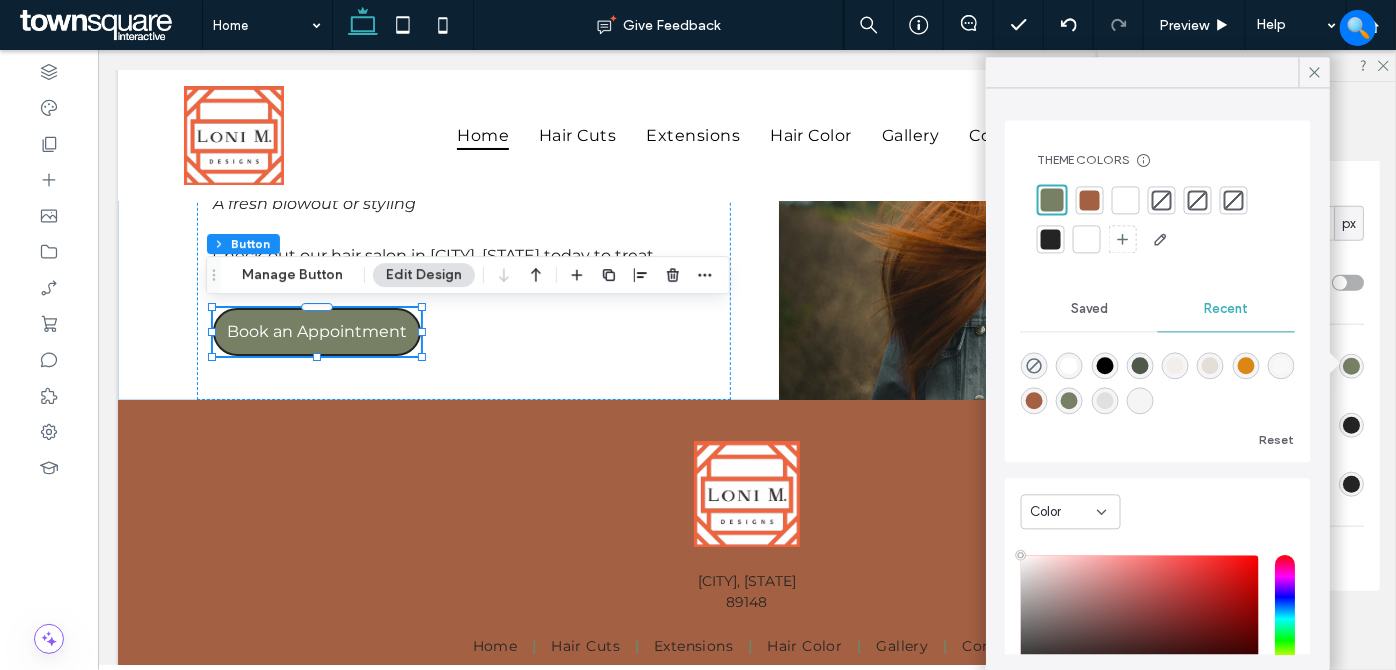 drag, startPoint x: 1314, startPoint y: 72, endPoint x: 1317, endPoint y: 127, distance: 55.081757 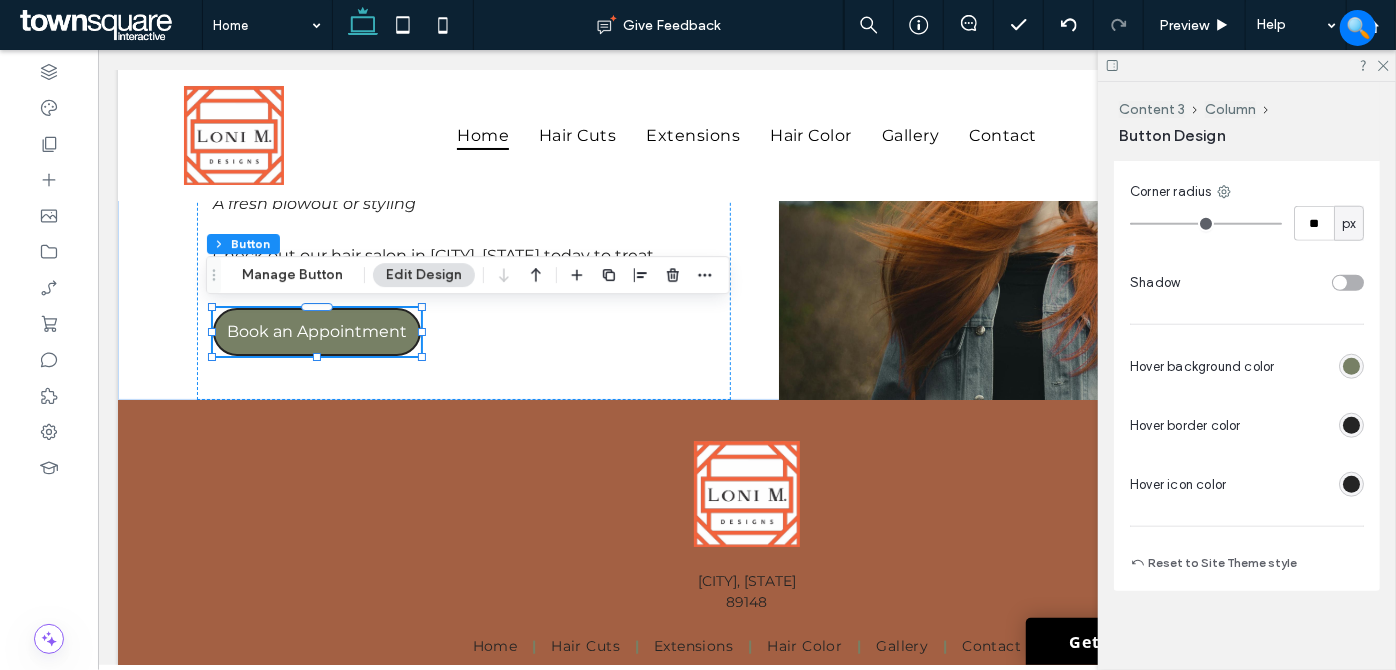 click at bounding box center (1351, 425) 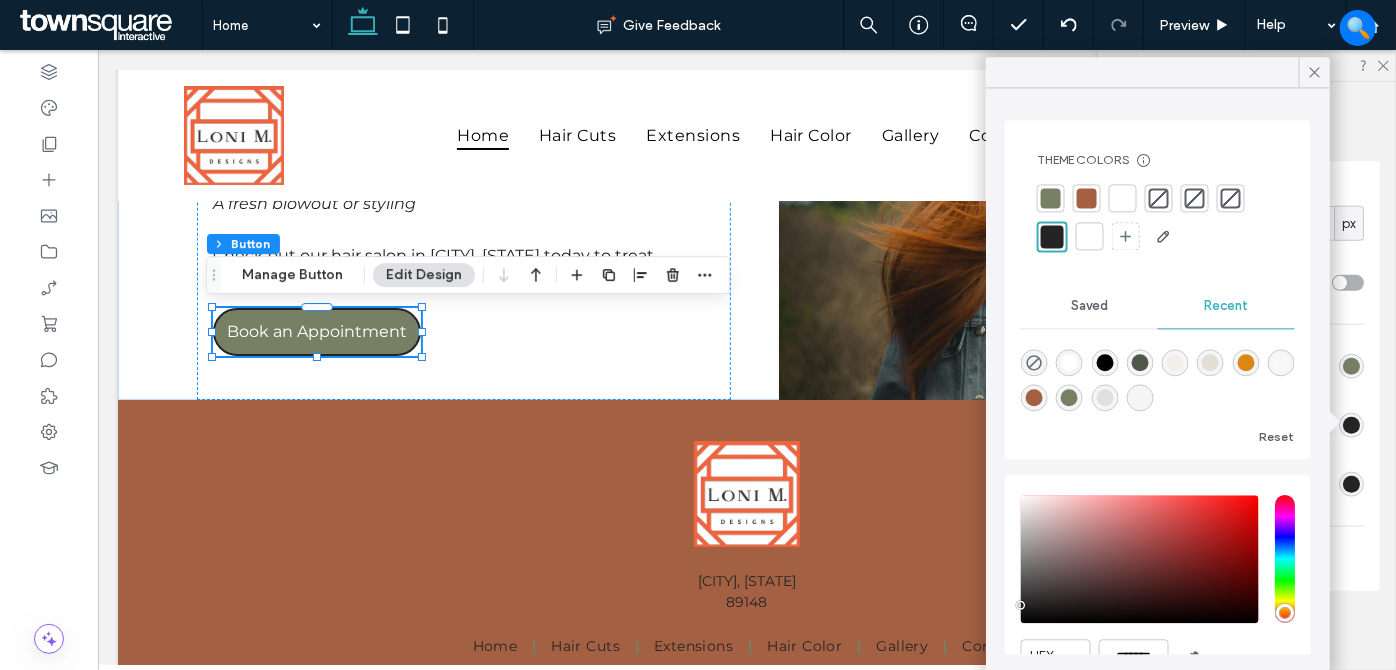drag, startPoint x: 1057, startPoint y: 199, endPoint x: 788, endPoint y: 209, distance: 269.18582 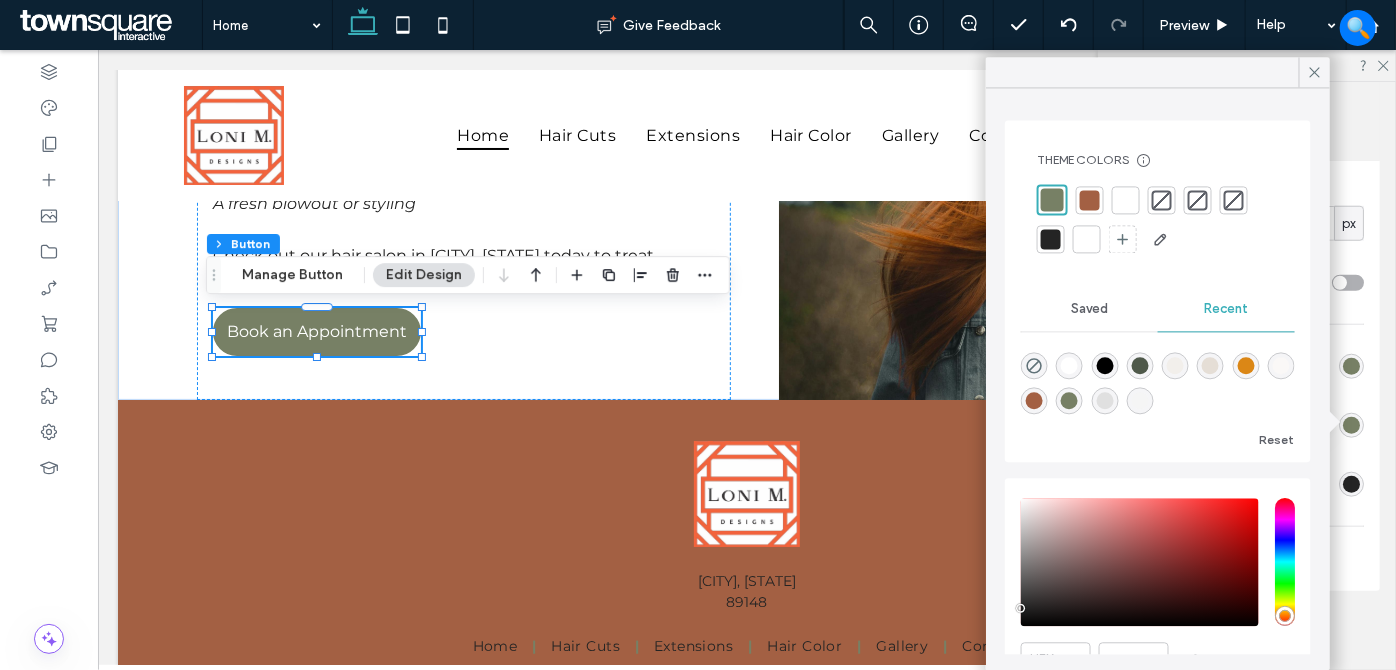 click at bounding box center [1126, 200] 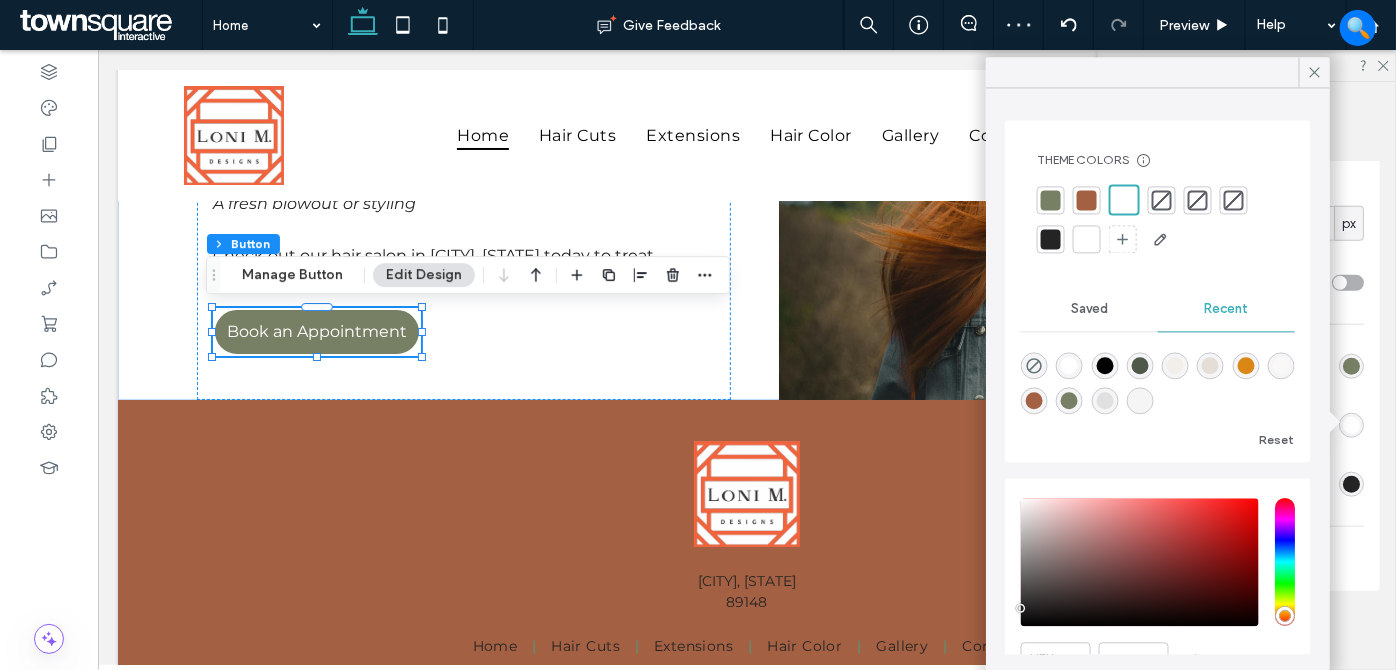 drag, startPoint x: 1090, startPoint y: 200, endPoint x: 321, endPoint y: 285, distance: 773.6834 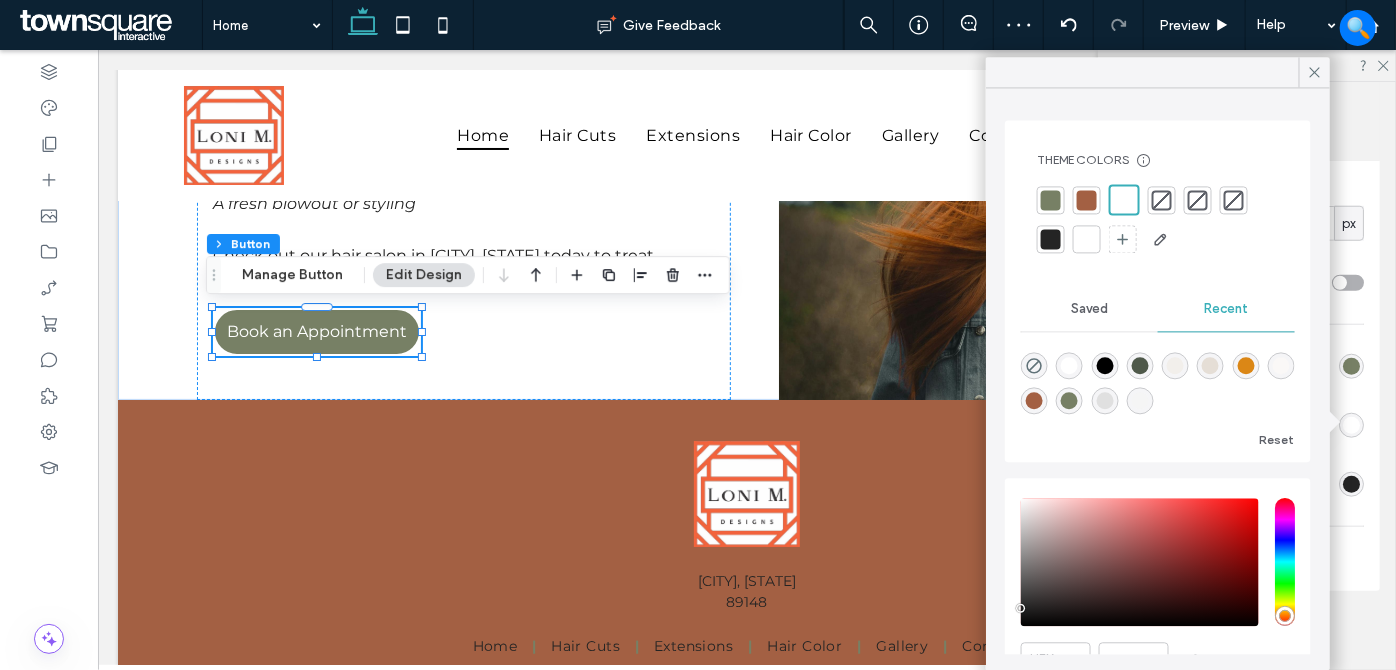 click at bounding box center (1087, 200) 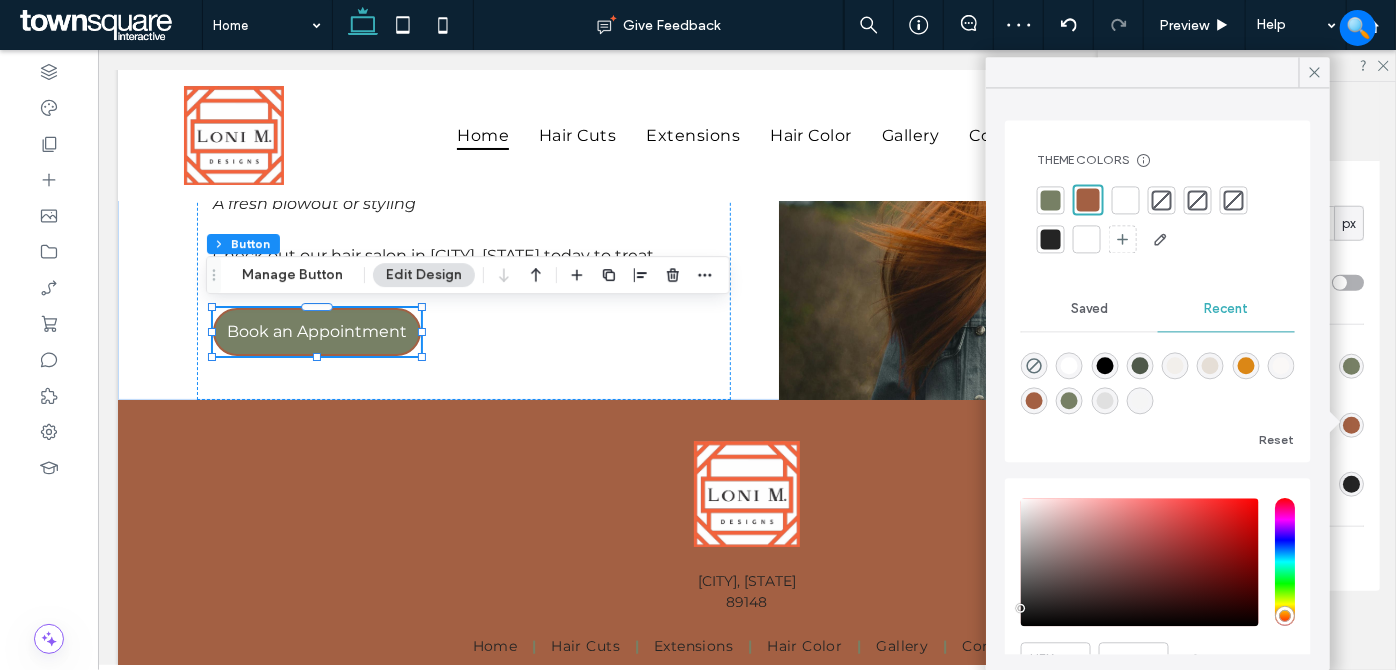 click at bounding box center (1051, 200) 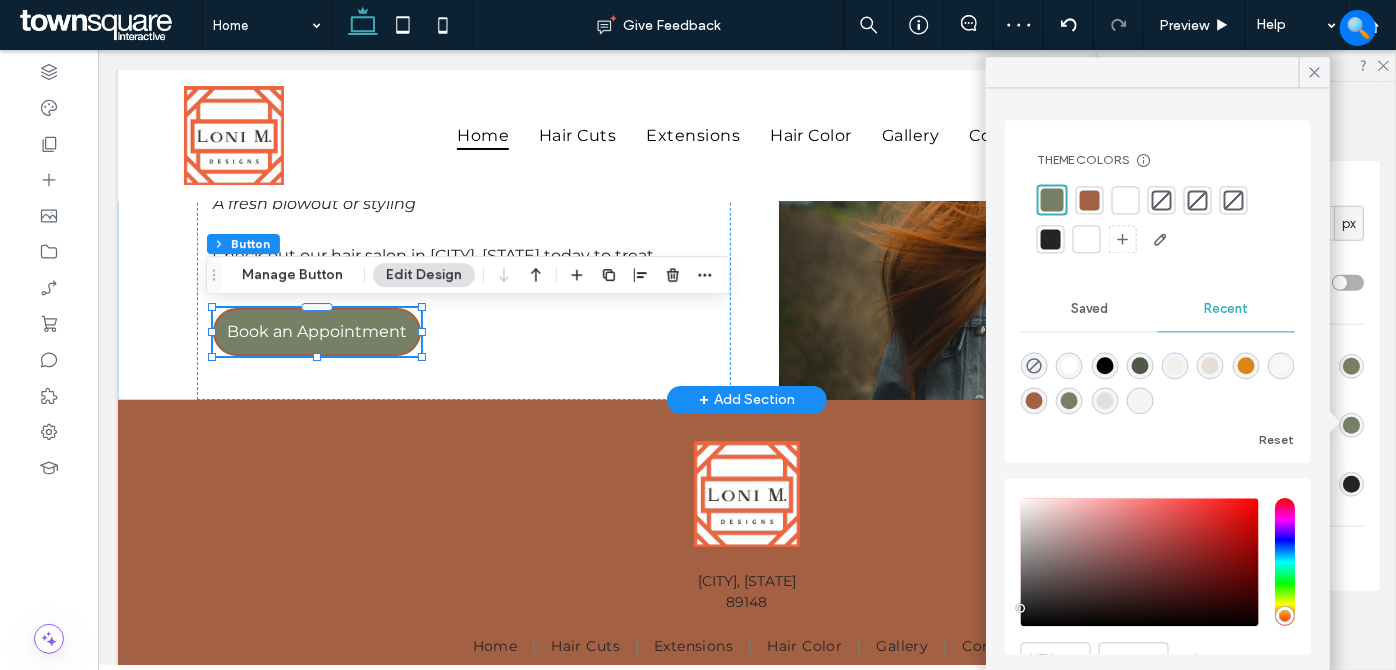 type on "*" 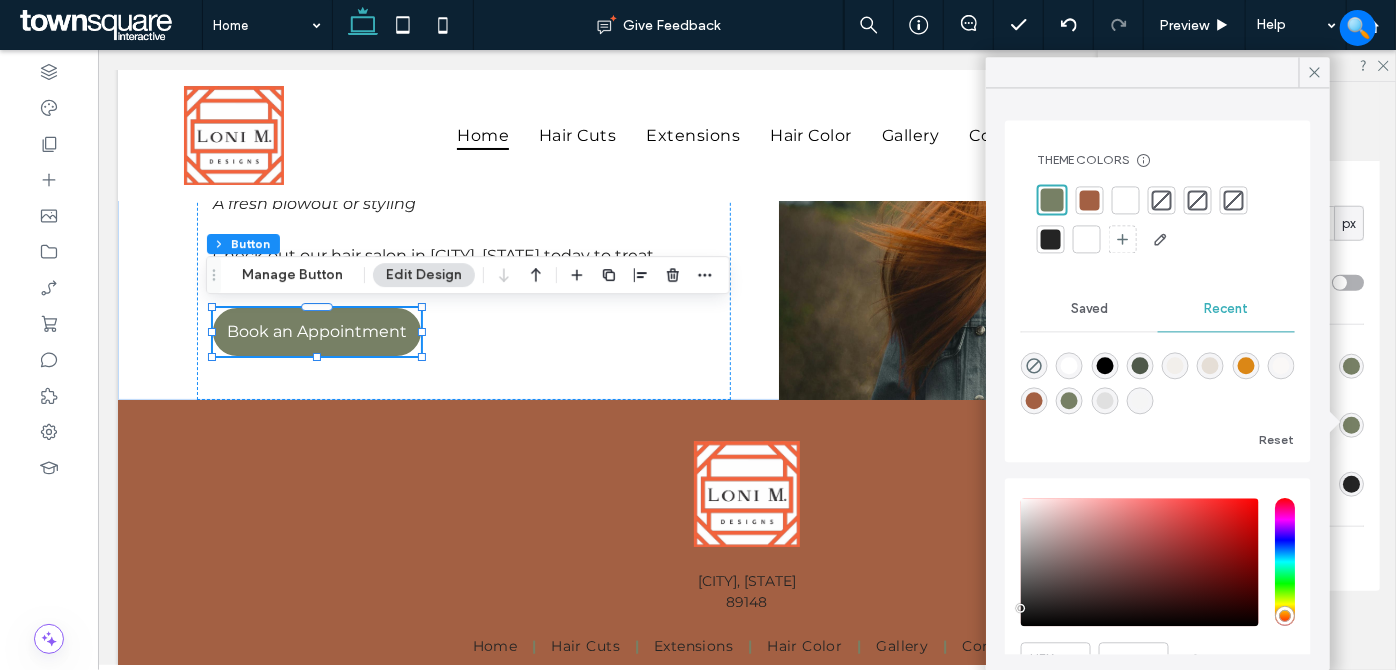 drag, startPoint x: 1313, startPoint y: 72, endPoint x: 1387, endPoint y: 55, distance: 75.9276 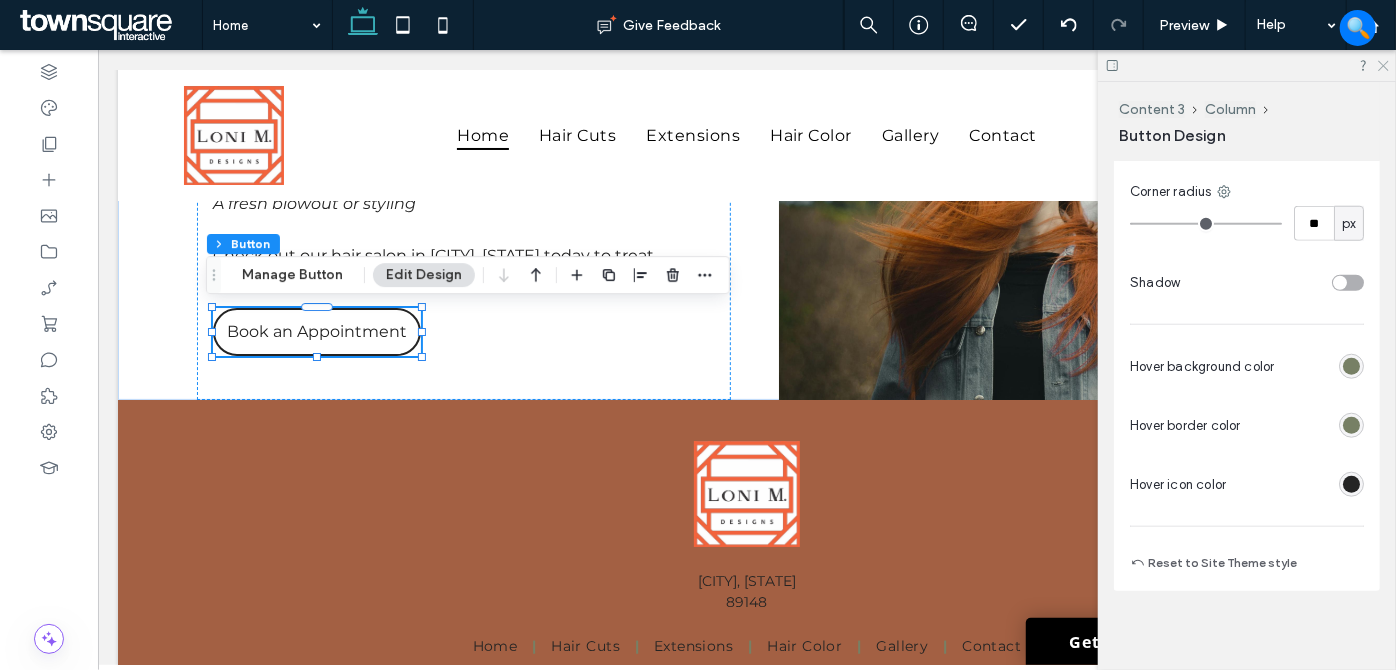 drag, startPoint x: 1386, startPoint y: 64, endPoint x: 1172, endPoint y: 100, distance: 217.00691 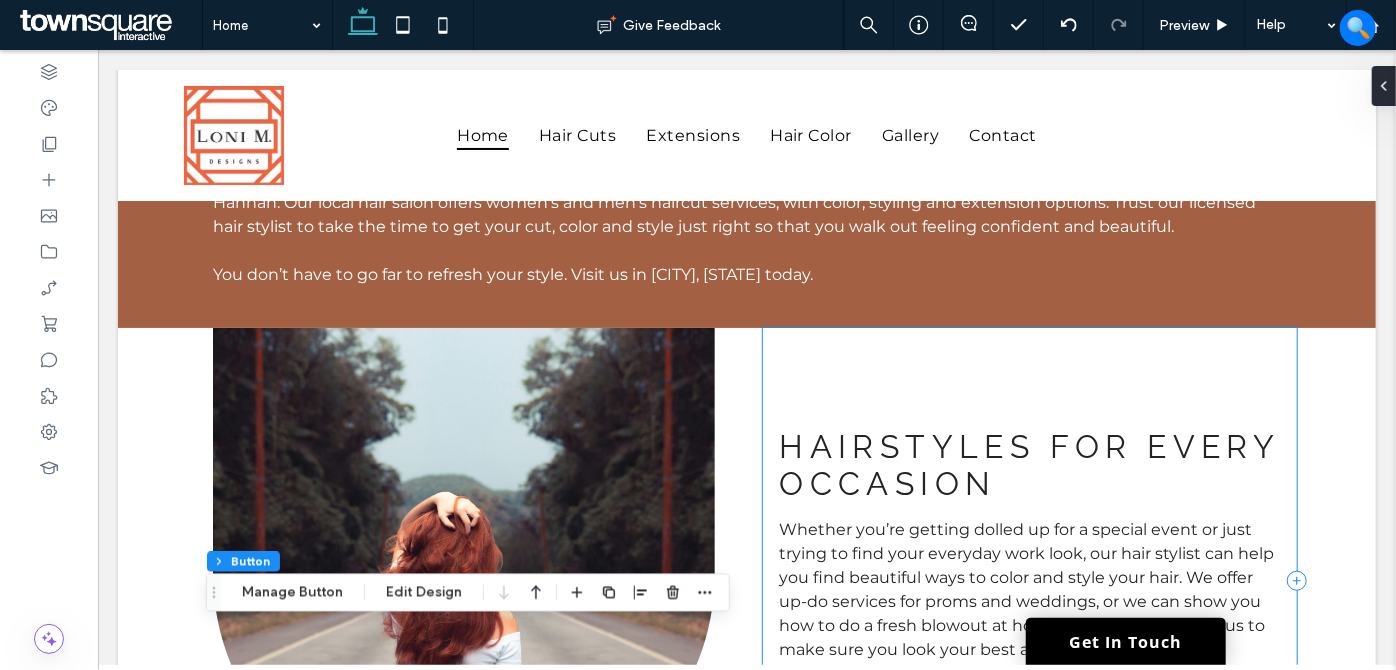 scroll, scrollTop: 1181, scrollLeft: 0, axis: vertical 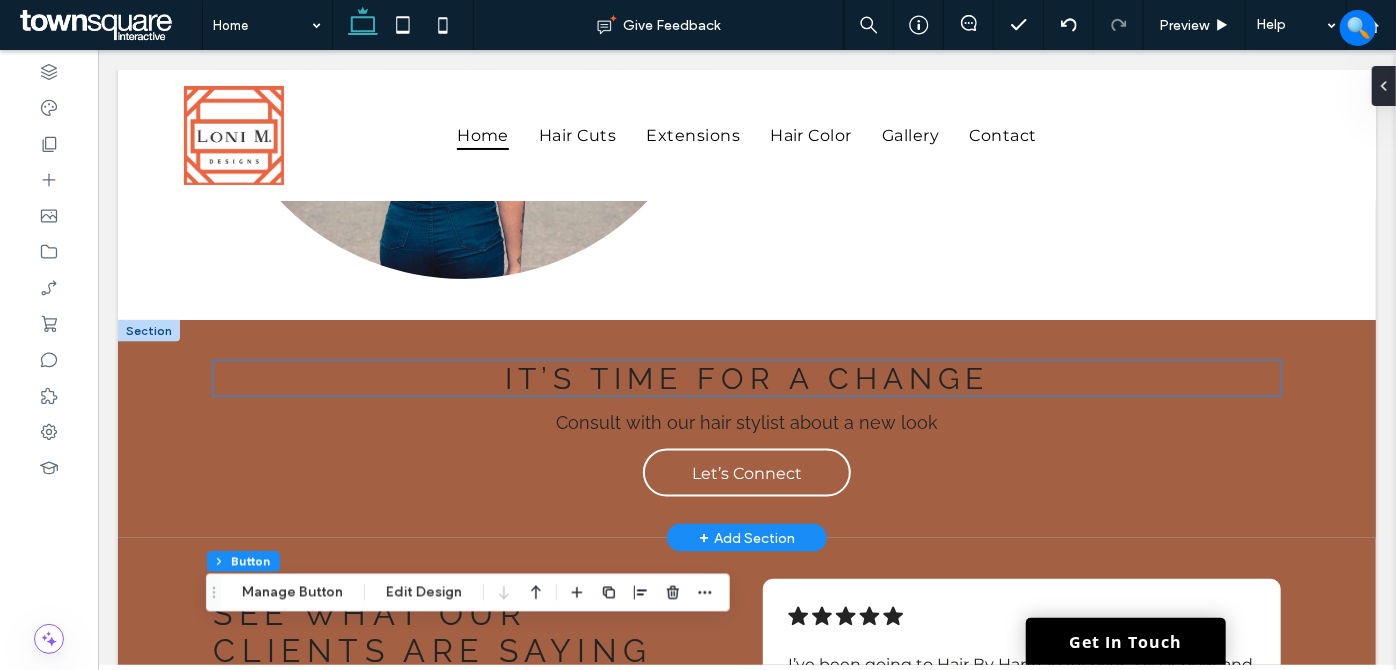 click on "It’s Time for a Change" at bounding box center (746, 377) 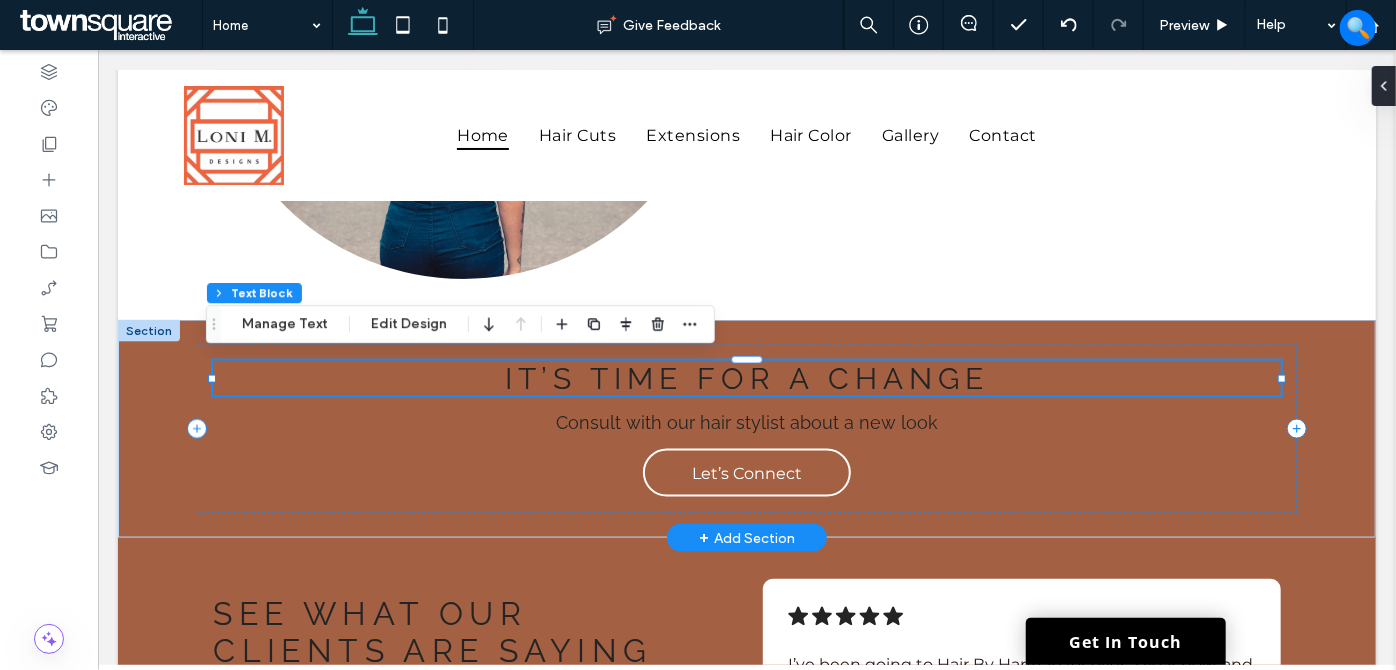 click on "It’s Time for a Change" at bounding box center [746, 377] 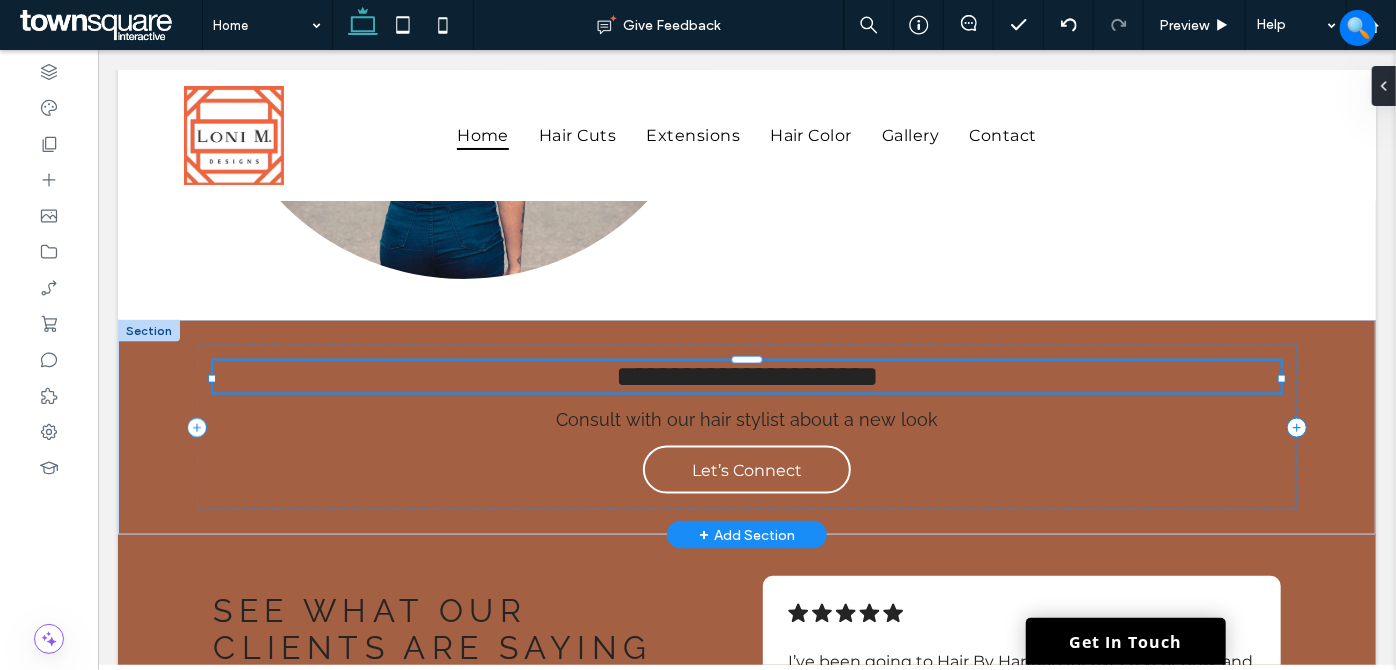 type on "*******" 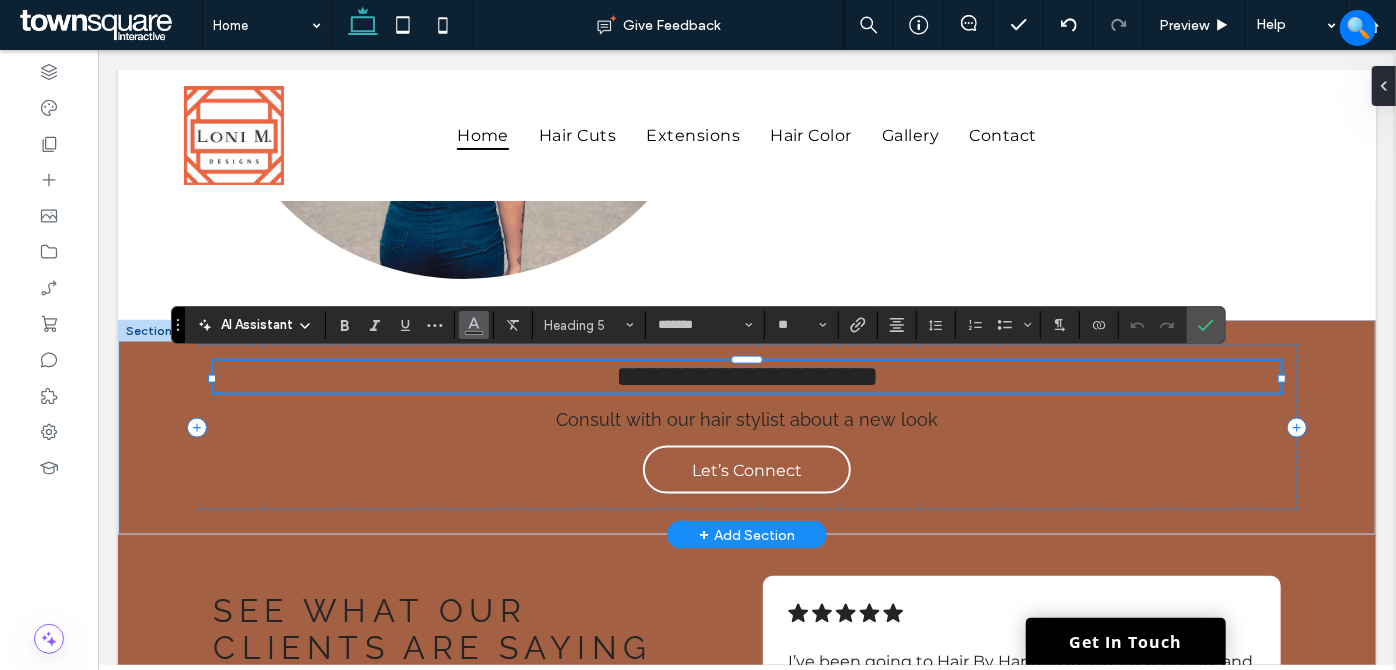click 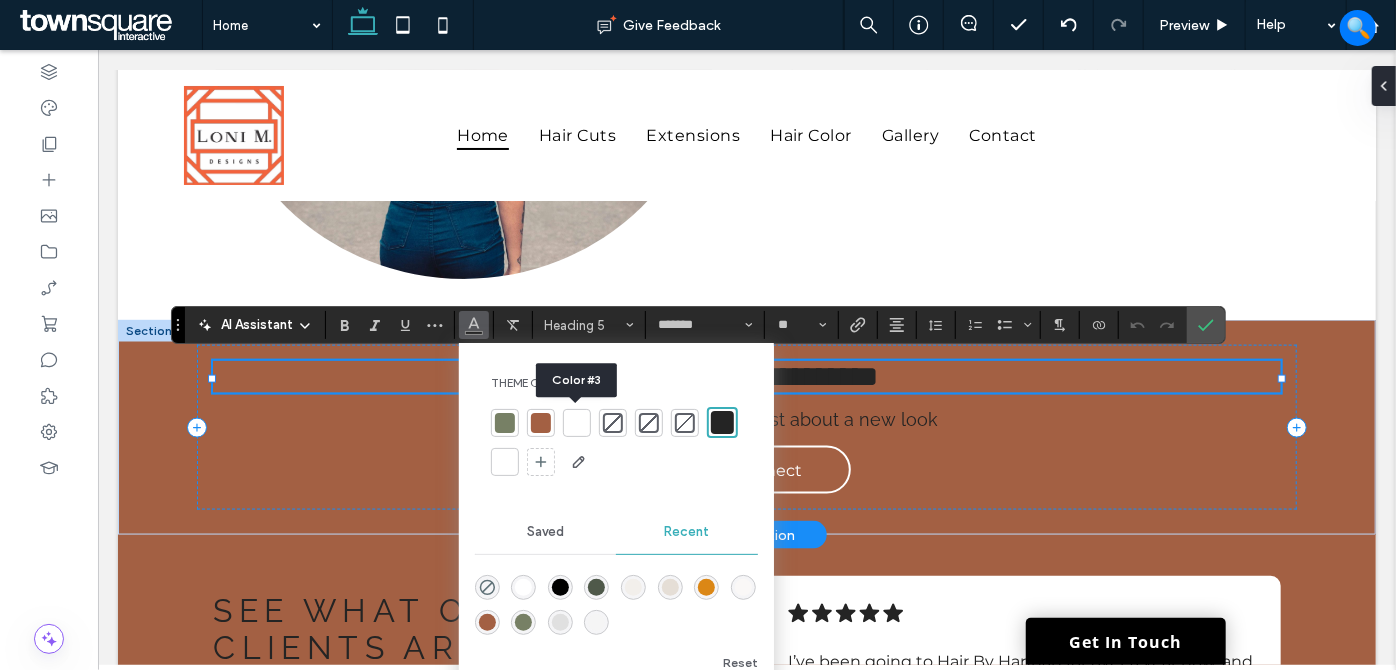click at bounding box center [577, 423] 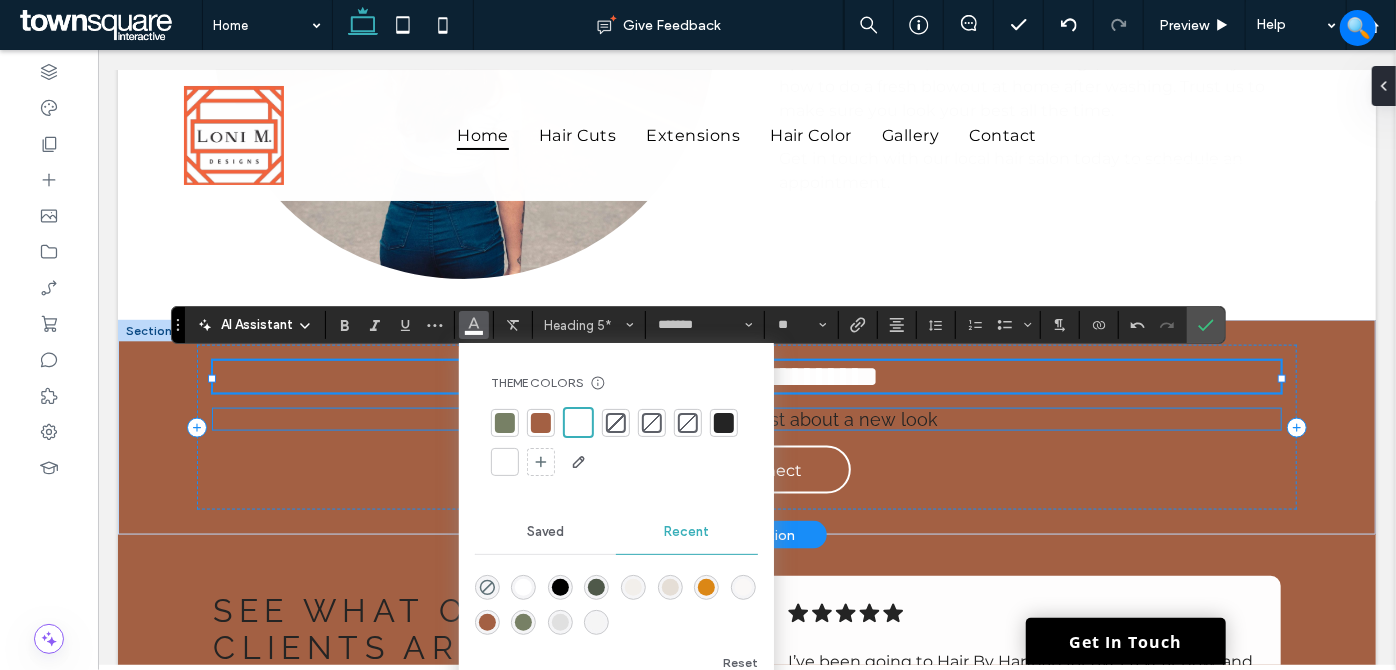click on "Consult with our hair stylist about a new look" at bounding box center (746, 418) 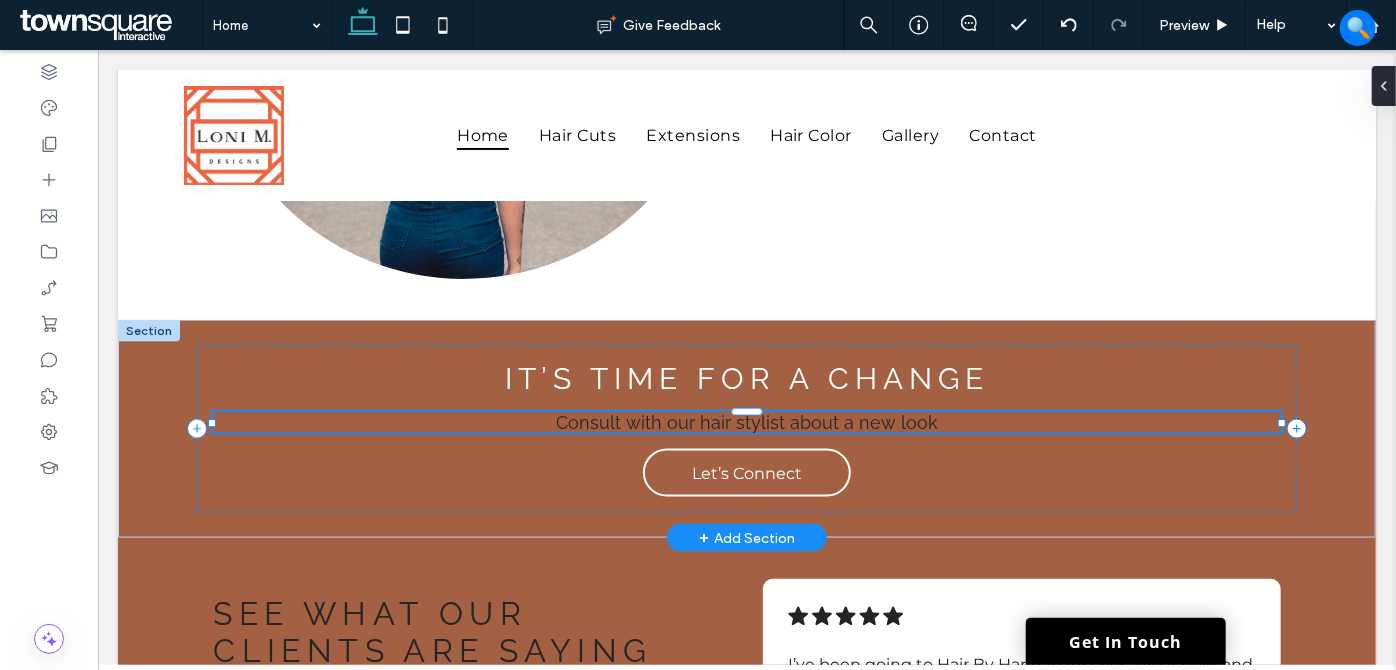 click on "Consult with our hair stylist about a new look" at bounding box center (745, 421) 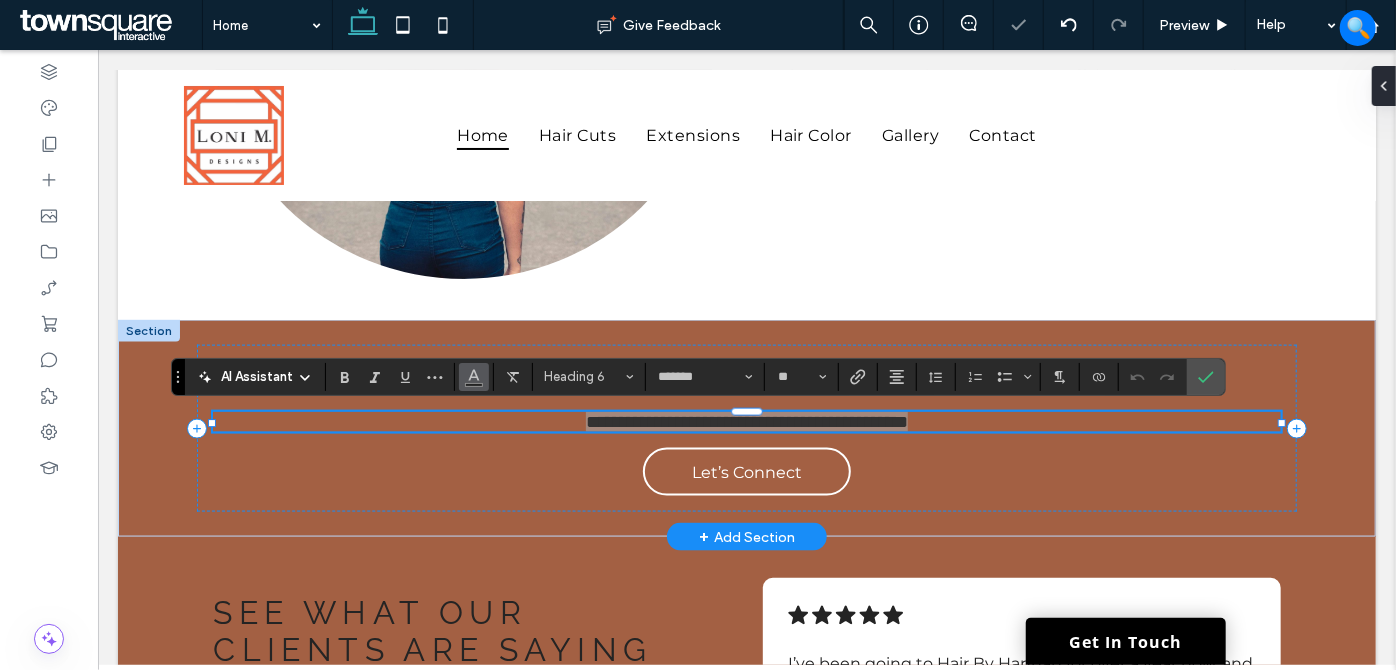 click at bounding box center (474, 377) 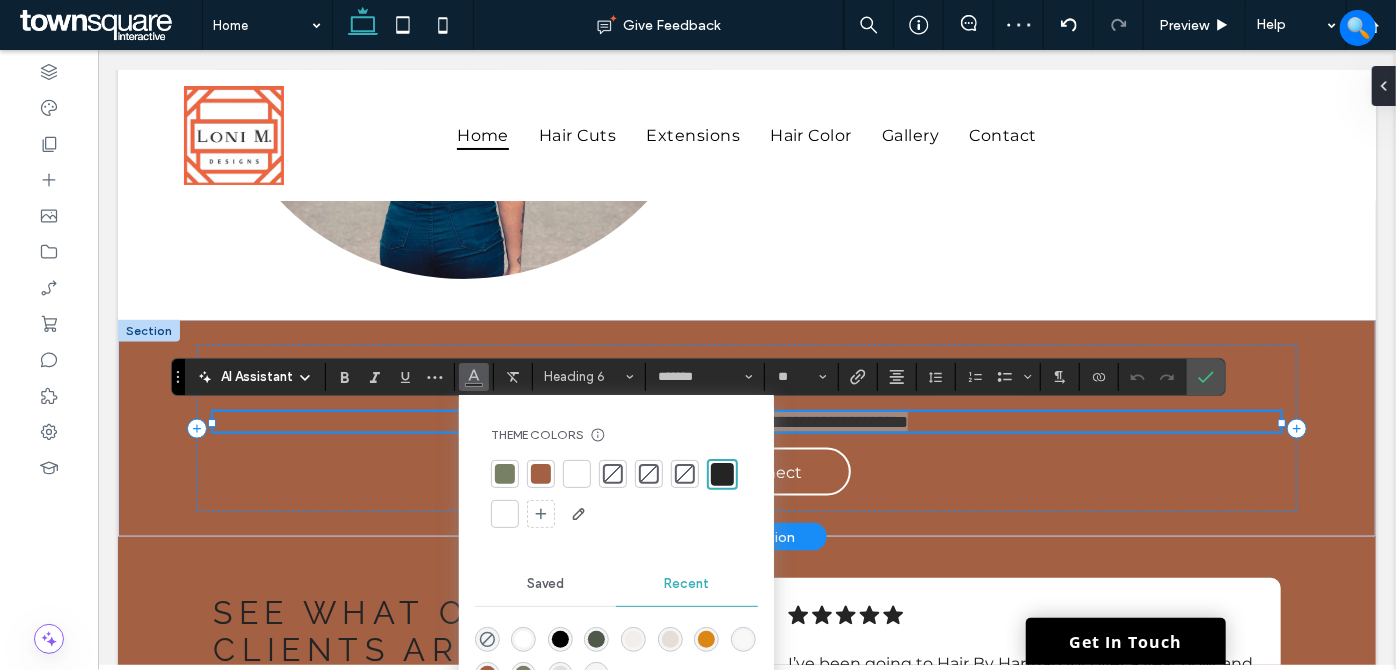 drag, startPoint x: 578, startPoint y: 474, endPoint x: 695, endPoint y: 480, distance: 117.15375 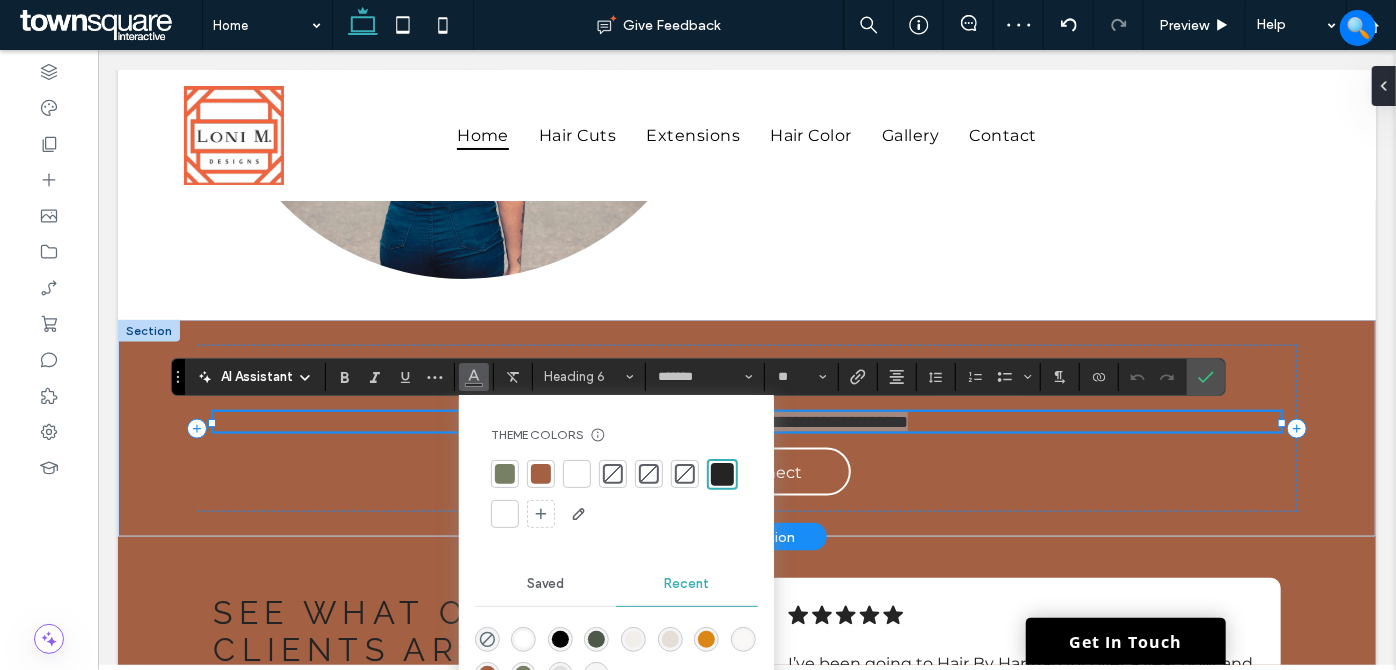 click at bounding box center [577, 474] 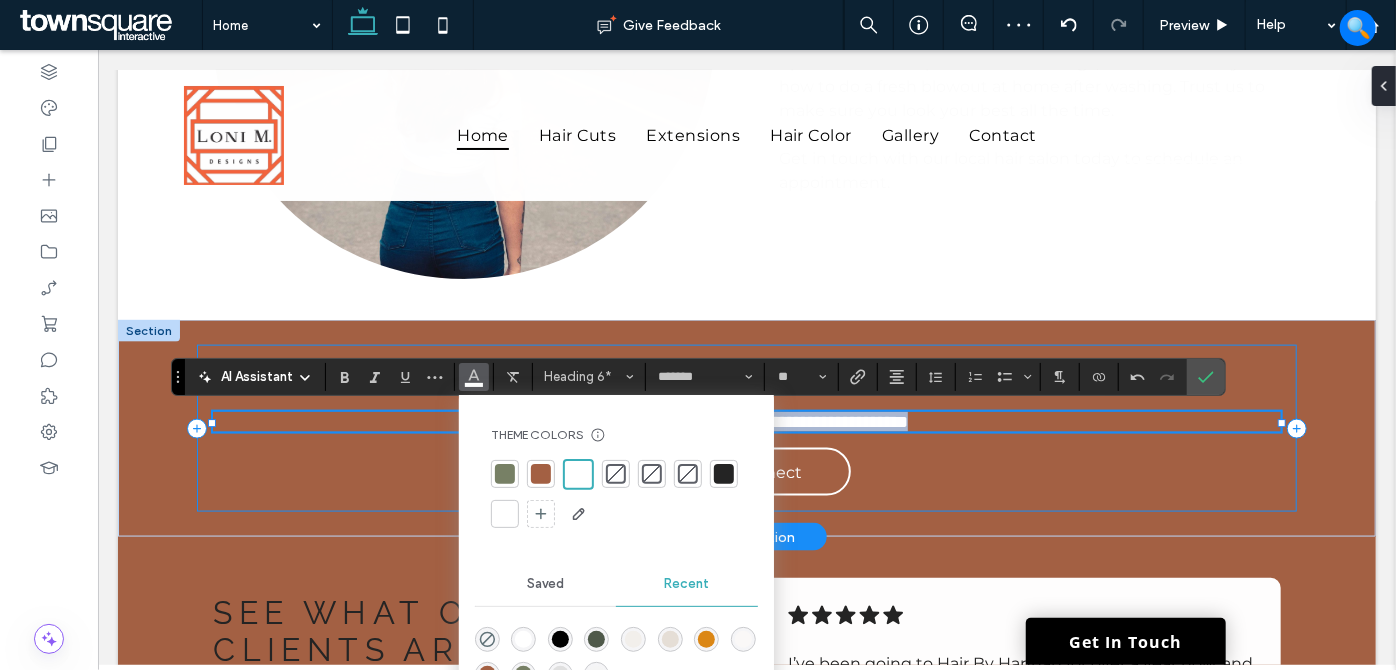 click on "**********" at bounding box center (745, 427) 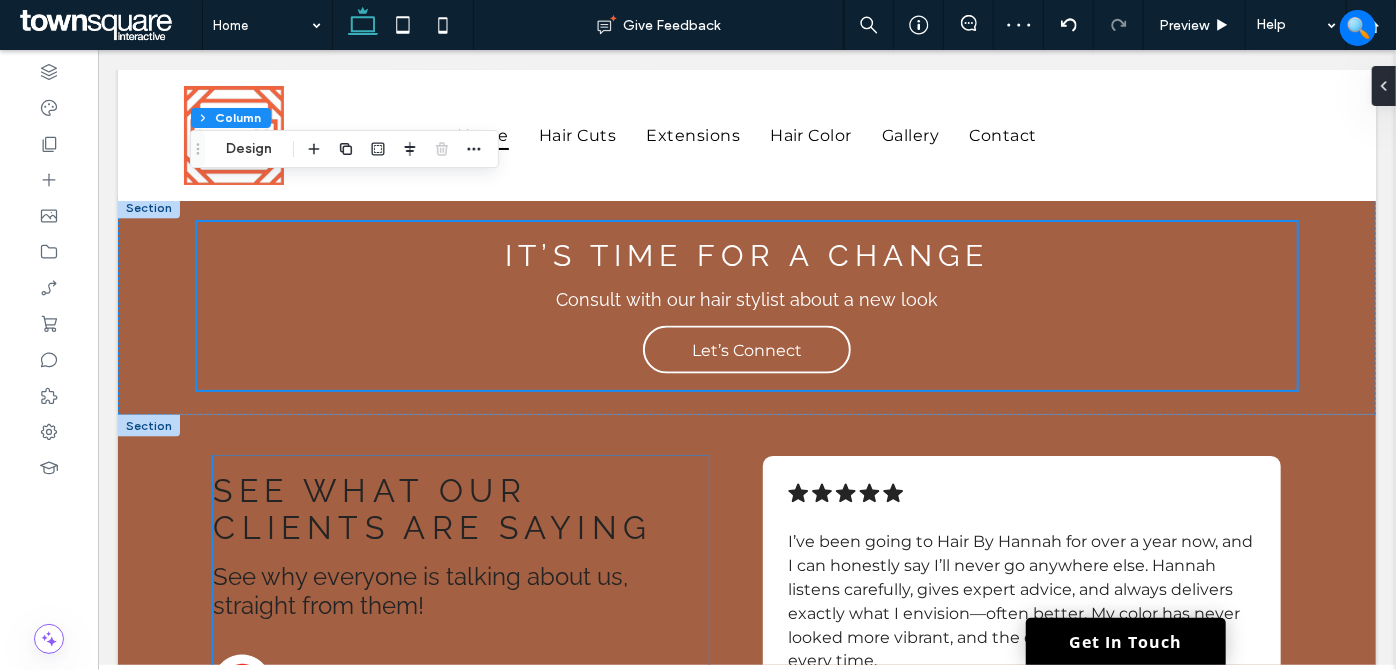 scroll, scrollTop: 1454, scrollLeft: 0, axis: vertical 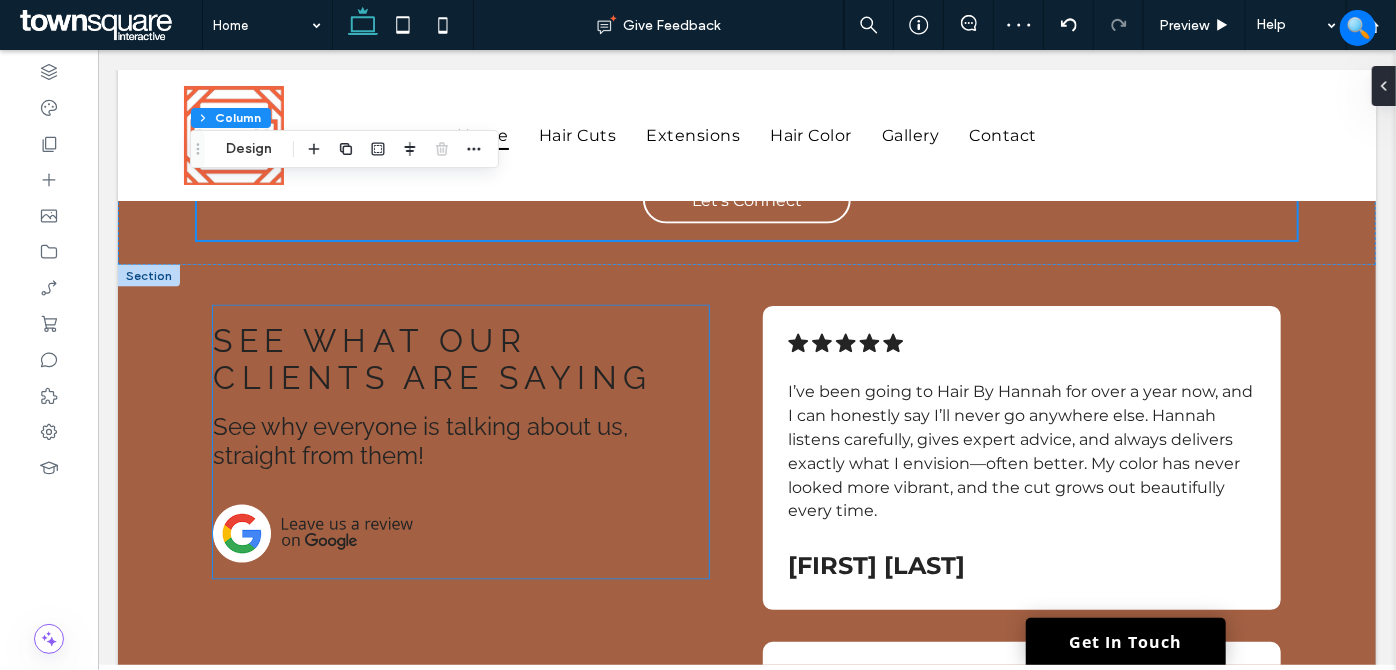 click on "See What Our Clients Are Saying" at bounding box center (431, 358) 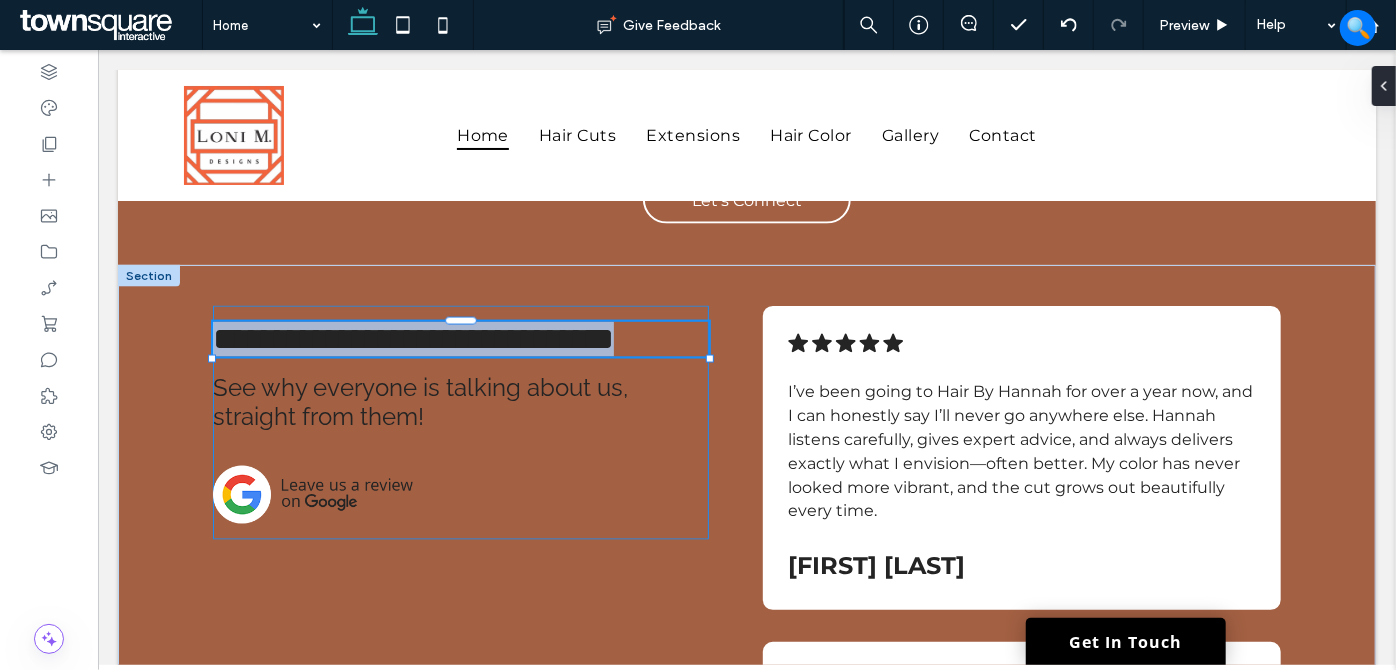 type on "*******" 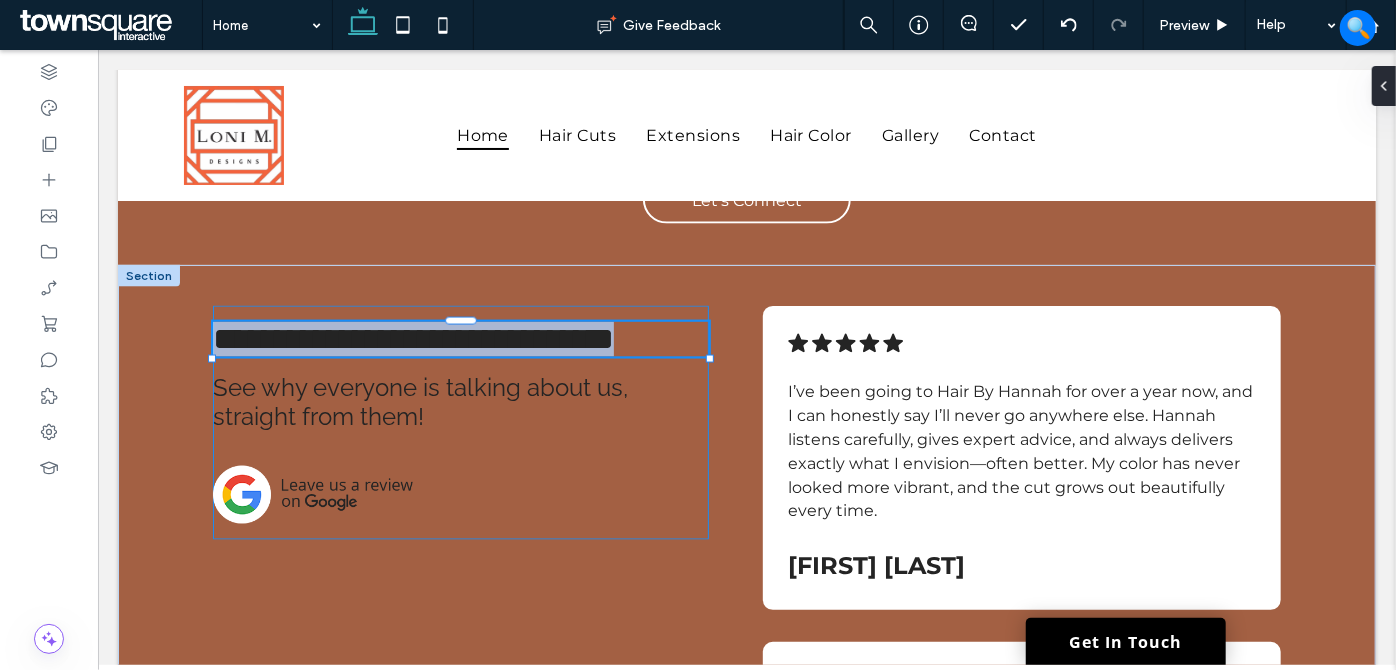 type on "**" 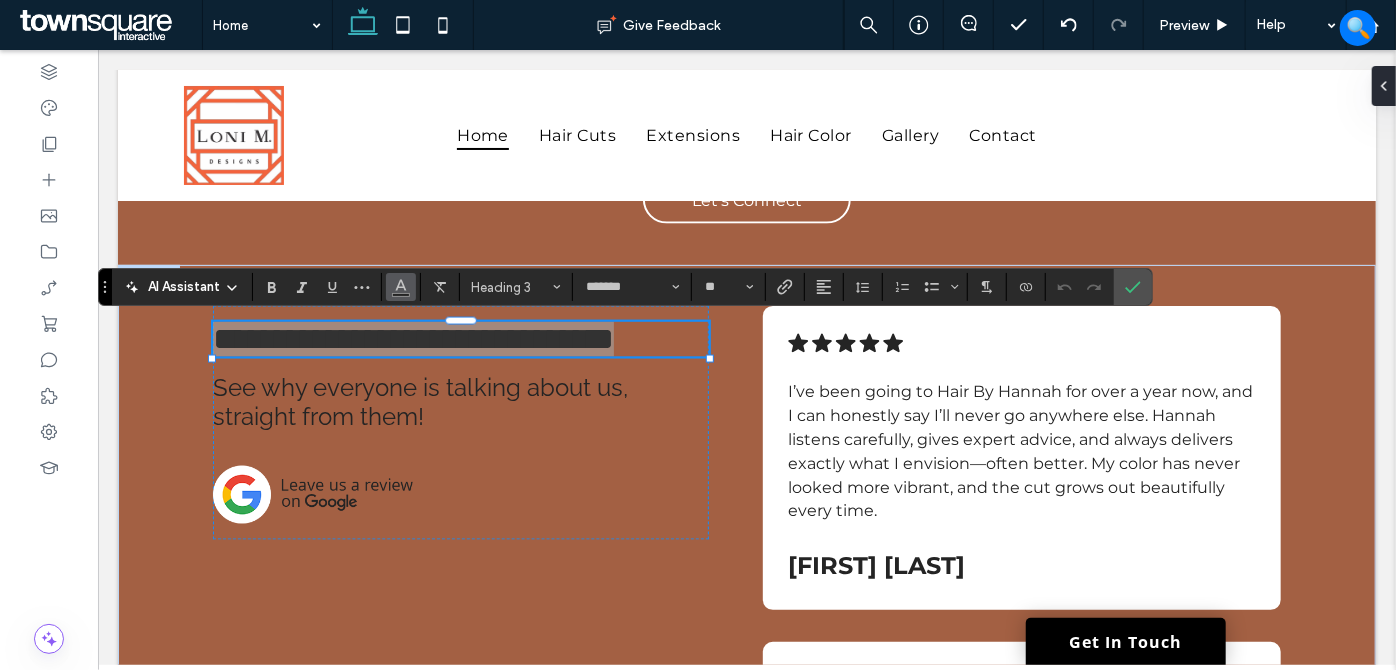 click at bounding box center [401, 285] 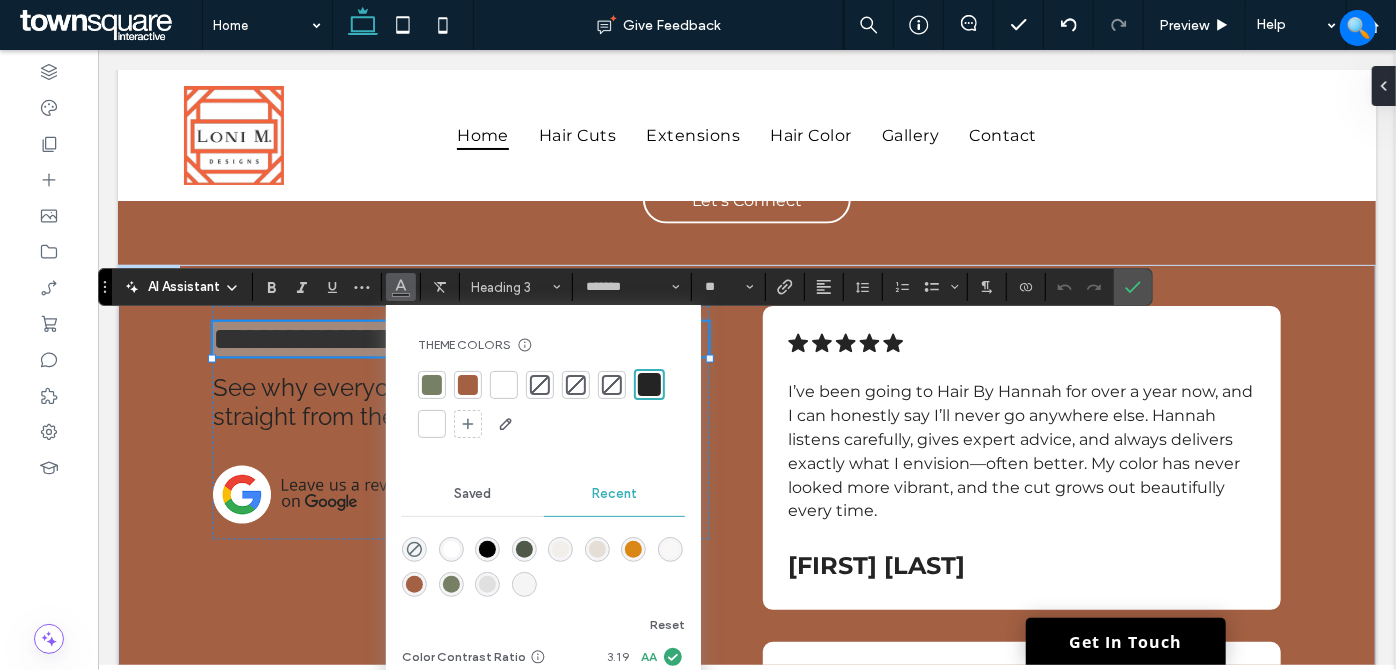 drag, startPoint x: 504, startPoint y: 387, endPoint x: 385, endPoint y: 411, distance: 121.39605 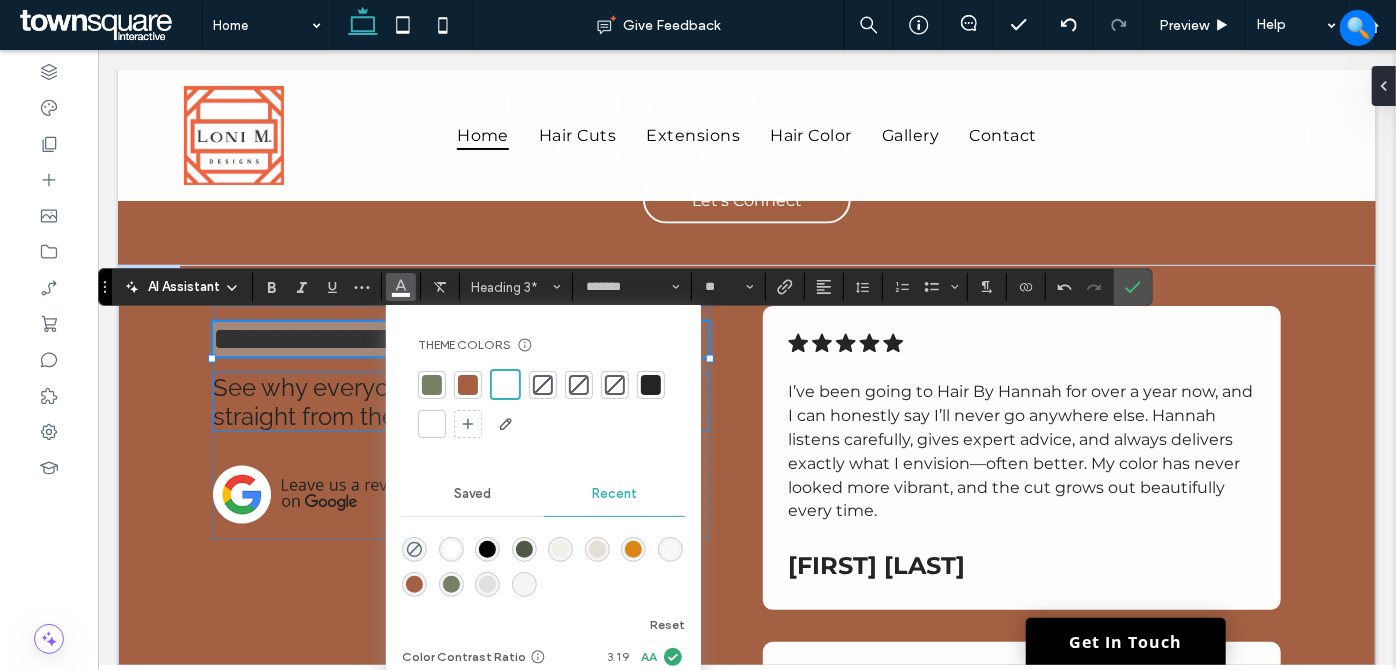 click on "See why everyone is talking about us, straight from them!" at bounding box center (419, 401) 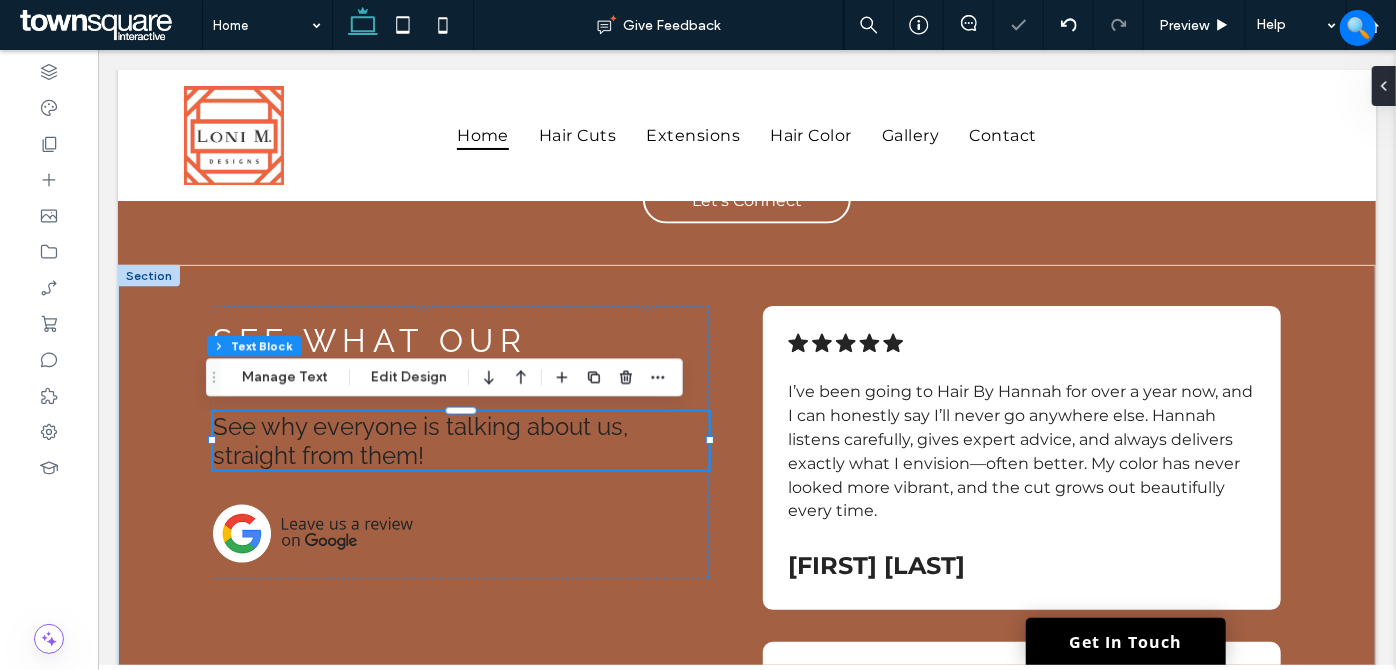 click on "See why everyone is talking about us, straight from them!" at bounding box center [419, 440] 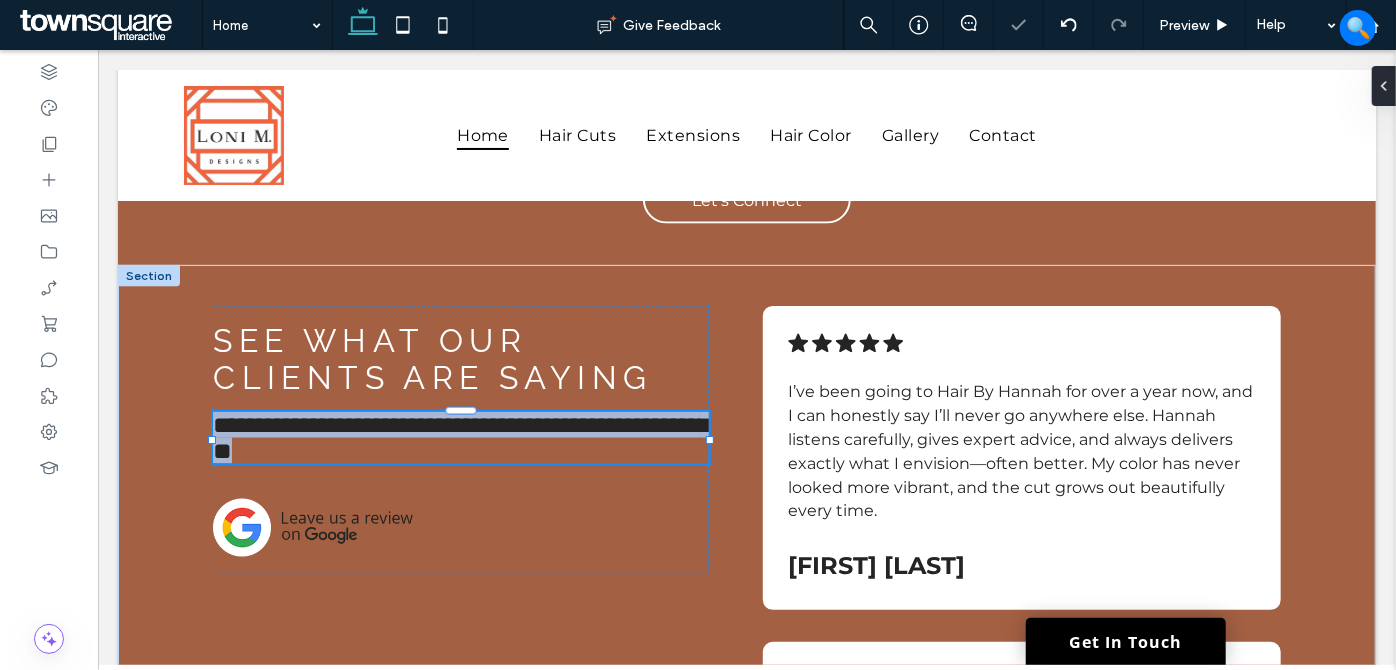 type on "*******" 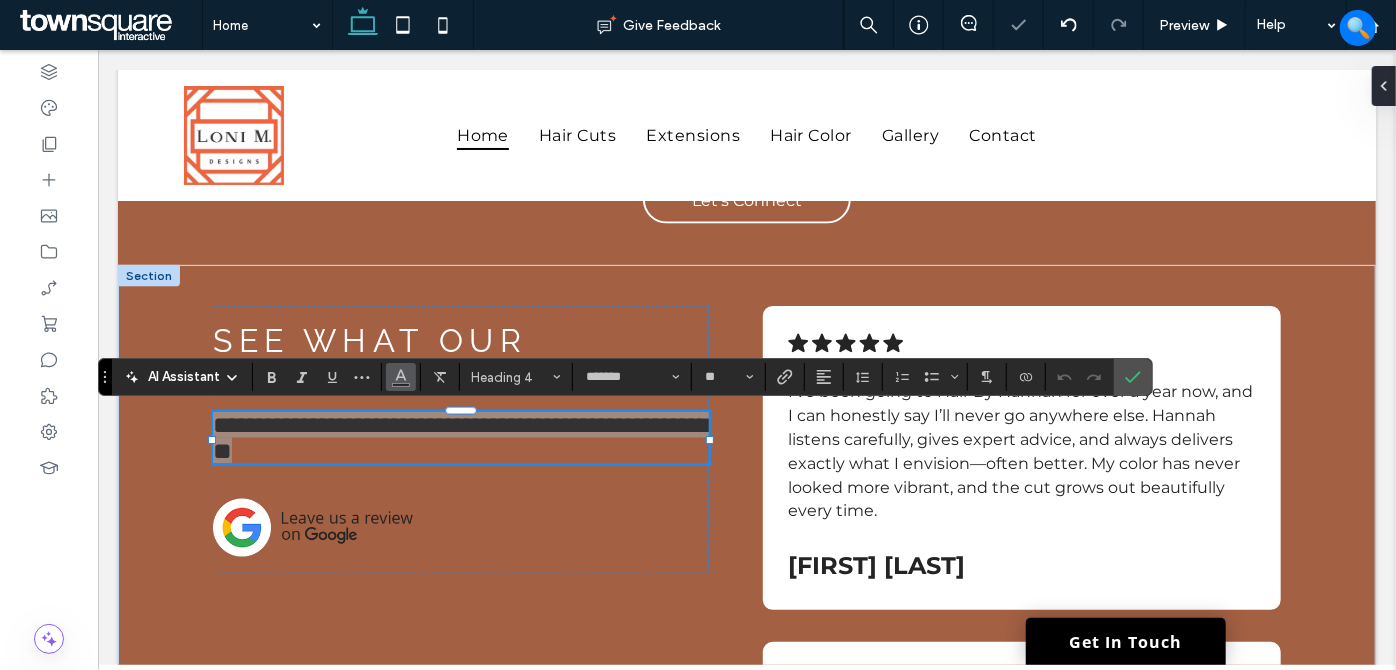 click at bounding box center [401, 377] 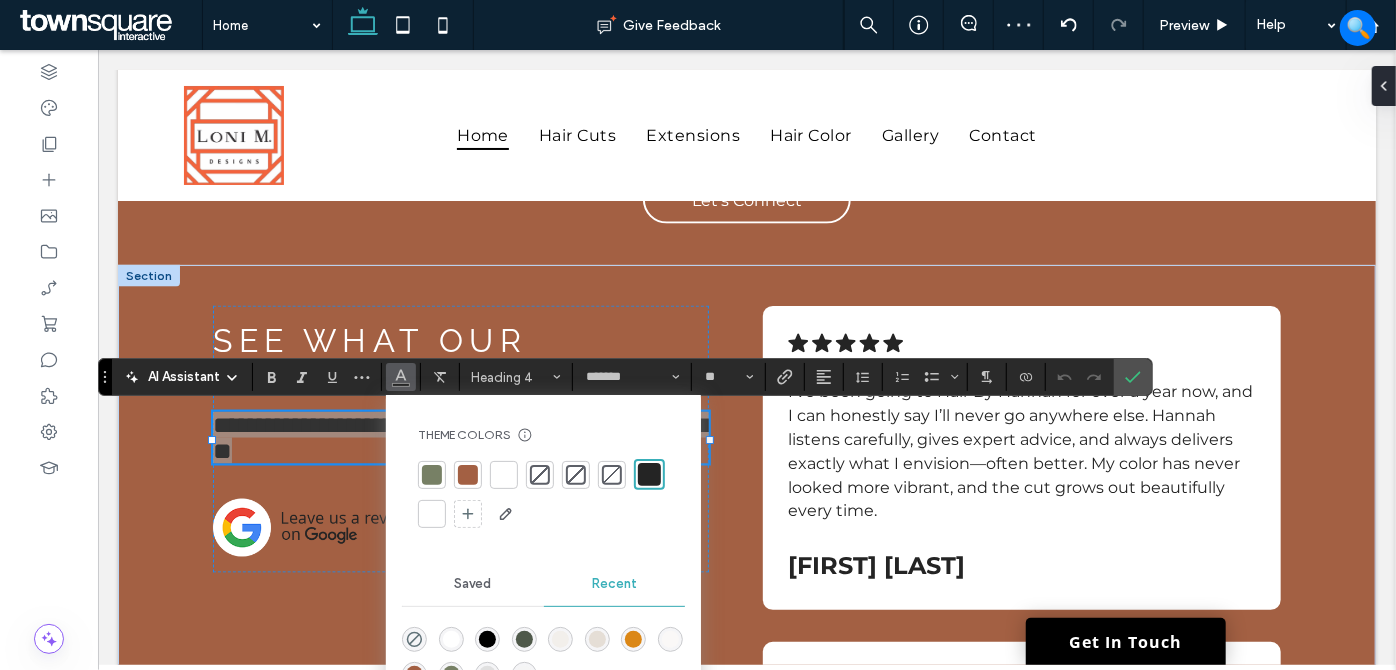 click at bounding box center [504, 475] 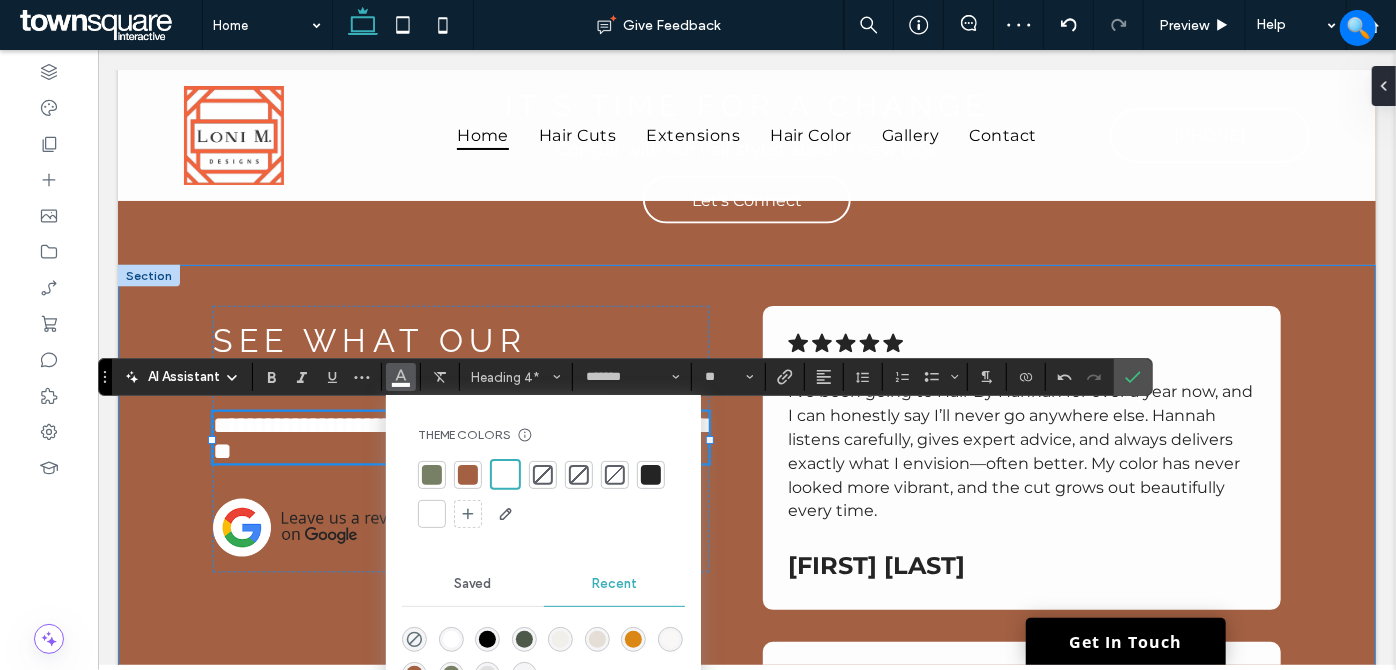 drag, startPoint x: 136, startPoint y: 477, endPoint x: 263, endPoint y: 470, distance: 127.192764 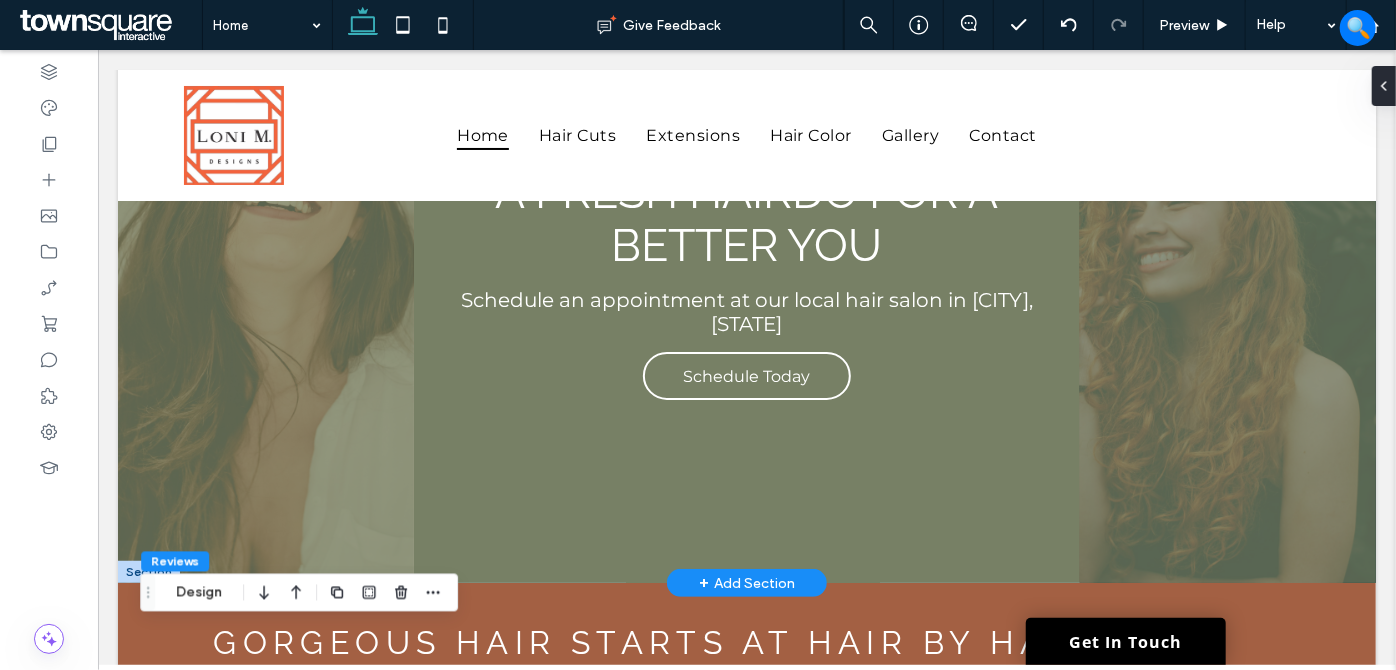 scroll, scrollTop: 0, scrollLeft: 0, axis: both 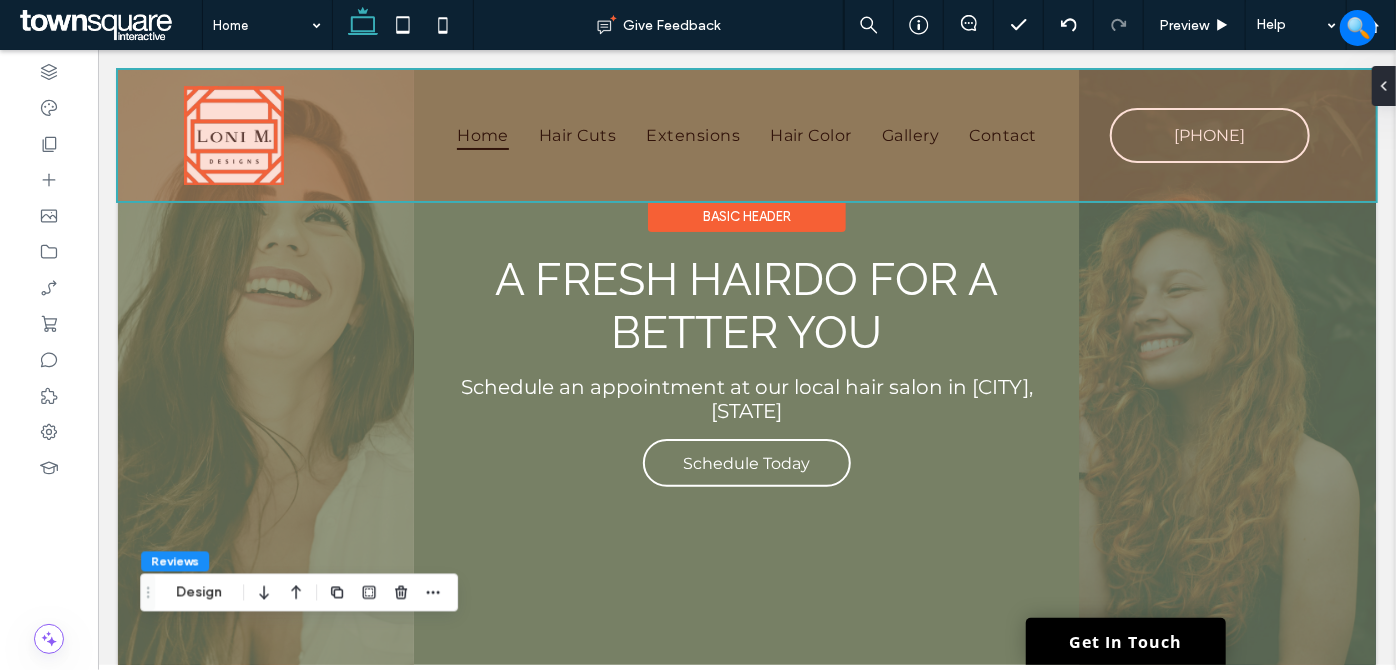 click at bounding box center [746, 134] 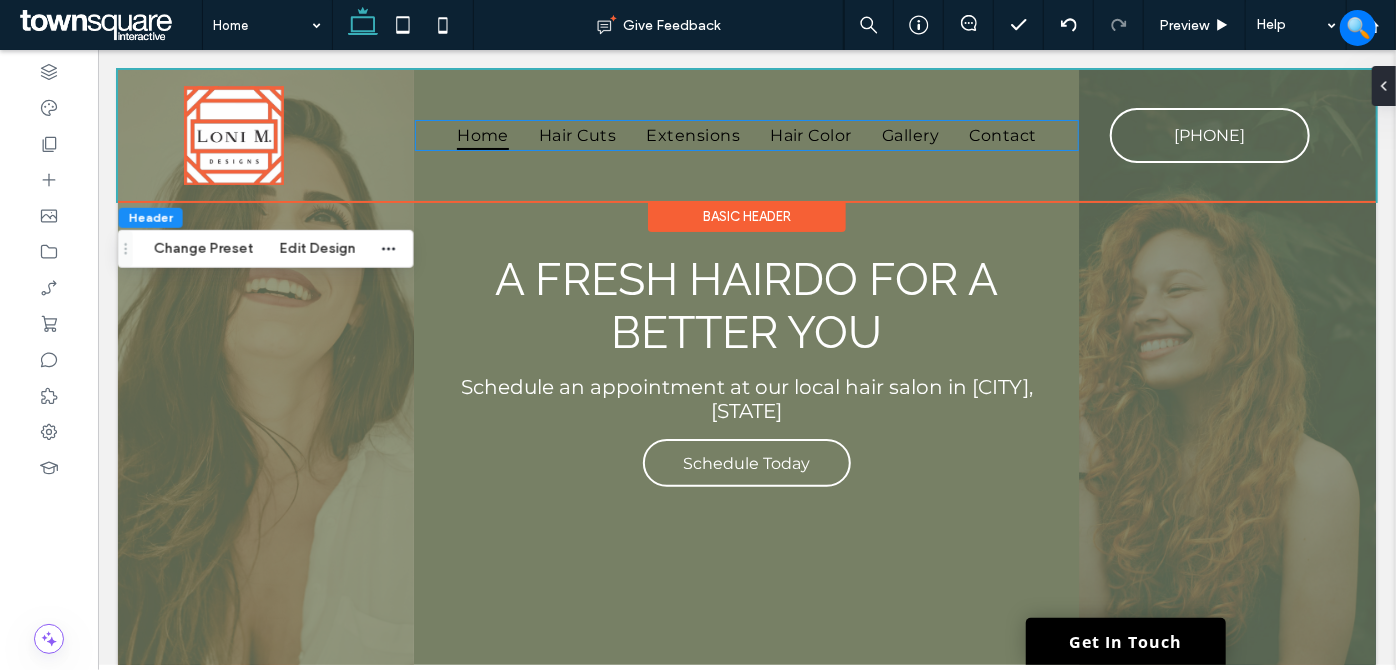 click on "Extensions" at bounding box center (692, 134) 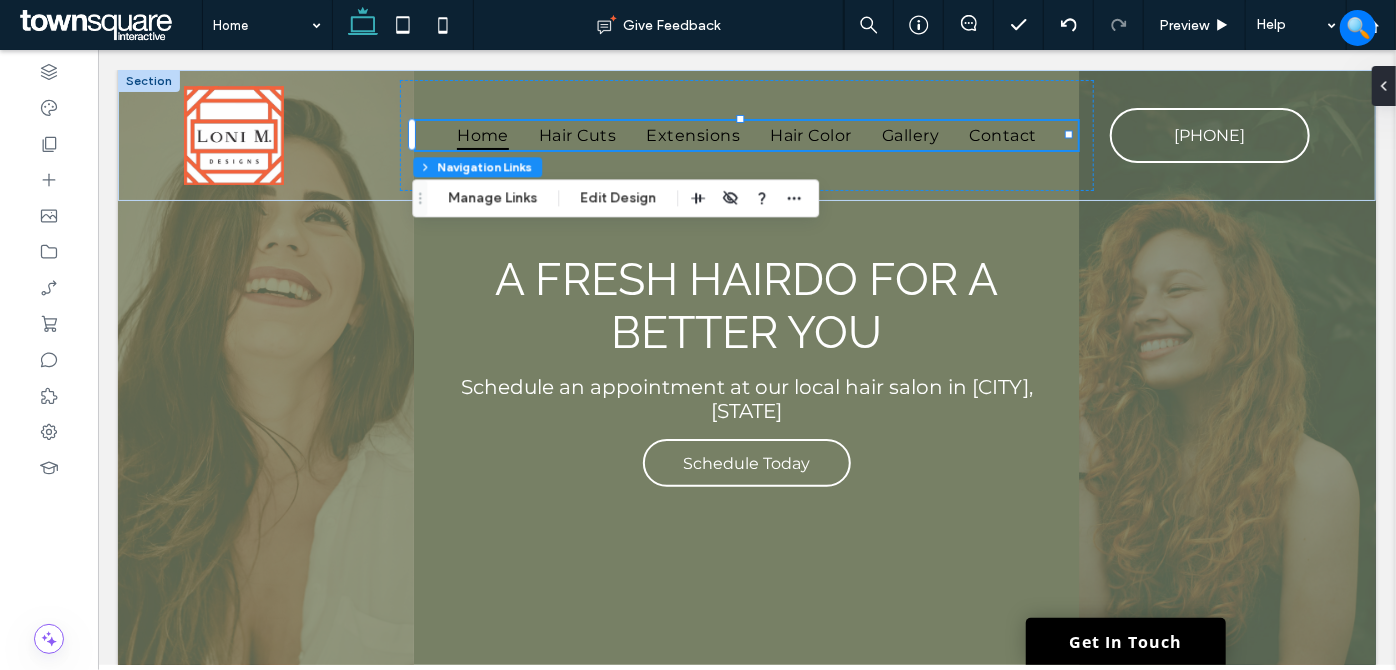 drag, startPoint x: 598, startPoint y: 191, endPoint x: 640, endPoint y: 213, distance: 47.41308 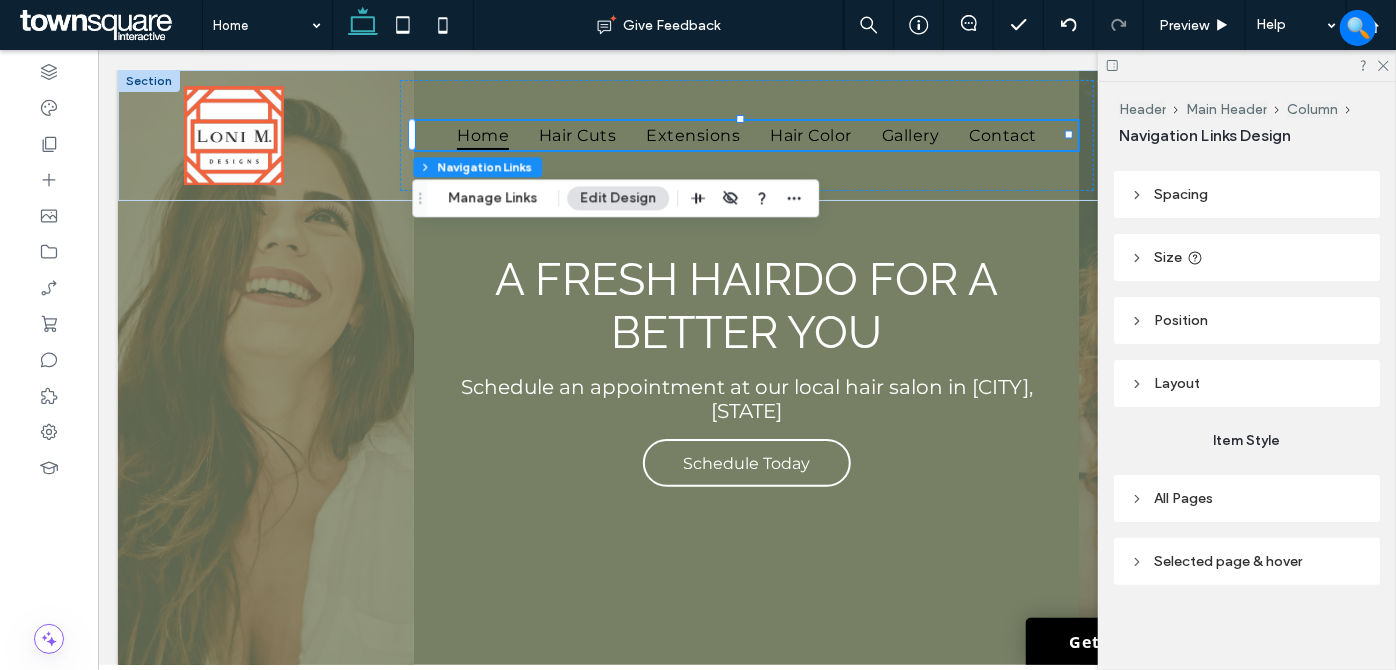 click on "All Pages" at bounding box center (1247, 498) 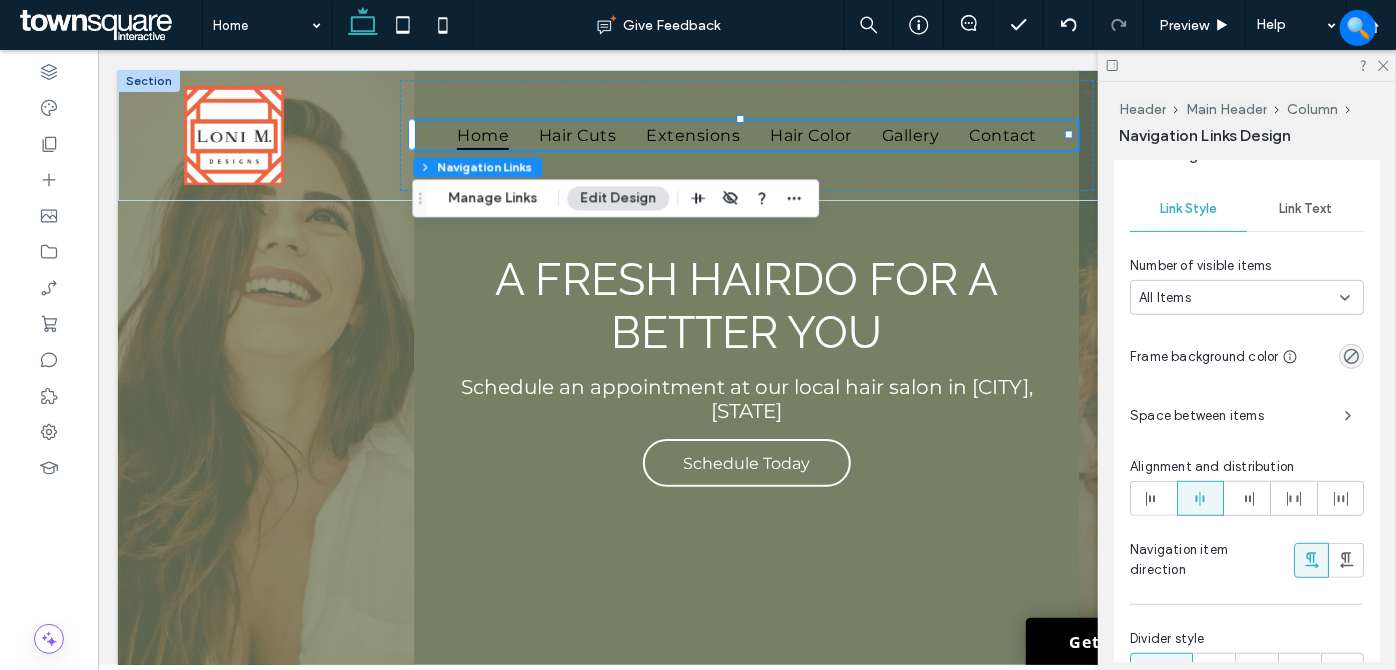 scroll, scrollTop: 380, scrollLeft: 0, axis: vertical 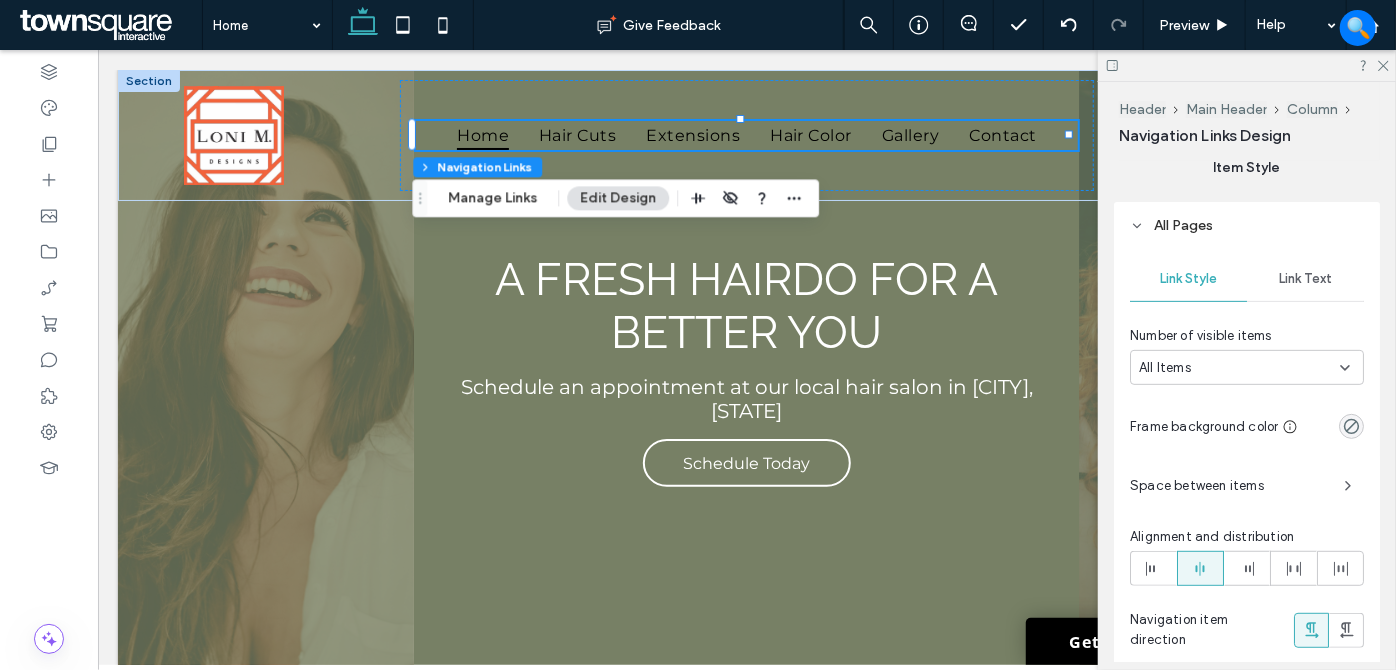 click on "Link Text" at bounding box center [1305, 279] 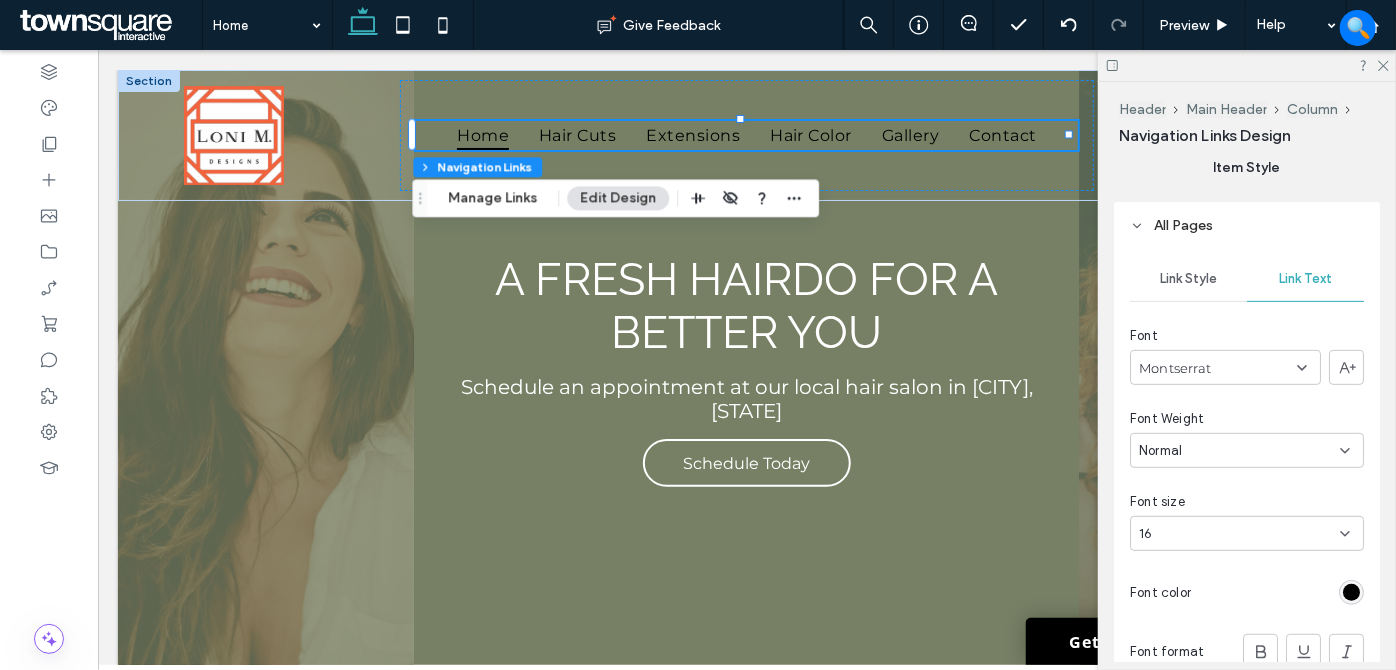 drag, startPoint x: 1344, startPoint y: 597, endPoint x: 1336, endPoint y: 584, distance: 15.264338 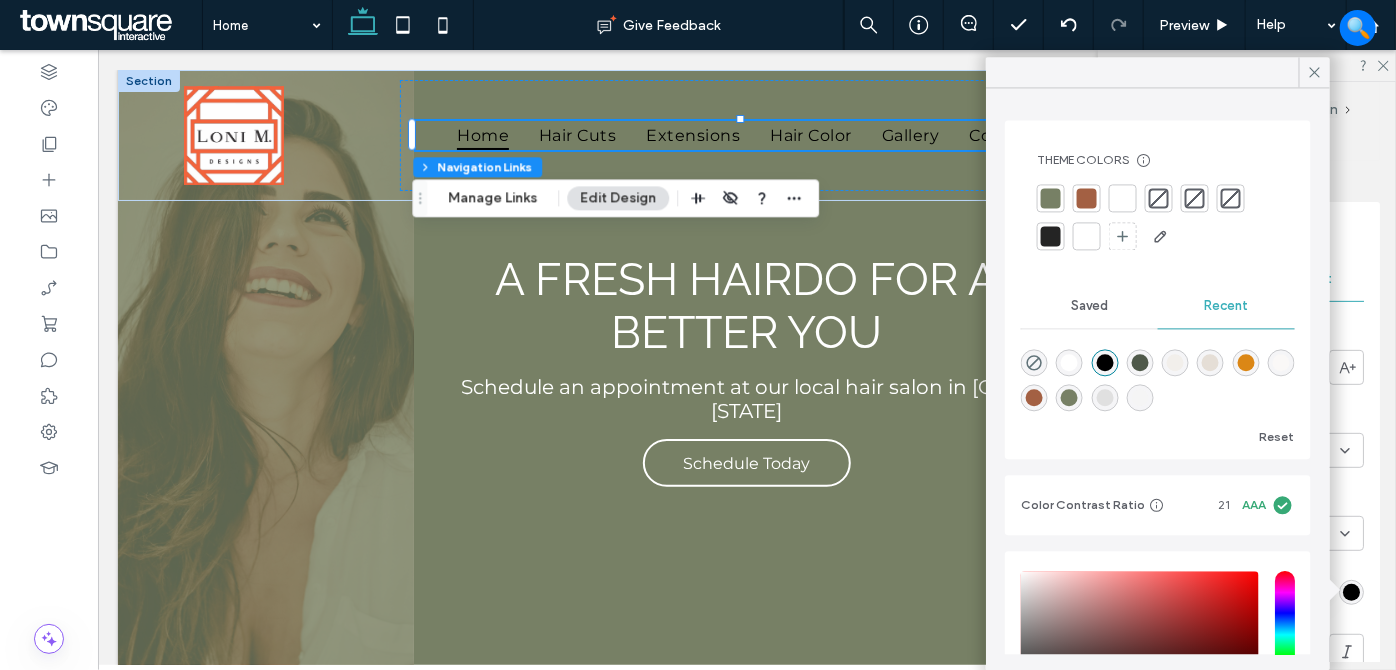 click at bounding box center [1123, 198] 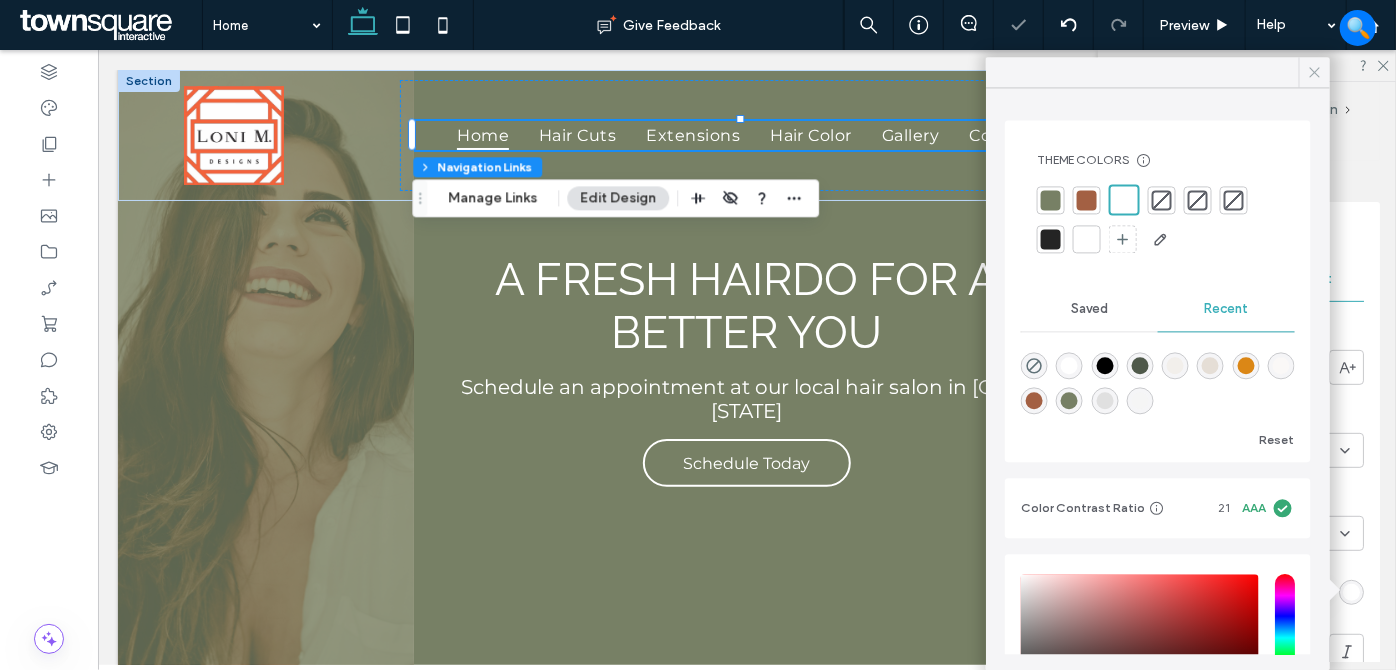 click 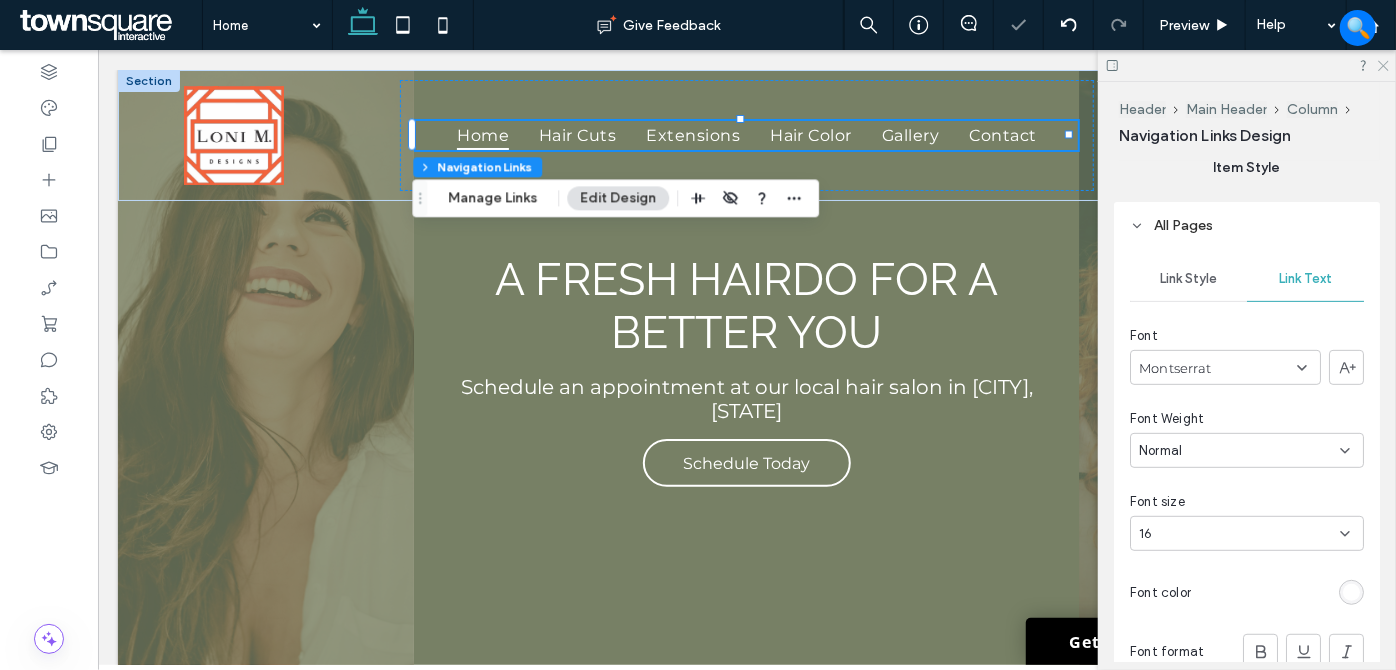 click 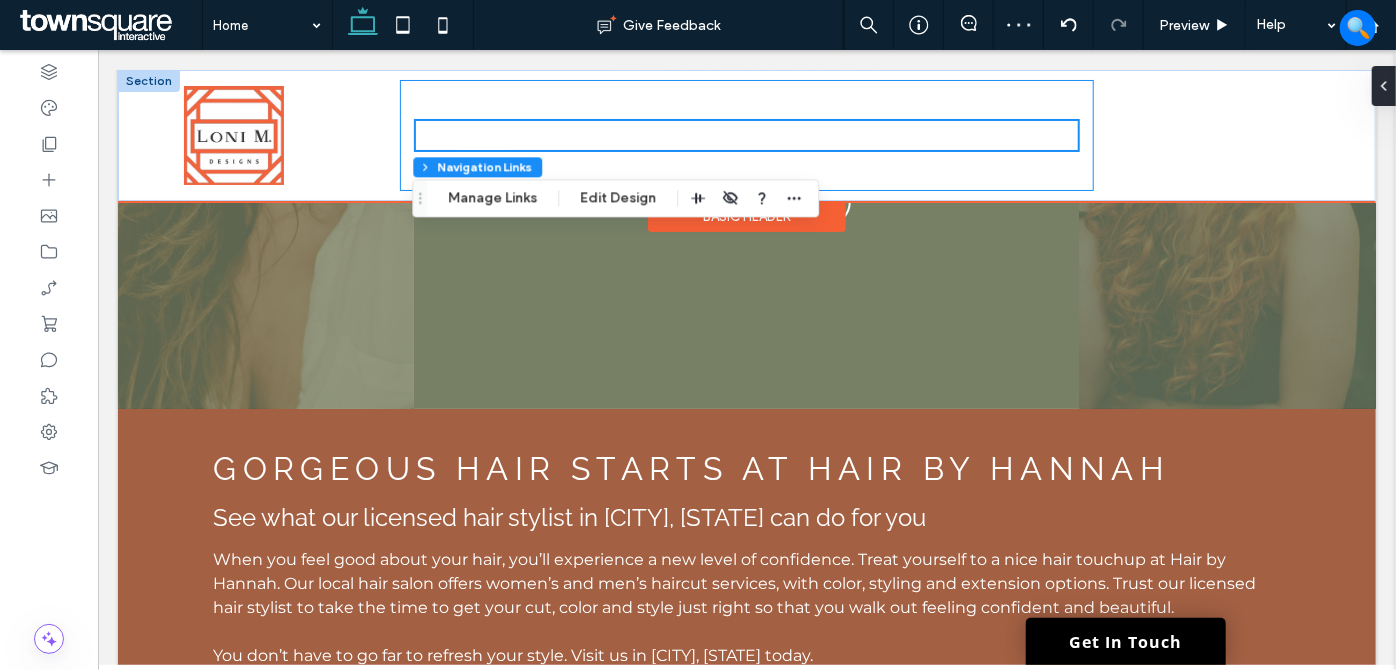 scroll, scrollTop: 272, scrollLeft: 0, axis: vertical 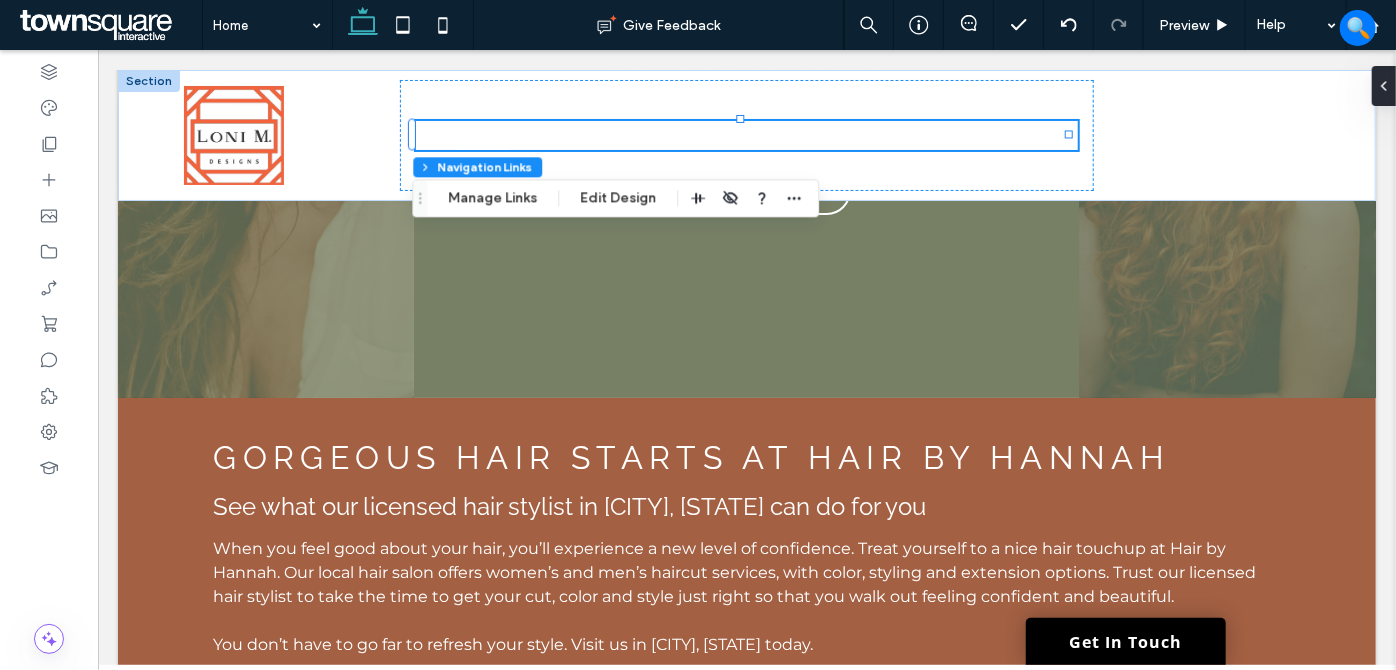 click on "Edit Design" at bounding box center [618, 198] 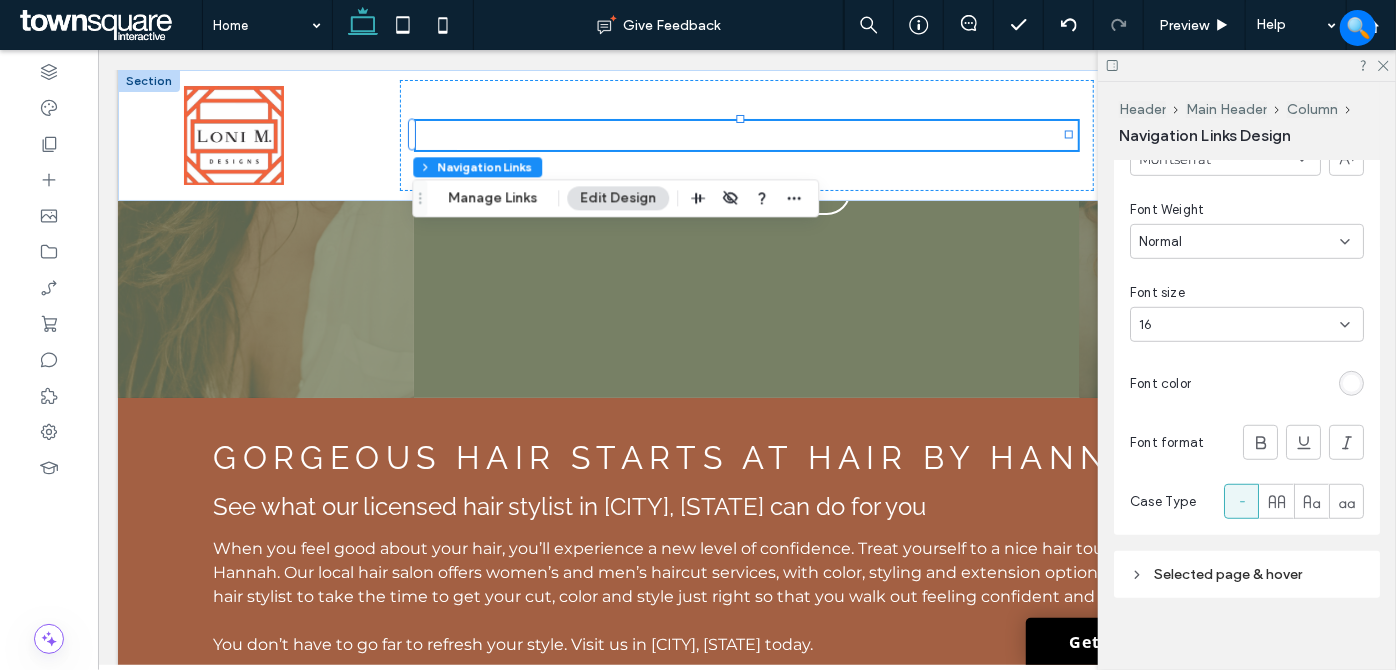 scroll, scrollTop: 602, scrollLeft: 0, axis: vertical 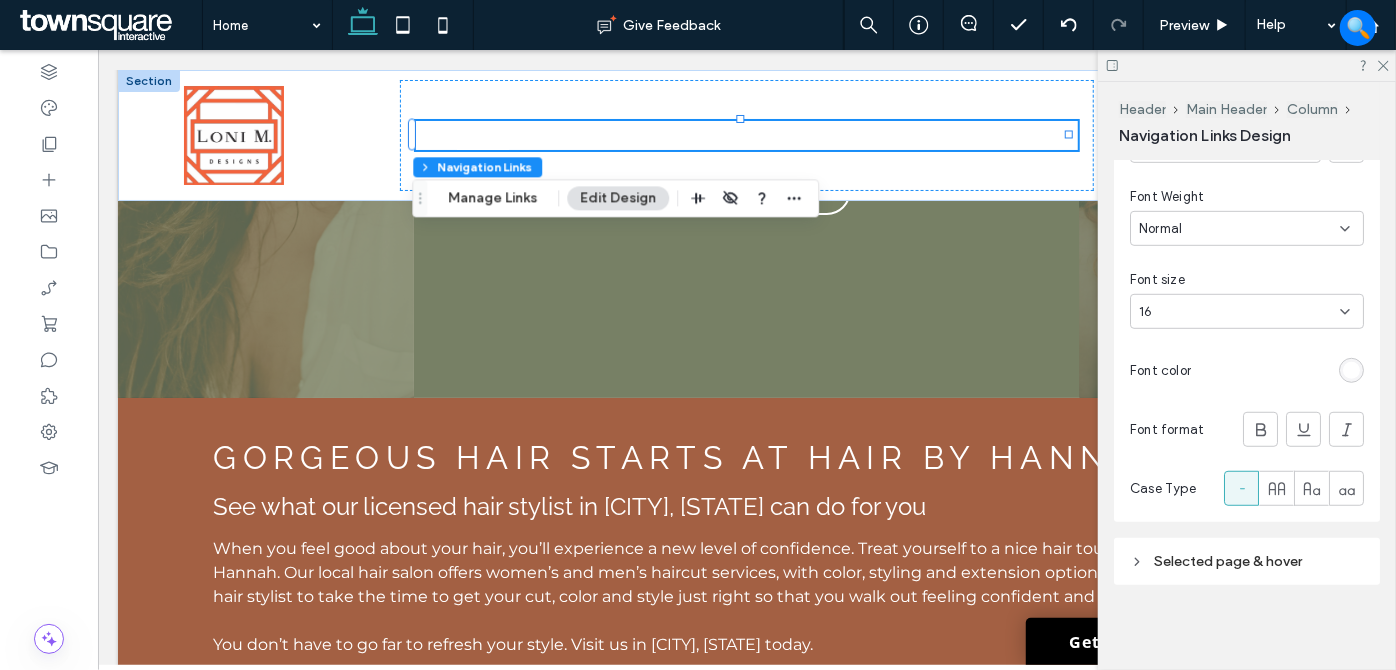 click on "Selected page & hover" at bounding box center [1247, 561] 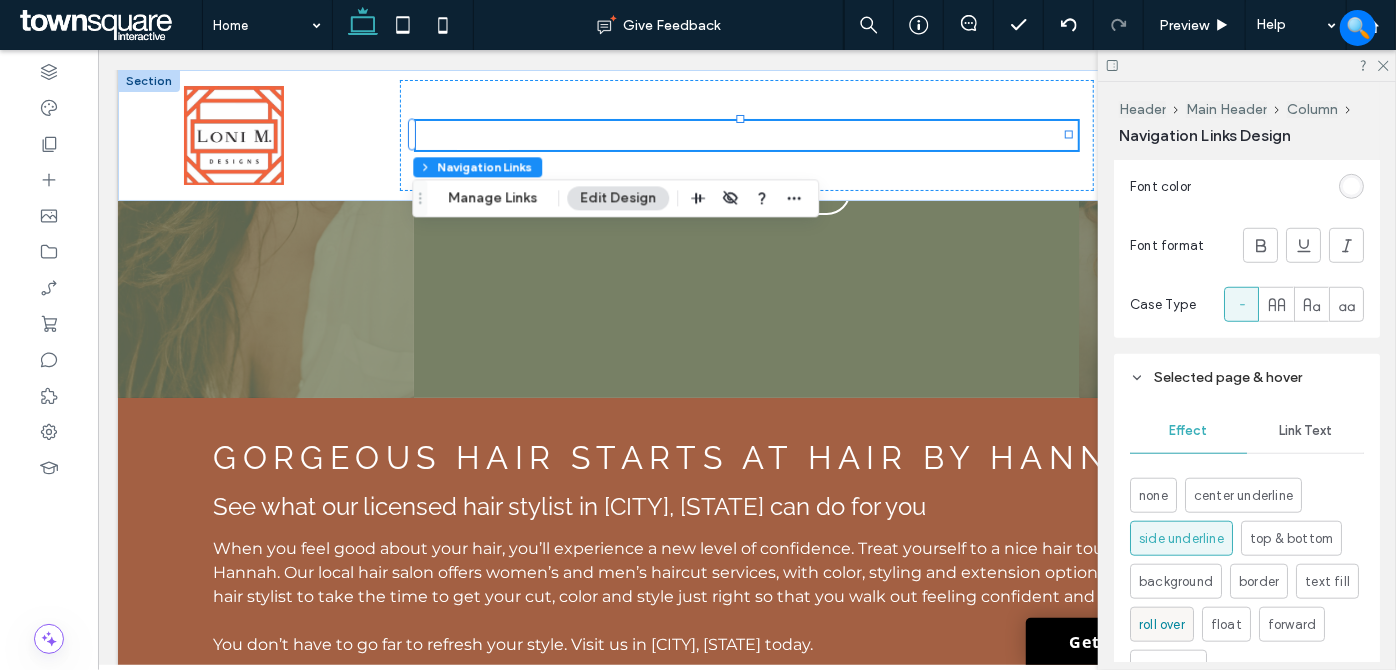 scroll, scrollTop: 966, scrollLeft: 0, axis: vertical 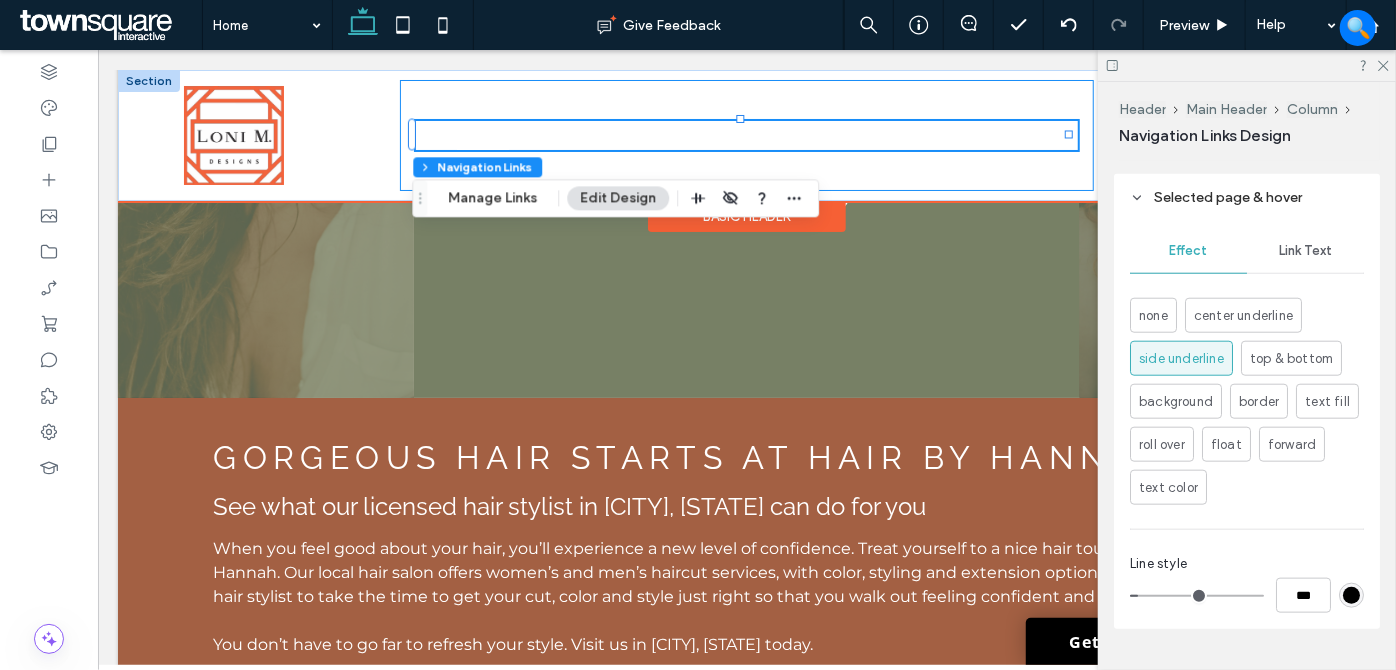 click on "Home
Hair Cuts
Extensions
Hair Color
Gallery
Contact" at bounding box center (746, 134) 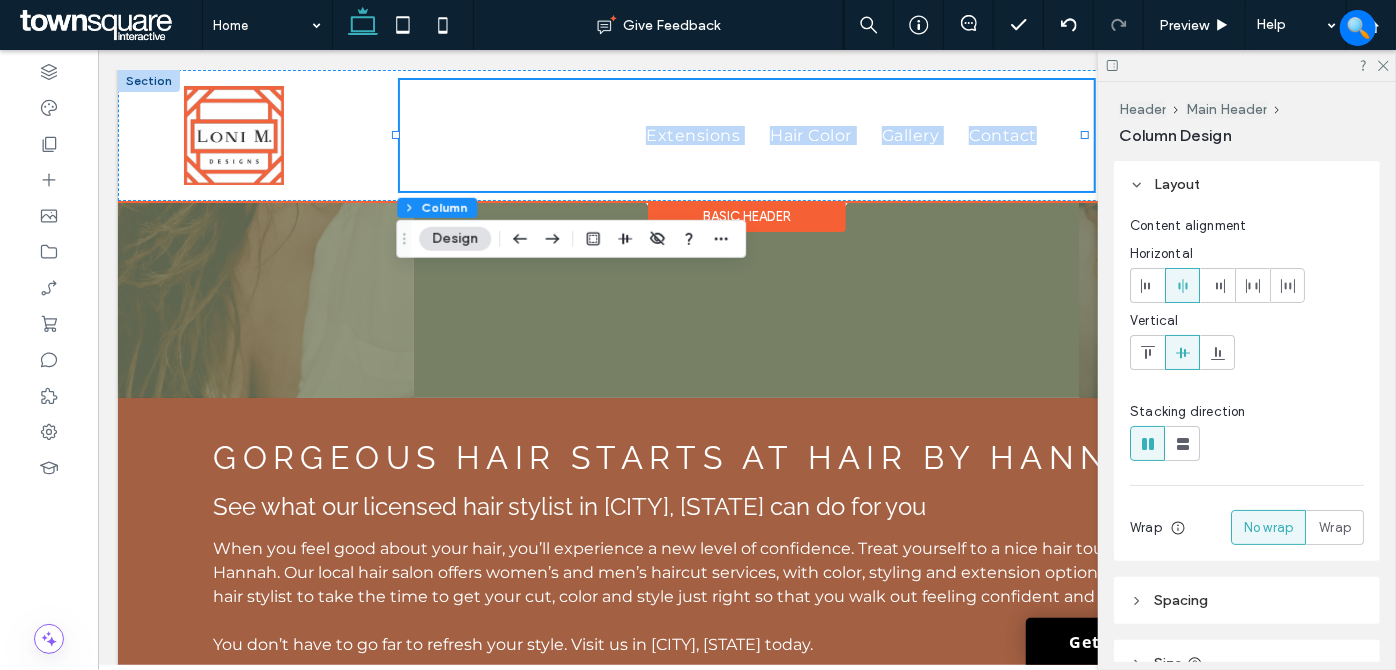click on "Home
Hair Cuts
Extensions
Hair Color
Gallery
Contact" at bounding box center (746, 134) 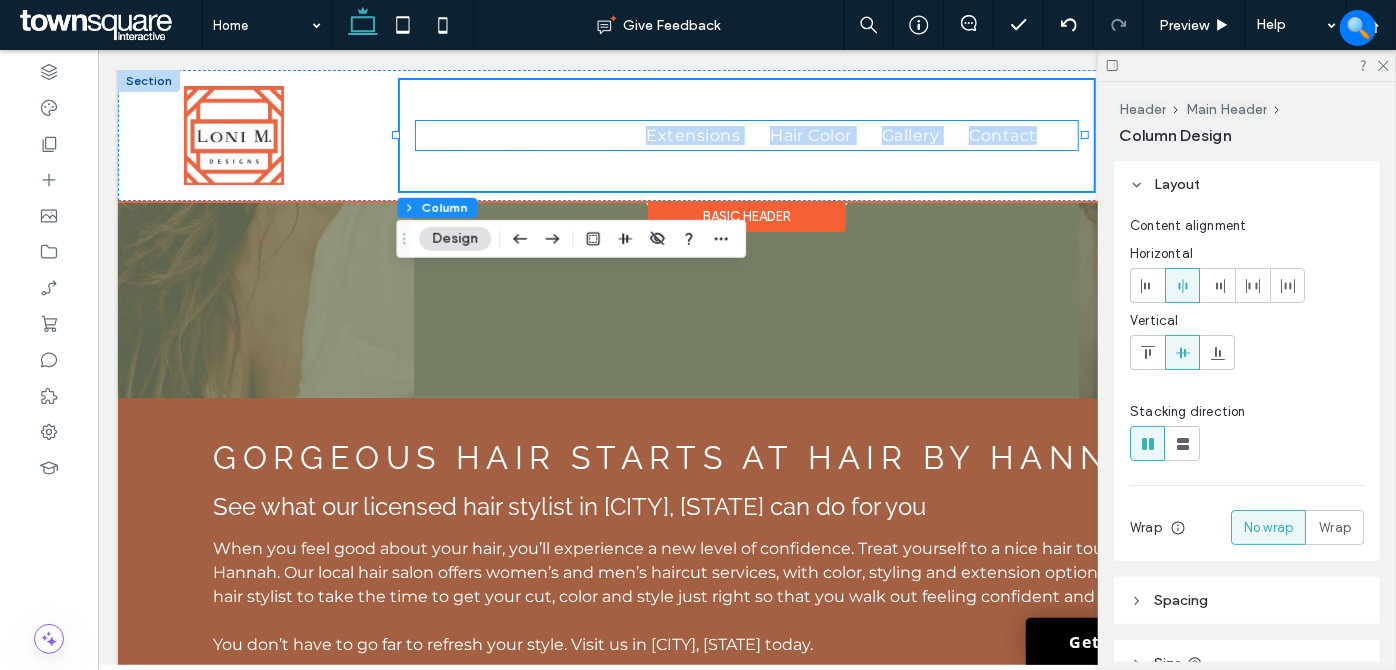 click on "Hair Cuts" at bounding box center [576, 134] 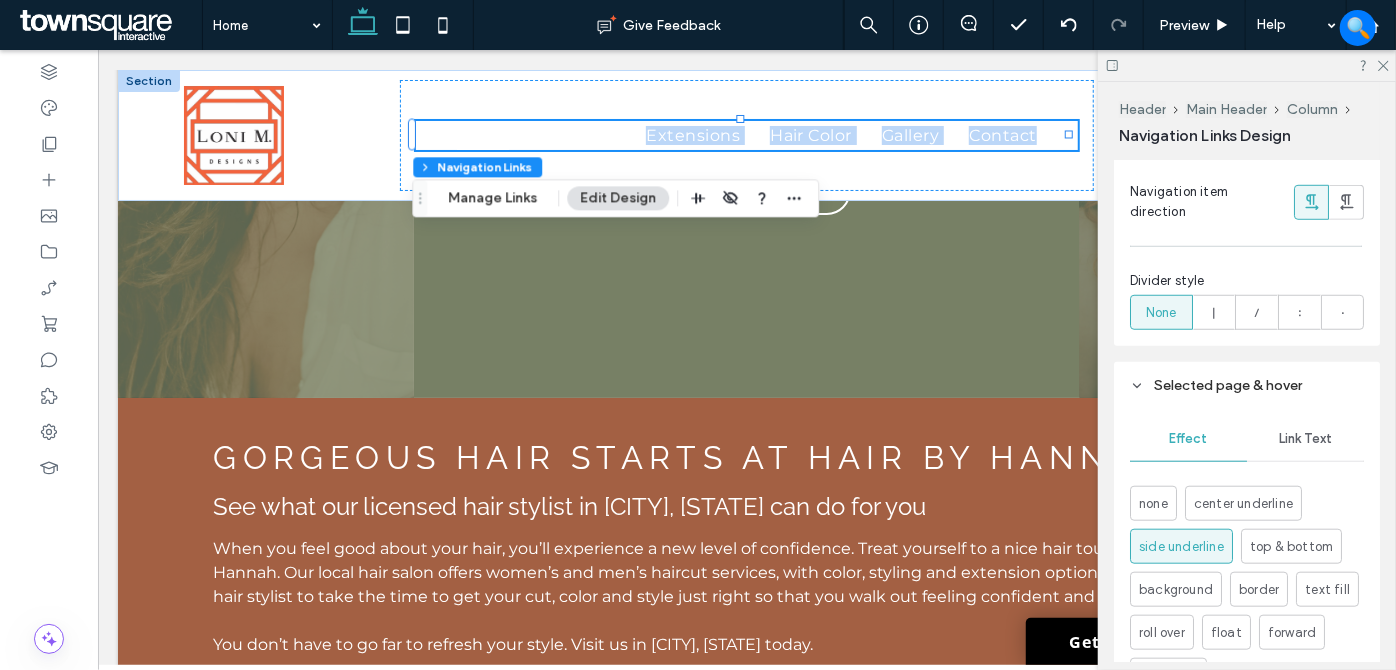 scroll, scrollTop: 585, scrollLeft: 0, axis: vertical 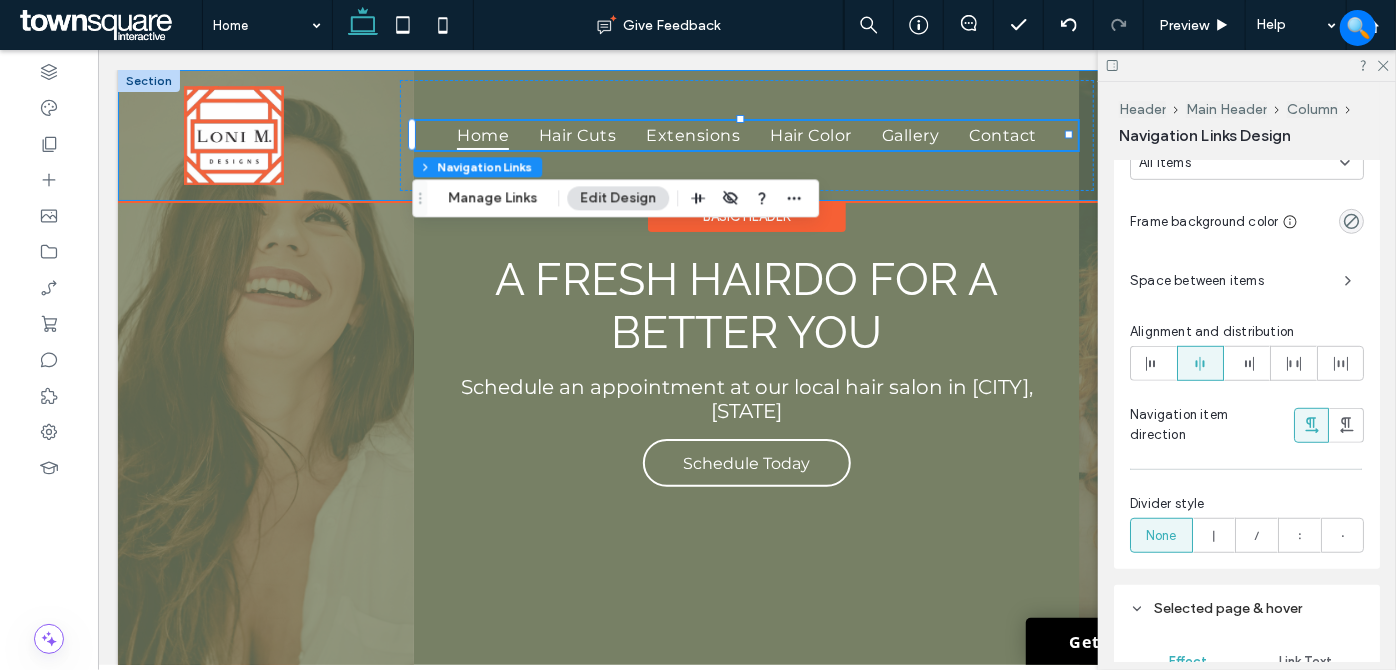 click on "Home
Hair Cuts
Extensions
Hair Color
Gallery
Contact
(626) 485-3619
(626) 485-3619" at bounding box center [746, 134] 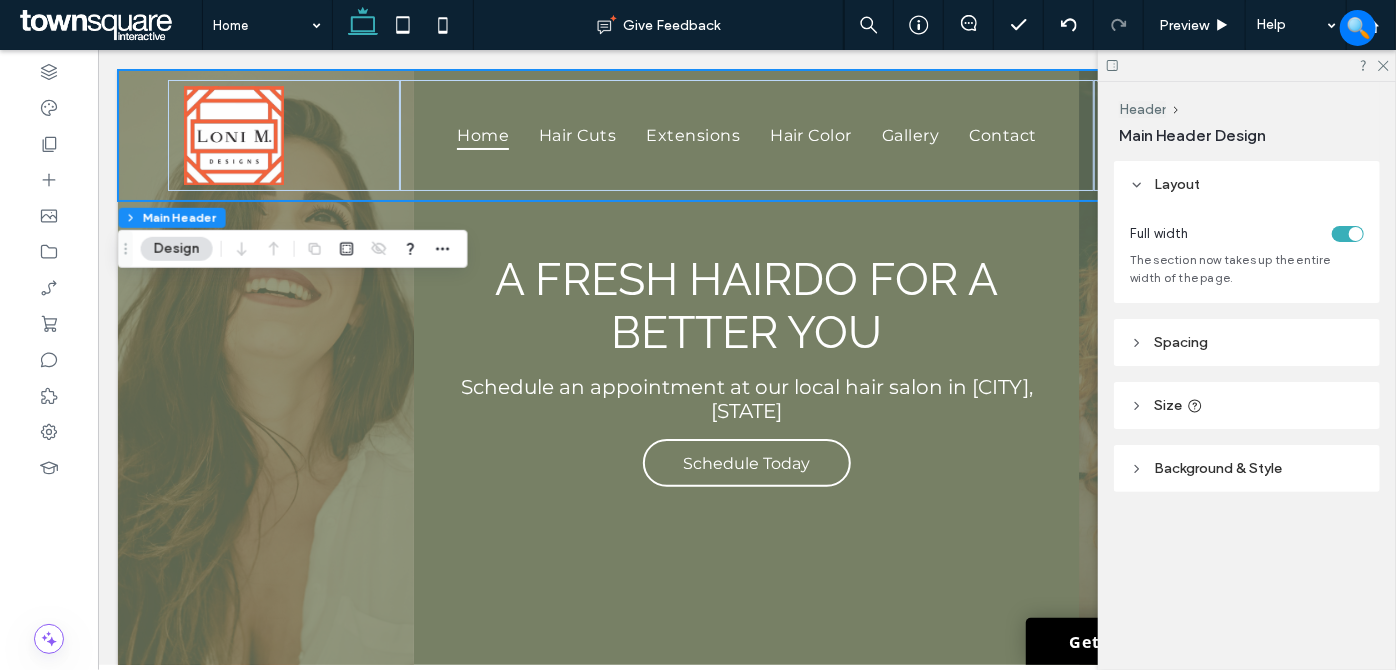 click on "Background & Style" at bounding box center (1247, 468) 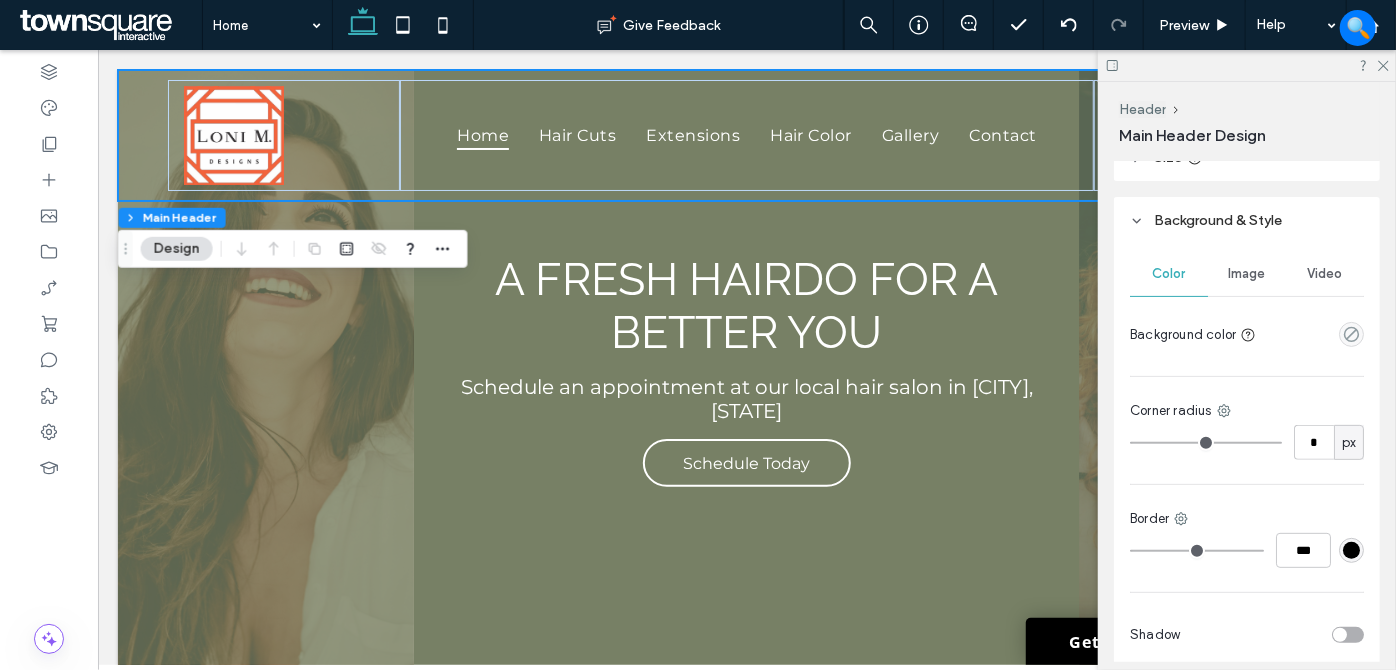 scroll, scrollTop: 149, scrollLeft: 0, axis: vertical 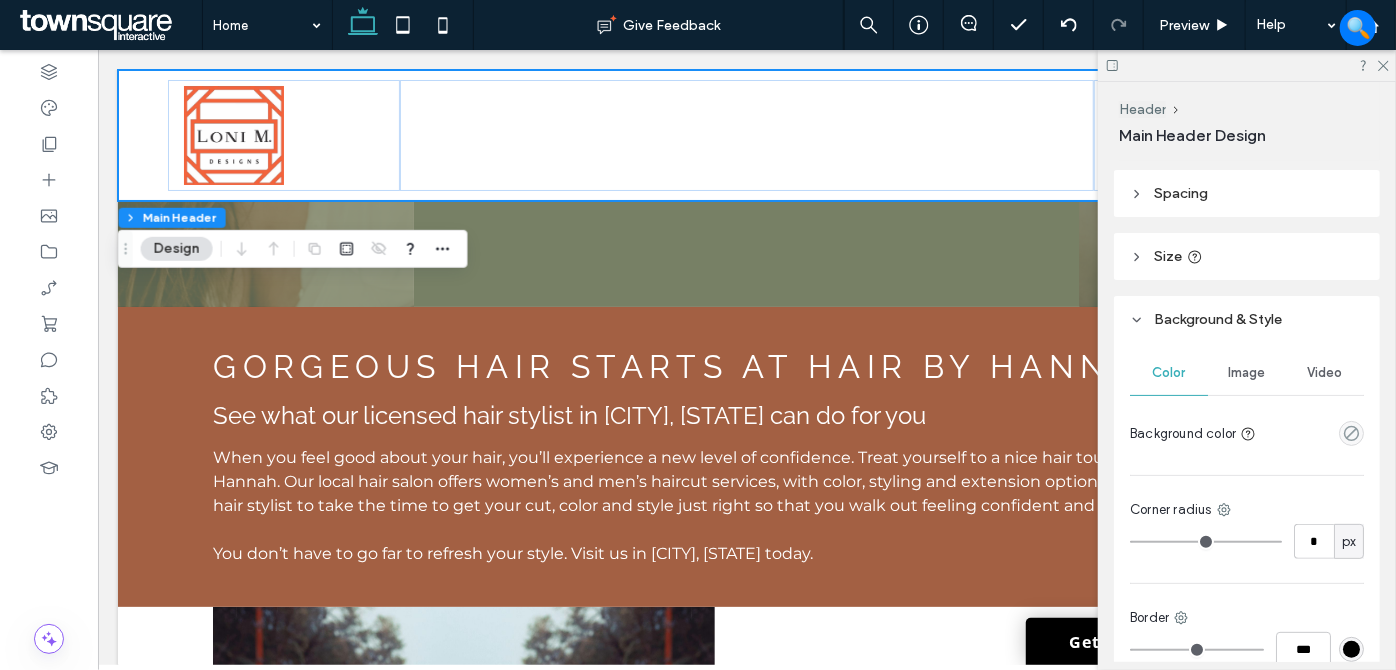 click on "Design" at bounding box center [177, 249] 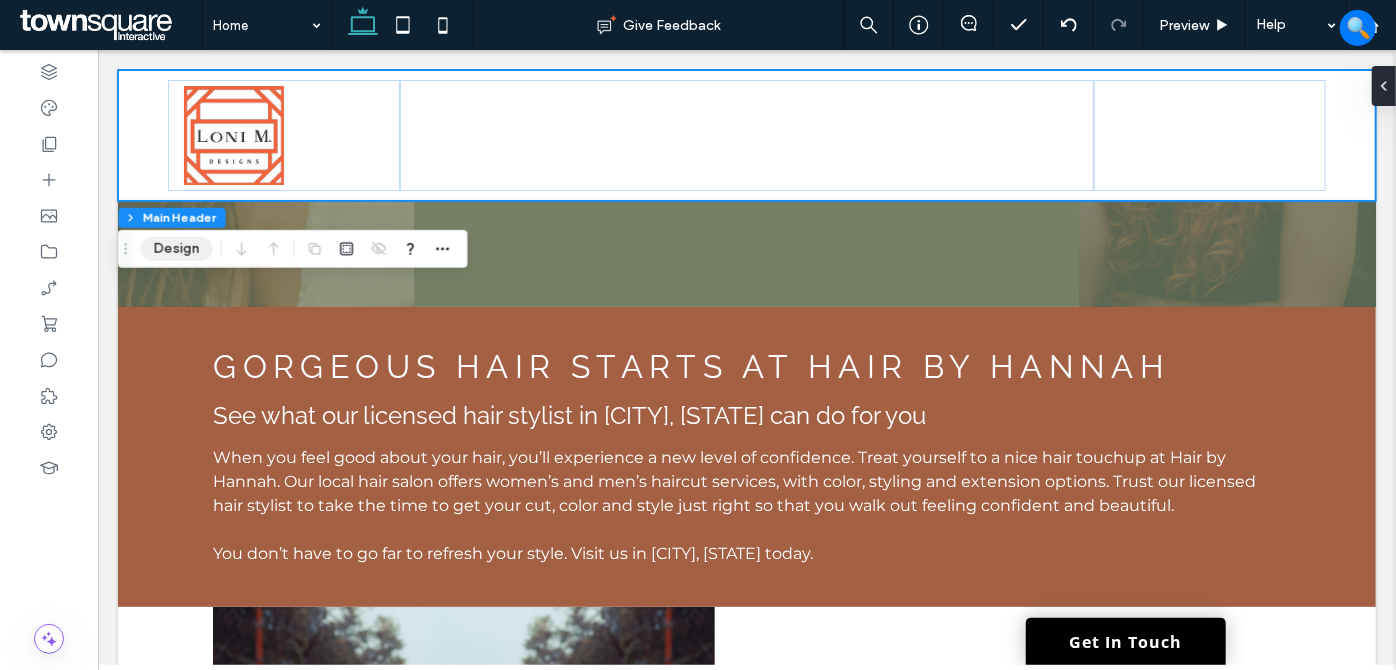 click on "Design" at bounding box center [177, 249] 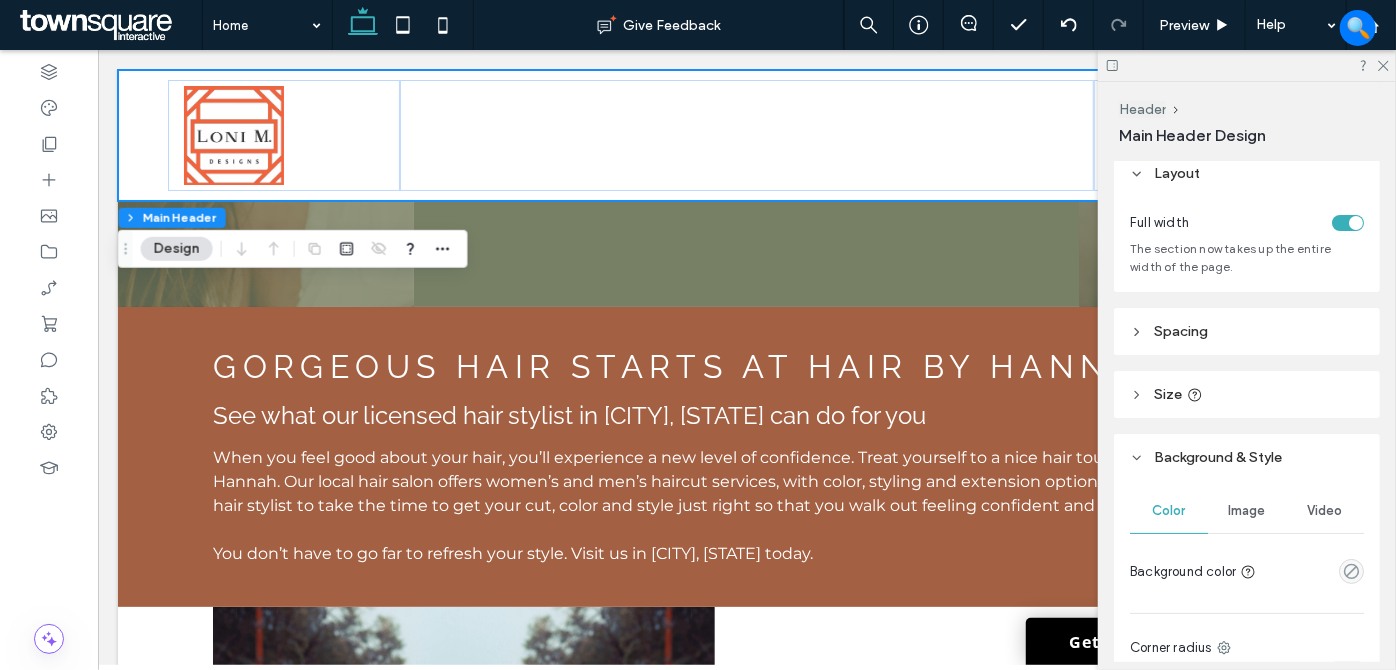 scroll, scrollTop: 0, scrollLeft: 0, axis: both 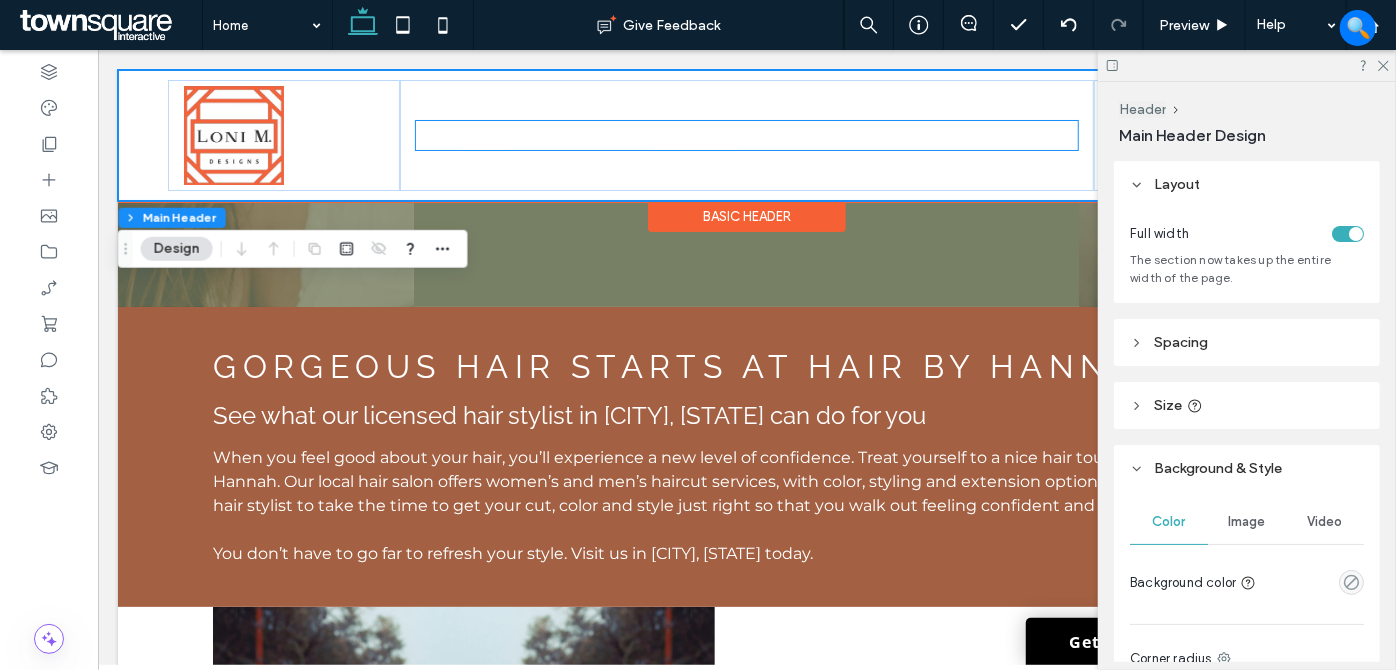 click on "Extensions" at bounding box center (692, 134) 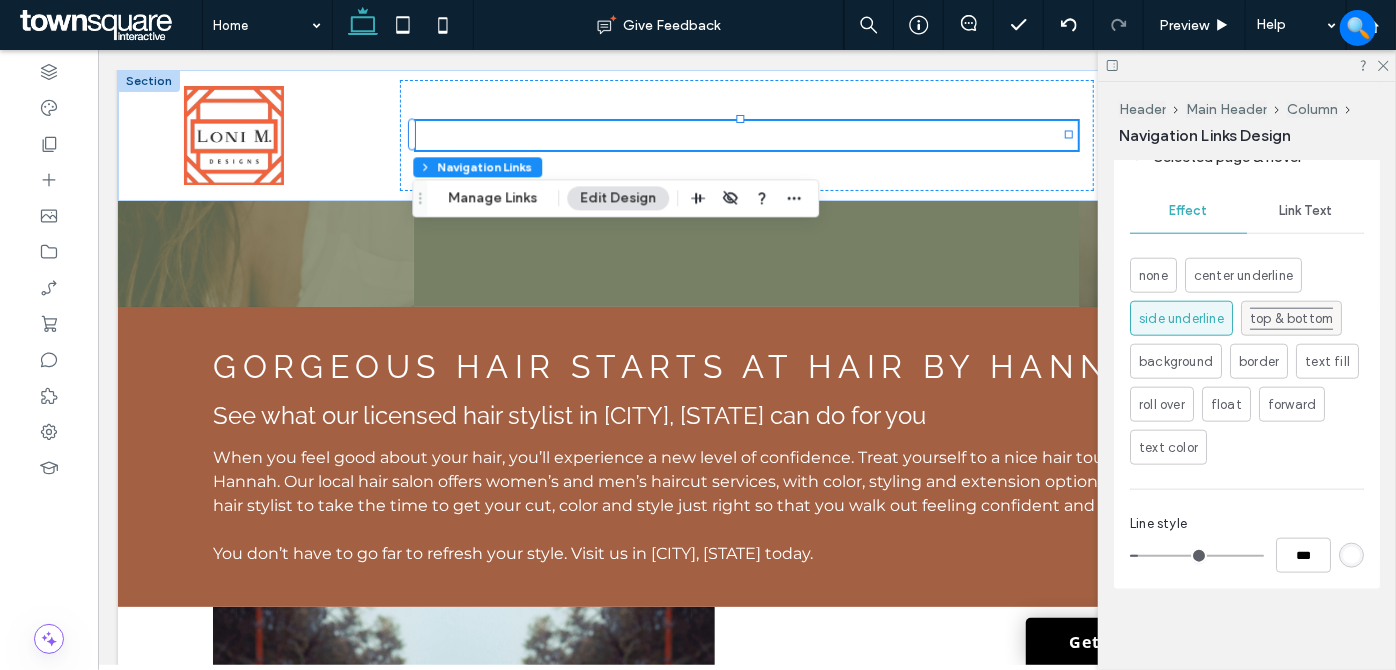 scroll, scrollTop: 1040, scrollLeft: 0, axis: vertical 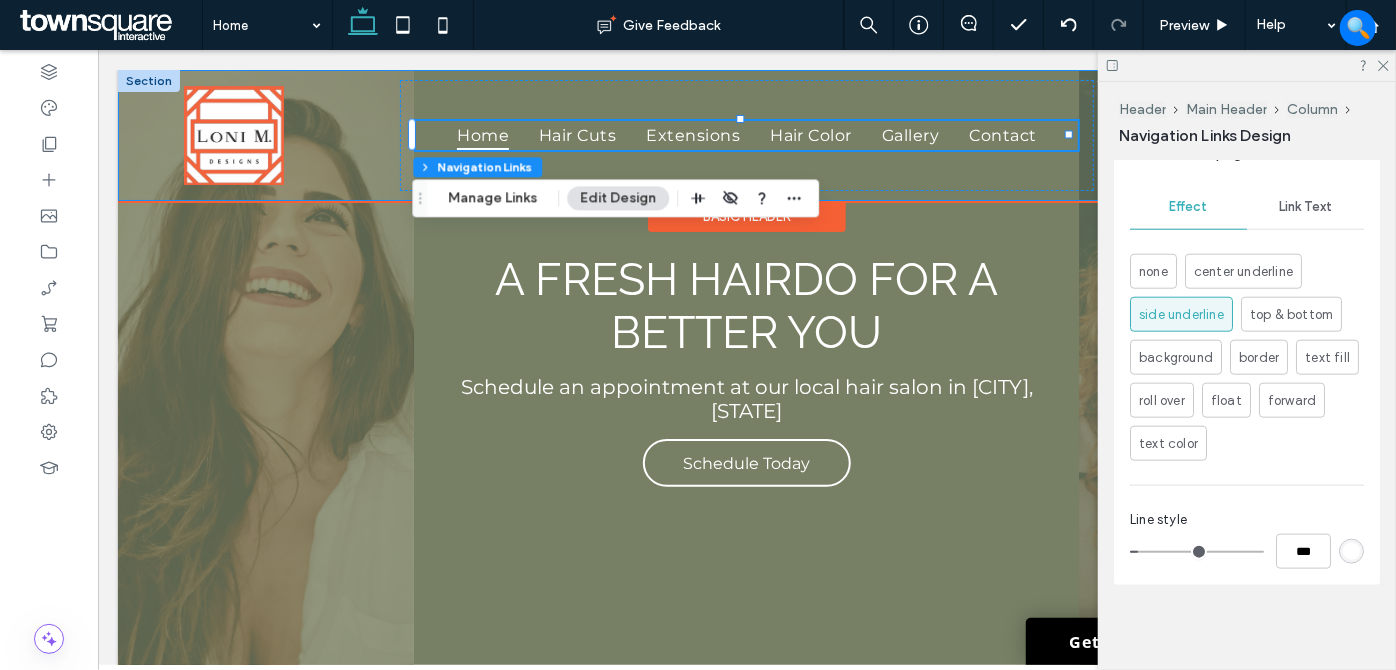 click on "Home
Hair Cuts
Extensions
Hair Color
Gallery
Contact
(626) 485-3619
(626) 485-3619" at bounding box center (746, 134) 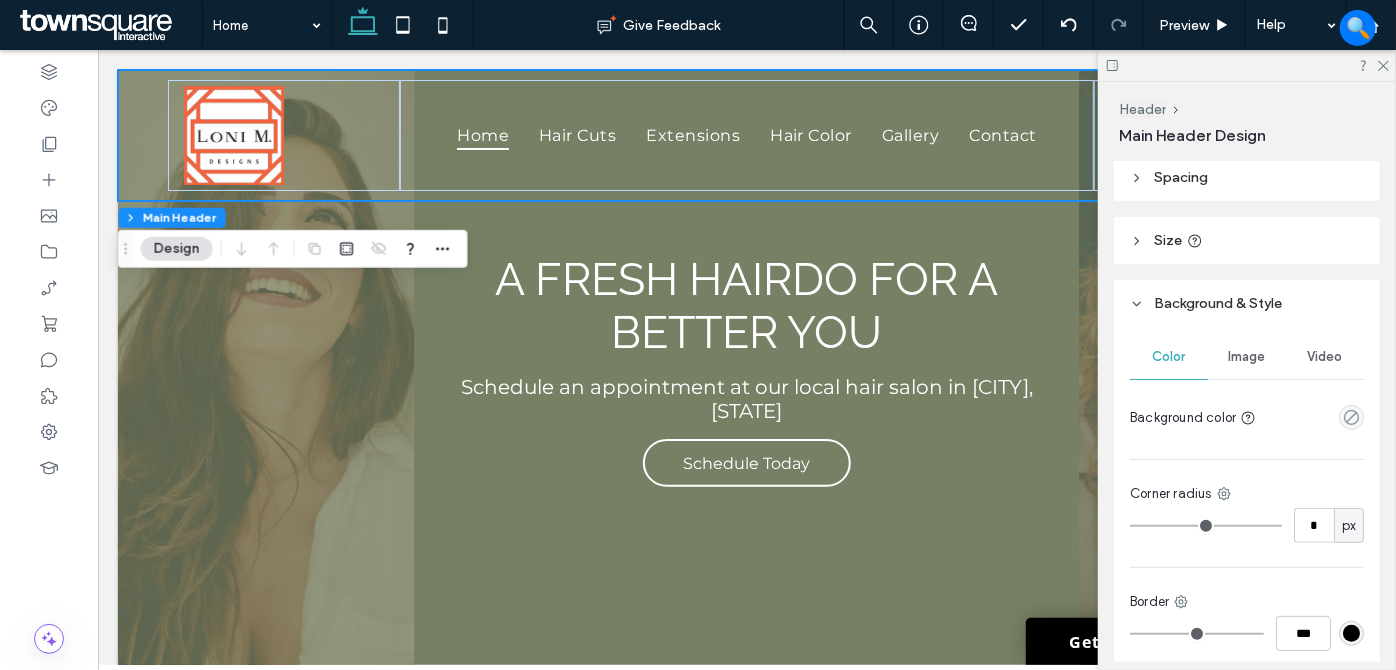 scroll, scrollTop: 0, scrollLeft: 0, axis: both 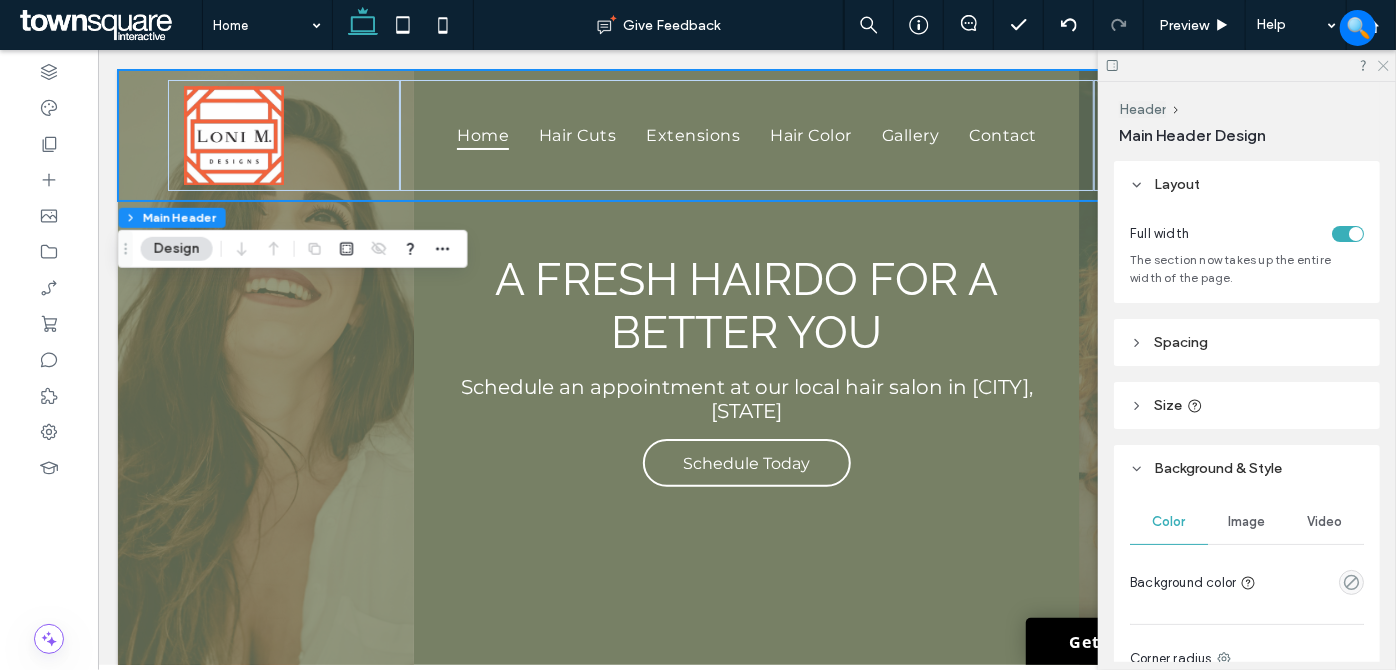 drag, startPoint x: 1381, startPoint y: 64, endPoint x: 1206, endPoint y: 193, distance: 217.40746 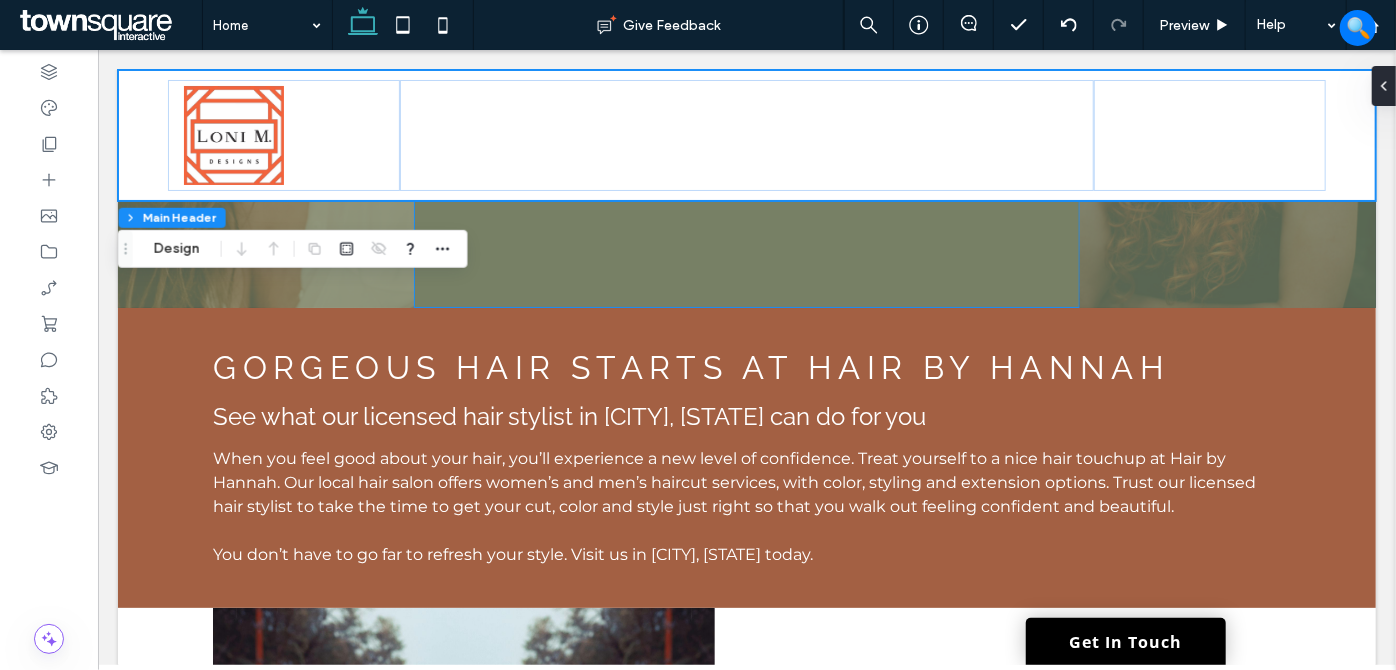 scroll, scrollTop: 363, scrollLeft: 0, axis: vertical 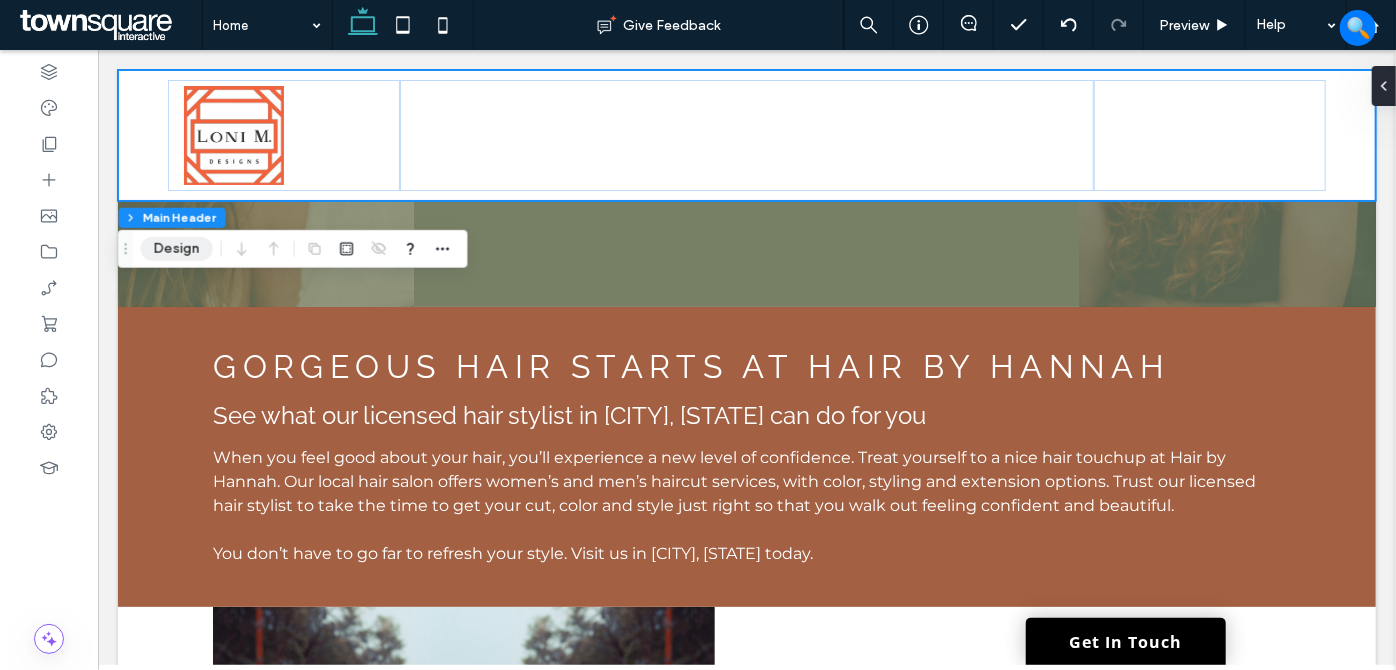 drag, startPoint x: 232, startPoint y: 219, endPoint x: 206, endPoint y: 252, distance: 42.0119 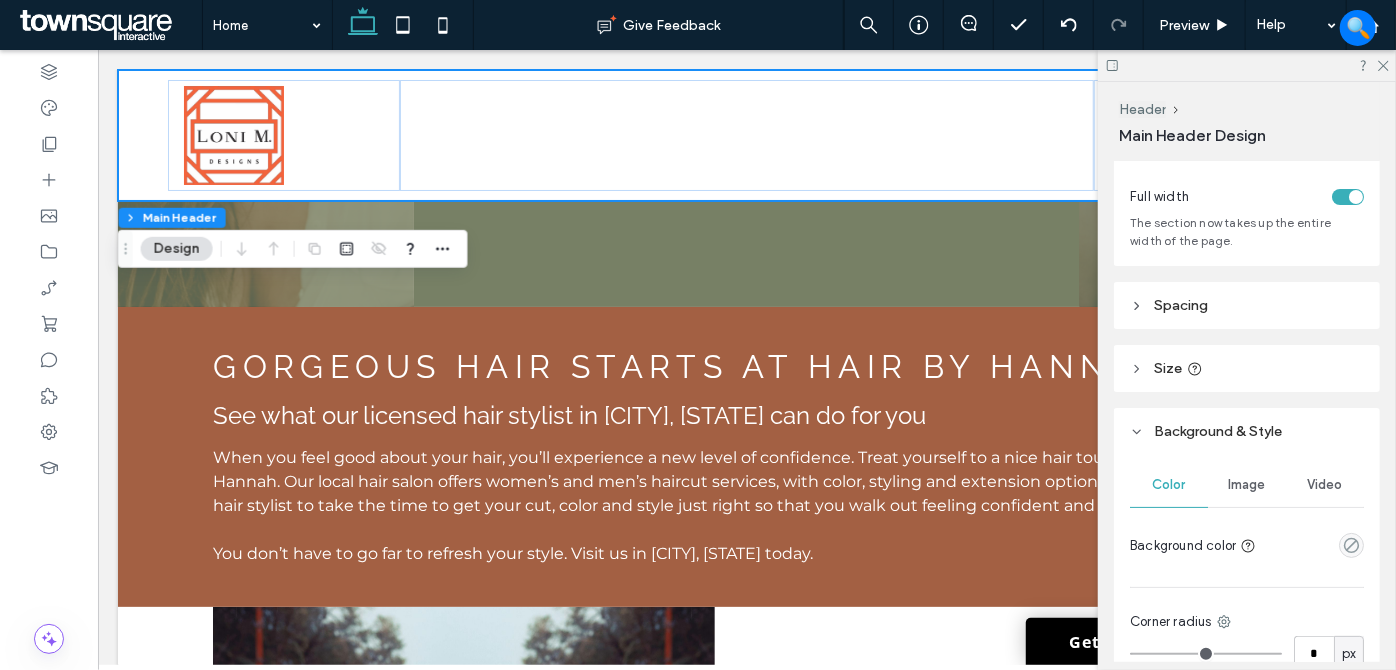 scroll, scrollTop: 0, scrollLeft: 0, axis: both 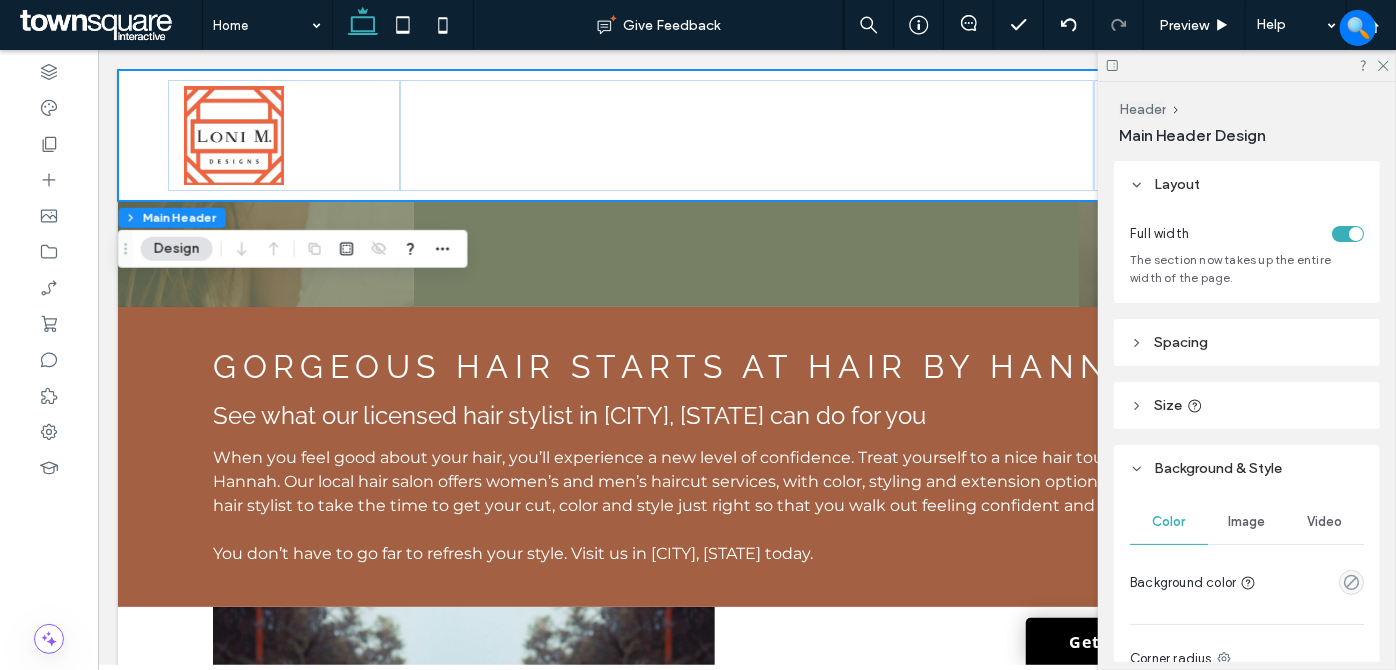 click on "Spacing" at bounding box center (1247, 342) 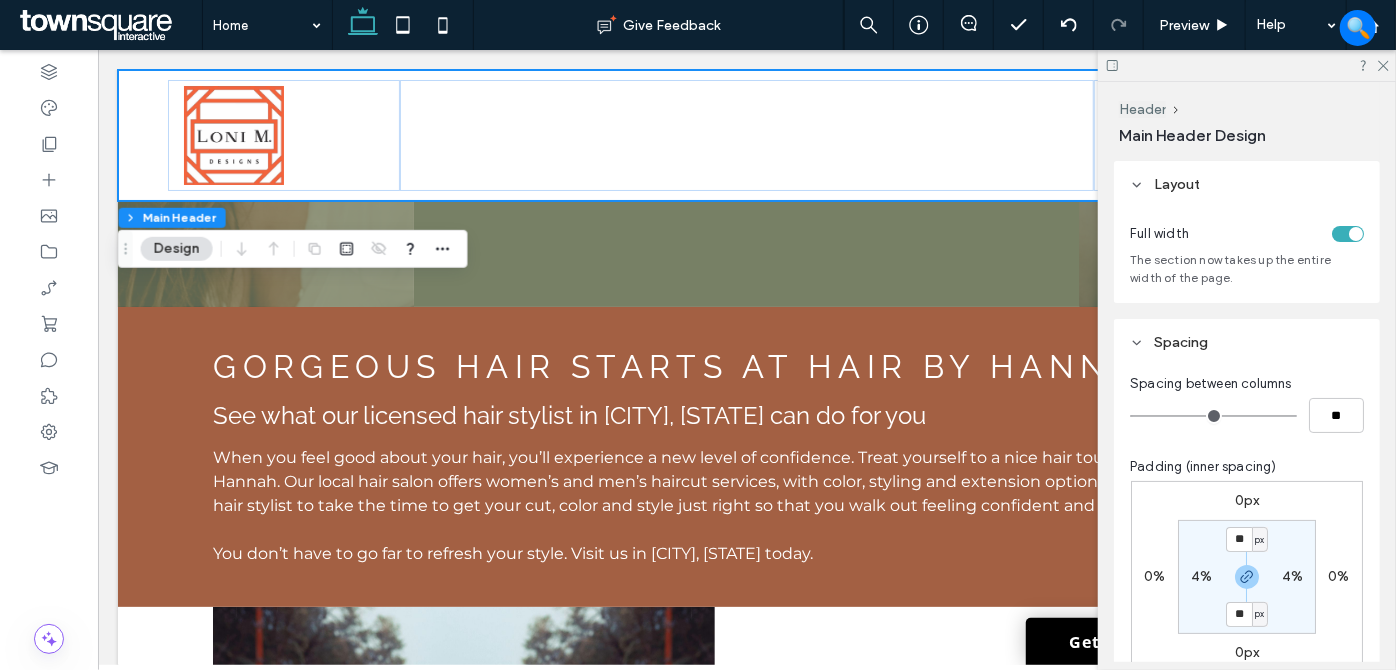 click on "Design" at bounding box center (177, 249) 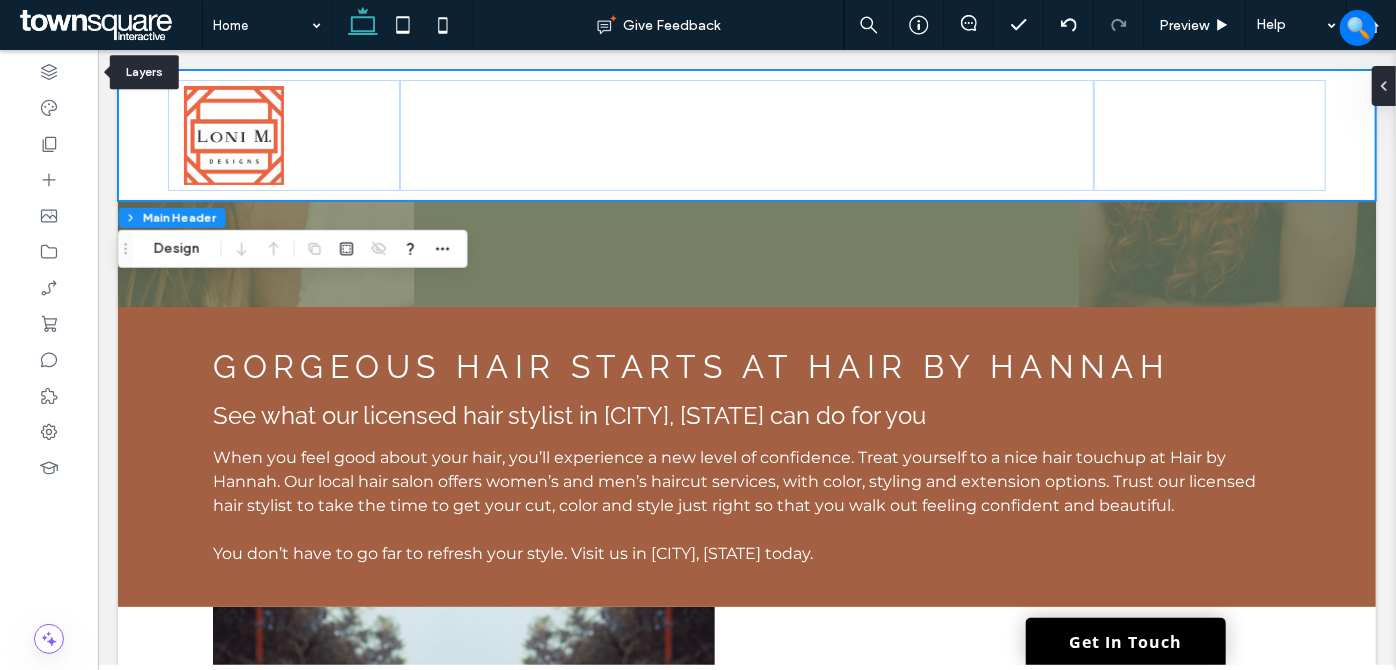 click at bounding box center (49, 72) 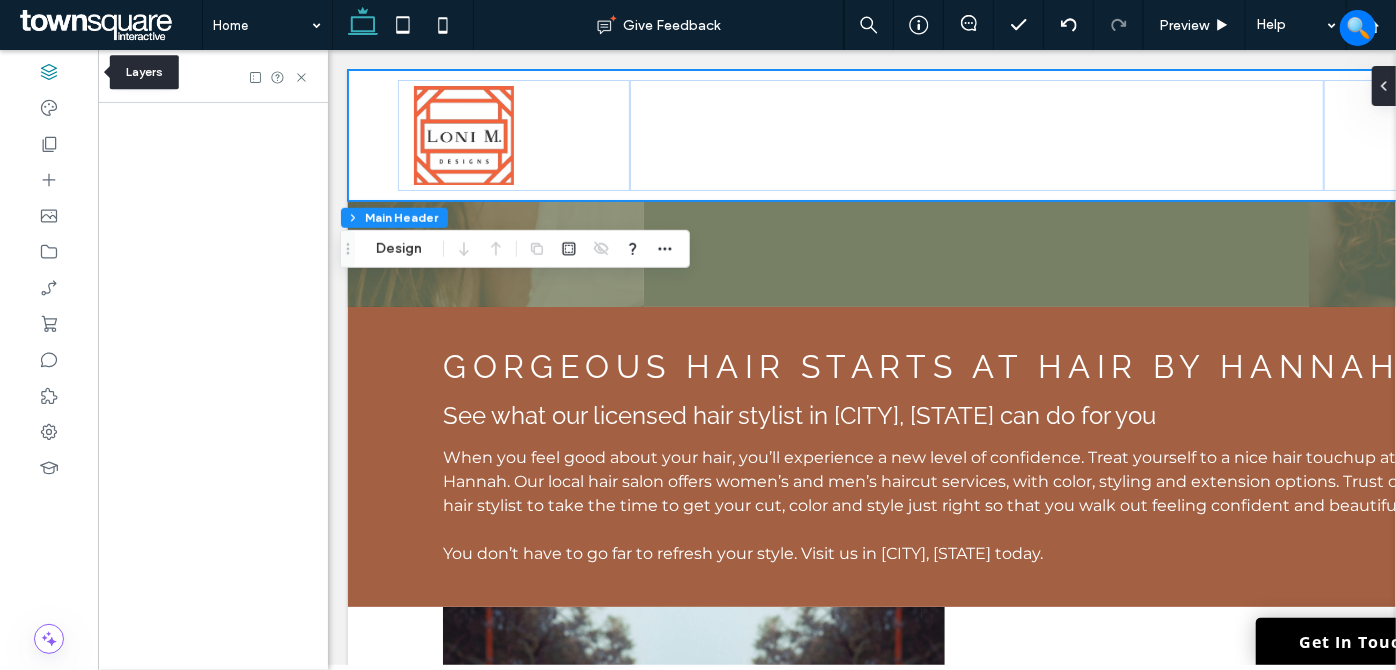 scroll 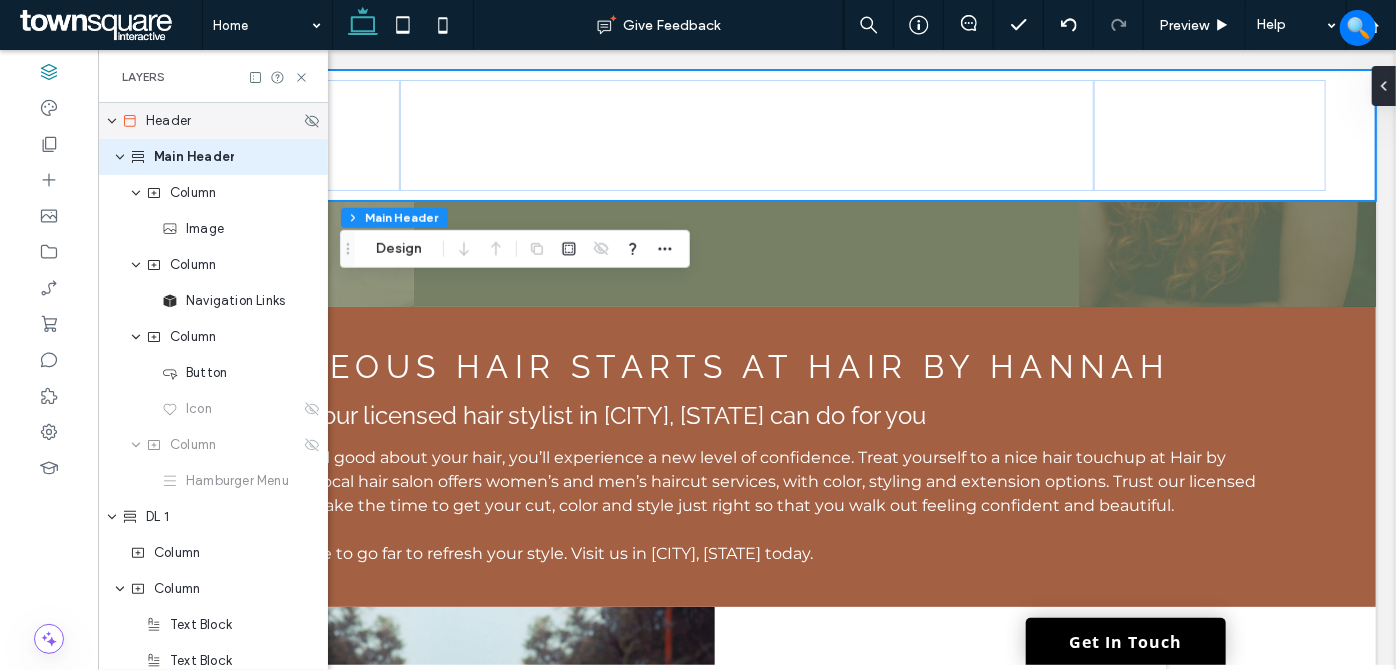 click on "Header" at bounding box center [168, 121] 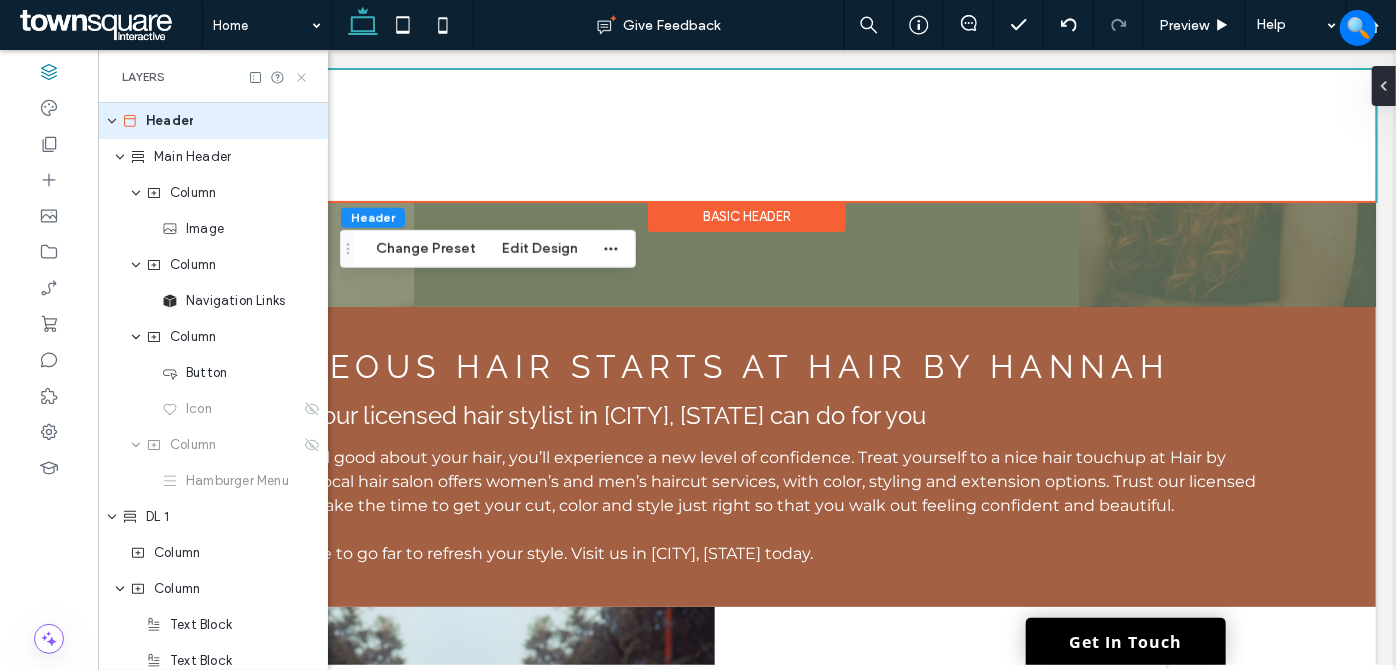 click 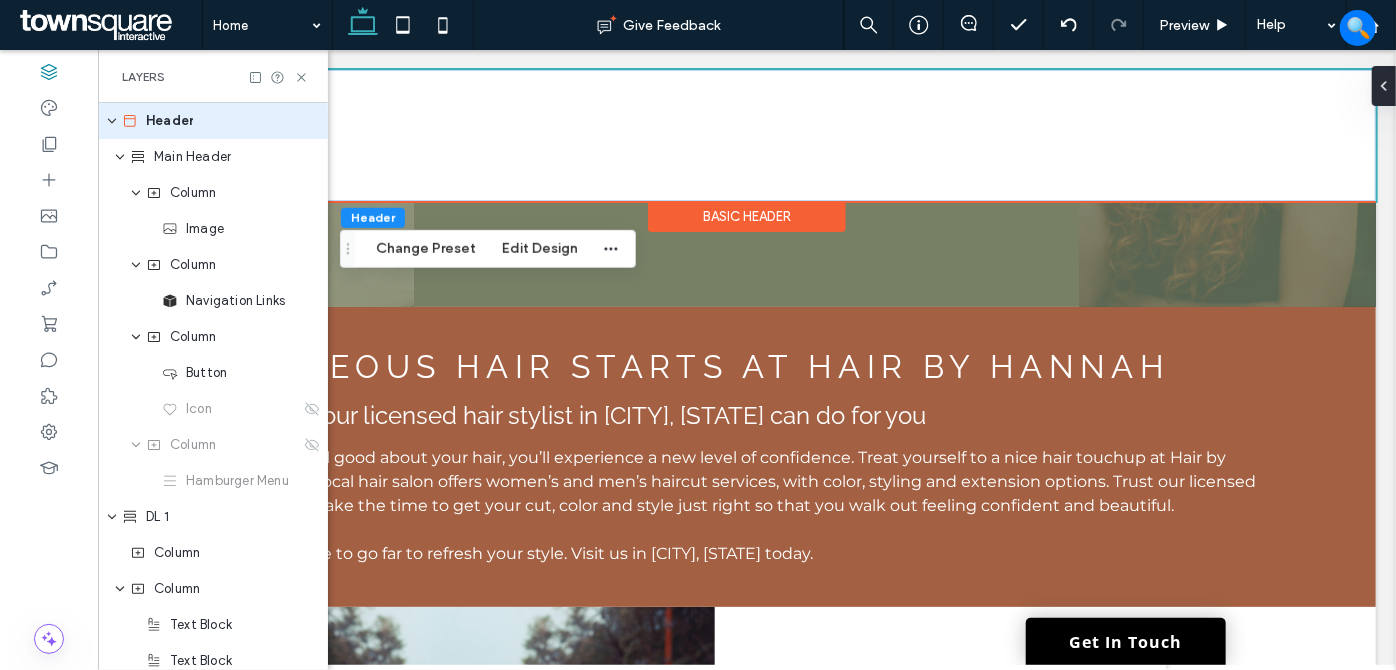 scroll, scrollTop: 0, scrollLeft: 0, axis: both 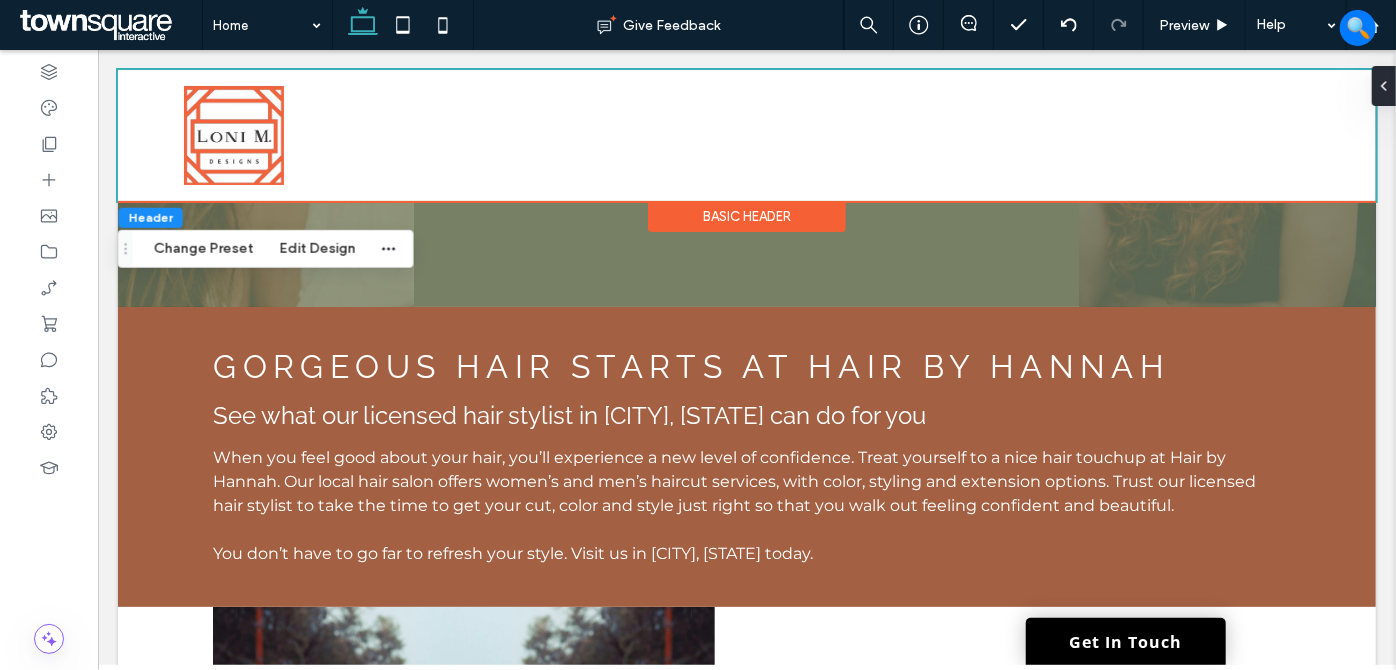 click on "Edit Design" at bounding box center [318, 249] 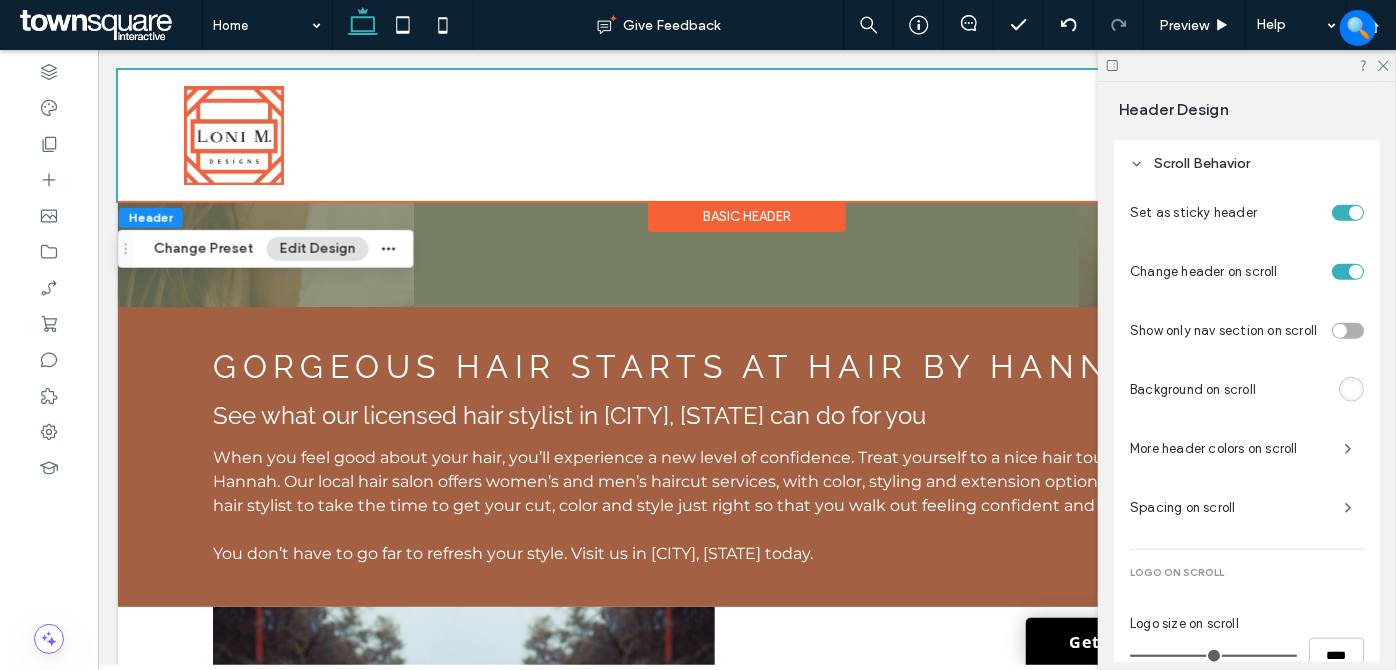 scroll, scrollTop: 812, scrollLeft: 0, axis: vertical 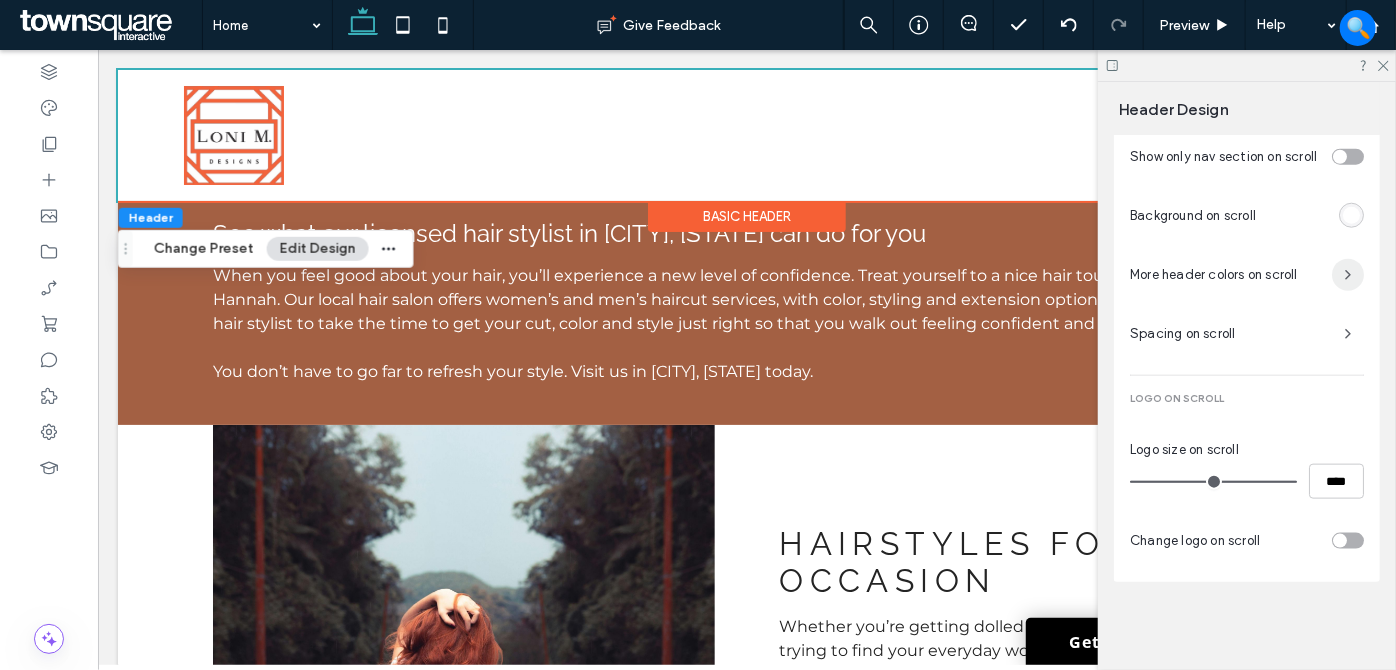 click 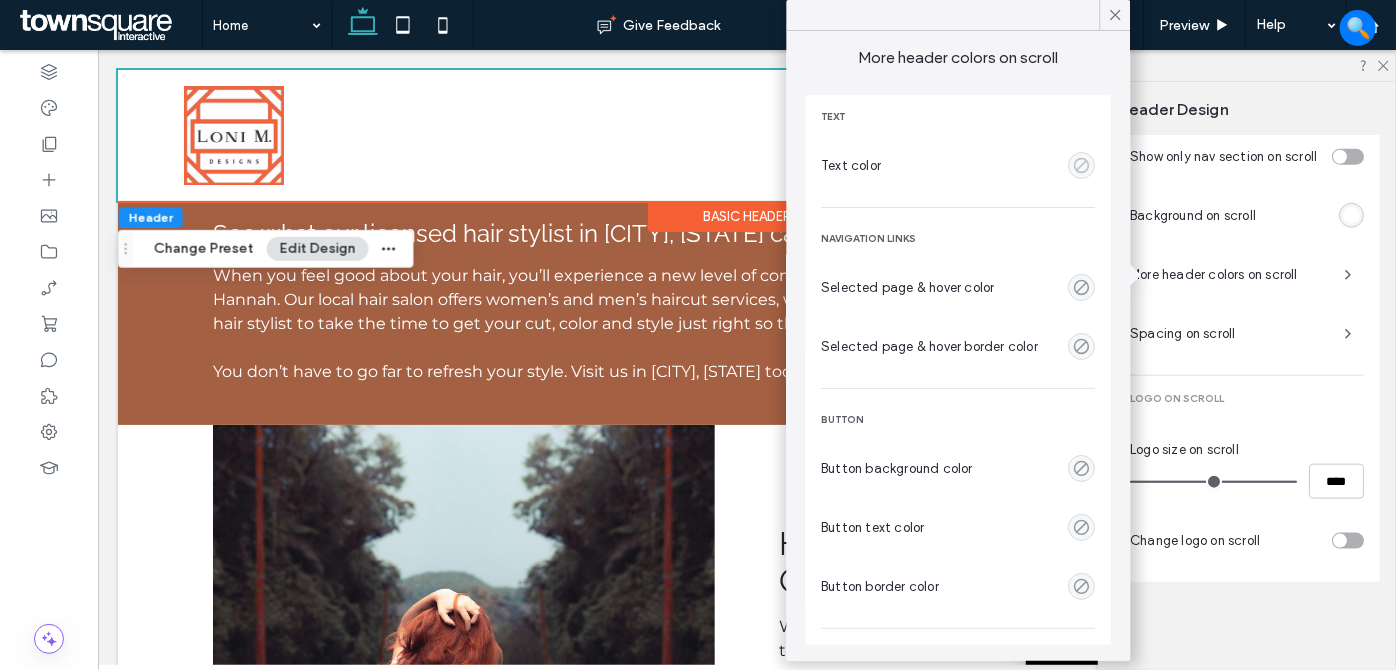 click 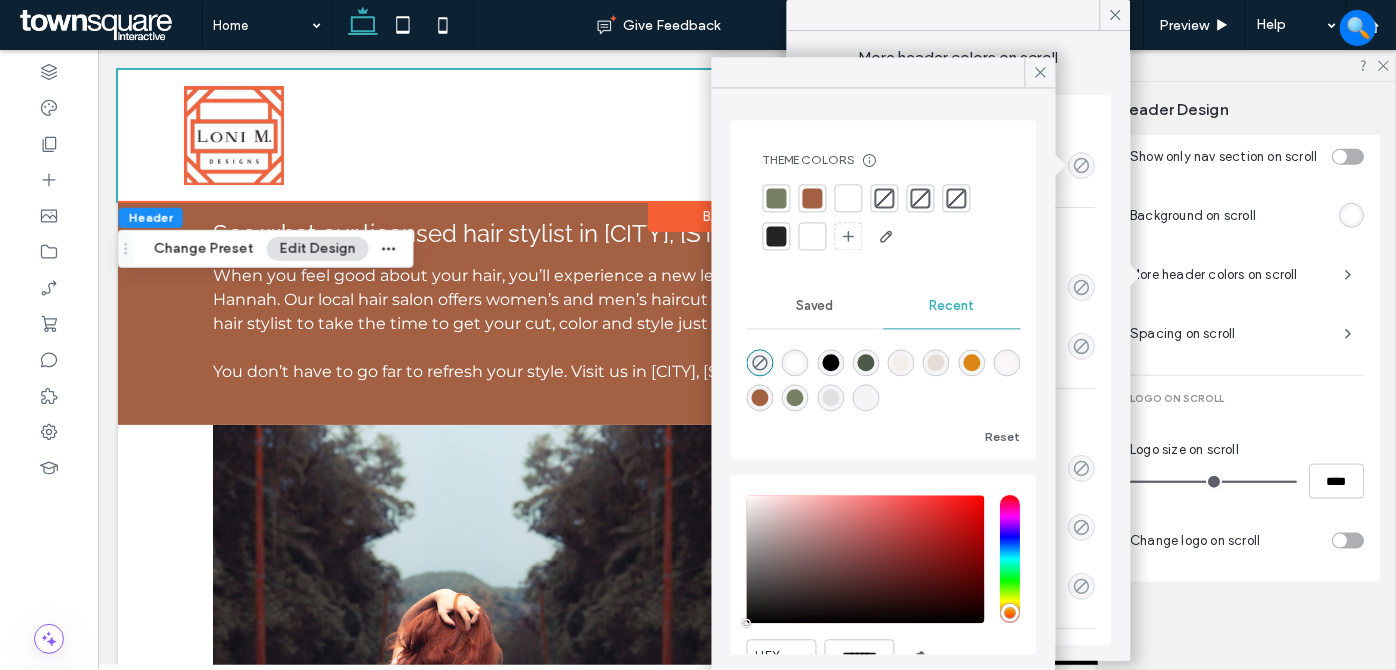 click at bounding box center [777, 236] 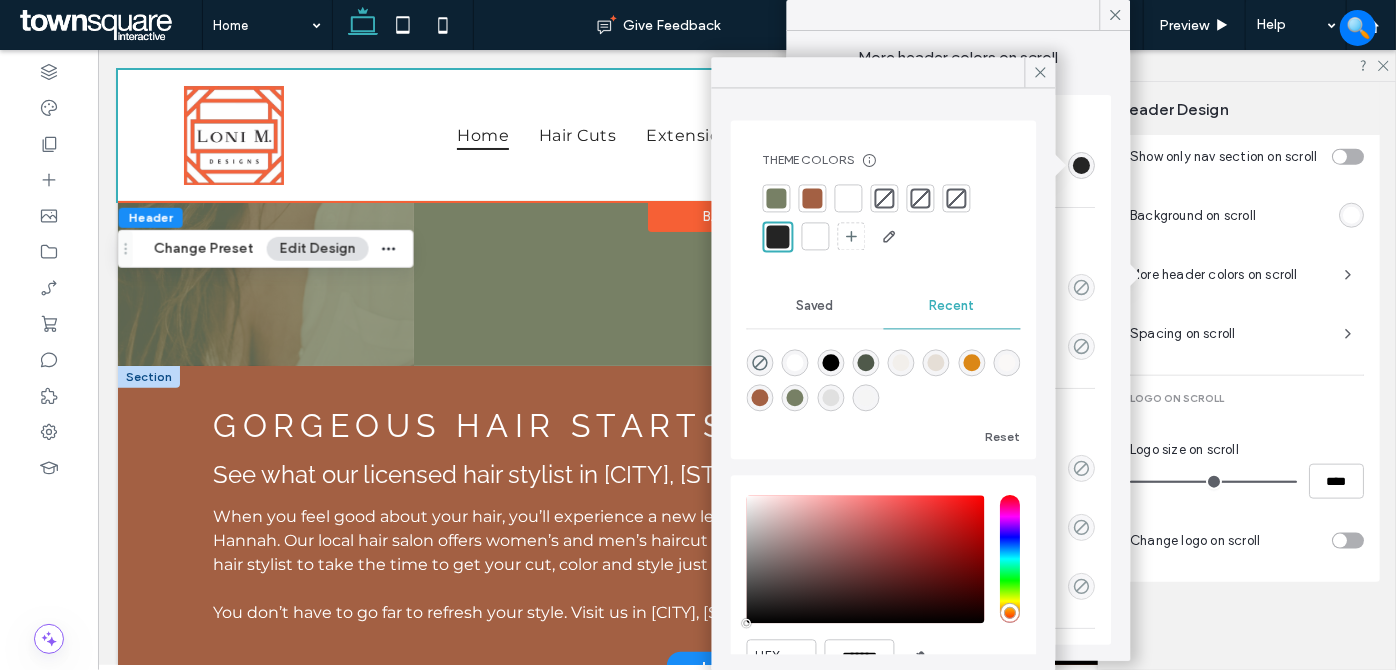 scroll, scrollTop: 90, scrollLeft: 0, axis: vertical 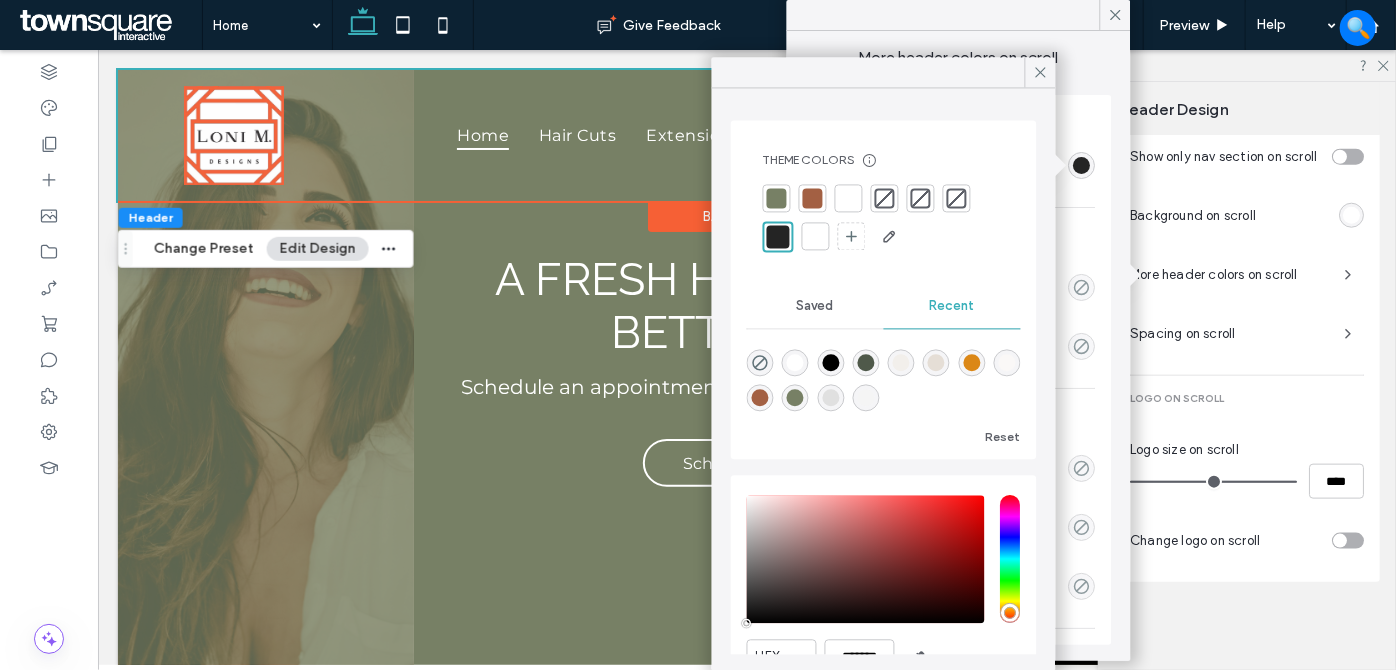 click 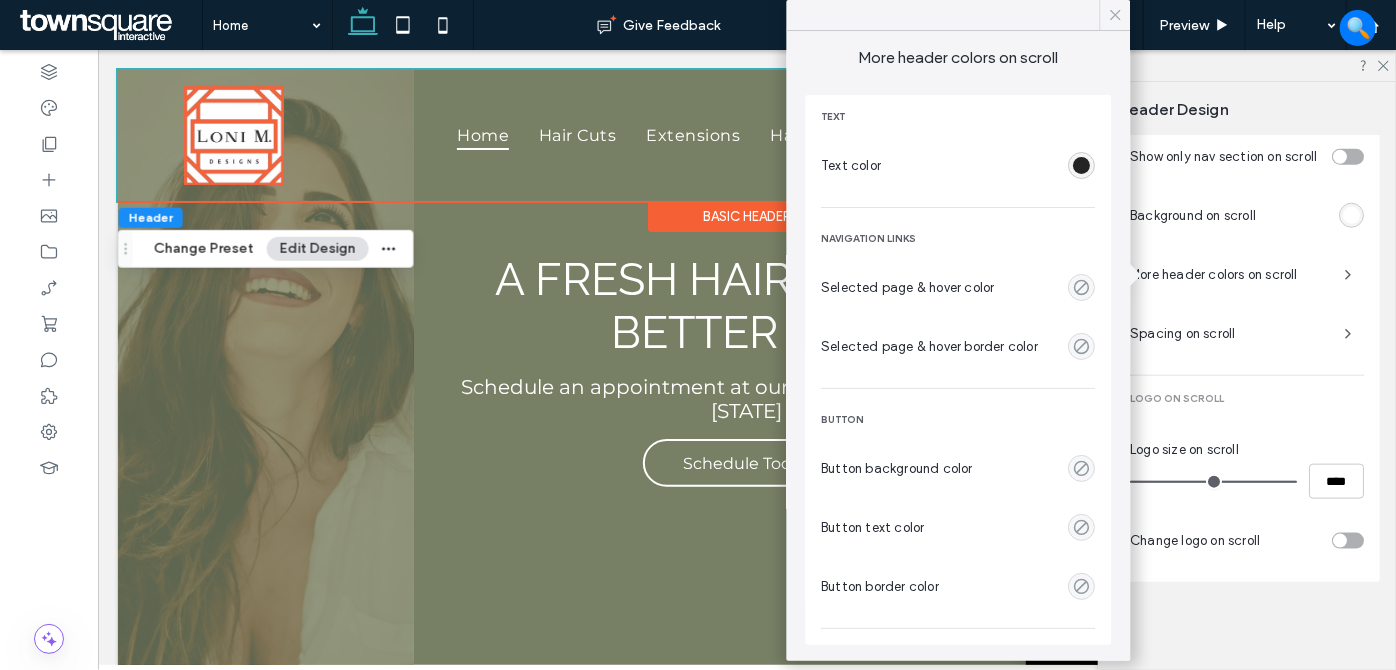 click at bounding box center [1115, 15] 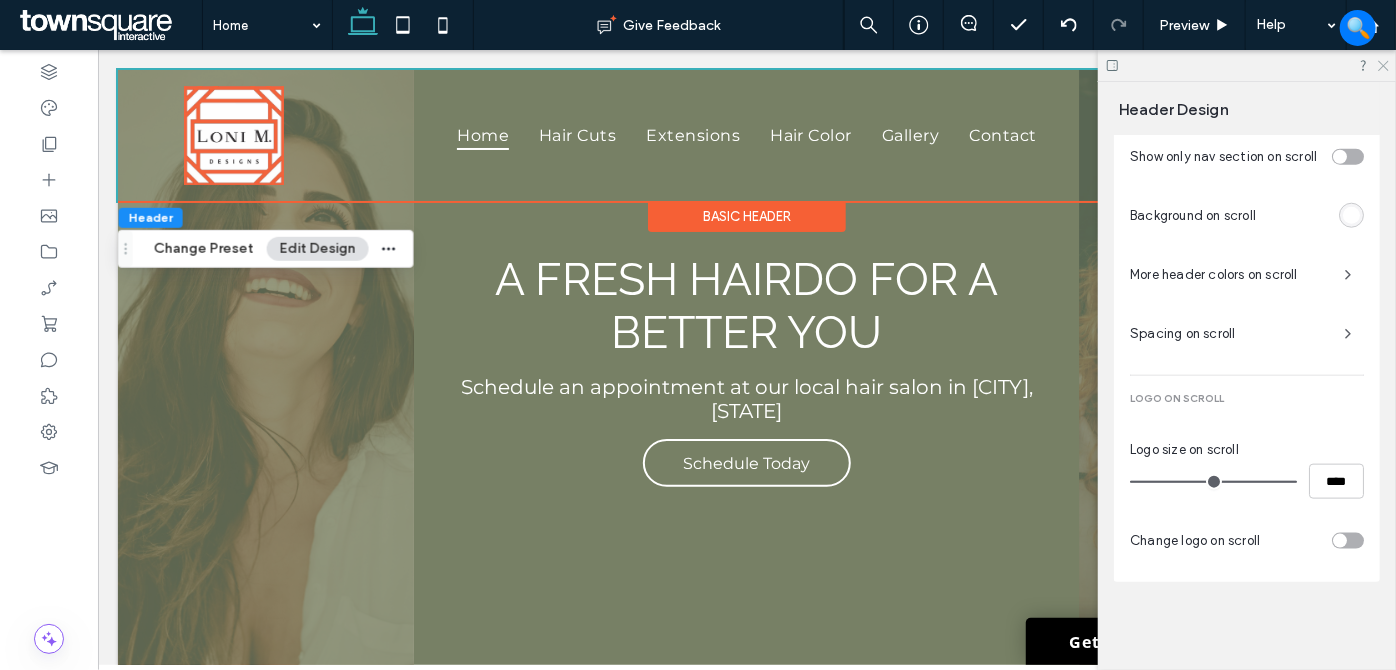 click 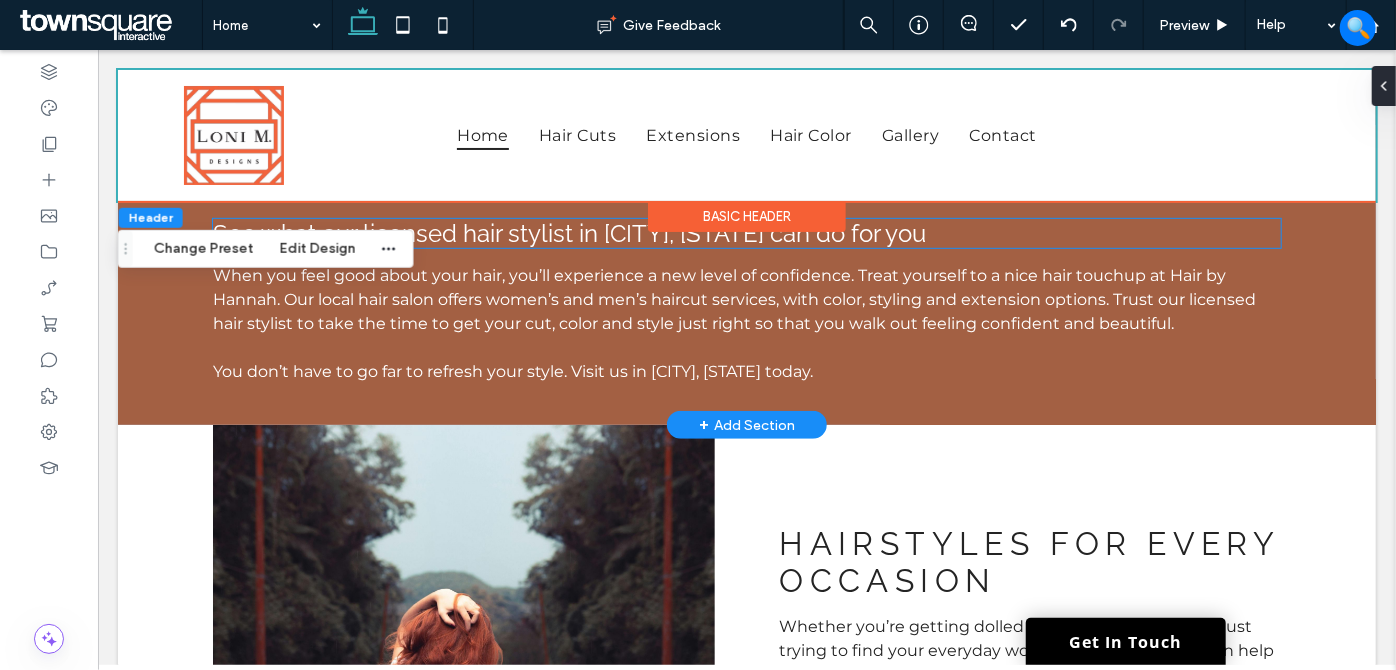 scroll, scrollTop: 181, scrollLeft: 0, axis: vertical 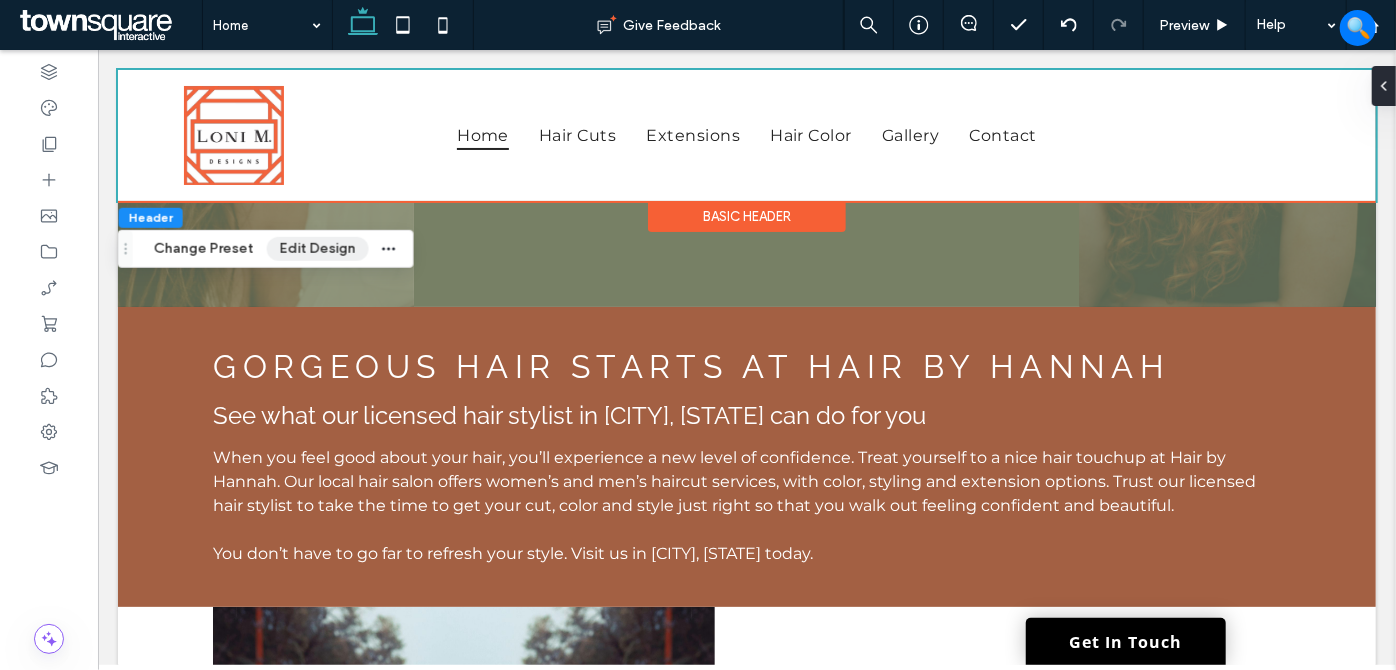 click on "Edit Design" at bounding box center (318, 249) 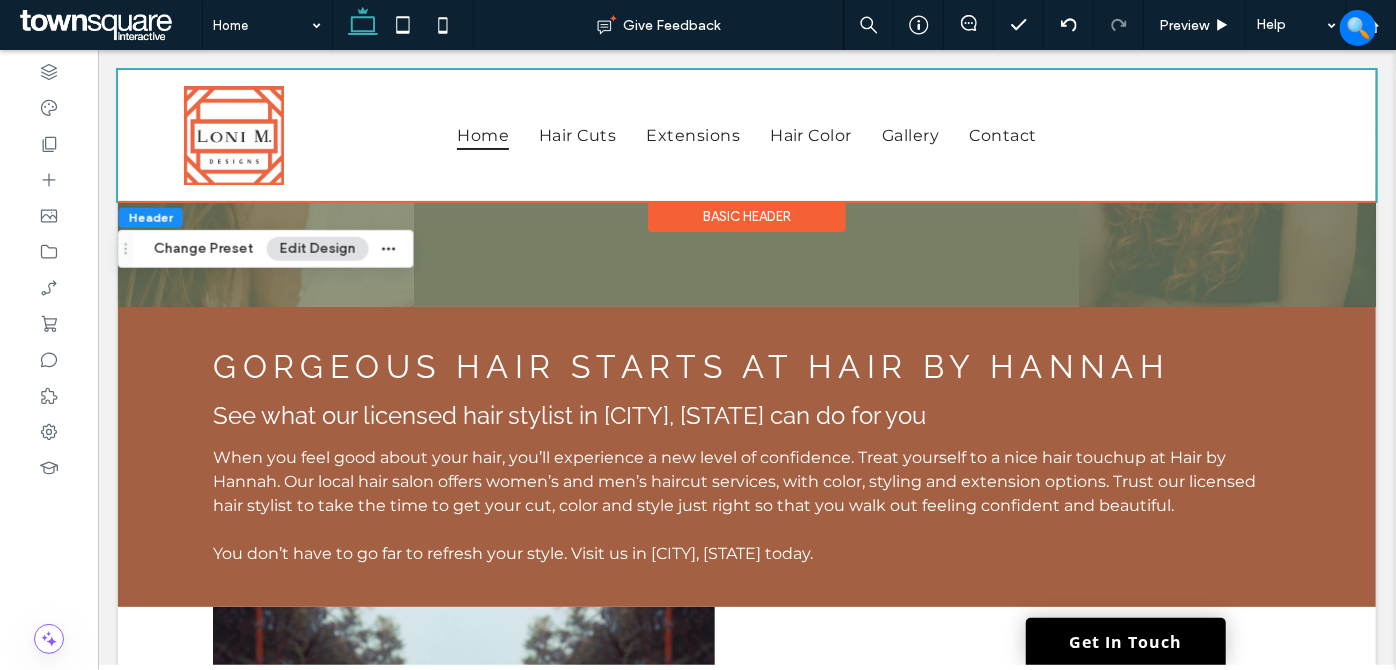 scroll, scrollTop: 912, scrollLeft: 0, axis: vertical 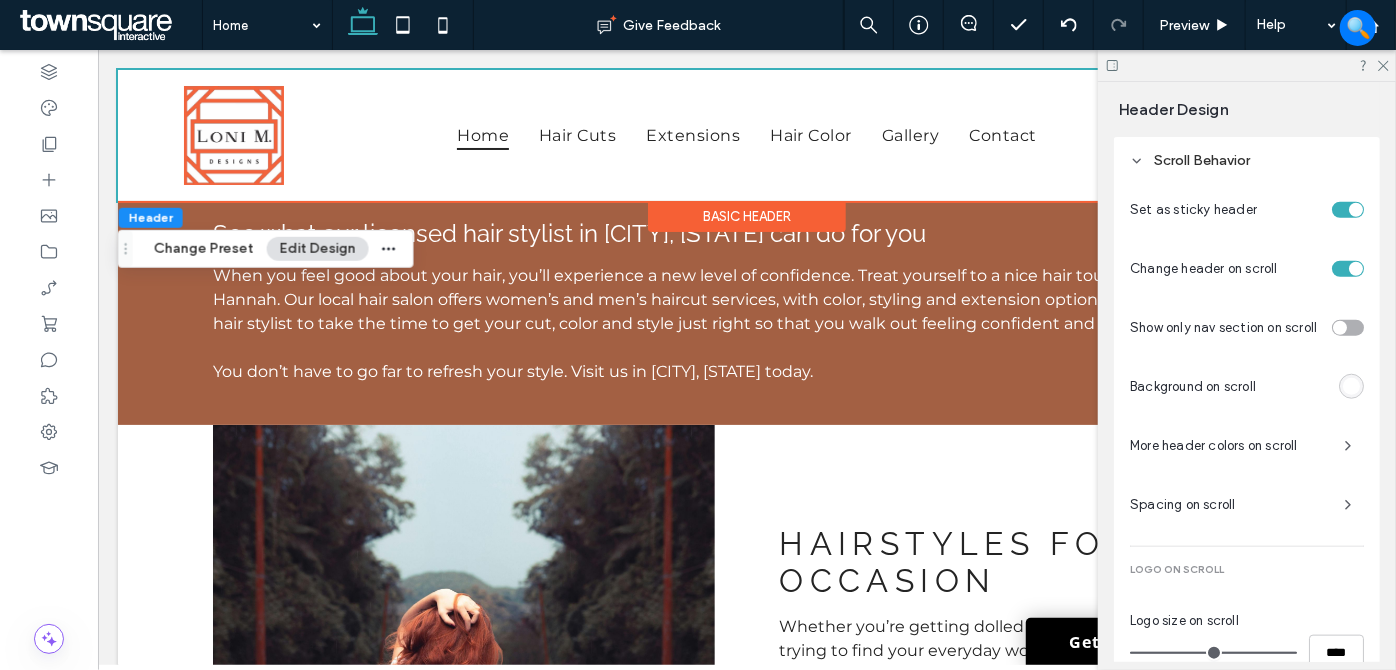 click on "More header colors on scroll" at bounding box center (1229, 446) 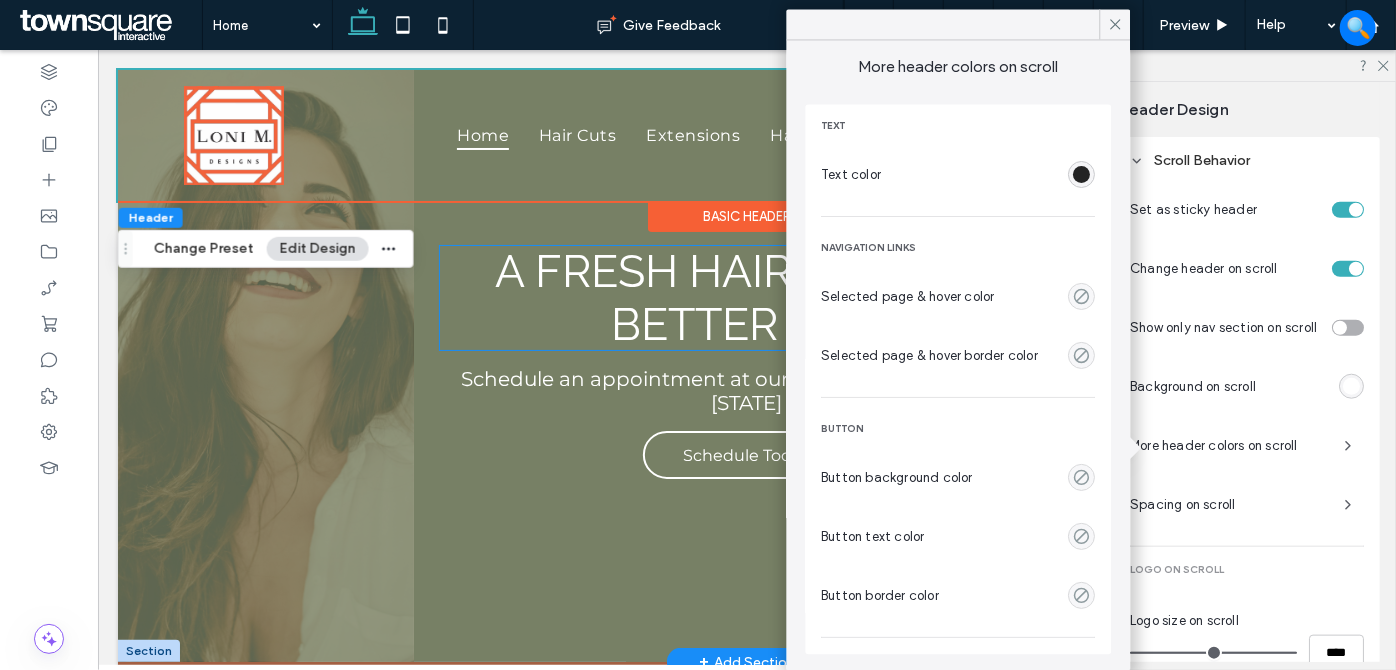 scroll, scrollTop: 0, scrollLeft: 0, axis: both 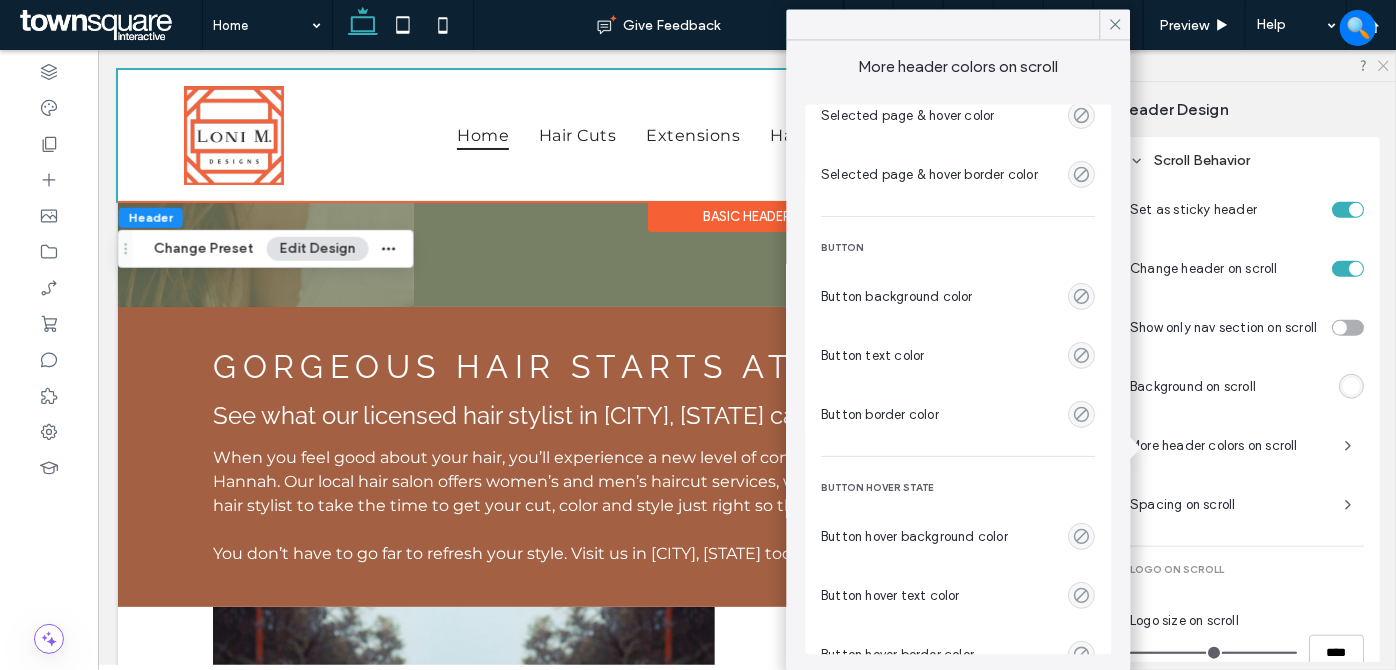 click 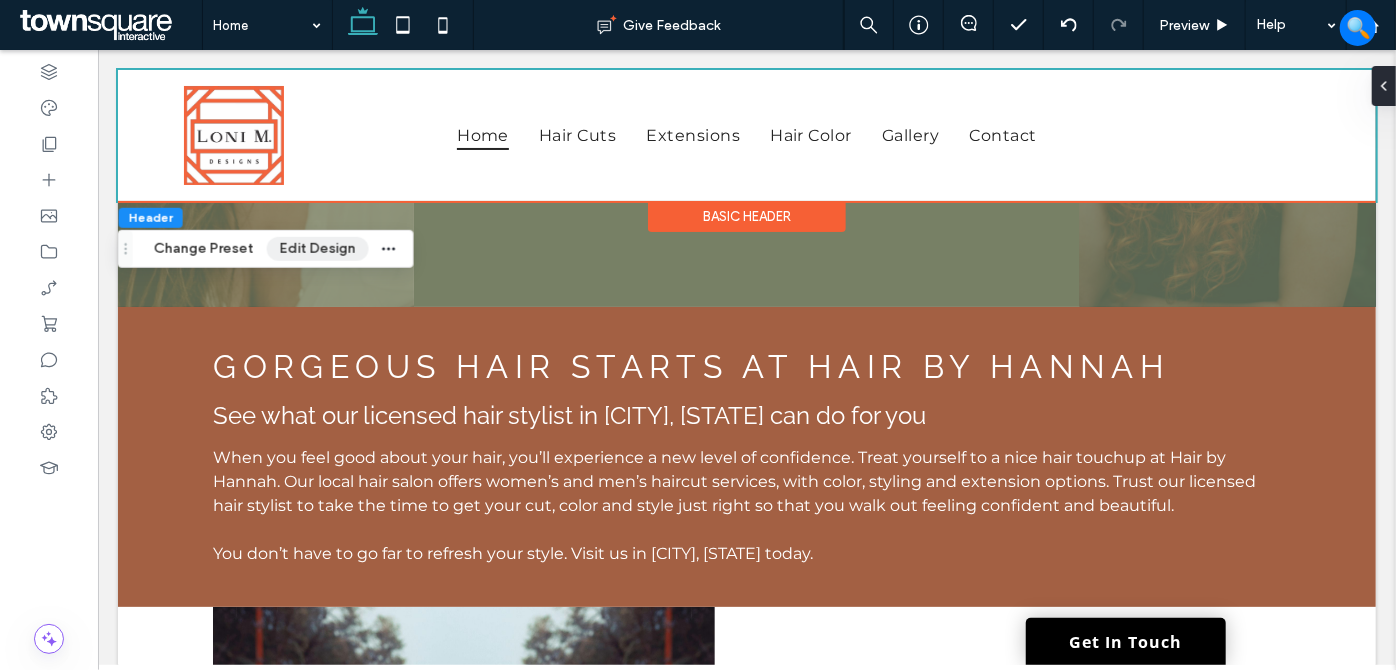 drag, startPoint x: 298, startPoint y: 251, endPoint x: 1115, endPoint y: 455, distance: 842.08374 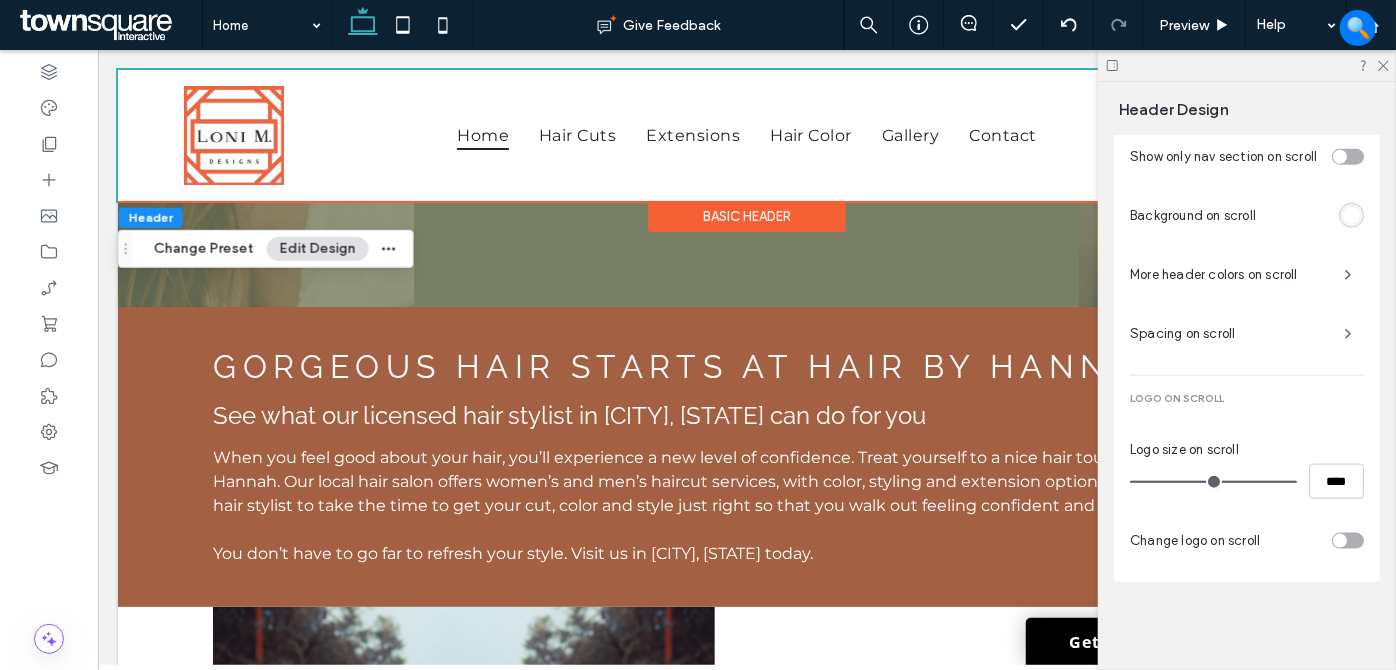 click on "More header colors on scroll" at bounding box center [1229, 275] 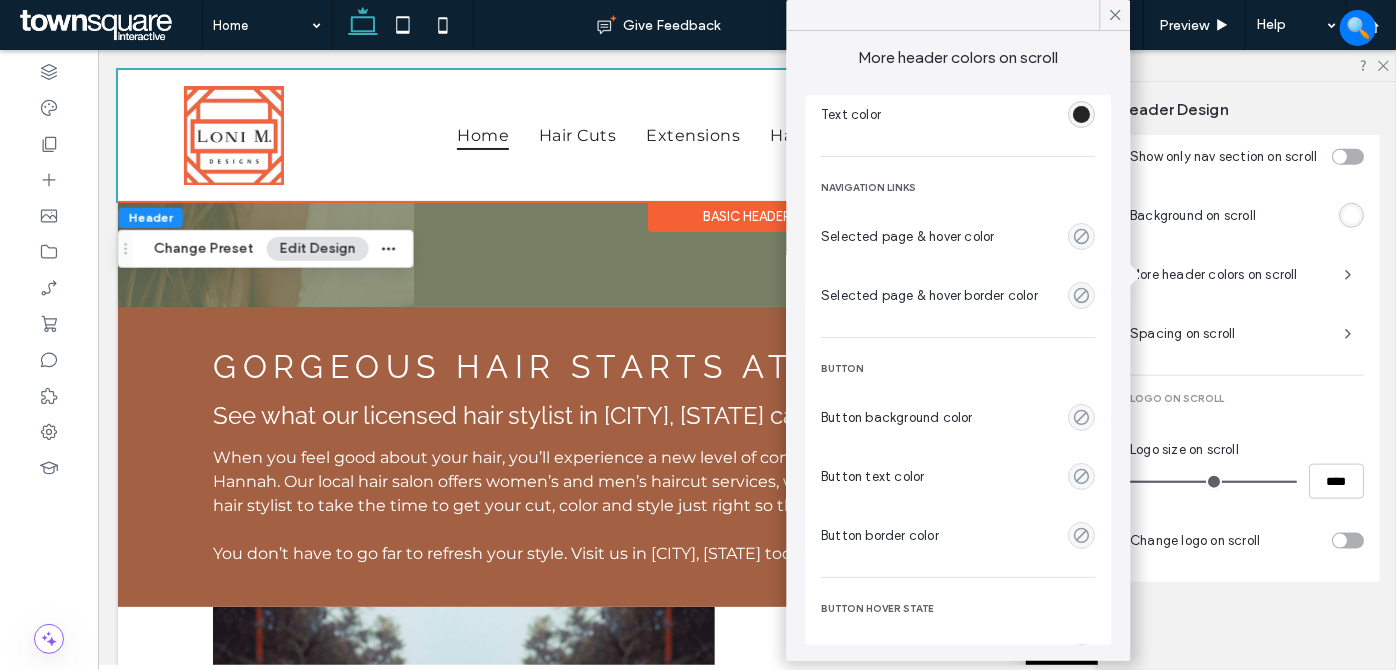 scroll, scrollTop: 181, scrollLeft: 0, axis: vertical 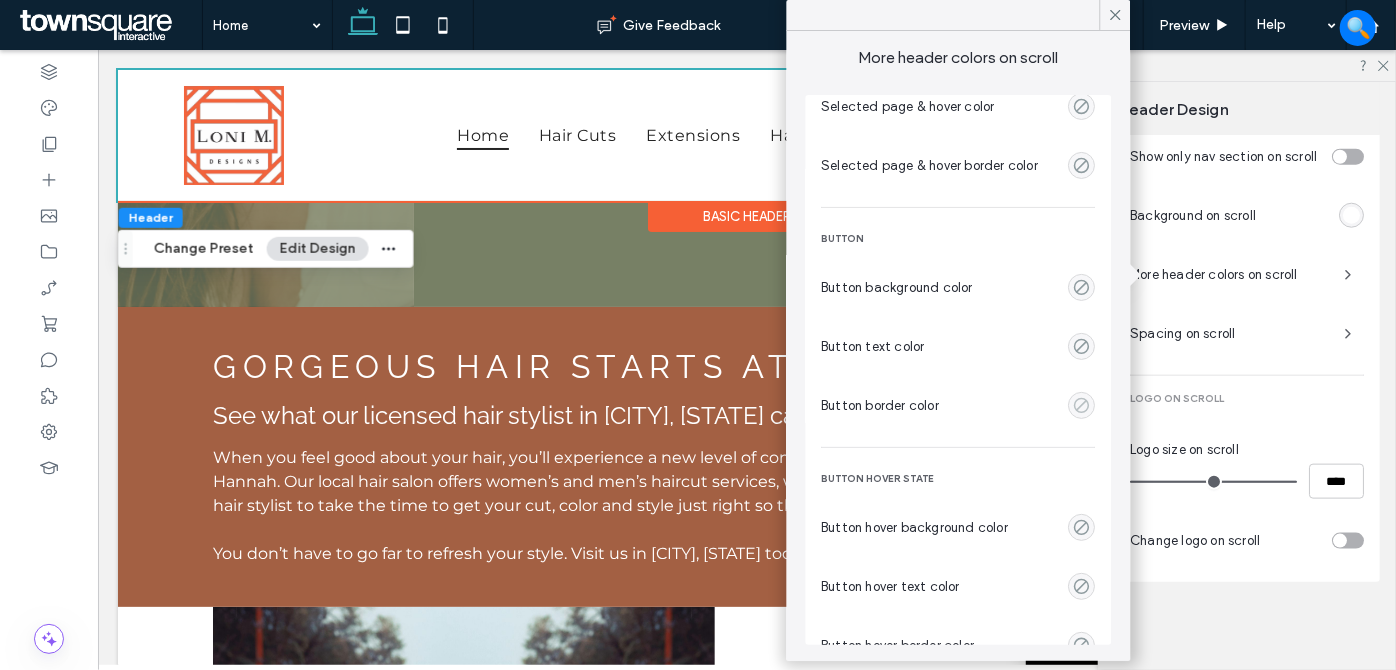 click 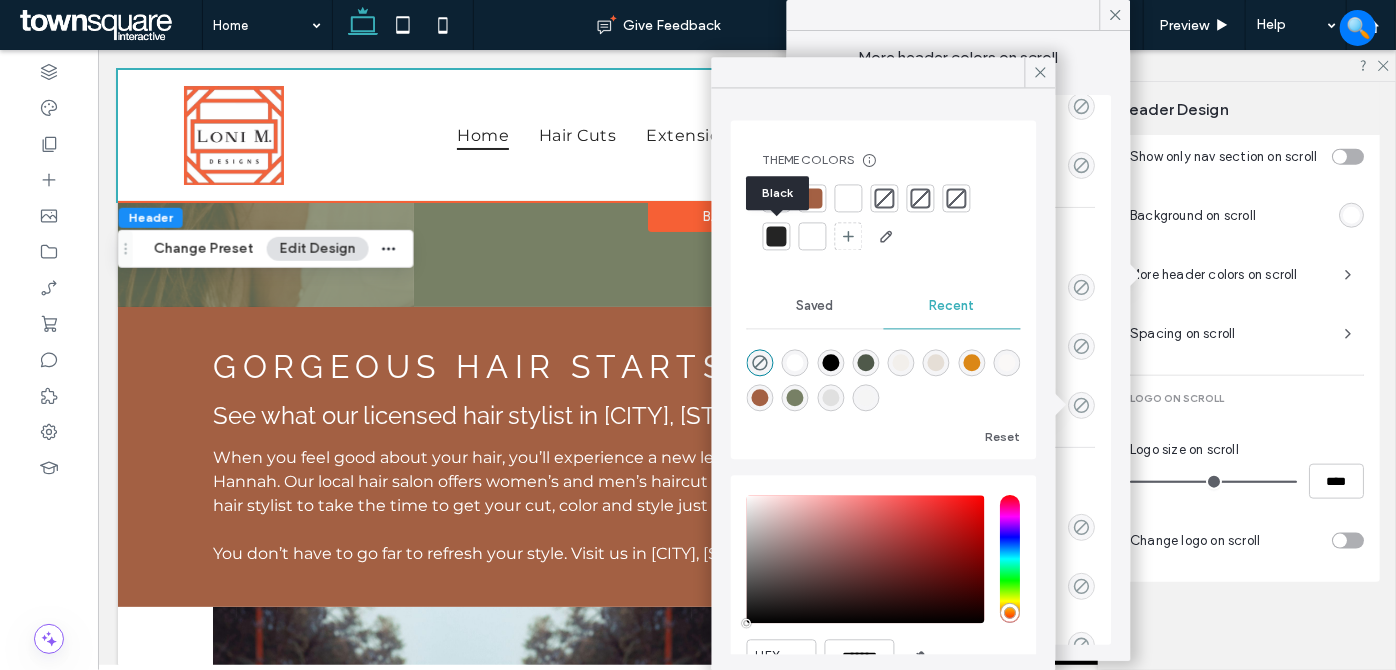 click at bounding box center [777, 236] 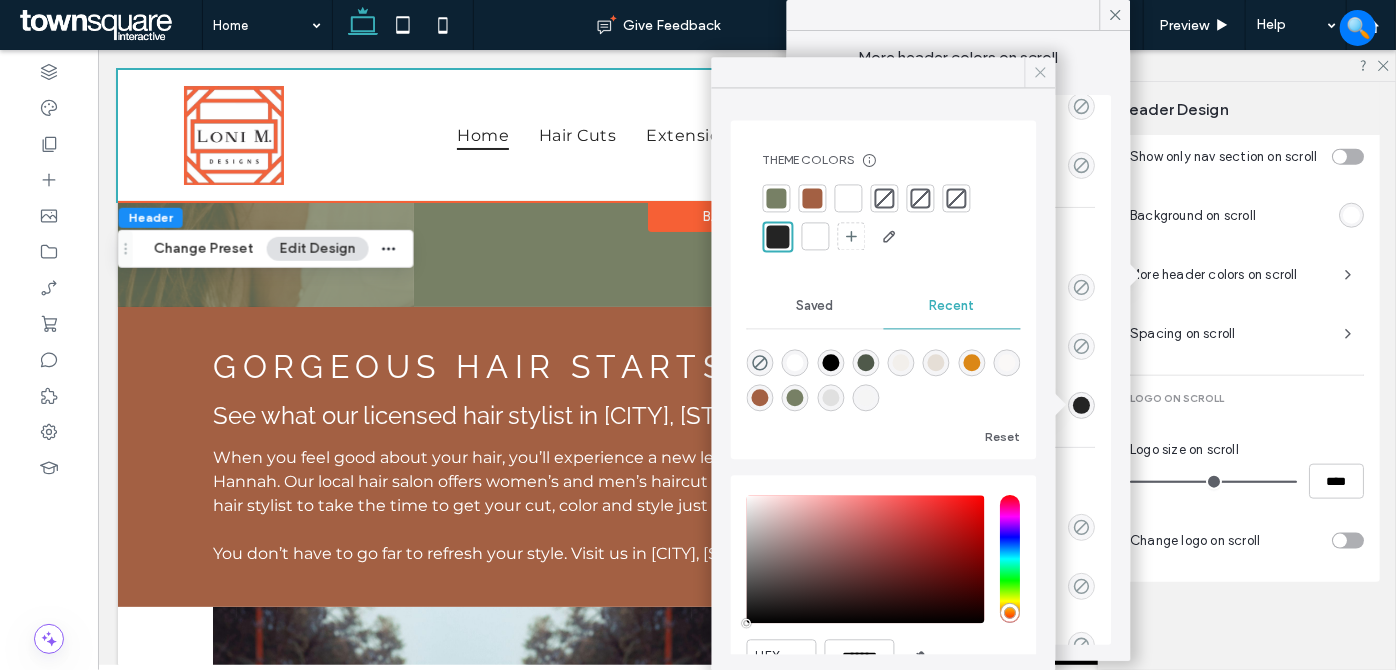 click 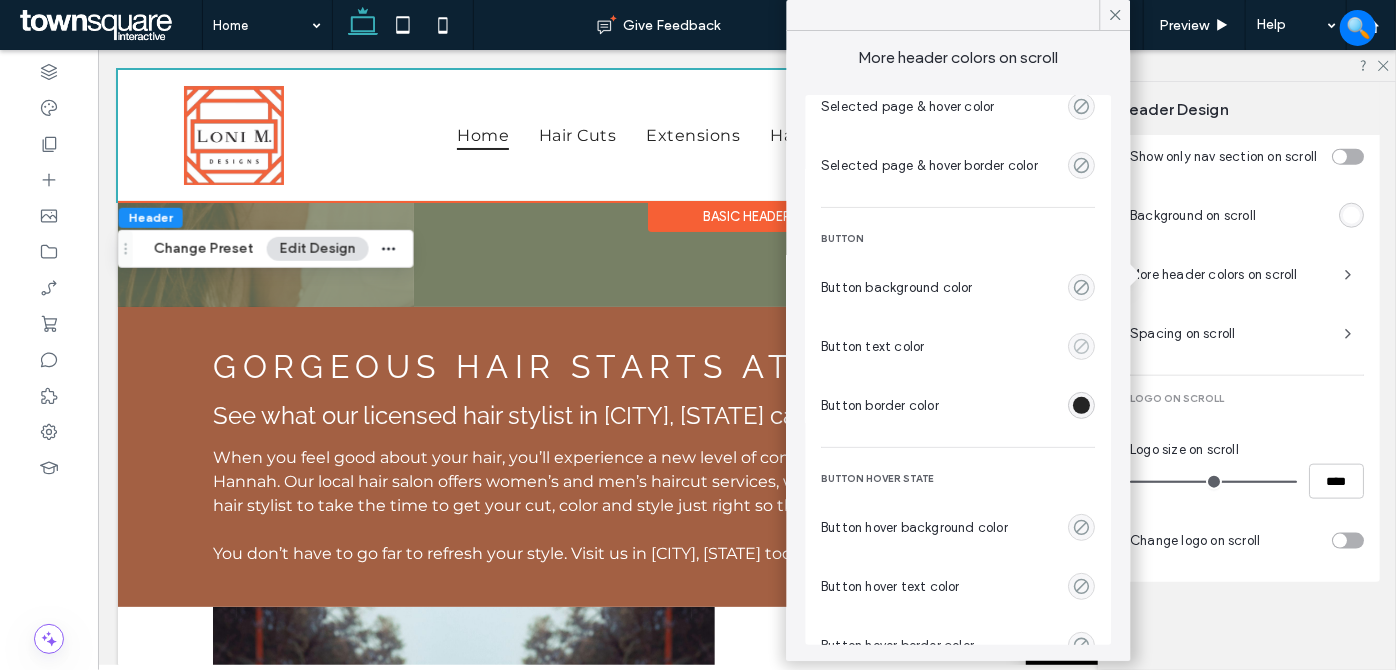 click 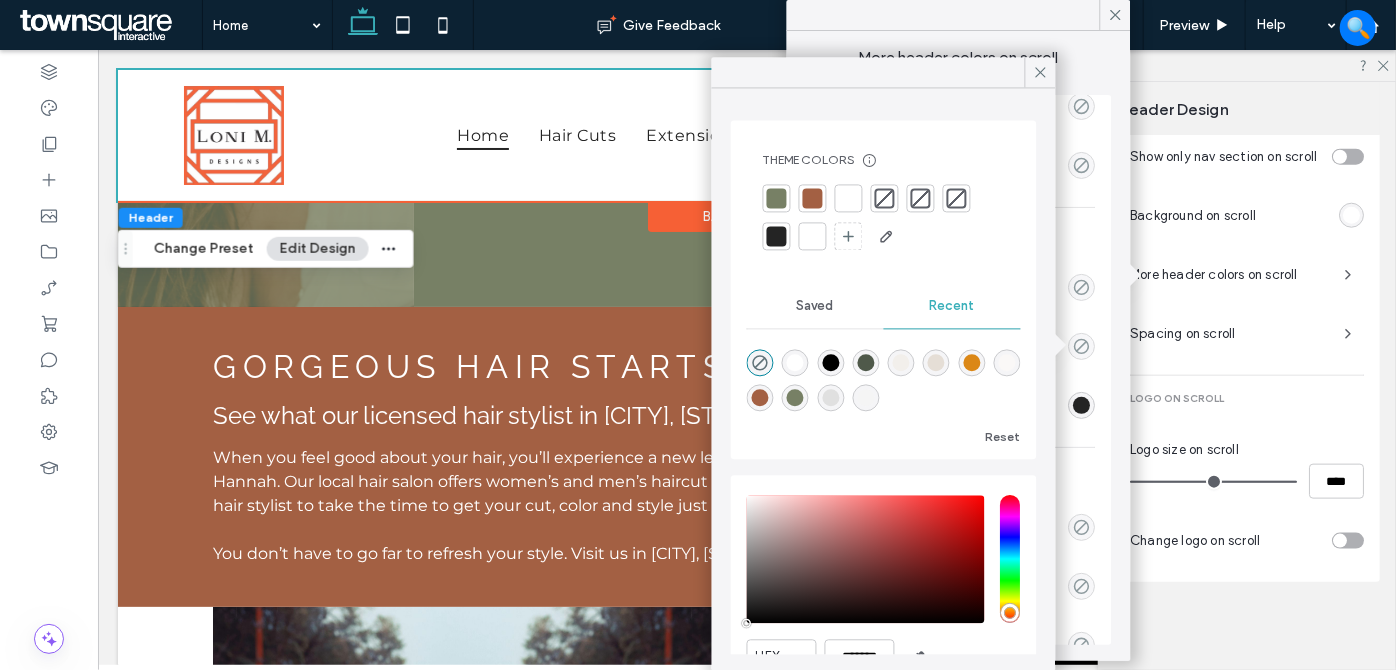 click at bounding box center (777, 236) 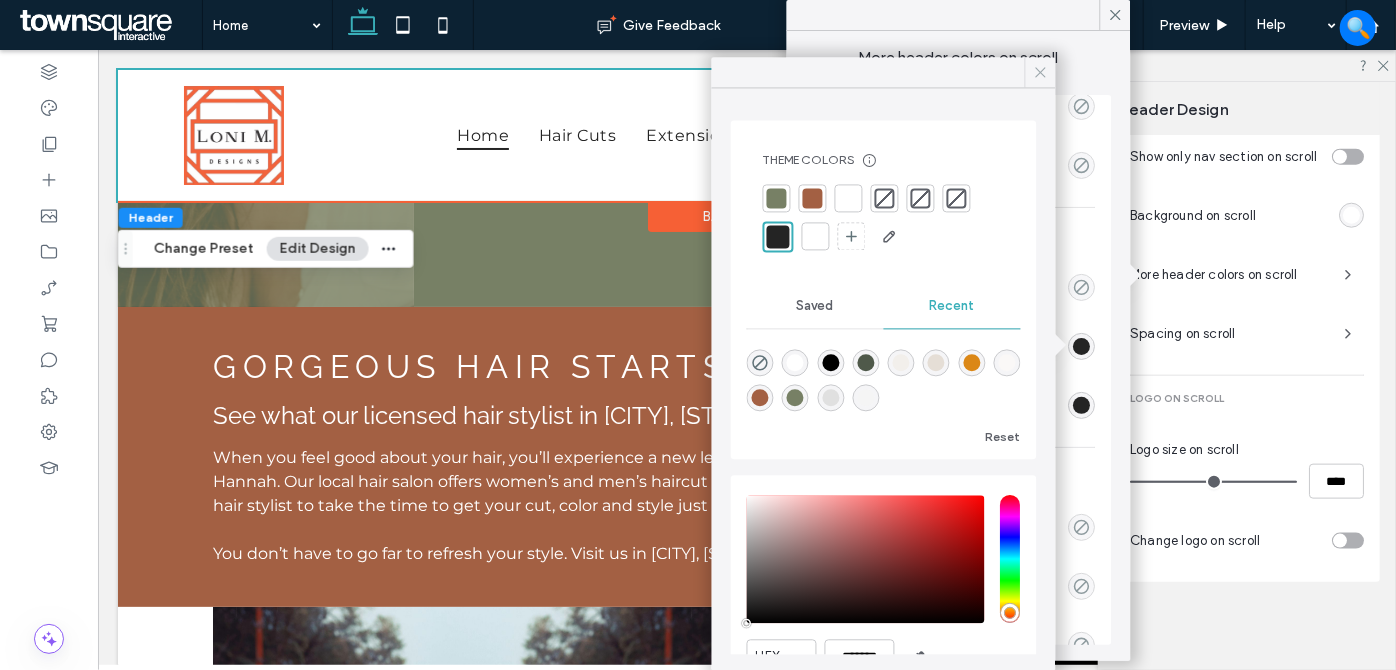 click 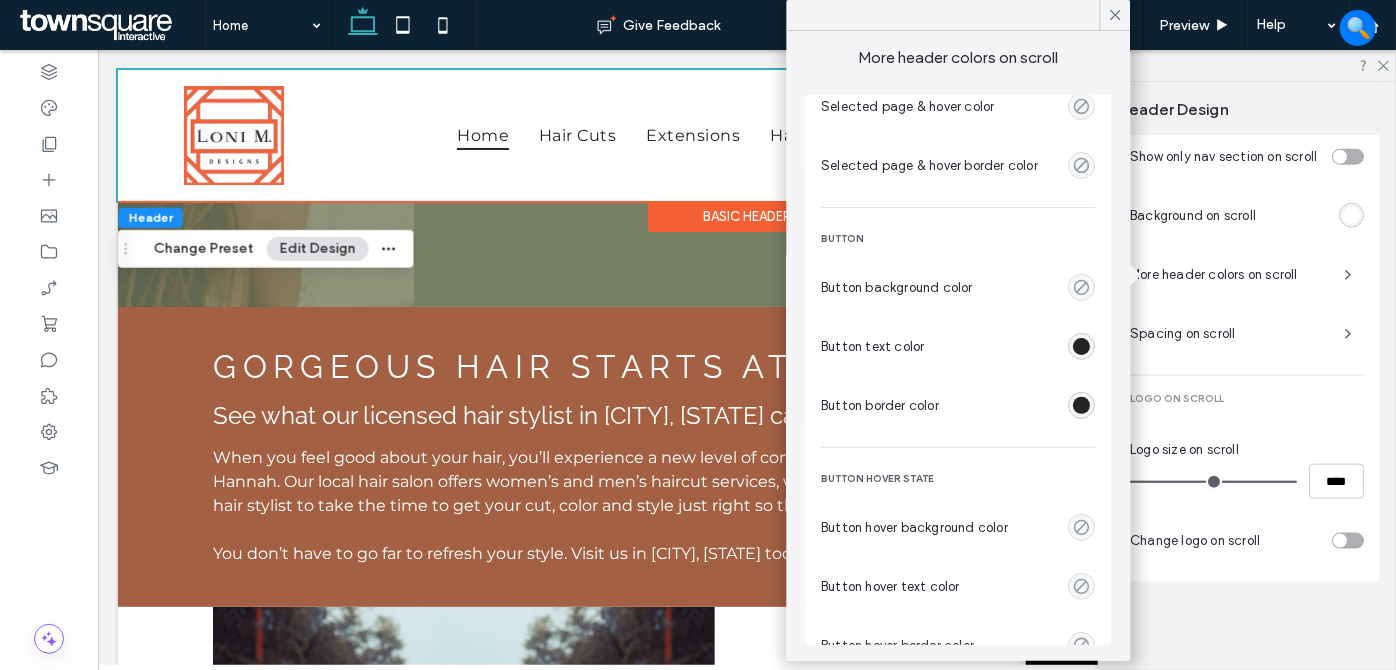 click at bounding box center (1082, 346) 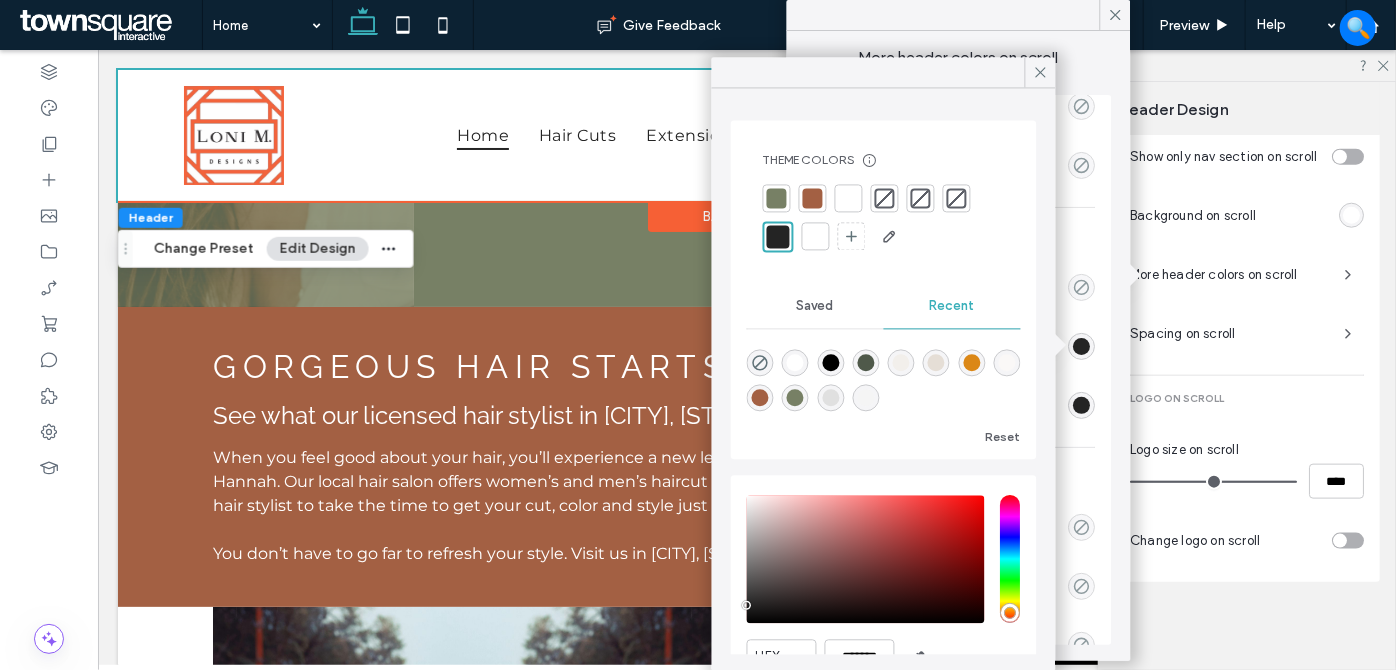 click 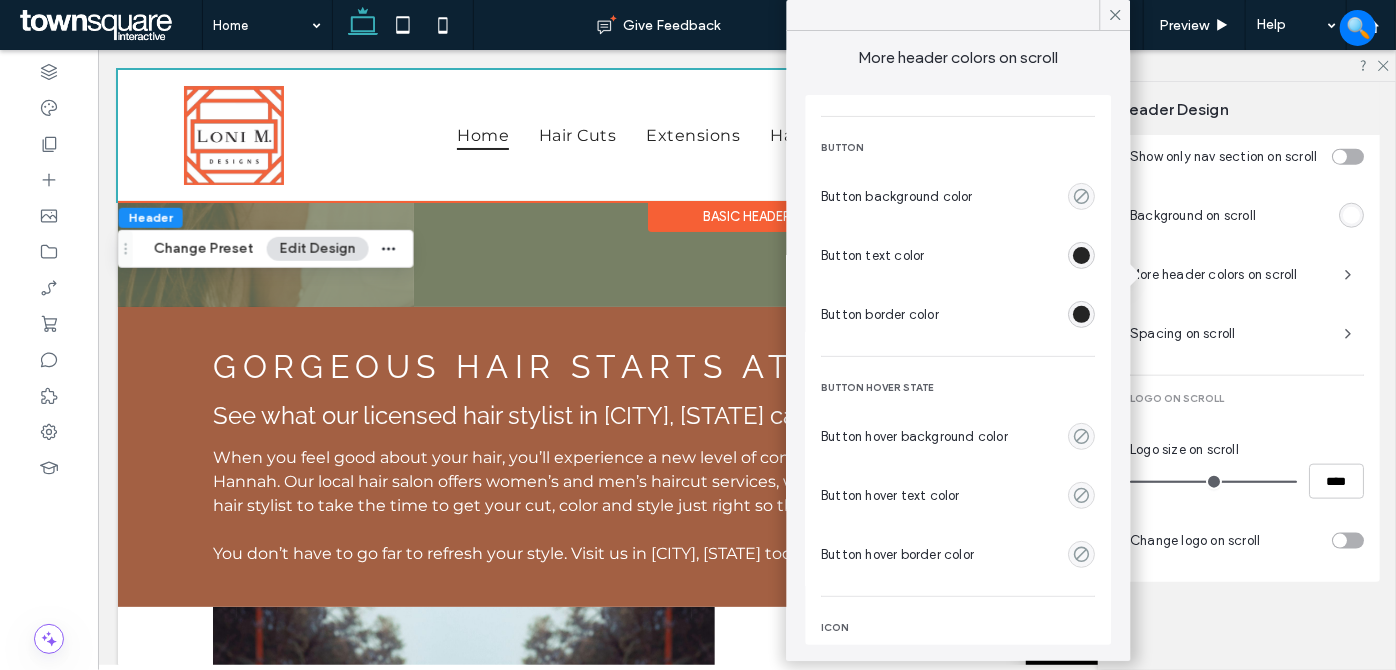 scroll, scrollTop: 363, scrollLeft: 0, axis: vertical 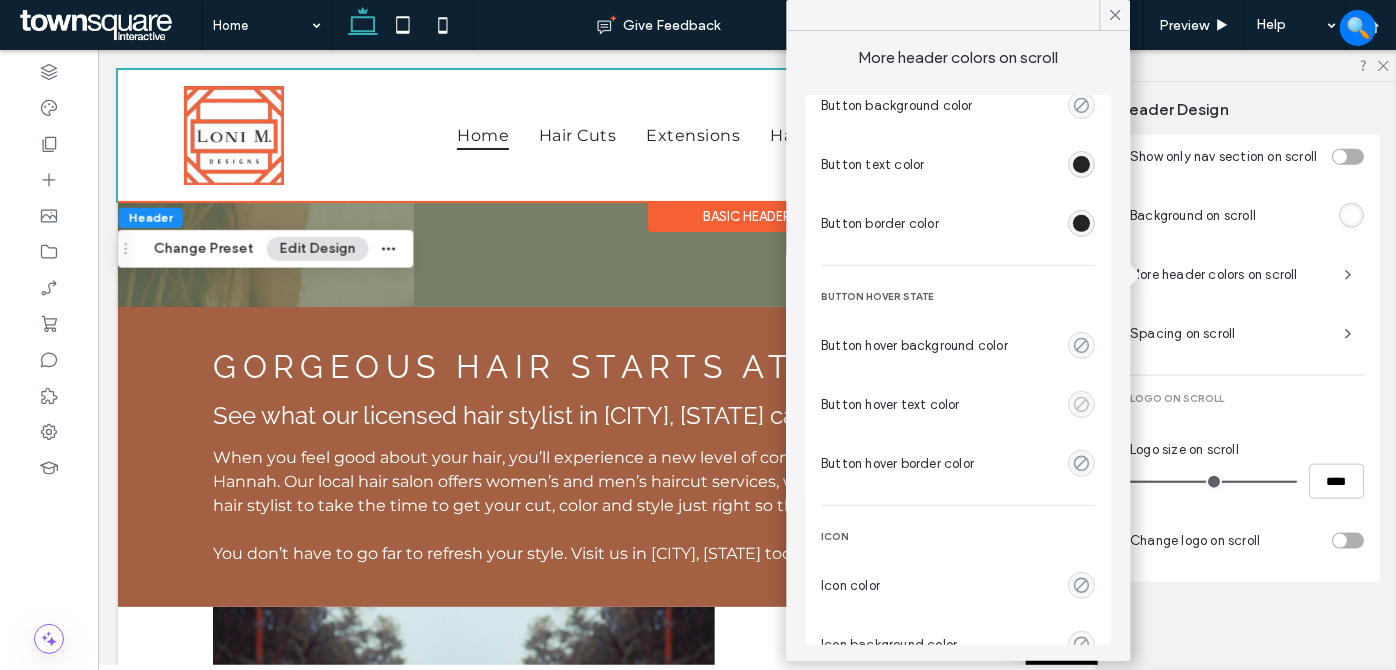 click 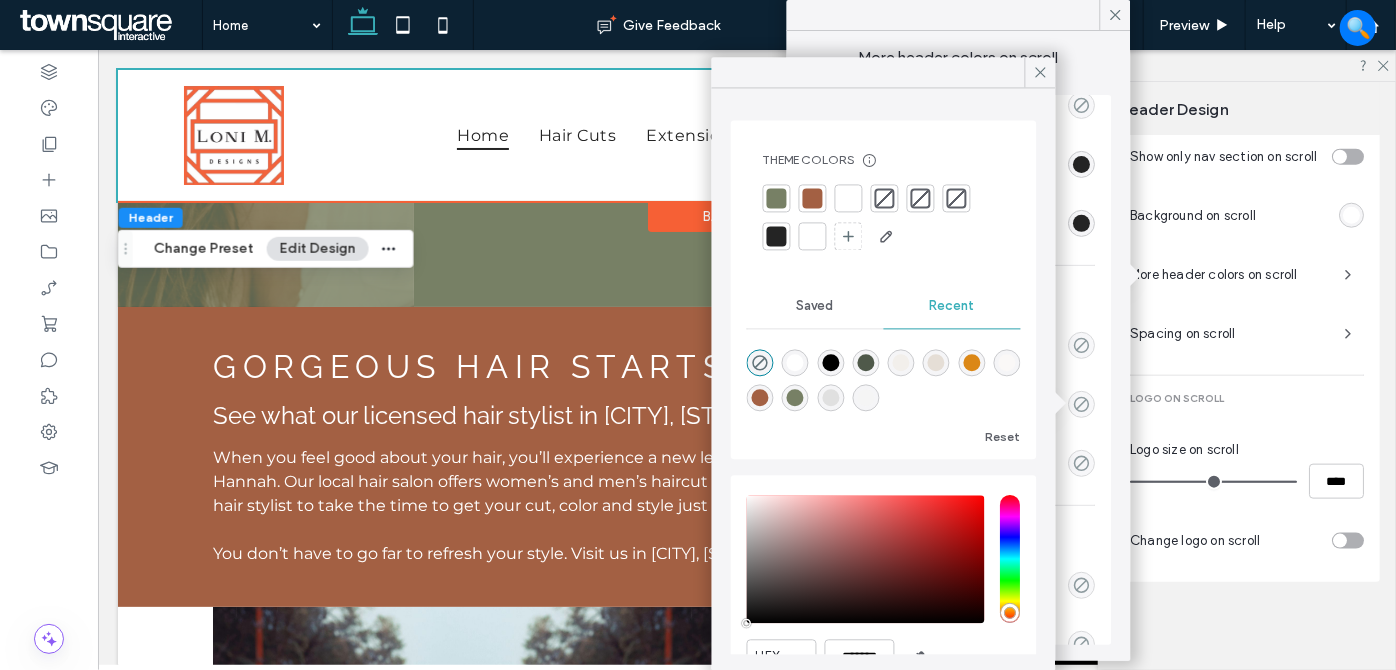 click at bounding box center [849, 198] 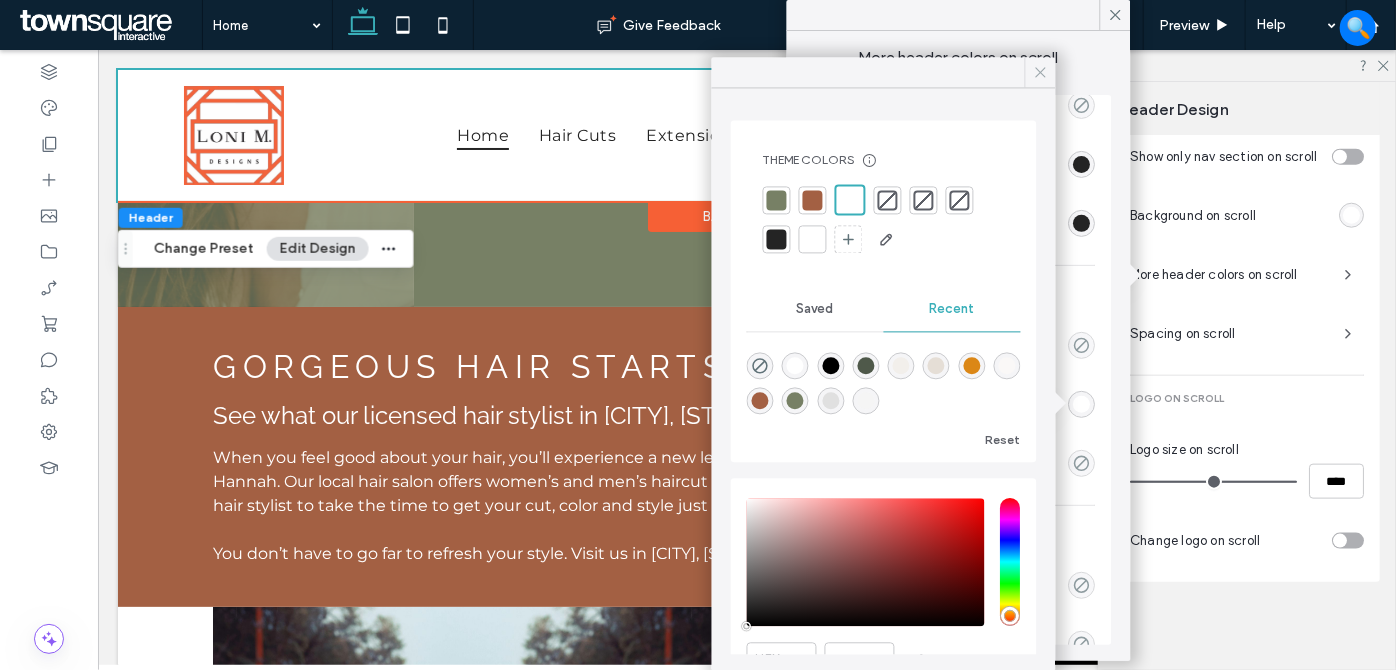 click 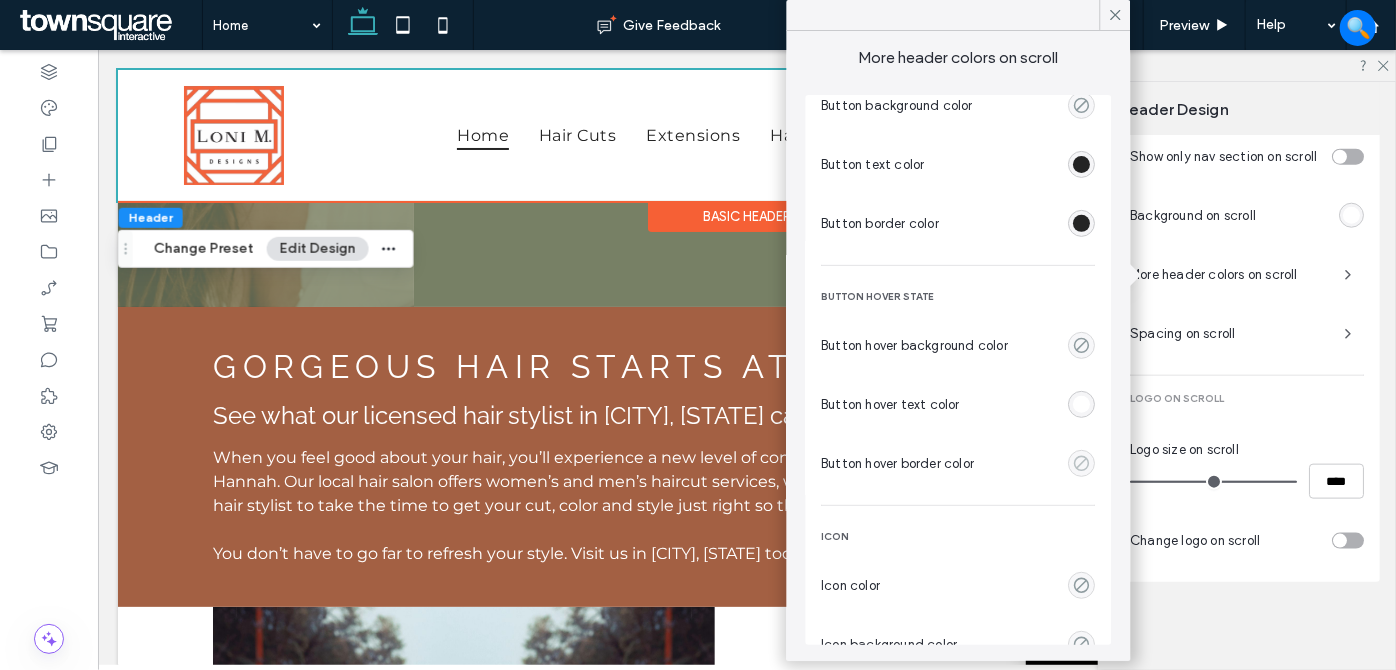 click 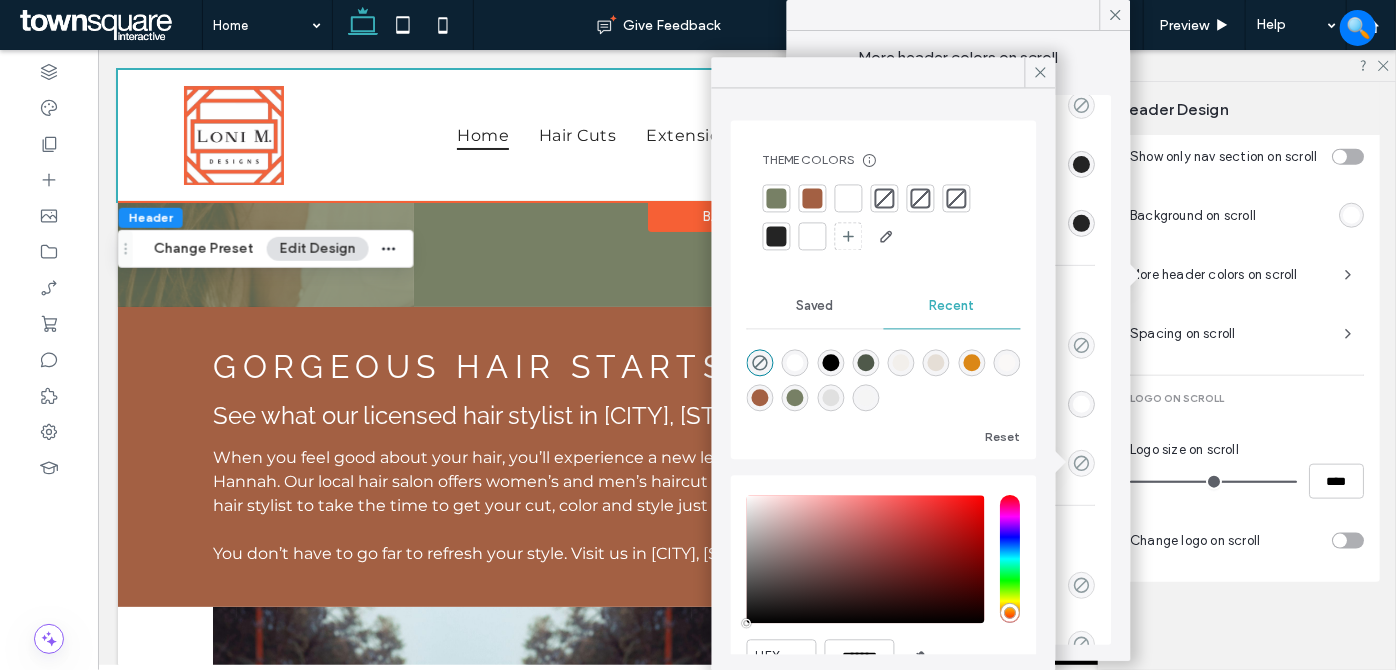 drag, startPoint x: 779, startPoint y: 198, endPoint x: 1000, endPoint y: 147, distance: 226.80829 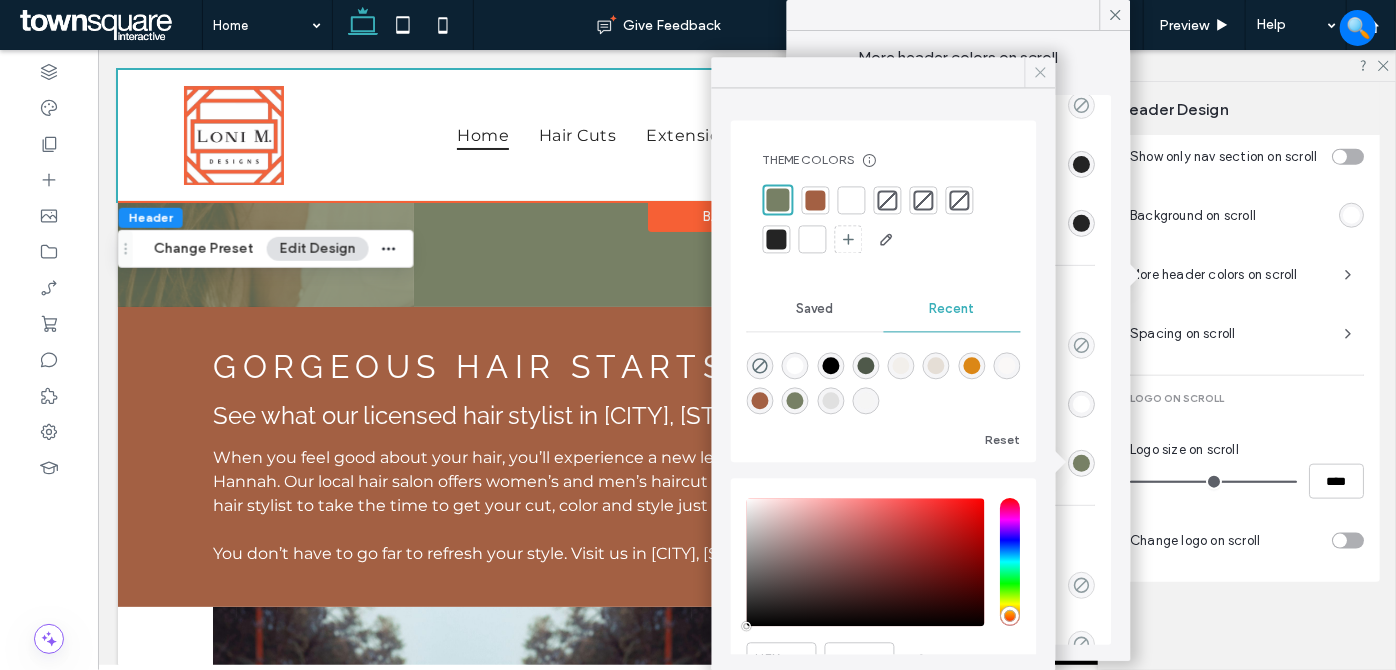 click 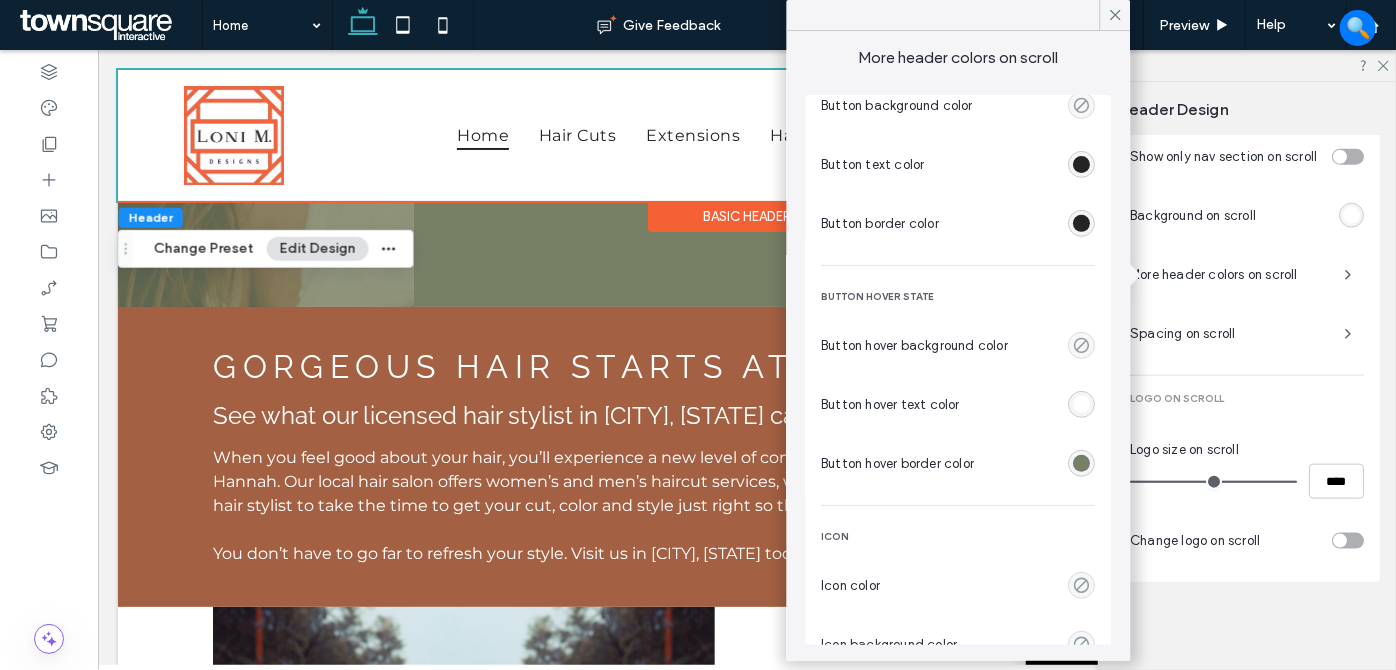 drag, startPoint x: 1053, startPoint y: 340, endPoint x: 1033, endPoint y: 334, distance: 20.880613 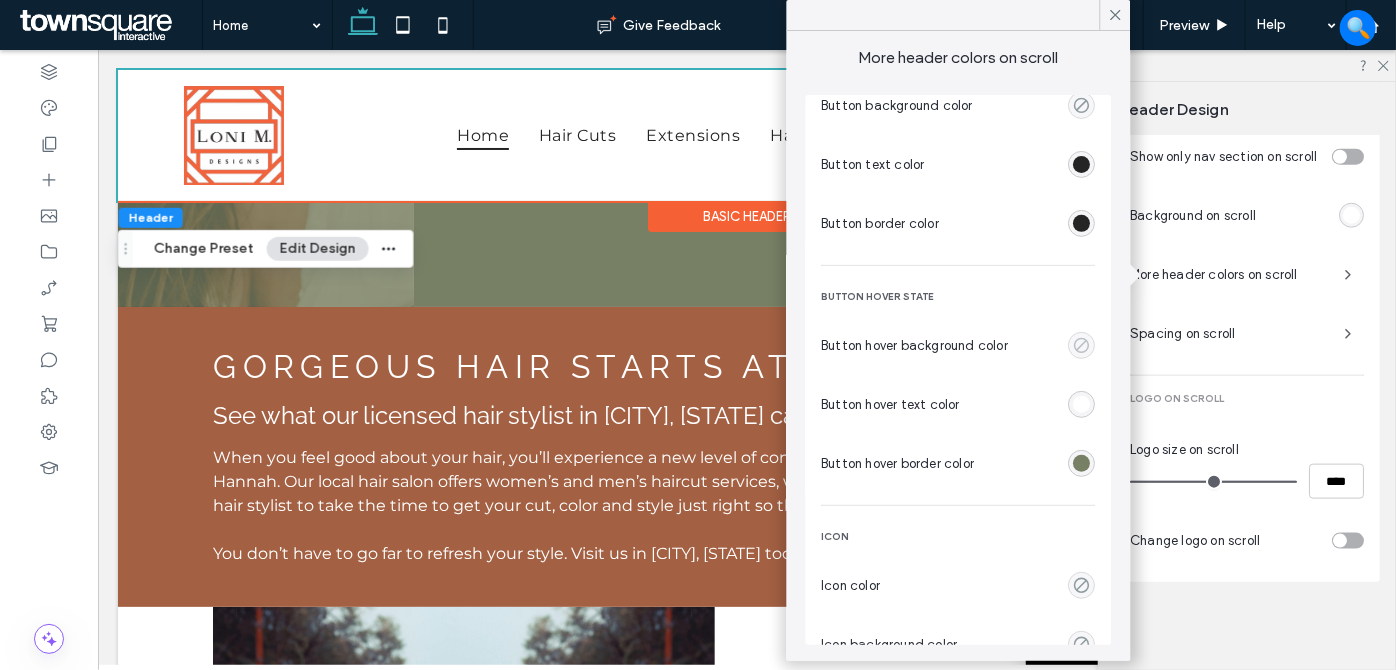 click 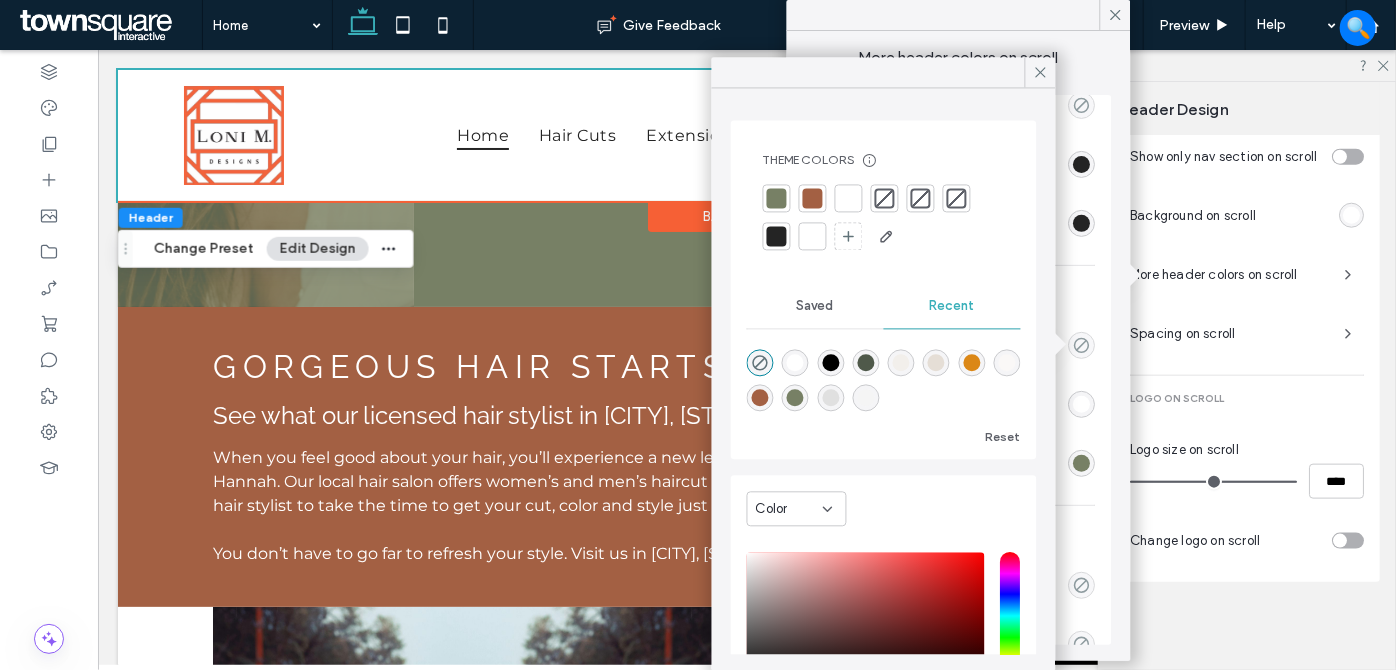 click at bounding box center (777, 198) 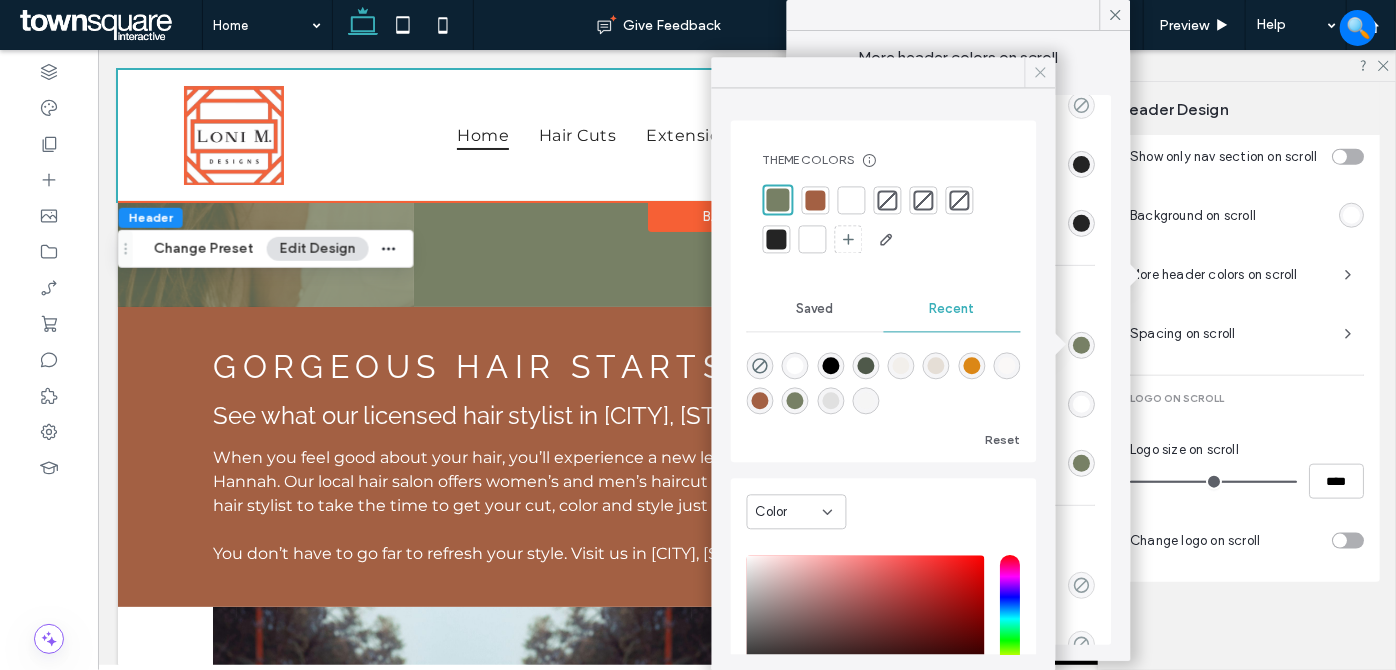 click at bounding box center [1041, 72] 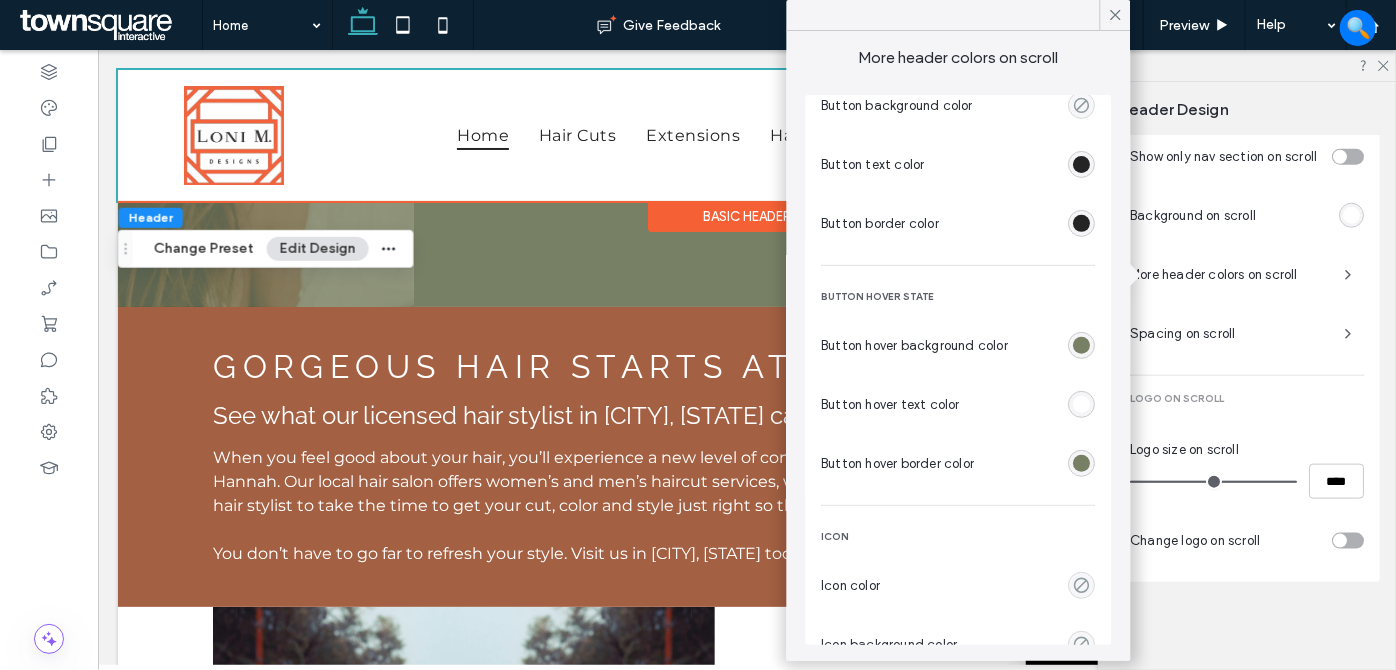 drag, startPoint x: 1114, startPoint y: 21, endPoint x: 1135, endPoint y: 17, distance: 21.377558 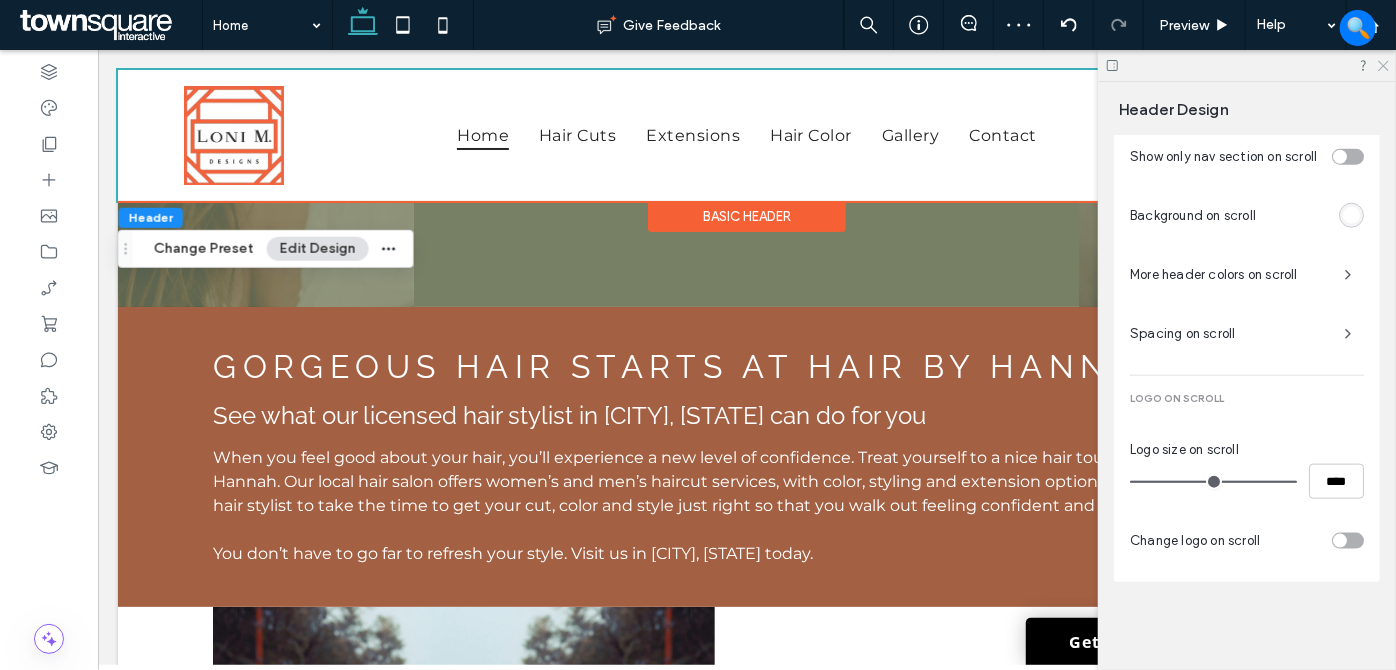 click 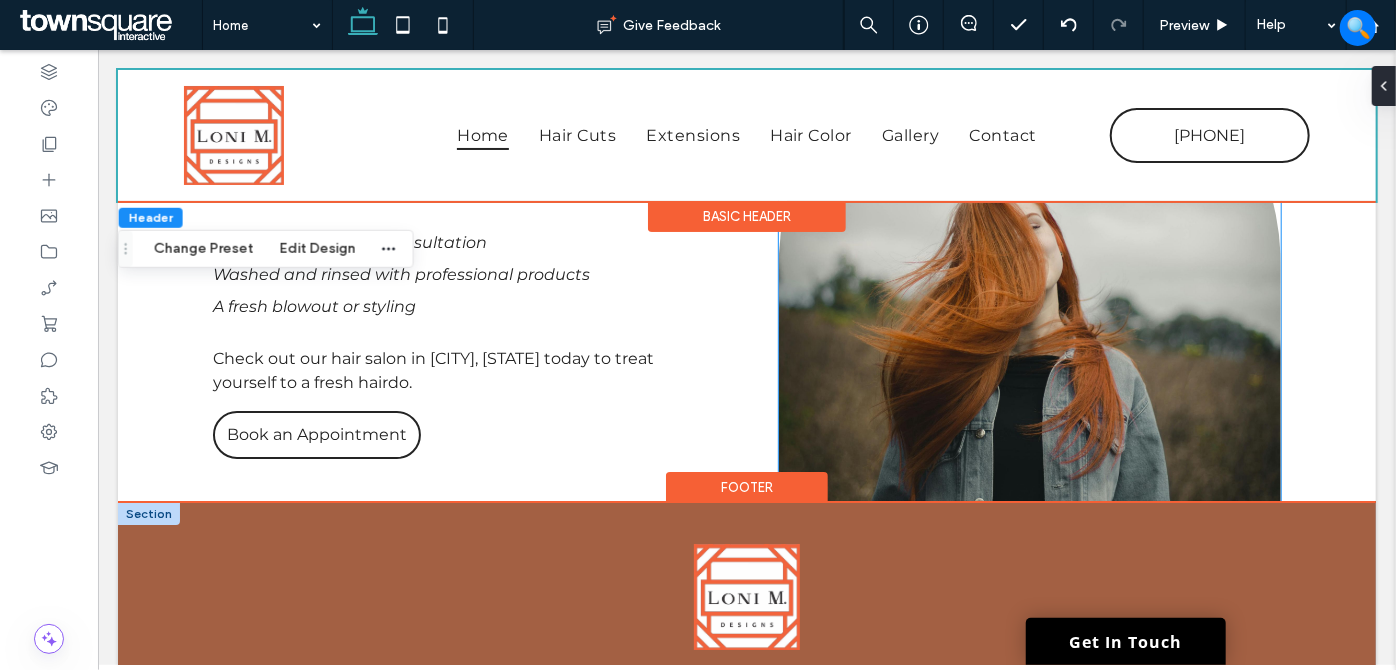 scroll, scrollTop: 3725, scrollLeft: 0, axis: vertical 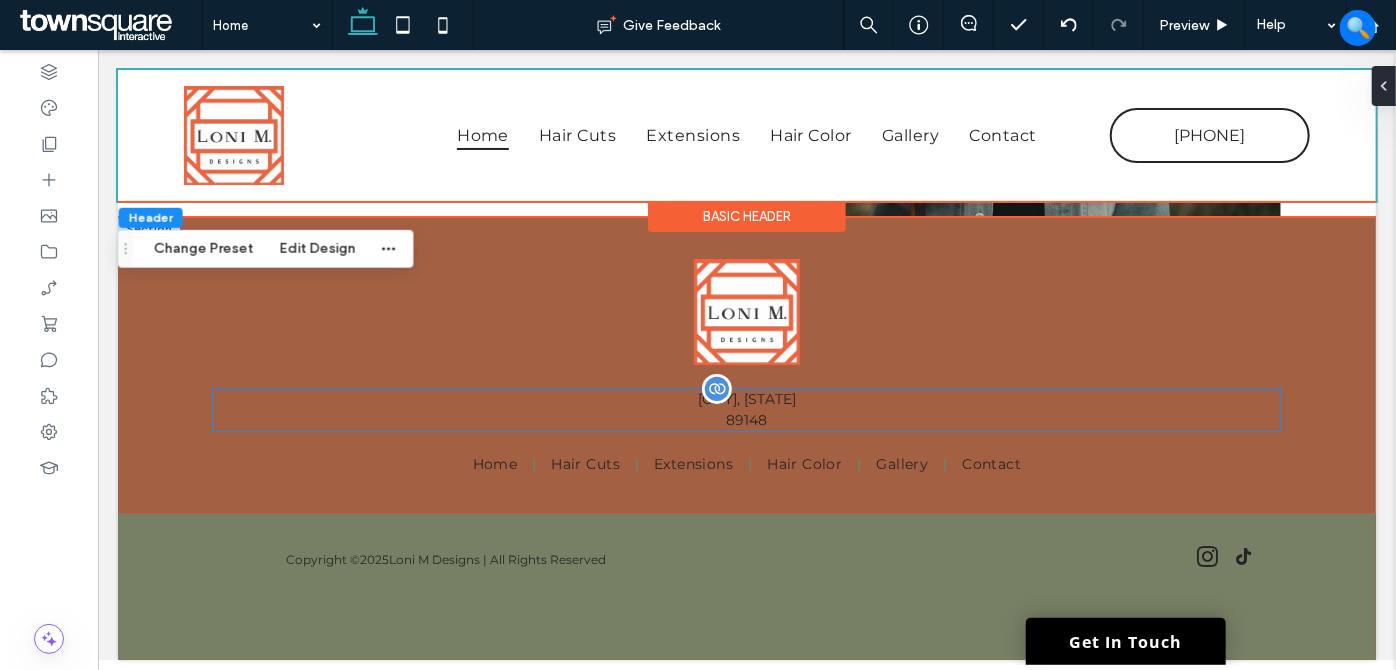 click on "89148" at bounding box center [745, 419] 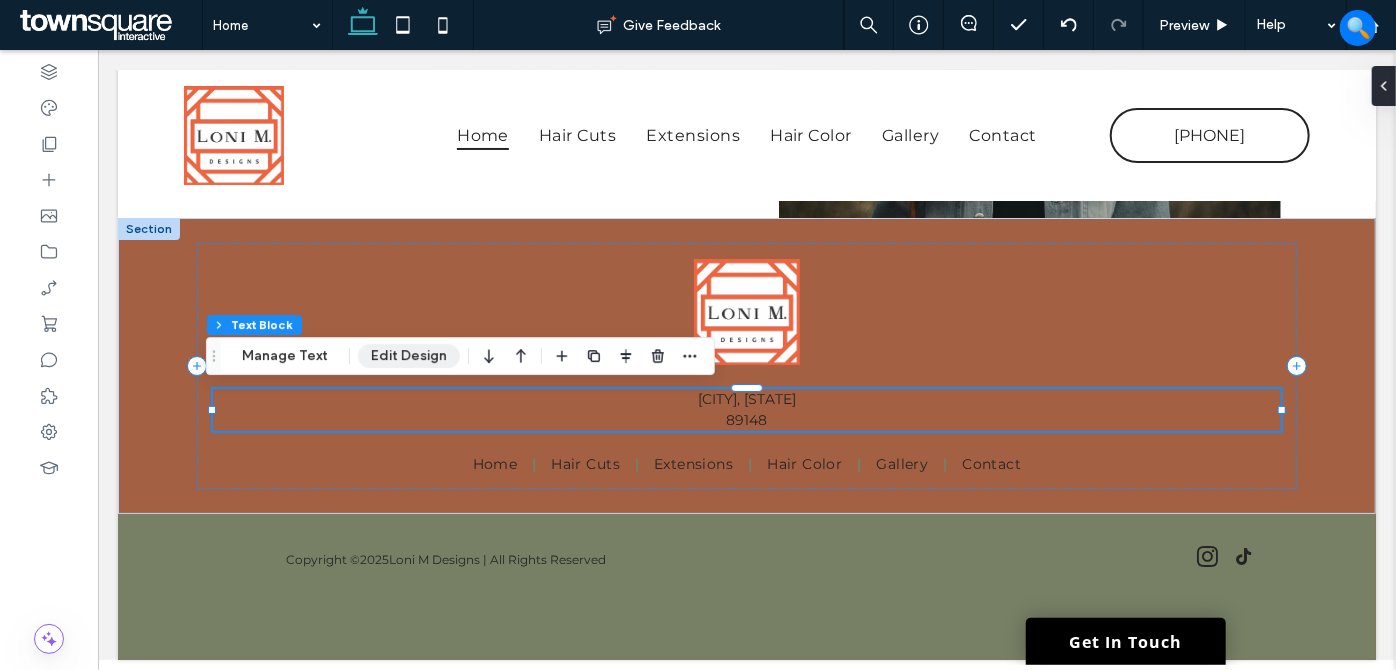 drag, startPoint x: 412, startPoint y: 350, endPoint x: 678, endPoint y: 310, distance: 268.9907 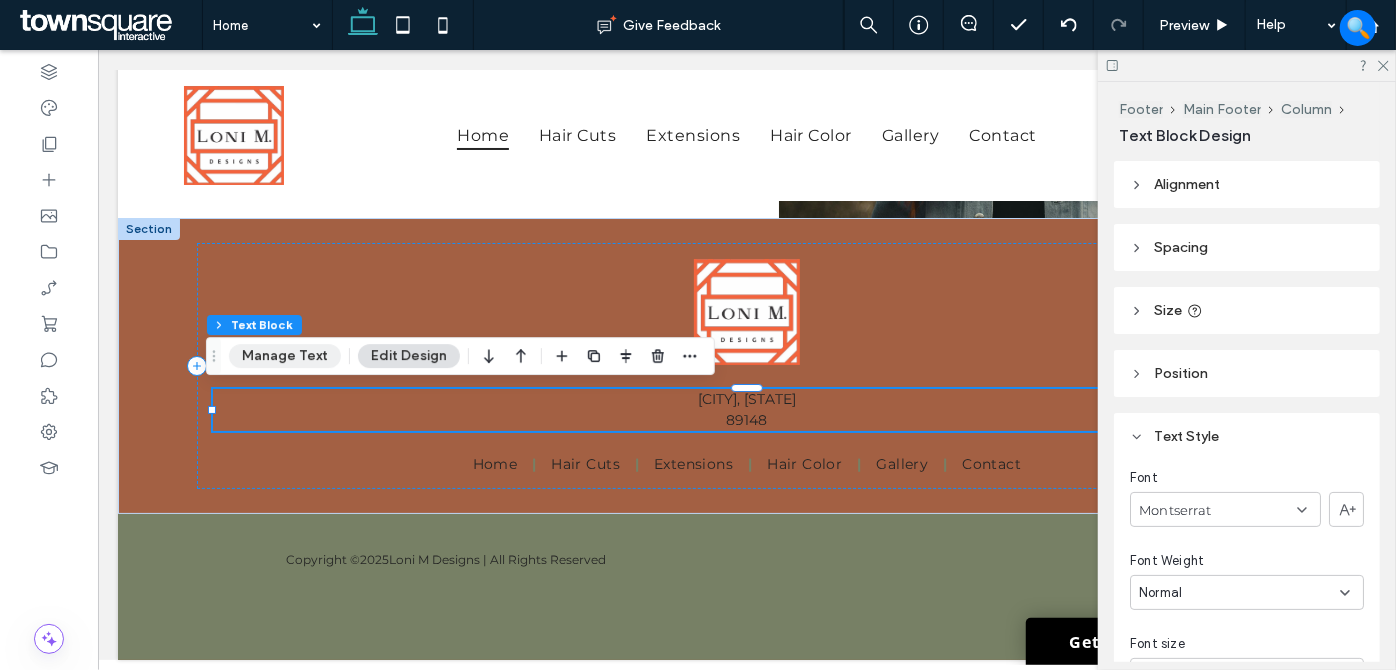 click on "Manage Text" at bounding box center [285, 356] 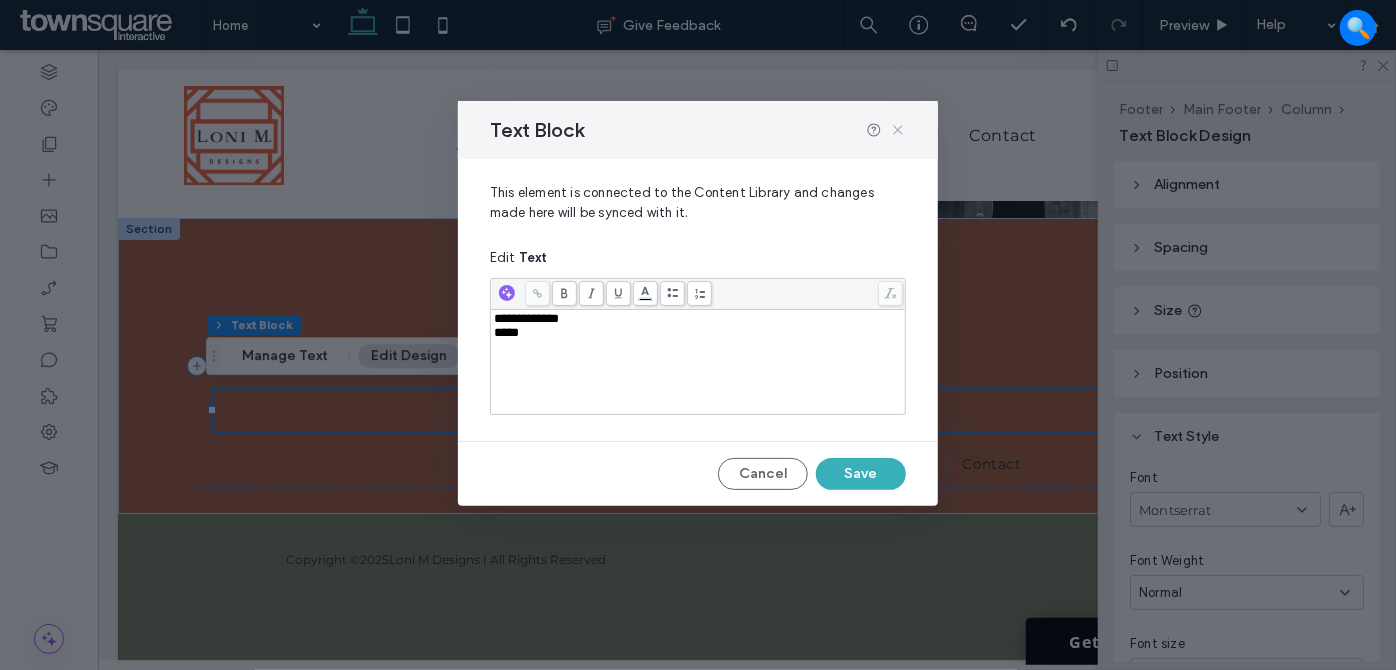 click 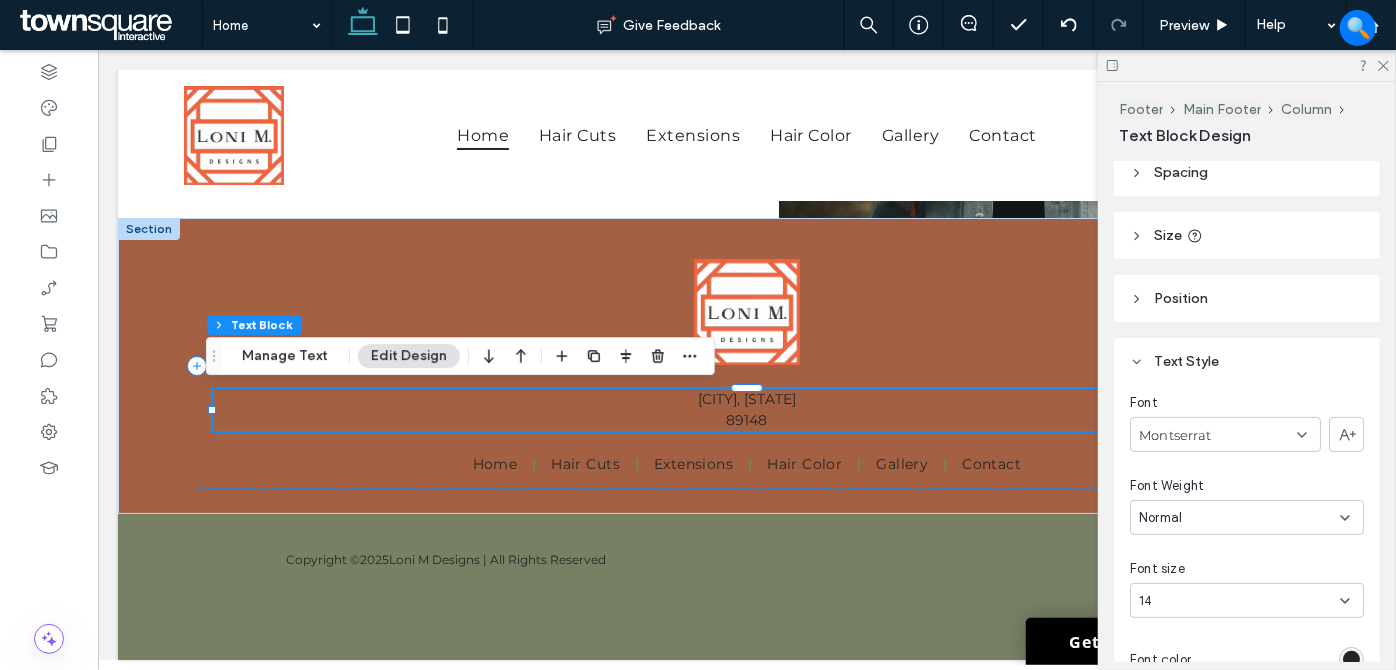 scroll, scrollTop: 272, scrollLeft: 0, axis: vertical 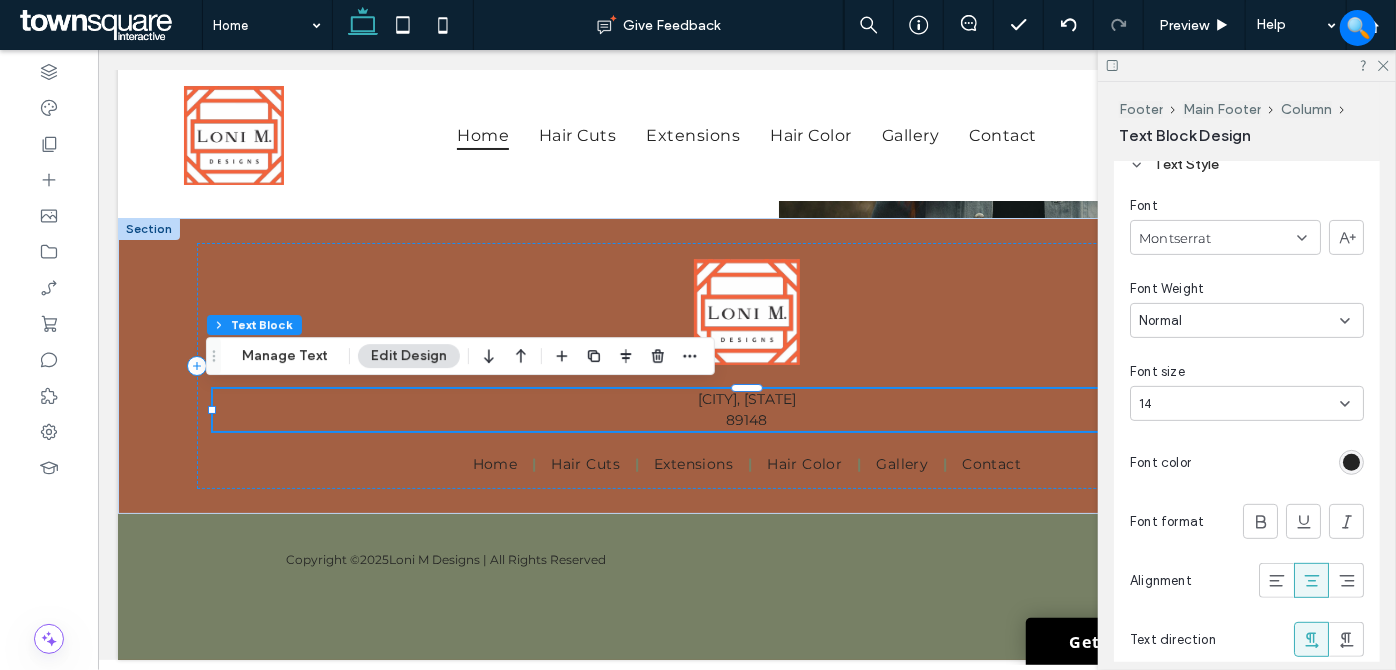 click at bounding box center [1351, 462] 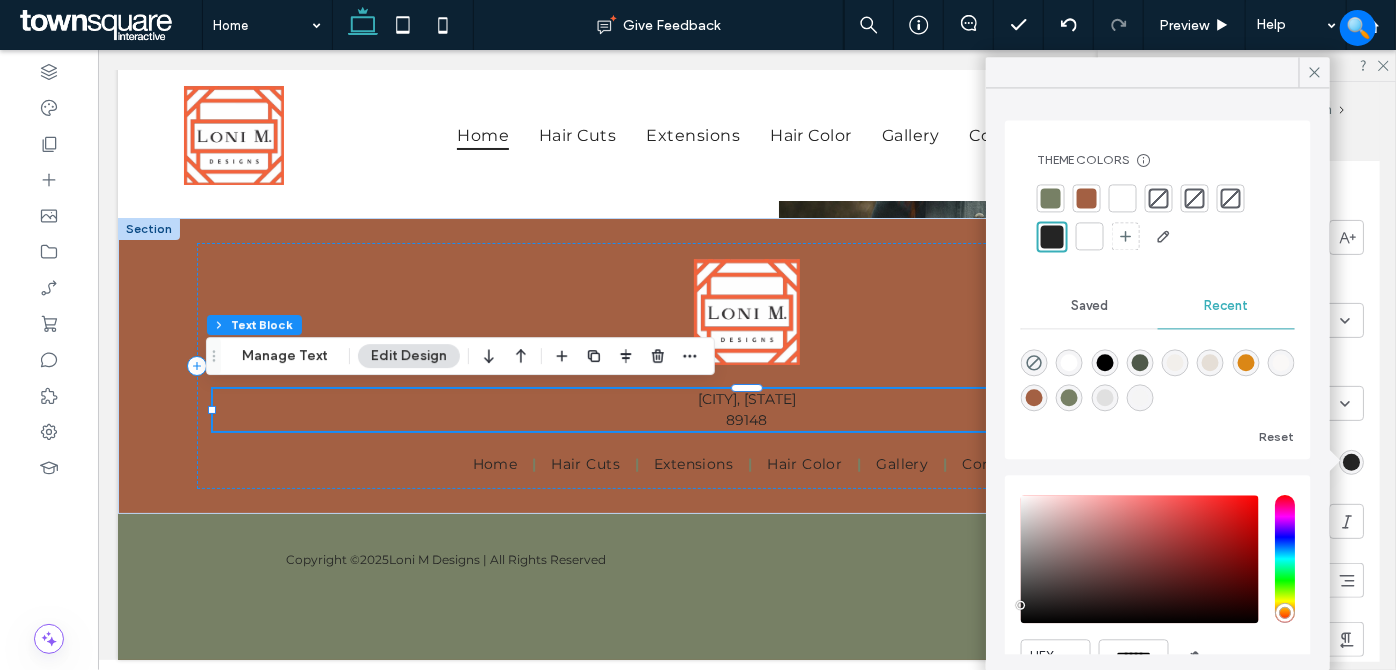 click at bounding box center (1123, 198) 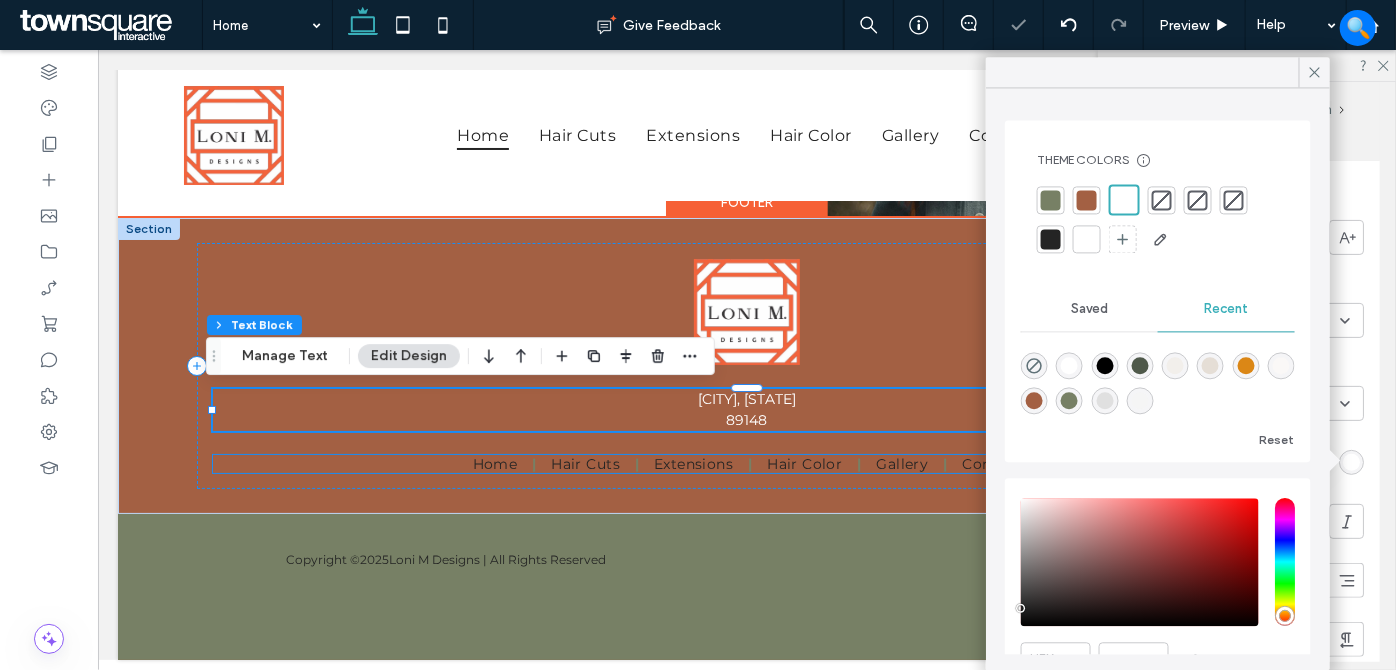 click on "Home
Hair Cuts
Extensions
Hair Color
Gallery
Contact" at bounding box center [745, 463] 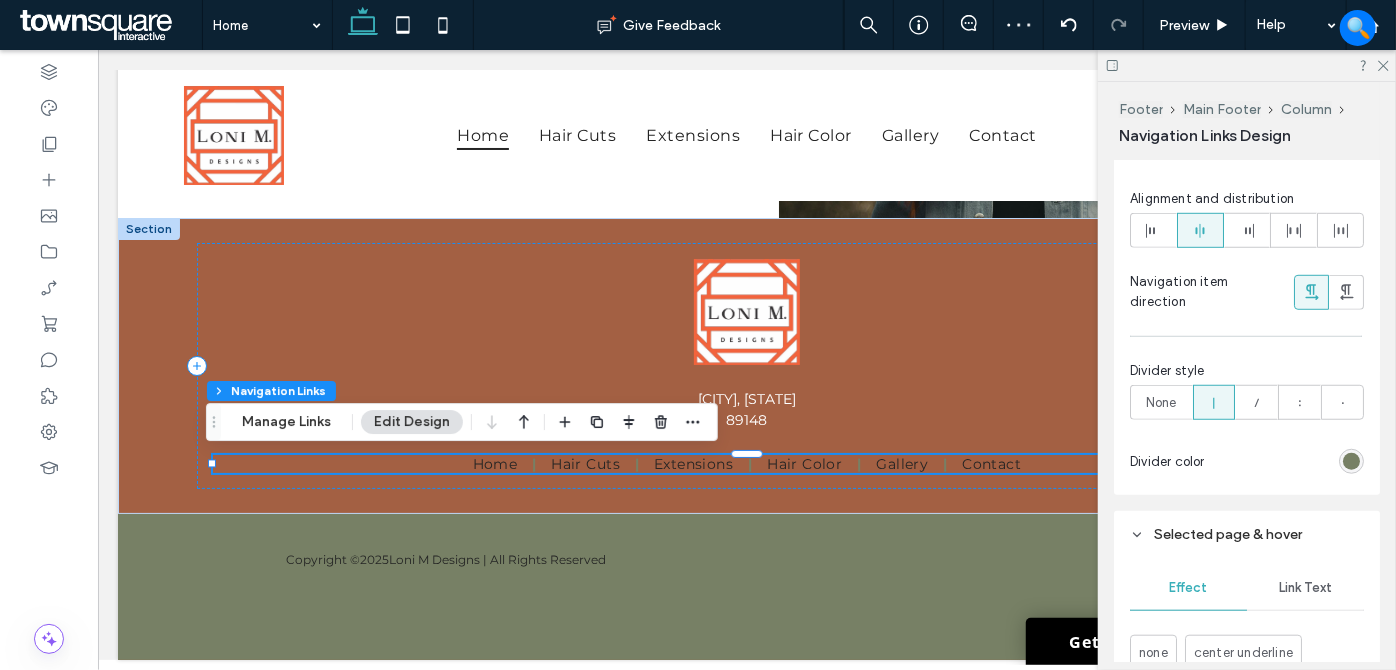 scroll, scrollTop: 727, scrollLeft: 0, axis: vertical 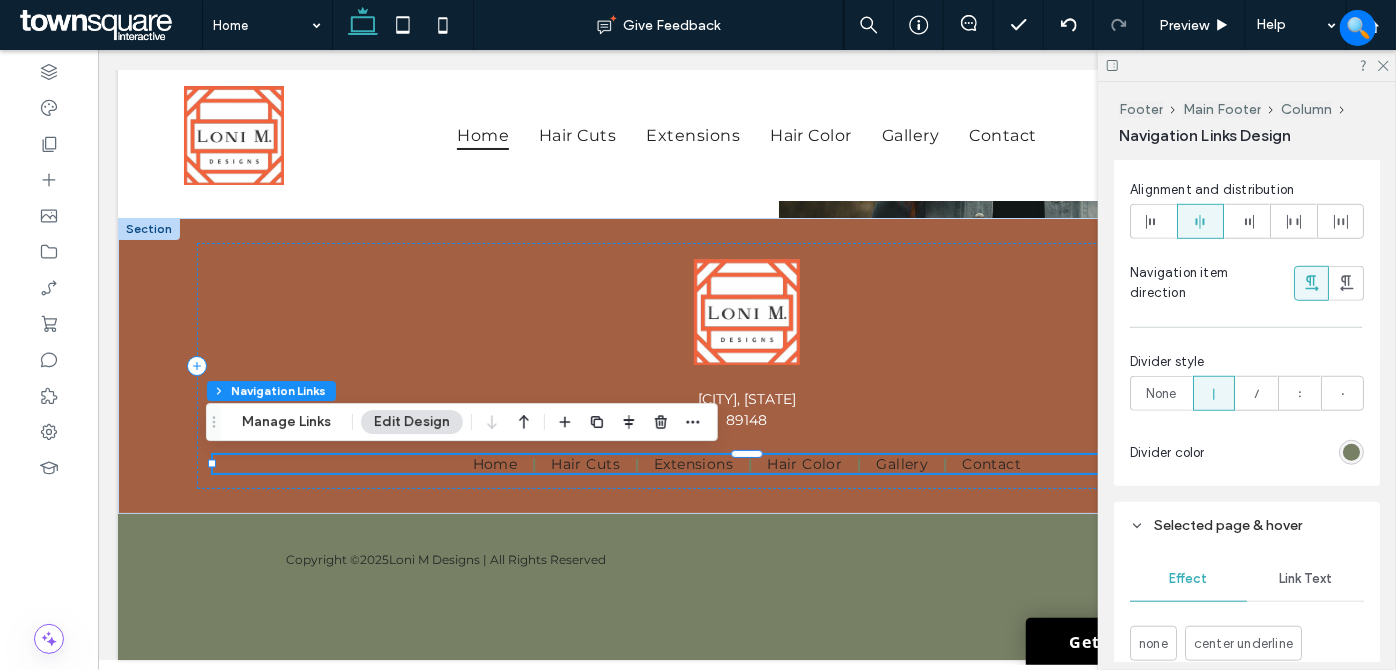 click at bounding box center [1351, 452] 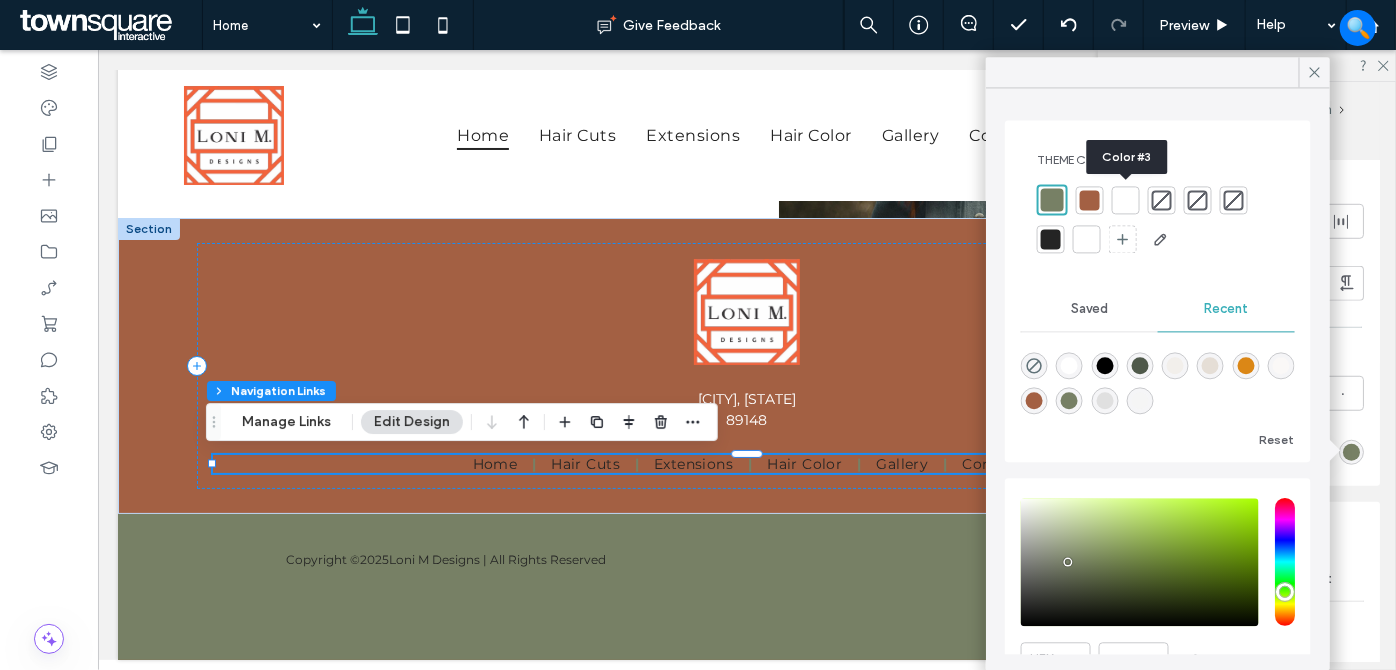 click at bounding box center (1126, 200) 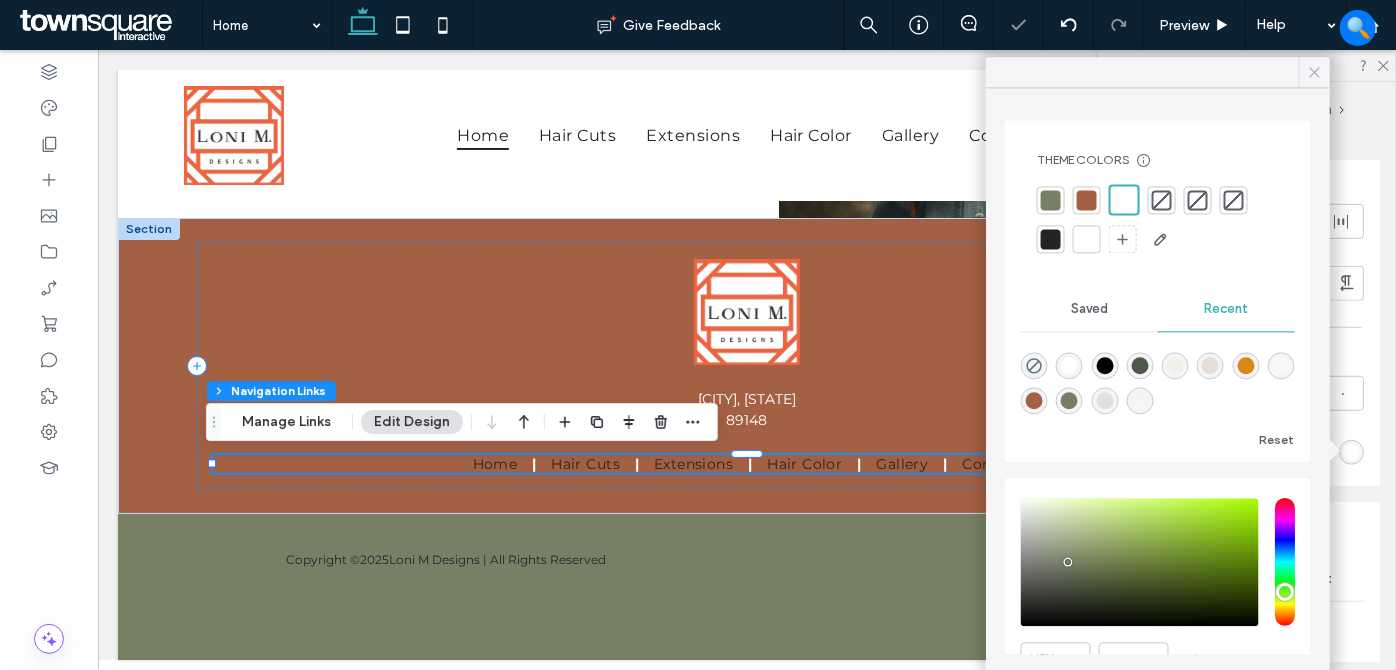 click 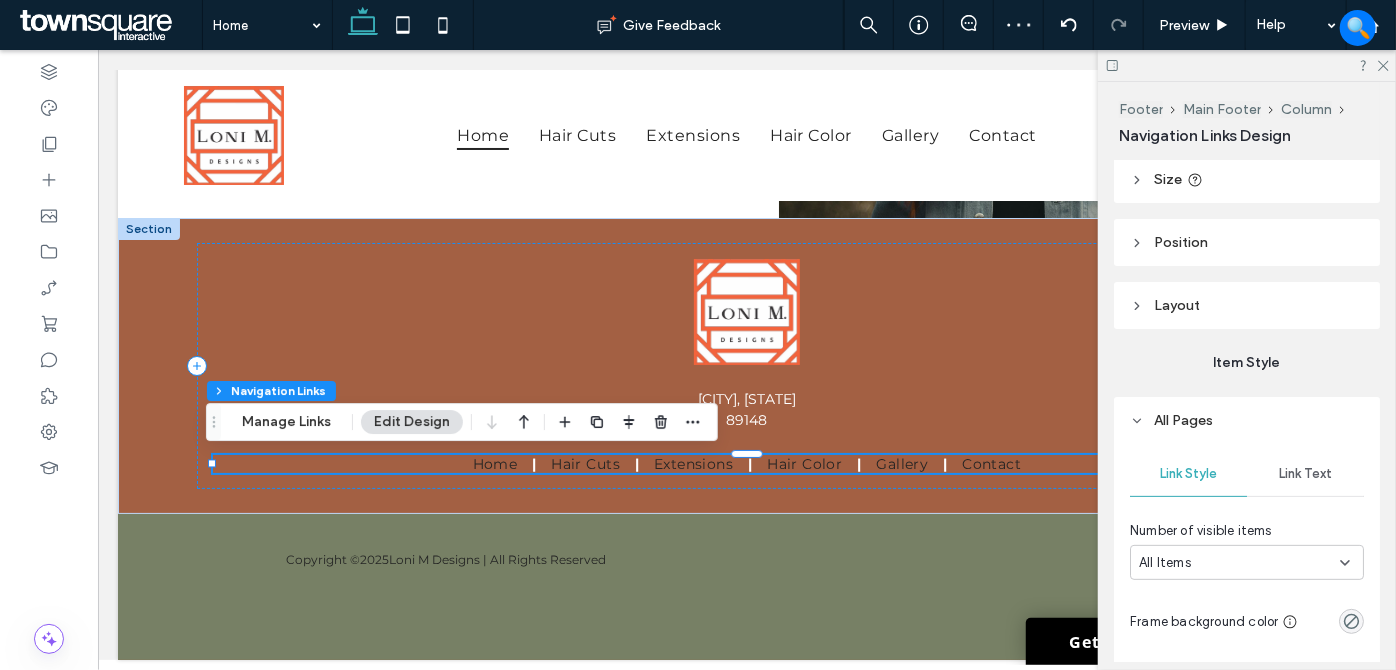 scroll, scrollTop: 181, scrollLeft: 0, axis: vertical 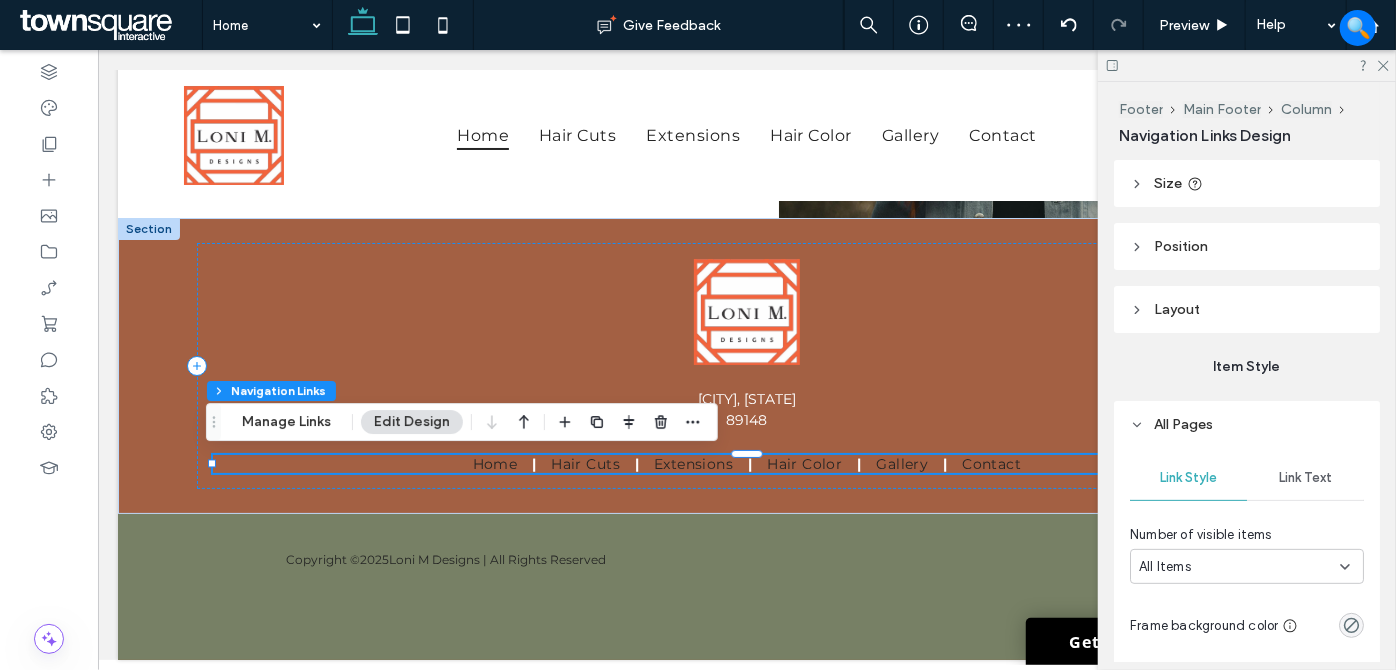 click on "Link Text" at bounding box center (1305, 478) 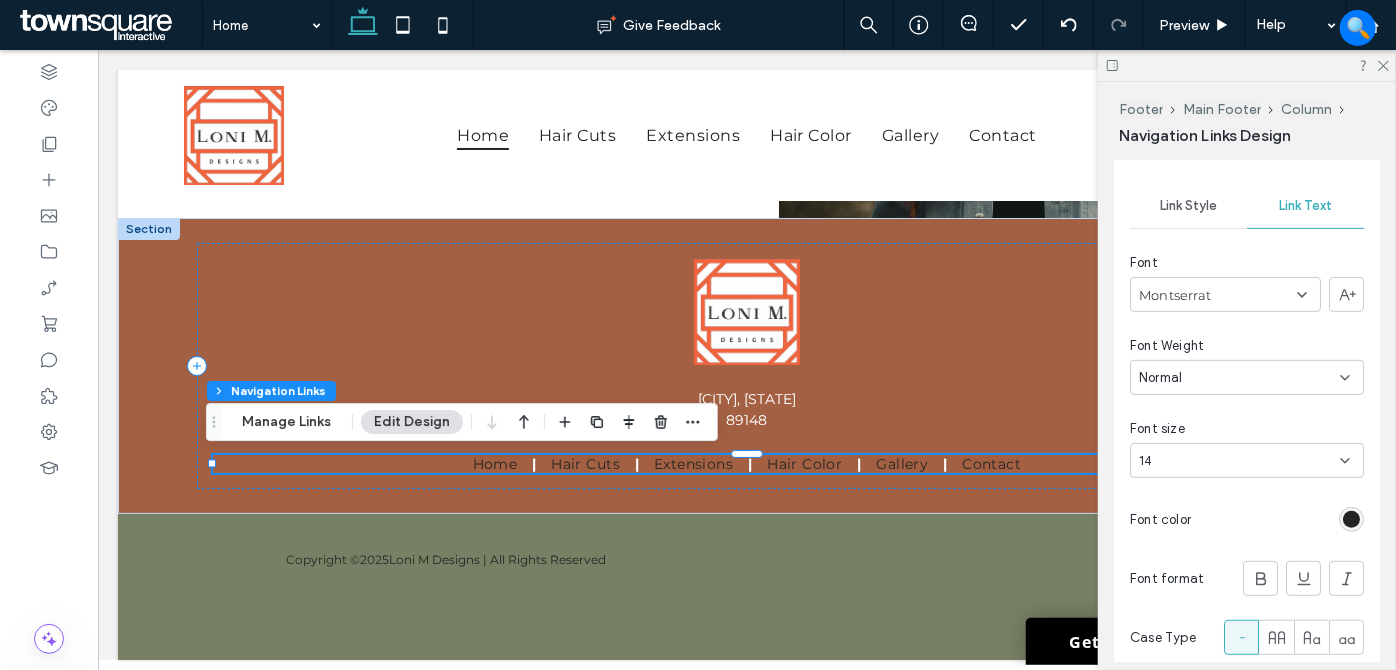 scroll, scrollTop: 454, scrollLeft: 0, axis: vertical 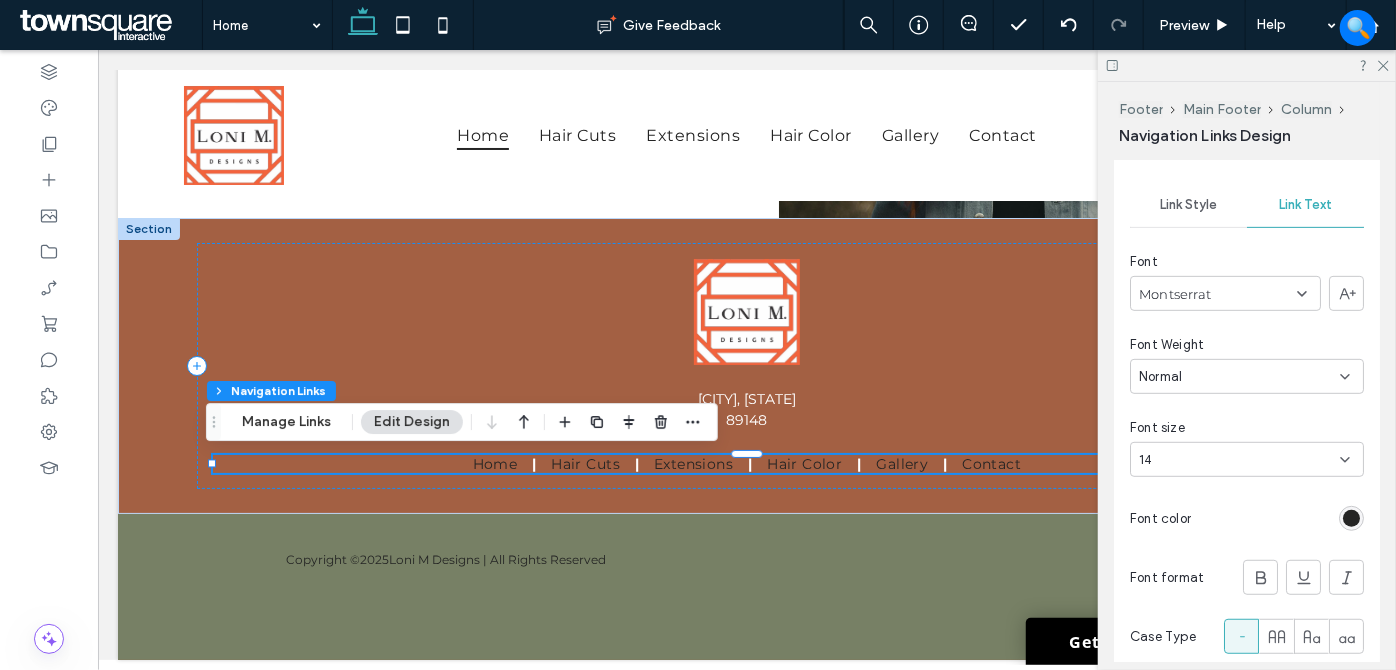 click at bounding box center [1351, 518] 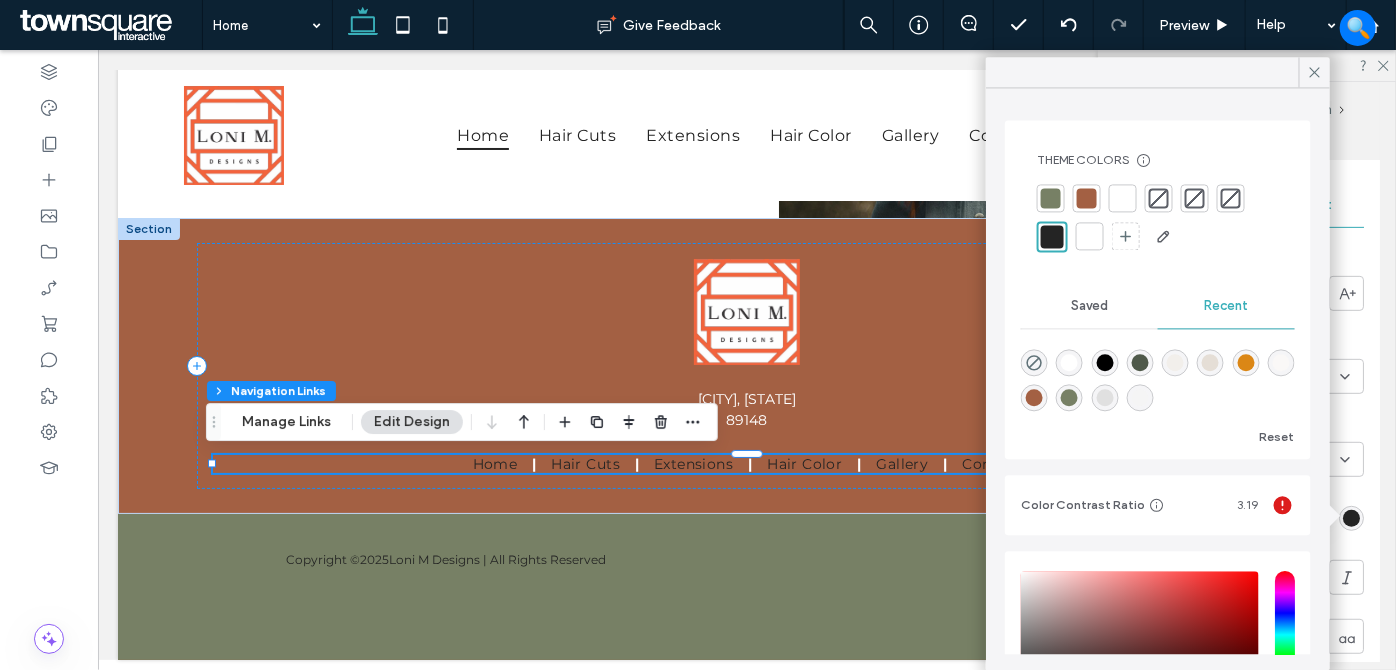 drag, startPoint x: 1128, startPoint y: 194, endPoint x: 1136, endPoint y: 186, distance: 11.313708 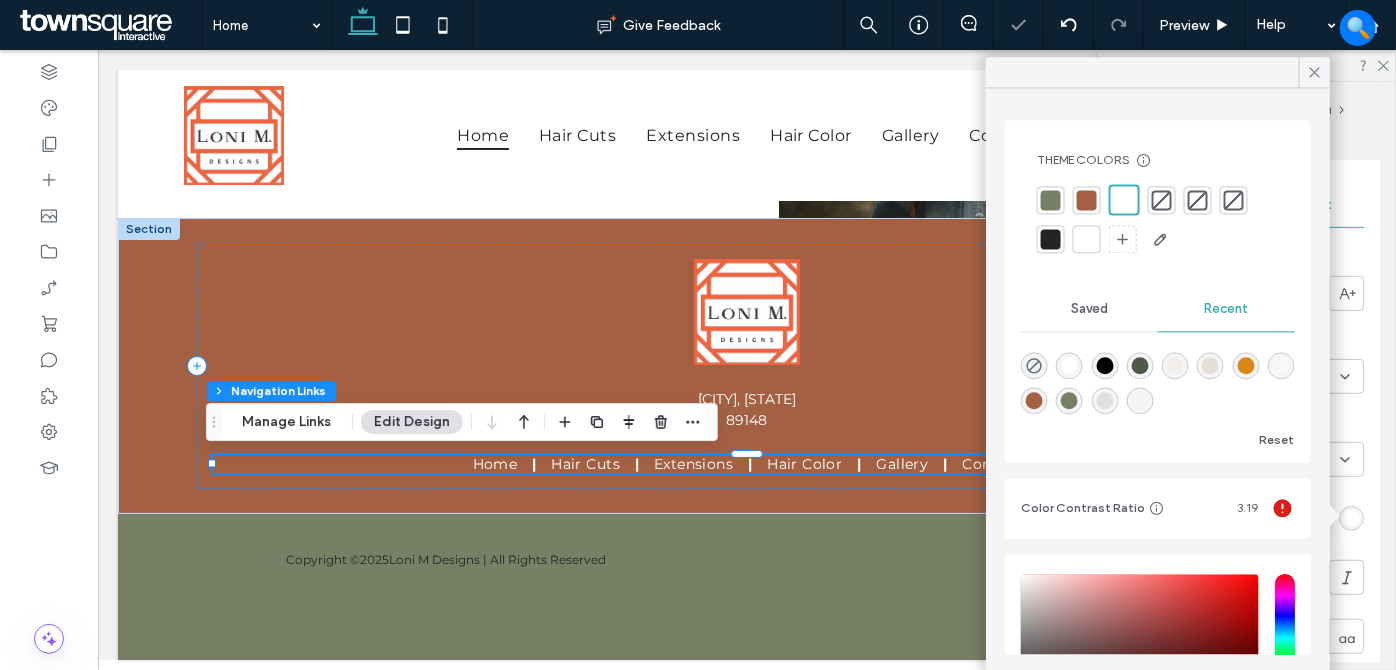drag, startPoint x: 1316, startPoint y: 69, endPoint x: 1348, endPoint y: 66, distance: 32.140316 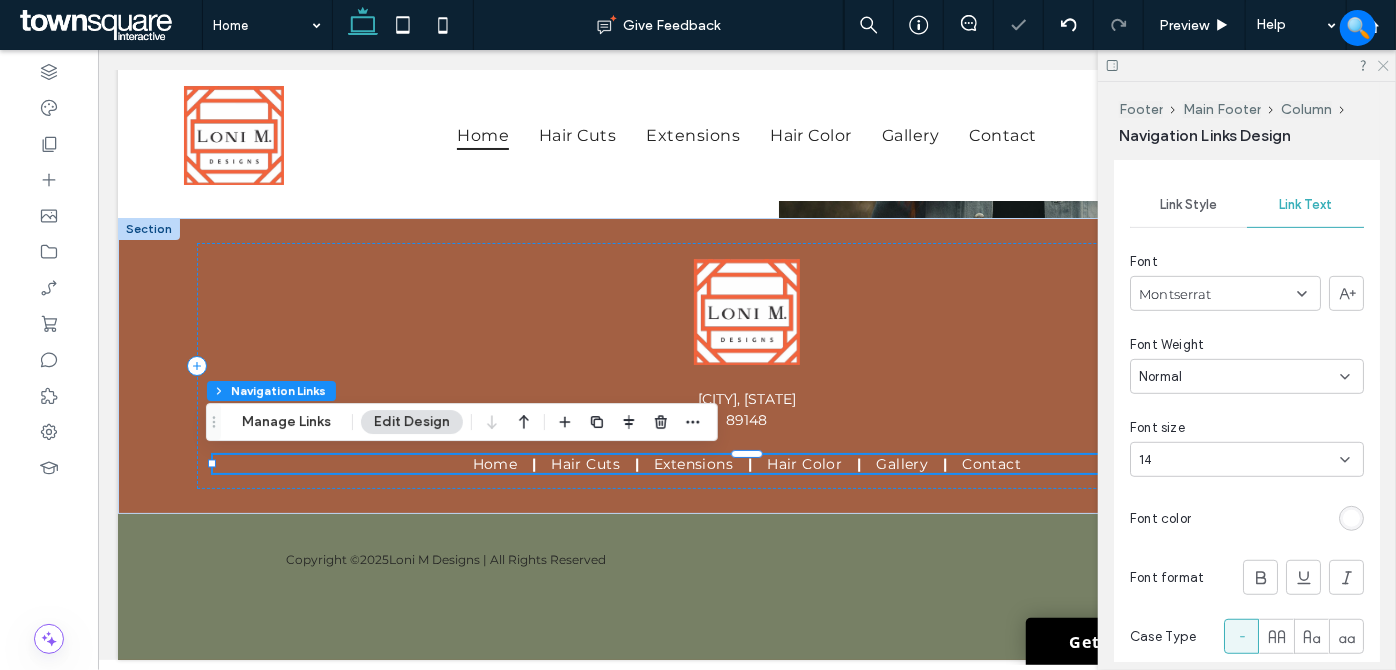 click 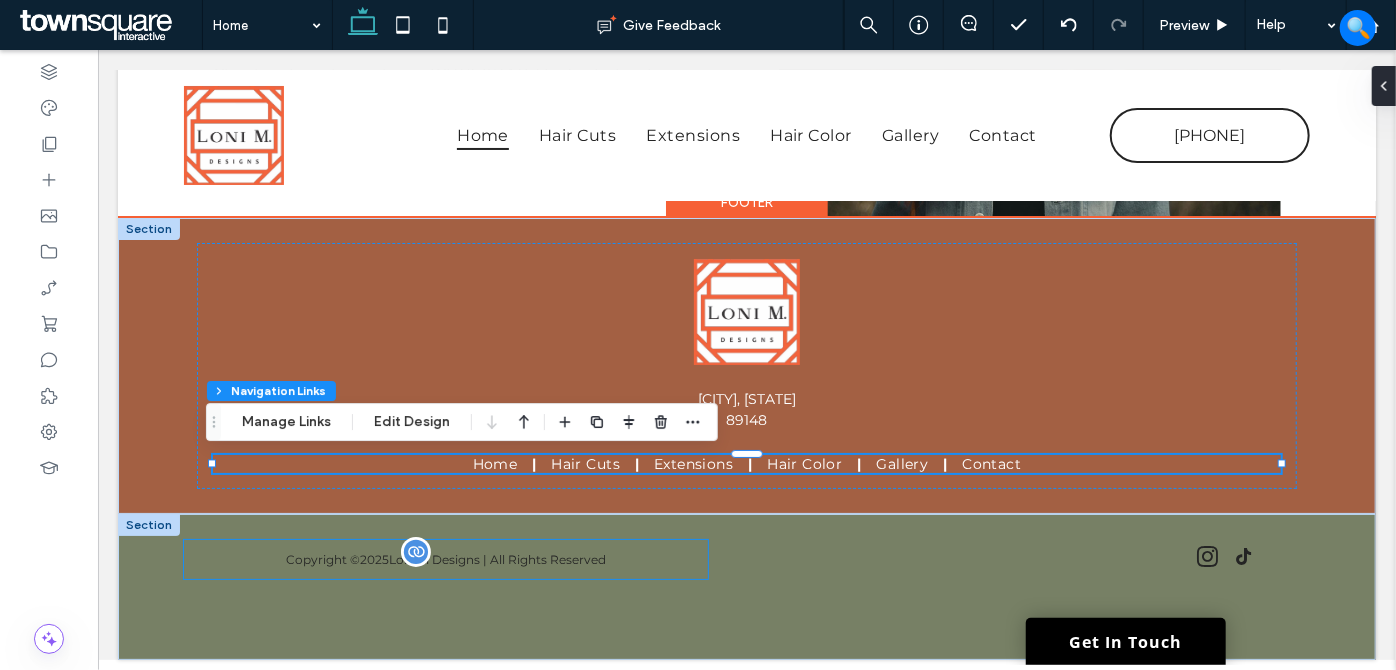 click on "Copyright ©  2025
Loni M Designs | All Rights Reserved" at bounding box center [445, 558] 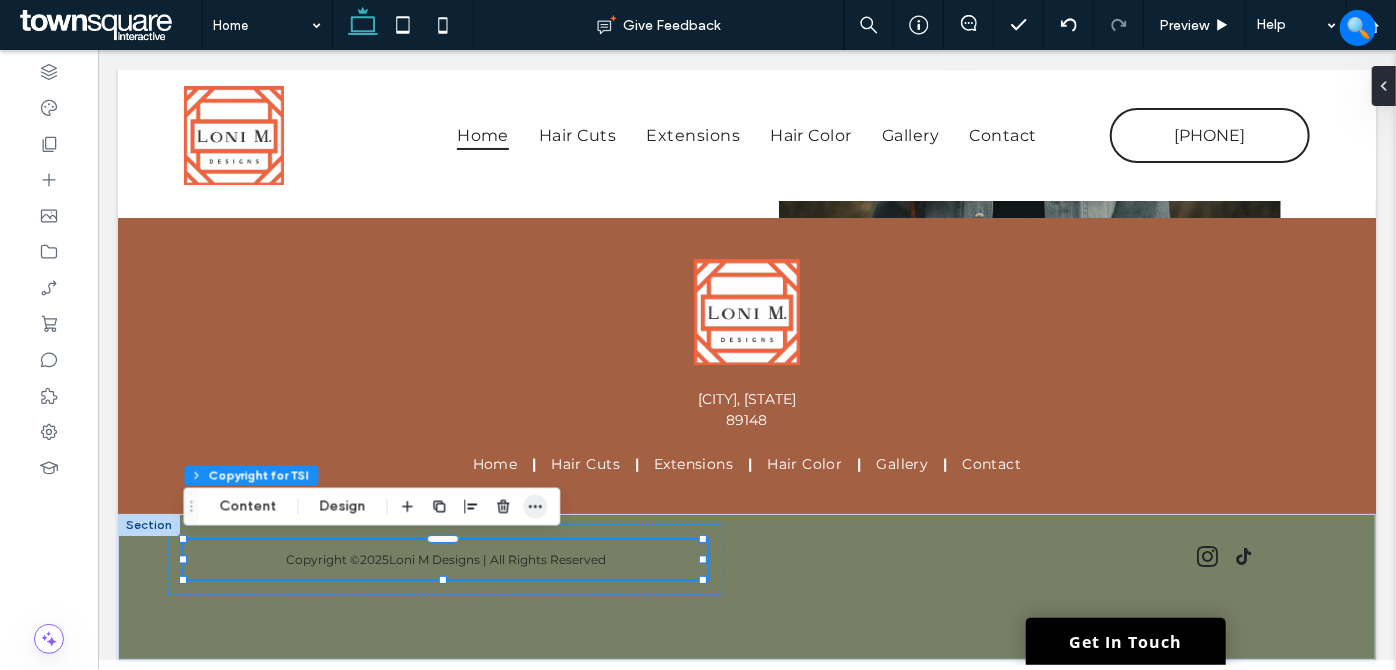 drag, startPoint x: 525, startPoint y: 505, endPoint x: 514, endPoint y: 444, distance: 61.983868 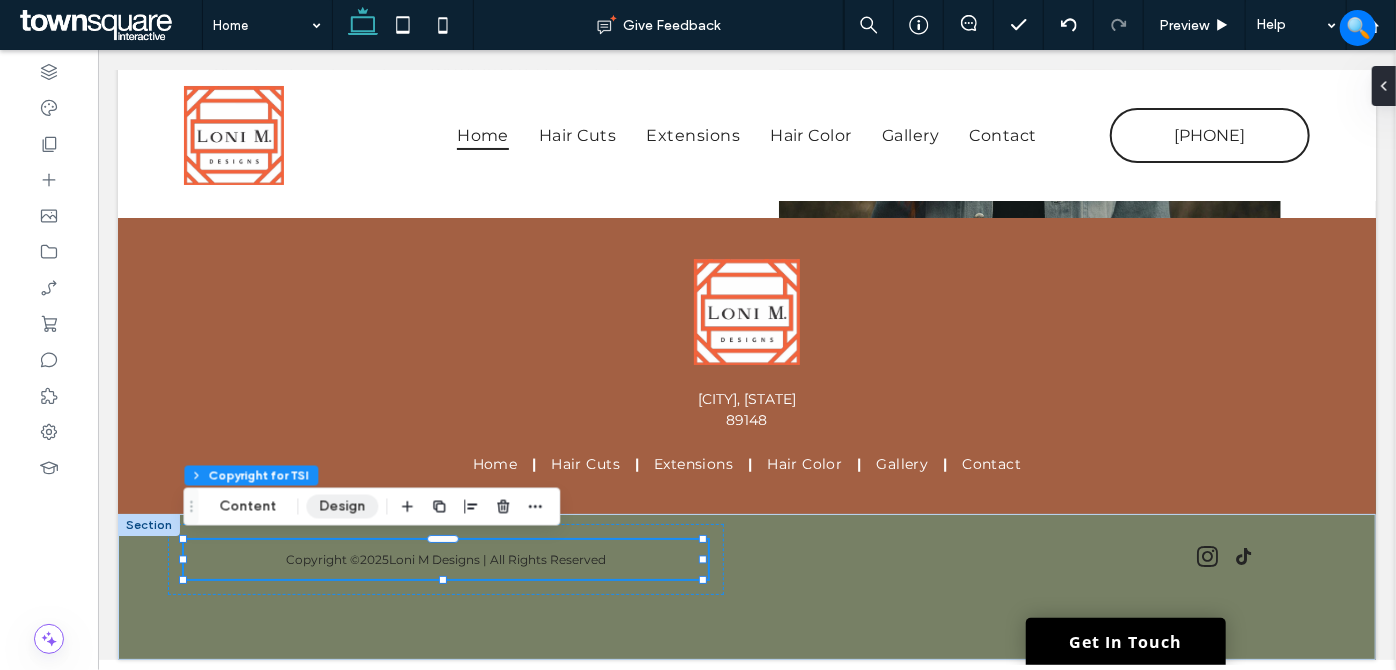 click on "Design" at bounding box center (342, 507) 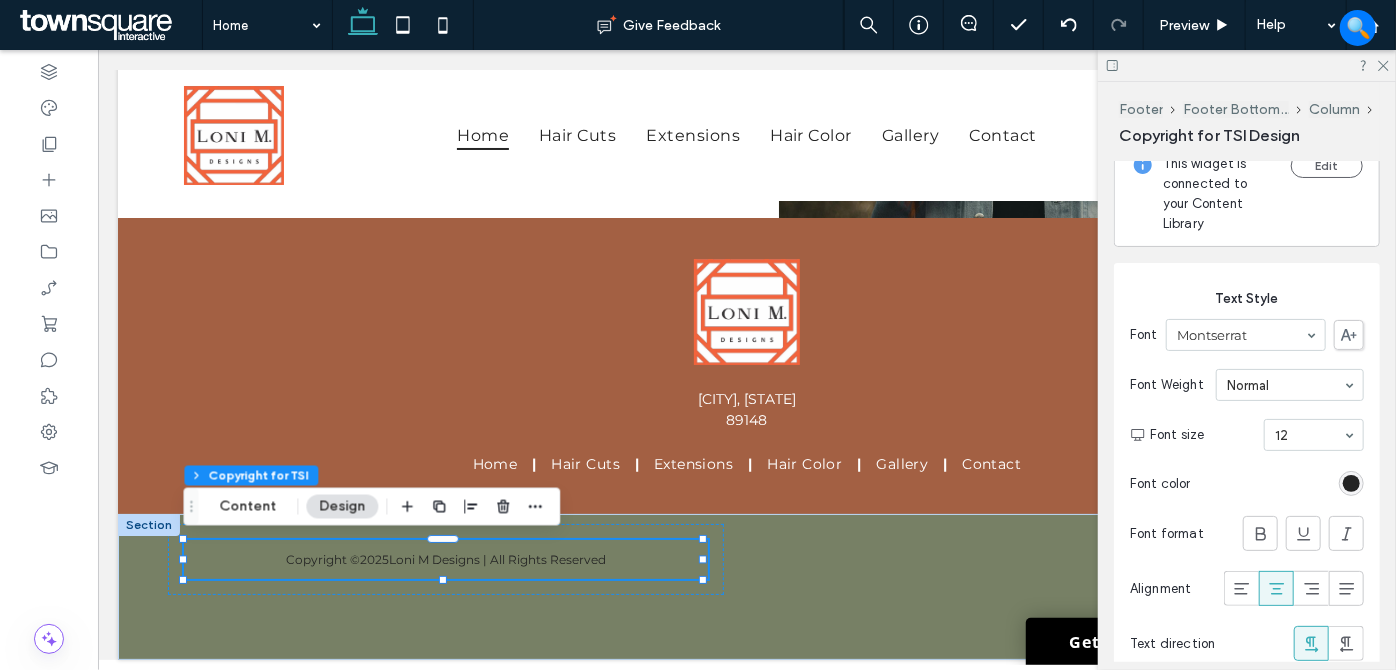 scroll, scrollTop: 363, scrollLeft: 0, axis: vertical 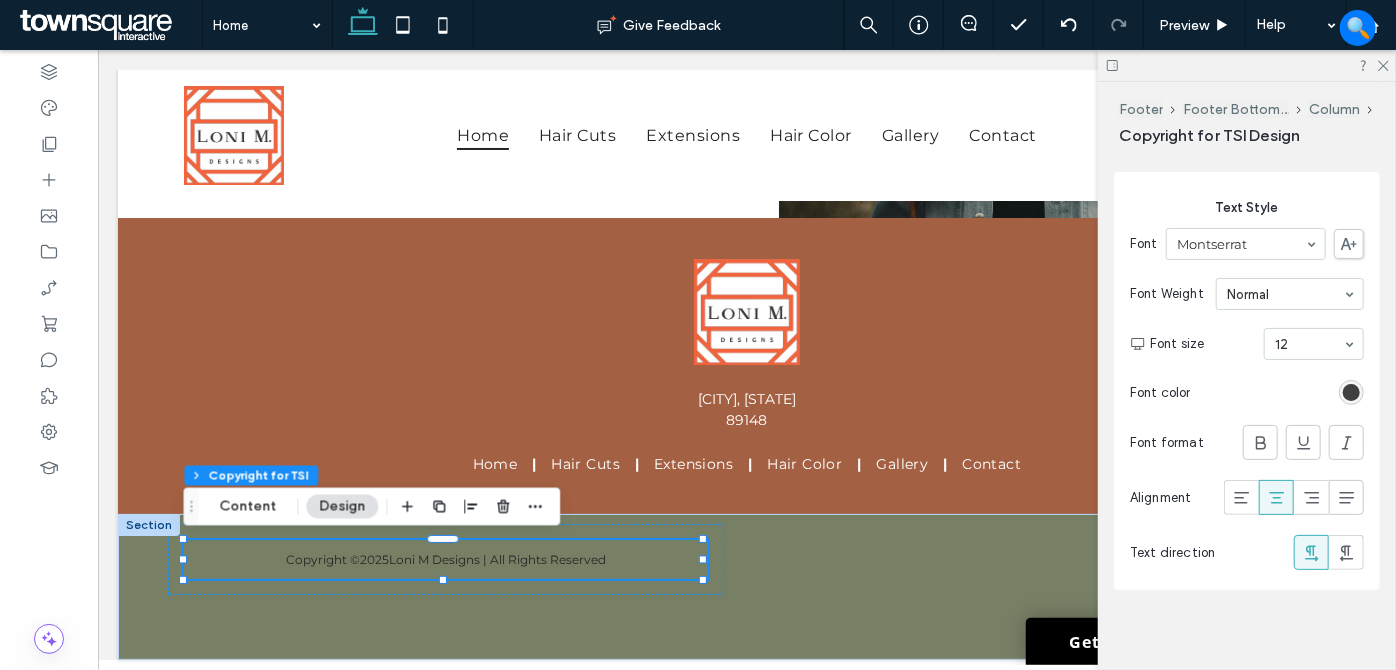 click at bounding box center (1351, 392) 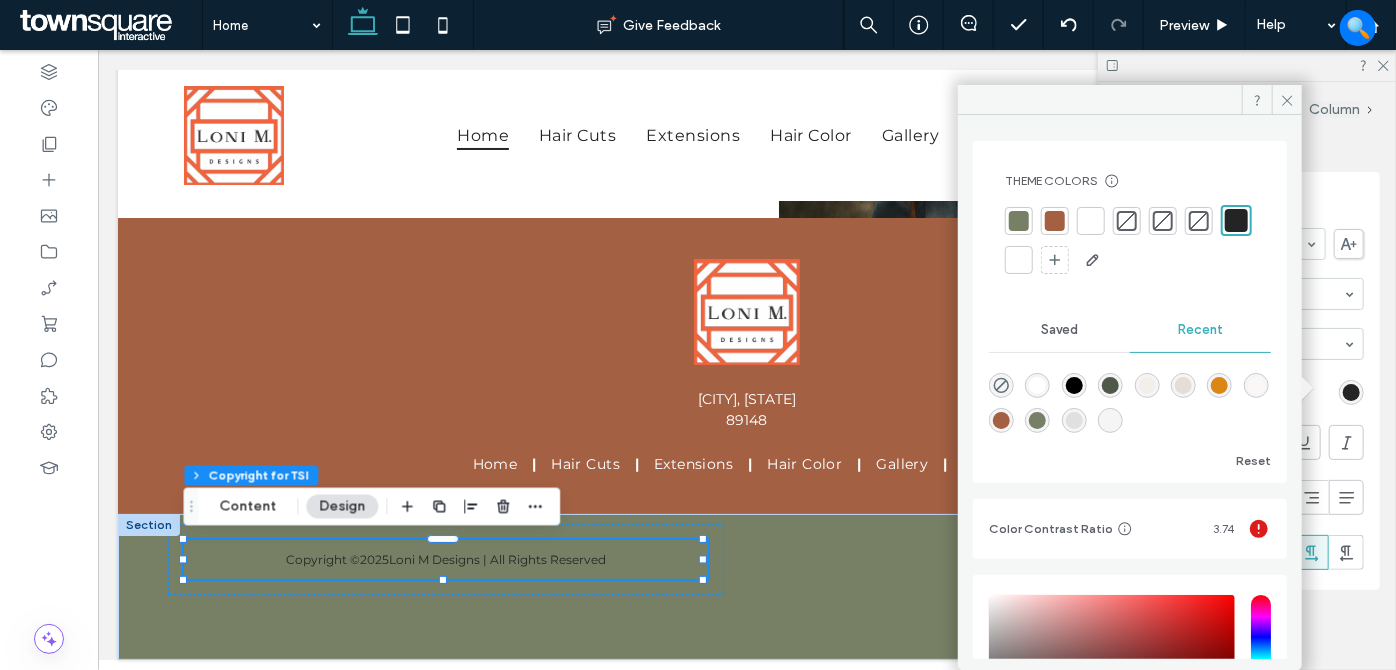click at bounding box center [1091, 221] 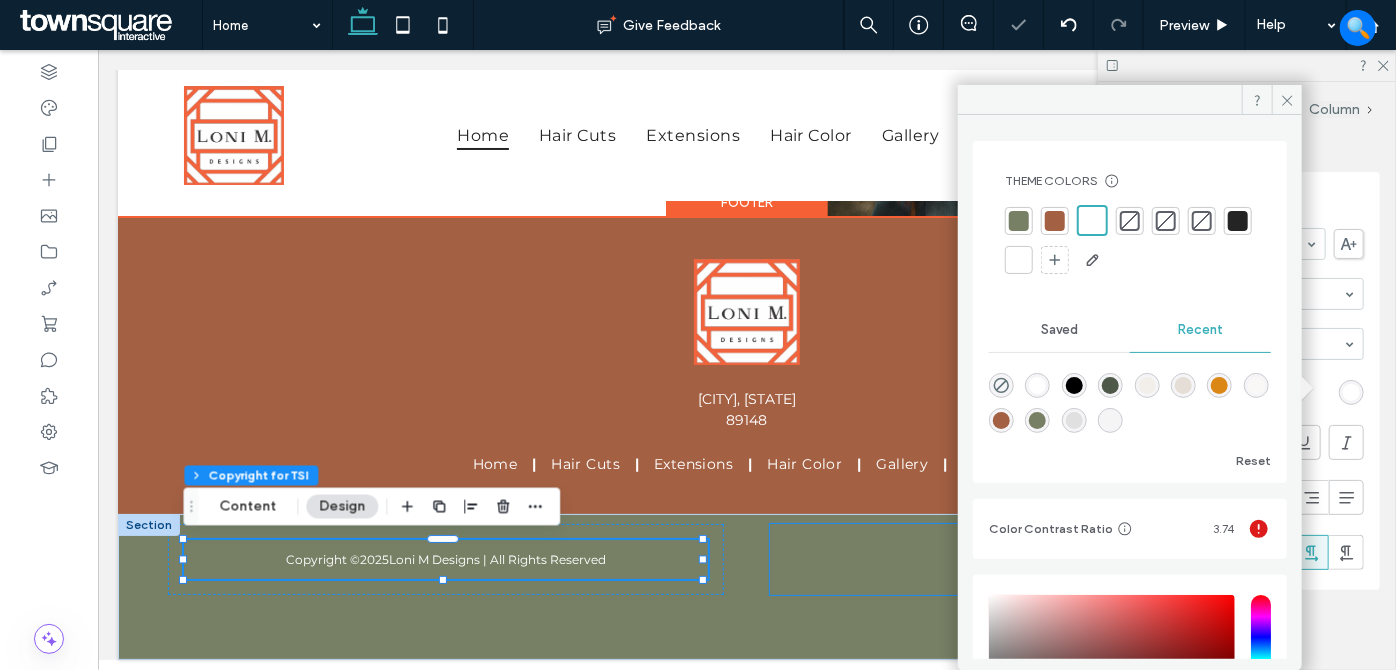 click at bounding box center [1047, 558] 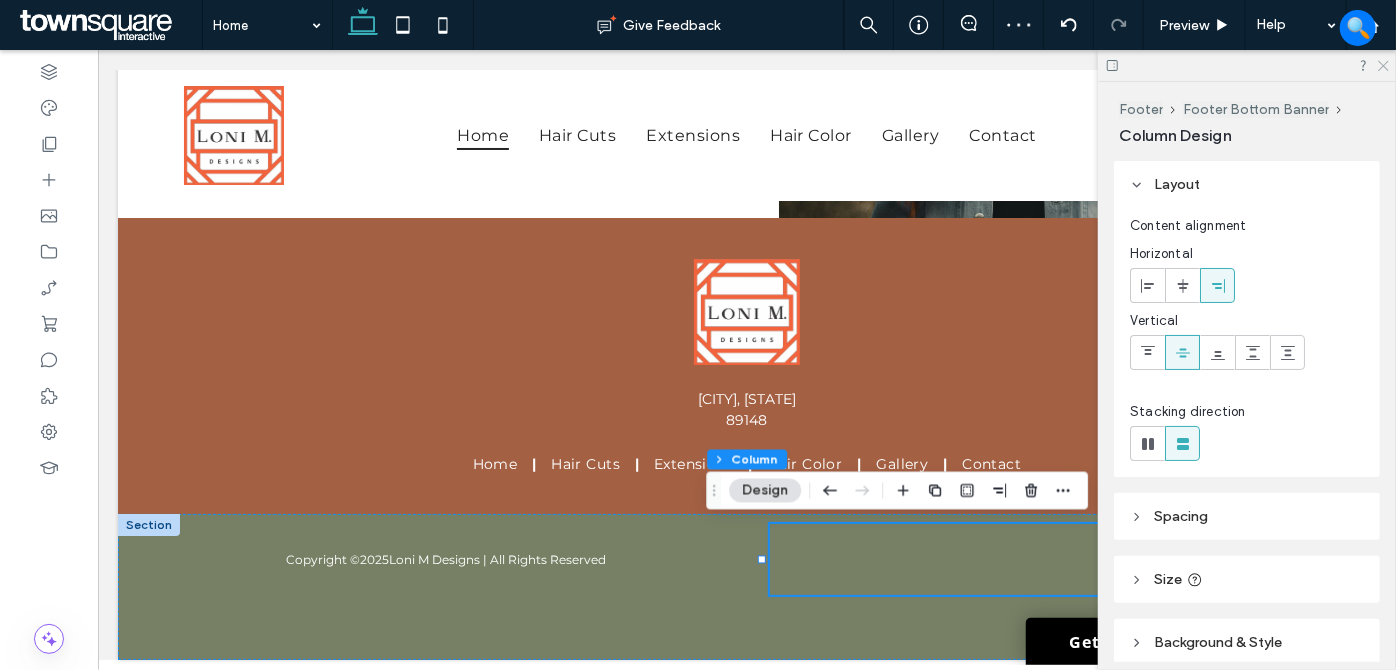 click 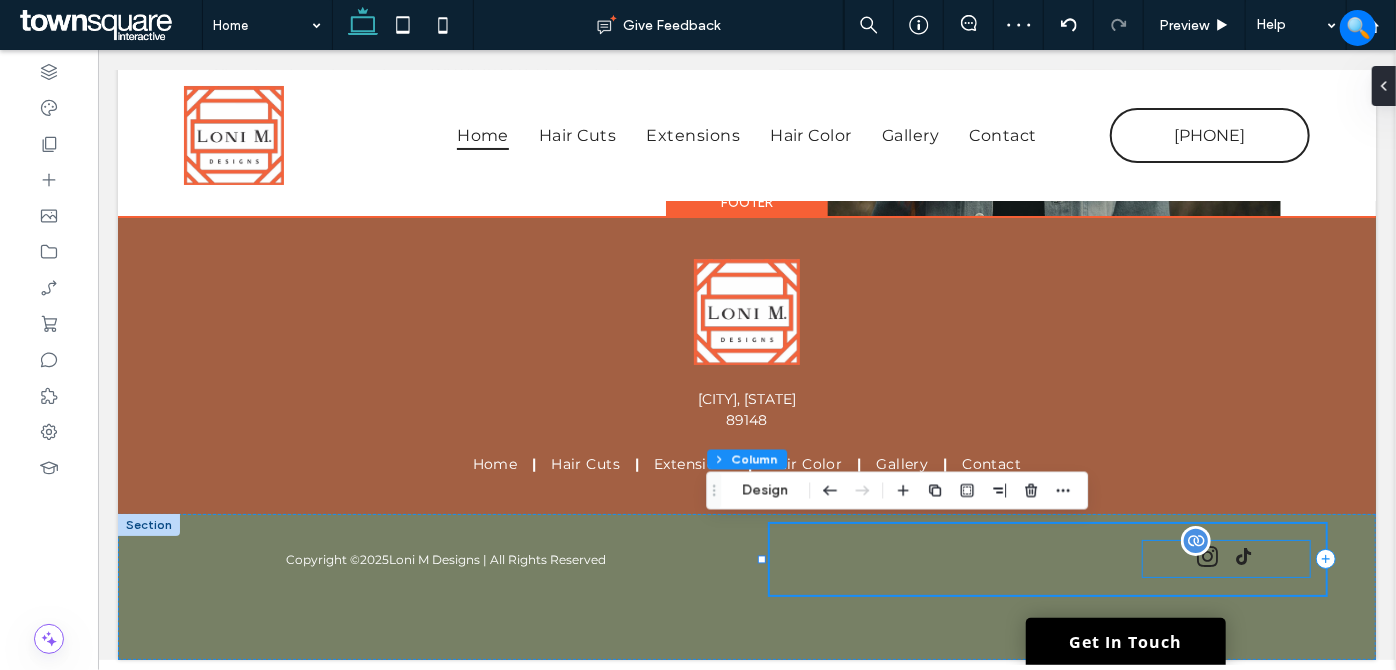 click at bounding box center [1225, 558] 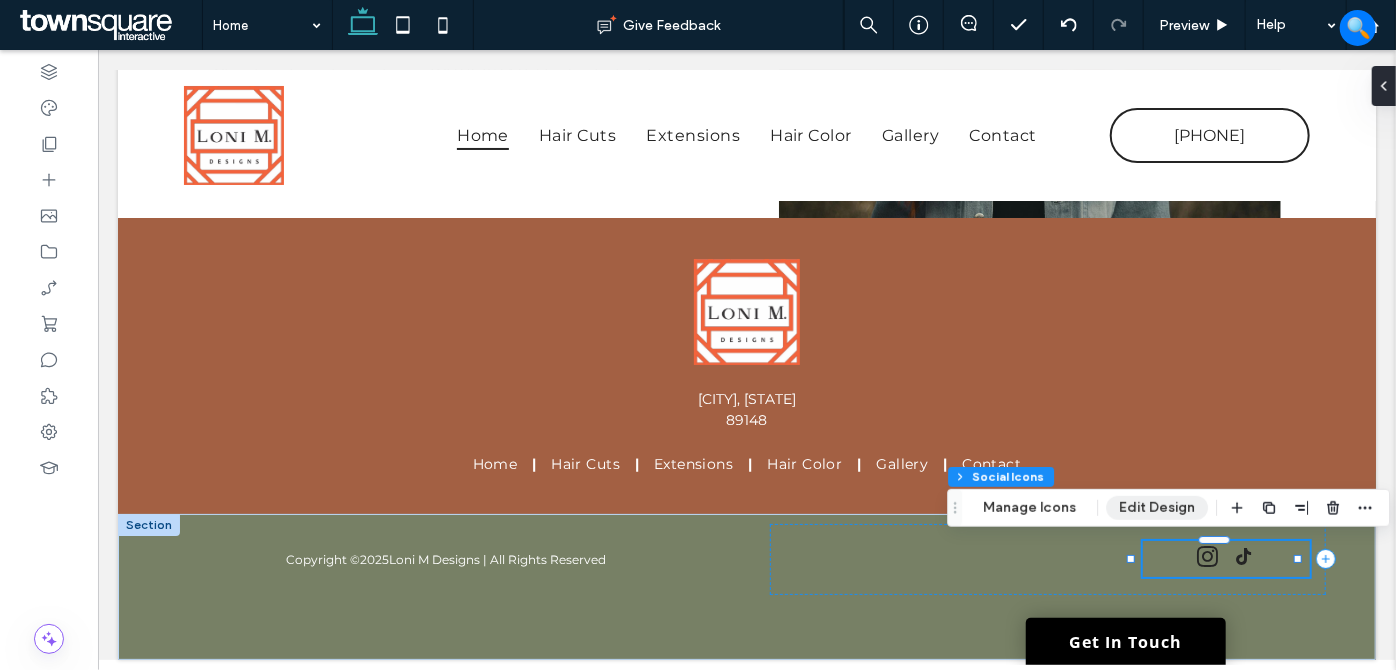 click on "Edit Design" at bounding box center [1157, 508] 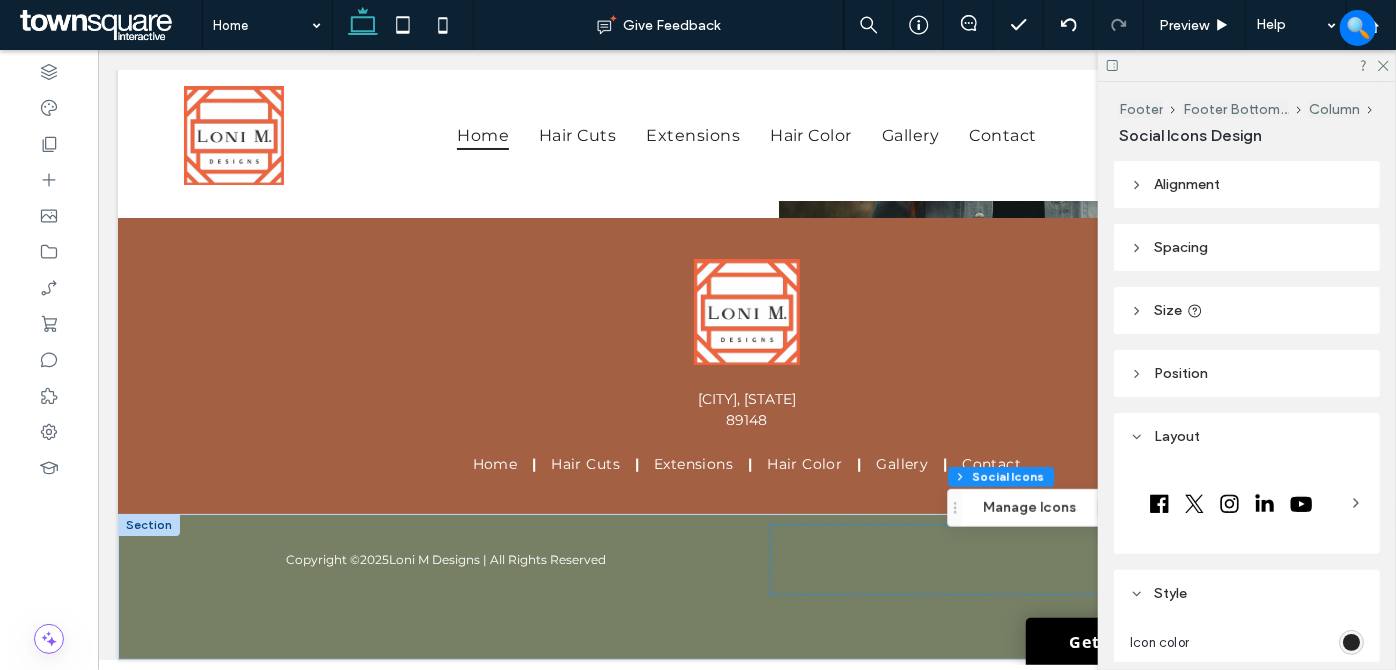 scroll, scrollTop: 90, scrollLeft: 0, axis: vertical 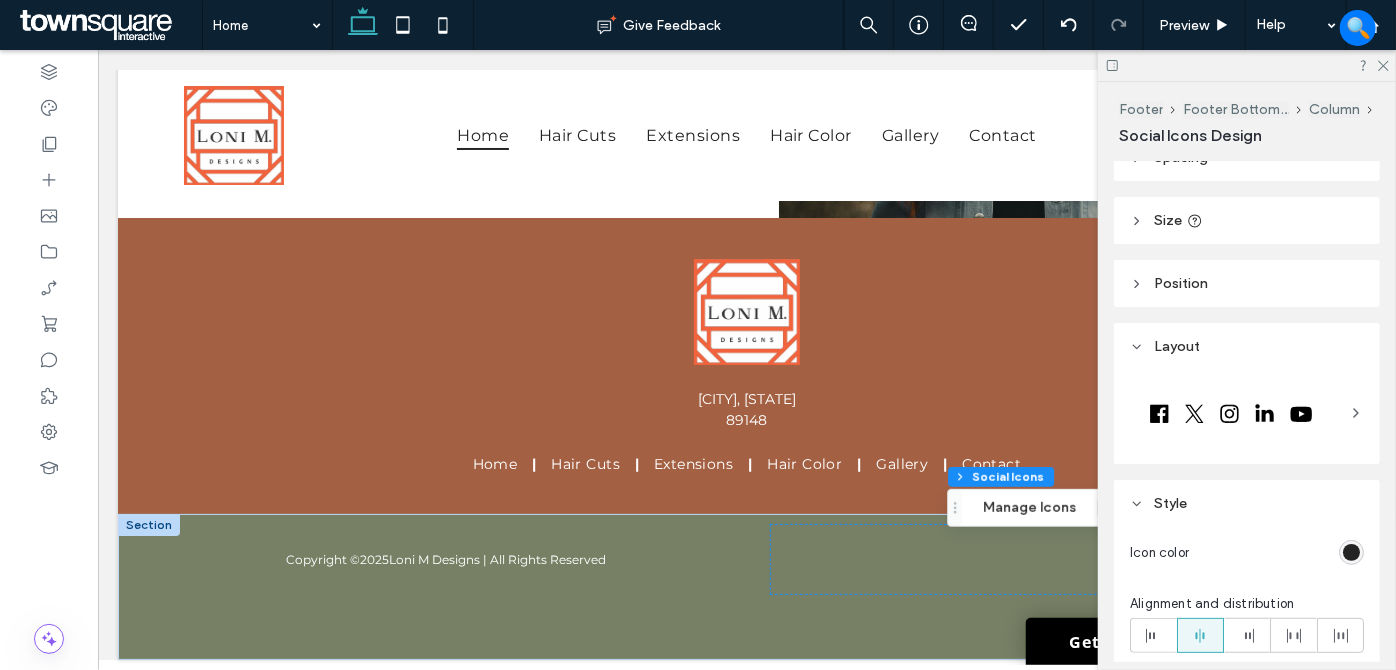 click at bounding box center [1351, 552] 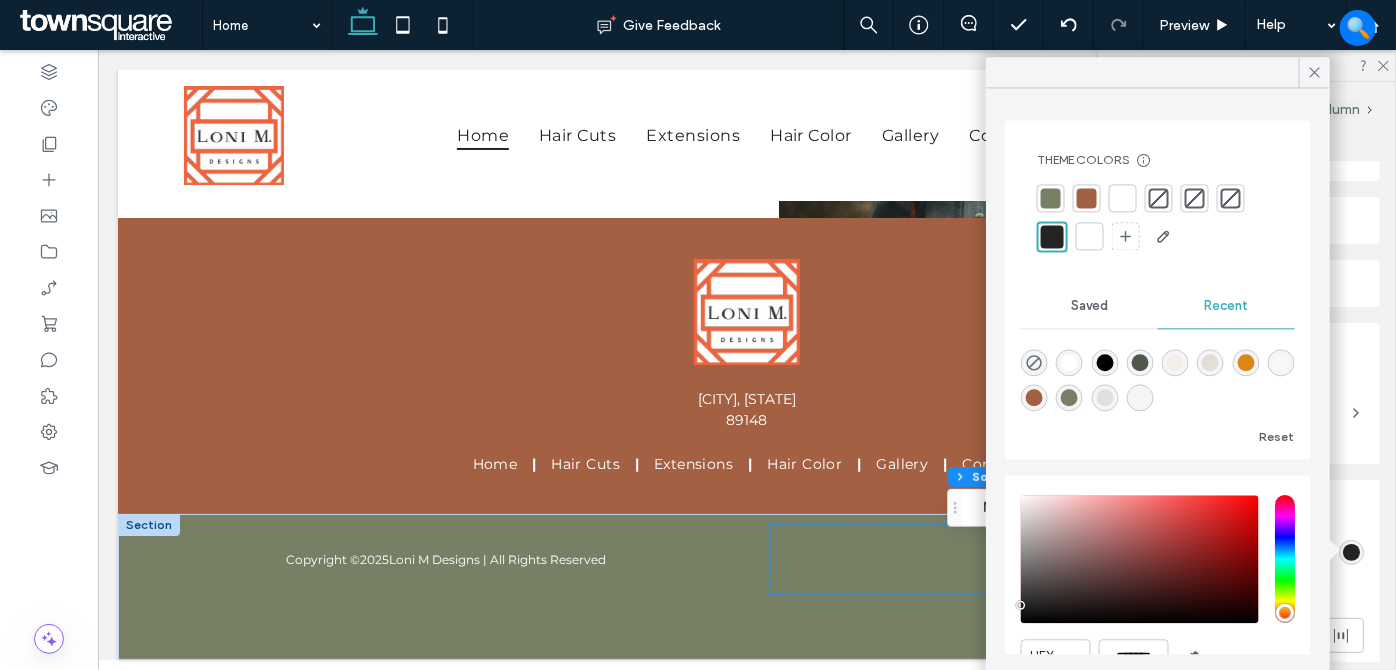 drag, startPoint x: 1120, startPoint y: 195, endPoint x: 1192, endPoint y: 171, distance: 75.89466 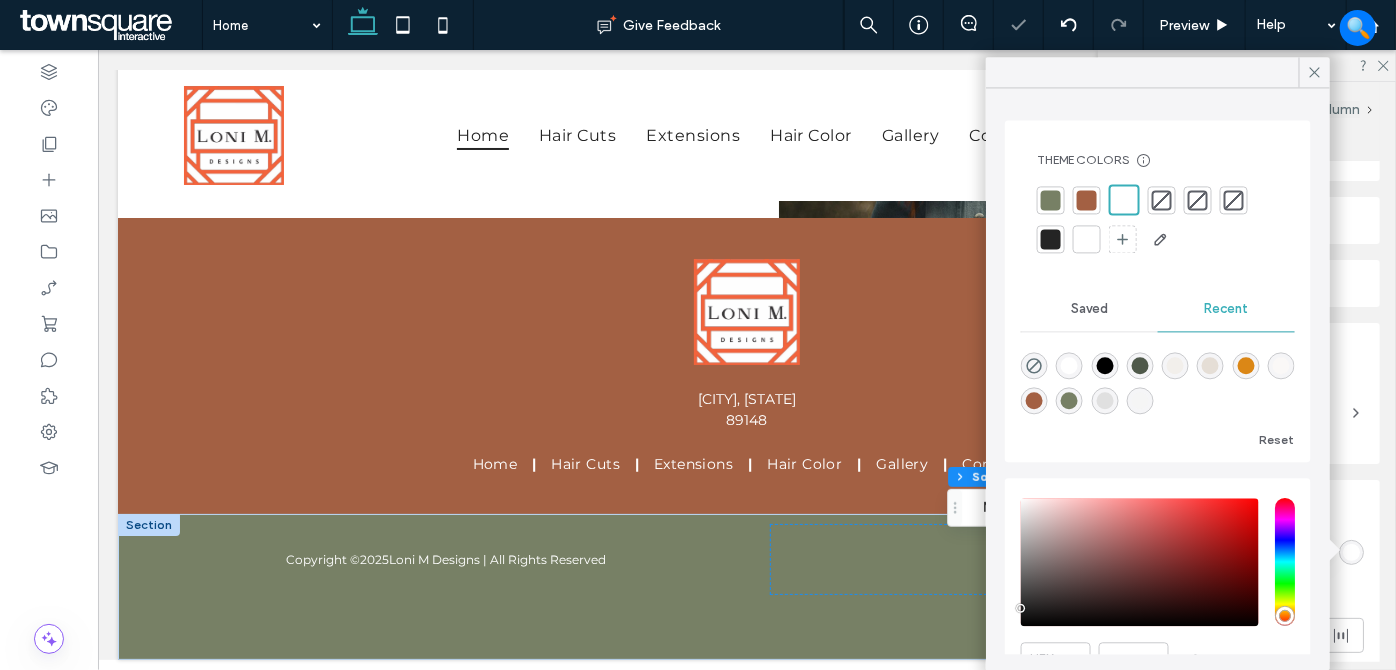 click 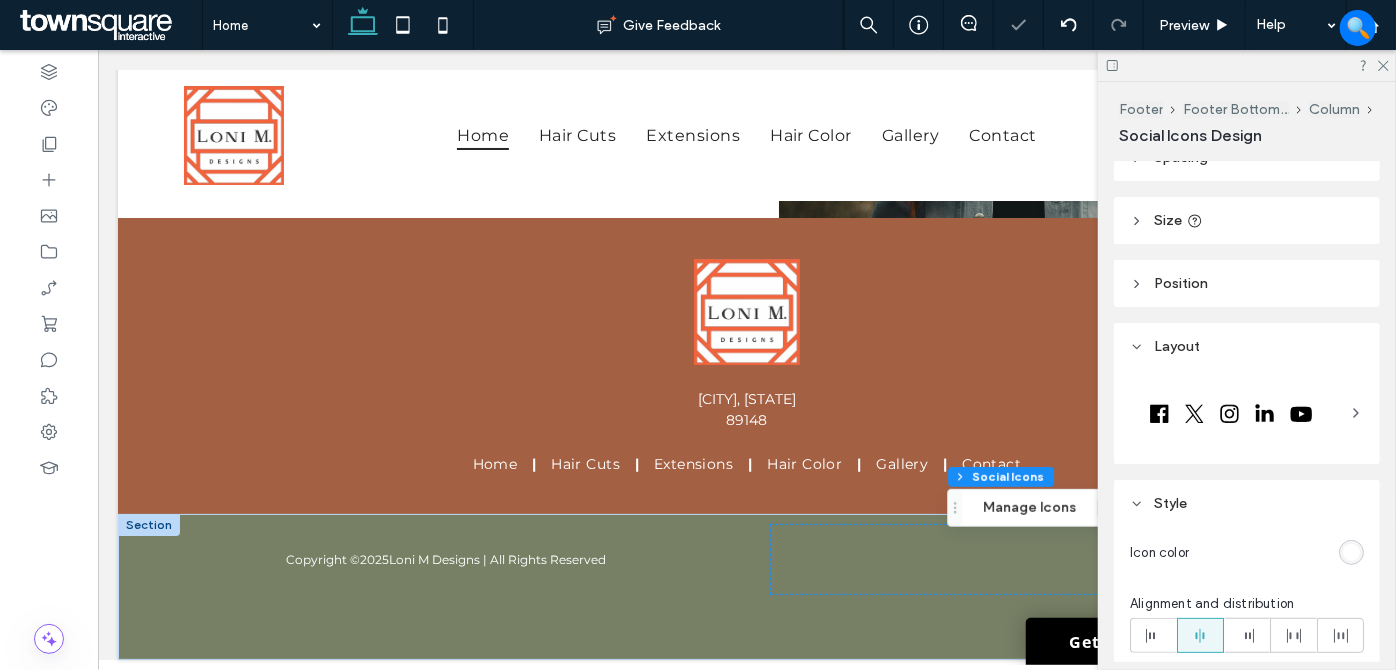 click 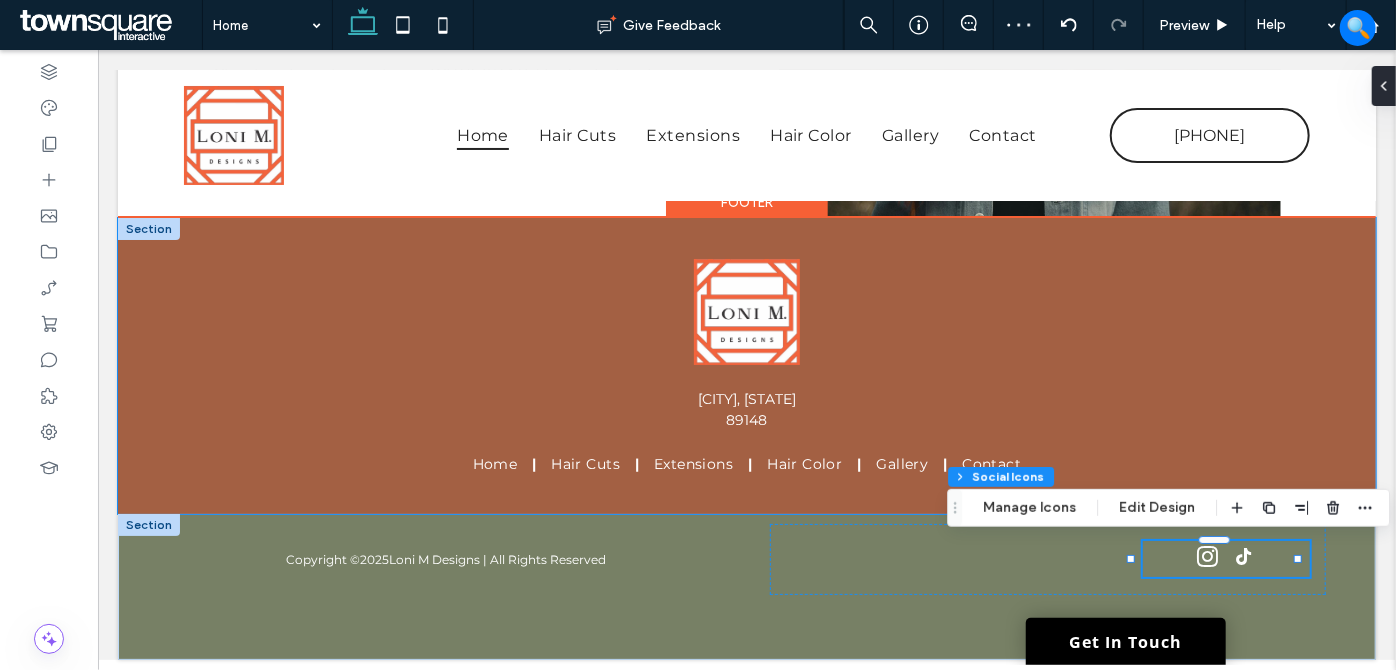 click on "Las Vegas, NV 89148
Home
Hair Cuts
Extensions
Hair Color
Gallery
Contact" at bounding box center (746, 365) 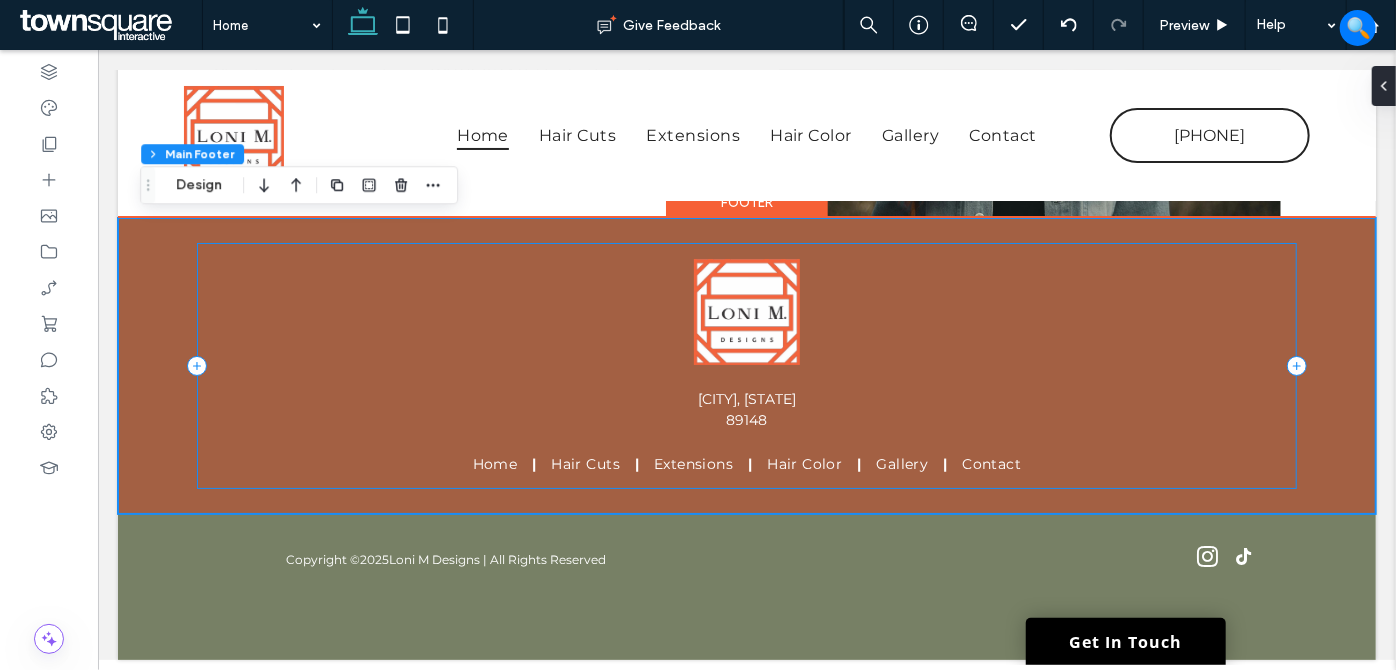 scroll, scrollTop: 3543, scrollLeft: 0, axis: vertical 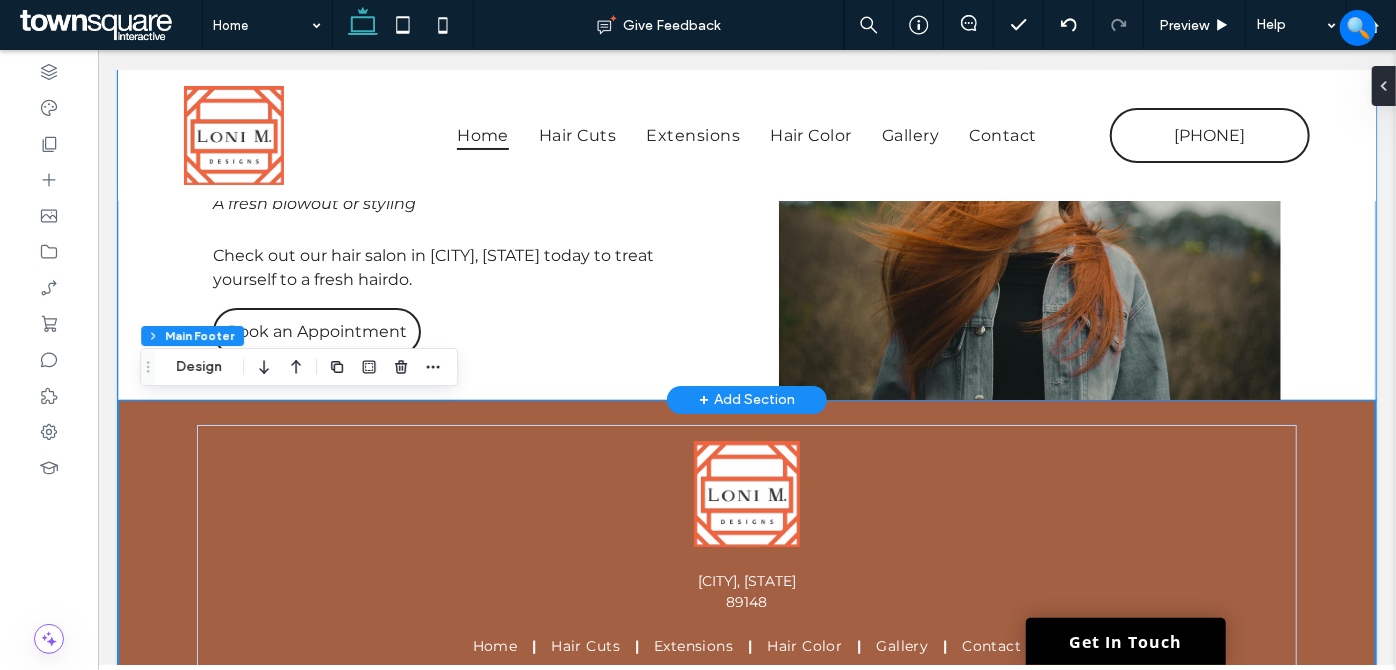 click on "Ready to be pampered?
When you come to Hair by Hannah for a haircut, color touchup or extensions, you can expect to be treated well by our licensed hair stylist. At every appointment, you’ll get… A free color and style consultation Washed and rinsed with professional products A fresh blowout or styling Check out our hair salon in Charlotte, NC today to treat yourself to a fresh hairdo.
Book an Appointment" at bounding box center [746, 133] 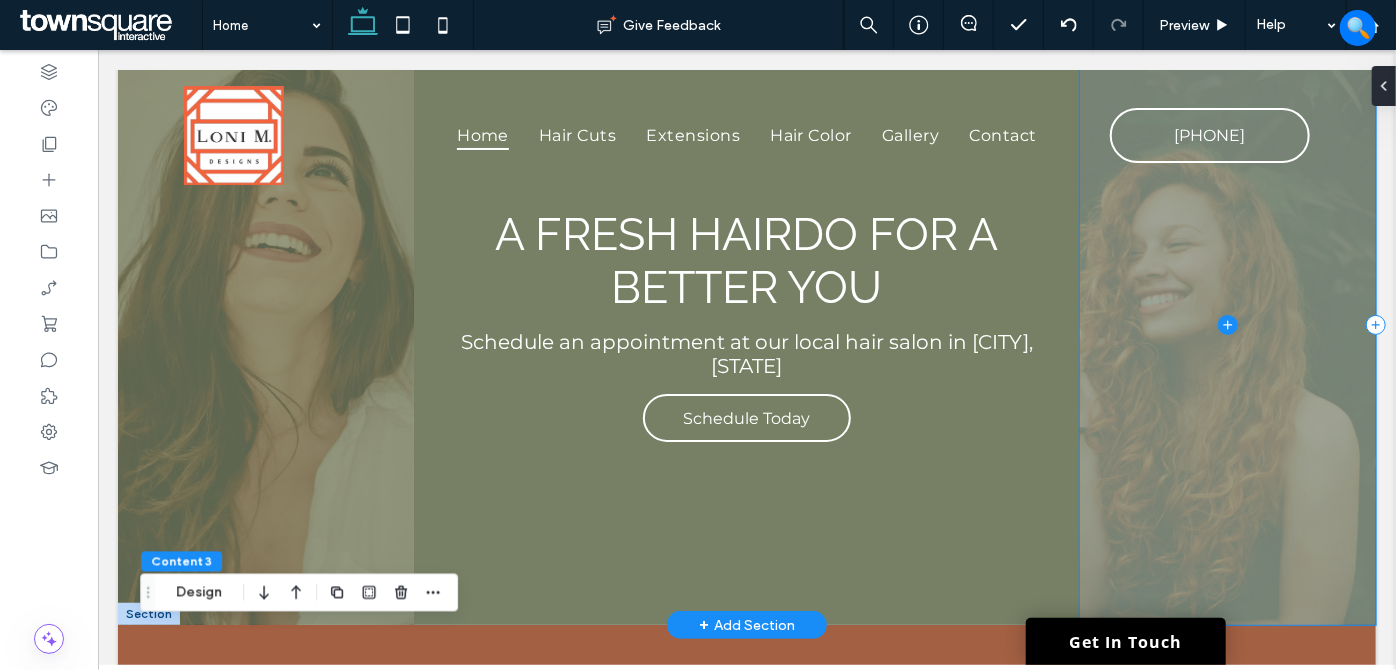 scroll, scrollTop: 0, scrollLeft: 0, axis: both 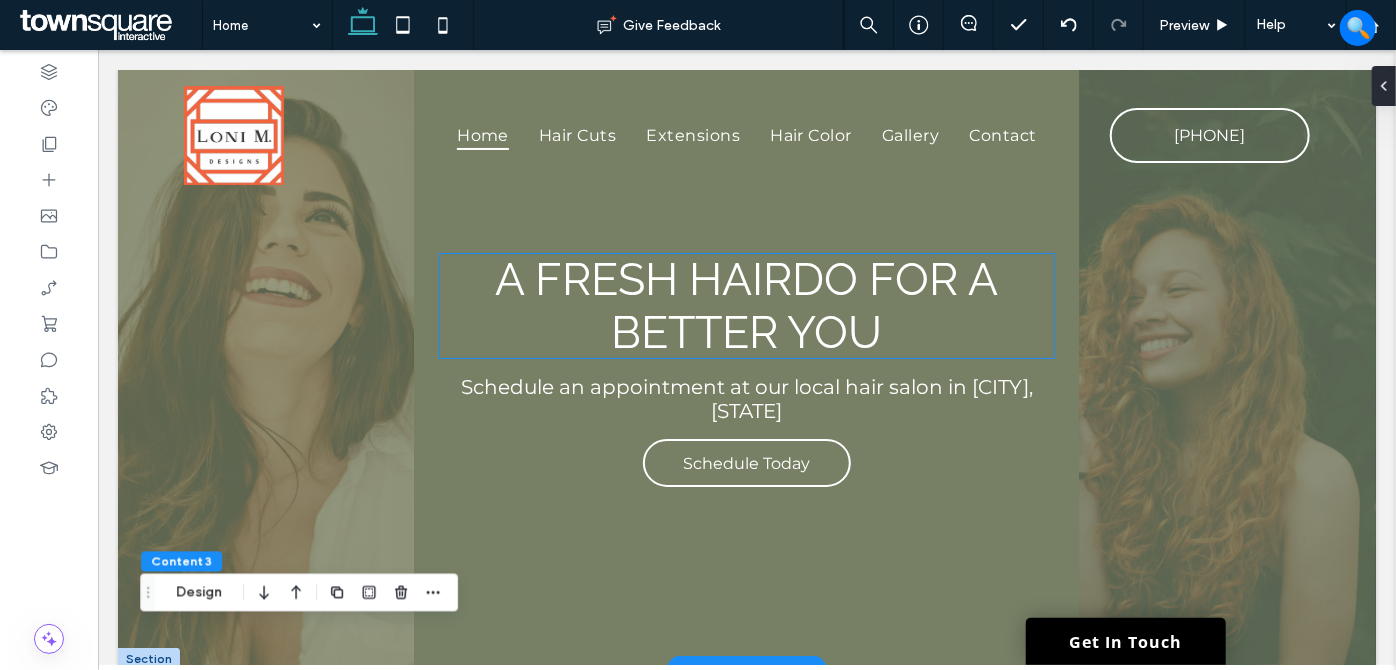click on "A Fresh Hairdo for a Better You" at bounding box center (745, 305) 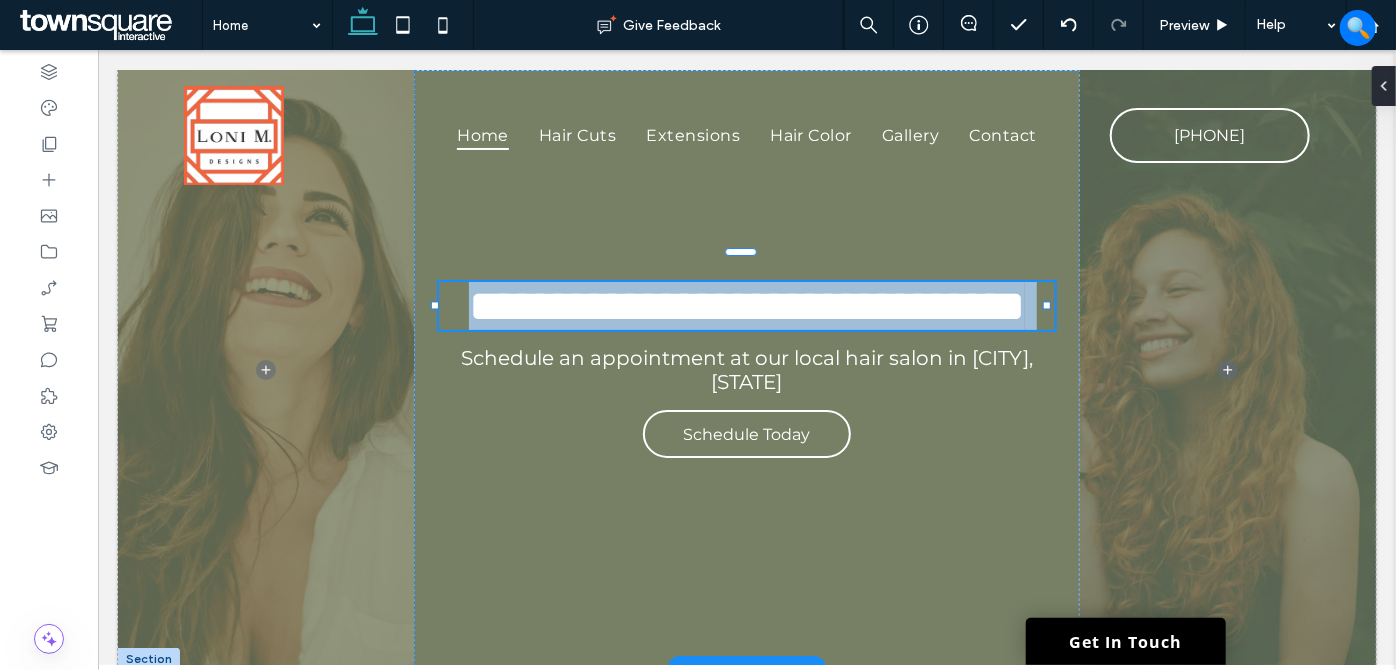 type on "*******" 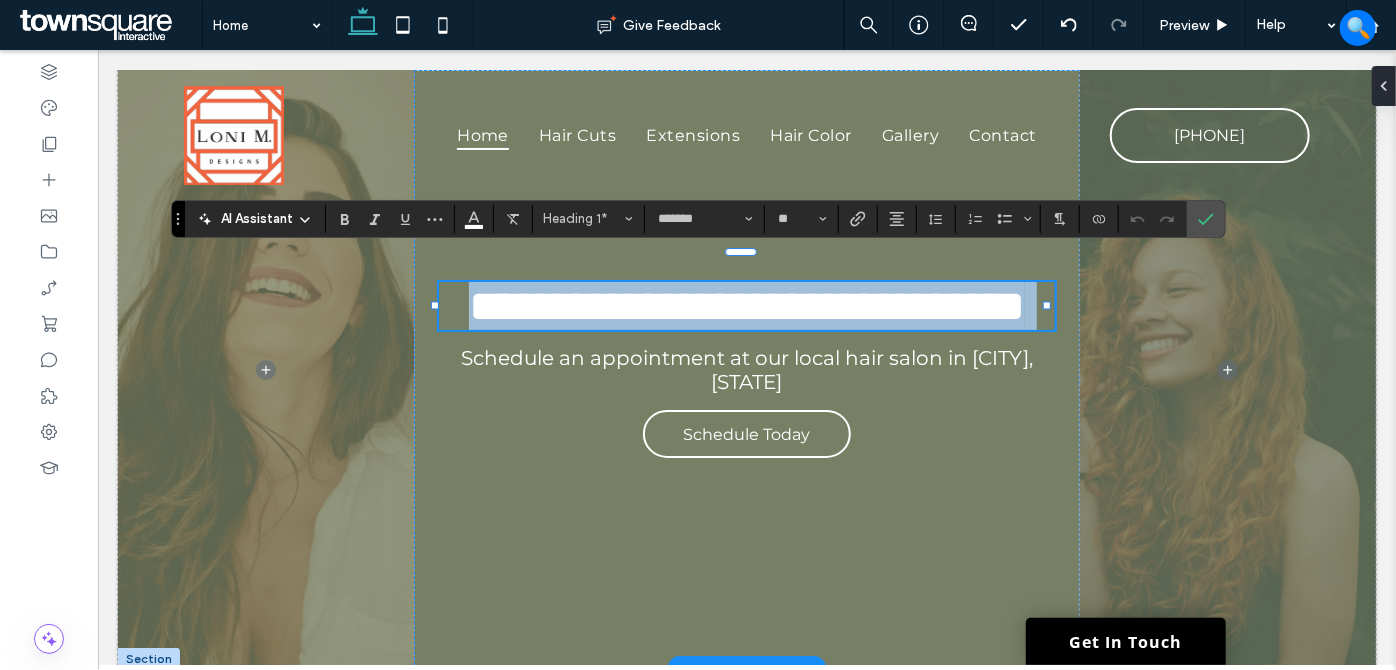 paste 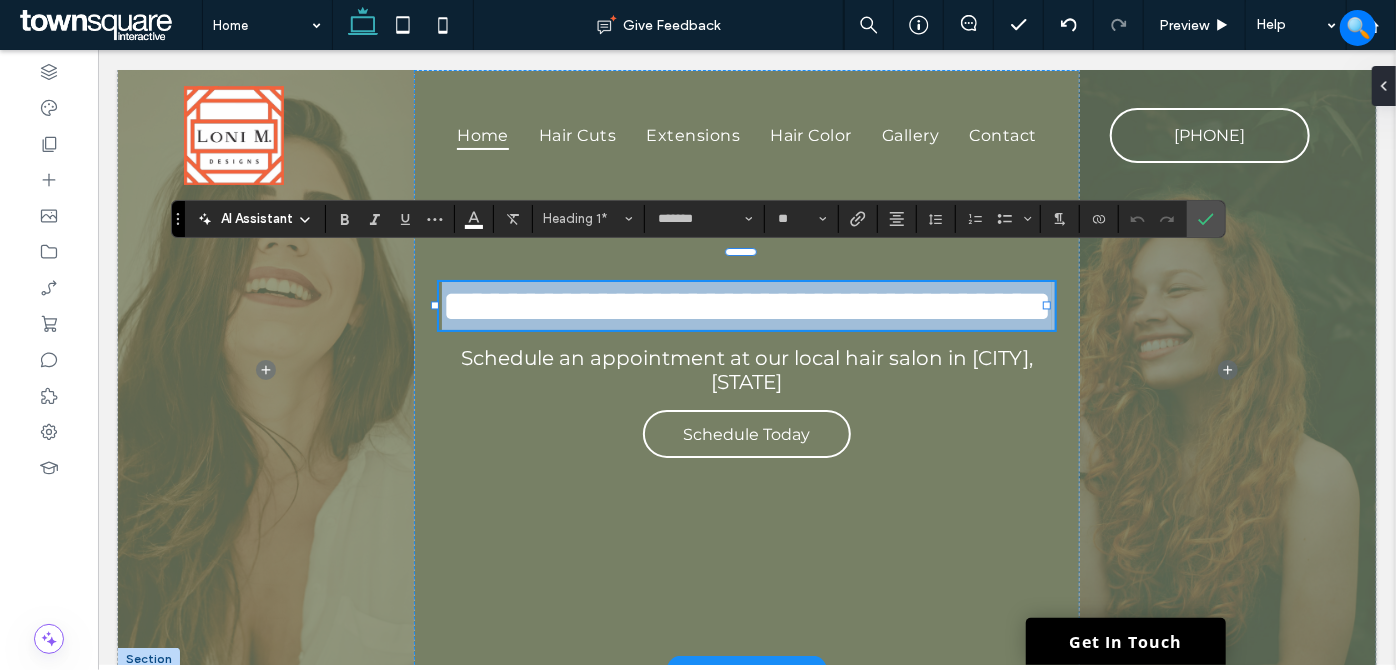 type 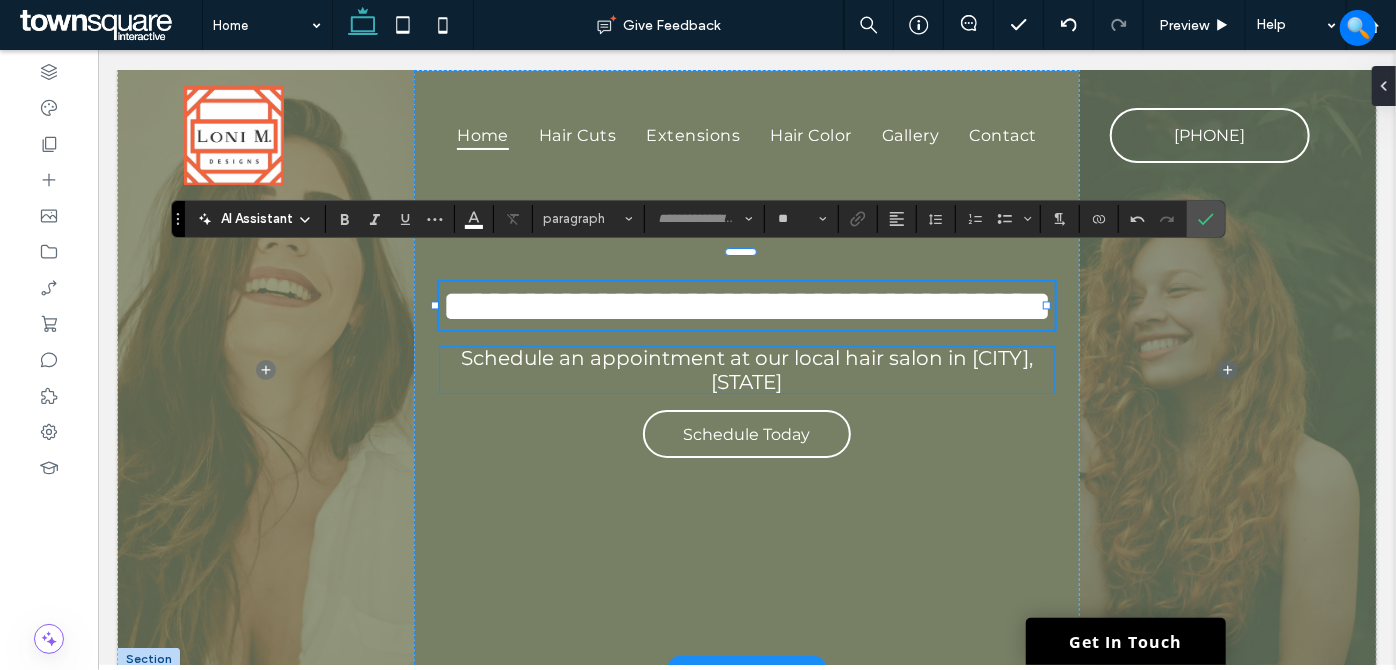 click on "Schedule an appointment at our local hair salon in Charlotte, NC" at bounding box center [746, 369] 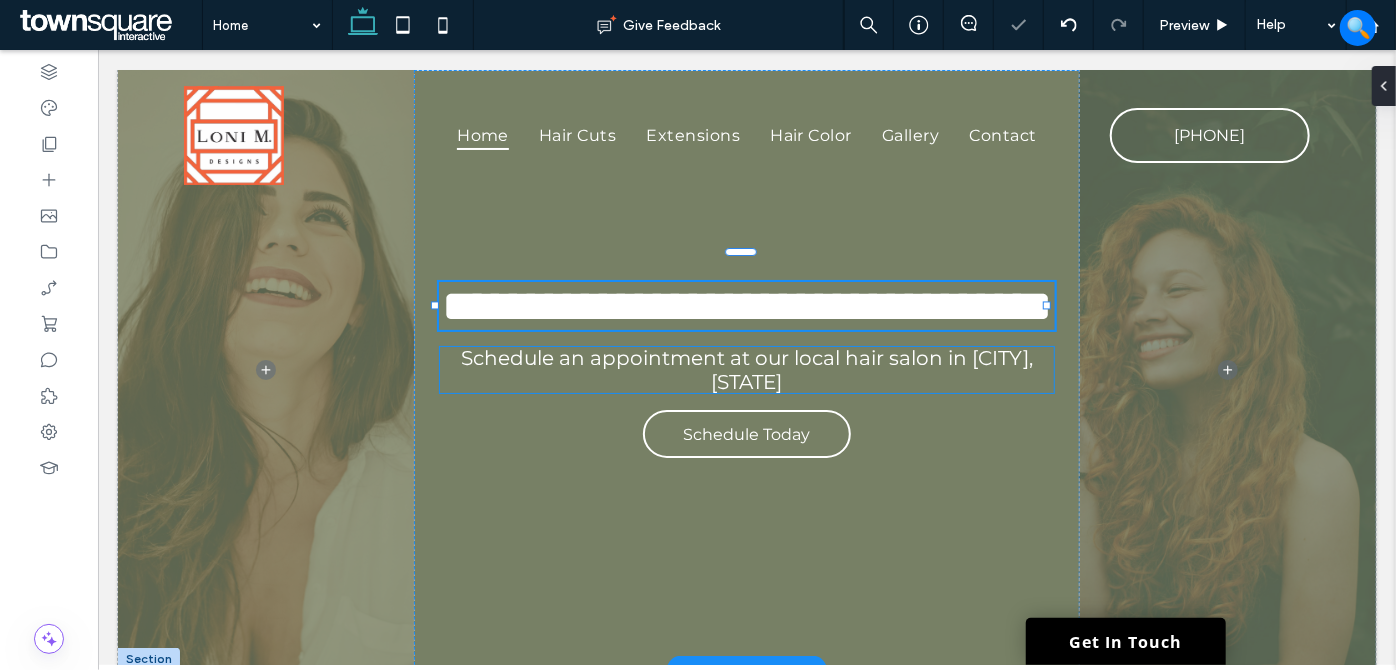 click on "Schedule an appointment at our local hair salon in Charlotte, NC" at bounding box center (746, 369) 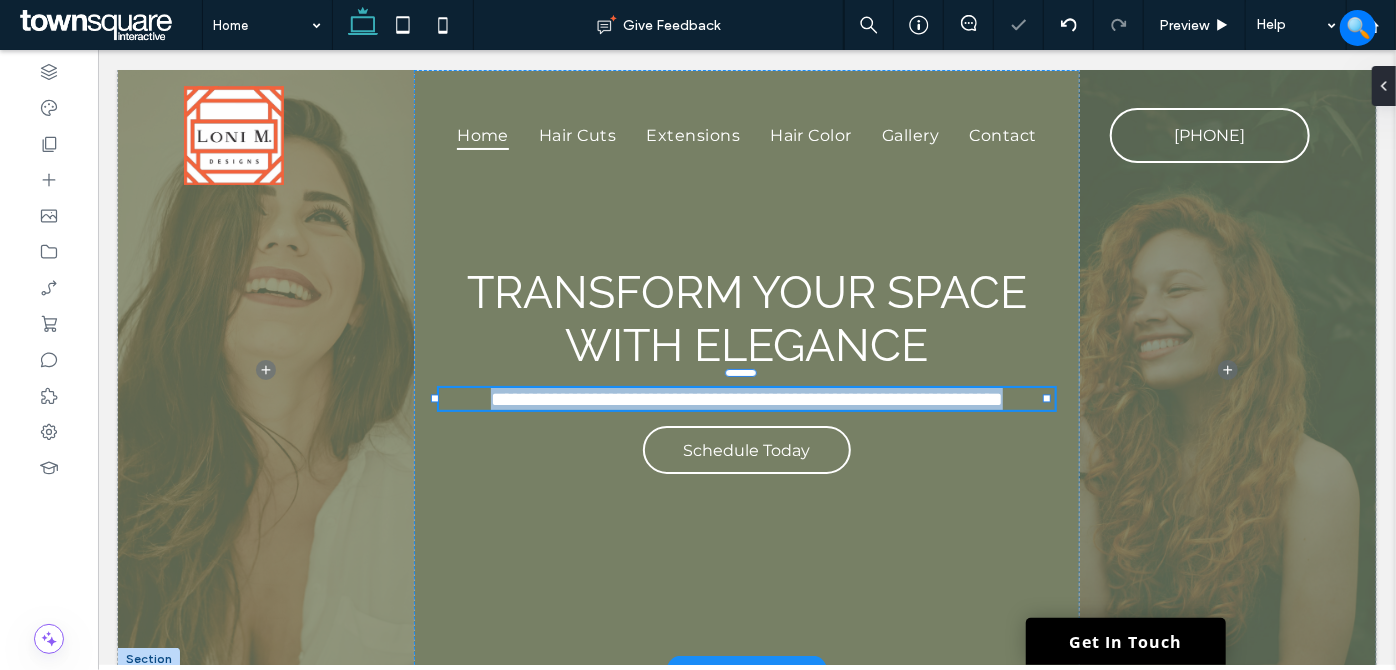 type on "**********" 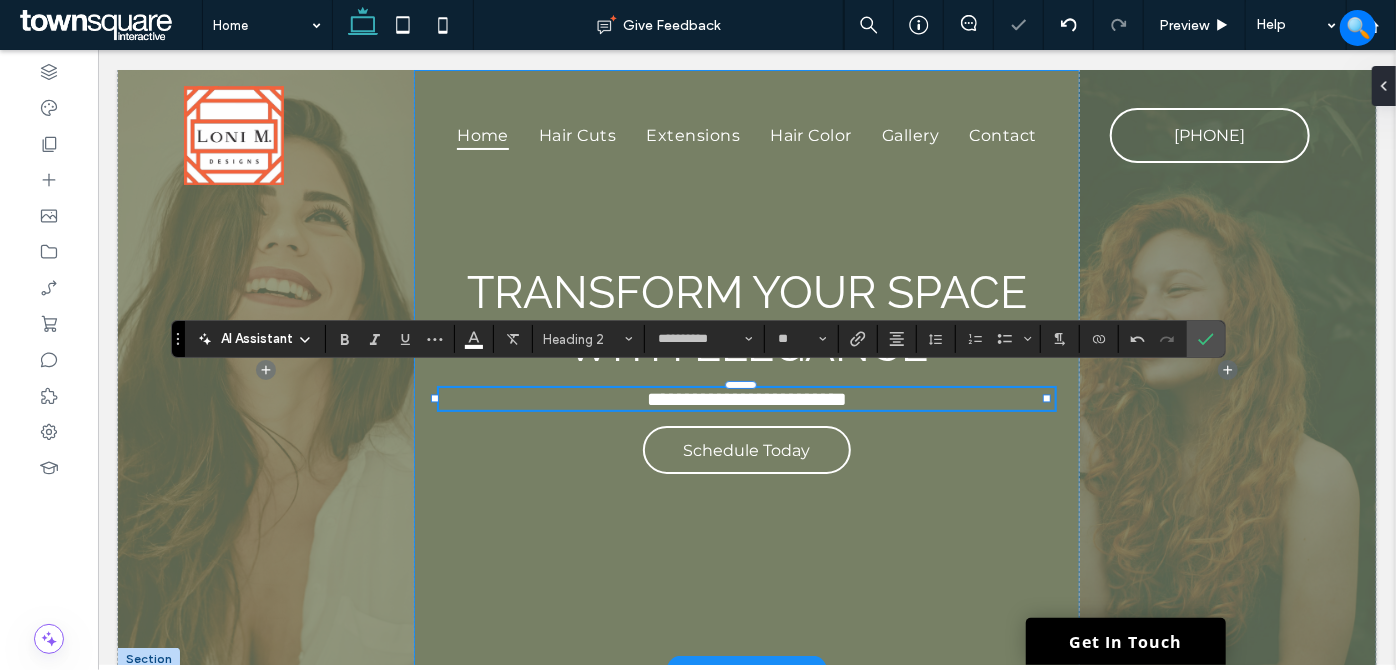 click on "**********" at bounding box center [746, 369] 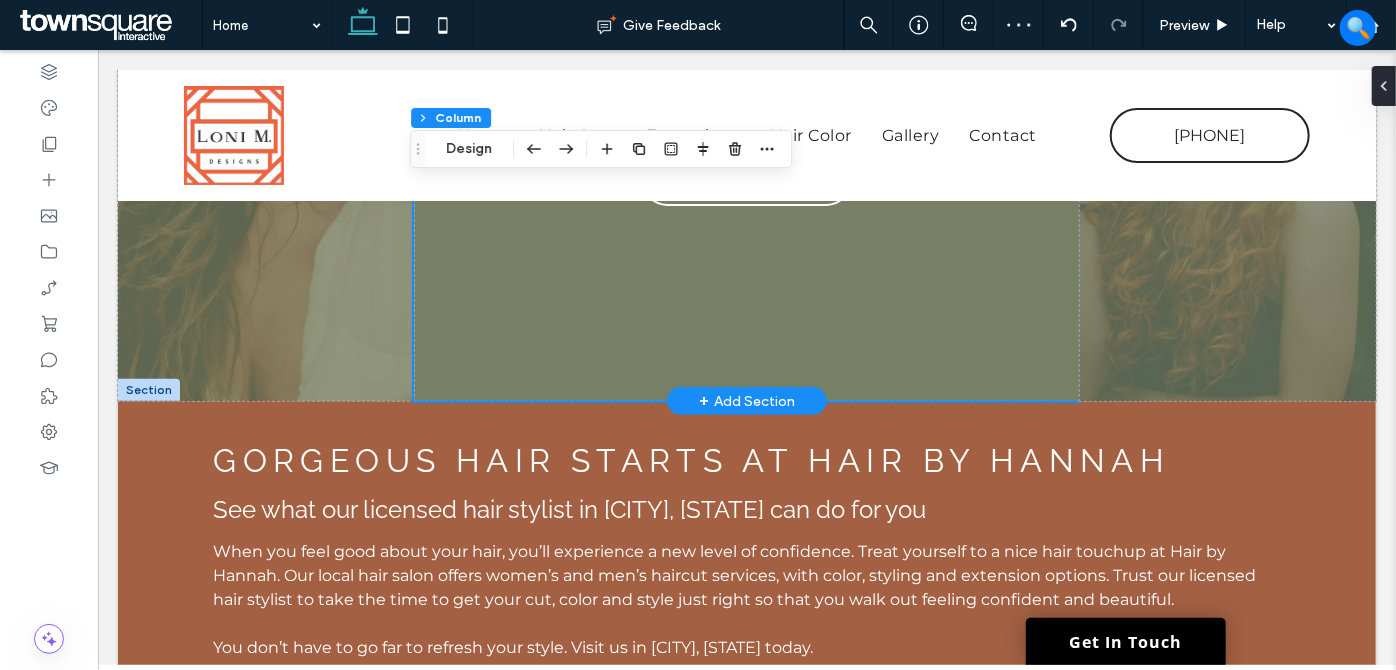 scroll, scrollTop: 363, scrollLeft: 0, axis: vertical 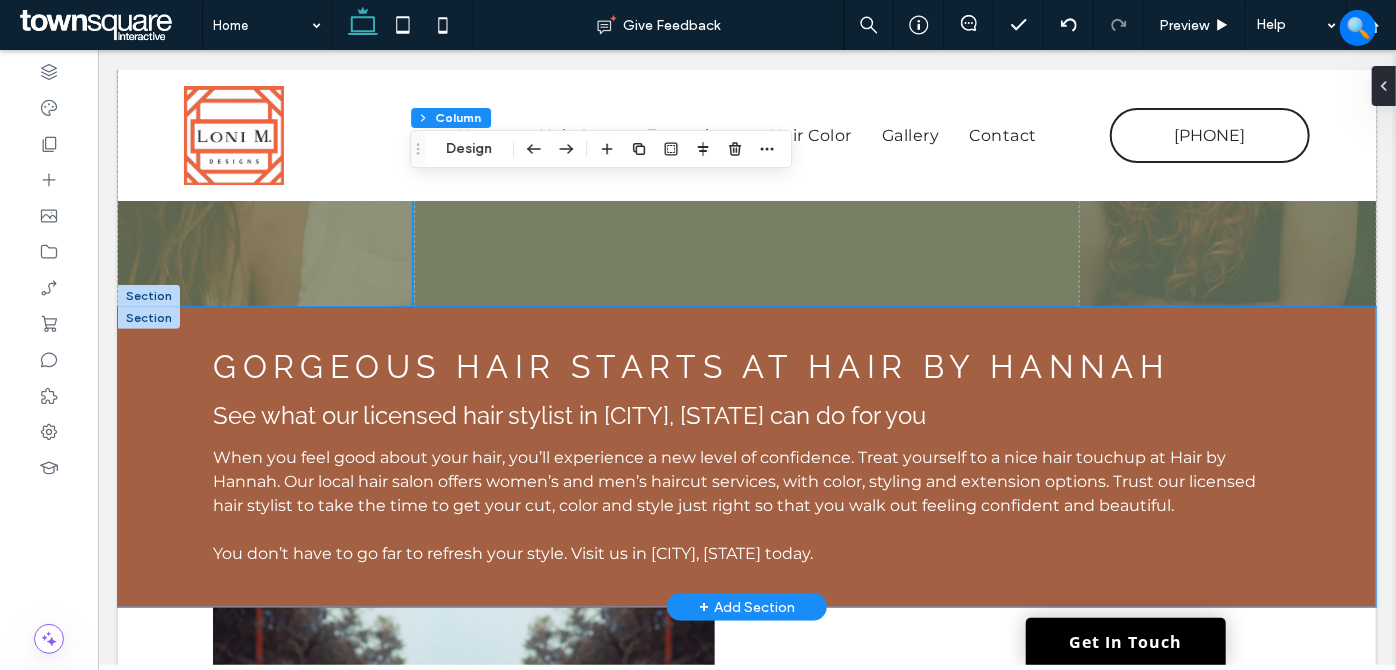 click on "Gorgeous Hair Starts at Hair by Hannah
See what our licensed hair stylist in Charlotte, NC can do for you
When you feel good about your hair, you’ll experience a new level of confidence. Treat yourself to a nice hair touchup at Hair by Hannah. Our local hair salon offers women’s and men’s haircut services, with color, styling and extension options. Trust our licensed hair stylist to take the time to get your cut, color and style just right so that you walk out feeling confident and beautiful. You don’t have to go far to refresh your style. Visit us in Charlotte, NC today." at bounding box center (746, 456) 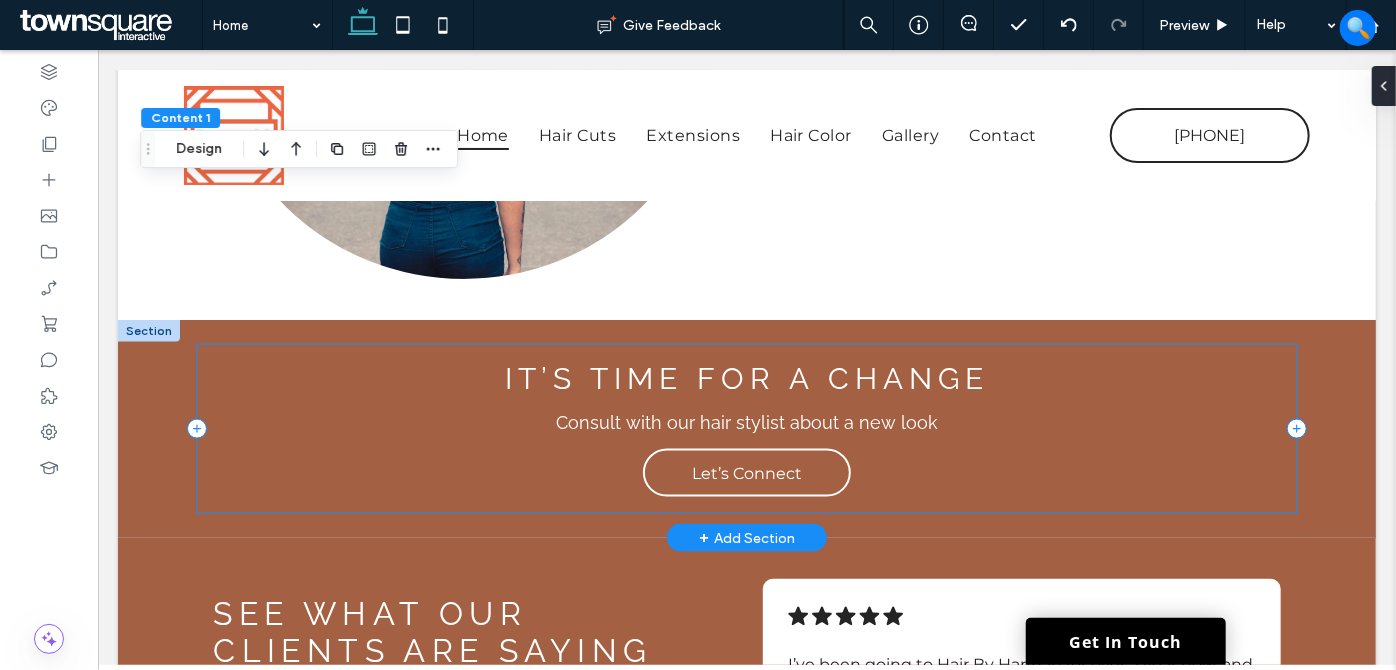 scroll, scrollTop: 1272, scrollLeft: 0, axis: vertical 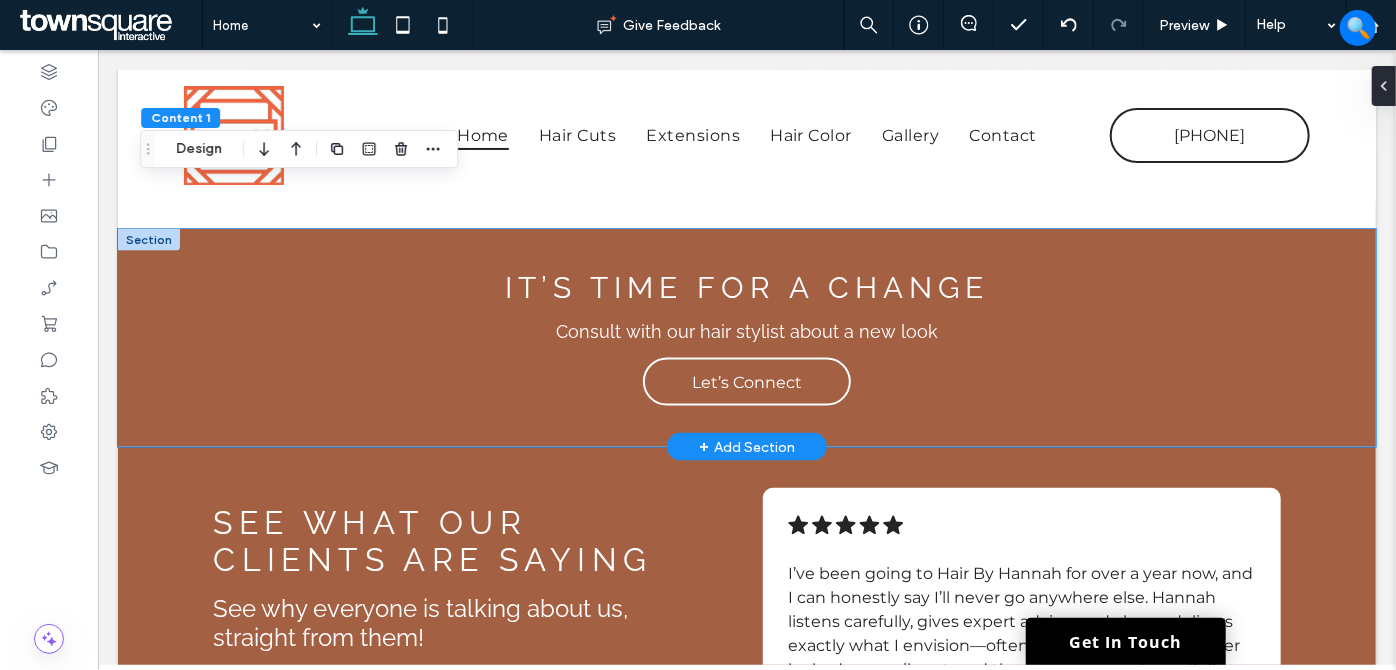 drag, startPoint x: 155, startPoint y: 363, endPoint x: 176, endPoint y: 363, distance: 21 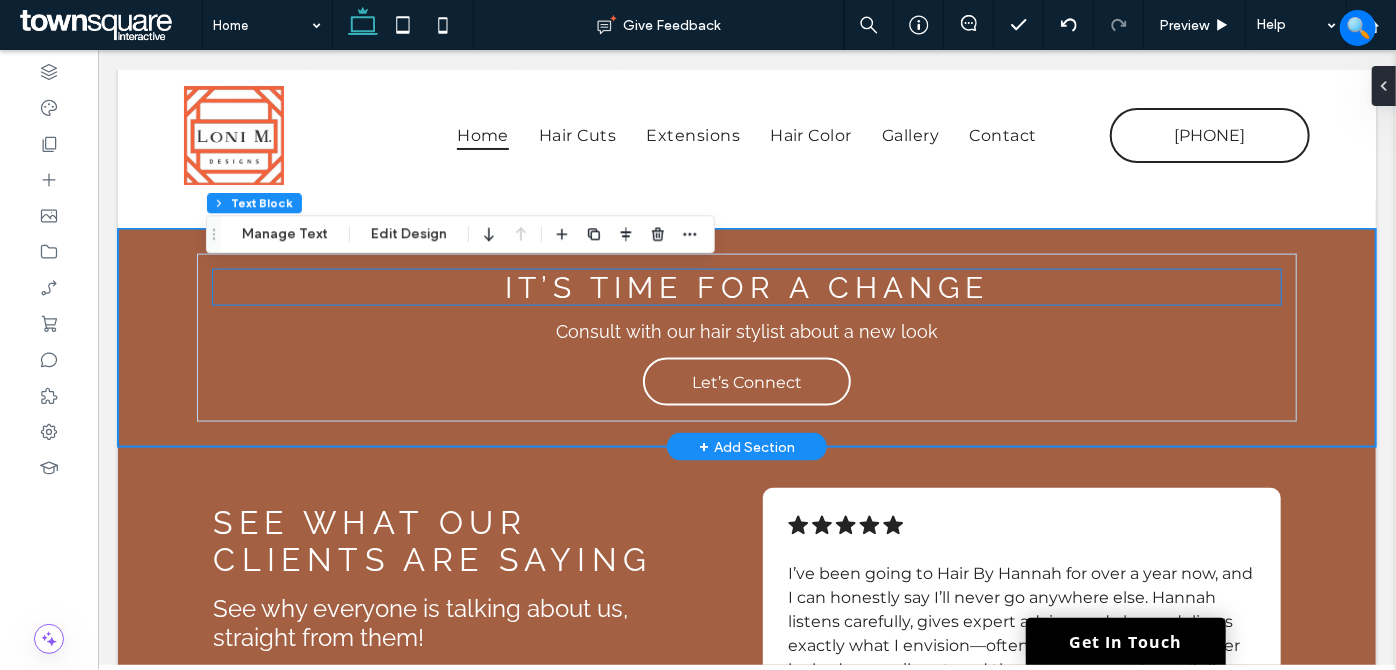 click on "It’s Time for a Change" at bounding box center [745, 286] 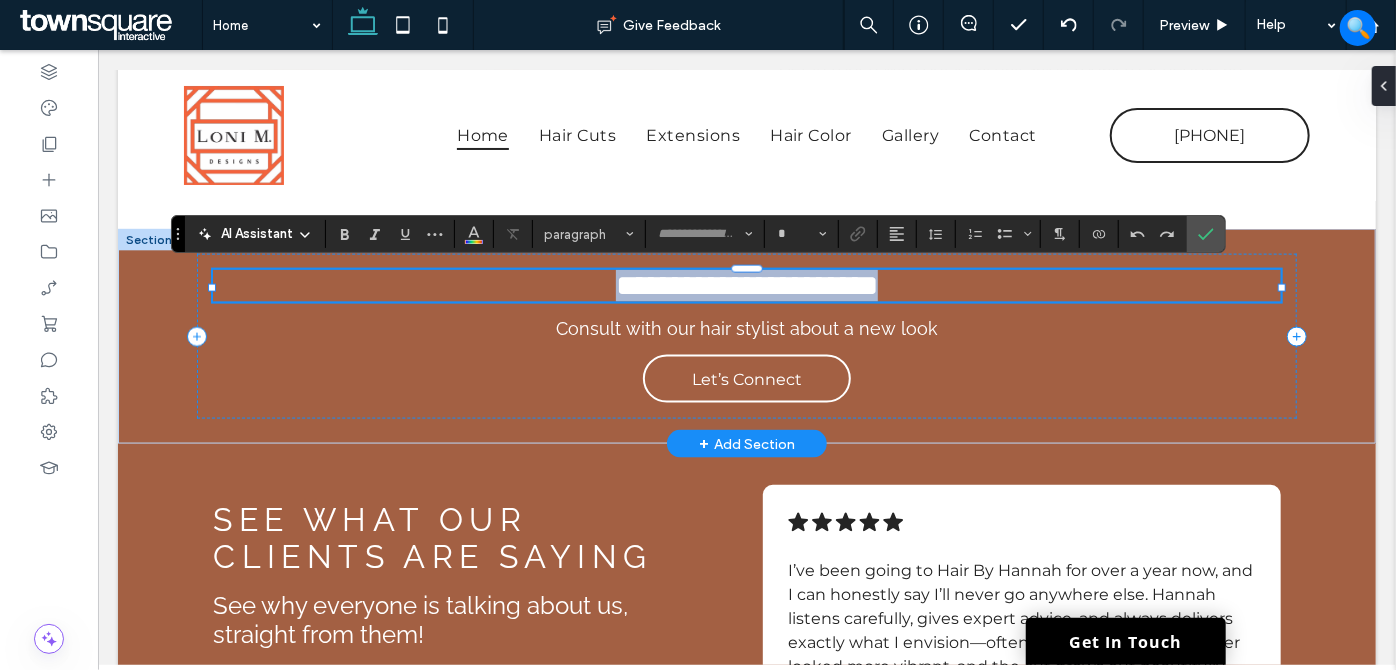 type on "*******" 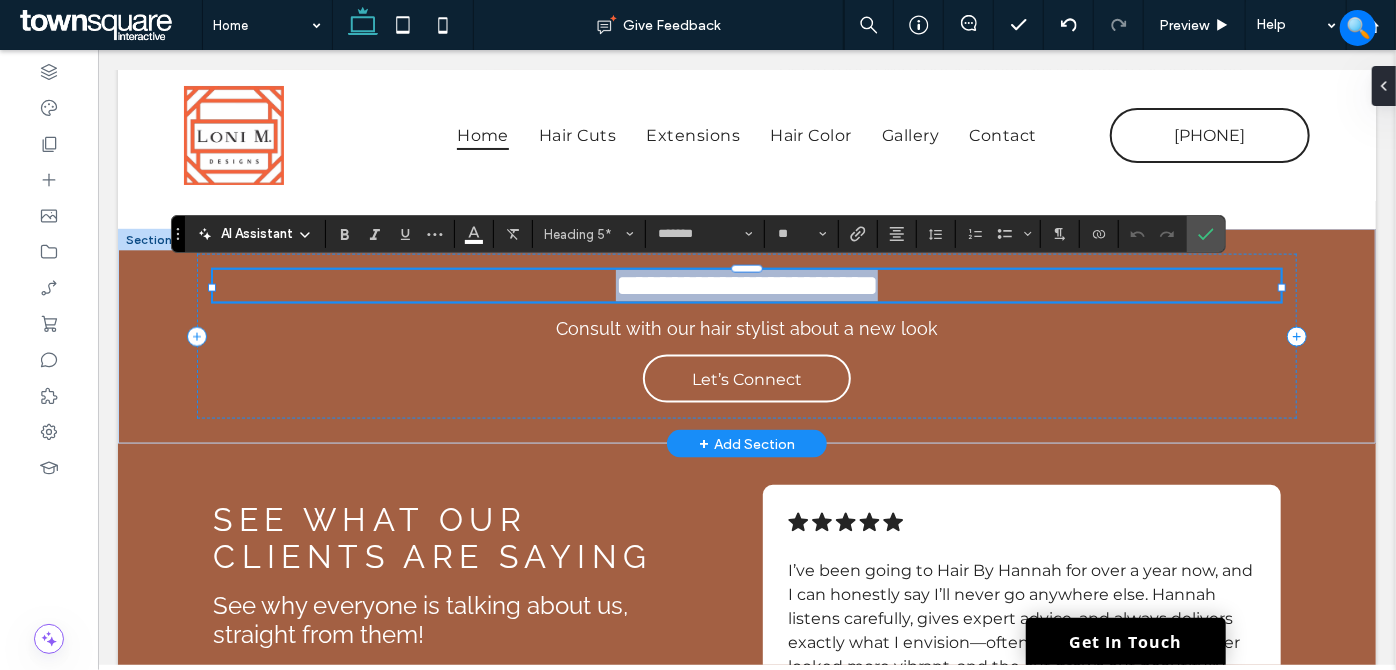 paste 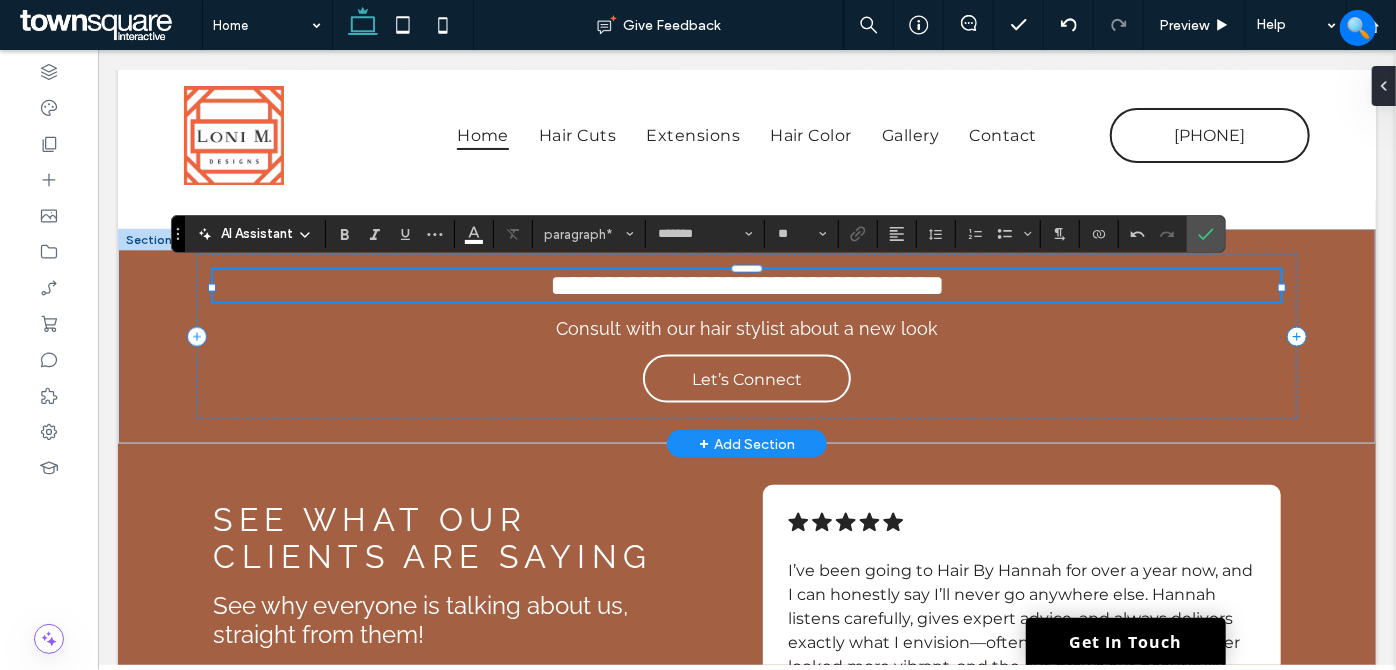 type 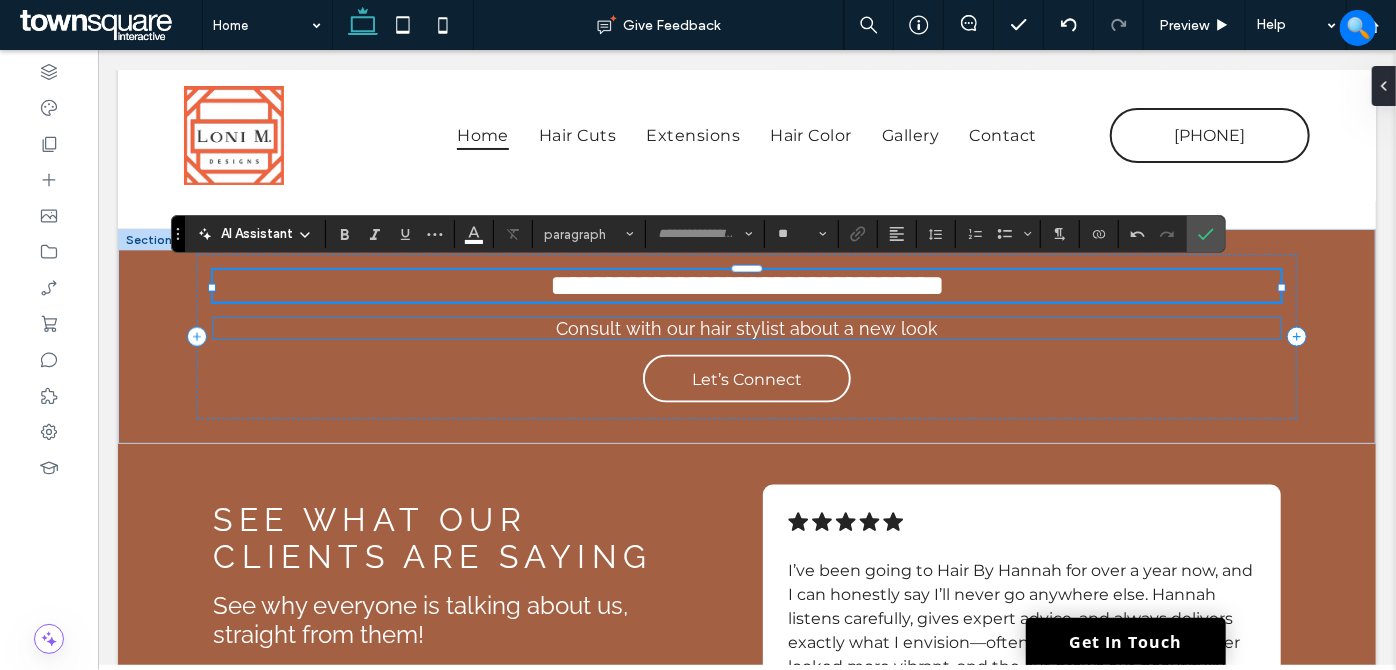 click on "Consult with our hair stylist about a new look" at bounding box center (746, 327) 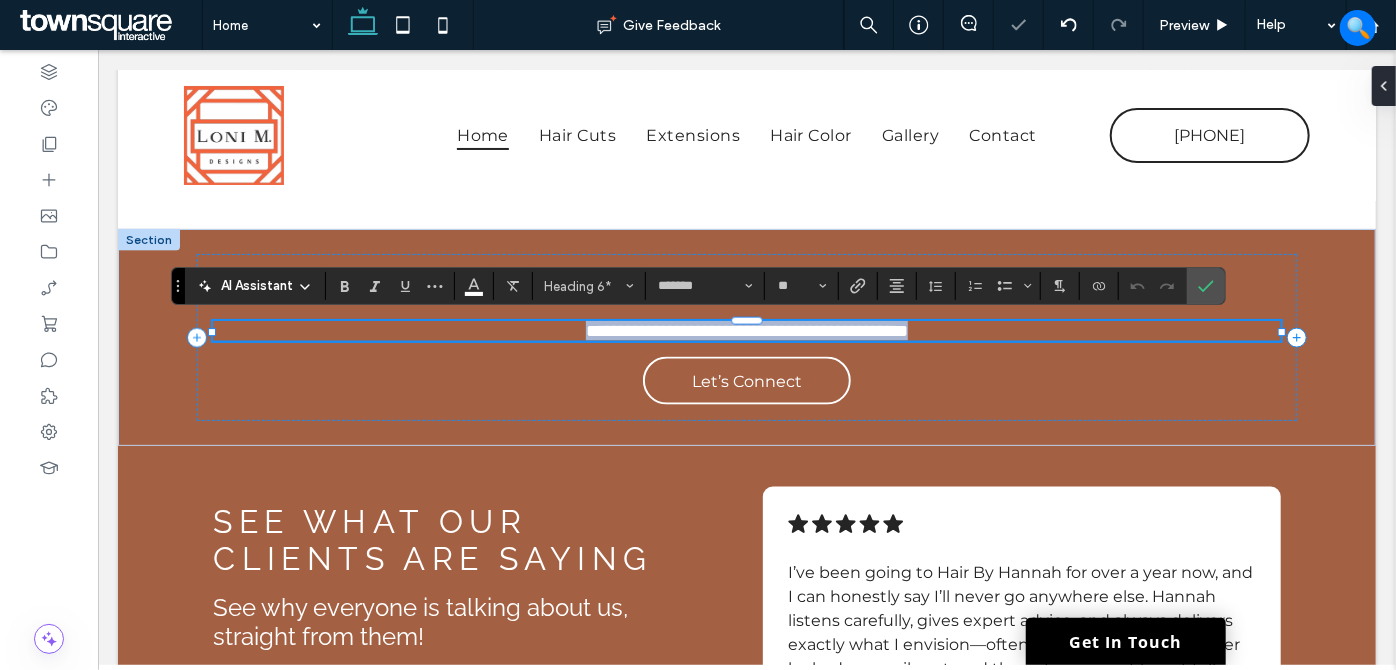 paste 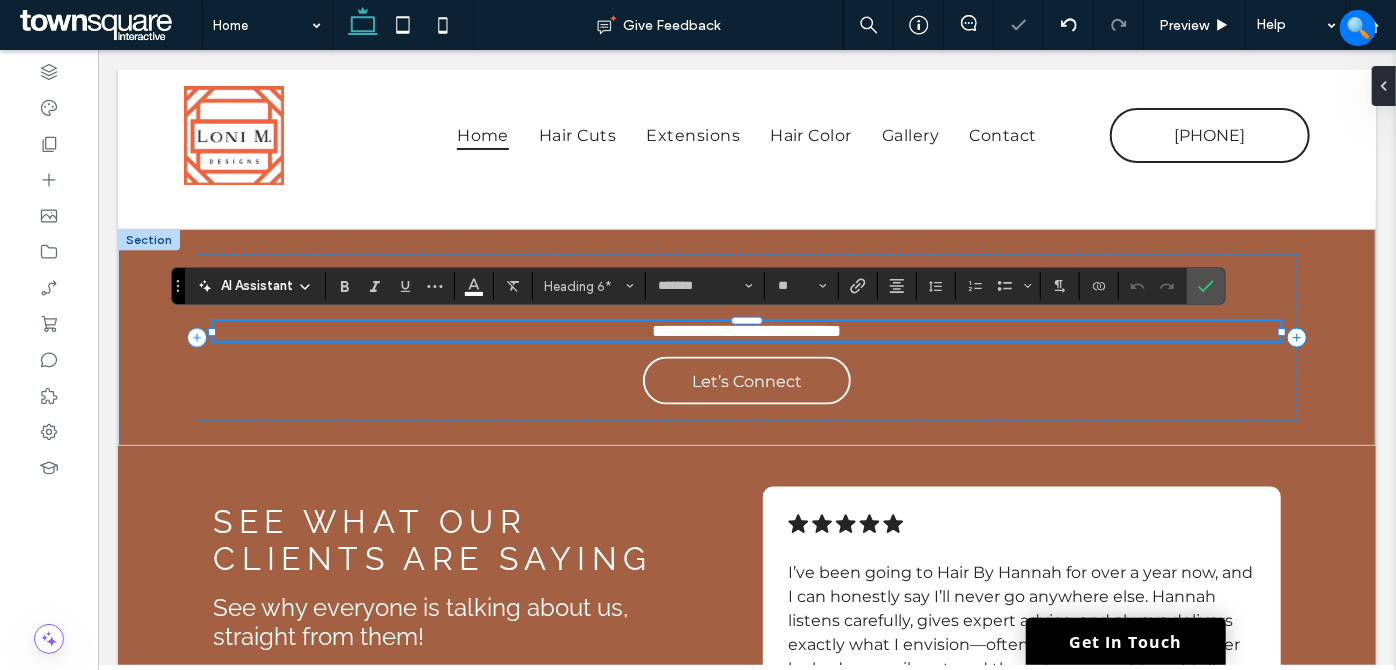 type 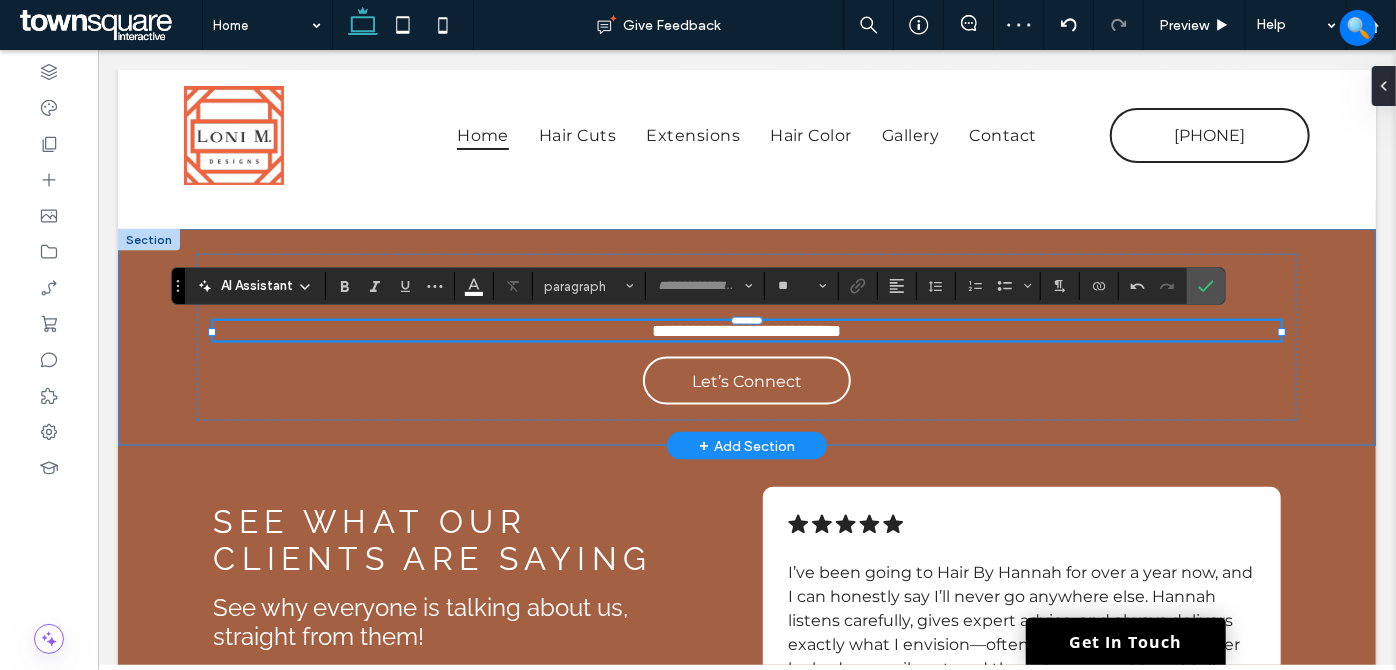 click on "**********" at bounding box center (746, 336) 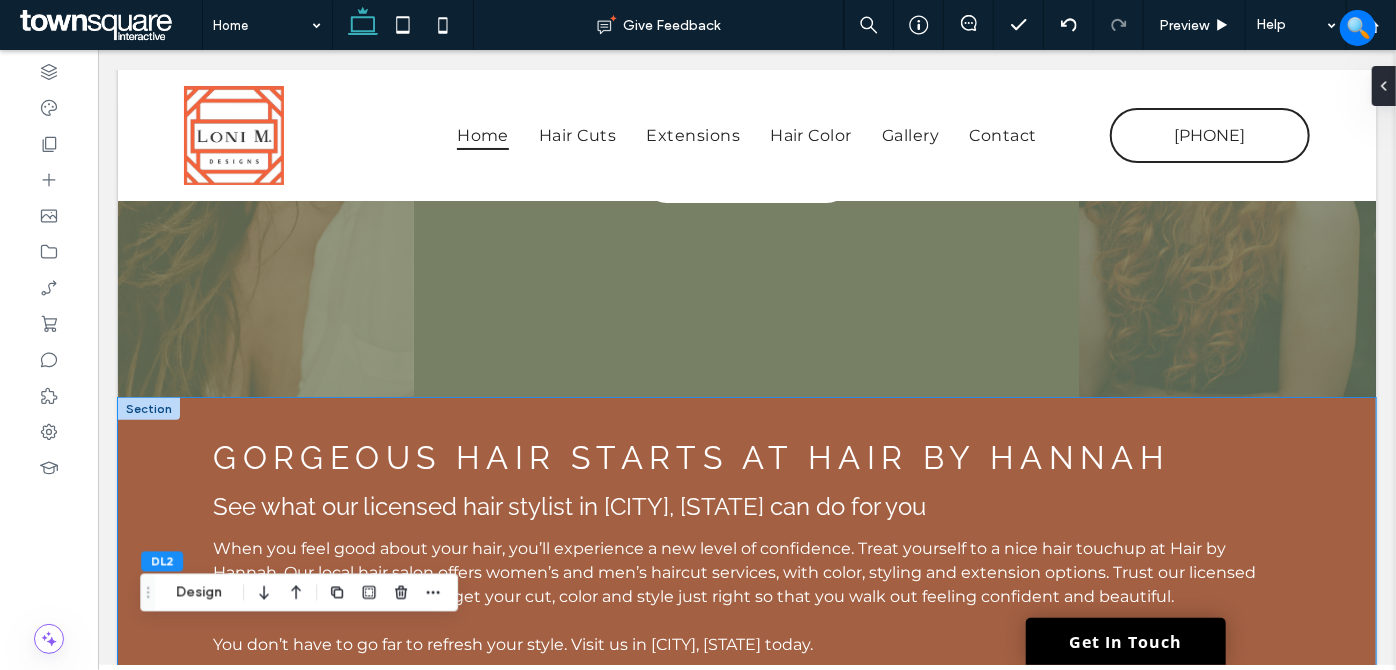 scroll, scrollTop: 363, scrollLeft: 0, axis: vertical 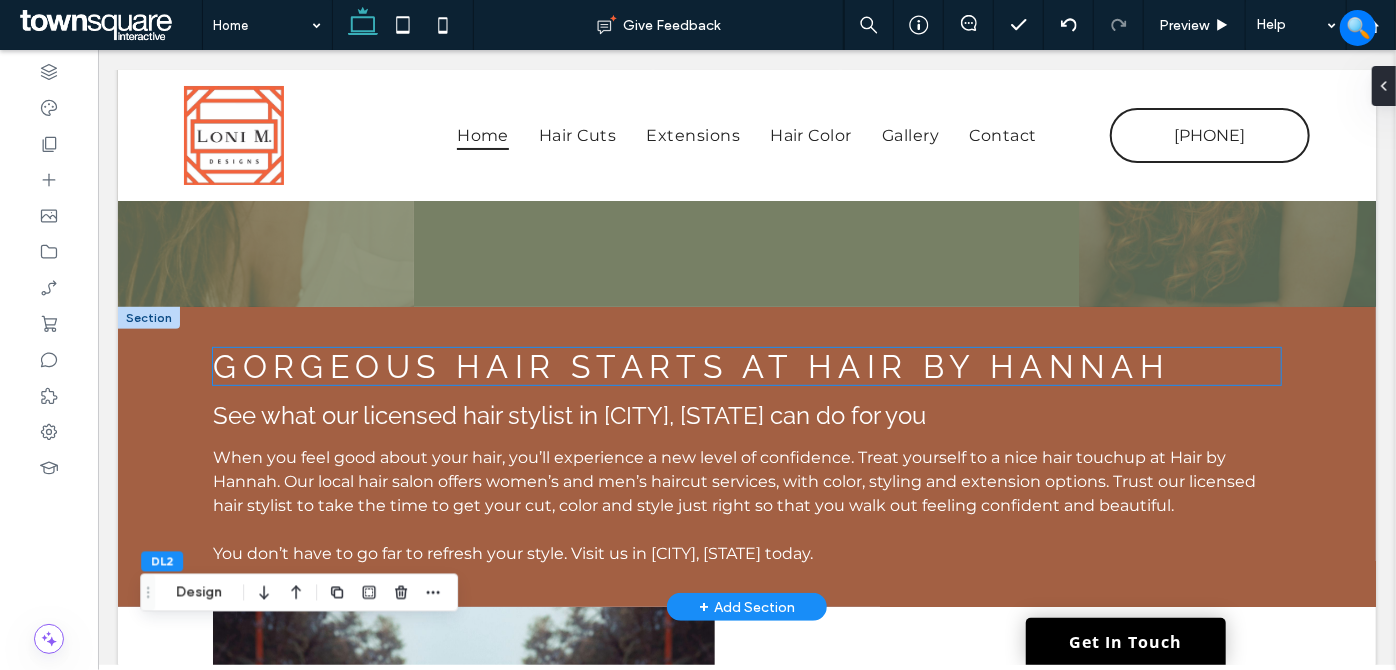 click on "Gorgeous Hair Starts at Hair by Hannah" at bounding box center (690, 365) 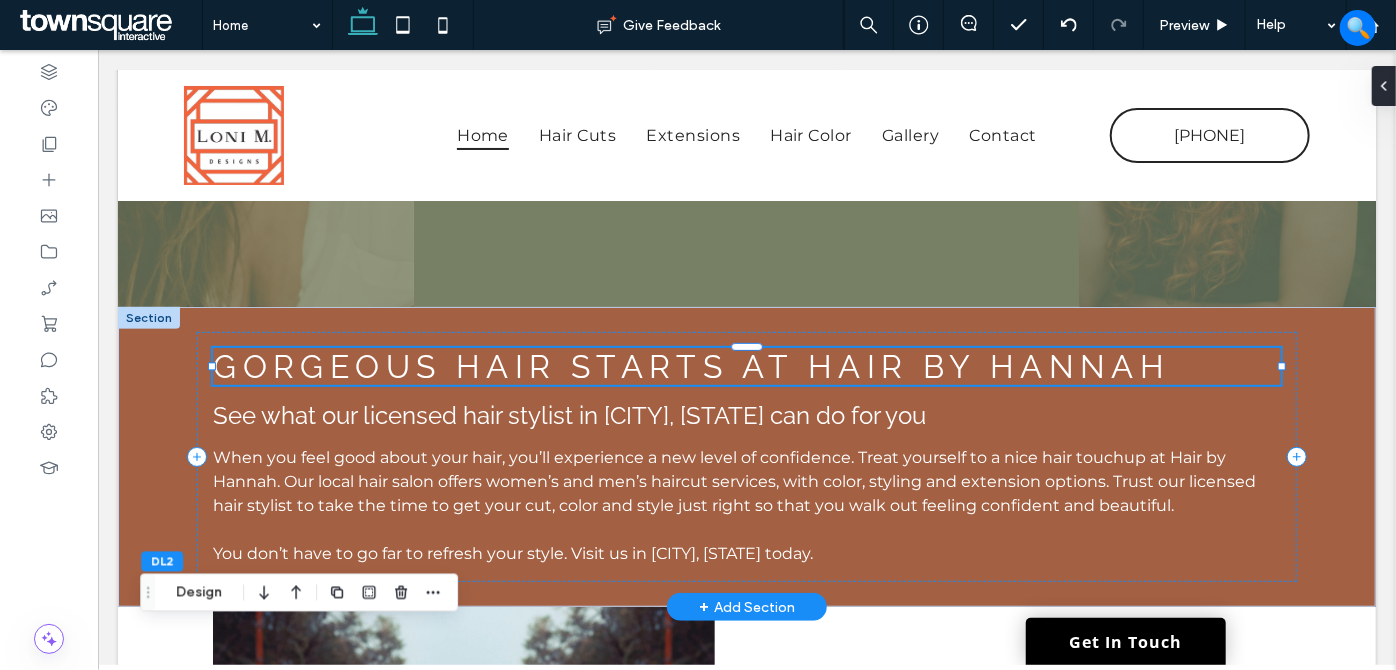click on "Gorgeous Hair Starts at Hair by Hannah" at bounding box center [745, 365] 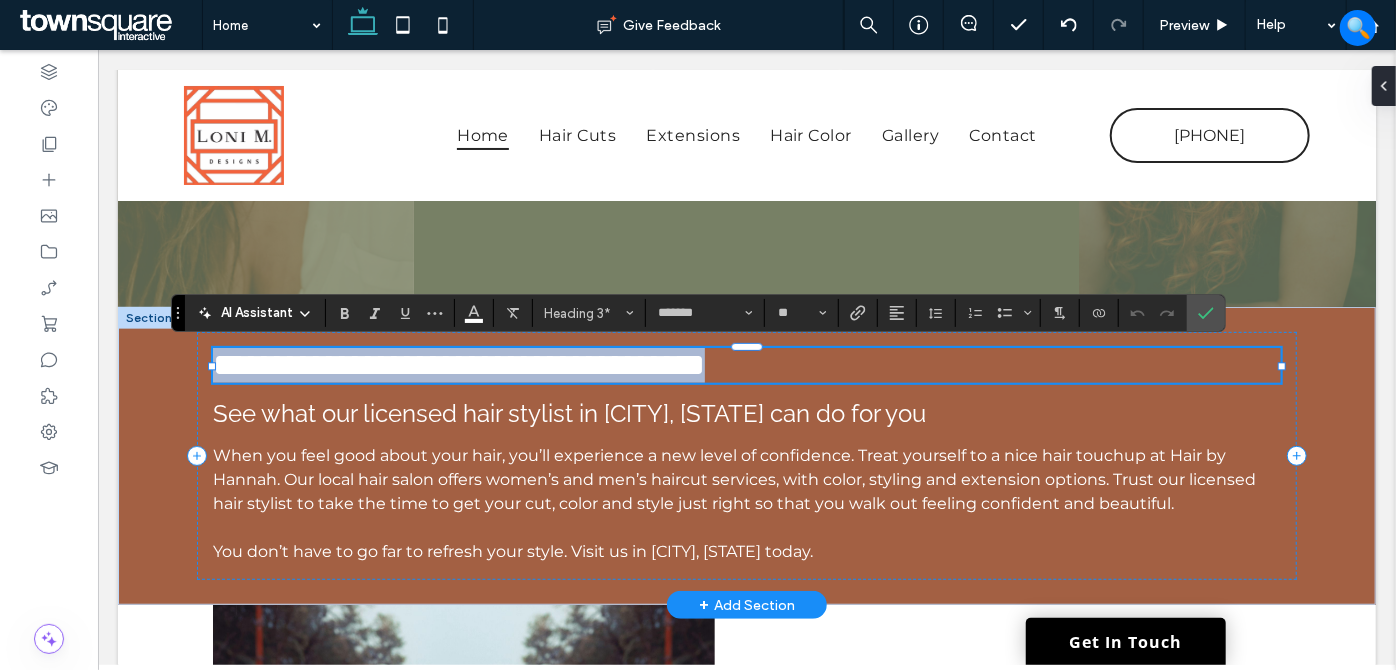 type 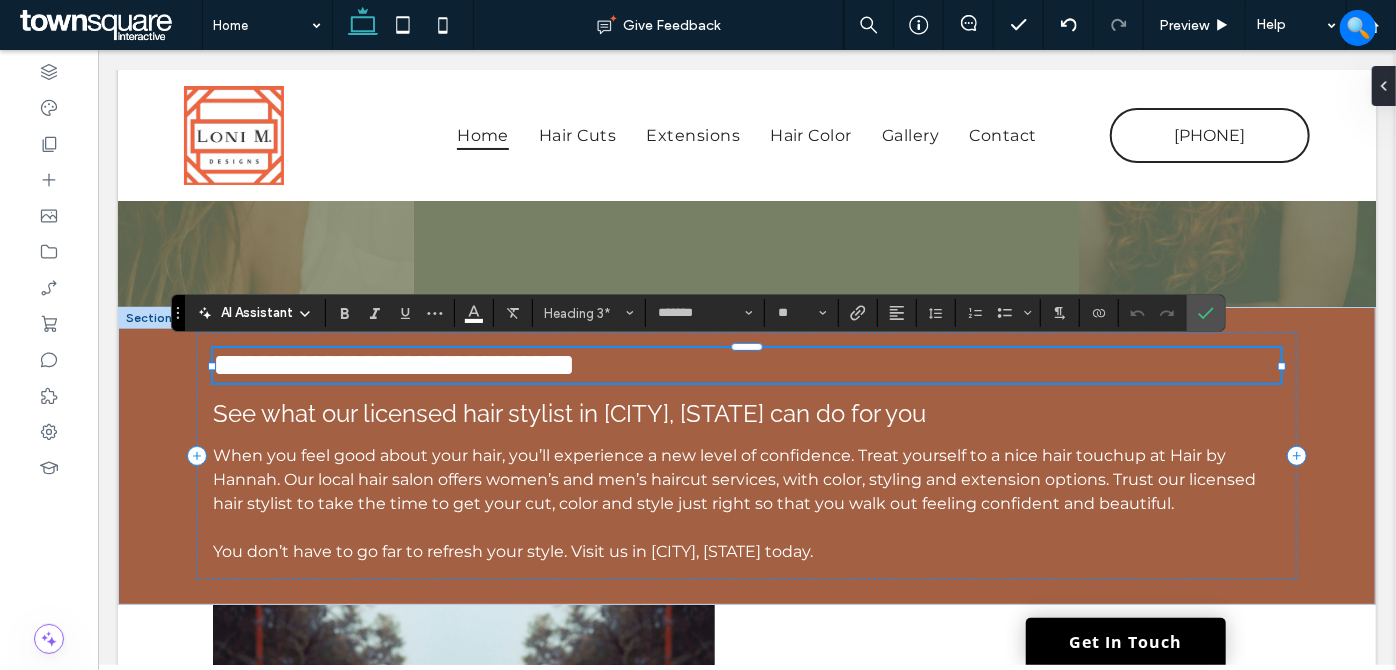 scroll, scrollTop: 15, scrollLeft: 0, axis: vertical 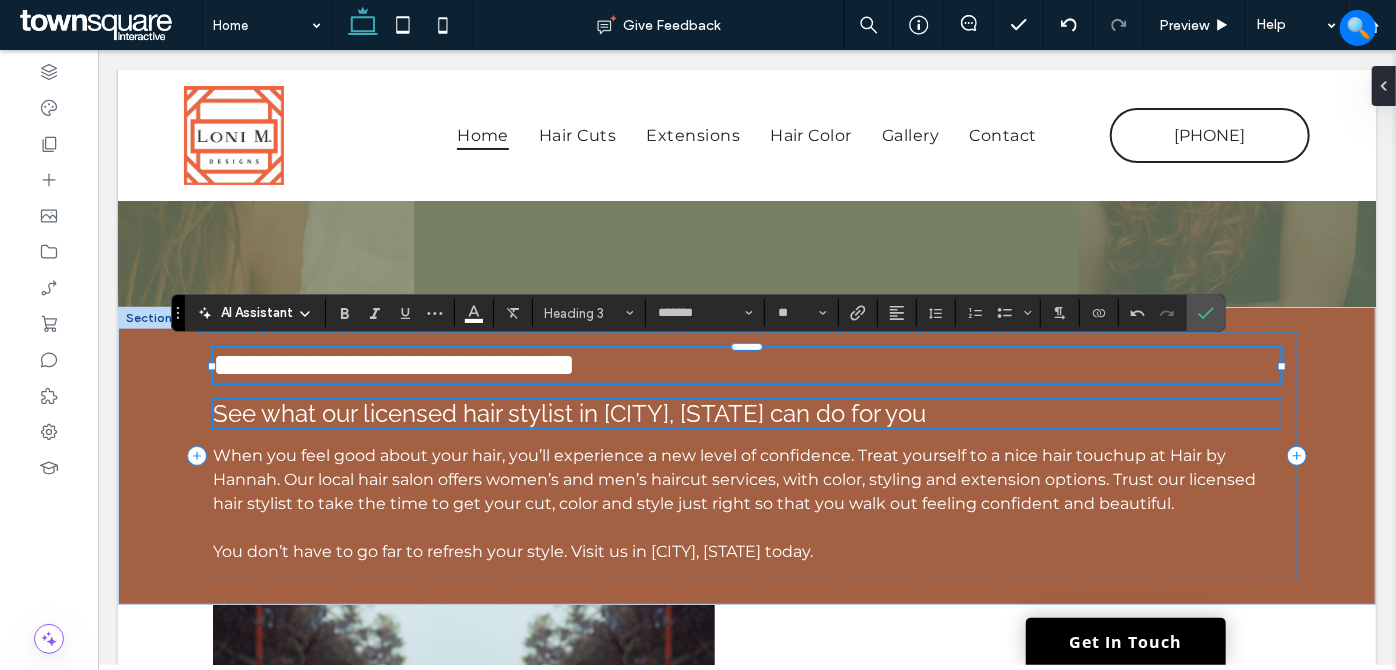 click on "See what our licensed hair stylist in Charlotte, NC can do for you" at bounding box center (568, 412) 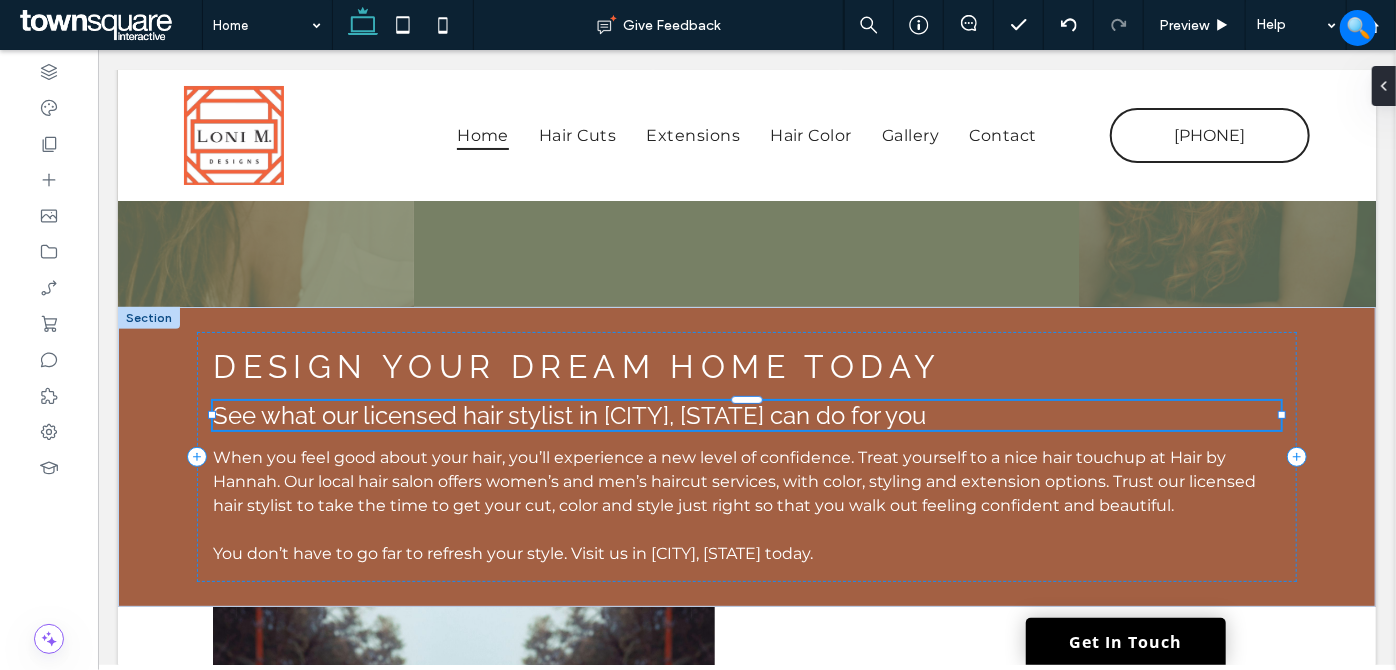 click on "See what our licensed hair stylist in Charlotte, NC can do for you" at bounding box center [745, 414] 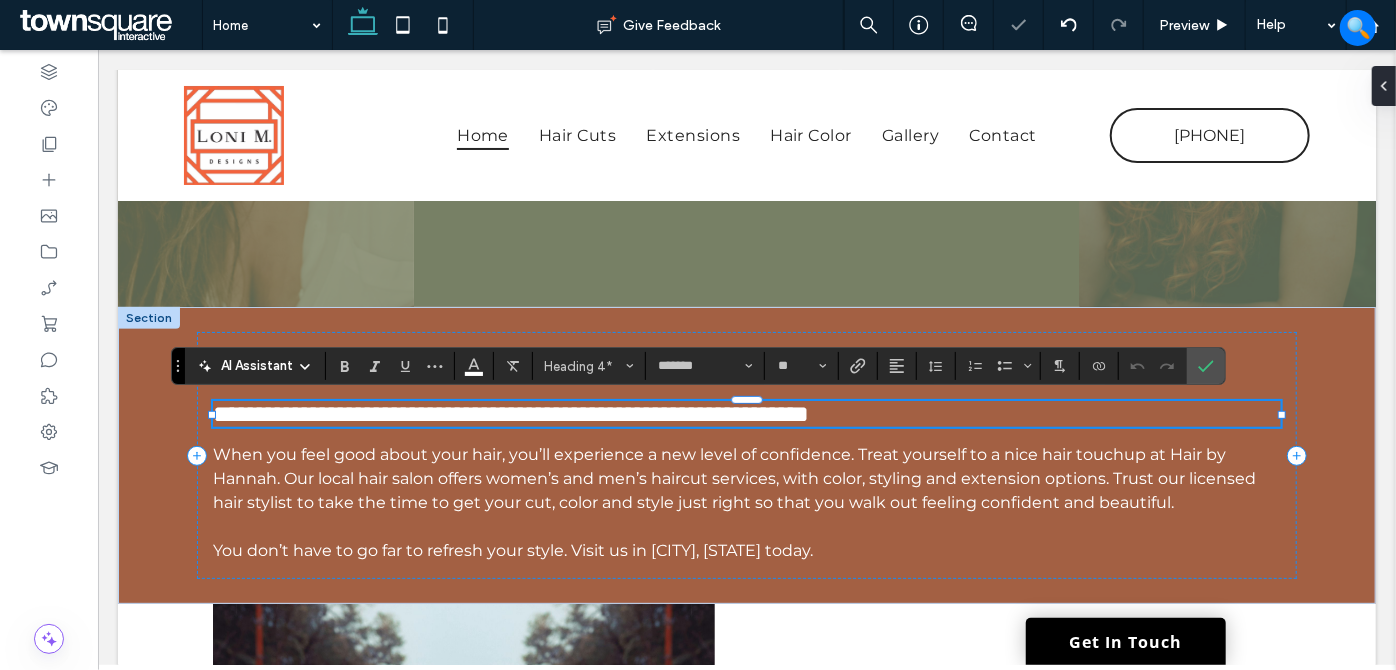 paste 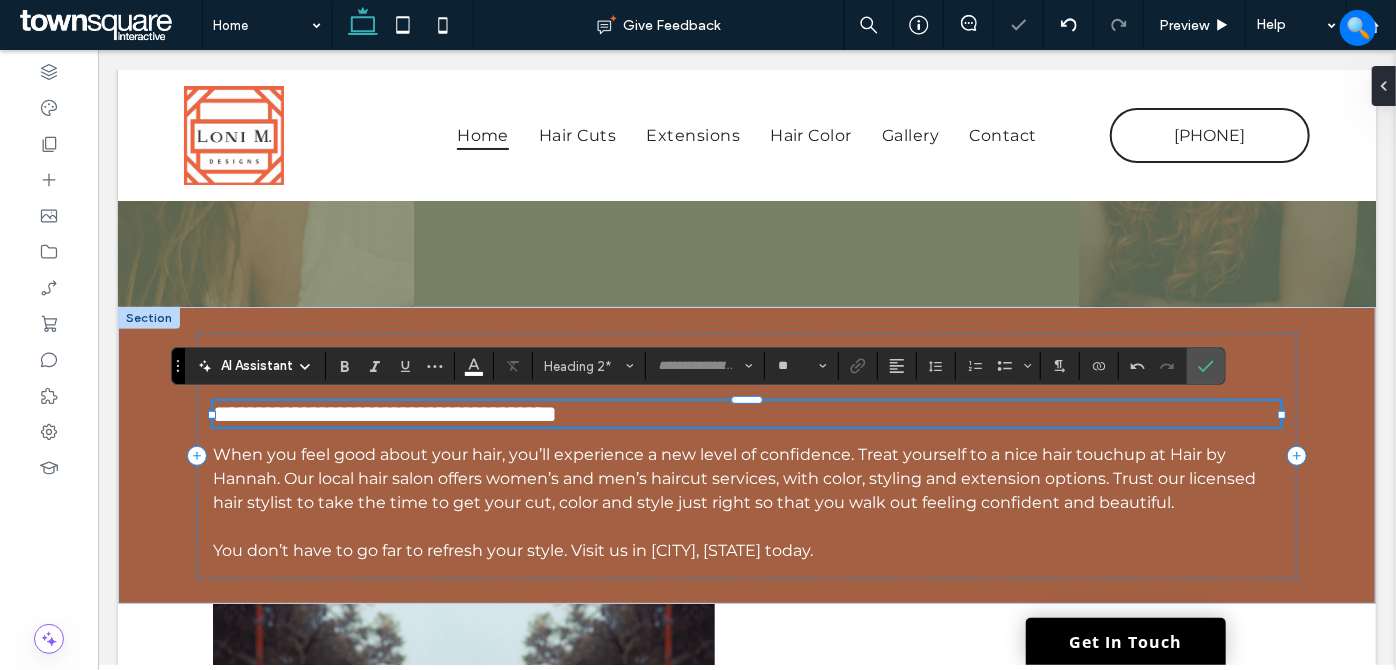 type 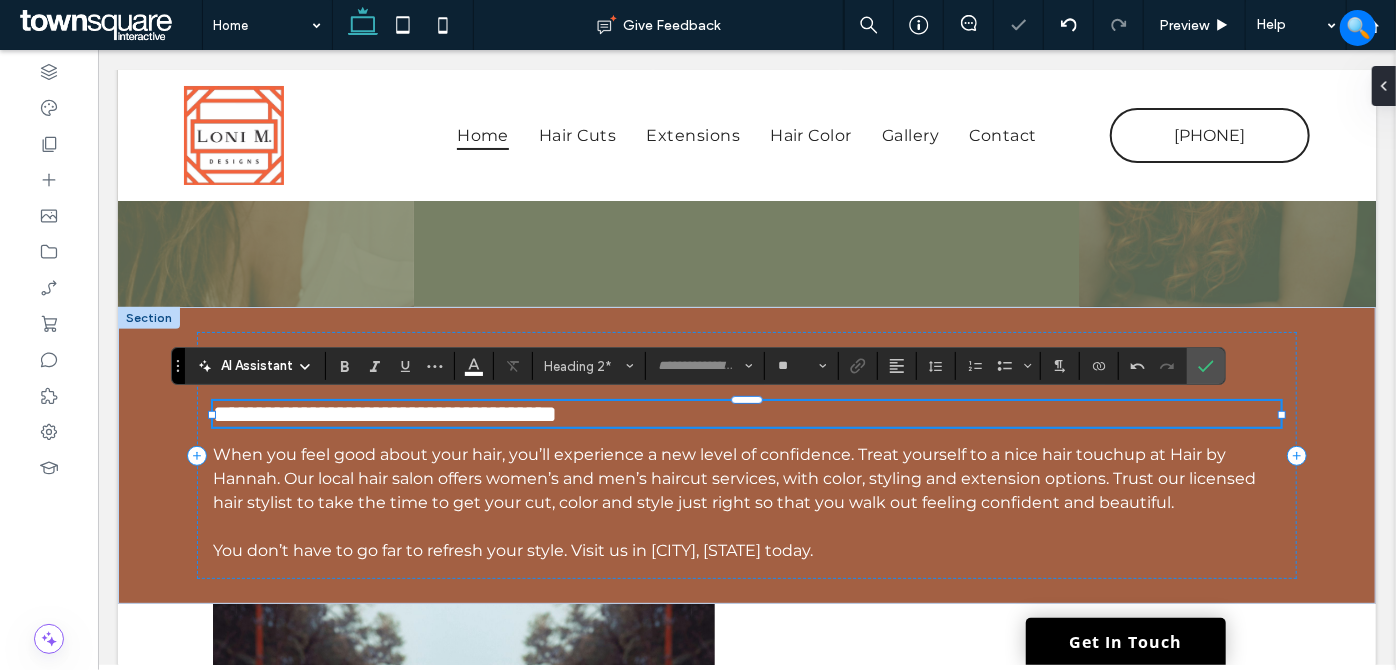scroll, scrollTop: 16, scrollLeft: 0, axis: vertical 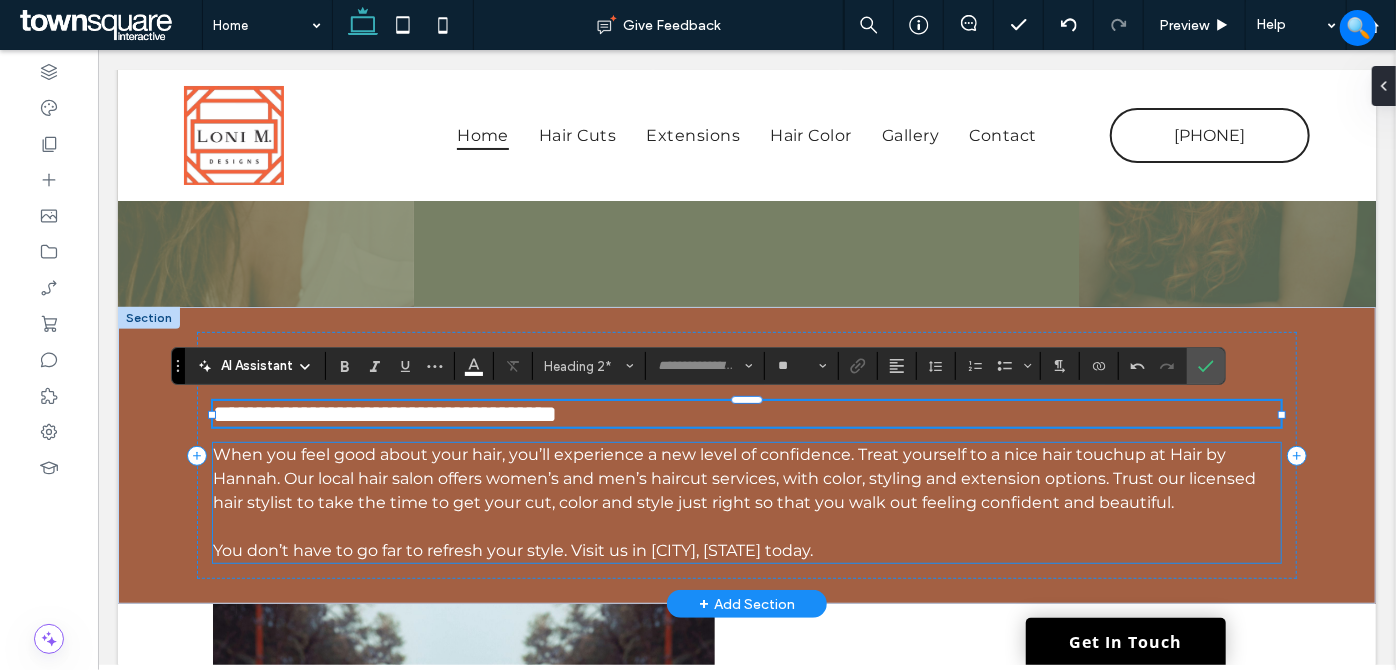 click on "When you feel good about your hair, you’ll experience a new level of confidence. Treat yourself to a nice hair touchup at Hair by Hannah. Our local hair salon offers women’s and men’s haircut services, with color, styling and extension options. Trust our licensed hair stylist to take the time to get your cut, color and style just right so that you walk out feeling confident and beautiful." at bounding box center [733, 477] 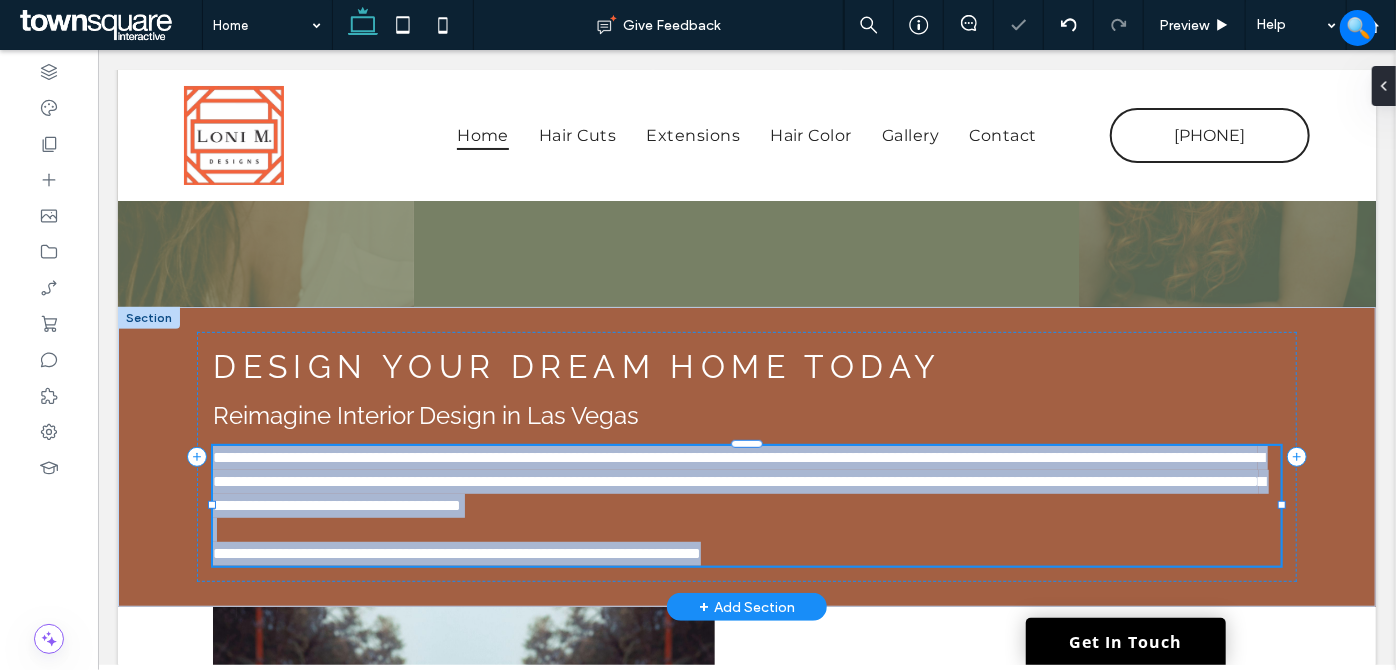 type on "**********" 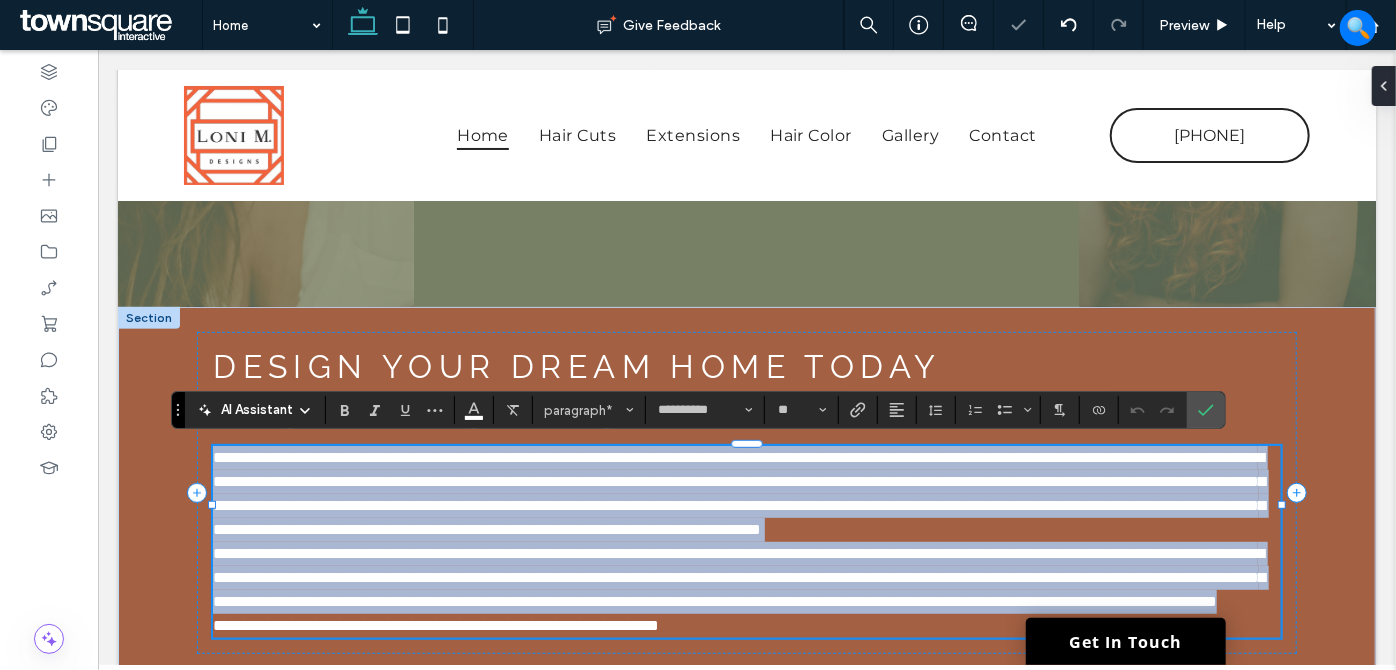 scroll, scrollTop: 702, scrollLeft: 0, axis: vertical 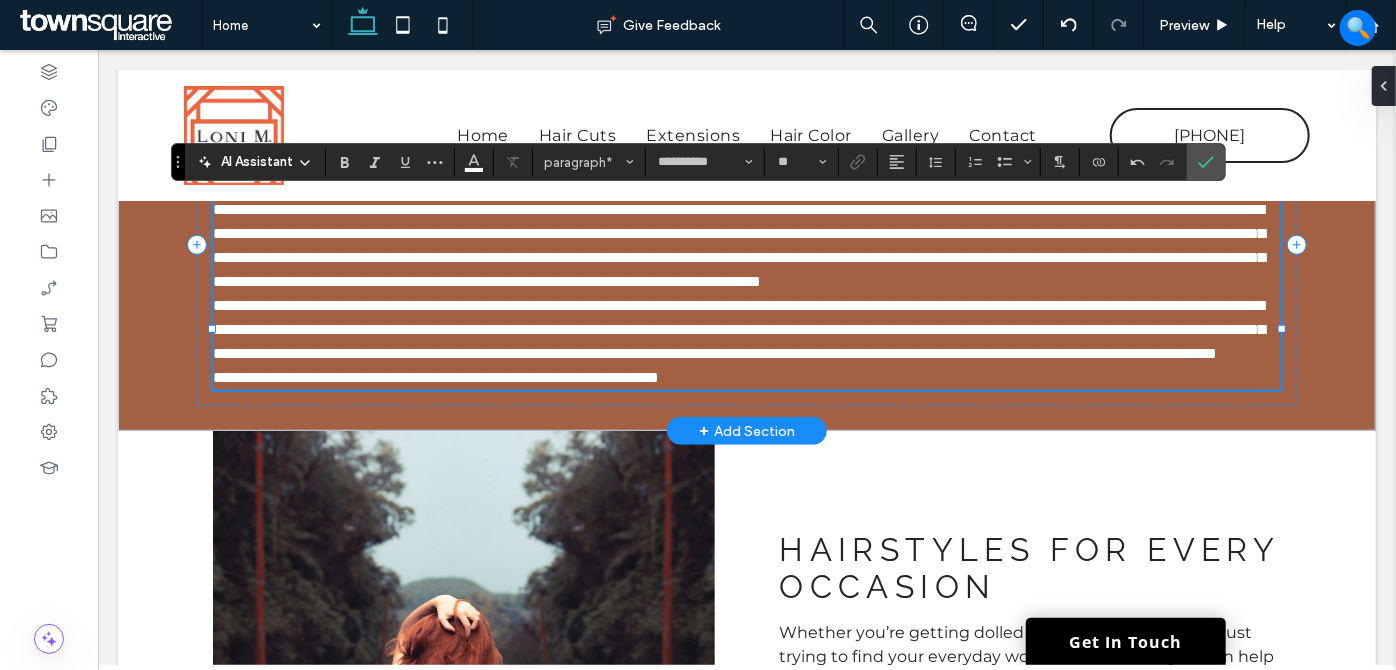 click on "**********" at bounding box center [745, 329] 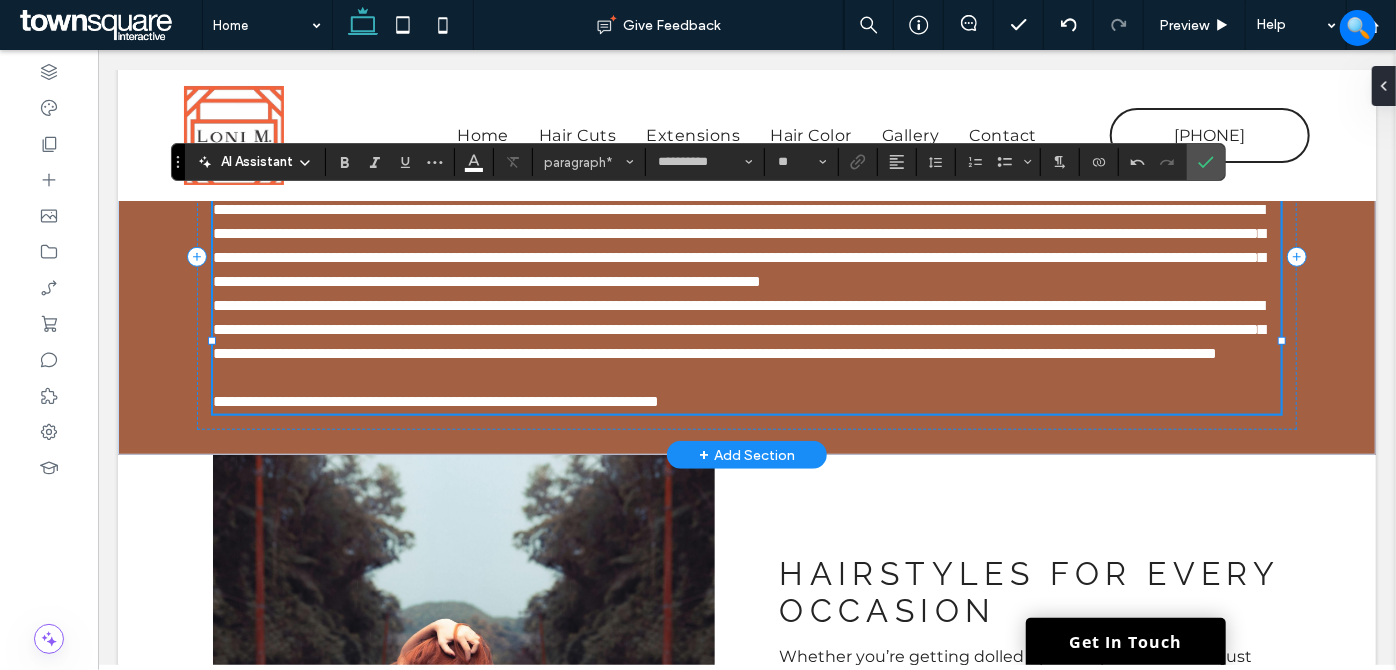 click on "**********" at bounding box center (745, 245) 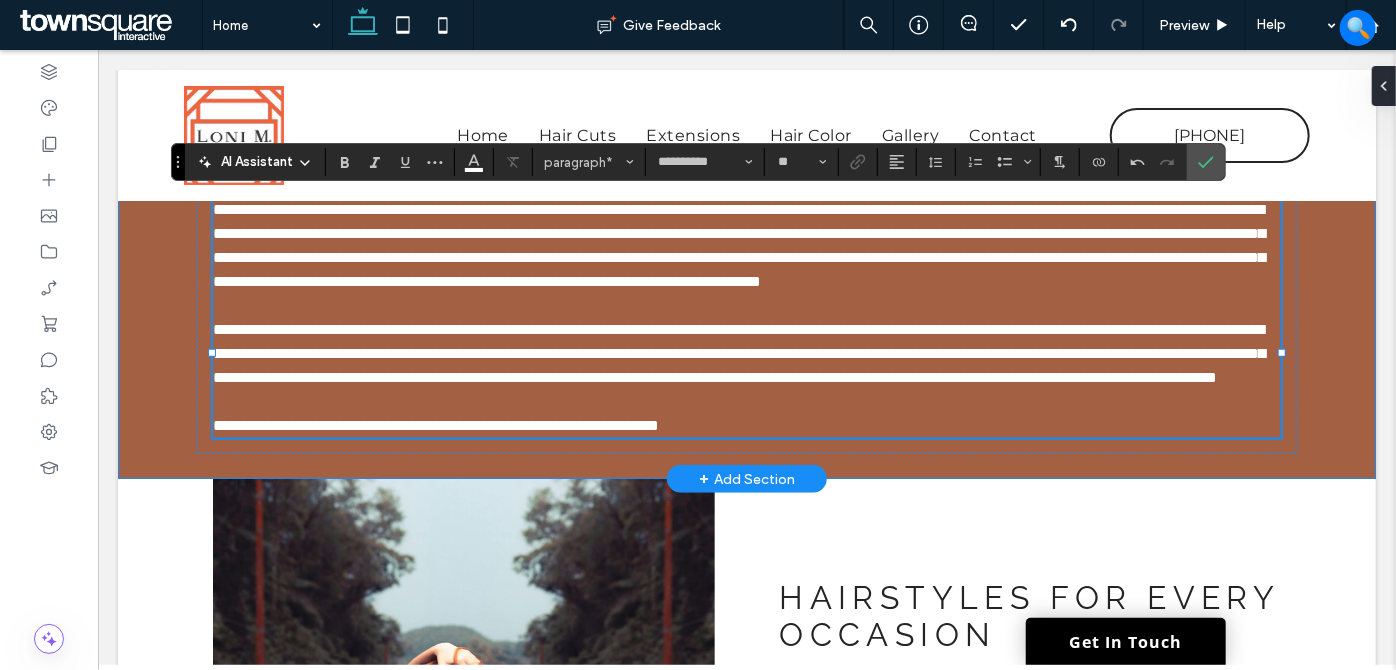click on "**********" at bounding box center [746, 268] 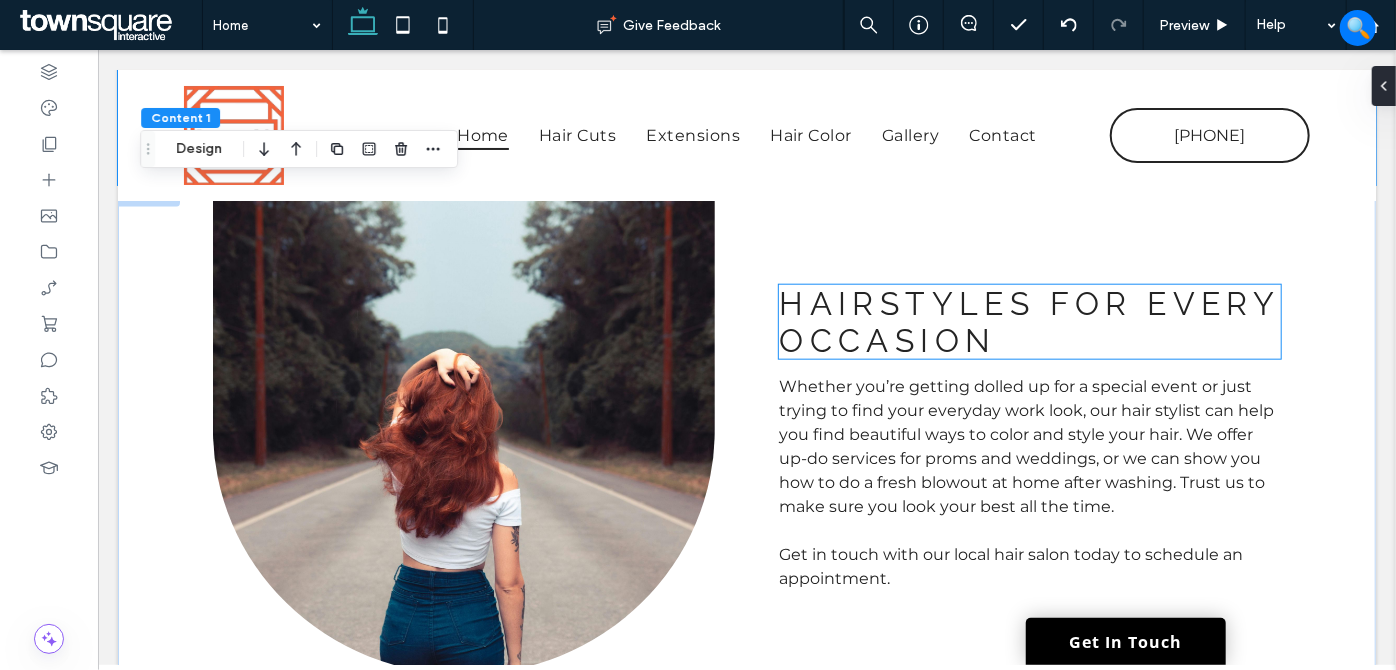 scroll, scrollTop: 975, scrollLeft: 0, axis: vertical 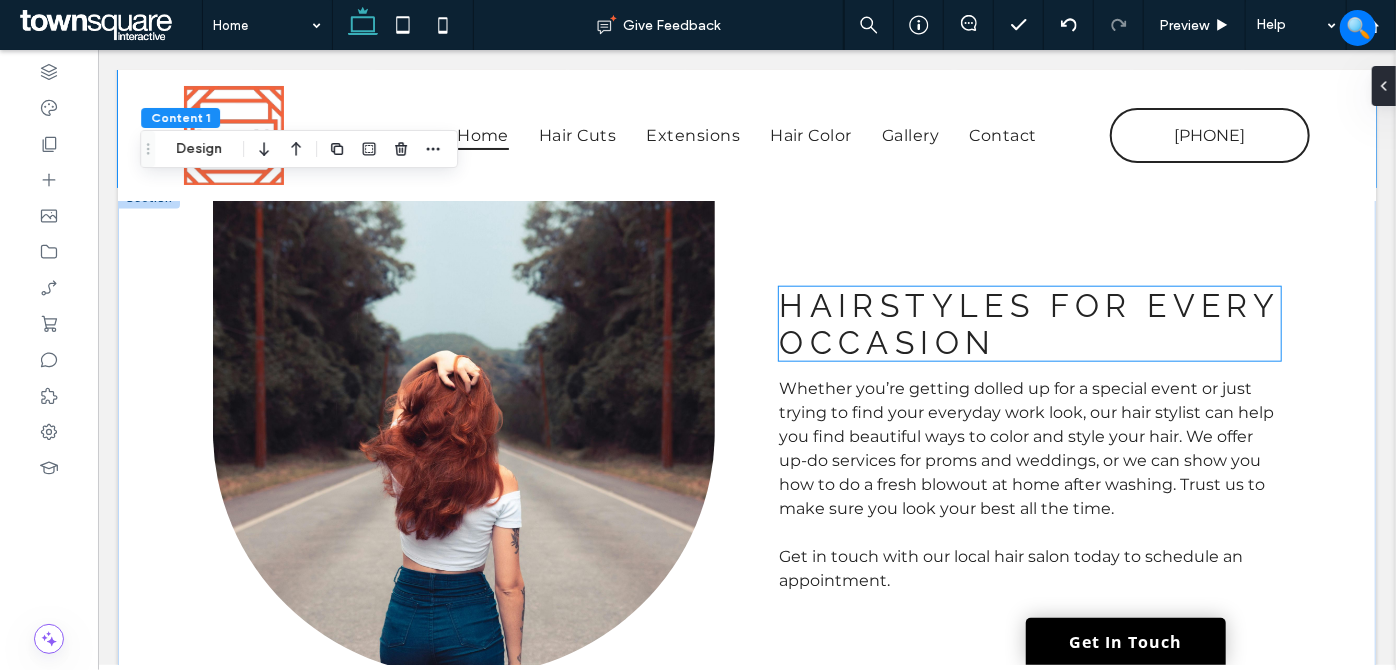 click on "Hairstyles for every occasion" at bounding box center [1028, 323] 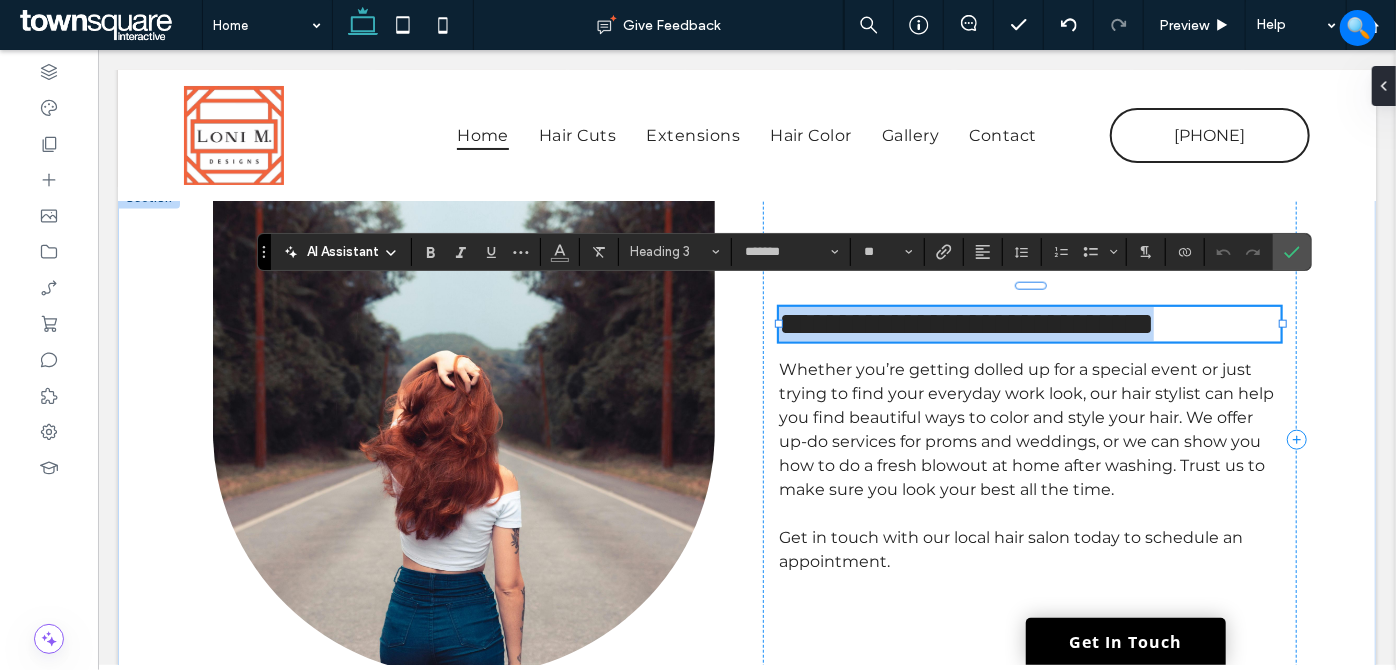 paste 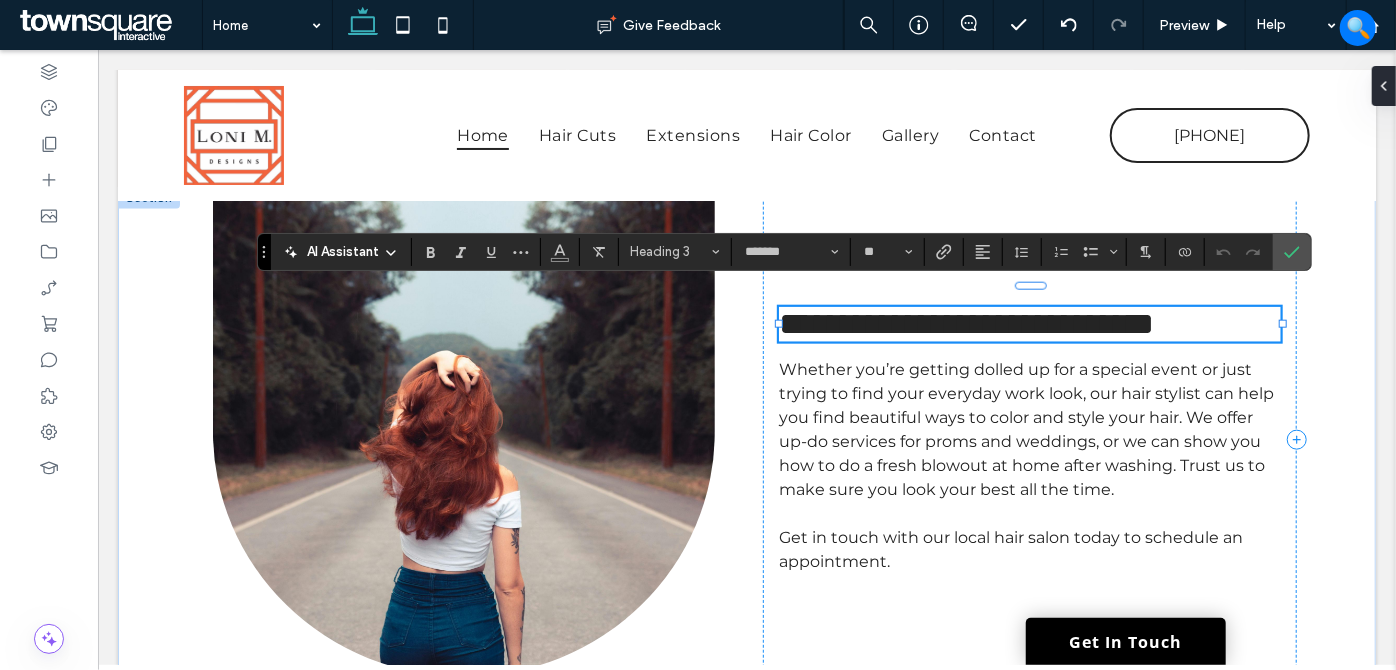 scroll, scrollTop: 16, scrollLeft: 0, axis: vertical 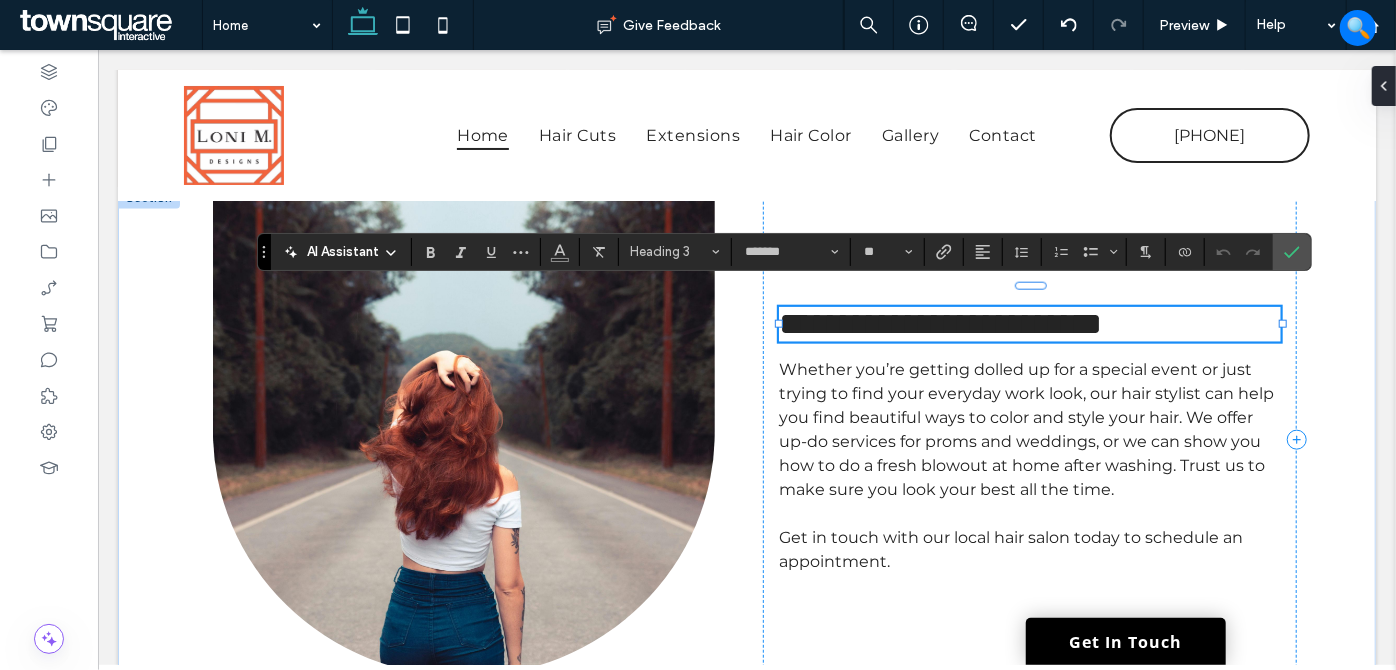 type 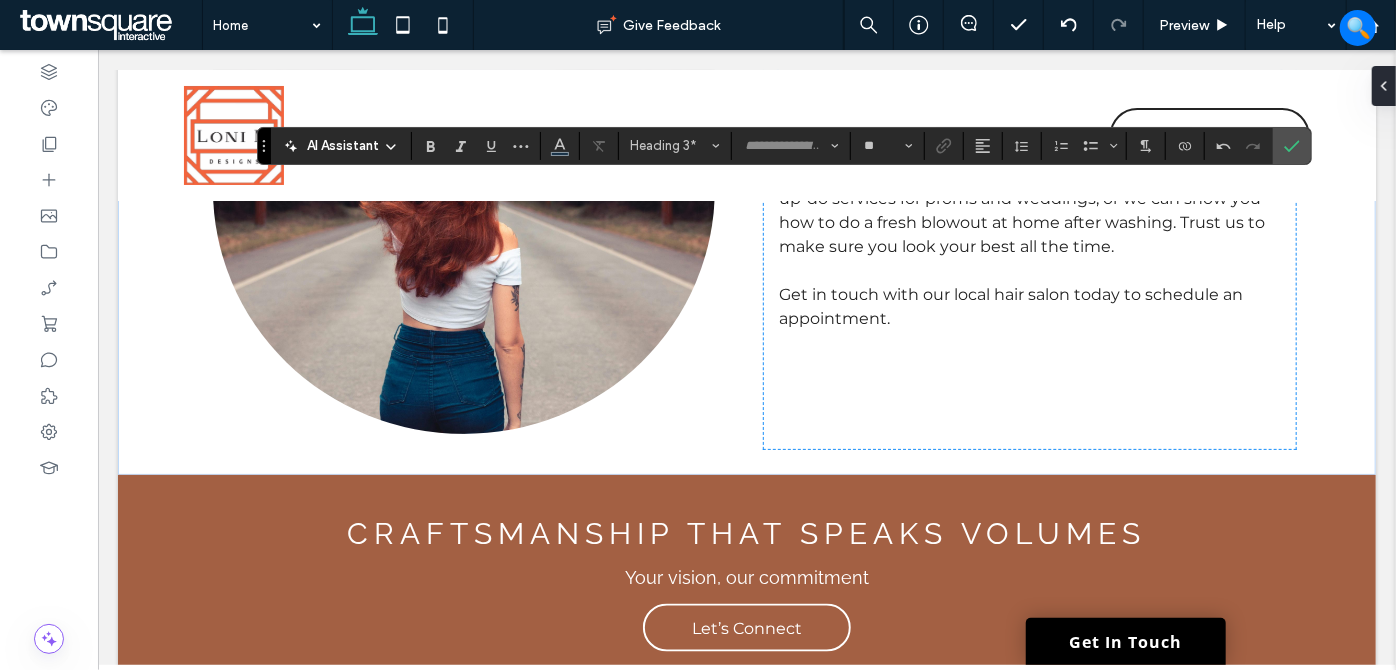 scroll, scrollTop: 1066, scrollLeft: 0, axis: vertical 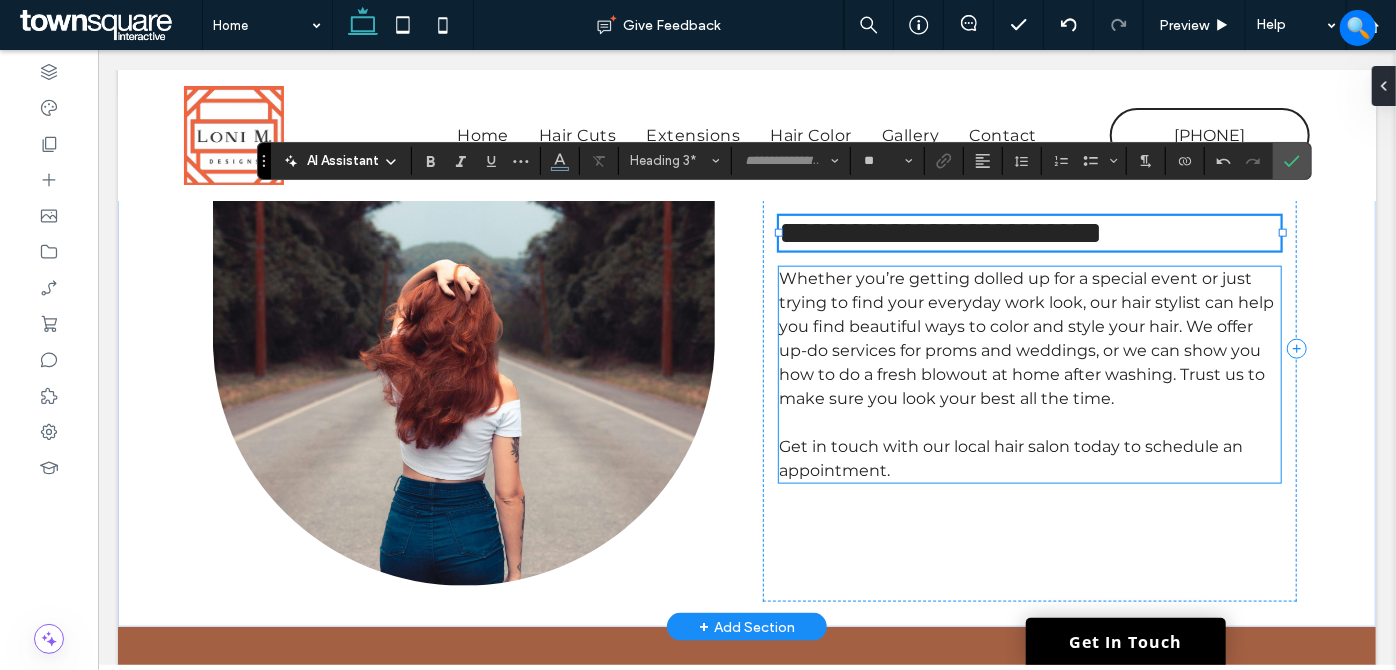 click on "Whether you’re getting dolled up for a special event or just trying to find your everyday work look, our hair stylist can help you find beautiful ways to color and style your hair. We offer up-do services for proms and weddings, or we can show you how to do a fresh blowout at home after washing. Trust us to make sure you look your best all the time." at bounding box center (1028, 338) 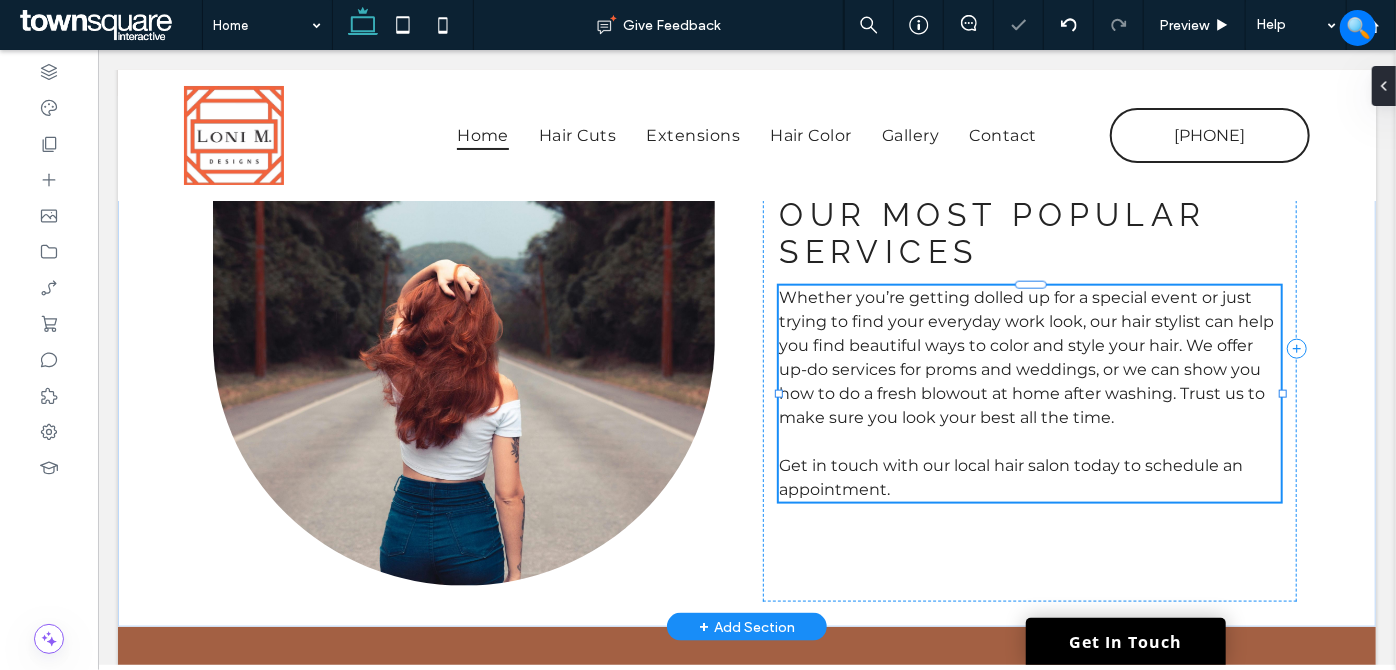 click on "Whether you’re getting dolled up for a special event or just trying to find your everyday work look, our hair stylist can help you find beautiful ways to color and style your hair. We offer up-do services for proms and weddings, or we can show you how to do a fresh blowout at home after washing. Trust us to make sure you look your best all the time. Get in touch with our local hair salon today to schedule an appointment." at bounding box center (1028, 393) 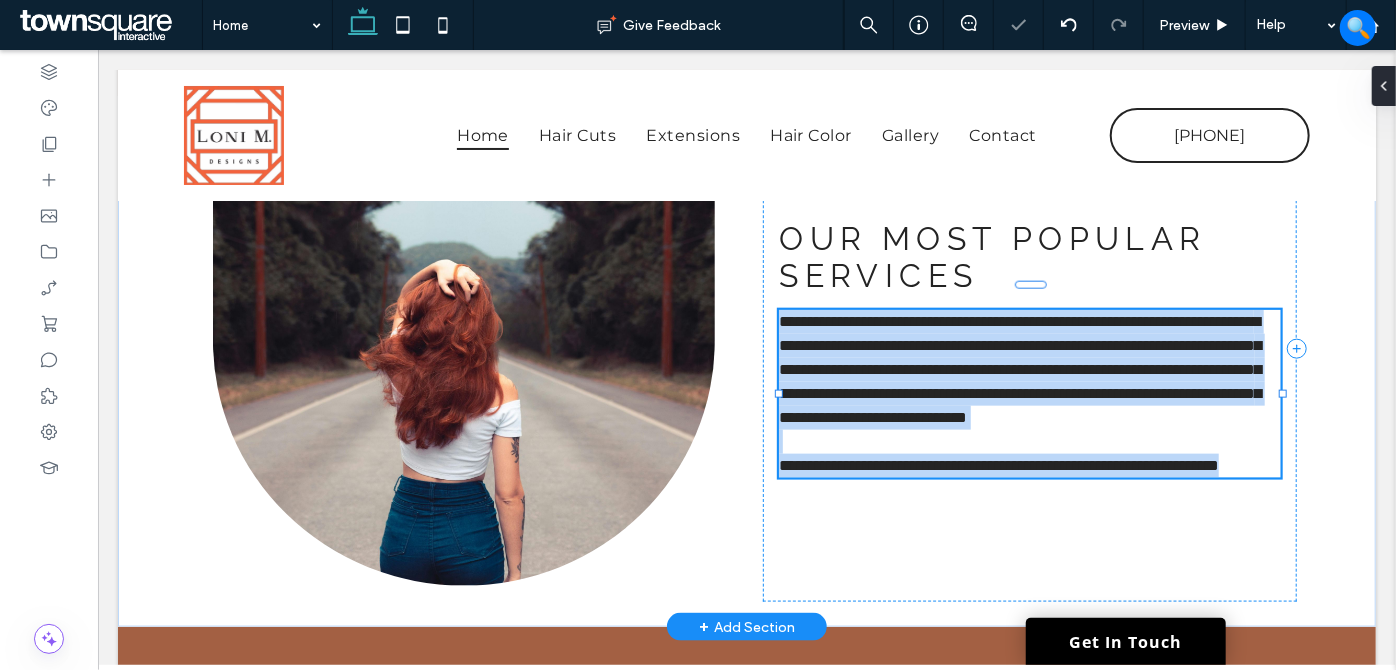 type on "**********" 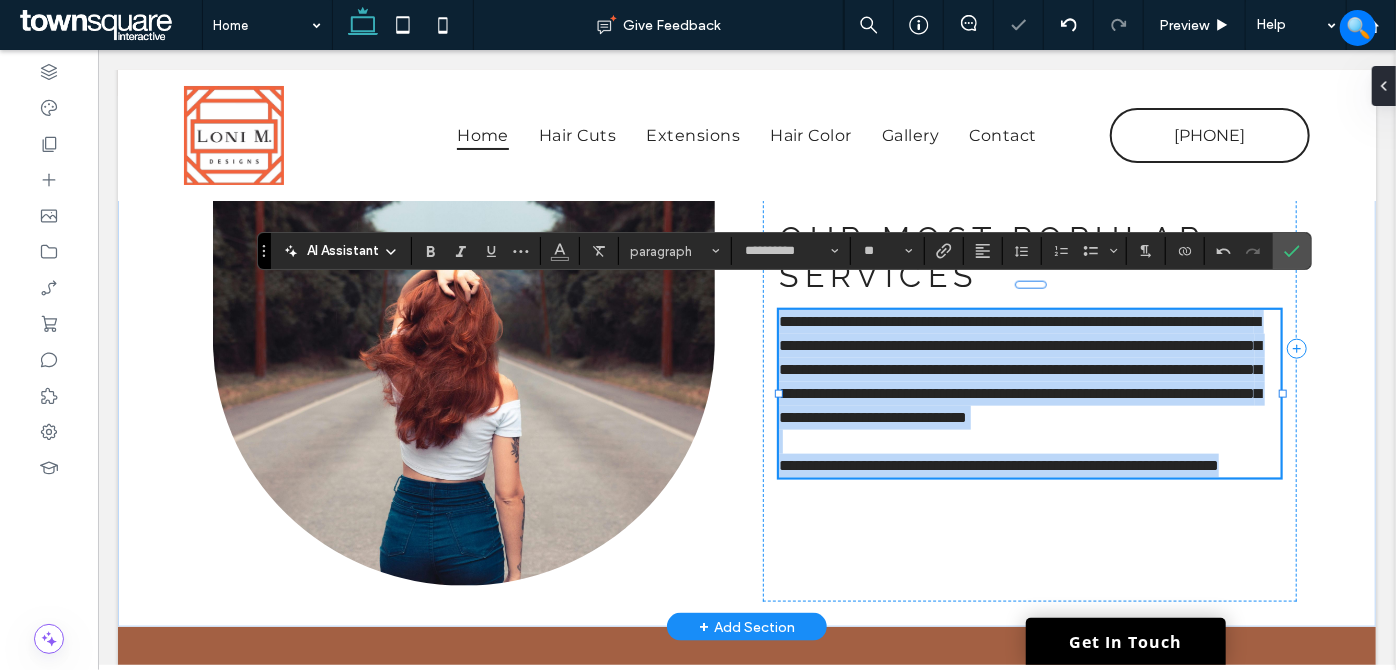 paste 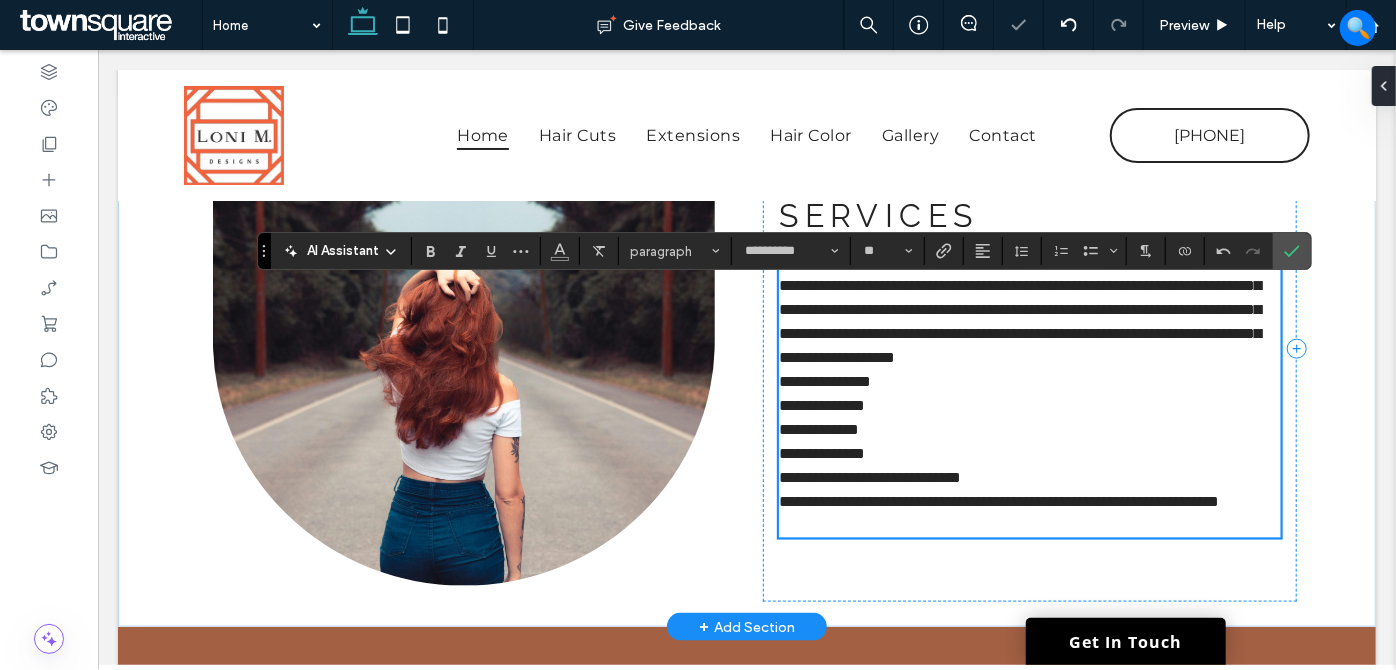scroll, scrollTop: 167, scrollLeft: 0, axis: vertical 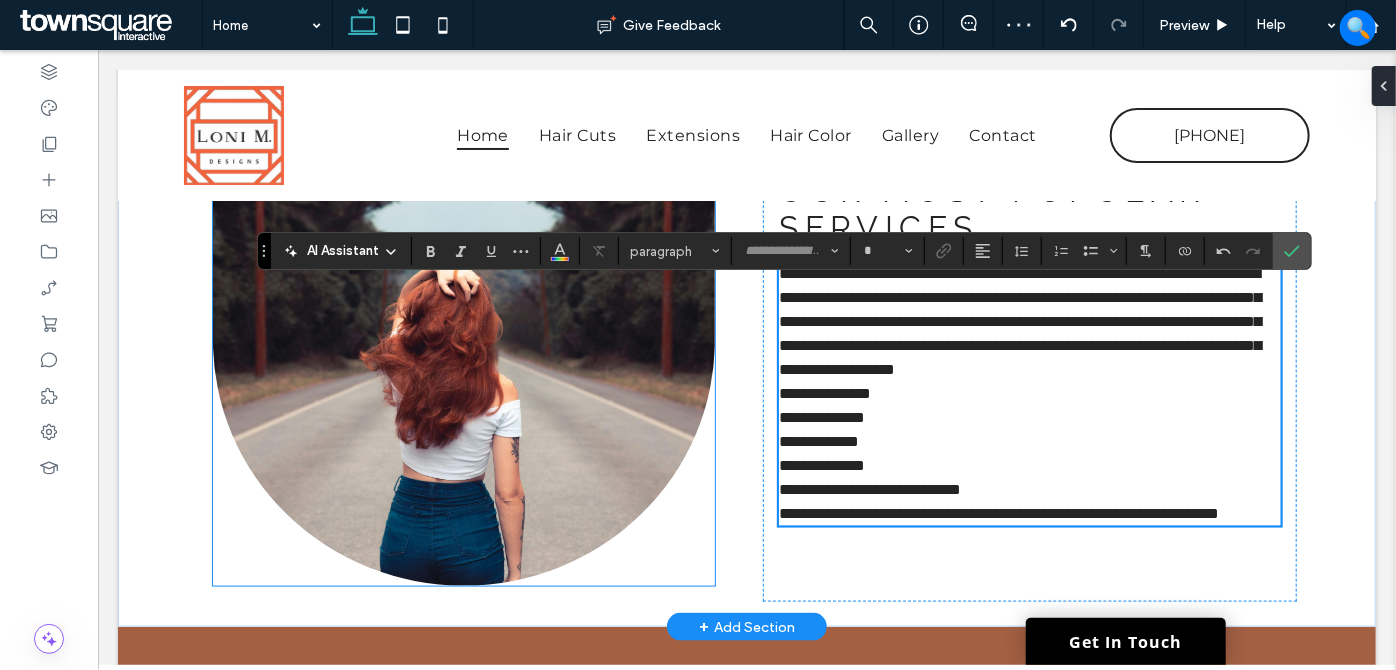 type on "**********" 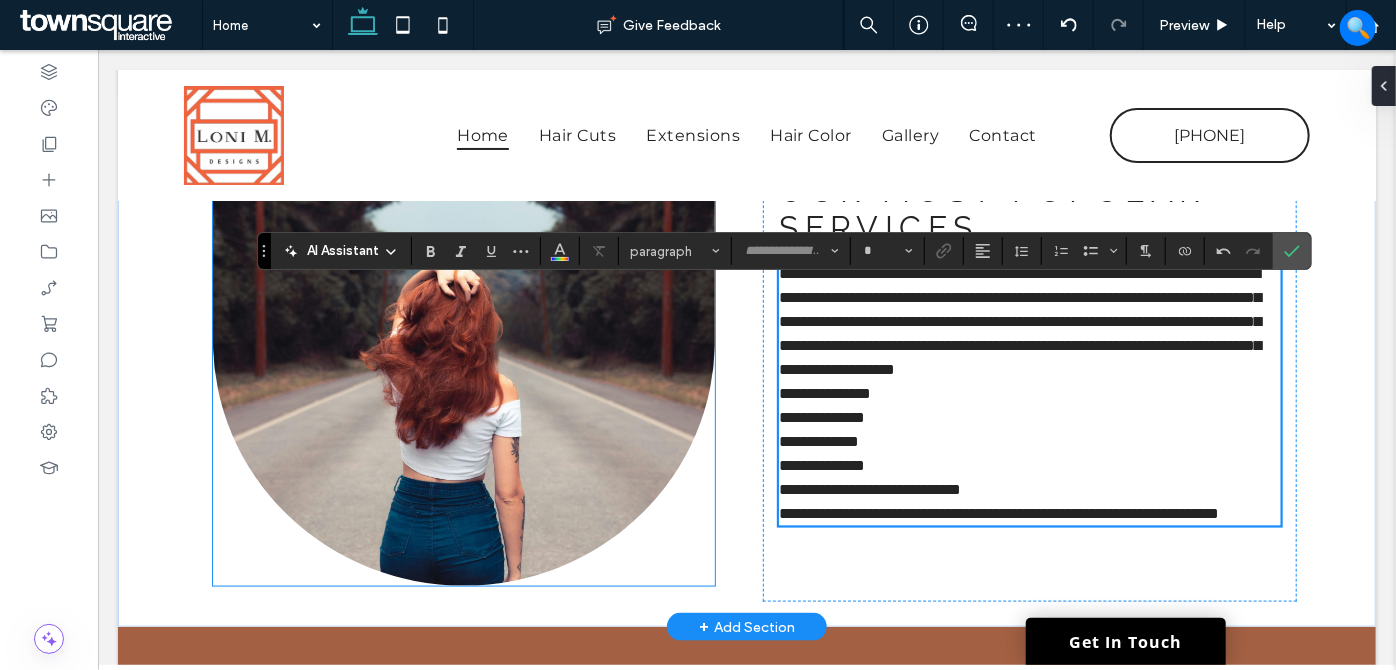 type on "**" 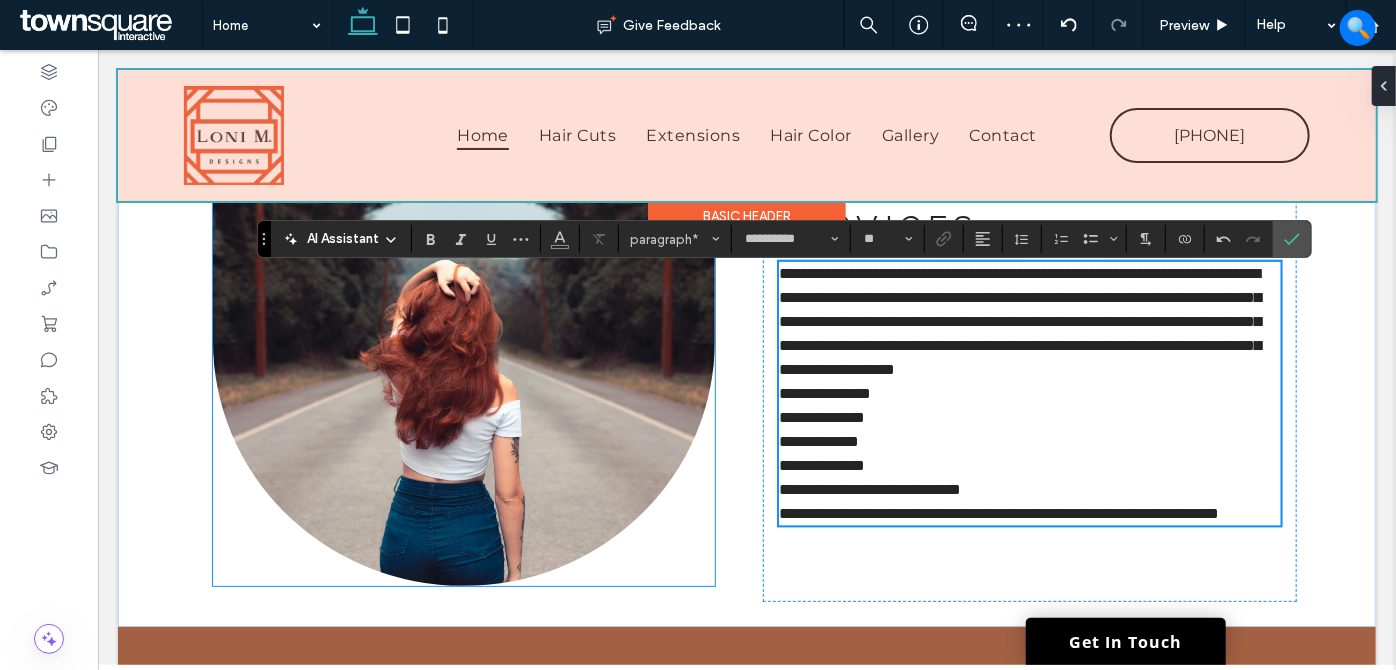 scroll, scrollTop: 1077, scrollLeft: 0, axis: vertical 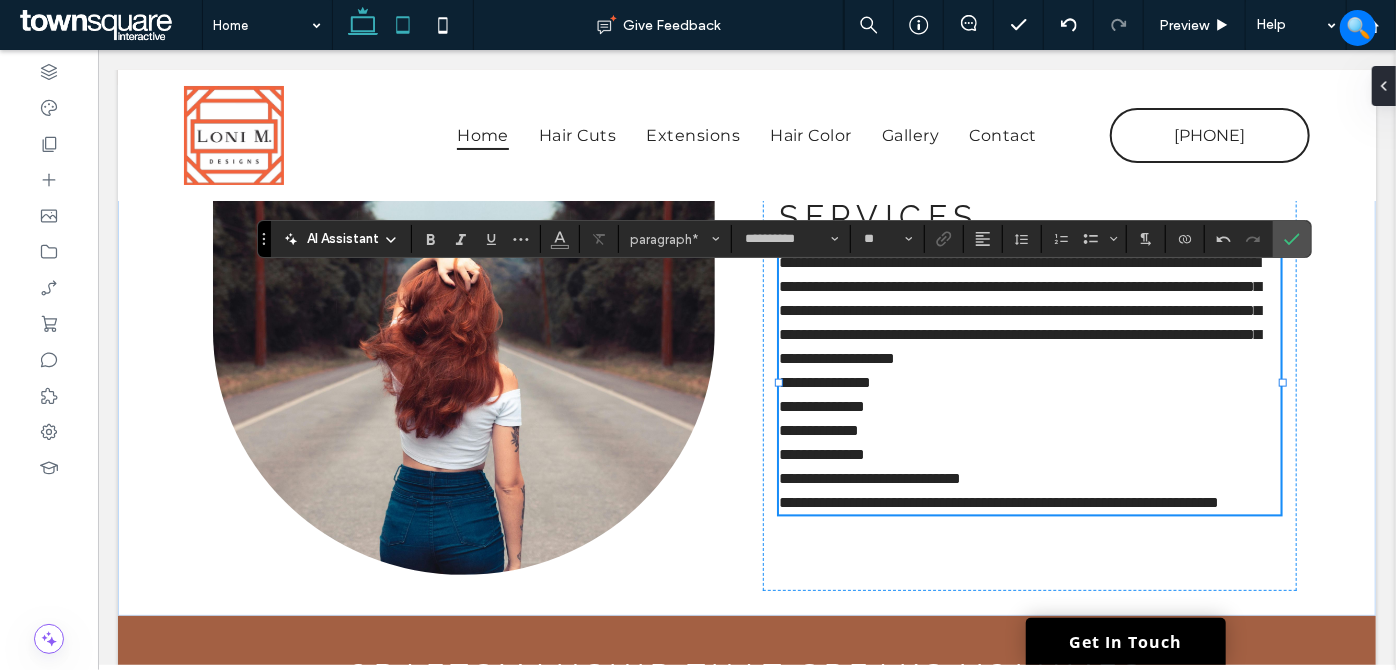 click 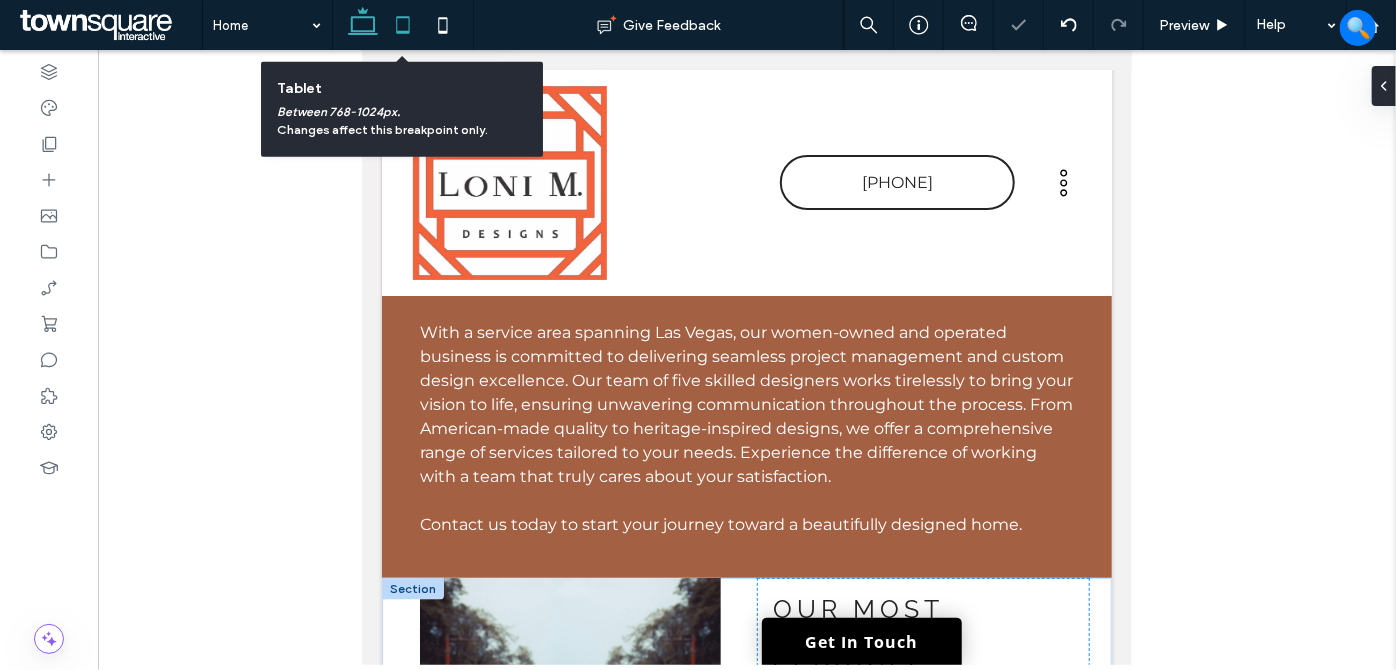 scroll, scrollTop: 1660, scrollLeft: 0, axis: vertical 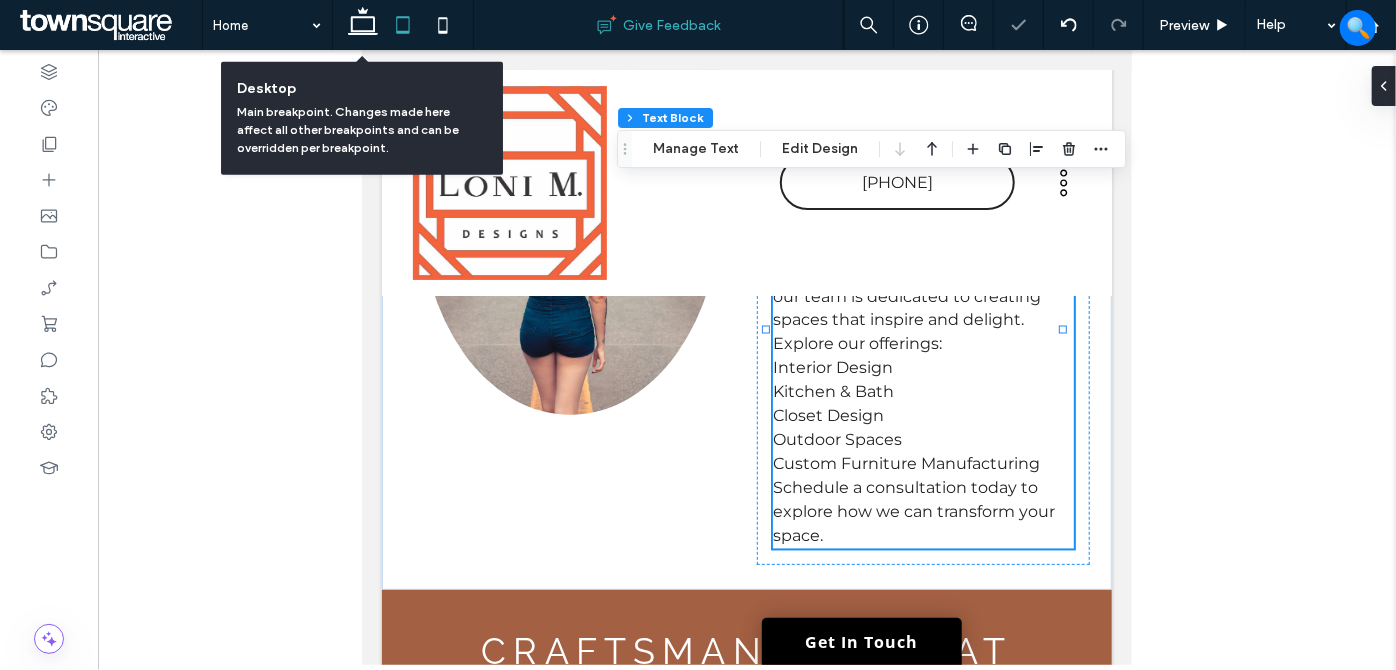 drag, startPoint x: 360, startPoint y: 26, endPoint x: 736, endPoint y: 38, distance: 376.19144 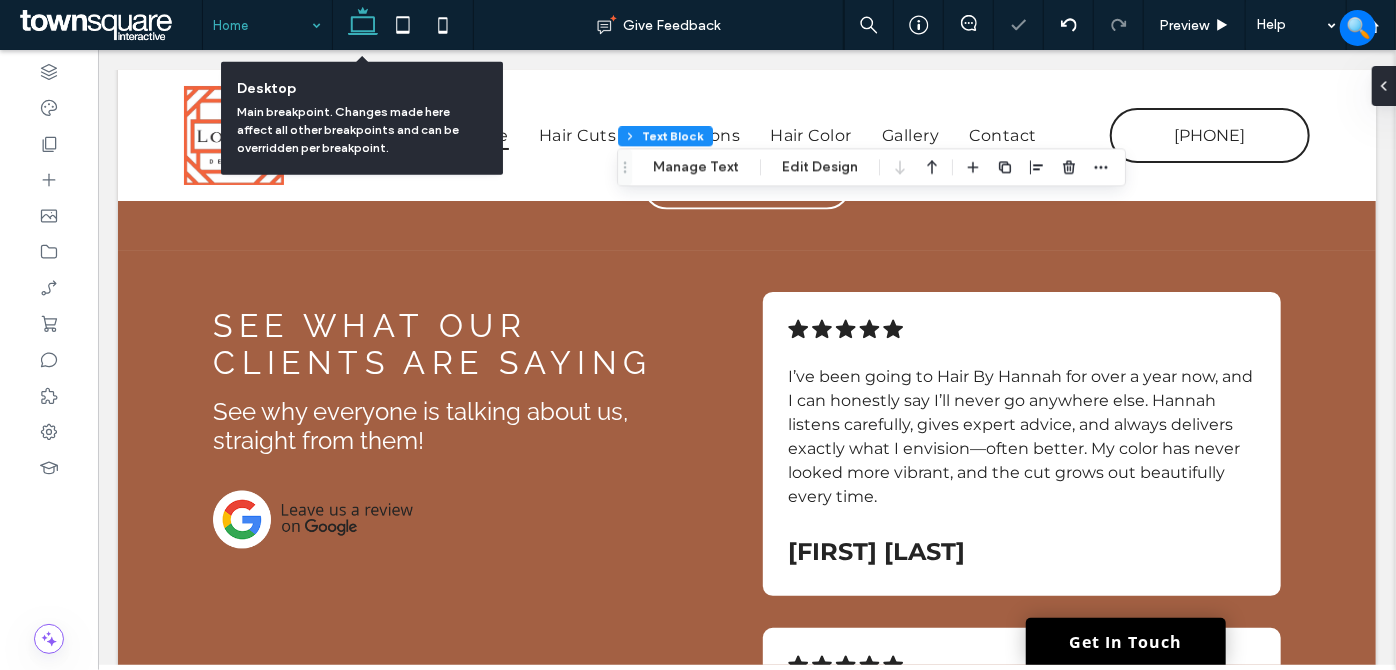 scroll, scrollTop: 1101, scrollLeft: 0, axis: vertical 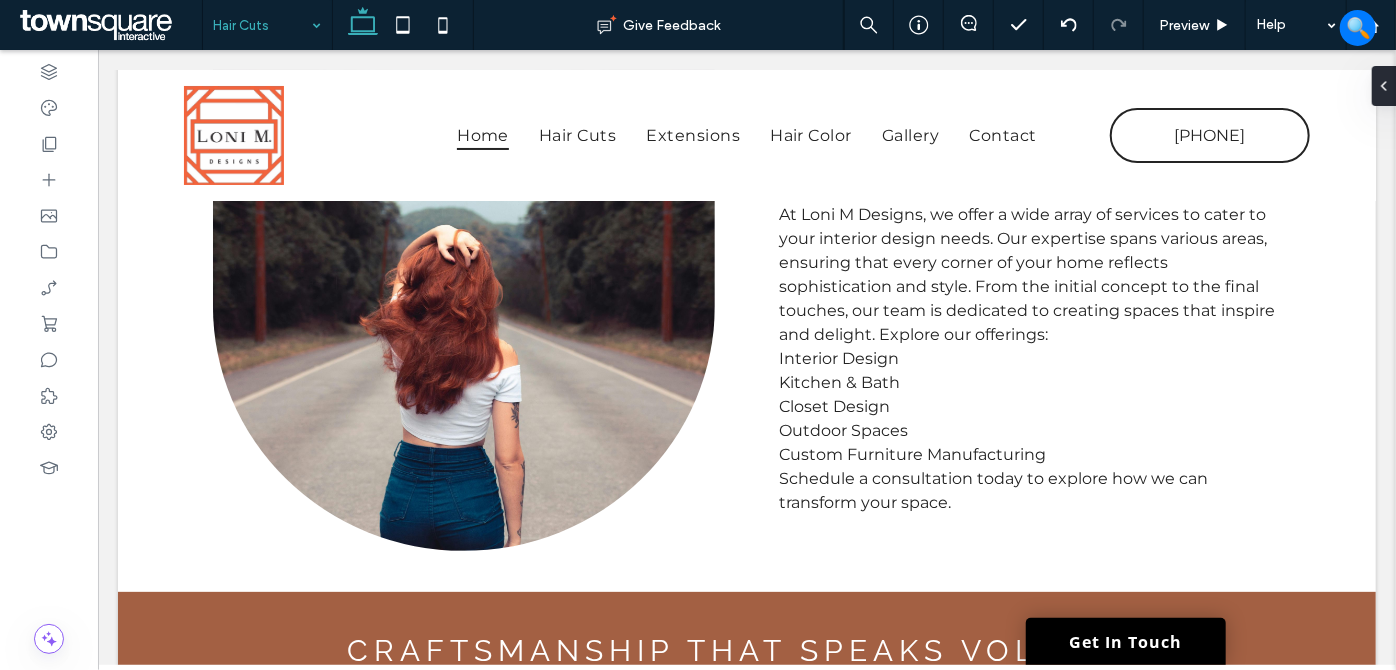 click at bounding box center (262, 25) 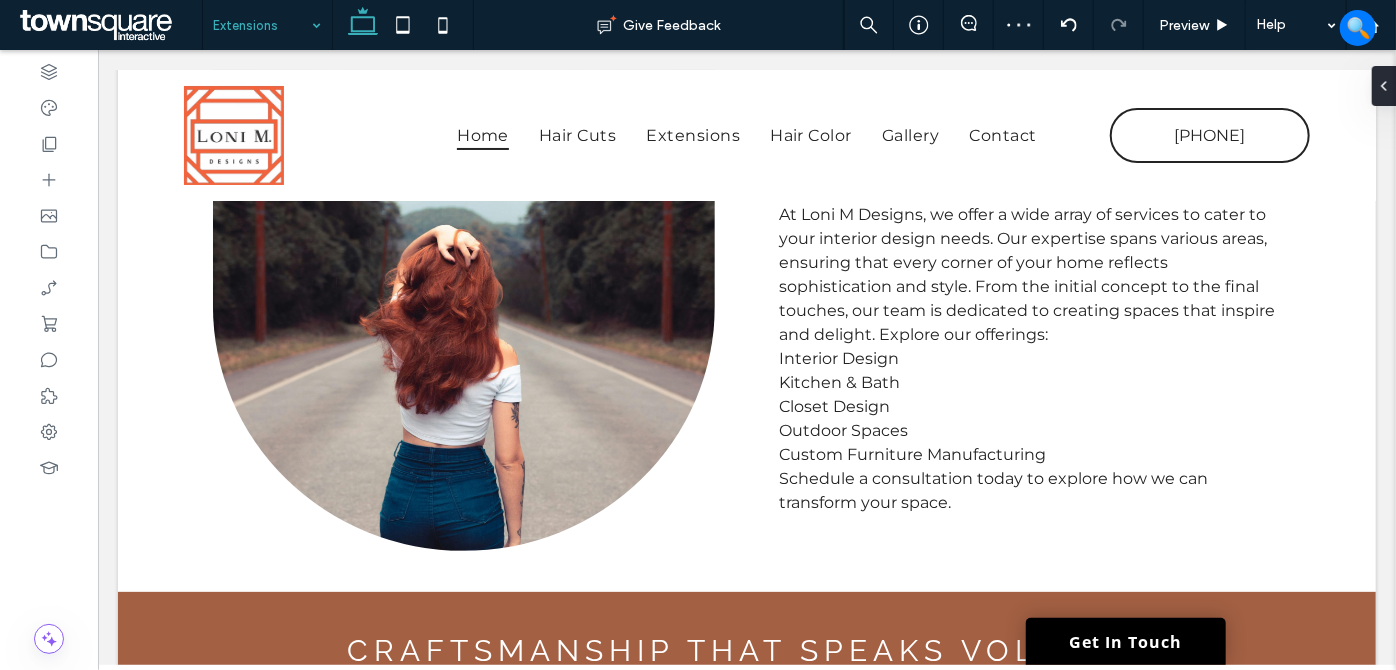 click on "Extensions" at bounding box center (267, 25) 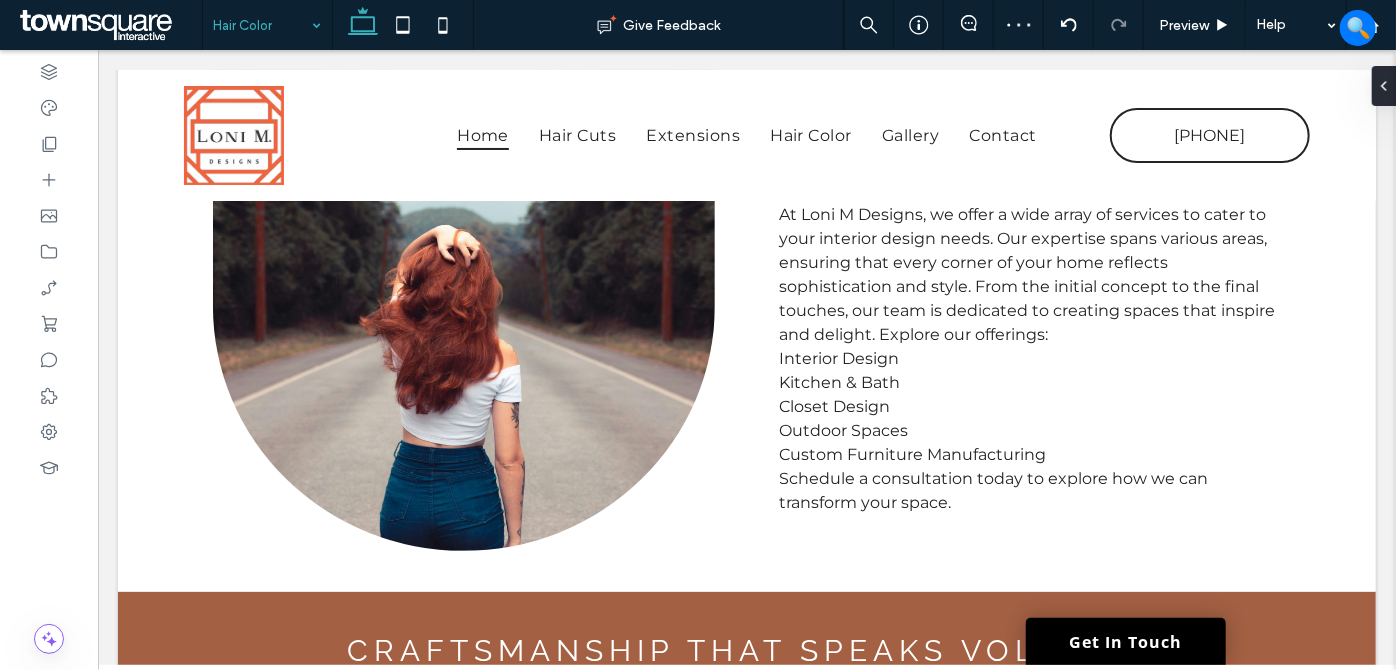 click at bounding box center (262, 25) 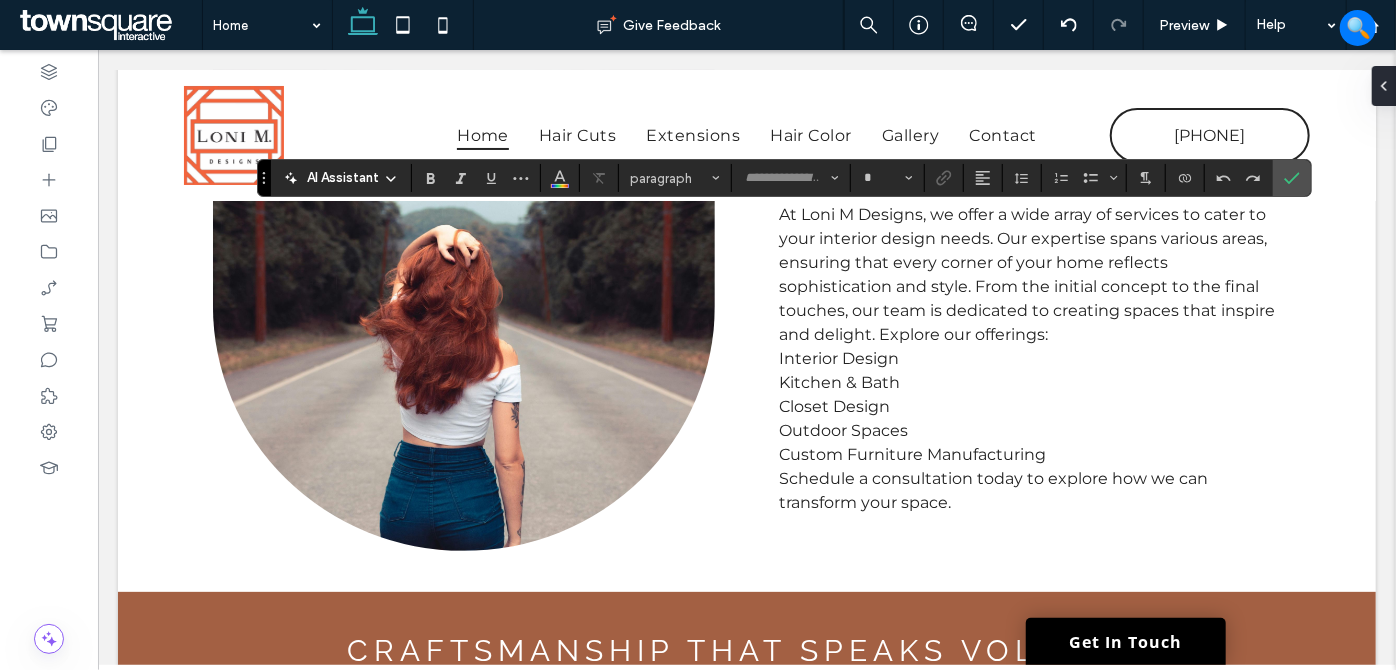 type on "**********" 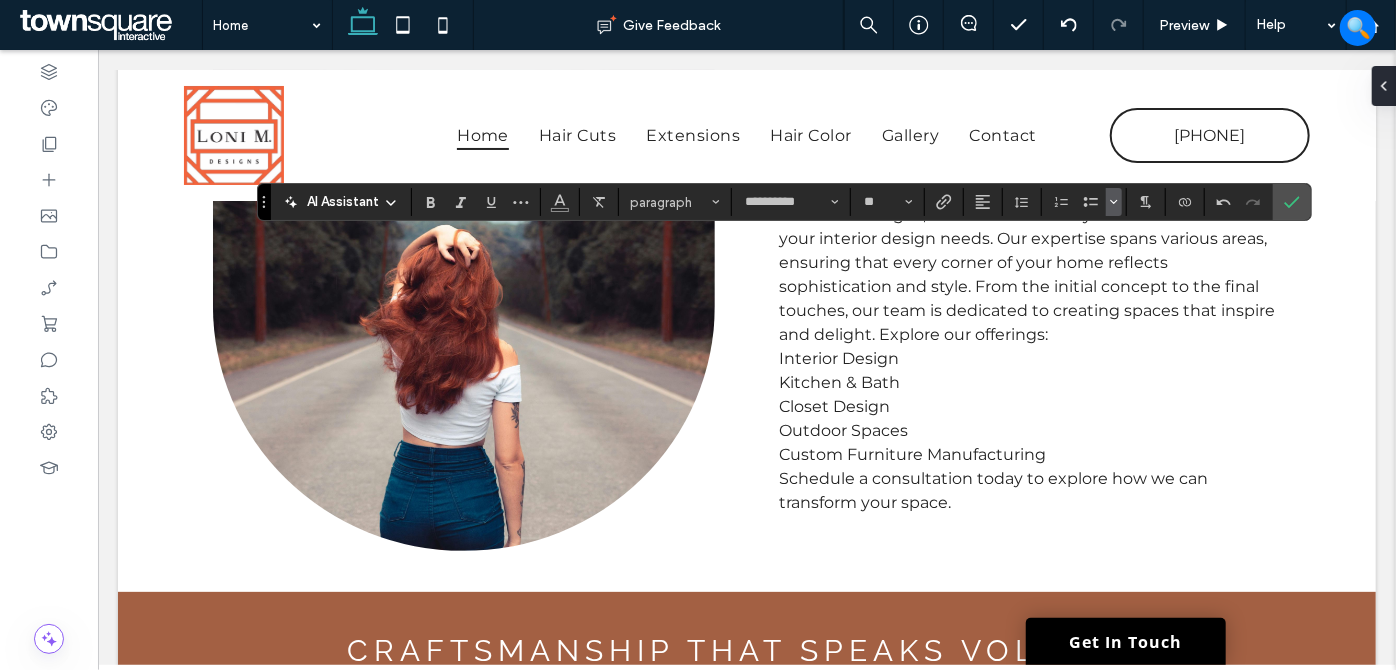 click 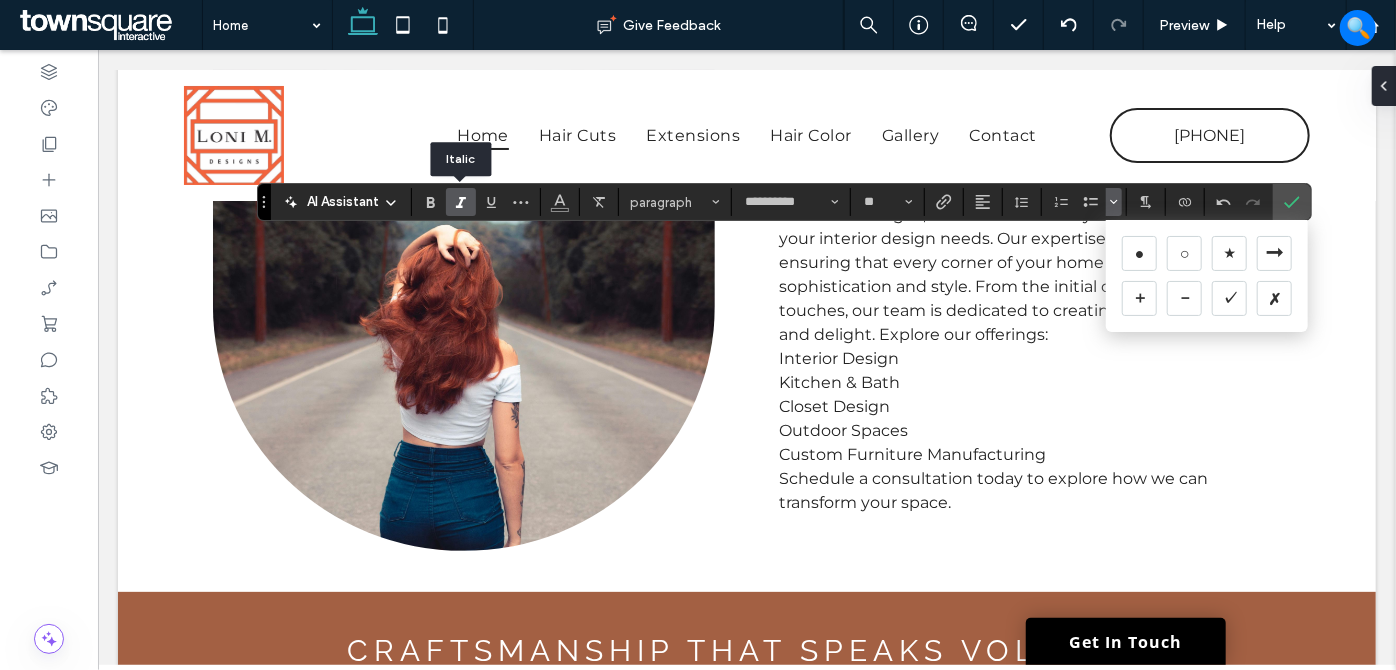 click 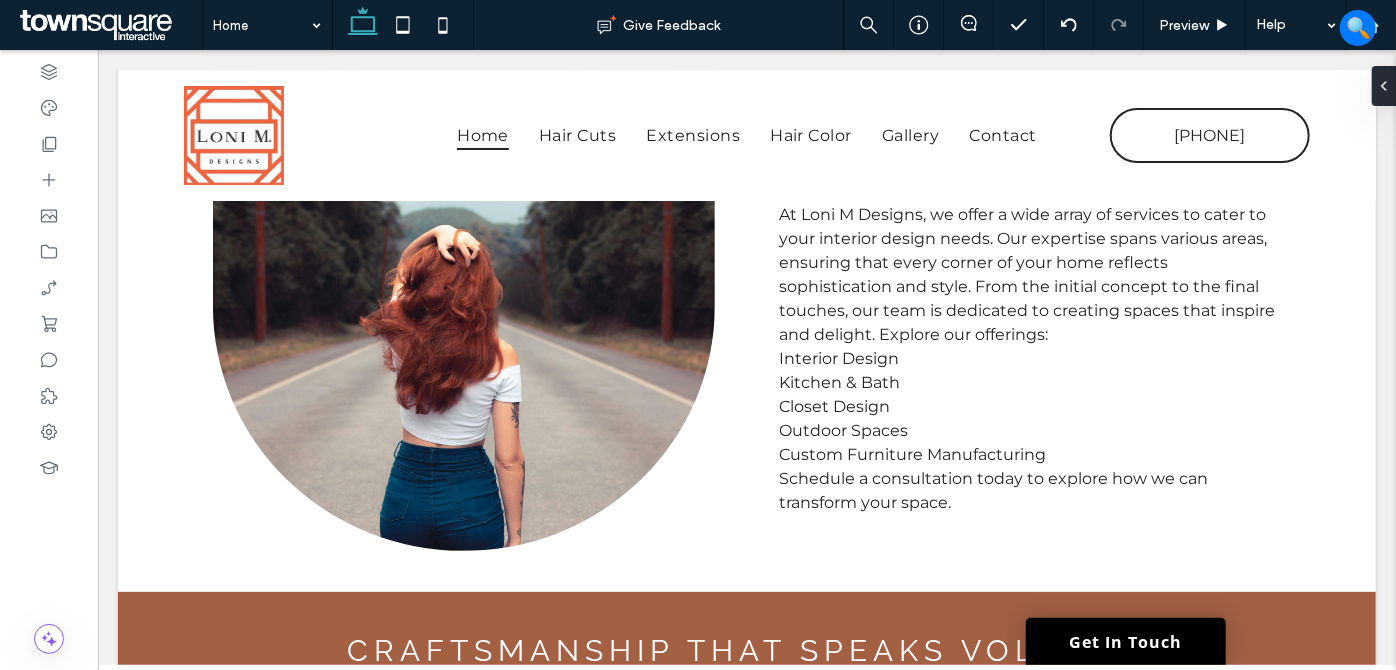 type on "*******" 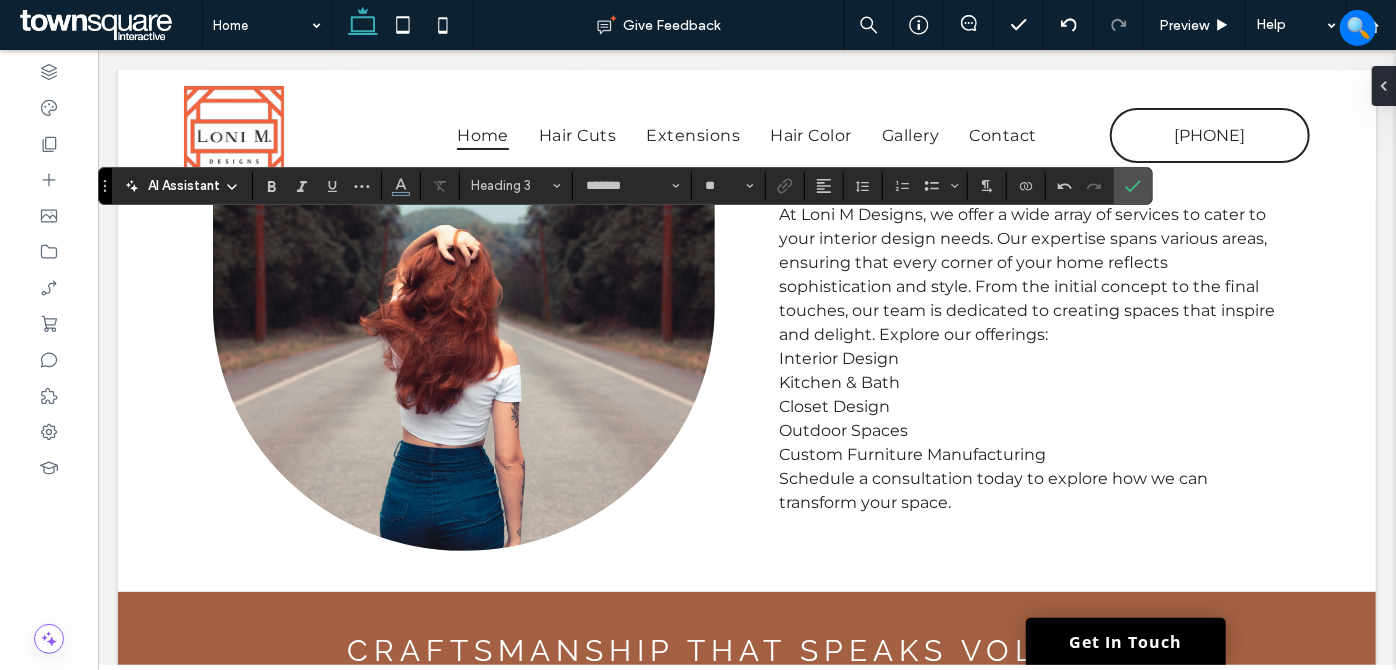 type 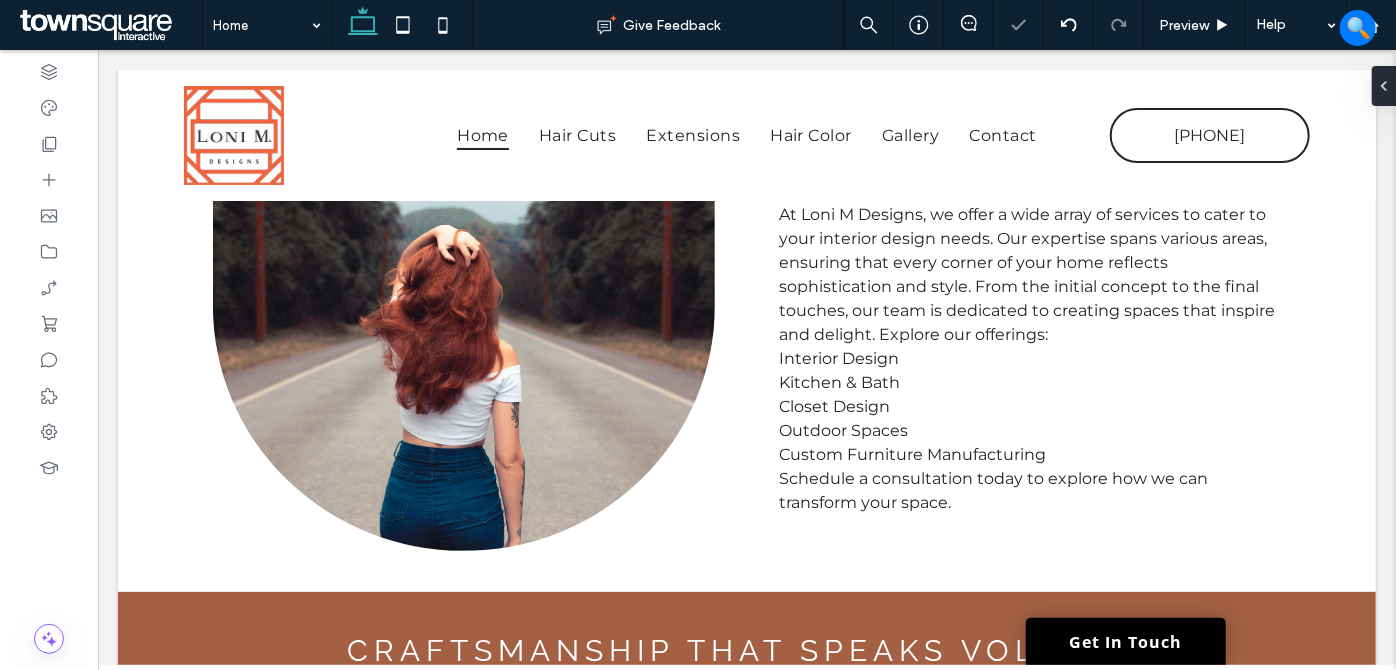 type on "**********" 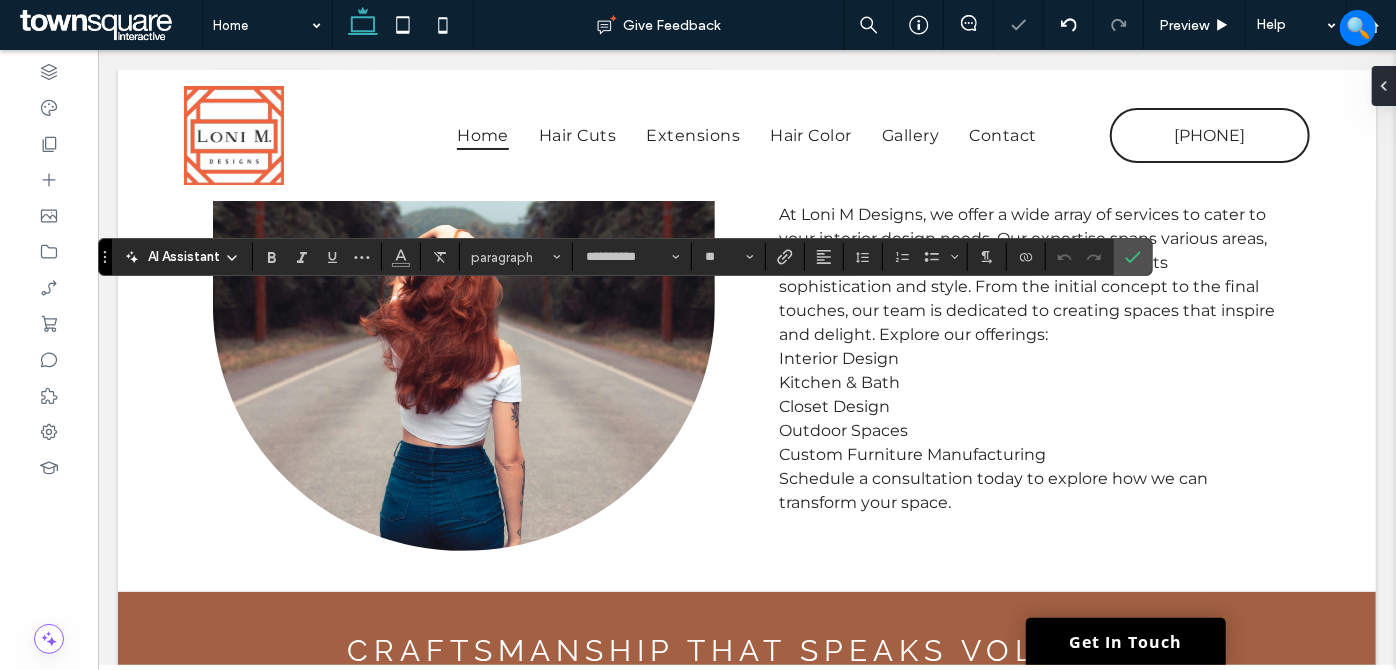 type 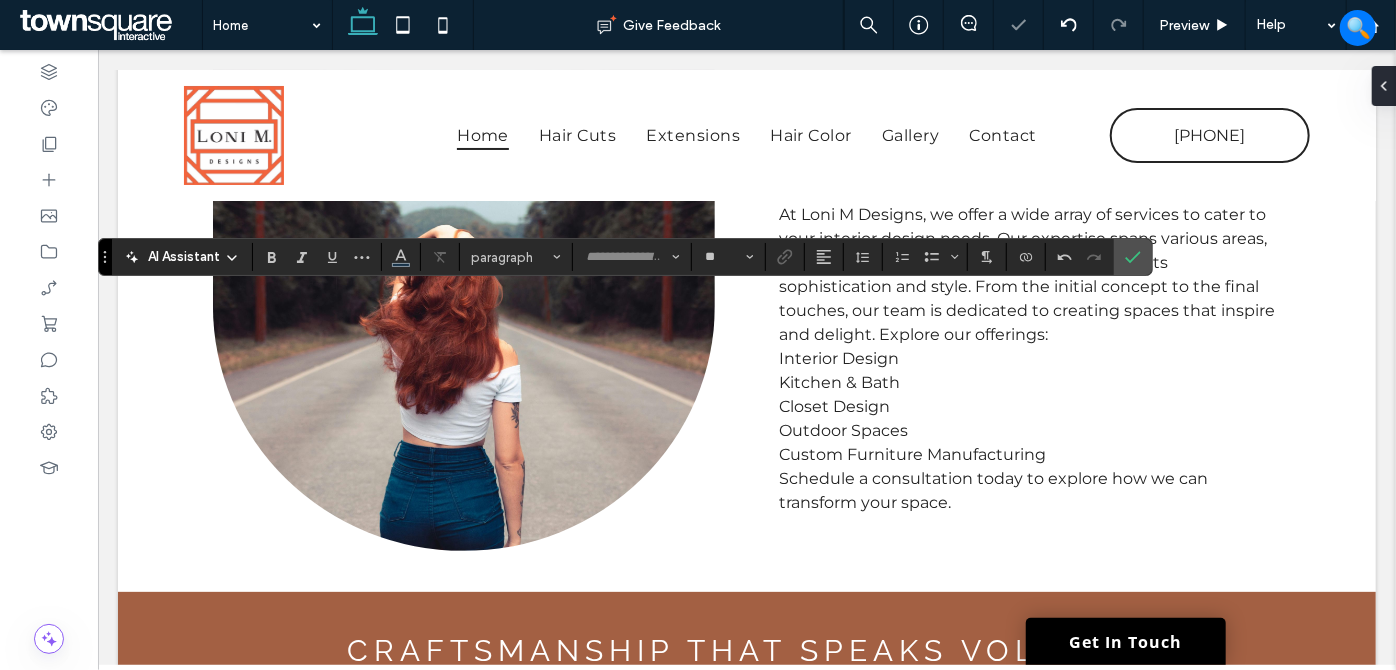 type on "**********" 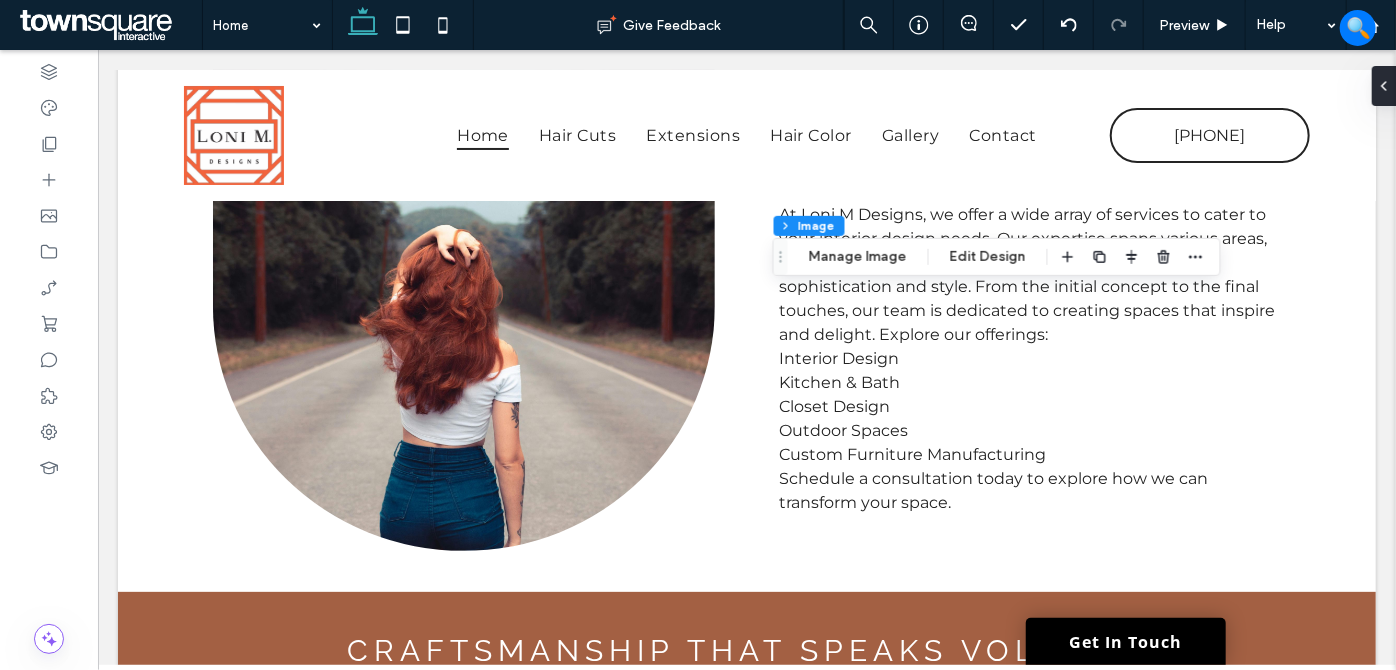 type on "***" 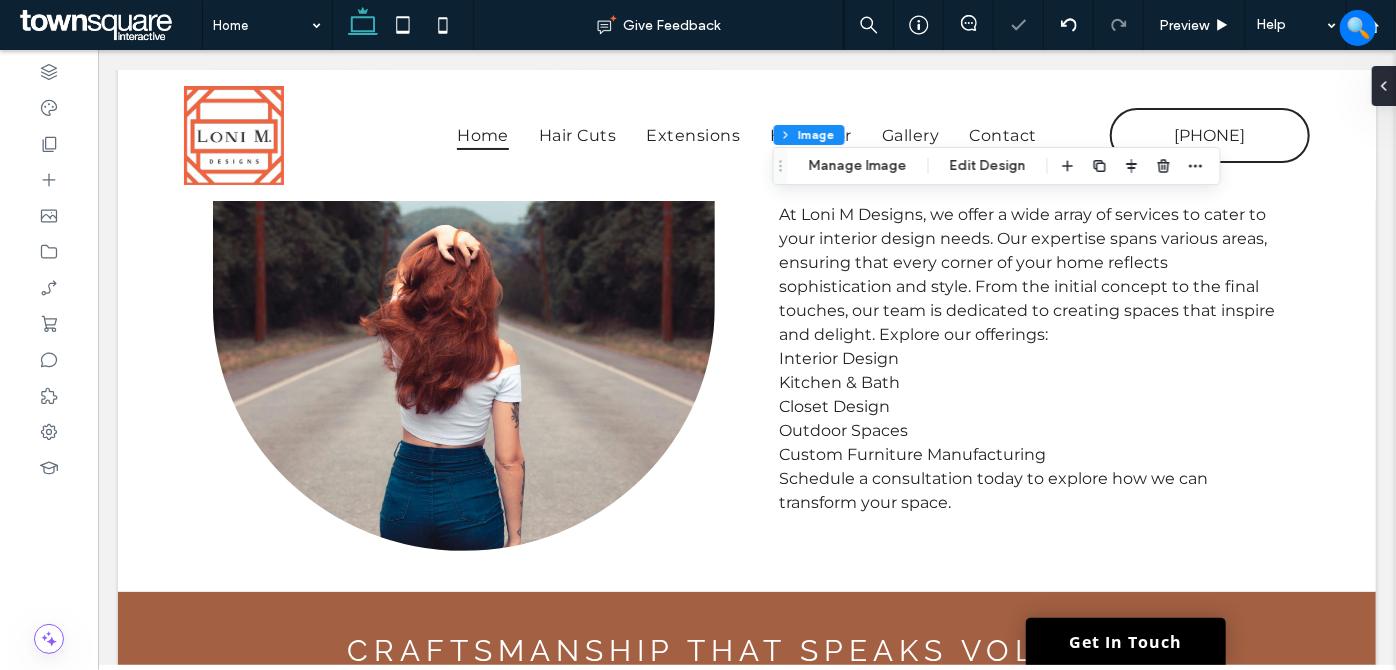 type on "***" 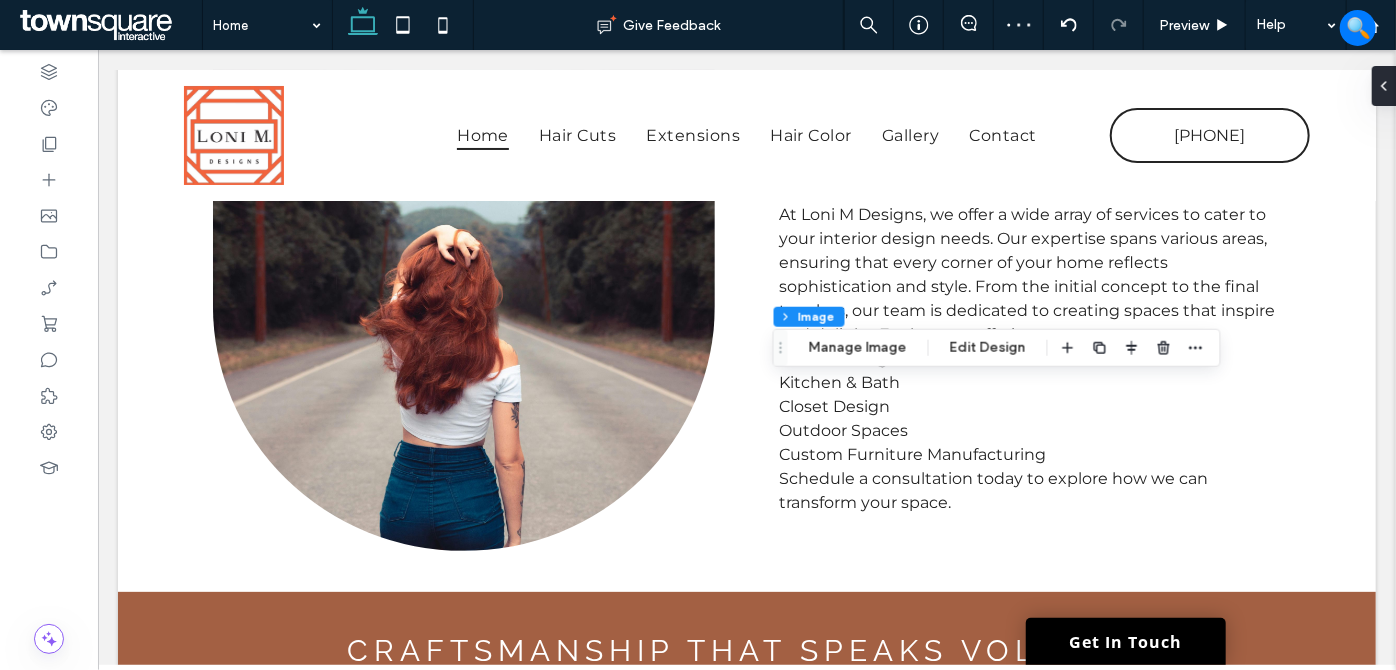 type on "***" 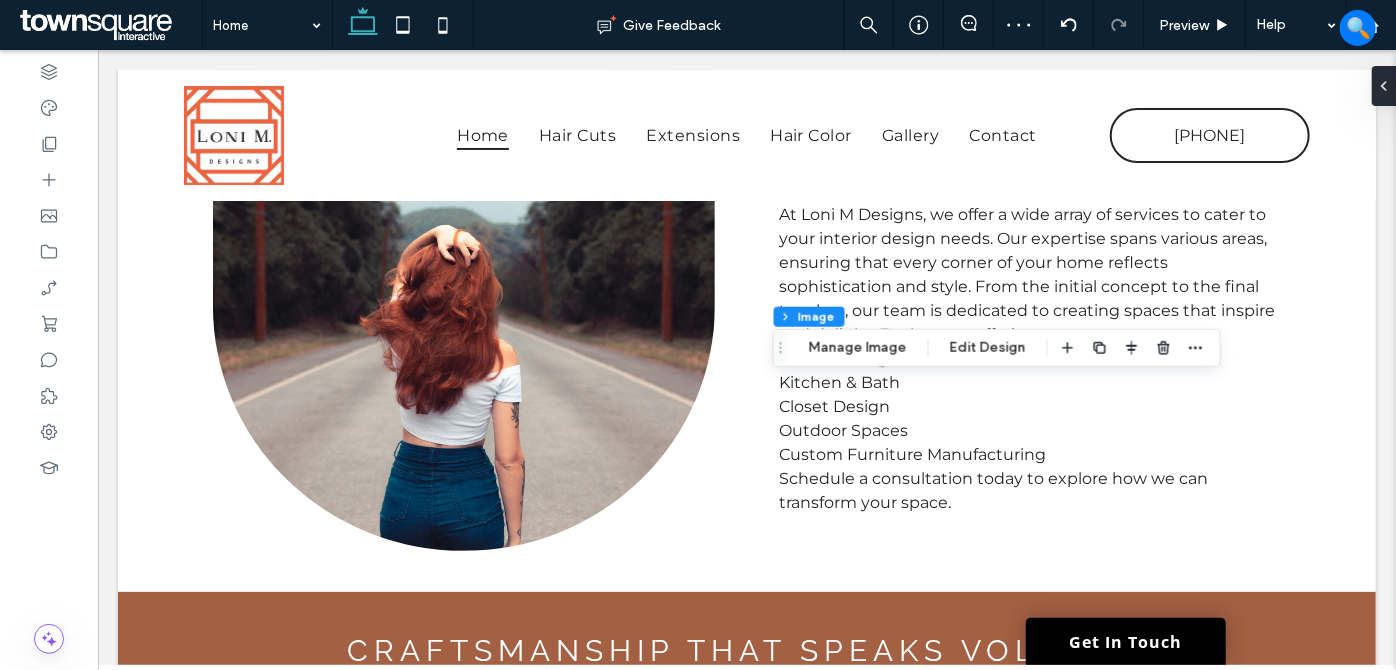 type on "***" 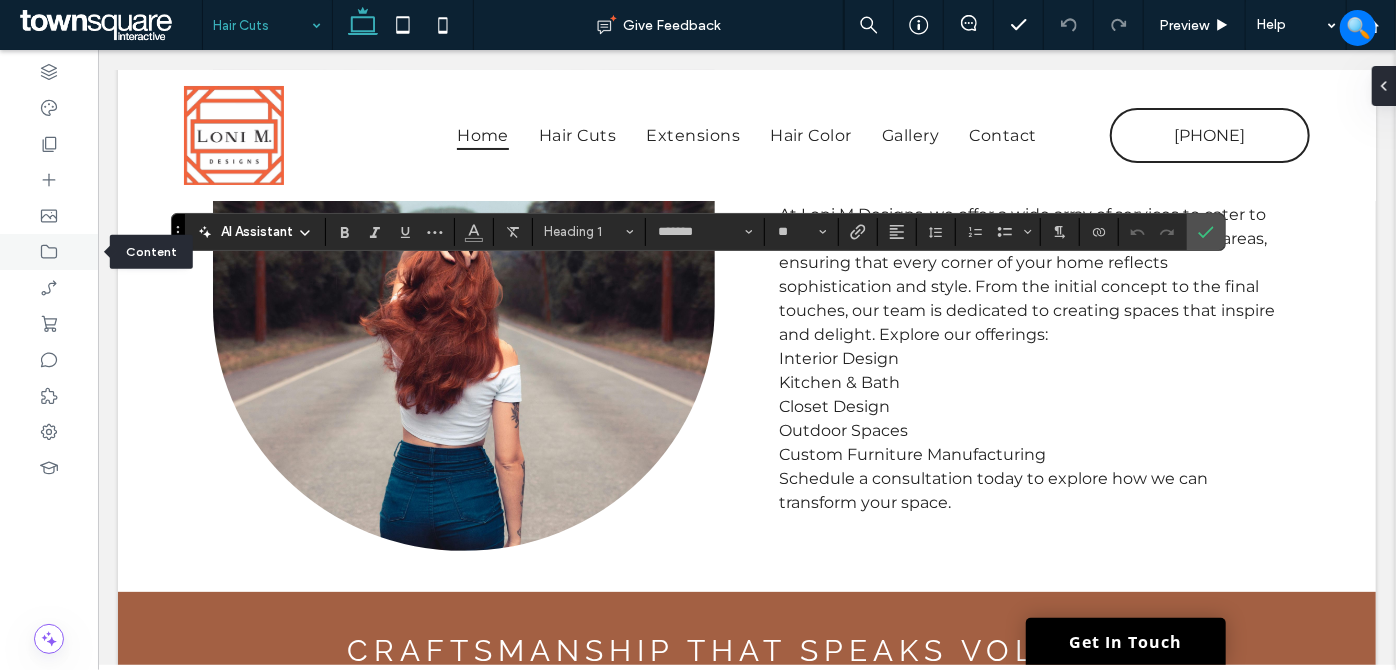 click at bounding box center [49, 252] 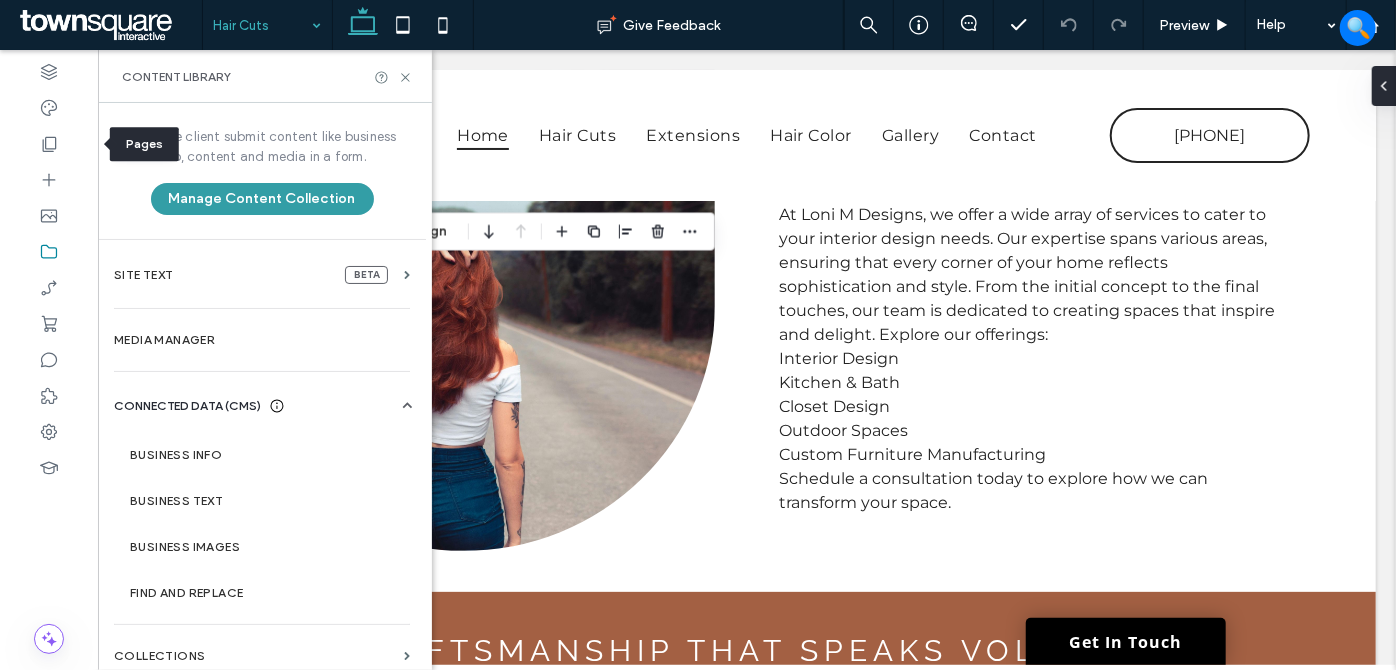drag, startPoint x: 66, startPoint y: 141, endPoint x: 181, endPoint y: 203, distance: 130.64838 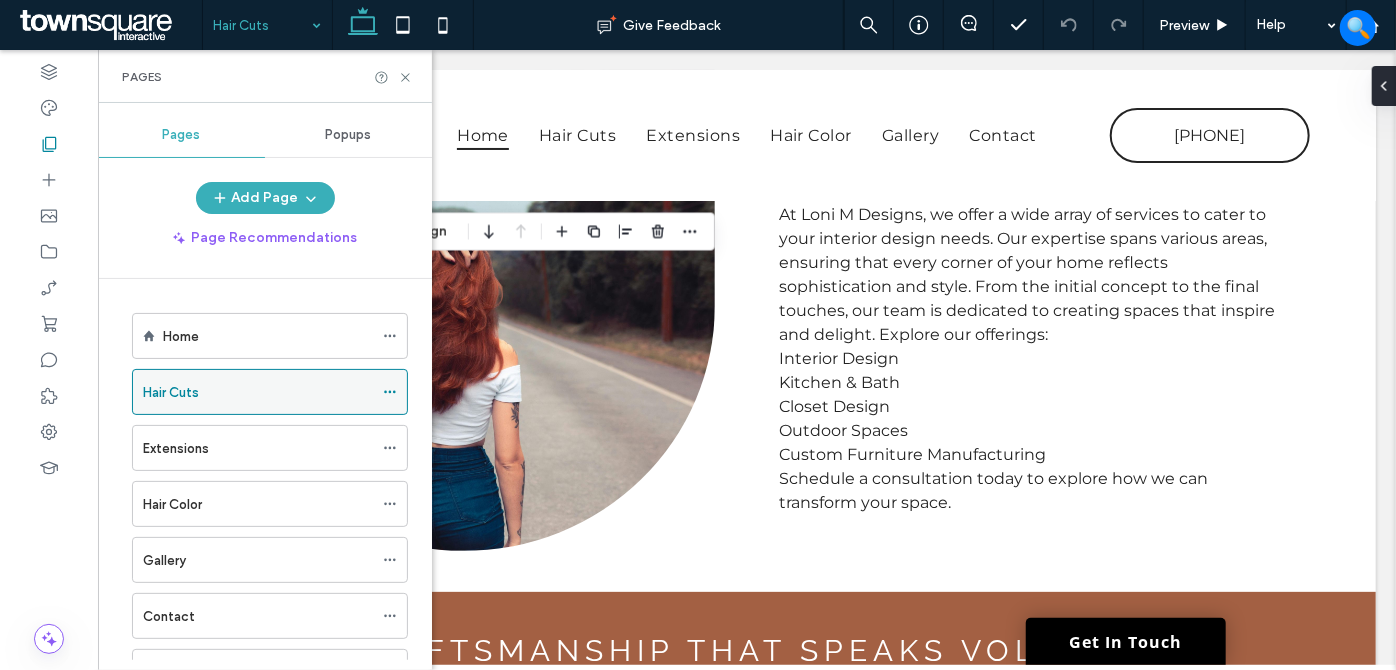 click 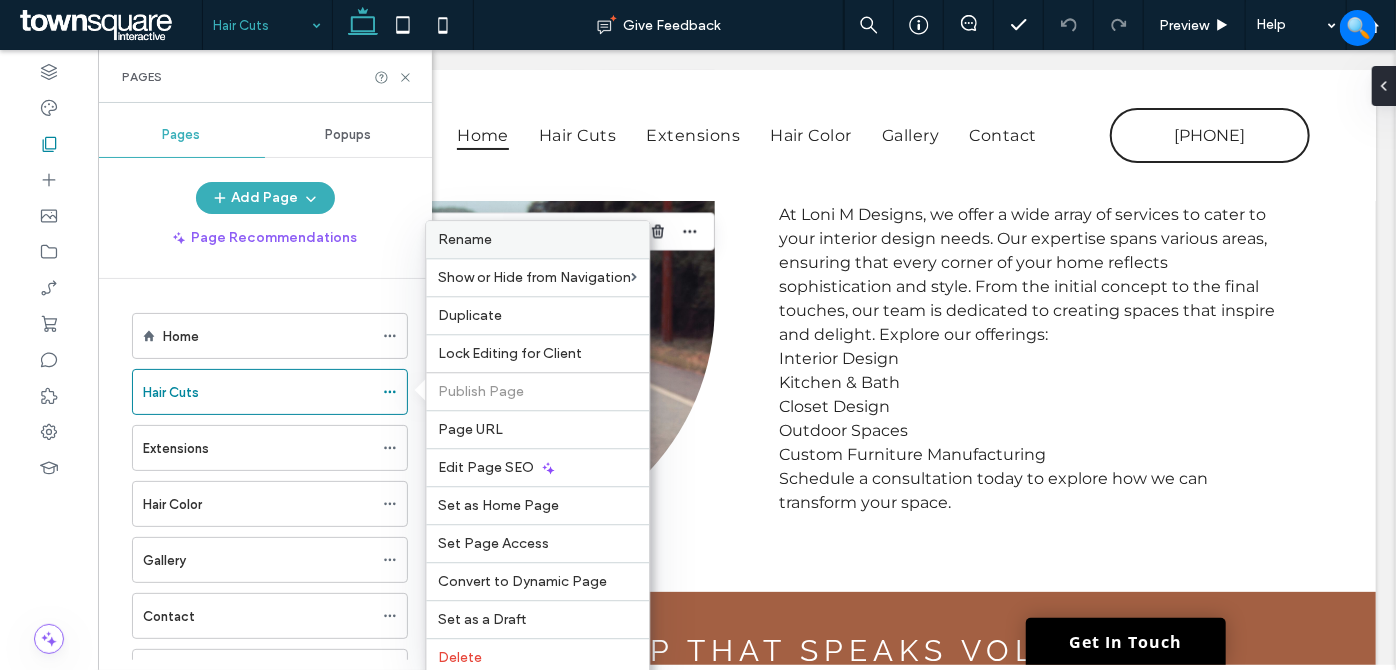 click on "Rename" at bounding box center [537, 239] 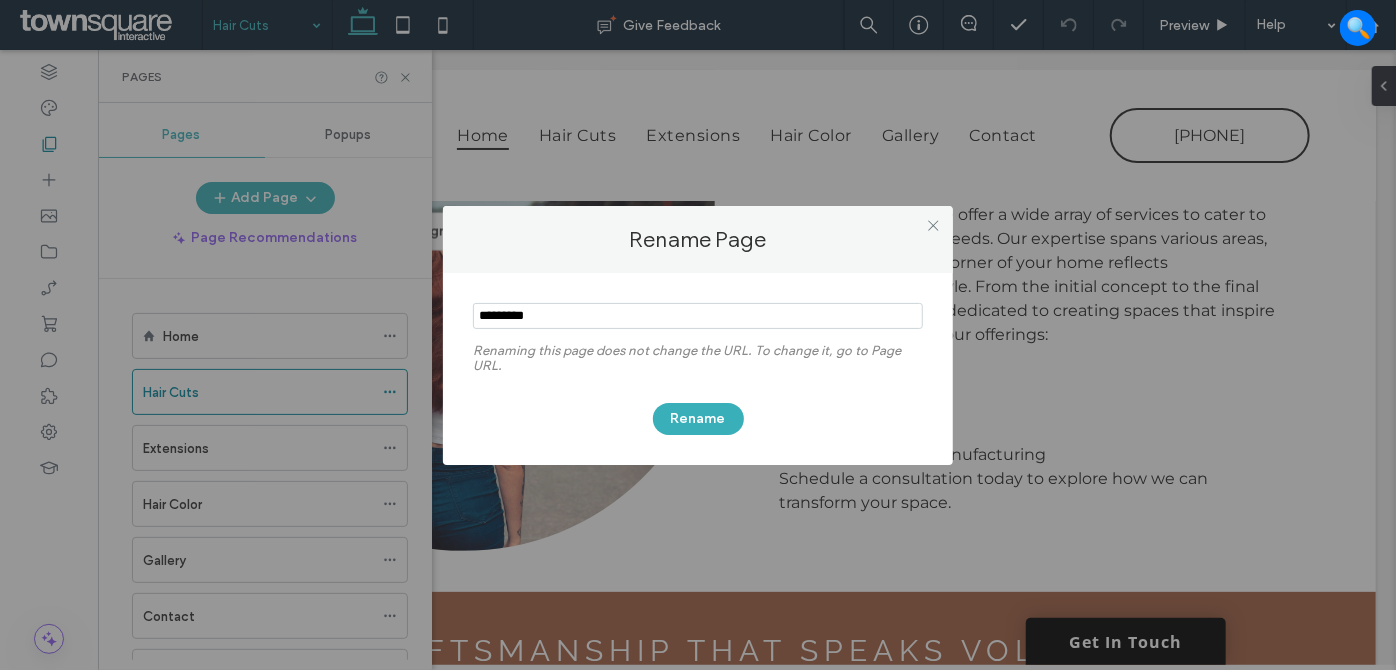 drag, startPoint x: 590, startPoint y: 310, endPoint x: 365, endPoint y: 307, distance: 225.02 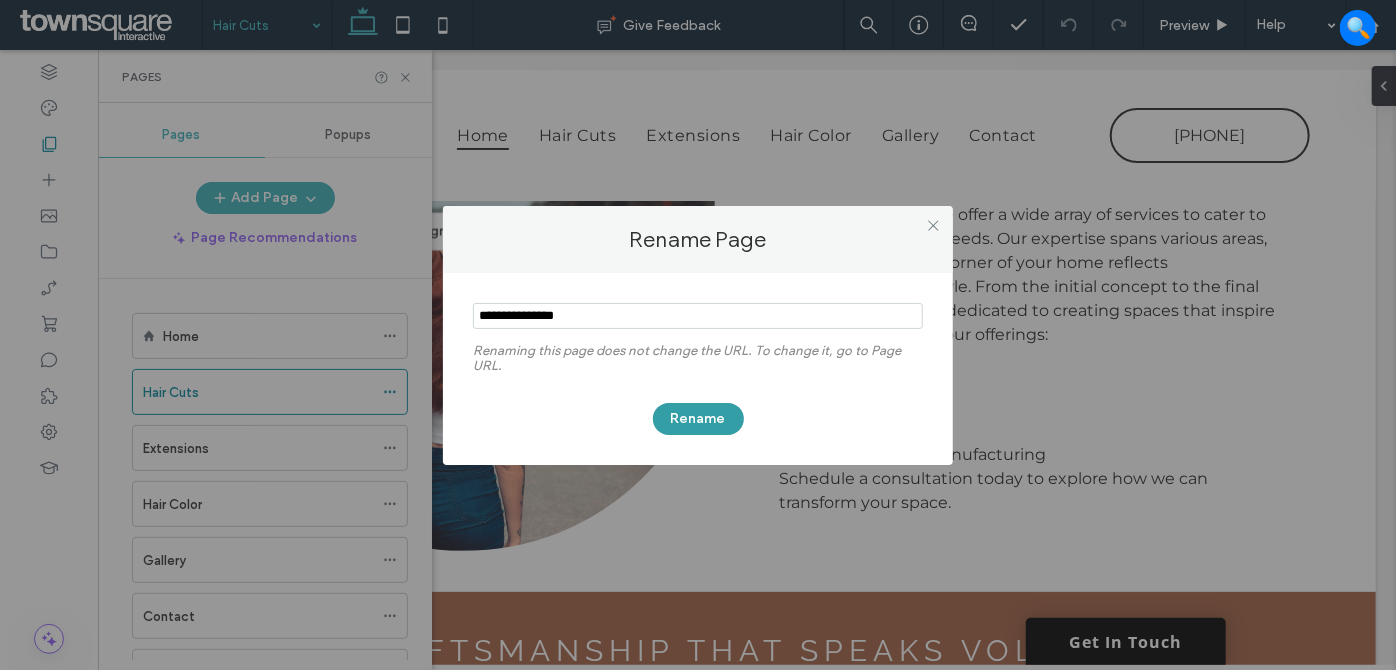 type on "**********" 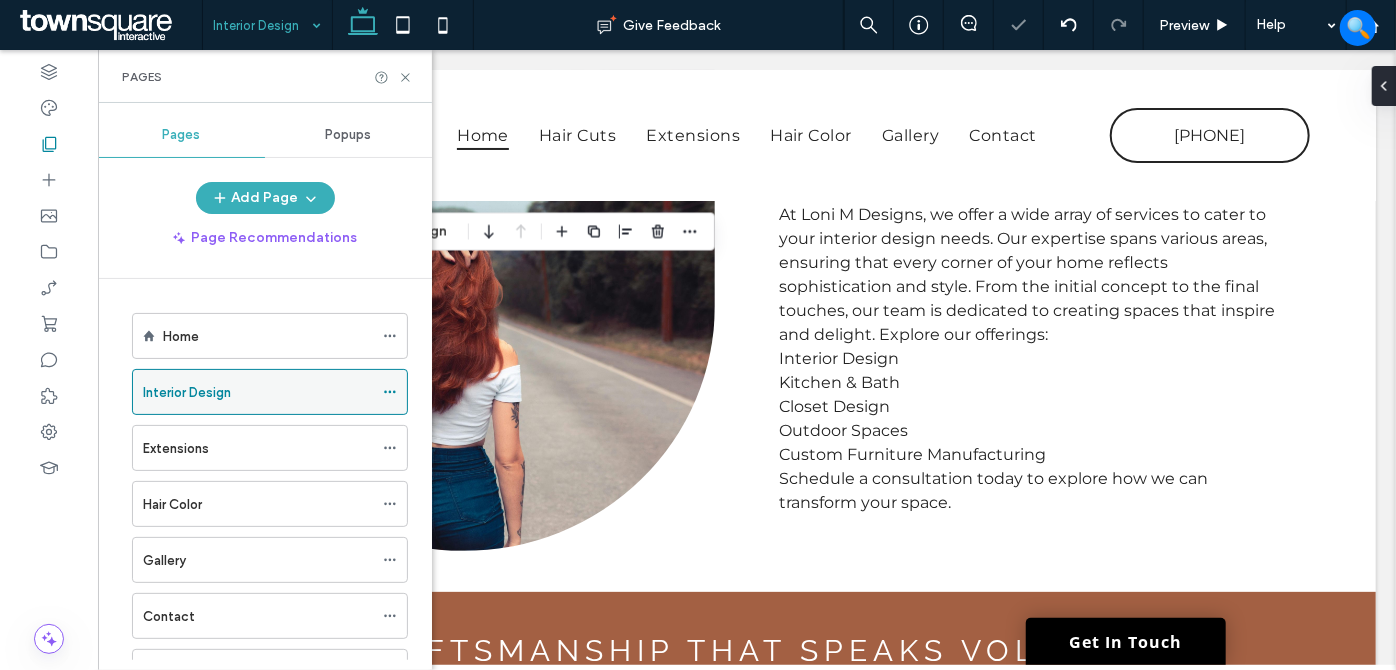 click 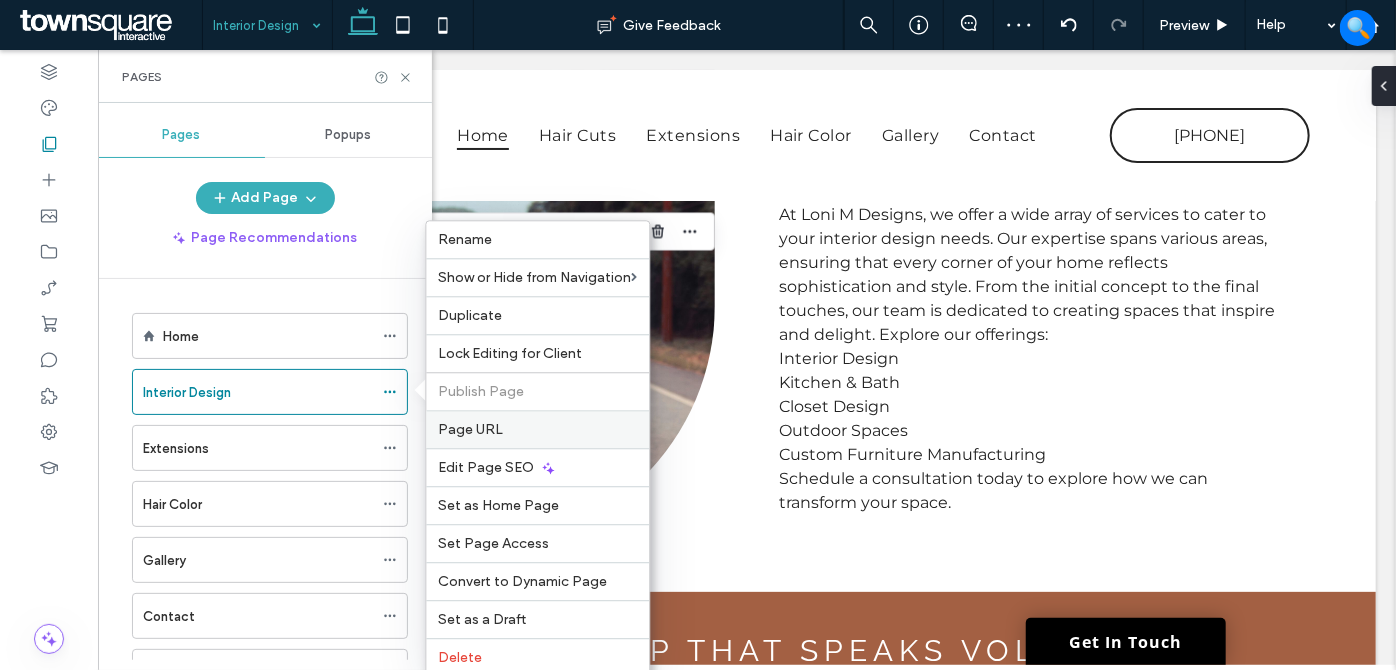 click on "Page URL" at bounding box center [537, 429] 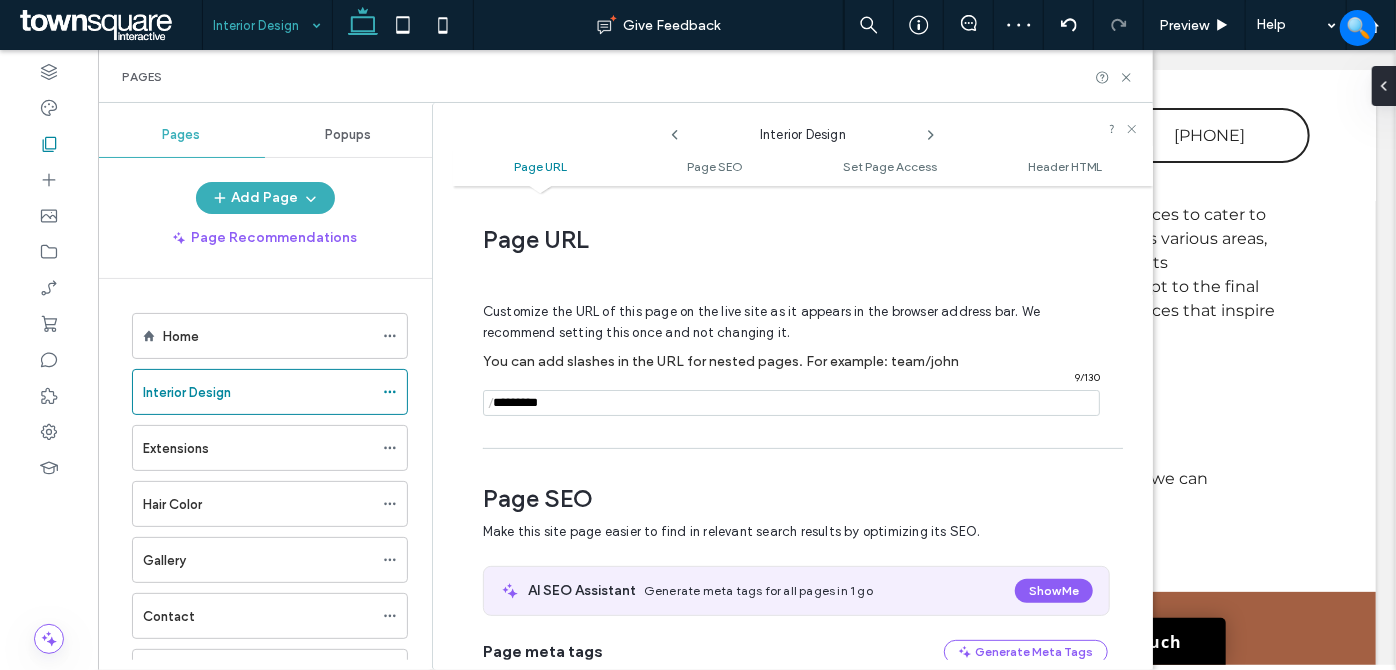 scroll, scrollTop: 10, scrollLeft: 0, axis: vertical 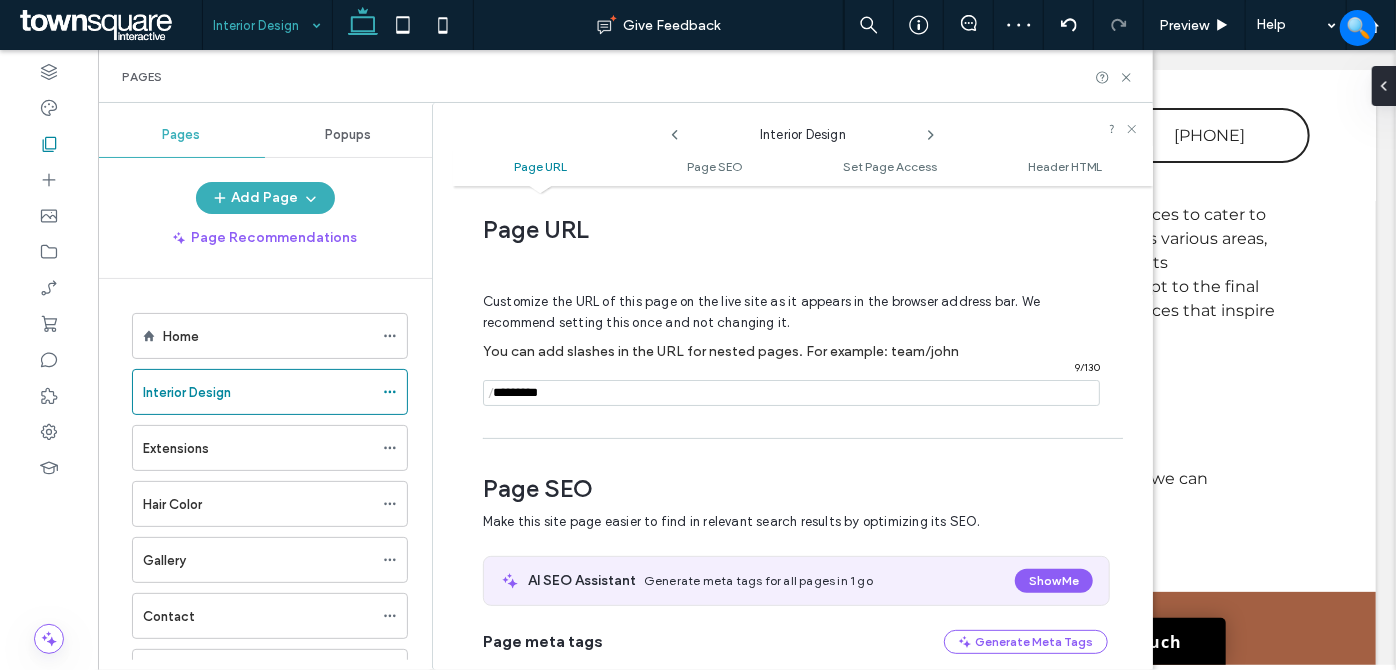 drag, startPoint x: 568, startPoint y: 385, endPoint x: 466, endPoint y: 399, distance: 102.9563 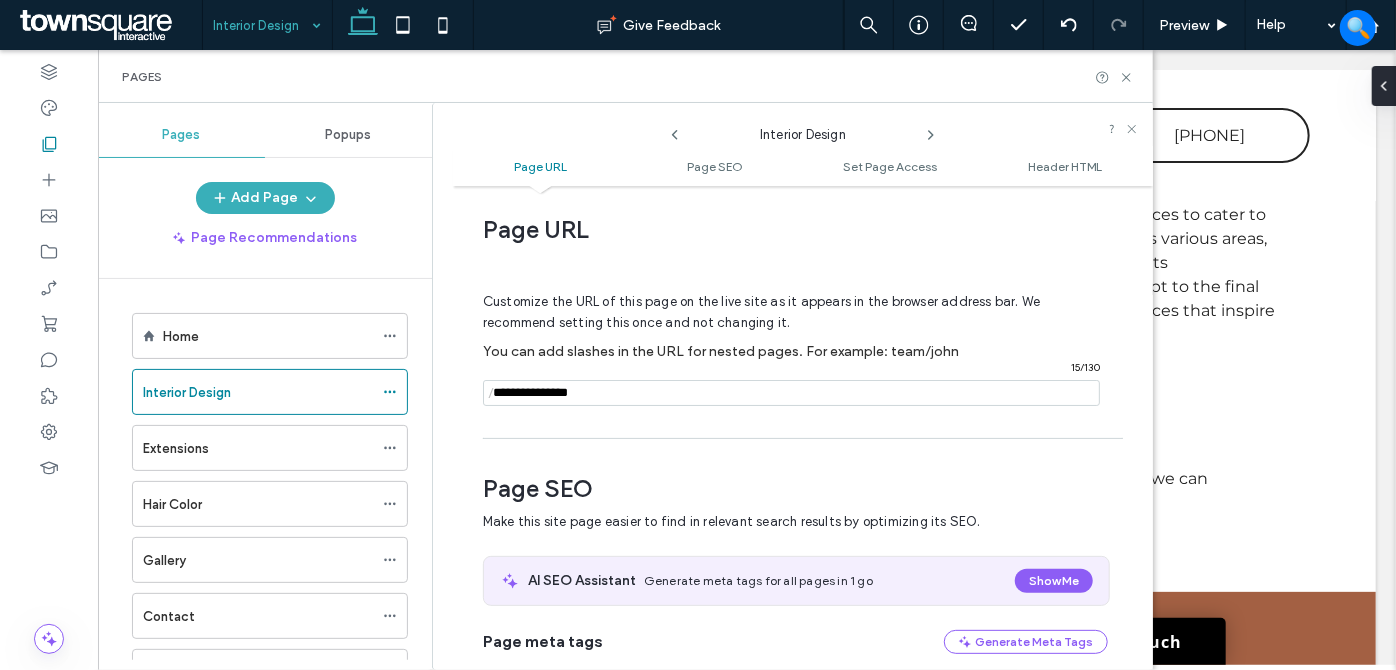 click at bounding box center (791, 393) 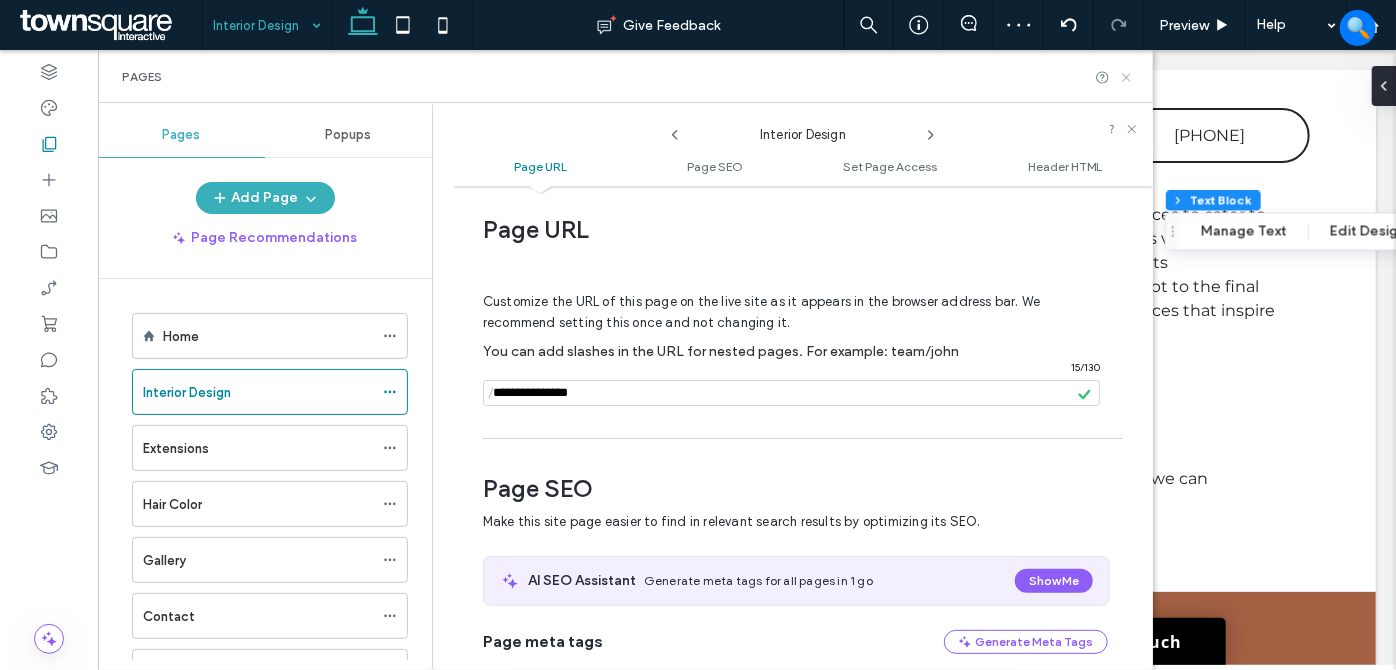 click 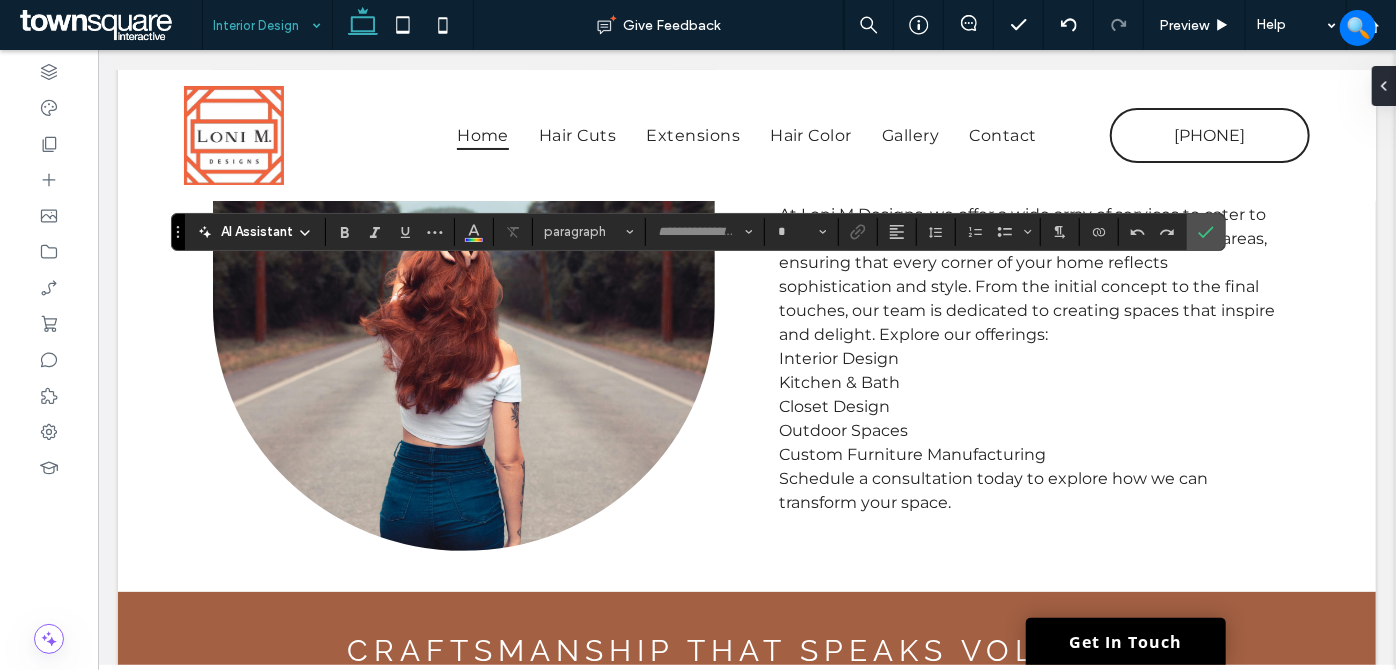 type on "*******" 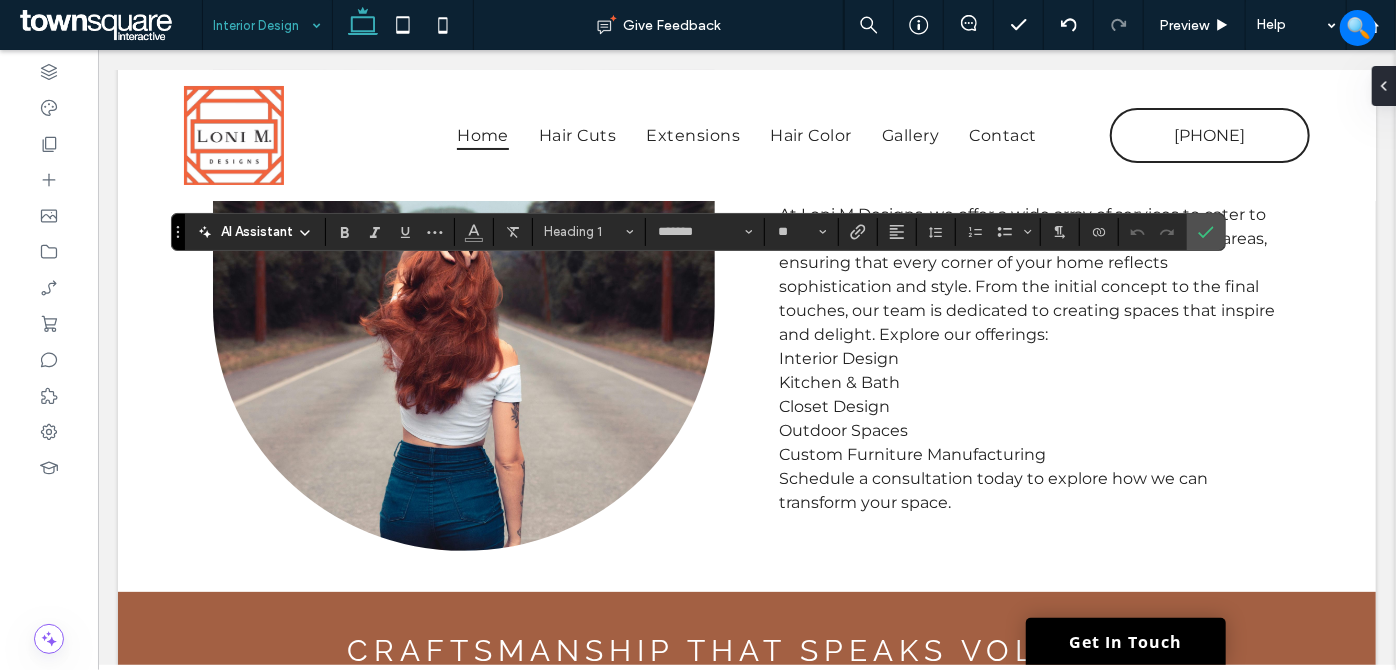 type 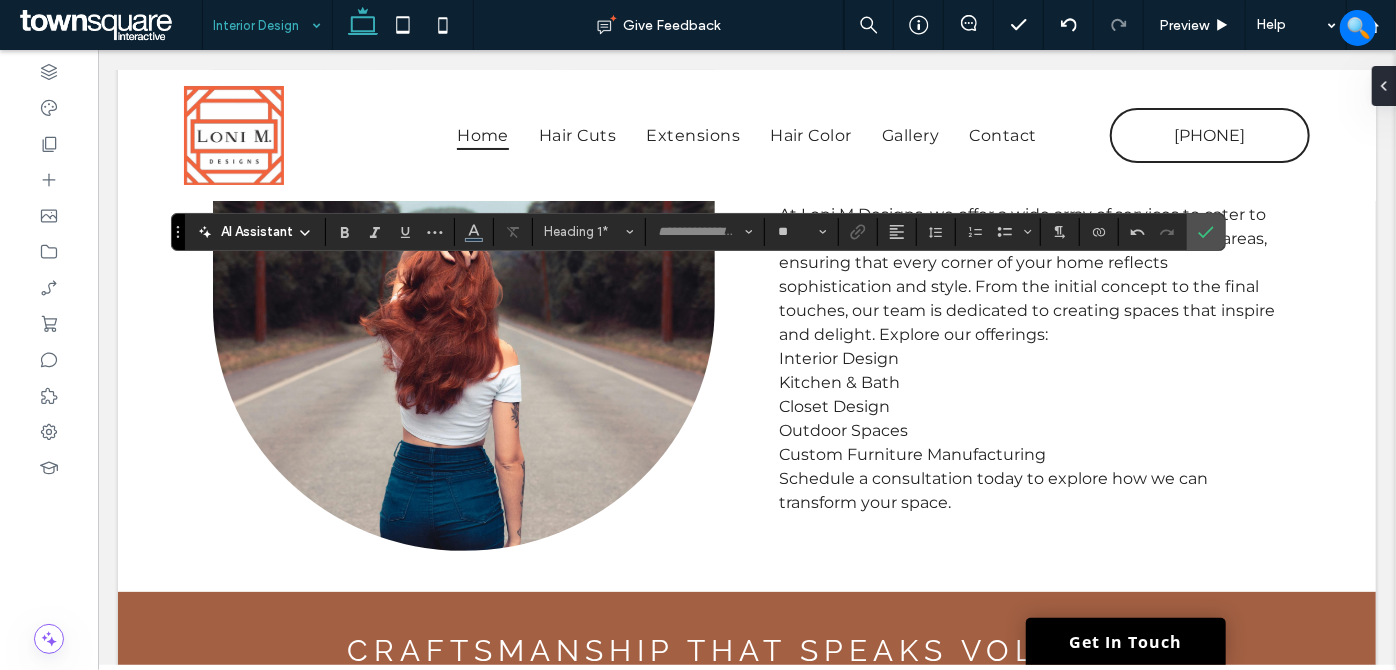 type on "*******" 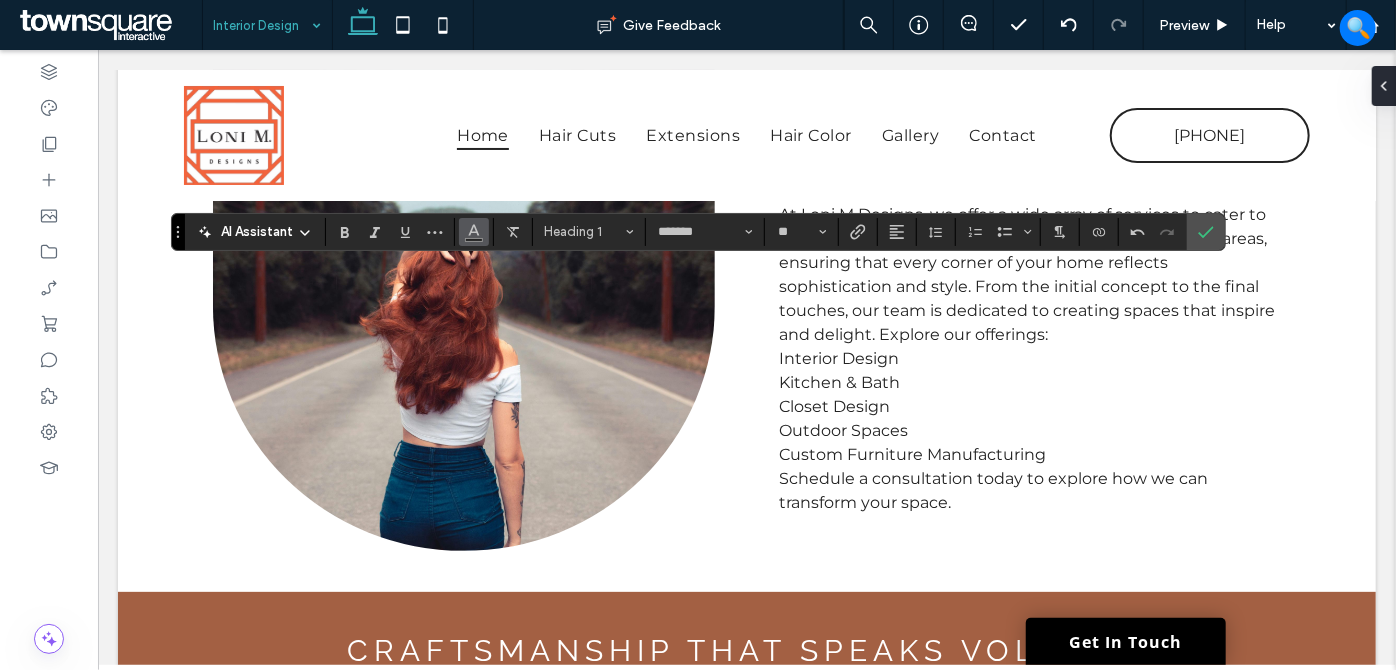 click 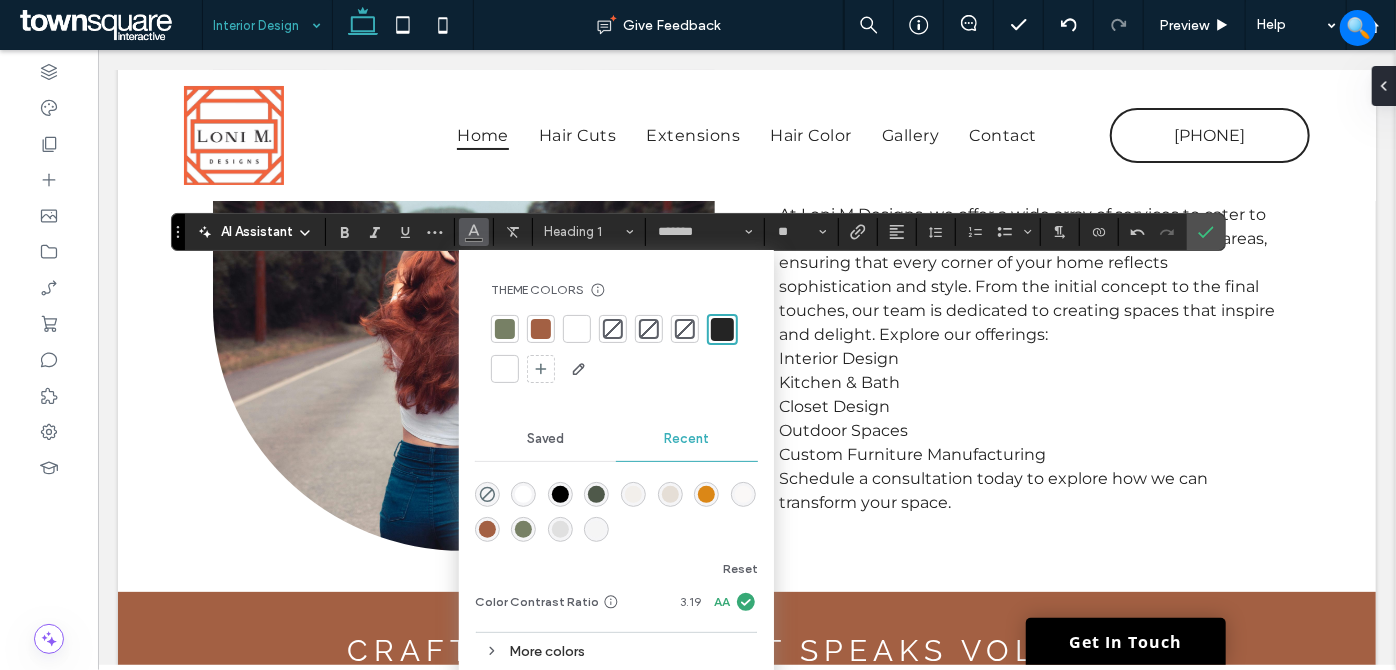 drag, startPoint x: 583, startPoint y: 330, endPoint x: 499, endPoint y: 344, distance: 85.158676 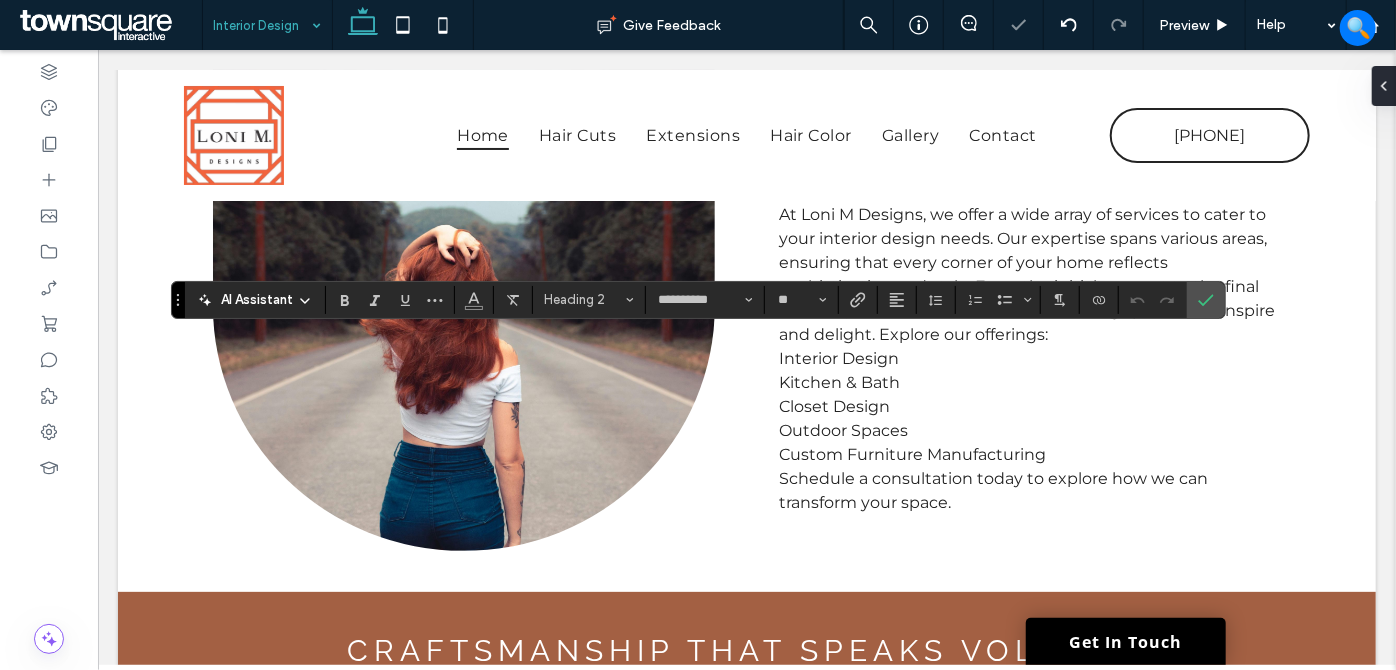click at bounding box center [474, 300] 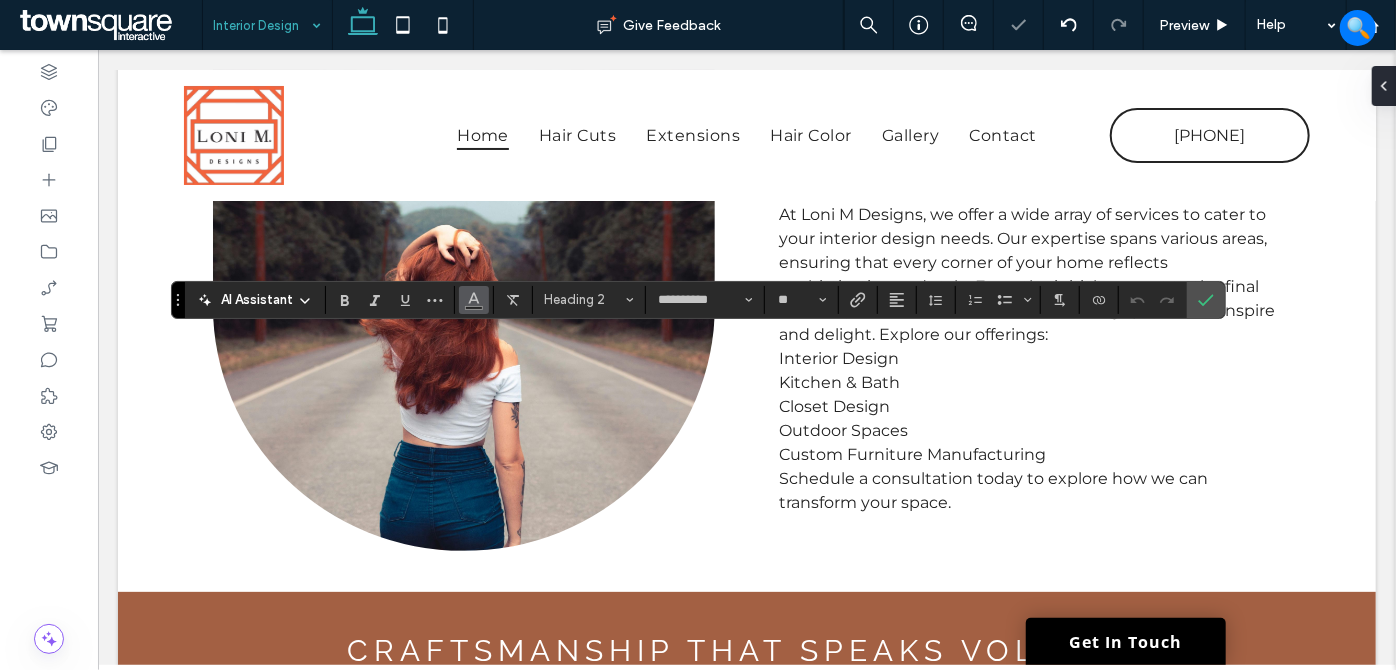 click 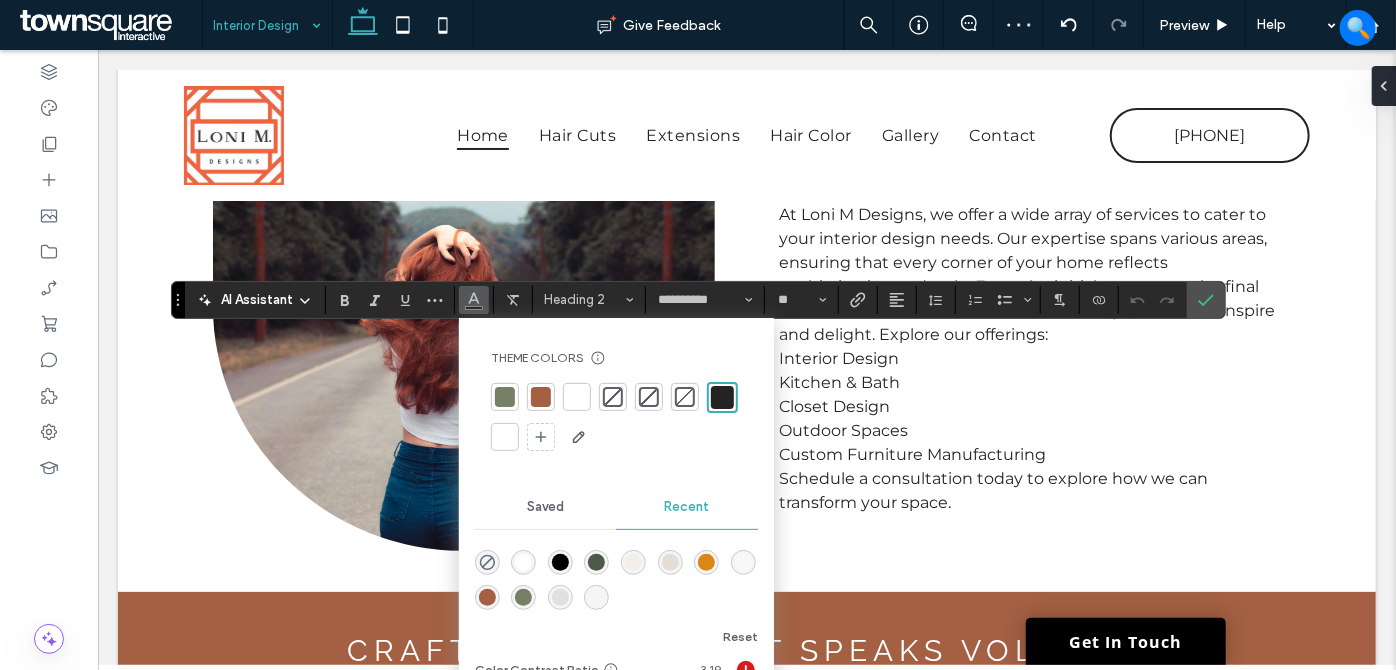 drag, startPoint x: 568, startPoint y: 398, endPoint x: 469, endPoint y: 395, distance: 99.04544 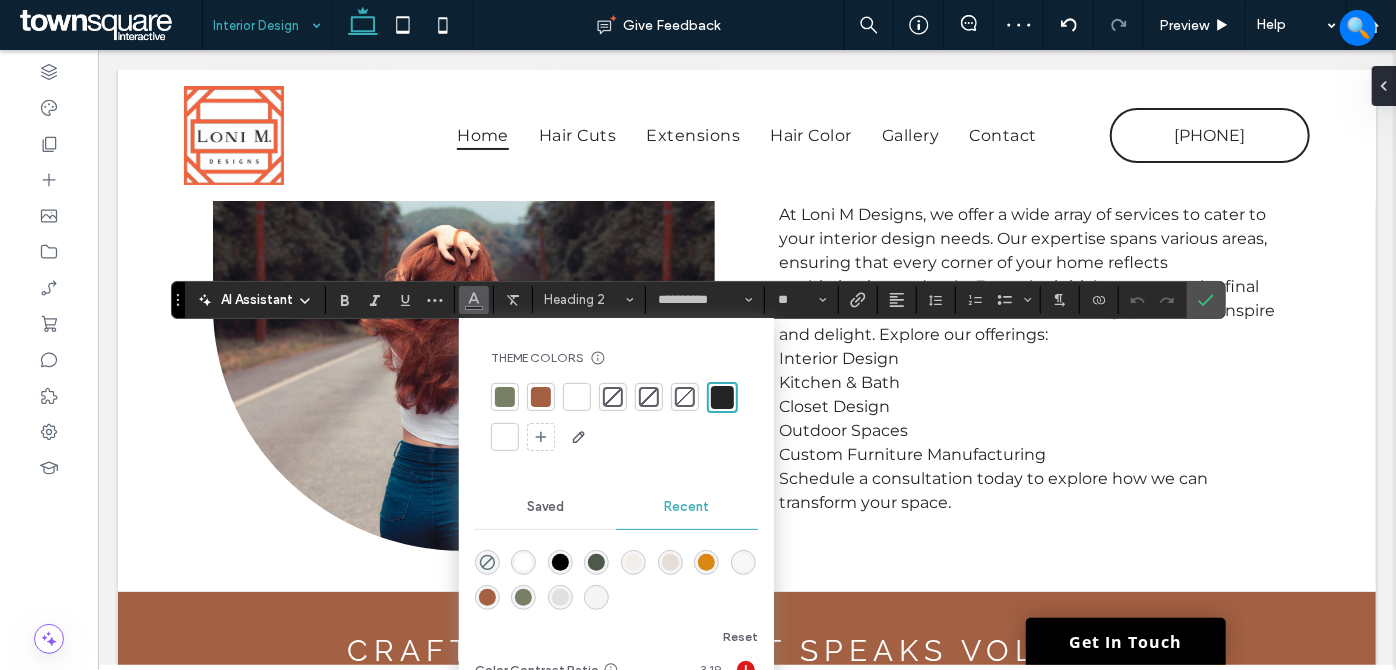 click at bounding box center [577, 397] 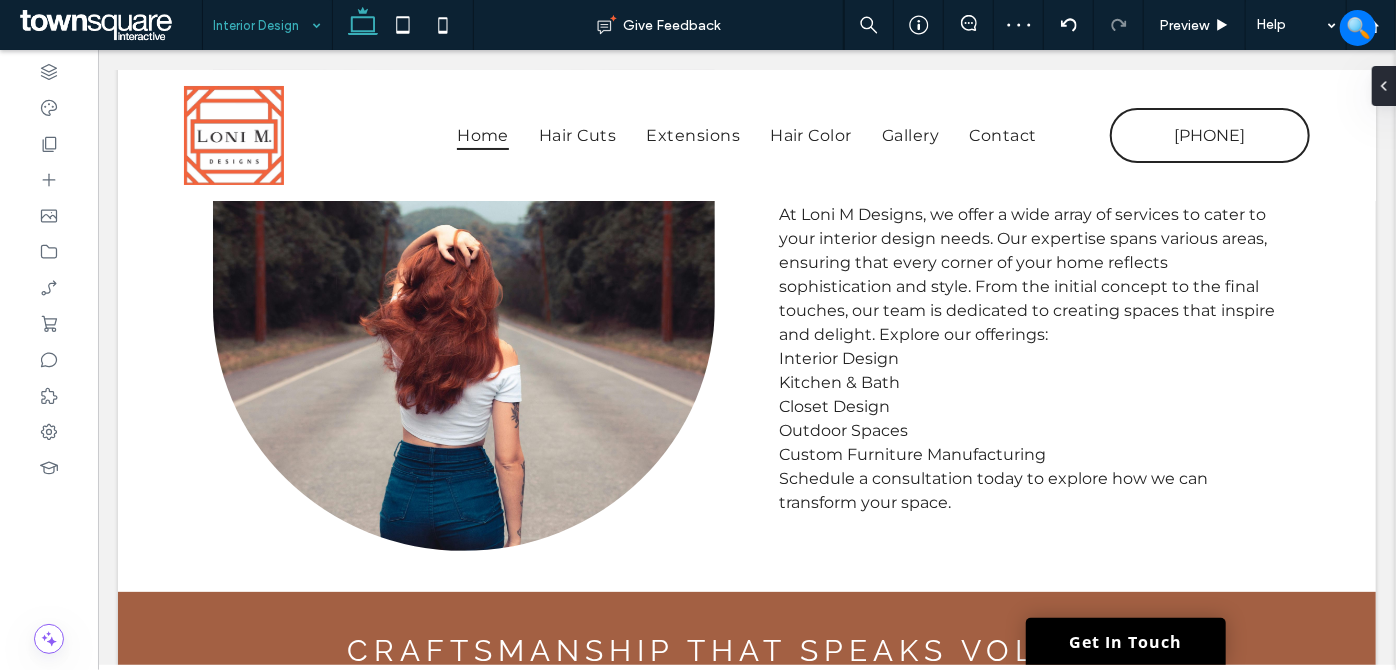 type on "**********" 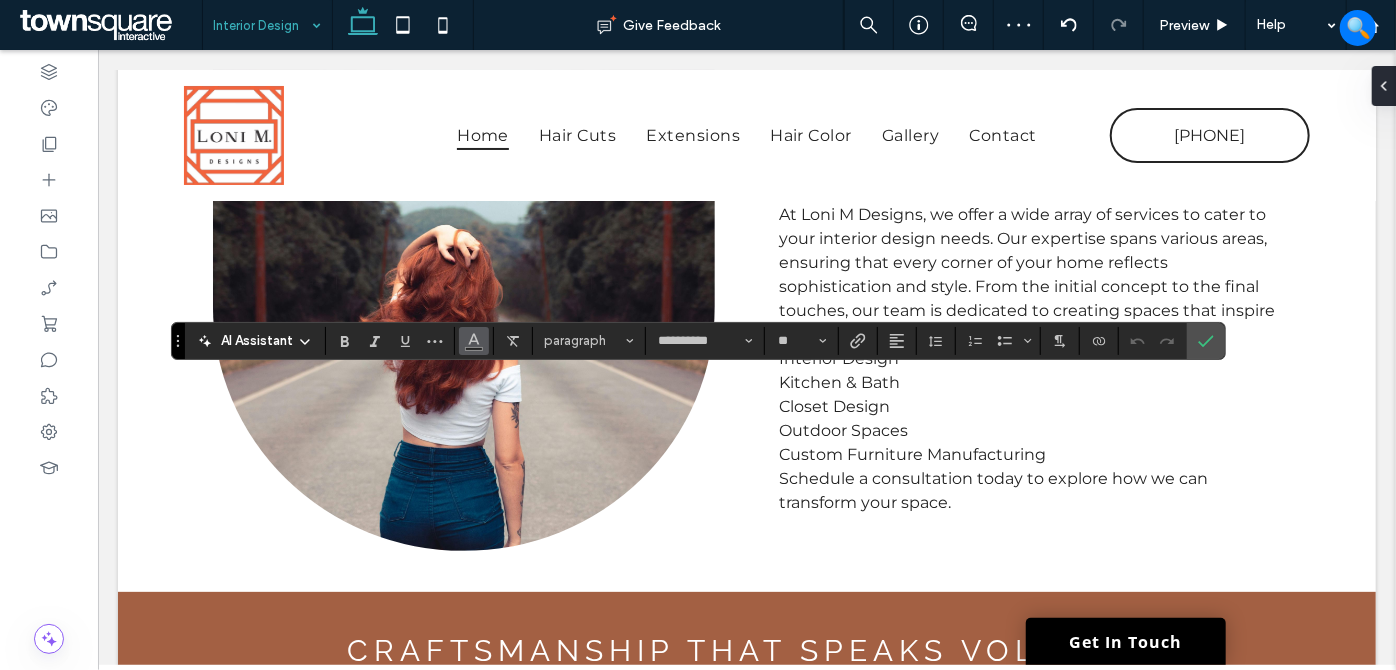 click 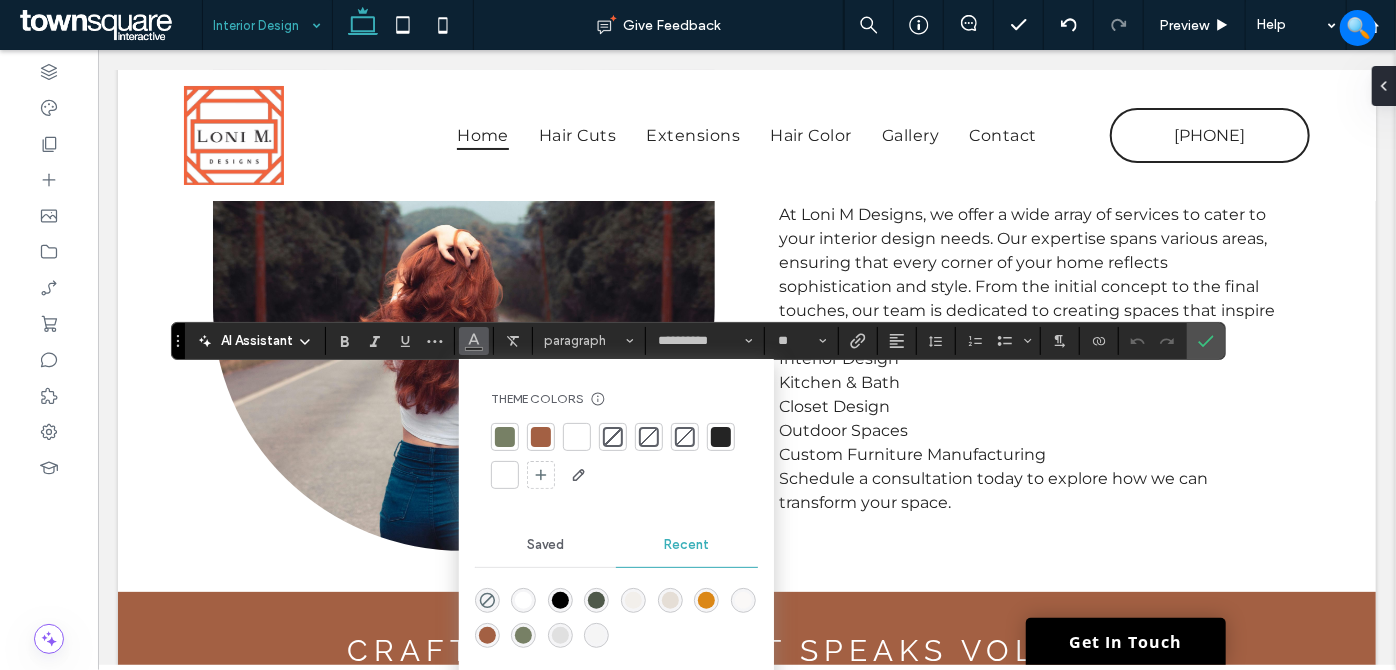 drag, startPoint x: 571, startPoint y: 432, endPoint x: 465, endPoint y: 429, distance: 106.04244 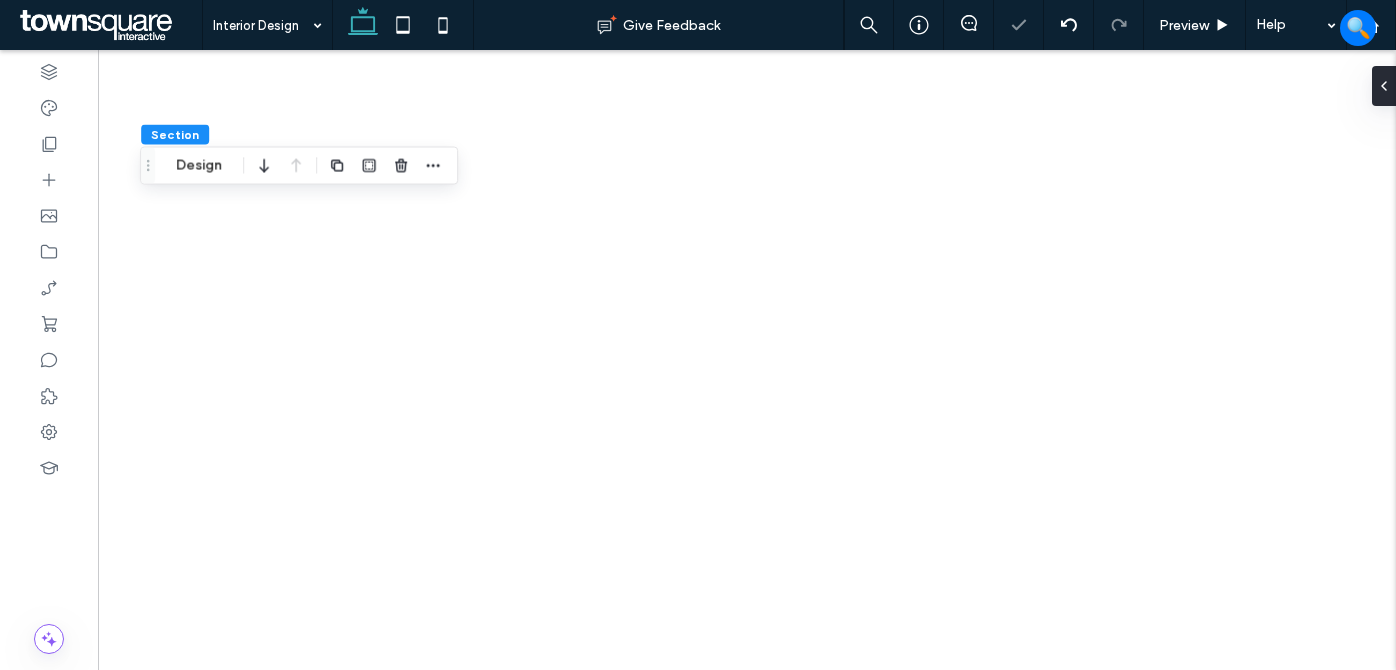 scroll, scrollTop: 0, scrollLeft: 0, axis: both 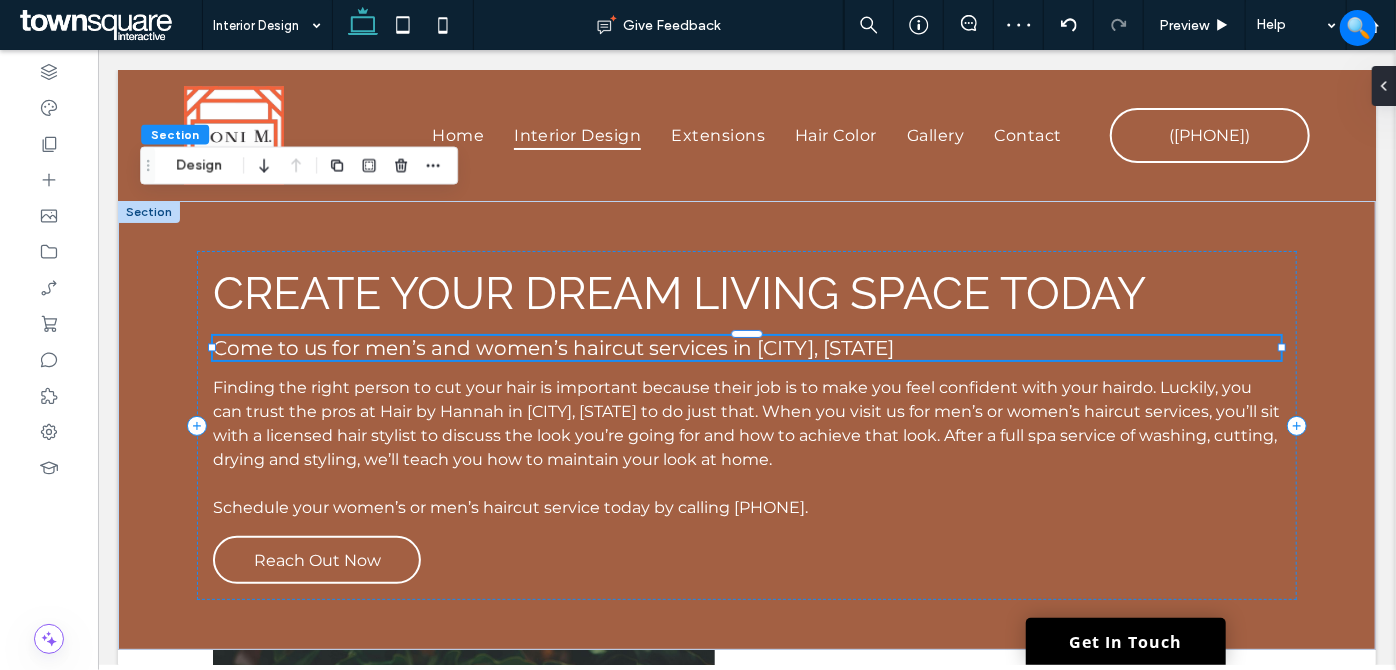 click on "Come to us for men’s and women’s haircut services in [CITY], [STATE]" at bounding box center (552, 347) 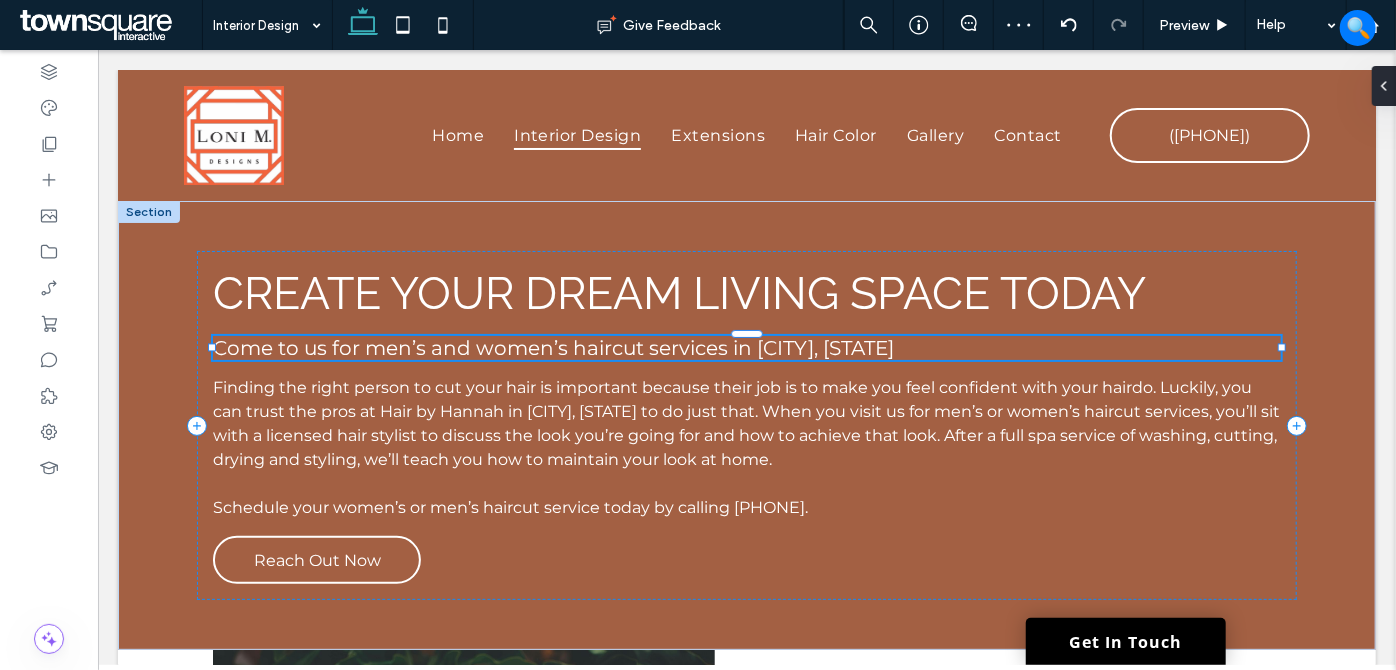 scroll, scrollTop: 0, scrollLeft: 0, axis: both 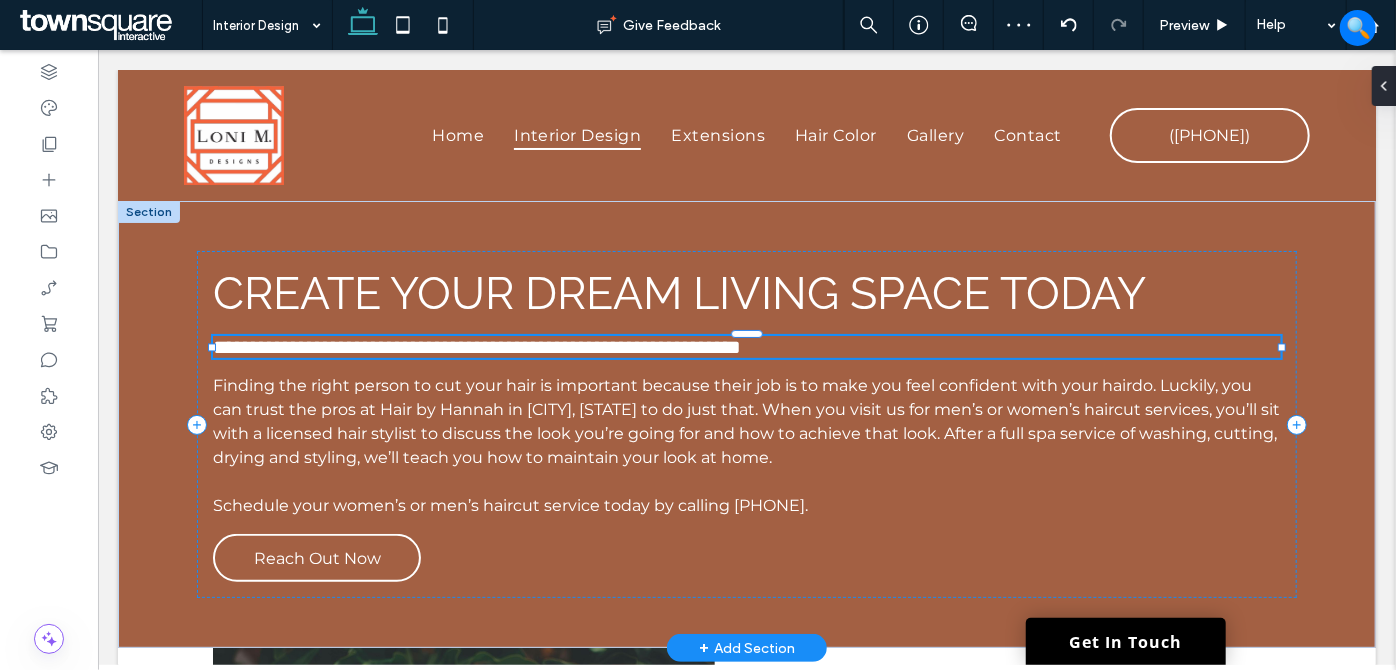 type 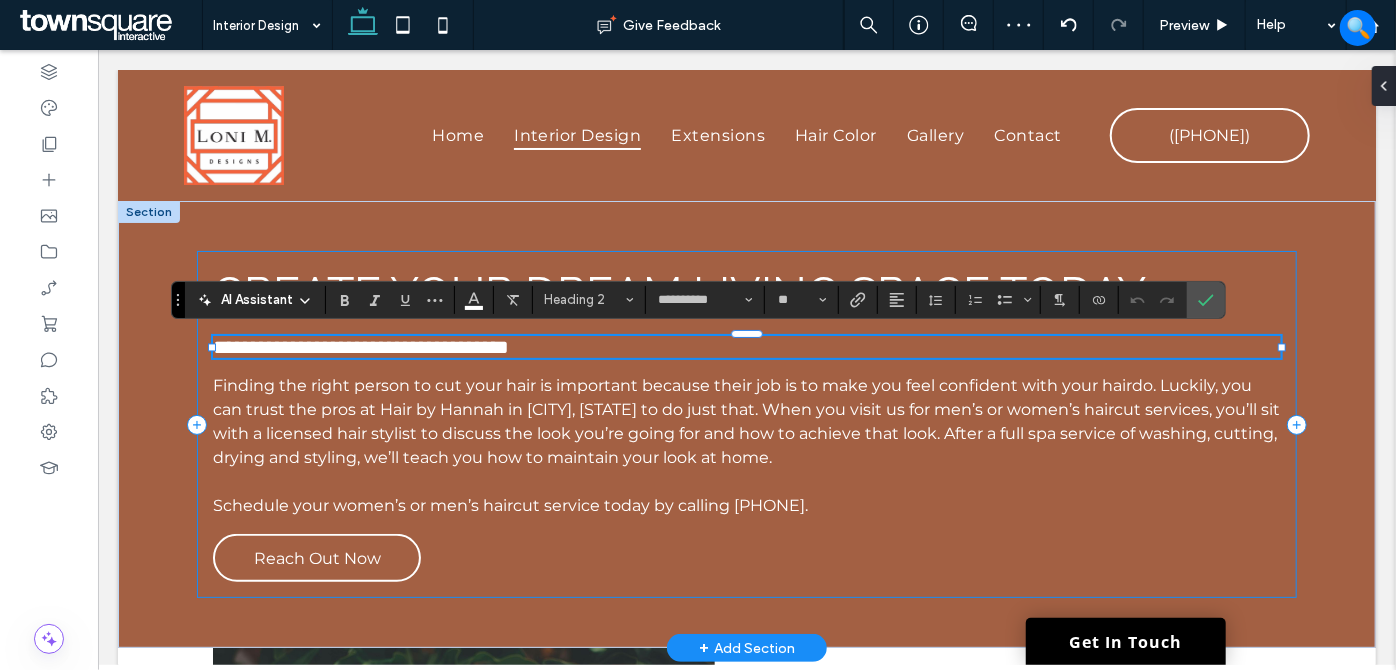 type on "**********" 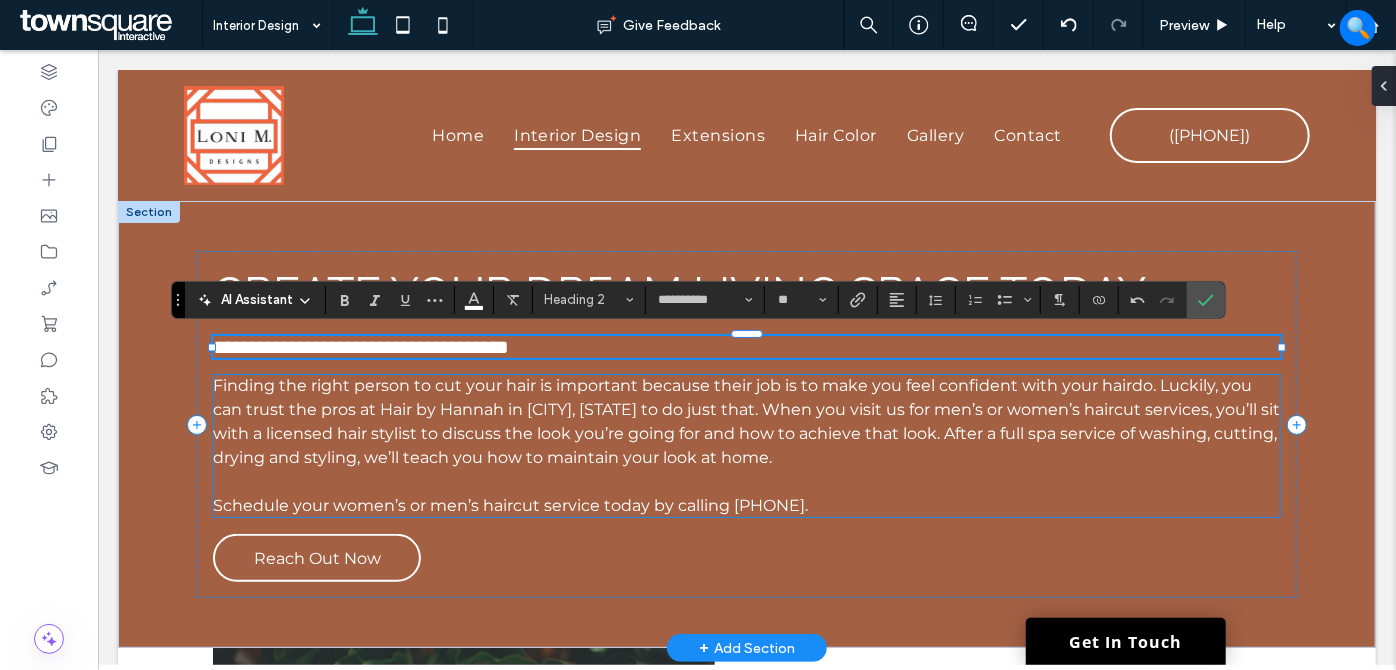 click on "Finding the right person to cut your hair is important because their job is to make you feel confident with your hairdo. Luckily, you can trust the pros at Hair by Hannah in Charlotte, NC to do just that. When you visit us for men’s or women’s haircut services, you’ll sit with a licensed hair stylist to discuss the look you’re going for and how to achieve that look. After a full spa service of washing, cutting, drying and styling, we’ll teach you how to maintain your look at home. Schedule your women’s or men’s haircut service today by calling 855-463-5490." at bounding box center (745, 445) 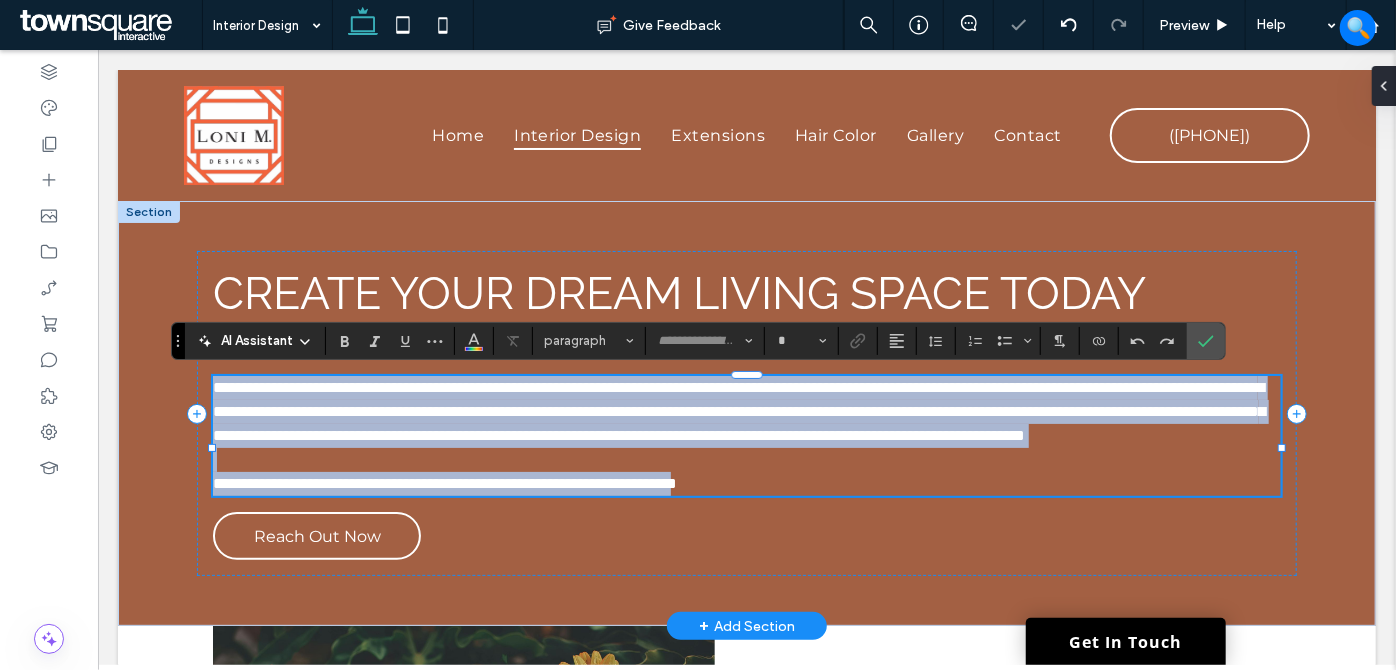 type on "**********" 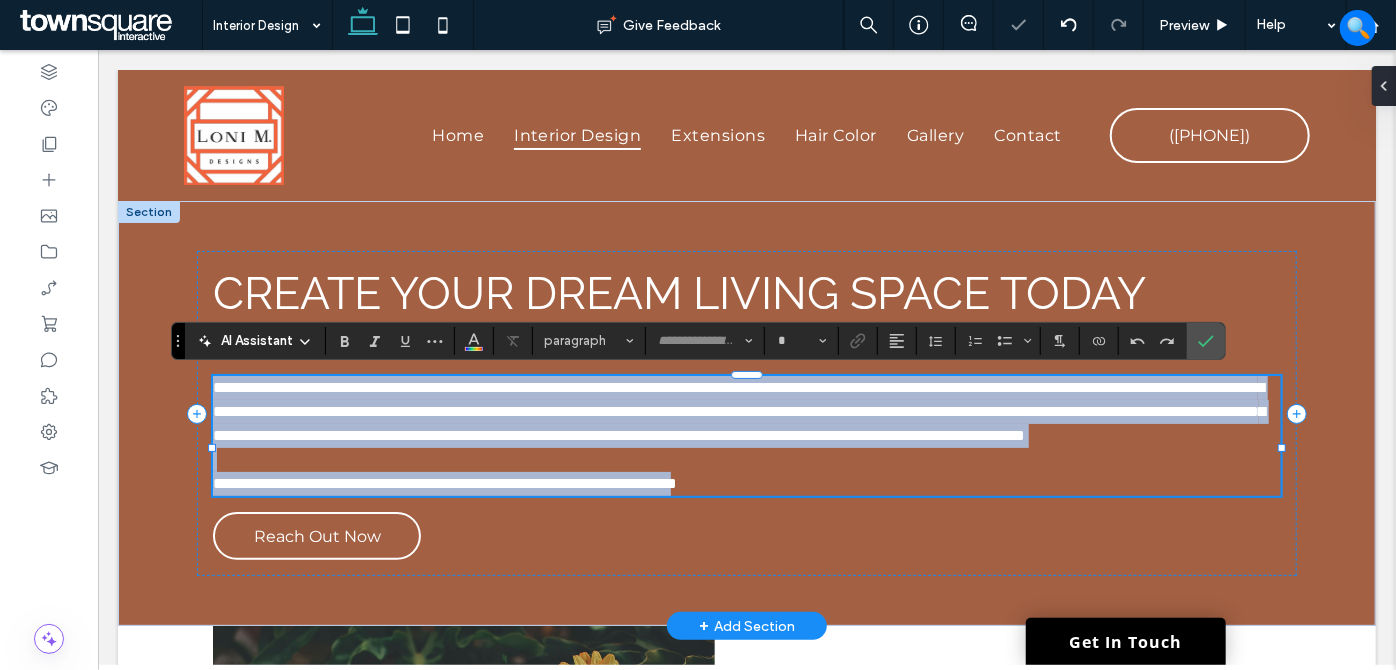 type on "**" 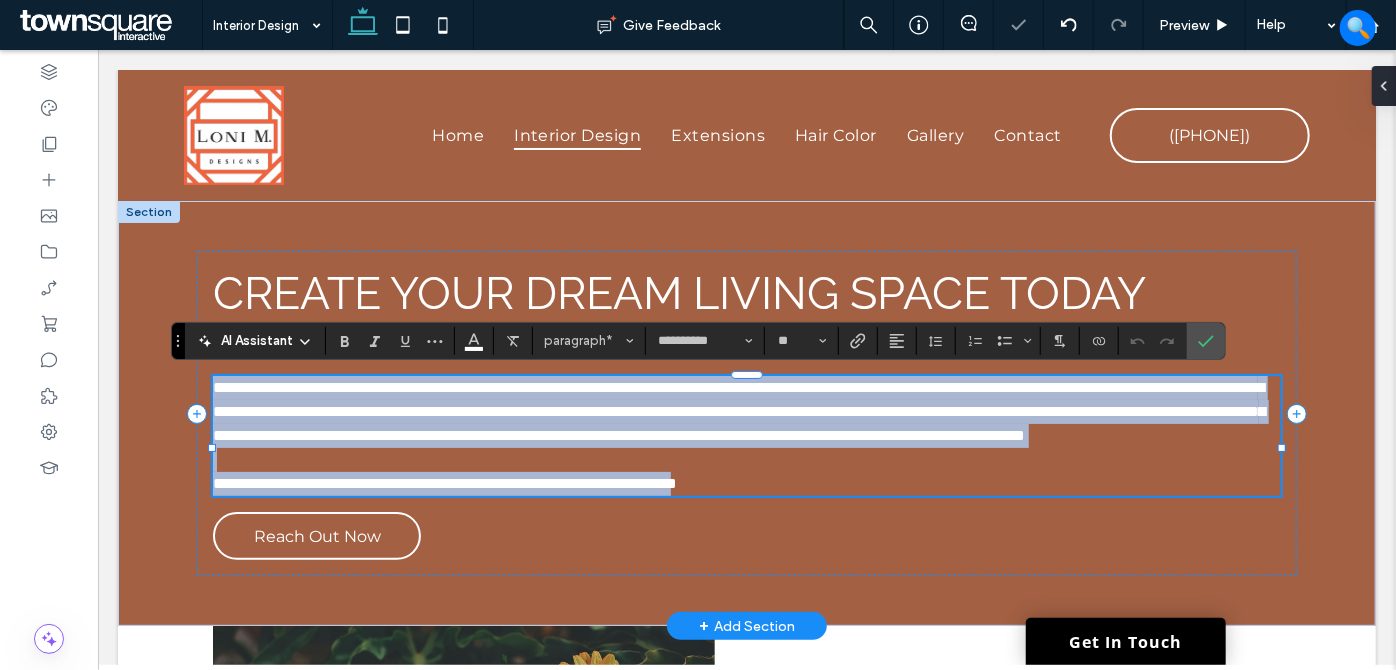 paste 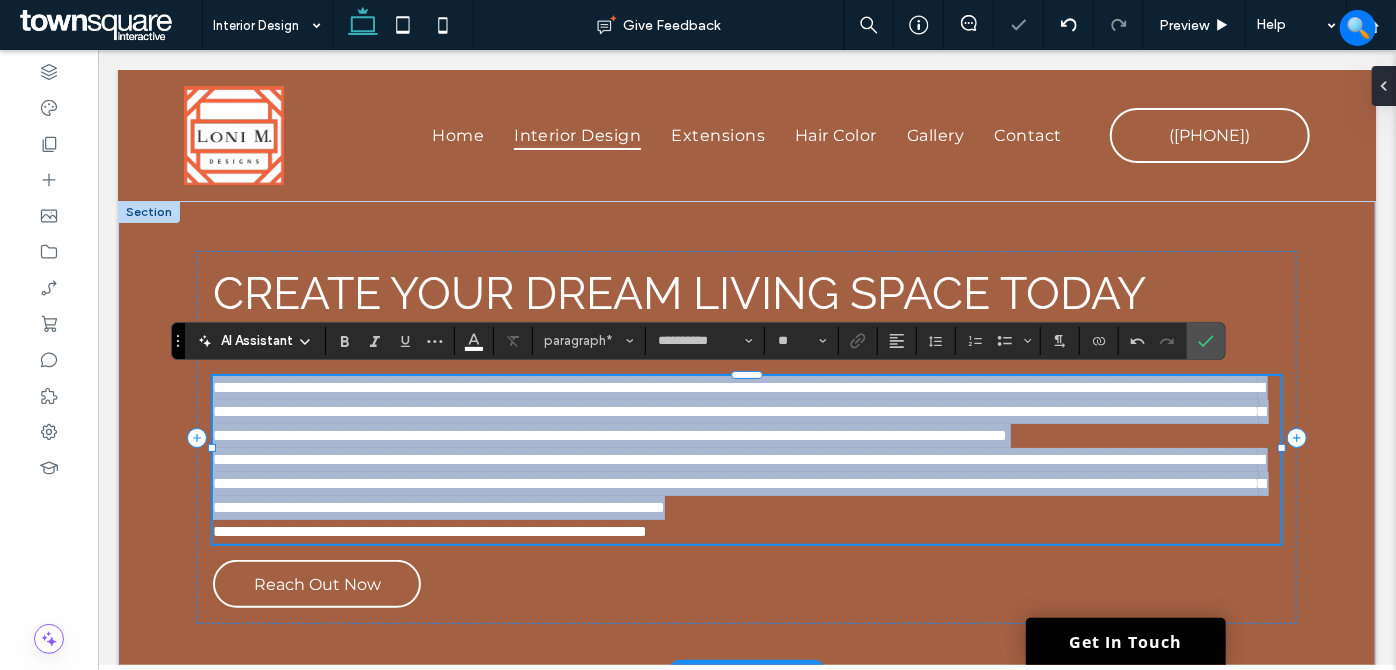 type 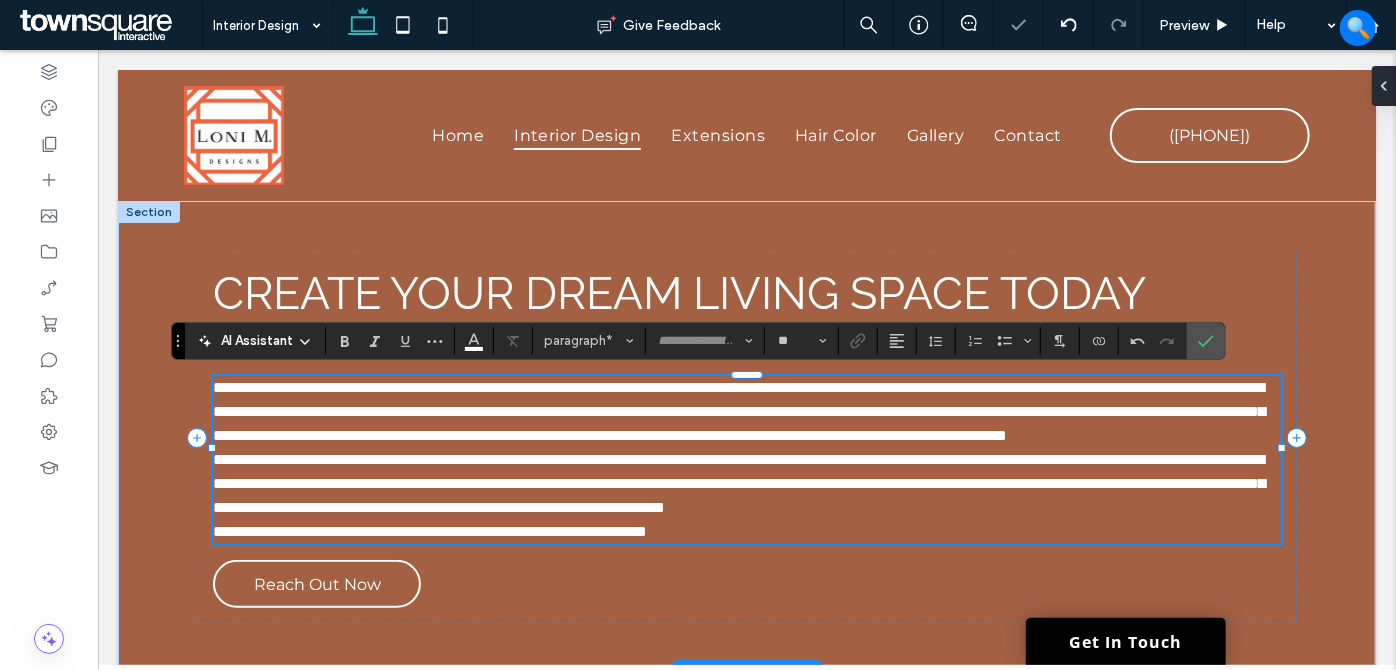 scroll, scrollTop: 37, scrollLeft: 0, axis: vertical 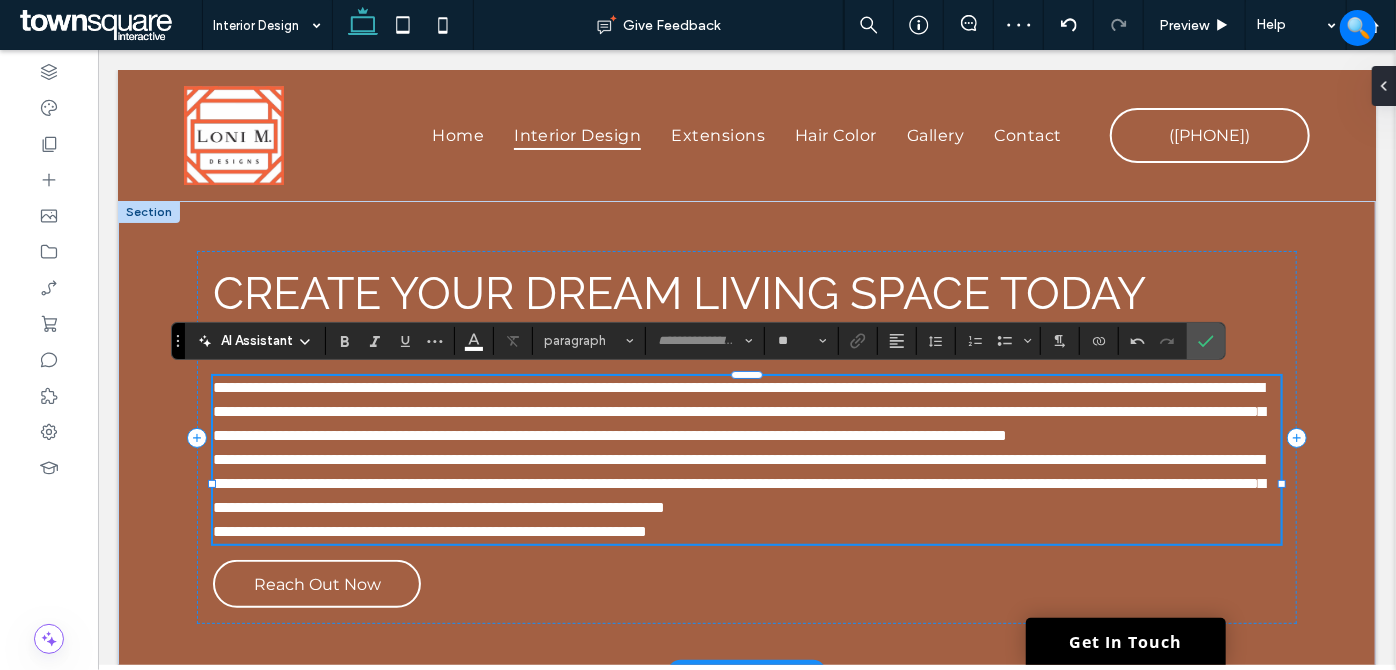 type on "**********" 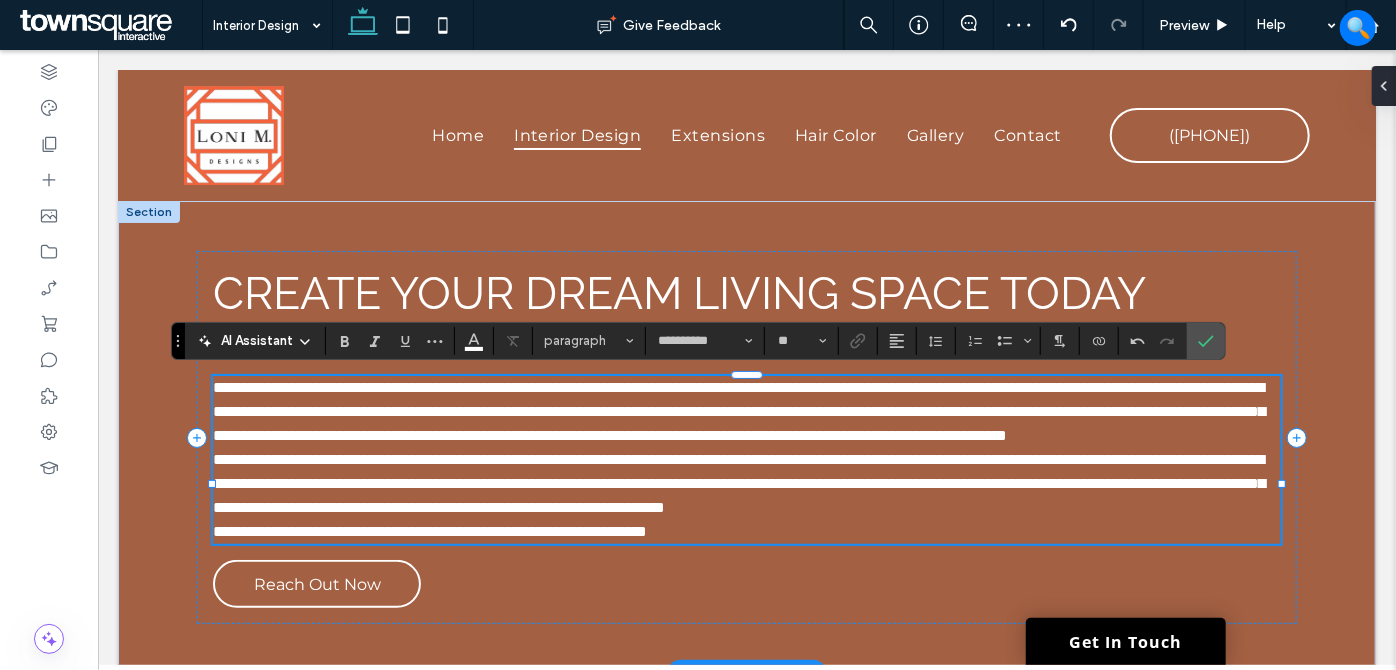 click on "**********" at bounding box center (745, 411) 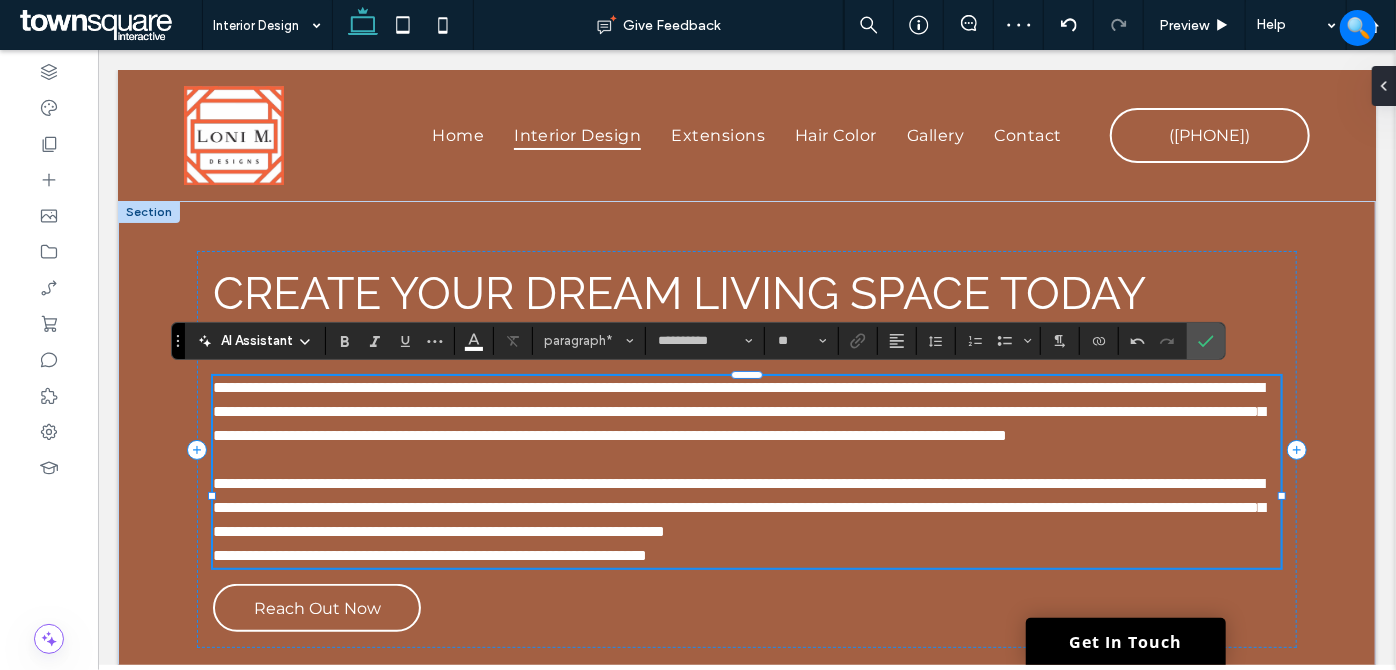 click on "**********" at bounding box center (745, 507) 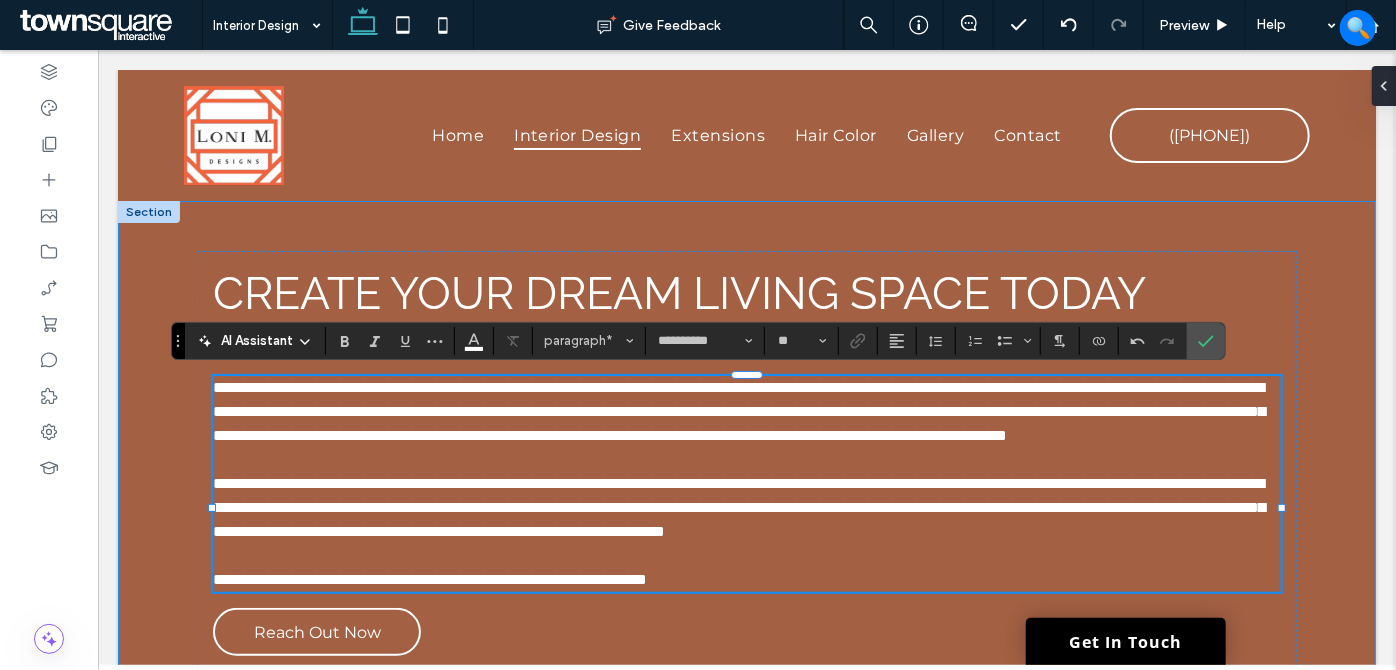 click on "**********" at bounding box center (746, 460) 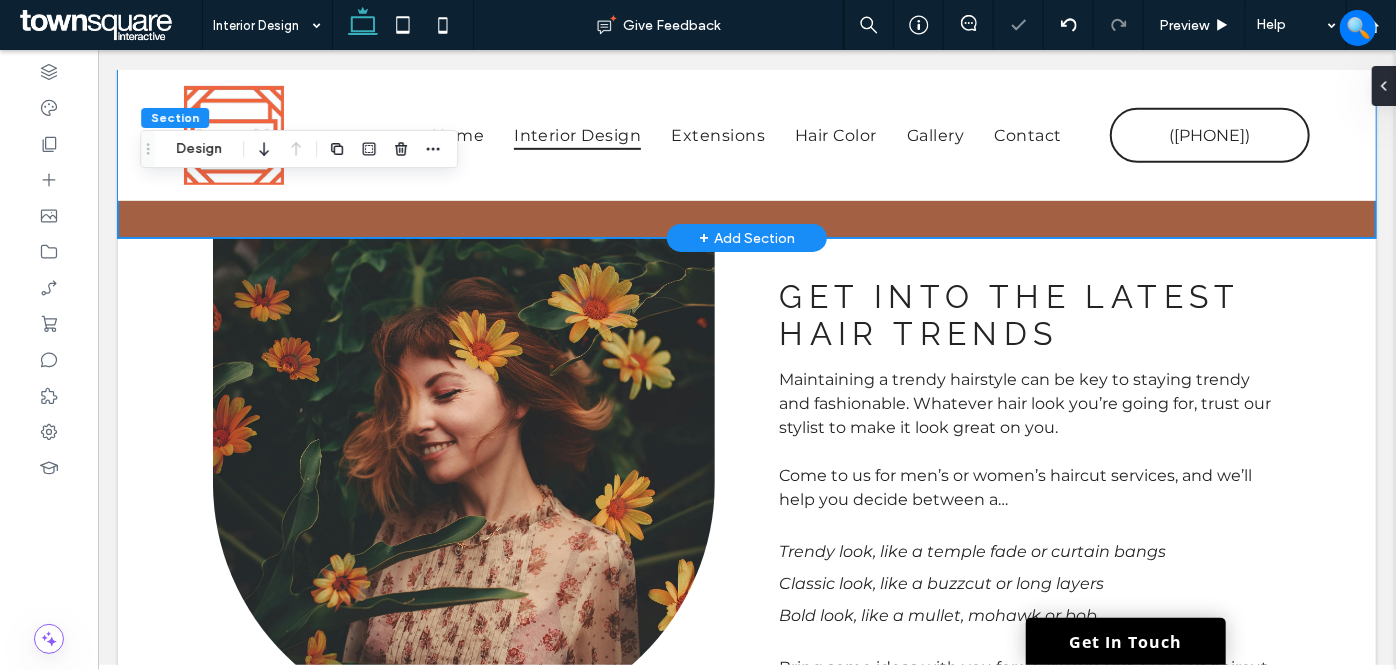 scroll, scrollTop: 545, scrollLeft: 0, axis: vertical 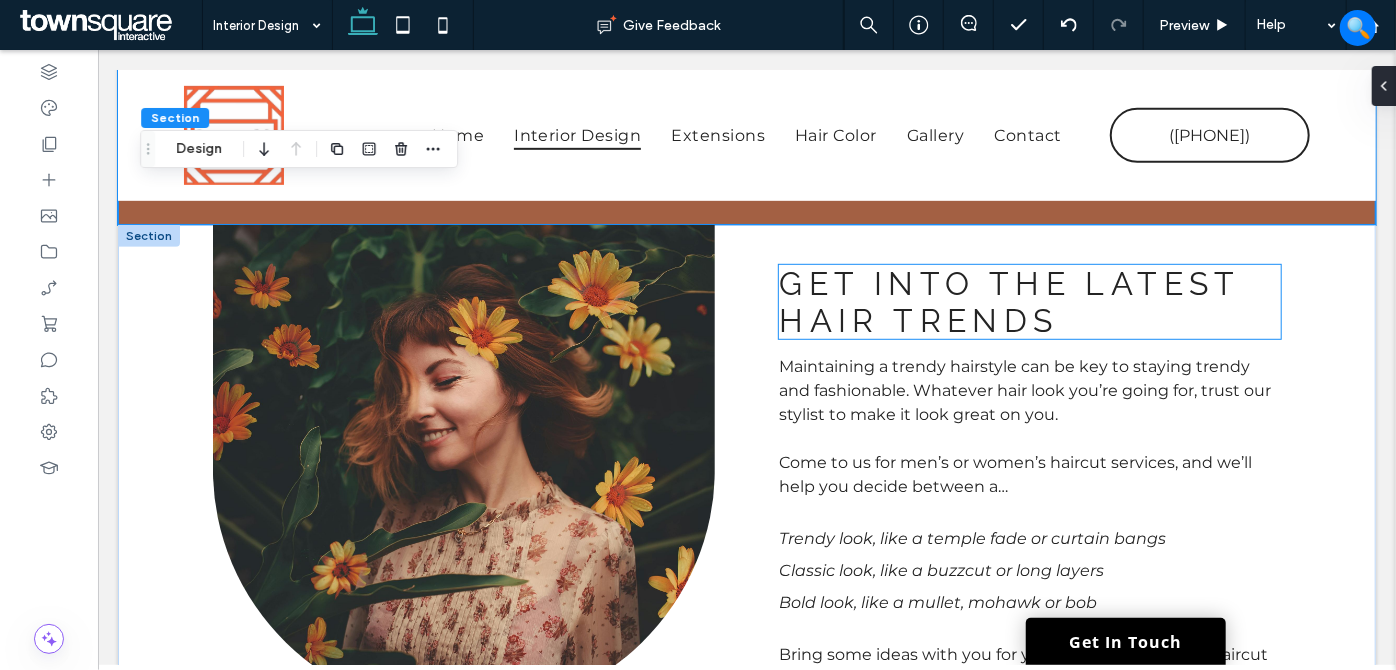 click on "Get into the latest hair trends" at bounding box center (1008, 301) 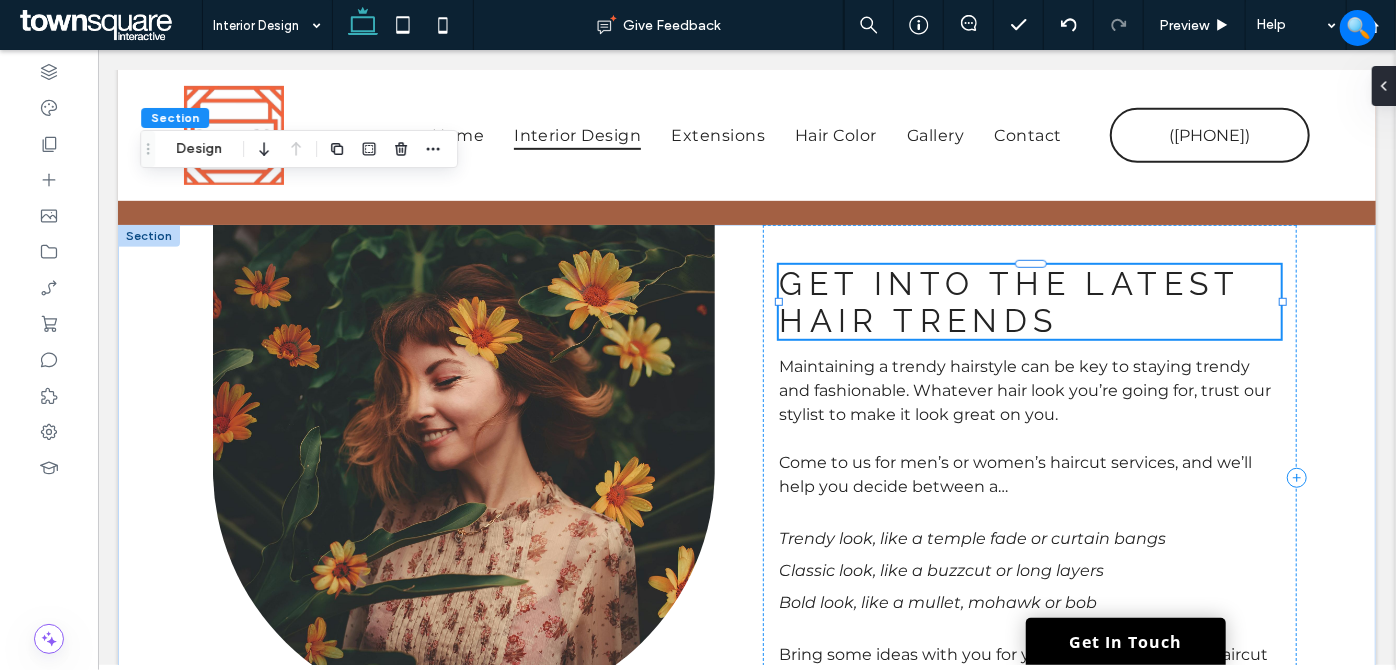 click on "Get into the latest hair trends" at bounding box center [1028, 301] 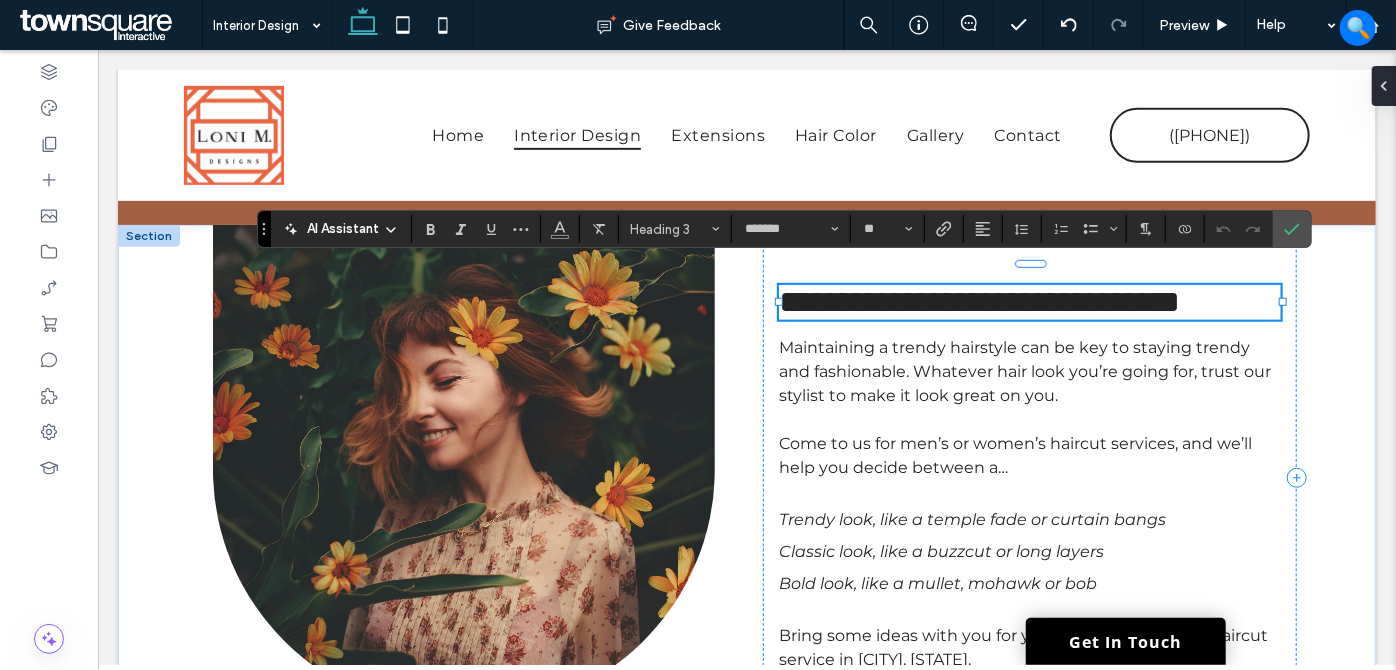 paste 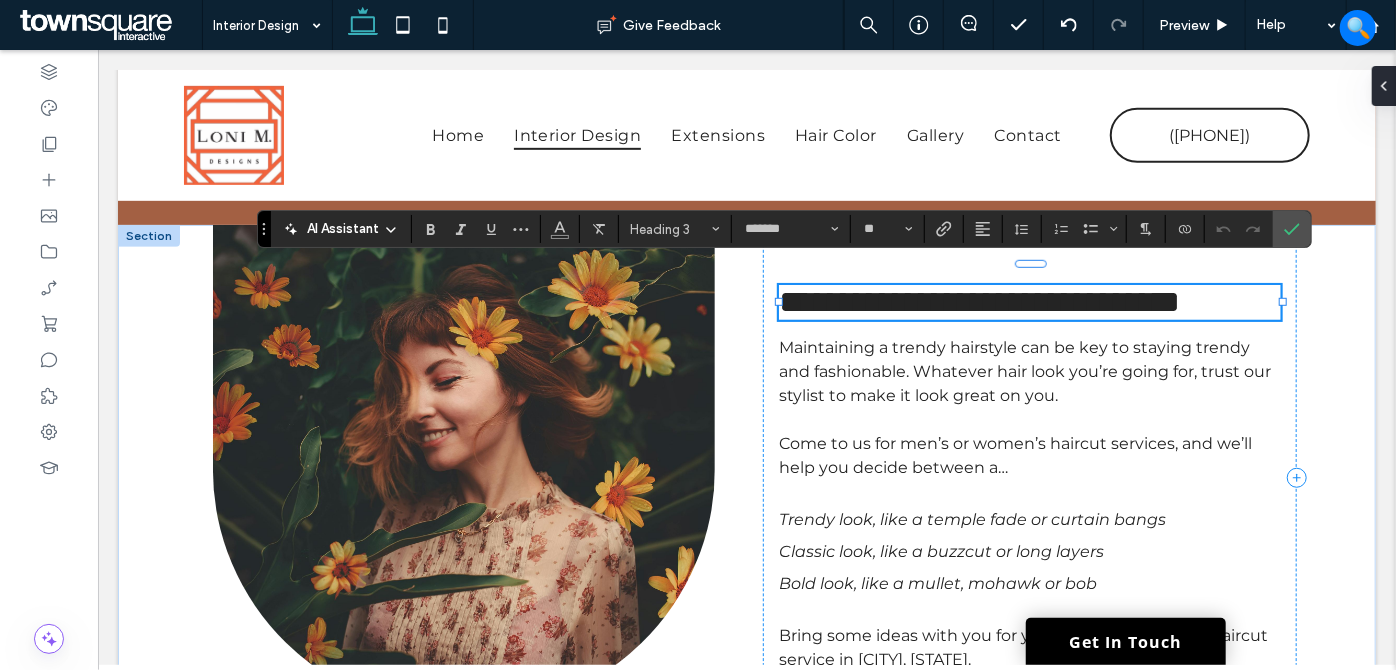 scroll, scrollTop: 16, scrollLeft: 0, axis: vertical 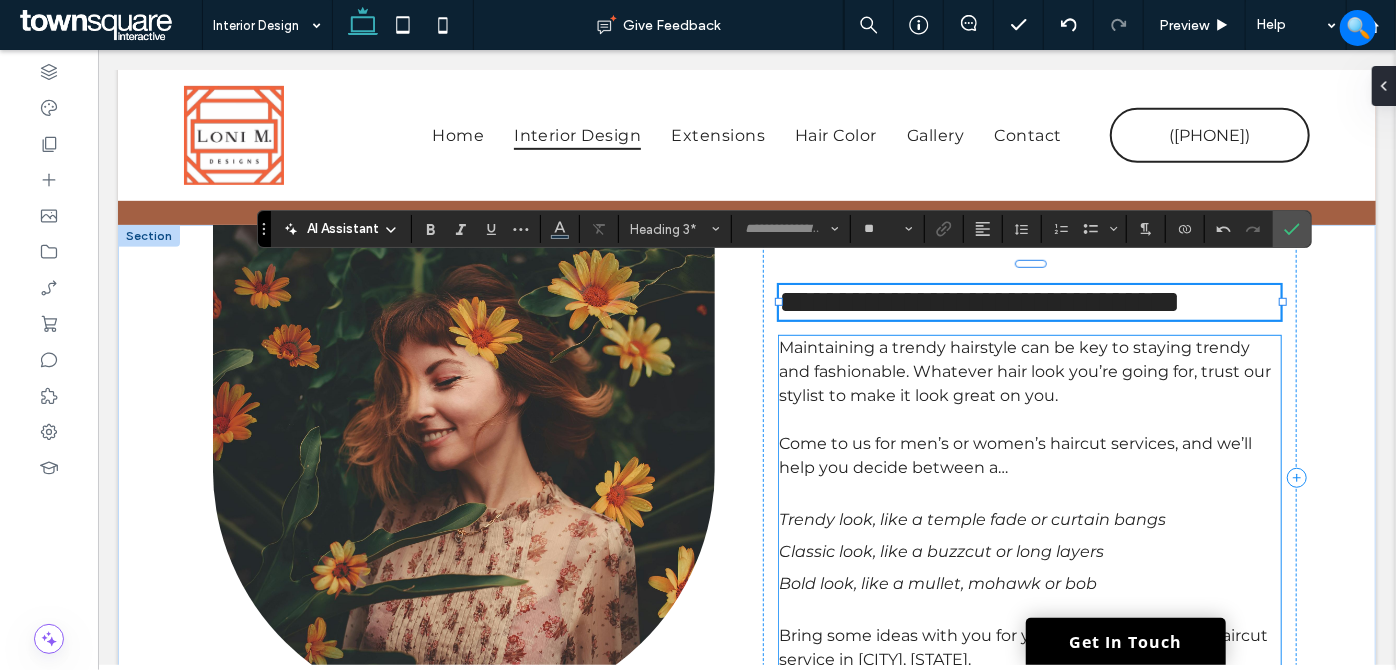 click on "Maintaining a trendy hairstyle can be key to staying trendy and fashionable. Whatever hair look you’re going for, trust our stylist to make it look great on you." at bounding box center (1024, 370) 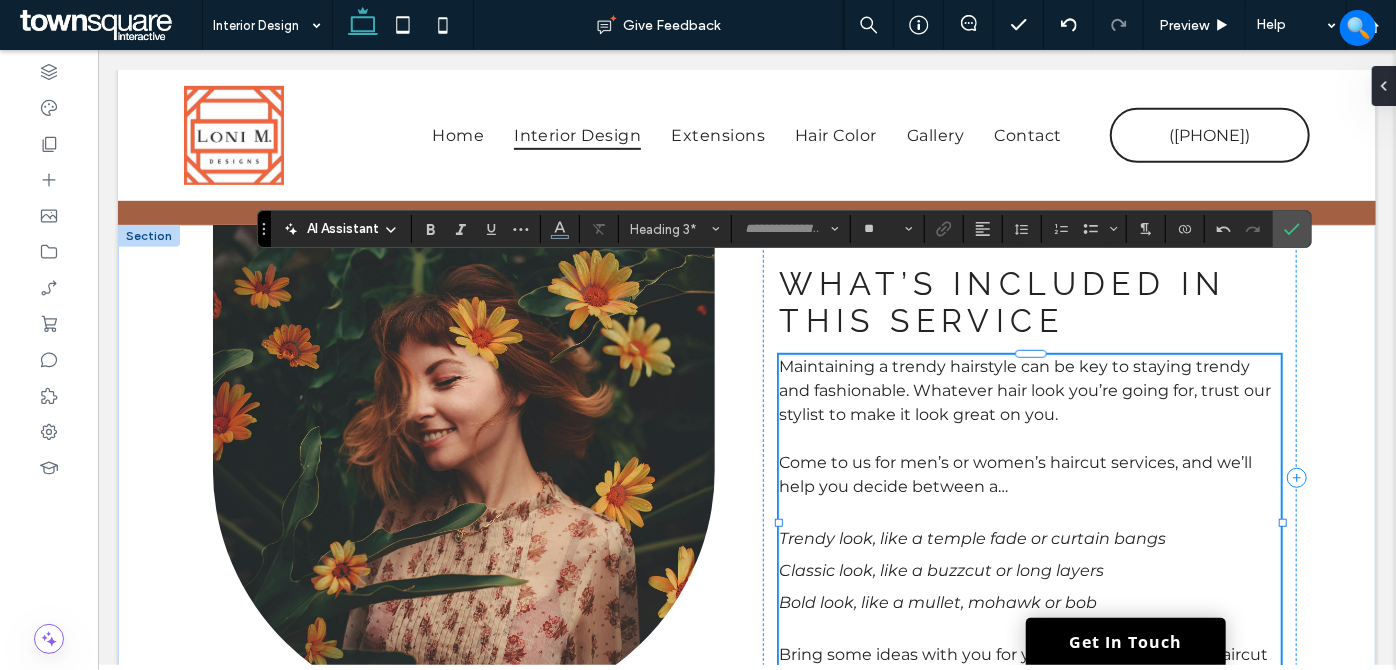 click on "Maintaining a trendy hairstyle can be key to staying trendy and fashionable. Whatever hair look you’re going for, trust our stylist to make it look great on you.
Come to us for men’s or women’s haircut services, and we’ll help you decide between a… Trendy look, like a temple fade or curtain bangs Classic look, like a buzzcut or long layers Bold look, like a mullet, mohawk or bob Bring some ideas with you for your women’s or men’s haircut service in Charlotte, NC." at bounding box center [1028, 522] 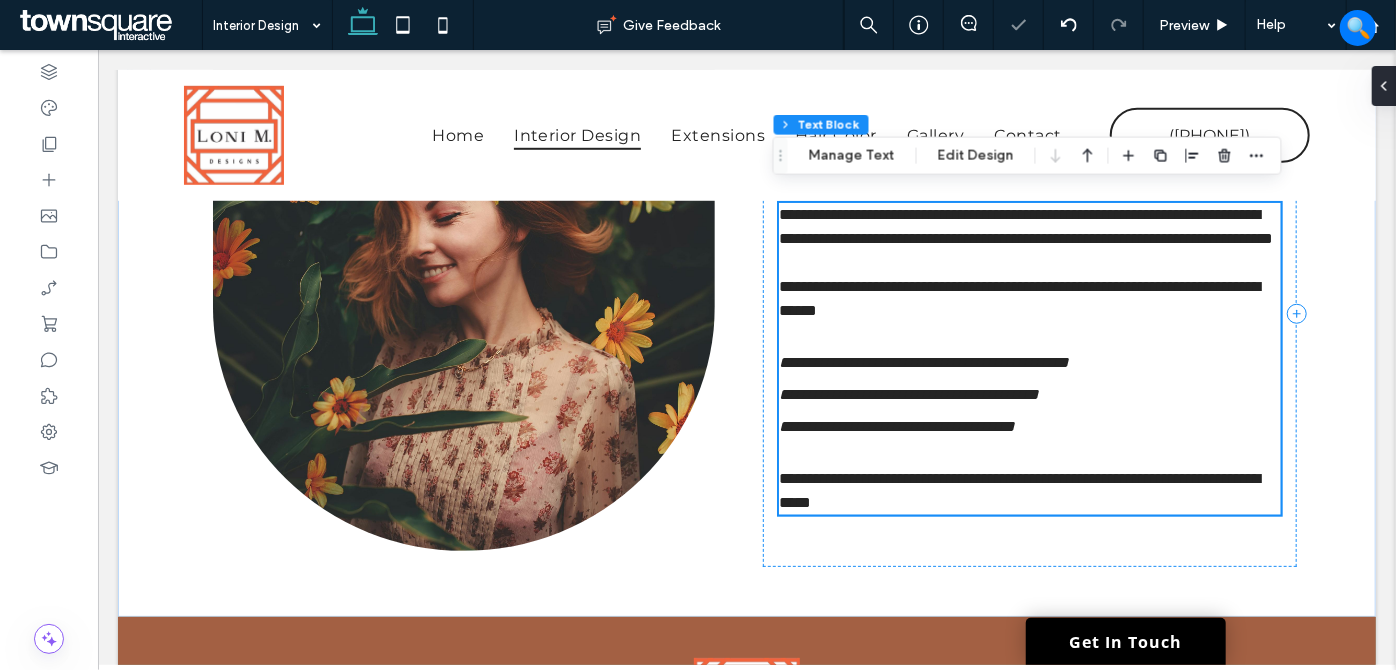 type on "**********" 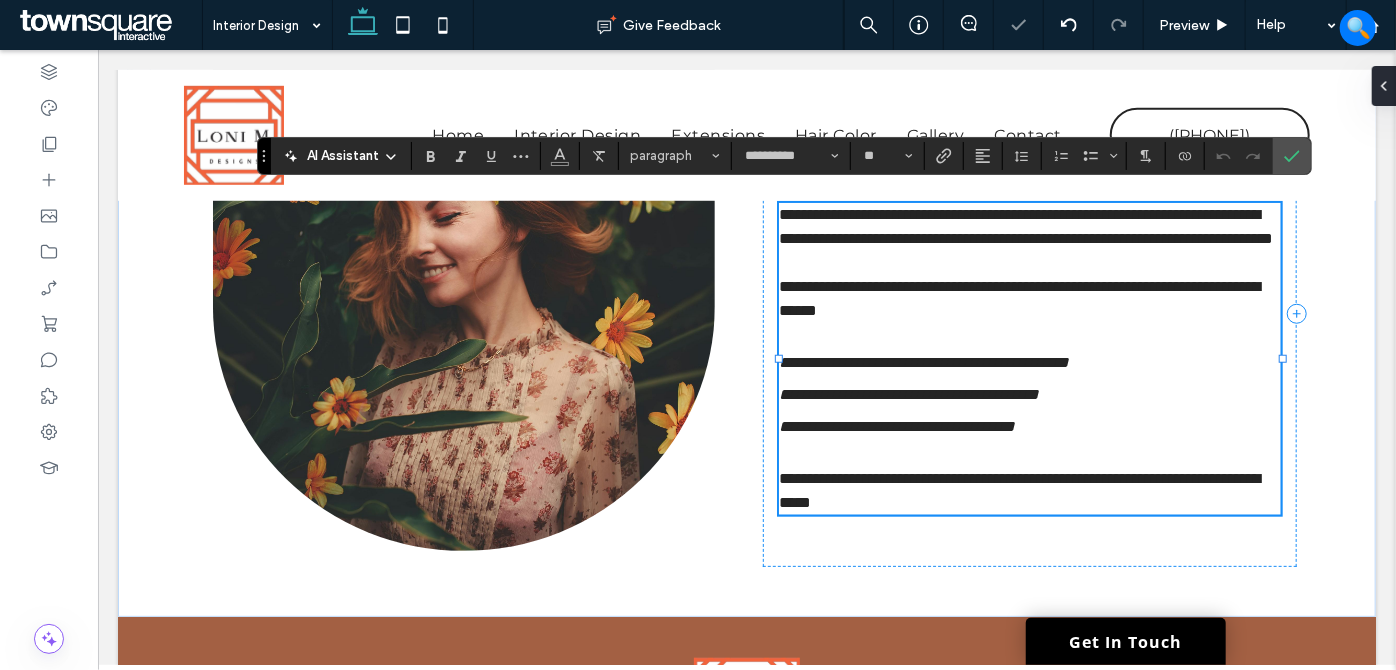 paste 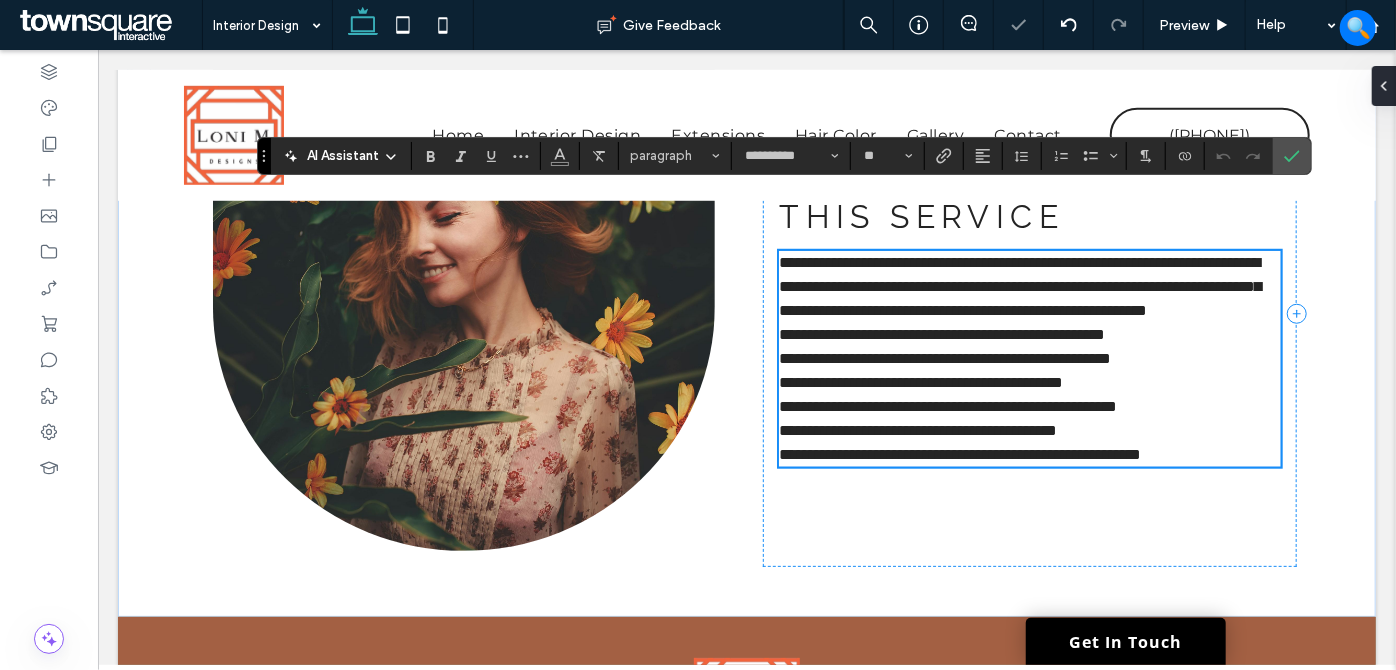 scroll, scrollTop: 148, scrollLeft: 0, axis: vertical 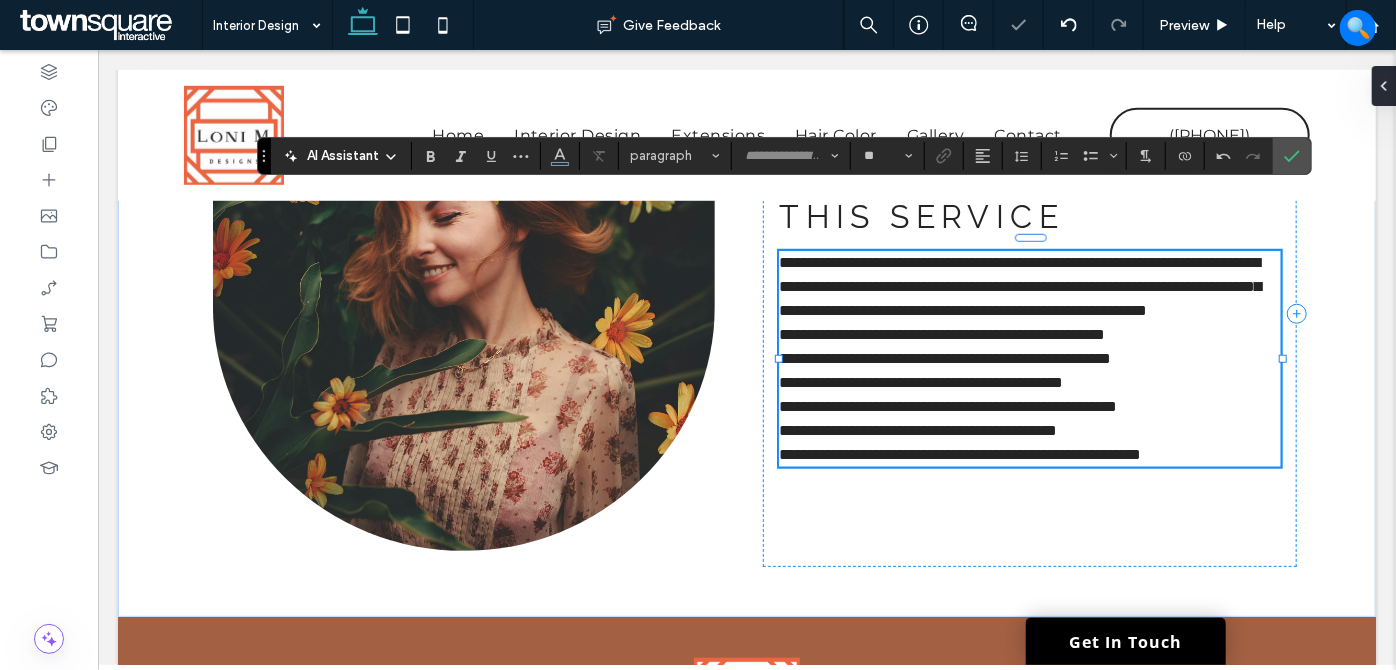 type on "**********" 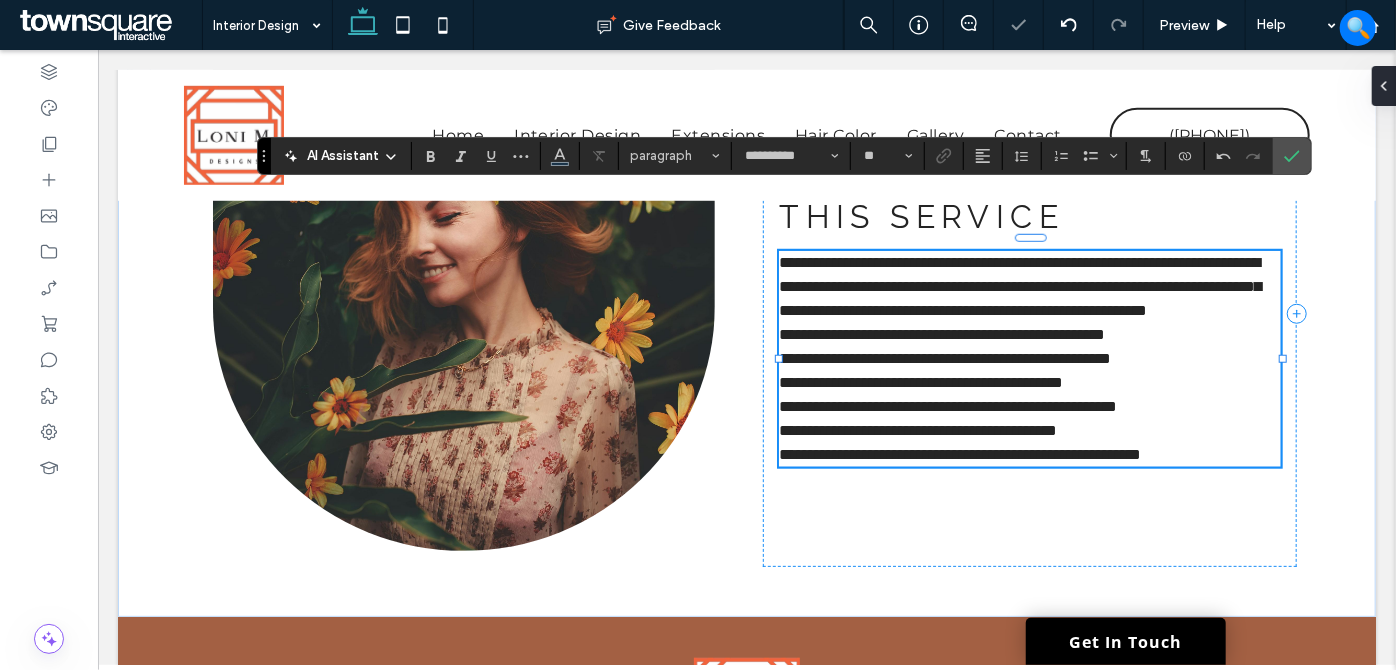 click on "**********" at bounding box center (1028, 286) 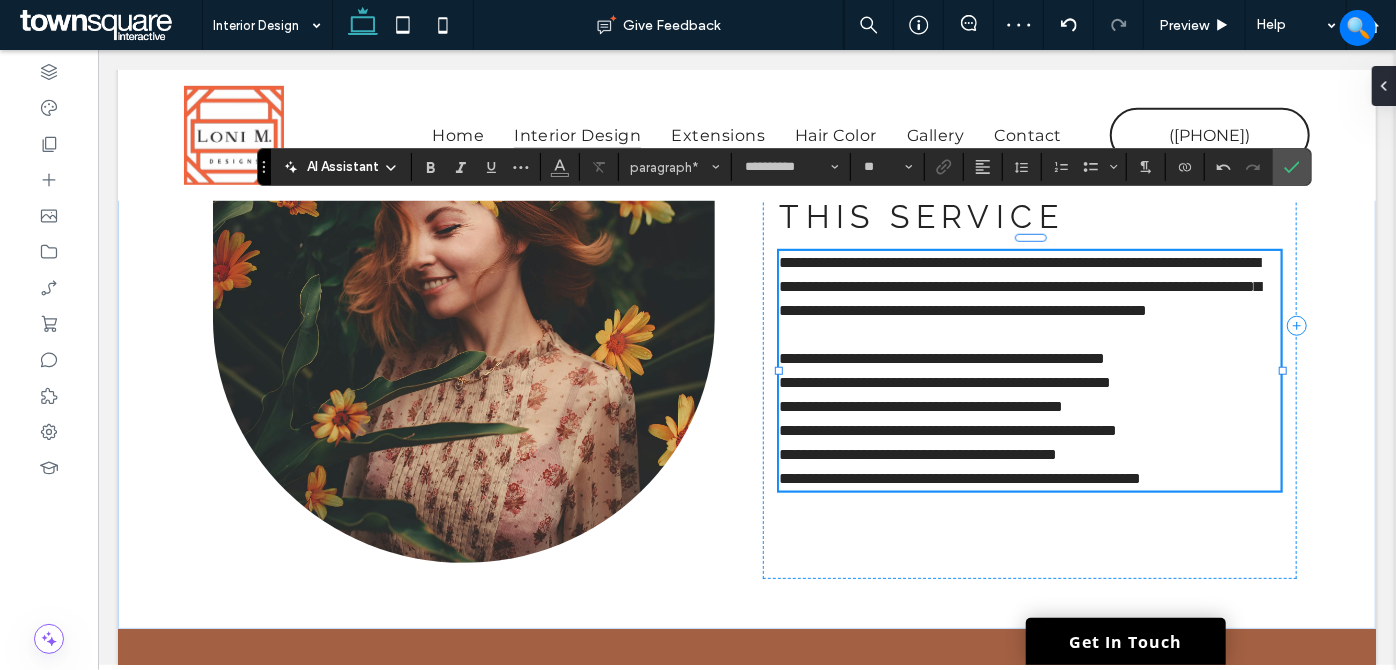 click on "**********" at bounding box center [1028, 454] 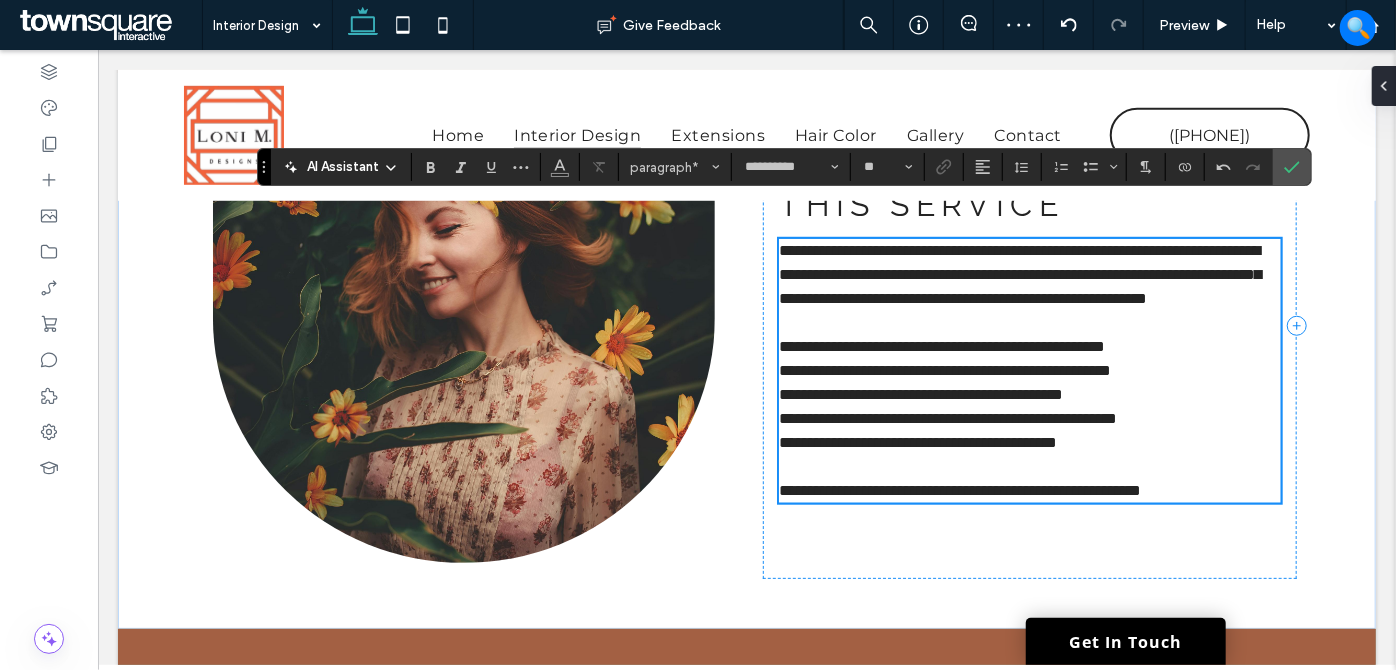 scroll, scrollTop: 685, scrollLeft: 0, axis: vertical 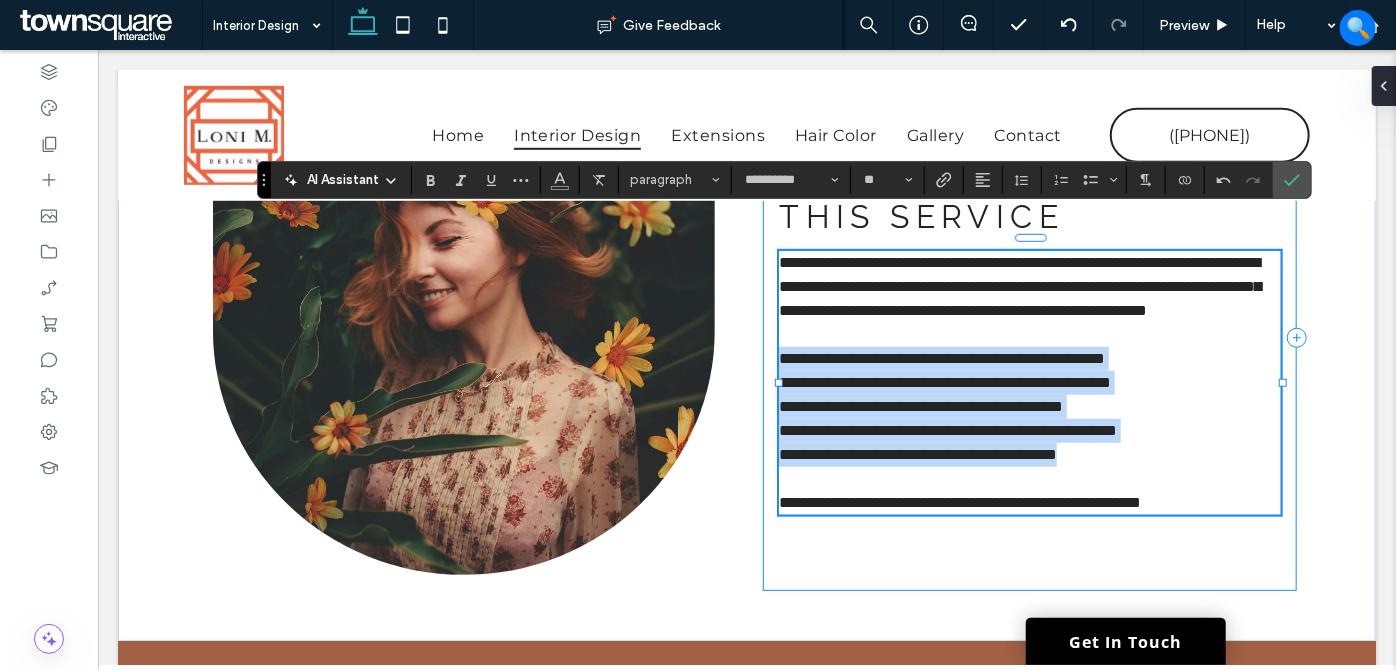drag, startPoint x: 1159, startPoint y: 464, endPoint x: 761, endPoint y: 370, distance: 408.94986 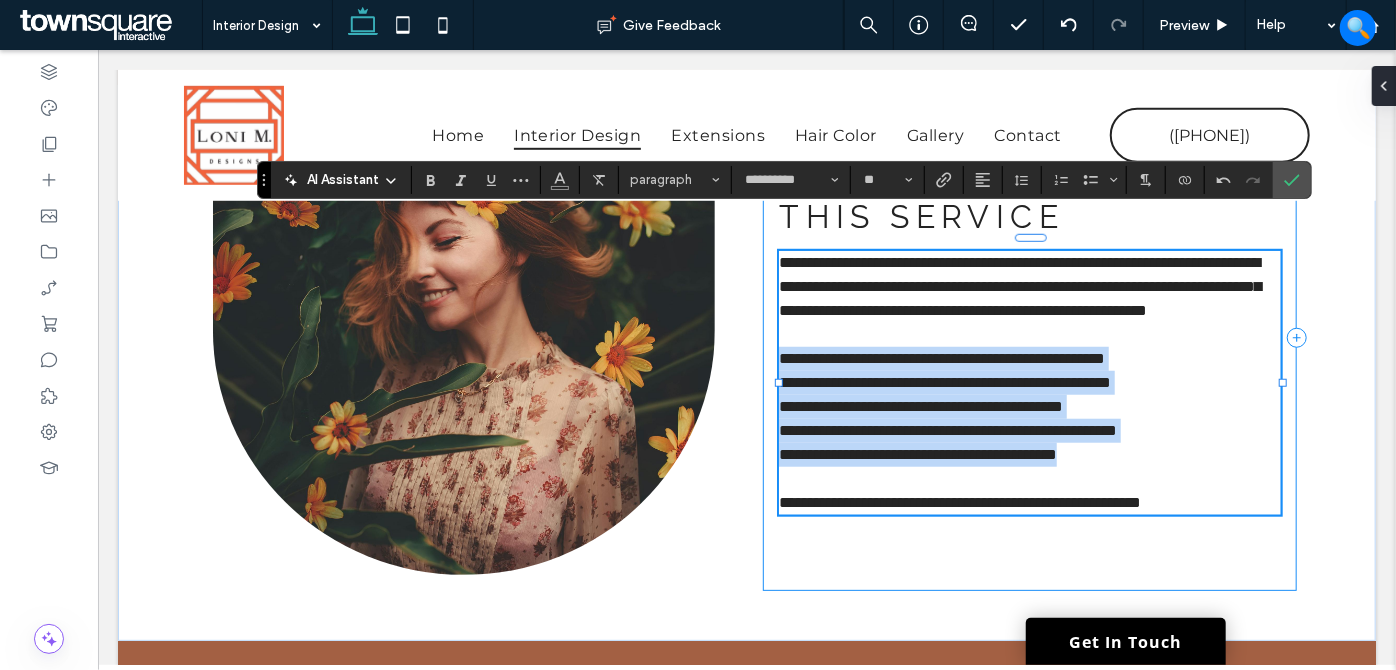 click on "**********" at bounding box center (1028, 337) 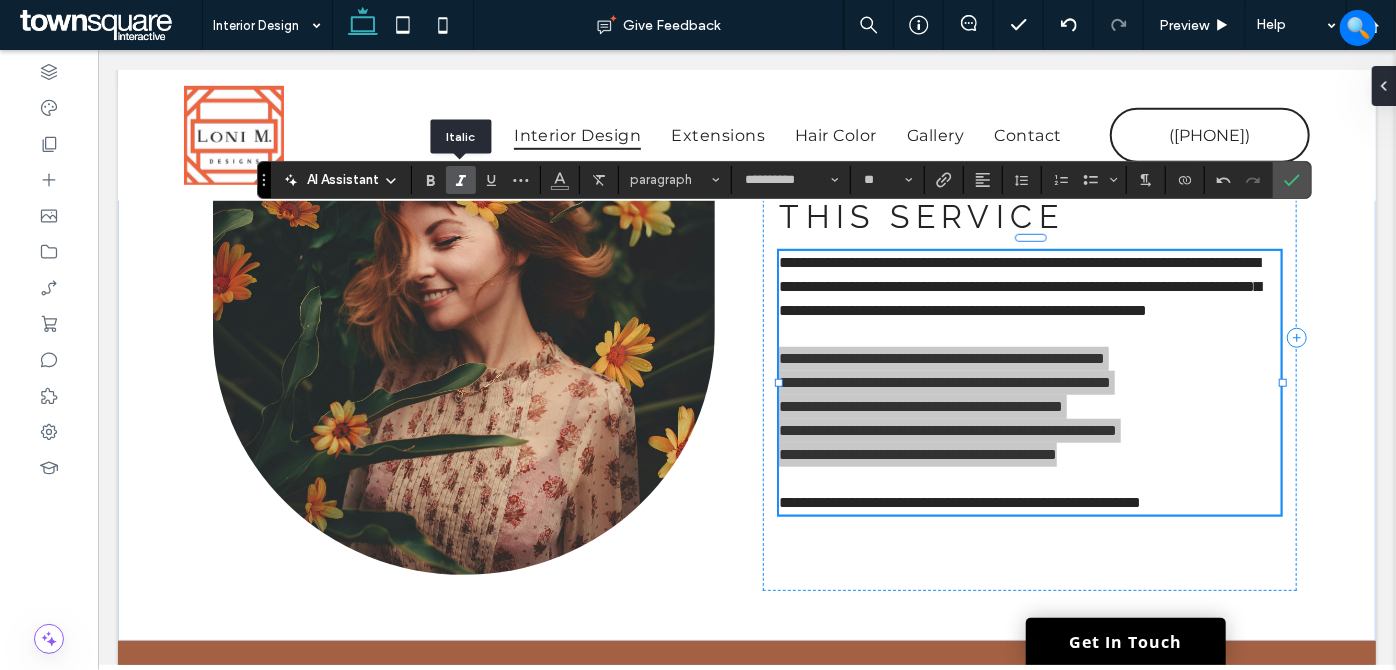 click 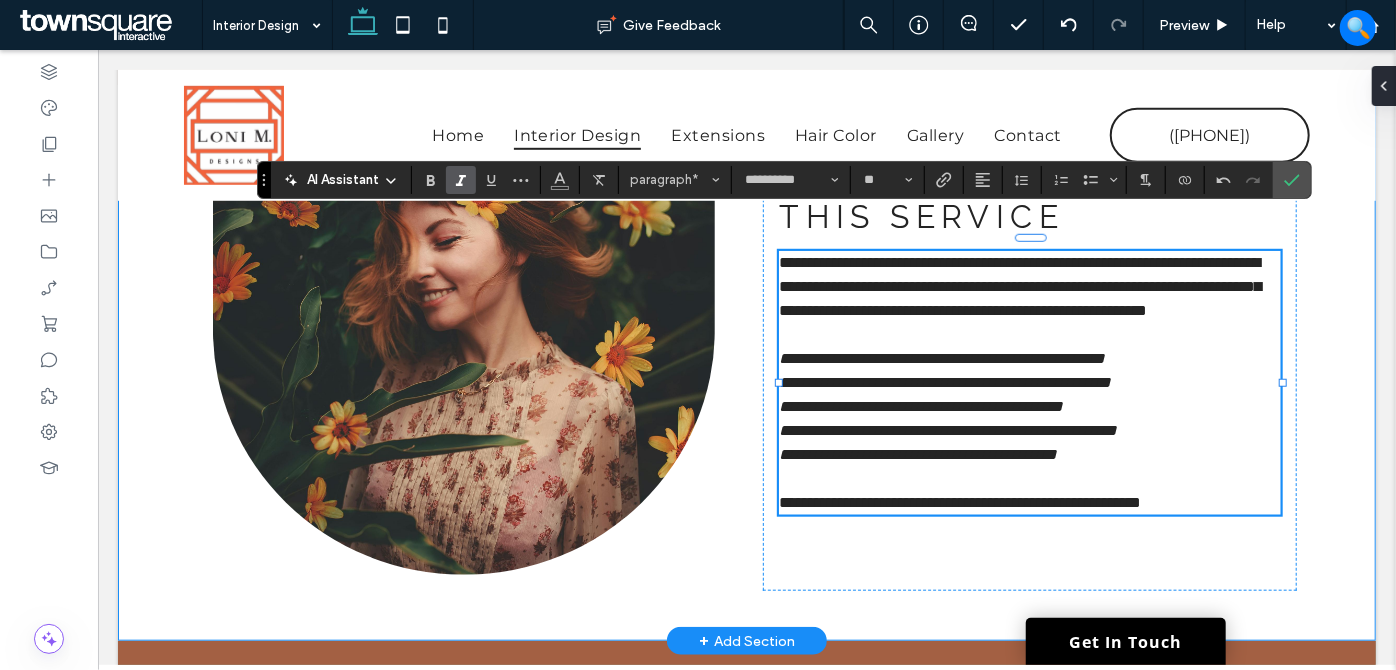click on "**********" at bounding box center [746, 362] 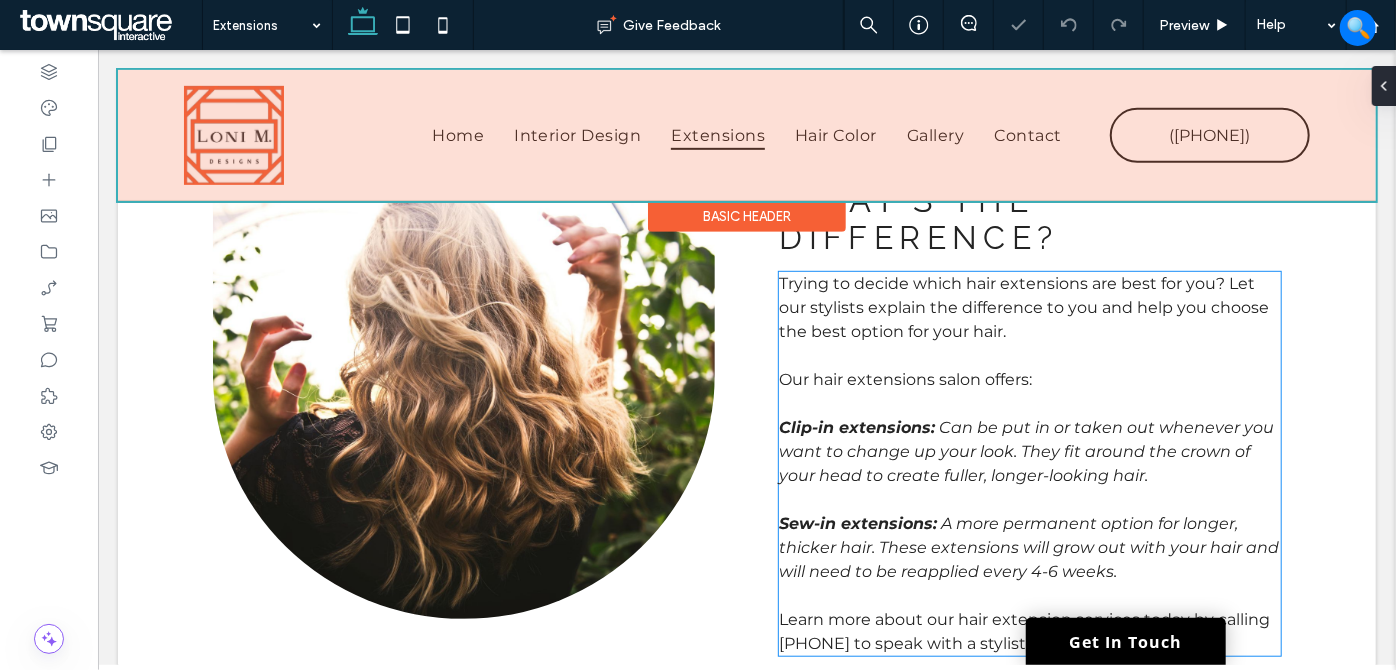 scroll, scrollTop: 545, scrollLeft: 0, axis: vertical 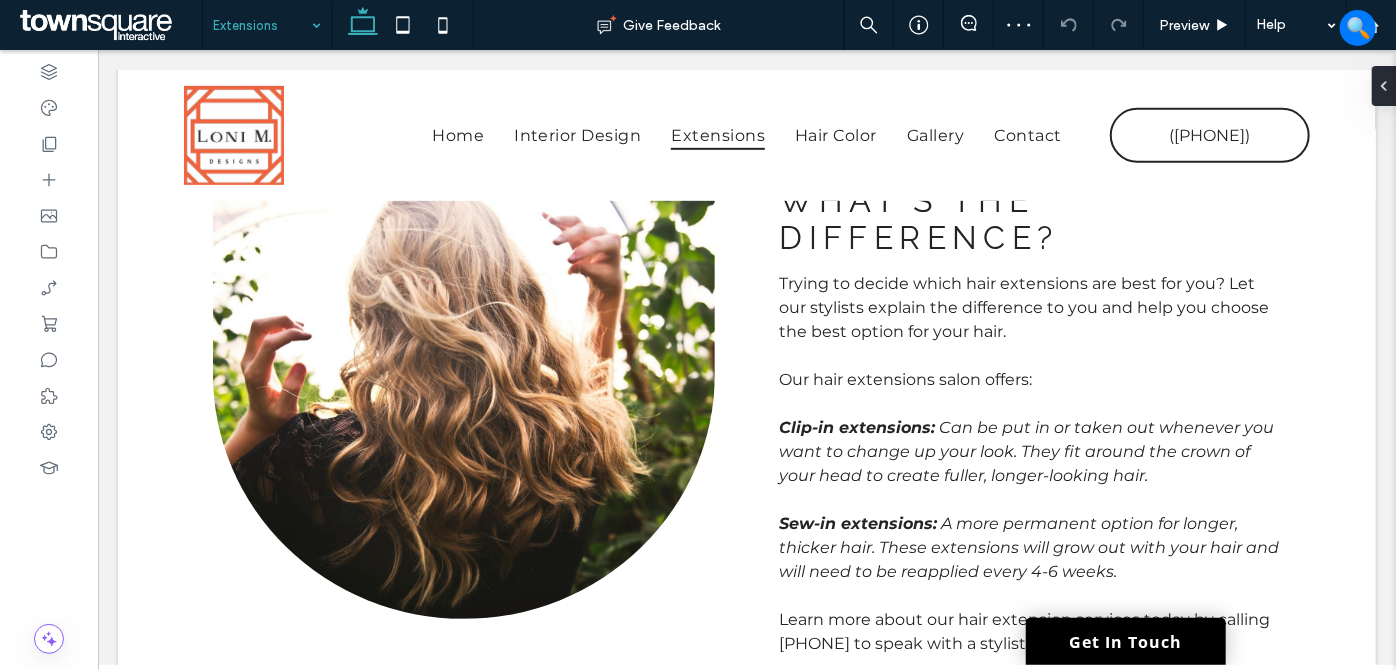 click at bounding box center (262, 25) 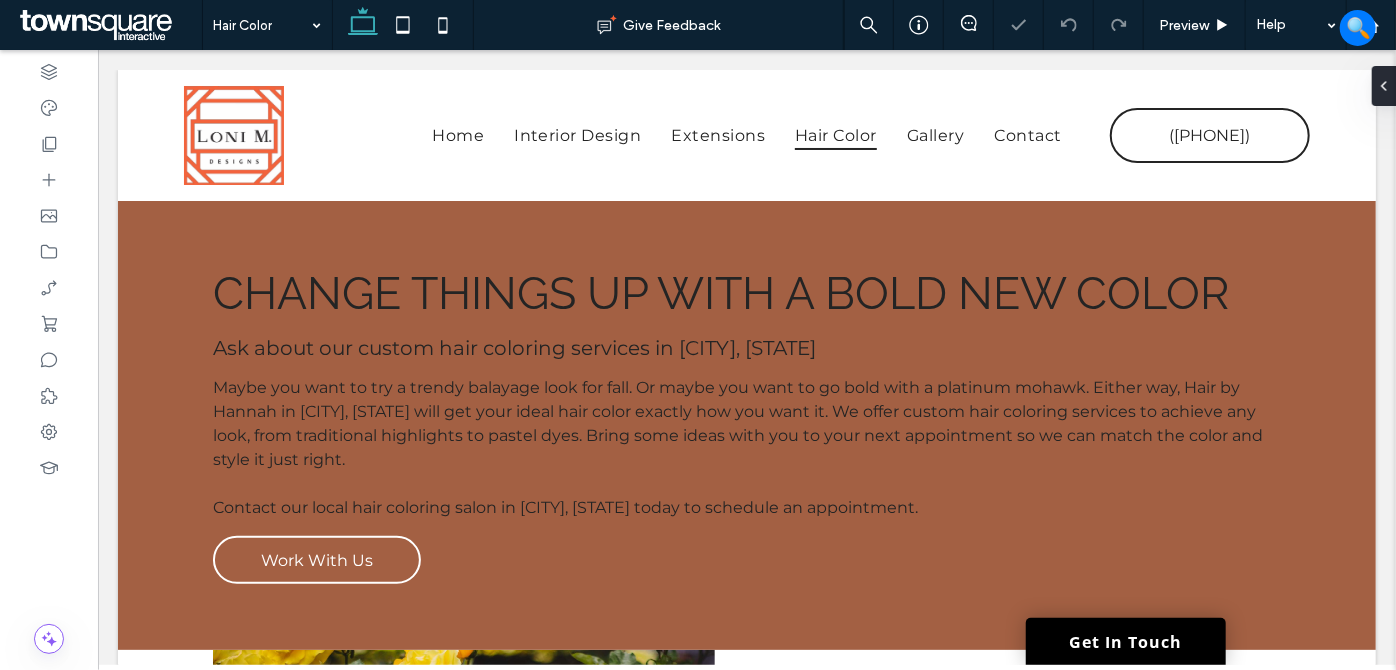 scroll, scrollTop: 545, scrollLeft: 0, axis: vertical 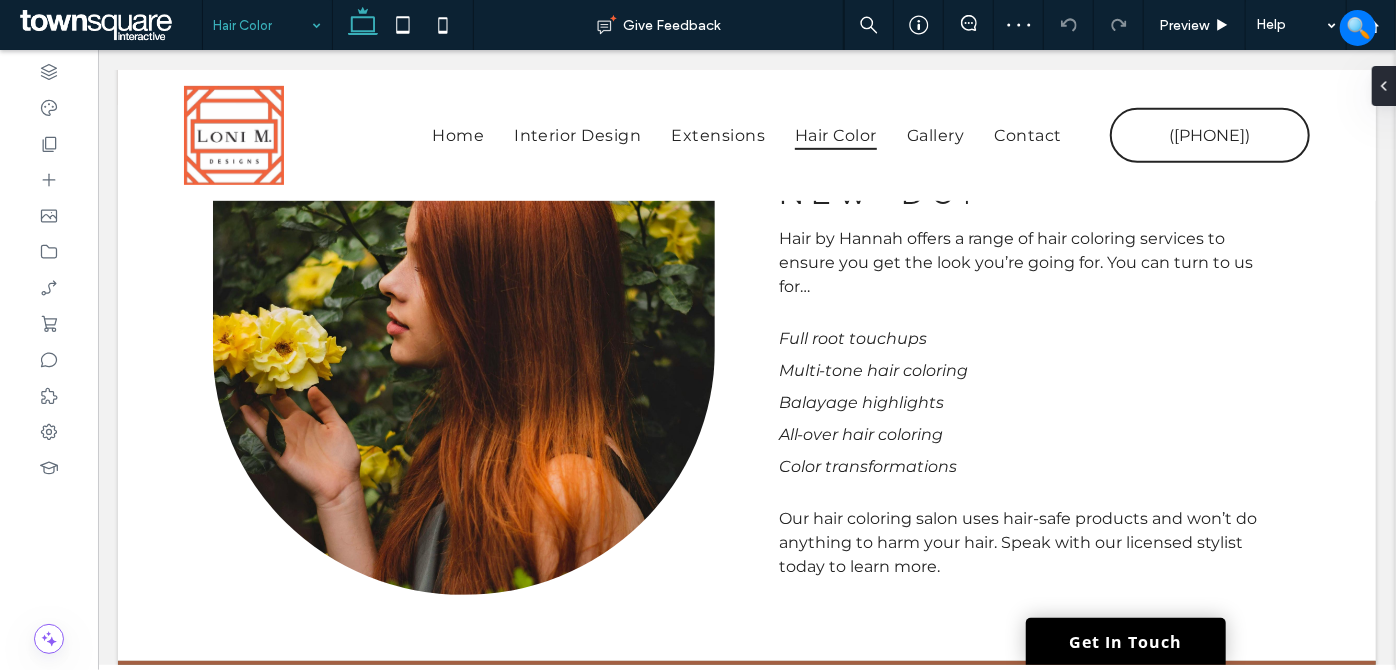 click at bounding box center [262, 25] 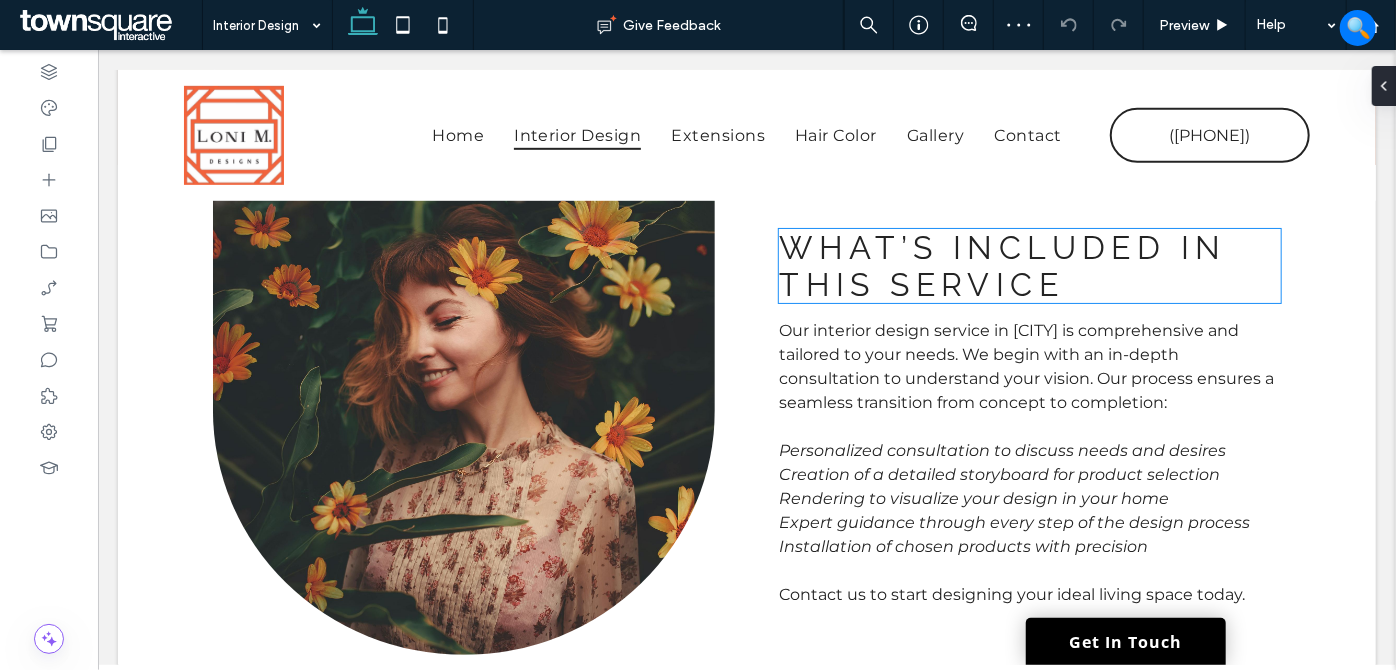 scroll, scrollTop: 636, scrollLeft: 0, axis: vertical 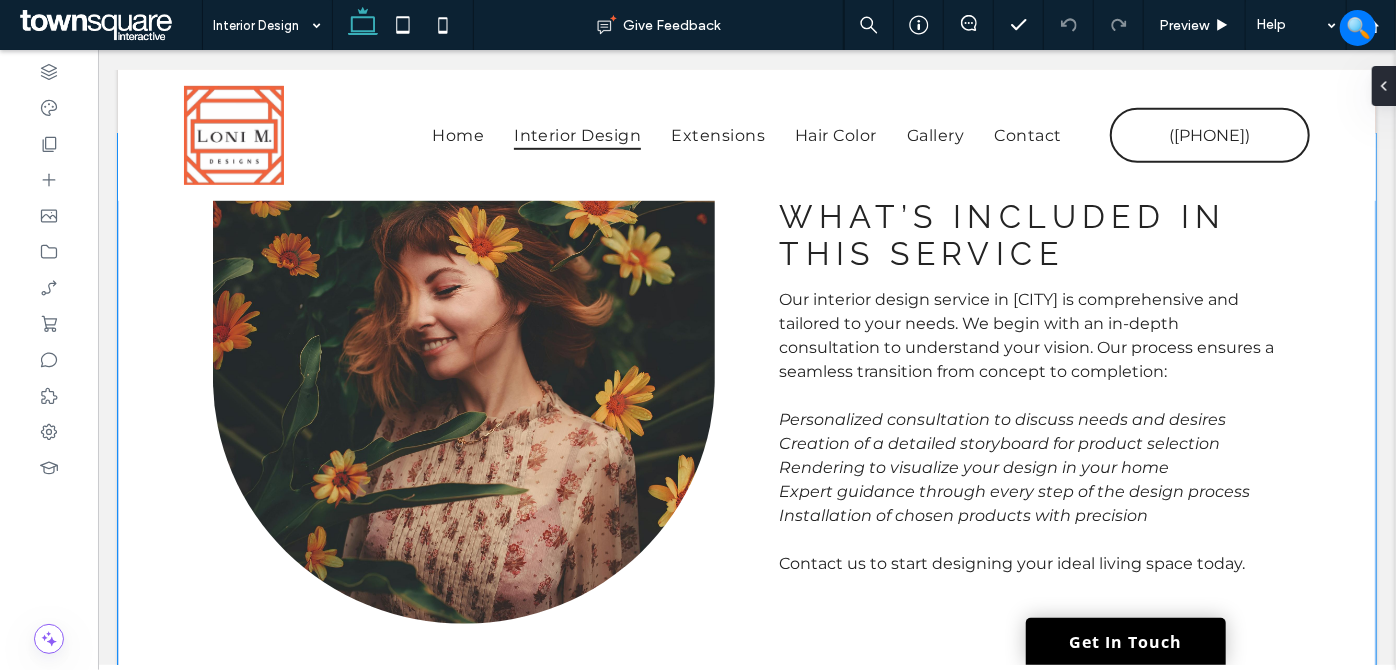 click on "What’s Included in This Service
Our interior design service in Charlotte is comprehensive and tailored to your needs. We begin with an in-depth consultation to understand your vision. Our process ensures a seamless transition from concept to completion: Personalized consultation to discuss needs and desires Creation of a detailed storyboard for product selection Rendering to visualize your design in your home Expert guidance through every step of the design process Installation of chosen products with precision Contact us to start designing your ideal living space today." at bounding box center [746, 411] 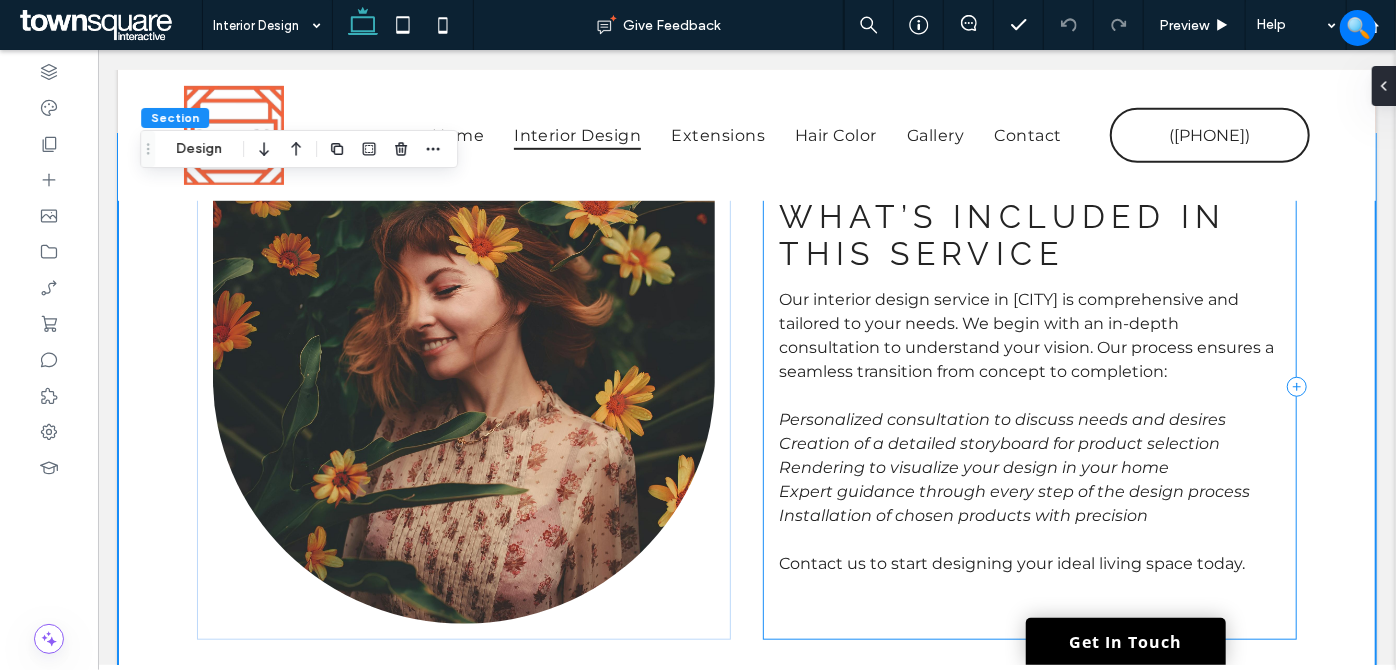 scroll, scrollTop: 727, scrollLeft: 0, axis: vertical 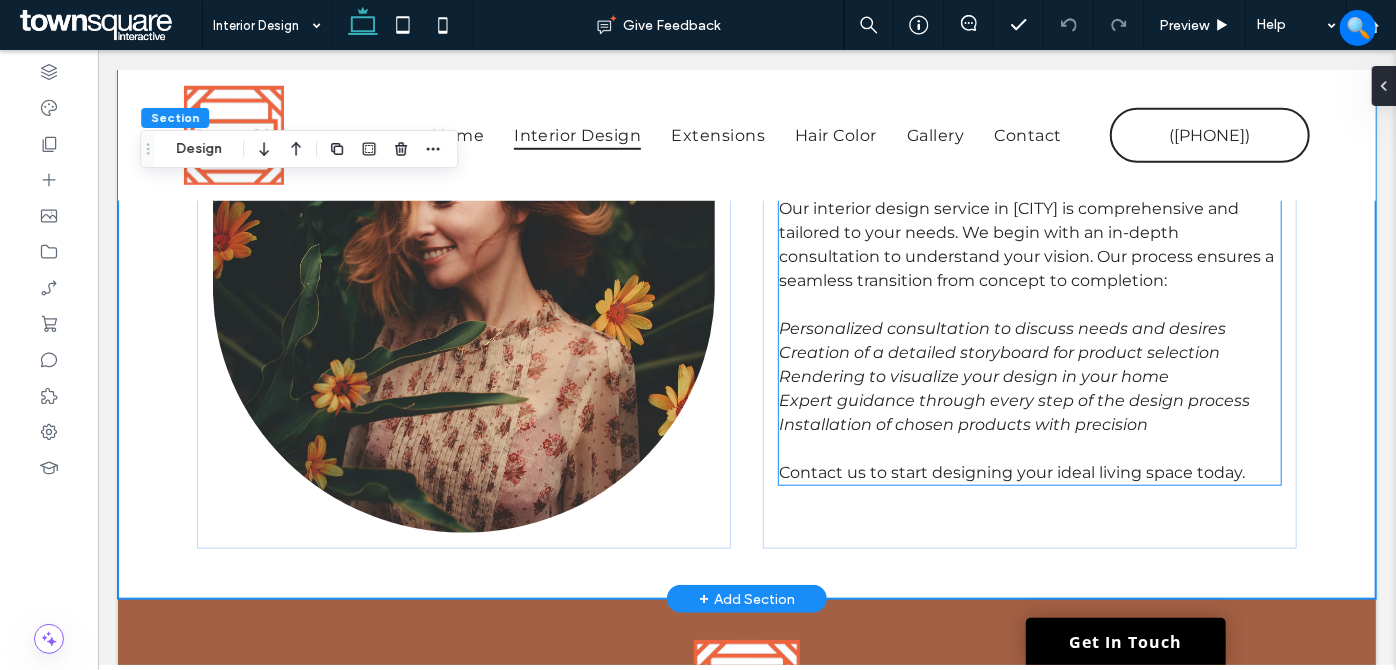 click on "Rendering to visualize your design in your home" at bounding box center (973, 375) 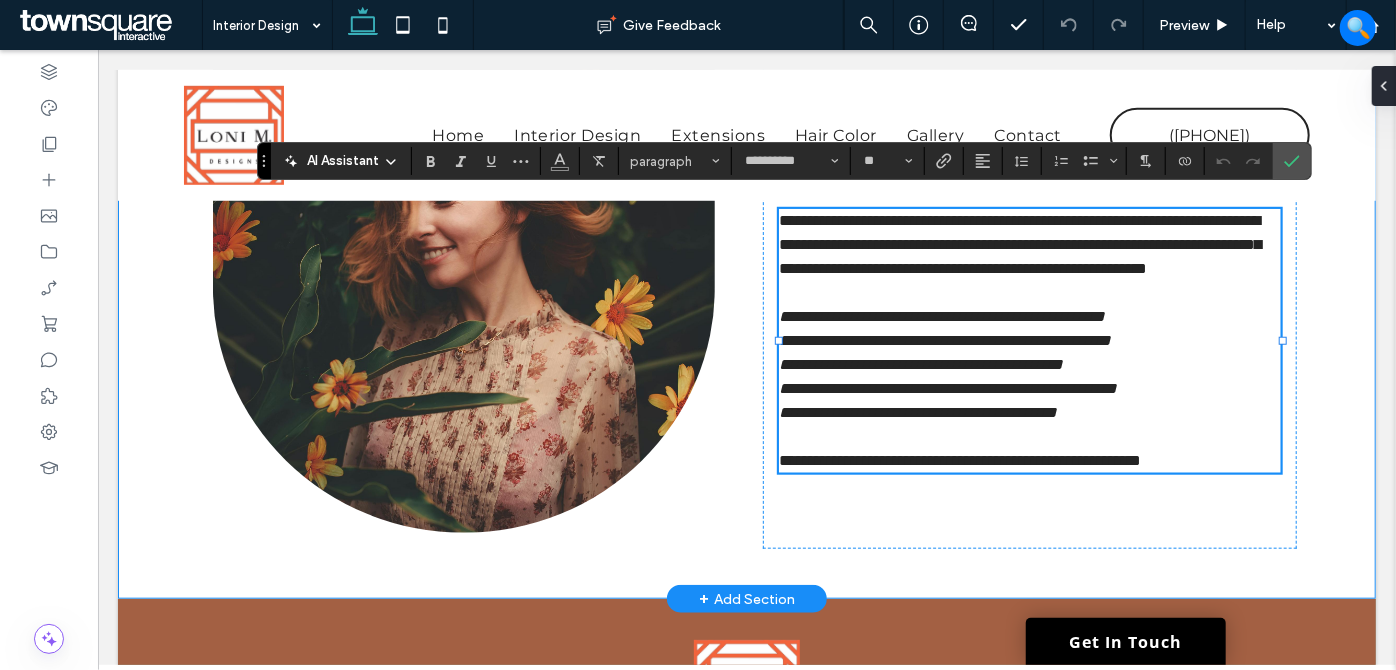 click on "**********" at bounding box center (746, 320) 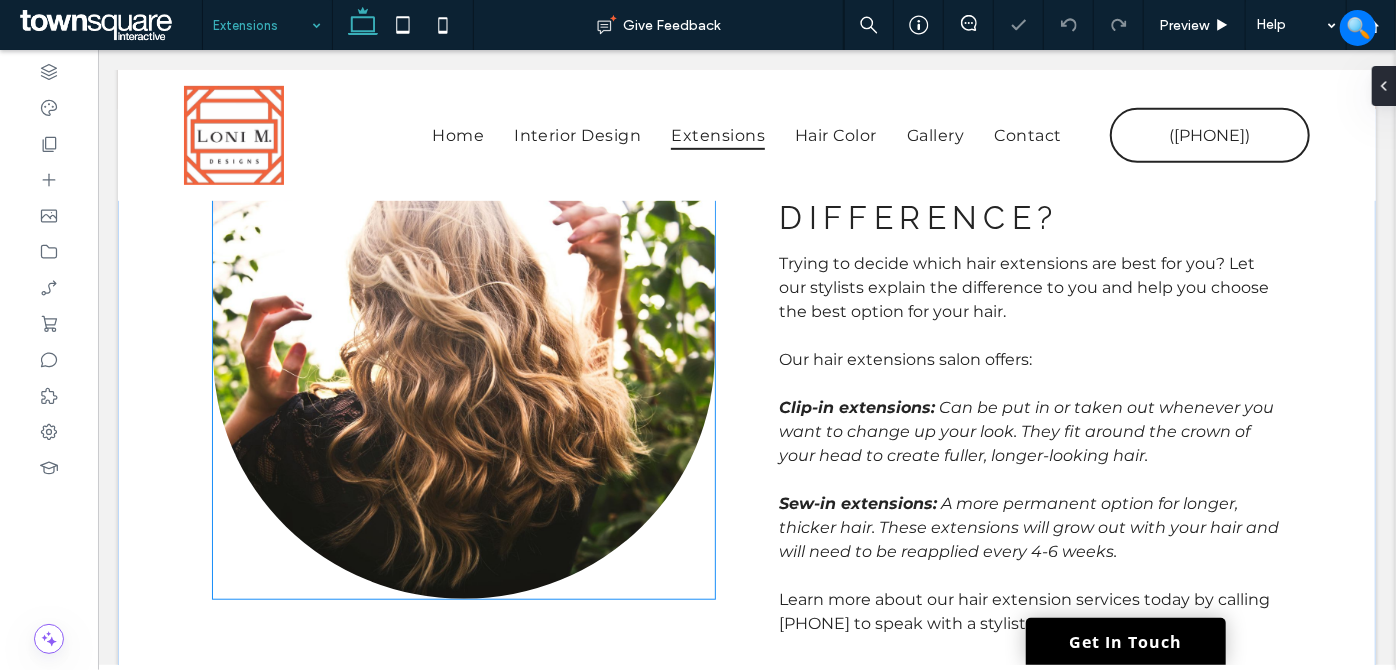 scroll, scrollTop: 636, scrollLeft: 0, axis: vertical 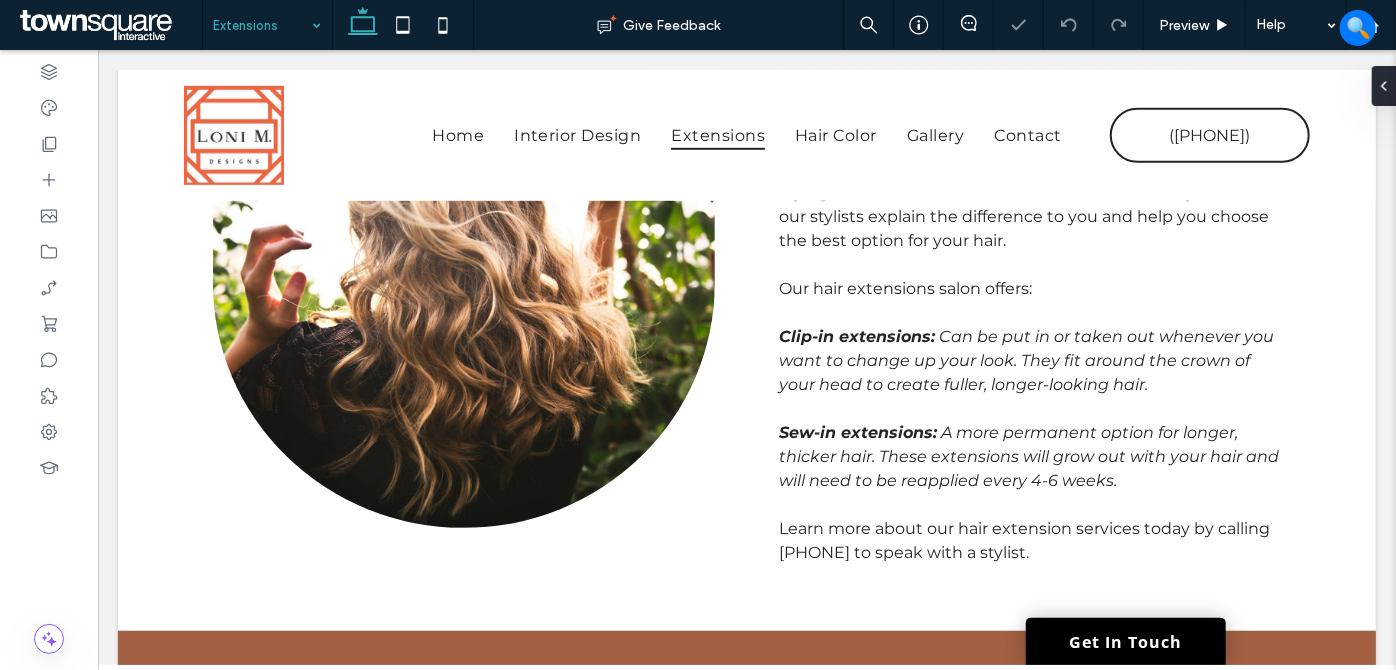 click at bounding box center (262, 25) 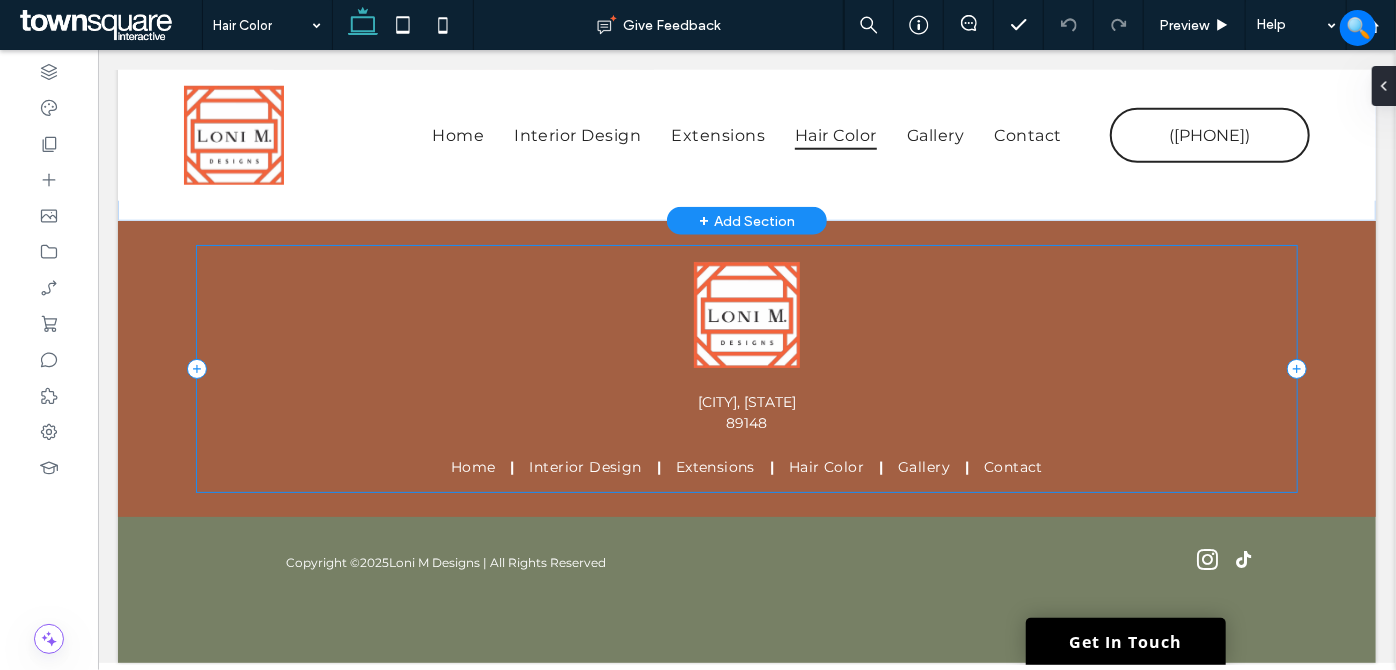 scroll, scrollTop: 530, scrollLeft: 0, axis: vertical 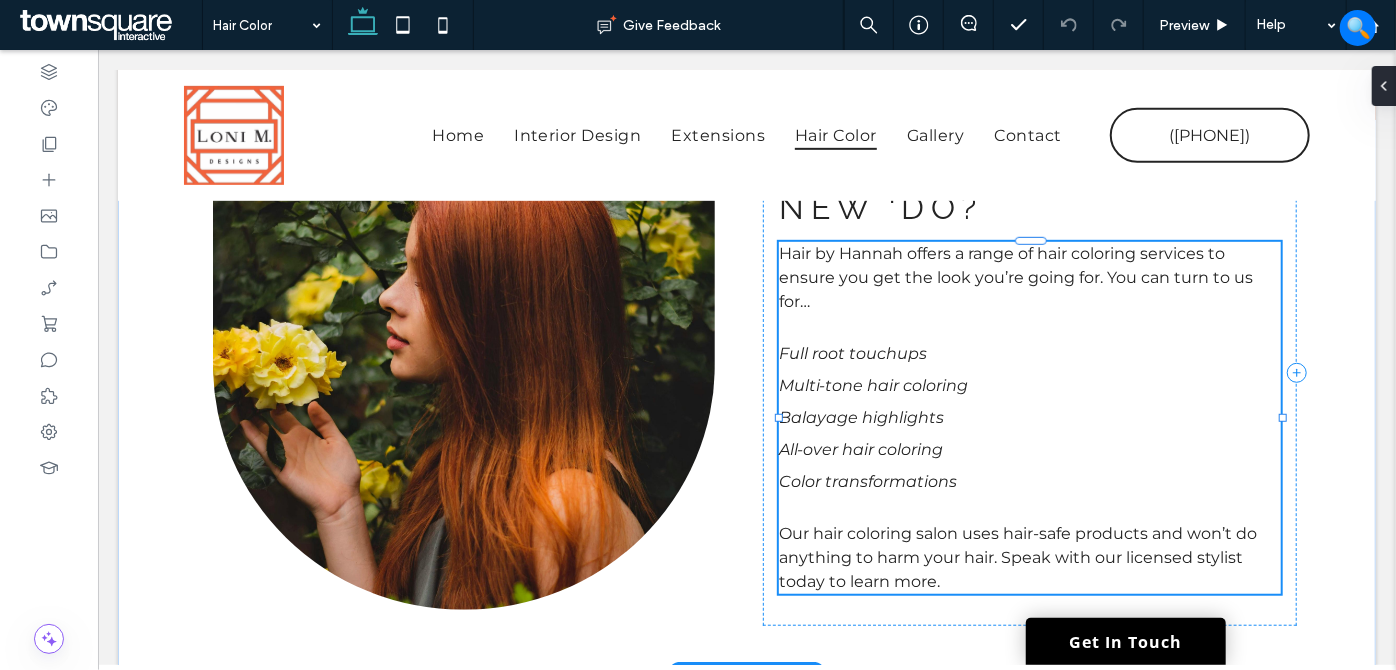 click on "Hair by Hannah offers a range of hair coloring services to ensure you get the look you’re going for. You can turn to us for… Full root touchups Multi-tone hair coloring Balayage highlights All-over hair coloring Color transformations Our hair coloring salon uses hair-safe products and won’t do anything to harm your hair. Speak with our licensed stylist today to learn more." at bounding box center [1028, 417] 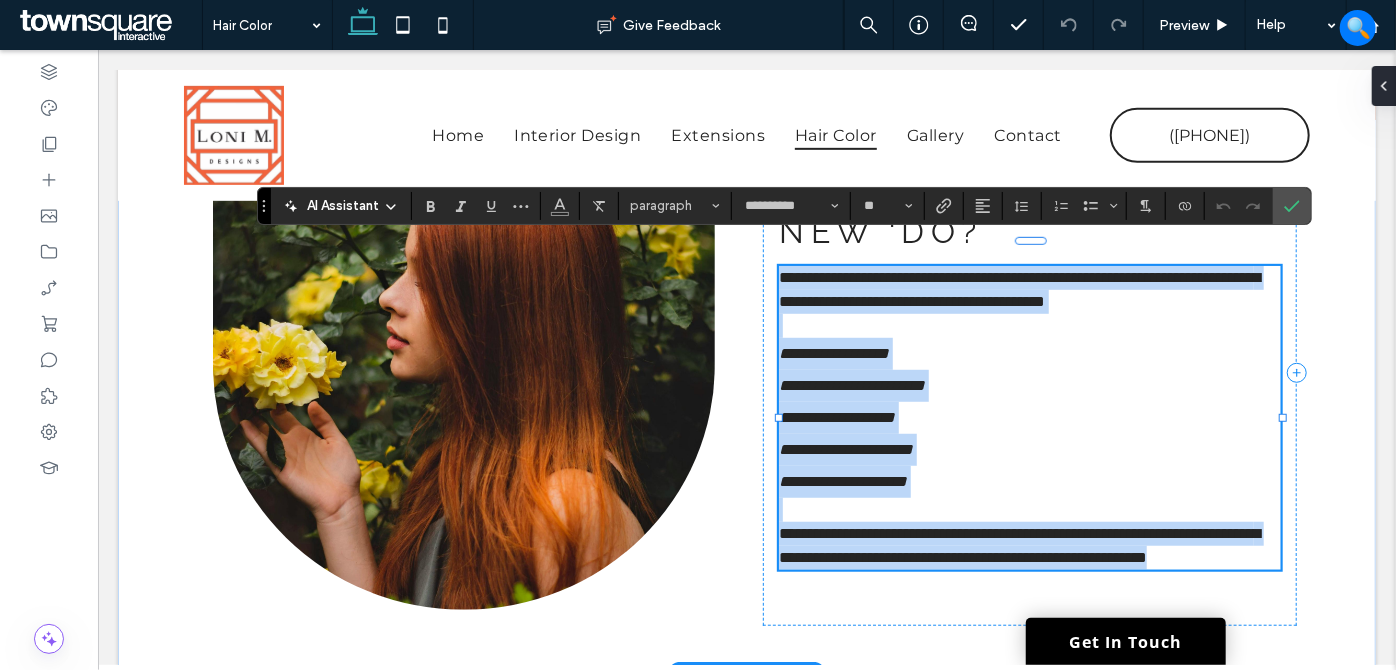 paste 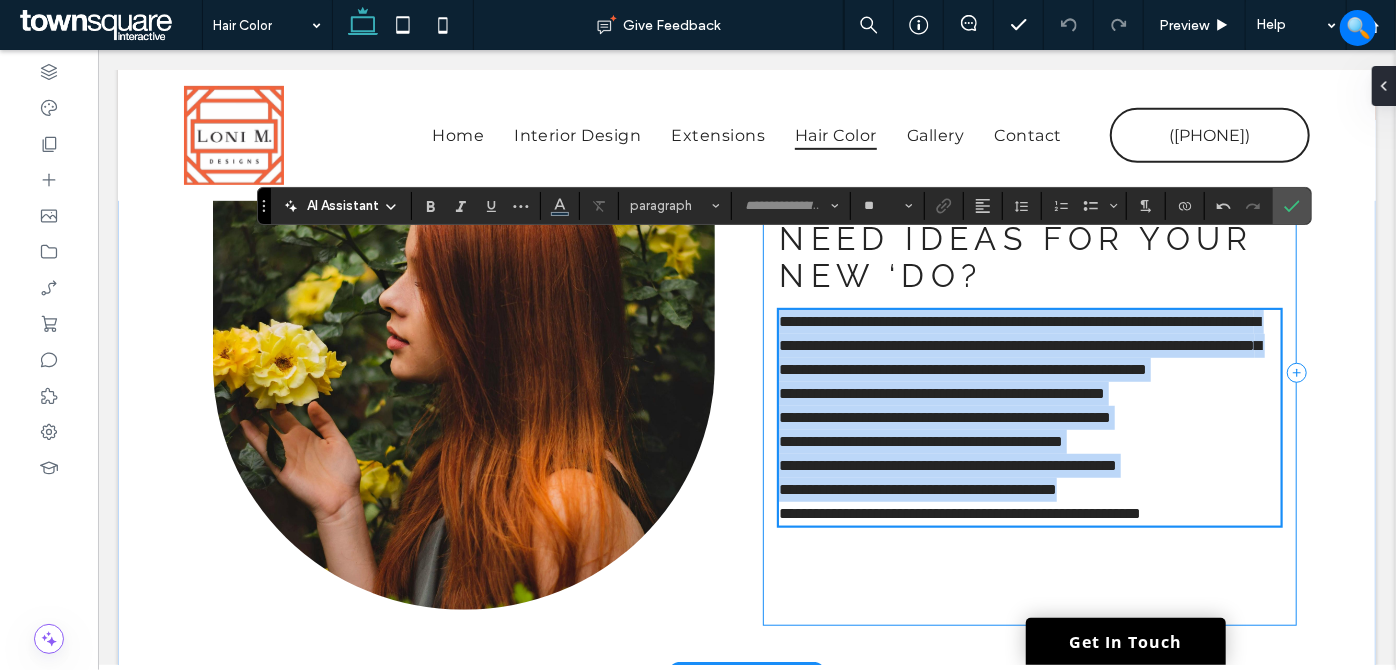 type 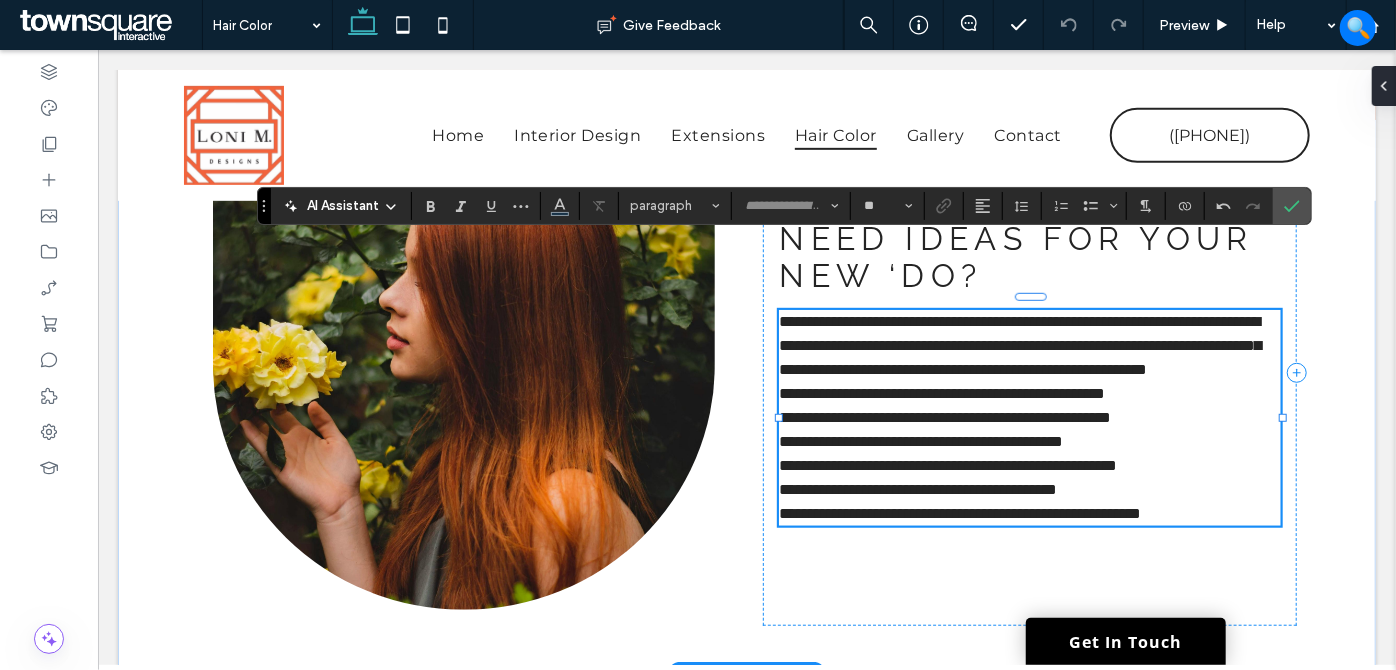 type on "**********" 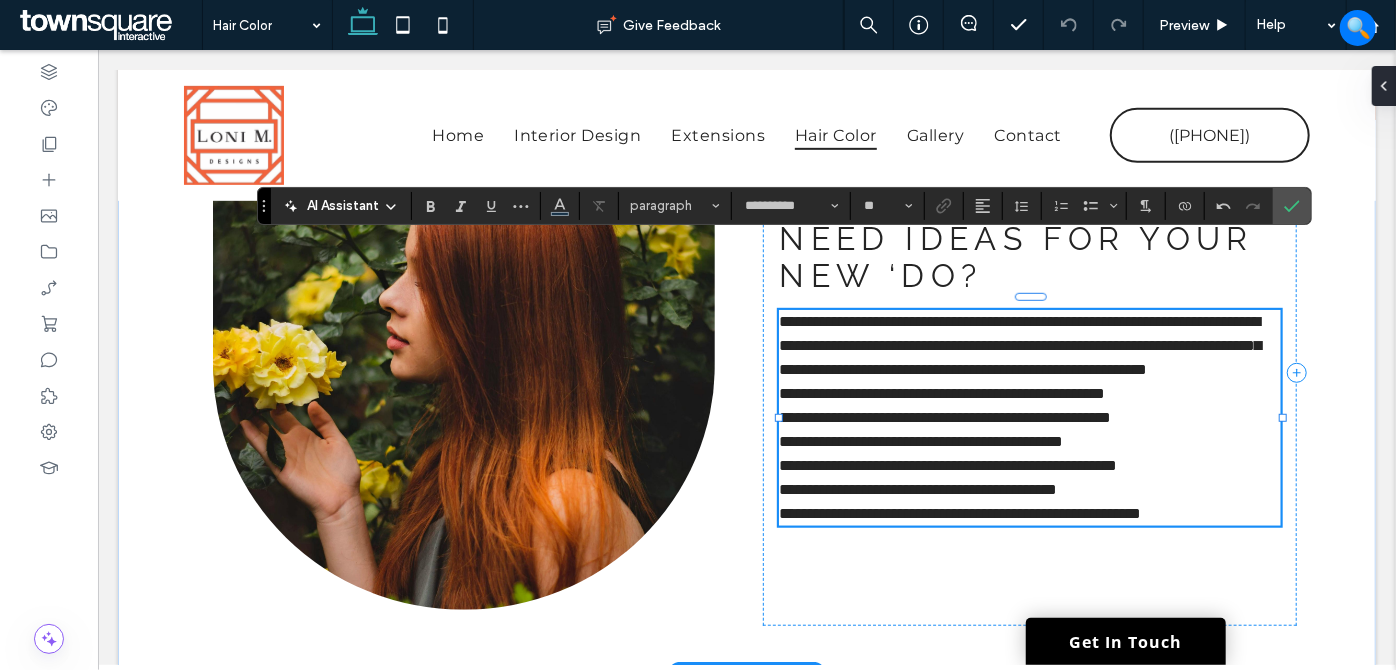 click on "**********" at bounding box center [1028, 345] 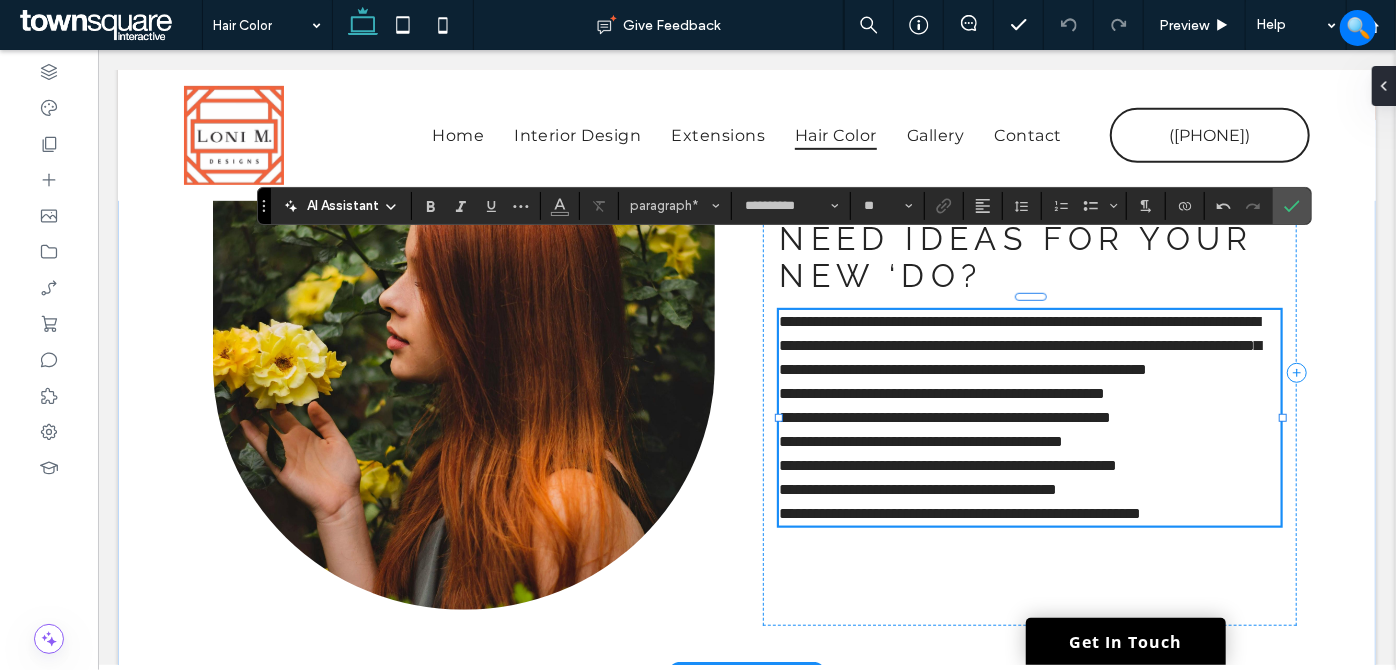 scroll, scrollTop: 519, scrollLeft: 0, axis: vertical 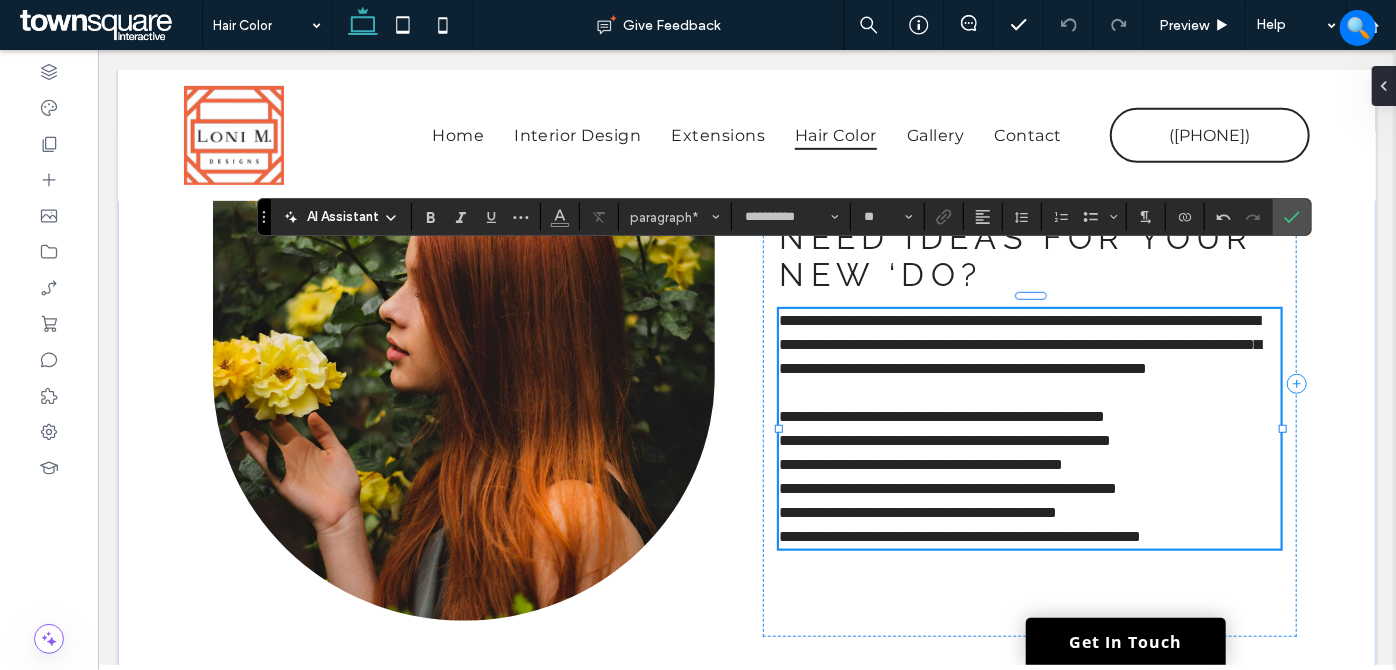 drag, startPoint x: 1185, startPoint y: 527, endPoint x: 1174, endPoint y: 524, distance: 11.401754 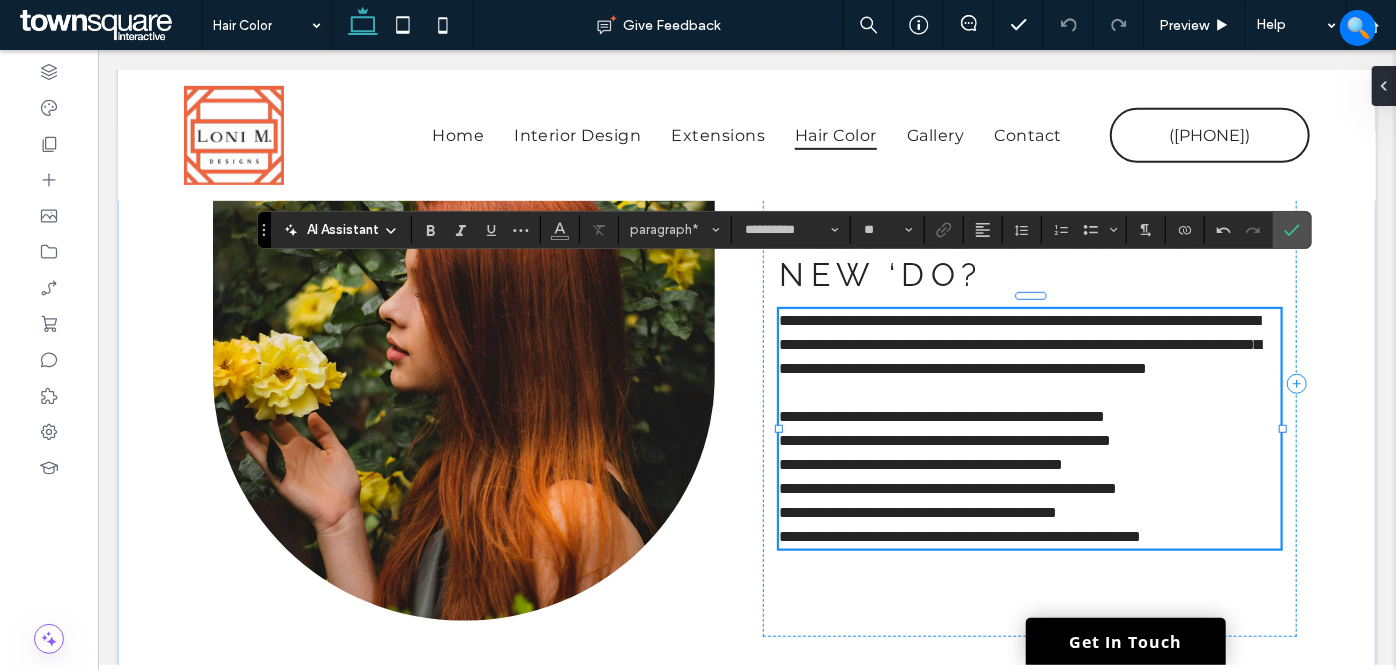 scroll, scrollTop: 506, scrollLeft: 0, axis: vertical 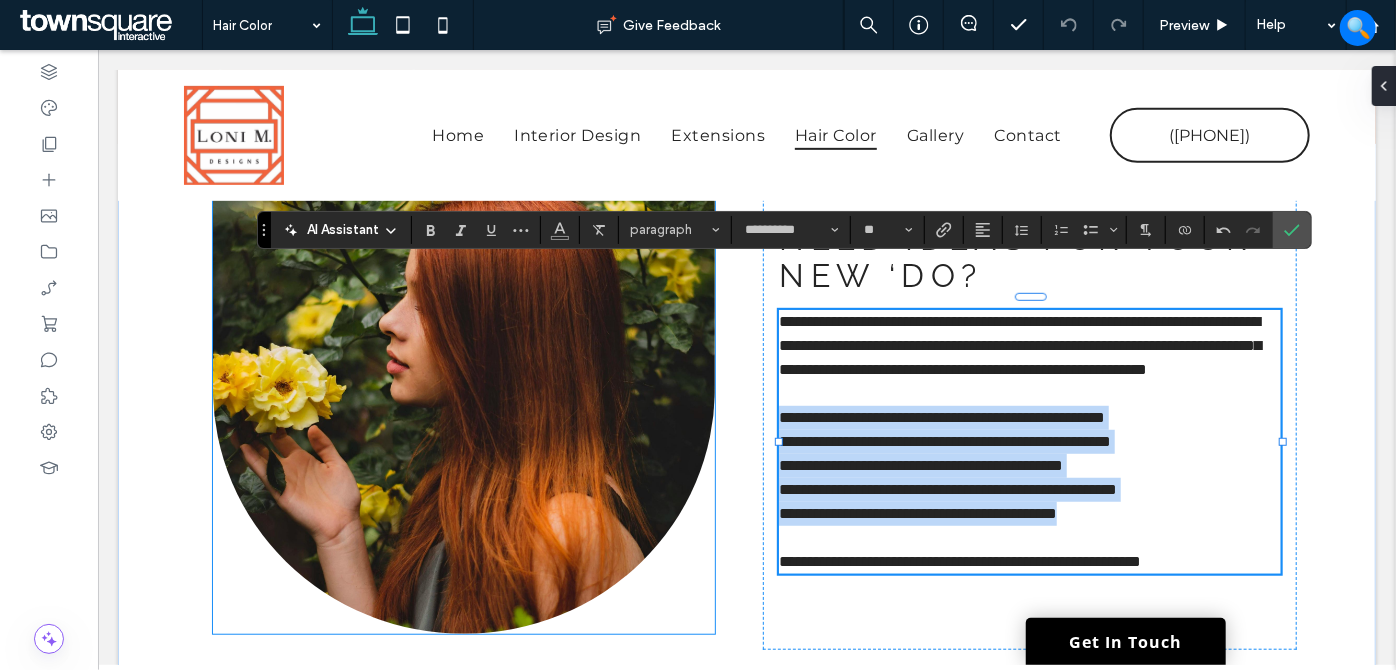 drag, startPoint x: 1160, startPoint y: 517, endPoint x: 634, endPoint y: 383, distance: 542.8002 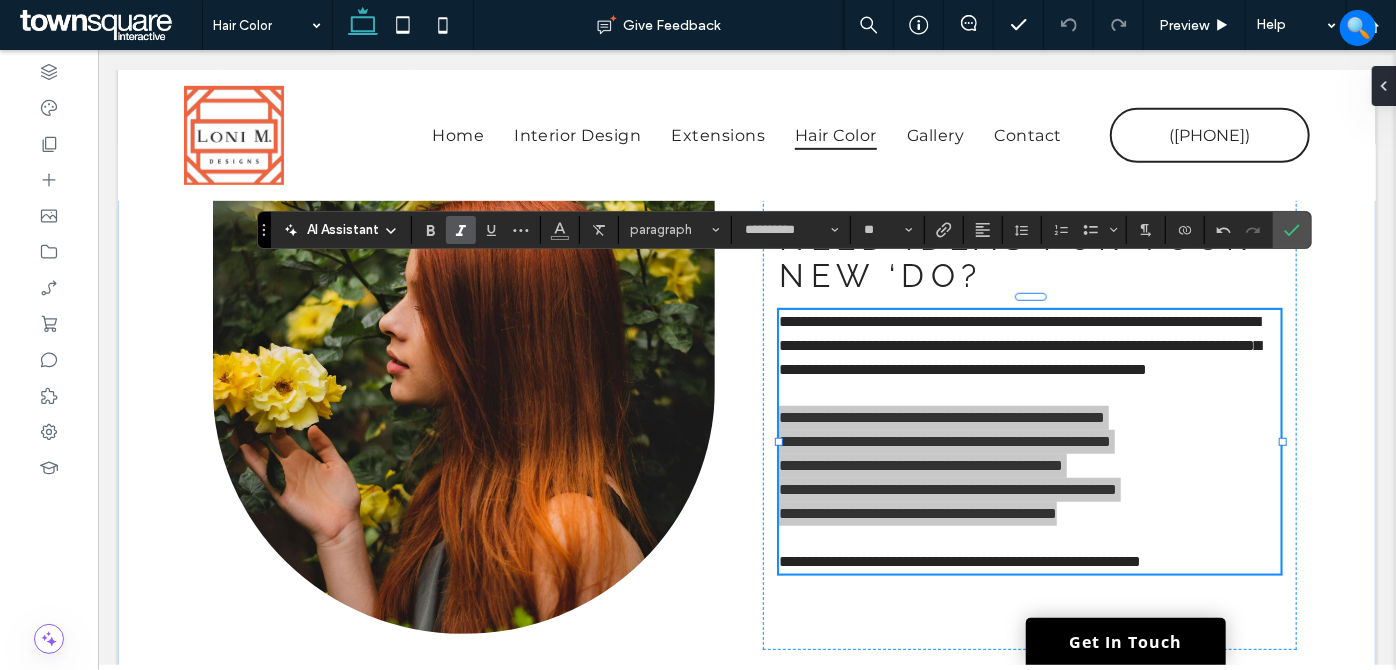 click 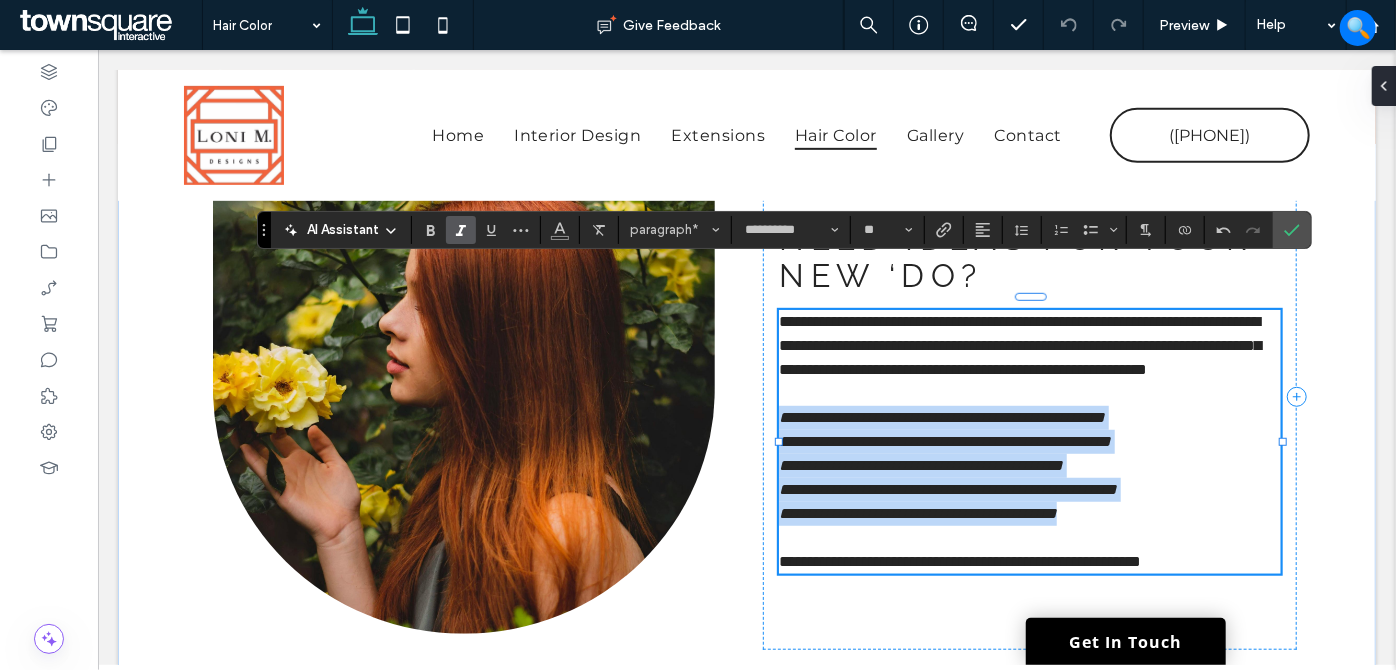 click on "**********" at bounding box center (1028, 441) 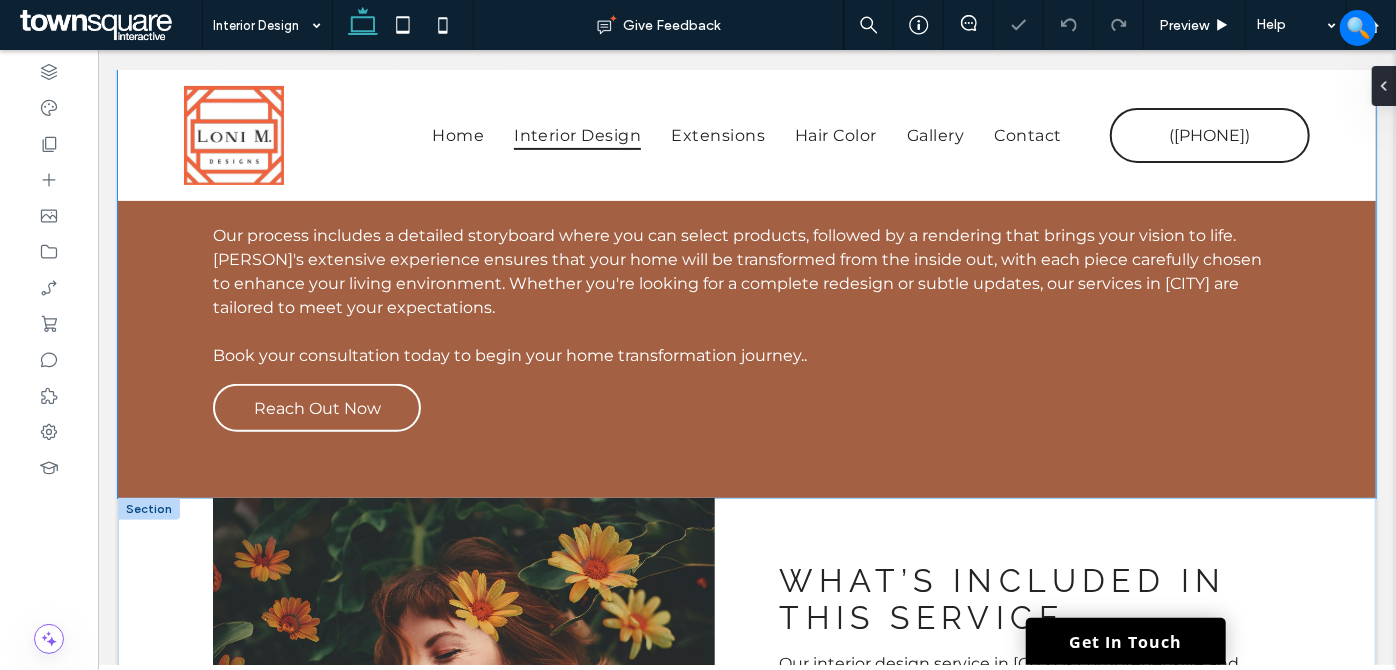 scroll, scrollTop: 727, scrollLeft: 0, axis: vertical 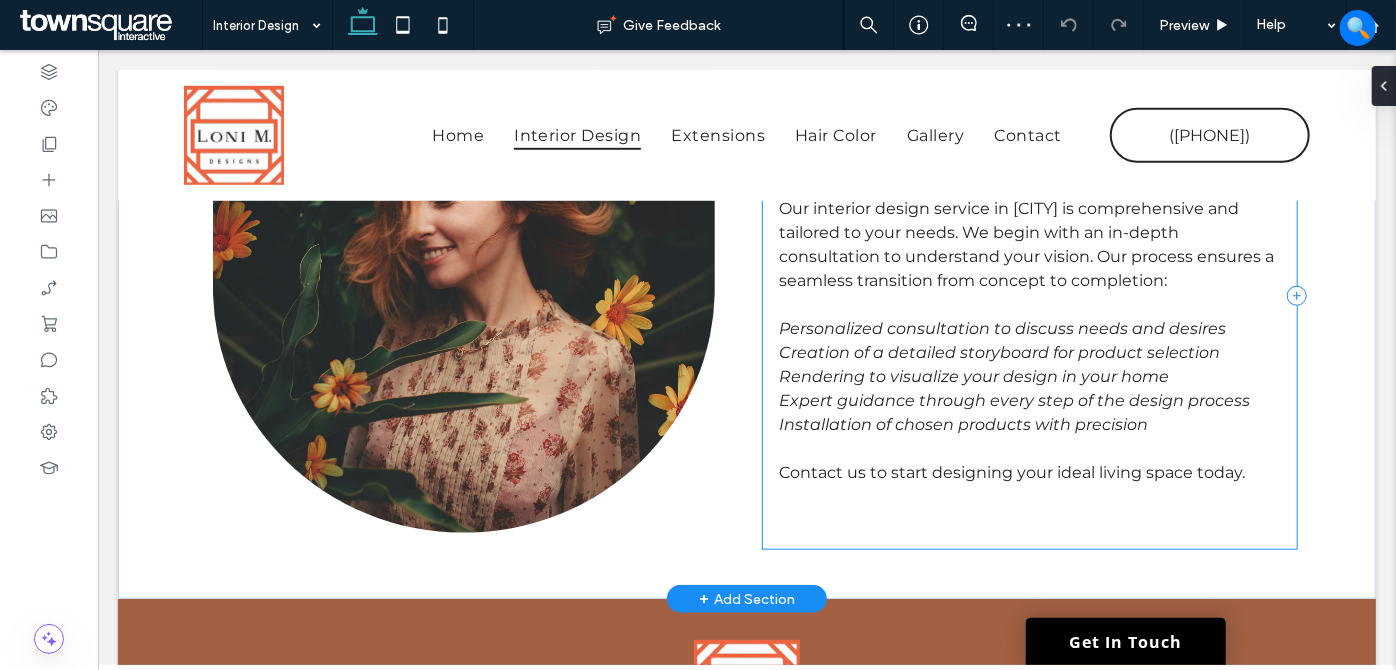 click on "What’s Included in This Service
Our interior design service in Charlotte is comprehensive and tailored to your needs. We begin with an in-depth consultation to understand your vision. Our process ensures a seamless transition from concept to completion: Personalized consultation to discuss needs and desires Creation of a detailed storyboard for product selection Rendering to visualize your design in your home Expert guidance through every step of the design process Installation of chosen products with precision Contact us to start designing your ideal living space today." at bounding box center (1028, 295) 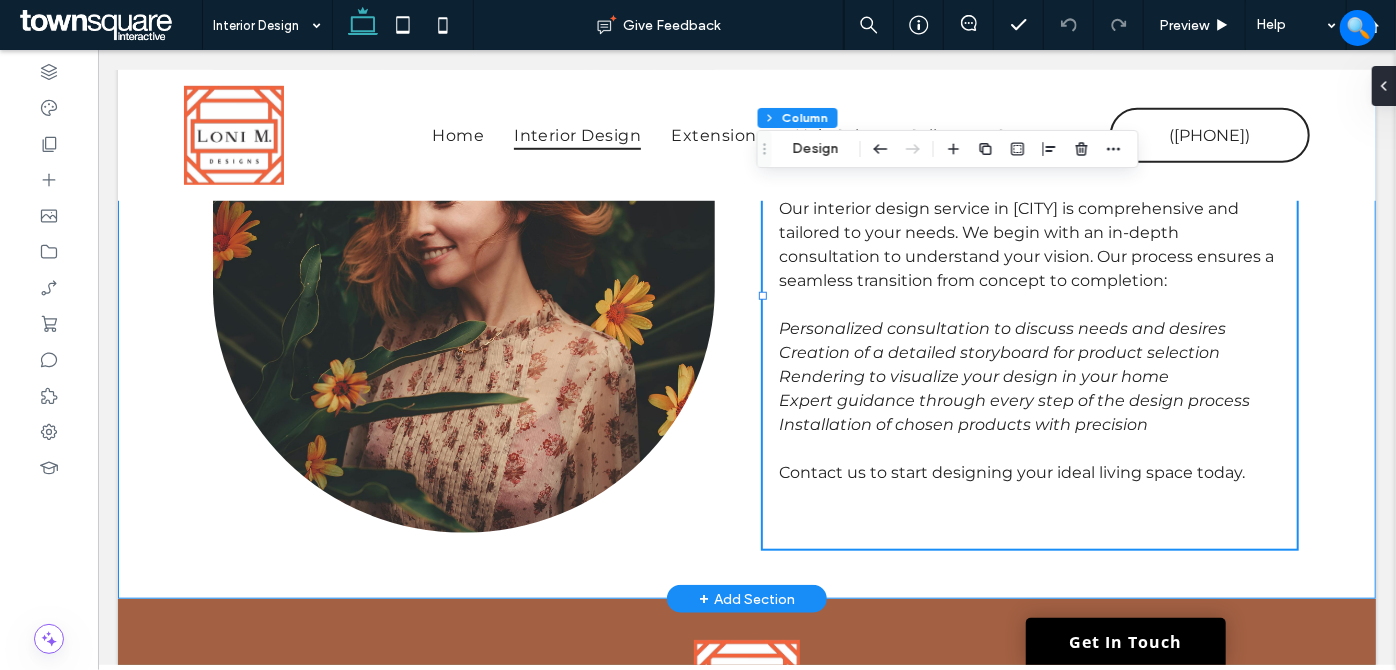 click on "What’s Included in This Service
Our interior design service in Charlotte is comprehensive and tailored to your needs. We begin with an in-depth consultation to understand your vision. Our process ensures a seamless transition from concept to completion: Personalized consultation to discuss needs and desires Creation of a detailed storyboard for product selection Rendering to visualize your design in your home Expert guidance through every step of the design process Installation of chosen products with precision Contact us to start designing your ideal living space today." at bounding box center [746, 320] 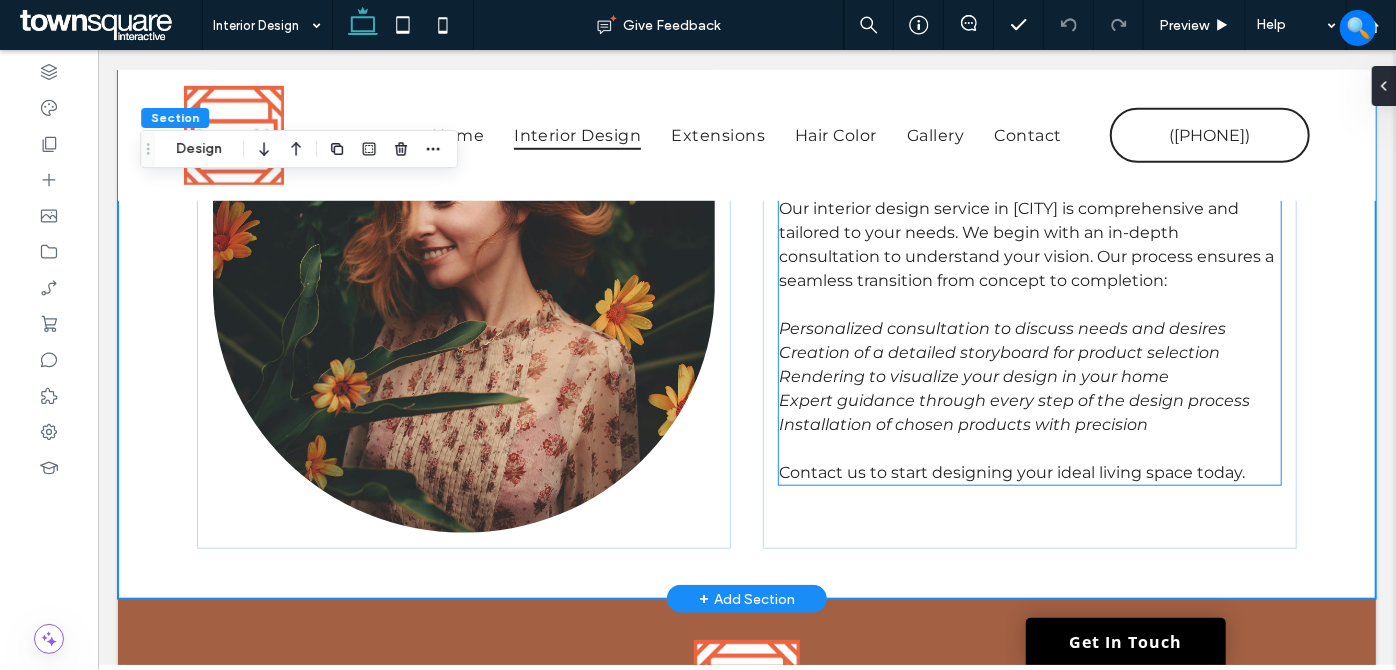 click on "Expert guidance through every step of the design process" at bounding box center (1013, 399) 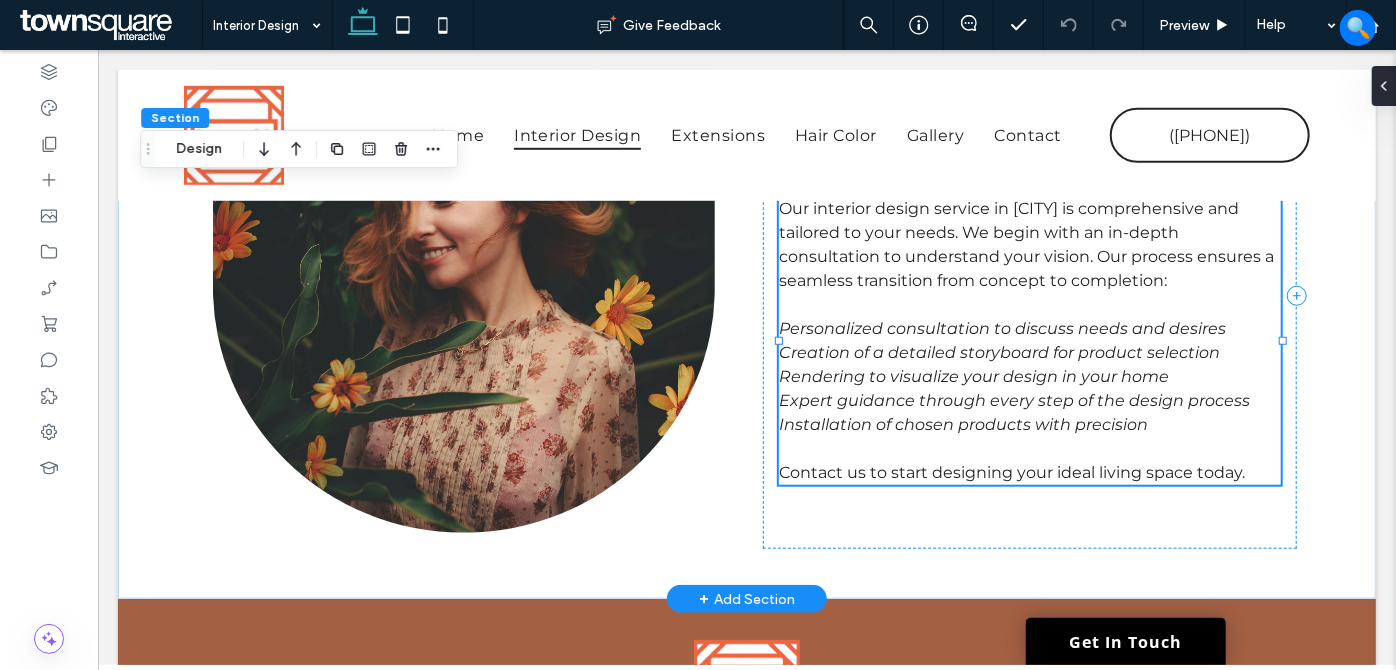 click on "Our interior design service in Charlotte is comprehensive and tailored to your needs. We begin with an in-depth consultation to understand your vision. Our process ensures a seamless transition from concept to completion: Personalized consultation to discuss needs and desires Creation of a detailed storyboard for product selection Rendering to visualize your design in your home Expert guidance through every step of the design process Installation of chosen products with precision Contact us to start designing your ideal living space today." at bounding box center (1028, 340) 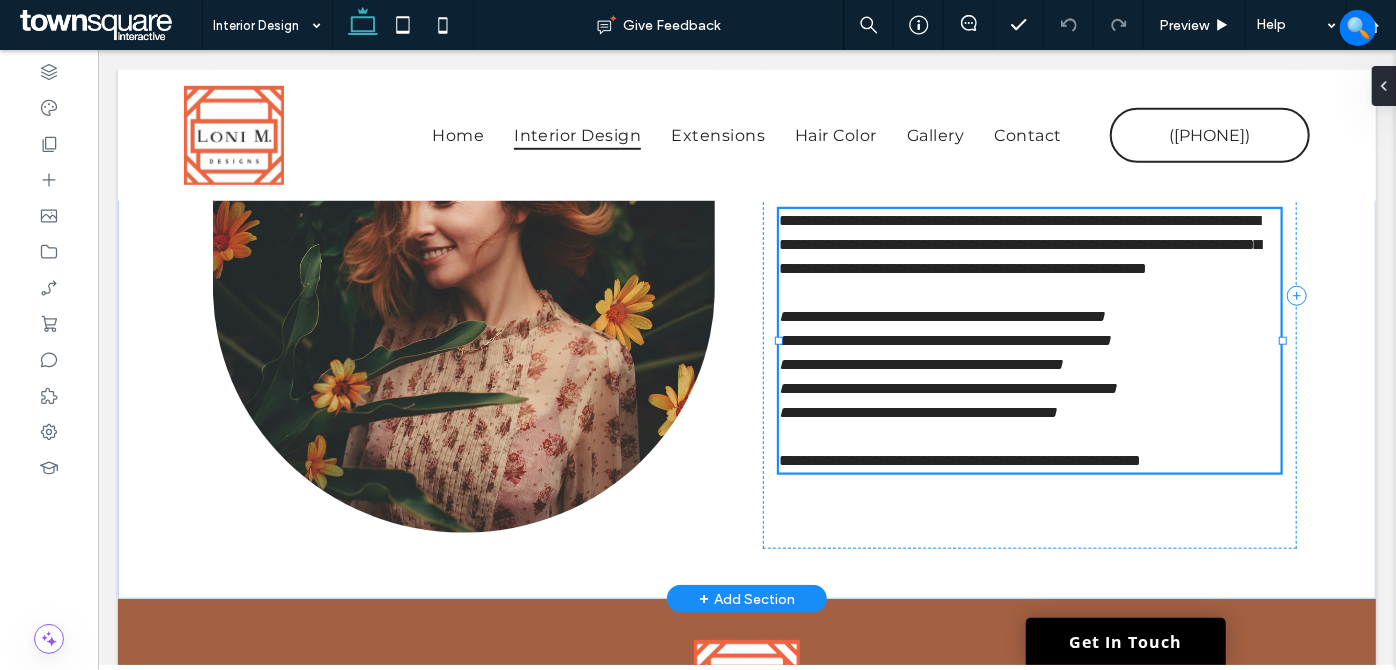 type on "**********" 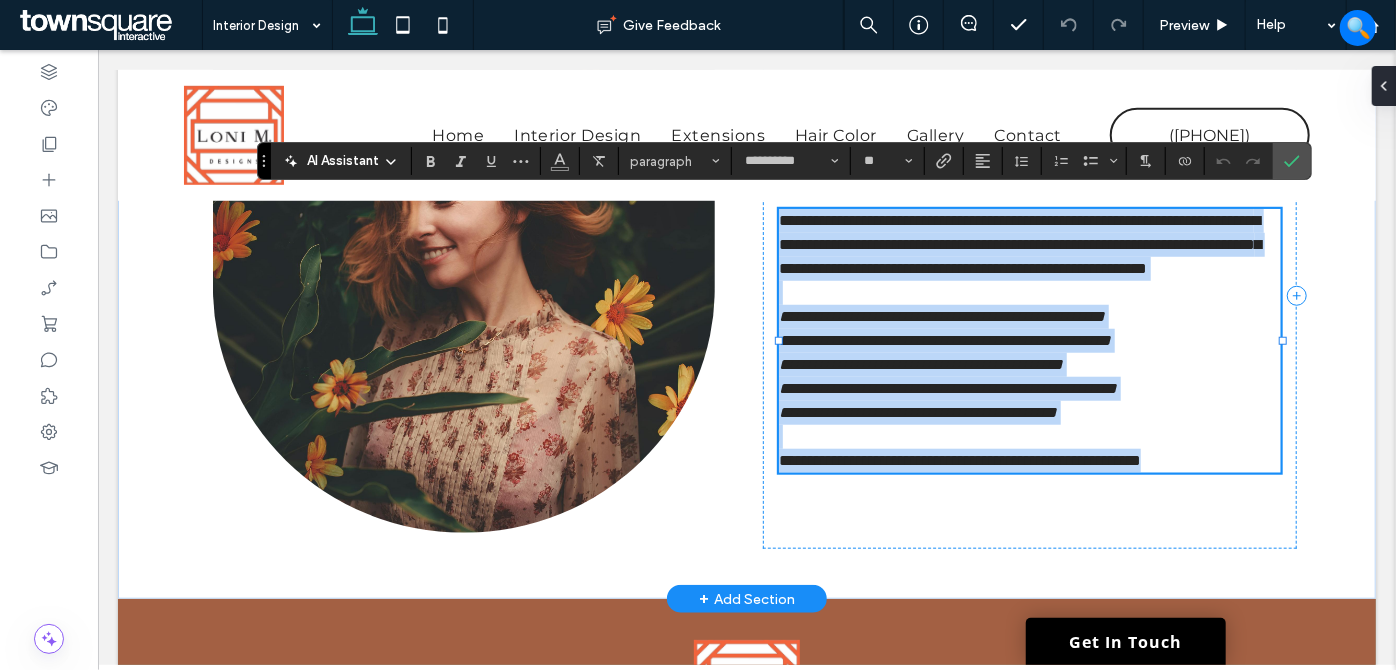 click on "**********" at bounding box center [1028, 412] 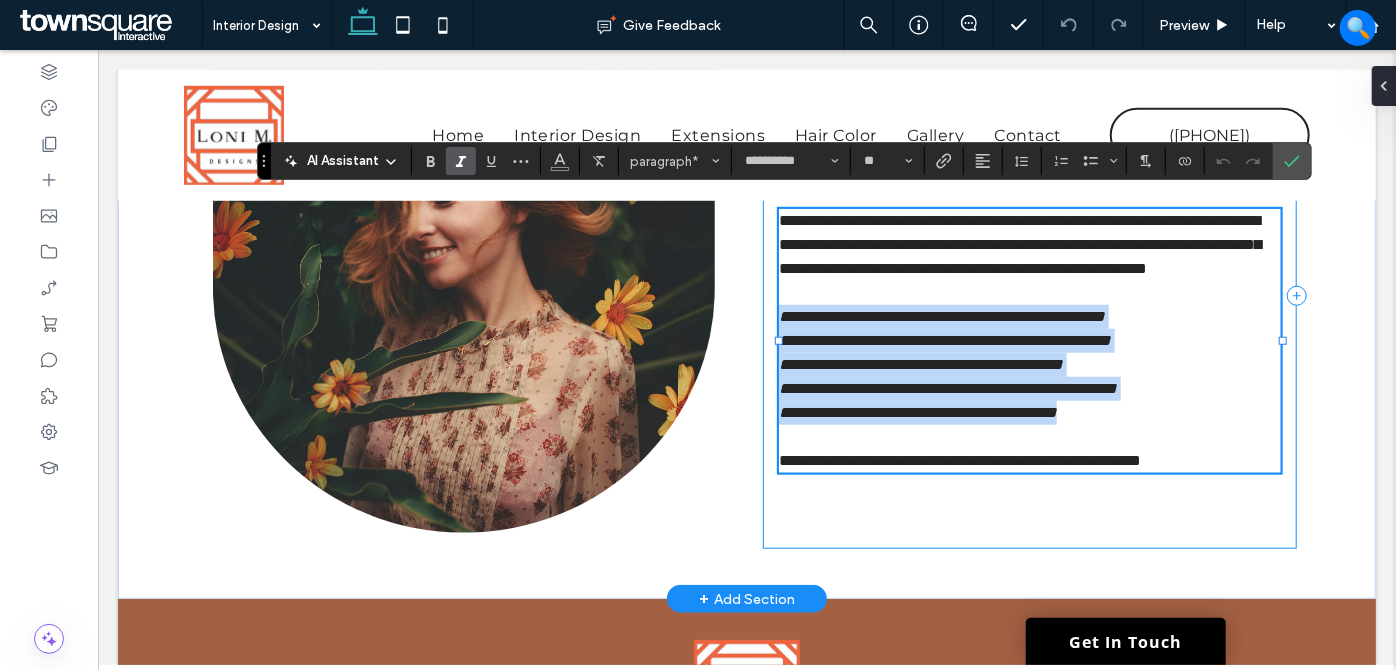 drag, startPoint x: 1132, startPoint y: 422, endPoint x: 756, endPoint y: 319, distance: 389.85254 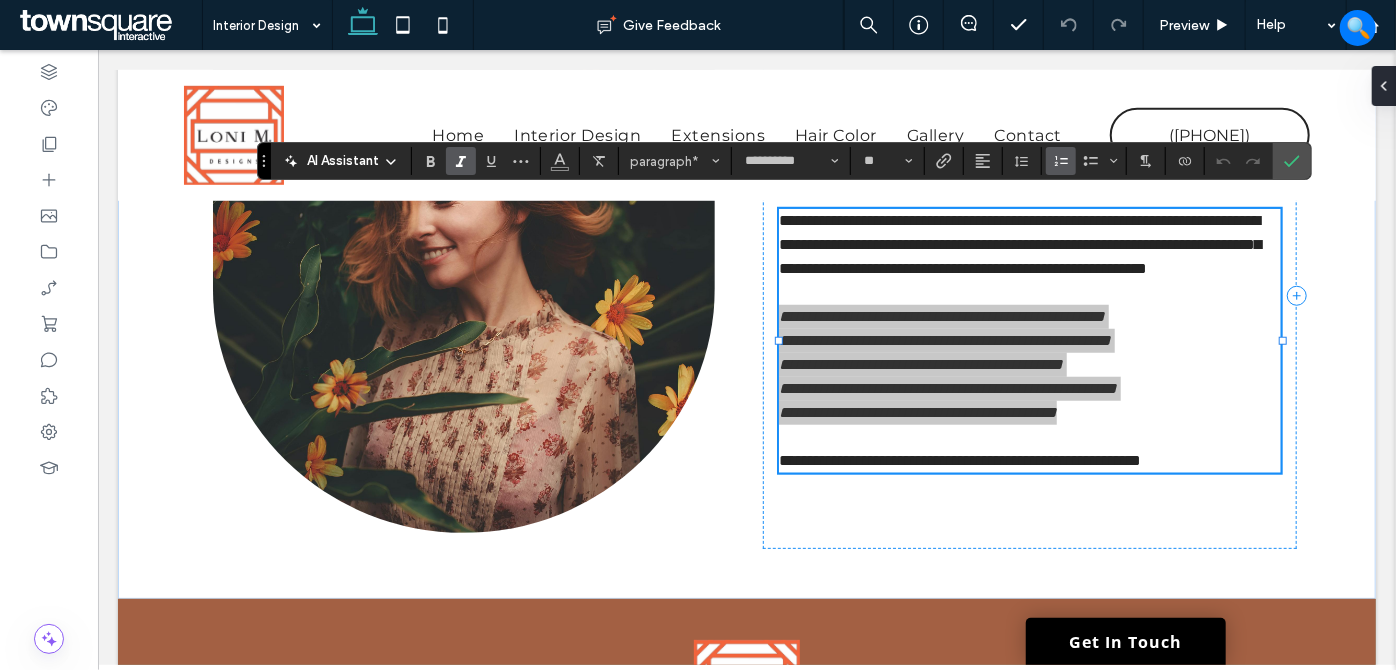 click at bounding box center [1061, 161] 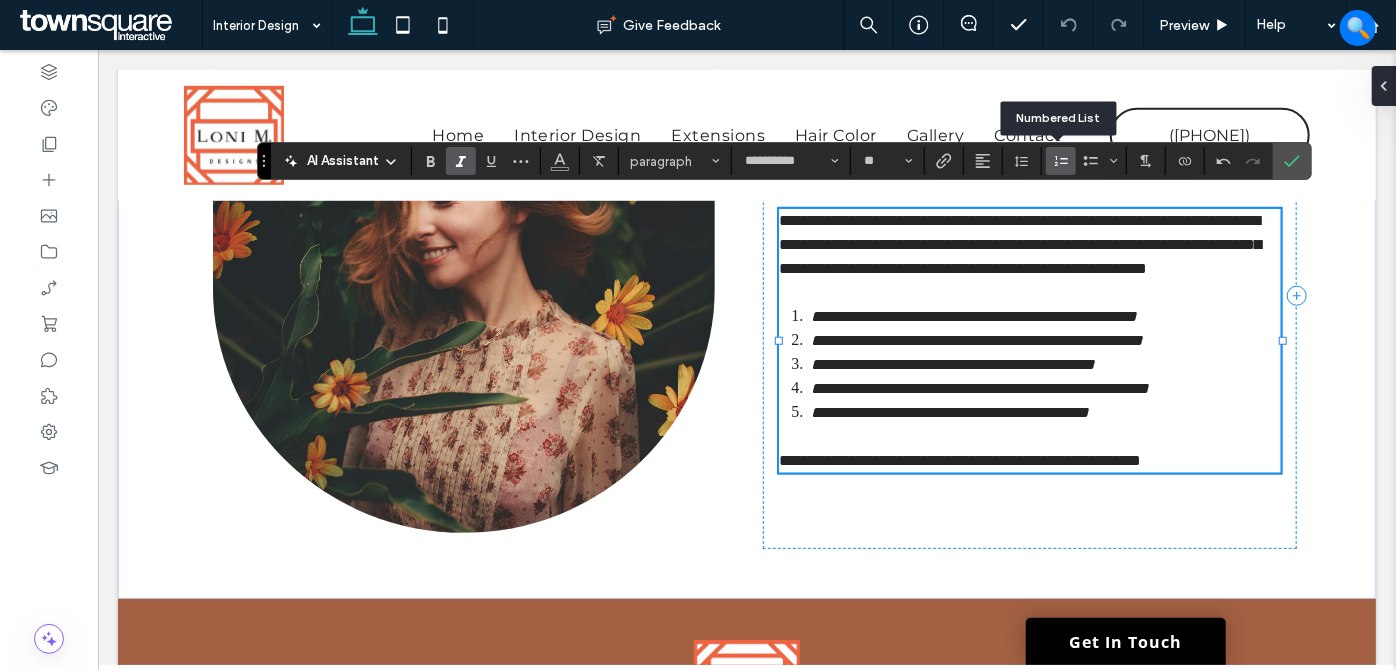click at bounding box center [1061, 161] 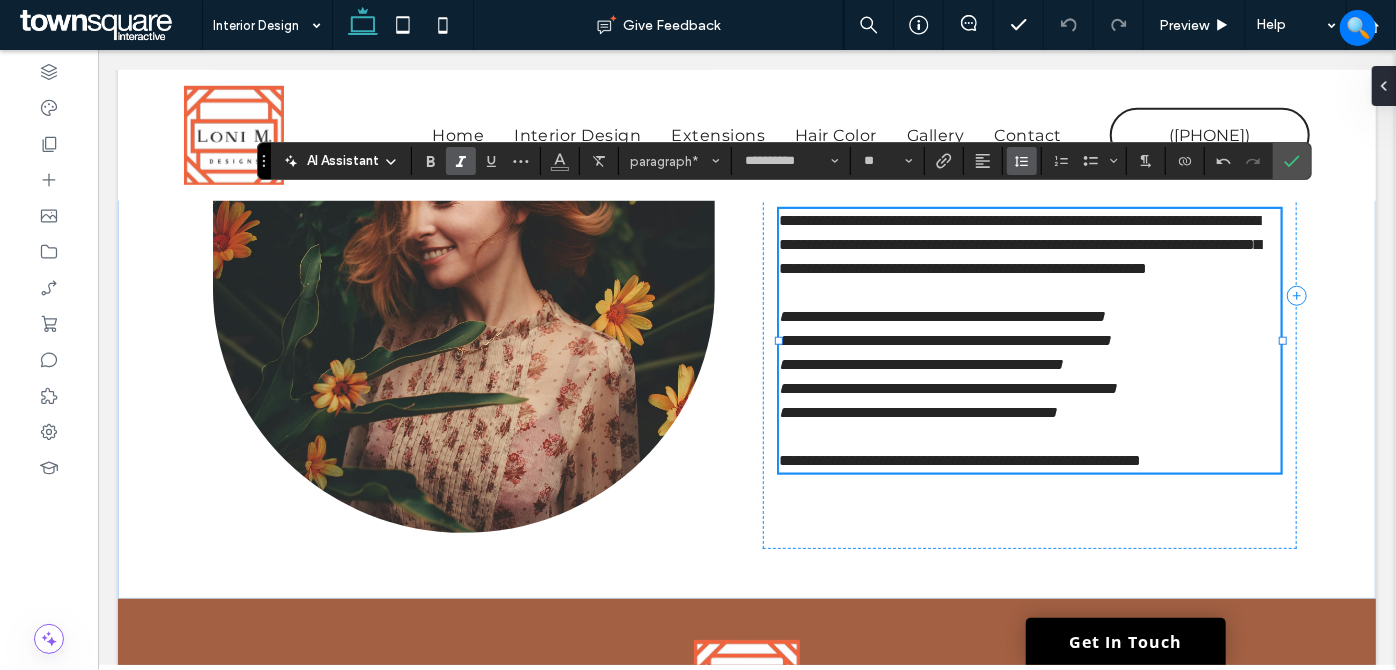 click 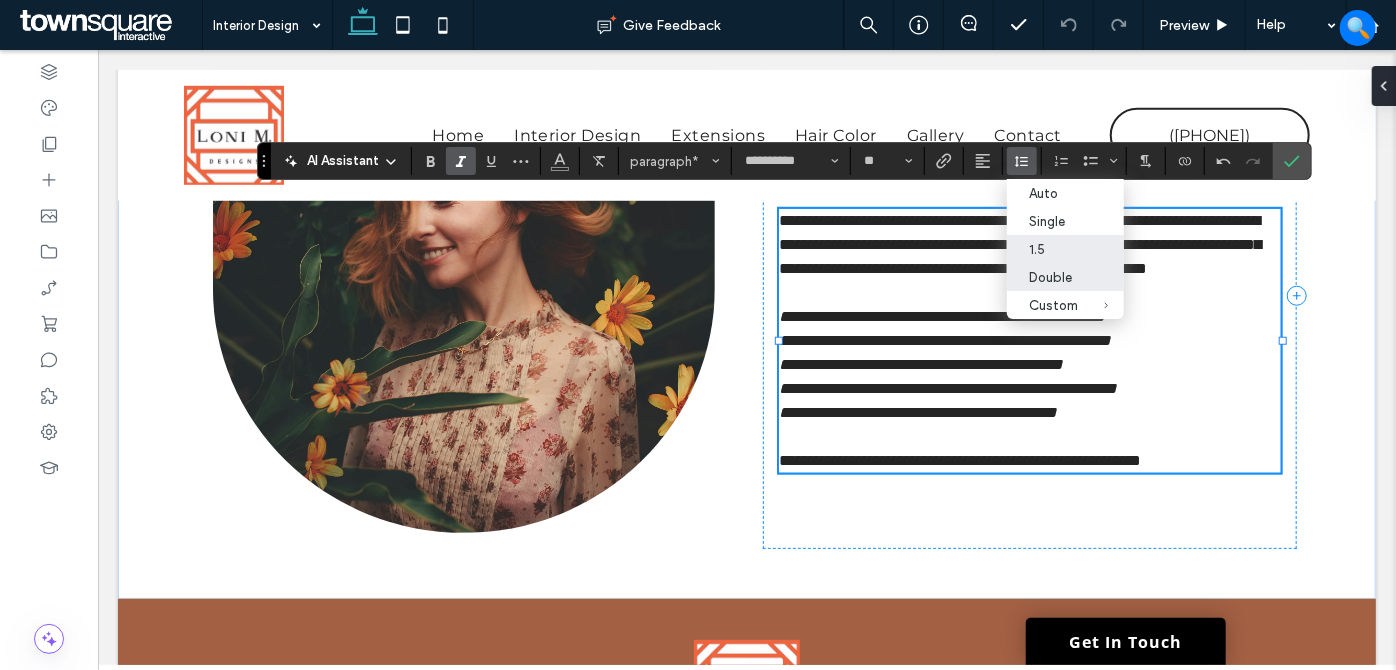 click on "Double" at bounding box center [1053, 277] 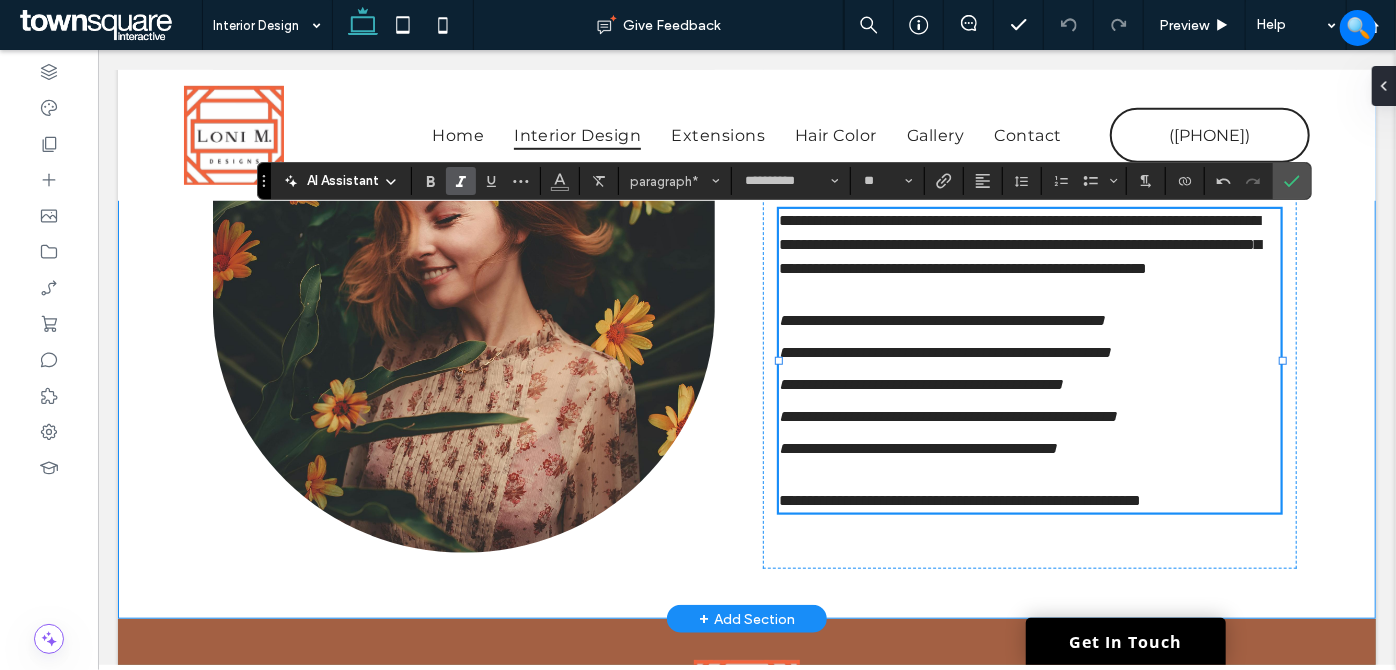 click on "**********" at bounding box center [746, 340] 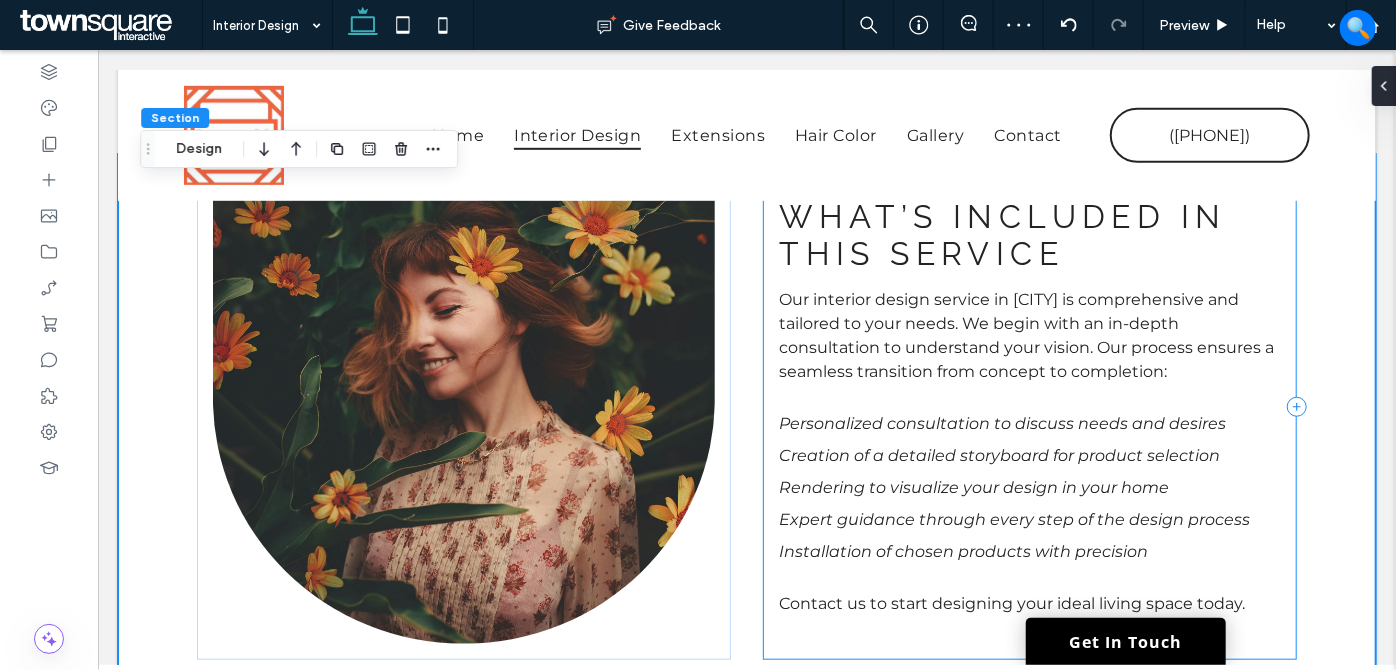 scroll, scrollTop: 707, scrollLeft: 0, axis: vertical 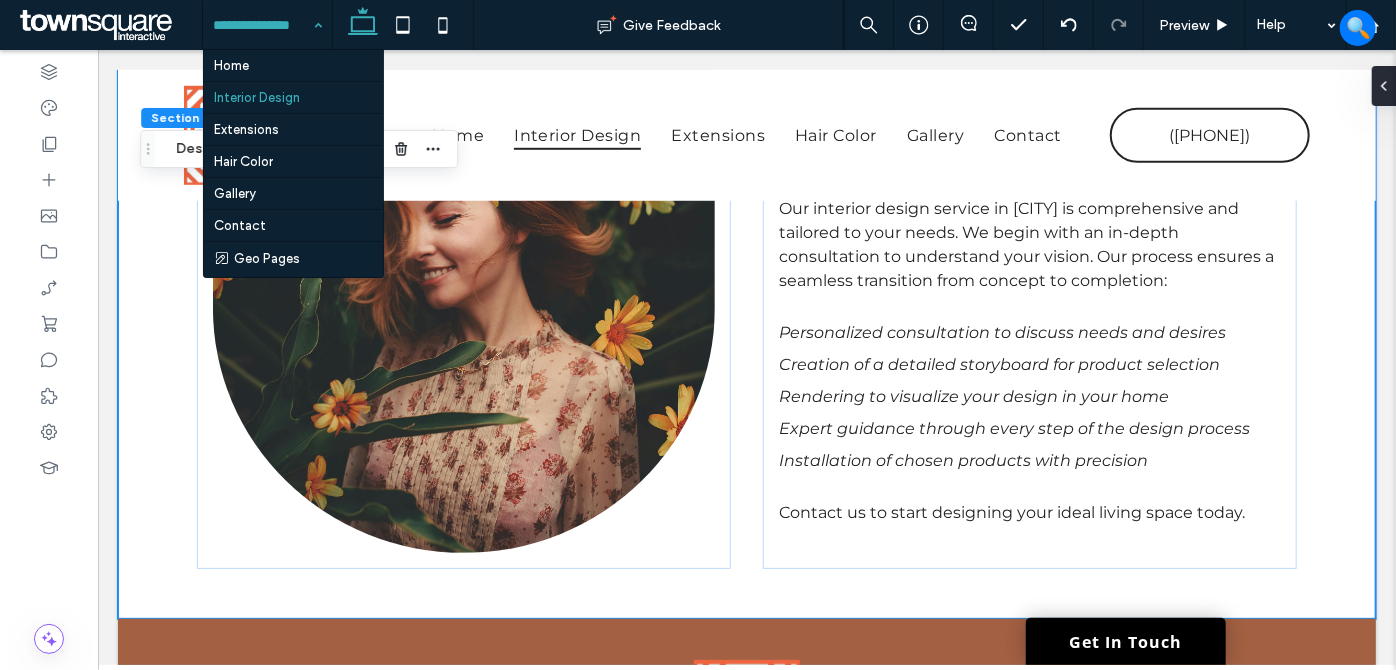 drag, startPoint x: 325, startPoint y: 27, endPoint x: 320, endPoint y: 40, distance: 13.928389 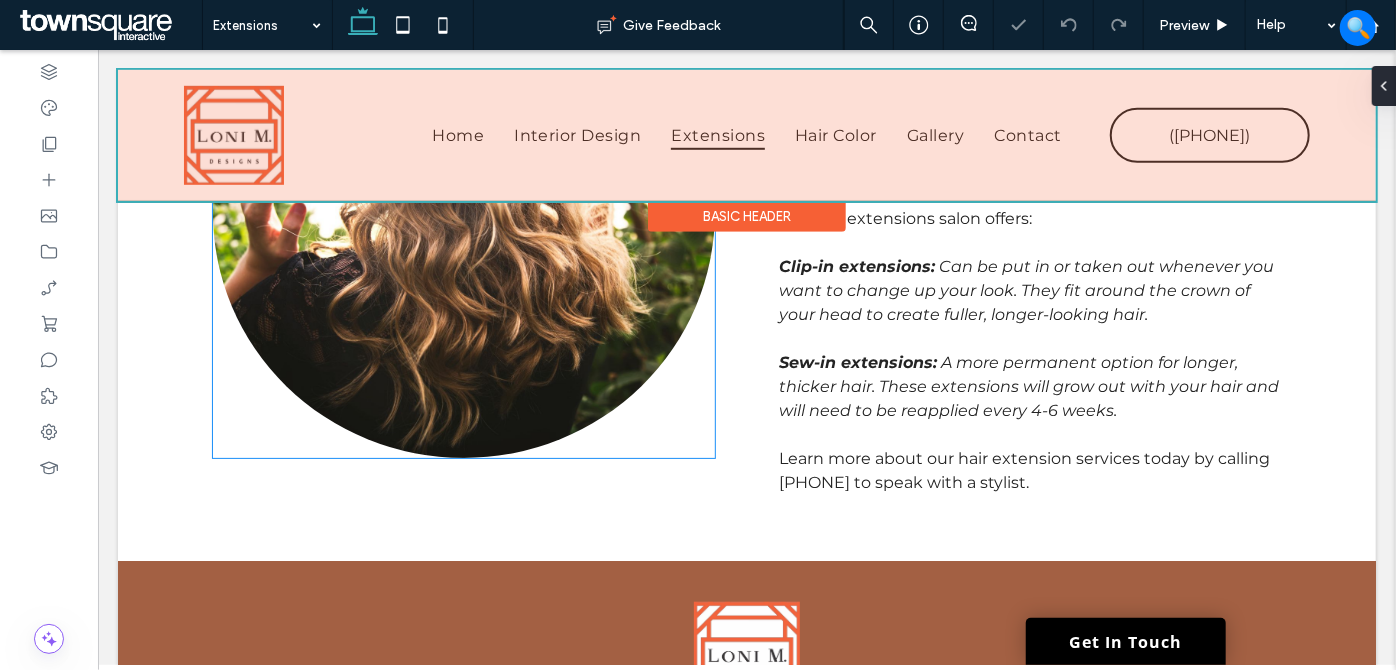 scroll, scrollTop: 545, scrollLeft: 0, axis: vertical 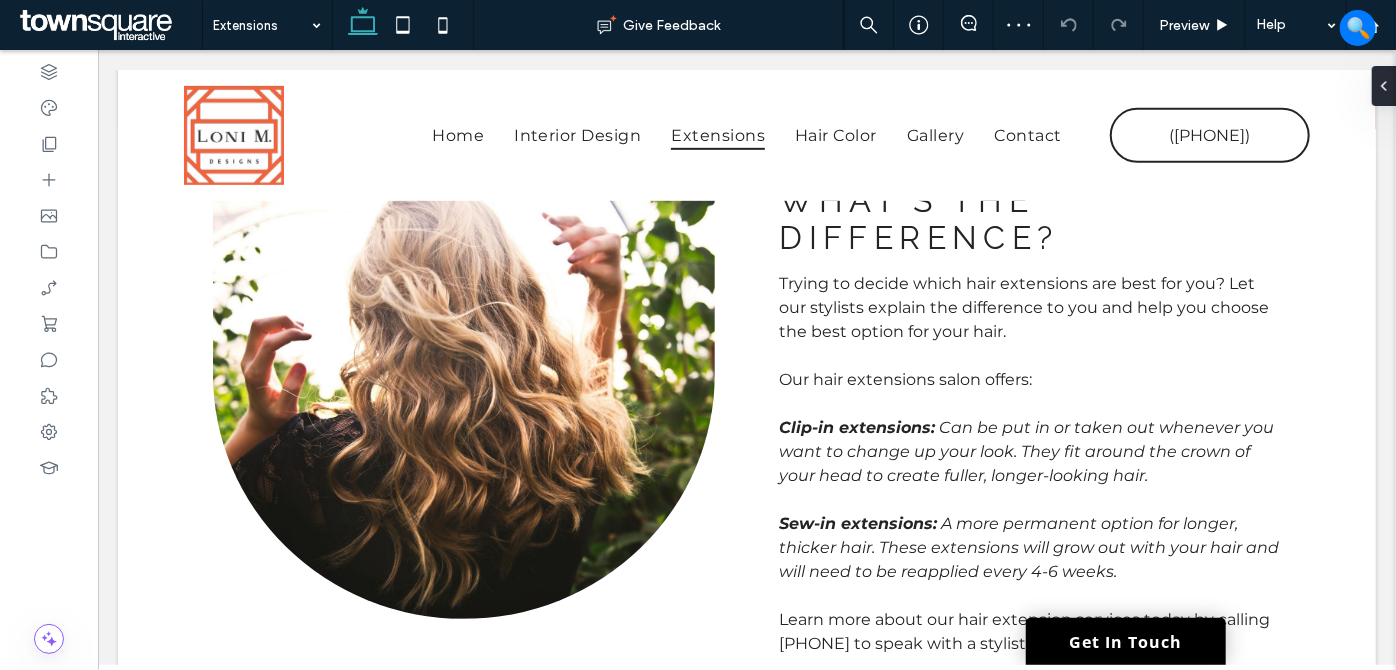 click at bounding box center [262, 25] 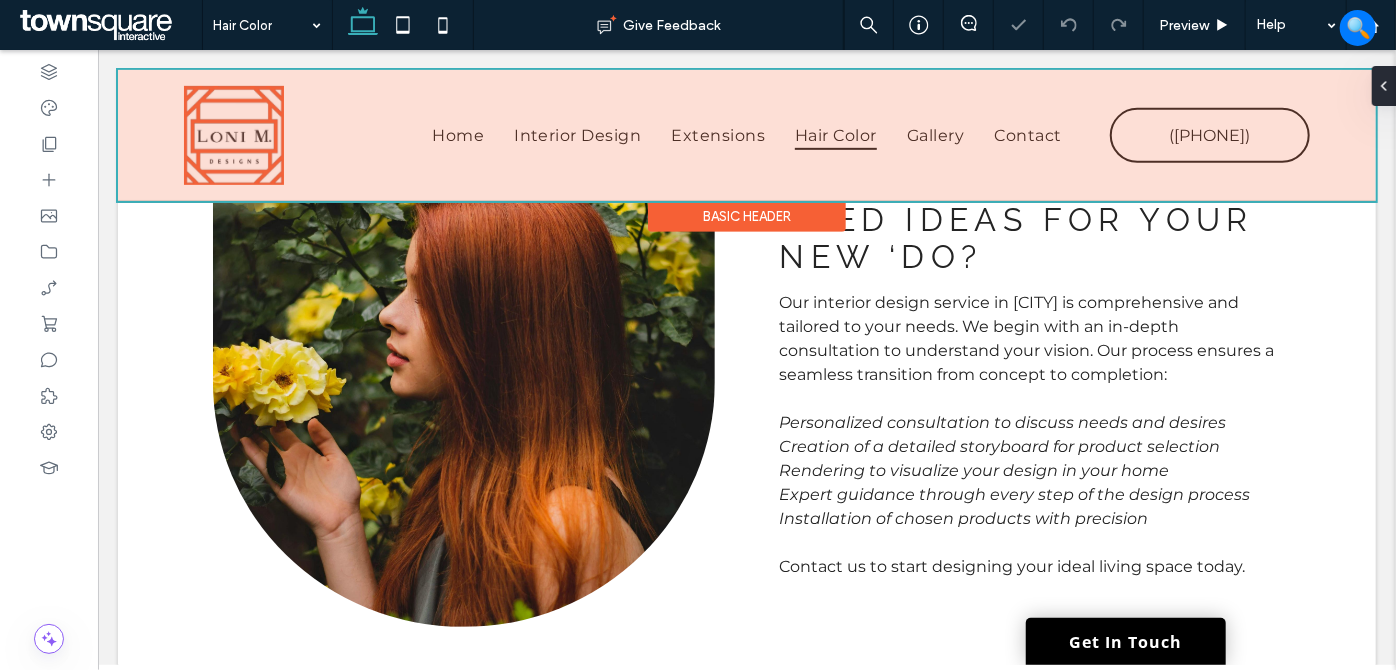 scroll, scrollTop: 454, scrollLeft: 0, axis: vertical 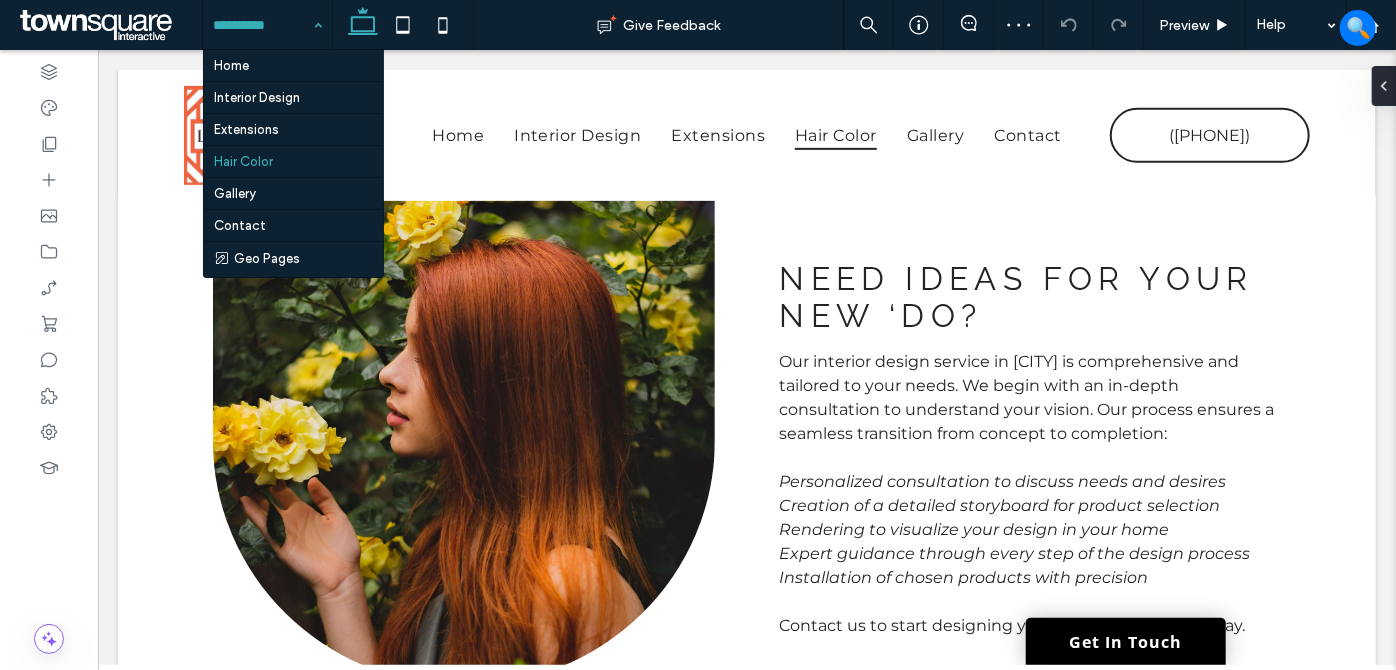 click at bounding box center [262, 25] 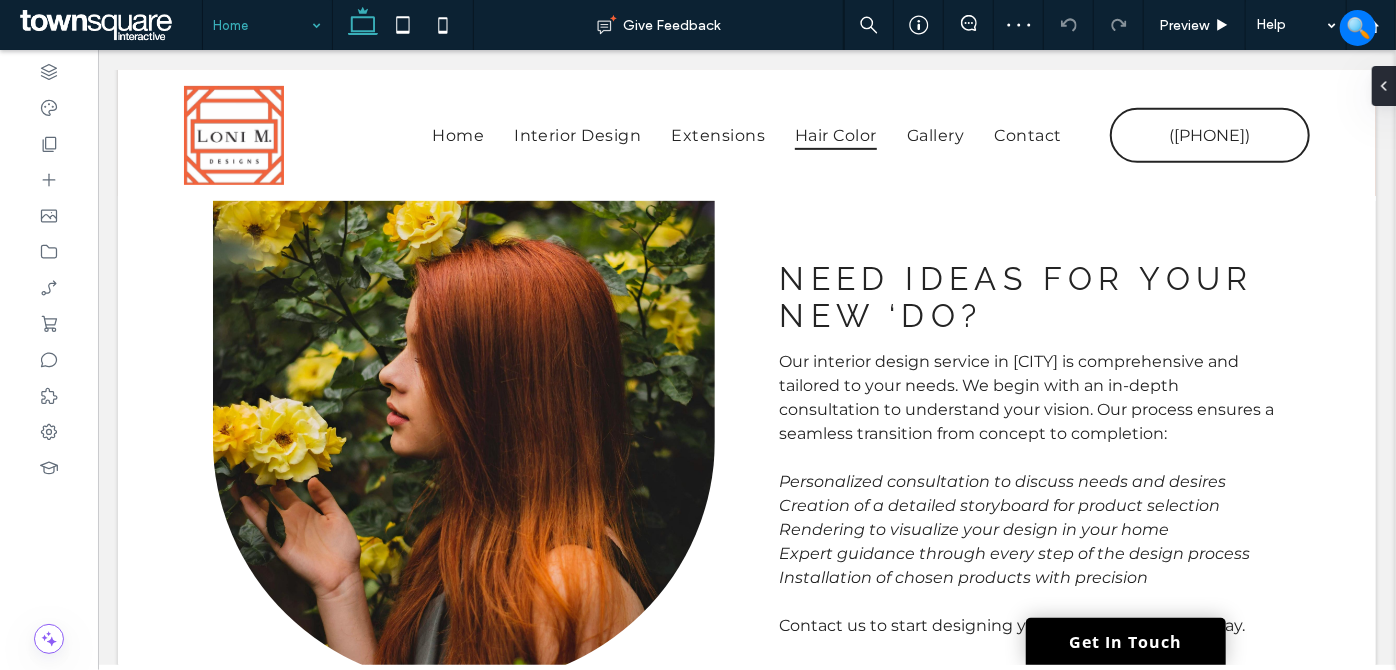 click at bounding box center [262, 25] 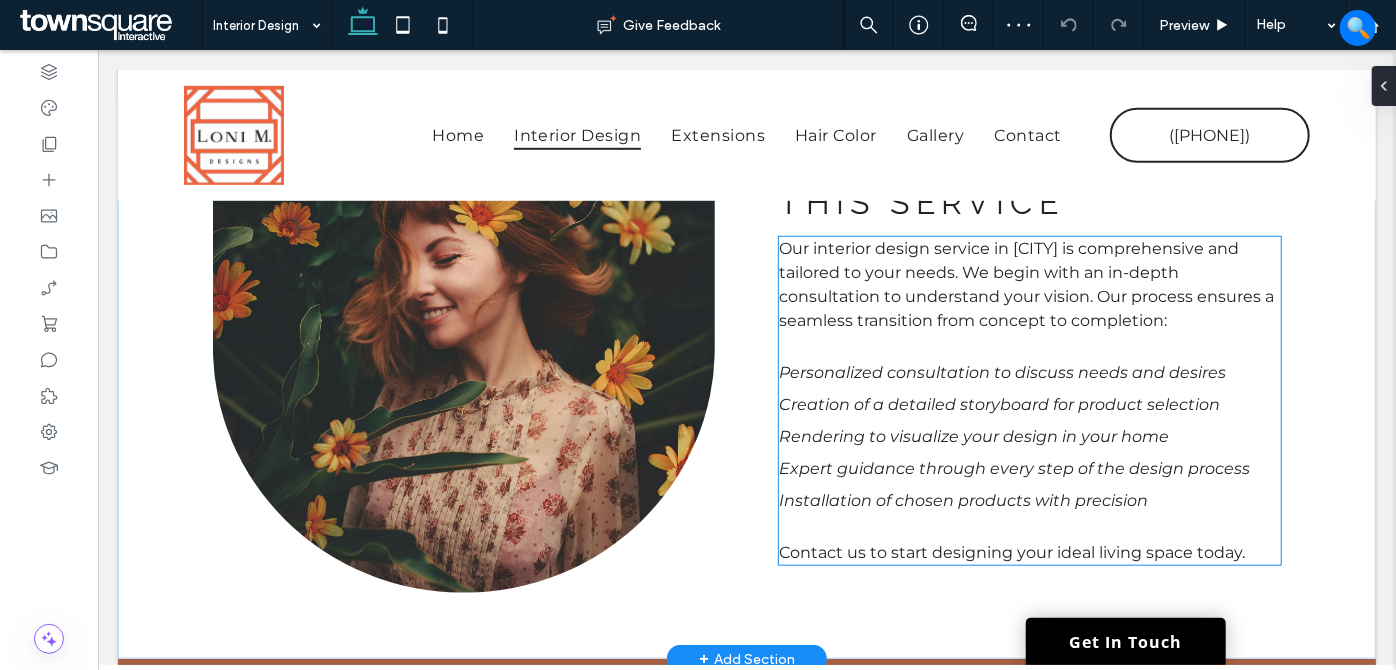 scroll, scrollTop: 636, scrollLeft: 0, axis: vertical 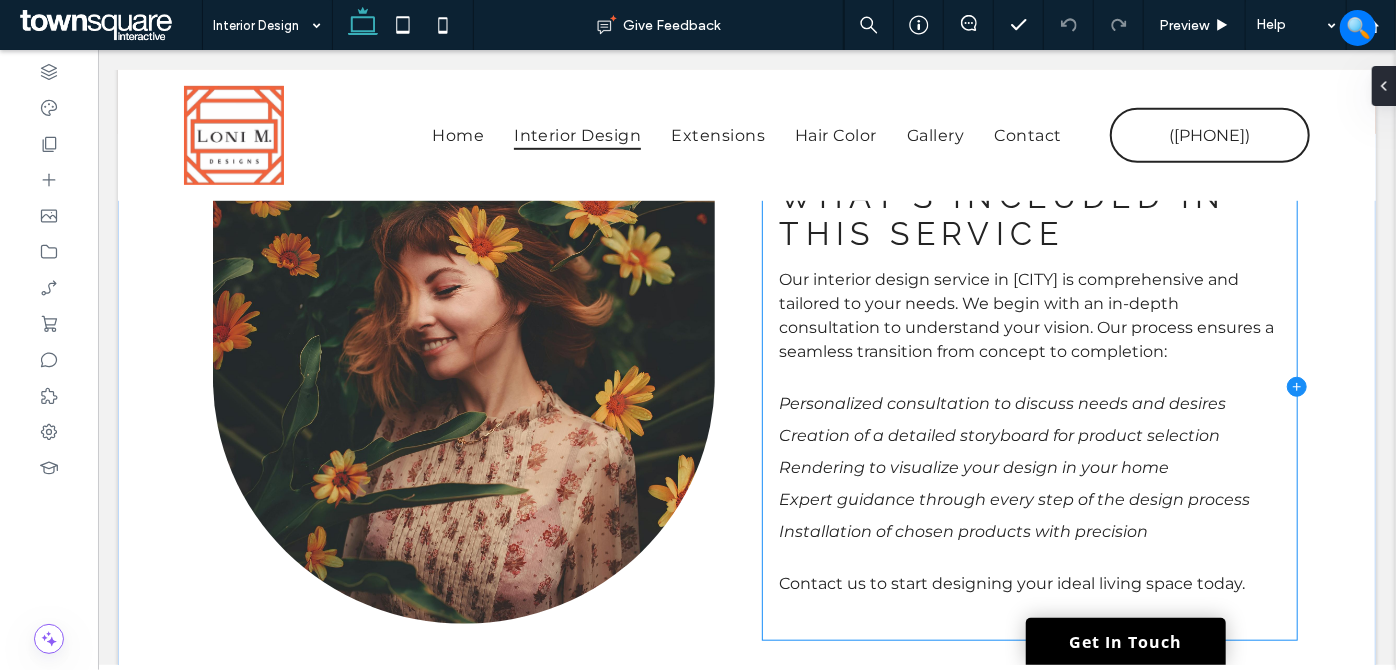 click 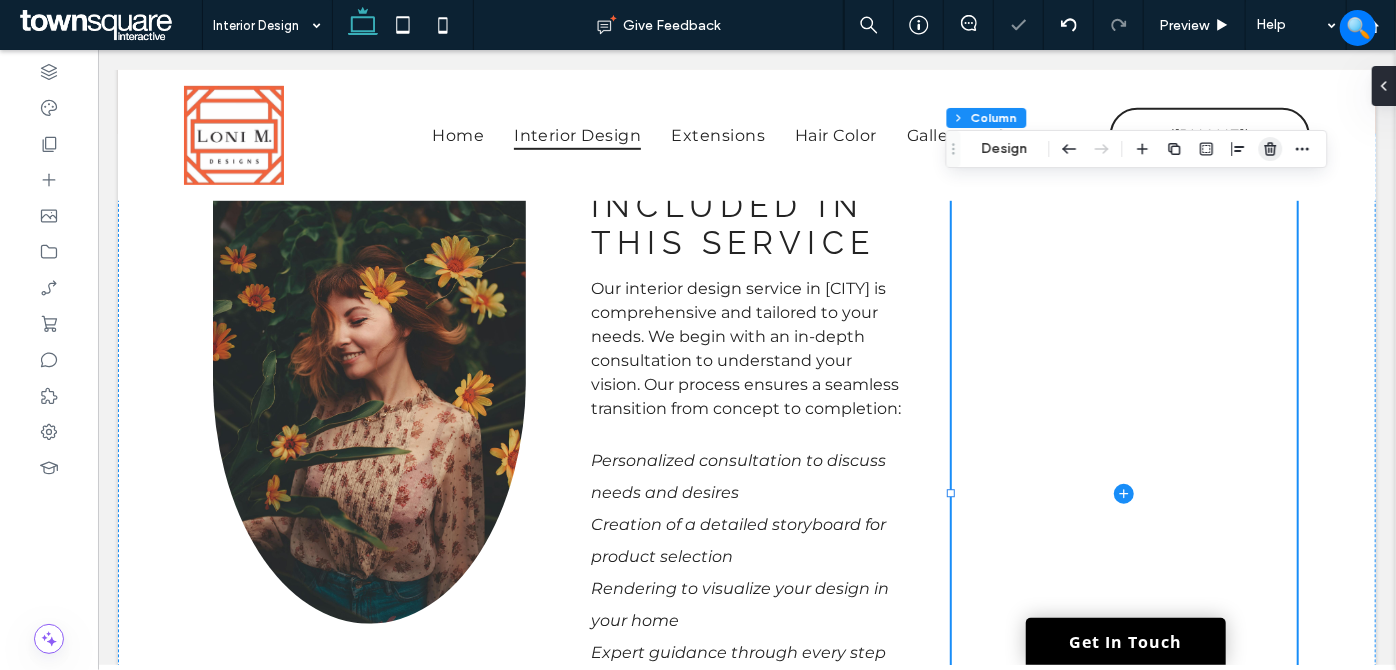 click 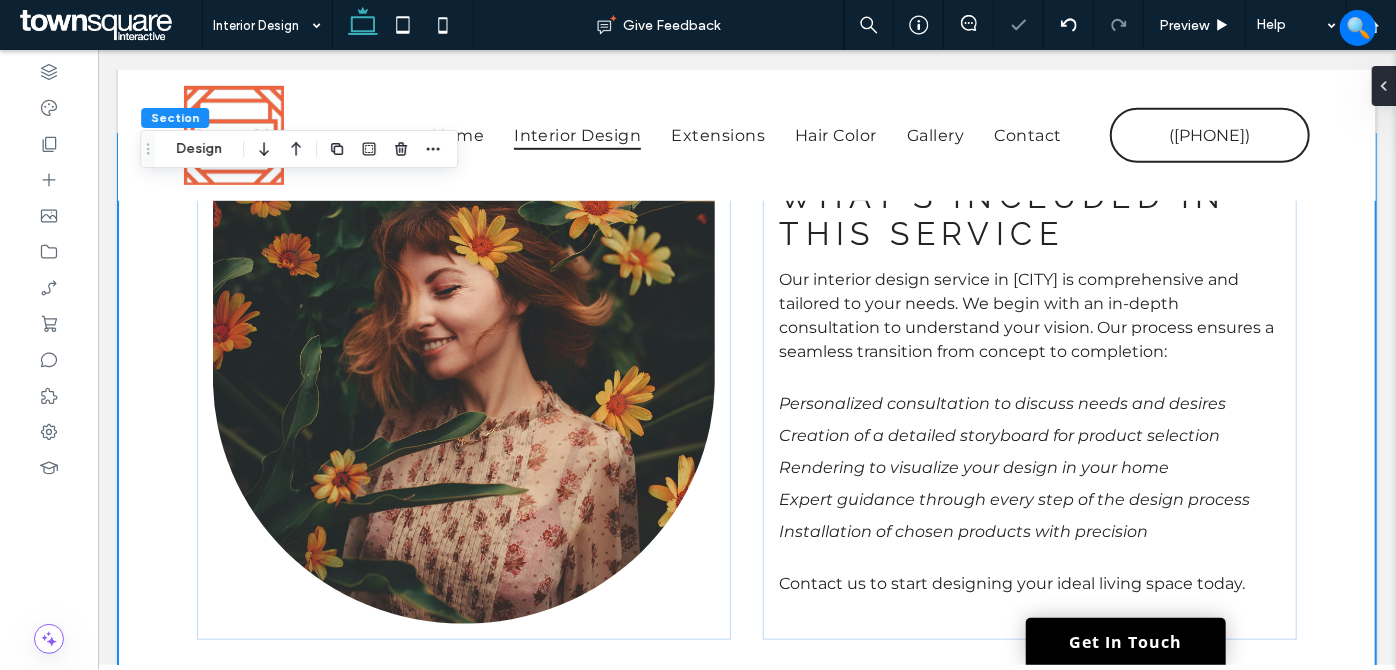 click on "What’s Included in This Service
Our interior design service in Charlotte is comprehensive and tailored to your needs. We begin with an in-depth consultation to understand your vision. Our process ensures a seamless transition from concept to completion: Personalized consultation to discuss needs and desires Creation of a detailed storyboard for product selection Rendering to visualize your design in your home Expert guidance through every step of the design process Installation of chosen products with precision Contact us to start designing your ideal living space today." at bounding box center (746, 411) 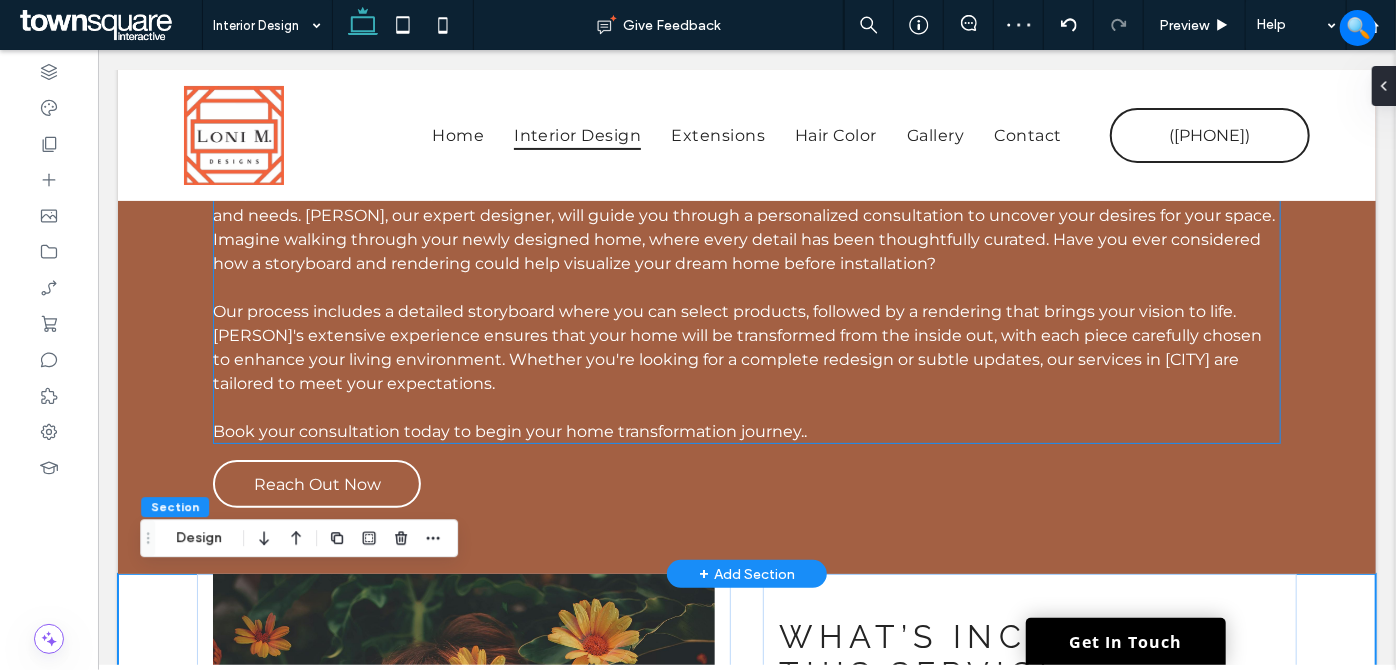 scroll, scrollTop: 0, scrollLeft: 0, axis: both 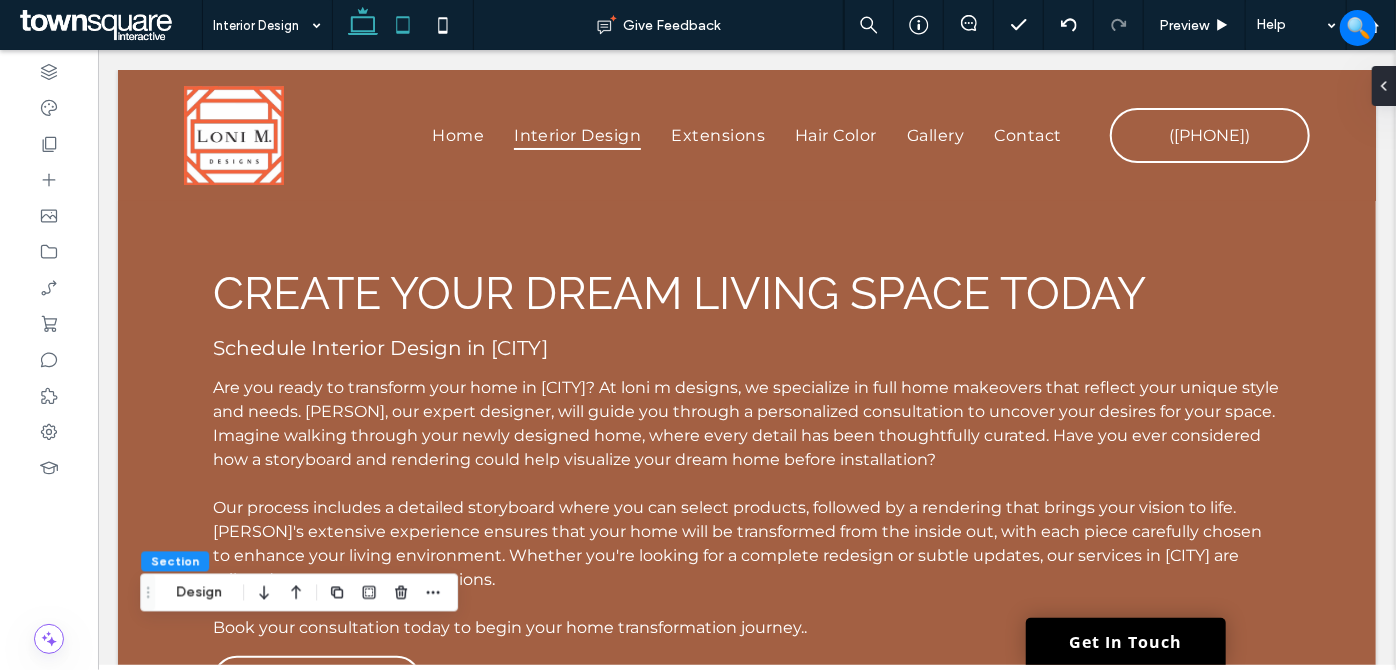 drag, startPoint x: 402, startPoint y: 21, endPoint x: 188, endPoint y: 79, distance: 221.72055 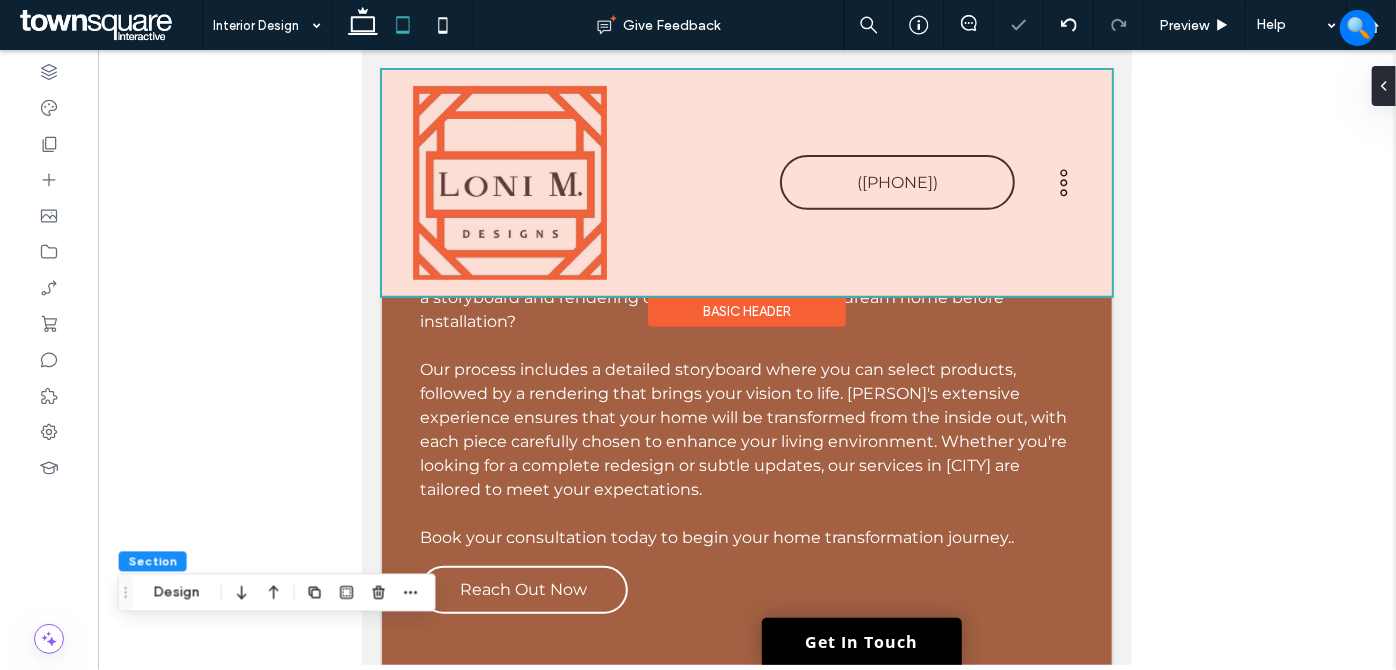 scroll, scrollTop: 0, scrollLeft: 0, axis: both 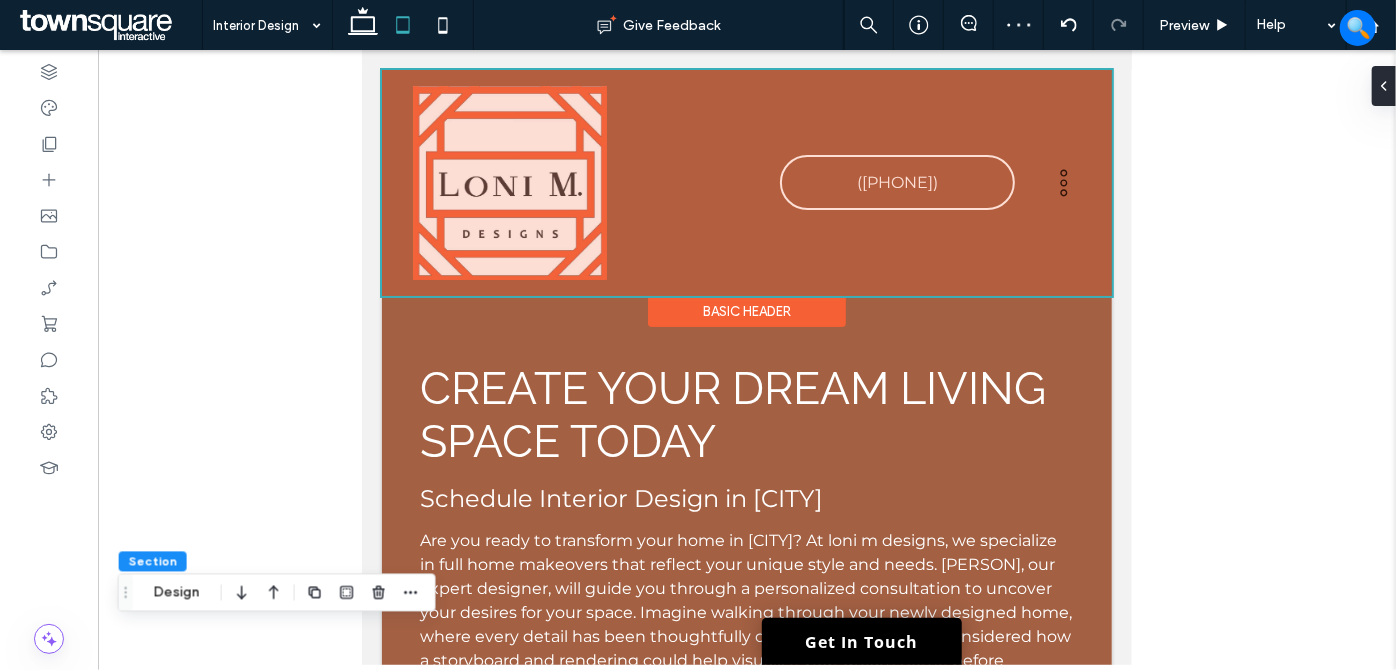click at bounding box center (746, 182) 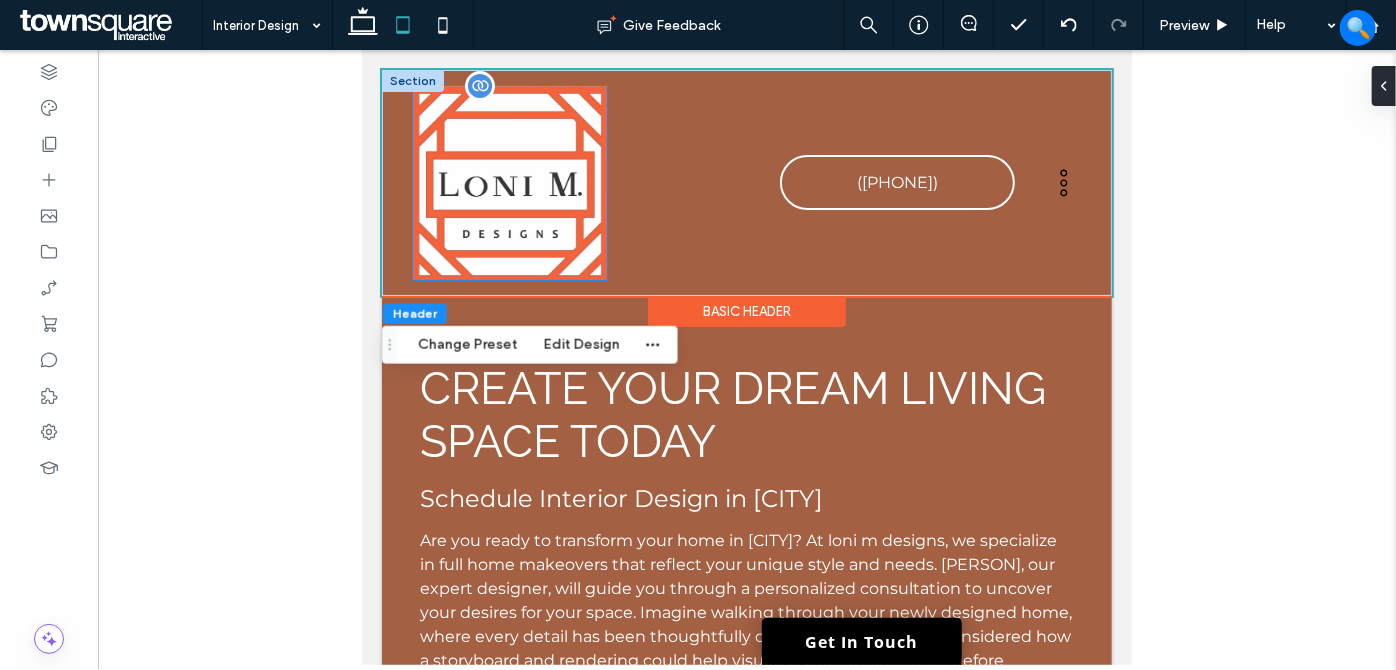 click at bounding box center (509, 182) 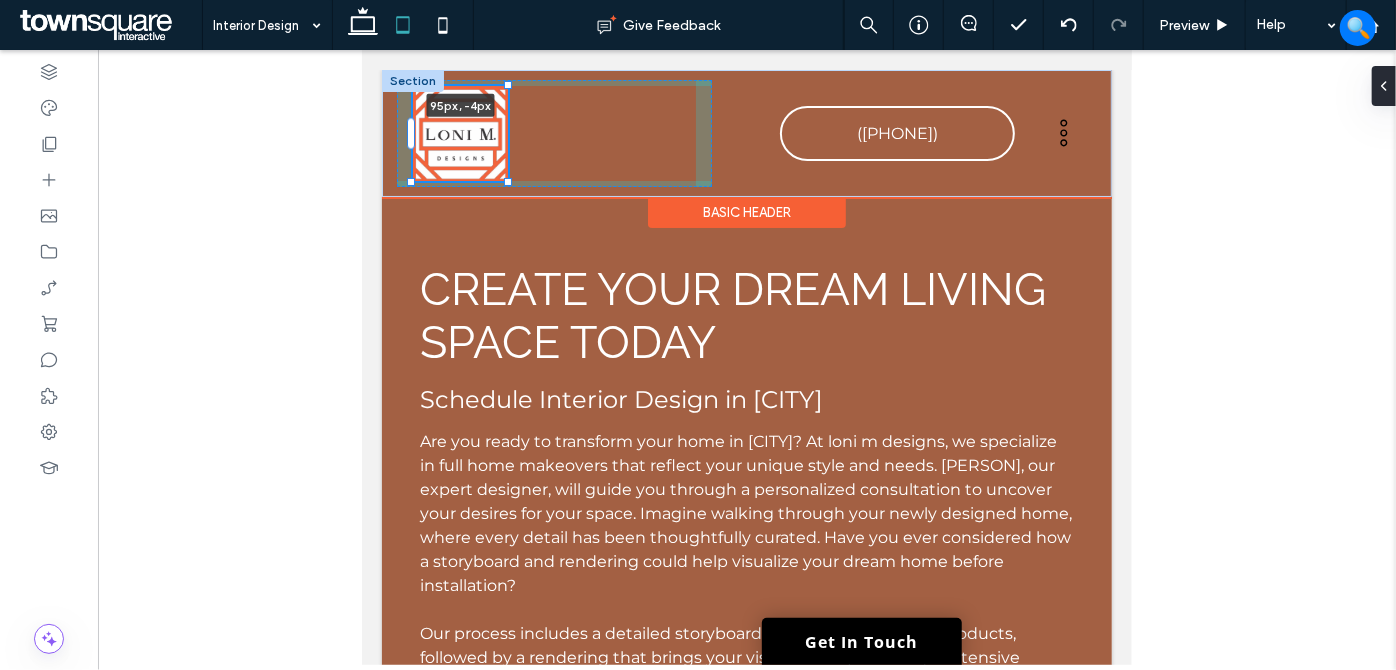 drag, startPoint x: 603, startPoint y: 277, endPoint x: 501, endPoint y: 180, distance: 140.75865 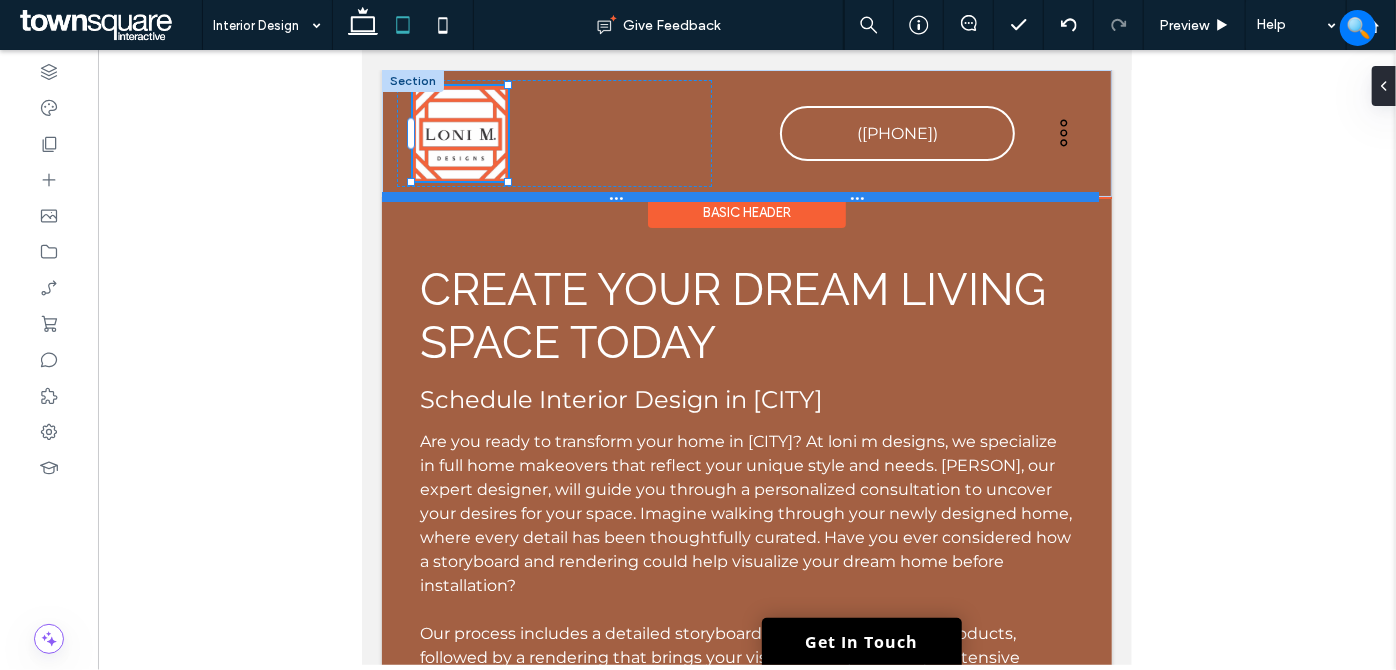 type on "**" 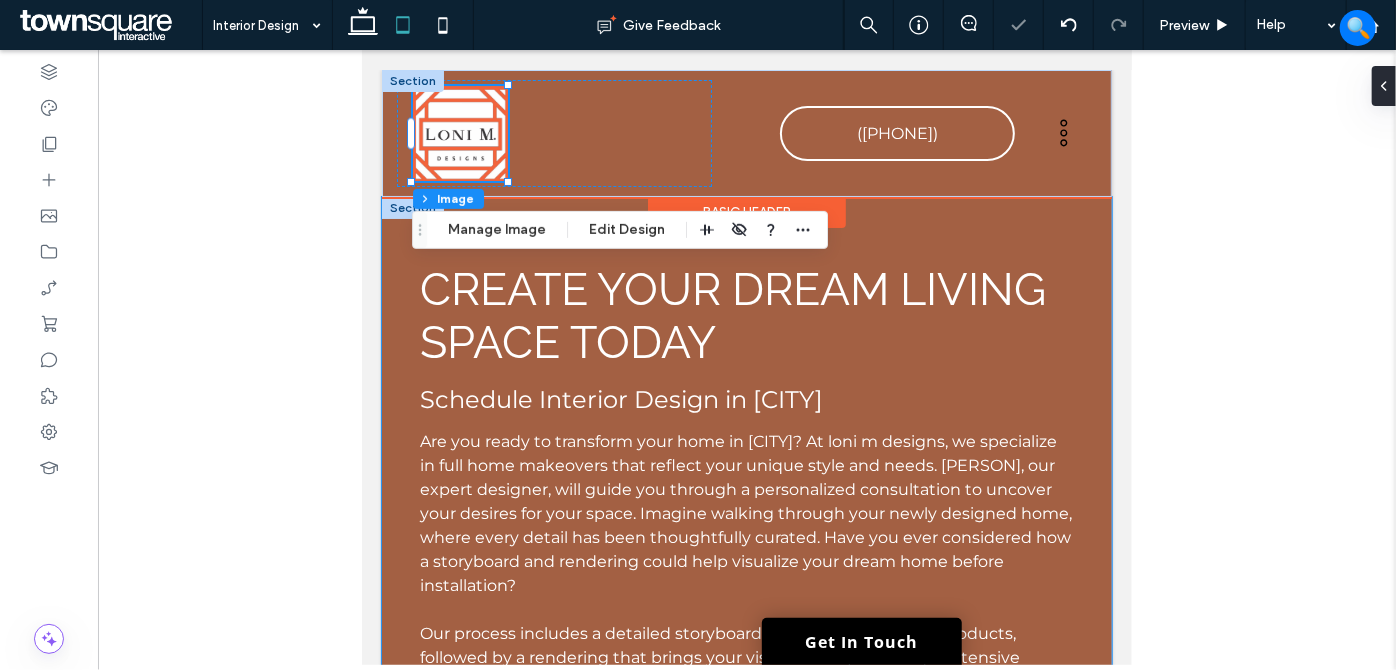 click on "Create Your Dream Living Space Today
Schedule Interior Design in Charlotte
Are you ready to transform your home in Charlotte? At loni m designs, we specialize in full home makeovers that reflect your unique style and needs. Sheila, our expert designer, will guide you through a personalized consultation to uncover your desires for your space. Imagine walking through your newly designed home, where every detail has been thoughtfully curated. Have you ever considered how a storyboard and rendering could help visualize your dream home before installation? Our process includes a detailed storyboard where you can select products, followed by a rendering that brings your vision to life. Sheila's extensive experience ensures that your home will be transformed from the inside out, with each piece carefully chosen to enhance your living environment. Whether you're looking for a complete redesign or subtle updates, our services in Charlotte are tailored to meet your expectations. ﻿" at bounding box center [746, 569] 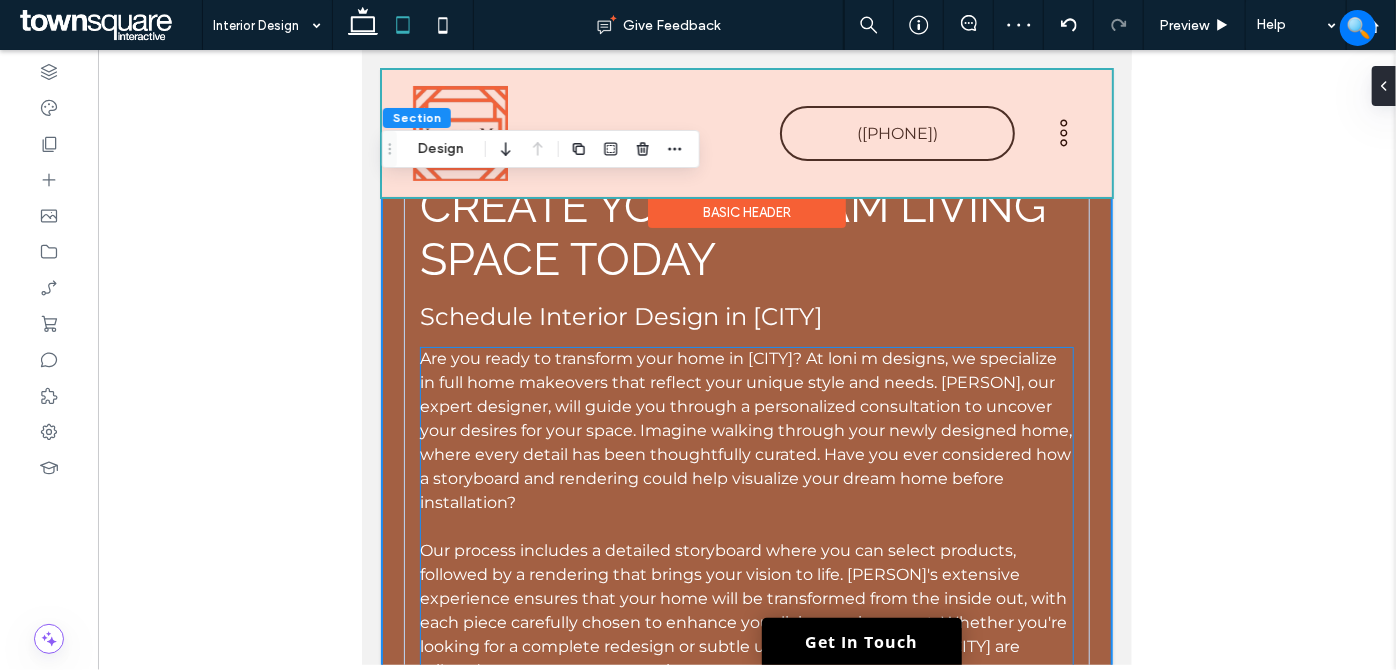 scroll, scrollTop: 0, scrollLeft: 0, axis: both 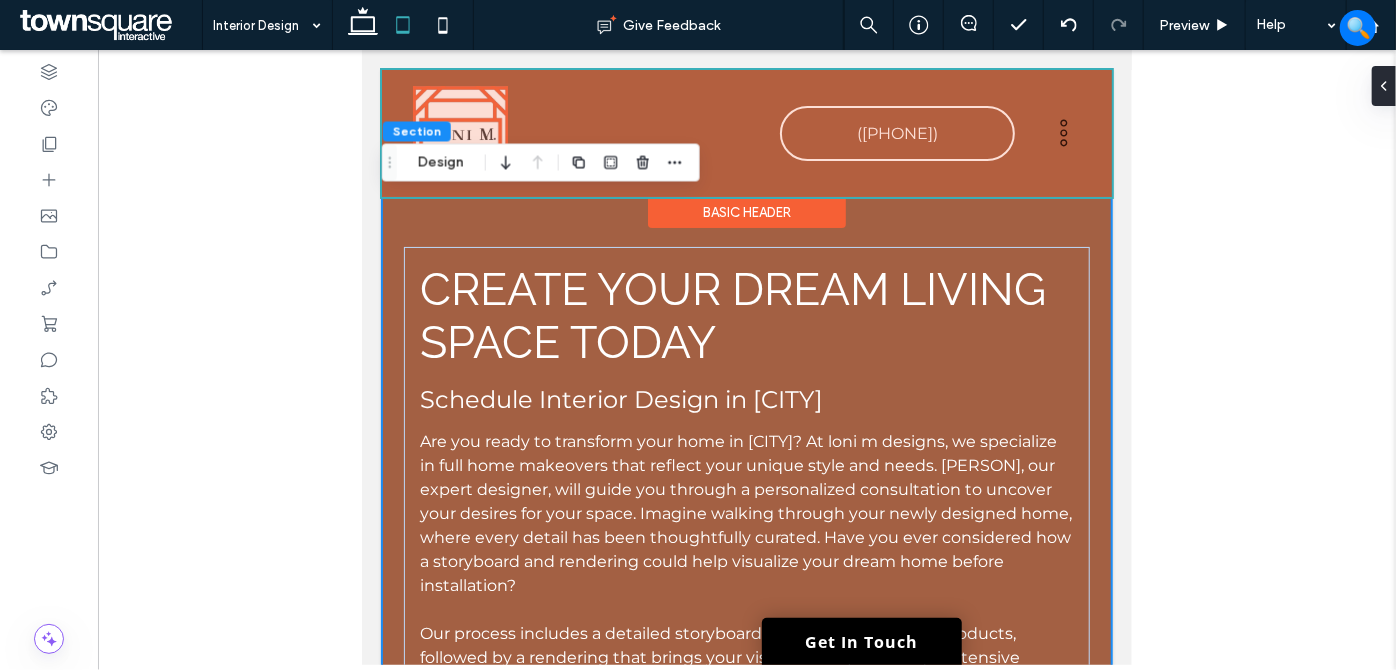 click at bounding box center (746, 132) 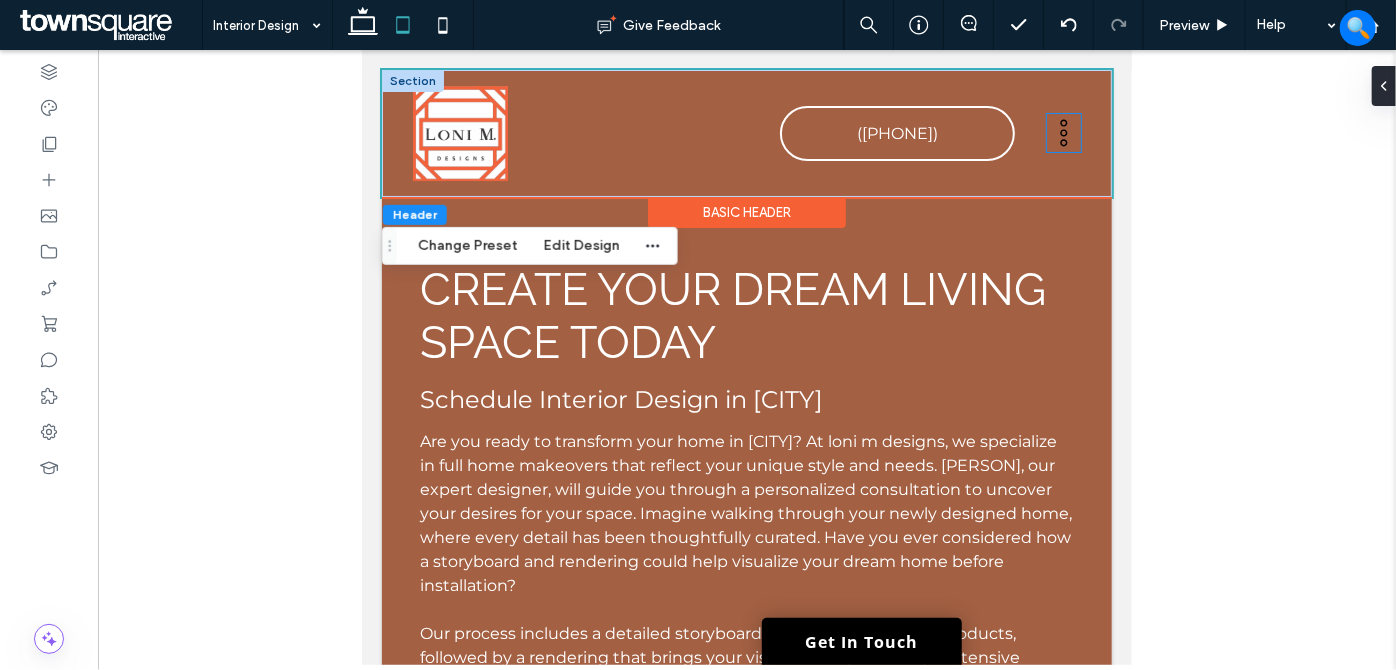 click 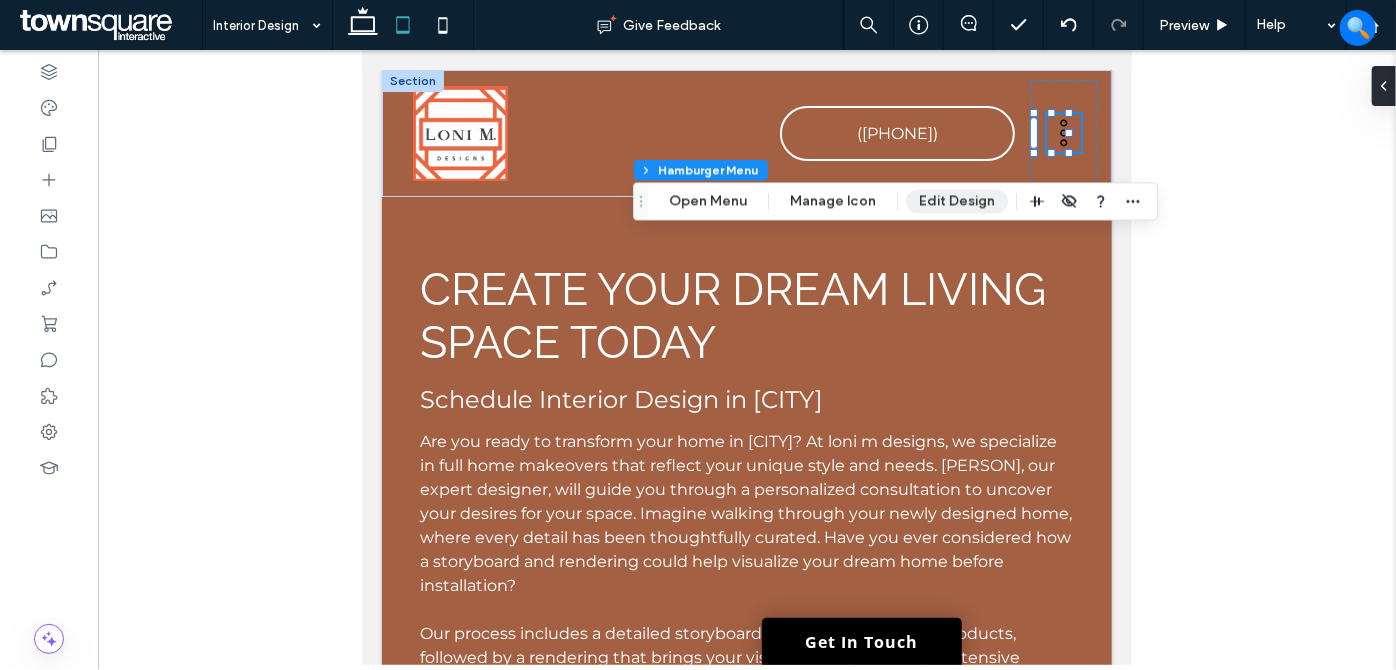 click on "Edit Design" at bounding box center [957, 201] 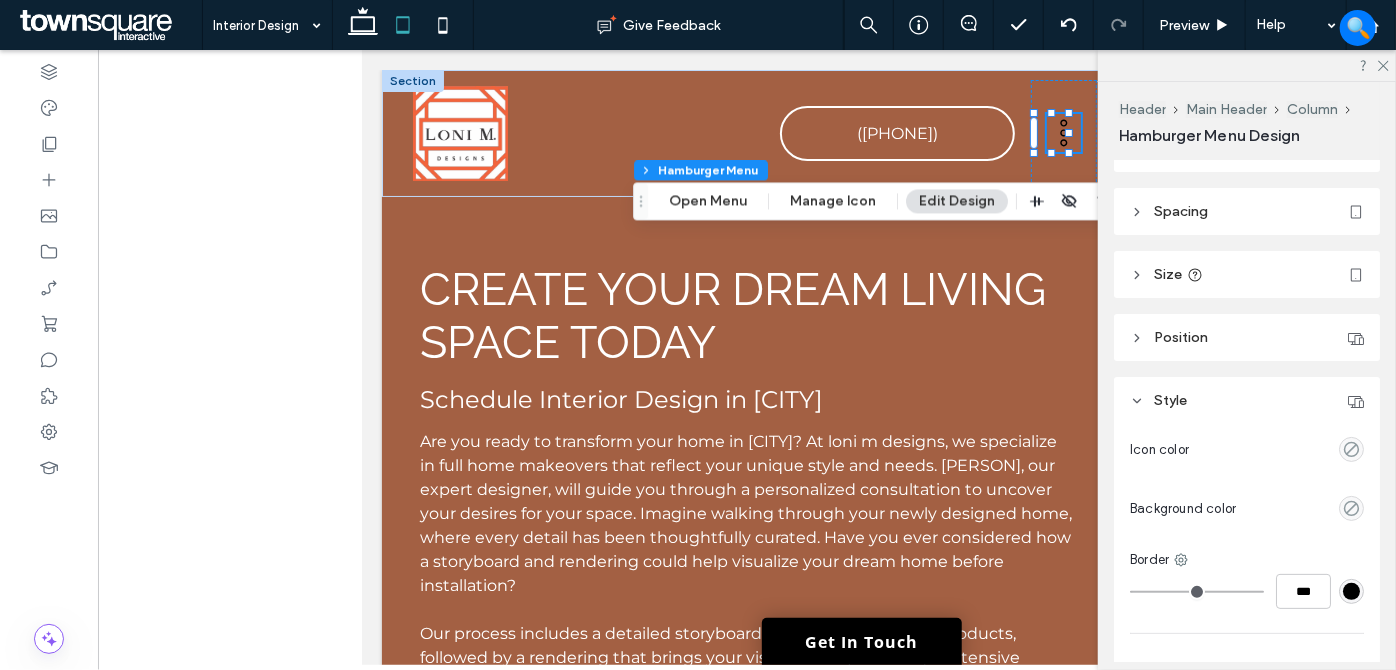 scroll, scrollTop: 0, scrollLeft: 0, axis: both 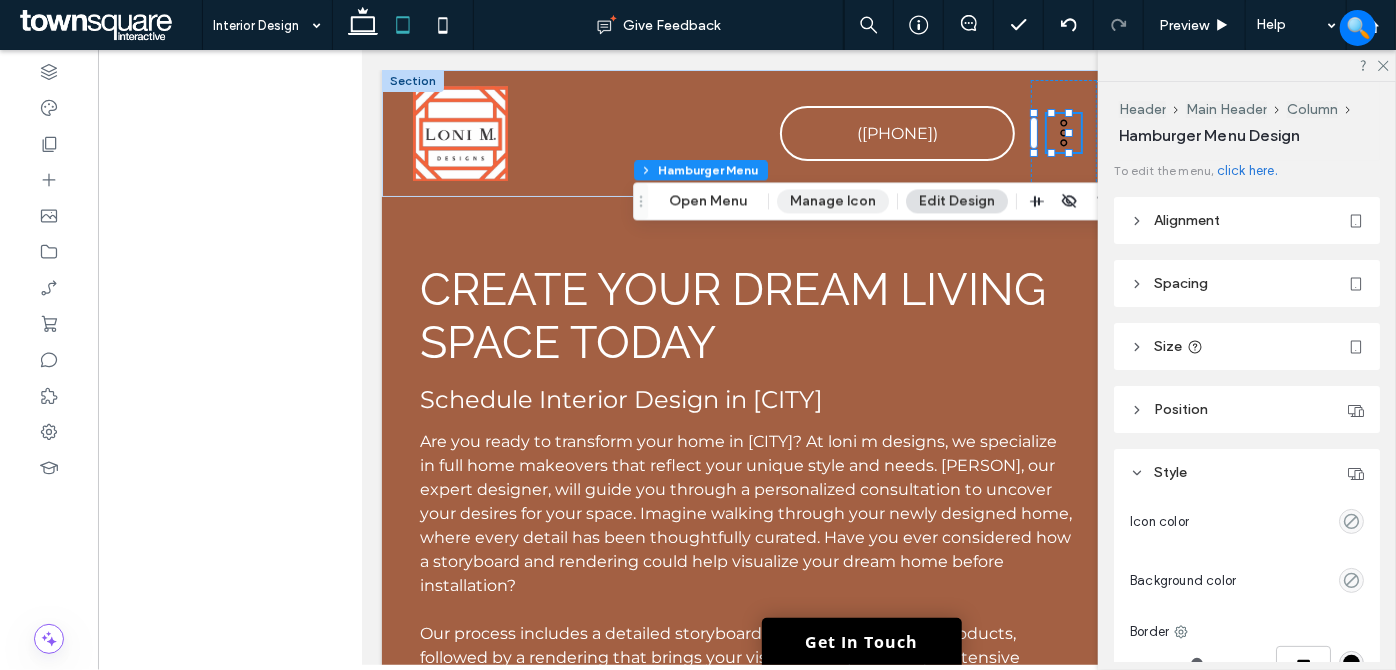 click on "Manage Icon" at bounding box center [833, 201] 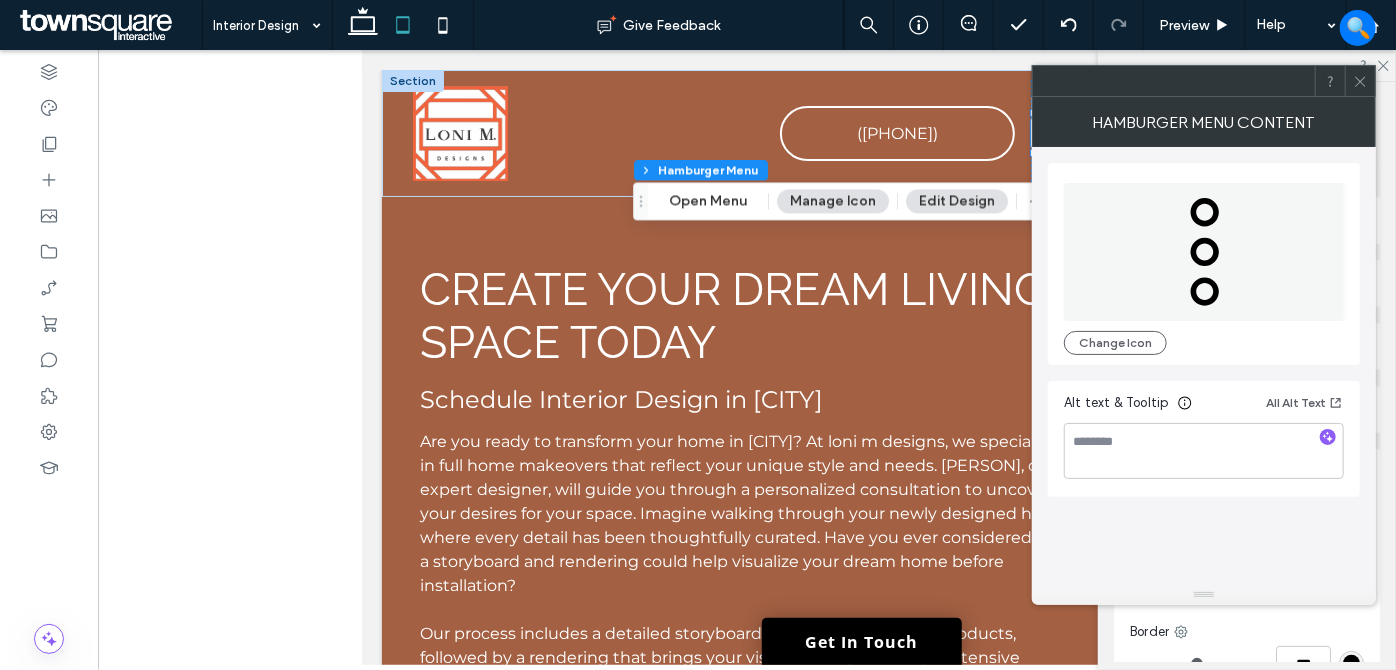 click on "Edit Design" at bounding box center [957, 201] 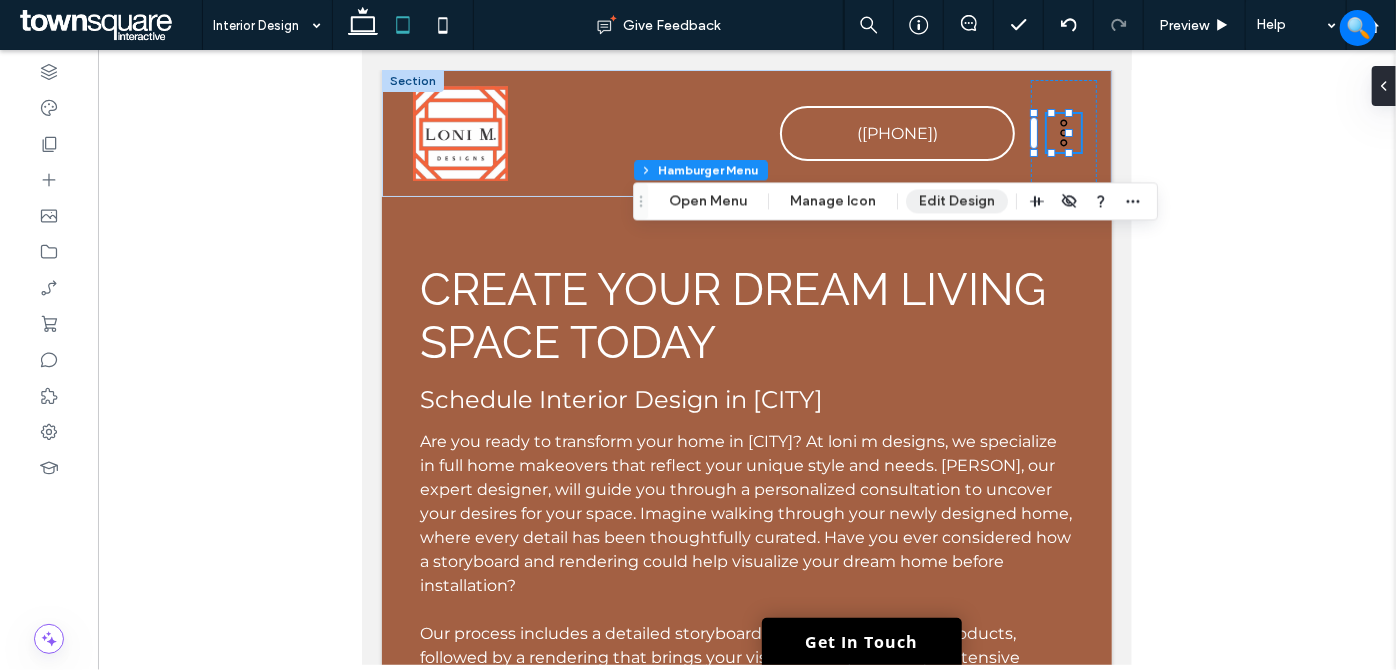 click on "Edit Design" at bounding box center [957, 201] 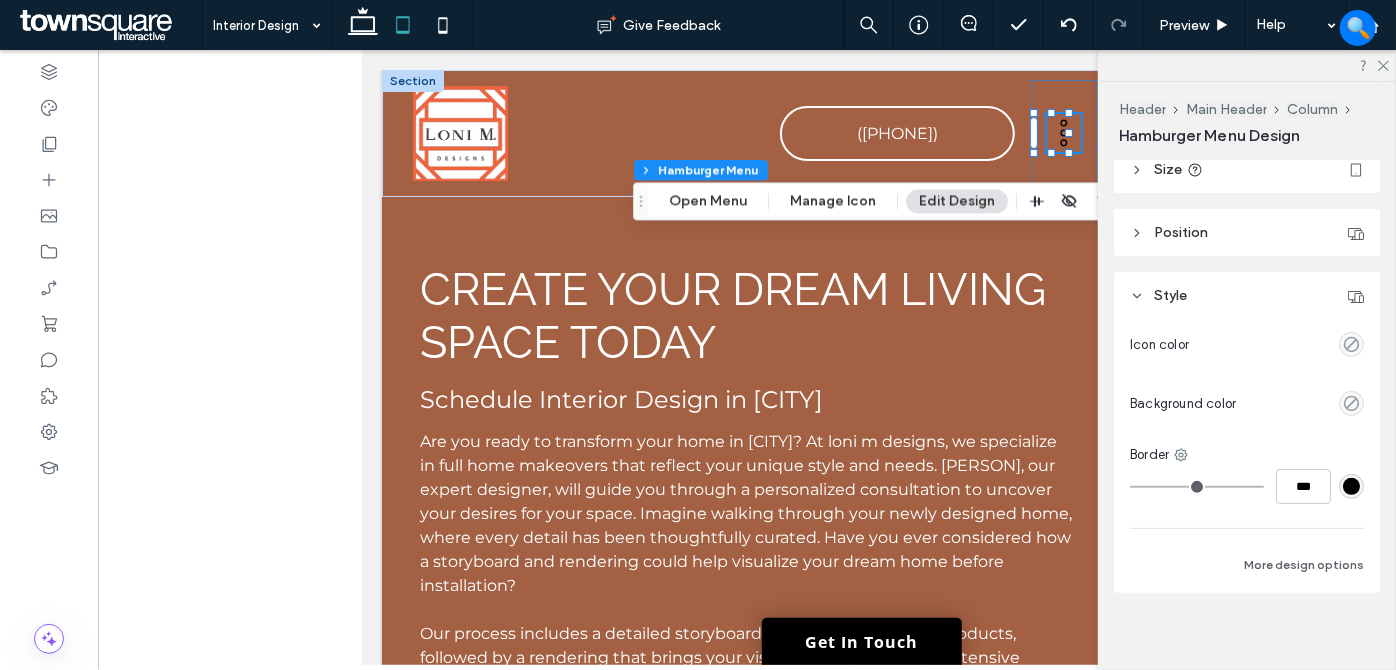 scroll, scrollTop: 186, scrollLeft: 0, axis: vertical 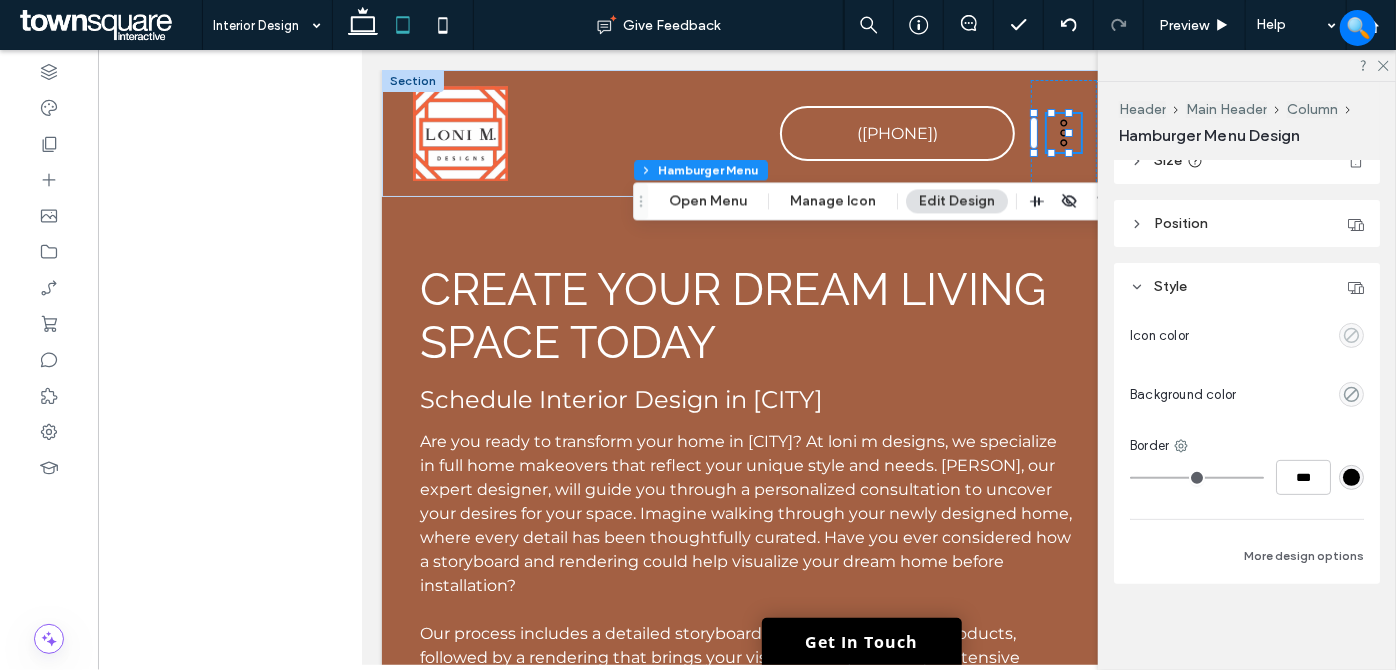 click 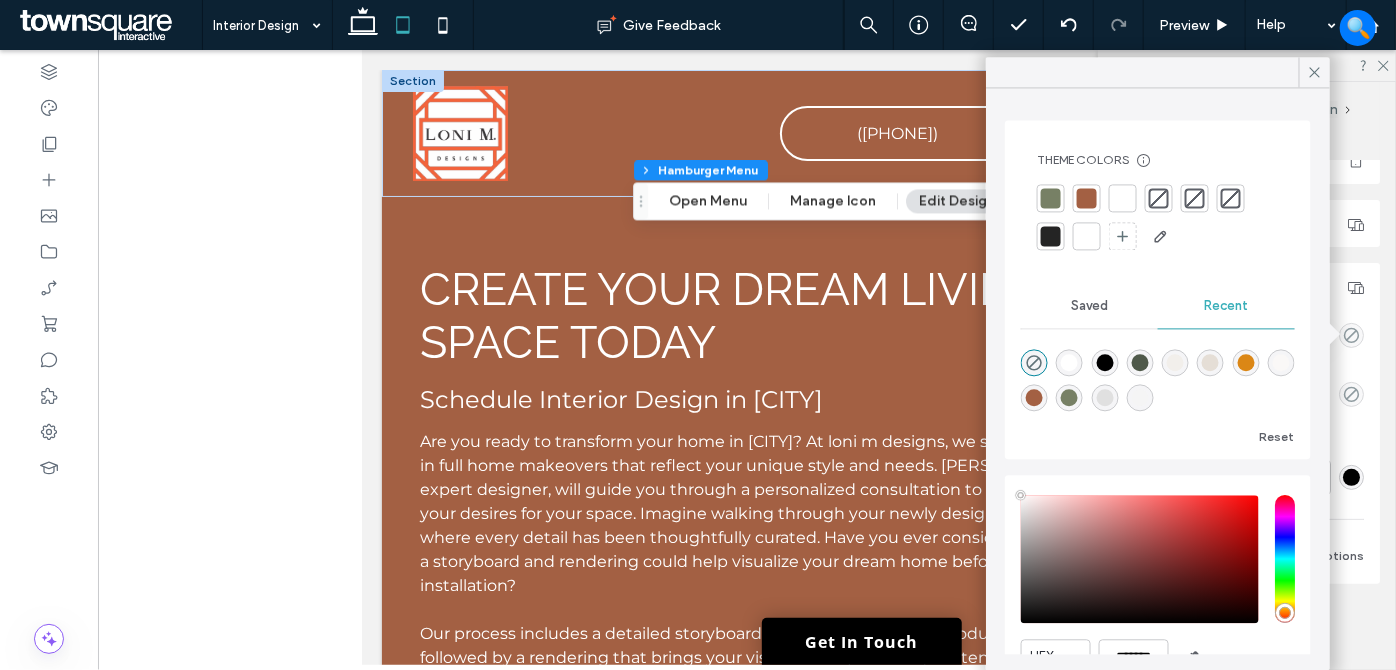 type on "**" 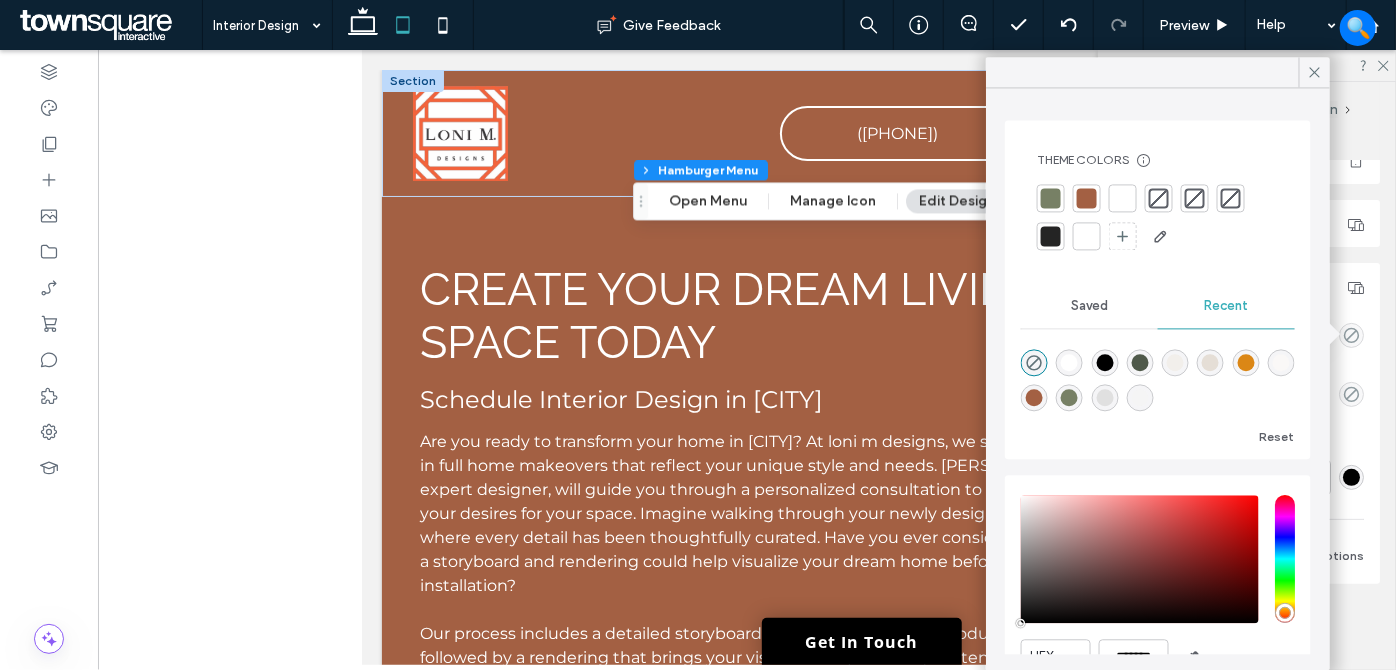 click at bounding box center [1123, 198] 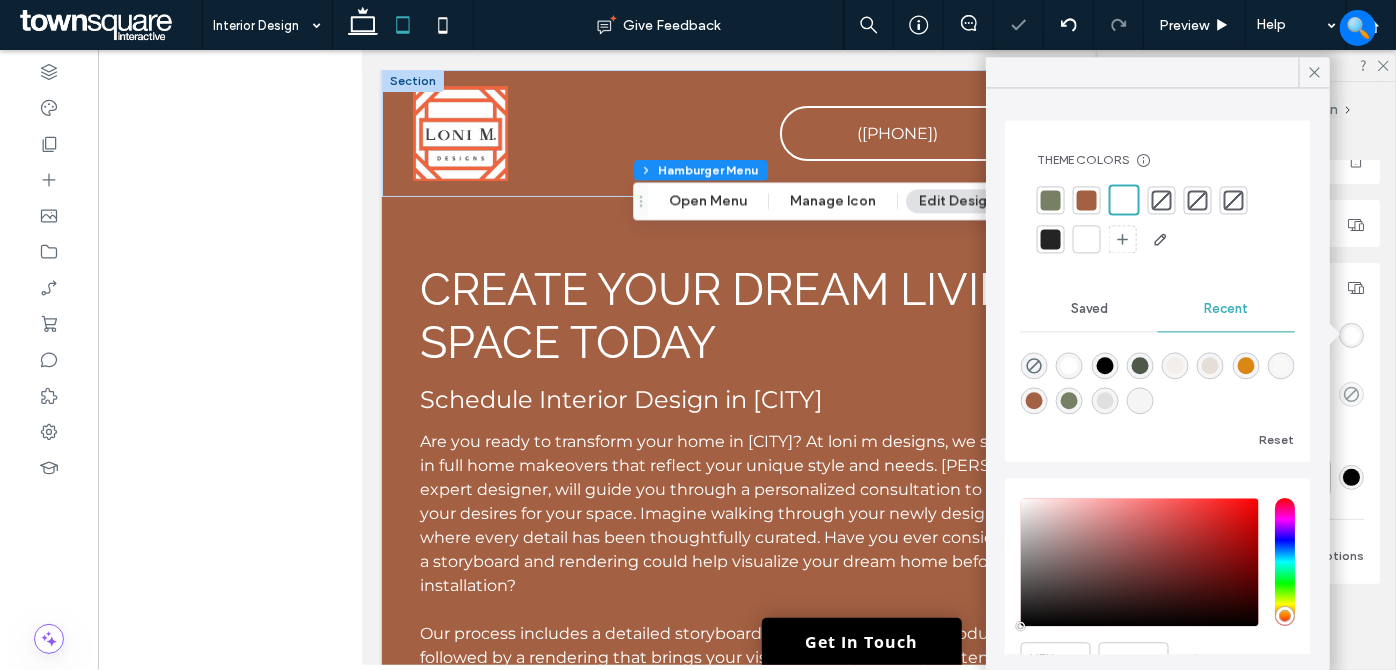 drag, startPoint x: 1304, startPoint y: 75, endPoint x: 1329, endPoint y: 74, distance: 25.019993 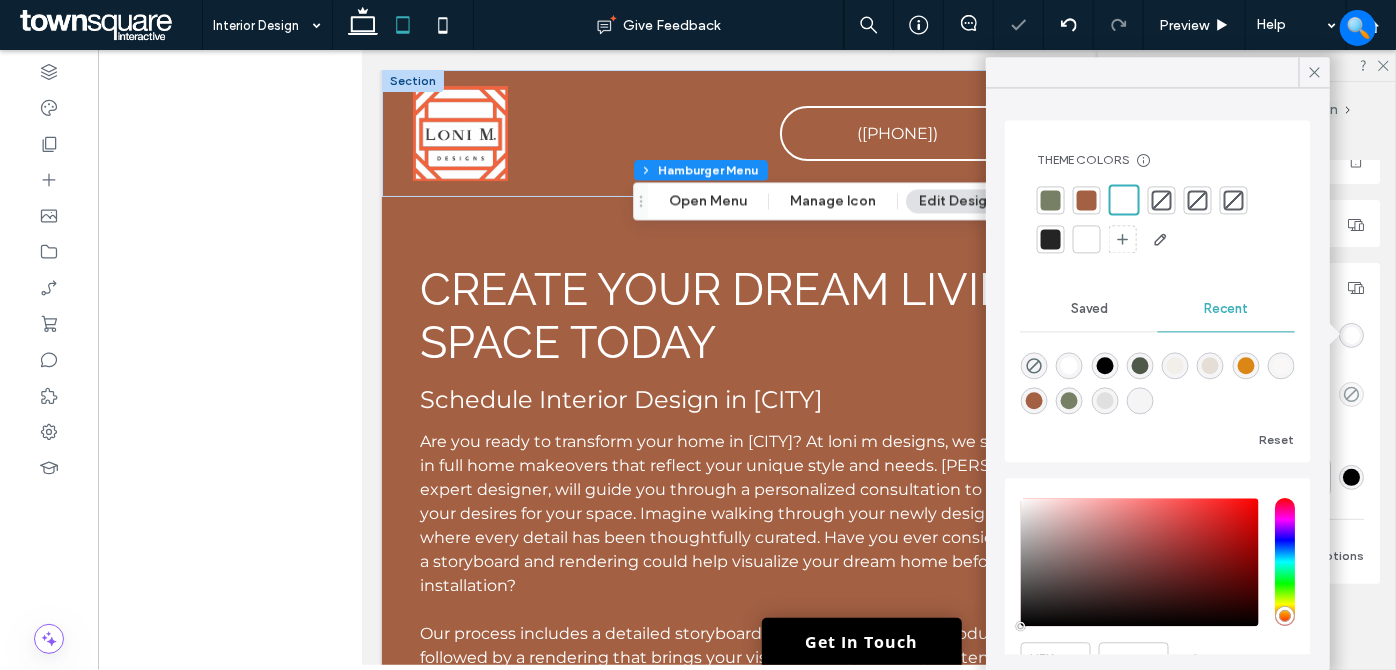 click at bounding box center [1314, 72] 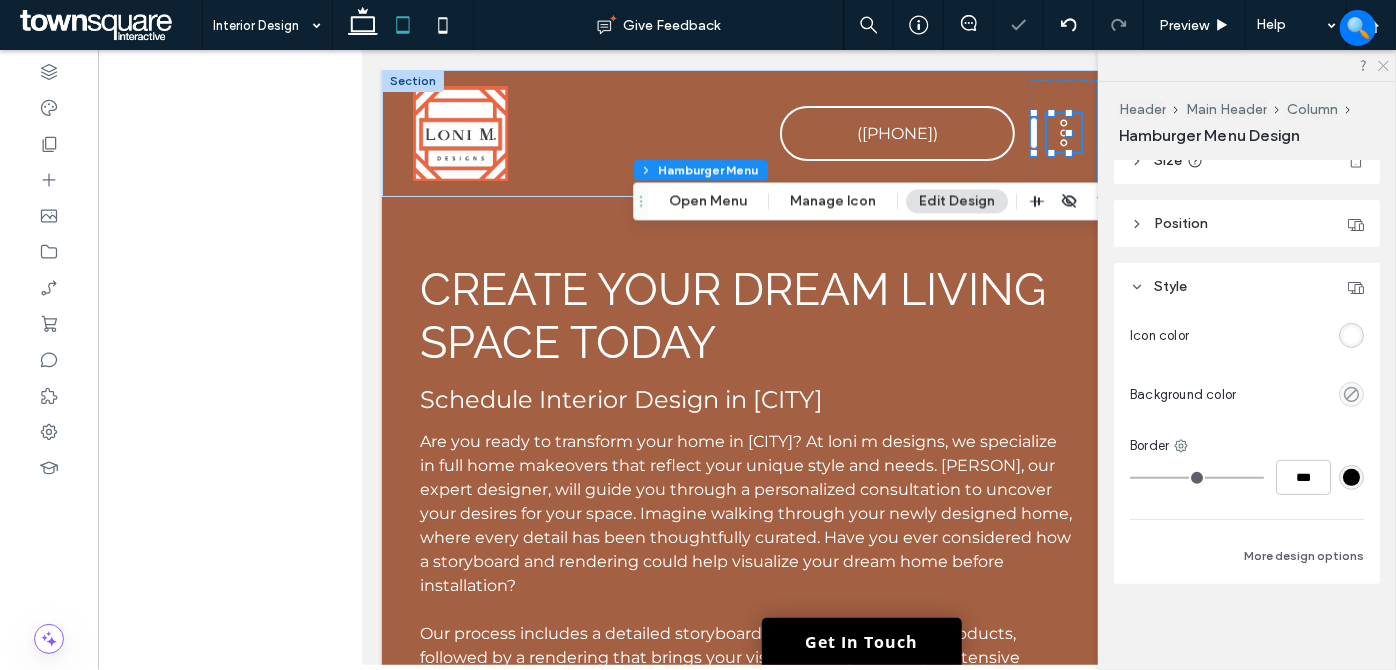 click 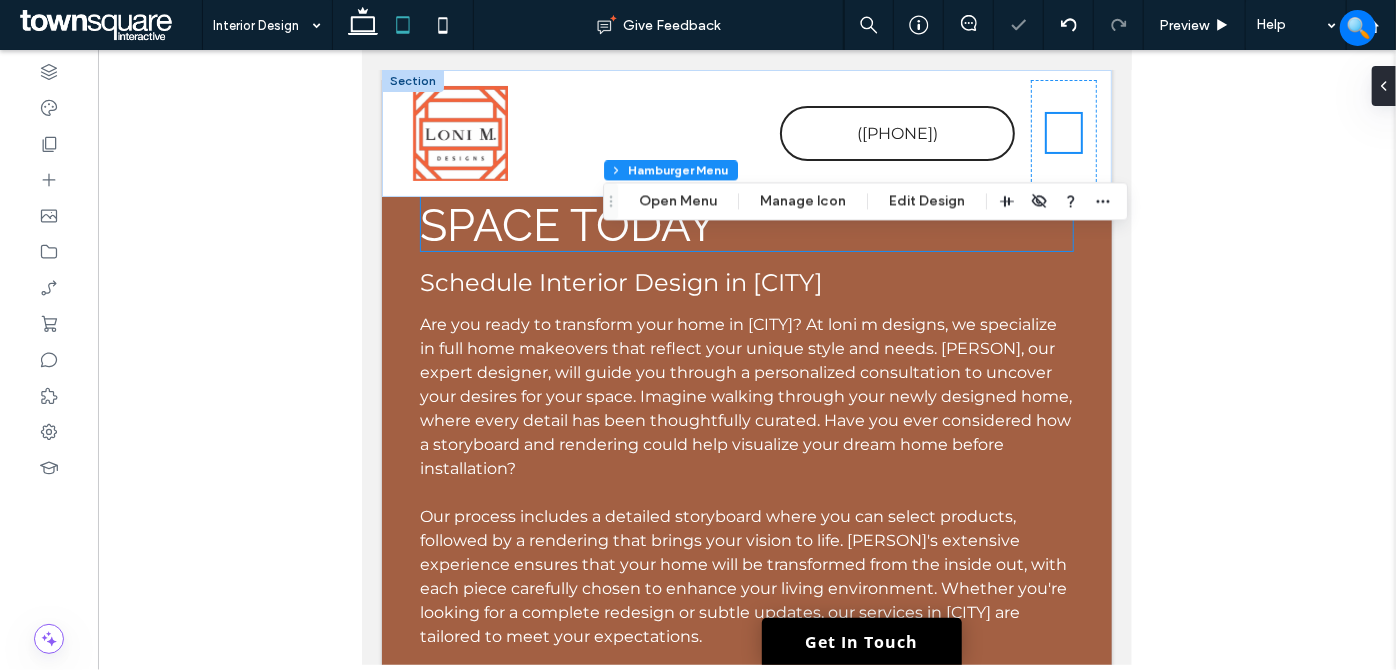 scroll, scrollTop: 272, scrollLeft: 0, axis: vertical 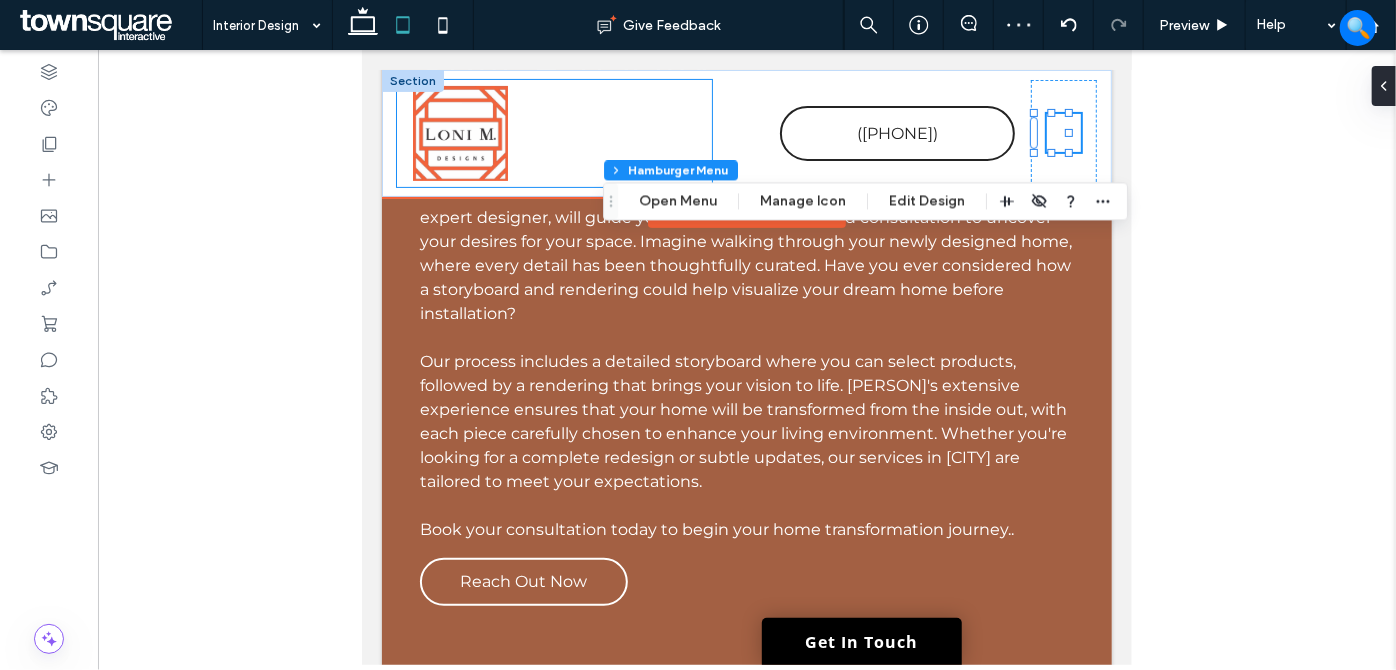 click at bounding box center [553, 132] 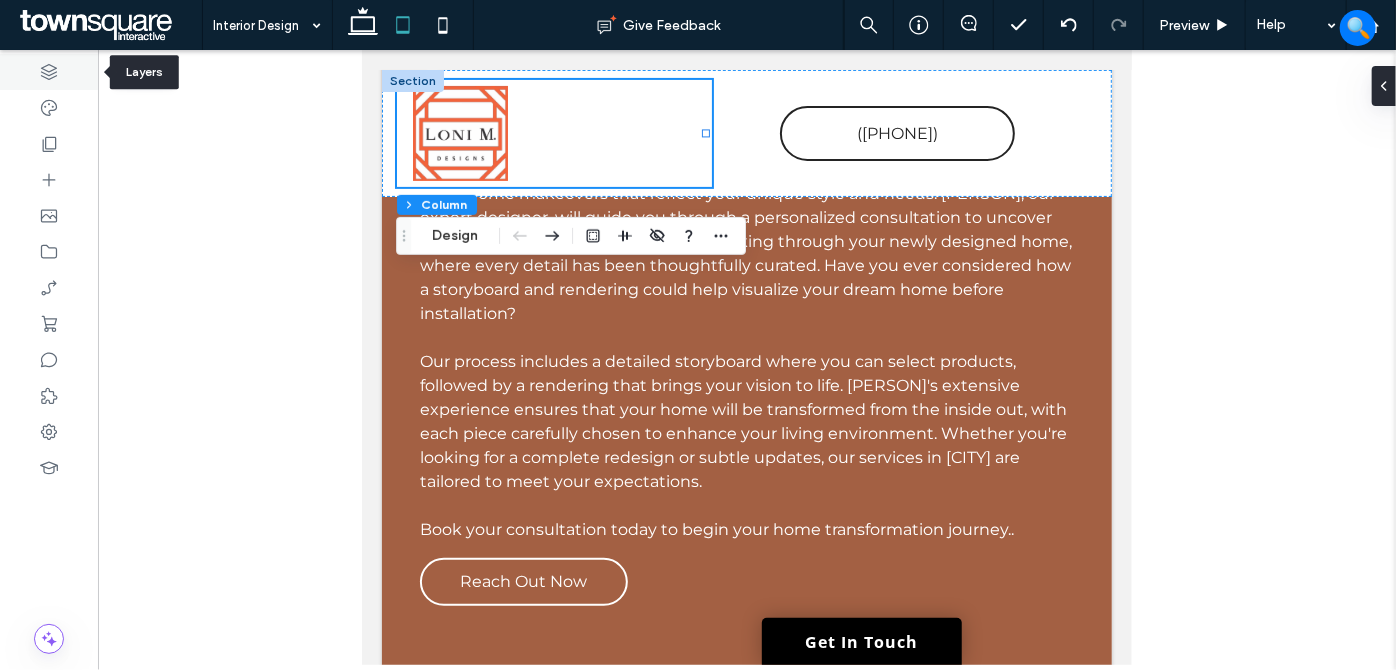 click 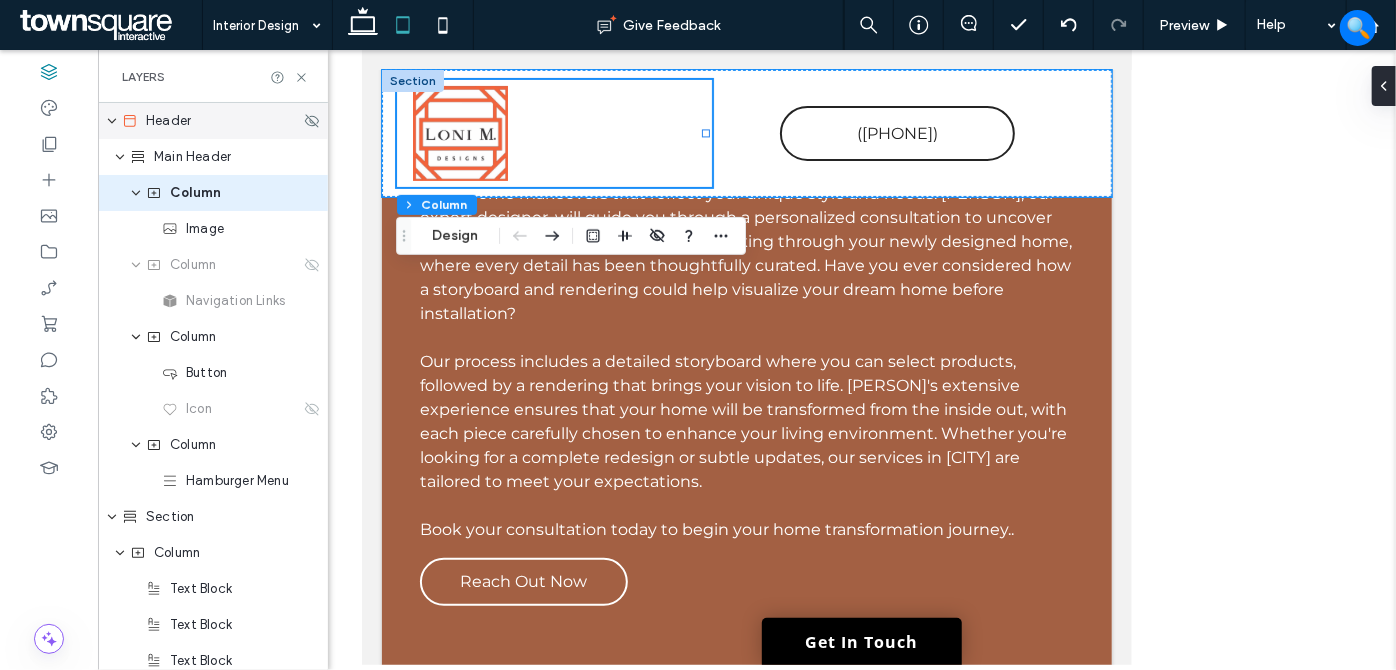 click on "Header" at bounding box center (211, 121) 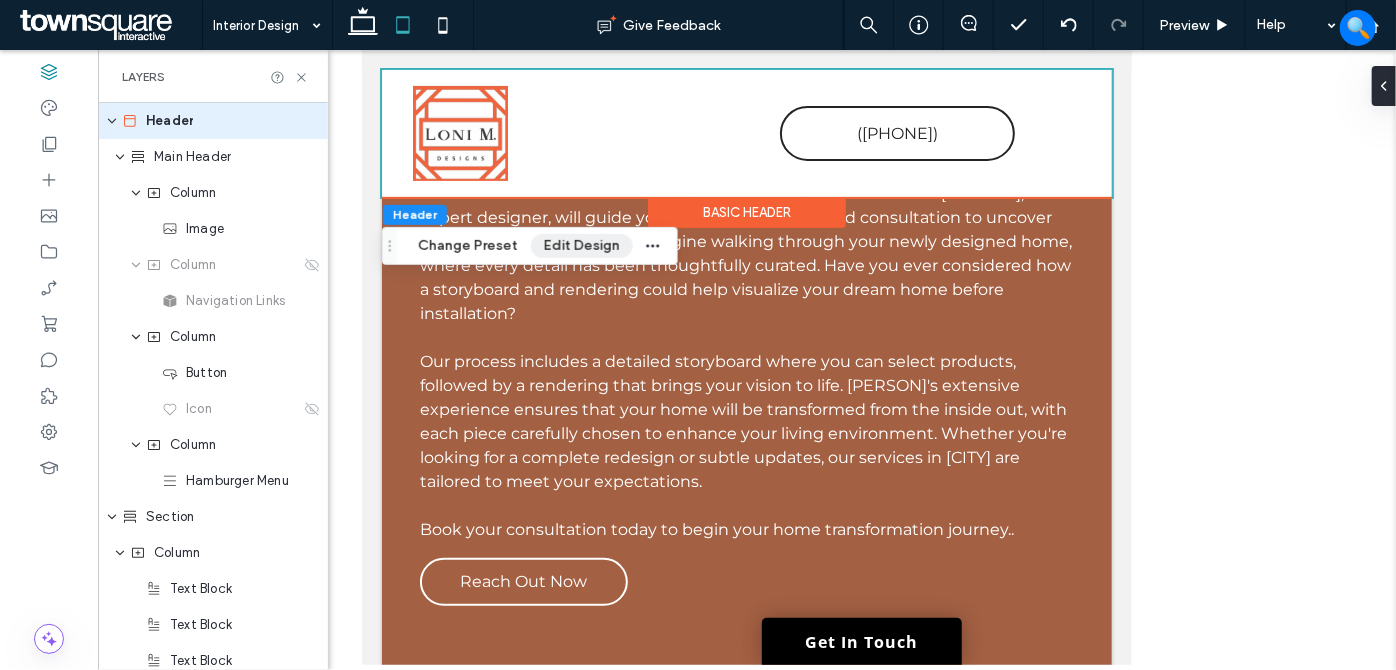 click on "Edit Design" at bounding box center [582, 246] 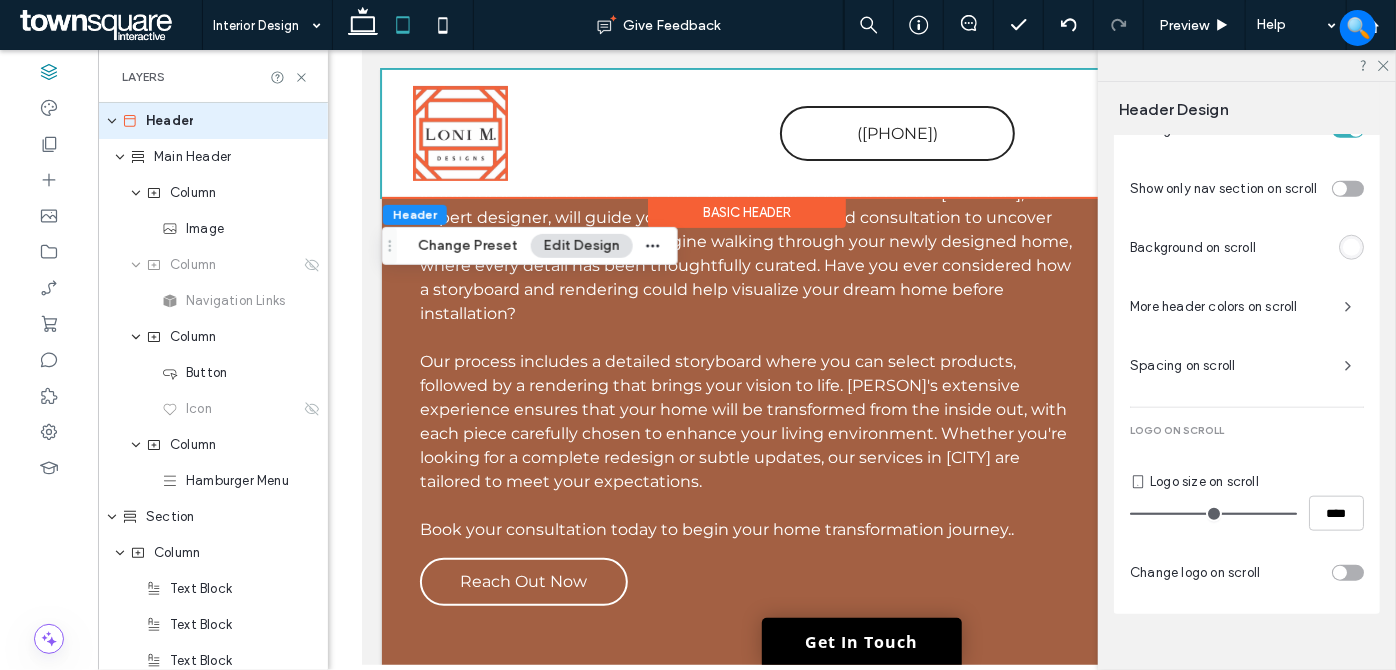 scroll, scrollTop: 1026, scrollLeft: 0, axis: vertical 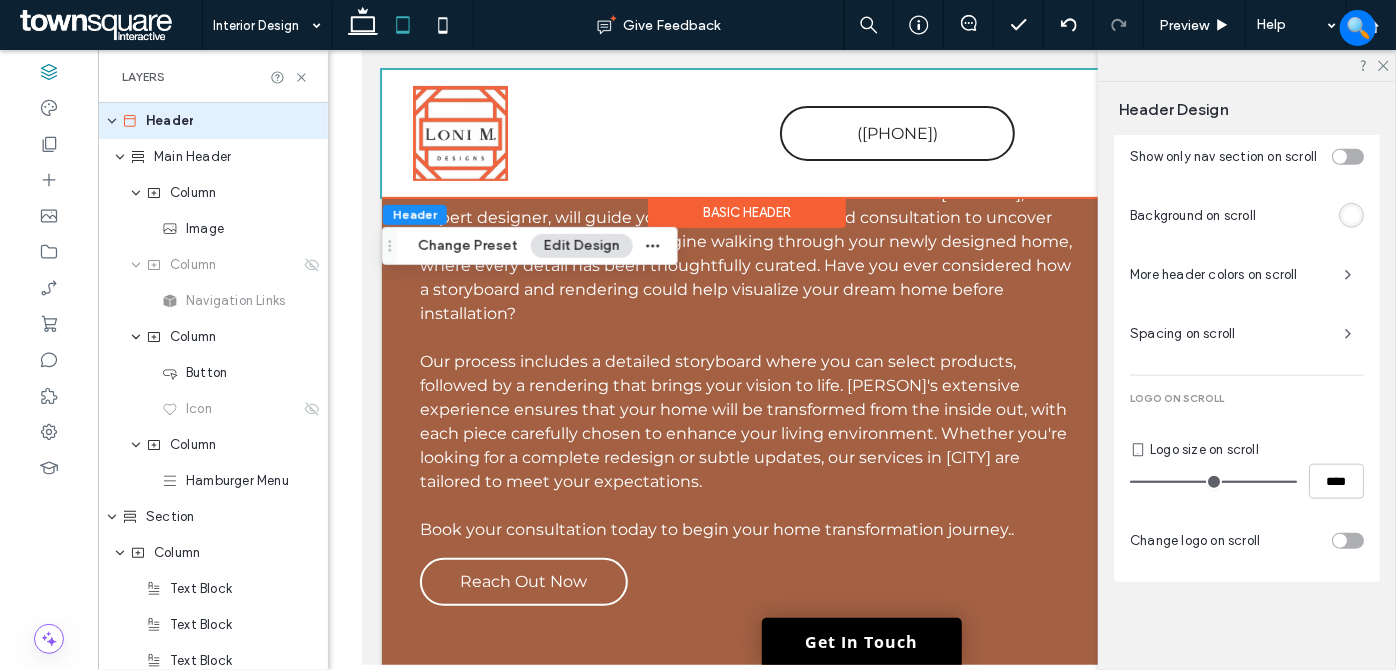drag, startPoint x: 1285, startPoint y: 271, endPoint x: 1224, endPoint y: 279, distance: 61.522354 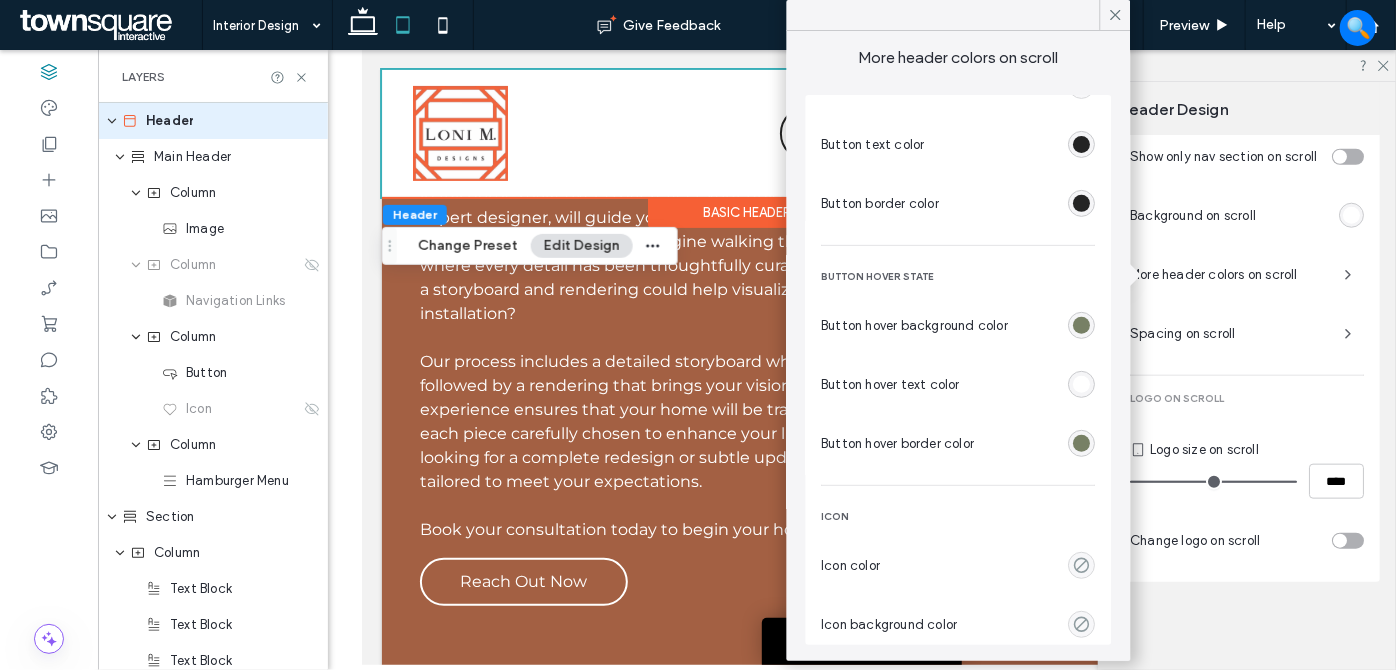 scroll, scrollTop: 389, scrollLeft: 0, axis: vertical 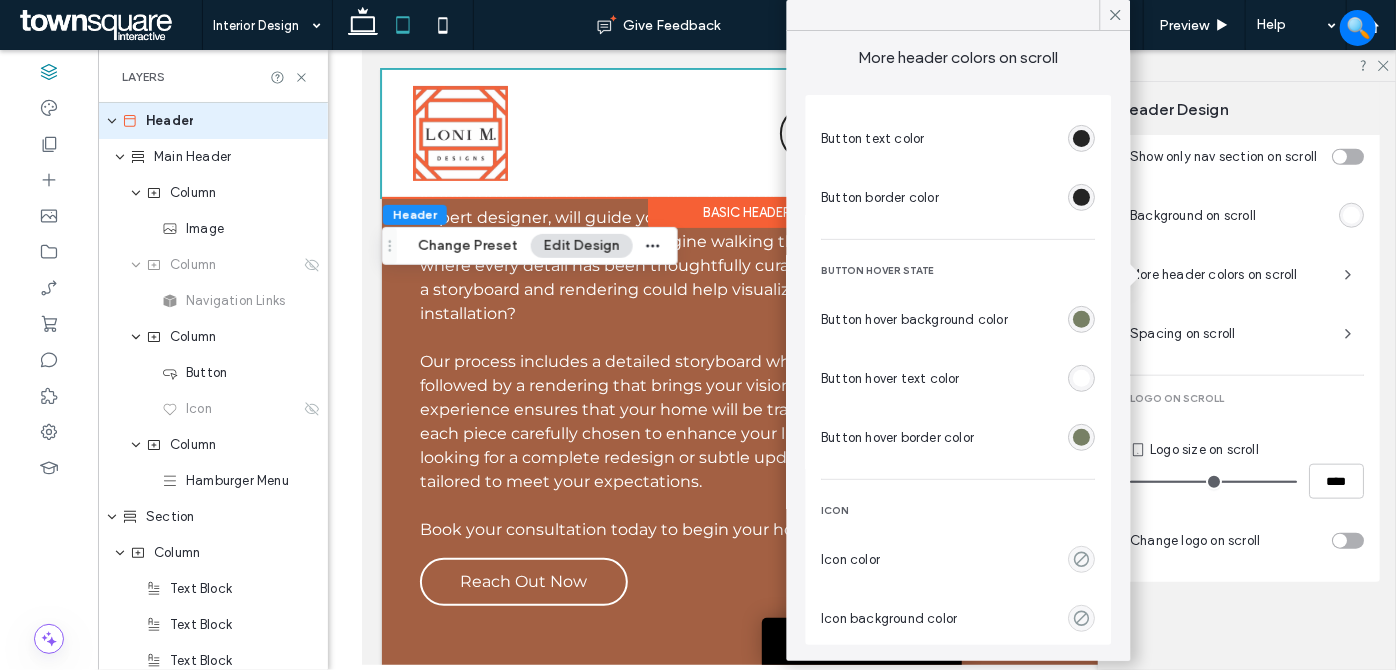 drag, startPoint x: 1071, startPoint y: 566, endPoint x: 1058, endPoint y: 544, distance: 25.553865 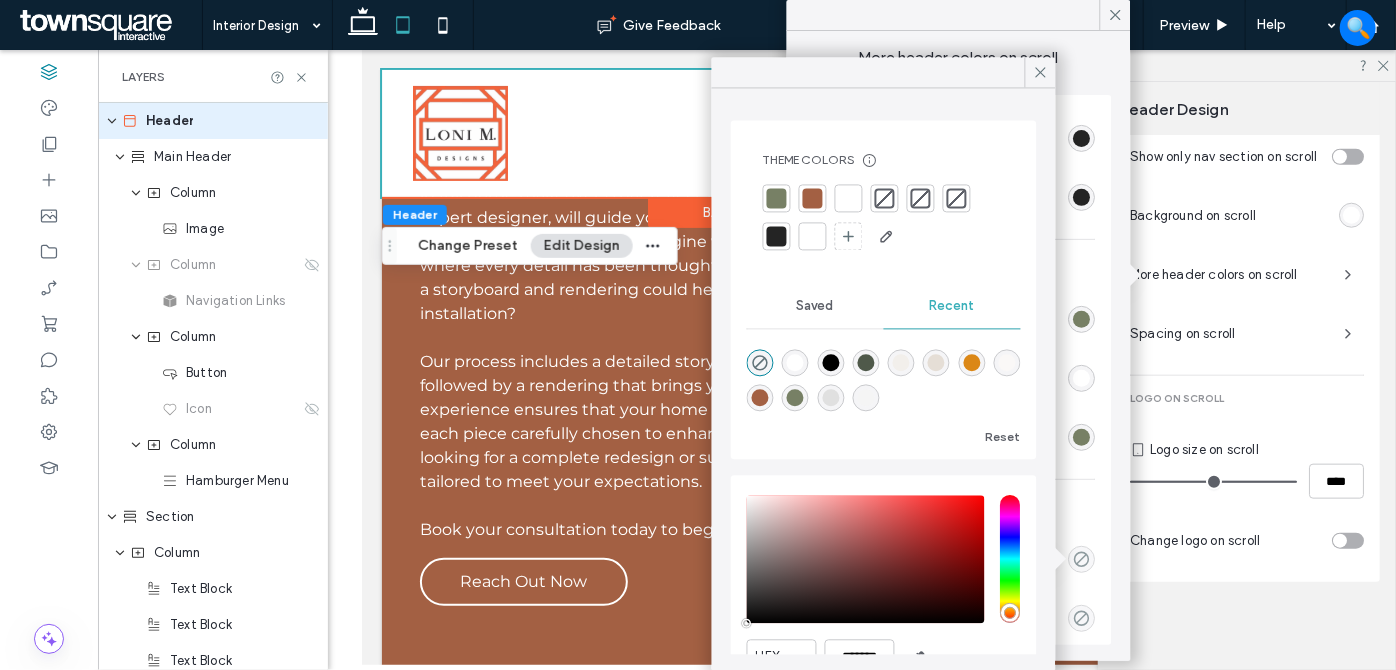 click at bounding box center (777, 236) 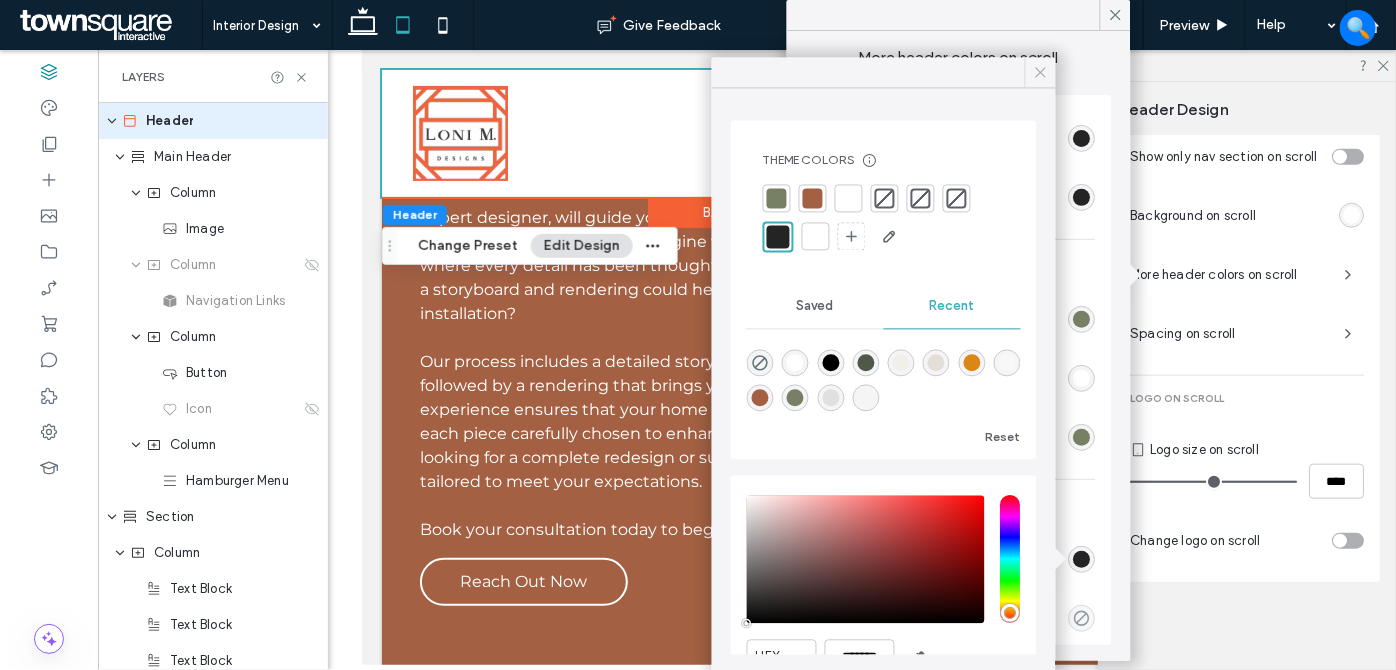 click 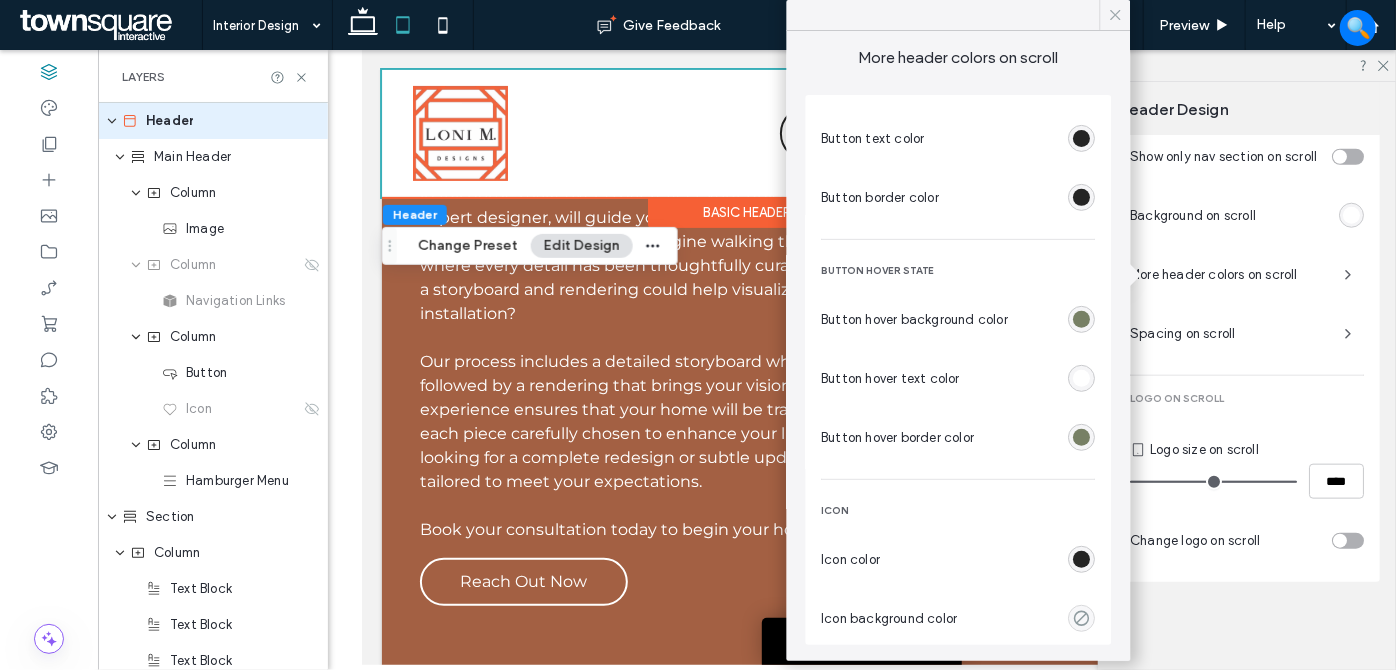 click 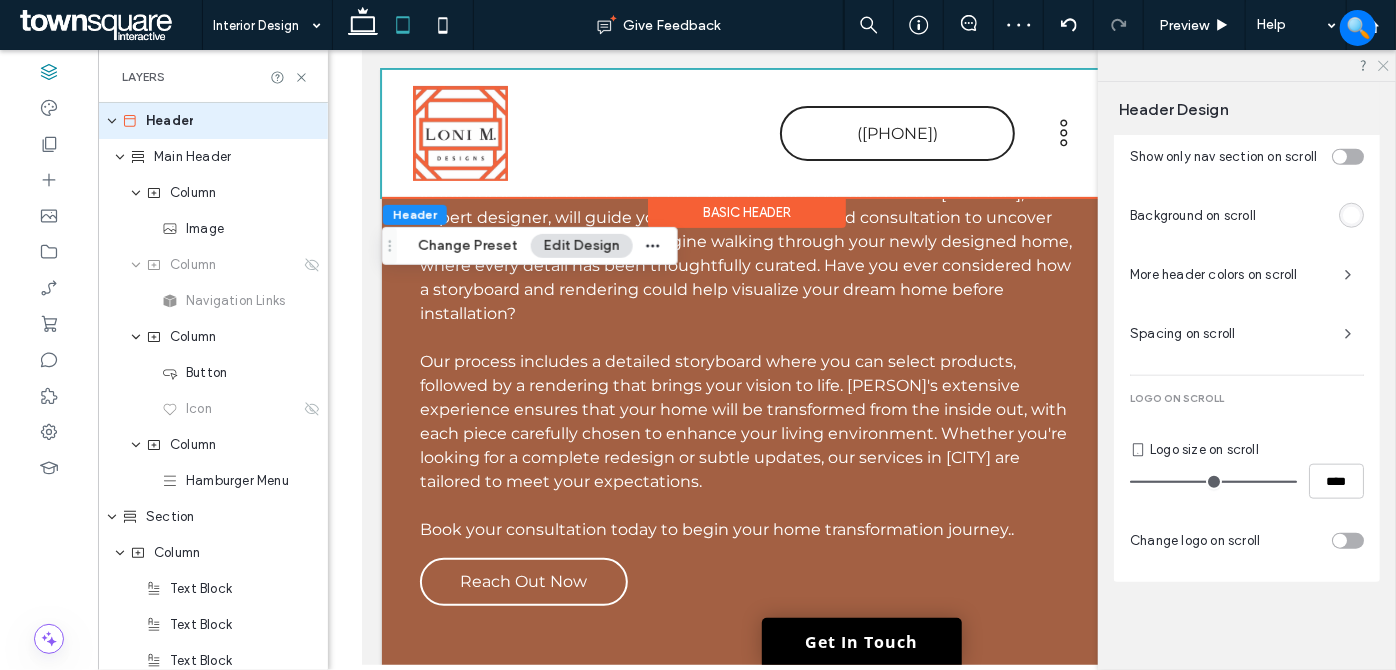 click 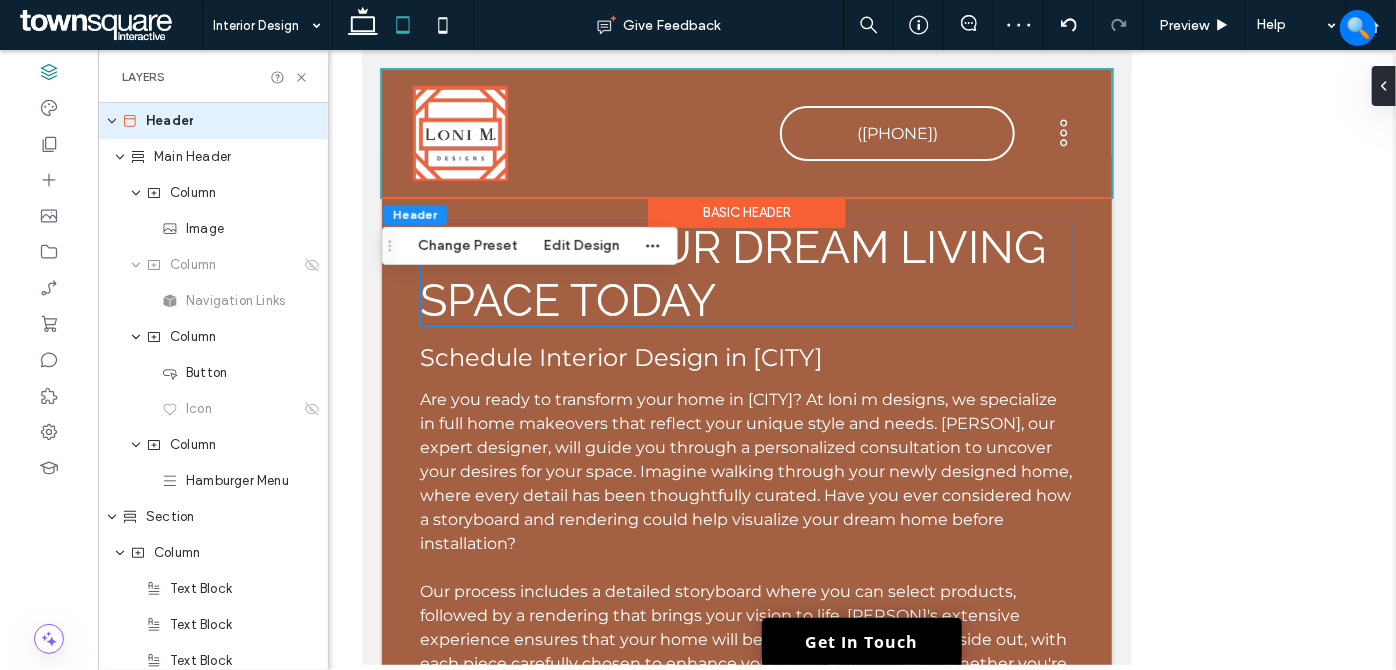scroll, scrollTop: 0, scrollLeft: 0, axis: both 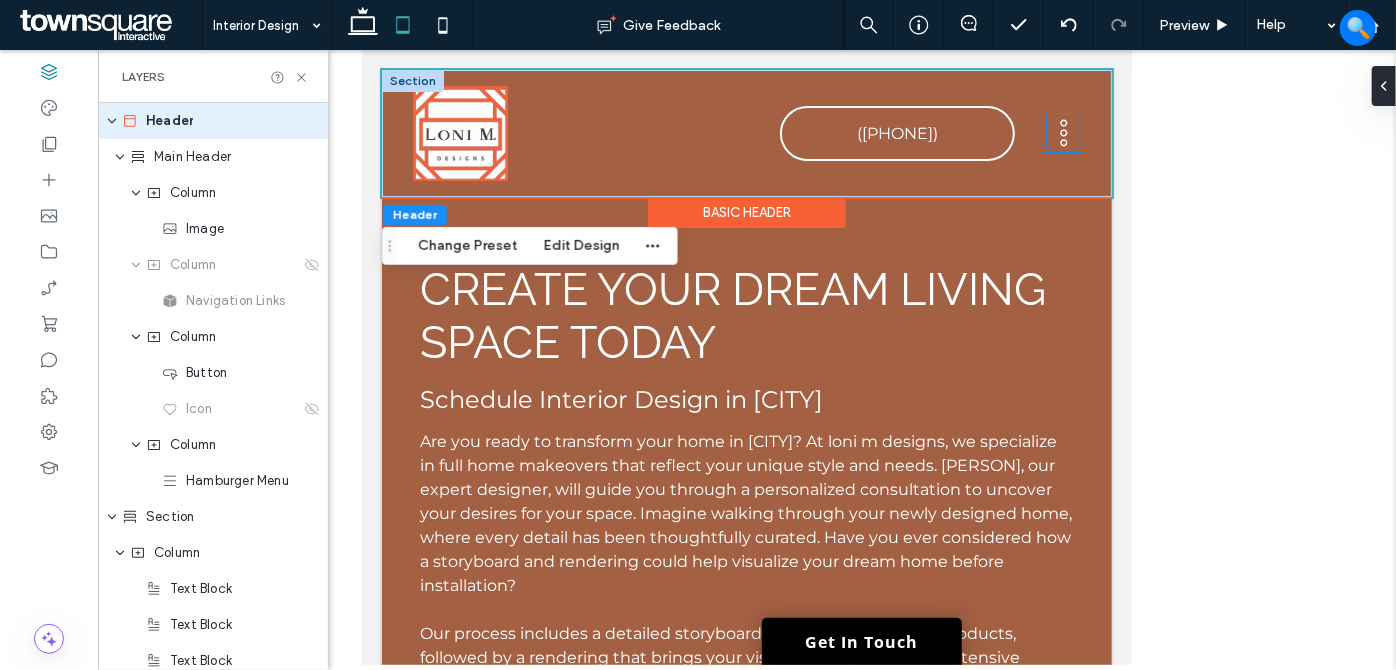 click 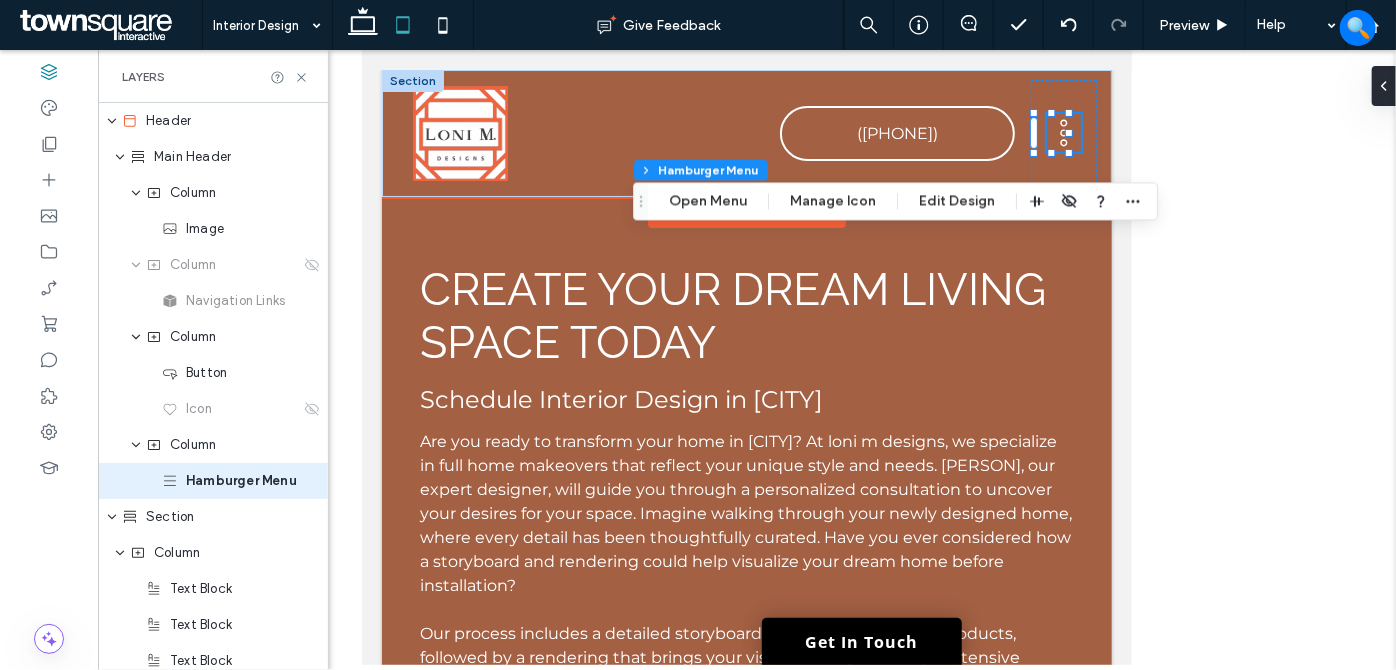 scroll, scrollTop: 93, scrollLeft: 0, axis: vertical 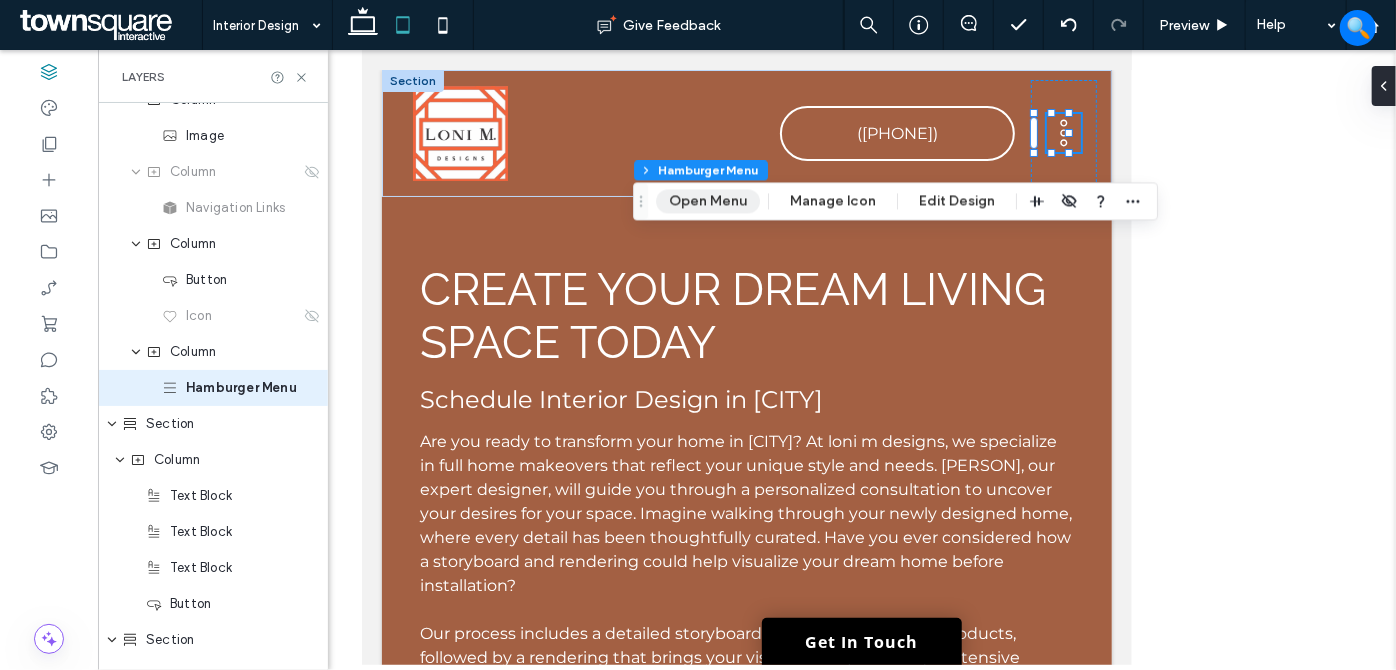 click on "Open Menu" at bounding box center (708, 201) 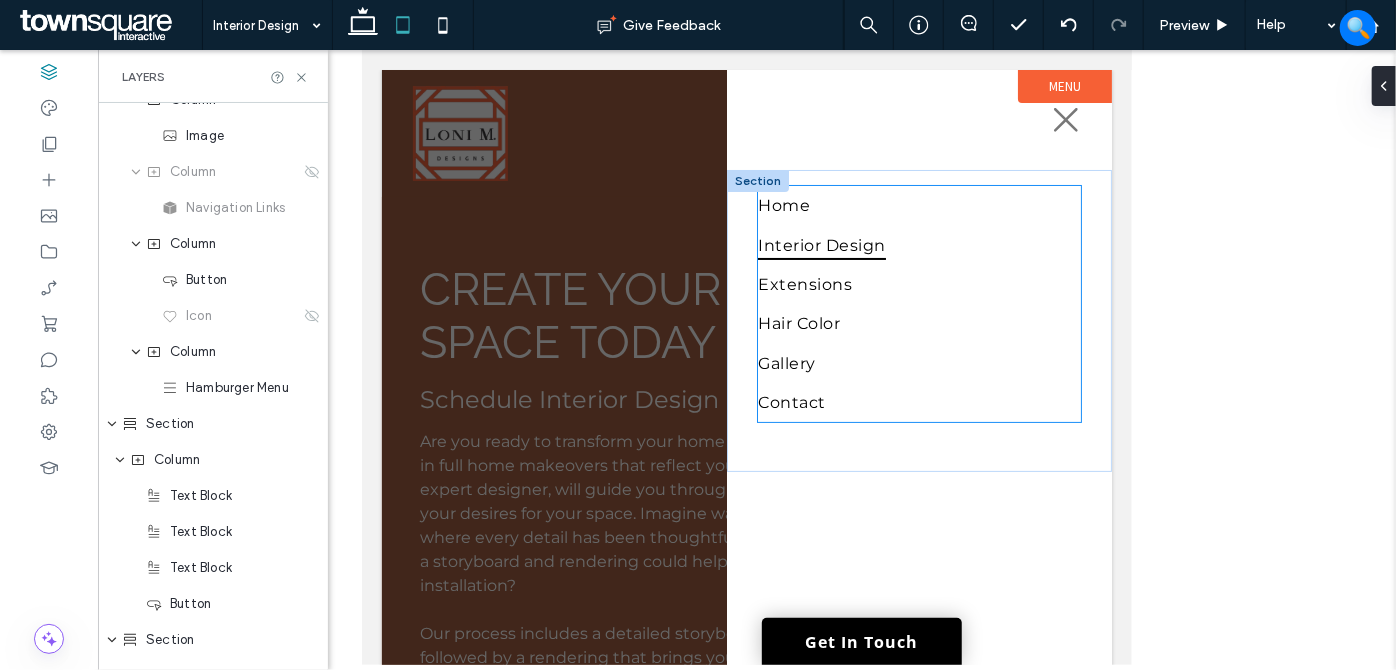 scroll, scrollTop: 0, scrollLeft: 0, axis: both 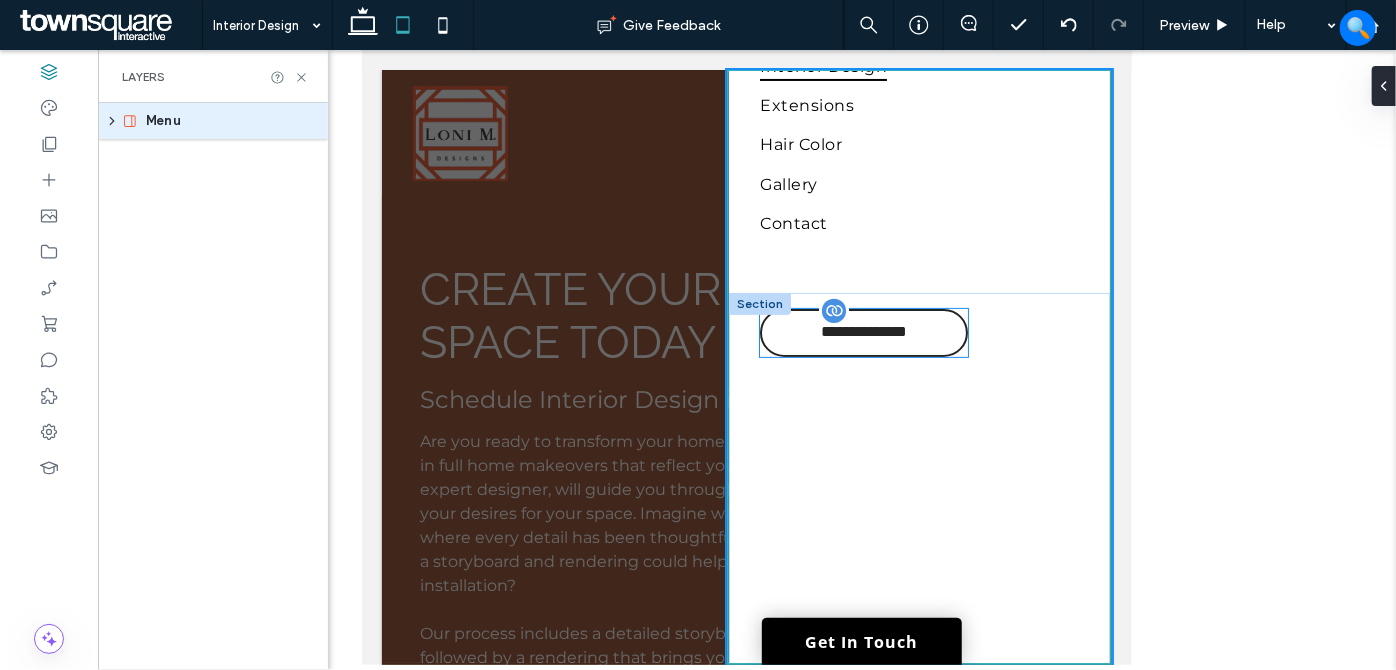 click on "**********" at bounding box center [863, 332] 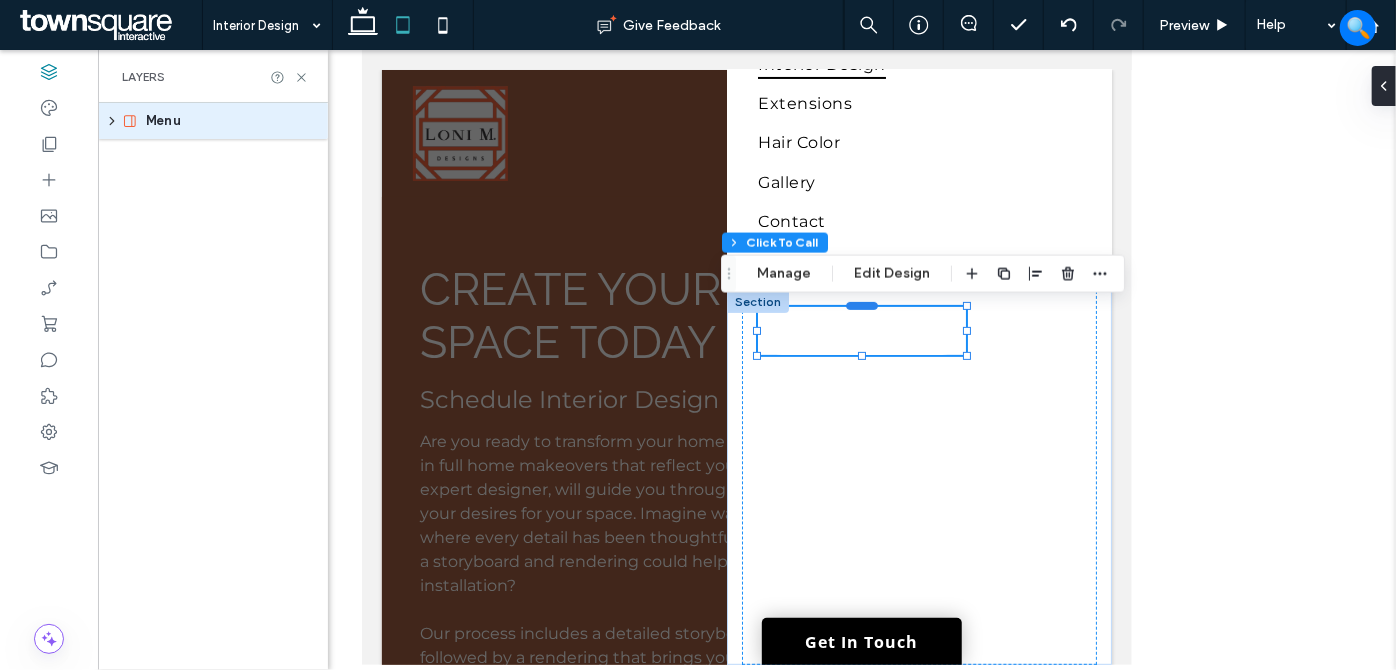 scroll, scrollTop: 180, scrollLeft: 0, axis: vertical 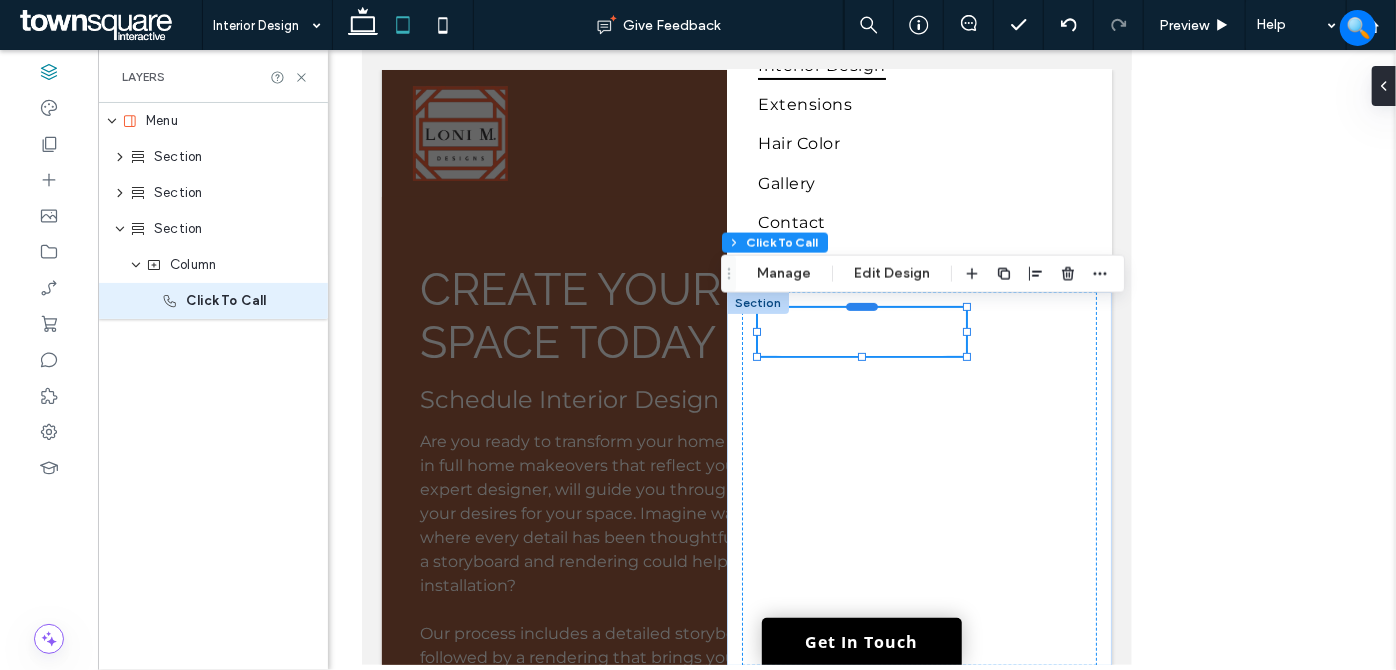 type on "**" 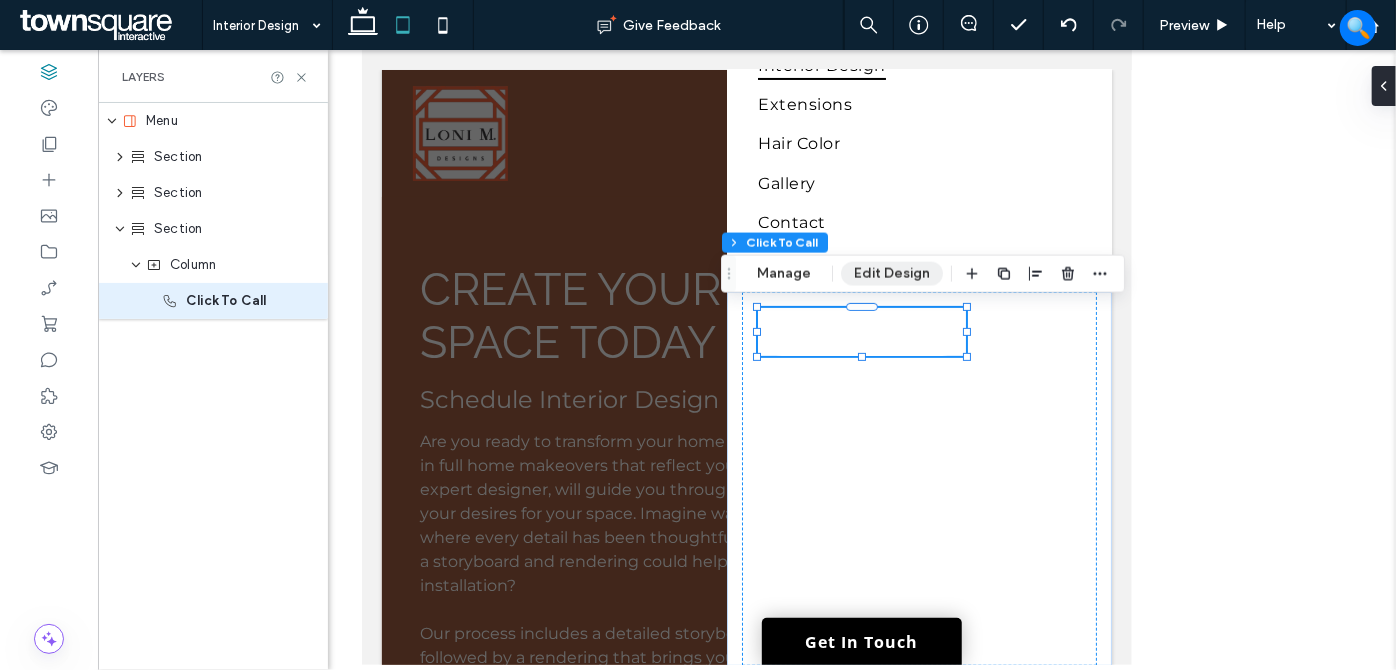 click on "Edit Design" at bounding box center [892, 274] 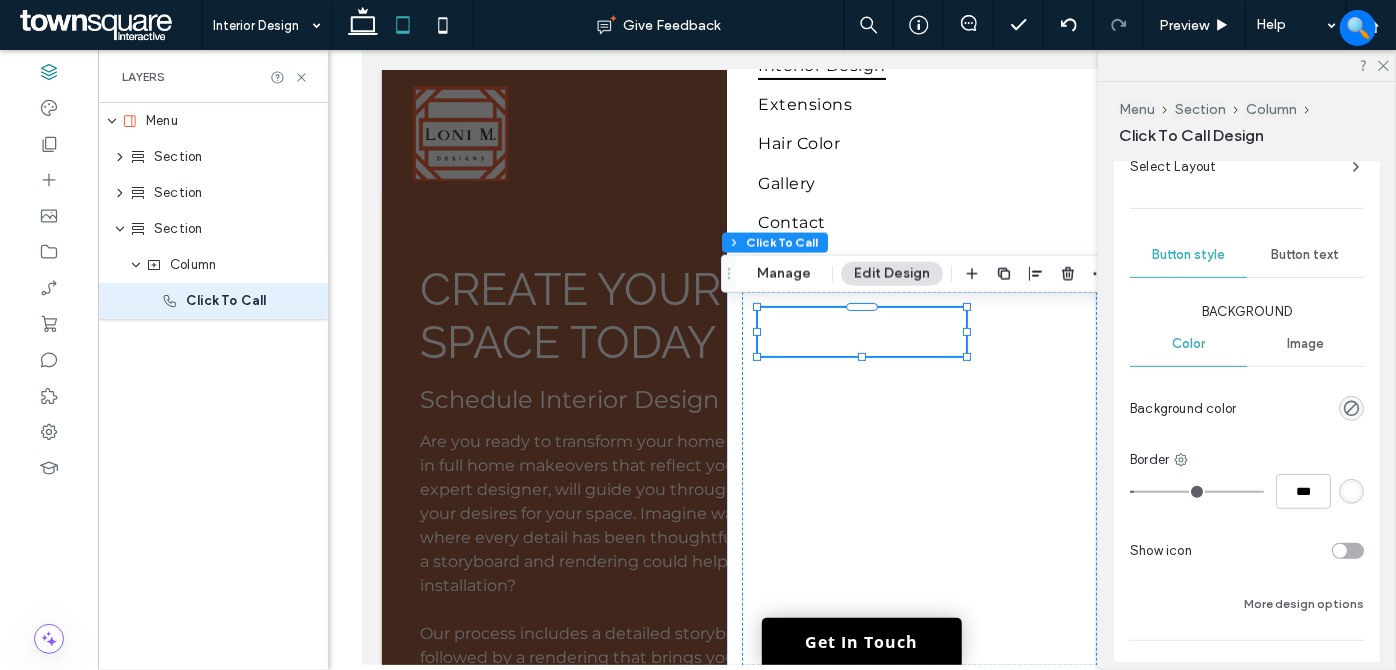 scroll, scrollTop: 576, scrollLeft: 0, axis: vertical 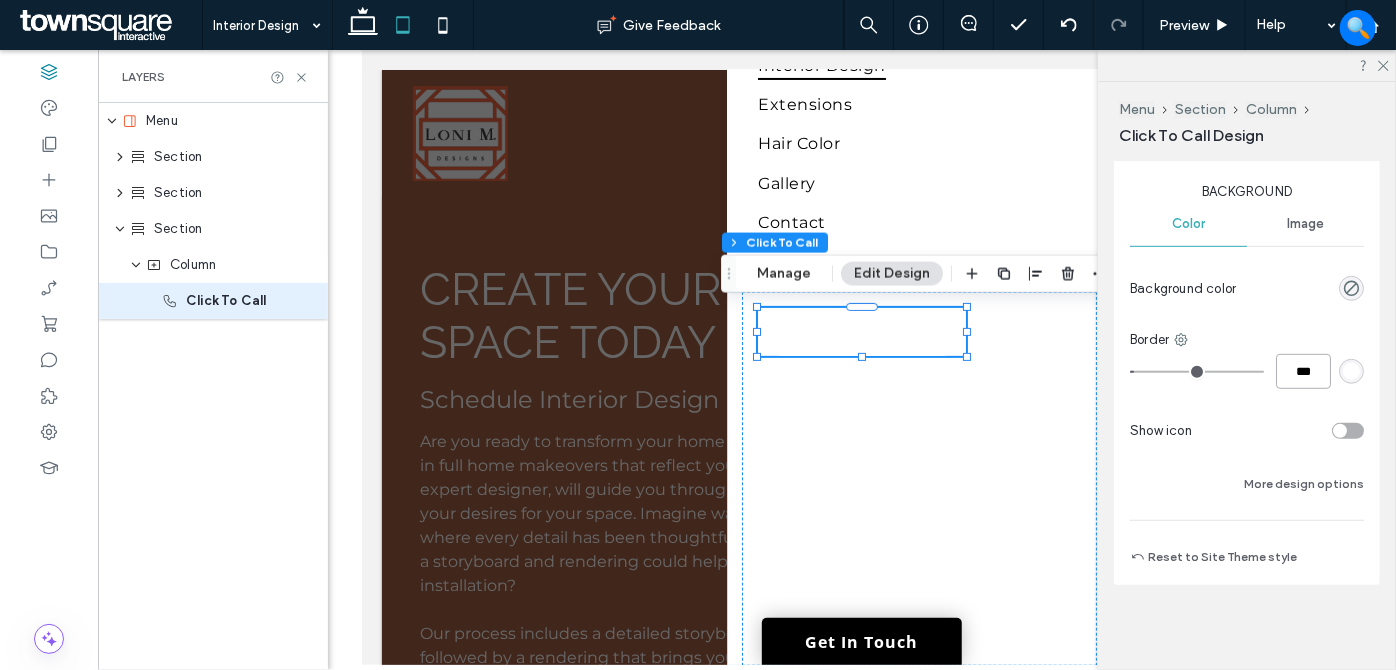 click on "***" at bounding box center [1303, 371] 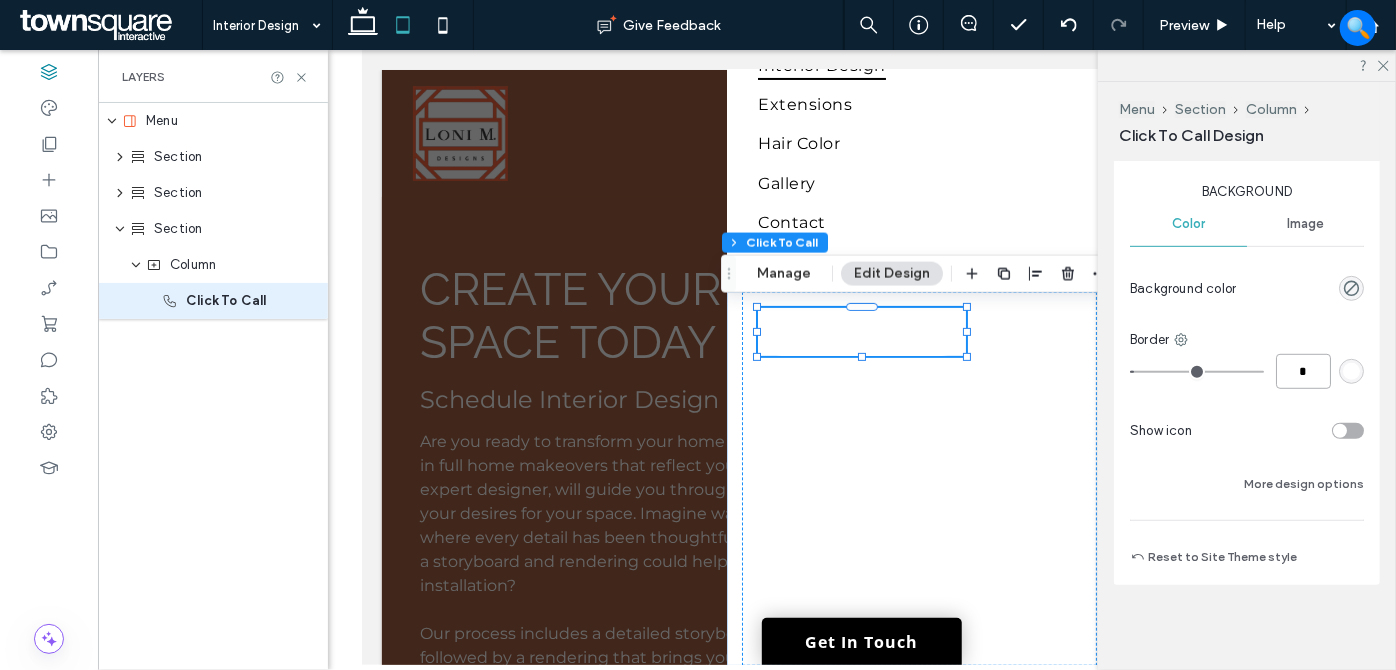 type on "*" 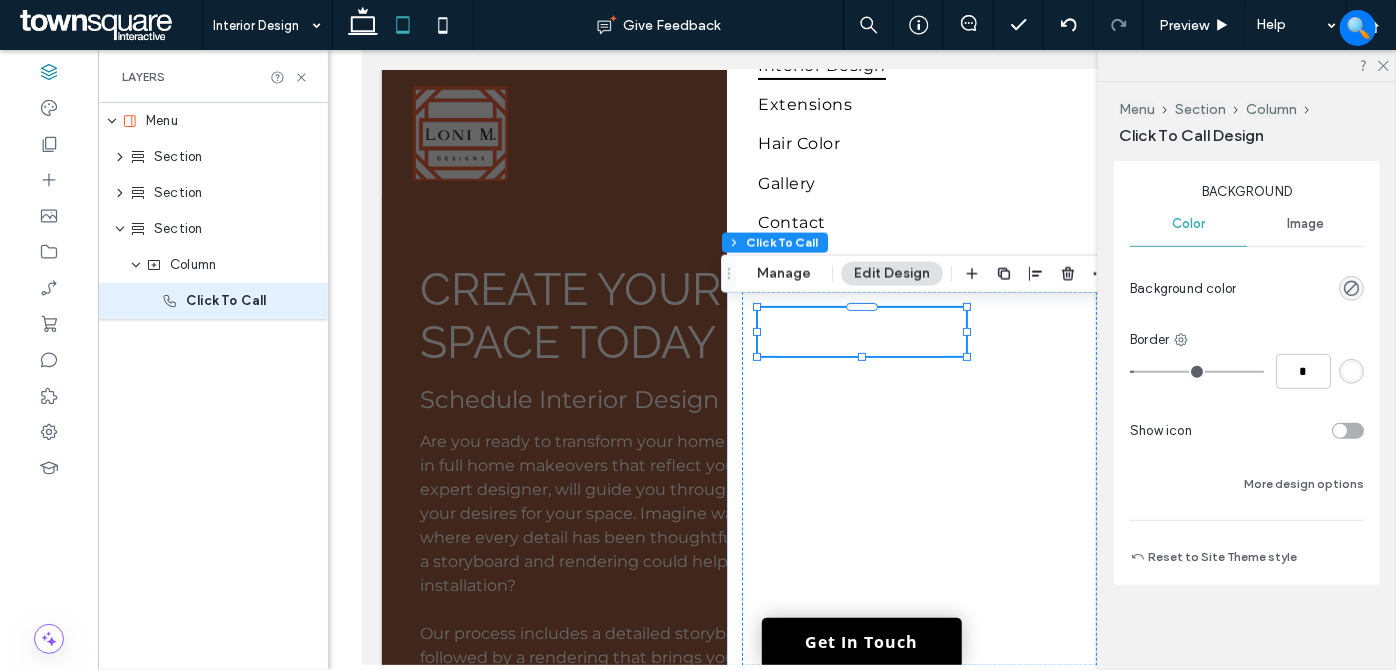 type on "*" 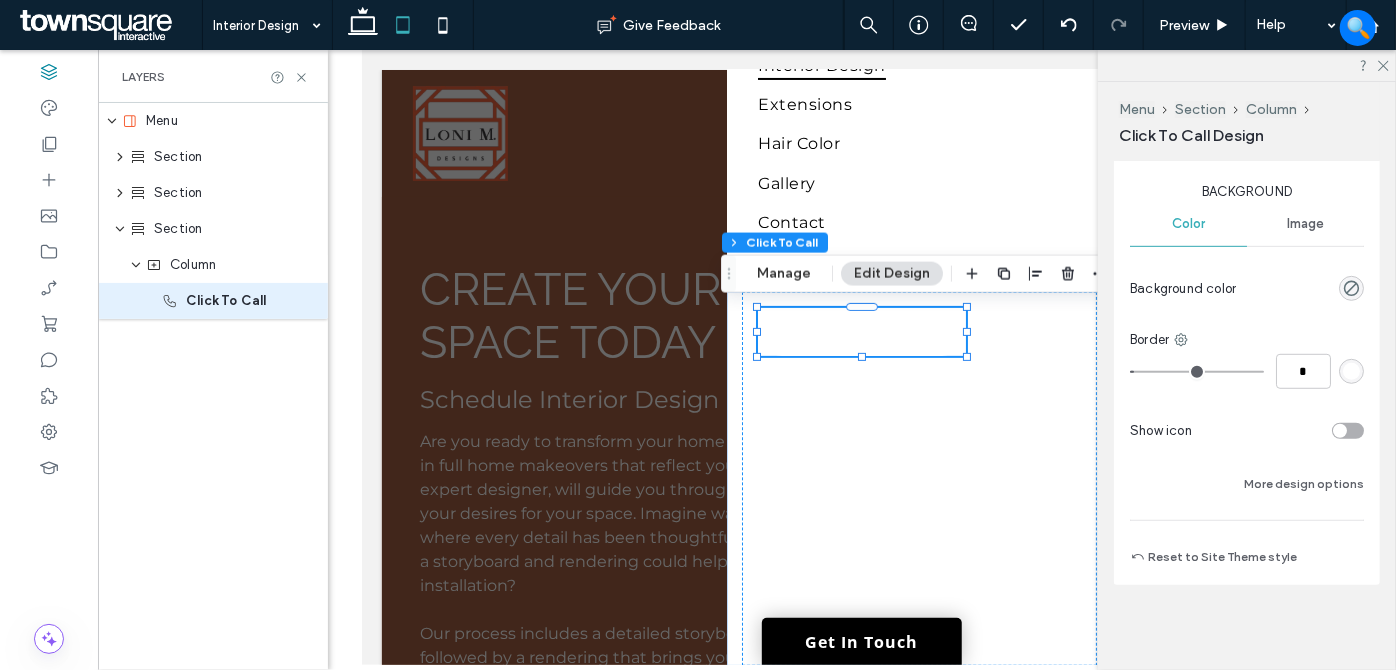 type on "***" 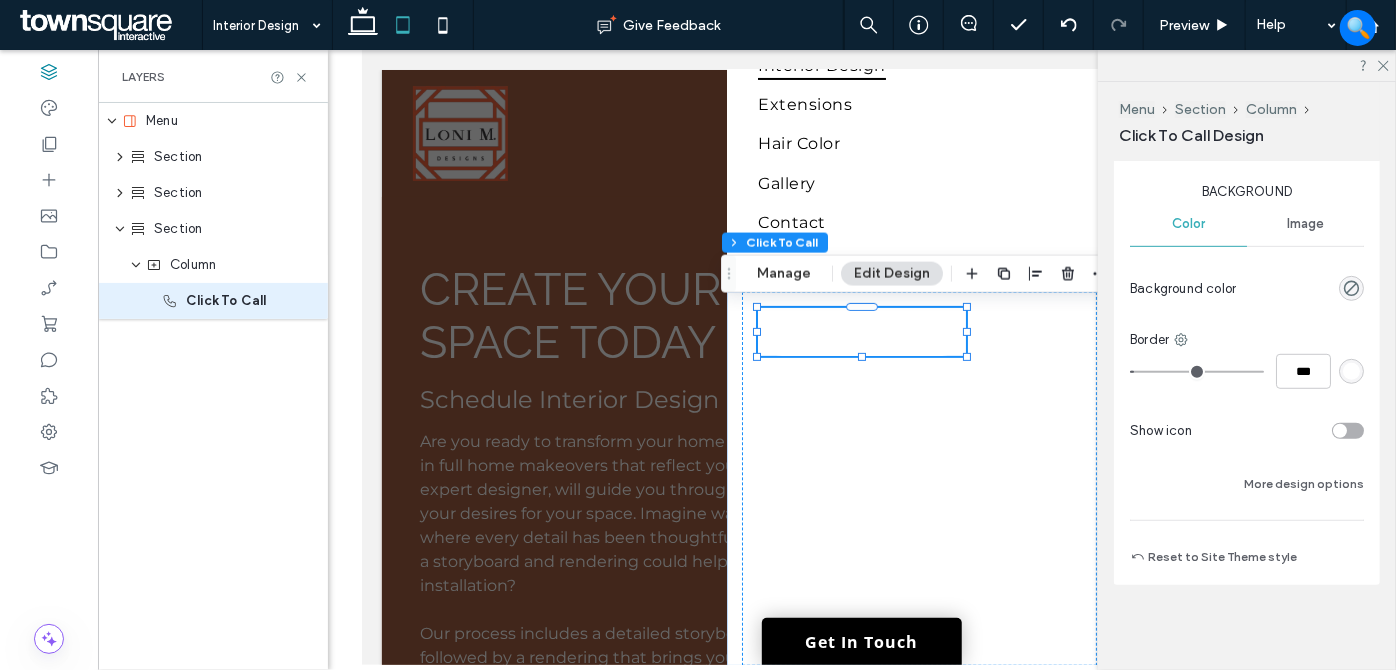 click on "Primary Secondary Select Layout Button style Button text Background Color Image Background color Border *** Show icon More design options Reset to Site Theme style" at bounding box center [1247, 266] 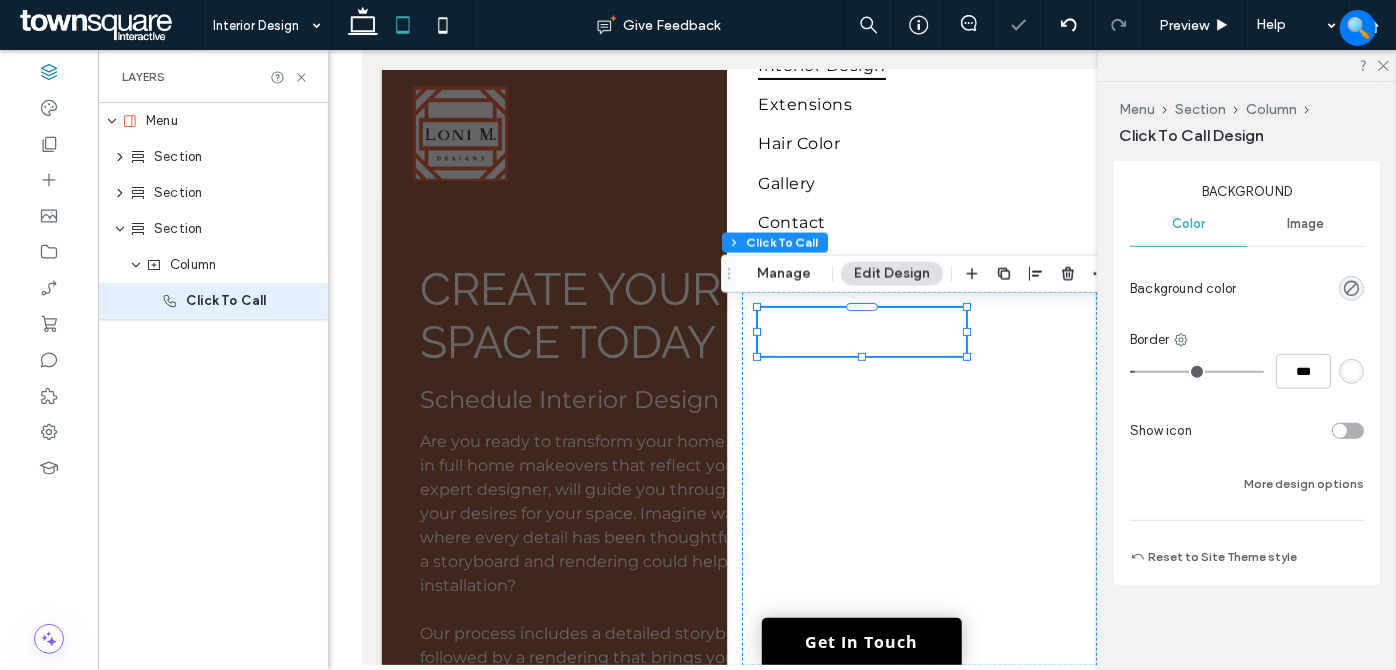 type on "*" 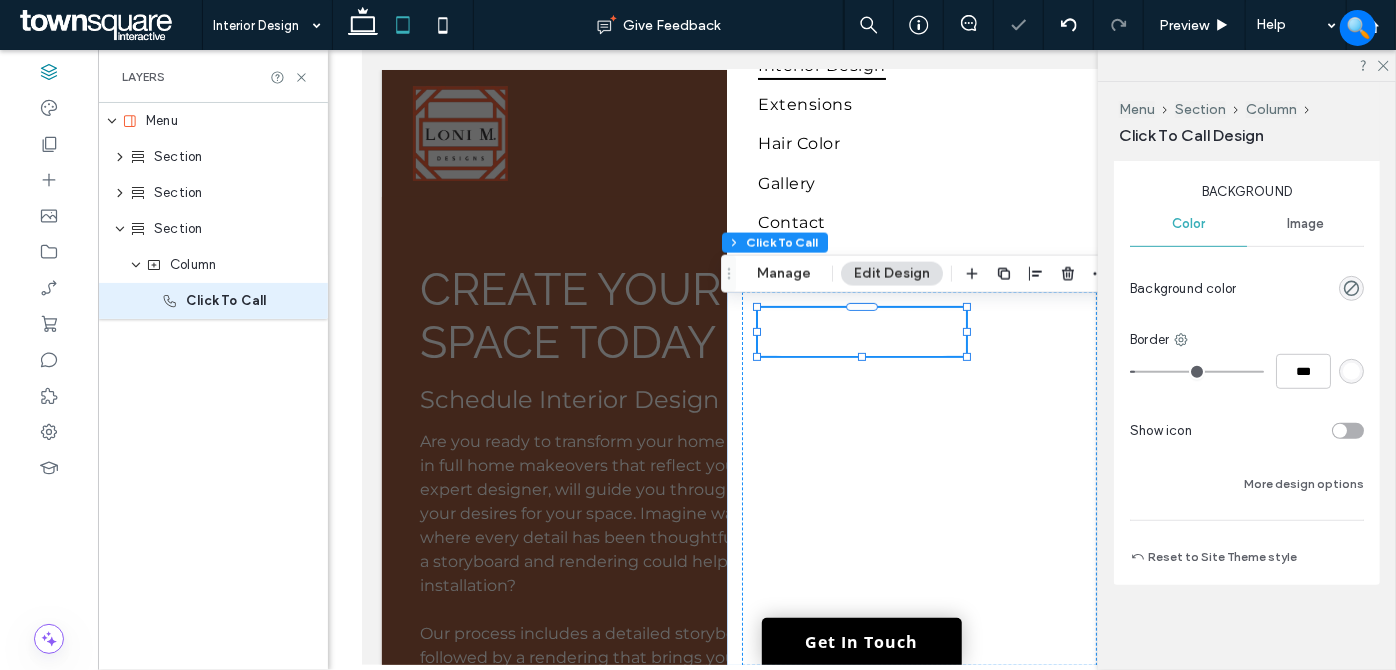 type on "***" 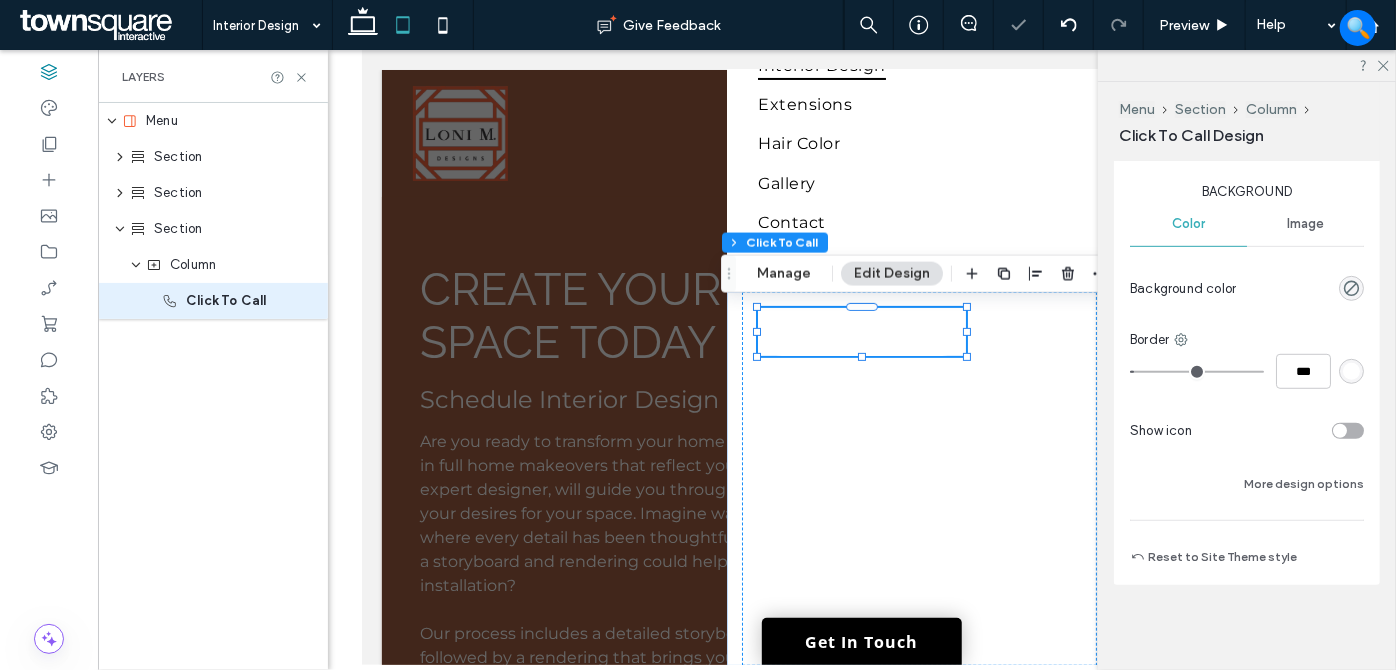 click at bounding box center [1351, 371] 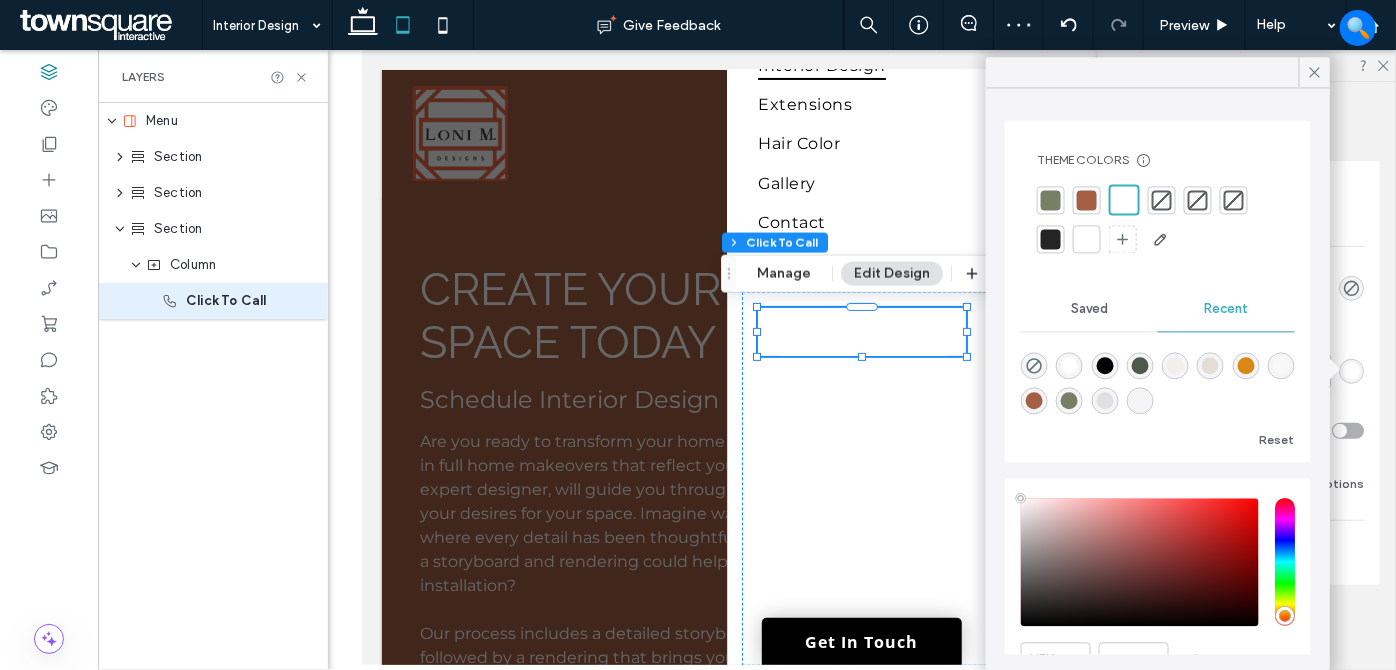 click at bounding box center [1051, 239] 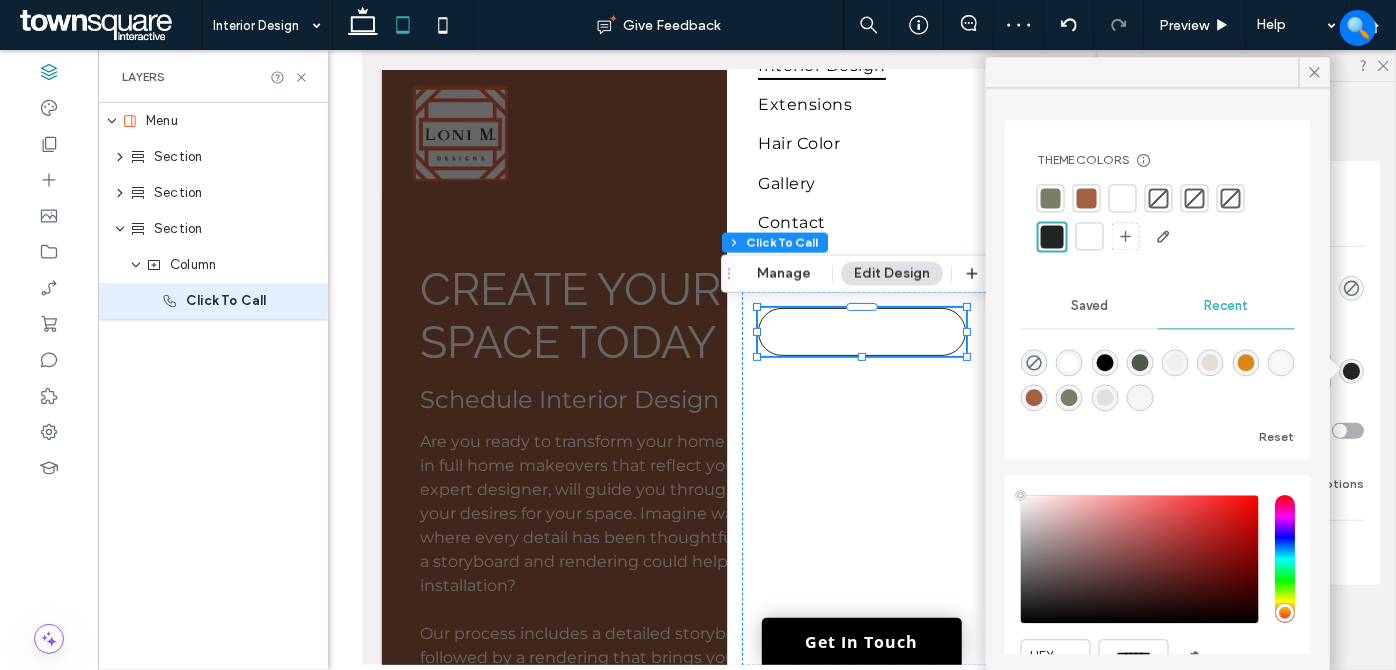 type on "*" 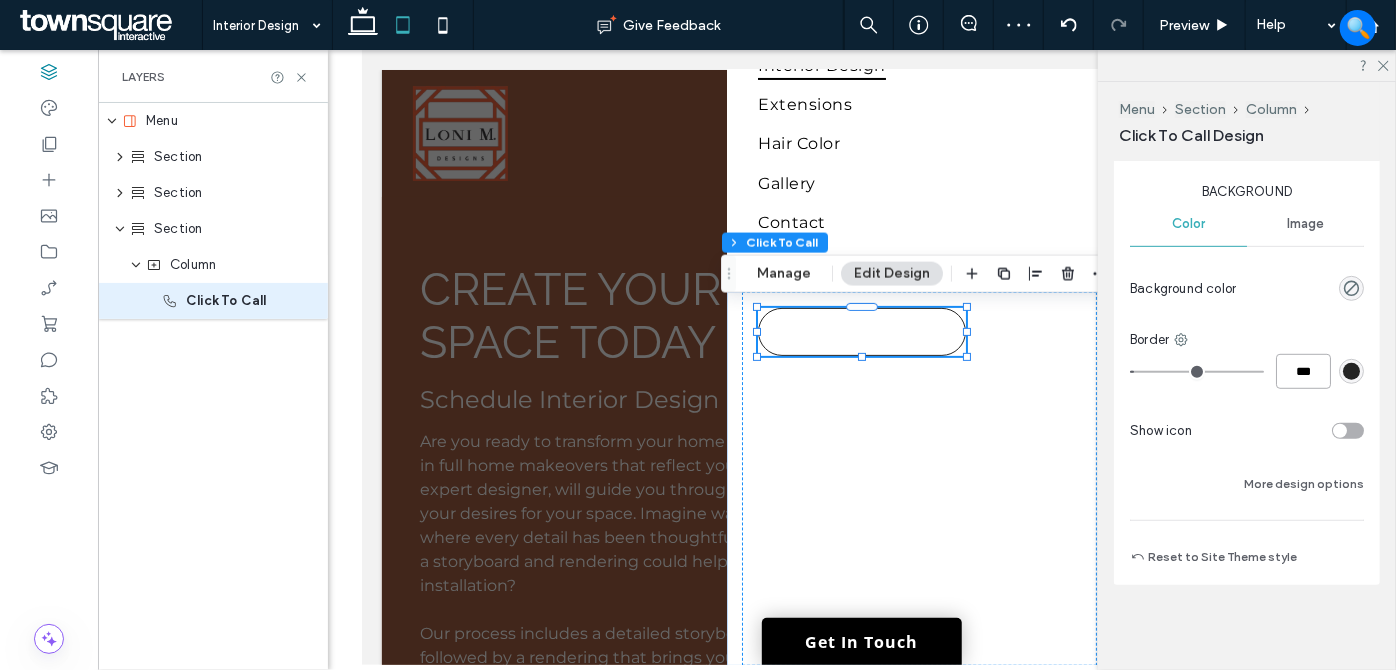 click on "***" at bounding box center (1303, 371) 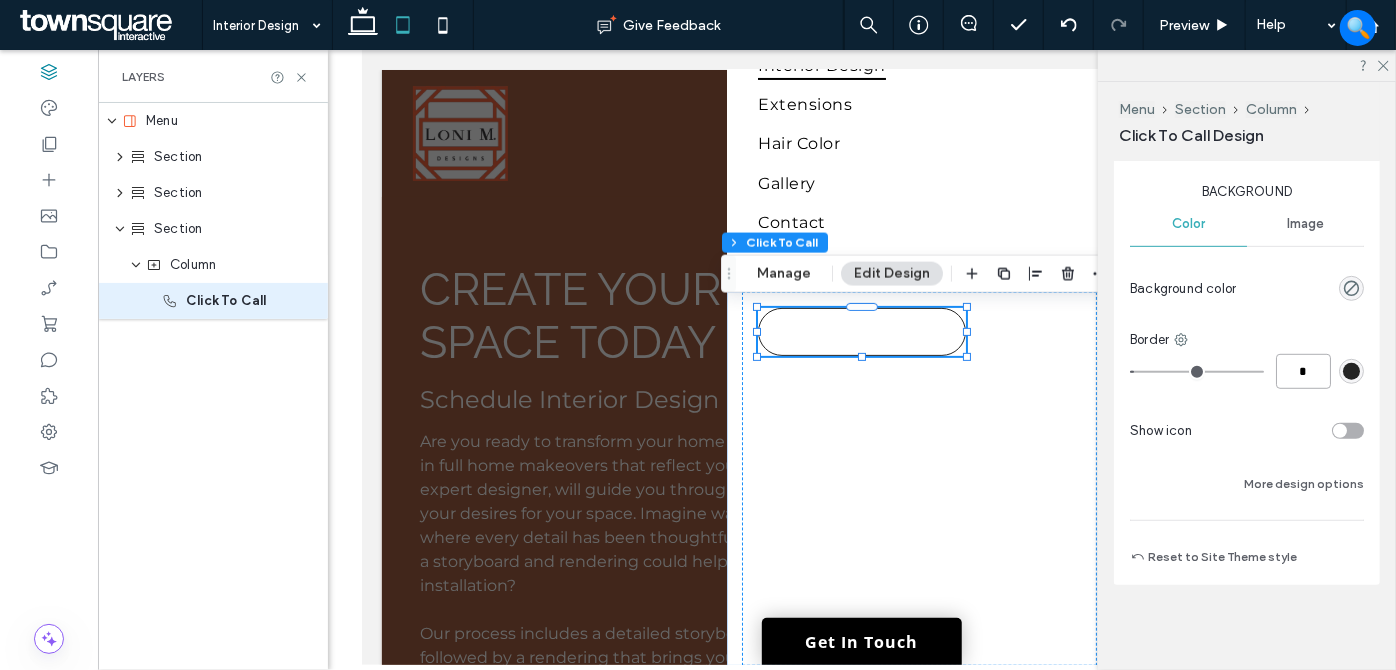 type on "*" 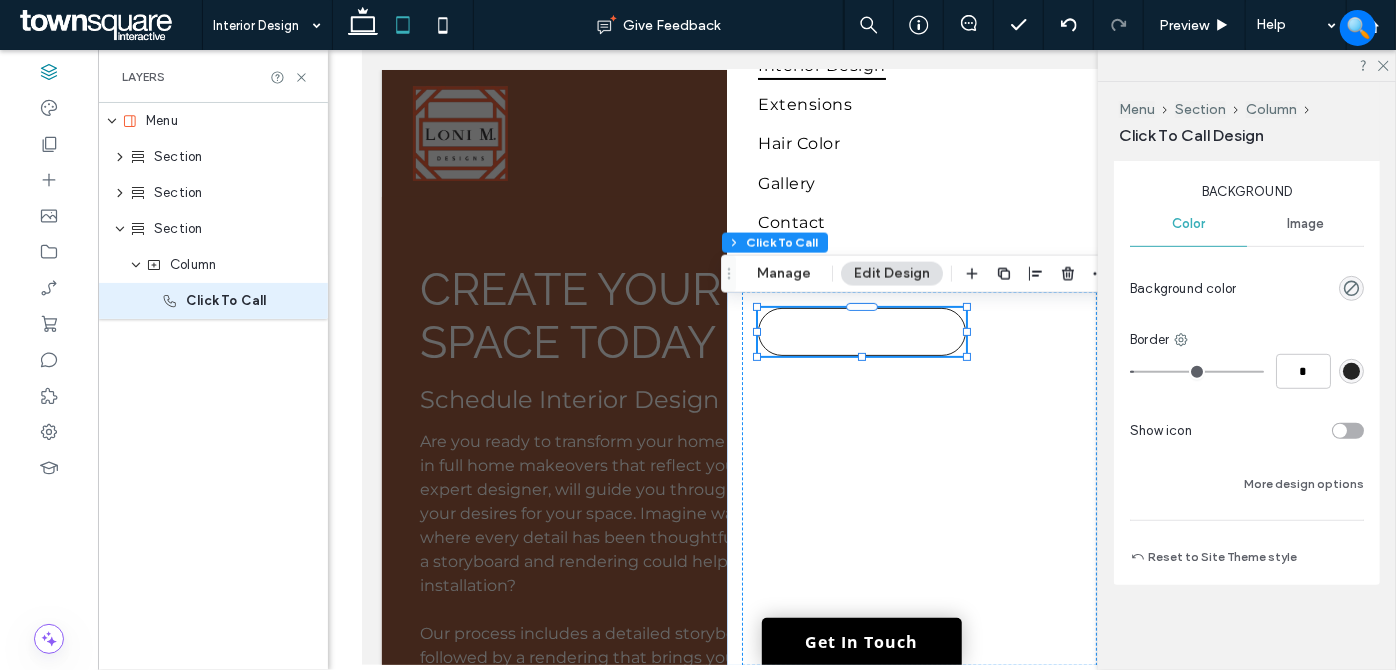 type on "*" 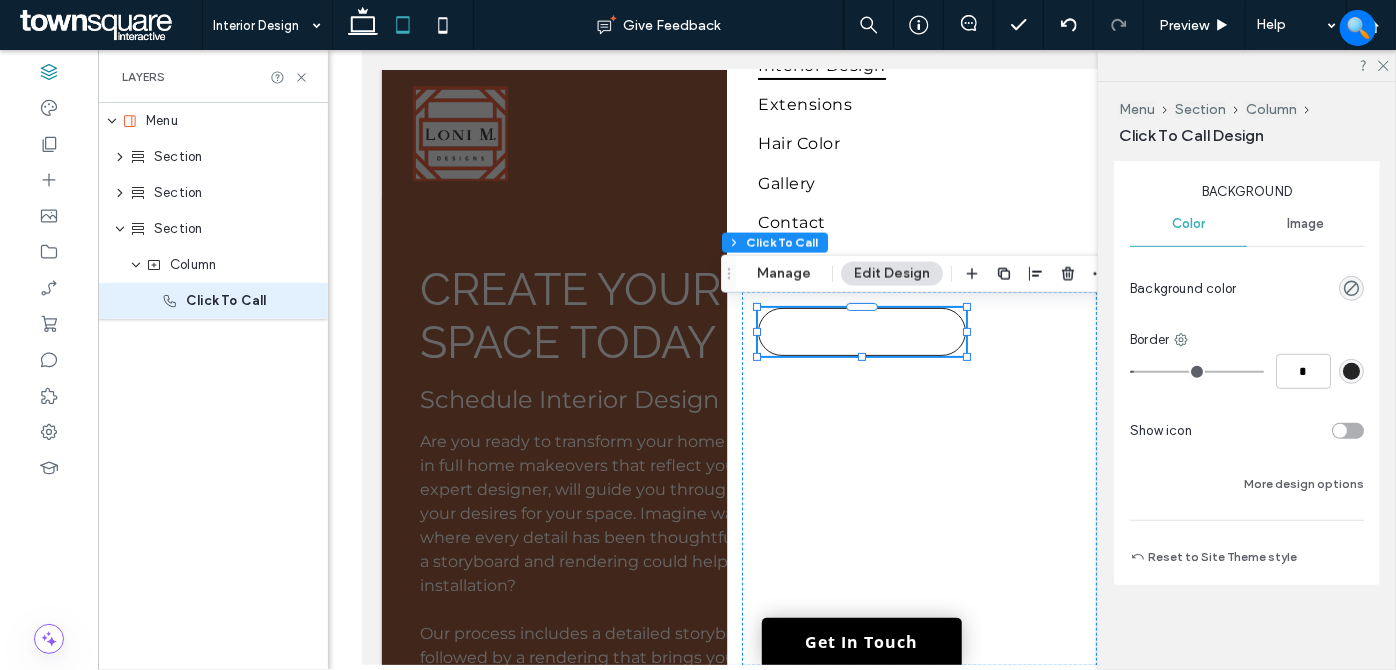 type on "***" 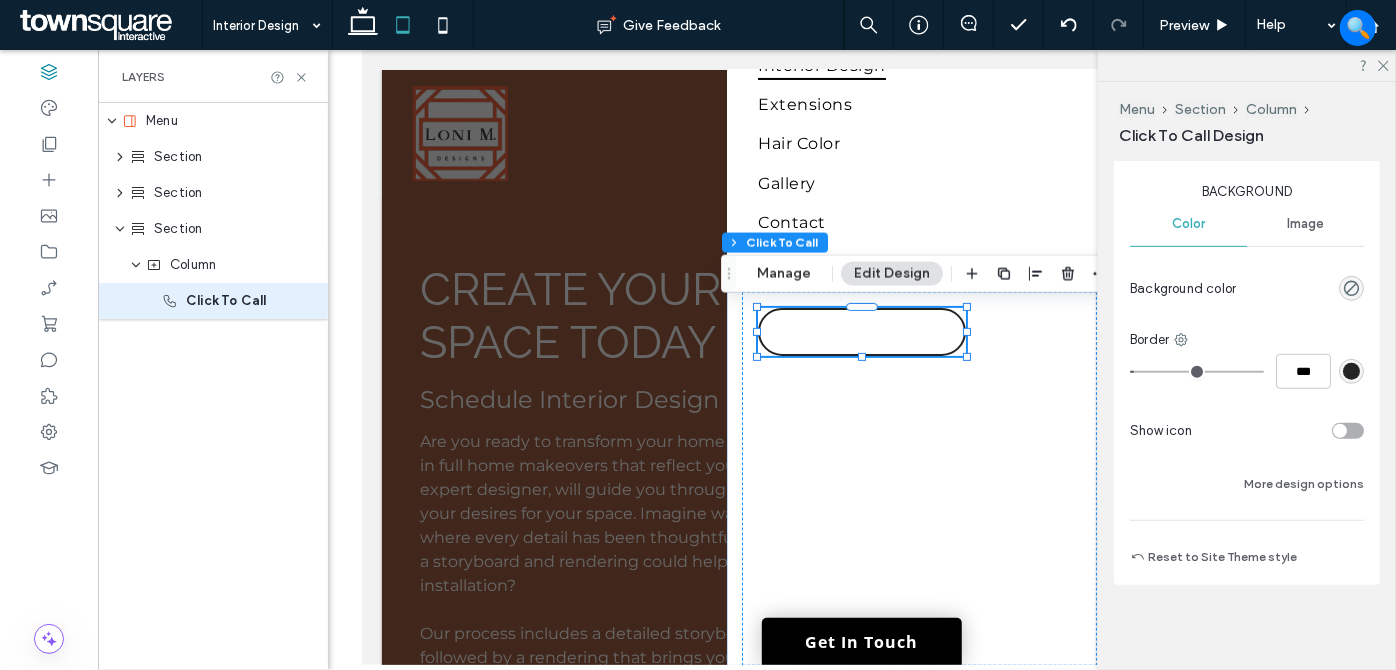 click on "Border" at bounding box center (1247, 340) 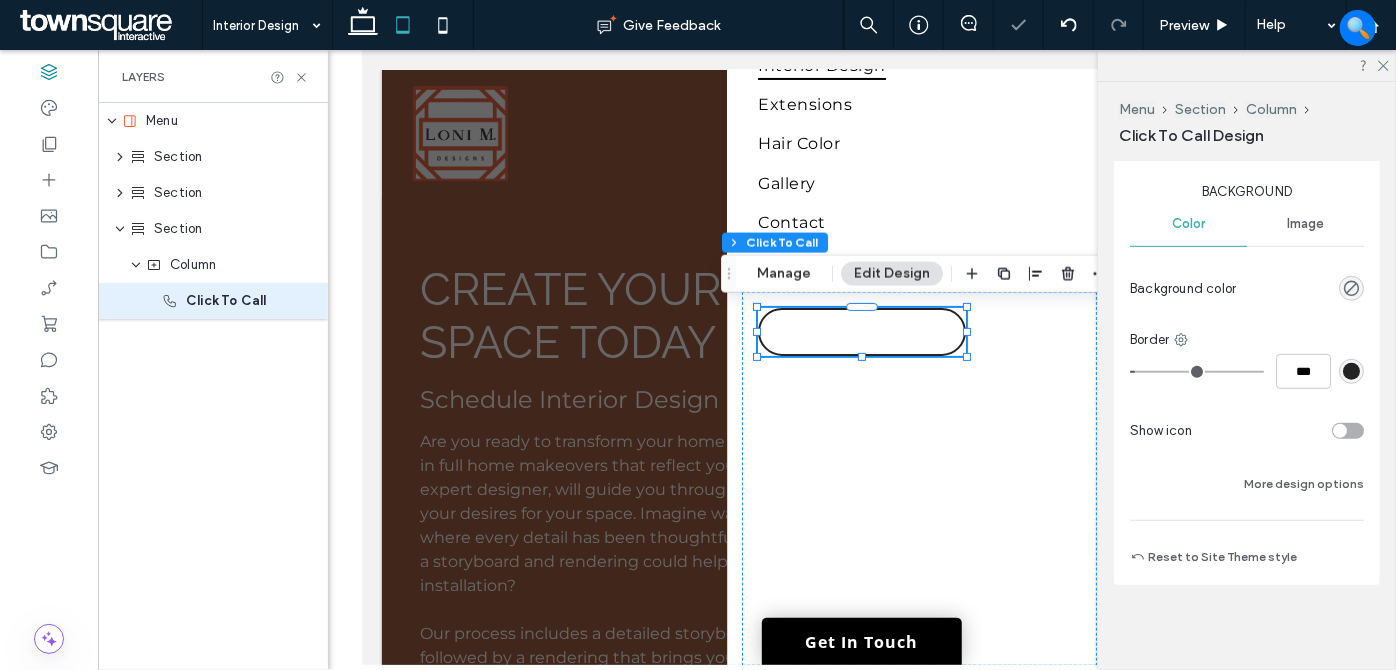 type on "*" 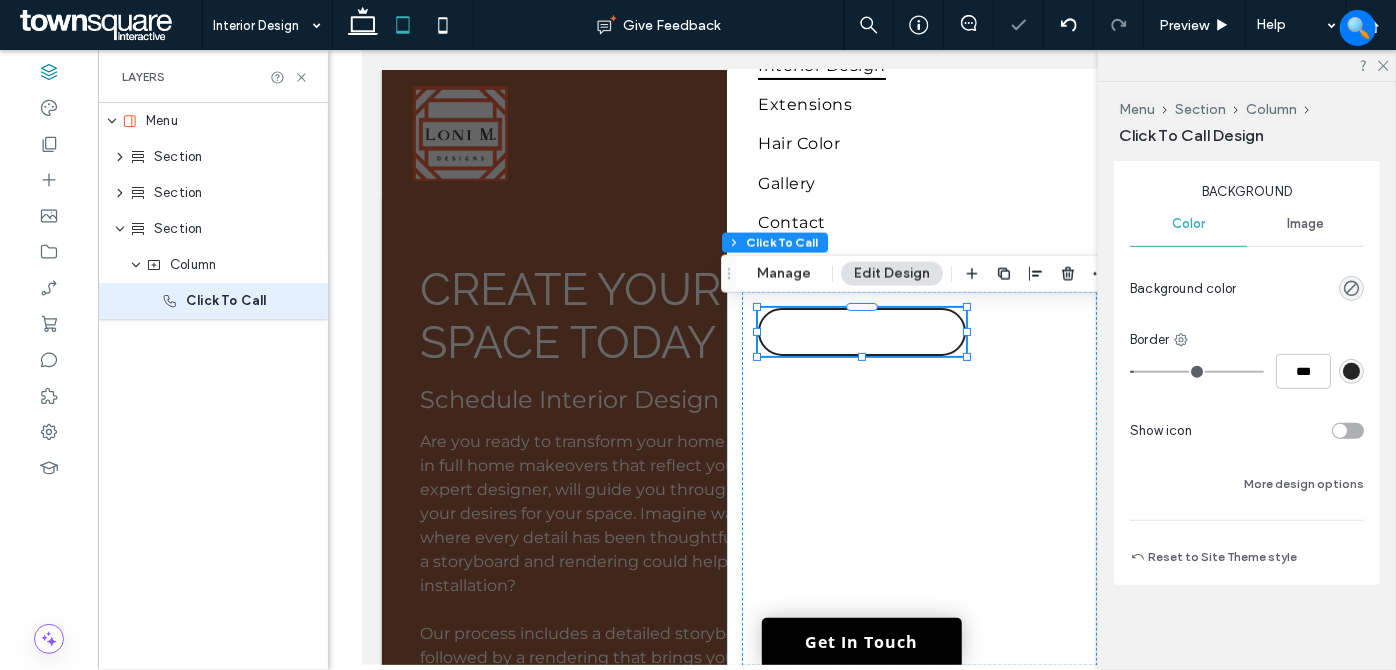 scroll, scrollTop: 485, scrollLeft: 0, axis: vertical 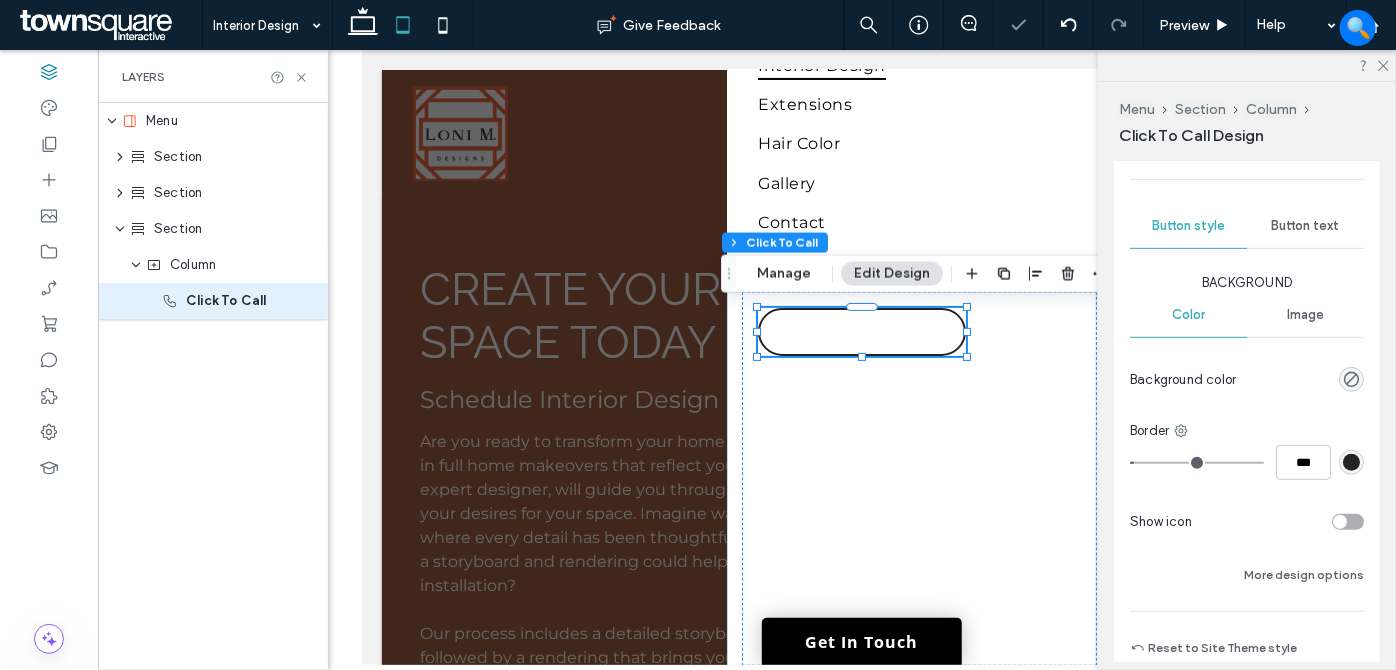 click on "Button text" at bounding box center (1305, 226) 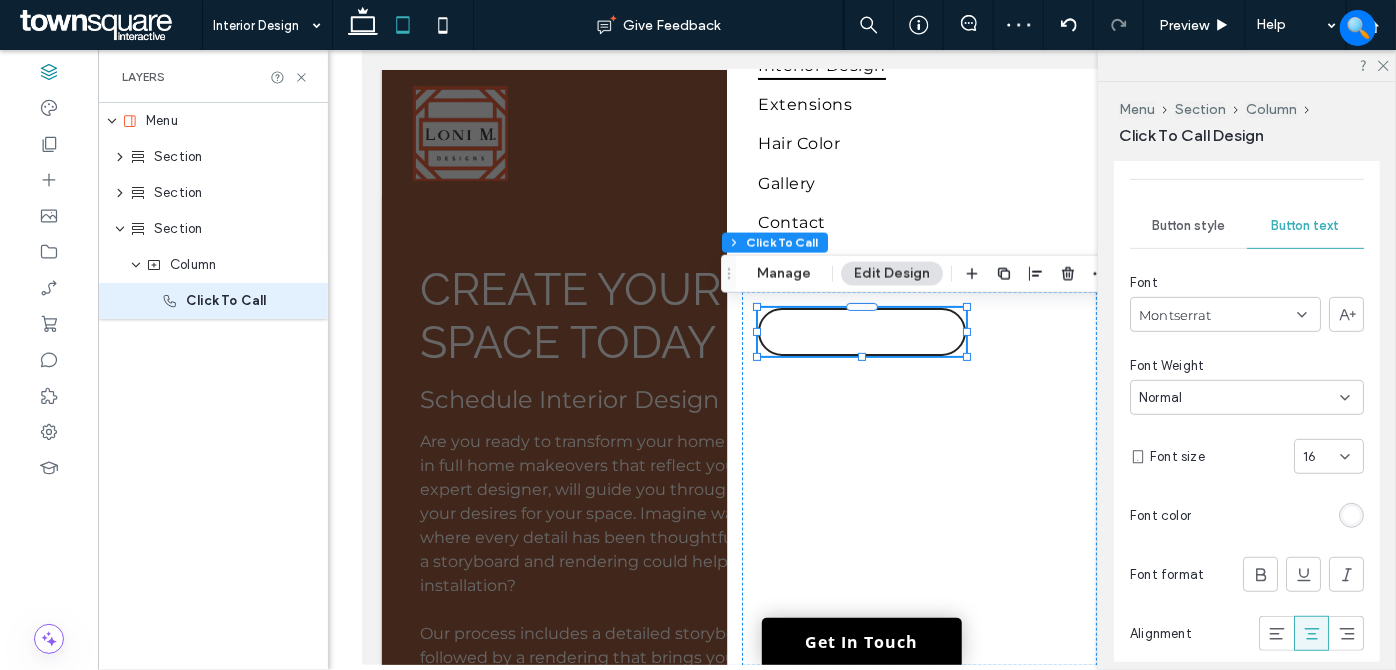 drag, startPoint x: 1341, startPoint y: 492, endPoint x: 1325, endPoint y: 453, distance: 42.154476 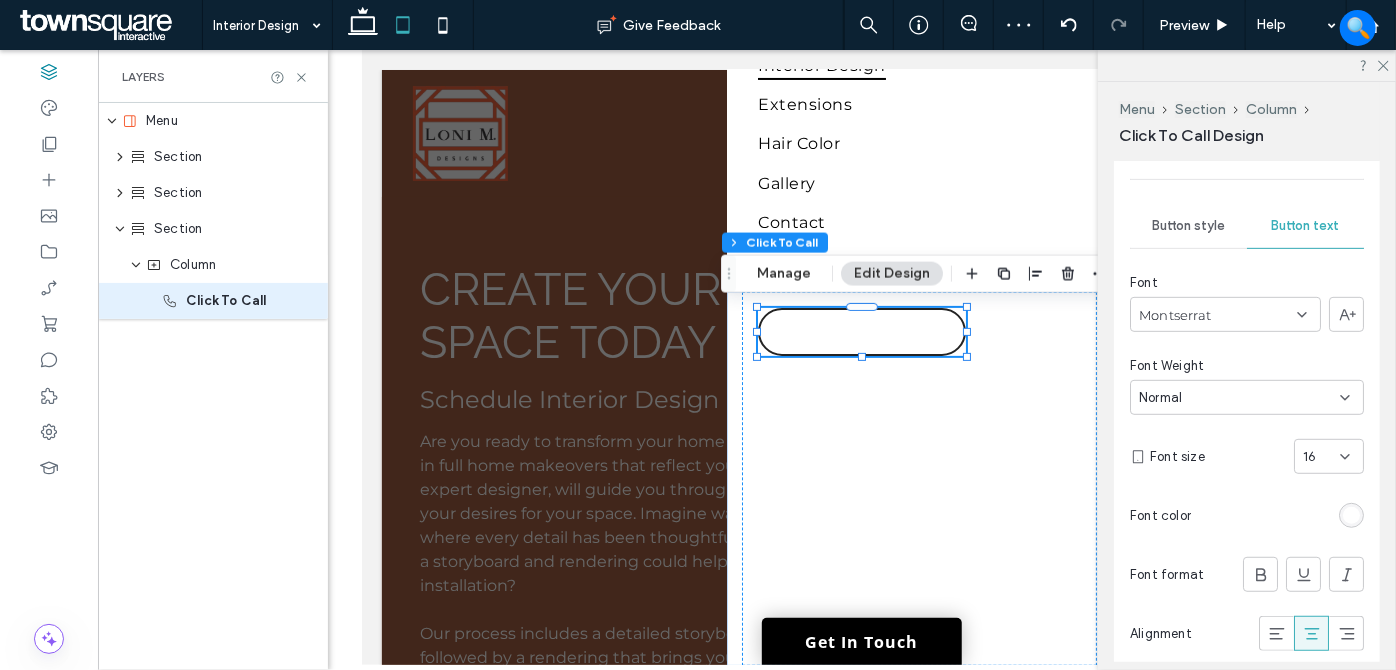 click on "Font Montserrat Font Weight Normal Font size 16 Font color Font format Alignment Text direction" at bounding box center (1247, 491) 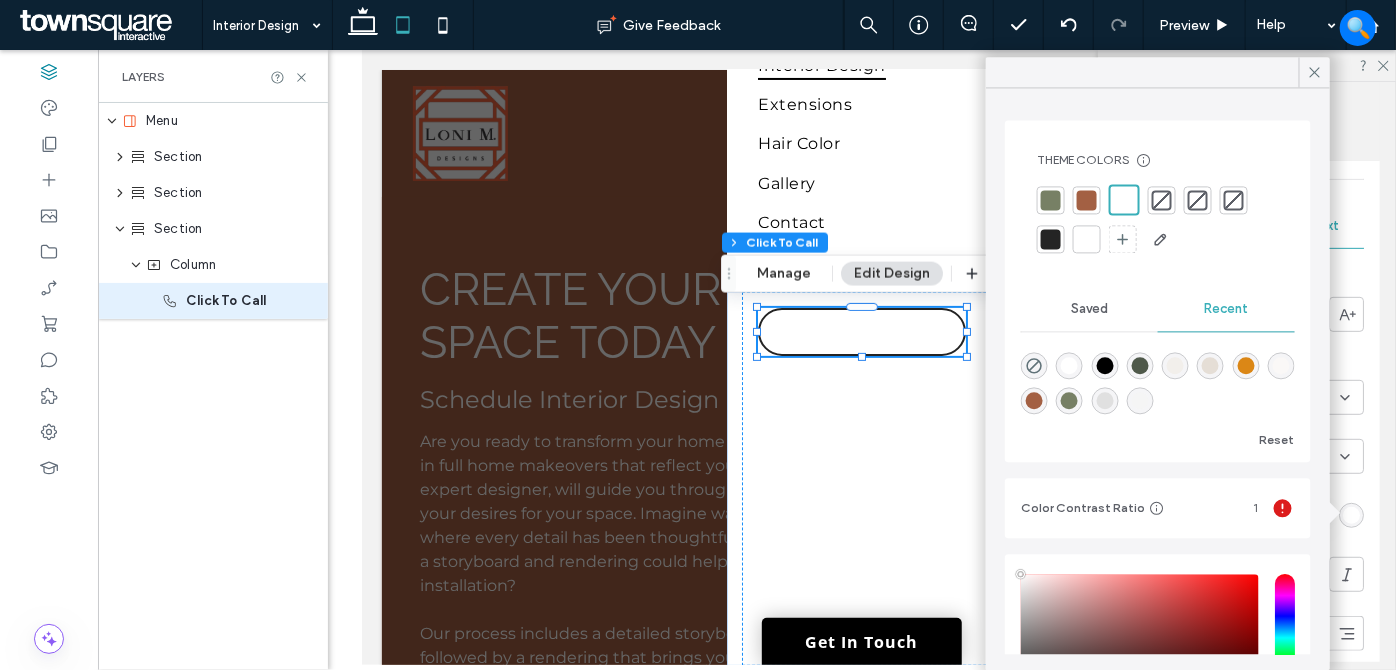 click at bounding box center [1051, 239] 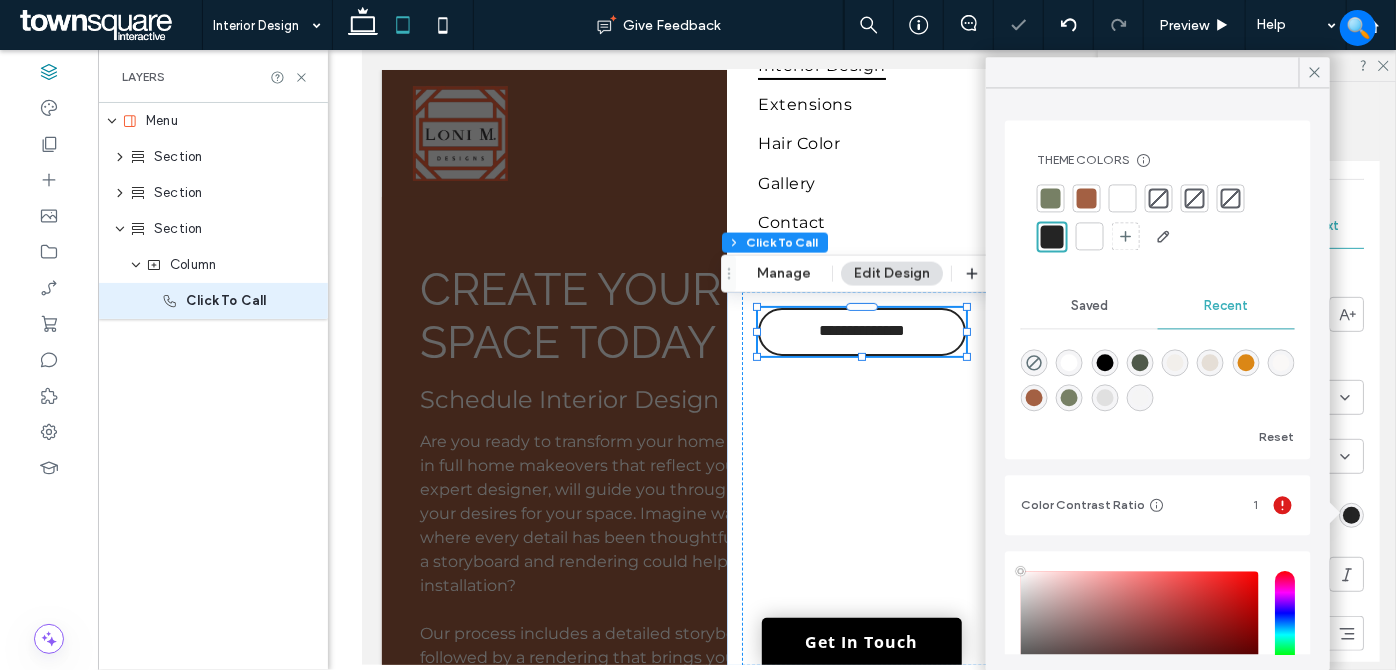 click 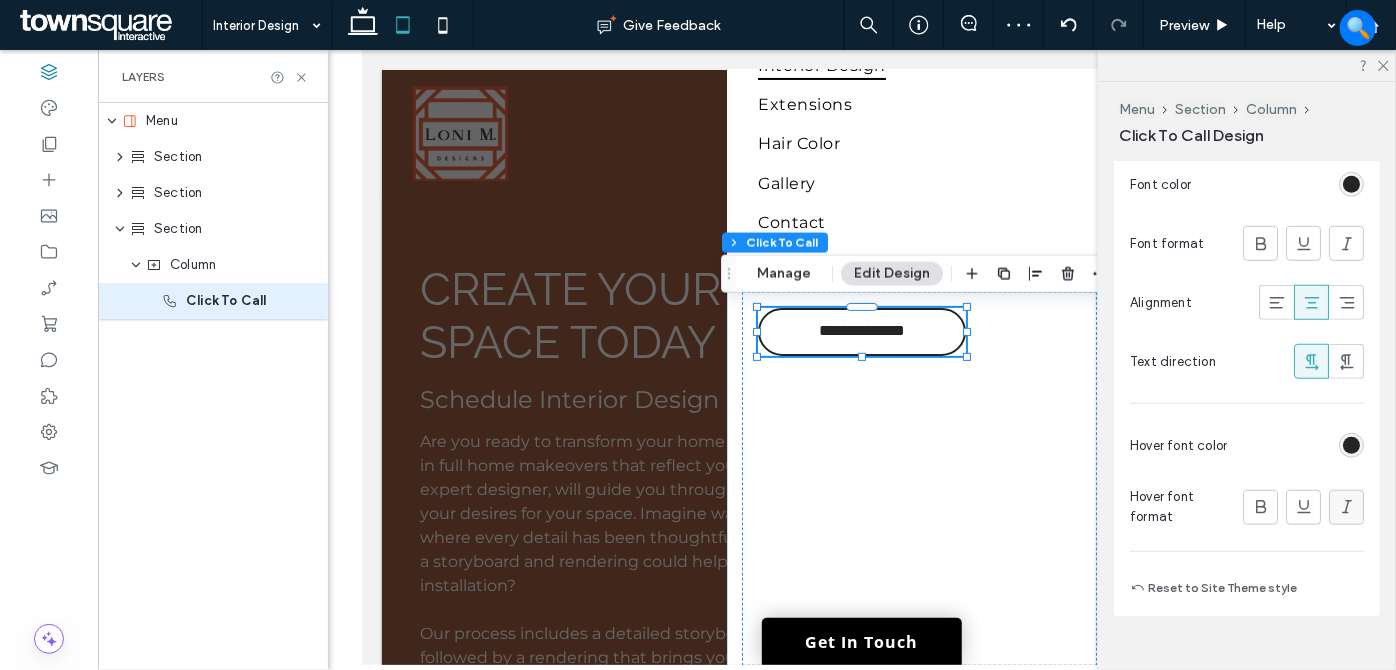 scroll, scrollTop: 847, scrollLeft: 0, axis: vertical 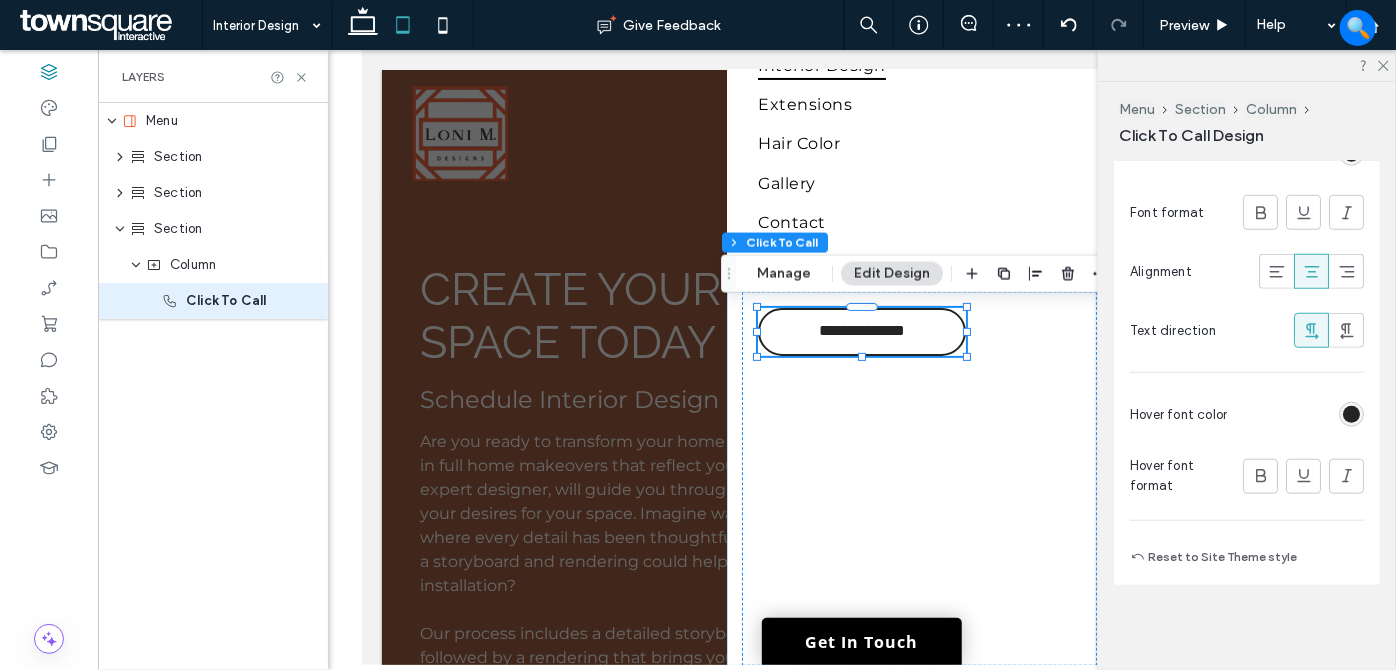 click at bounding box center (1351, 414) 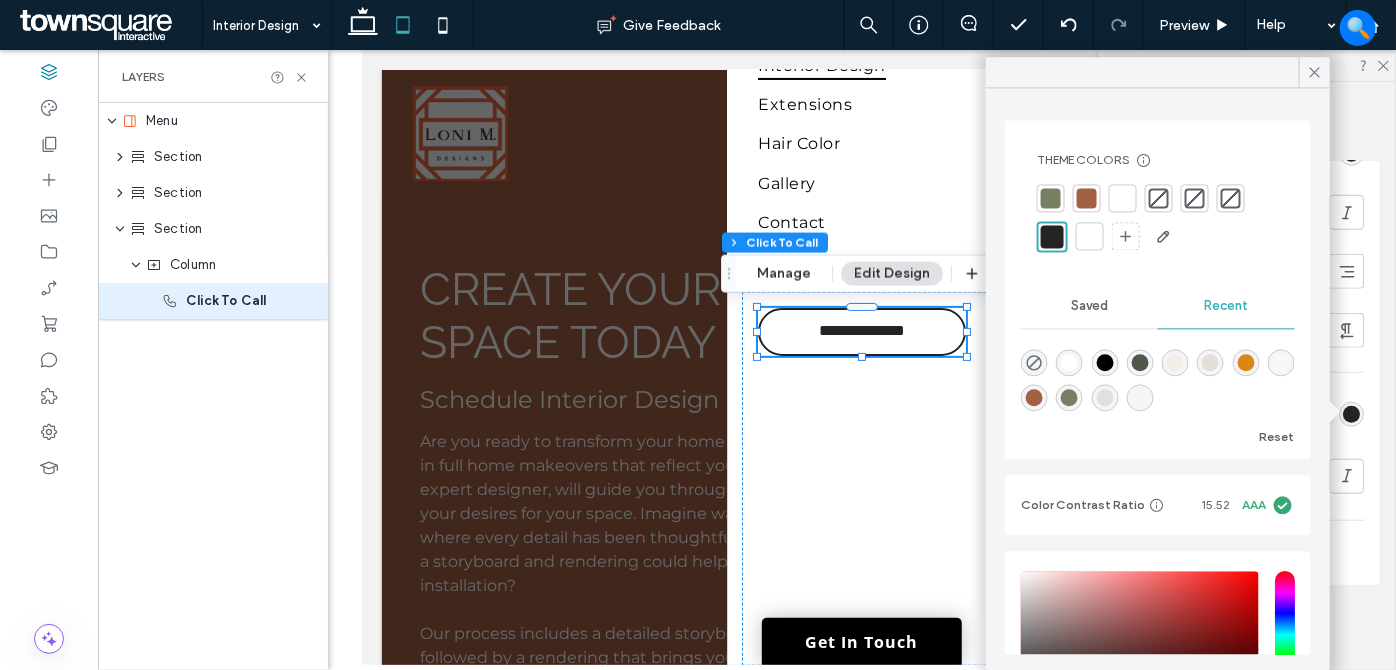 click at bounding box center [1123, 198] 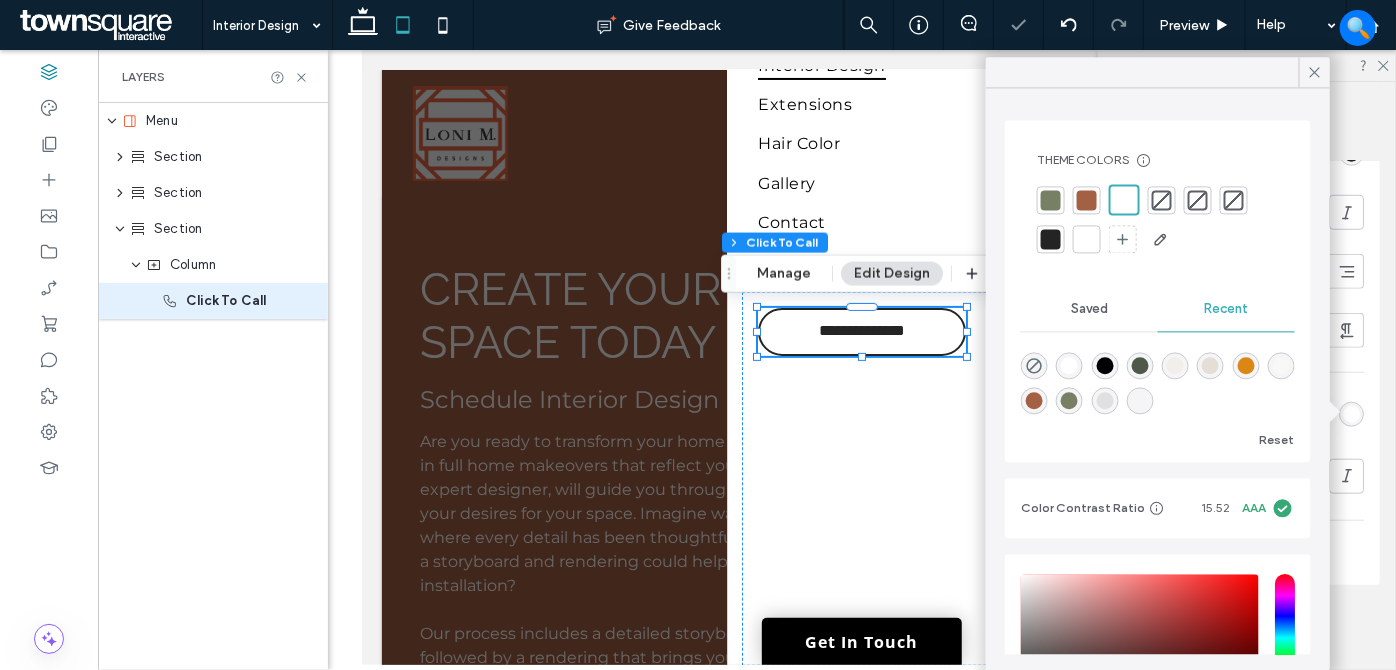 drag, startPoint x: 1318, startPoint y: 72, endPoint x: 1229, endPoint y: 150, distance: 118.34272 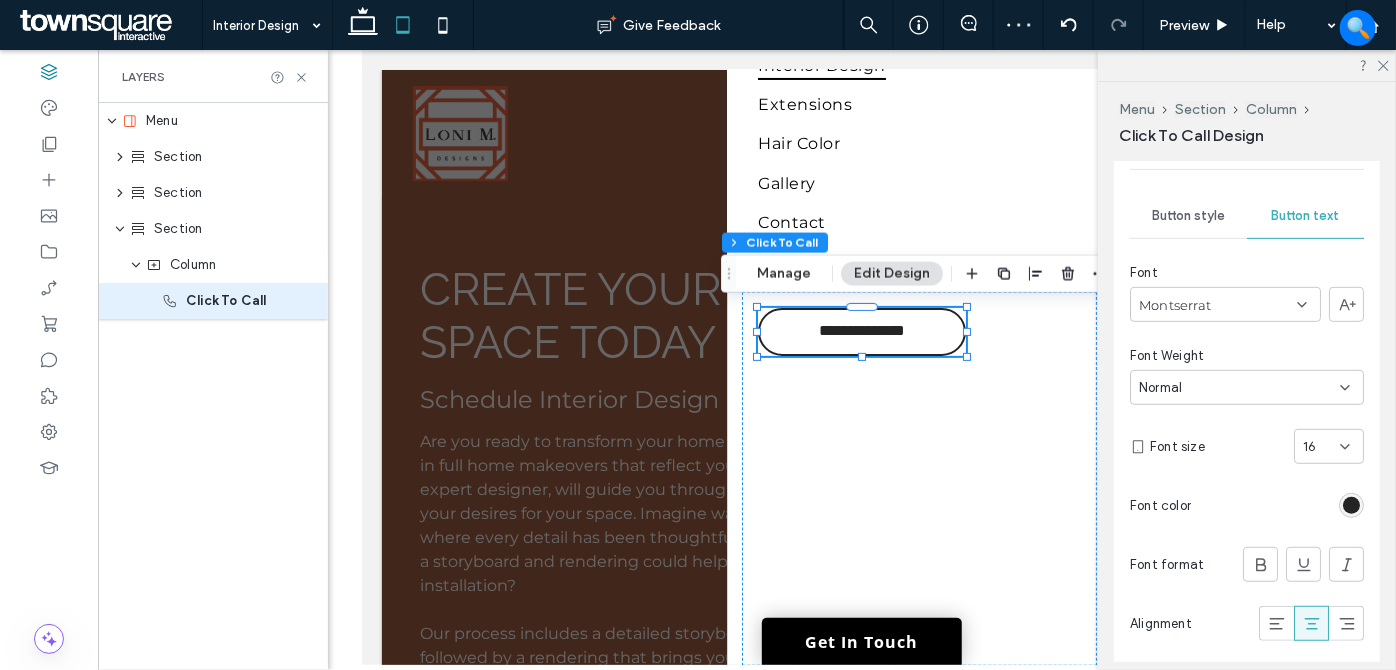 scroll, scrollTop: 483, scrollLeft: 0, axis: vertical 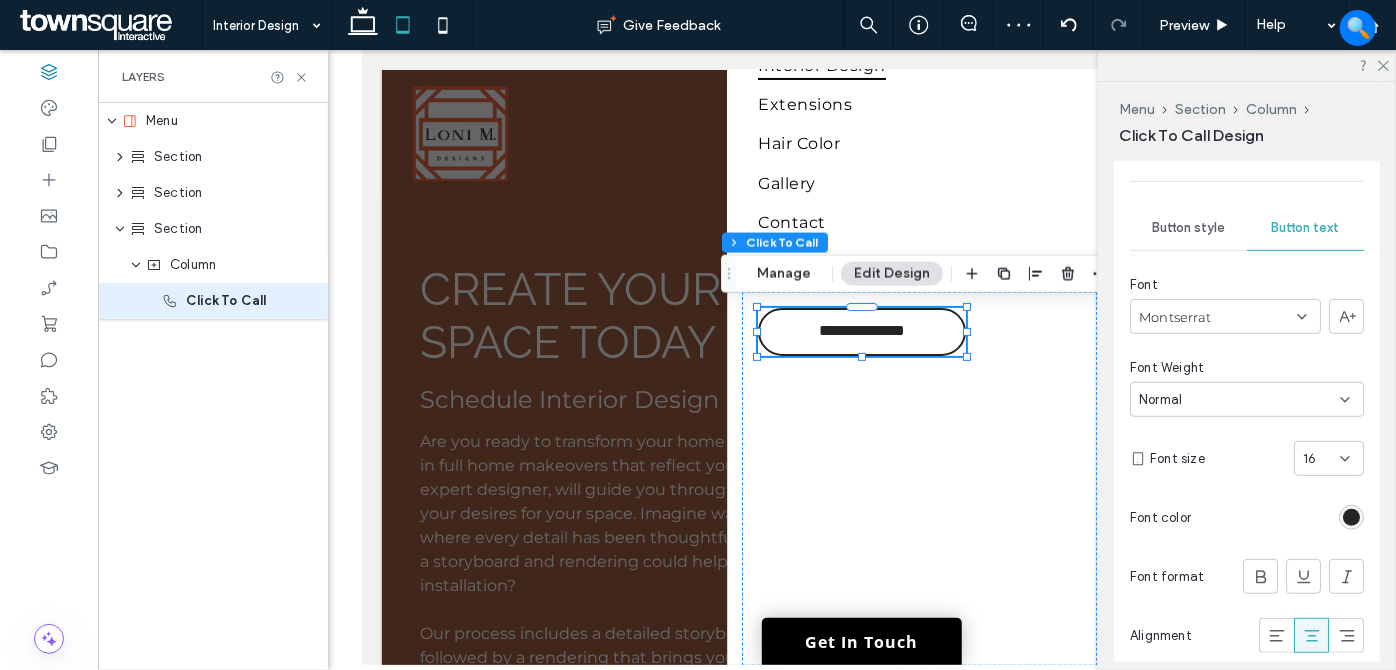 click on "Button style" at bounding box center (1188, 228) 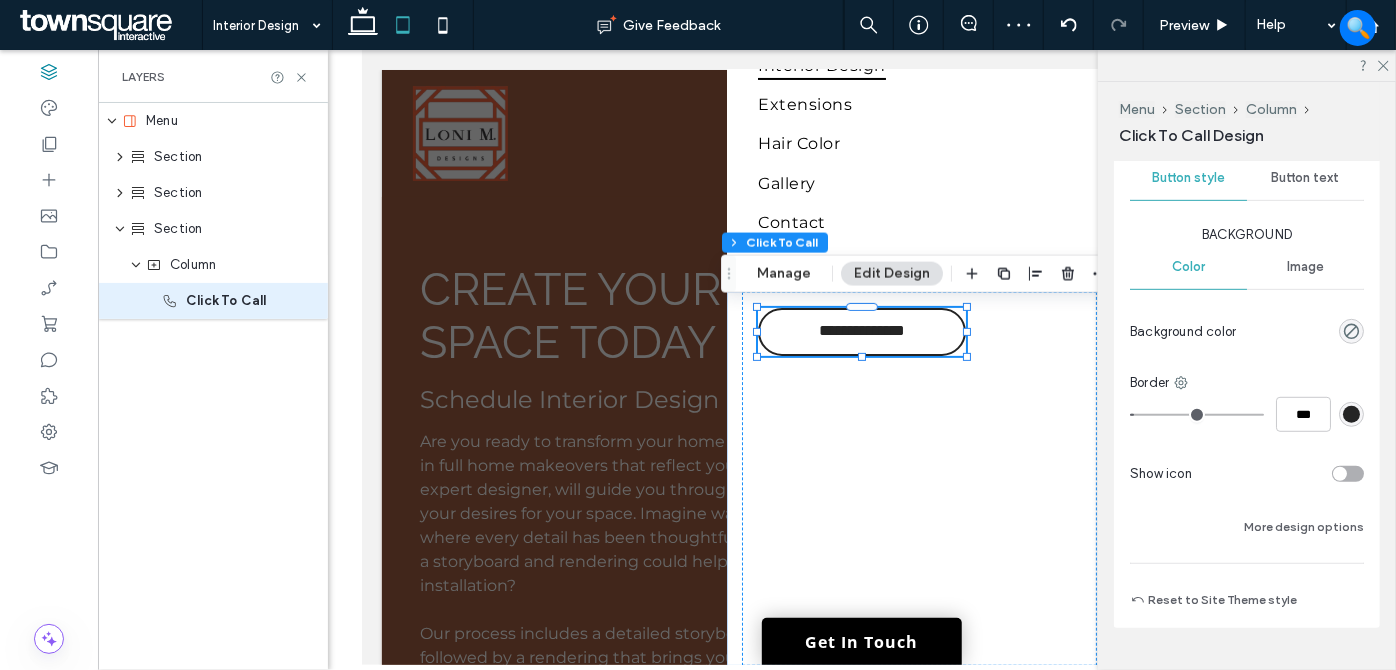 scroll, scrollTop: 576, scrollLeft: 0, axis: vertical 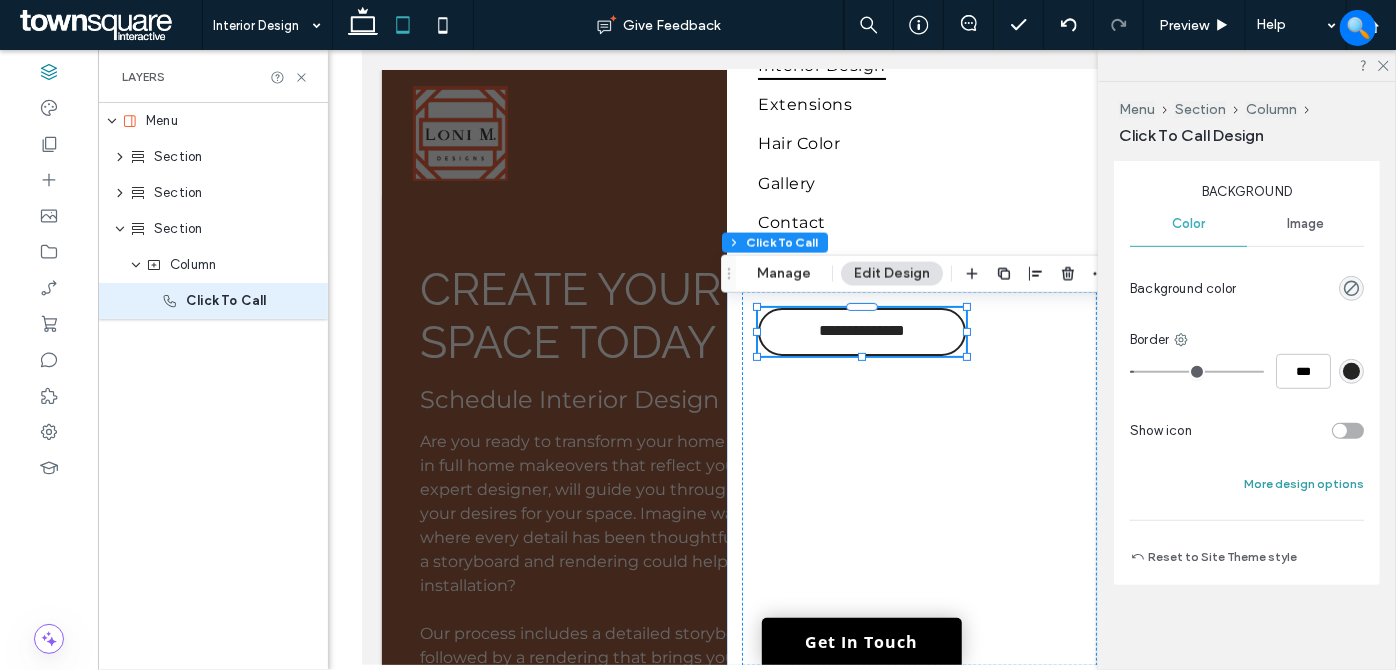 click on "More design options" at bounding box center [1304, 484] 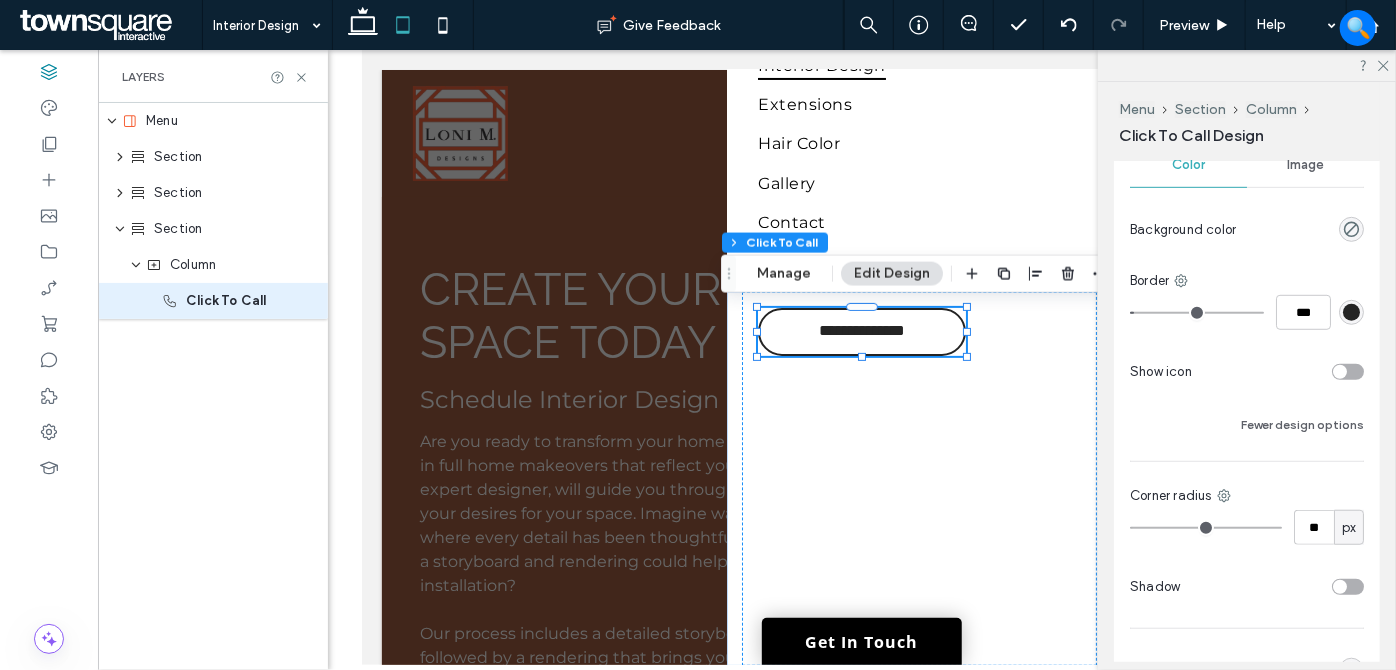 scroll, scrollTop: 757, scrollLeft: 0, axis: vertical 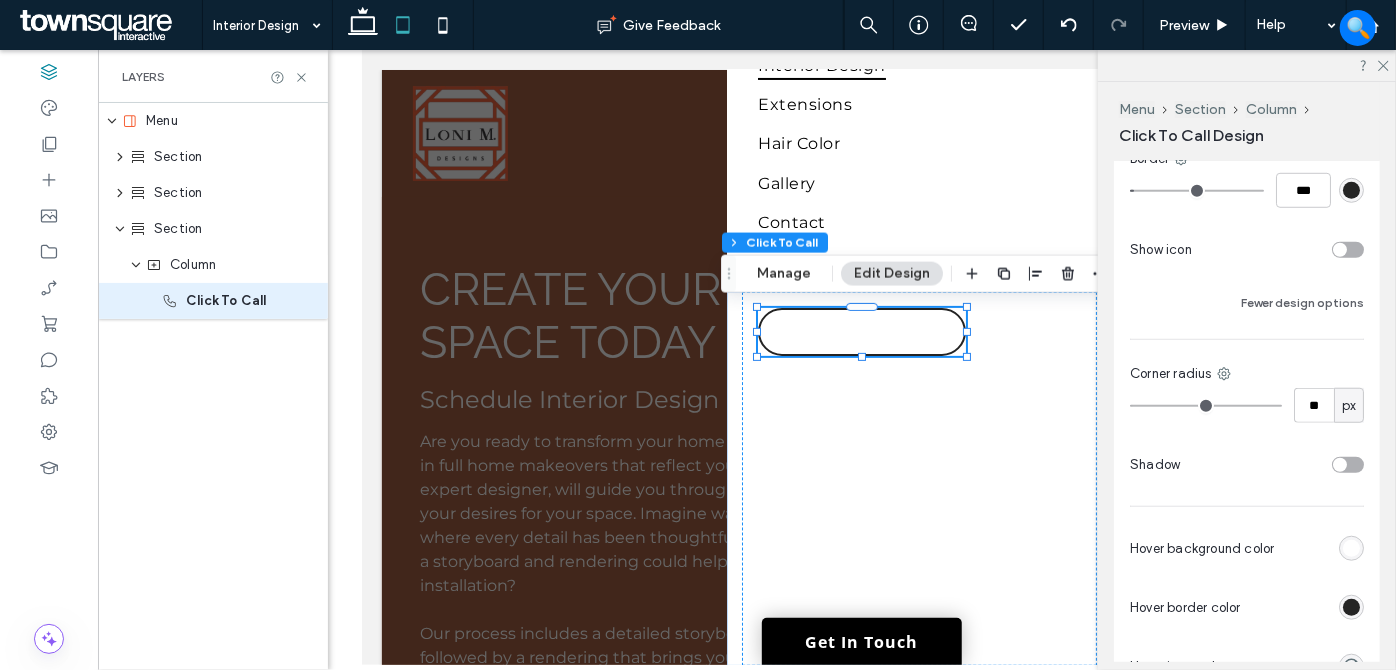 click at bounding box center [1351, 548] 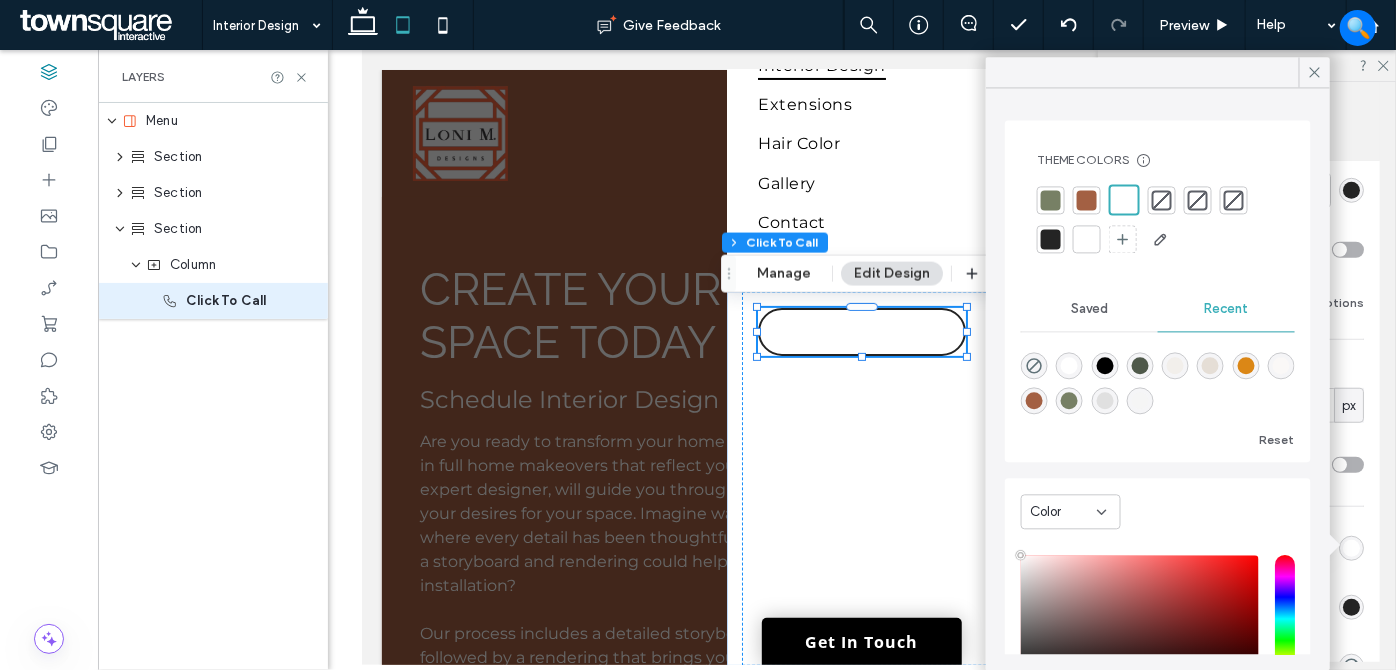 click at bounding box center [1051, 200] 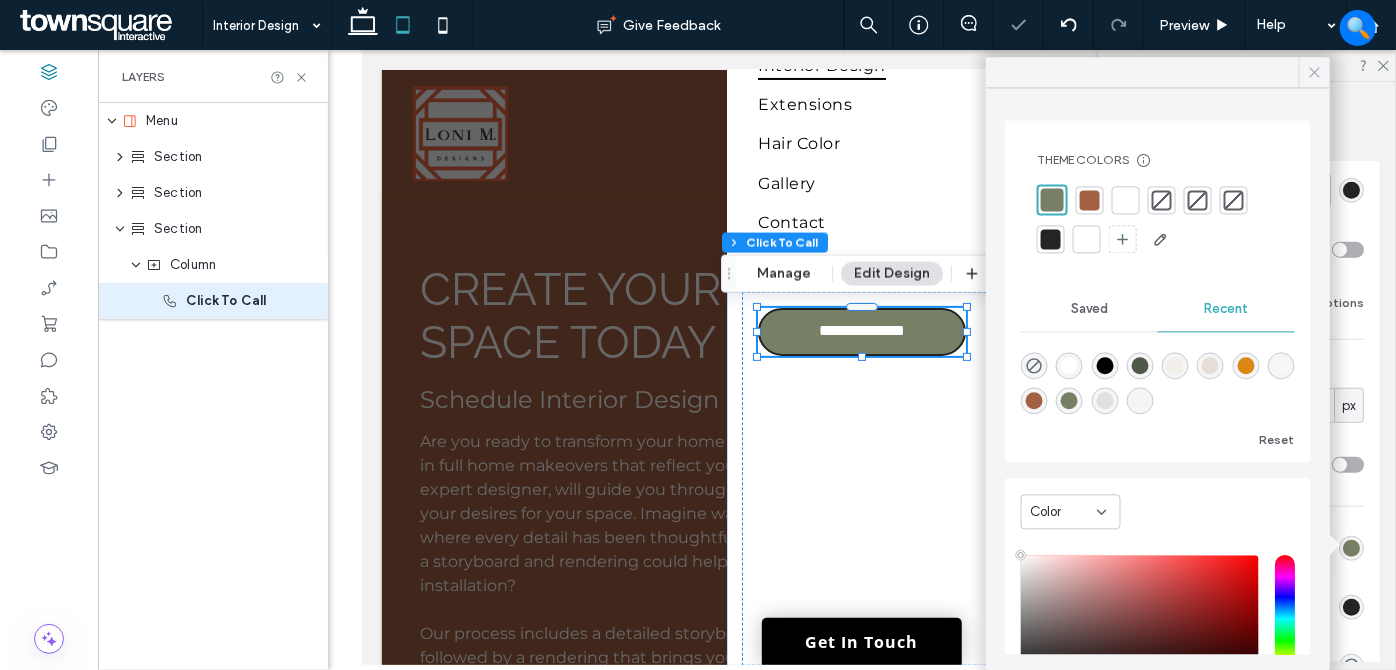 click 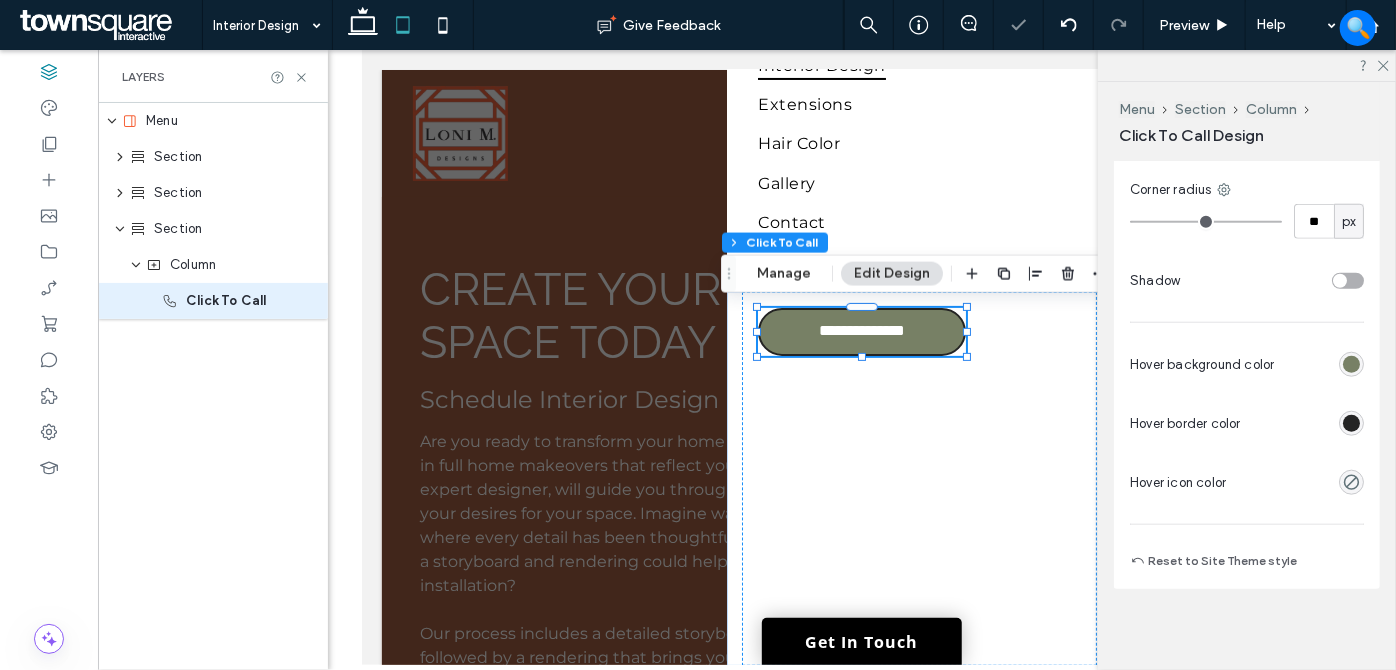 scroll, scrollTop: 944, scrollLeft: 0, axis: vertical 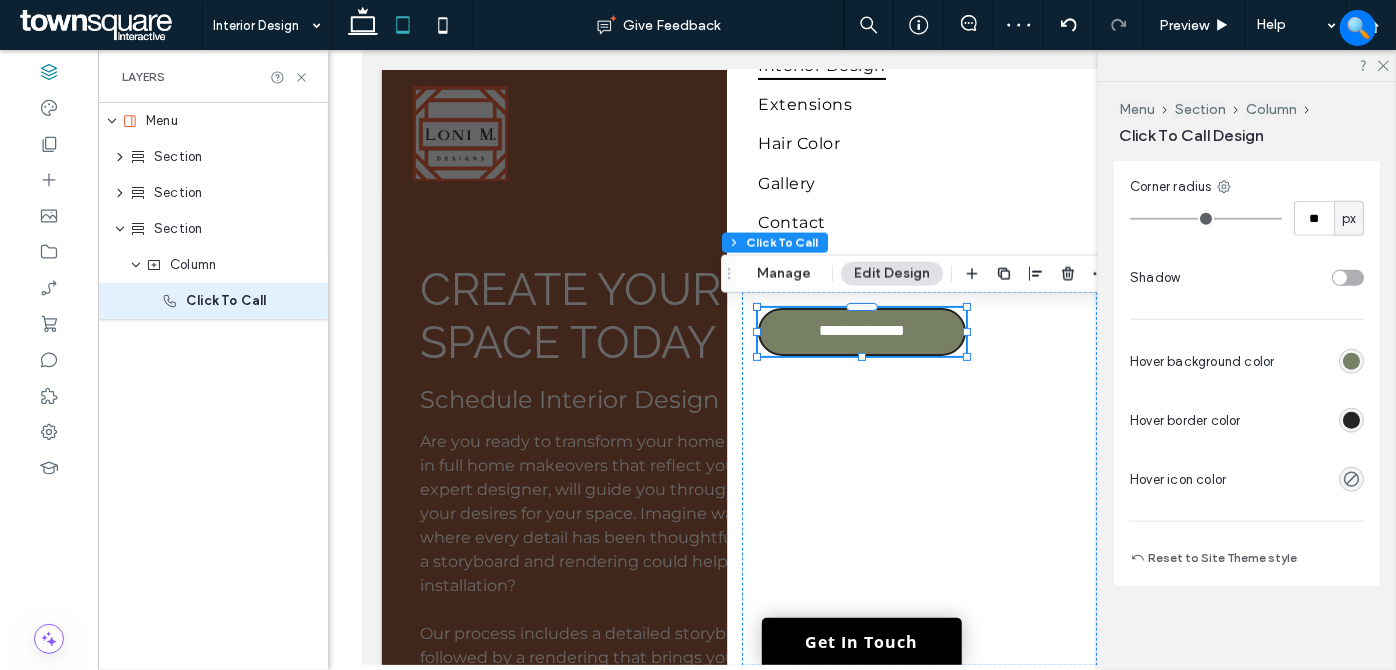 click at bounding box center [1351, 420] 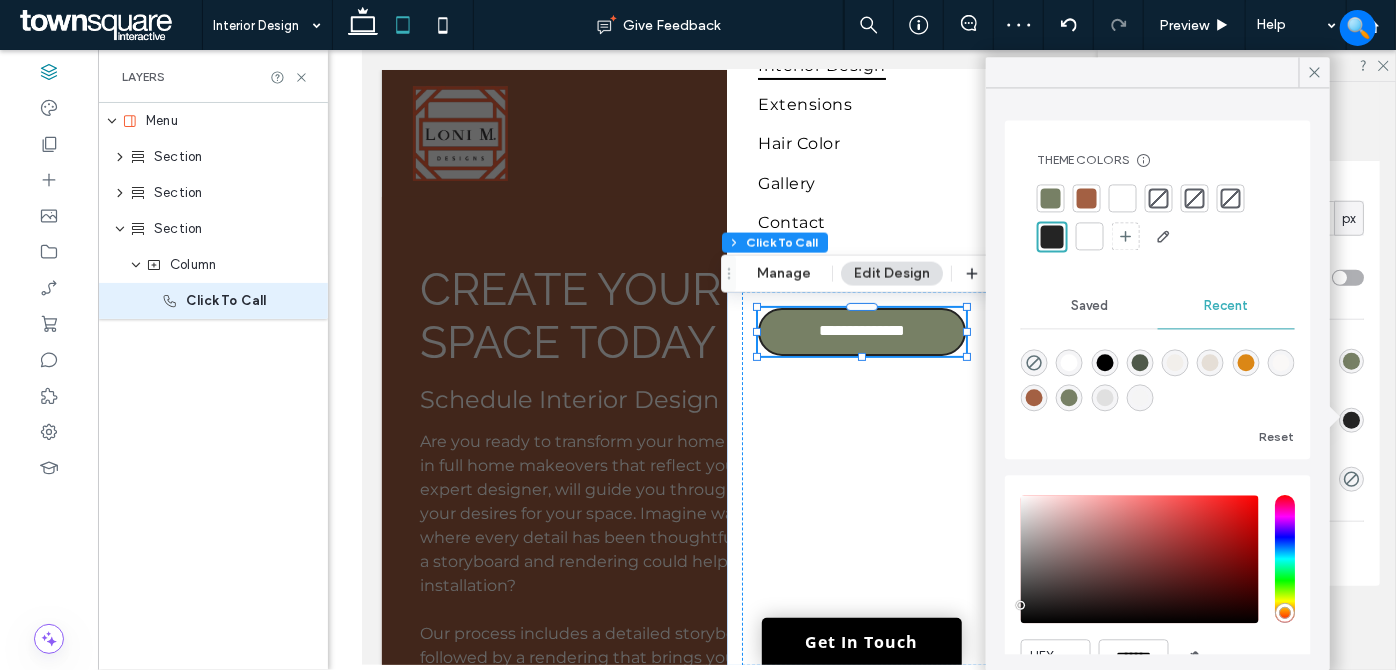 click at bounding box center [1051, 198] 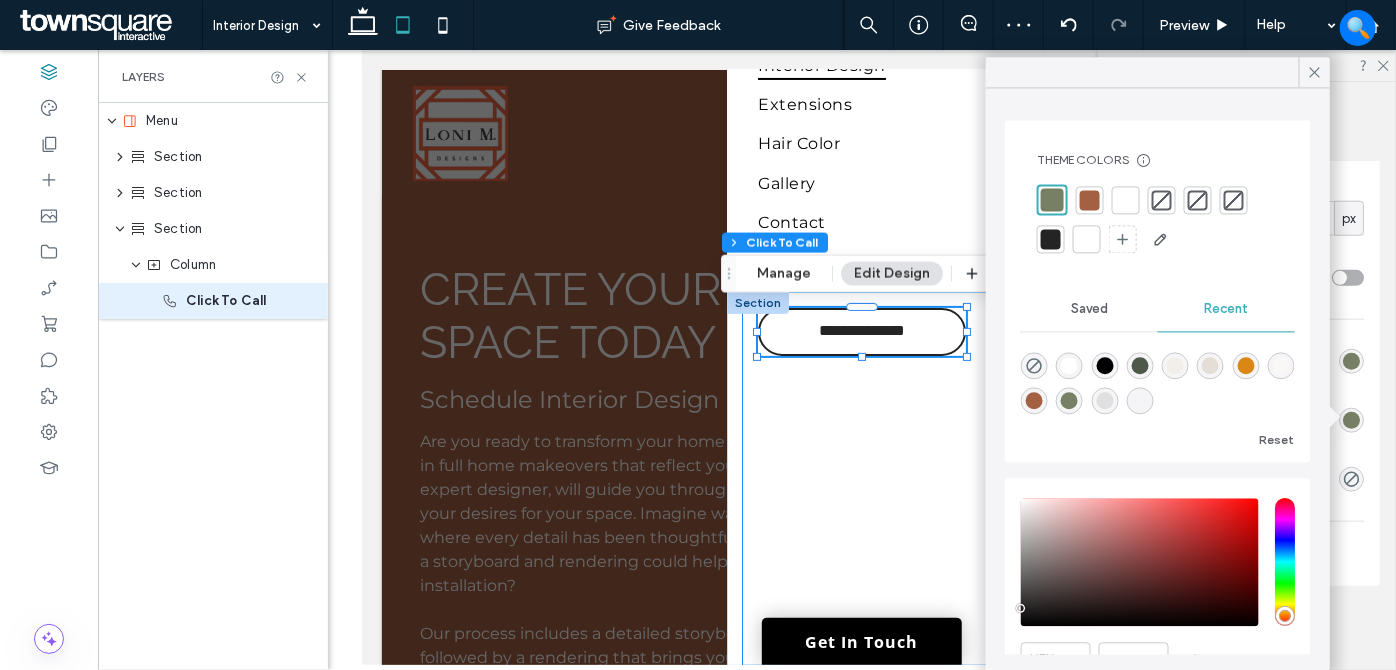 type on "*" 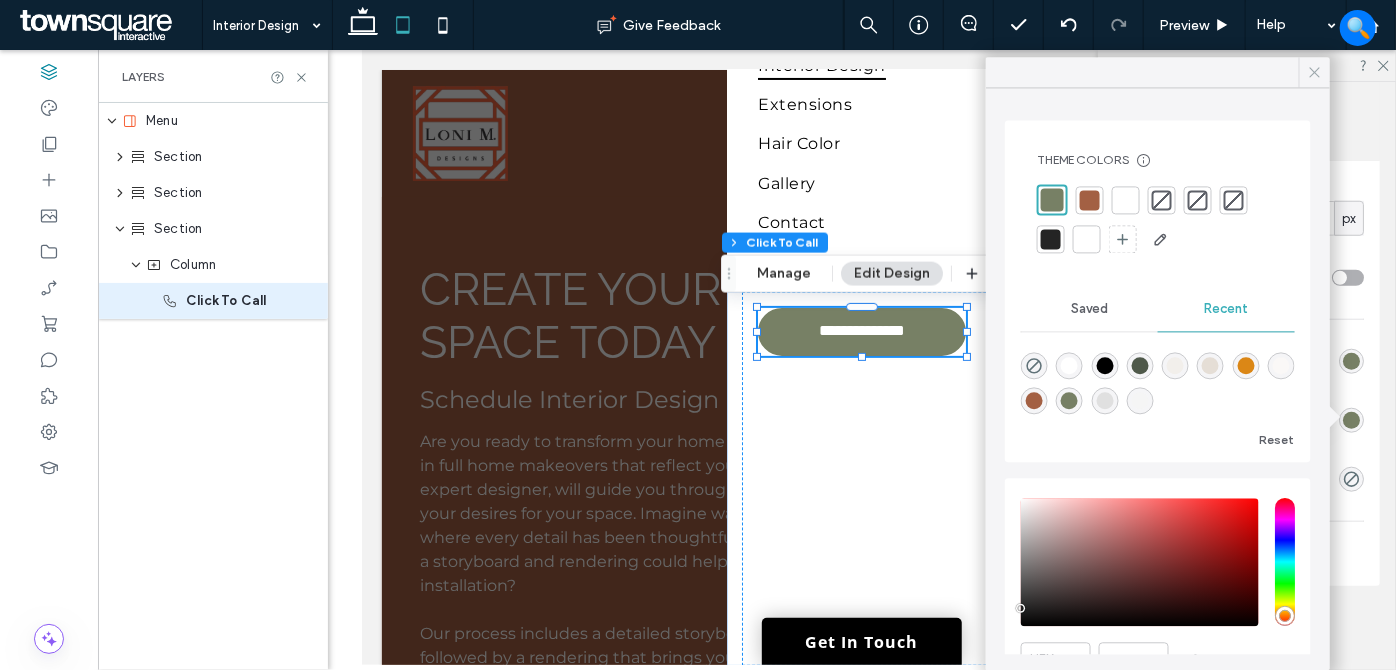 click 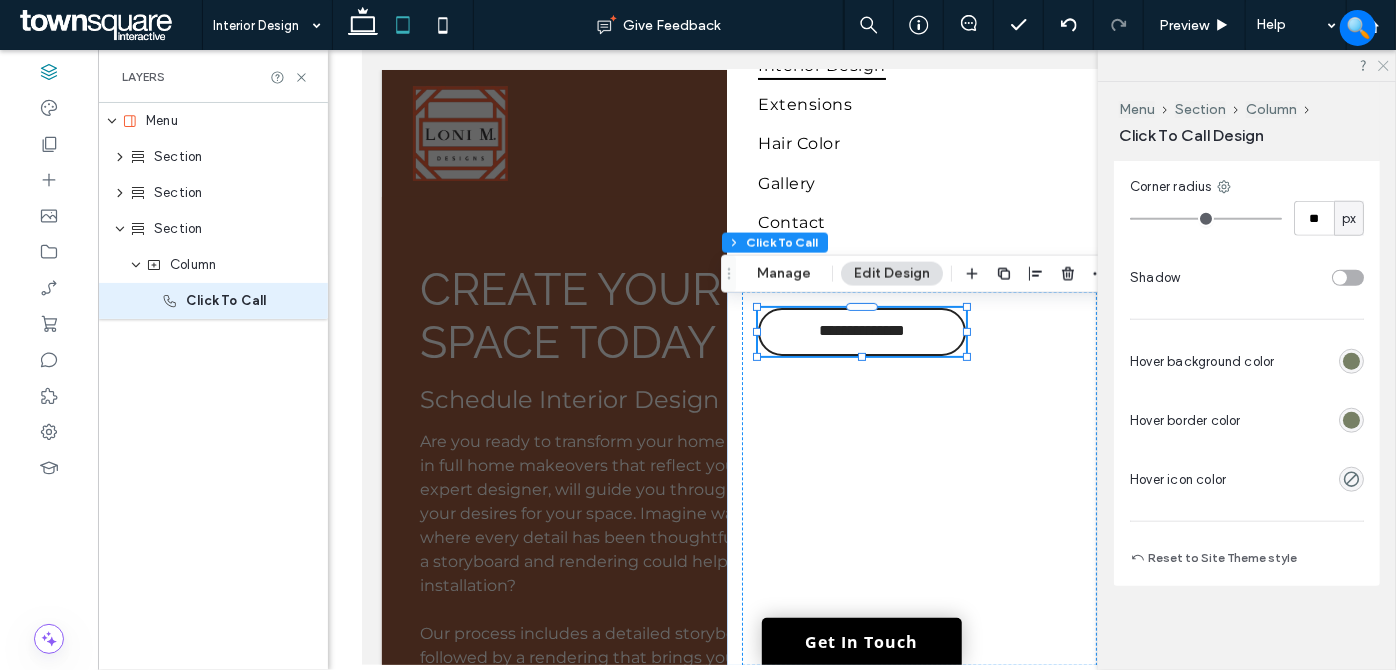click 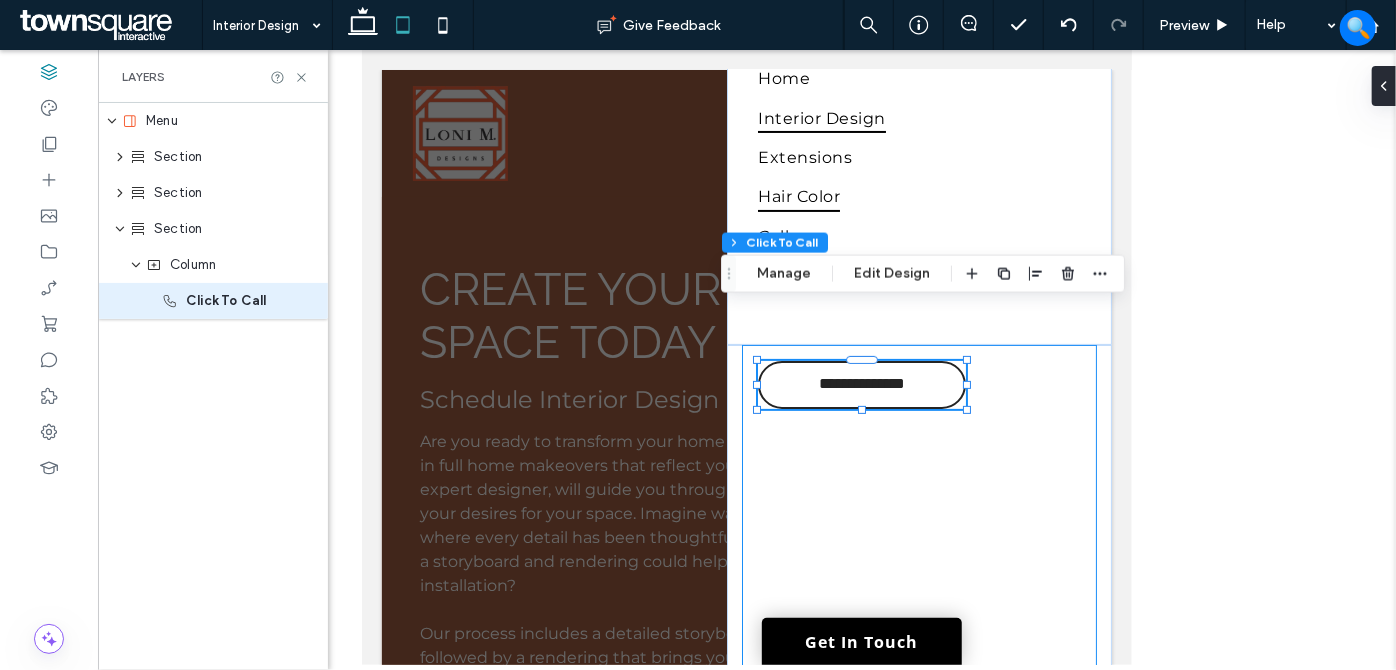 scroll, scrollTop: 0, scrollLeft: 0, axis: both 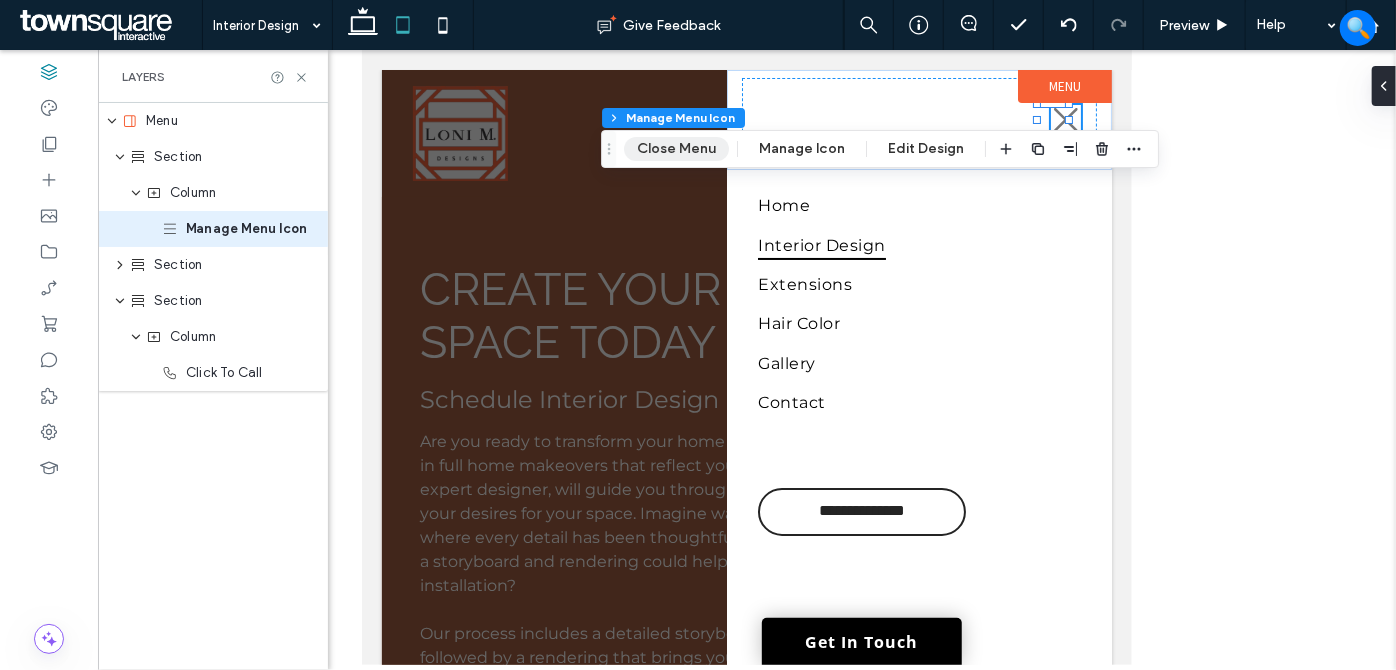 click on "Close Menu" at bounding box center (676, 149) 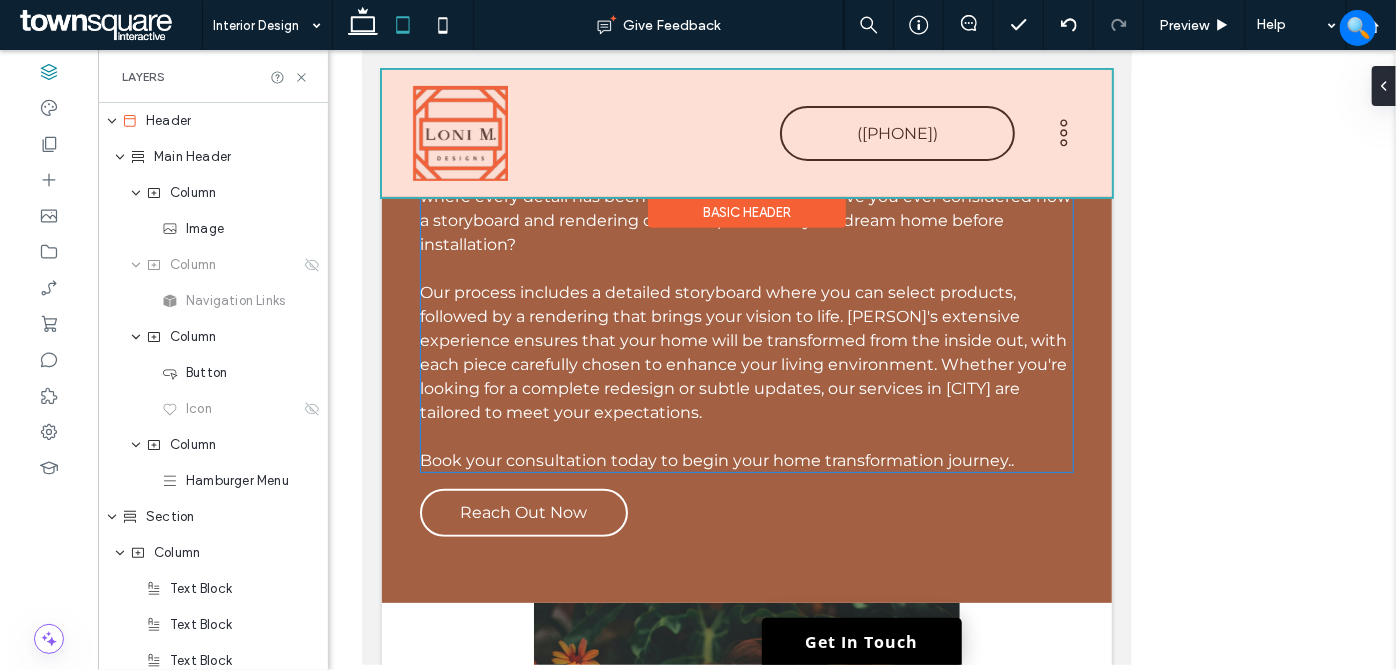 scroll, scrollTop: 363, scrollLeft: 0, axis: vertical 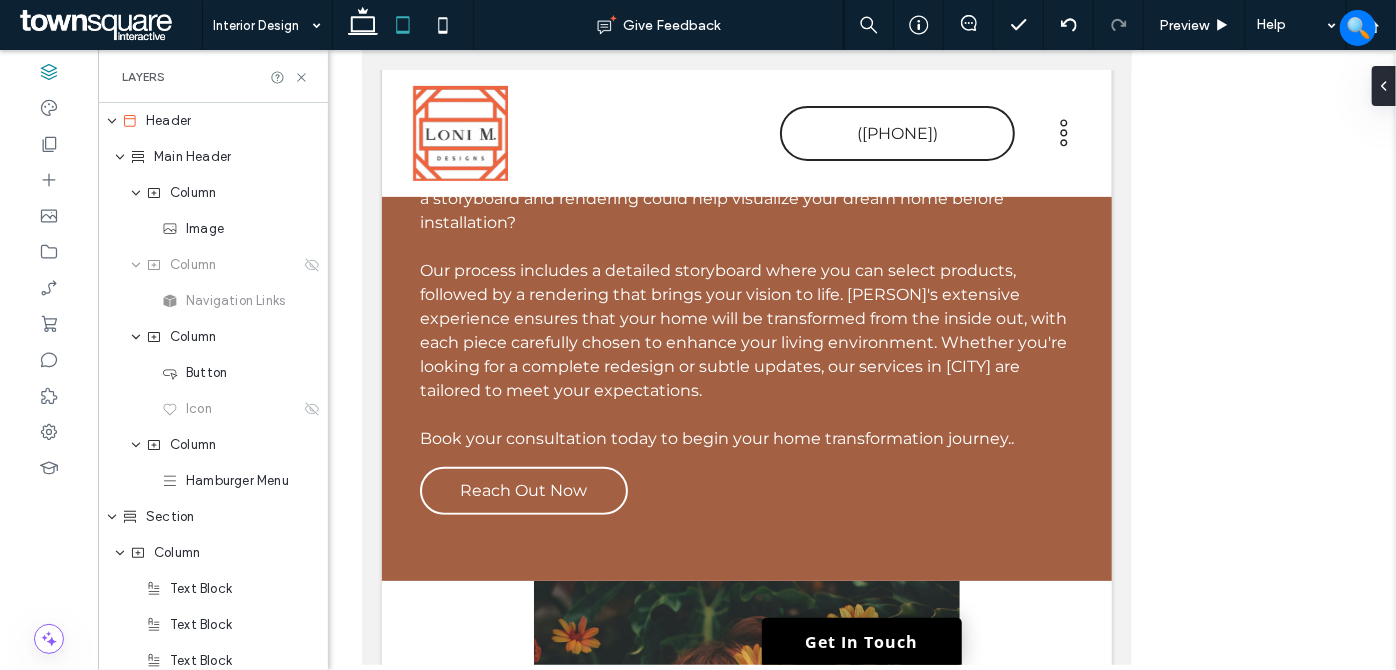 click 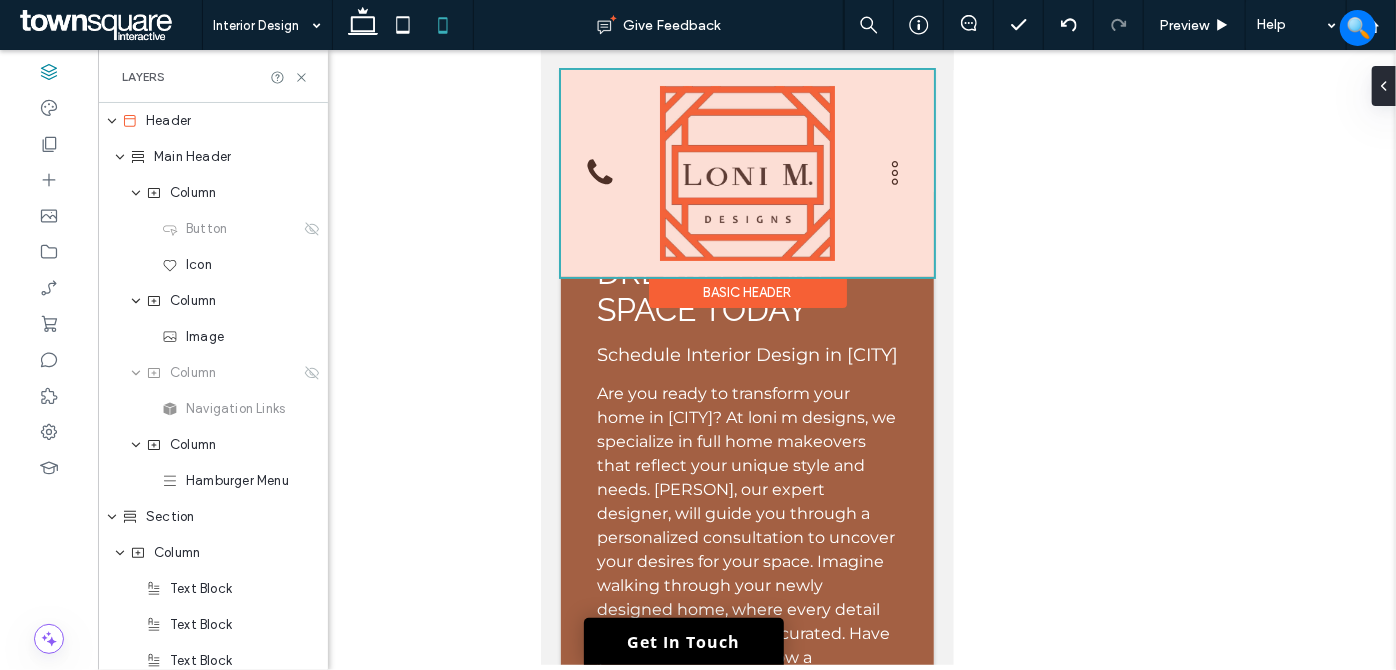 scroll, scrollTop: 0, scrollLeft: 0, axis: both 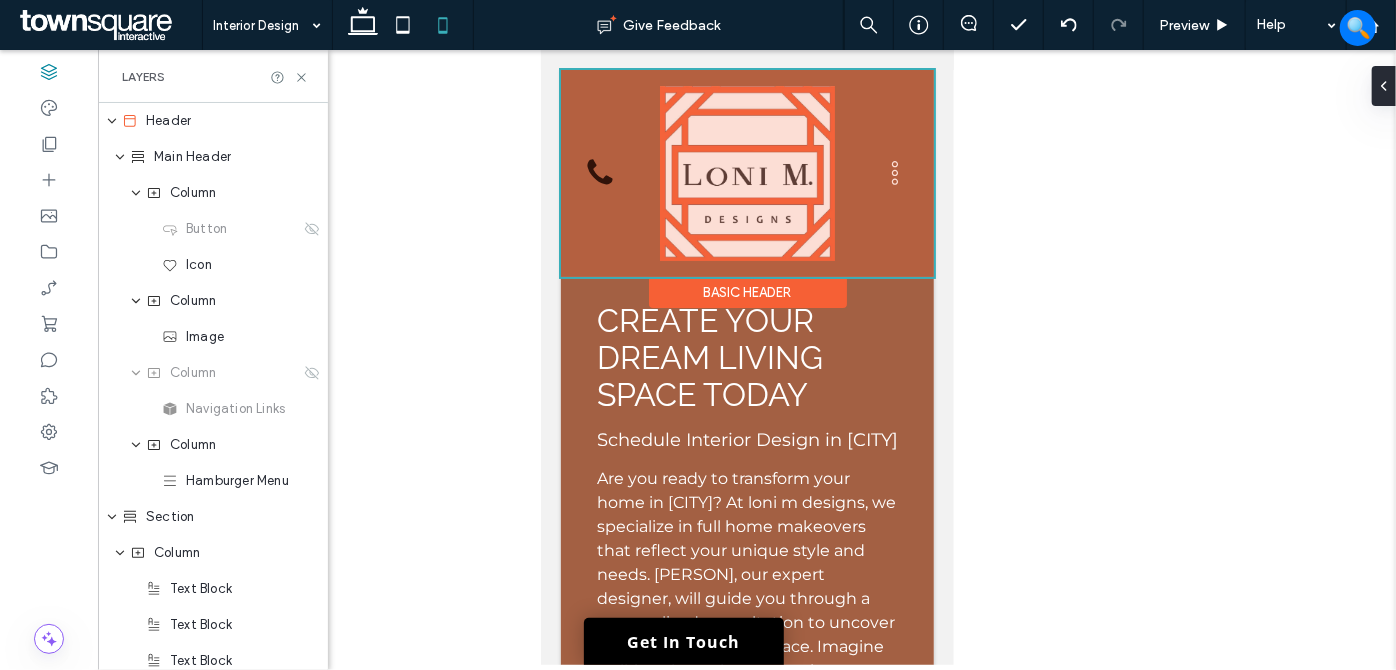 click at bounding box center (746, 172) 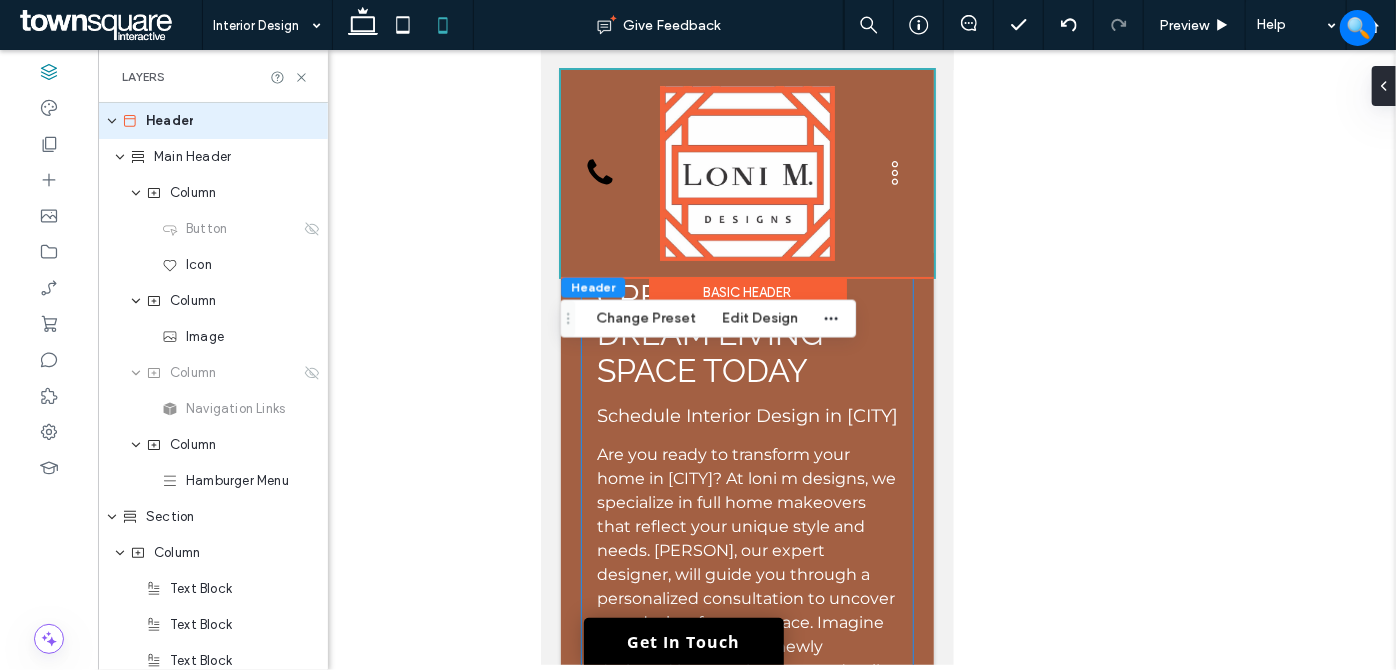 scroll, scrollTop: 0, scrollLeft: 0, axis: both 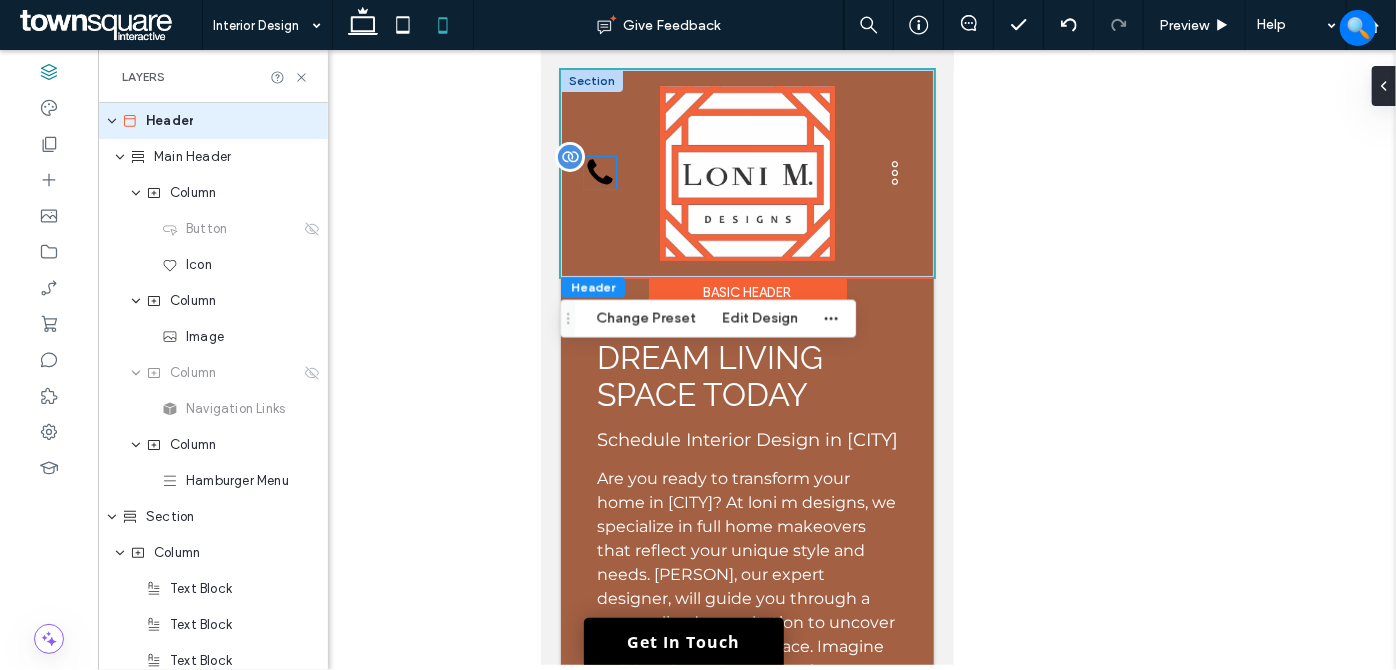 click 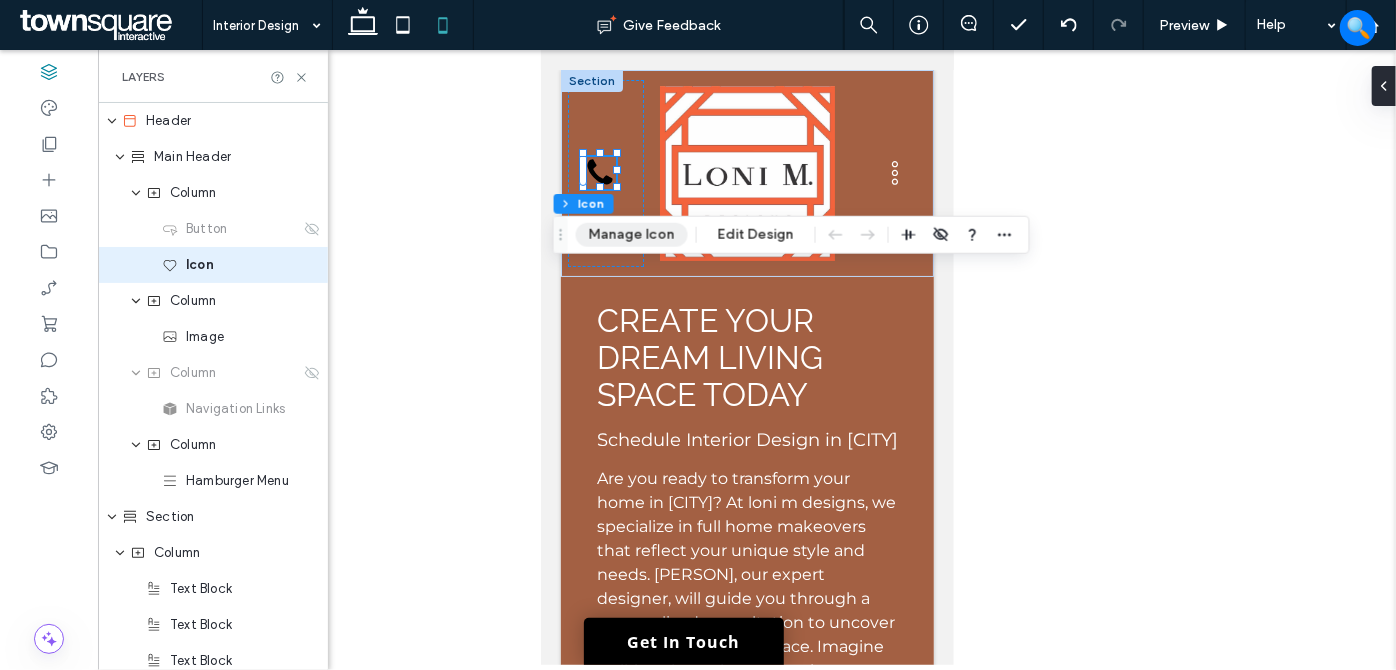 click on "Manage Icon" at bounding box center (632, 235) 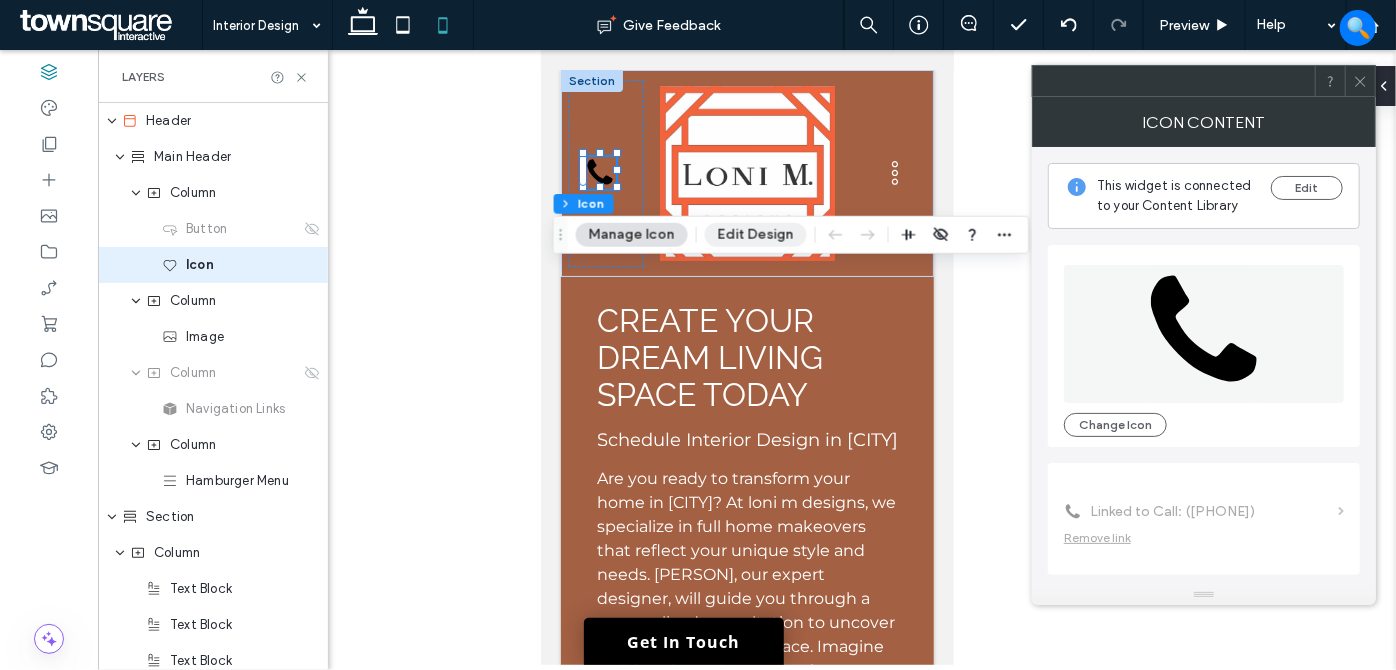 drag, startPoint x: 737, startPoint y: 232, endPoint x: 291, endPoint y: 205, distance: 446.81653 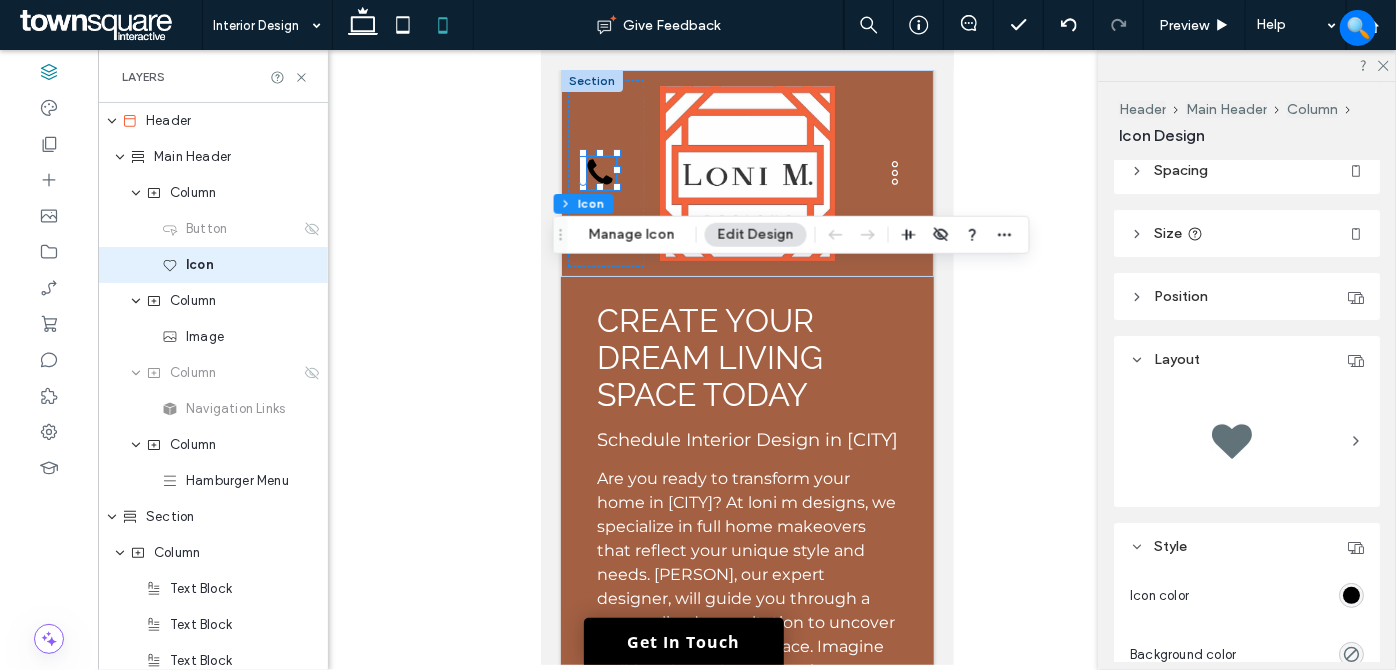 scroll, scrollTop: 272, scrollLeft: 0, axis: vertical 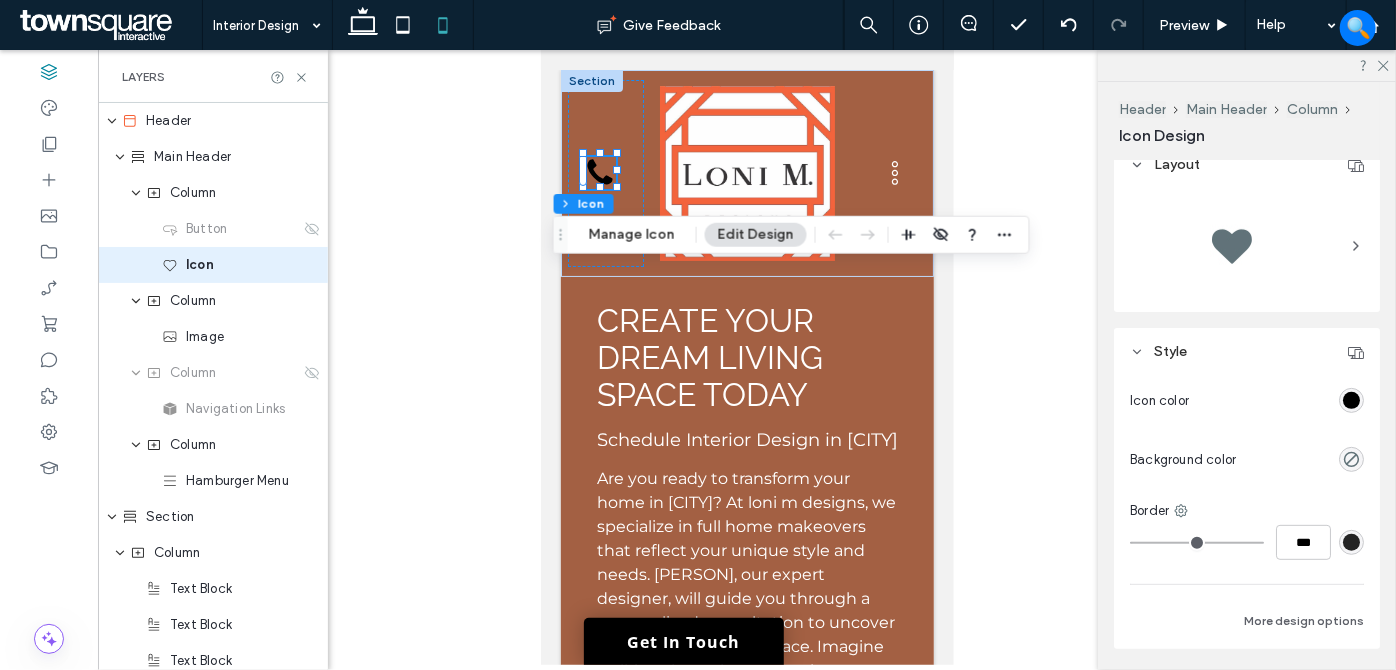 click at bounding box center (1351, 400) 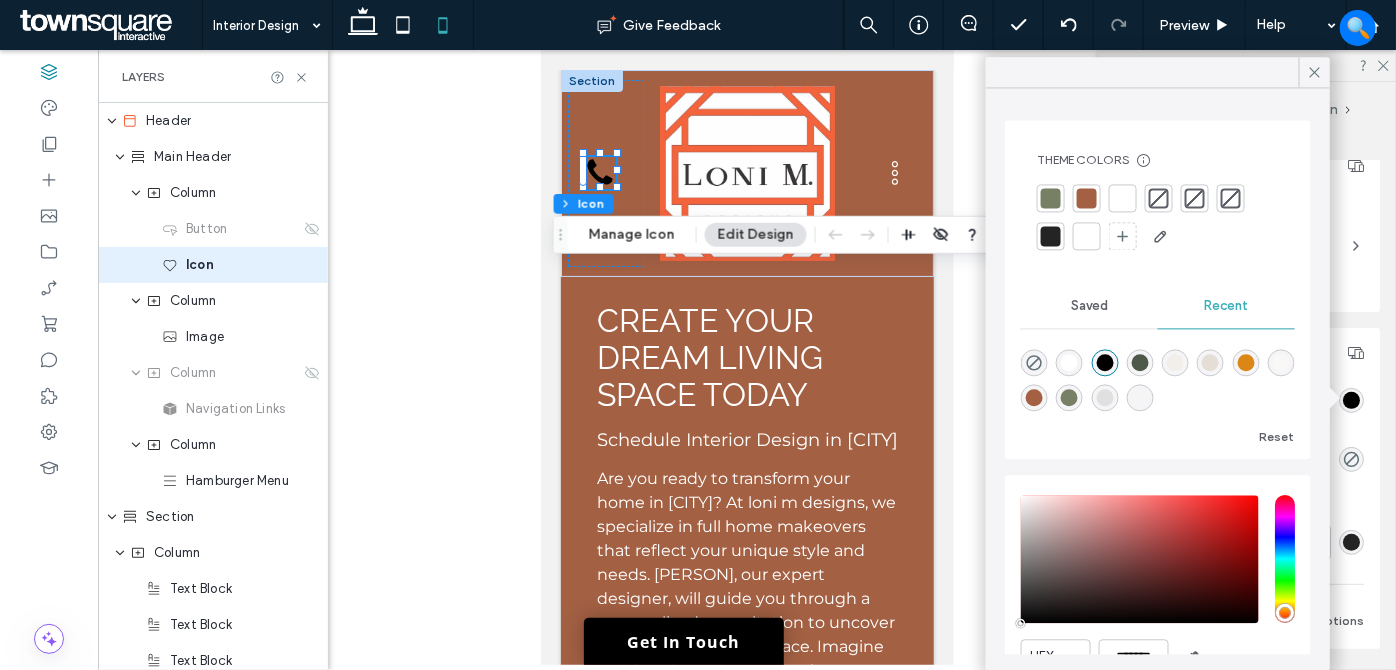 click at bounding box center [1123, 198] 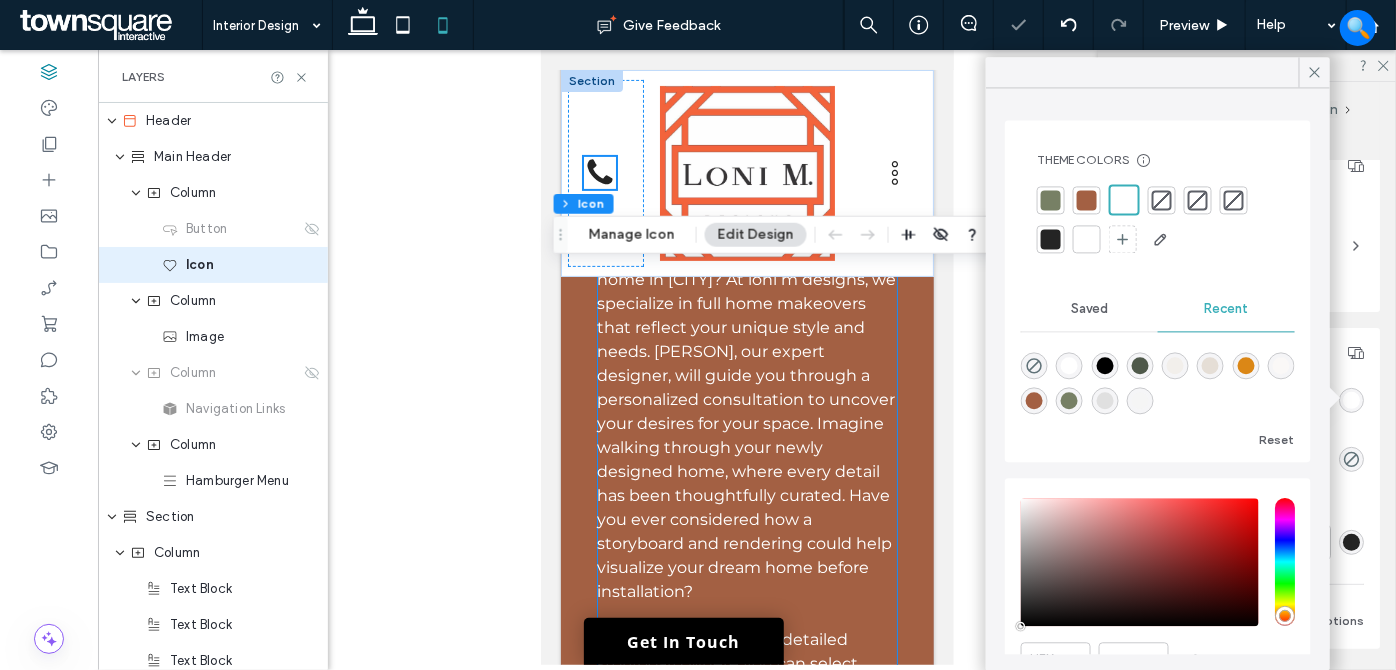scroll, scrollTop: 0, scrollLeft: 0, axis: both 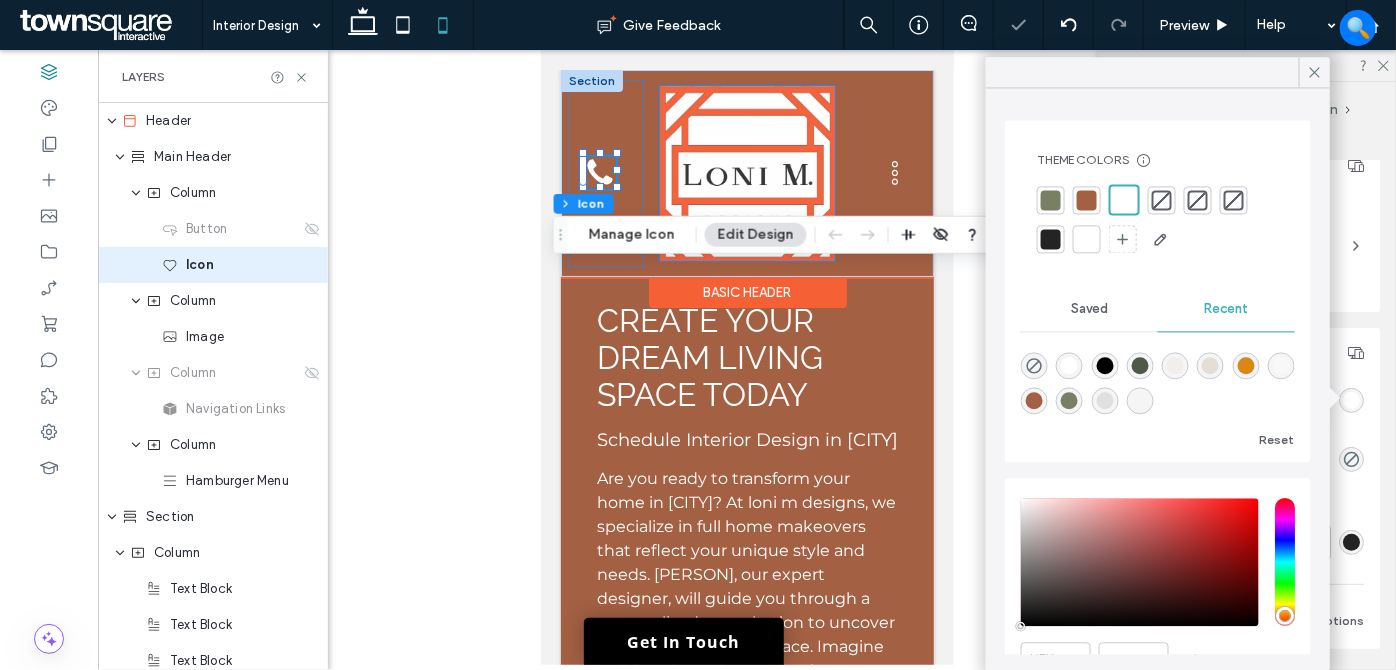 click at bounding box center [746, 172] 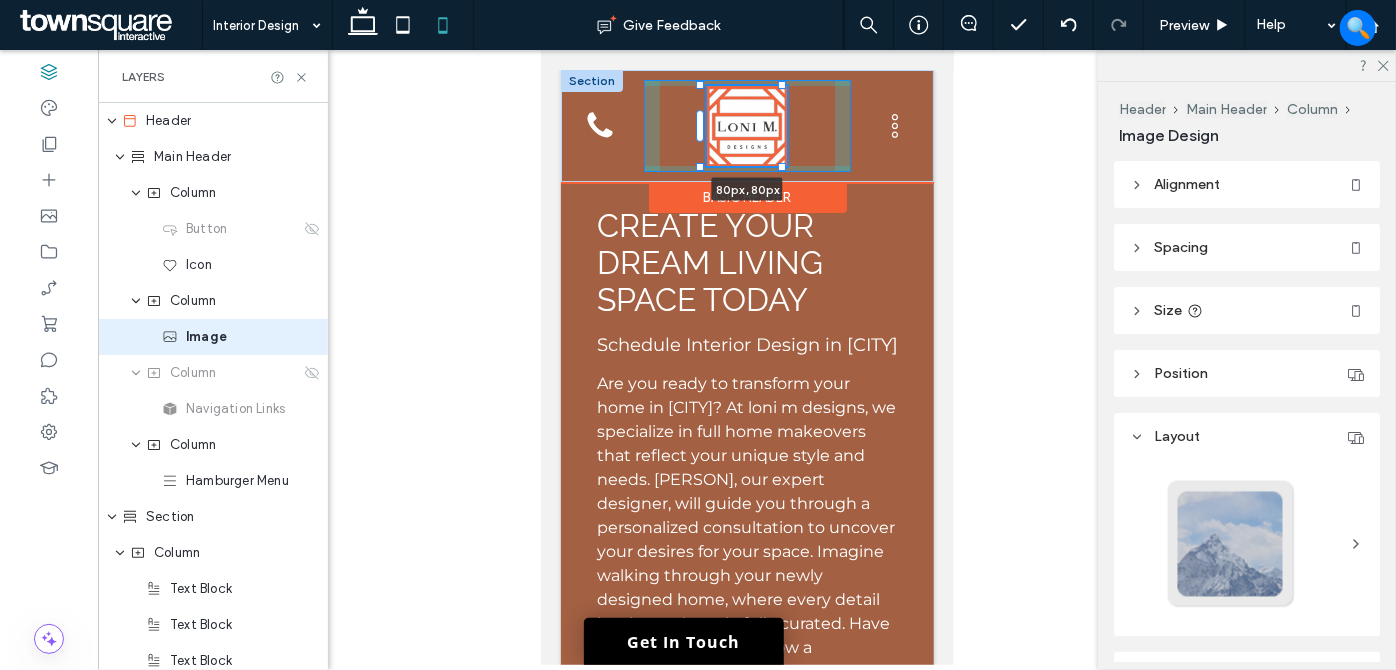 drag, startPoint x: 825, startPoint y: 251, endPoint x: 797, endPoint y: 191, distance: 66.211784 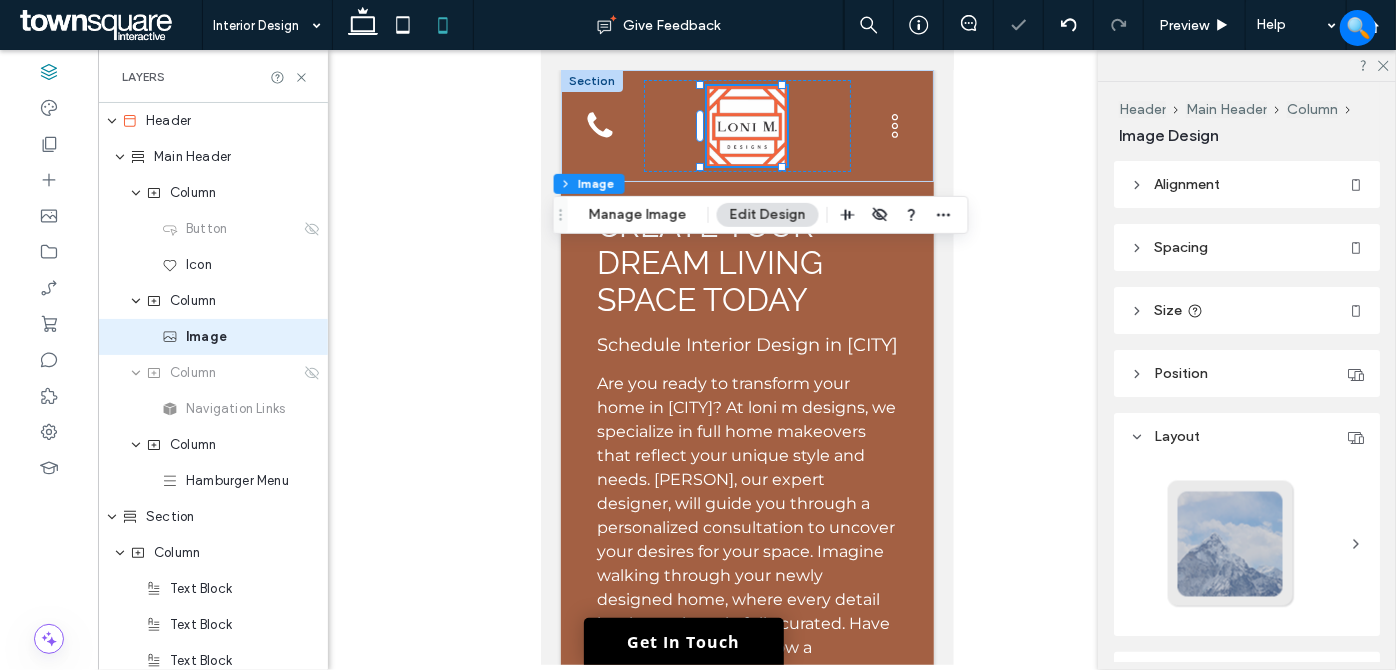 click at bounding box center (747, 357) 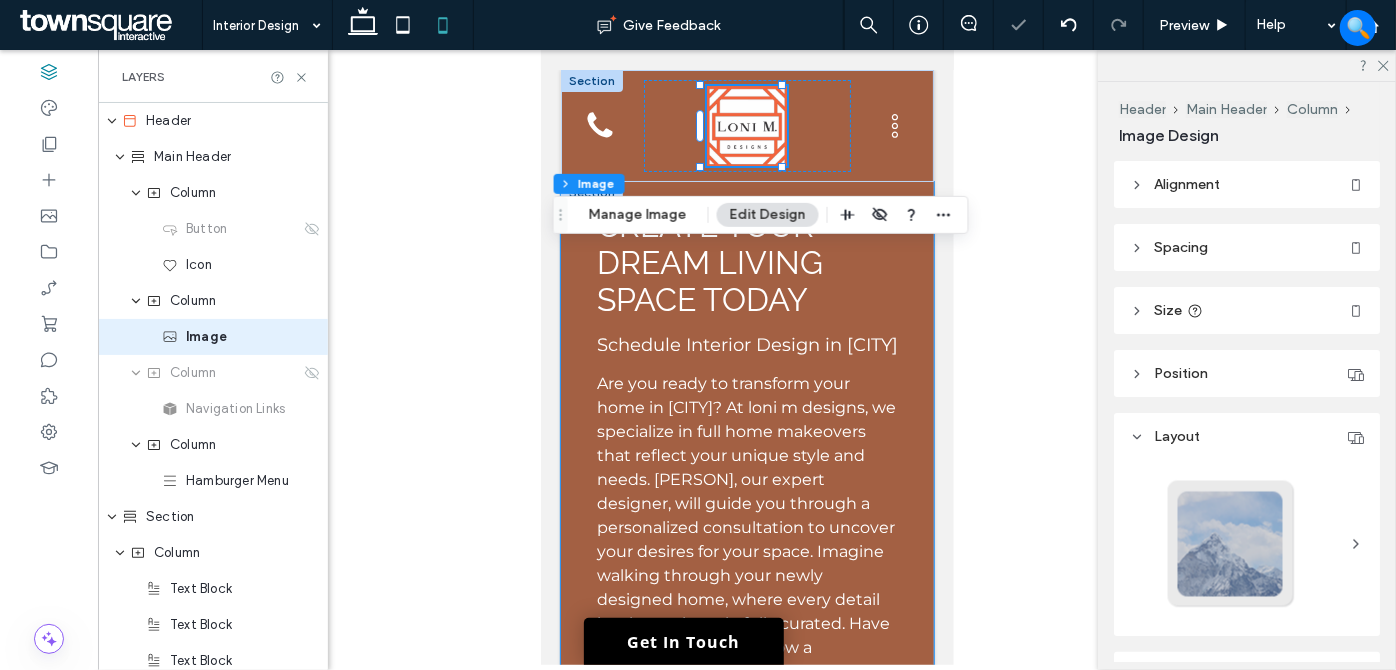 click on "Create Your Dream Living Space Today
Schedule Interior Design in Charlotte
Are you ready to transform your home in Charlotte? At loni m designs, we specialize in full home makeovers that reflect your unique style and needs. Sheila, our expert designer, will guide you through a personalized consultation to uncover your desires for your space. Imagine walking through your newly designed home, where every detail has been thoughtfully curated. Have you ever considered how a storyboard and rendering could help visualize your dream home before installation? Our process includes a detailed storyboard where you can select products, followed by a rendering that brings your vision to life. Sheila's extensive experience ensures that your home will be transformed from the inside out, with each piece carefully chosen to enhance your living environment. Whether you're looking for a complete redesign or subtle updates, our services in Charlotte are tailored to meet your expectations. ﻿" at bounding box center [746, 716] 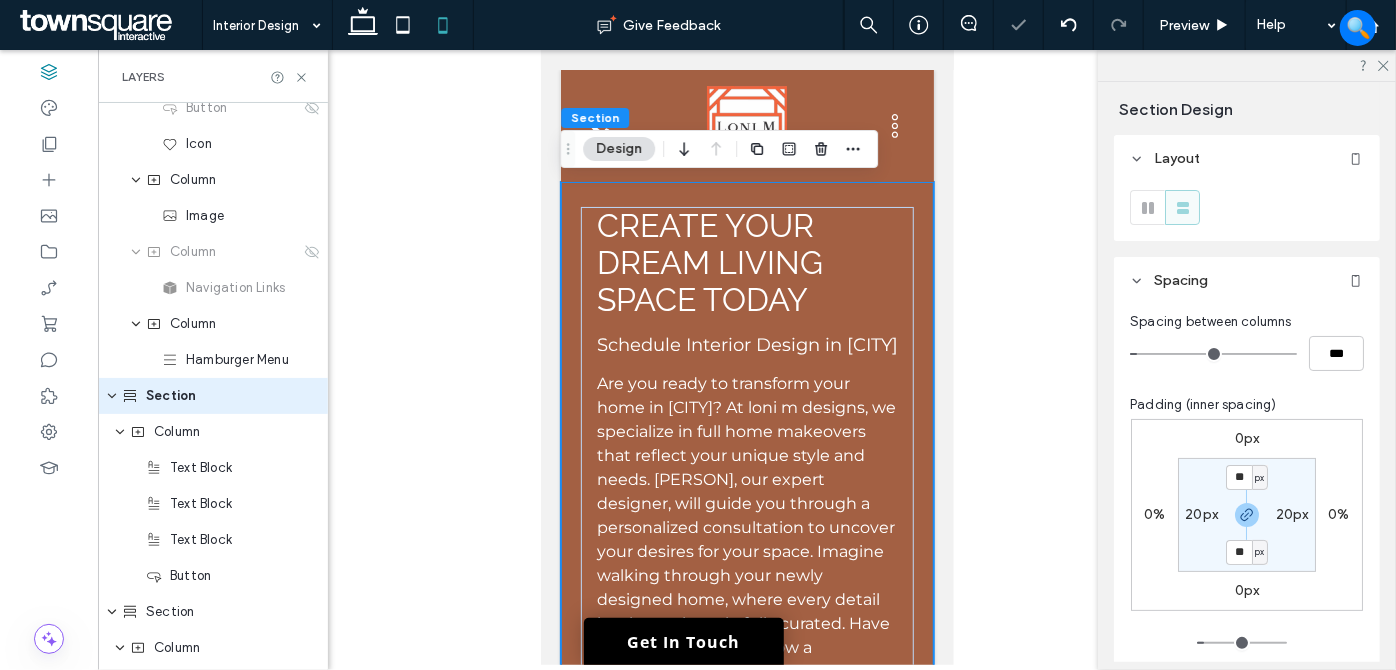 scroll, scrollTop: 130, scrollLeft: 0, axis: vertical 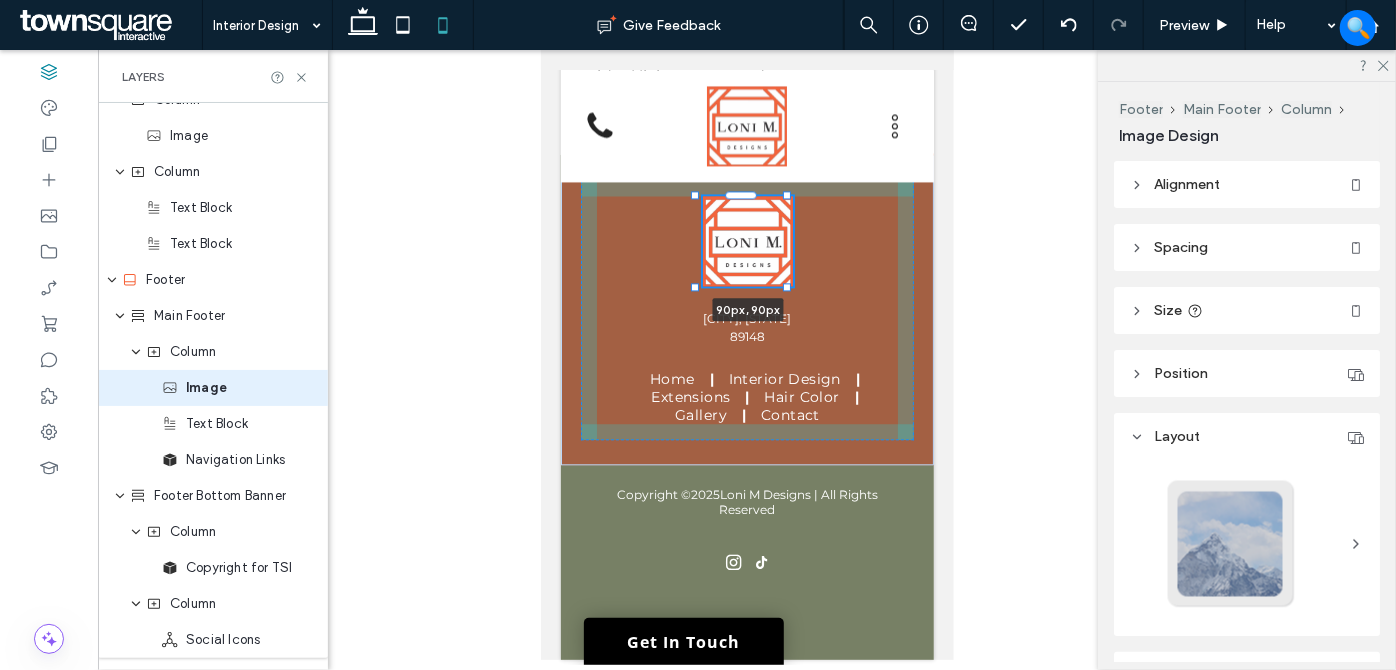 drag, startPoint x: 839, startPoint y: 457, endPoint x: 792, endPoint y: 393, distance: 79.40403 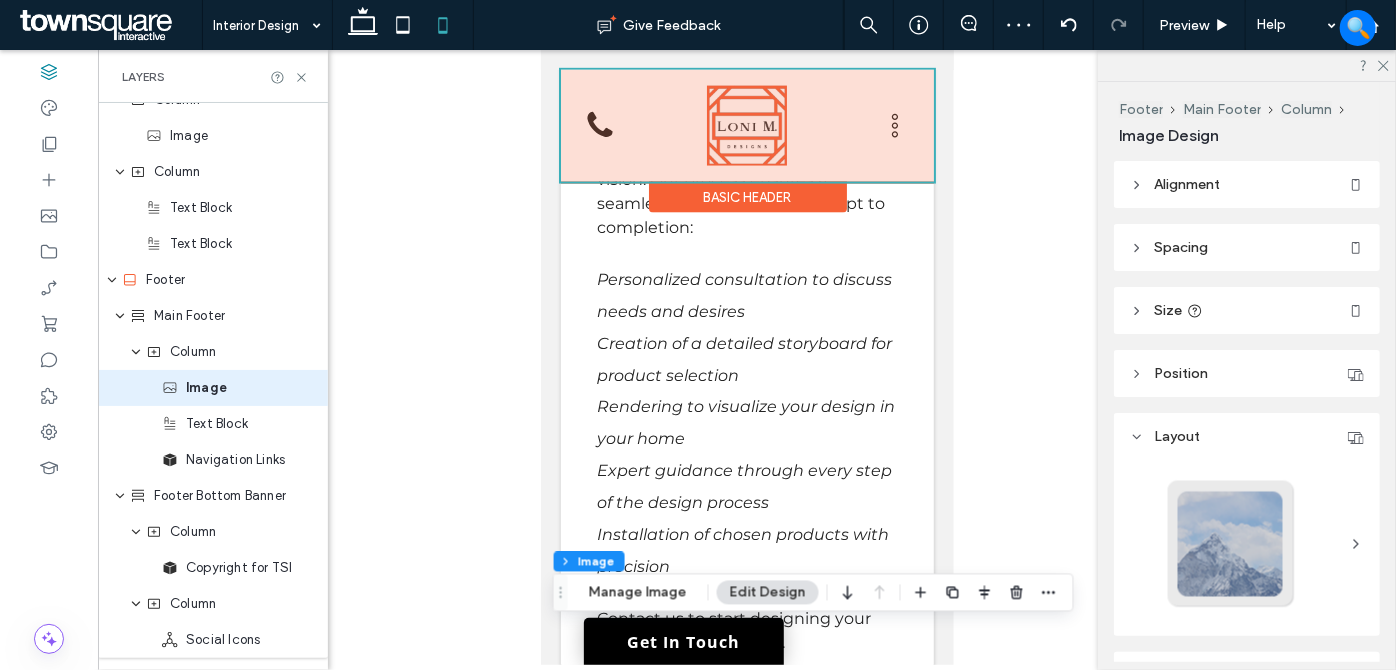 scroll, scrollTop: 1135, scrollLeft: 0, axis: vertical 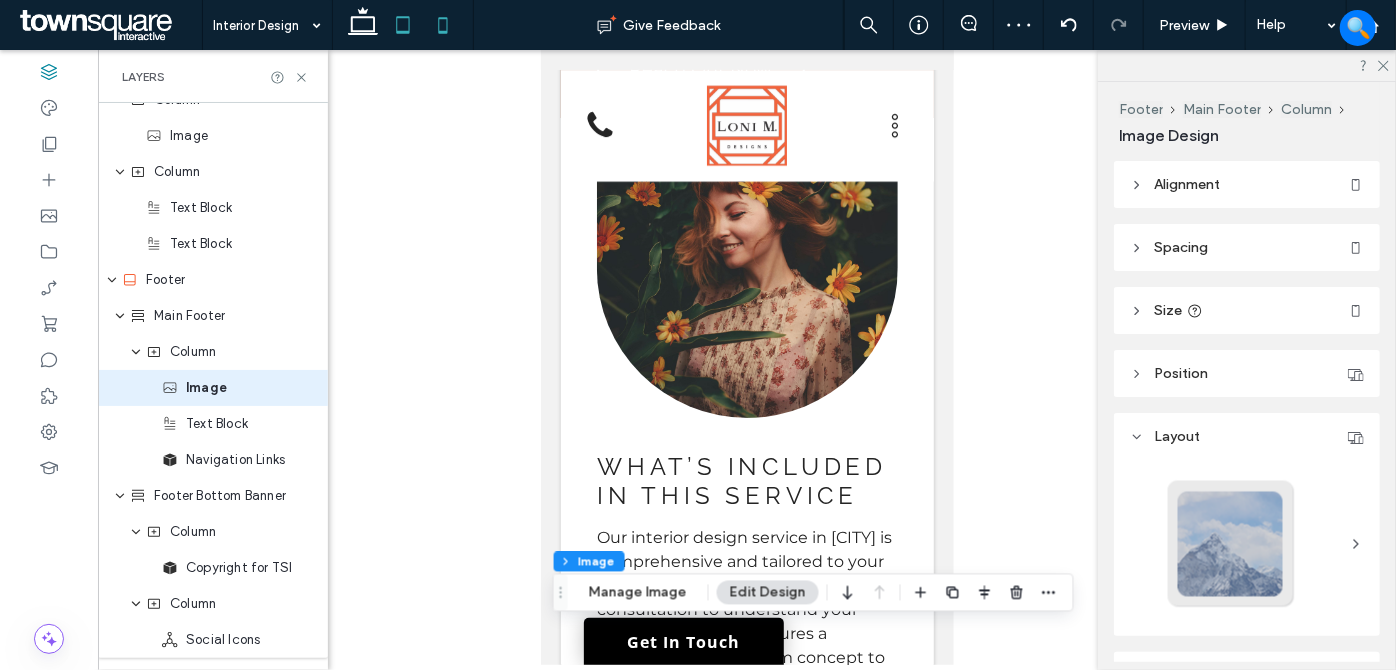 click 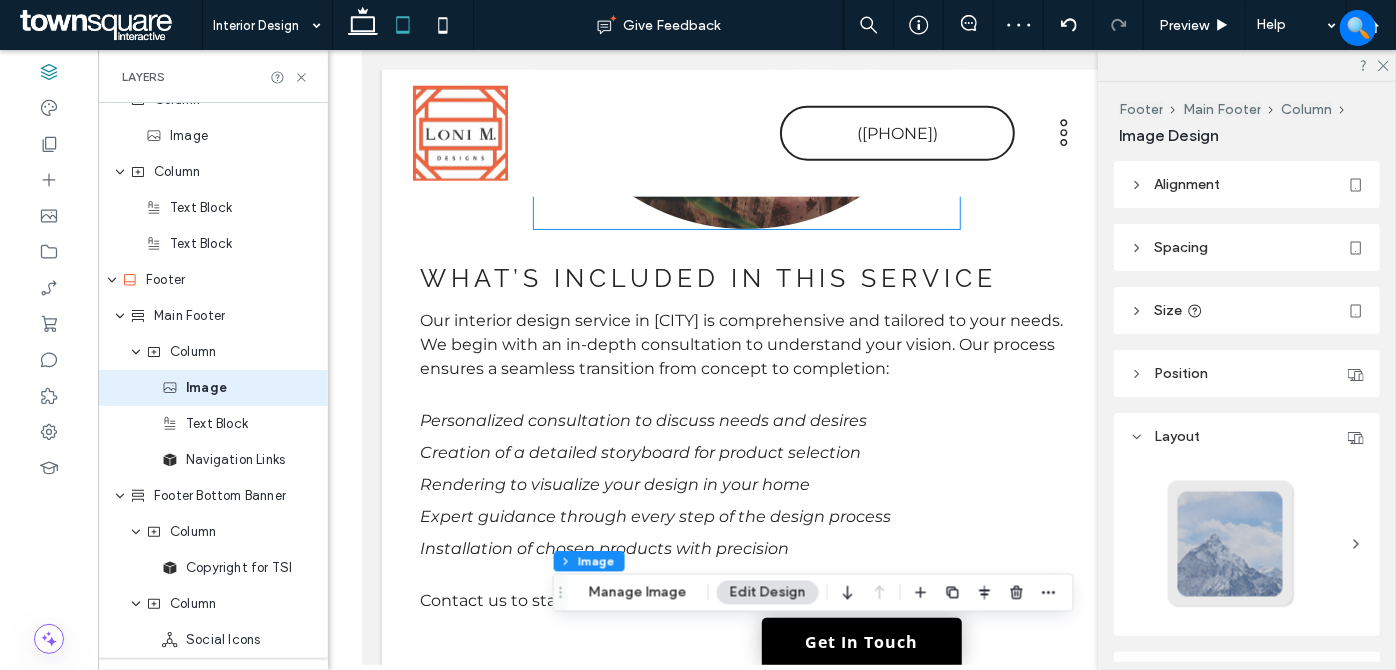 type on "***" 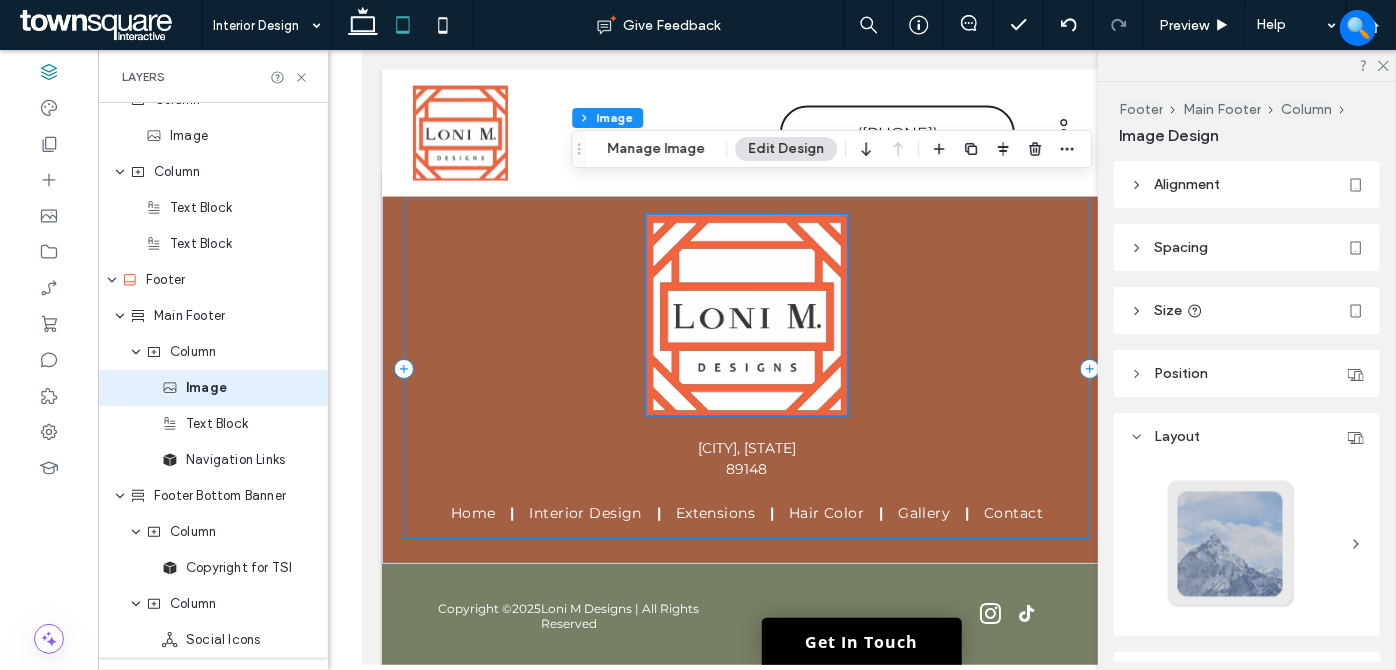 scroll, scrollTop: 1609, scrollLeft: 0, axis: vertical 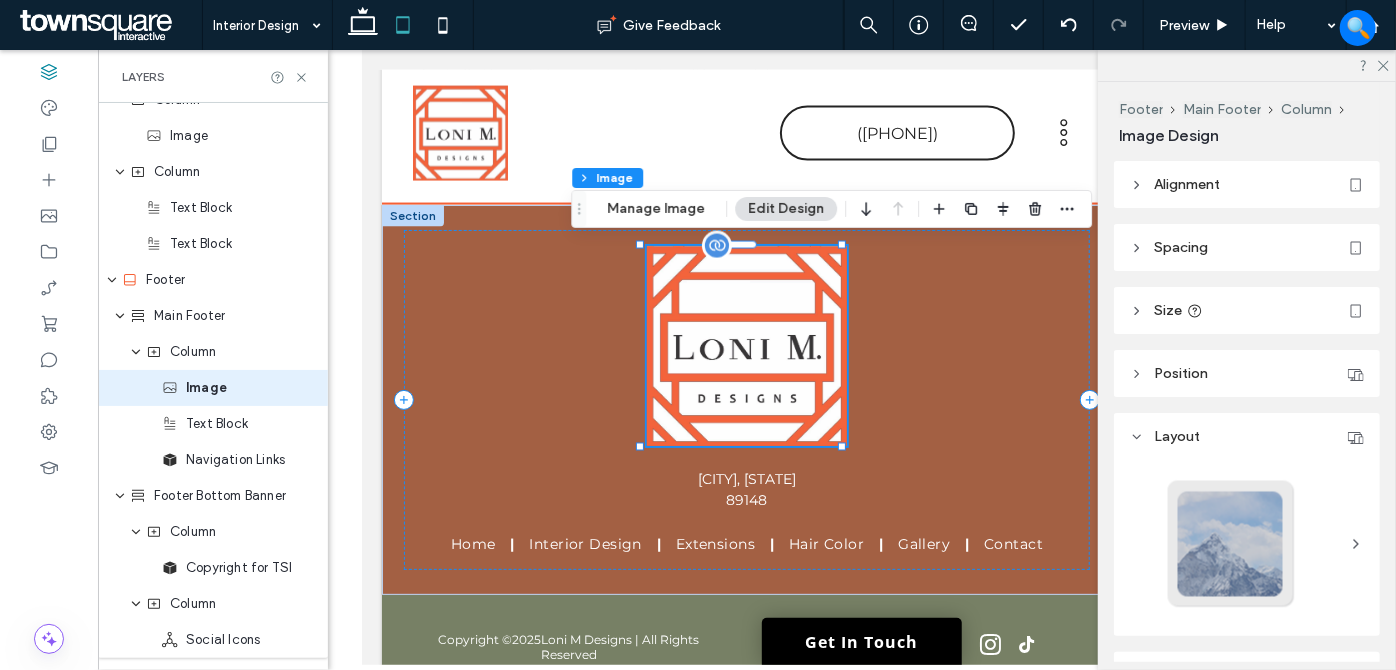 click at bounding box center [746, 345] 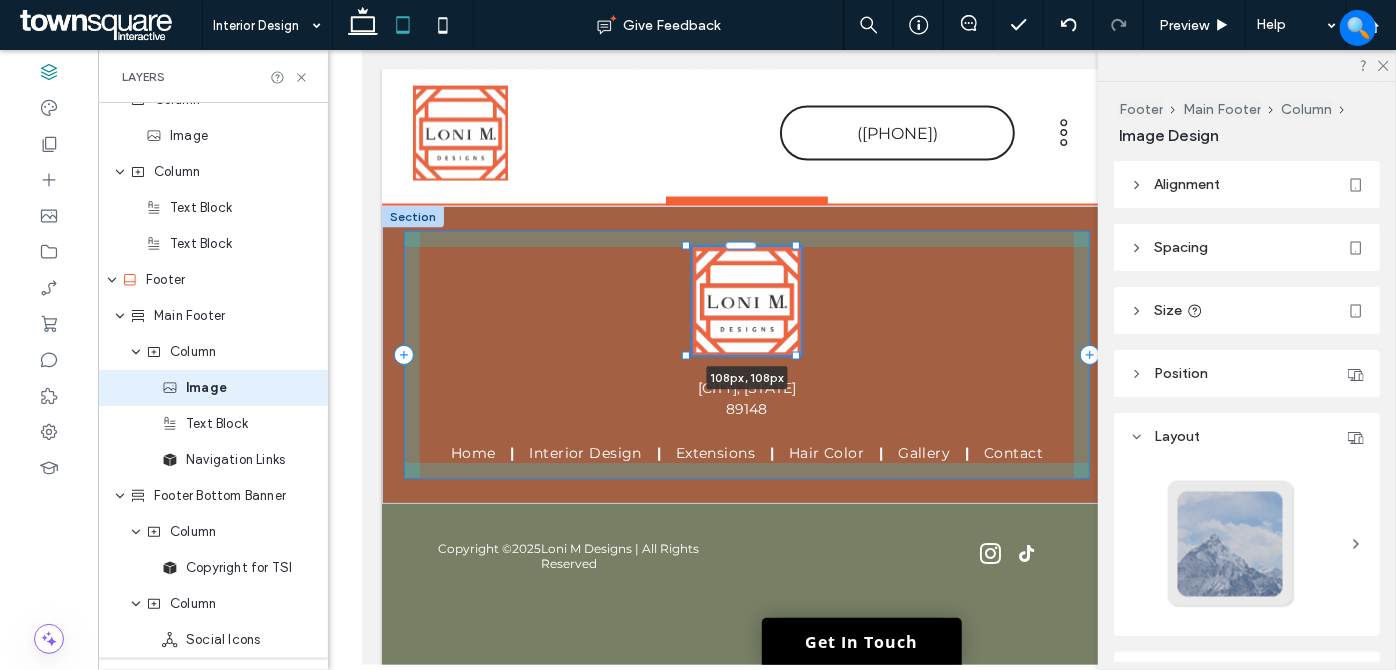 scroll, scrollTop: 1609, scrollLeft: 0, axis: vertical 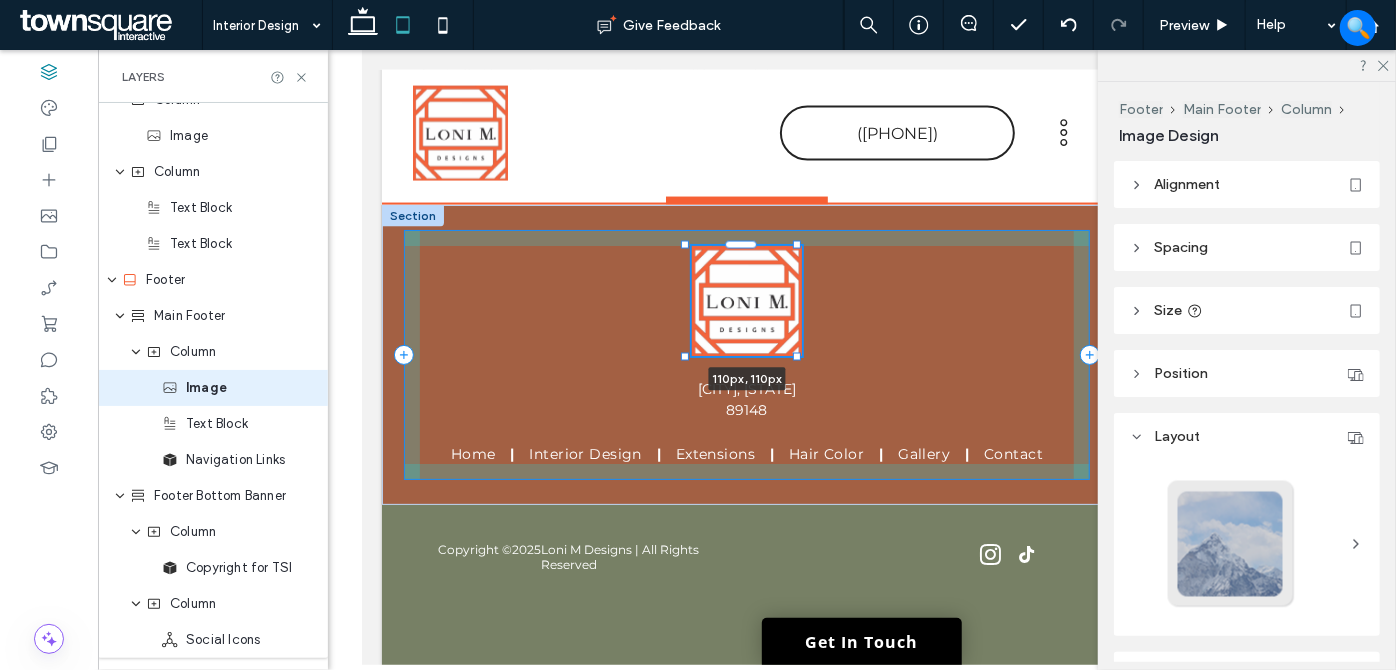 drag, startPoint x: 841, startPoint y: 441, endPoint x: 801, endPoint y: 391, distance: 64.03124 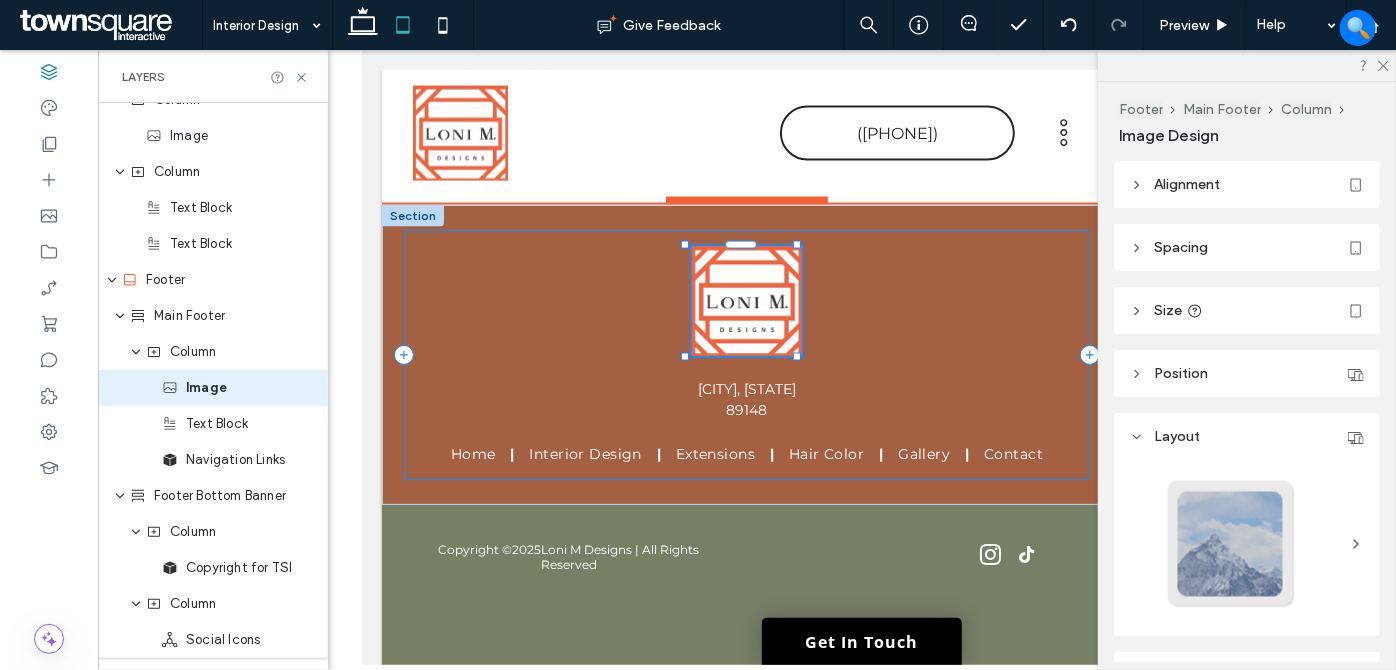 type on "***" 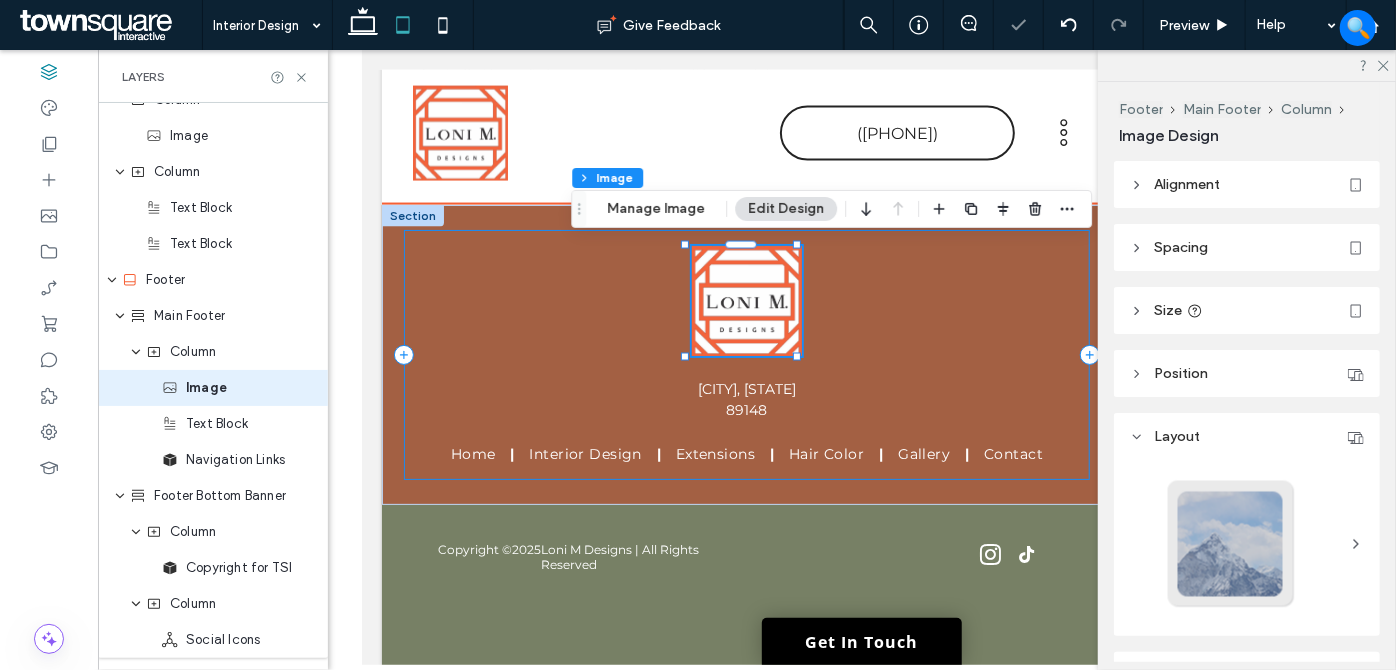 click on "110px , 110px   Las Vegas, NV 89148
Home
Interior Design
Extensions
Hair Color
Gallery
Contact" at bounding box center [746, 354] 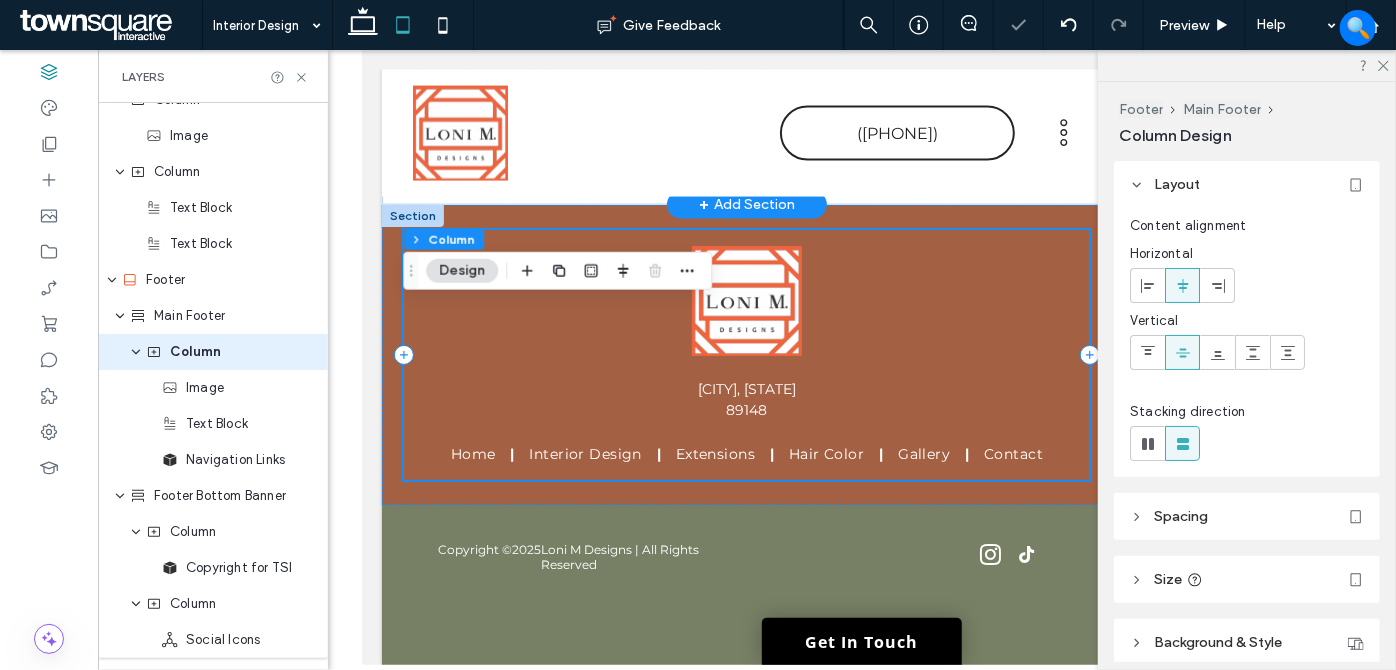 scroll, scrollTop: 634, scrollLeft: 0, axis: vertical 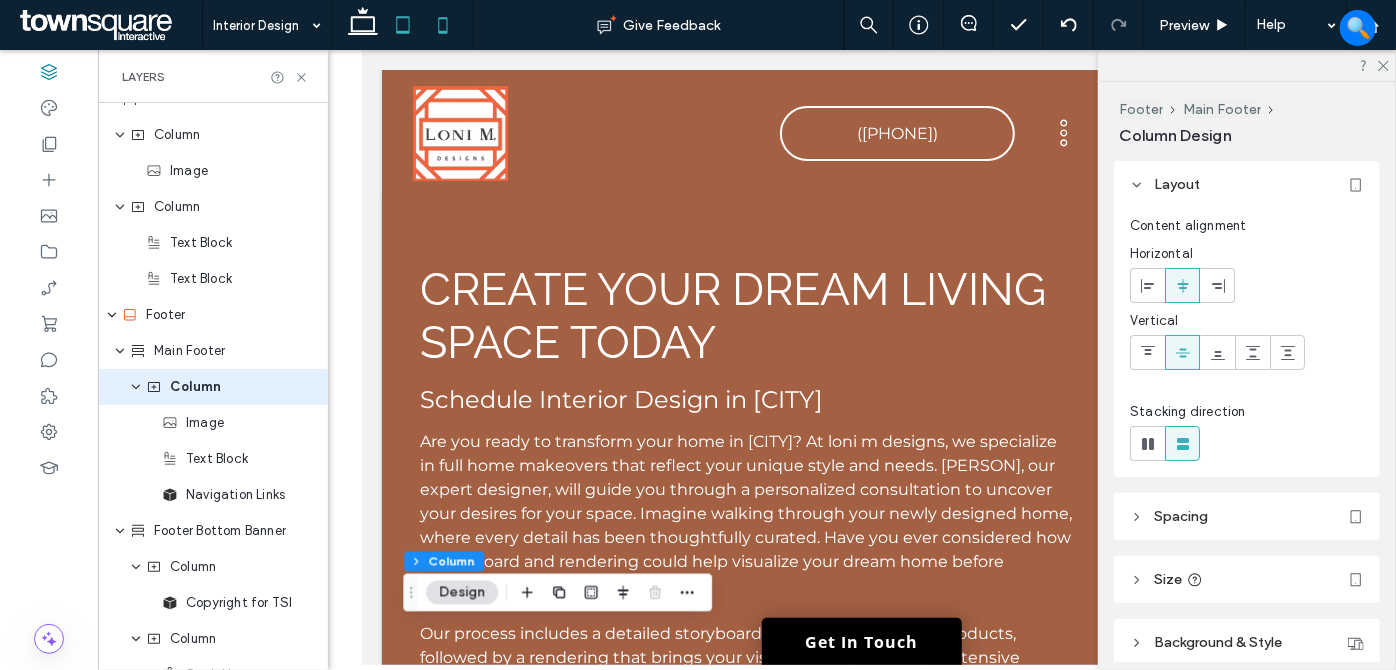 drag, startPoint x: 443, startPoint y: 29, endPoint x: 169, endPoint y: 264, distance: 360.9723 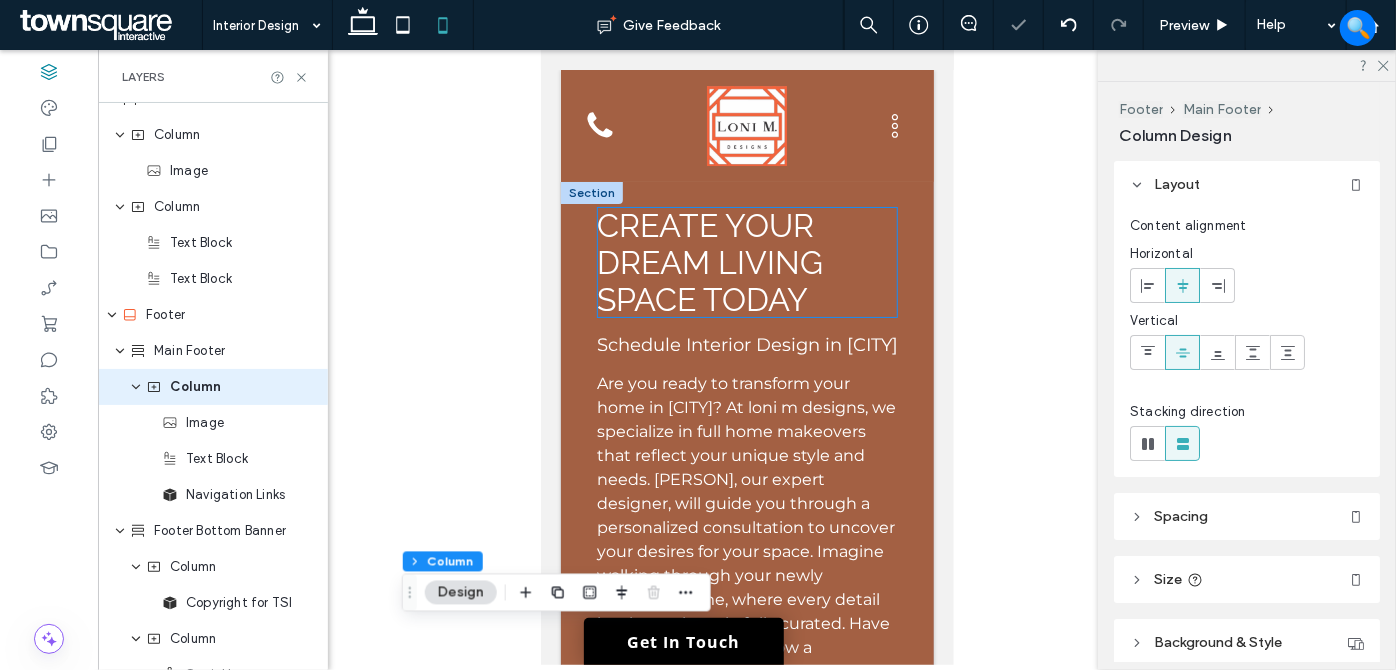 type on "***" 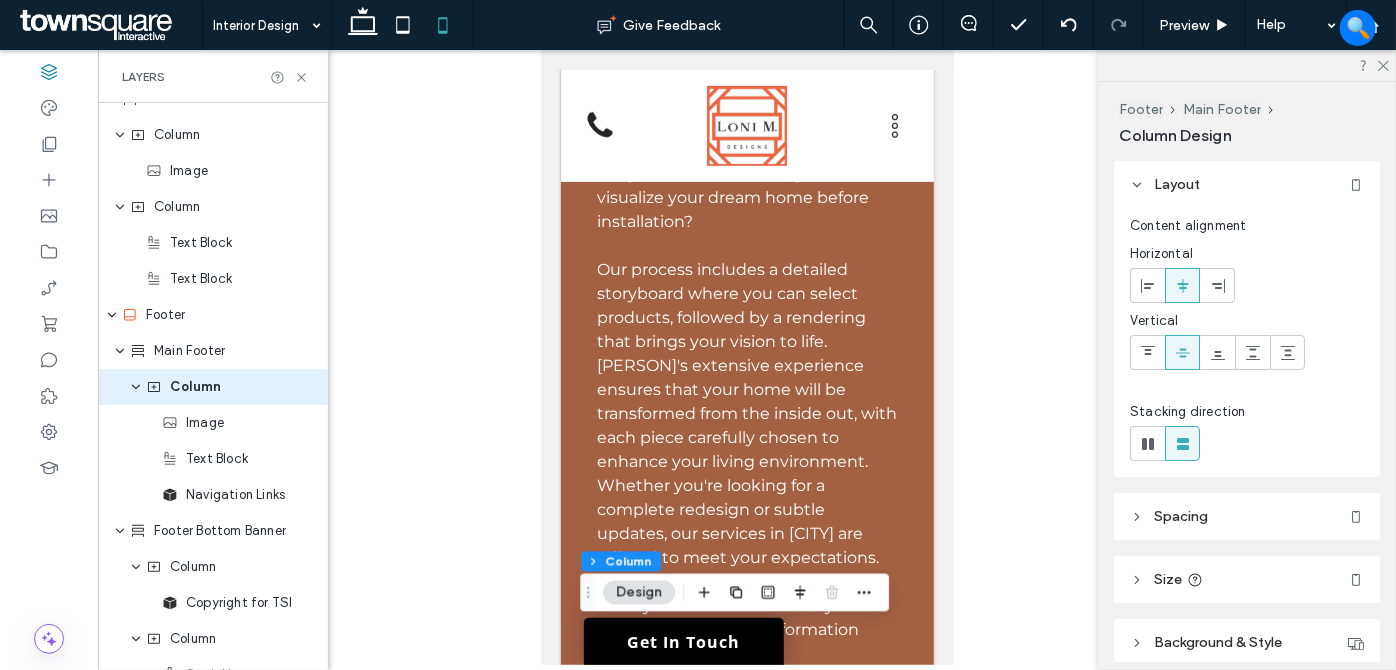 scroll, scrollTop: 0, scrollLeft: 0, axis: both 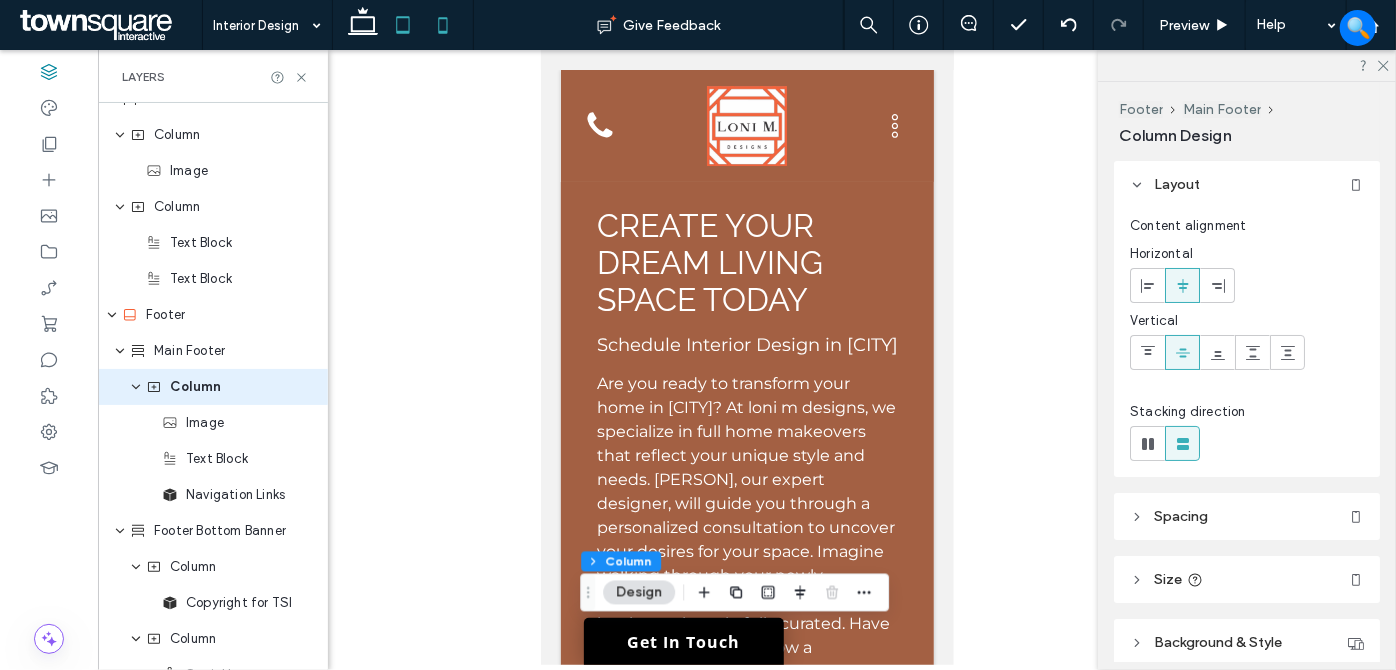 click 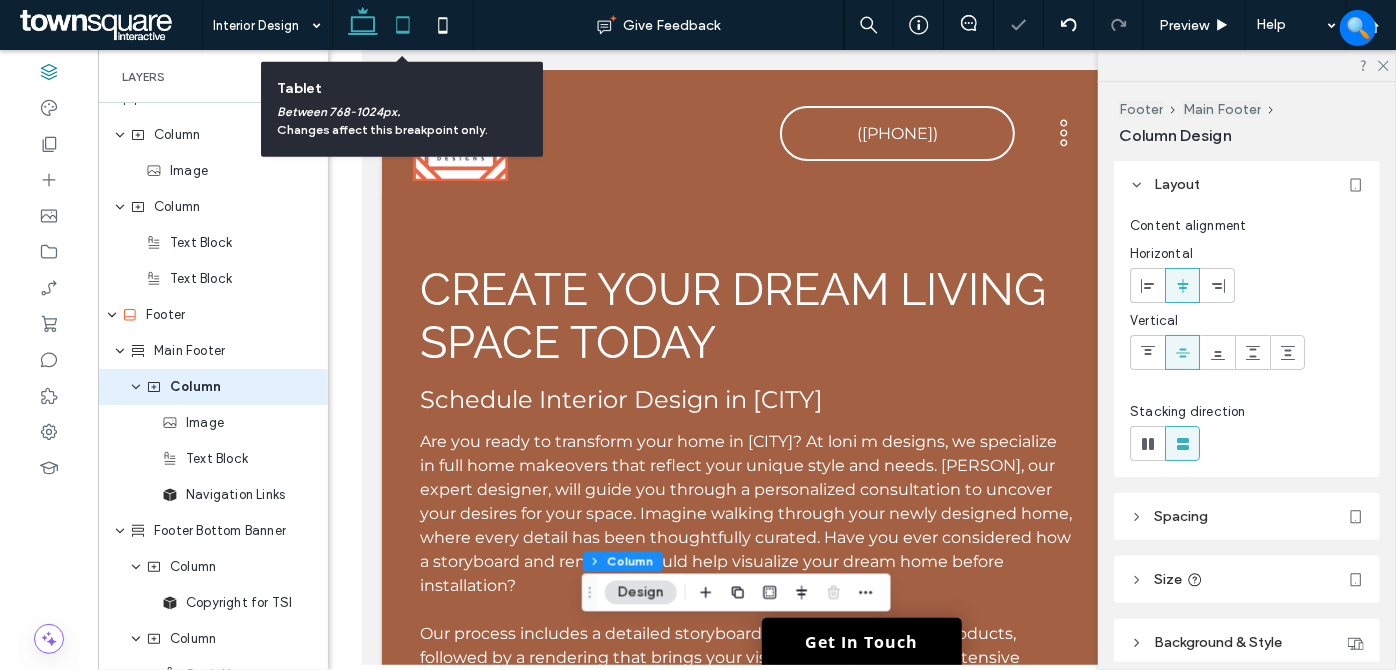 type on "****" 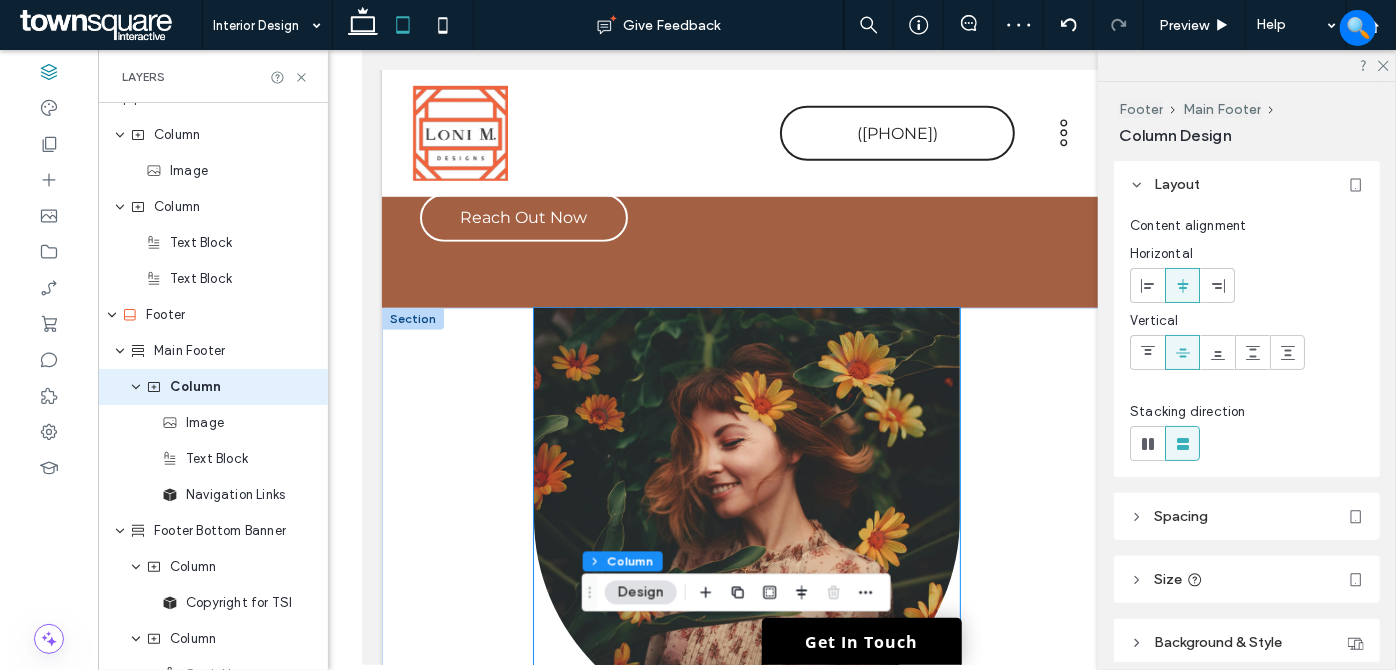 scroll, scrollTop: 1090, scrollLeft: 0, axis: vertical 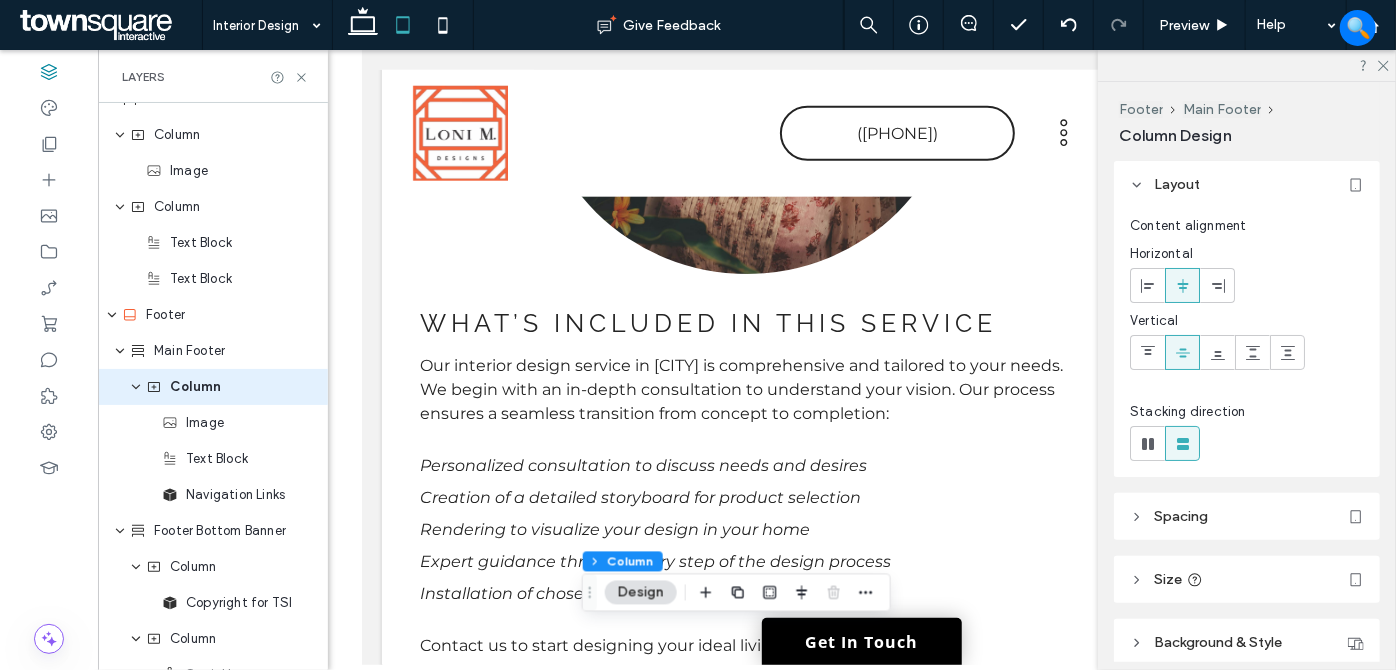 click 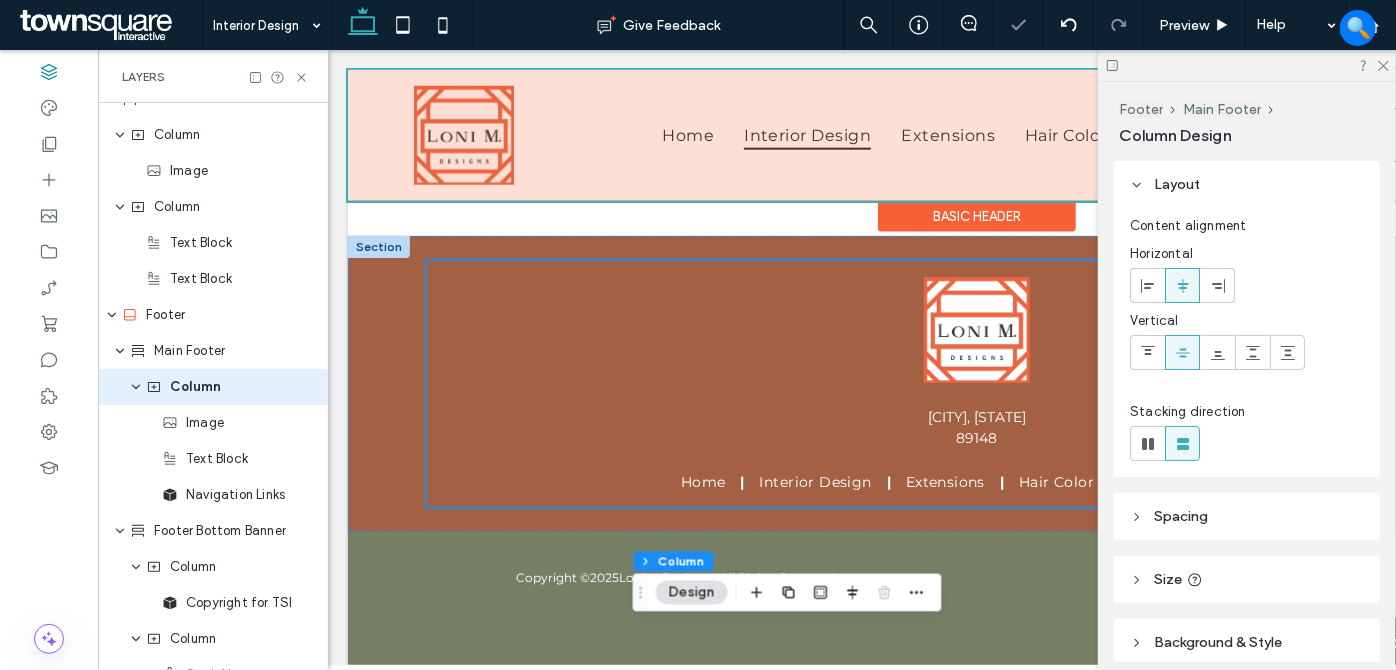 scroll, scrollTop: 568, scrollLeft: 0, axis: vertical 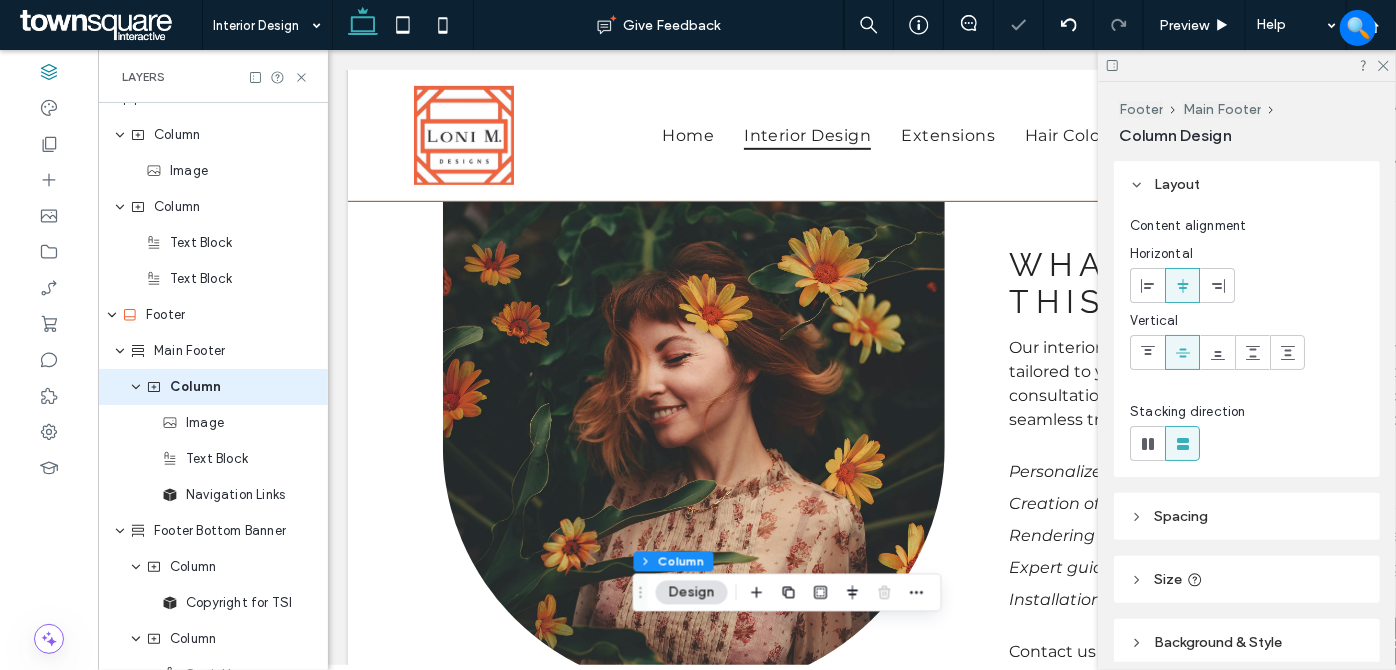 drag, startPoint x: 1378, startPoint y: 62, endPoint x: 1341, endPoint y: 86, distance: 44.102154 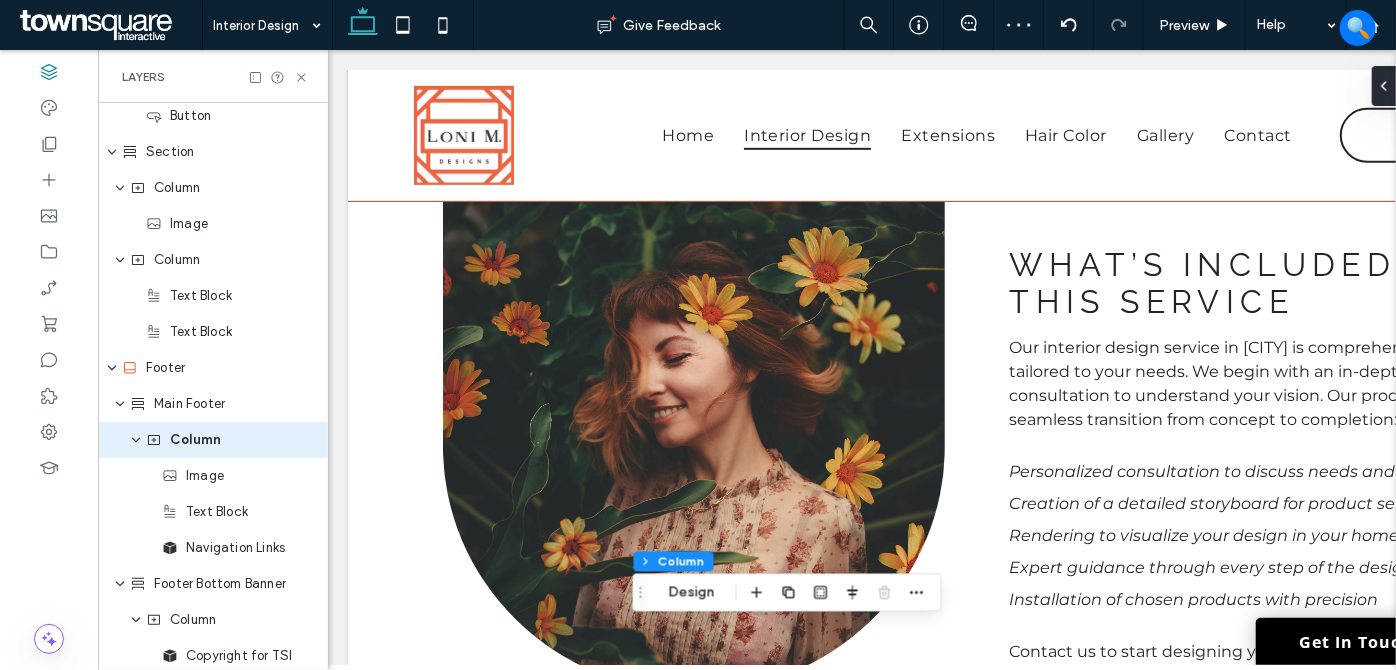 scroll, scrollTop: 270, scrollLeft: 0, axis: vertical 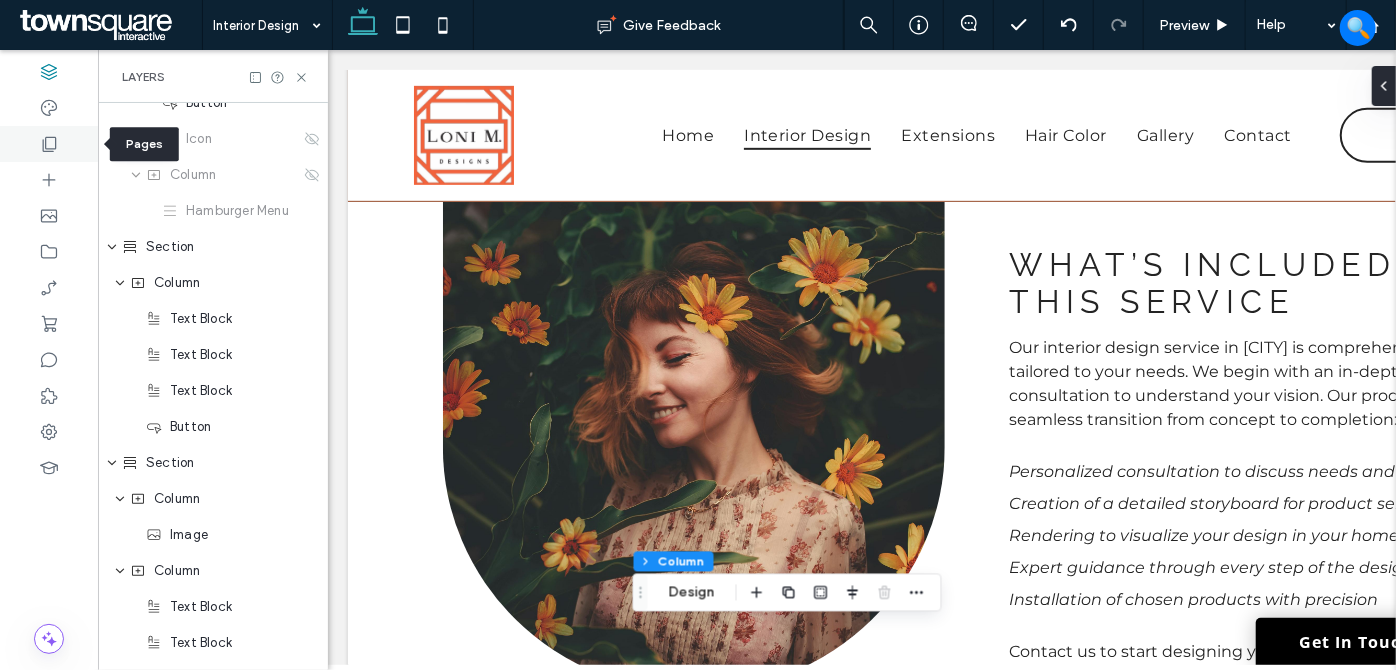 click 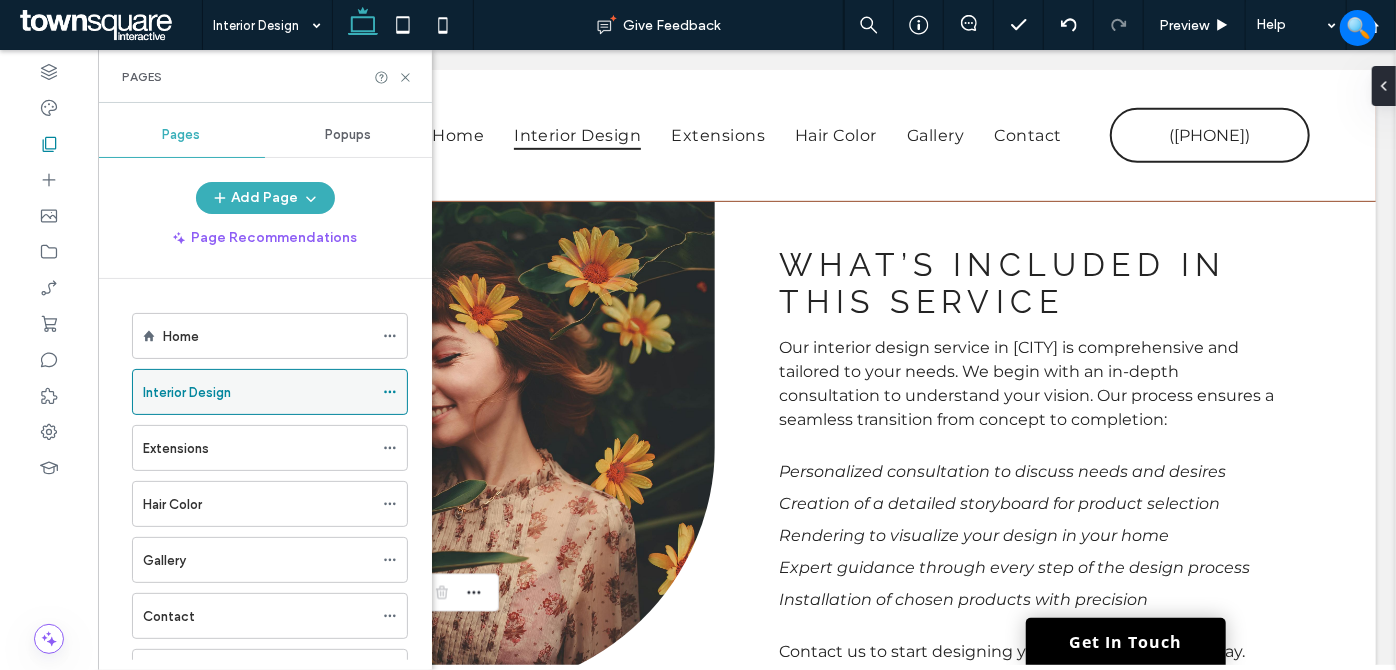 drag, startPoint x: 394, startPoint y: 388, endPoint x: 405, endPoint y: 372, distance: 19.416489 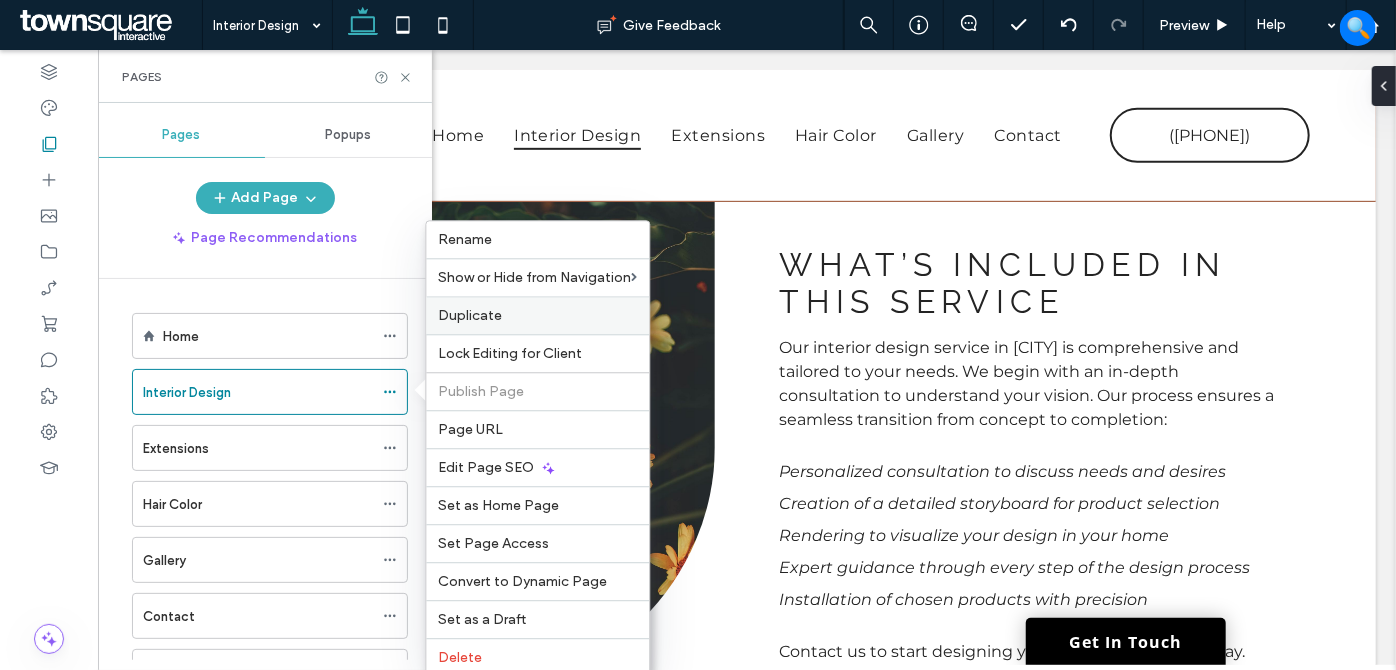 click on "Duplicate" at bounding box center (470, 315) 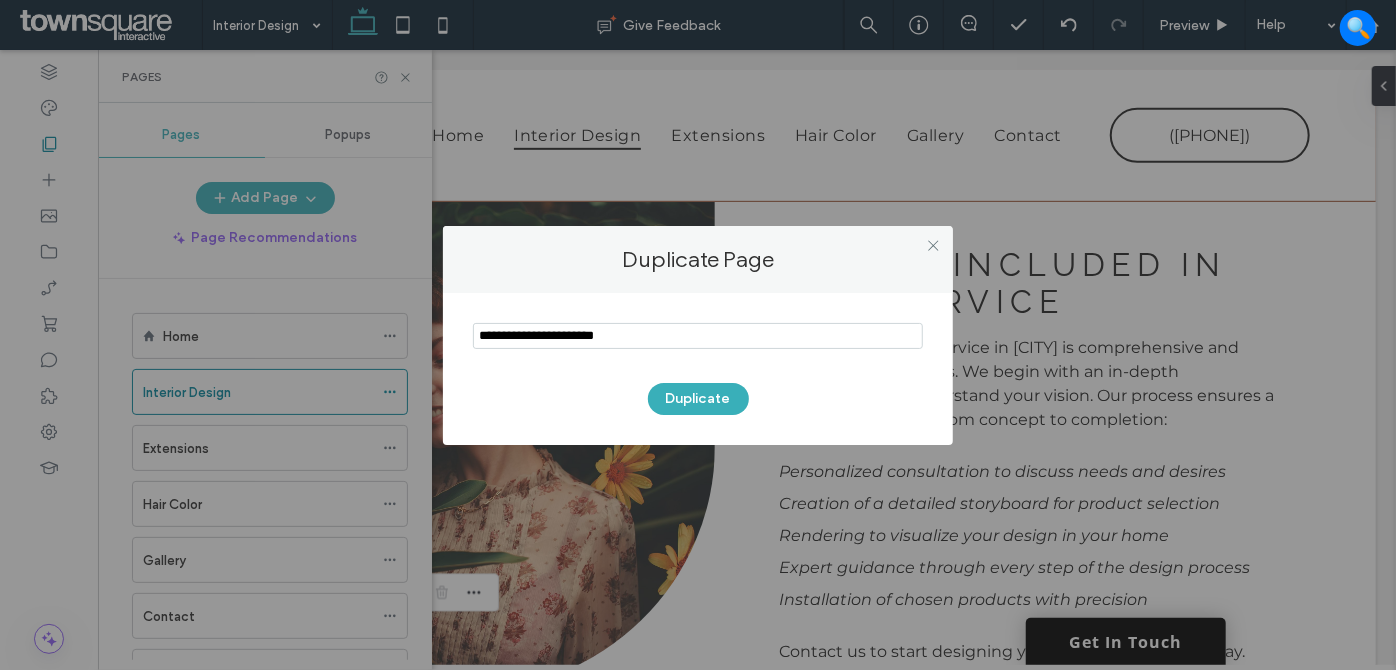 drag, startPoint x: 688, startPoint y: 339, endPoint x: 351, endPoint y: 325, distance: 337.29068 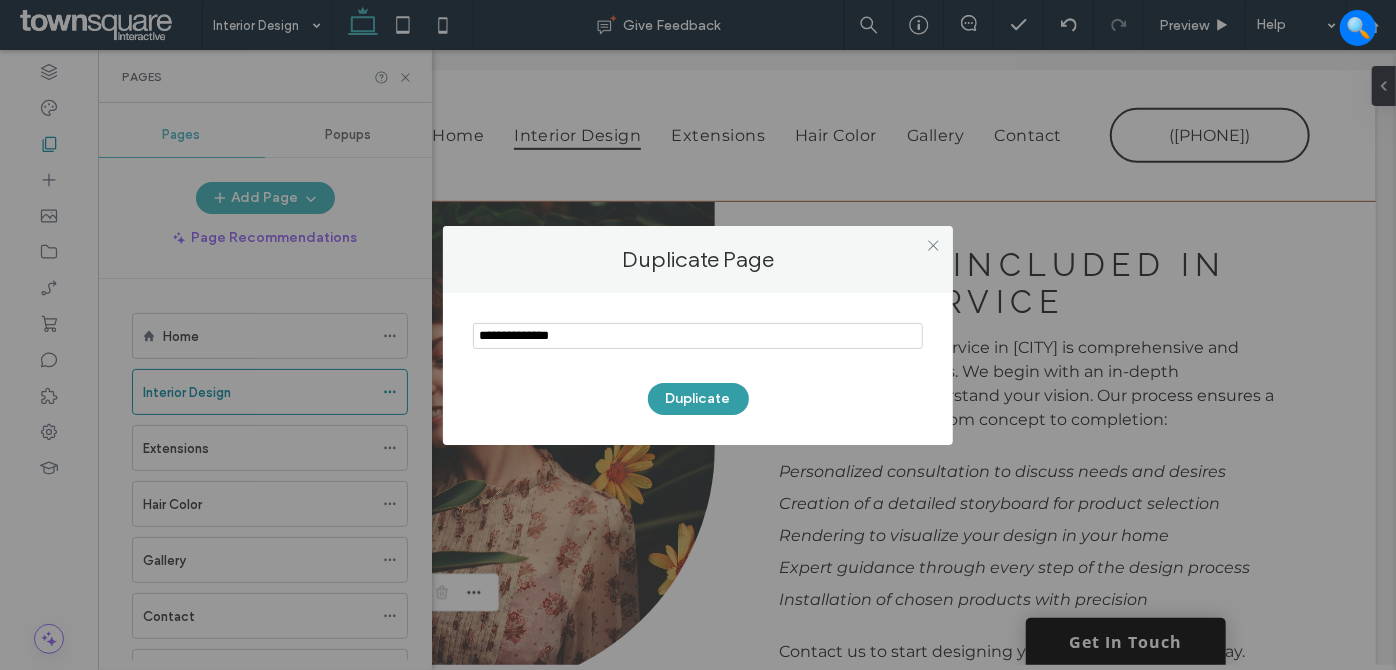 type on "**********" 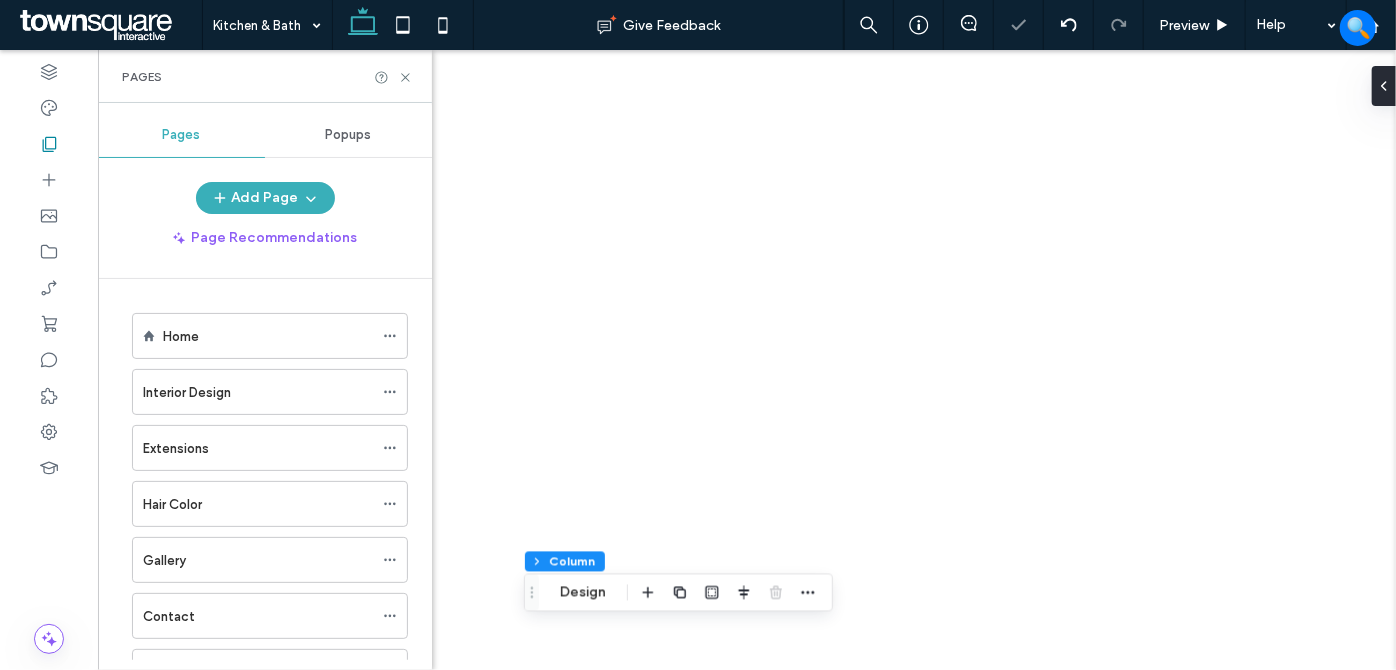 scroll, scrollTop: 135, scrollLeft: 0, axis: vertical 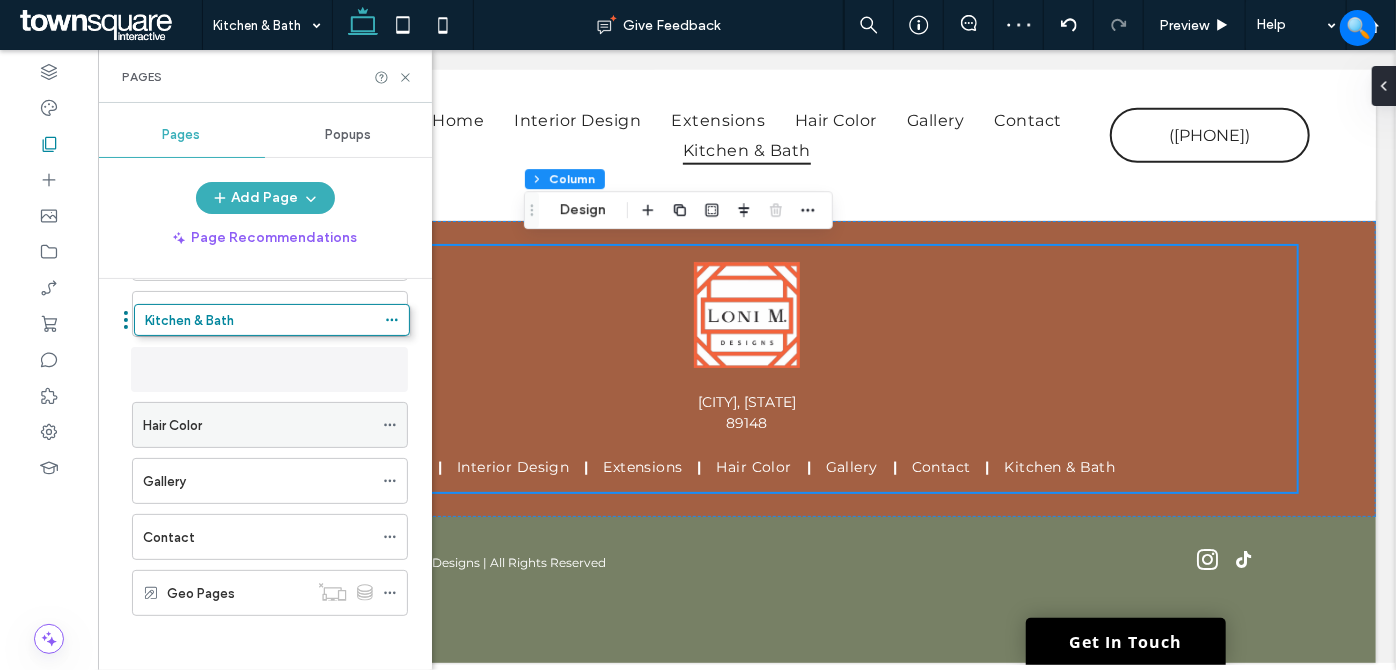 drag, startPoint x: 219, startPoint y: 599, endPoint x: 322, endPoint y: 366, distance: 254.75085 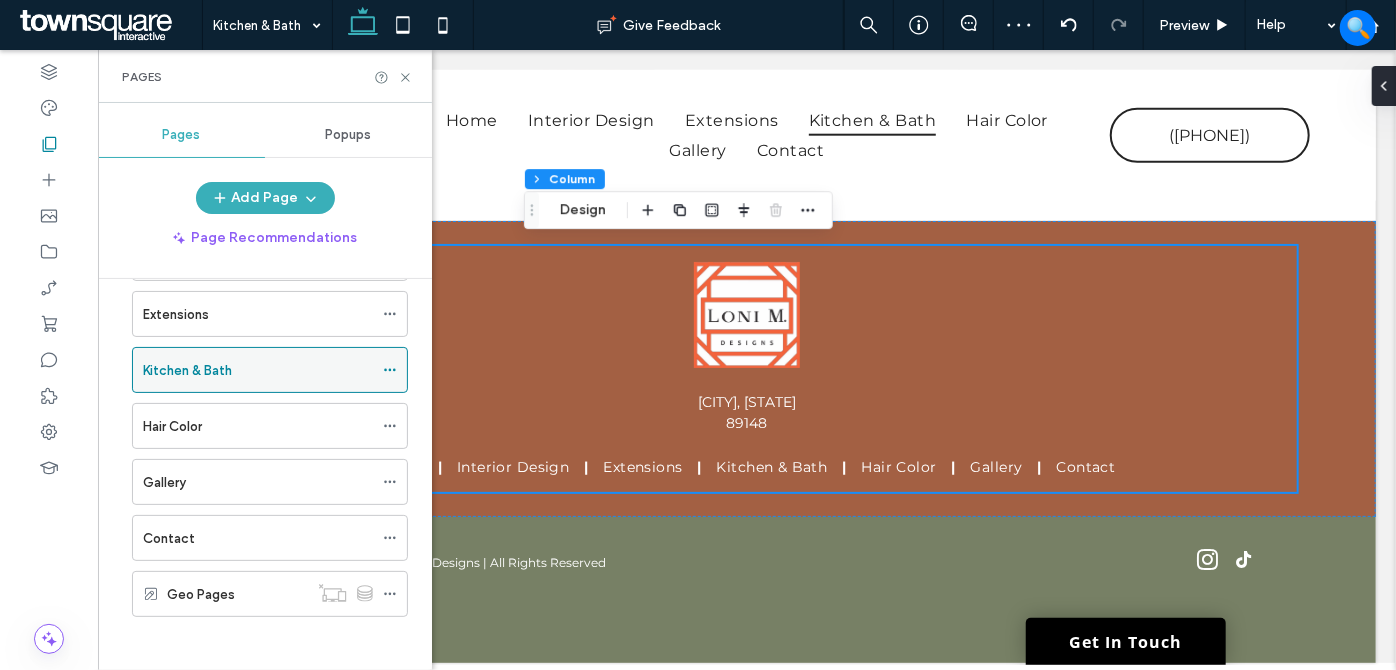 click 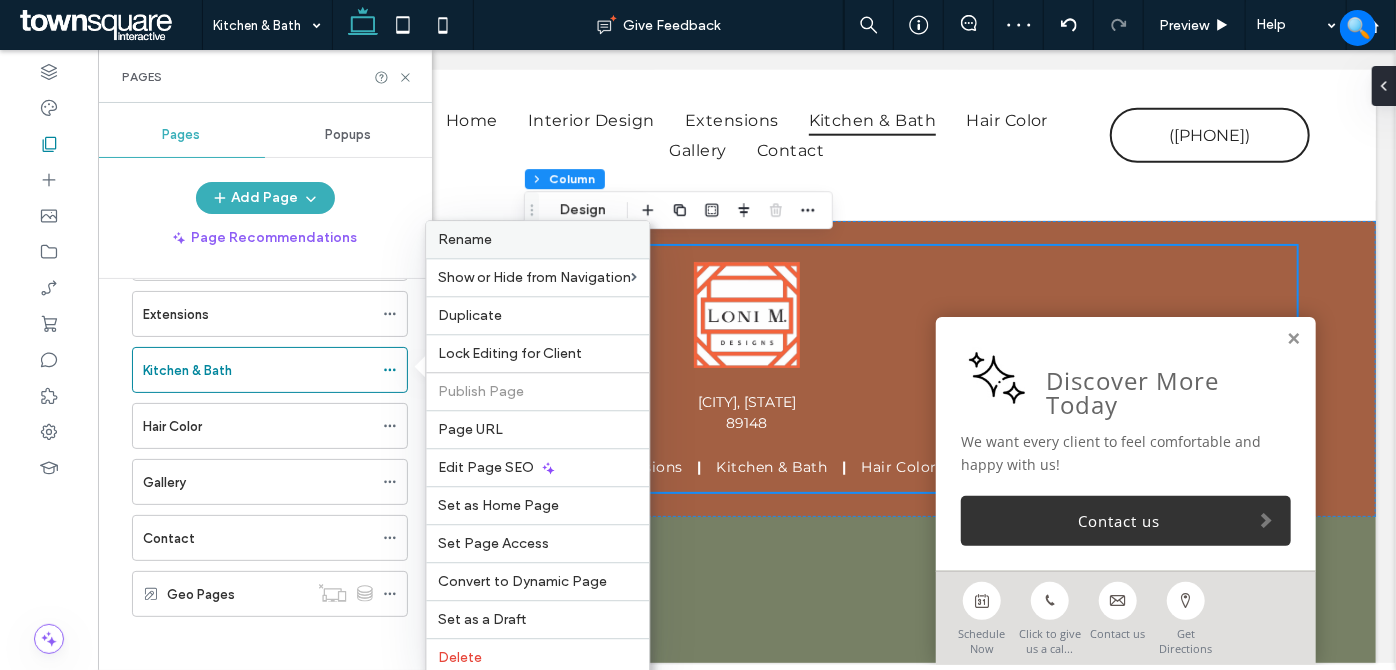 click on "Rename" at bounding box center (537, 239) 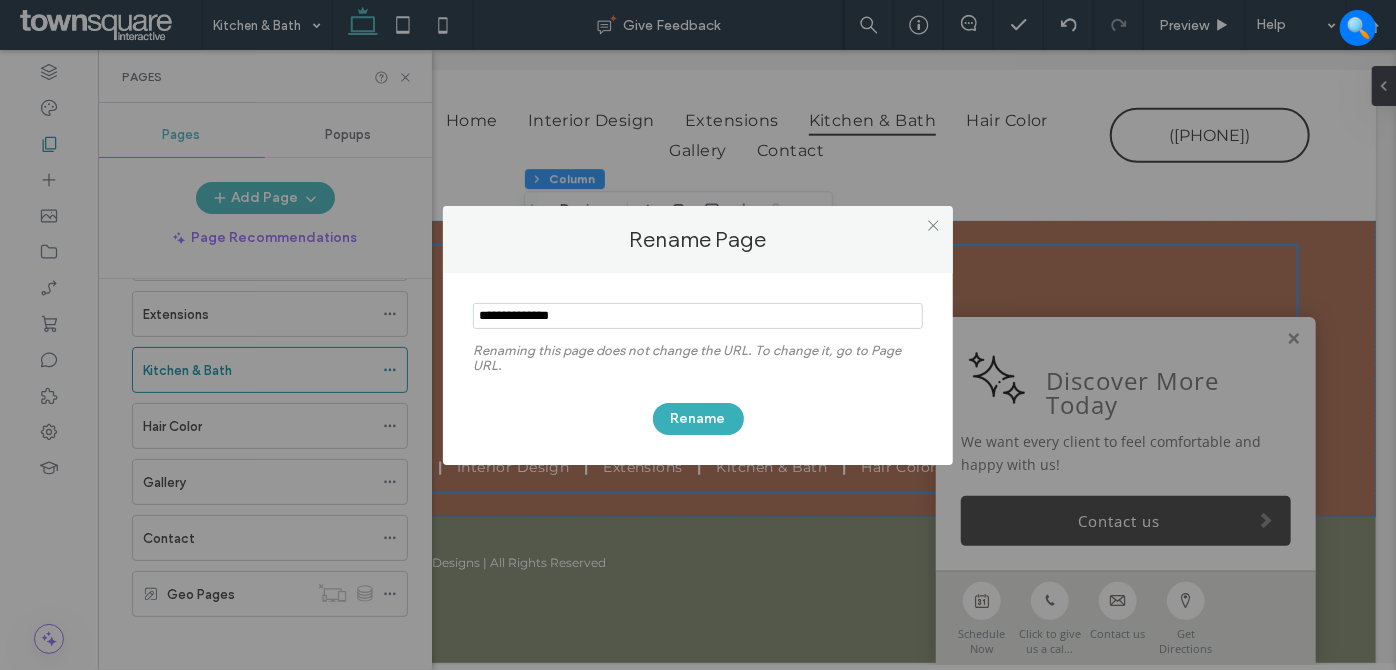click 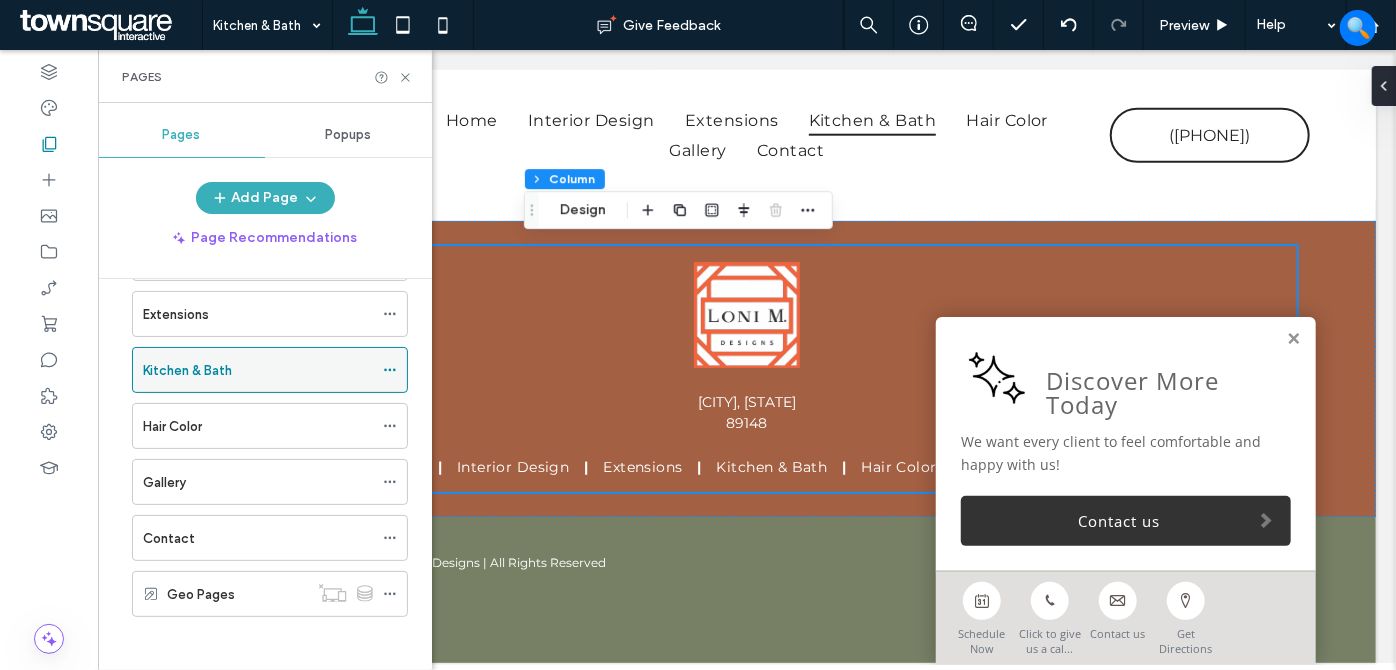 click 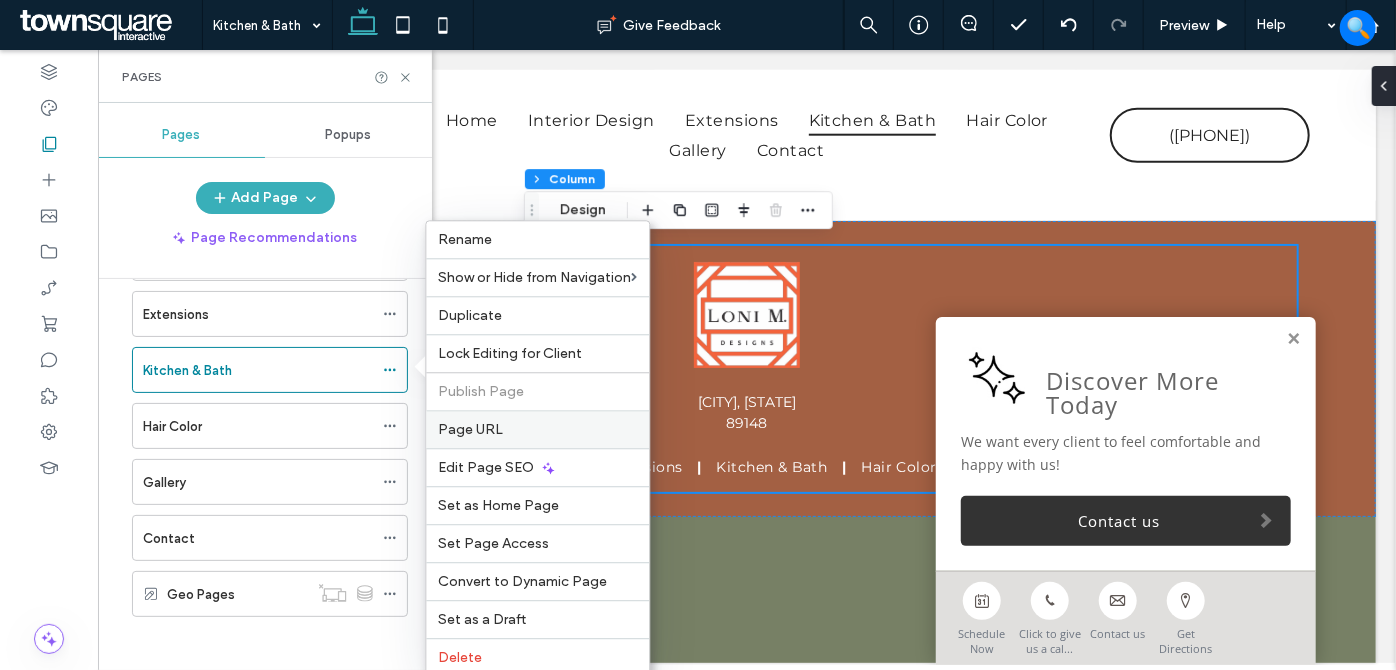 click on "Page URL" at bounding box center [470, 429] 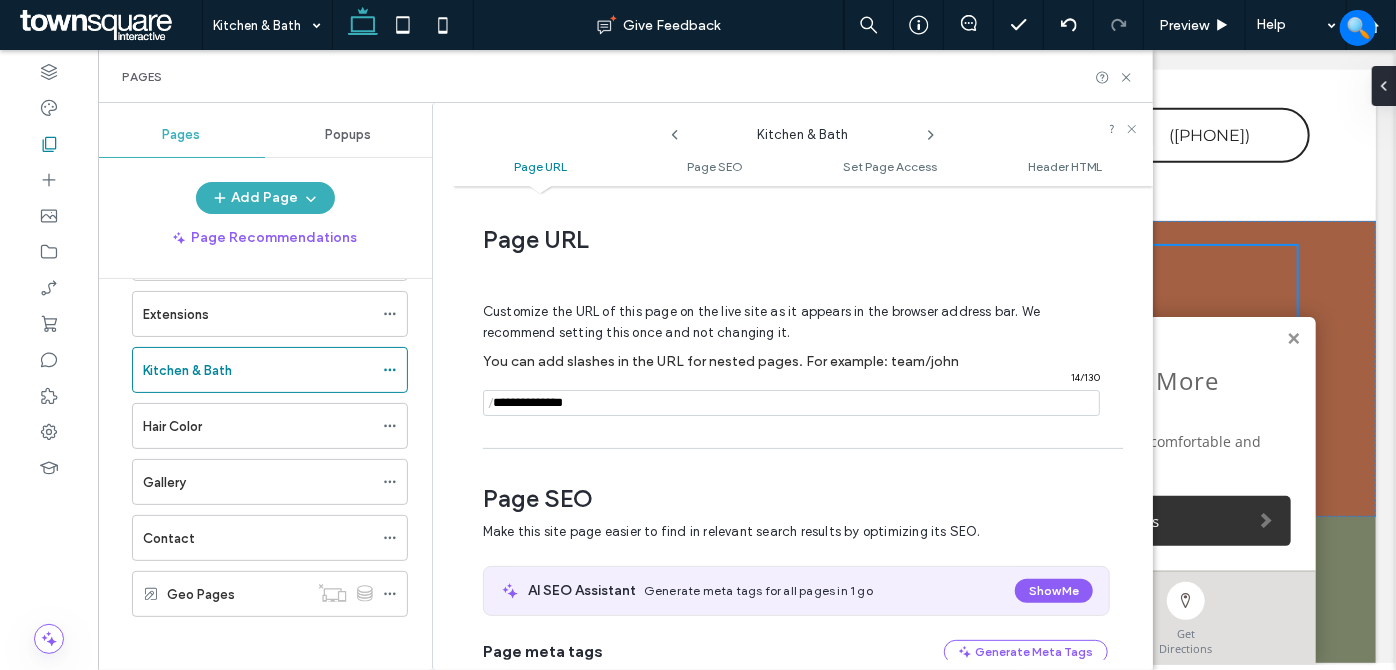 scroll, scrollTop: 10, scrollLeft: 0, axis: vertical 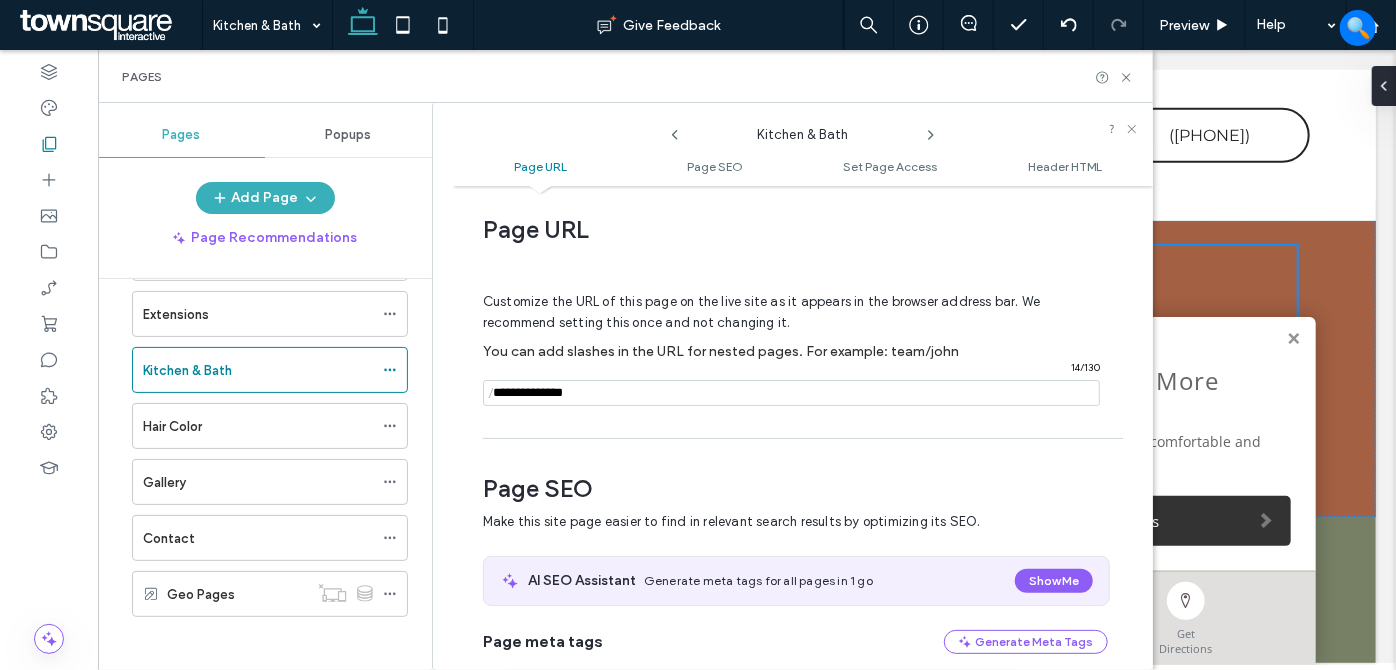 click at bounding box center [791, 393] 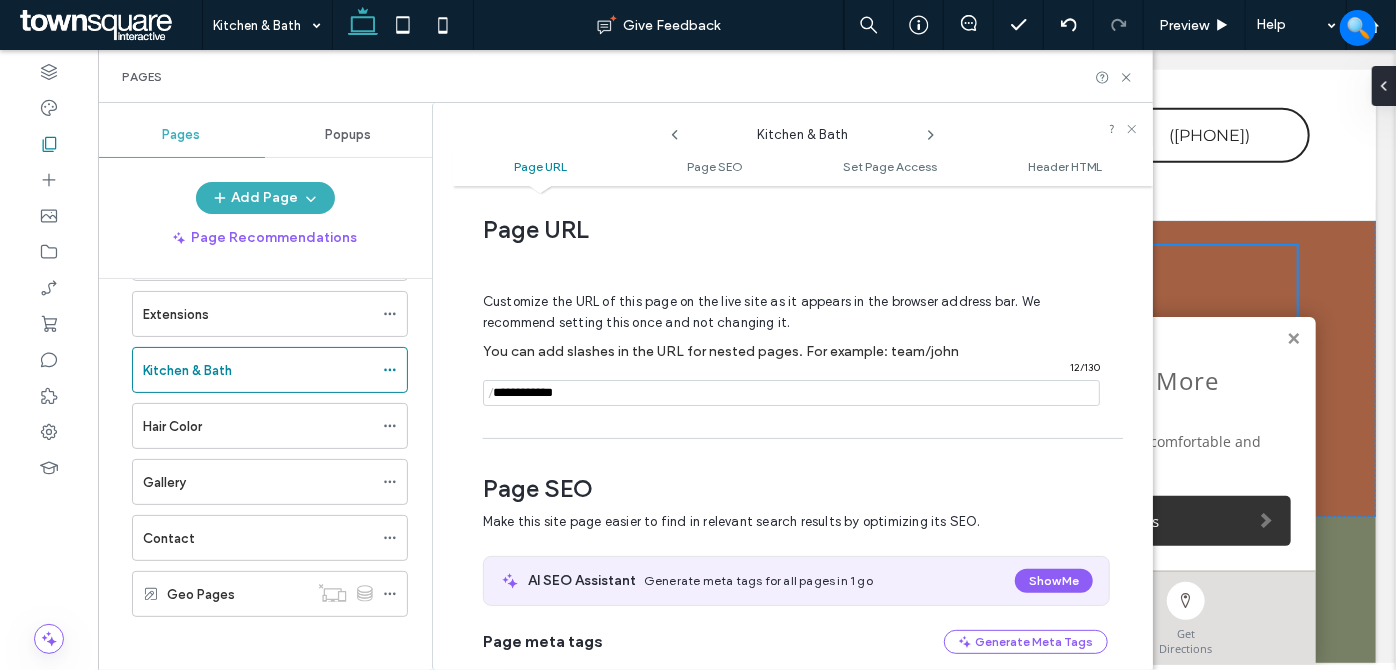 type on "**********" 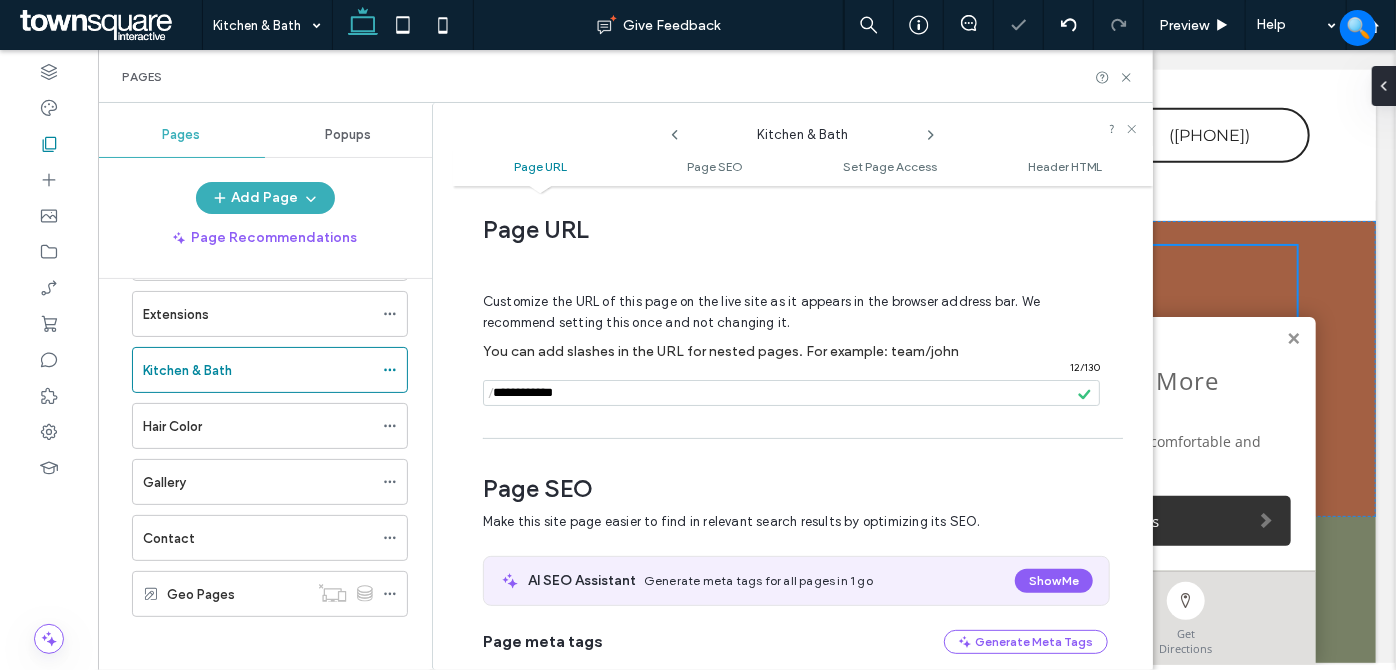 click on "Customize the URL of this page on the live site as it appears in the browser address bar. We recommend setting this once and not changing it. You can add slashes in the URL for nested pages. For example: team/john / 12 / 130" at bounding box center [795, 340] 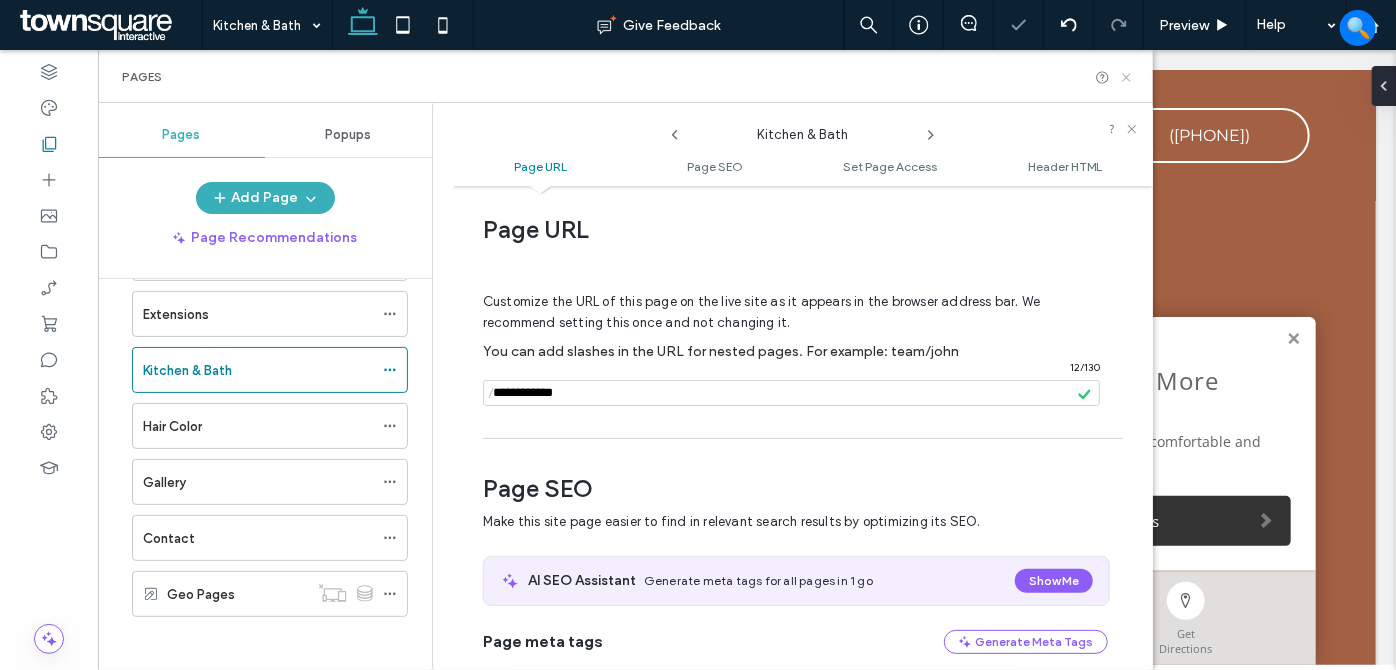 scroll, scrollTop: 0, scrollLeft: 0, axis: both 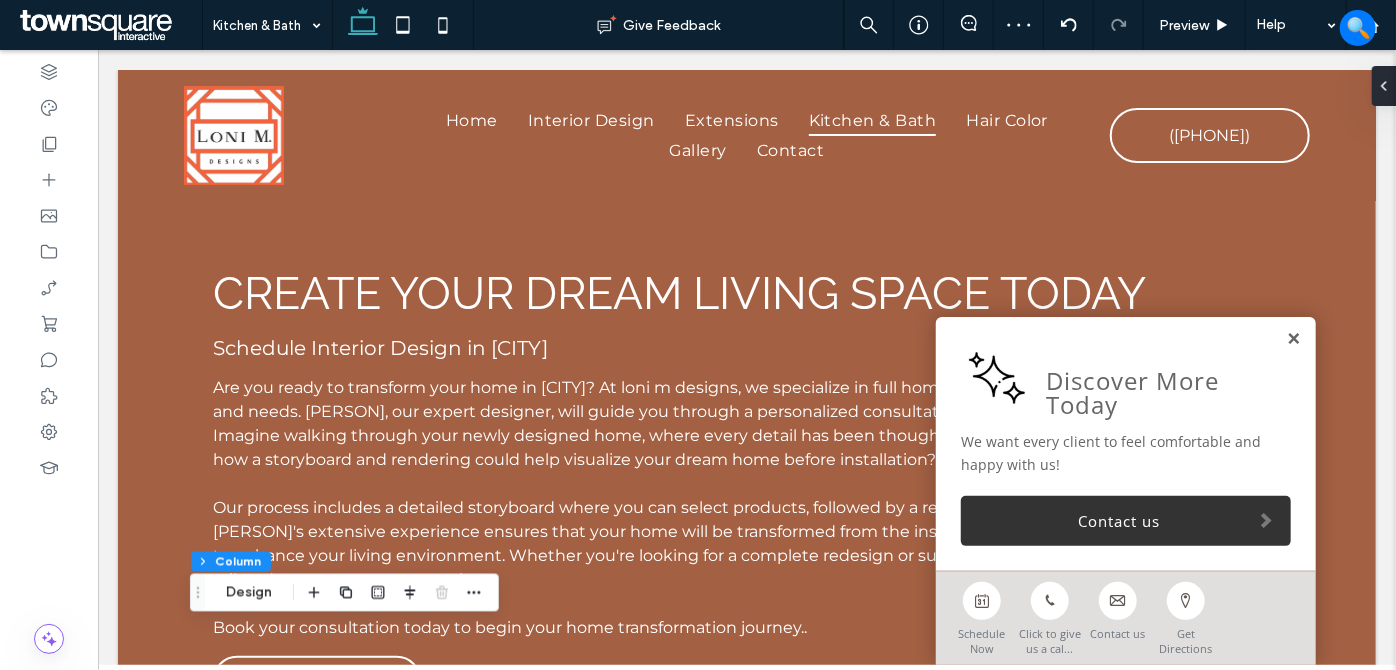 click at bounding box center [1292, 338] 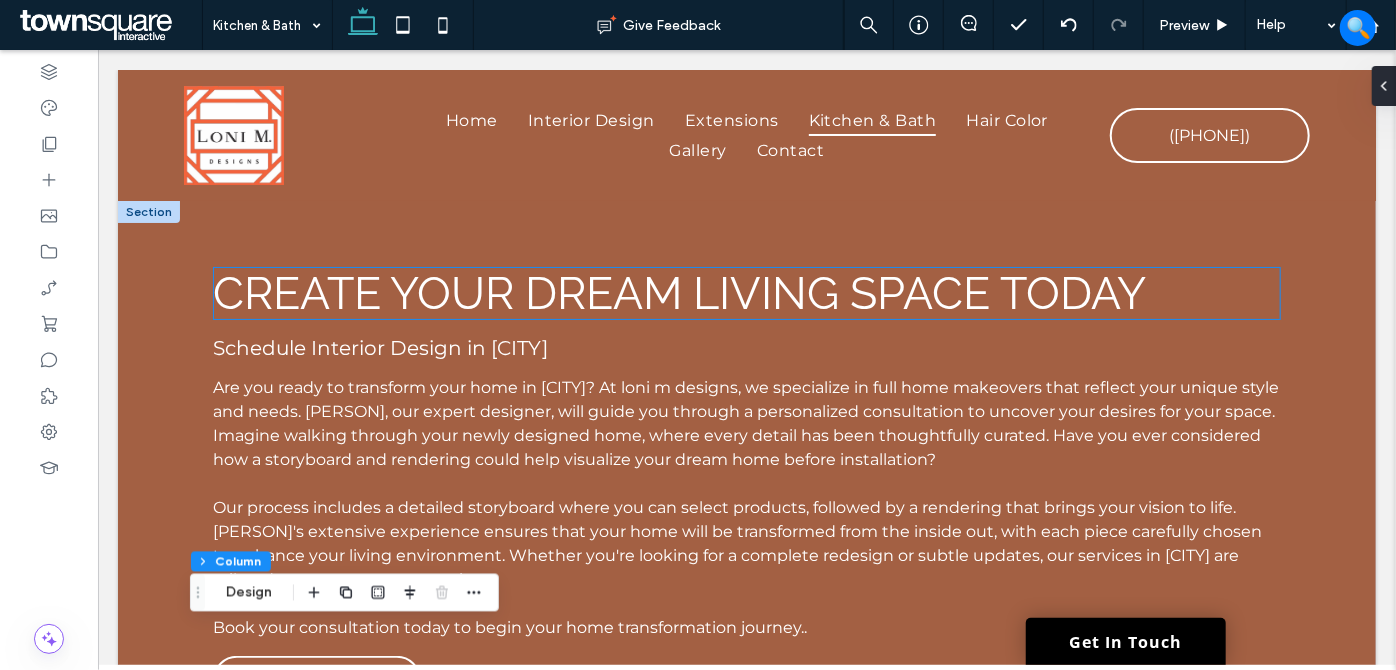 click on "Create Your Dream Living Space Today" at bounding box center (678, 292) 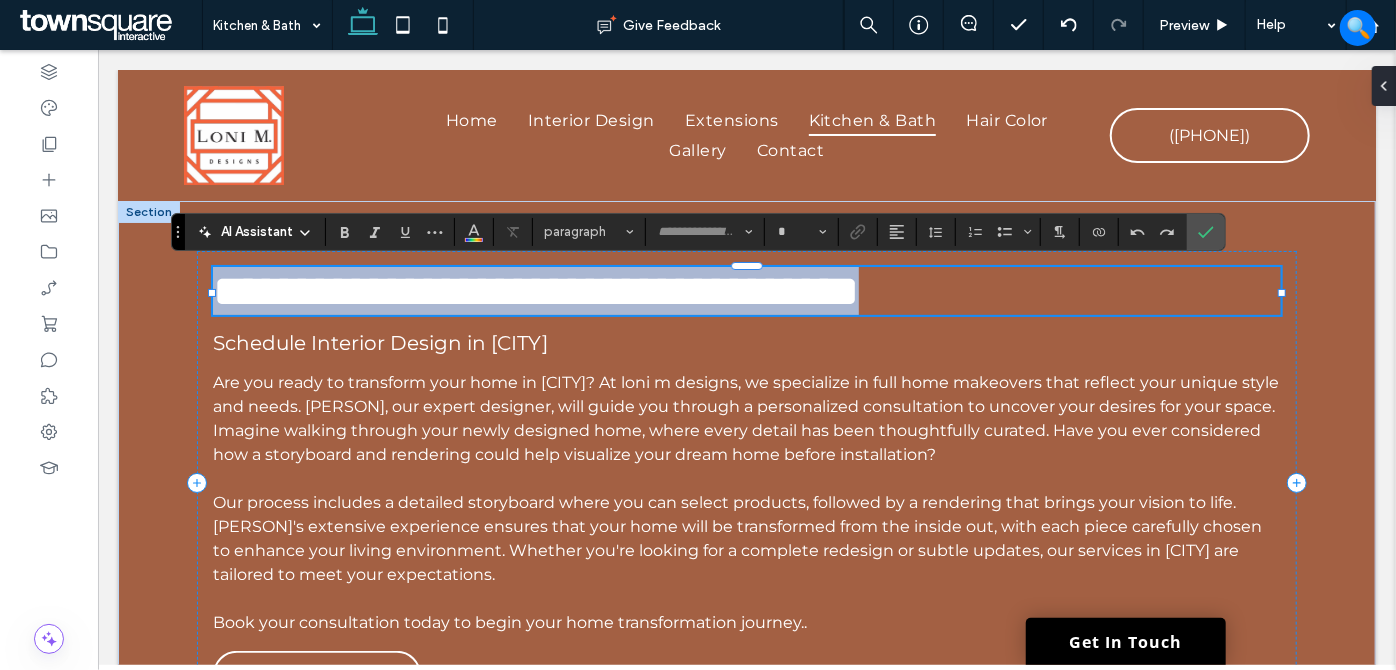 type on "*******" 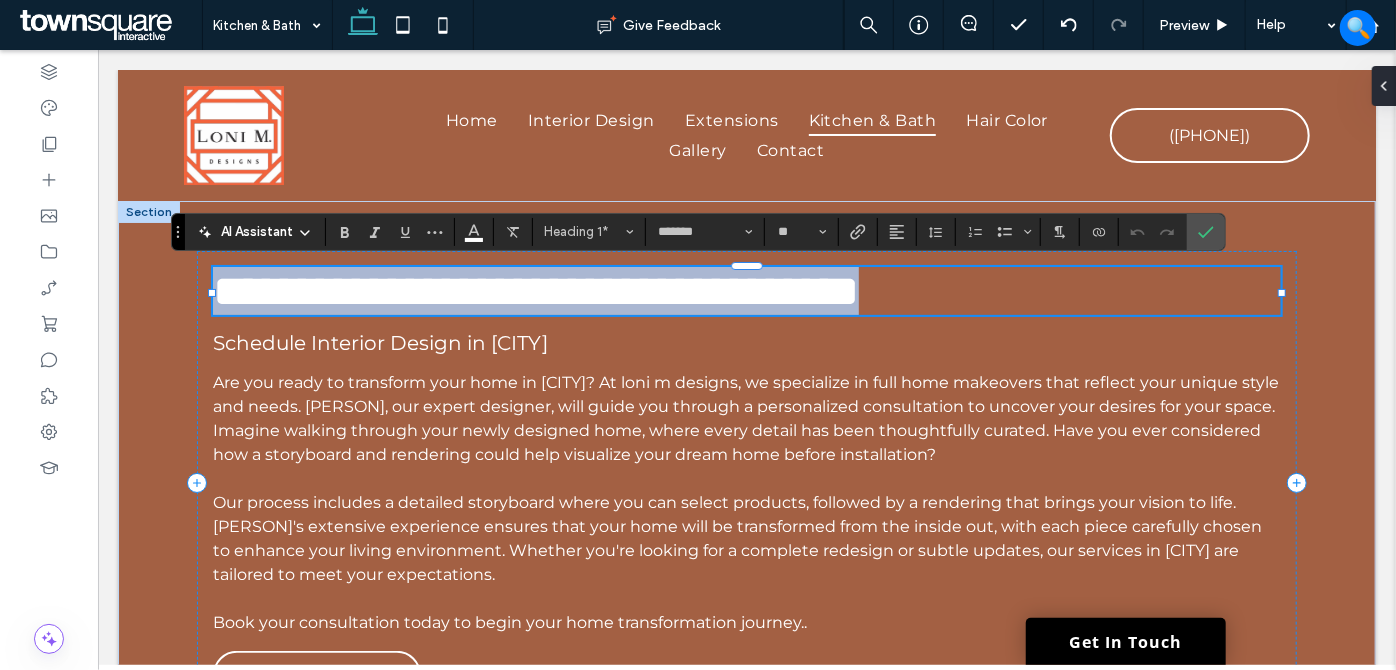 paste 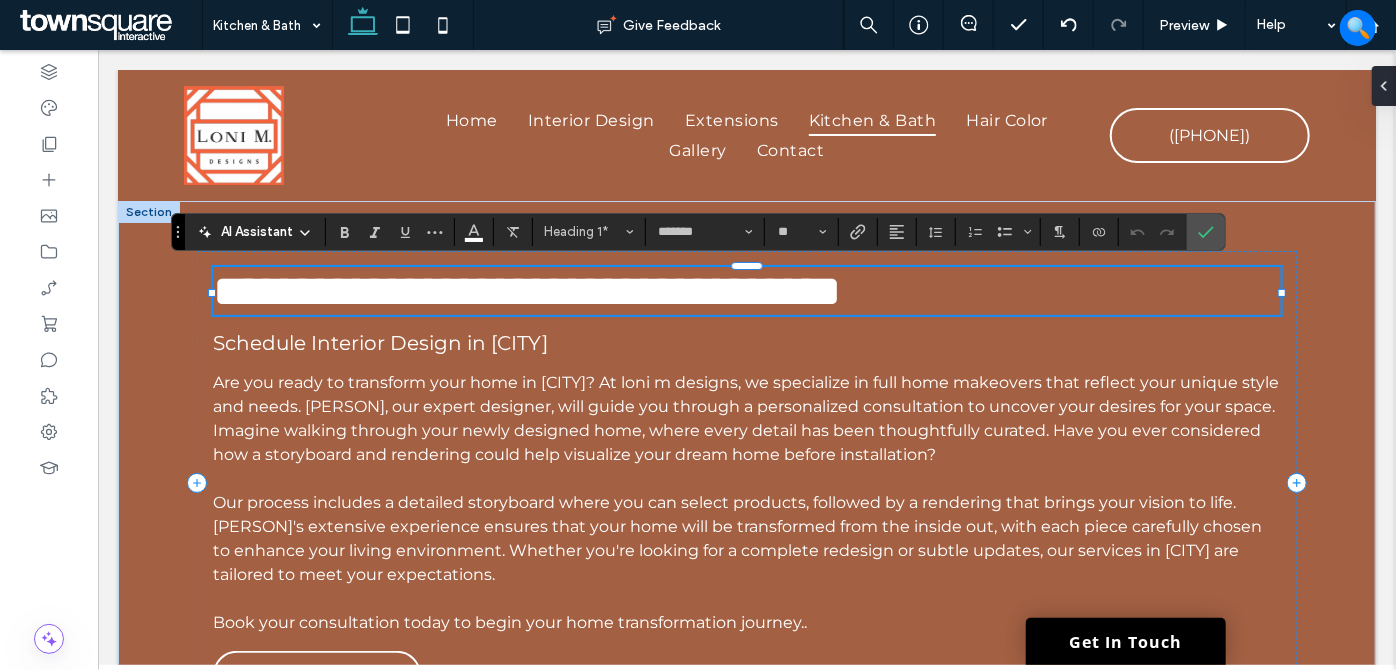 scroll, scrollTop: 15, scrollLeft: 0, axis: vertical 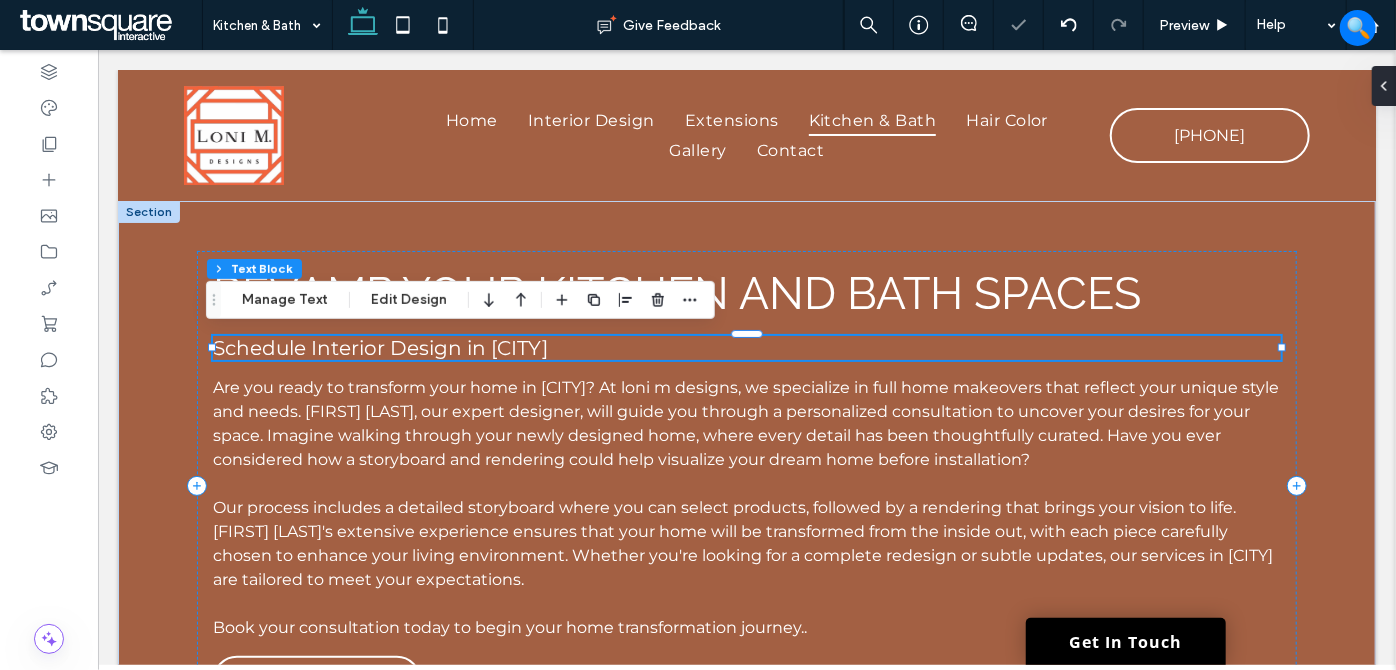 click on "Schedule Interior Design in [CITY]" at bounding box center (379, 347) 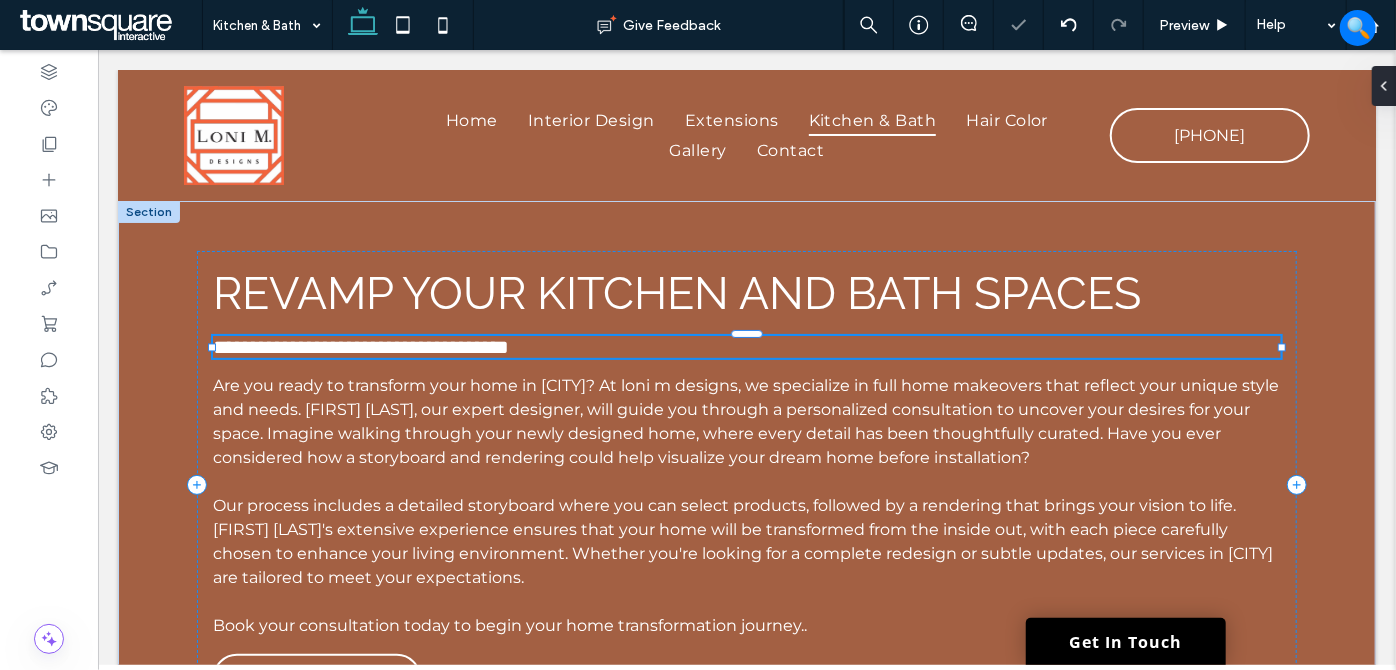 type on "**********" 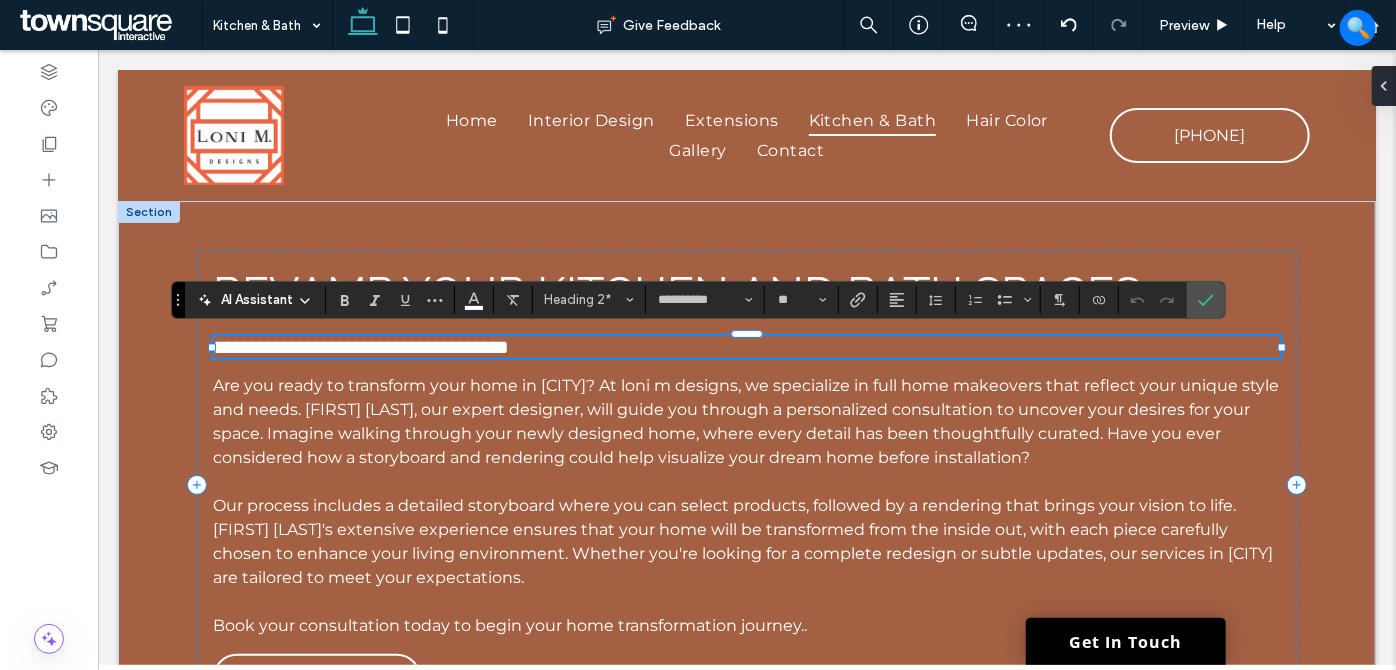 paste 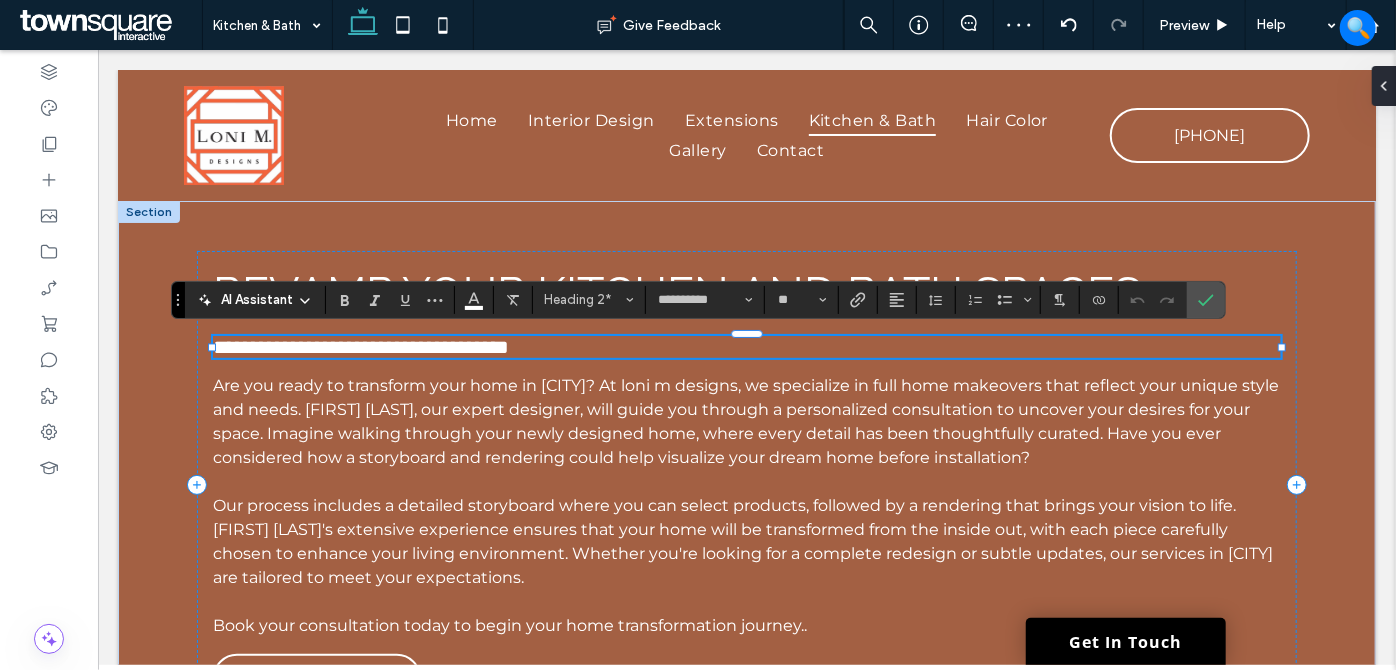 type 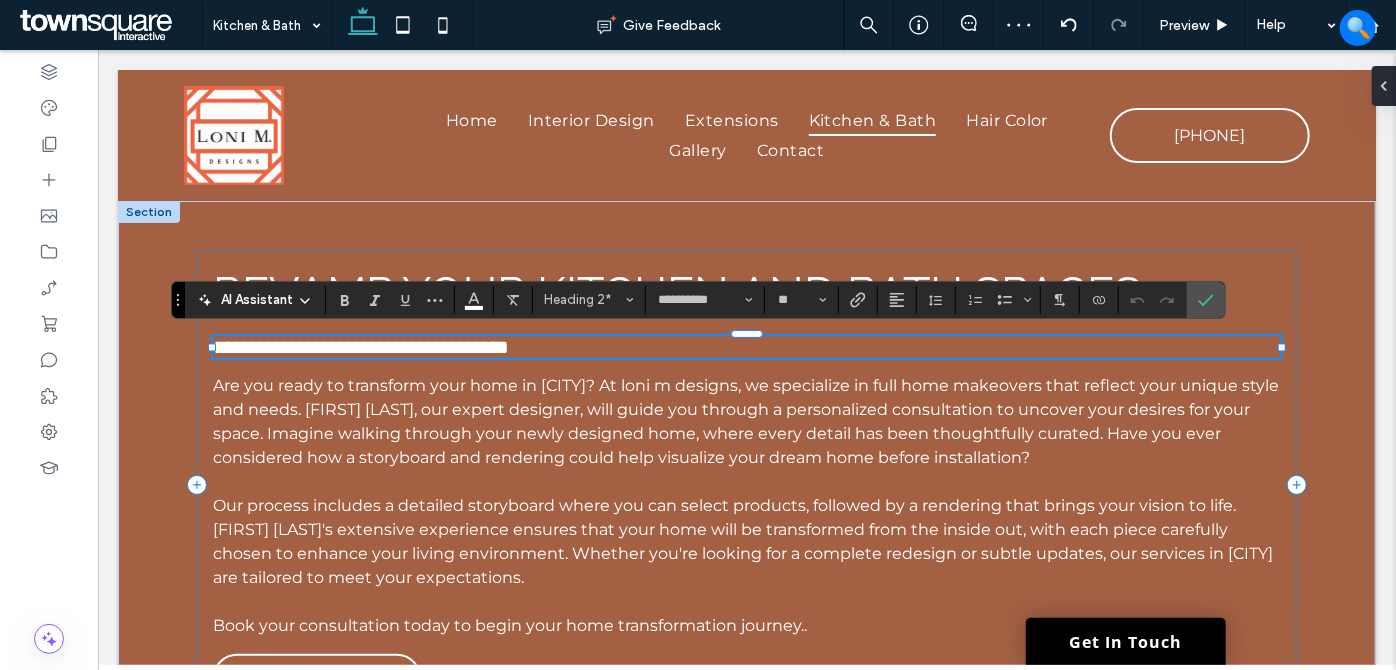 type 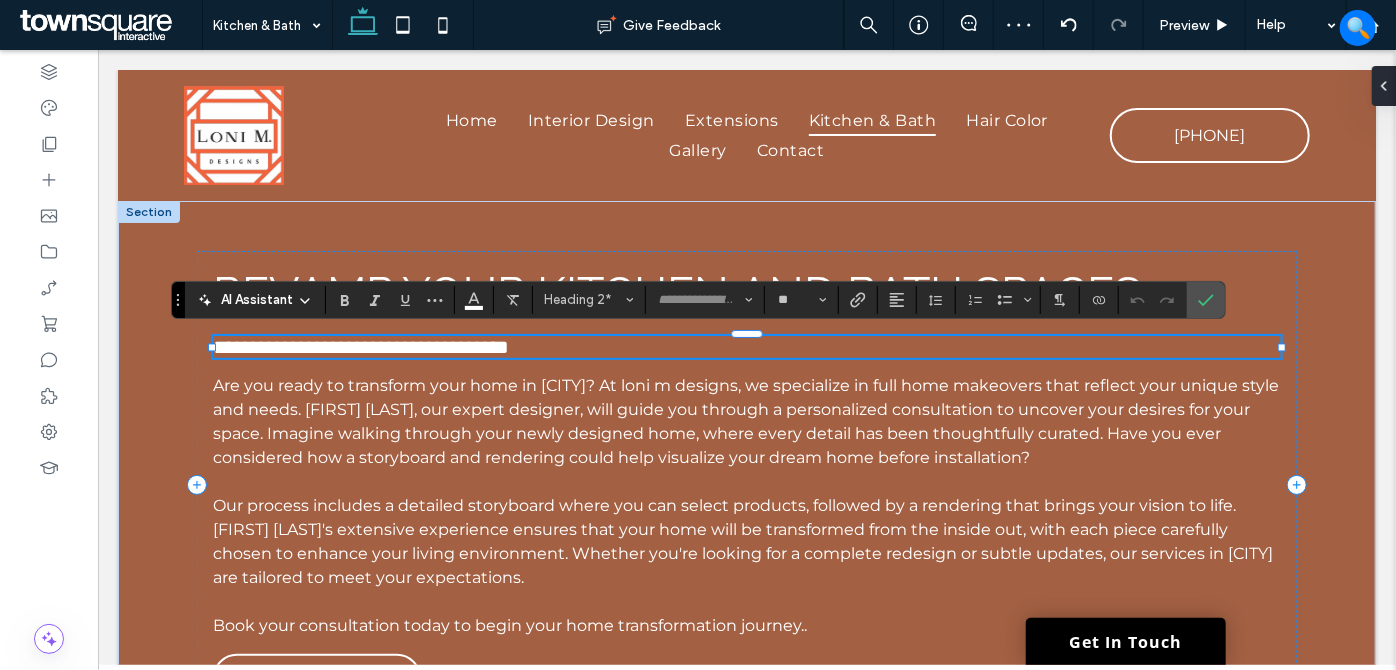 type on "**" 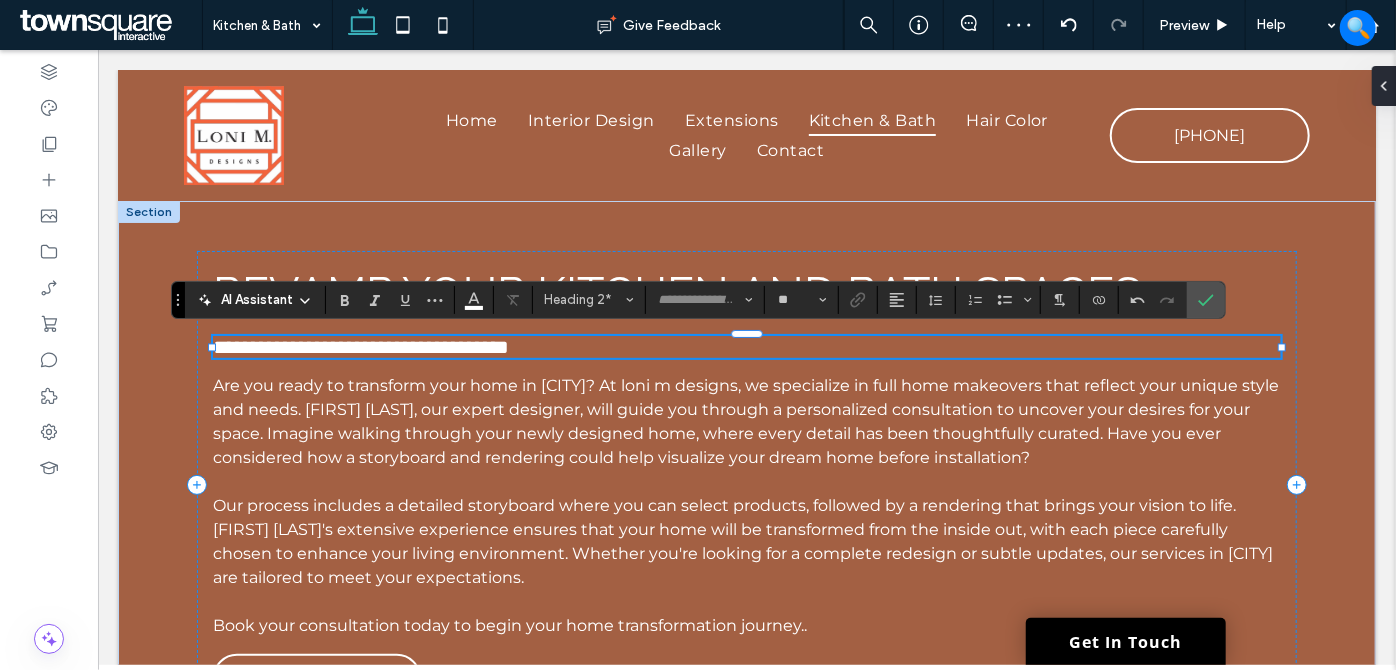 scroll, scrollTop: 16, scrollLeft: 0, axis: vertical 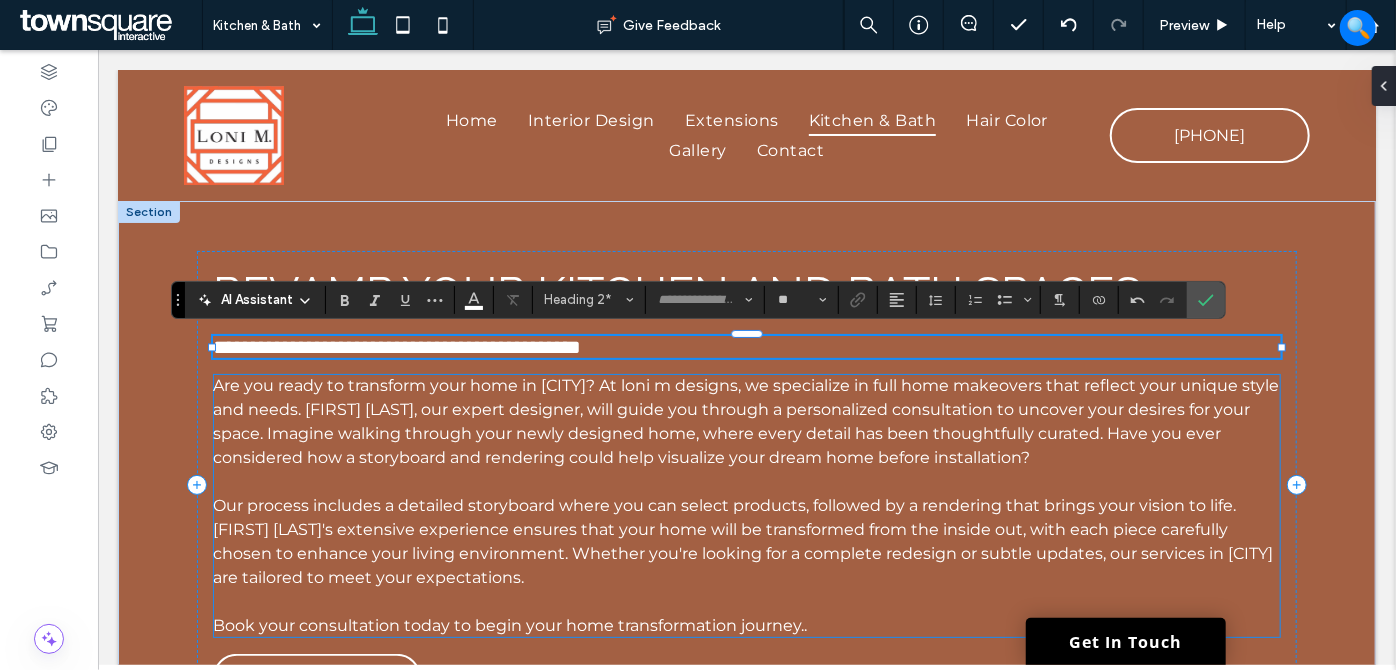 click at bounding box center [745, 481] 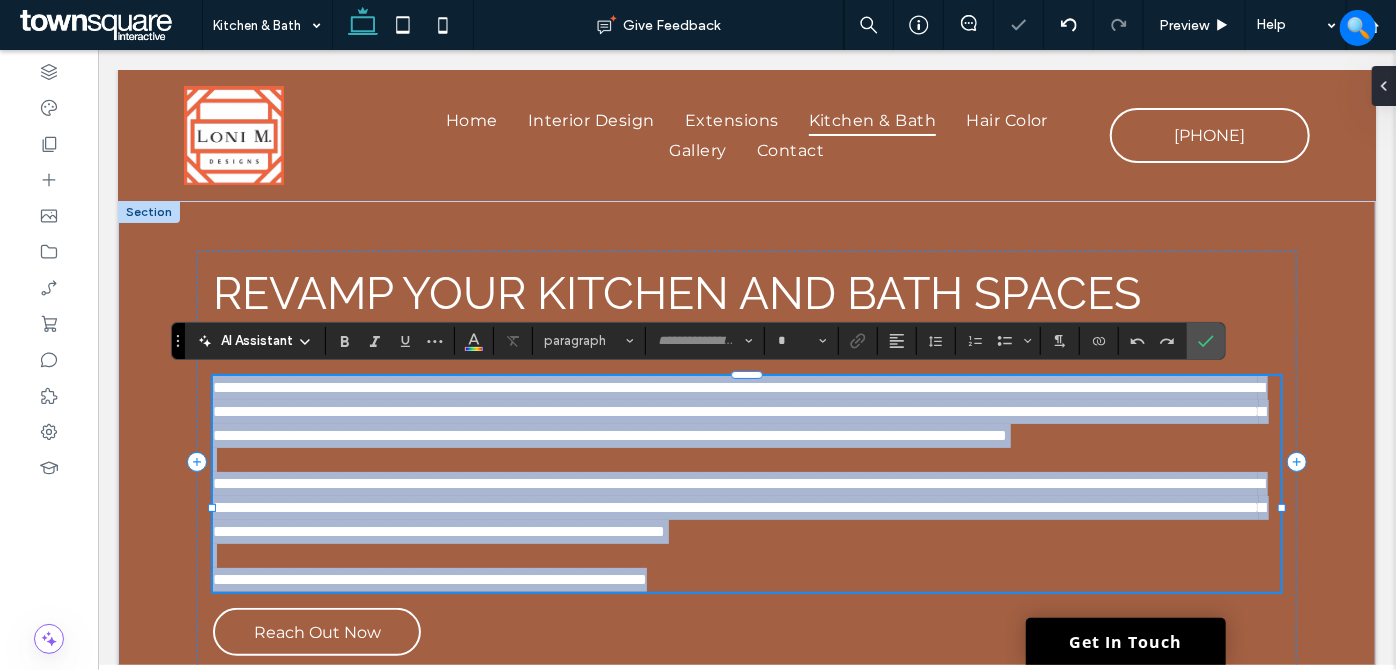 type on "**********" 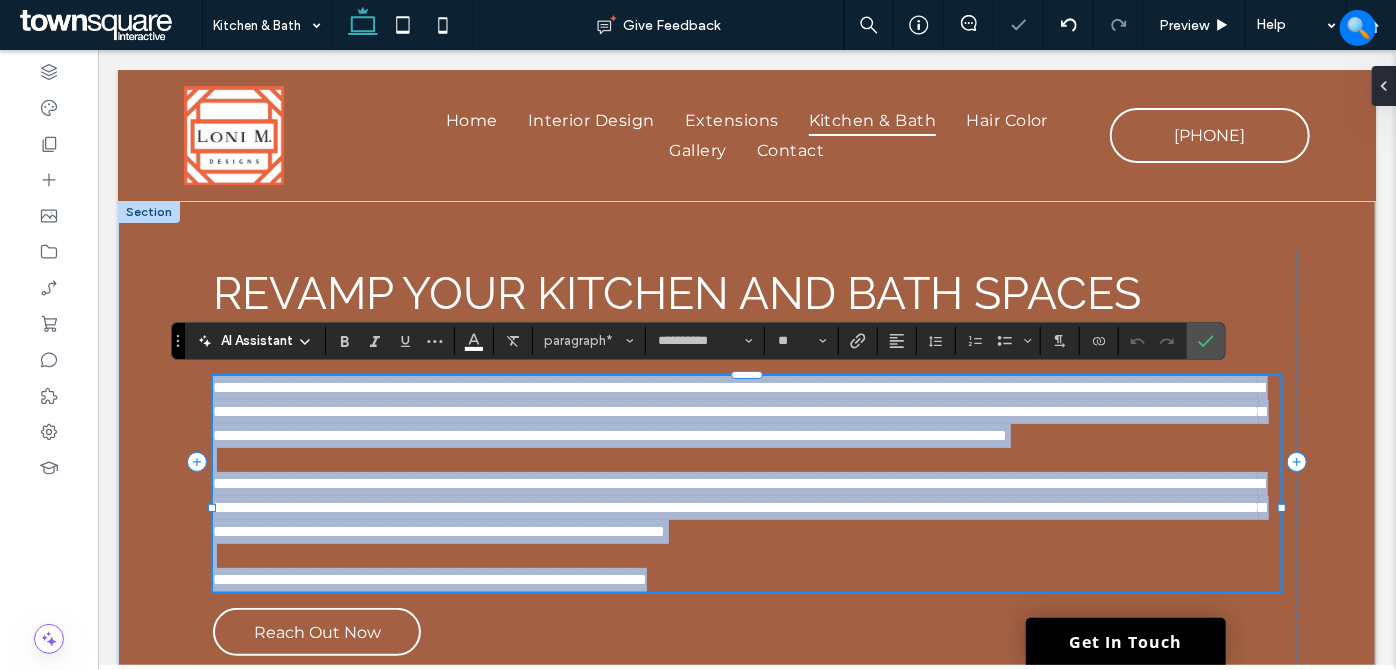 paste 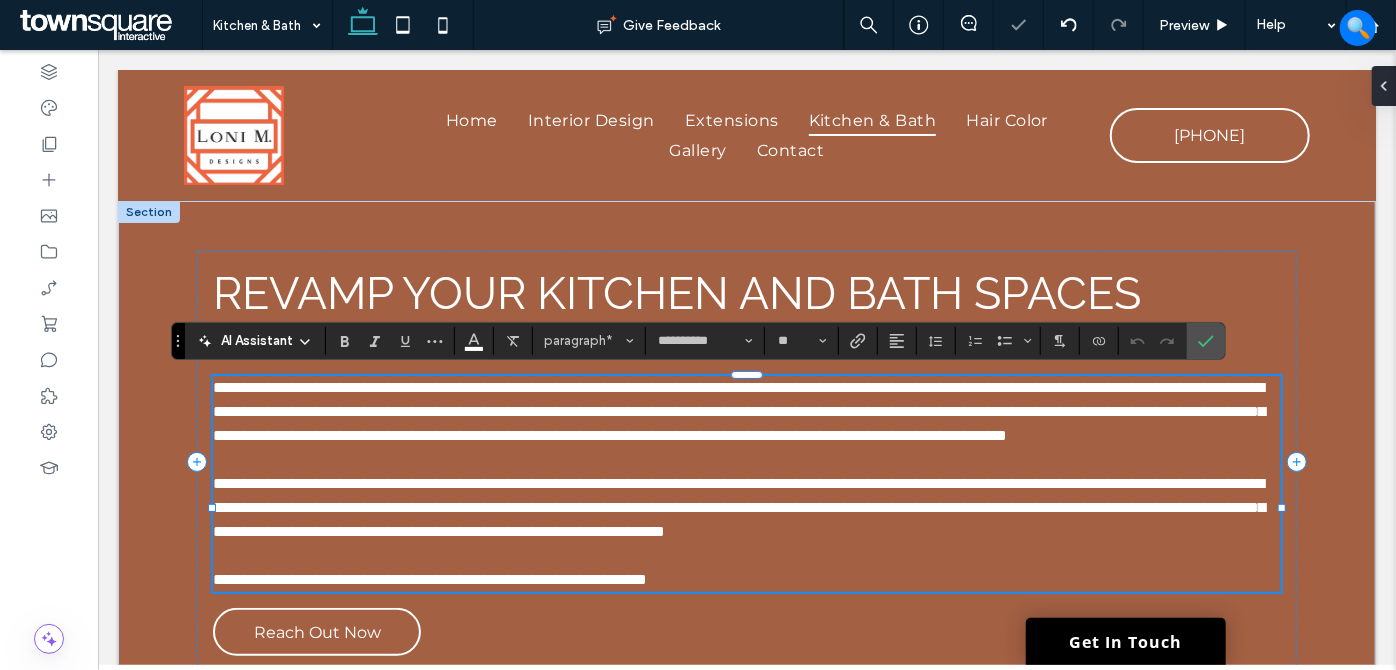 type 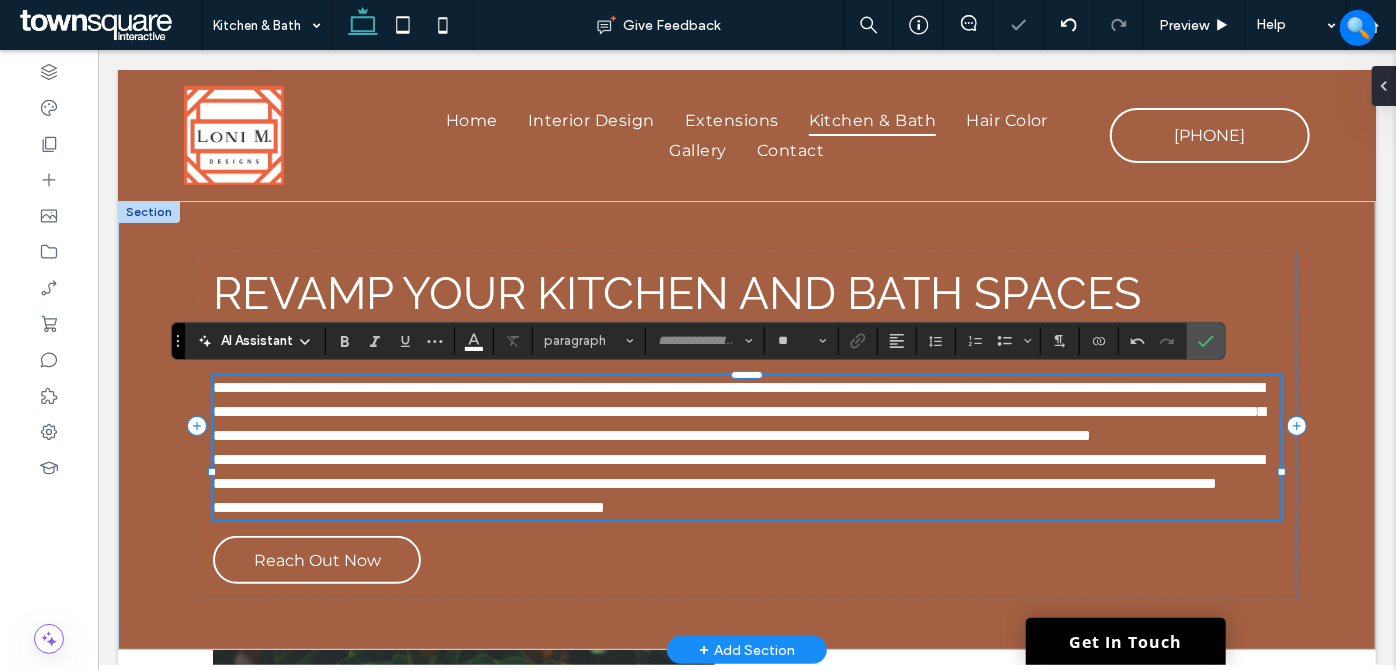 type on "**********" 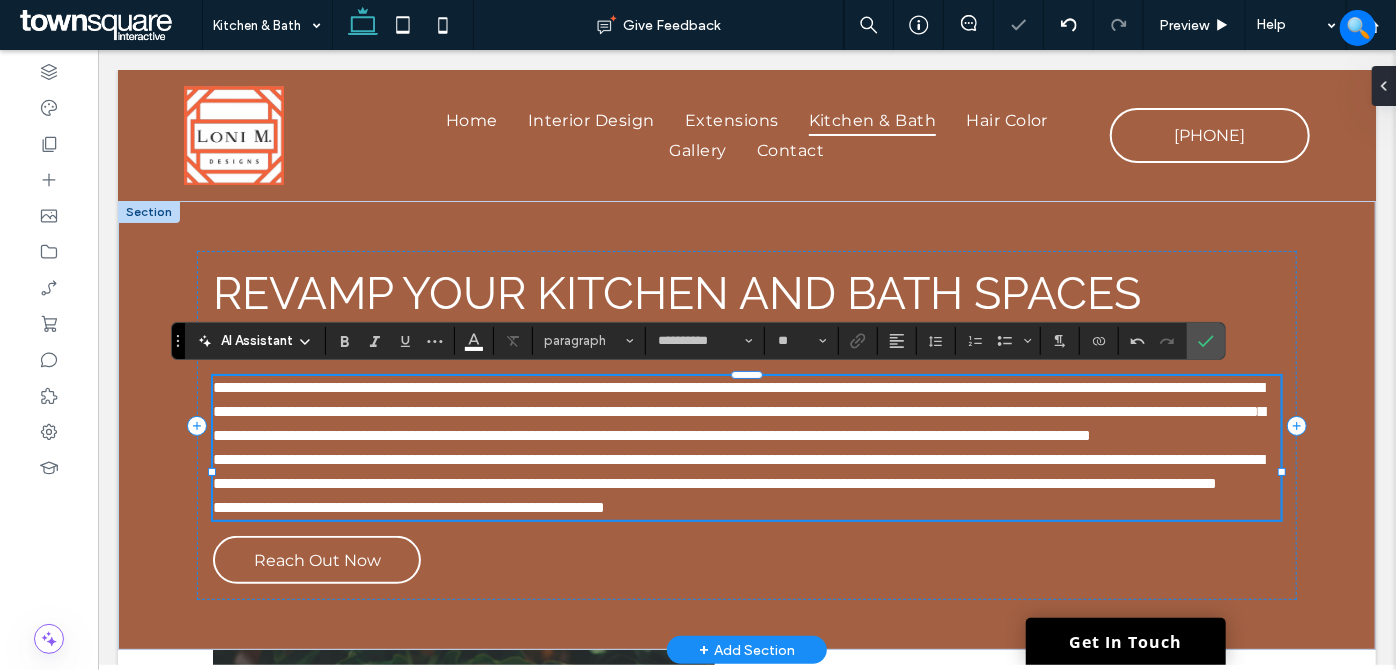 click on "**********" at bounding box center (745, 411) 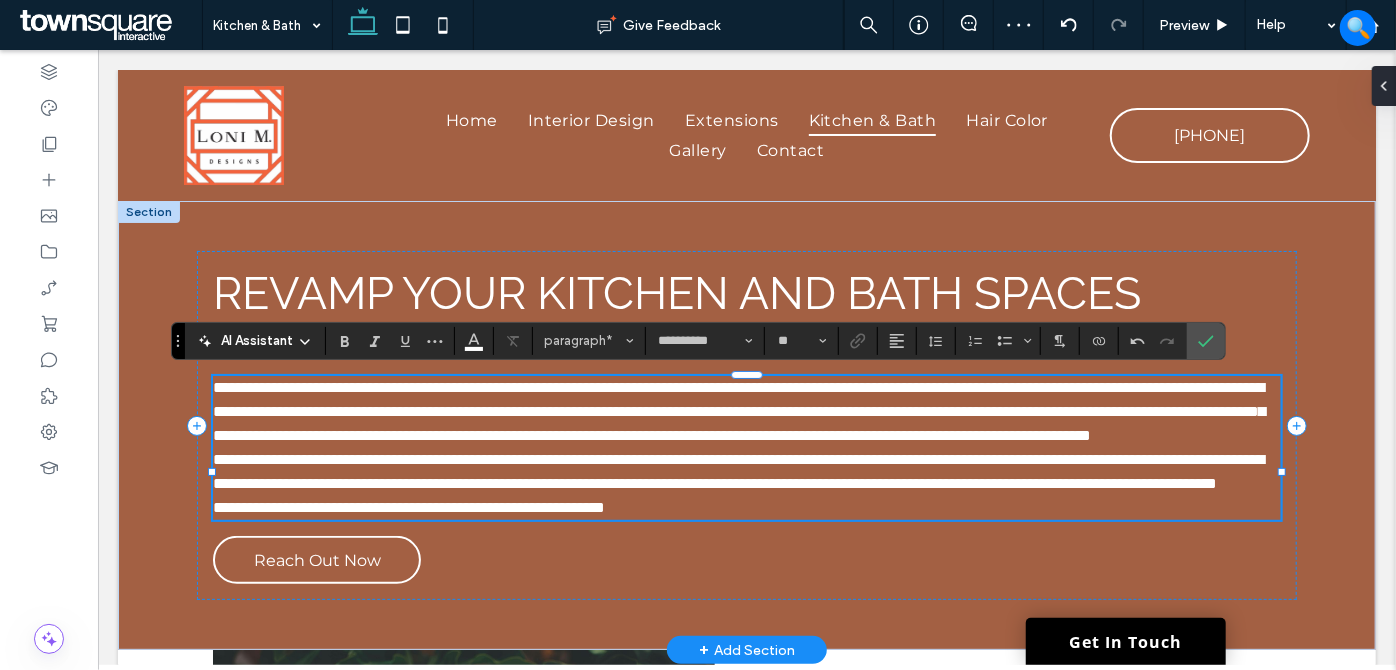 click on "**********" at bounding box center [745, 411] 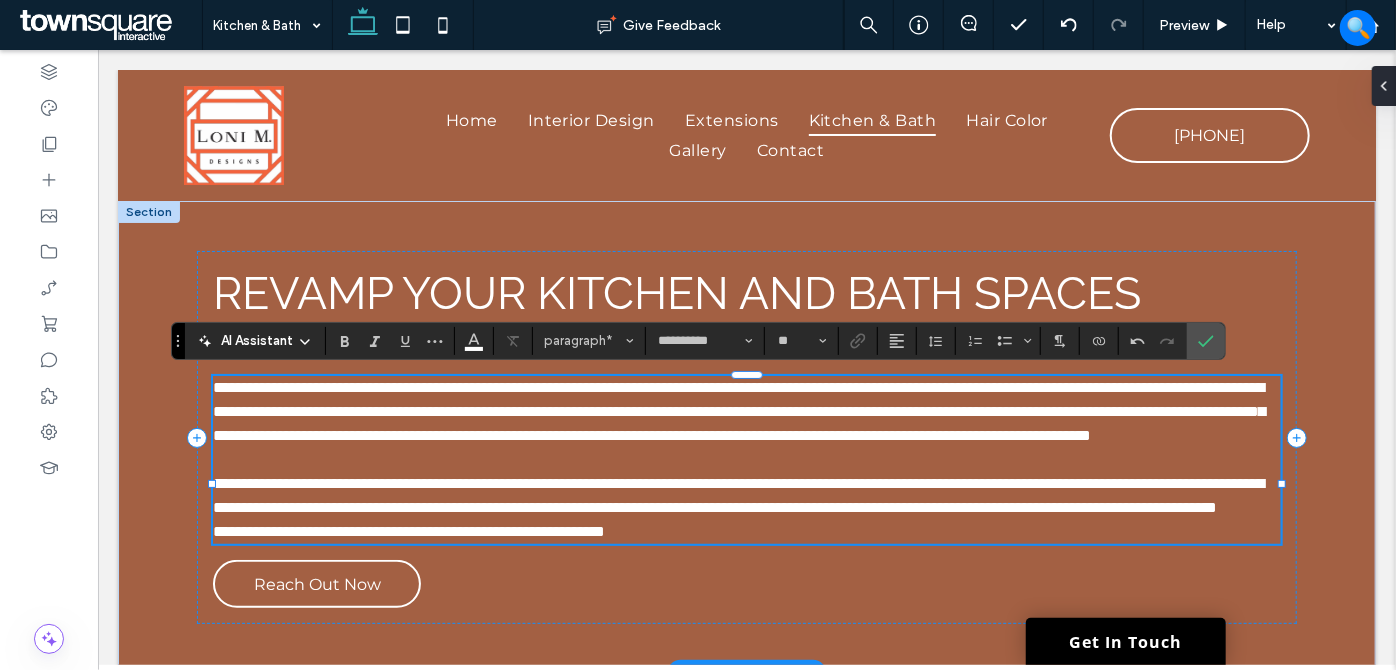 click on "**********" at bounding box center [745, 495] 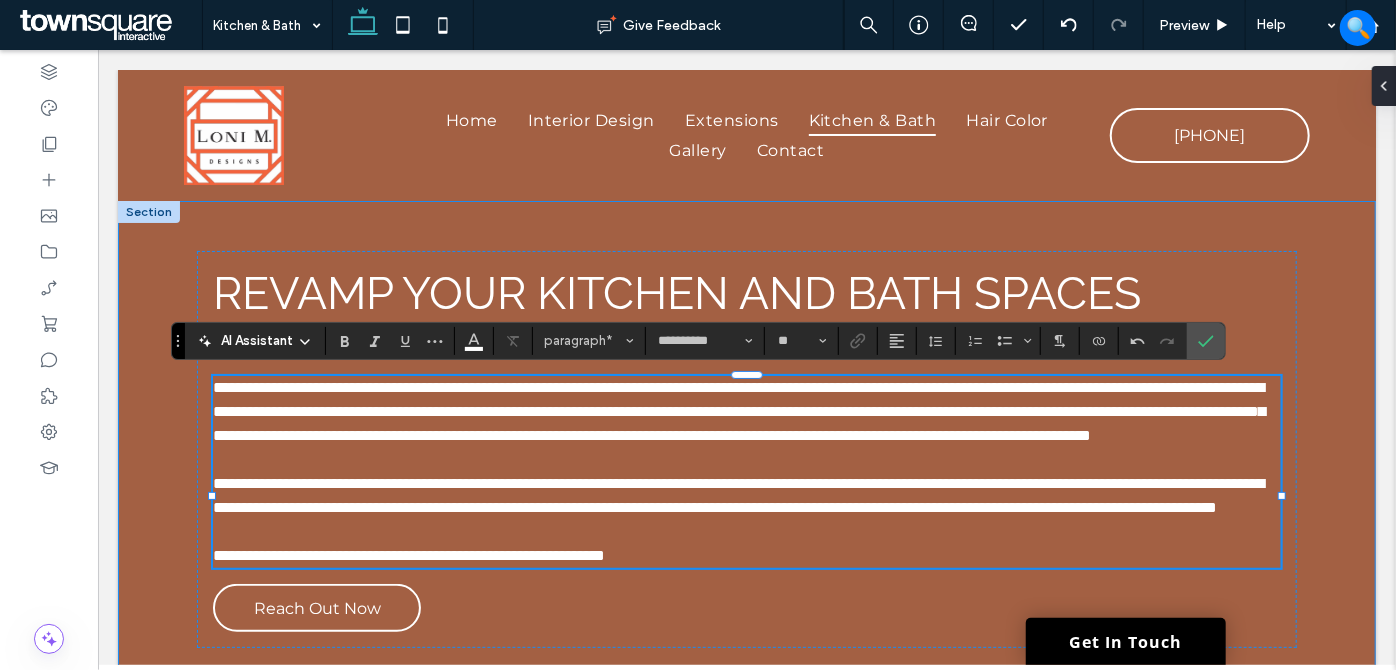 click on "**********" at bounding box center (746, 448) 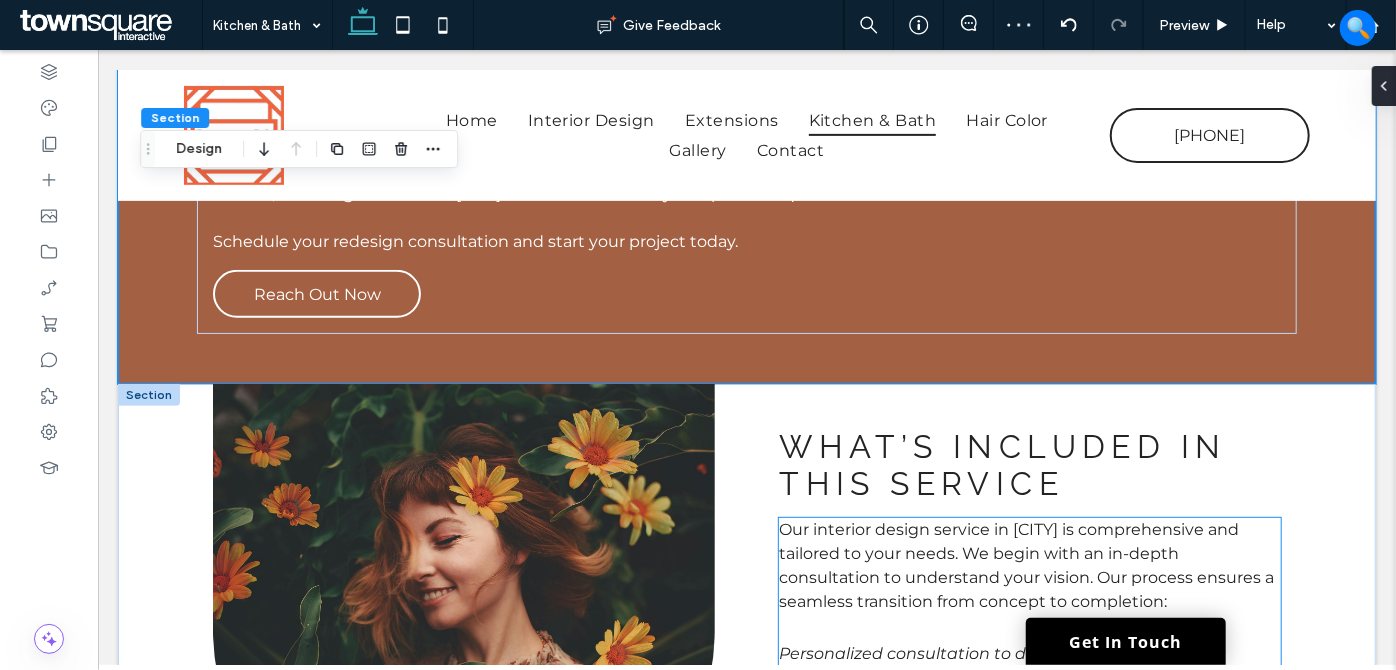 scroll, scrollTop: 454, scrollLeft: 0, axis: vertical 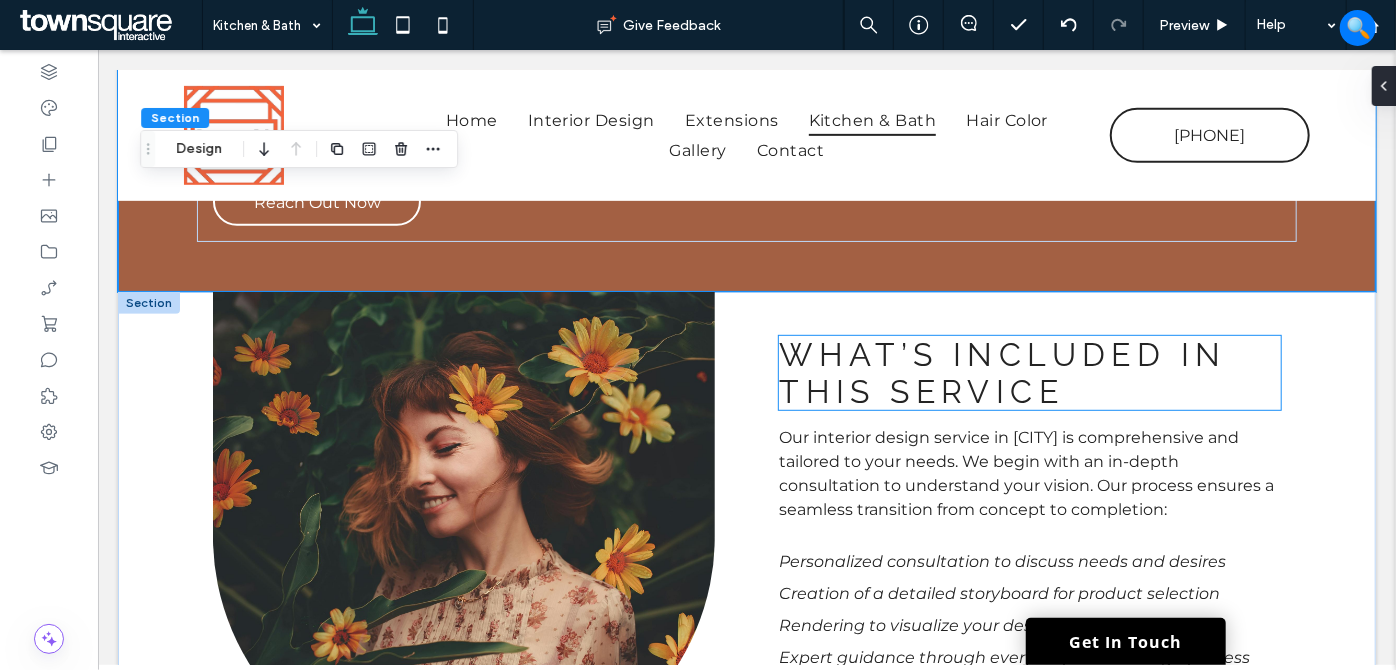 click on "What’s Included in This Service" at bounding box center [1001, 372] 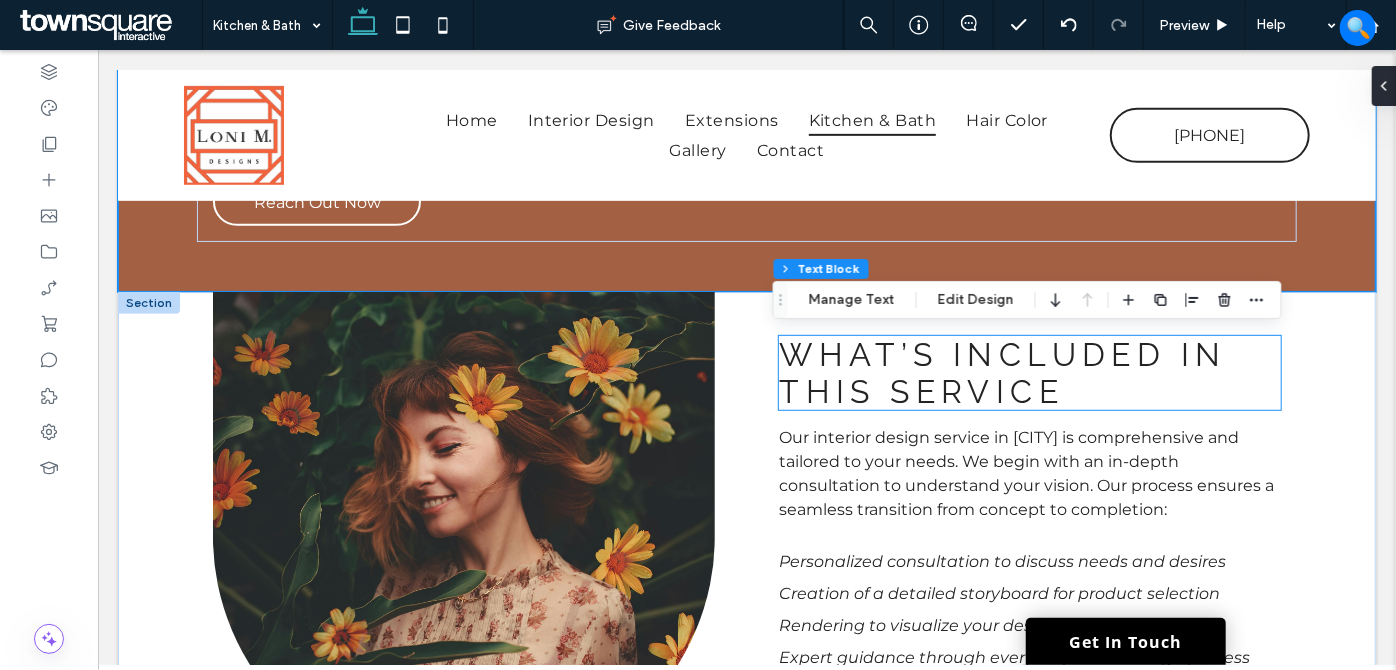 click on "What’s Included in This Service" at bounding box center (1028, 372) 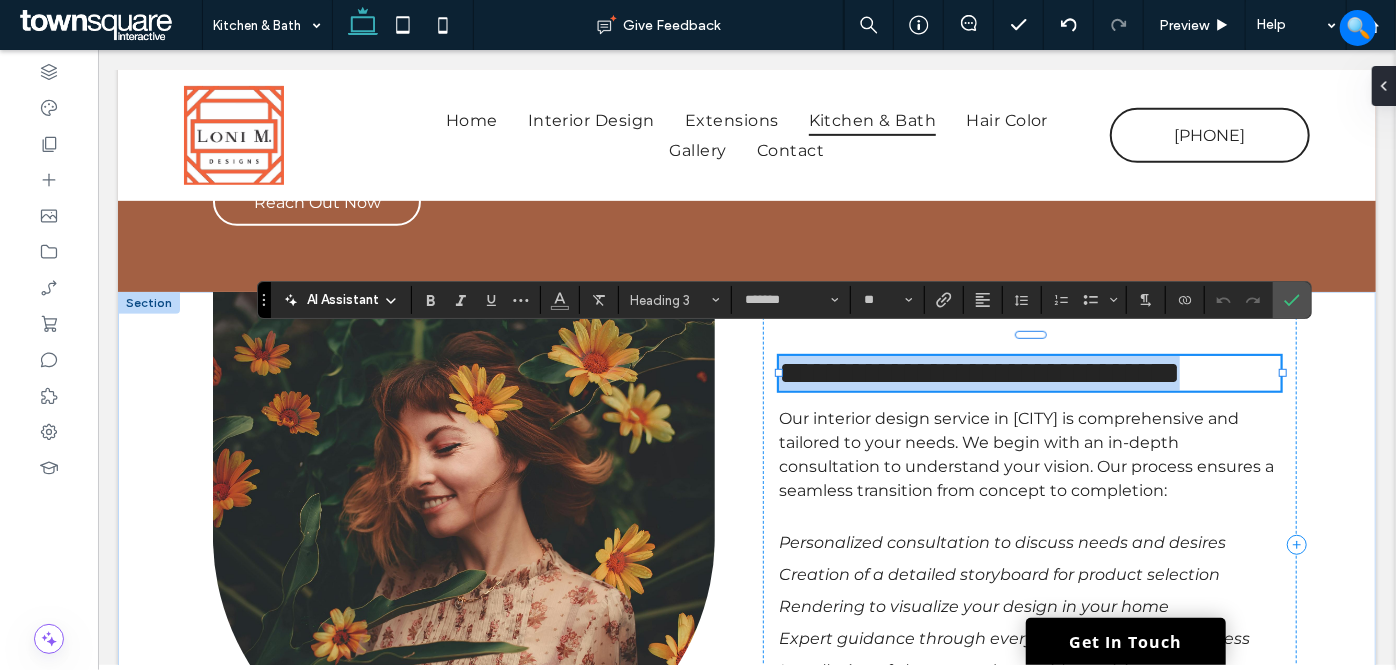 paste 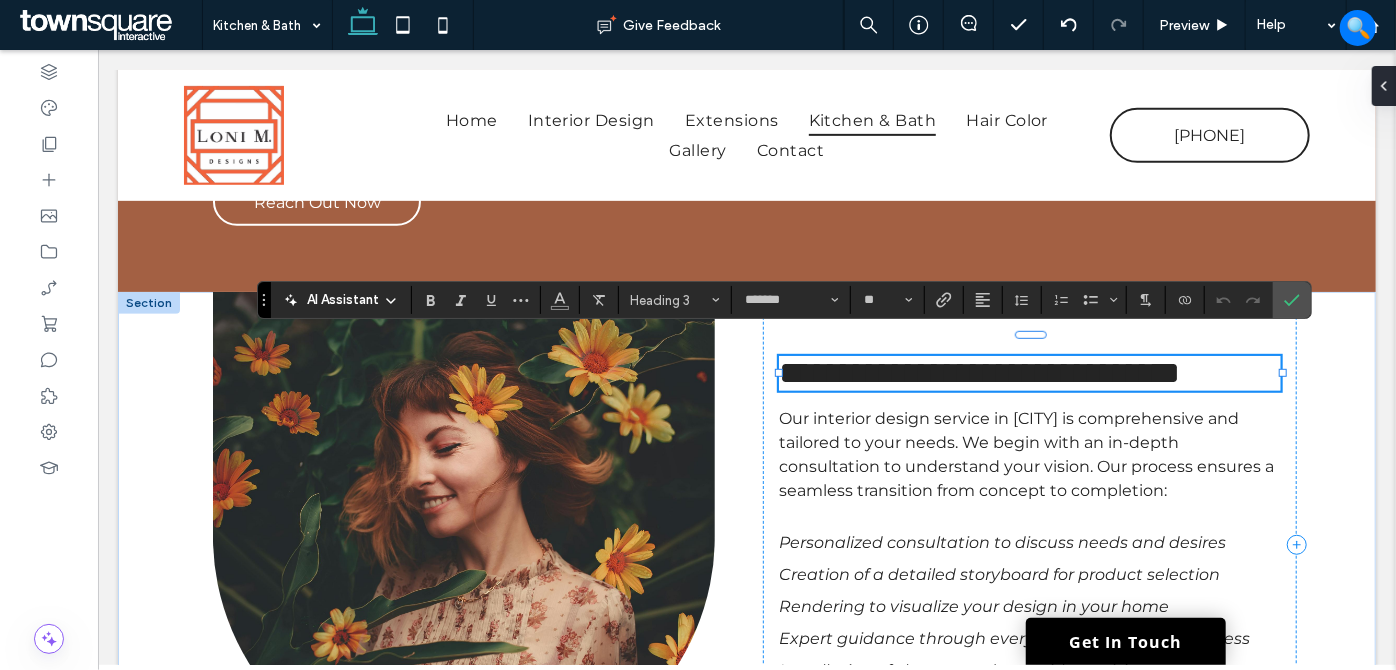 scroll, scrollTop: 17, scrollLeft: 0, axis: vertical 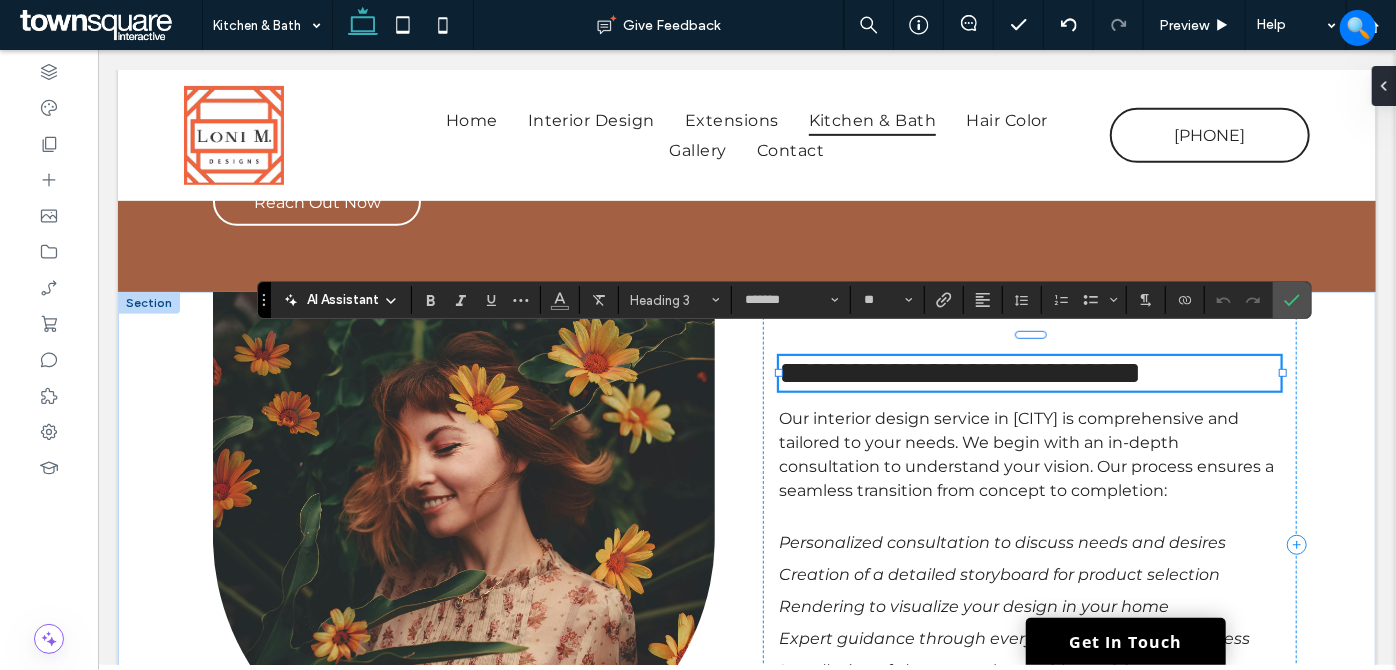 type 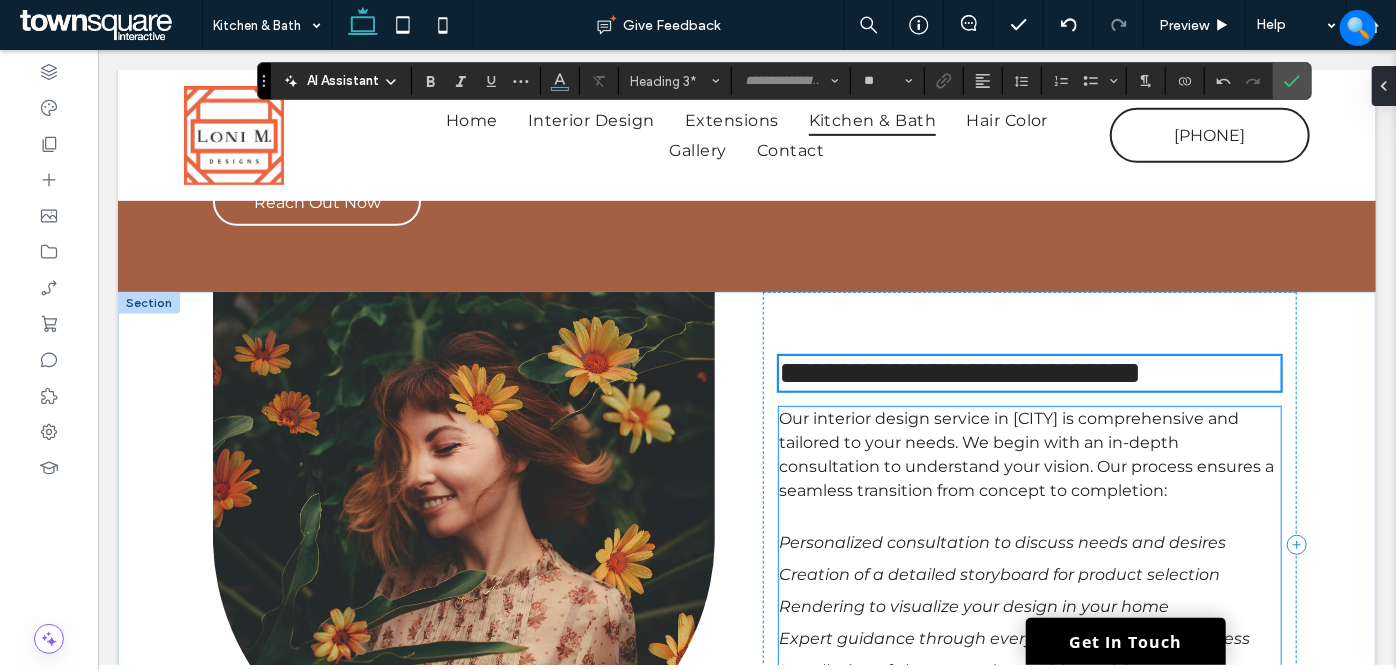 scroll, scrollTop: 727, scrollLeft: 0, axis: vertical 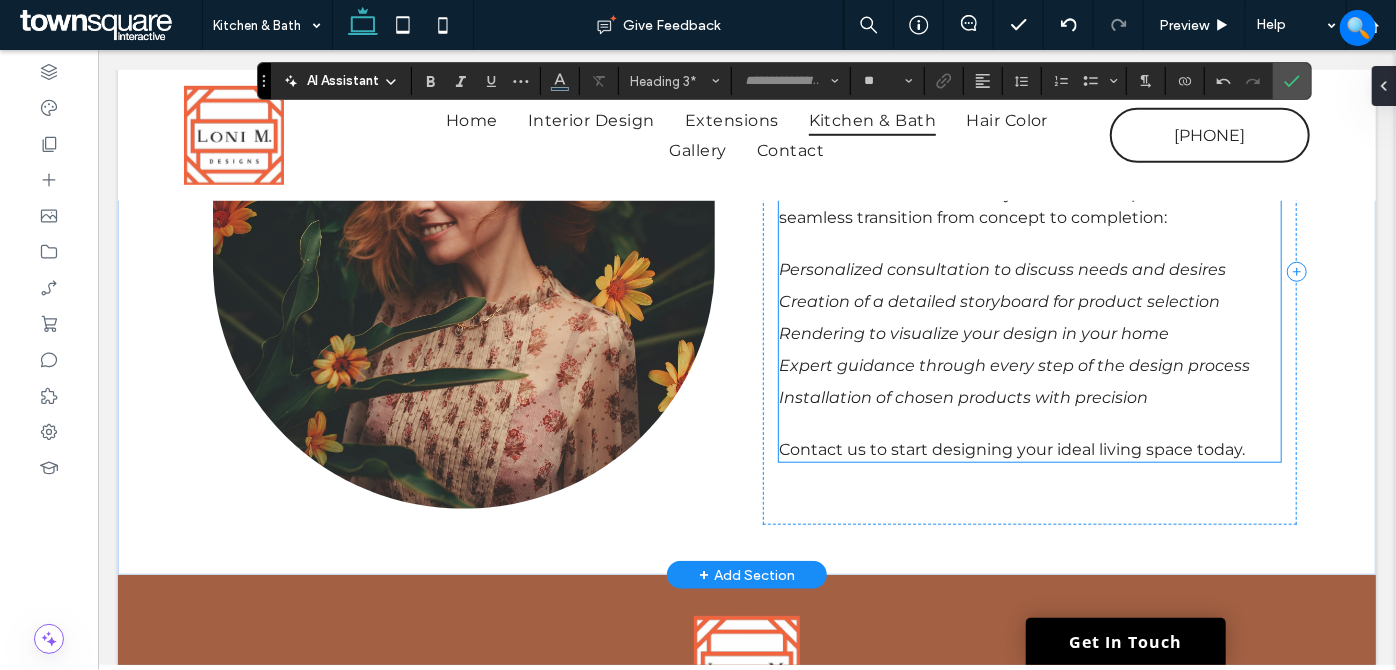 click on "Personalized consultation to discuss needs and desires" at bounding box center [1001, 268] 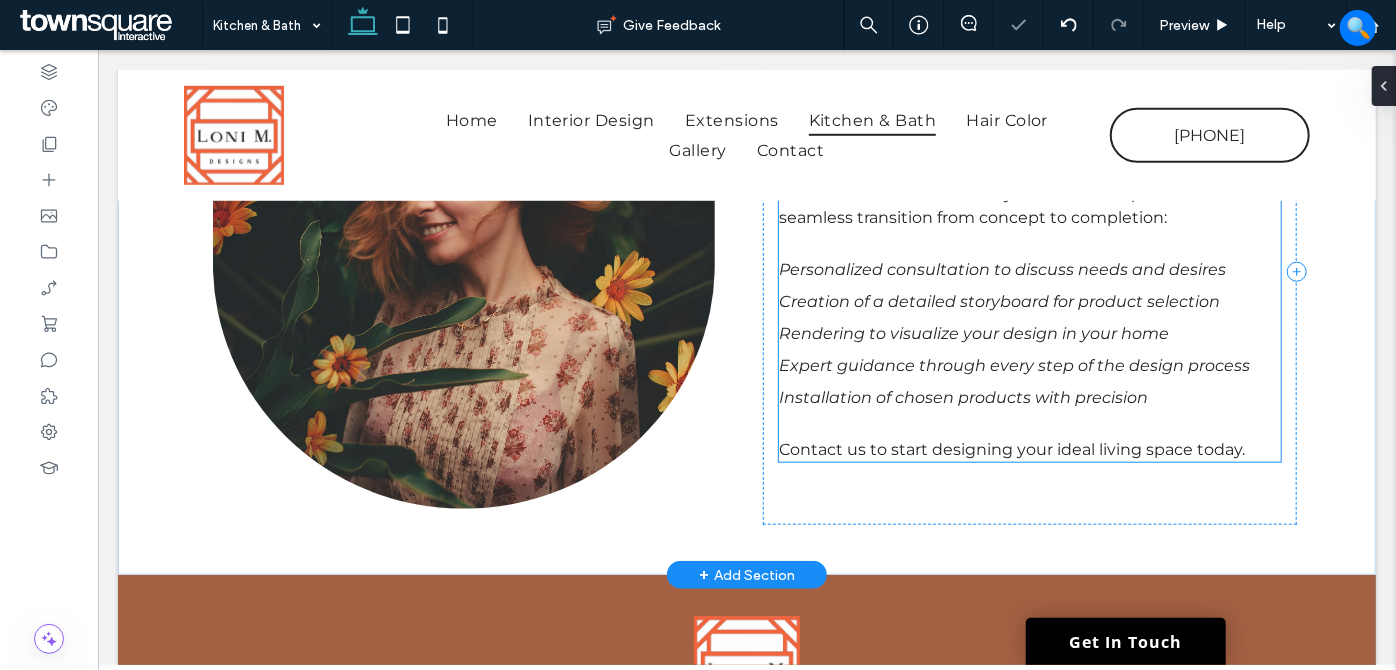 click on "Our interior design service in [CITY] is comprehensive and tailored to your needs. We begin with an in-depth consultation to understand your vision. Our process ensures a seamless transition from concept to completion: Personalized consultation to discuss needs and desires Creation of a detailed storyboard for product selection Rendering to visualize your design in your home Expert guidance through every step of the design process Installation of chosen products with precision Contact us to start designing your ideal living space today." at bounding box center [1028, 297] 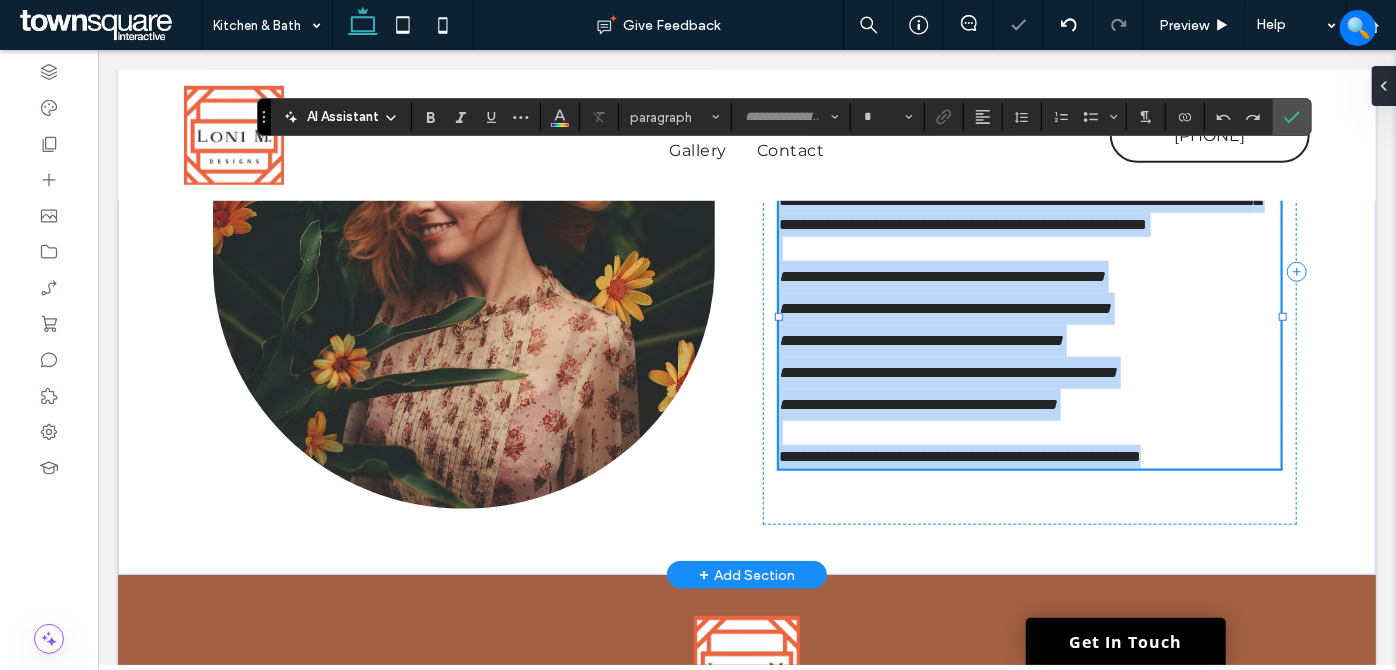 type on "**********" 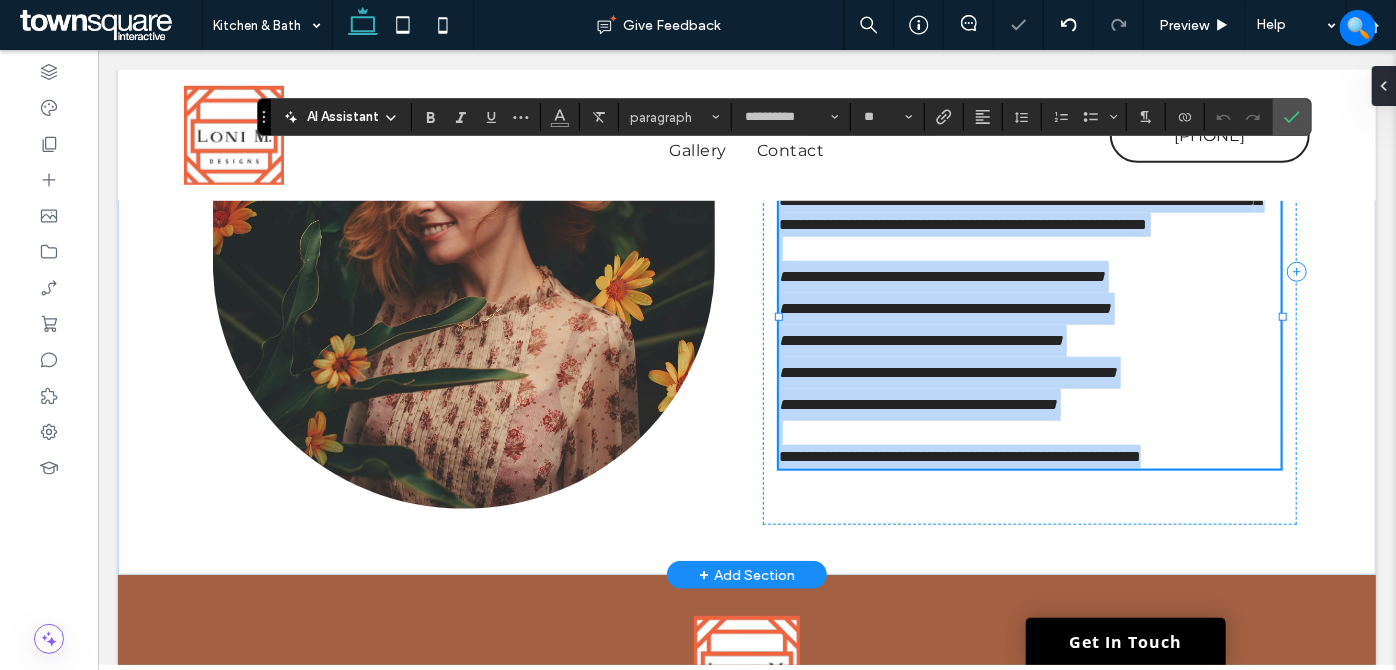 paste 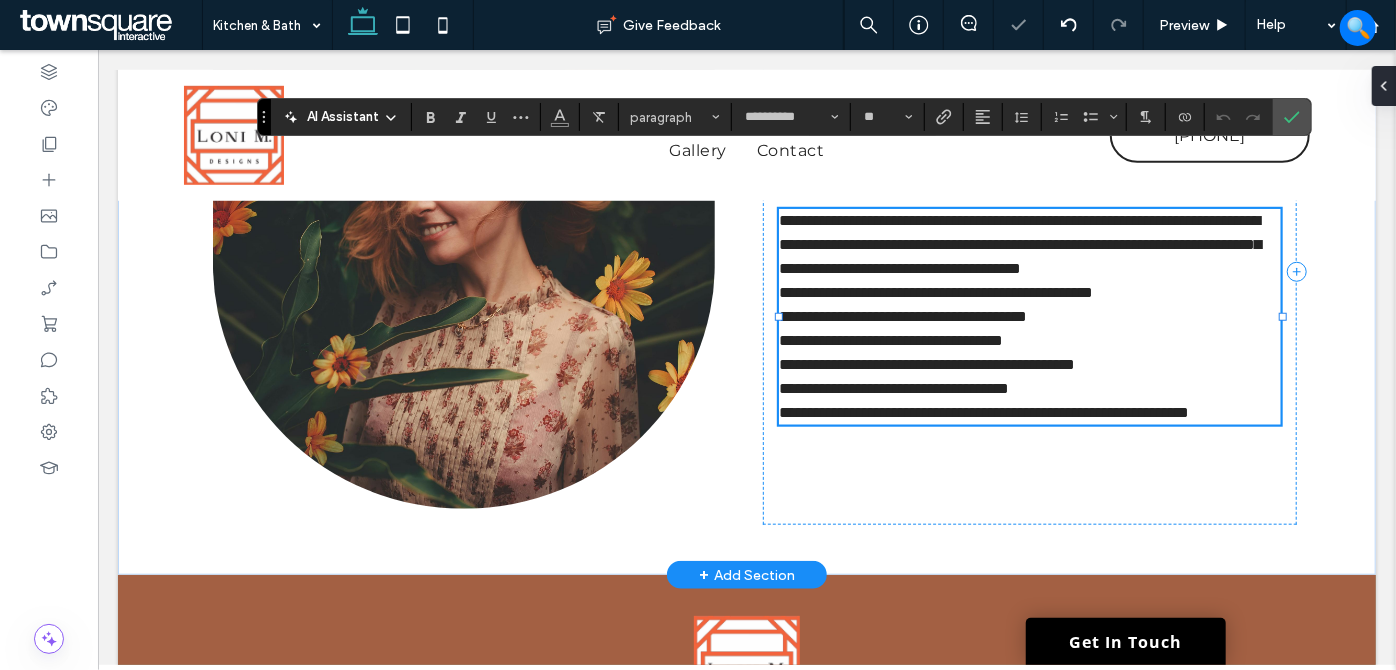 scroll, scrollTop: 148, scrollLeft: 0, axis: vertical 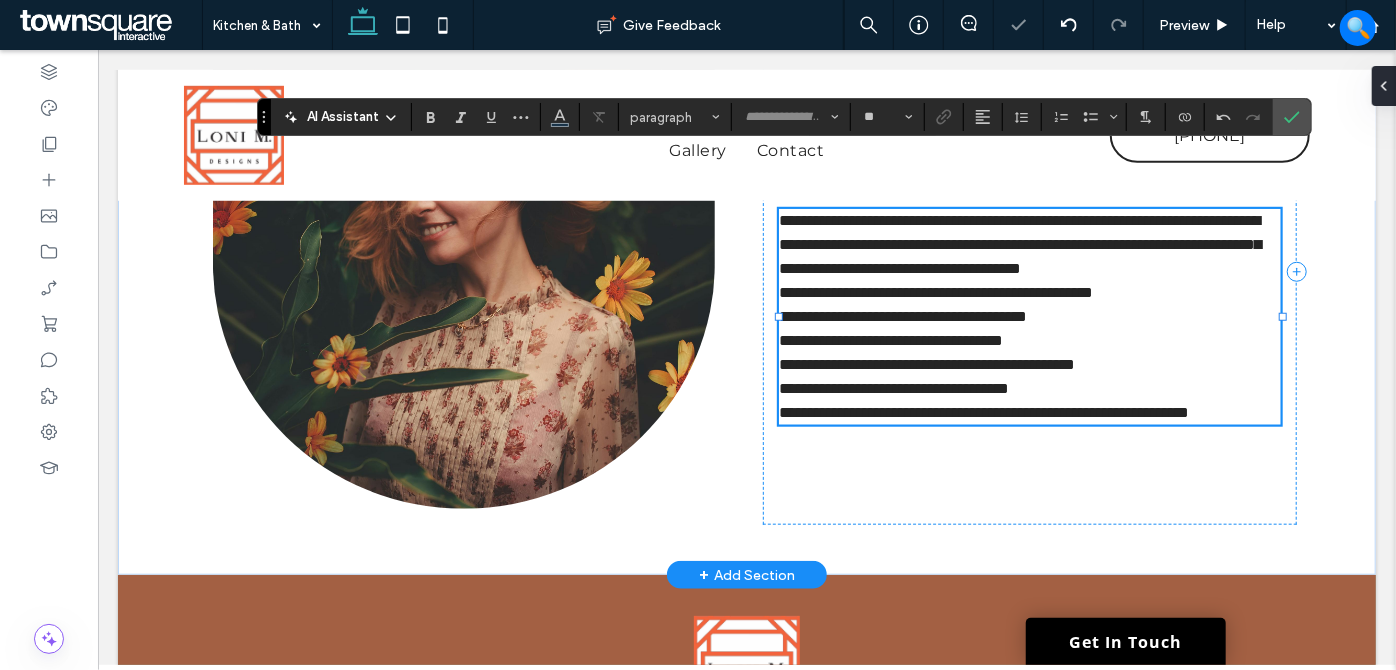 type on "**********" 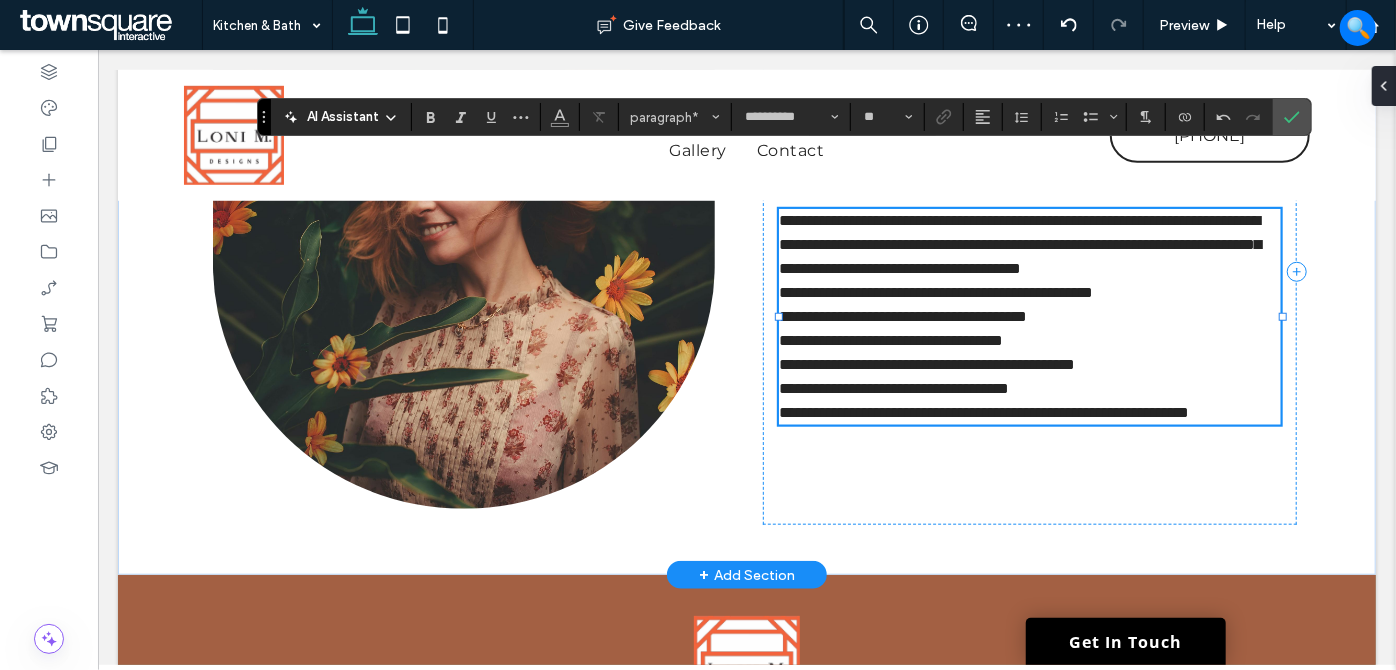 click on "**********" at bounding box center (1028, 388) 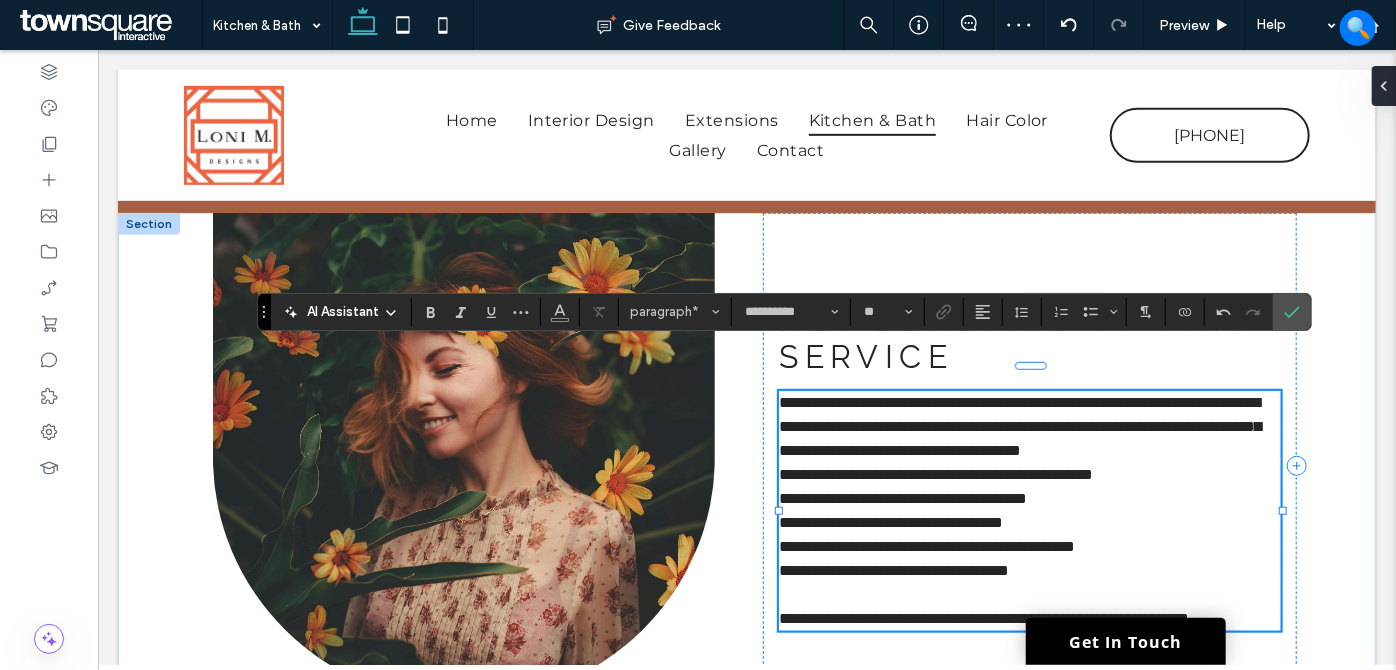 click on "**********" at bounding box center [1028, 426] 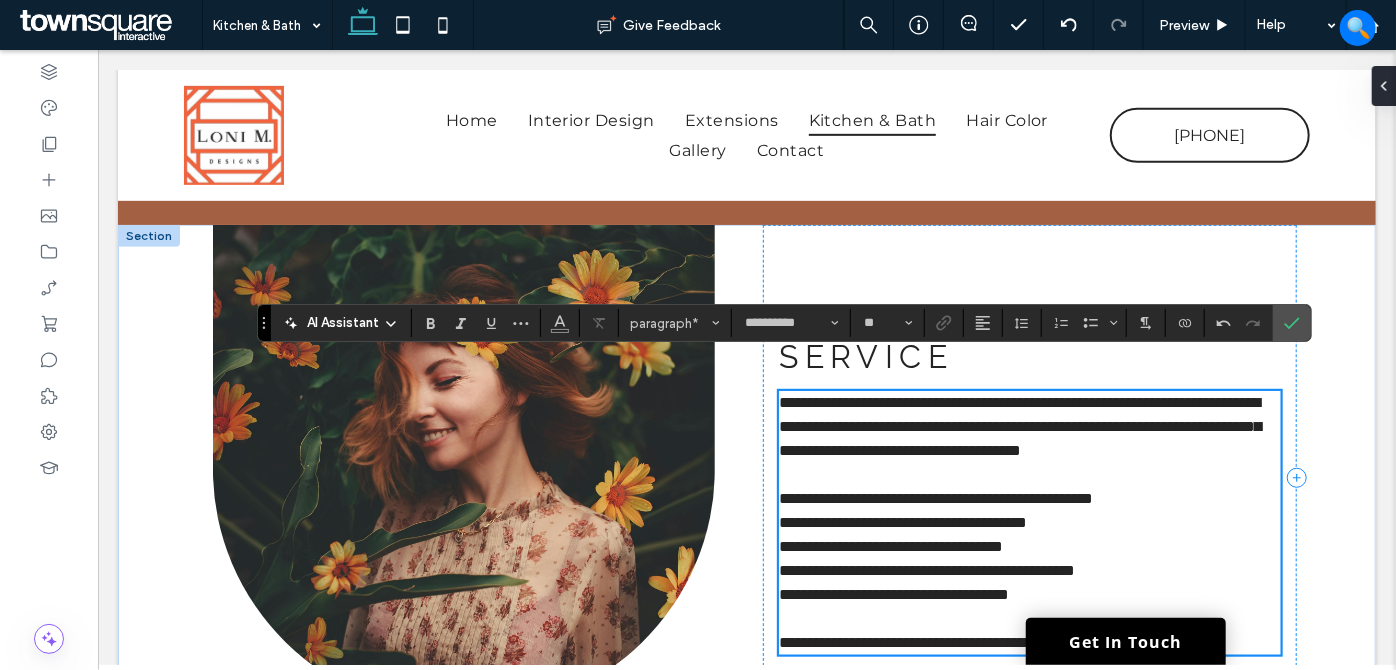 scroll, scrollTop: 612, scrollLeft: 0, axis: vertical 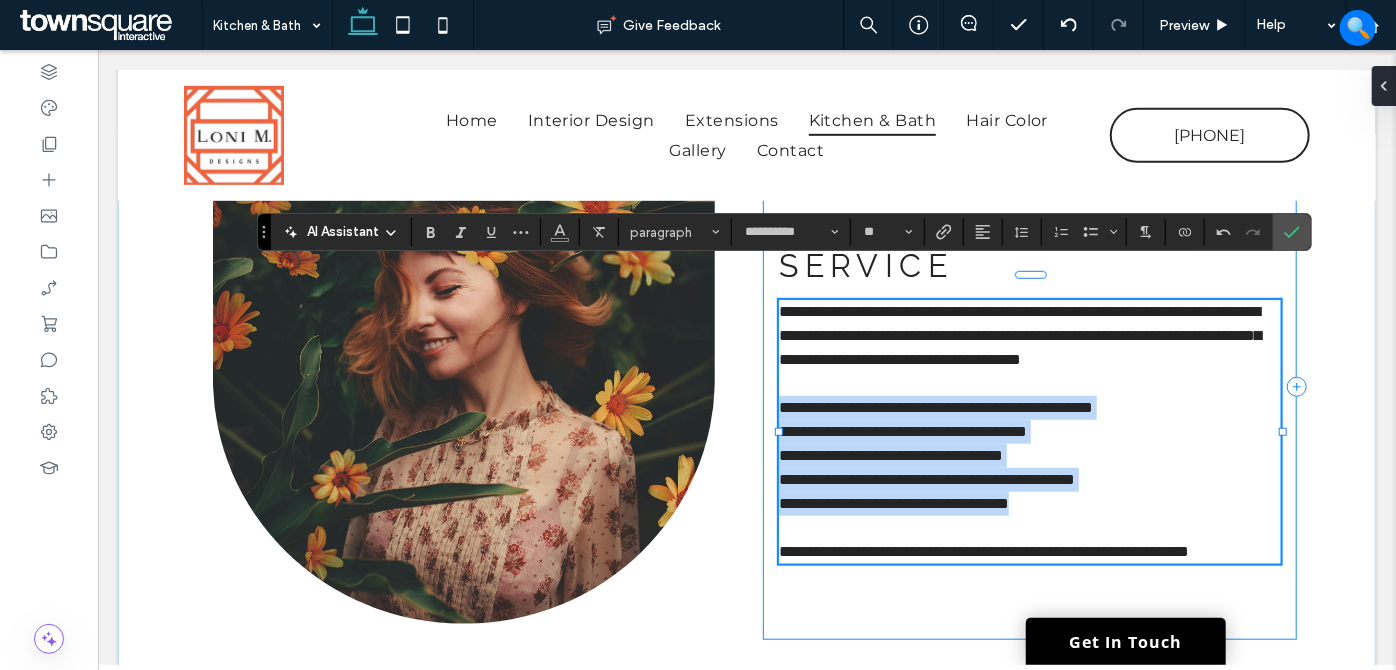 drag, startPoint x: 887, startPoint y: 466, endPoint x: 773, endPoint y: 406, distance: 128.82547 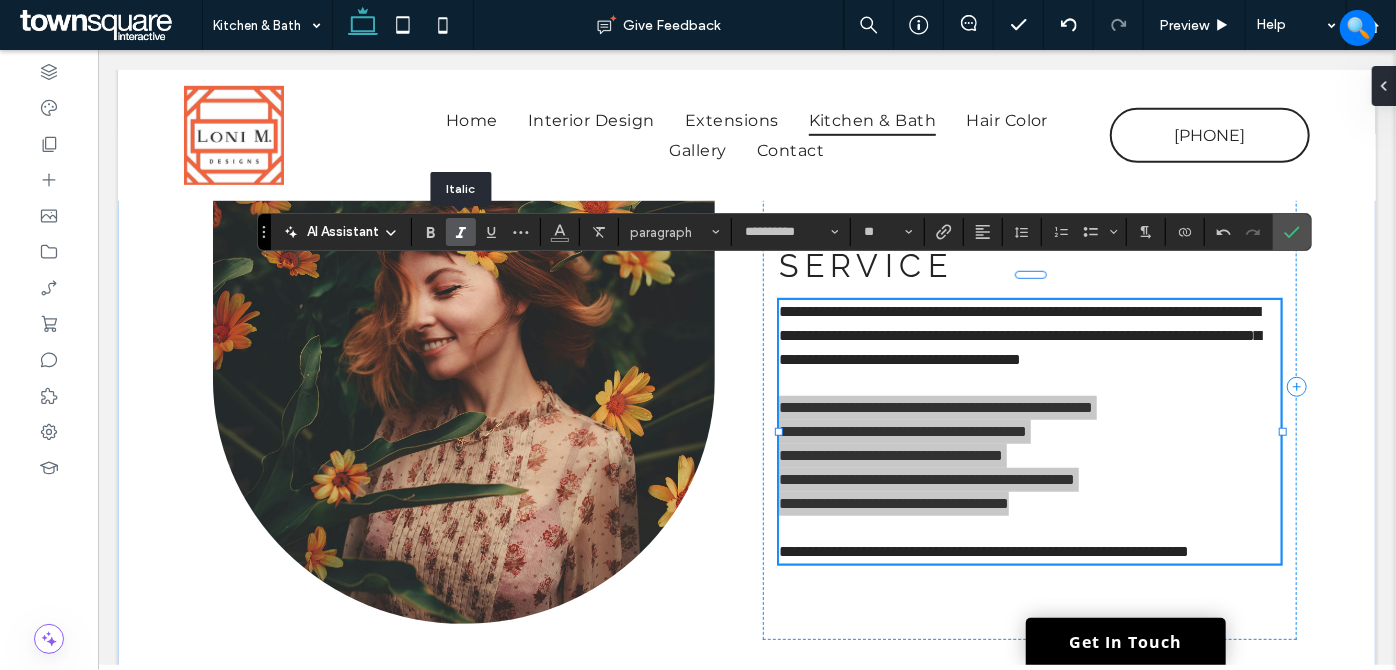 click 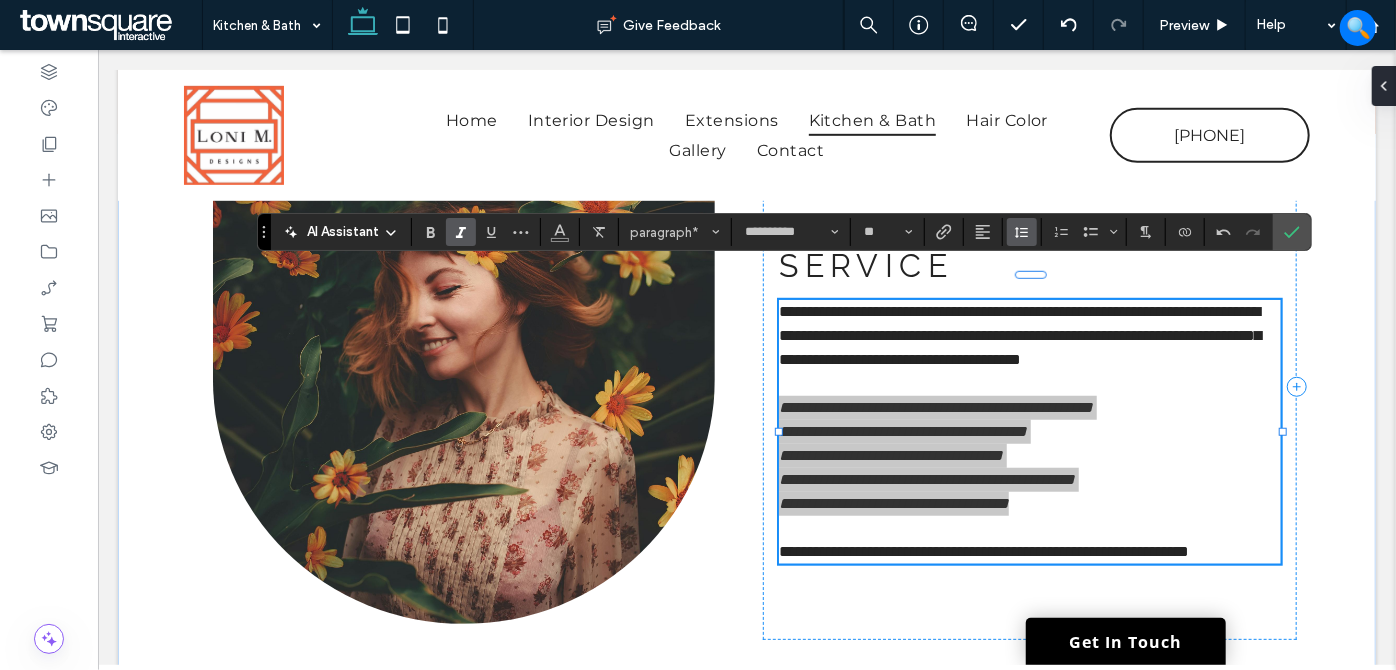click 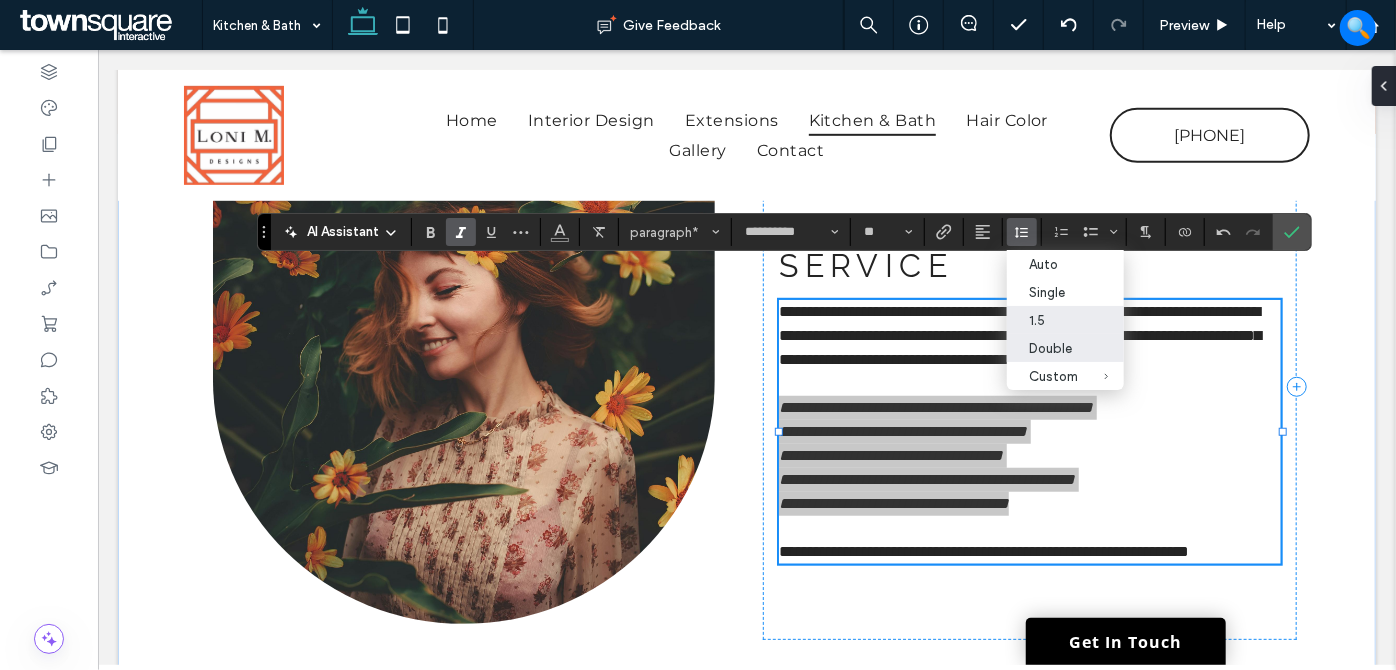 drag, startPoint x: 1050, startPoint y: 347, endPoint x: 987, endPoint y: 330, distance: 65.25335 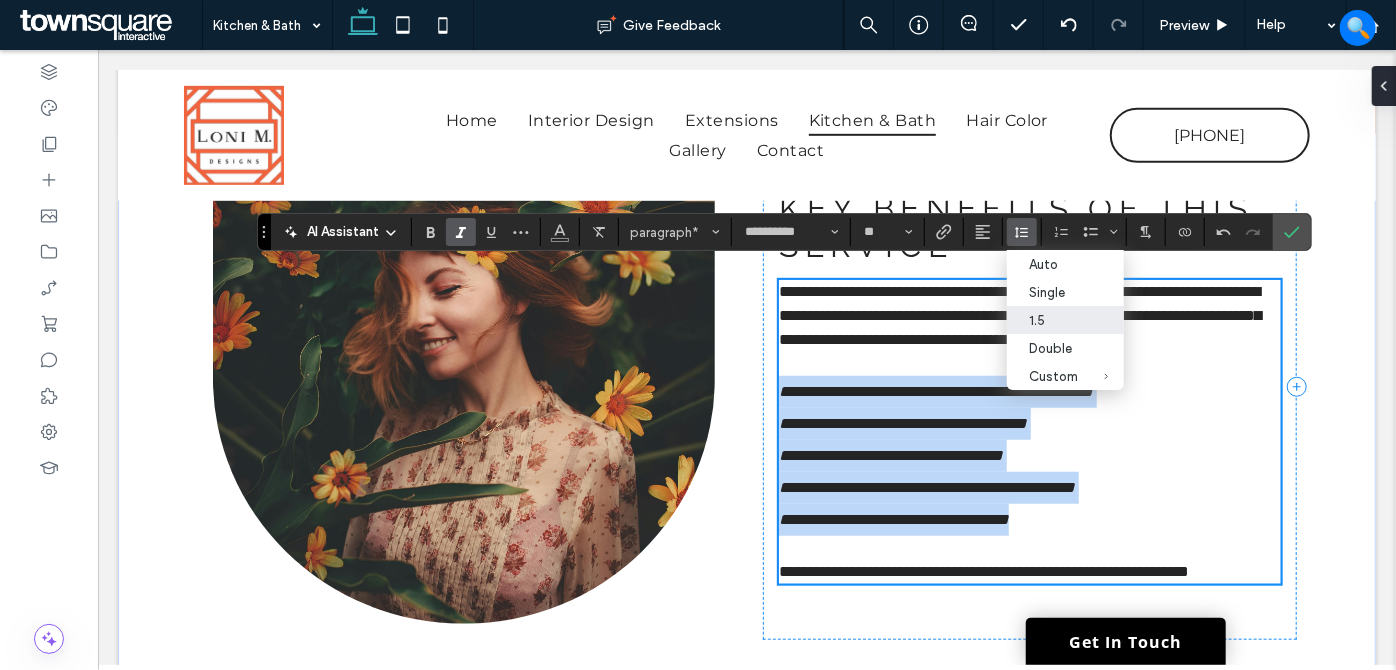 scroll, scrollTop: 592, scrollLeft: 0, axis: vertical 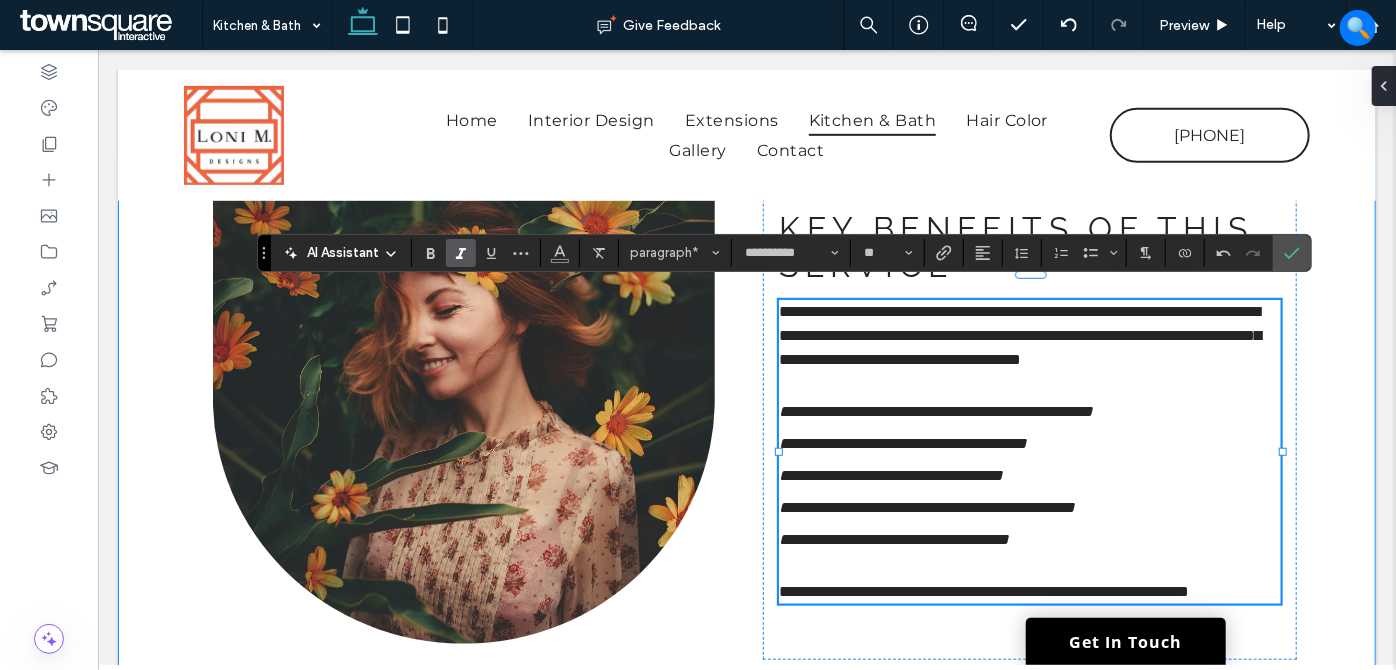click on "**********" at bounding box center [746, 431] 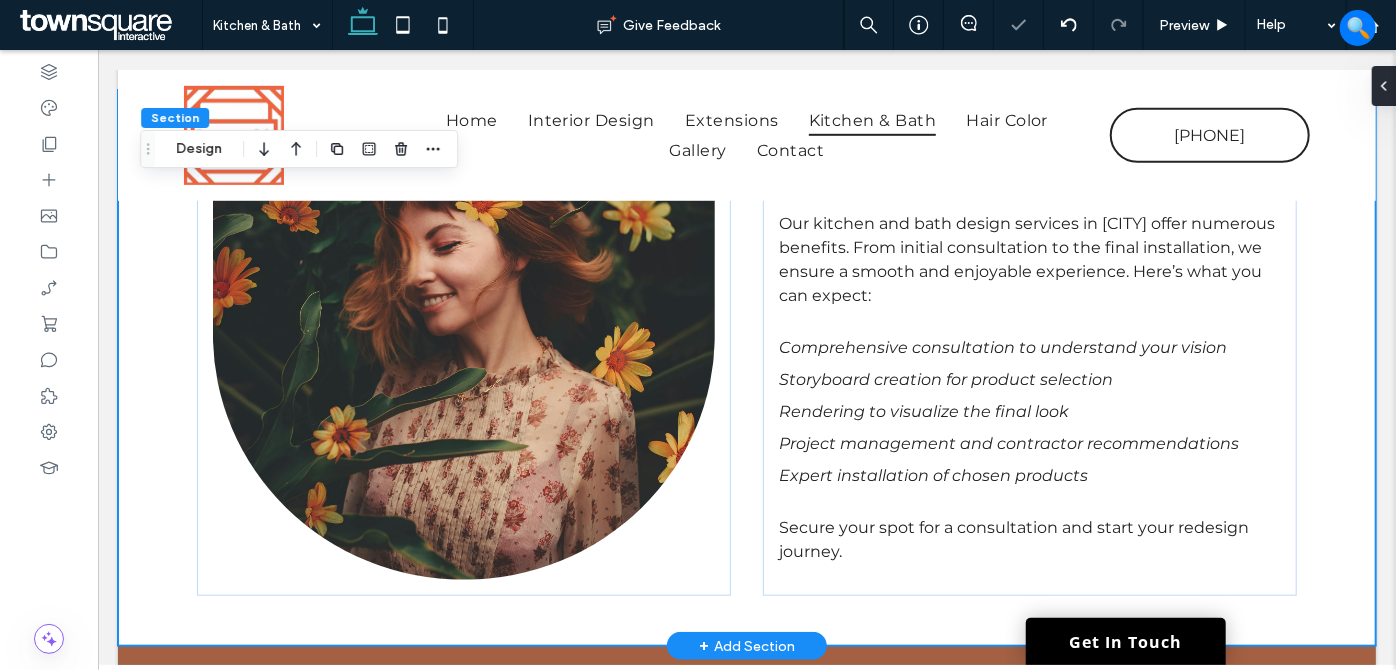 scroll, scrollTop: 682, scrollLeft: 0, axis: vertical 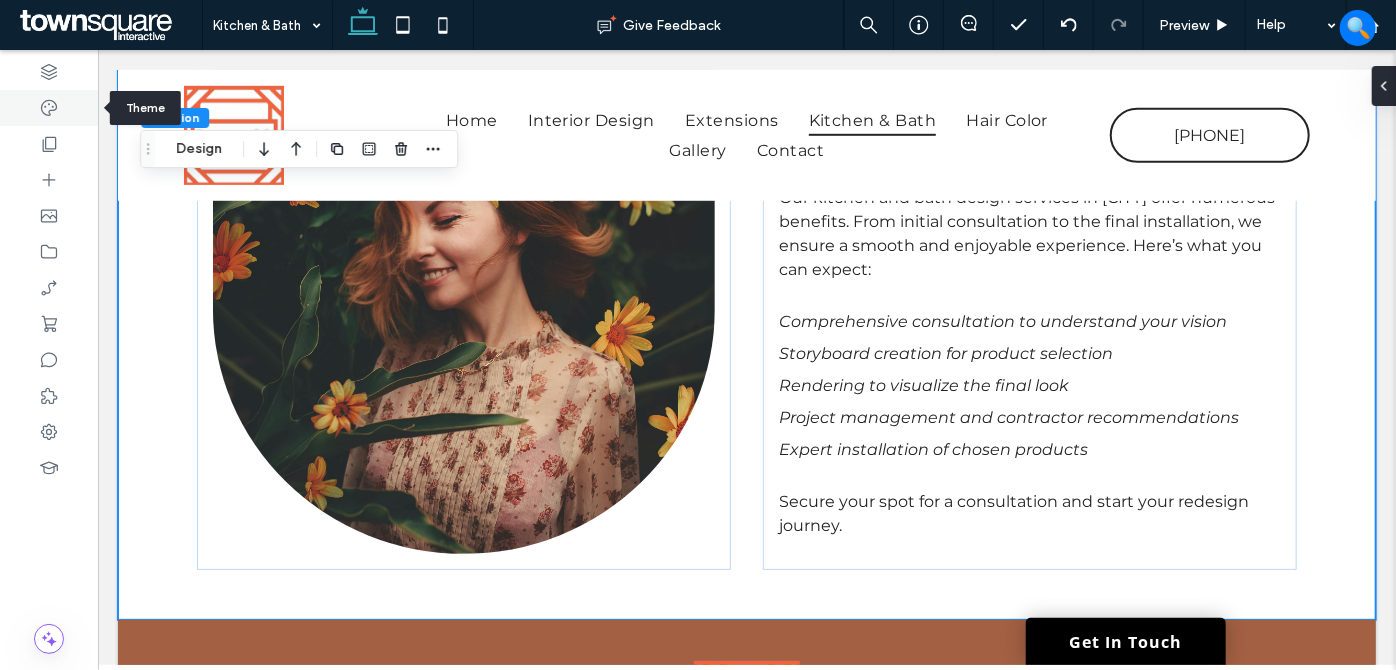 click 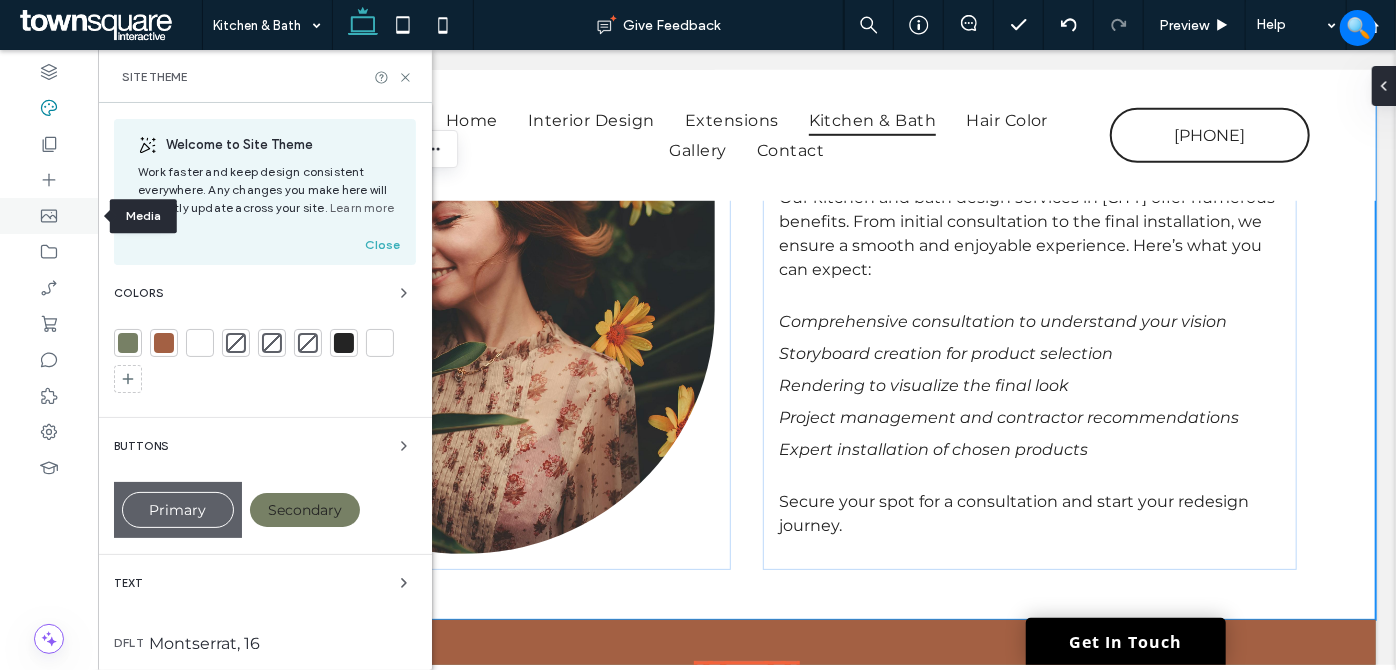 click 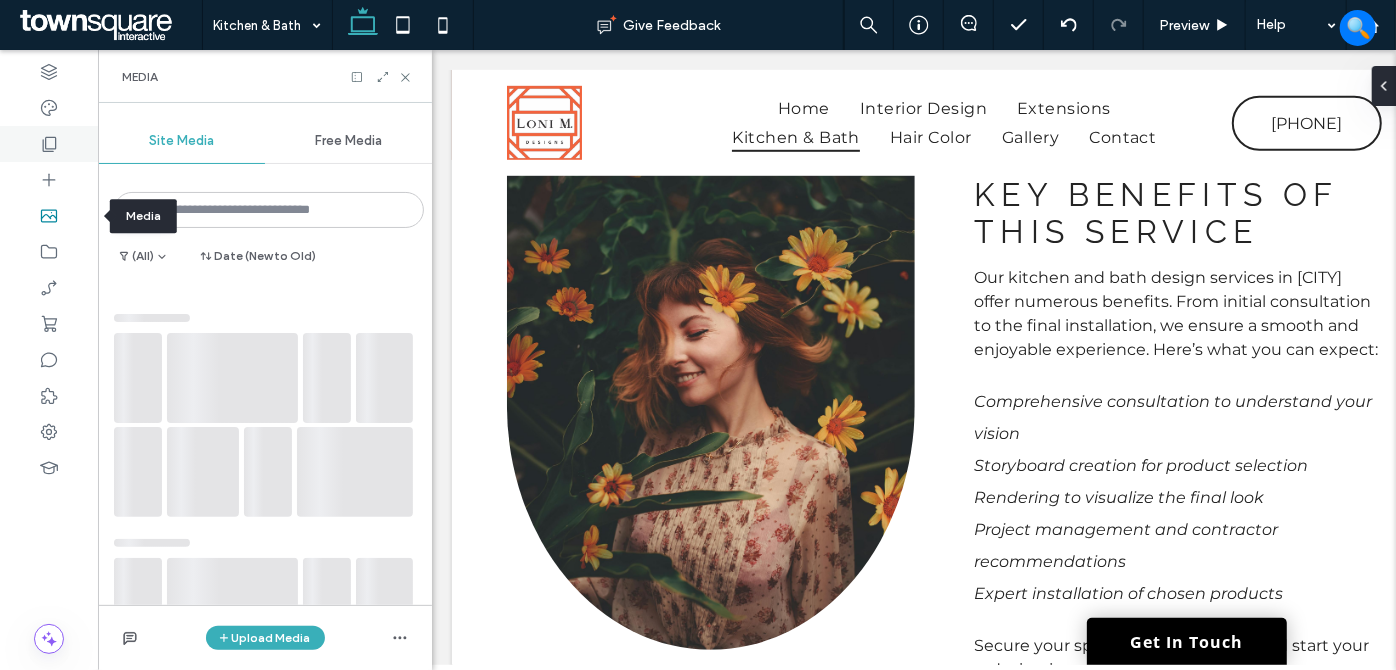 scroll, scrollTop: 658, scrollLeft: 0, axis: vertical 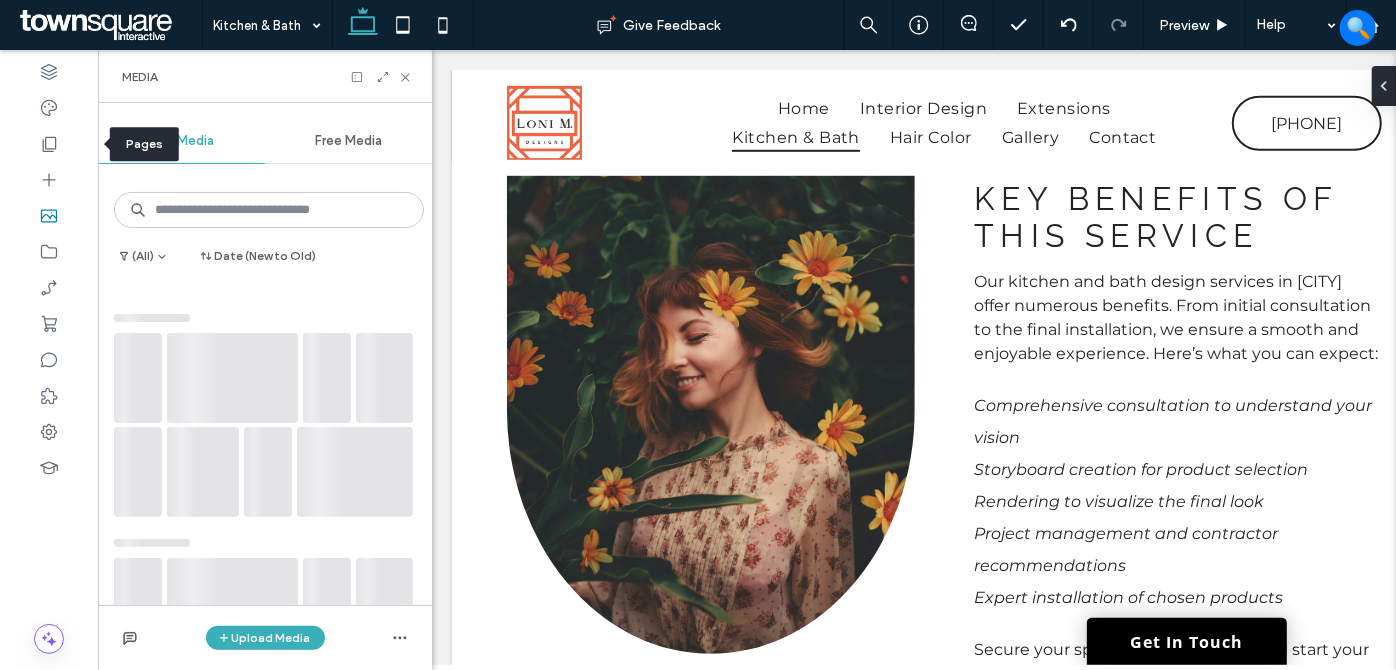 drag, startPoint x: 47, startPoint y: 143, endPoint x: 296, endPoint y: 403, distance: 360.0014 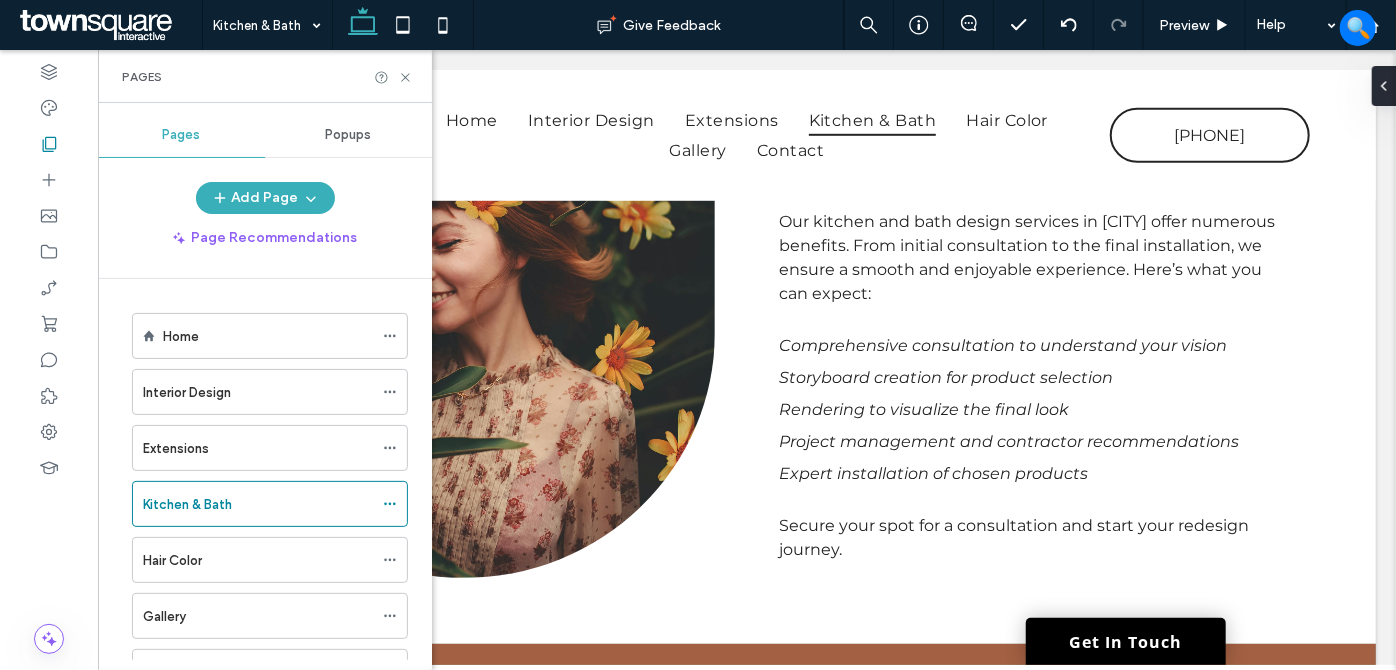 scroll, scrollTop: 659, scrollLeft: 0, axis: vertical 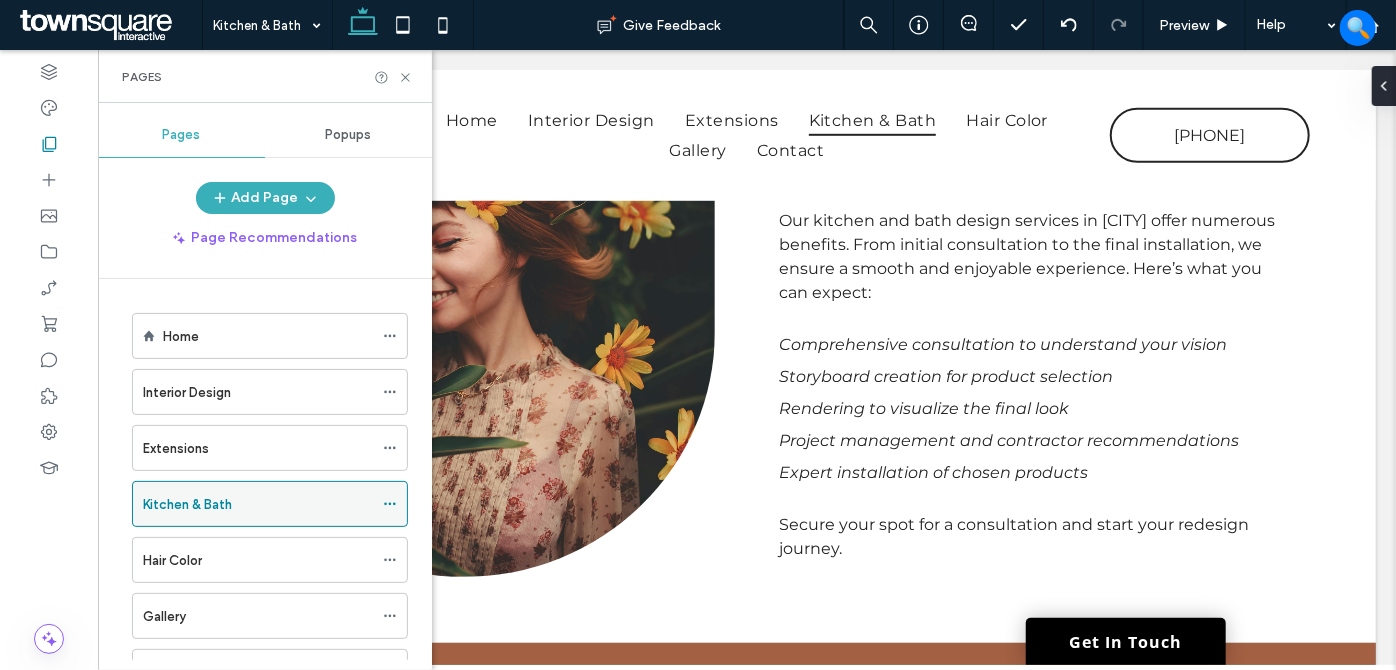 click 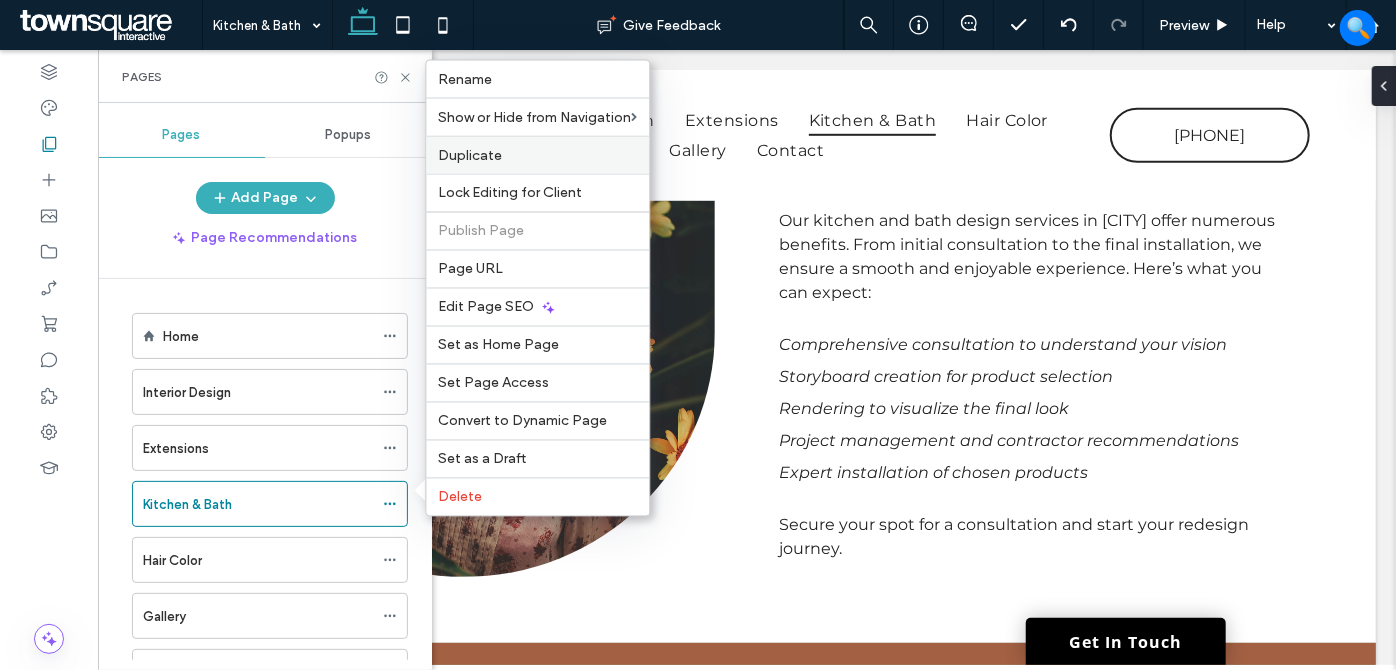 click on "Duplicate" at bounding box center [537, 155] 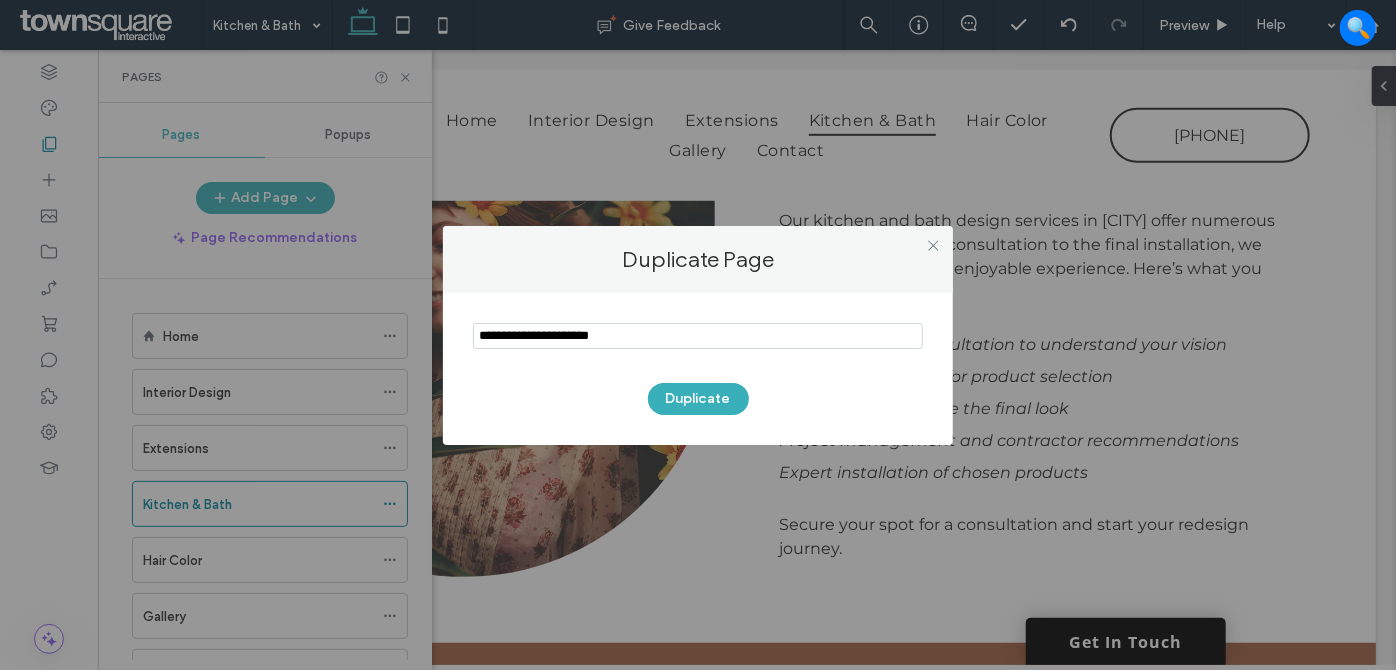 drag, startPoint x: 616, startPoint y: 334, endPoint x: 376, endPoint y: 326, distance: 240.1333 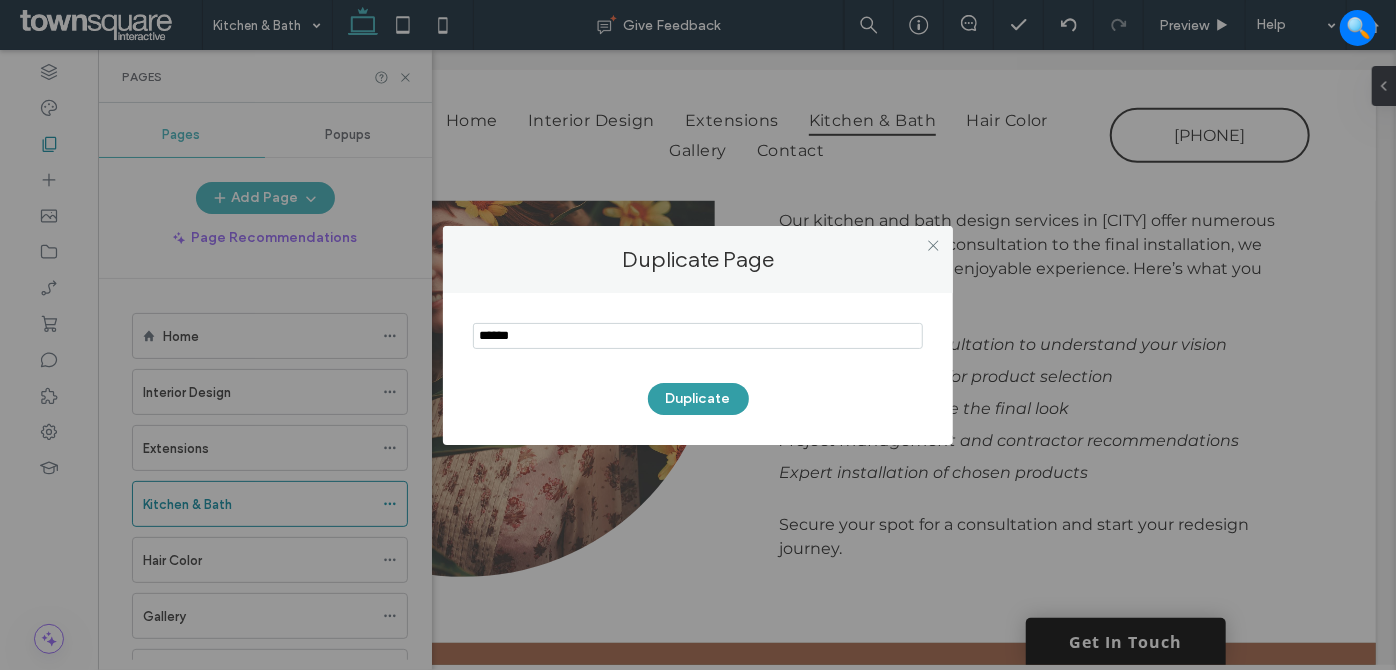 type on "******" 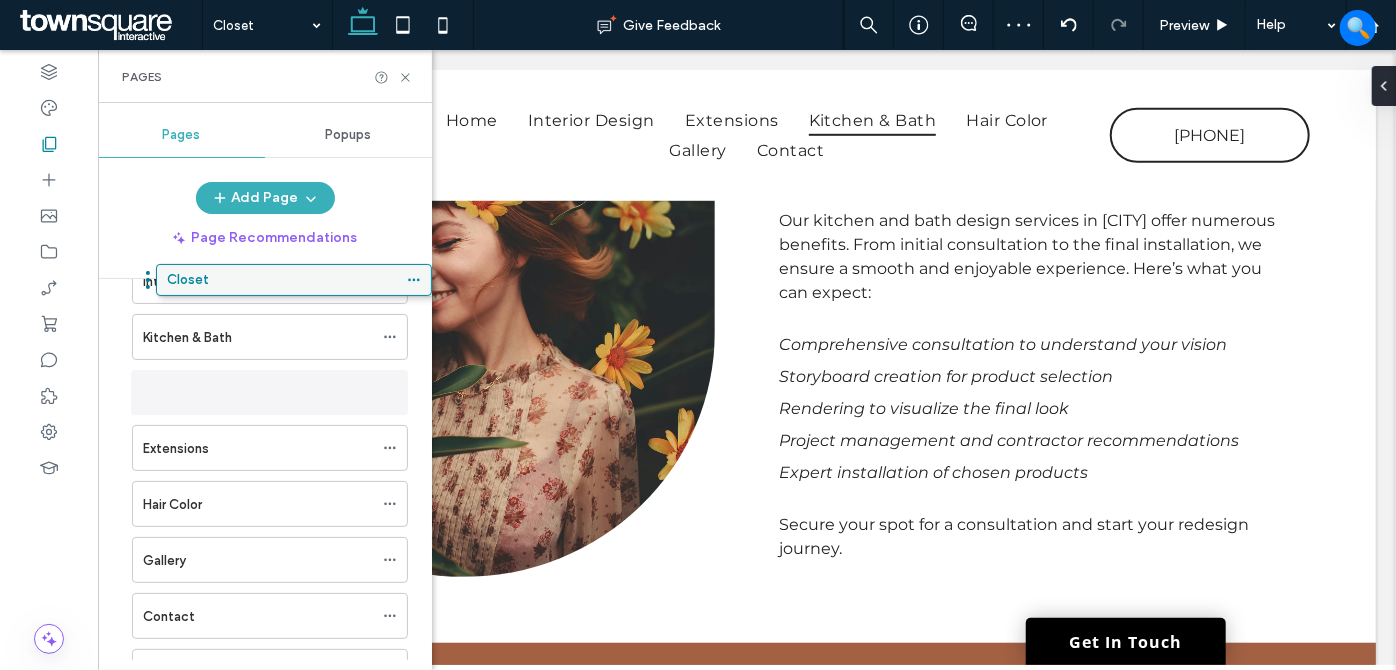 scroll, scrollTop: 91, scrollLeft: 0, axis: vertical 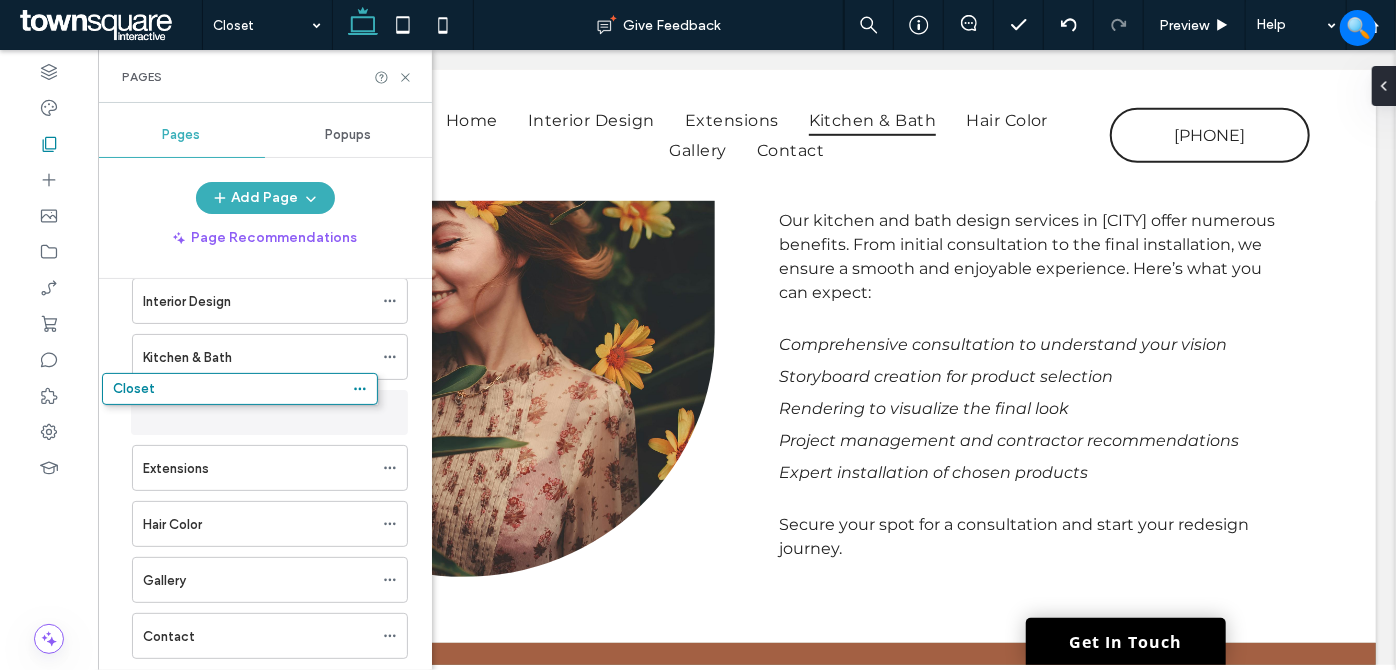 drag, startPoint x: 210, startPoint y: 436, endPoint x: 213, endPoint y: 408, distance: 28.160255 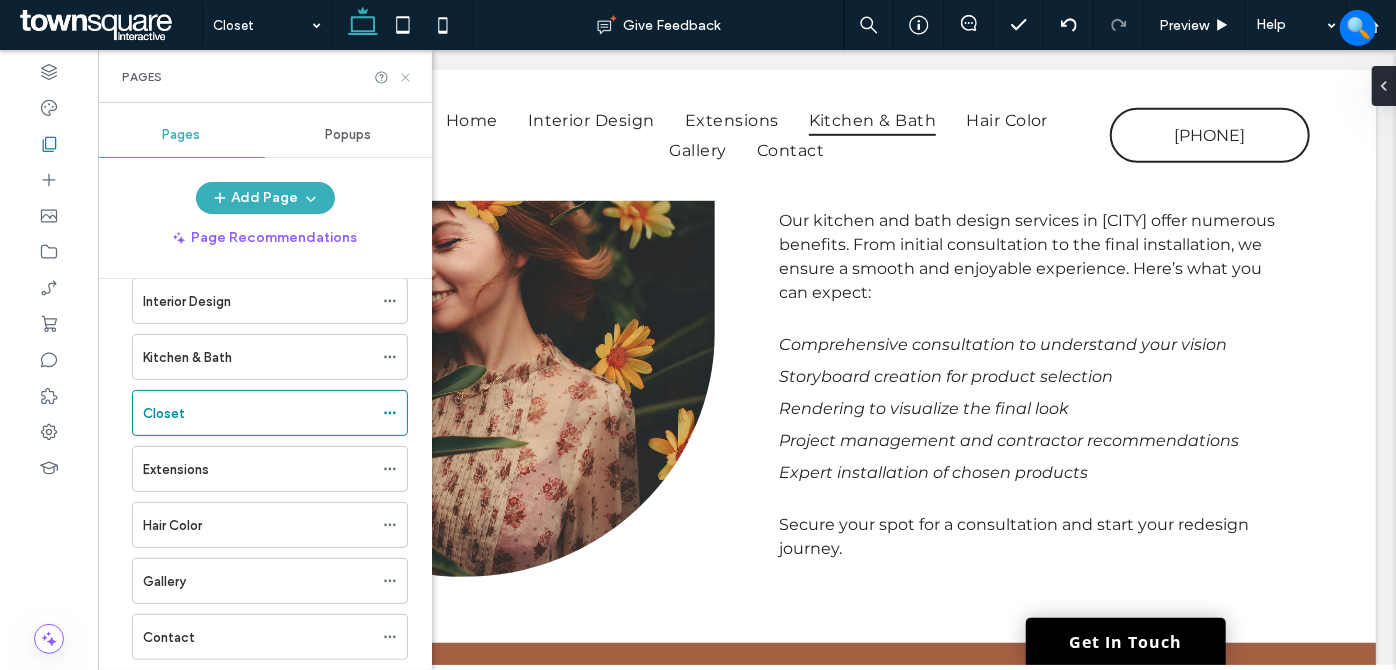 click 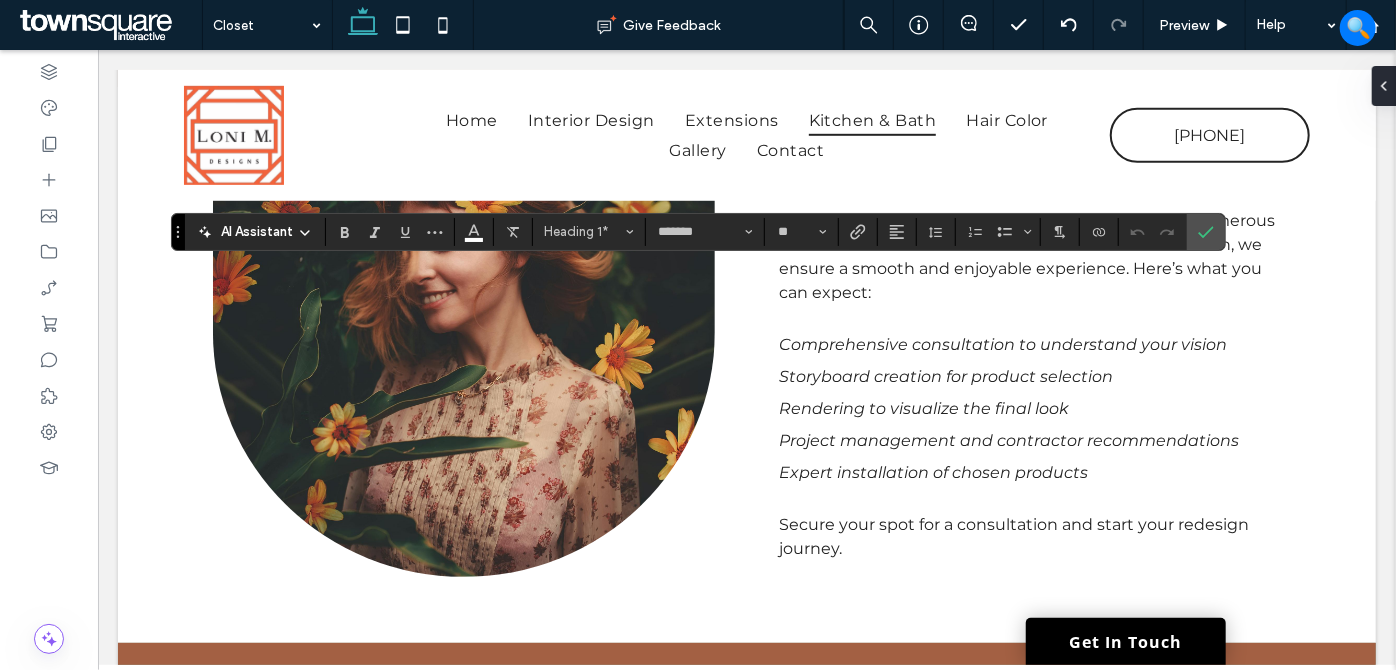 type 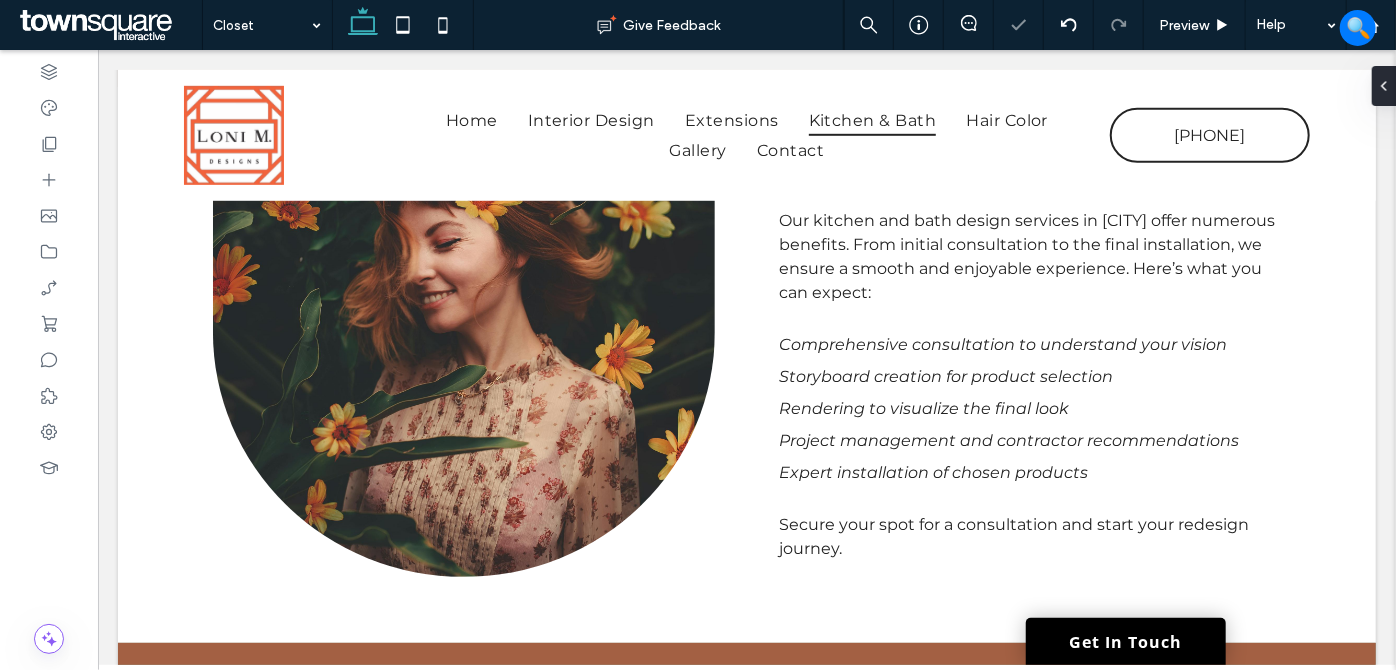 type on "**********" 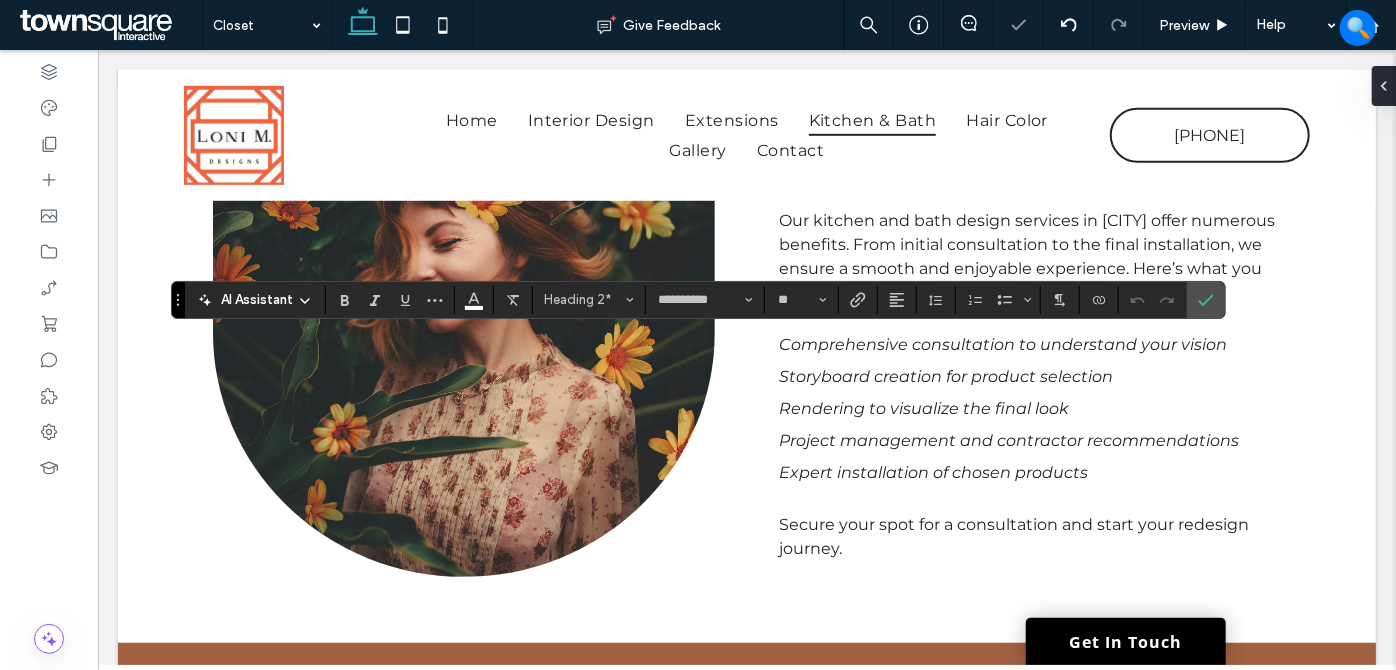 type 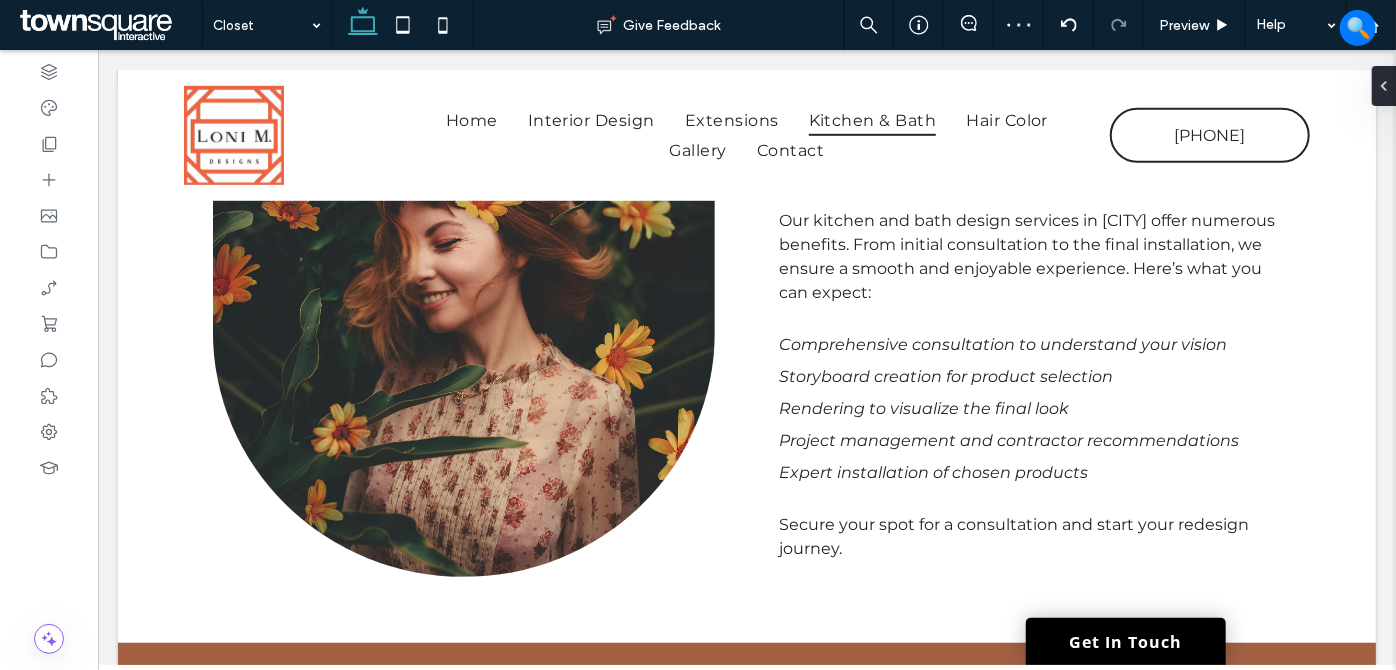 type on "**********" 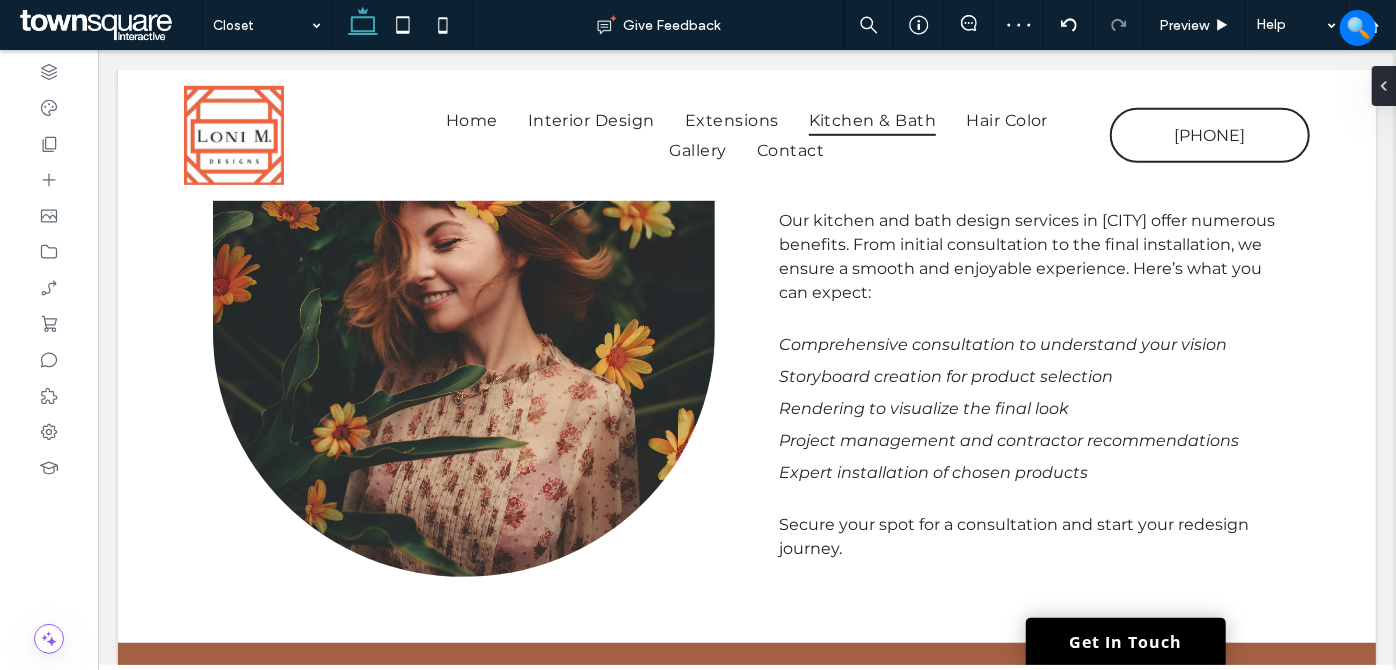 type on "**" 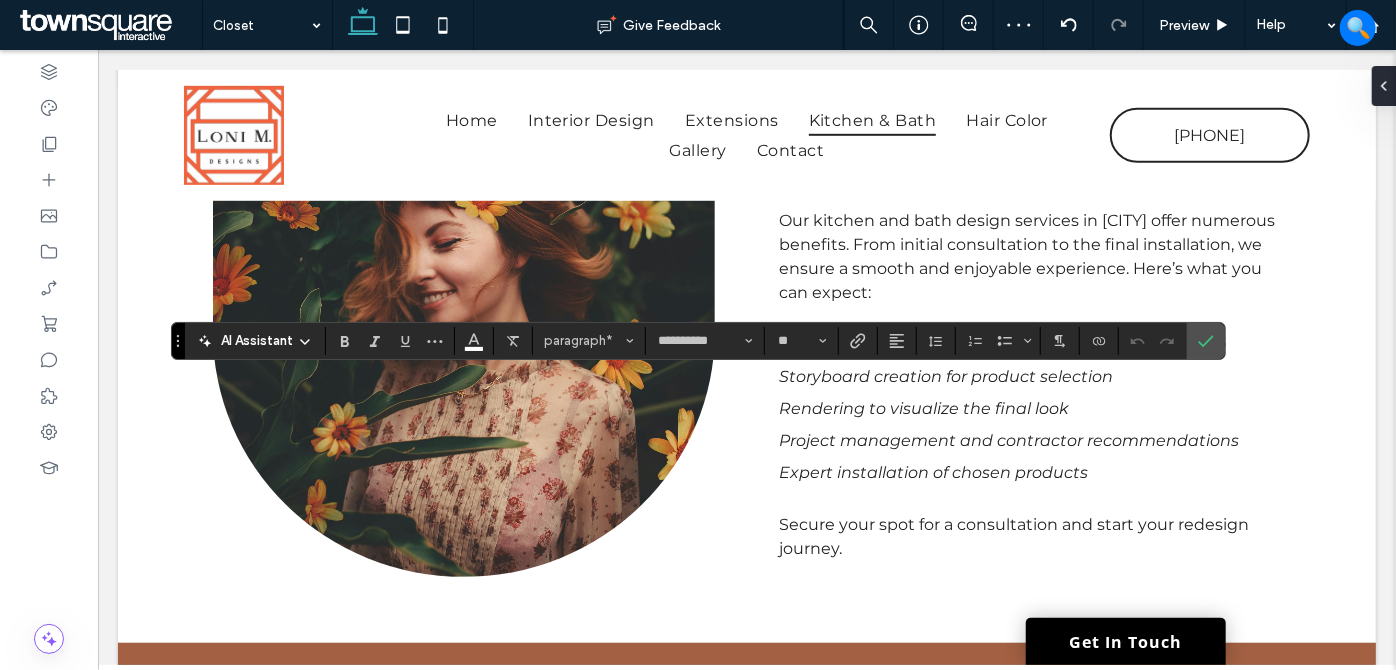 type 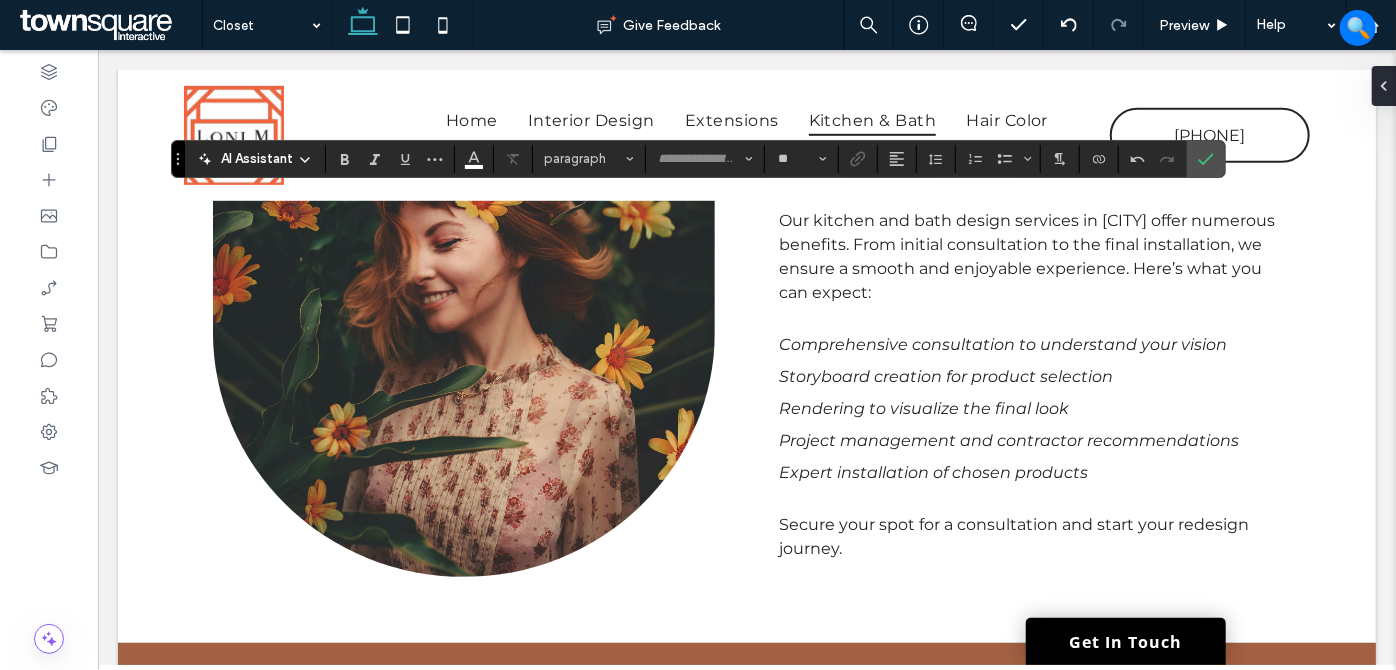 type on "**********" 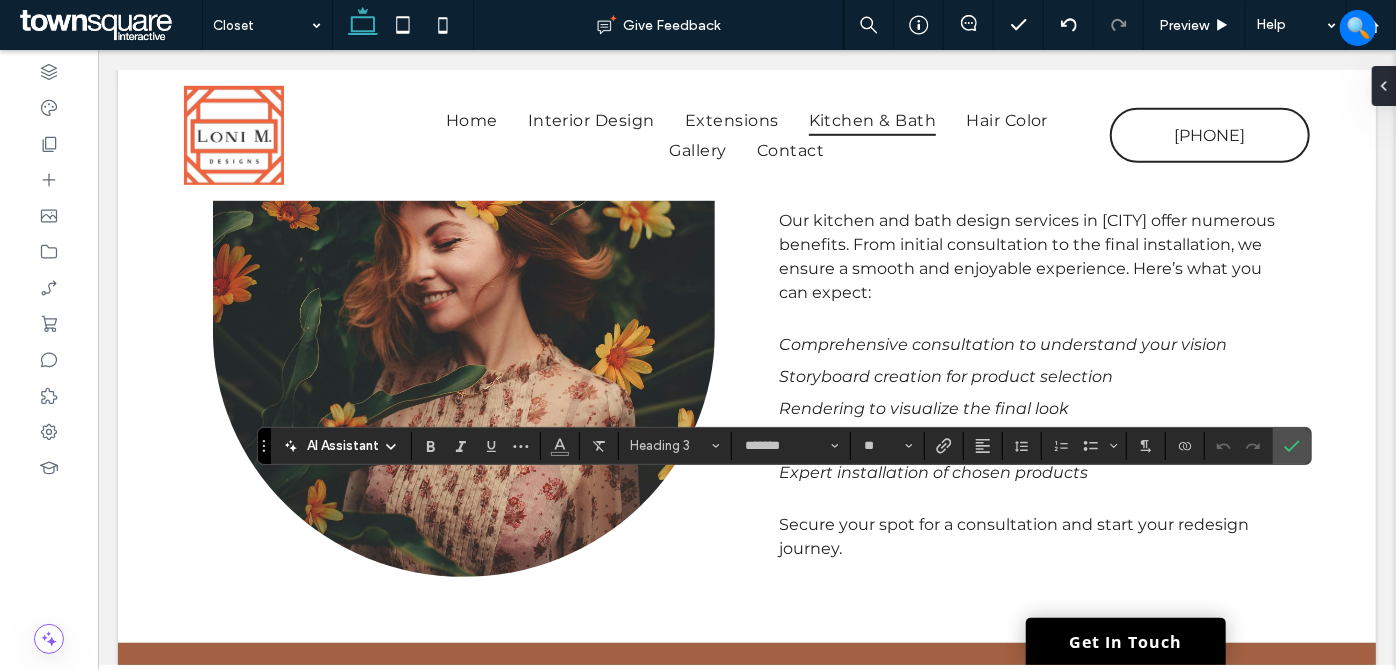type 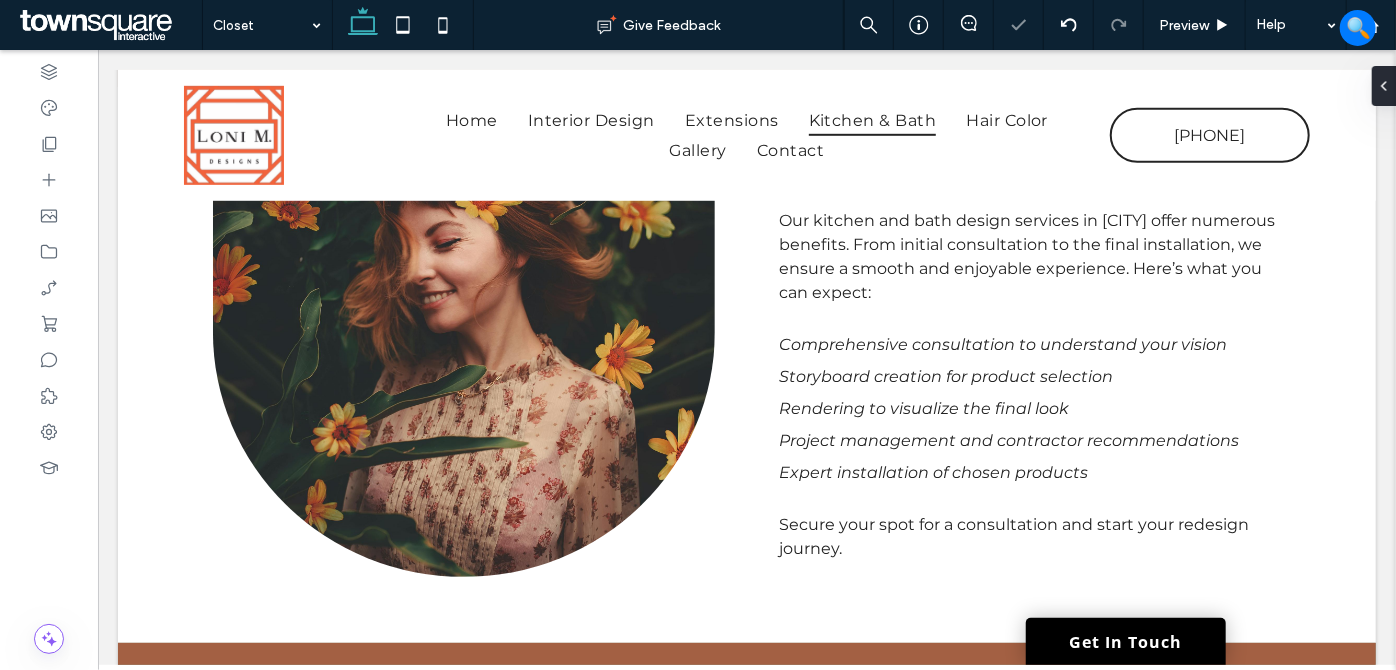 type on "**********" 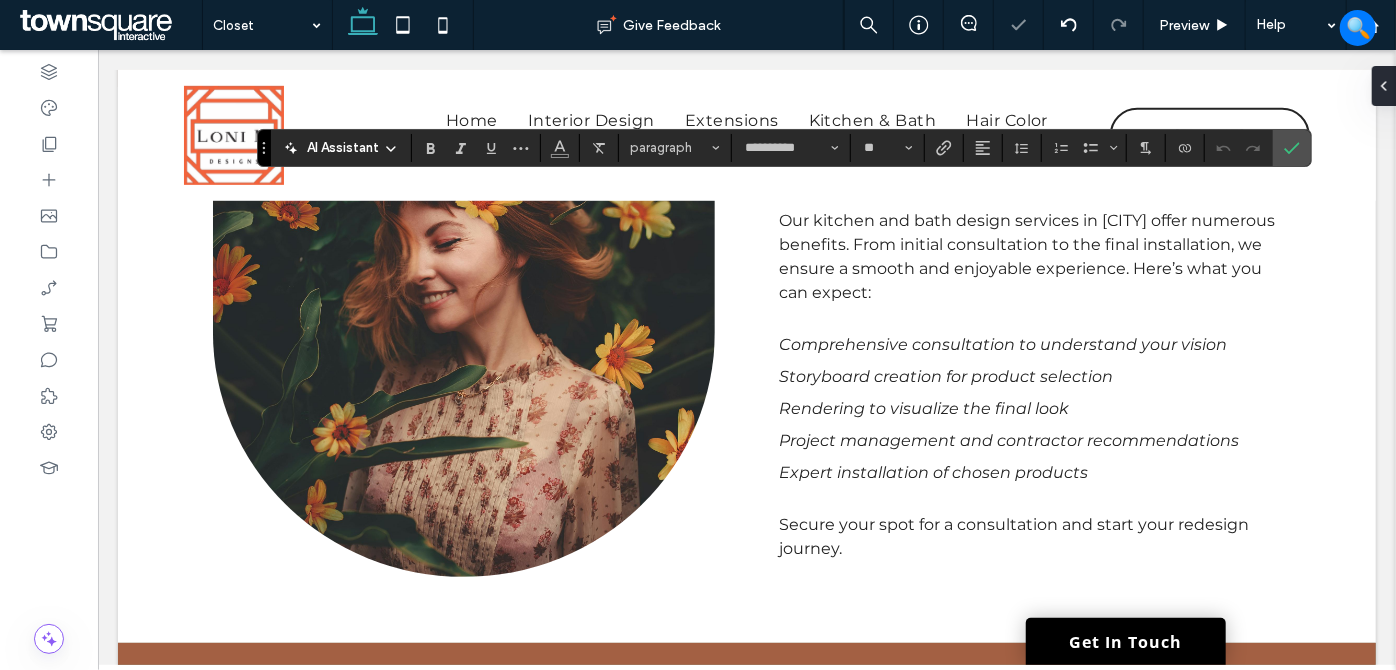 type 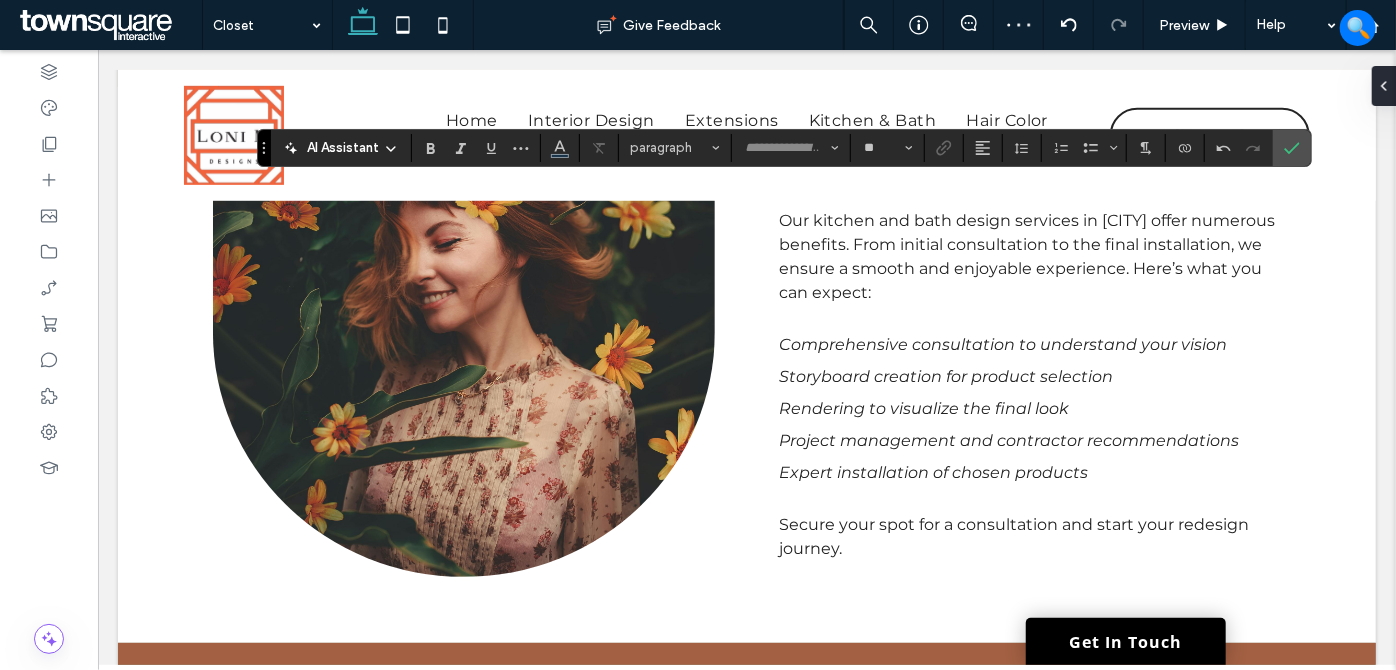 type on "**********" 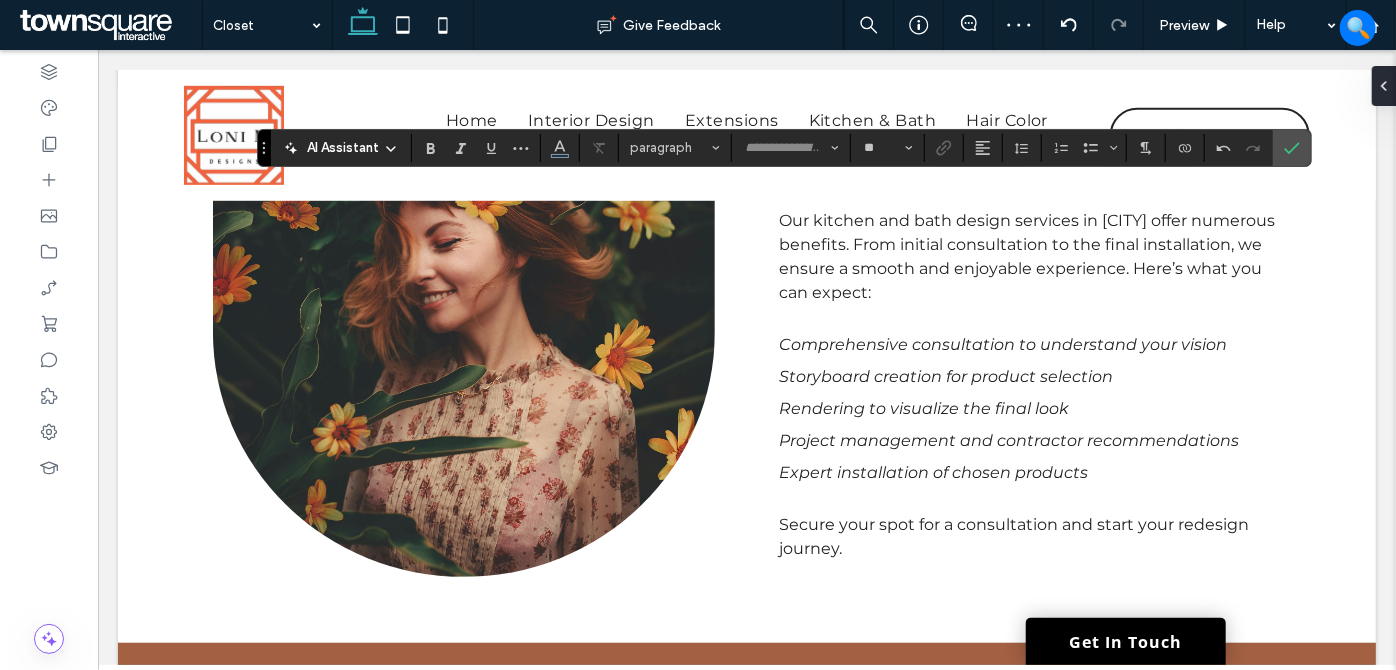 type on "**" 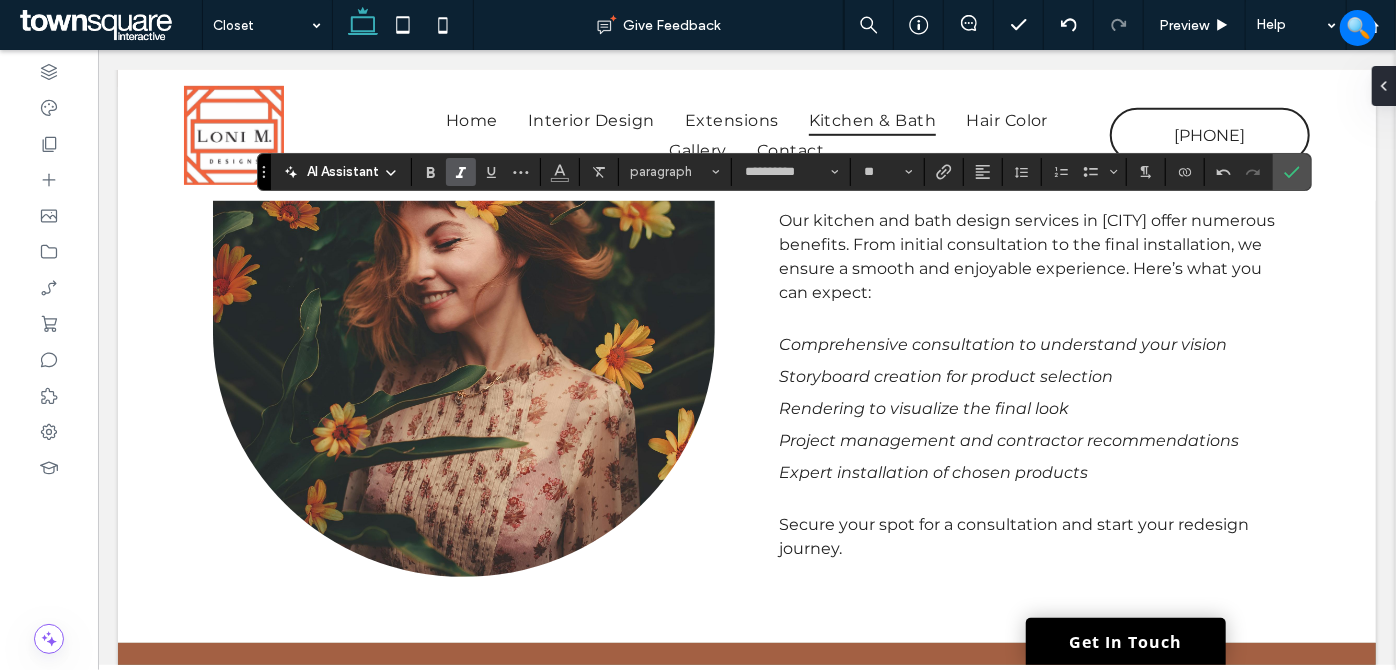 click at bounding box center [461, 172] 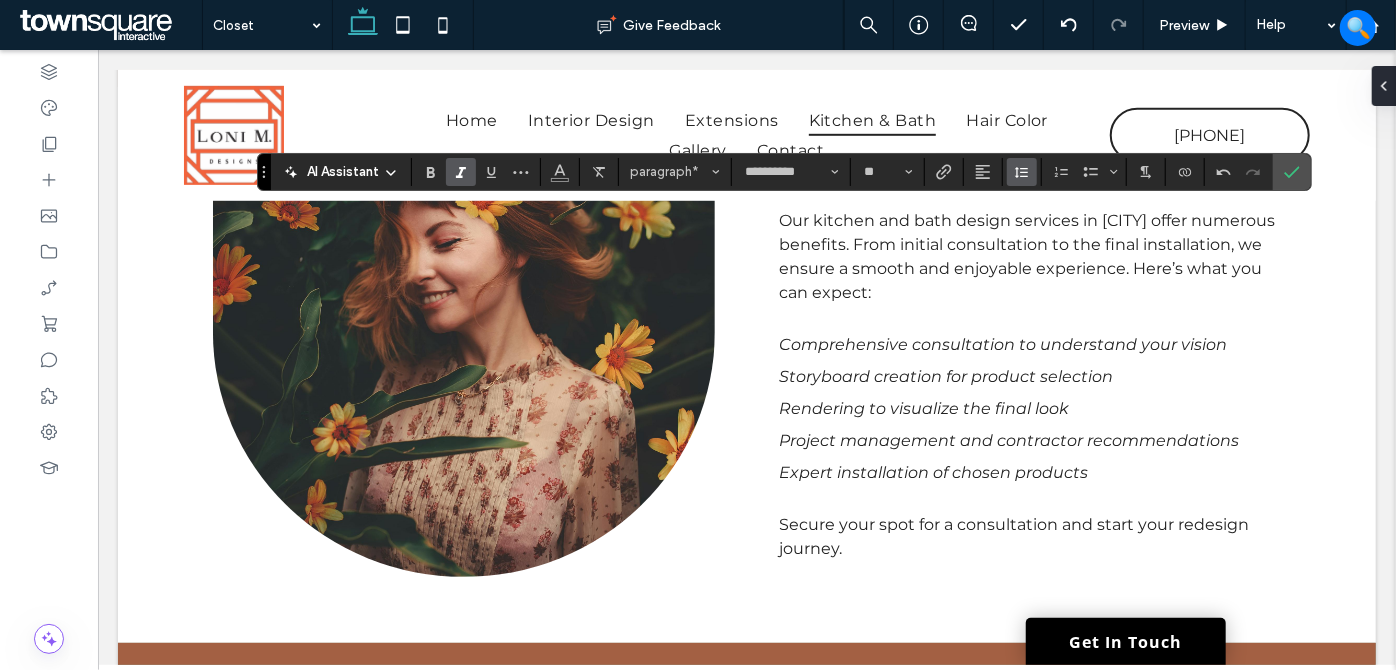 click 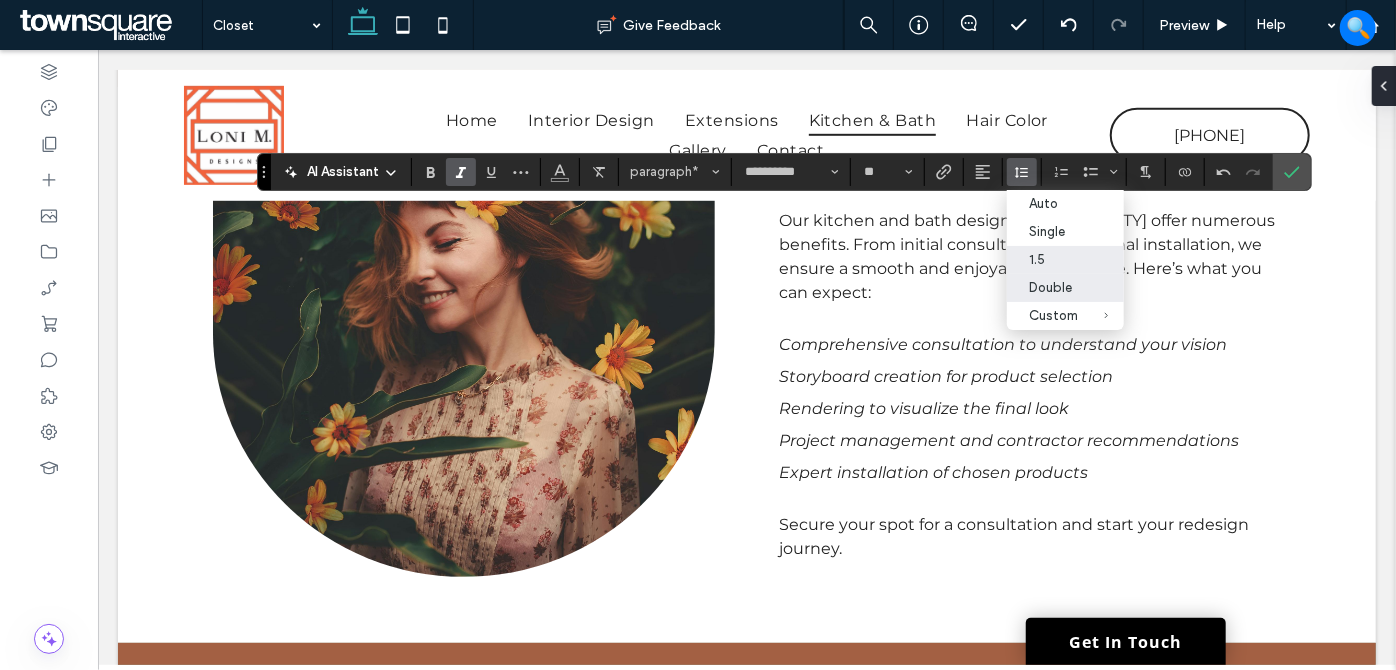 click on "Double" at bounding box center [1053, 287] 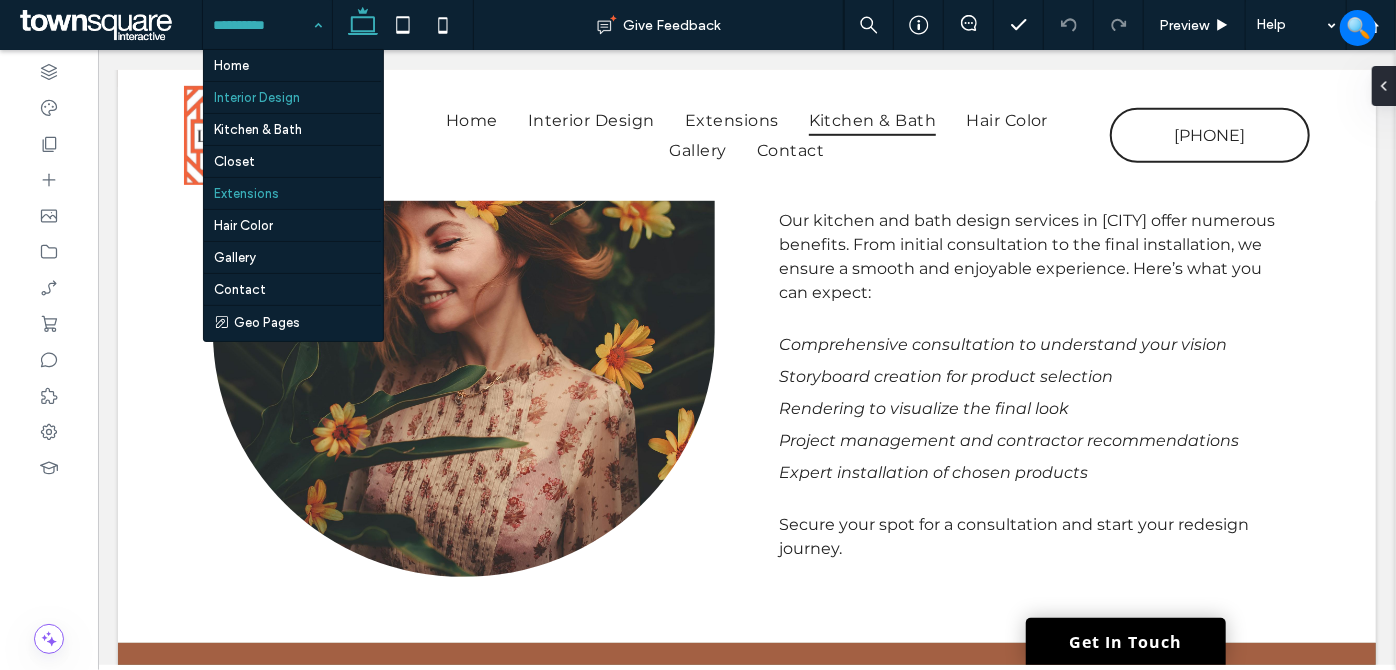 drag, startPoint x: 259, startPoint y: 40, endPoint x: 227, endPoint y: 99, distance: 67.11929 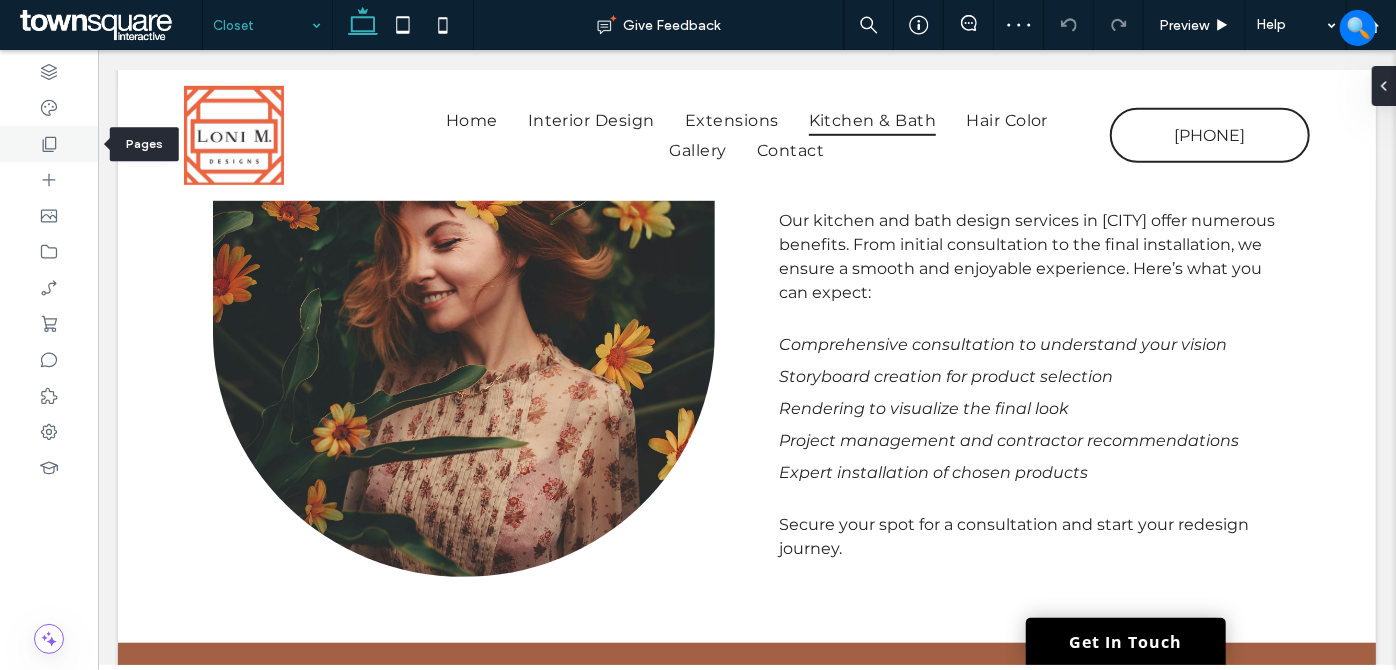 click at bounding box center (49, 144) 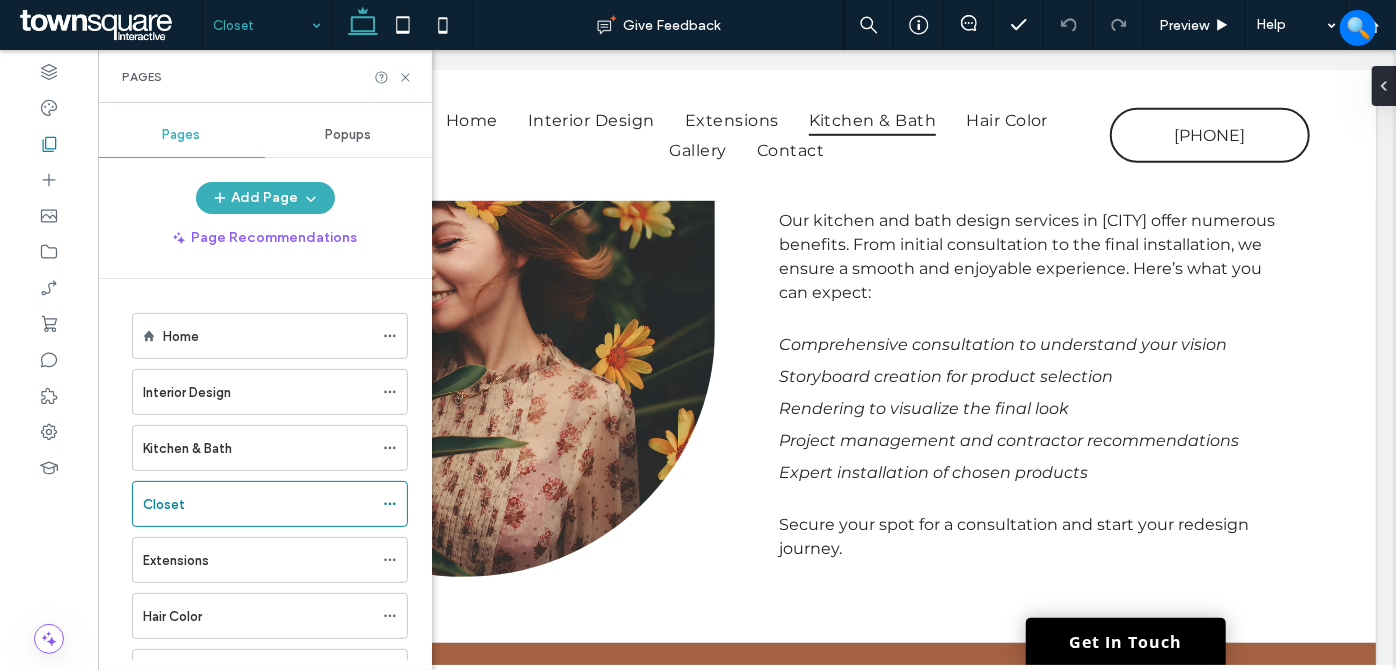 drag, startPoint x: 390, startPoint y: 504, endPoint x: 389, endPoint y: 468, distance: 36.013885 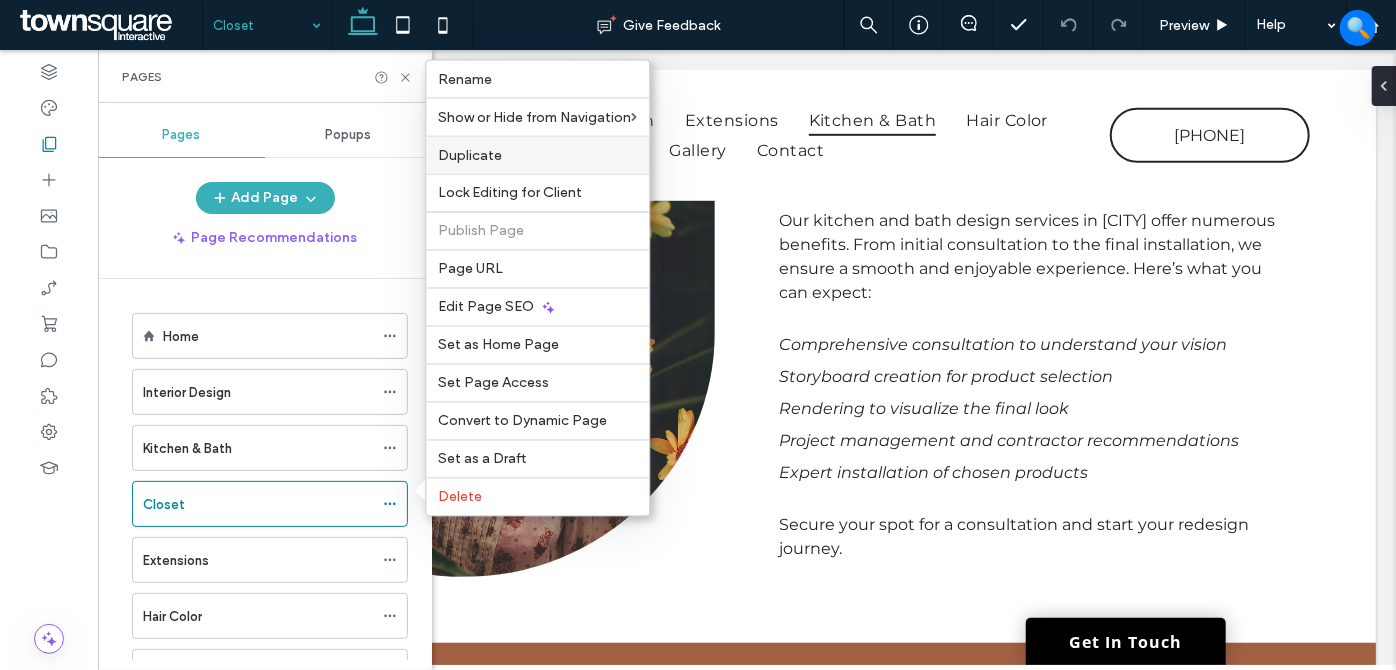 click on "Duplicate" at bounding box center (537, 155) 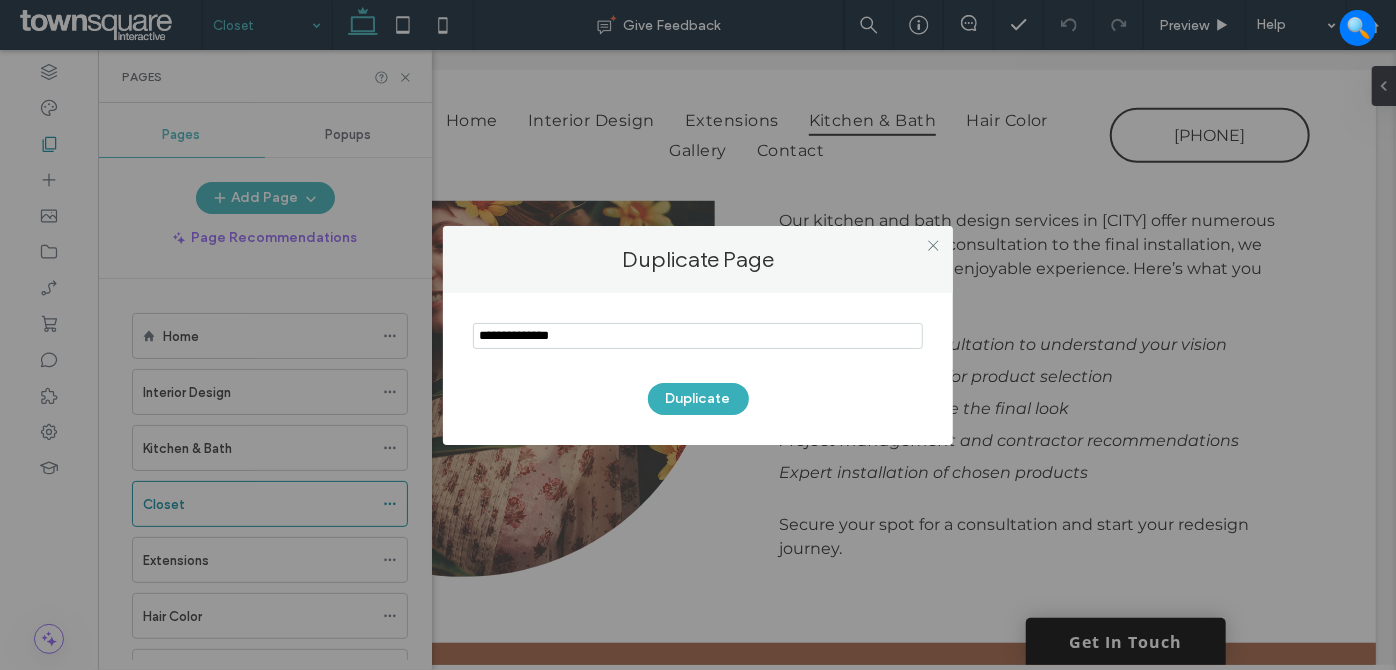 drag, startPoint x: 641, startPoint y: 323, endPoint x: 330, endPoint y: 327, distance: 311.02573 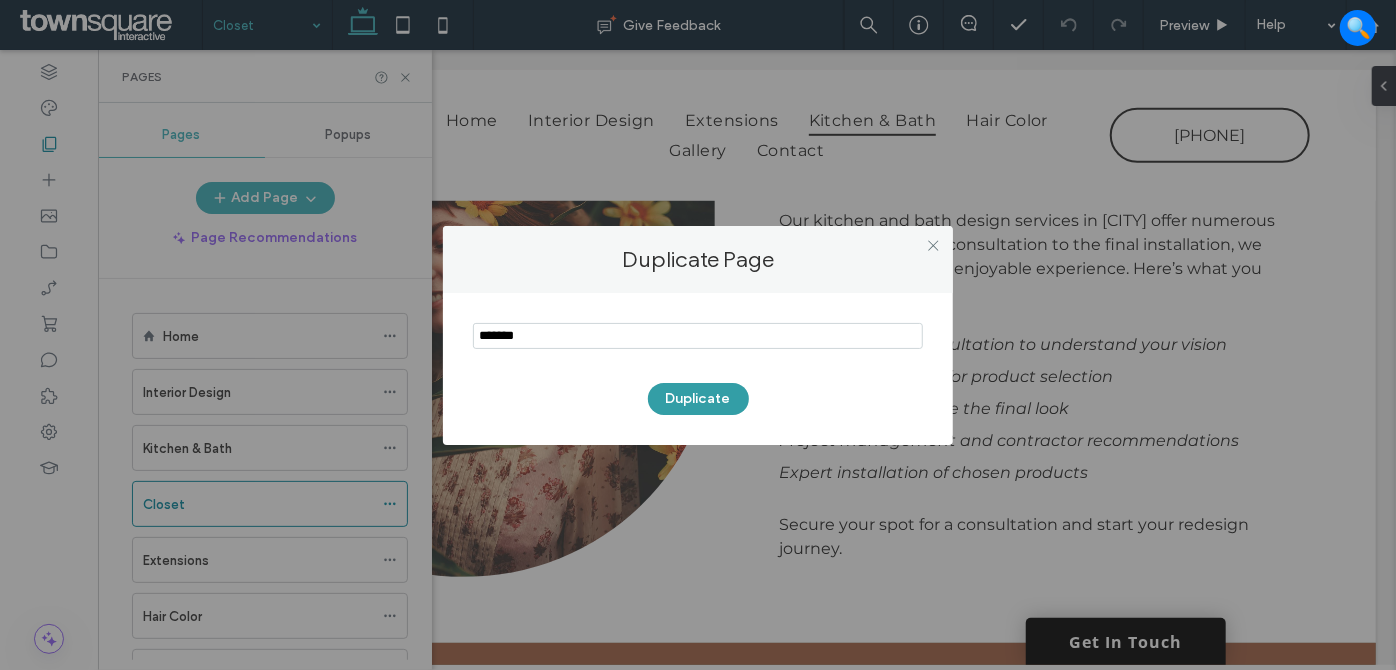 type on "*******" 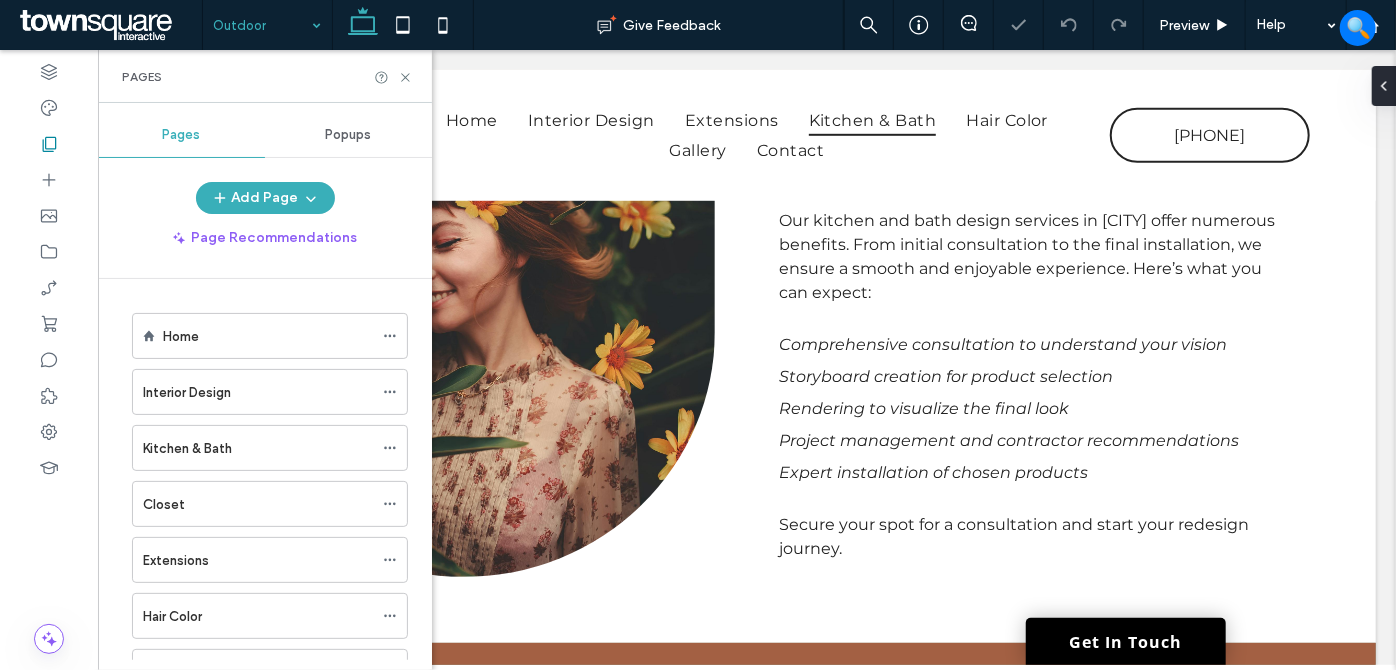 scroll, scrollTop: 245, scrollLeft: 0, axis: vertical 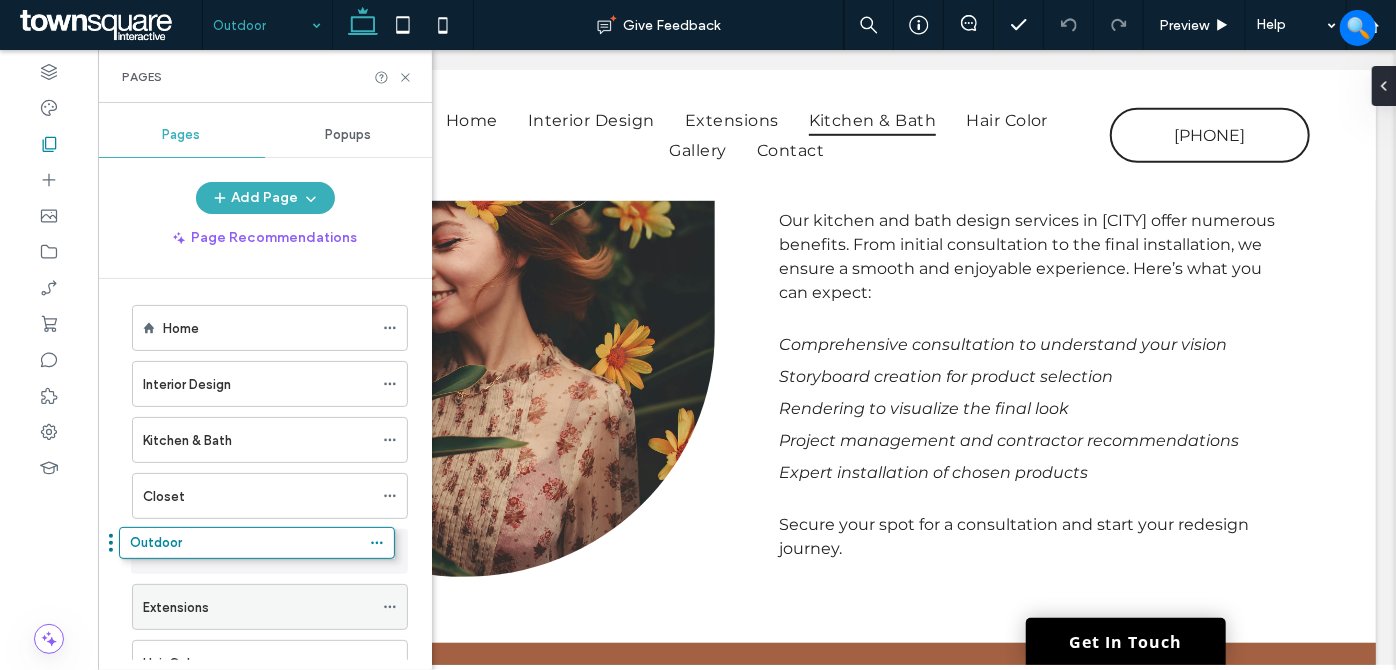 drag, startPoint x: 234, startPoint y: 589, endPoint x: 252, endPoint y: 550, distance: 42.953465 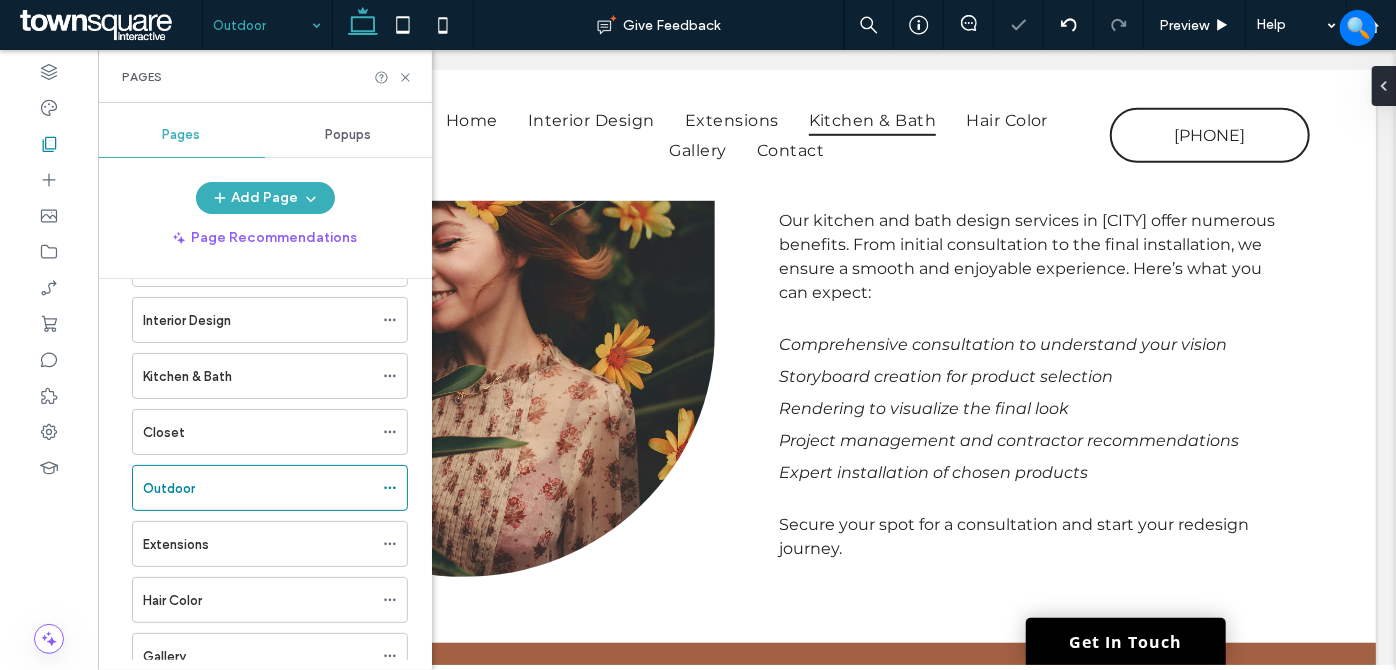 scroll, scrollTop: 98, scrollLeft: 0, axis: vertical 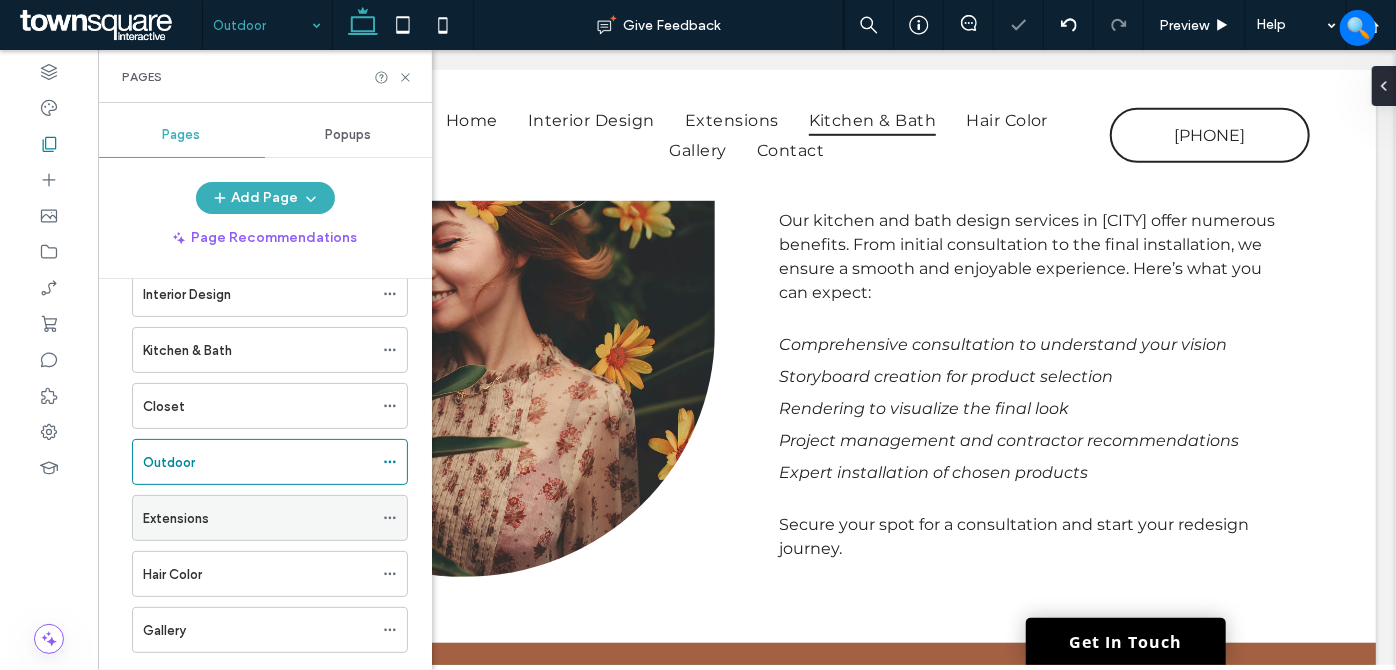 click 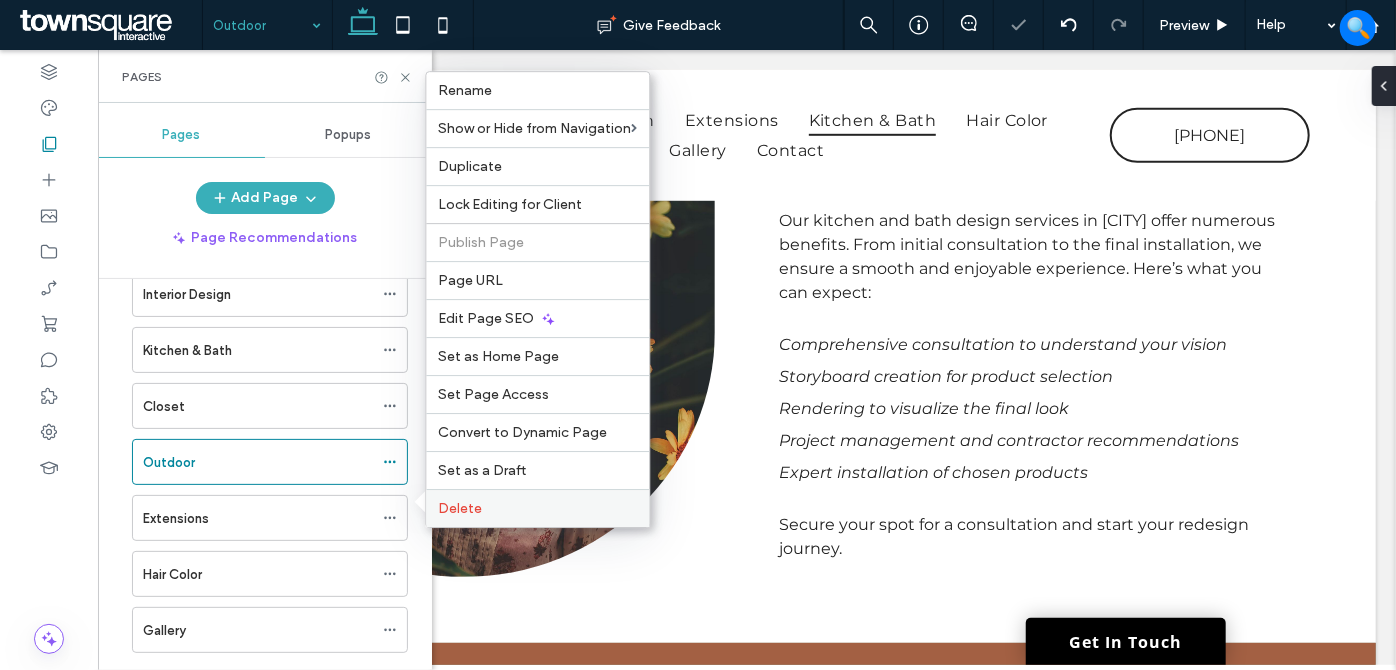 click on "Delete" at bounding box center (537, 508) 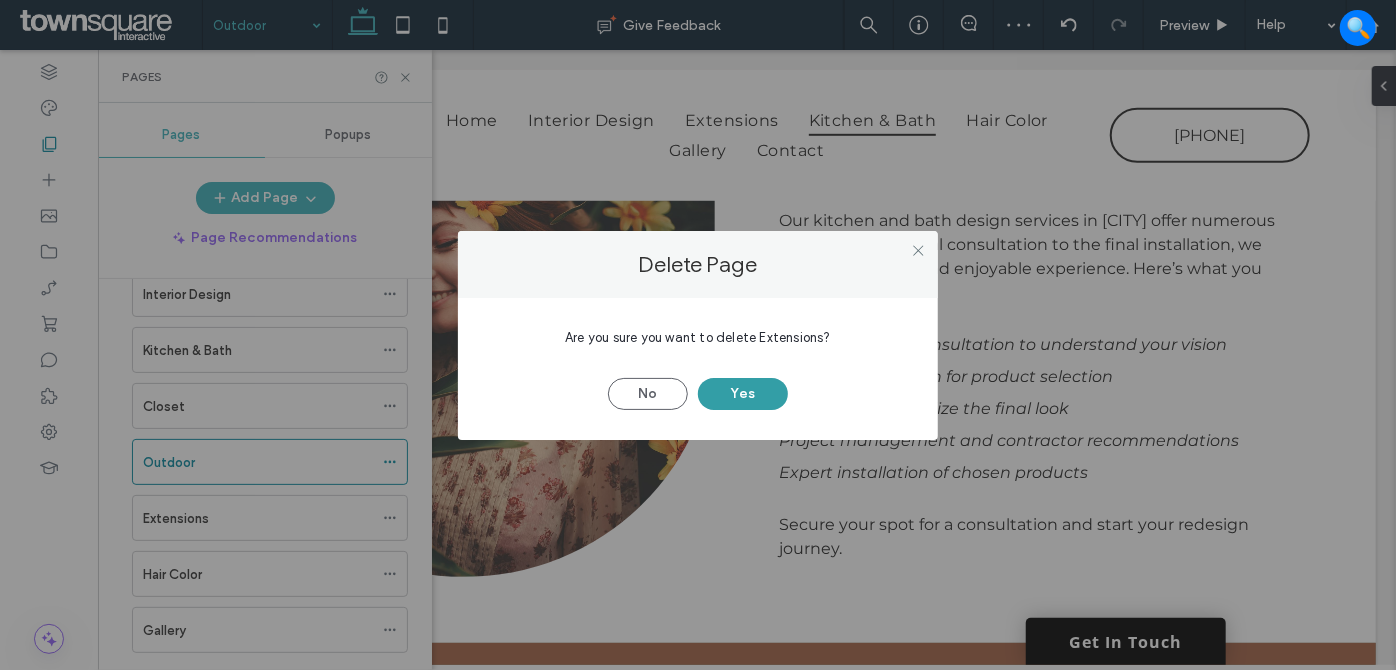 drag, startPoint x: 763, startPoint y: 399, endPoint x: 730, endPoint y: 404, distance: 33.37664 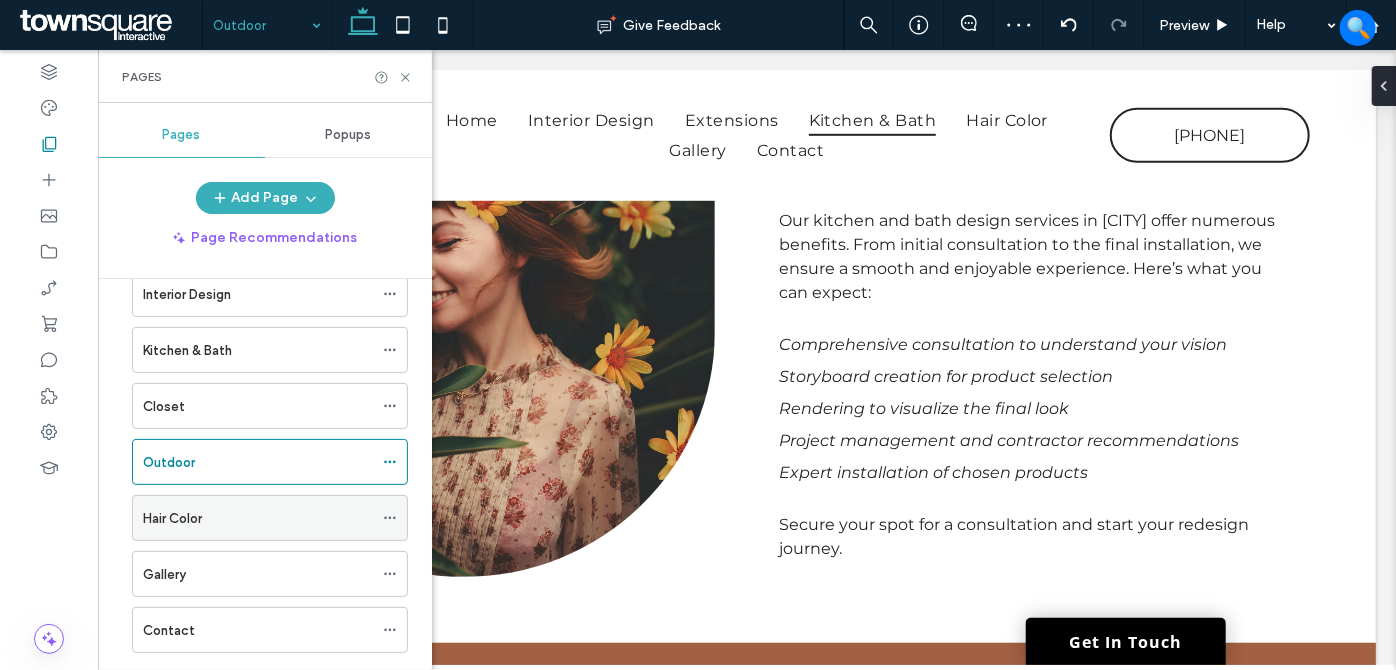 click 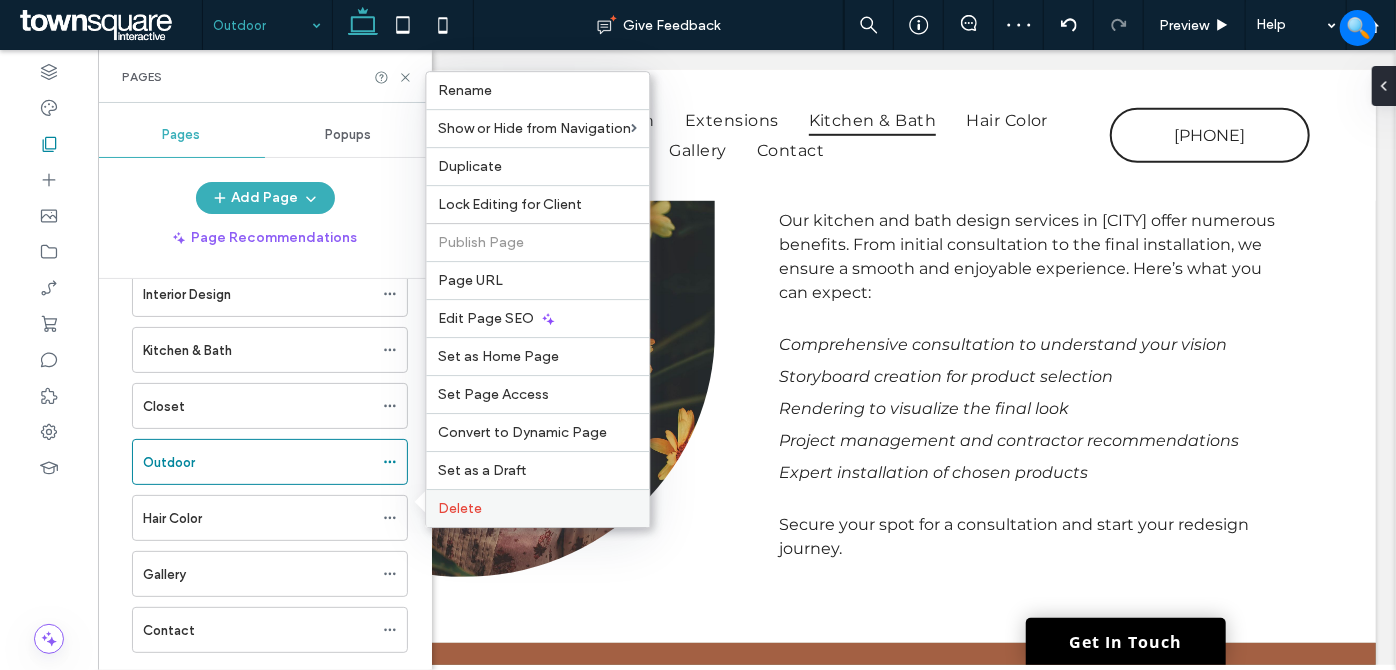 click on "Delete" at bounding box center (537, 508) 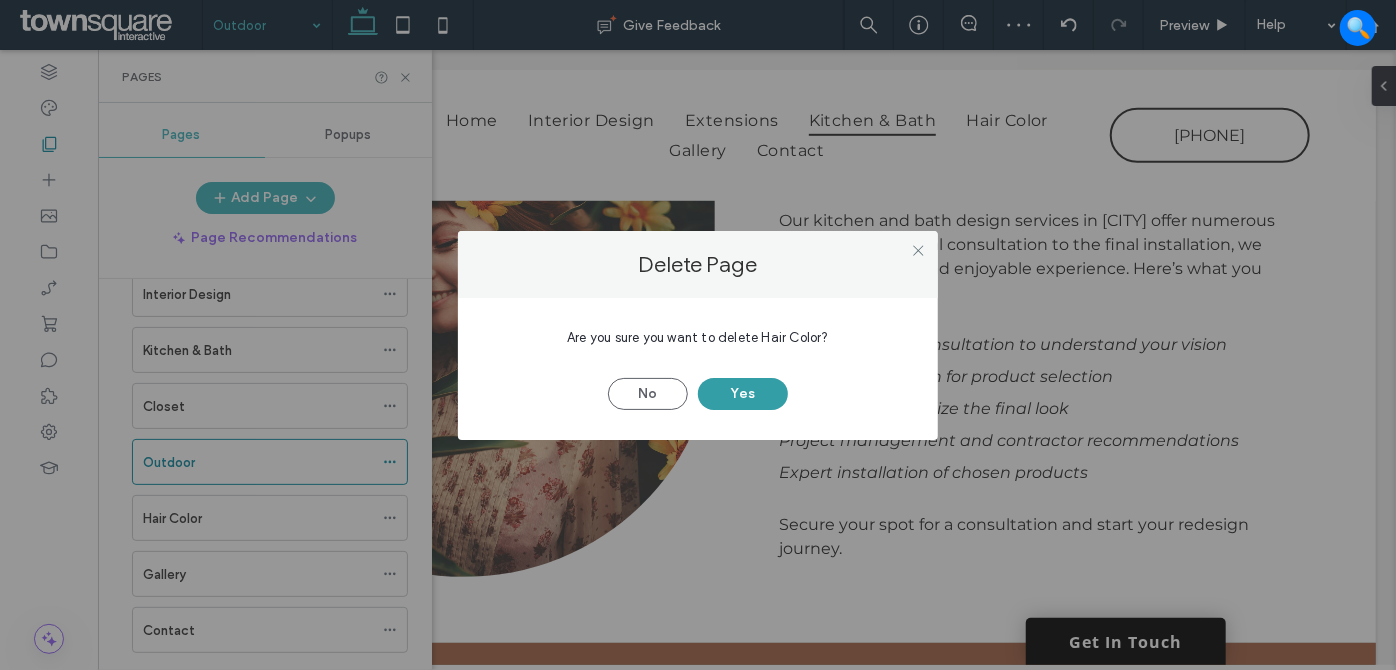 click on "Yes" at bounding box center [743, 394] 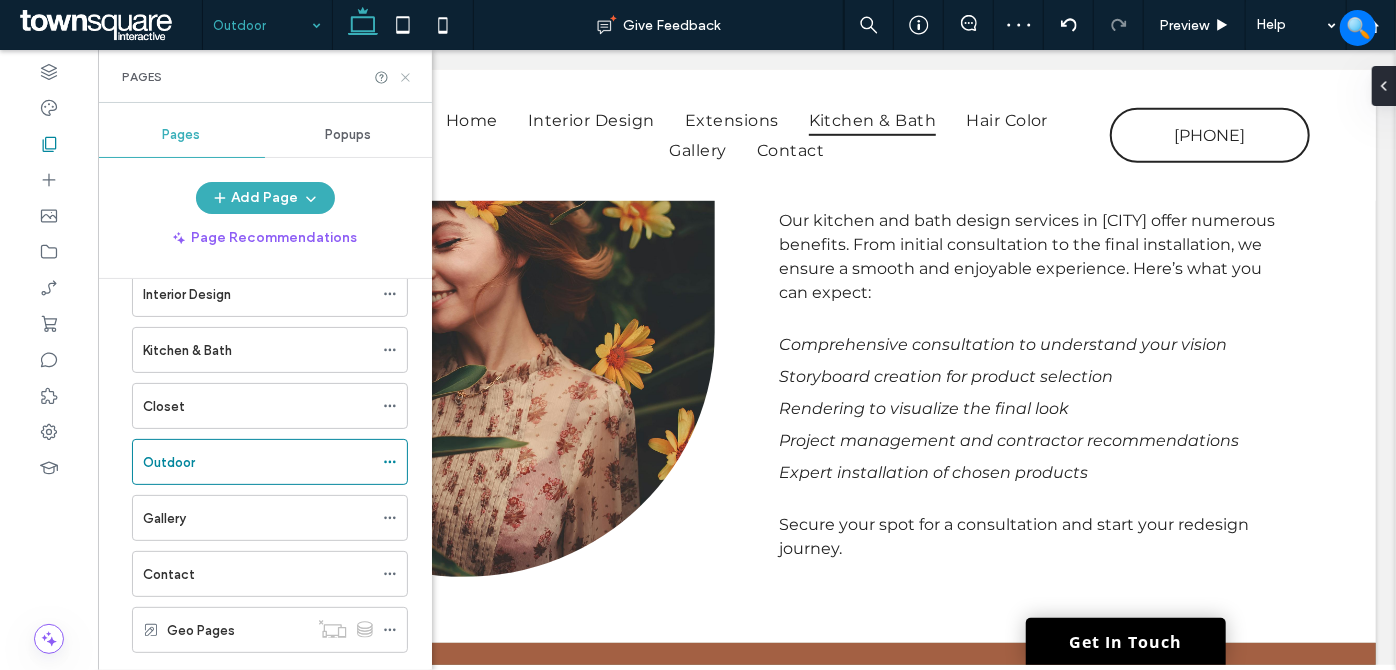 click 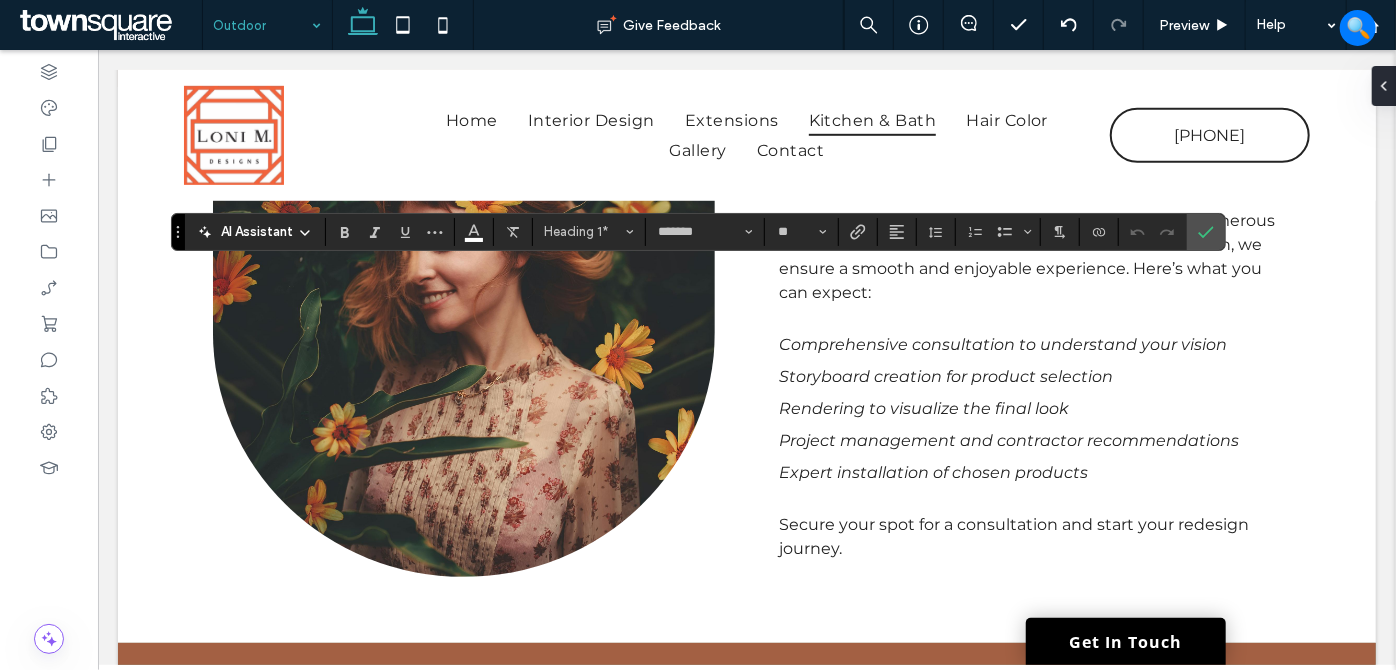 type 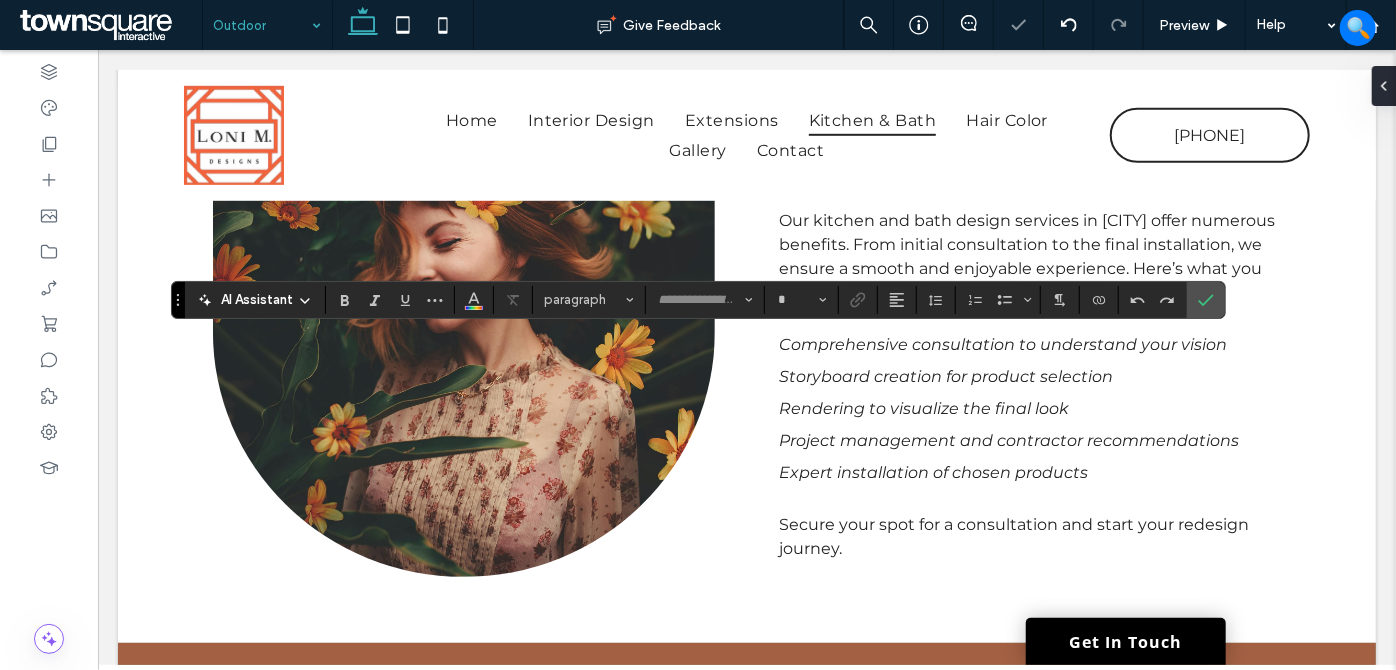 type on "**********" 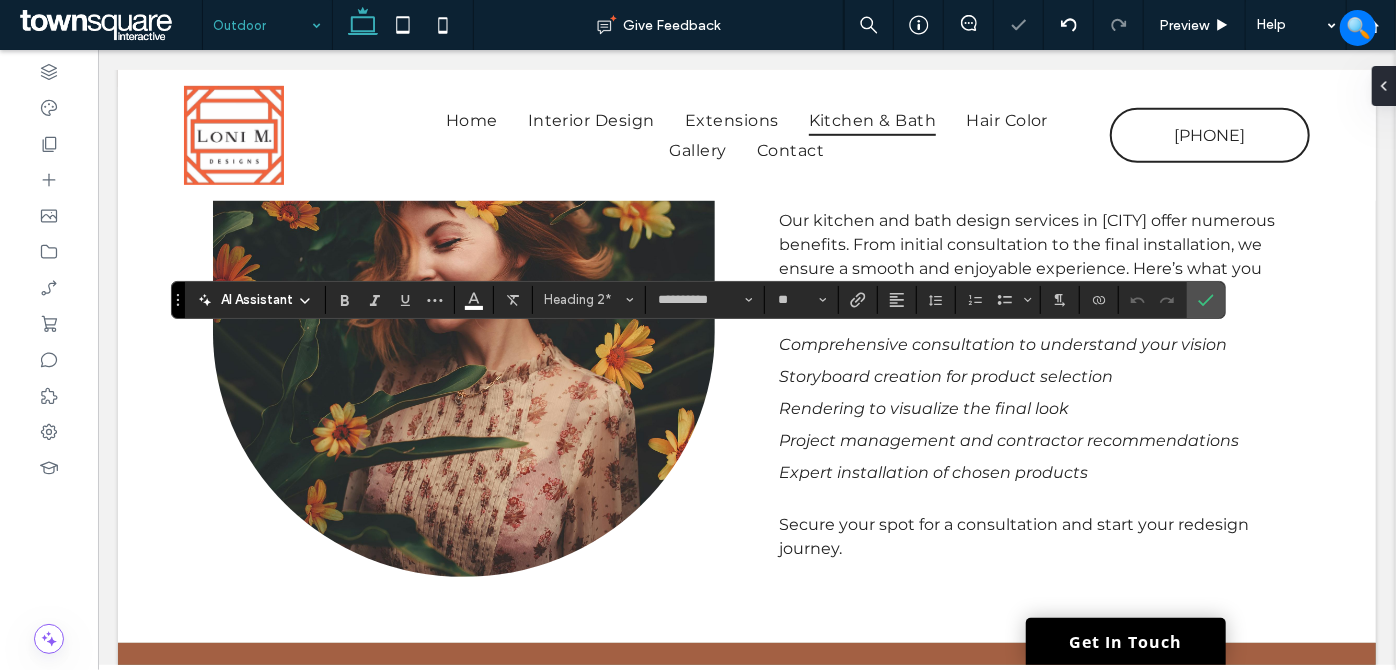 type 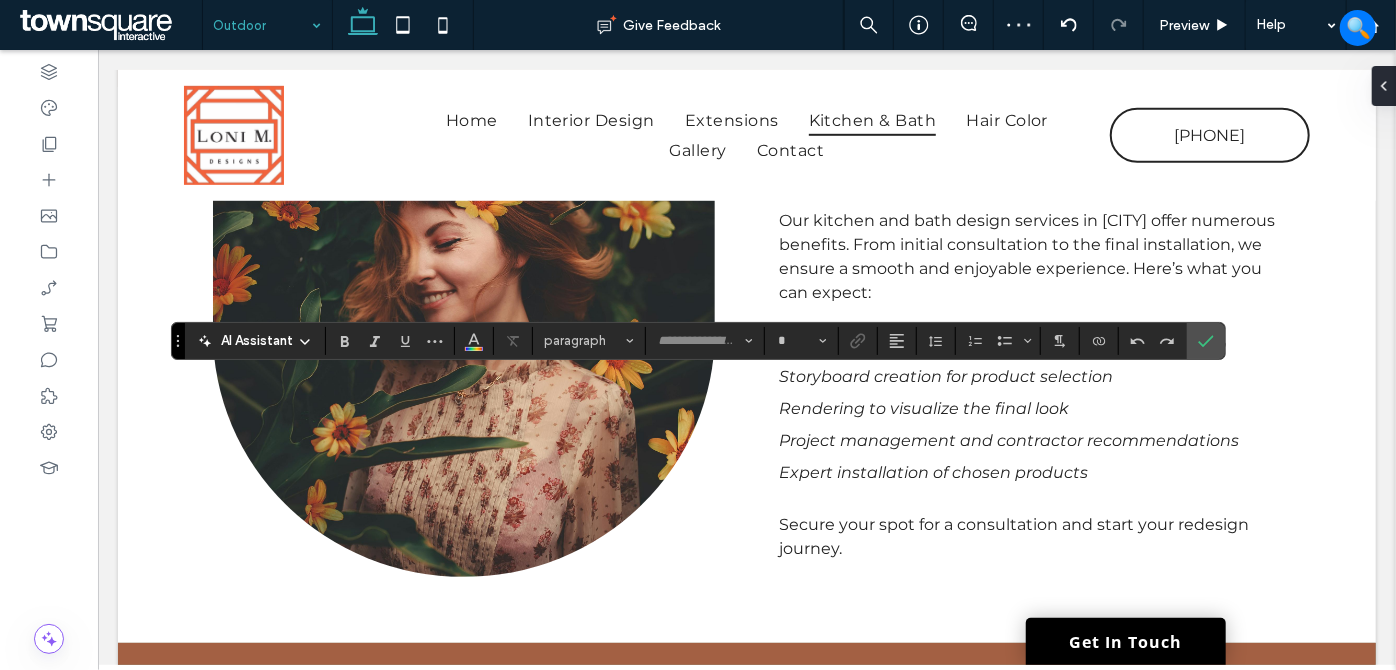 type on "**********" 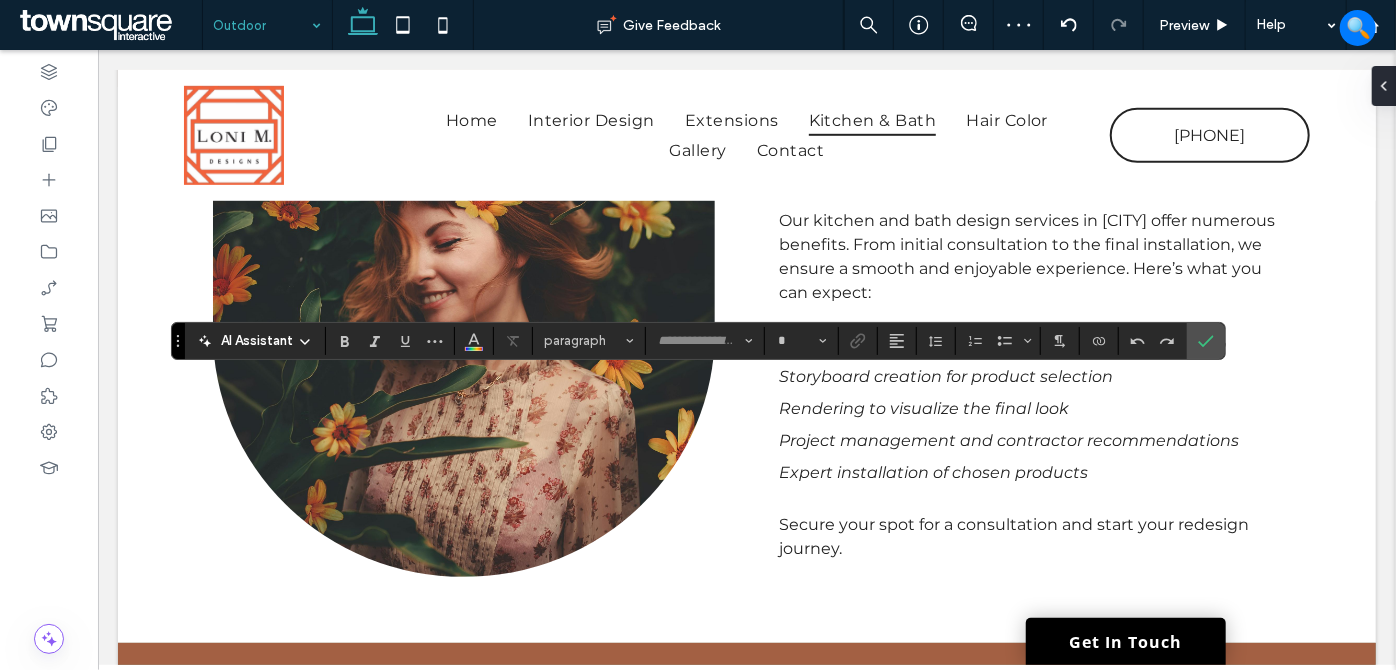 type on "**" 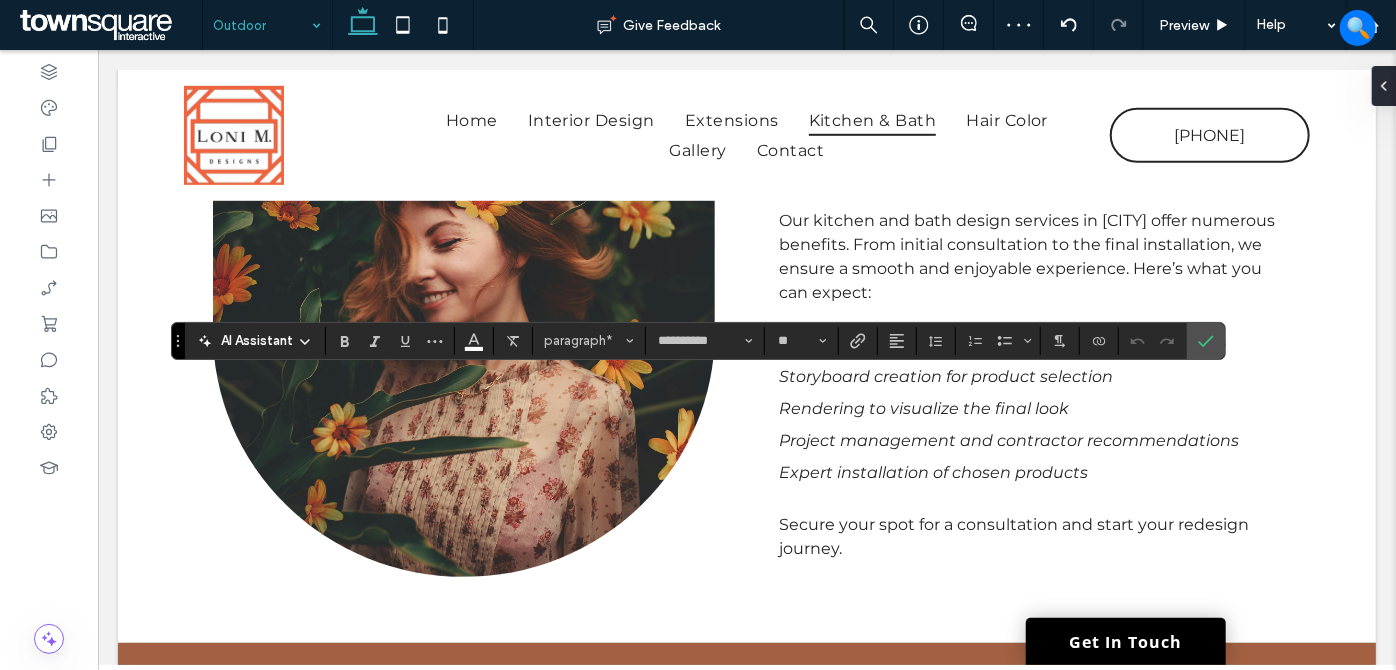 type 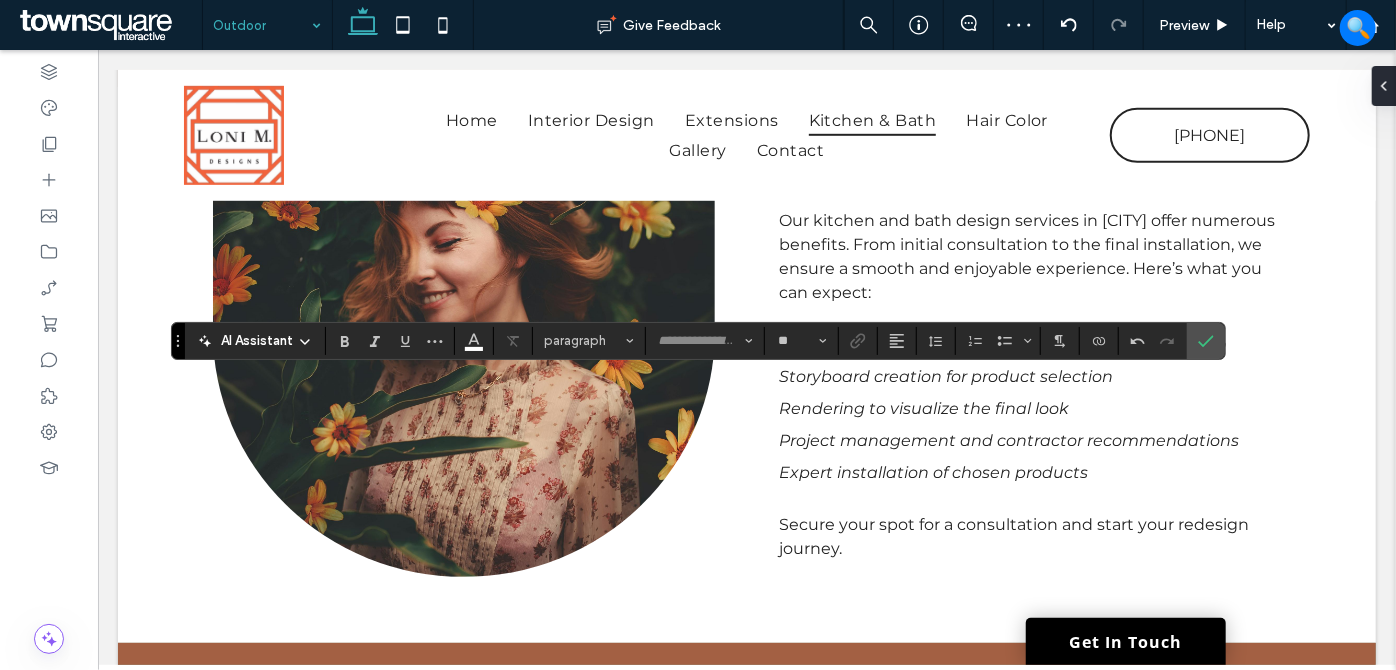 type on "**********" 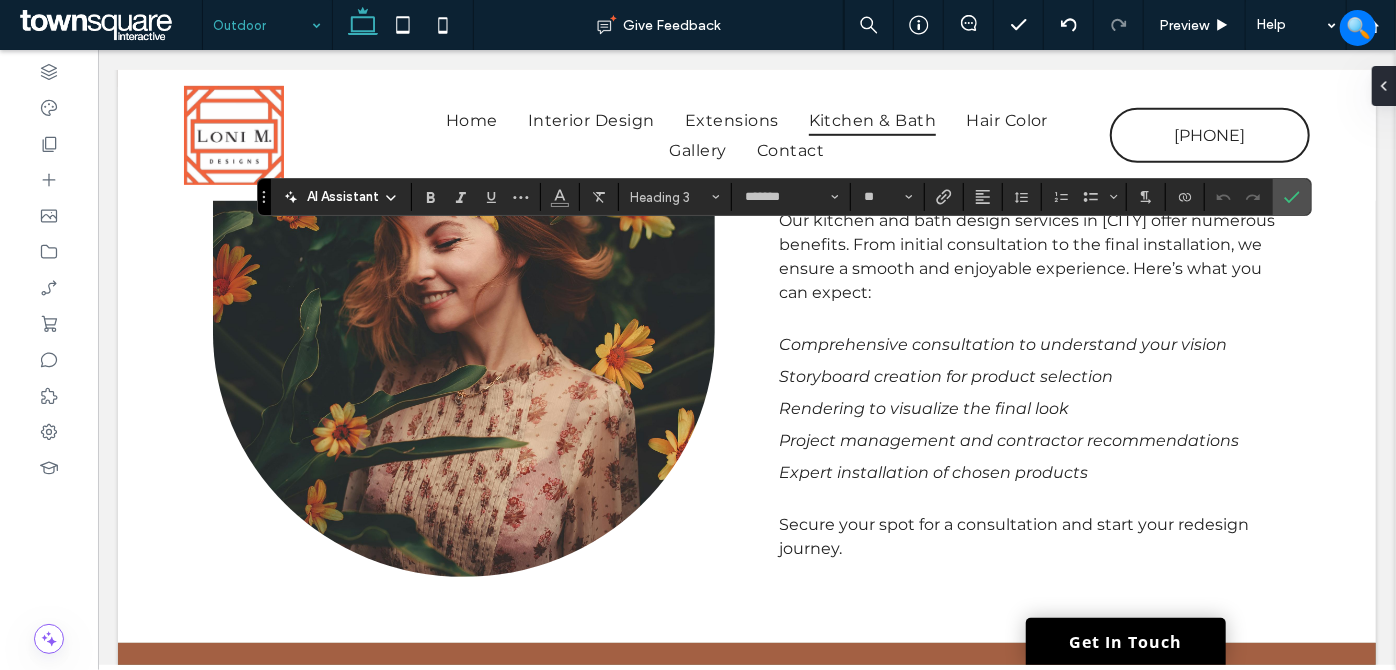 type 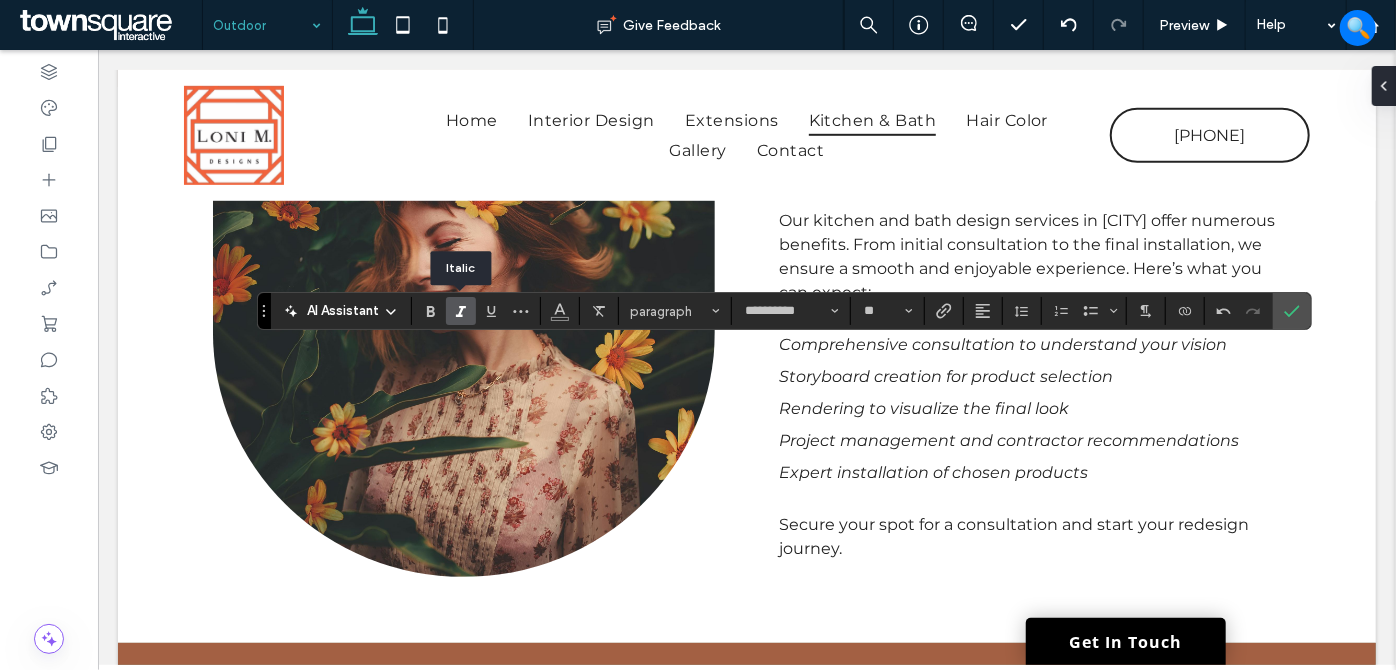 click at bounding box center [461, 311] 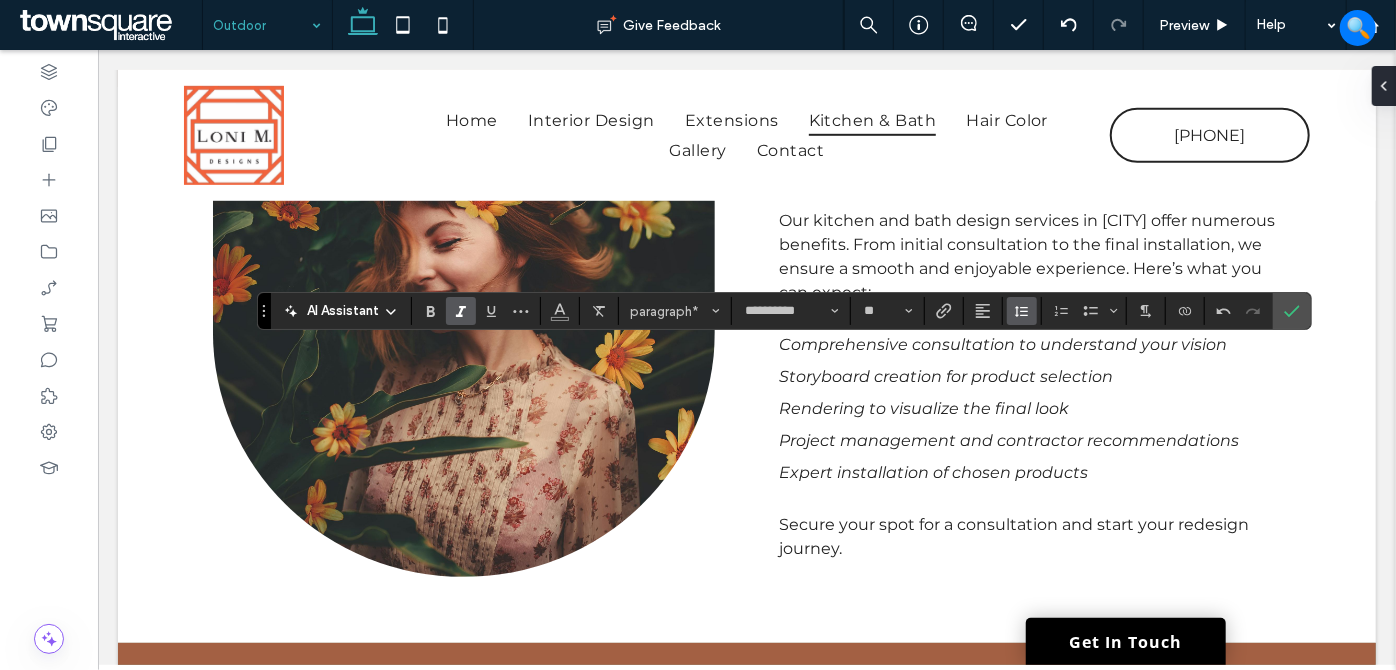 click 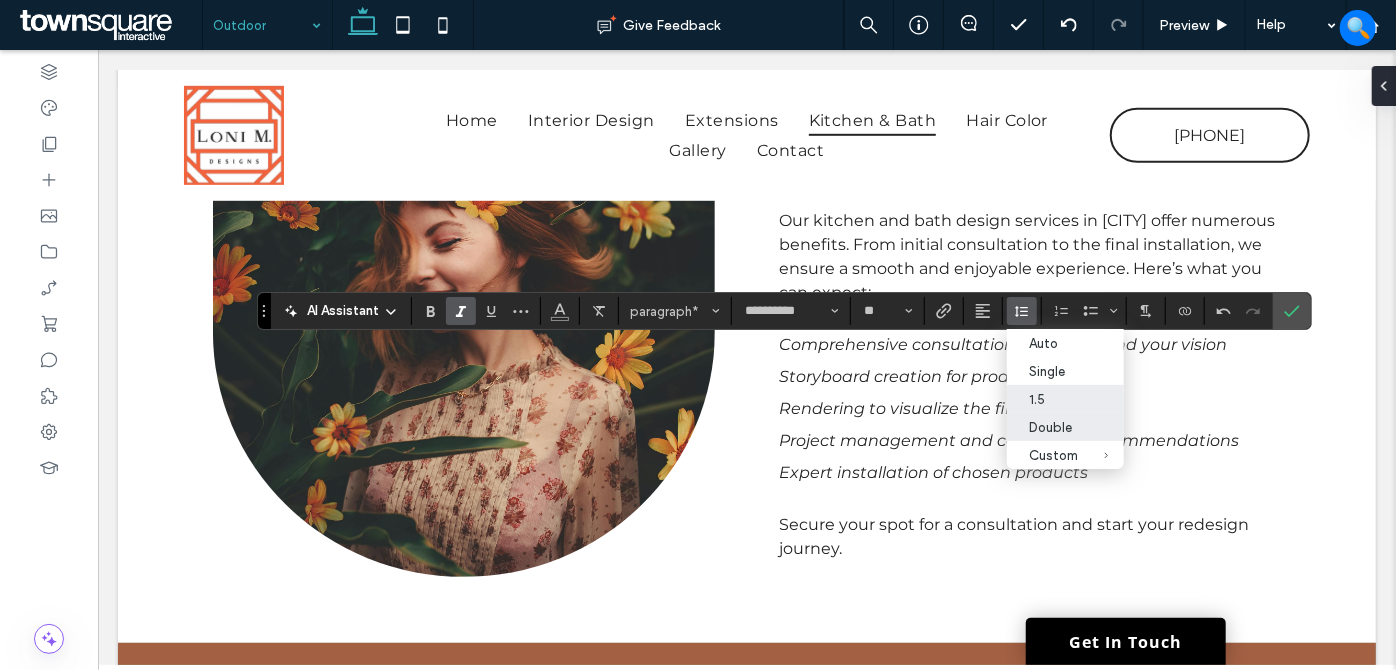 click on "Double" at bounding box center (1053, 427) 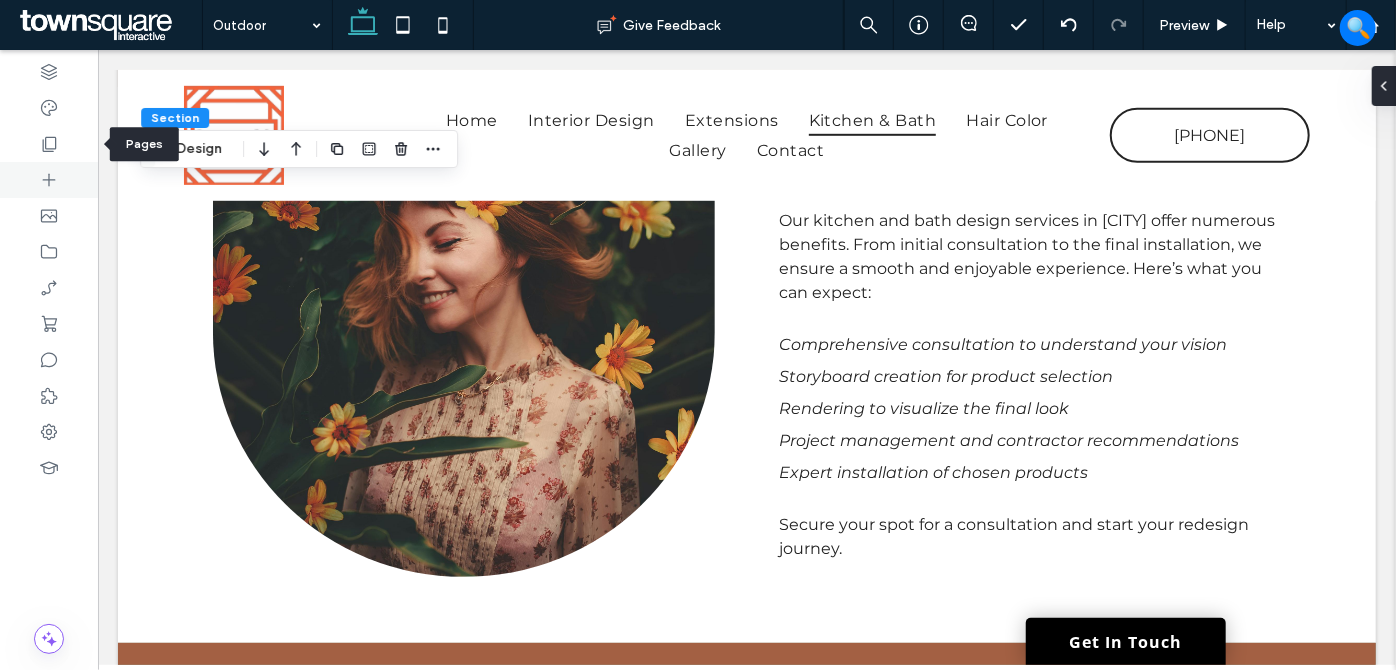 drag, startPoint x: 39, startPoint y: 140, endPoint x: 55, endPoint y: 174, distance: 37.576588 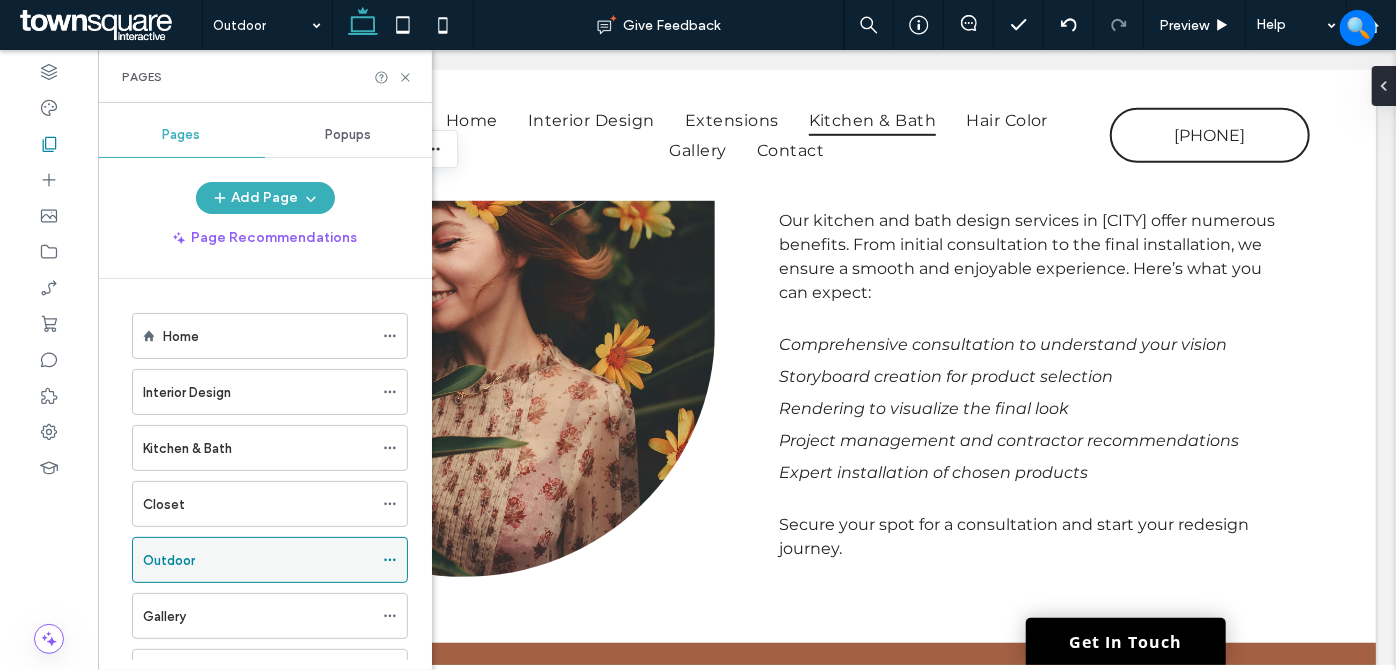 click 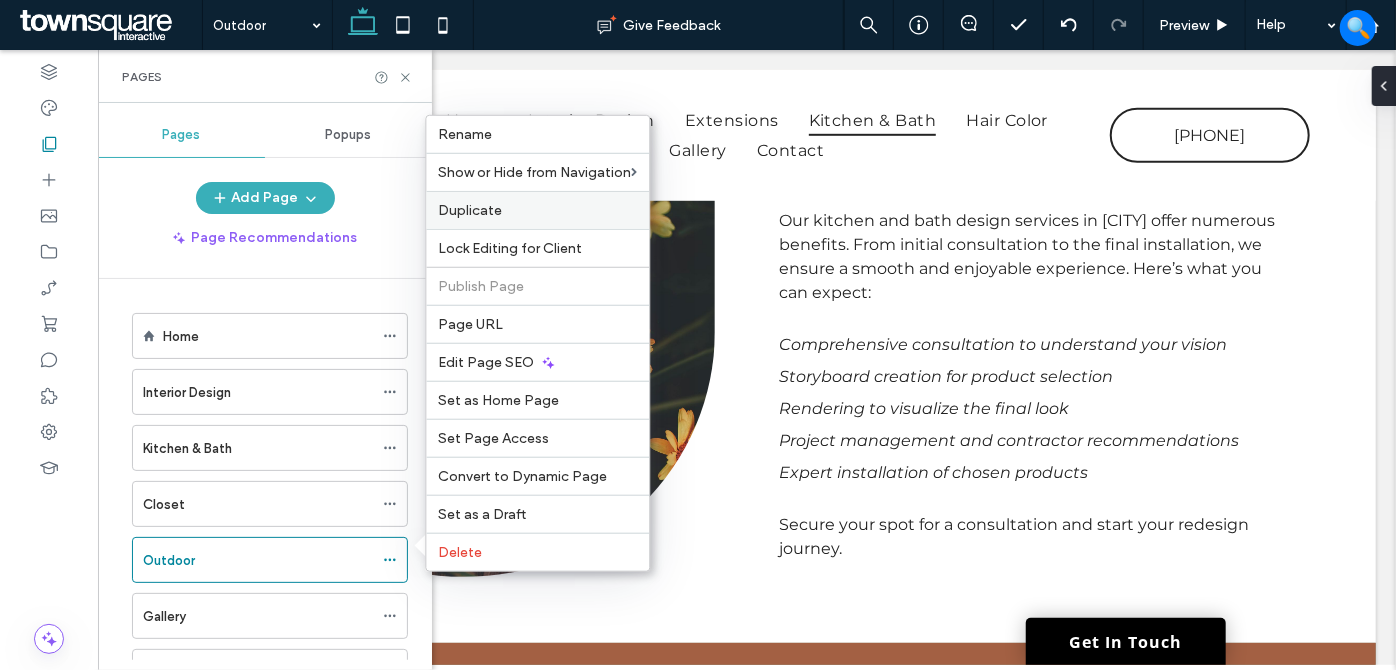 click on "Duplicate" at bounding box center (470, 210) 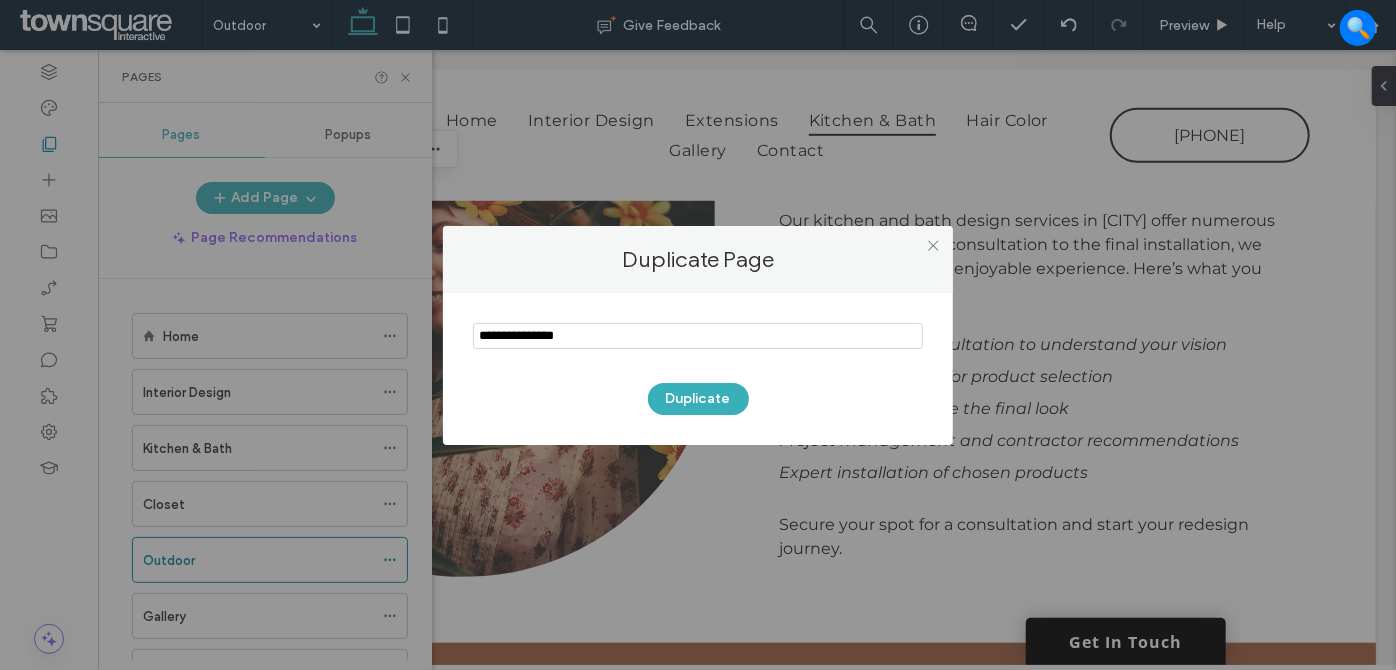 drag, startPoint x: 448, startPoint y: 326, endPoint x: 409, endPoint y: 341, distance: 41.785164 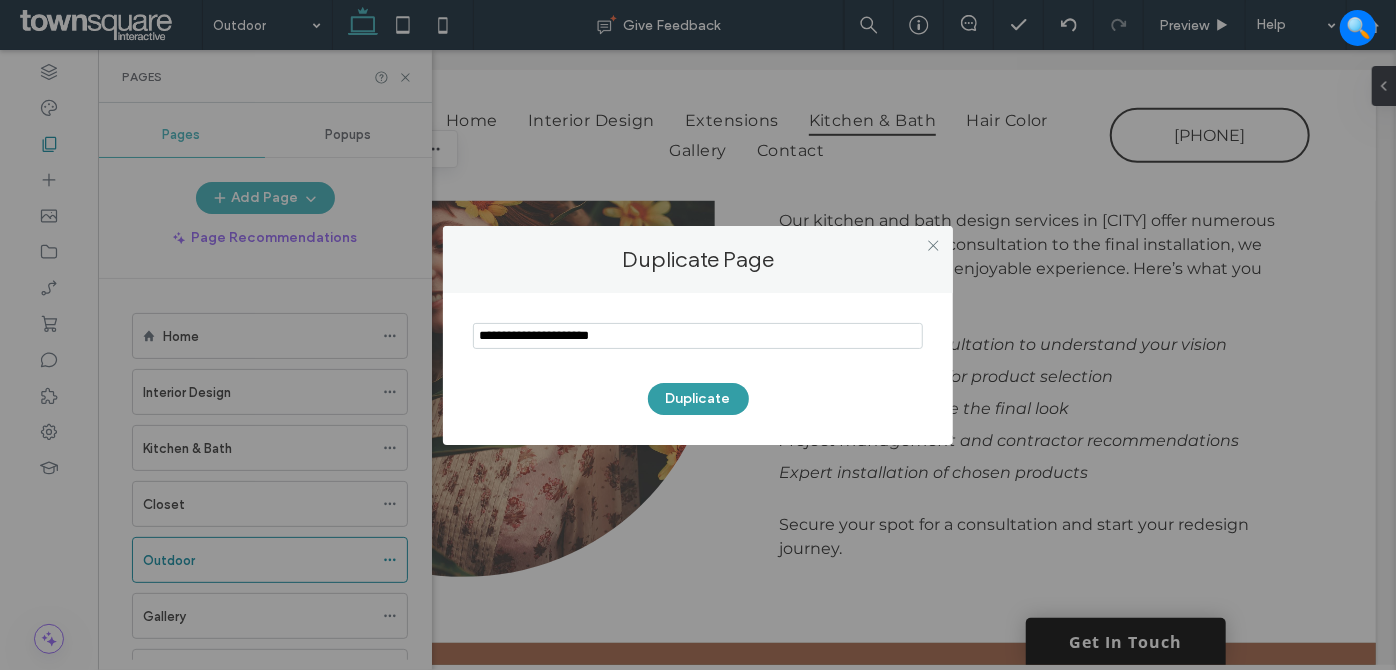 type on "**********" 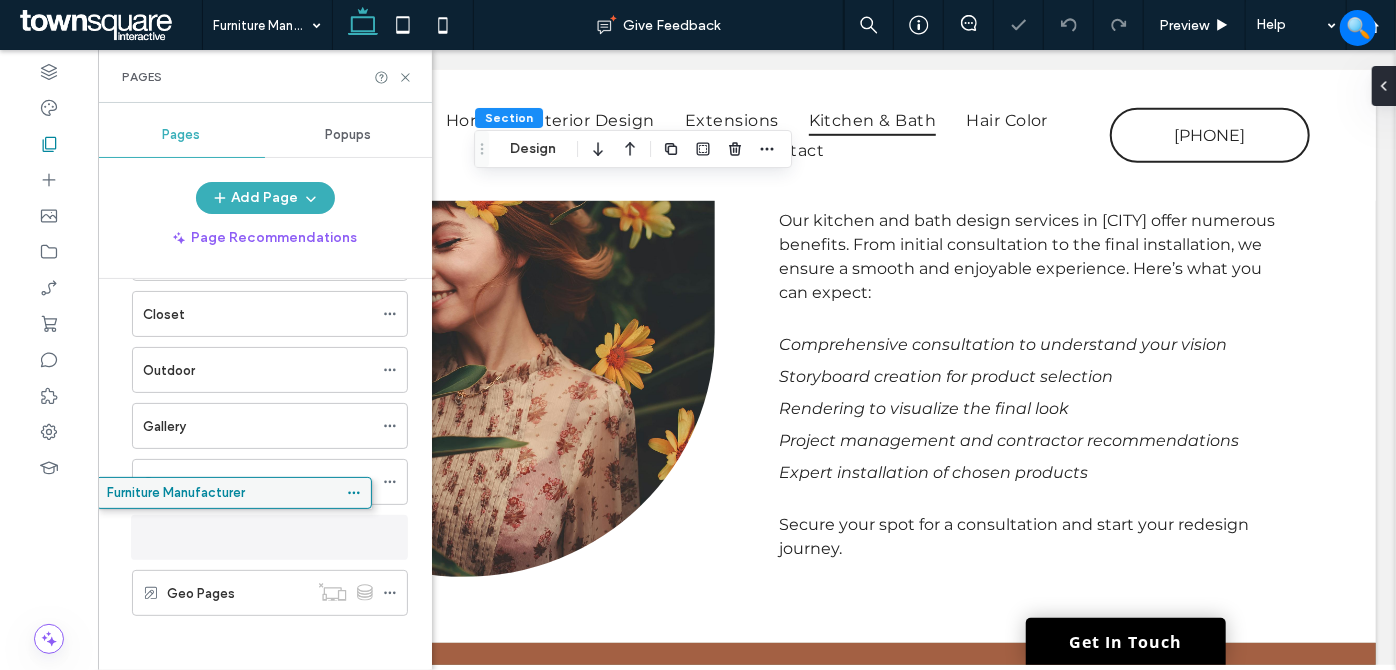 scroll, scrollTop: 189, scrollLeft: 0, axis: vertical 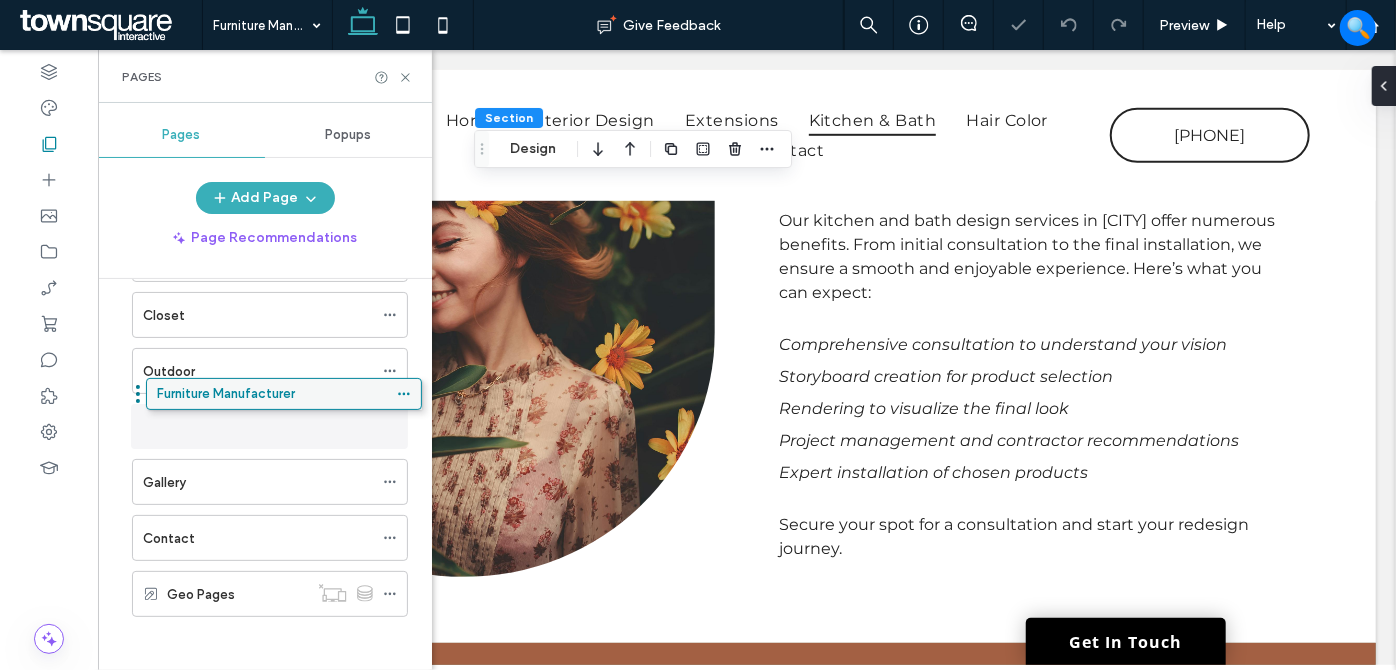 drag, startPoint x: 227, startPoint y: 513, endPoint x: 272, endPoint y: 400, distance: 121.630585 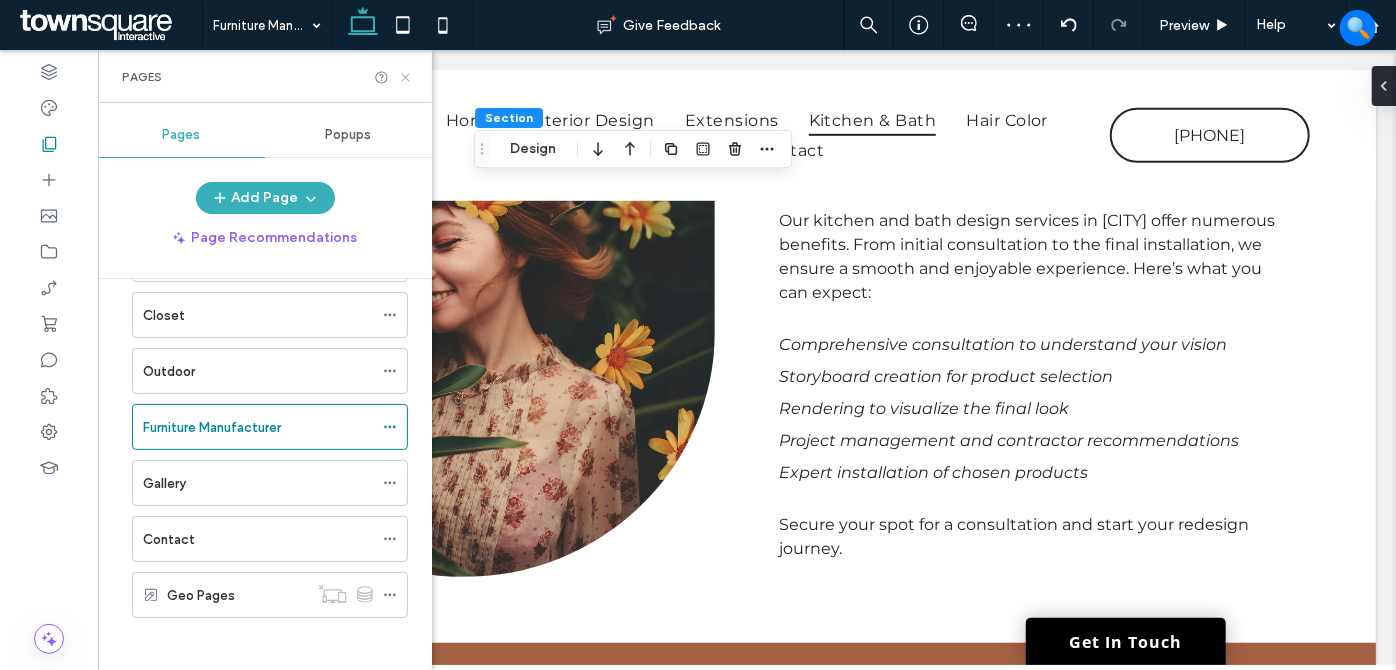 click 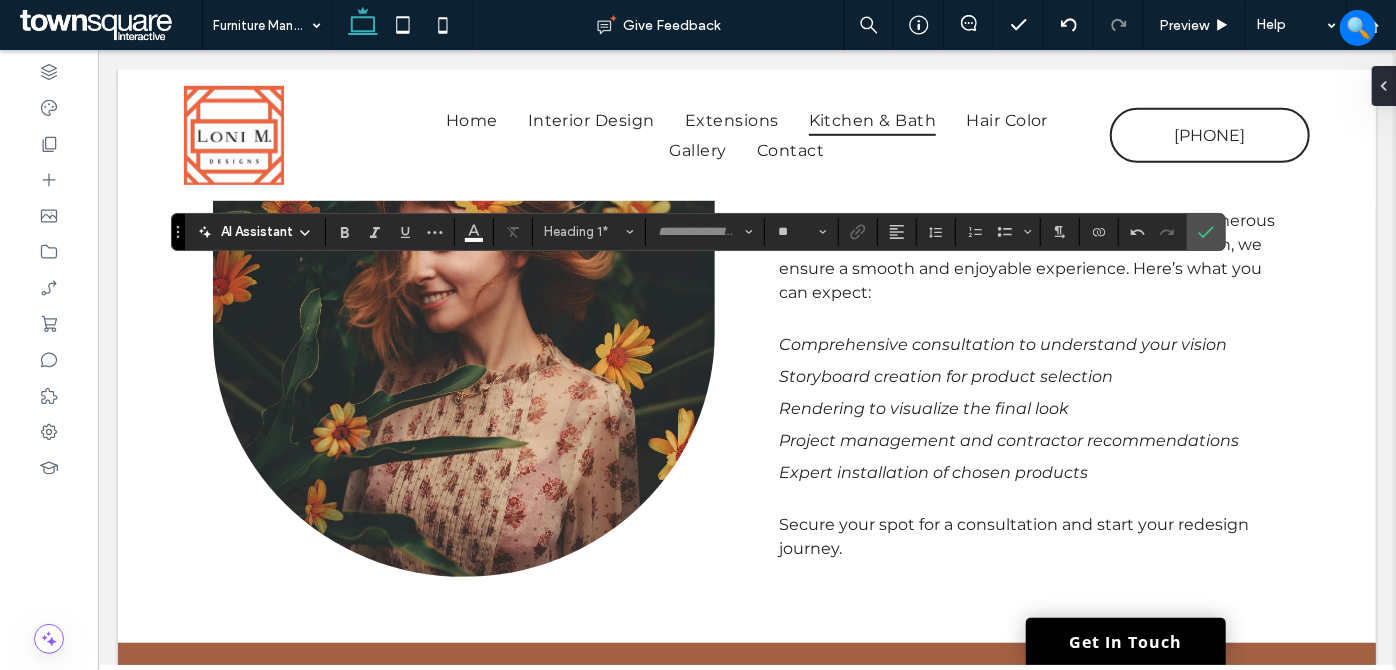 type 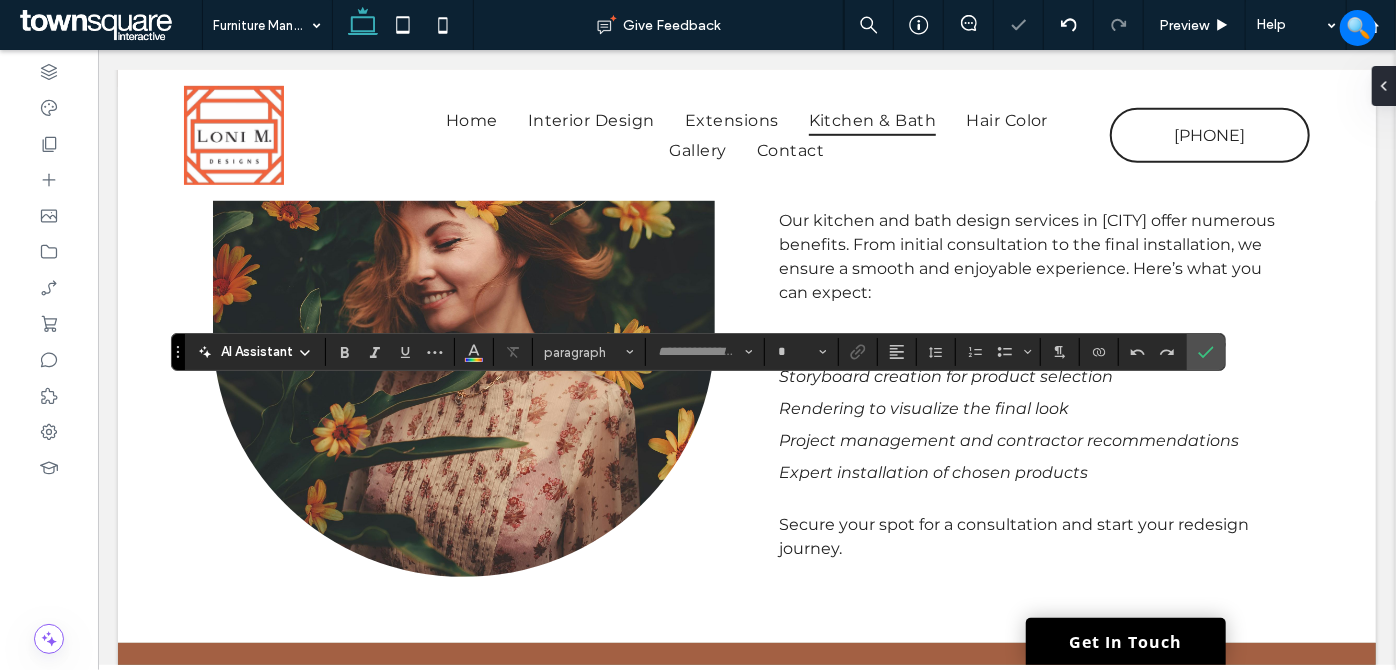 type on "**********" 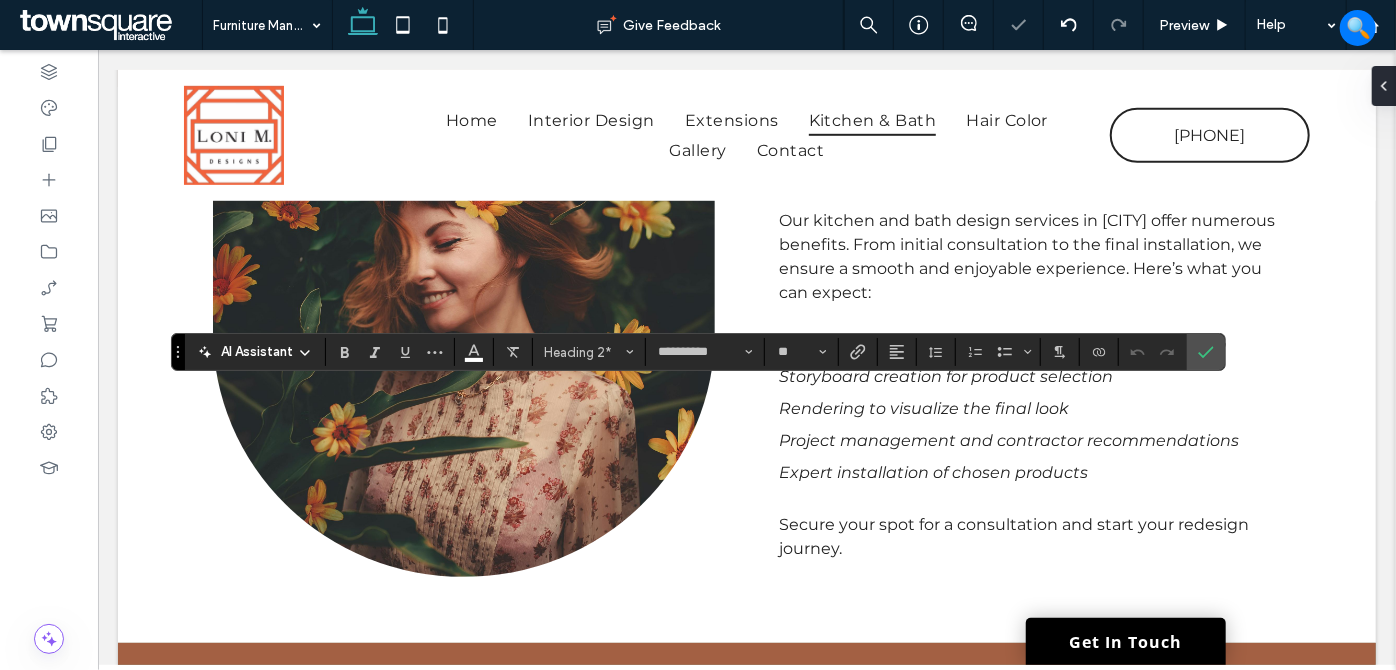 type 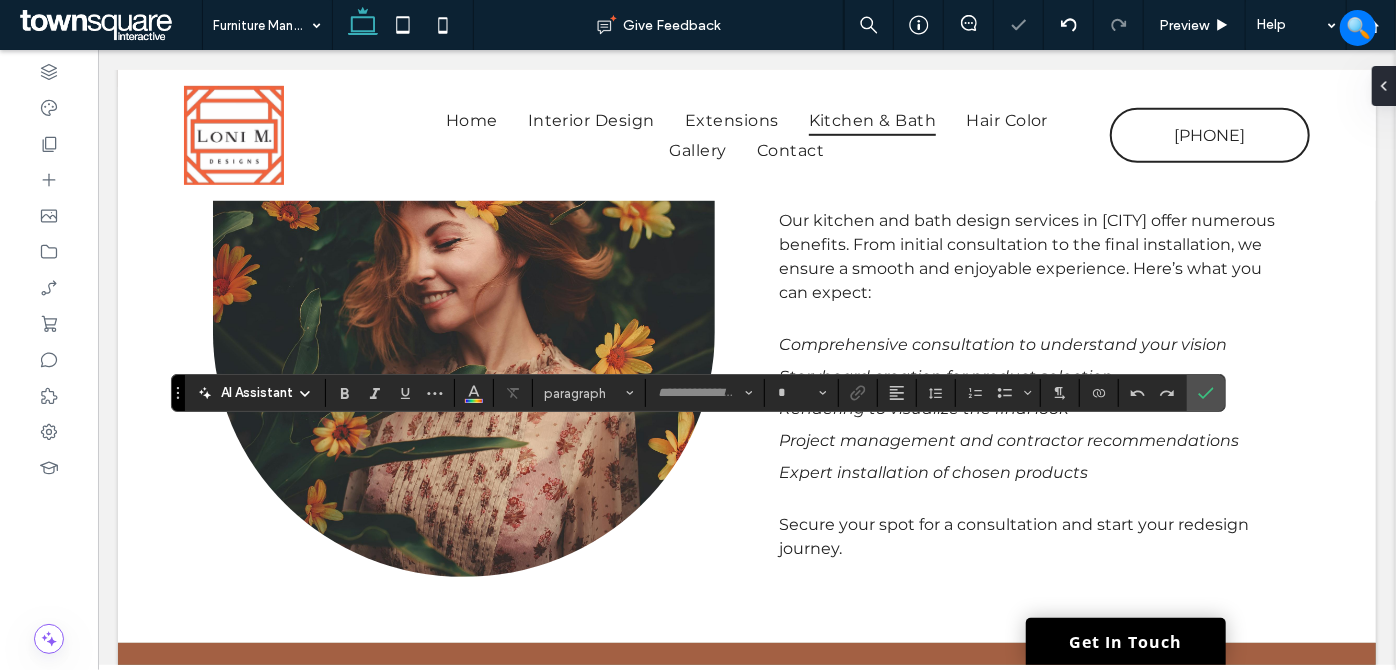 type on "**********" 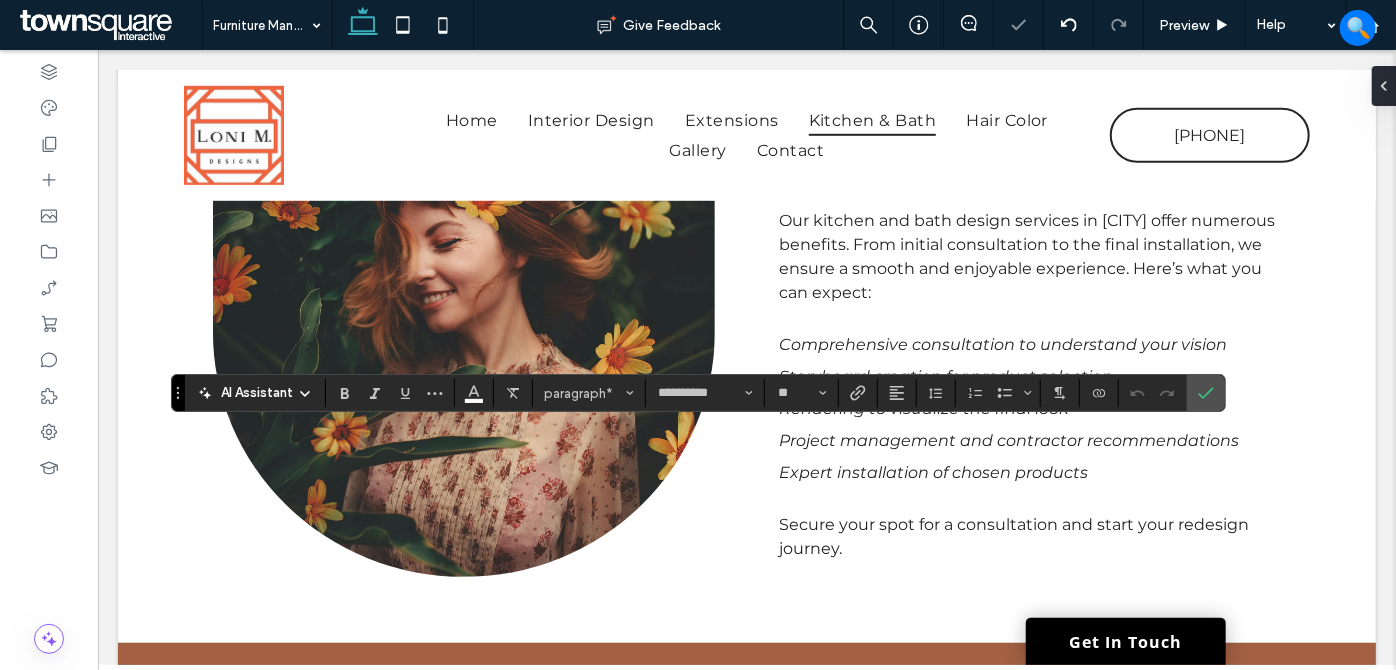 type 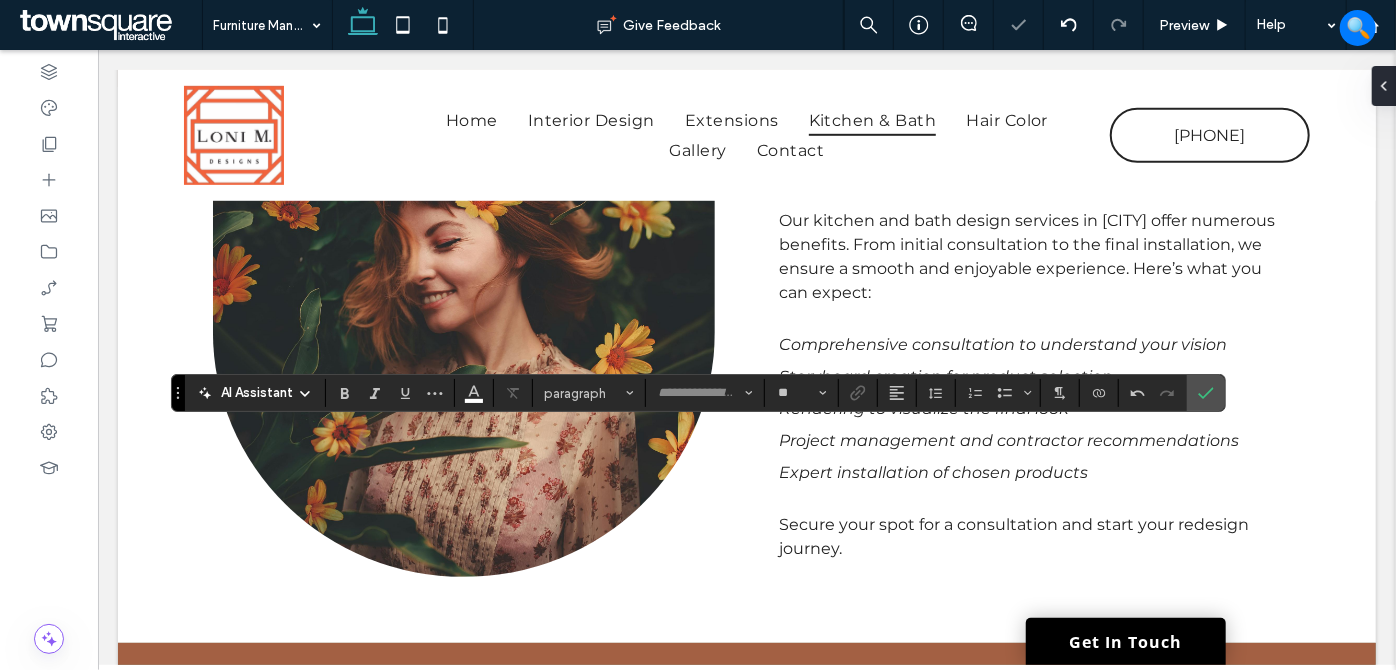 type on "**********" 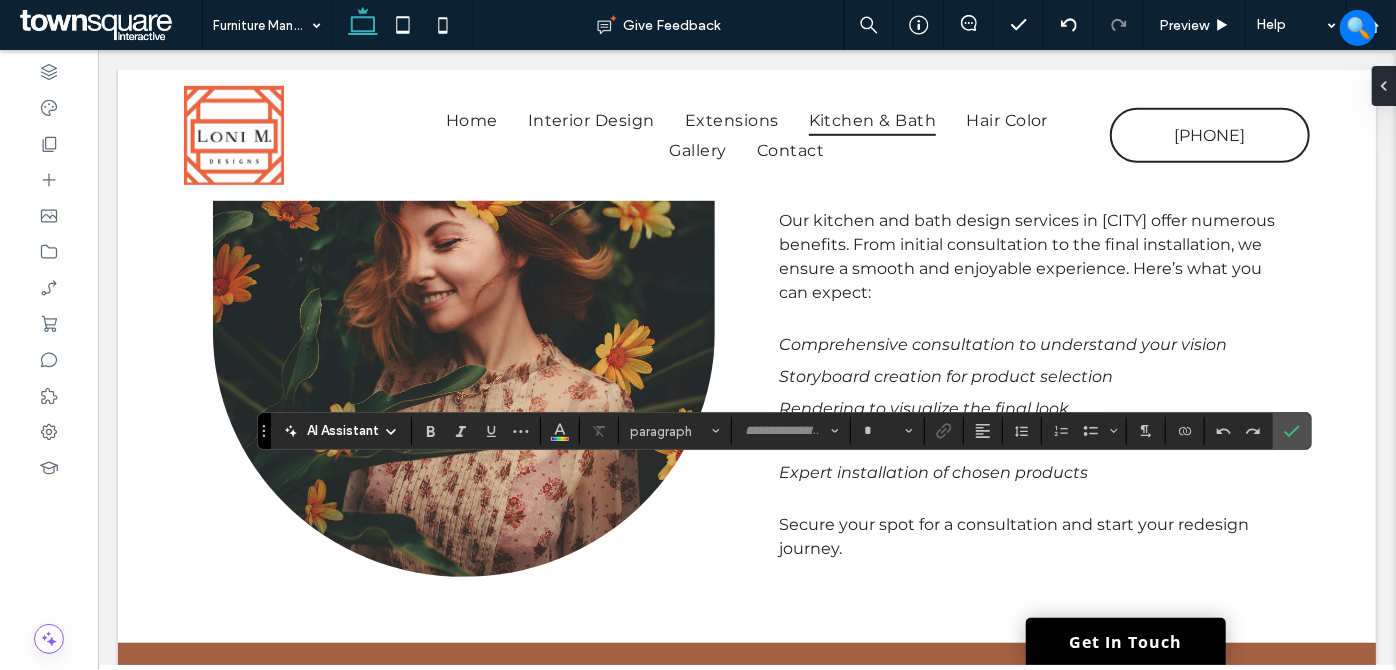 type on "*******" 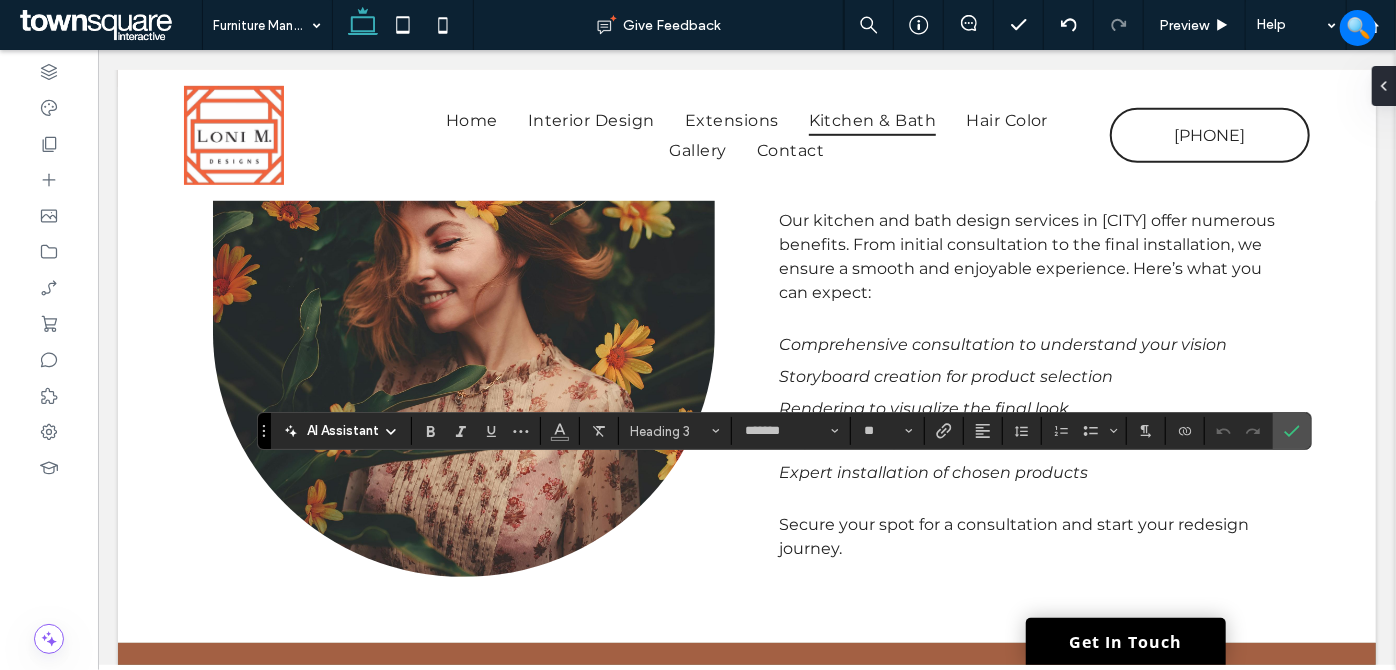 type 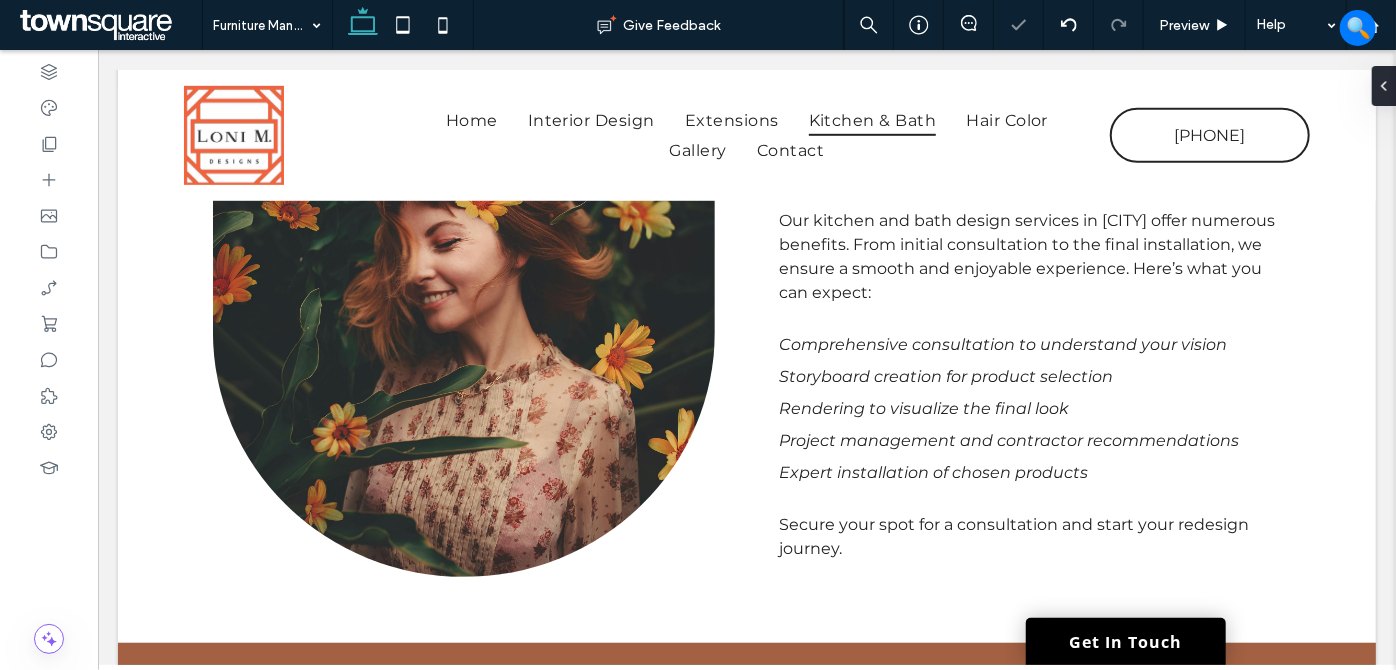 type on "**********" 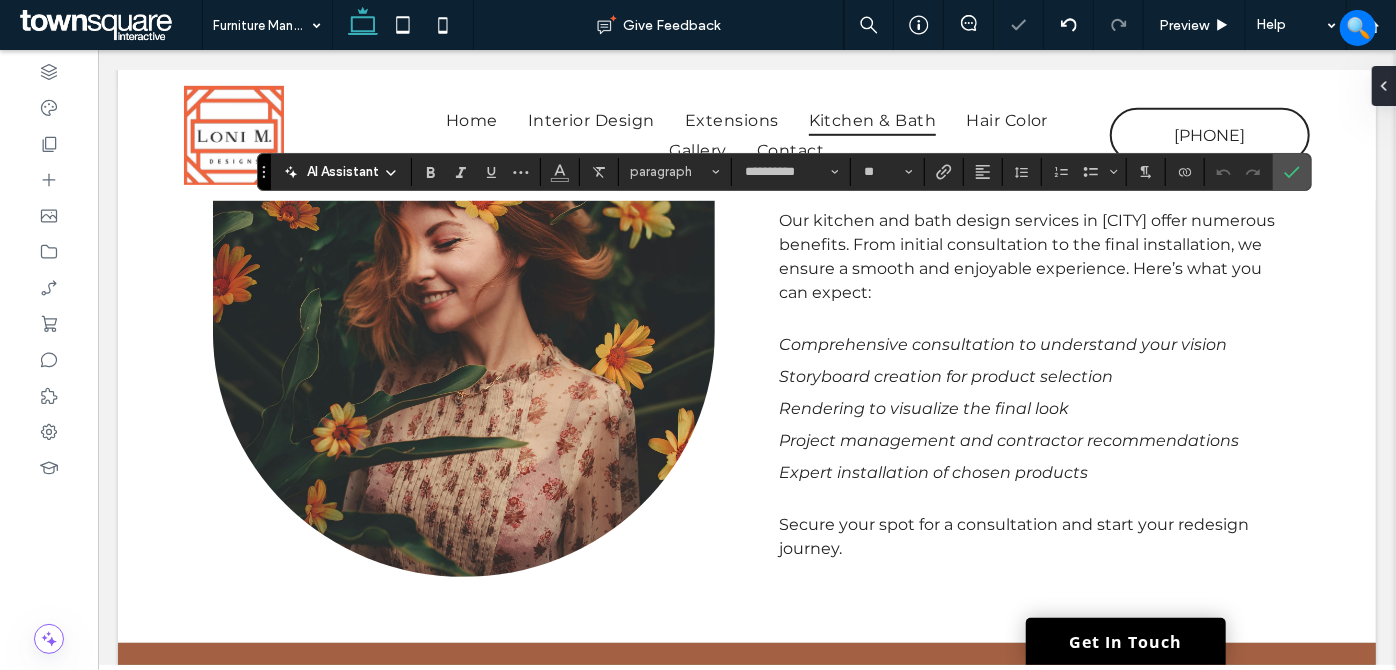 type 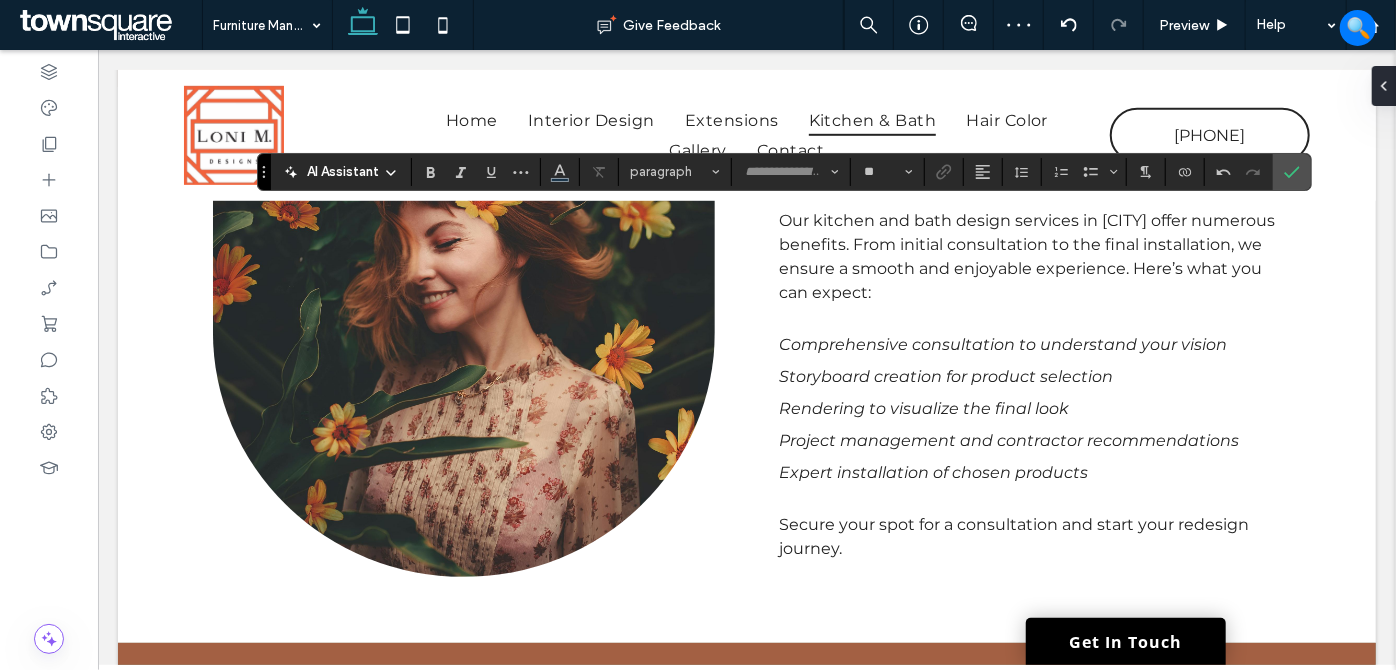 type on "**********" 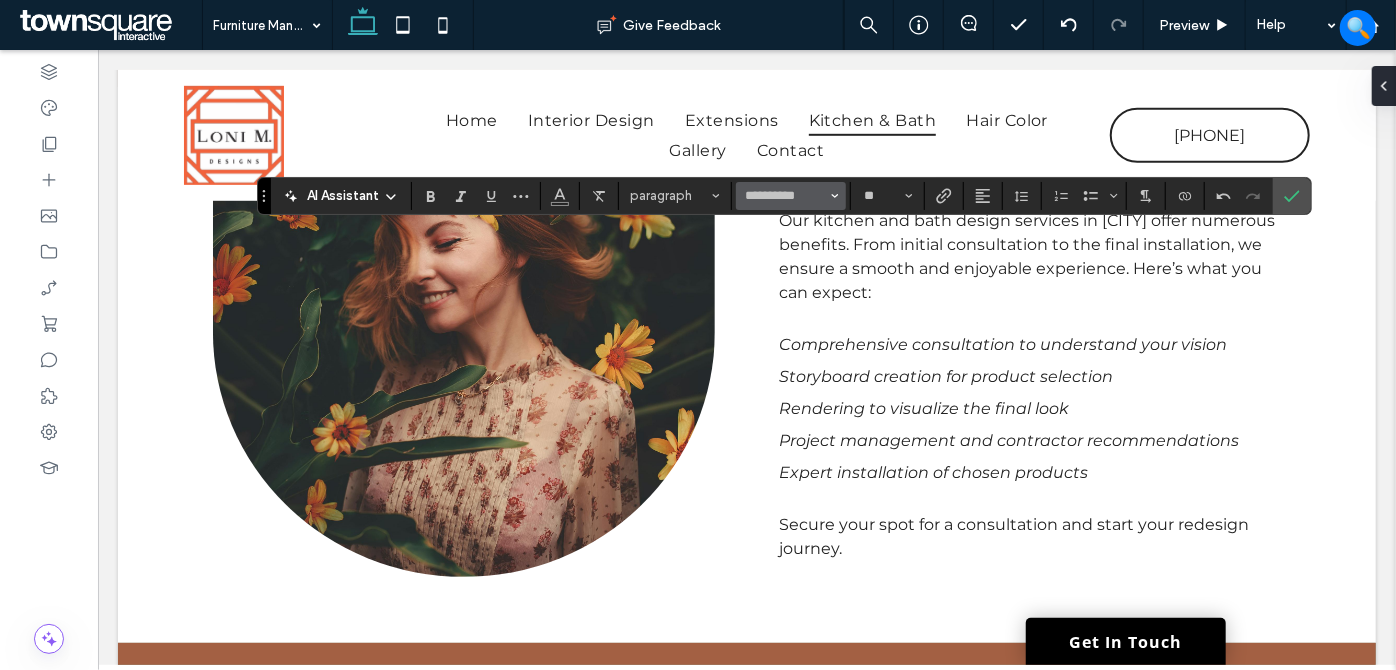 drag, startPoint x: 466, startPoint y: 198, endPoint x: 764, endPoint y: 193, distance: 298.04193 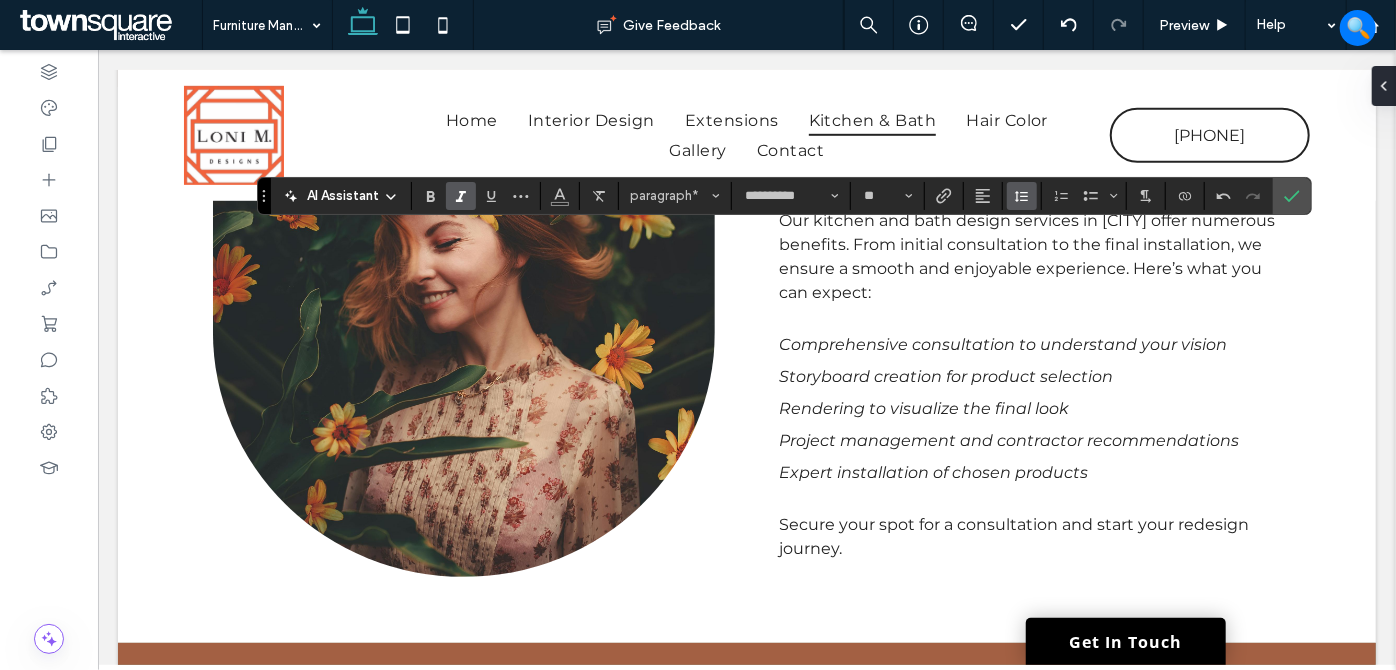 click 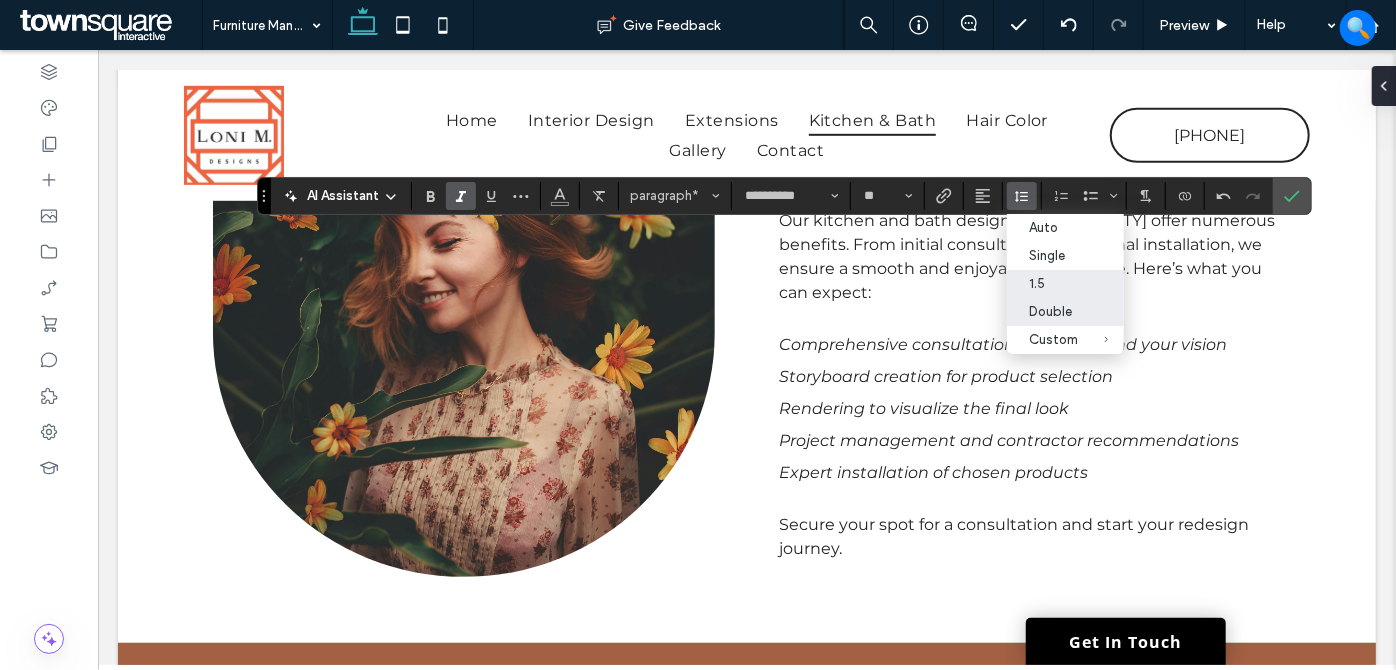 click on "Double" at bounding box center (1053, 311) 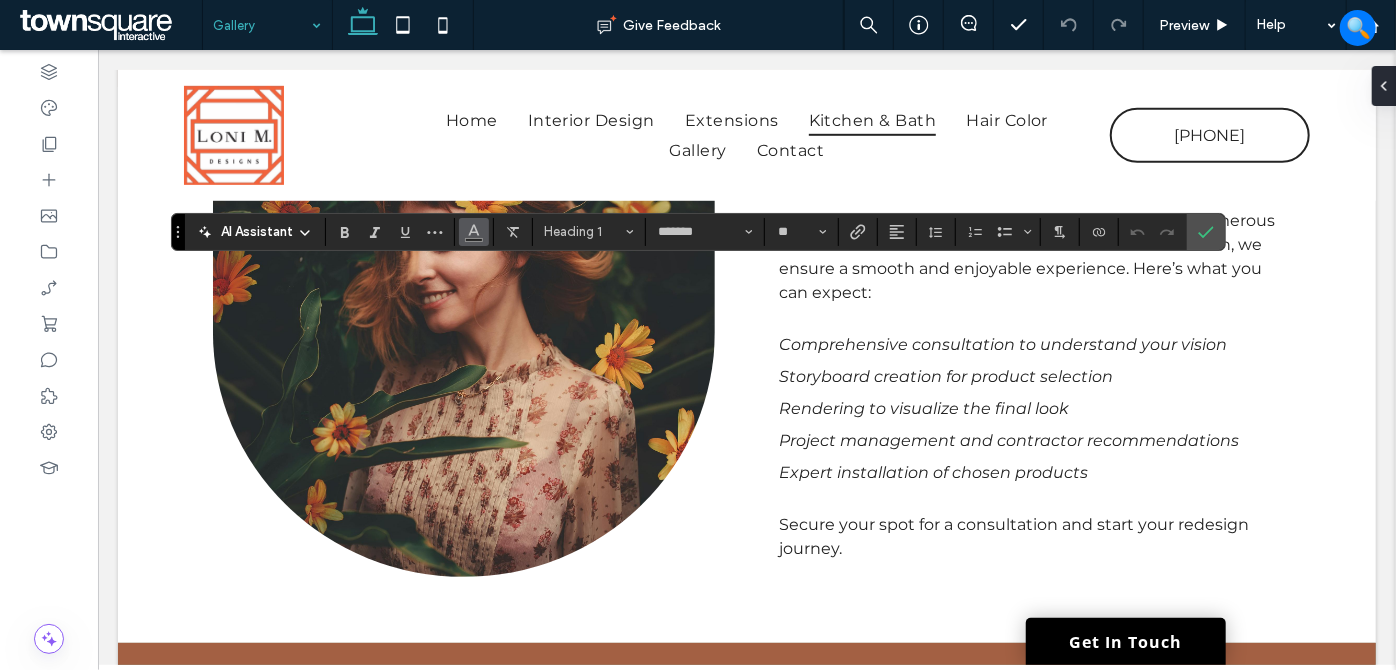 click 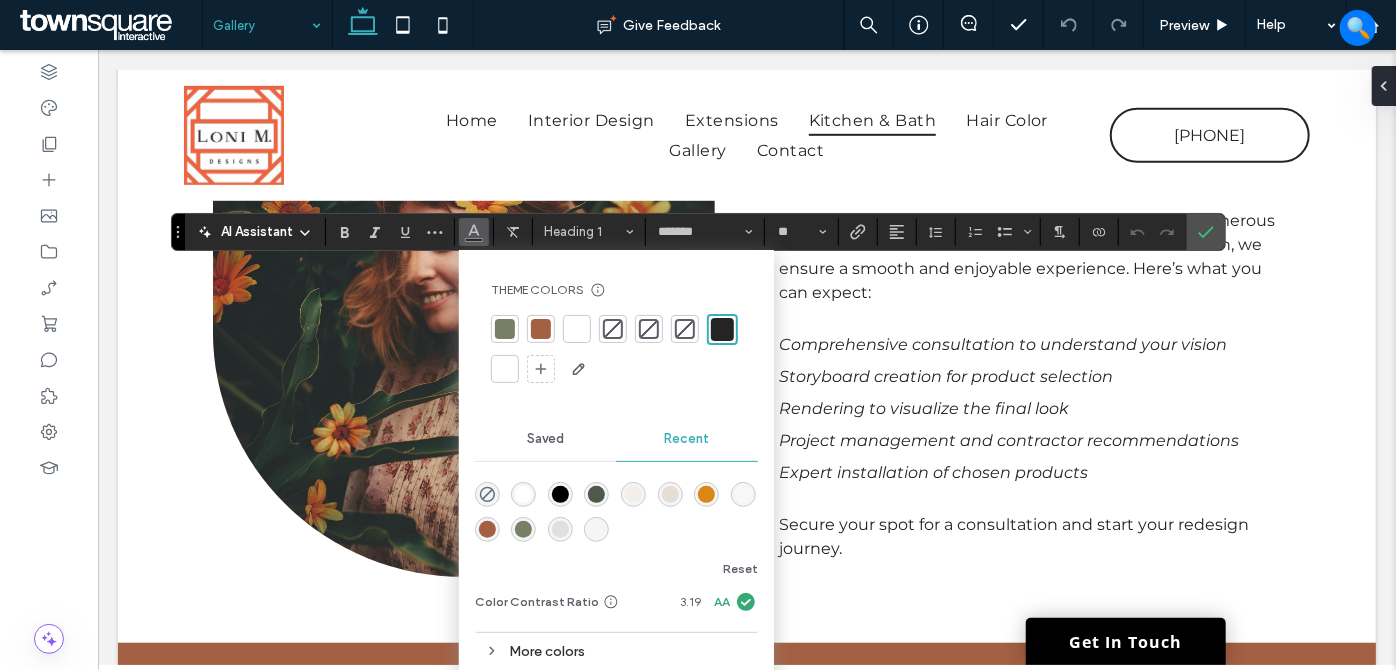 click at bounding box center (577, 329) 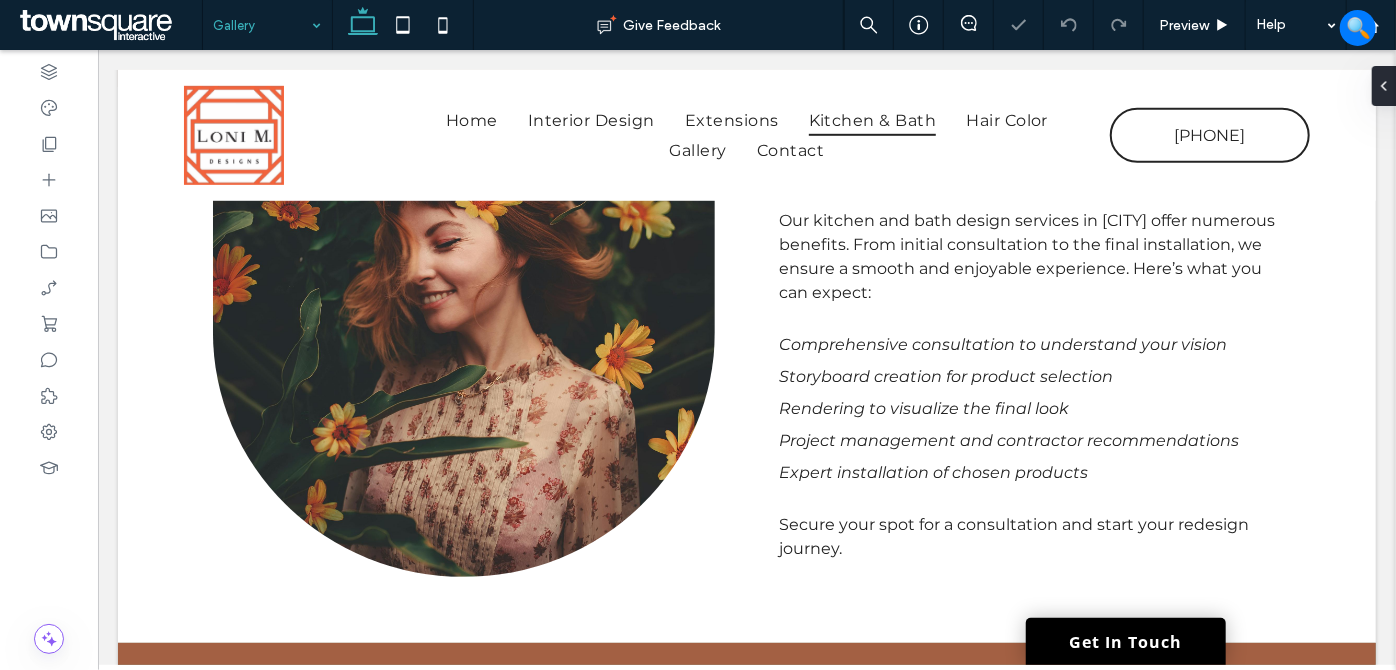 type on "**********" 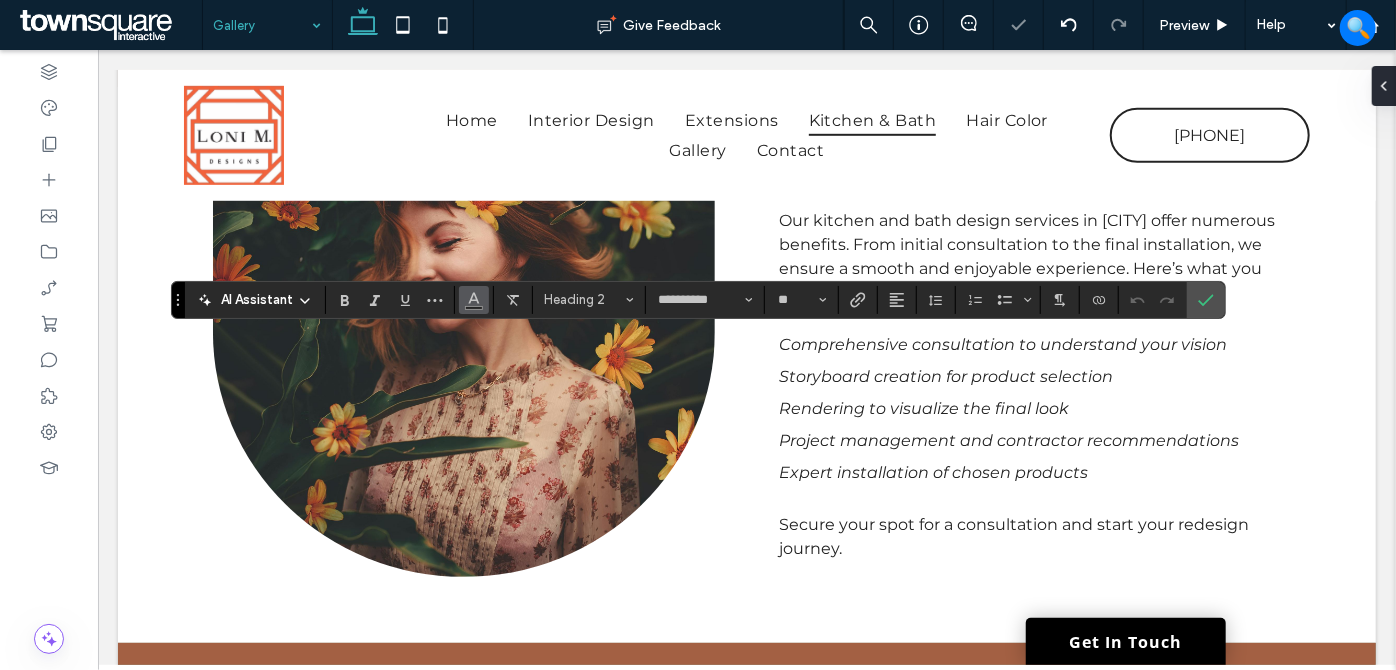click 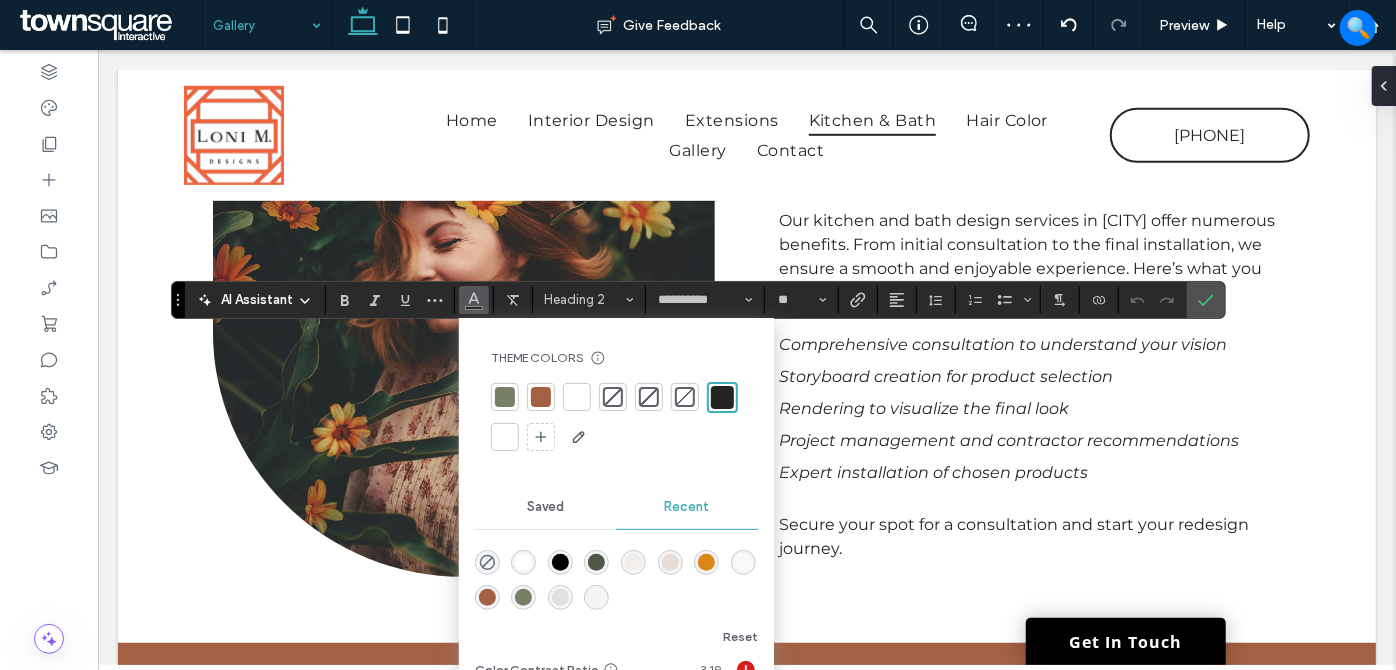 click at bounding box center [577, 397] 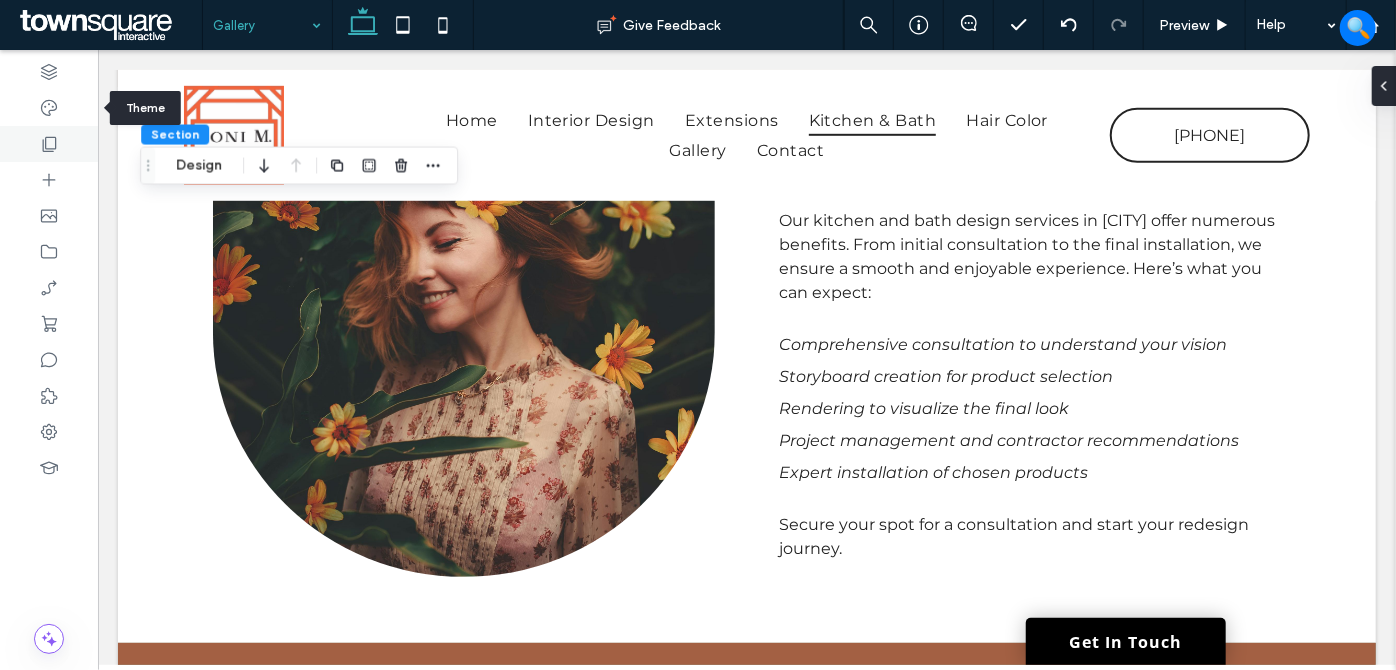 drag, startPoint x: 55, startPoint y: 119, endPoint x: 70, endPoint y: 150, distance: 34.43835 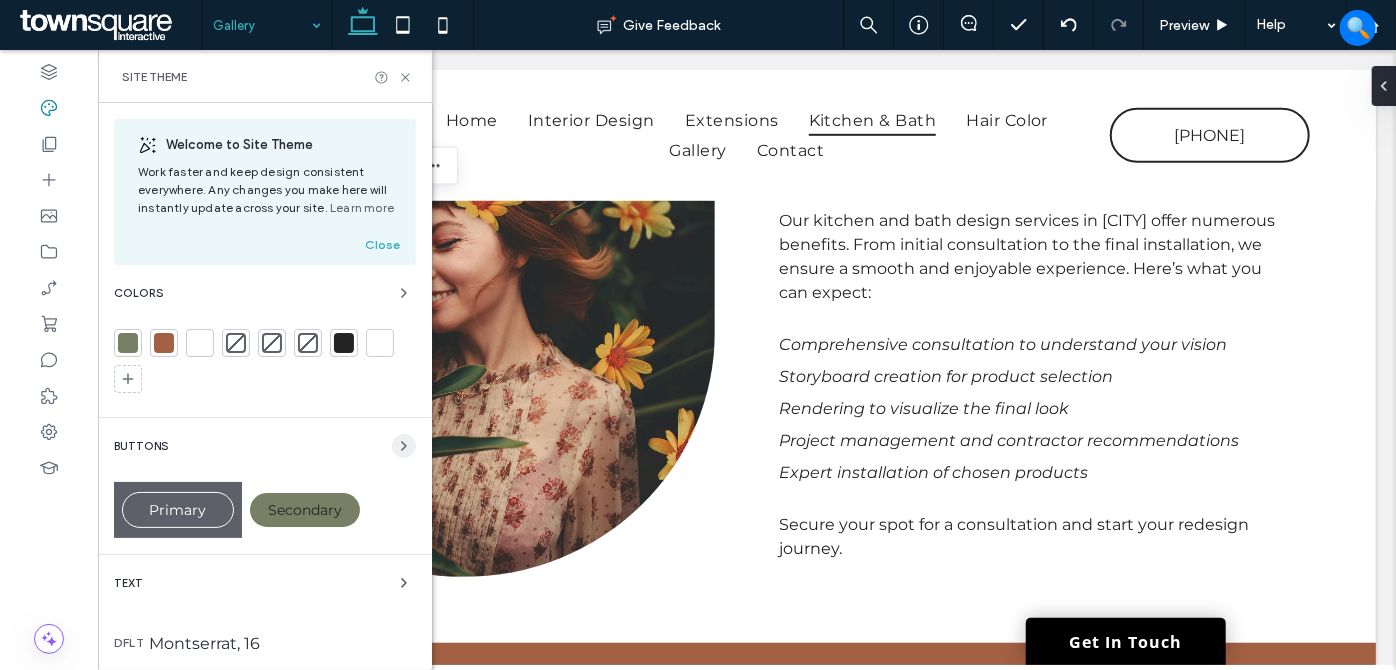 click 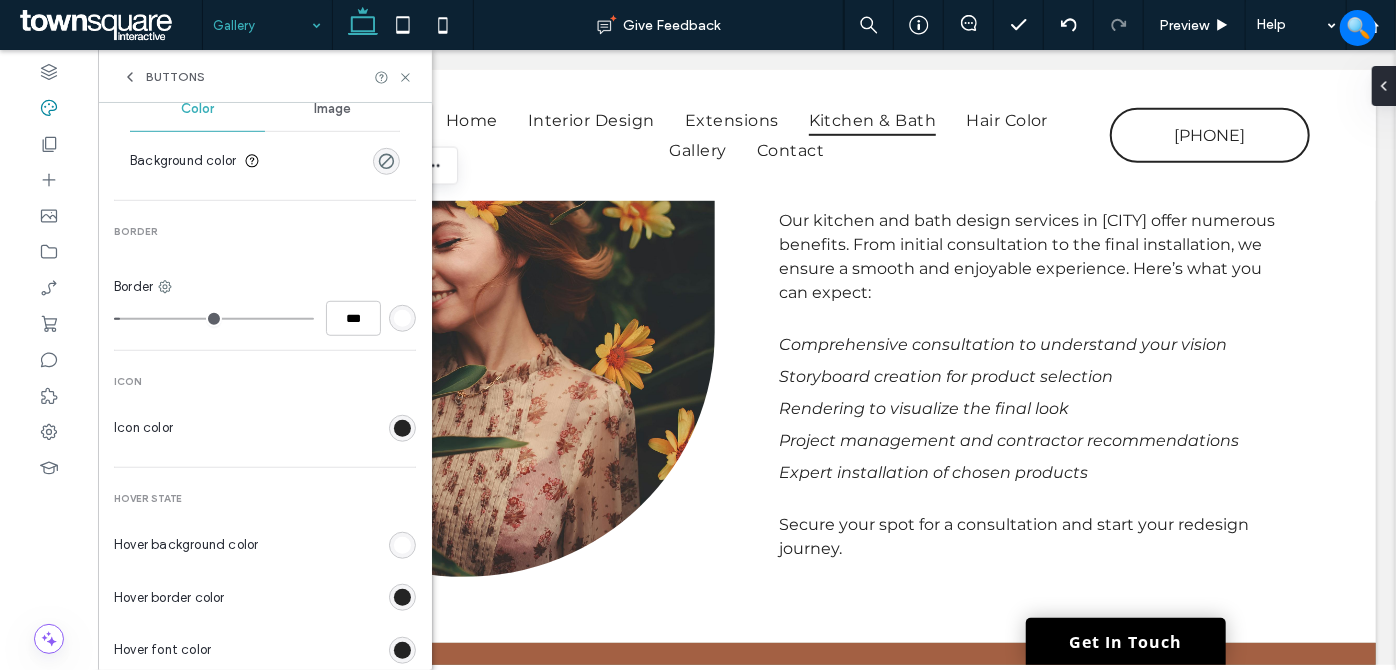 scroll, scrollTop: 818, scrollLeft: 0, axis: vertical 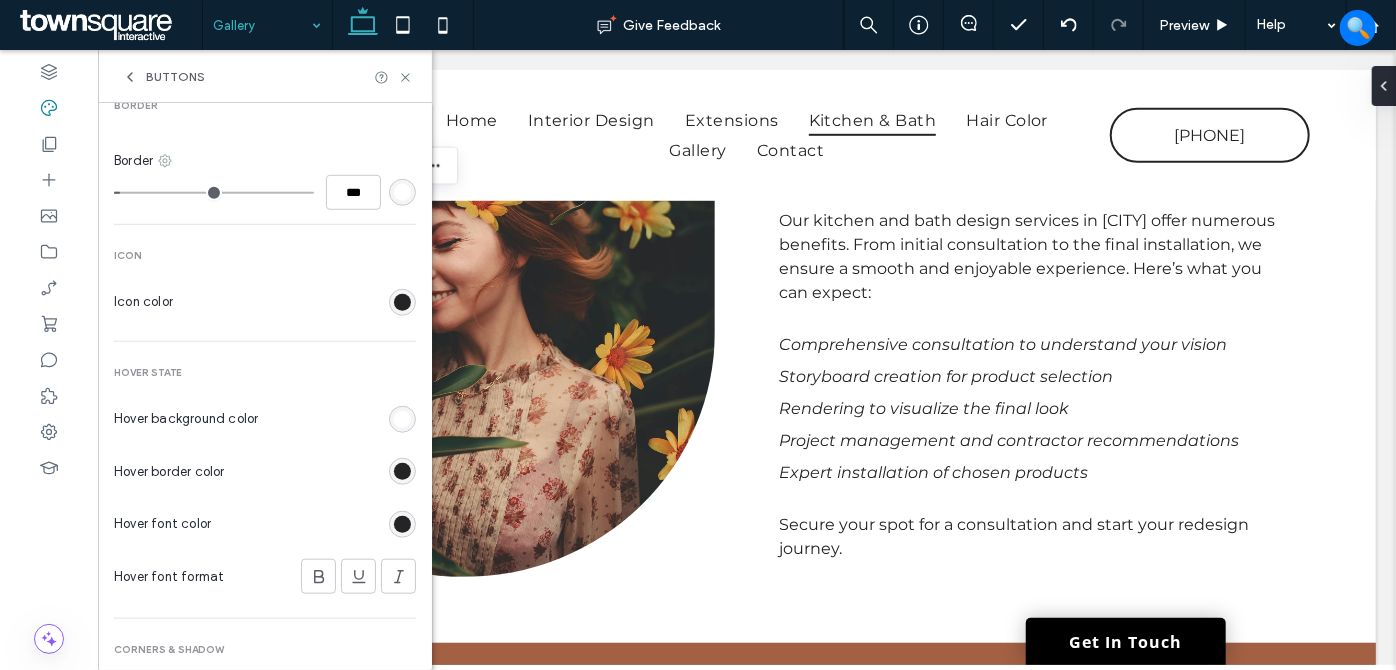 click 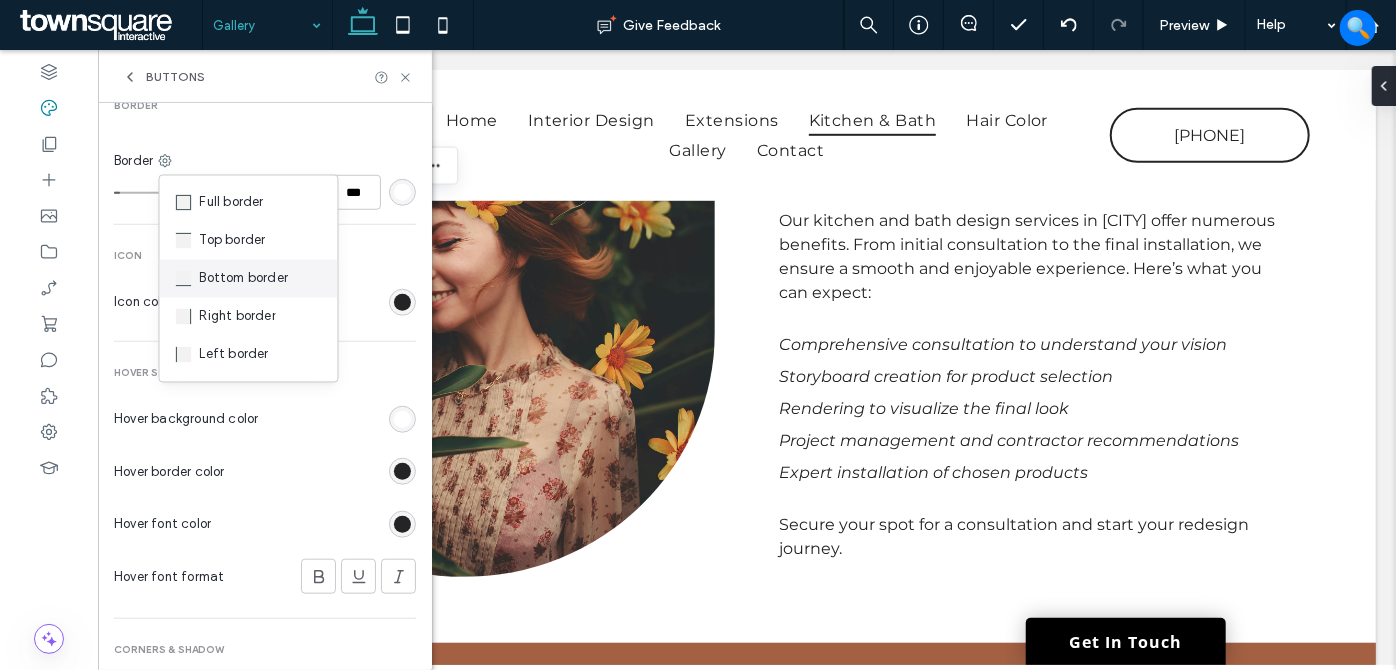 click on "Bottom border" at bounding box center (244, 279) 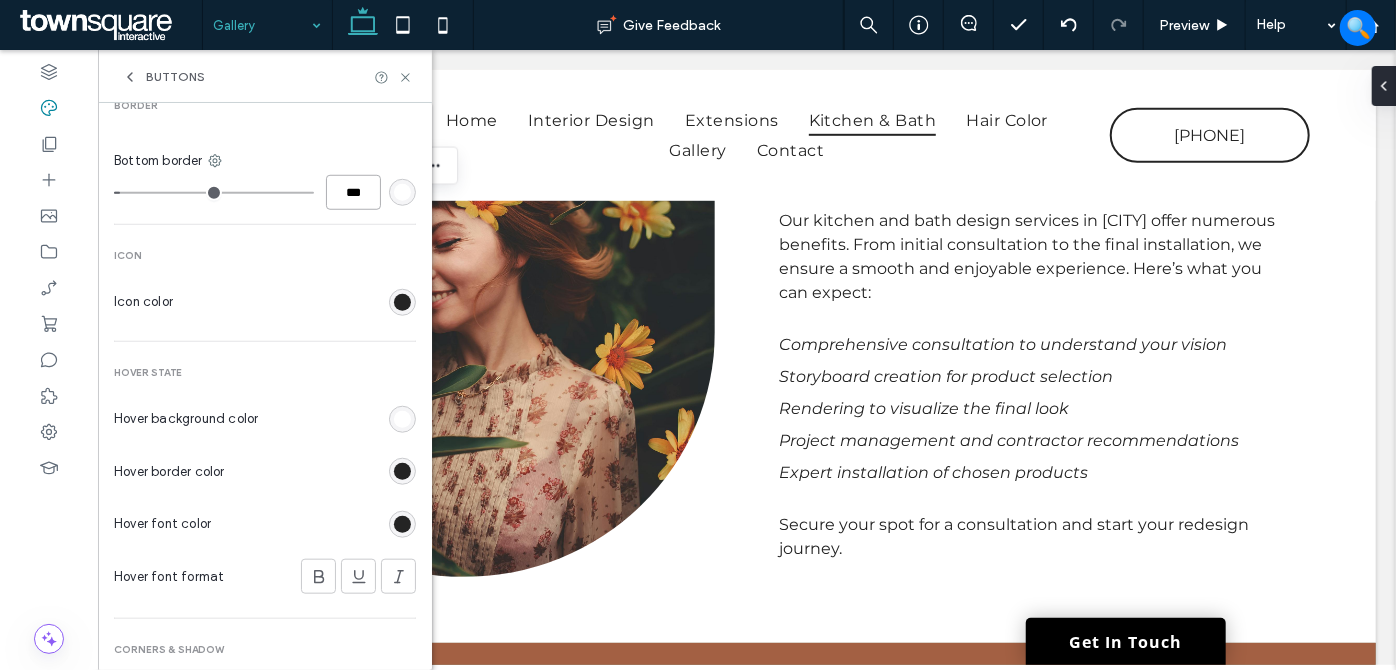 click on "***" at bounding box center (353, 192) 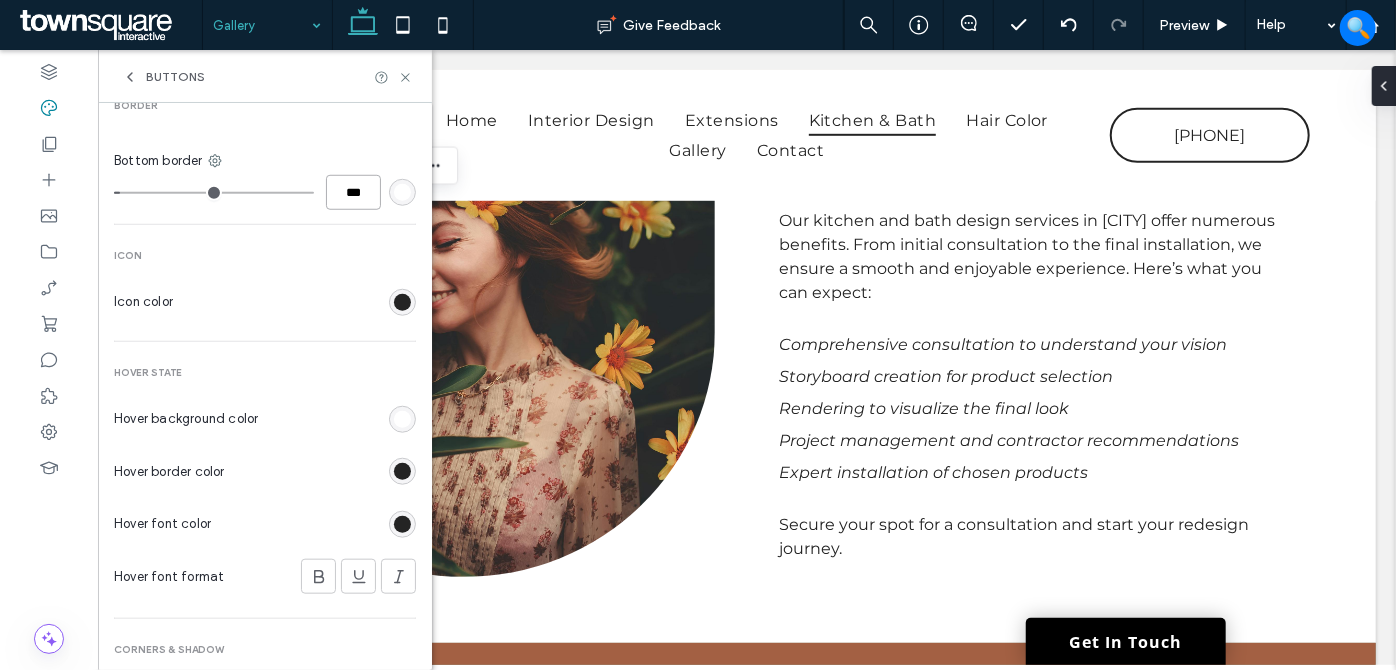 type on "*" 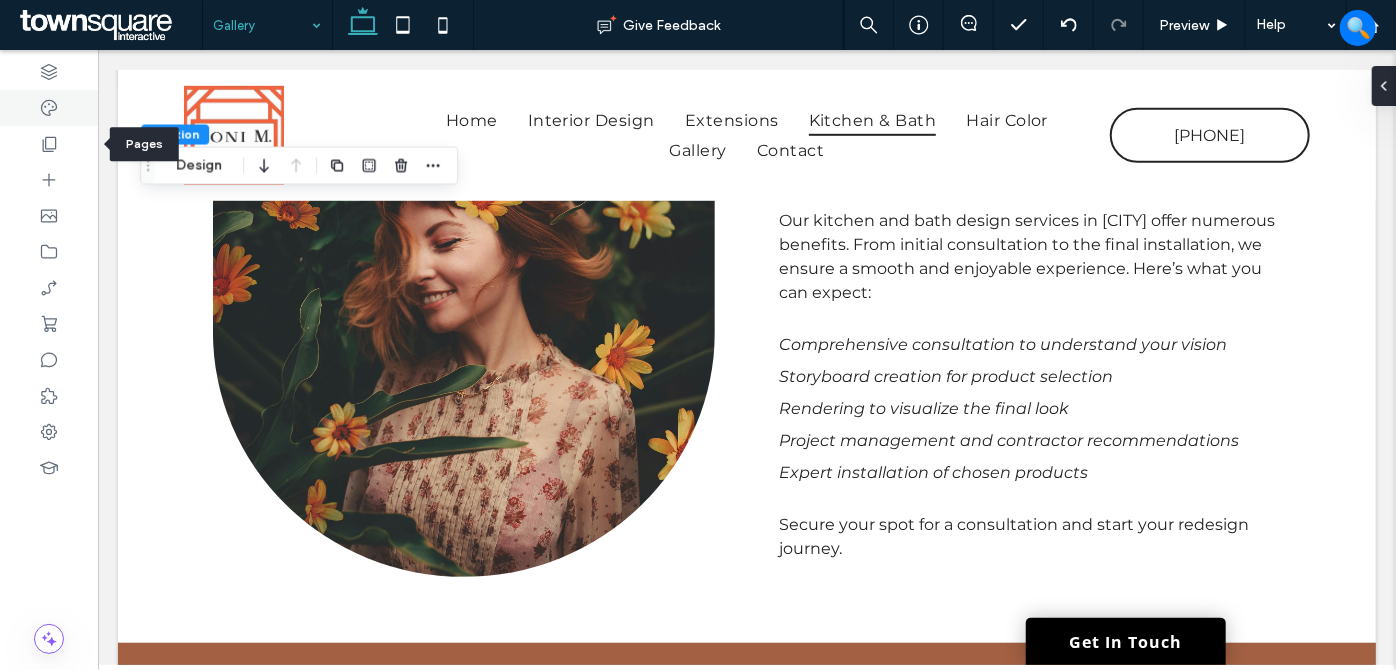 click at bounding box center (49, 144) 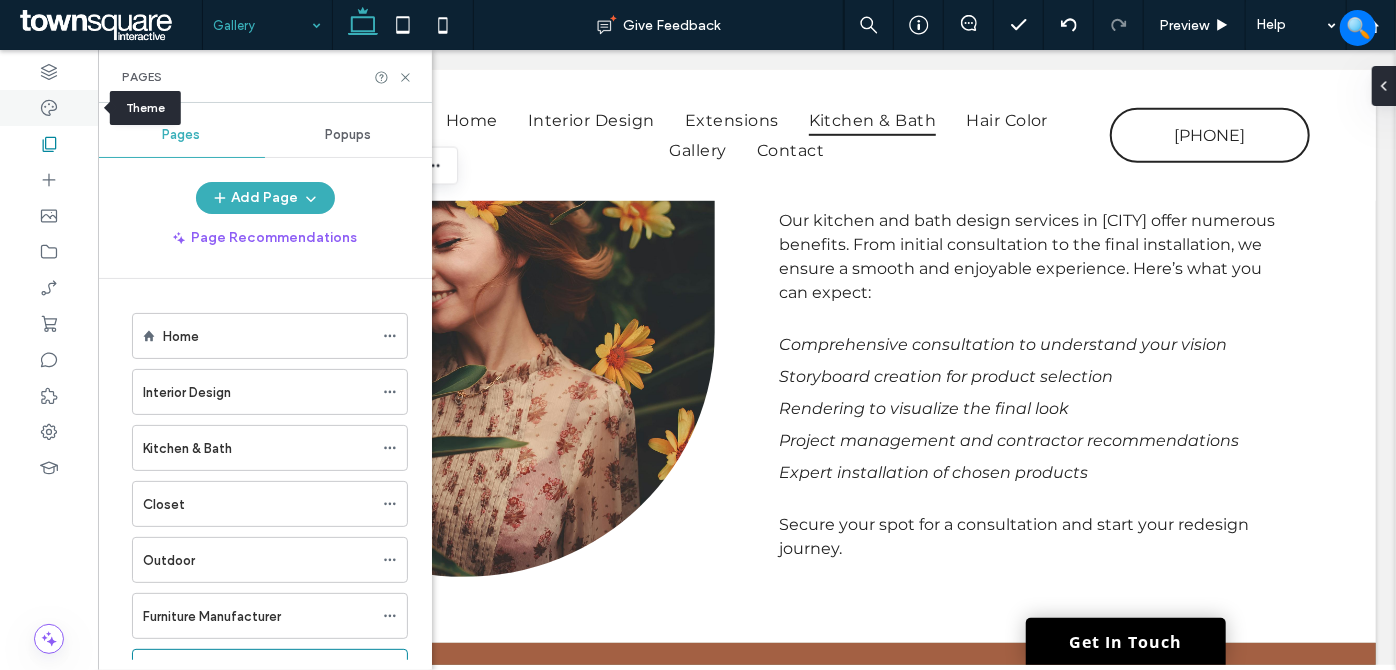 click at bounding box center [49, 108] 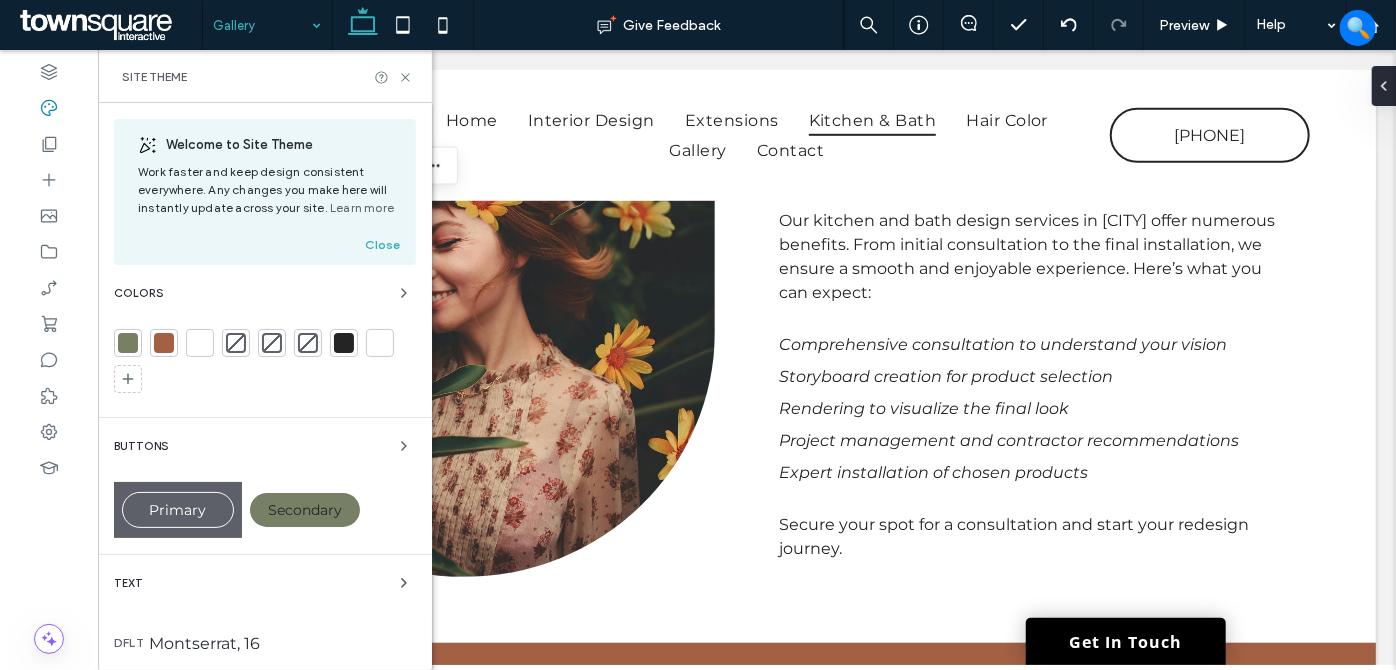 scroll, scrollTop: 0, scrollLeft: 0, axis: both 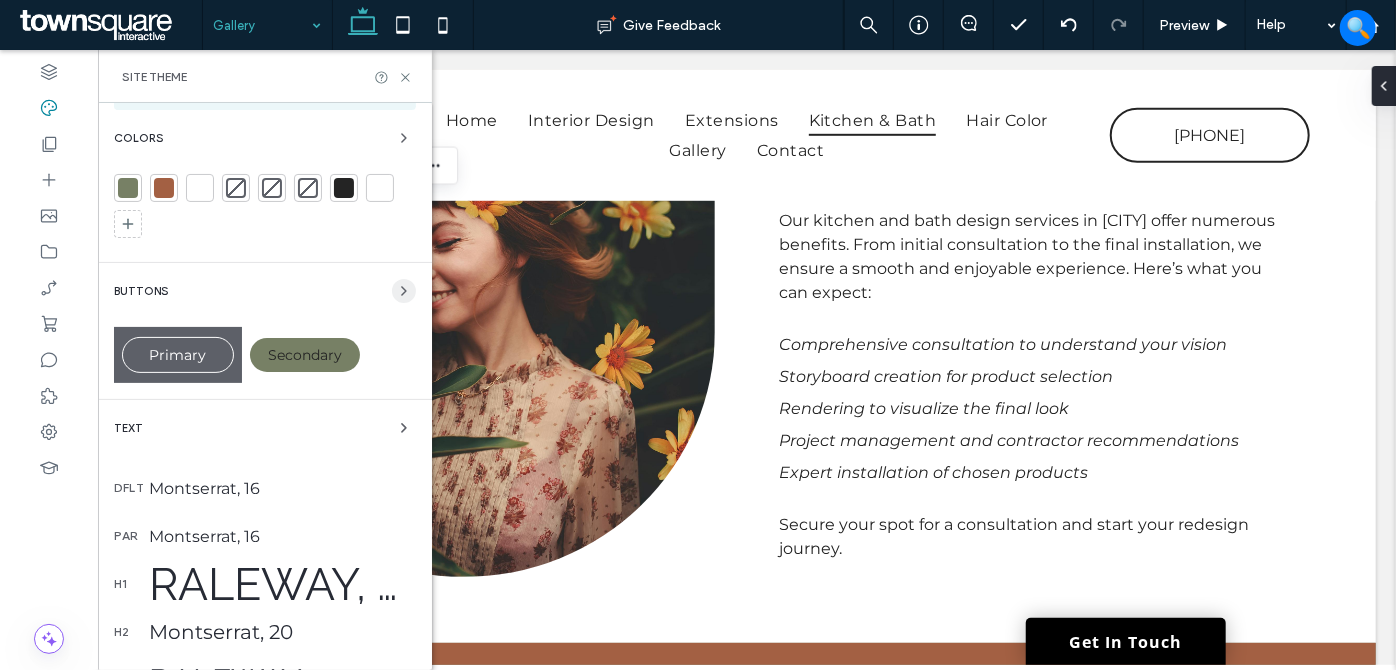 click 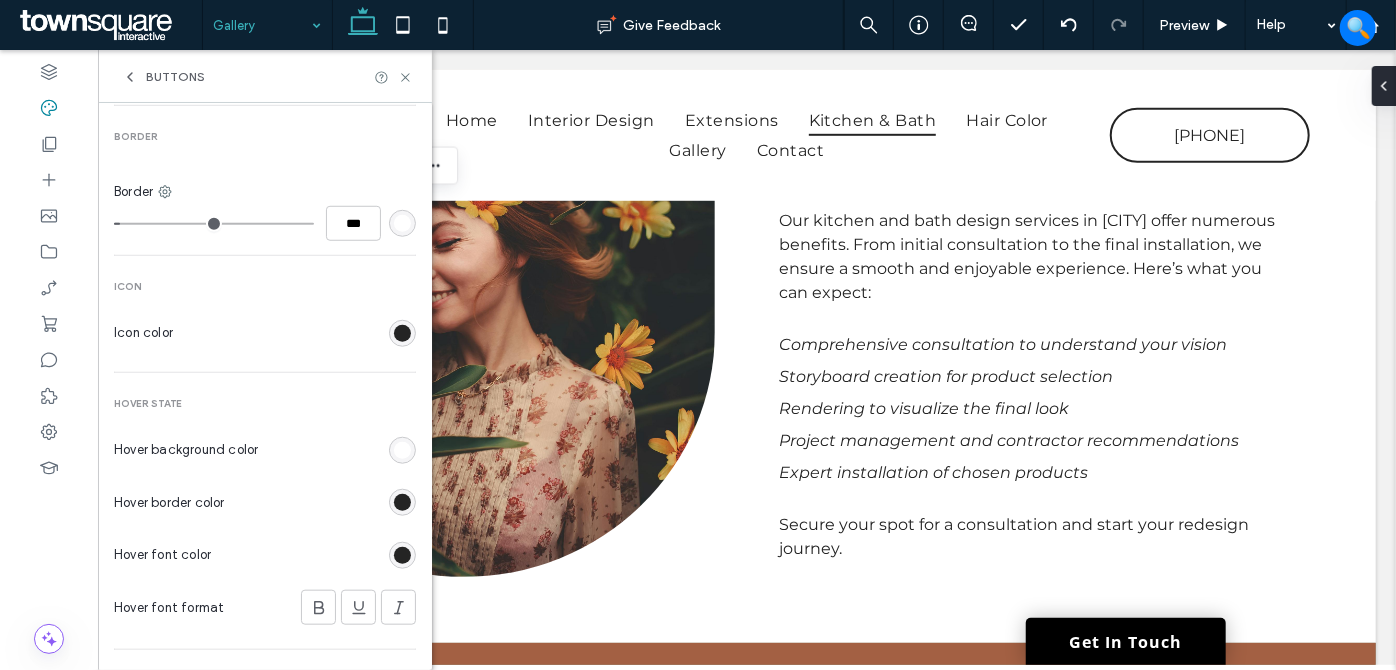 scroll, scrollTop: 792, scrollLeft: 0, axis: vertical 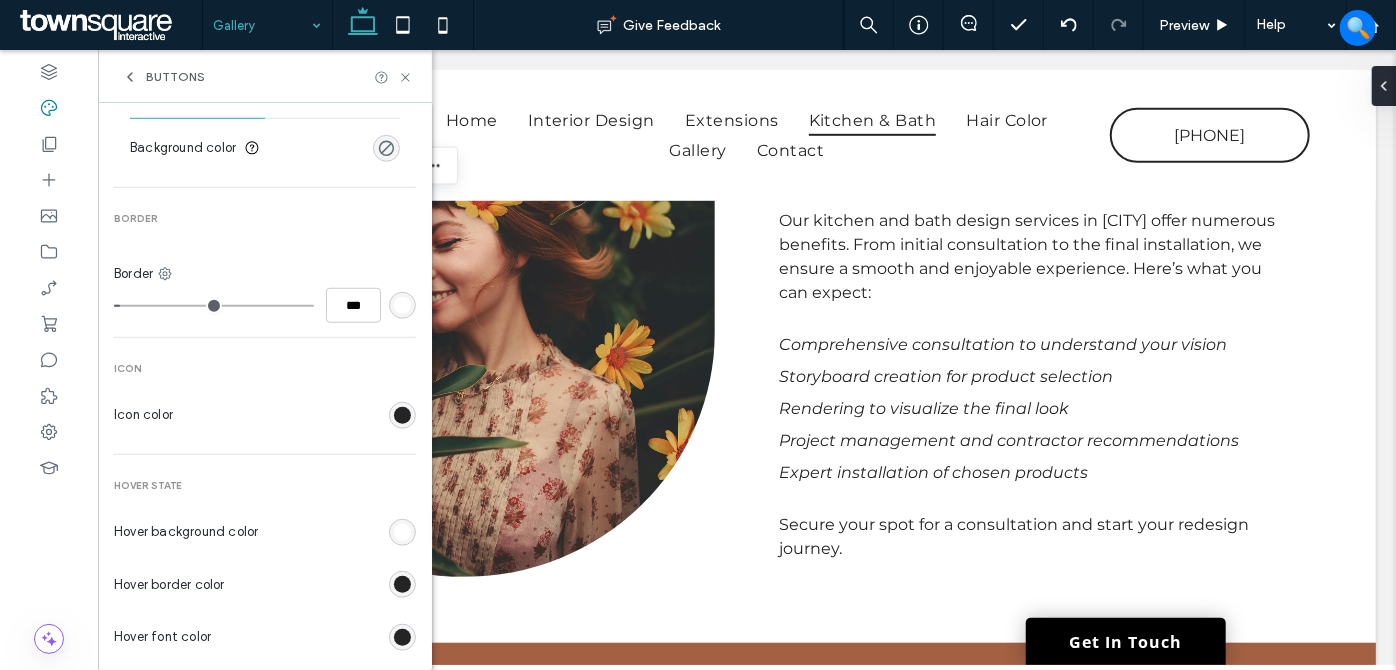 type on "*" 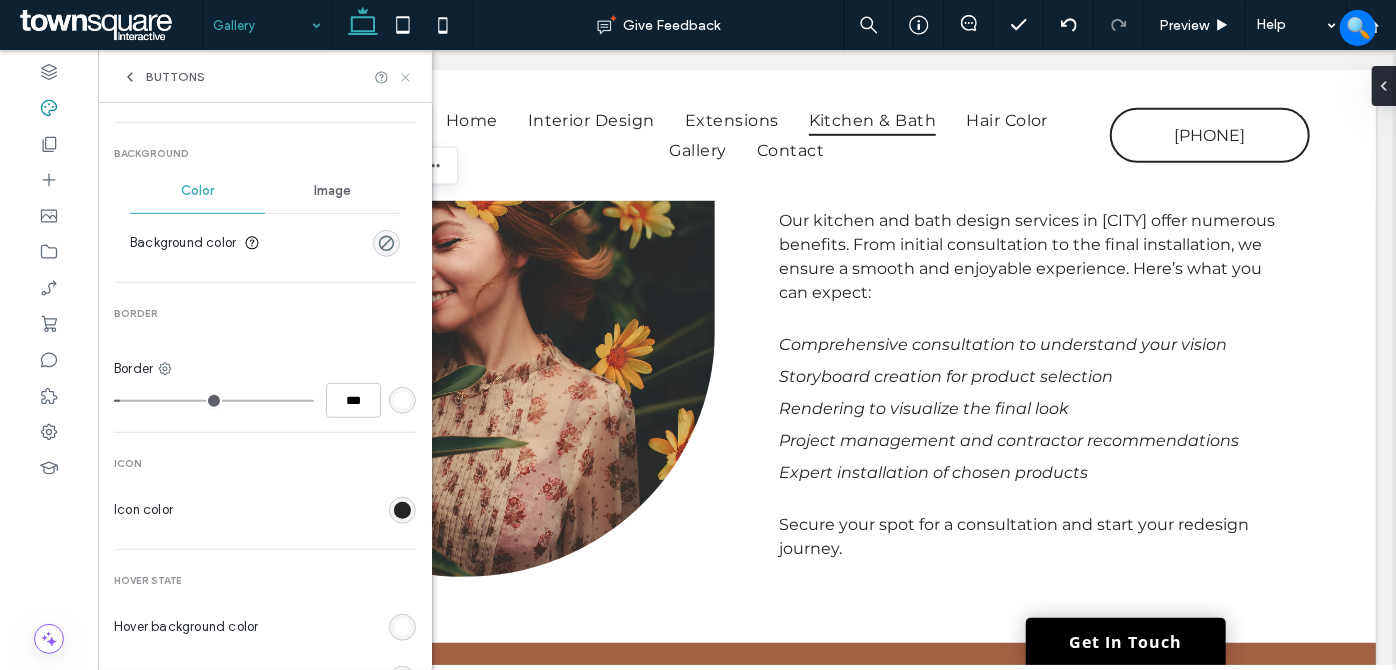 click 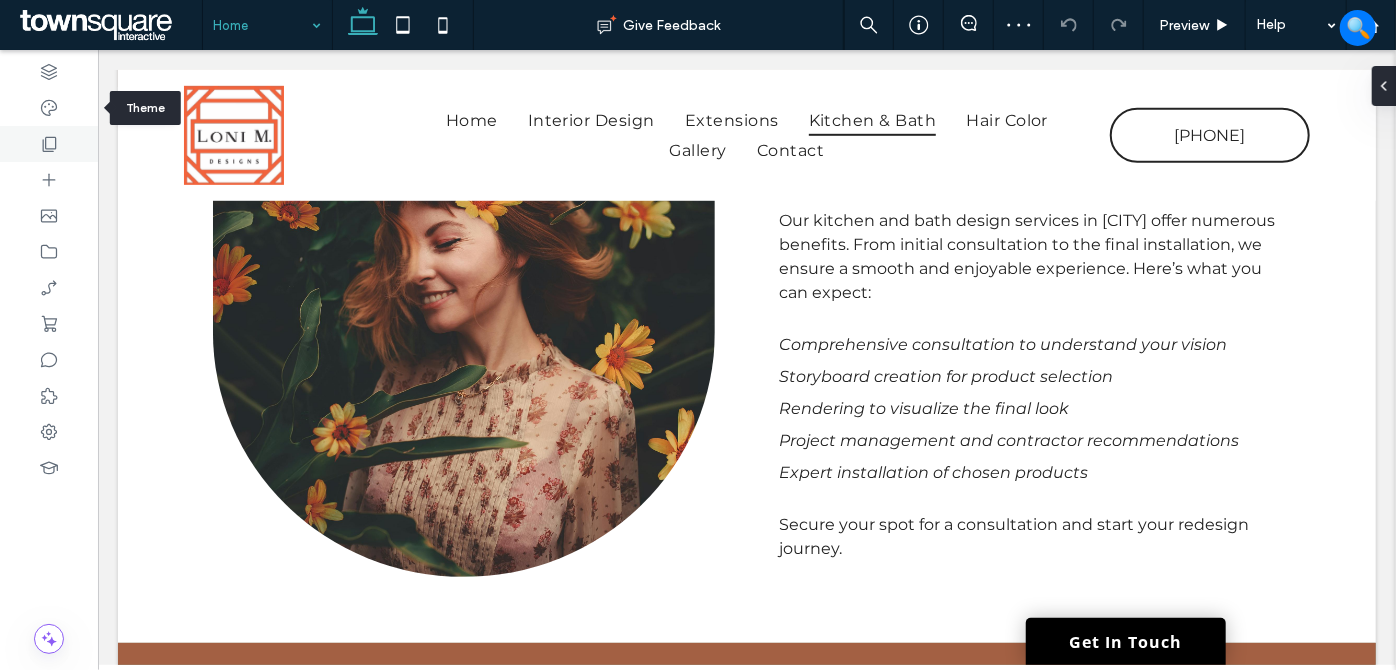 click 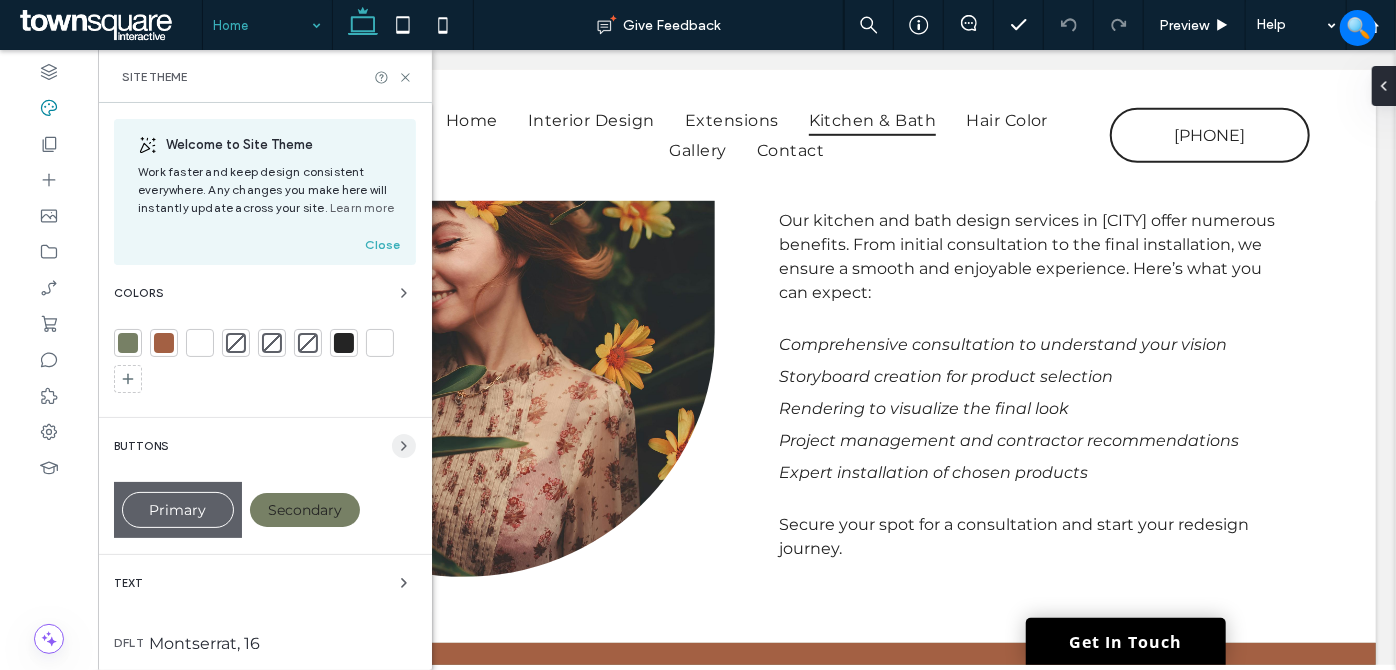 click 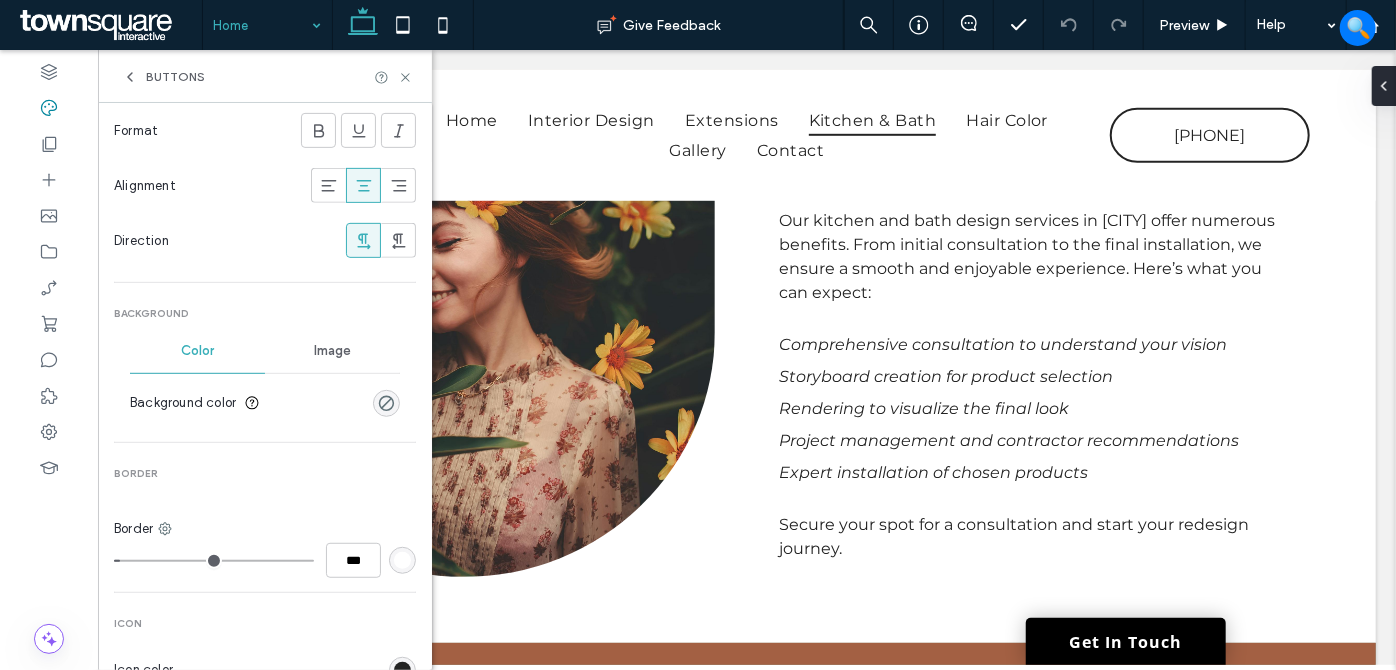 scroll, scrollTop: 636, scrollLeft: 0, axis: vertical 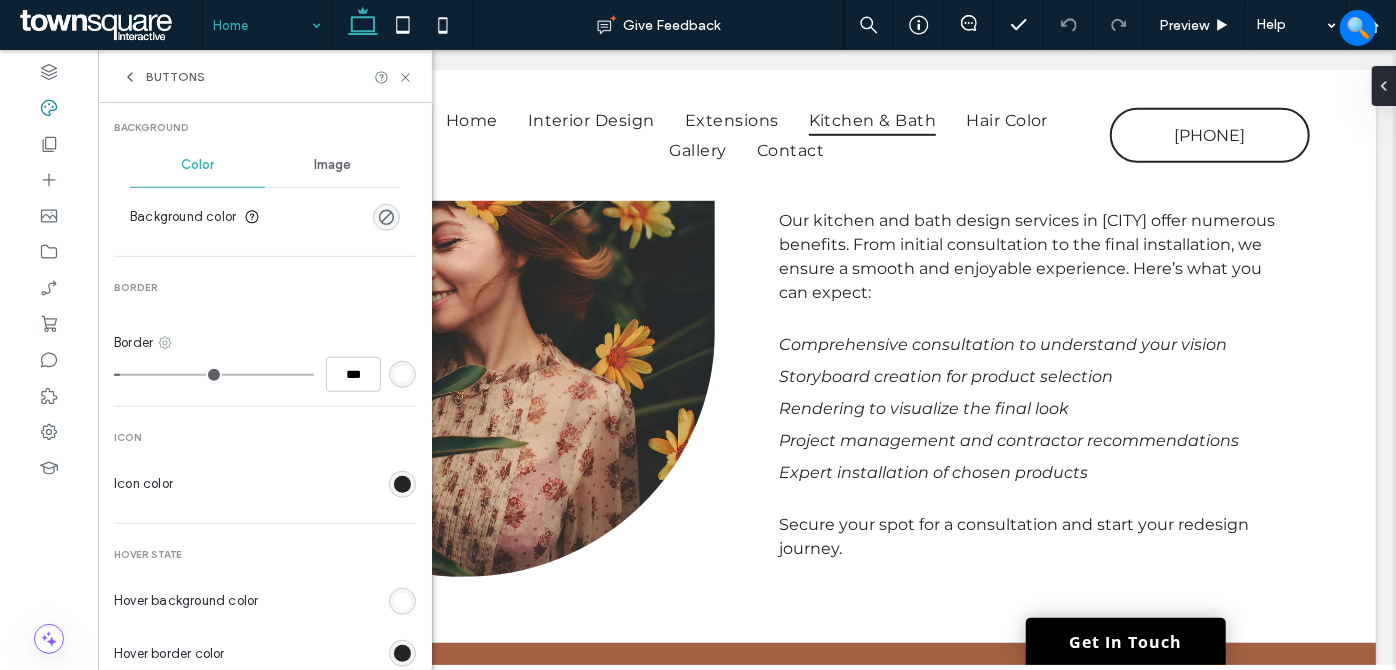 click 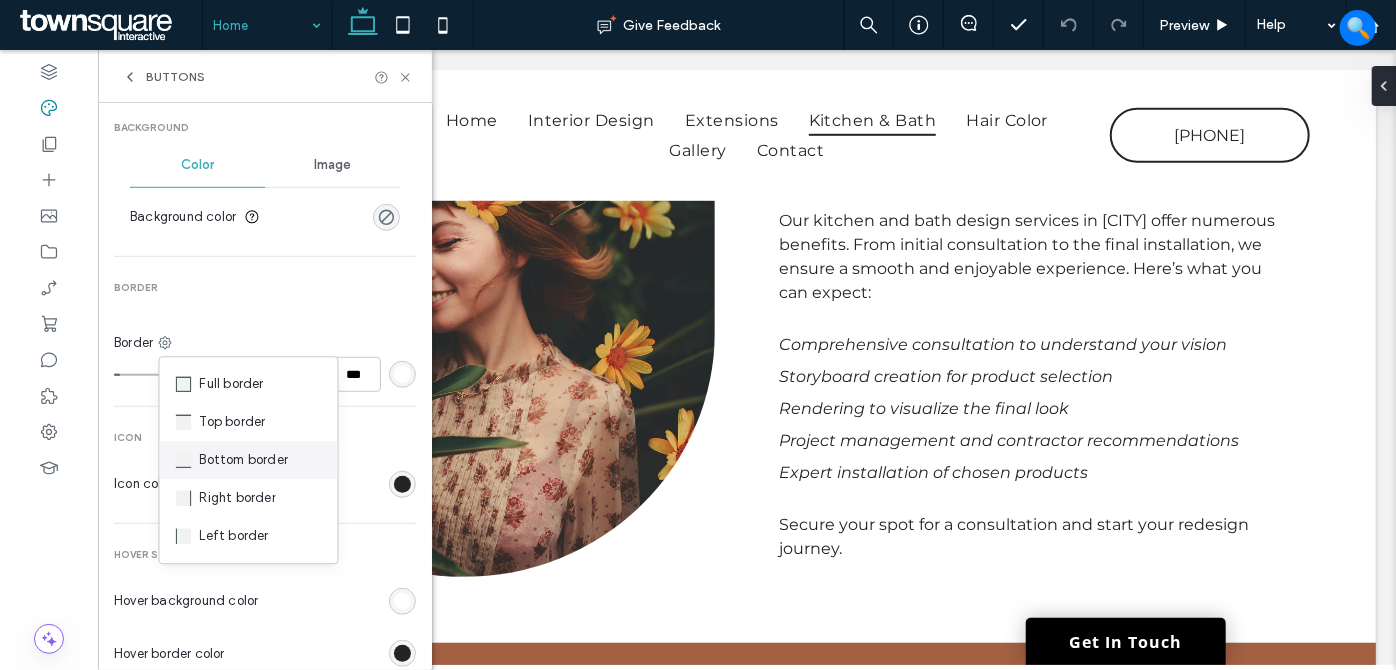 click on "Bottom border" at bounding box center (244, 460) 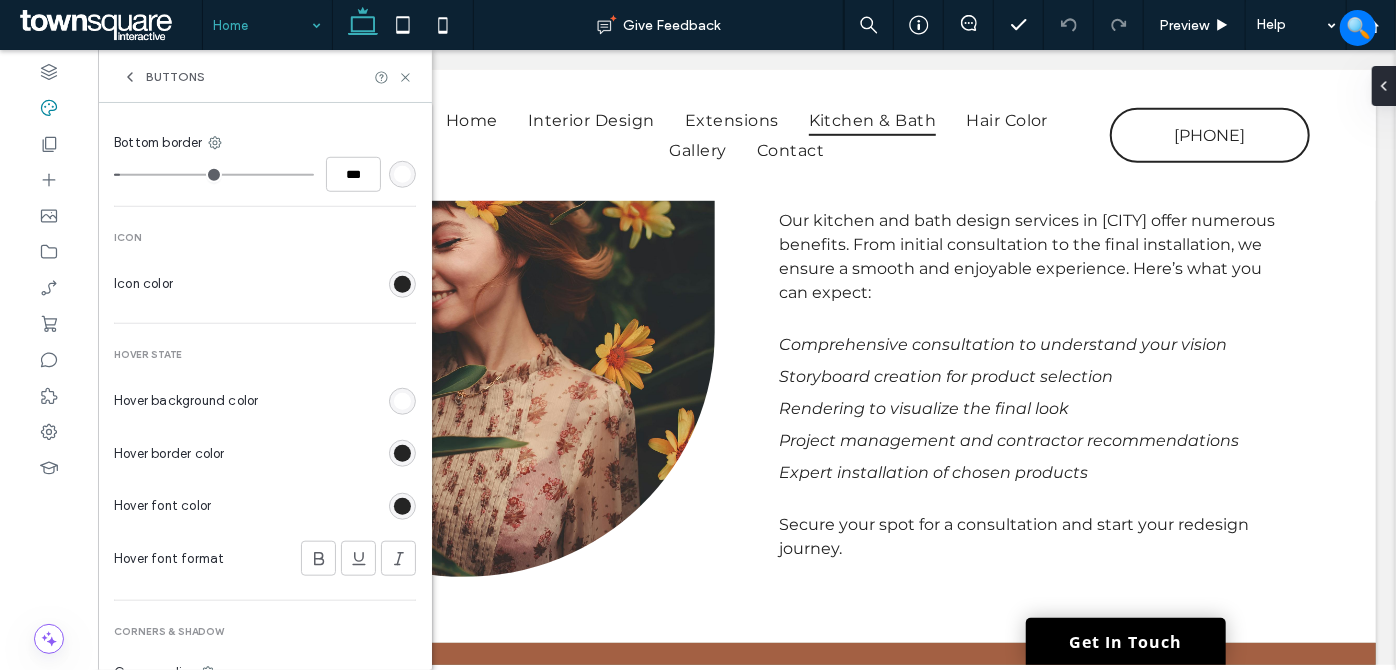 scroll, scrollTop: 696, scrollLeft: 0, axis: vertical 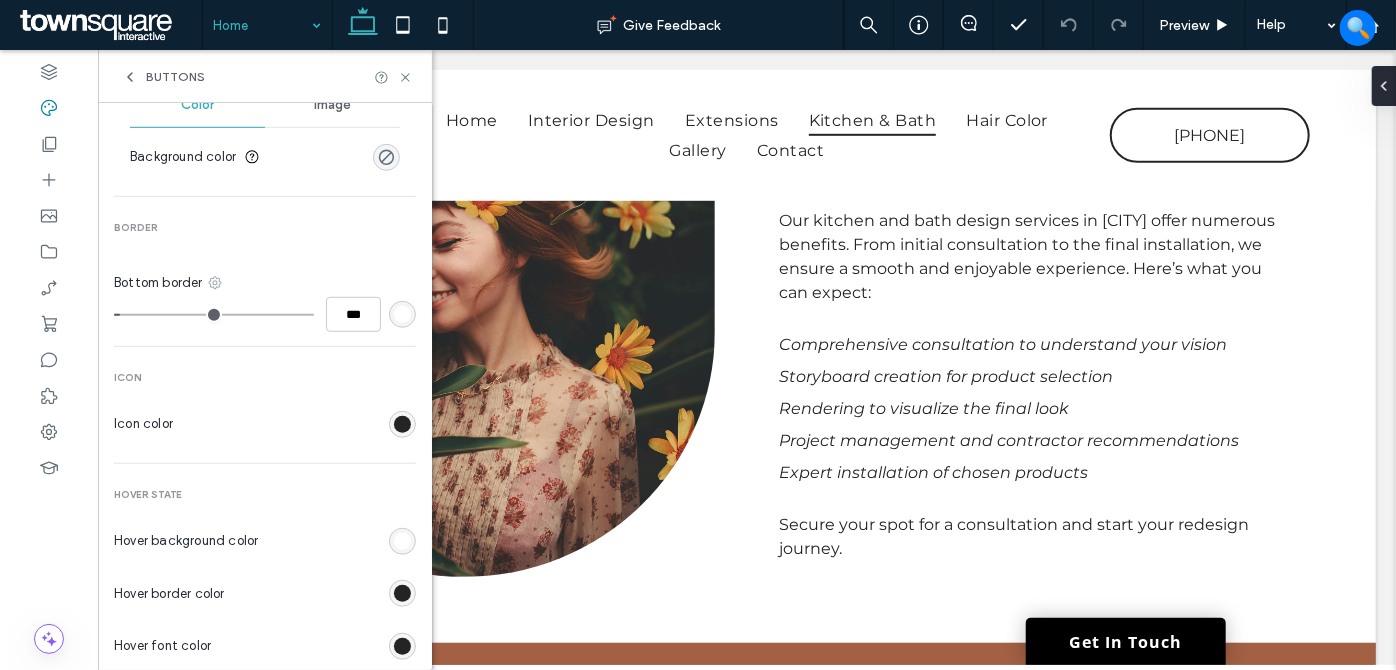 click 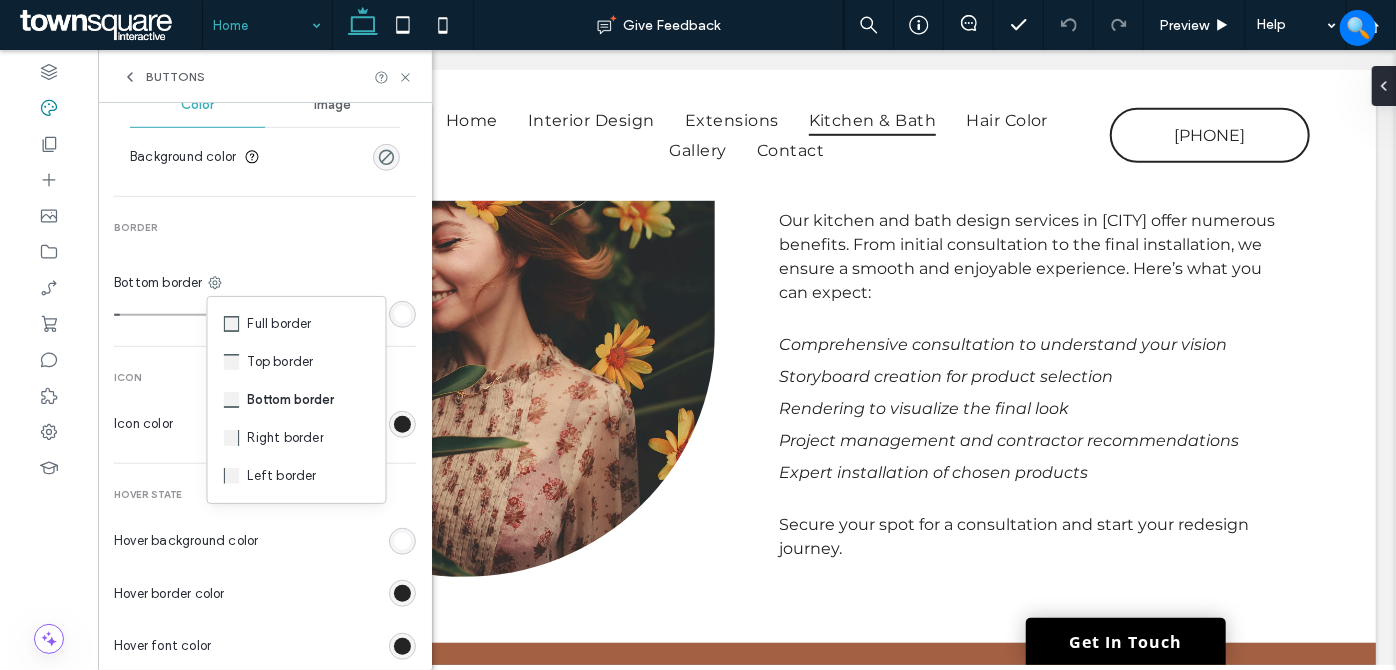 click on "Bottom border" at bounding box center (291, 400) 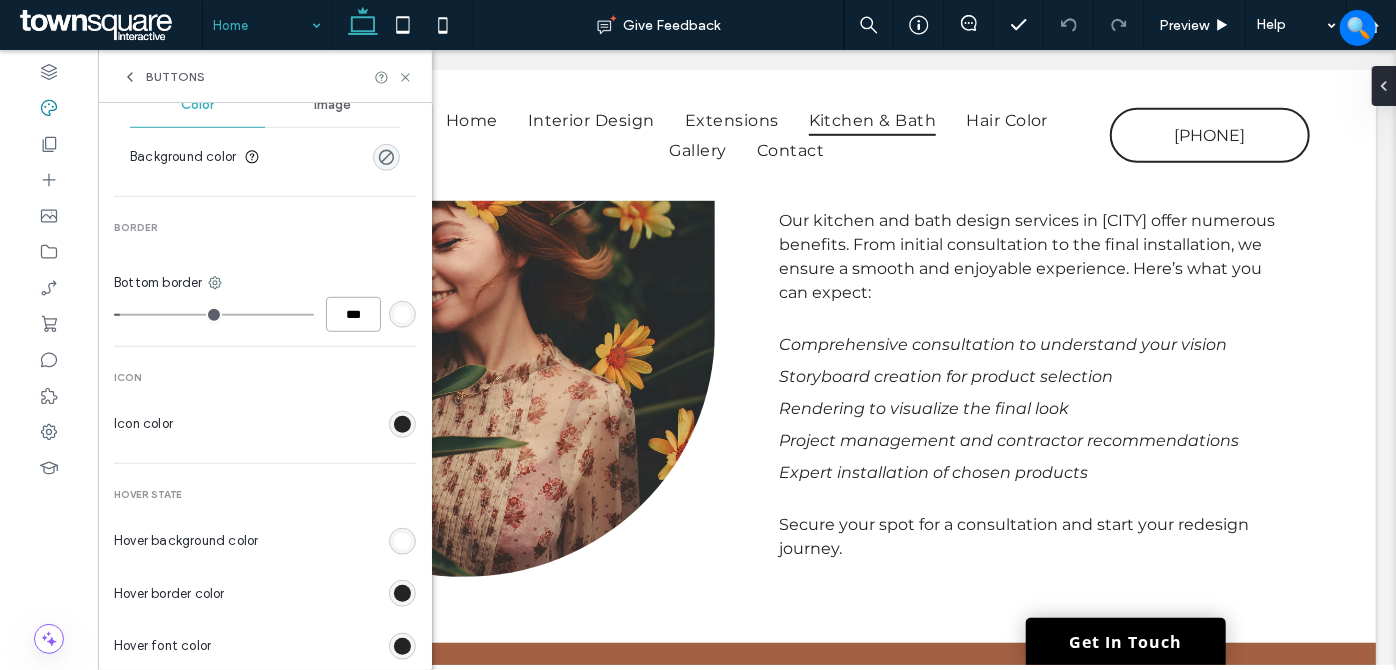 click on "***" at bounding box center [353, 314] 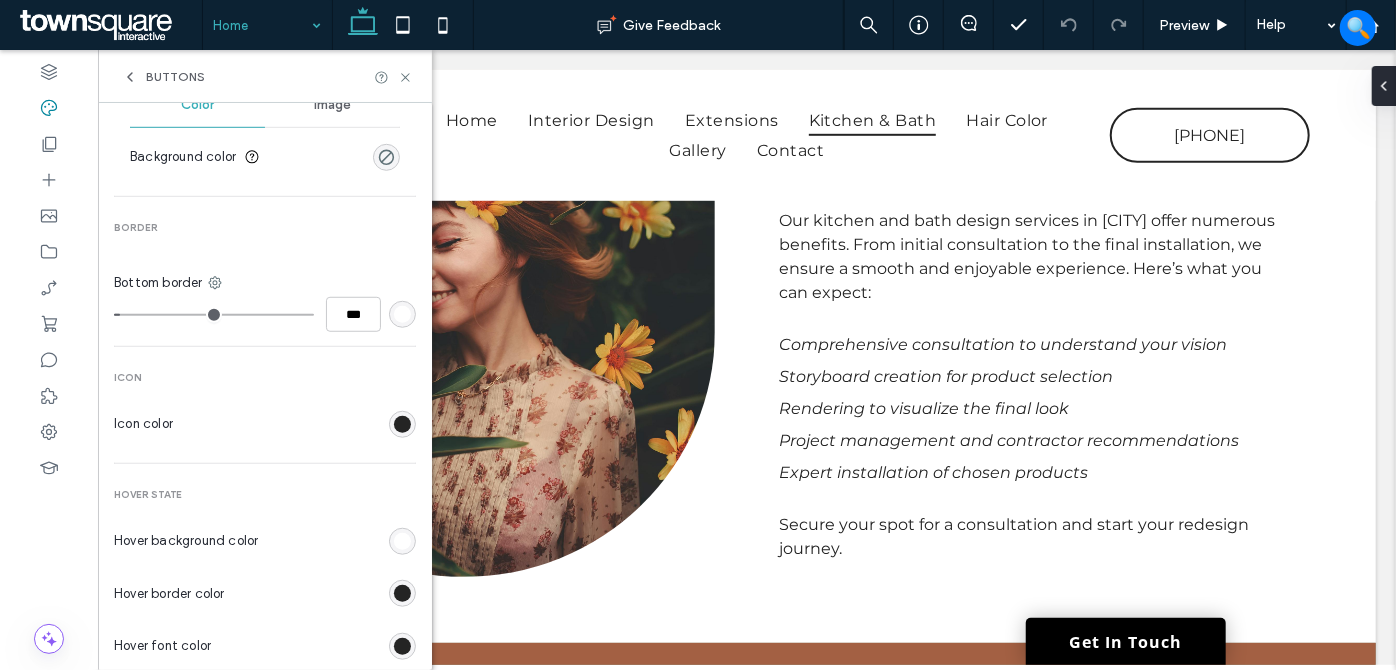type on "*" 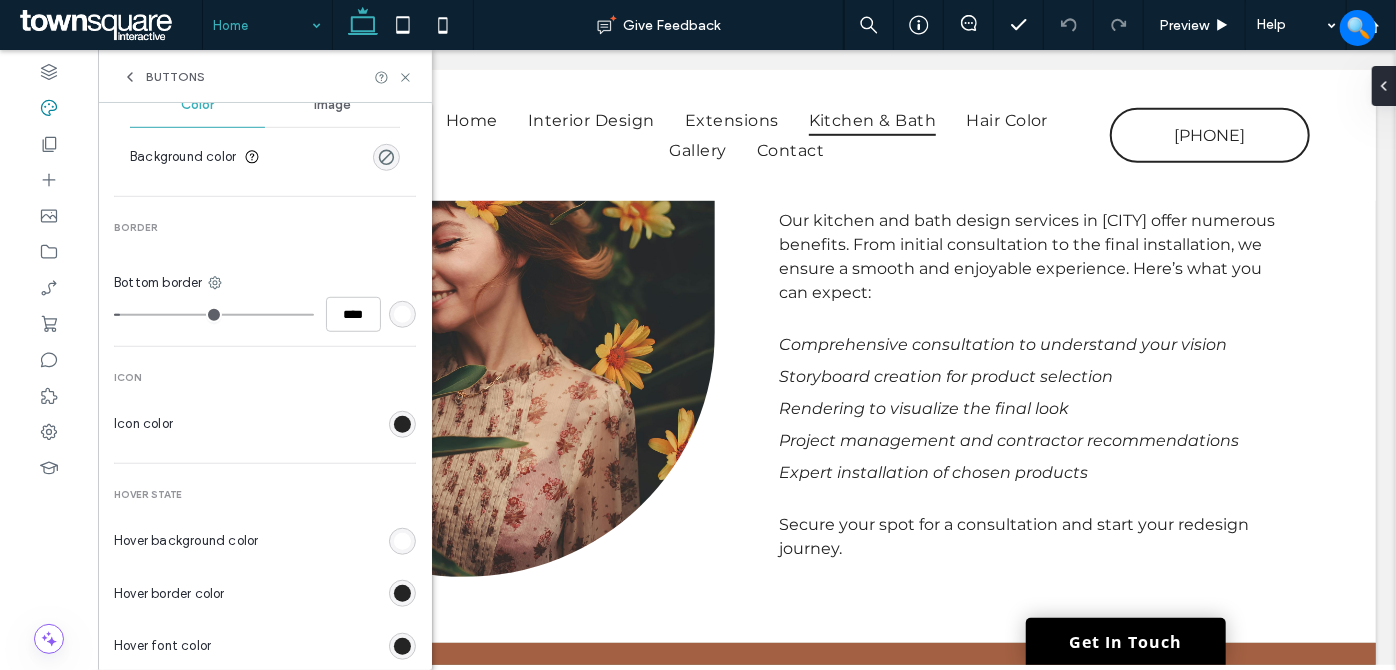 type on "**" 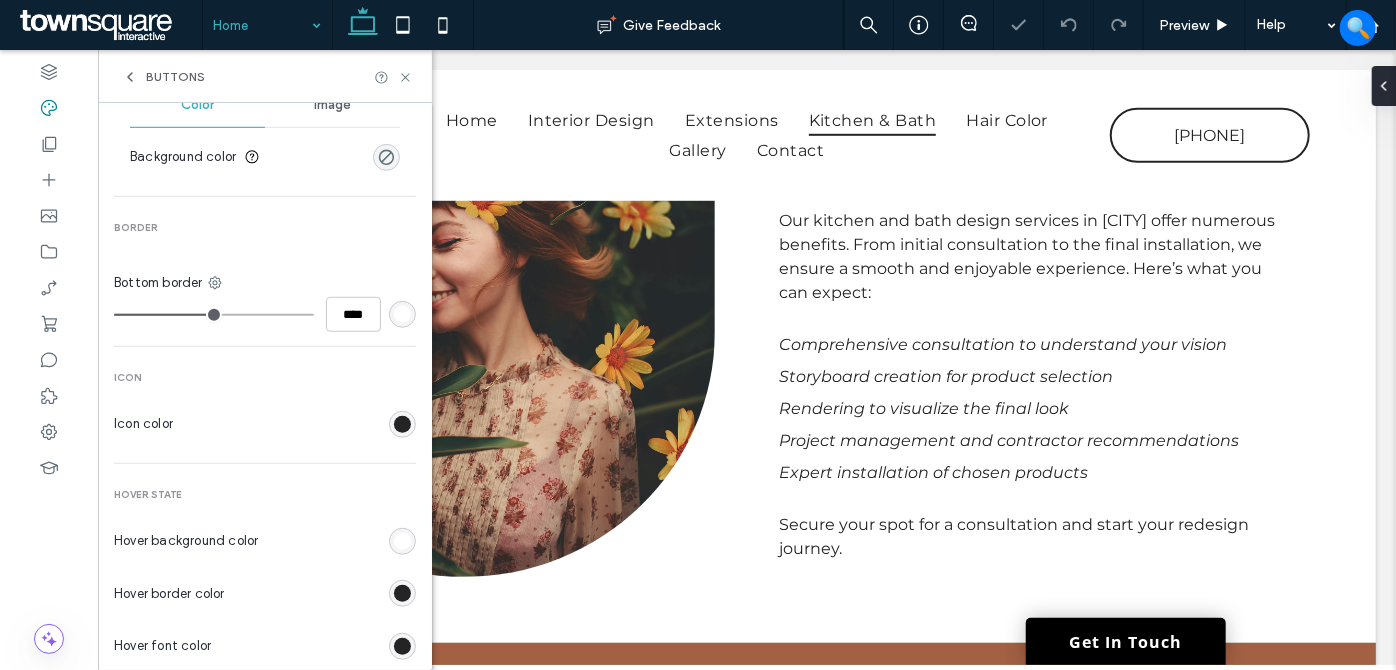 drag, startPoint x: 120, startPoint y: 305, endPoint x: 206, endPoint y: 306, distance: 86.00581 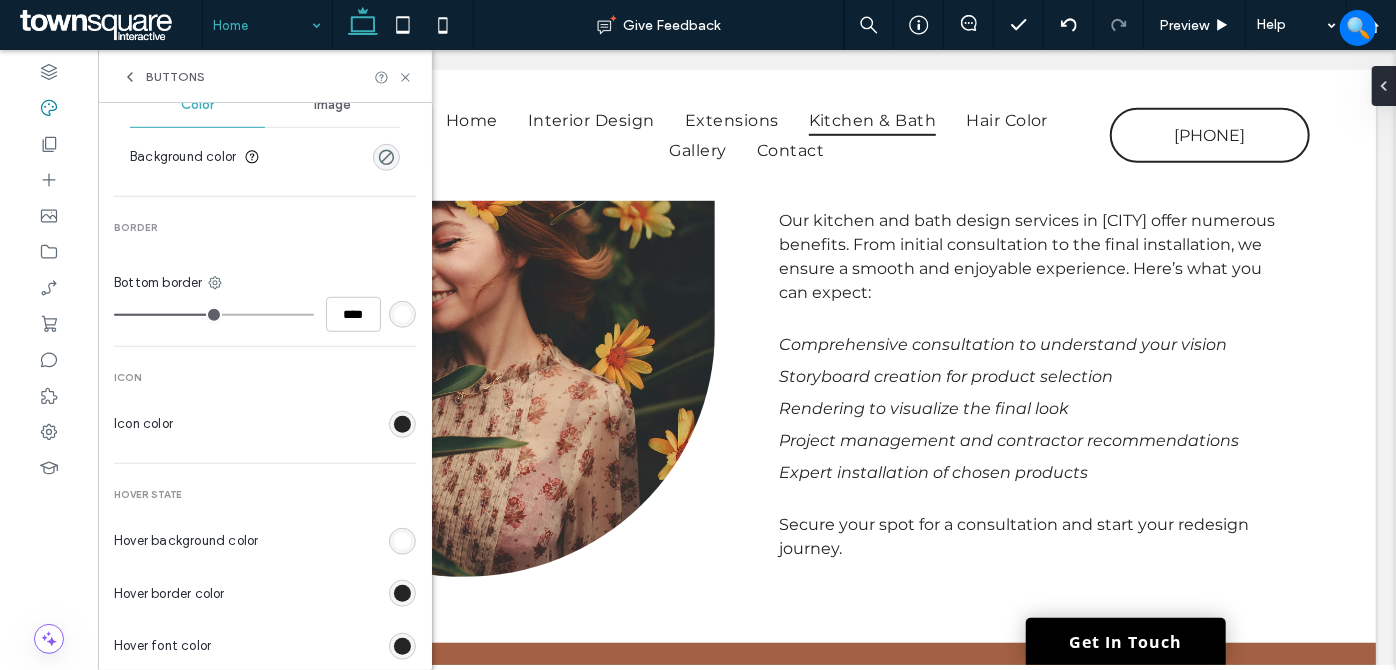 scroll, scrollTop: 969, scrollLeft: 0, axis: vertical 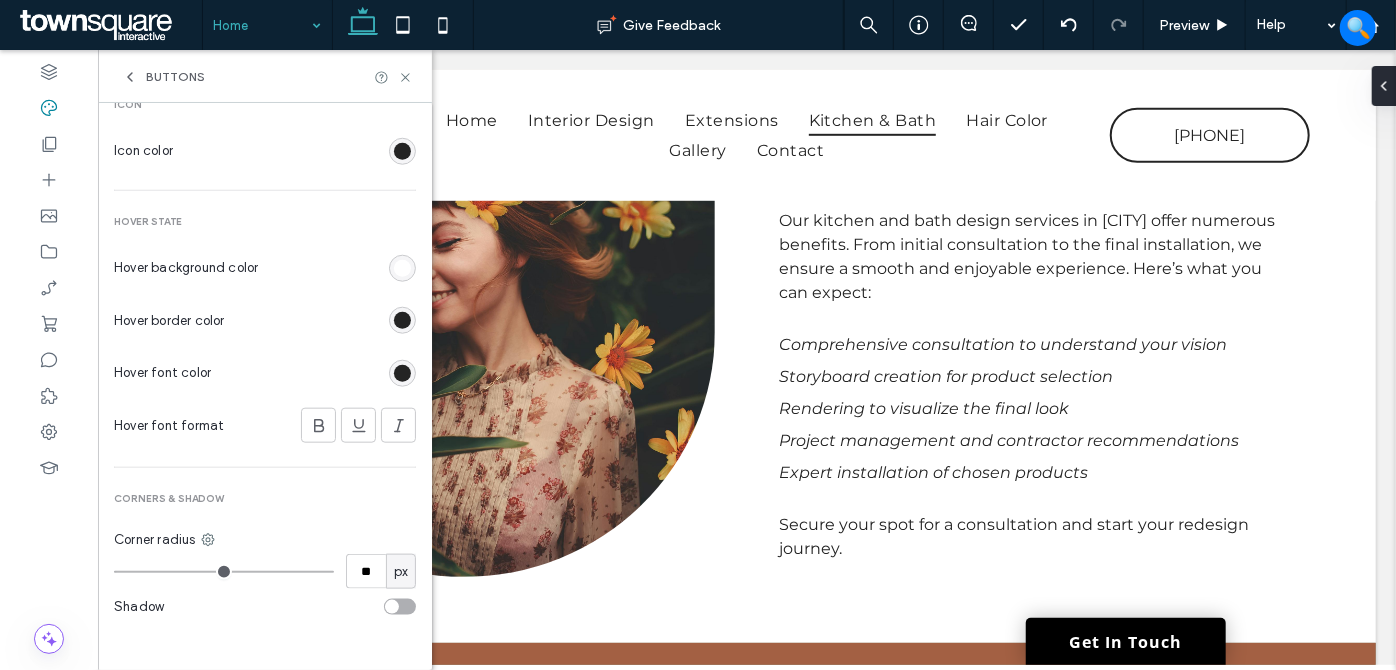 type on "**" 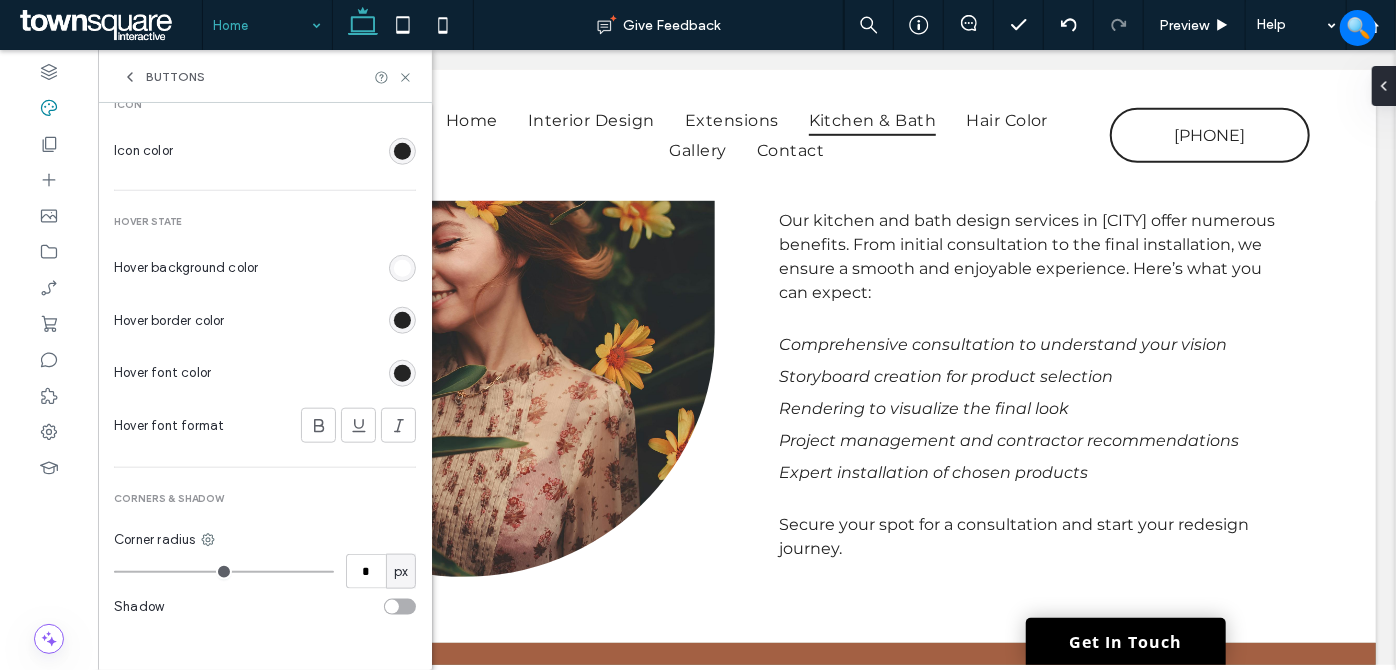 type on "*" 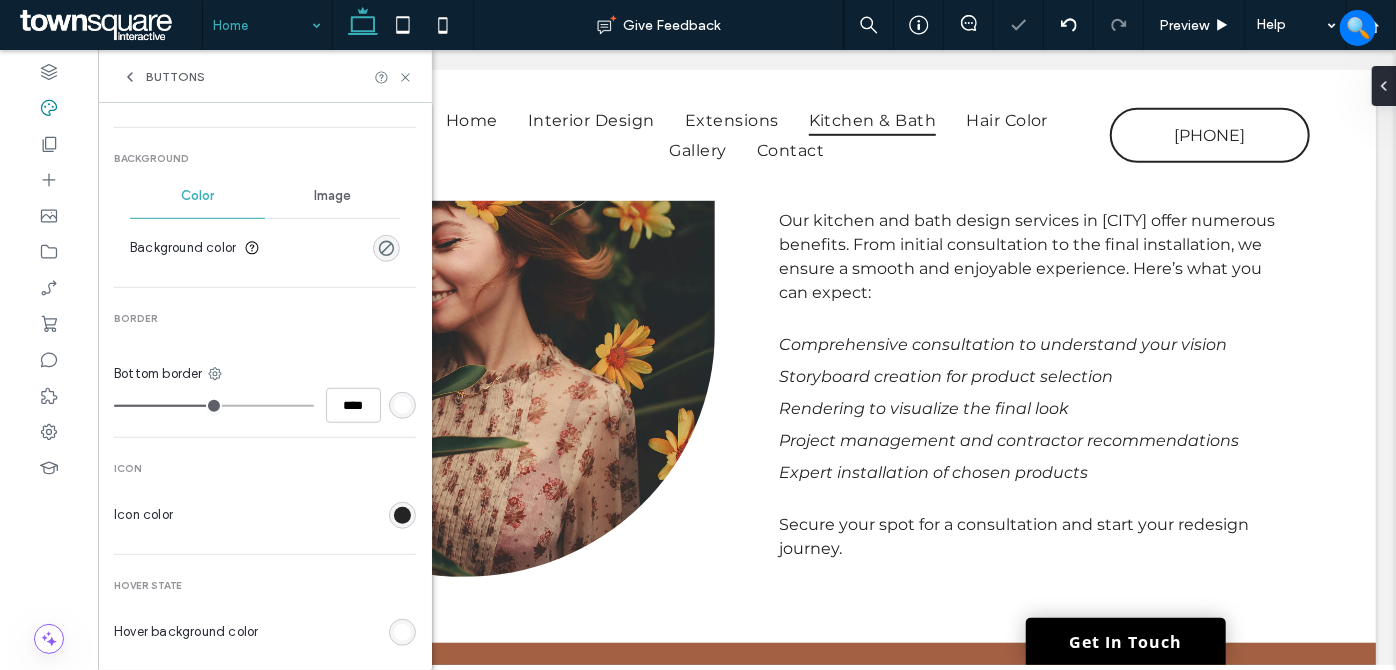 scroll, scrollTop: 514, scrollLeft: 0, axis: vertical 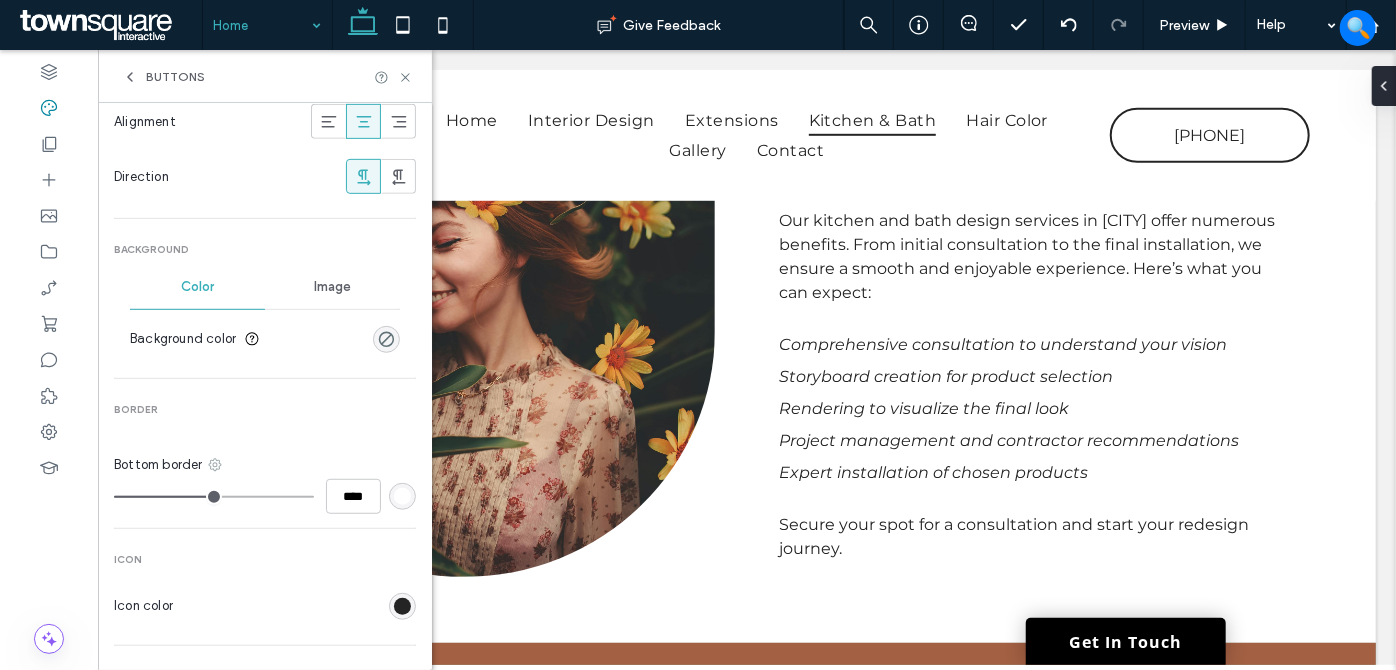 click 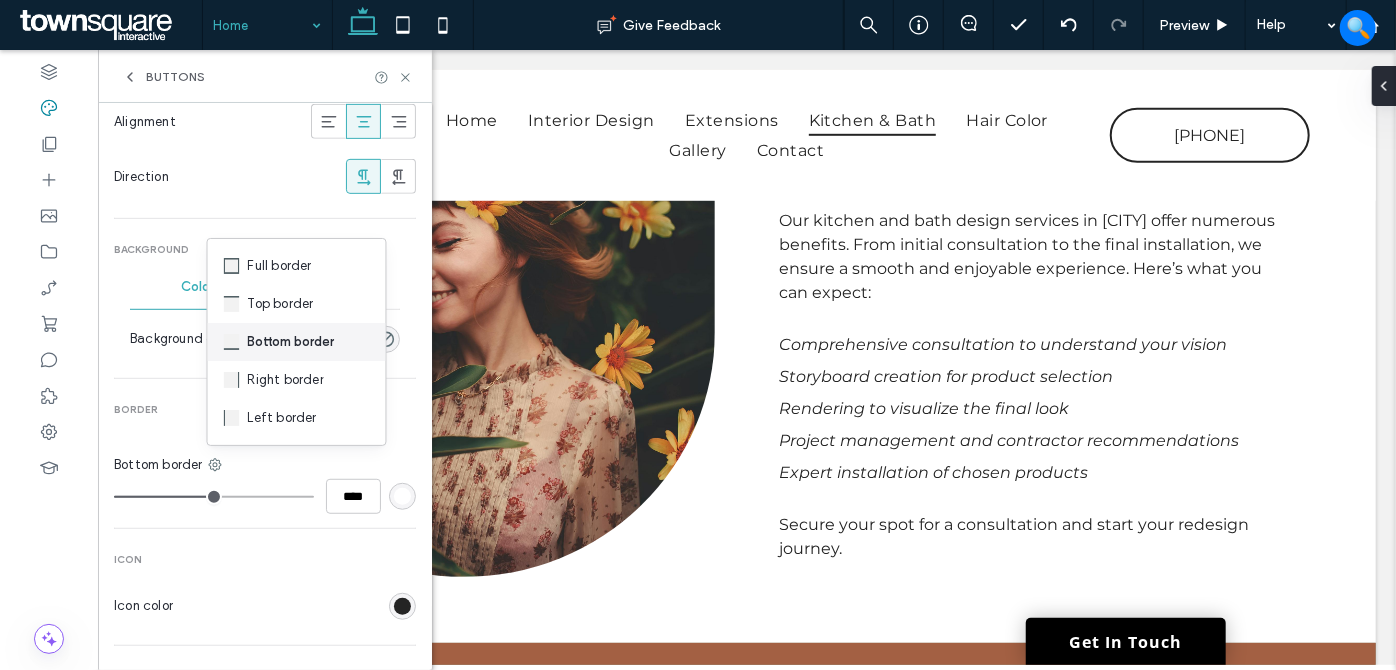 click on "Bottom border" at bounding box center (291, 342) 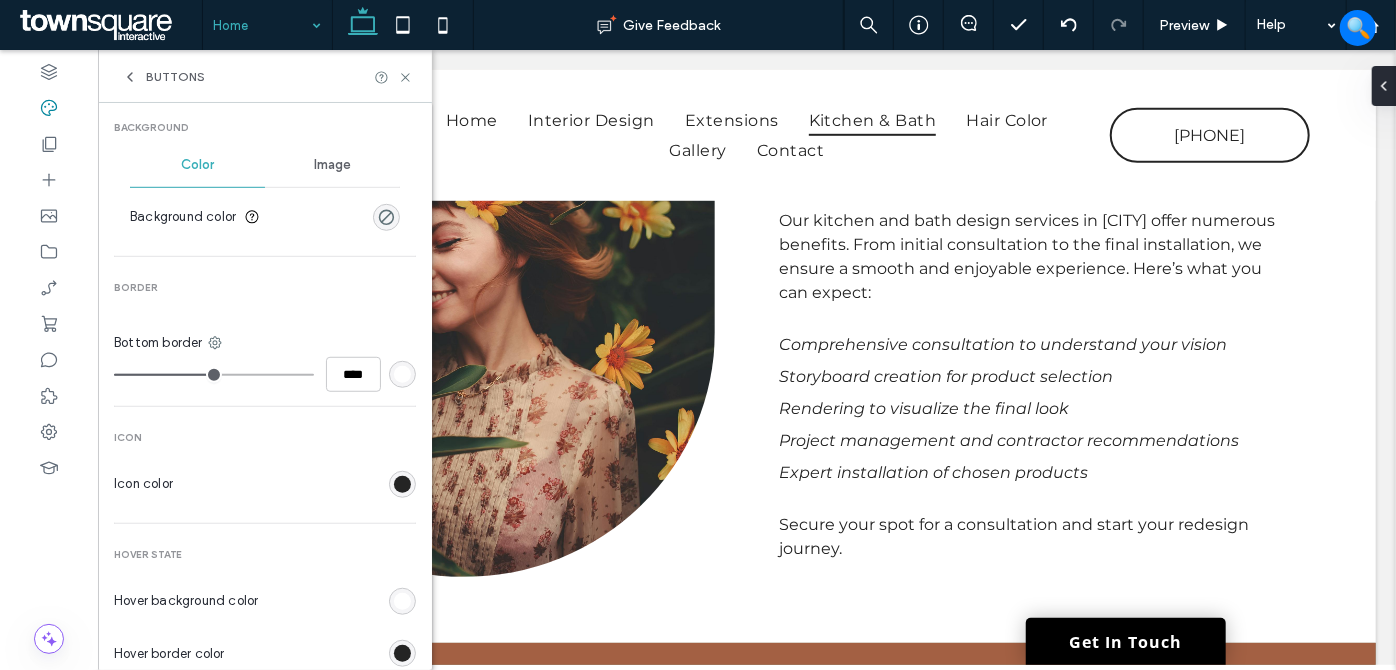 scroll, scrollTop: 818, scrollLeft: 0, axis: vertical 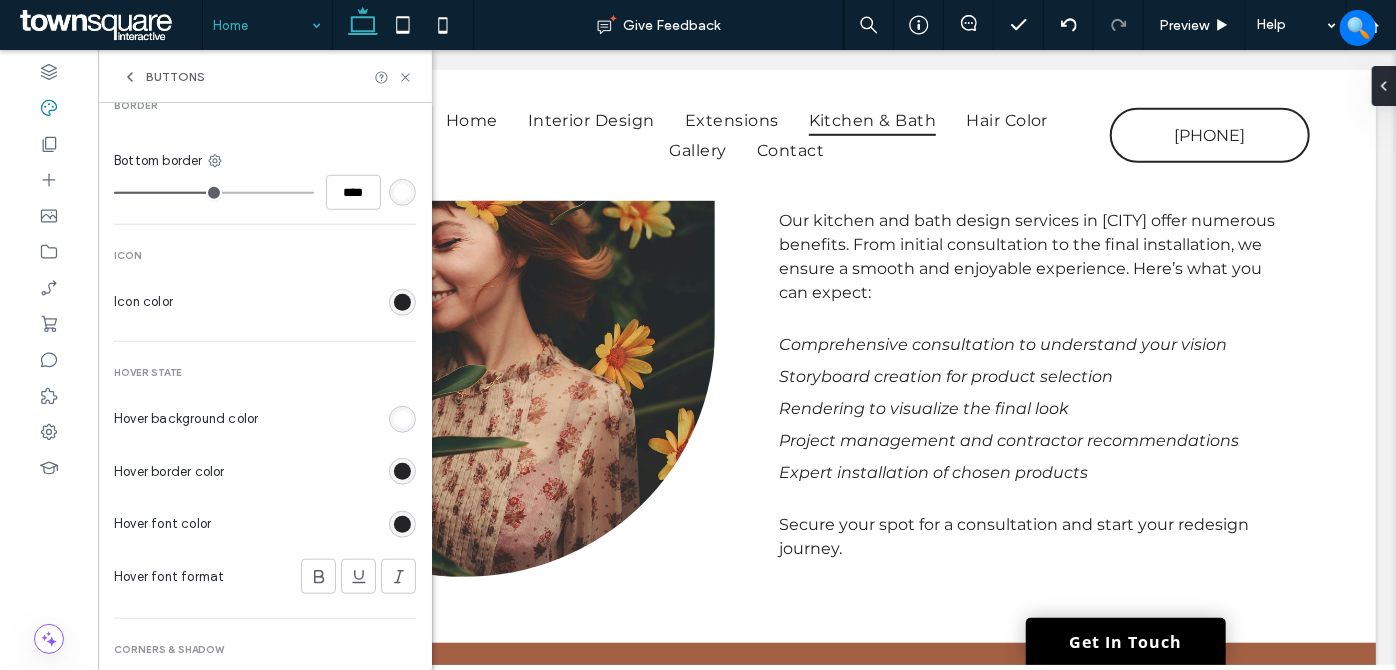 click at bounding box center (402, 471) 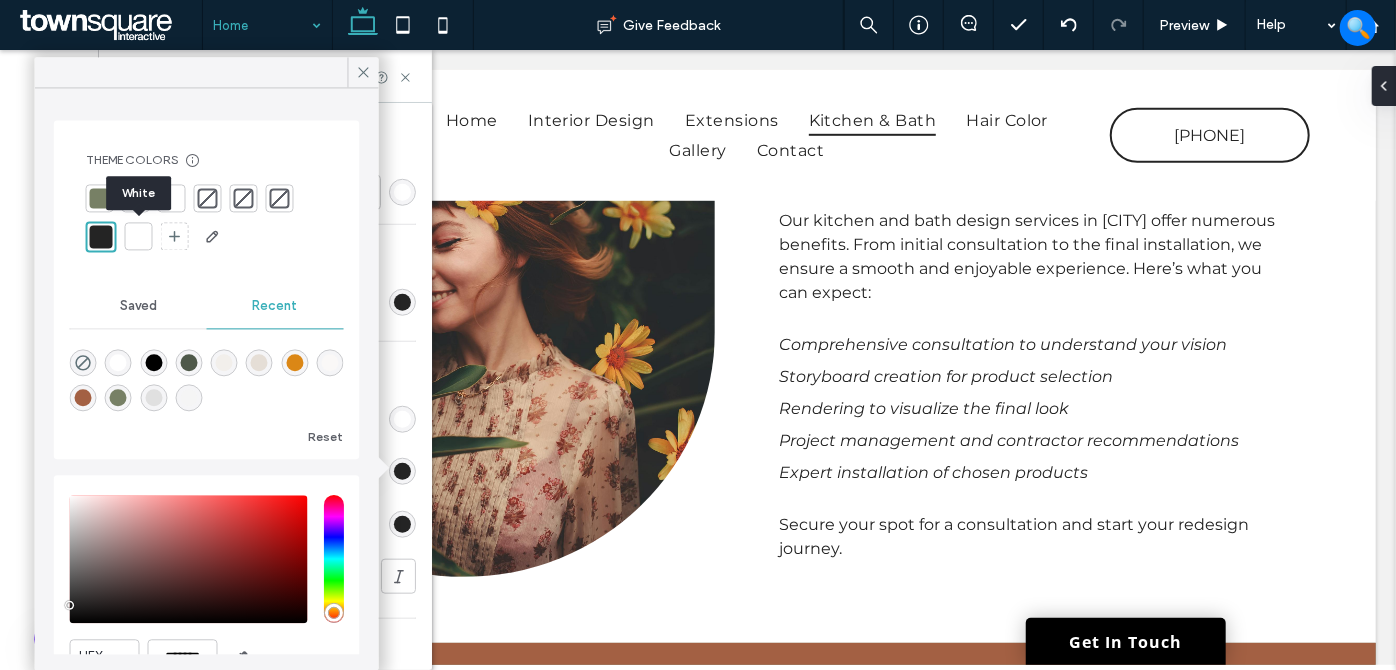 click at bounding box center (139, 236) 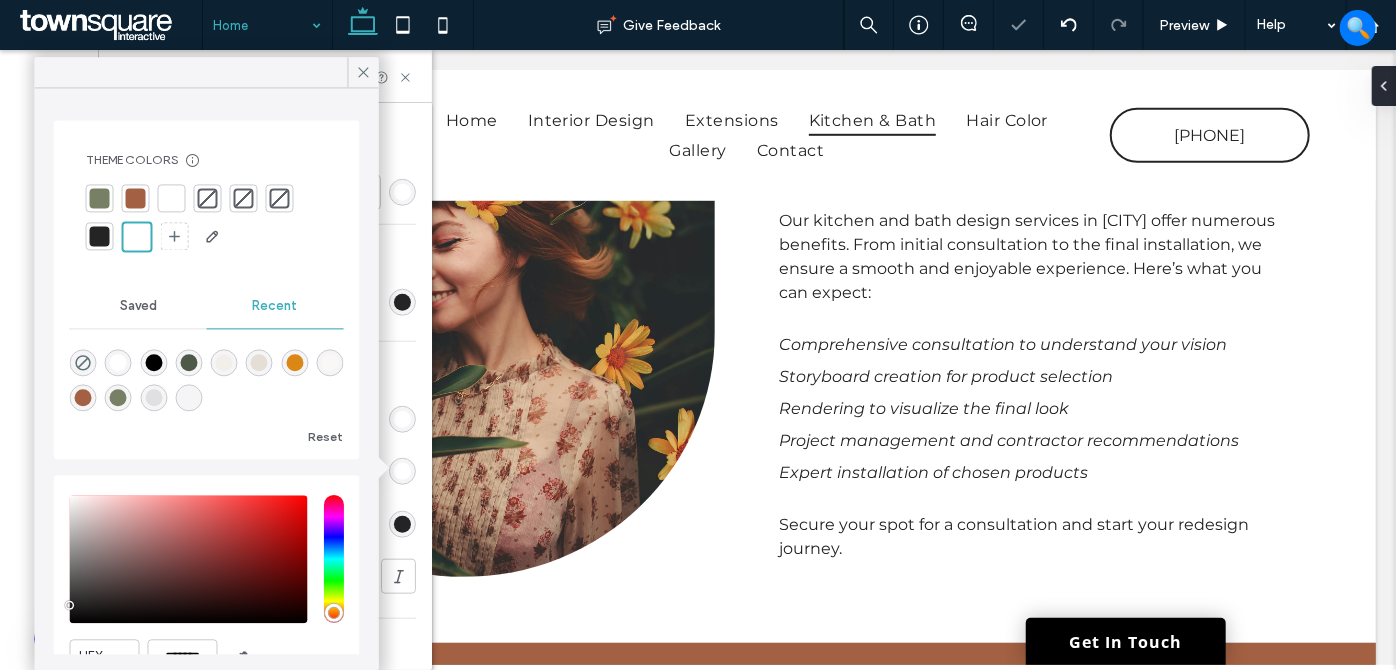click at bounding box center [100, 236] 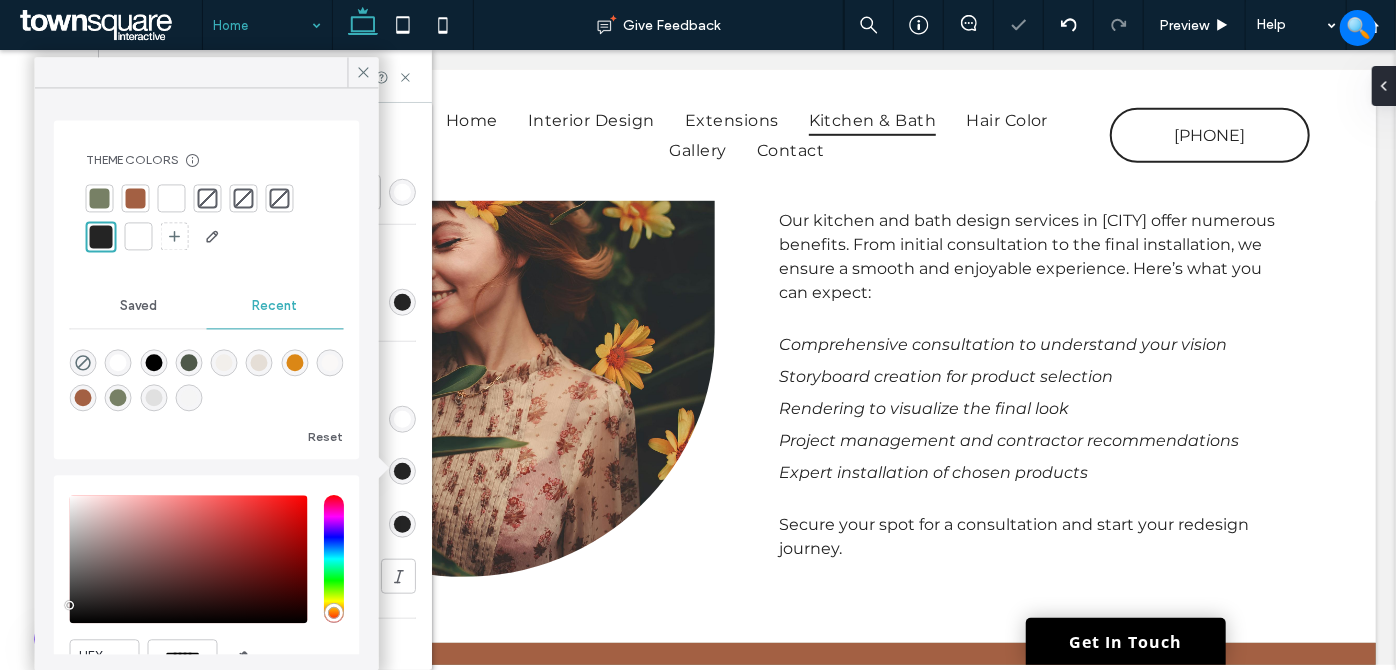 click at bounding box center (172, 198) 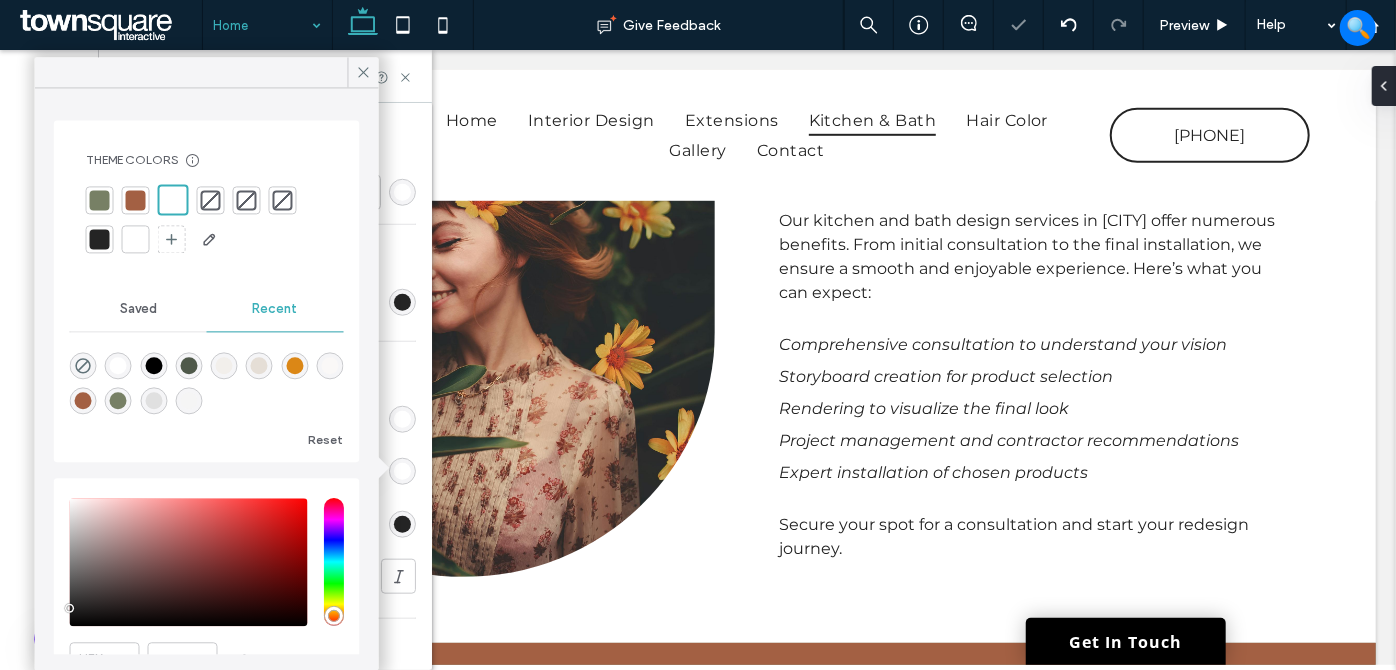 click at bounding box center (100, 239) 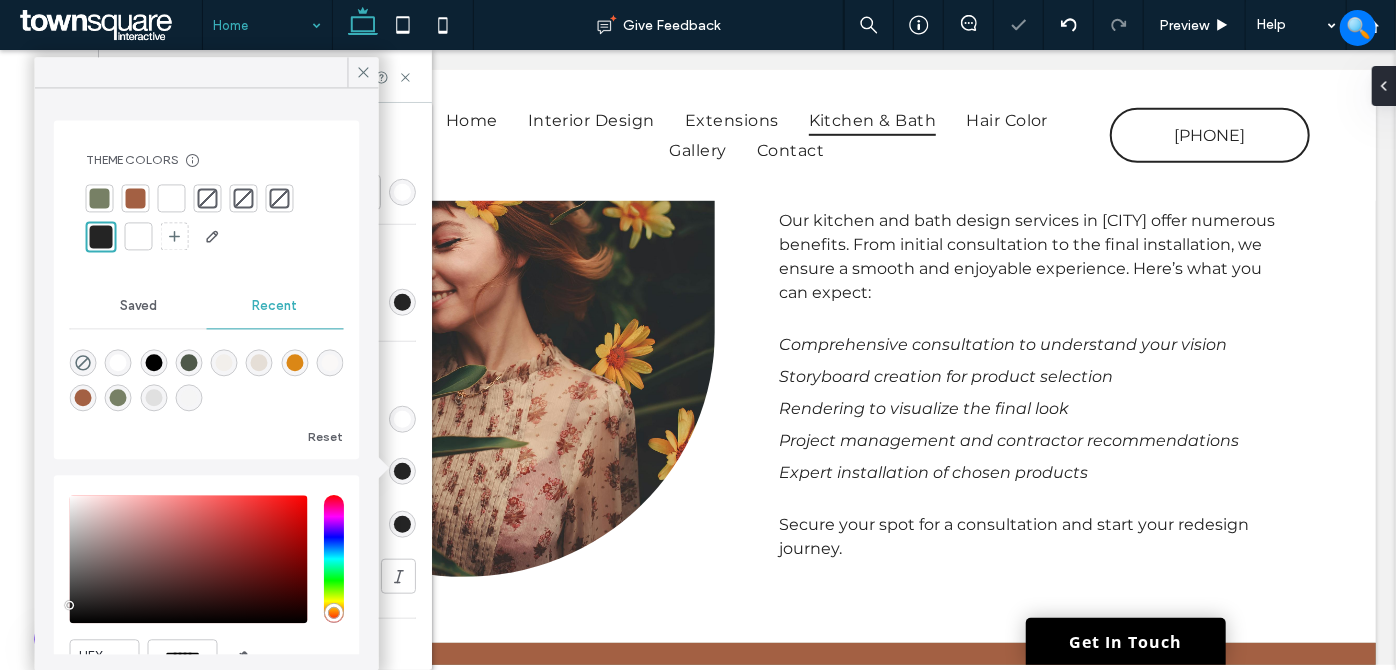 click 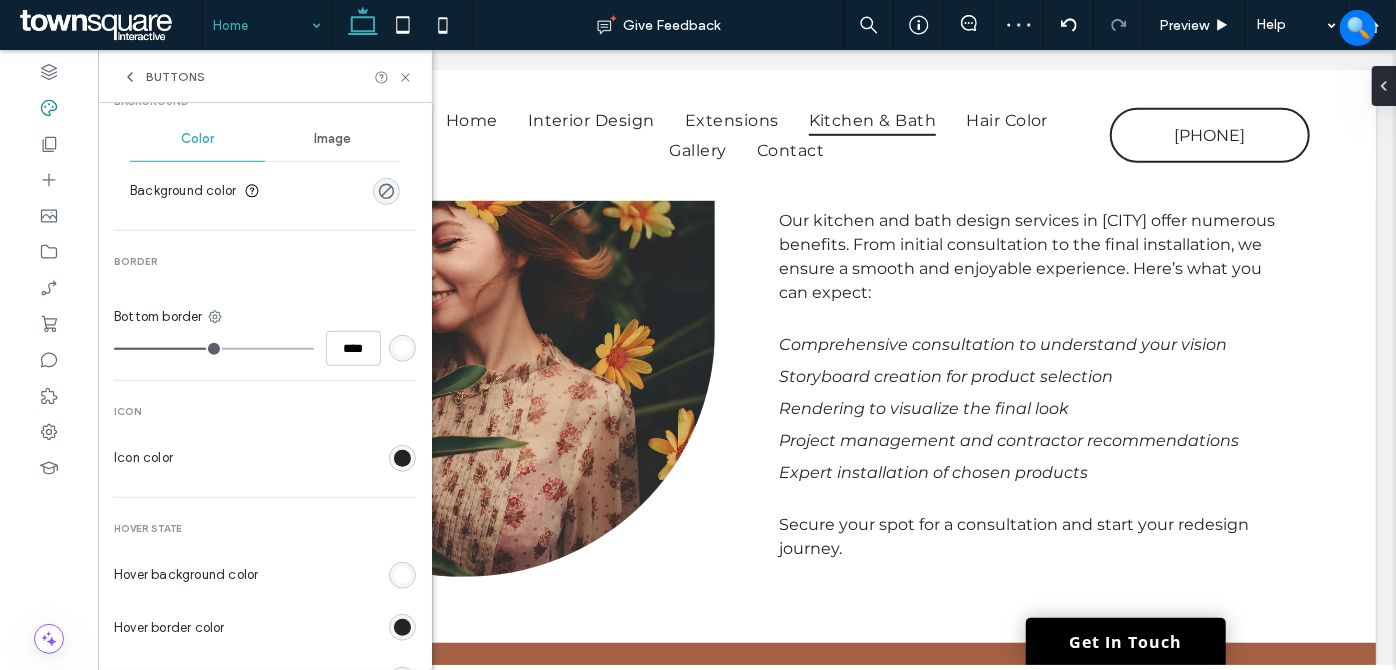 scroll, scrollTop: 545, scrollLeft: 0, axis: vertical 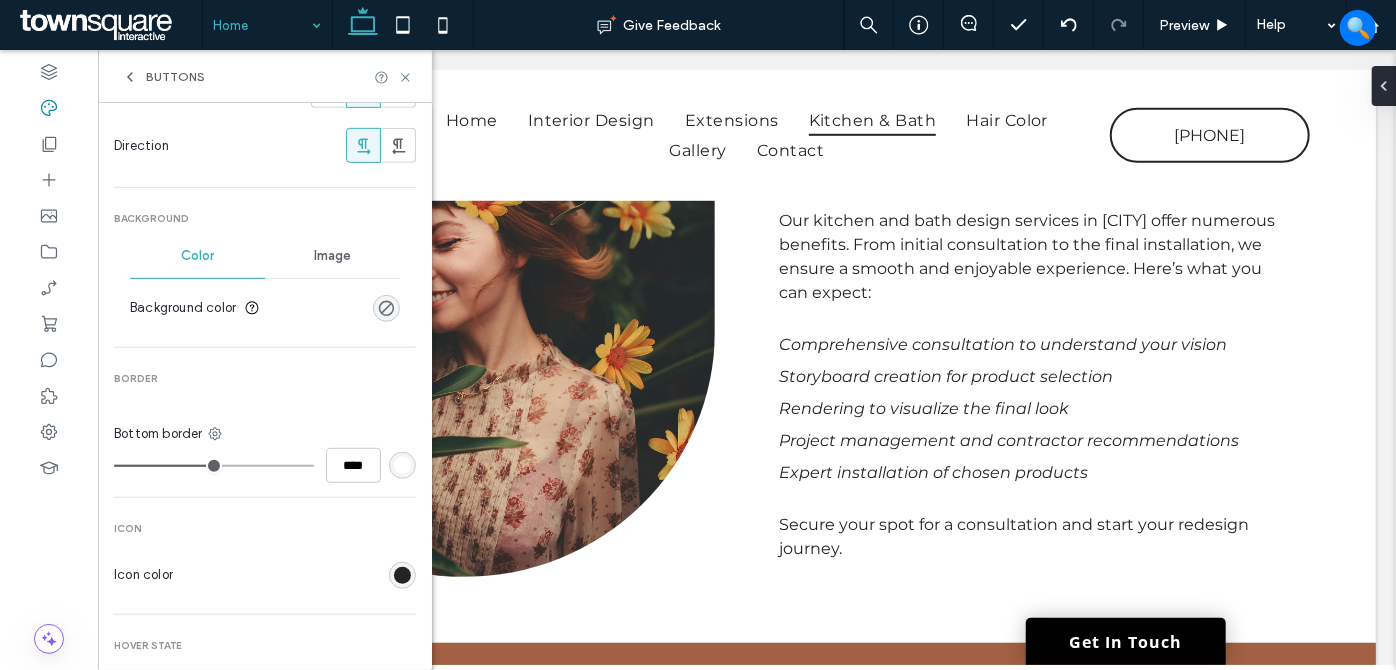 type on "**" 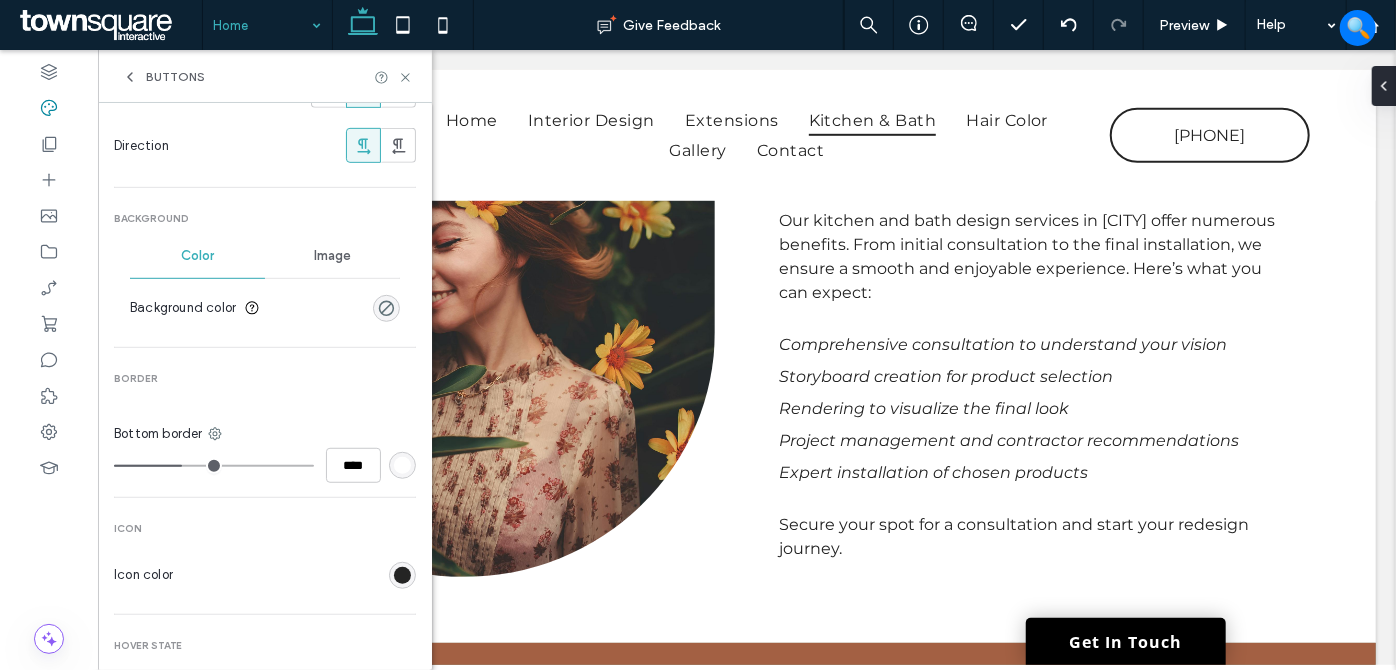 type on "**" 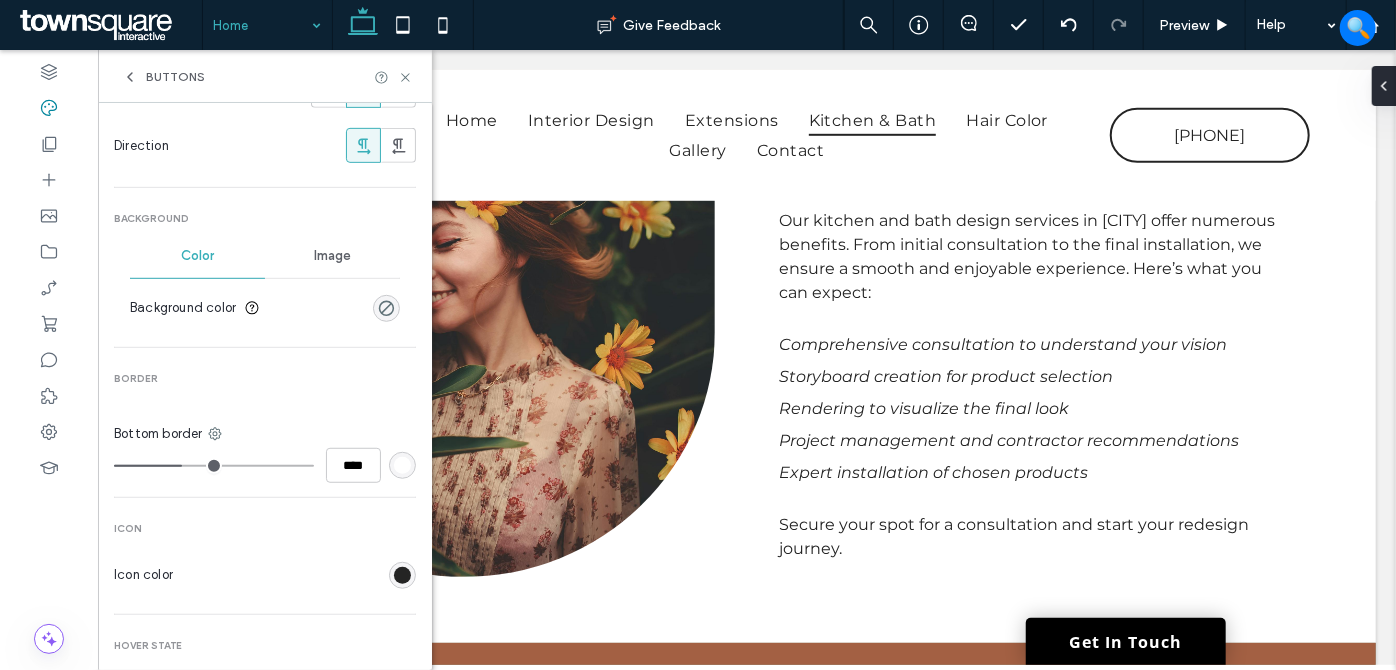 type on "**" 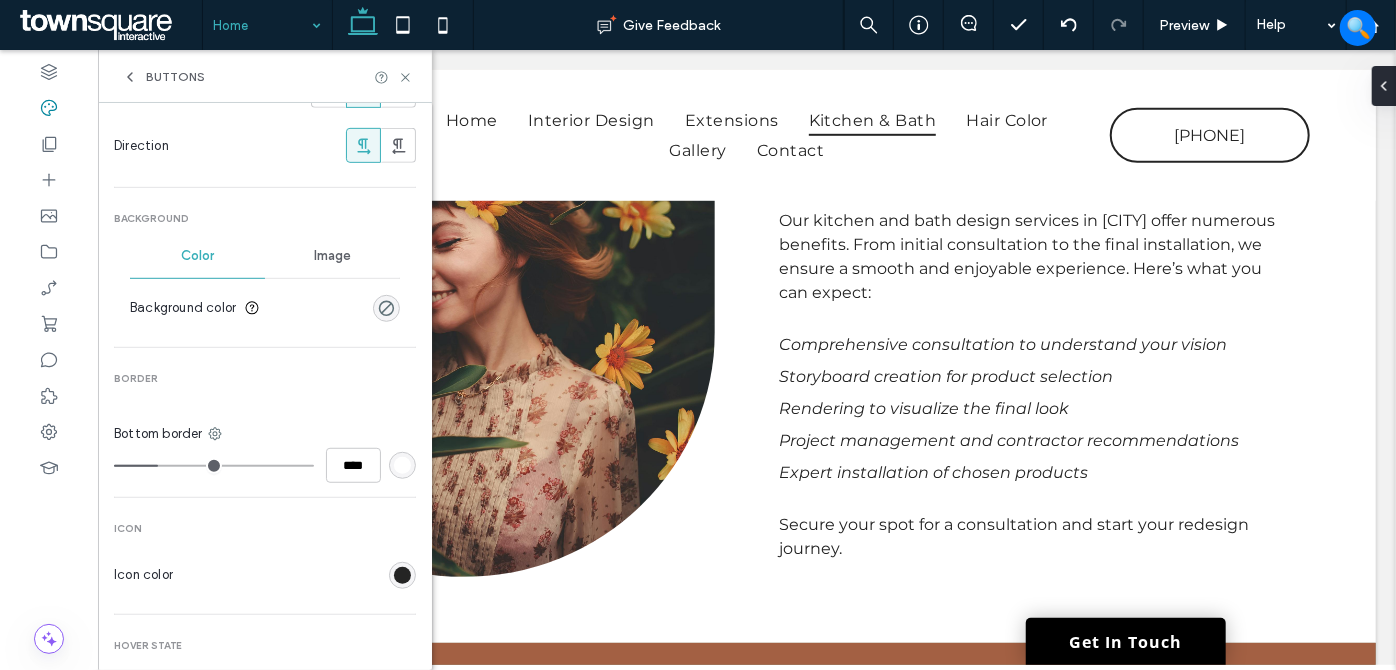 type on "**" 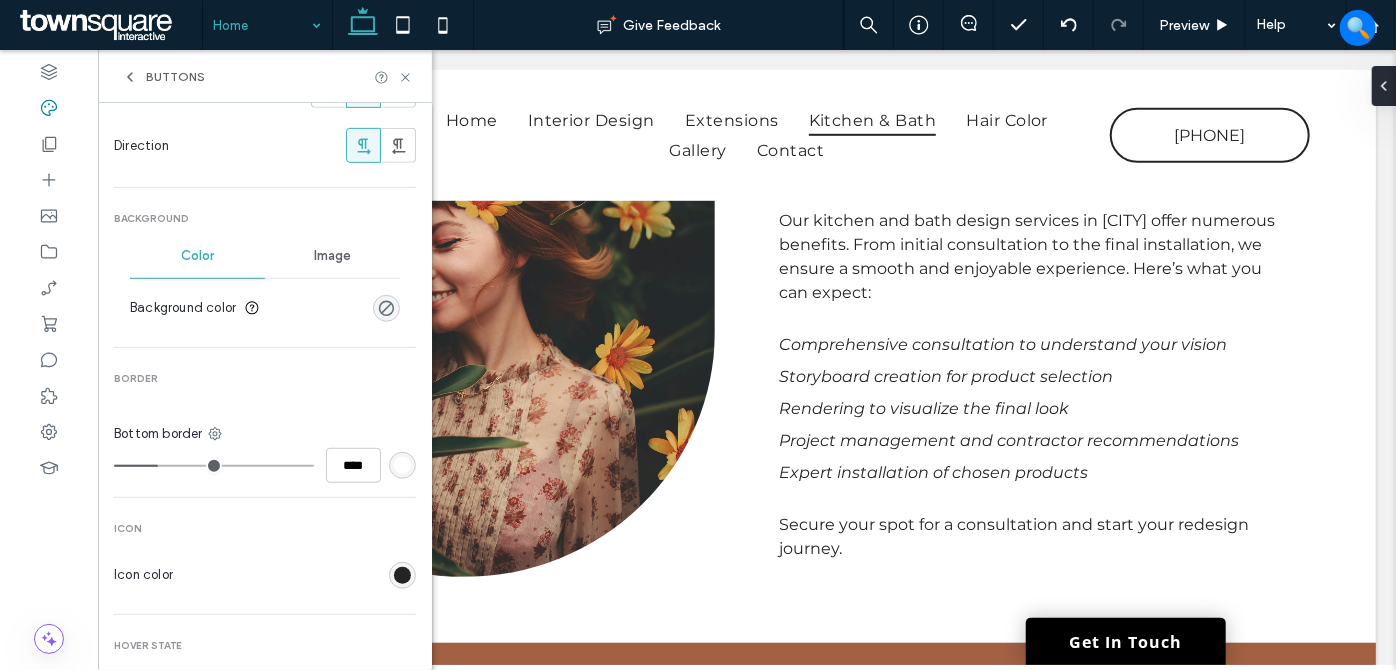 type on "****" 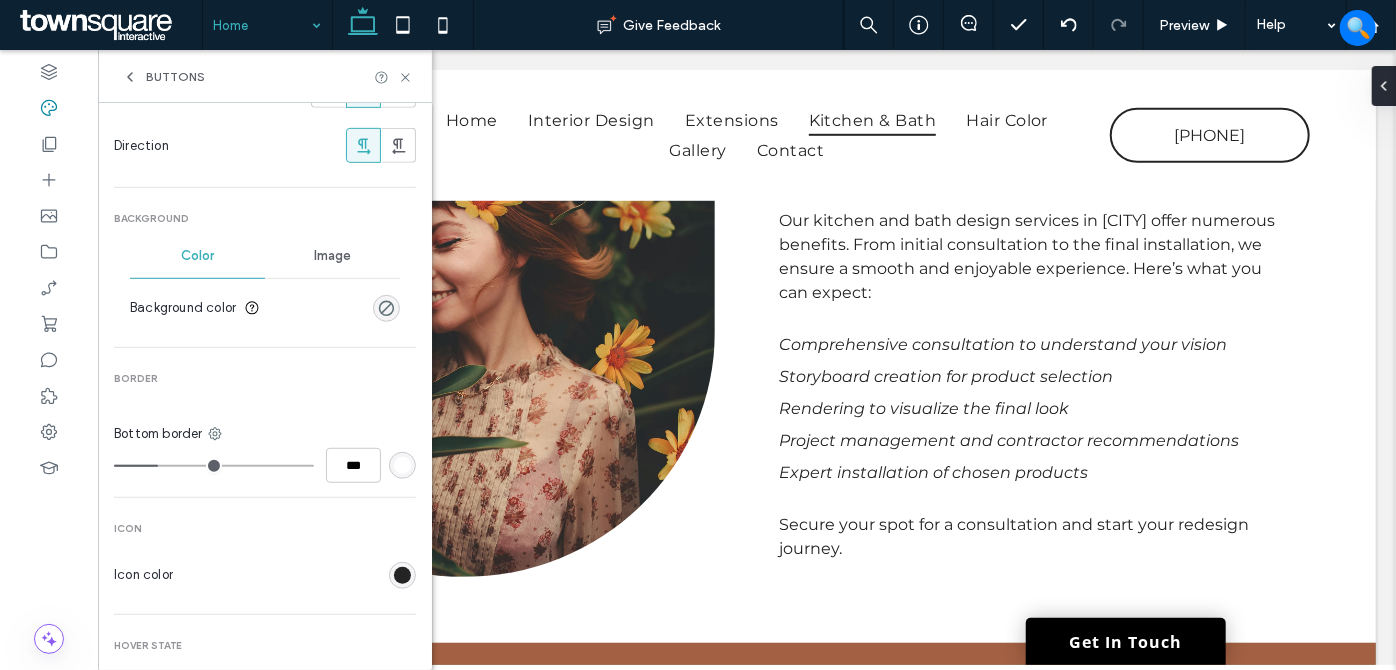 drag, startPoint x: 202, startPoint y: 459, endPoint x: 154, endPoint y: 457, distance: 48.04165 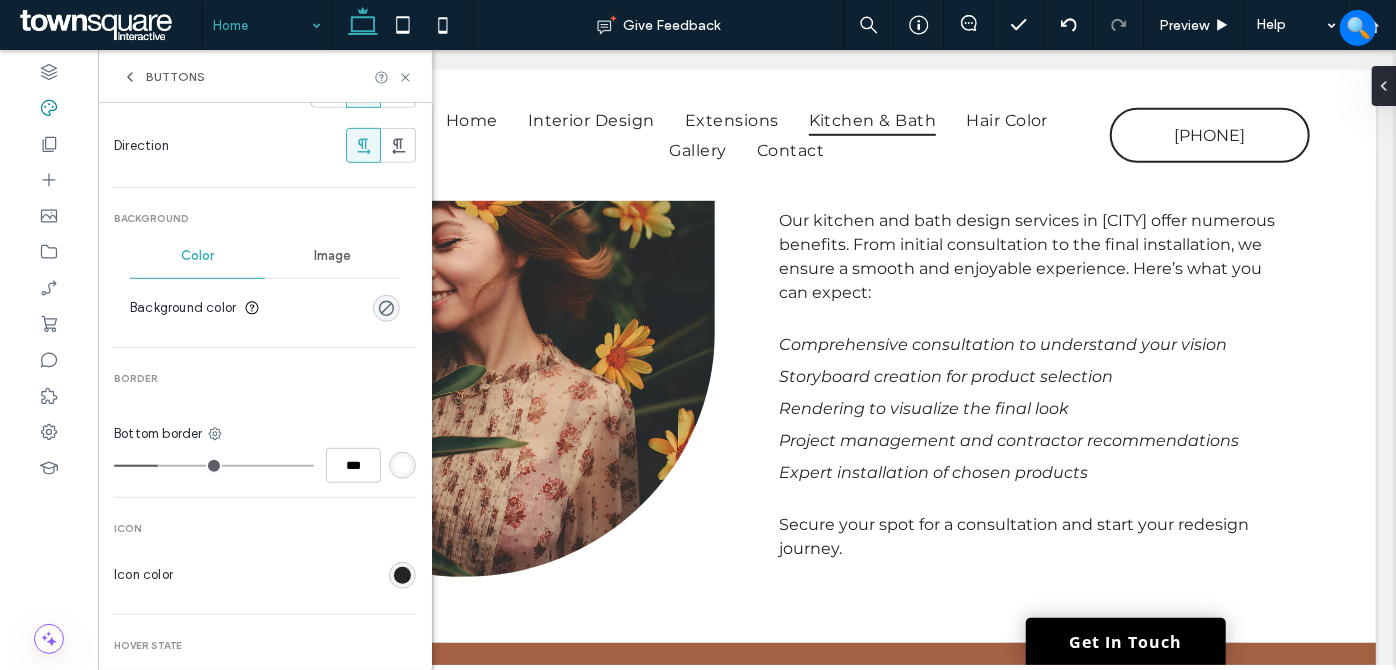 click at bounding box center [214, 466] 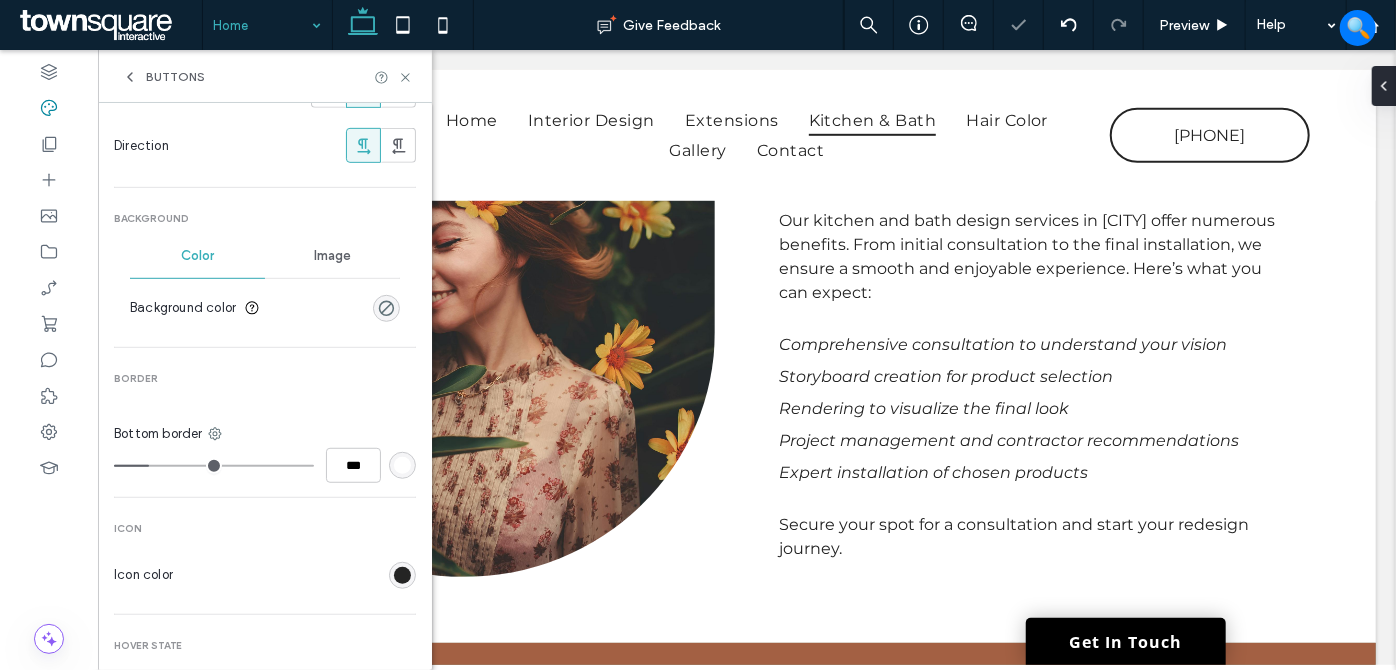 type on "*" 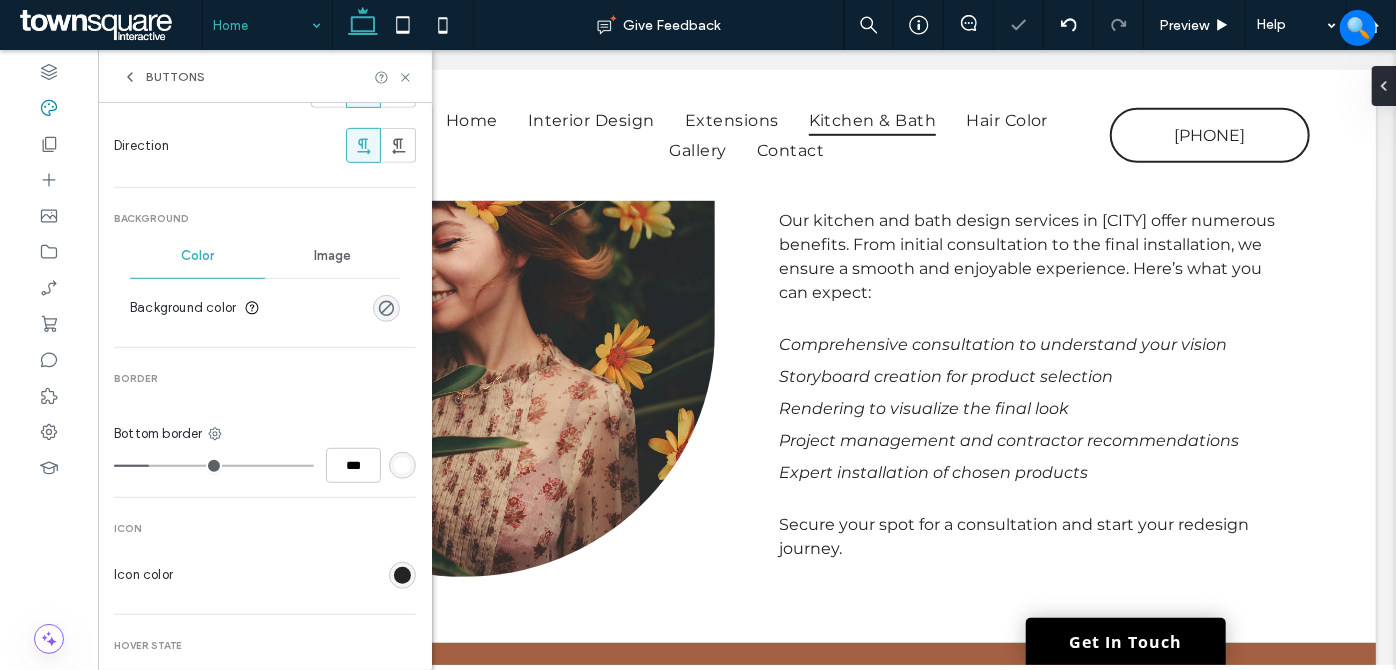 type on "***" 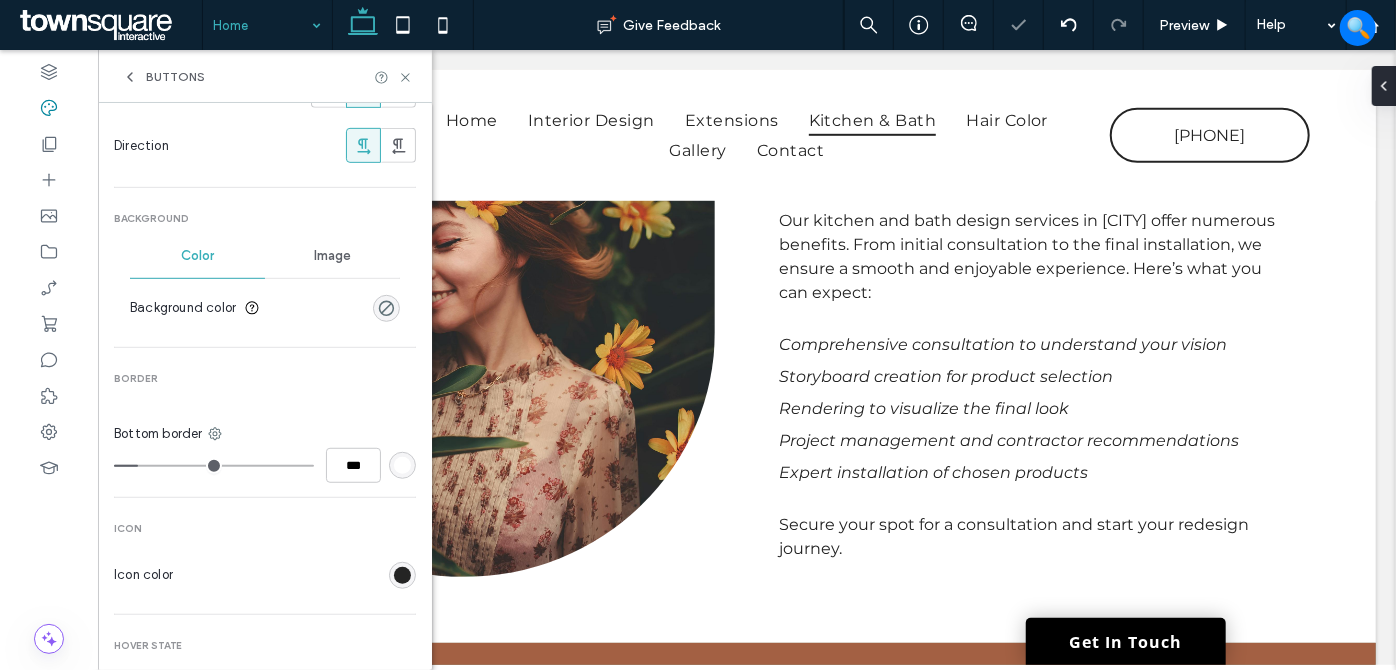 drag, startPoint x: 154, startPoint y: 457, endPoint x: 144, endPoint y: 456, distance: 10.049875 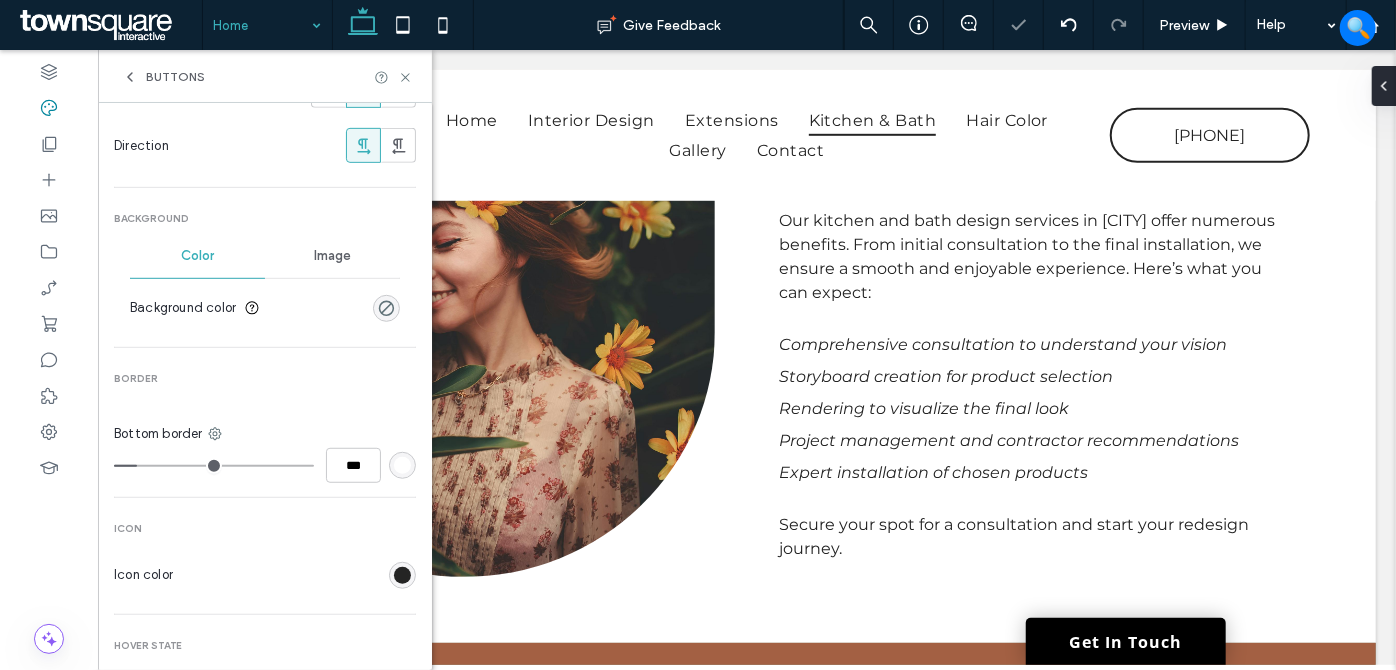 type on "*" 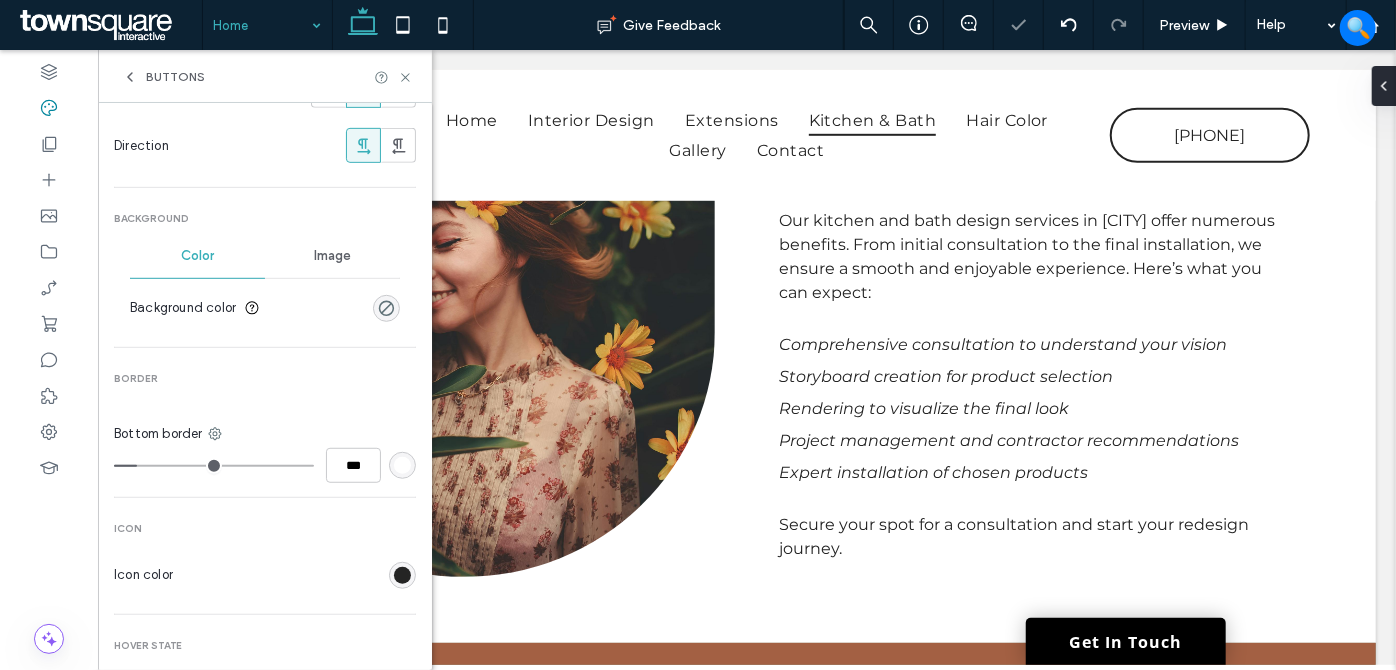 type on "***" 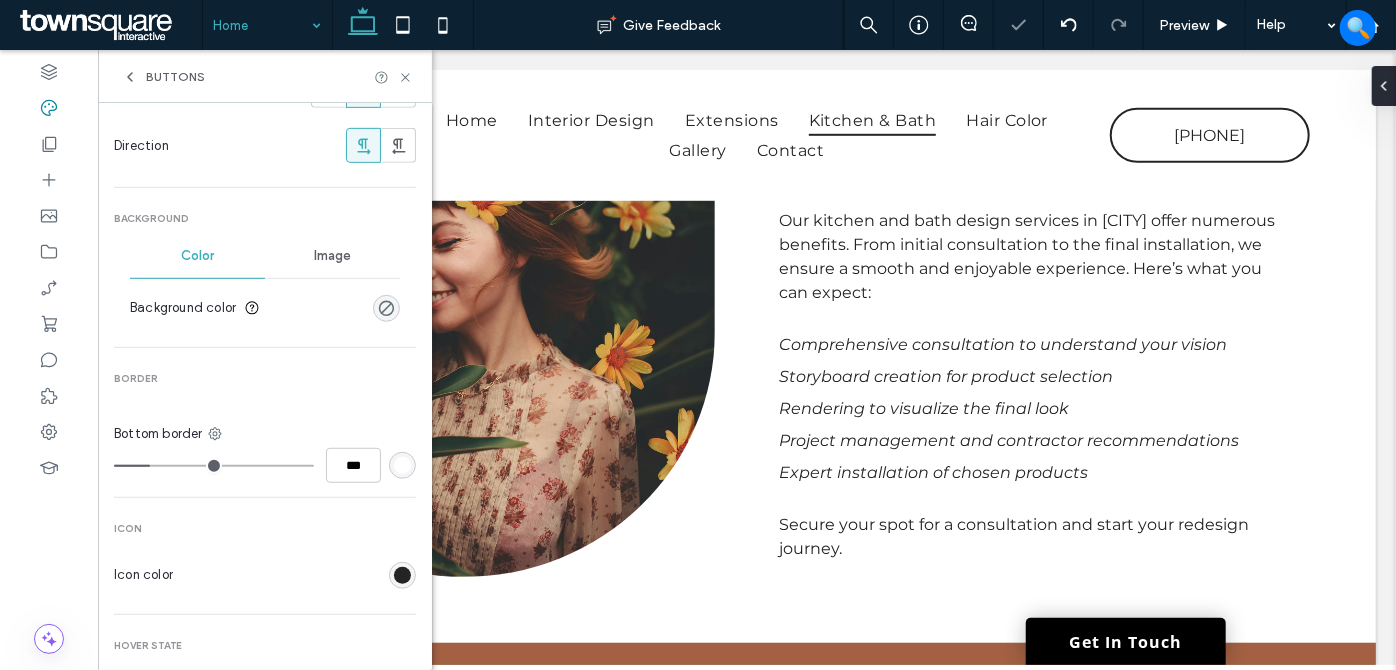 type on "**" 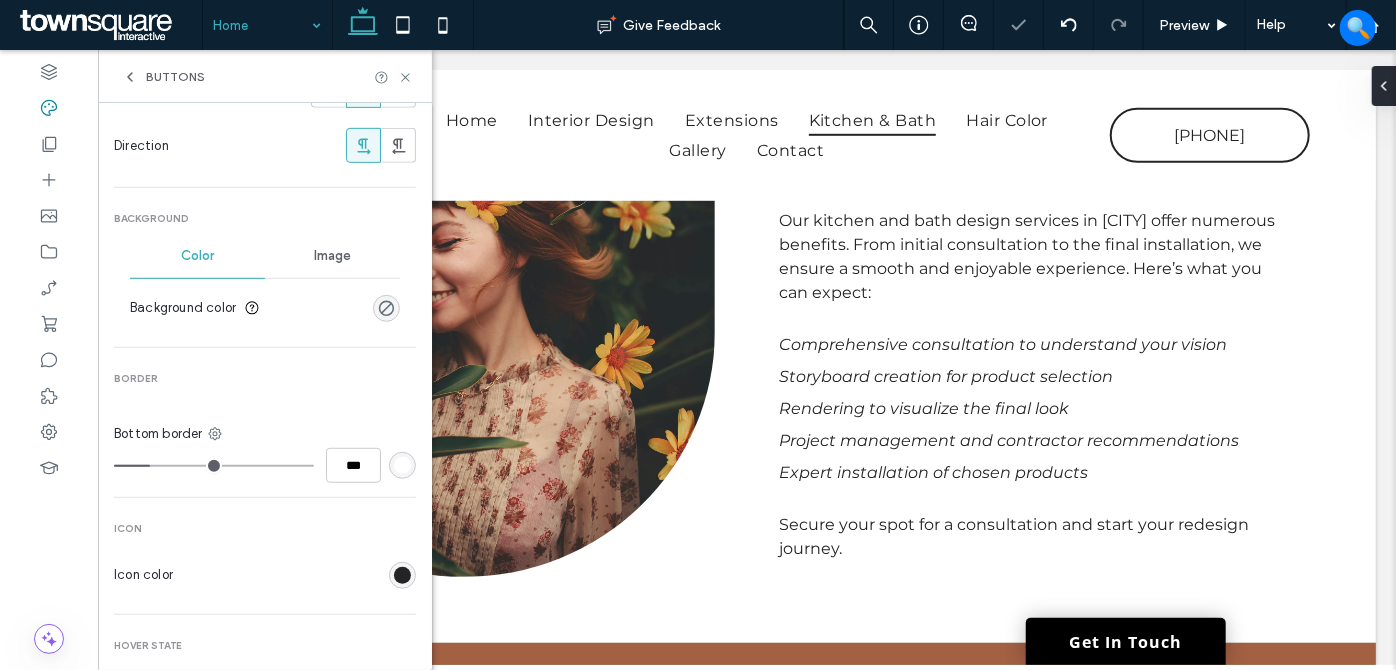type on "****" 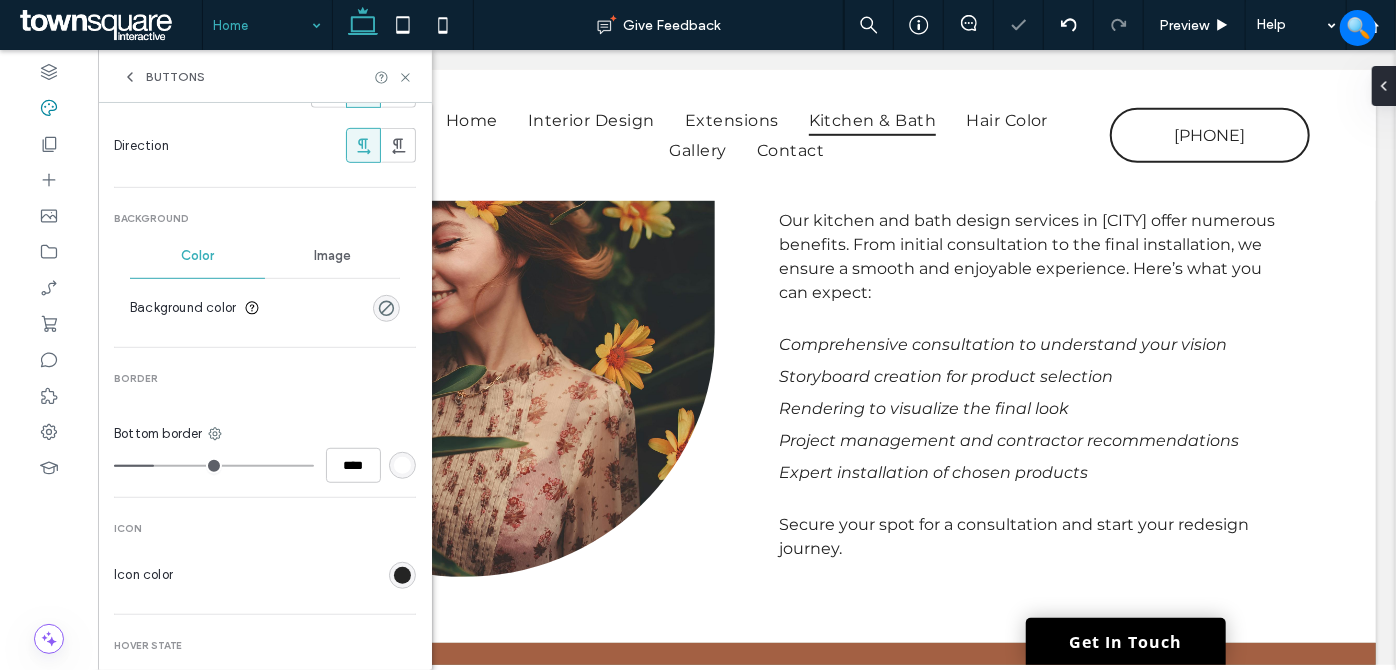 drag, startPoint x: 144, startPoint y: 456, endPoint x: 157, endPoint y: 456, distance: 13 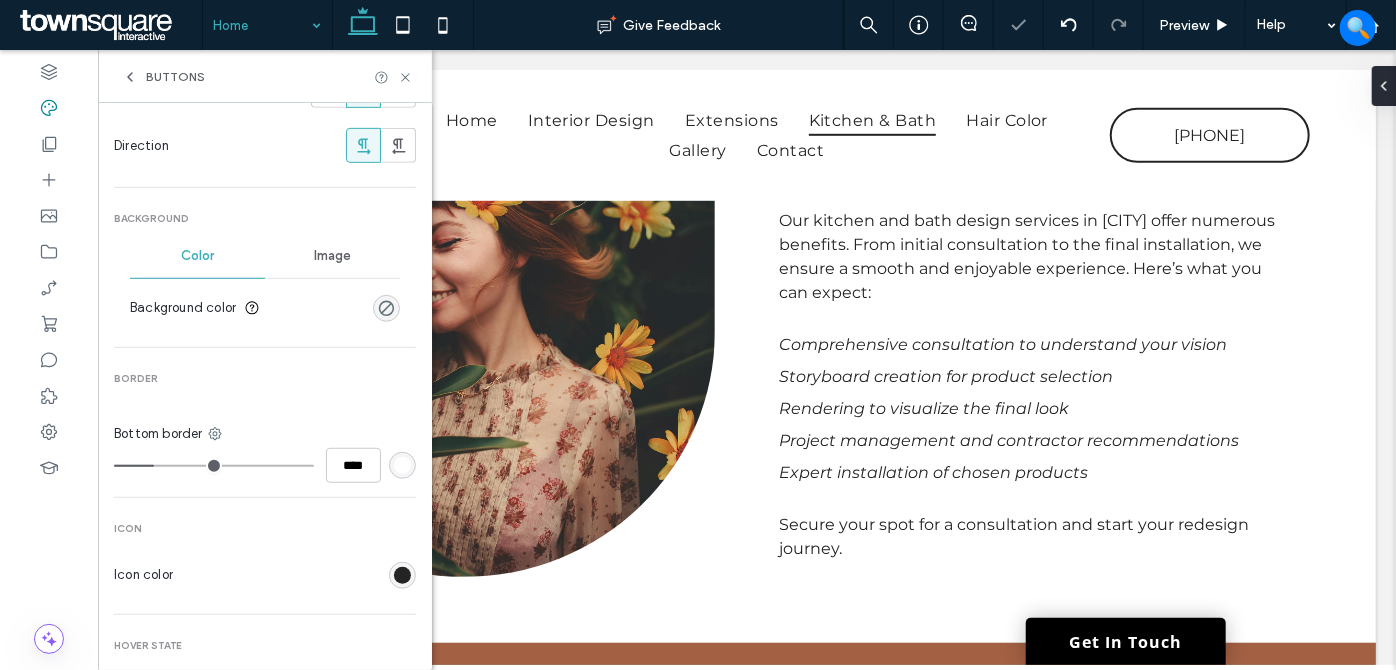 click at bounding box center (214, 466) 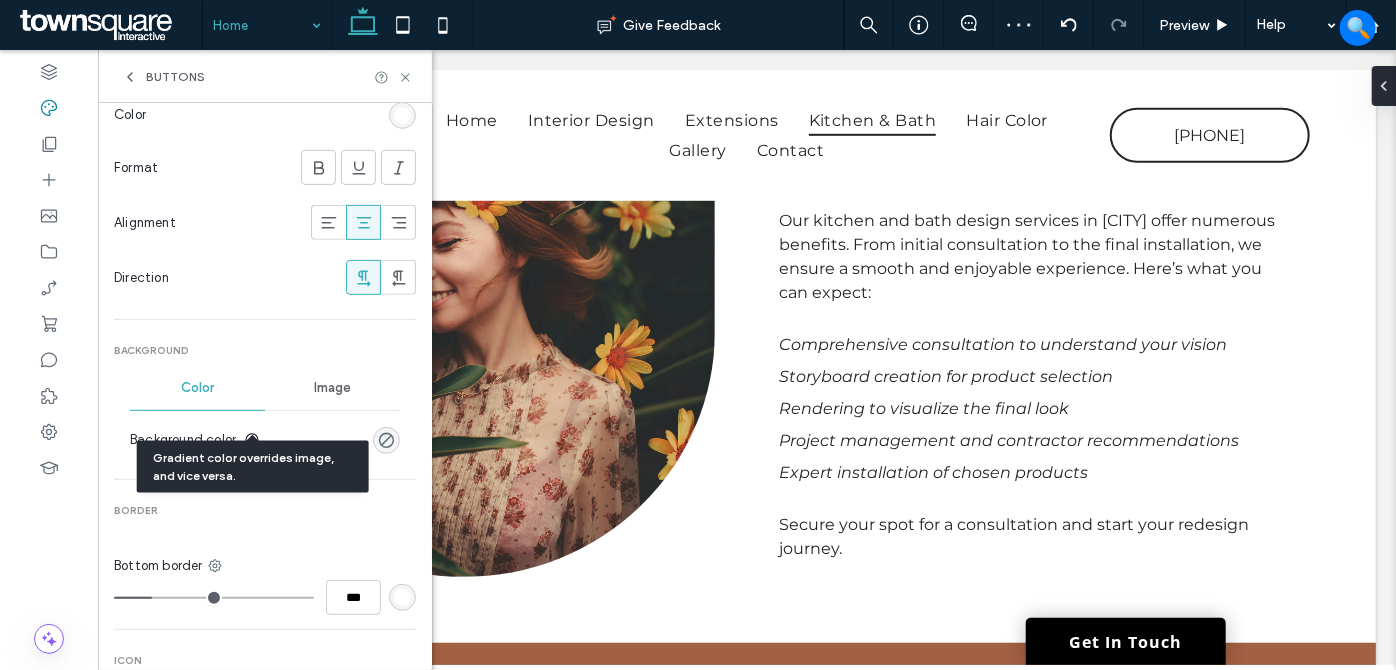 scroll, scrollTop: 545, scrollLeft: 0, axis: vertical 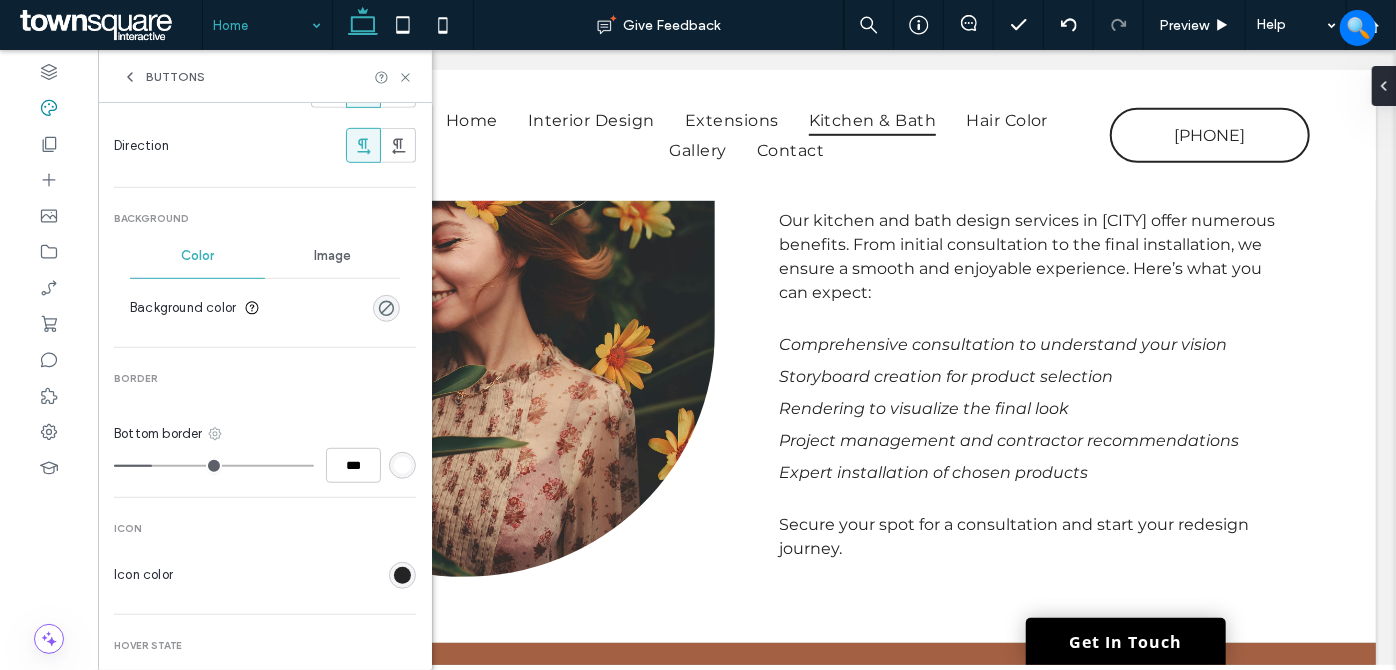click 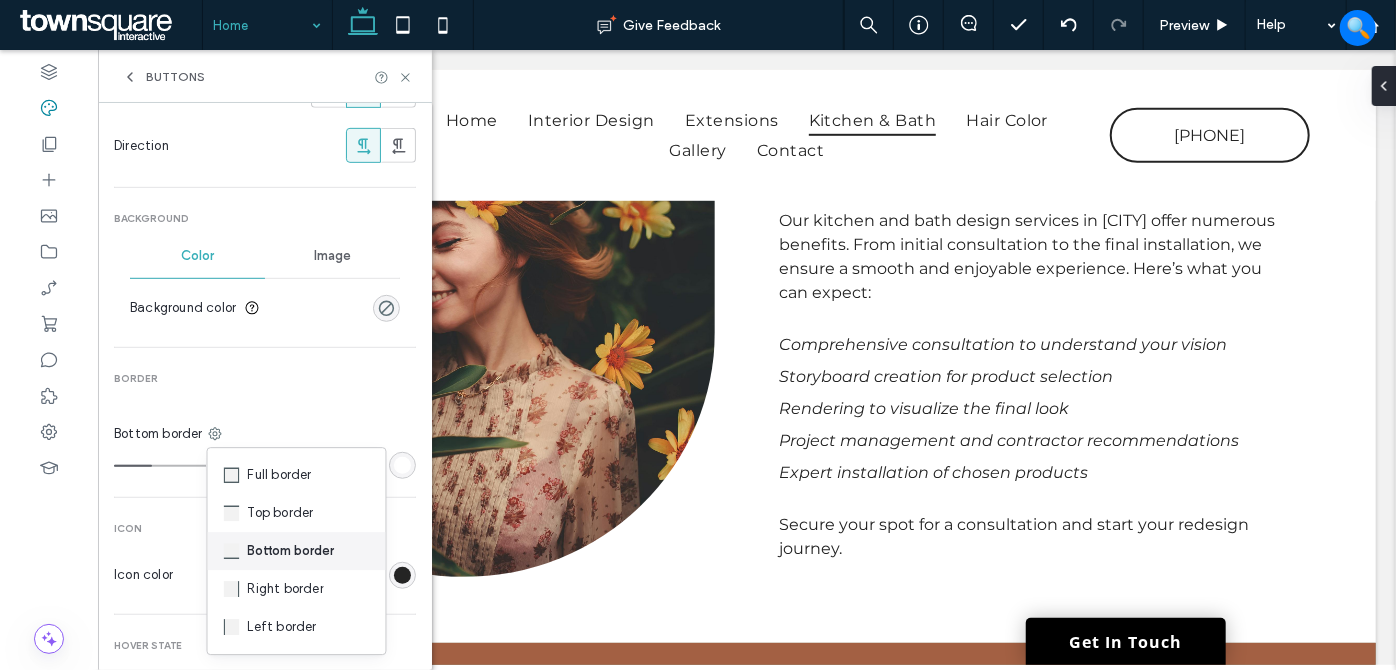 click on "Bottom border" at bounding box center (291, 551) 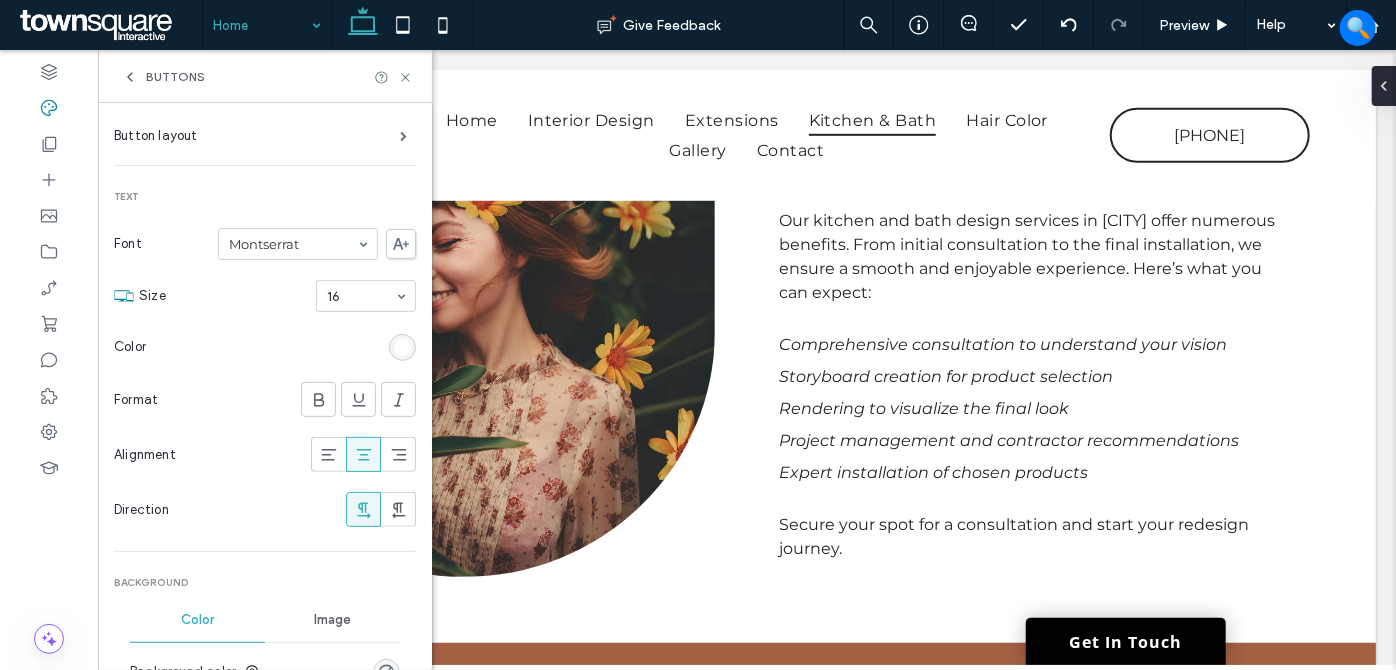 scroll, scrollTop: 0, scrollLeft: 0, axis: both 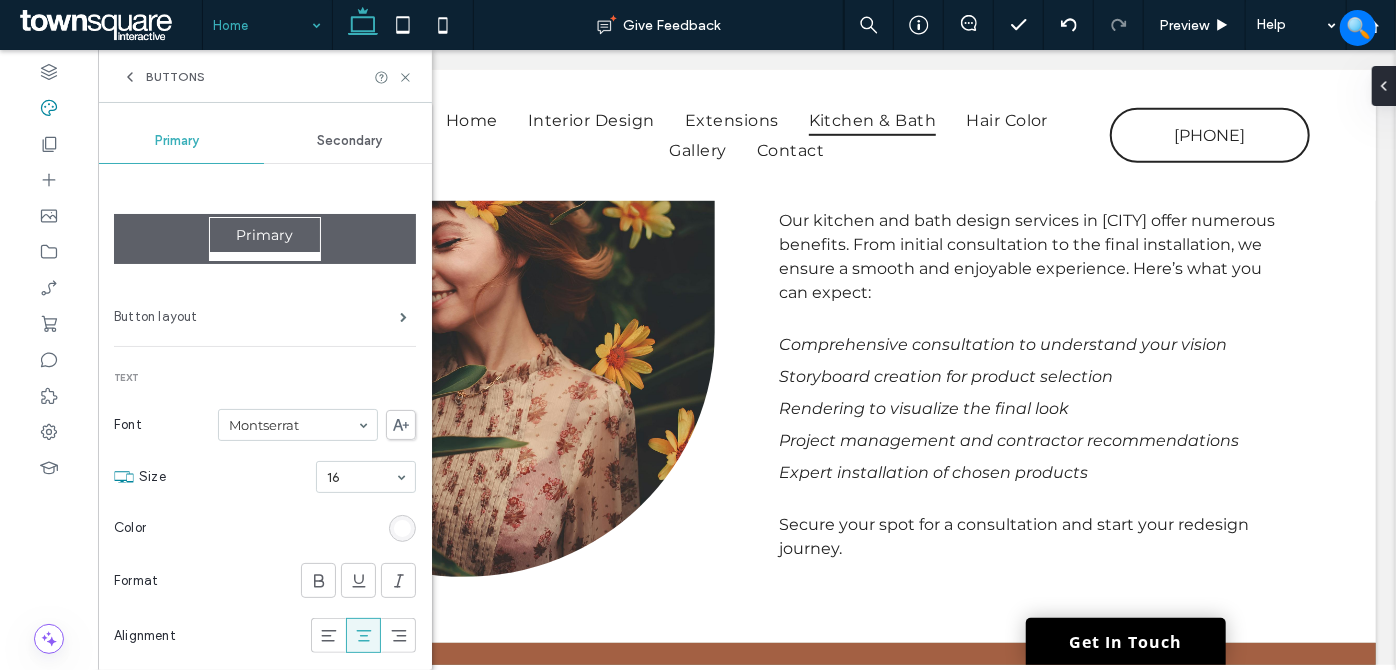 click on "Button layout" at bounding box center [257, 317] 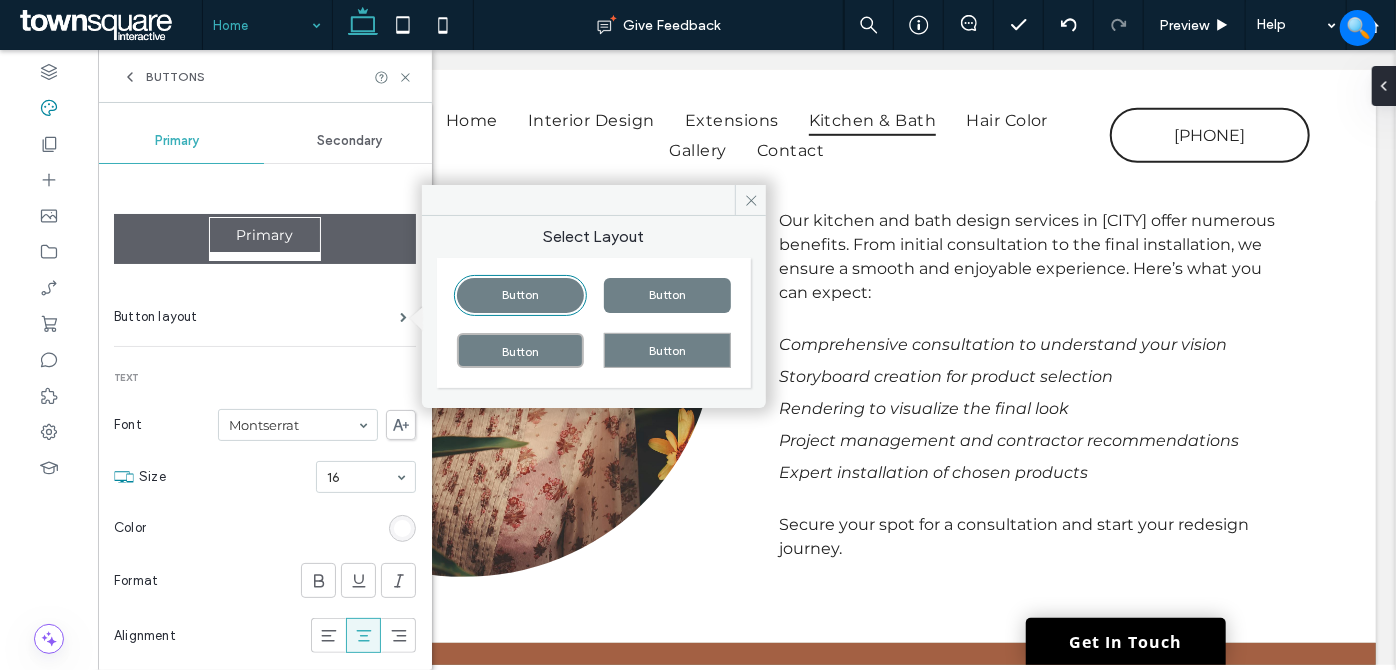 click on "Button" at bounding box center (520, 350) 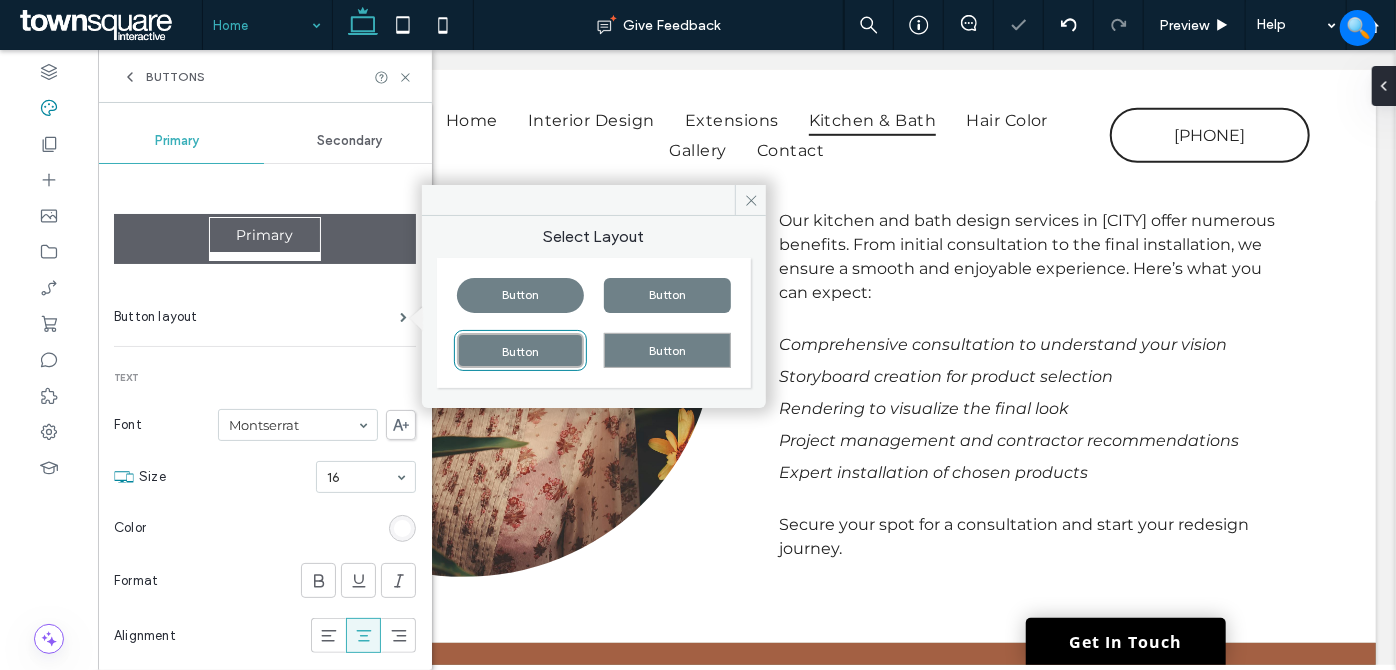 type on "*" 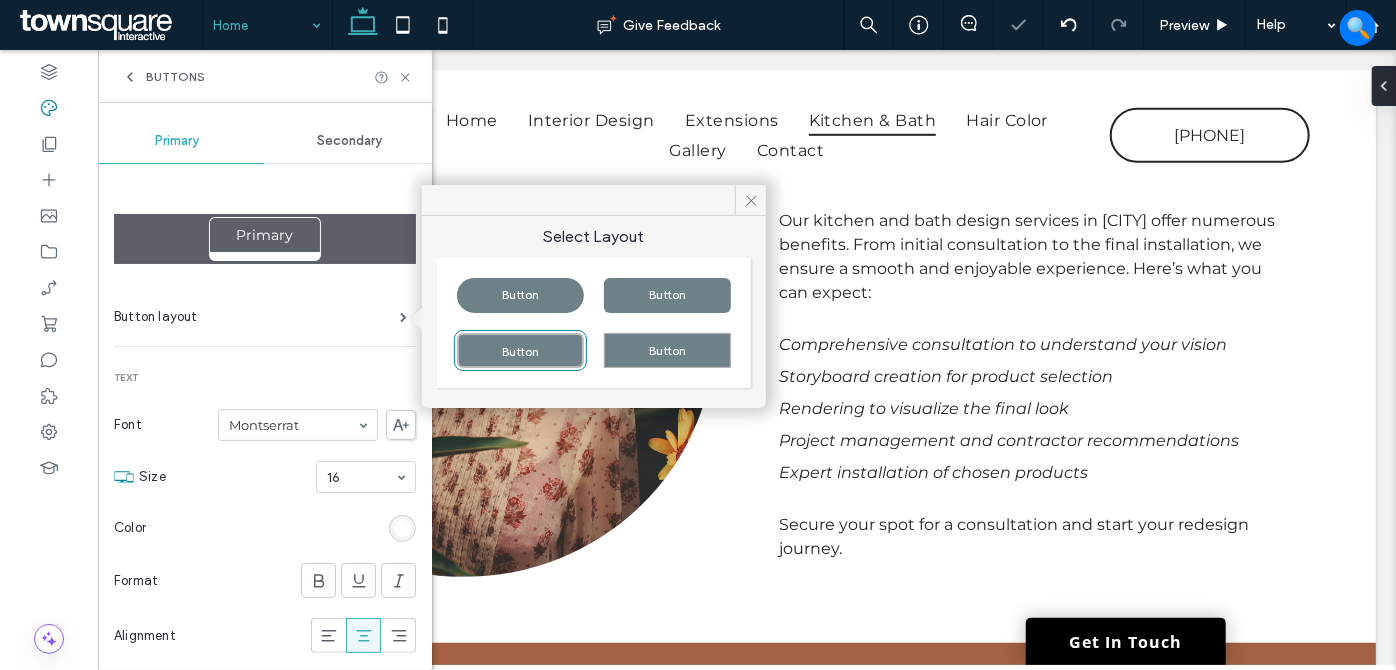 type on "*" 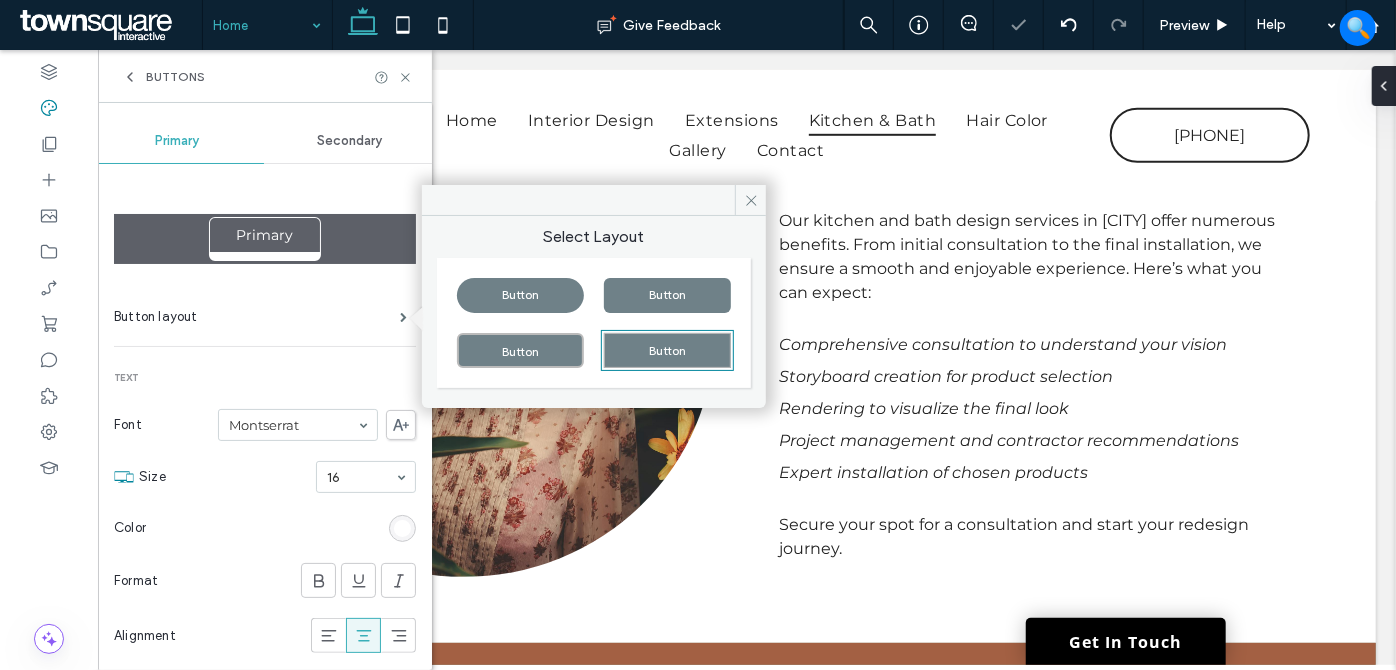 type on "*" 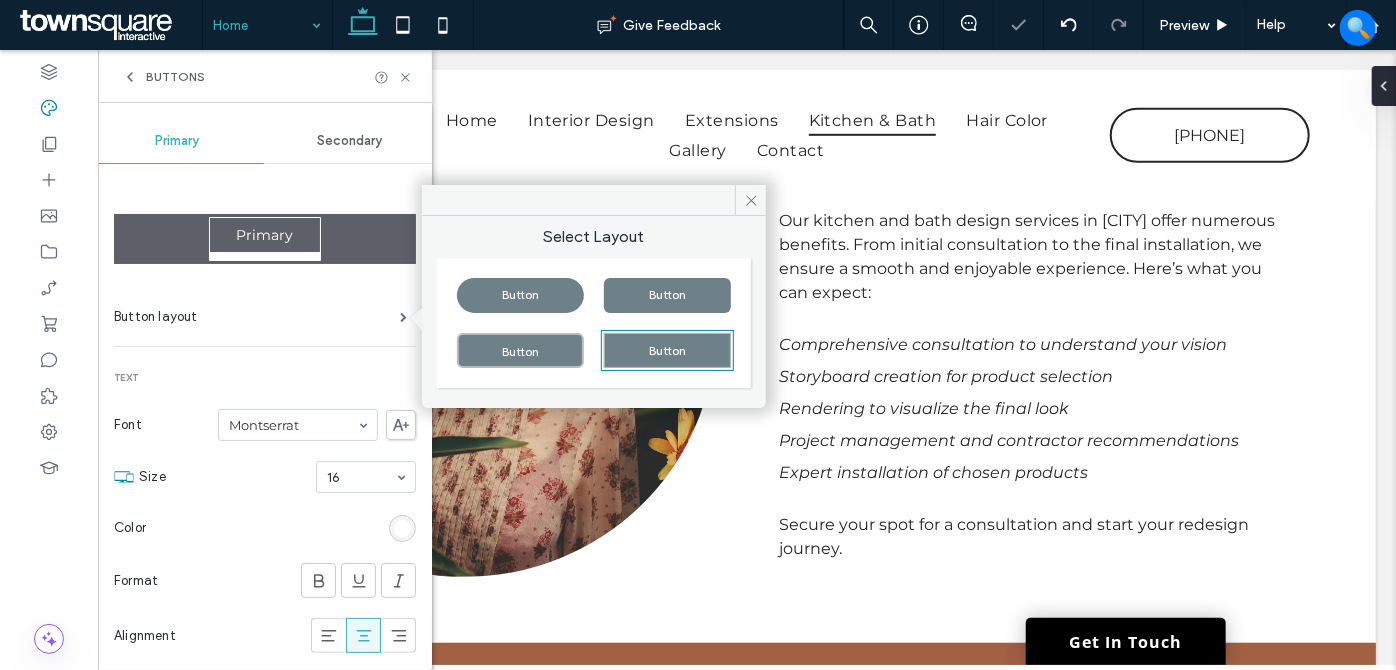 click on "Button" at bounding box center (667, 295) 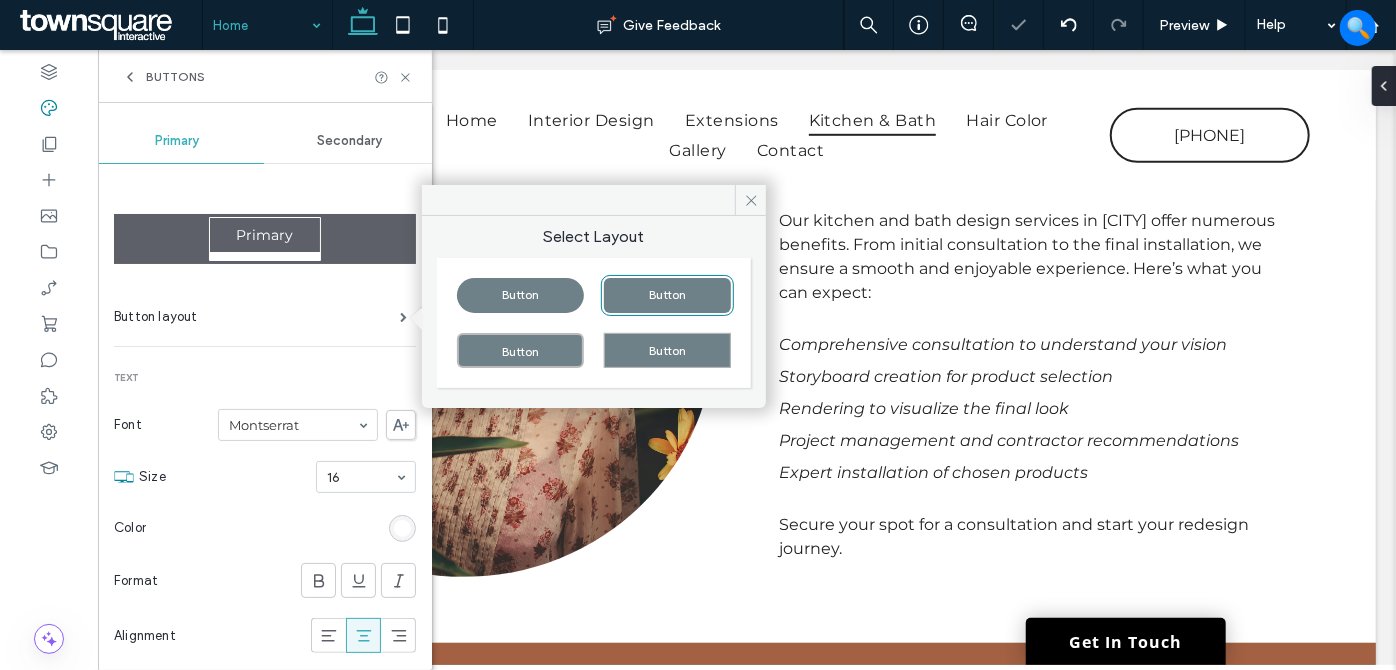 type on "*" 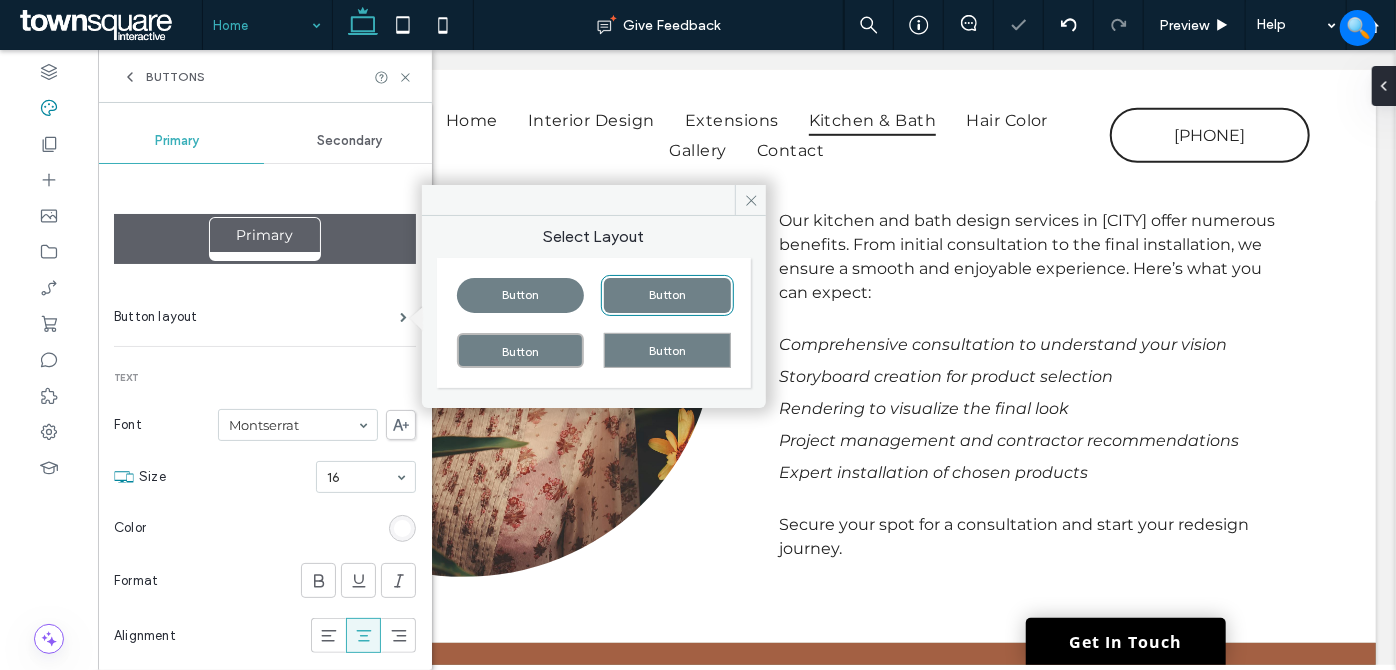 click on "Button" at bounding box center [520, 295] 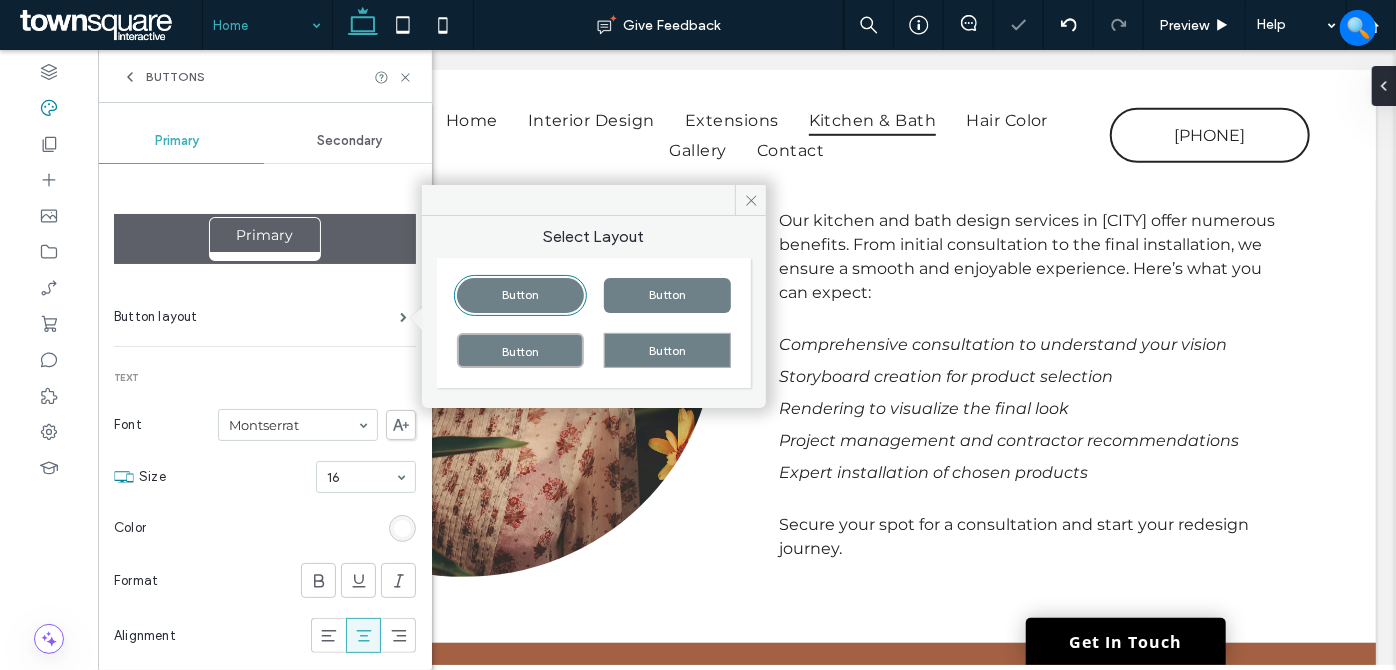 type on "*" 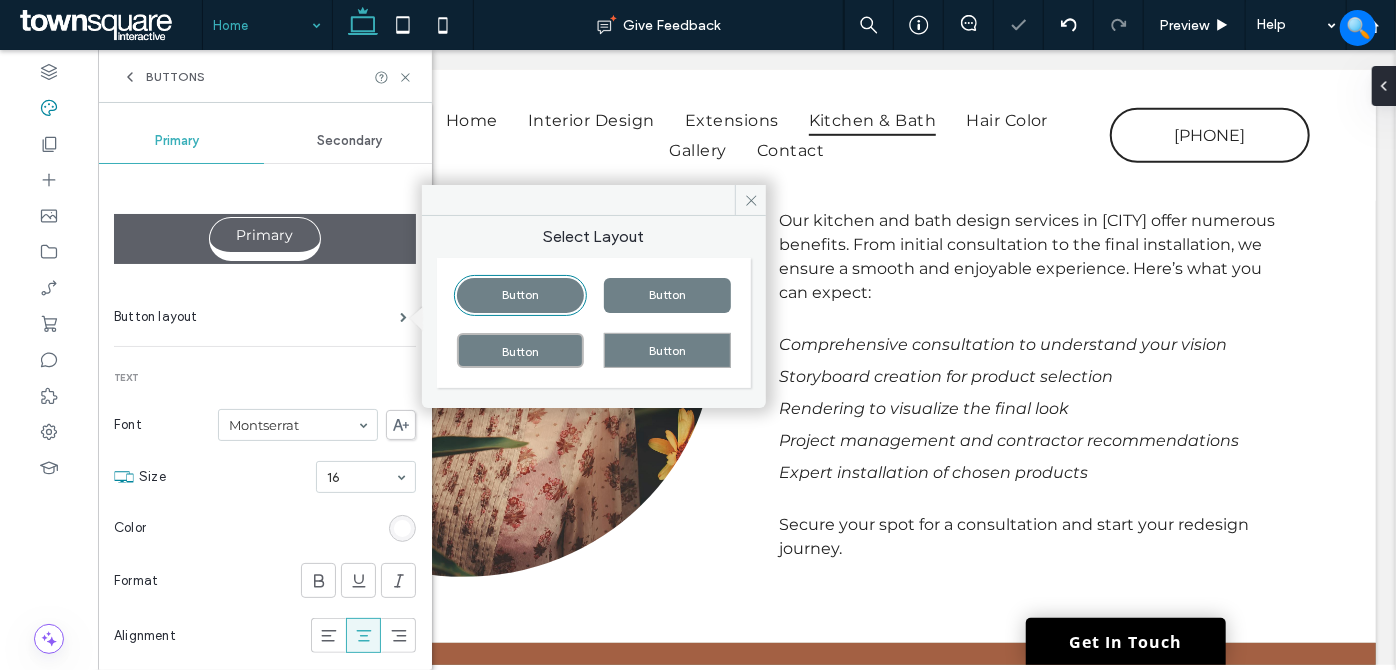 click on "Button" at bounding box center (520, 350) 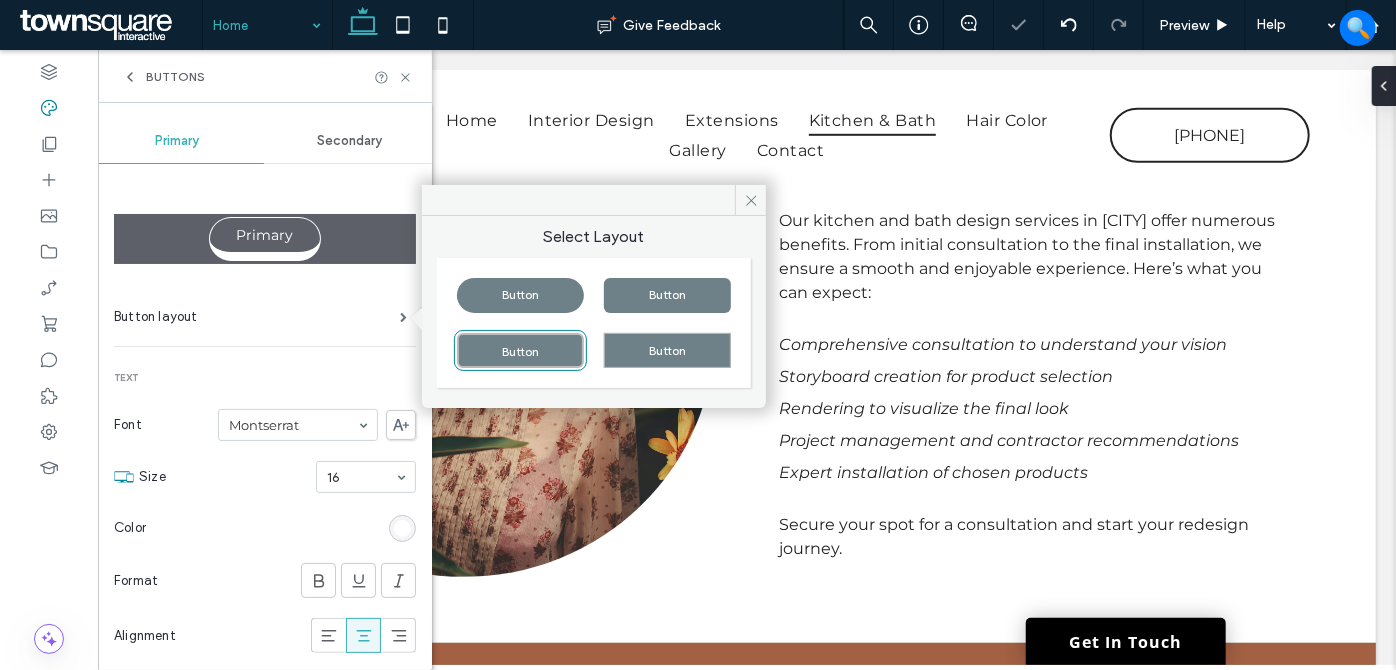 type on "*" 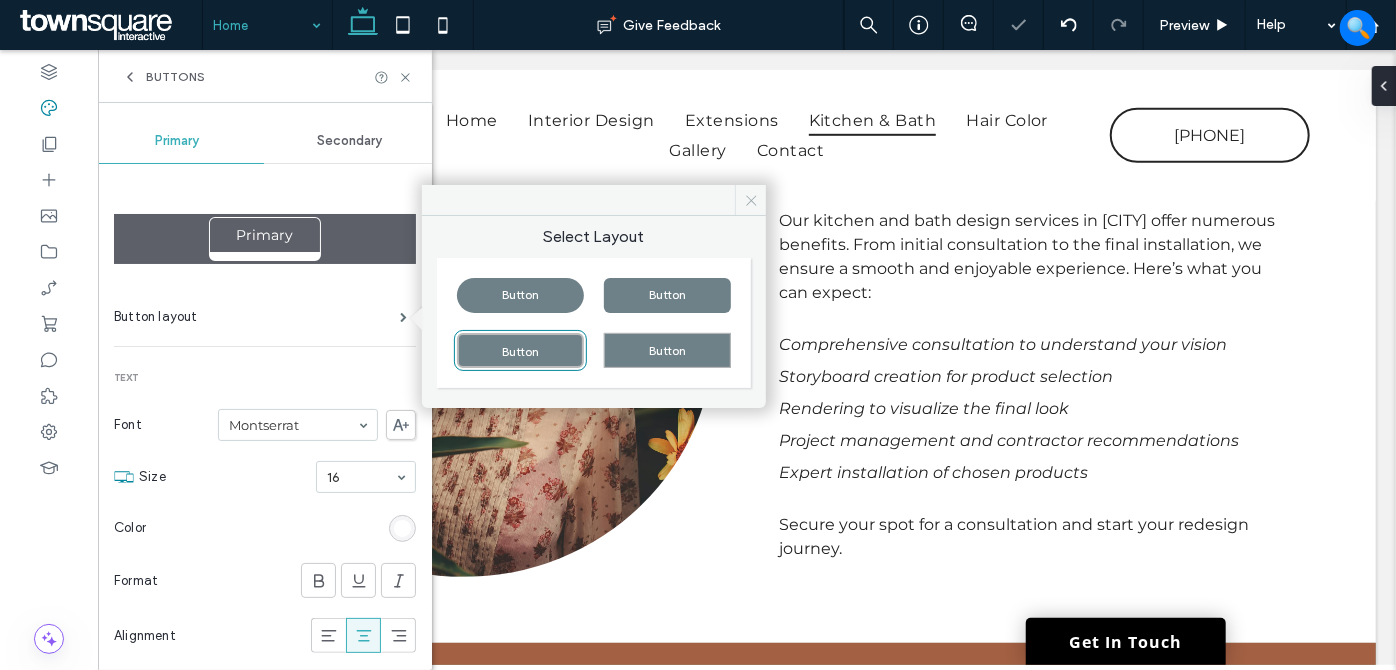 click 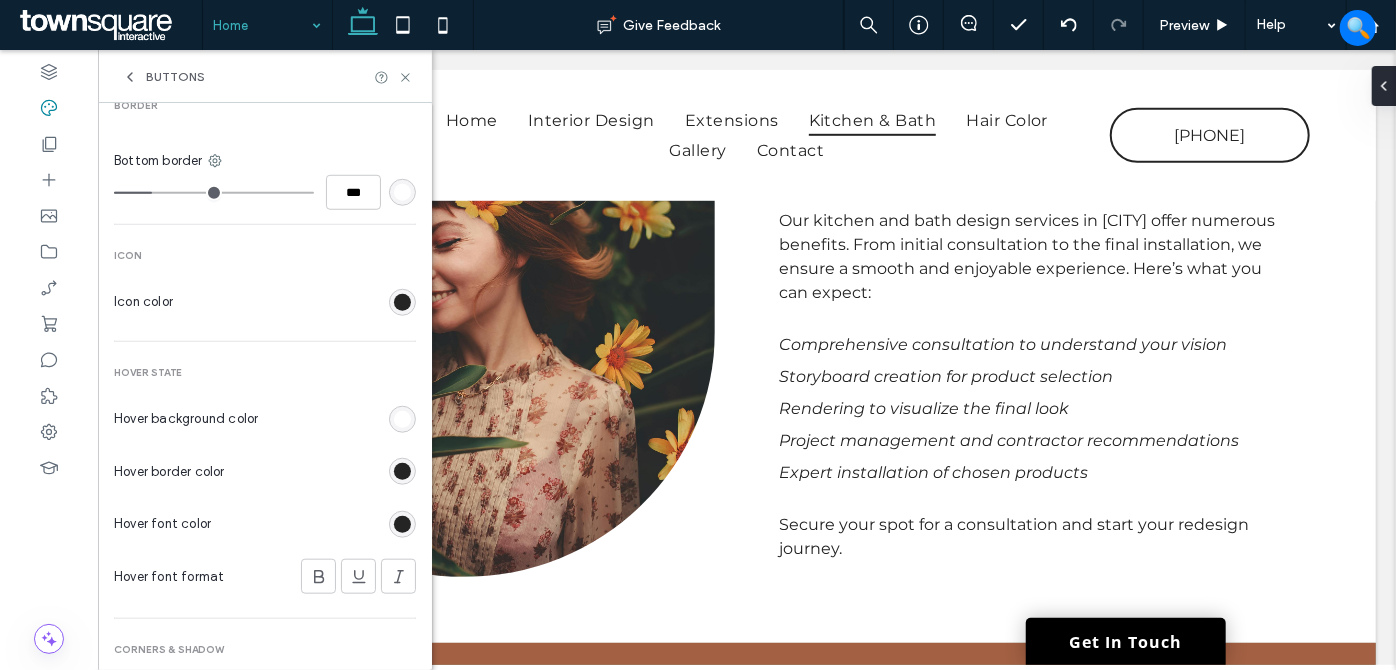 scroll, scrollTop: 969, scrollLeft: 0, axis: vertical 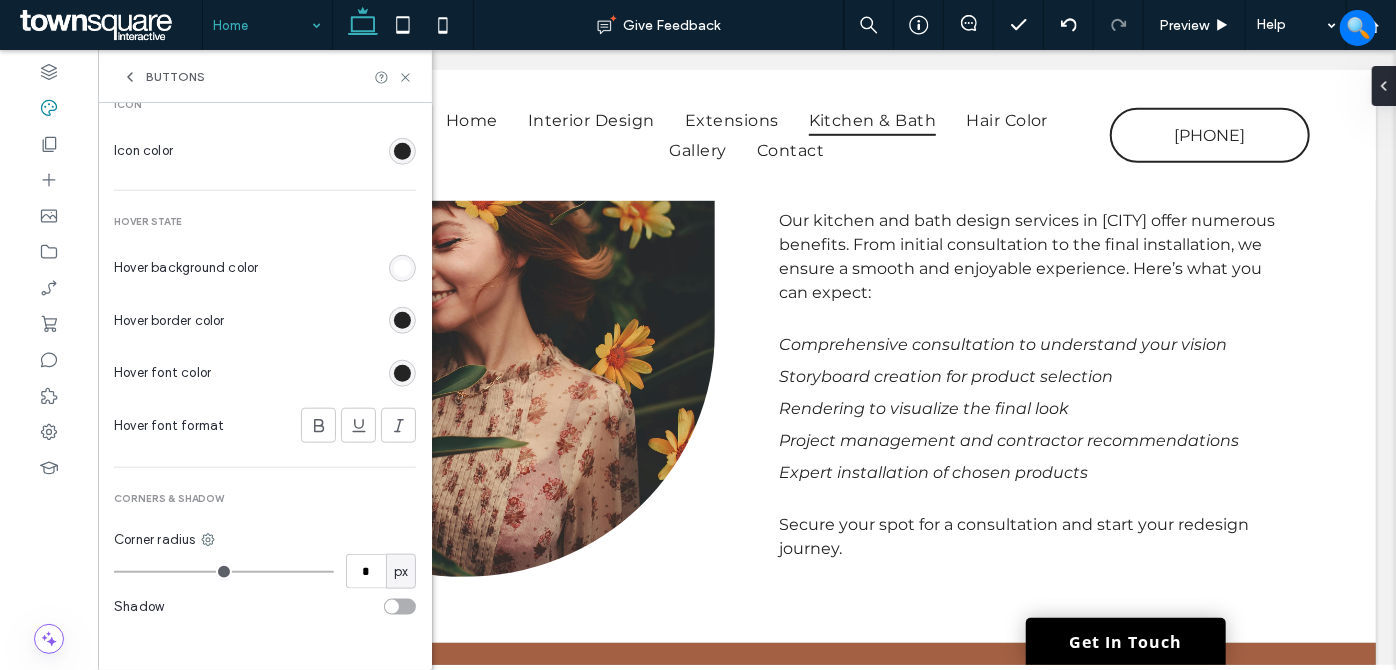 type on "*" 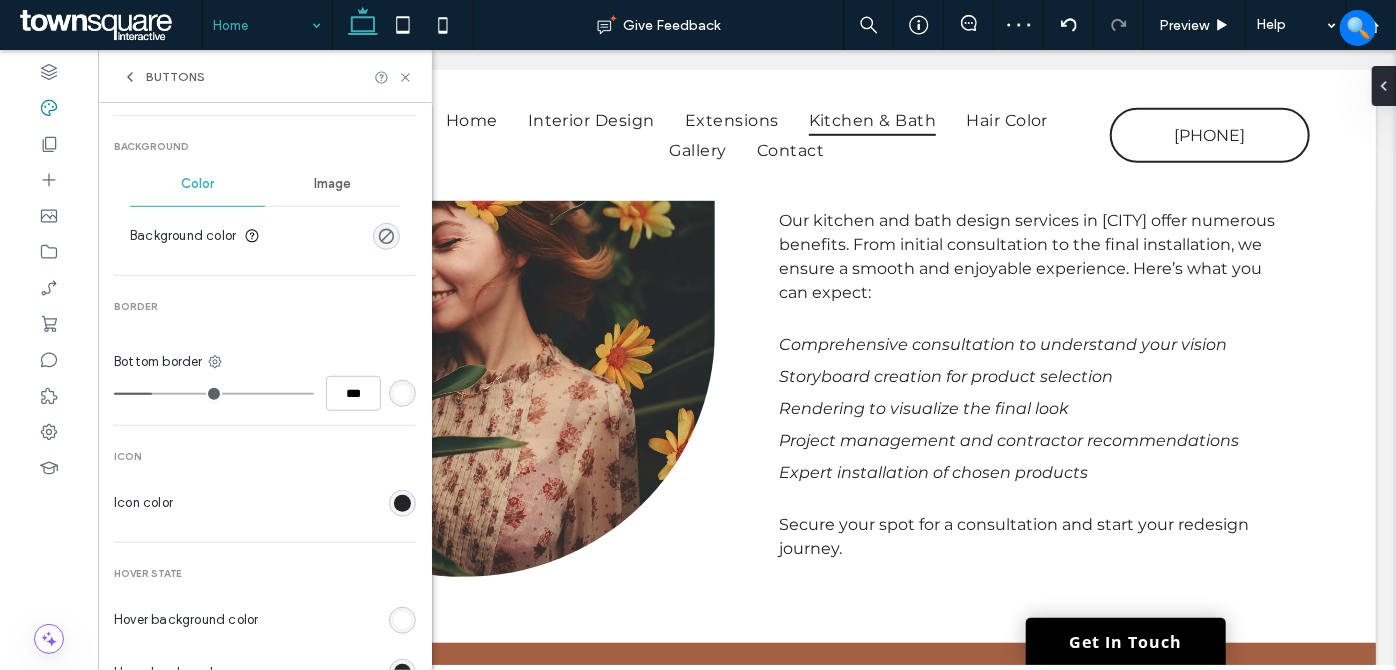 scroll, scrollTop: 605, scrollLeft: 0, axis: vertical 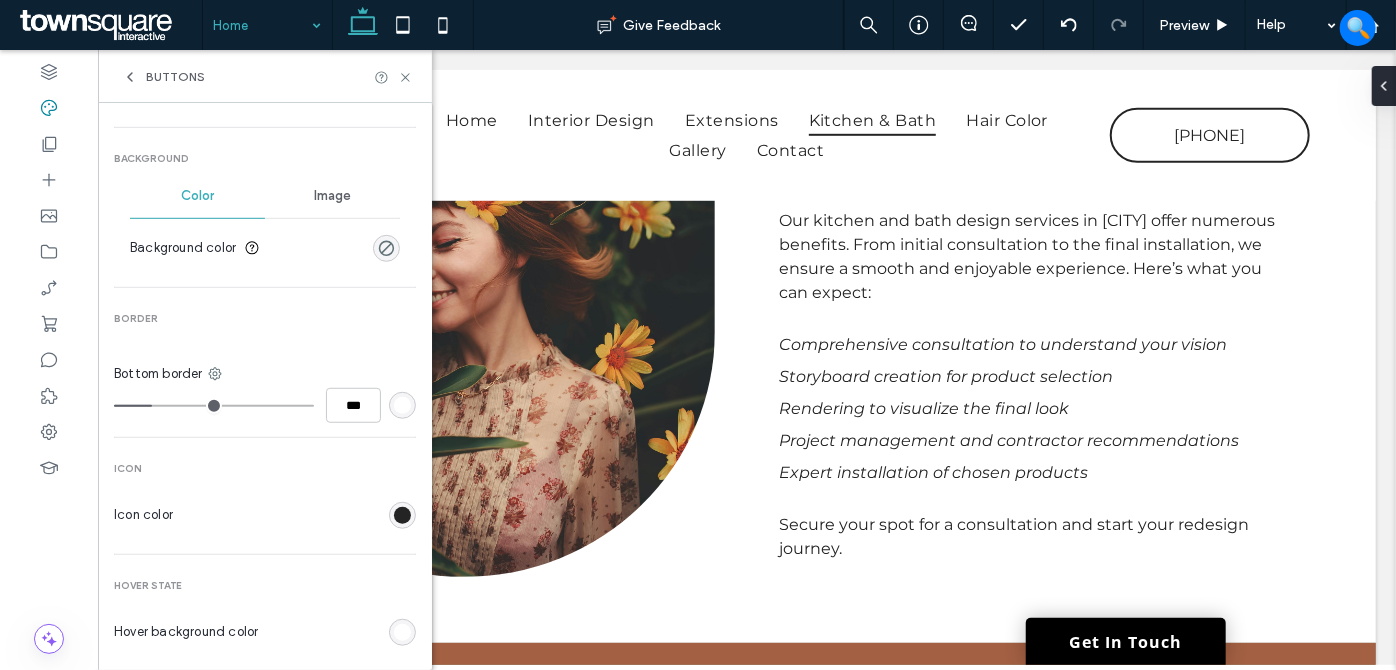 type on "*" 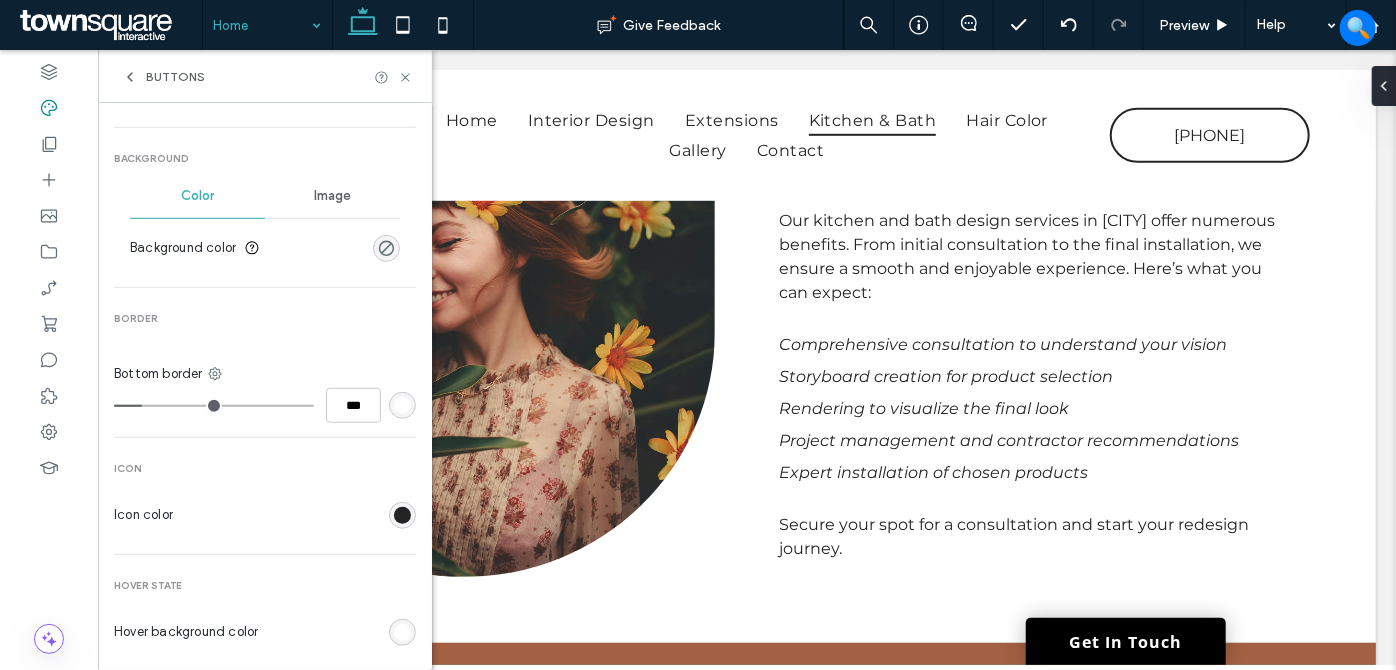 type on "*" 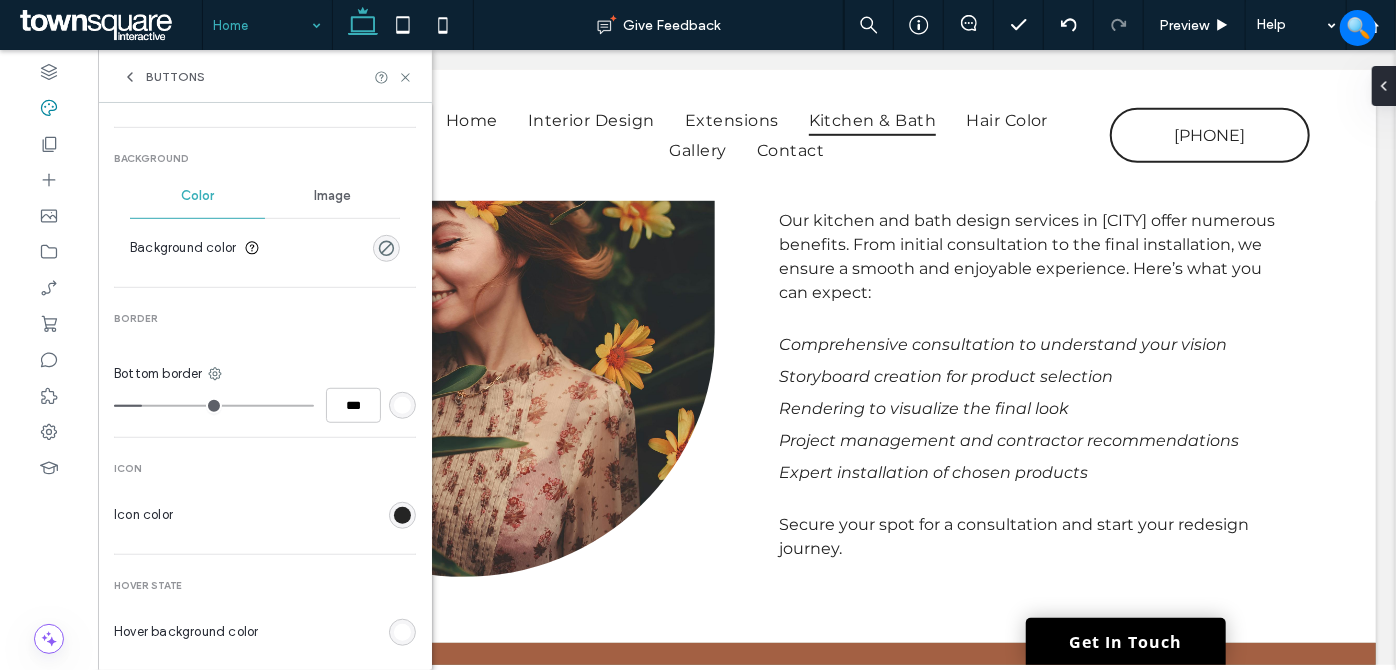 type on "***" 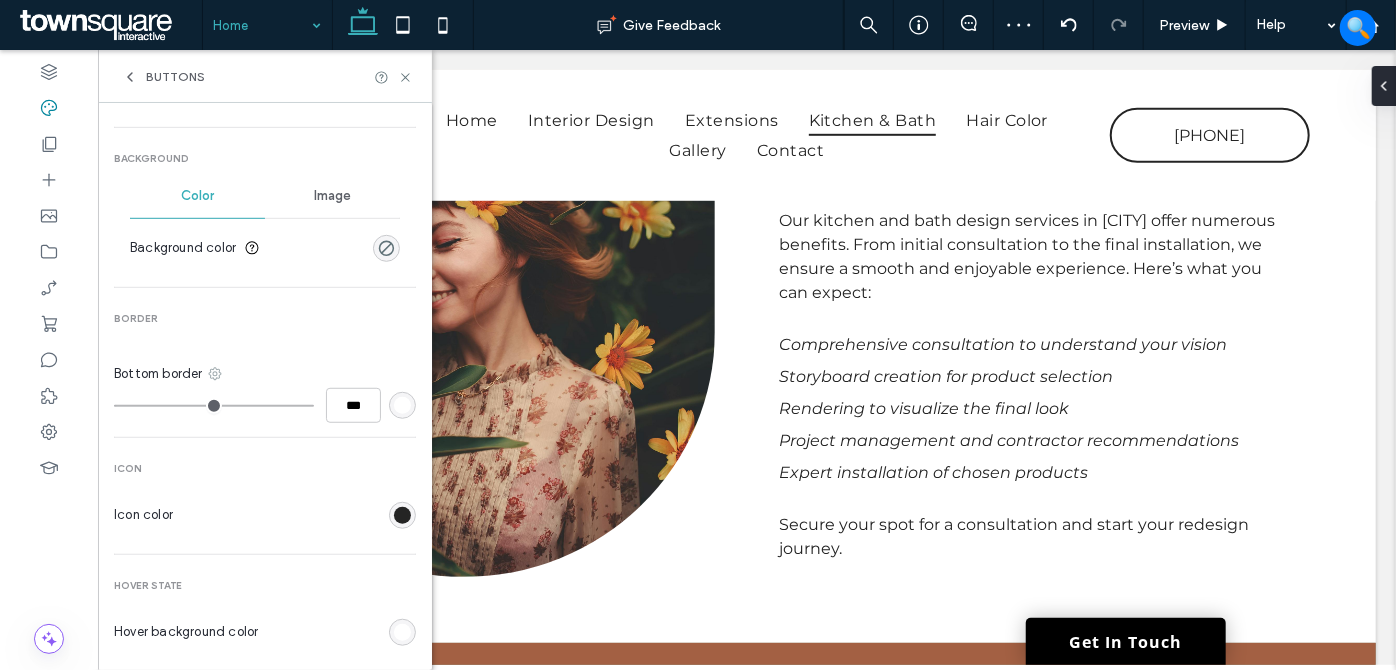 click 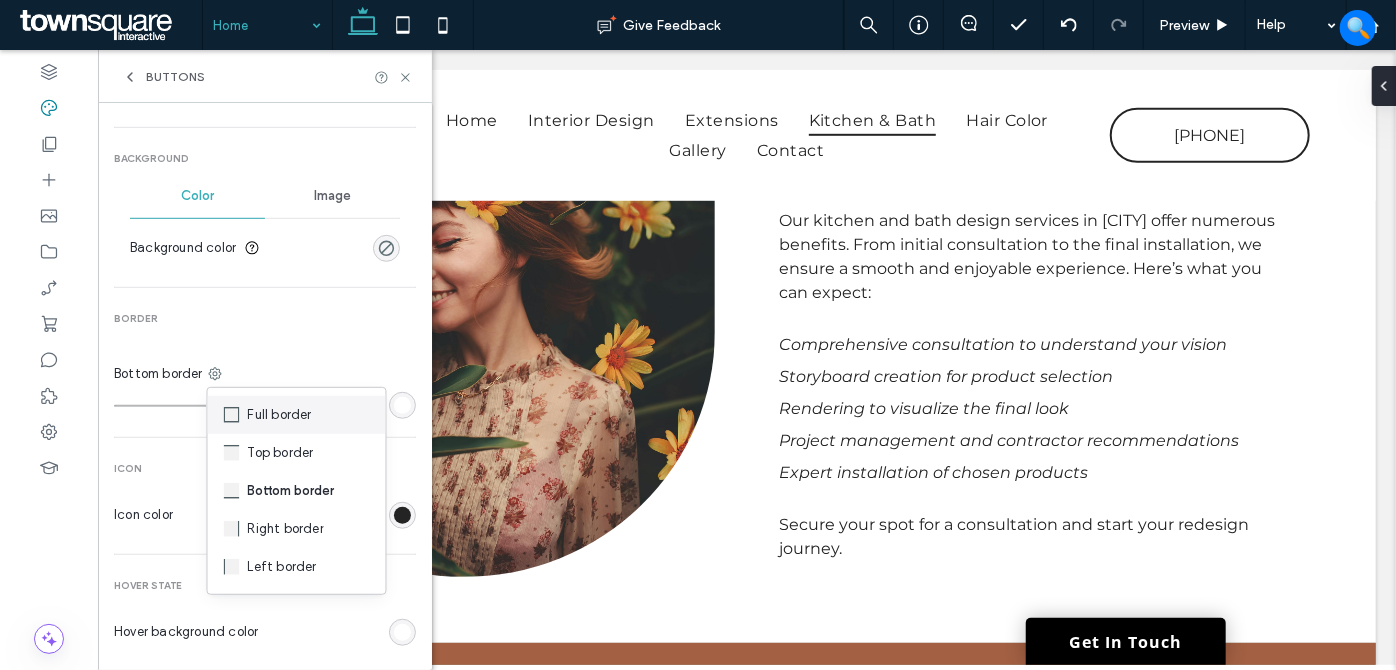 click on "Full border" at bounding box center [280, 415] 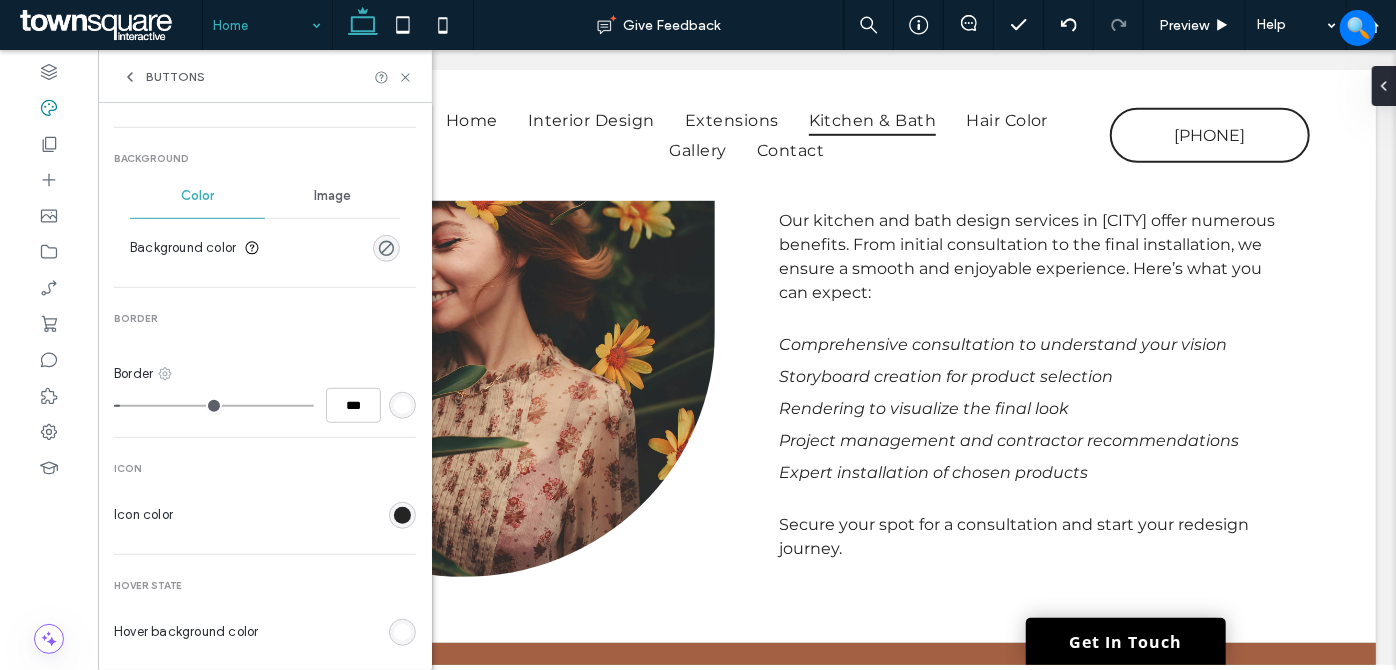 click 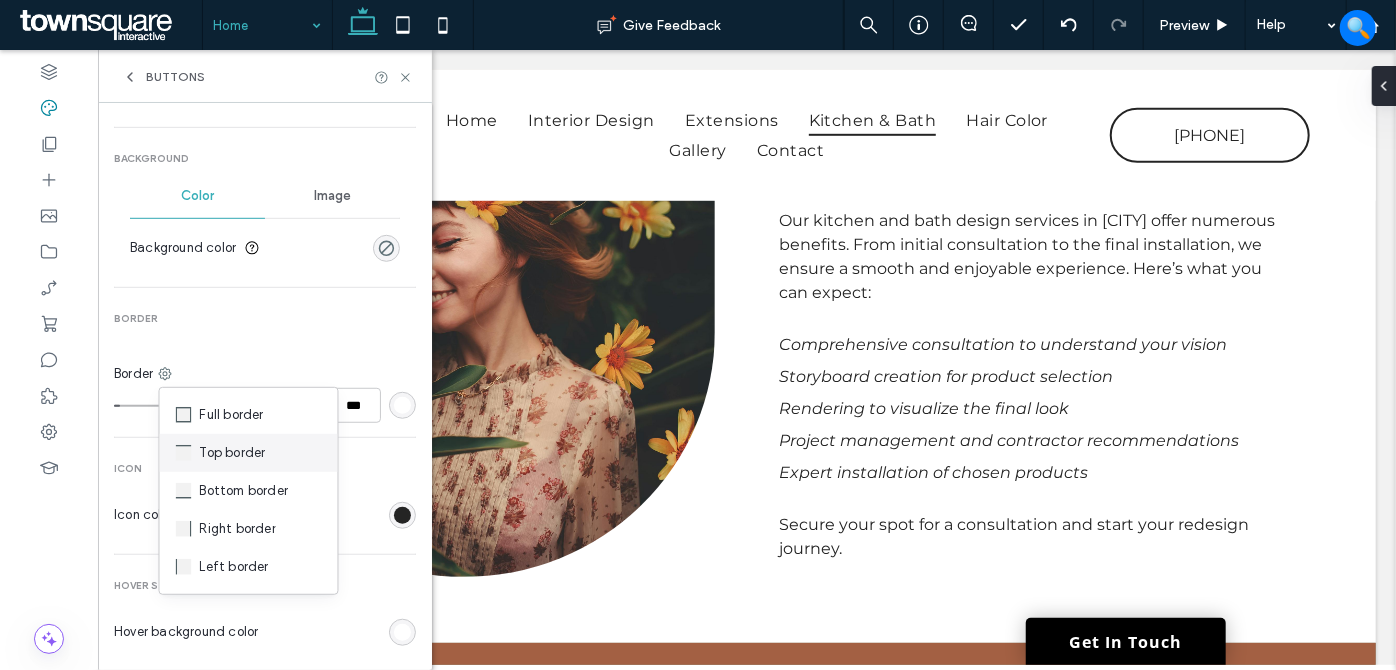 click on "Top border" at bounding box center (233, 453) 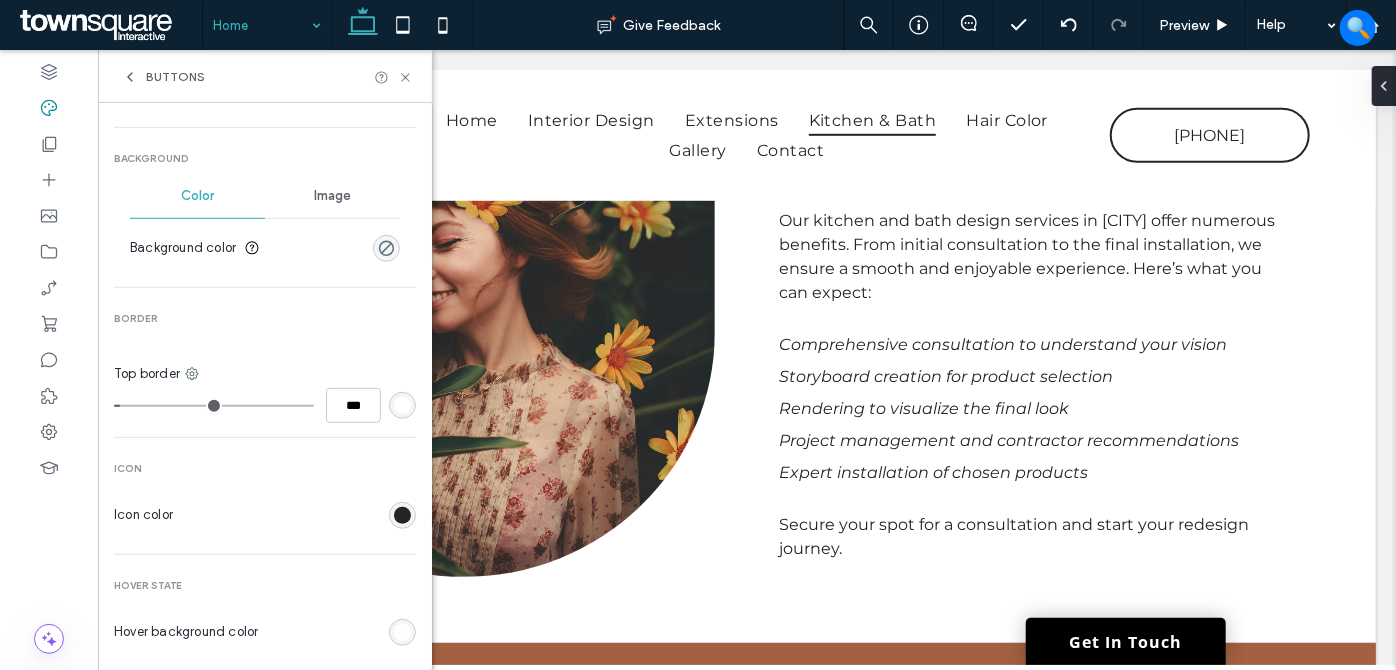 type on "*" 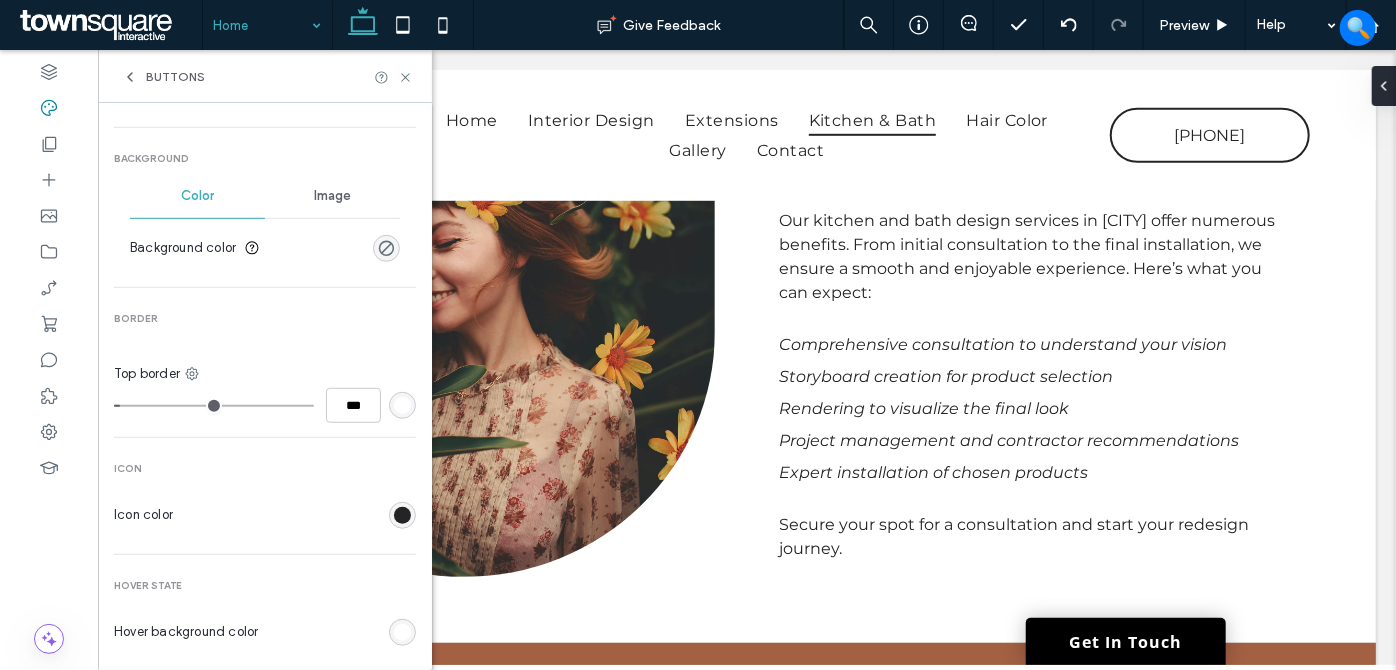 type on "*" 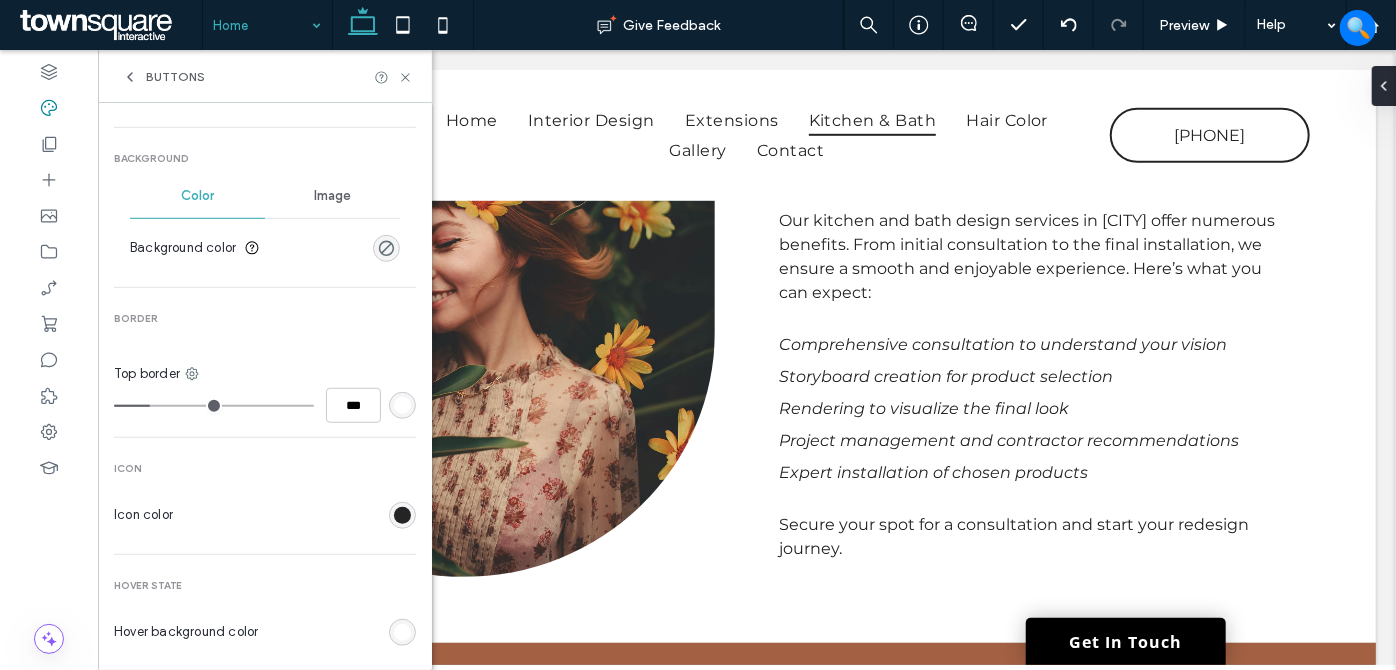 type on "***" 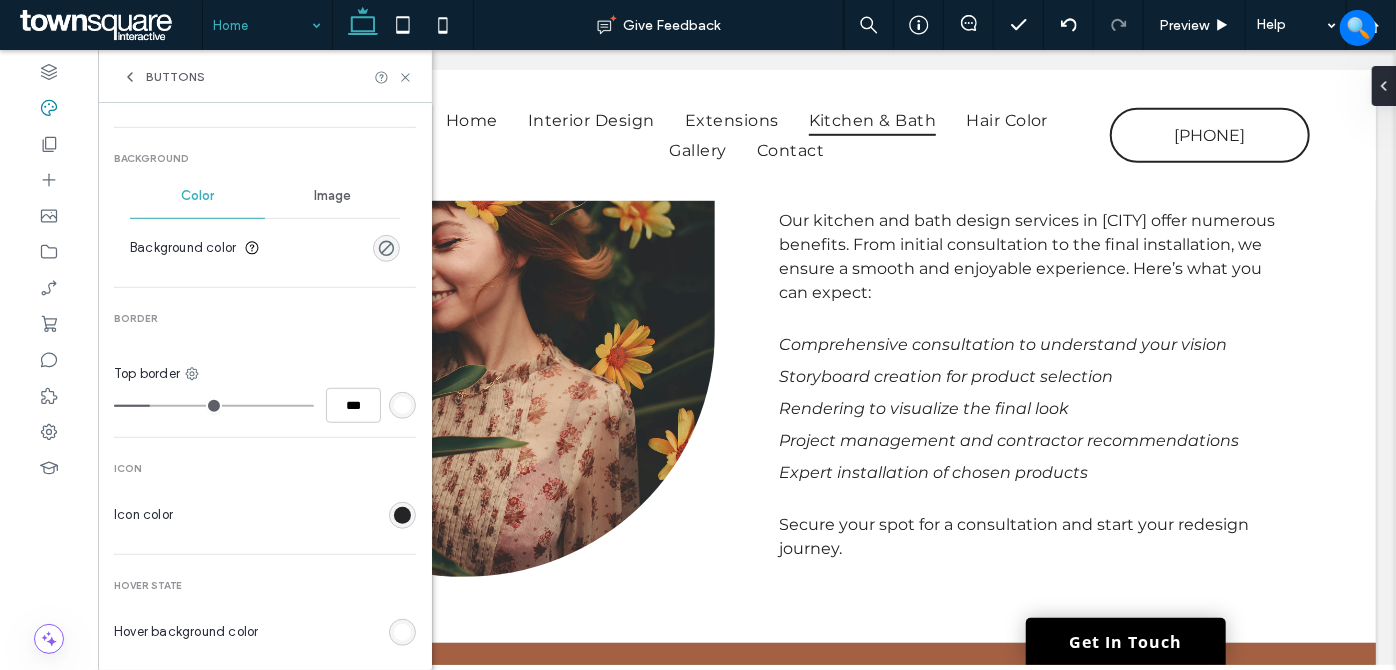 type on "**" 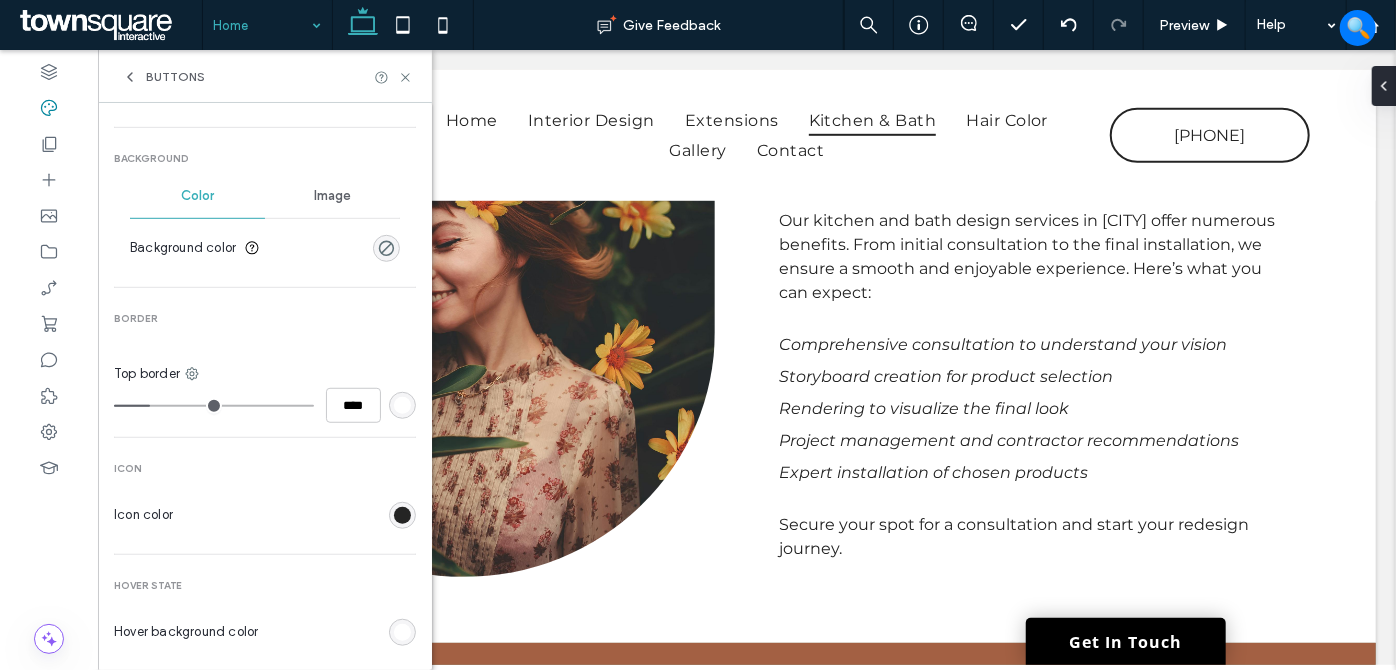 type on "**" 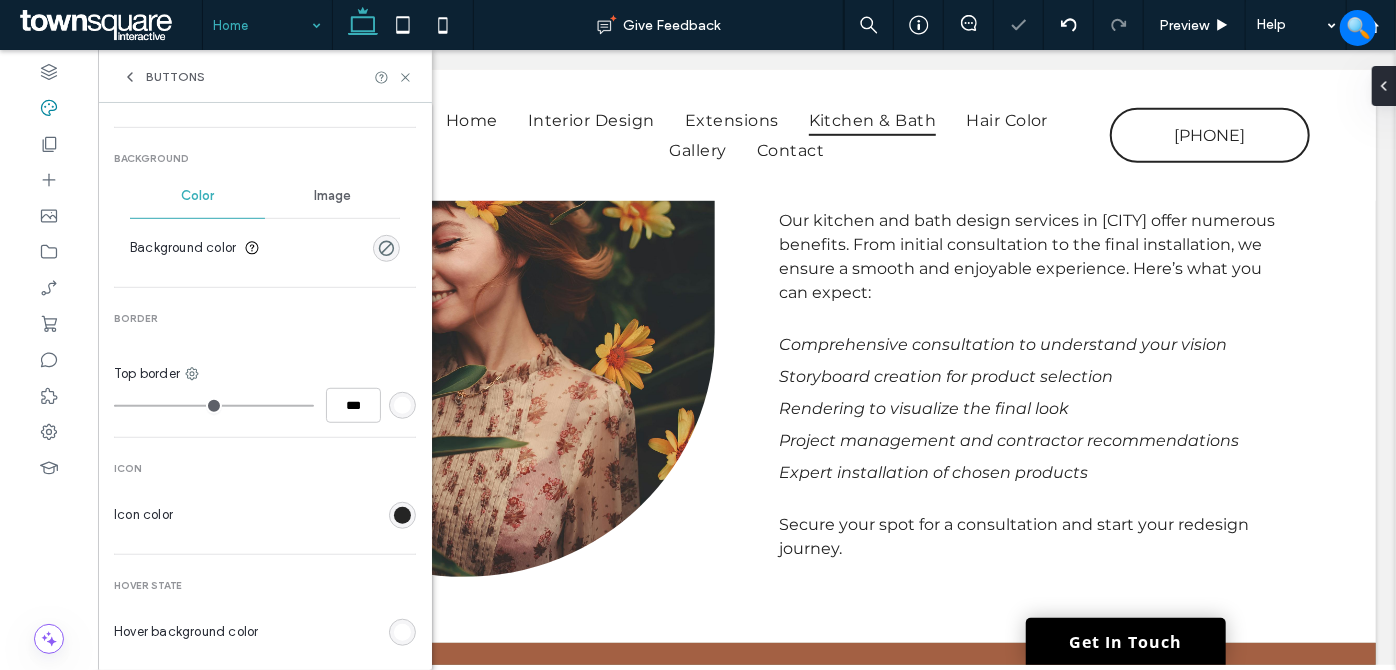 drag, startPoint x: 148, startPoint y: 400, endPoint x: 80, endPoint y: 395, distance: 68.18358 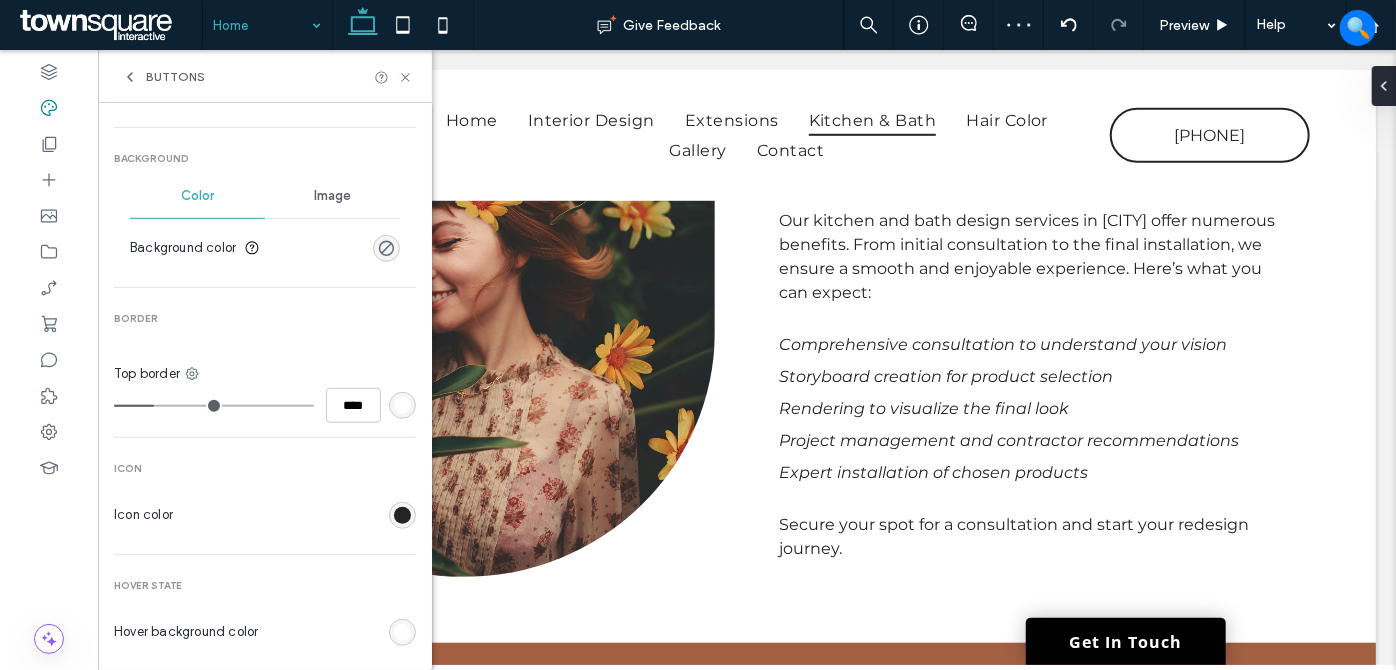 drag, startPoint x: 130, startPoint y: 398, endPoint x: 174, endPoint y: 400, distance: 44.04543 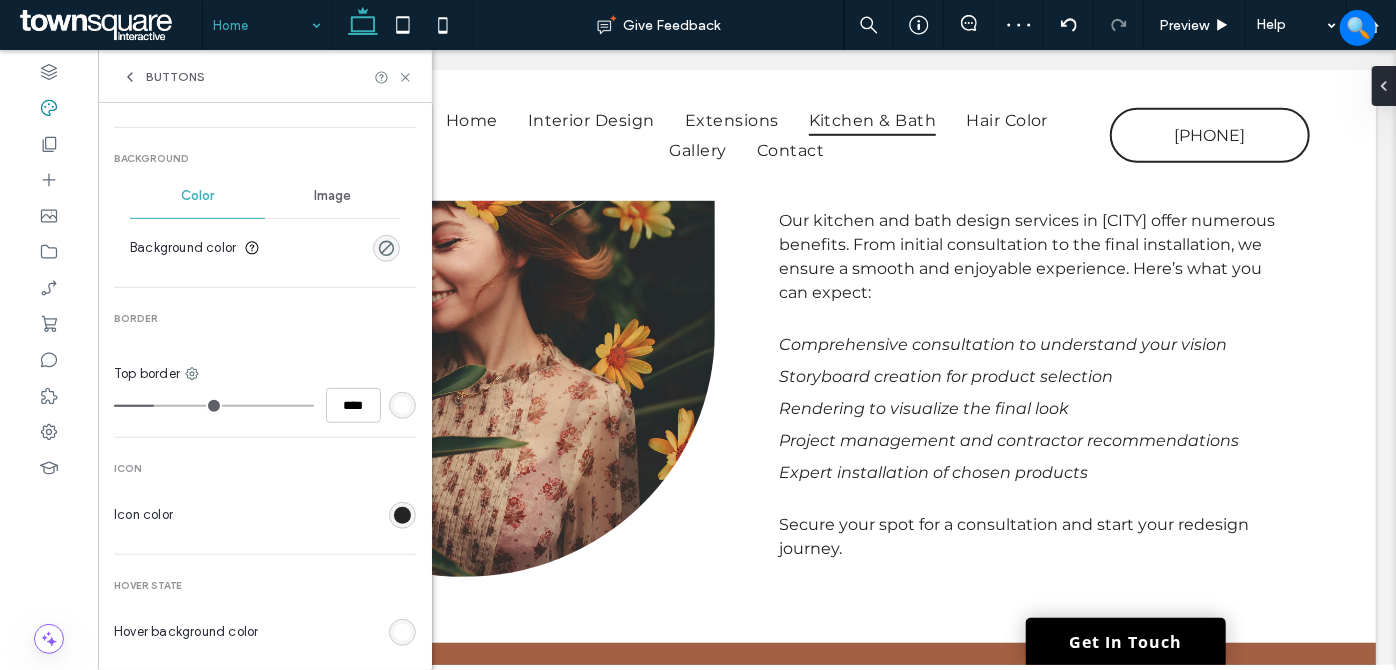 click at bounding box center (214, 406) 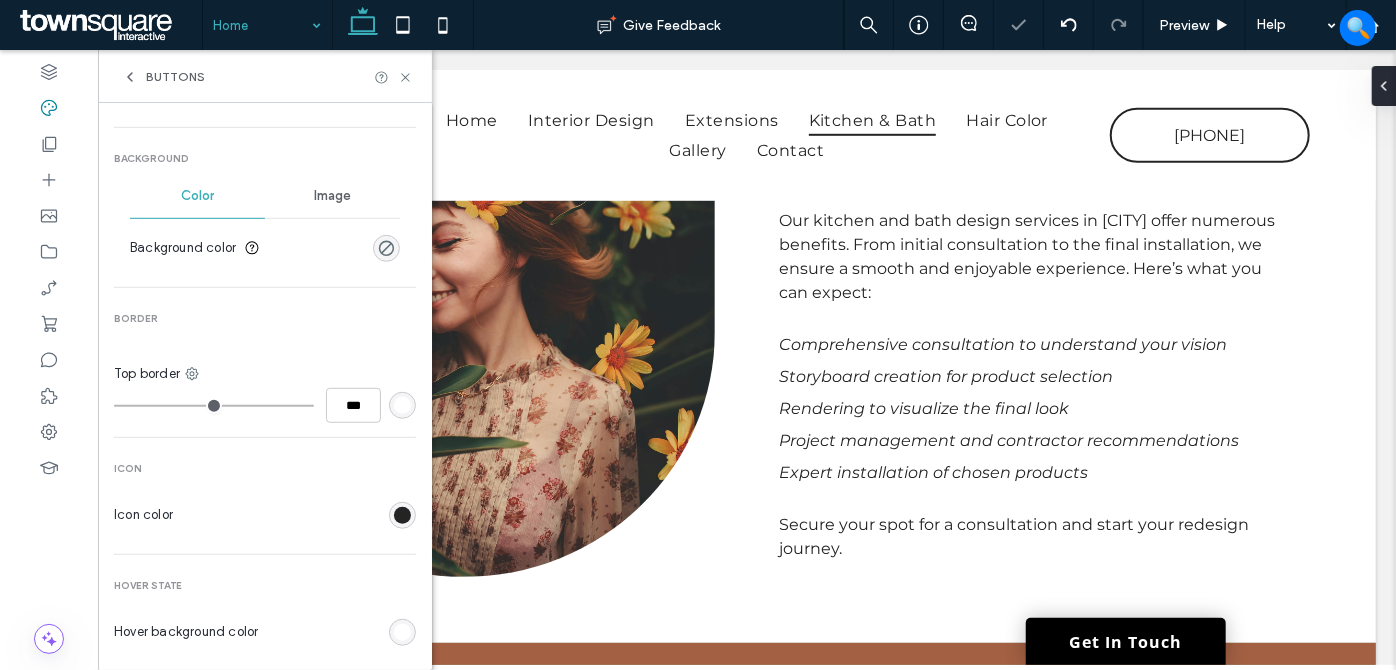 drag, startPoint x: 112, startPoint y: 402, endPoint x: 77, endPoint y: 400, distance: 35.057095 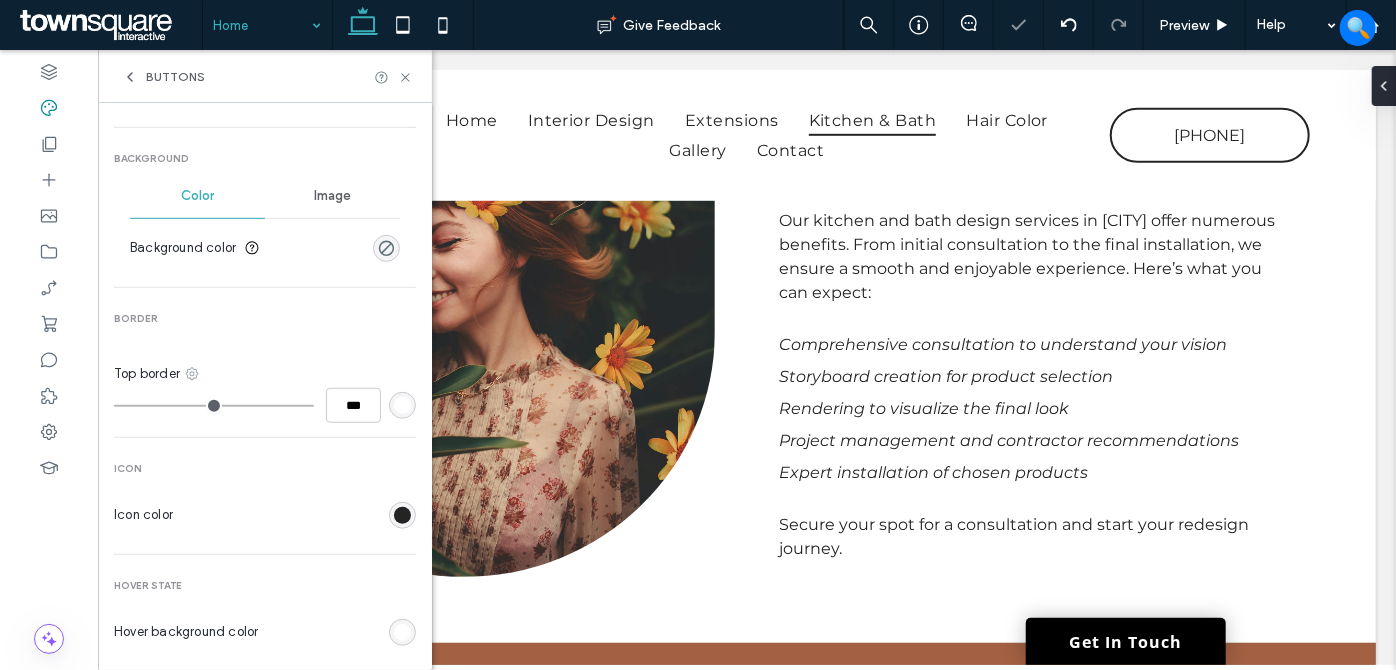 click 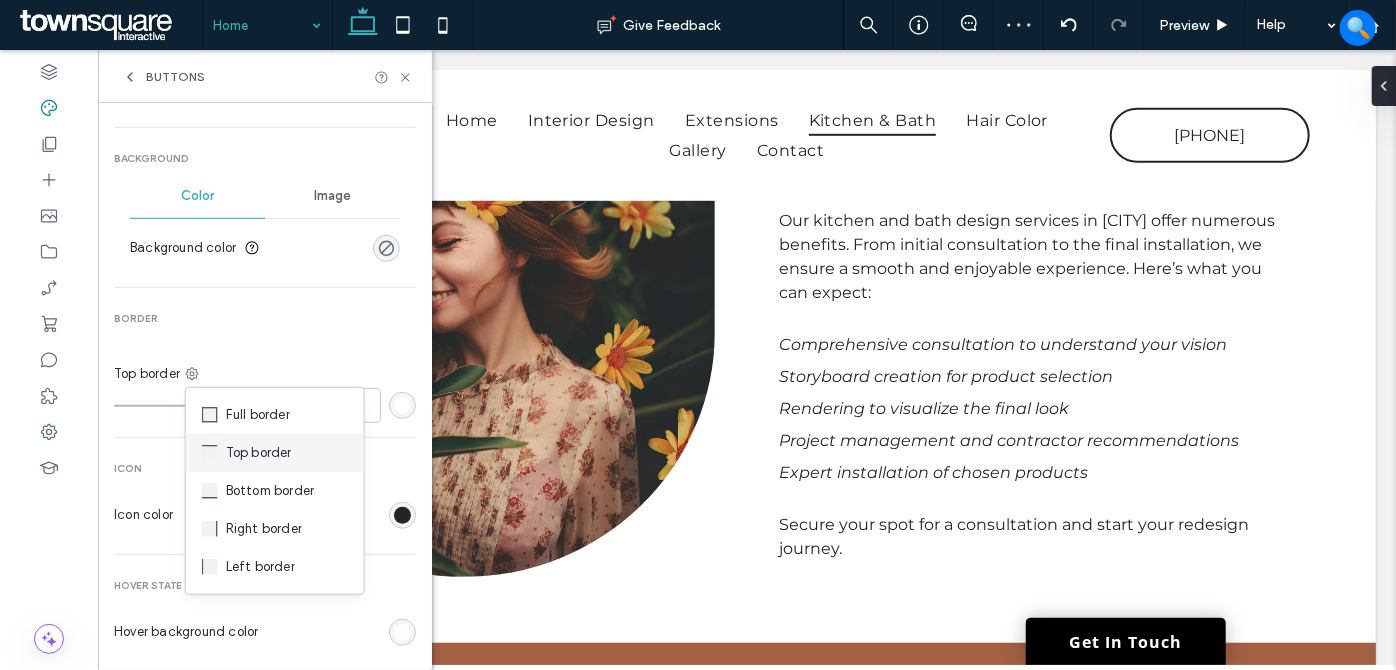 click on "Top border" at bounding box center (259, 453) 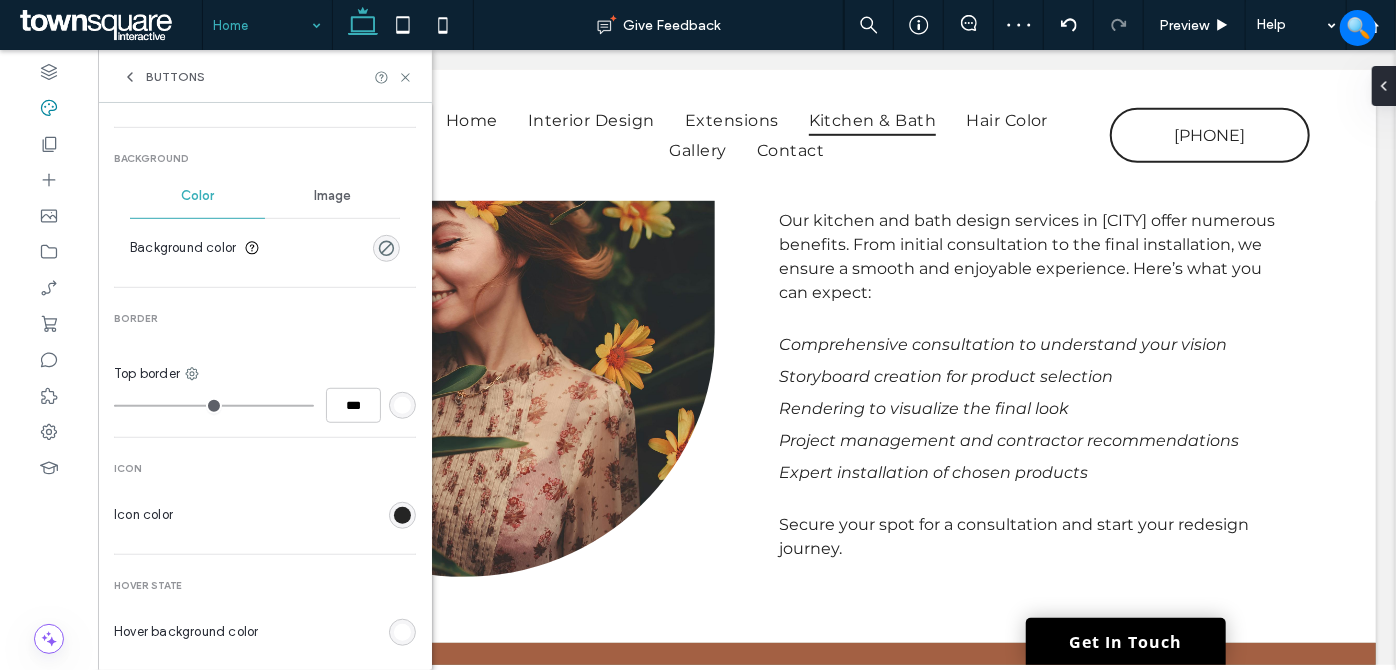drag, startPoint x: 188, startPoint y: 371, endPoint x: 193, endPoint y: 382, distance: 12.083046 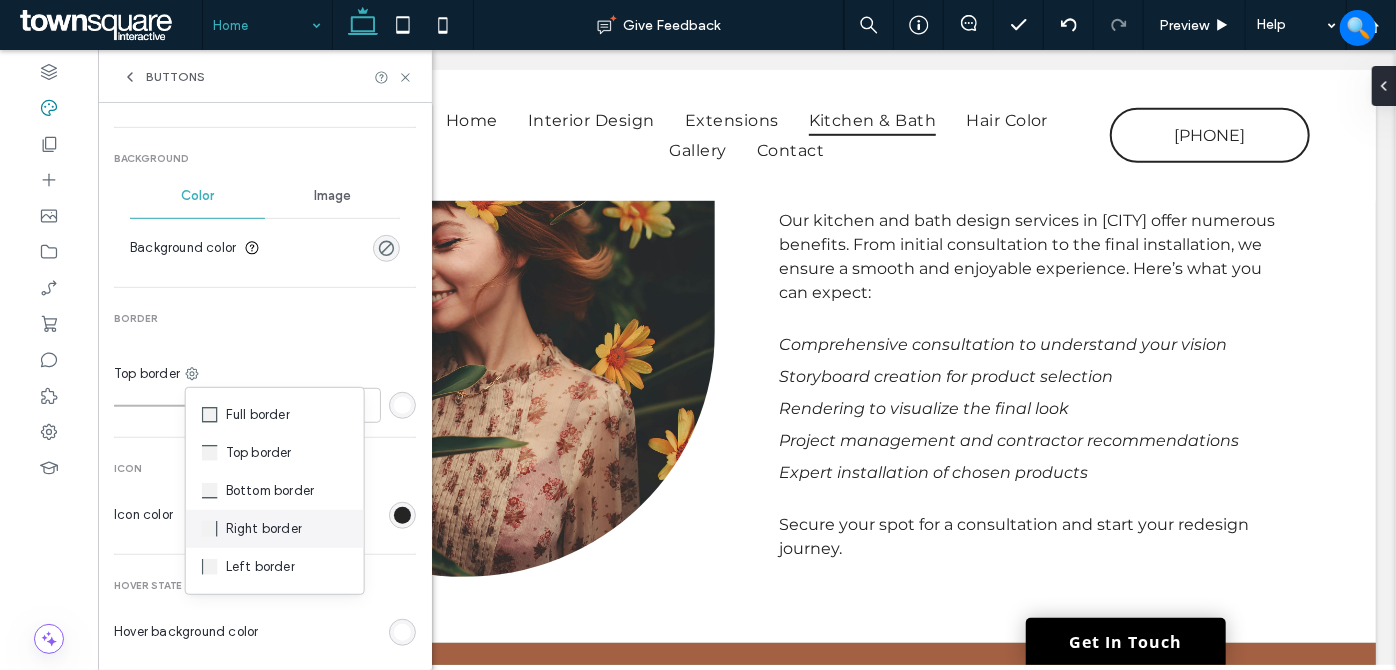 click at bounding box center [214, 529] 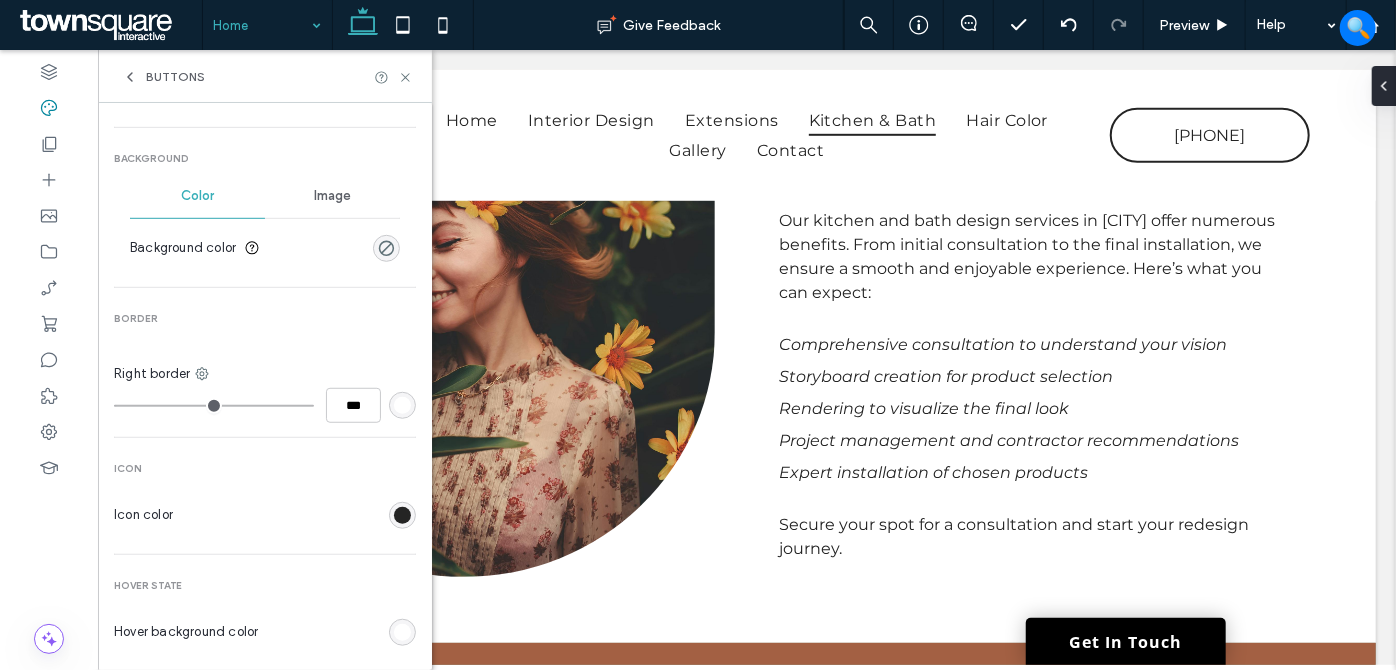 drag, startPoint x: 122, startPoint y: 399, endPoint x: 104, endPoint y: 399, distance: 18 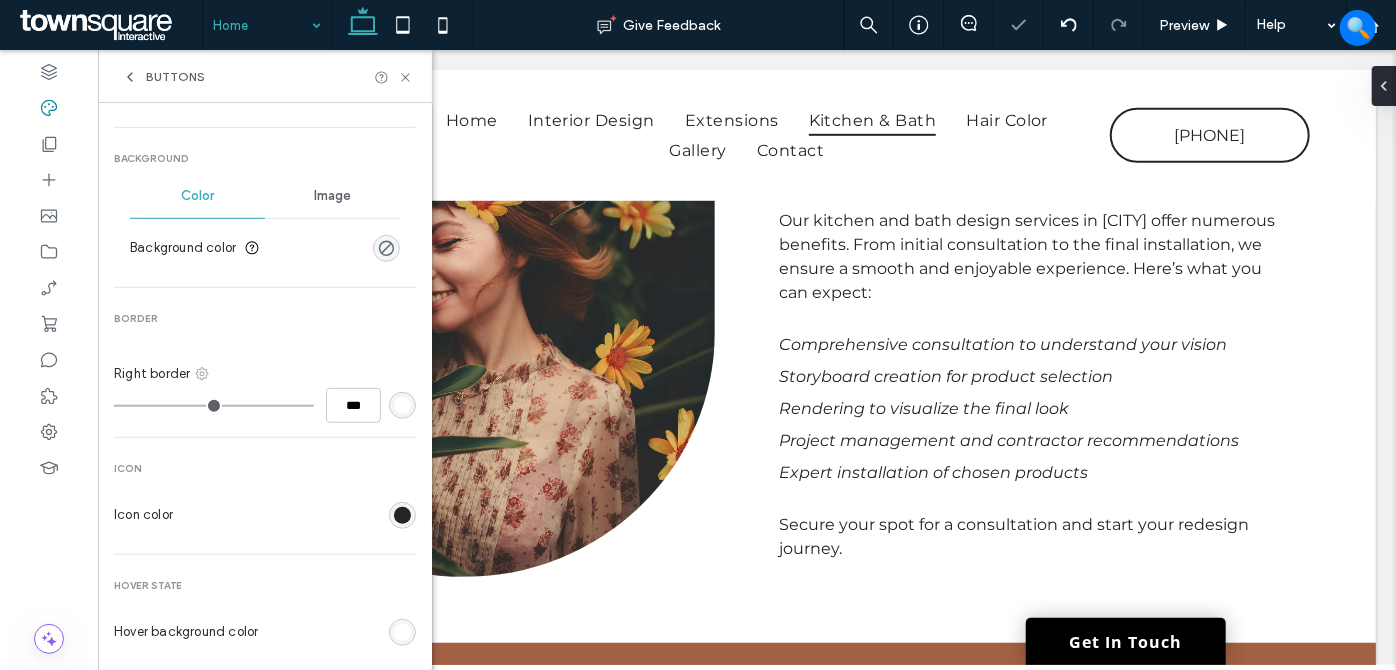 click 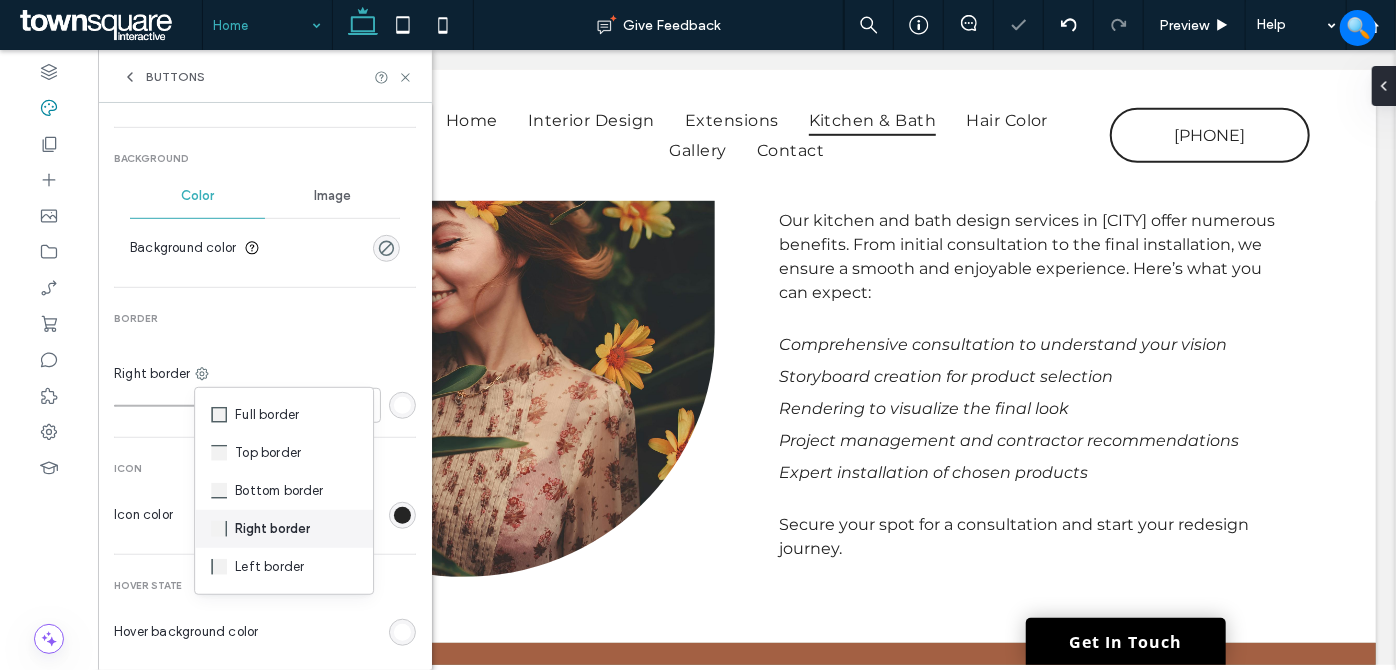 click on "Right border" at bounding box center [272, 529] 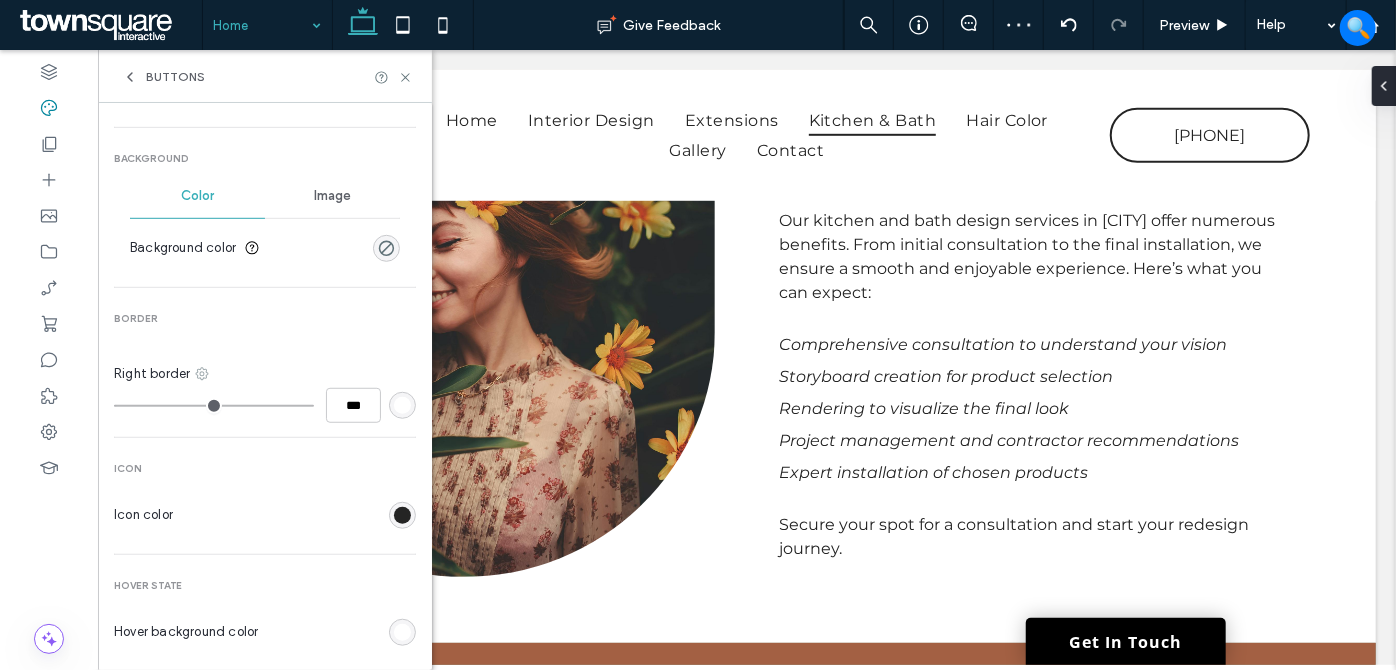 click 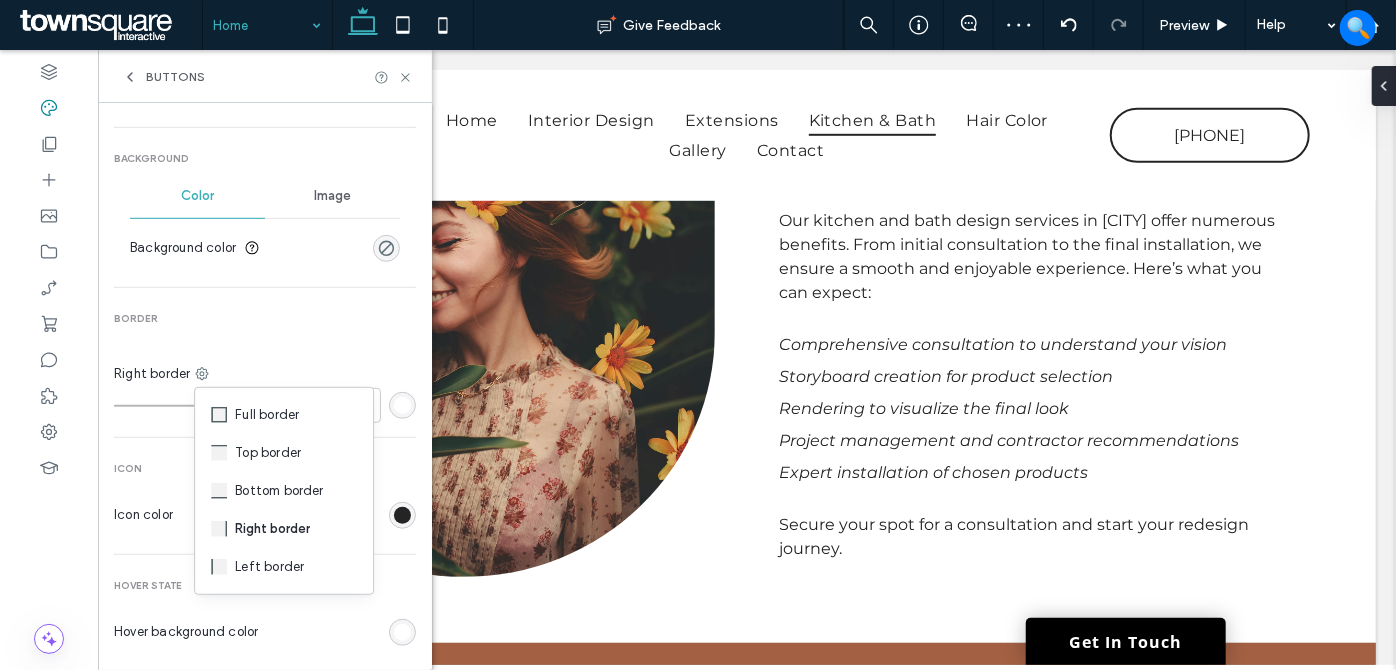 click on "Left border" at bounding box center (269, 567) 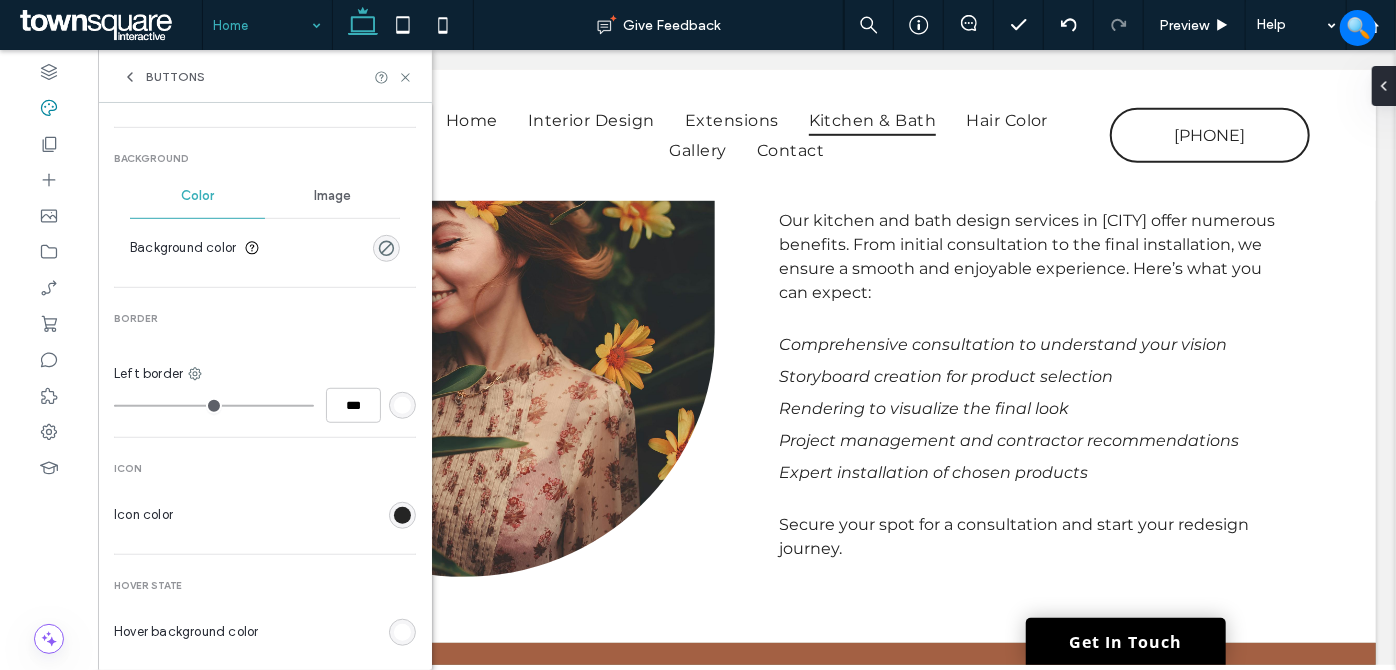 click at bounding box center (214, 406) 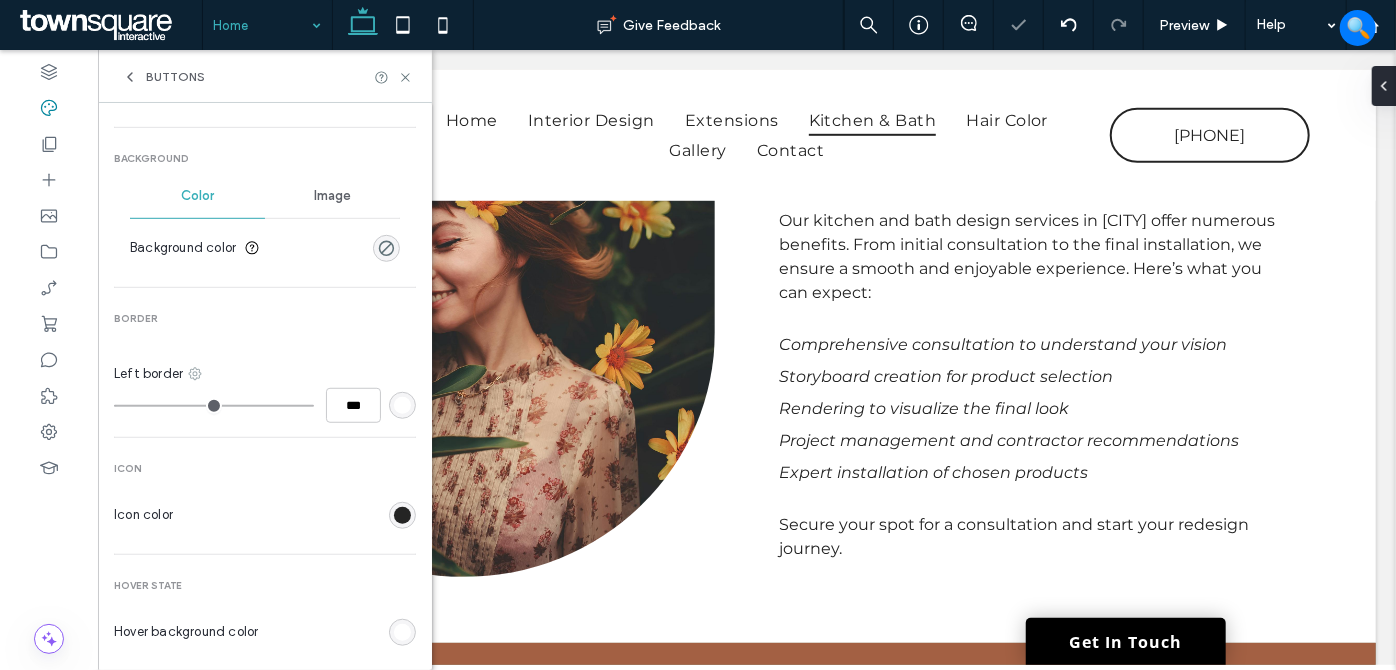 click 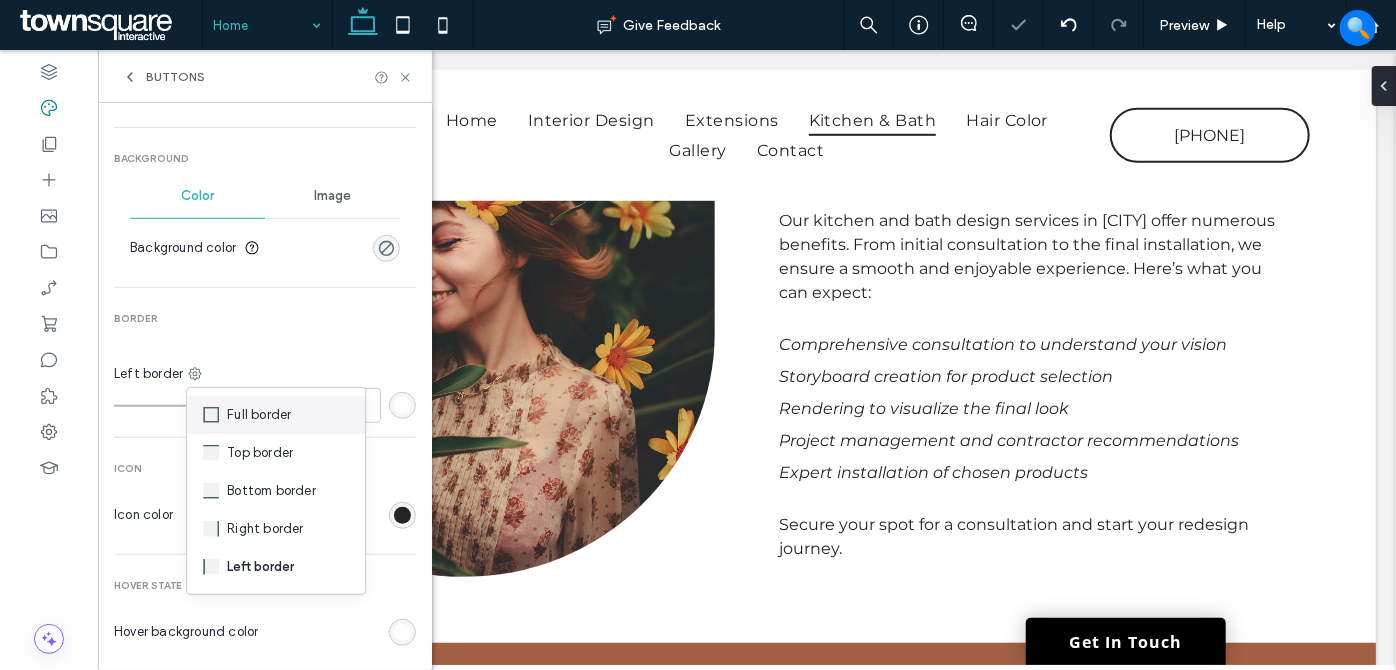 click on "Full border" at bounding box center (259, 415) 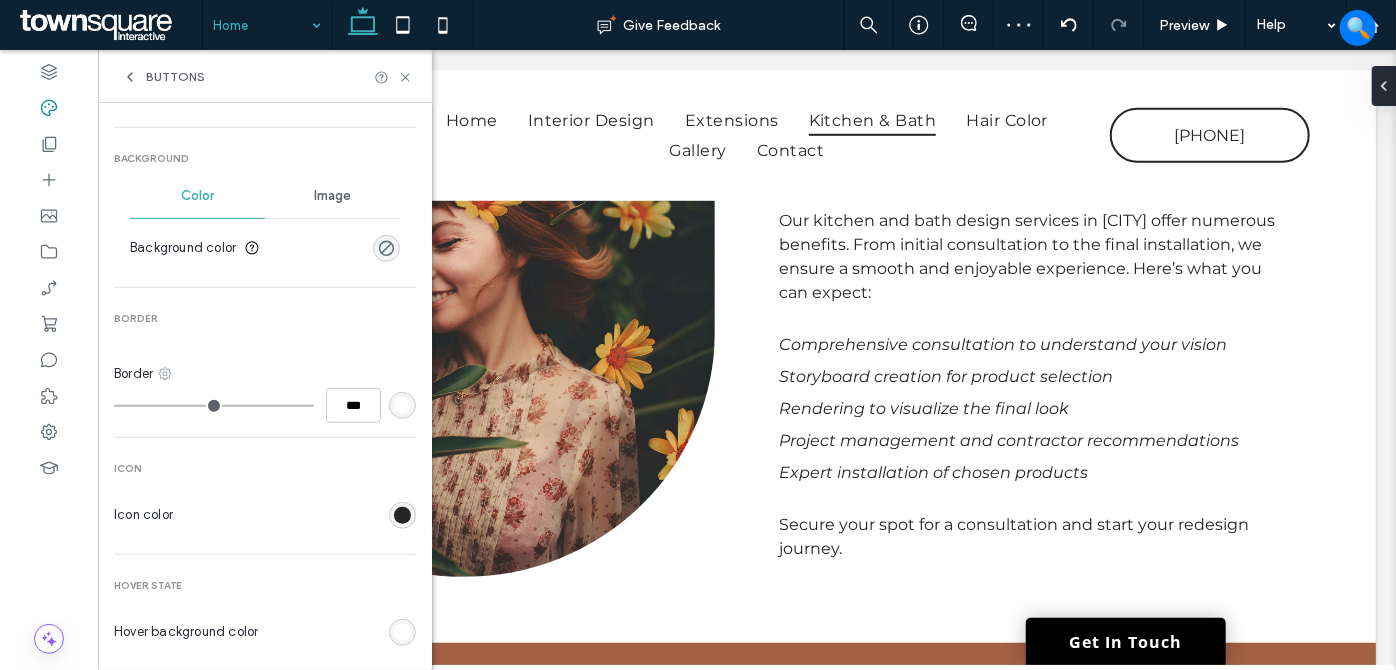 click 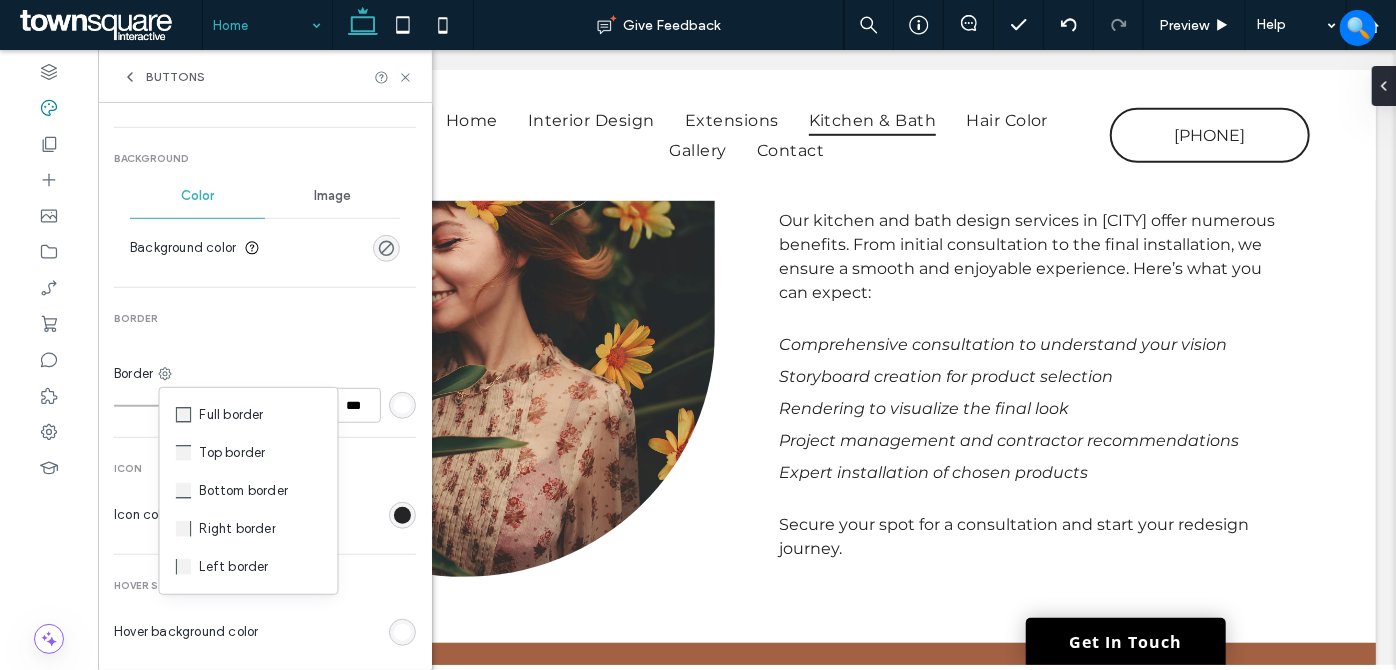 drag, startPoint x: 234, startPoint y: 491, endPoint x: 227, endPoint y: 482, distance: 11.401754 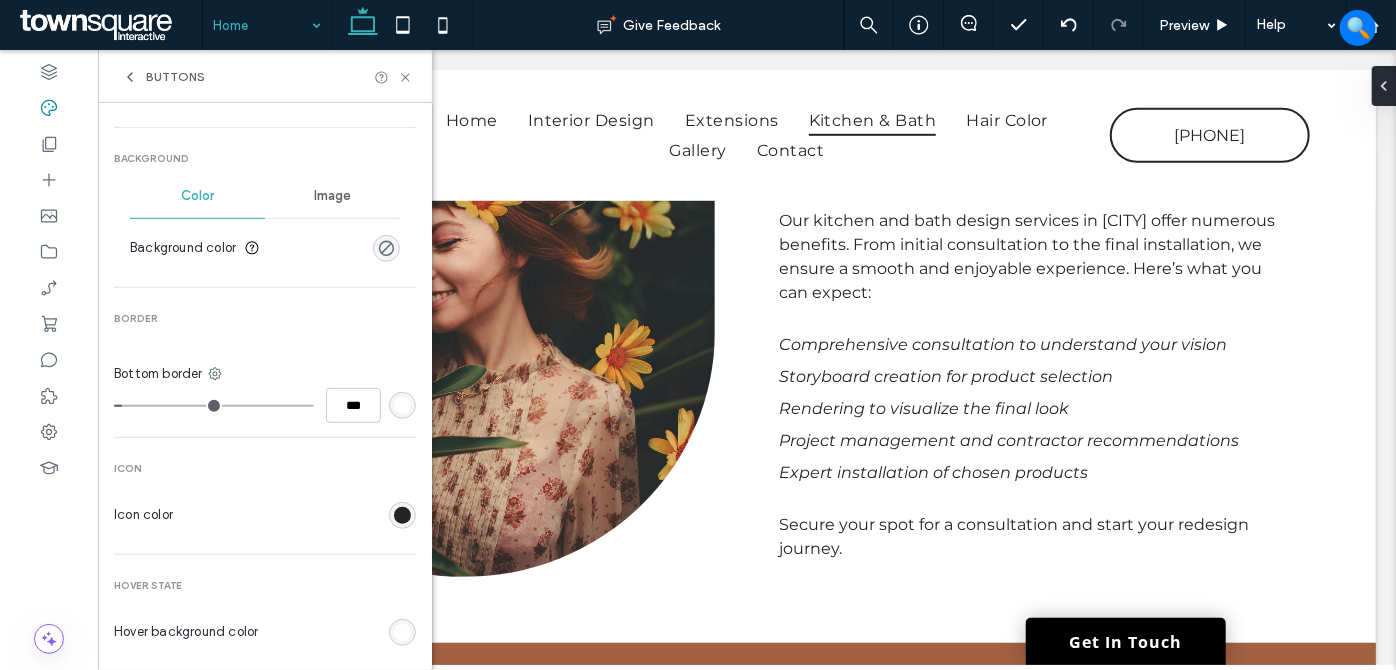 click at bounding box center (214, 406) 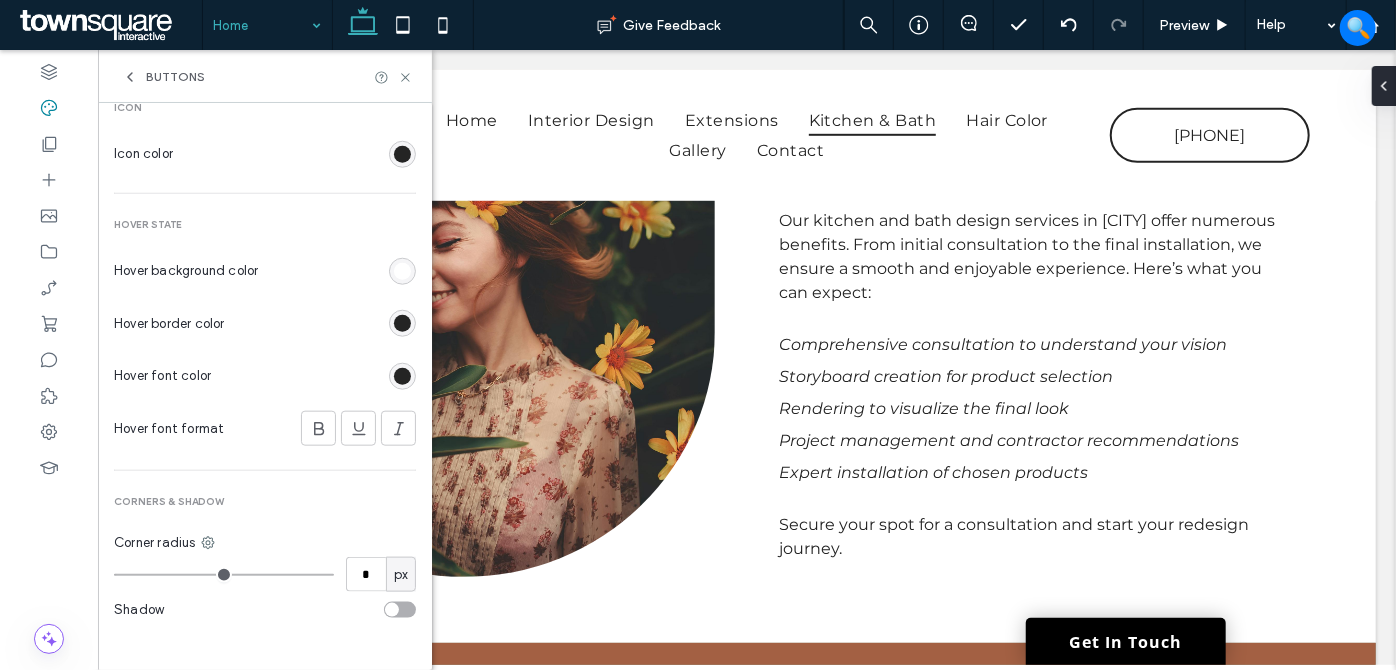 scroll, scrollTop: 969, scrollLeft: 0, axis: vertical 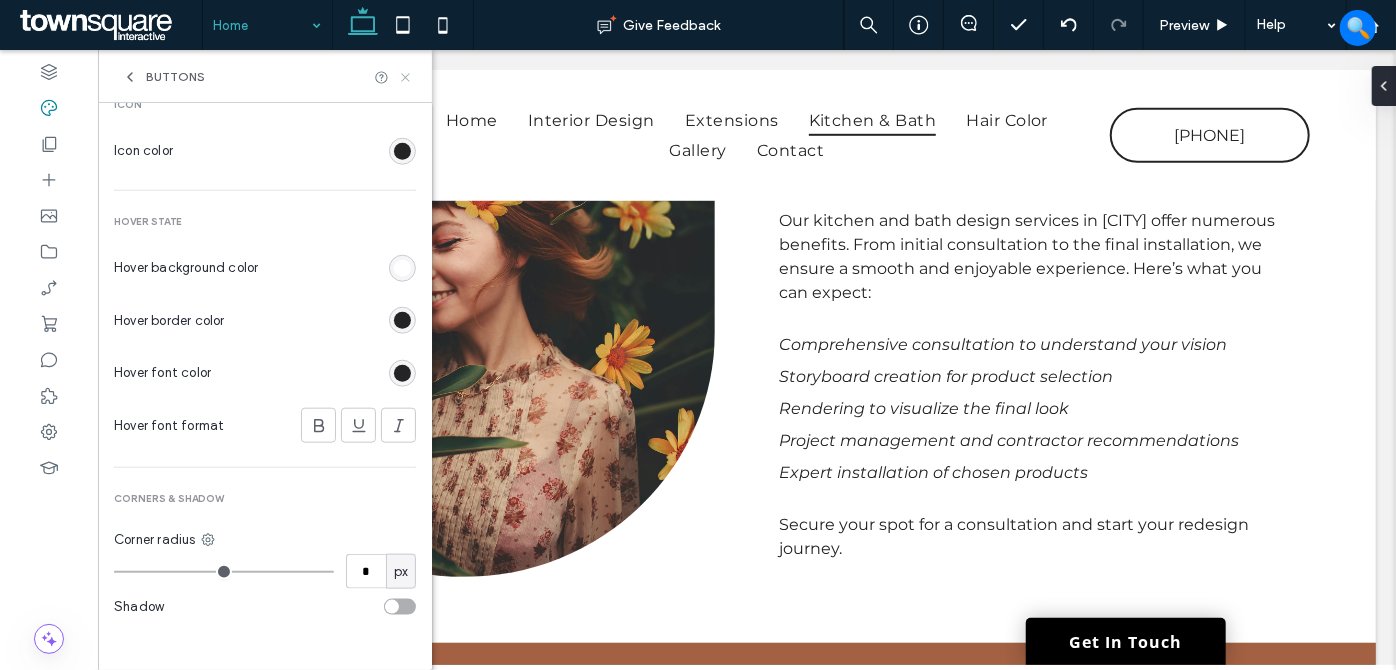 click 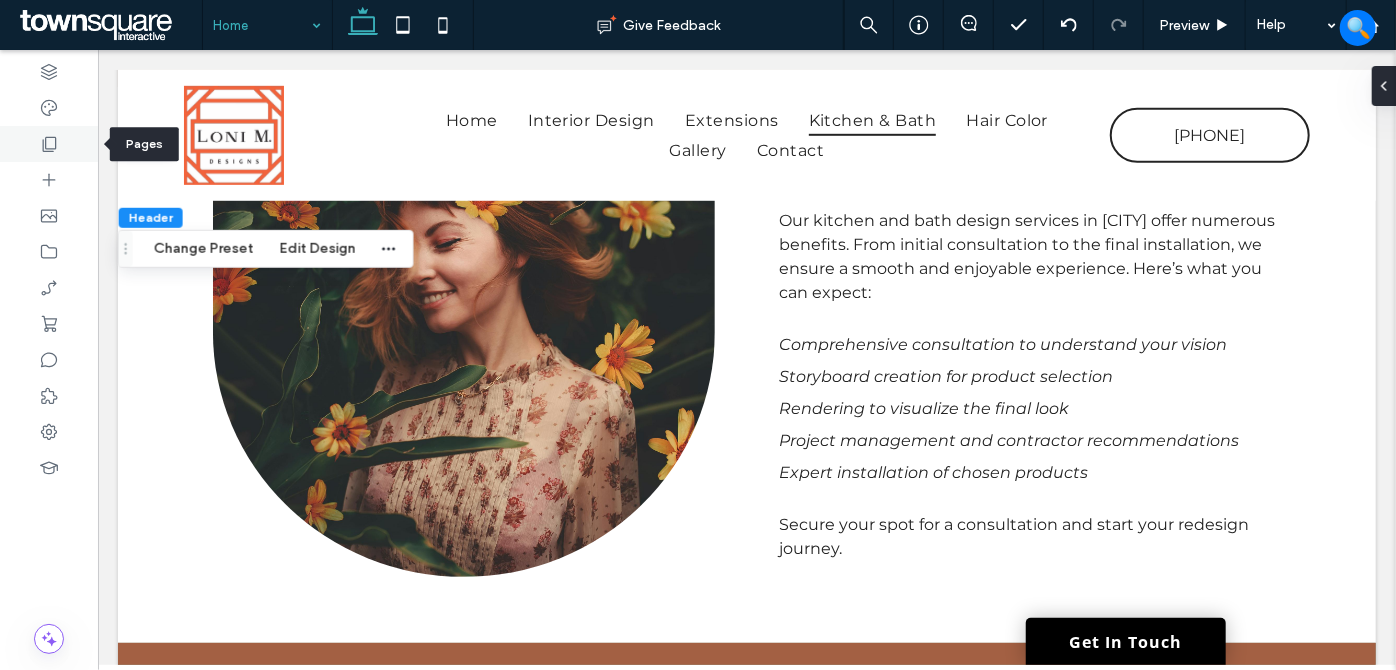 click 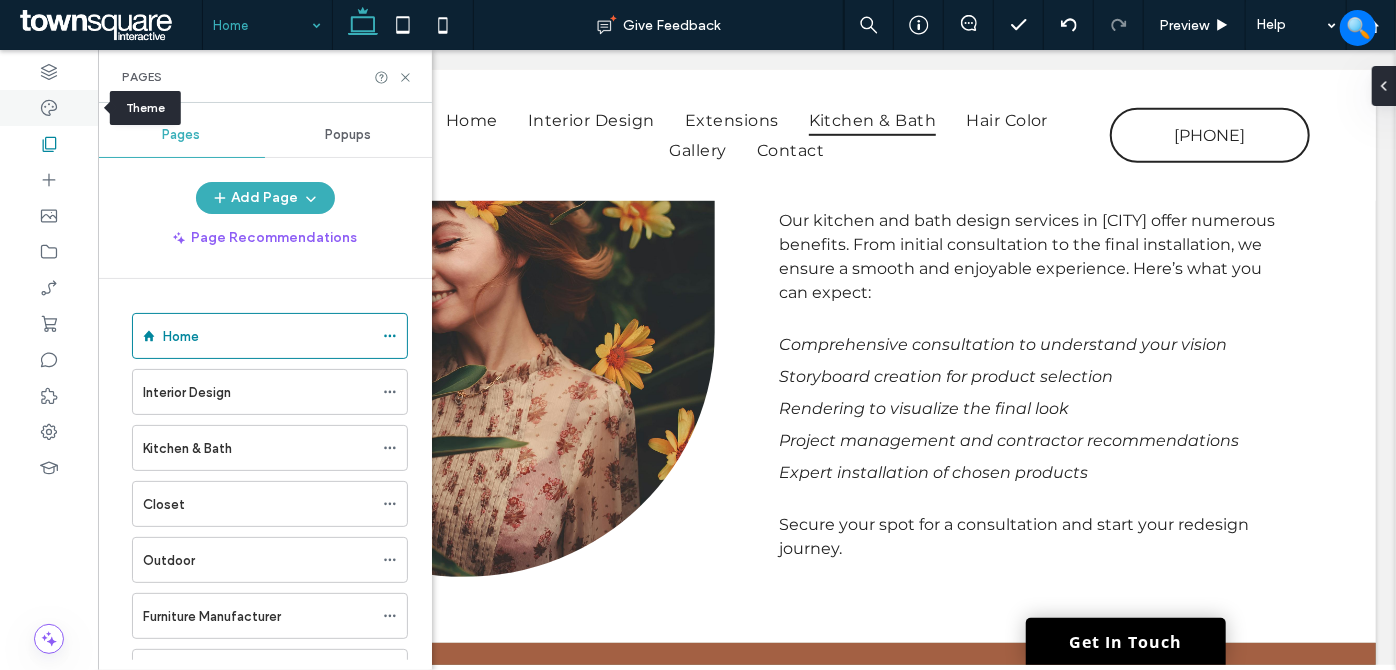 click at bounding box center (49, 108) 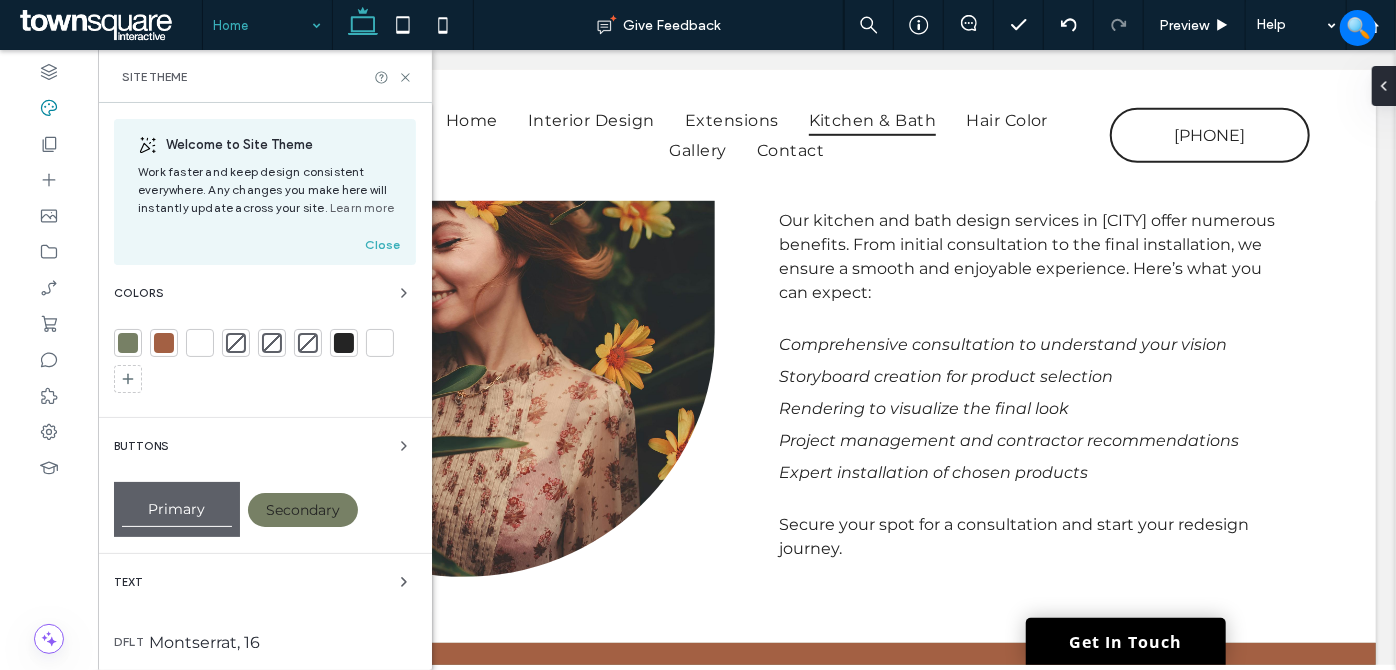 scroll, scrollTop: 90, scrollLeft: 0, axis: vertical 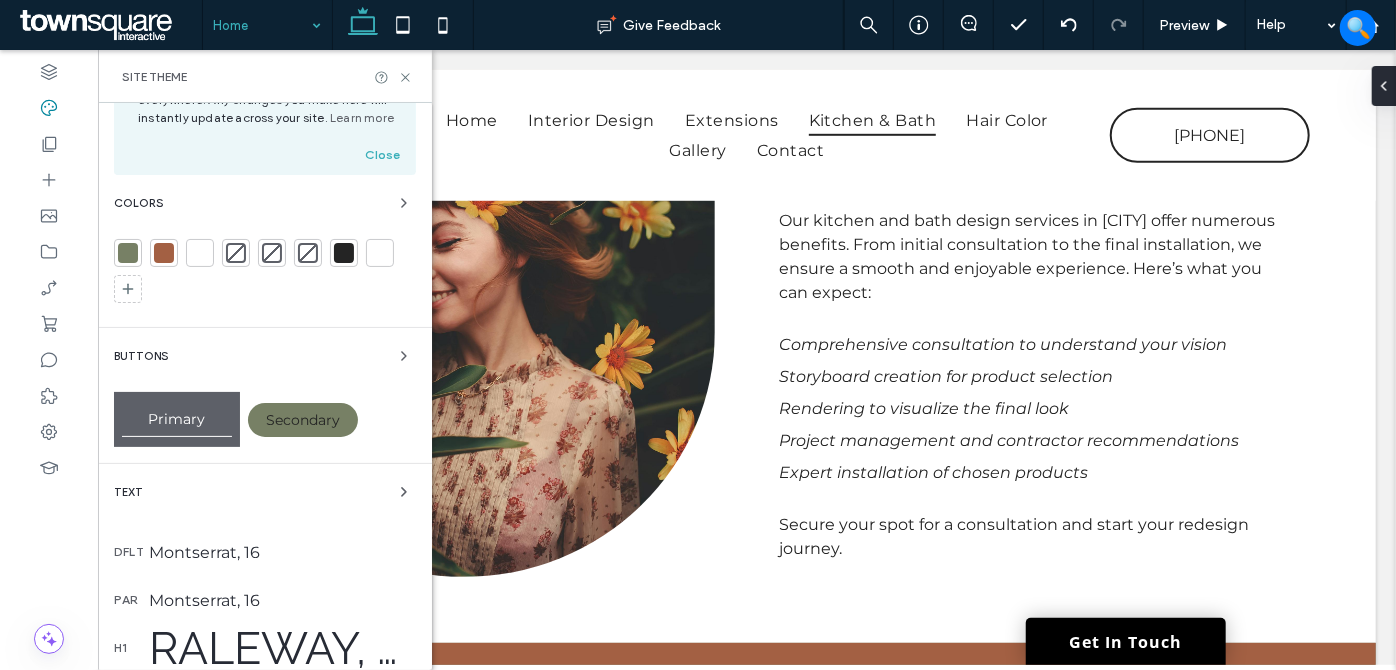 drag, startPoint x: 389, startPoint y: 492, endPoint x: 349, endPoint y: 332, distance: 164.92422 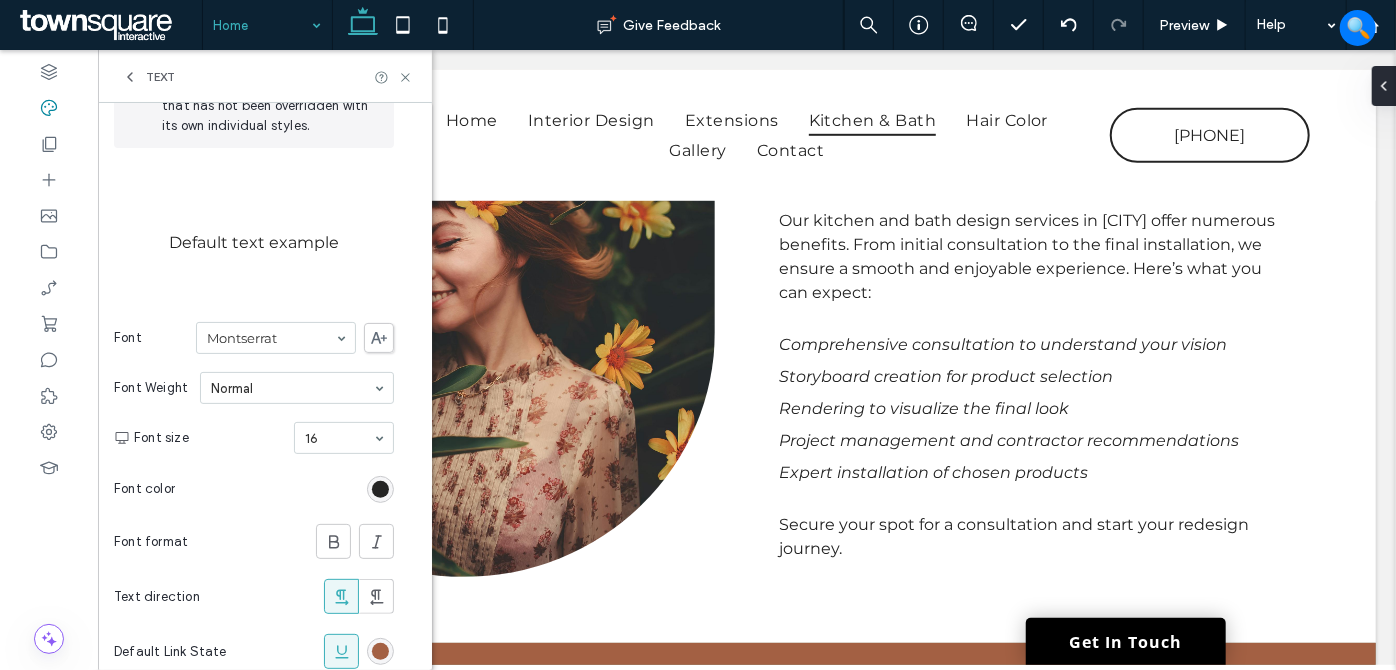 scroll, scrollTop: 0, scrollLeft: 0, axis: both 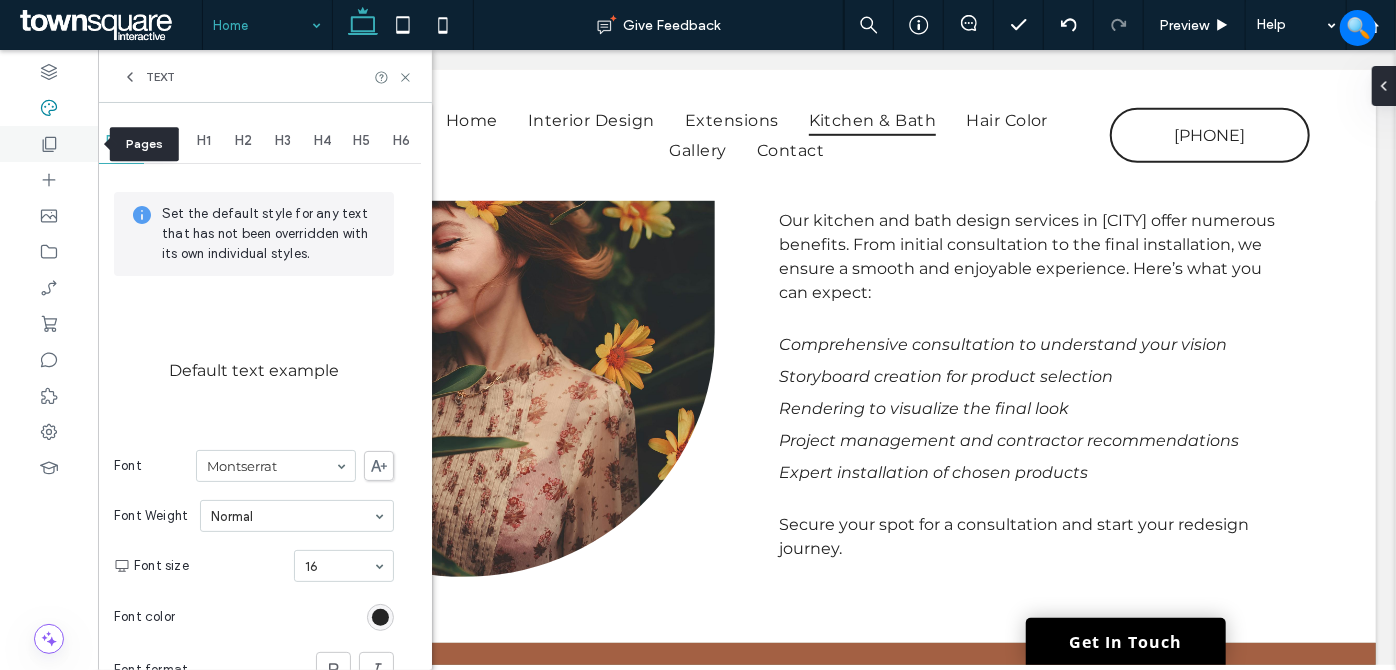 click at bounding box center (49, 144) 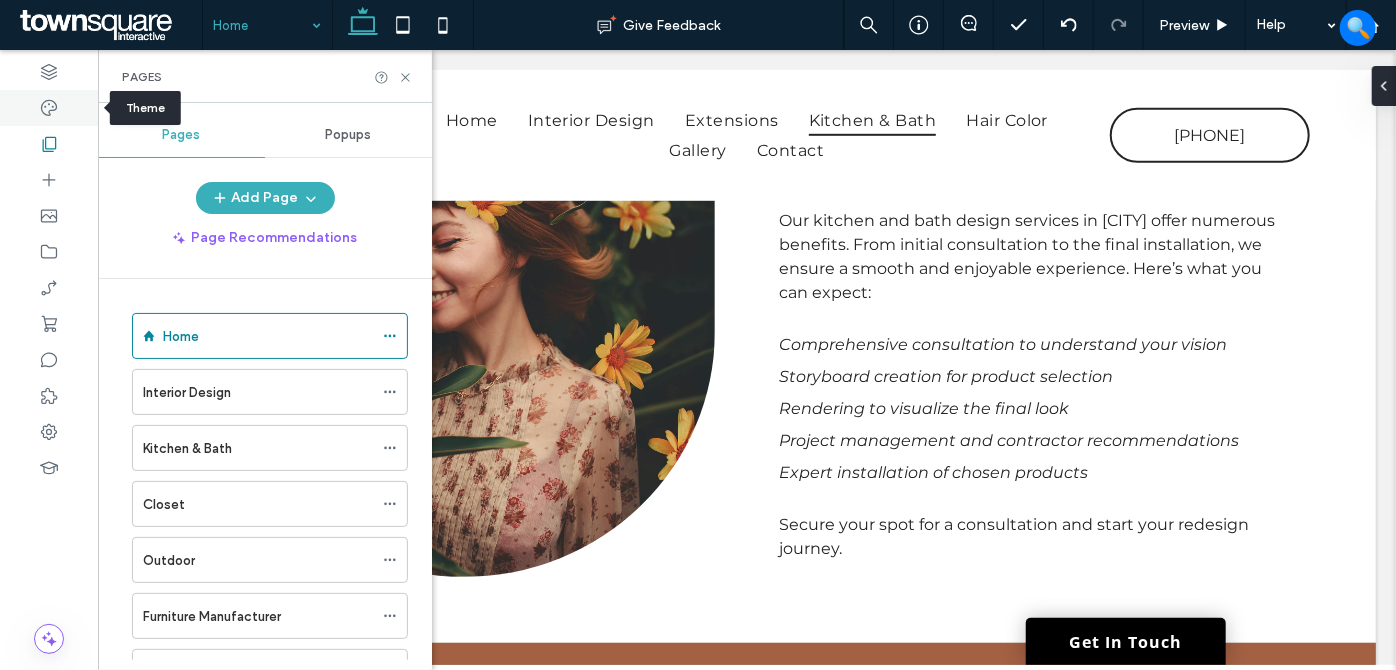 click at bounding box center (49, 108) 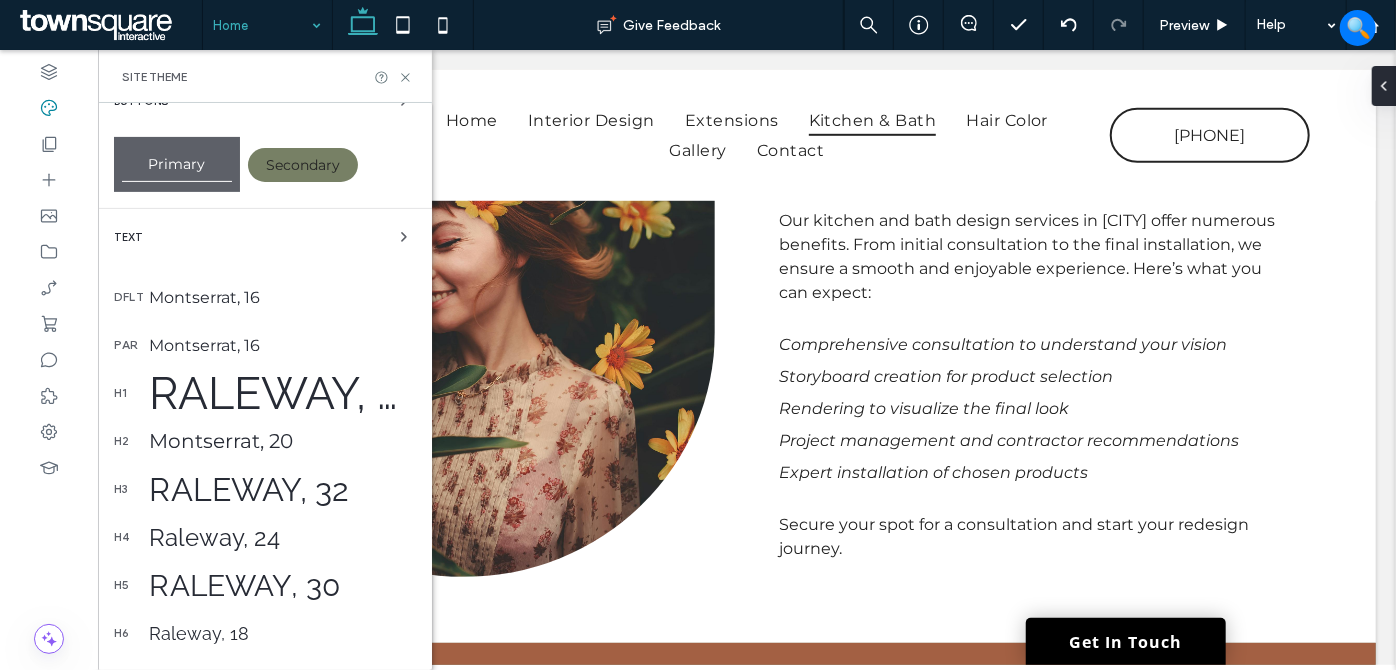 scroll, scrollTop: 154, scrollLeft: 0, axis: vertical 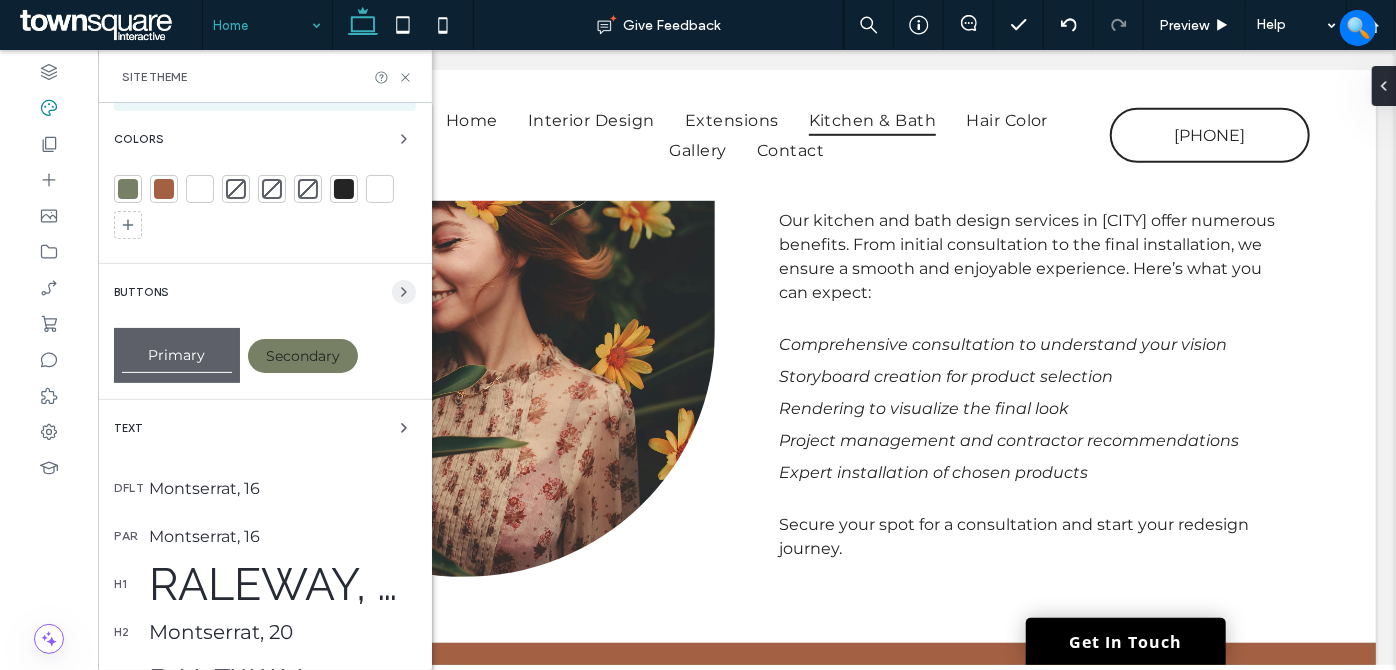 click 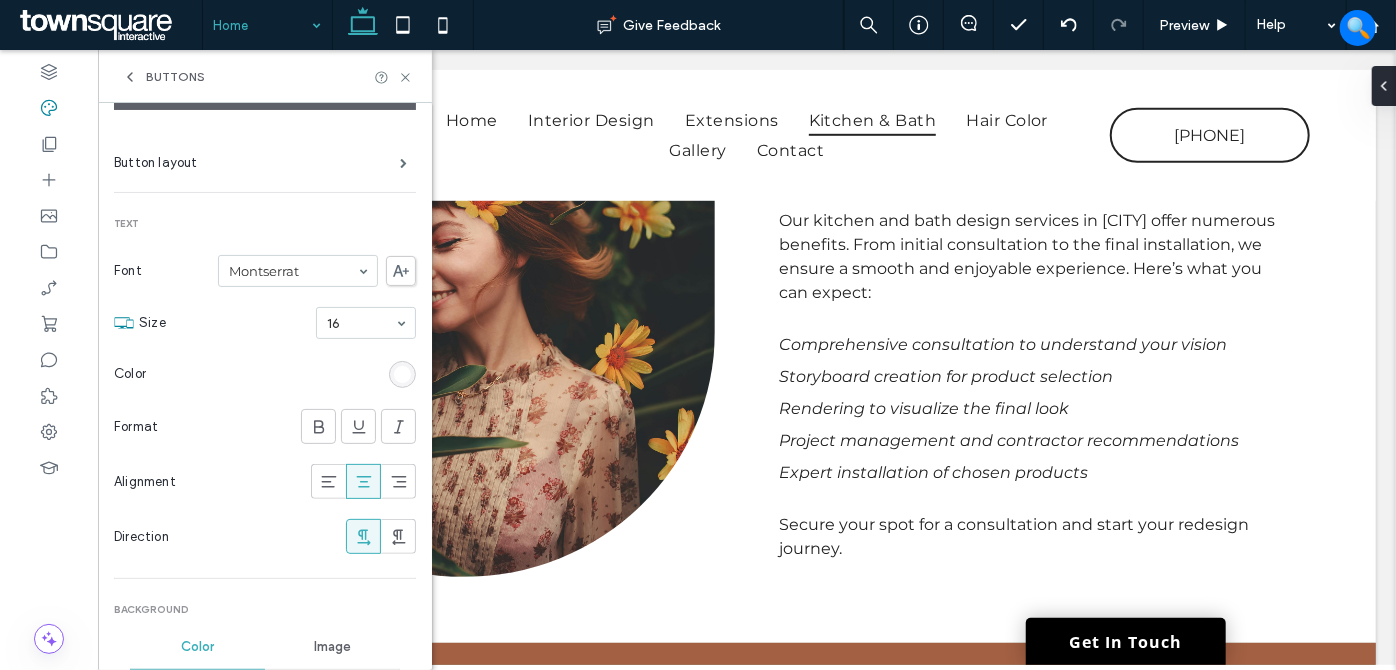 click at bounding box center [402, 374] 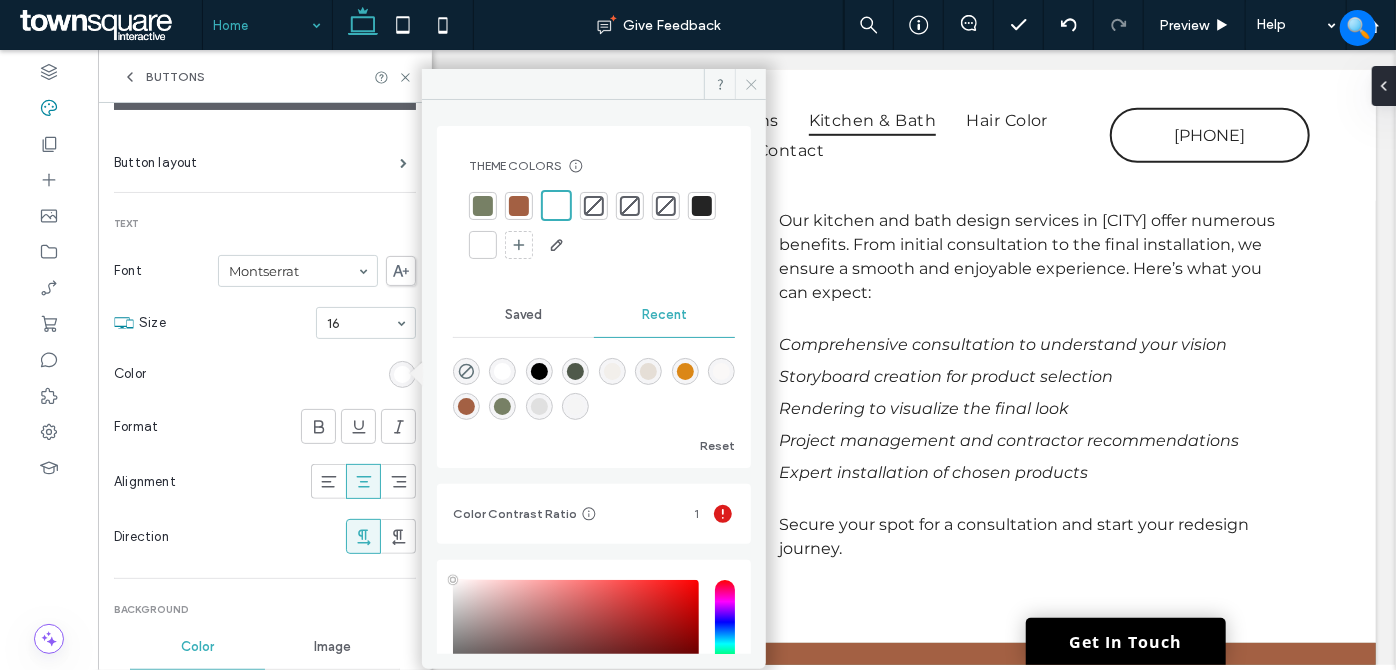 click 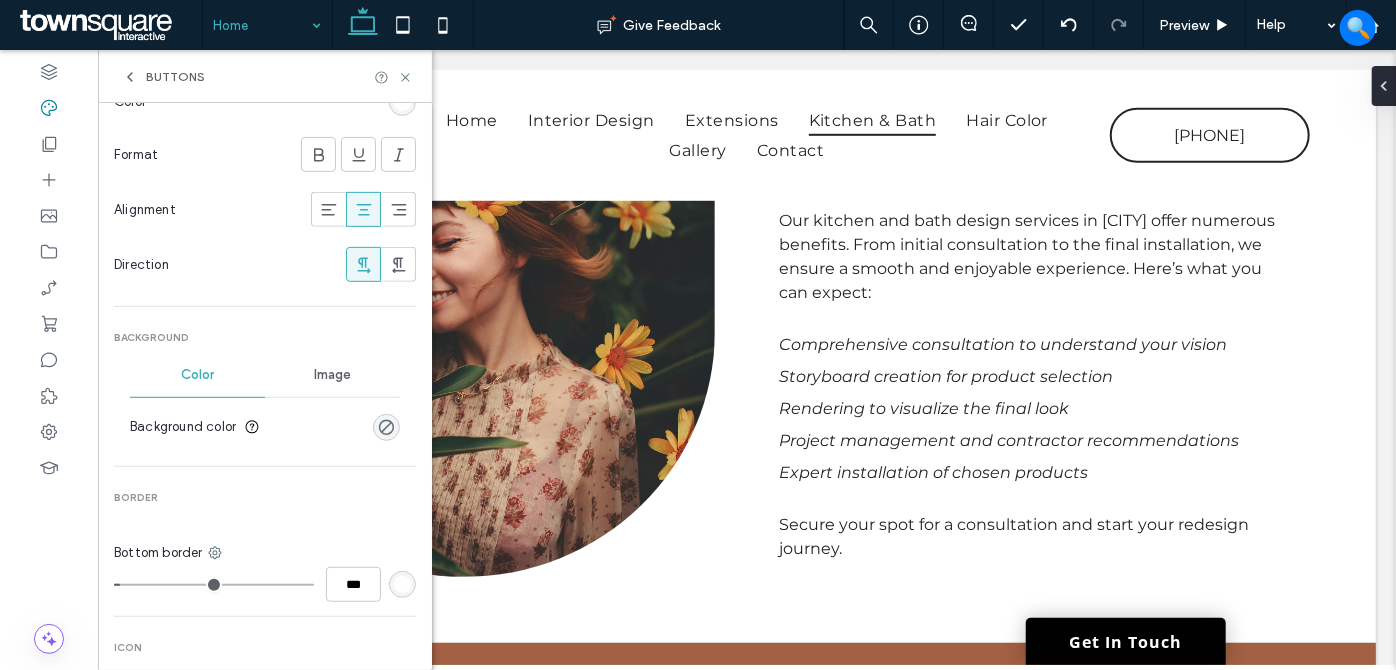 scroll, scrollTop: 608, scrollLeft: 0, axis: vertical 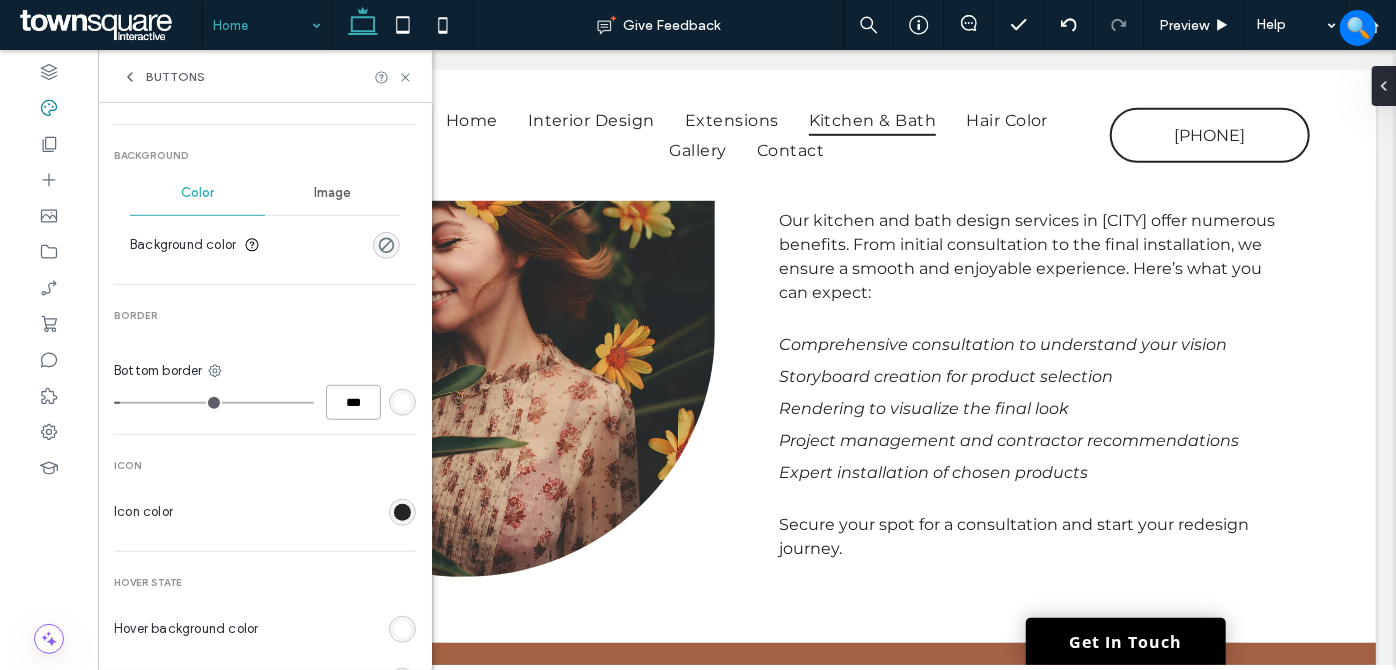 click on "***" at bounding box center (353, 402) 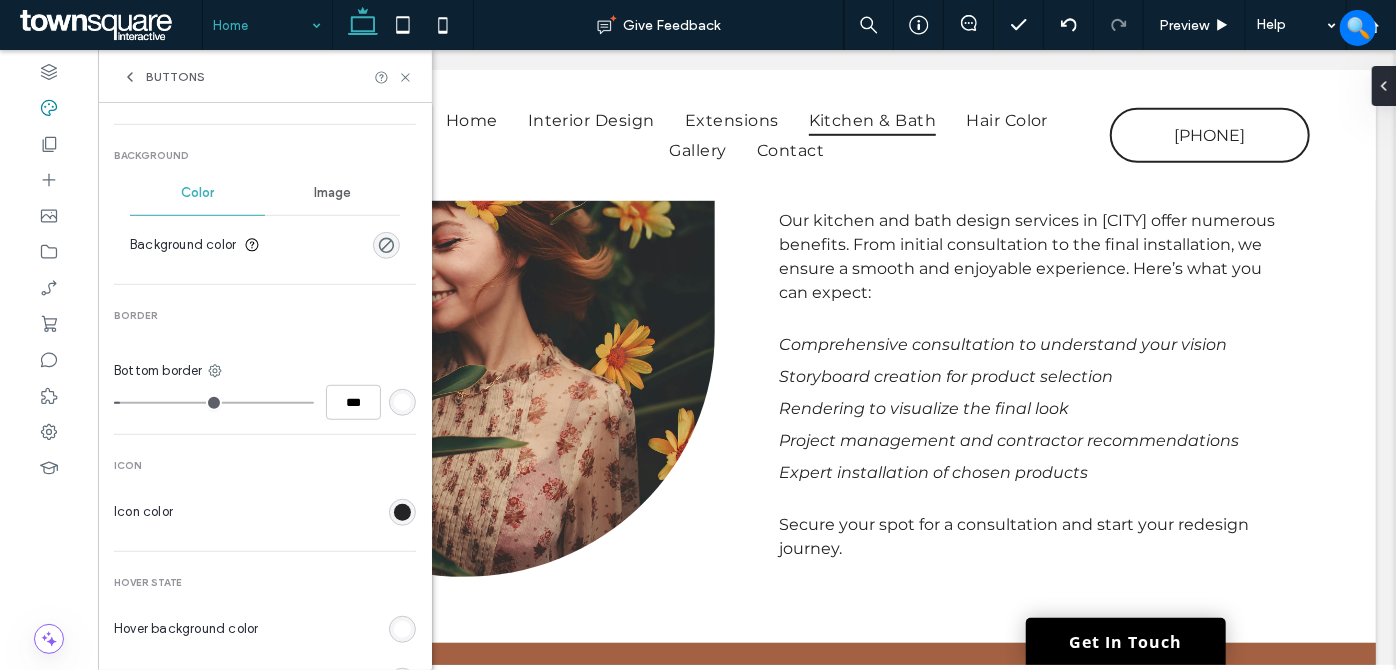 click on "Primary Button layout Text Font Montserrat Size 16 Color Format Alignment Direction Background Color Image Background color Border Bottom border *** Icon Icon color Hover State Hover background color Hover border color Hover font color Hover font format Corners & Shadow Corner radius * px Shadow" at bounding box center [265, 275] 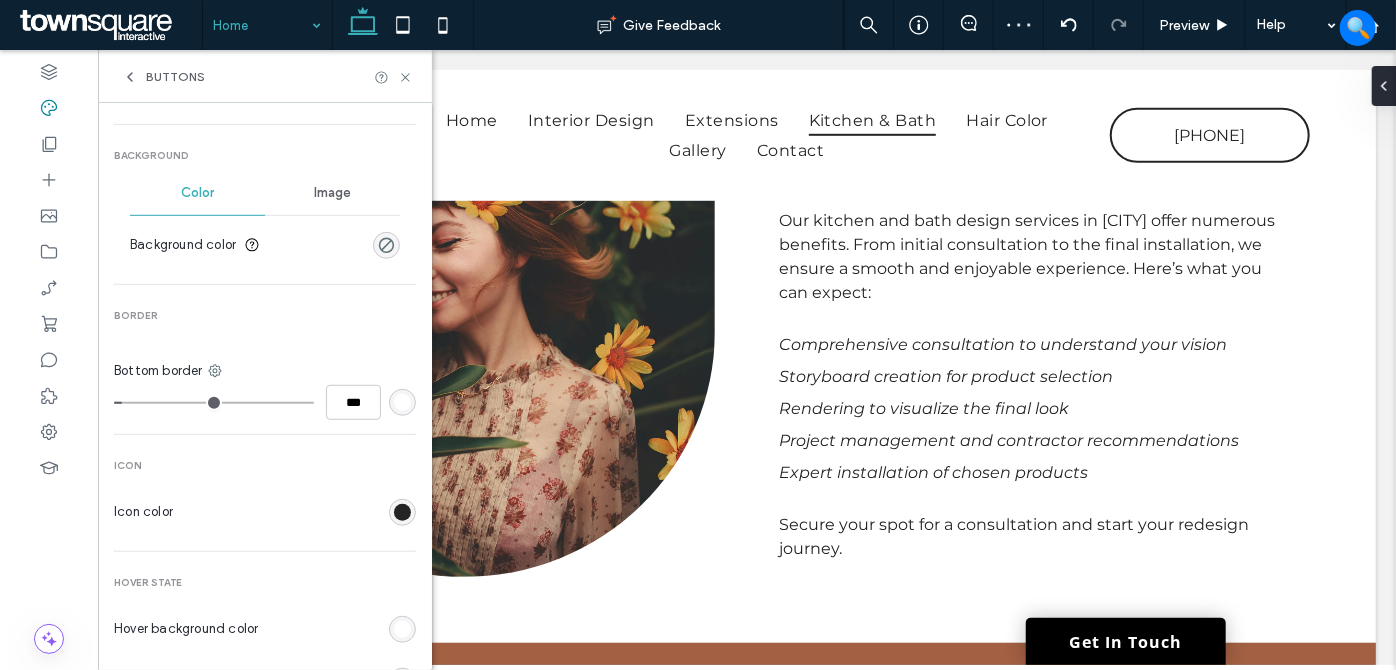 scroll, scrollTop: 790, scrollLeft: 0, axis: vertical 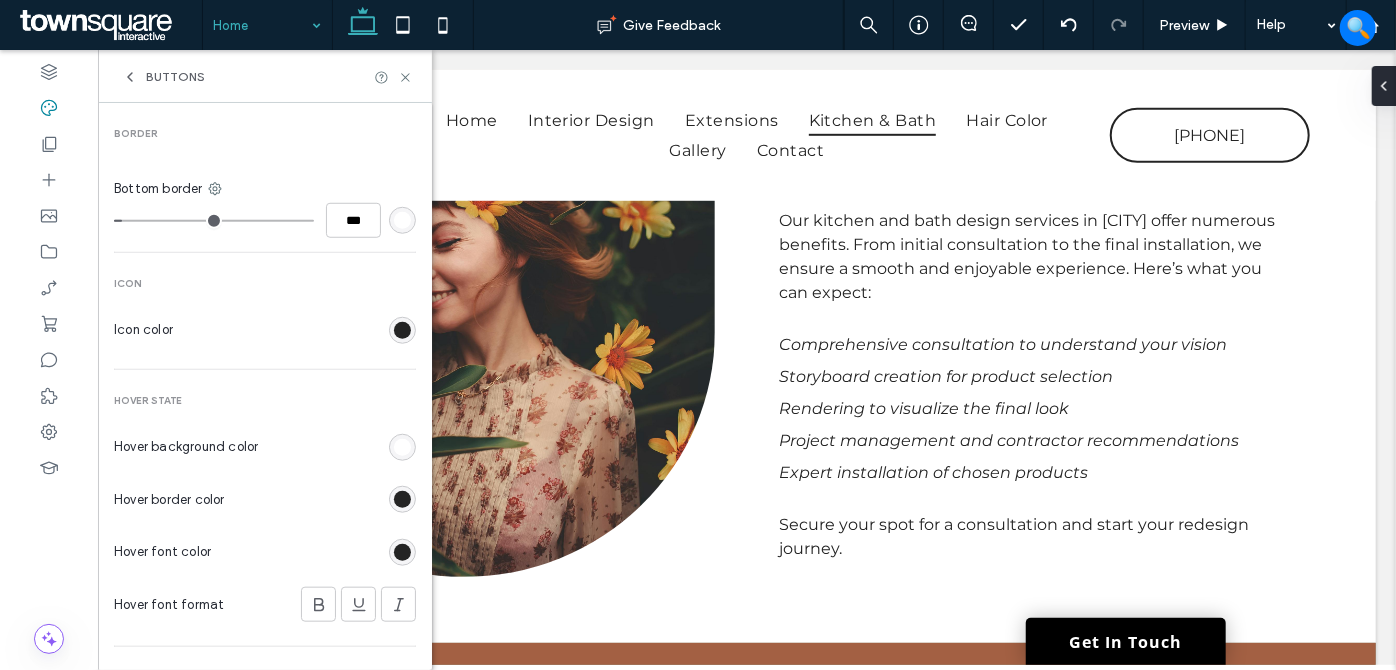 click at bounding box center [402, 499] 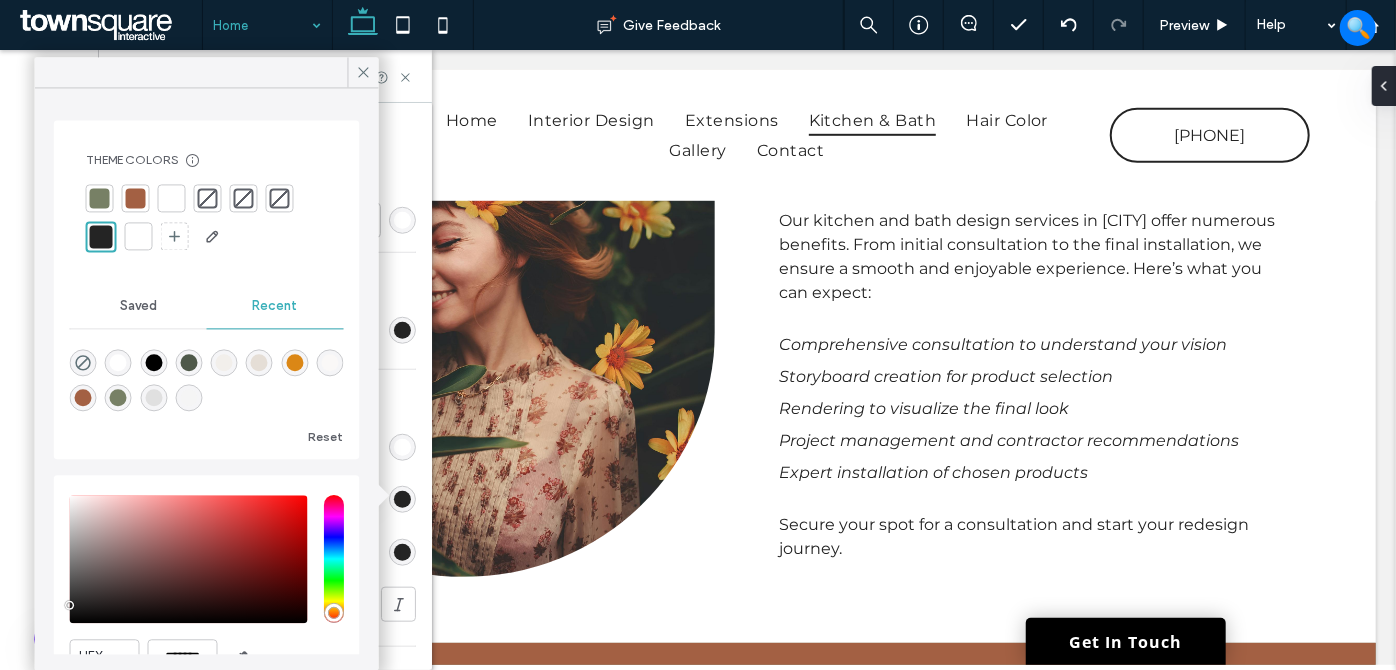 click at bounding box center (139, 236) 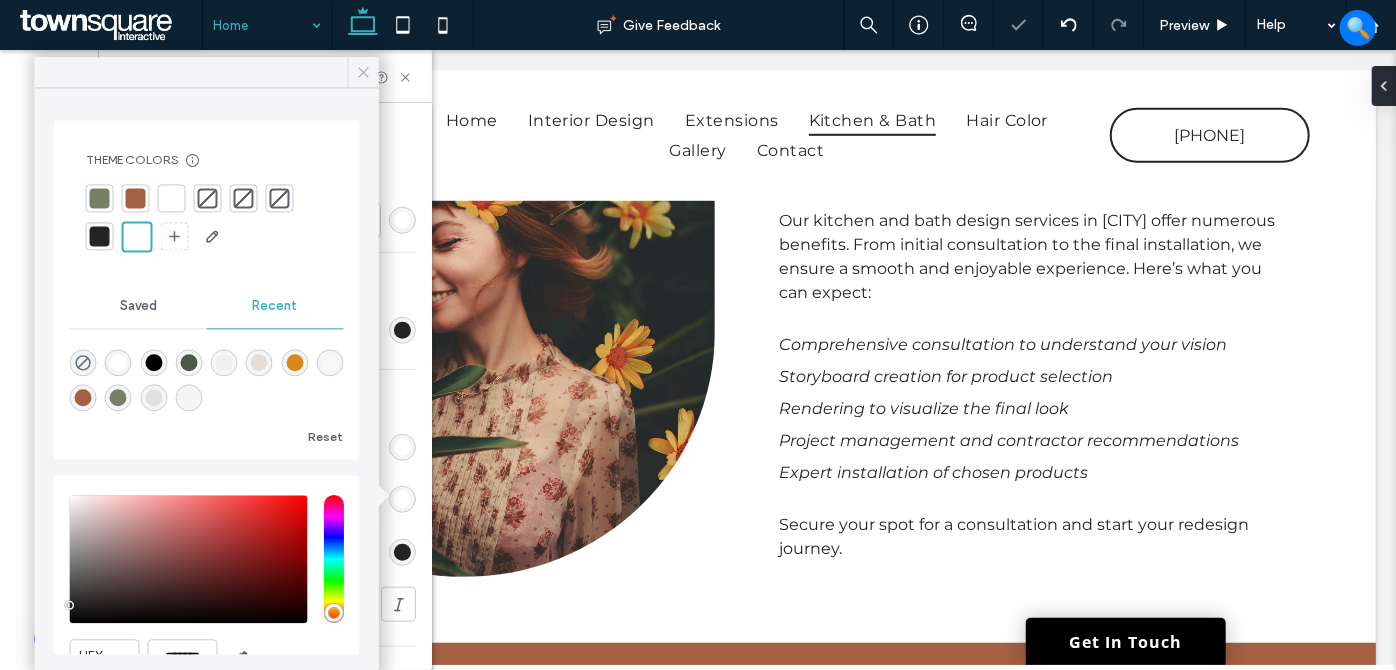 click 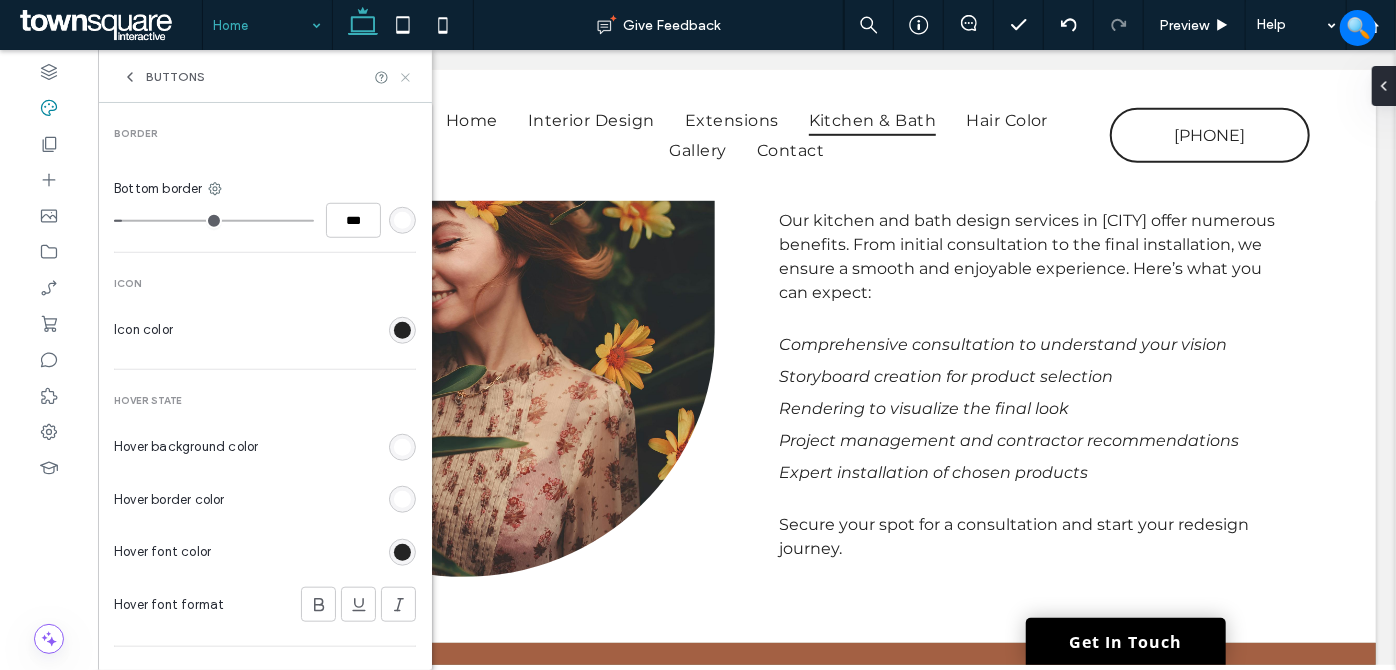 click 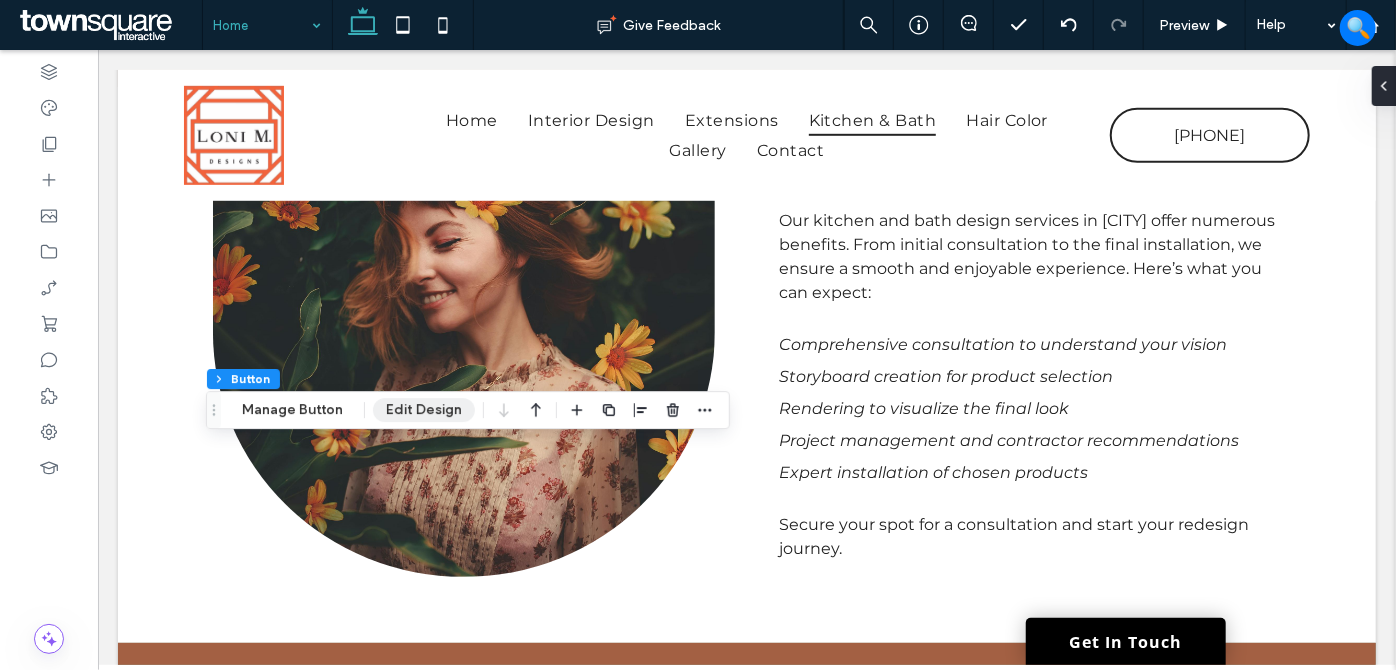 click on "Edit Design" at bounding box center [424, 410] 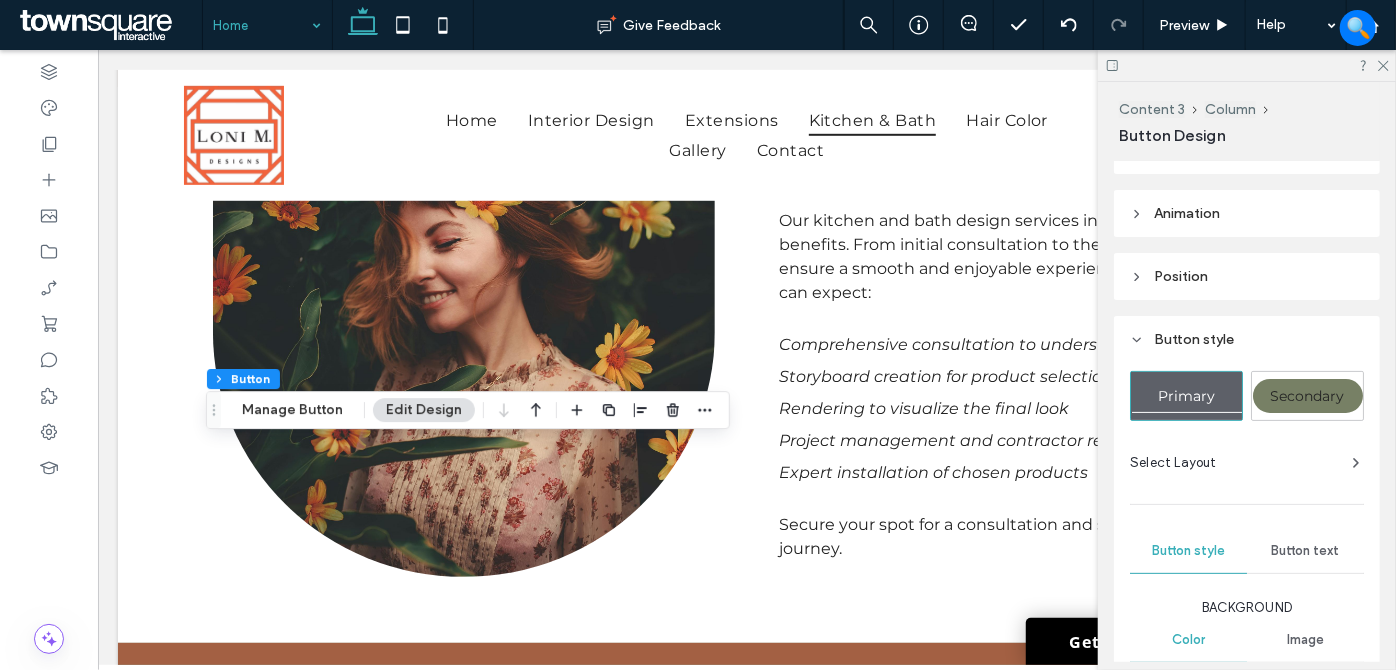 scroll, scrollTop: 181, scrollLeft: 0, axis: vertical 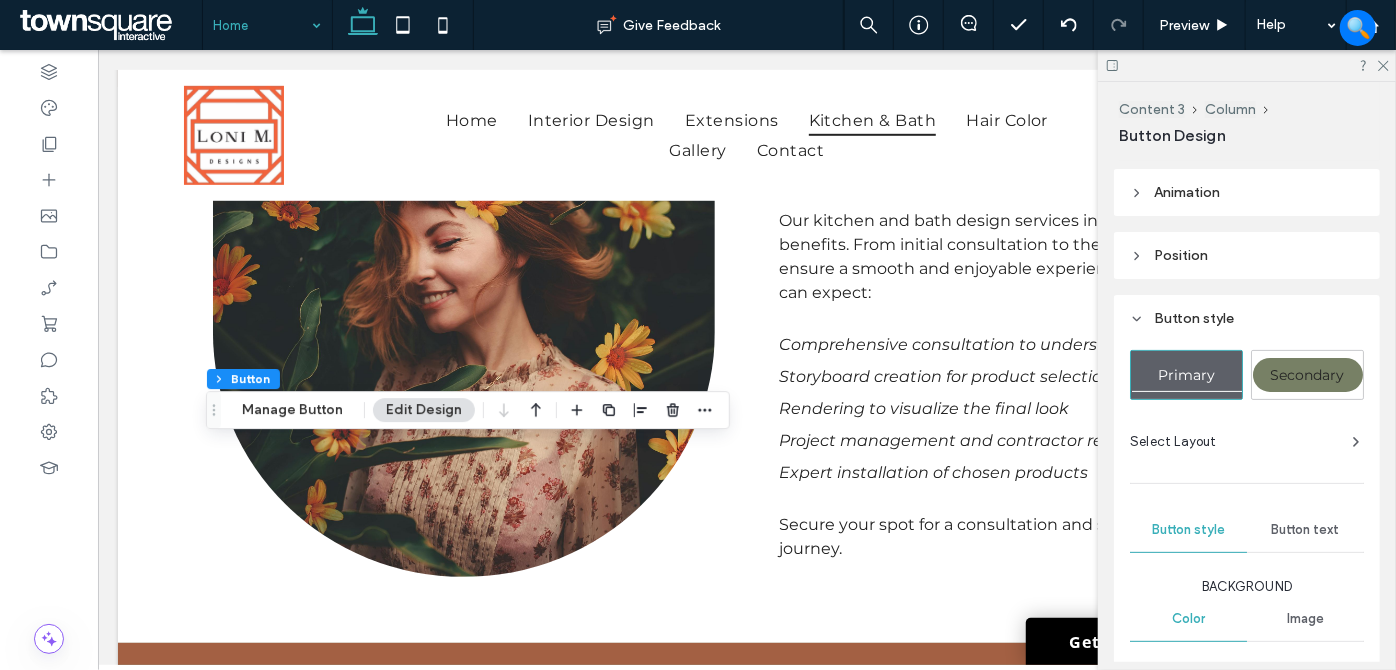 click on "Primary" at bounding box center [1186, 375] 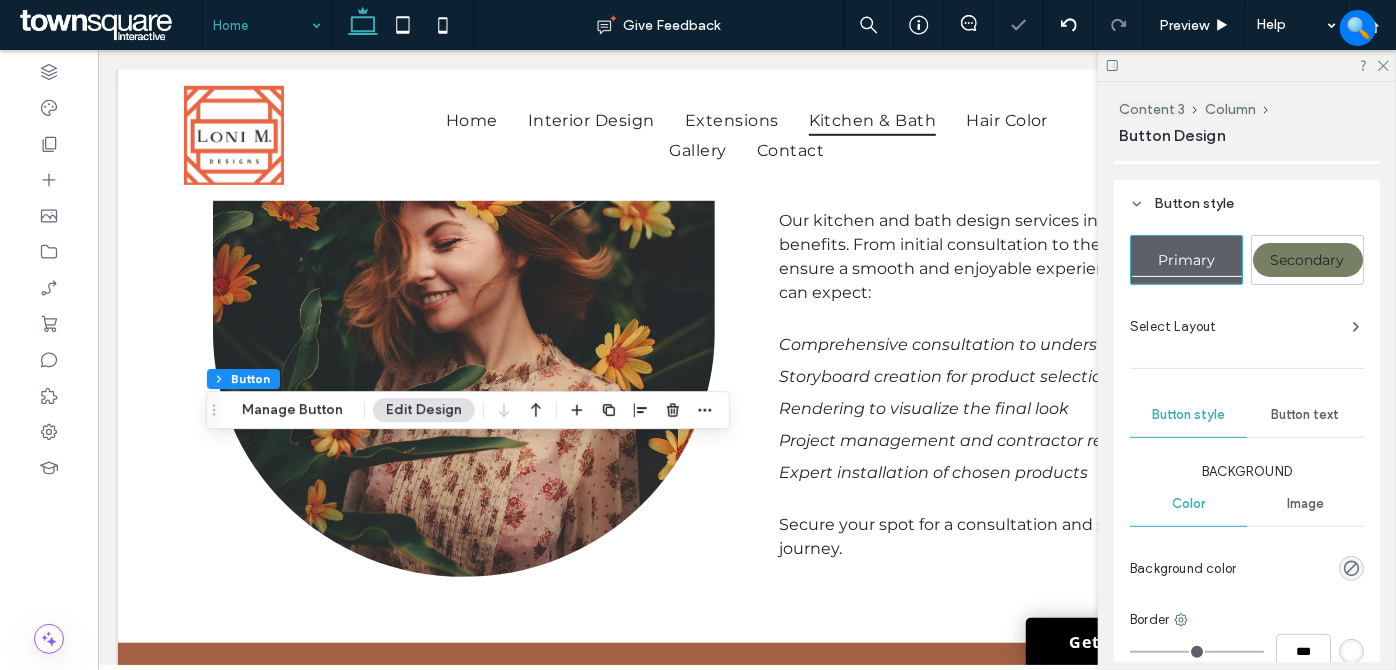 scroll, scrollTop: 363, scrollLeft: 0, axis: vertical 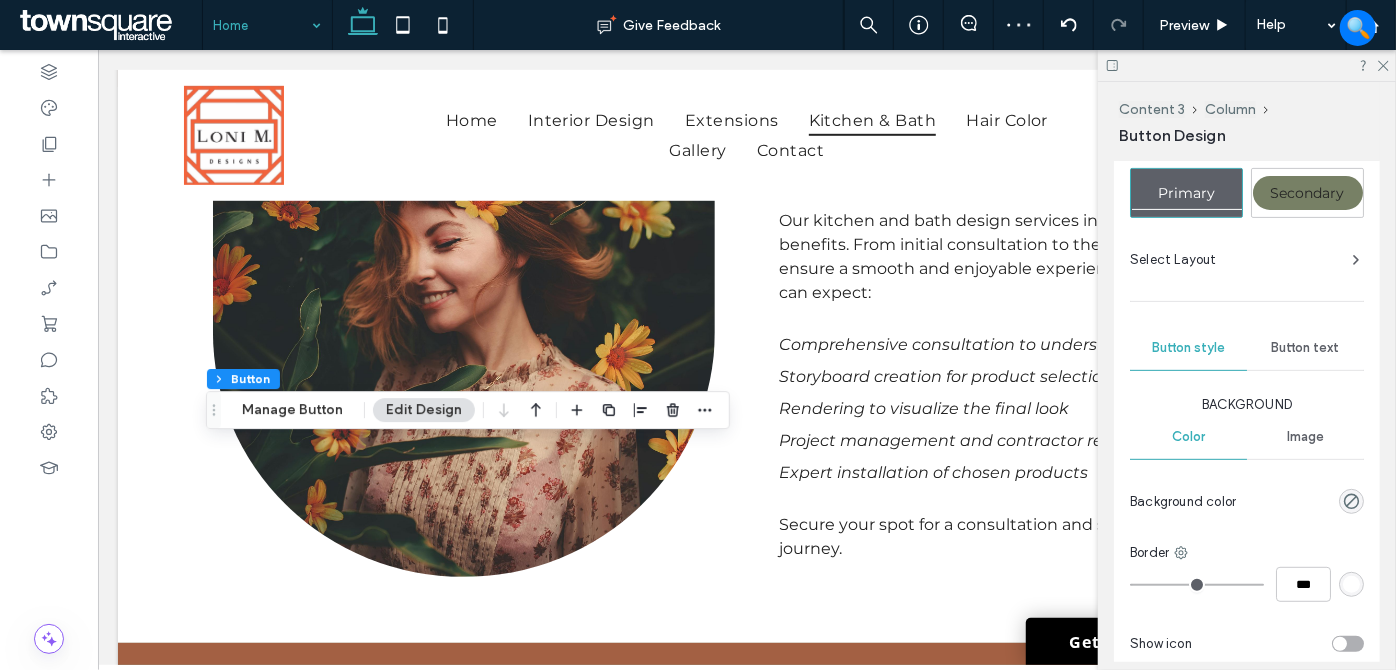 click on "Button text" at bounding box center [1306, 348] 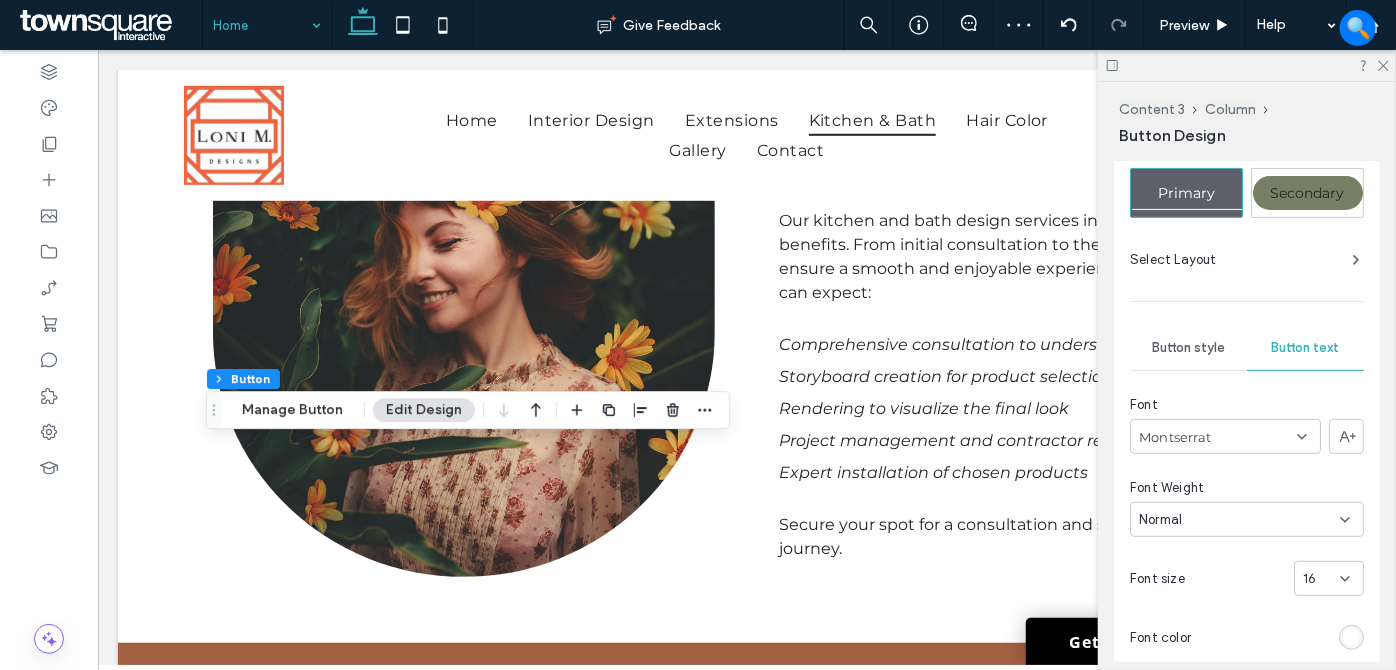 drag, startPoint x: 1342, startPoint y: 637, endPoint x: 1336, endPoint y: 622, distance: 16.155495 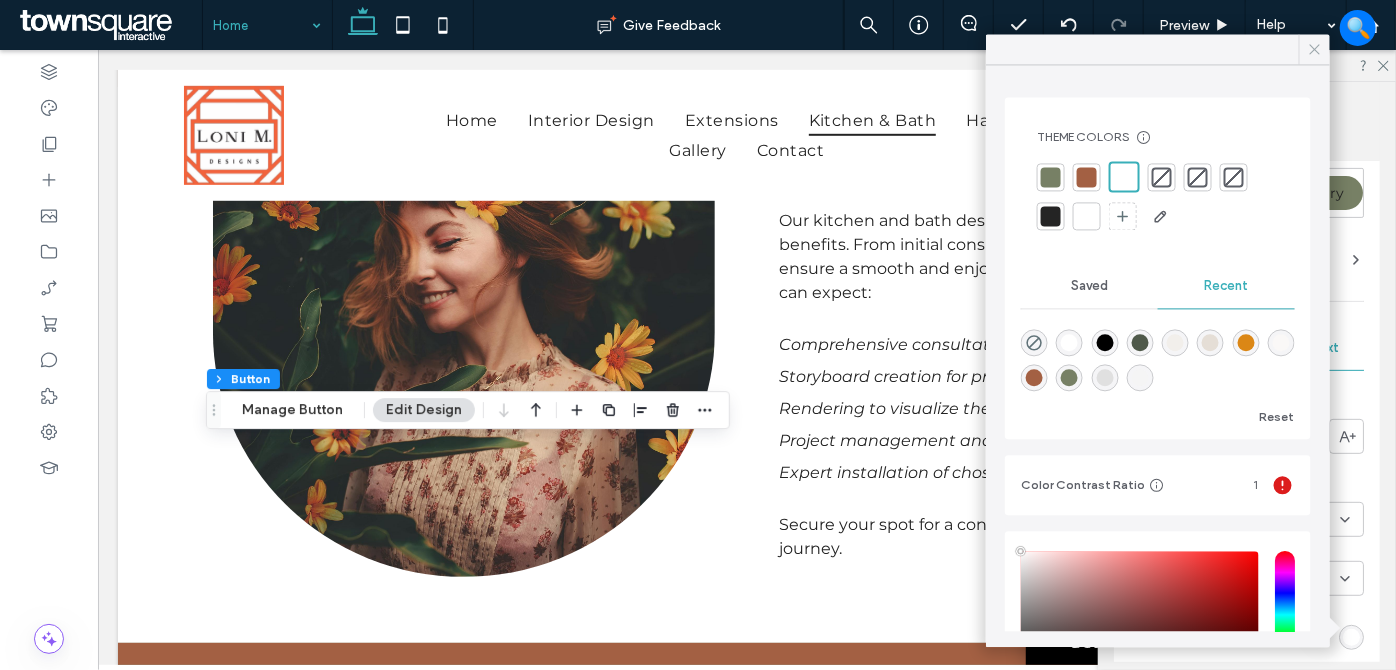 click 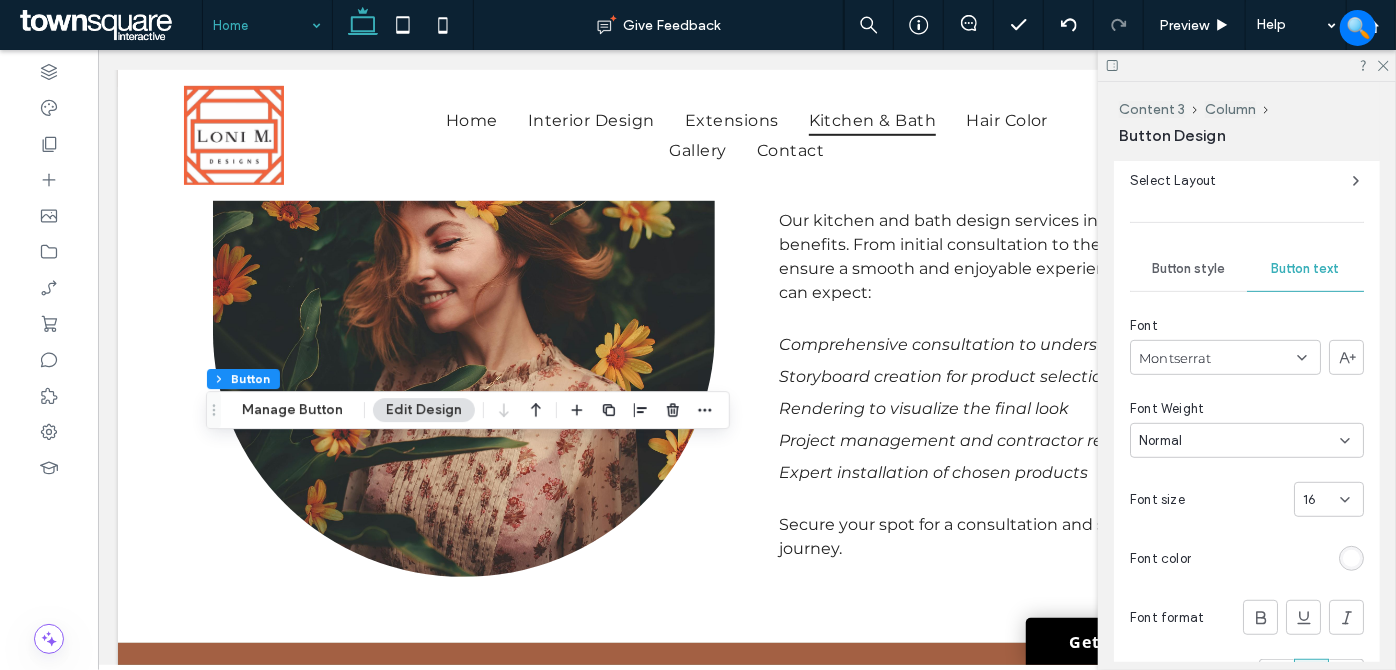 scroll, scrollTop: 545, scrollLeft: 0, axis: vertical 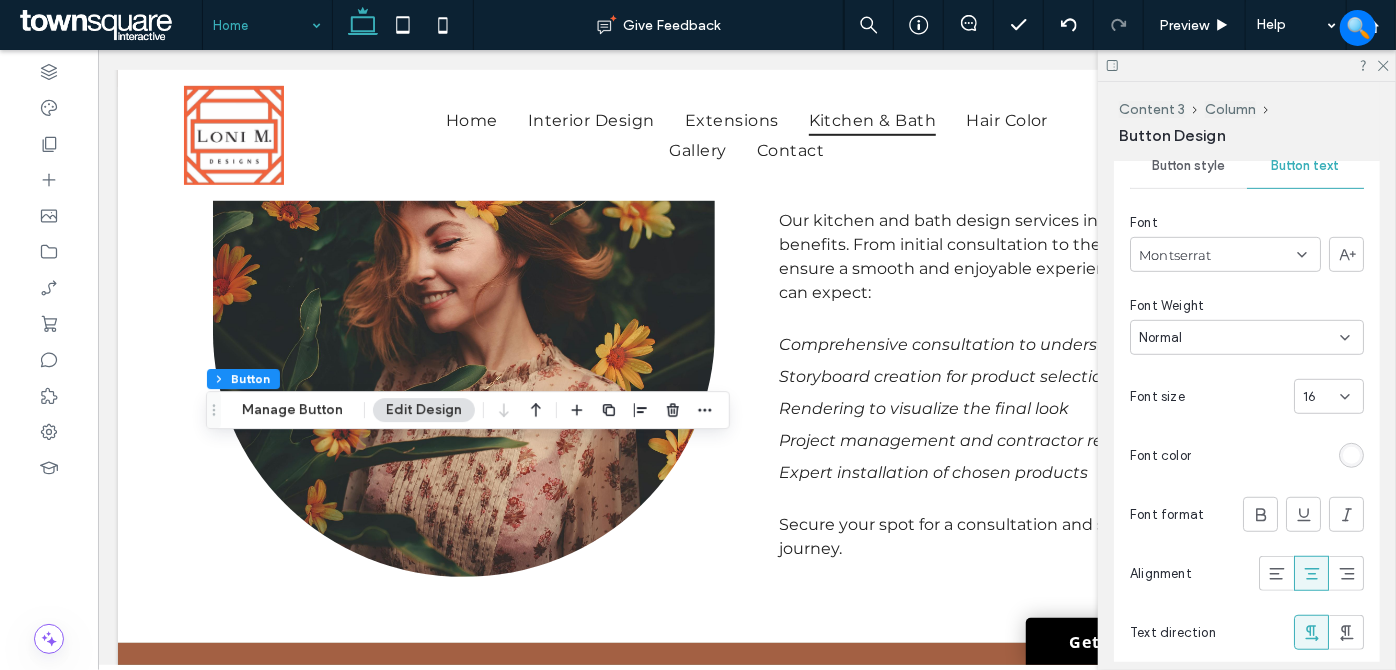 click at bounding box center (1351, 455) 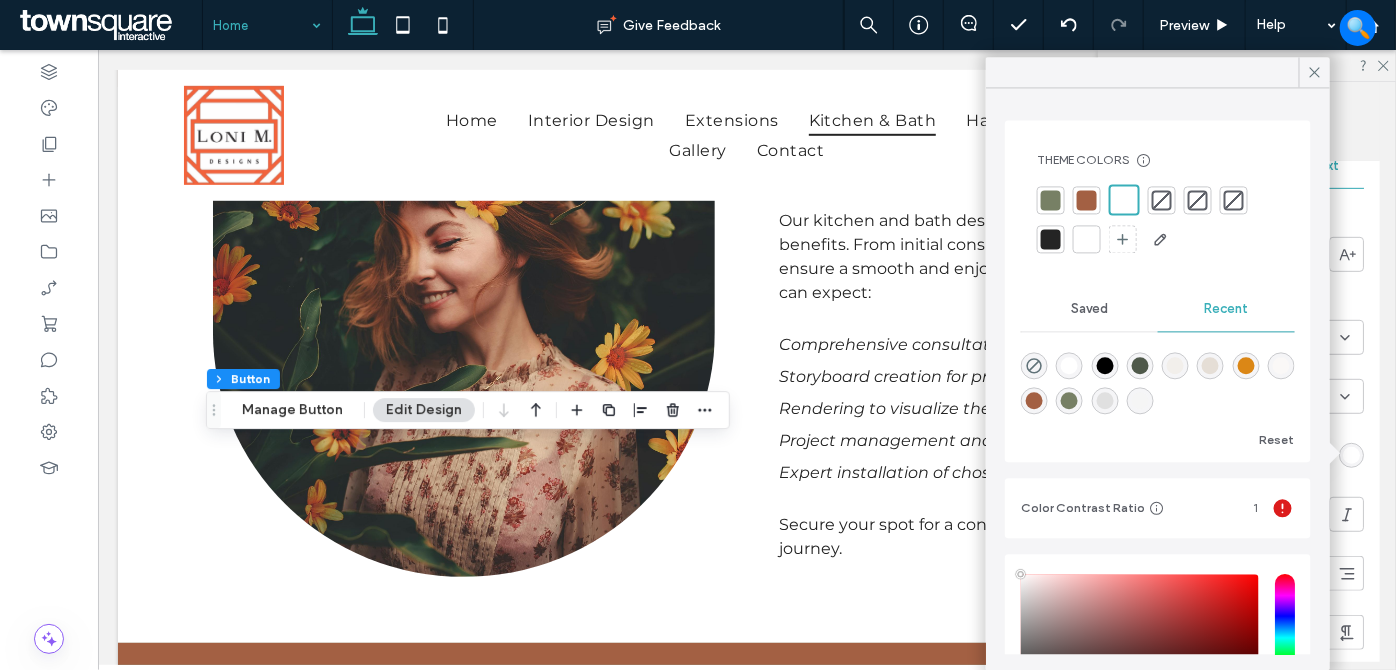 click at bounding box center (1051, 239) 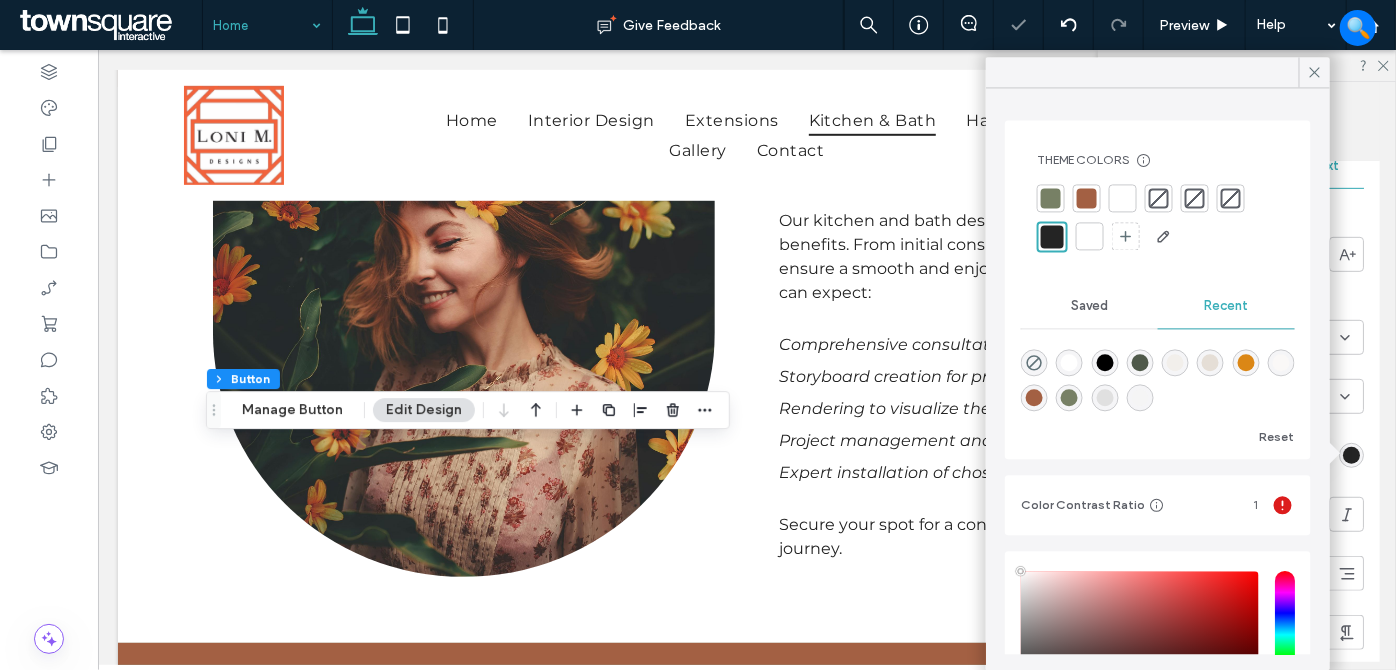 click 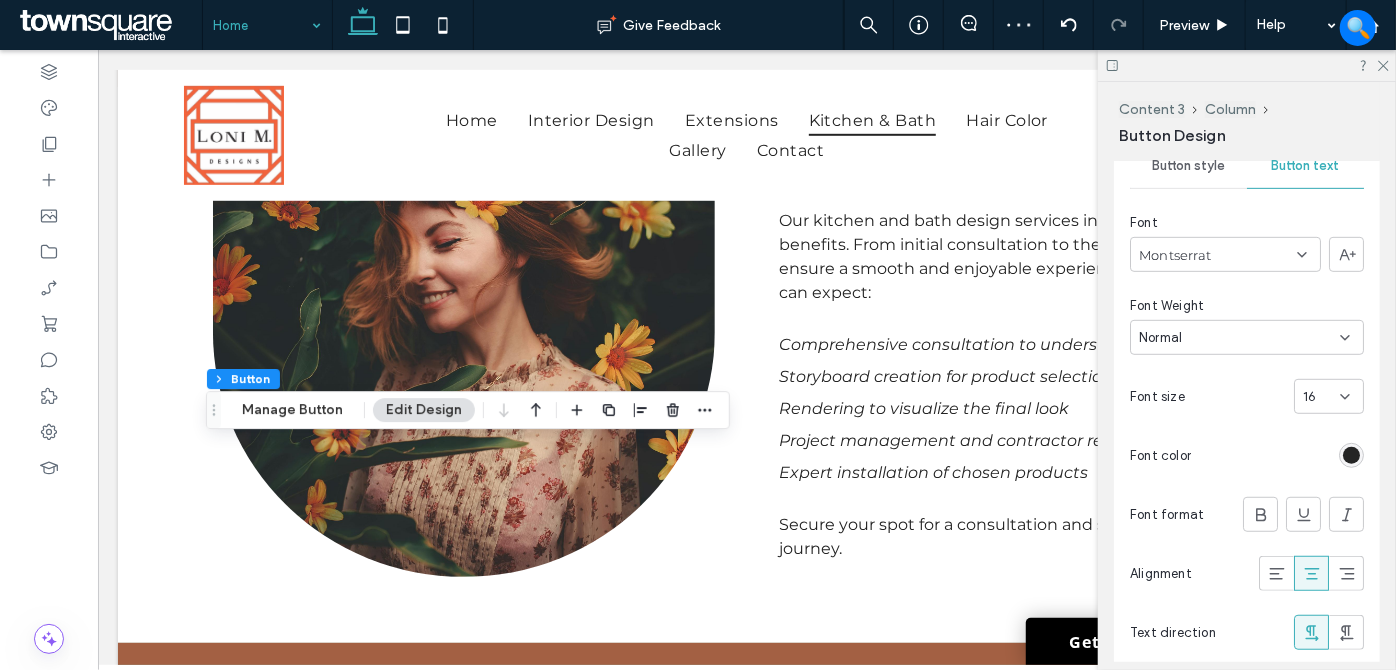 drag, startPoint x: 1186, startPoint y: 168, endPoint x: 1210, endPoint y: 209, distance: 47.507893 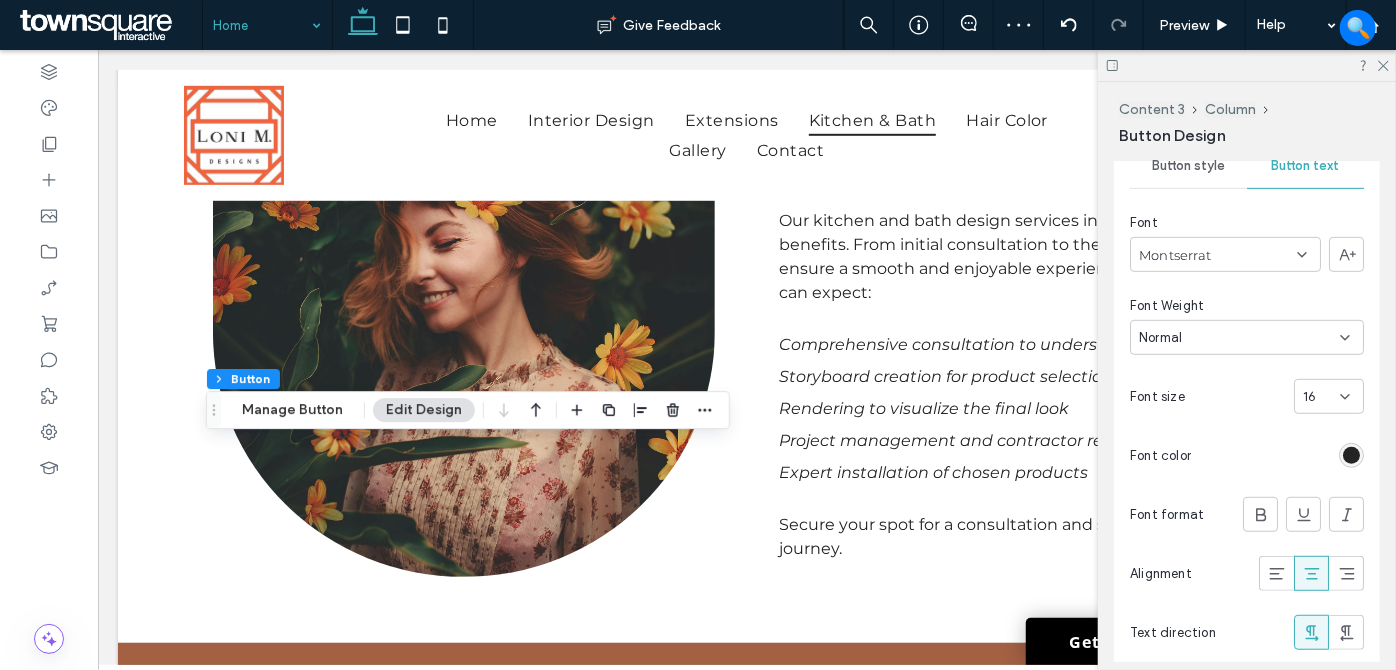 click on "Button style" at bounding box center (1188, 166) 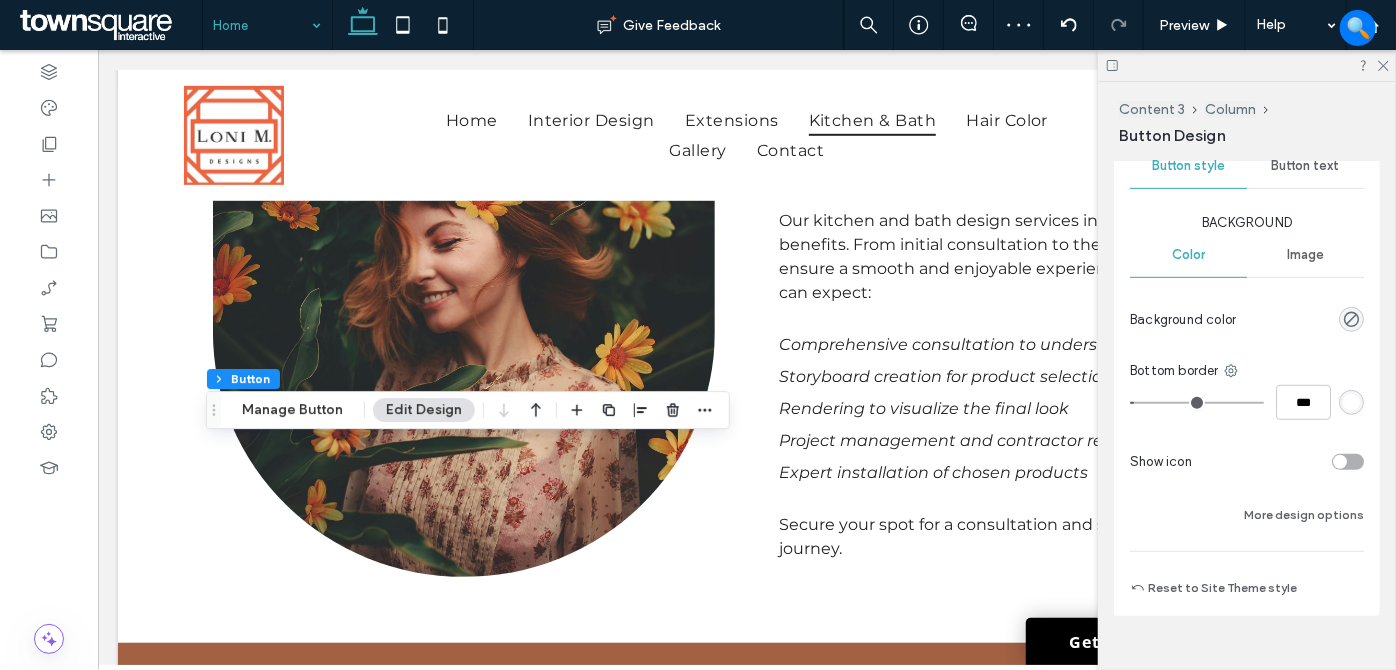 scroll, scrollTop: 576, scrollLeft: 0, axis: vertical 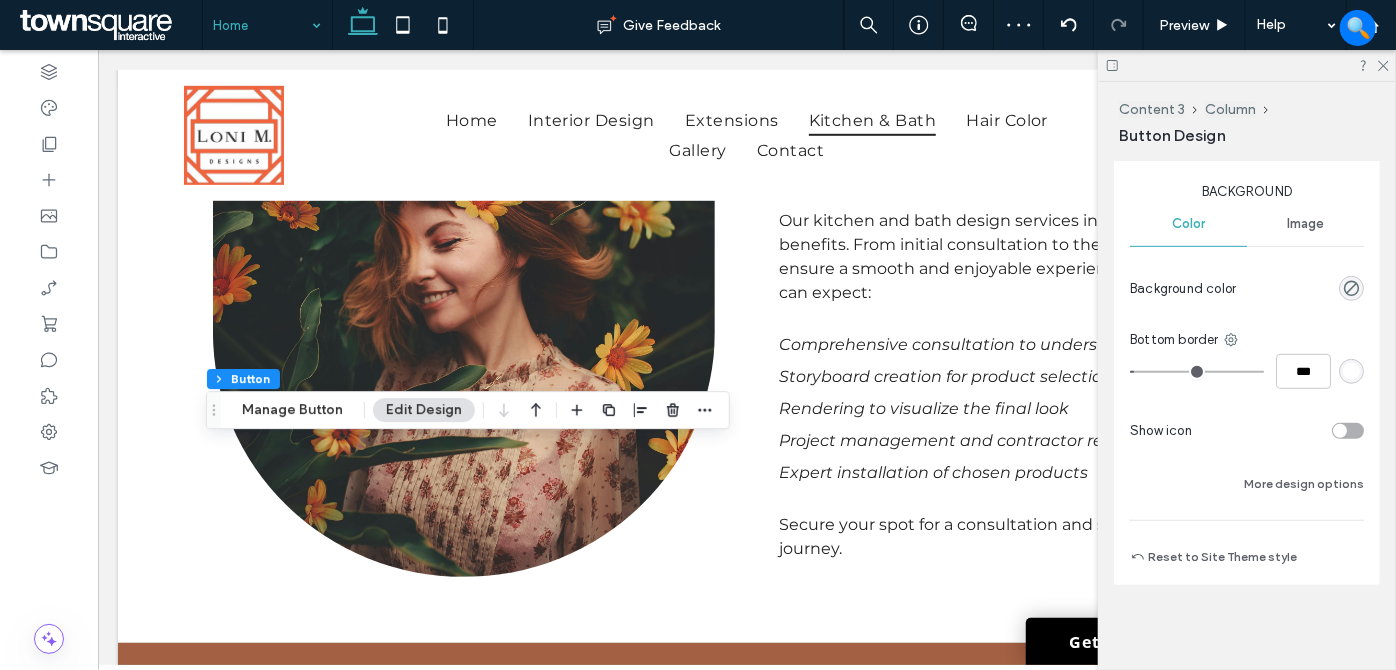 click at bounding box center (1351, 371) 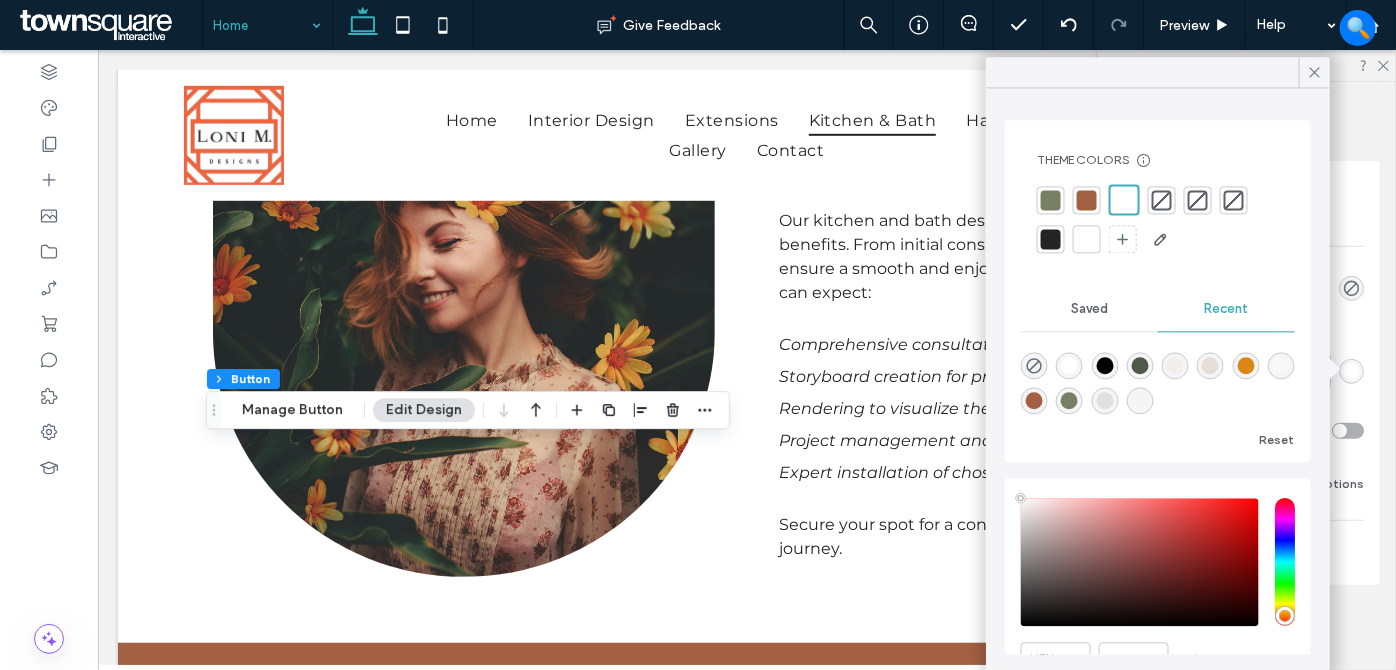 click at bounding box center [1051, 239] 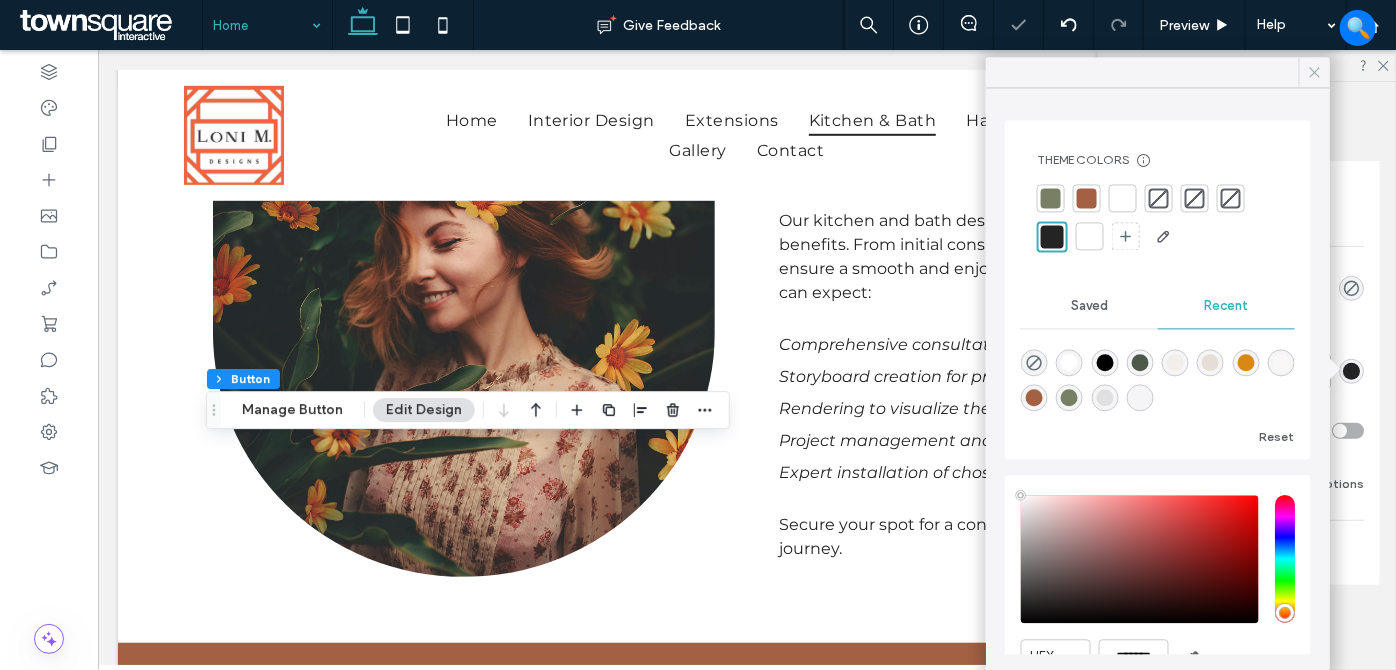 click 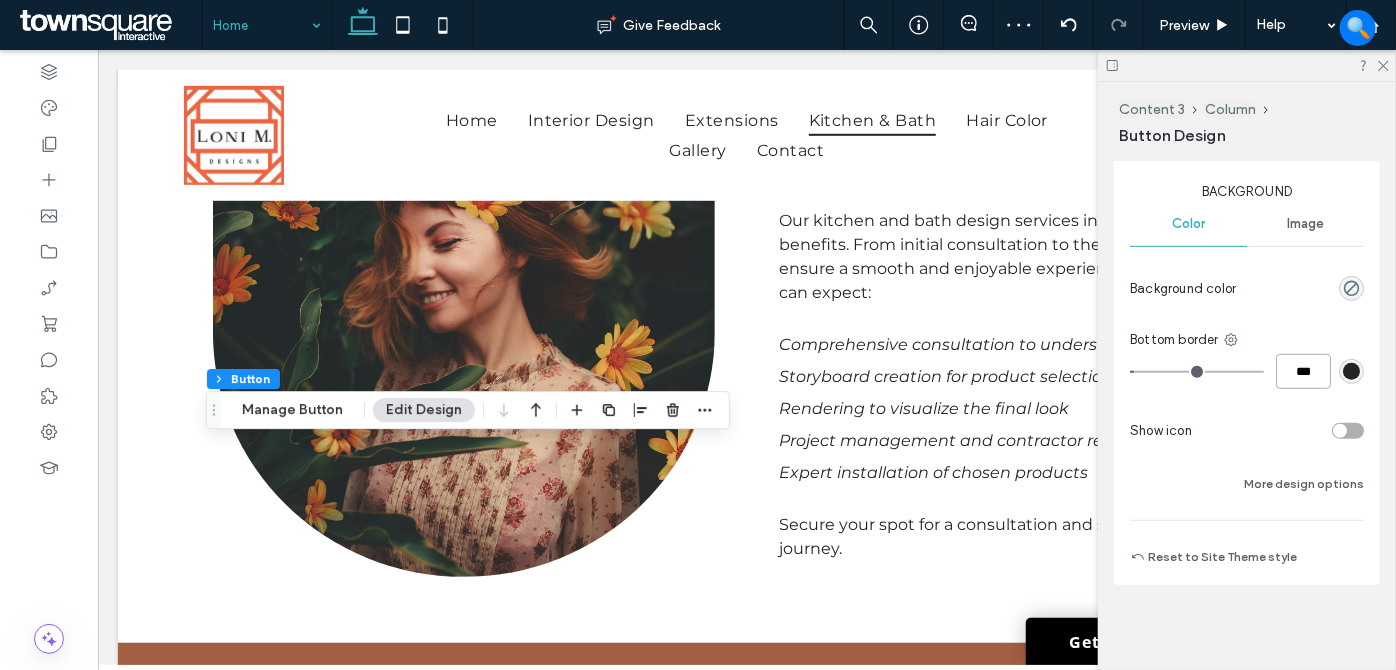 click on "***" at bounding box center (1303, 371) 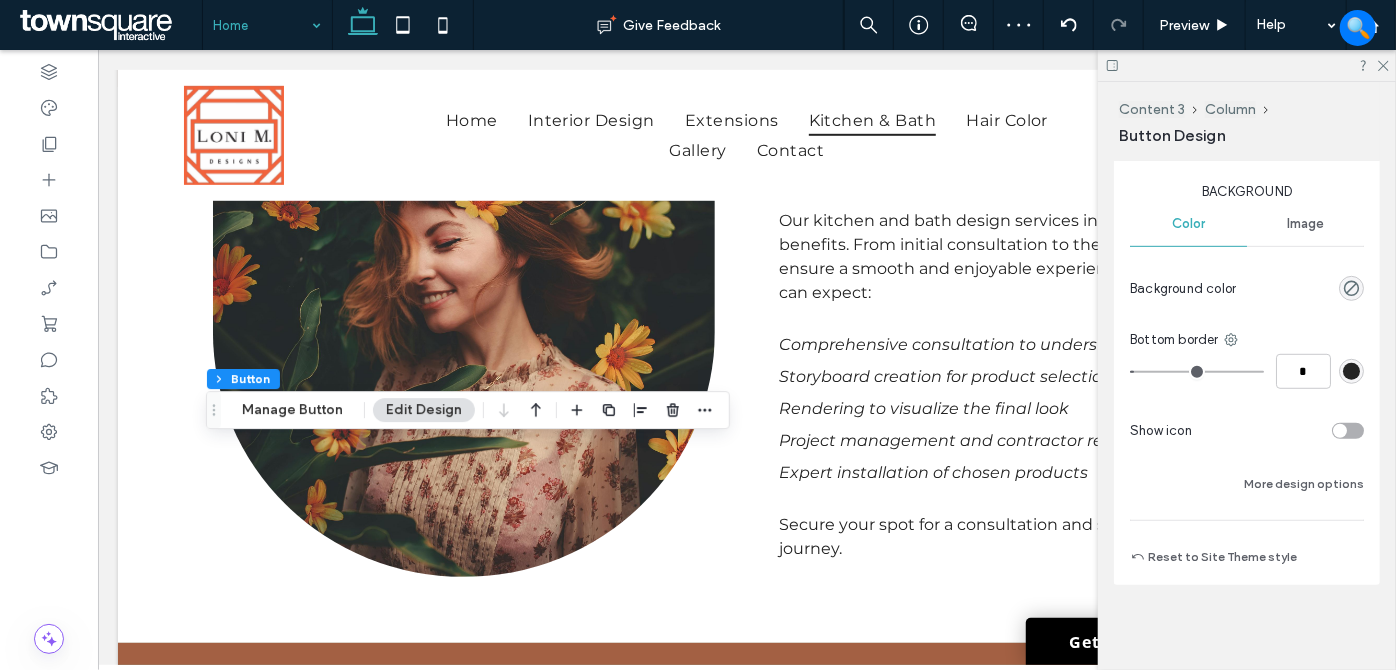 click on "Background Color Image Background color Bottom border * Show icon More design options" at bounding box center (1247, 339) 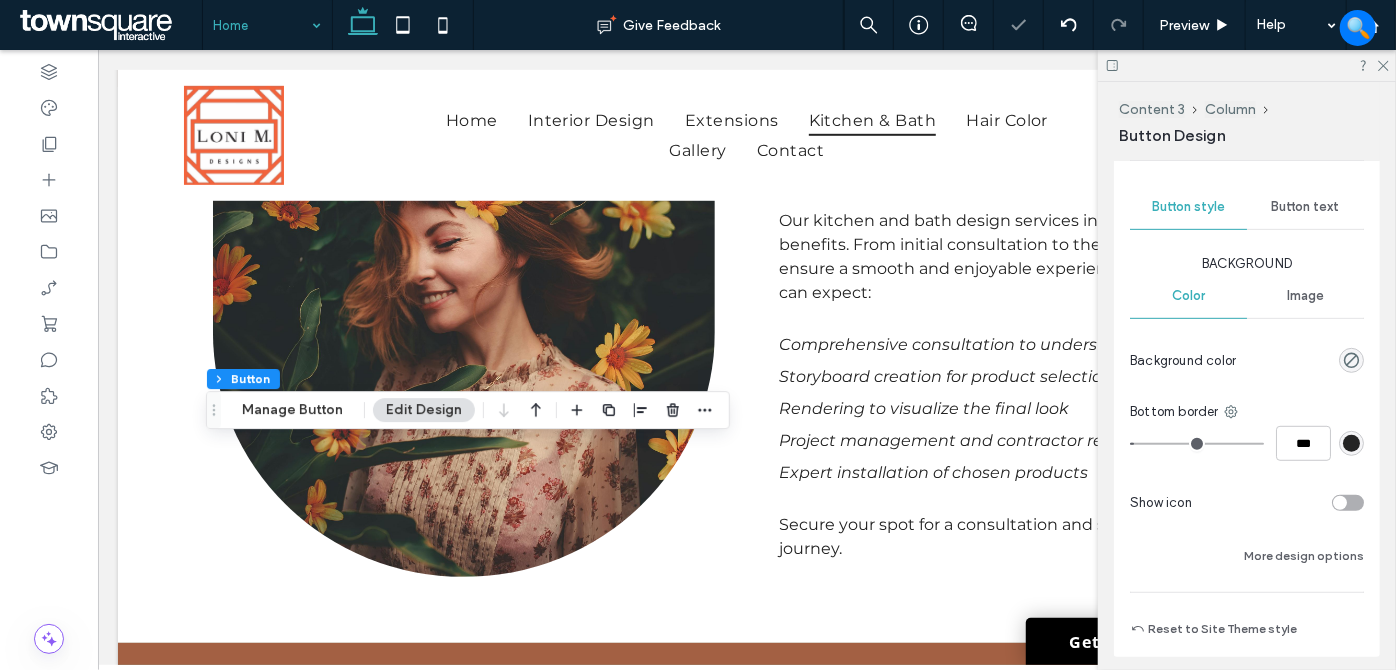scroll, scrollTop: 485, scrollLeft: 0, axis: vertical 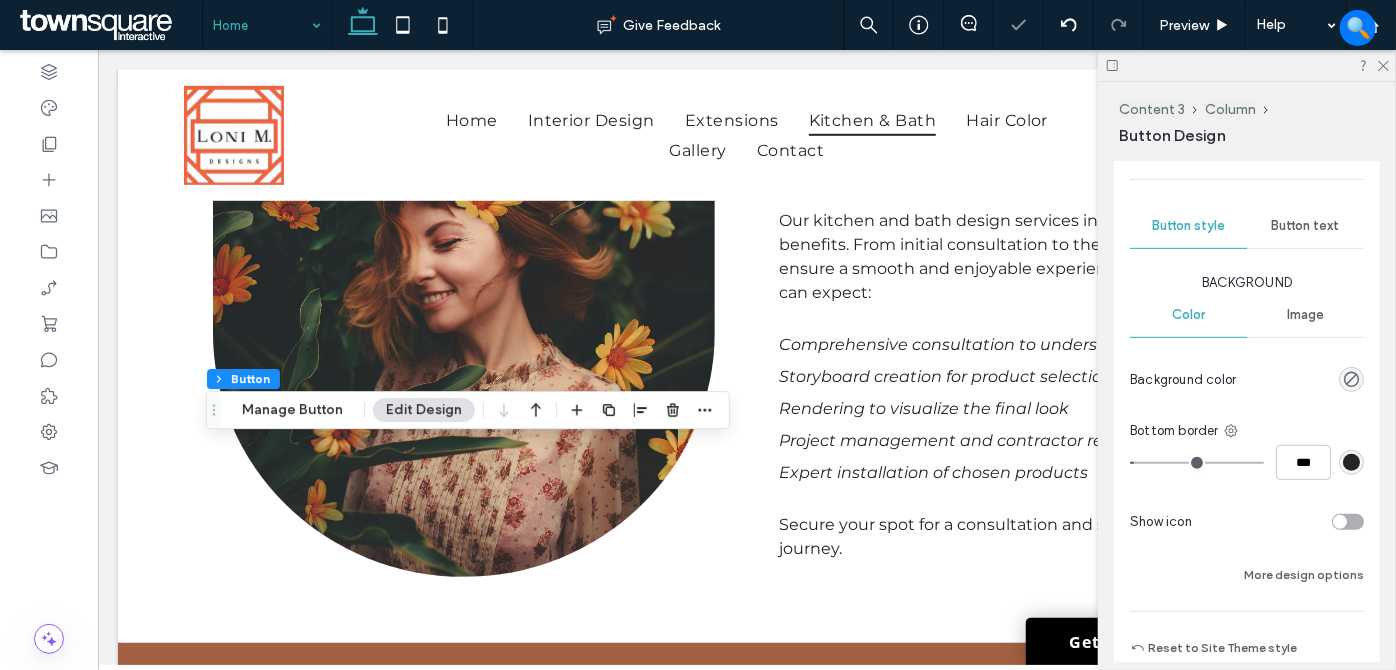 click on "Button text" at bounding box center (1306, 226) 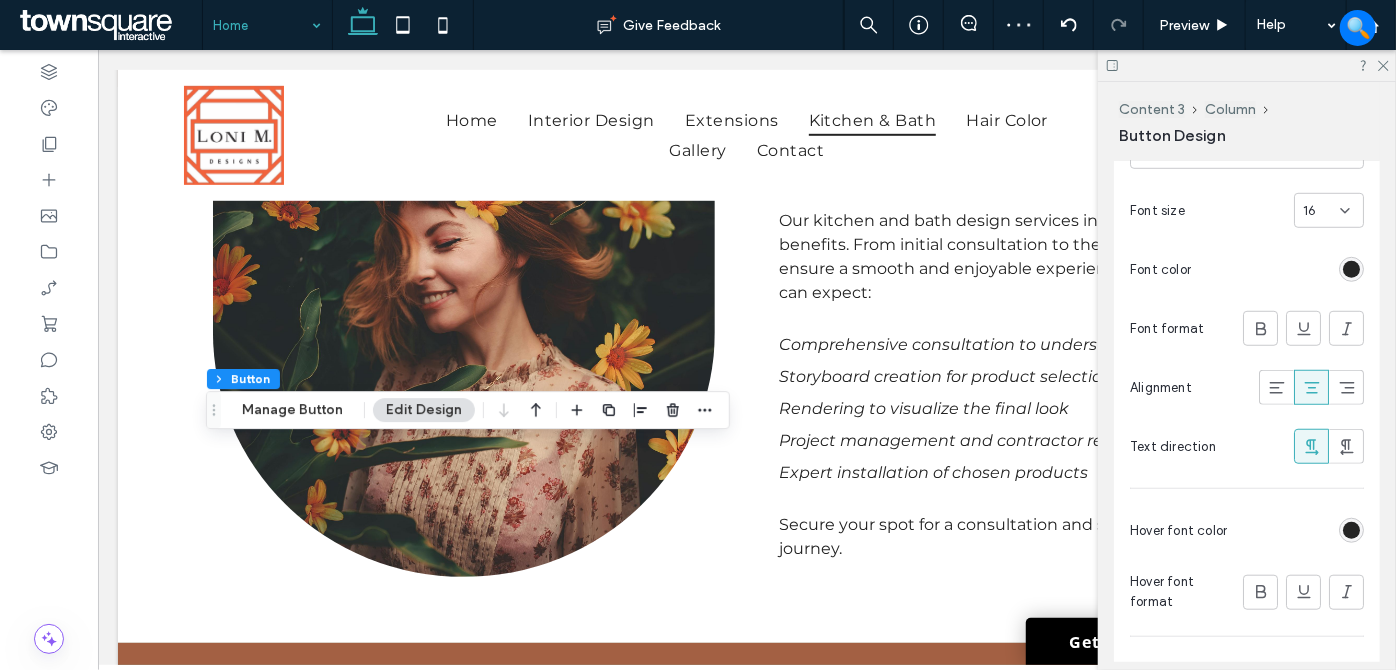 scroll, scrollTop: 847, scrollLeft: 0, axis: vertical 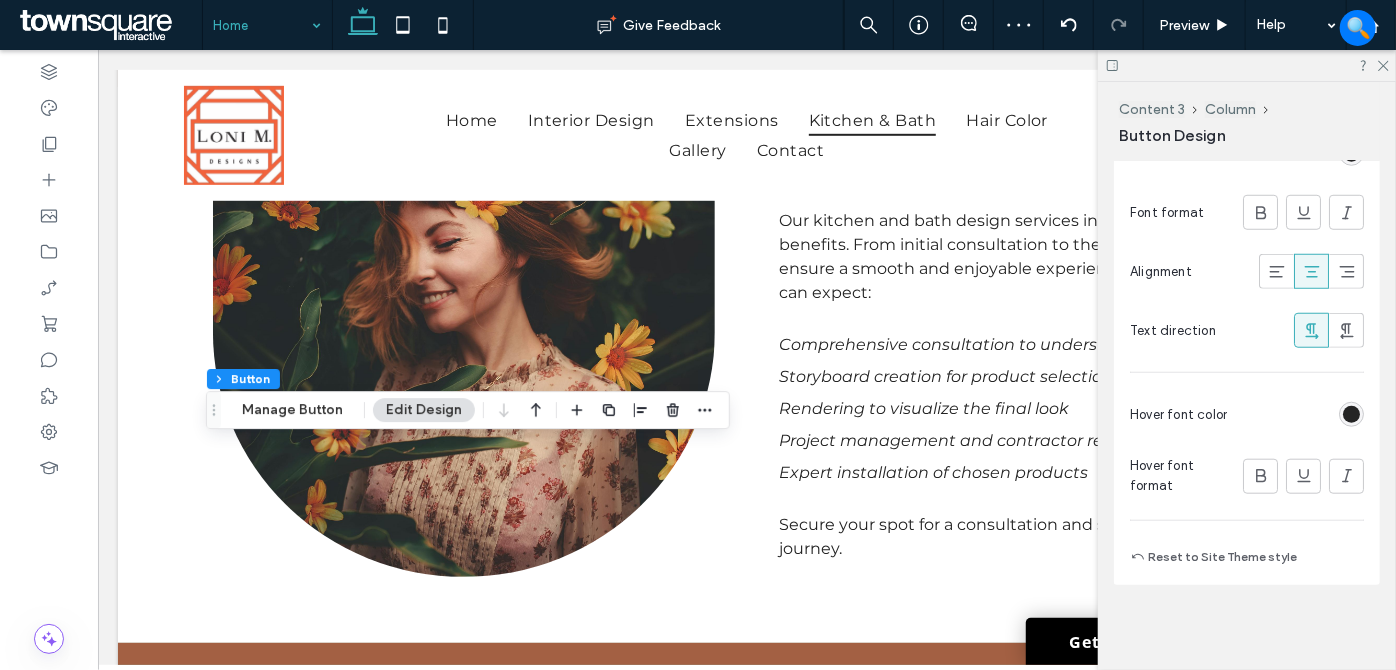click at bounding box center [1351, 414] 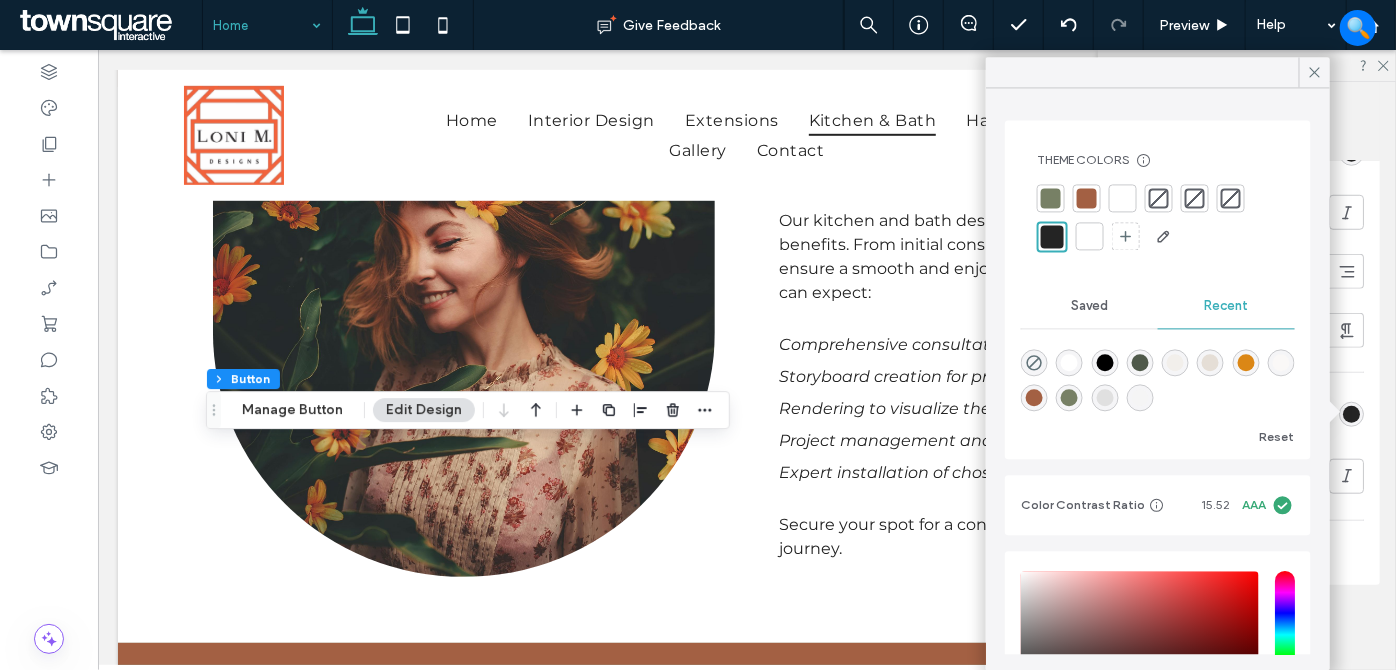 click at bounding box center (1123, 198) 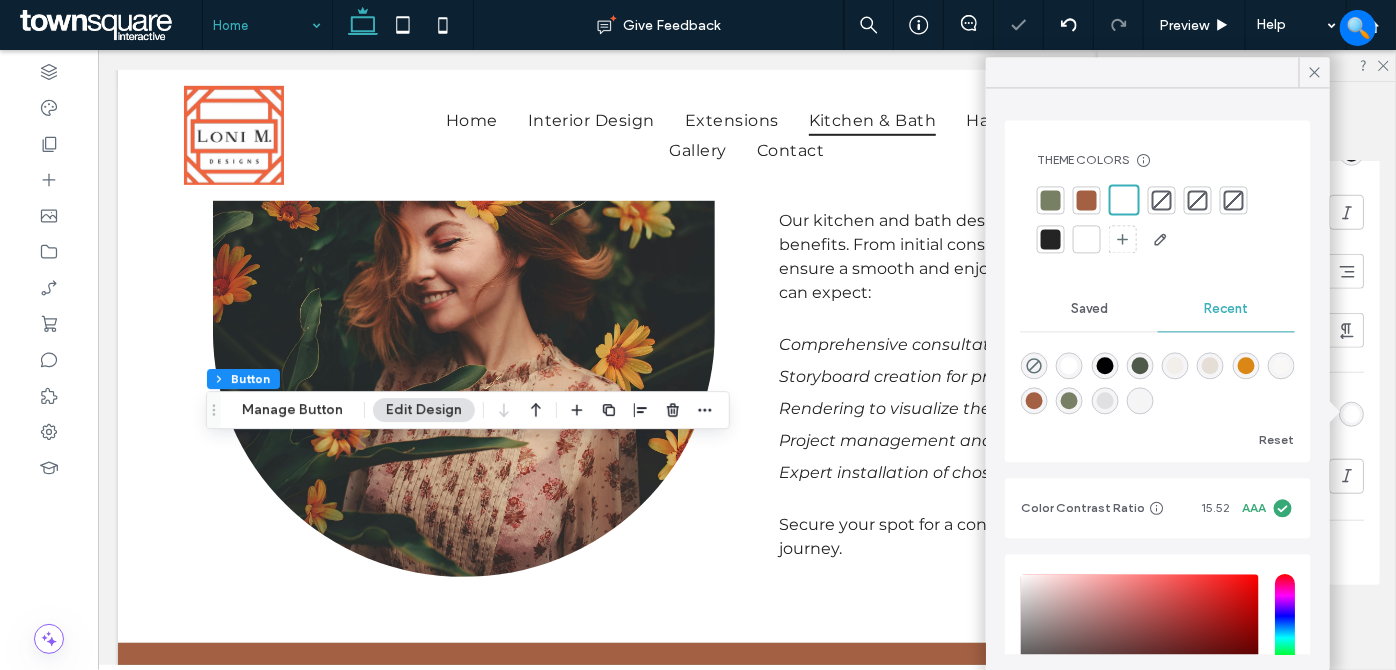 click 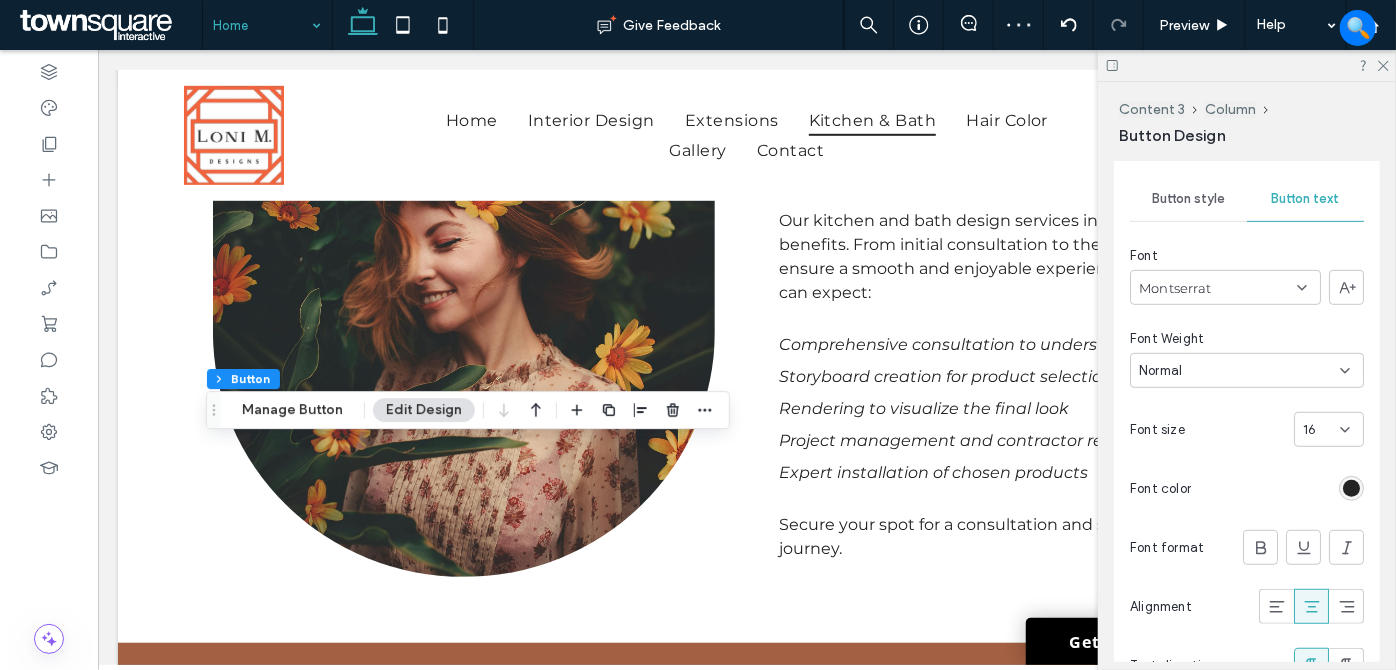 scroll, scrollTop: 483, scrollLeft: 0, axis: vertical 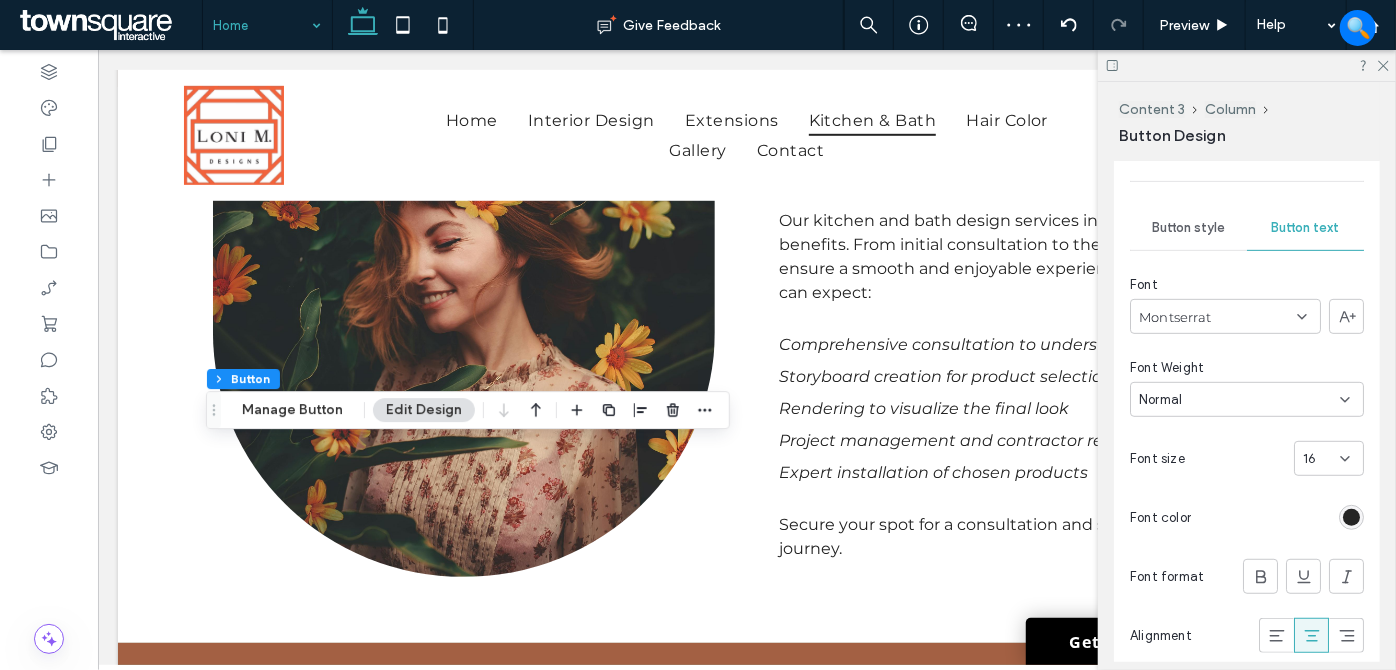 click on "Button style" at bounding box center [1188, 228] 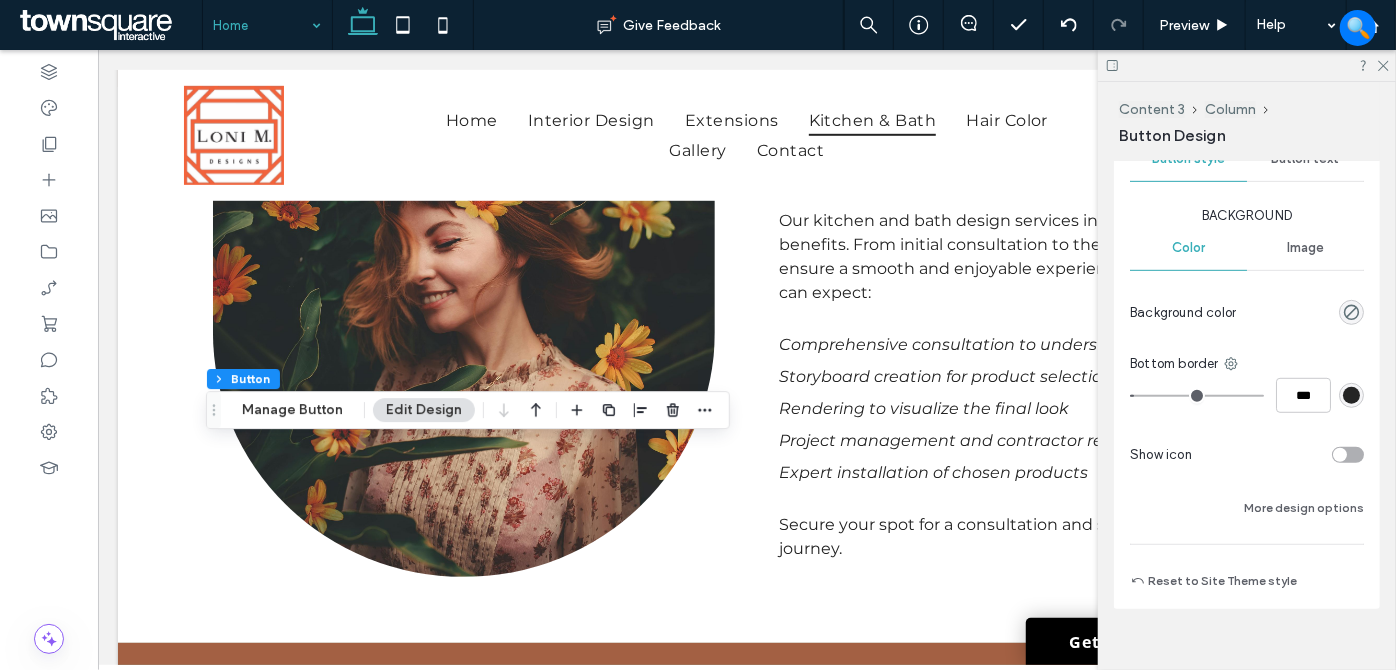 scroll, scrollTop: 576, scrollLeft: 0, axis: vertical 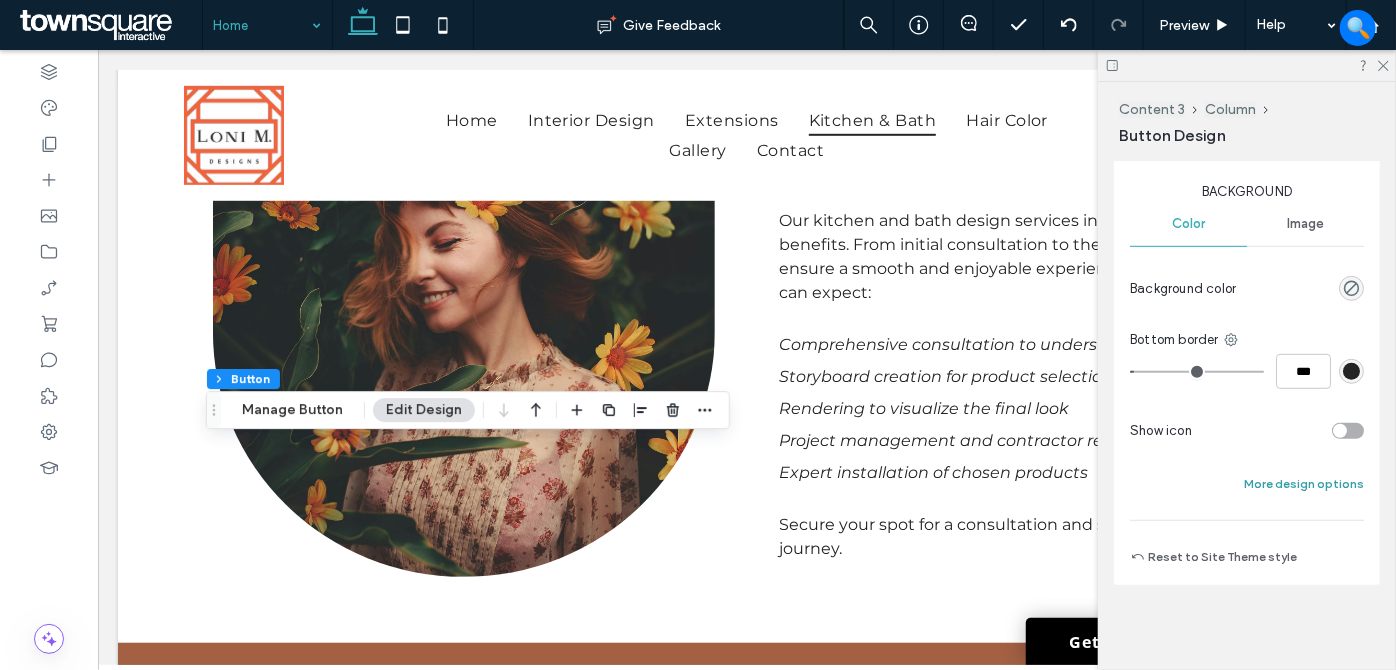 click on "More design options" at bounding box center (1304, 484) 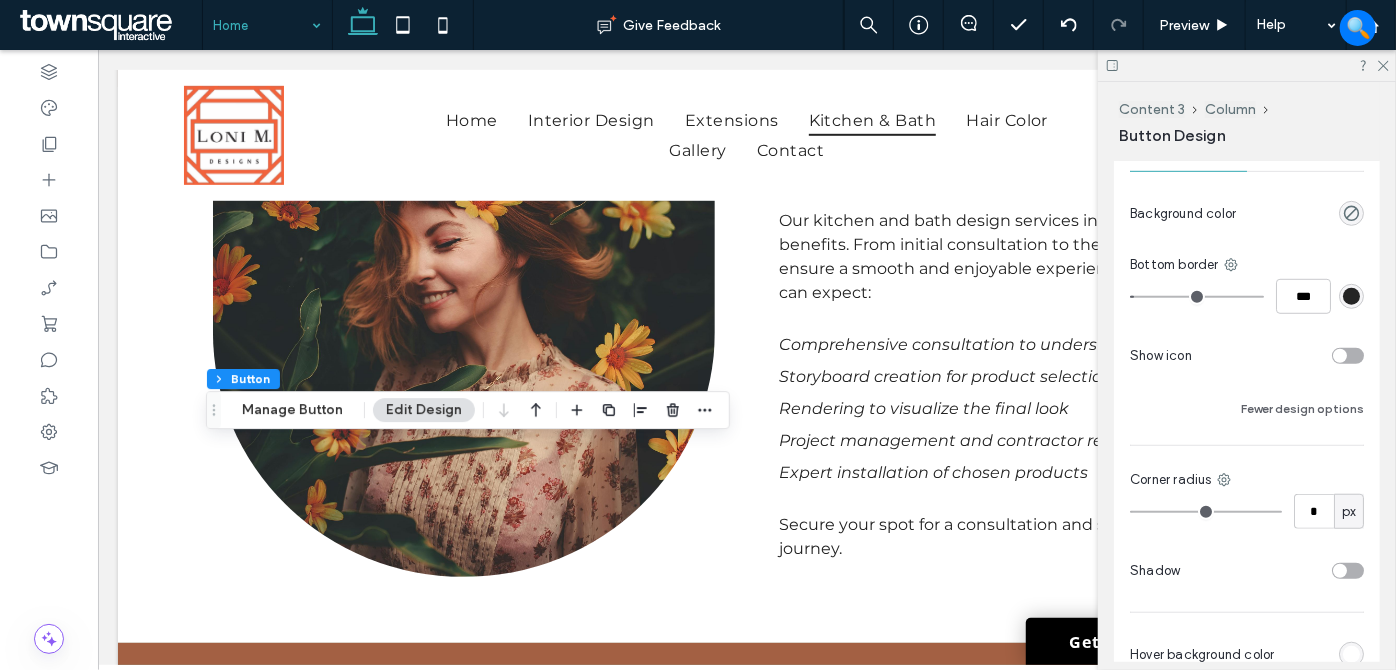 scroll, scrollTop: 757, scrollLeft: 0, axis: vertical 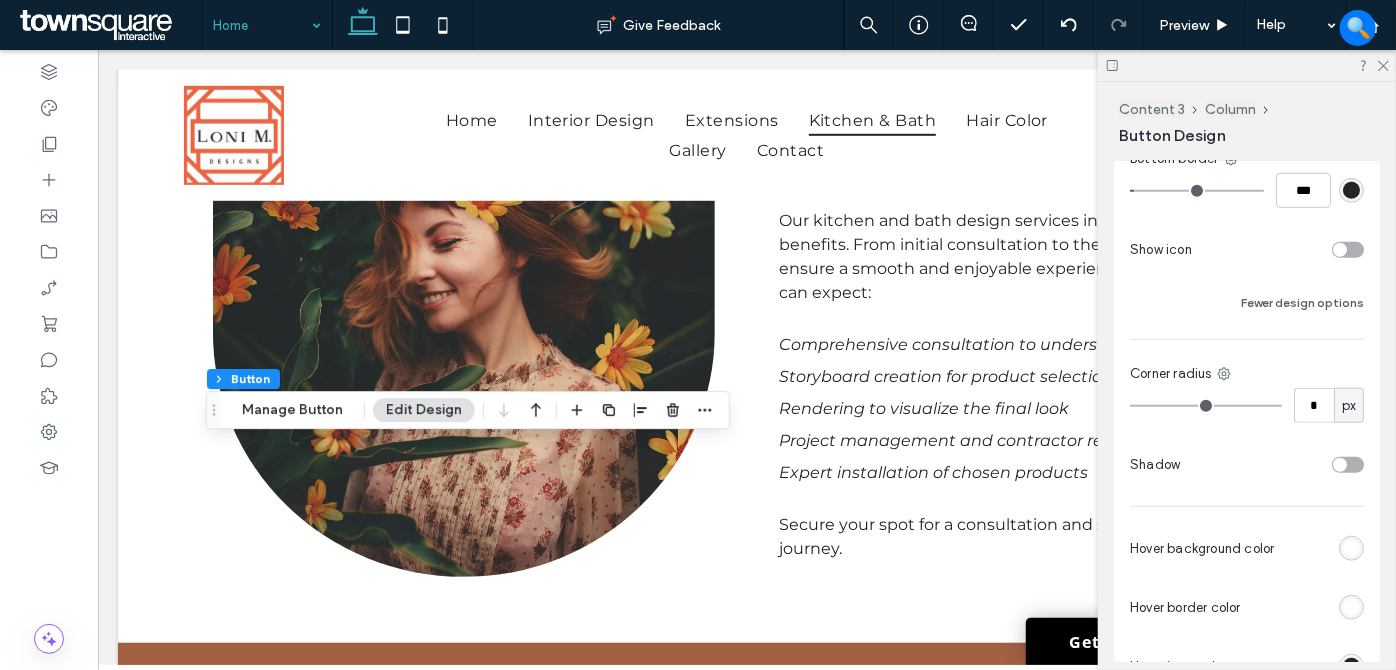 click at bounding box center [1351, 548] 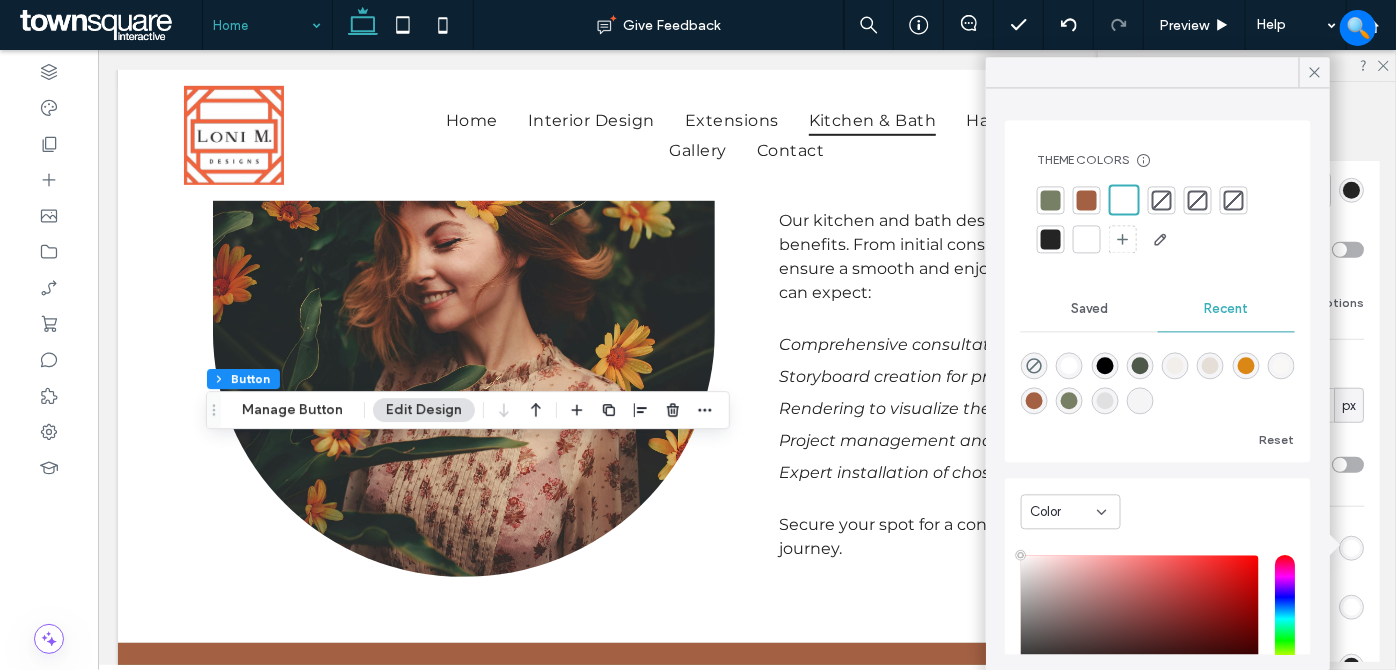 click at bounding box center [1051, 200] 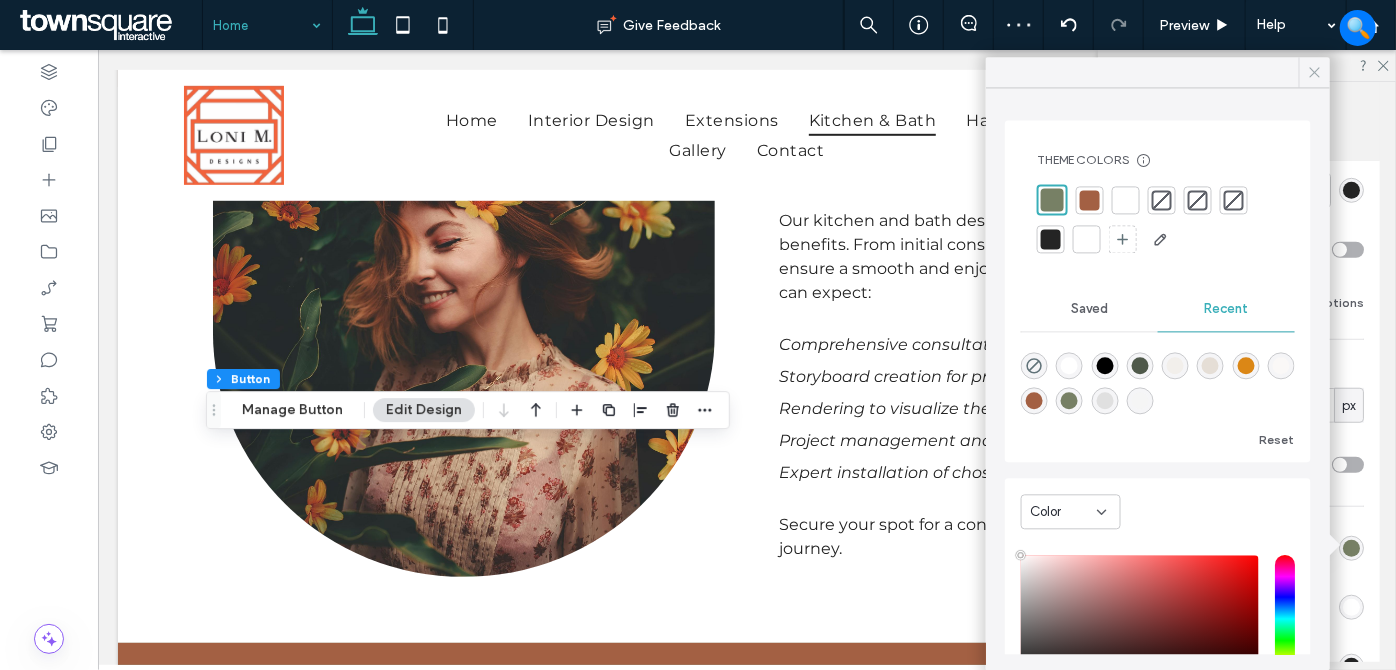click 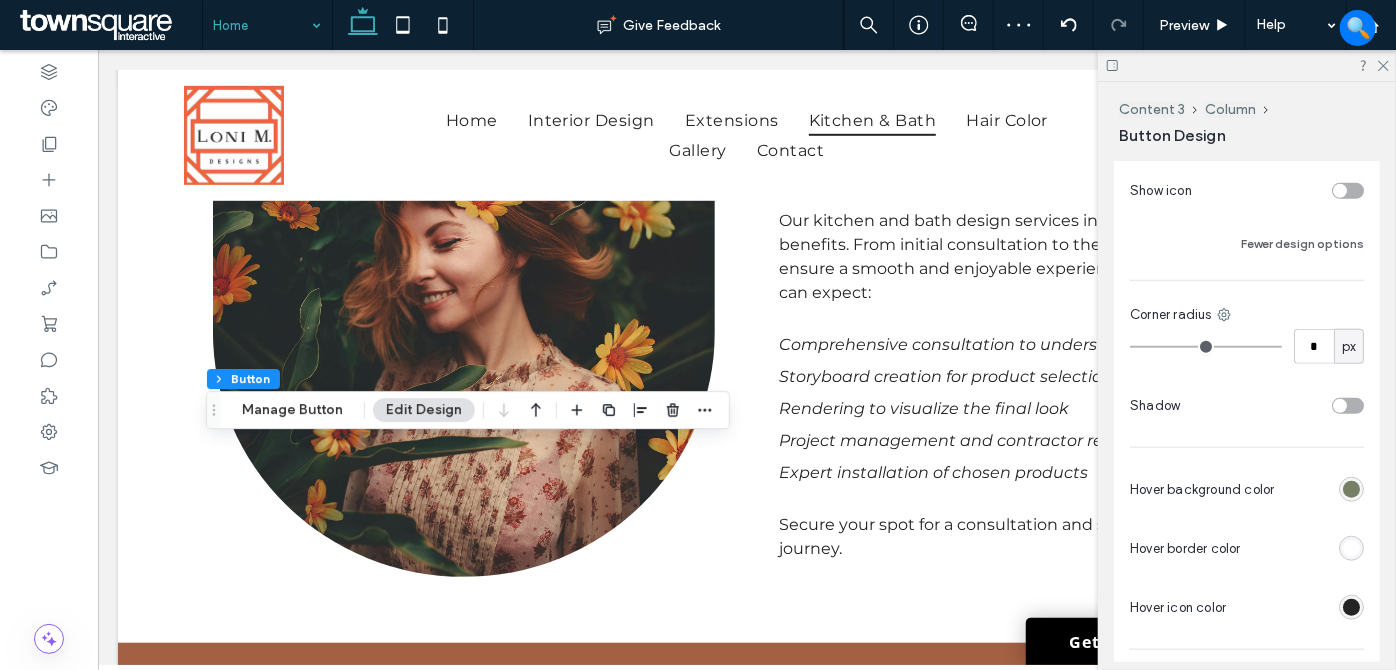 scroll, scrollTop: 848, scrollLeft: 0, axis: vertical 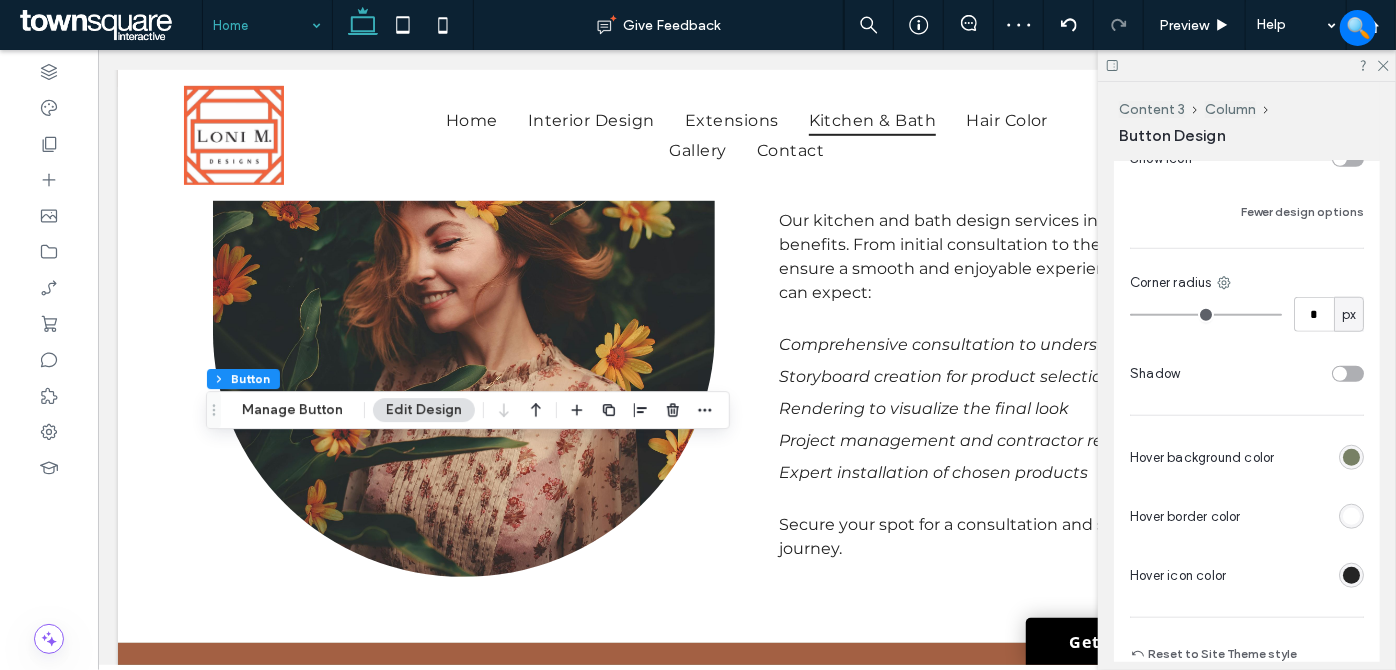 click at bounding box center [1351, 516] 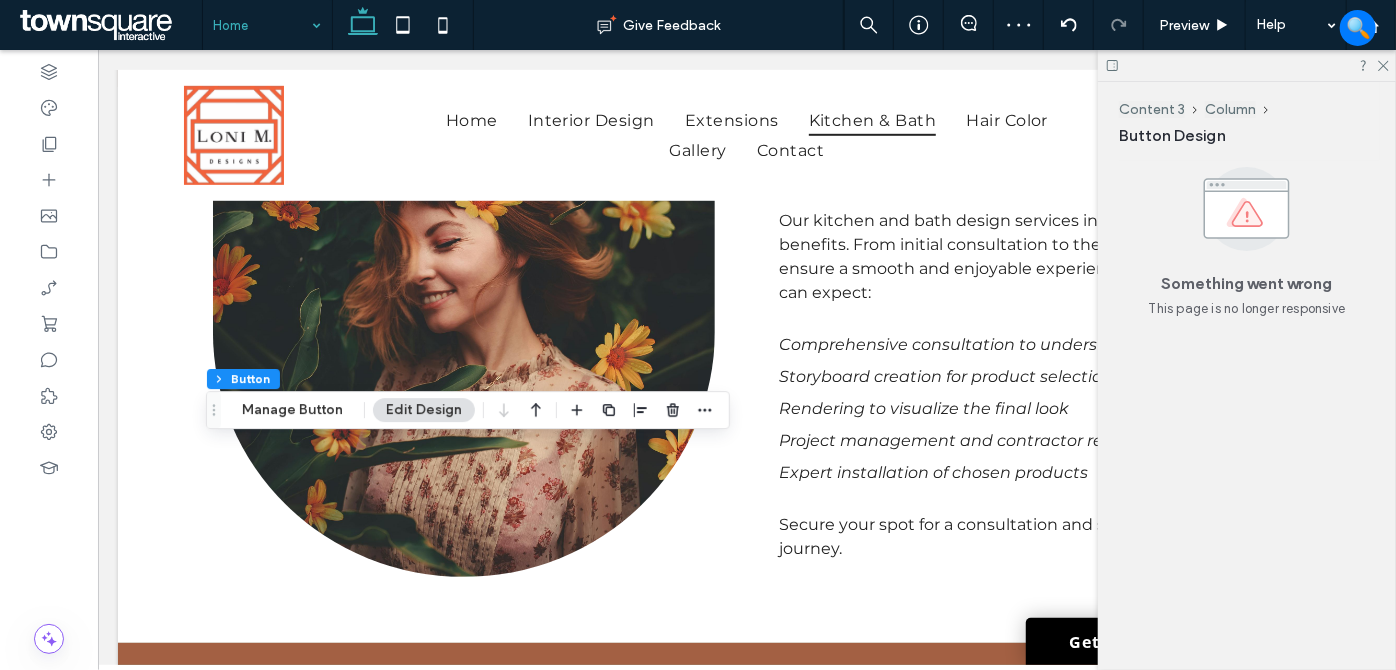 scroll, scrollTop: 0, scrollLeft: 0, axis: both 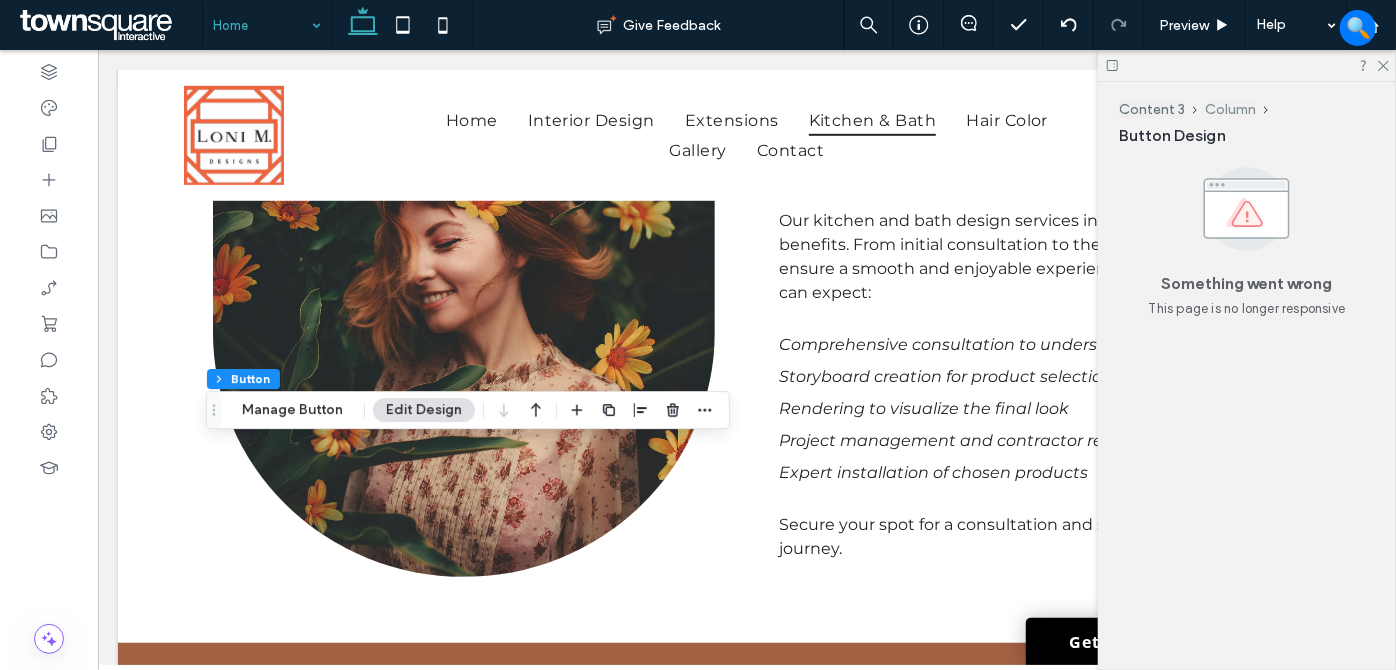 click on "Column" at bounding box center (1230, 109) 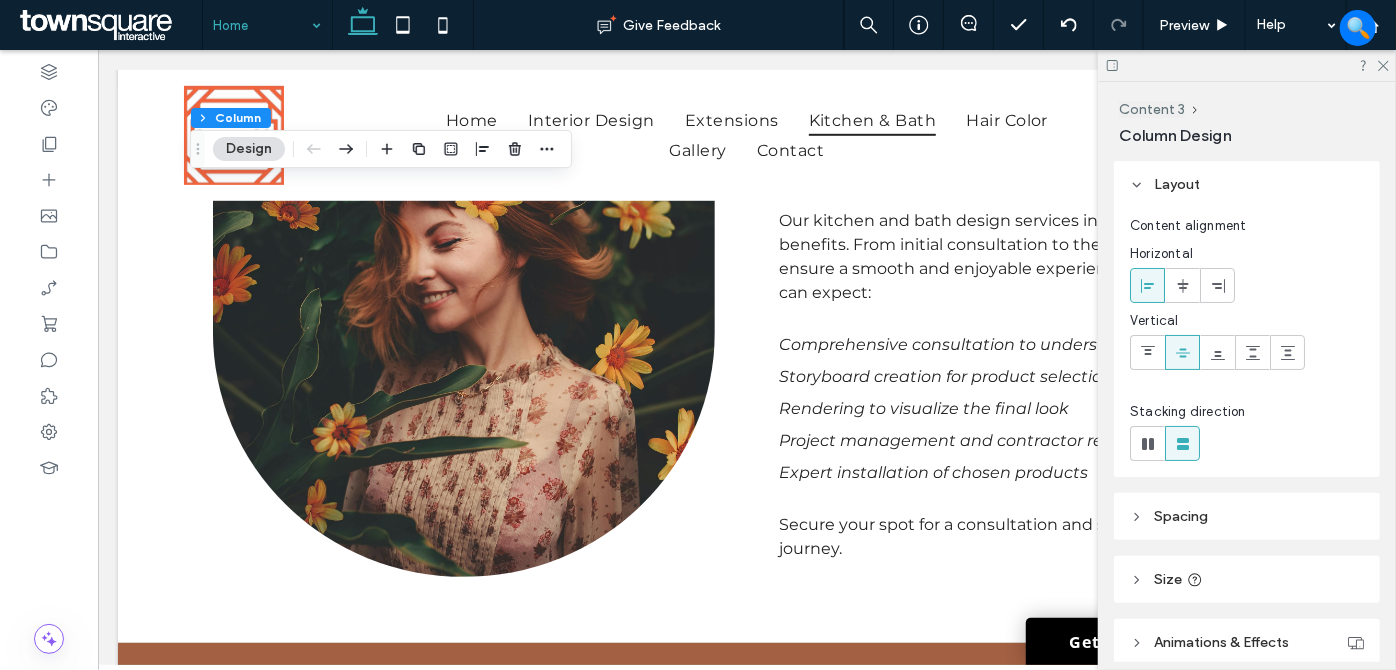 scroll, scrollTop: 145, scrollLeft: 0, axis: vertical 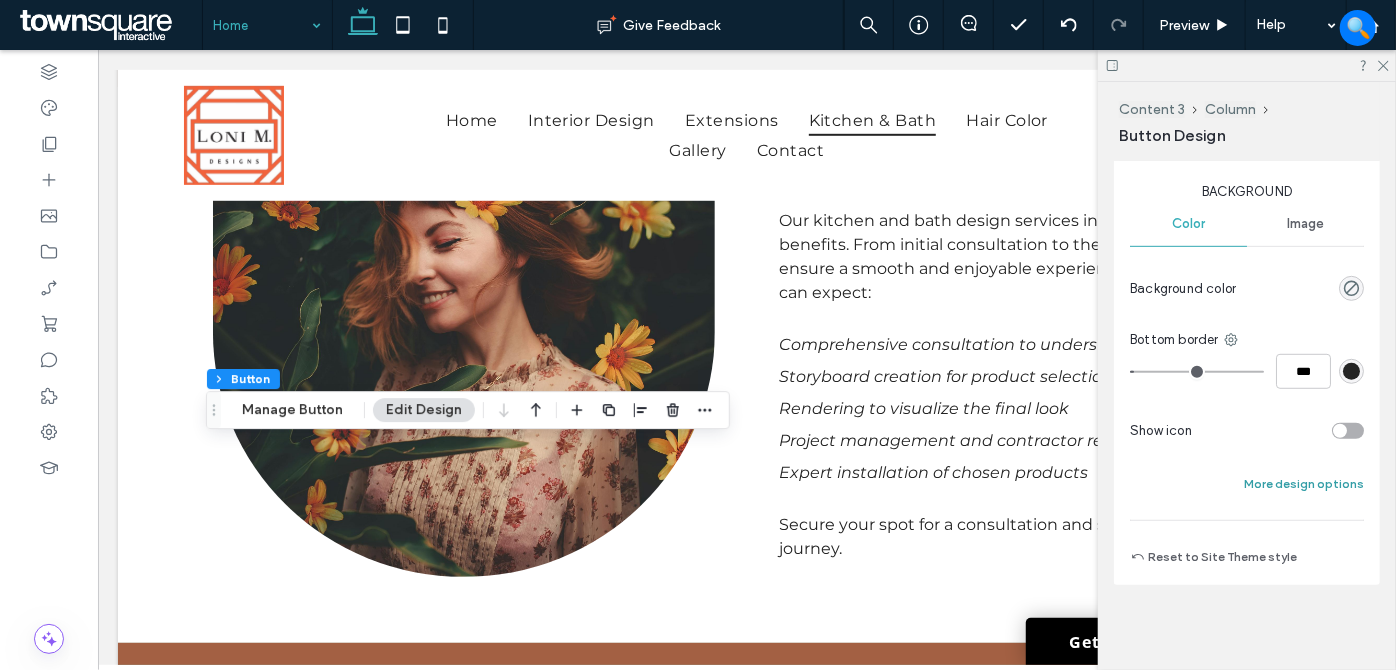 click on "More design options" at bounding box center (1304, 484) 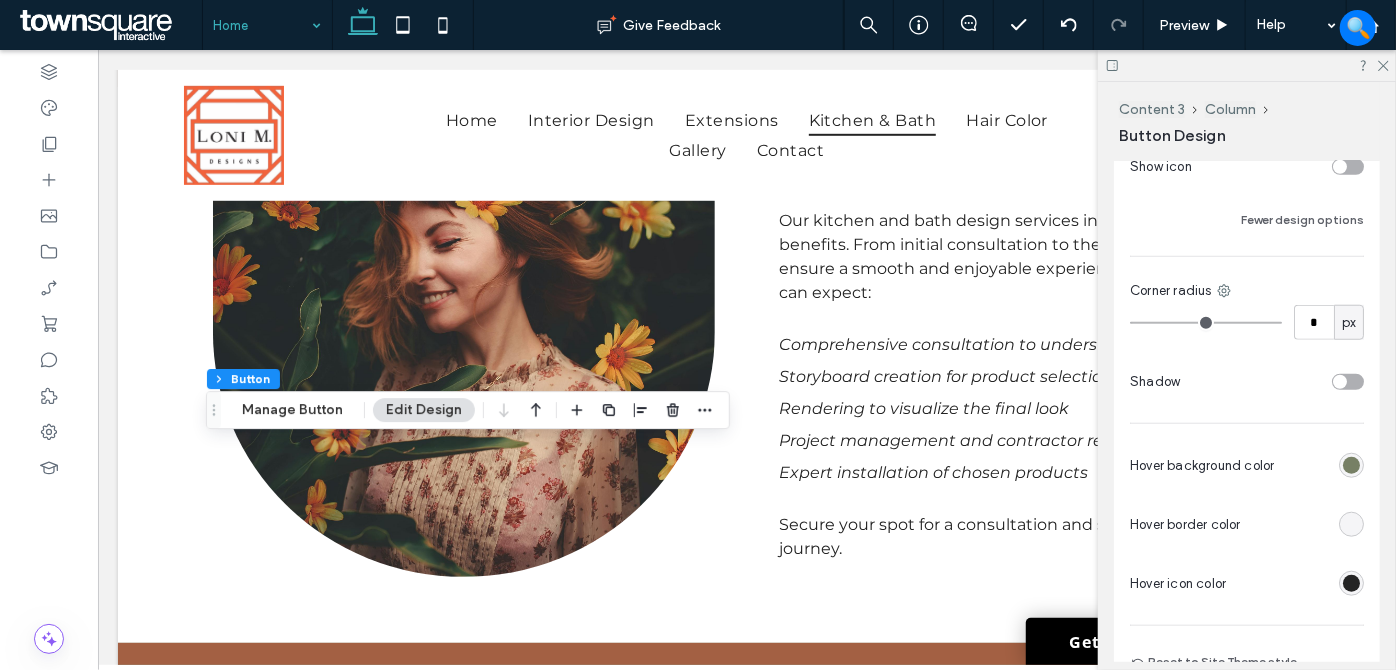 scroll, scrollTop: 944, scrollLeft: 0, axis: vertical 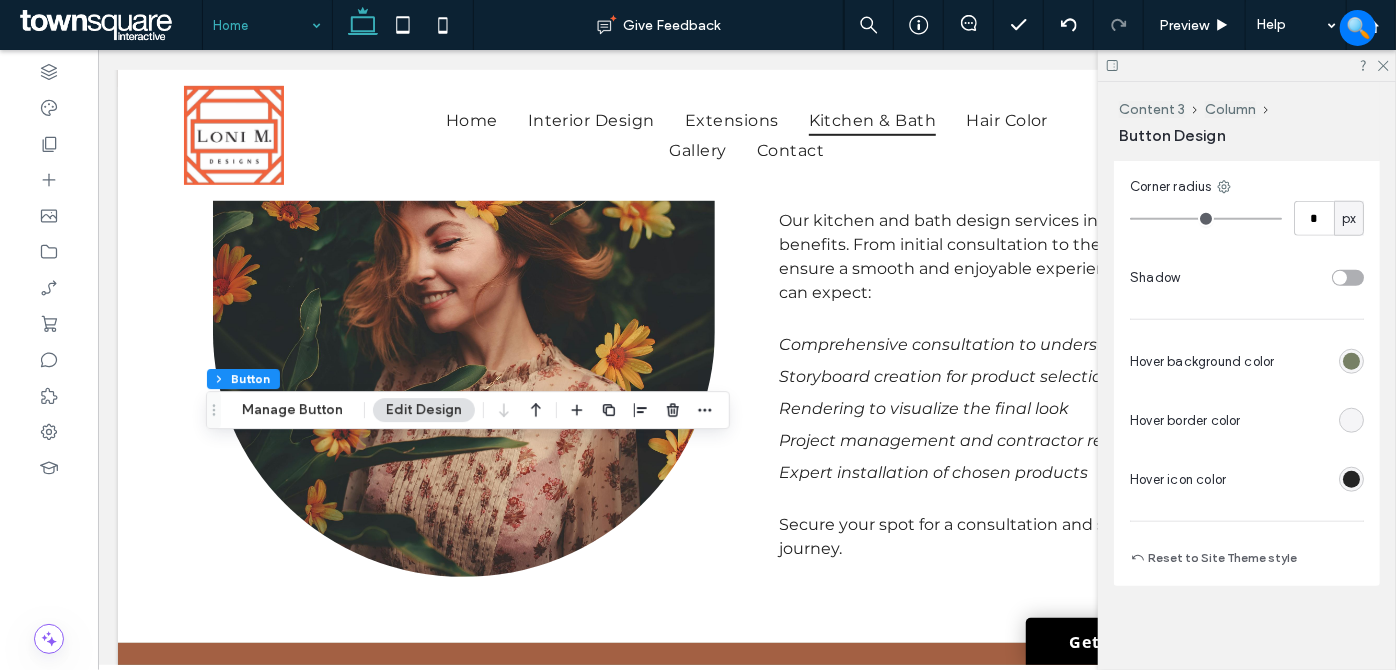 click at bounding box center (1351, 420) 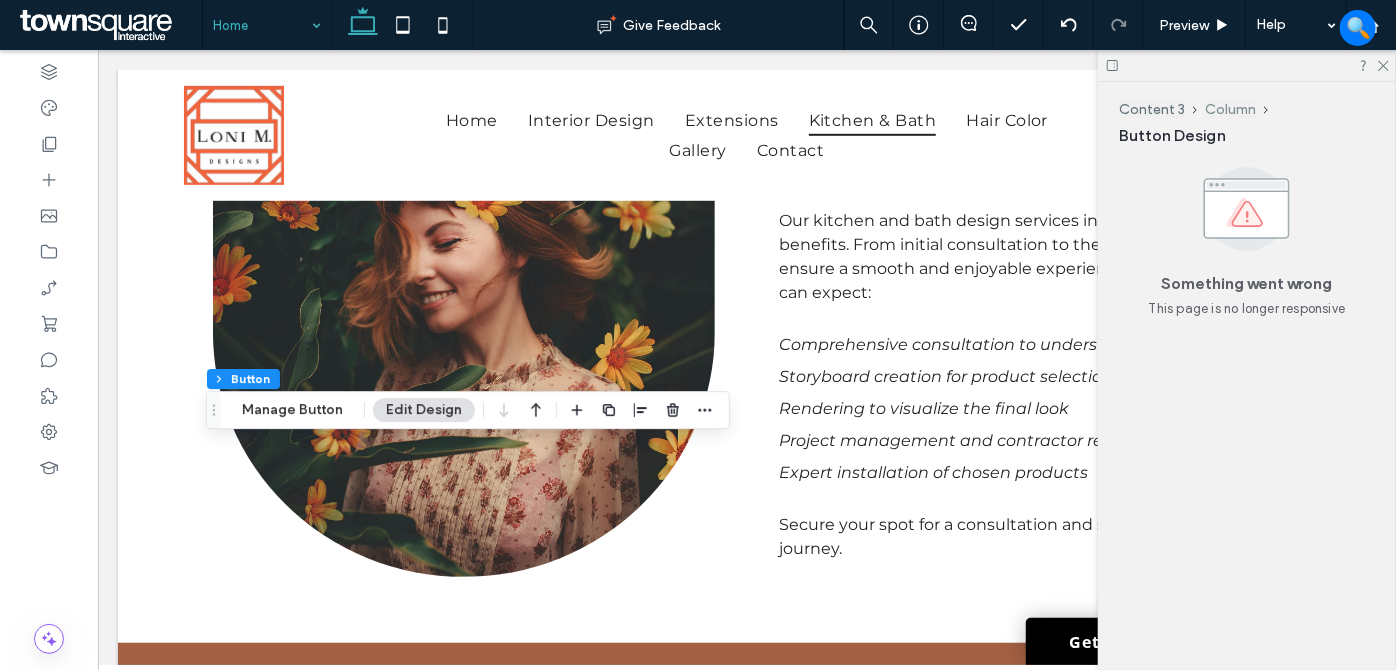 click on "Column" at bounding box center [1230, 109] 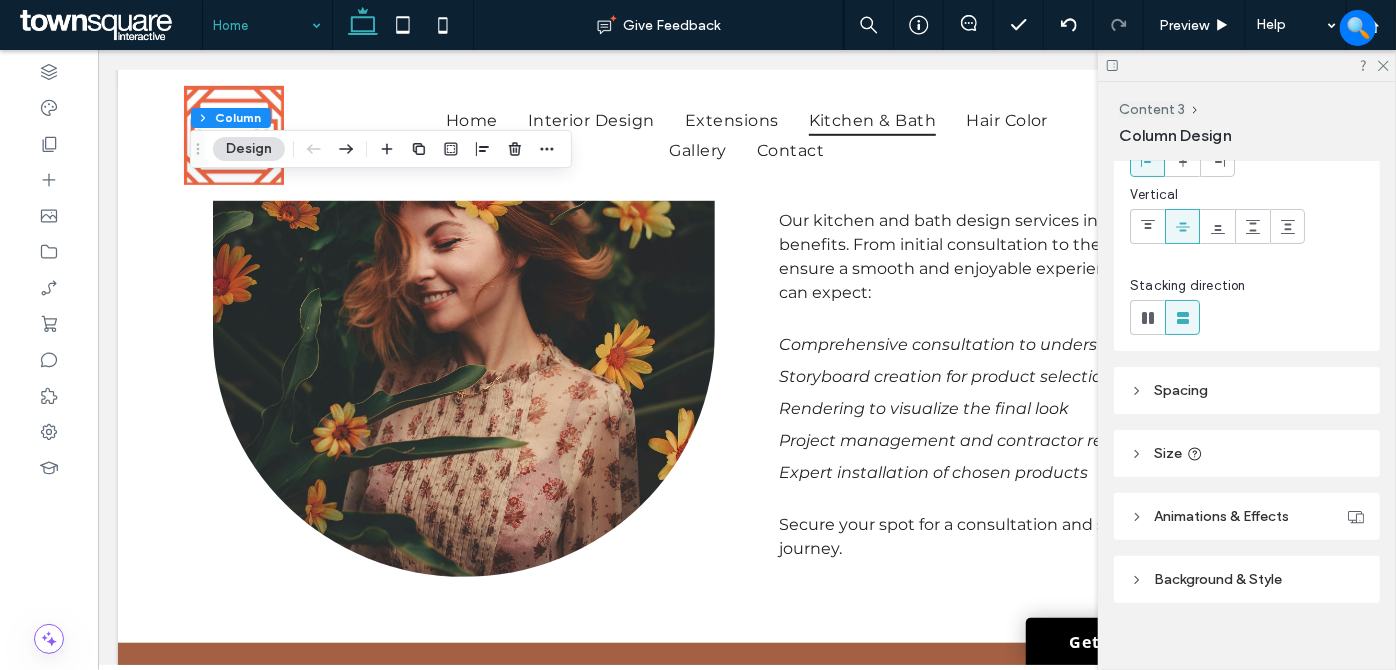 scroll, scrollTop: 145, scrollLeft: 0, axis: vertical 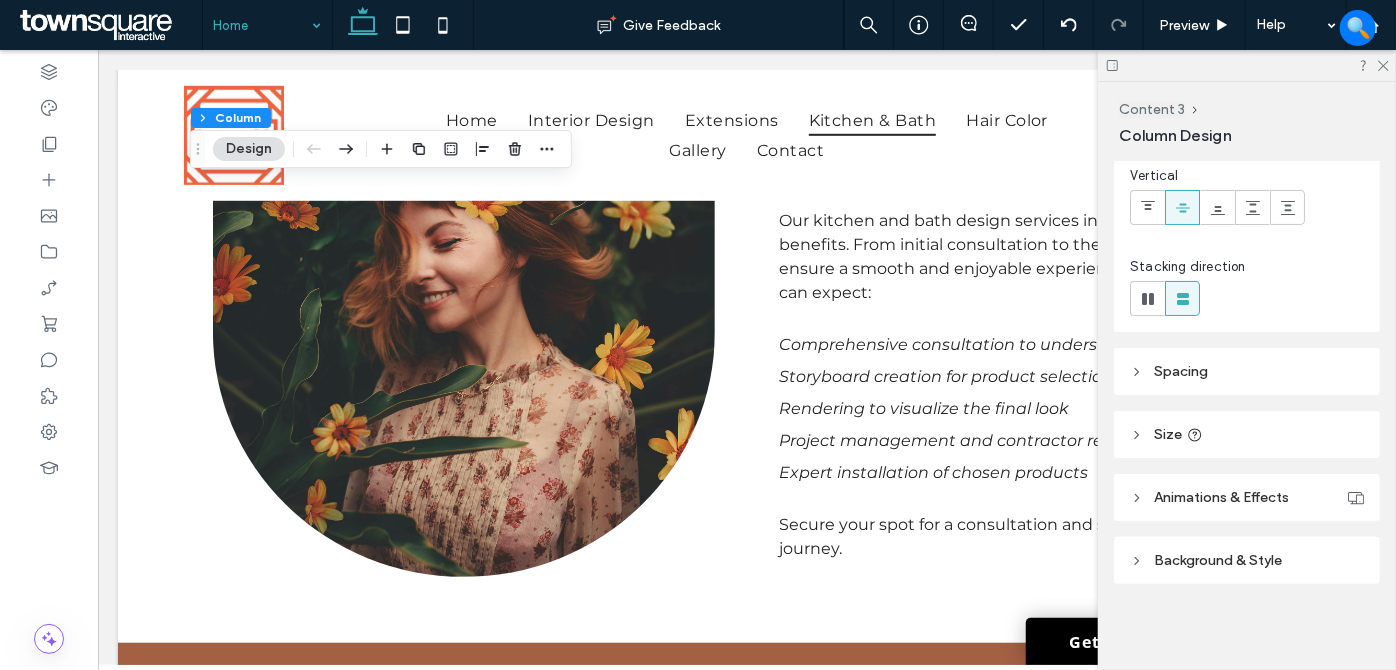 click on "Background & Style" at bounding box center (1247, 560) 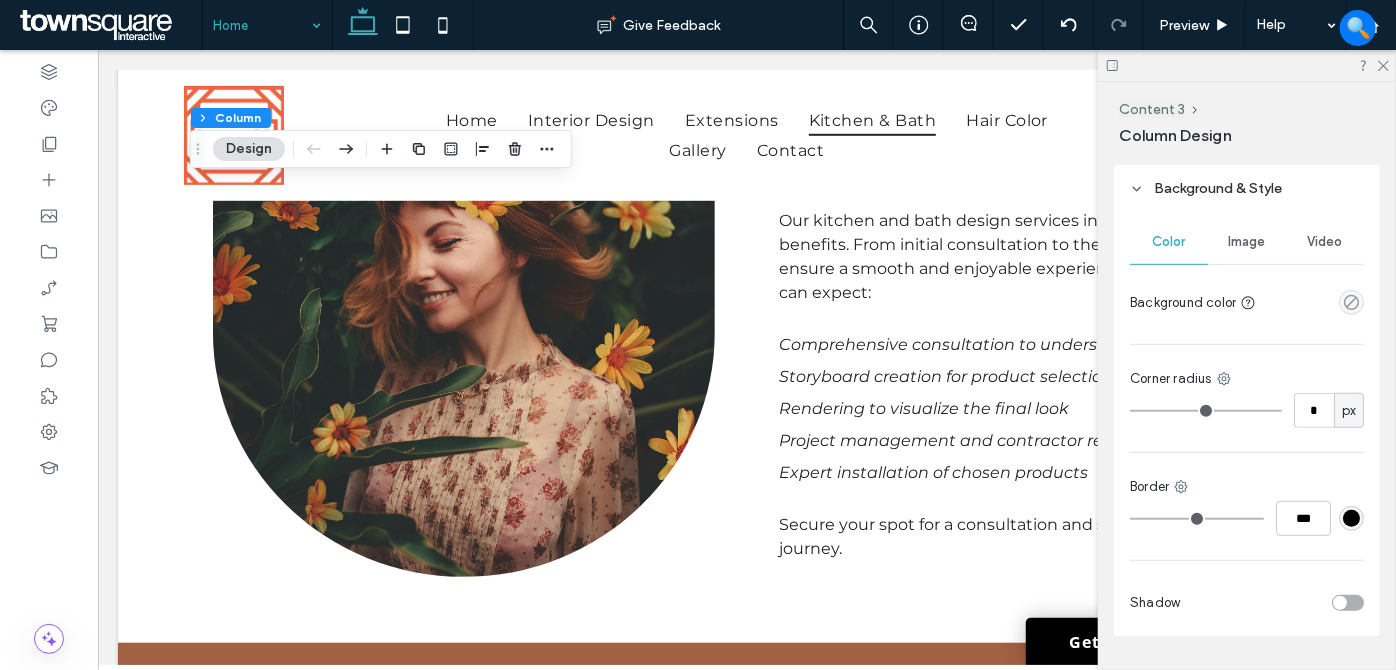 scroll, scrollTop: 386, scrollLeft: 0, axis: vertical 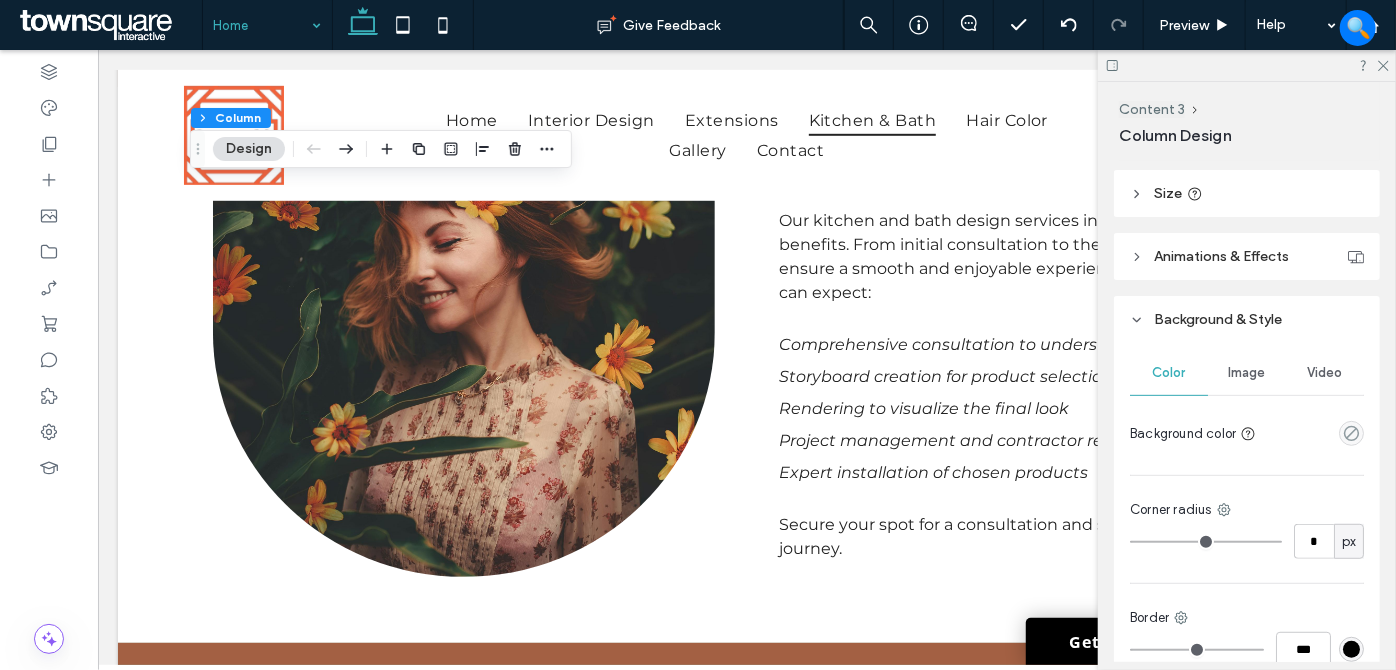 click on "Image" at bounding box center (1247, 373) 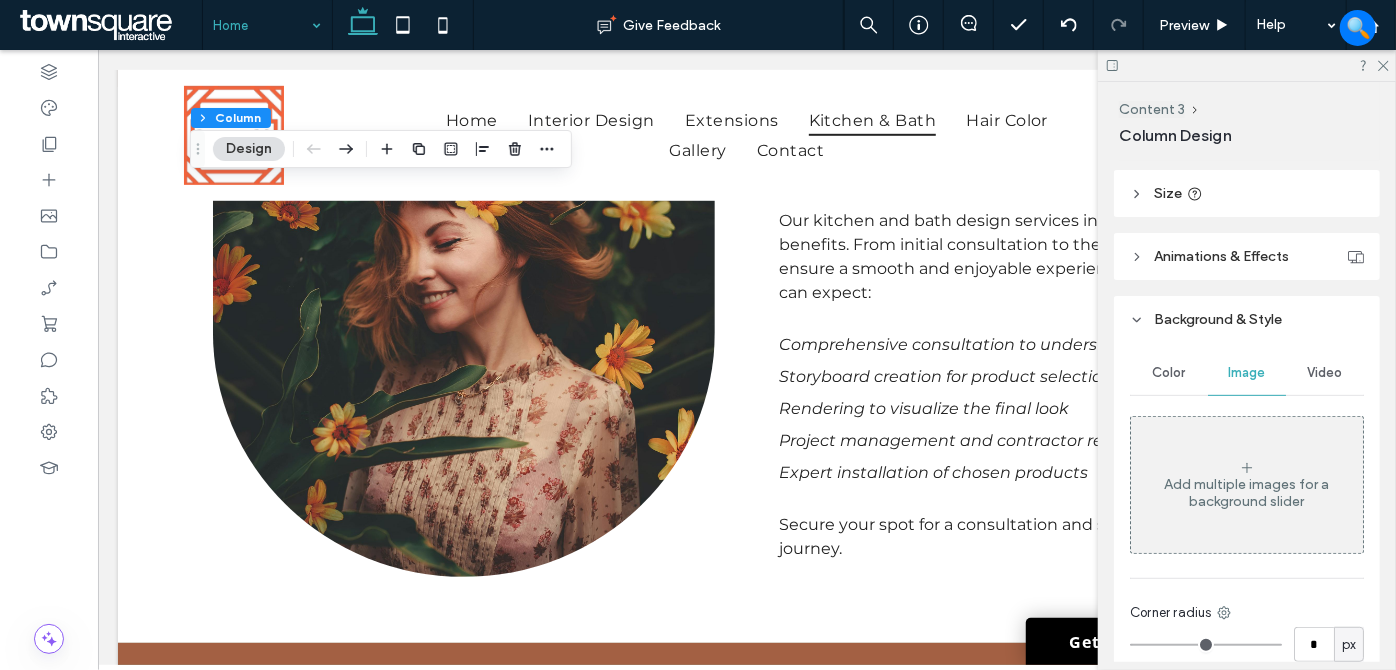 click on "Color" at bounding box center (1169, 373) 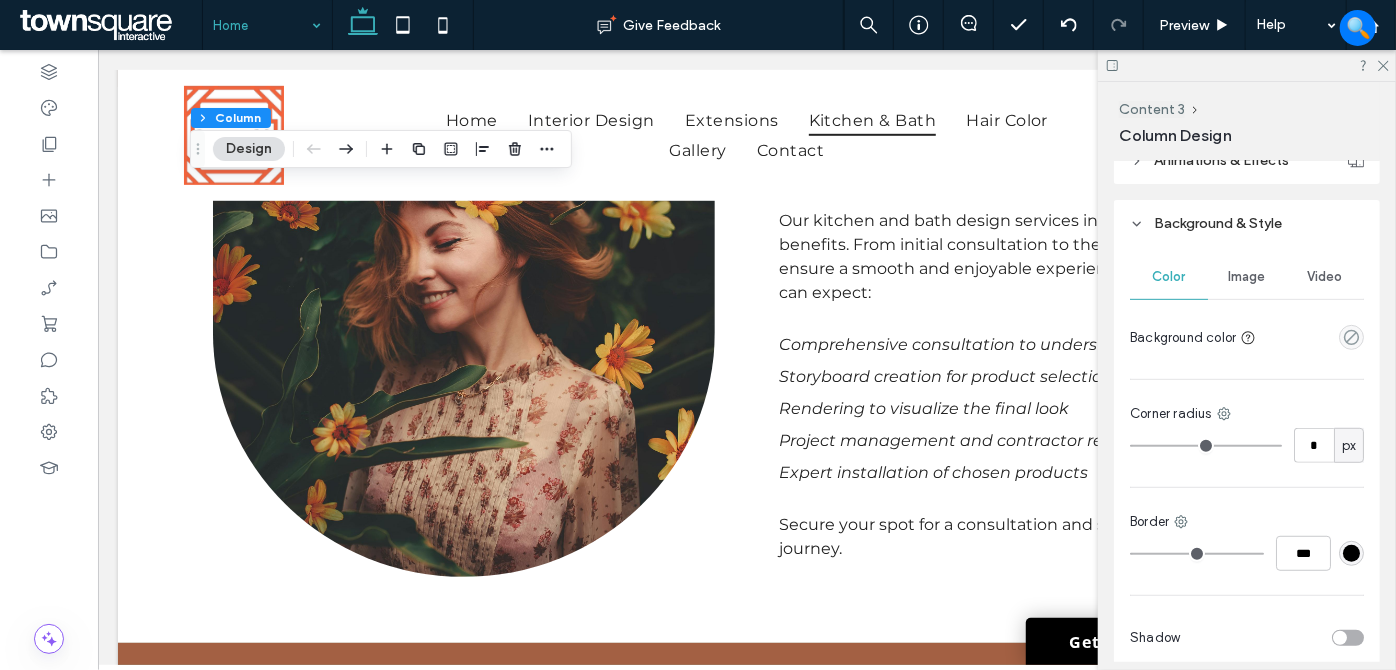 scroll, scrollTop: 568, scrollLeft: 0, axis: vertical 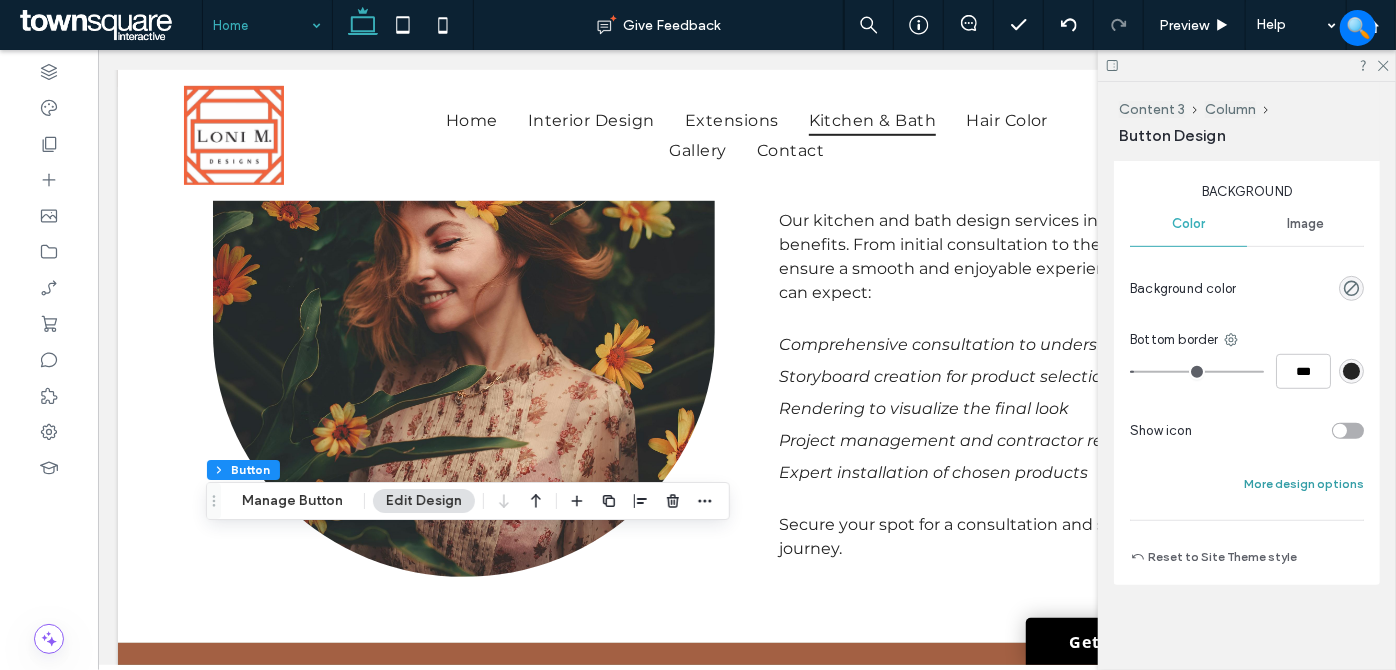 click on "More design options" at bounding box center (1304, 484) 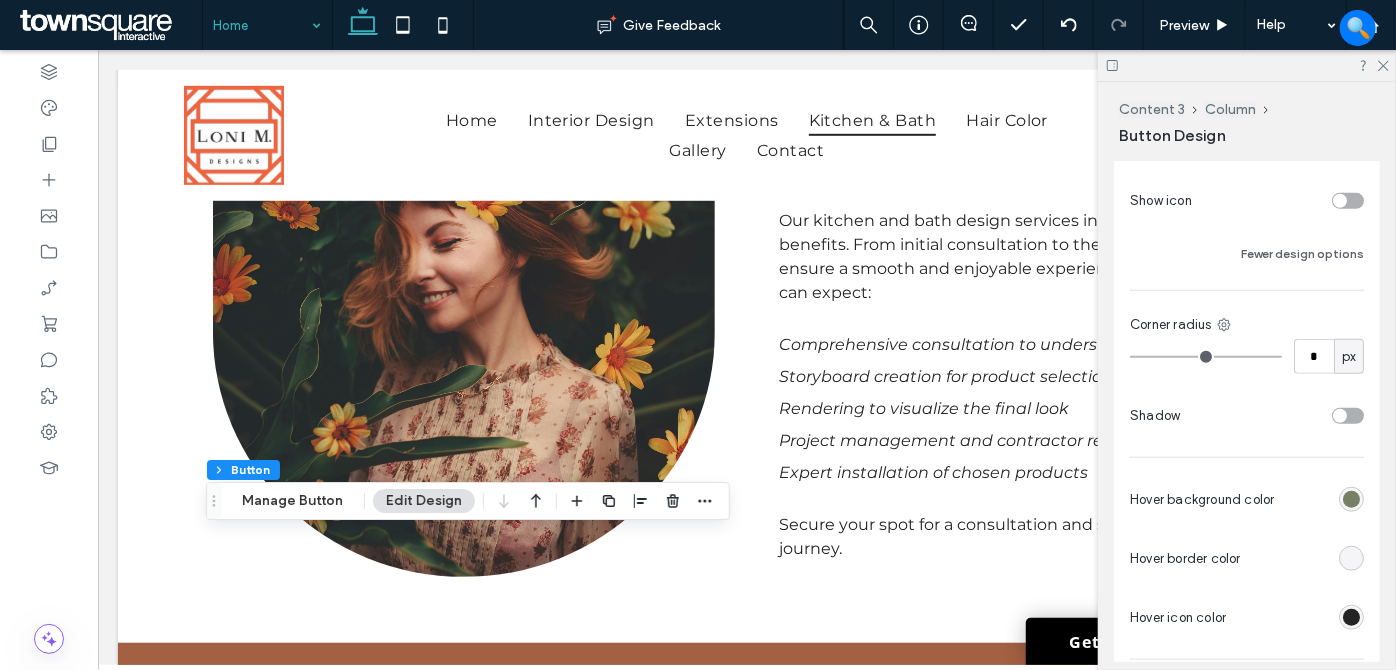 scroll, scrollTop: 848, scrollLeft: 0, axis: vertical 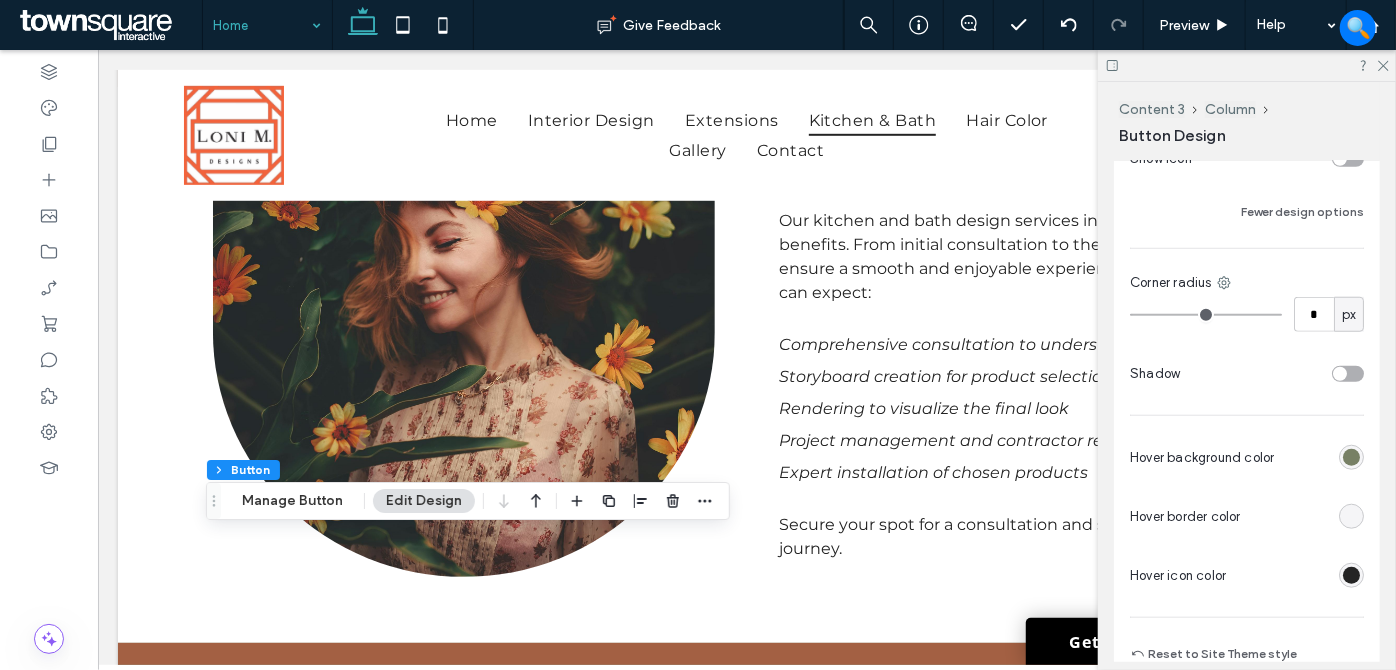 click at bounding box center (1351, 575) 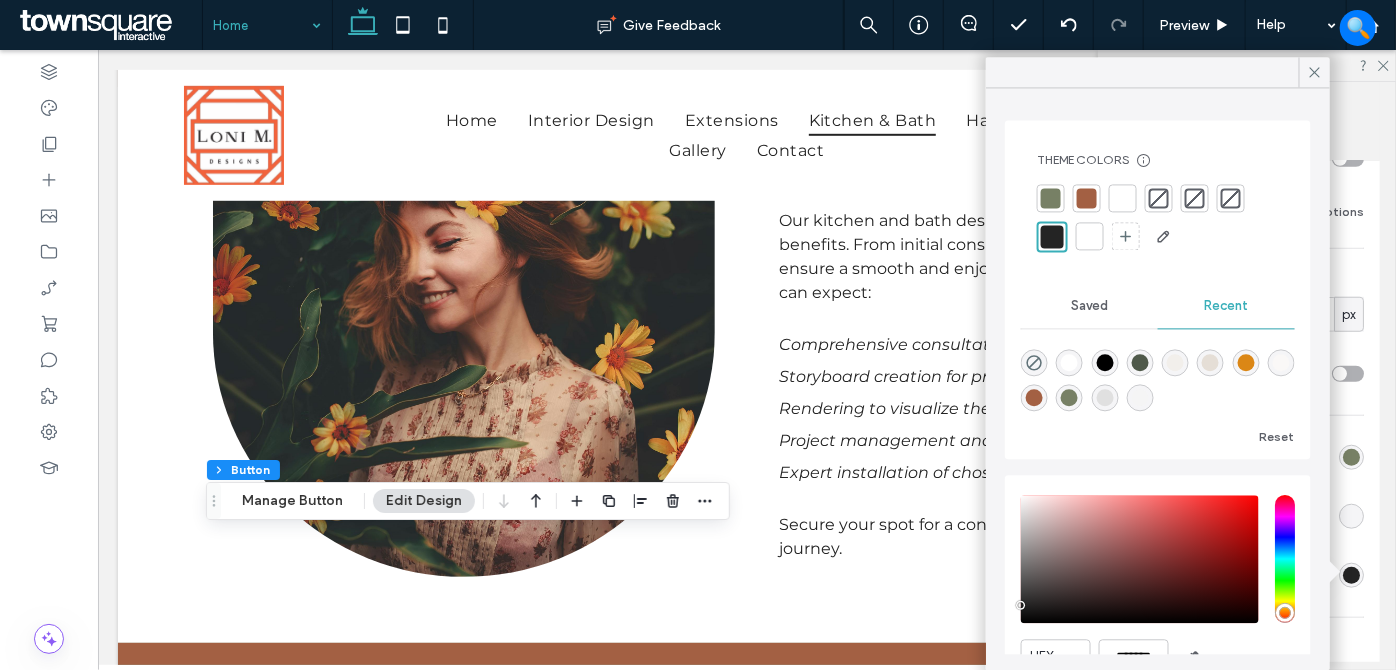 drag, startPoint x: 1088, startPoint y: 237, endPoint x: 994, endPoint y: 268, distance: 98.9798 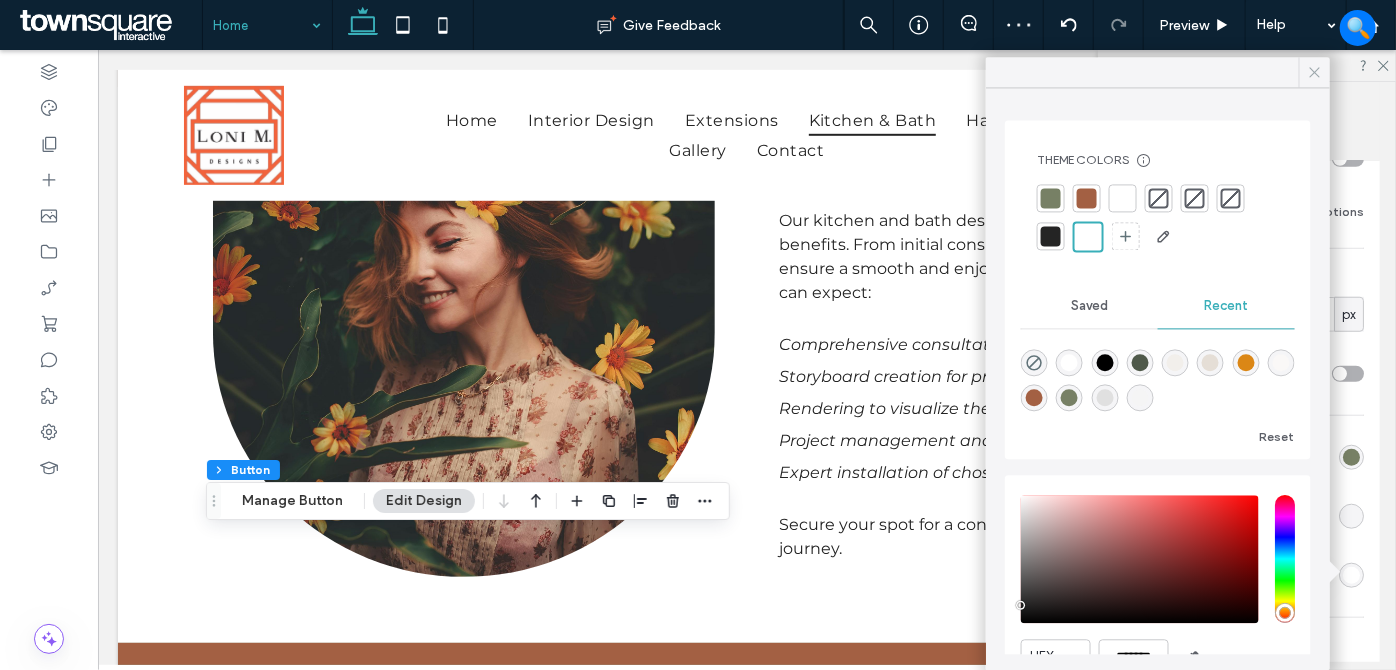 click 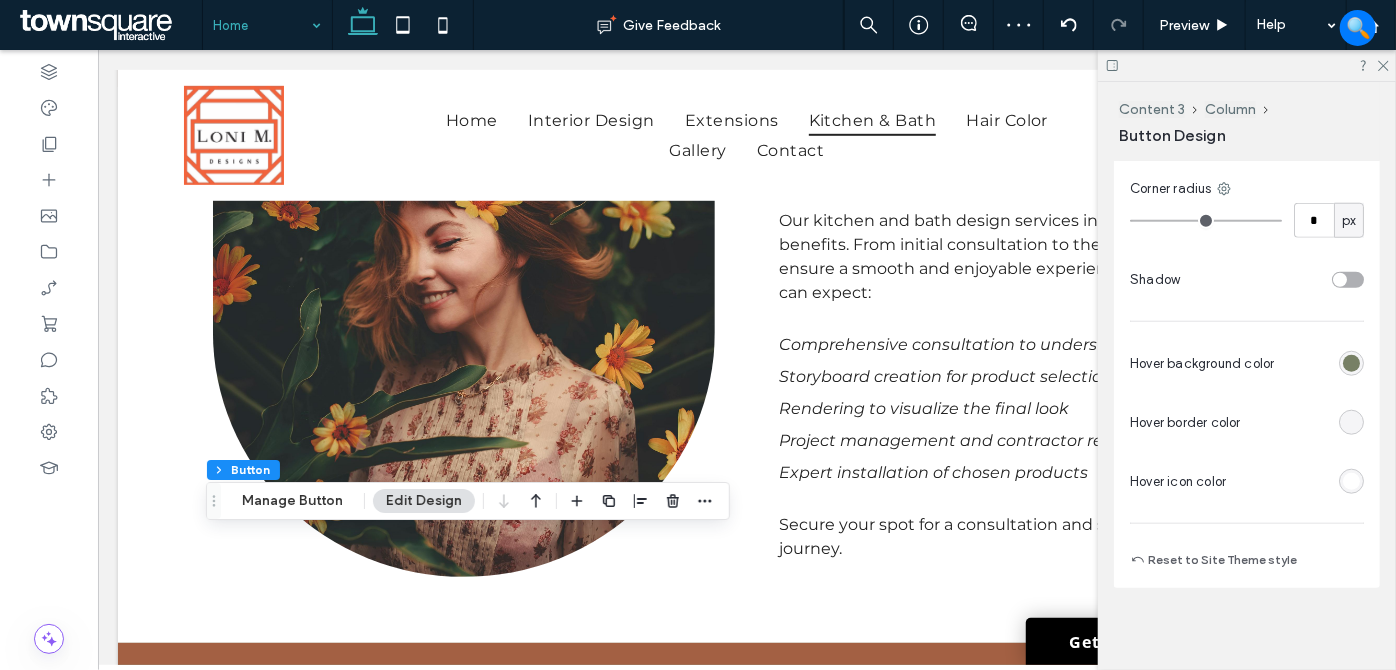 scroll, scrollTop: 944, scrollLeft: 0, axis: vertical 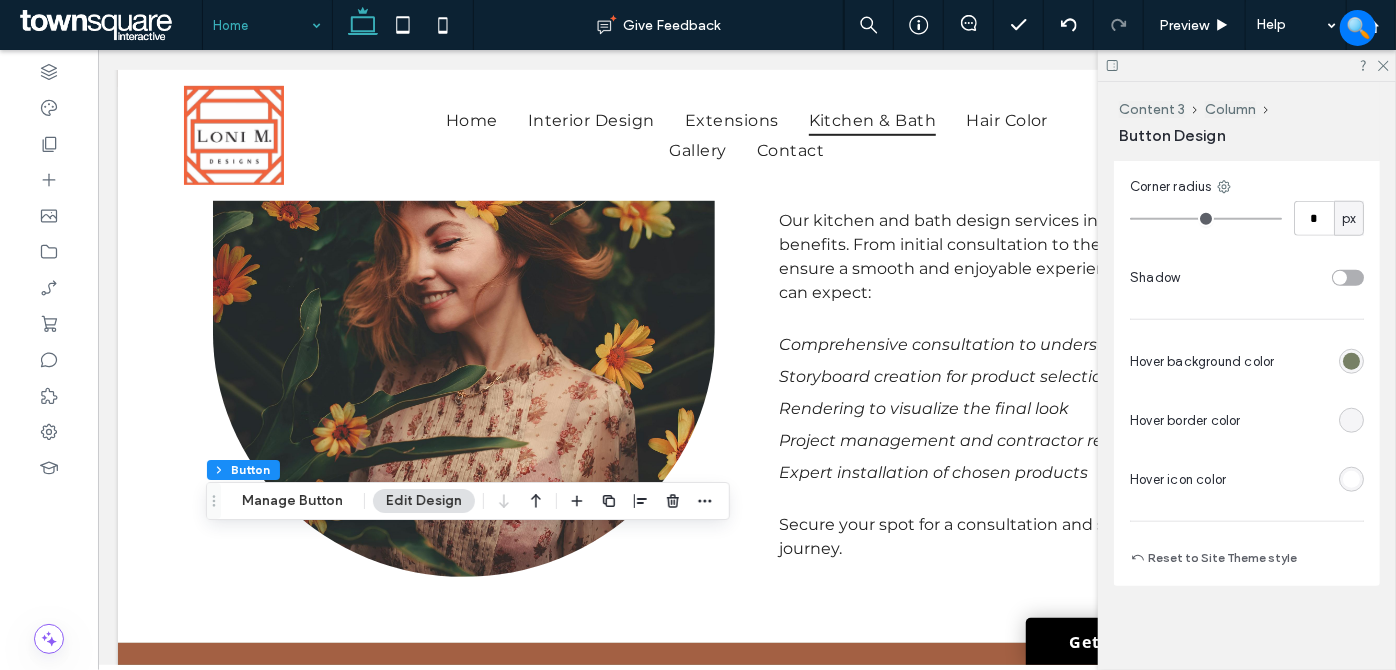 click at bounding box center [1351, 420] 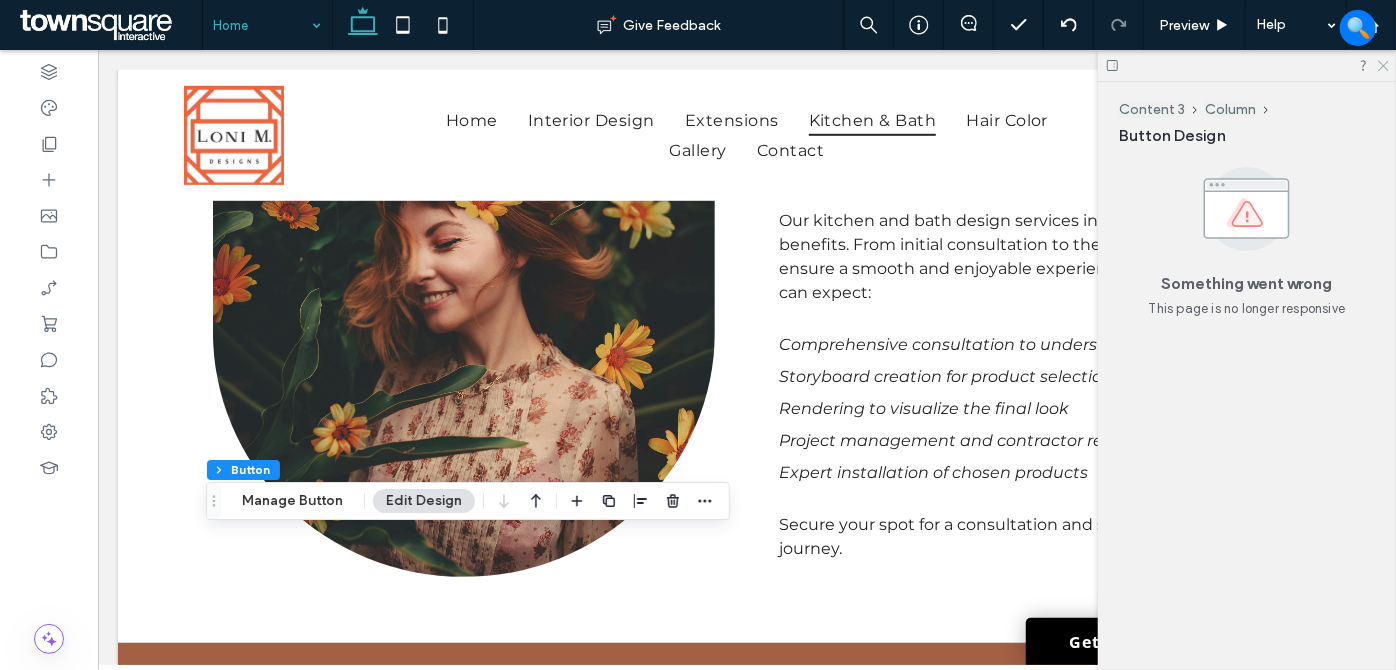 click 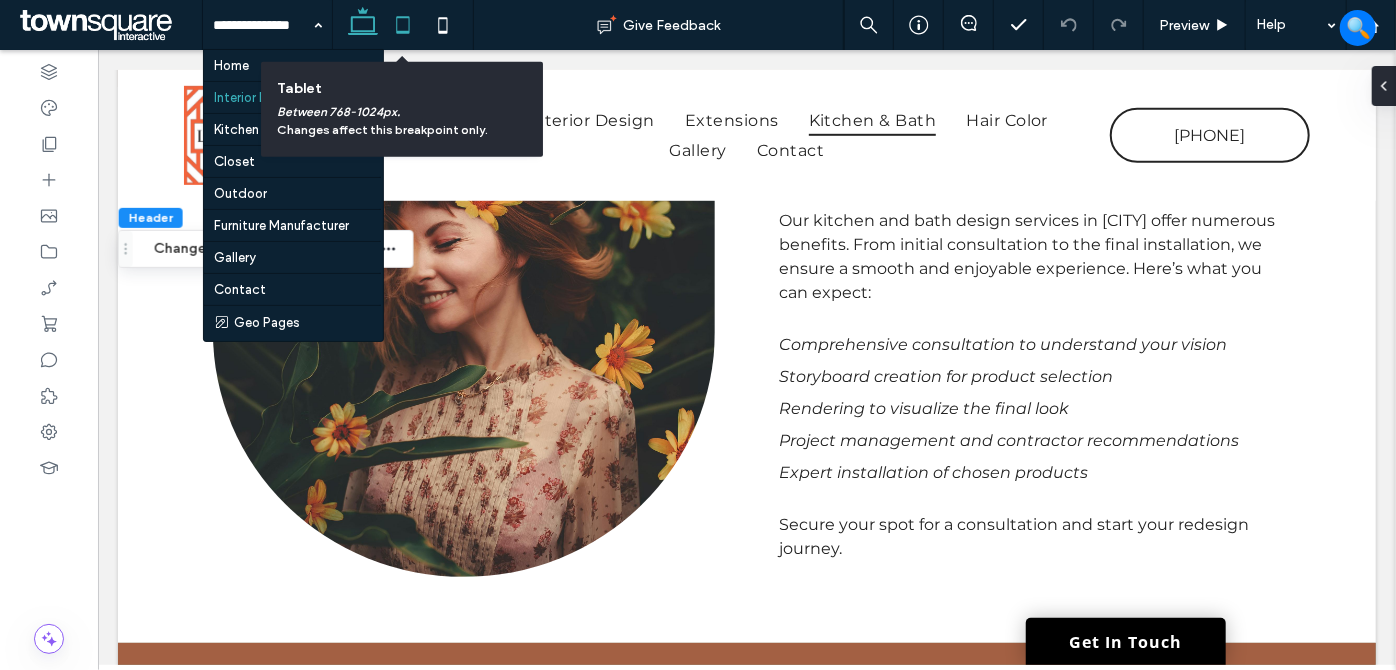 click 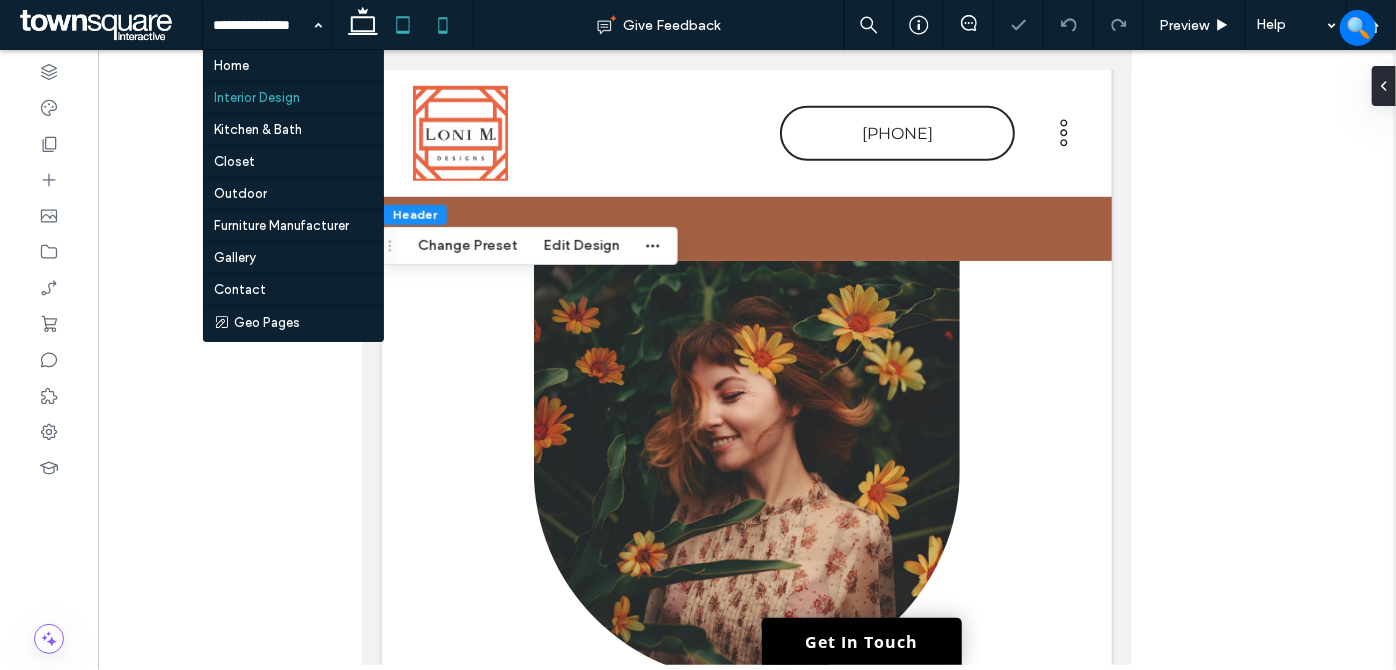 click 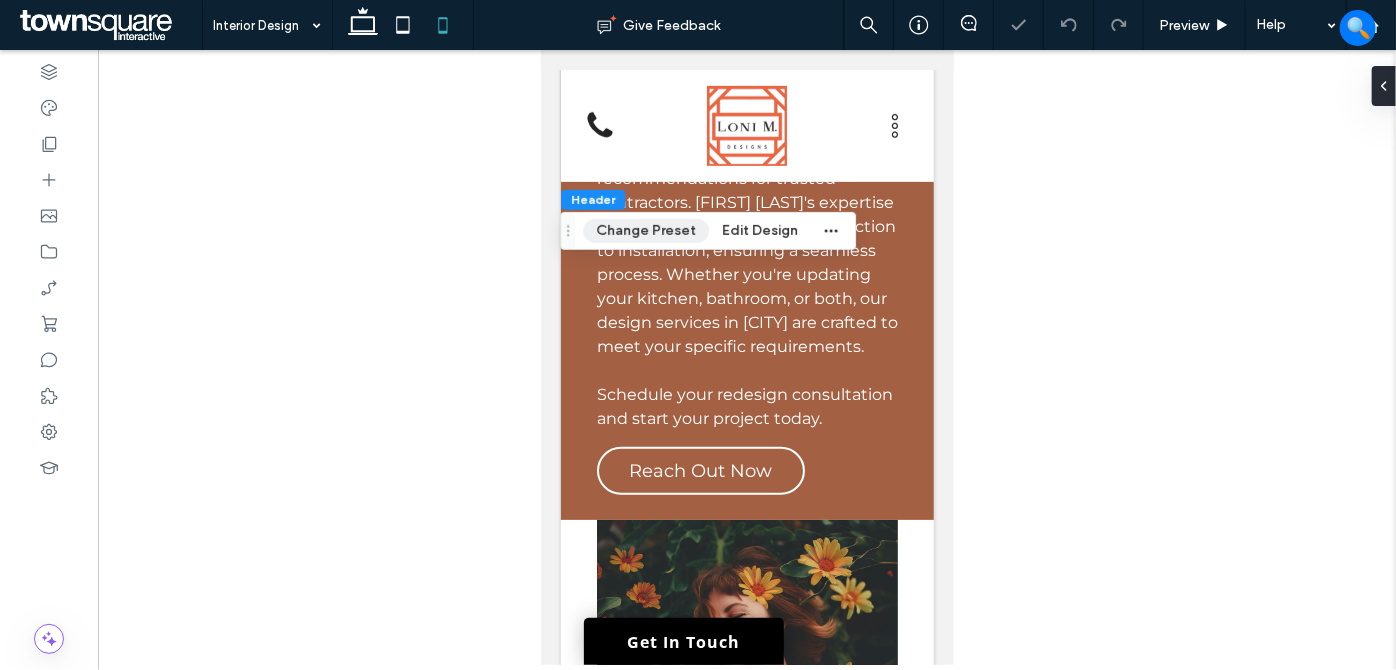 click on "Change Preset" at bounding box center (646, 231) 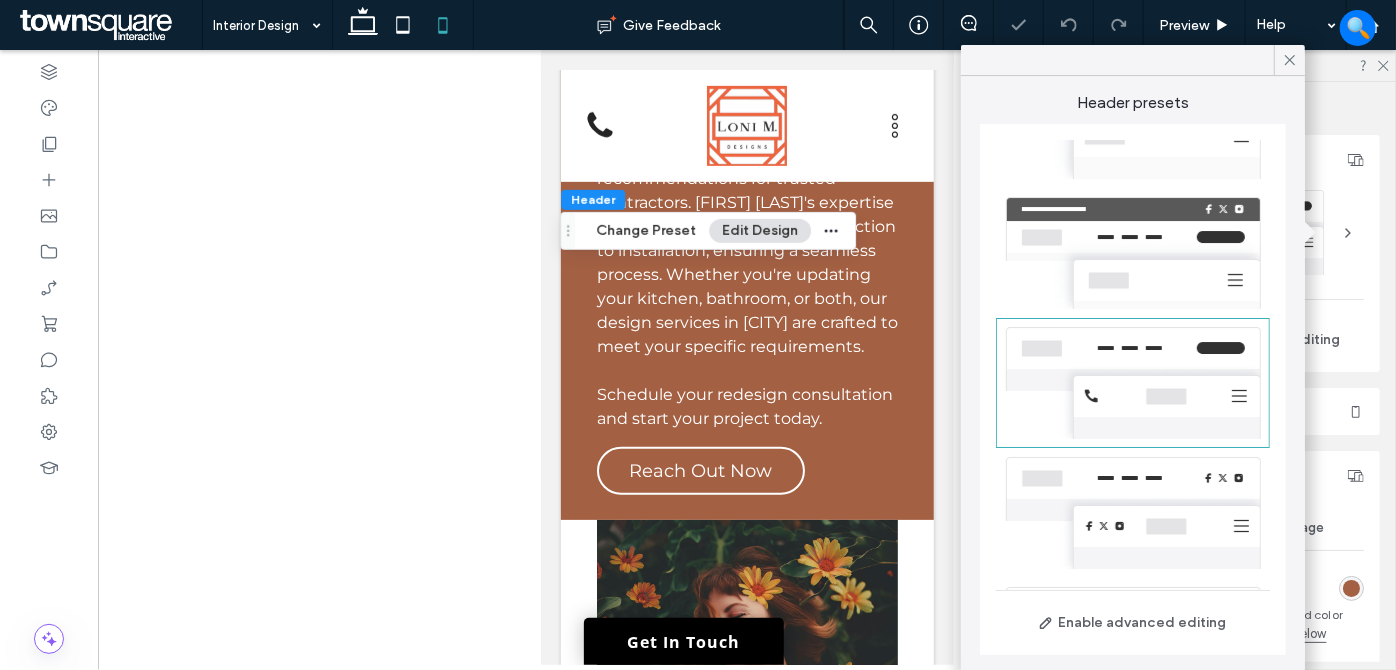 scroll, scrollTop: 217, scrollLeft: 0, axis: vertical 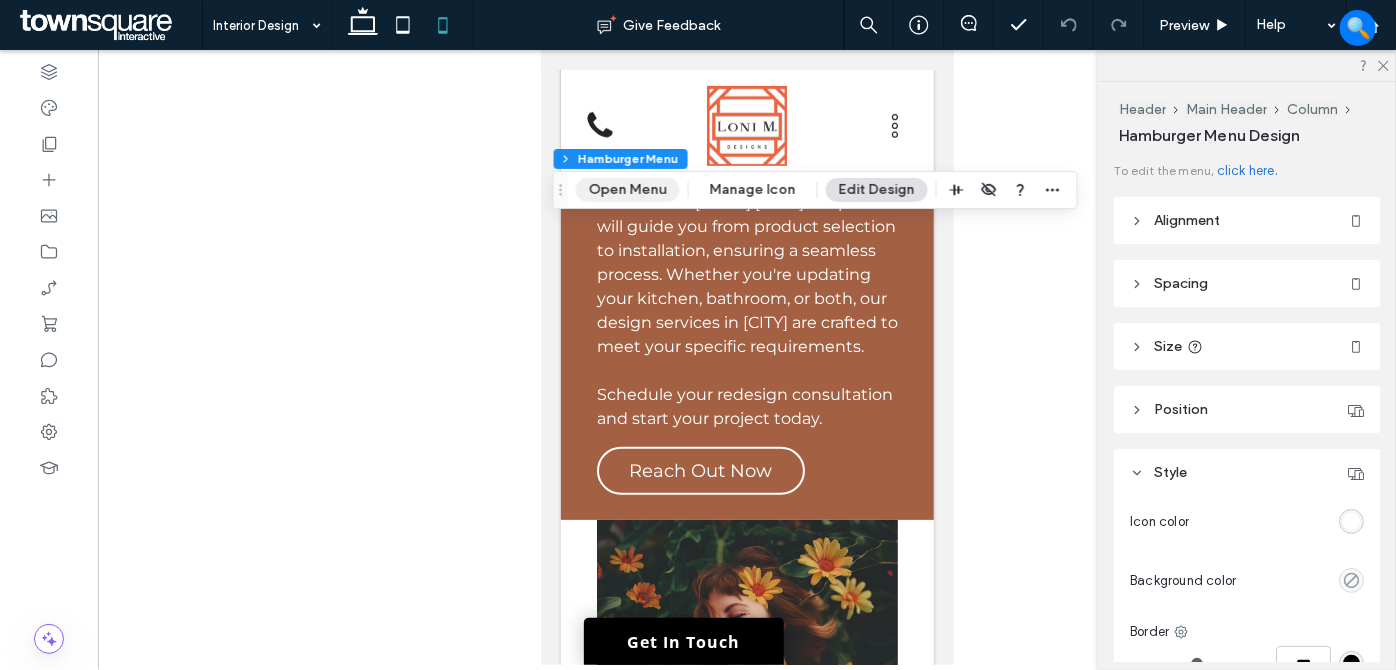 click on "Open Menu" at bounding box center [628, 190] 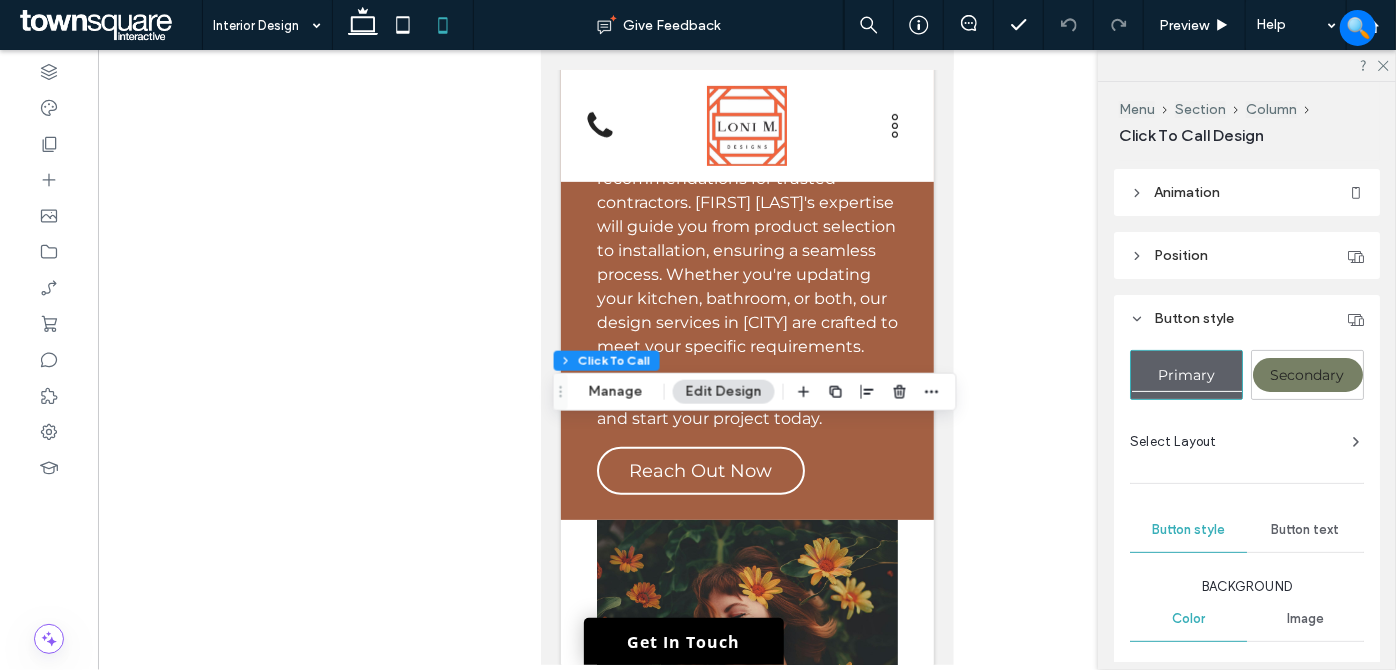 click on "Button text" at bounding box center (1306, 530) 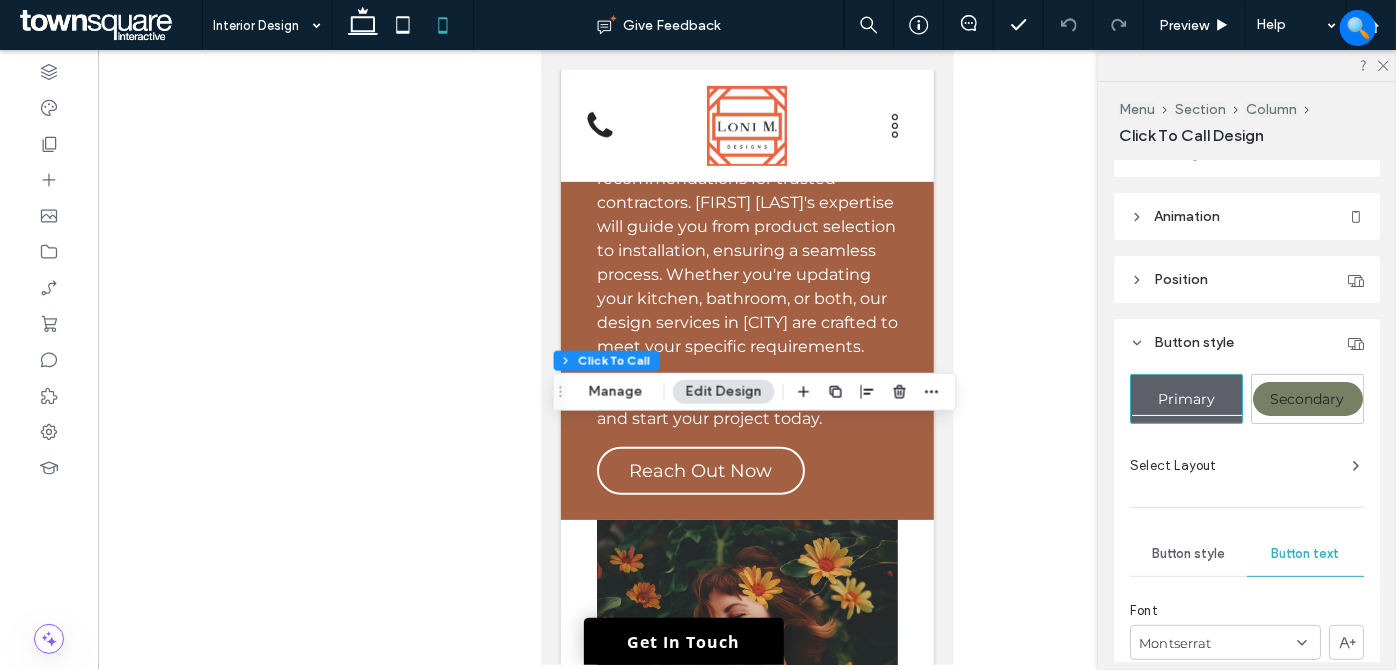 scroll, scrollTop: 120, scrollLeft: 0, axis: vertical 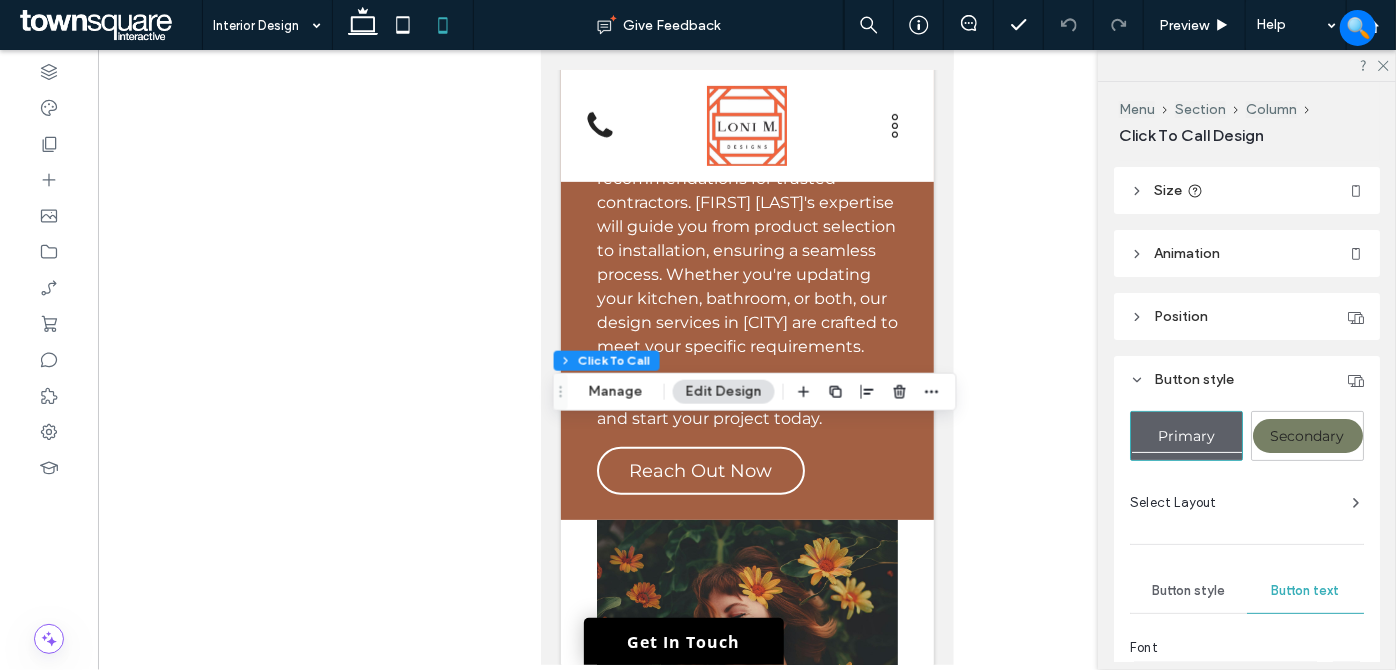 click on "Primary" at bounding box center (1186, 436) 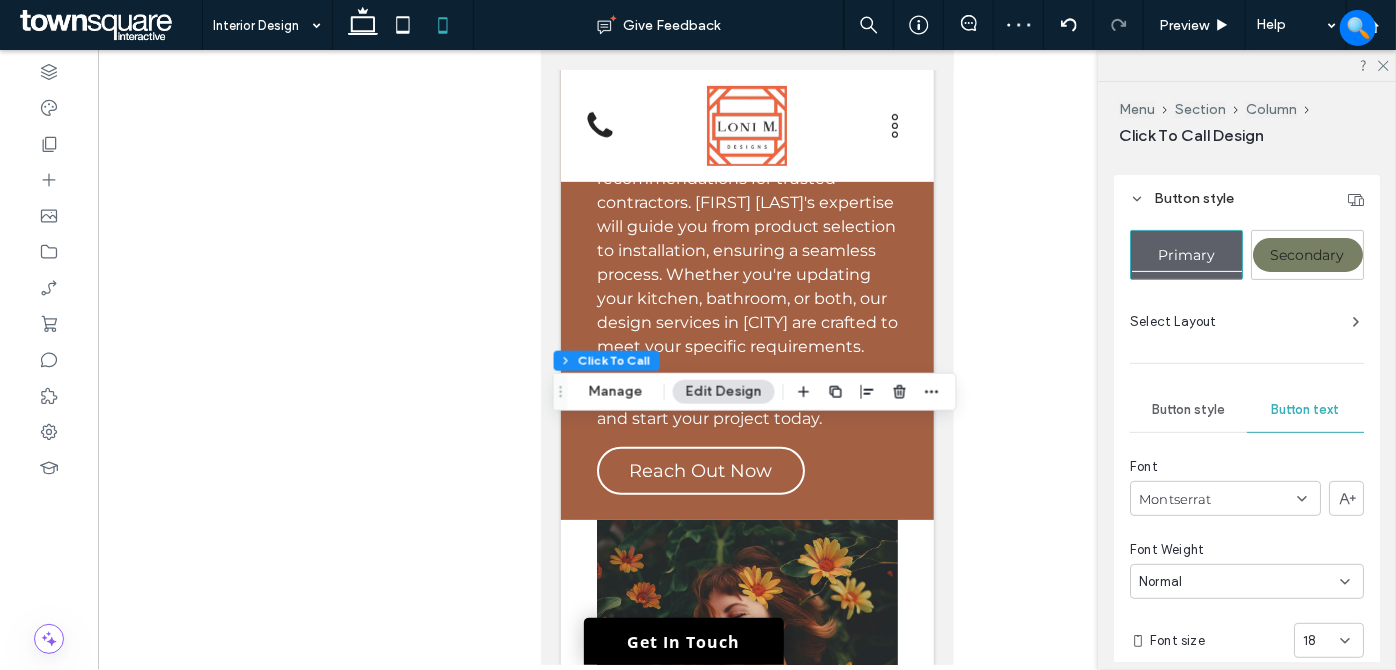 scroll, scrollTop: 574, scrollLeft: 0, axis: vertical 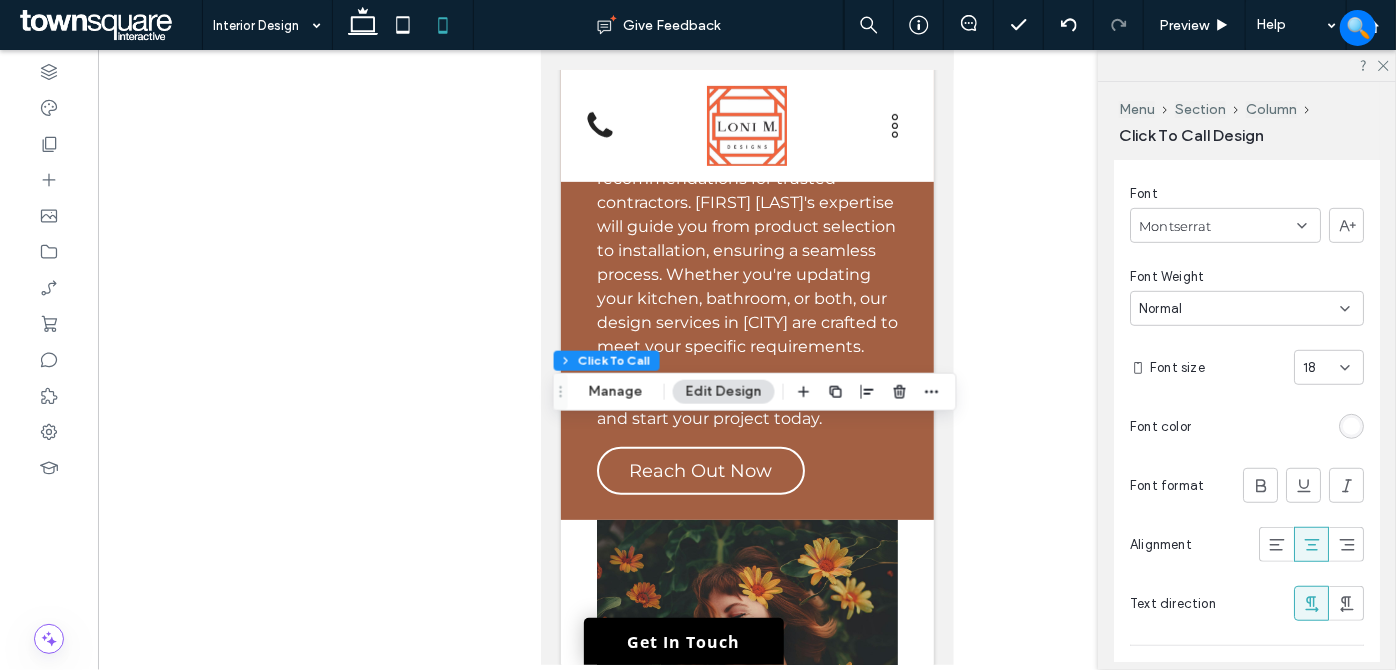 click at bounding box center [1351, 426] 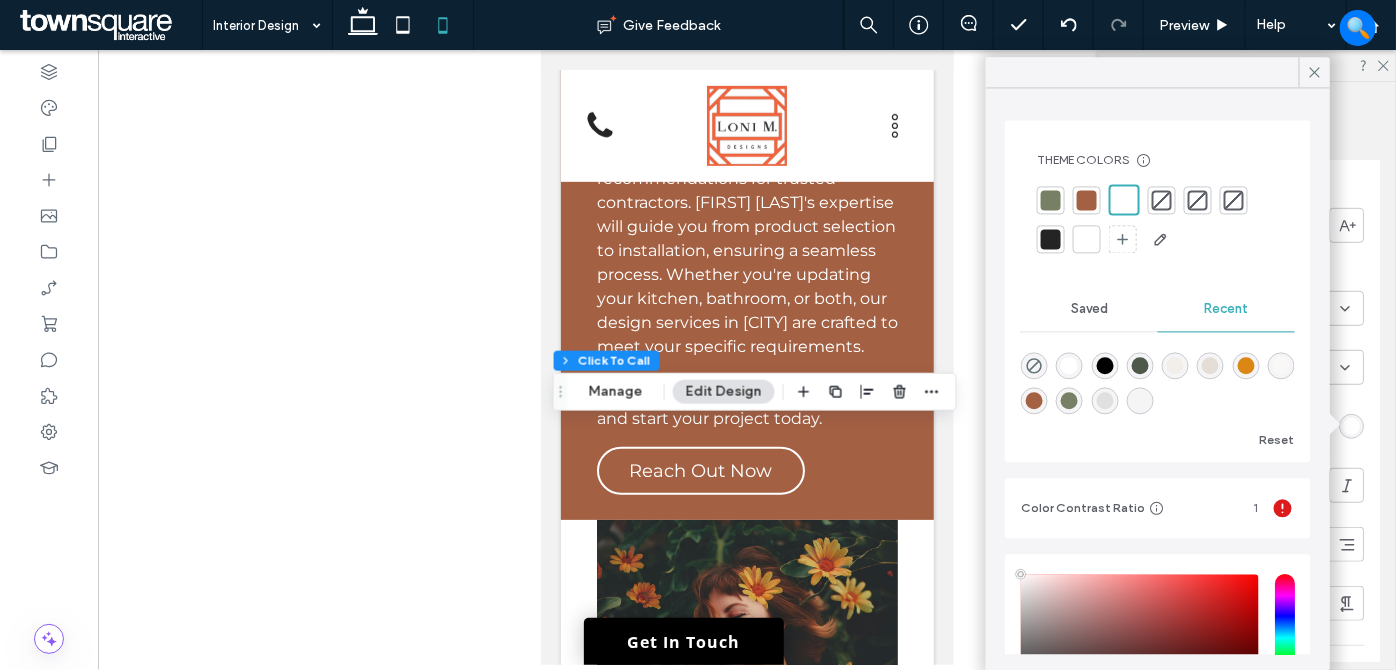 click at bounding box center [1051, 239] 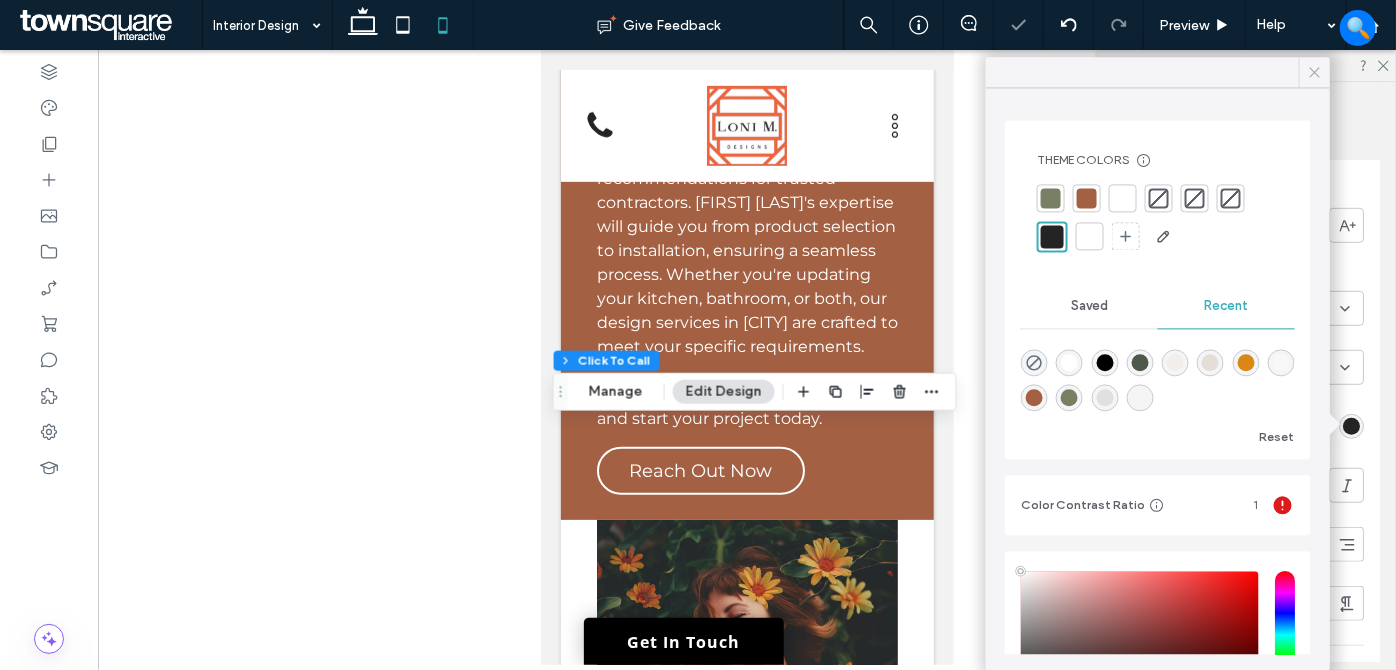 click 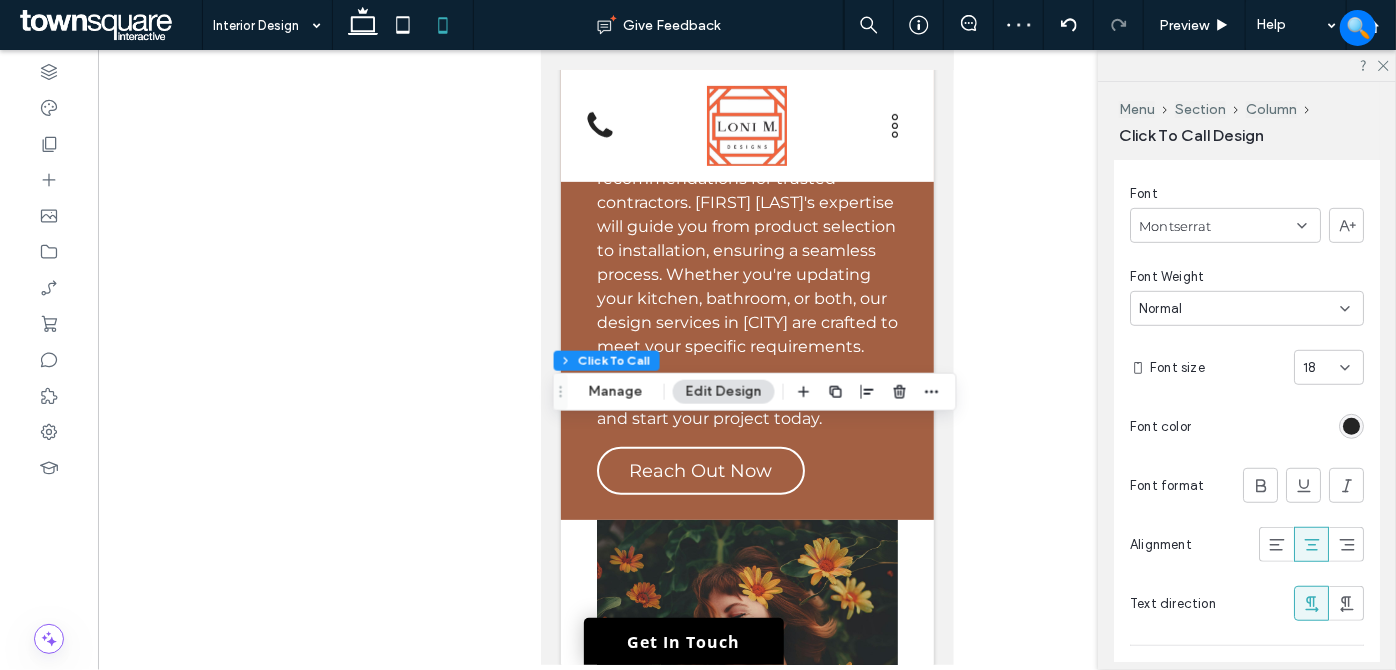scroll, scrollTop: 847, scrollLeft: 0, axis: vertical 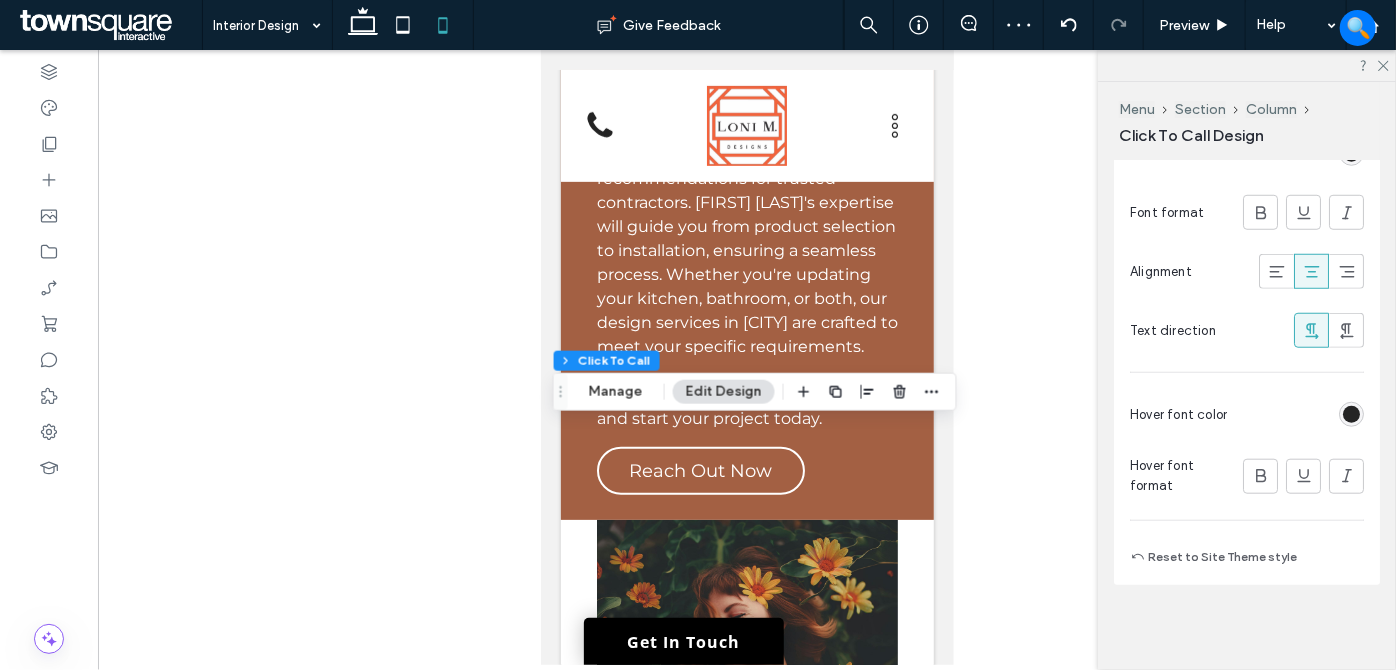 click at bounding box center (1351, 414) 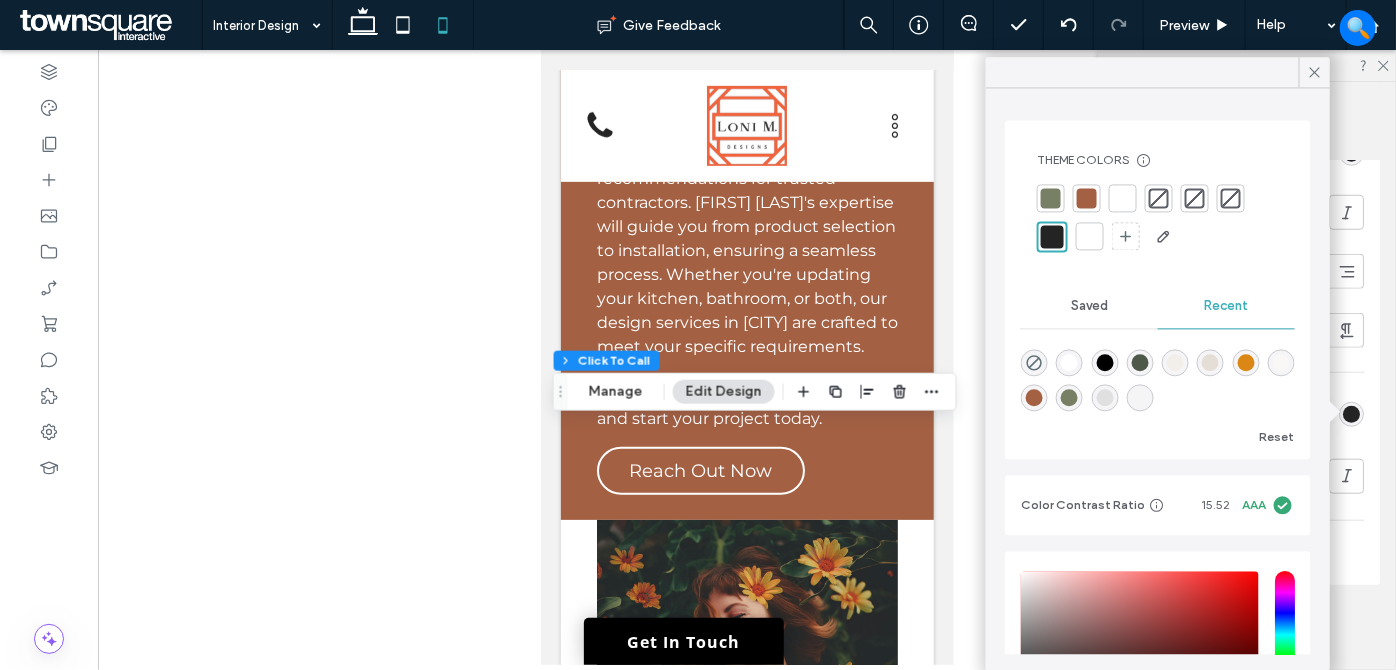 click at bounding box center [1051, 198] 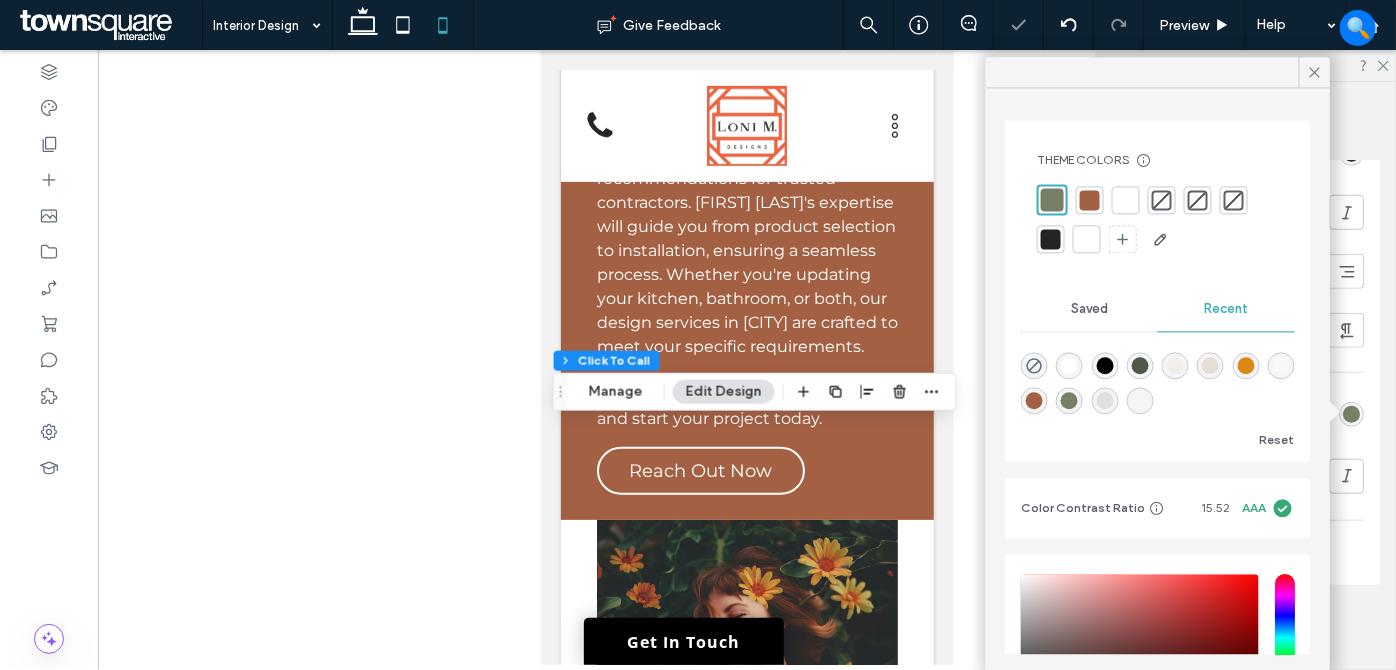 drag, startPoint x: 1327, startPoint y: 66, endPoint x: 1309, endPoint y: 78, distance: 21.633308 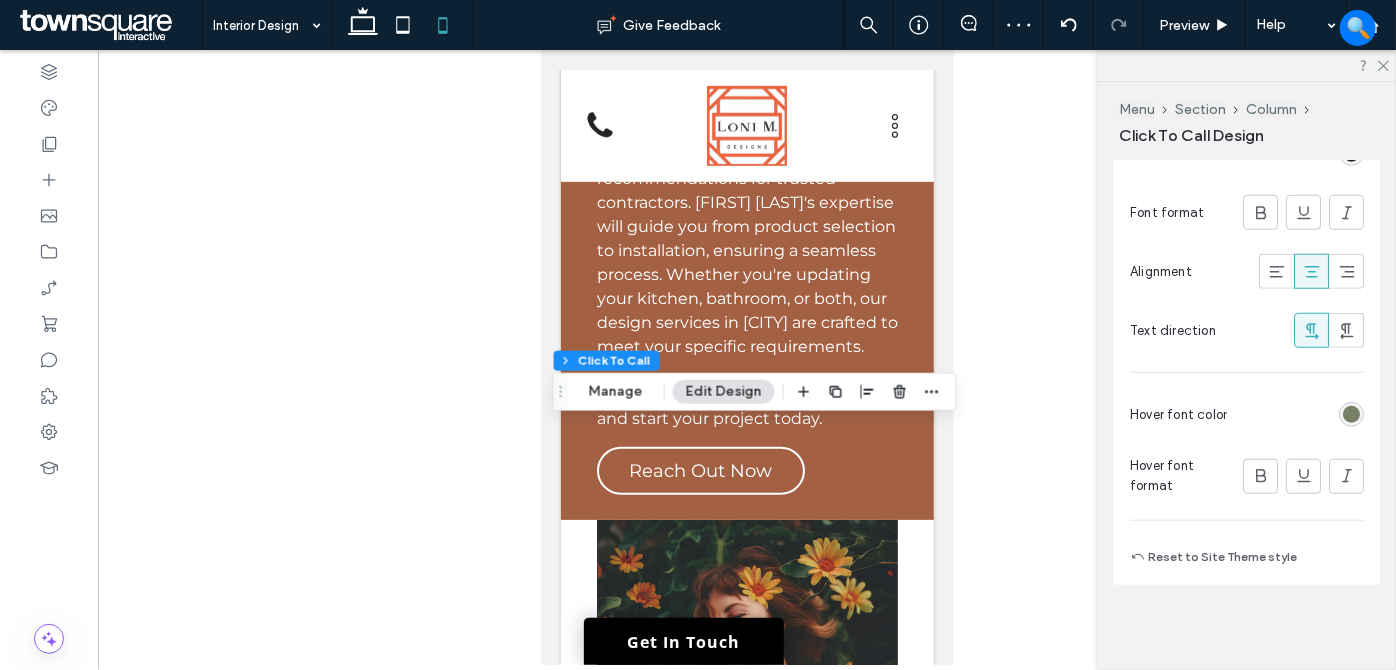 click at bounding box center (1351, 414) 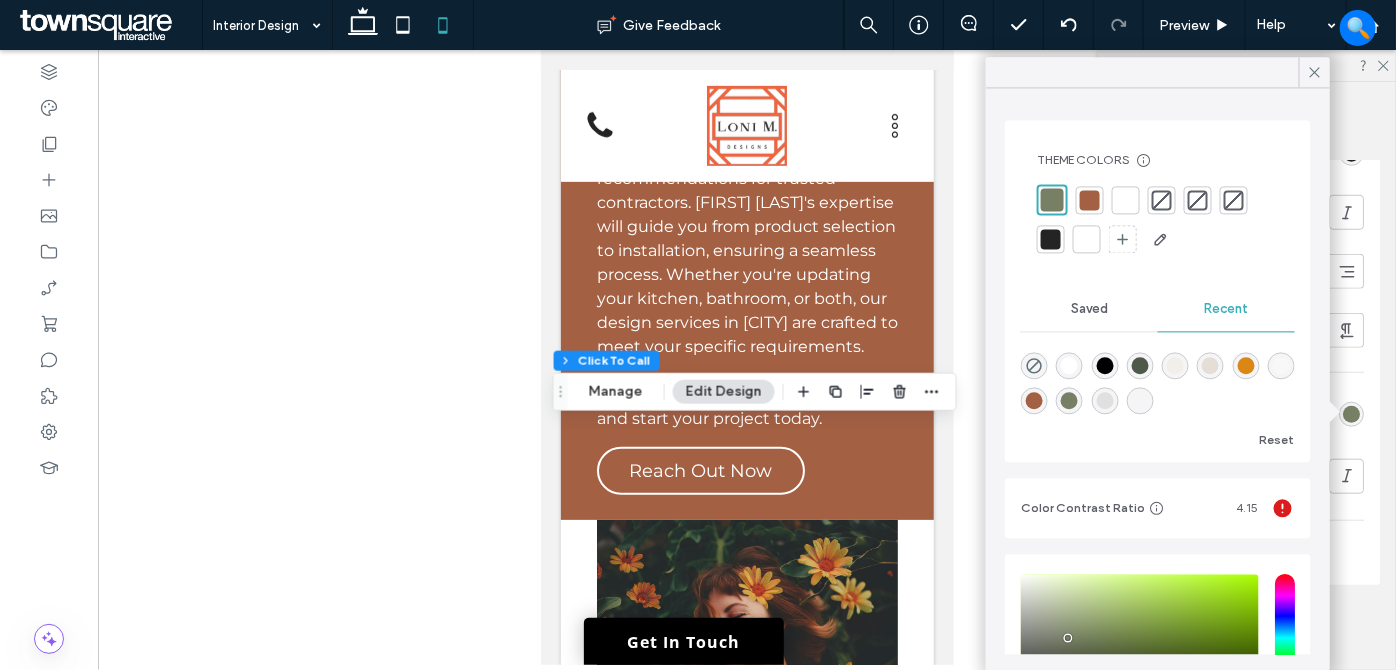 drag, startPoint x: 1127, startPoint y: 189, endPoint x: 1184, endPoint y: 166, distance: 61.46544 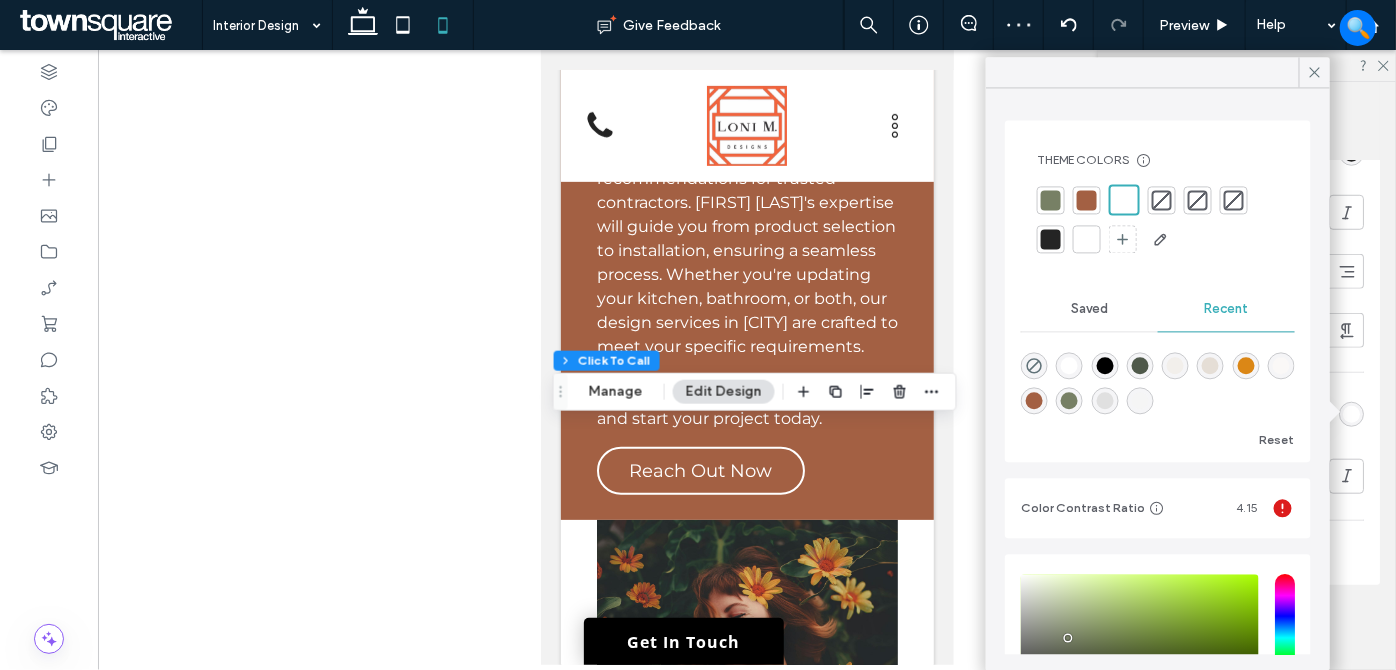 drag, startPoint x: 1314, startPoint y: 75, endPoint x: 1288, endPoint y: 127, distance: 58.137768 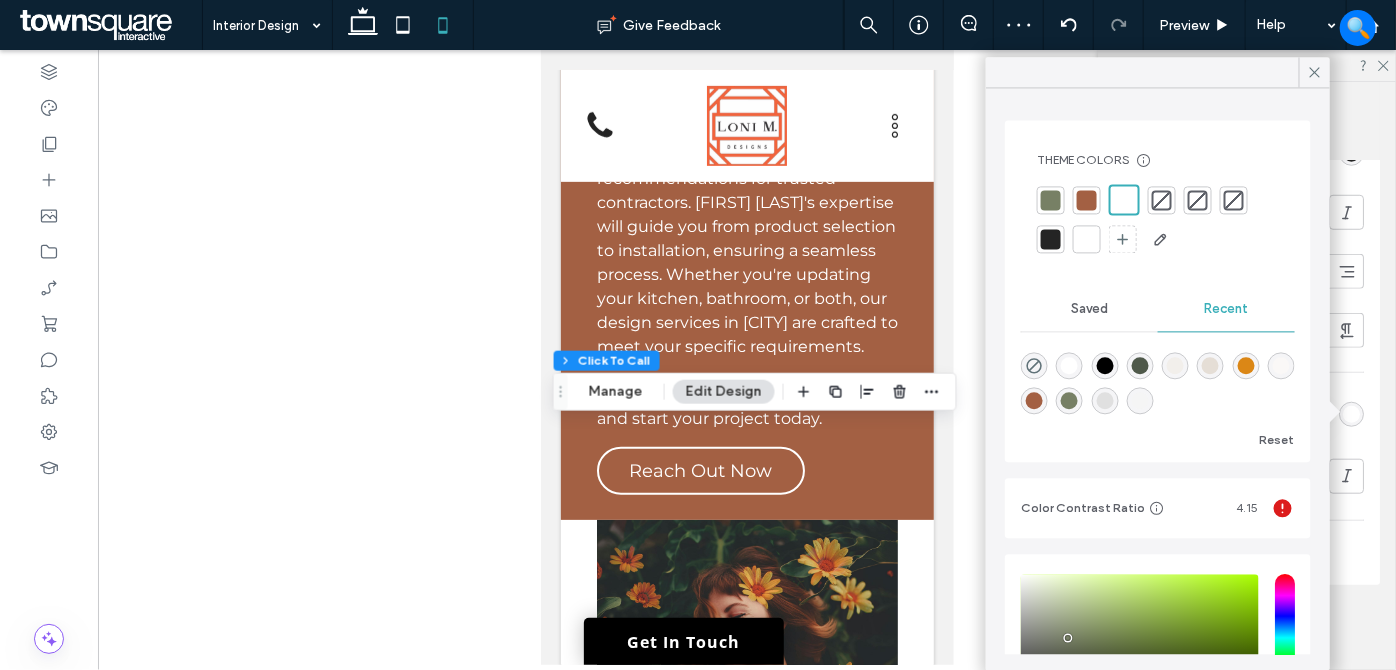 click 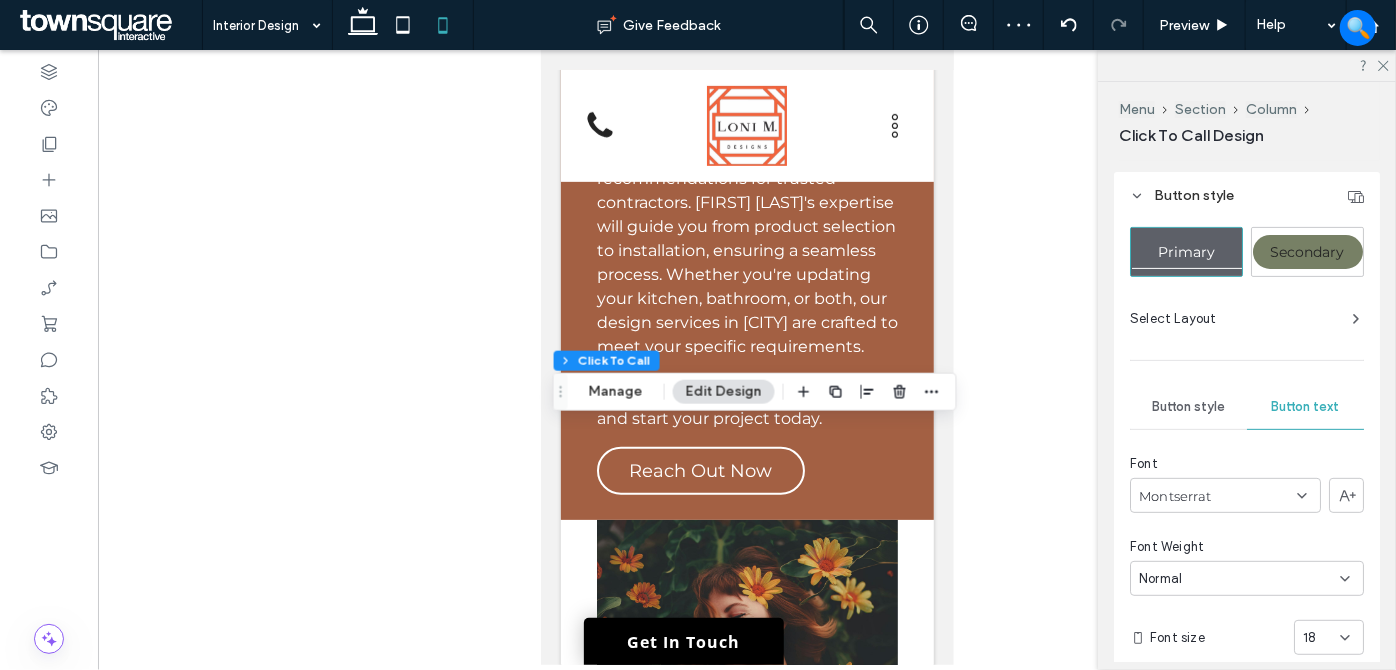 scroll, scrollTop: 301, scrollLeft: 0, axis: vertical 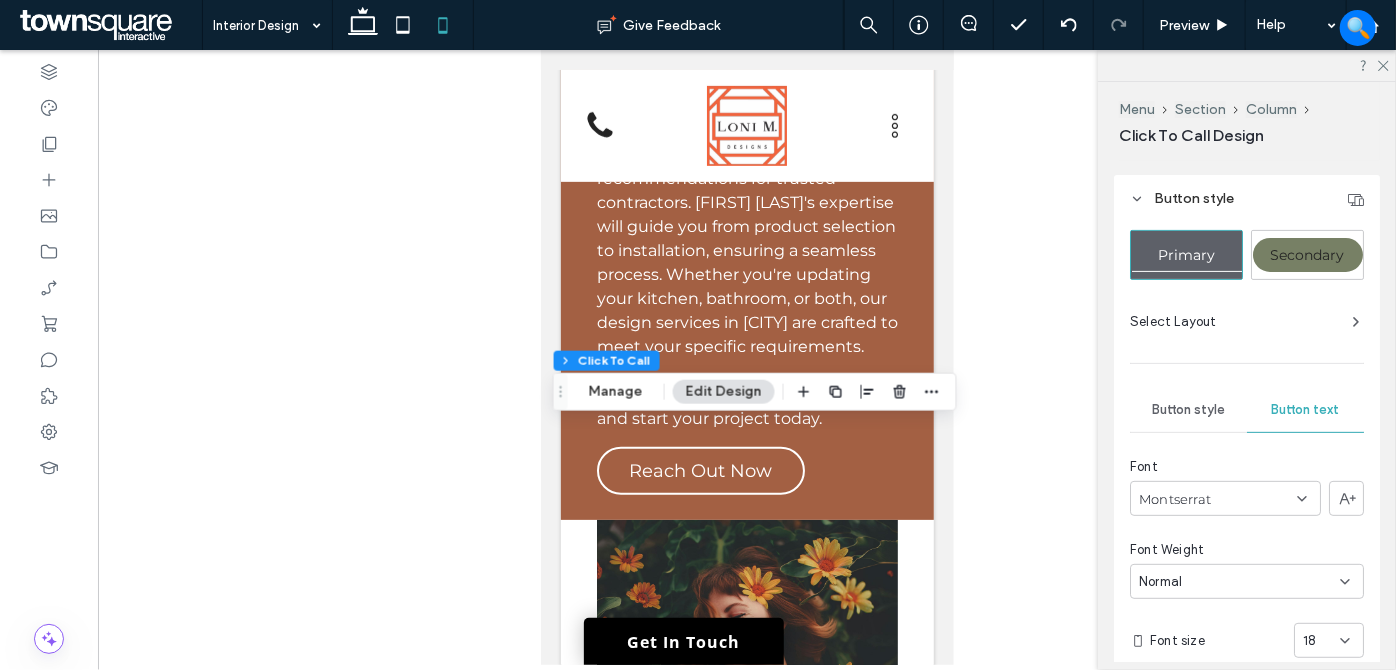 click on "Button style" at bounding box center [1188, 410] 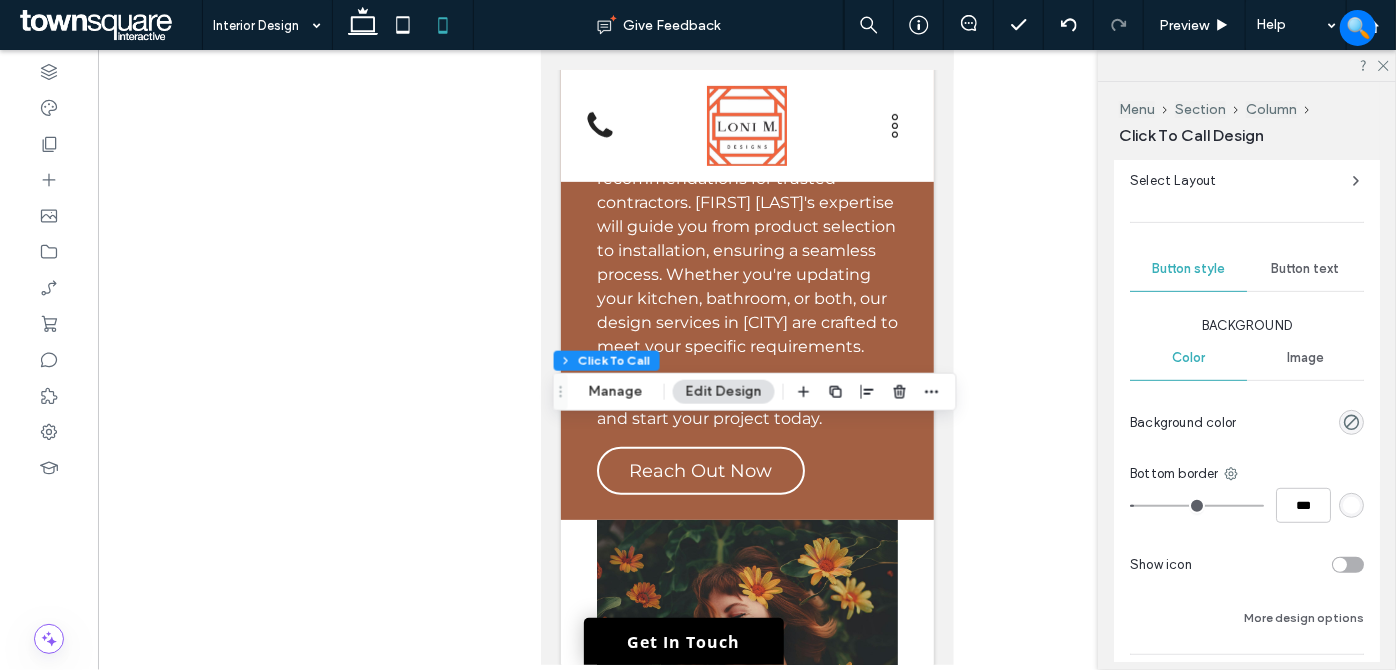 scroll, scrollTop: 576, scrollLeft: 0, axis: vertical 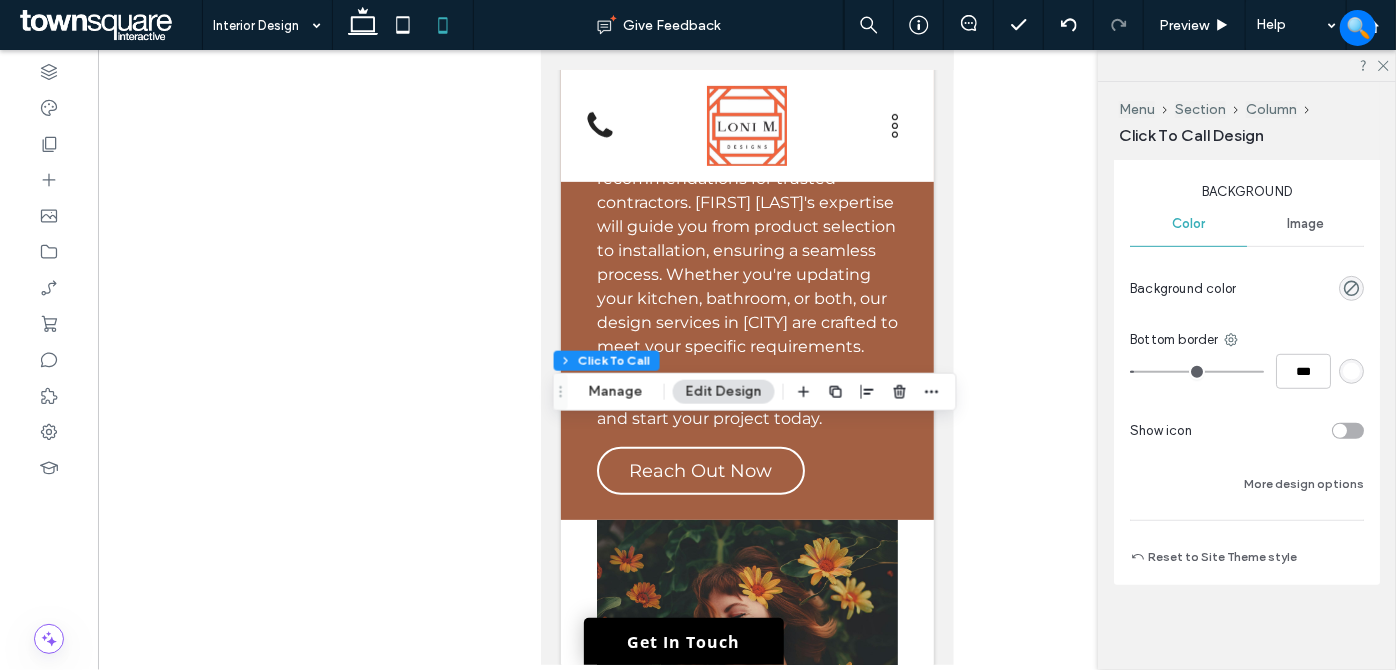 click at bounding box center (1351, 371) 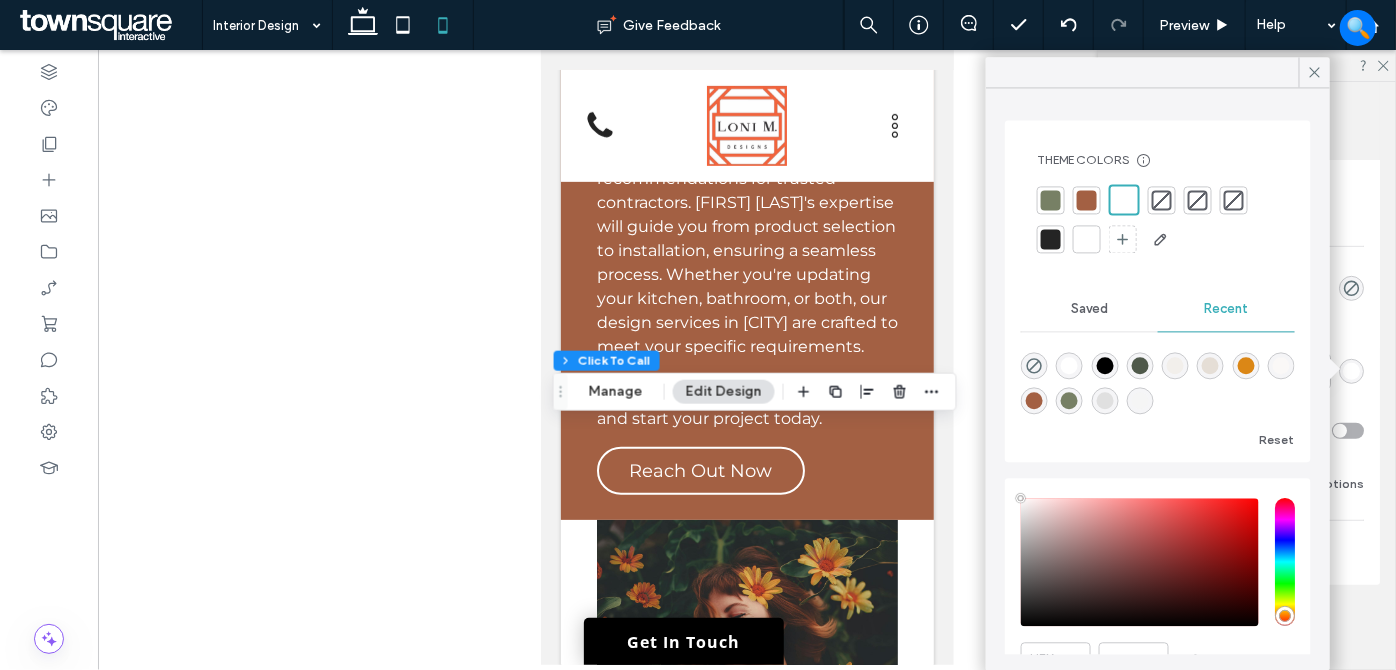 click at bounding box center [1051, 239] 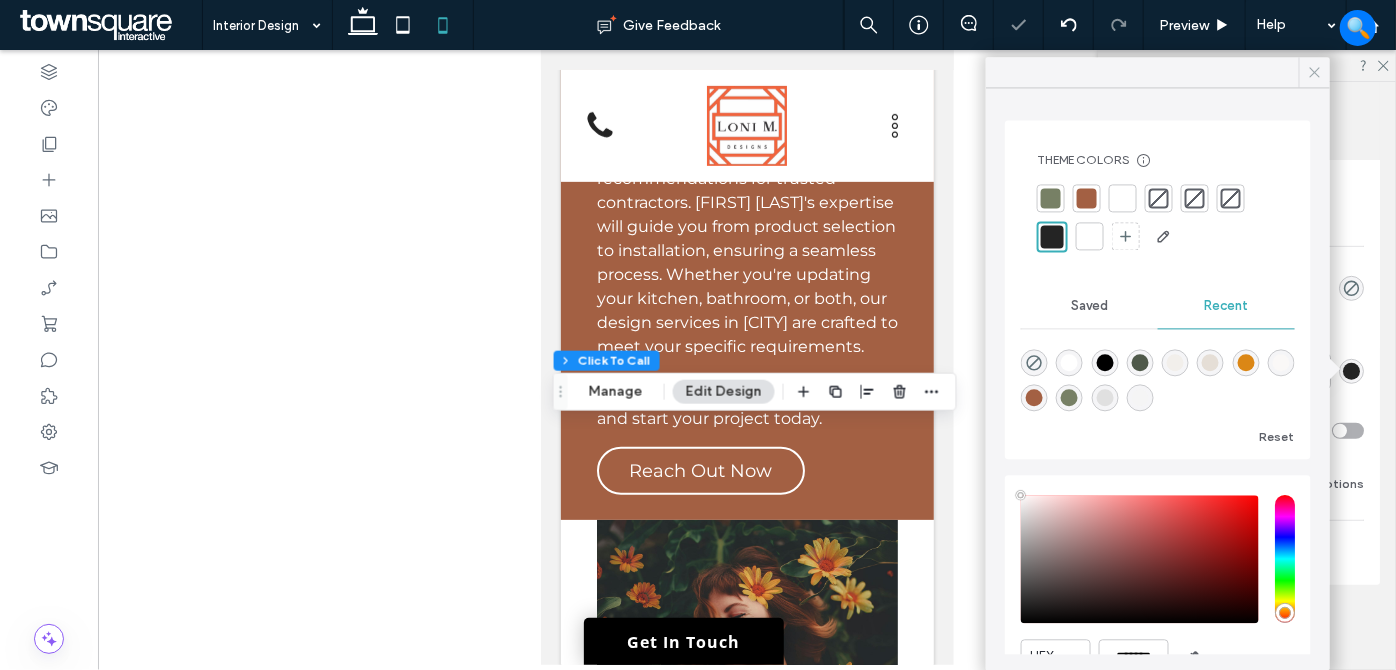 click at bounding box center [1314, 72] 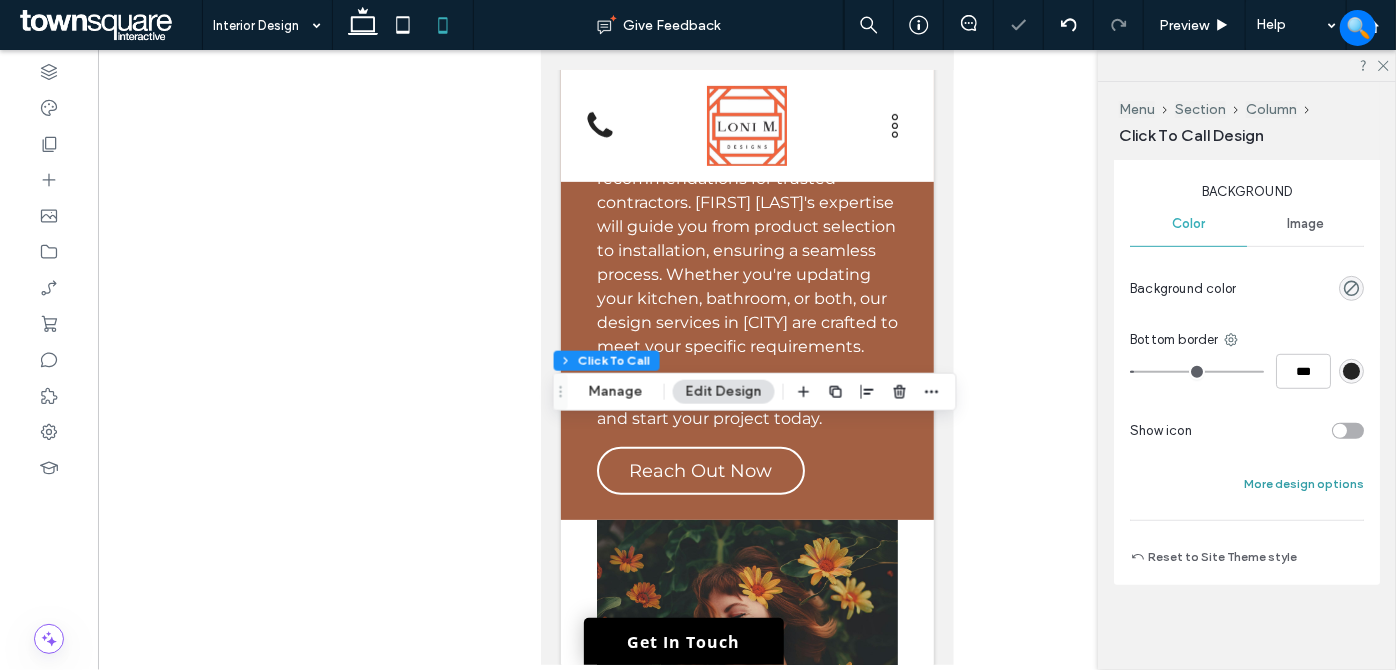 click on "More design options" at bounding box center (1304, 484) 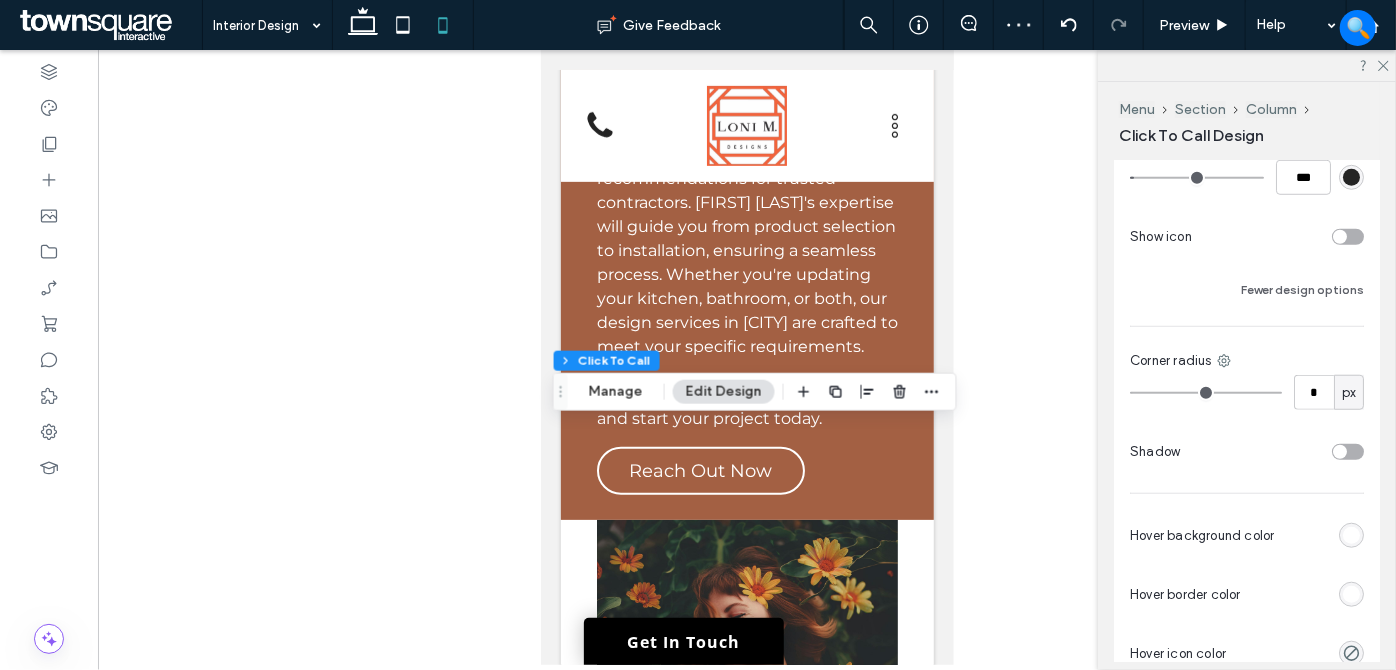 scroll, scrollTop: 848, scrollLeft: 0, axis: vertical 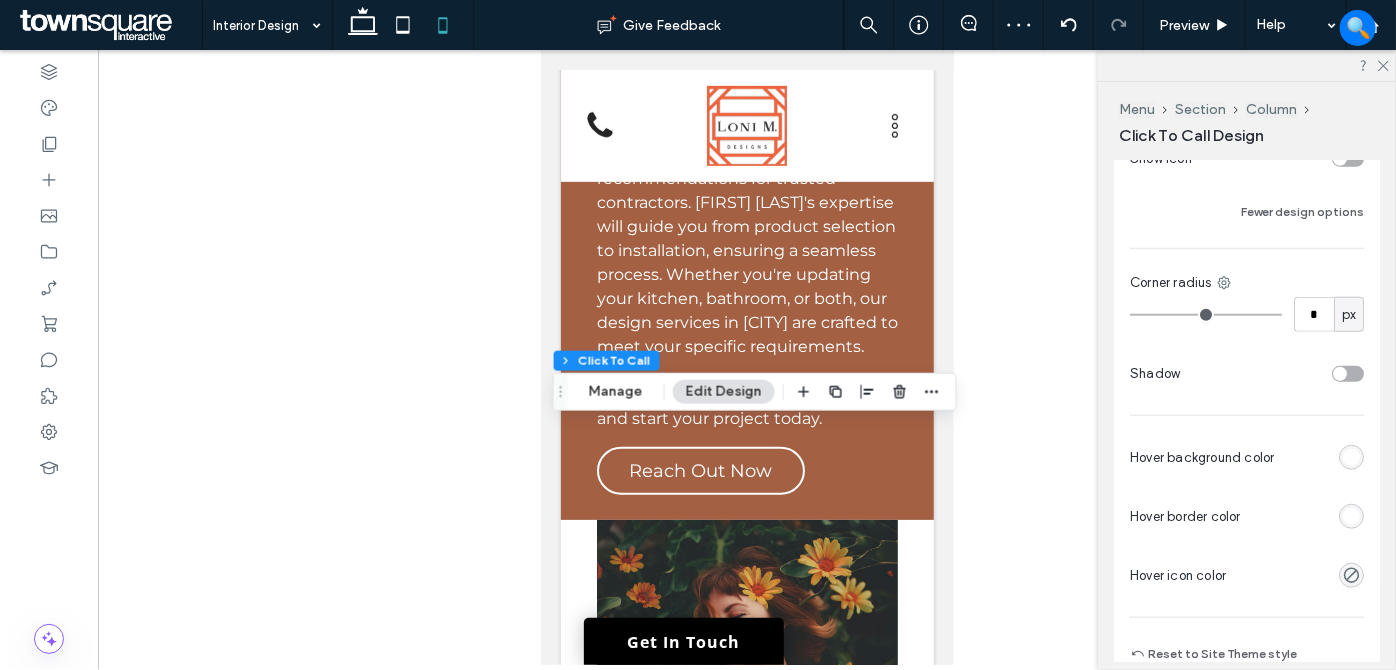 click at bounding box center (1351, 457) 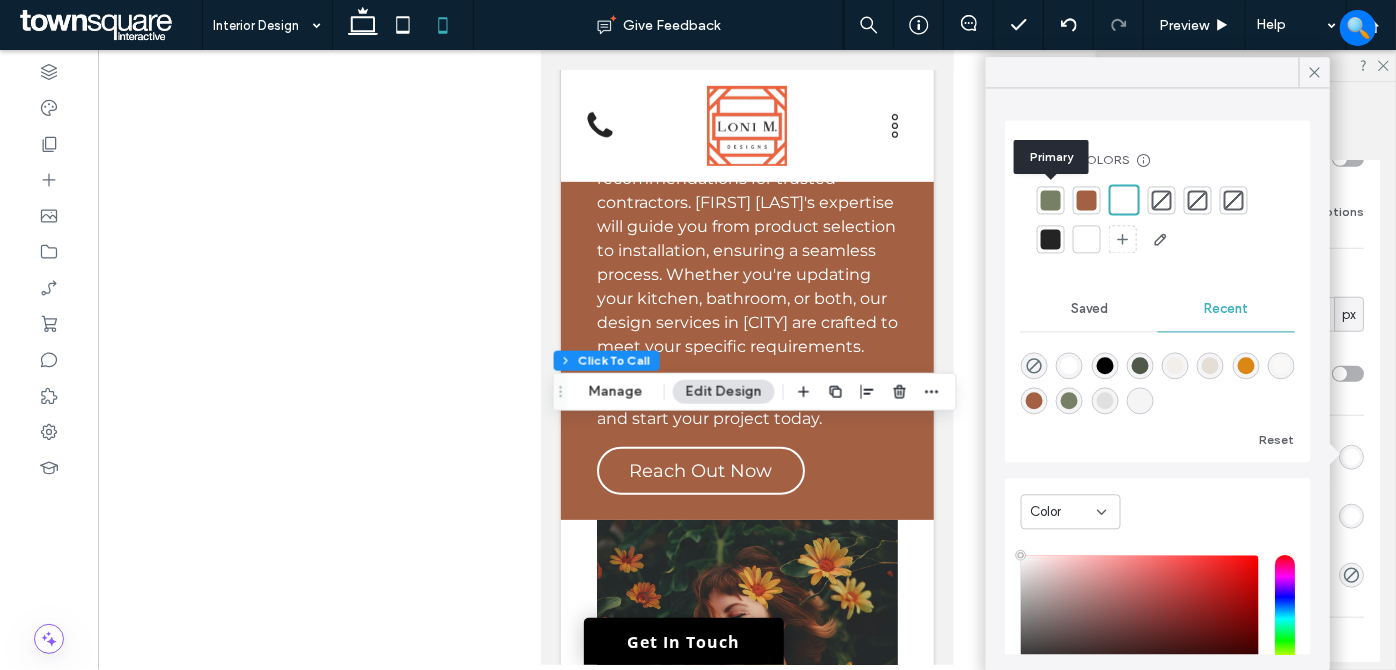 click at bounding box center (1051, 200) 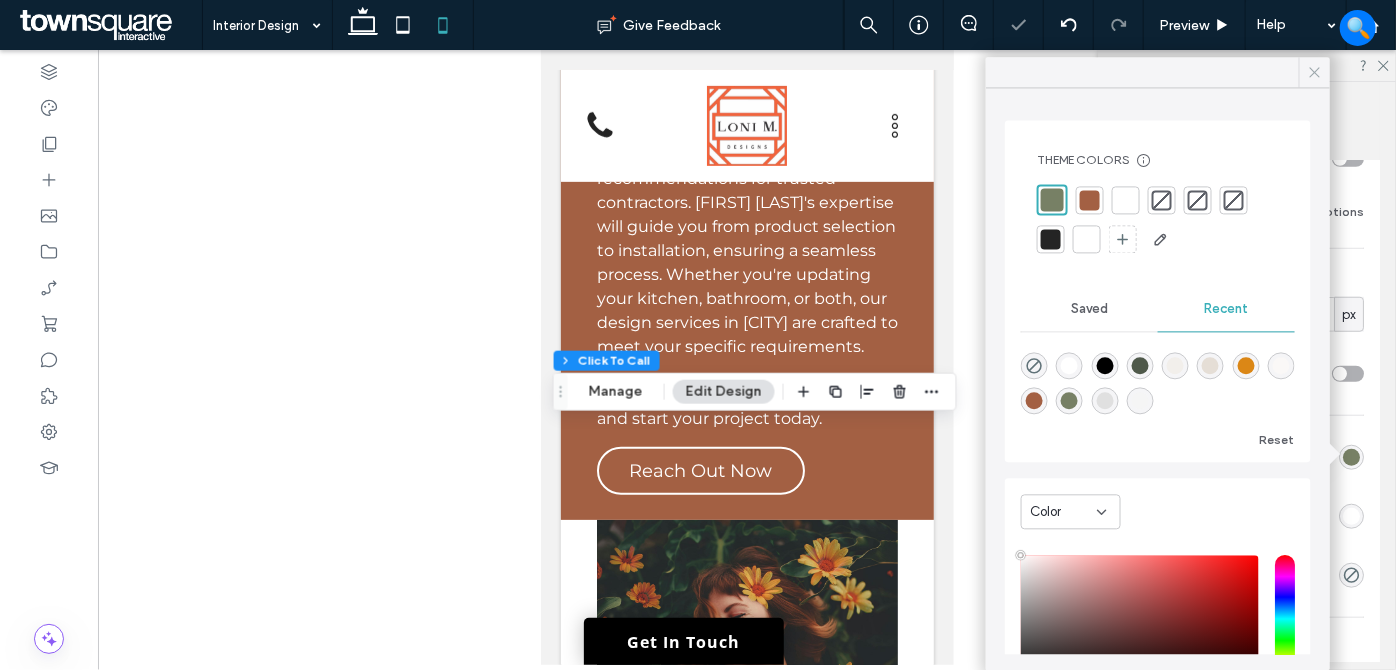 click 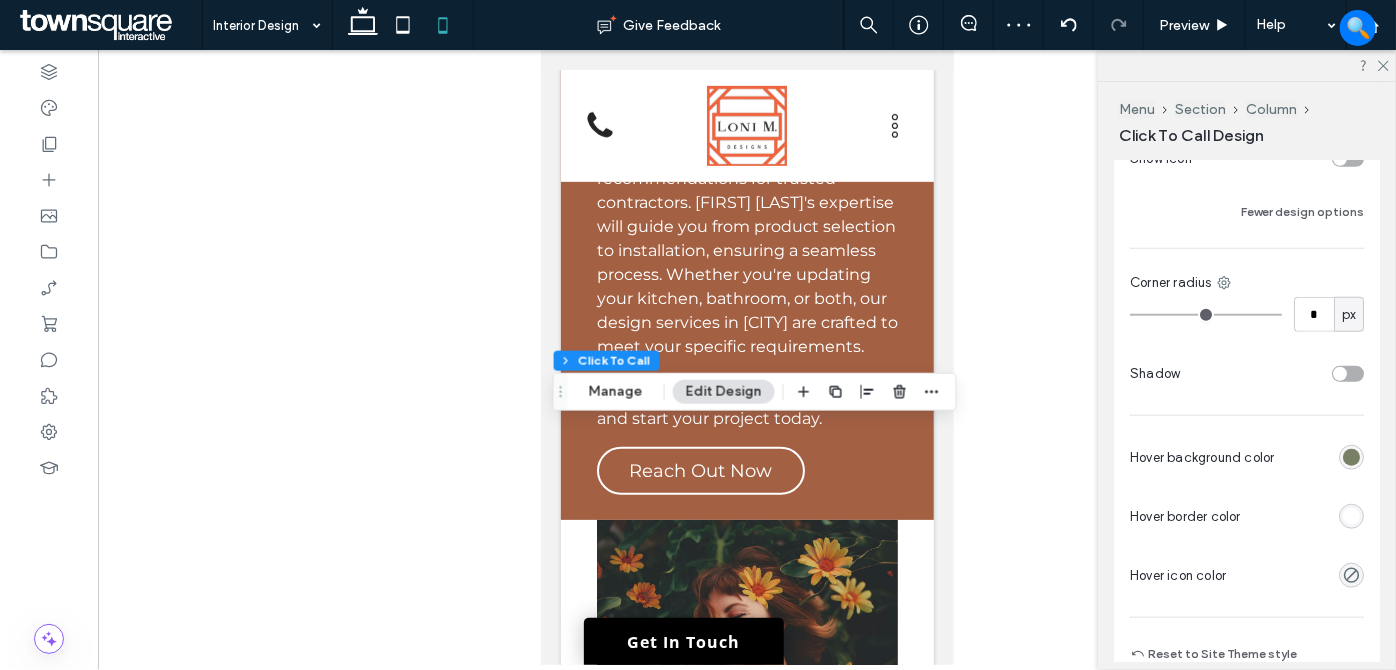 click at bounding box center [1351, 516] 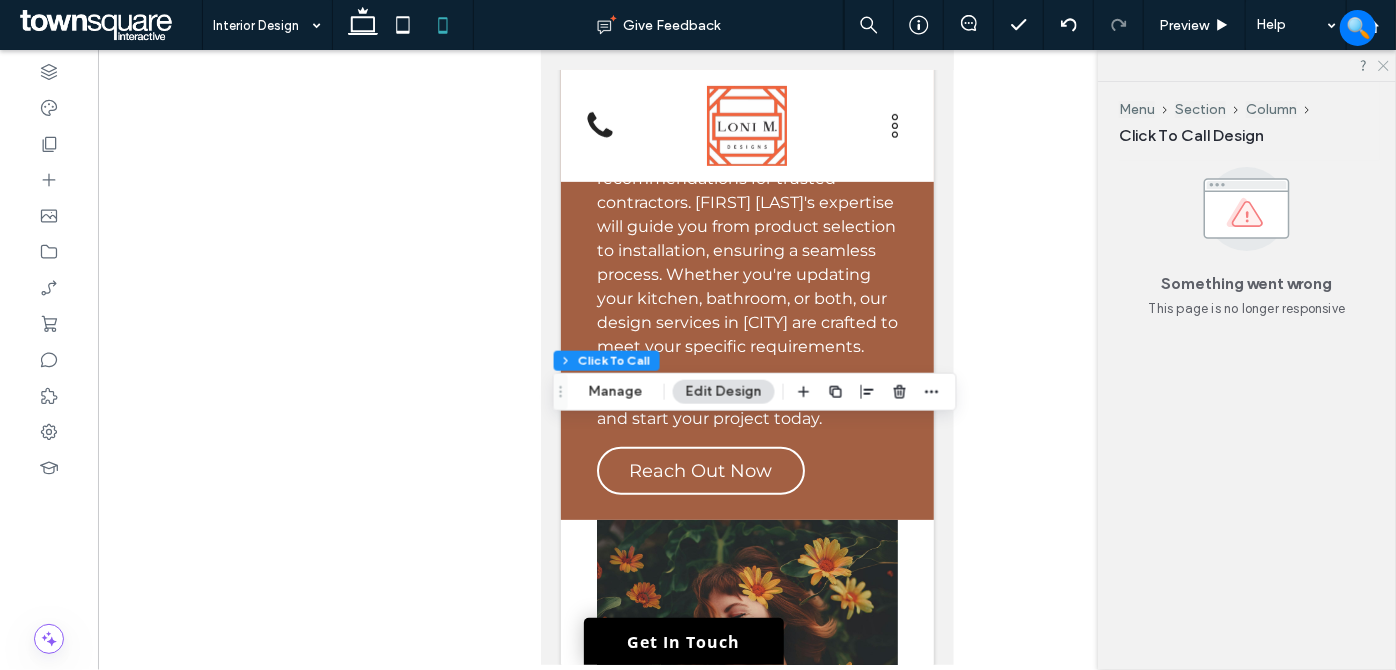 click 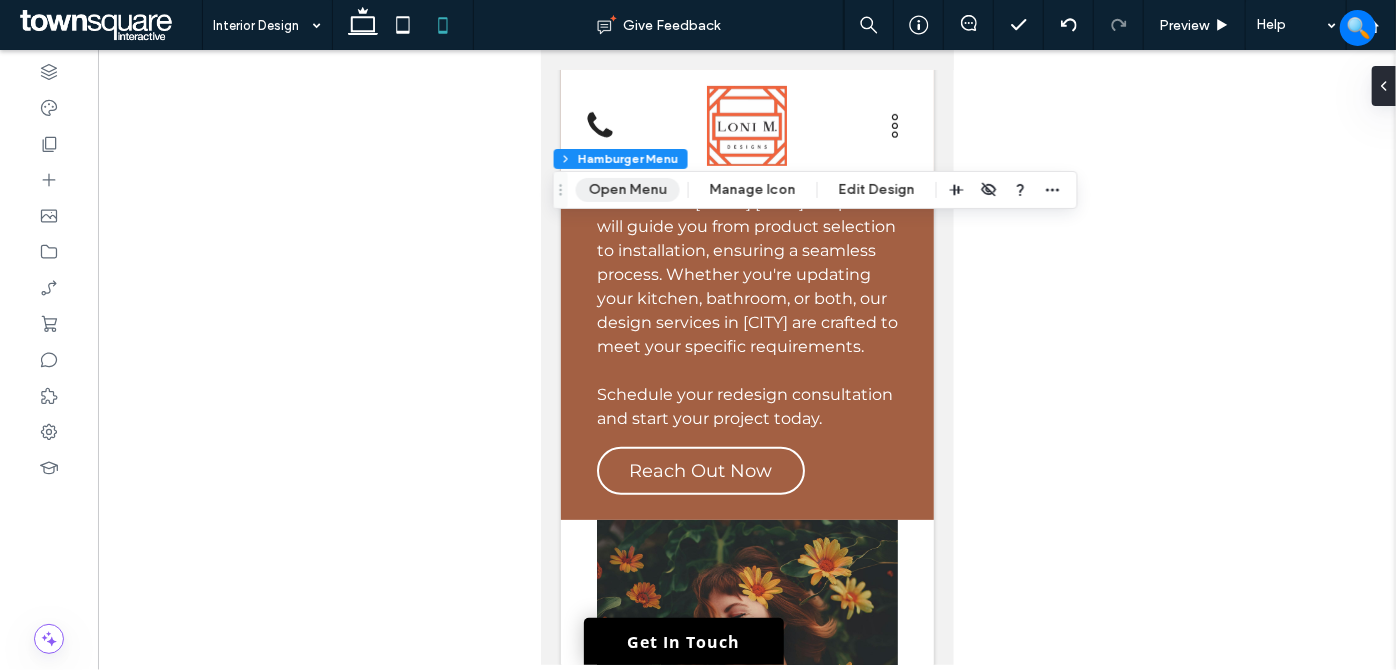 click on "Open Menu" at bounding box center (628, 190) 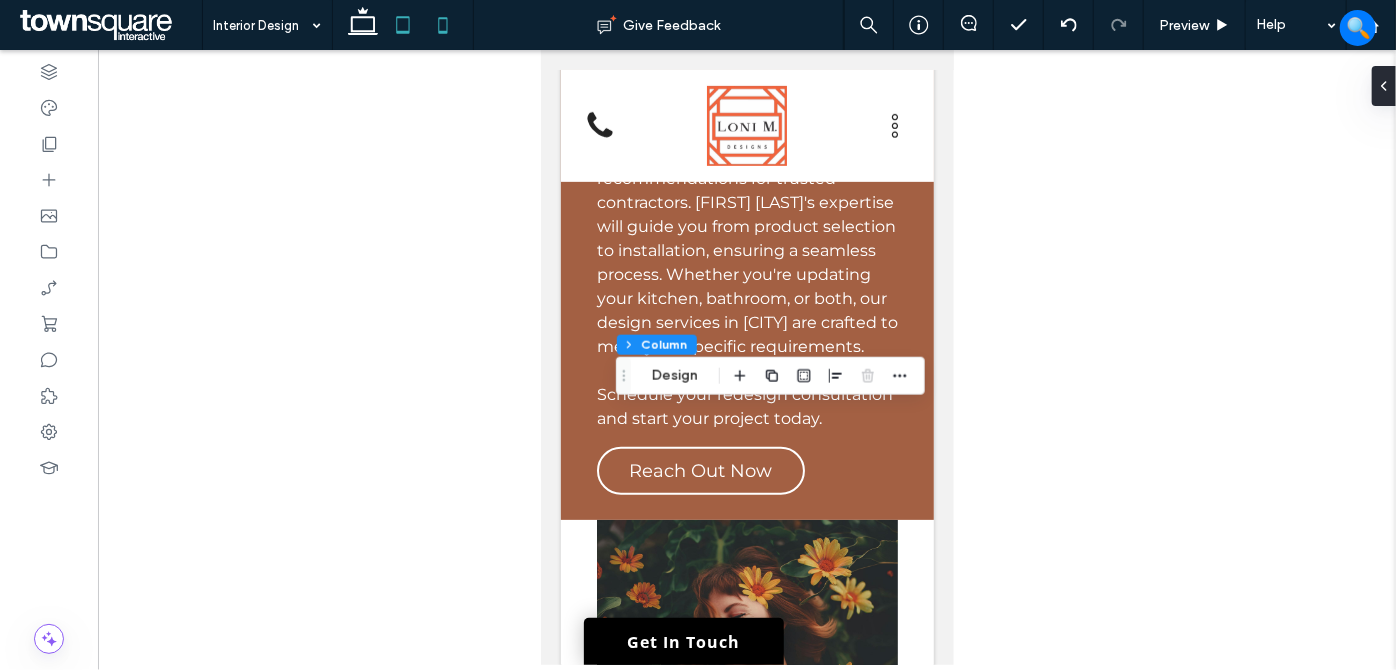 click 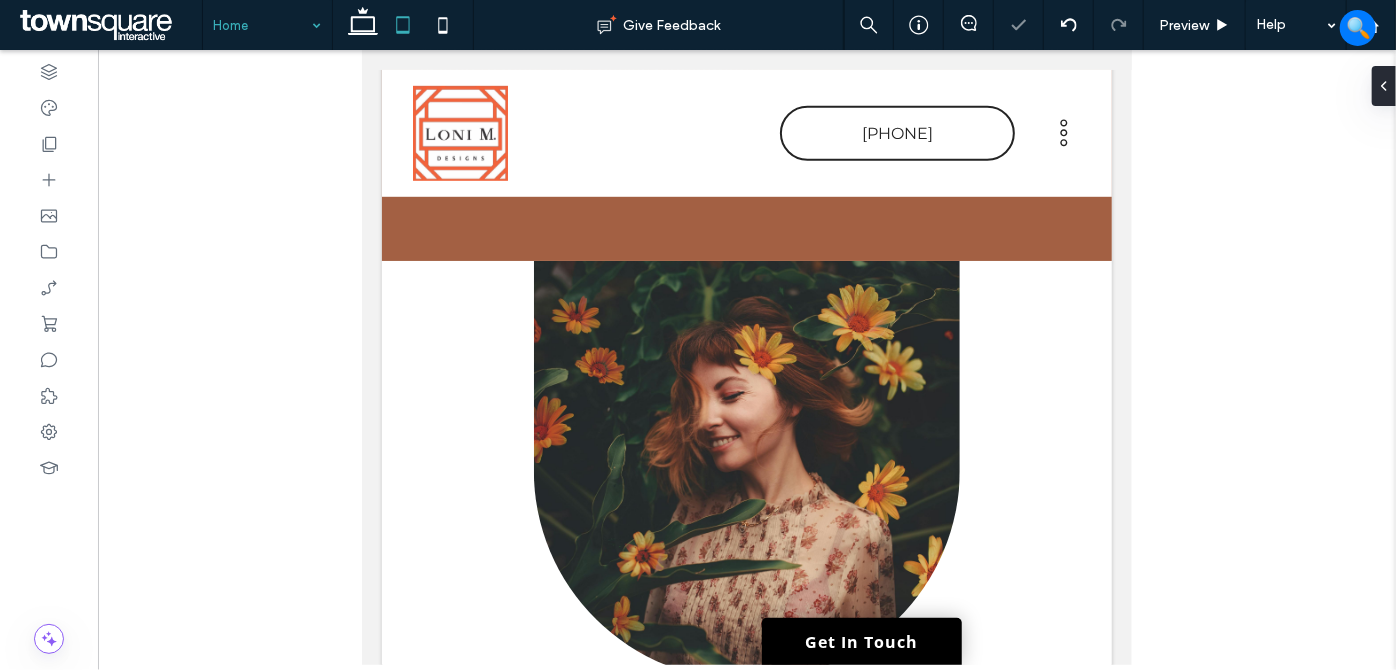 click at bounding box center (262, 25) 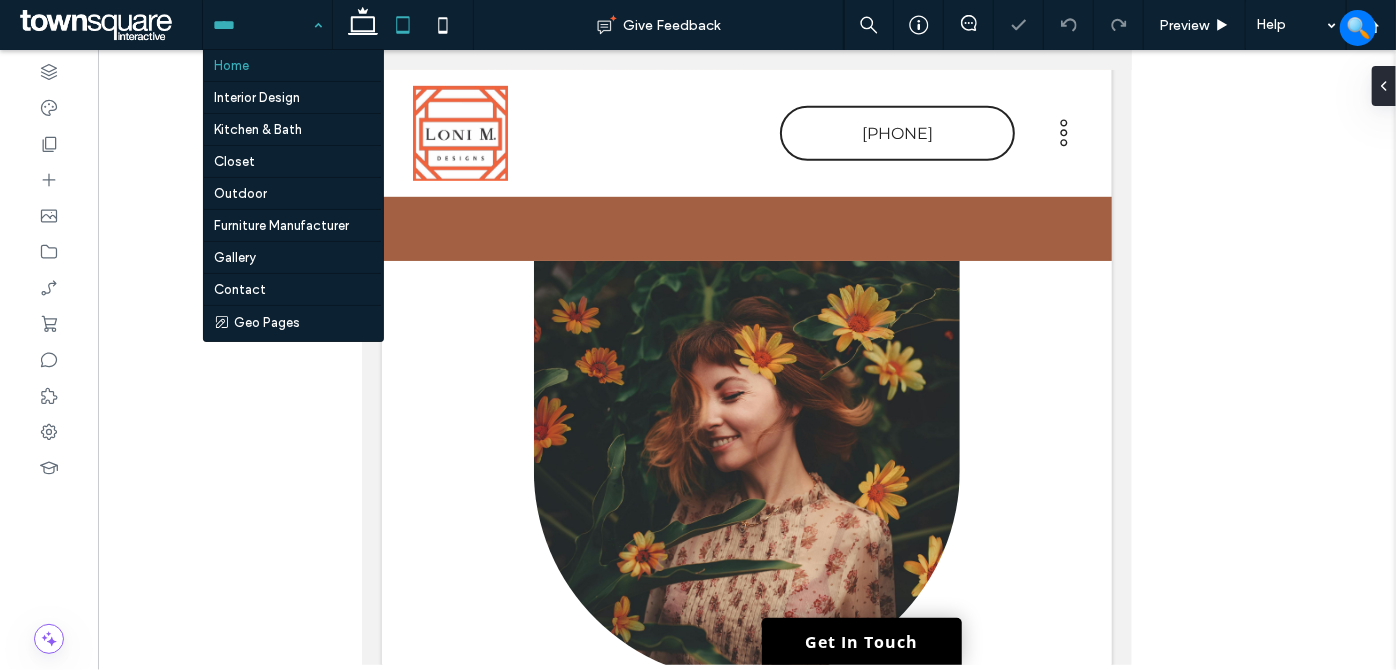 click at bounding box center [262, 25] 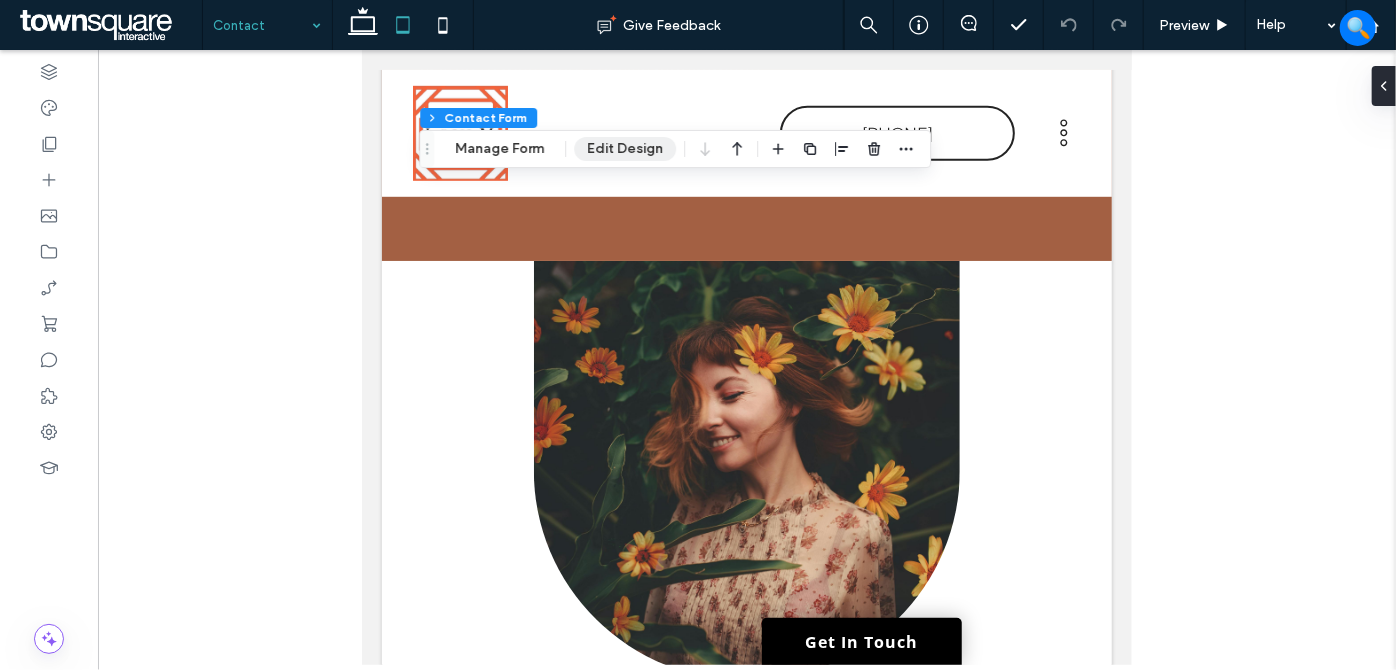 click on "Edit Design" at bounding box center [625, 149] 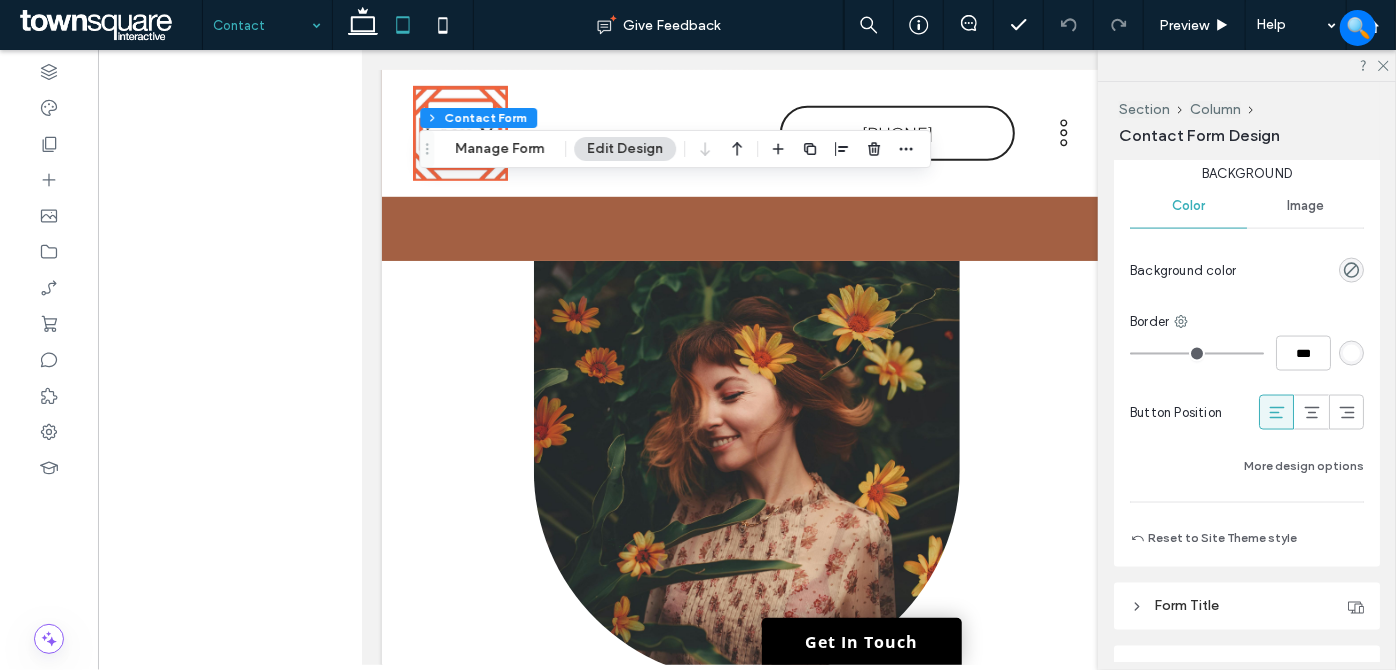 scroll, scrollTop: 1545, scrollLeft: 0, axis: vertical 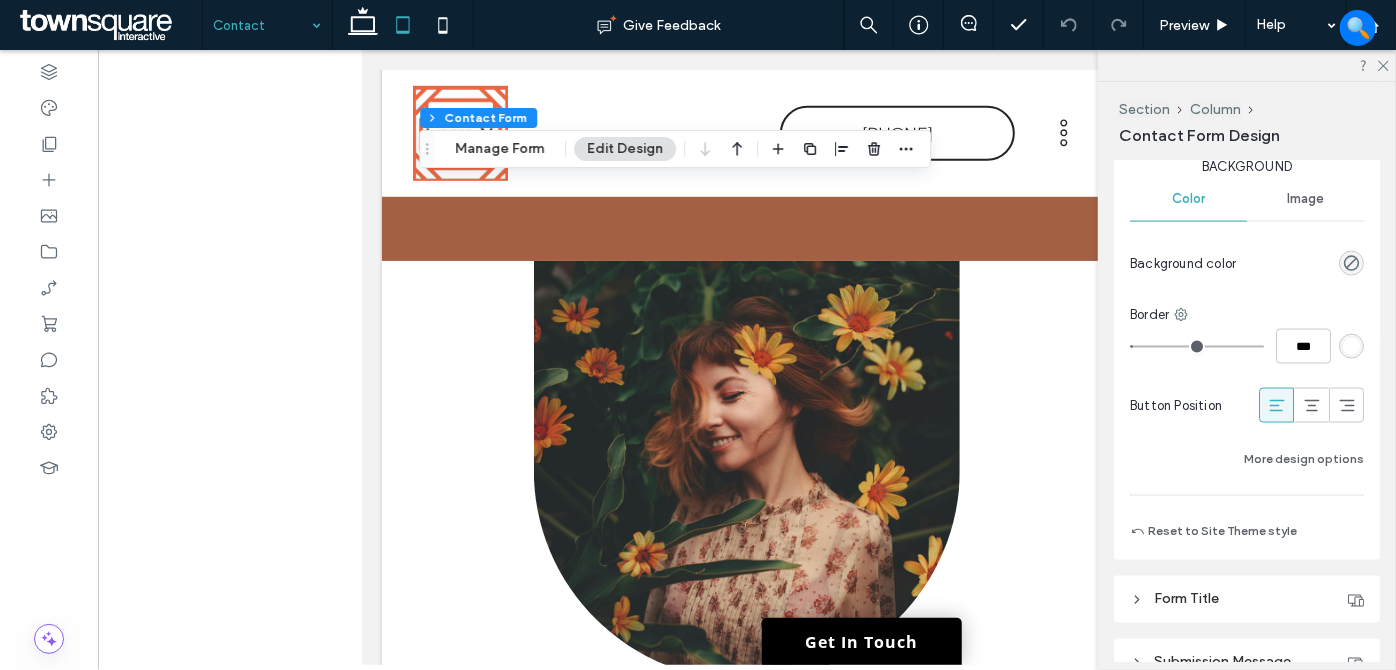 click at bounding box center [1197, 347] 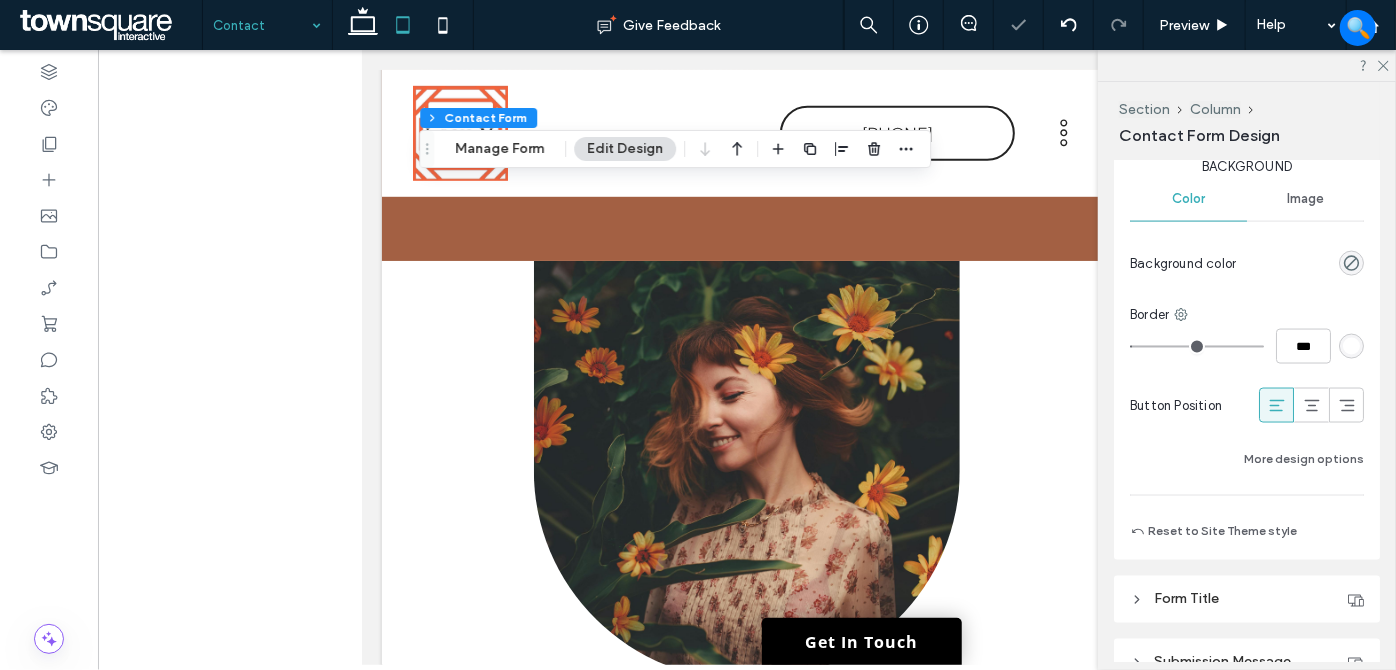 drag, startPoint x: 1344, startPoint y: 337, endPoint x: 1335, endPoint y: 325, distance: 15 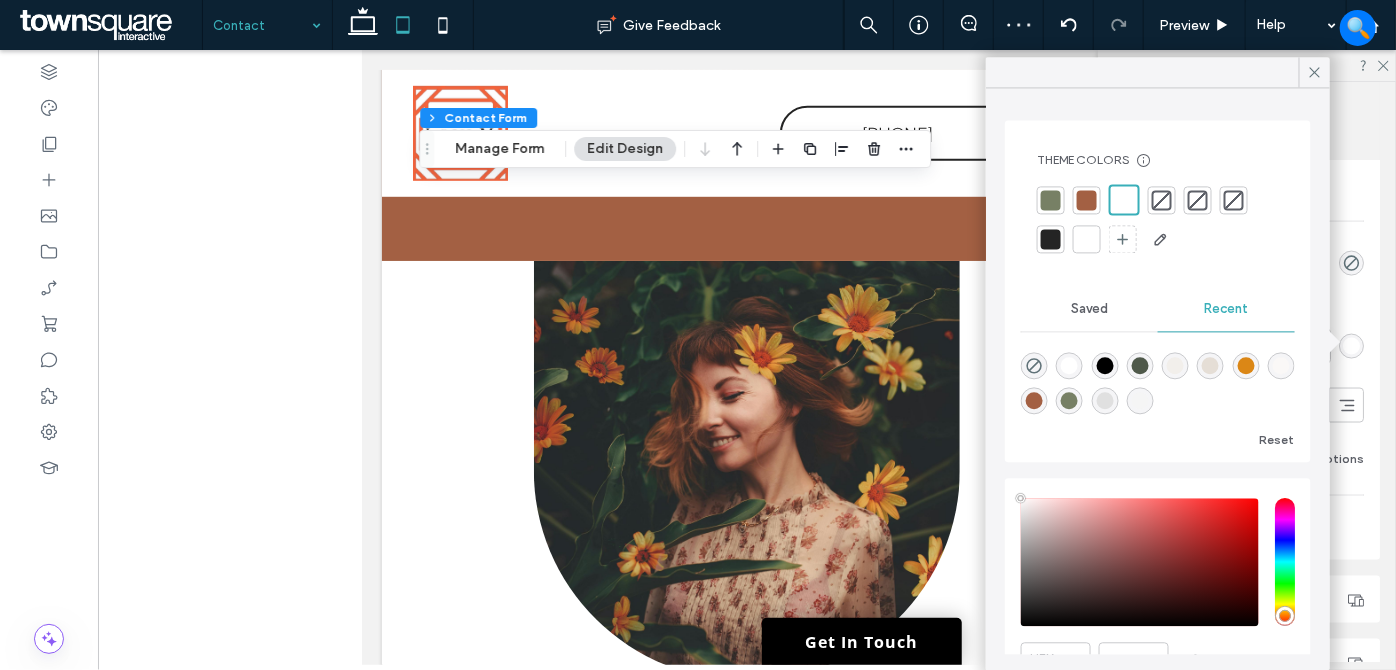 click at bounding box center (1051, 239) 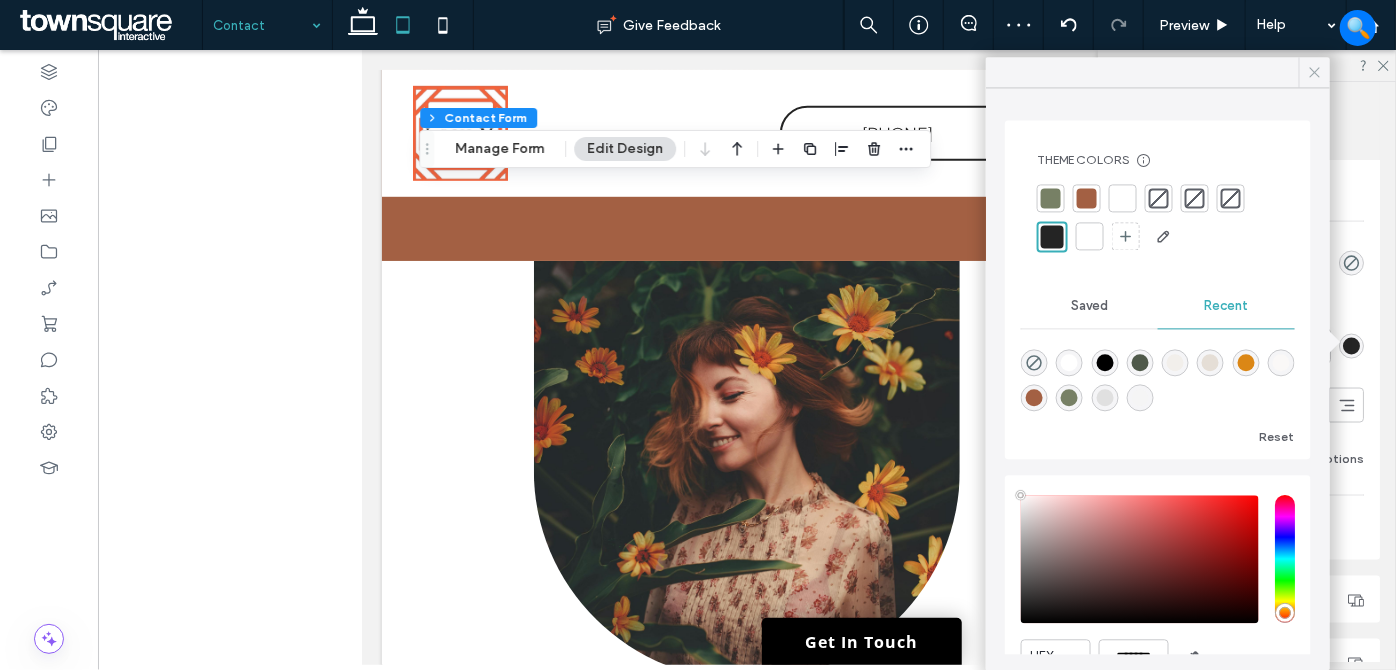click 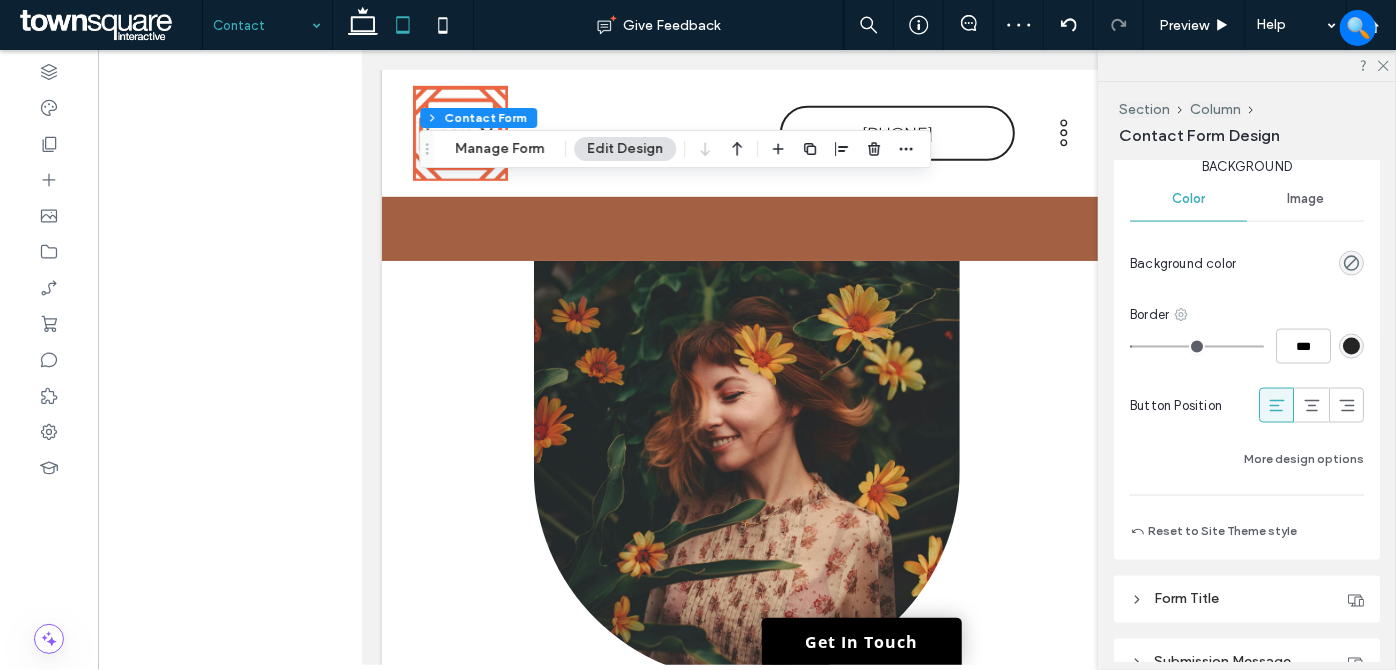 click 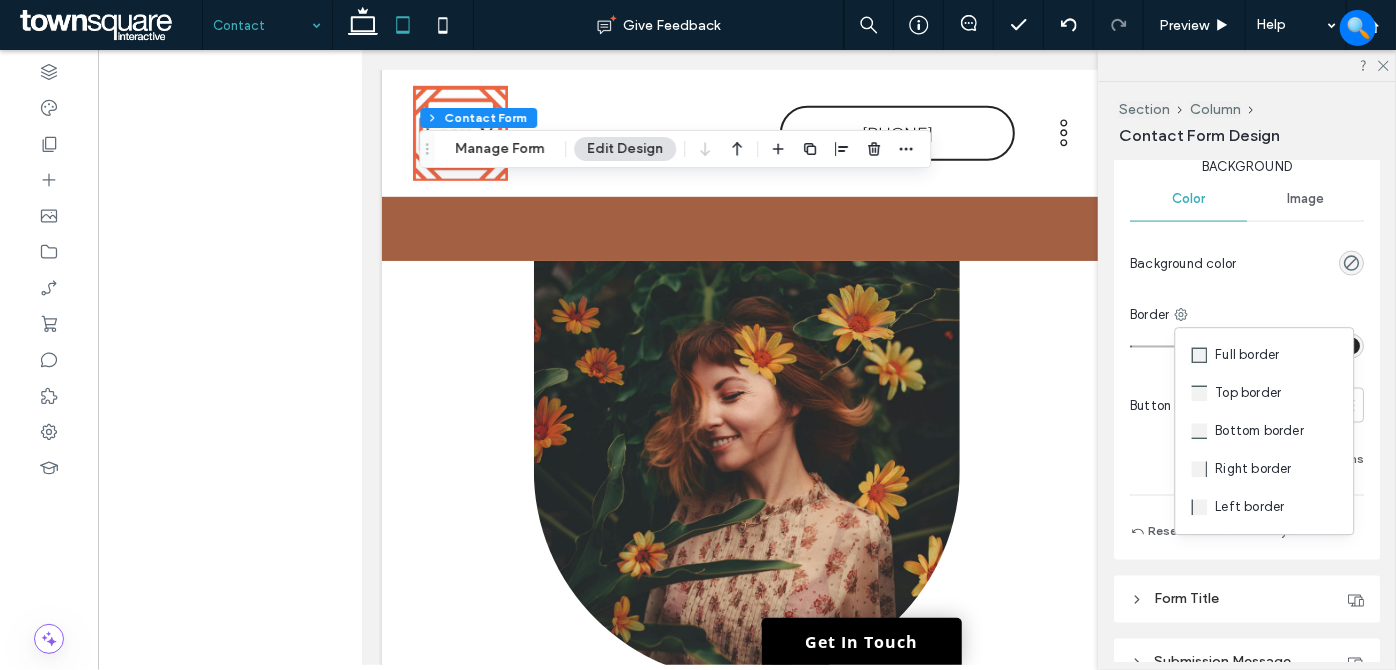 click on "Width ***** Height **** Keep proportions Background Color Image Background color Border *** Button Position More design options" at bounding box center (1247, 189) 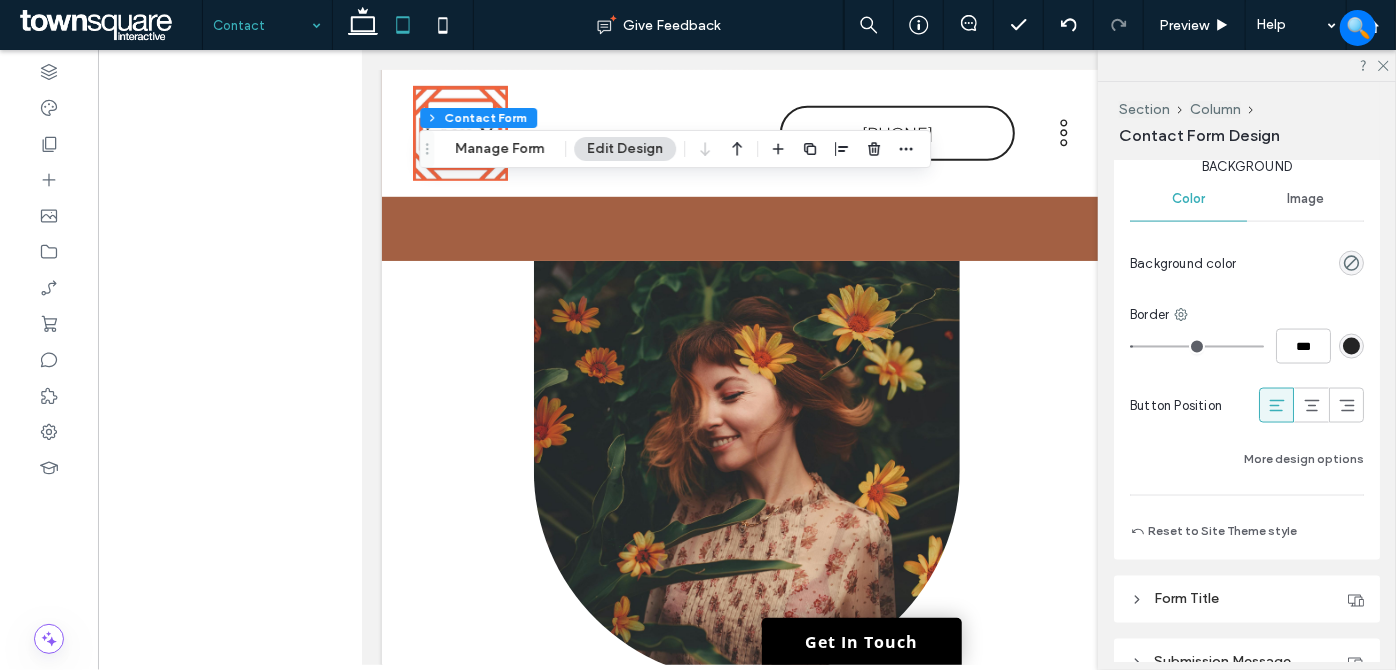 drag, startPoint x: 1142, startPoint y: 341, endPoint x: 1125, endPoint y: 328, distance: 21.400934 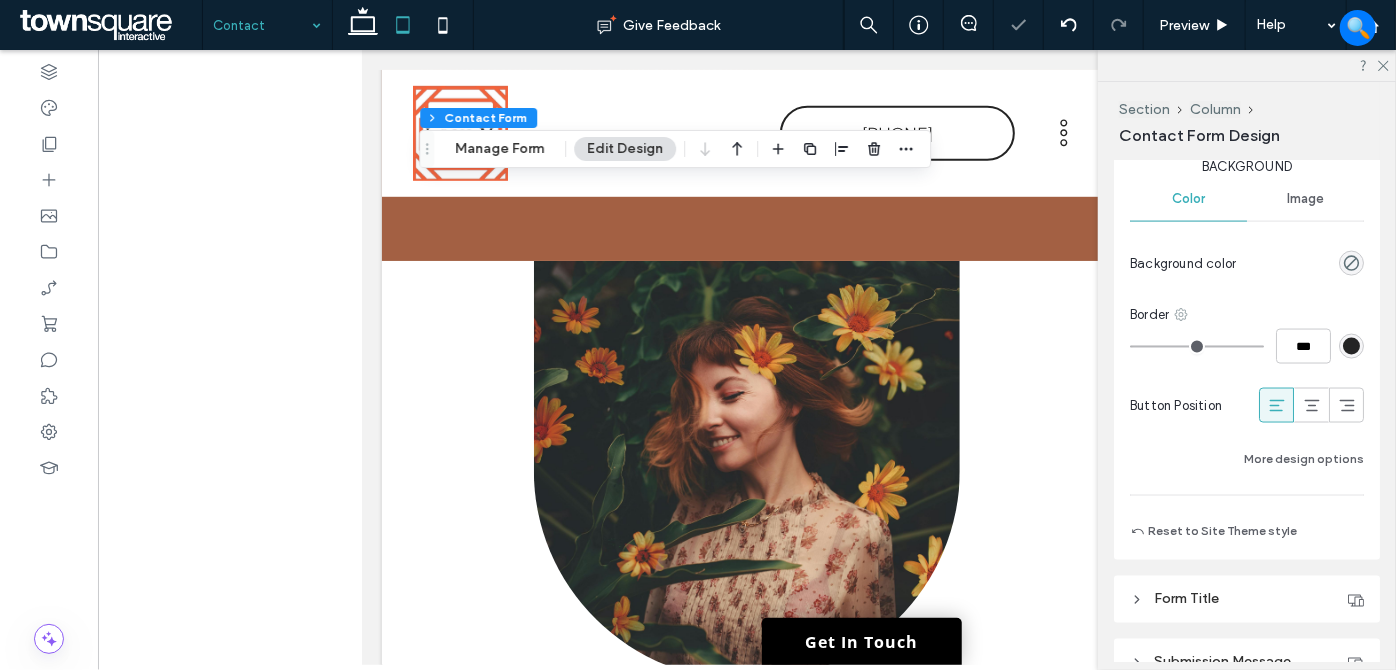 click 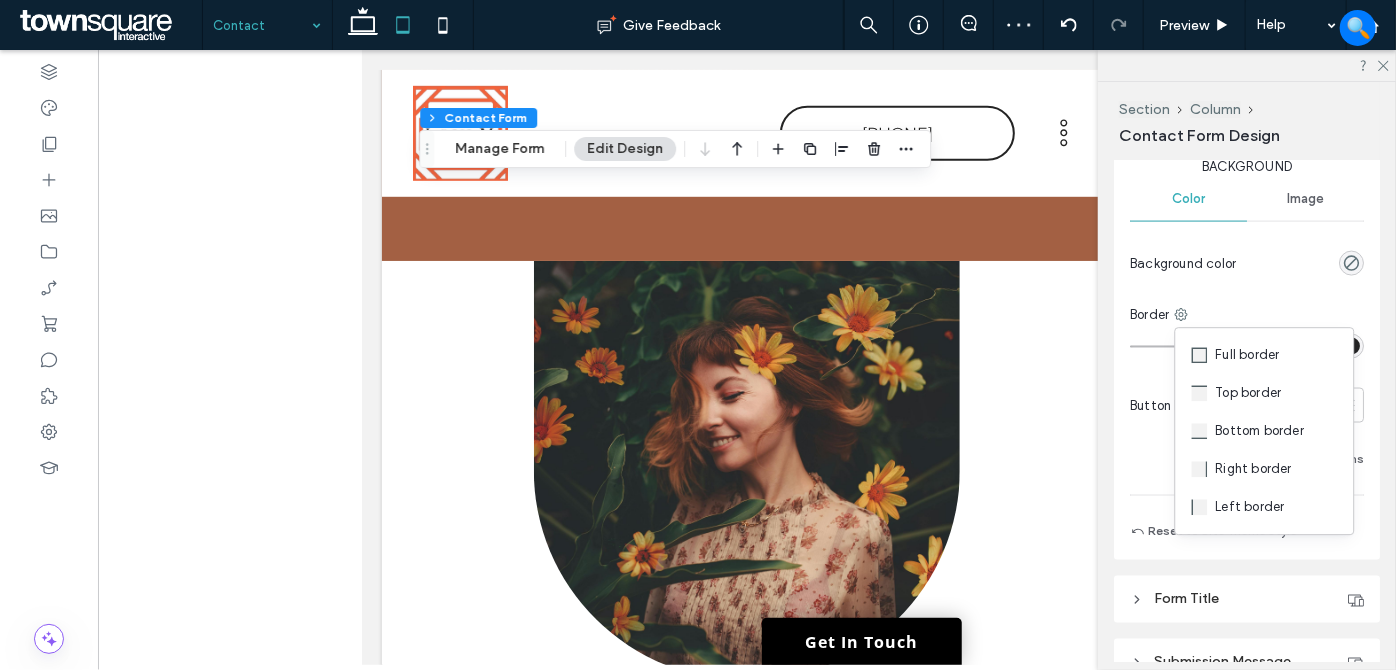 click on "Bottom border" at bounding box center [1260, 431] 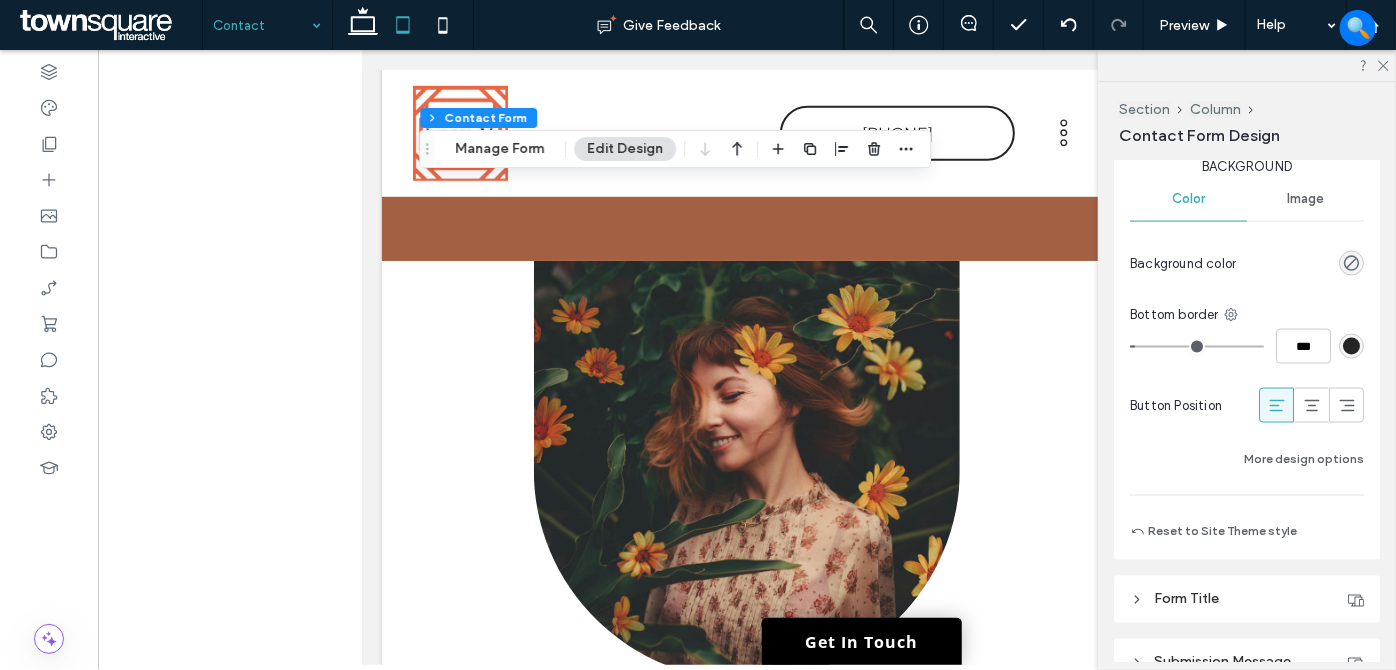 click at bounding box center [1197, 347] 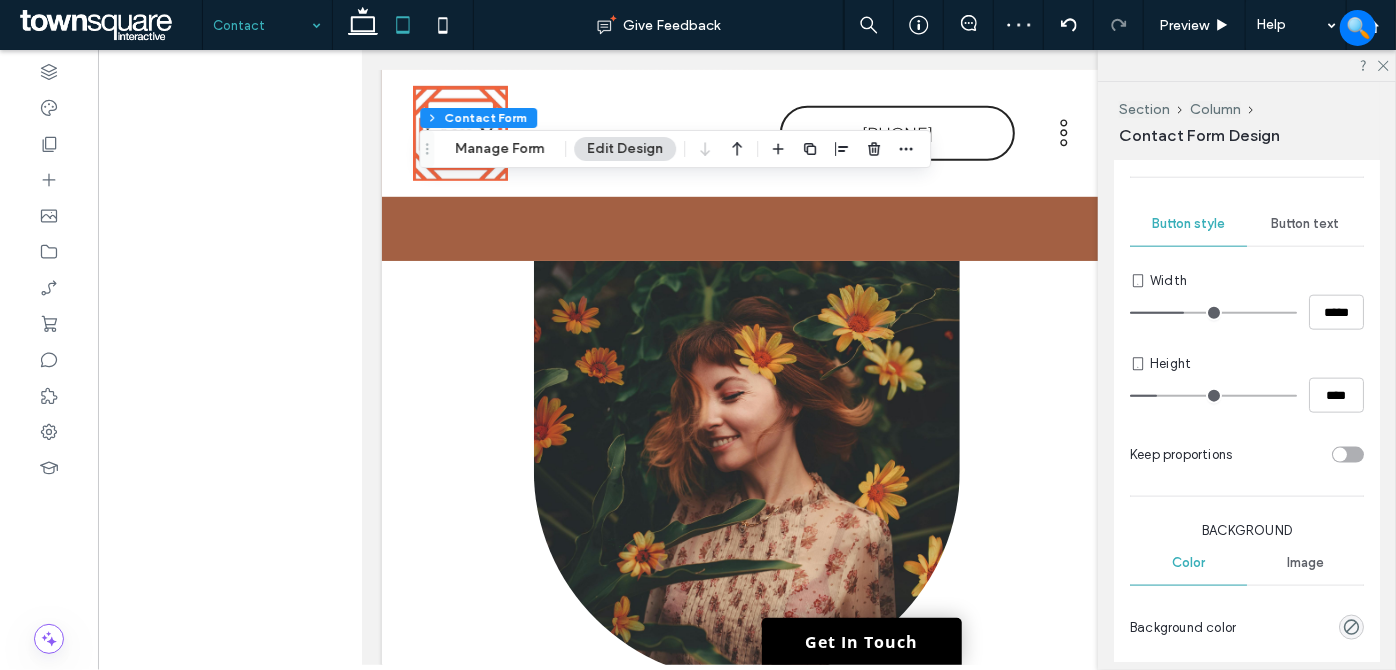 scroll, scrollTop: 1090, scrollLeft: 0, axis: vertical 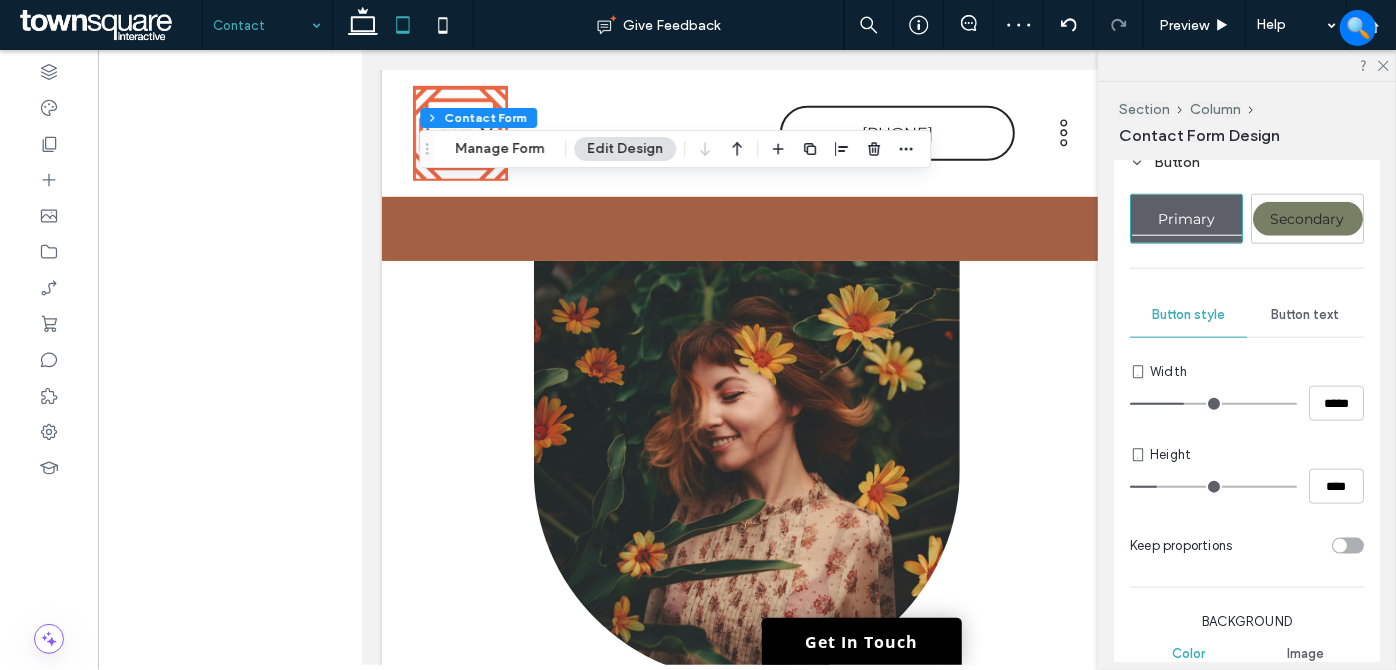 click on "Button text" at bounding box center [1305, 315] 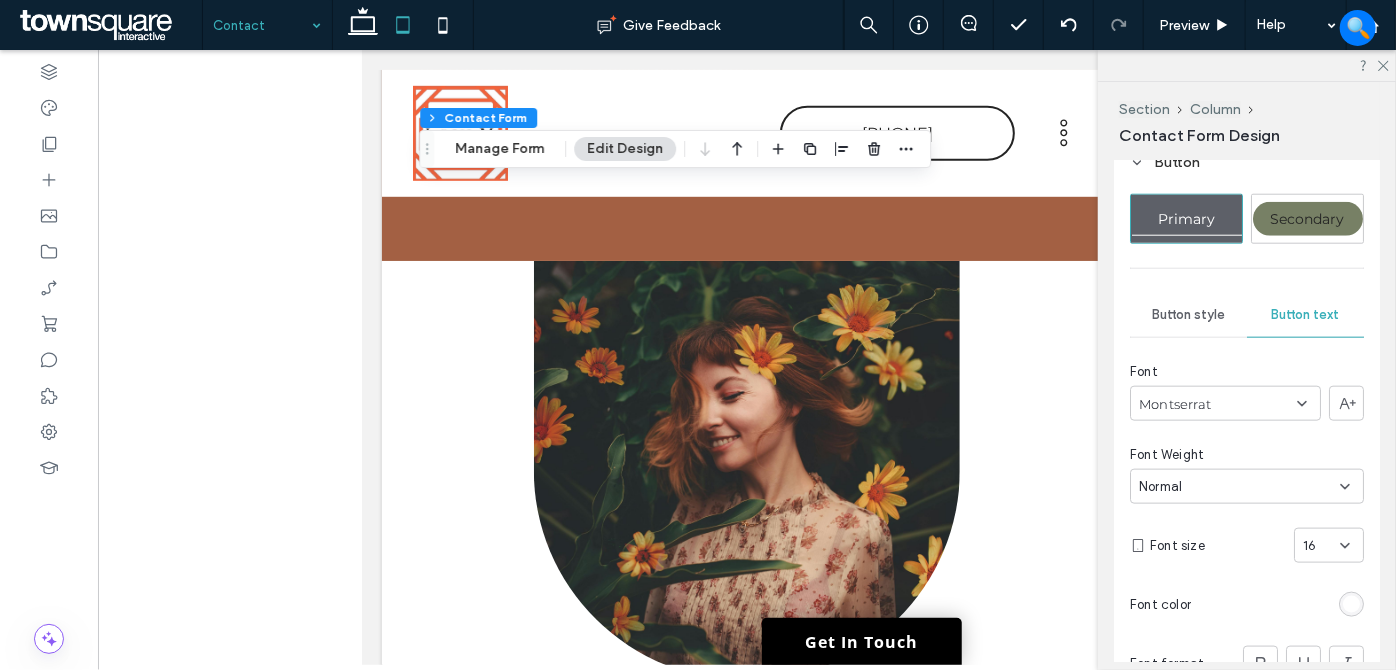 drag, startPoint x: 1345, startPoint y: 597, endPoint x: 1330, endPoint y: 563, distance: 37.161808 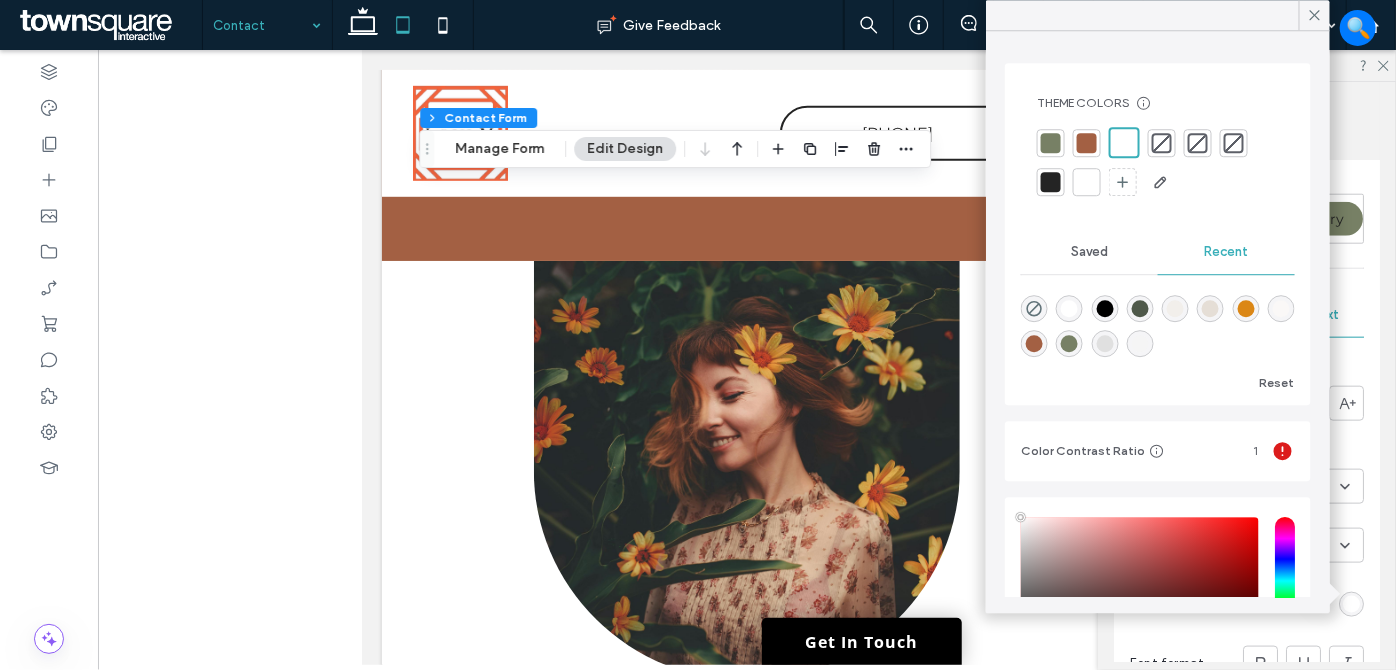 click at bounding box center [1051, 143] 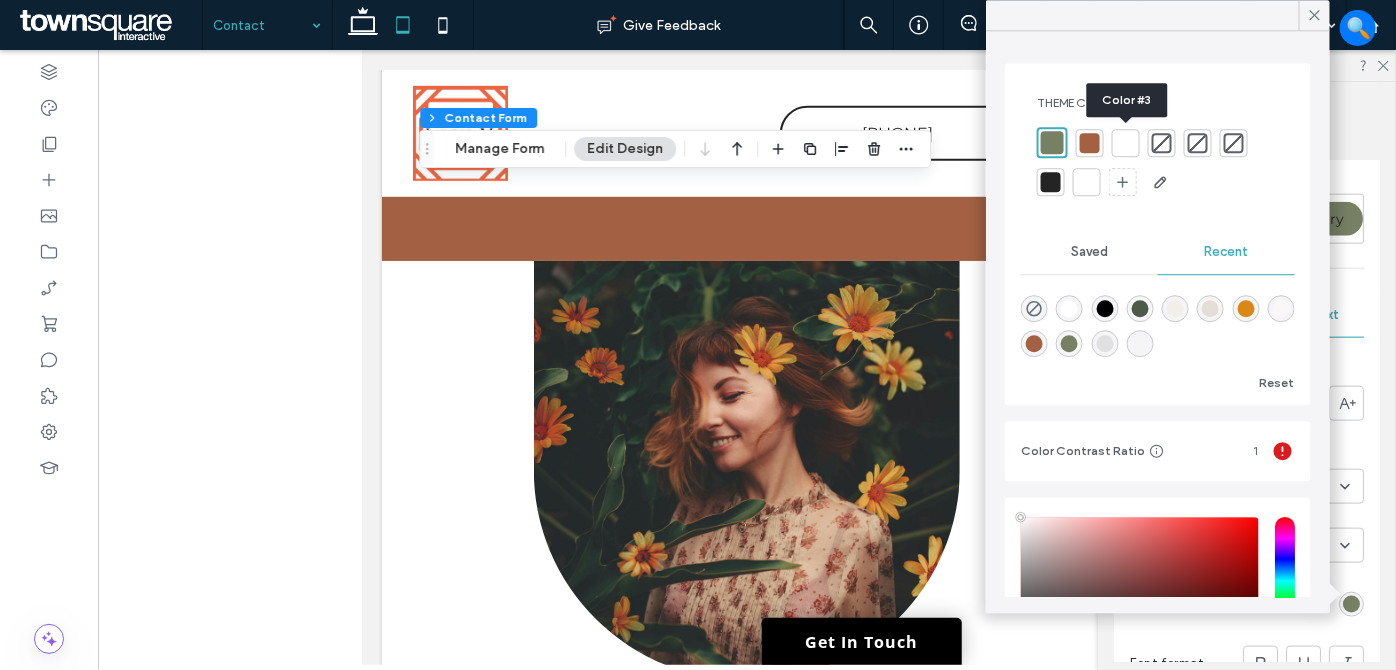 click at bounding box center [1126, 143] 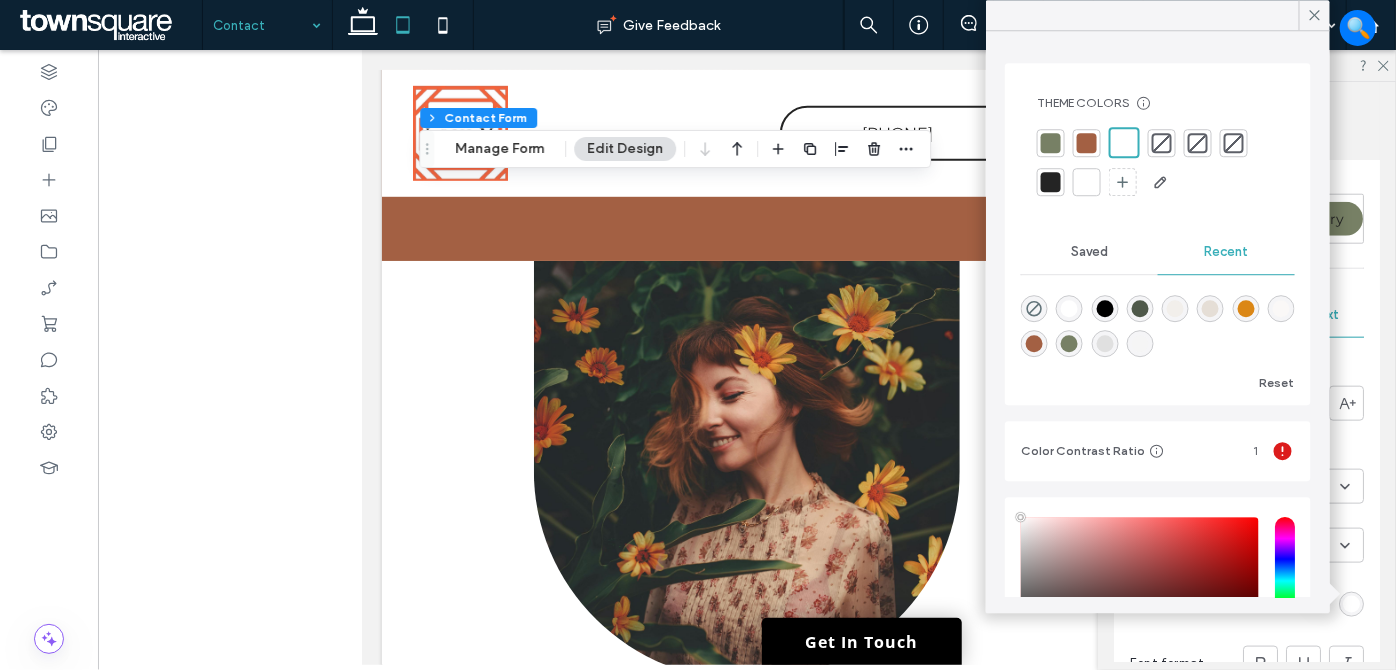 click at bounding box center (1051, 182) 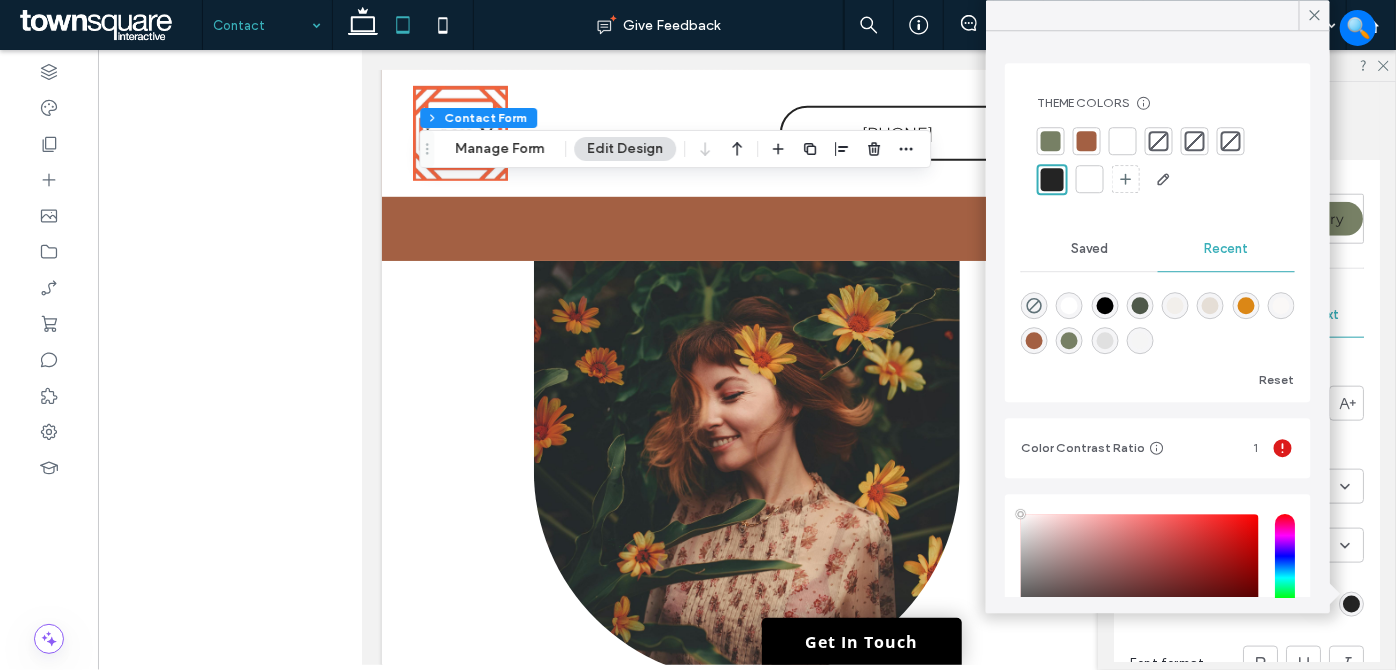 drag, startPoint x: 1316, startPoint y: 16, endPoint x: 1298, endPoint y: 435, distance: 419.38644 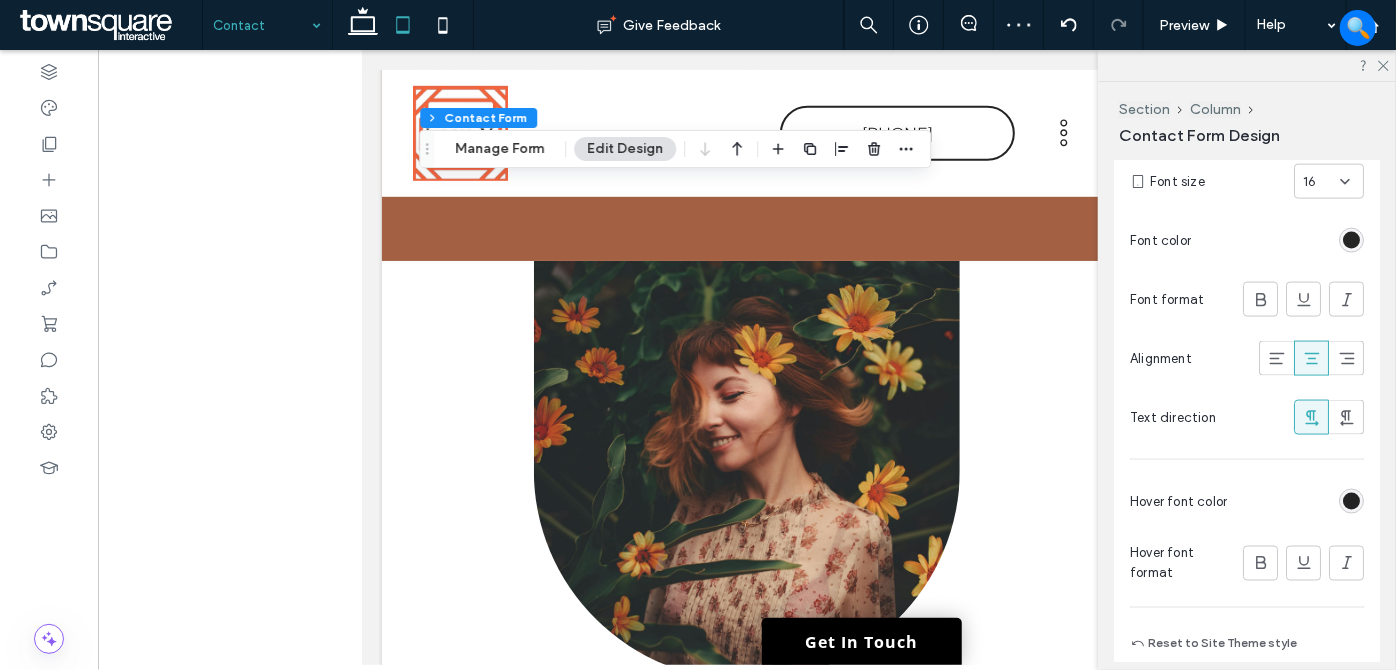 scroll, scrollTop: 1545, scrollLeft: 0, axis: vertical 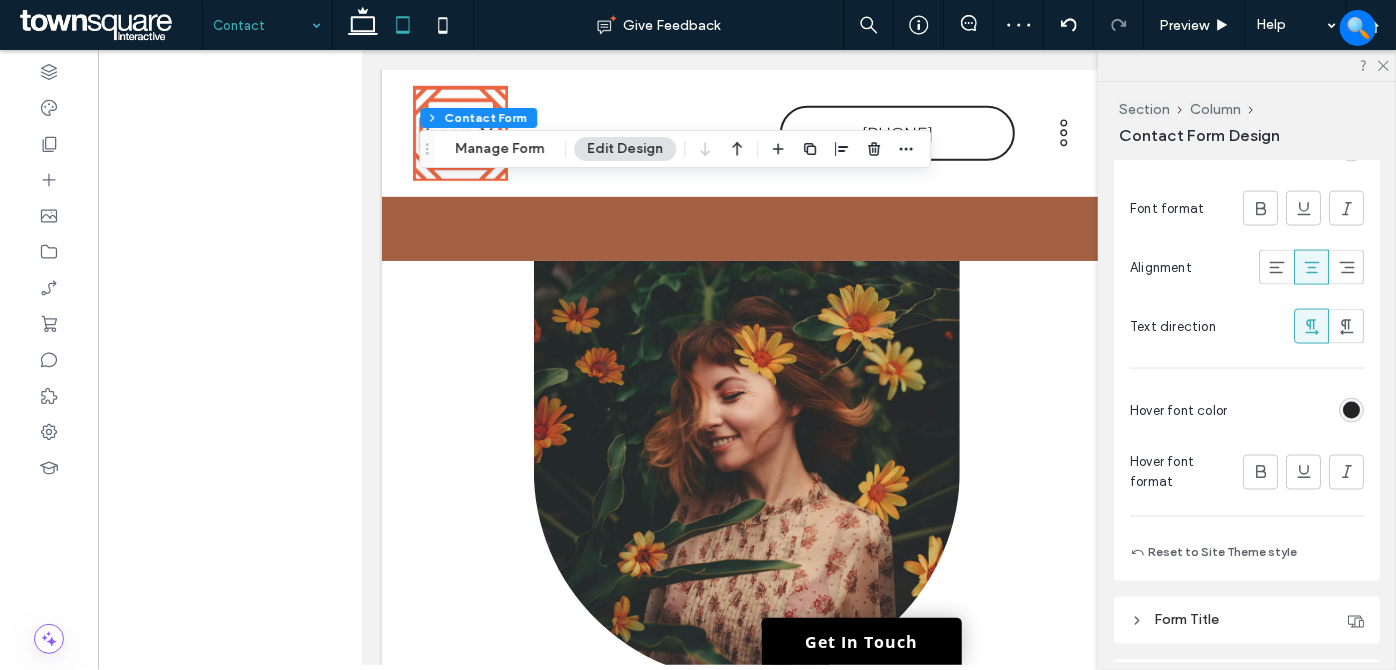 click at bounding box center (1351, 410) 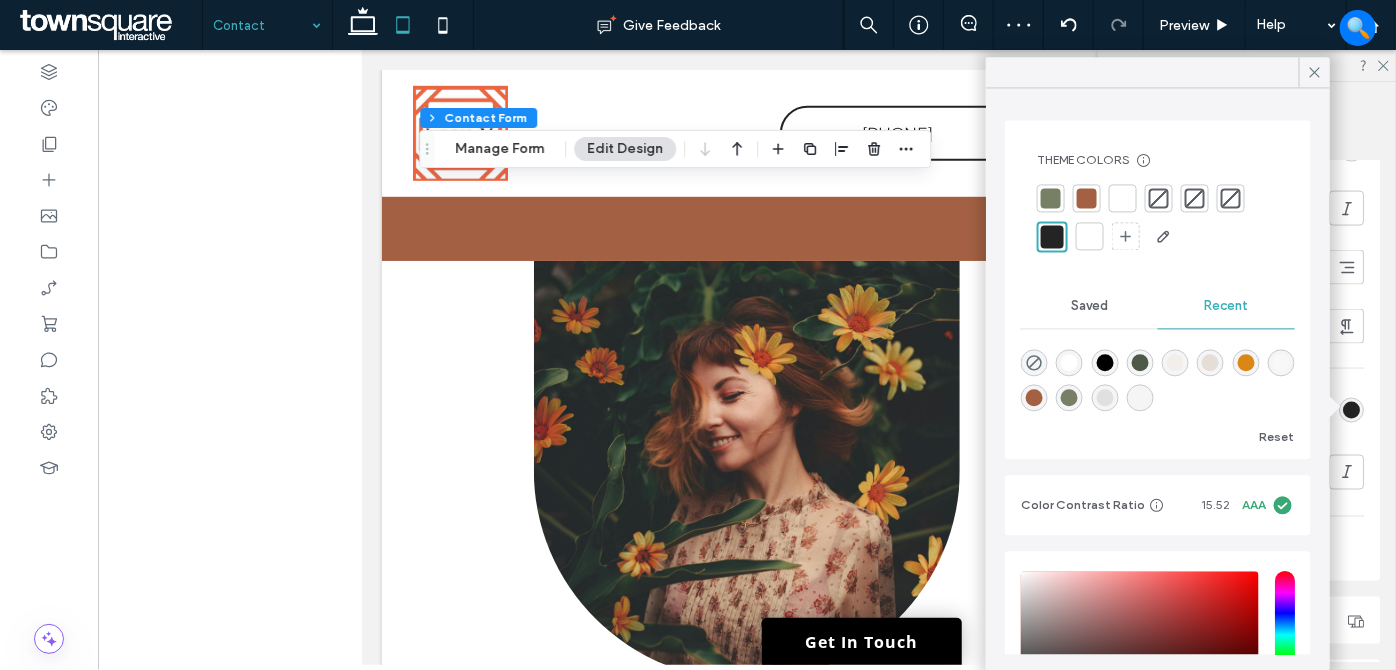 drag, startPoint x: 1130, startPoint y: 202, endPoint x: 1168, endPoint y: 163, distance: 54.451813 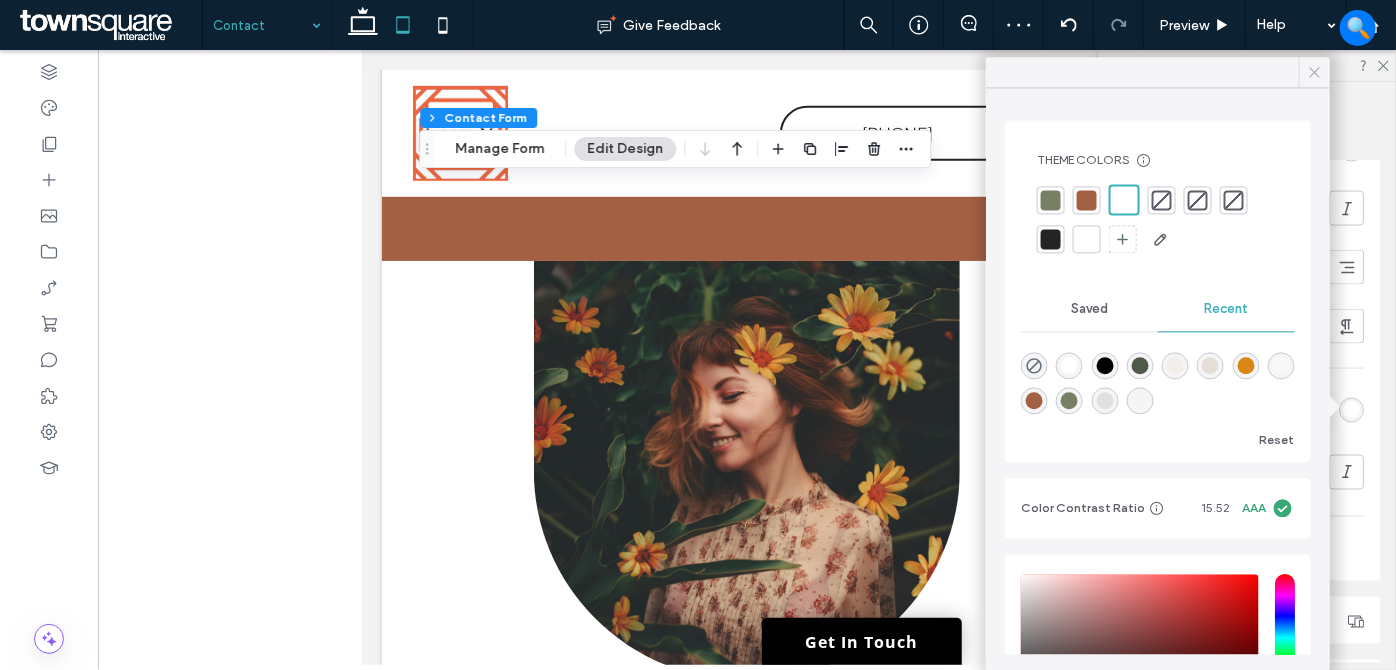 click 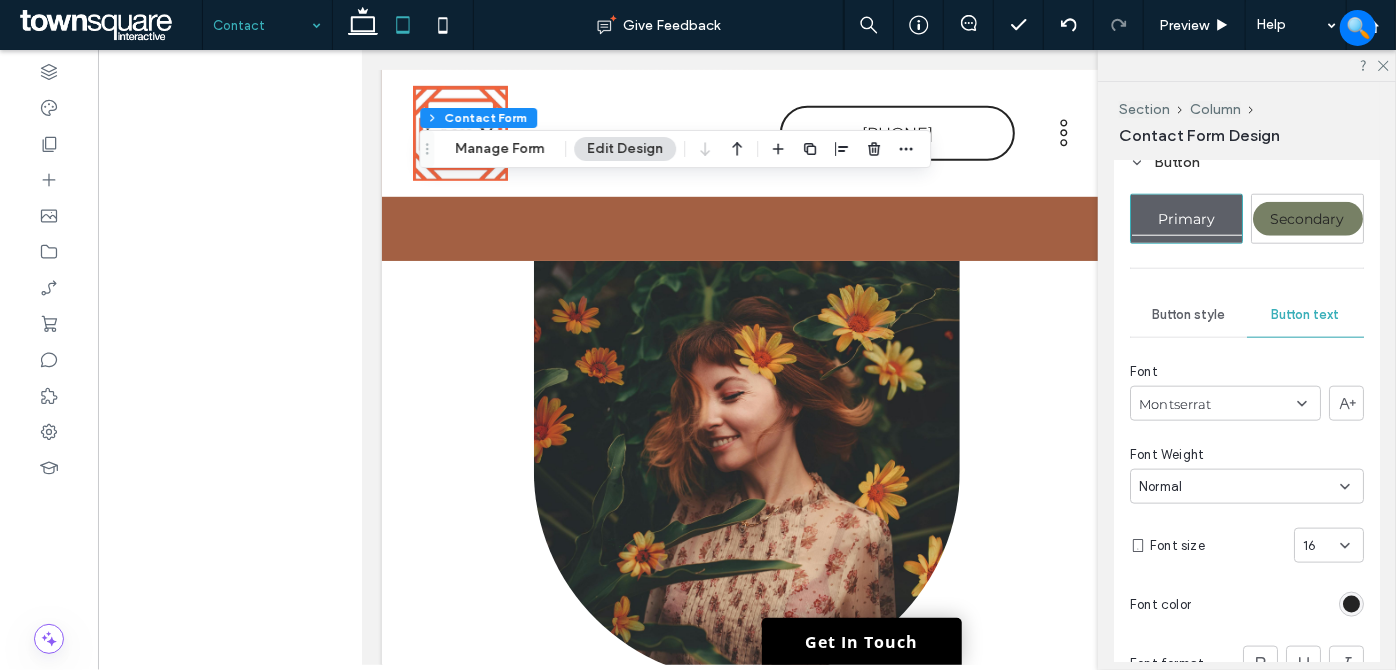 click on "Button style" at bounding box center [1188, 315] 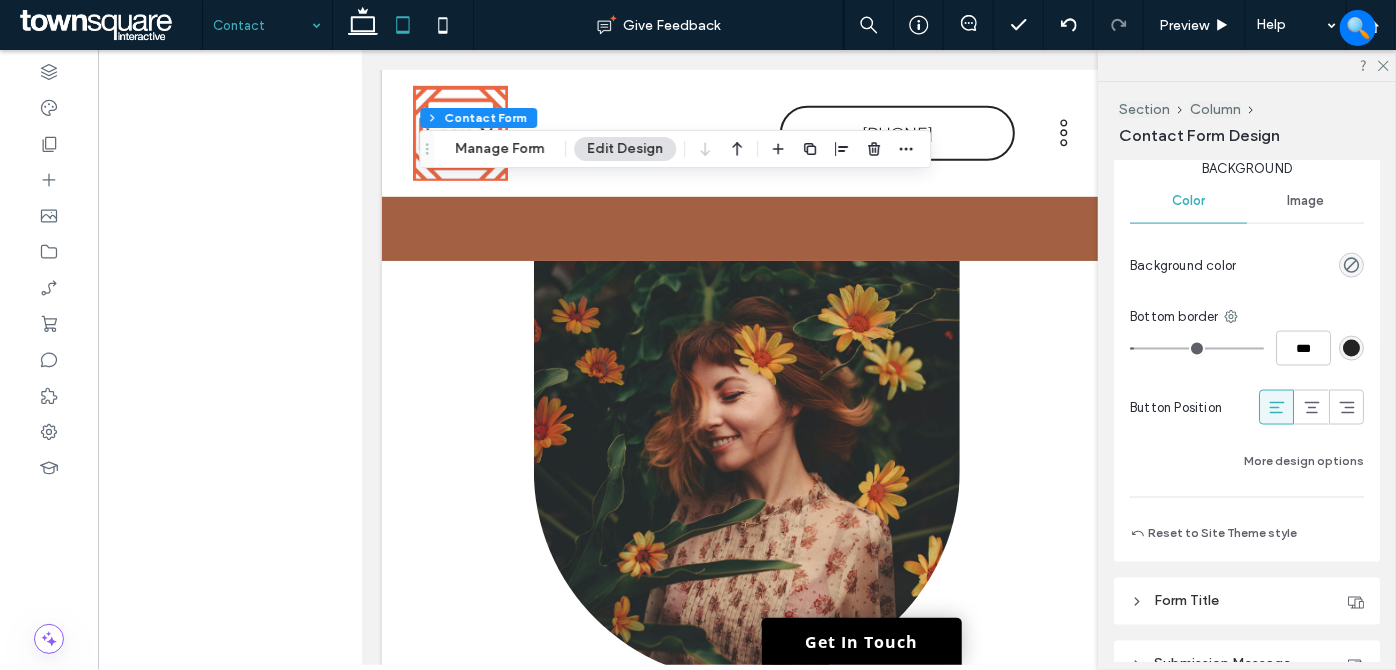 scroll, scrollTop: 1545, scrollLeft: 0, axis: vertical 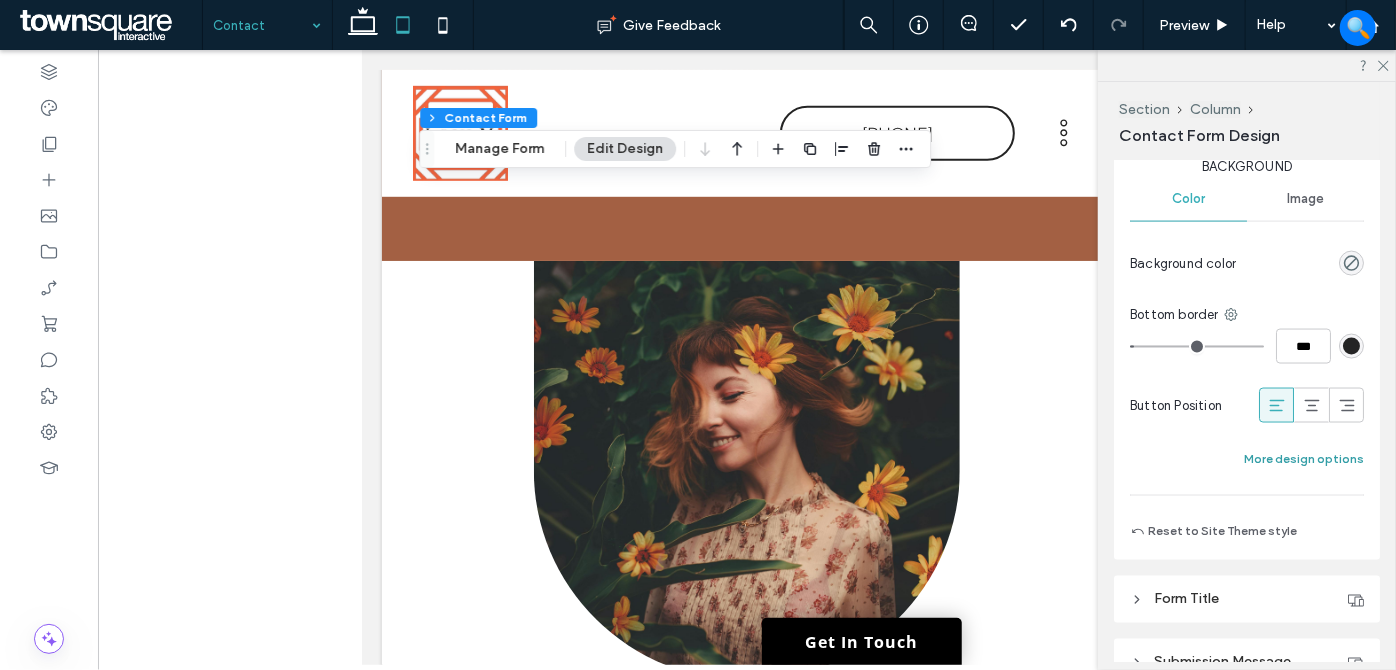 click on "More design options" at bounding box center [1304, 459] 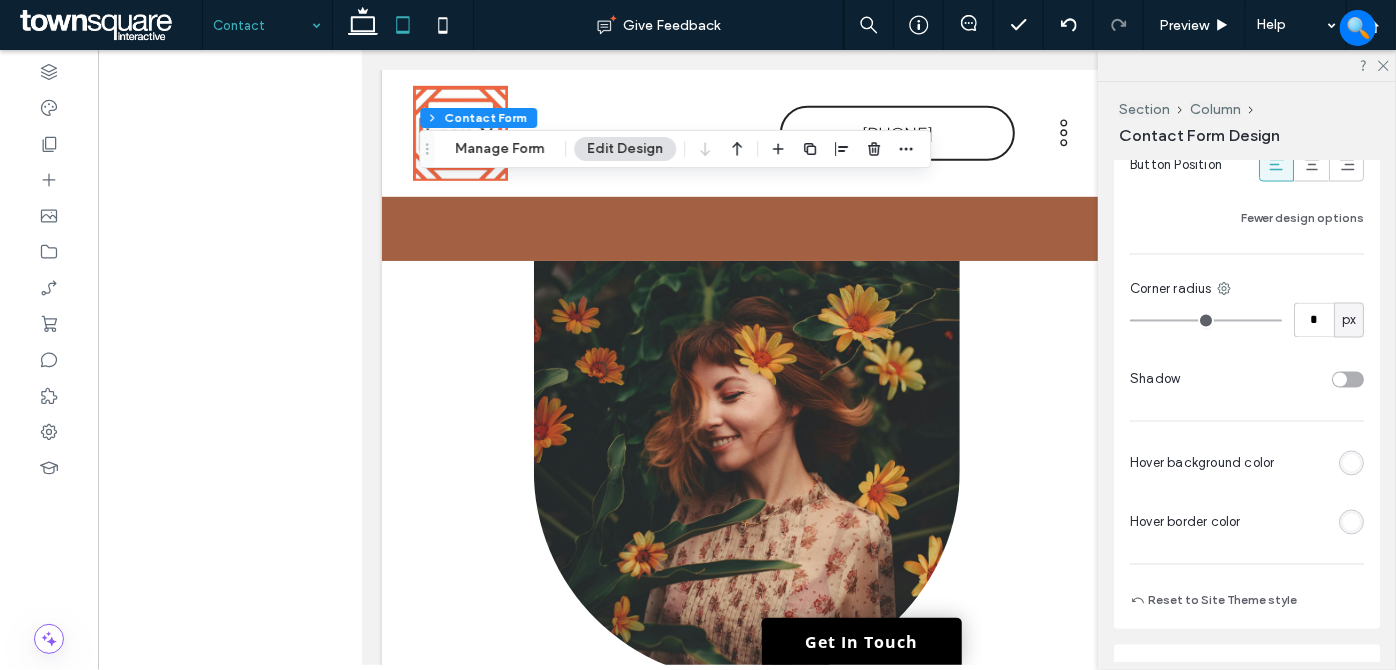 scroll, scrollTop: 1818, scrollLeft: 0, axis: vertical 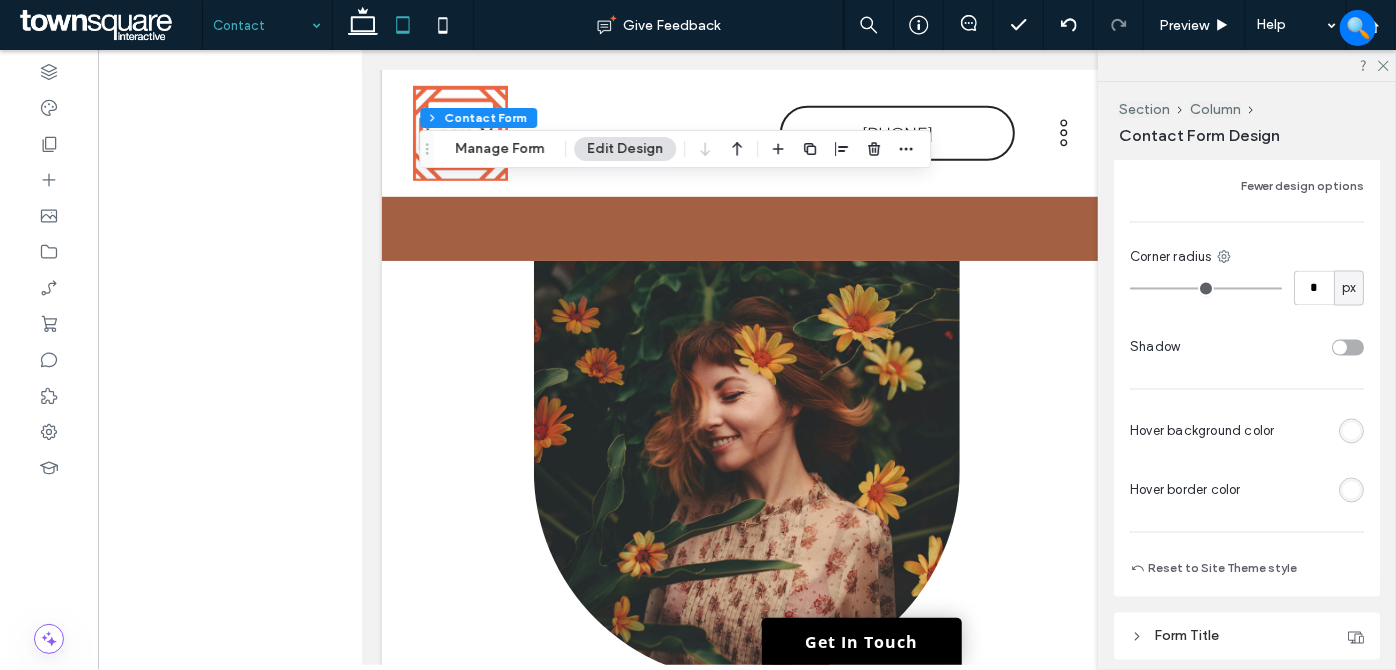 click at bounding box center (1351, 431) 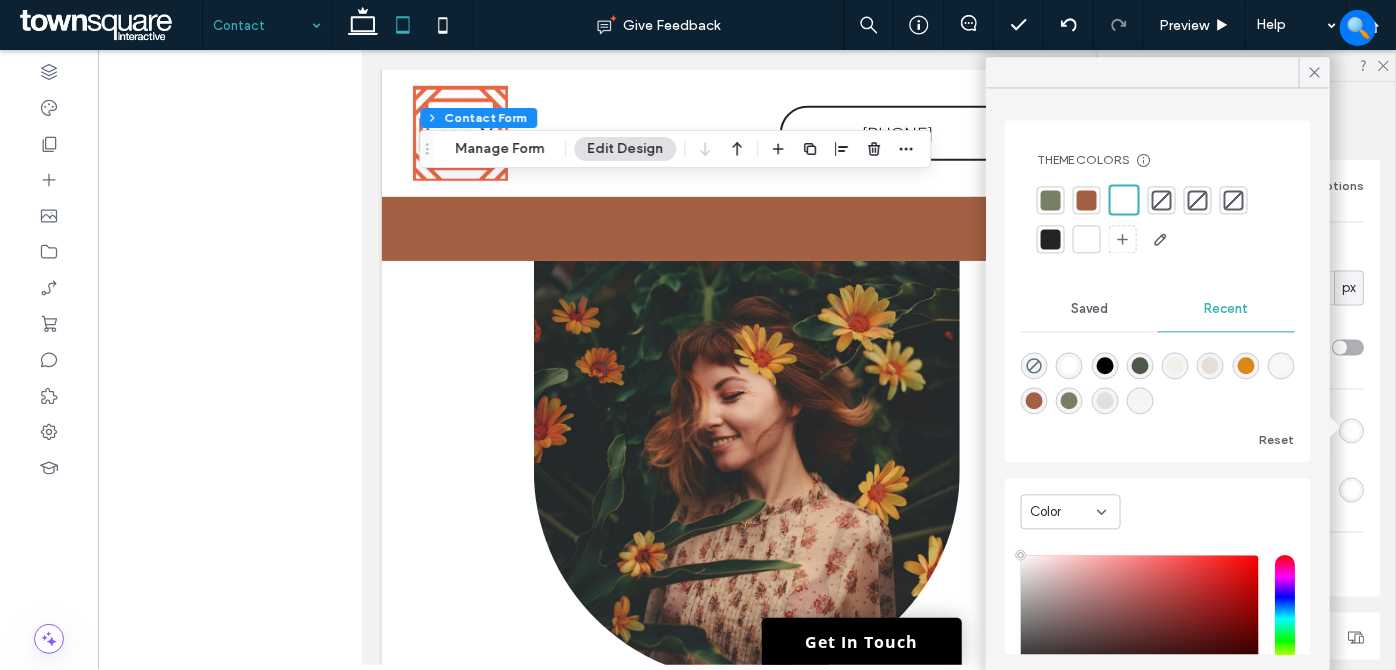 click at bounding box center [1051, 200] 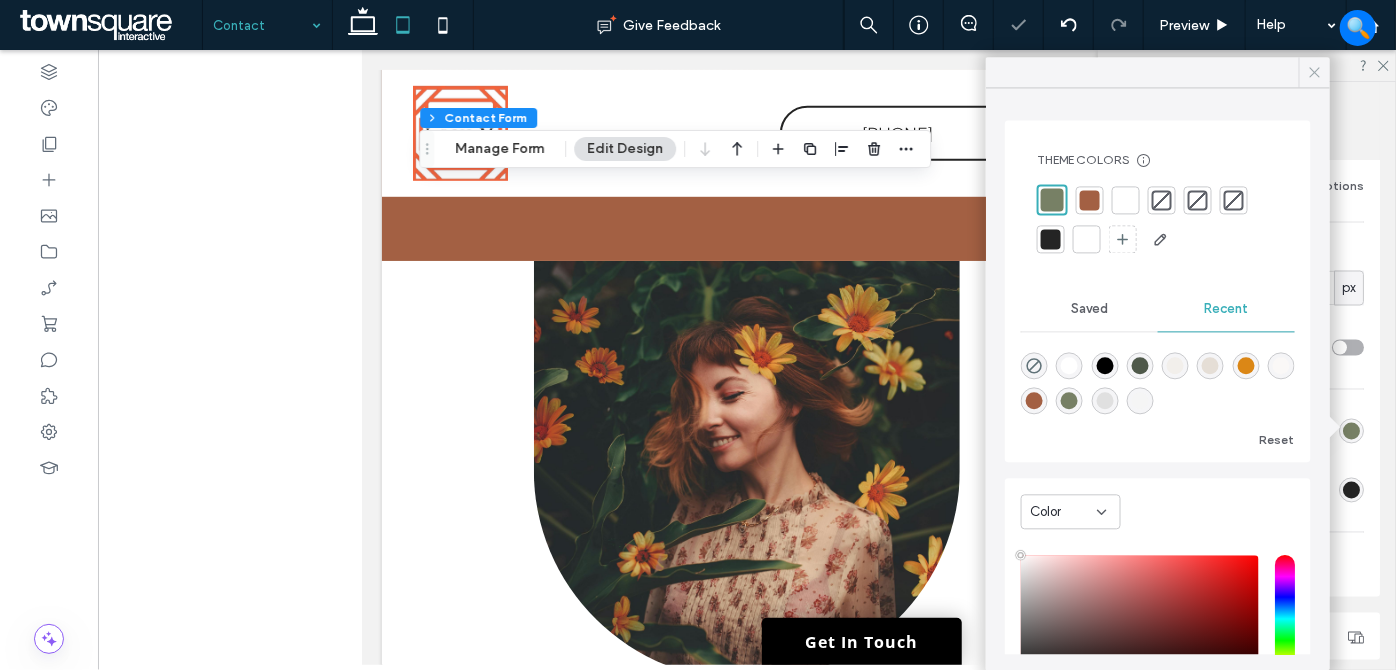 click 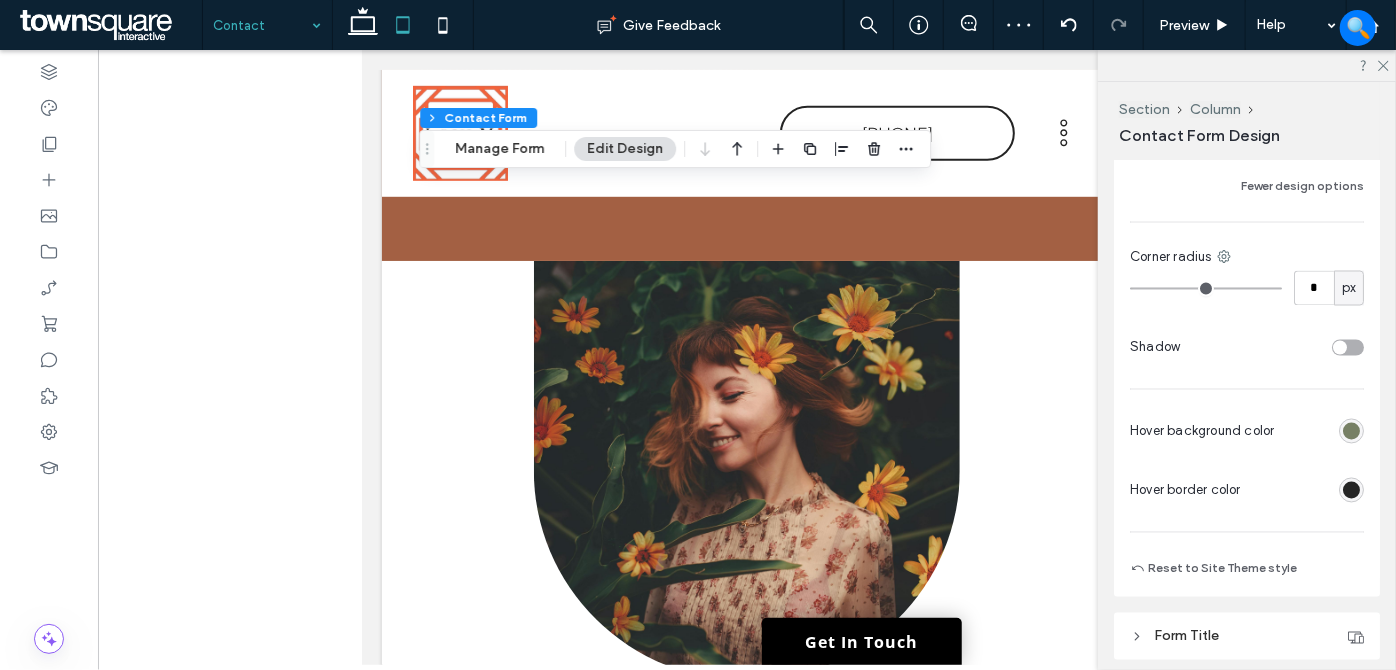 click at bounding box center (1351, 490) 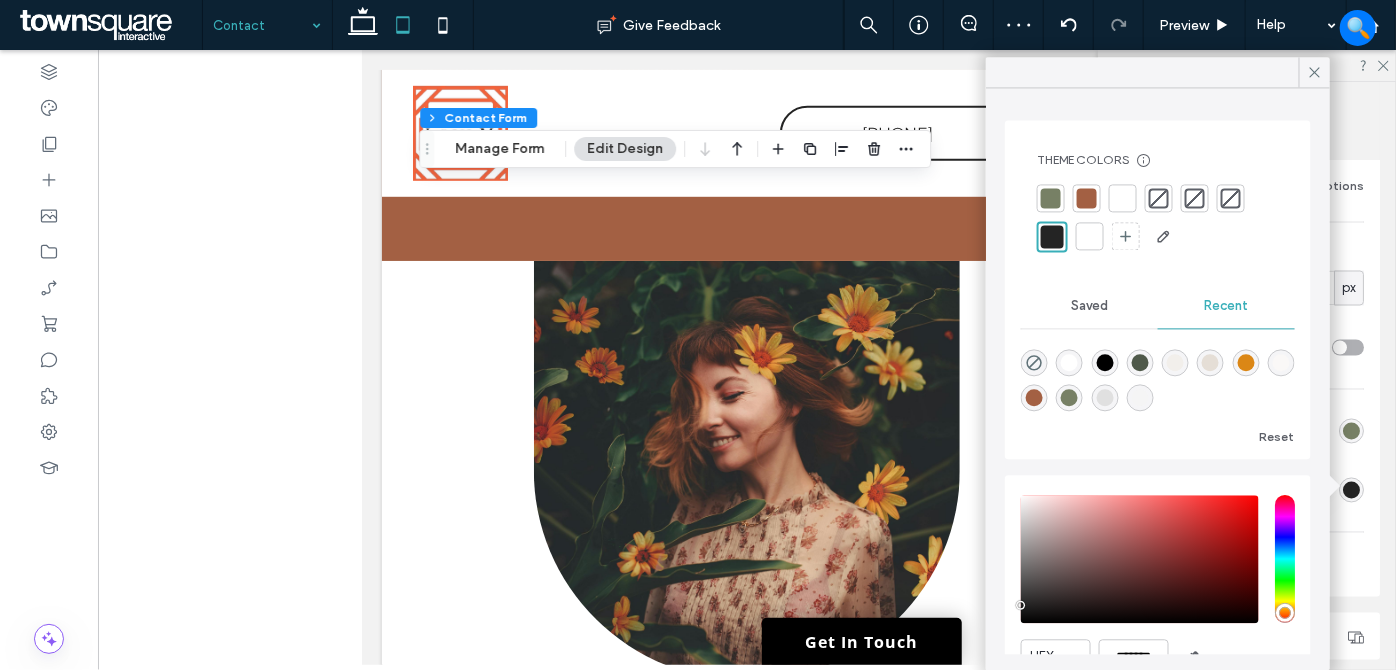 drag, startPoint x: 1132, startPoint y: 192, endPoint x: 1100, endPoint y: 195, distance: 32.140316 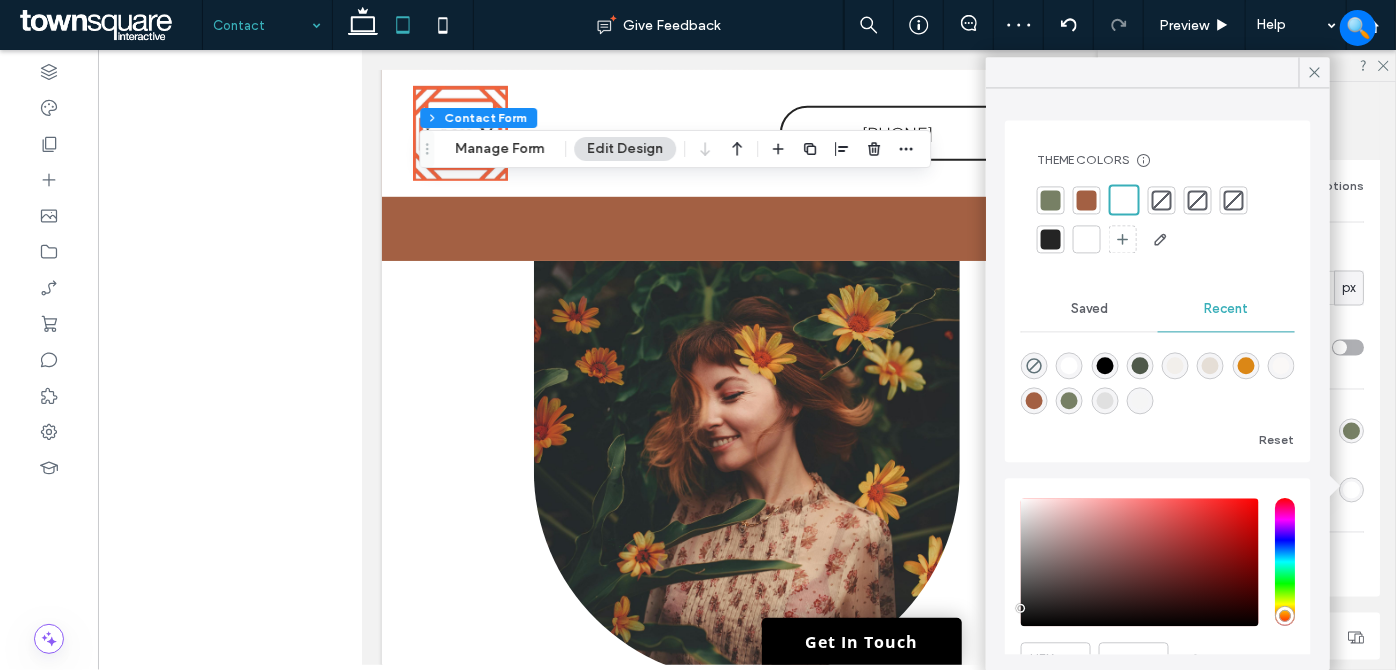 drag, startPoint x: 1317, startPoint y: 72, endPoint x: 1168, endPoint y: 154, distance: 170.07352 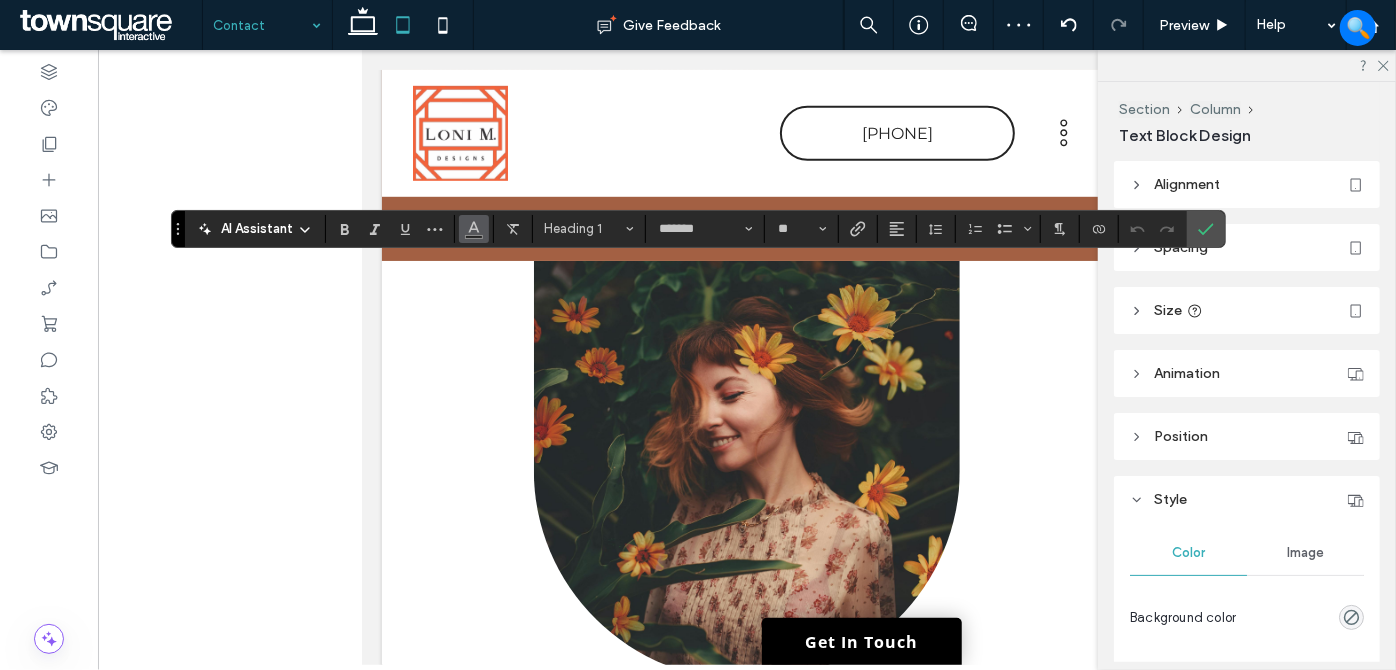 click 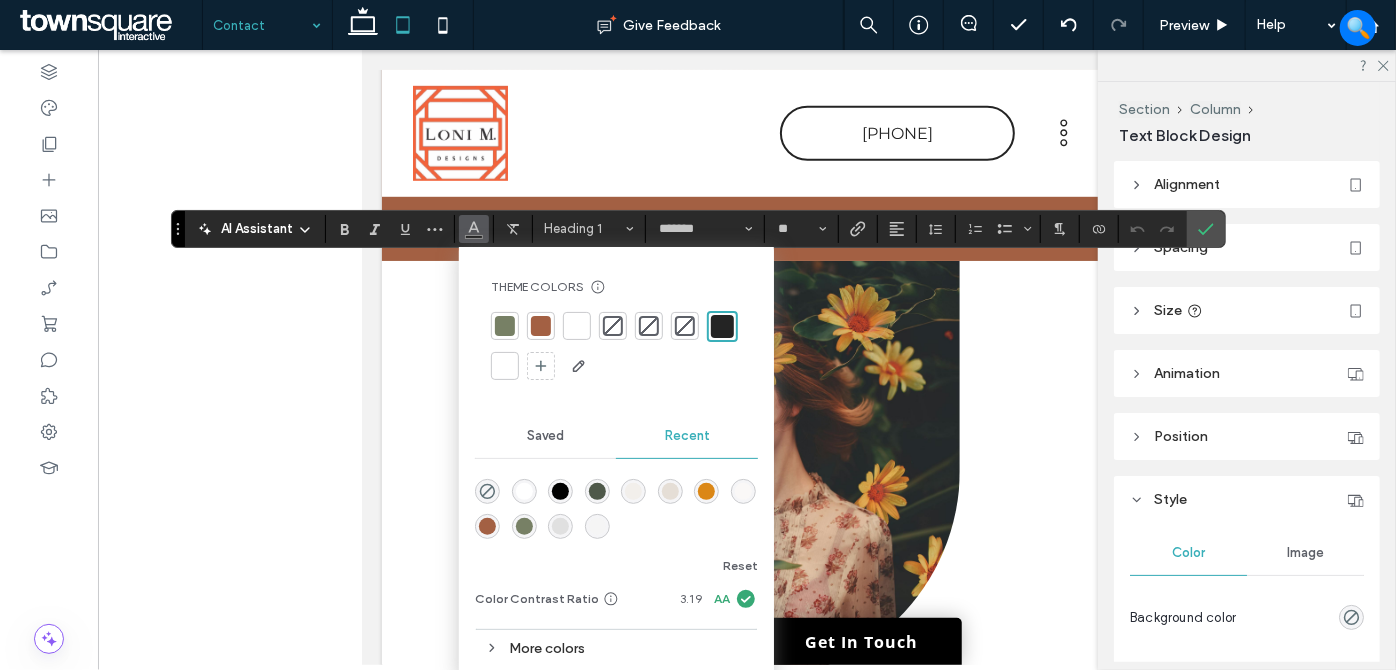 click at bounding box center [577, 326] 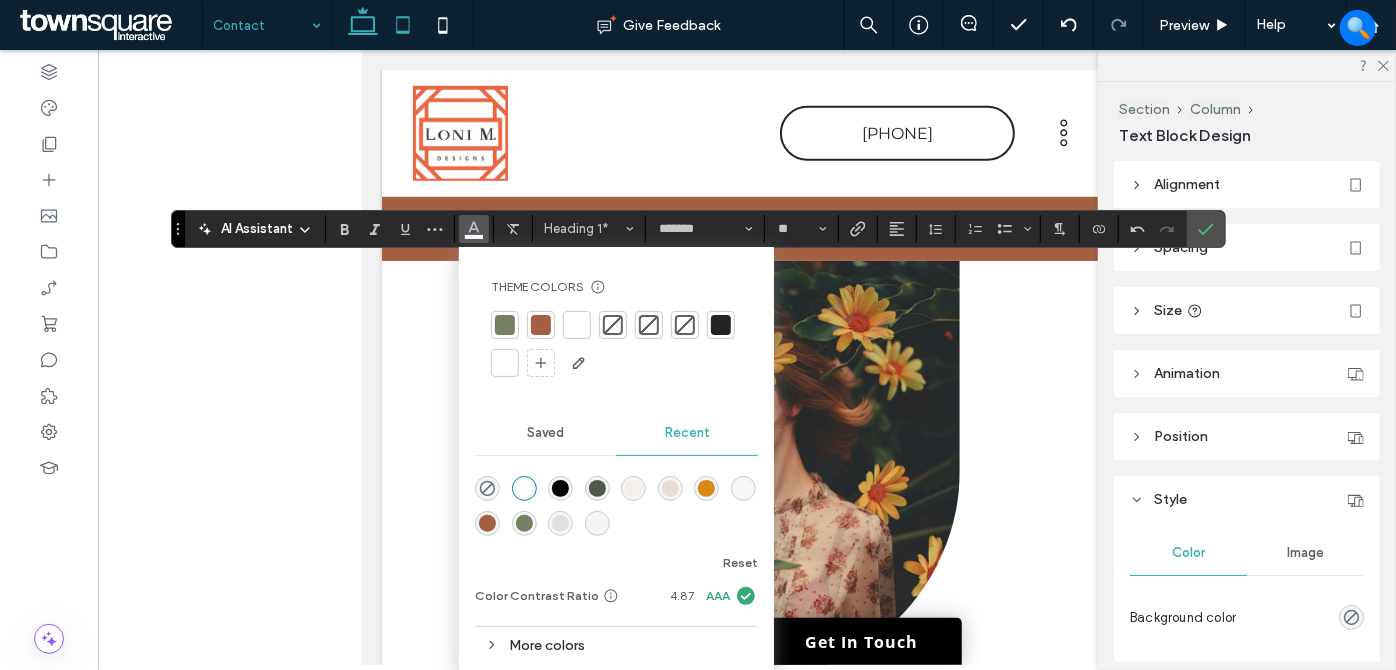 click 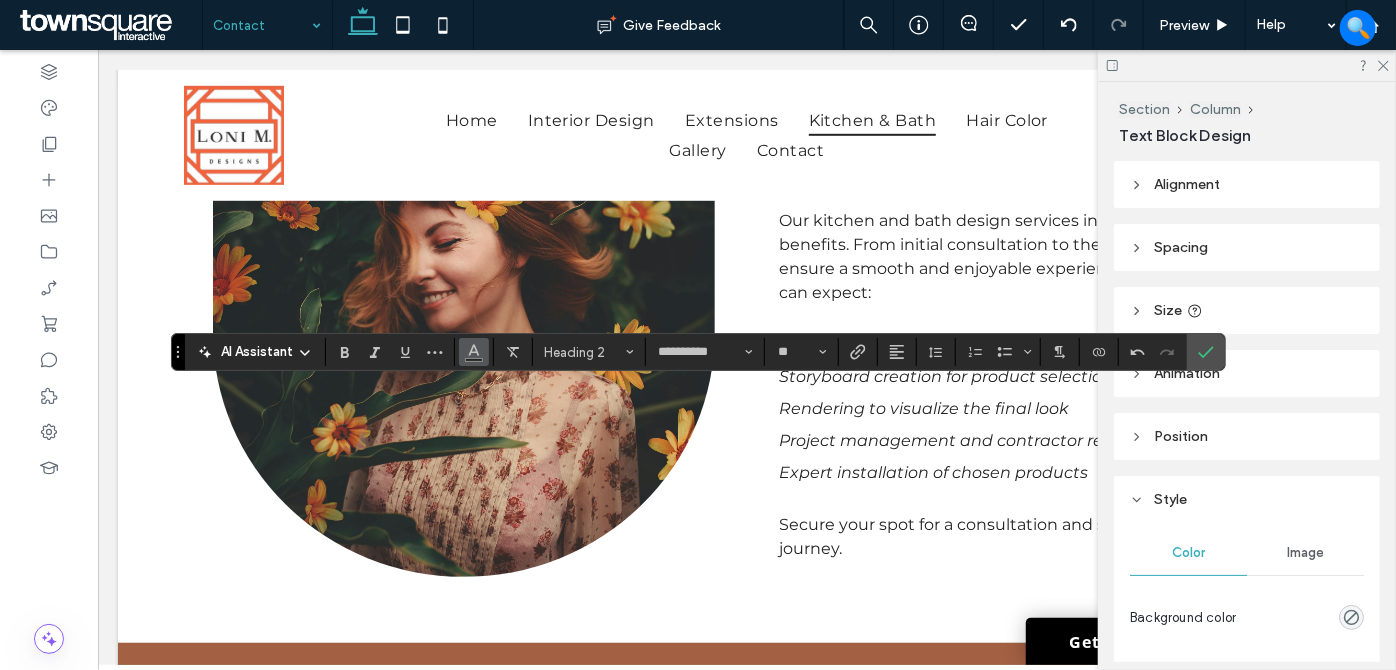 click at bounding box center (474, 352) 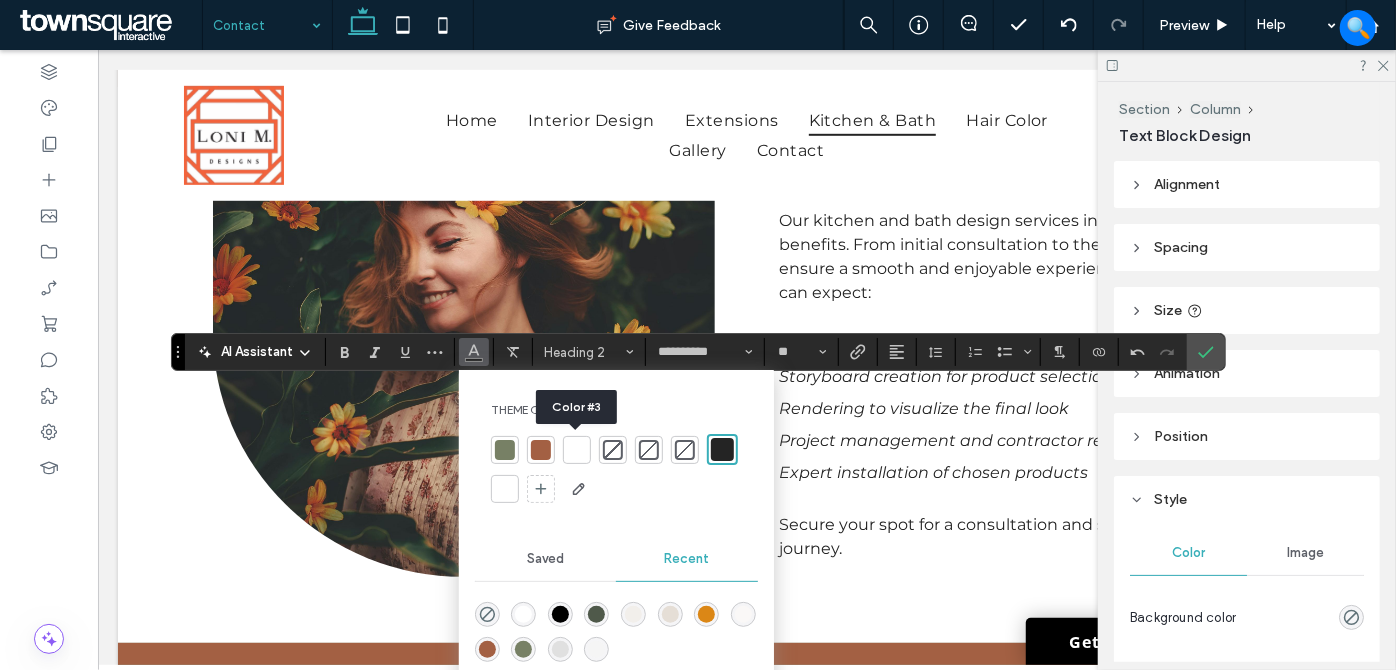 click at bounding box center (577, 450) 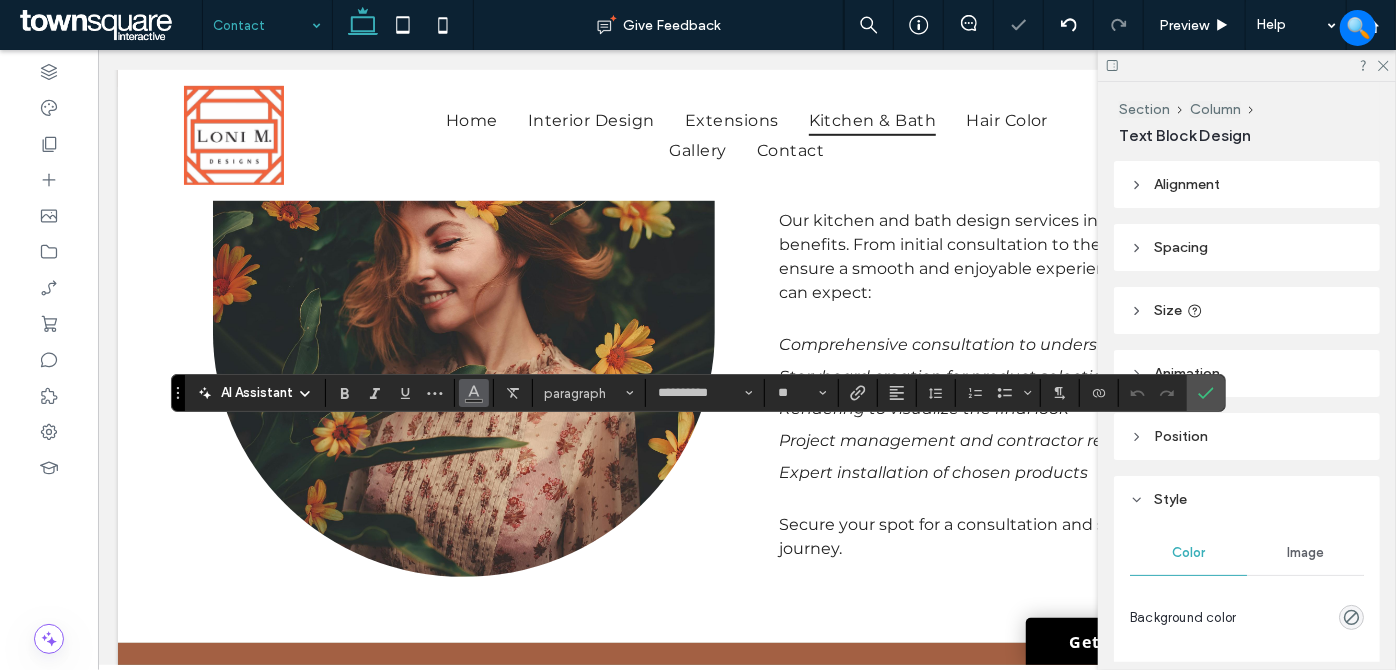 click 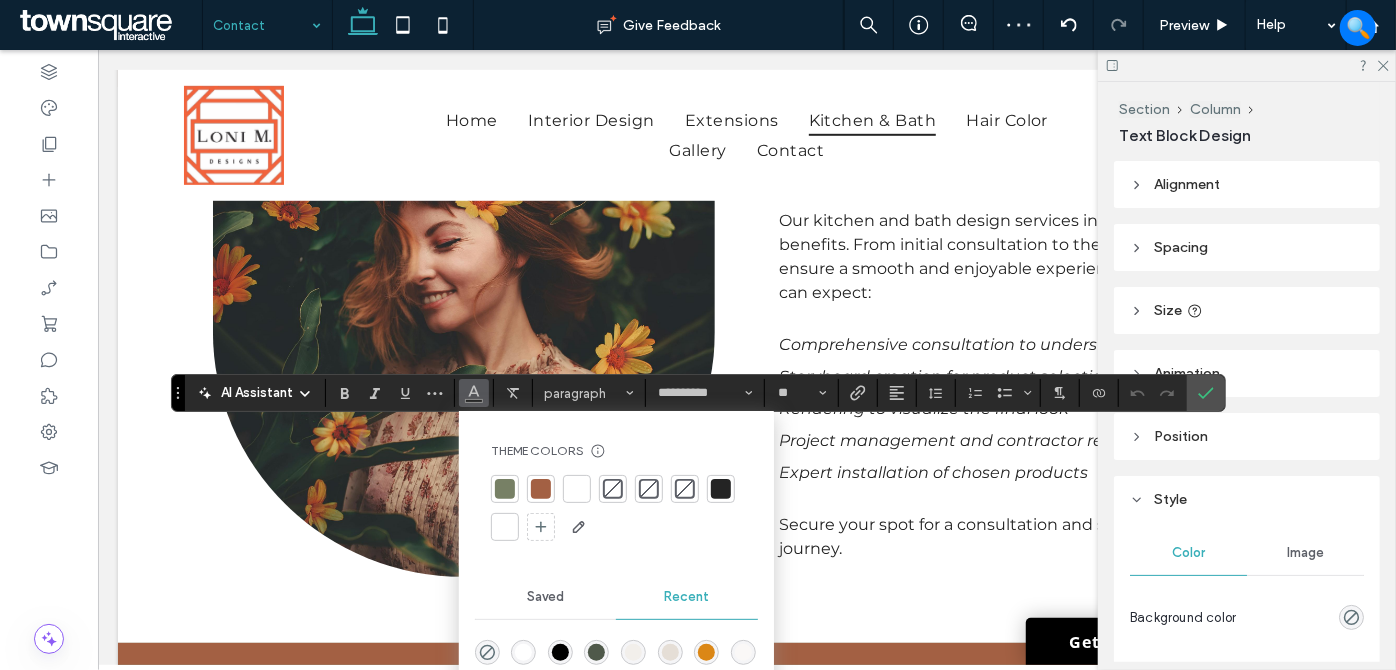 click at bounding box center (577, 489) 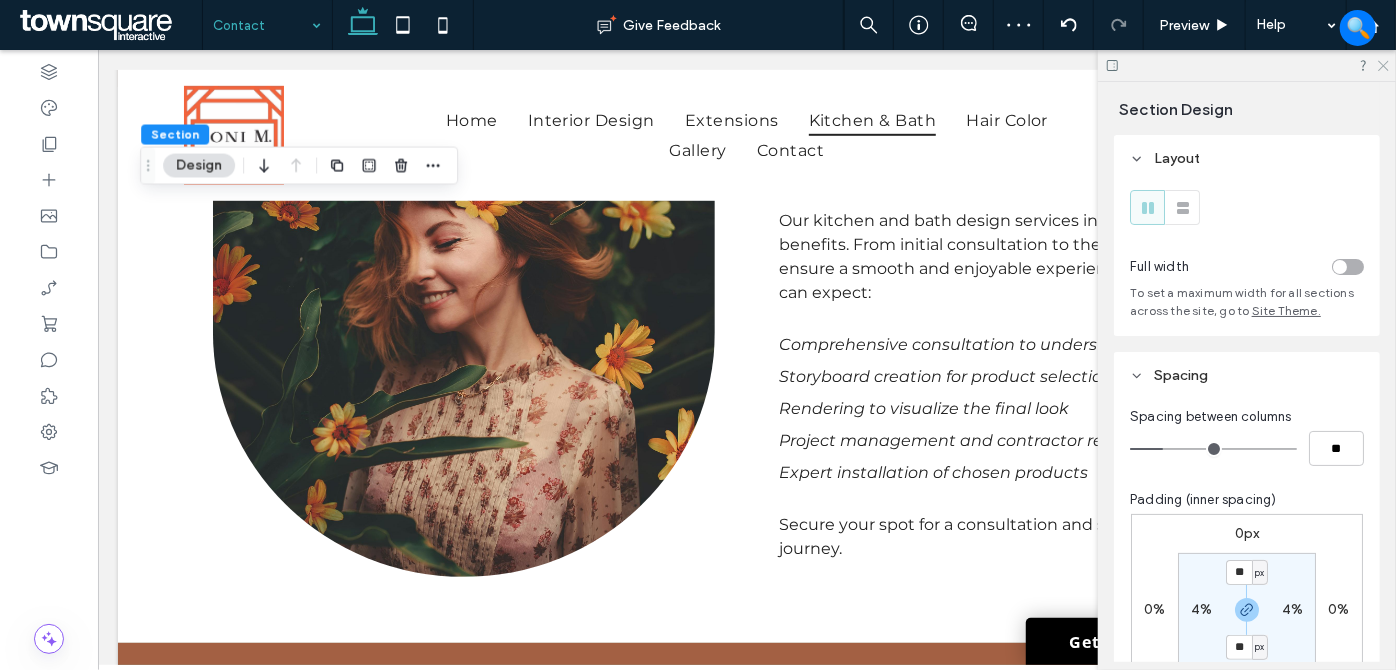 click 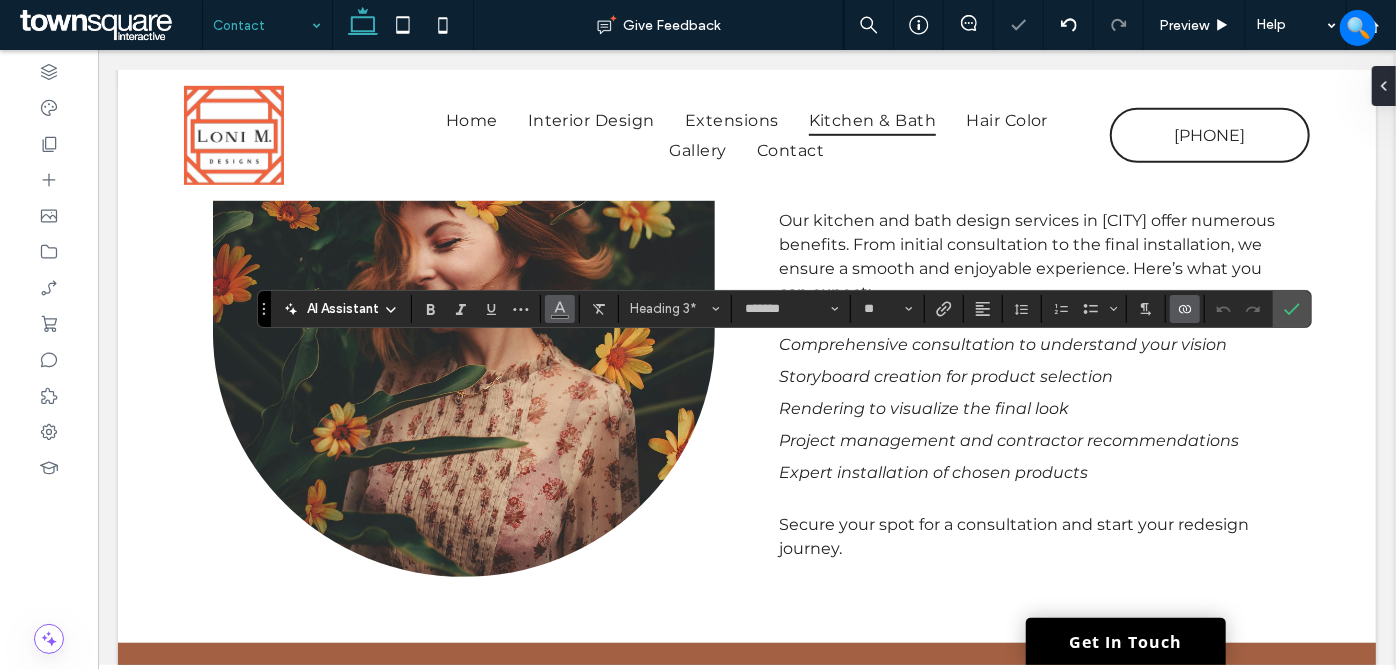 click 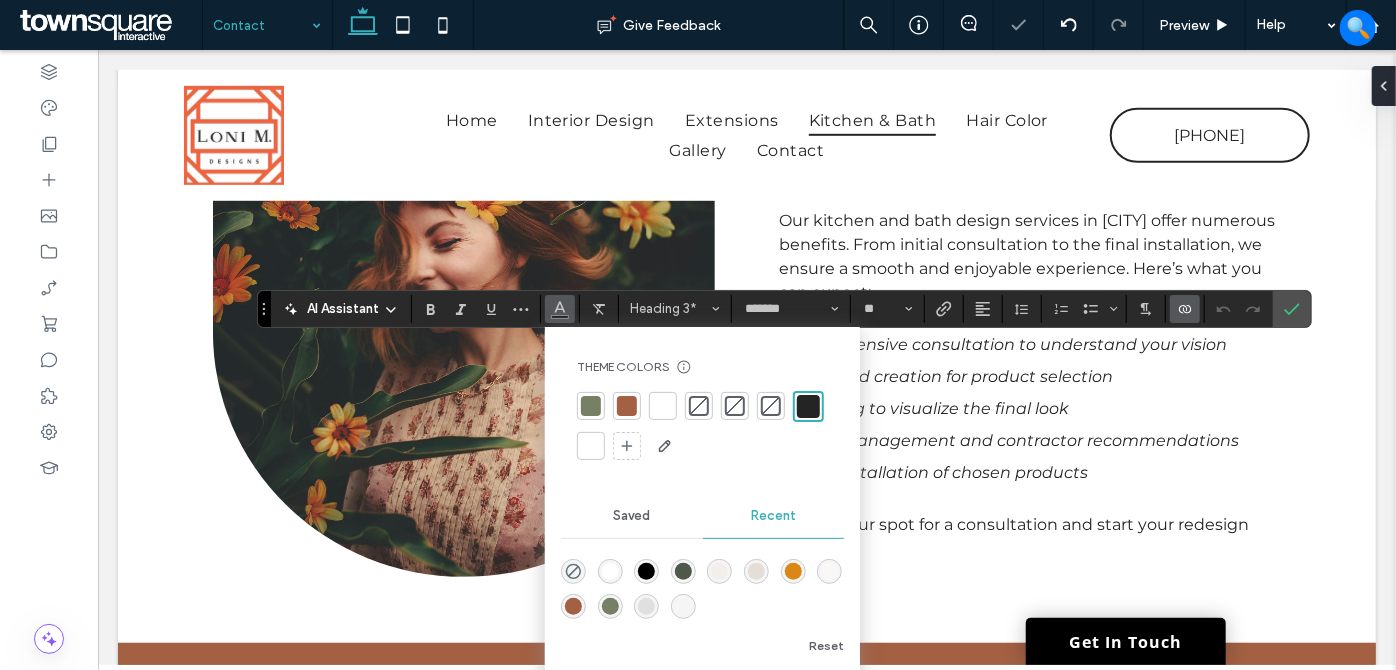 click at bounding box center [663, 406] 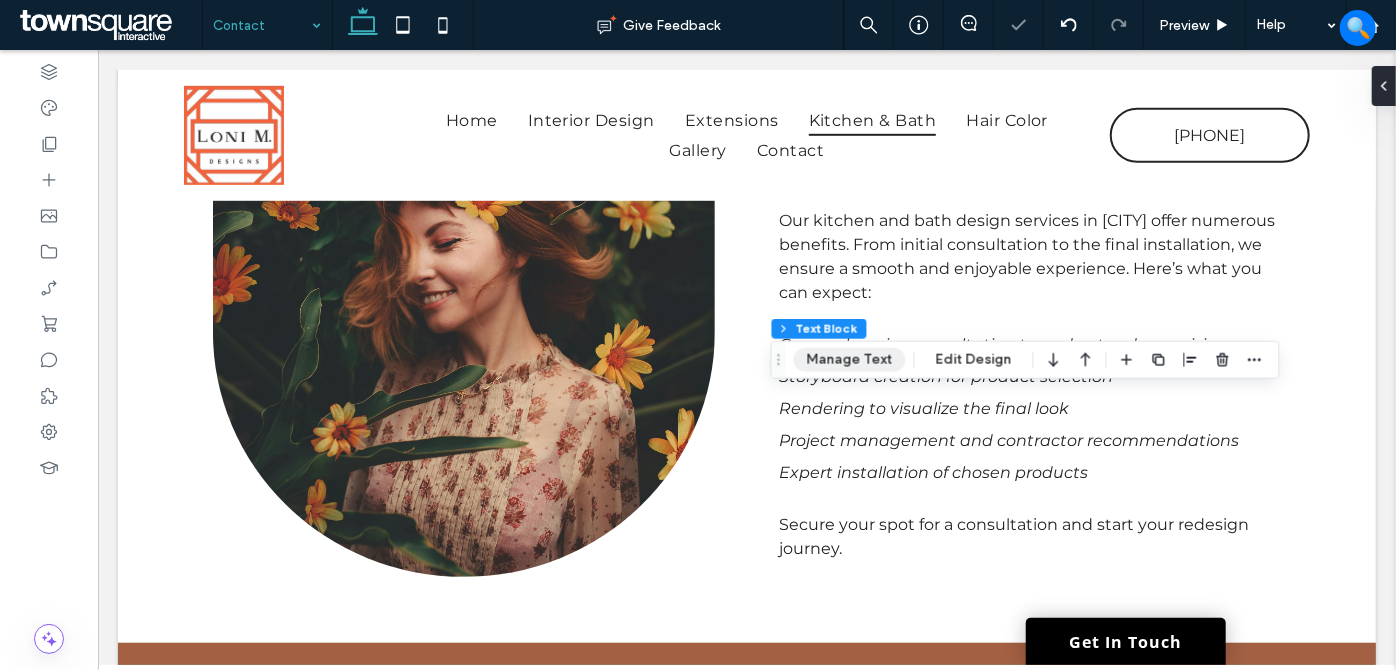 click on "Manage Text" at bounding box center (850, 360) 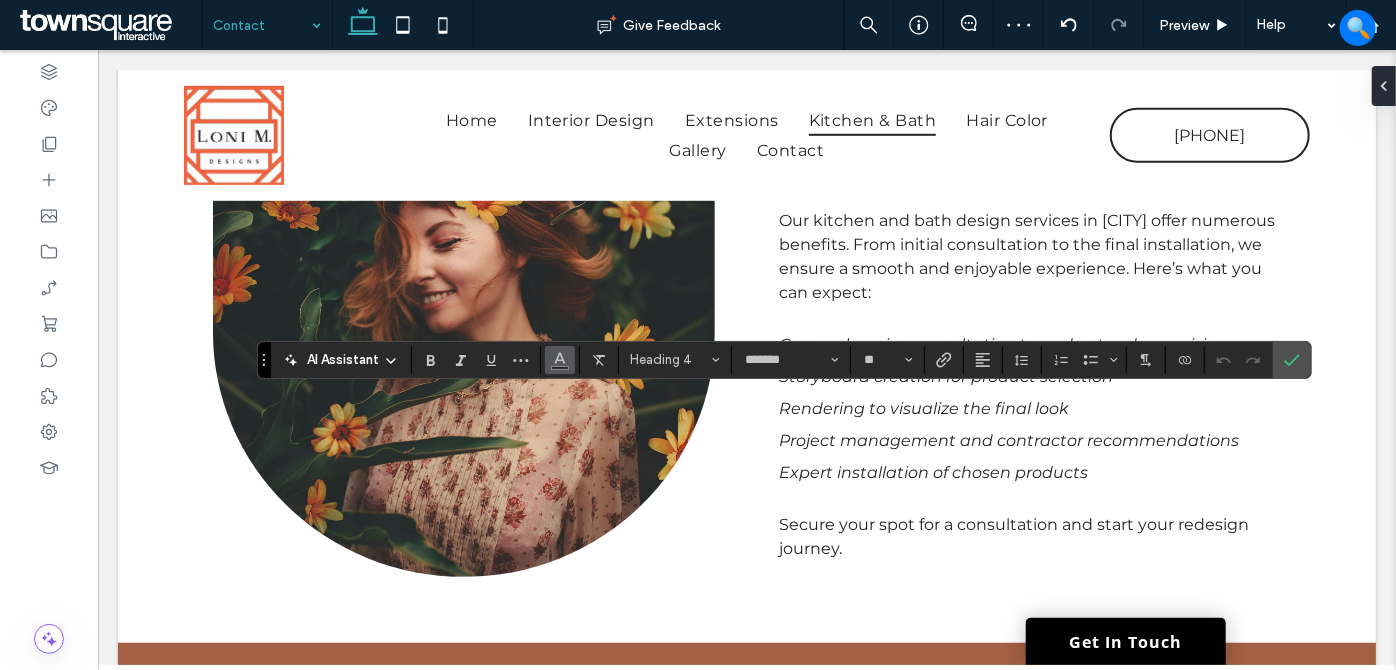 click 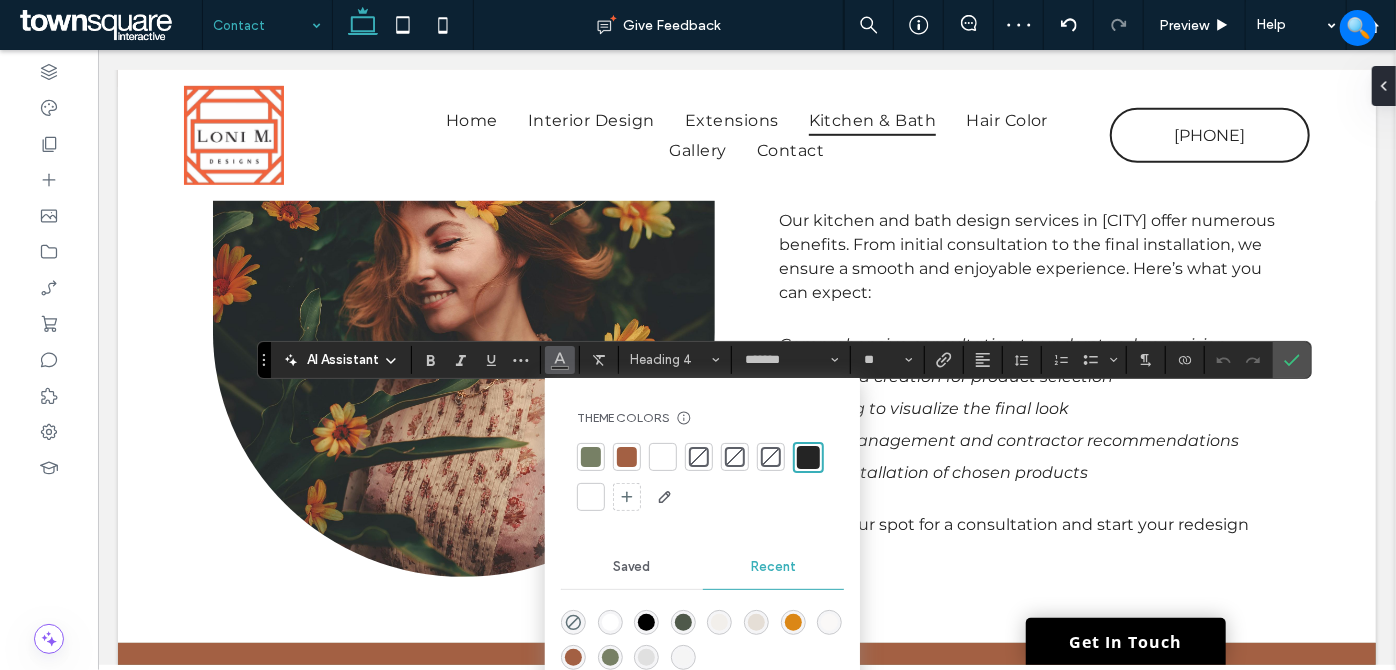 click at bounding box center (663, 457) 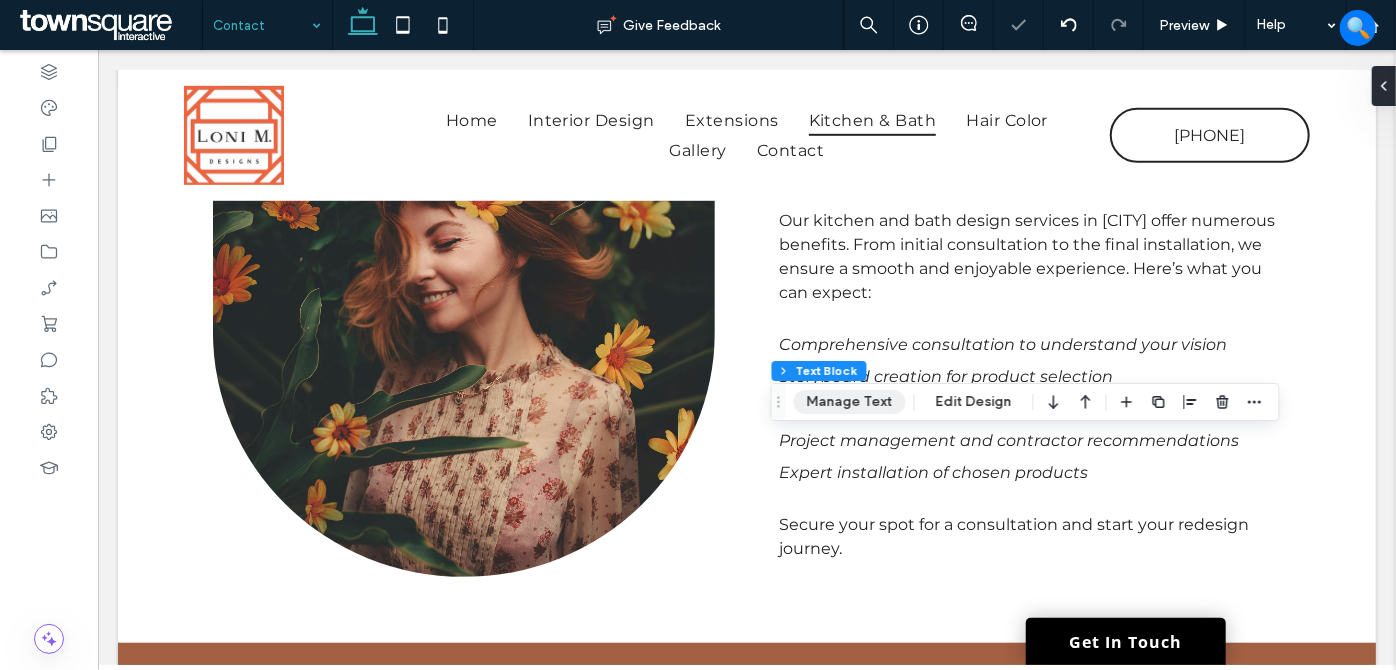 click on "Manage Text" at bounding box center [850, 402] 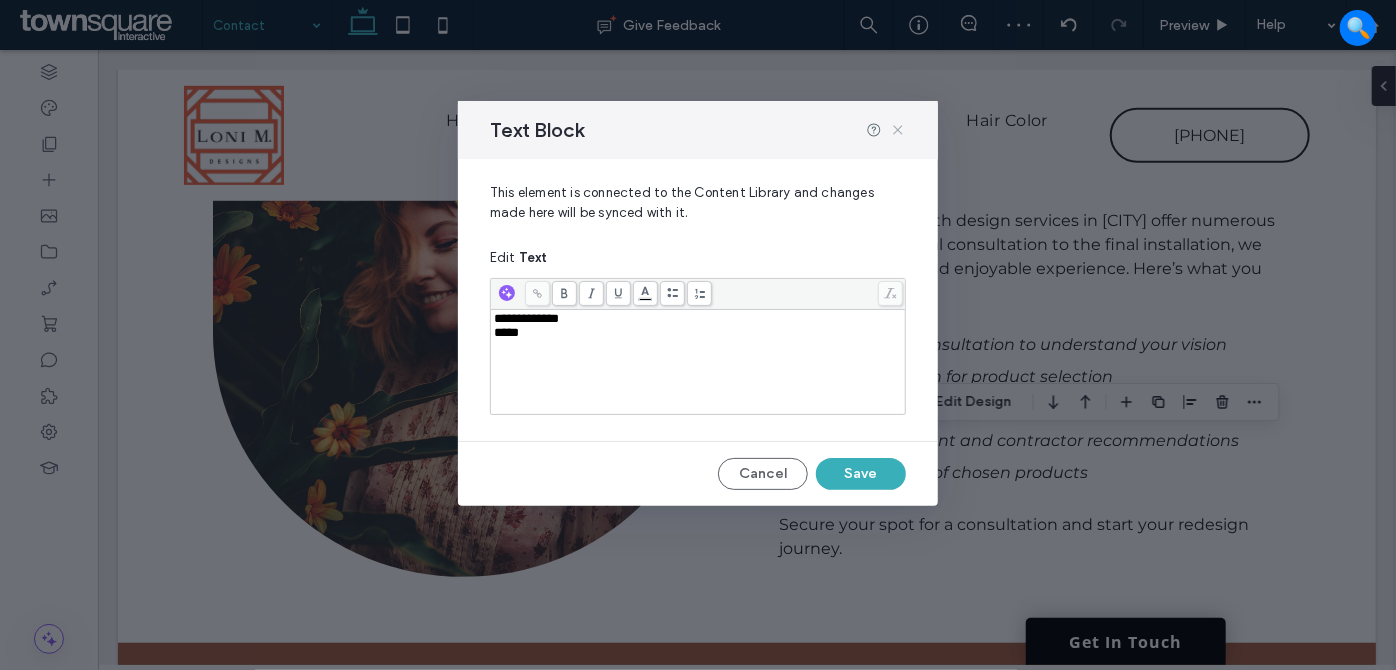 click 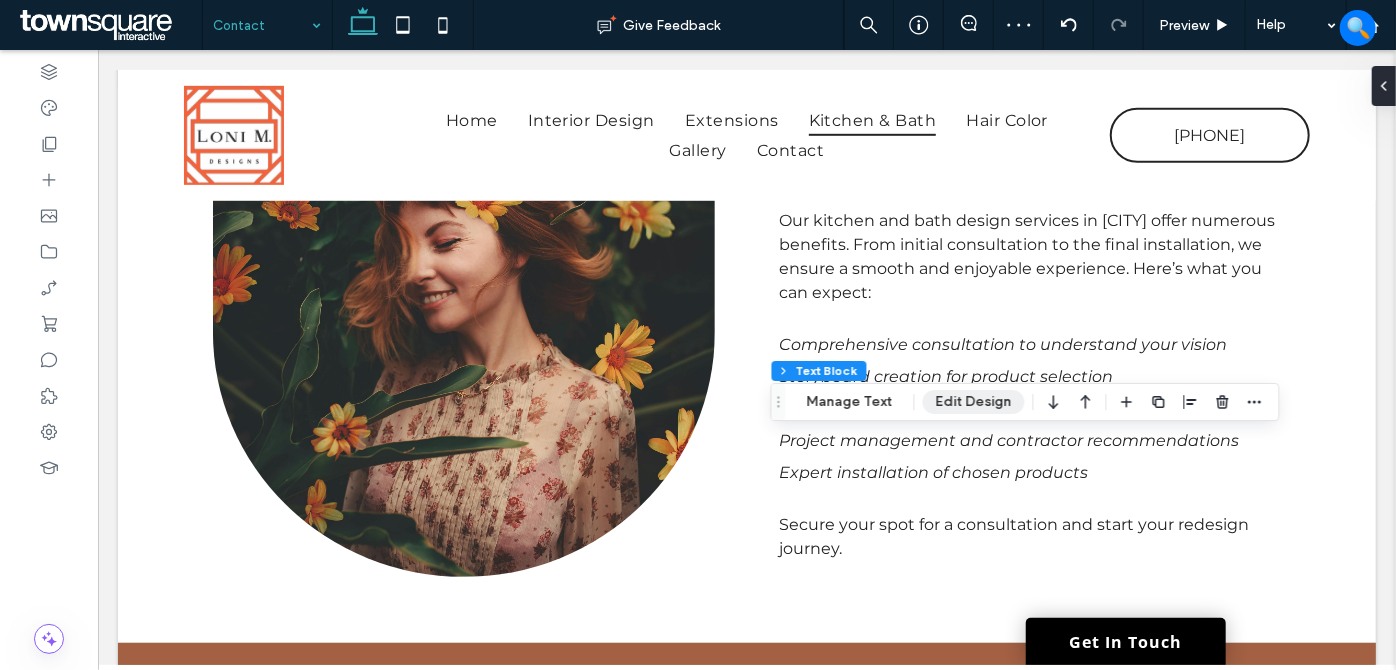click on "Edit Design" at bounding box center [974, 402] 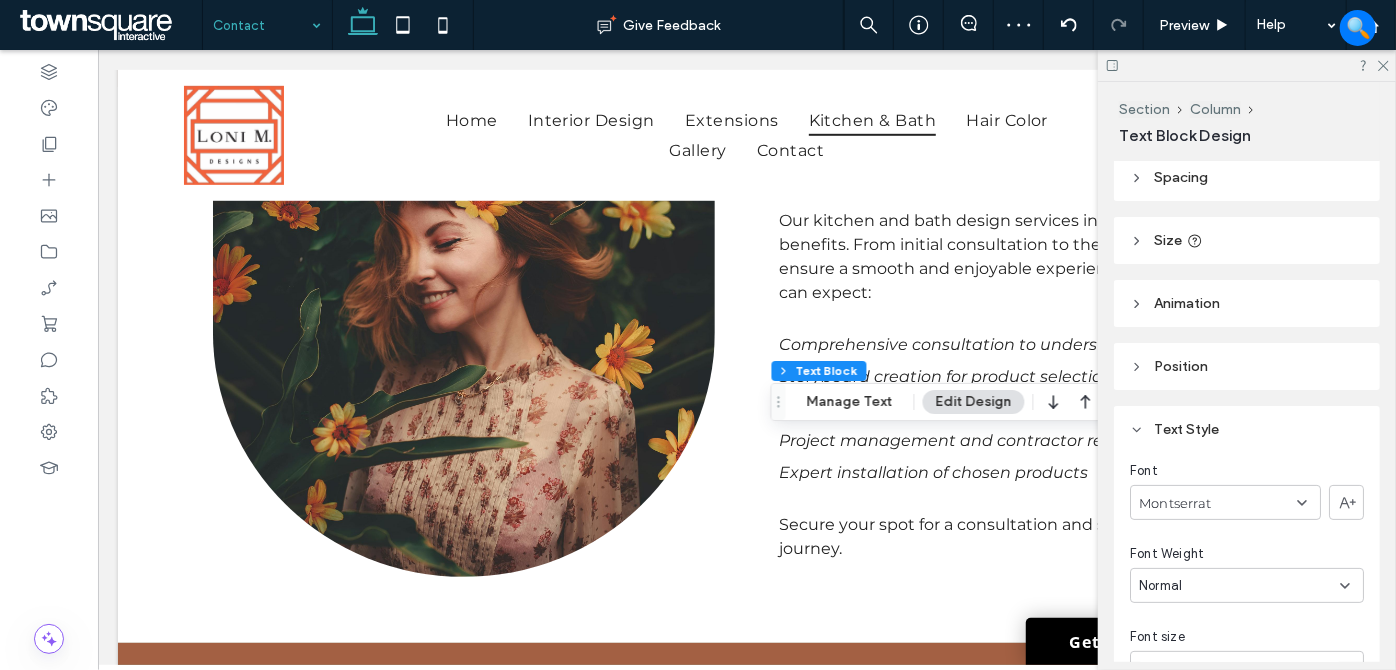 scroll, scrollTop: 272, scrollLeft: 0, axis: vertical 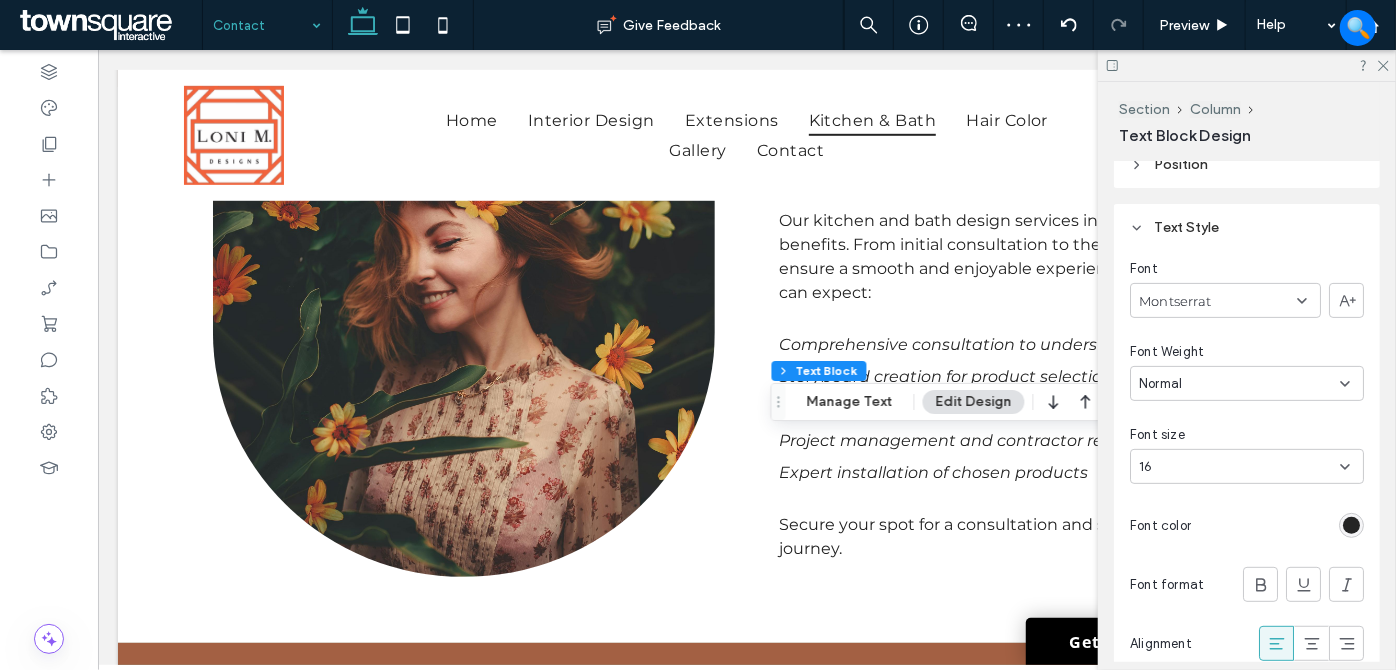 click at bounding box center (1281, 525) 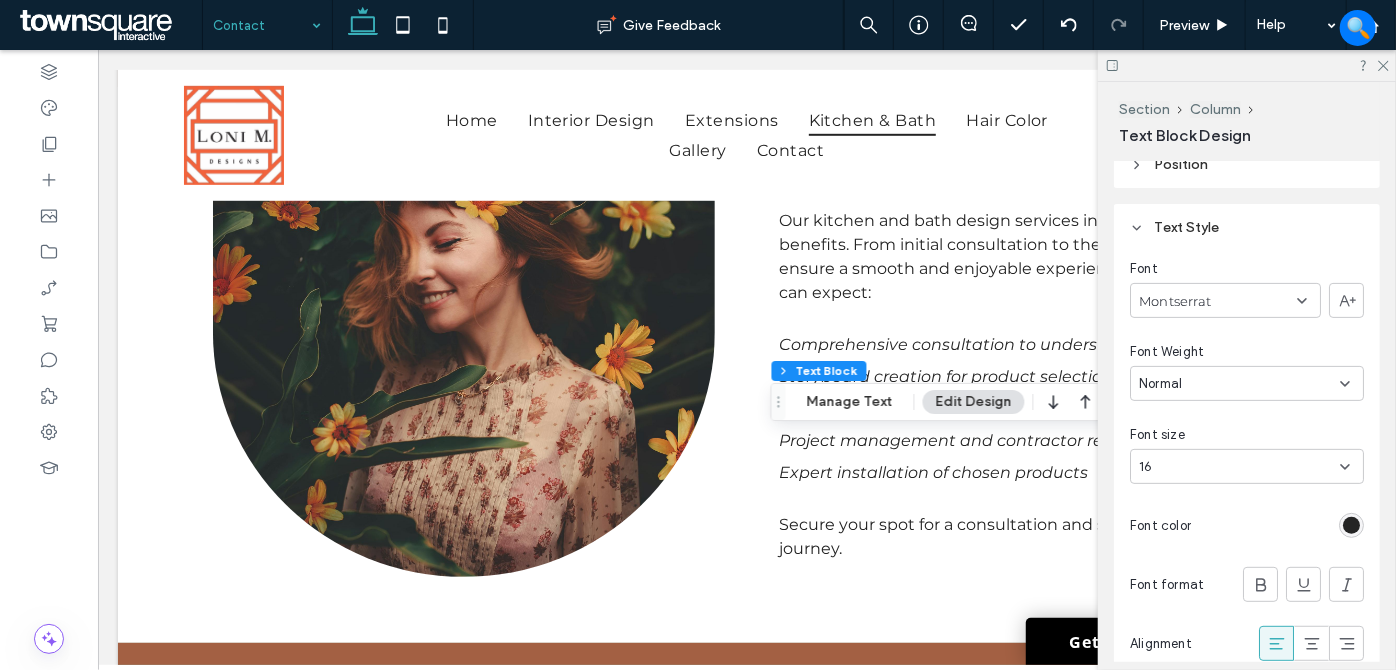 drag, startPoint x: 1341, startPoint y: 523, endPoint x: 1333, endPoint y: 508, distance: 17 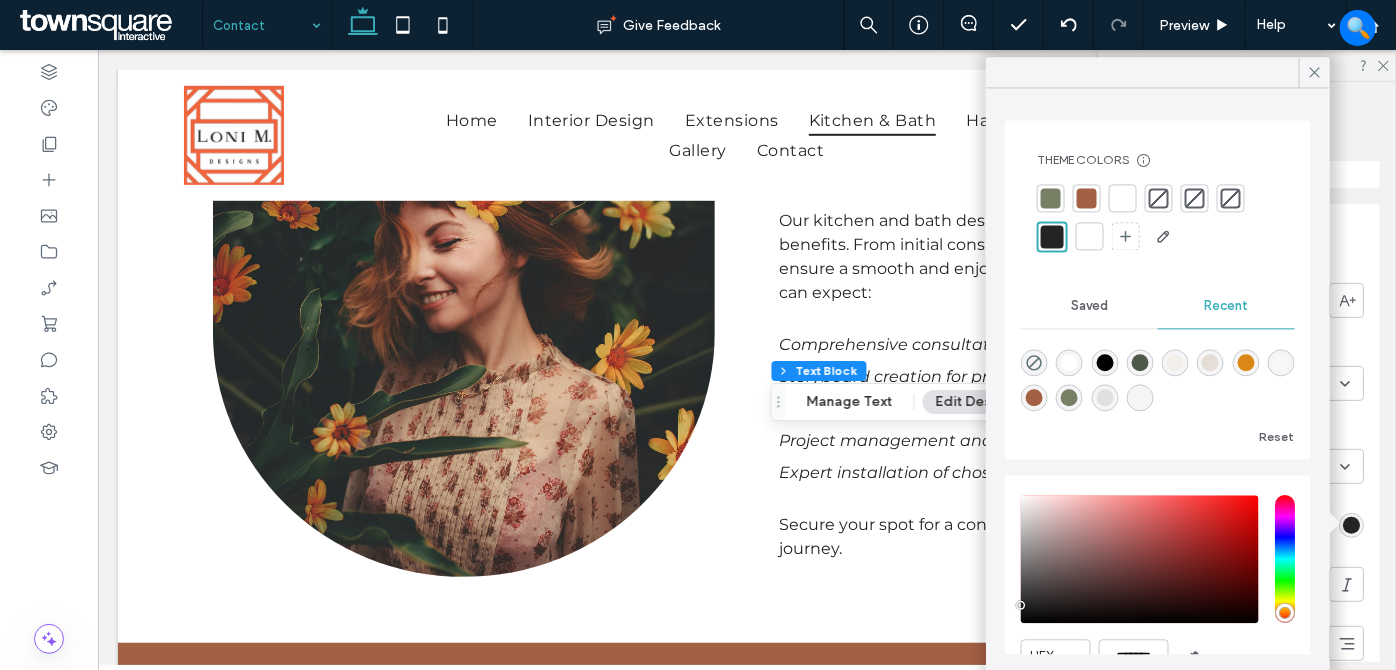 click at bounding box center [1123, 198] 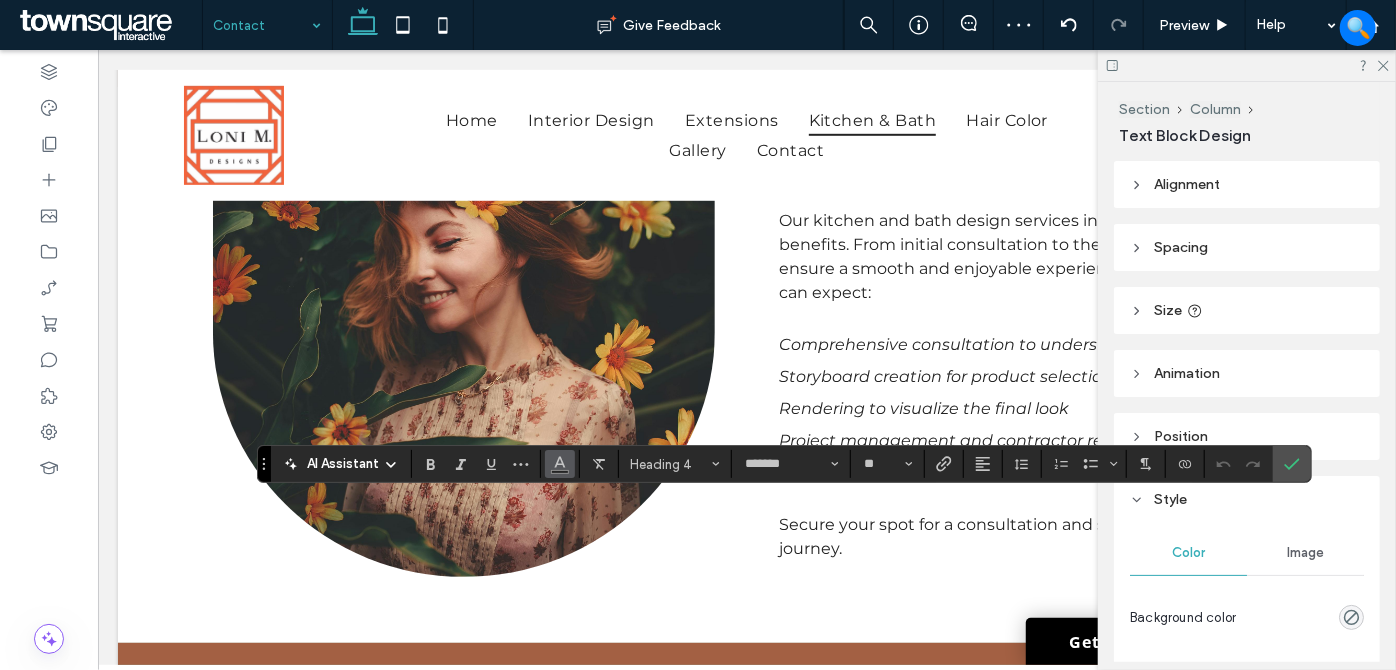 click 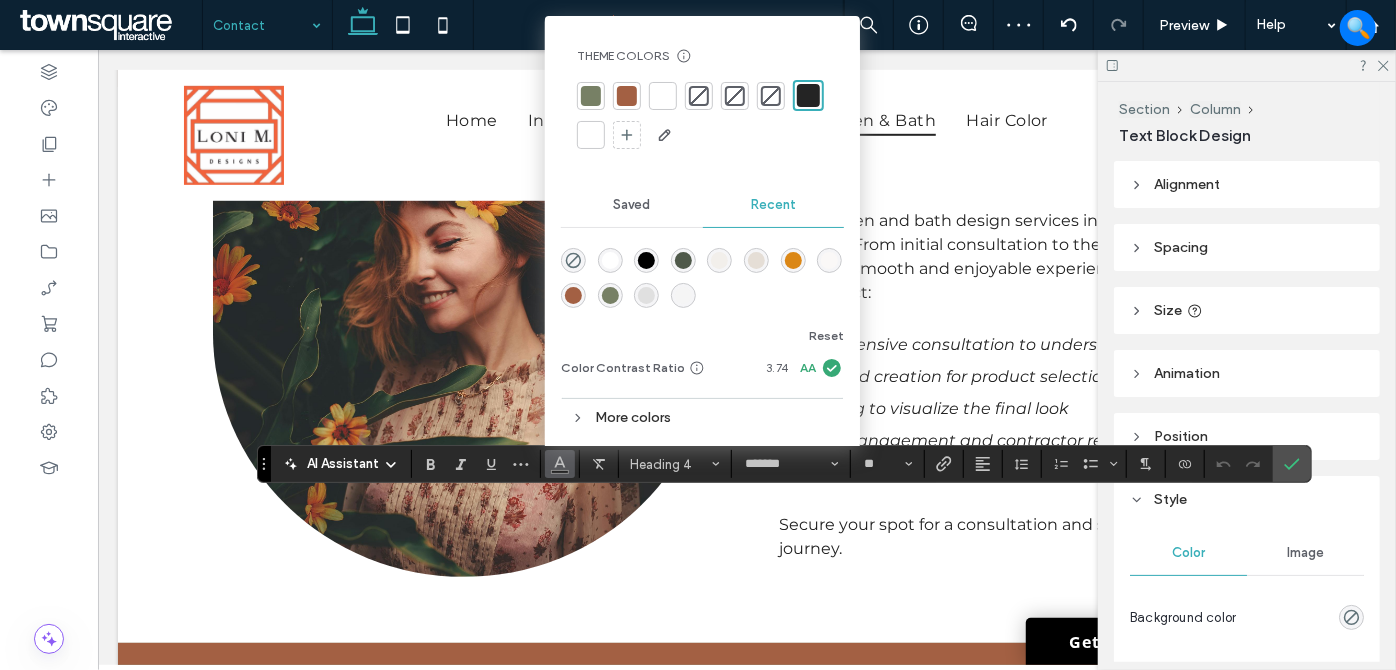 click at bounding box center [663, 96] 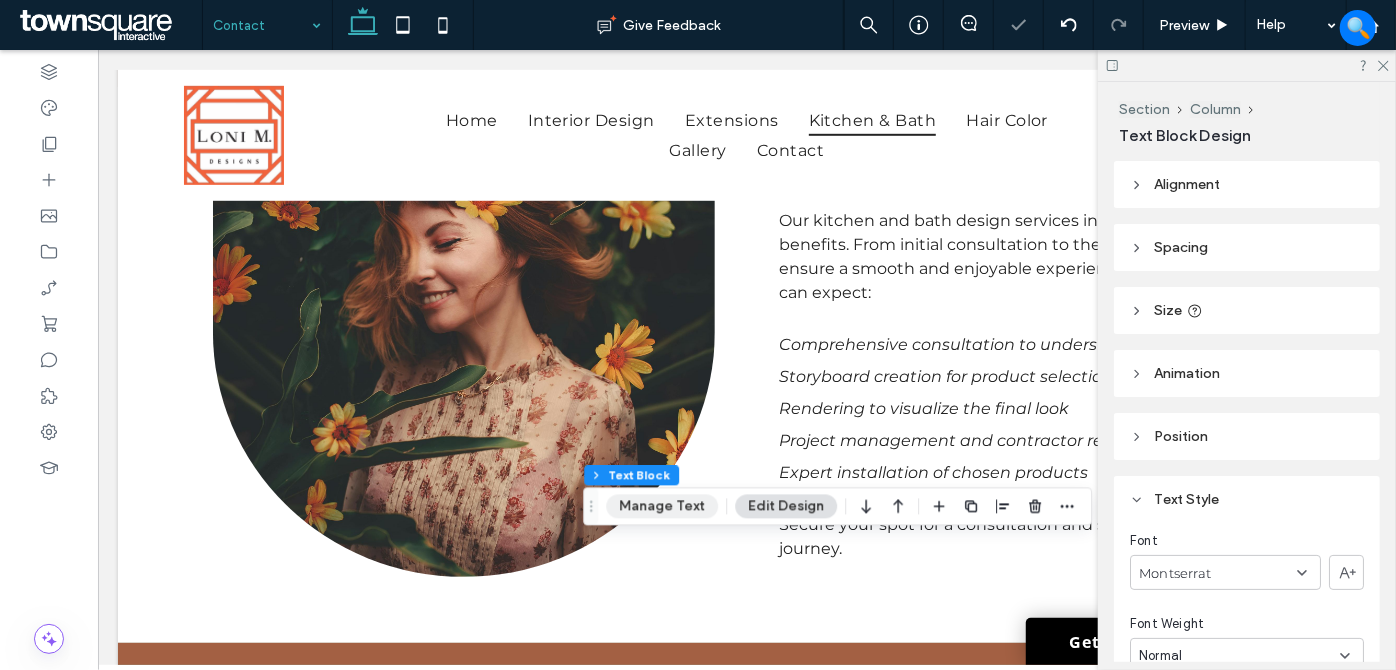 click on "Manage Text" at bounding box center [662, 506] 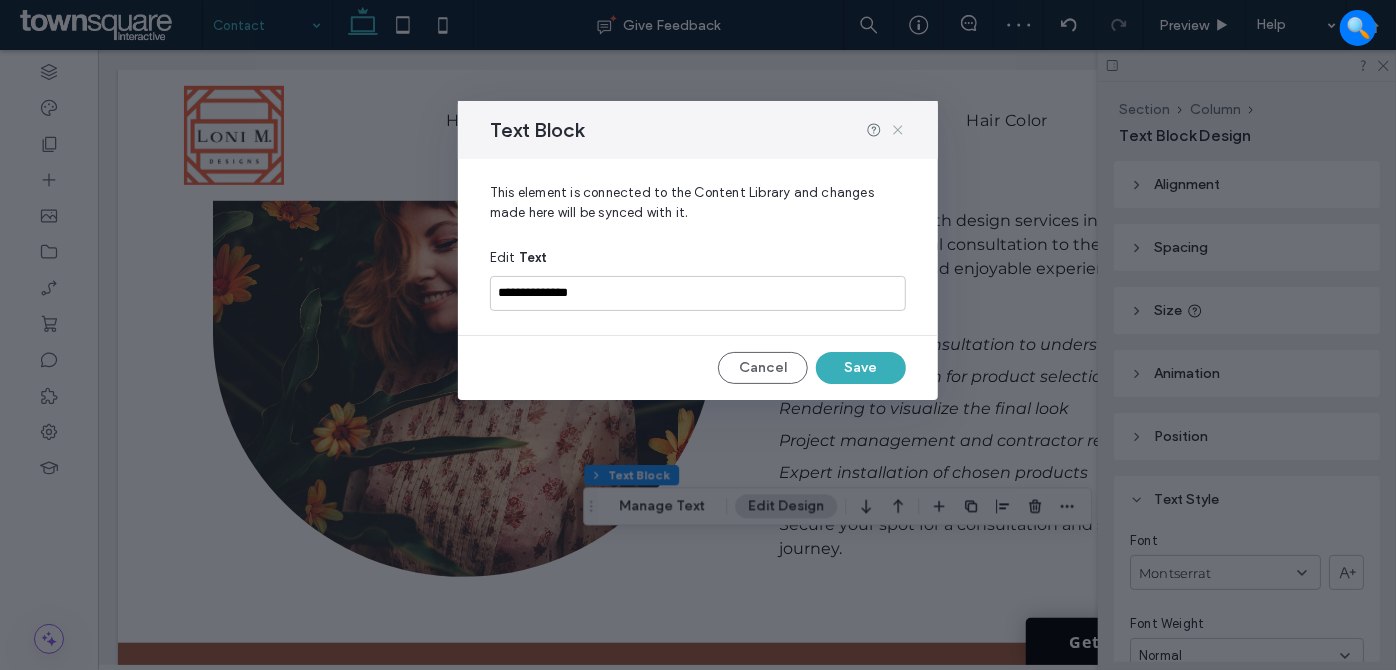 click 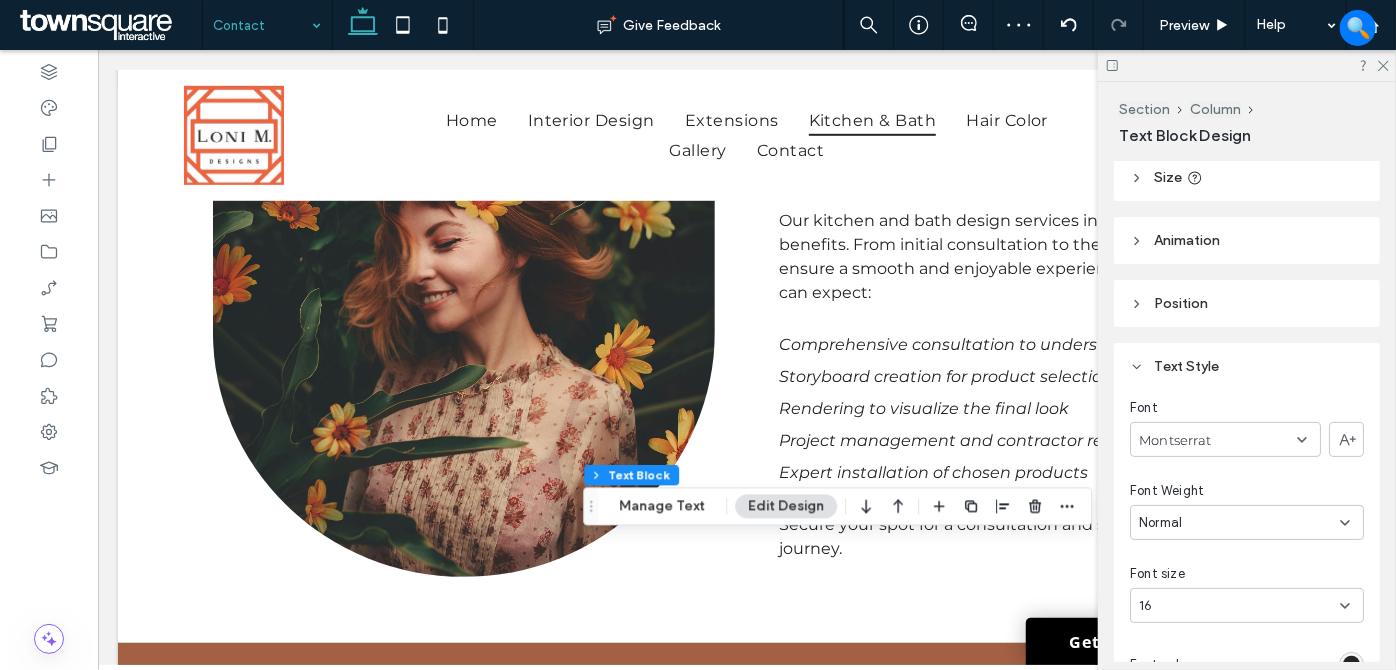 scroll, scrollTop: 272, scrollLeft: 0, axis: vertical 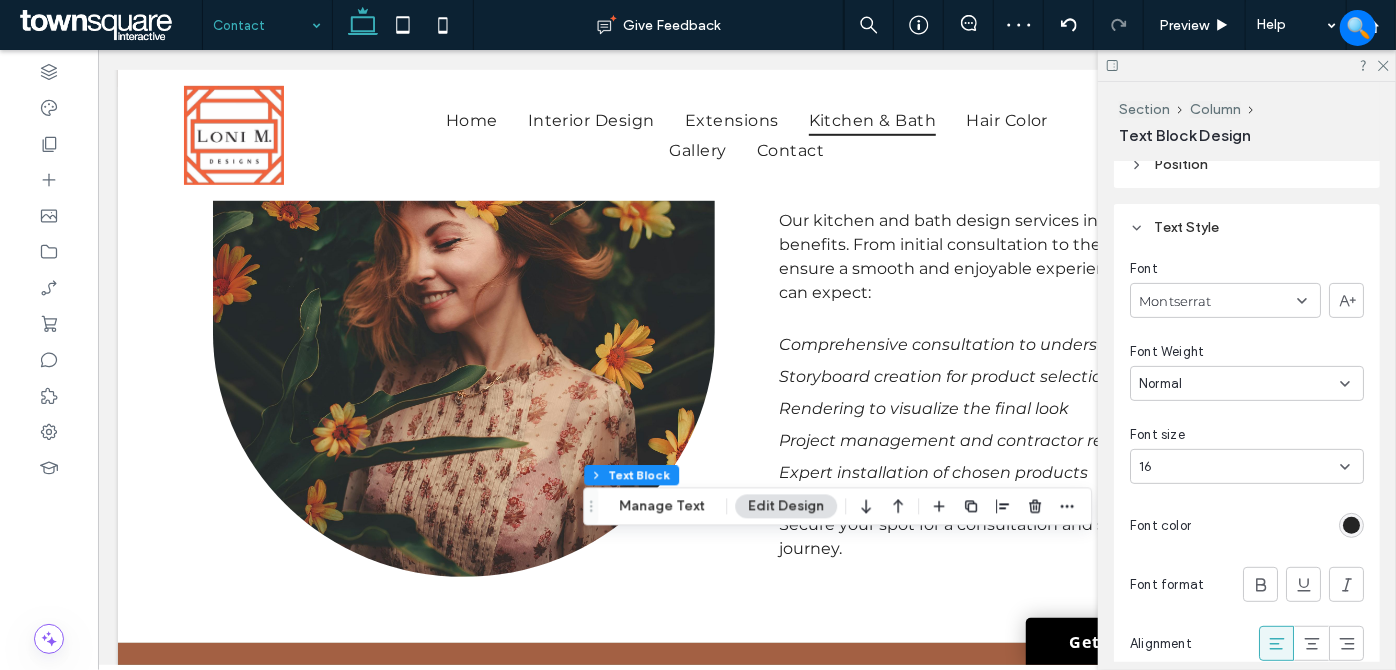 click at bounding box center (1351, 525) 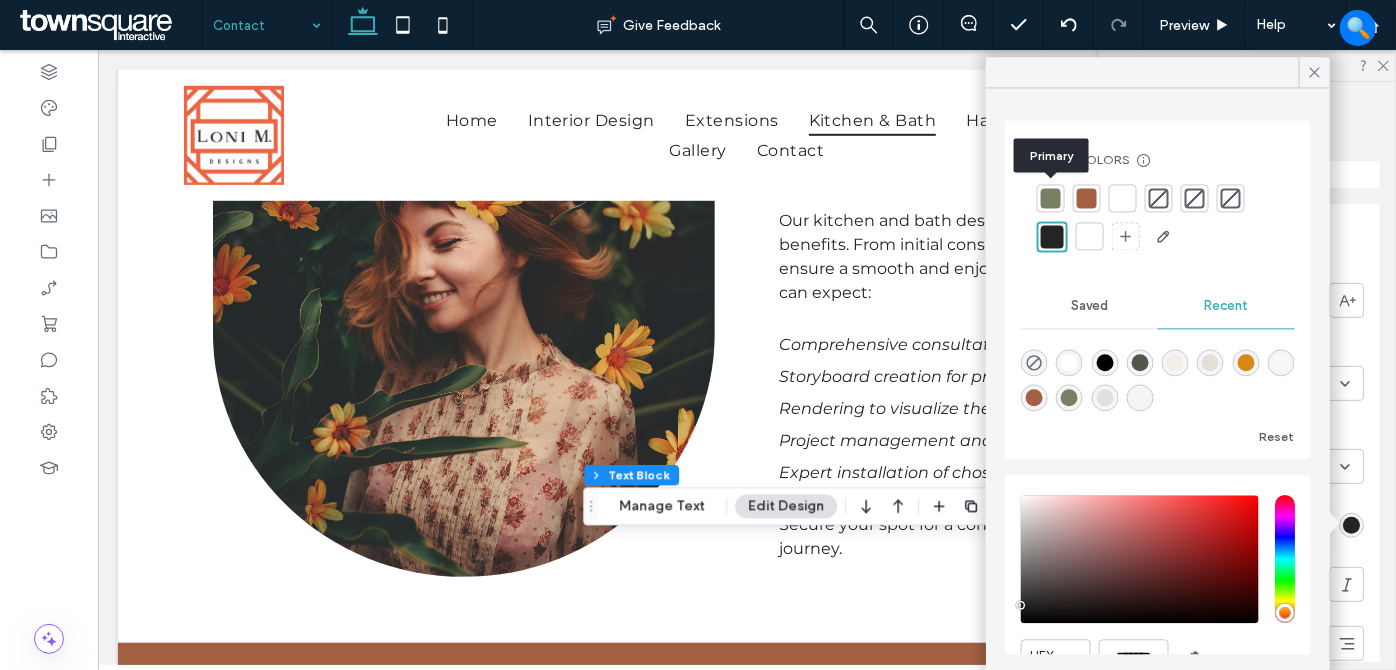 click at bounding box center [1051, 198] 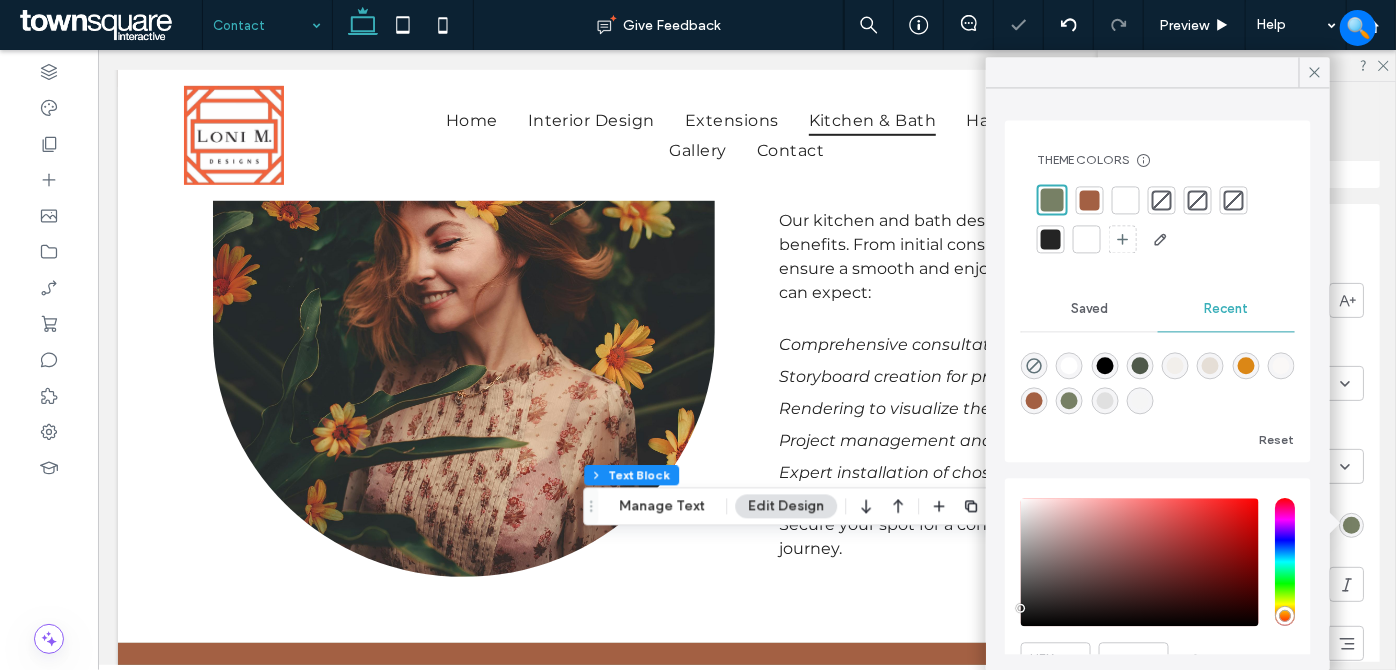 click at bounding box center (1126, 200) 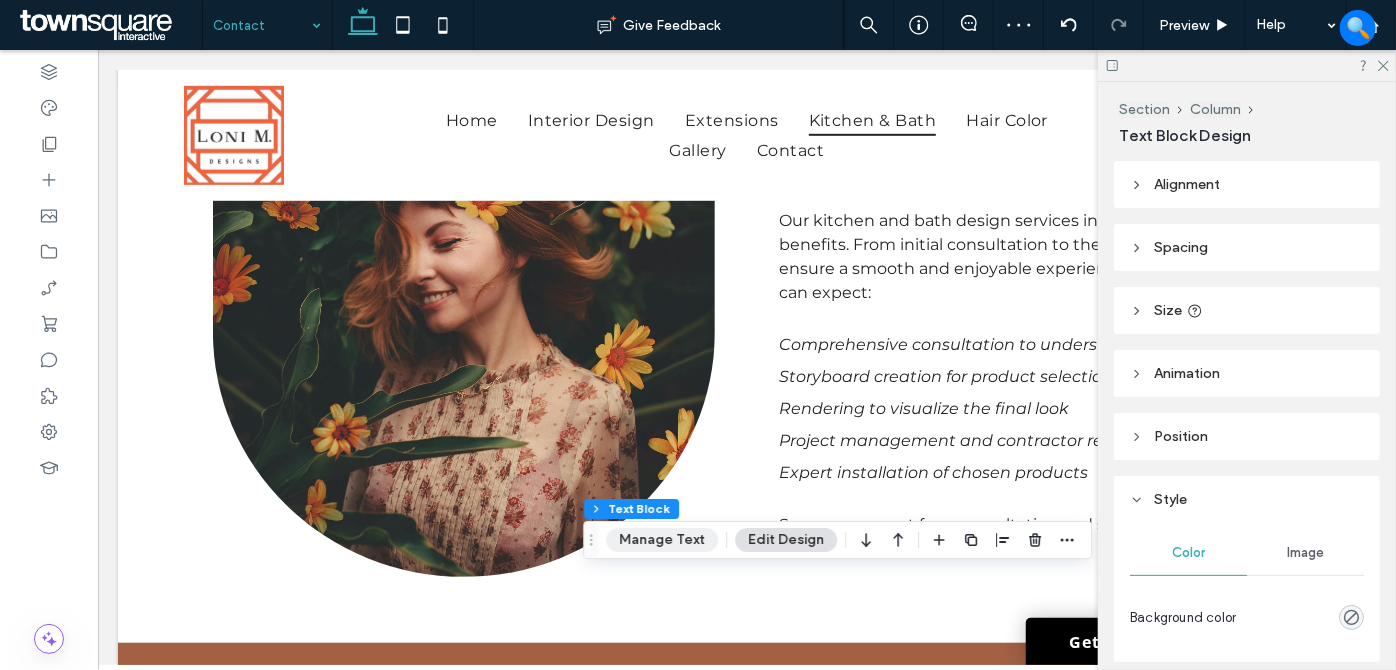 click on "Manage Text" at bounding box center [662, 540] 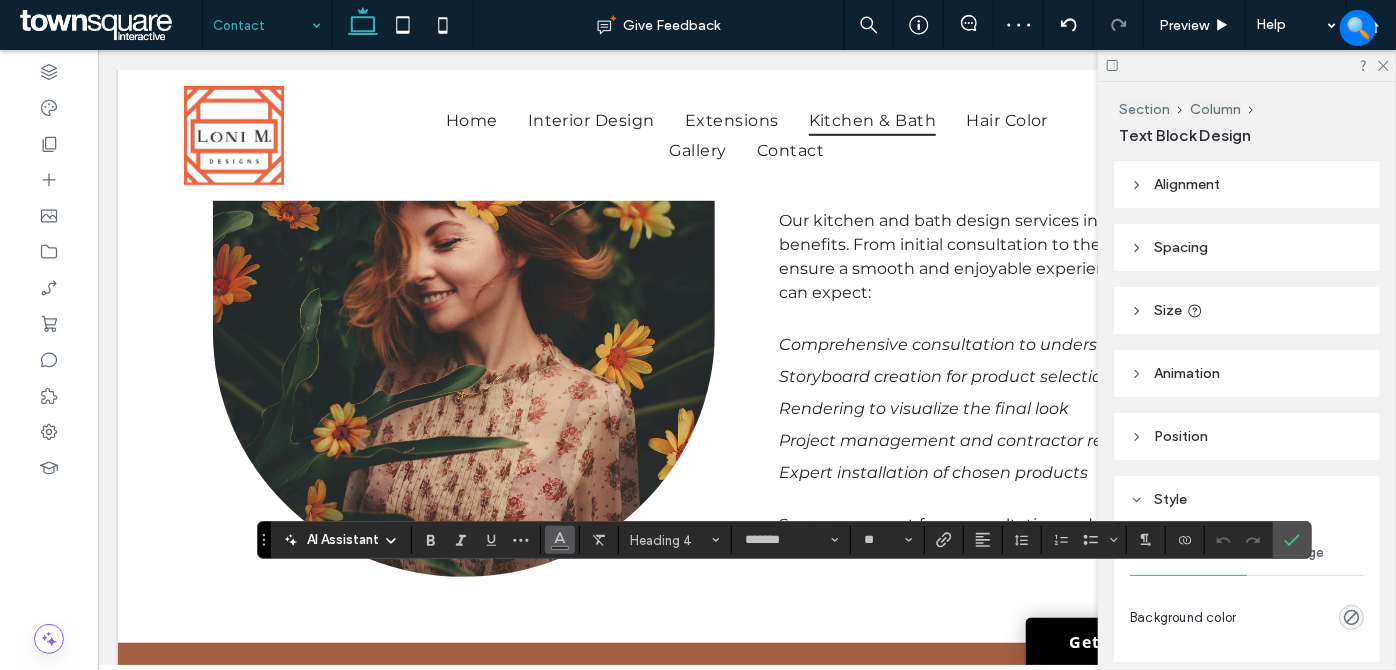drag, startPoint x: 562, startPoint y: 549, endPoint x: 570, endPoint y: 536, distance: 15.264338 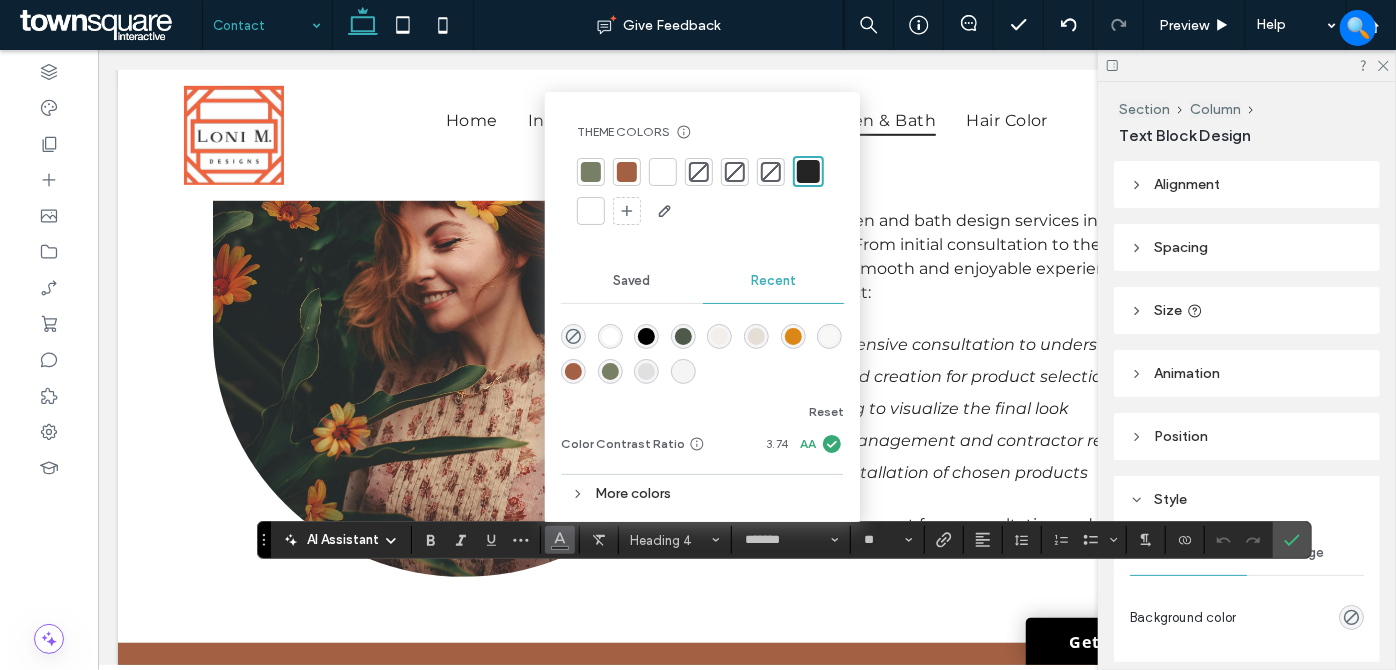 click at bounding box center (663, 172) 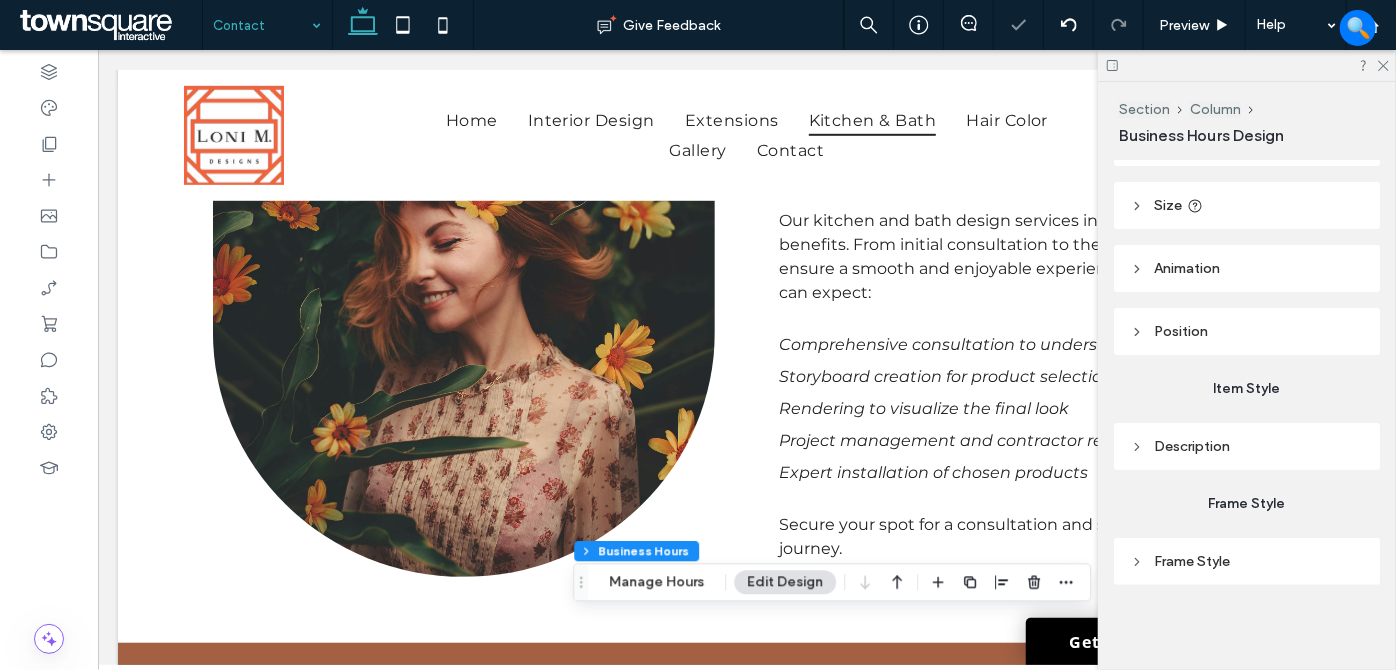 scroll, scrollTop: 106, scrollLeft: 0, axis: vertical 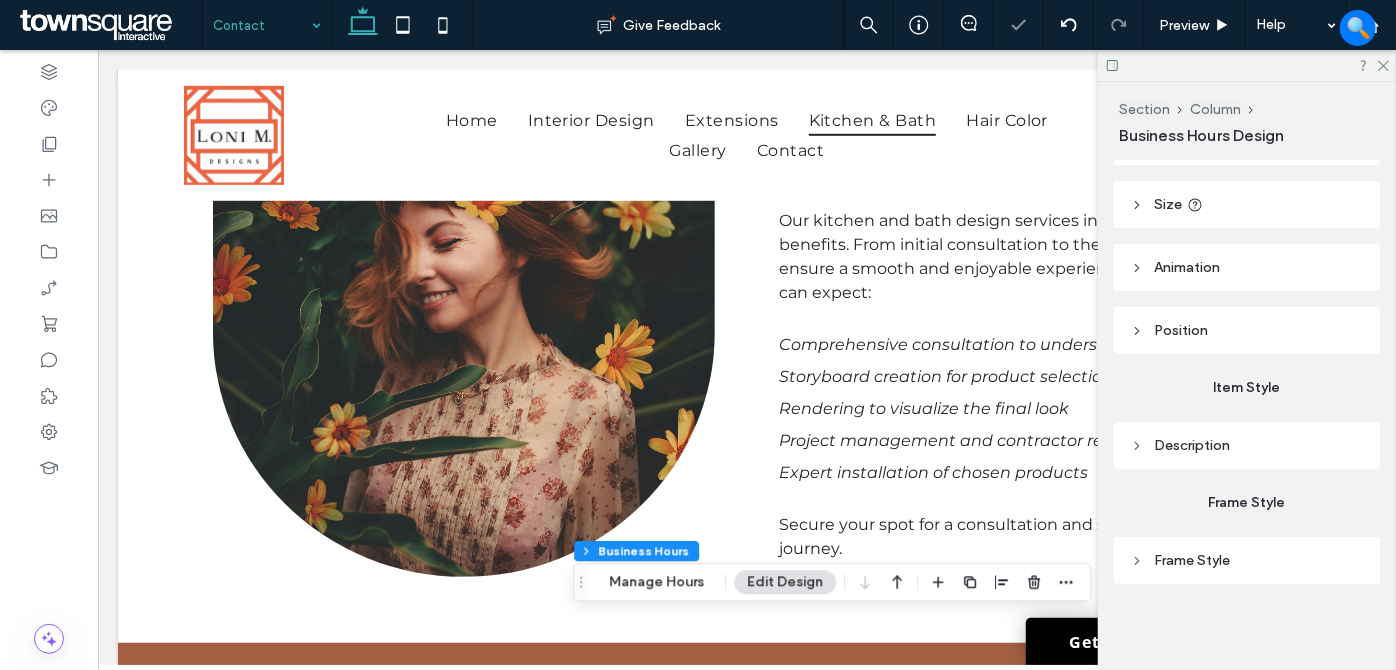 drag, startPoint x: 1237, startPoint y: 432, endPoint x: 1272, endPoint y: 462, distance: 46.09772 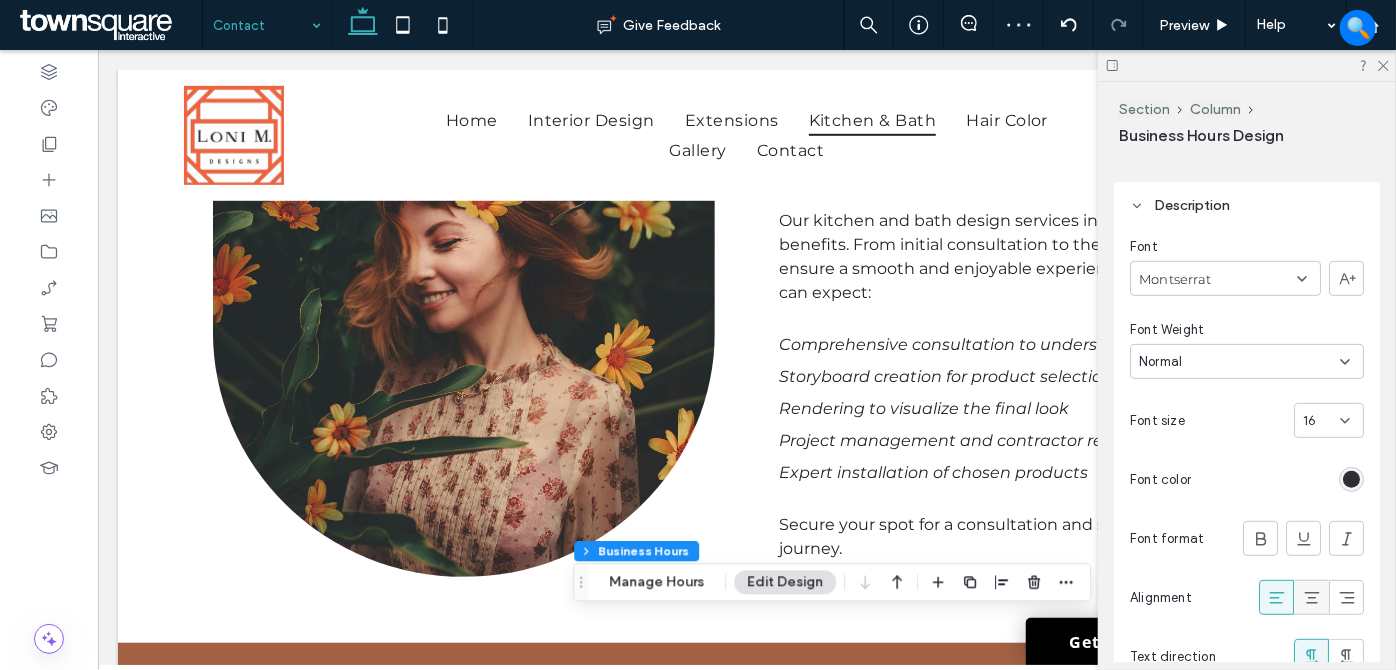 scroll, scrollTop: 466, scrollLeft: 0, axis: vertical 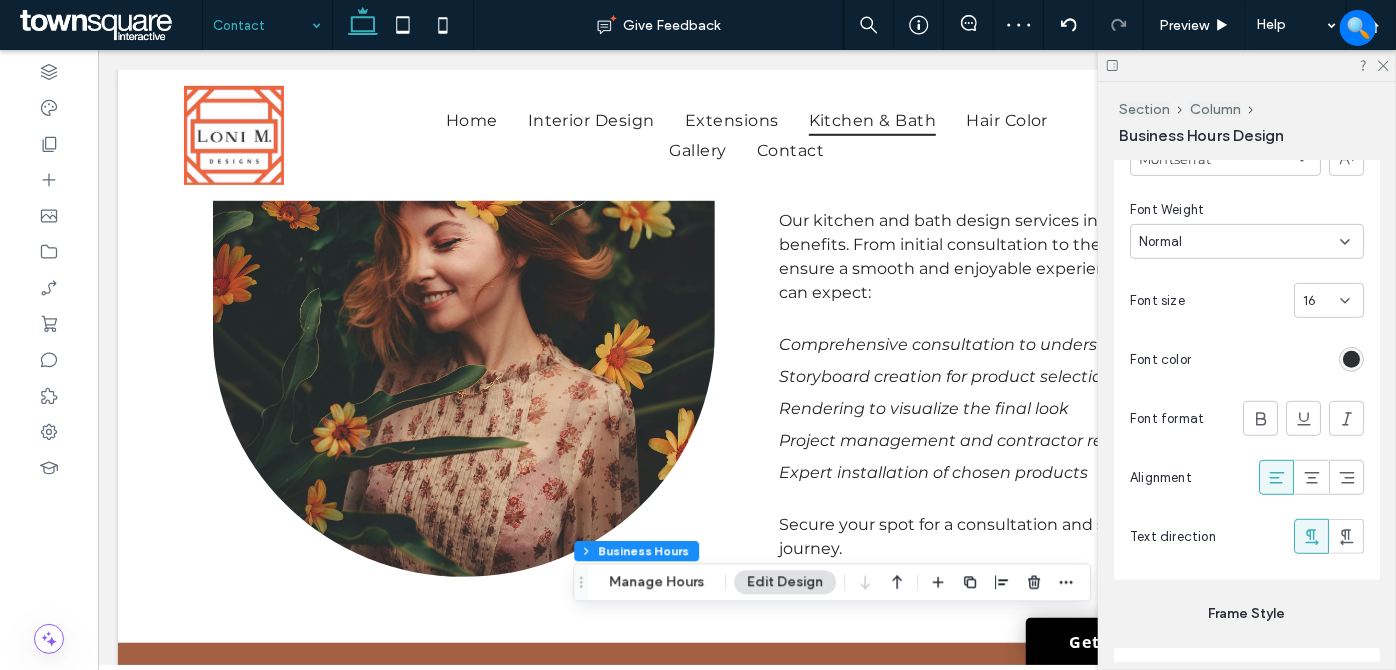 click at bounding box center [1351, 359] 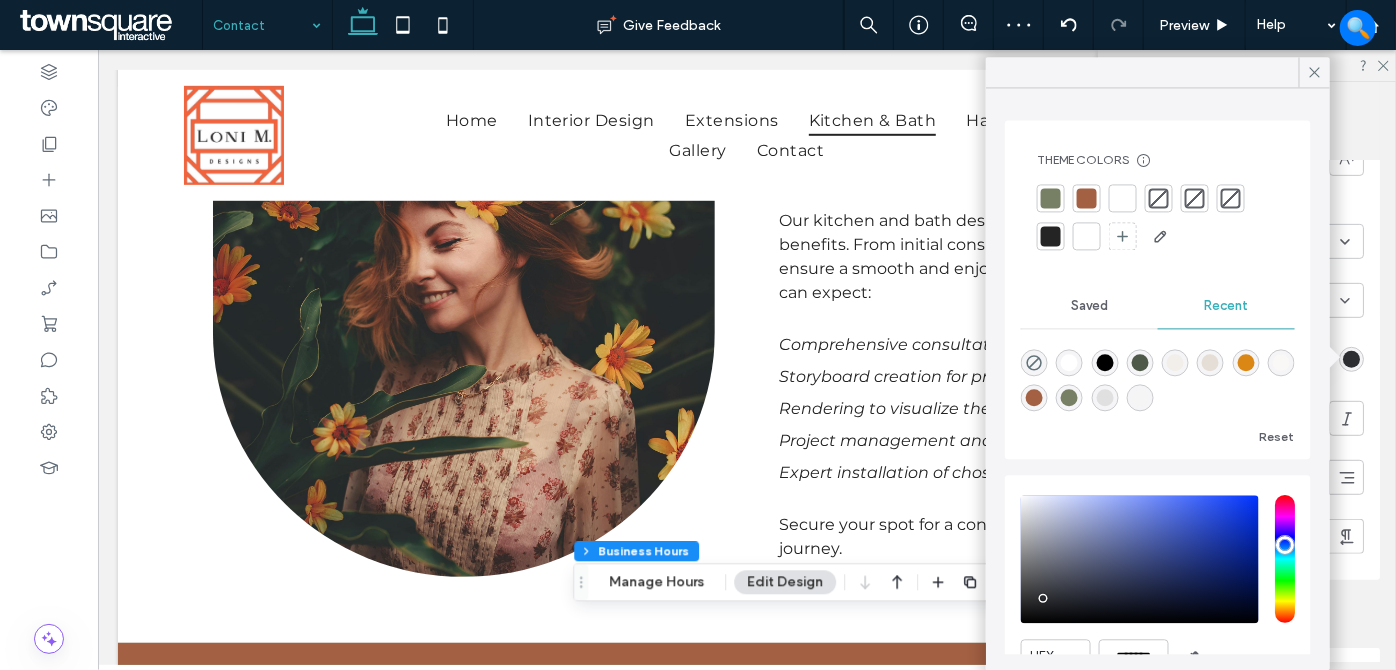 click at bounding box center [1123, 198] 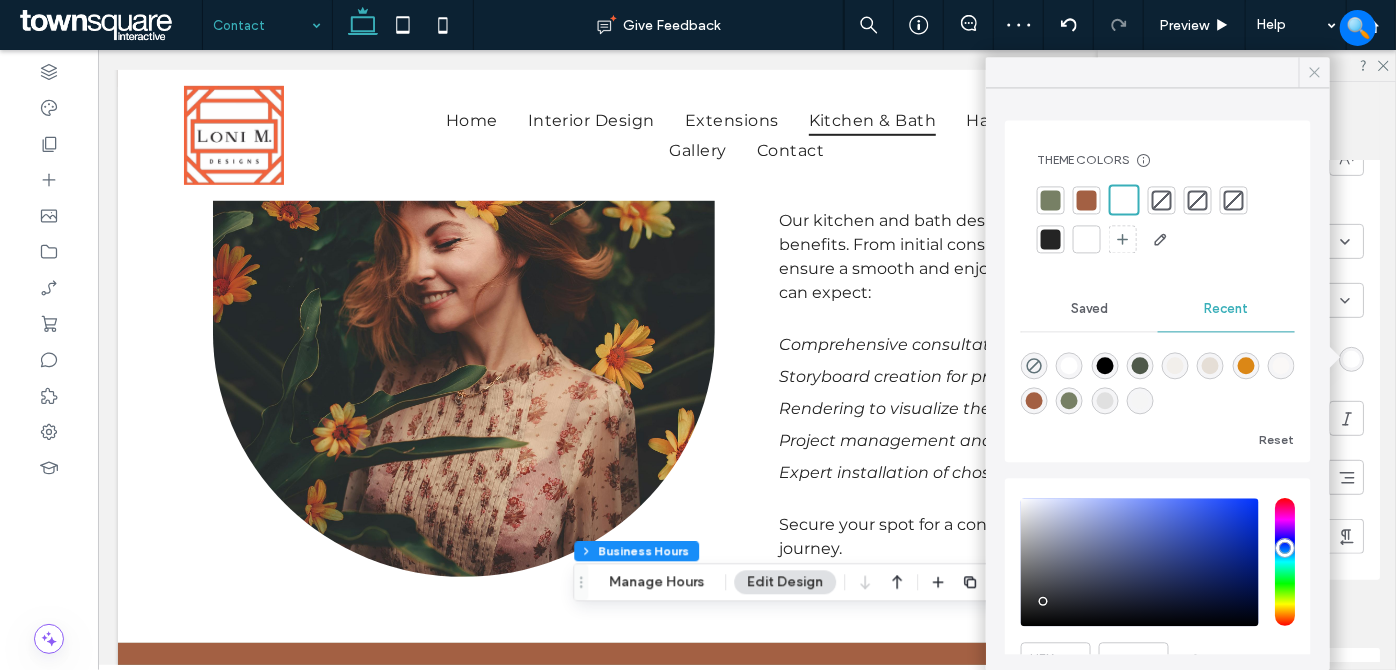 click 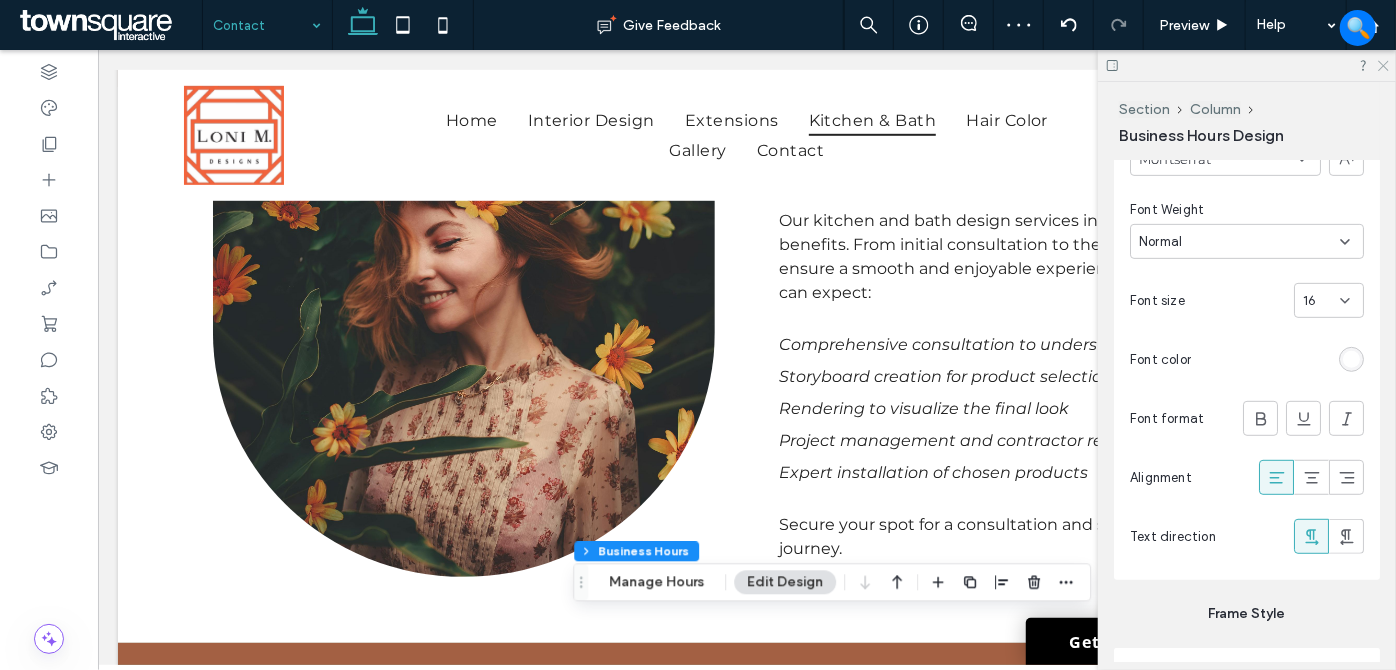 click 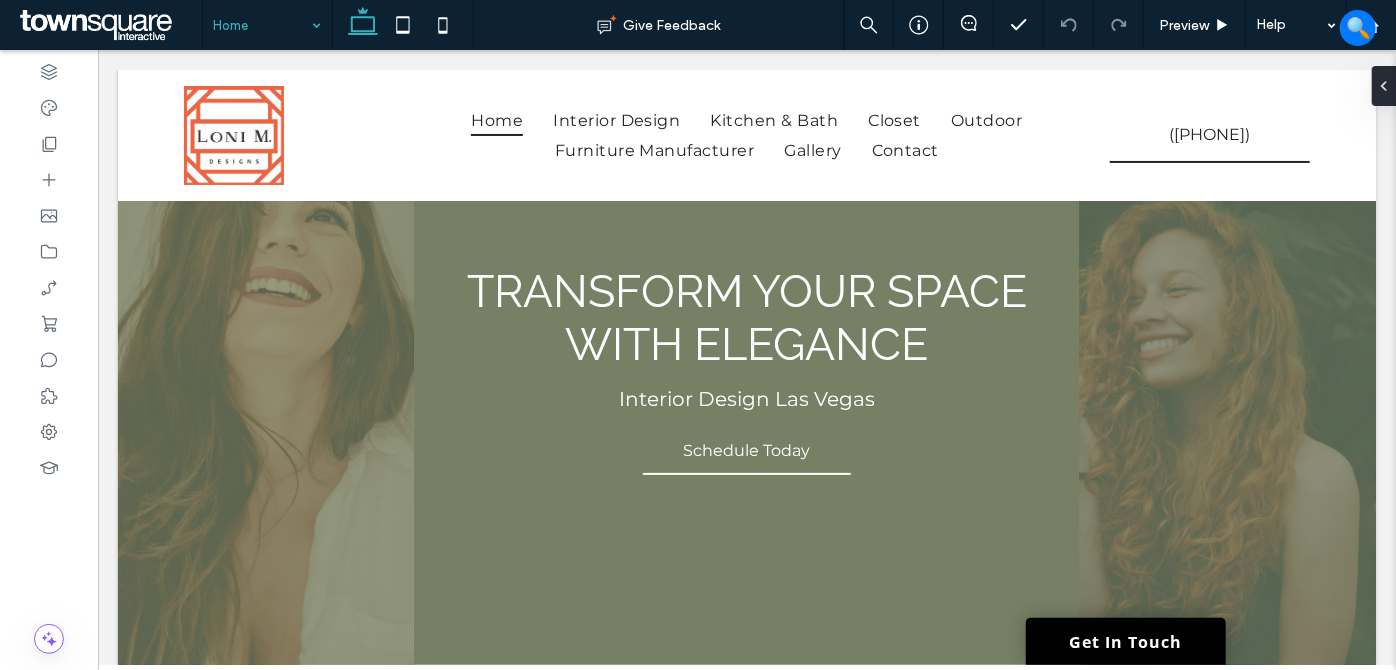 scroll, scrollTop: 2743, scrollLeft: 0, axis: vertical 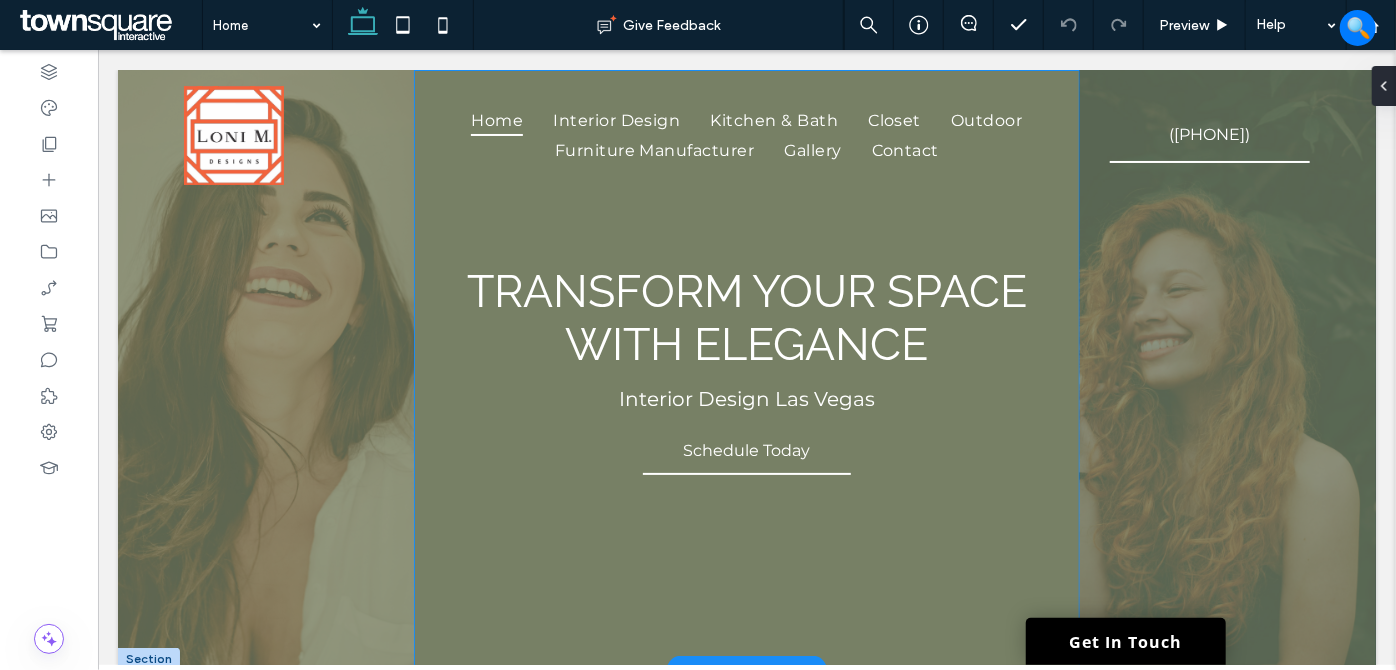 click on "Transform Your Space with Elegance
Interior Design Las Vegas
Schedule Today" at bounding box center (746, 369) 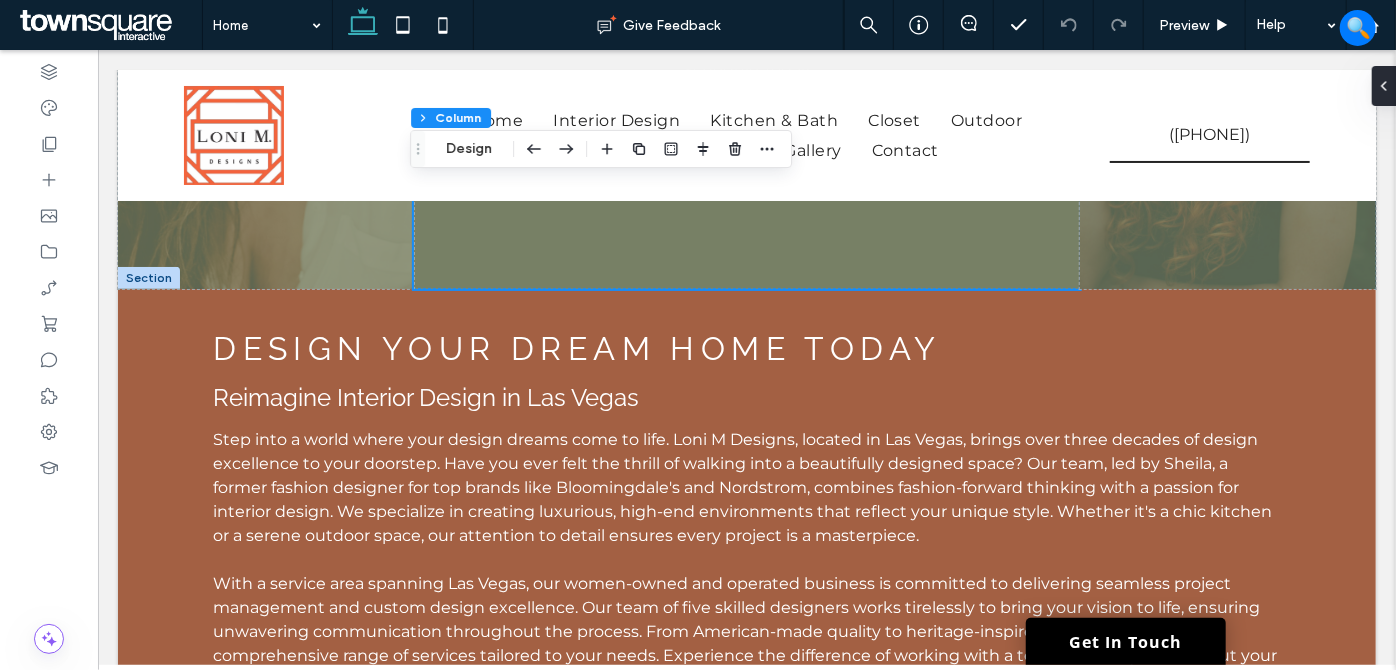 scroll, scrollTop: 379, scrollLeft: 0, axis: vertical 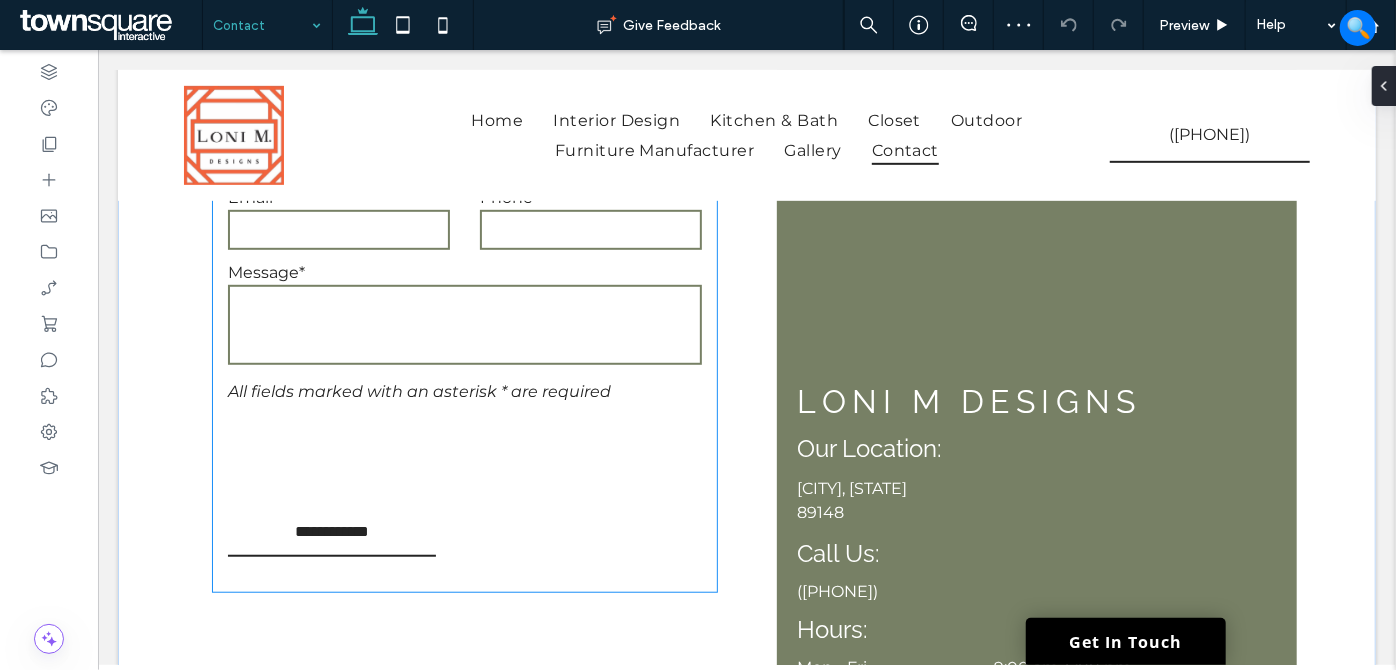 click on "**********" at bounding box center [464, 339] 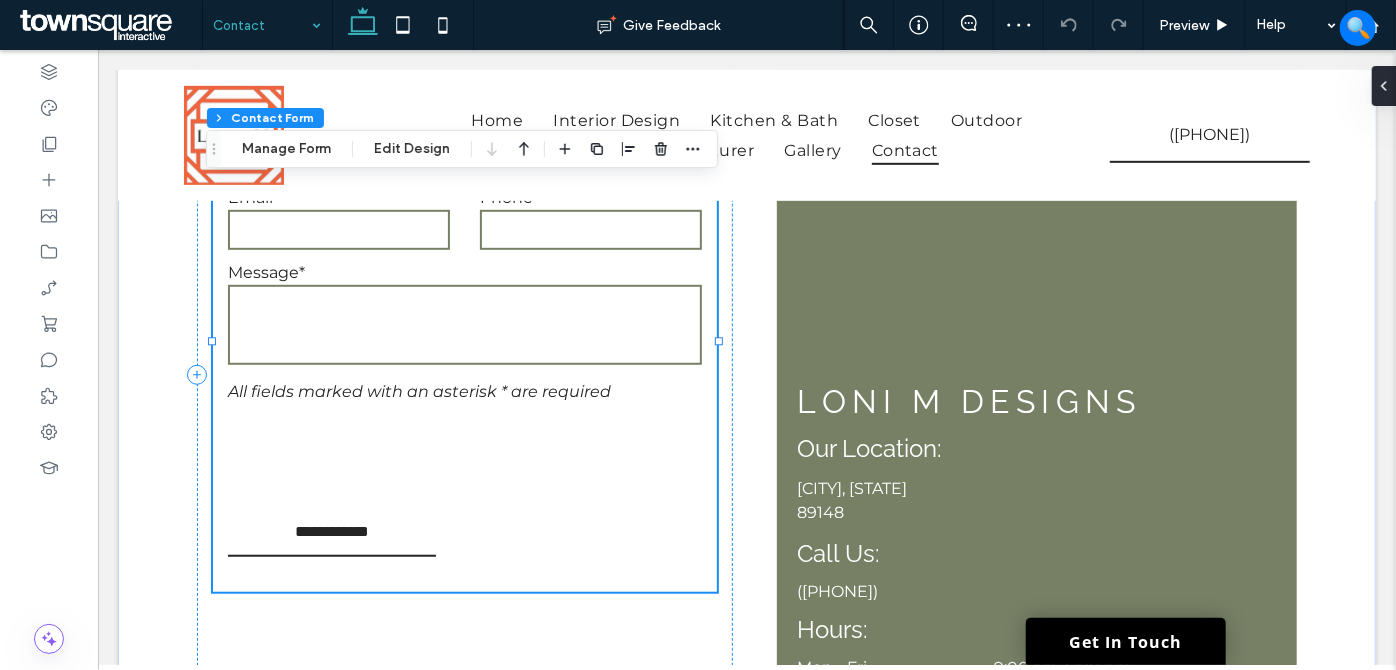 type on "*" 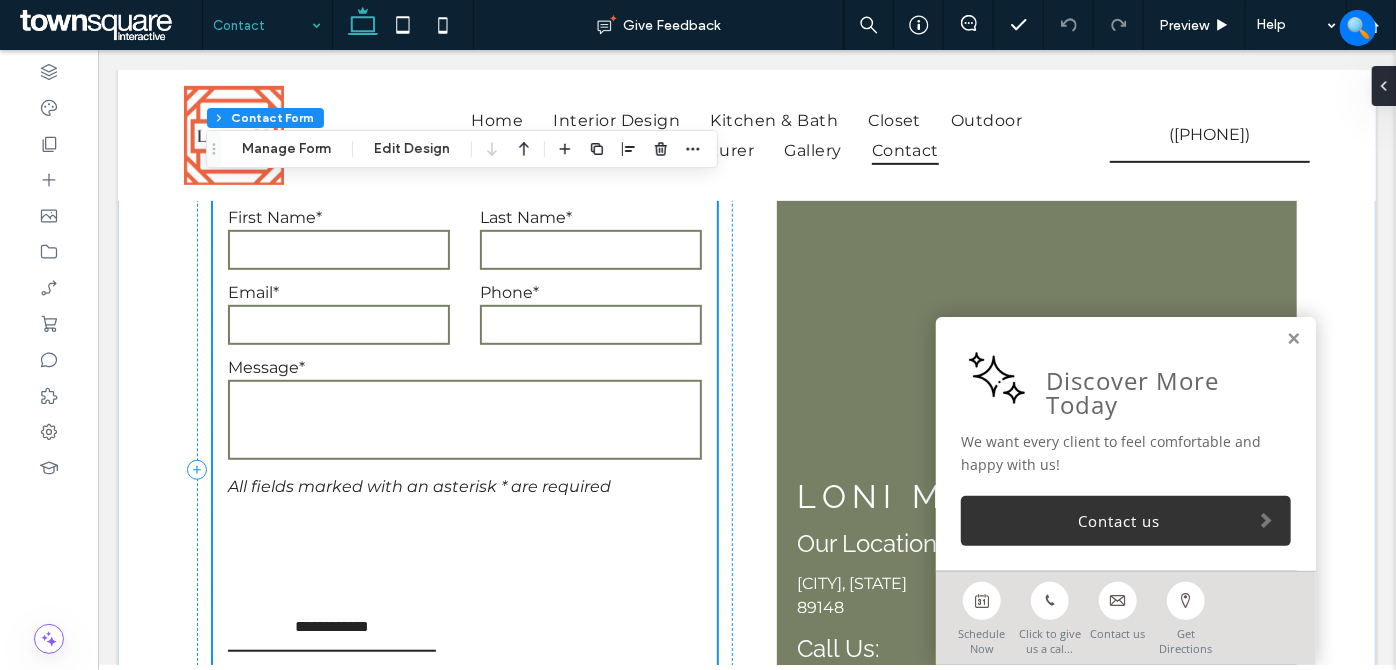scroll, scrollTop: 363, scrollLeft: 0, axis: vertical 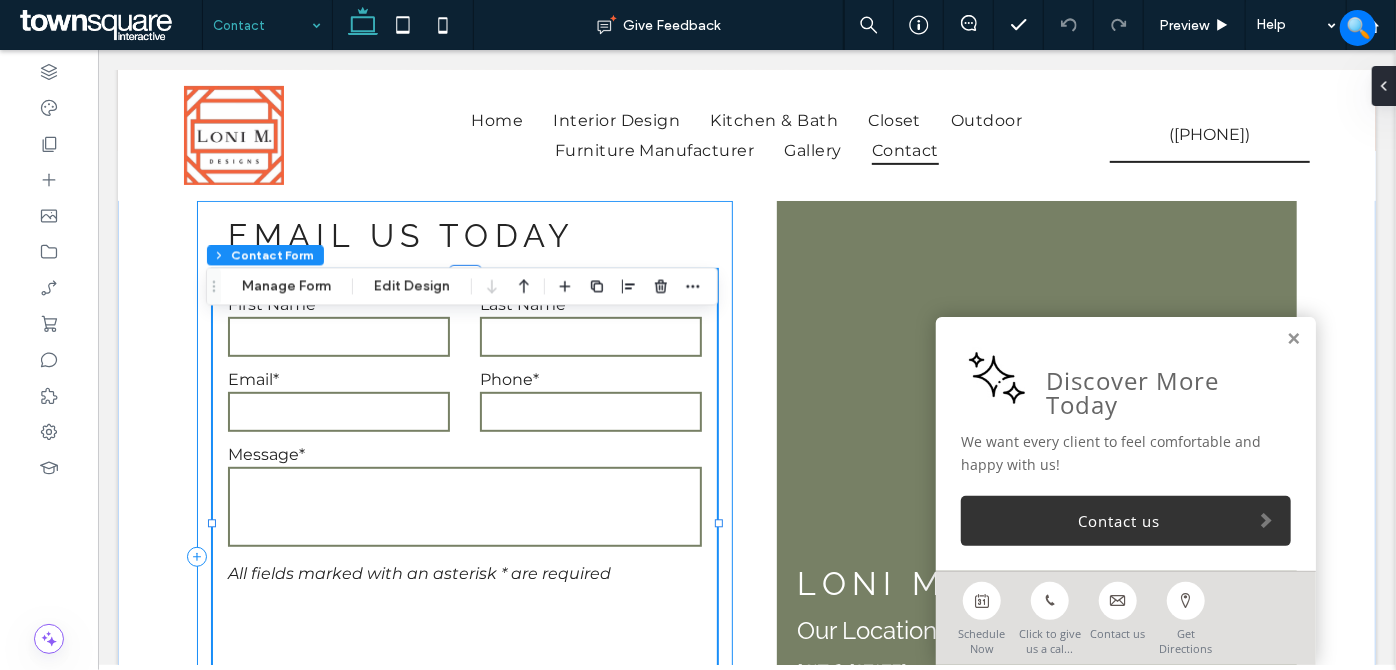 click on "**********" at bounding box center [464, 556] 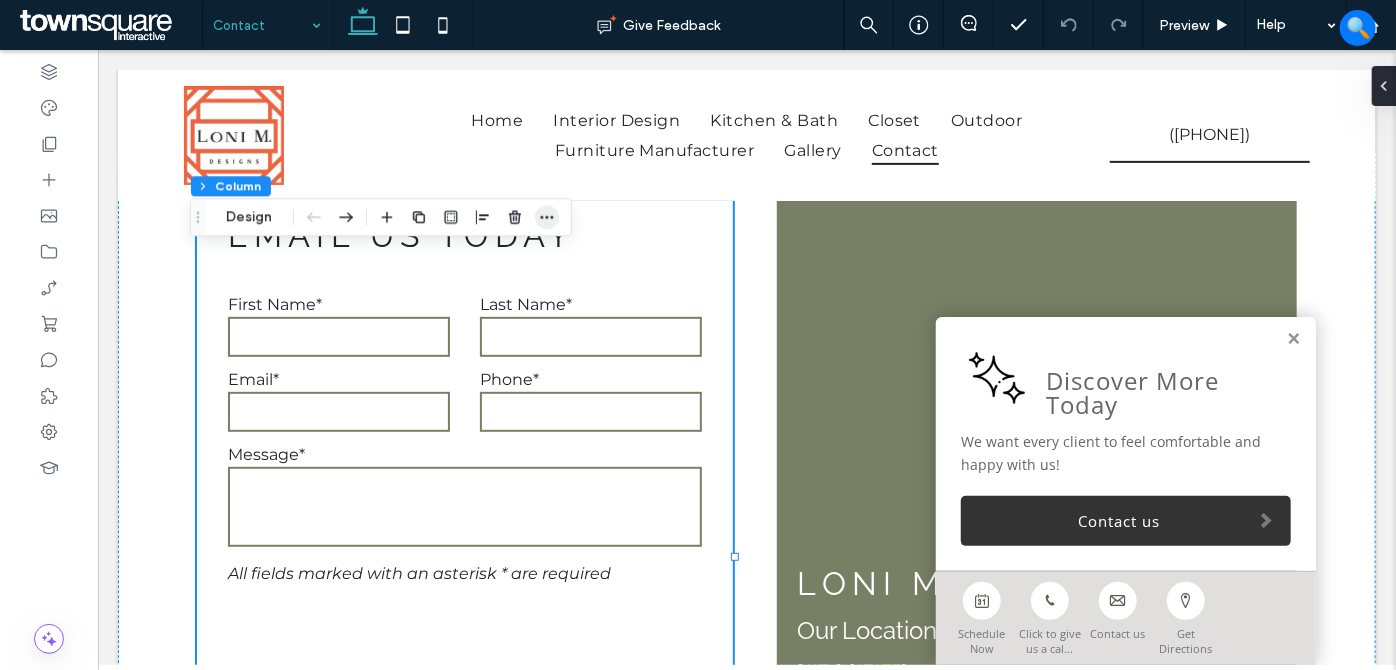 click at bounding box center [547, 217] 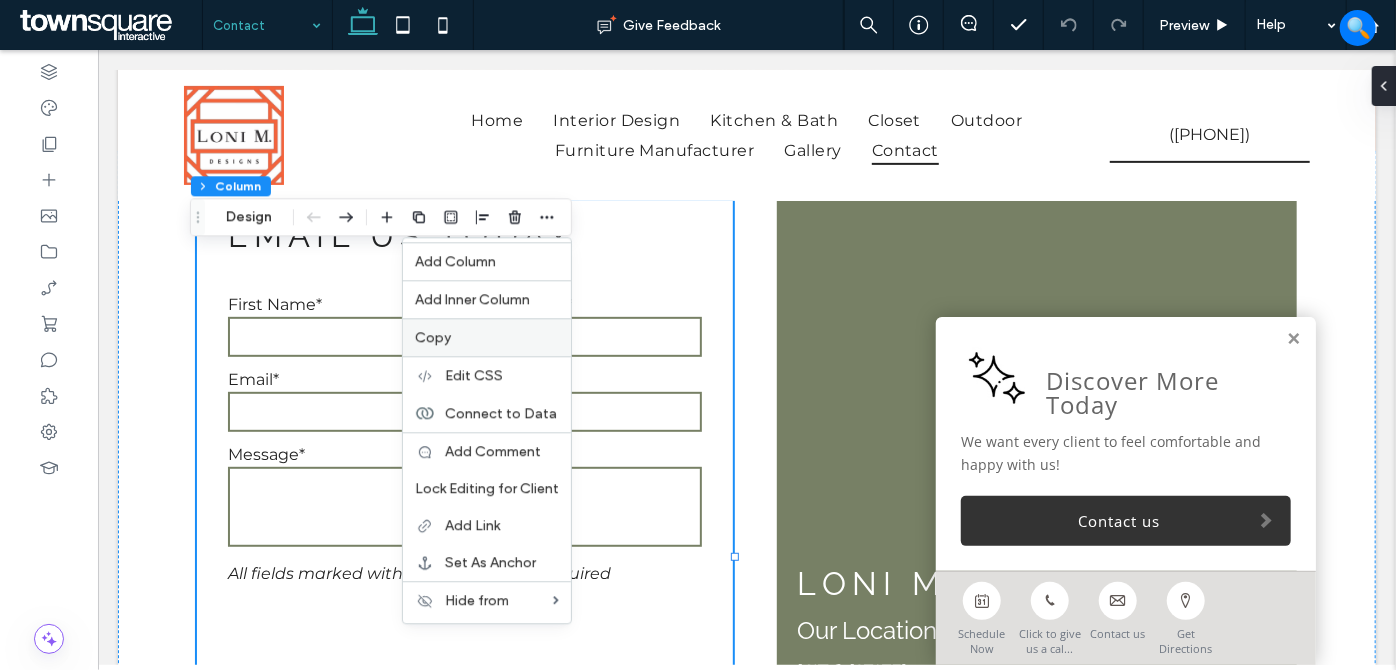 click on "Copy" at bounding box center (487, 337) 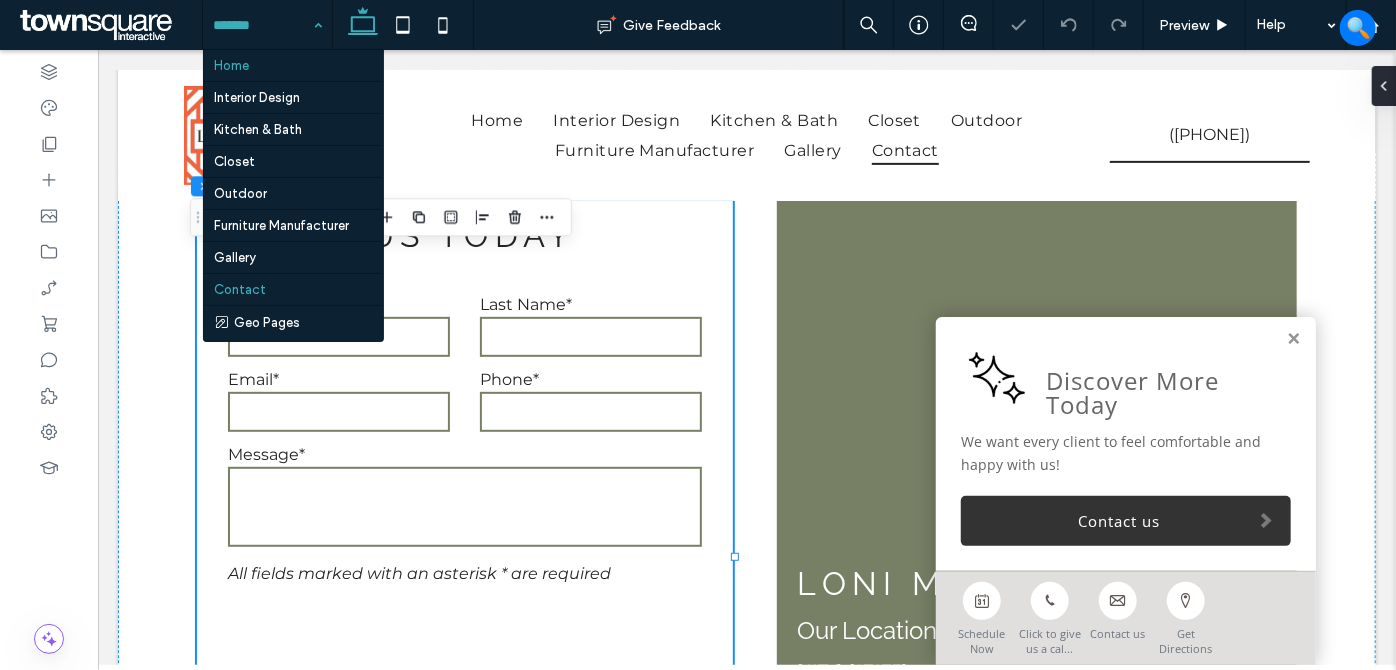drag, startPoint x: 272, startPoint y: 66, endPoint x: 284, endPoint y: 60, distance: 13.416408 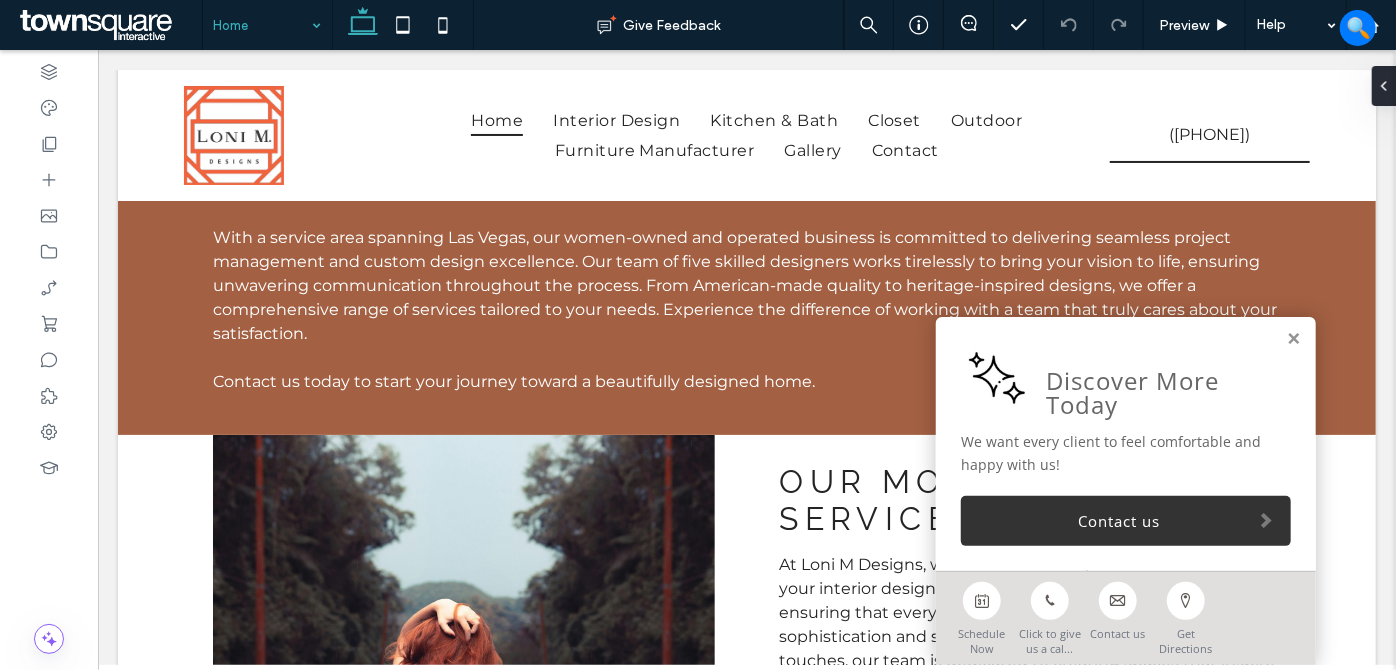 scroll, scrollTop: 1090, scrollLeft: 0, axis: vertical 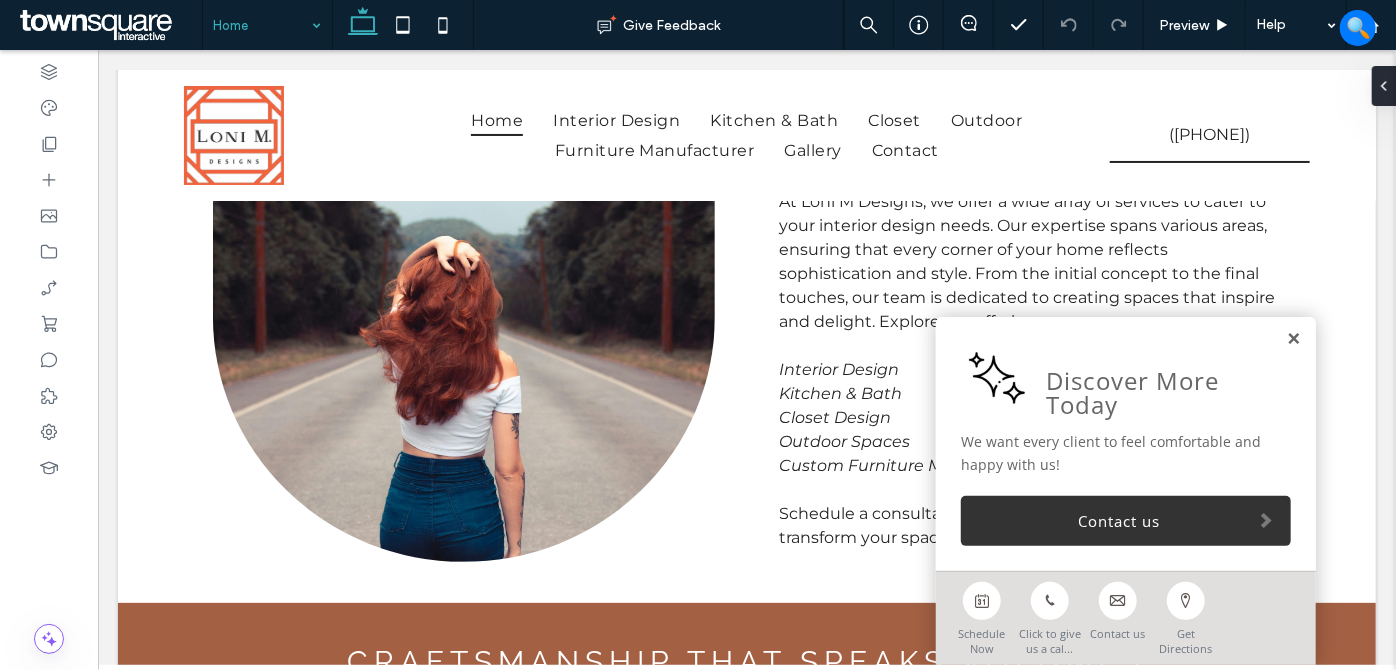 click at bounding box center [1292, 338] 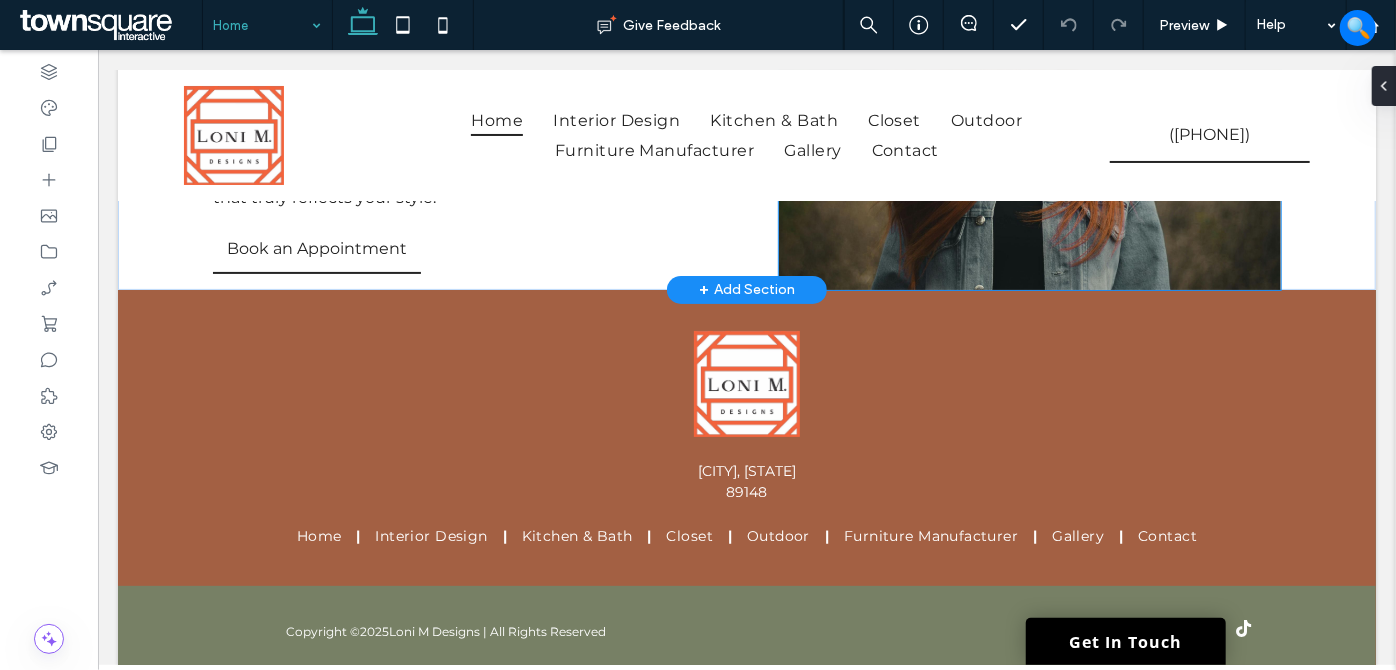 scroll, scrollTop: 3834, scrollLeft: 0, axis: vertical 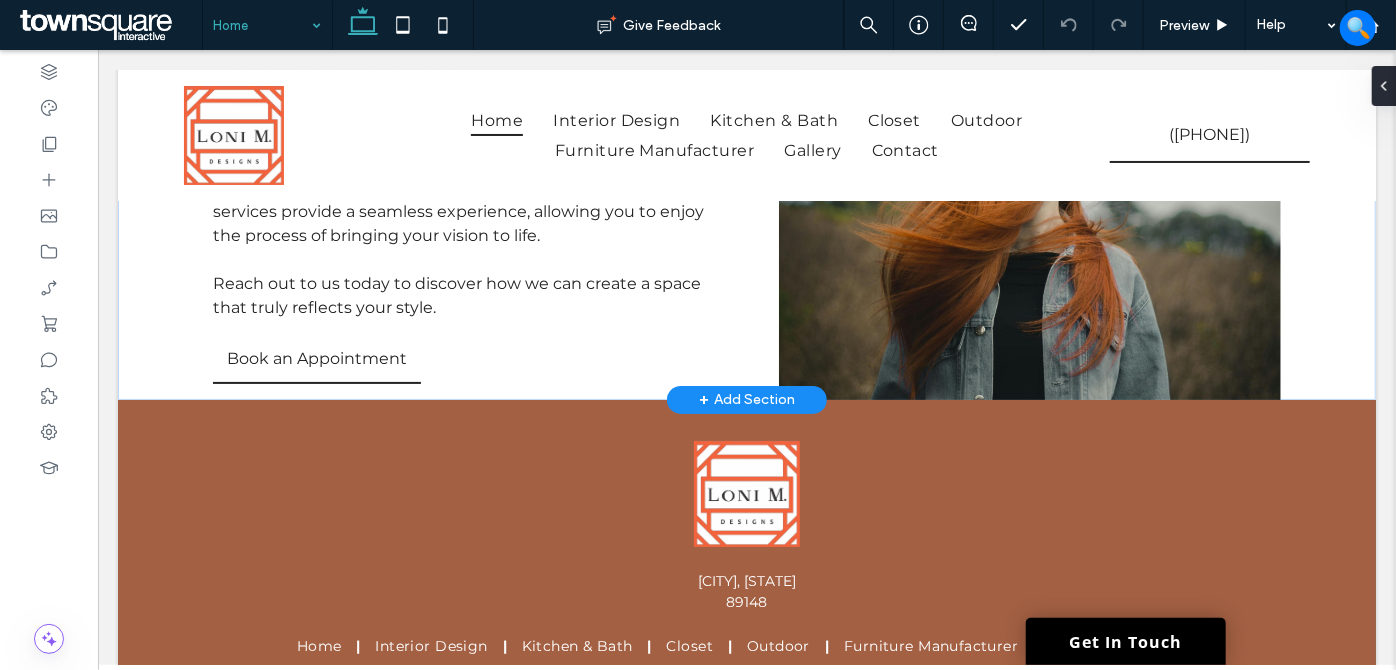 click on "+ Add Section" at bounding box center (746, 399) 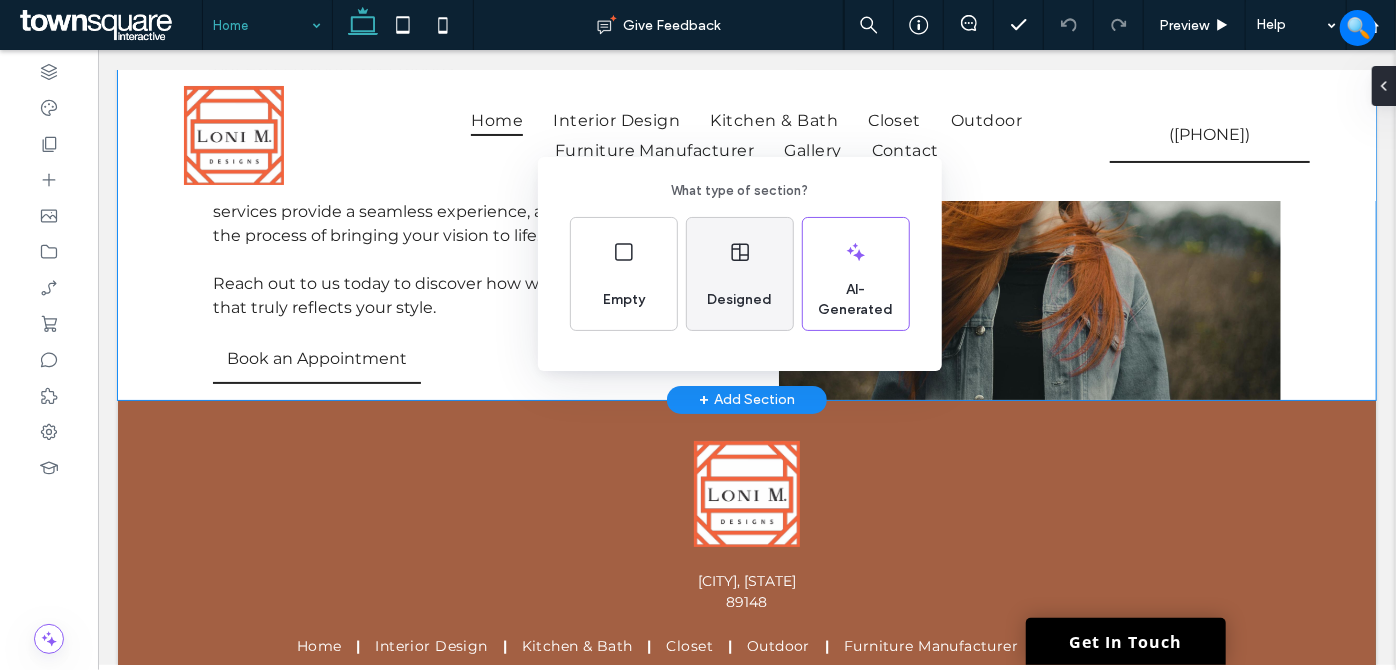 drag, startPoint x: 706, startPoint y: 289, endPoint x: 346, endPoint y: 359, distance: 366.74243 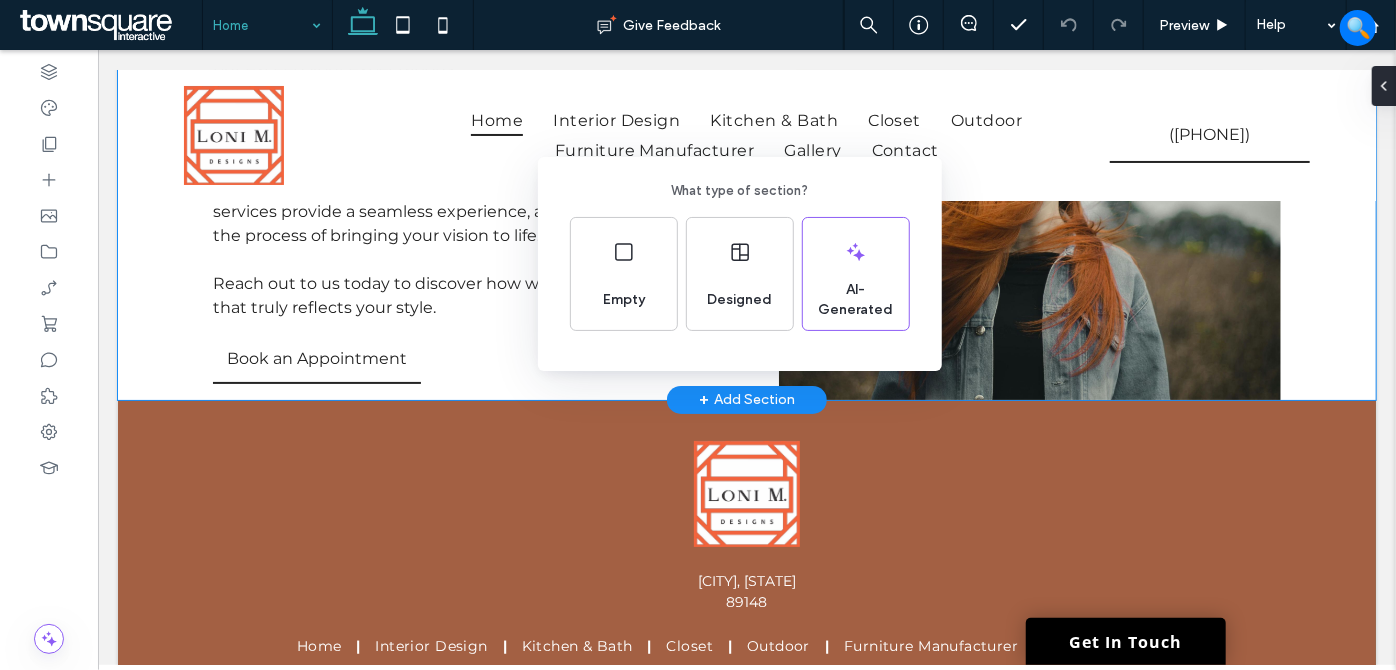 click on "Designed" at bounding box center (740, 300) 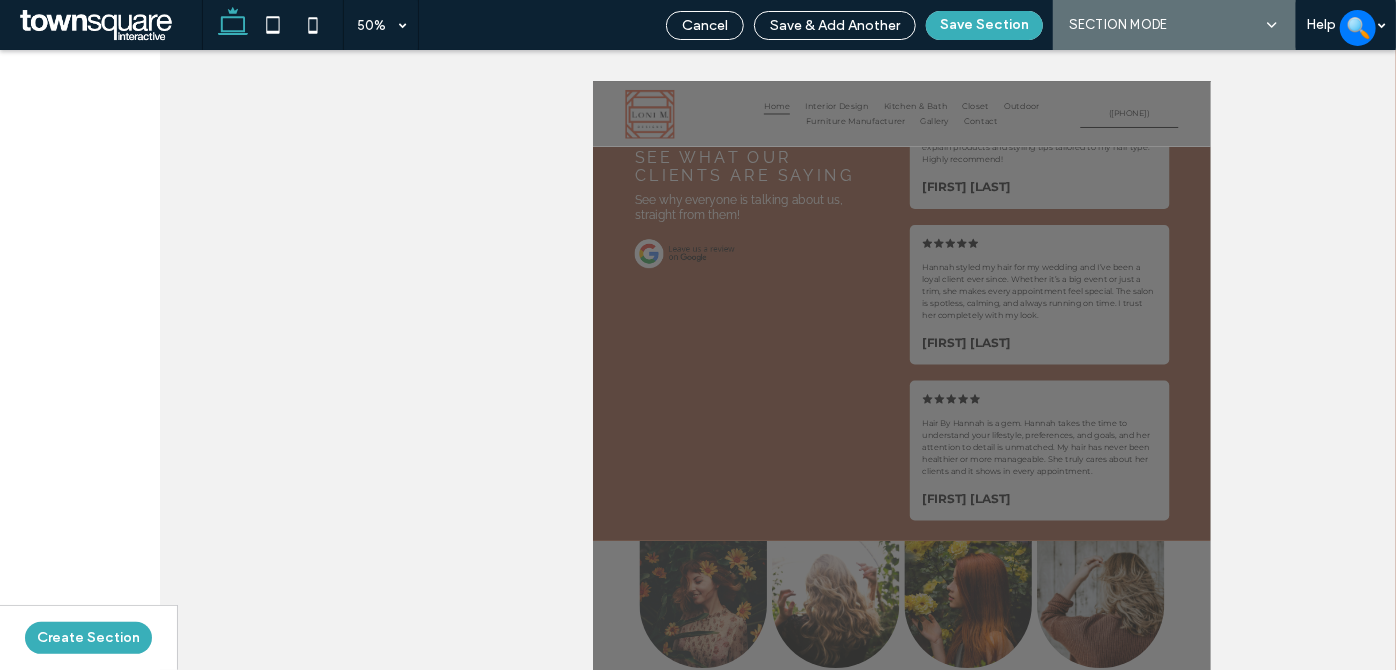 scroll, scrollTop: 2357, scrollLeft: 0, axis: vertical 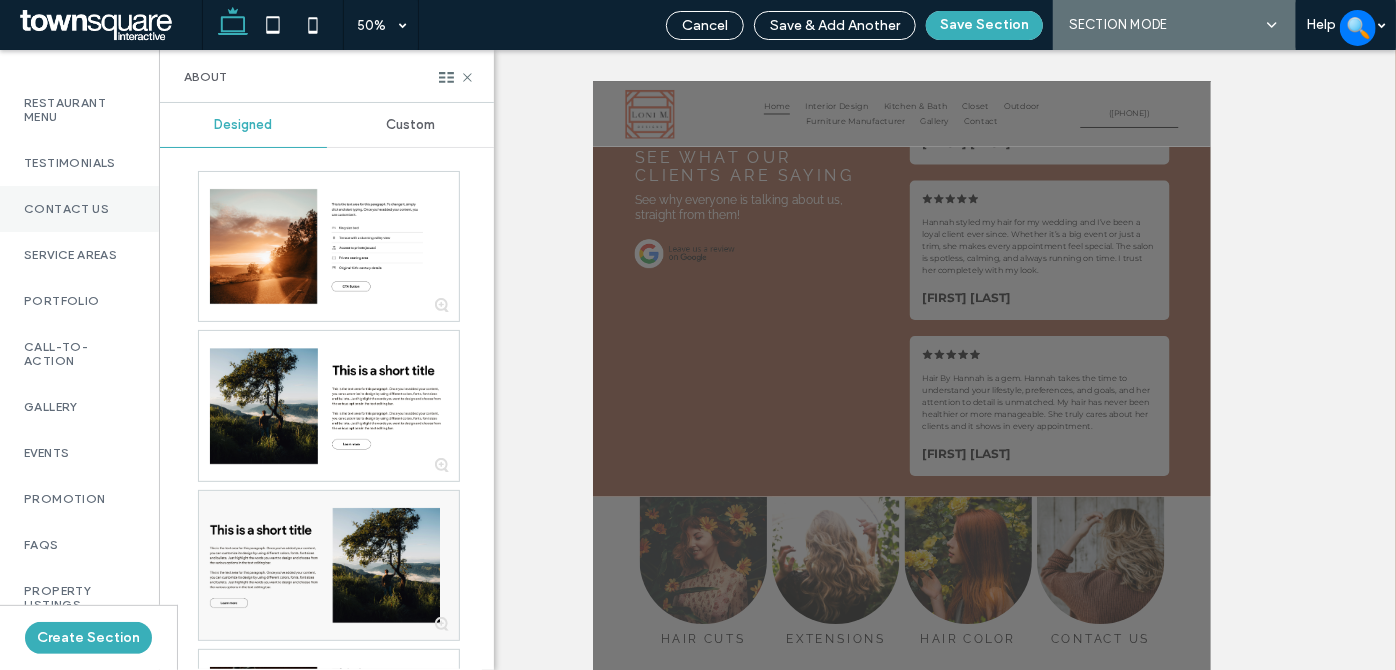 click on "Contact Us" at bounding box center (79, 209) 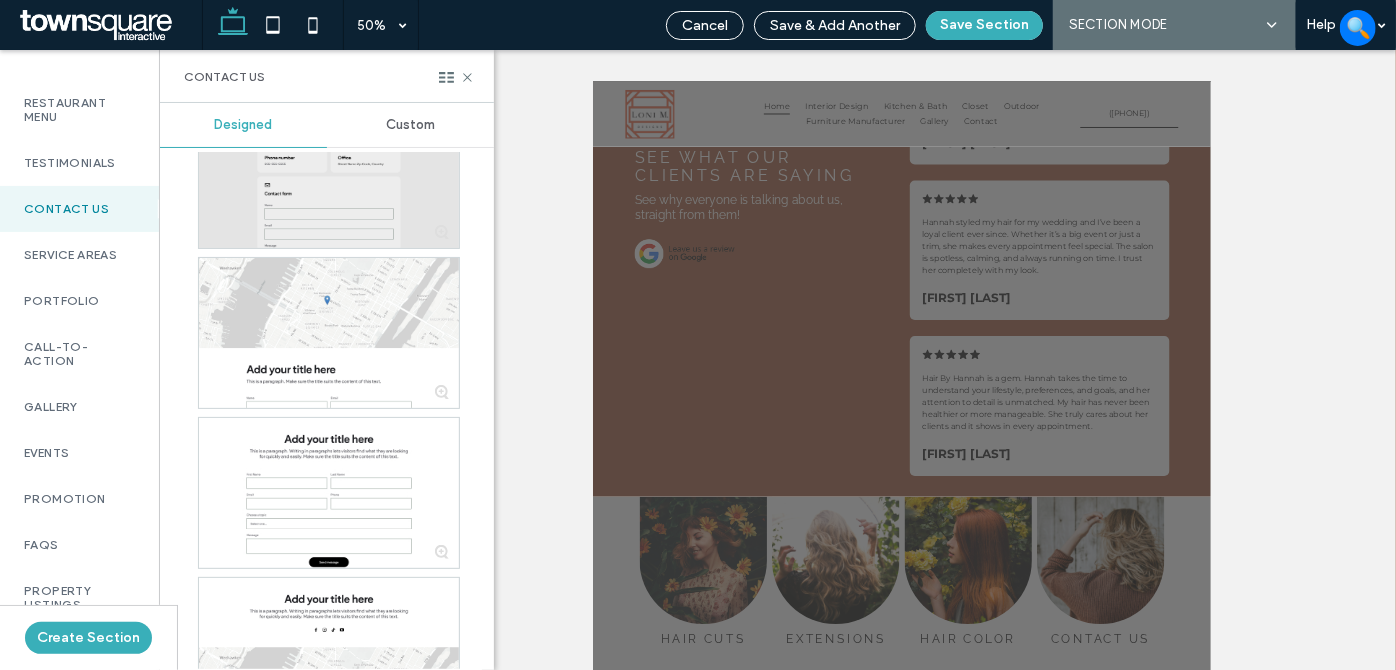 scroll, scrollTop: 4454, scrollLeft: 0, axis: vertical 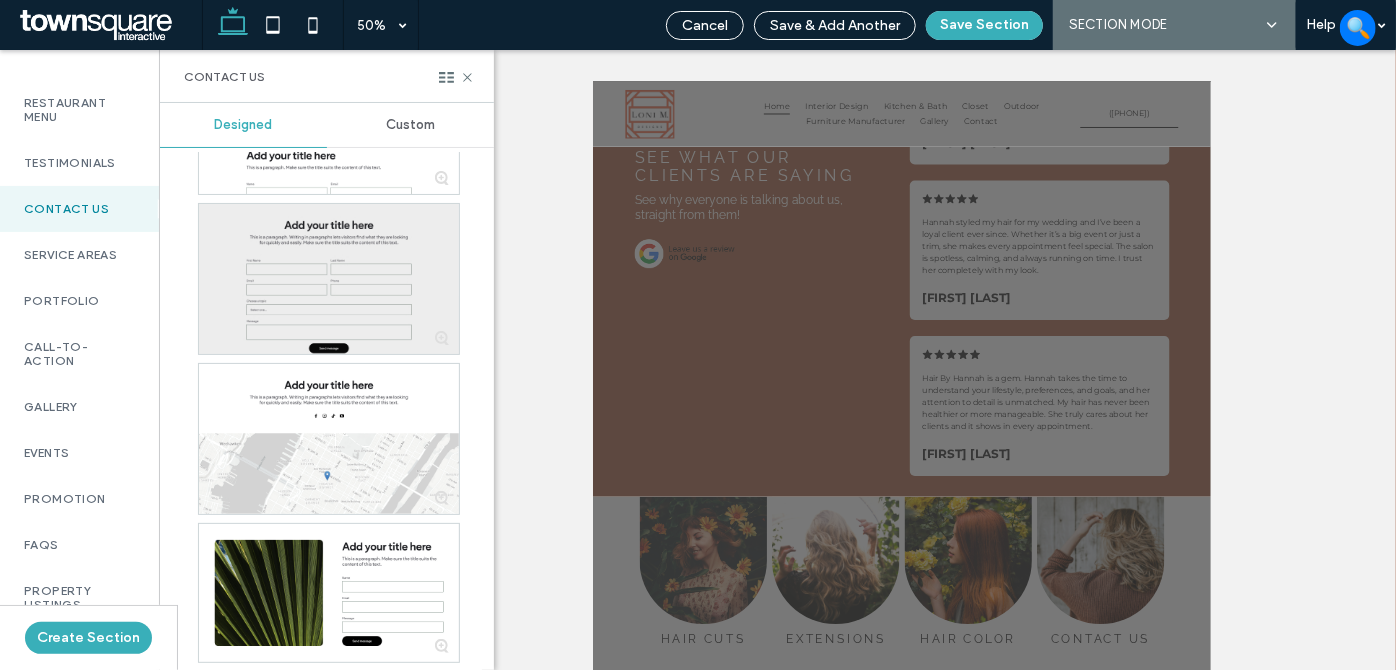 click at bounding box center [329, 279] 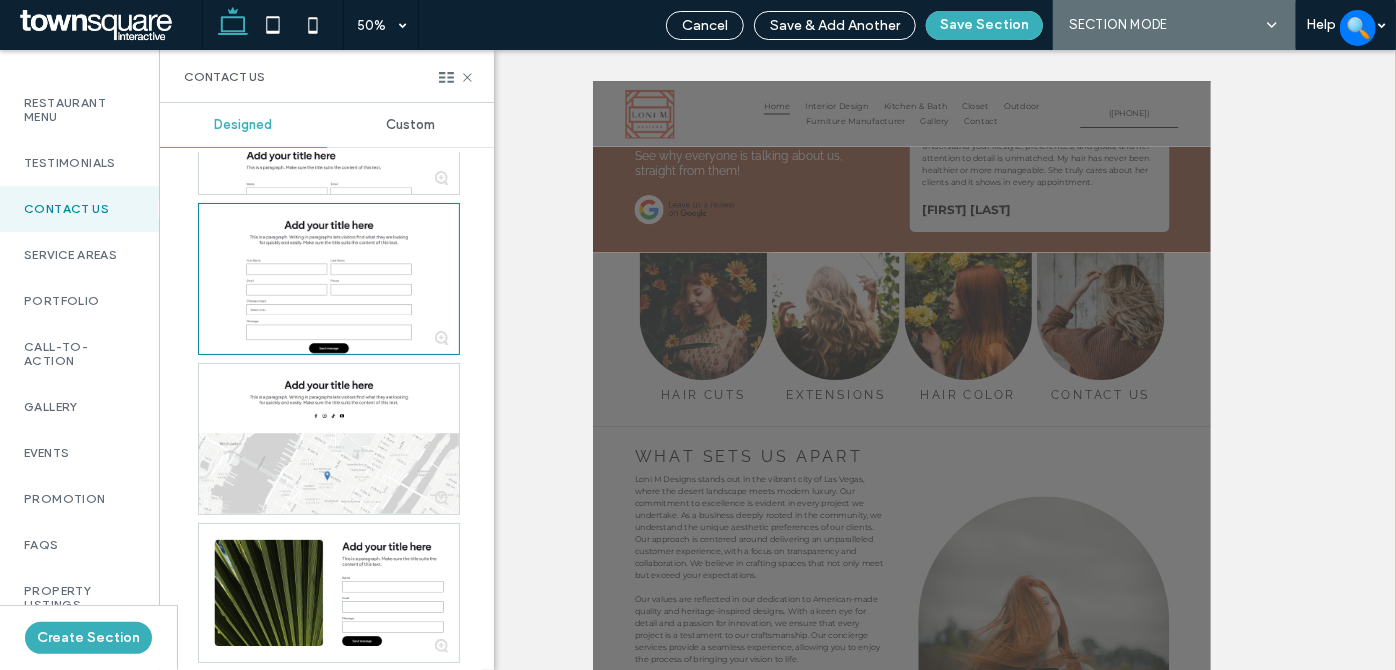 scroll, scrollTop: 2856, scrollLeft: 0, axis: vertical 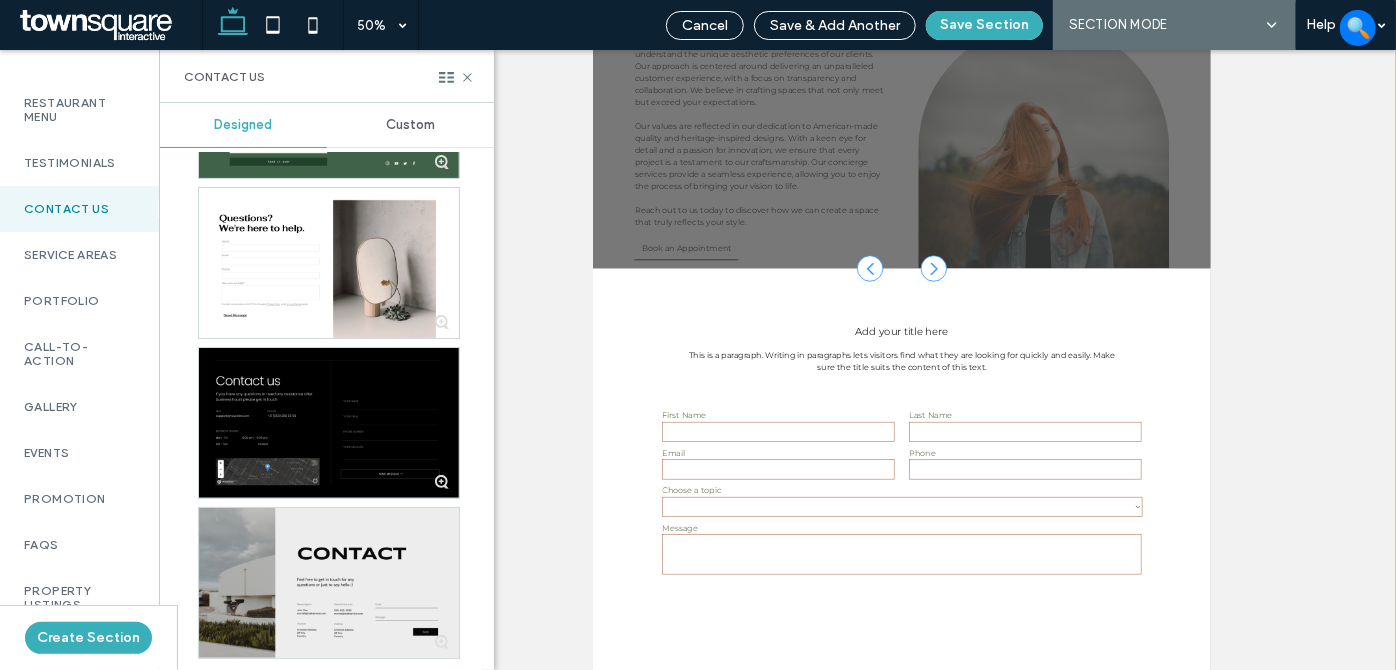 click at bounding box center (329, 583) 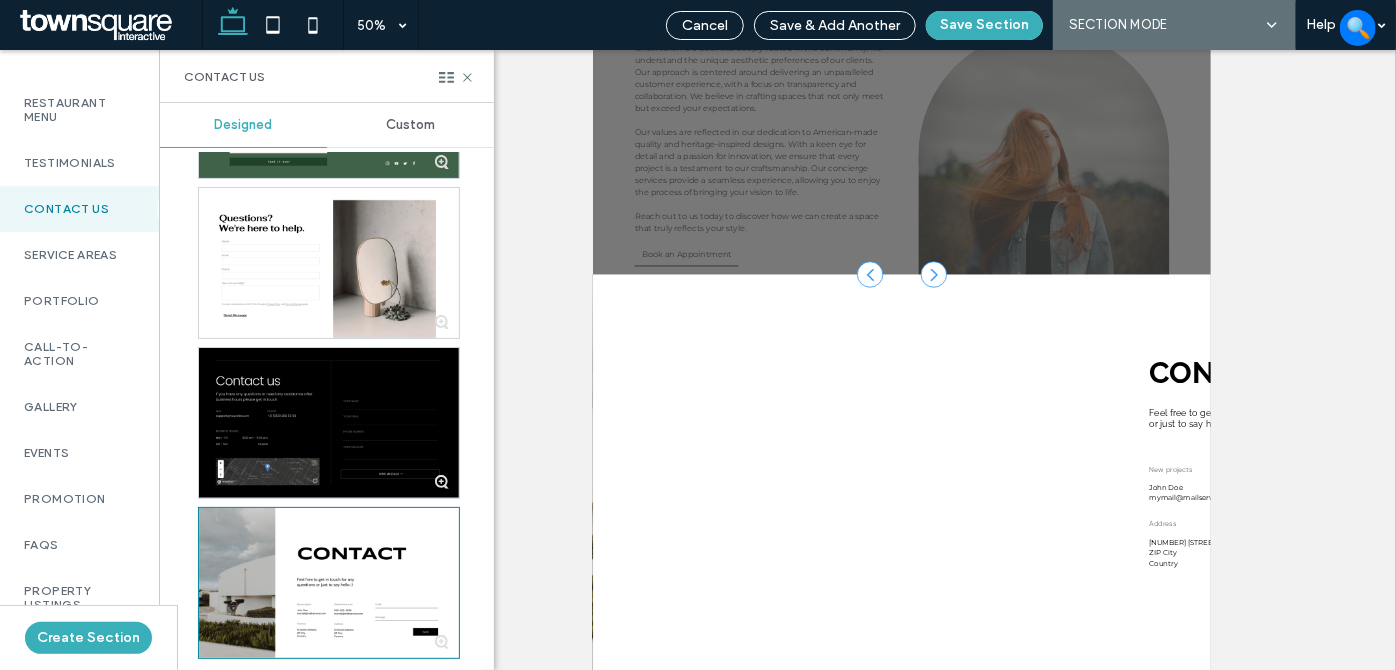scroll, scrollTop: 0, scrollLeft: 0, axis: both 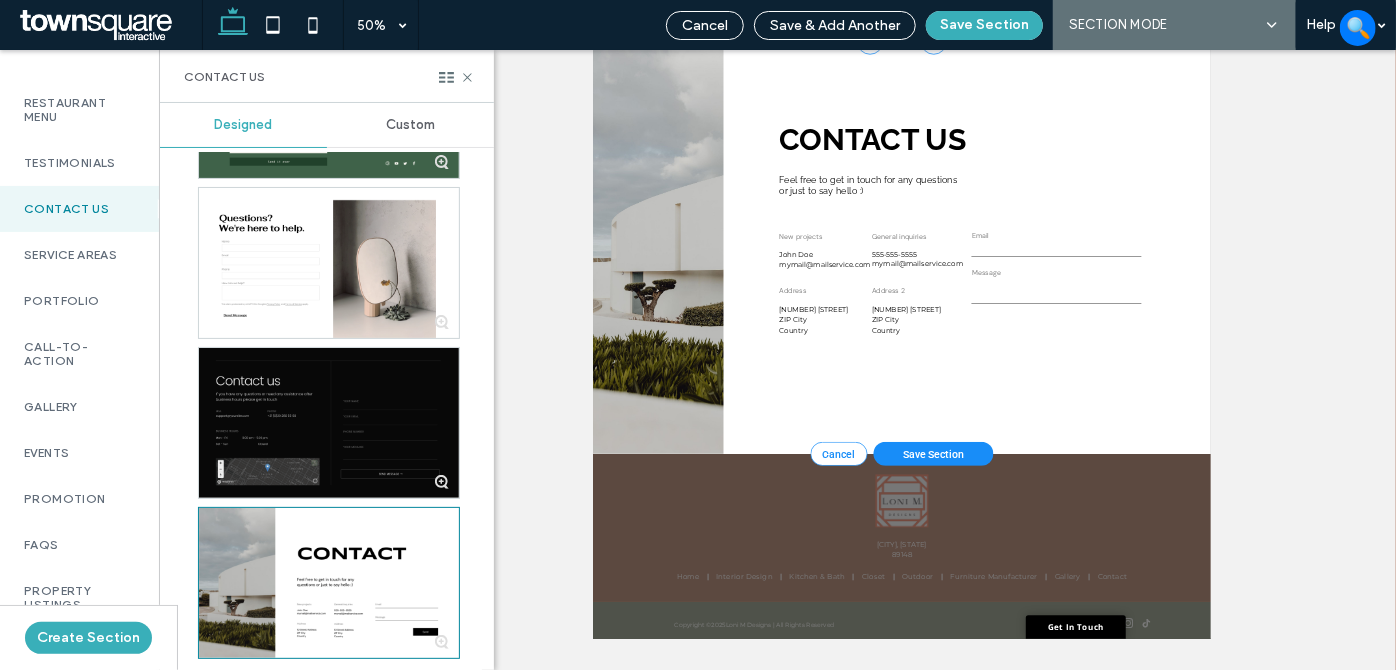 click at bounding box center (329, 423) 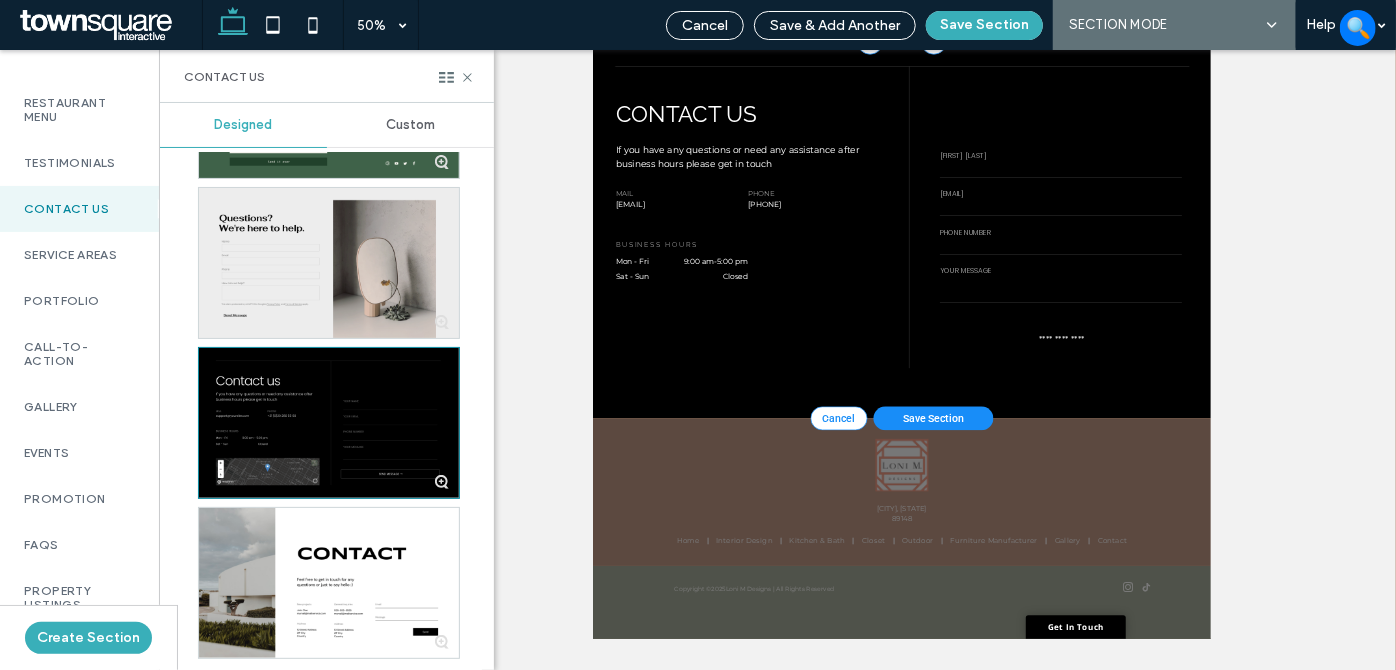 scroll, scrollTop: 2767, scrollLeft: 0, axis: vertical 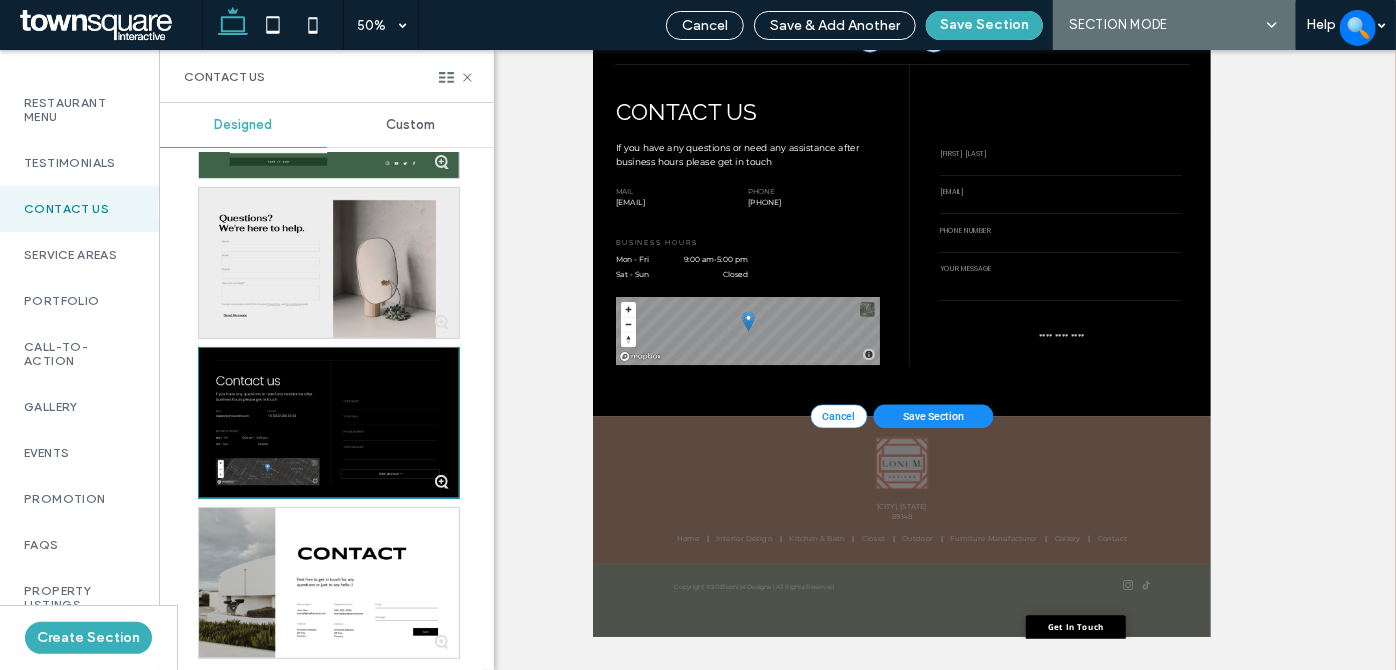 click at bounding box center [329, 263] 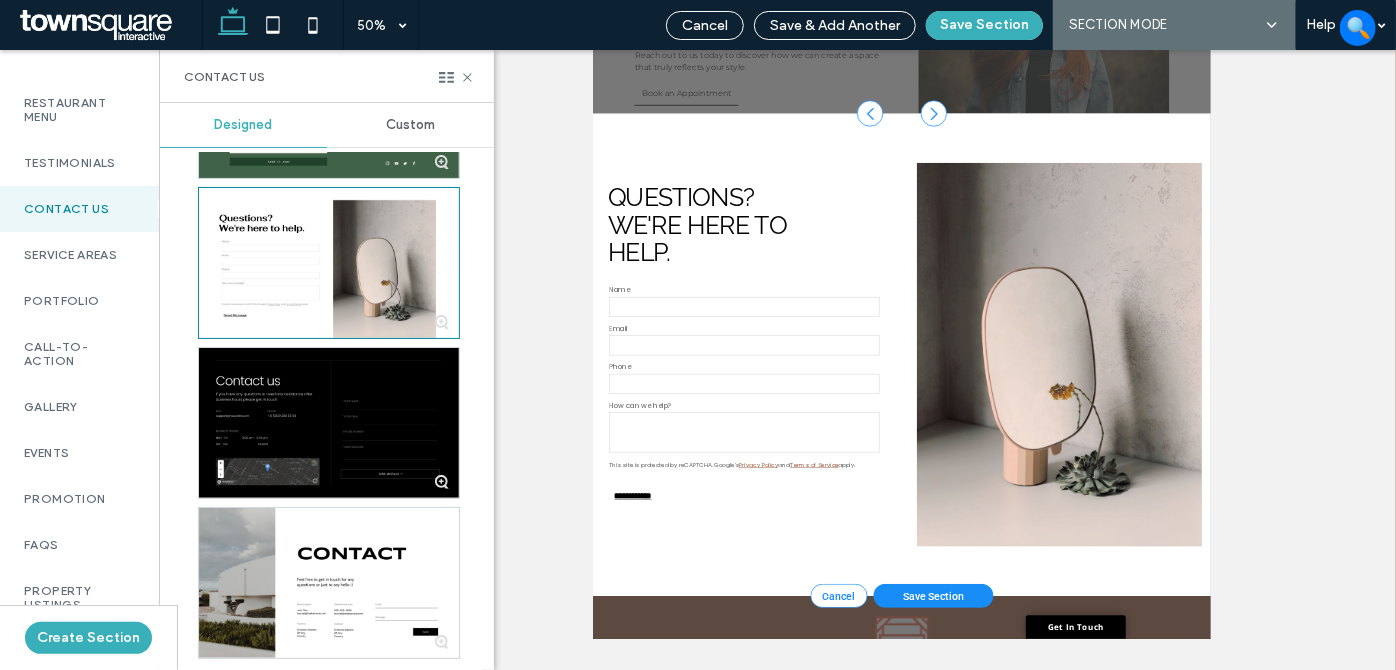 scroll, scrollTop: 0, scrollLeft: 0, axis: both 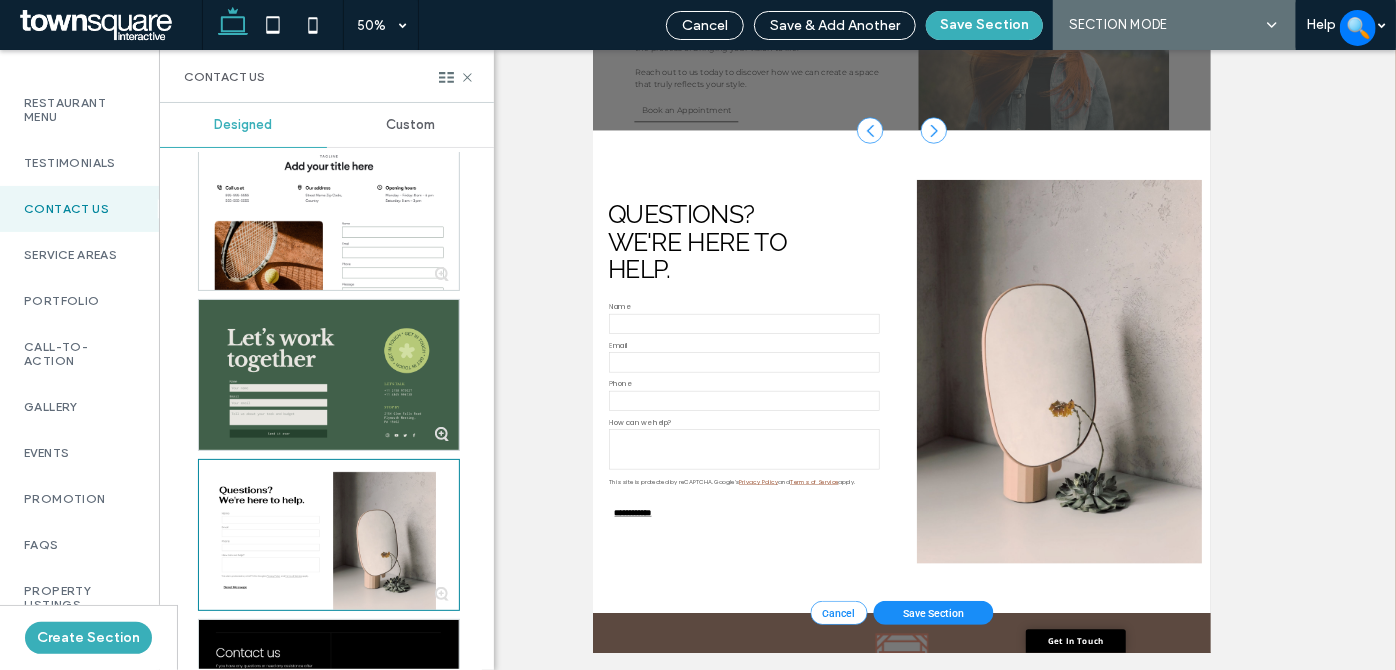 click at bounding box center (329, 375) 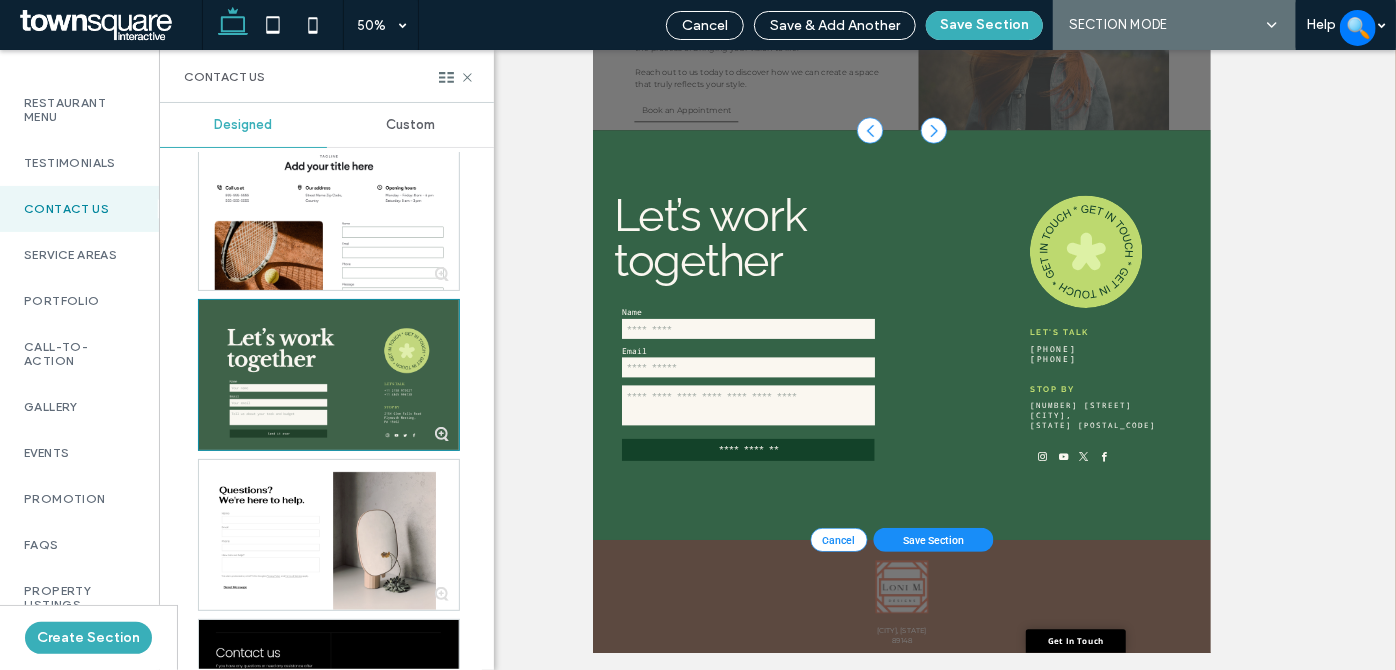 scroll, scrollTop: 2686, scrollLeft: 0, axis: vertical 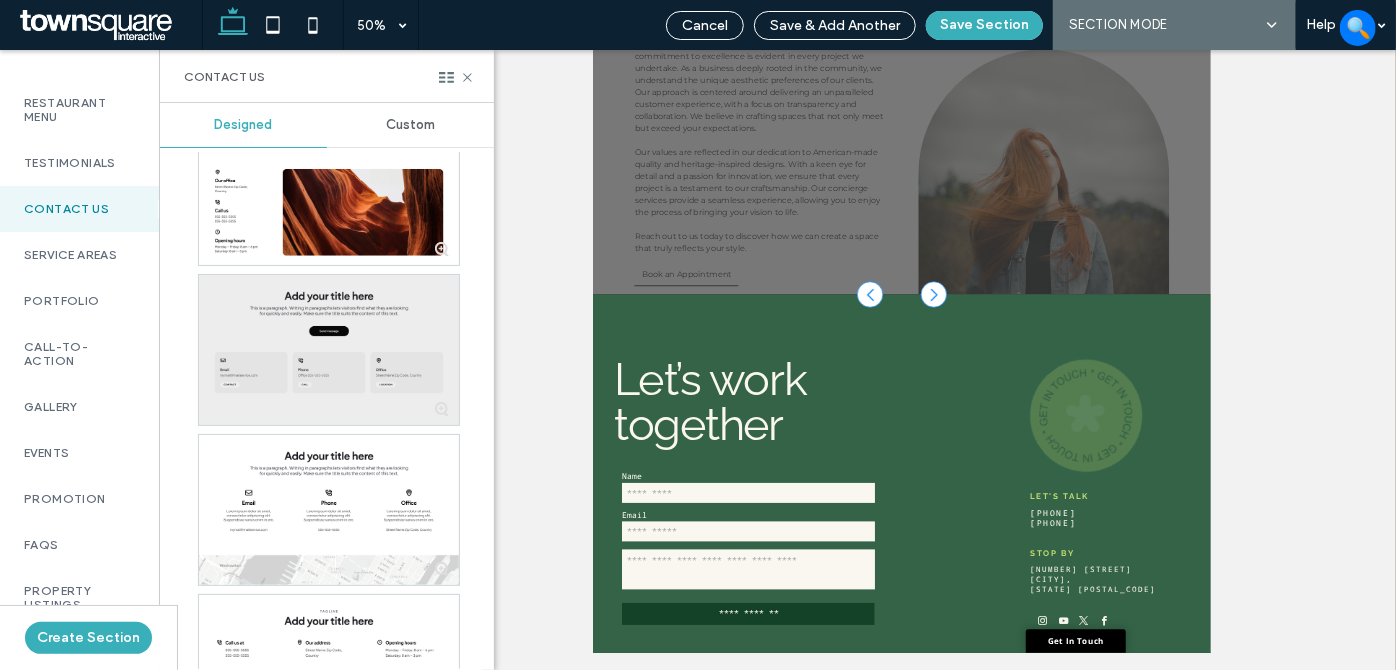 click at bounding box center [329, 350] 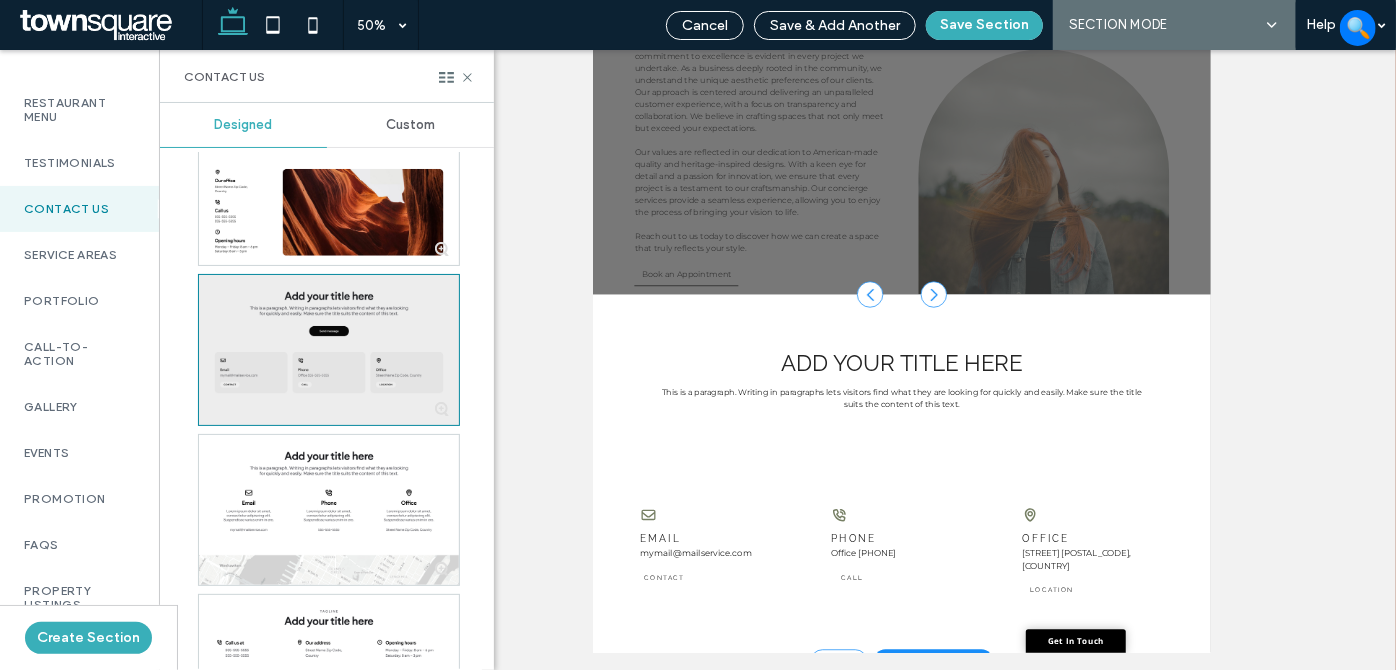 scroll, scrollTop: 2358, scrollLeft: 0, axis: vertical 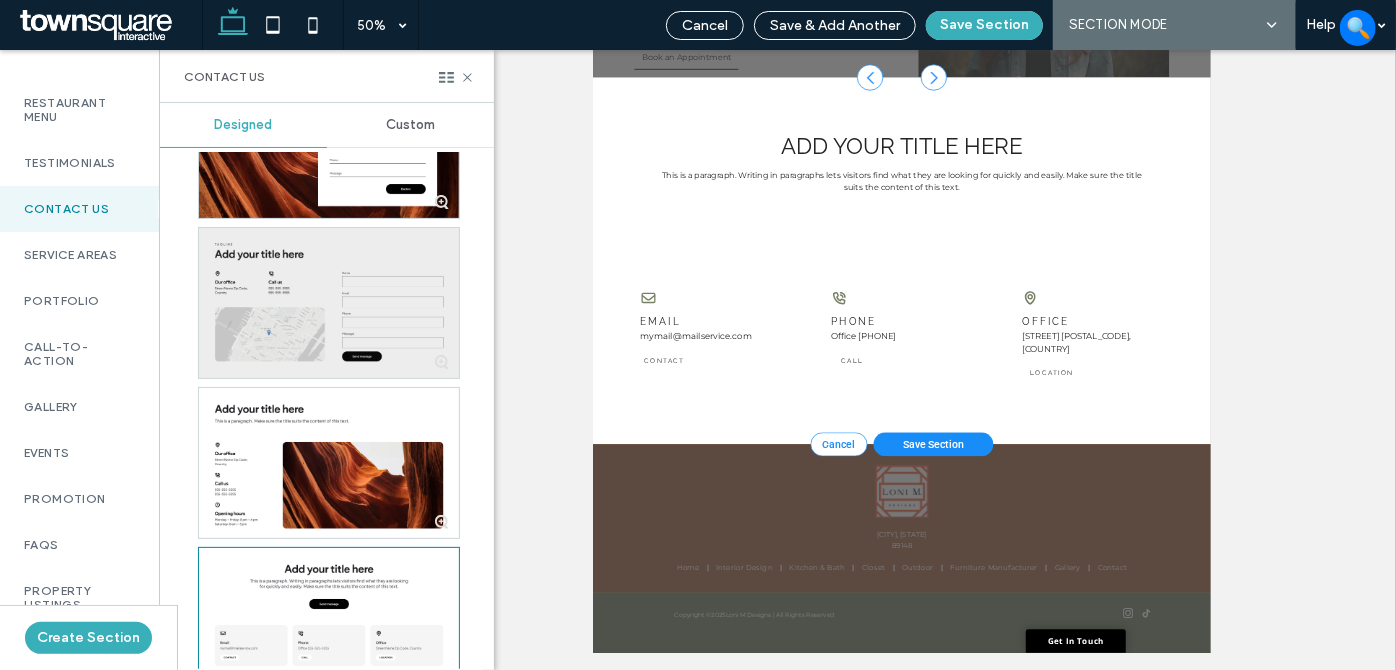 click at bounding box center [329, 303] 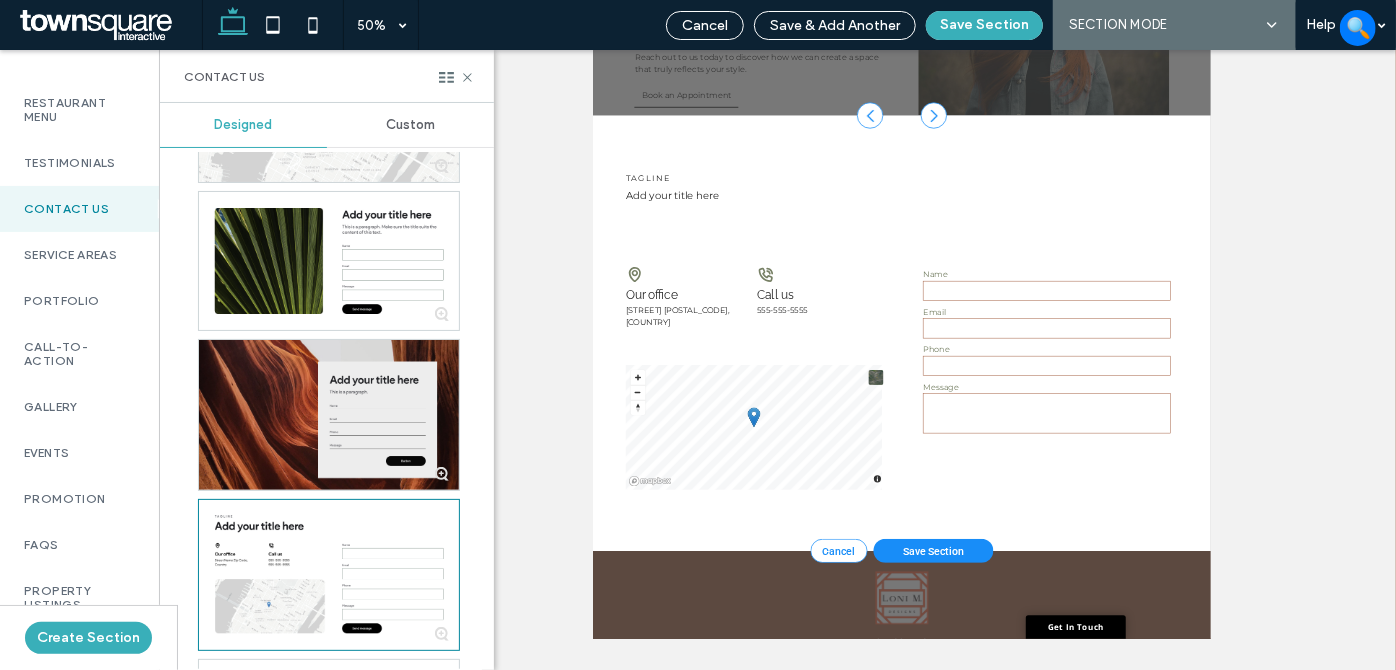 click at bounding box center (329, 415) 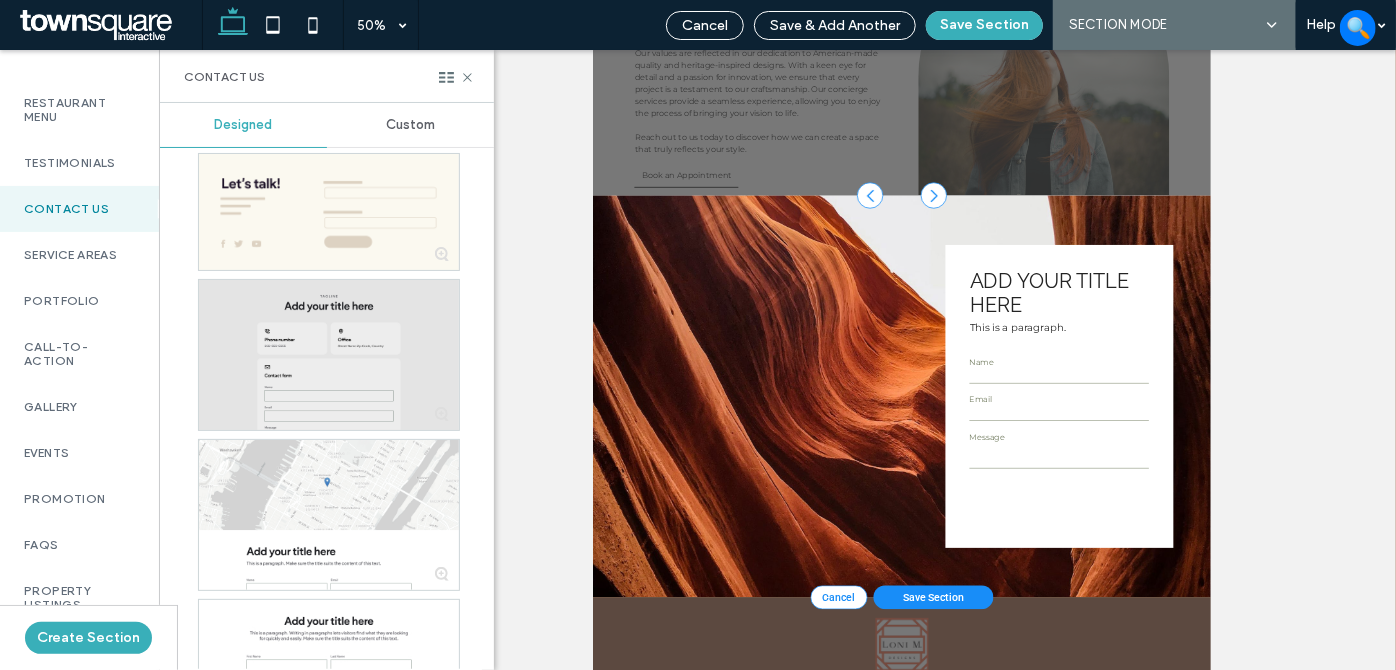 click at bounding box center (329, 355) 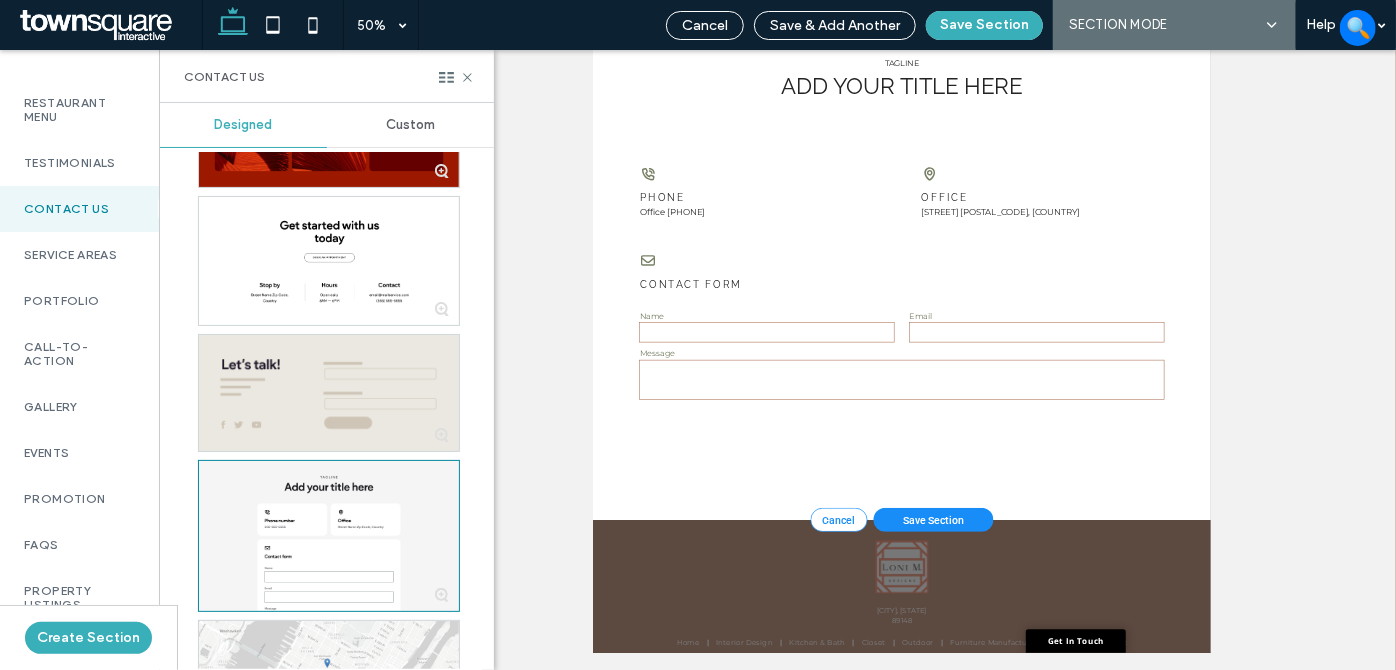 click at bounding box center [329, 393] 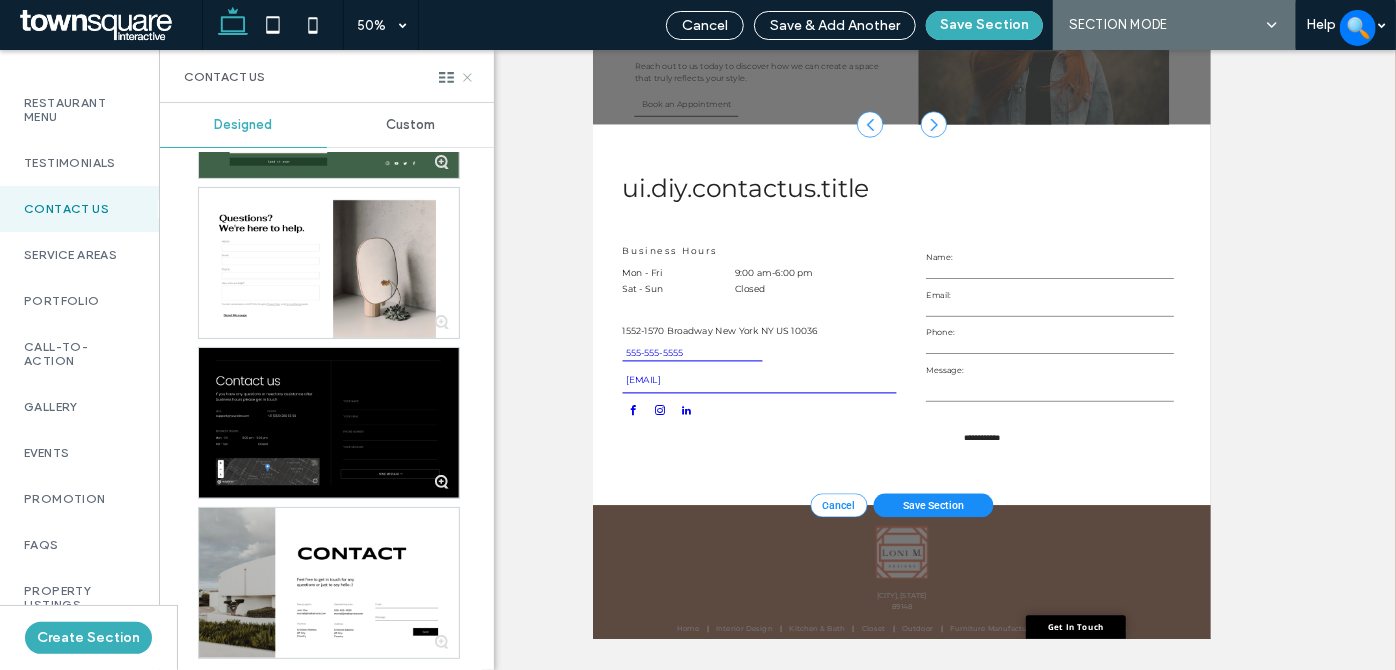 click 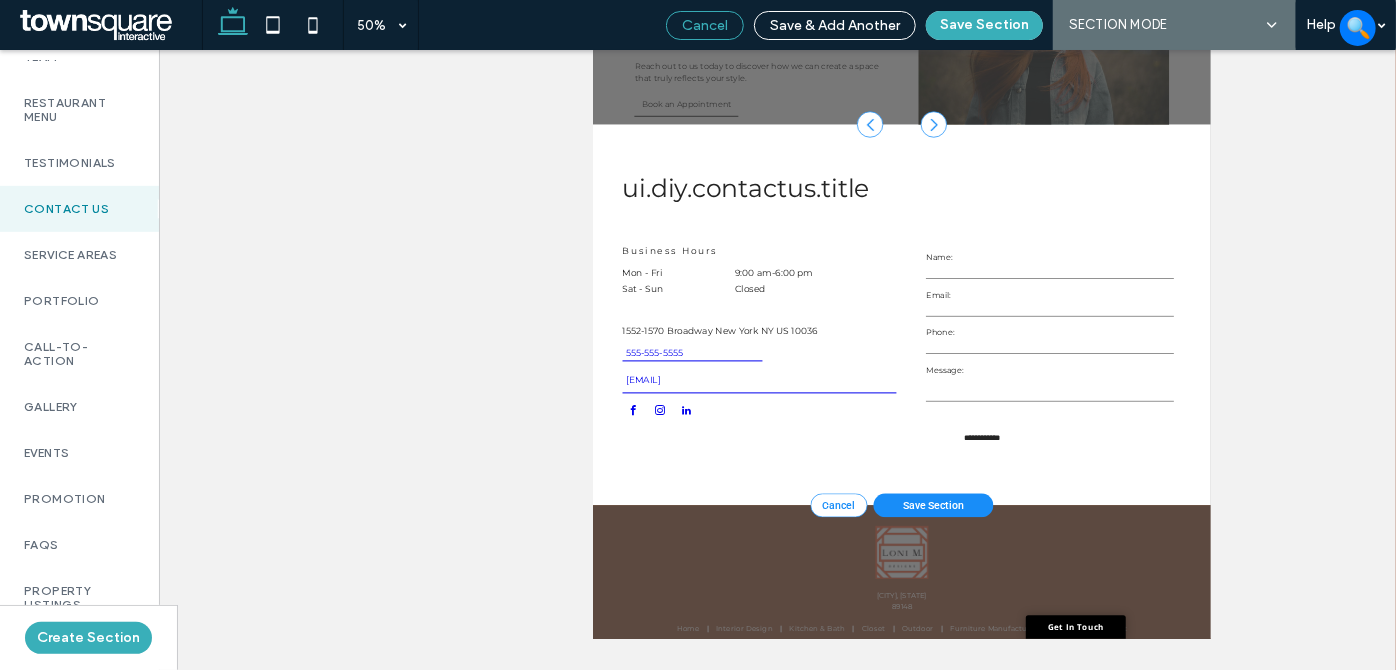 click on "Cancel" at bounding box center (705, 25) 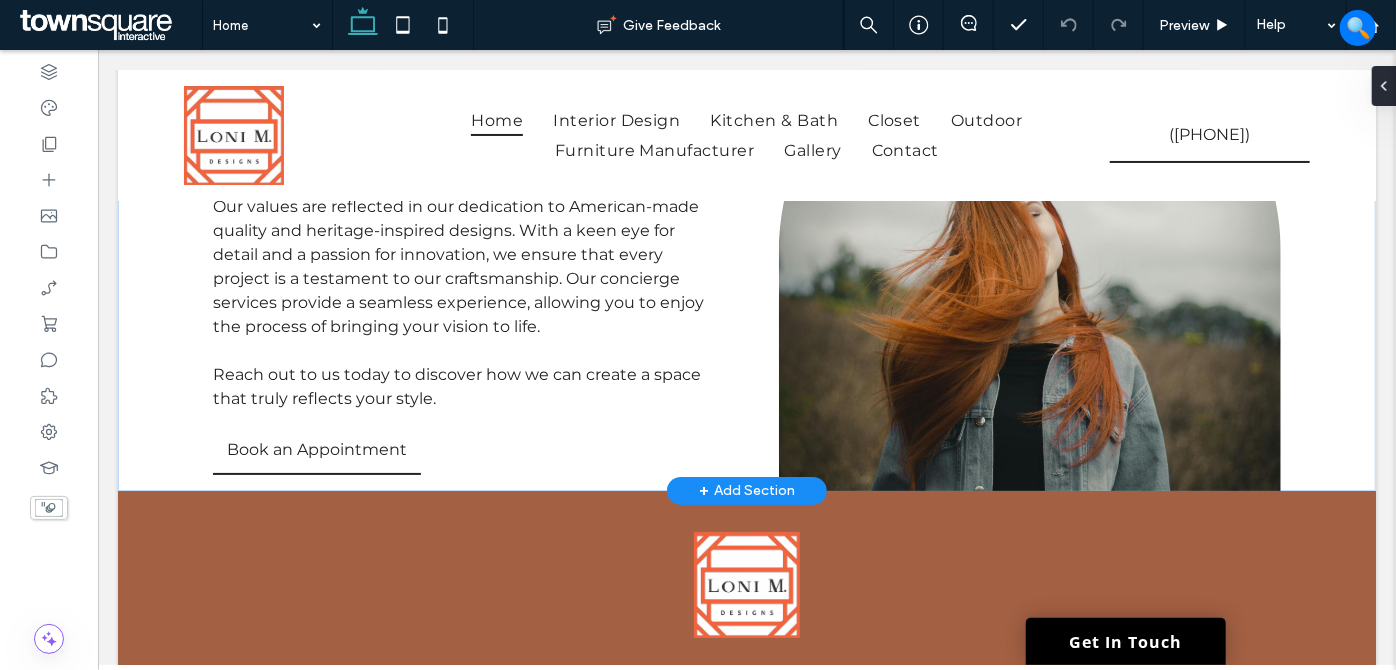drag, startPoint x: 763, startPoint y: 490, endPoint x: 840, endPoint y: 497, distance: 77.31753 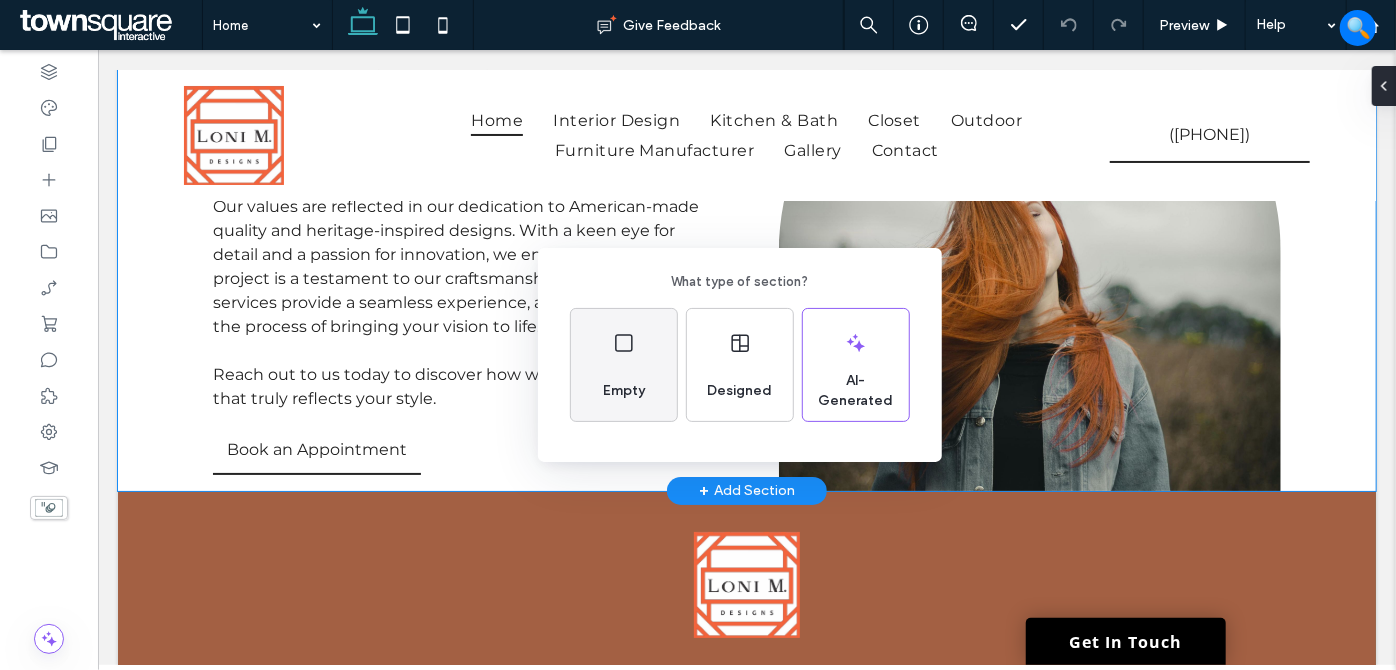 drag, startPoint x: 662, startPoint y: 360, endPoint x: 564, endPoint y: 315, distance: 107.837845 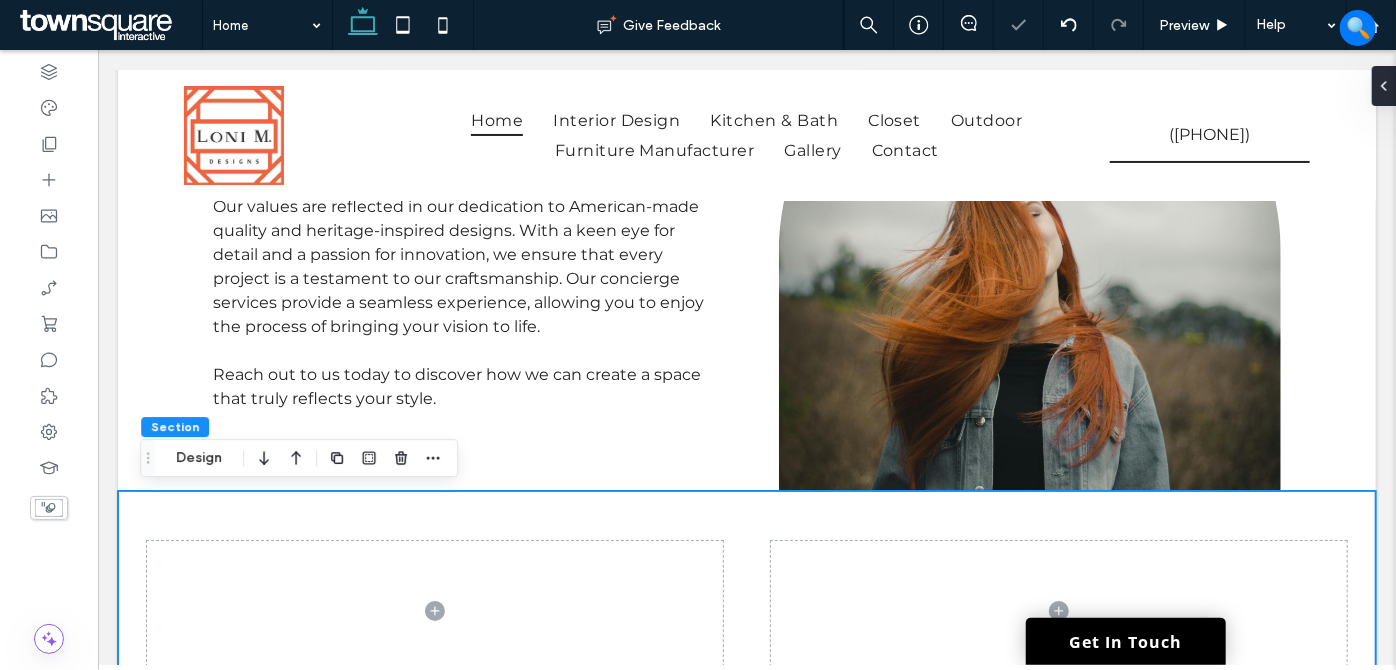 click at bounding box center (746, 610) 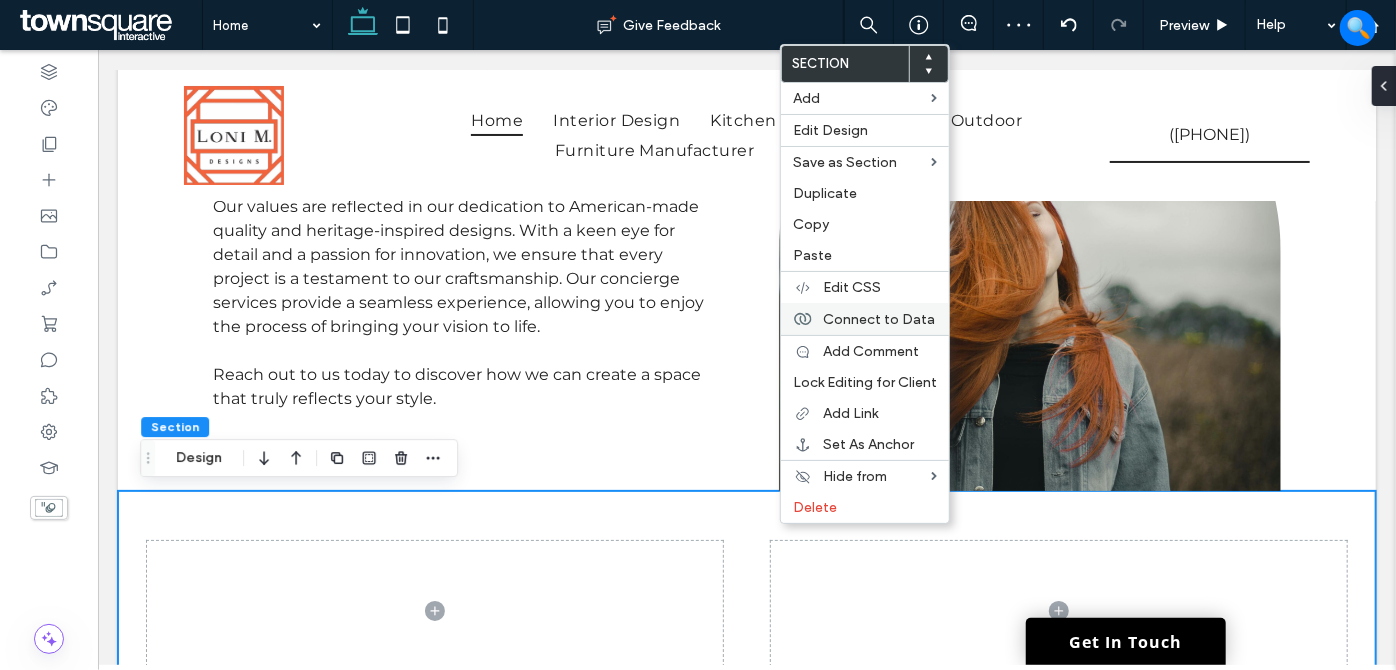 drag, startPoint x: 867, startPoint y: 251, endPoint x: 886, endPoint y: 320, distance: 71.568146 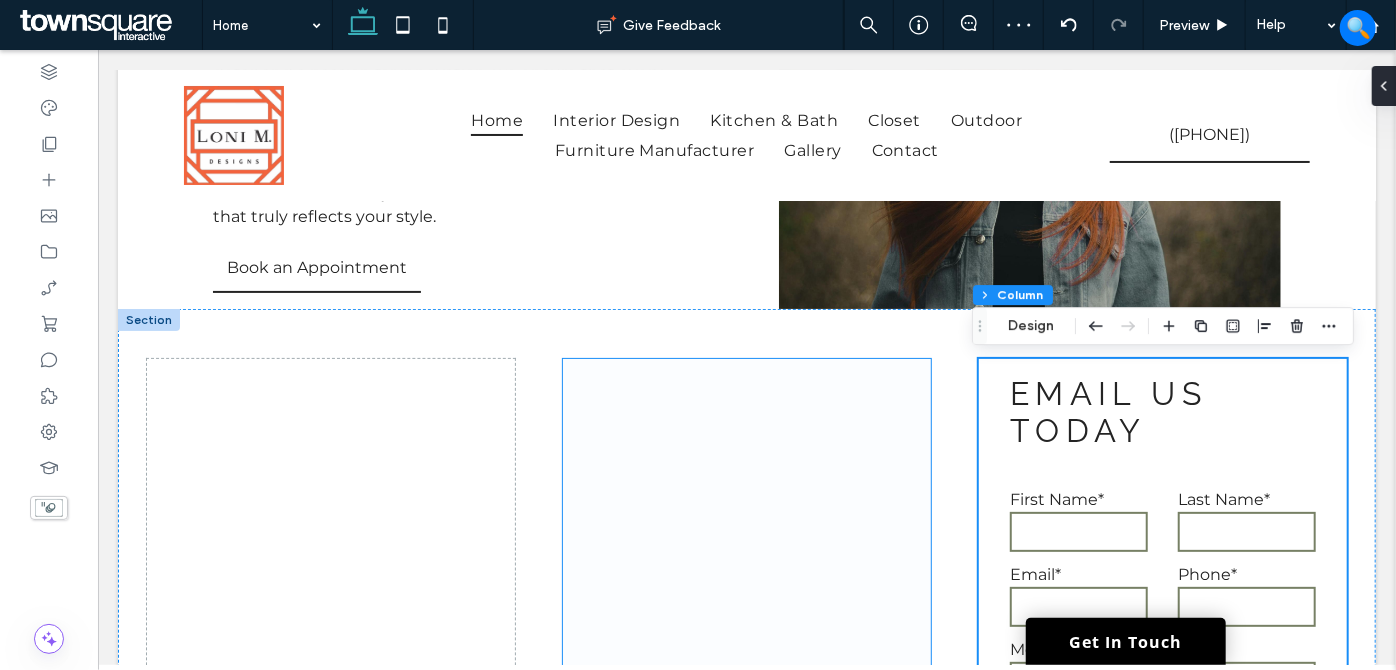 click at bounding box center [746, 680] 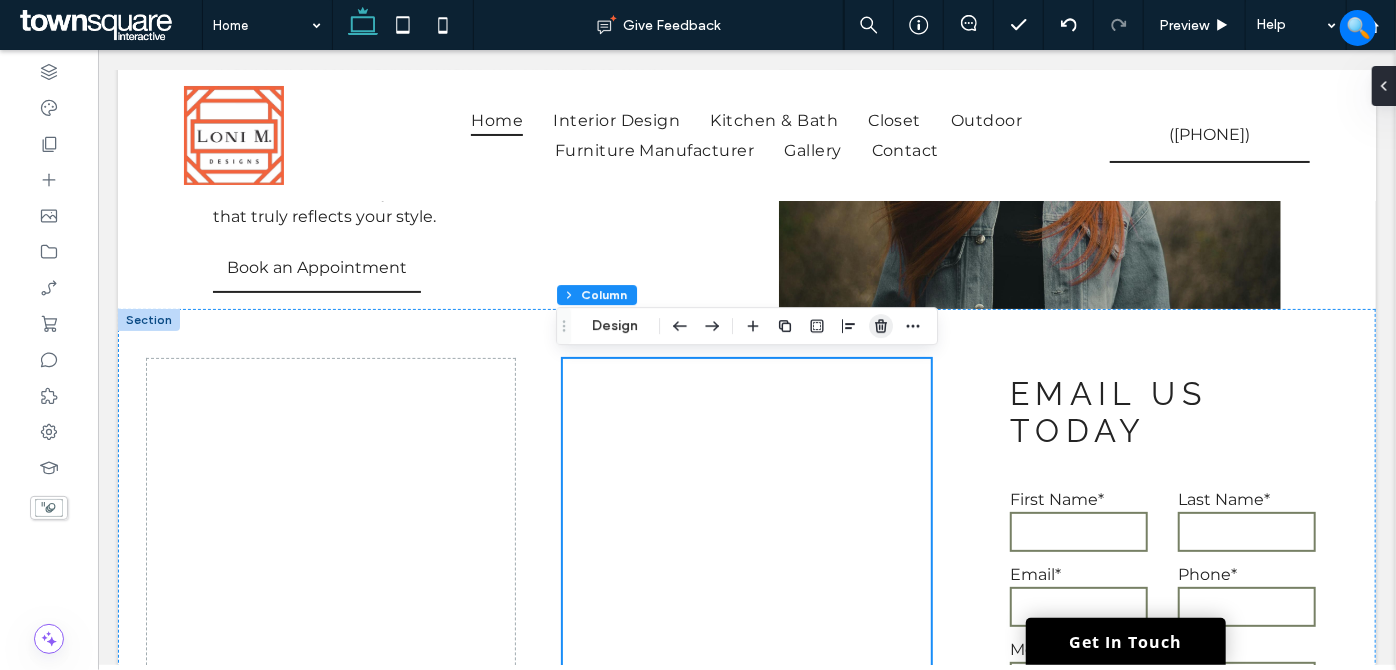 click 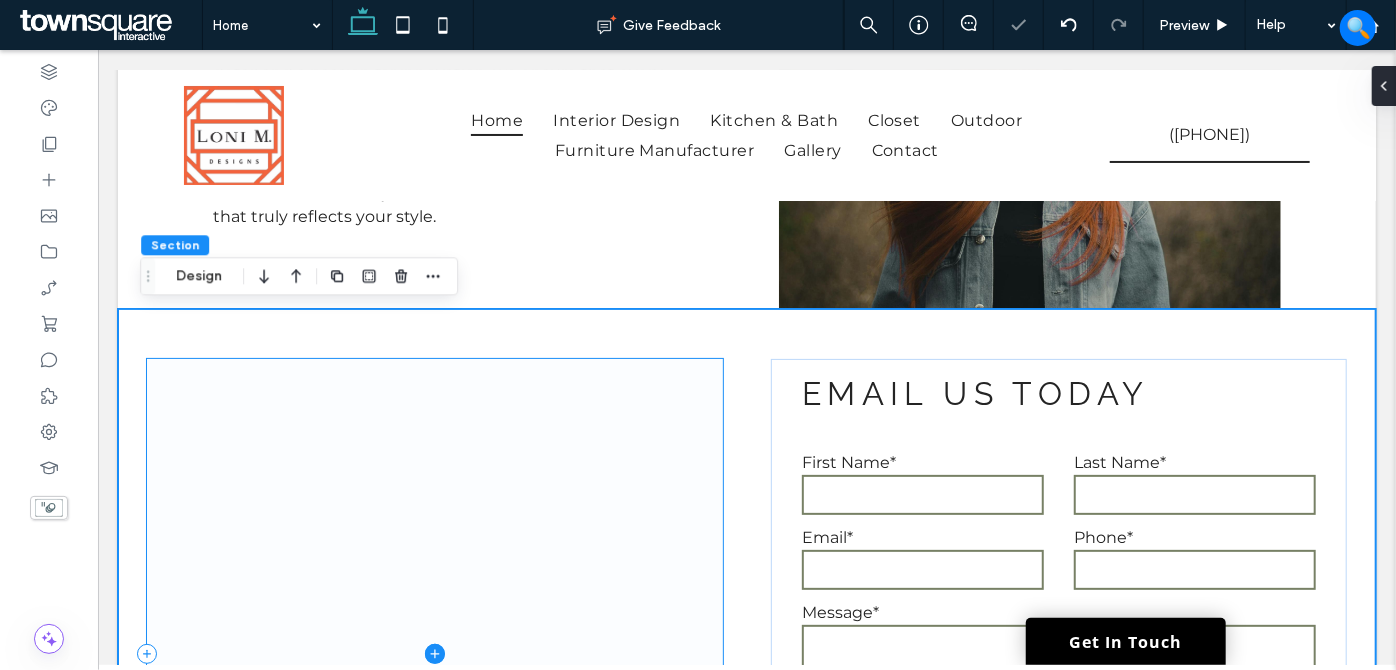 click at bounding box center [434, 652] 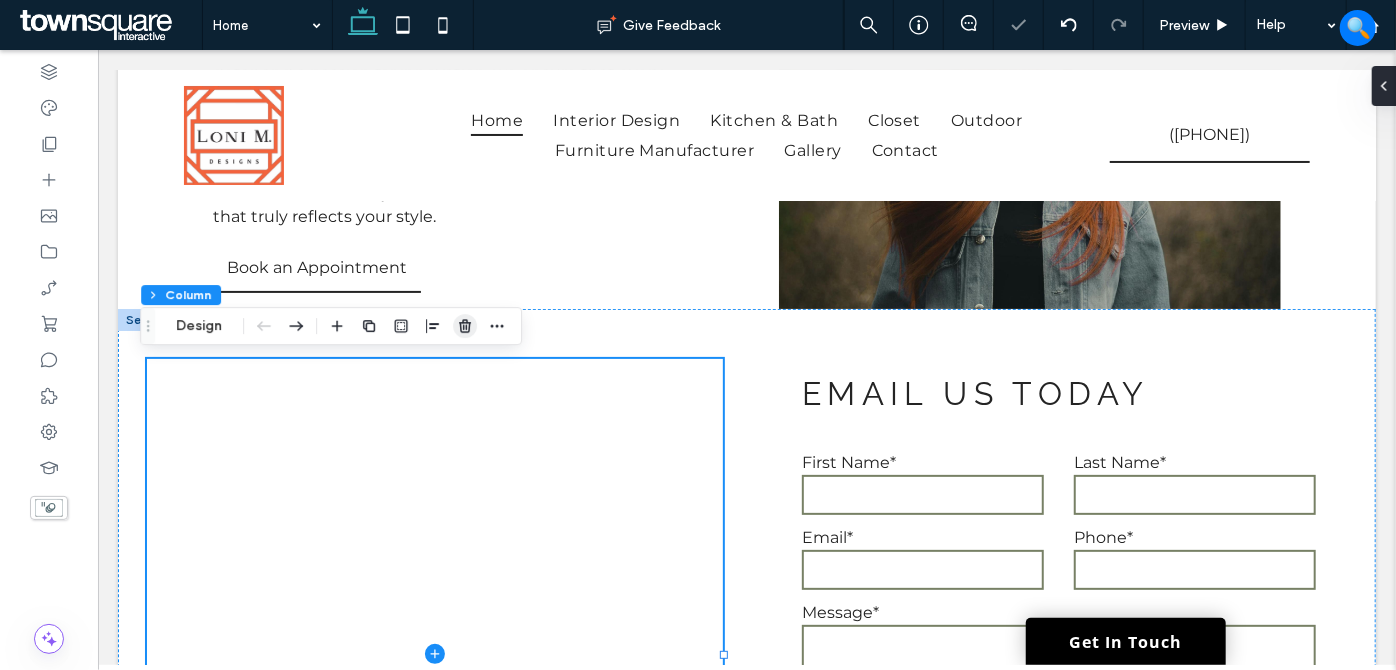 drag, startPoint x: 470, startPoint y: 321, endPoint x: 602, endPoint y: 391, distance: 149.41219 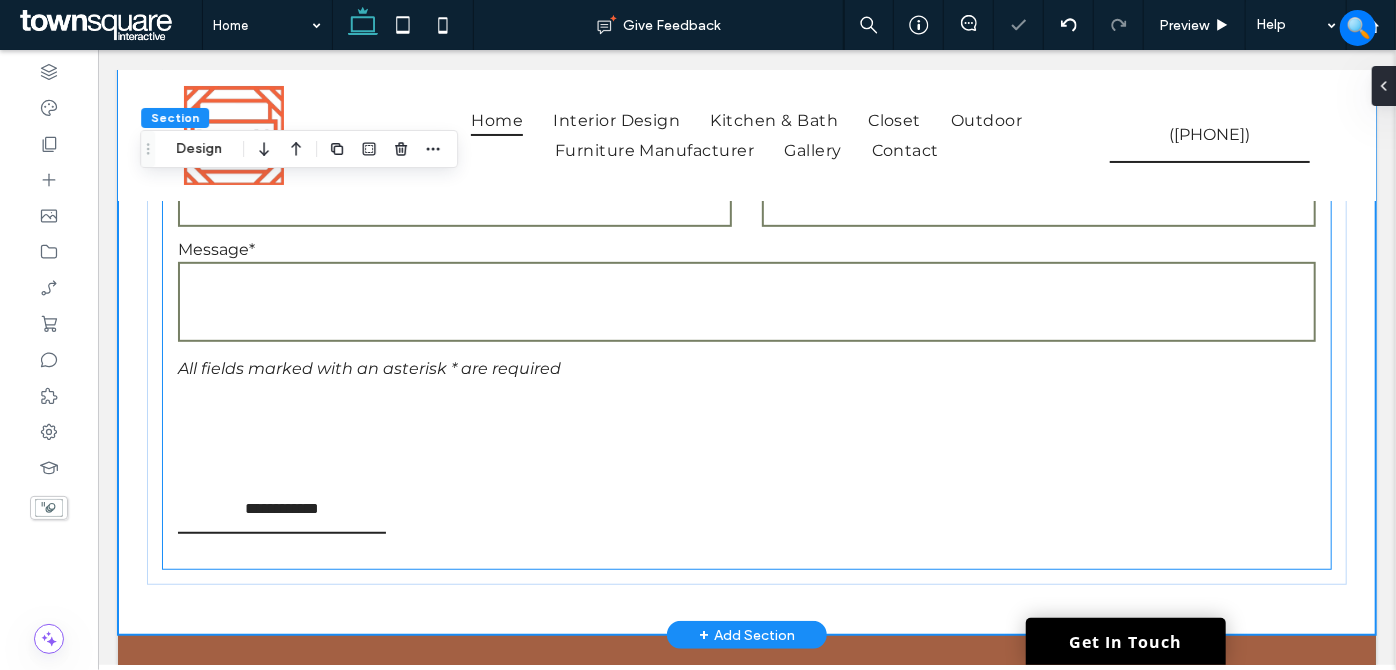 scroll, scrollTop: 4379, scrollLeft: 0, axis: vertical 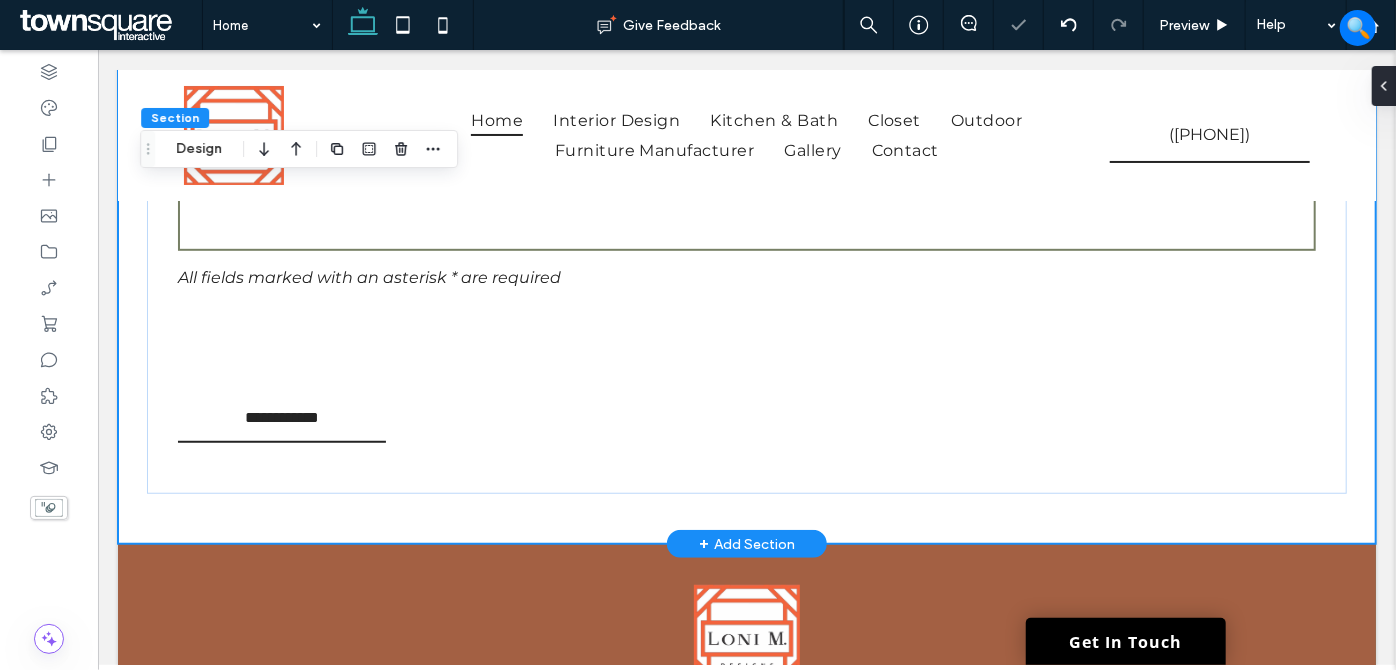 click on "**********" at bounding box center (746, 199) 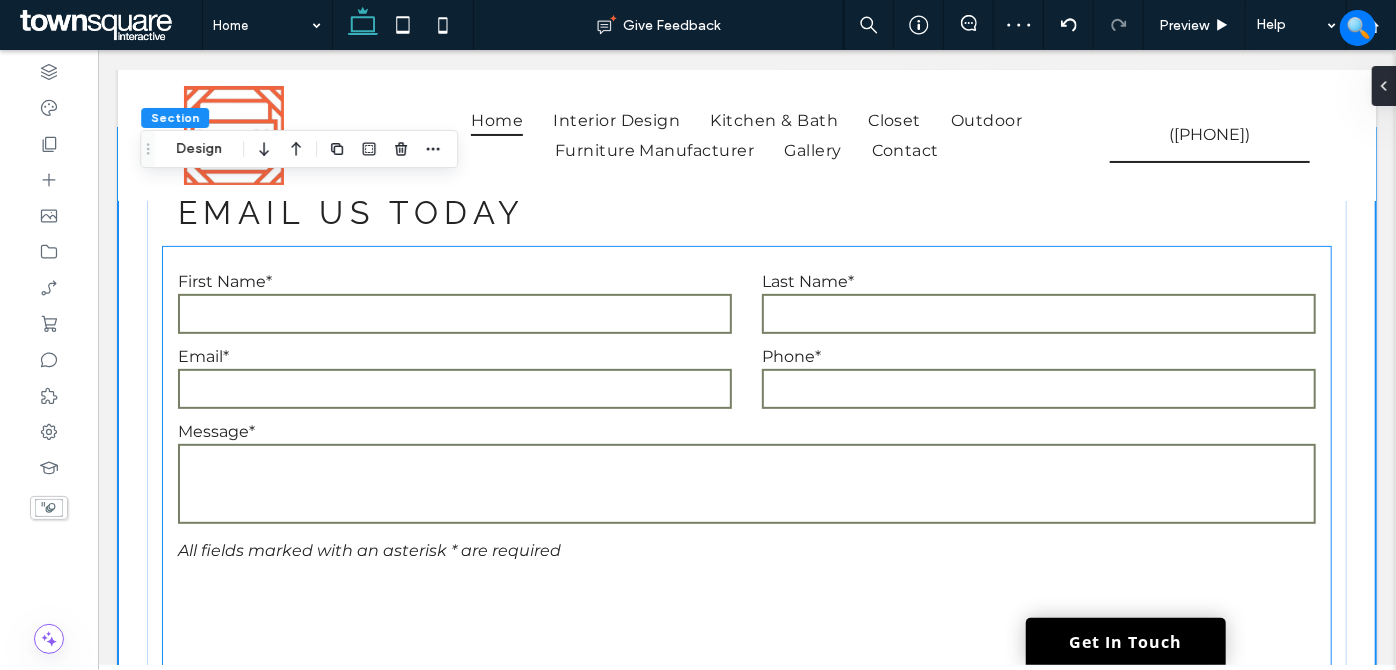 scroll, scrollTop: 3834, scrollLeft: 0, axis: vertical 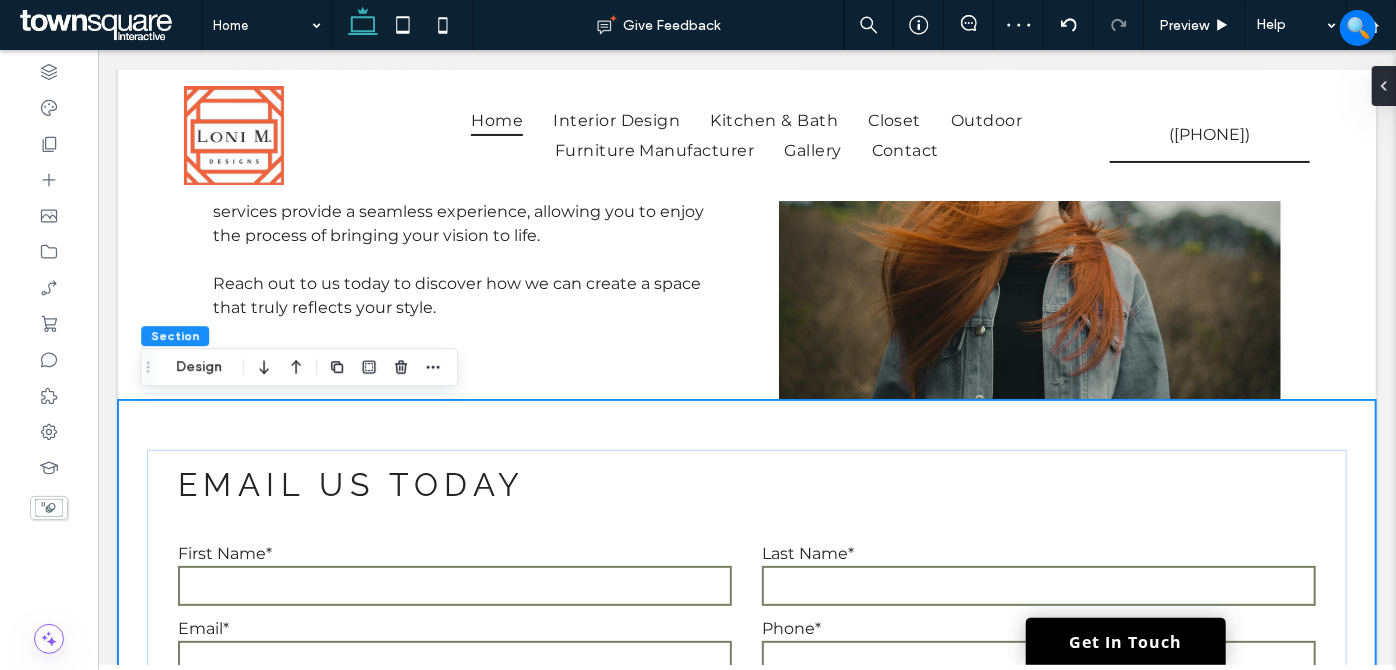 click on "**********" at bounding box center (746, 744) 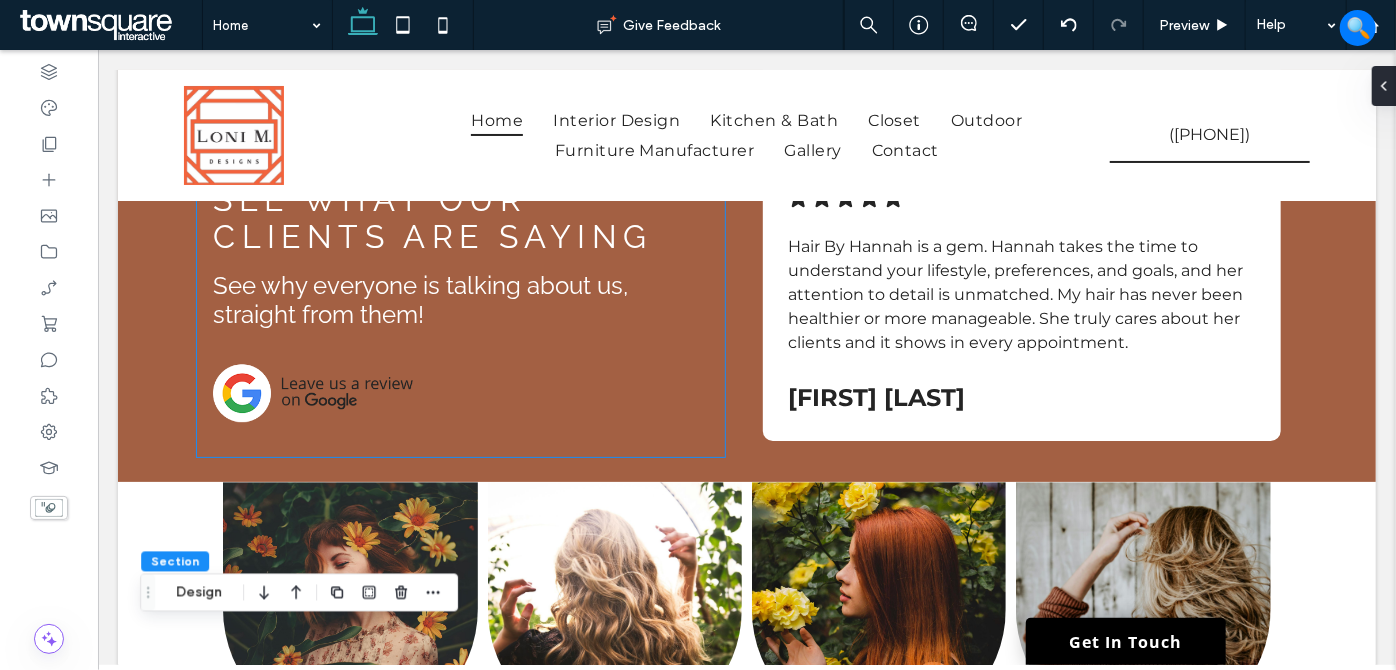 scroll, scrollTop: 2834, scrollLeft: 0, axis: vertical 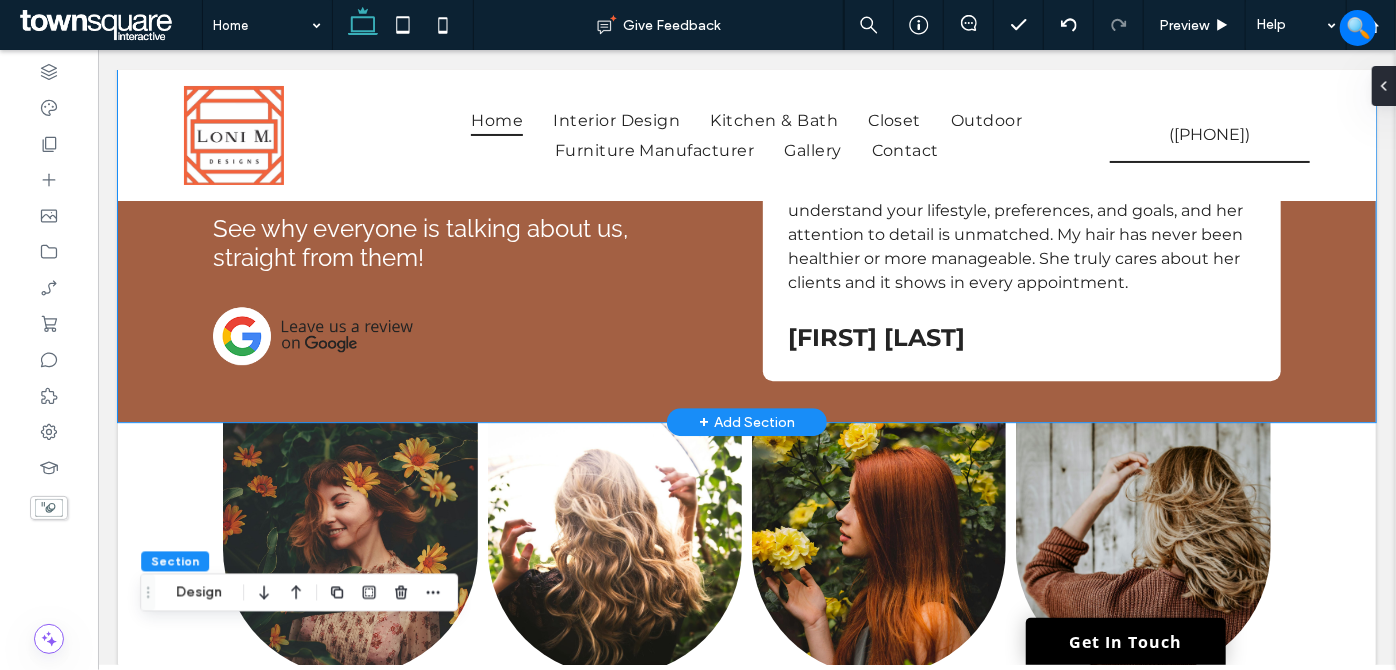click on "See What Our Clients Are Saying
See why everyone is talking about us, straight from them!
.cls-1-1788903176-1788903176 {
fill: #00000;
stroke-width: 0px;
}
I’ve been going to Hair By Hannah for over a year now, and I can honestly say I’ll never go anywhere else. Hannah listens carefully, gives expert advice, and always delivers exactly what I envision—often better. My color has never looked more vibrant, and the cut grows out beautifully every time. ﻿
Monica T.
.cls-1-1788903176-1788903176 {
fill: #00000;
stroke-width: 0px;
}
﻿
Lindsey C.
.cls-1-1788903176-1788903176 {
fill: #00000;
stroke-width: 0px;
}
﻿
Jessica M.
﻿" at bounding box center (746, -252) 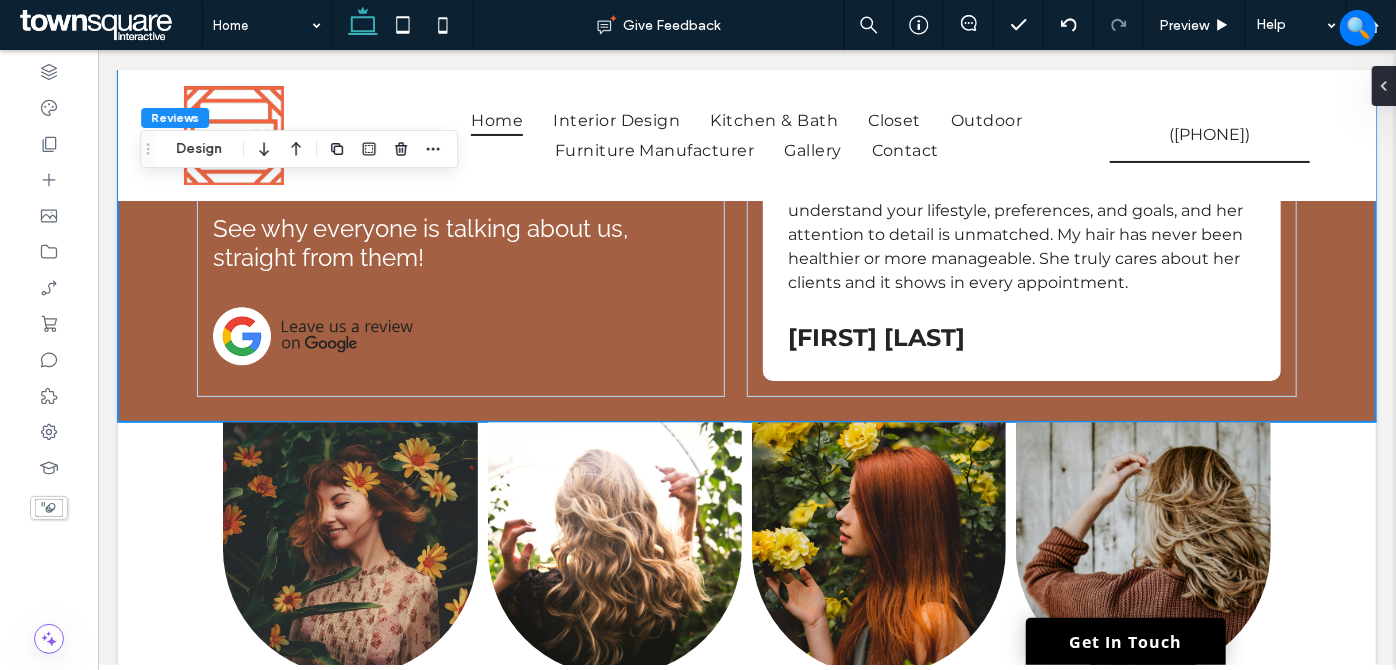 click on "Design" at bounding box center (199, 149) 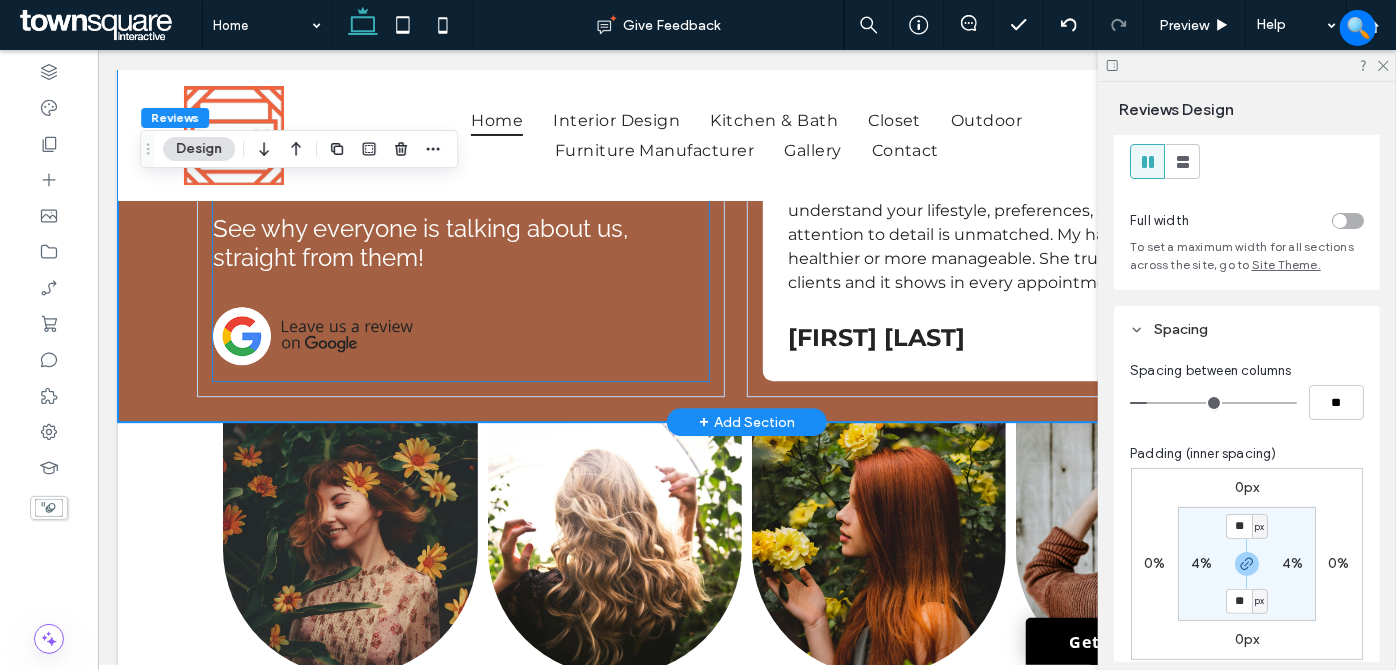 scroll, scrollTop: 90, scrollLeft: 0, axis: vertical 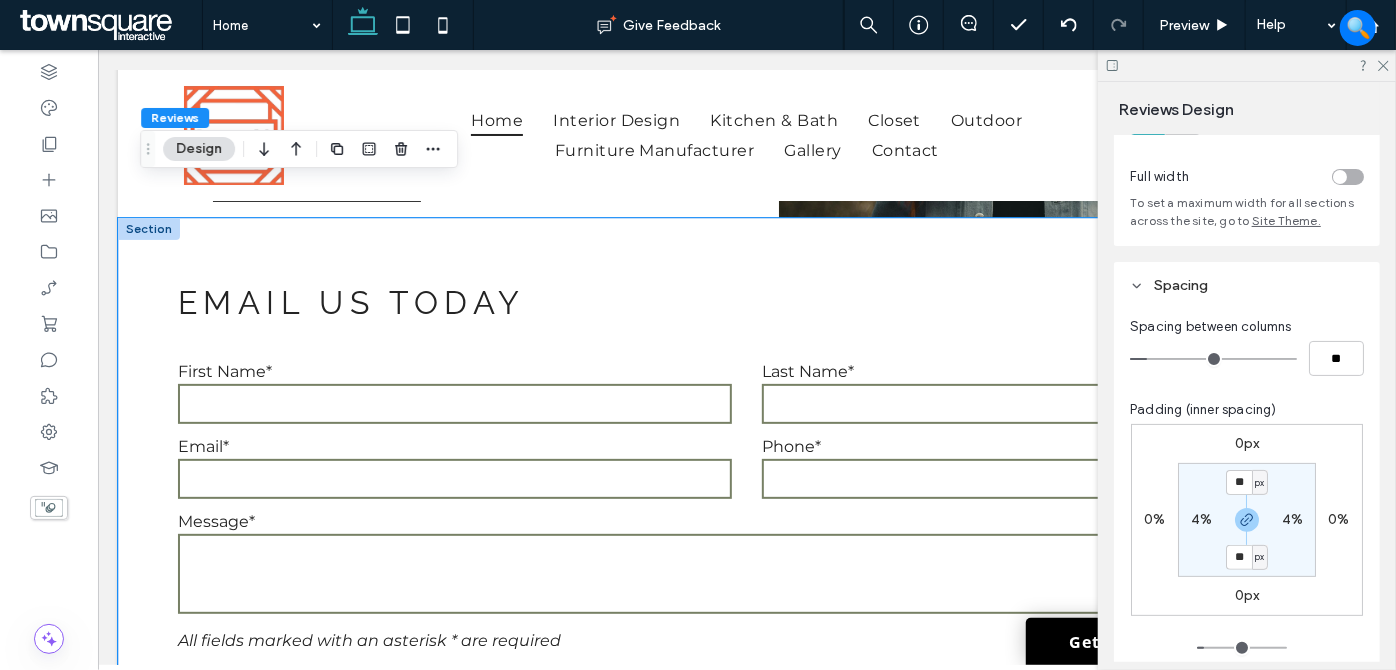 click on "**********" at bounding box center (746, 562) 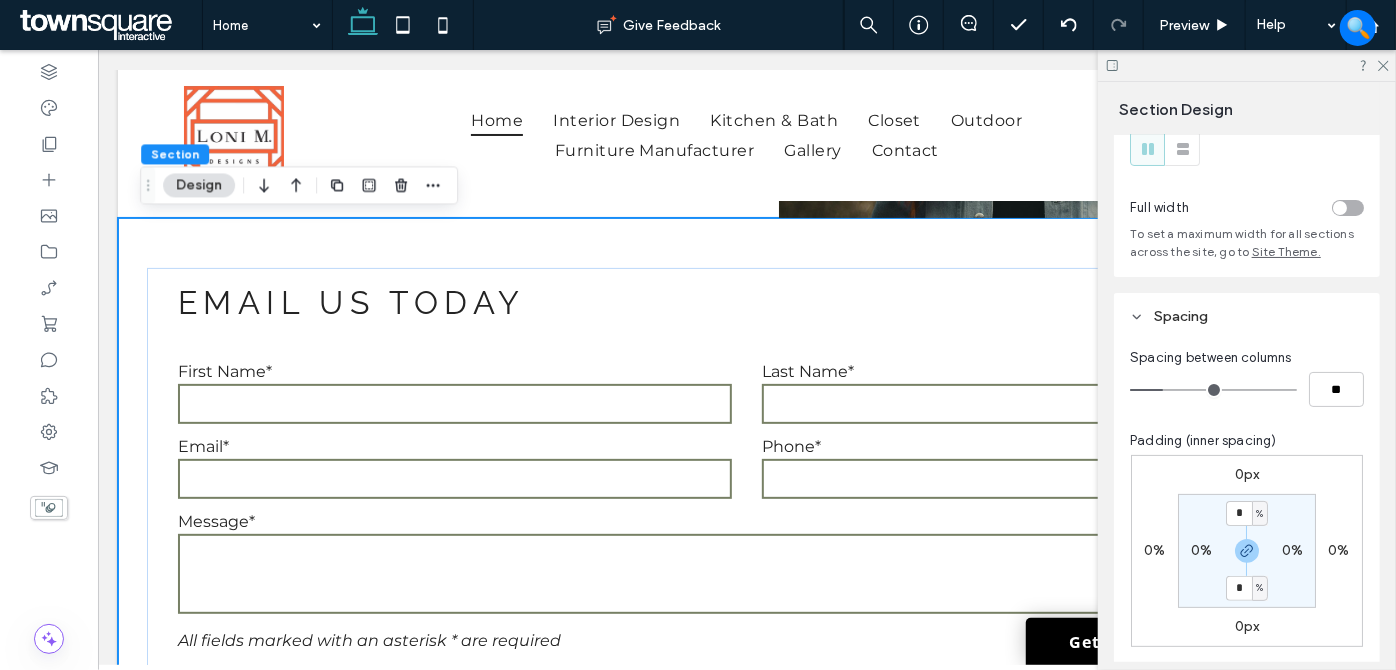 scroll, scrollTop: 90, scrollLeft: 0, axis: vertical 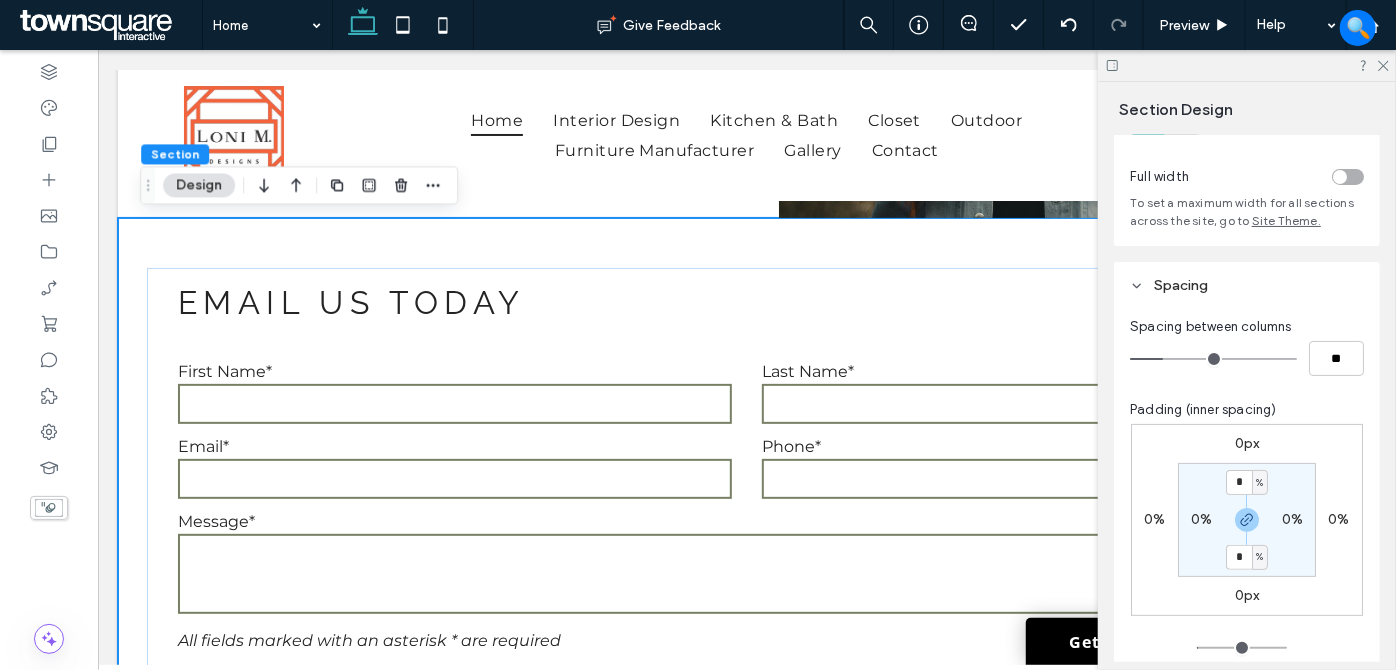 click on "0%" at bounding box center [1201, 519] 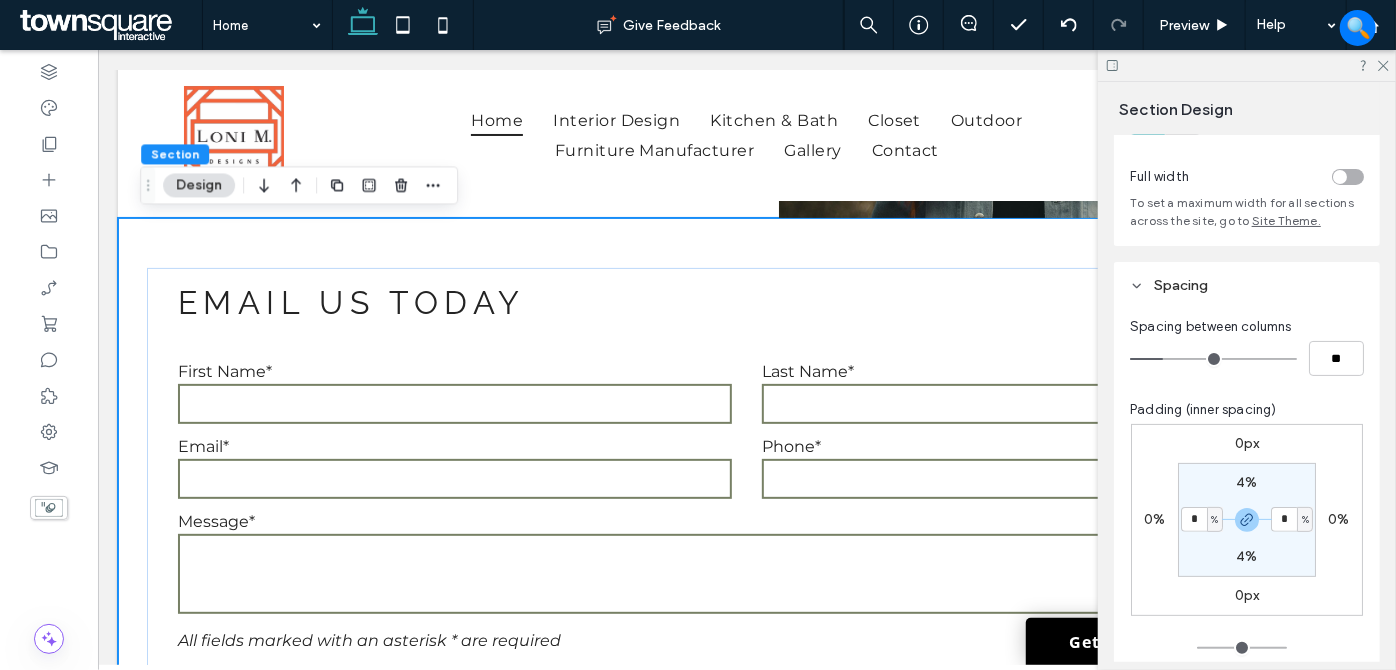 type on "*" 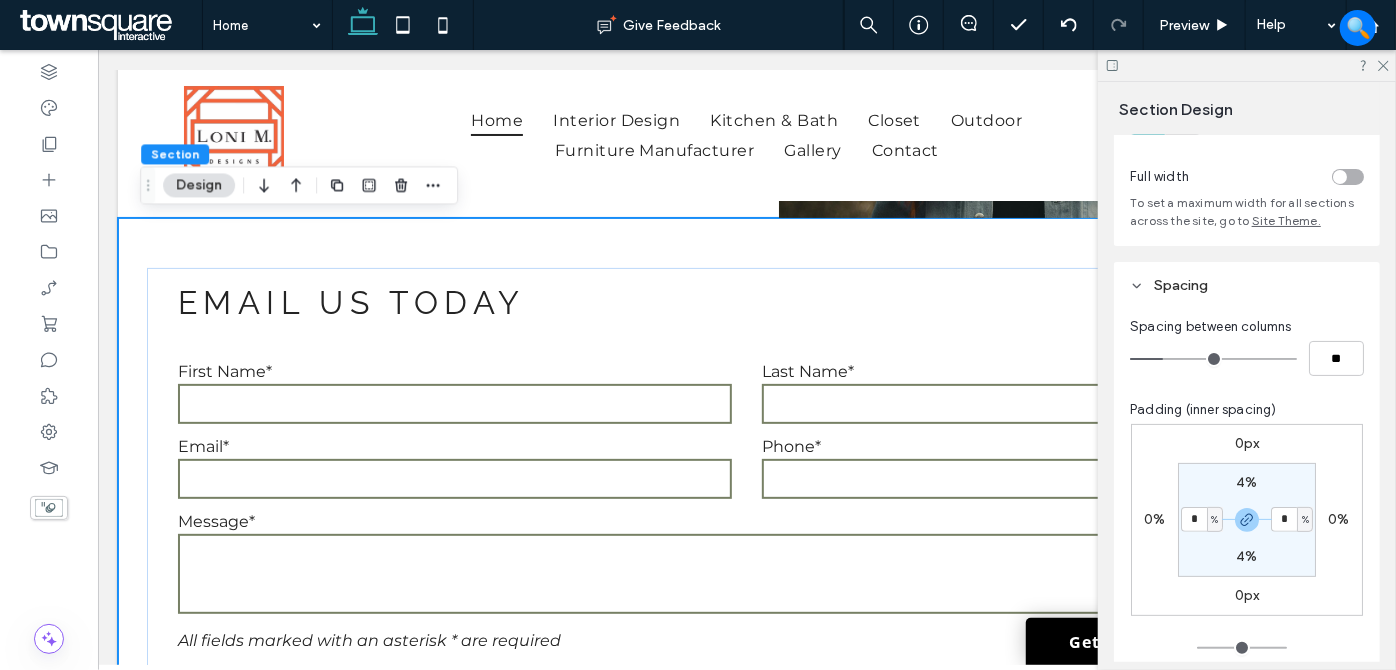 type on "*" 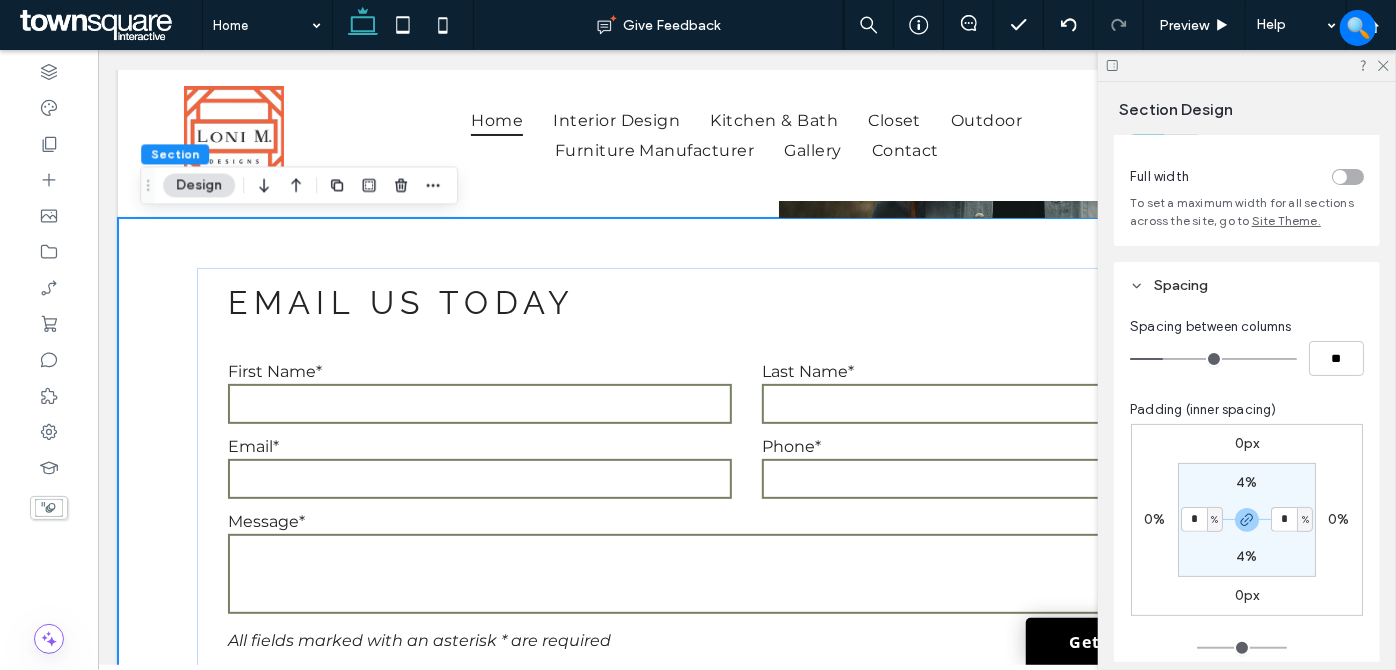 click on "0px 0% 0px 0% 4% * % 4% * %" at bounding box center [1247, 520] 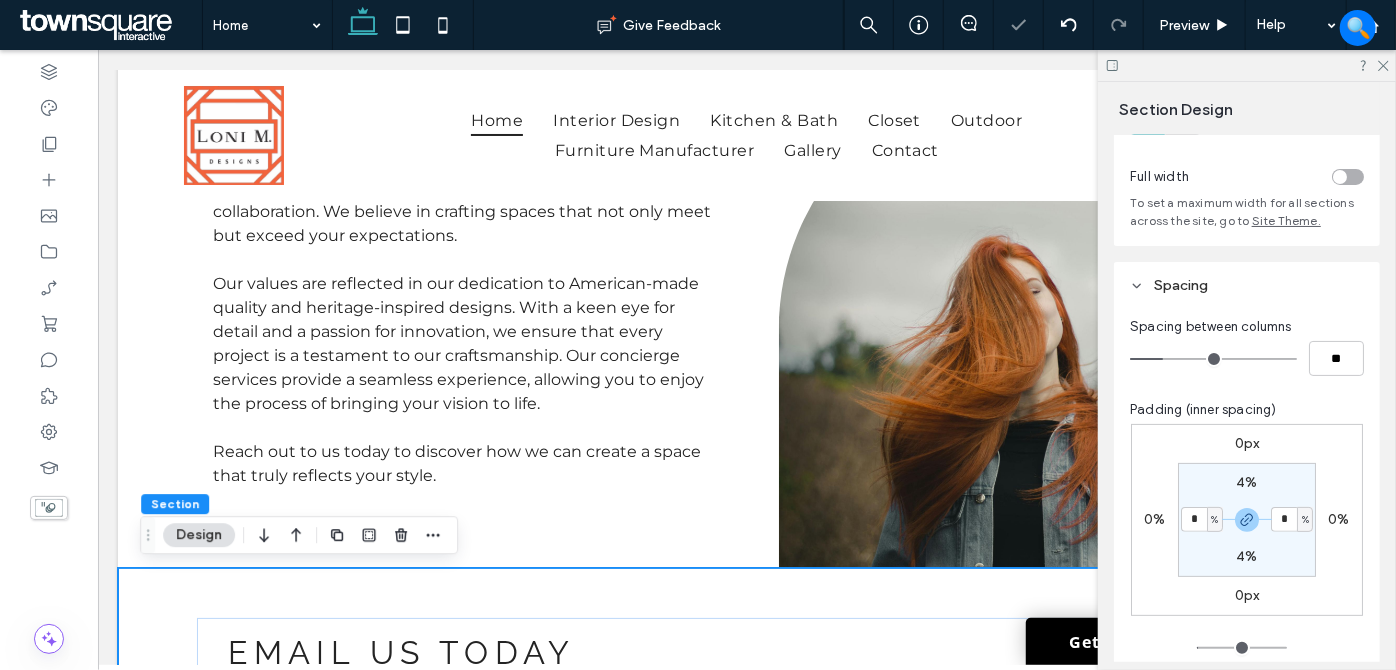 scroll, scrollTop: 3834, scrollLeft: 0, axis: vertical 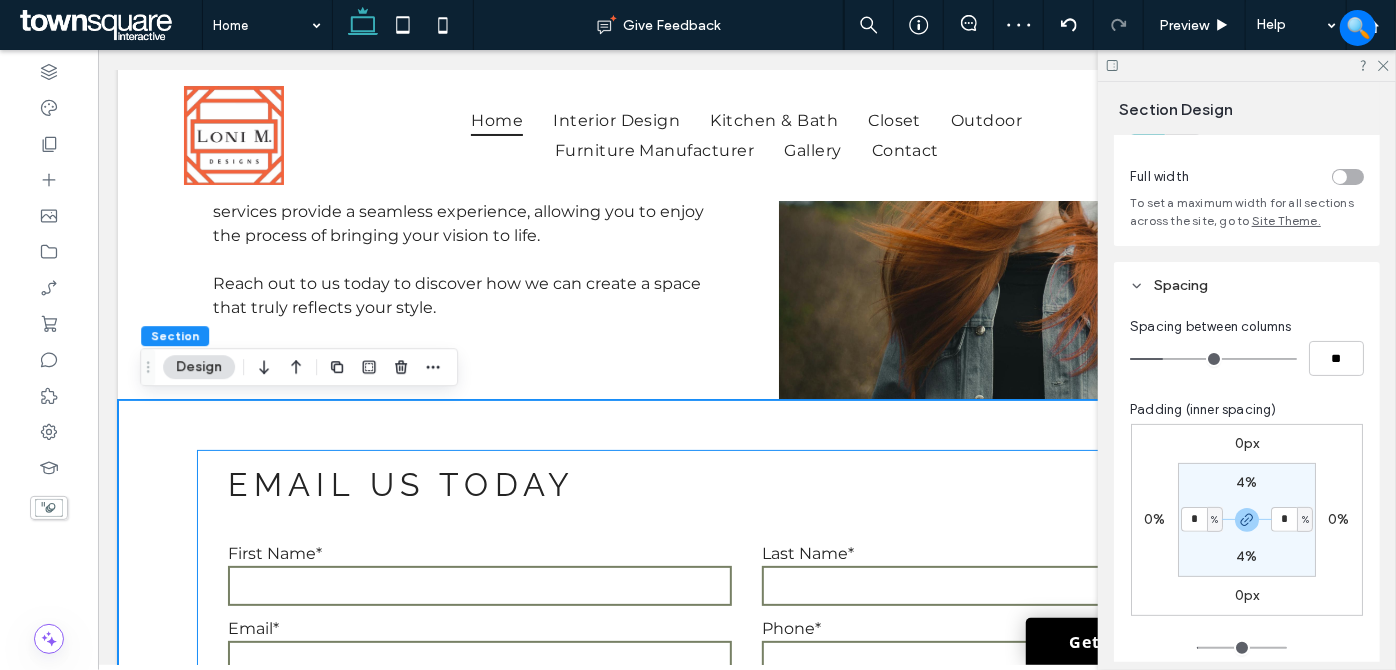 click on "**********" at bounding box center [745, 743] 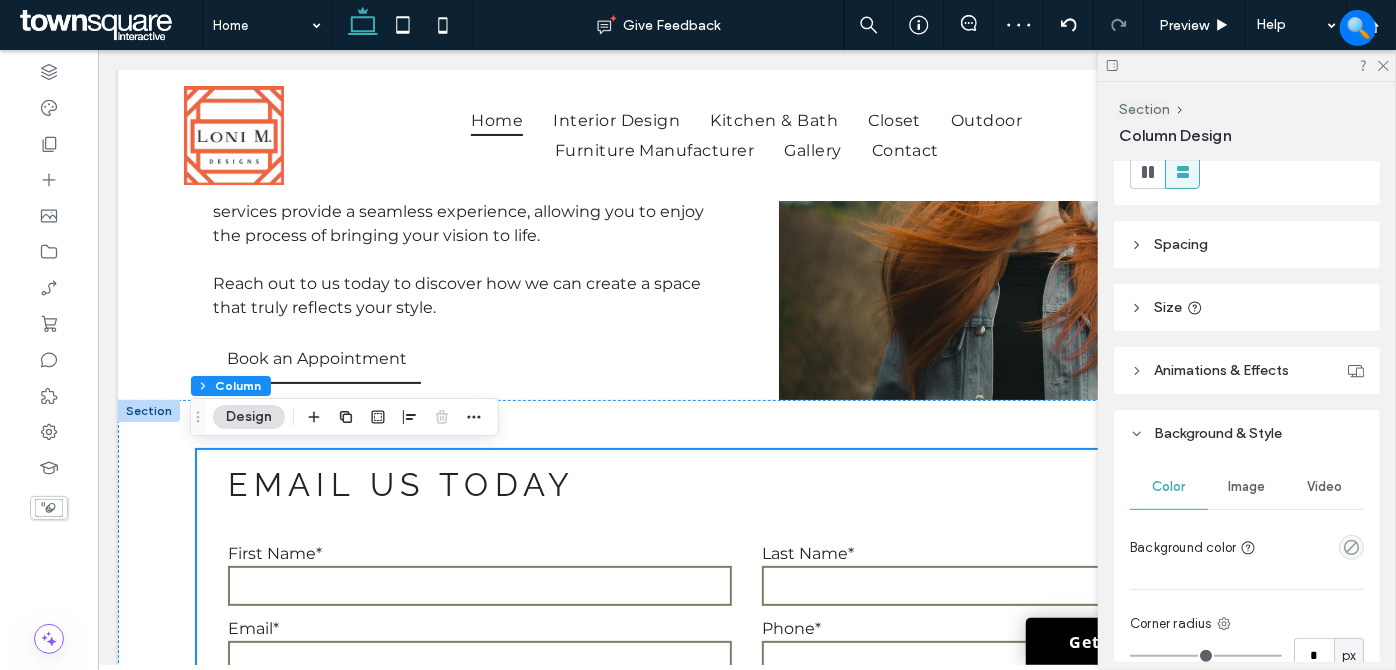 scroll, scrollTop: 90, scrollLeft: 0, axis: vertical 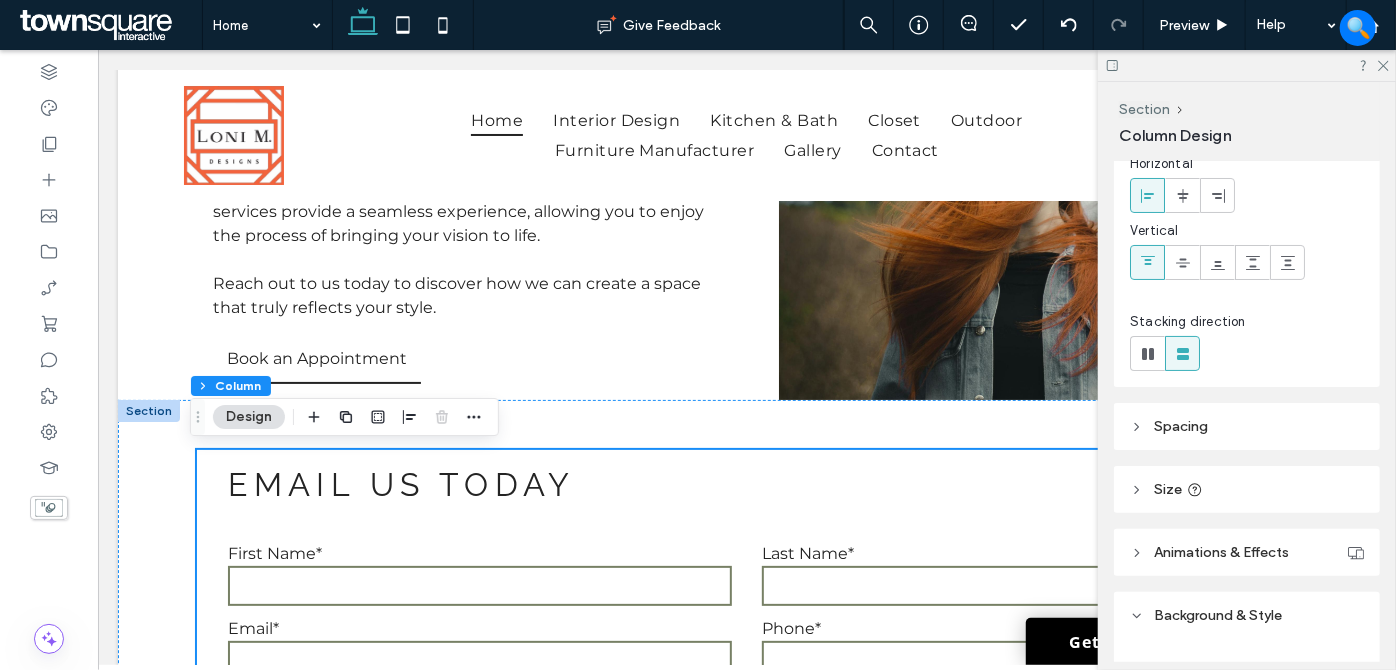 click on "Size" at bounding box center [1247, 489] 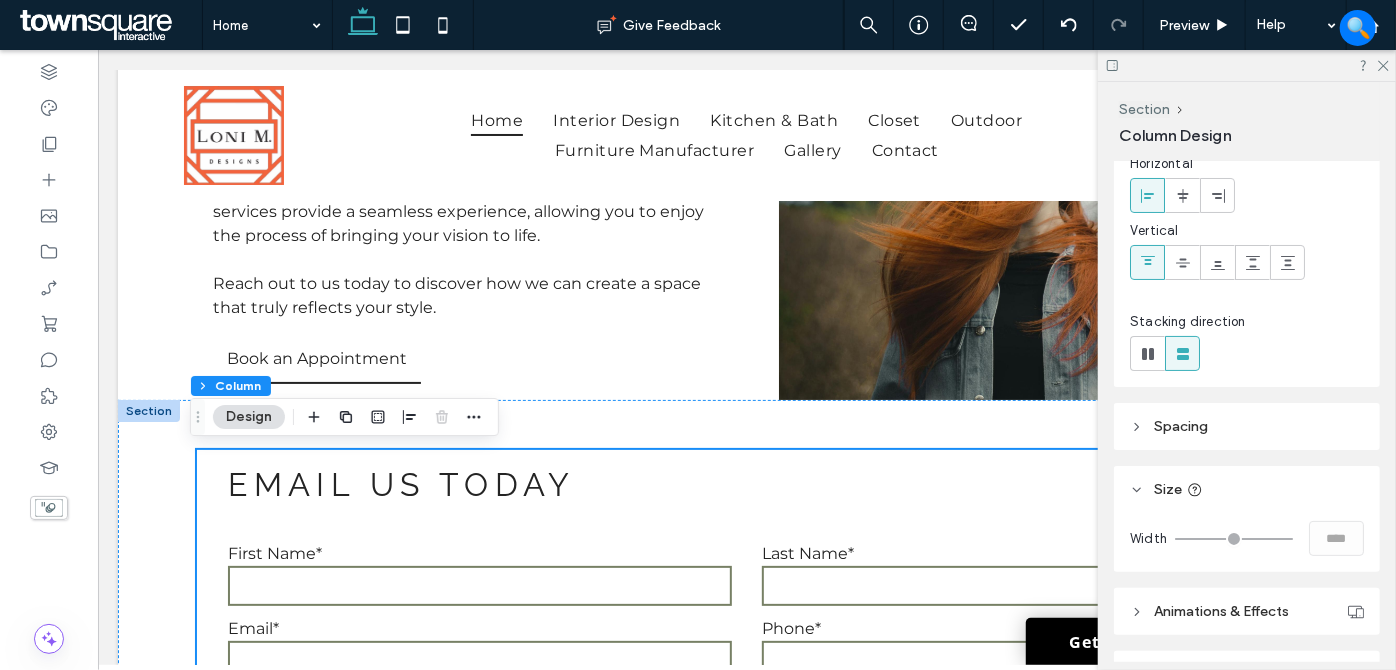 scroll, scrollTop: 181, scrollLeft: 0, axis: vertical 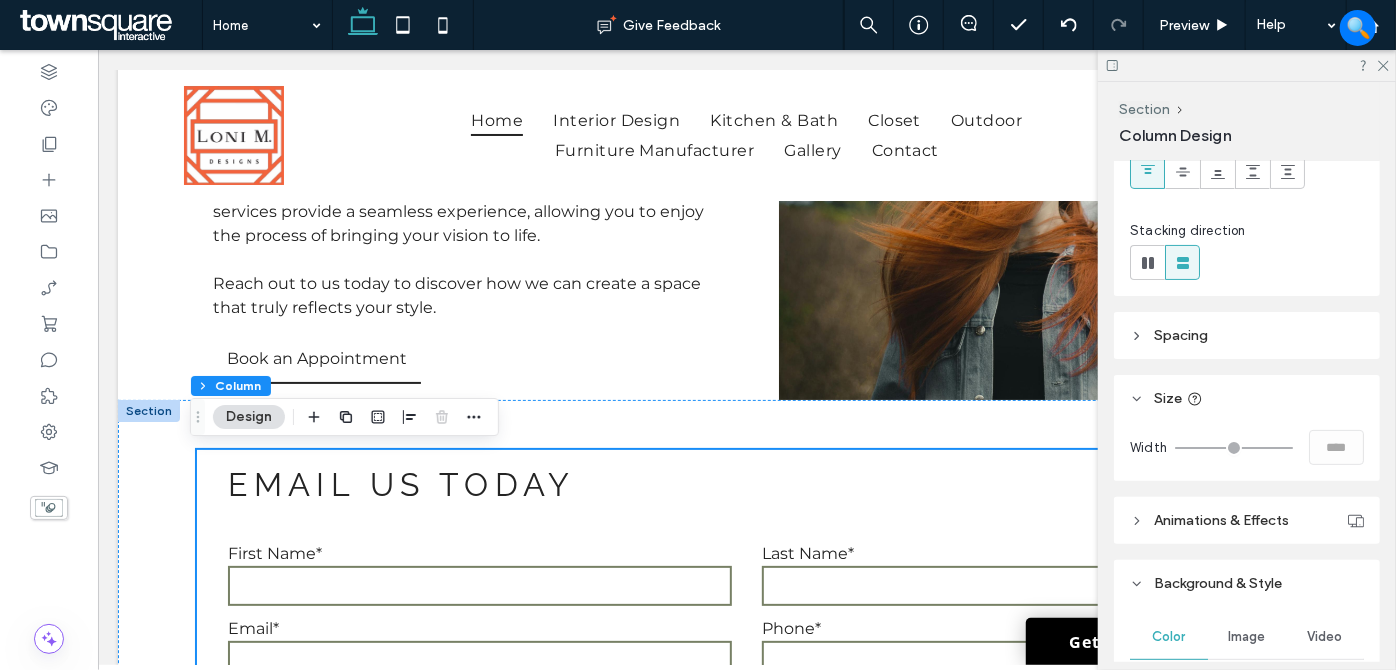 click on "Spacing" at bounding box center (1181, 335) 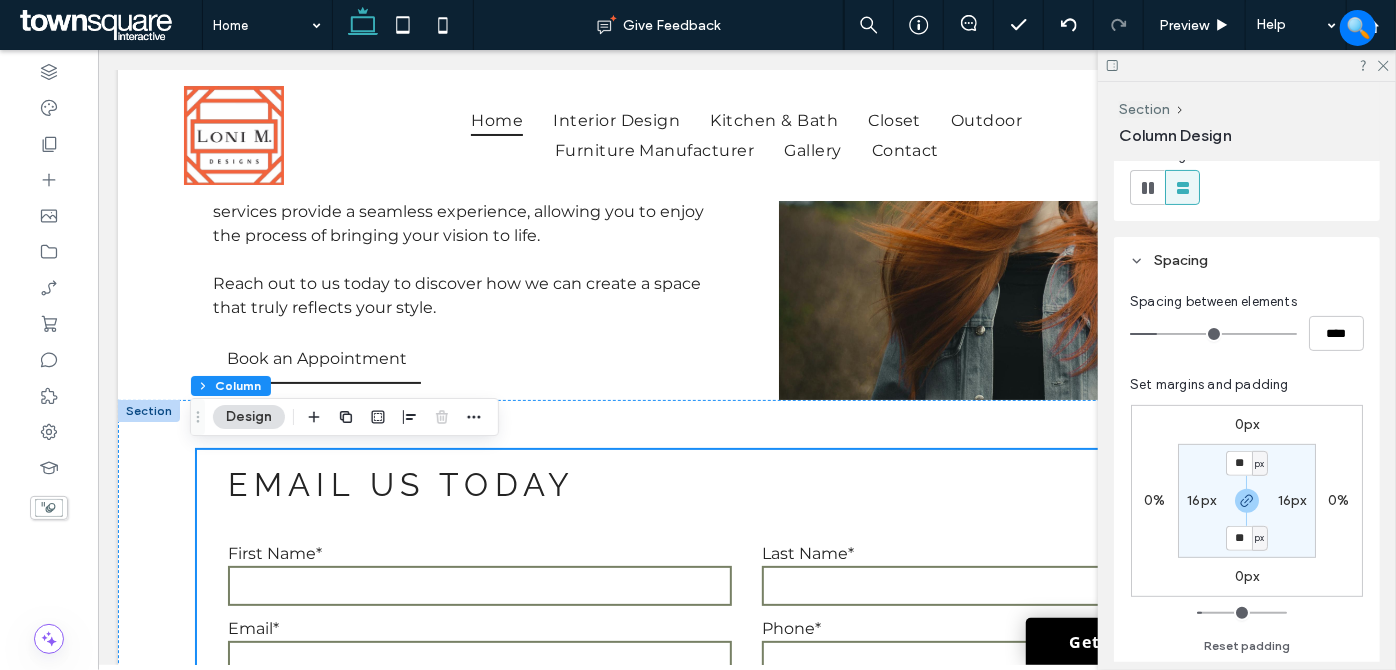 scroll, scrollTop: 363, scrollLeft: 0, axis: vertical 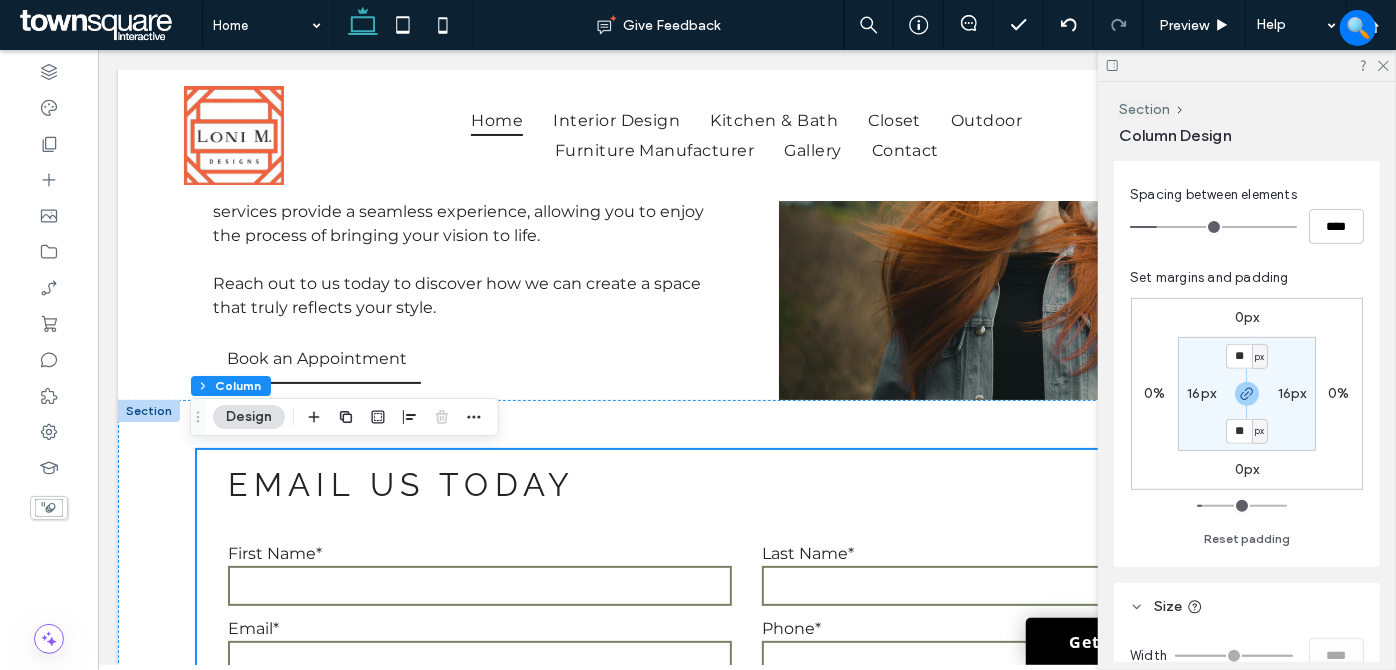 click on "16px" at bounding box center [1201, 393] 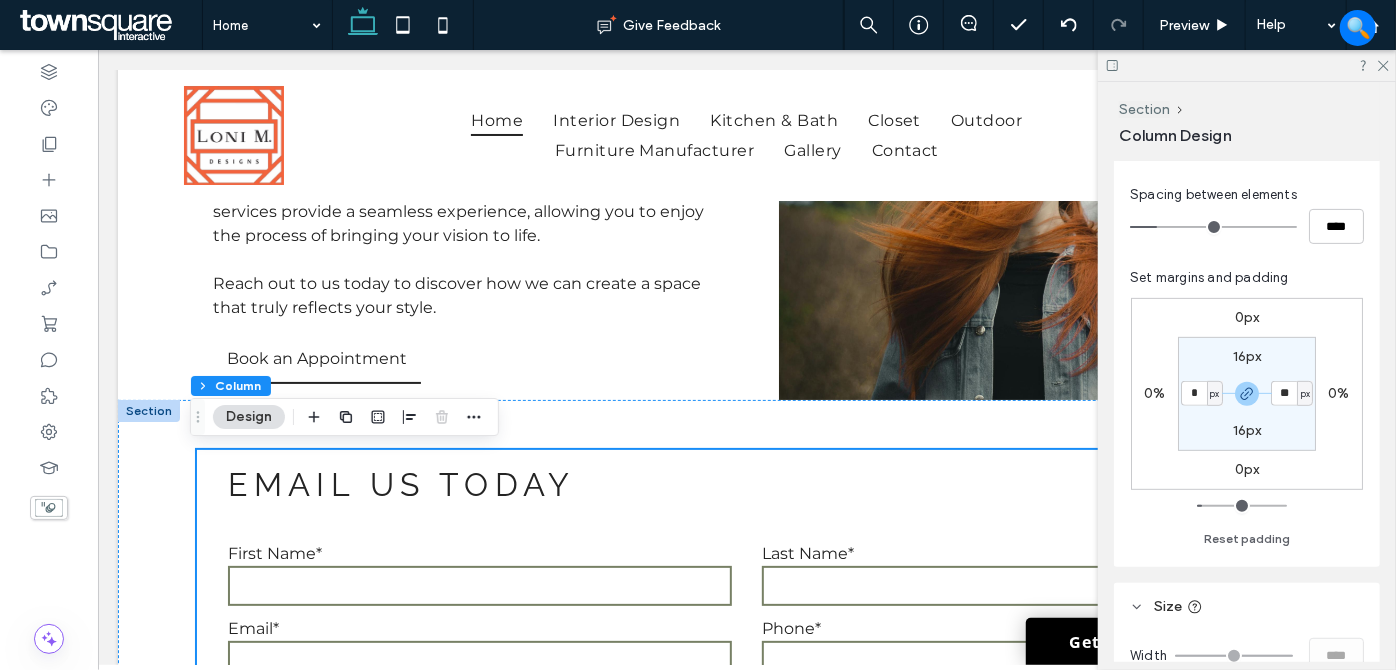 type on "*" 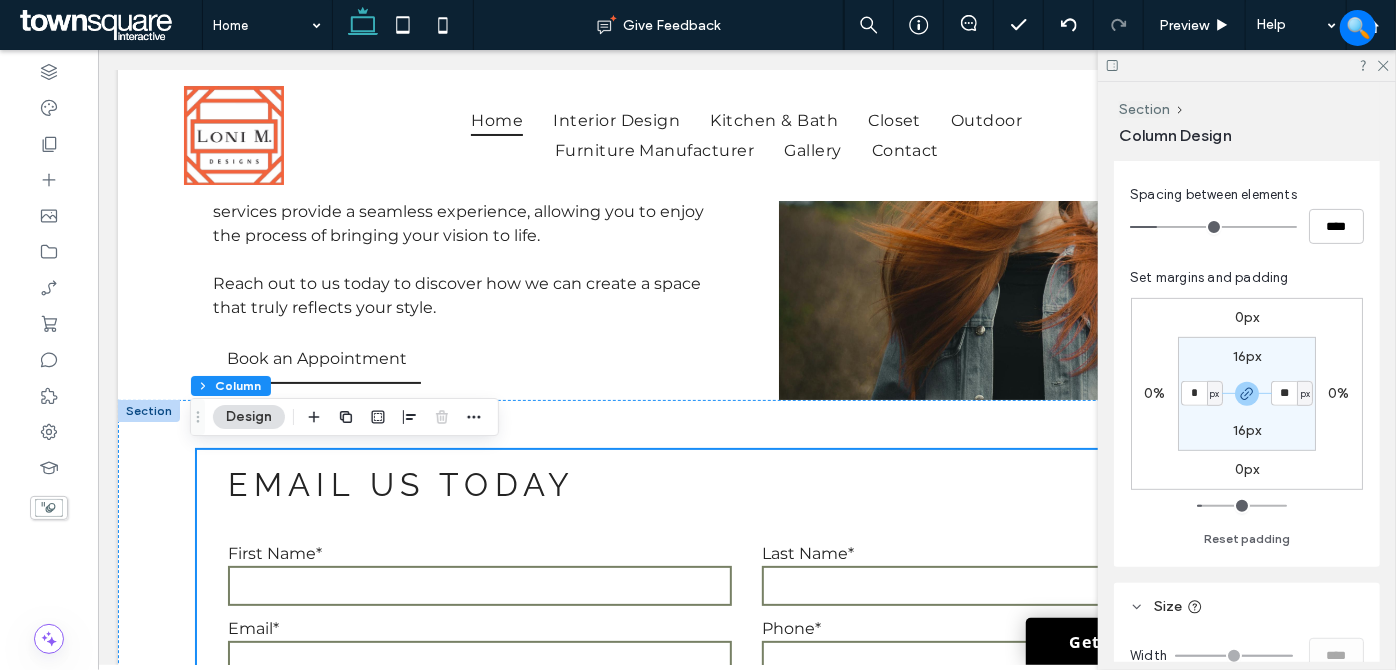 type on "*" 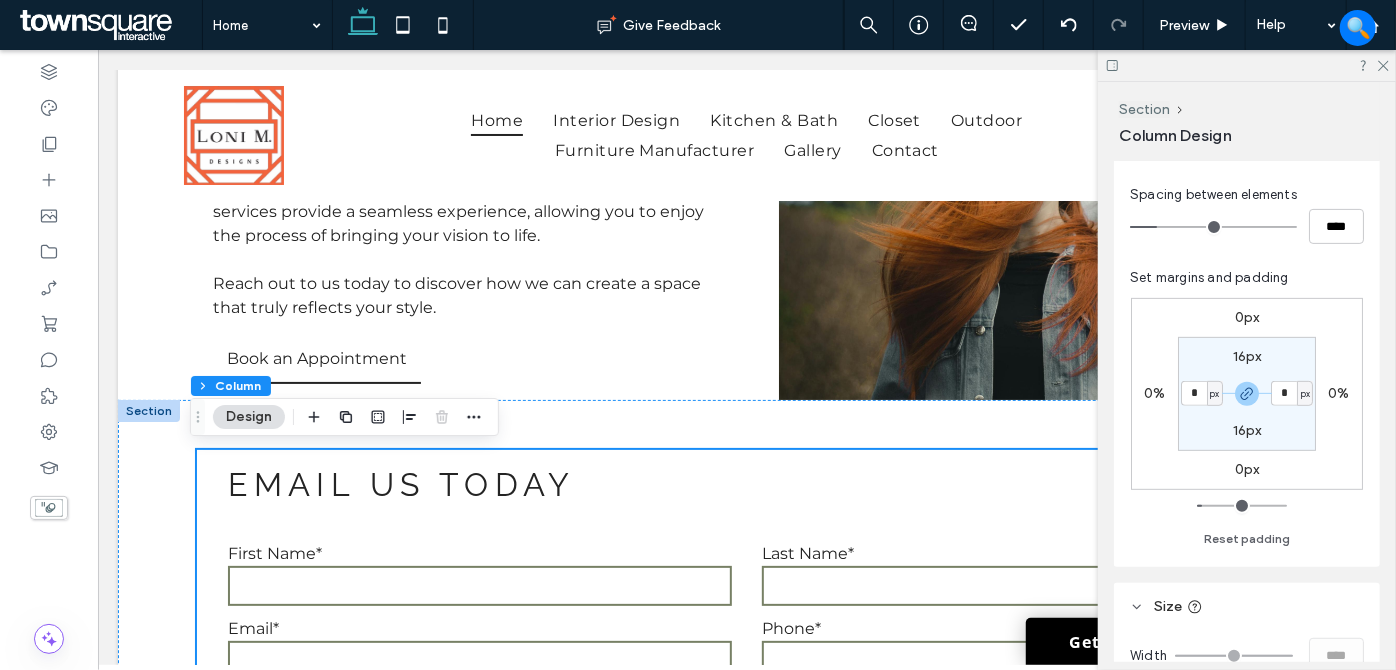 click on "0px 0% 0px 0% 16px * px 16px * px" at bounding box center [1247, 394] 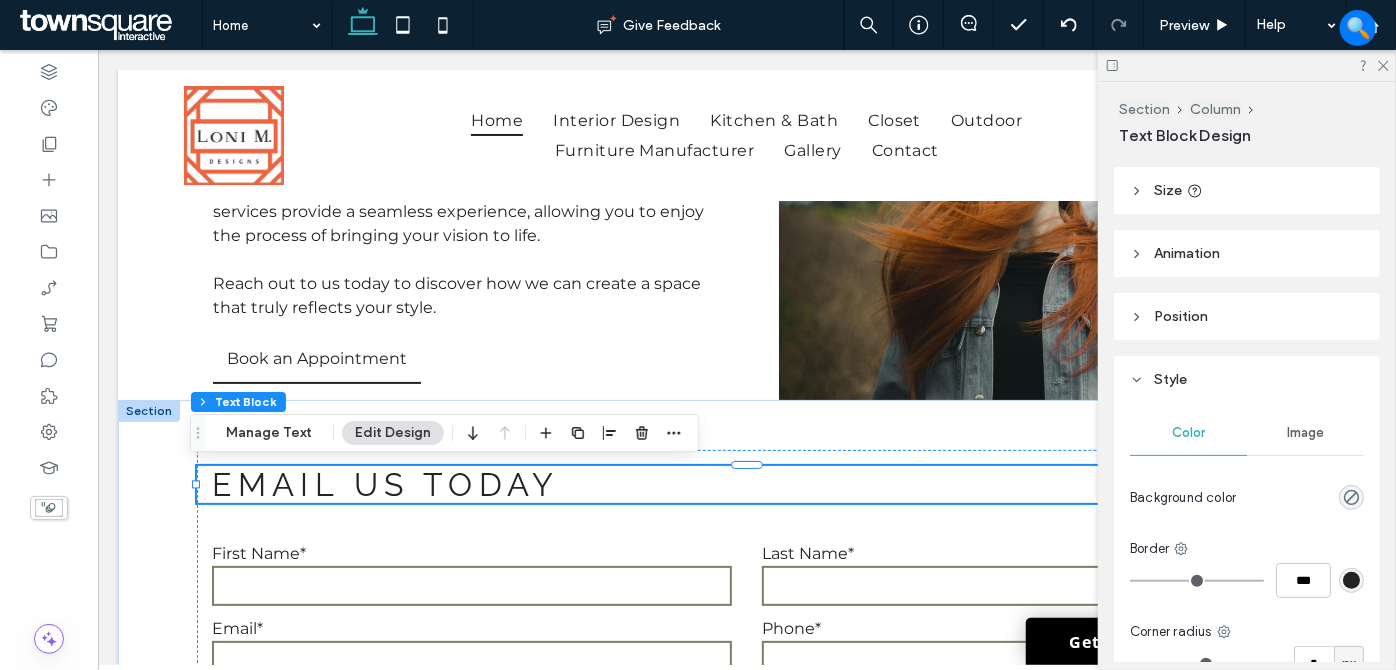 scroll, scrollTop: 0, scrollLeft: 0, axis: both 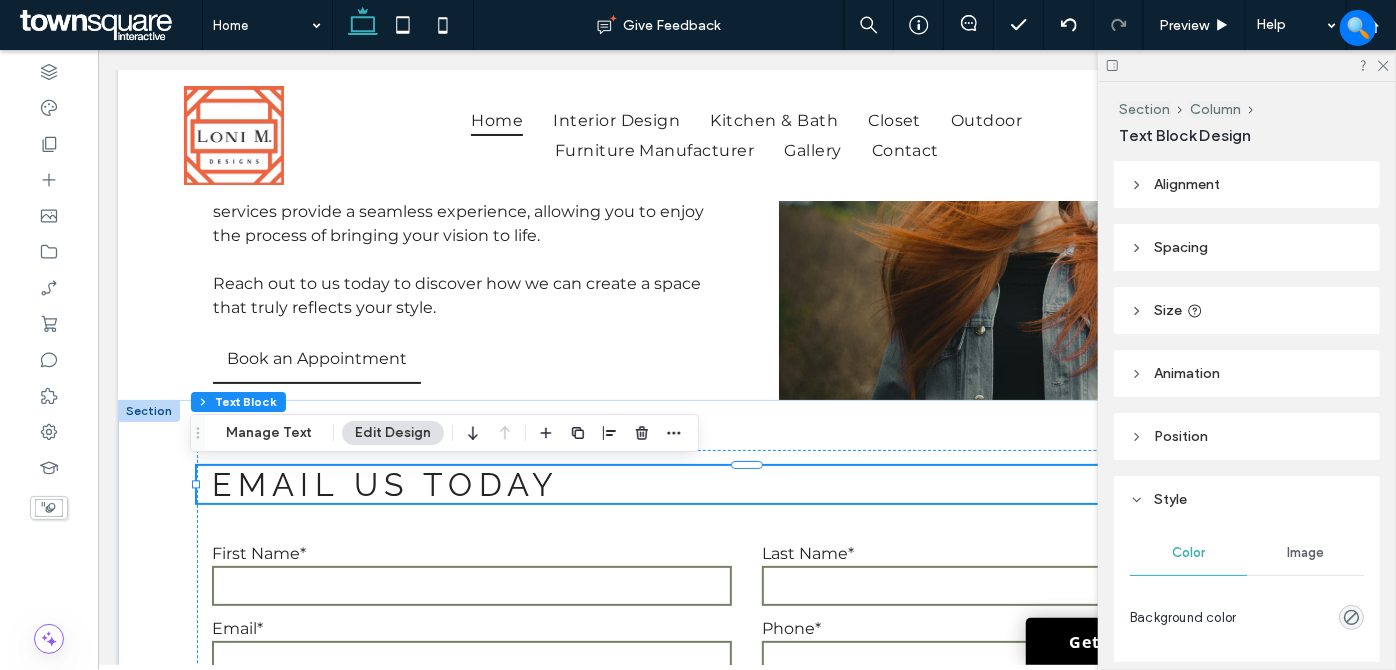 drag, startPoint x: 1185, startPoint y: 238, endPoint x: 1205, endPoint y: 267, distance: 35.22783 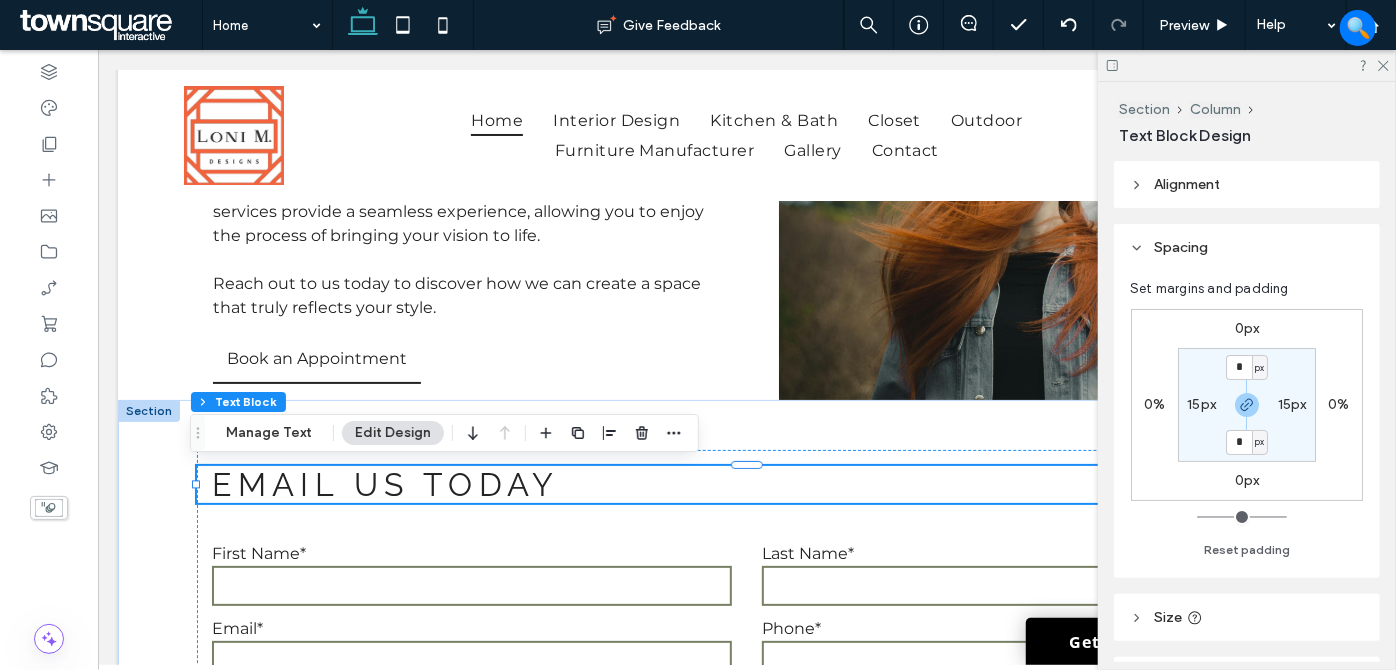 click on "15px" at bounding box center [1201, 404] 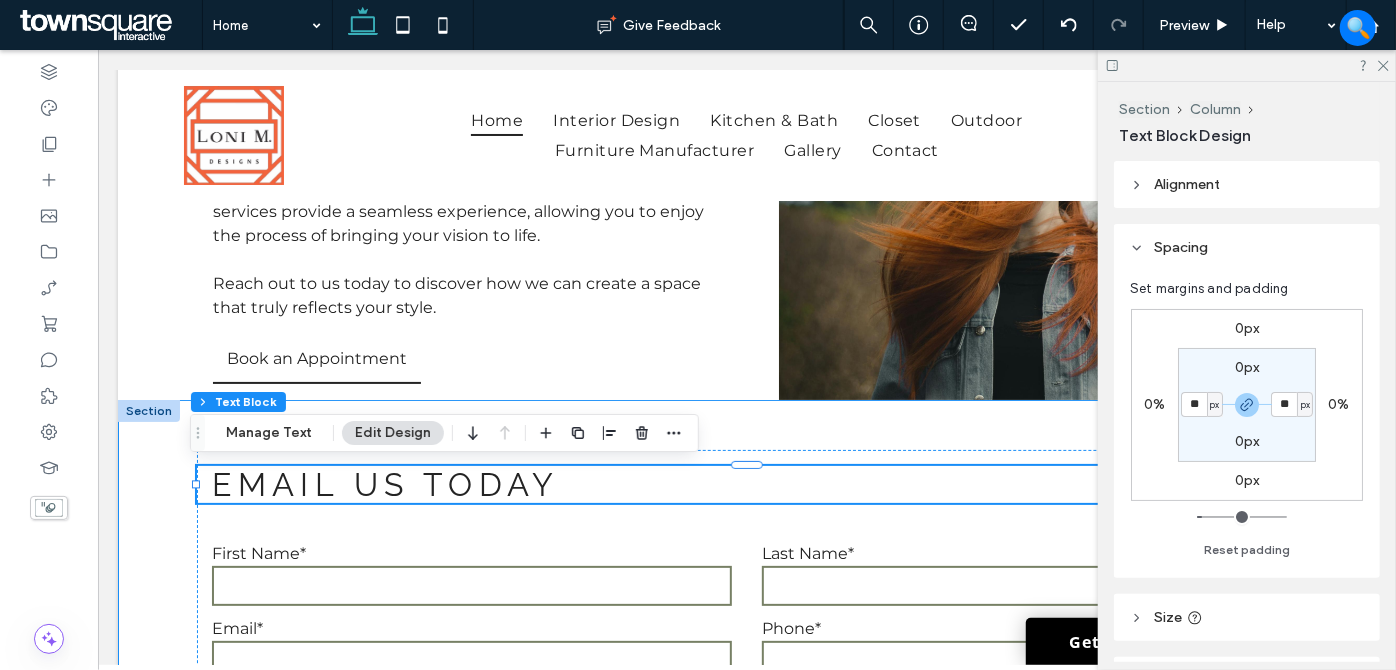 click on "**********" at bounding box center [746, 744] 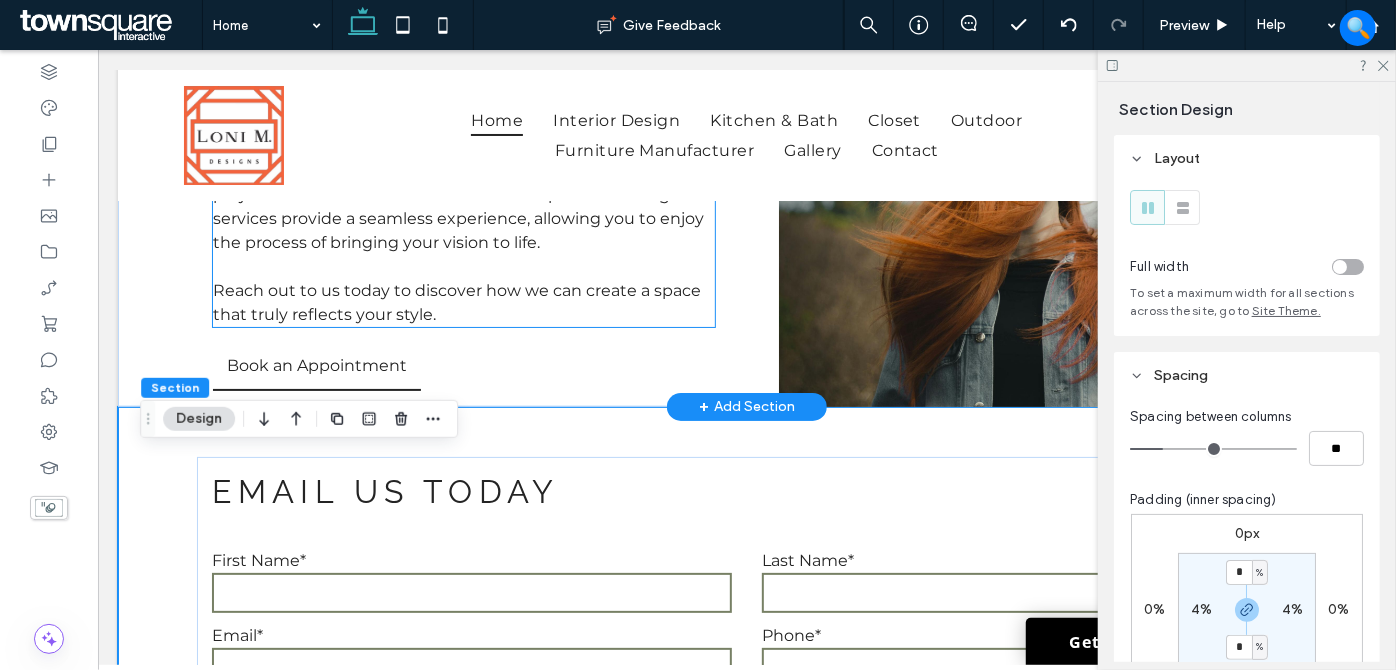 scroll, scrollTop: 3925, scrollLeft: 0, axis: vertical 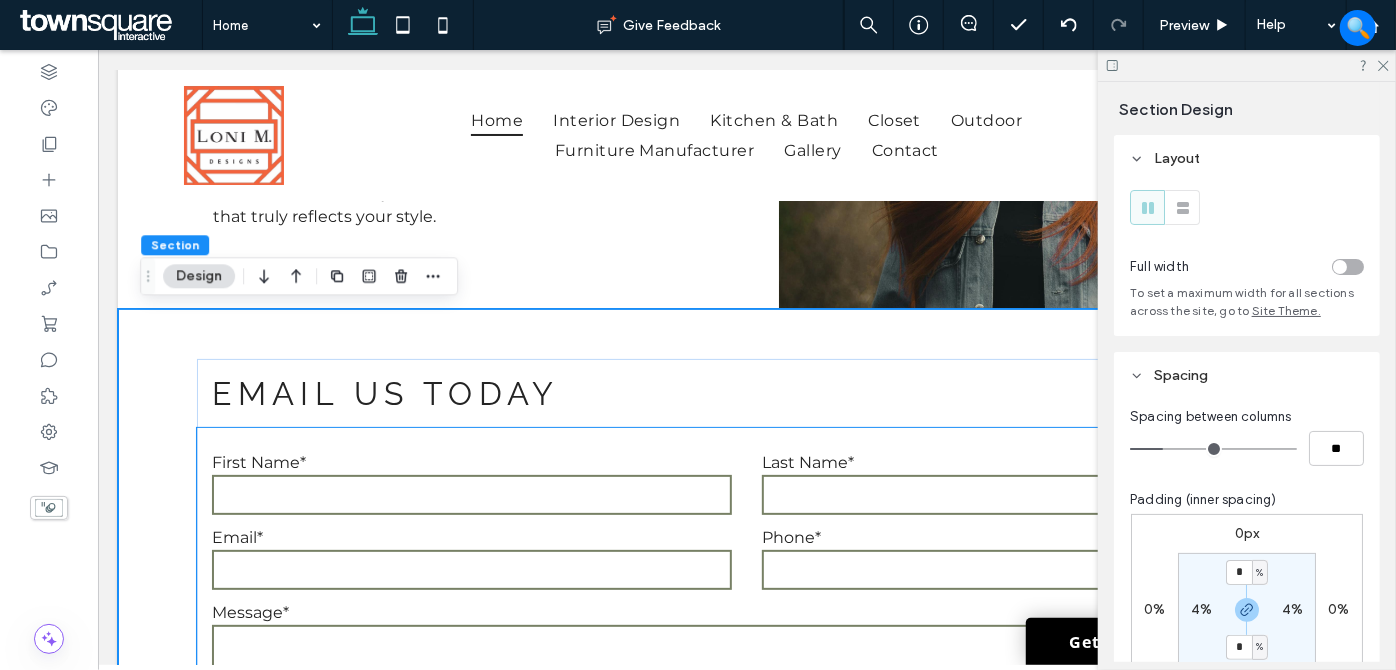 click on "Email*" at bounding box center [471, 559] 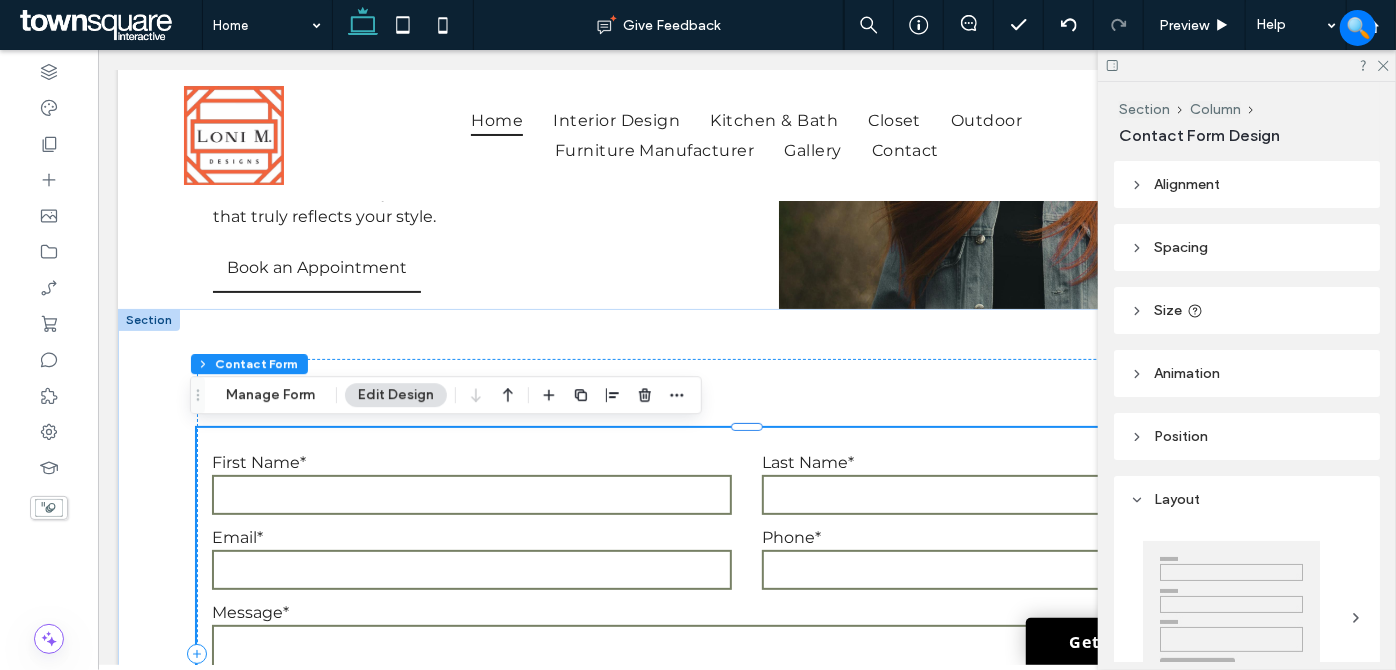 type on "*" 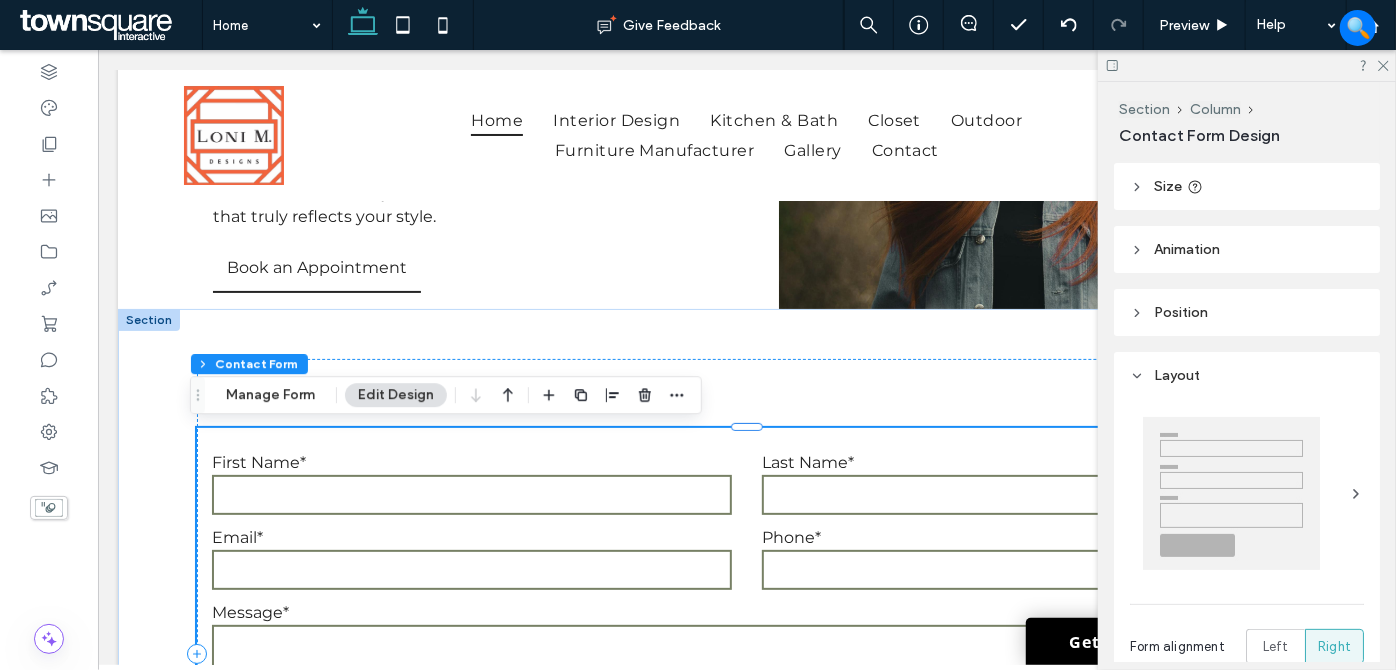 scroll, scrollTop: 0, scrollLeft: 0, axis: both 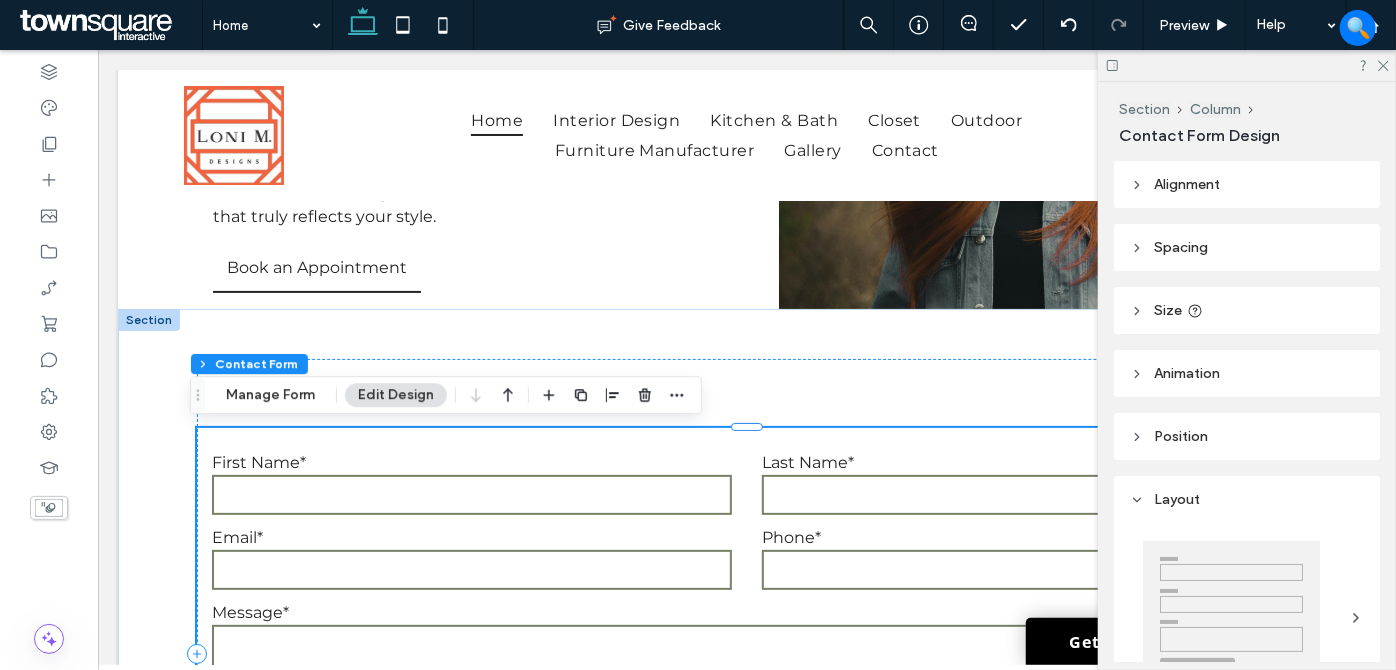 click on "Size" at bounding box center [1247, 310] 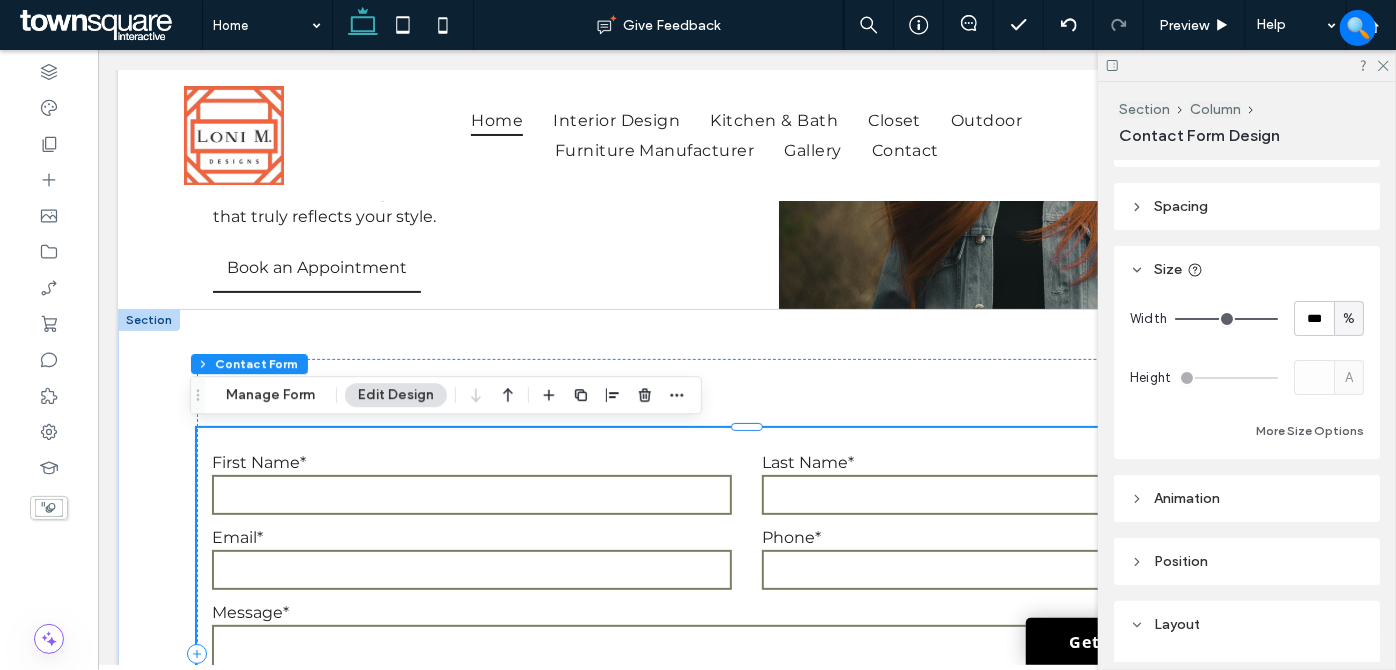 scroll, scrollTop: 0, scrollLeft: 0, axis: both 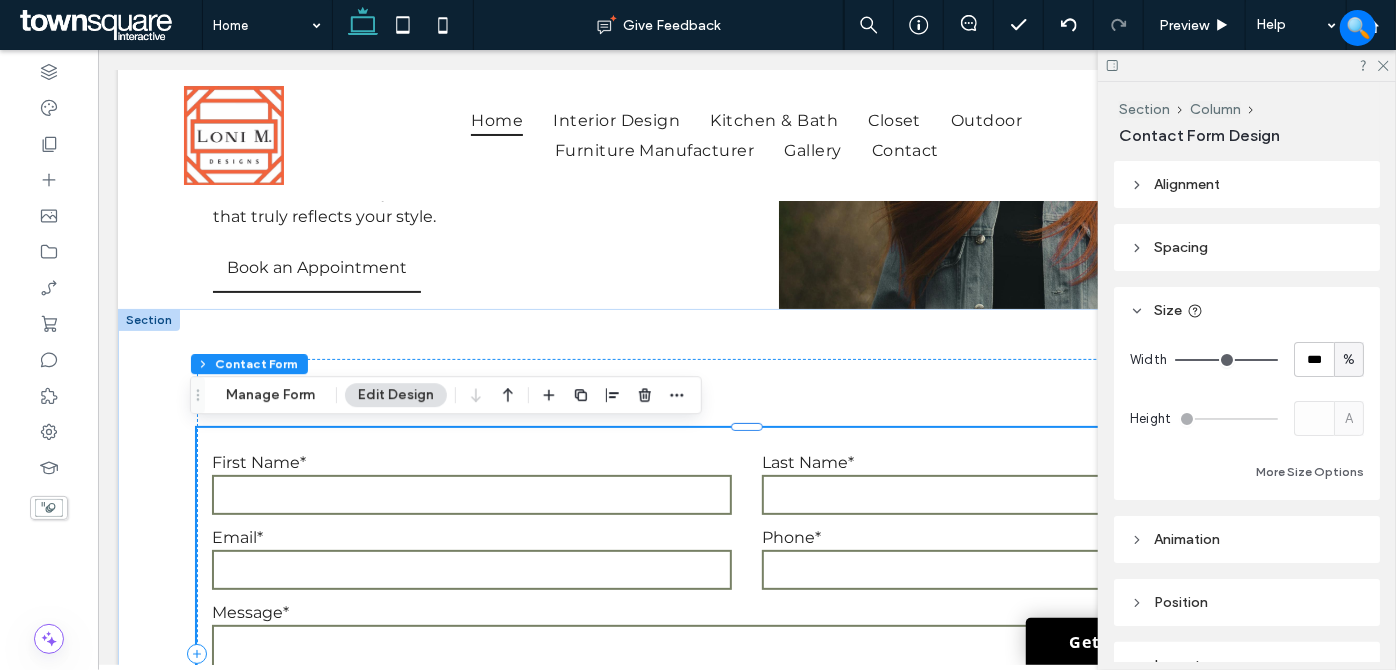 drag, startPoint x: 1213, startPoint y: 250, endPoint x: 1258, endPoint y: 287, distance: 58.258045 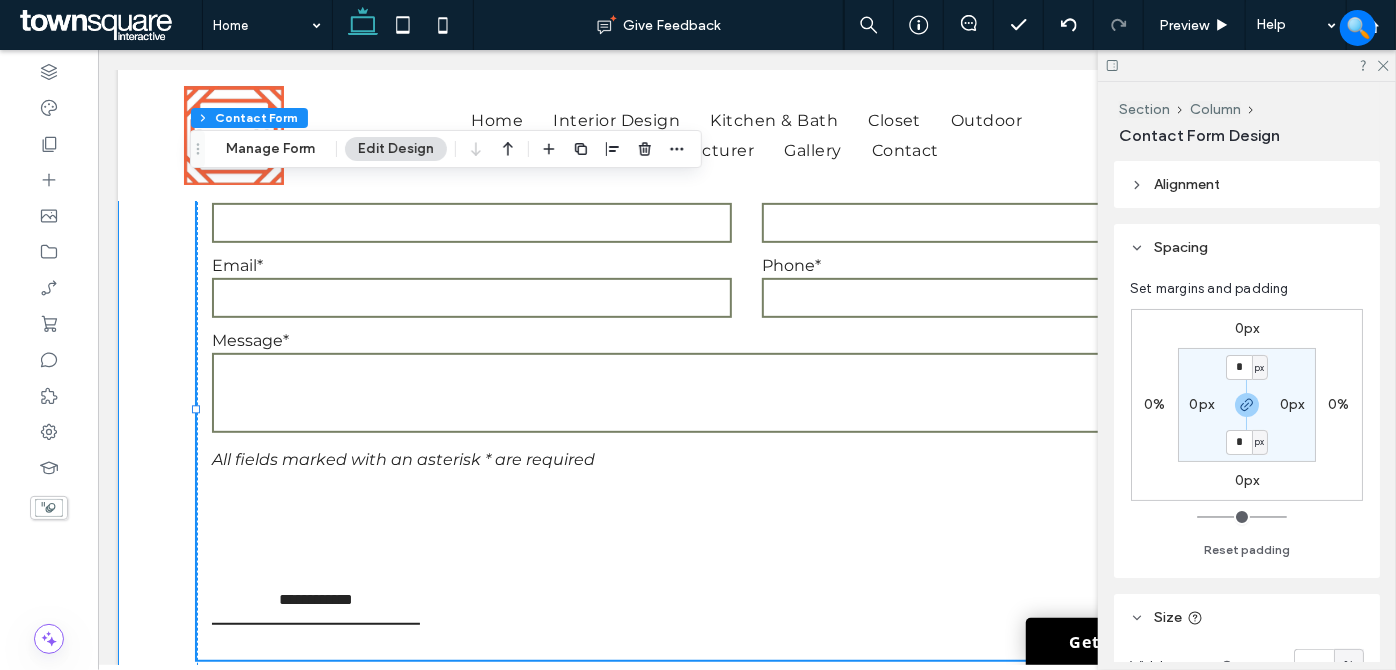 click on "**********" at bounding box center (746, 381) 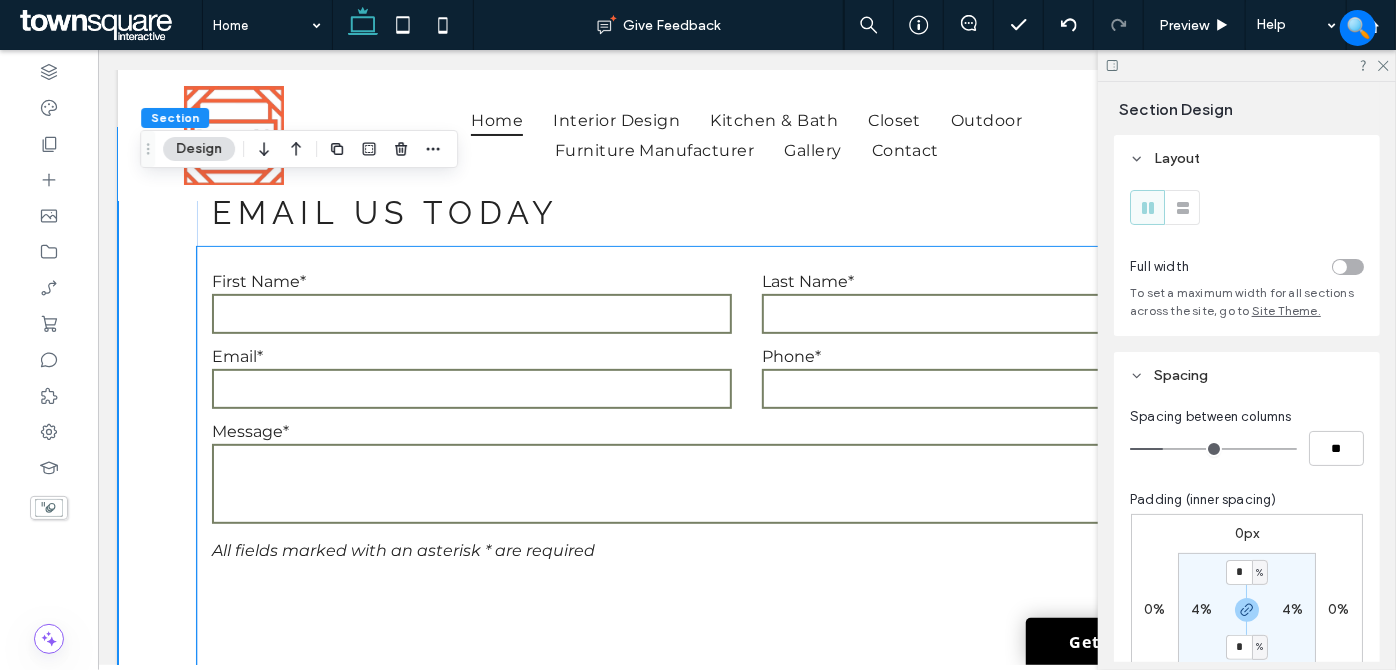 scroll, scrollTop: 3925, scrollLeft: 0, axis: vertical 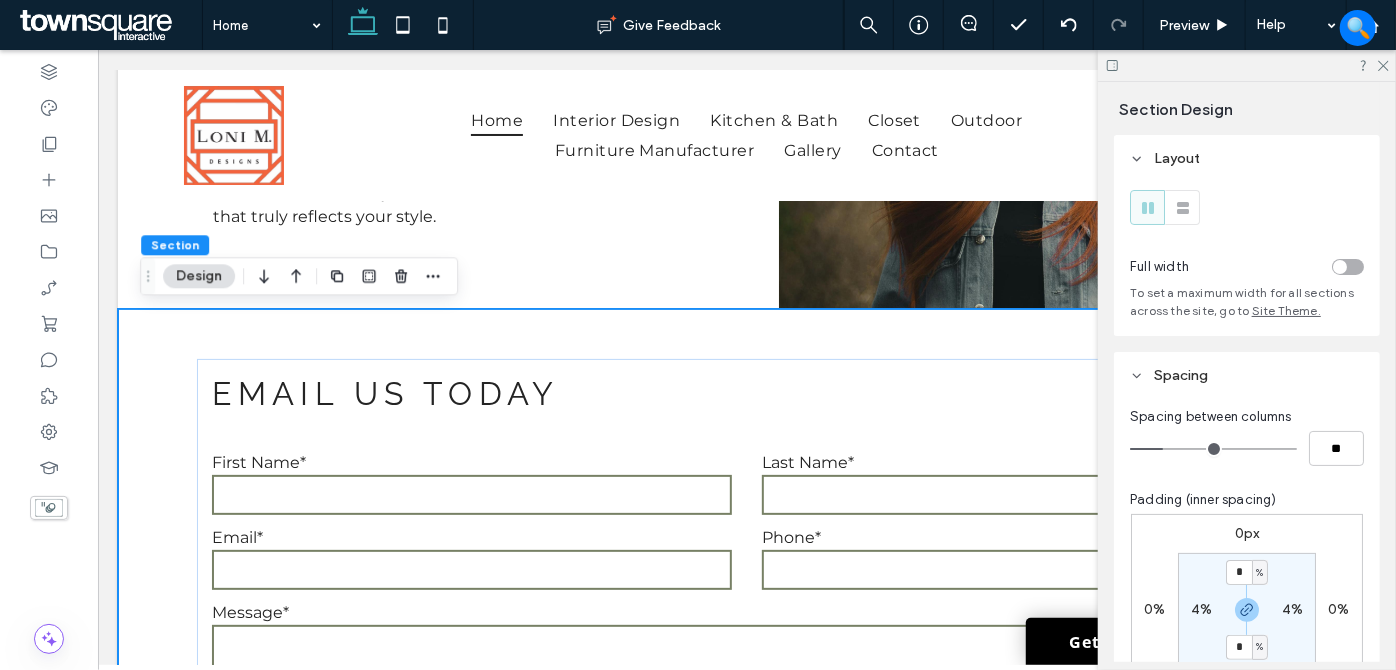 click on "**********" at bounding box center (746, 653) 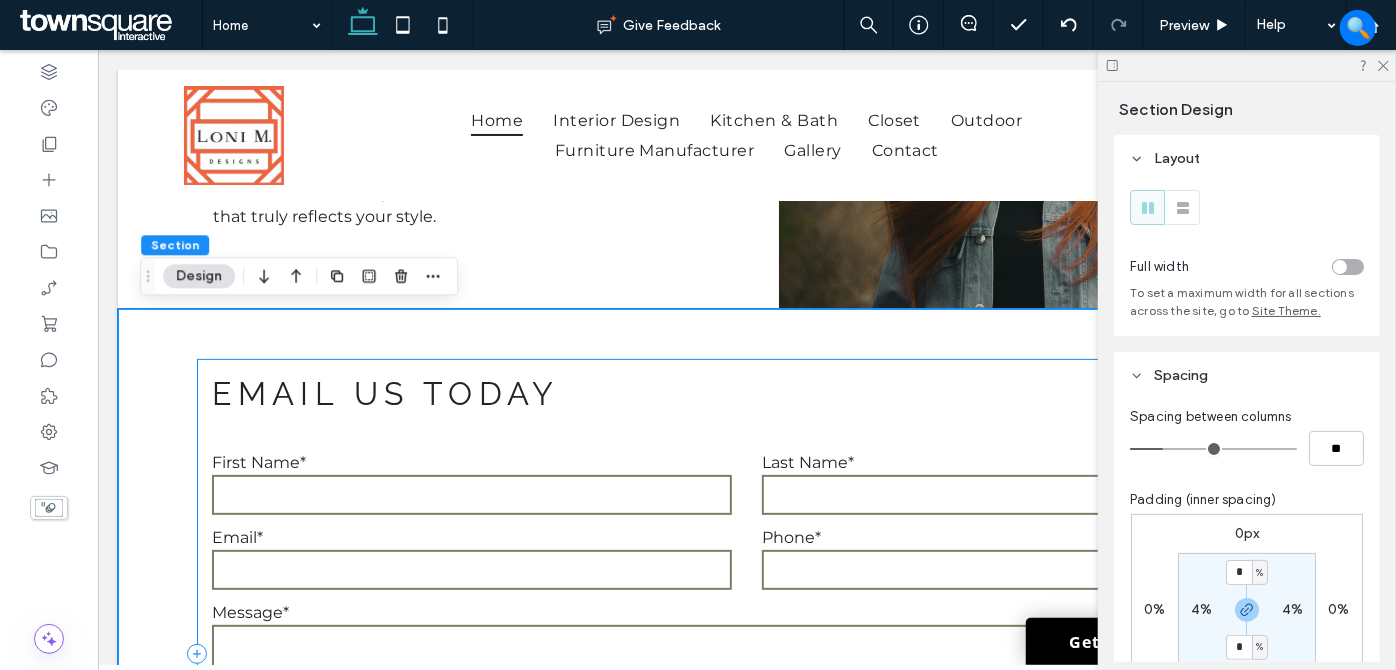 click on "**********" at bounding box center [745, 652] 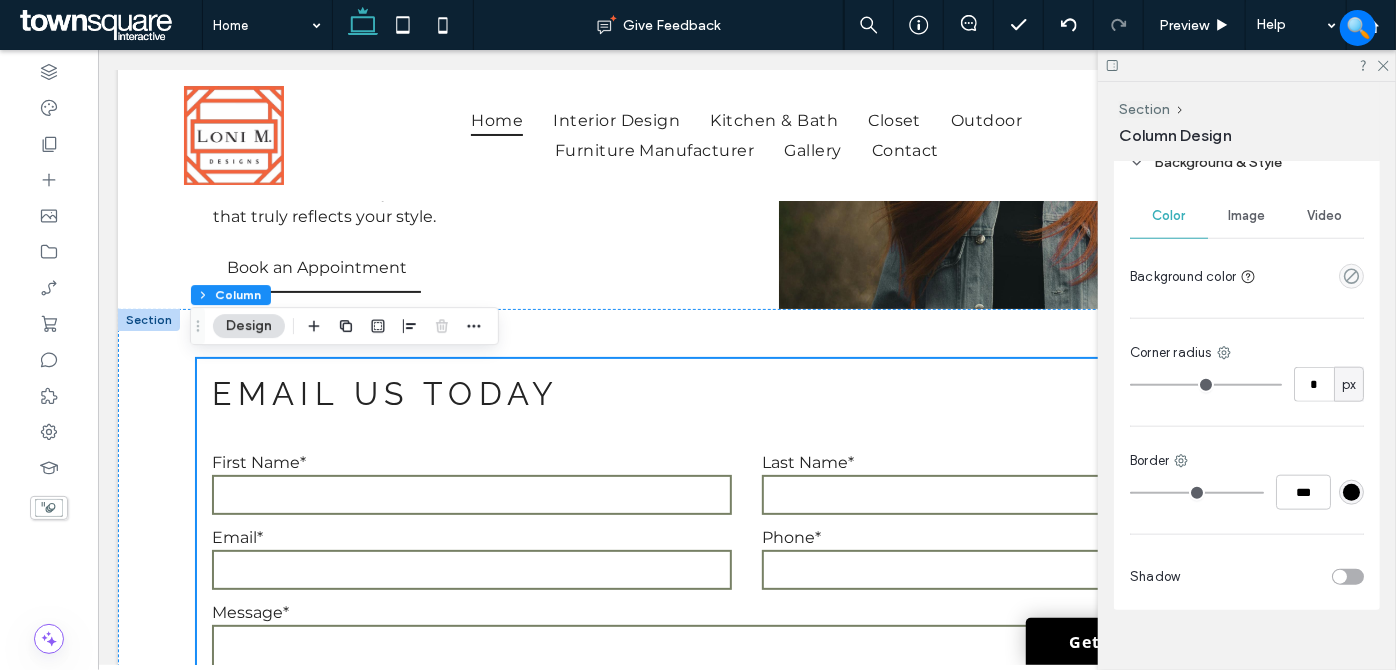 scroll, scrollTop: 1000, scrollLeft: 0, axis: vertical 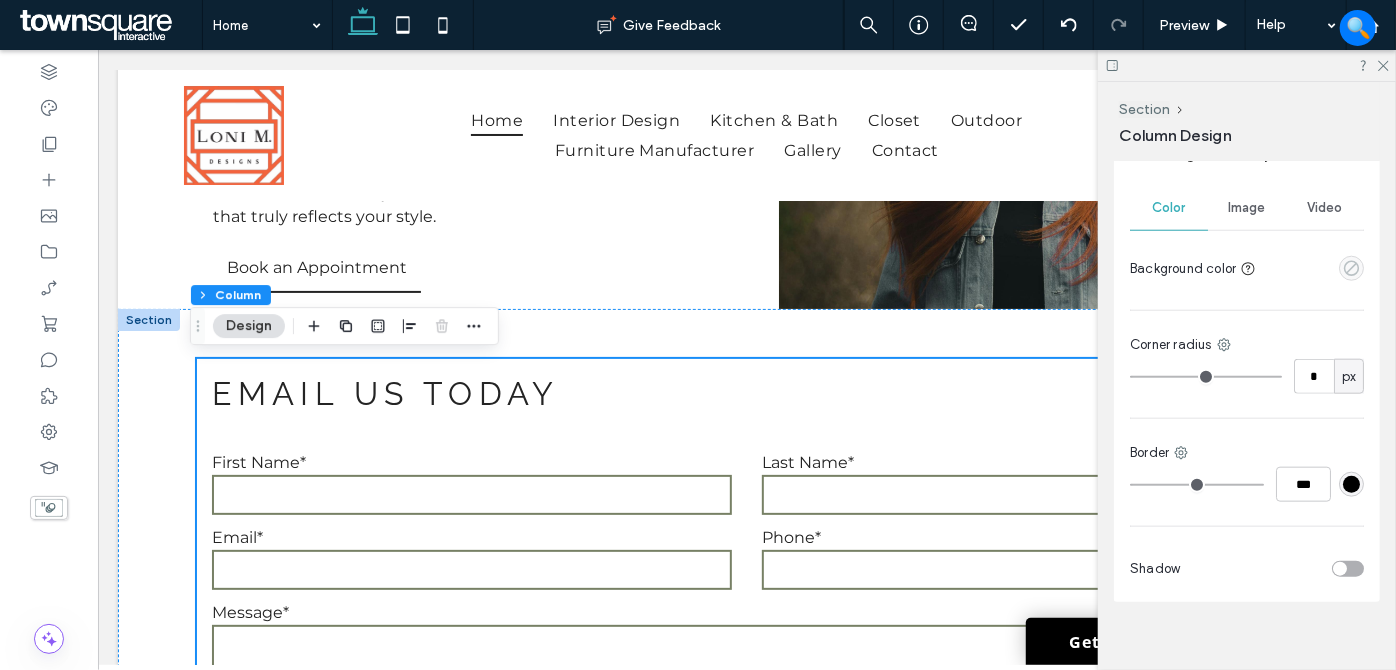 click 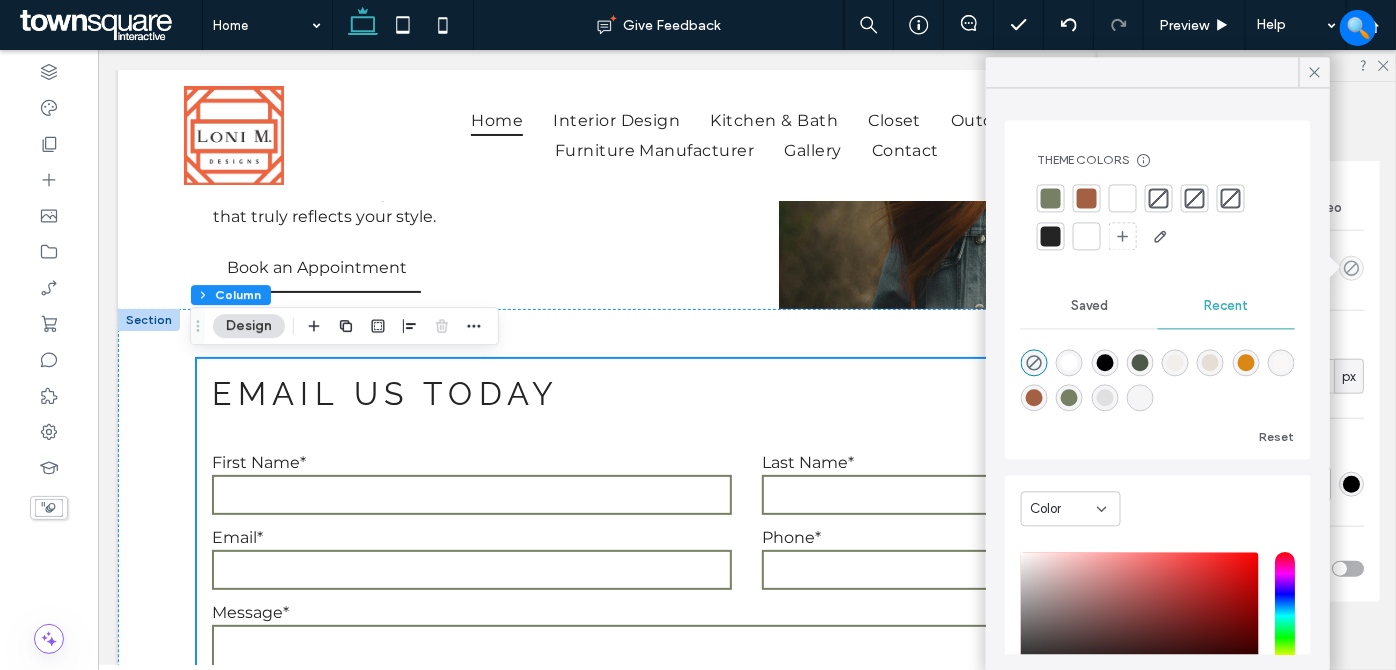 click at bounding box center [1104, 397] 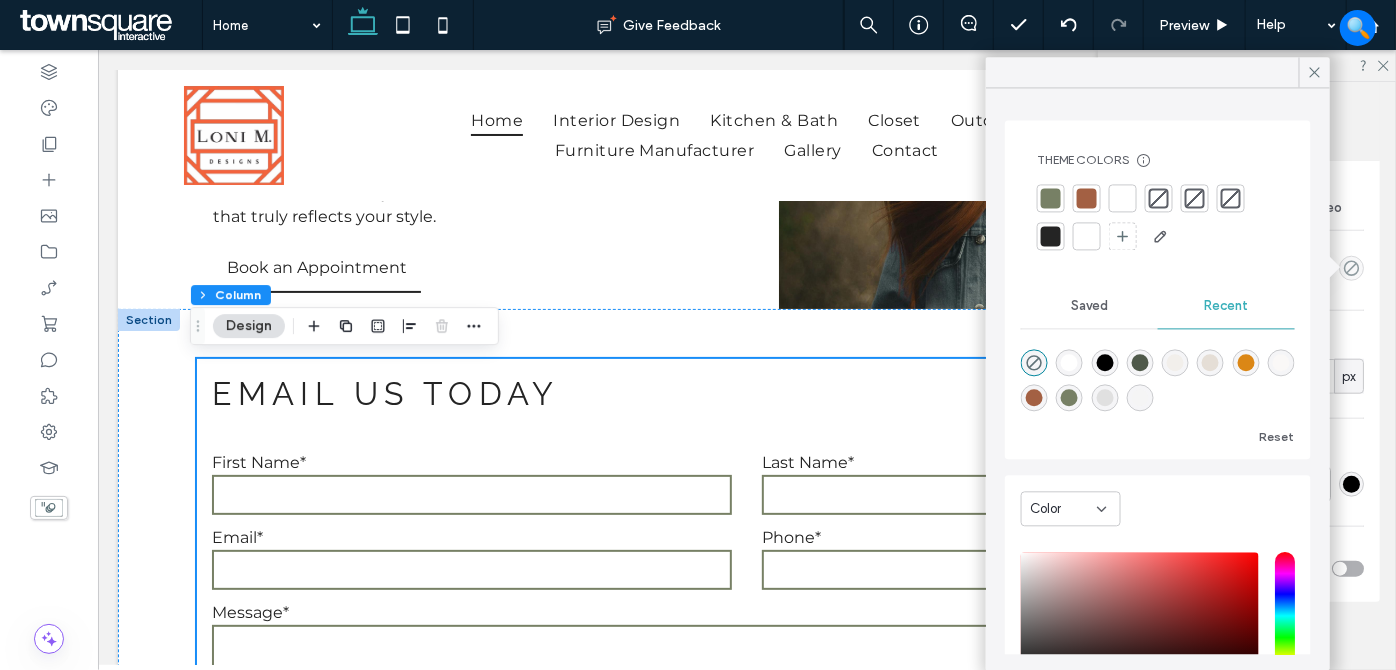 type on "*******" 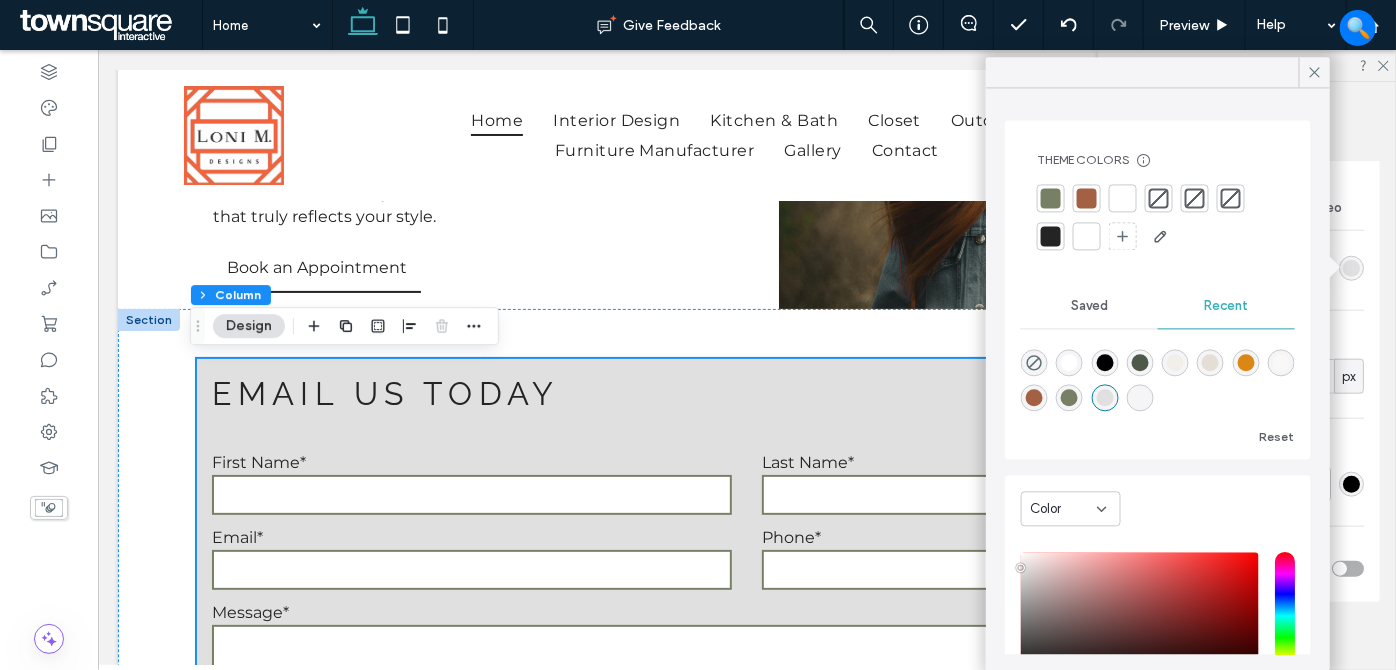 drag, startPoint x: 1128, startPoint y: 187, endPoint x: 1120, endPoint y: 199, distance: 14.422205 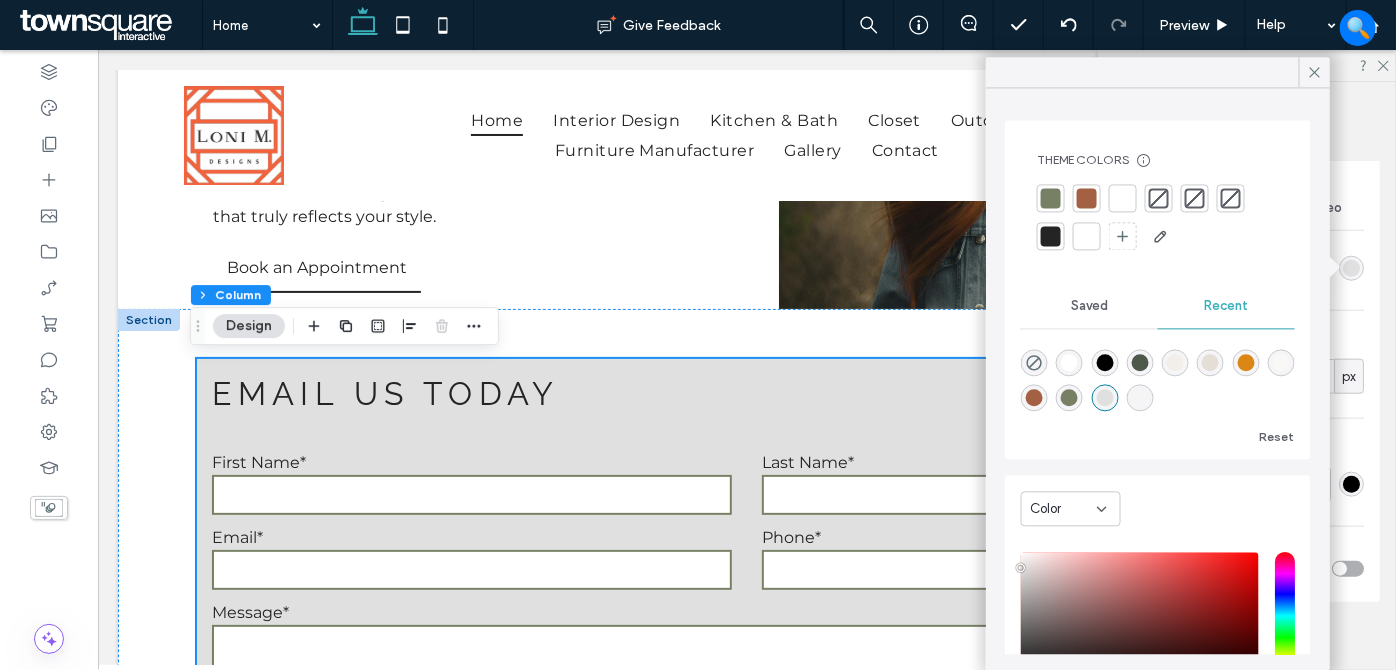 click at bounding box center [1123, 198] 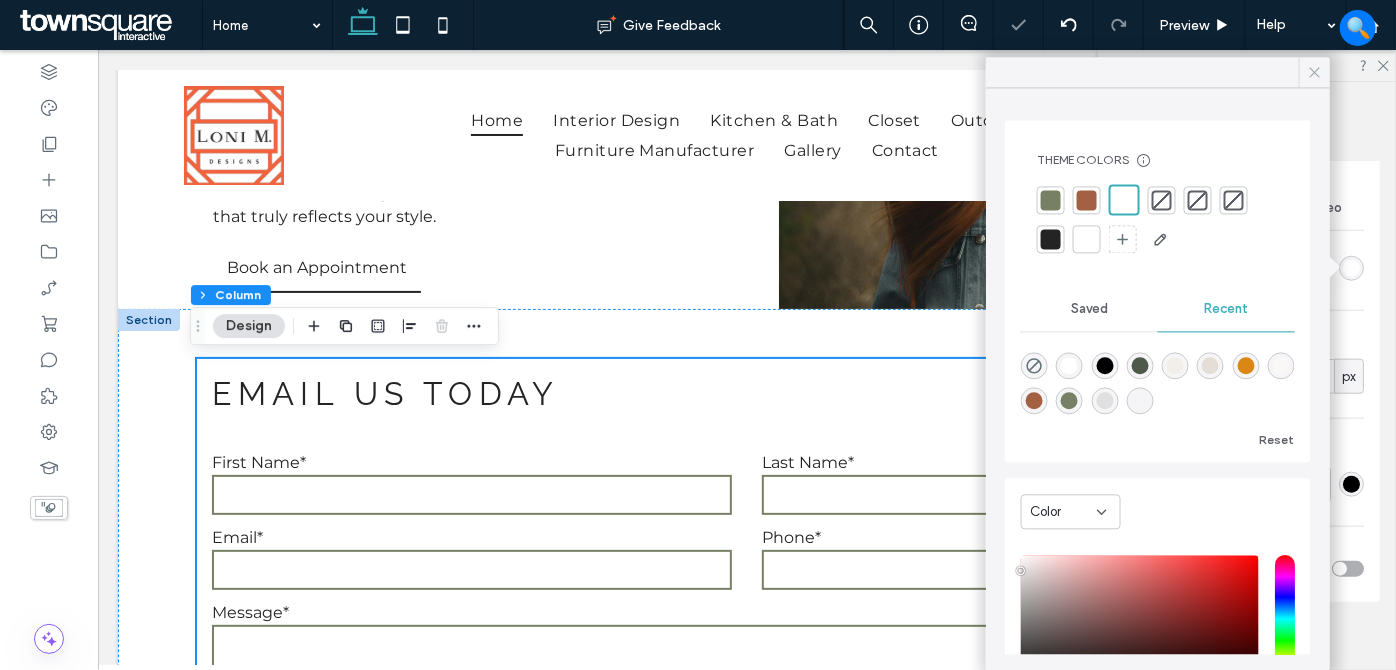 click 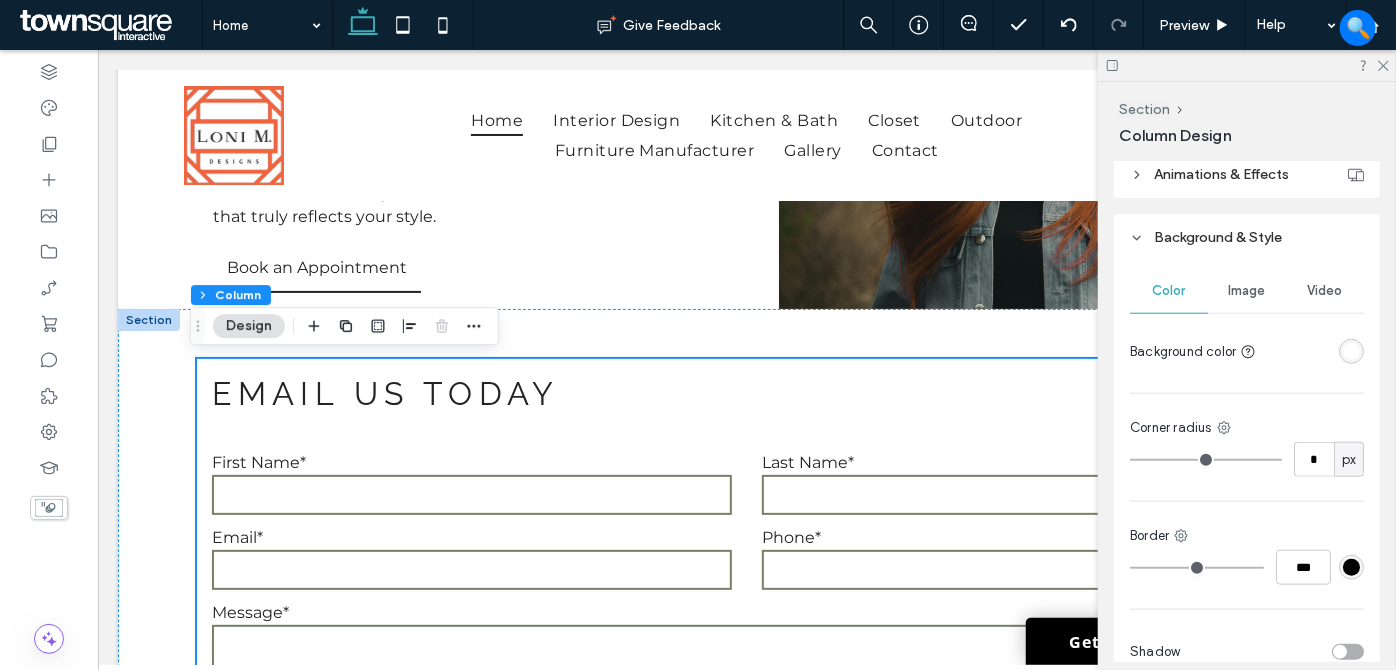 scroll, scrollTop: 818, scrollLeft: 0, axis: vertical 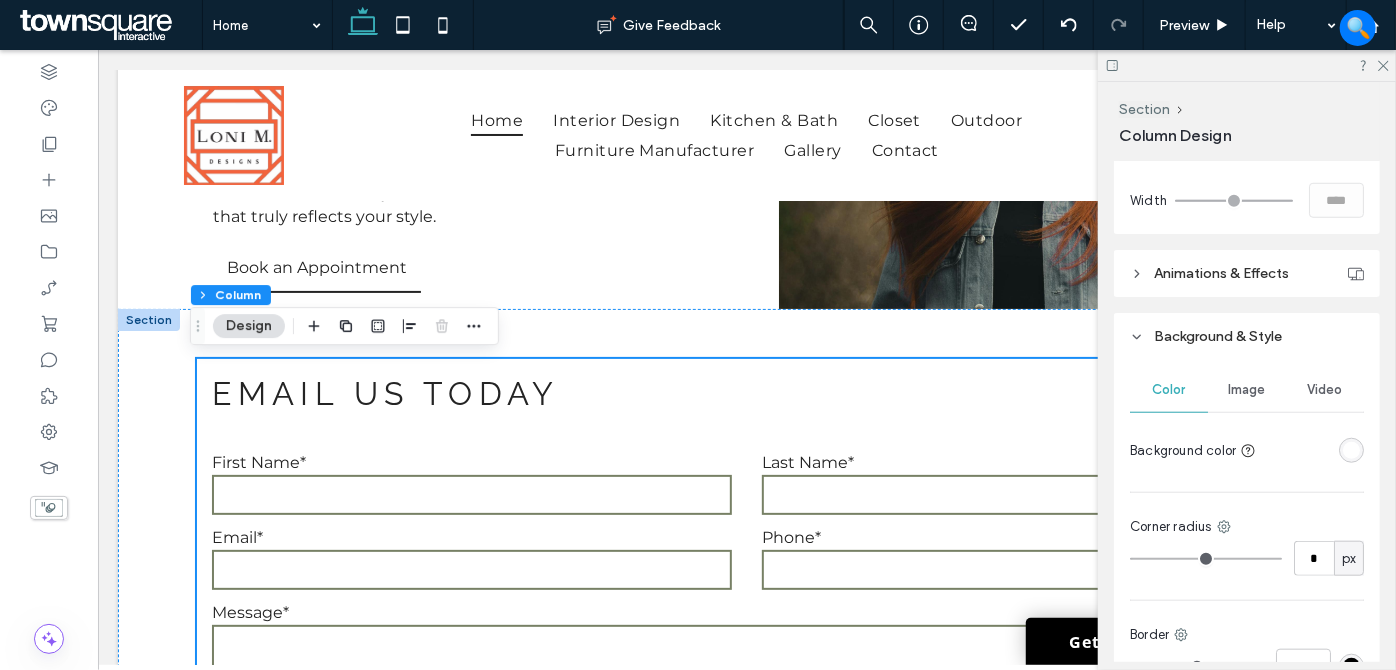 click at bounding box center (1351, 450) 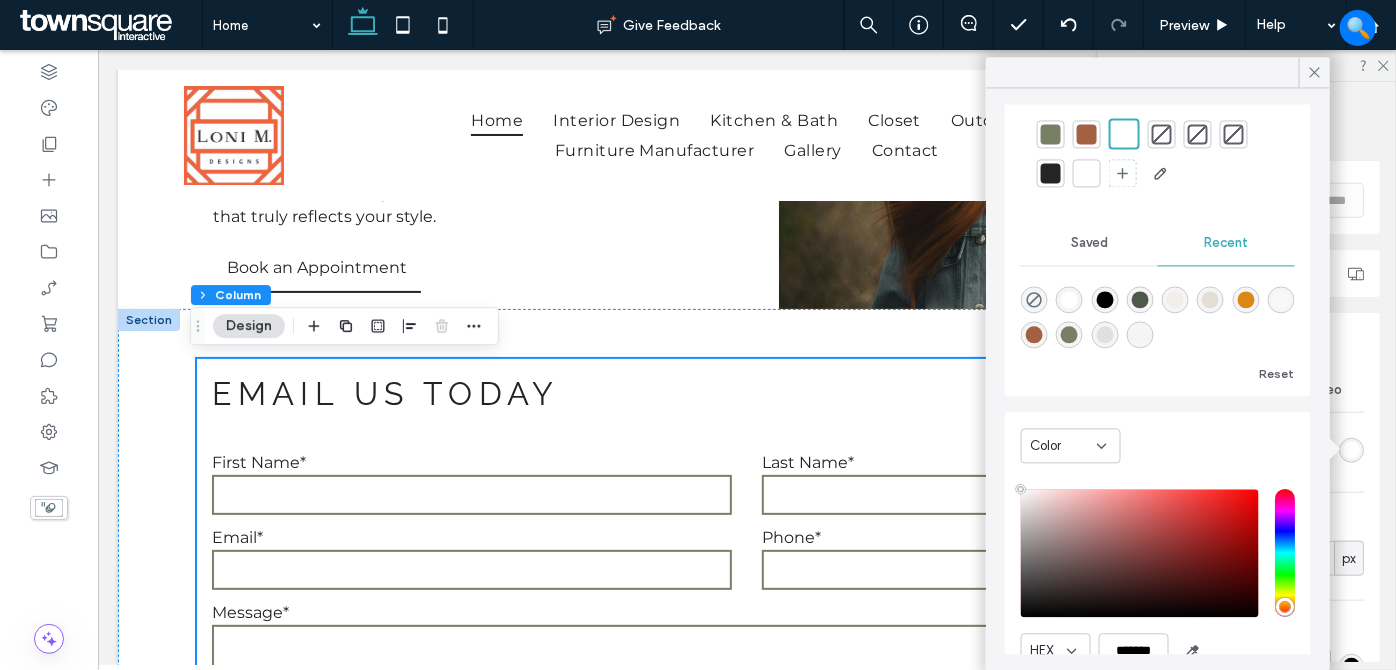 scroll, scrollTop: 156, scrollLeft: 0, axis: vertical 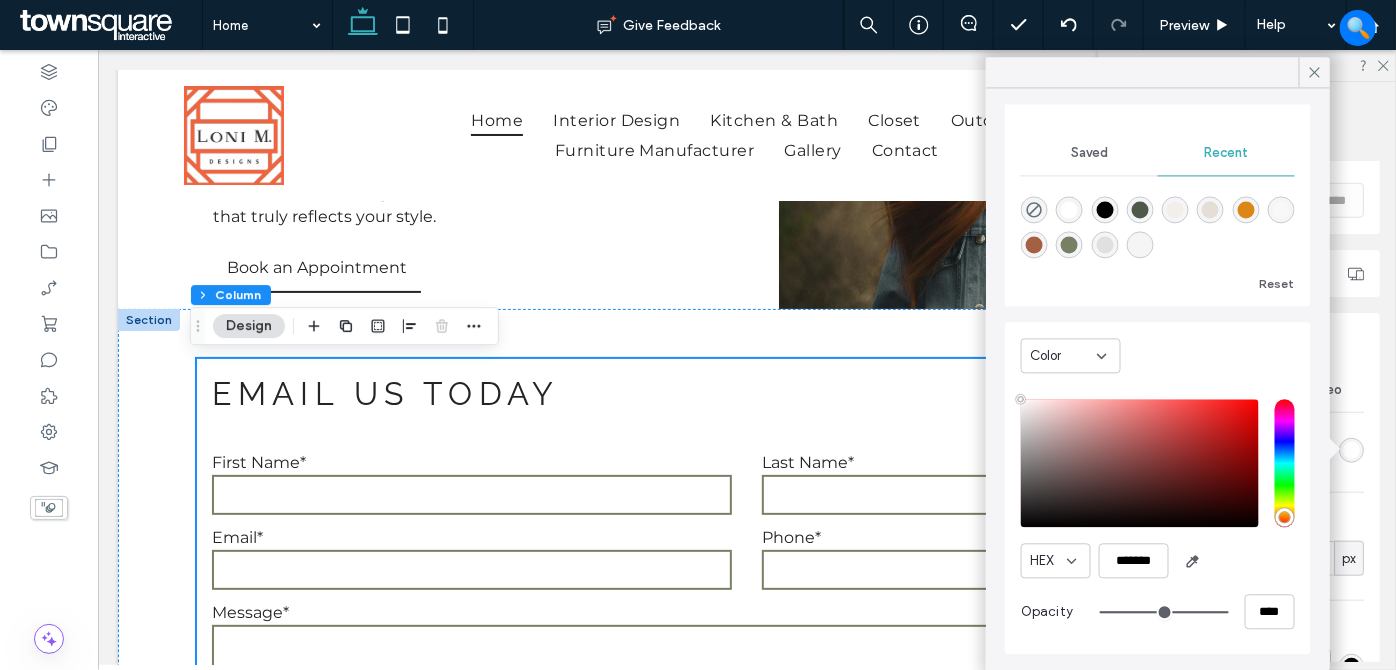 type on "**" 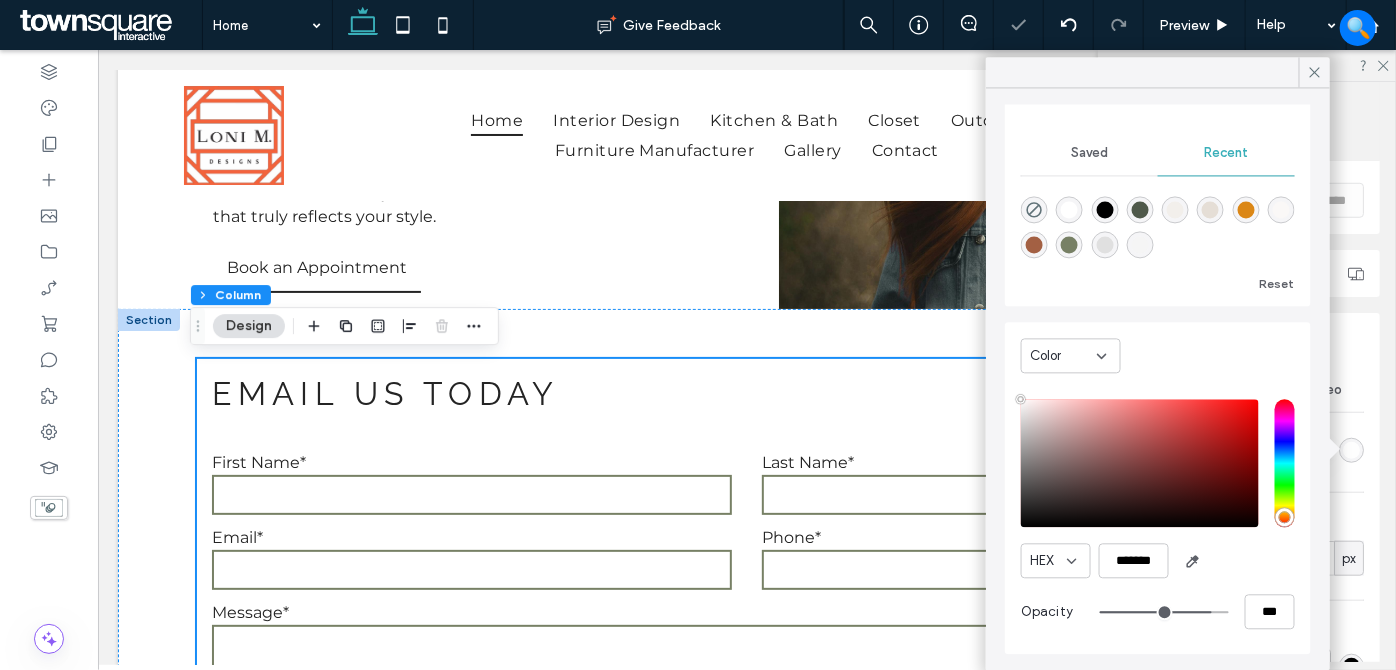 type on "**" 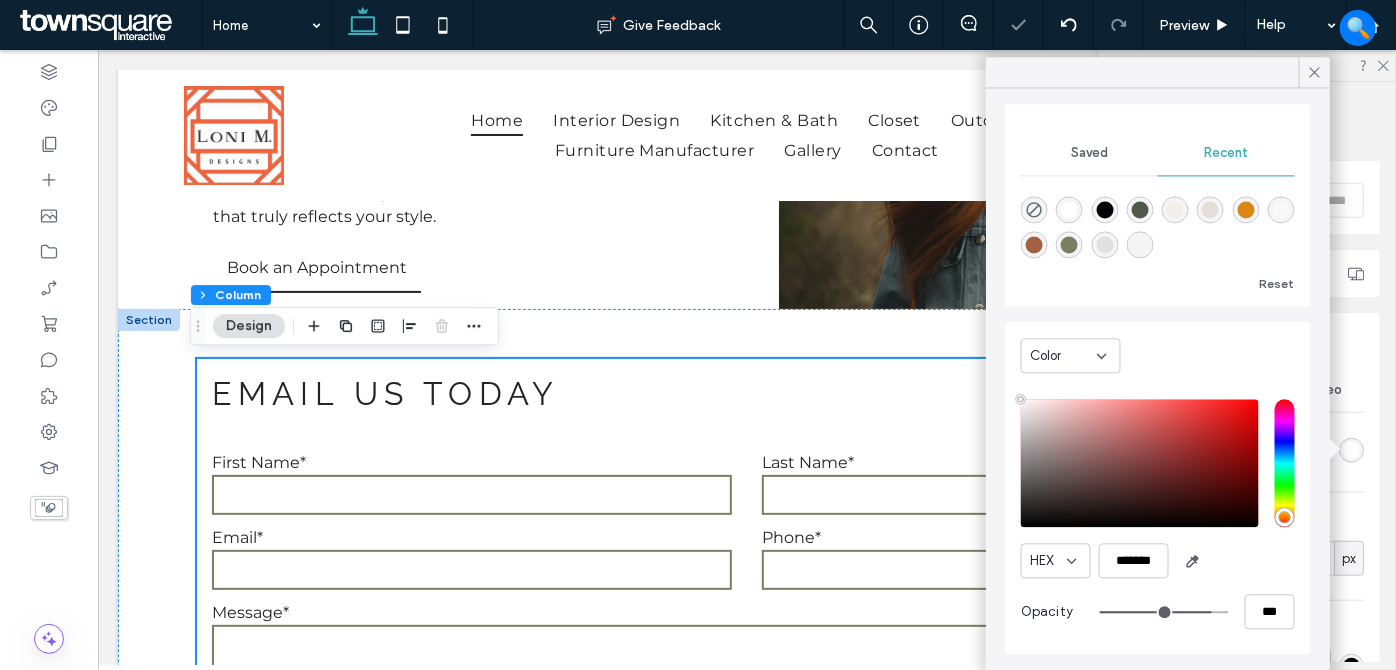 type on "***" 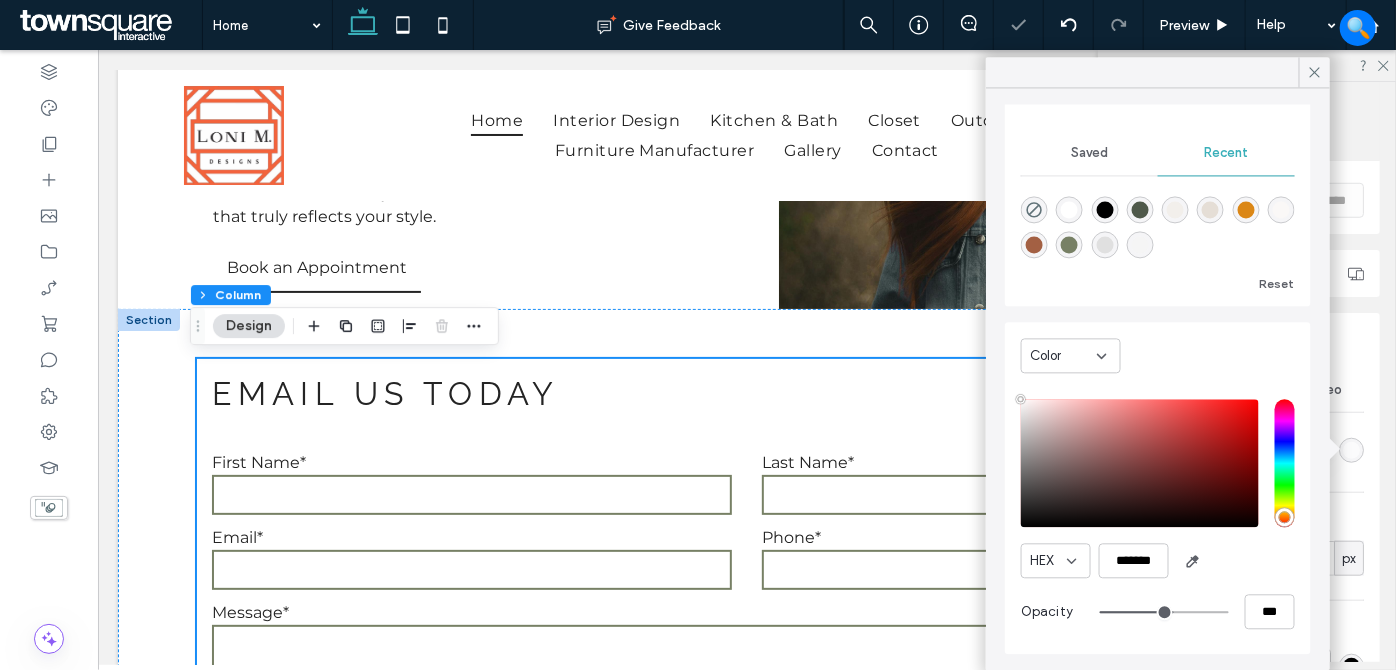 type on "**" 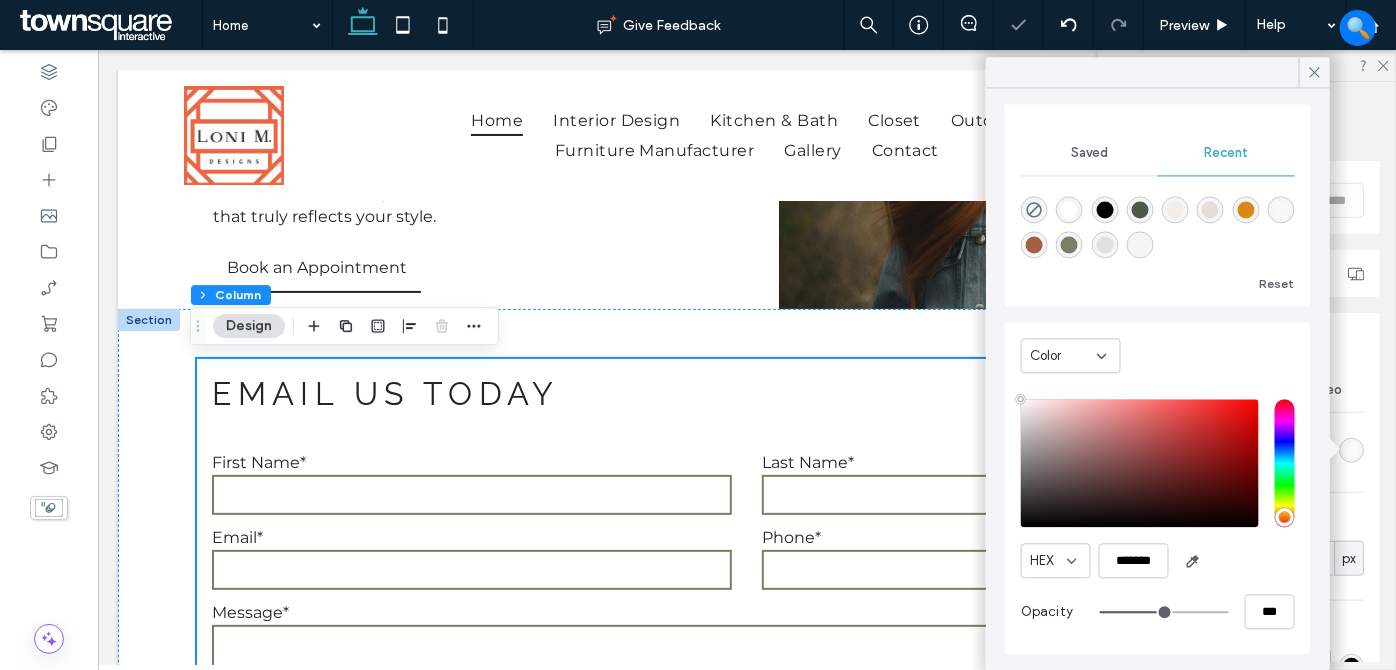 type on "**" 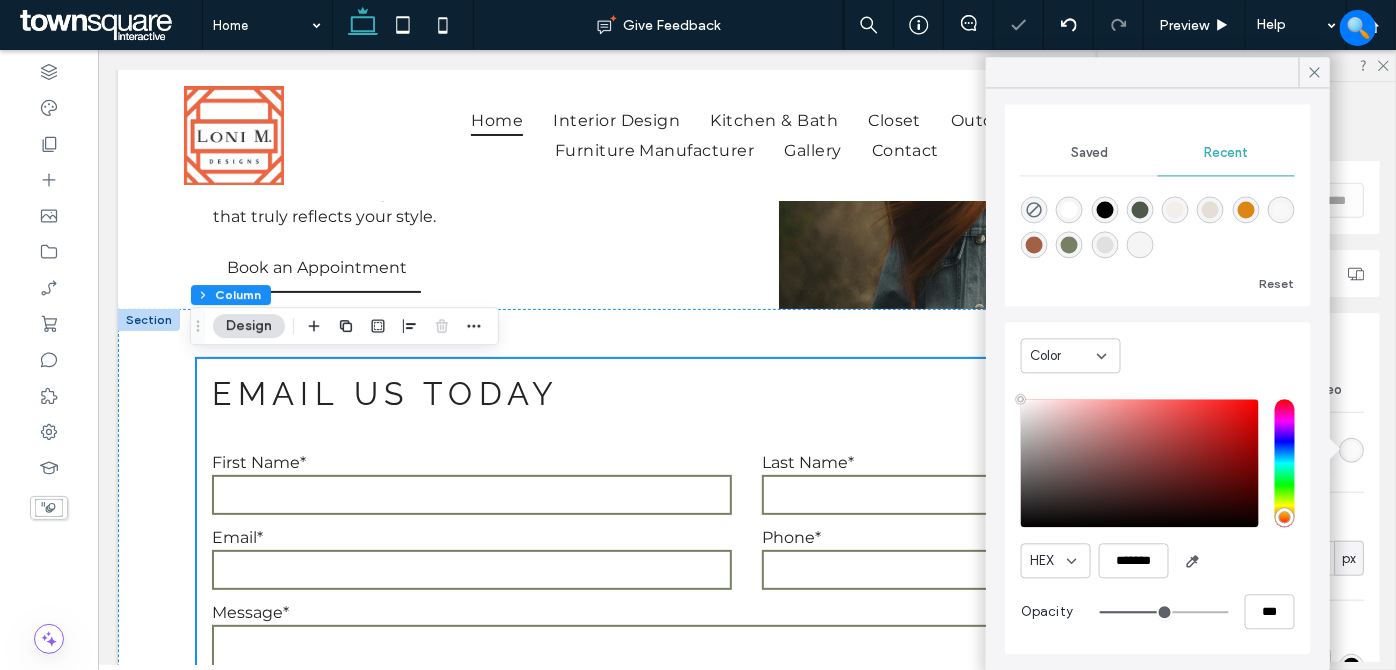 click at bounding box center [1164, 612] 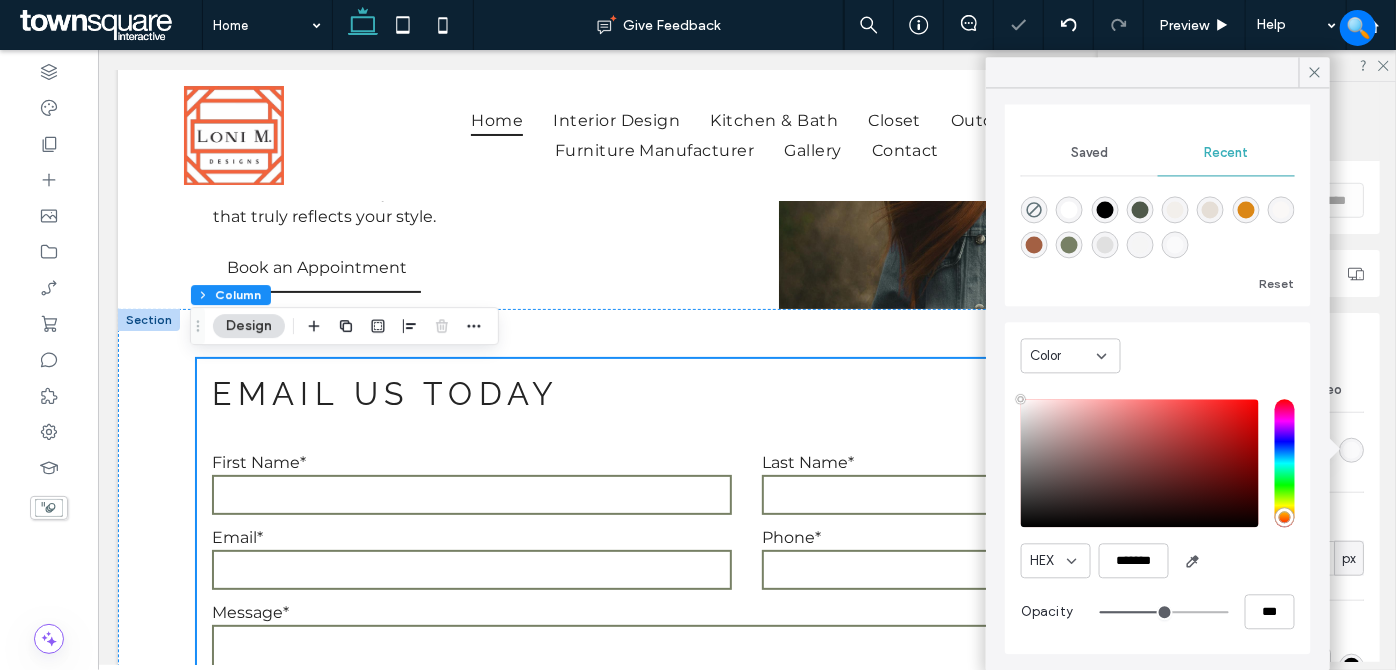 type on "**" 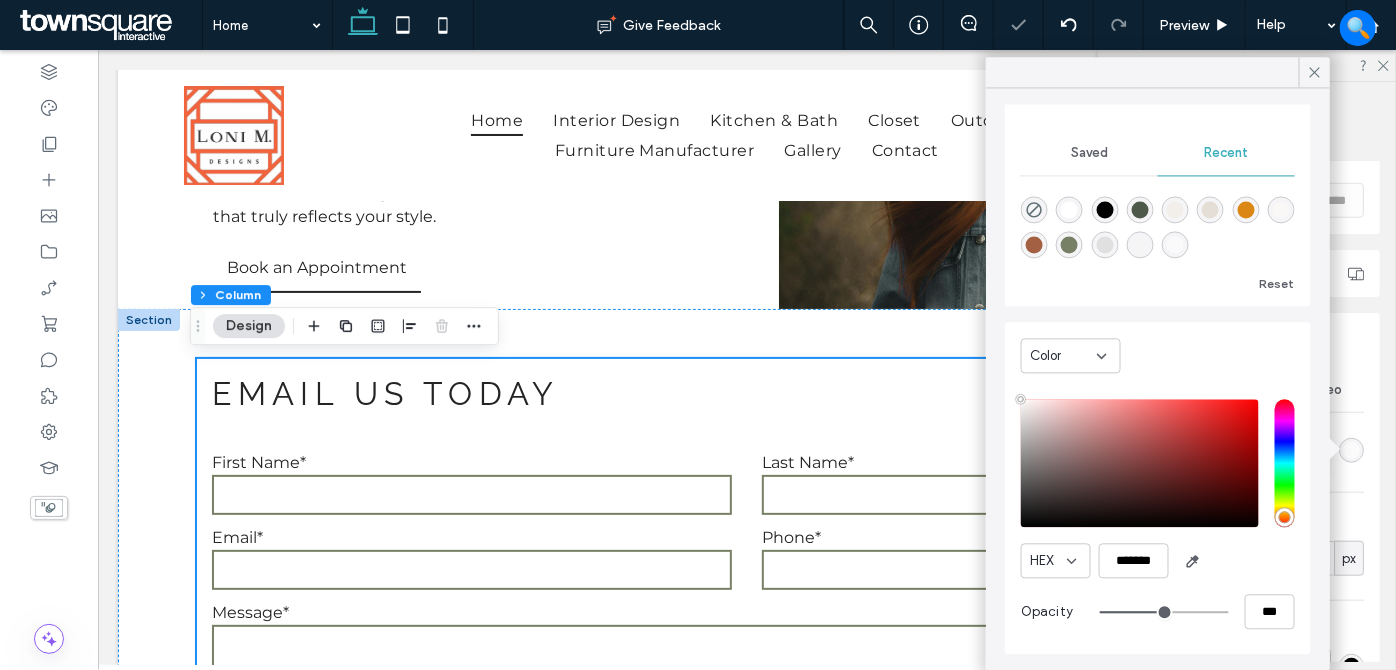 type on "**" 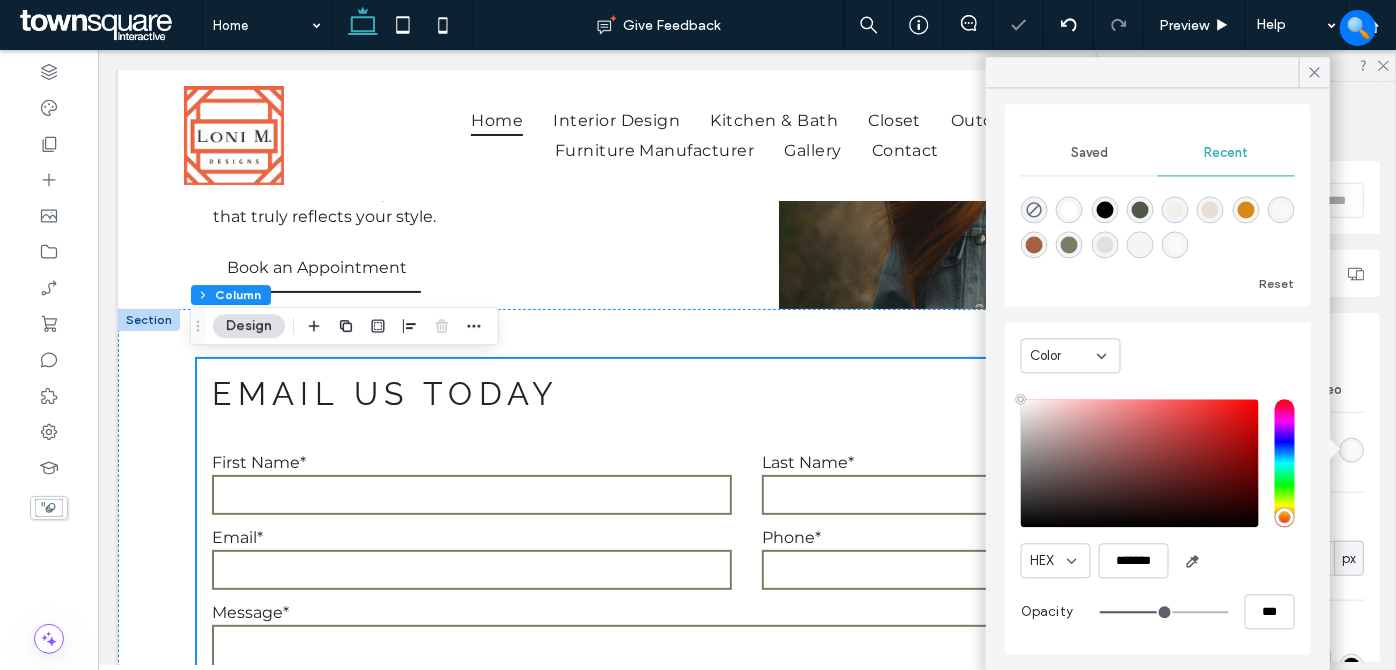 type on "**" 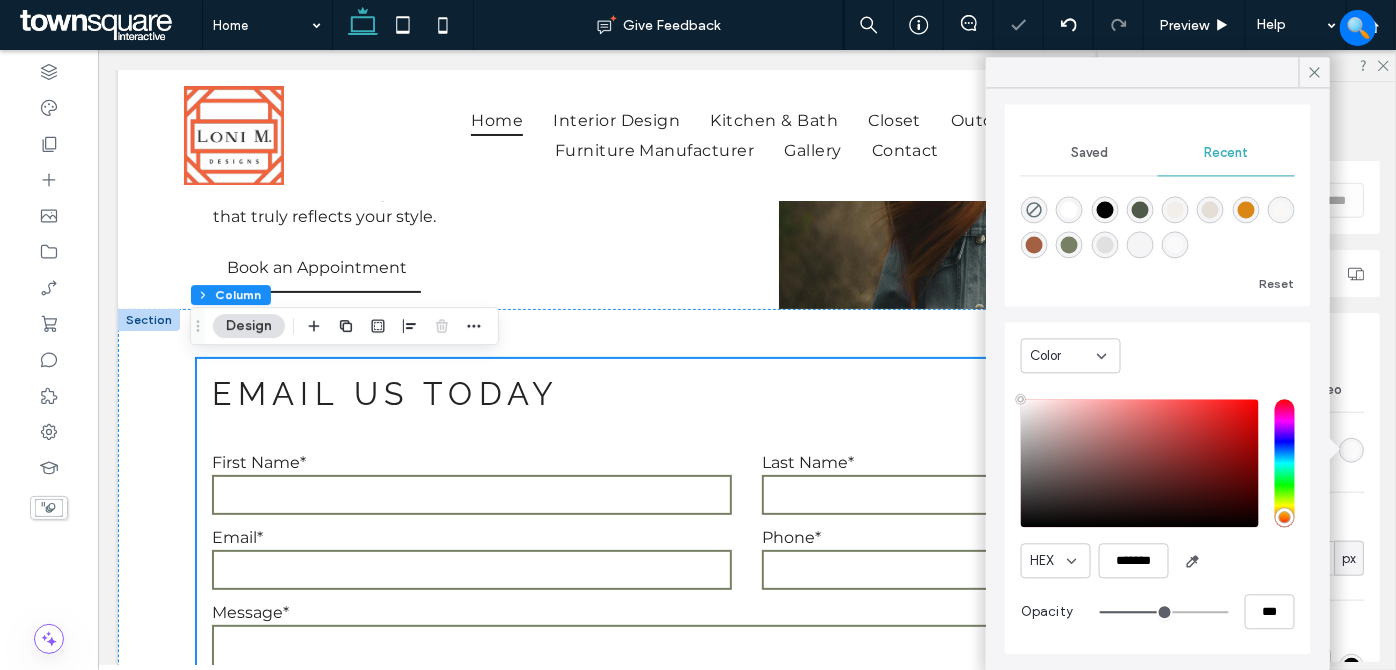 type on "***" 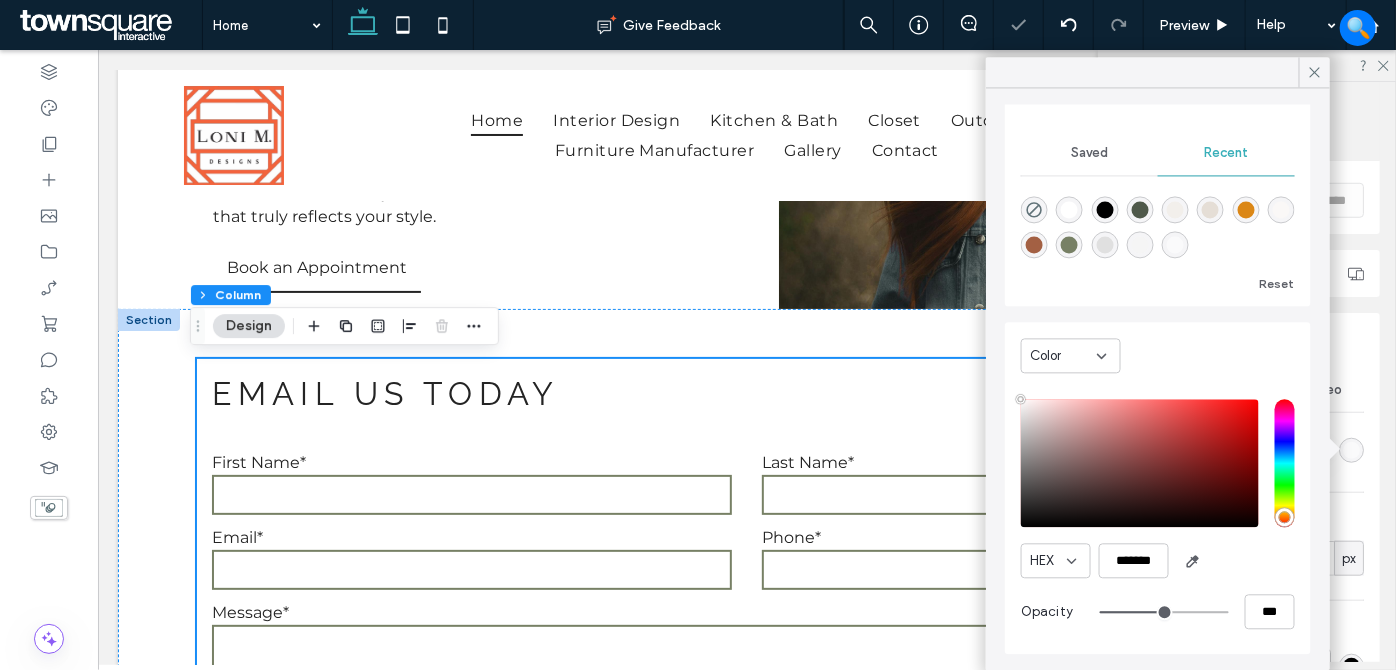 type on "**" 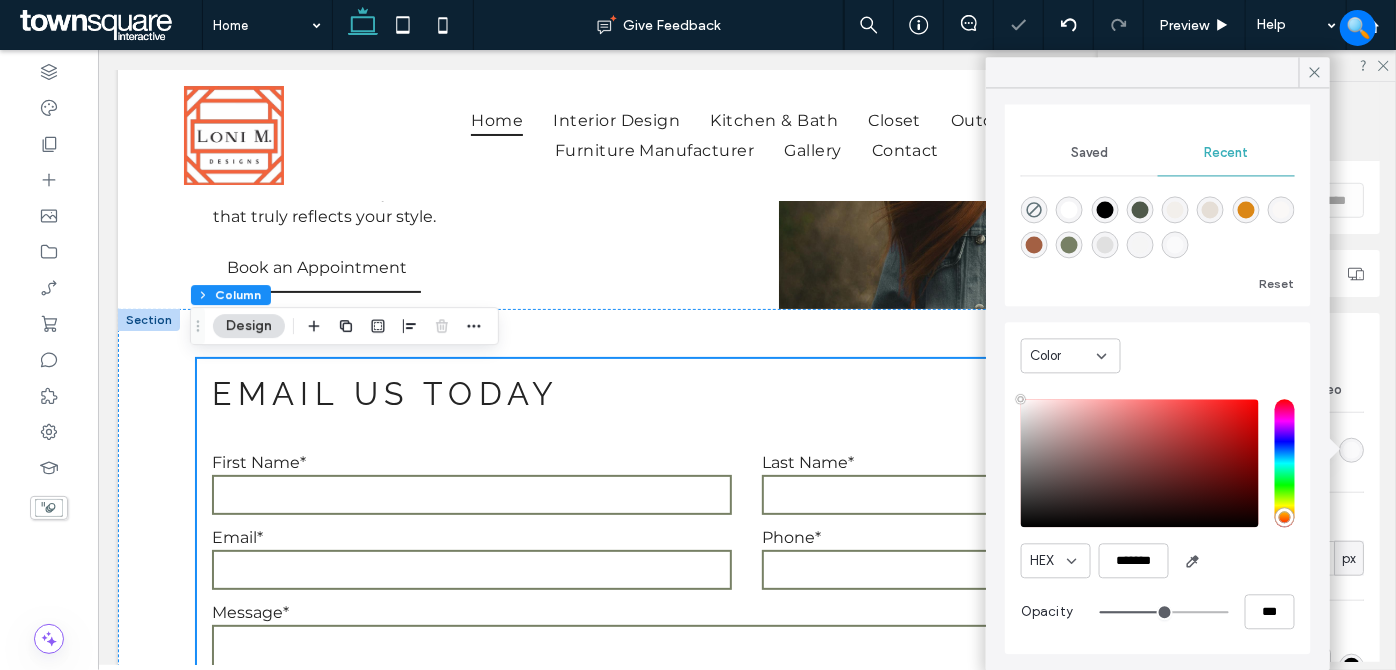 type on "**" 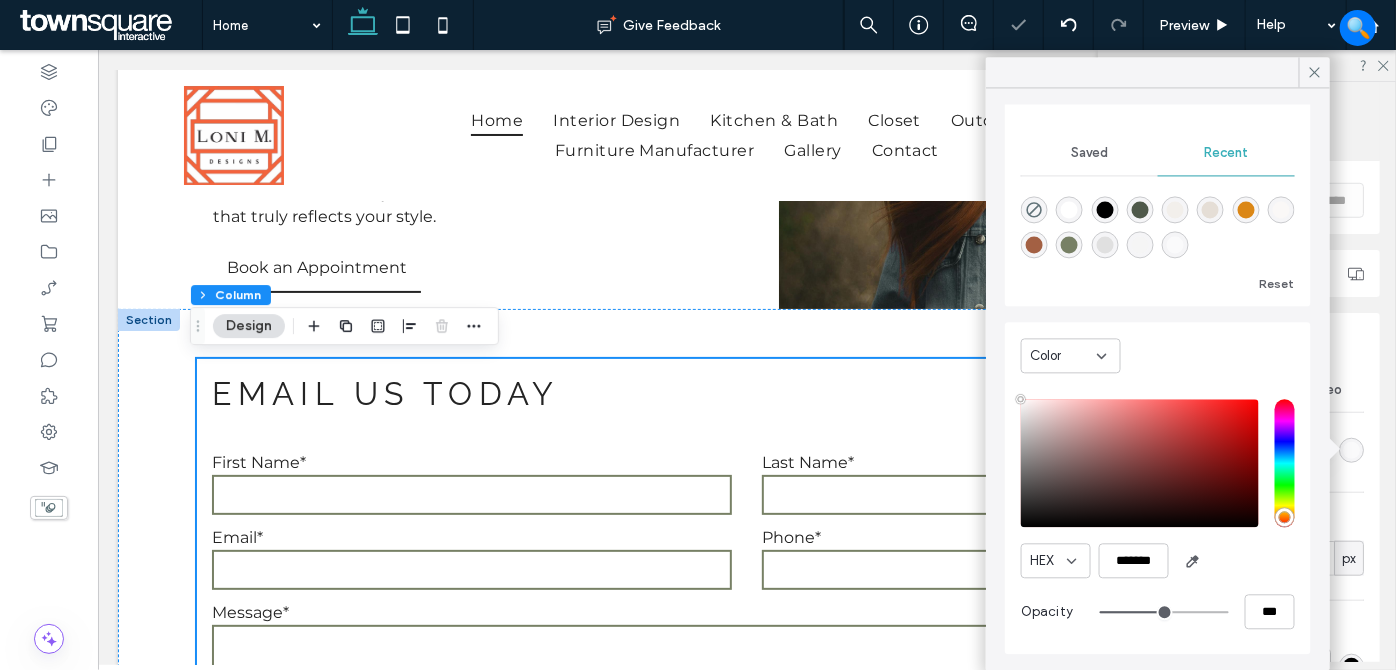 type on "**" 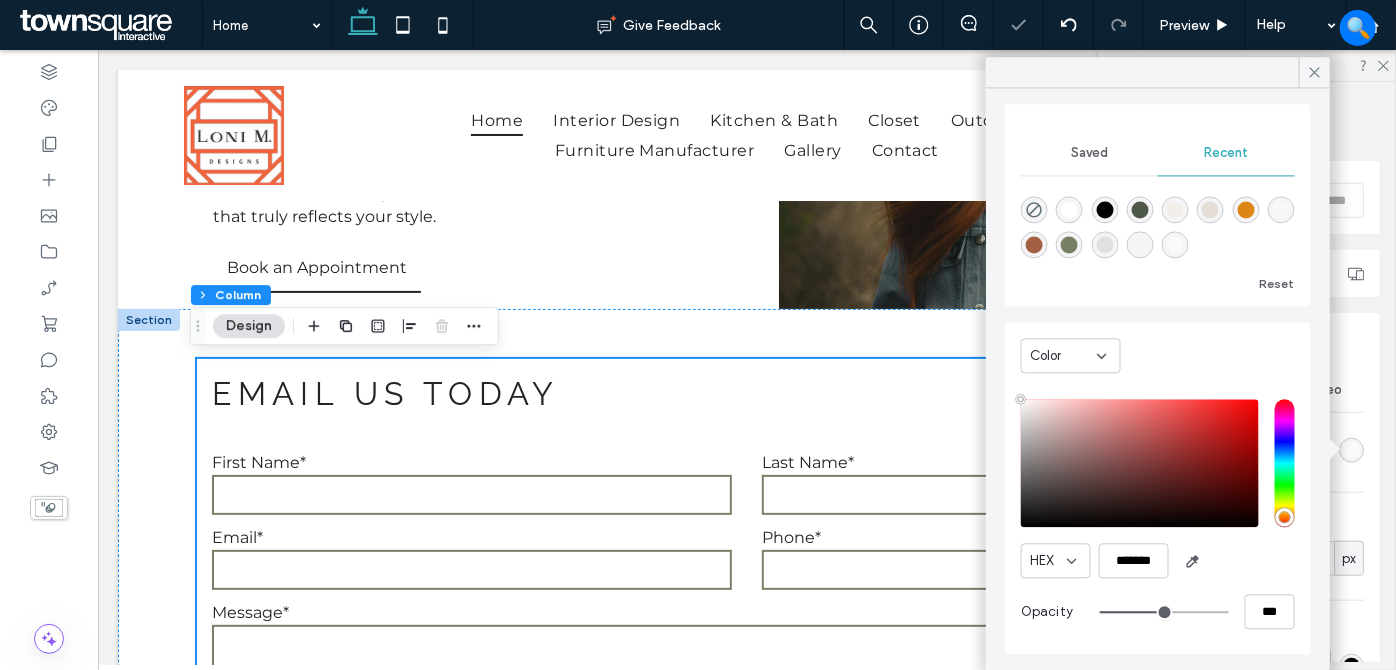 type on "***" 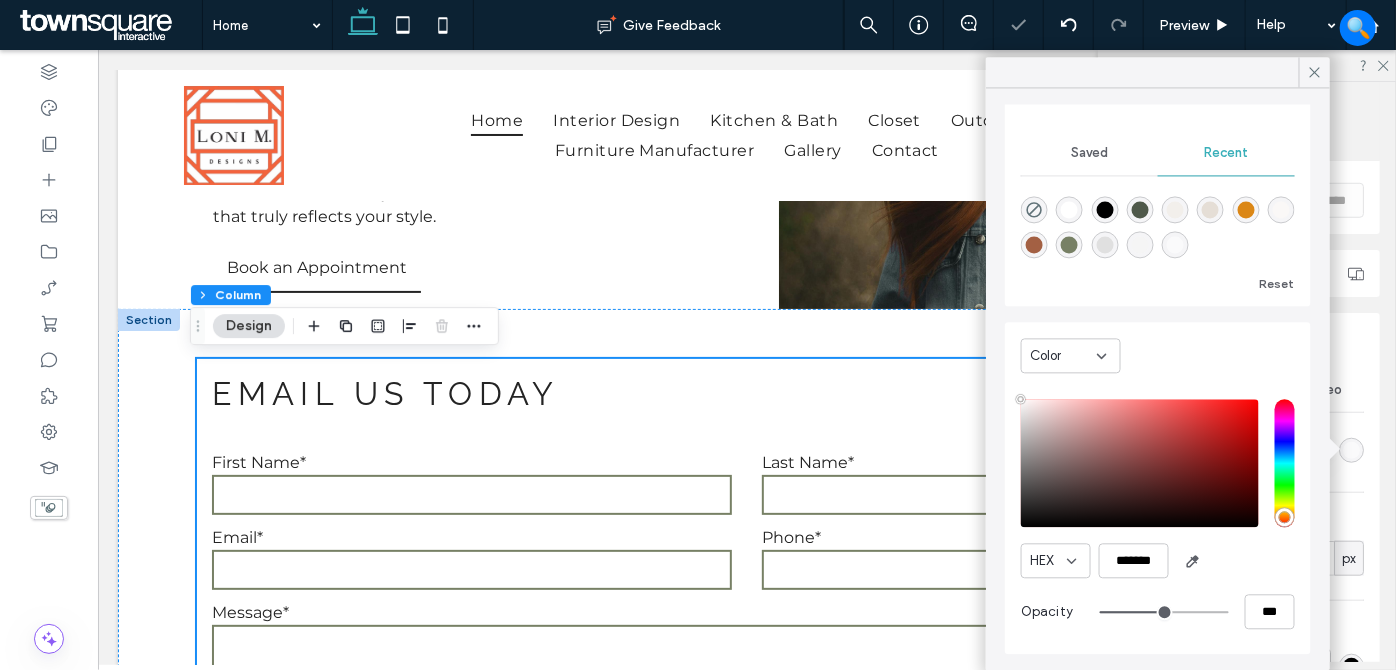 type on "**" 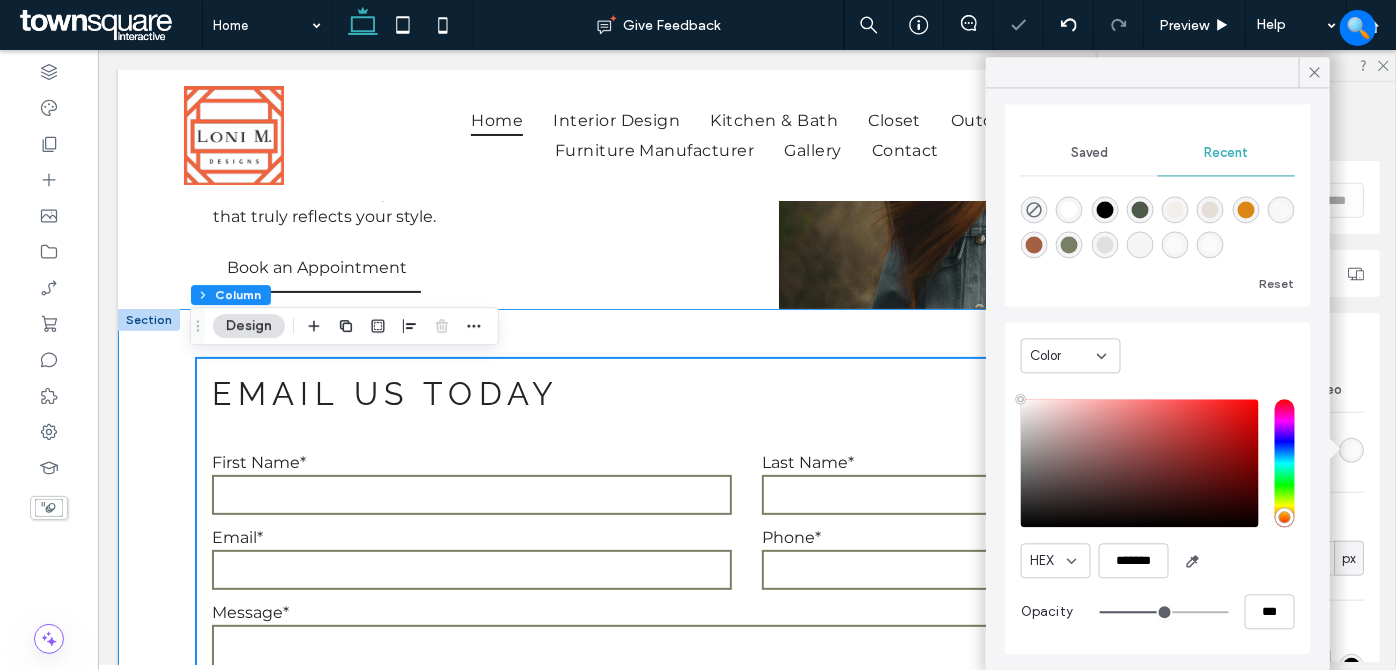 click on "**********" at bounding box center [746, 653] 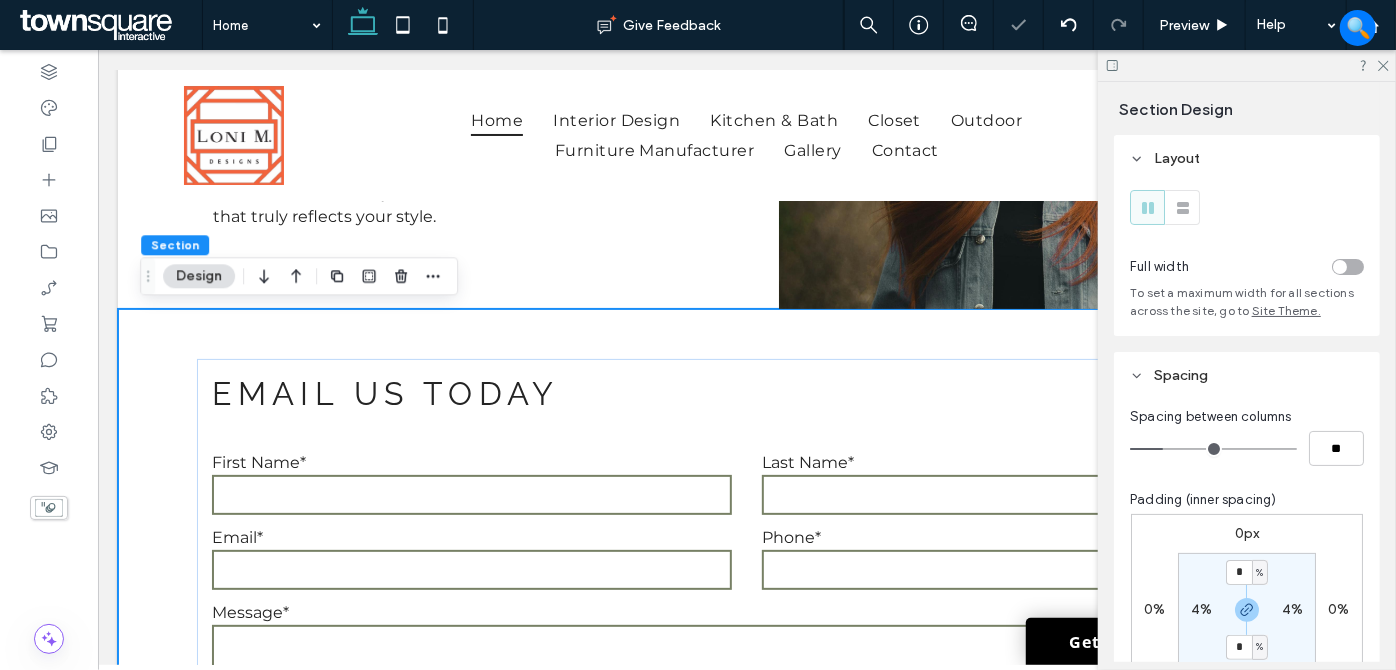 click on "Design" at bounding box center (199, 276) 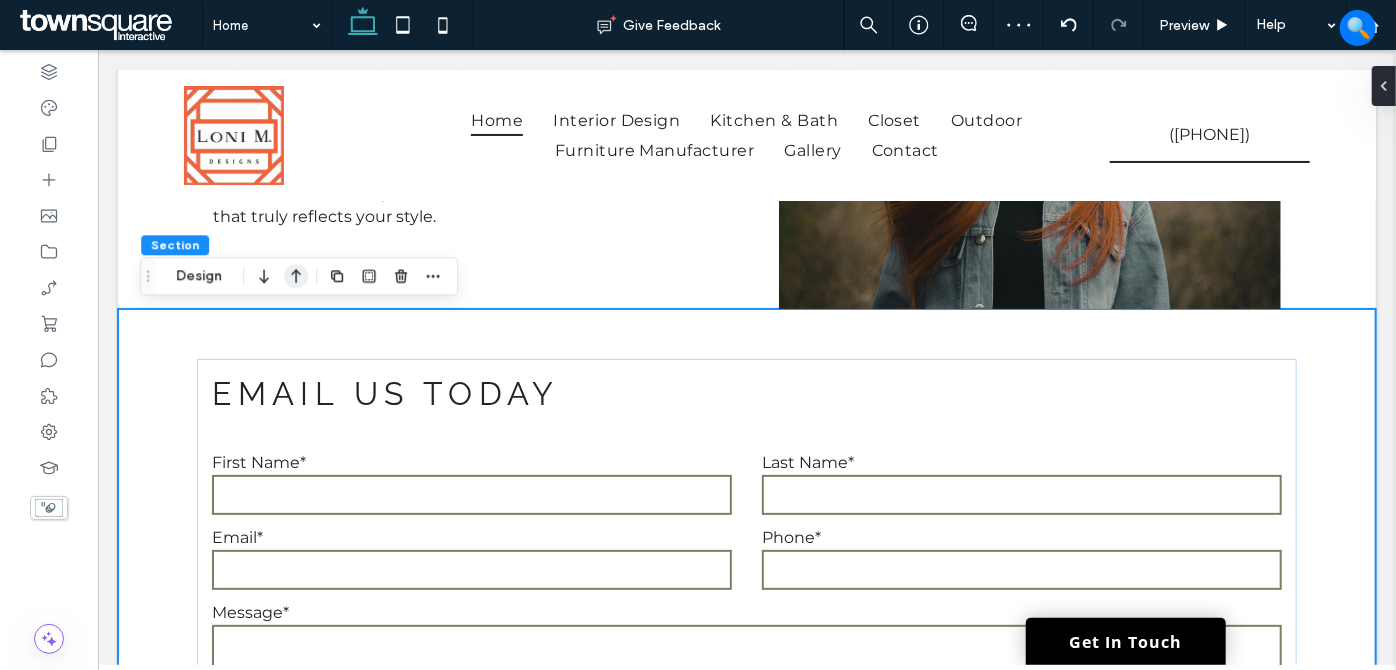 drag, startPoint x: 199, startPoint y: 272, endPoint x: 284, endPoint y: 276, distance: 85.09406 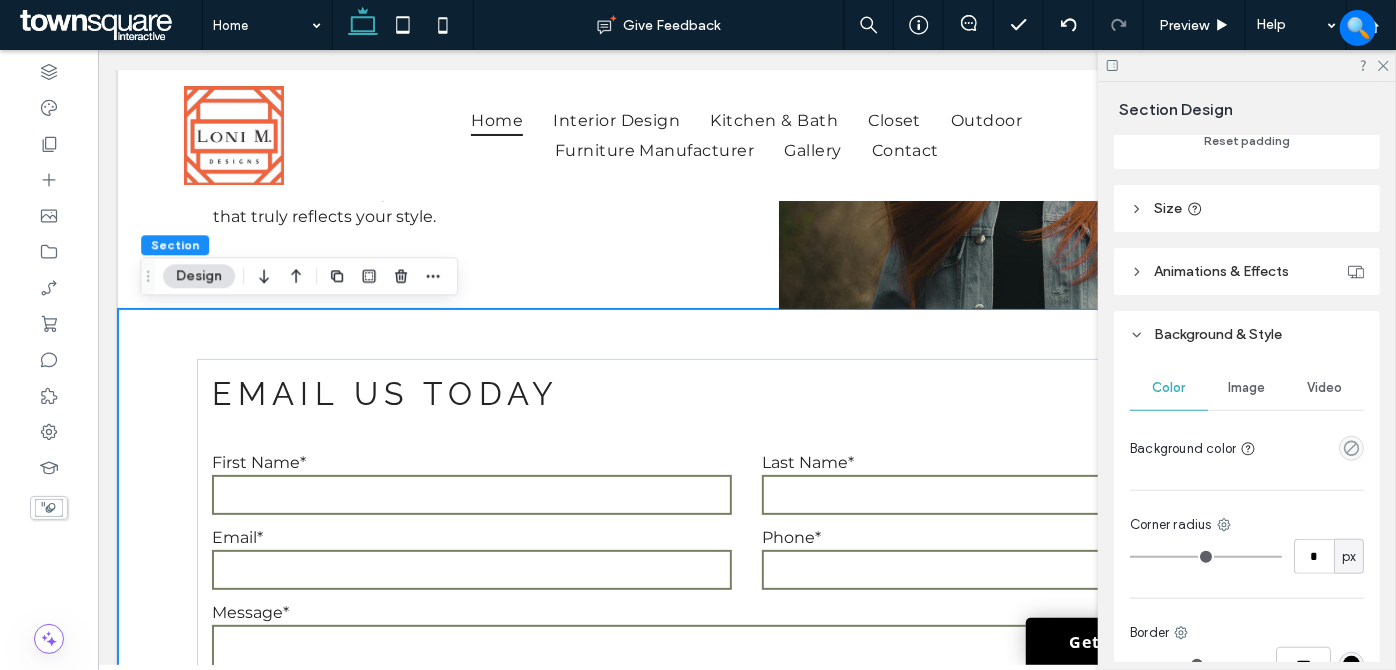 click on "Image" at bounding box center (1247, 388) 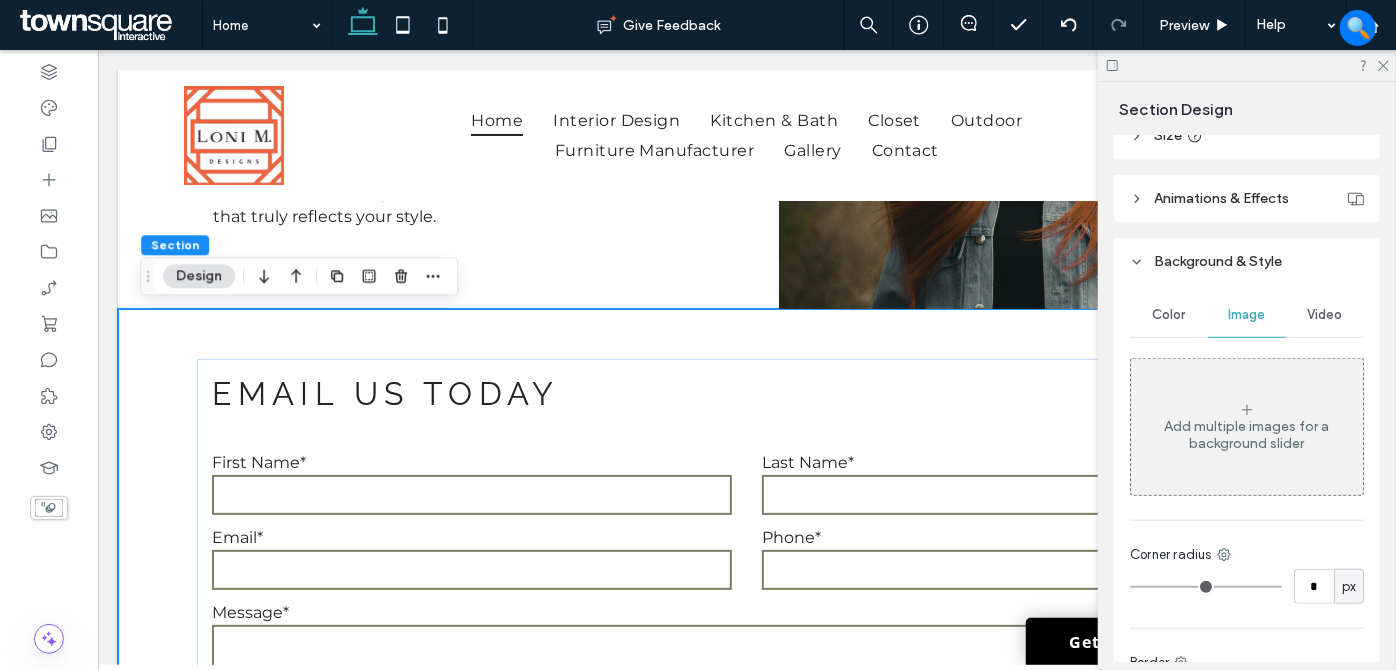 scroll, scrollTop: 818, scrollLeft: 0, axis: vertical 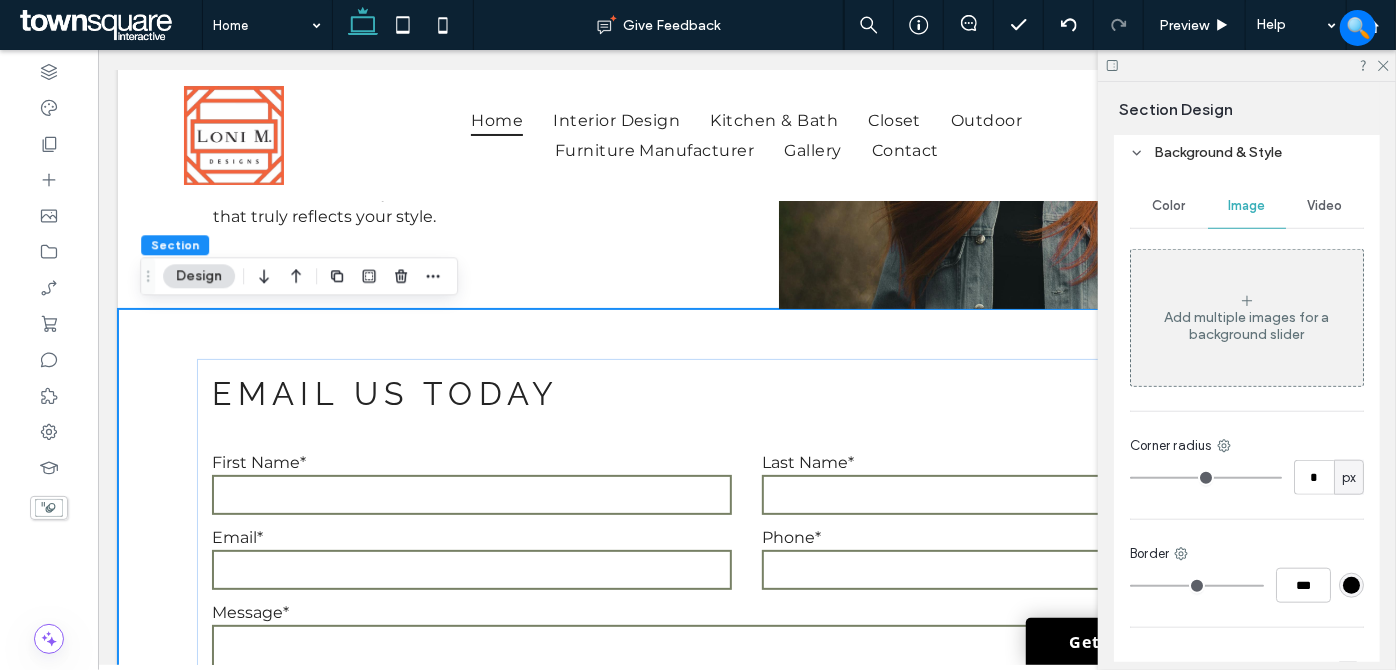 click on "Add multiple images for a background slider" at bounding box center [1247, 318] 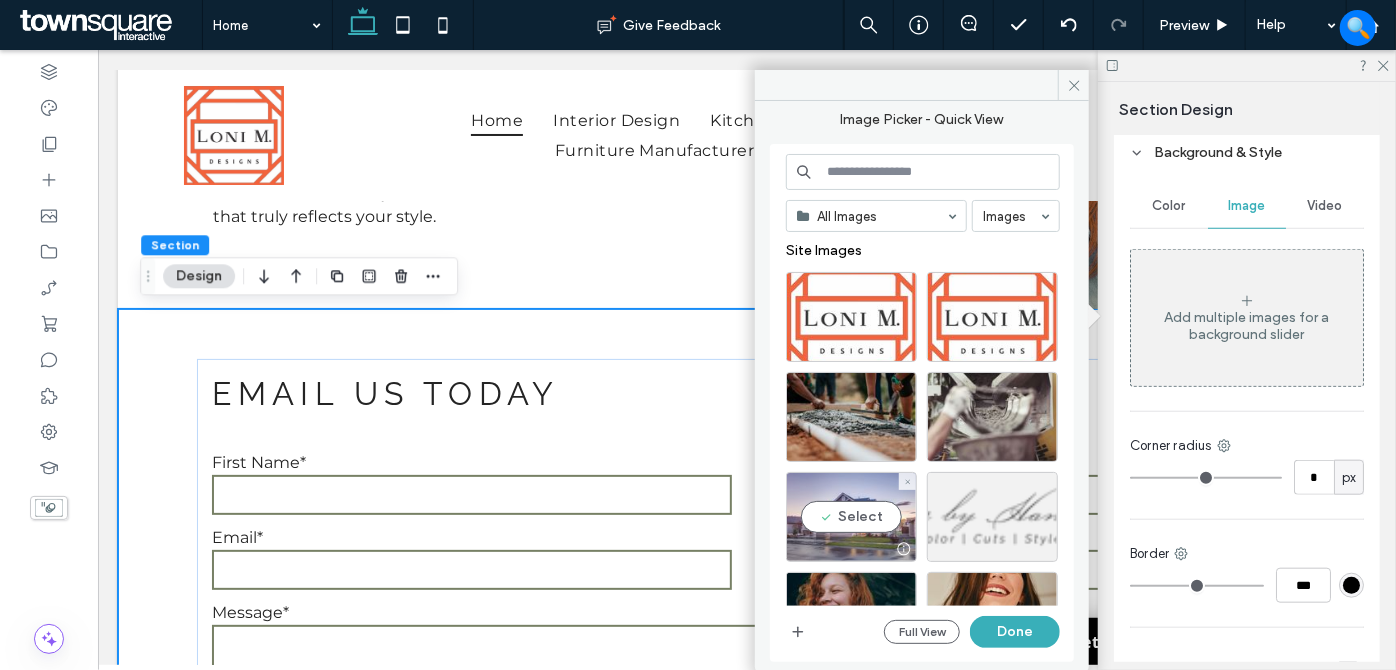 click on "Select" at bounding box center [851, 517] 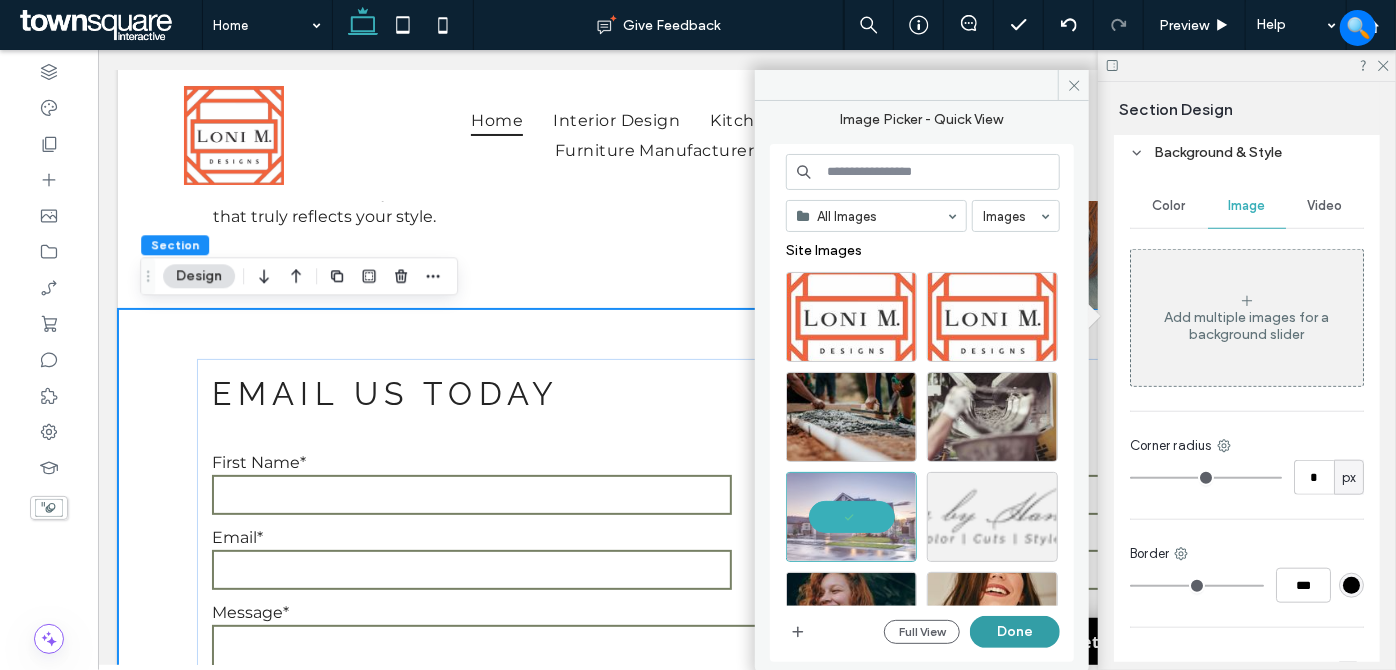 click on "Done" at bounding box center [1015, 632] 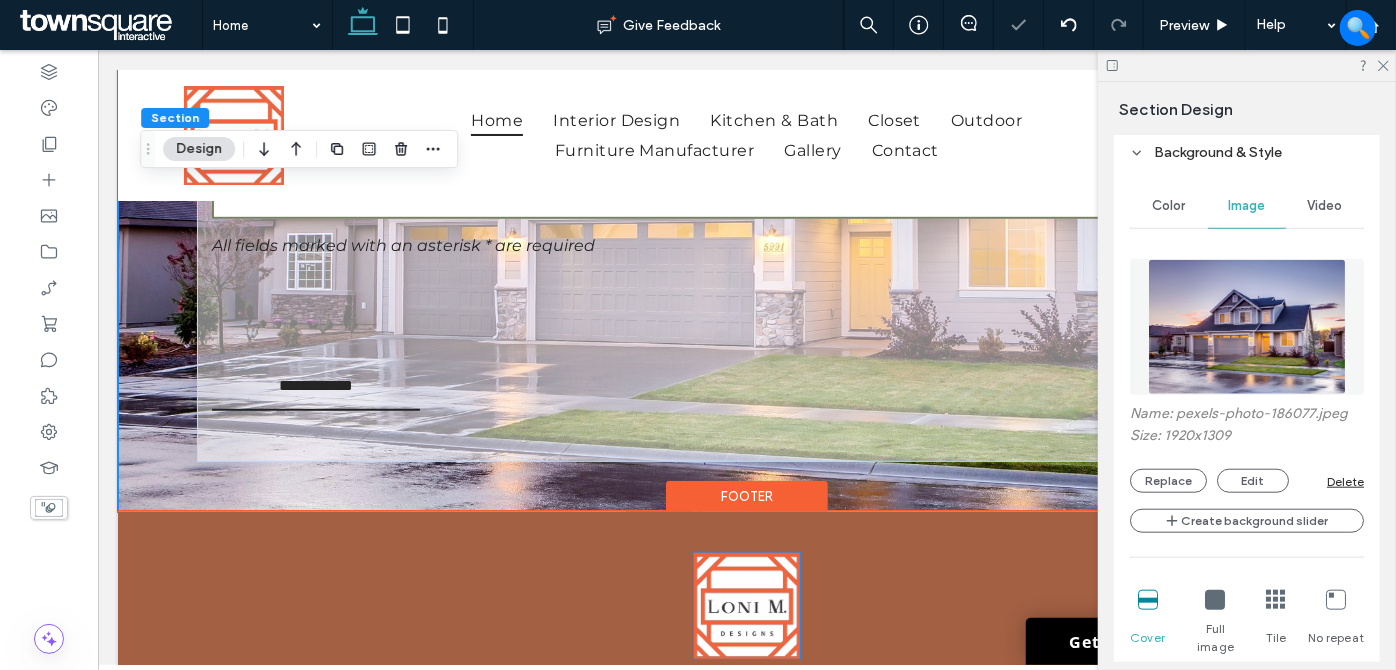 scroll, scrollTop: 4379, scrollLeft: 0, axis: vertical 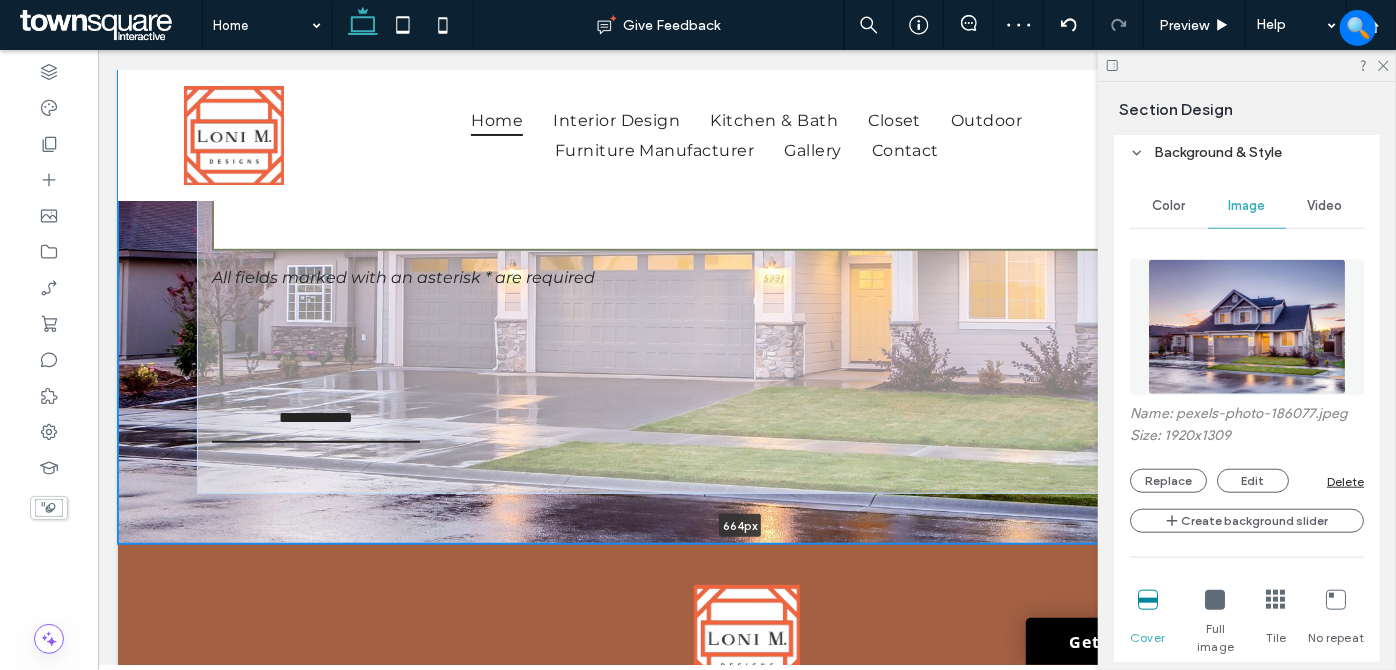 drag, startPoint x: 904, startPoint y: 545, endPoint x: 905, endPoint y: 517, distance: 28.01785 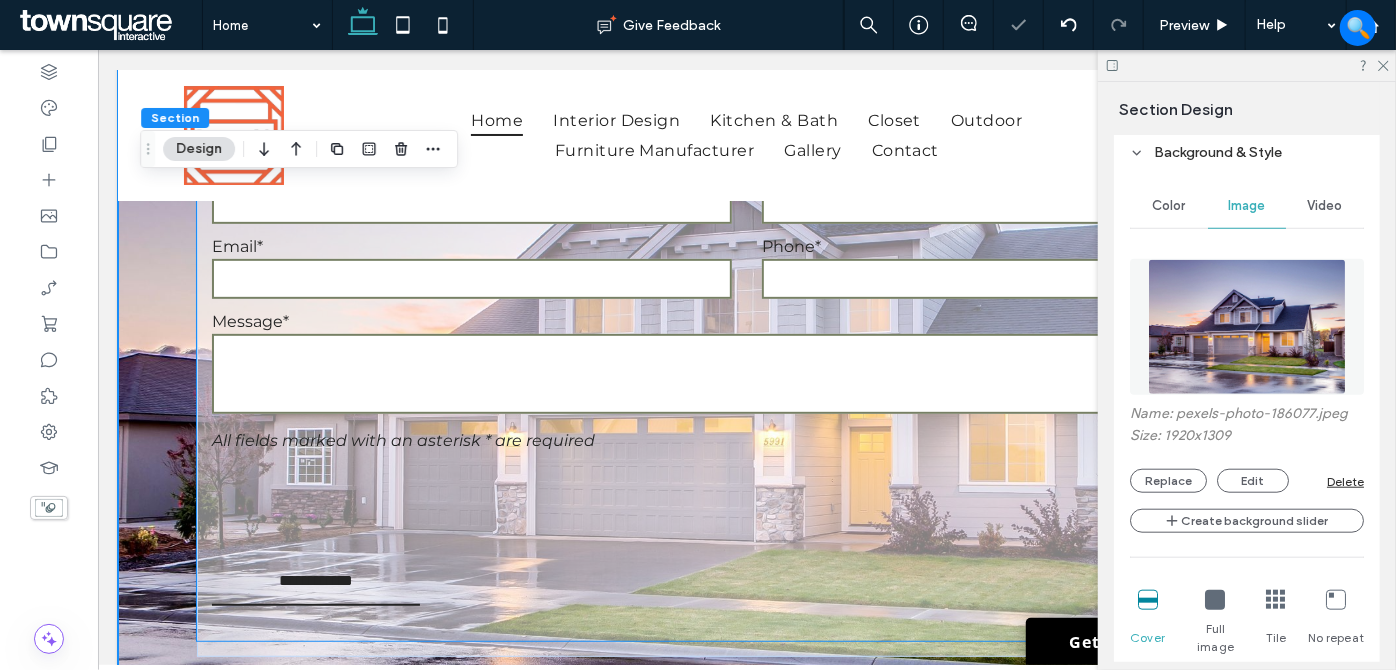 scroll, scrollTop: 4197, scrollLeft: 0, axis: vertical 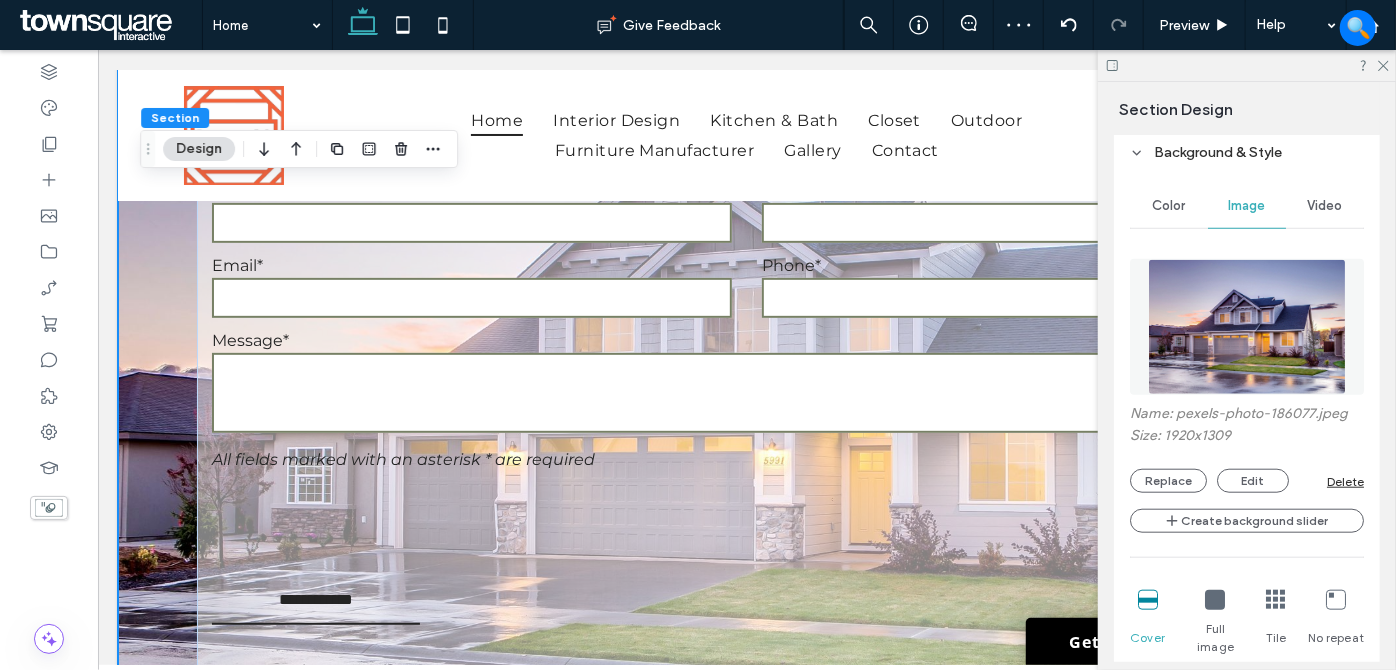 click on "**********" at bounding box center [746, 381] 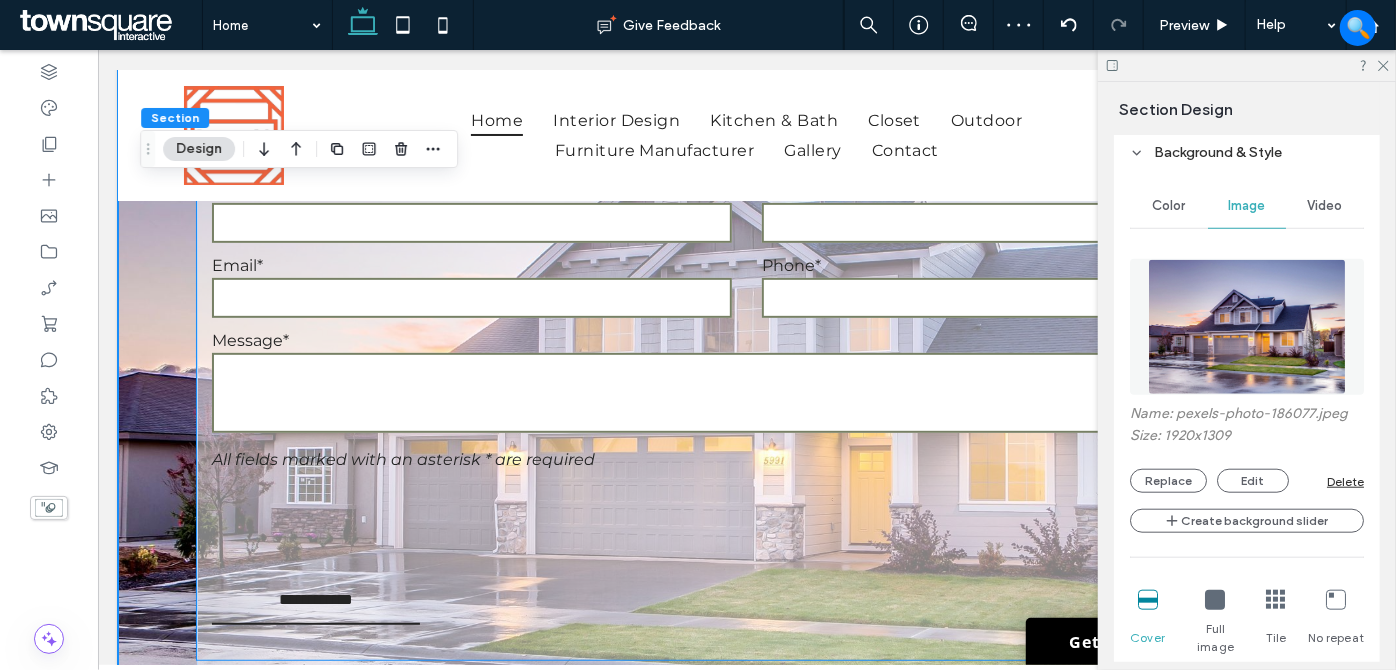 click at bounding box center (745, 517) 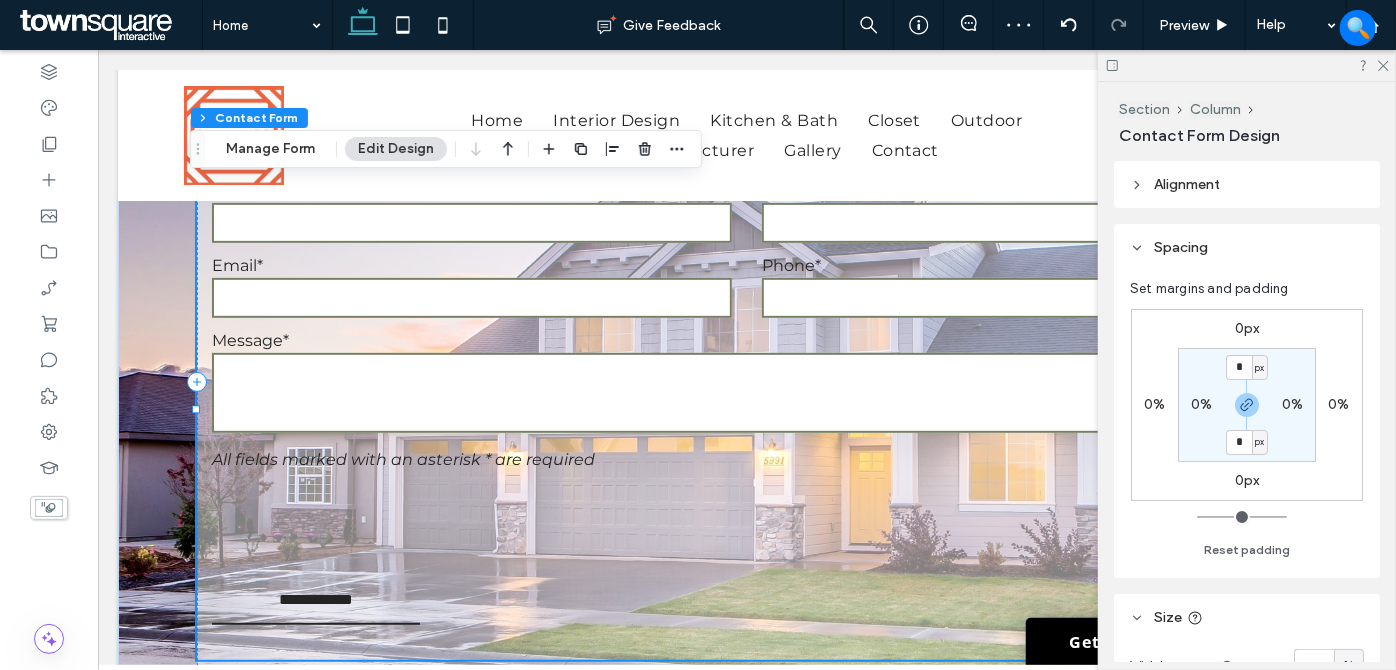 type on "*" 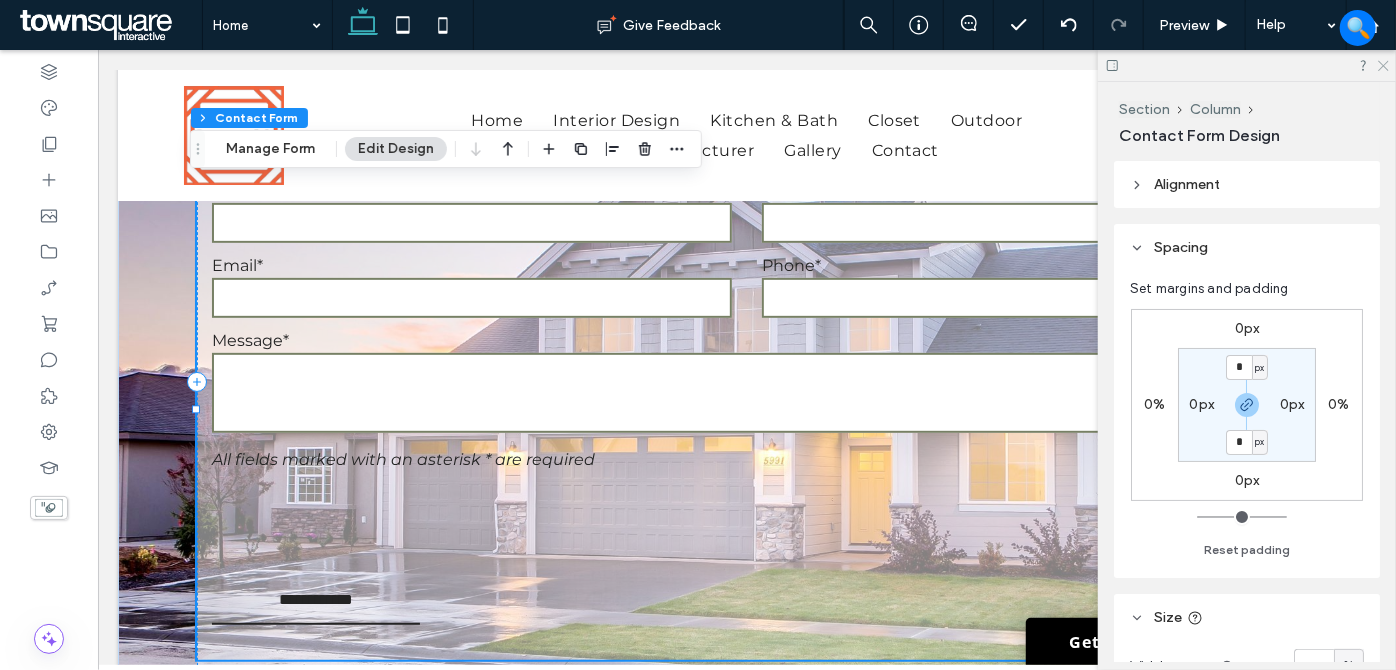 click 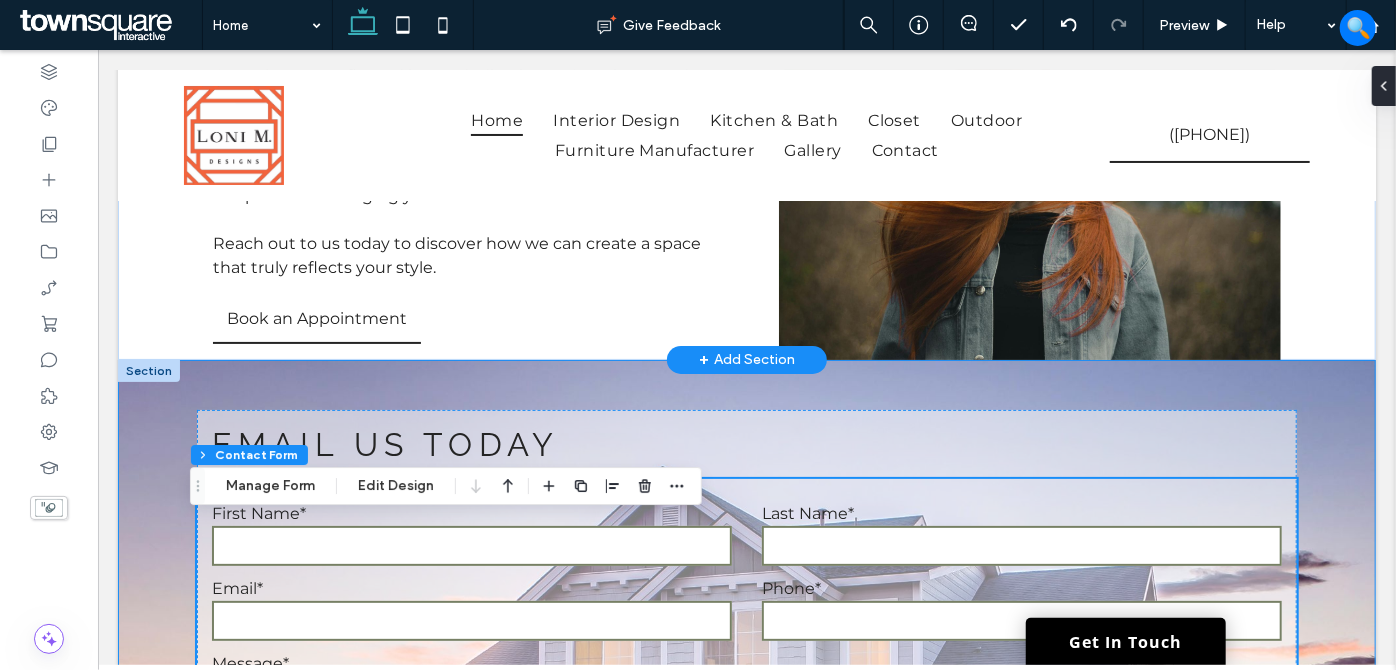 scroll, scrollTop: 3834, scrollLeft: 0, axis: vertical 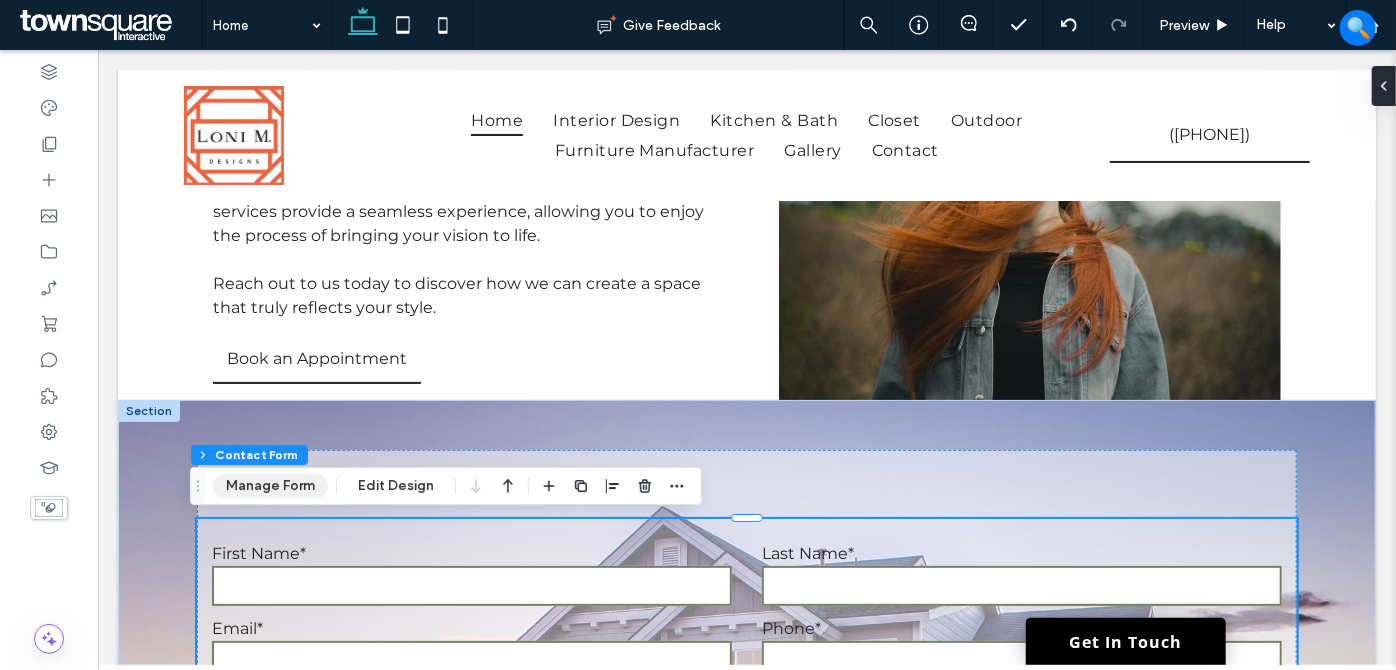 click on "Manage Form" at bounding box center (270, 486) 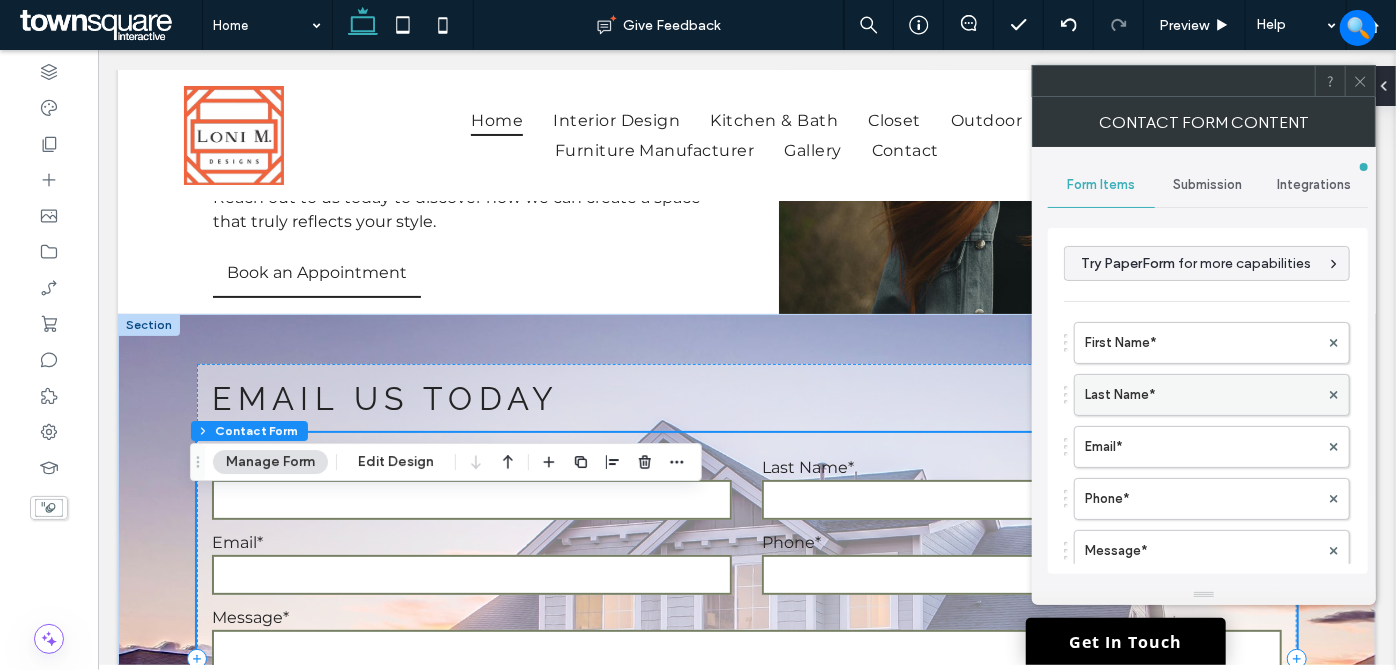 scroll, scrollTop: 4016, scrollLeft: 0, axis: vertical 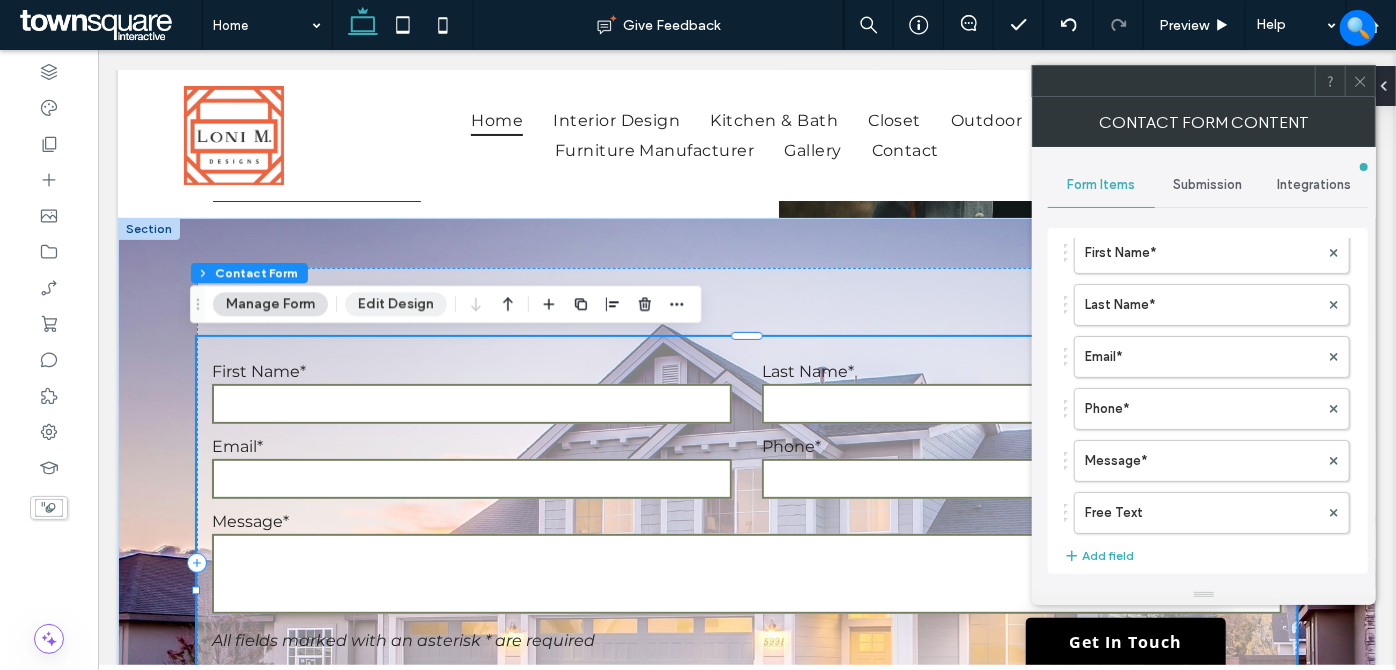 click on "Edit Design" at bounding box center [396, 304] 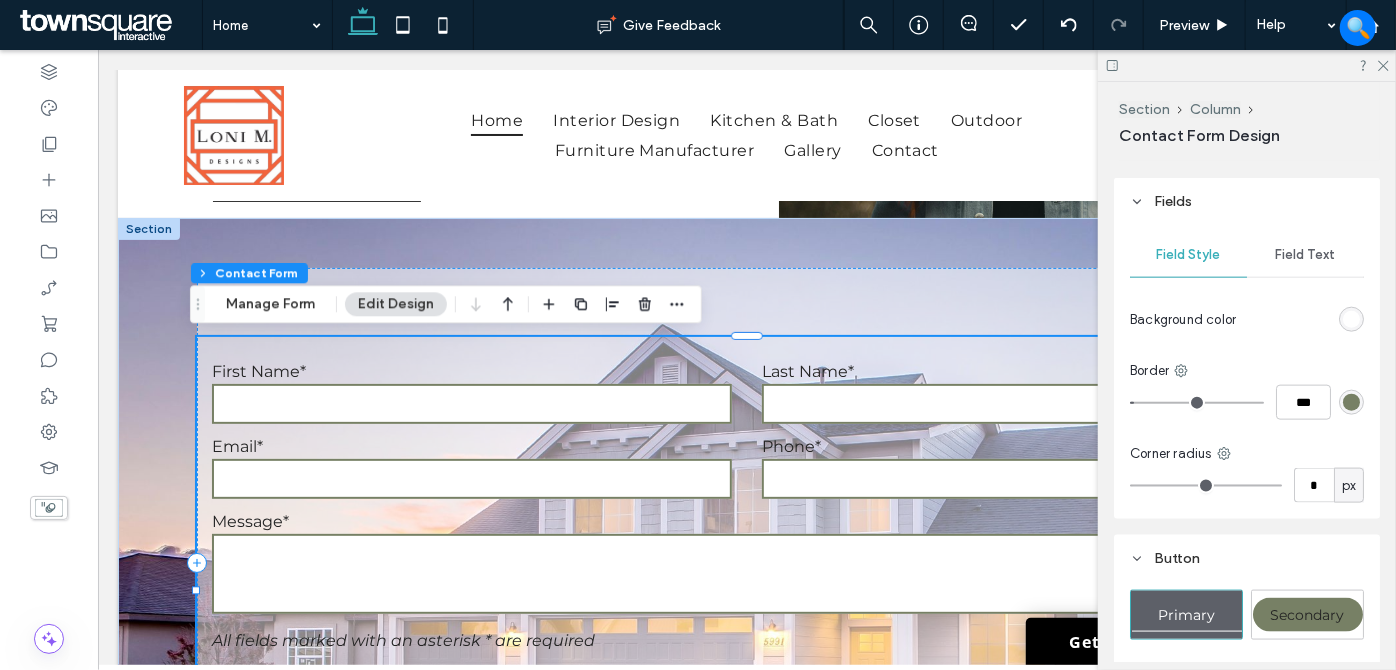 scroll, scrollTop: 1090, scrollLeft: 0, axis: vertical 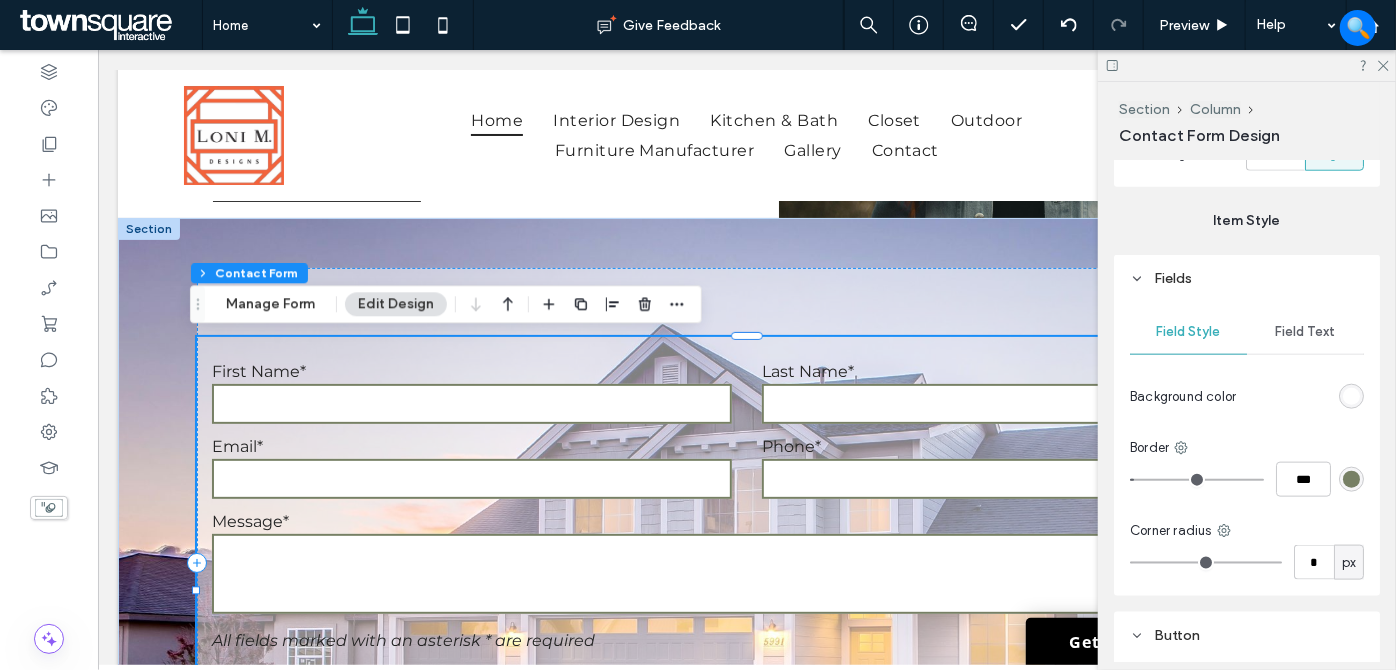 drag, startPoint x: 1314, startPoint y: 331, endPoint x: 1317, endPoint y: 371, distance: 40.112343 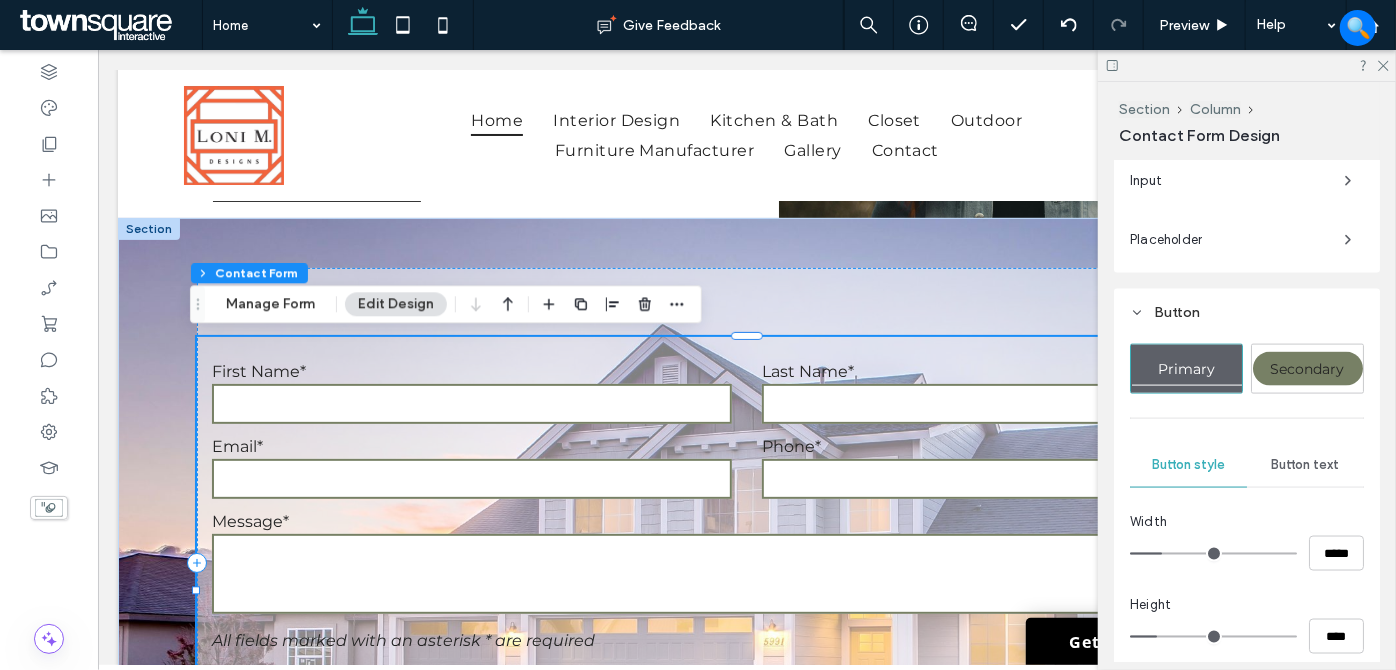 scroll, scrollTop: 1363, scrollLeft: 0, axis: vertical 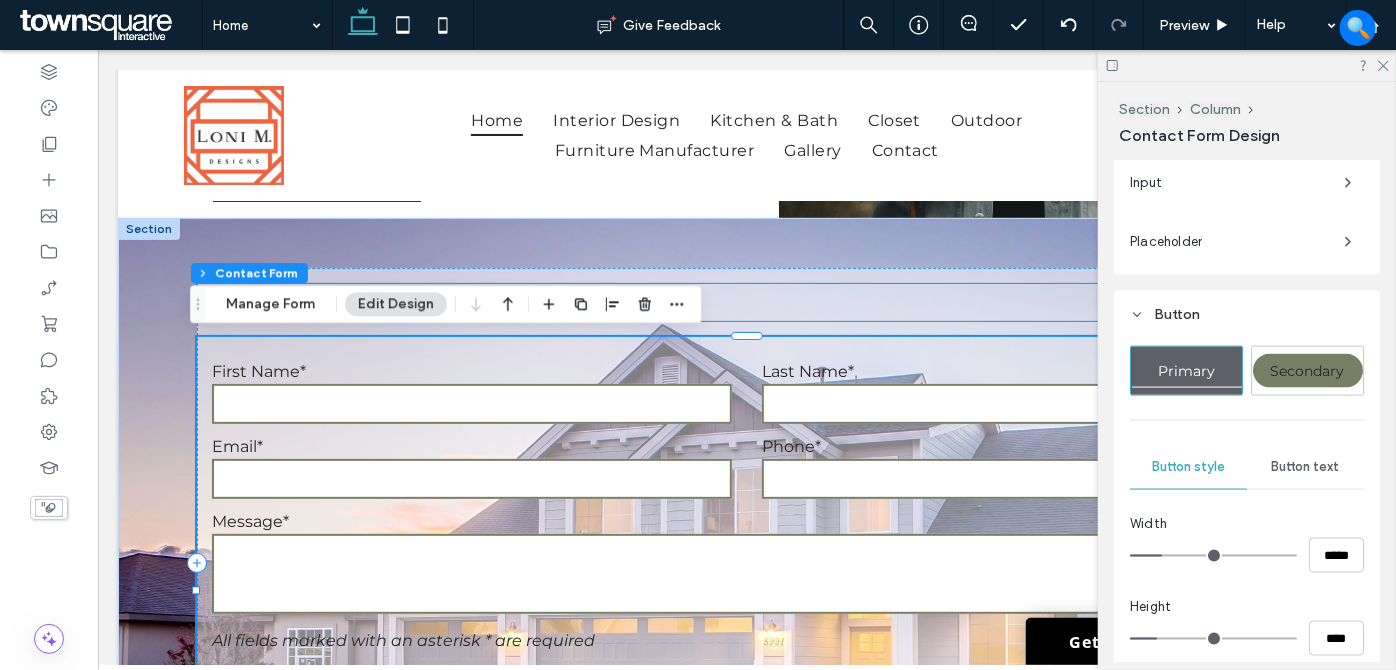 click on "Email Us Today" at bounding box center [745, 301] 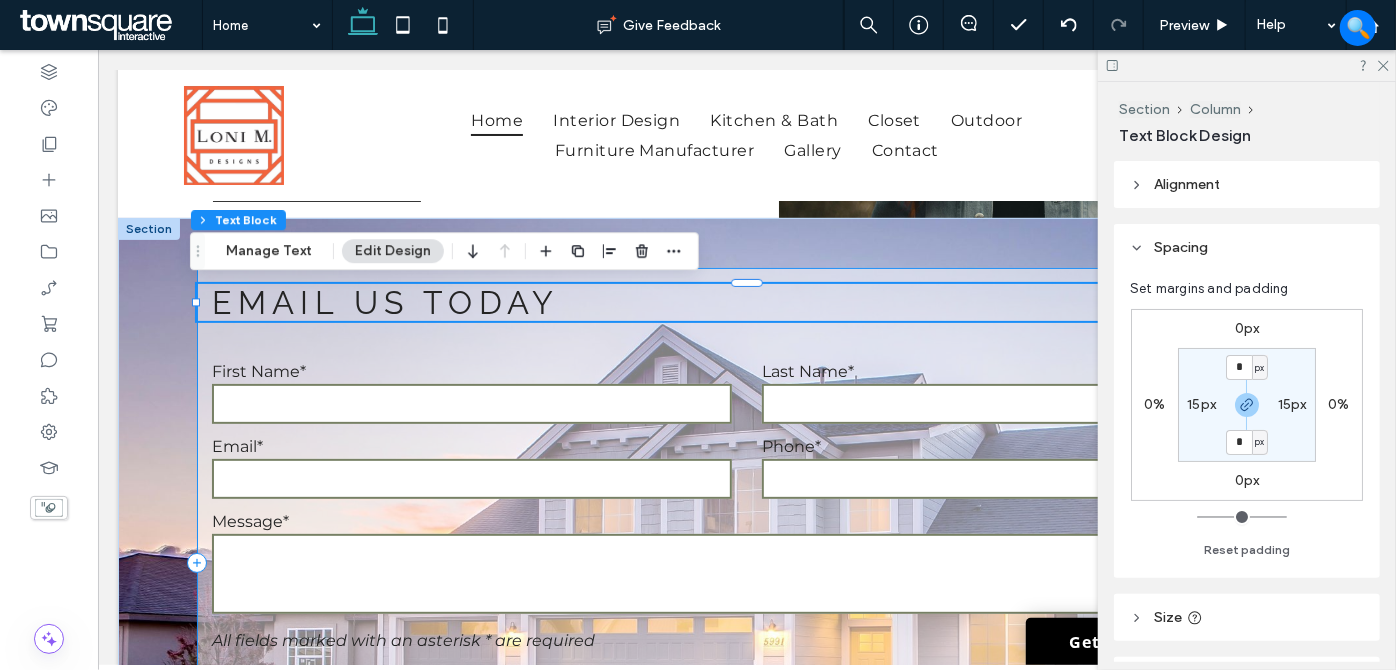 click on "**********" at bounding box center [745, 561] 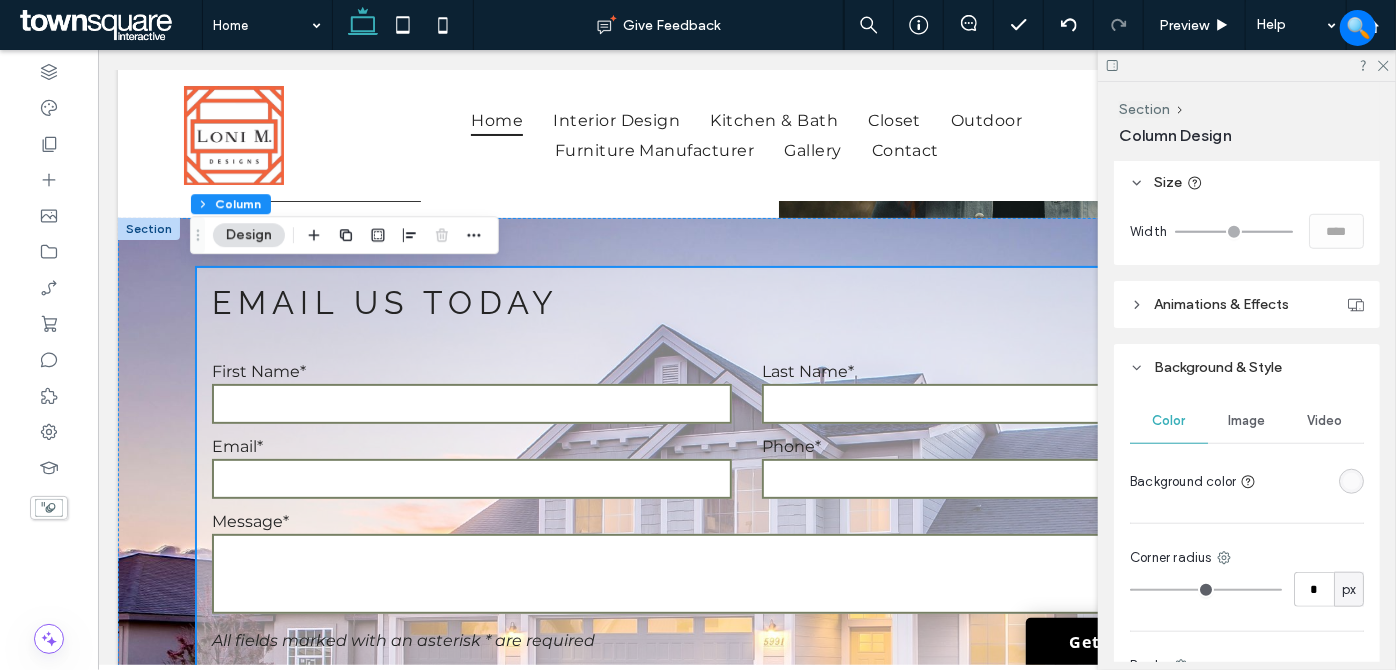 scroll, scrollTop: 909, scrollLeft: 0, axis: vertical 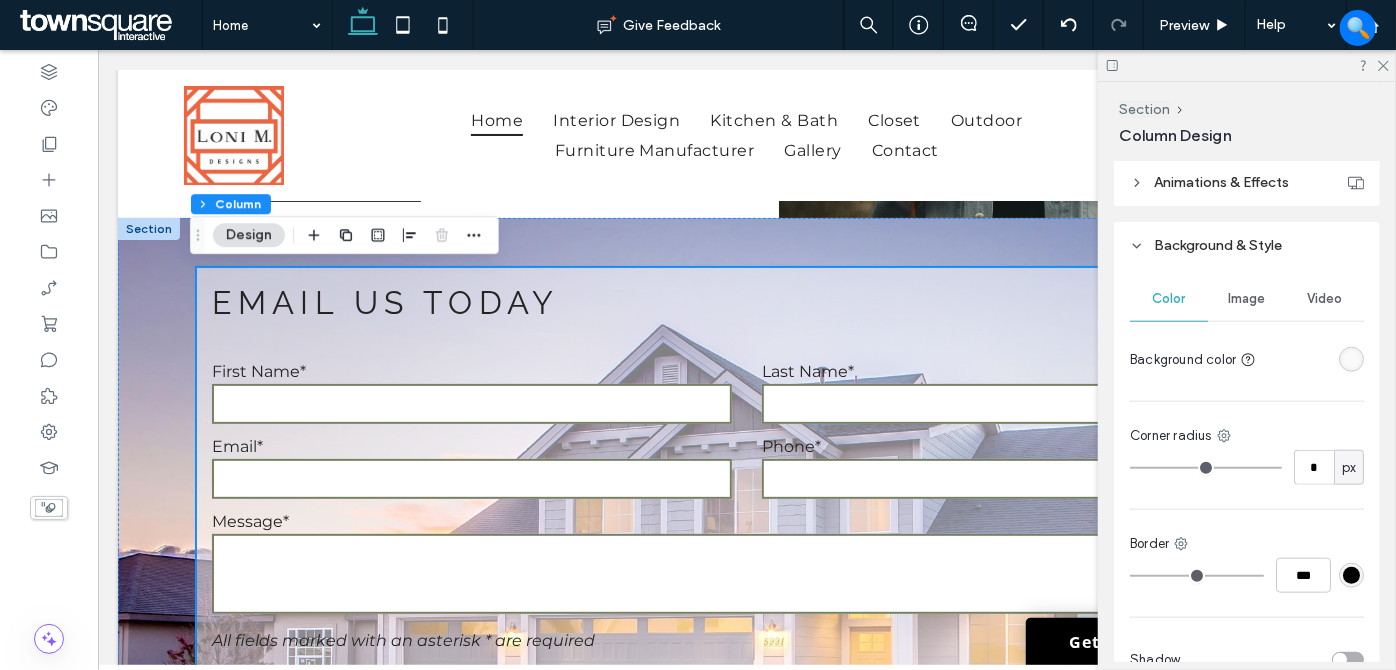 click at bounding box center [1351, 359] 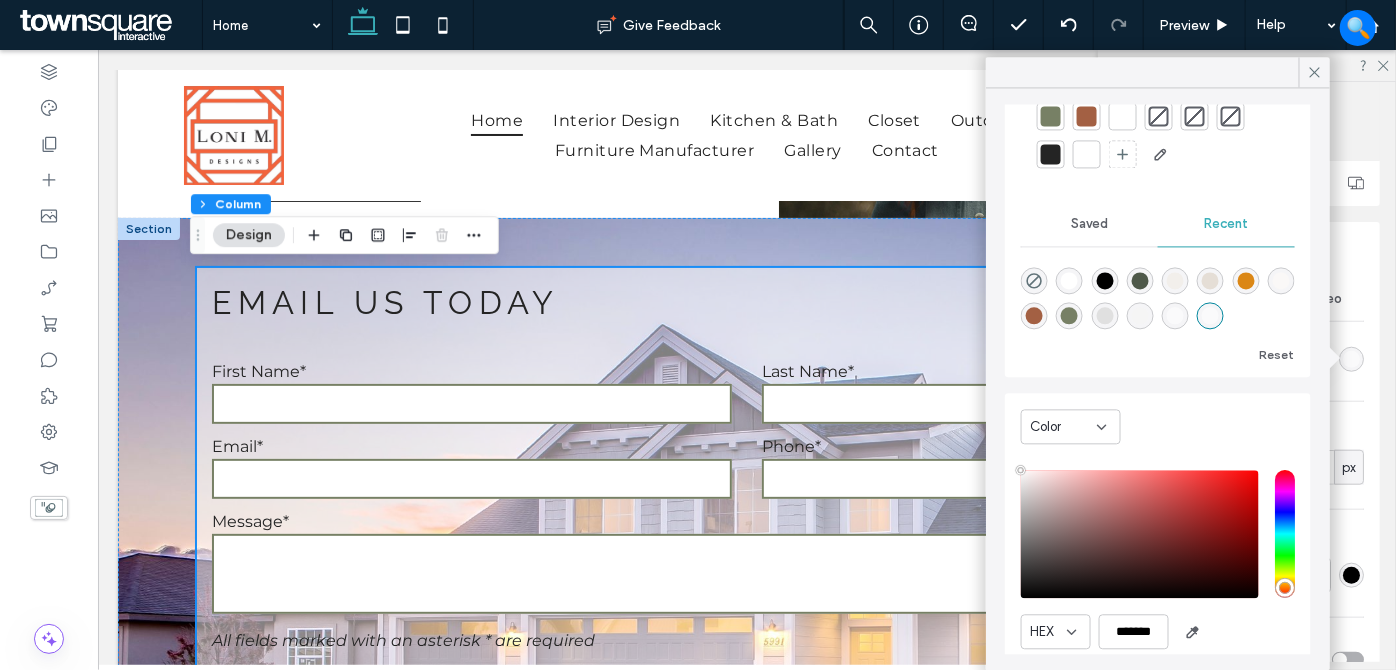 scroll, scrollTop: 152, scrollLeft: 0, axis: vertical 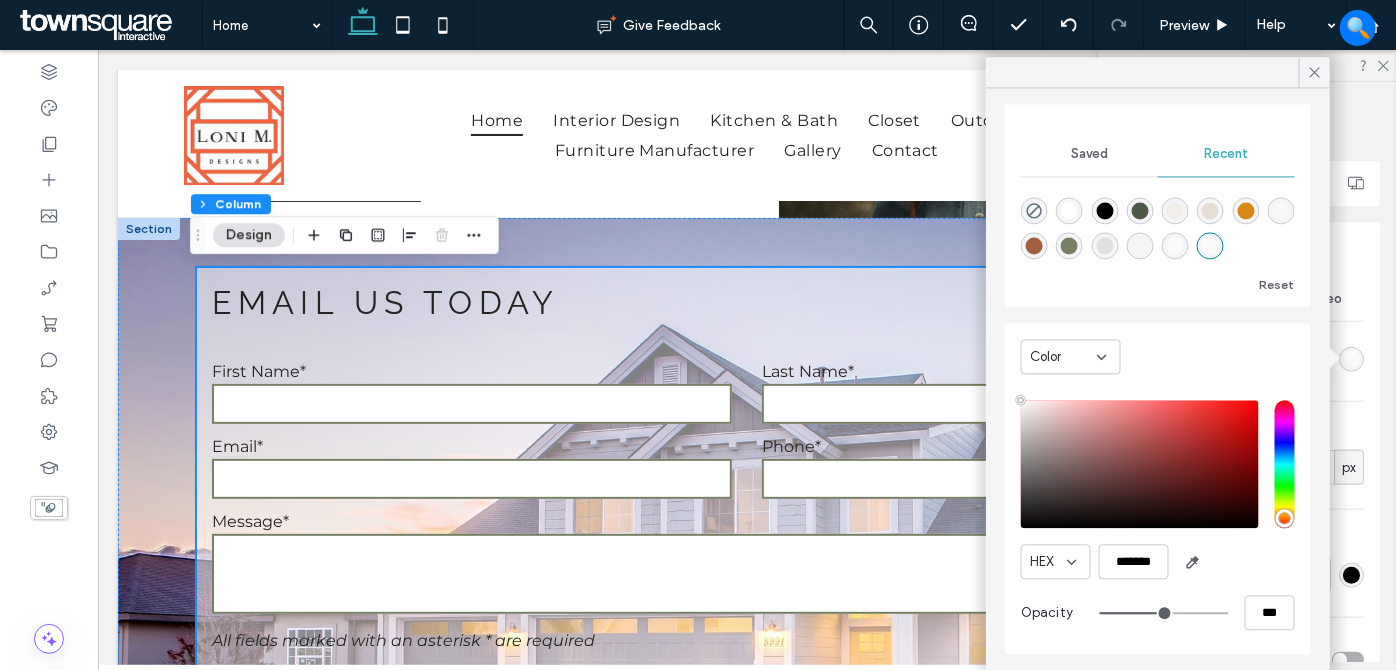 type on "**" 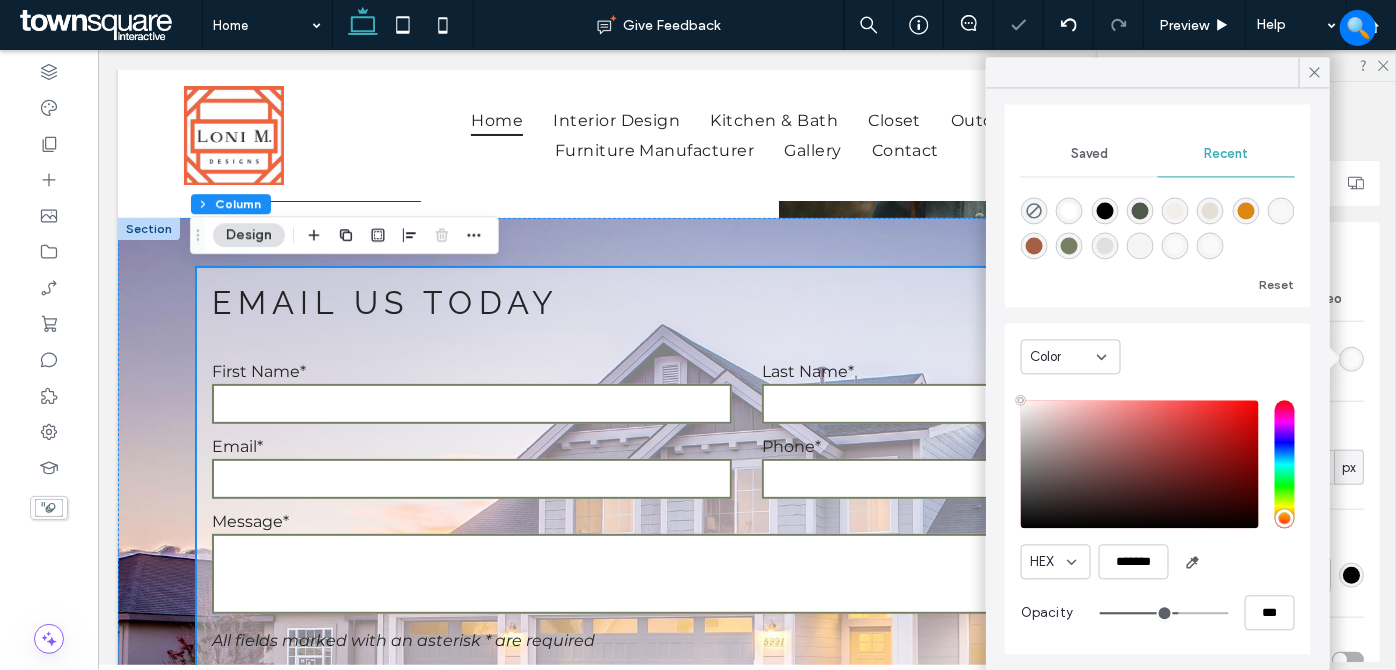 type on "**" 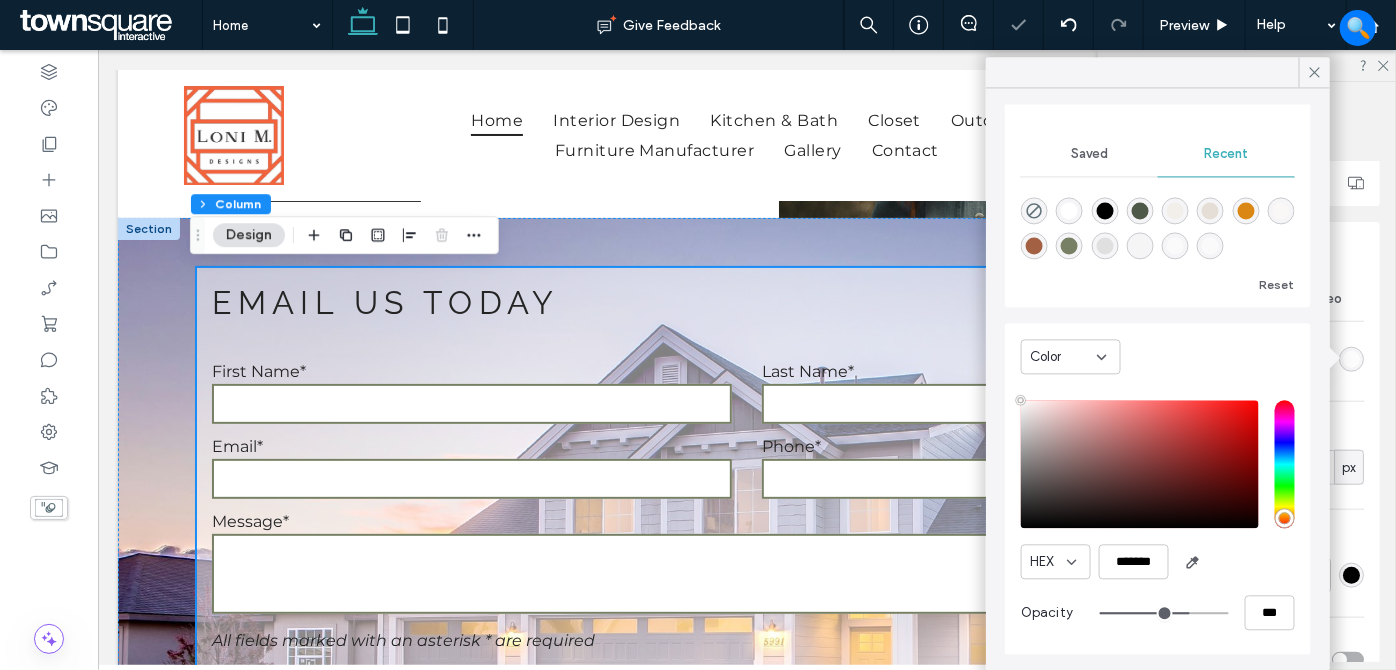 drag, startPoint x: 1163, startPoint y: 608, endPoint x: 1173, endPoint y: 607, distance: 10.049875 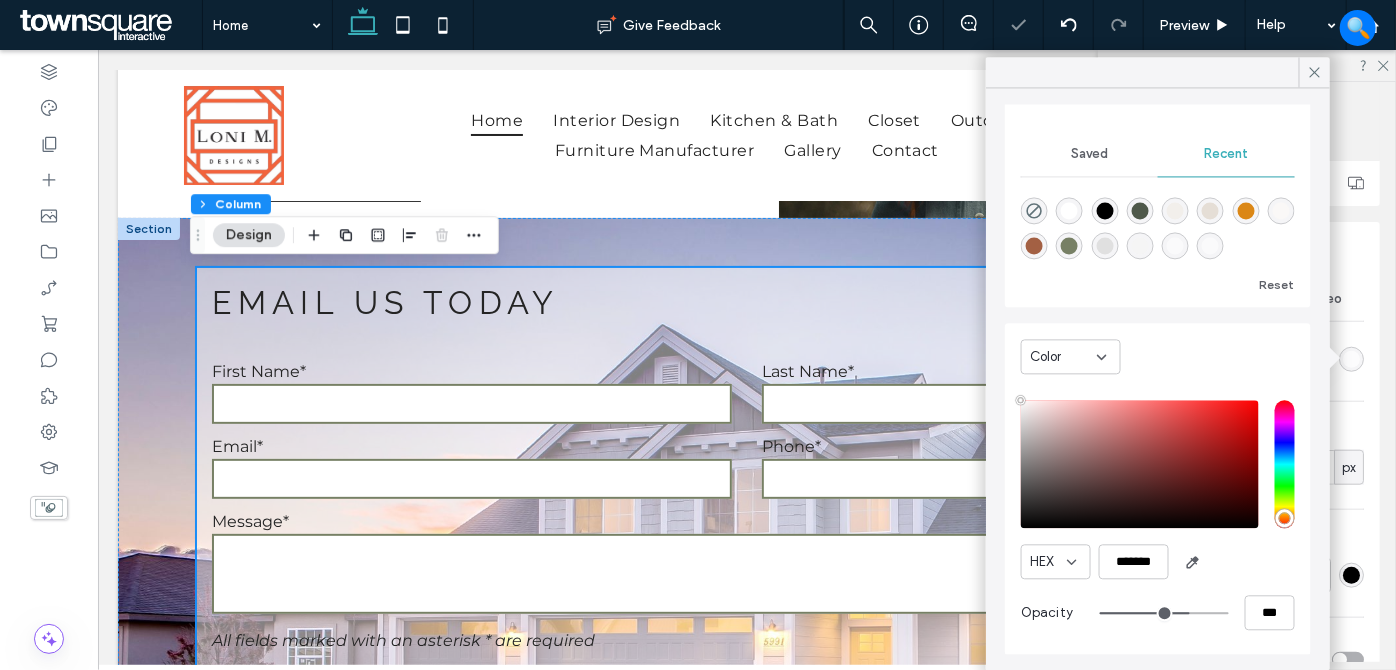 click at bounding box center (1164, 613) 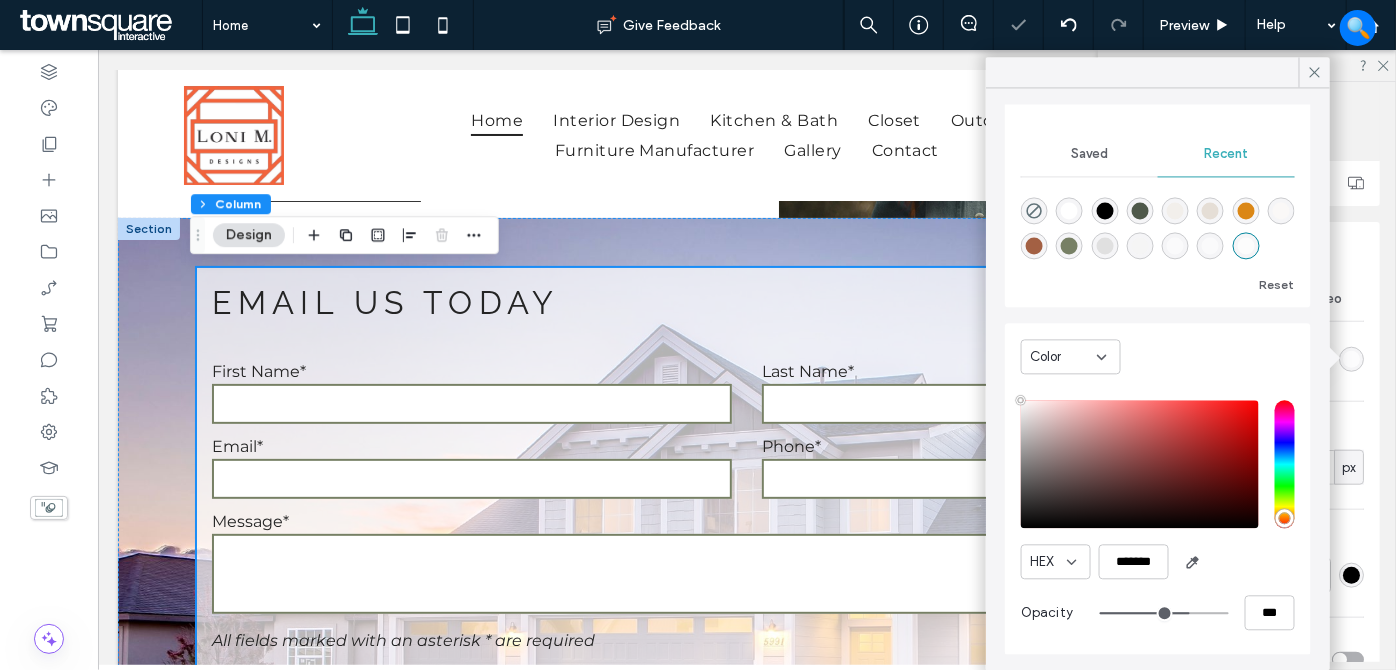 type on "**" 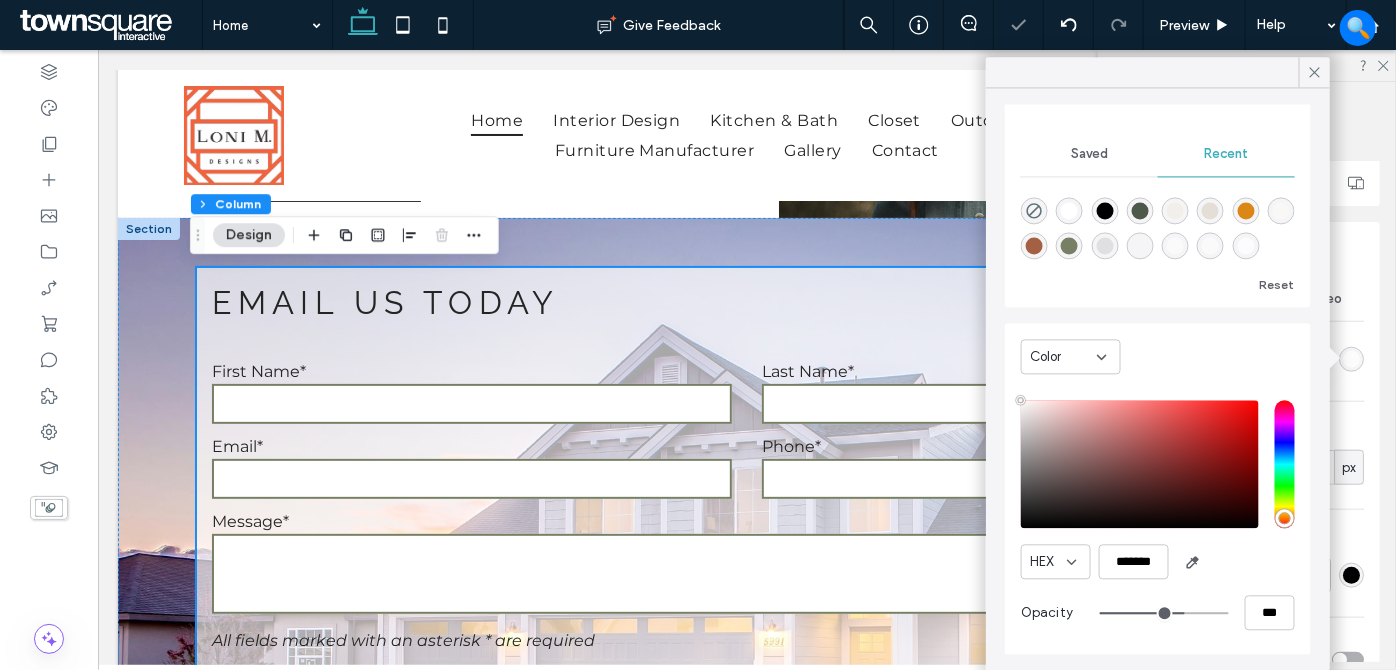 type on "**" 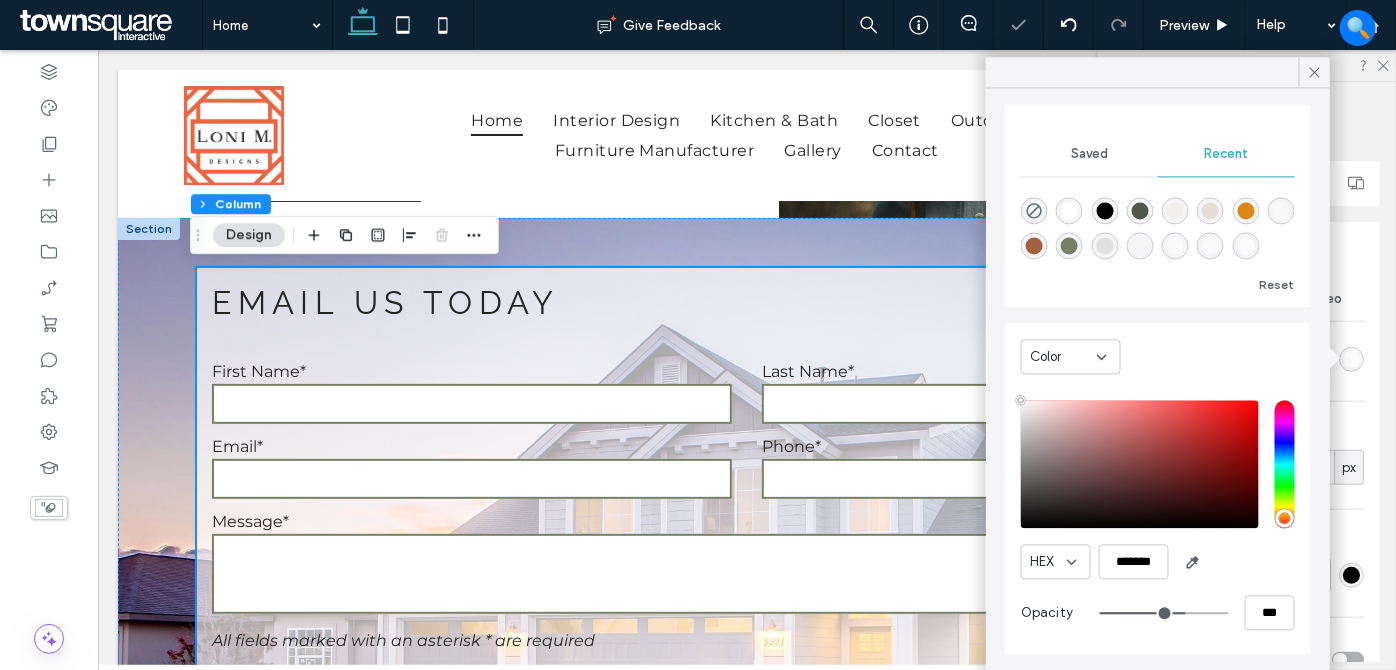 type on "**" 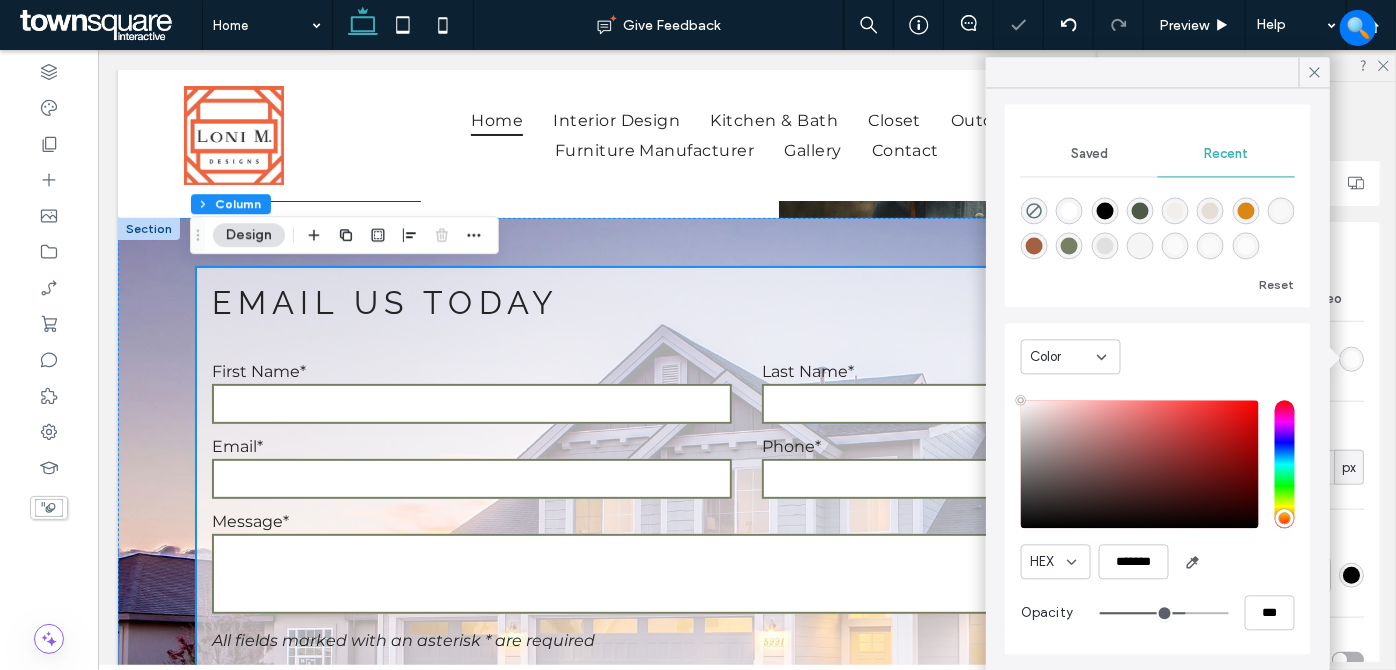 type on "***" 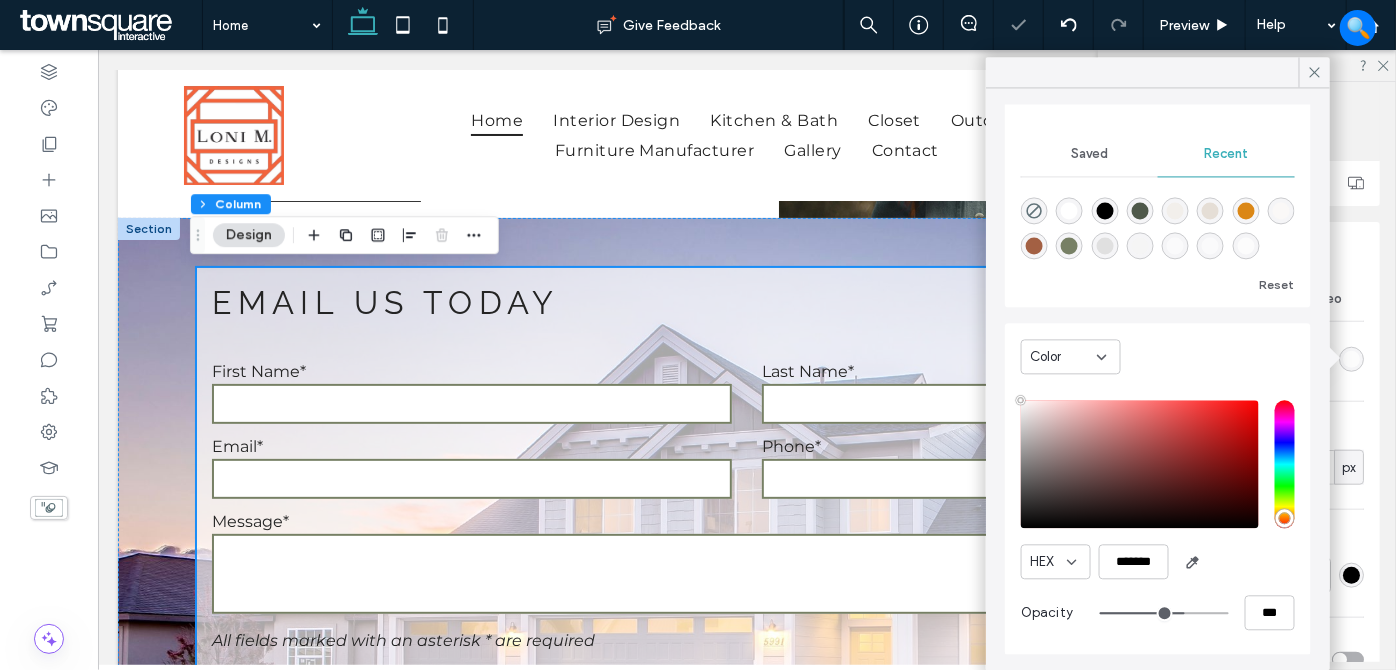 type on "**" 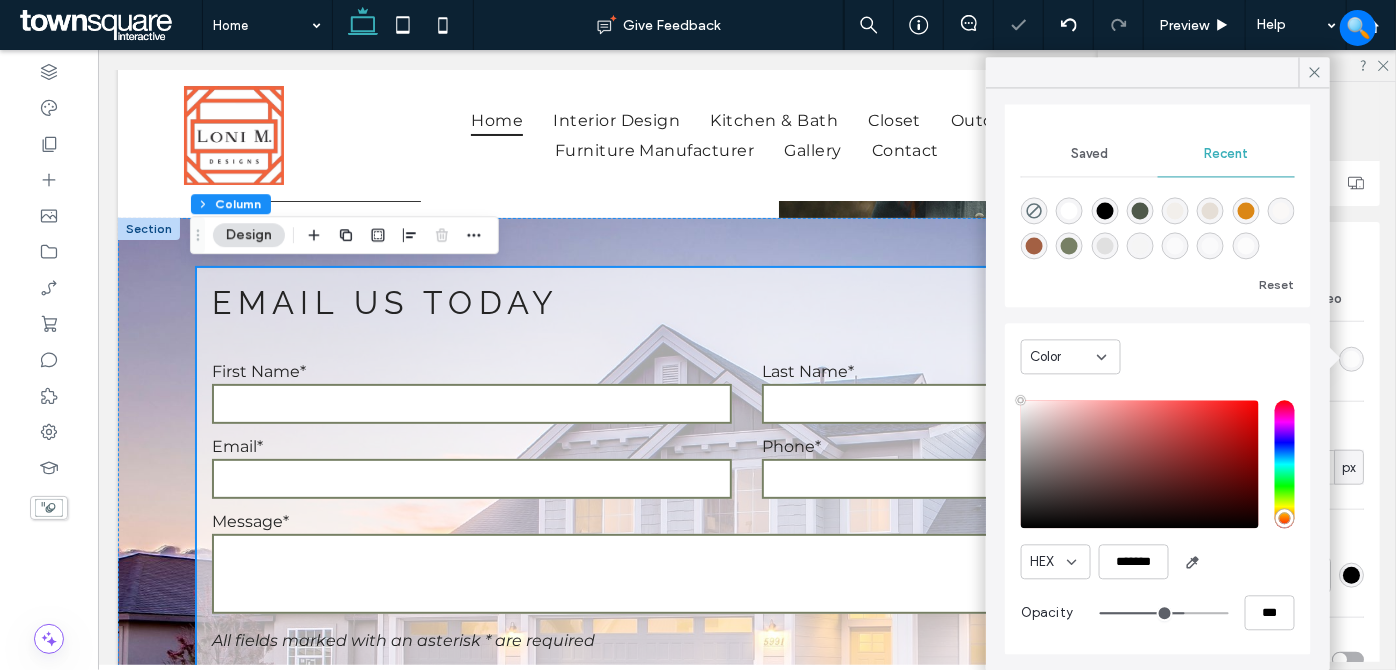 type on "***" 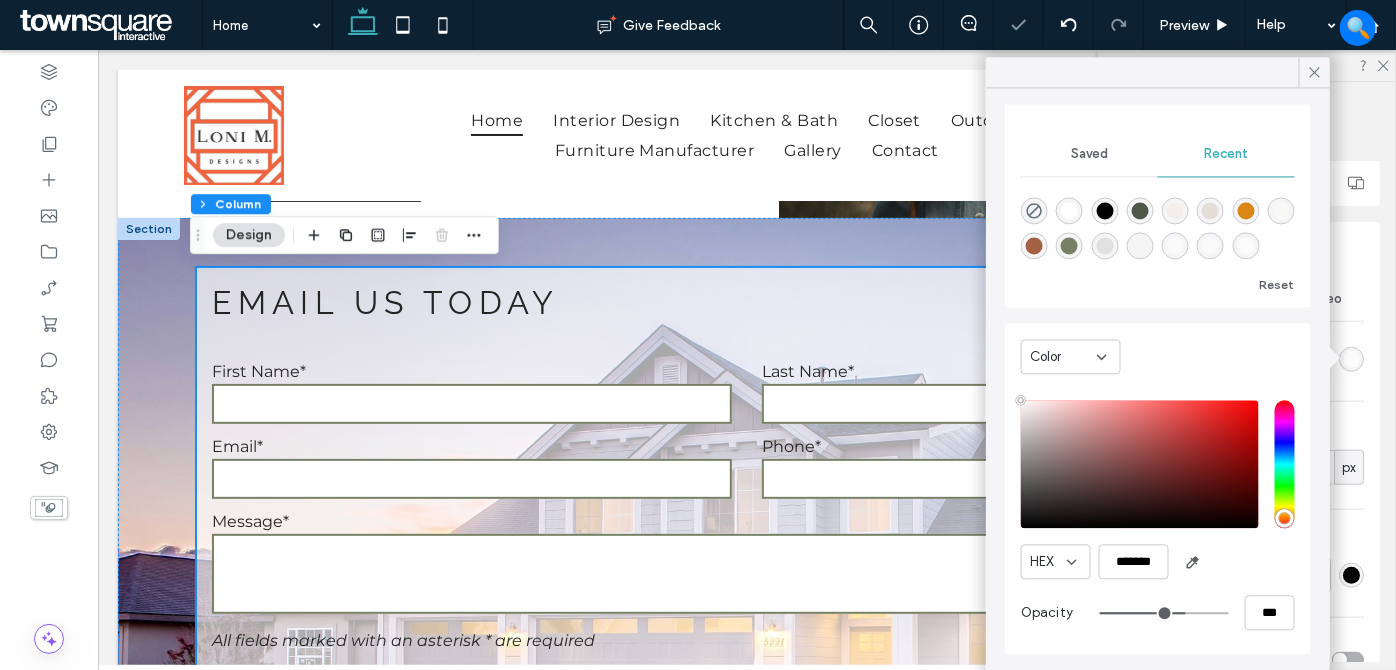 type on "**" 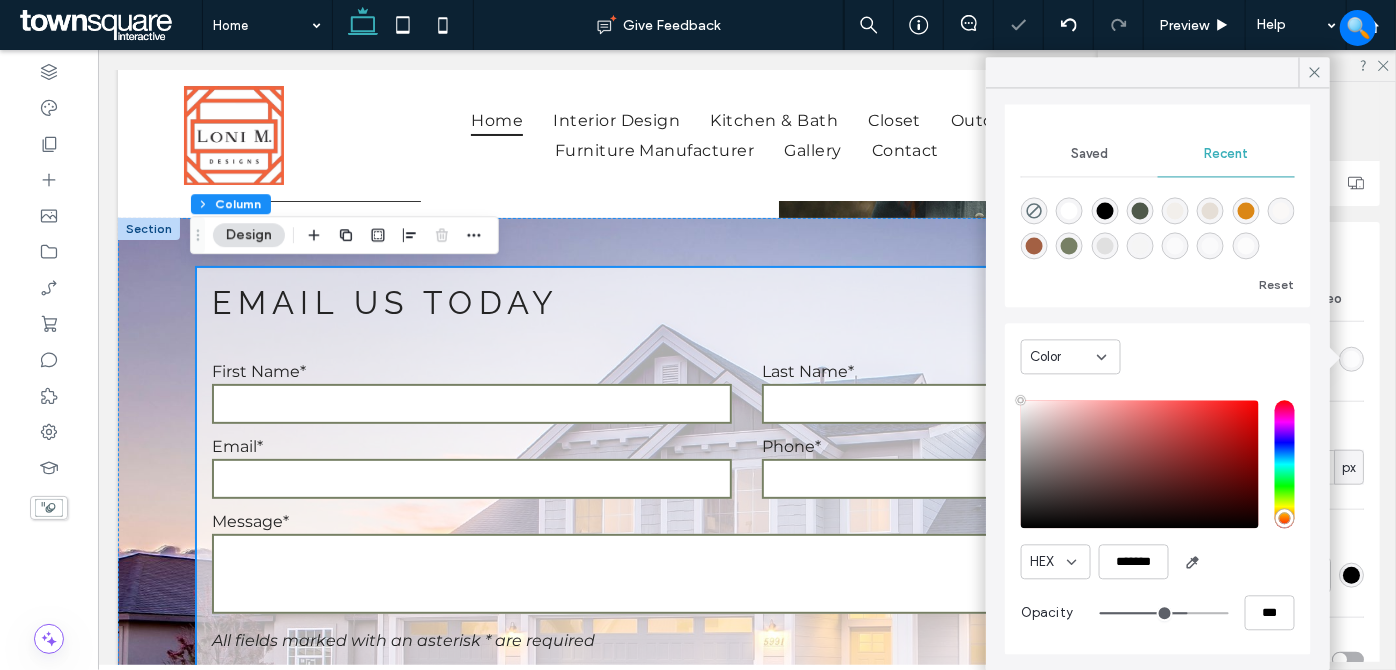 type on "**" 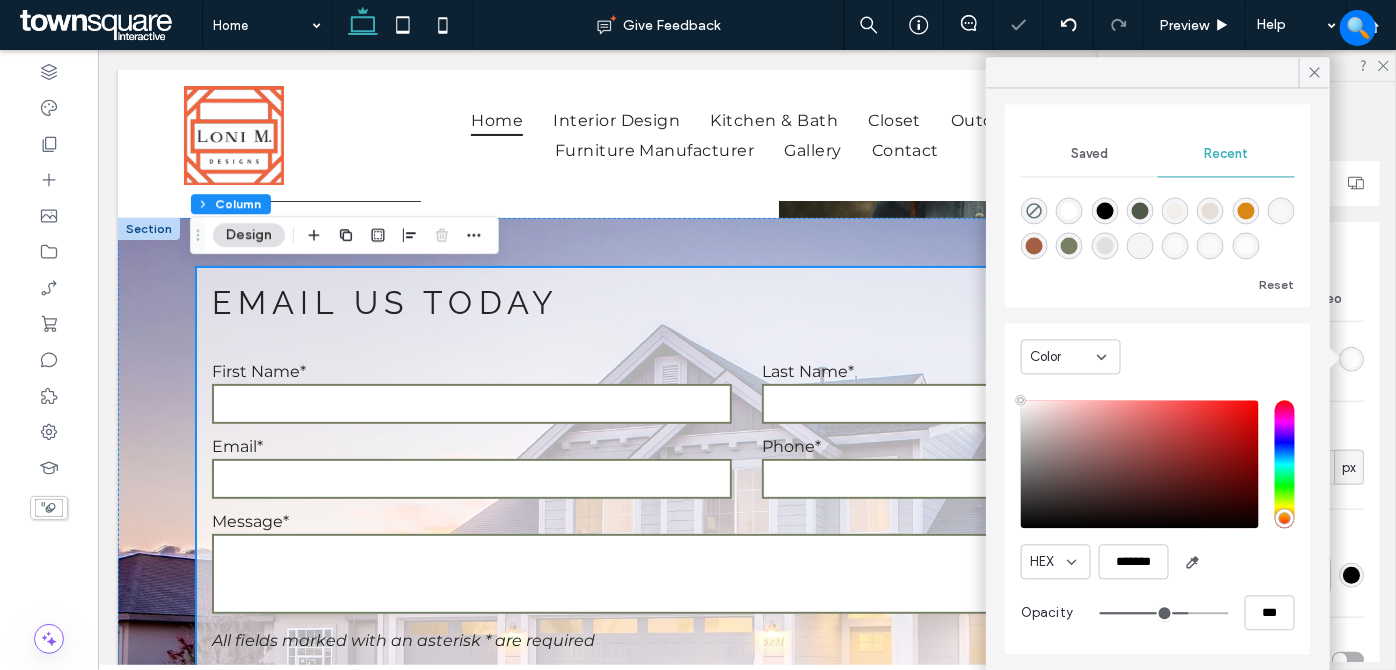 type on "**" 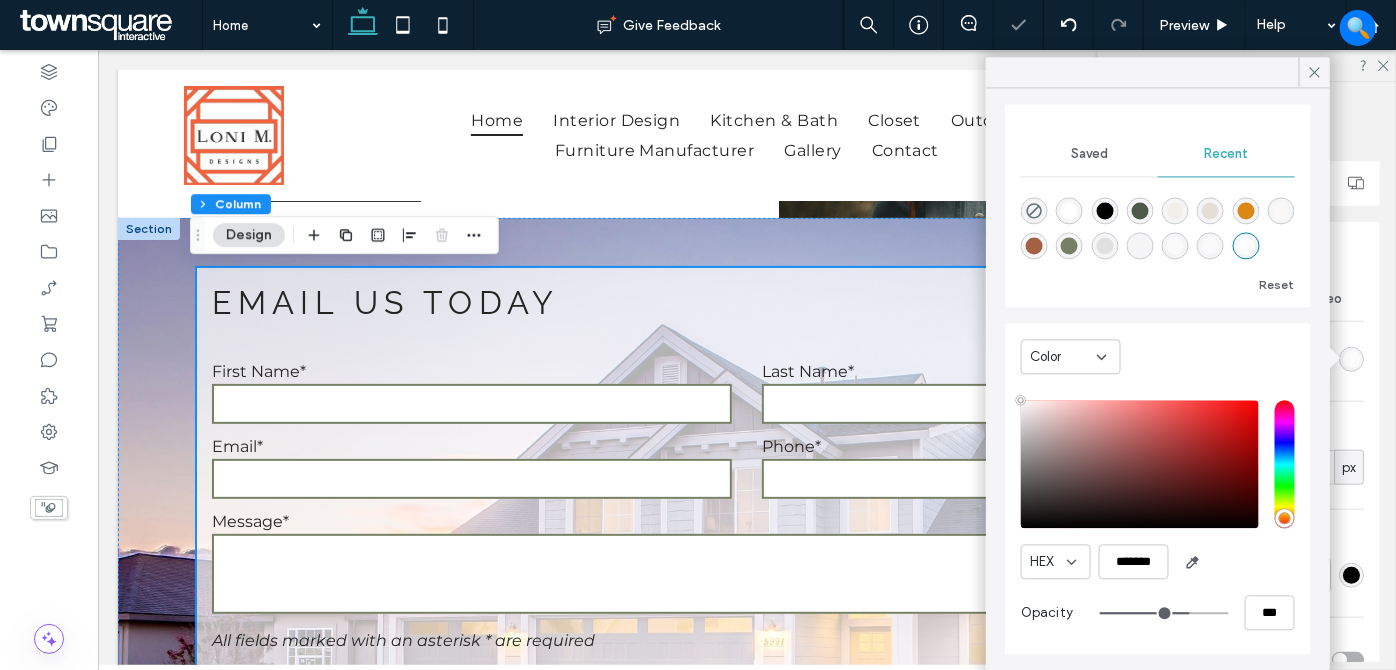 click at bounding box center (1164, 613) 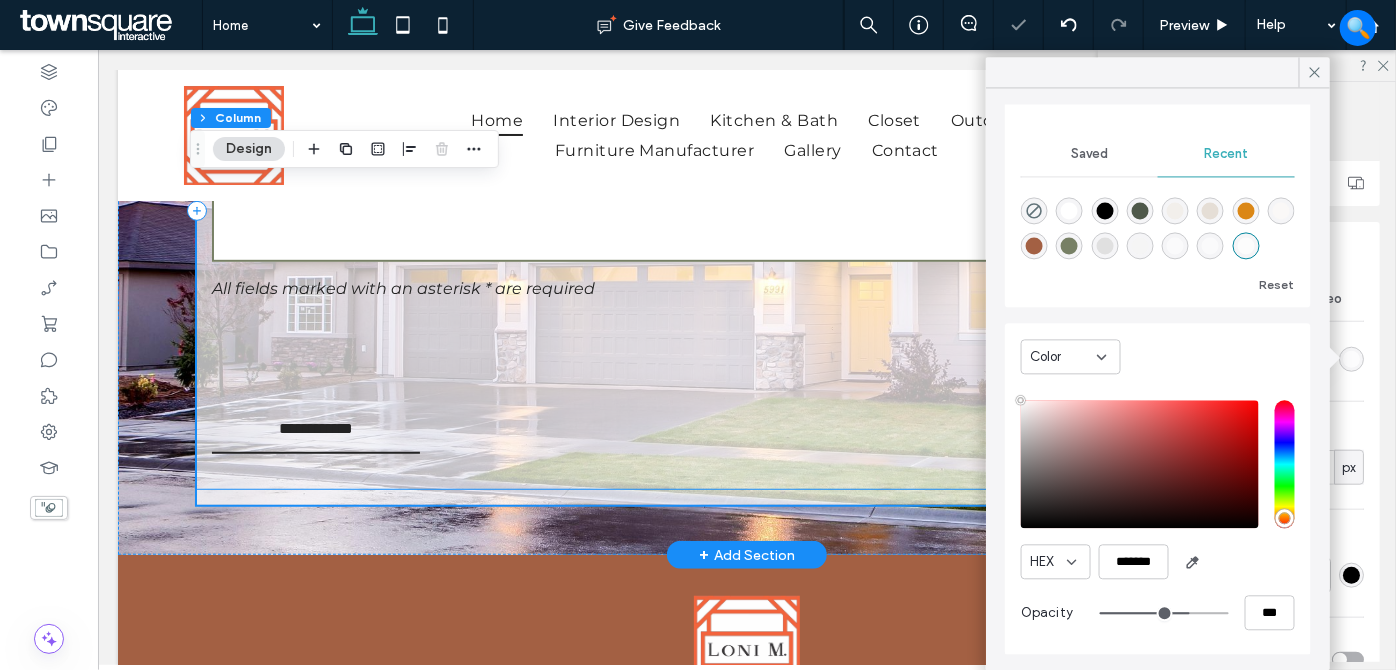 scroll, scrollTop: 4379, scrollLeft: 0, axis: vertical 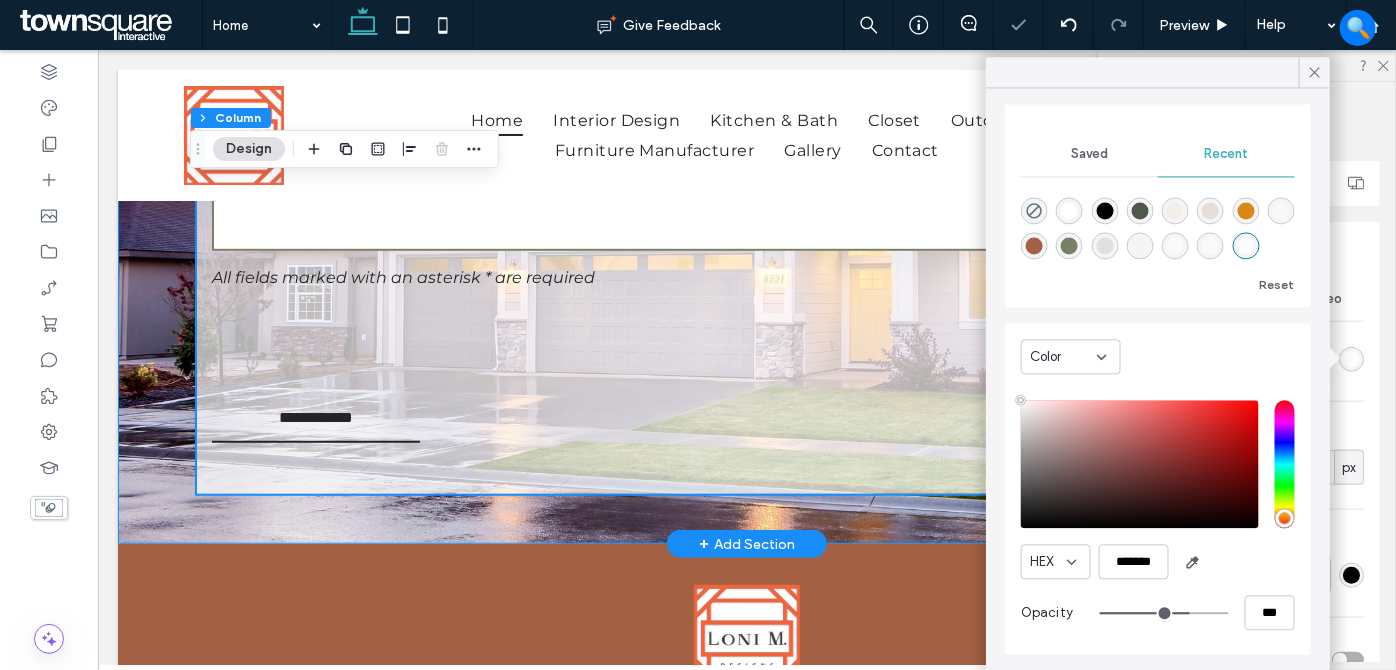 click on "**********" at bounding box center [746, 199] 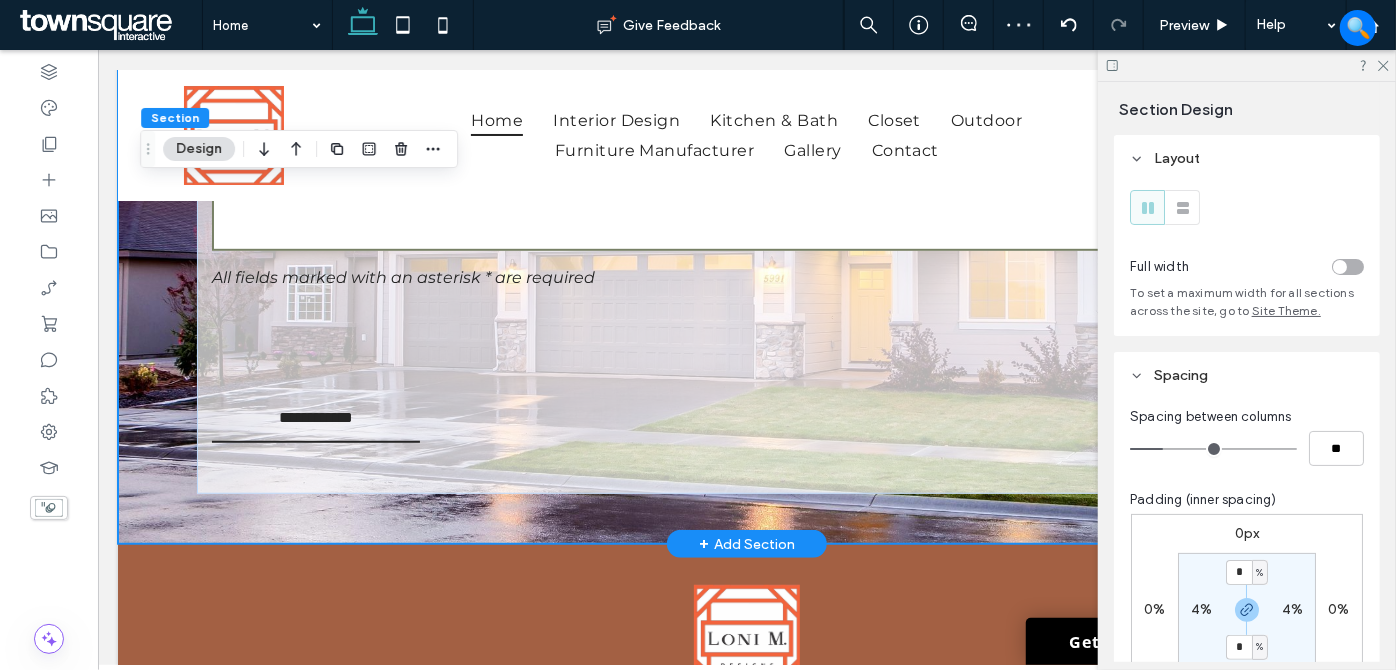 click on "**********" at bounding box center (746, 199) 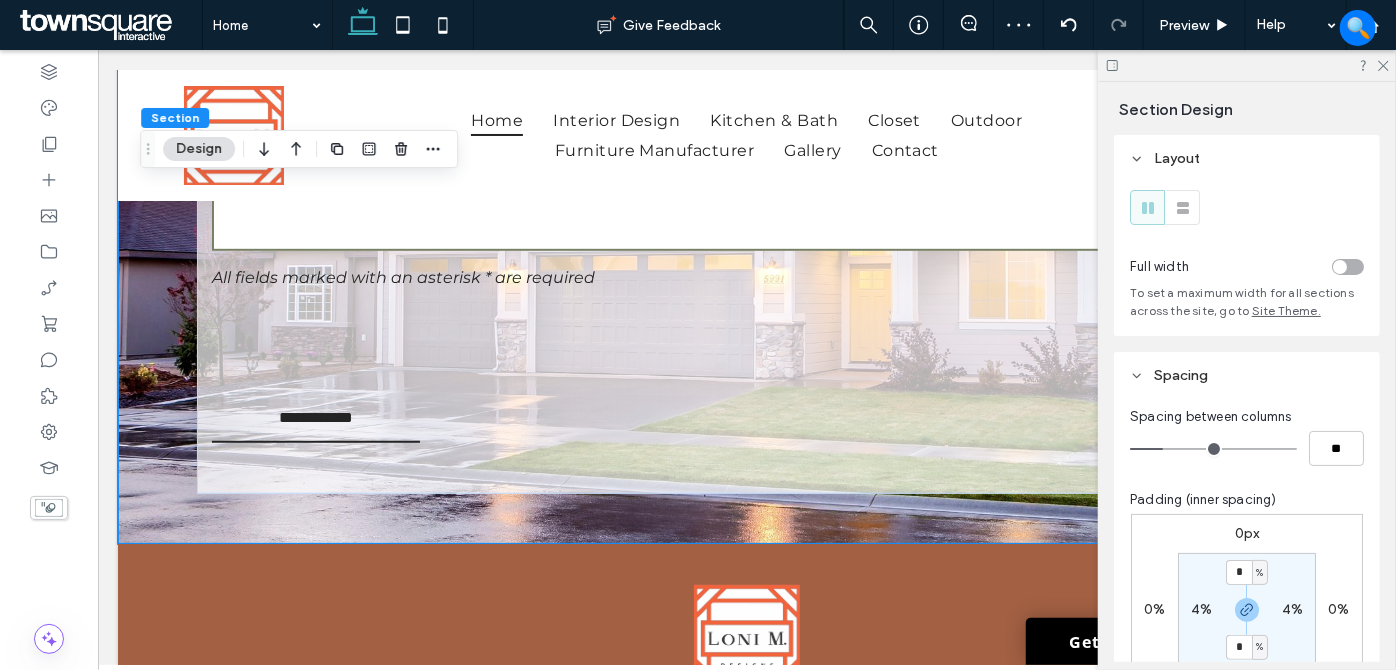 drag, startPoint x: 1385, startPoint y: 64, endPoint x: 1361, endPoint y: 112, distance: 53.66563 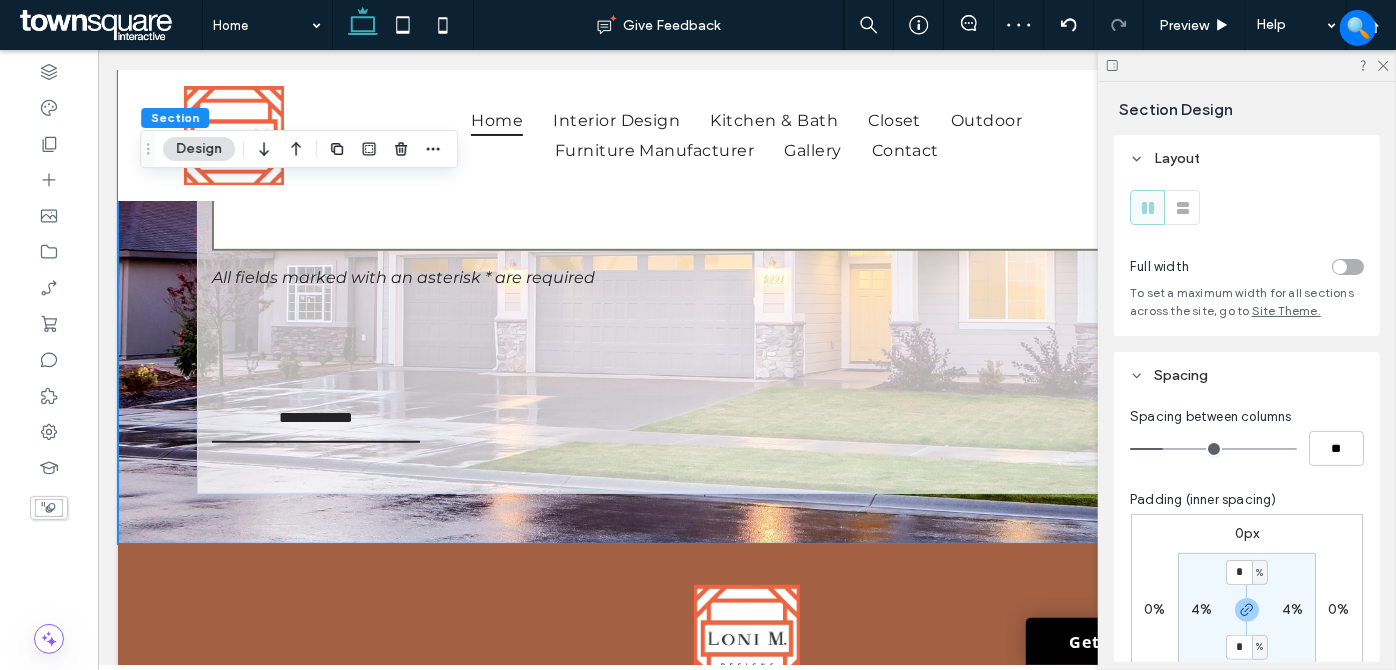 click 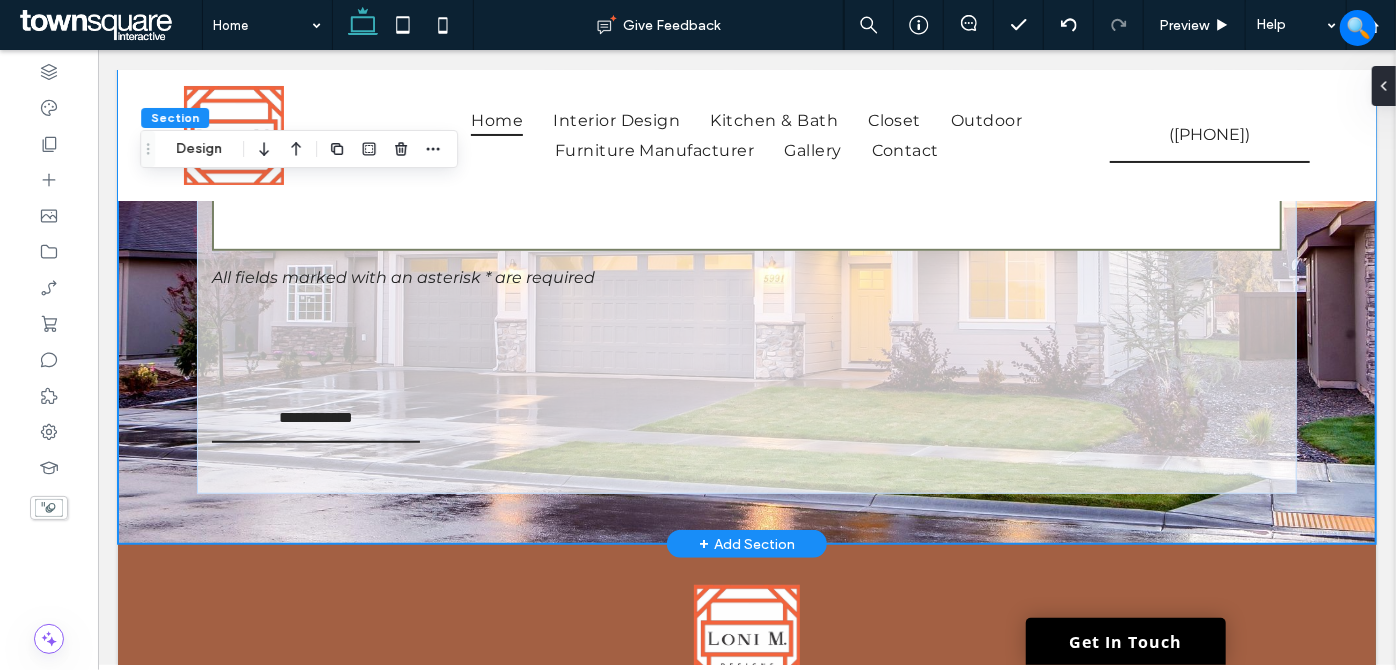 click on "**********" at bounding box center [746, 199] 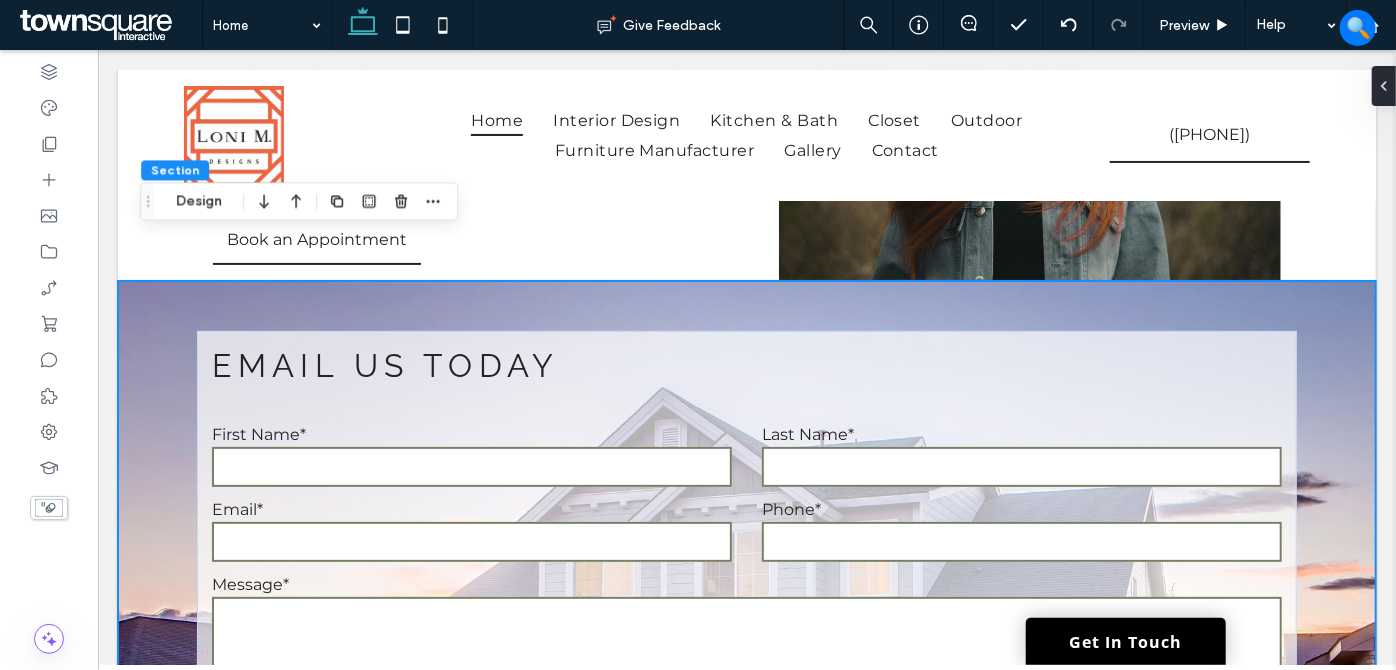 scroll, scrollTop: 3925, scrollLeft: 0, axis: vertical 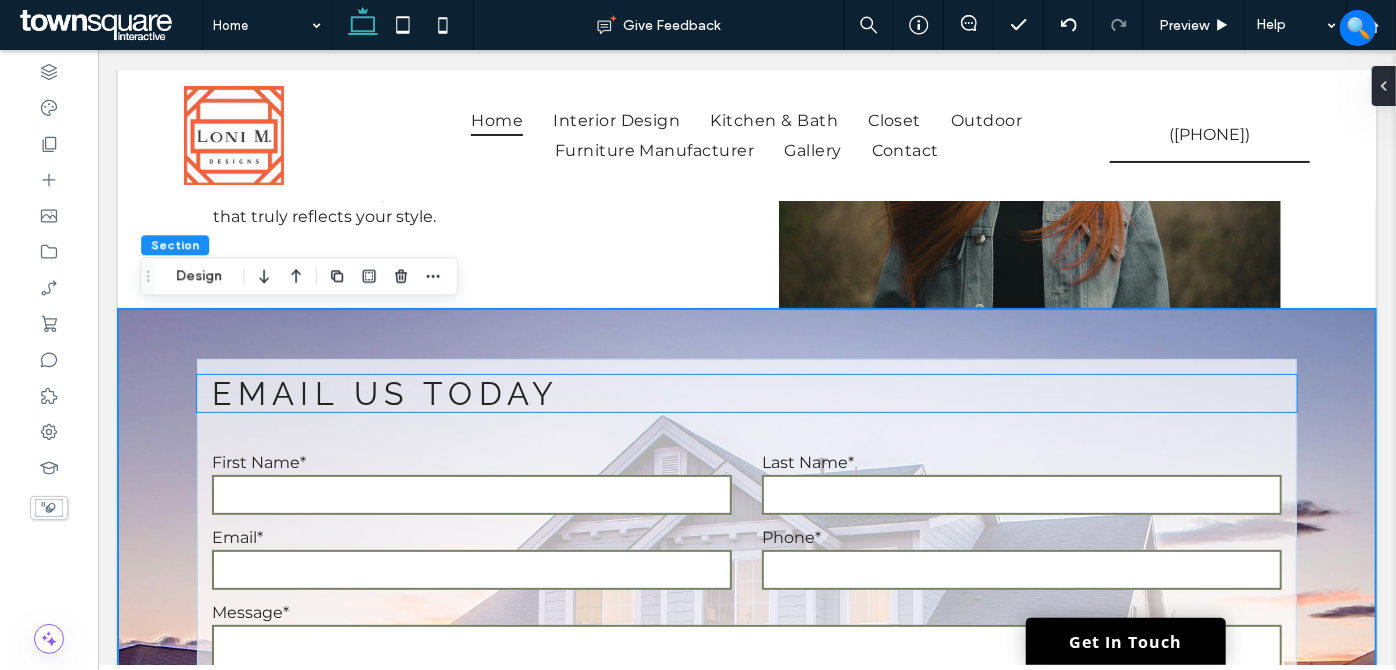 click on "Email Us Today" at bounding box center (385, 392) 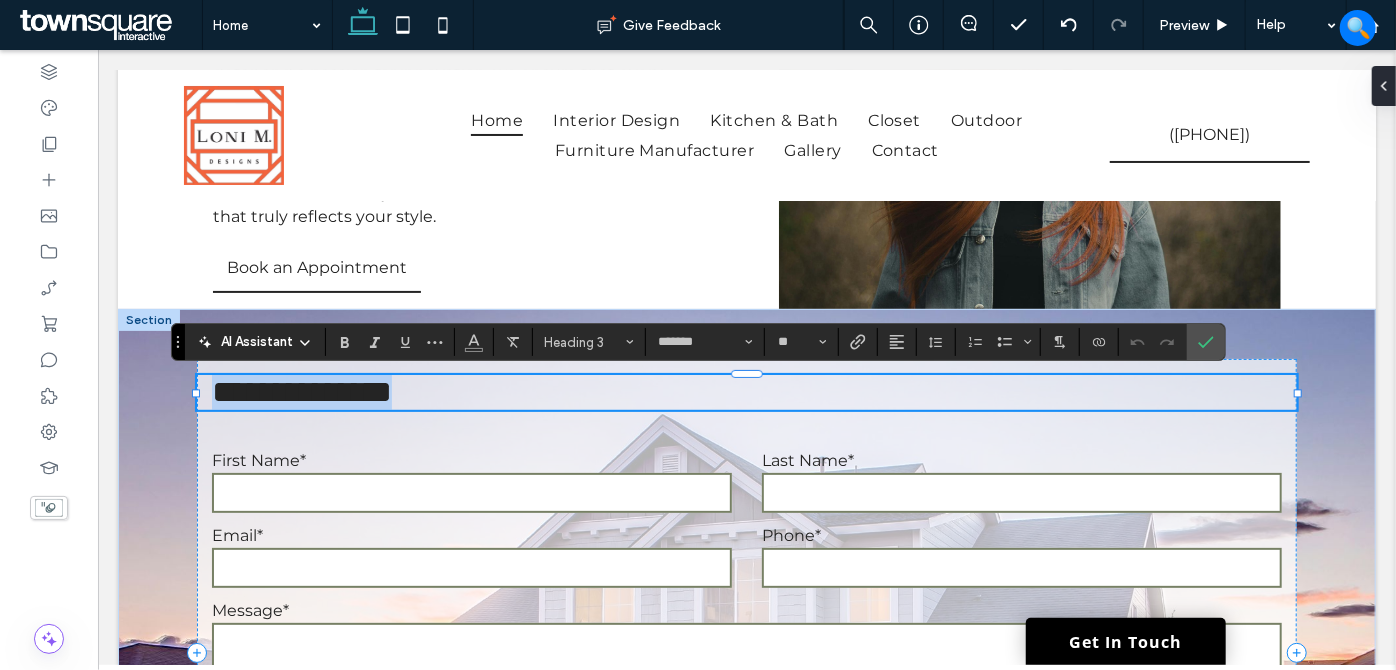 click on "**********" at bounding box center (301, 391) 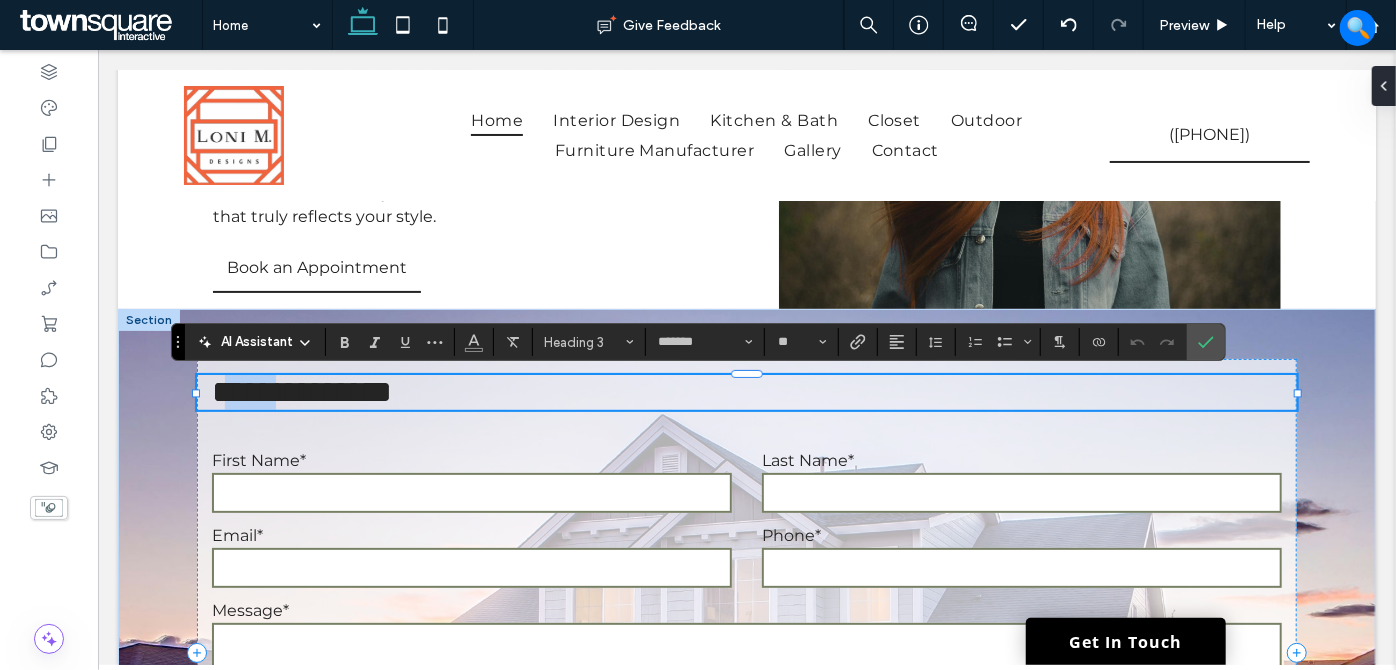 drag, startPoint x: 321, startPoint y: 394, endPoint x: 231, endPoint y: 387, distance: 90.27181 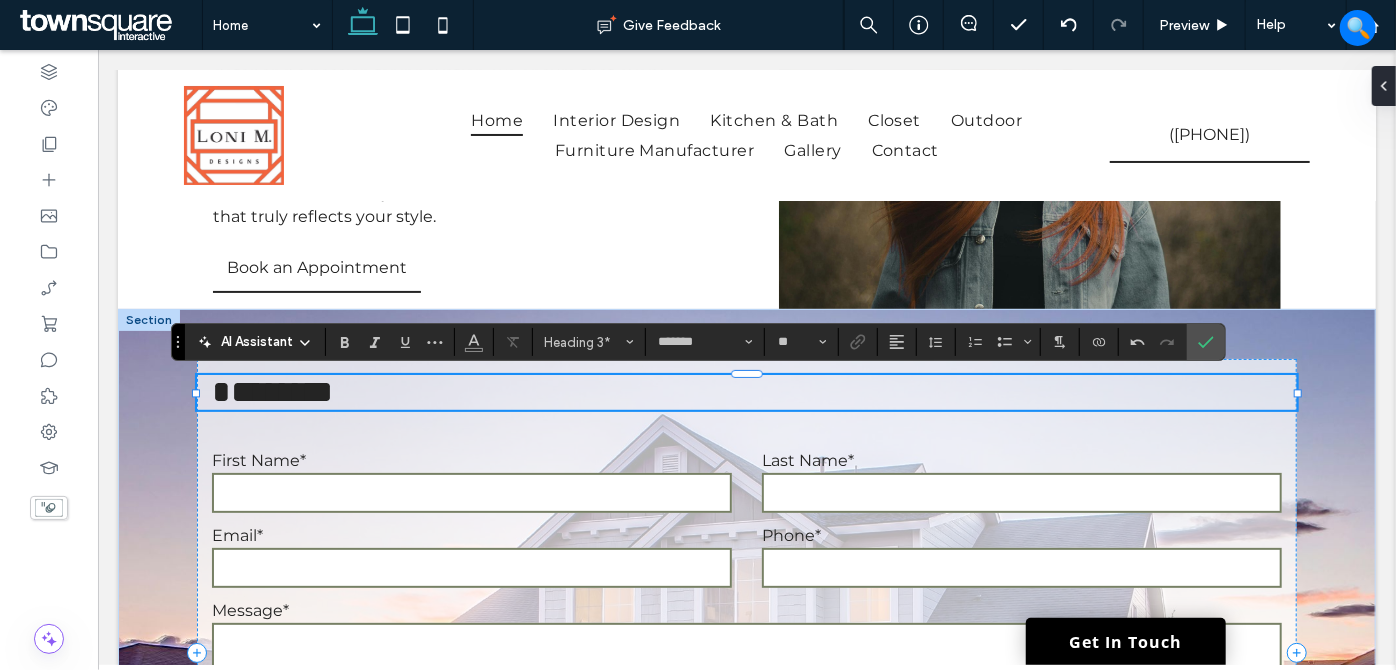 type 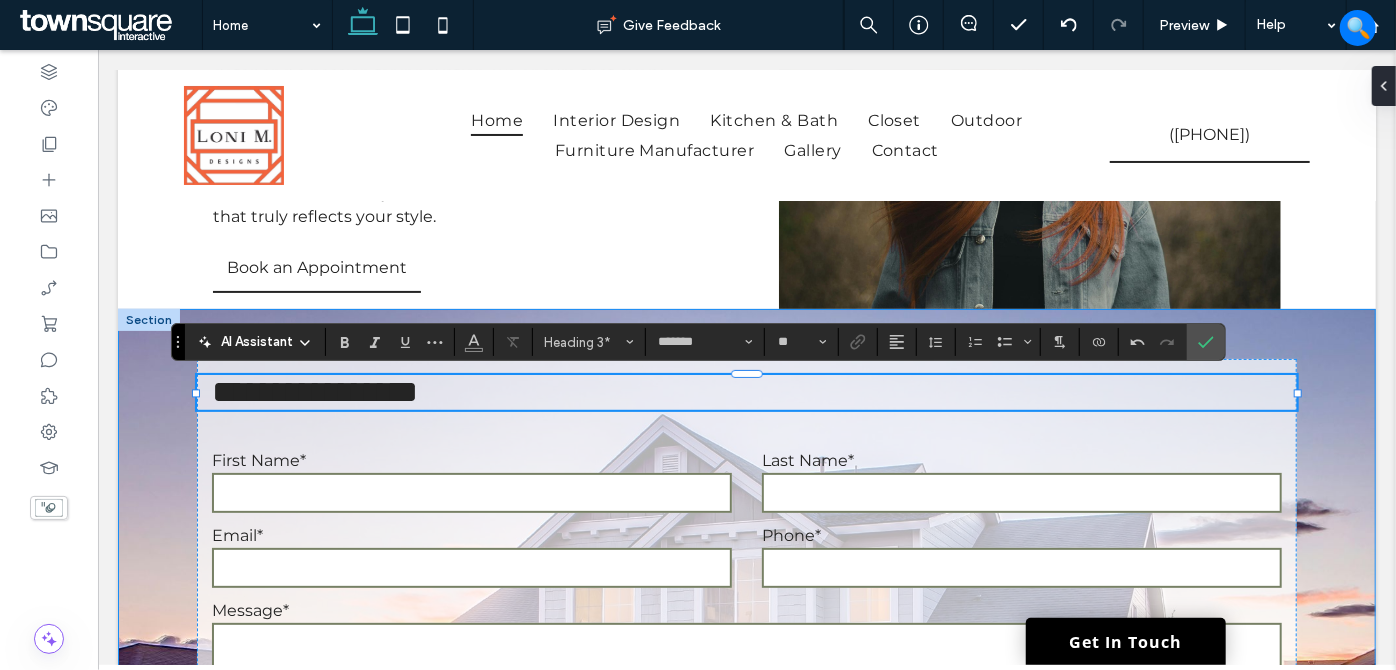 click on "**********" at bounding box center [746, 652] 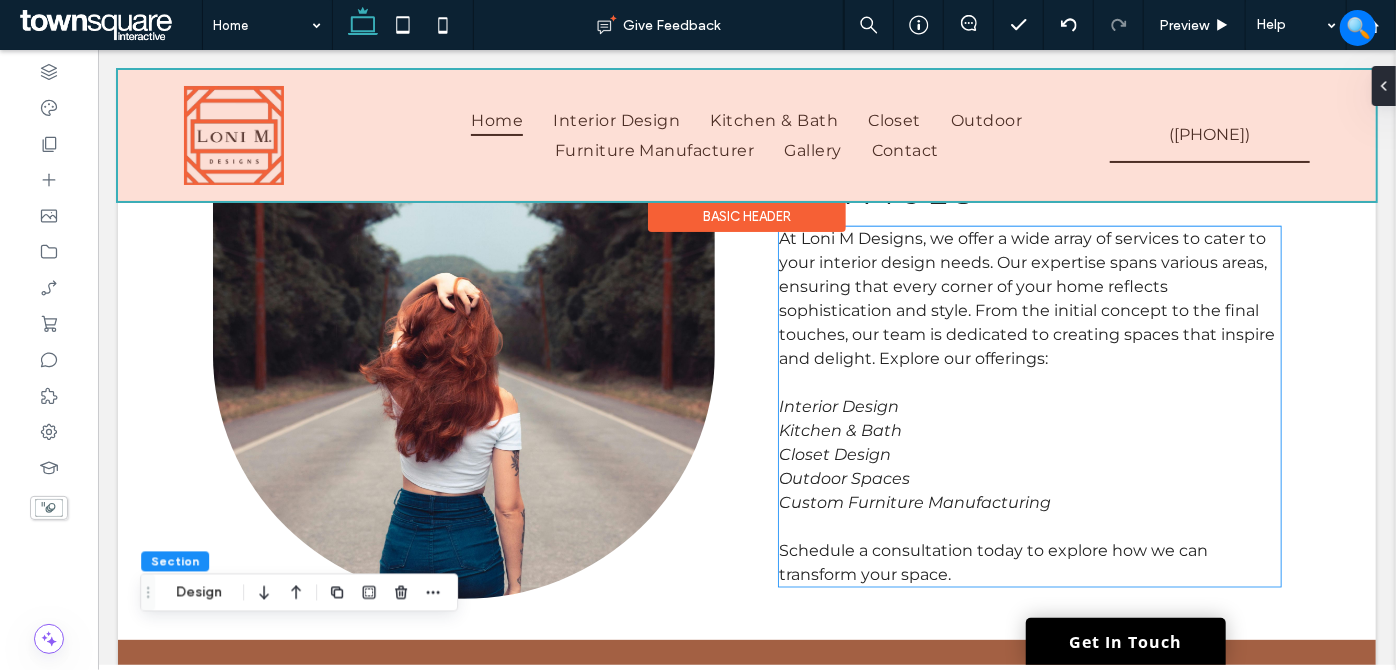 scroll, scrollTop: 1272, scrollLeft: 0, axis: vertical 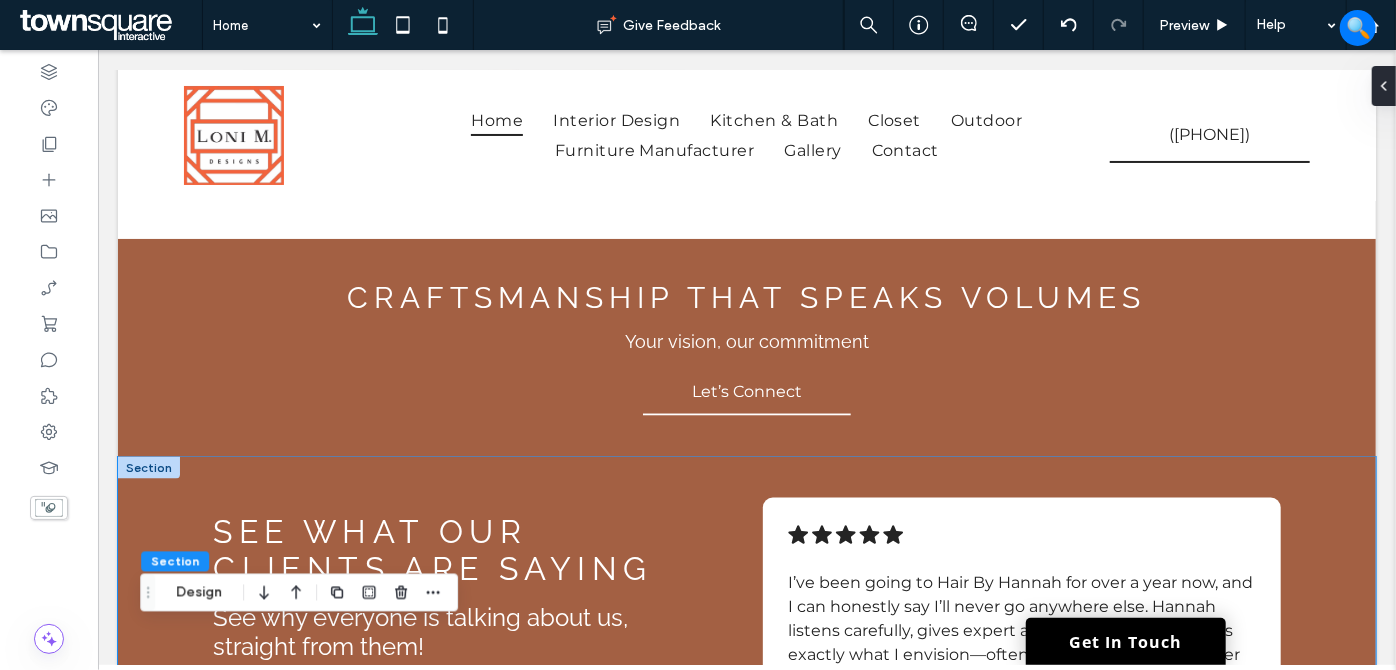 click on "See What Our Clients Are Saying
See why everyone is talking about us, straight from them!
.cls-1-1788903176-1788903176 {
fill: #00000;
stroke-width: 0px;
}
I’ve been going to Hair By Hannah for over a year now, and I can honestly say I’ll never go anywhere else. Hannah listens carefully, gives expert advice, and always delivers exactly what I envision—often better. My color has never looked more vibrant, and the cut grows out beautifully every time. ﻿
Monica T.
.cls-1-1788903176-1788903176 {
fill: #00000;
stroke-width: 0px;
}
﻿
Lindsey C.
.cls-1-1788903176-1788903176 {
fill: #00000;
stroke-width: 0px;
}
﻿
Jessica M.
﻿" at bounding box center [746, 1128] 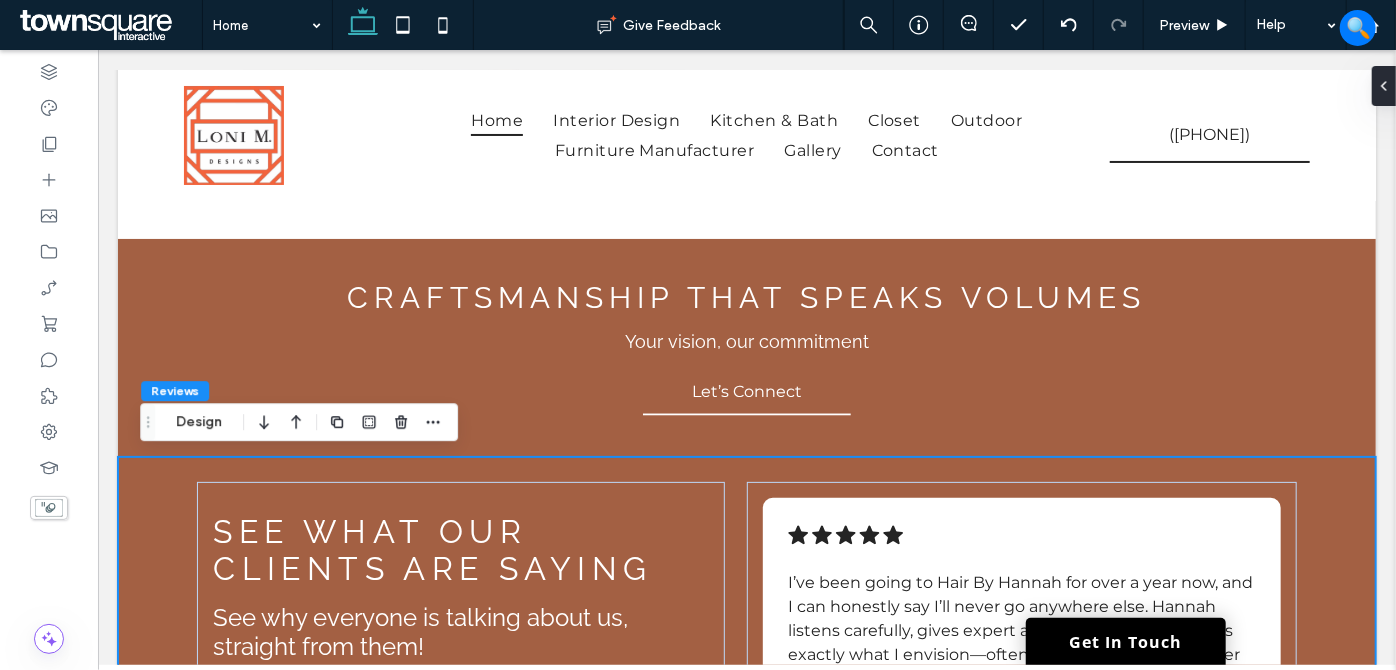 click at bounding box center (385, 422) 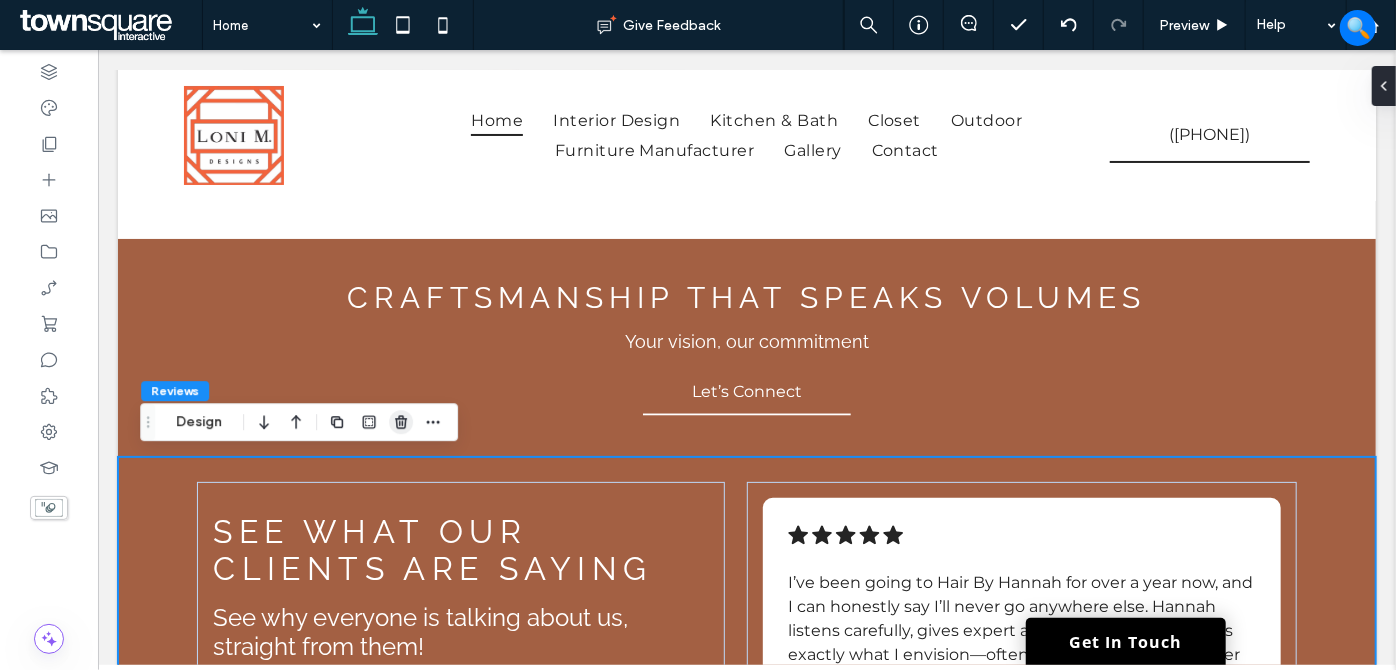 click 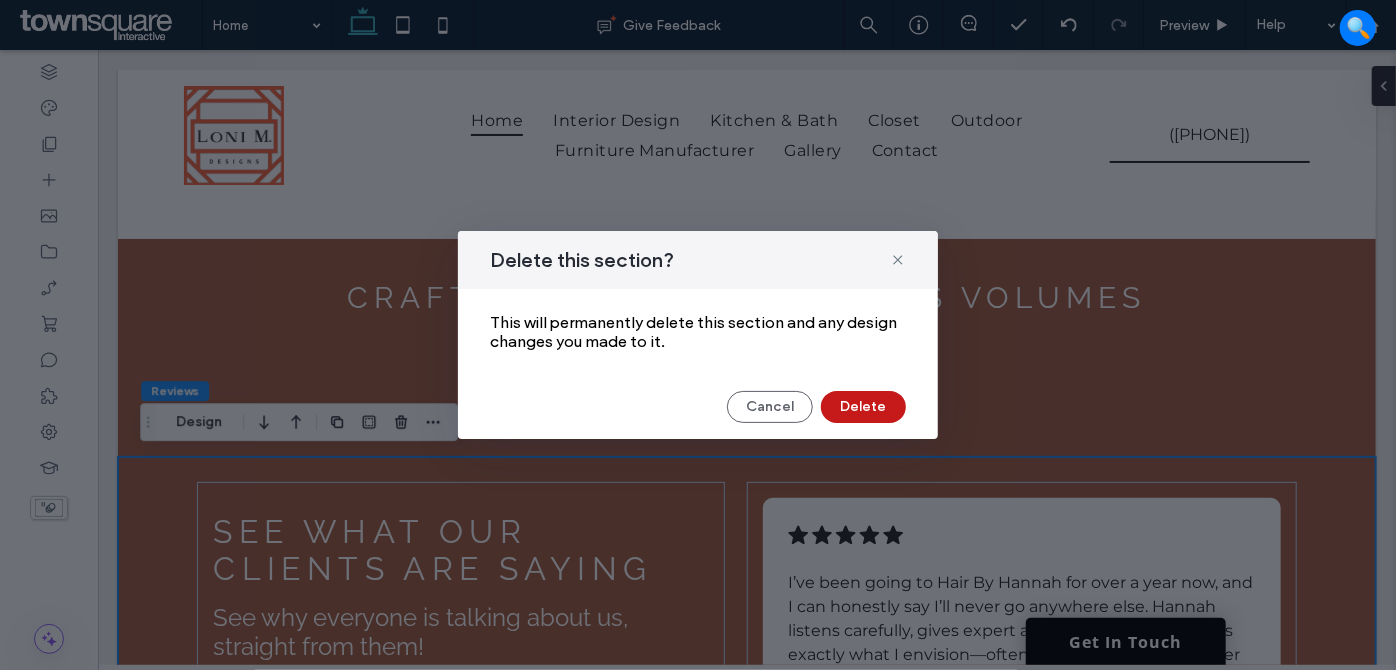 click on "Delete" at bounding box center (863, 407) 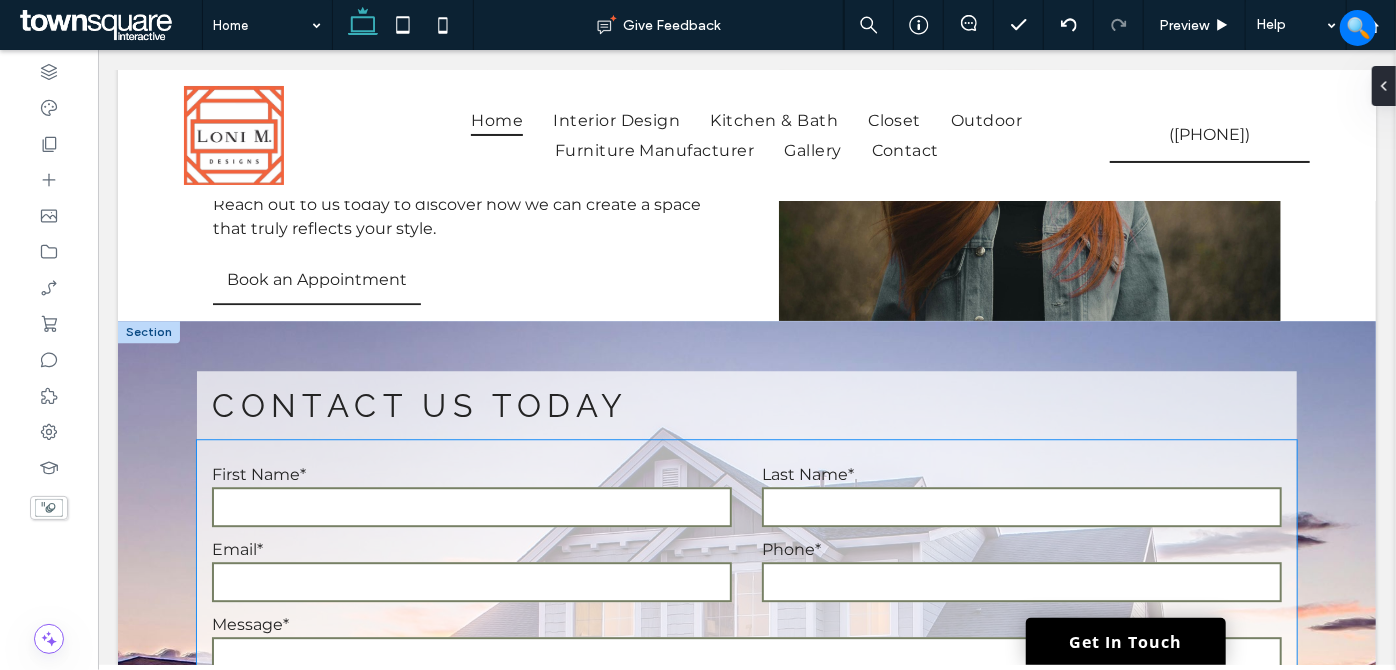 scroll, scrollTop: 2542, scrollLeft: 0, axis: vertical 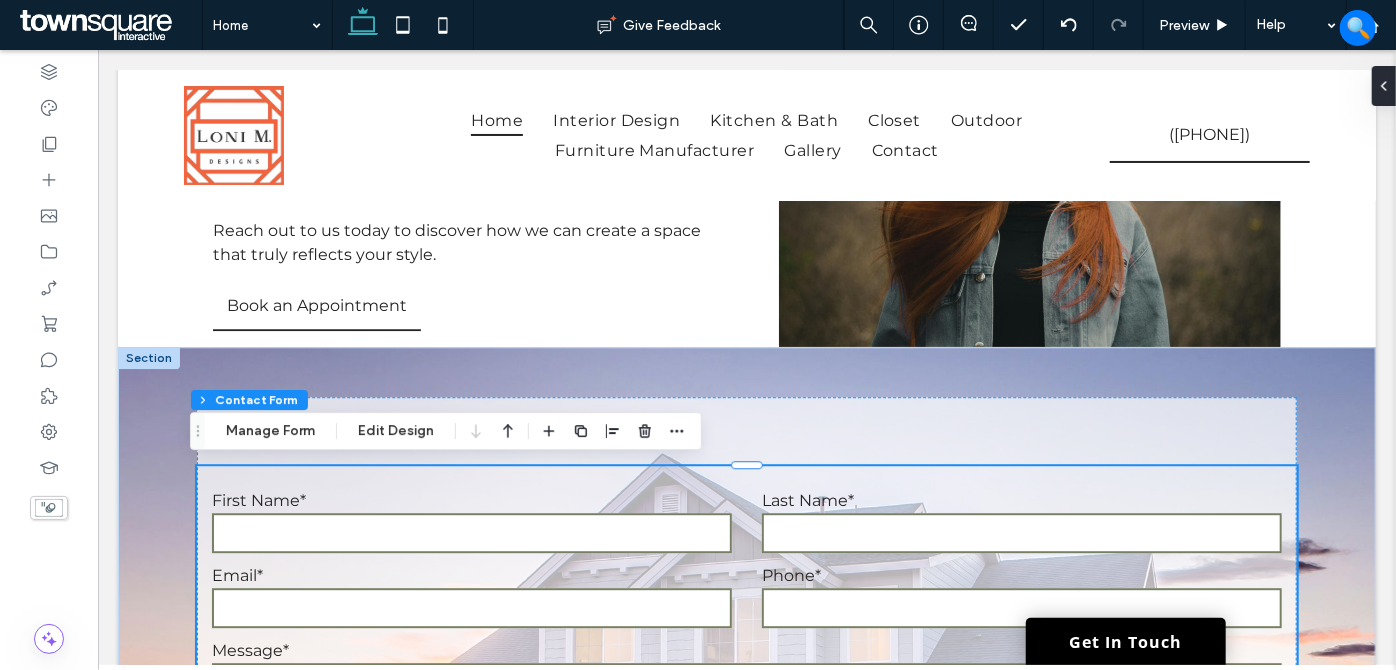 type on "*" 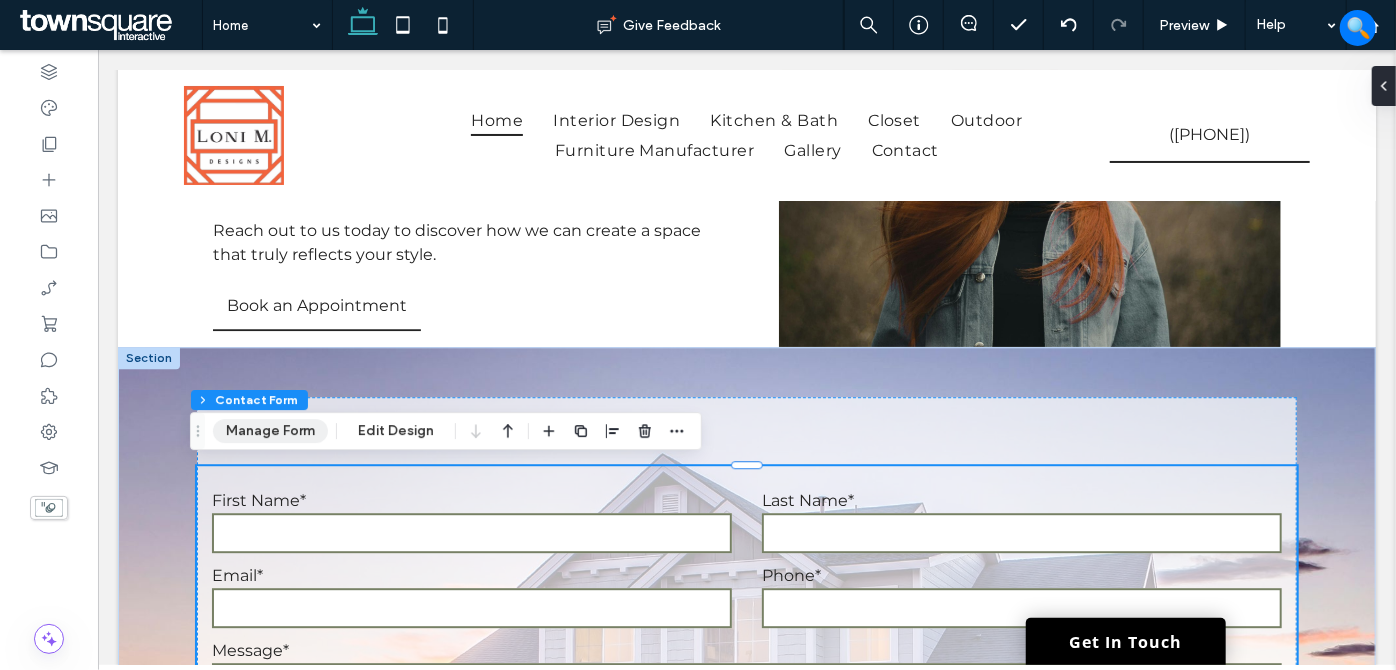 click on "Manage Form" at bounding box center [270, 431] 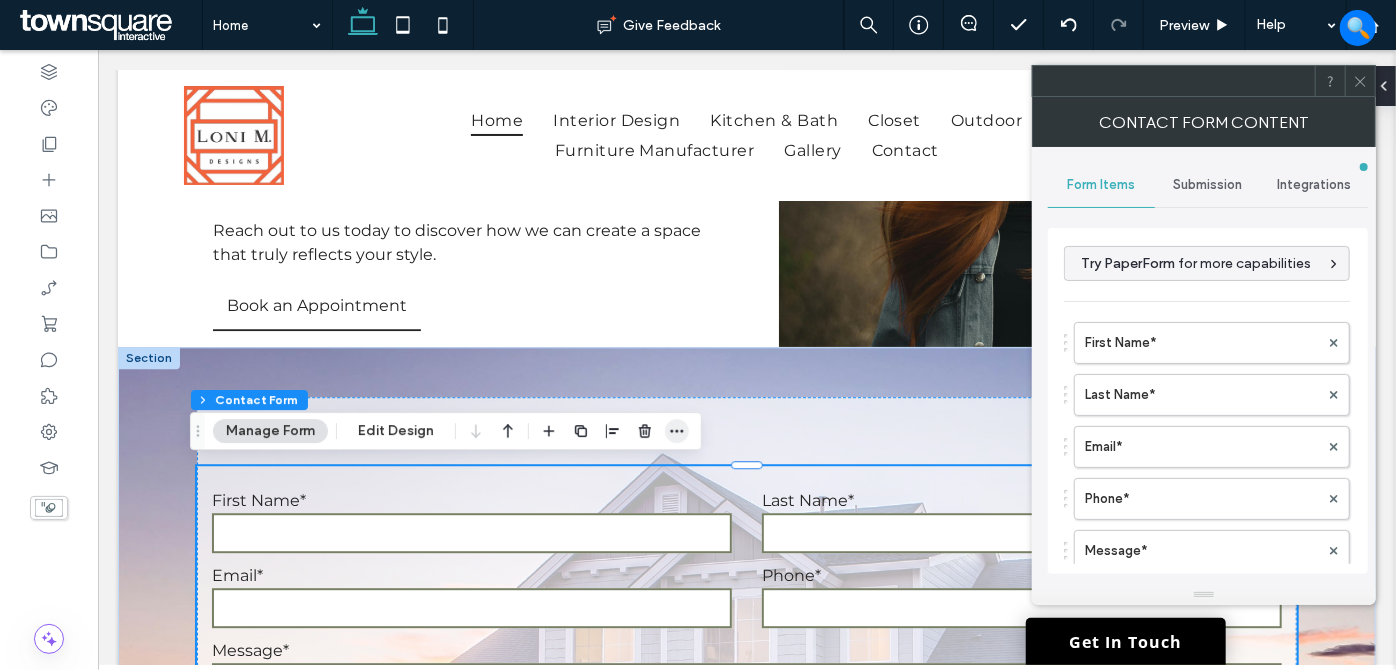 click 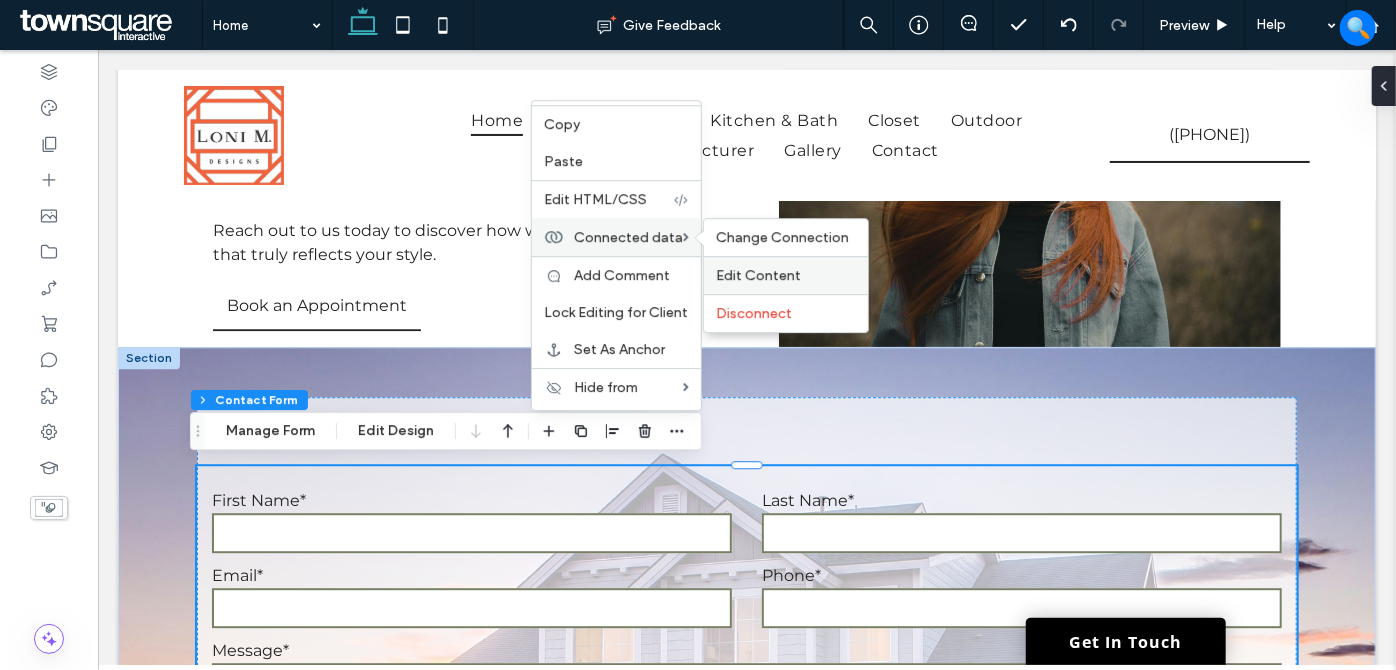 click on "Edit Content" at bounding box center (758, 275) 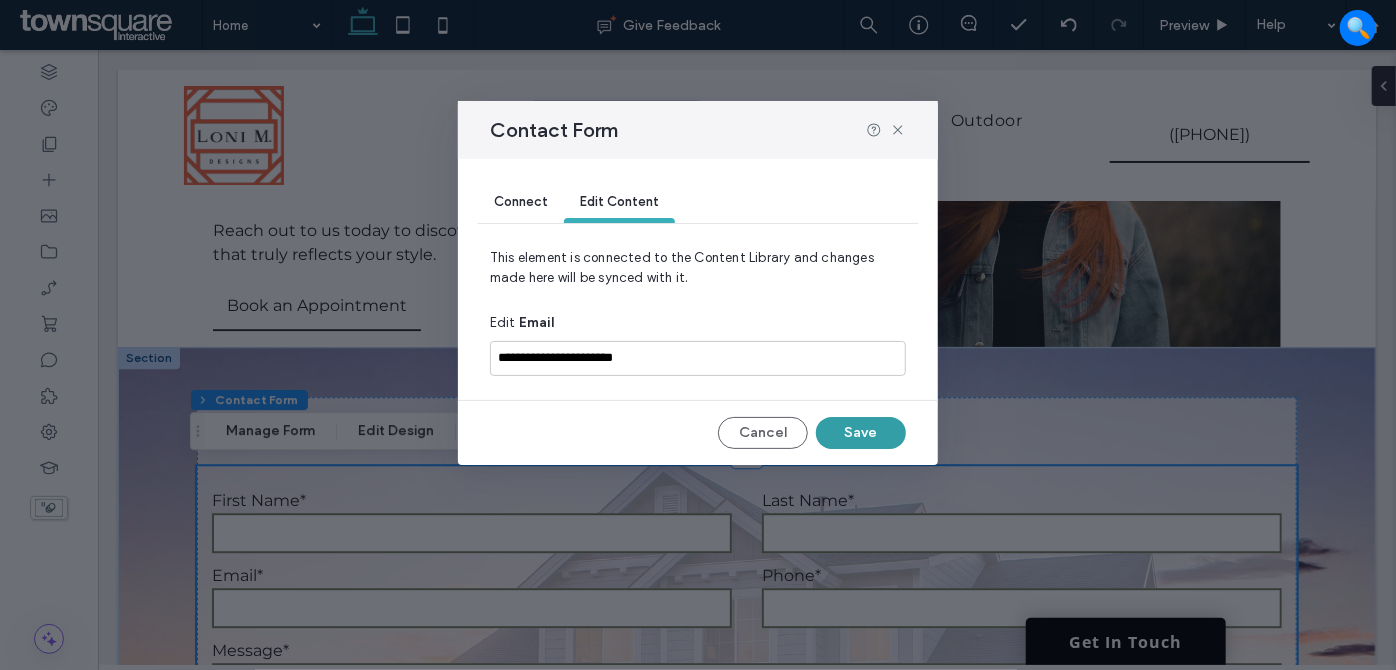 click on "Save" at bounding box center [861, 433] 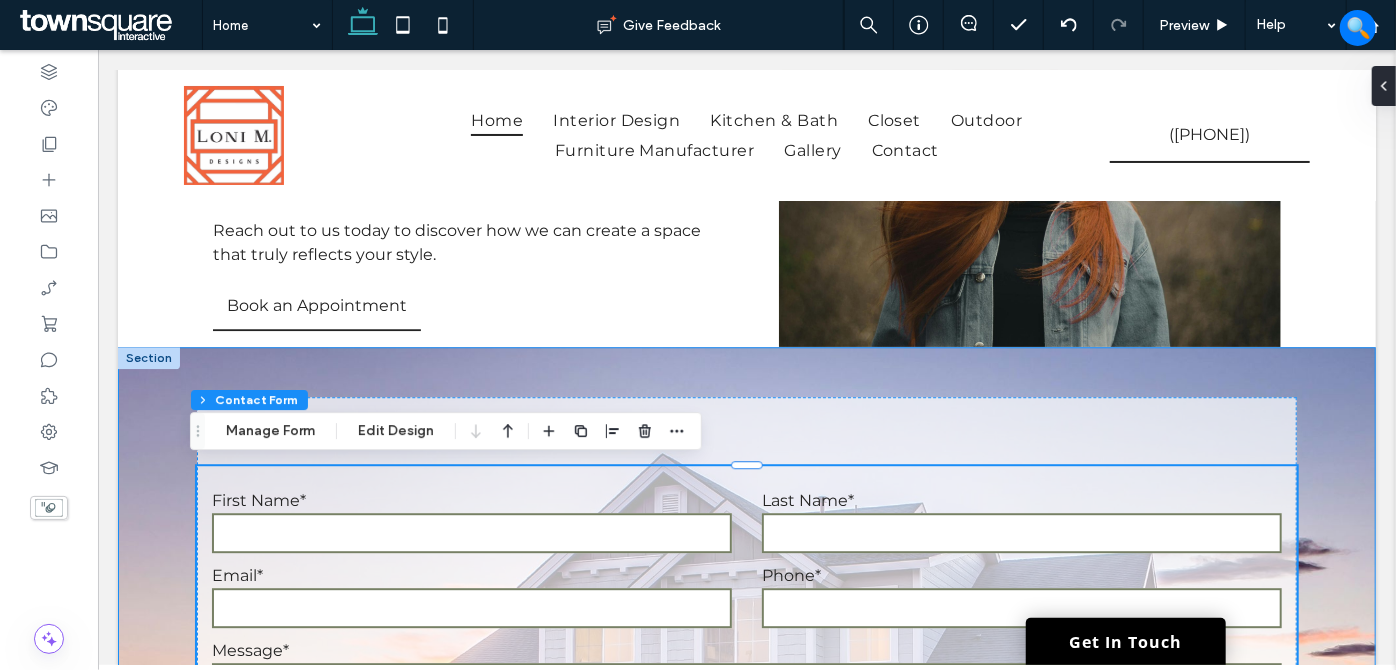 click on "**********" at bounding box center [746, 691] 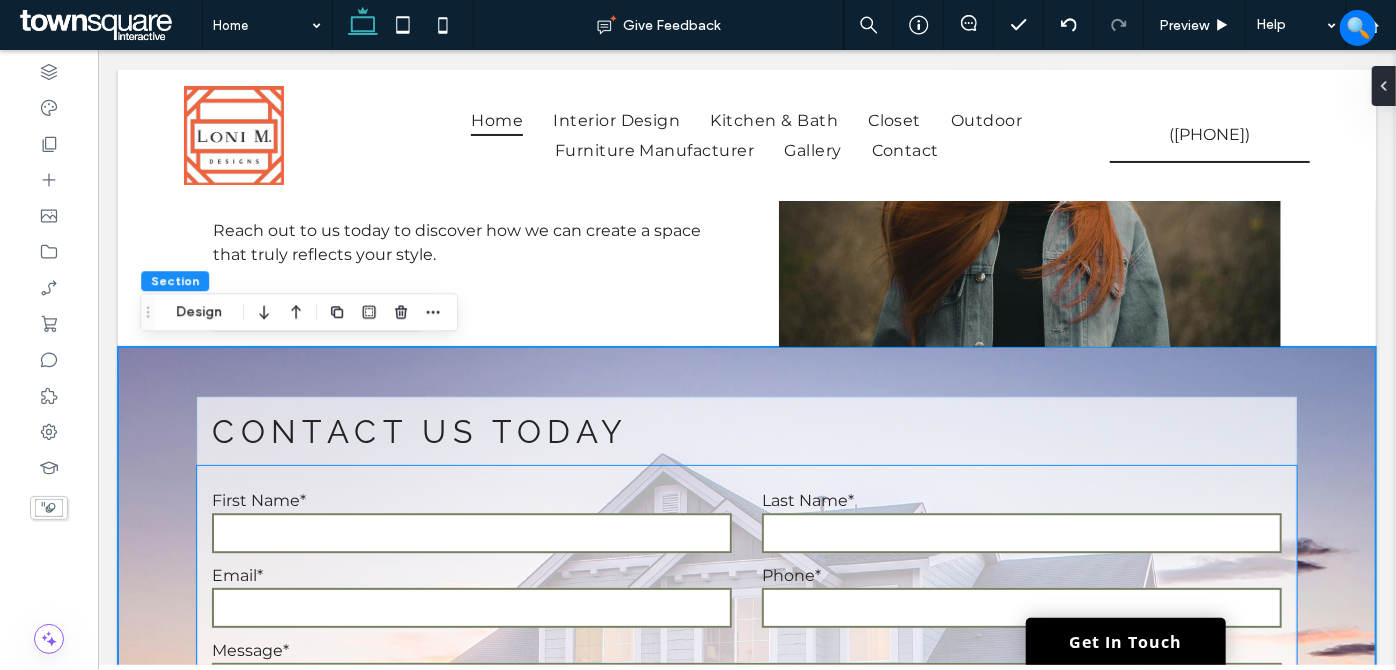 click on "First Name*" at bounding box center [471, 522] 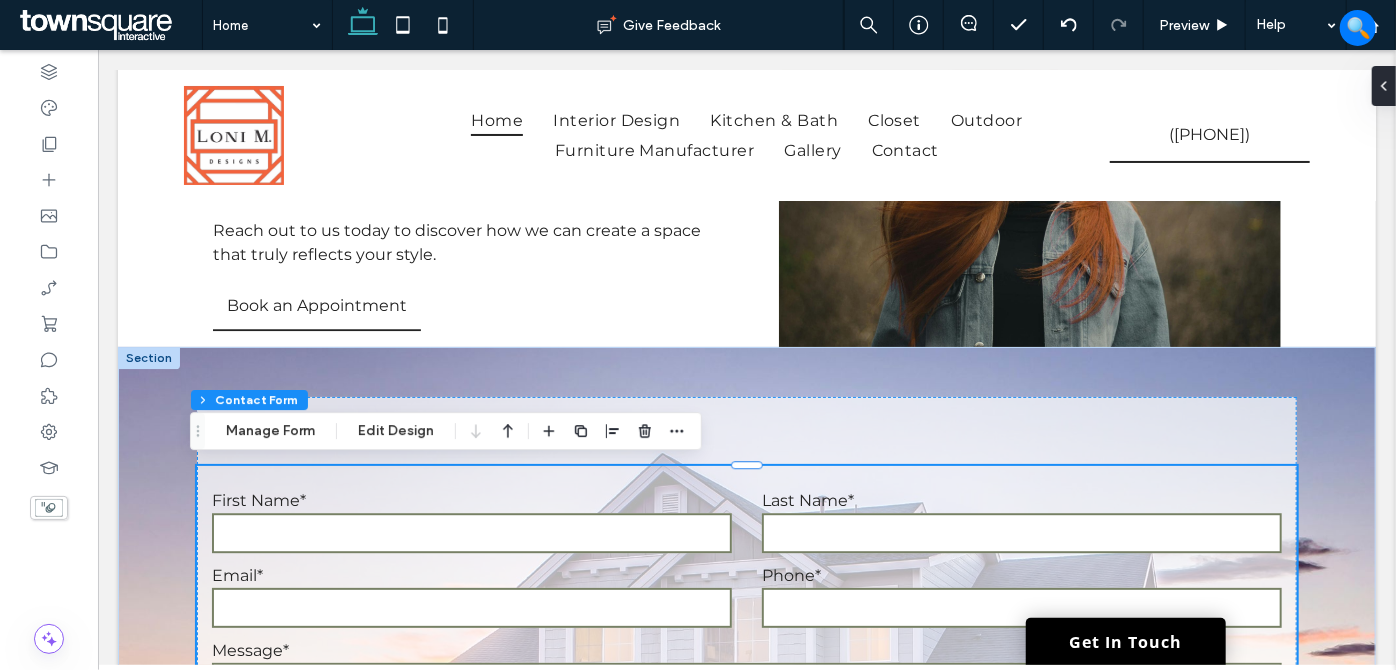 type on "*" 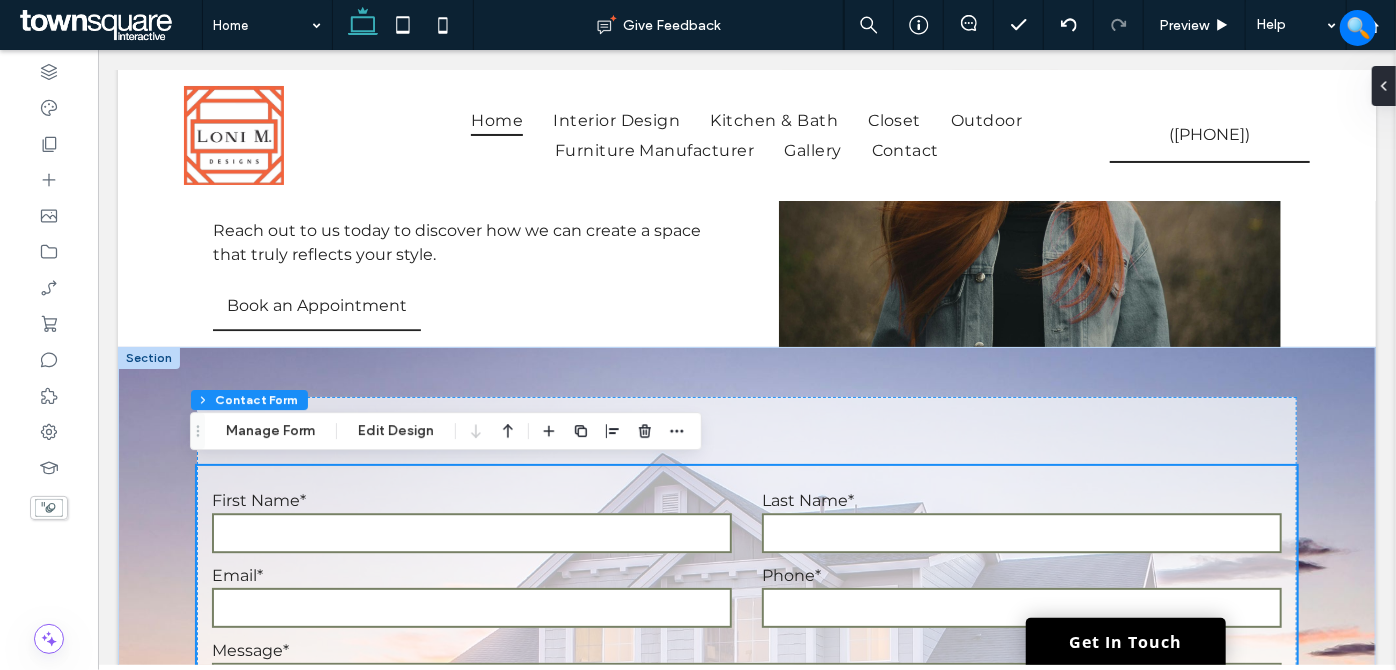 scroll, scrollTop: 2724, scrollLeft: 0, axis: vertical 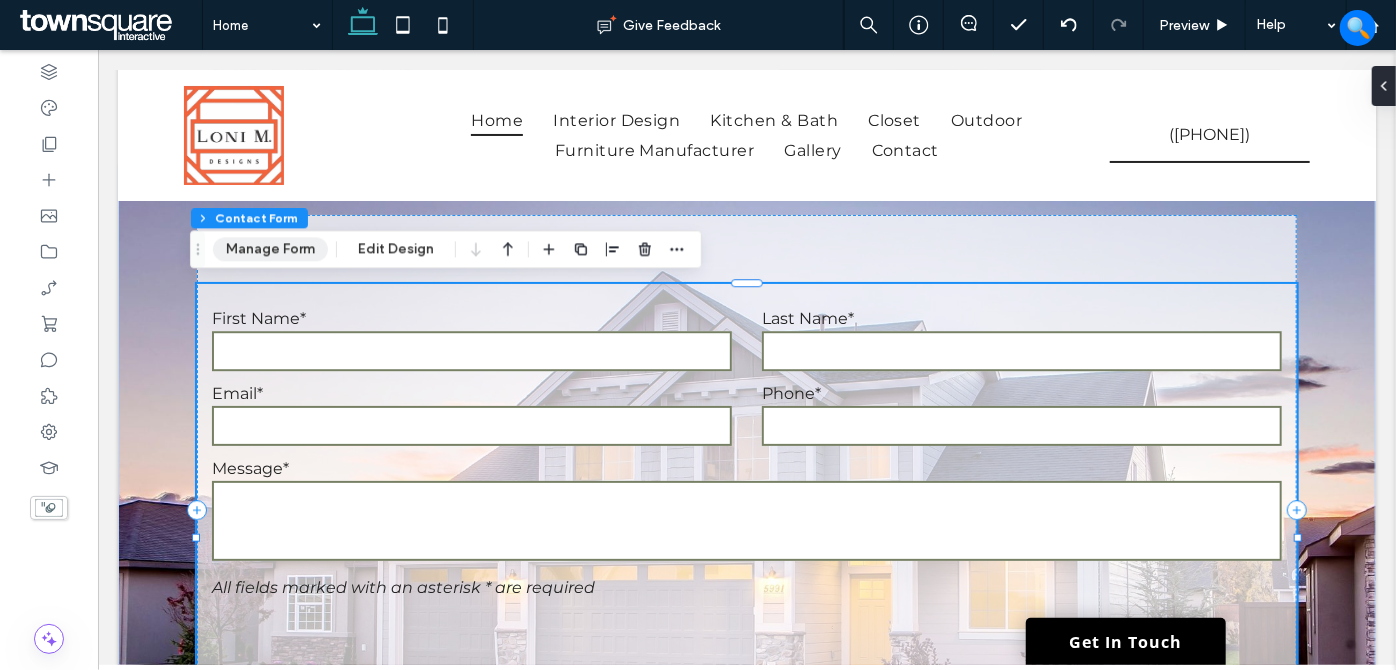 click on "Manage Form" at bounding box center [270, 249] 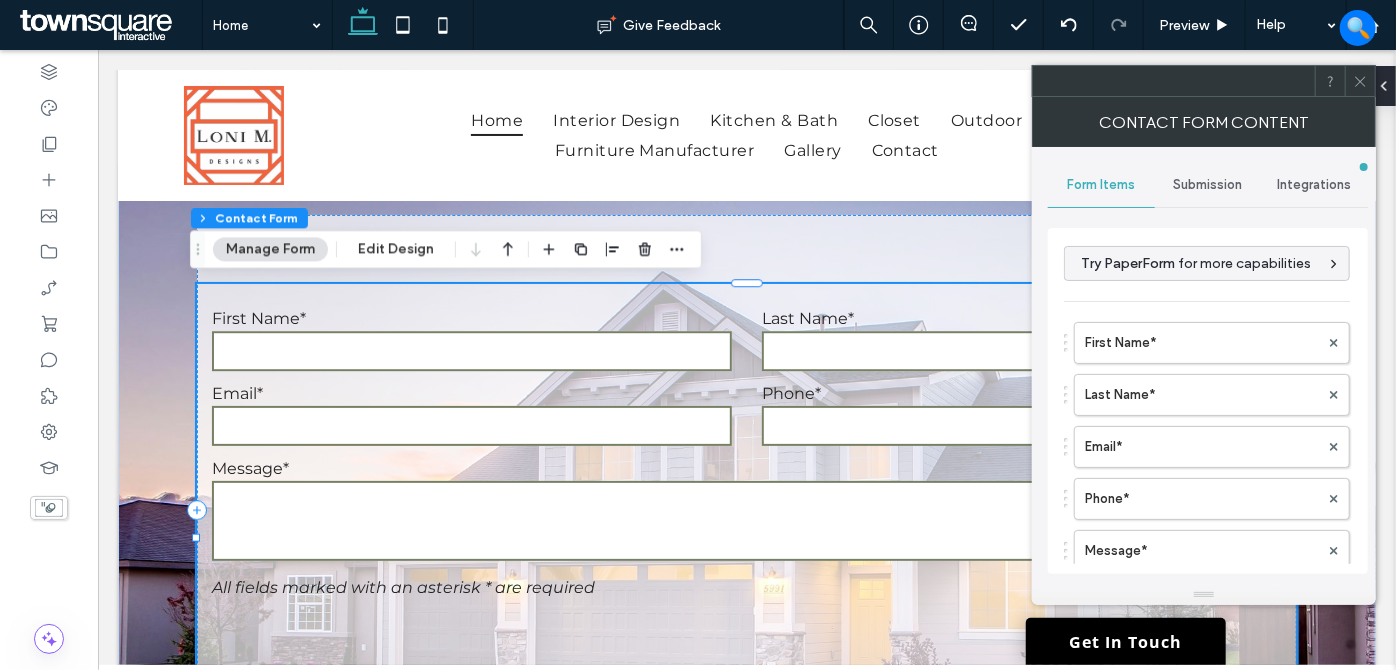 click on "Submission" at bounding box center (1208, 185) 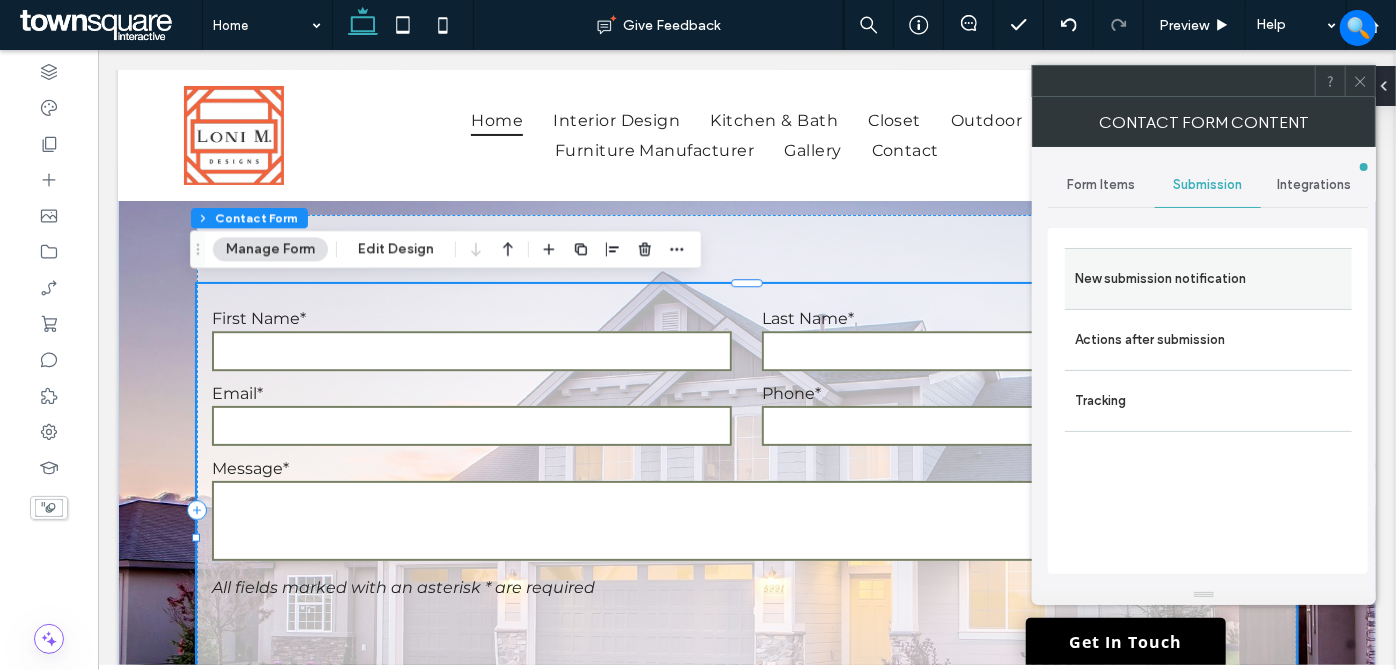 drag, startPoint x: 1211, startPoint y: 275, endPoint x: 1230, endPoint y: 275, distance: 19 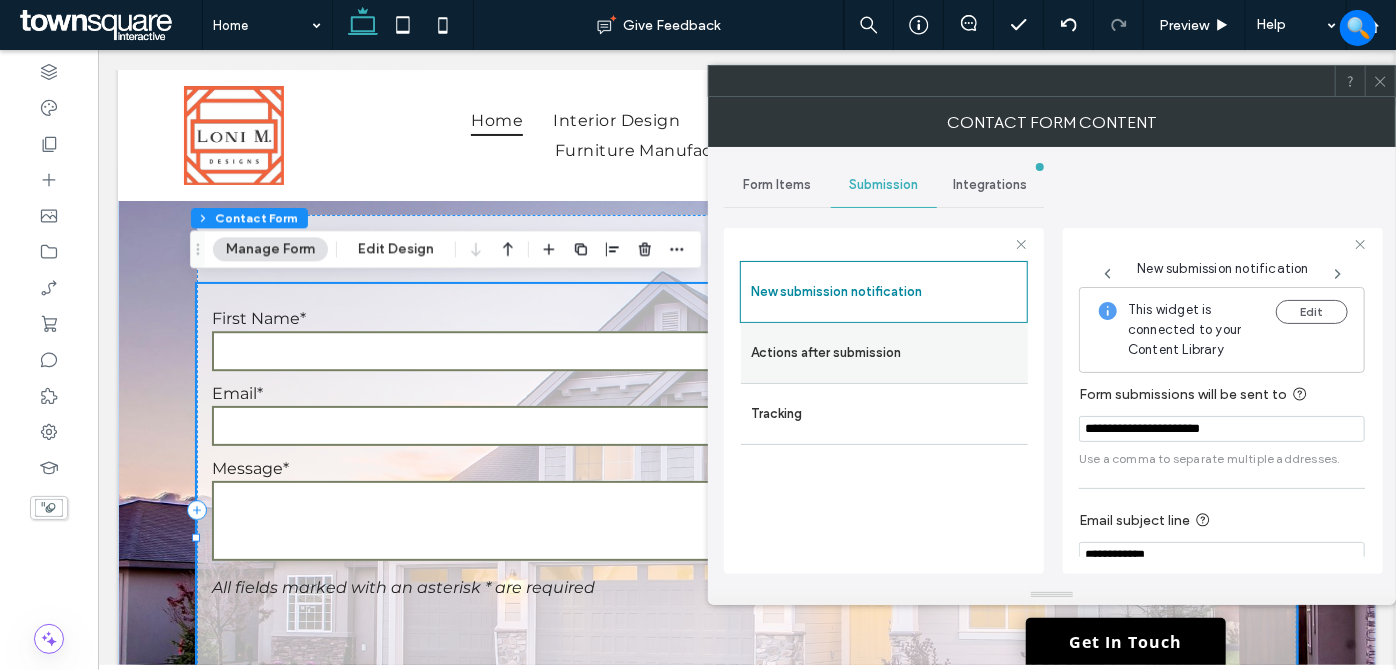 click on "Actions after submission" at bounding box center [884, 353] 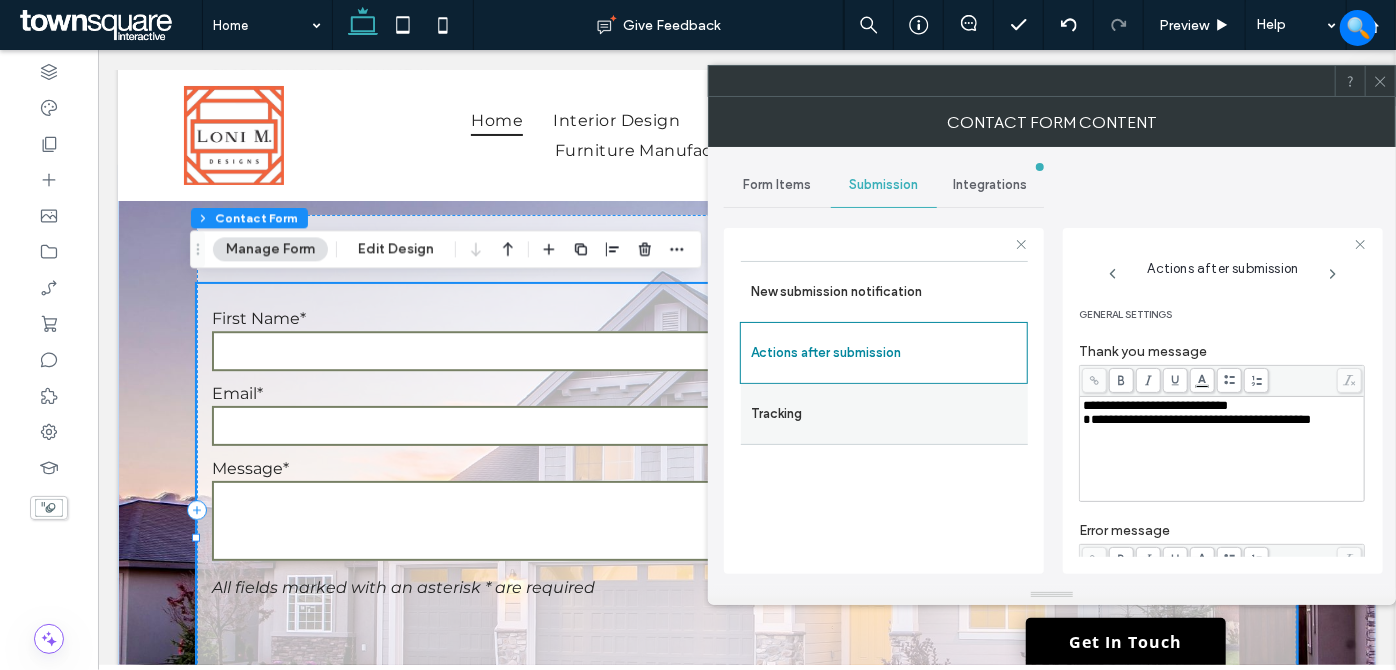 click on "Tracking" at bounding box center [884, 414] 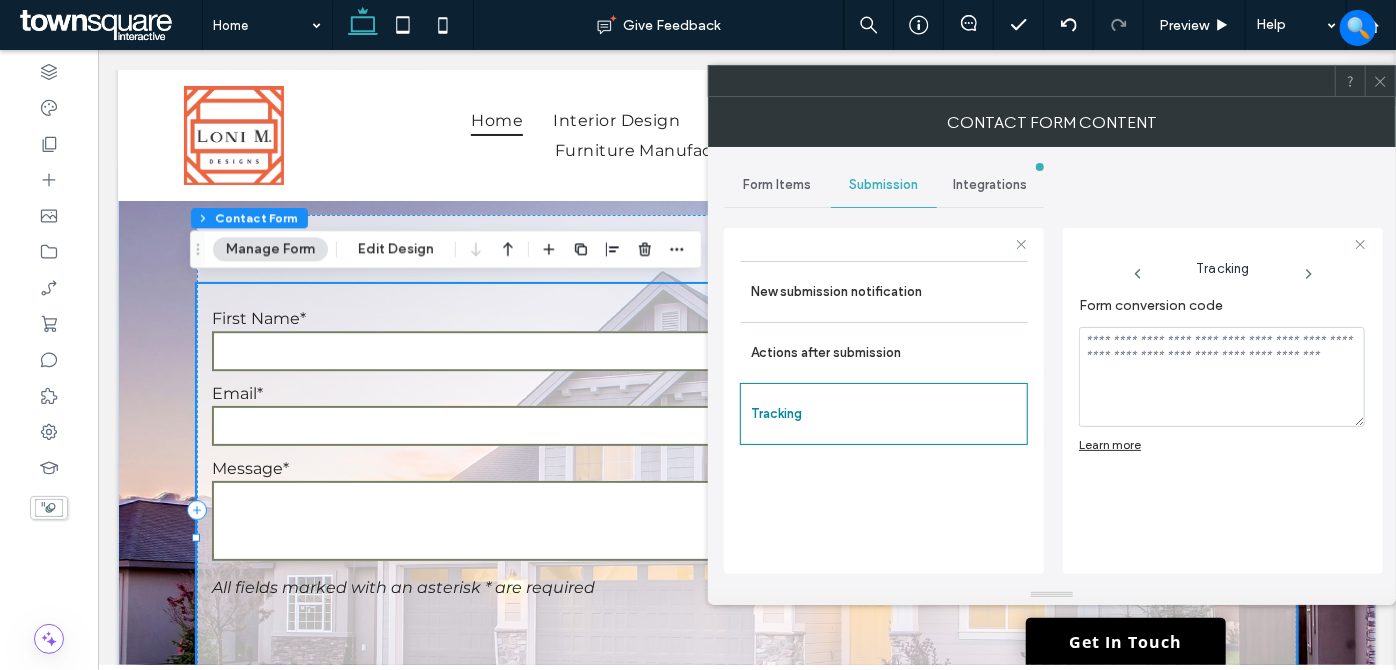 drag, startPoint x: 1008, startPoint y: 183, endPoint x: 1037, endPoint y: 182, distance: 29.017237 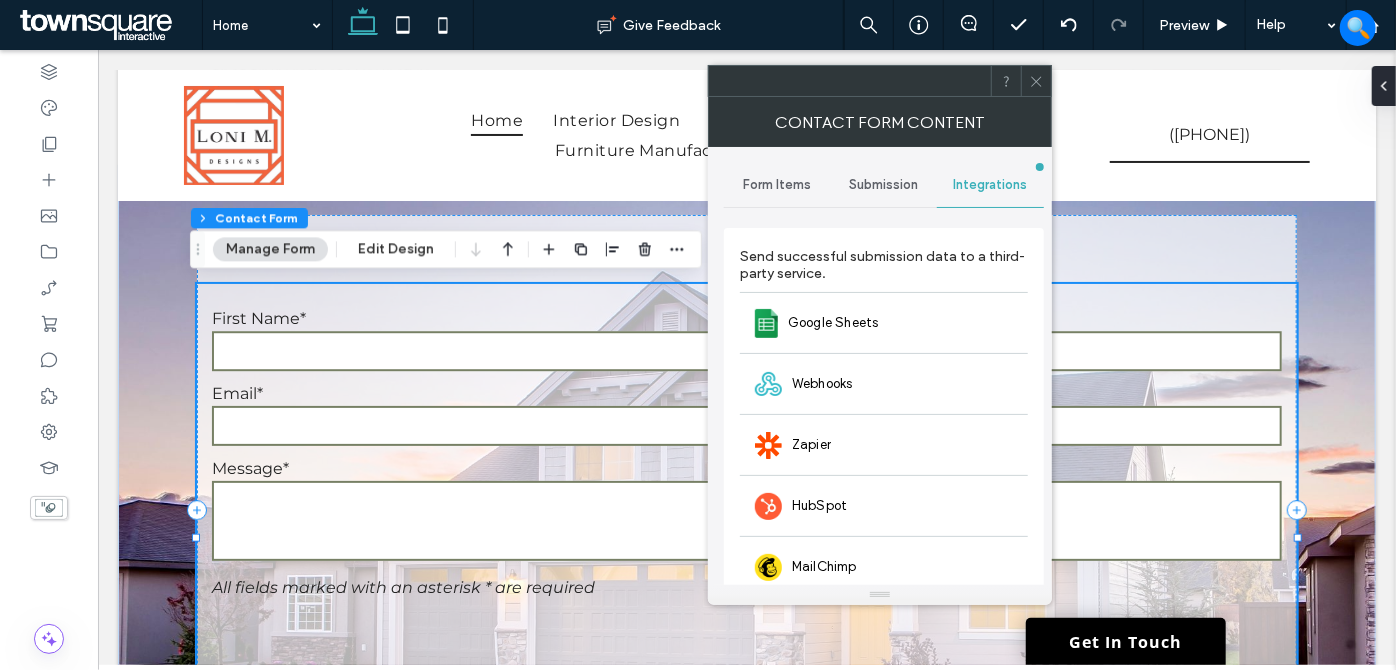 click 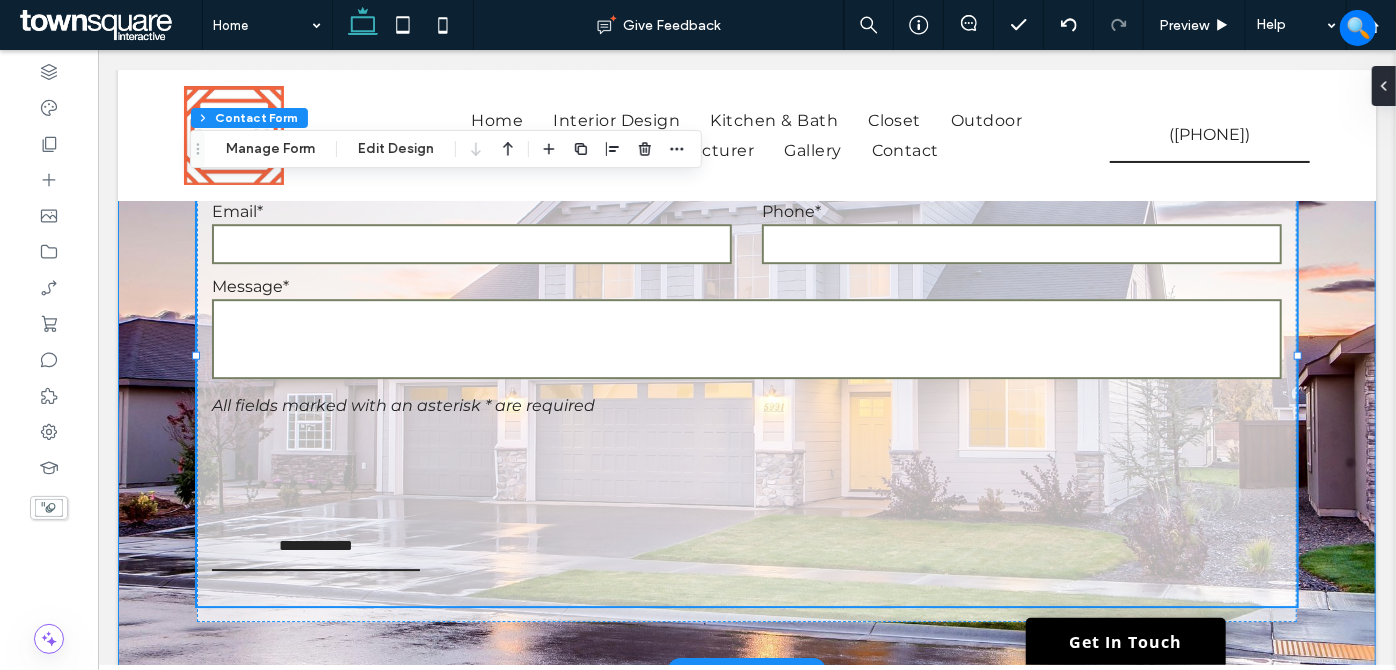 click on "**********" at bounding box center [746, 327] 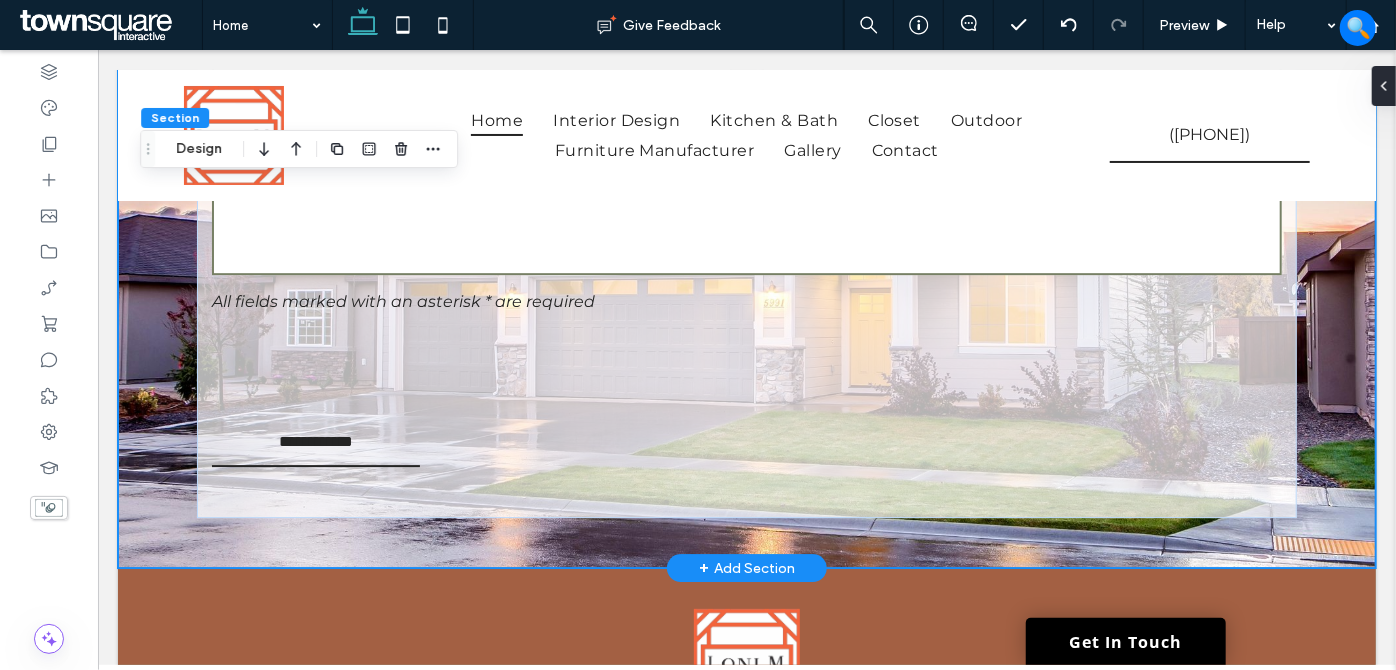 scroll, scrollTop: 3088, scrollLeft: 0, axis: vertical 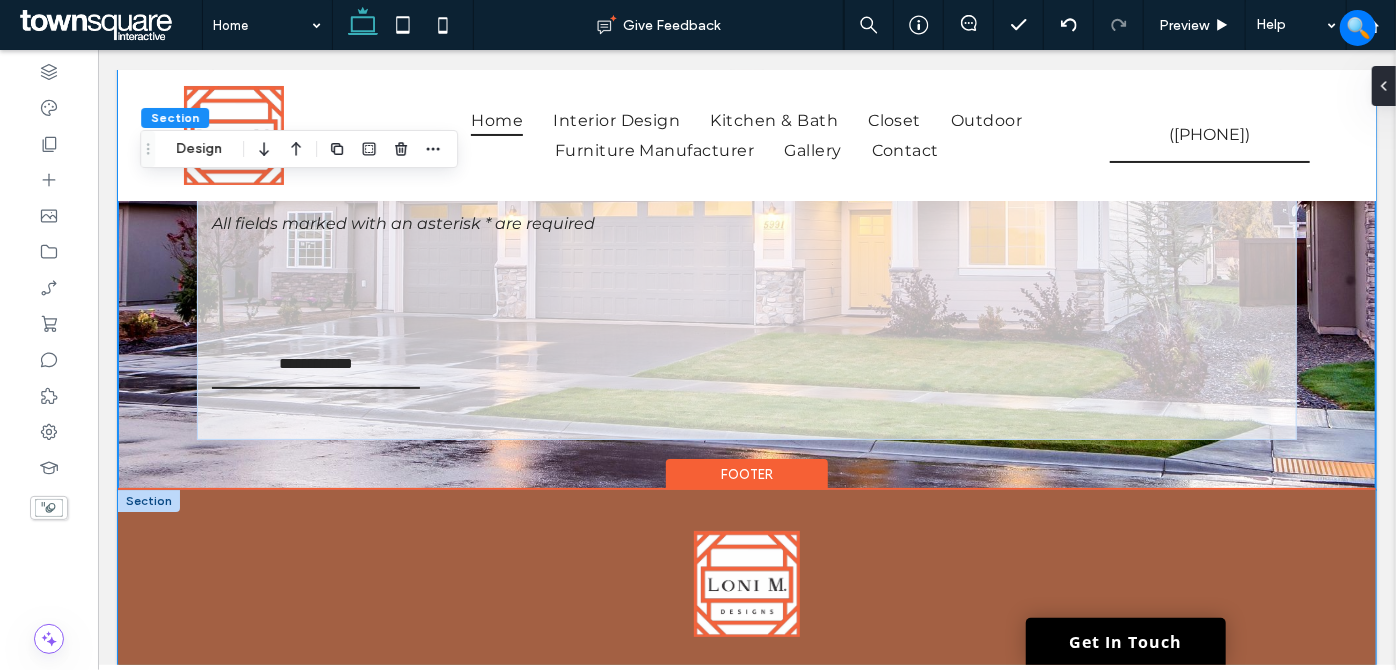 click on "Las Vegas, NV 89148
Home
Interior Design
Kitchen & Bath
Closet
Outdoor
Furniture Manufacturer
Gallery
Contact" at bounding box center [746, 637] 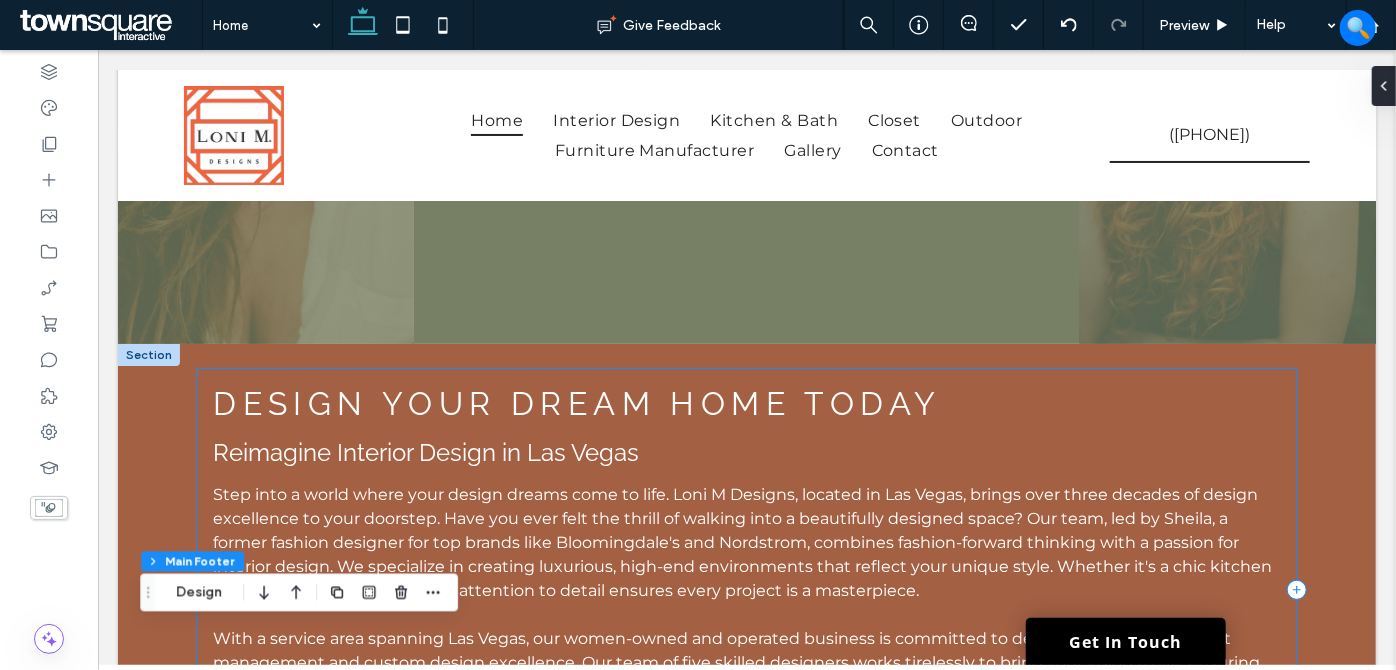 scroll, scrollTop: 0, scrollLeft: 0, axis: both 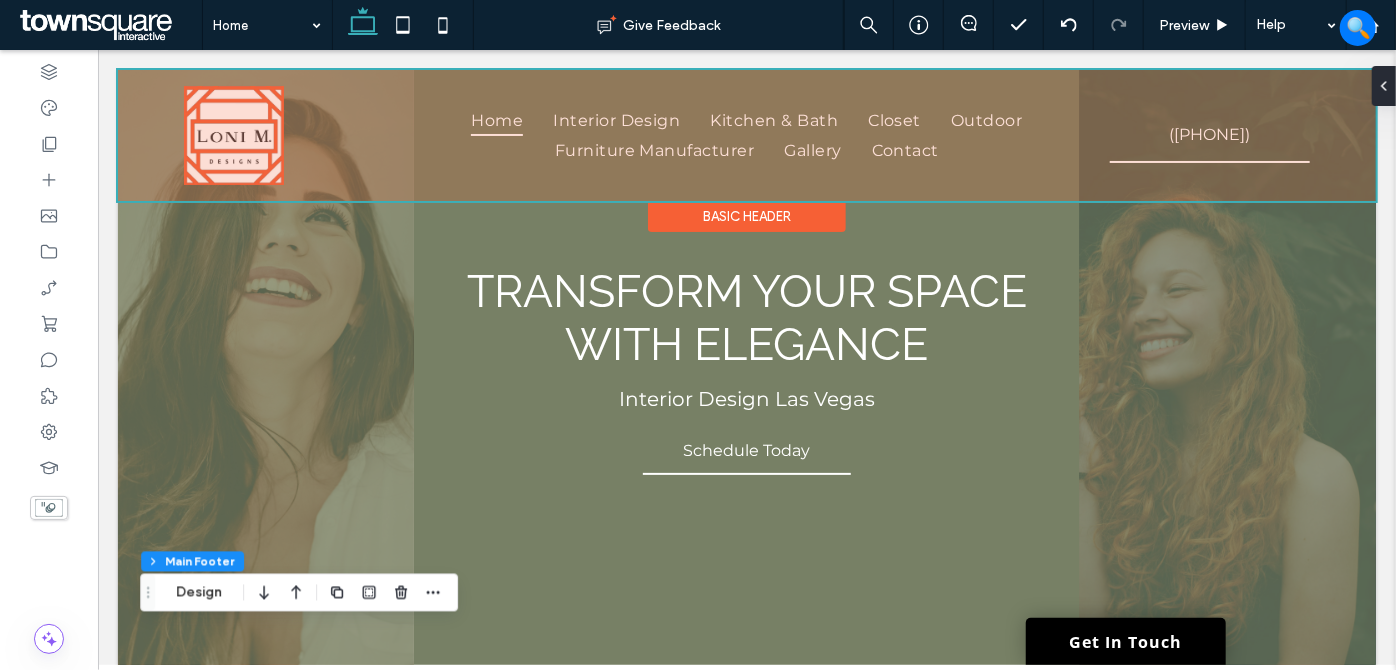 click at bounding box center (746, 134) 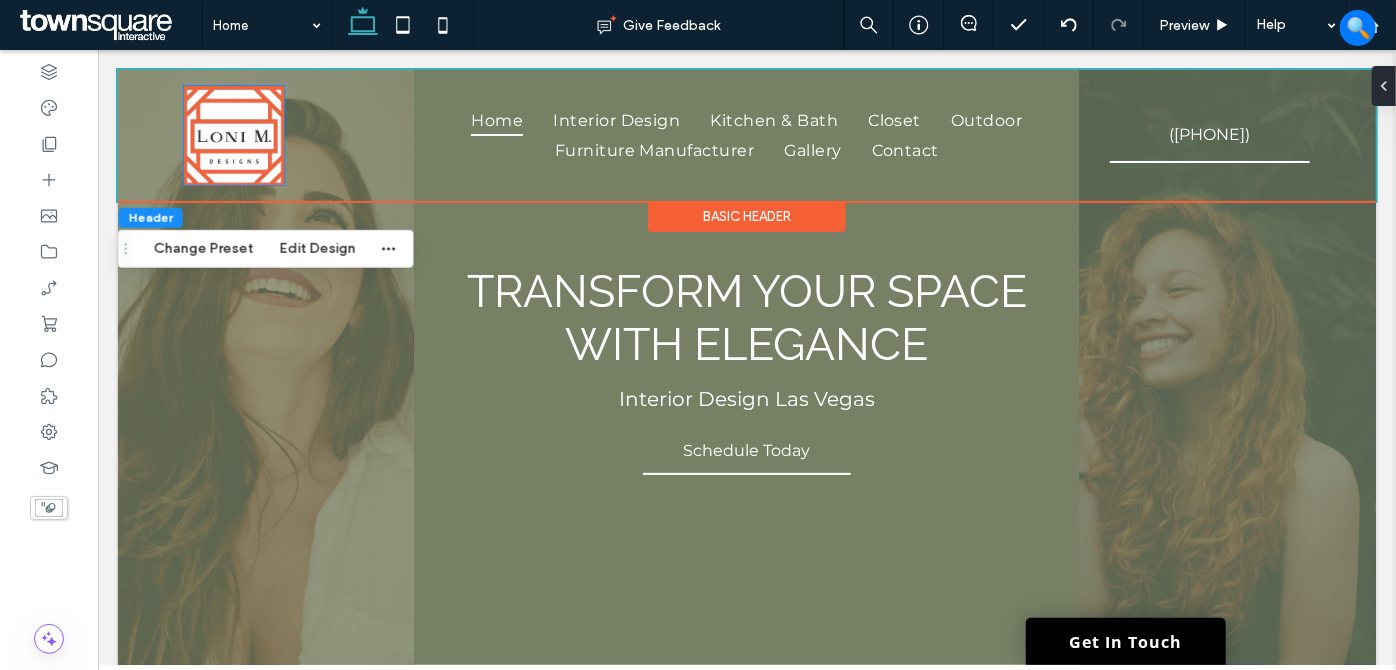 click at bounding box center [232, 134] 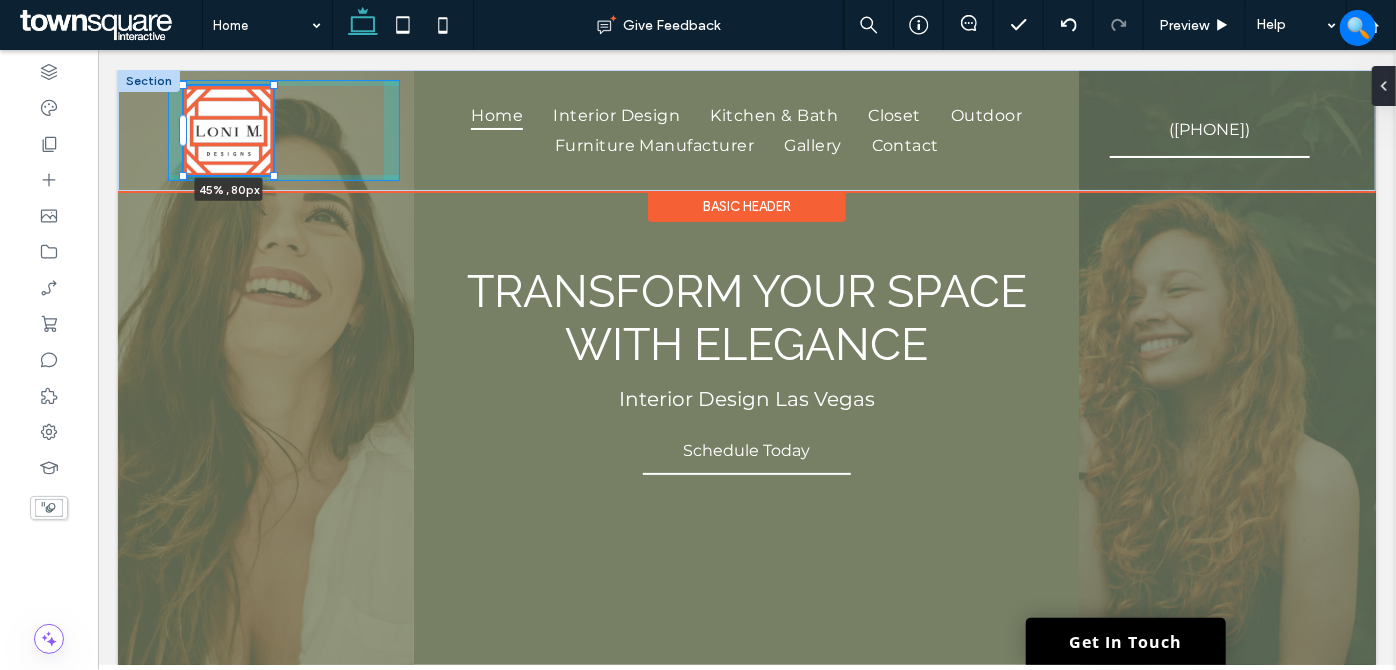 drag, startPoint x: 281, startPoint y: 181, endPoint x: 268, endPoint y: 176, distance: 13.928389 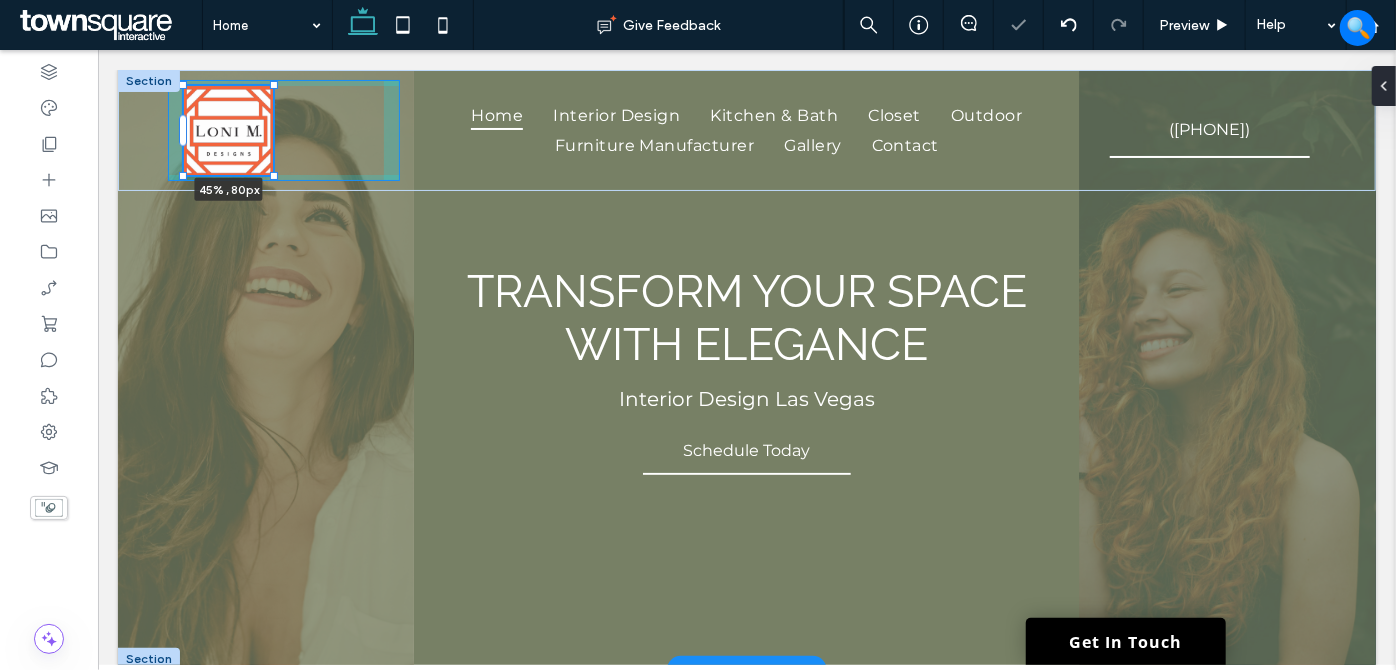 type on "**" 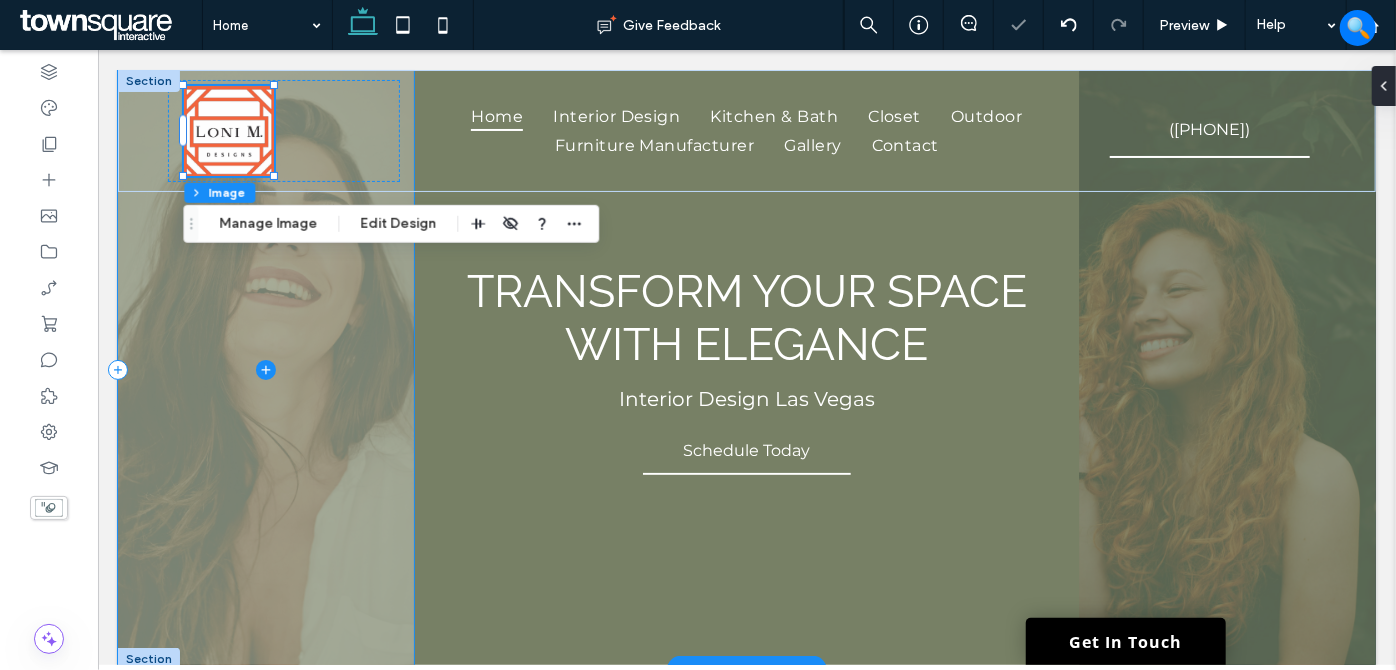click at bounding box center (265, 369) 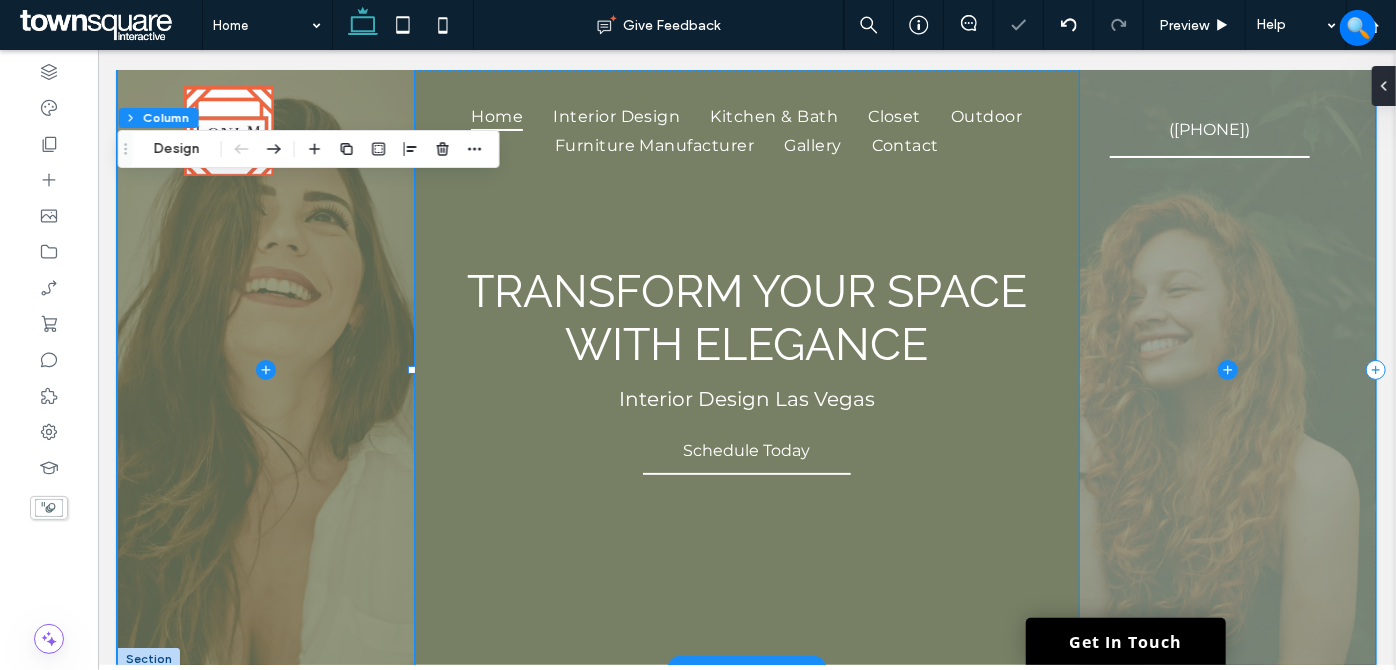click at bounding box center [1227, 369] 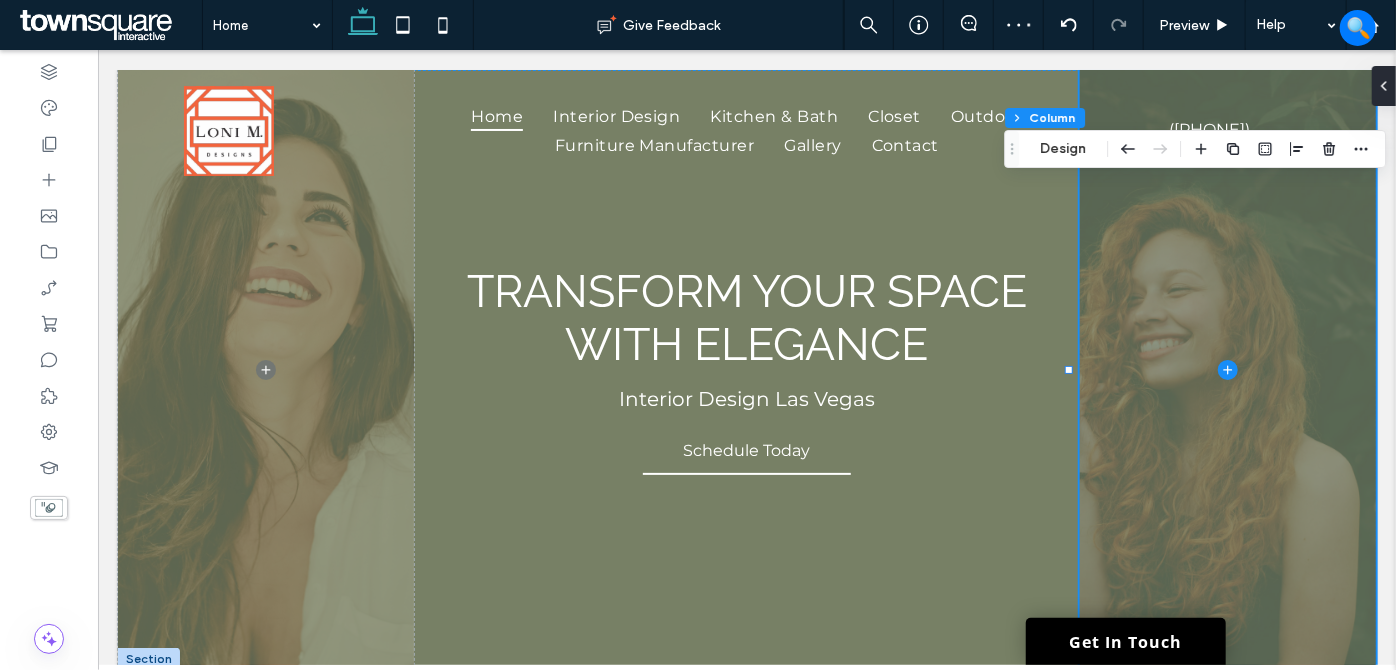 click on "**********" at bounding box center (746, 2034) 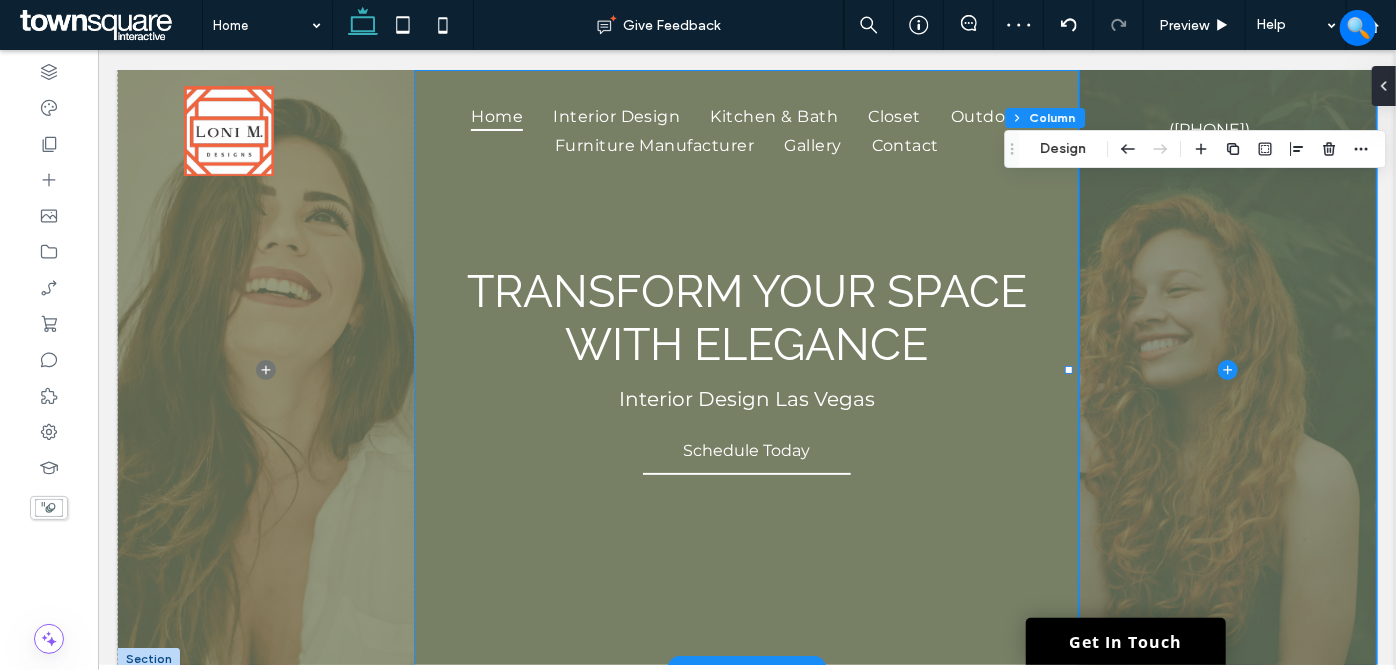 click on "Transform Your Space with Elegance
Interior Design Las Vegas
Schedule Today" at bounding box center (746, 369) 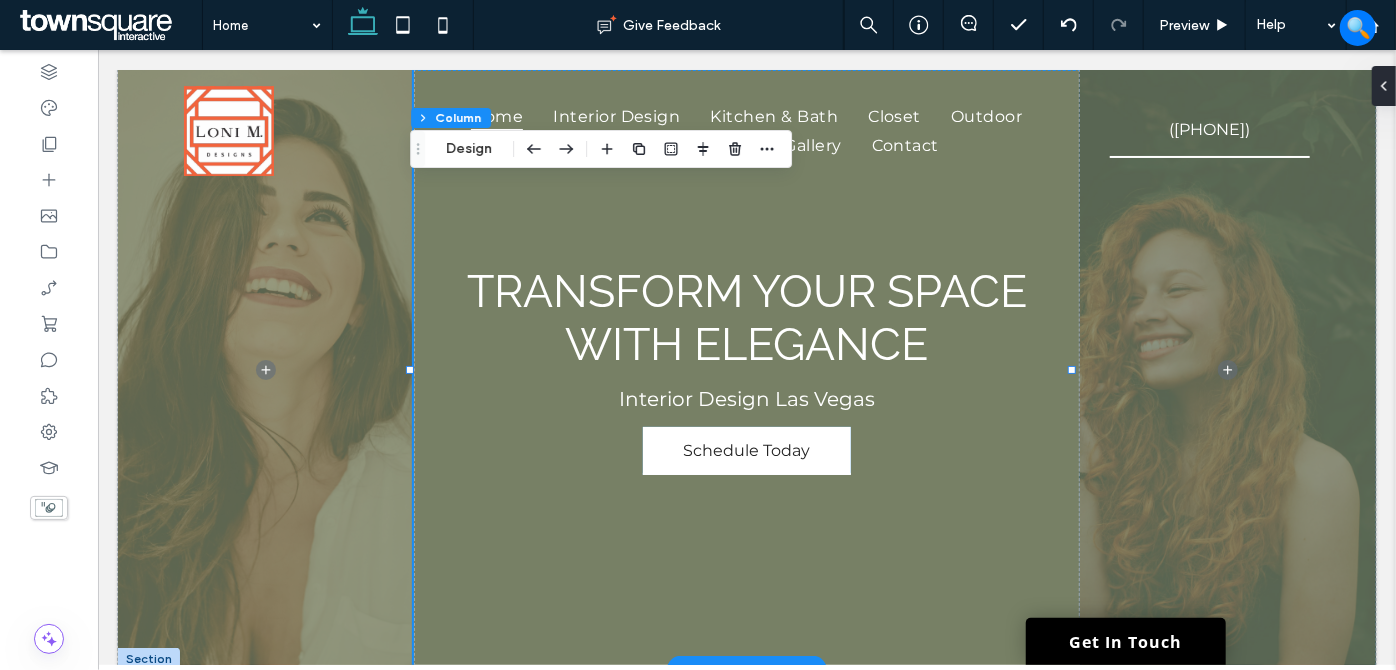 click on "Schedule Today" at bounding box center (745, 449) 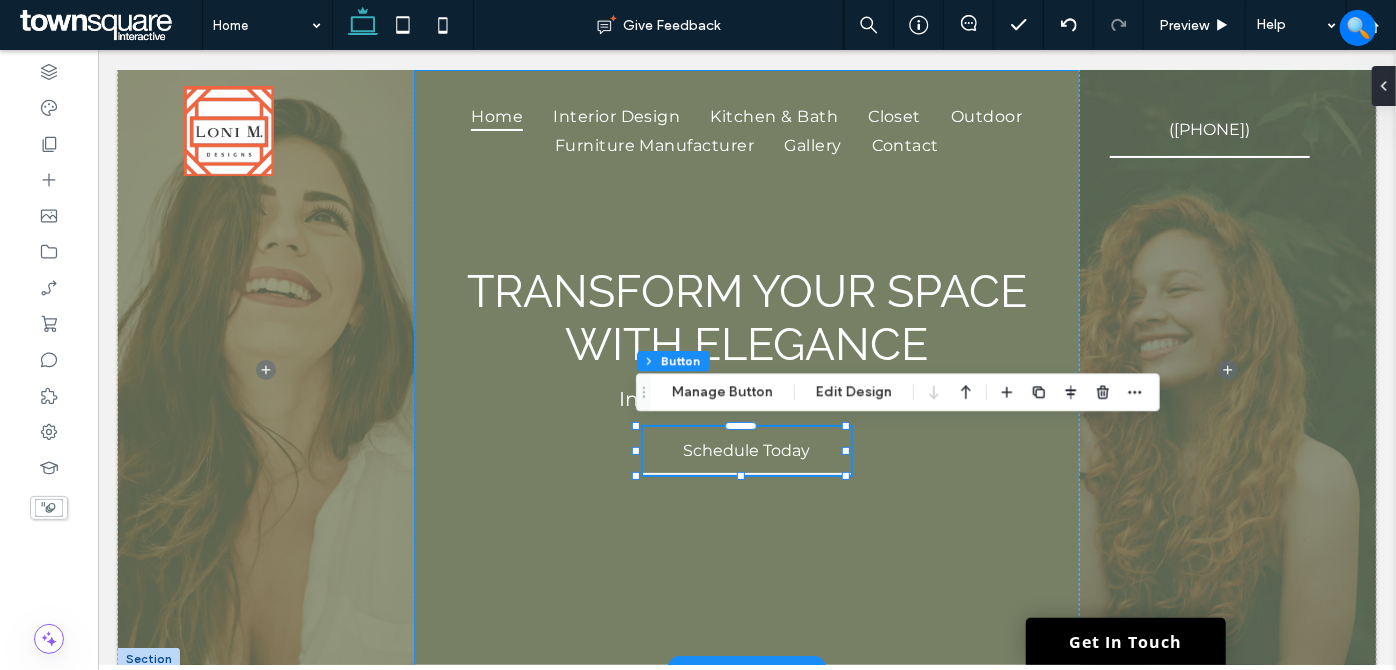 click on "Transform Your Space with Elegance
Interior Design Las Vegas
Schedule Today" at bounding box center (746, 369) 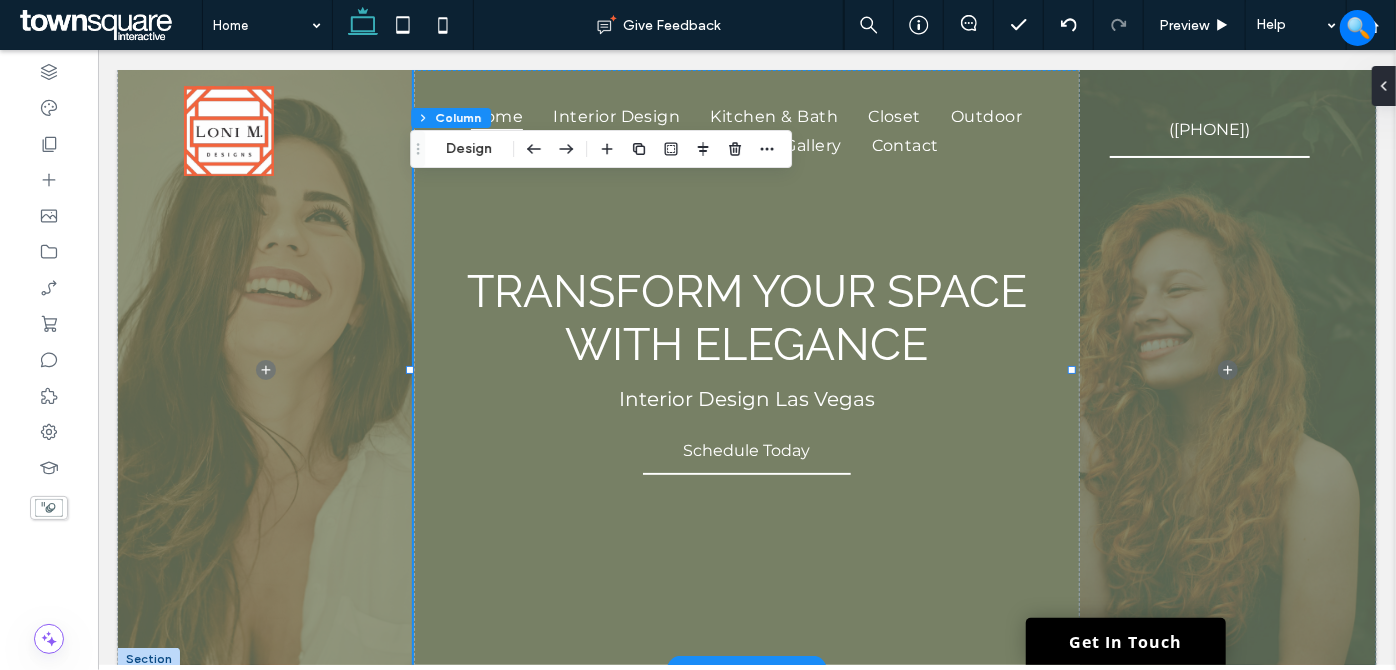 click on "Transform Your Space with Elegance
Interior Design Las Vegas
Schedule Today" at bounding box center [746, 369] 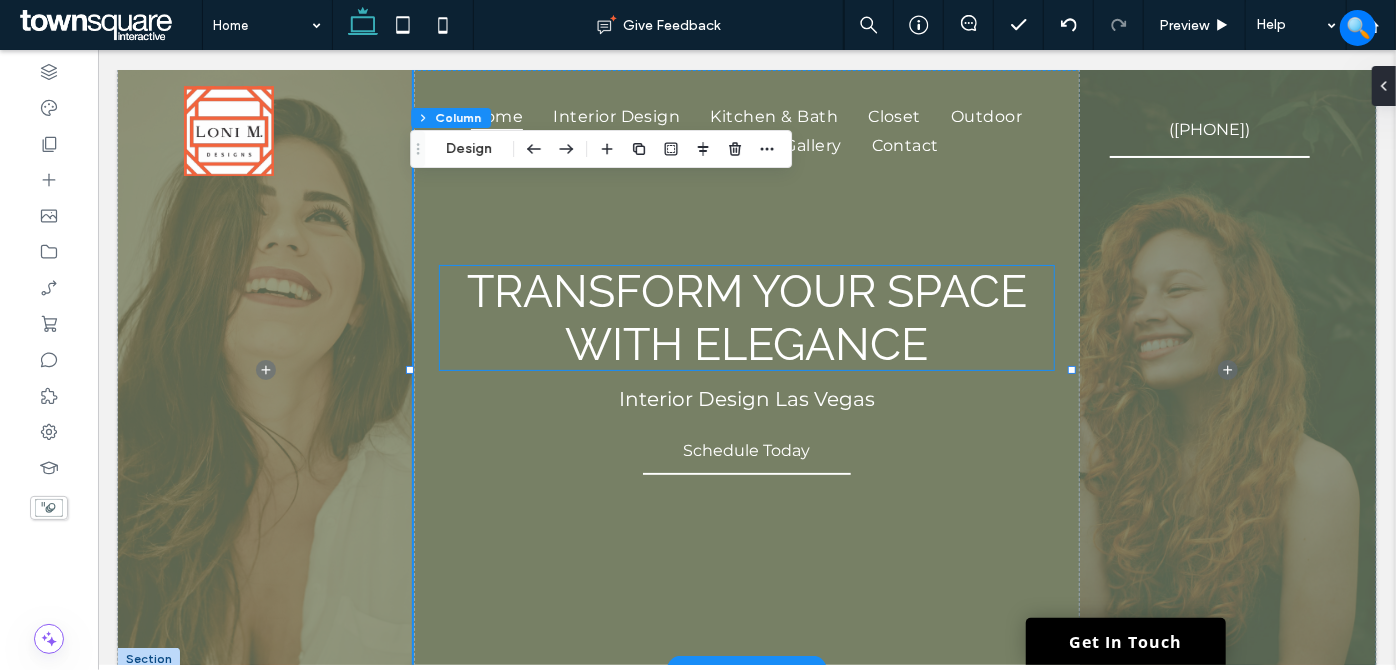 click on "Transform Your Space with Elegance" at bounding box center (746, 317) 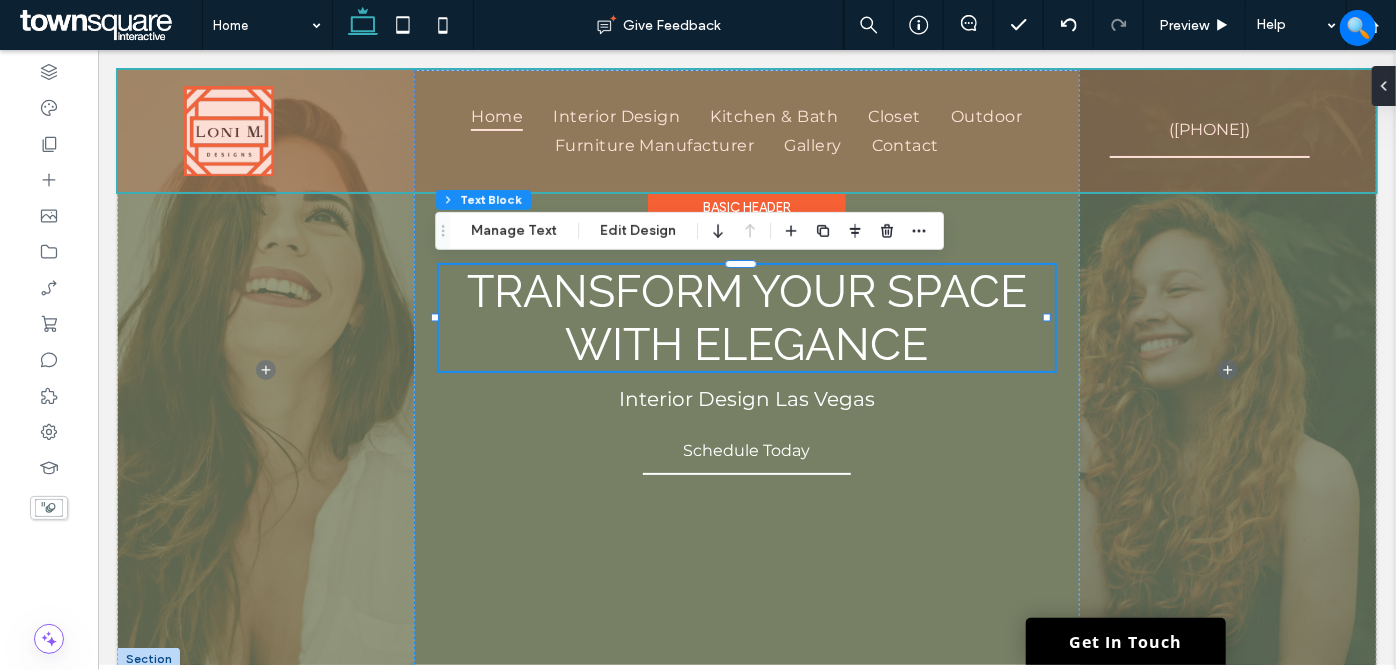 click at bounding box center (746, 130) 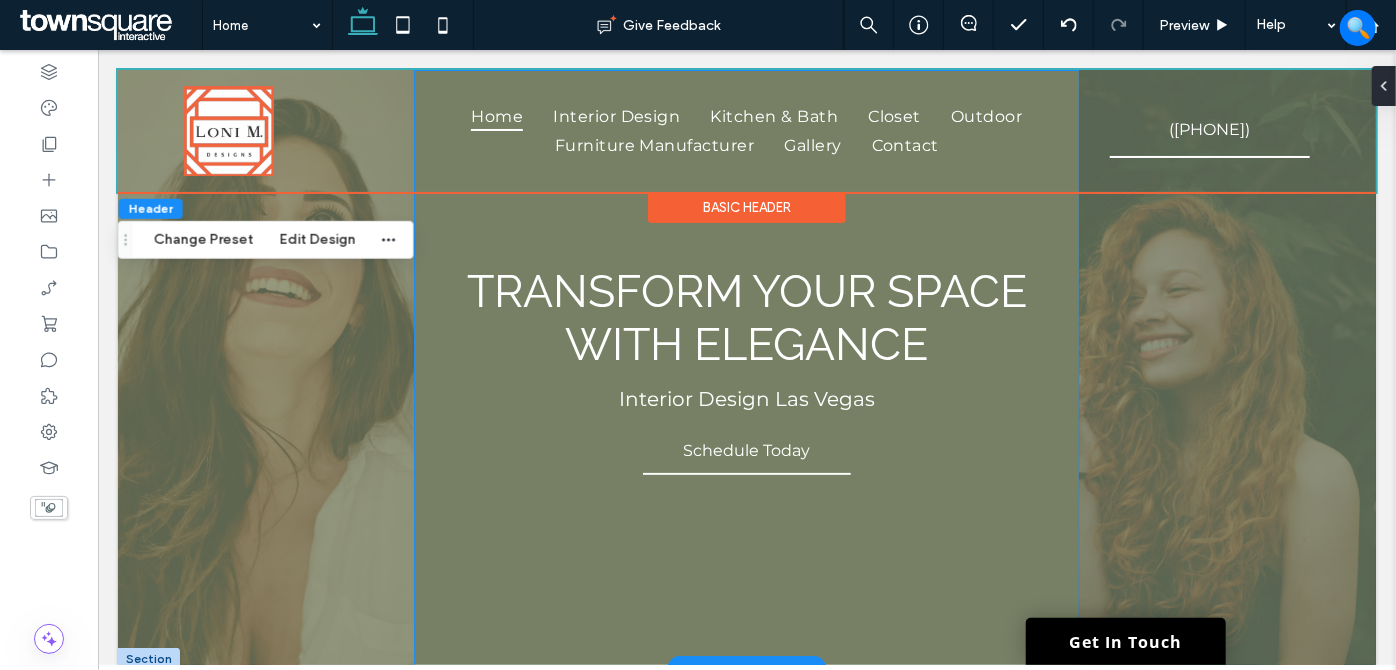 click on "Transform Your Space with Elegance
Interior Design Las Vegas
Schedule Today" at bounding box center [746, 369] 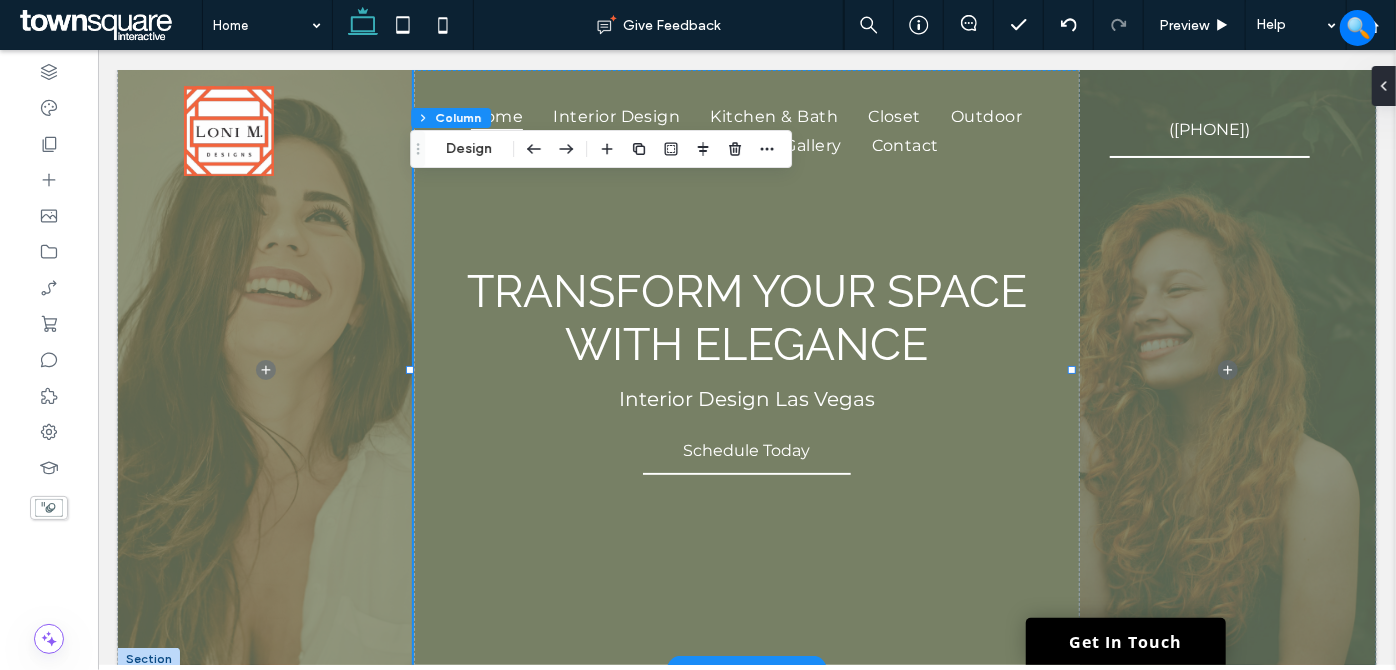 click on "Transform Your Space with Elegance
Interior Design Las Vegas
Schedule Today" at bounding box center (746, 369) 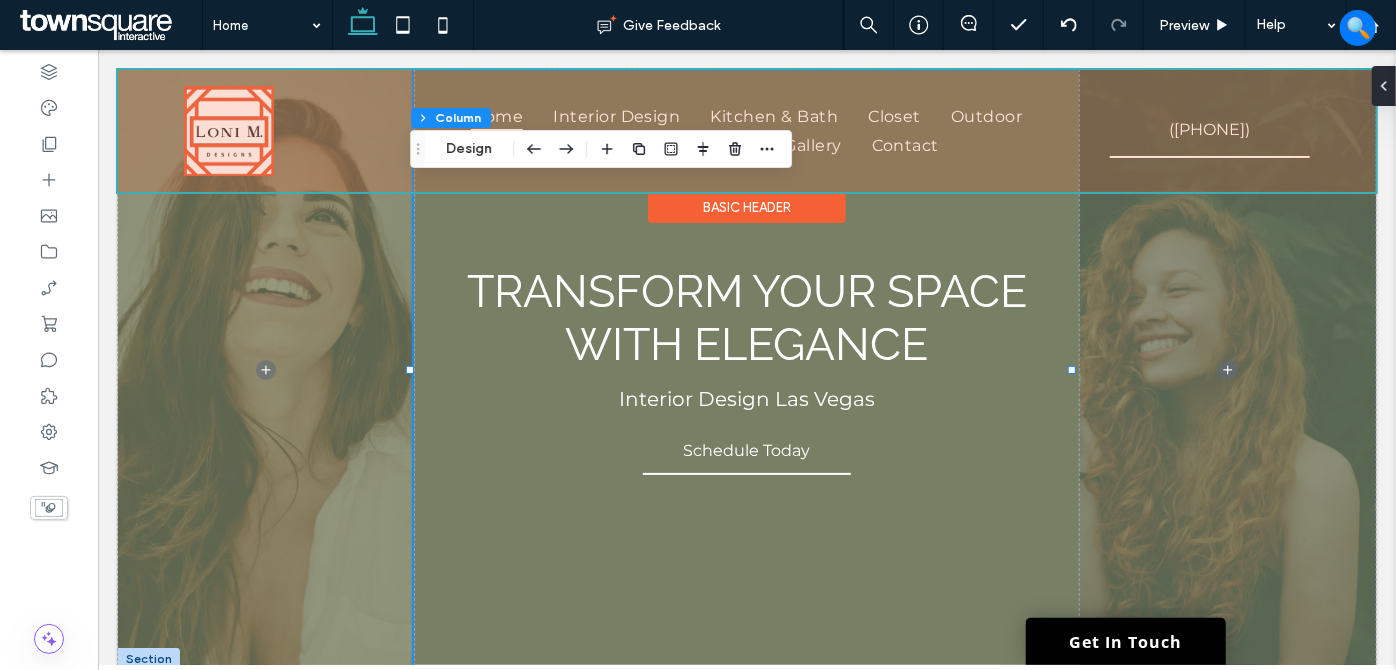 click at bounding box center (746, 130) 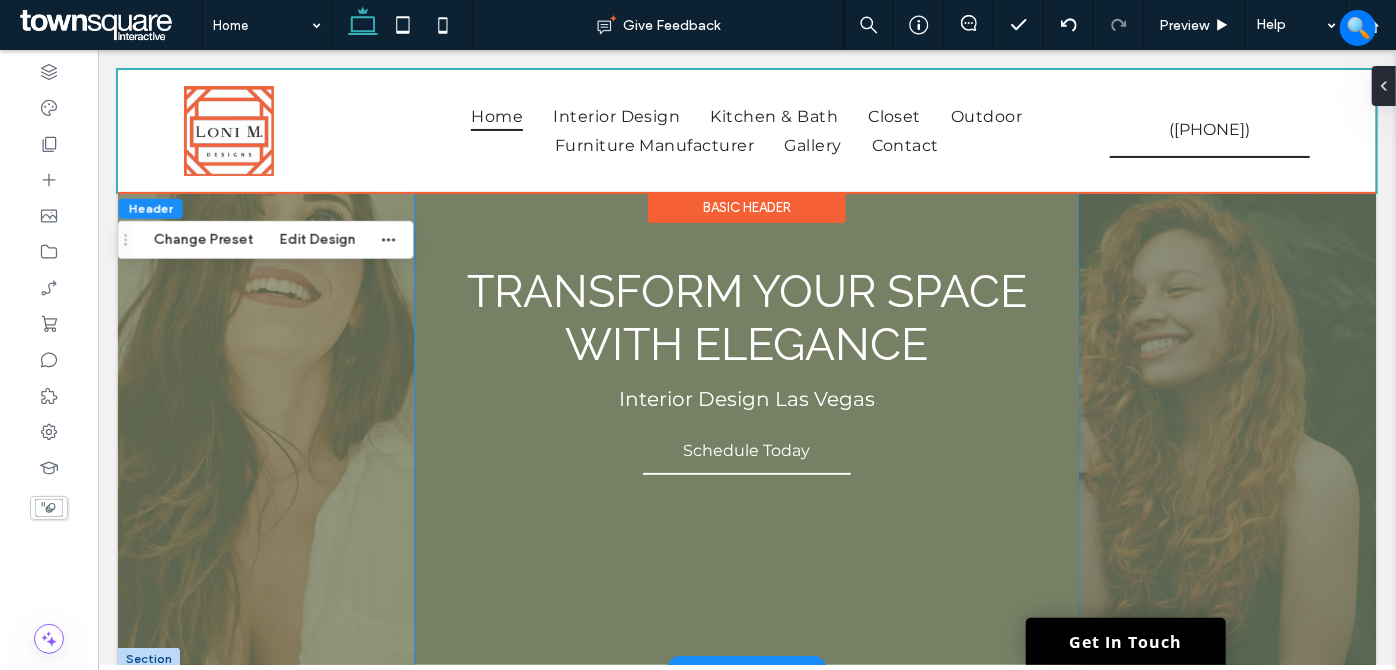 scroll, scrollTop: 363, scrollLeft: 0, axis: vertical 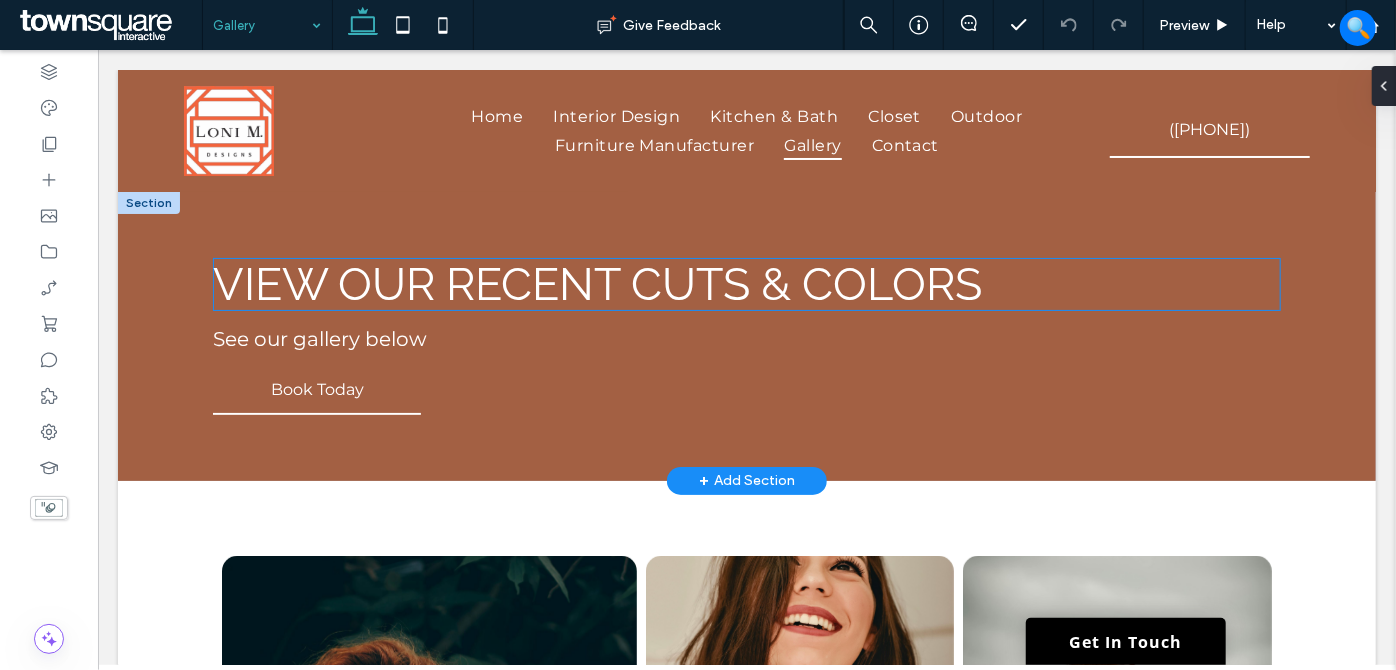 click on "View our recent cuts & Colors" at bounding box center (596, 283) 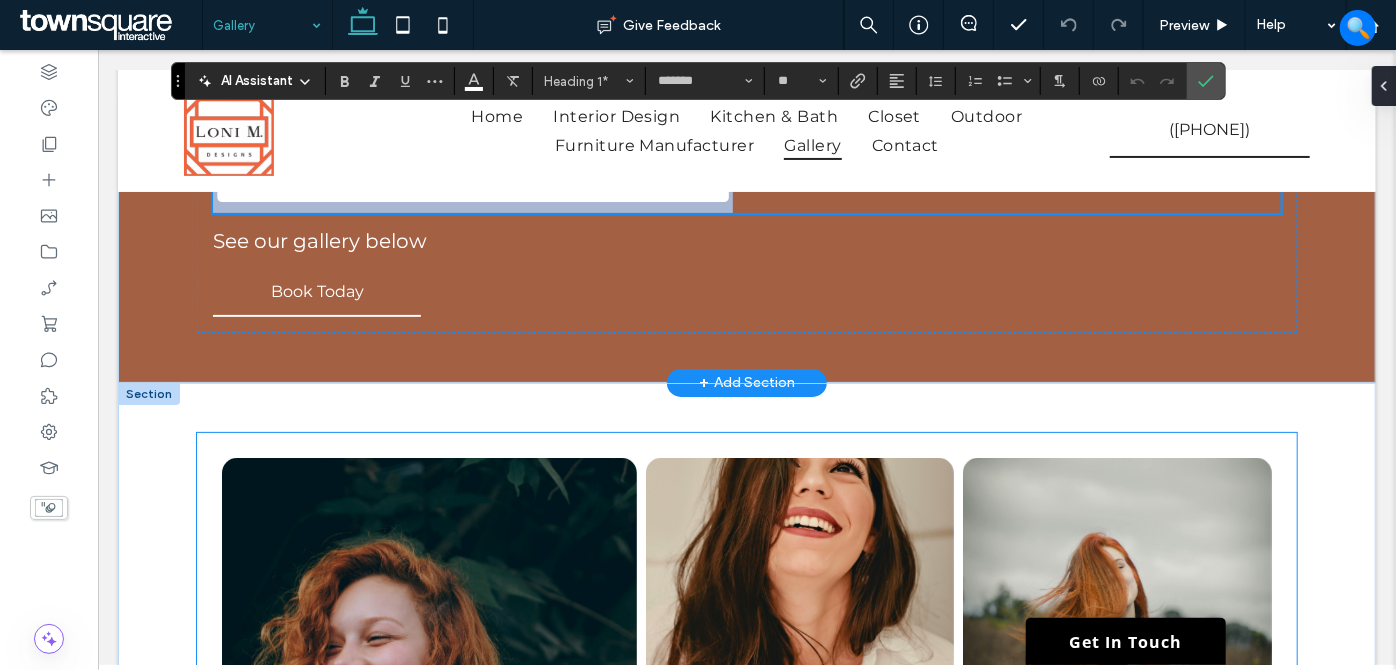 scroll, scrollTop: 181, scrollLeft: 0, axis: vertical 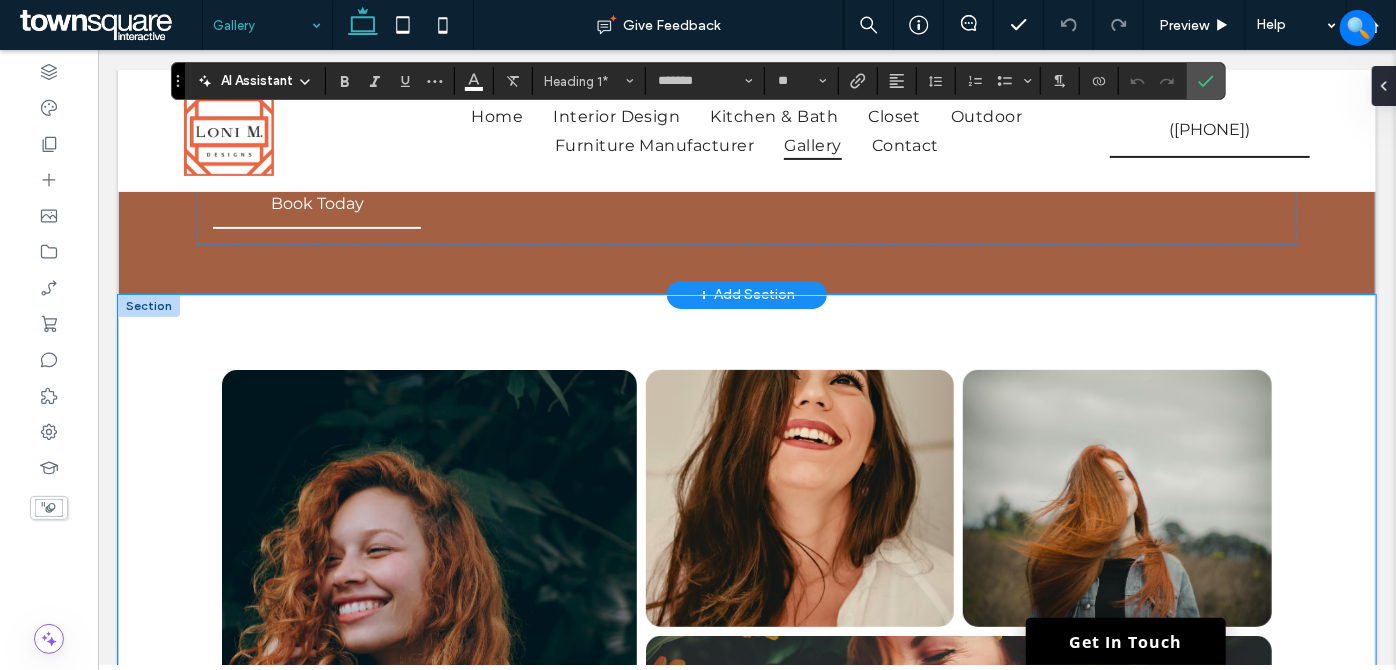 click on "Button
Button
Button
Button
Button
Button
Button
Button" at bounding box center (746, 900) 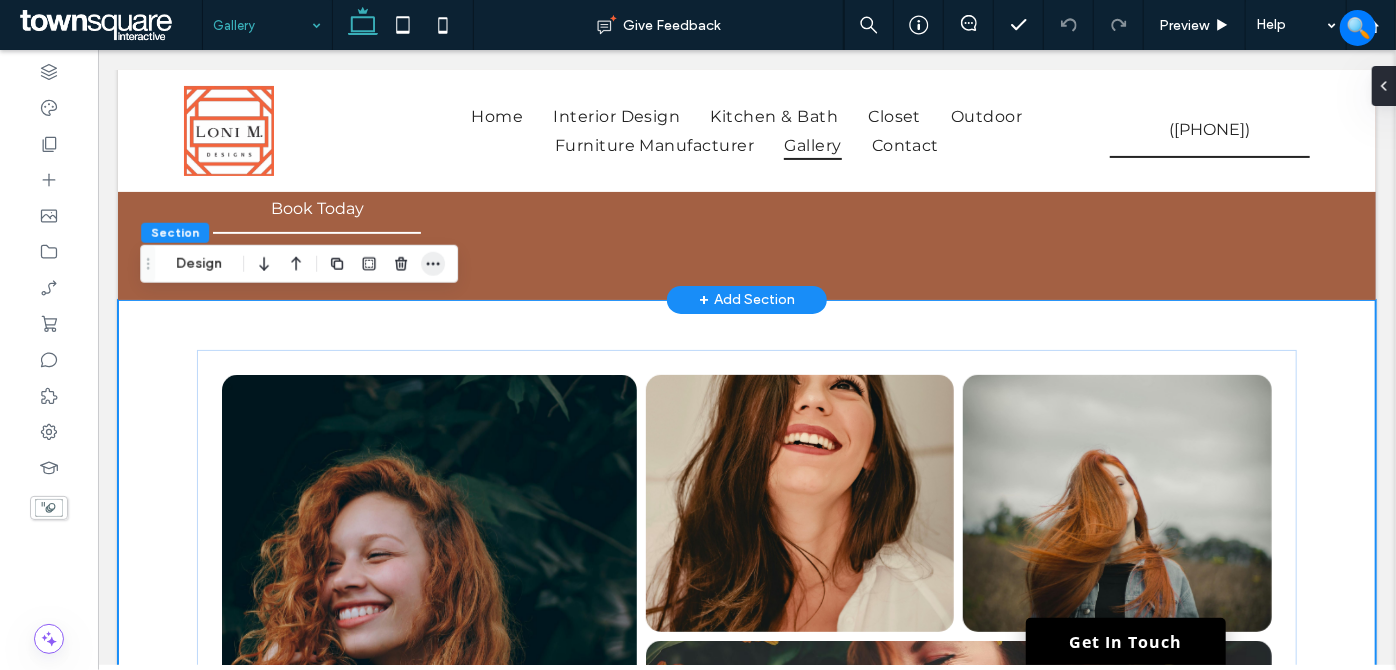 click 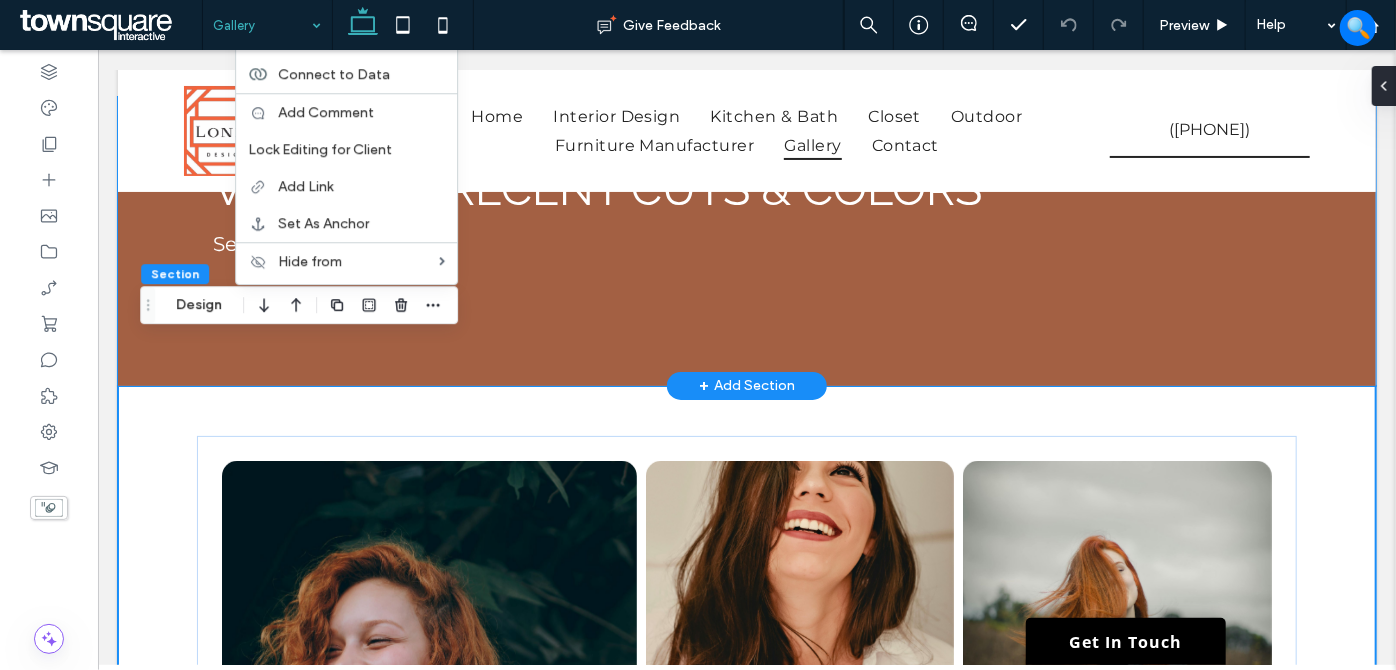 scroll, scrollTop: 0, scrollLeft: 0, axis: both 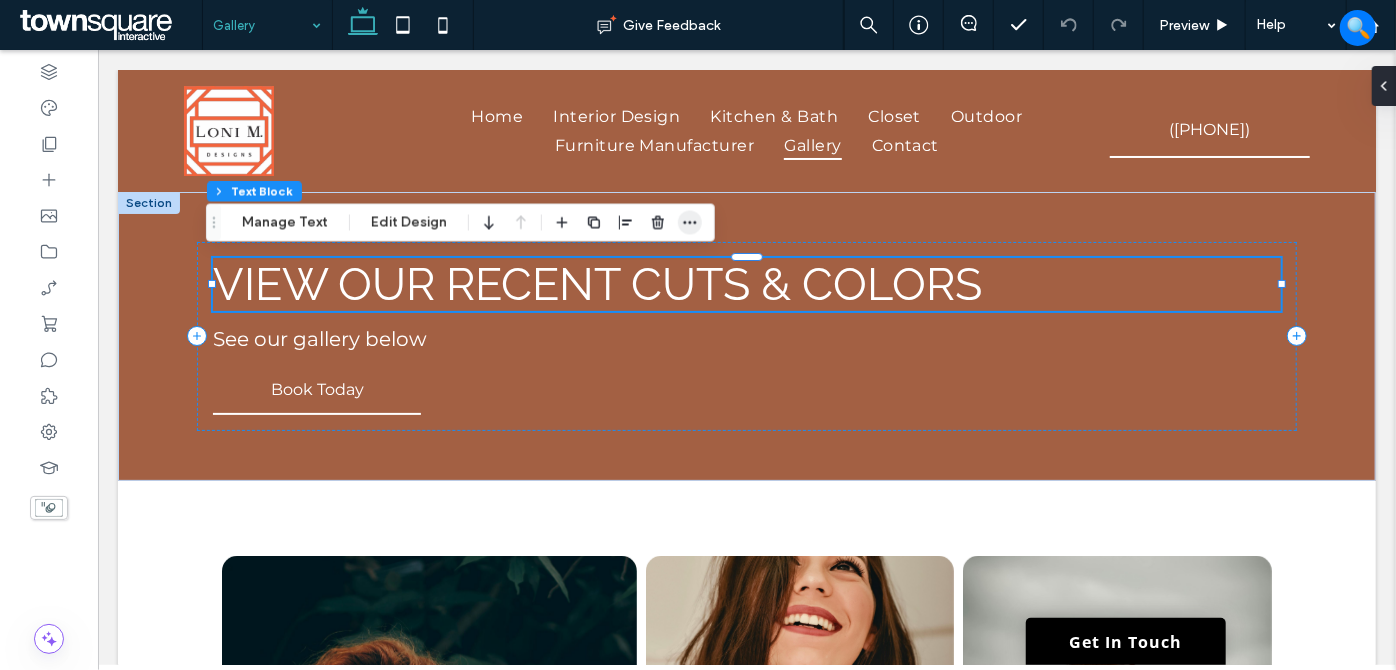 click at bounding box center [690, 223] 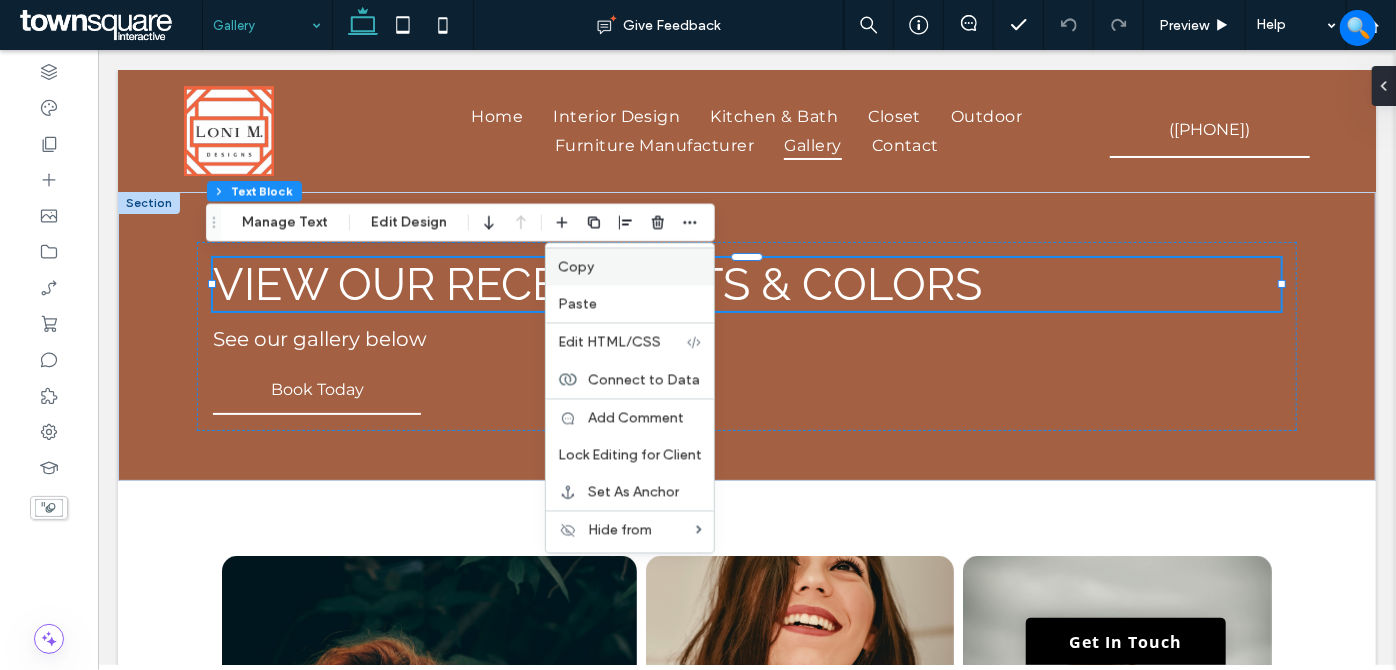 click on "Copy" at bounding box center (630, 267) 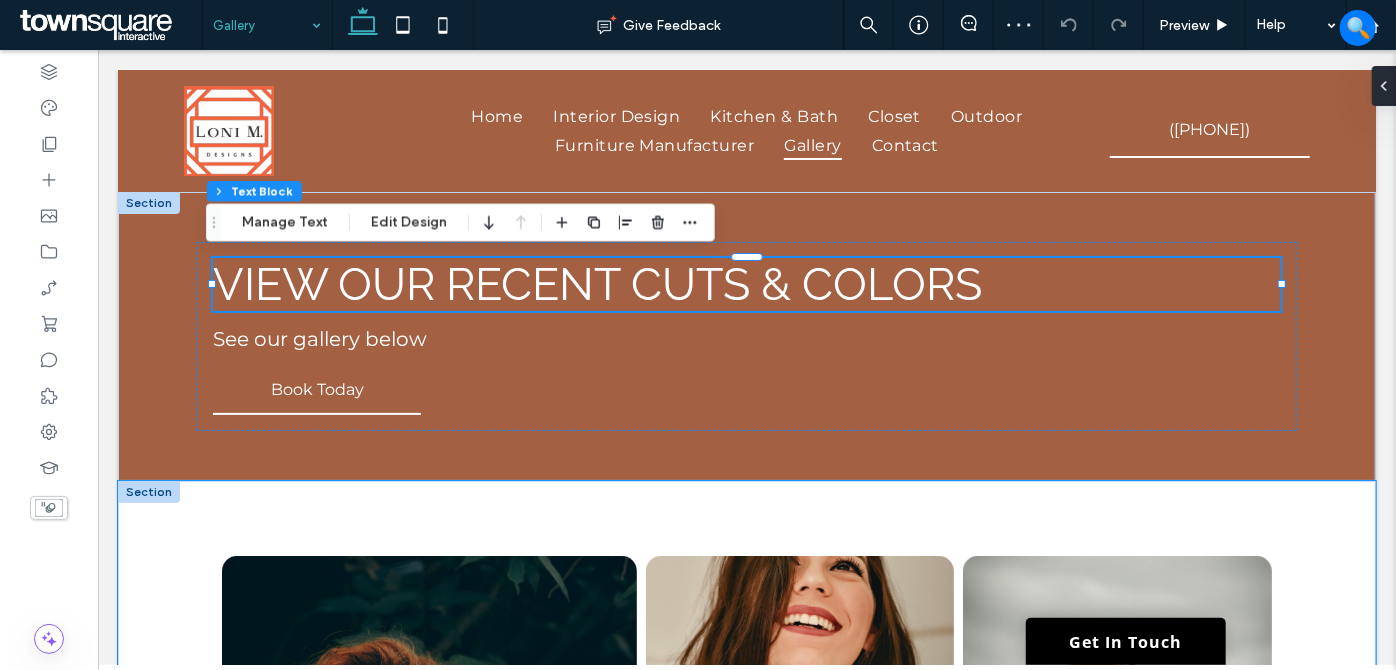 click on "Button
Button
Button
Button
Button
Button
Button
Button" at bounding box center (746, 1086) 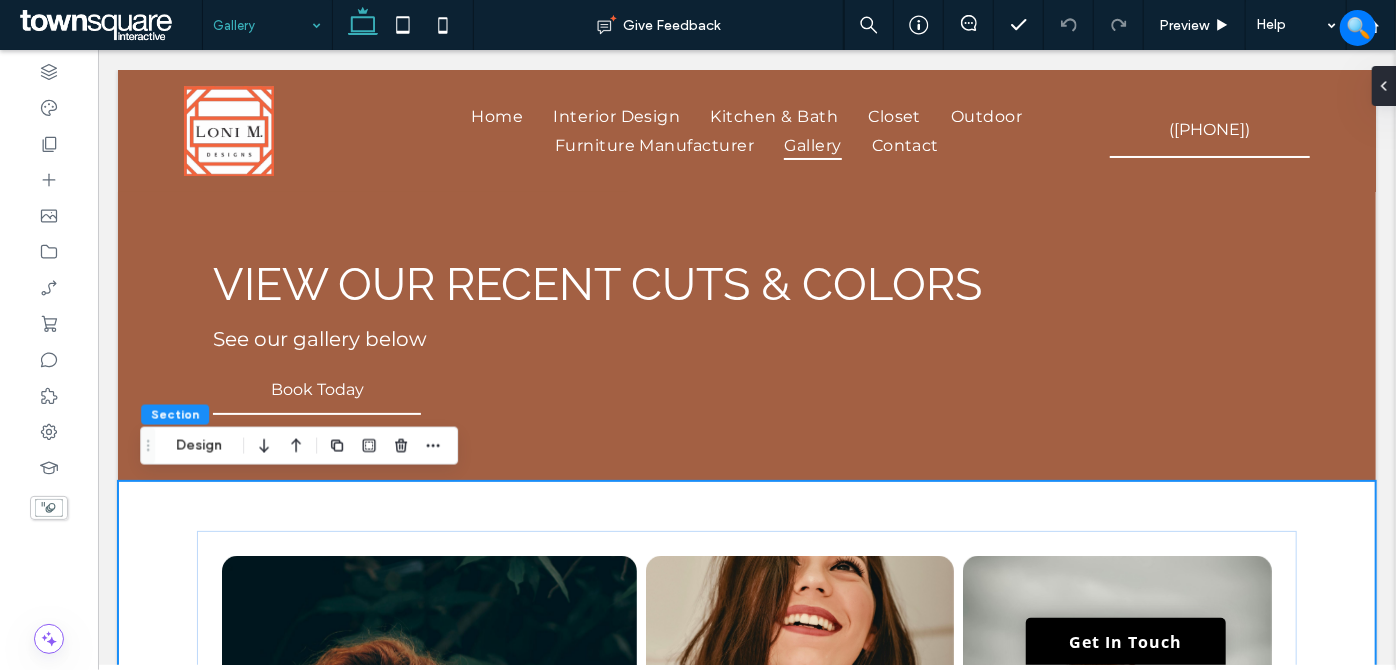 drag, startPoint x: 428, startPoint y: 442, endPoint x: 433, endPoint y: 427, distance: 15.811388 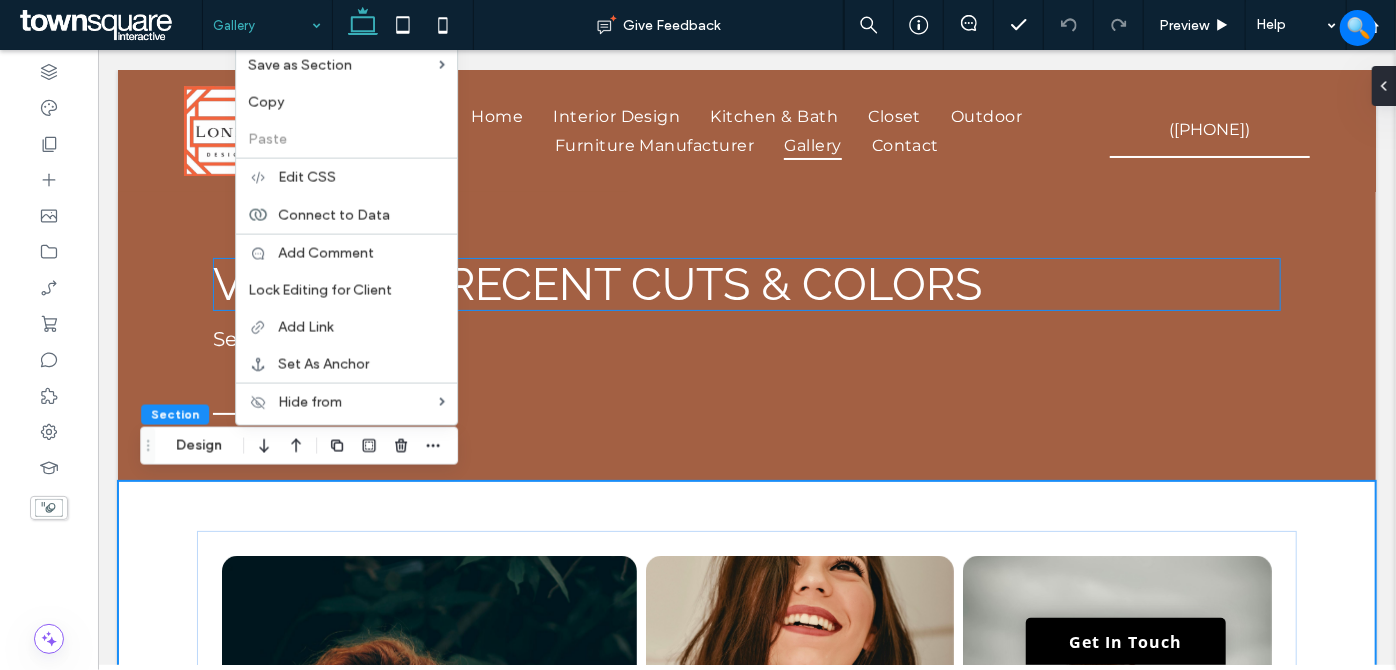 click on "View our recent cuts & Colors" at bounding box center [596, 283] 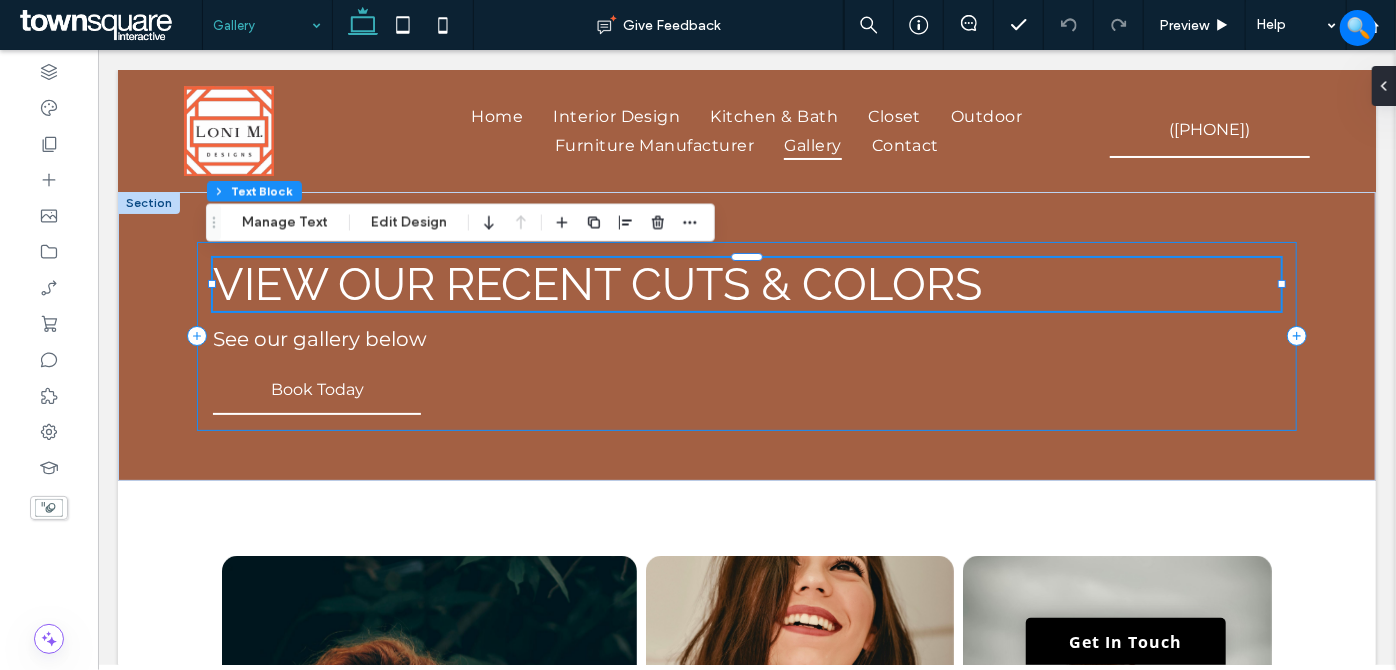 click on "View our recent cuts & Colors
See our gallery below
Book Today" at bounding box center [745, 335] 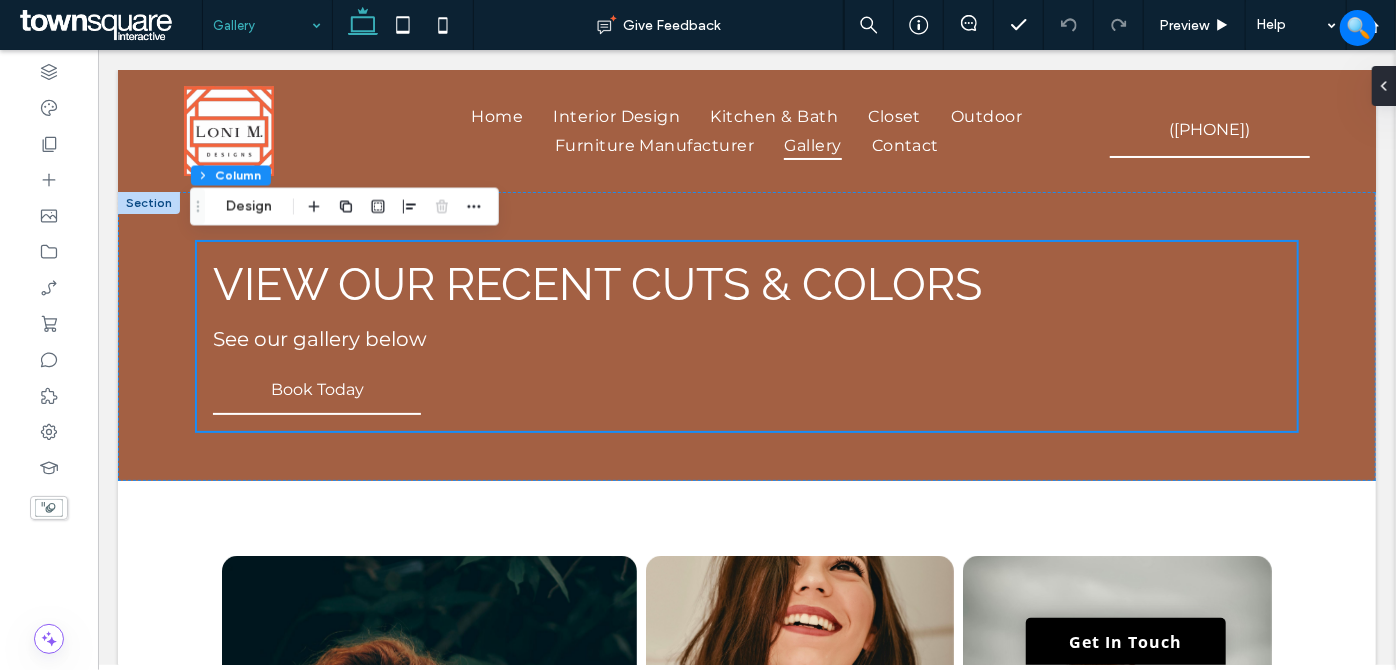 click 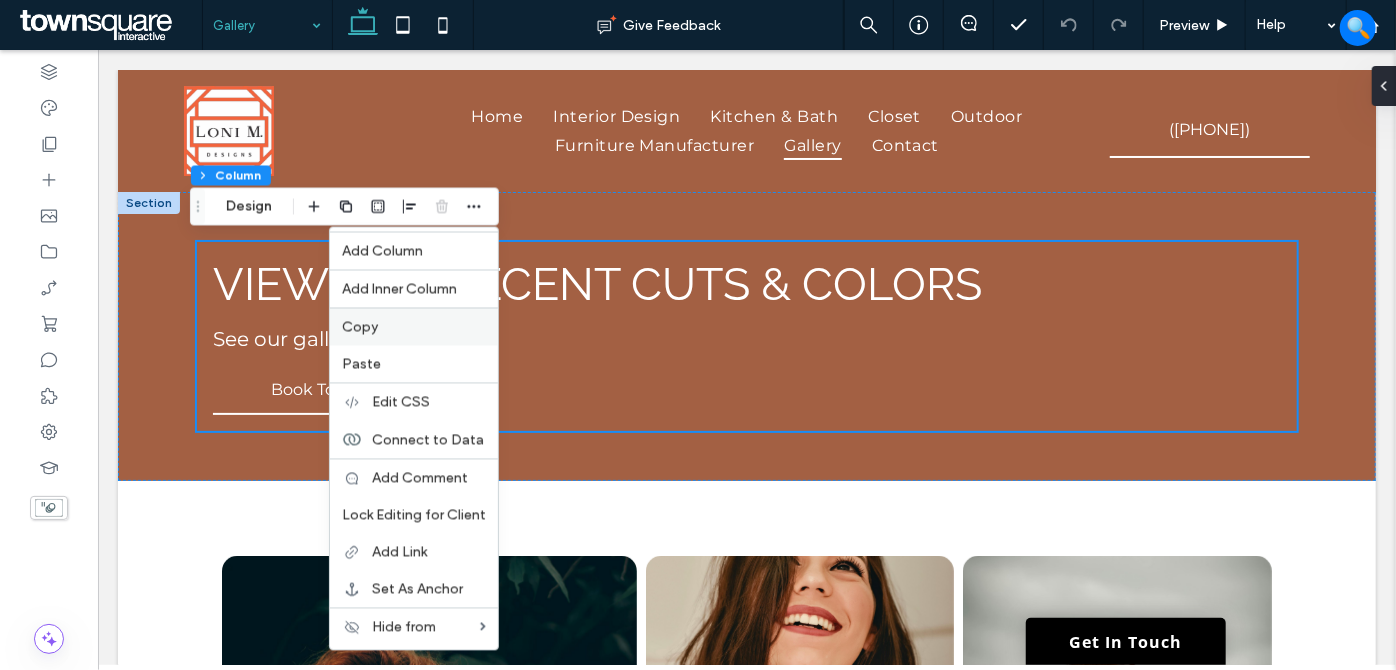 click on "Copy" at bounding box center (414, 327) 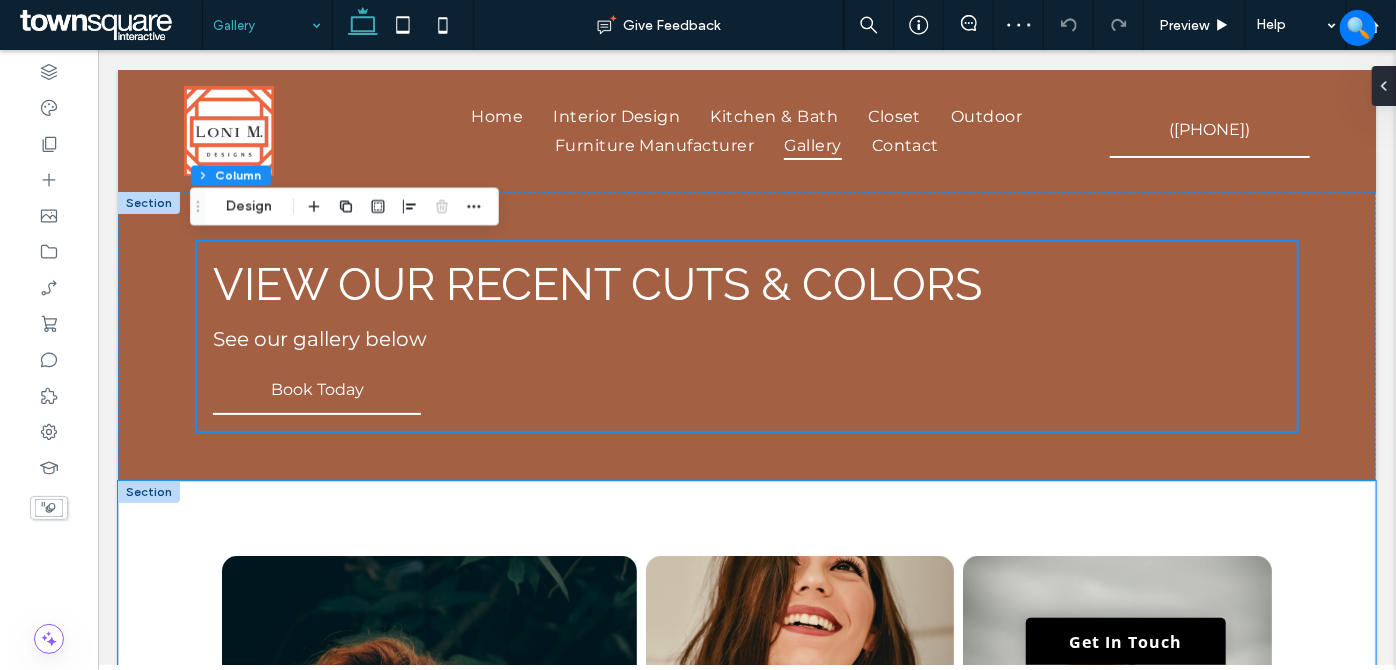 click on "Button
Button
Button
Button
Button
Button
Button
Button" at bounding box center (746, 1086) 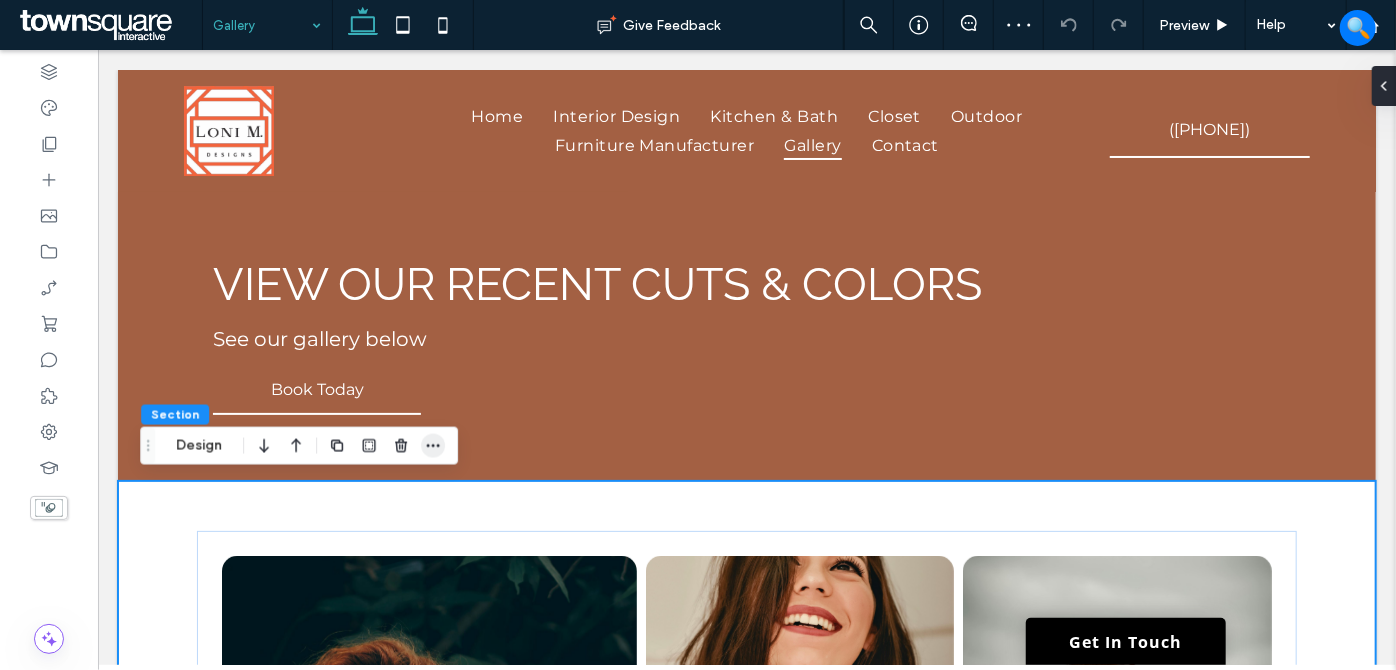 click 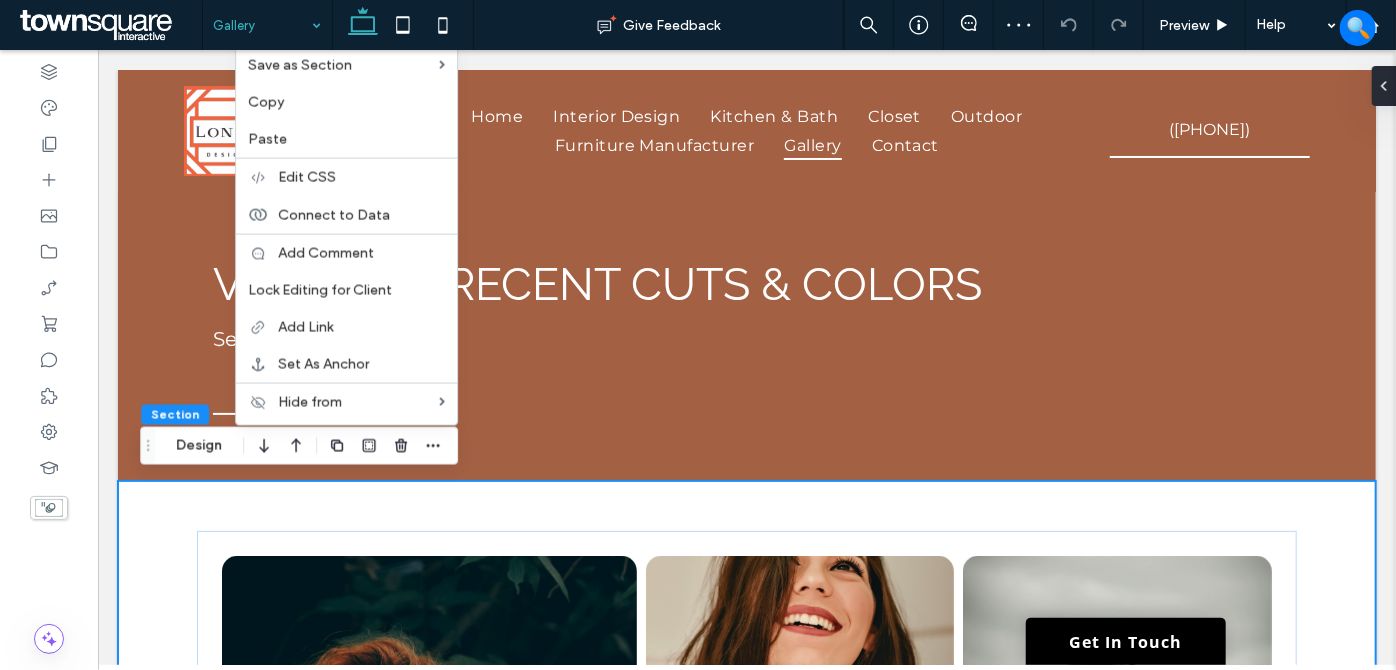 click on "Paste" at bounding box center (346, 139) 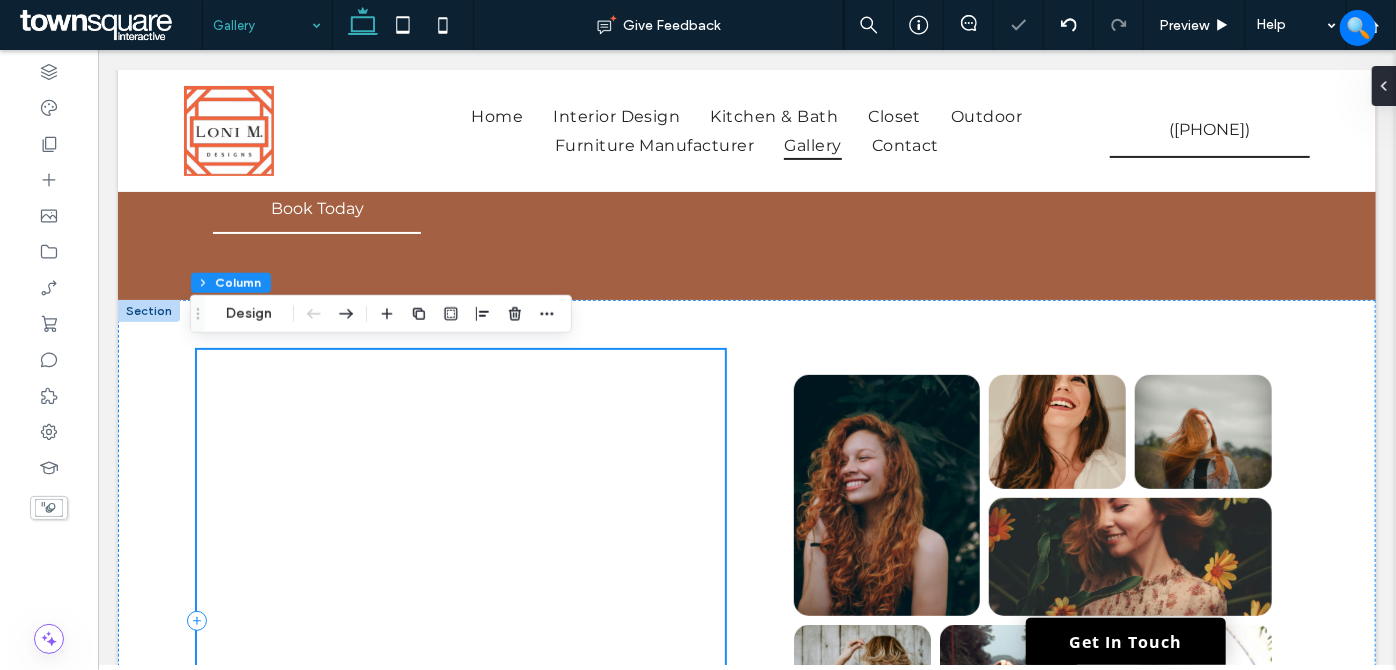 scroll, scrollTop: 181, scrollLeft: 0, axis: vertical 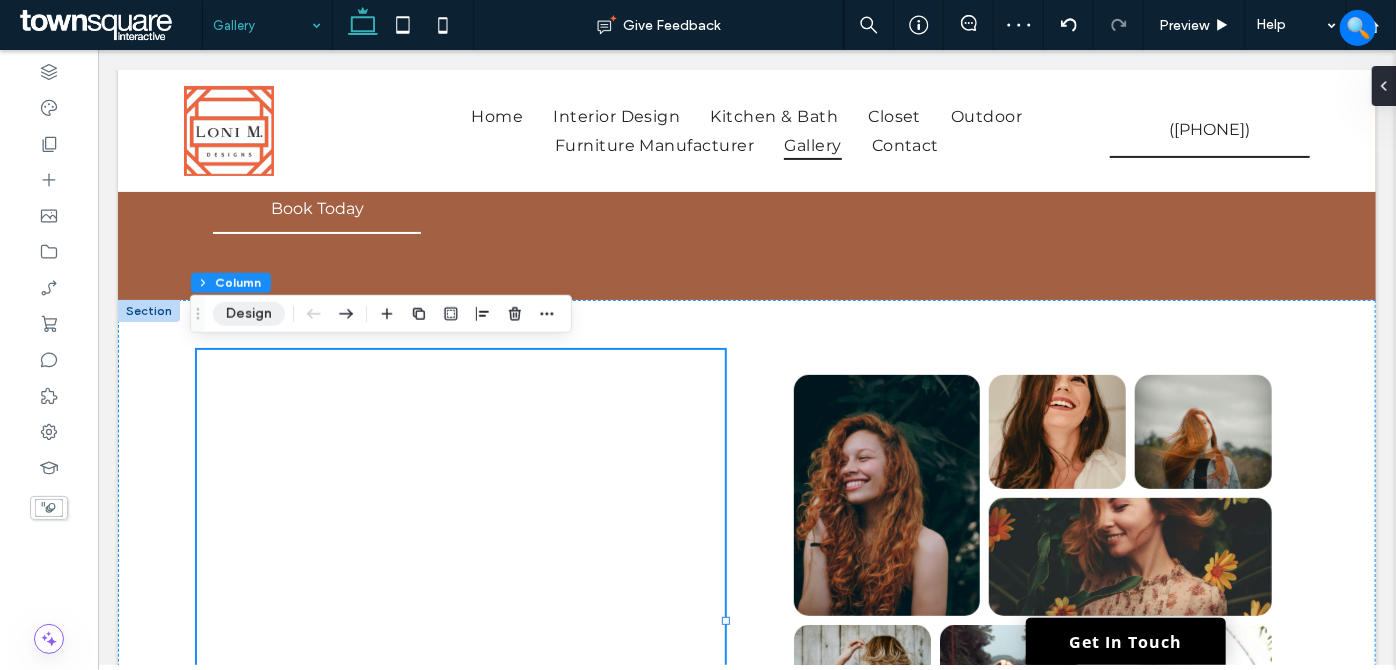 click on "Design" at bounding box center [249, 314] 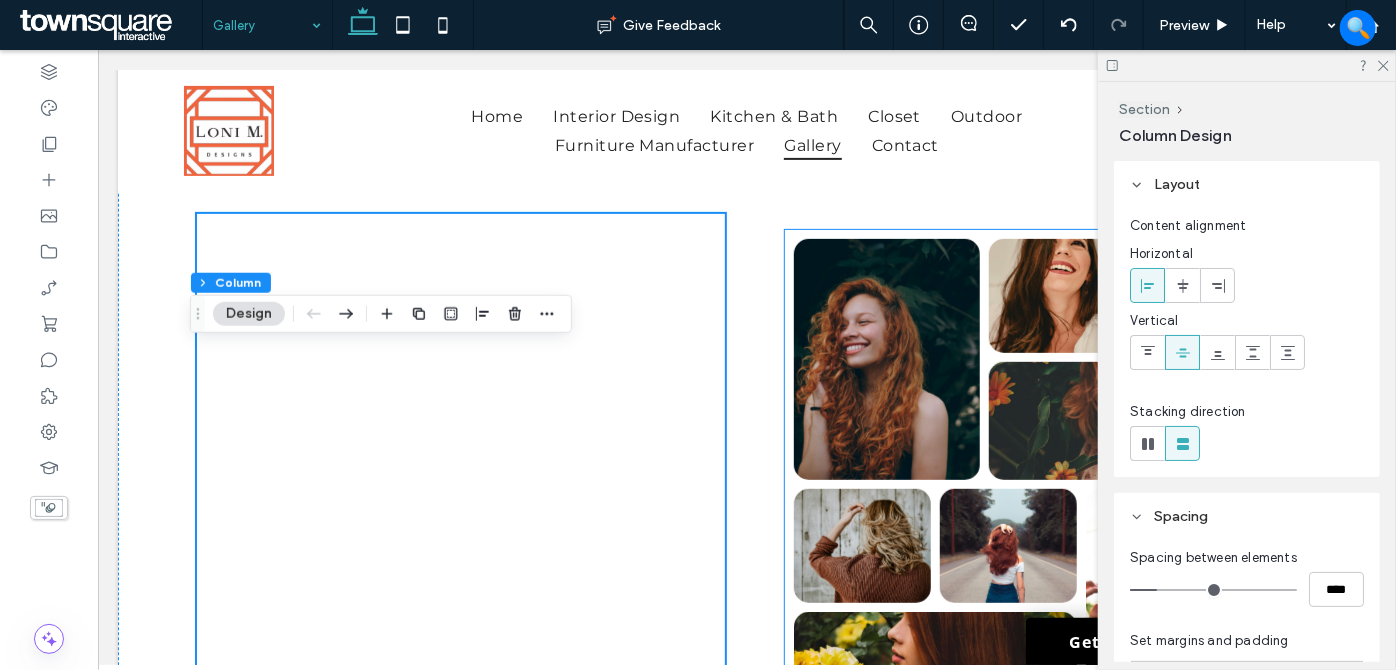 scroll, scrollTop: 181, scrollLeft: 0, axis: vertical 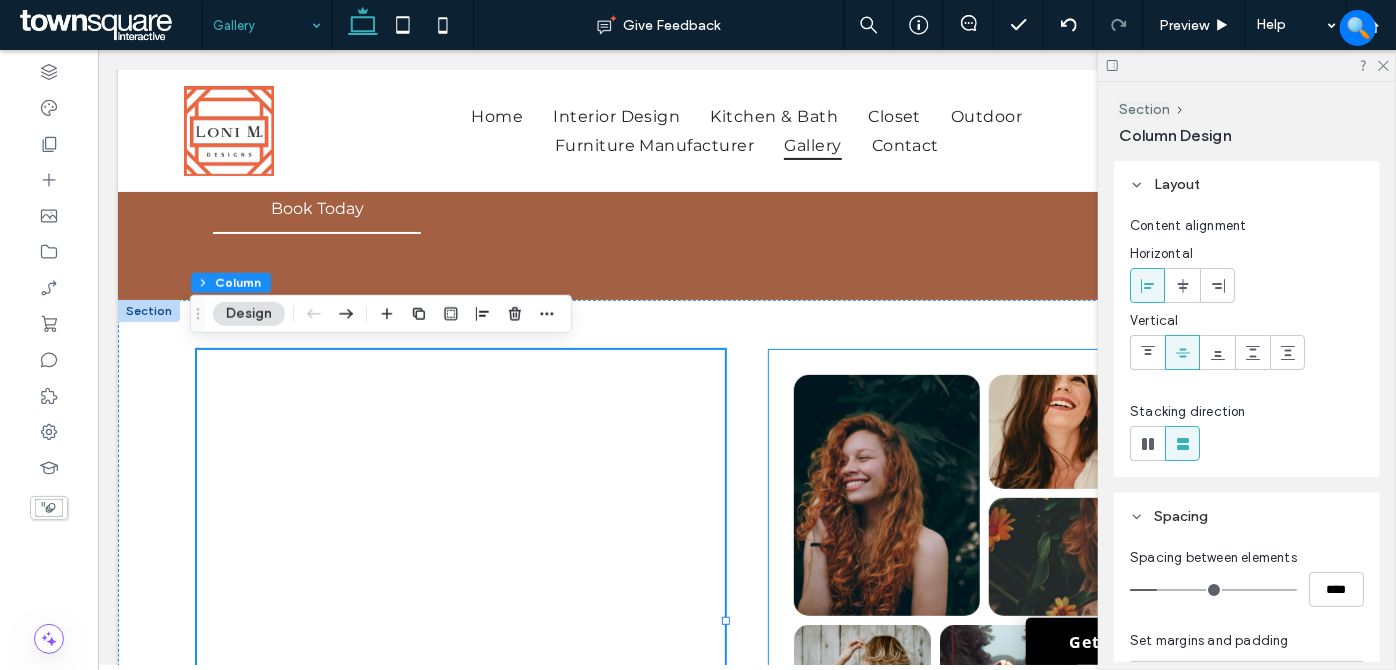 click on "Button
Button
Button
Button
Button
Button
Button
Button" at bounding box center [1032, 619] 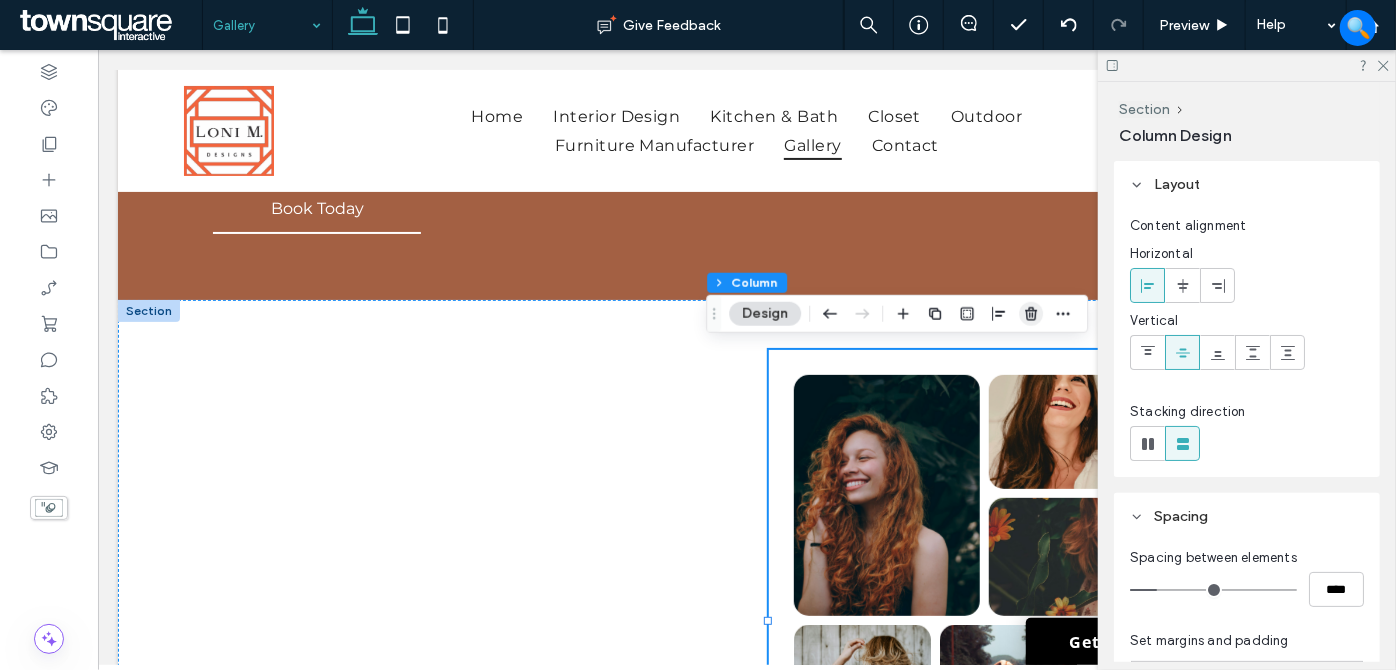 click 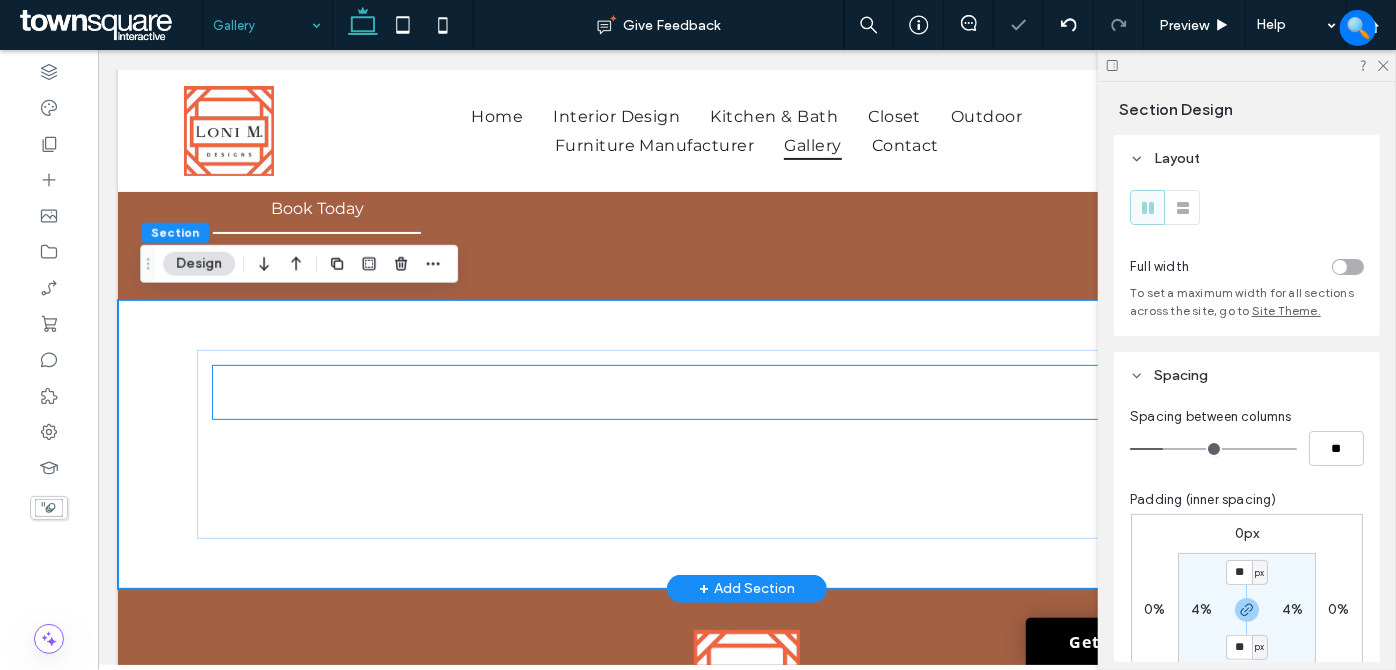 click on "View our recent cuts & Colors" at bounding box center [596, 391] 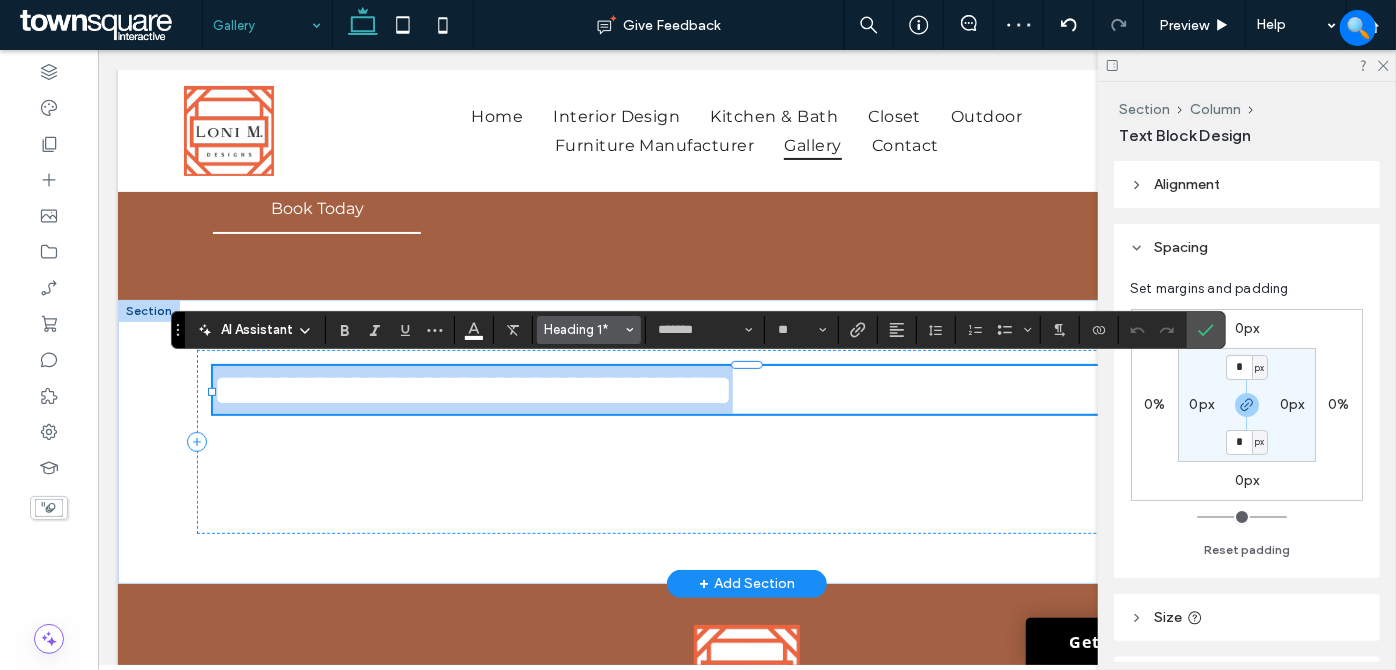 type 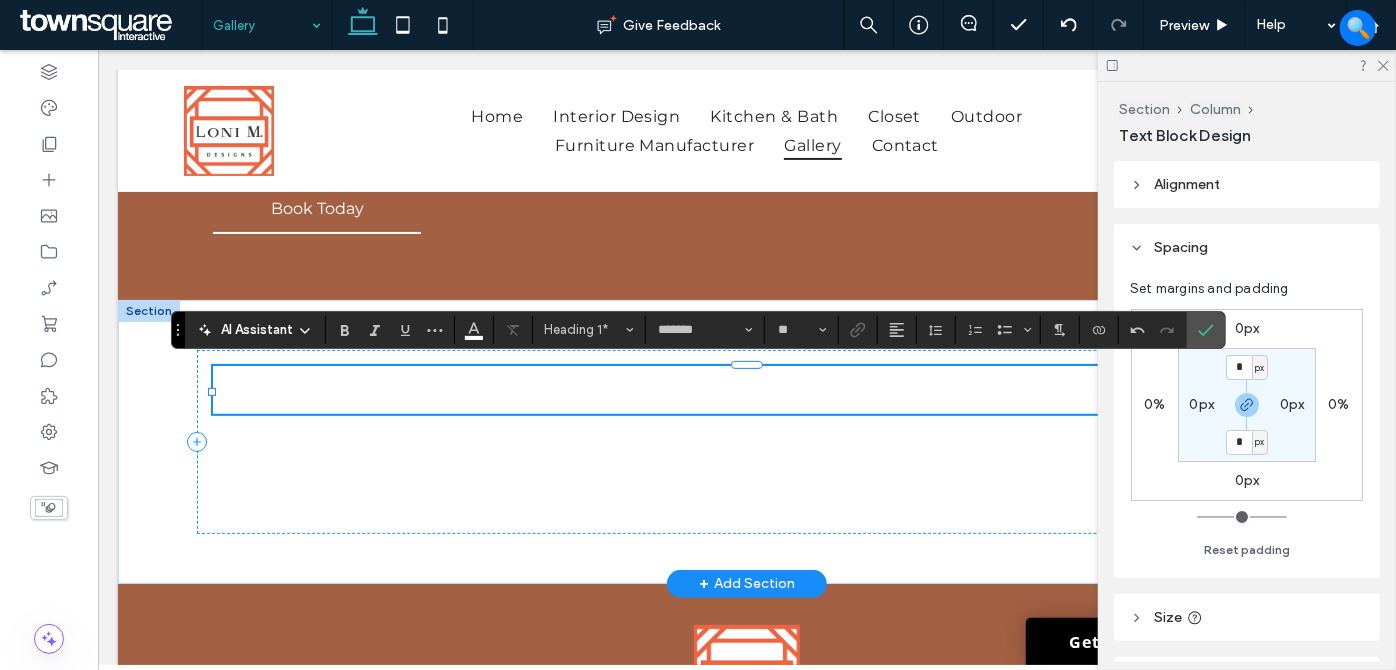 click on "**" at bounding box center [745, 389] 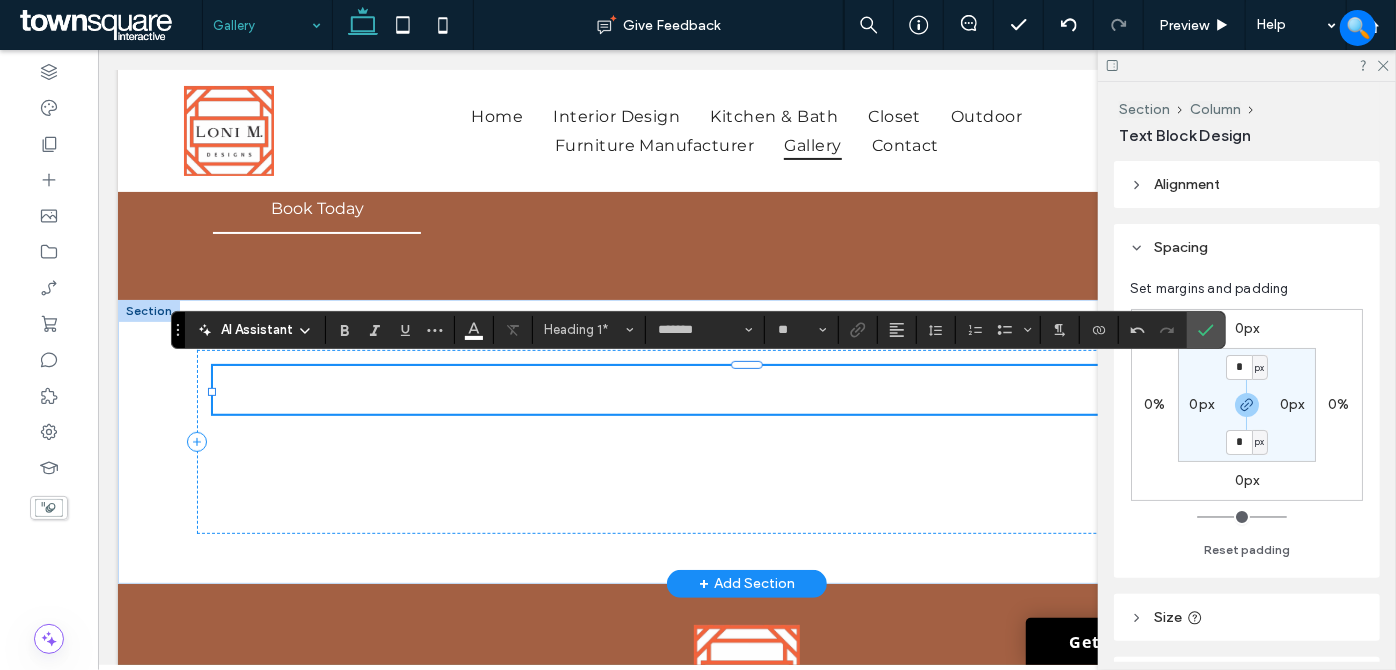 click on "**" at bounding box center (745, 389) 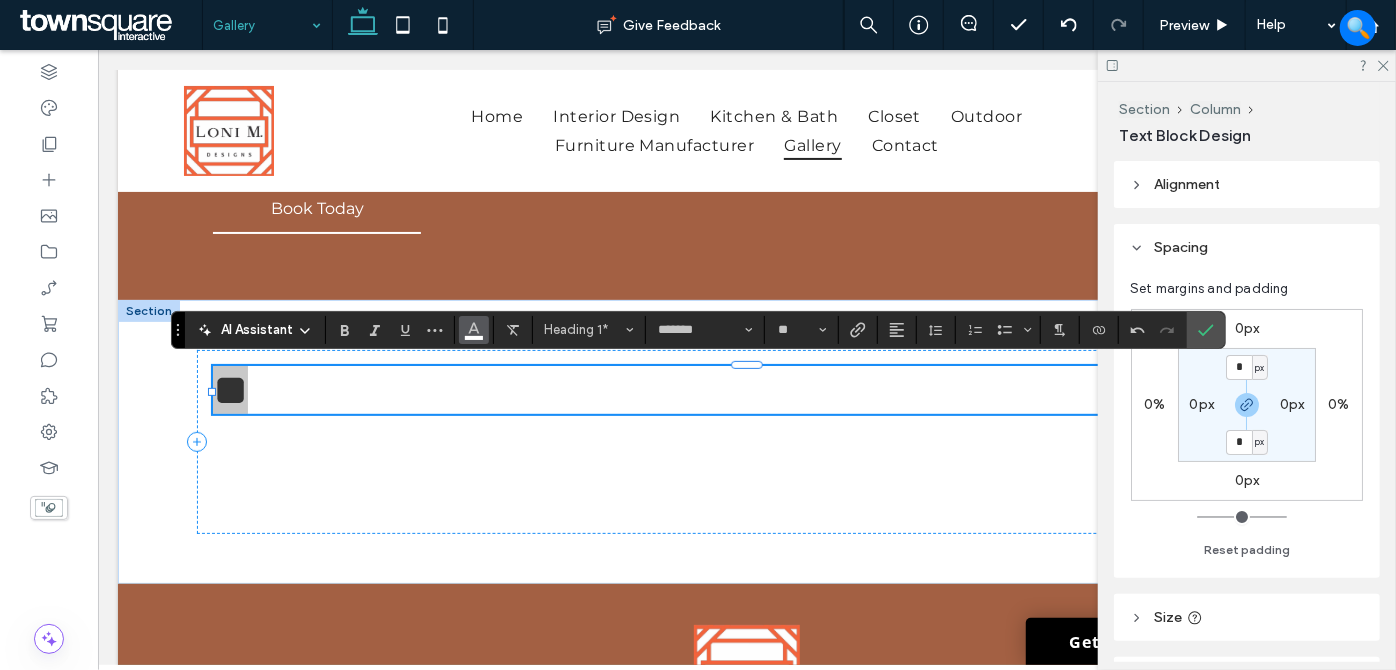 click 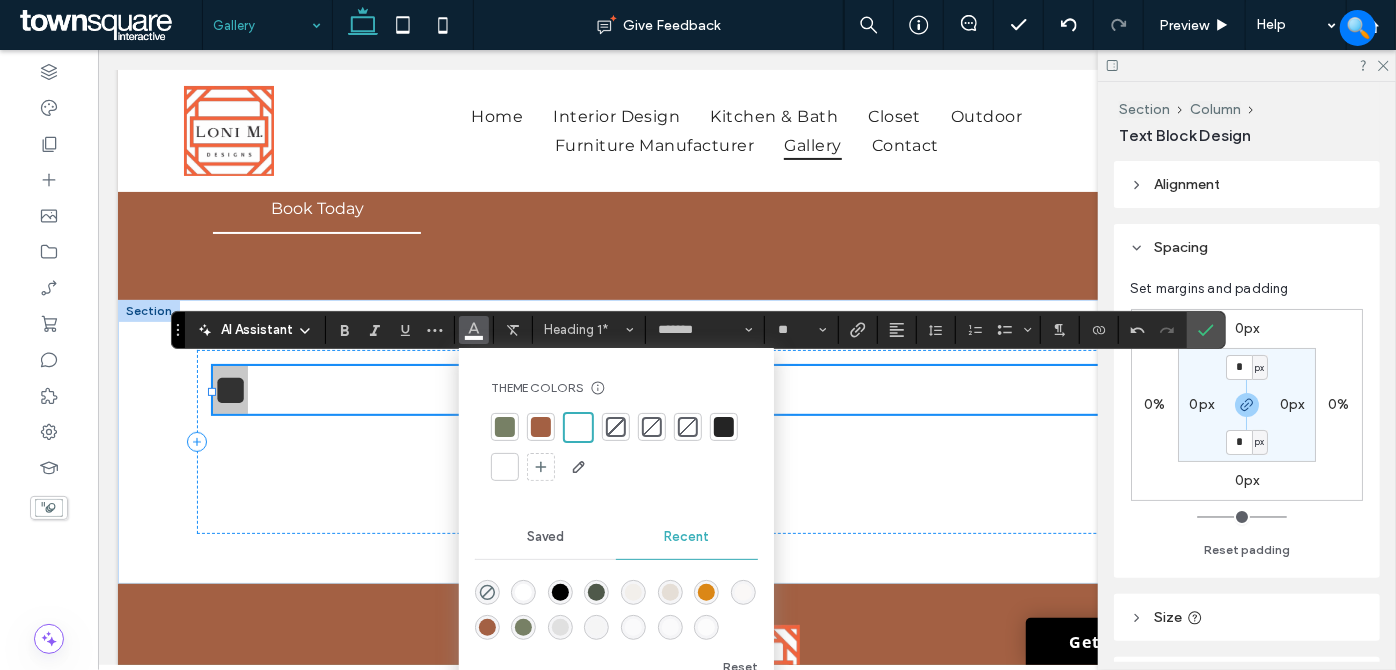 click at bounding box center (724, 427) 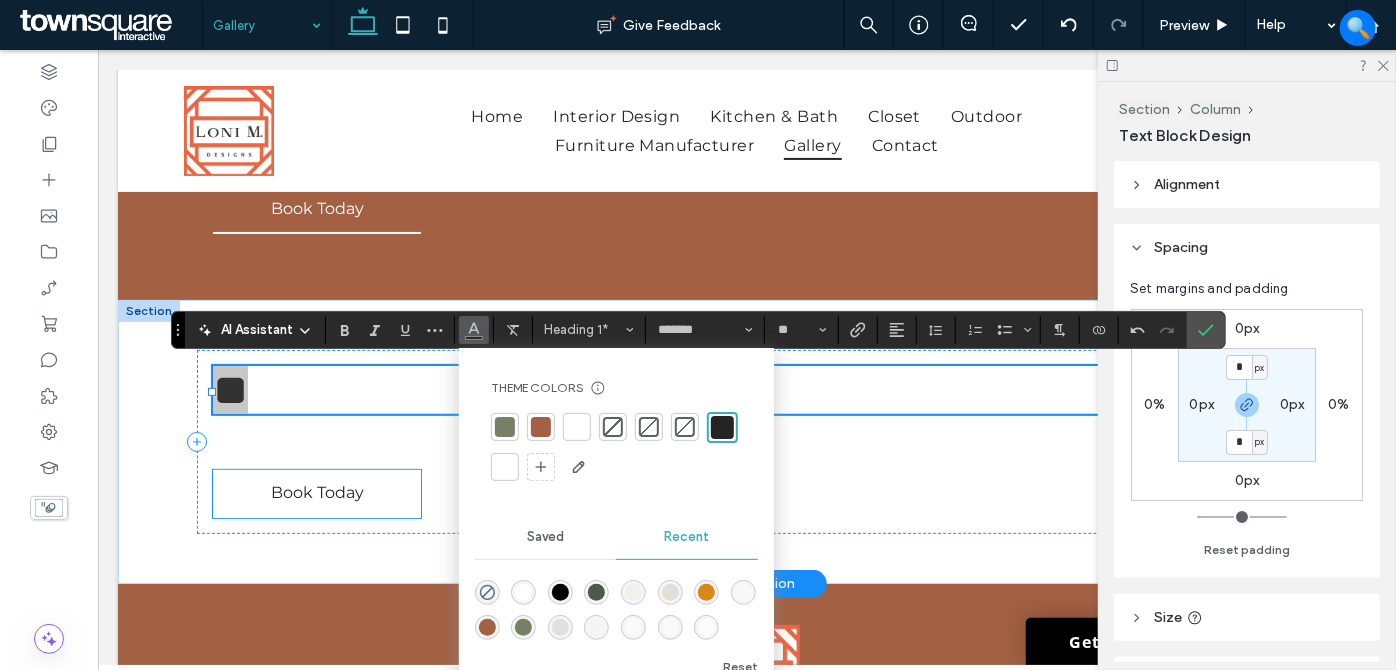 click on "Book Today" at bounding box center (316, 493) 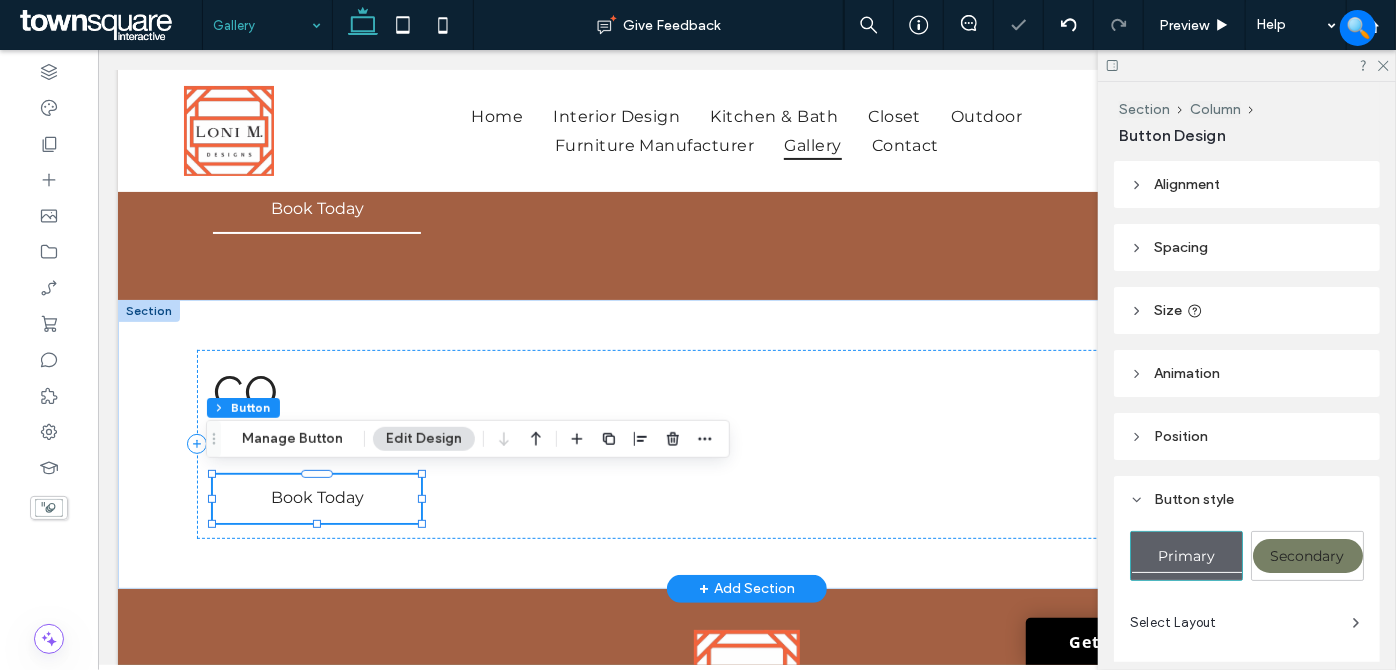 click on "Book Today" at bounding box center (316, 498) 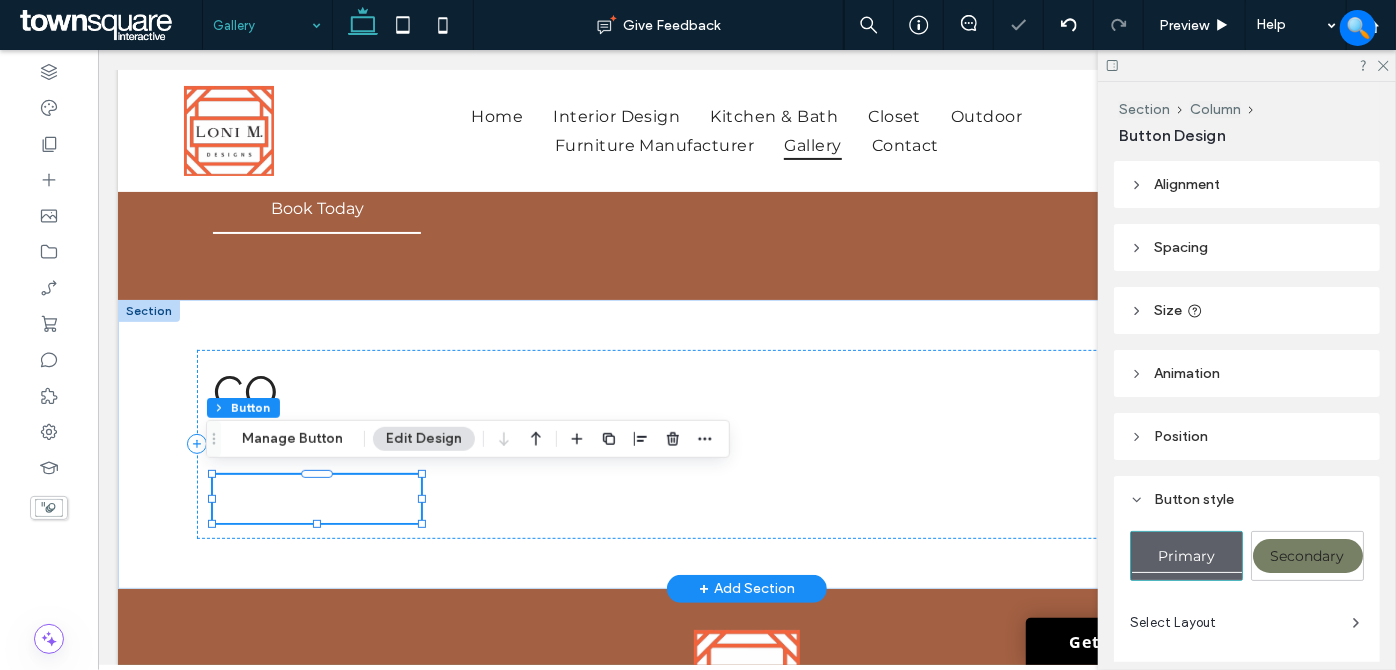 type on "*" 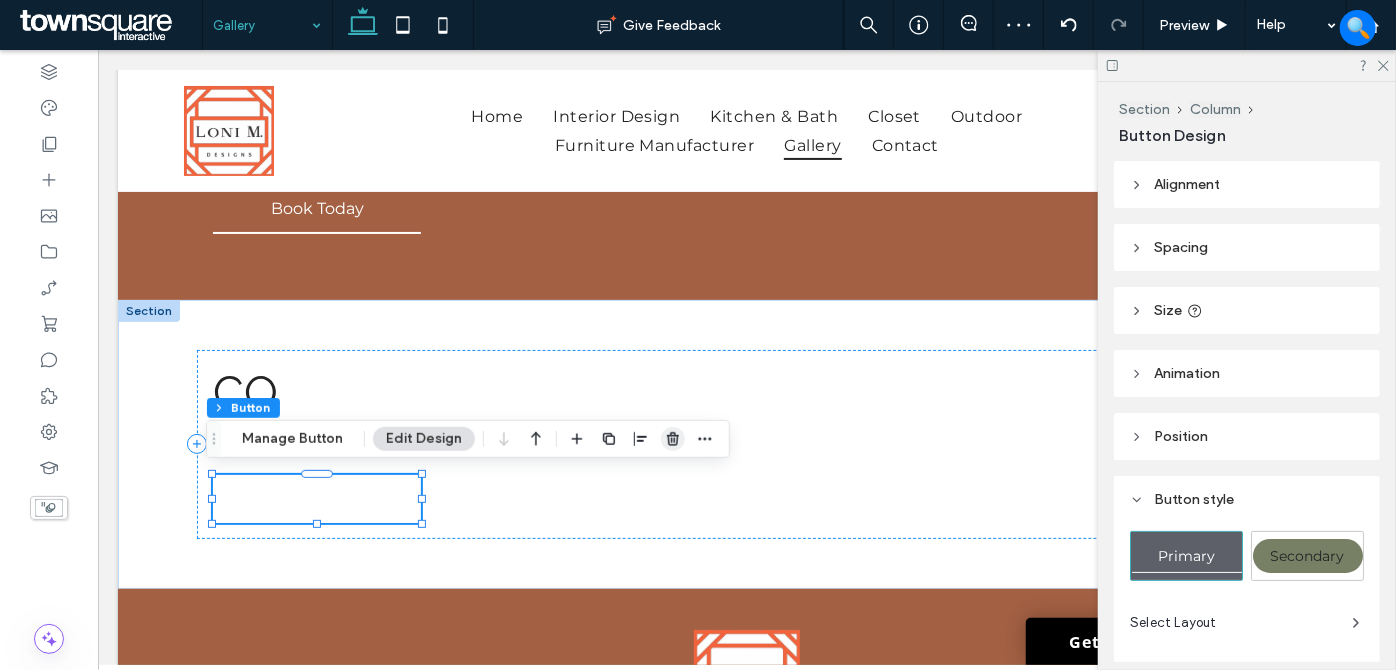 click 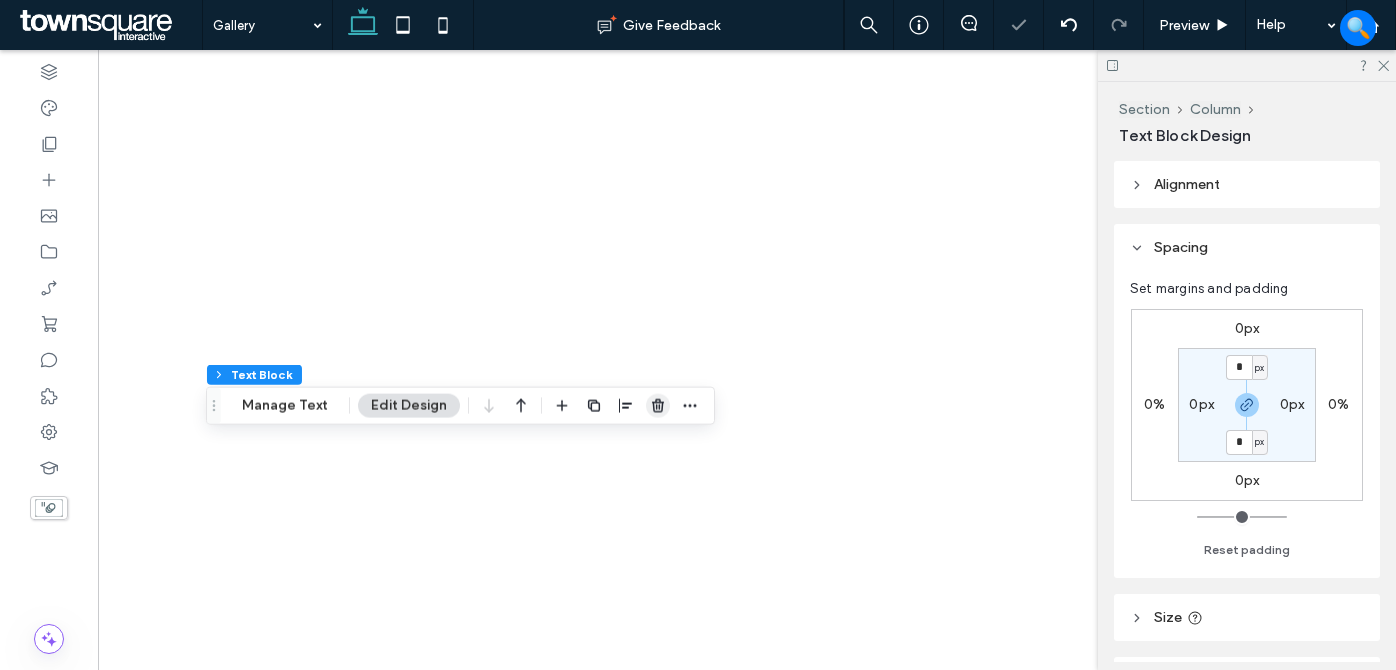 click at bounding box center (658, 406) 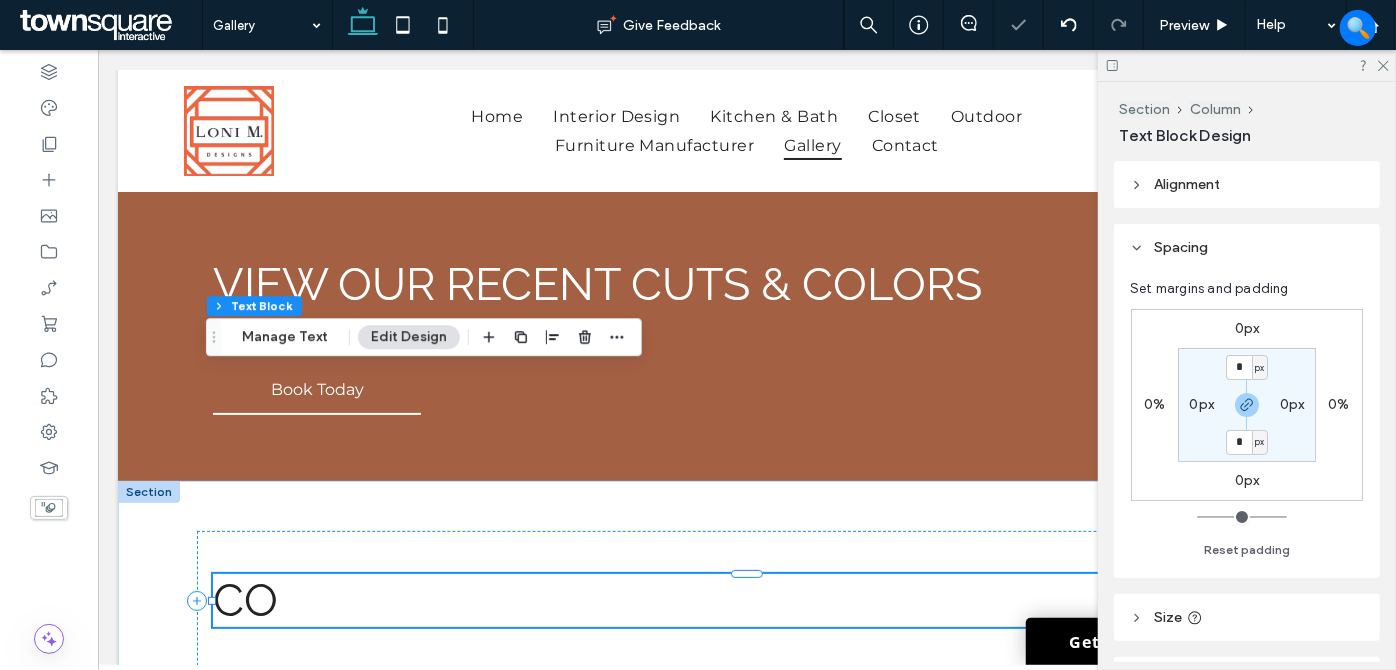 scroll, scrollTop: 181, scrollLeft: 0, axis: vertical 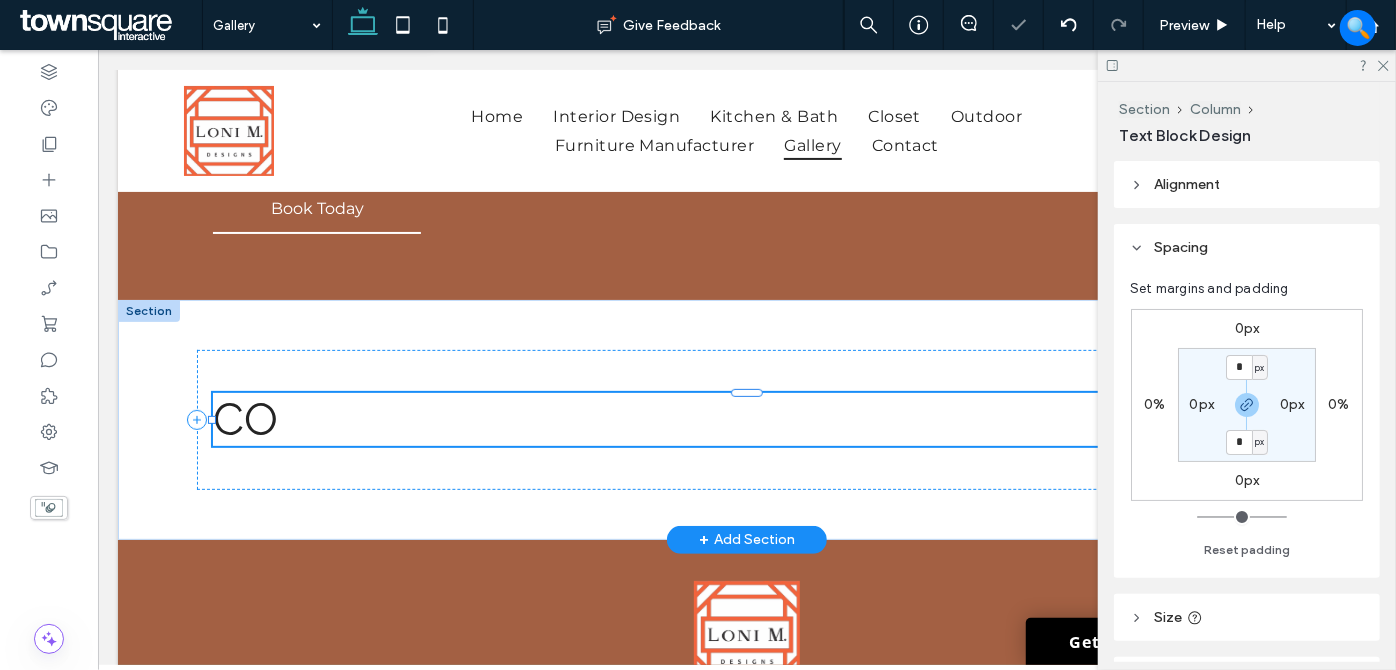 click on "CO" at bounding box center [745, 418] 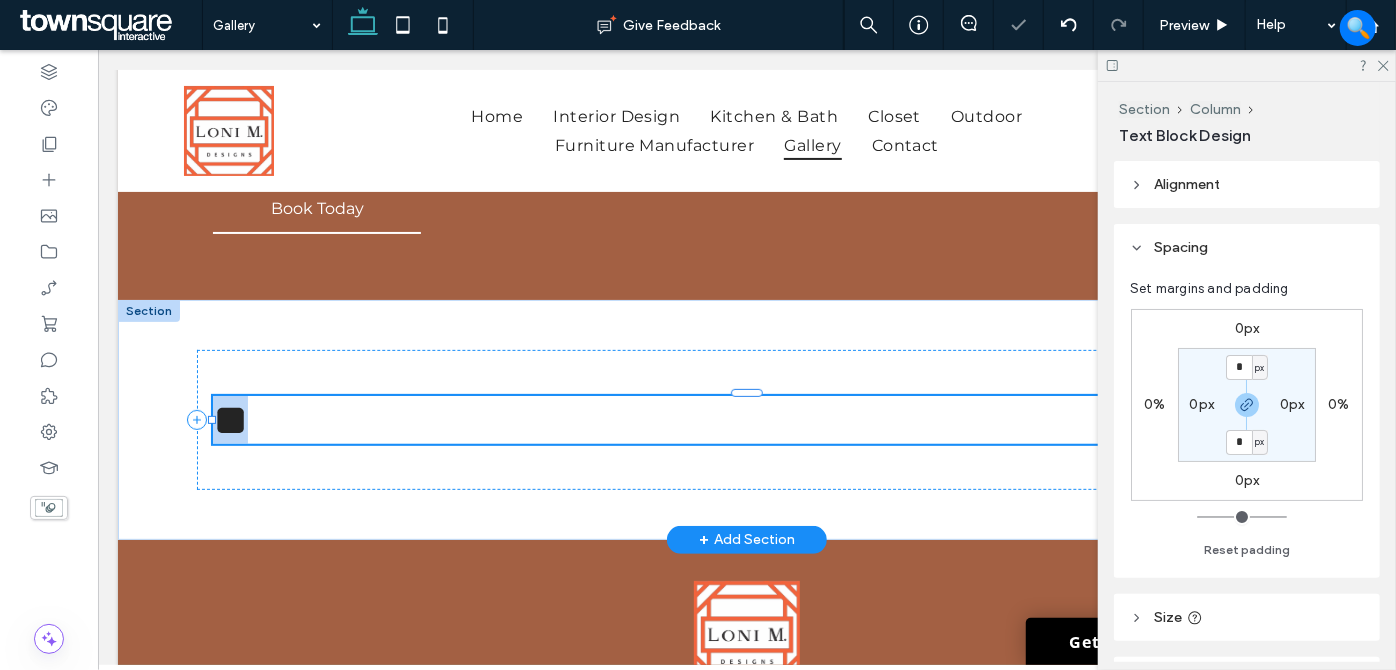 type on "*******" 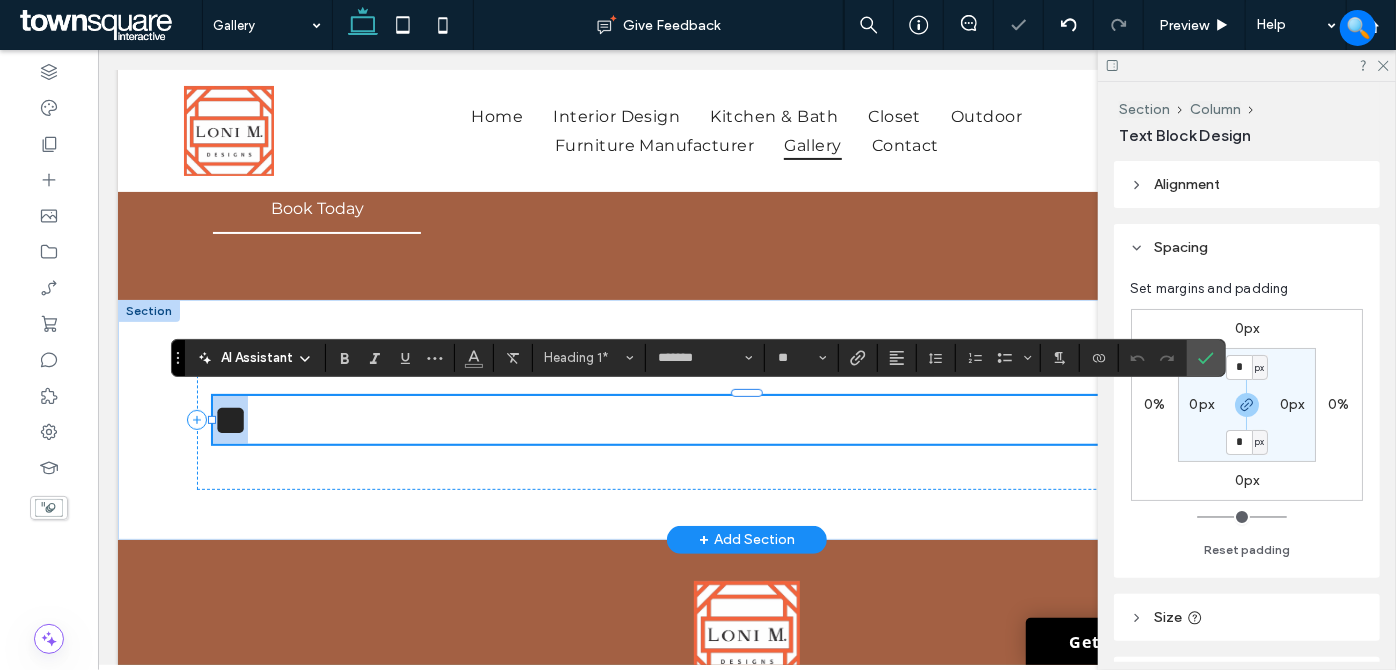 click on "**" at bounding box center [745, 419] 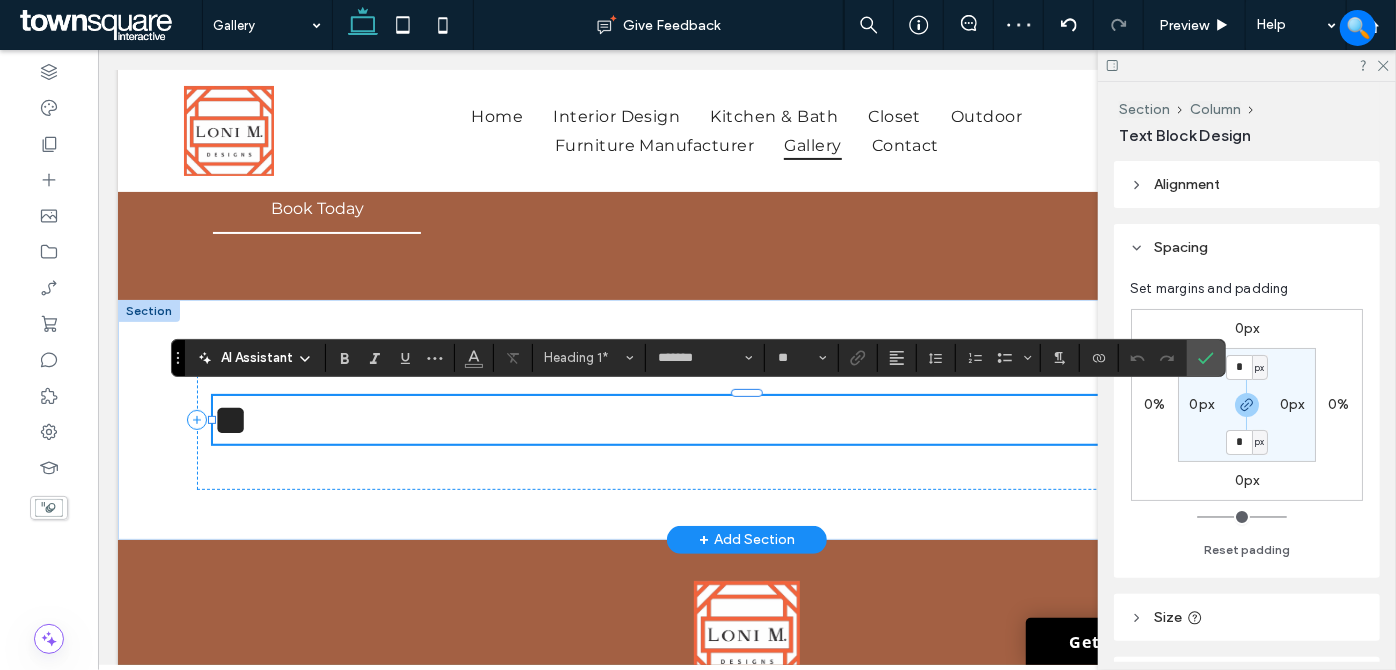 type 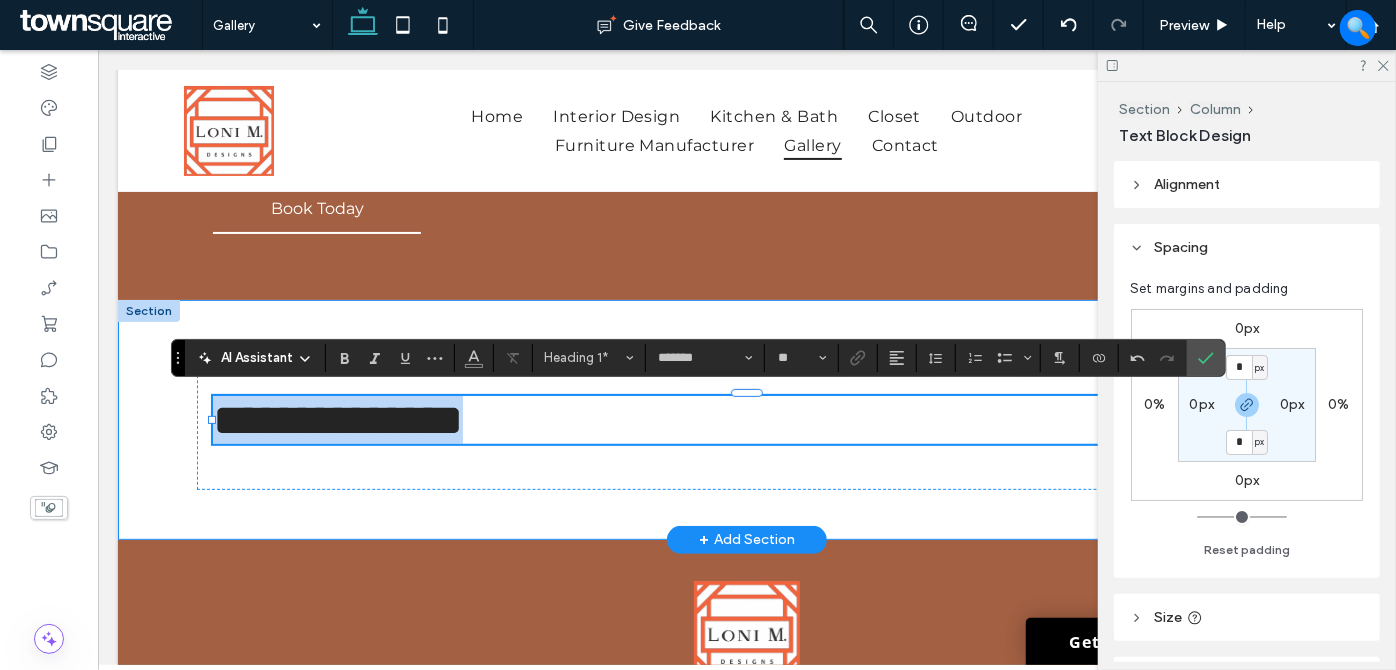 click on "**********" at bounding box center (746, 419) 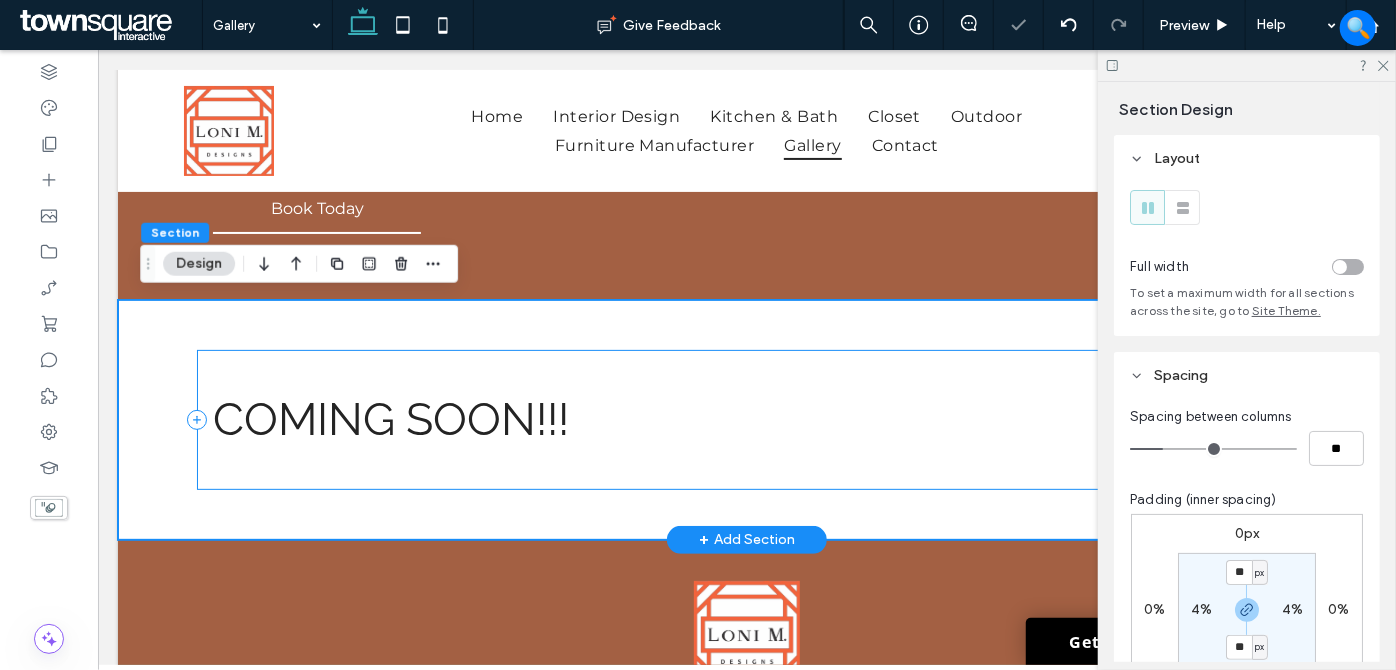 click on "COMING SOON!!!" at bounding box center [745, 419] 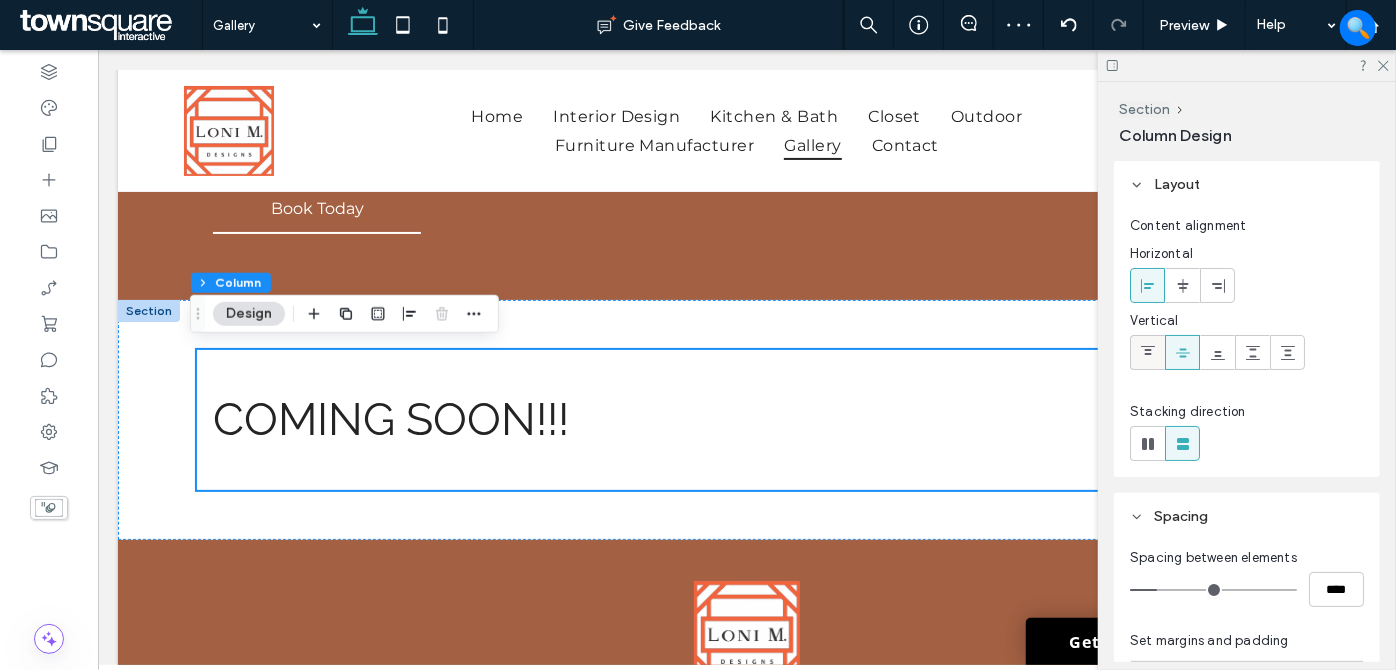 click 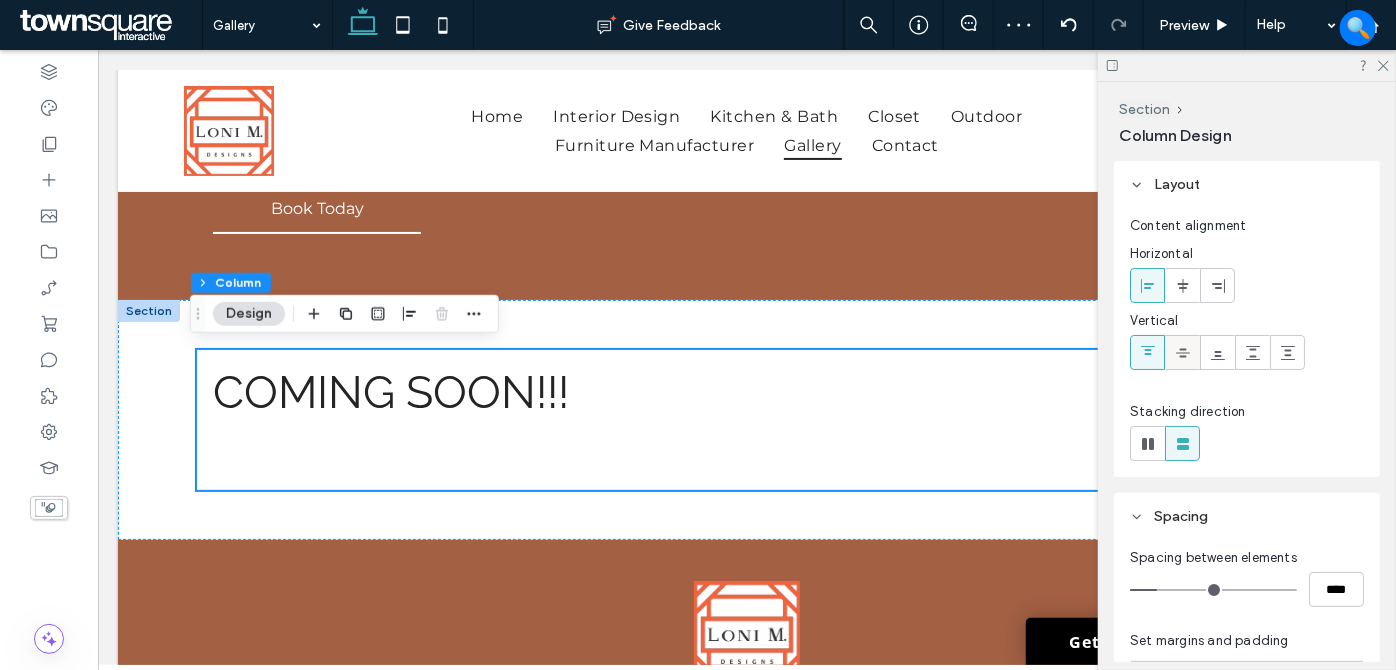 click at bounding box center (1182, 352) 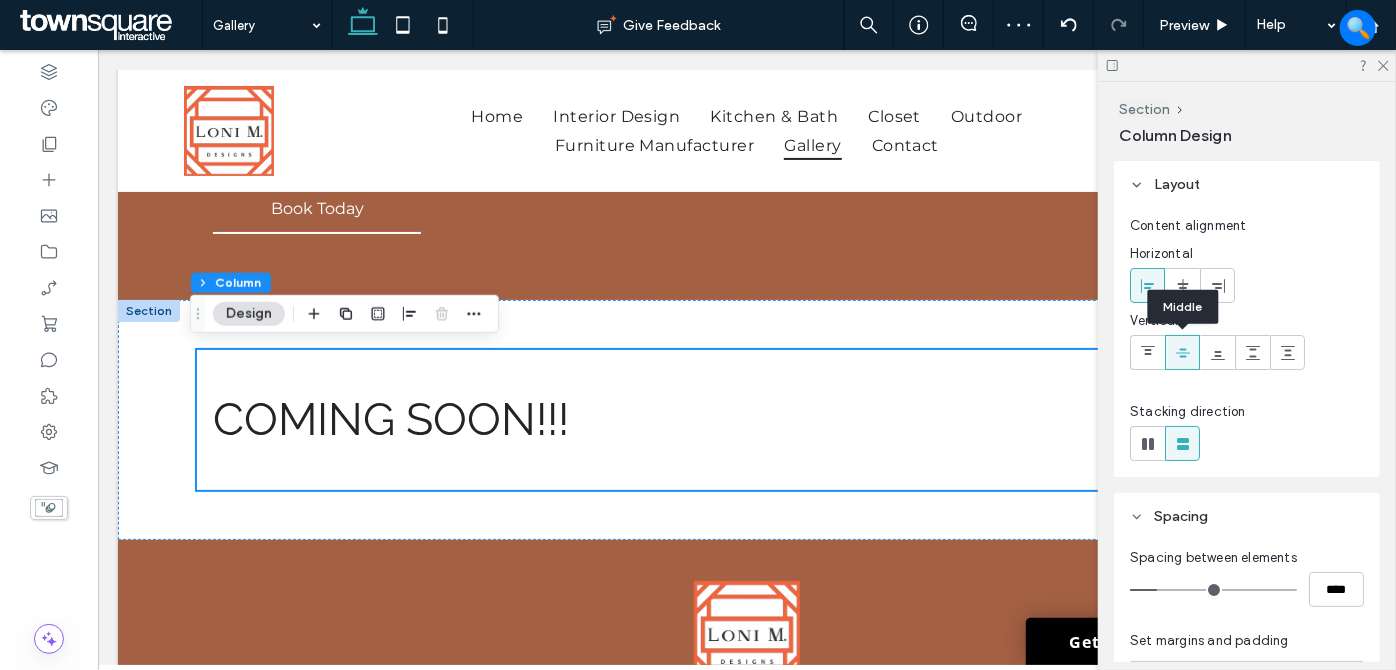 click at bounding box center [1182, 352] 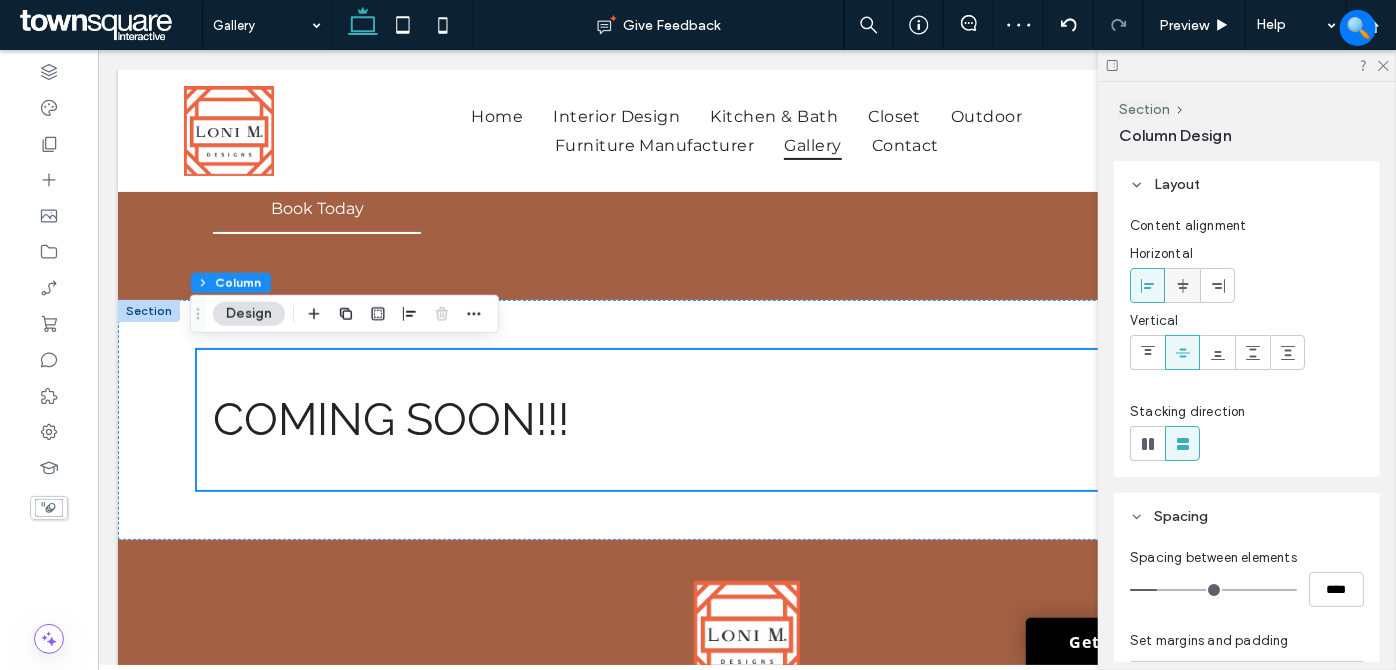 click 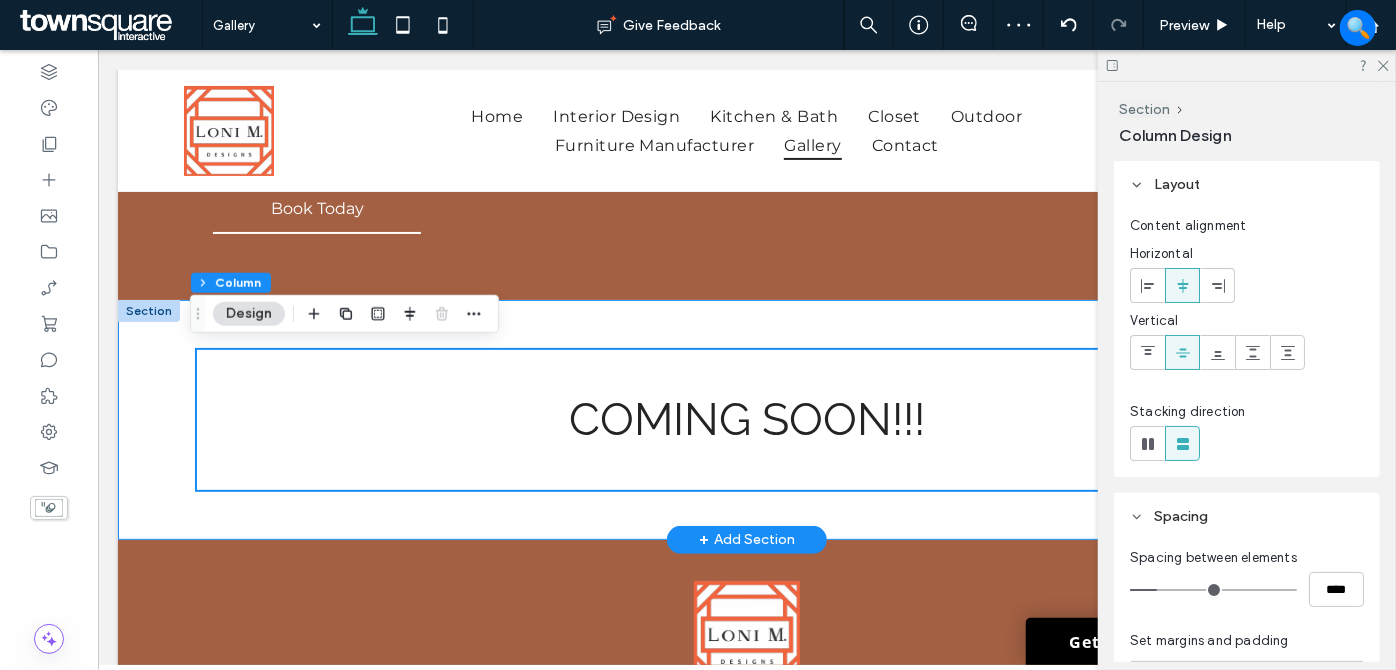 click at bounding box center [739, 539] 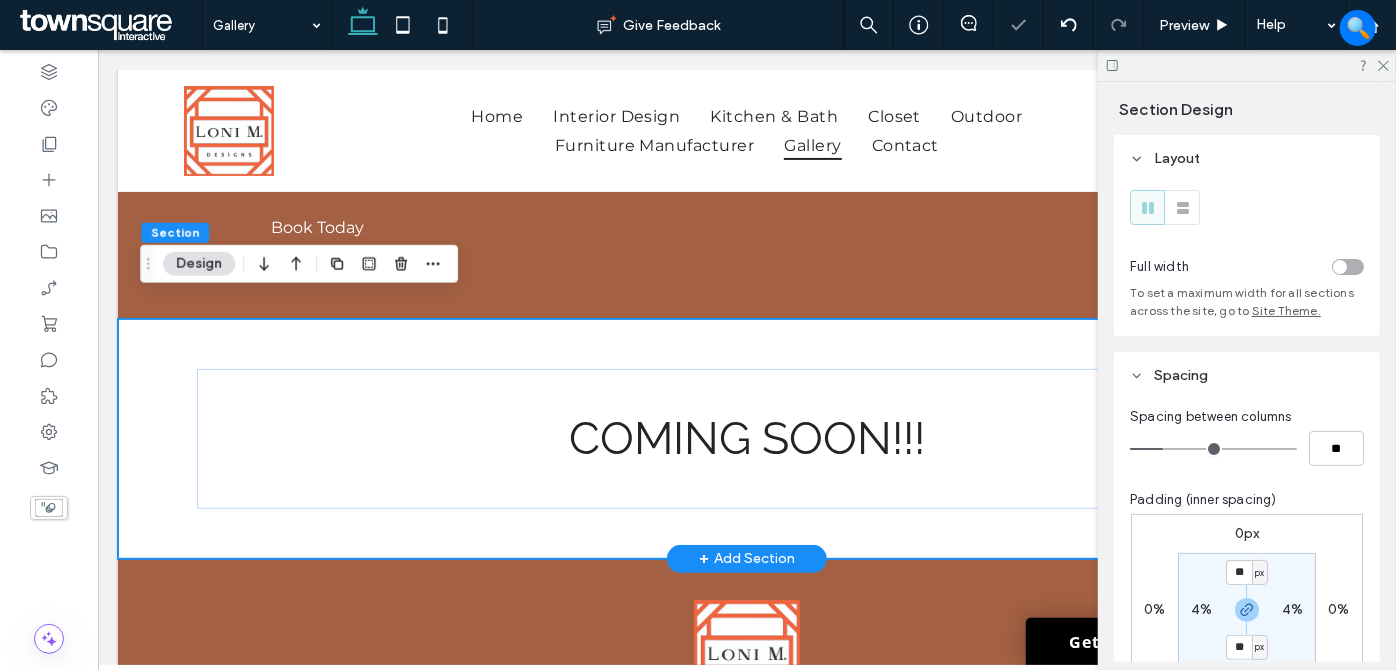 scroll, scrollTop: 181, scrollLeft: 0, axis: vertical 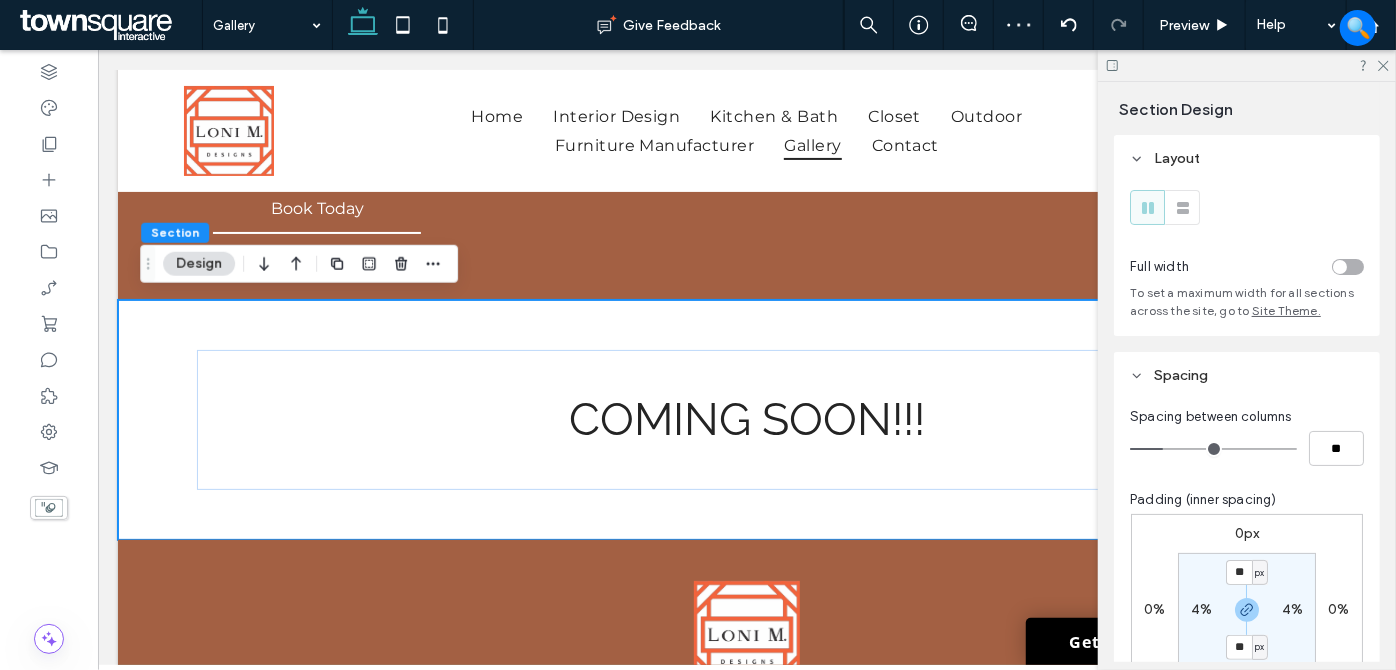 drag, startPoint x: 1384, startPoint y: 62, endPoint x: 1346, endPoint y: 99, distance: 53.037724 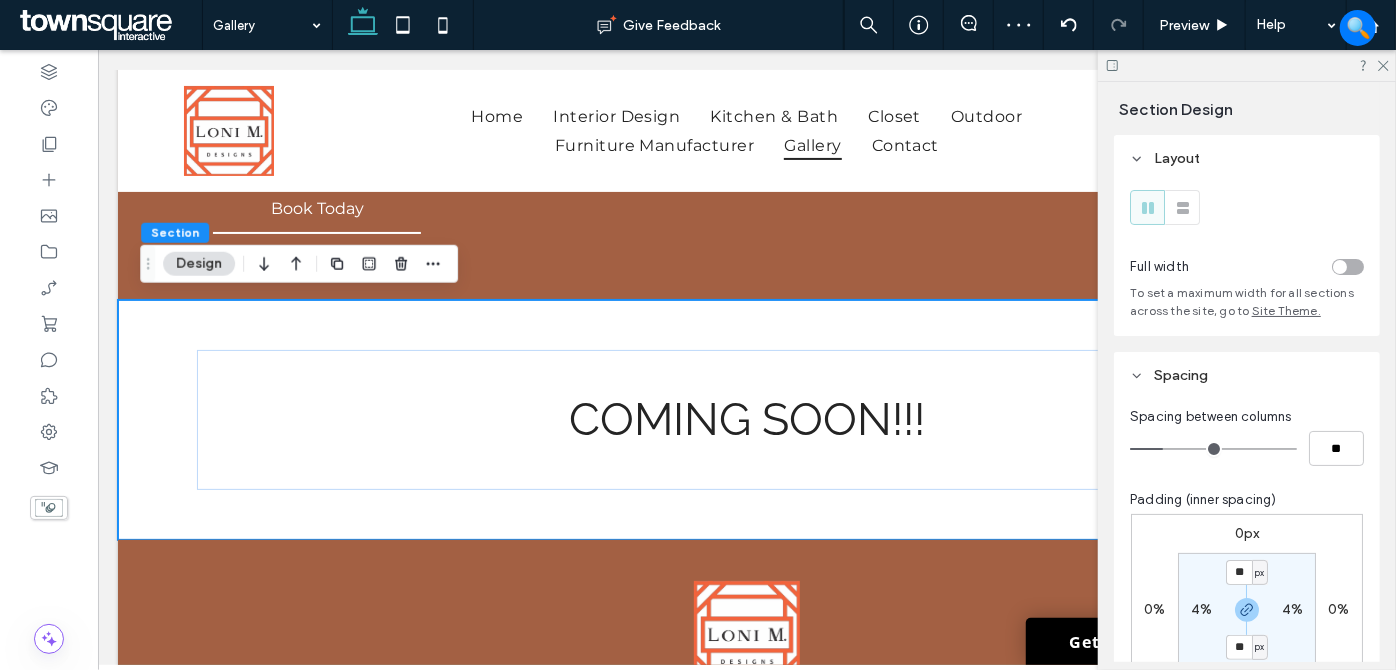 click 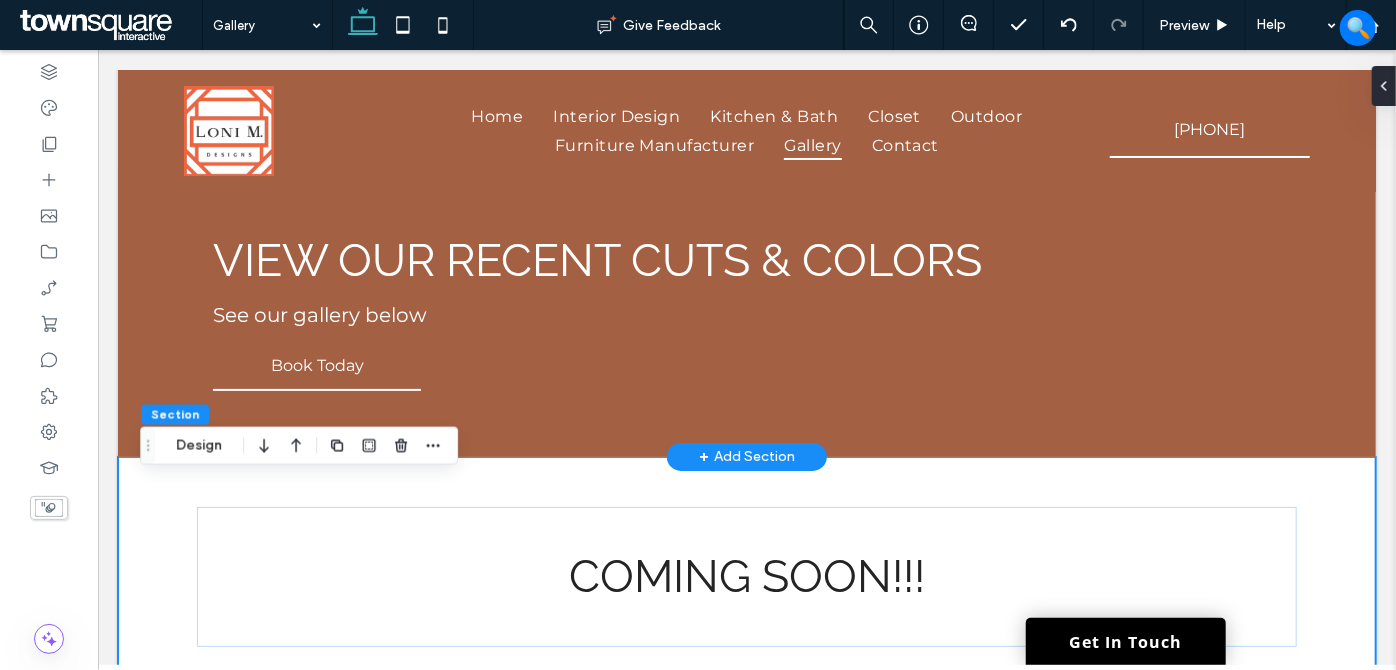 scroll, scrollTop: 0, scrollLeft: 0, axis: both 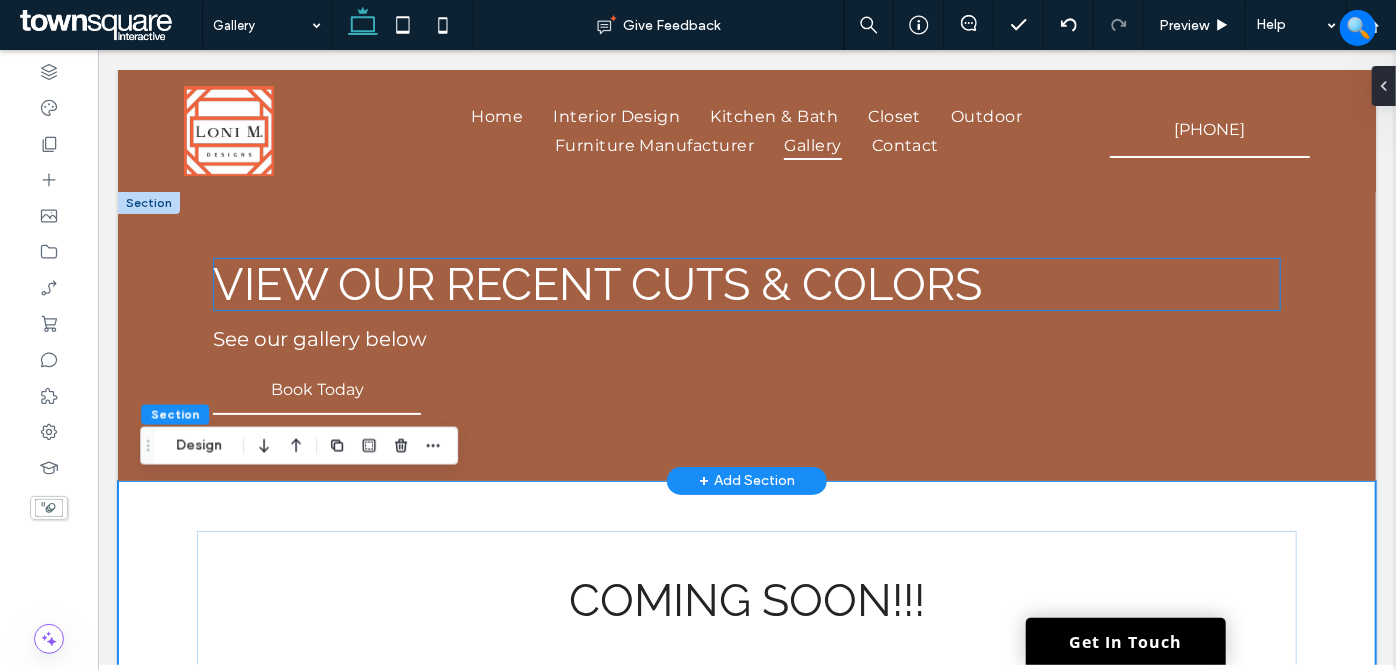 click on "View our recent cuts & Colors" at bounding box center (596, 283) 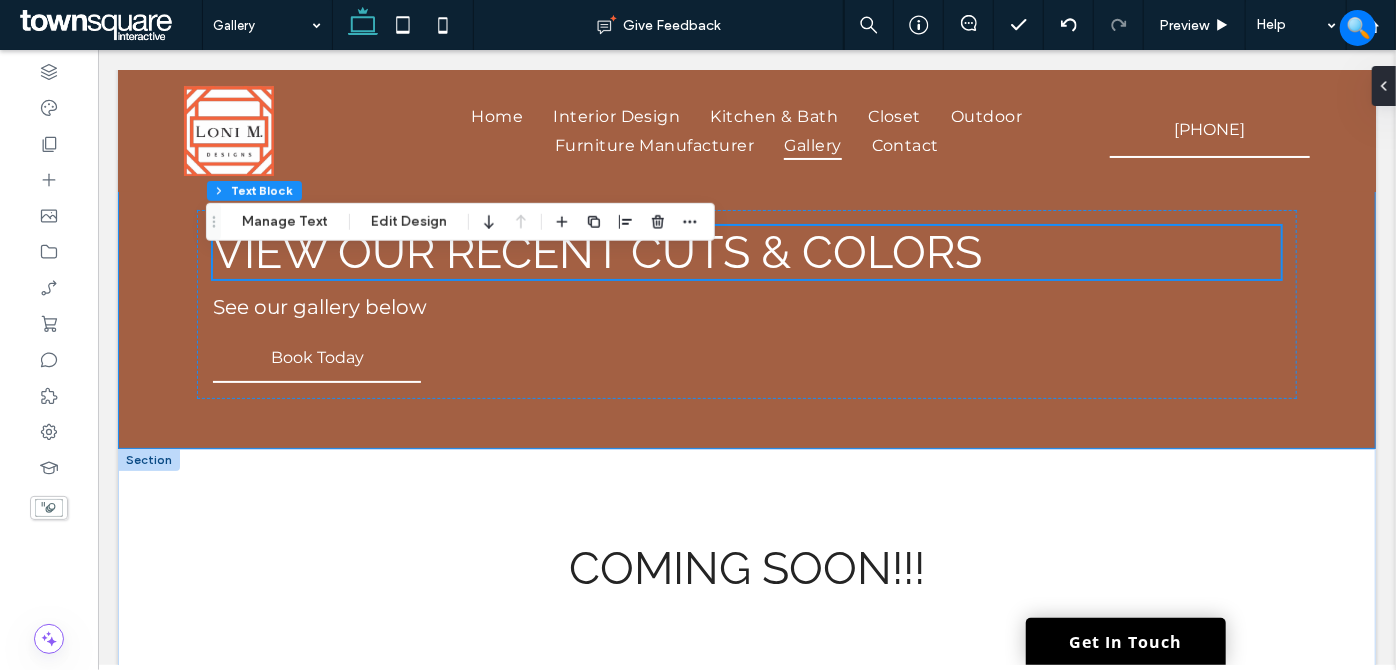 scroll, scrollTop: 0, scrollLeft: 0, axis: both 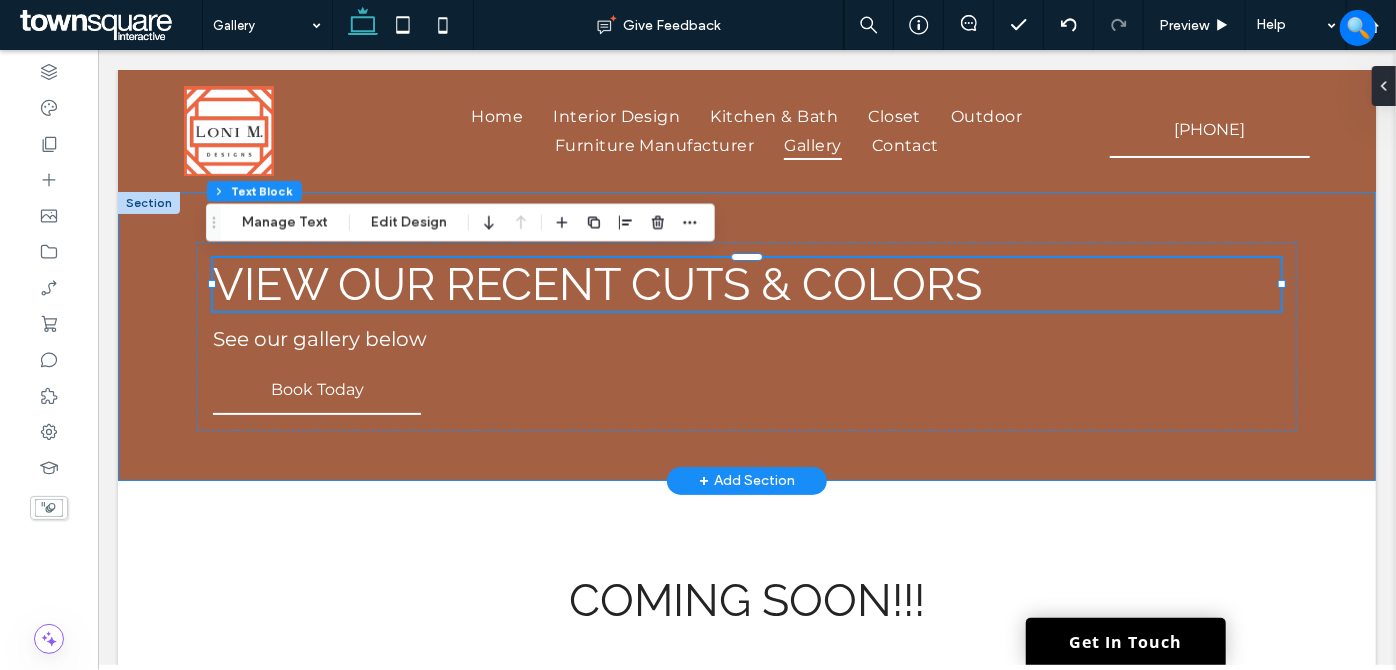 click on "View our recent cuts & Colors
See our gallery below
Book Today" at bounding box center [746, 335] 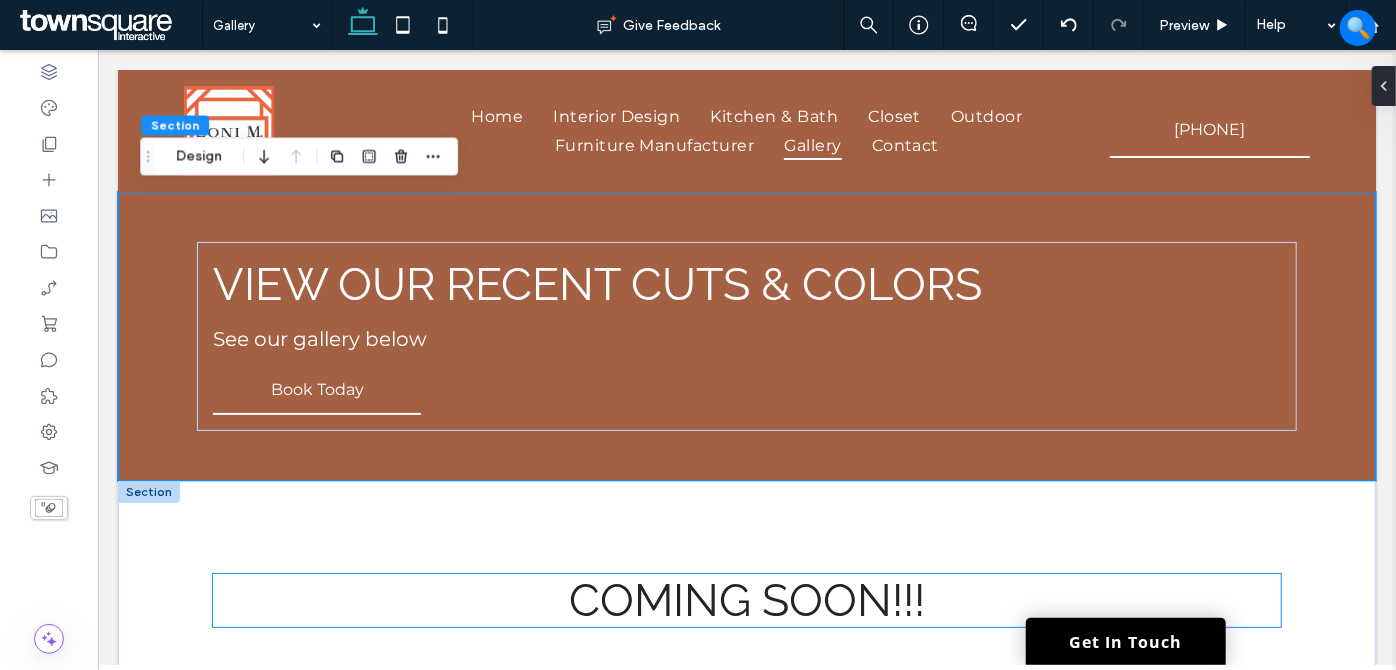 click on "COMING SOON!!!" at bounding box center [746, 599] 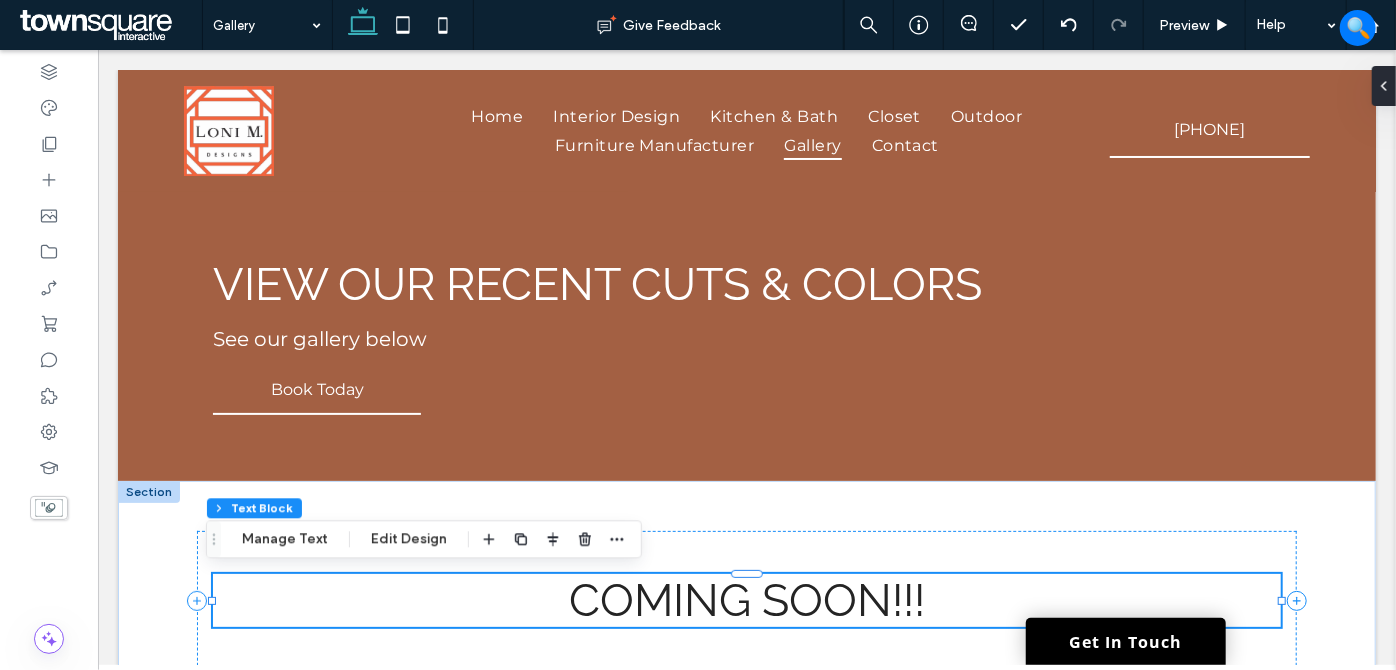 click on "COMING SOON!!!" at bounding box center [746, 599] 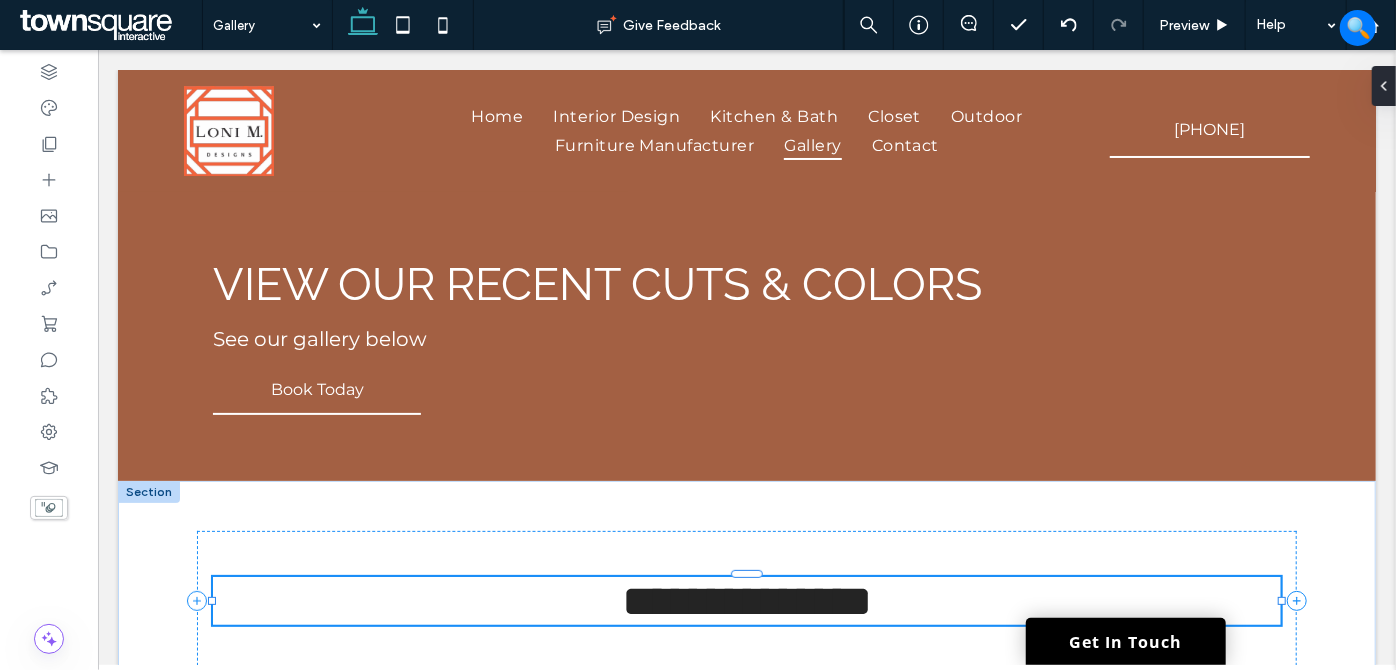 click on "**********" at bounding box center (746, 600) 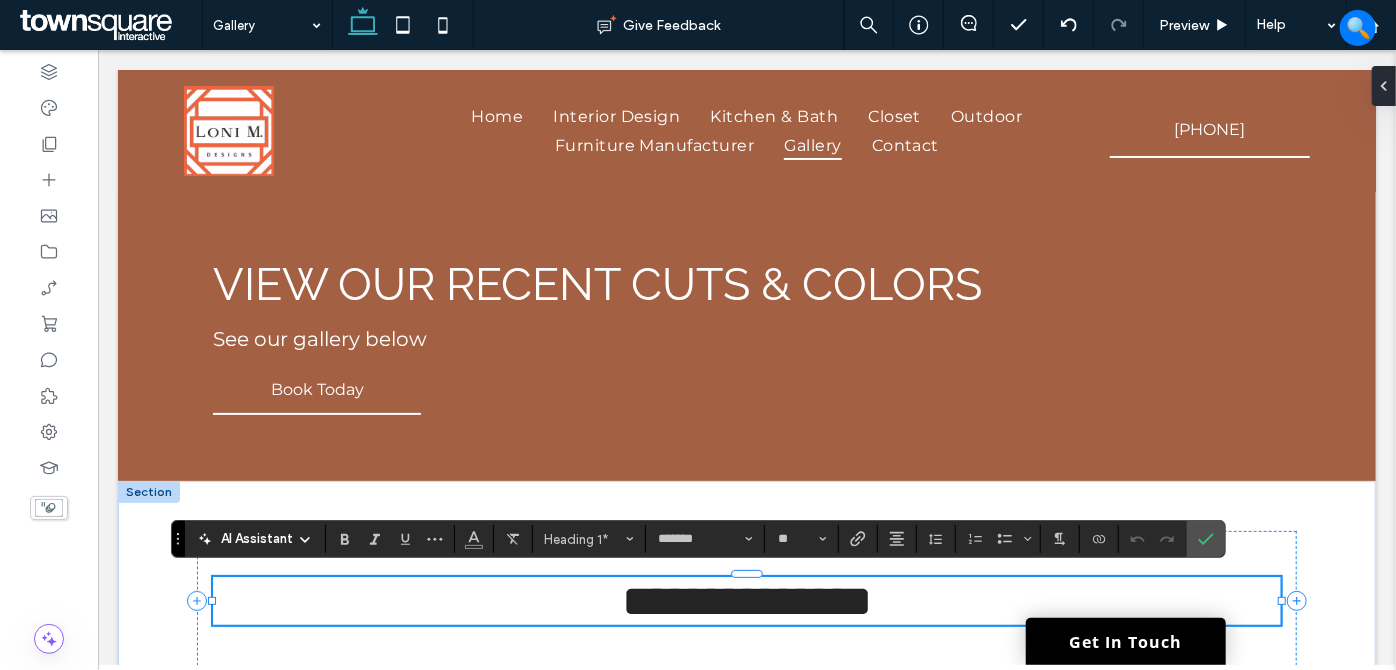 click on "**********" at bounding box center [746, 600] 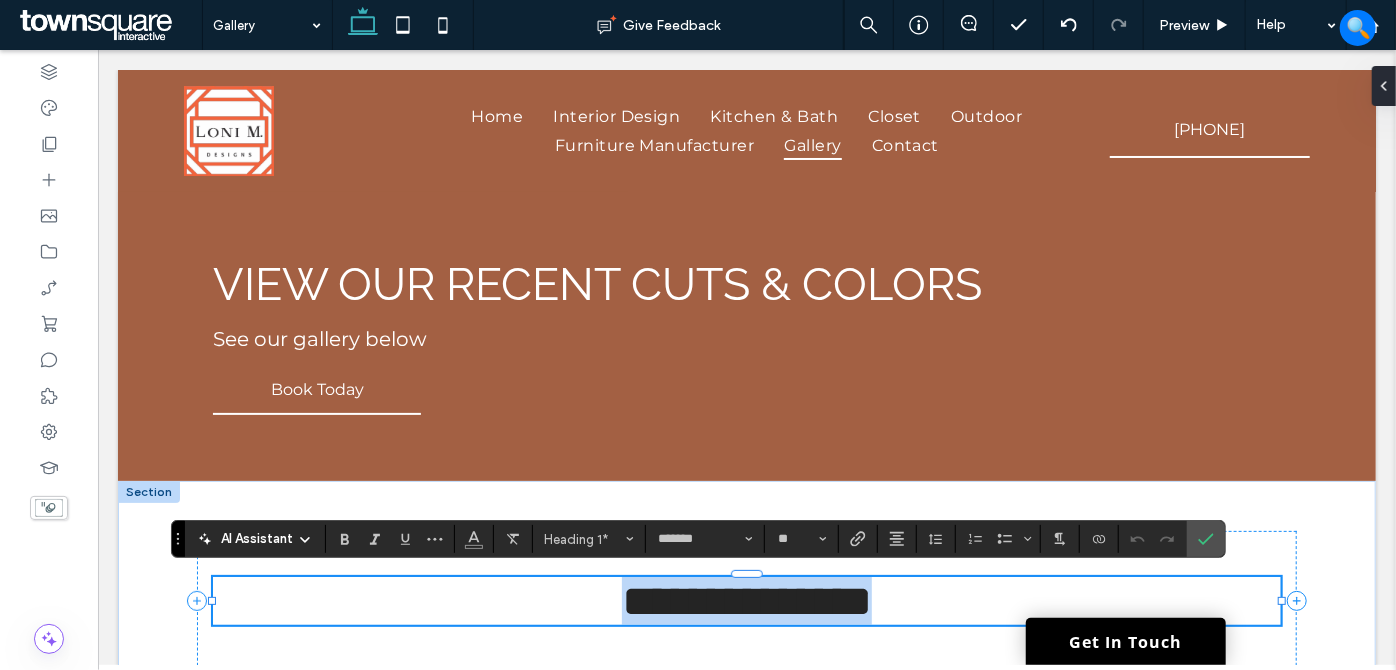 drag, startPoint x: 563, startPoint y: 594, endPoint x: 536, endPoint y: 593, distance: 27.018513 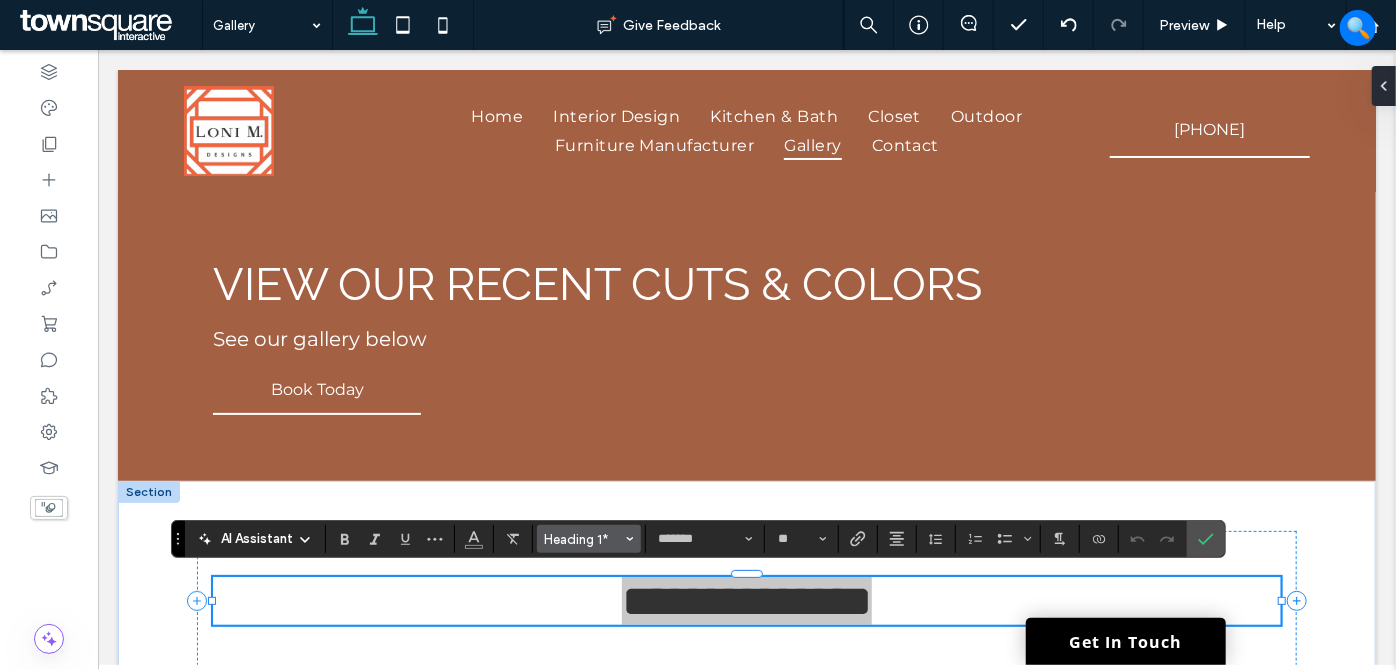 click 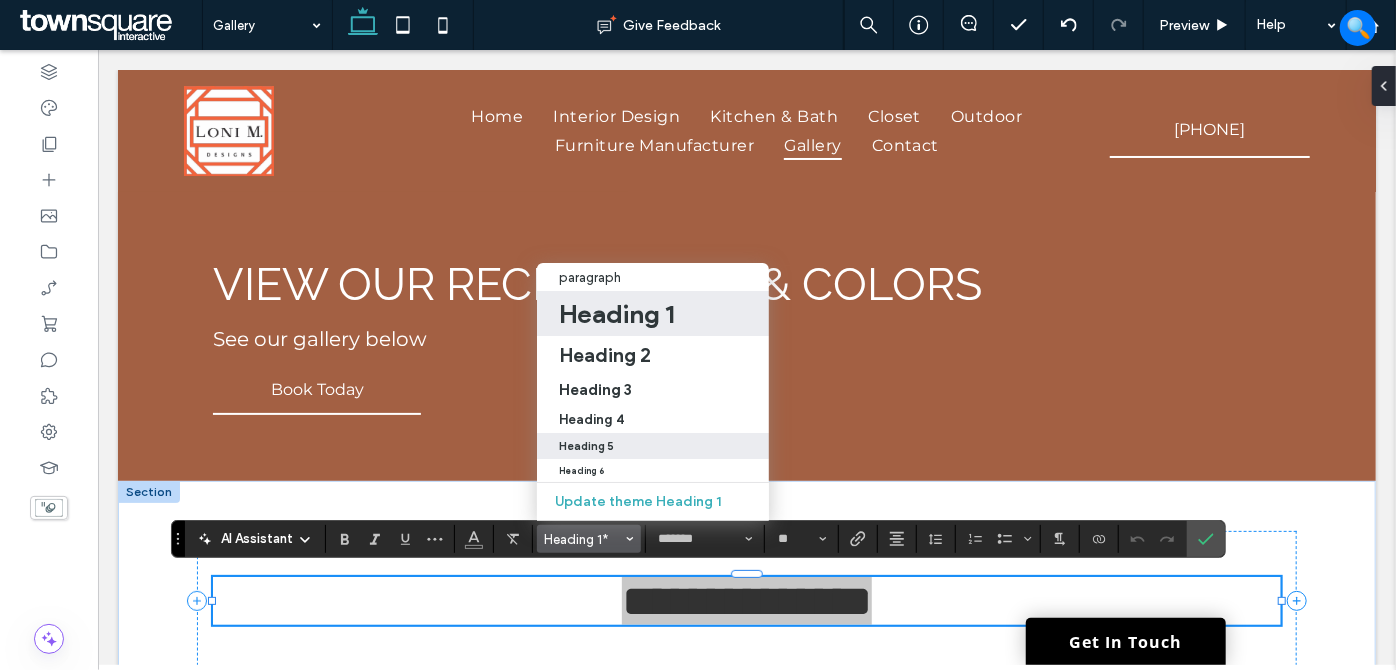 click on "Heading 5" at bounding box center [653, 446] 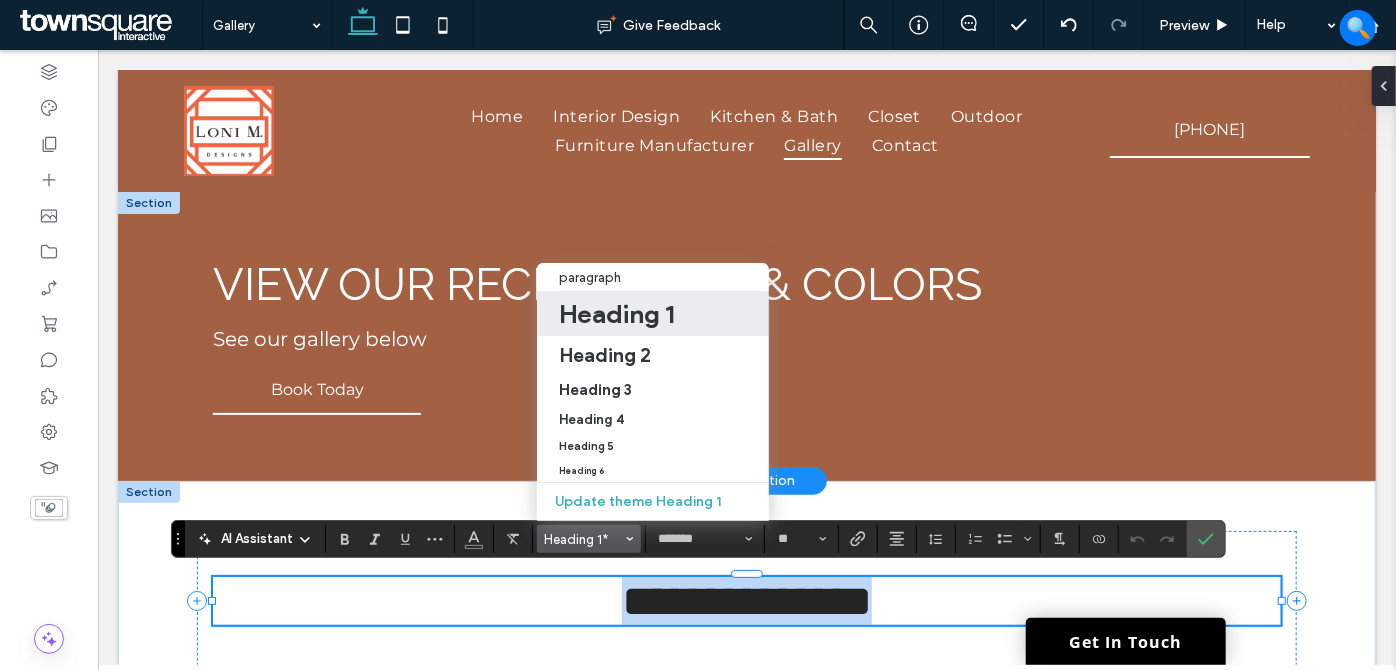 type on "**" 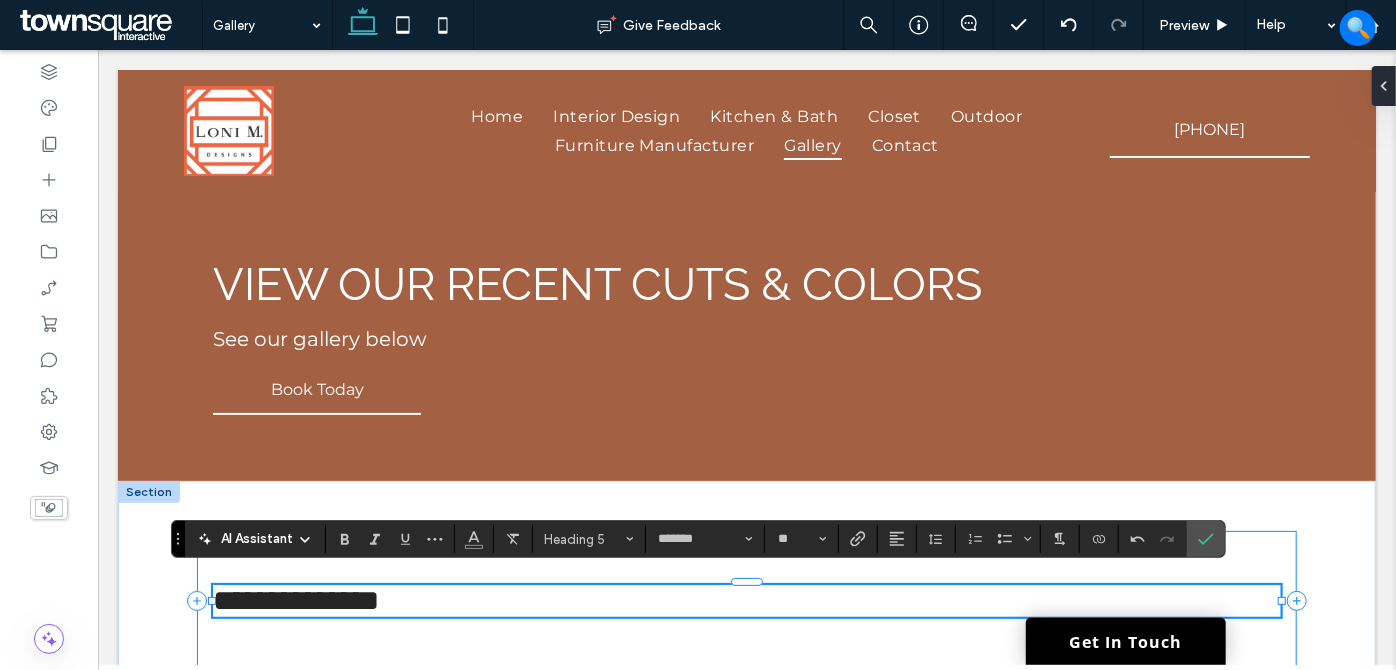 drag, startPoint x: 586, startPoint y: 618, endPoint x: 581, endPoint y: 632, distance: 14.866069 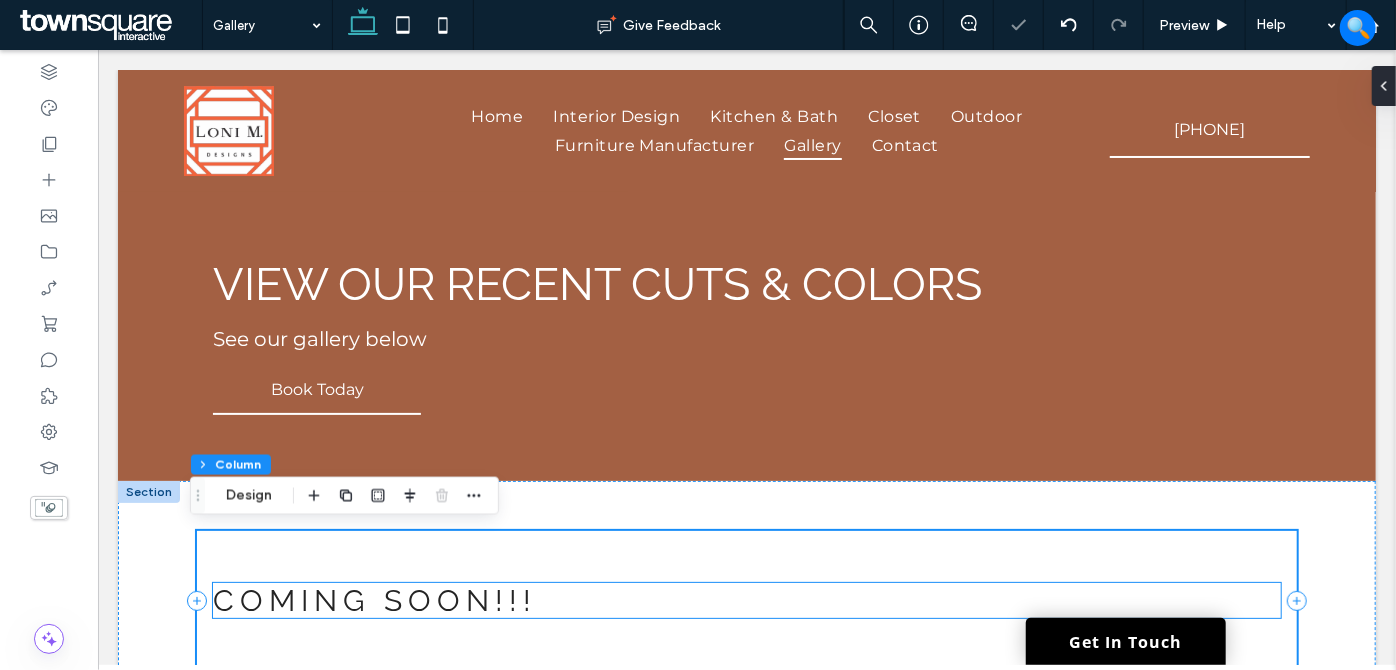 click on "COMING SOON!!!" at bounding box center [745, 599] 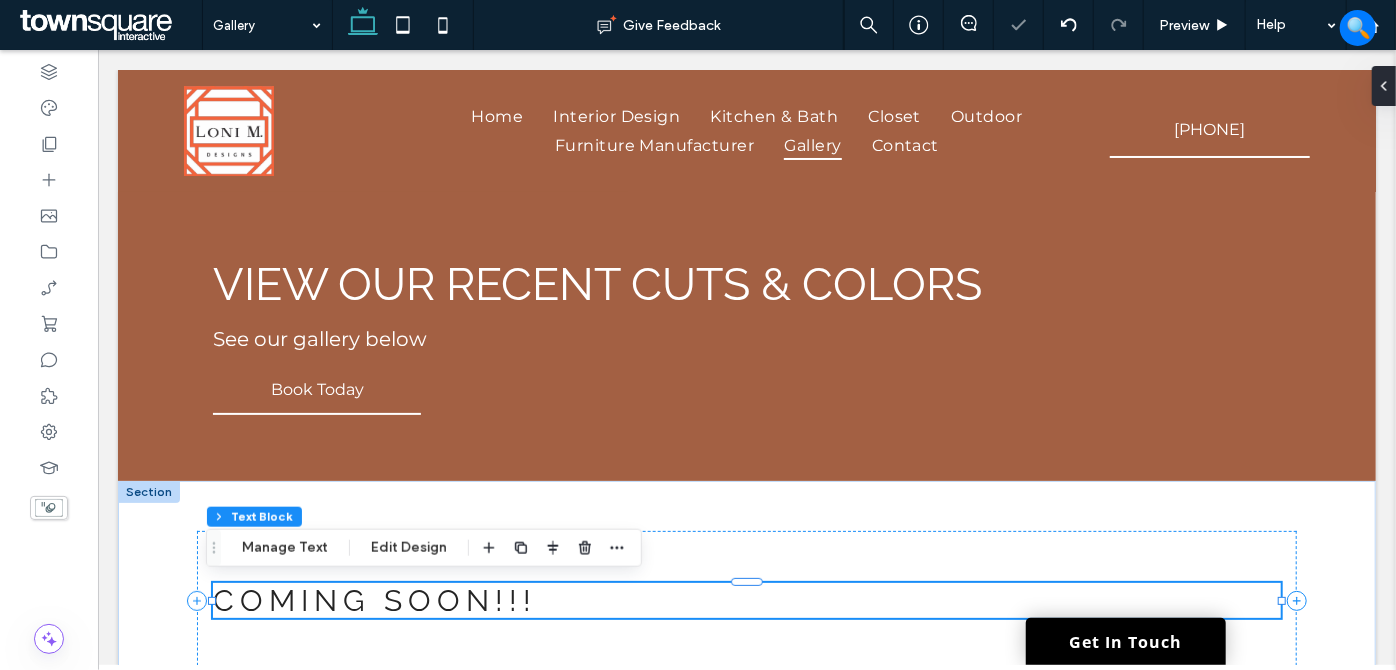 click on "COMING SOON!!!" at bounding box center [745, 599] 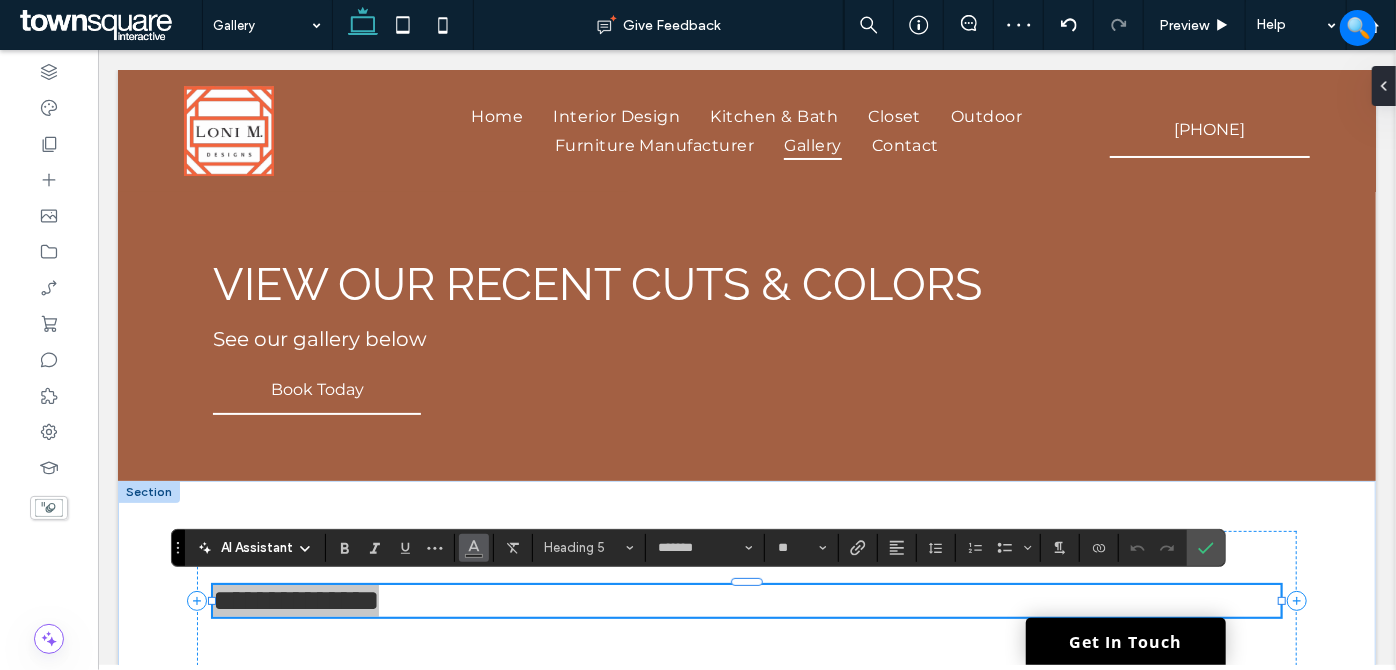 click 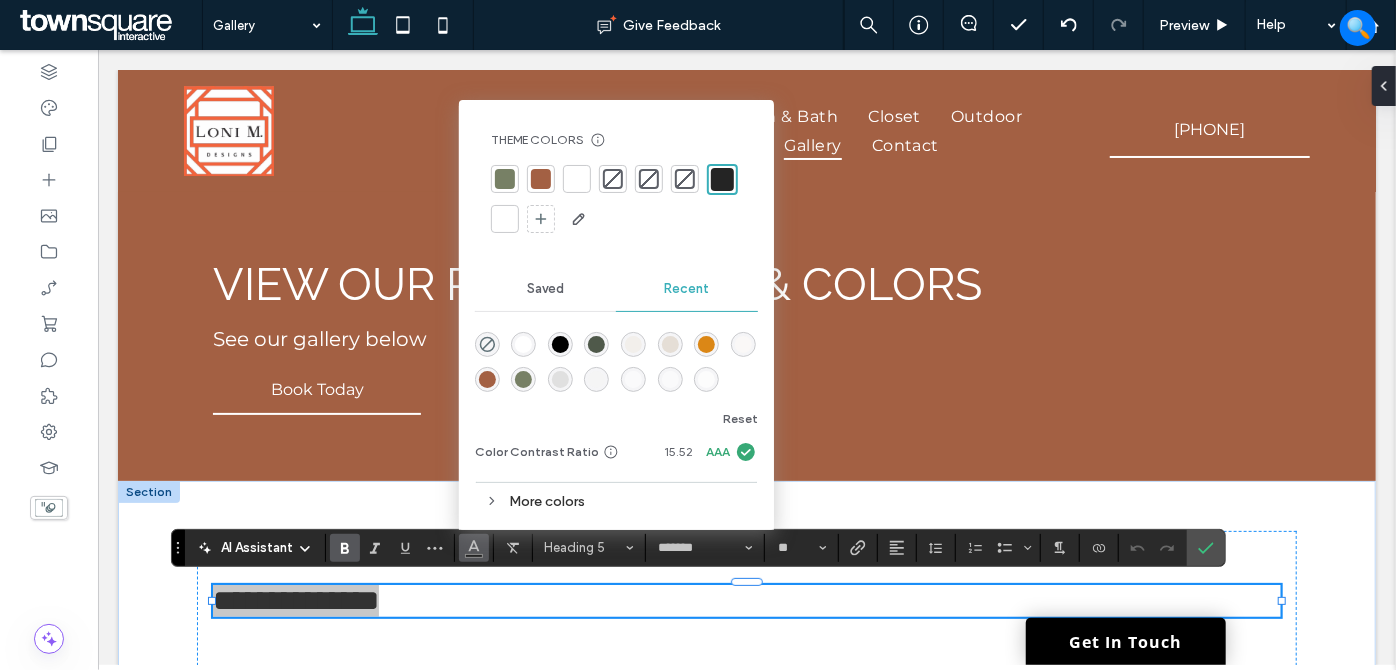 drag, startPoint x: 346, startPoint y: 547, endPoint x: 235, endPoint y: 528, distance: 112.61439 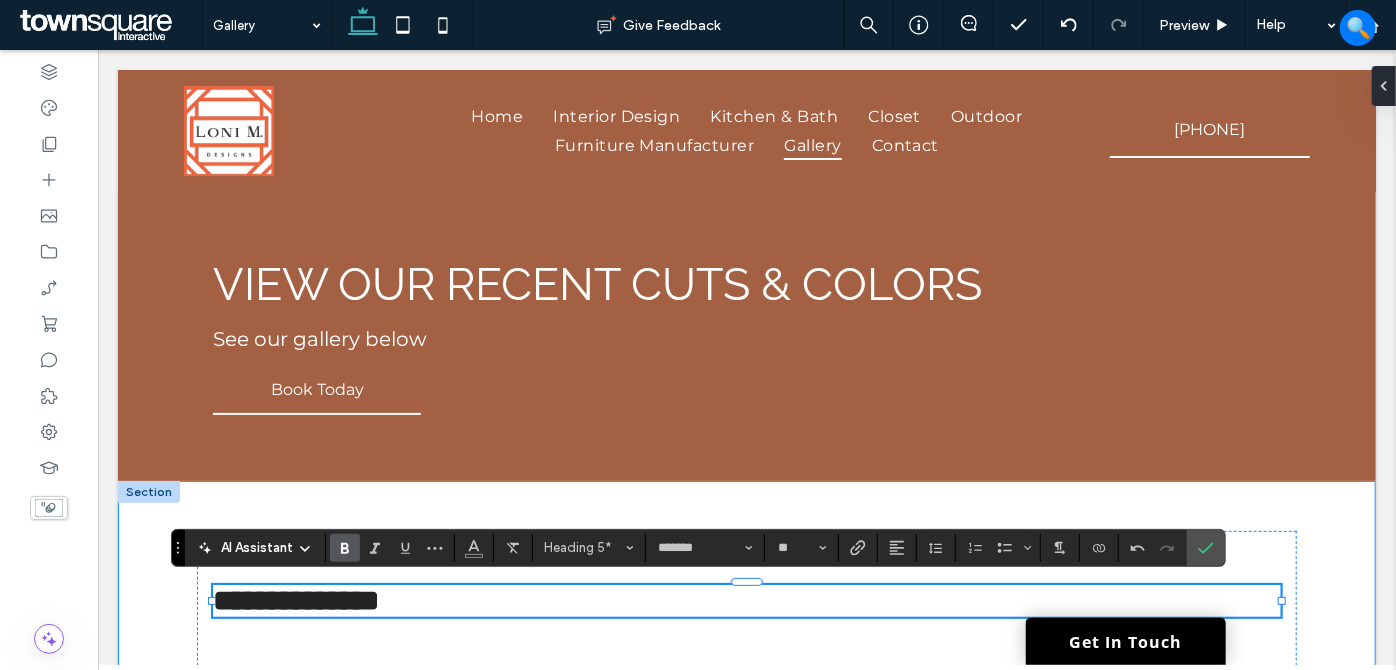 click on "**********" at bounding box center [746, 600] 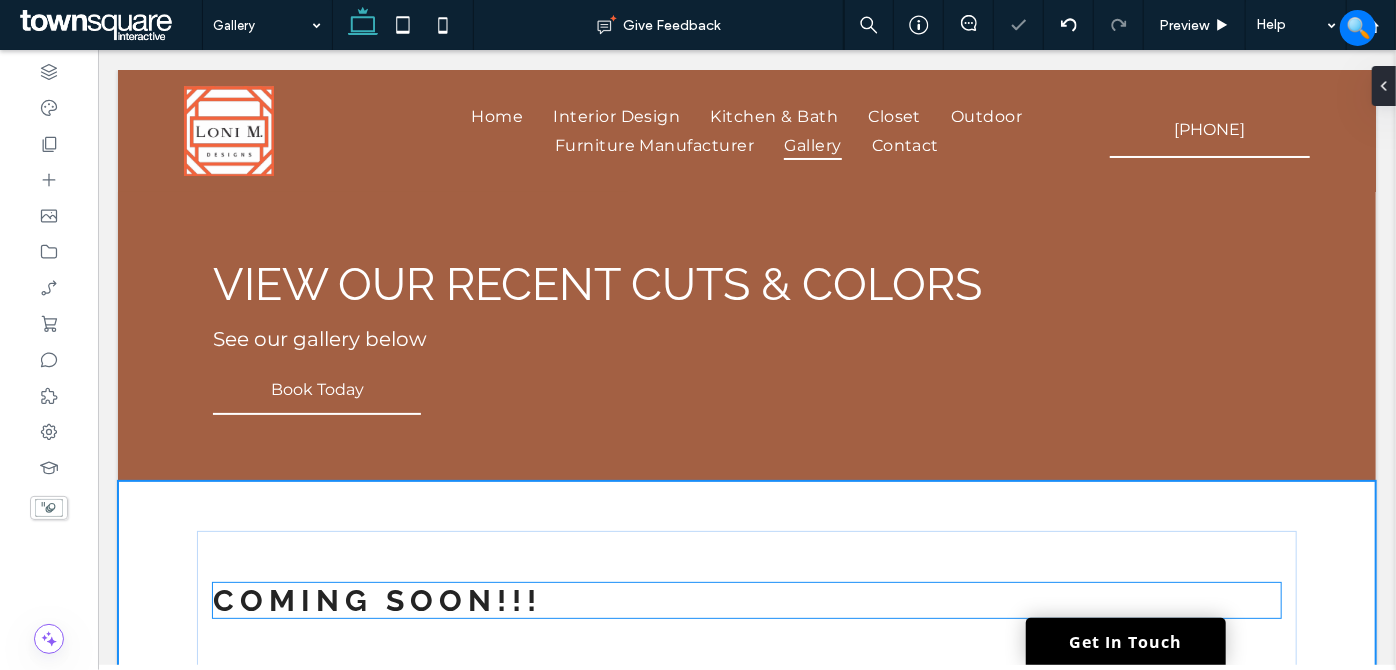 click on "COMING SOON!!!" at bounding box center [745, 599] 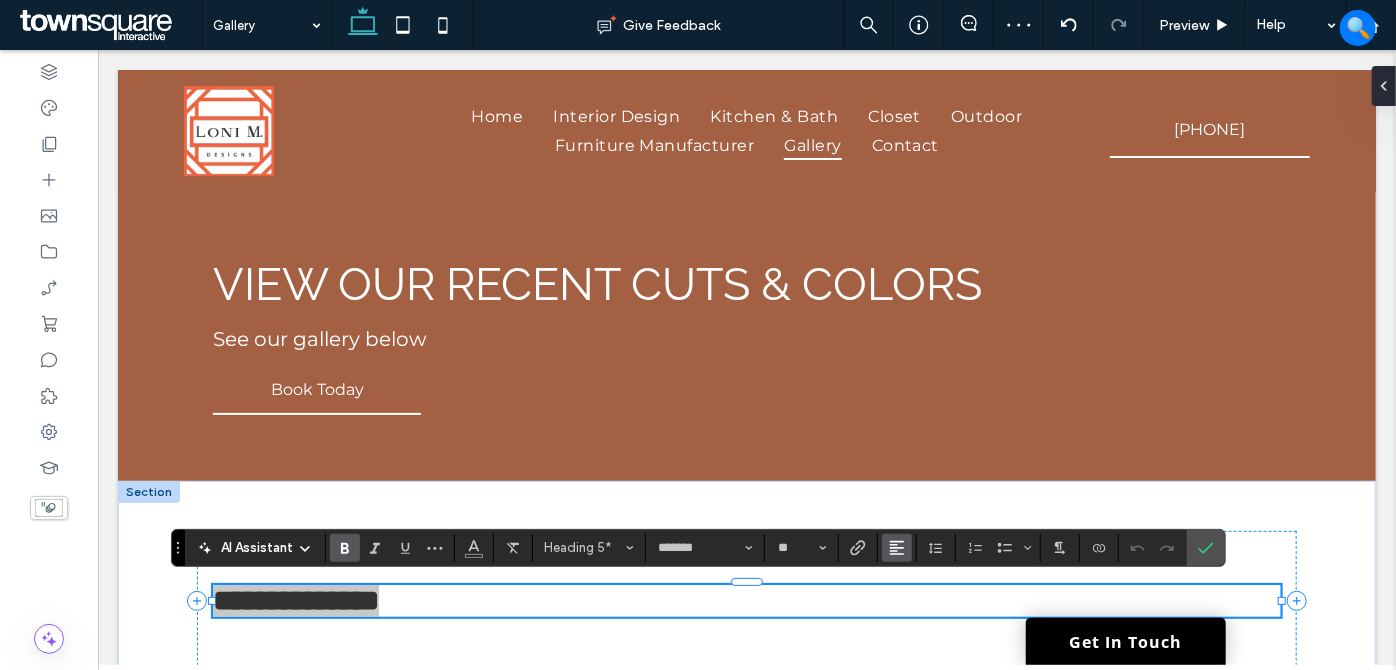 click 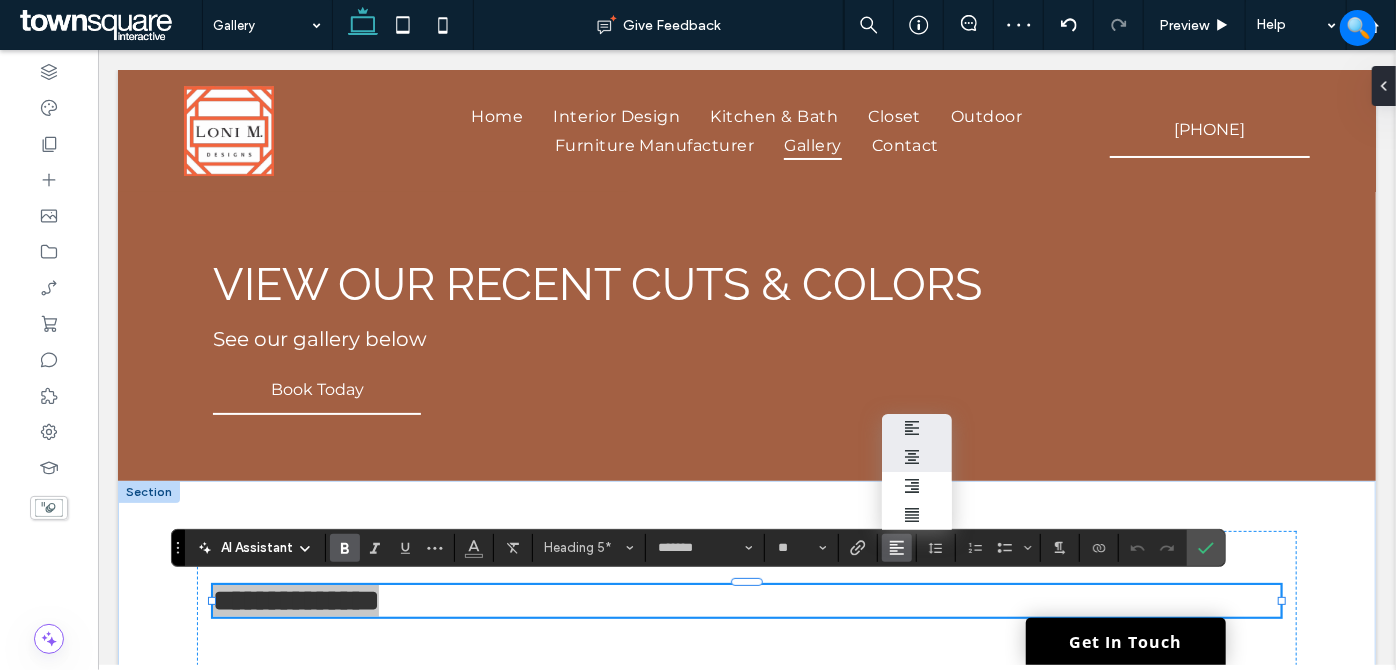 drag, startPoint x: 910, startPoint y: 443, endPoint x: 821, endPoint y: 396, distance: 100.6479 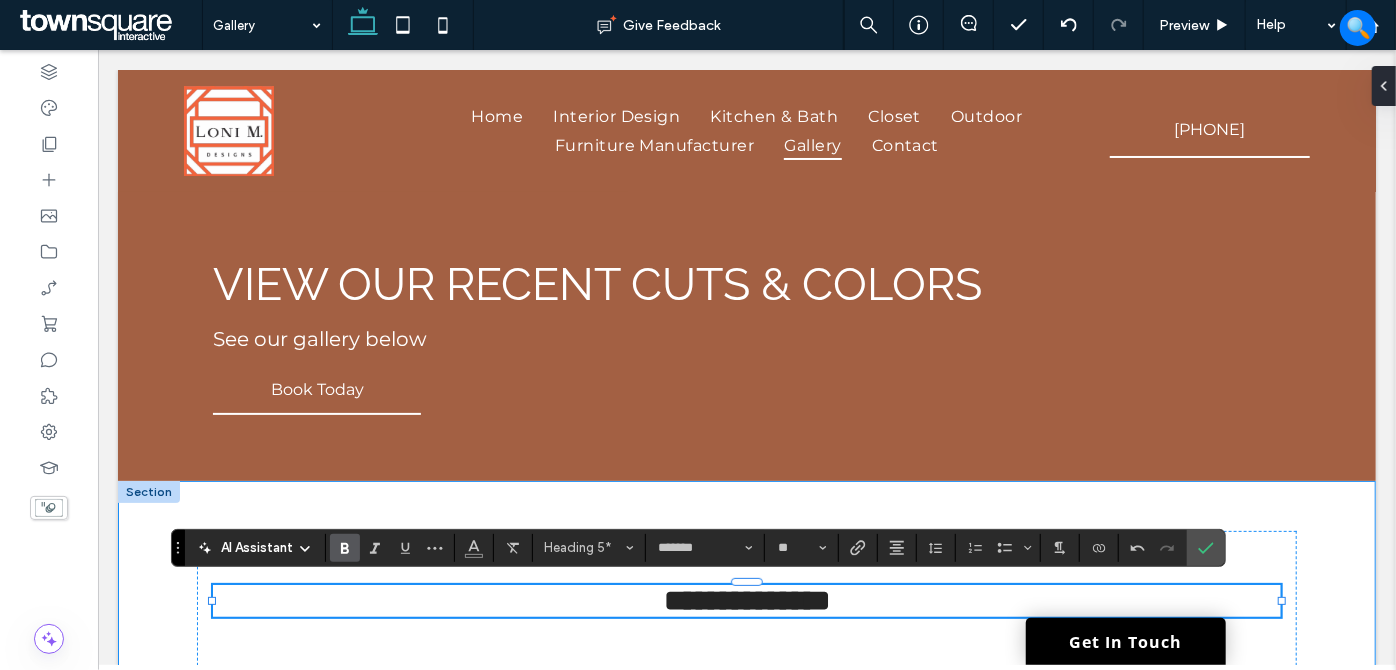 click on "**********" at bounding box center (746, 600) 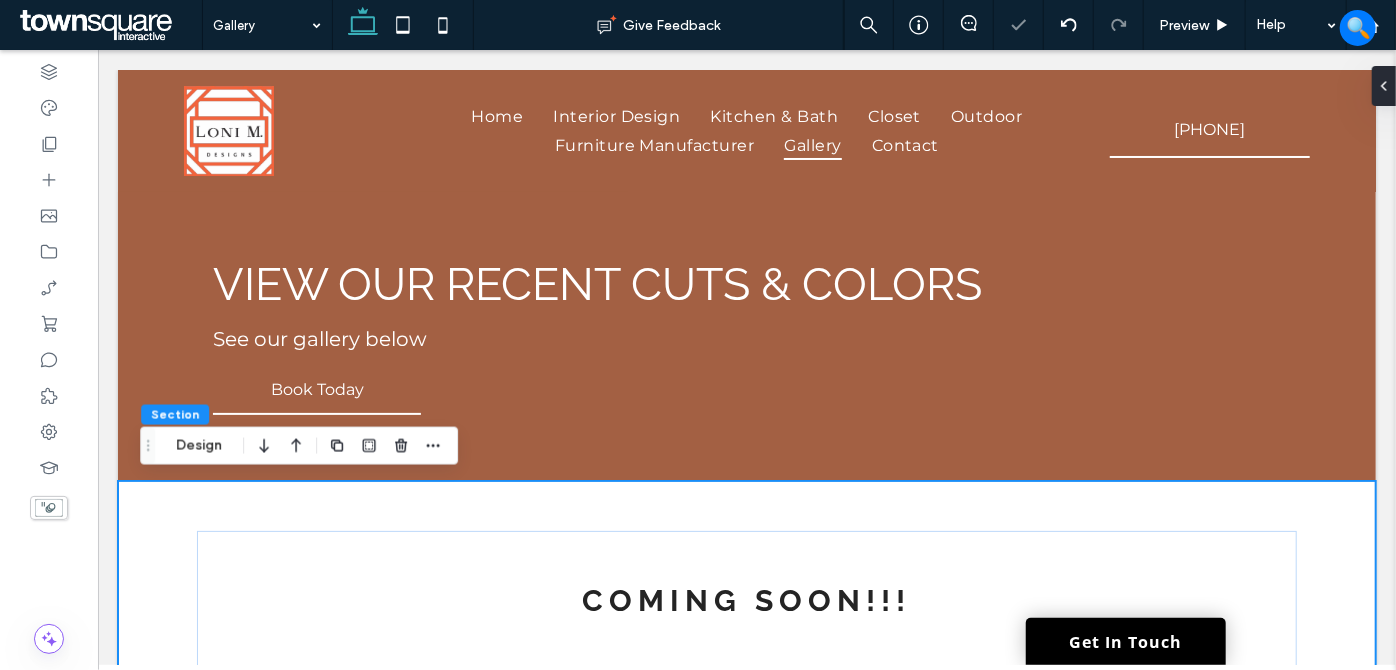 click on "COMING SOON!!!" at bounding box center (746, 600) 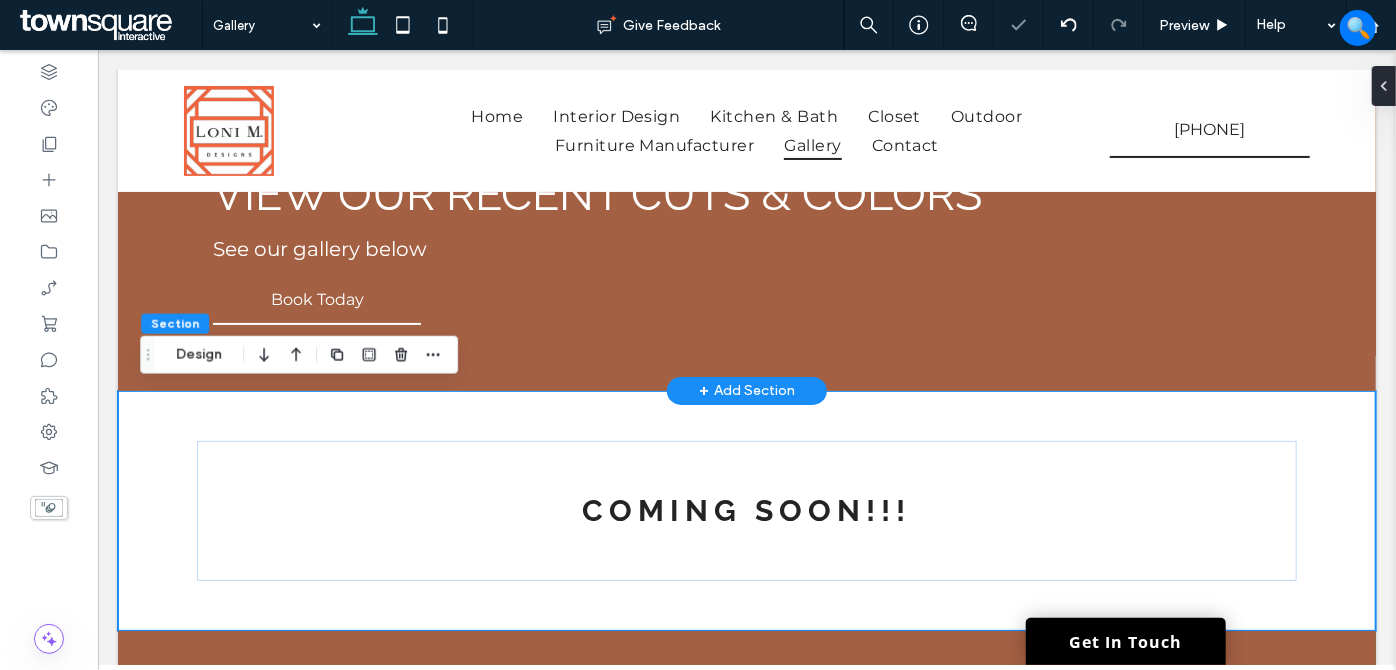 click on "View our recent cuts & Colors
See our gallery below
Book Today" at bounding box center [745, 245] 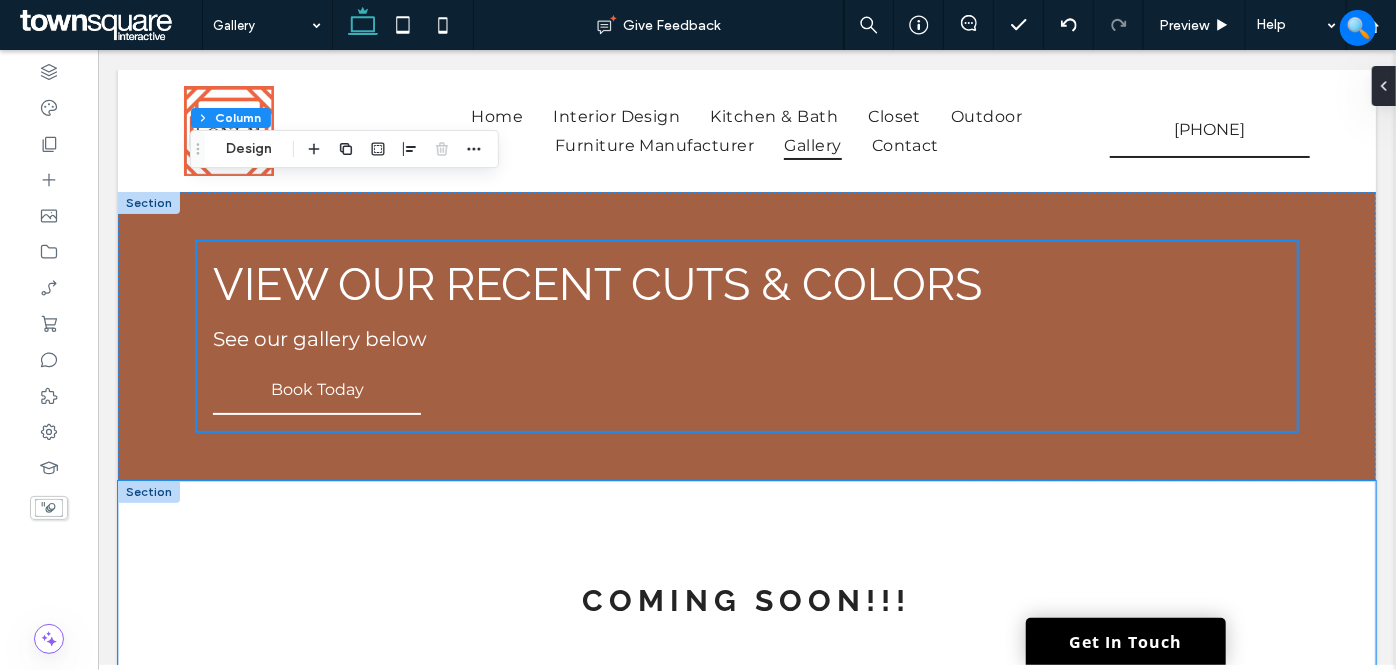 scroll, scrollTop: 0, scrollLeft: 0, axis: both 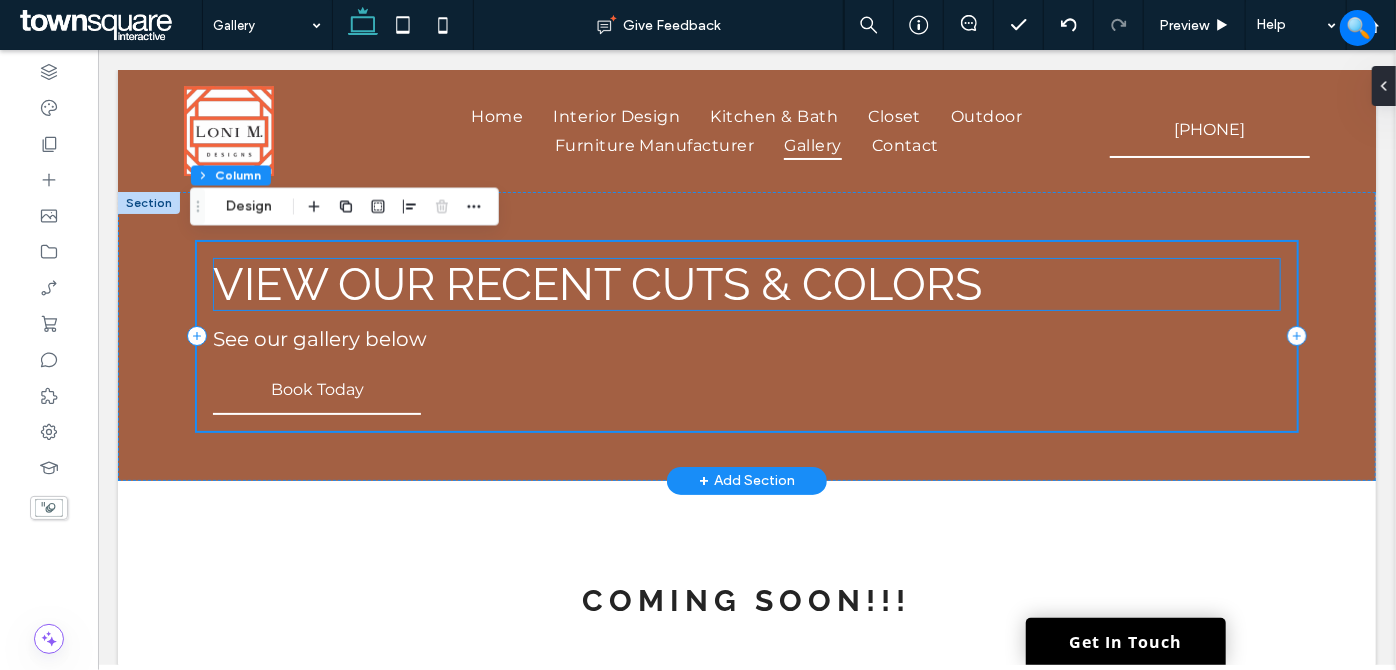 click on "View our recent cuts & Colors" at bounding box center (596, 283) 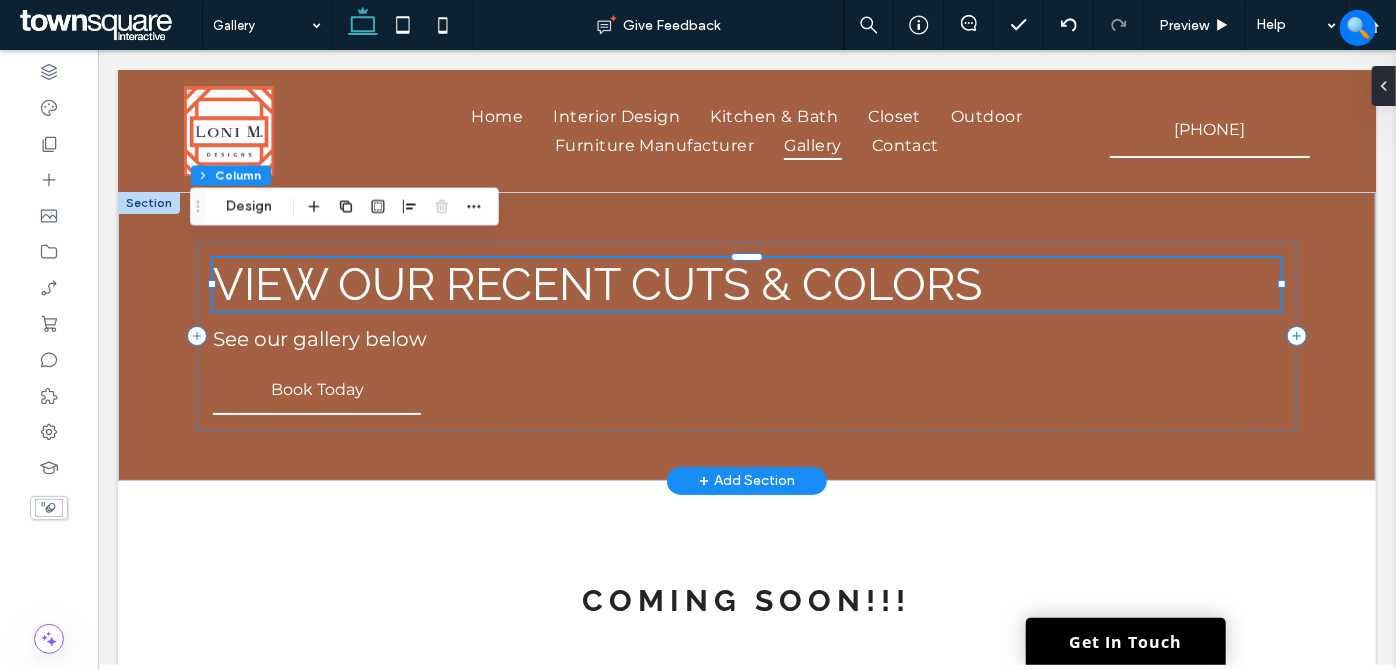 click on "View our recent cuts & Colors" at bounding box center [745, 283] 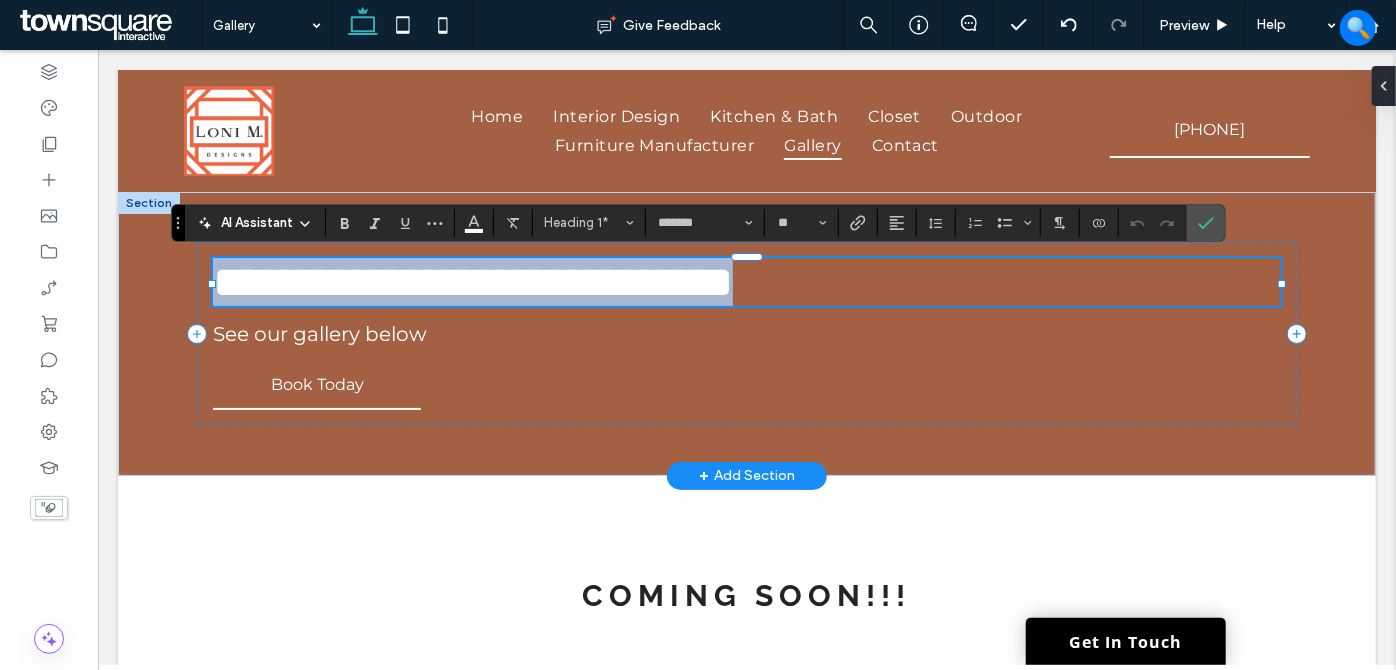click on "**********" at bounding box center (745, 281) 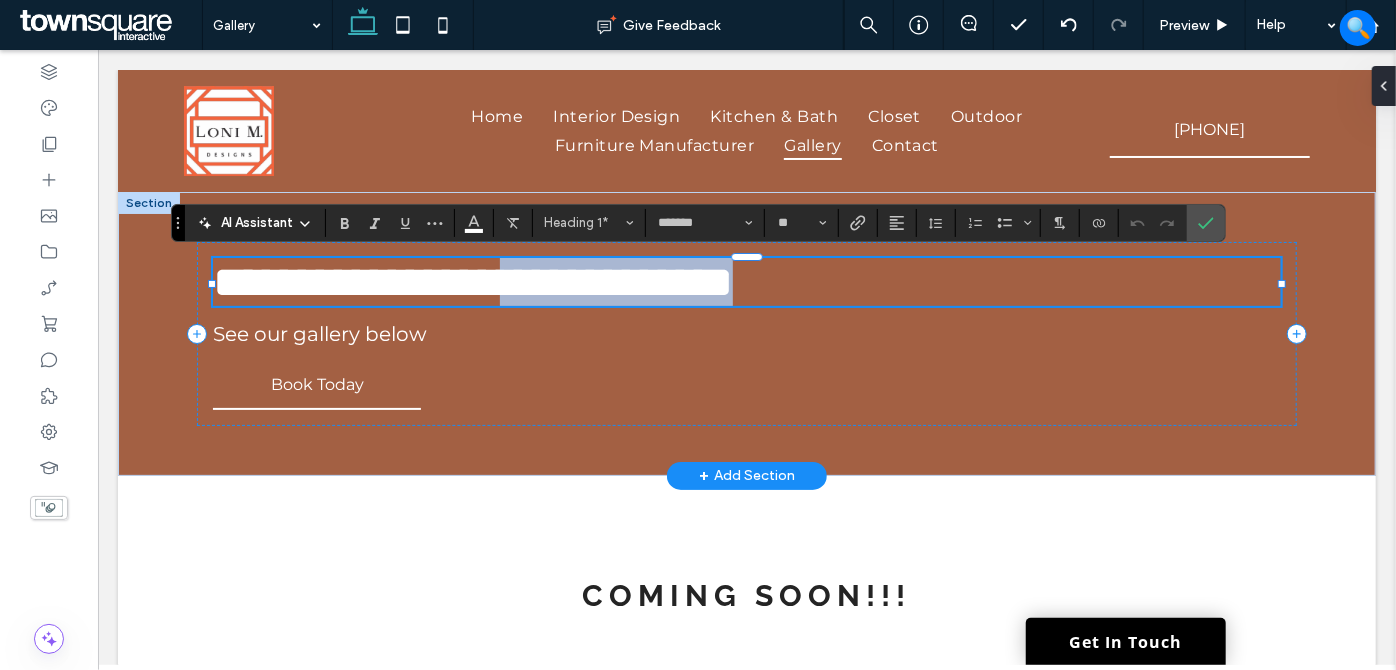 drag, startPoint x: 990, startPoint y: 282, endPoint x: 636, endPoint y: 282, distance: 354 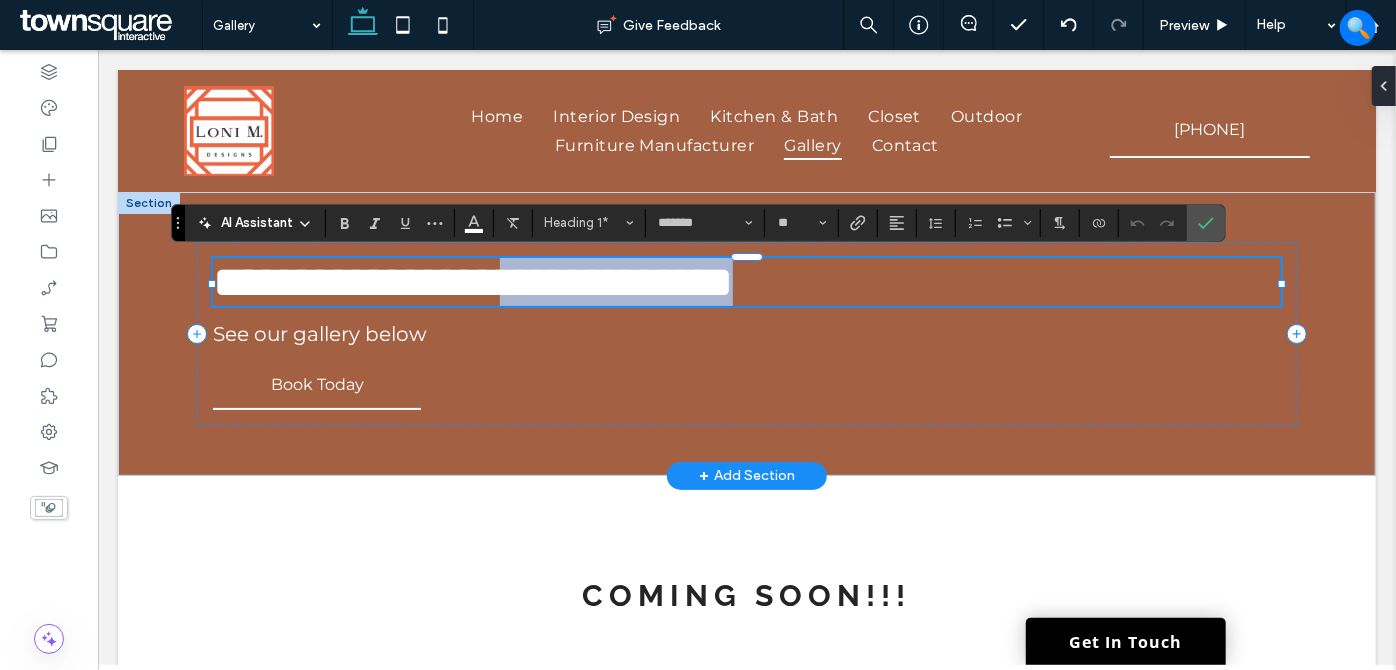 click on "**********" at bounding box center [745, 281] 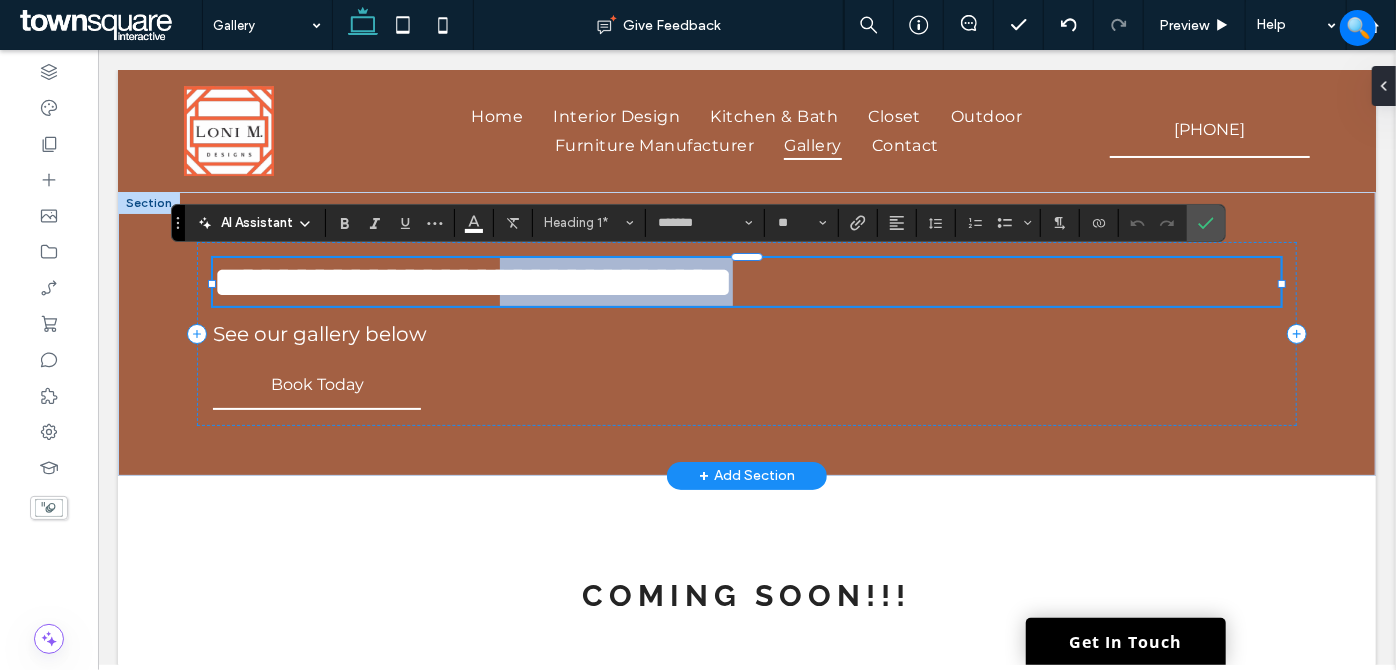 type 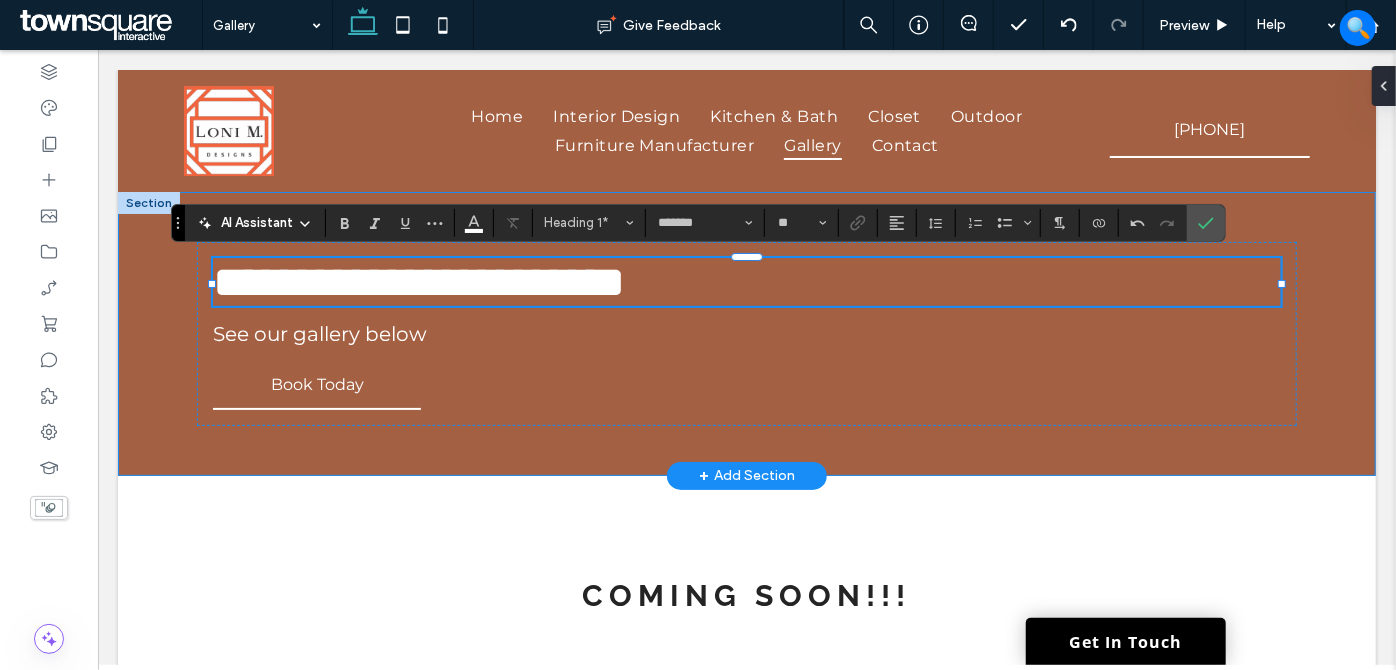 click on "**********" at bounding box center (746, 333) 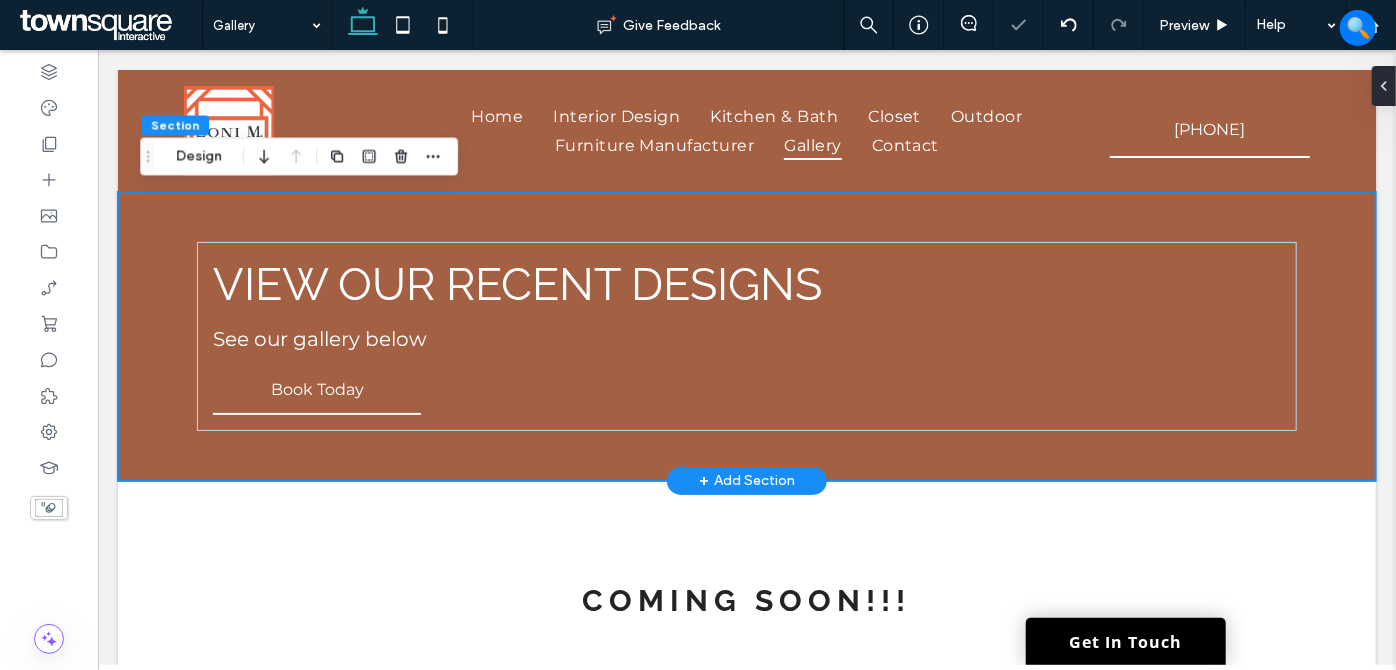 drag, startPoint x: 1308, startPoint y: 337, endPoint x: 1313, endPoint y: 346, distance: 10.29563 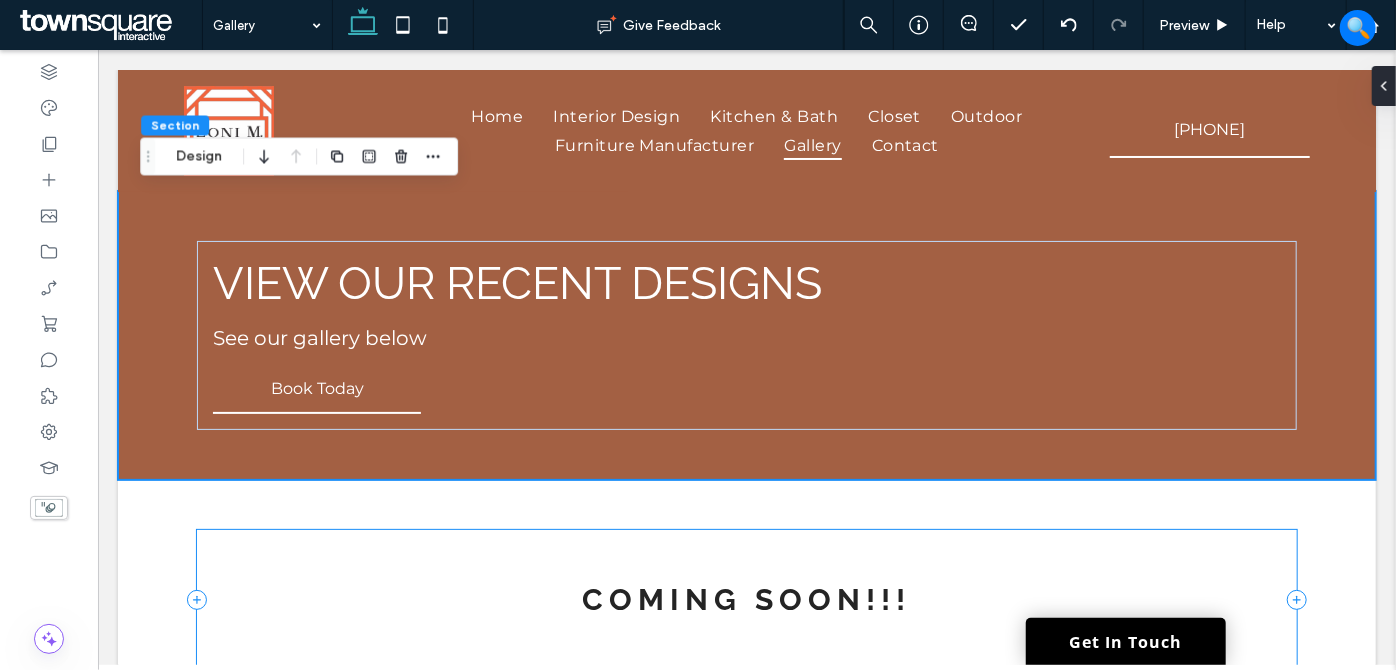 scroll, scrollTop: 0, scrollLeft: 0, axis: both 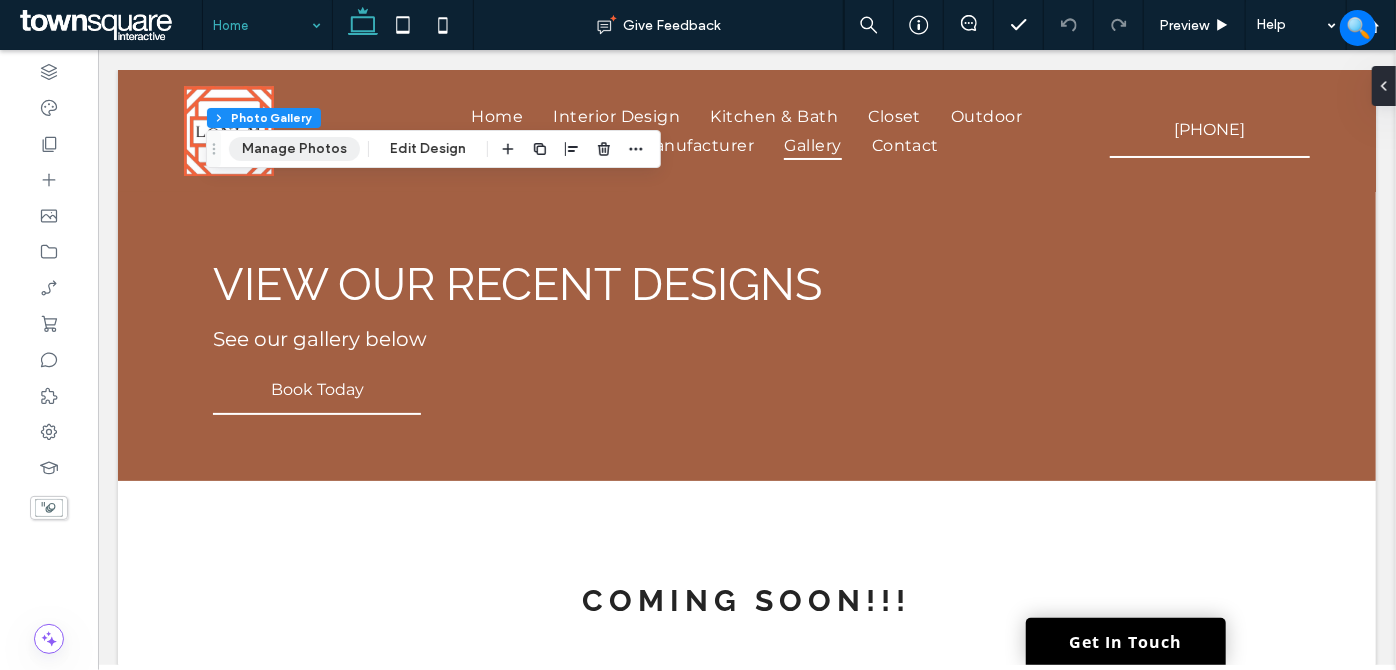 click on "Manage Photos" at bounding box center (294, 149) 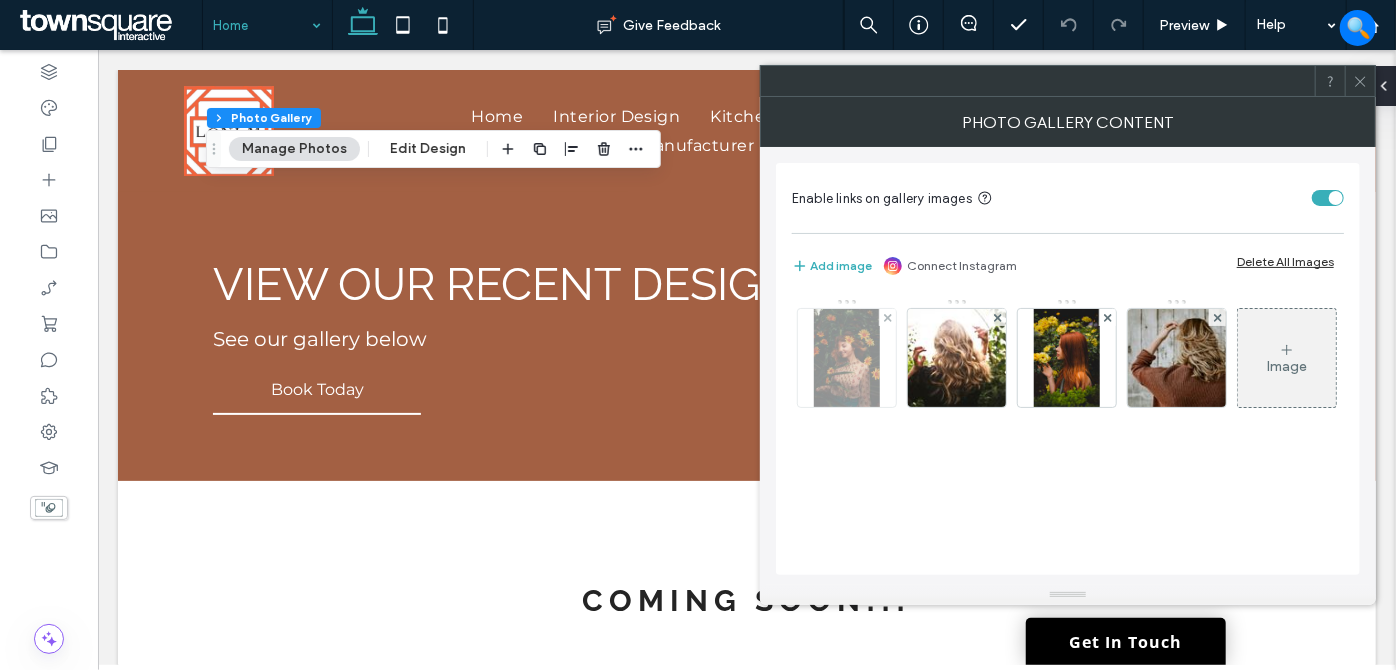 click at bounding box center (846, 358) 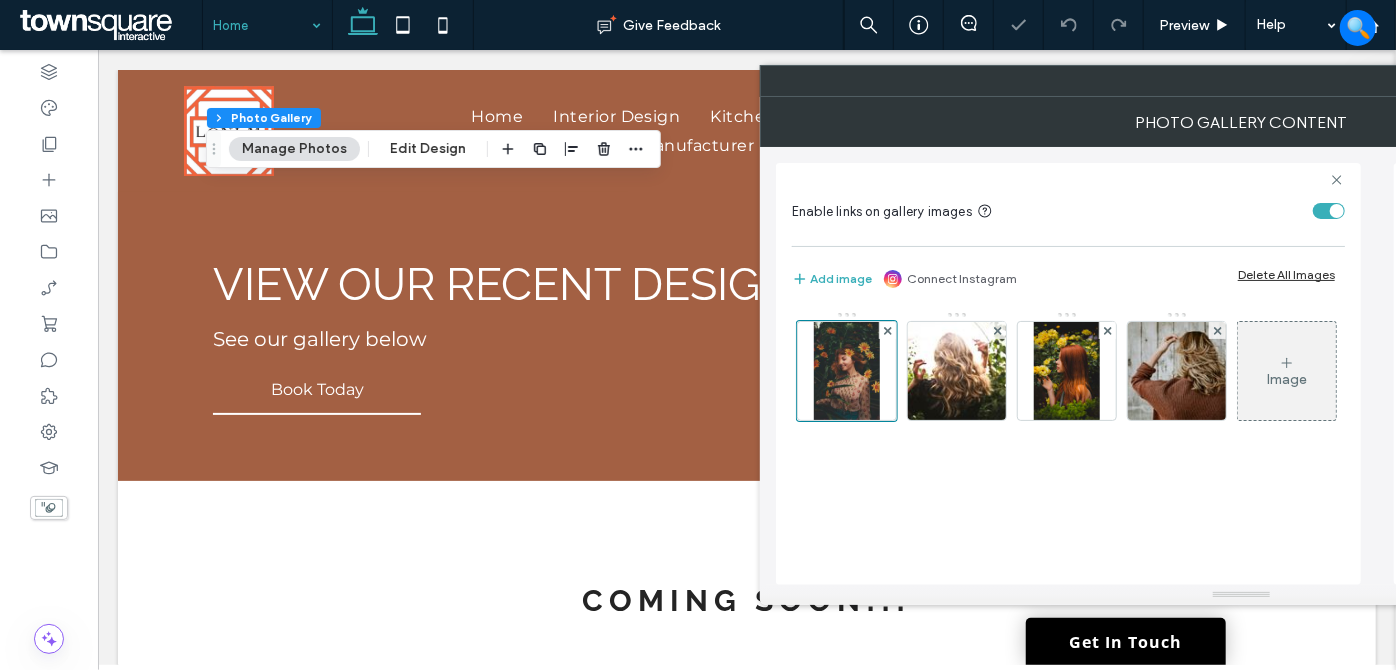 scroll, scrollTop: 0, scrollLeft: 115, axis: horizontal 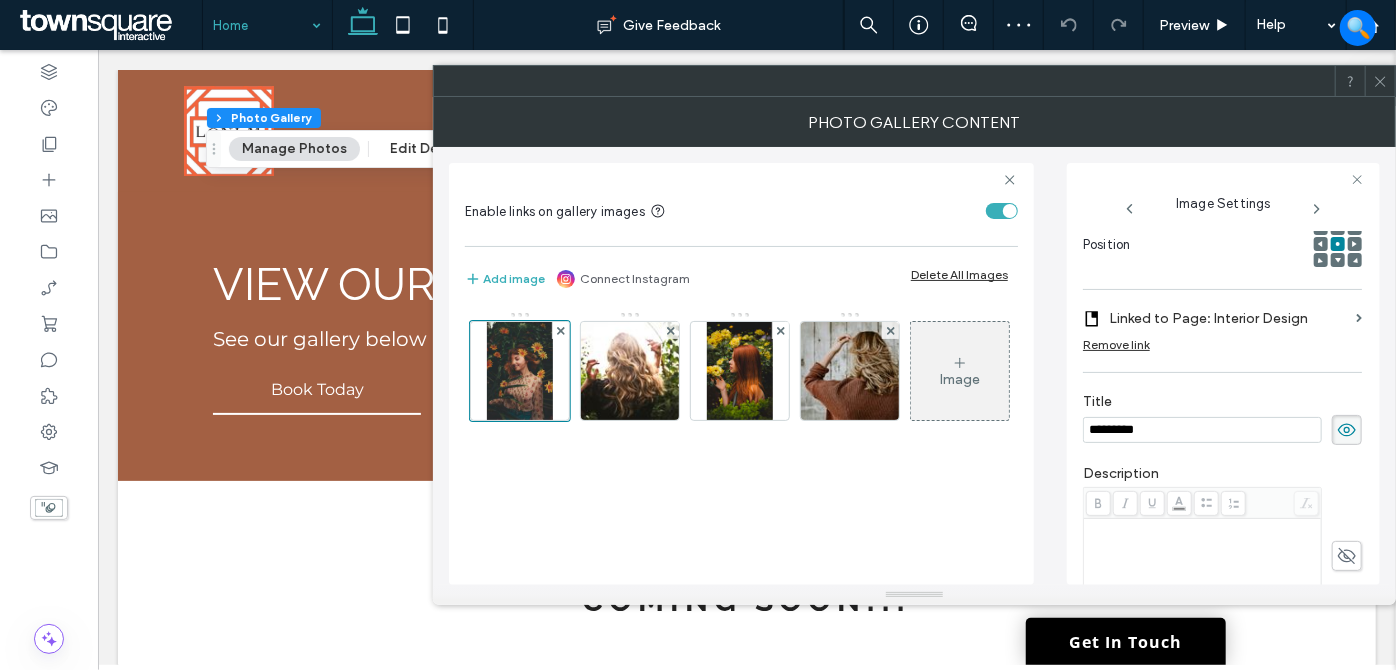 drag, startPoint x: 1104, startPoint y: 426, endPoint x: 1139, endPoint y: 406, distance: 40.311287 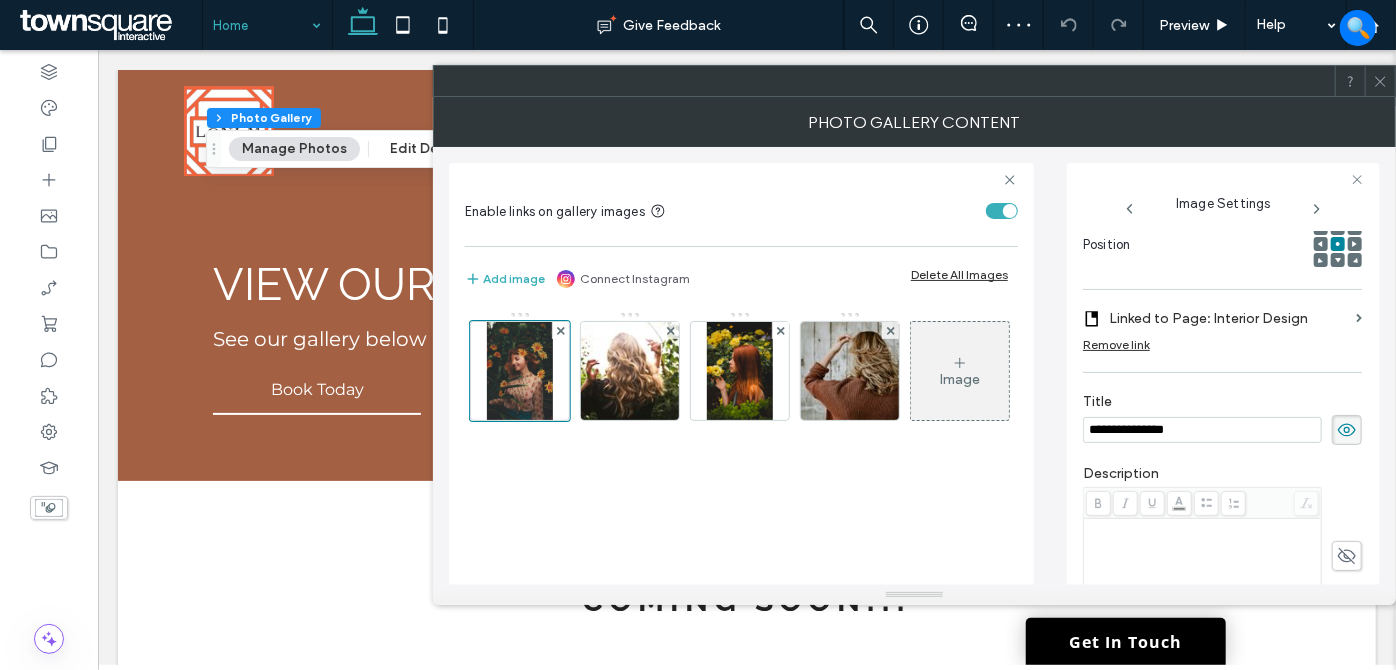 type on "**********" 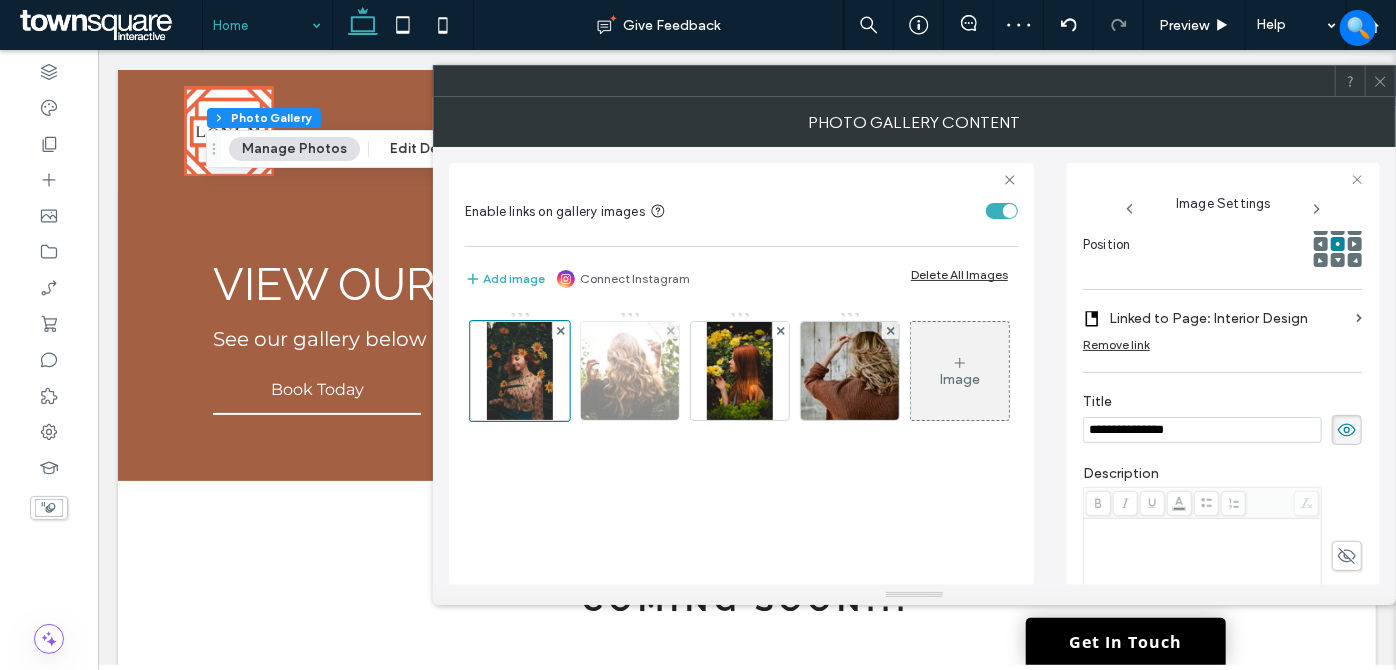 click at bounding box center [630, 371] 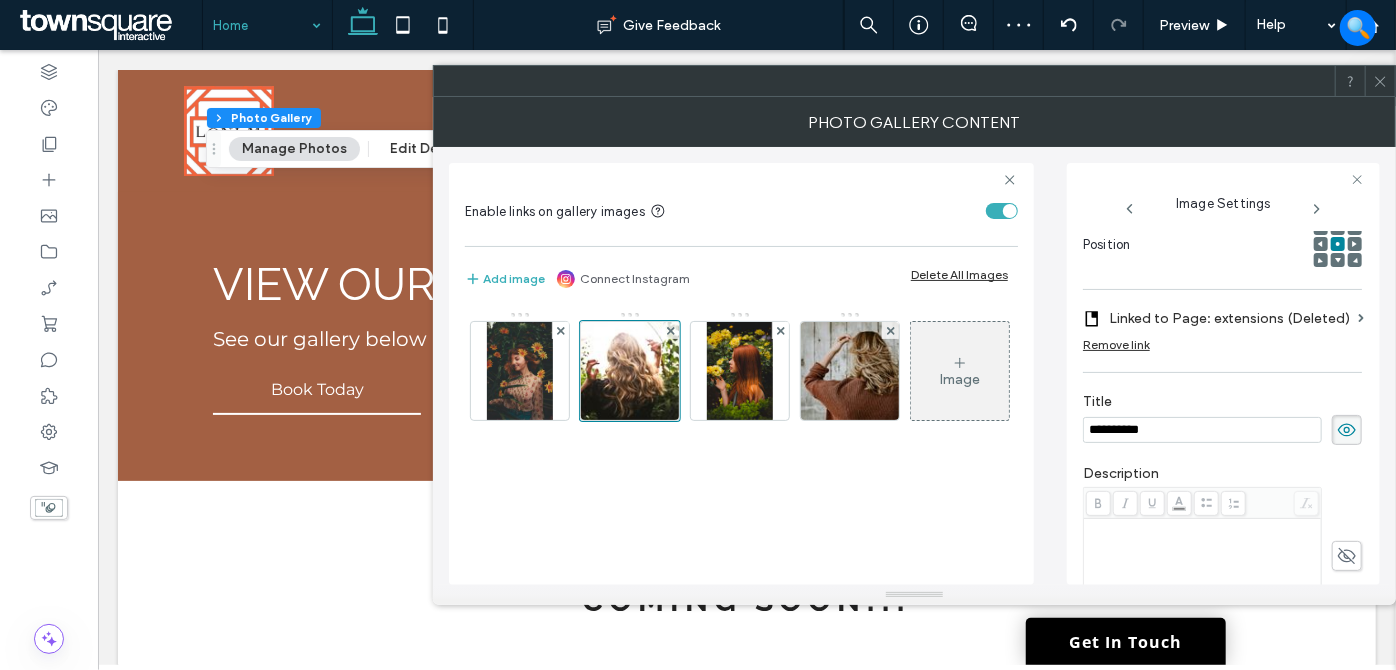 drag, startPoint x: 1174, startPoint y: 434, endPoint x: 1003, endPoint y: 421, distance: 171.49344 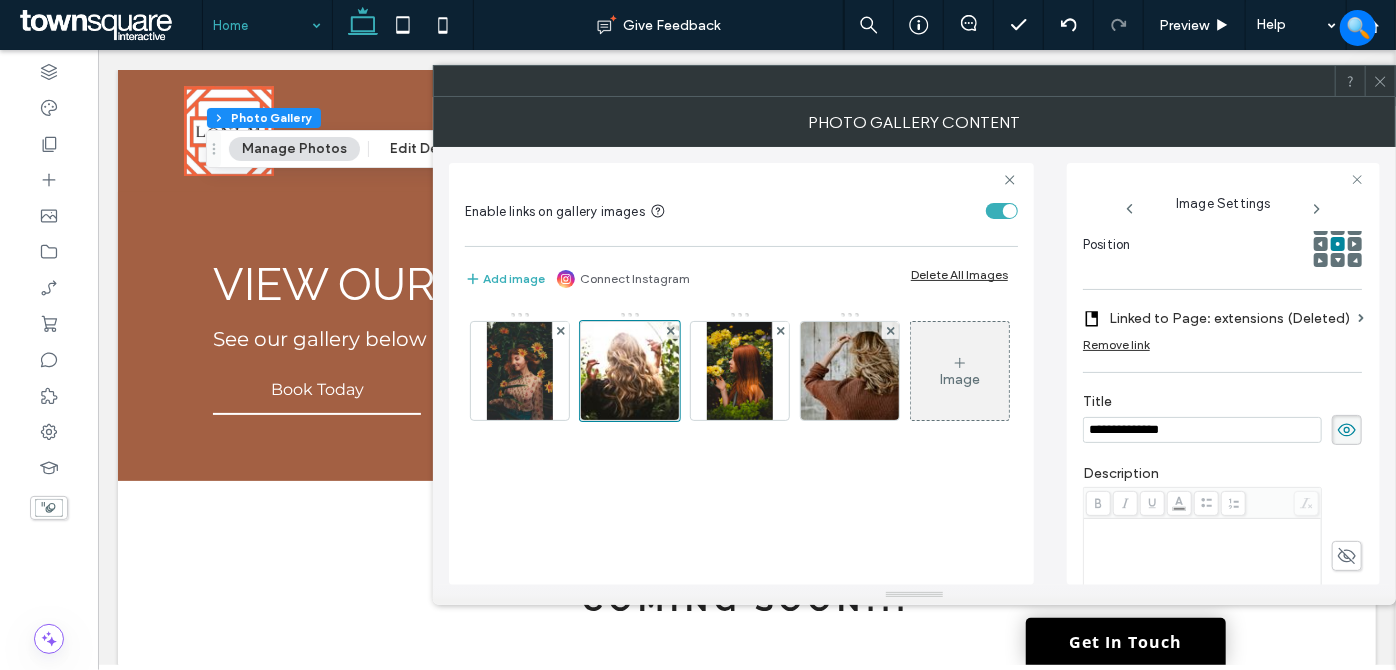 type on "**********" 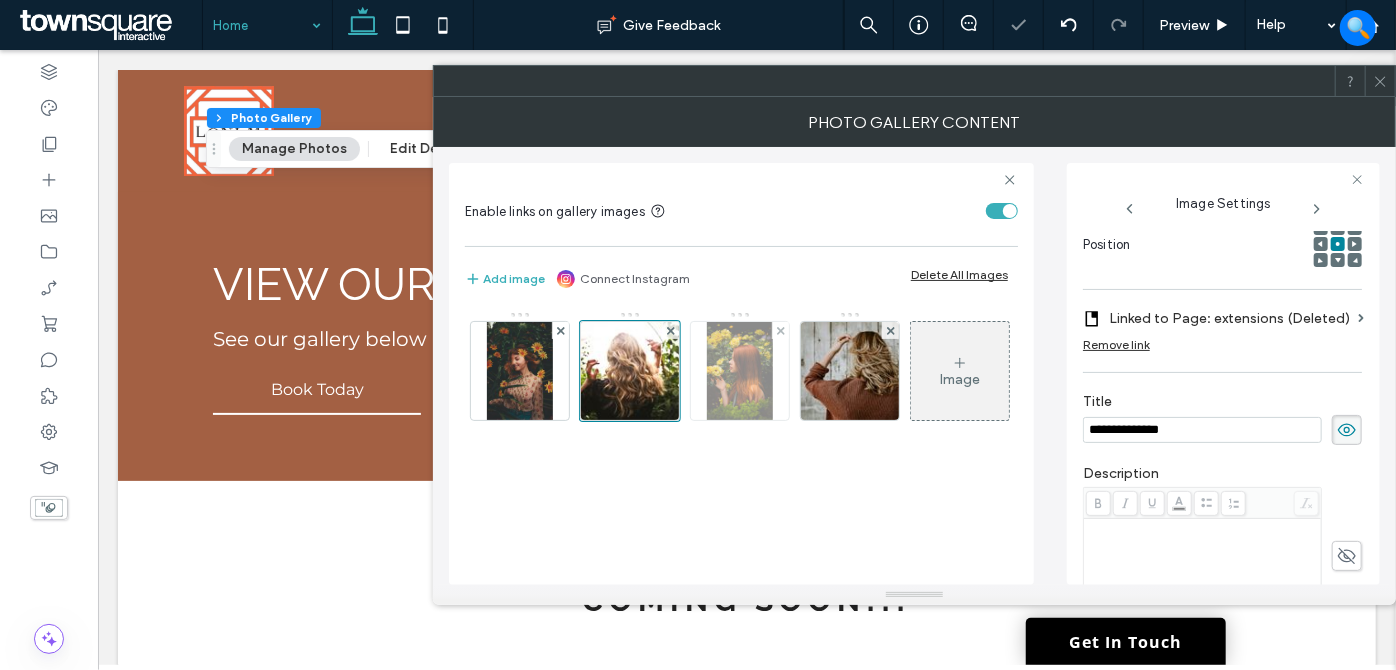 click at bounding box center (739, 371) 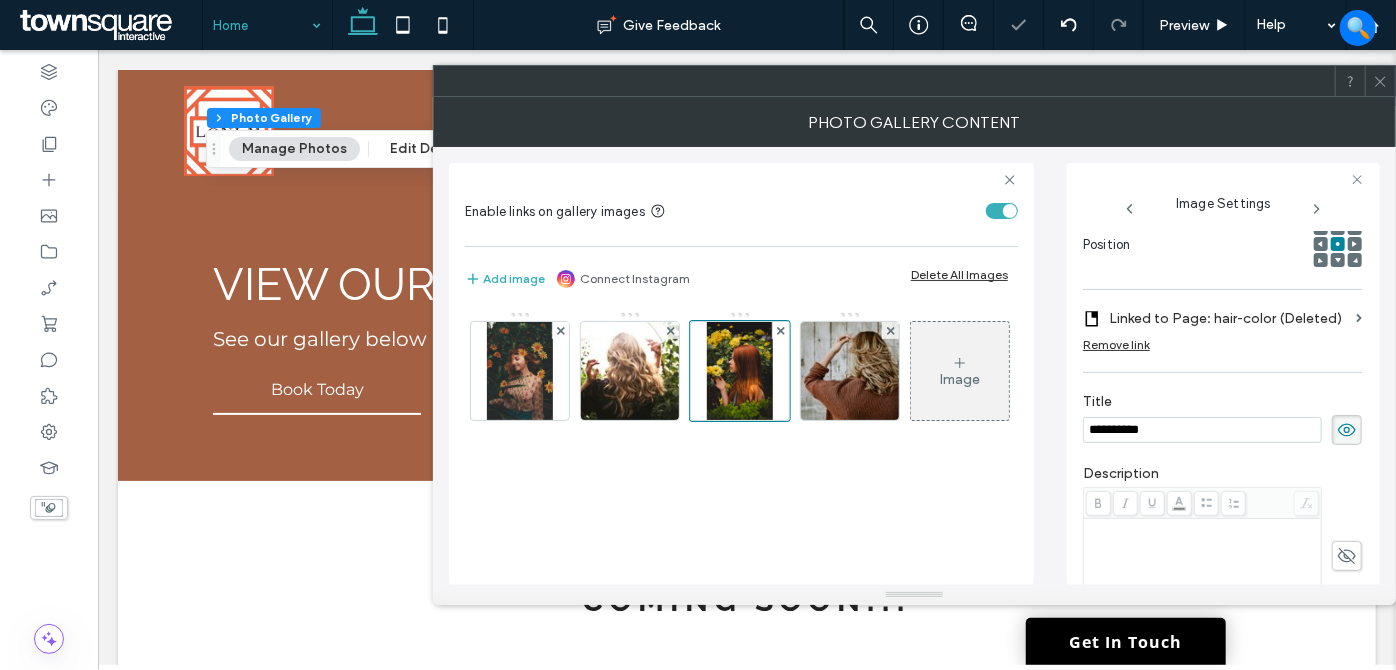 drag, startPoint x: 1195, startPoint y: 441, endPoint x: 1029, endPoint y: 420, distance: 167.32304 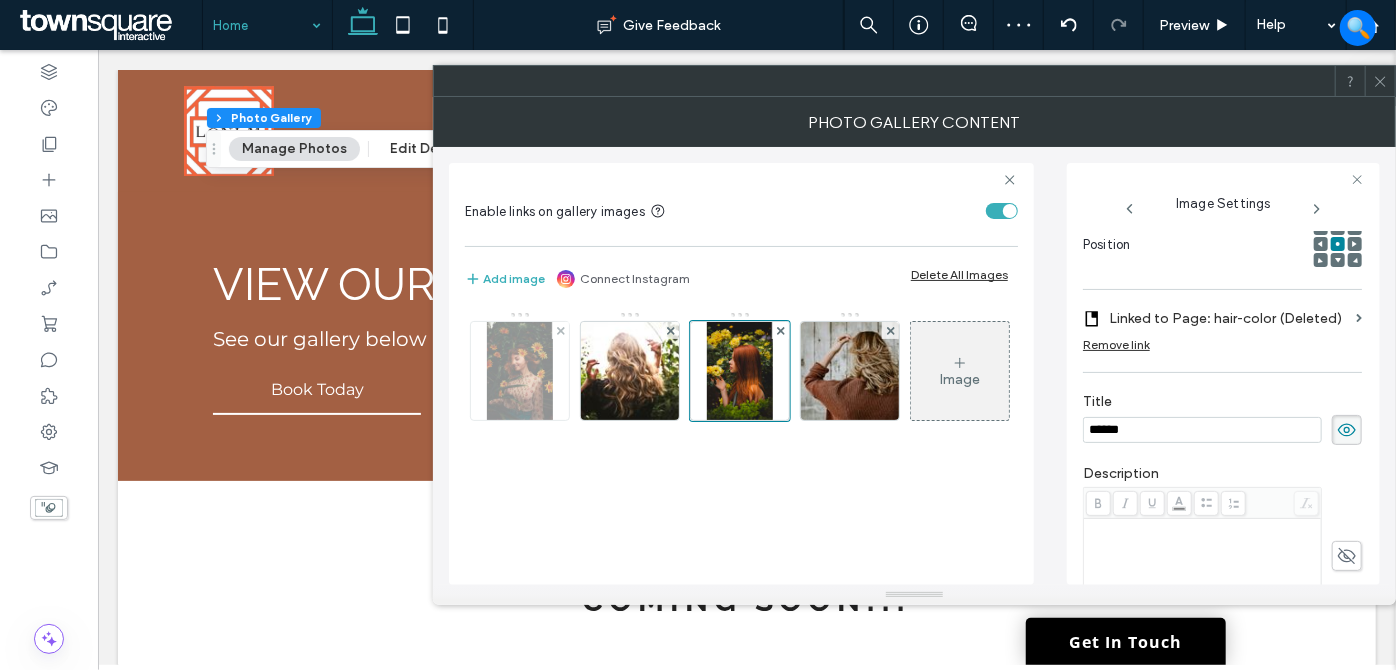 type on "******" 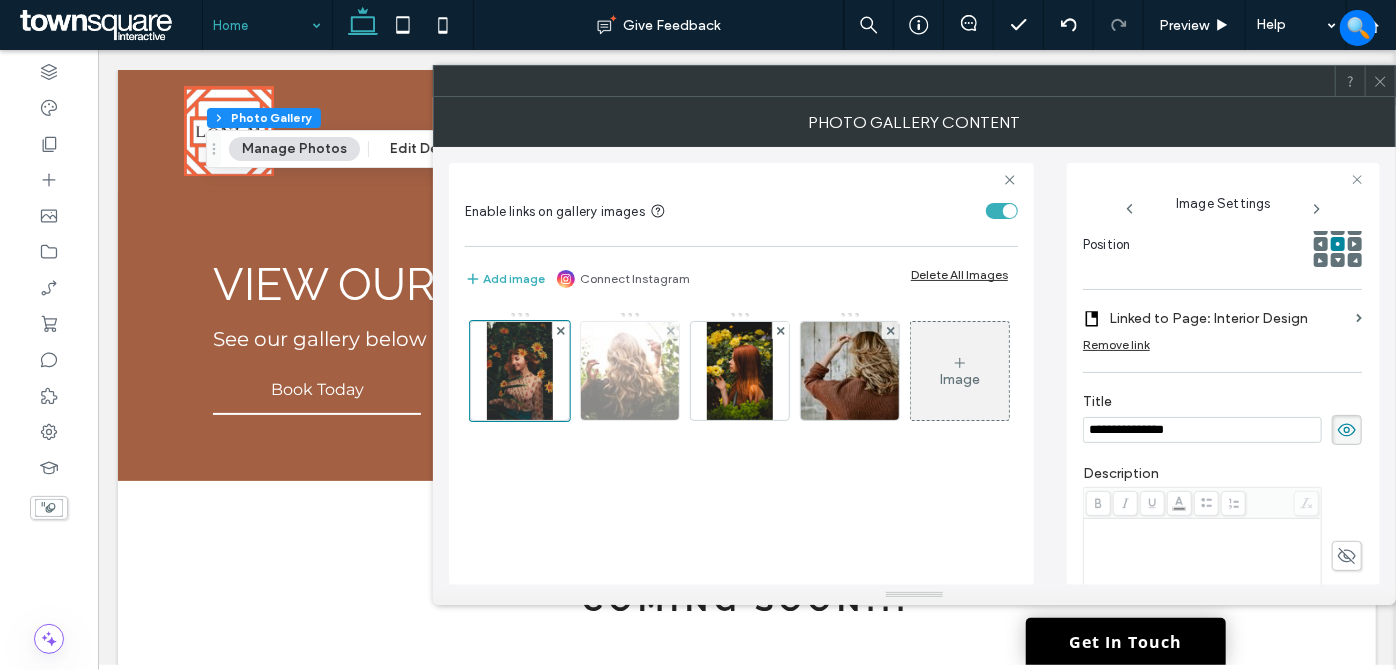 drag, startPoint x: 649, startPoint y: 363, endPoint x: 662, endPoint y: 364, distance: 13.038404 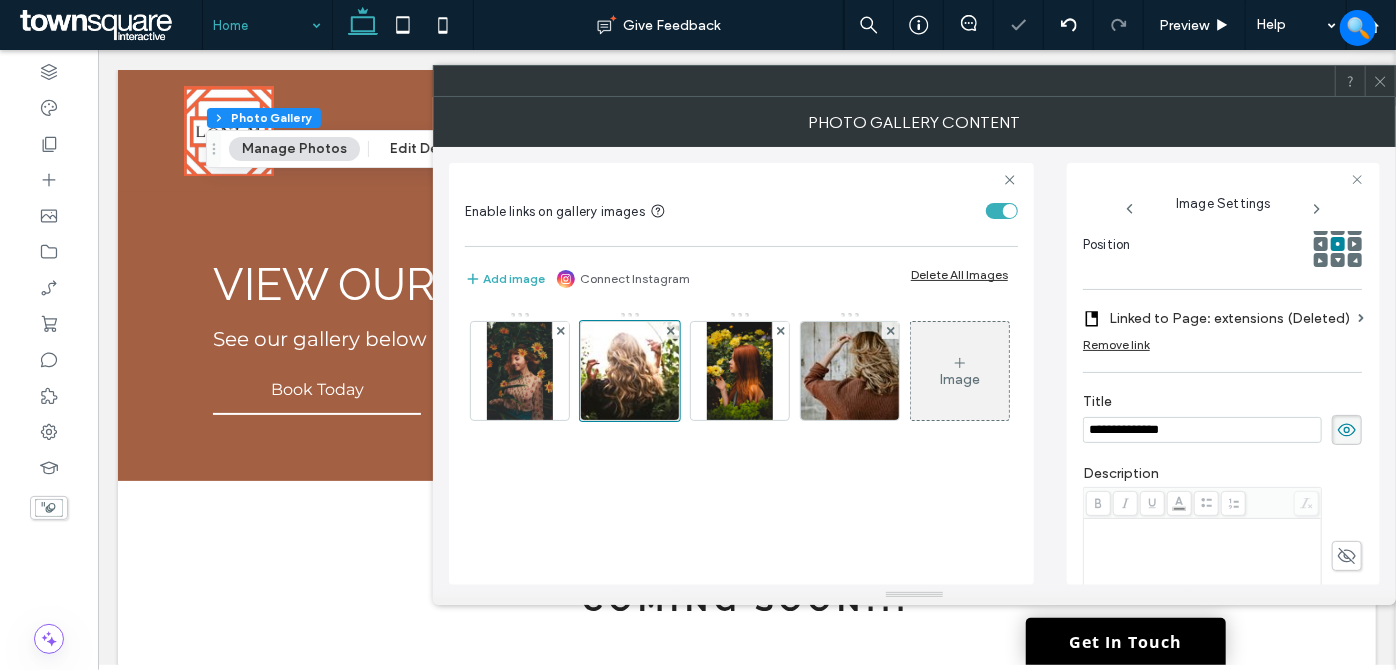 click on "Linked to Page: extensions (Deleted)" at bounding box center (1229, 318) 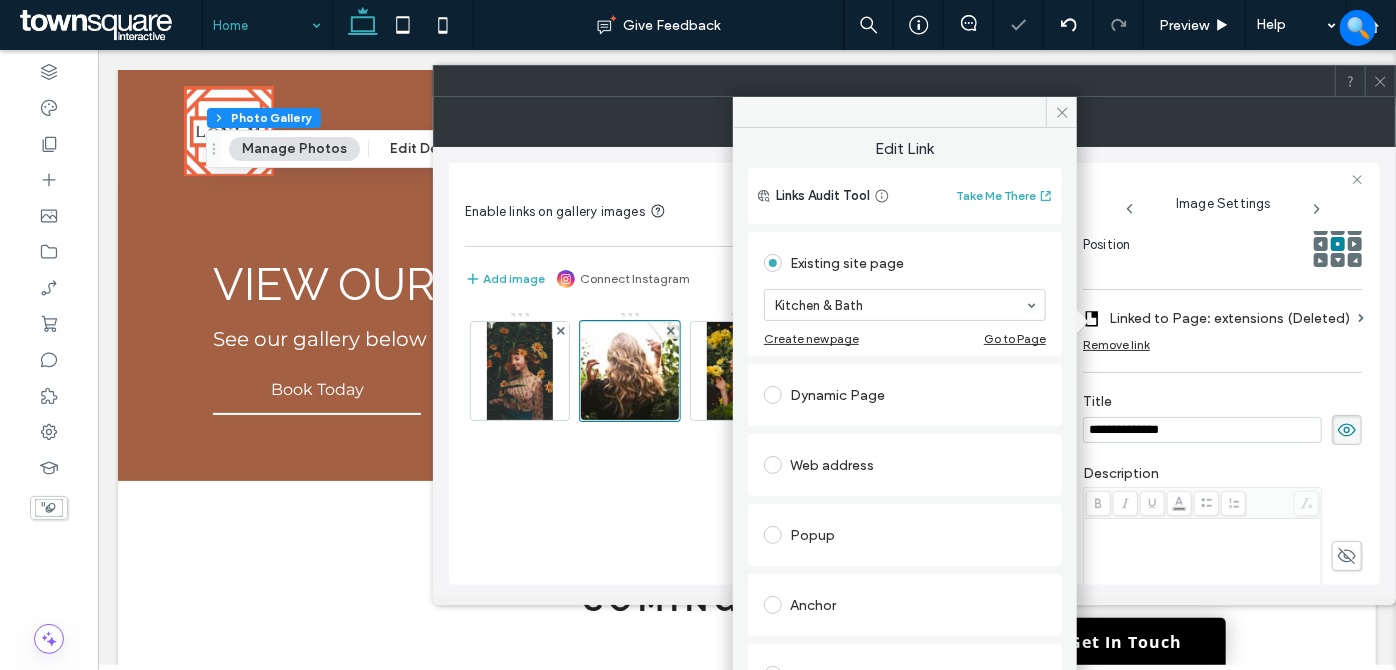 drag, startPoint x: 863, startPoint y: 395, endPoint x: 778, endPoint y: 427, distance: 90.824005 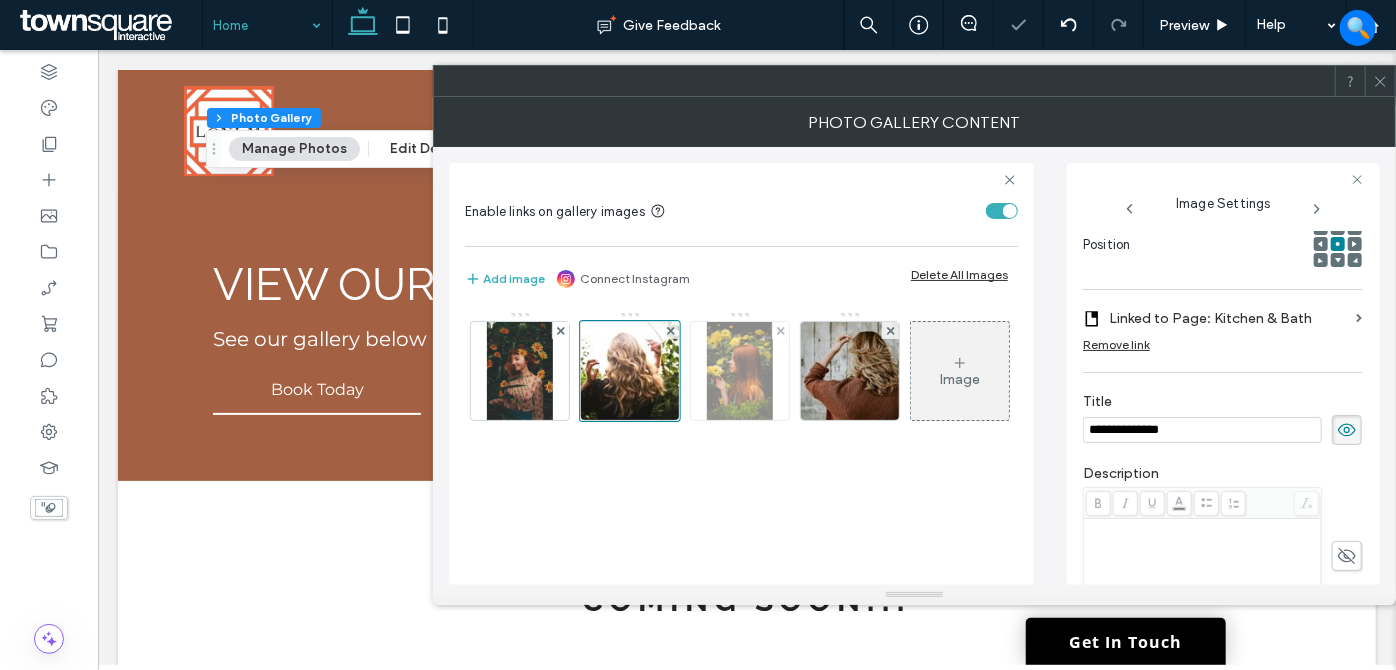 click at bounding box center [739, 371] 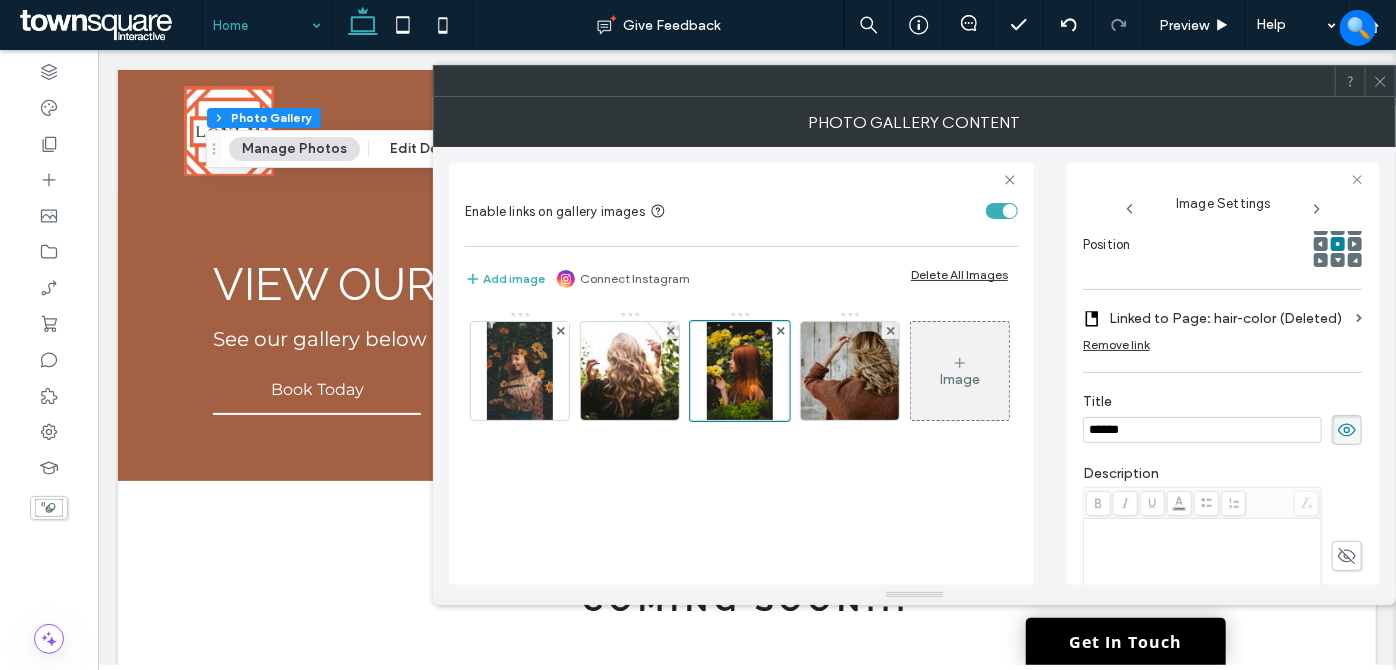 click on "Linked to Page: hair-color (Deleted)" at bounding box center [1228, 318] 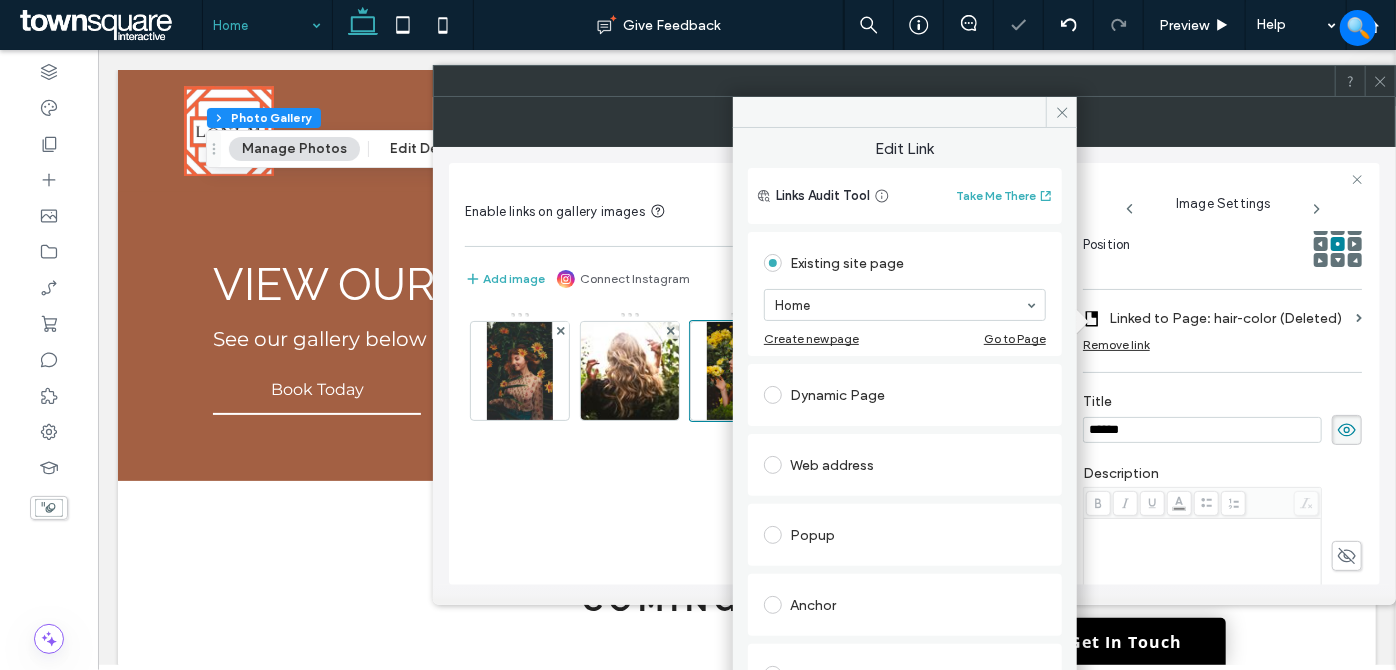 drag, startPoint x: 869, startPoint y: 302, endPoint x: 869, endPoint y: 315, distance: 13 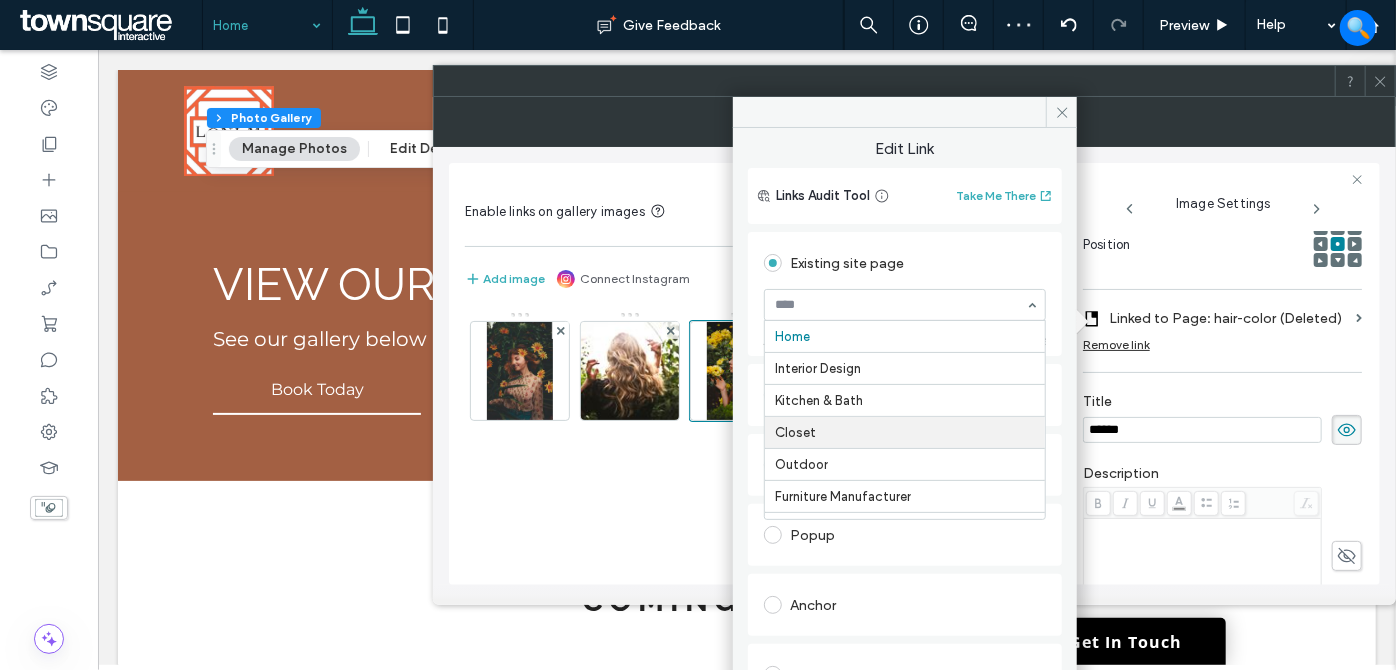 drag, startPoint x: 850, startPoint y: 422, endPoint x: 773, endPoint y: 449, distance: 81.596565 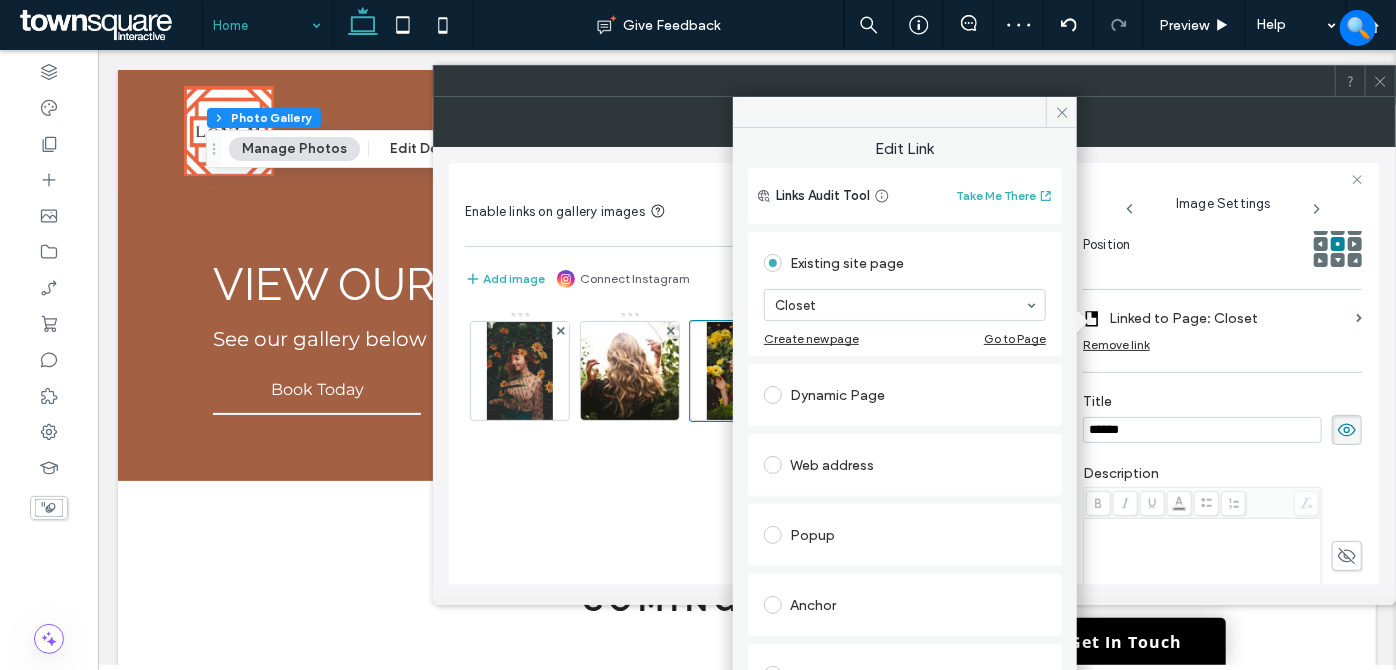 drag, startPoint x: 672, startPoint y: 462, endPoint x: 696, endPoint y: 462, distance: 24 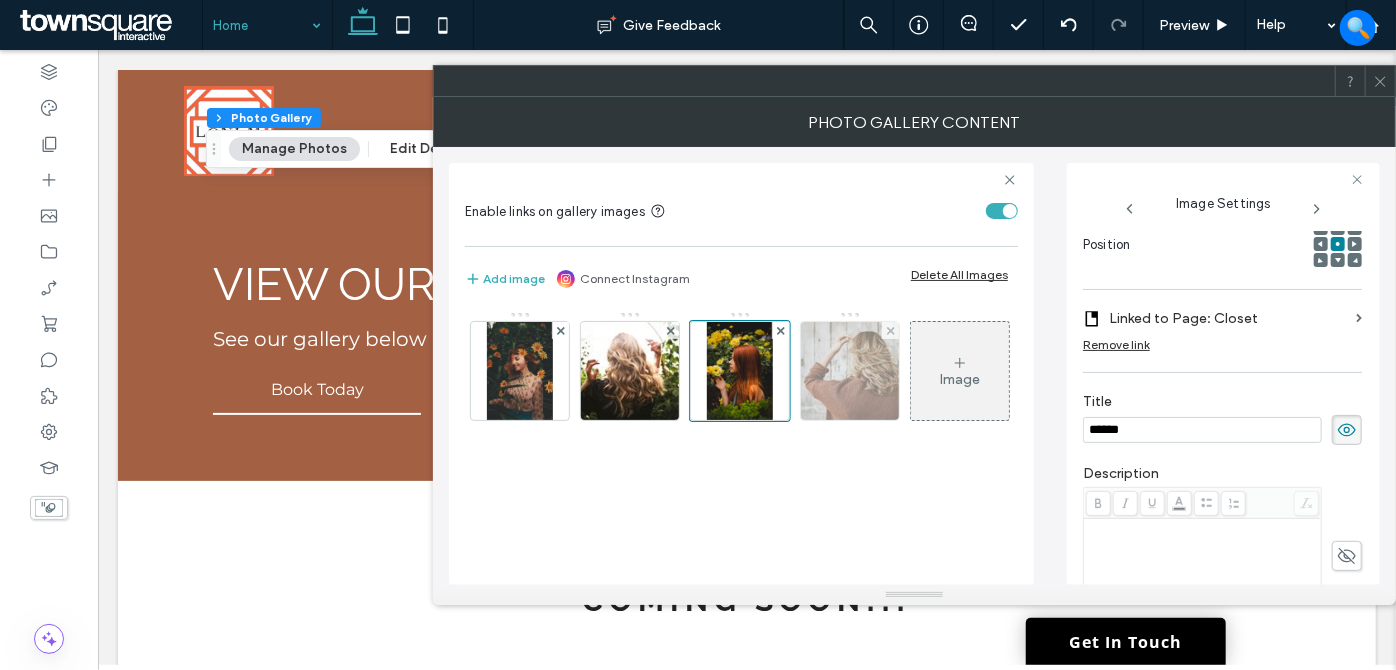 click at bounding box center (850, 371) 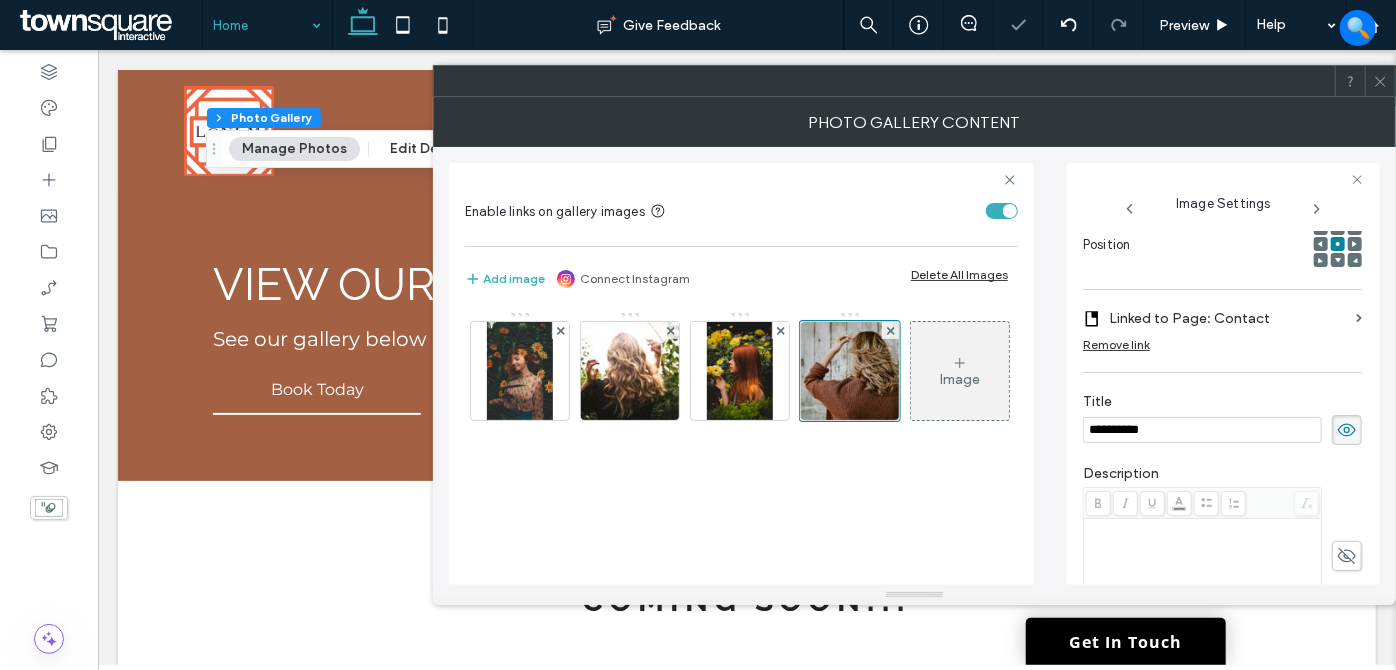 drag, startPoint x: 1186, startPoint y: 432, endPoint x: 1006, endPoint y: 430, distance: 180.01111 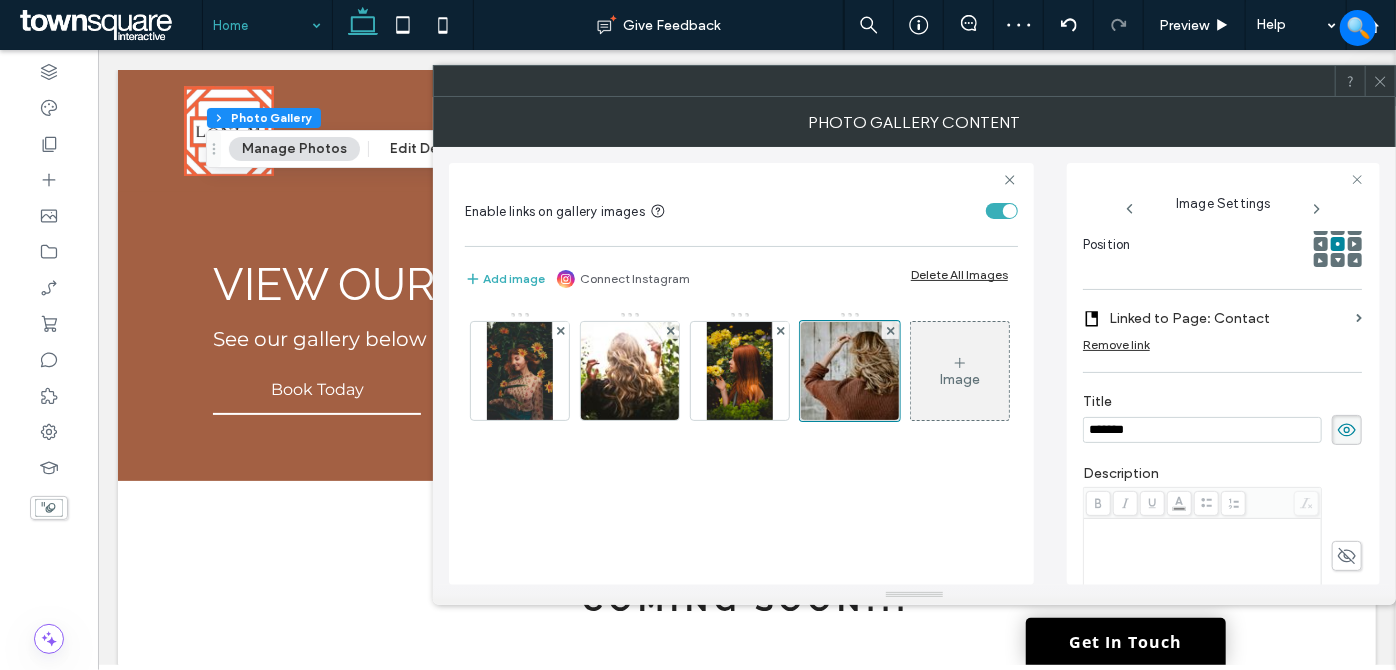 type on "*******" 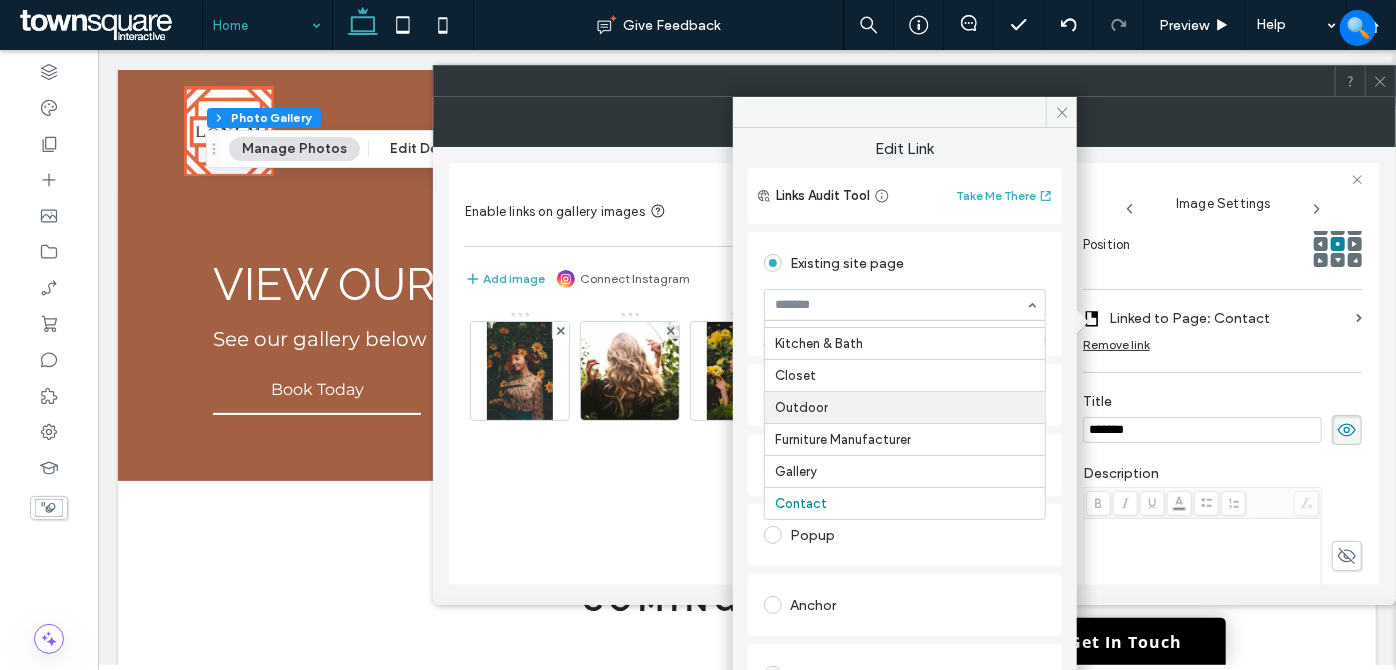 scroll, scrollTop: 0, scrollLeft: 0, axis: both 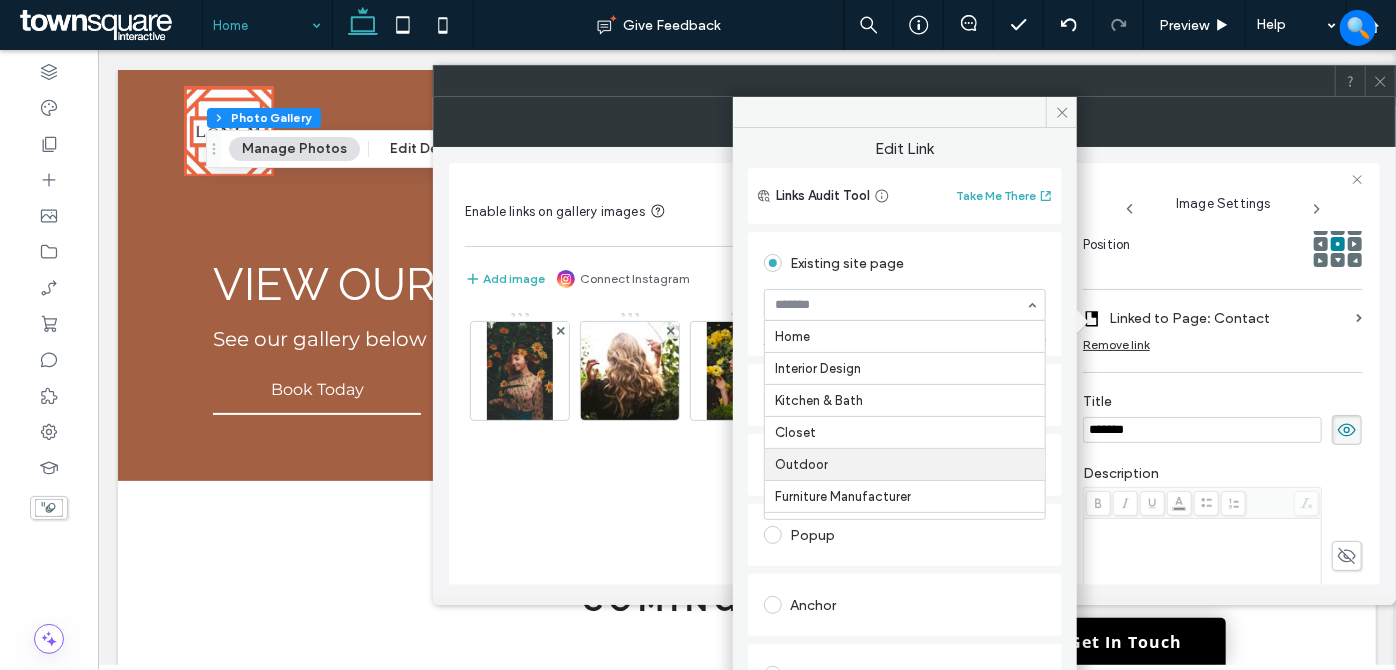 drag, startPoint x: 846, startPoint y: 462, endPoint x: 710, endPoint y: 467, distance: 136.09187 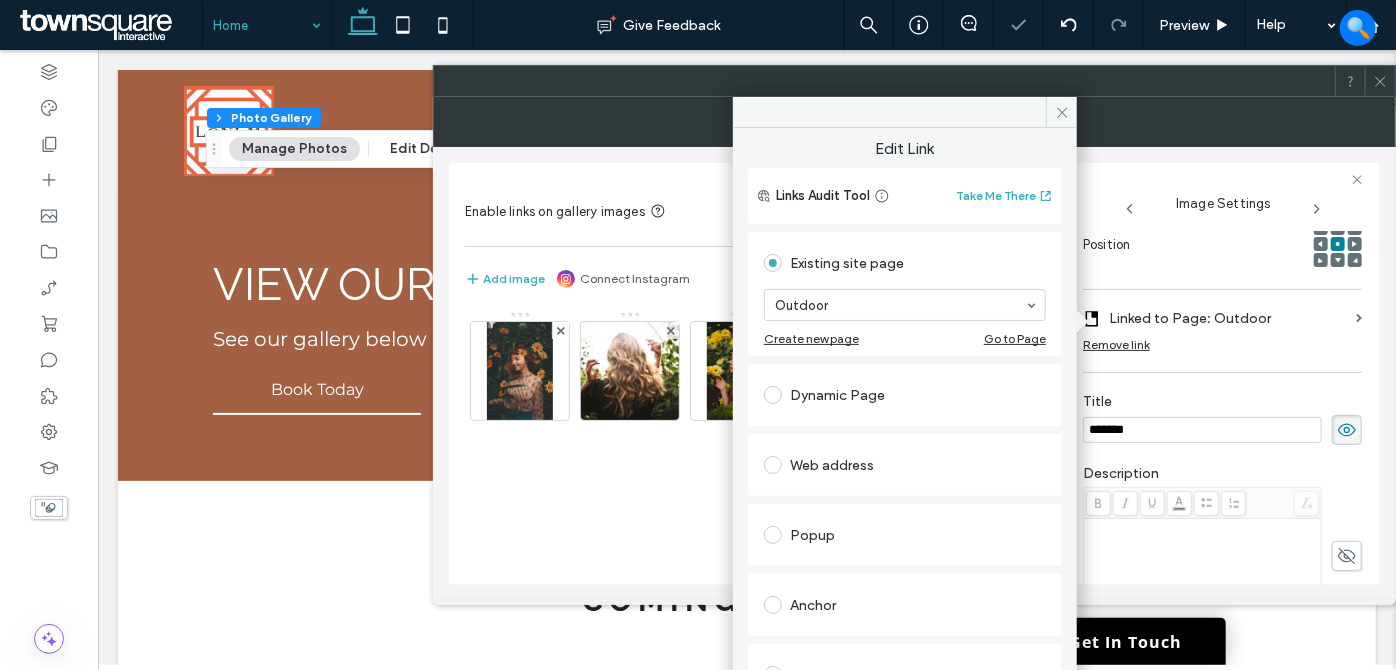 click on "Image" at bounding box center (740, 376) 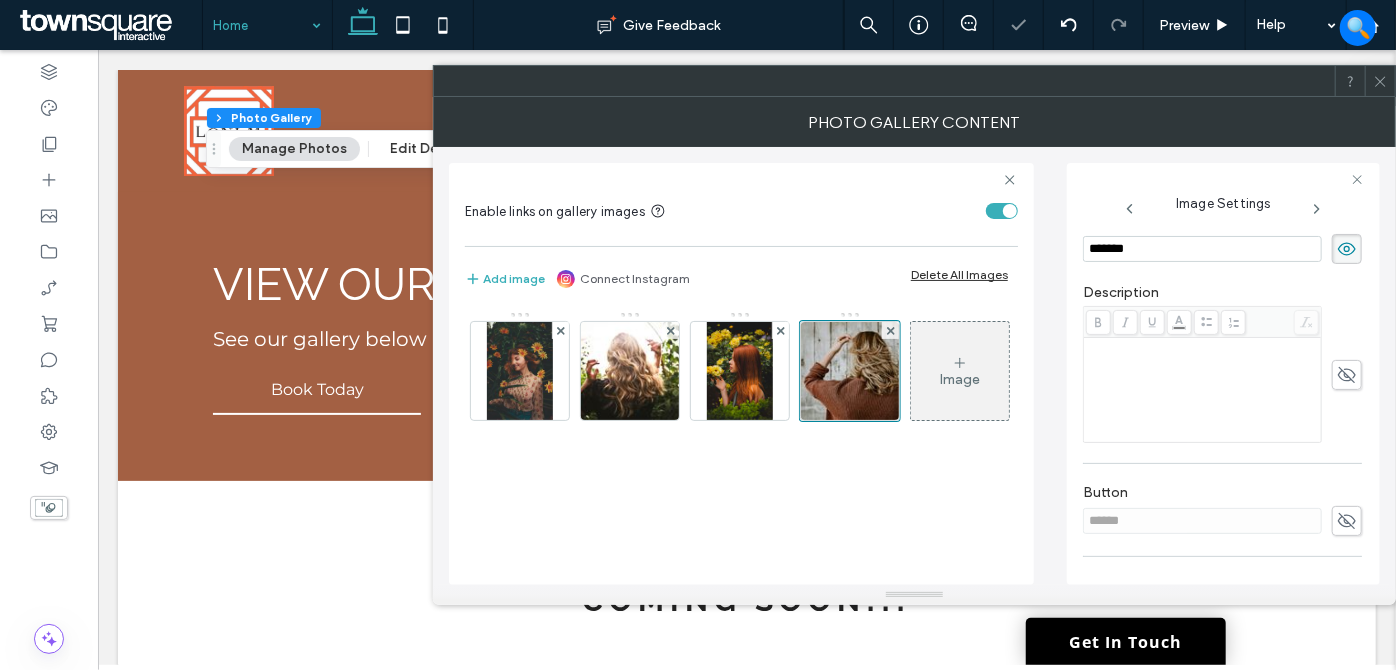 scroll, scrollTop: 565, scrollLeft: 0, axis: vertical 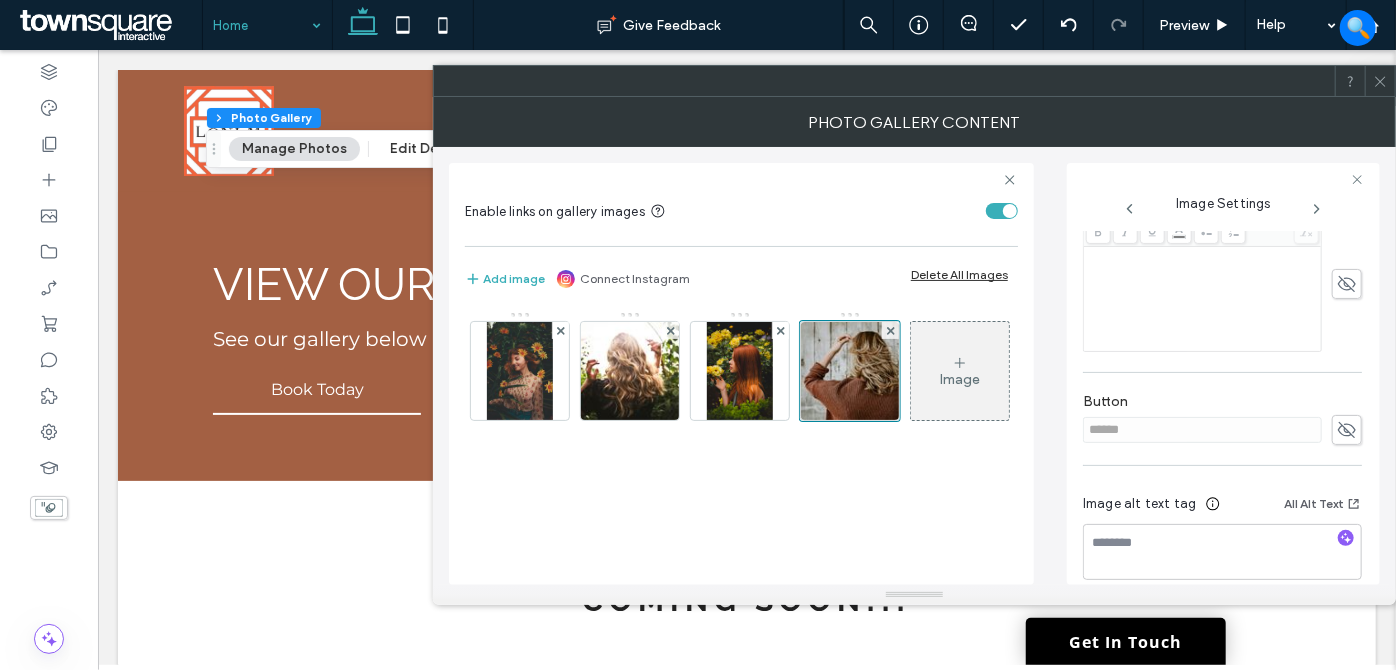 click on "Image" at bounding box center (740, 376) 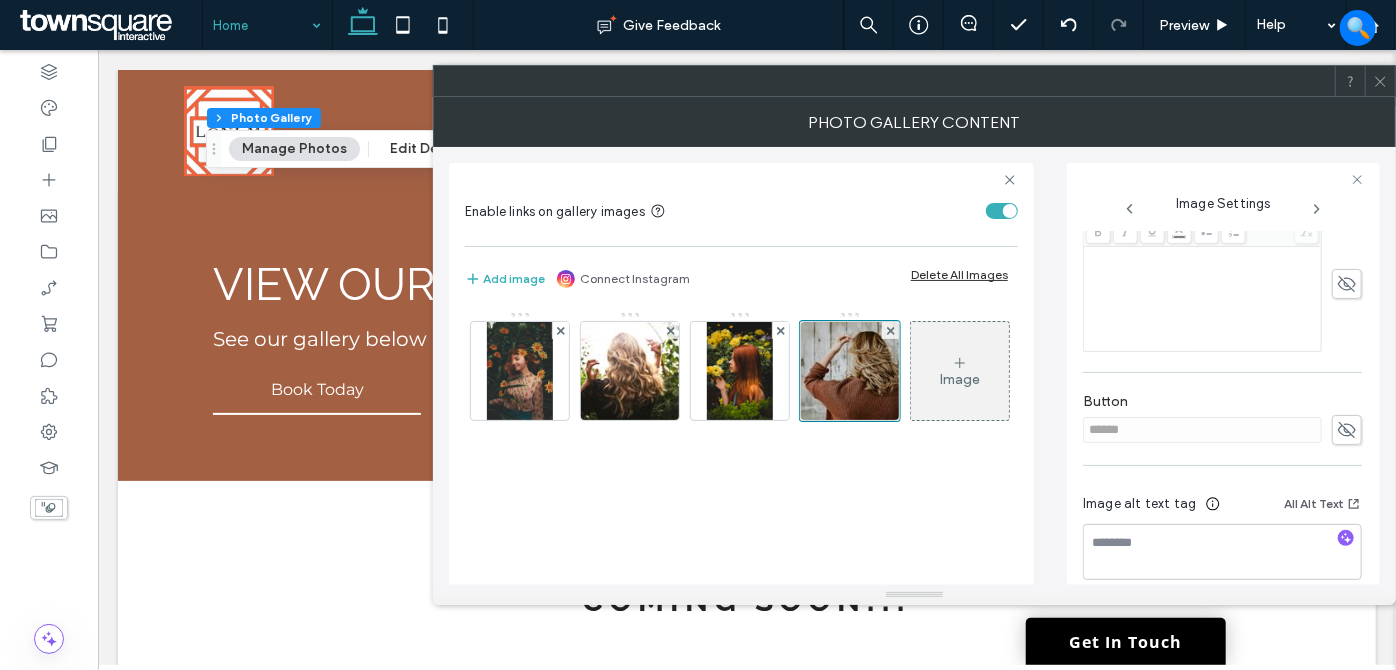 click 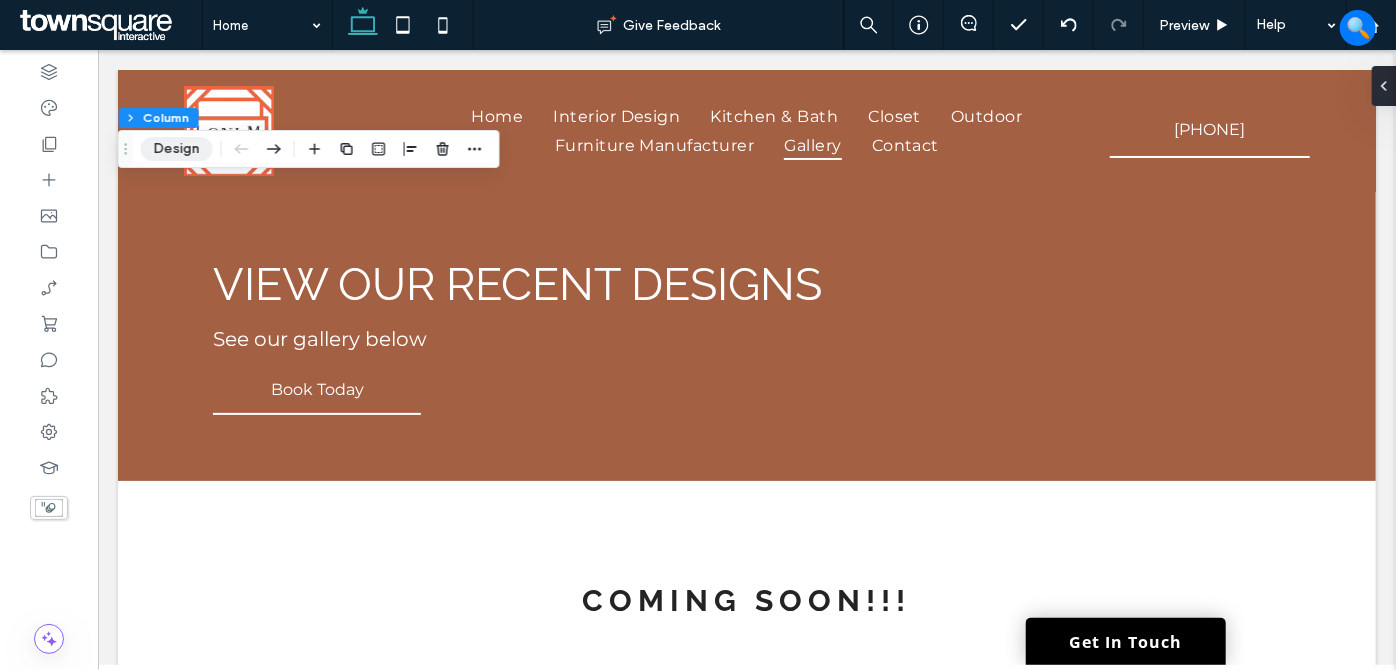 click on "Design" at bounding box center [177, 149] 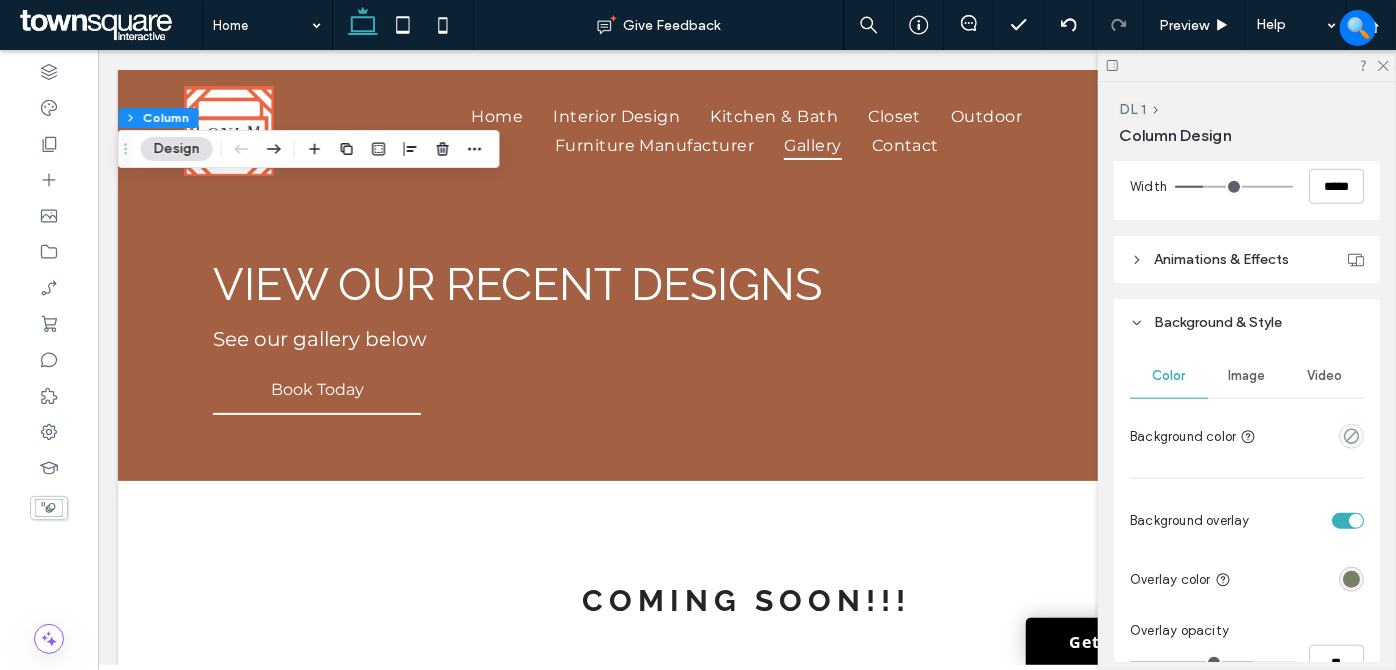 scroll, scrollTop: 909, scrollLeft: 0, axis: vertical 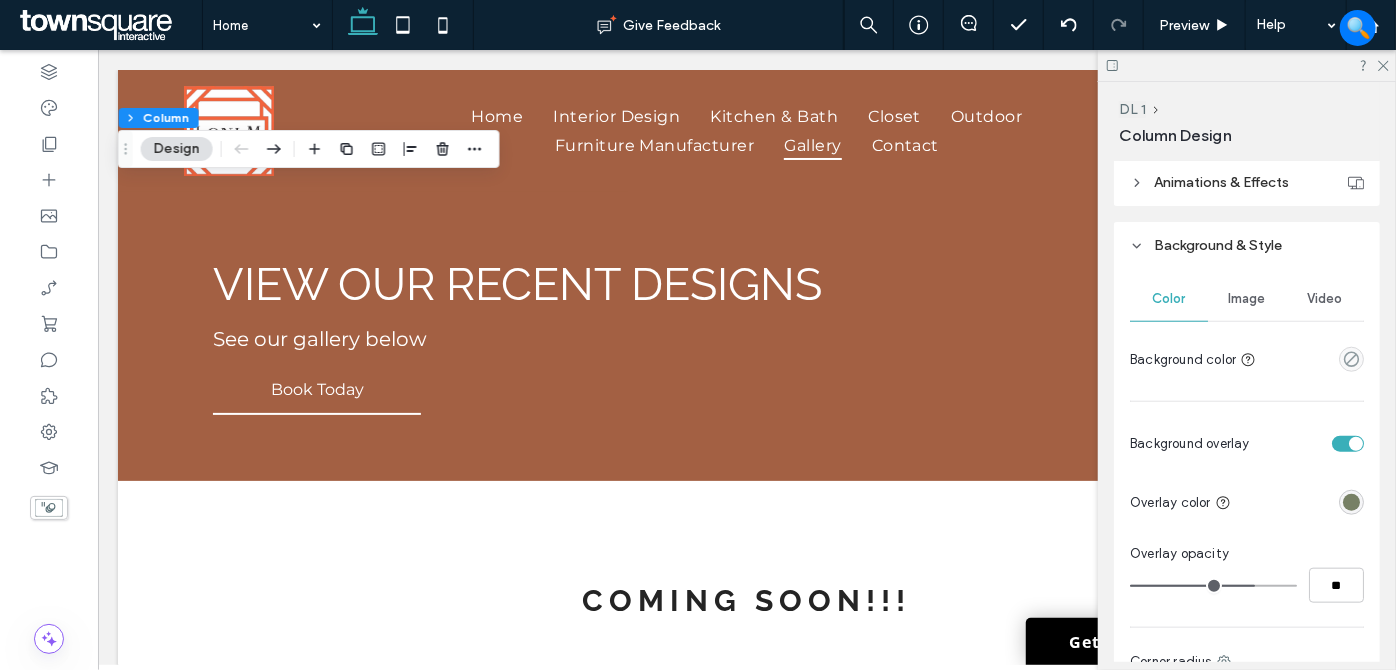click on "Image" at bounding box center [1247, 299] 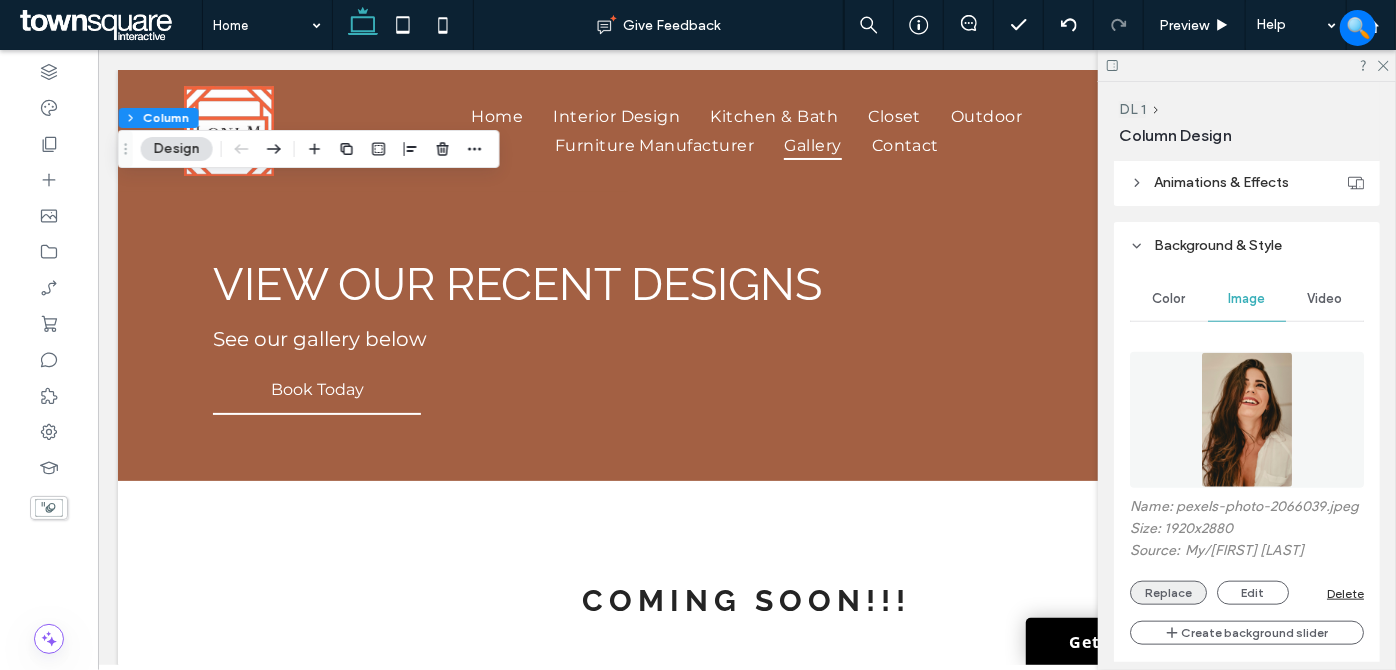 click on "Replace" at bounding box center (1168, 593) 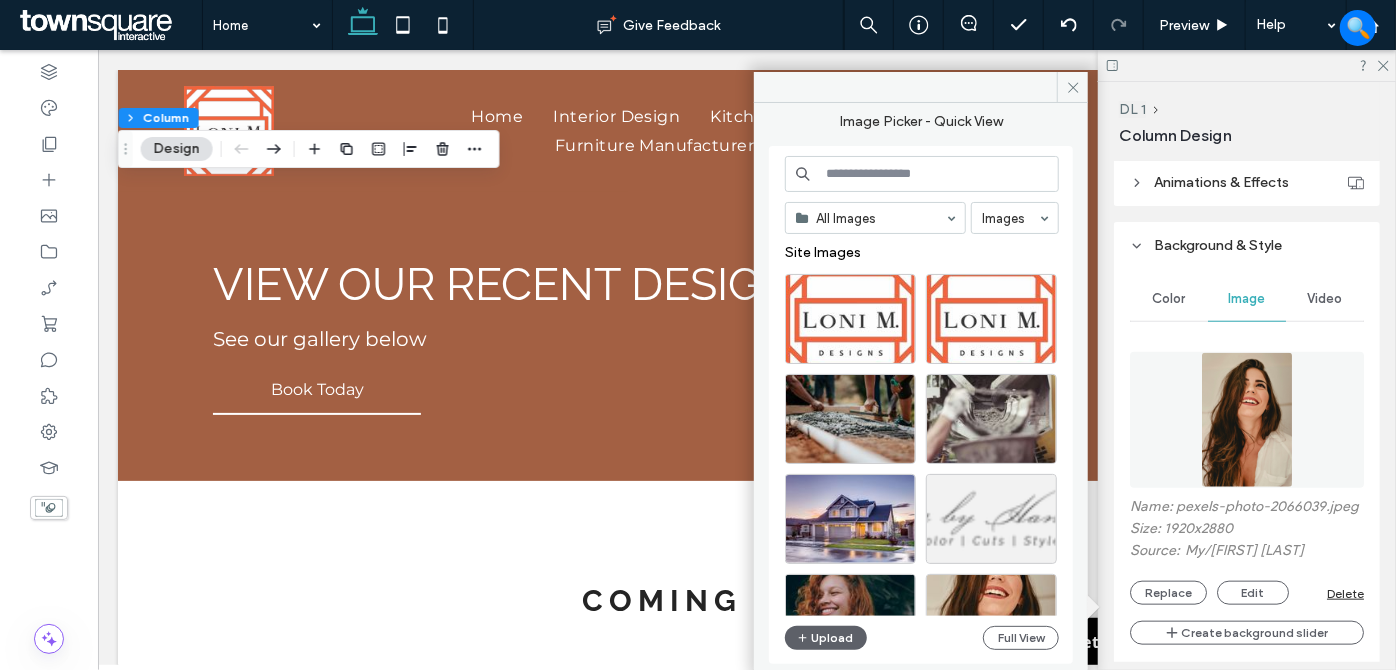 click at bounding box center (922, 174) 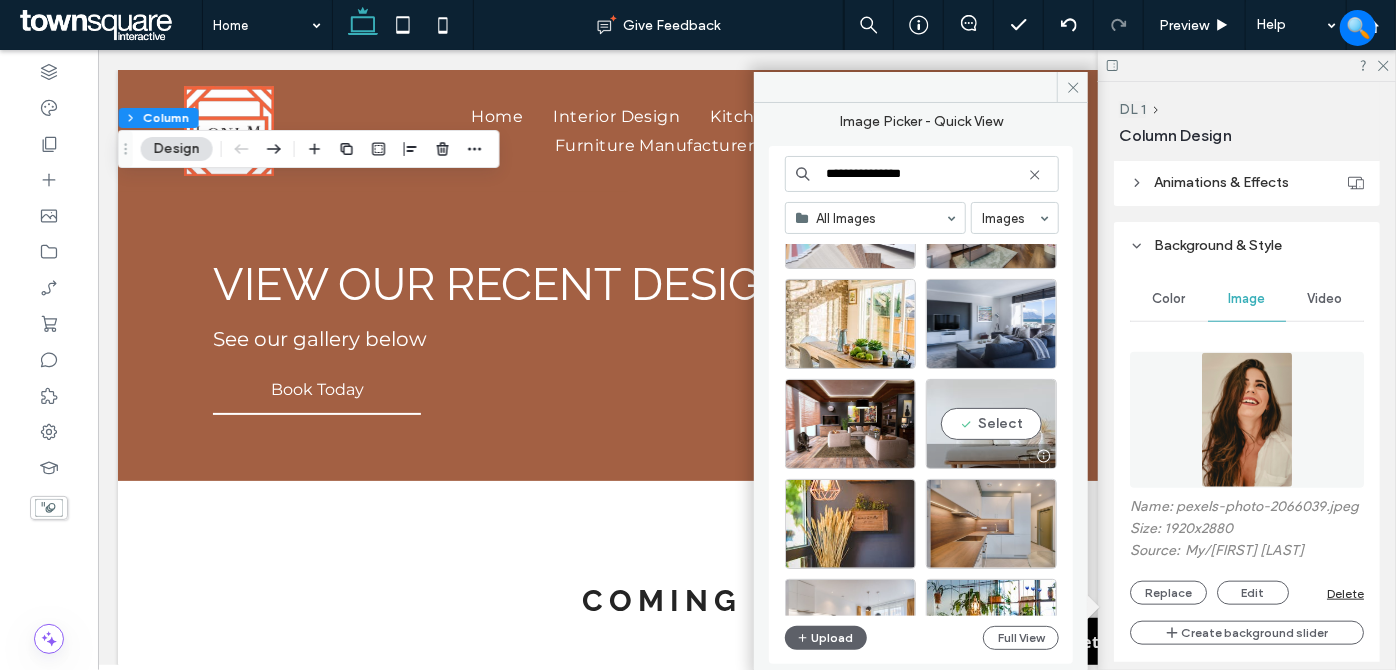 scroll, scrollTop: 0, scrollLeft: 0, axis: both 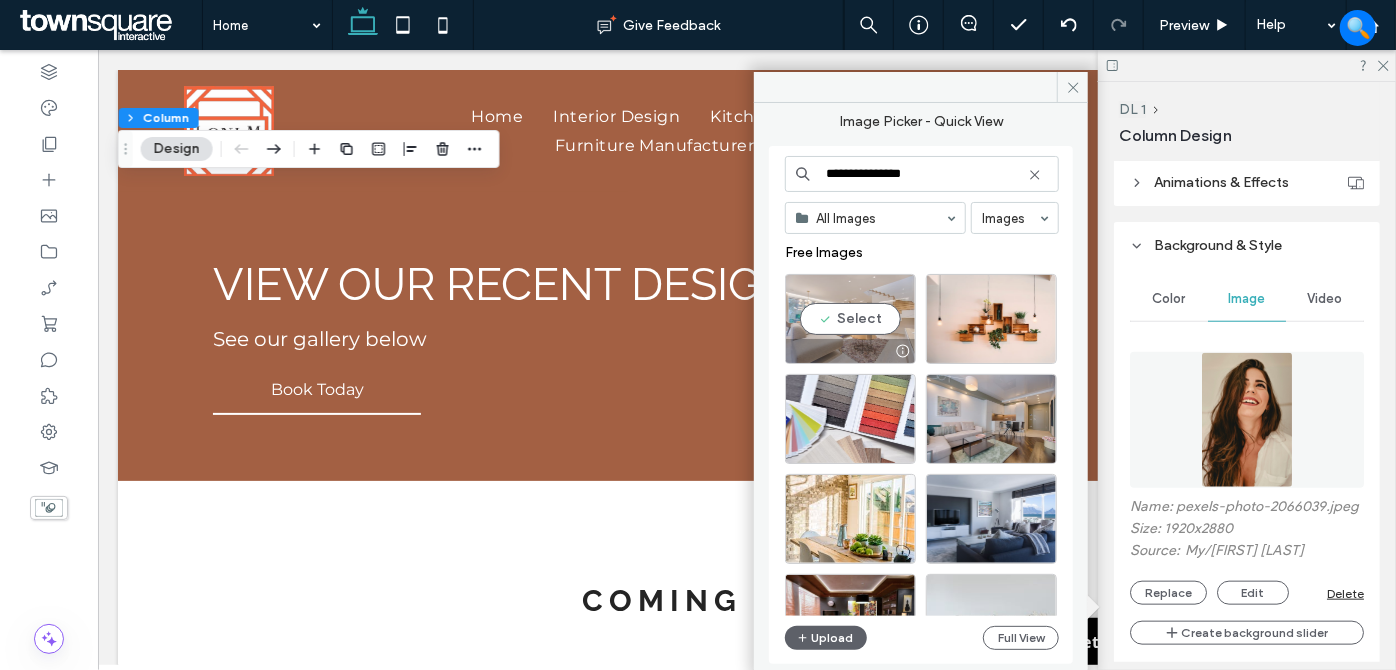 type on "**********" 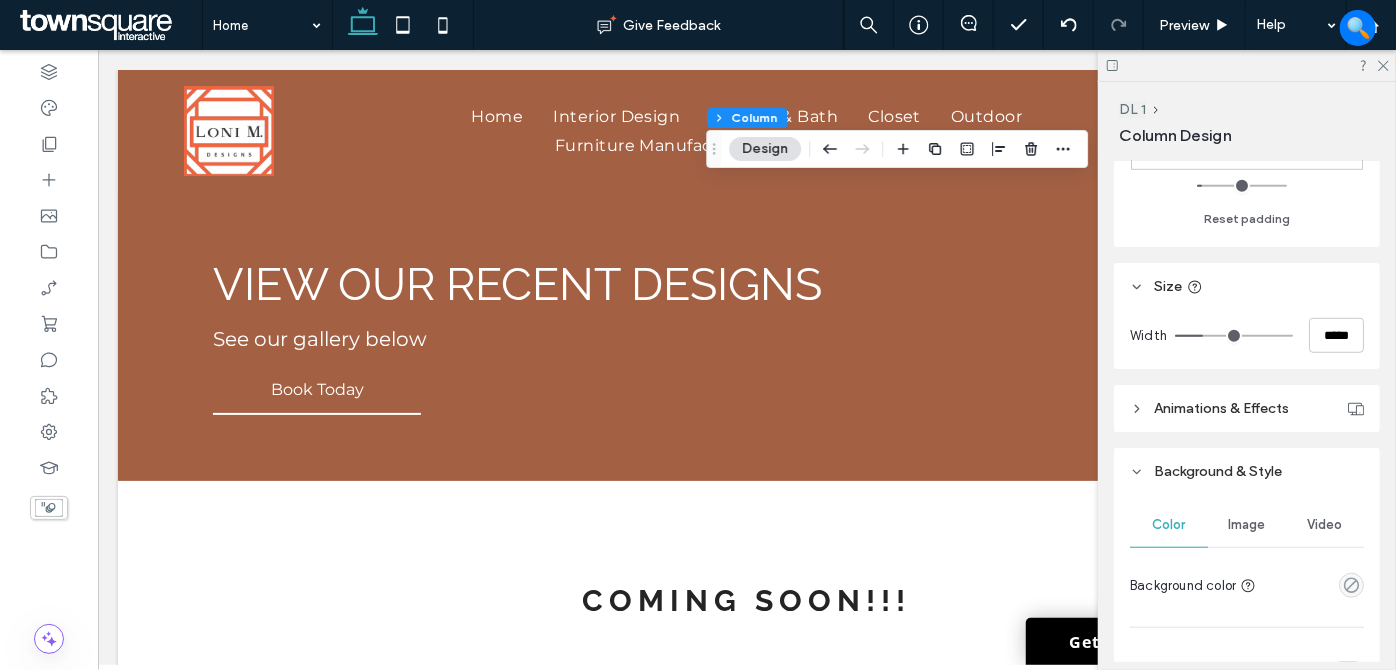scroll, scrollTop: 727, scrollLeft: 0, axis: vertical 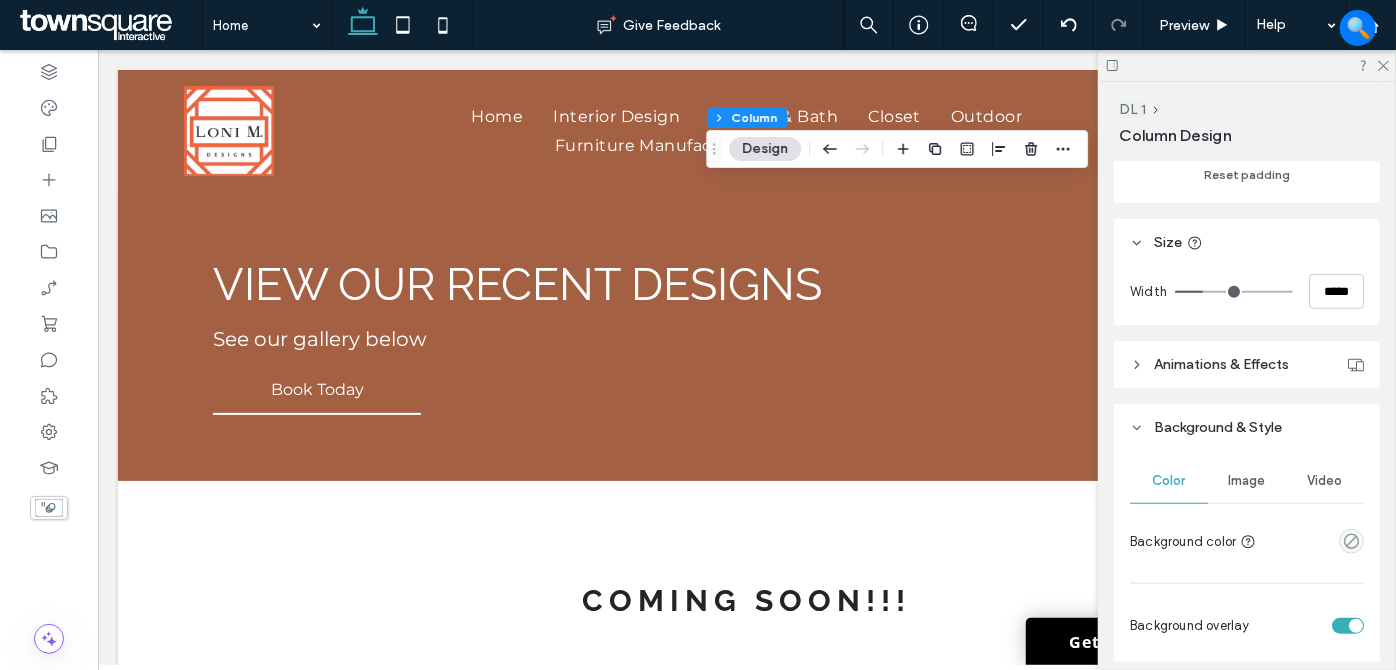 click on "Image" at bounding box center (1247, 481) 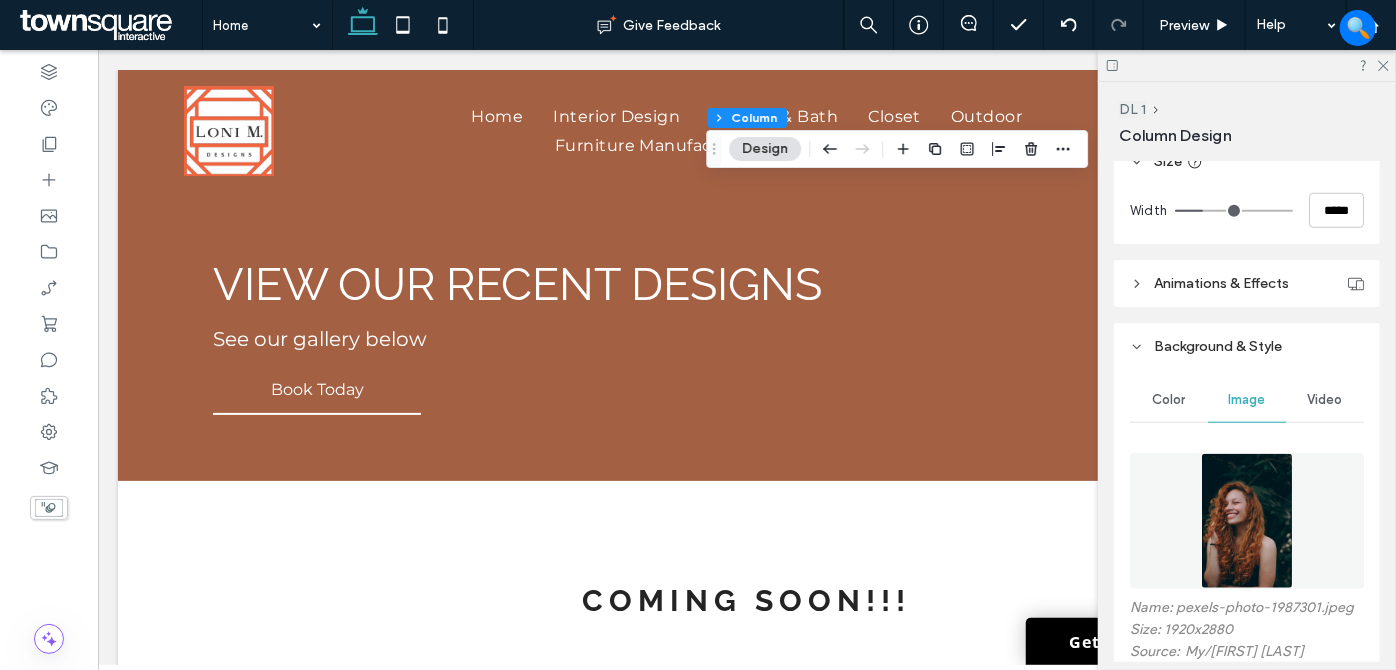 scroll, scrollTop: 909, scrollLeft: 0, axis: vertical 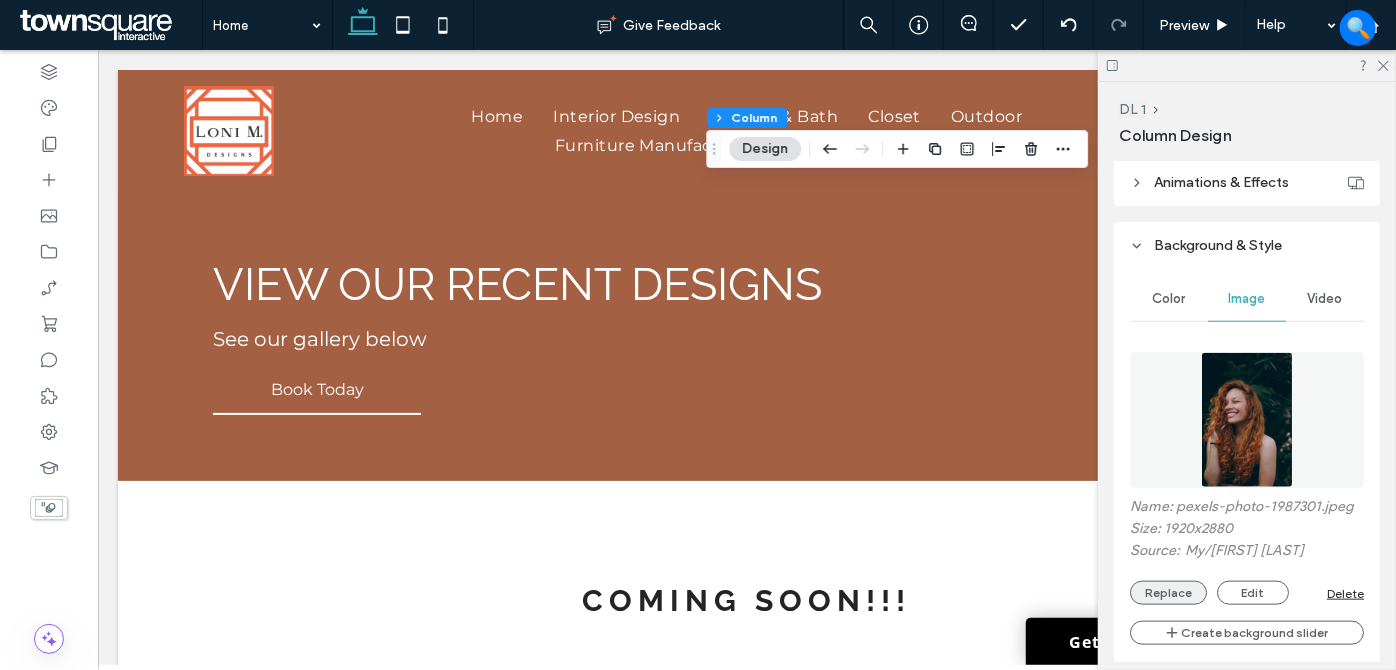 click on "Replace" at bounding box center [1168, 593] 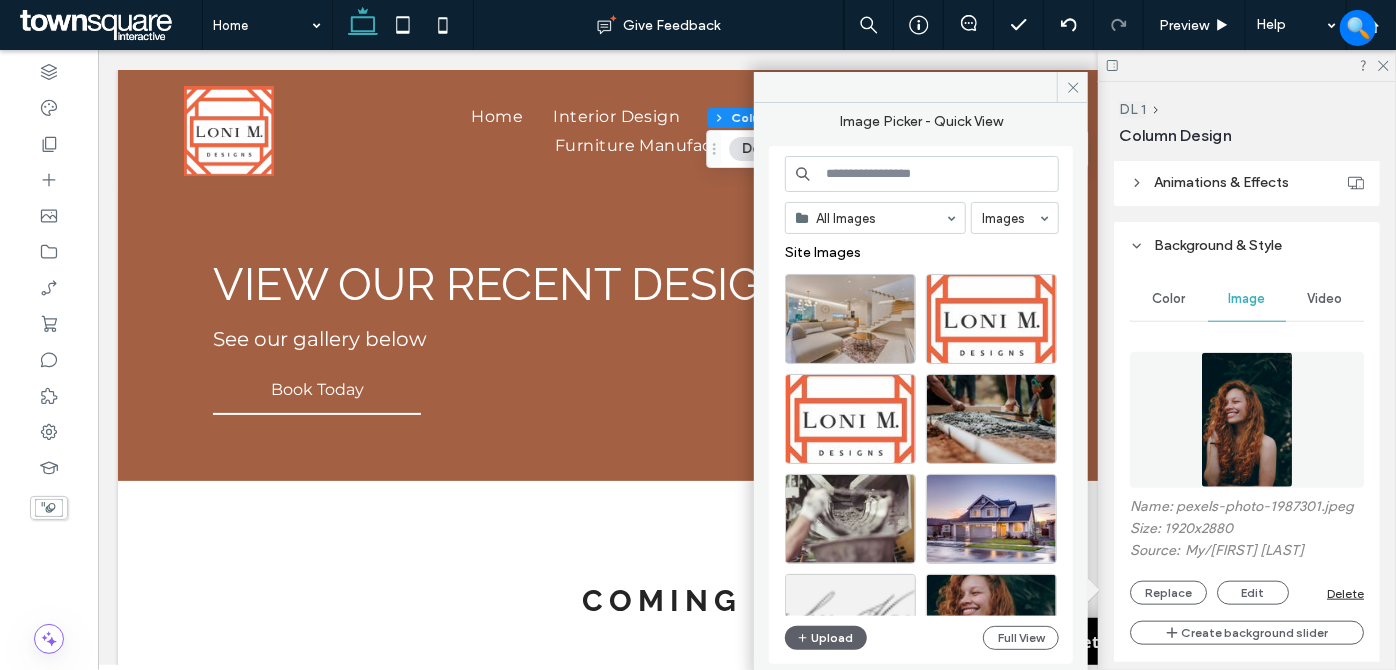 click at bounding box center (922, 174) 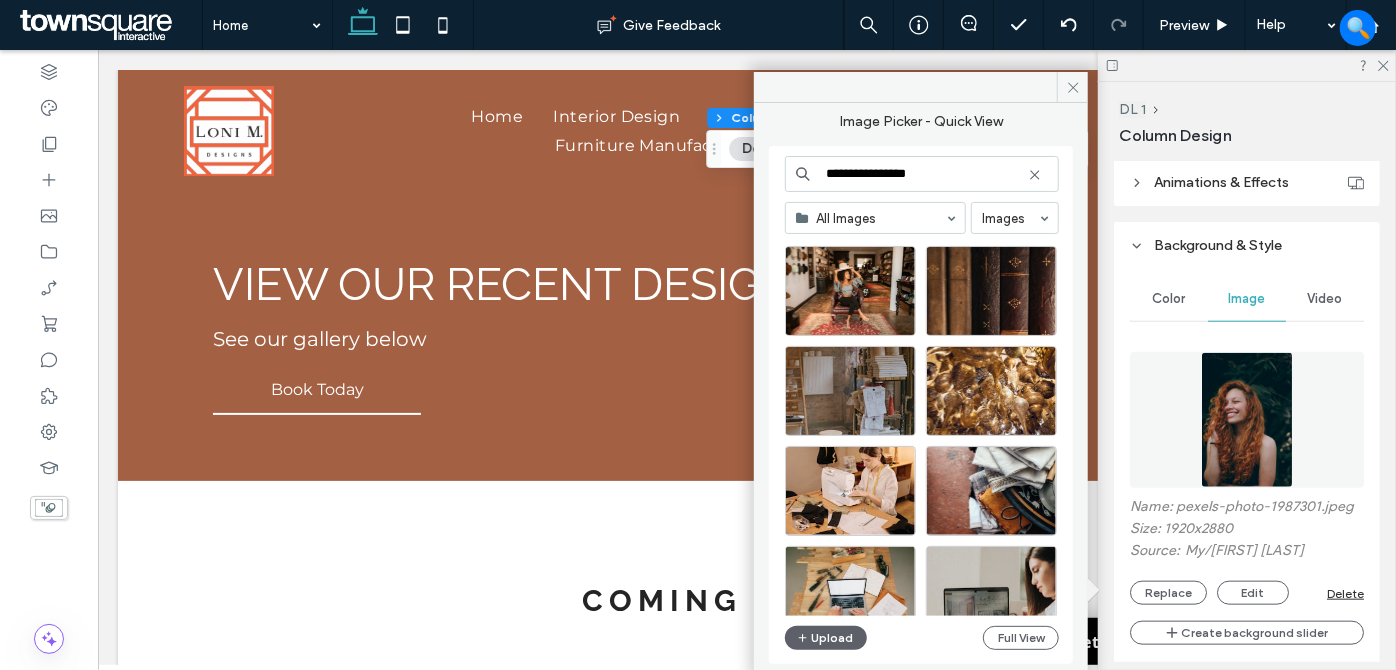scroll, scrollTop: 0, scrollLeft: 0, axis: both 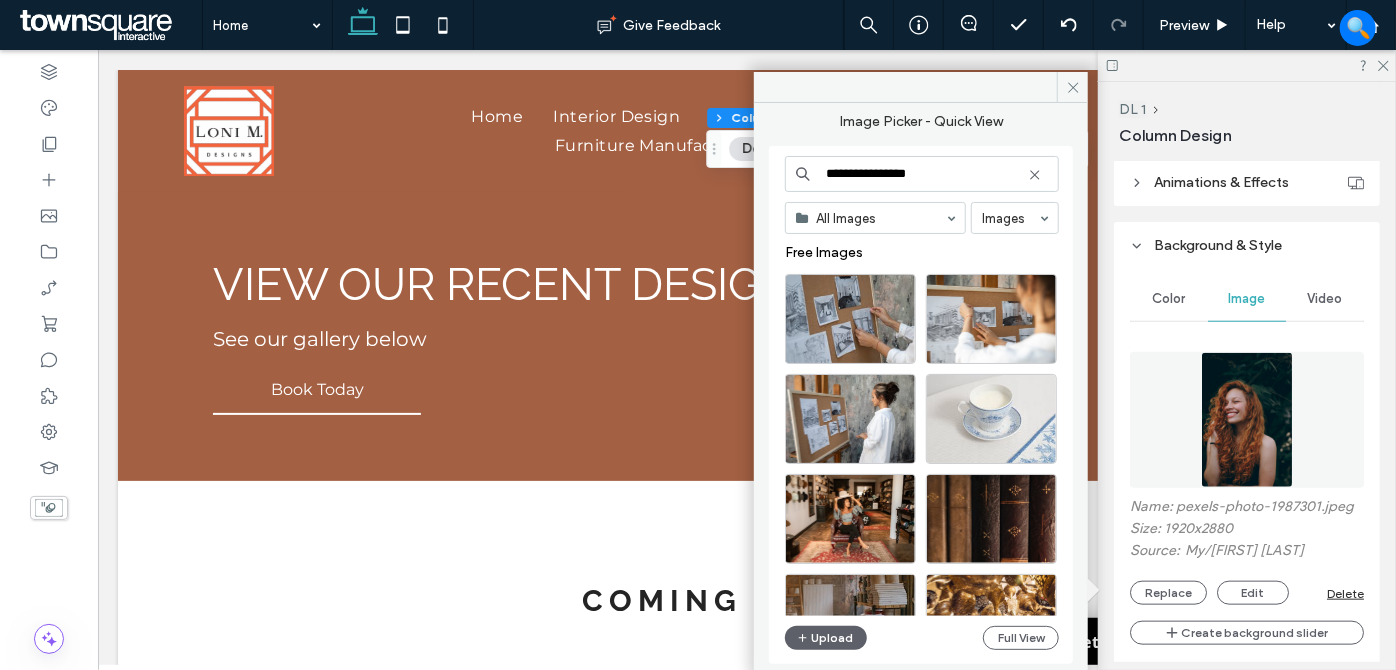 drag, startPoint x: 962, startPoint y: 174, endPoint x: 933, endPoint y: 179, distance: 29.427877 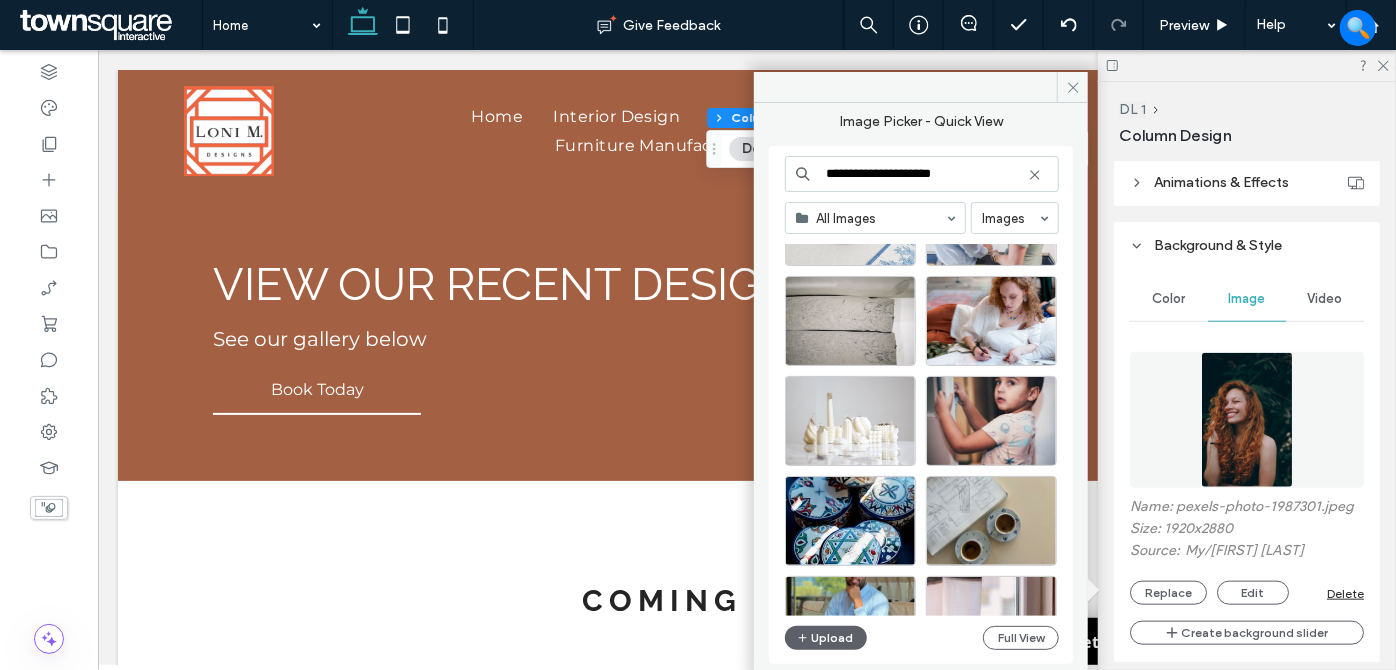 scroll, scrollTop: 0, scrollLeft: 0, axis: both 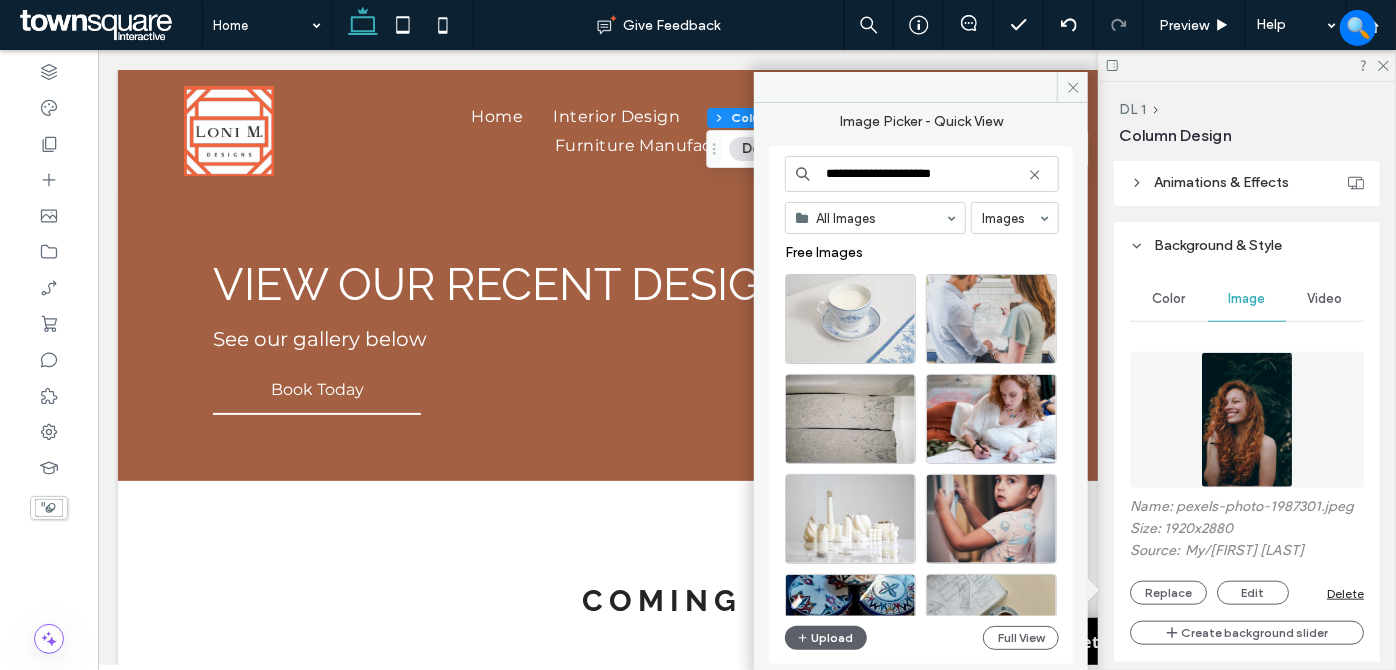 click on "**********" at bounding box center (922, 174) 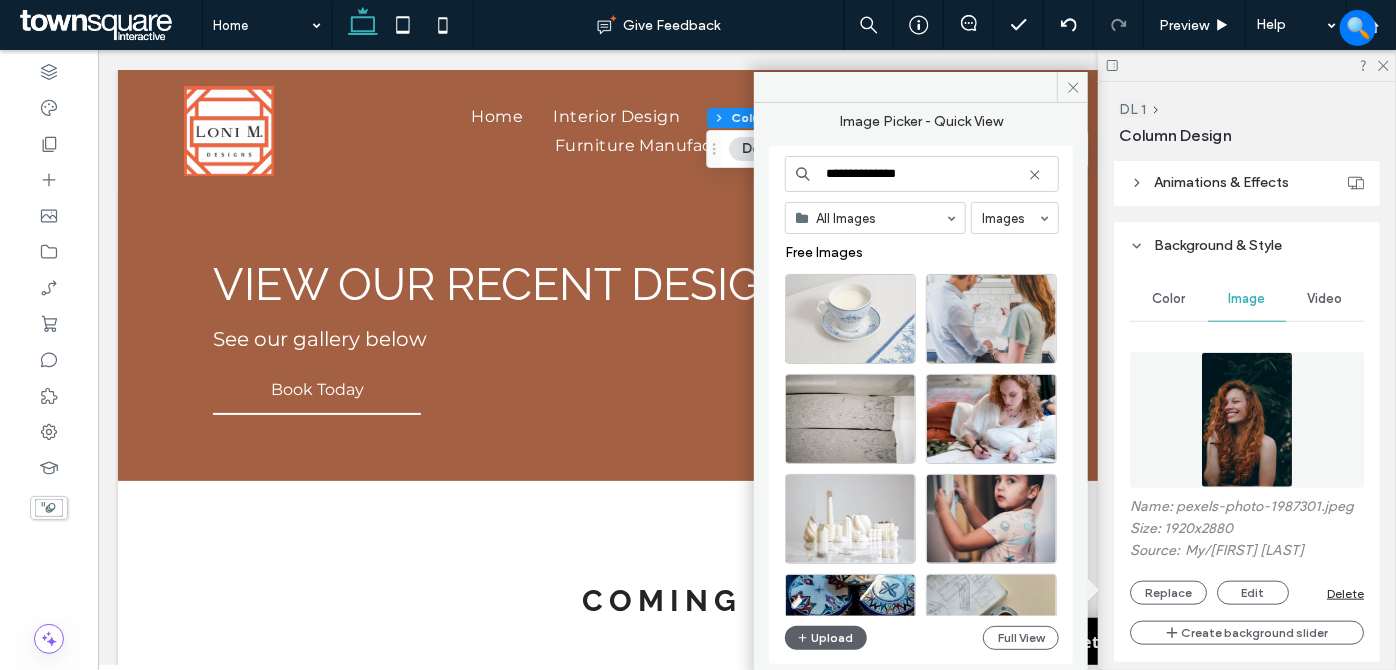 type on "**********" 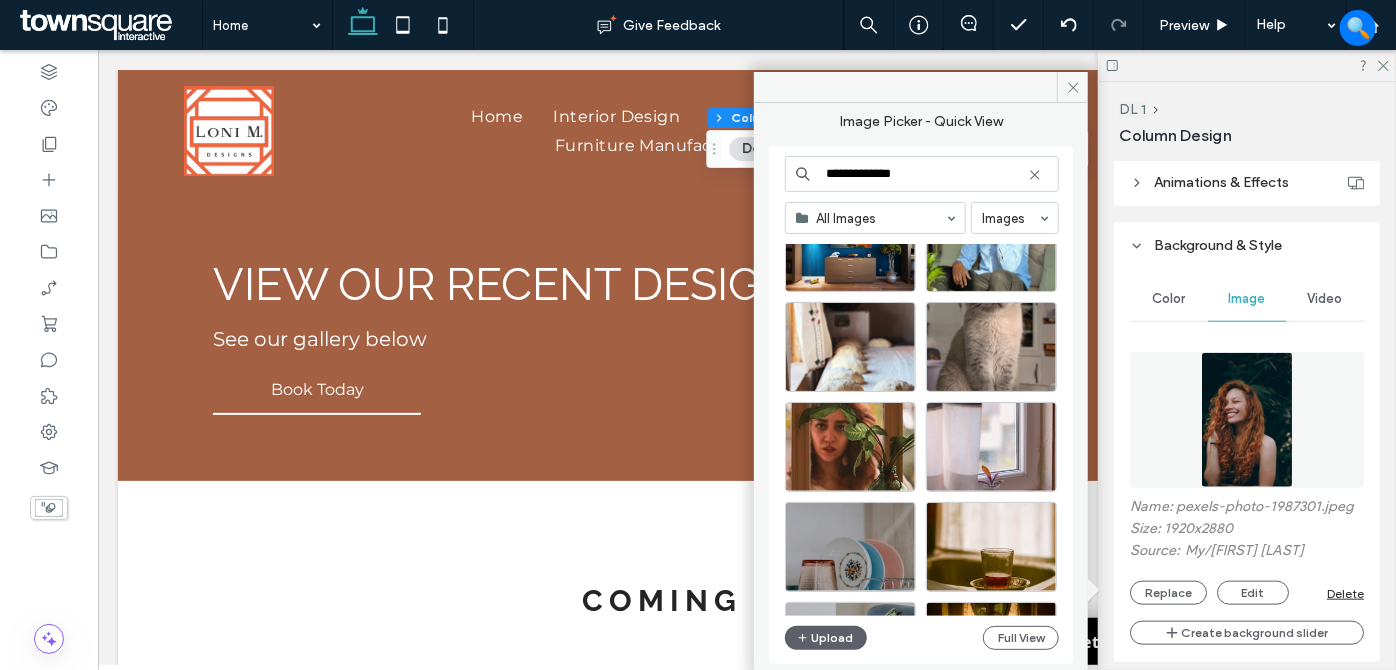 scroll, scrollTop: 0, scrollLeft: 0, axis: both 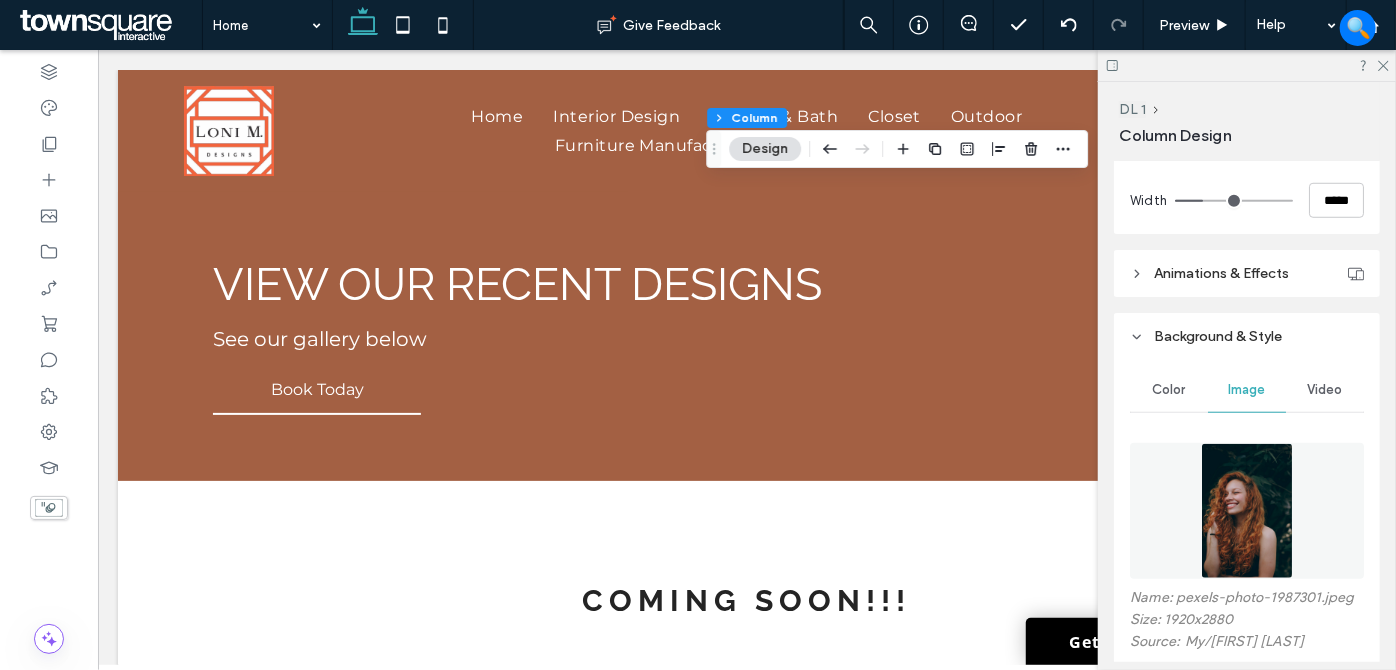 click on "Design" at bounding box center [765, 149] 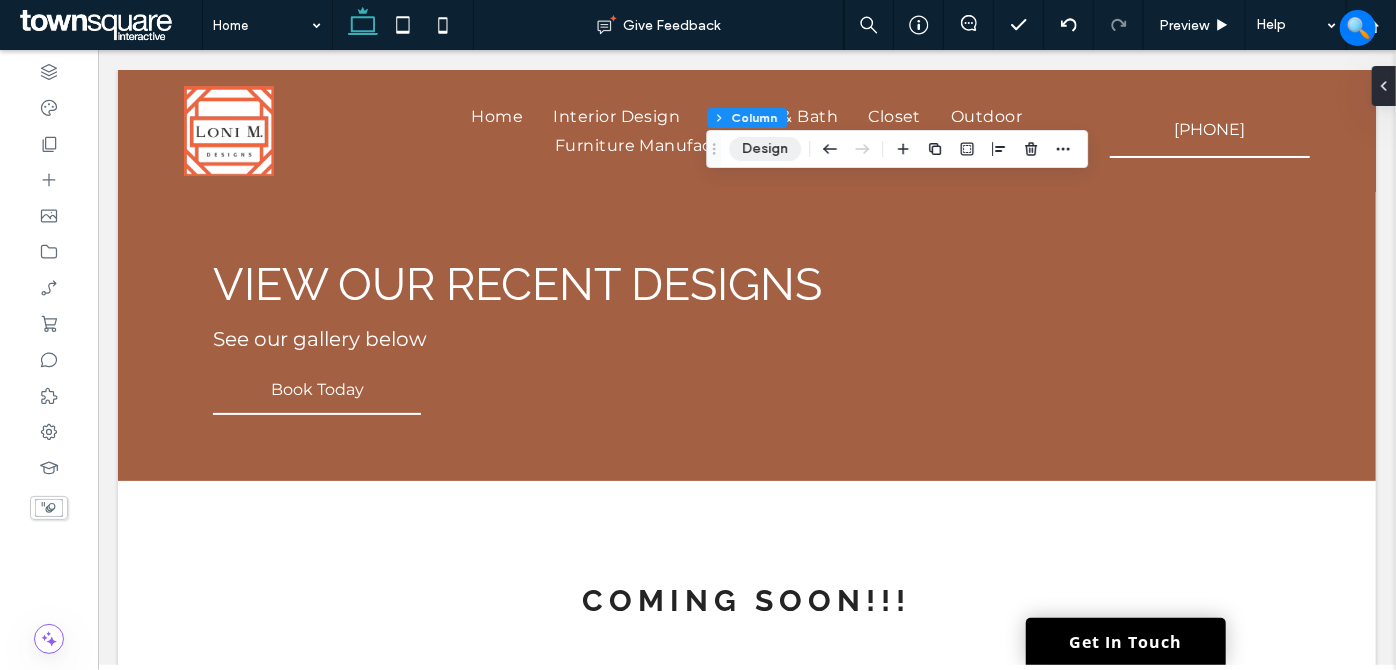 click on "Design" at bounding box center [765, 149] 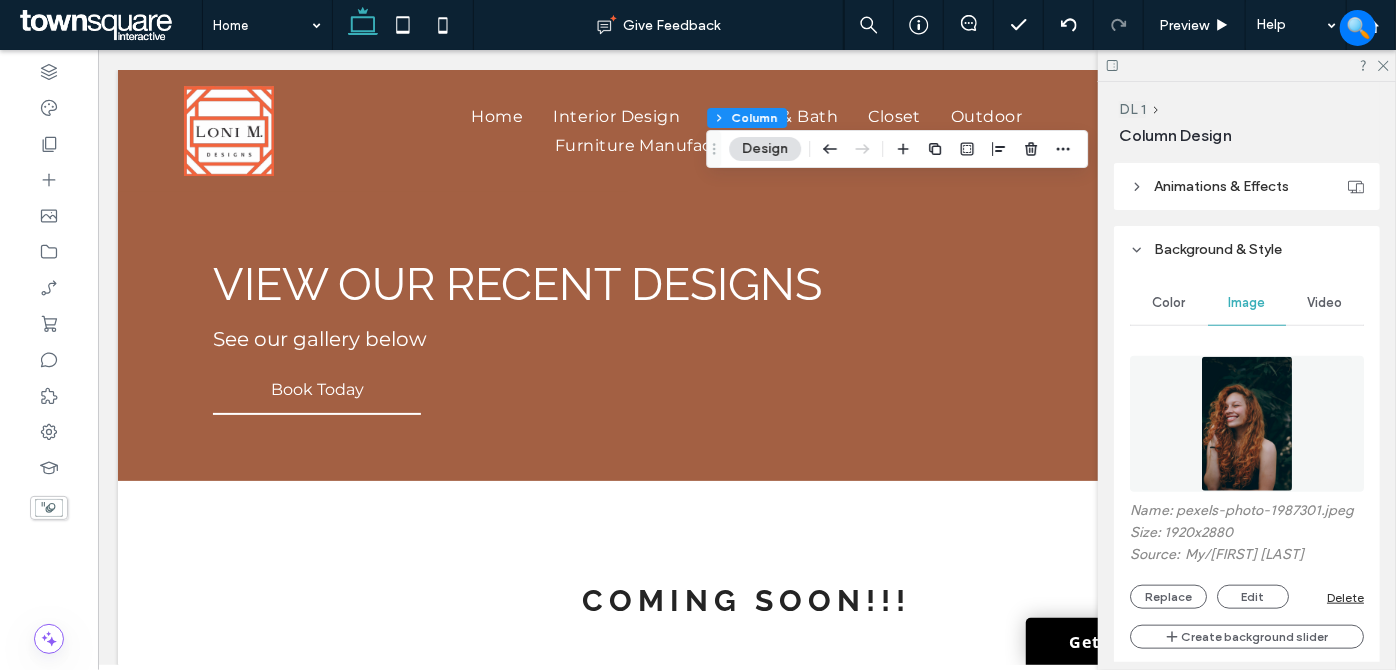 scroll, scrollTop: 1090, scrollLeft: 0, axis: vertical 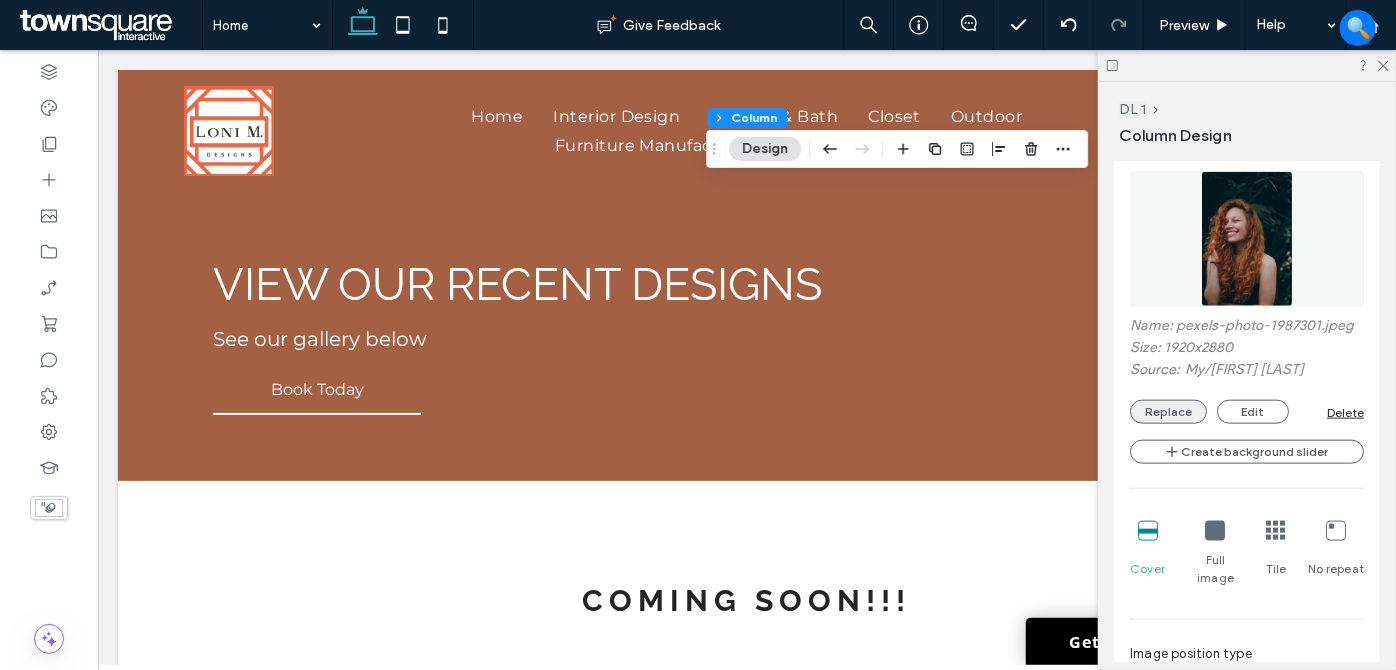 click on "Replace" at bounding box center [1168, 412] 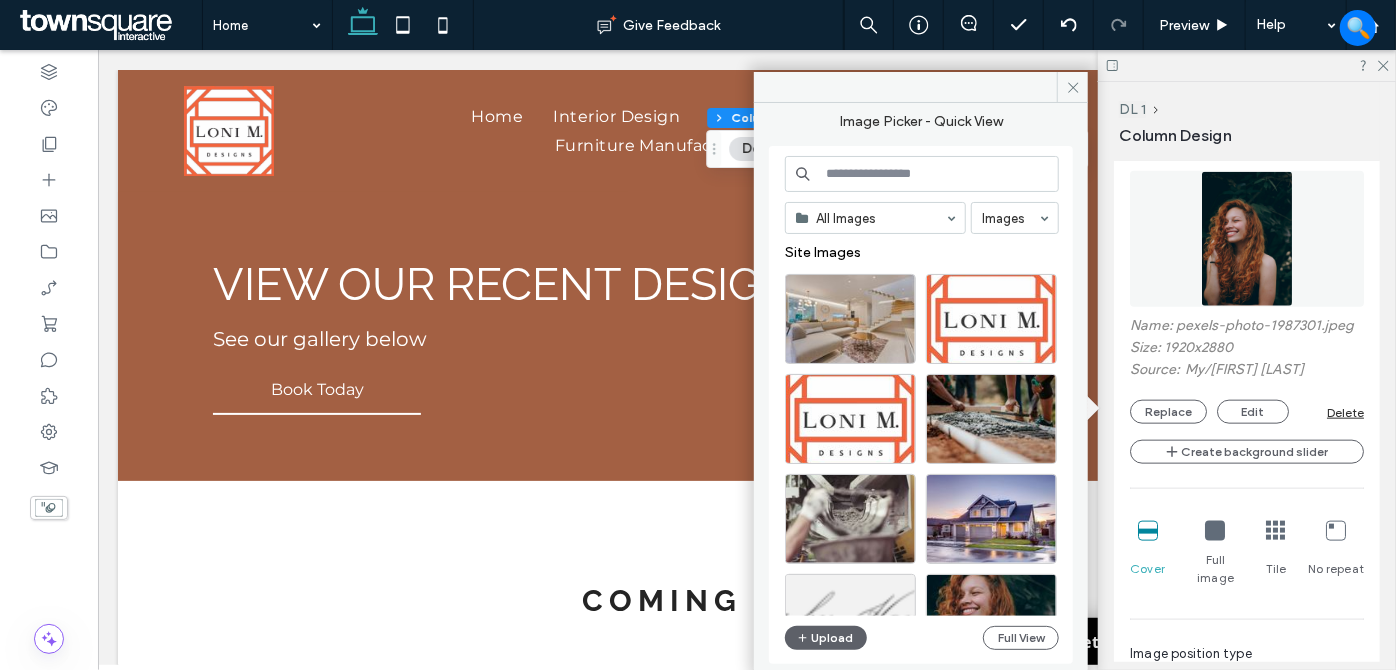 click at bounding box center [922, 174] 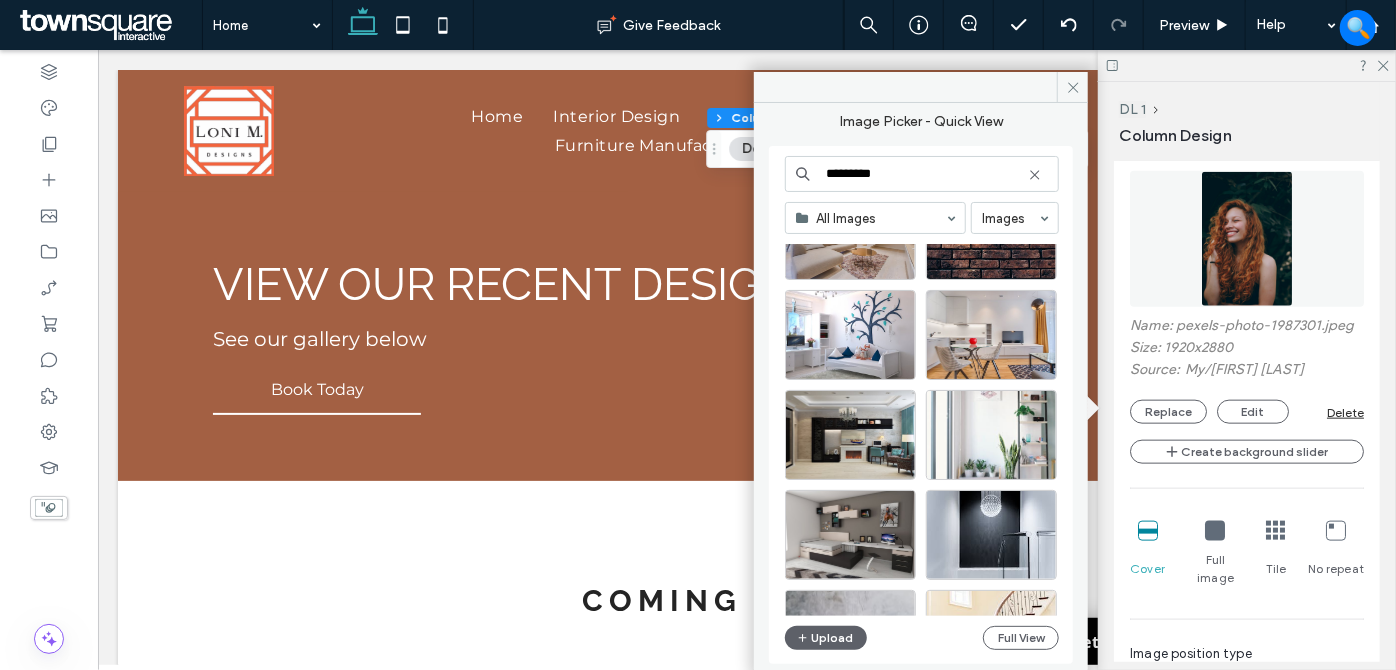 scroll, scrollTop: 857, scrollLeft: 0, axis: vertical 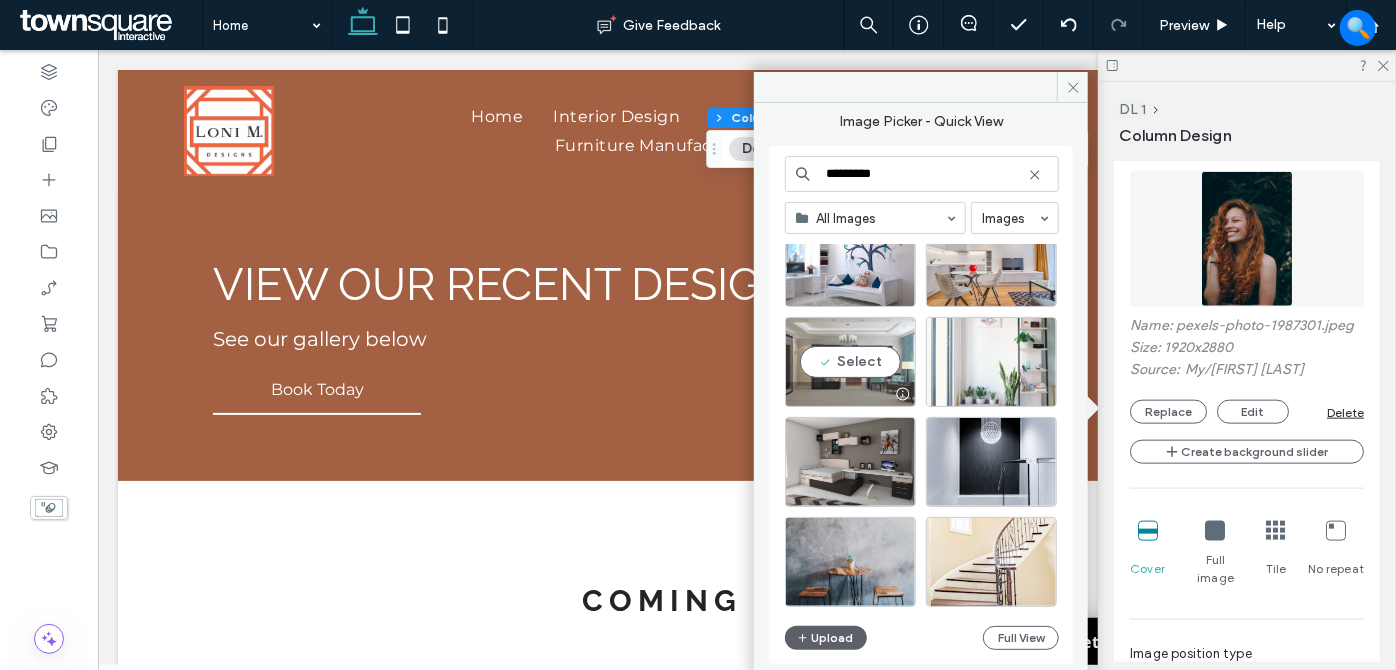 type on "********" 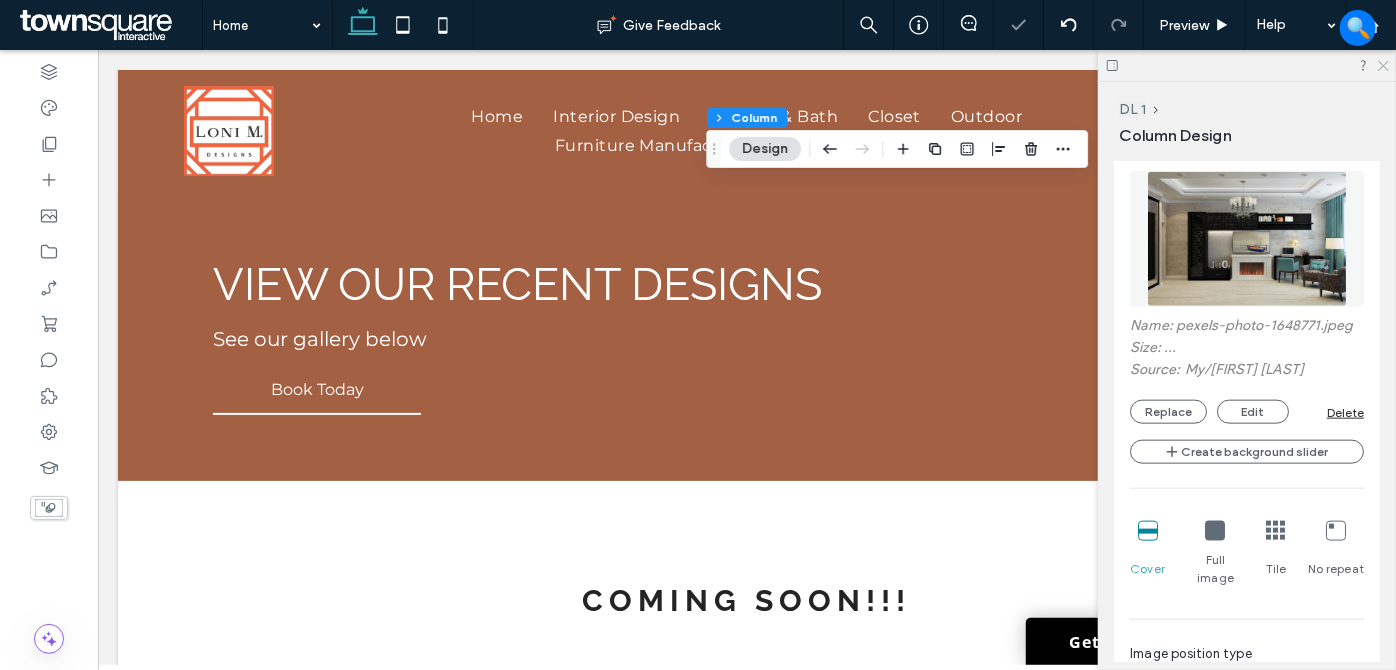 click 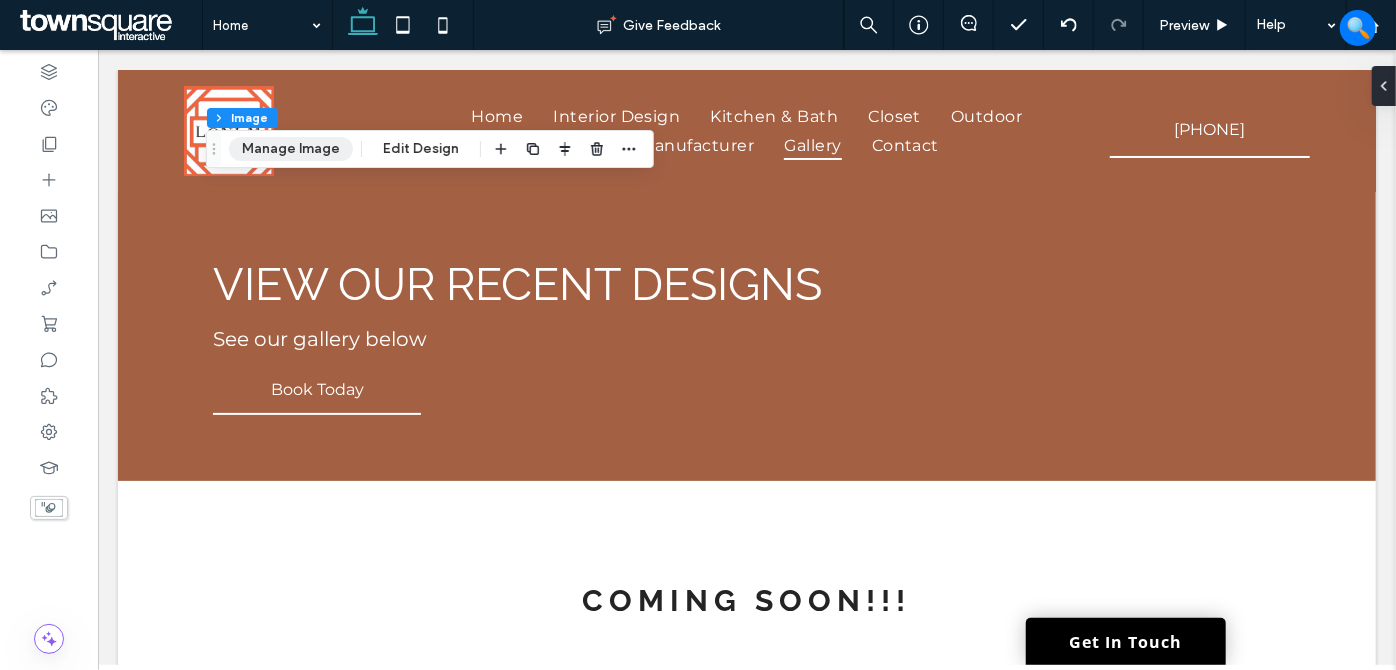 click on "Manage Image" at bounding box center [291, 149] 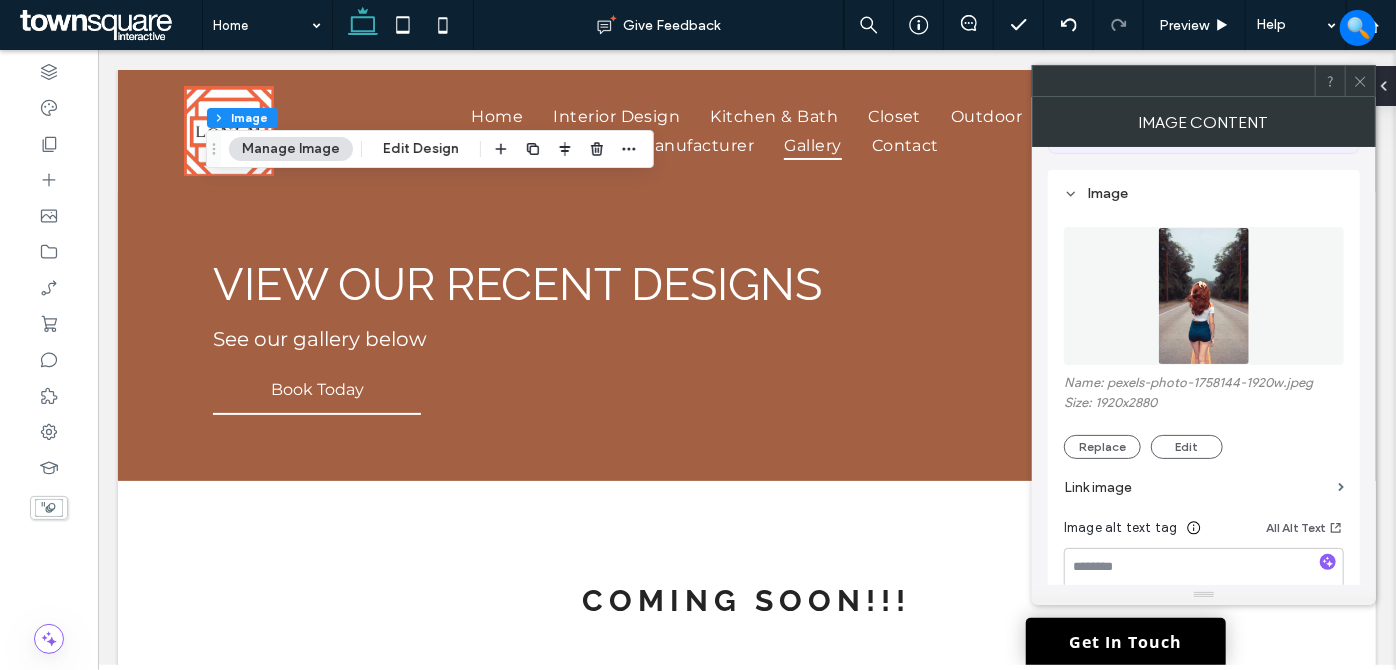 scroll, scrollTop: 272, scrollLeft: 0, axis: vertical 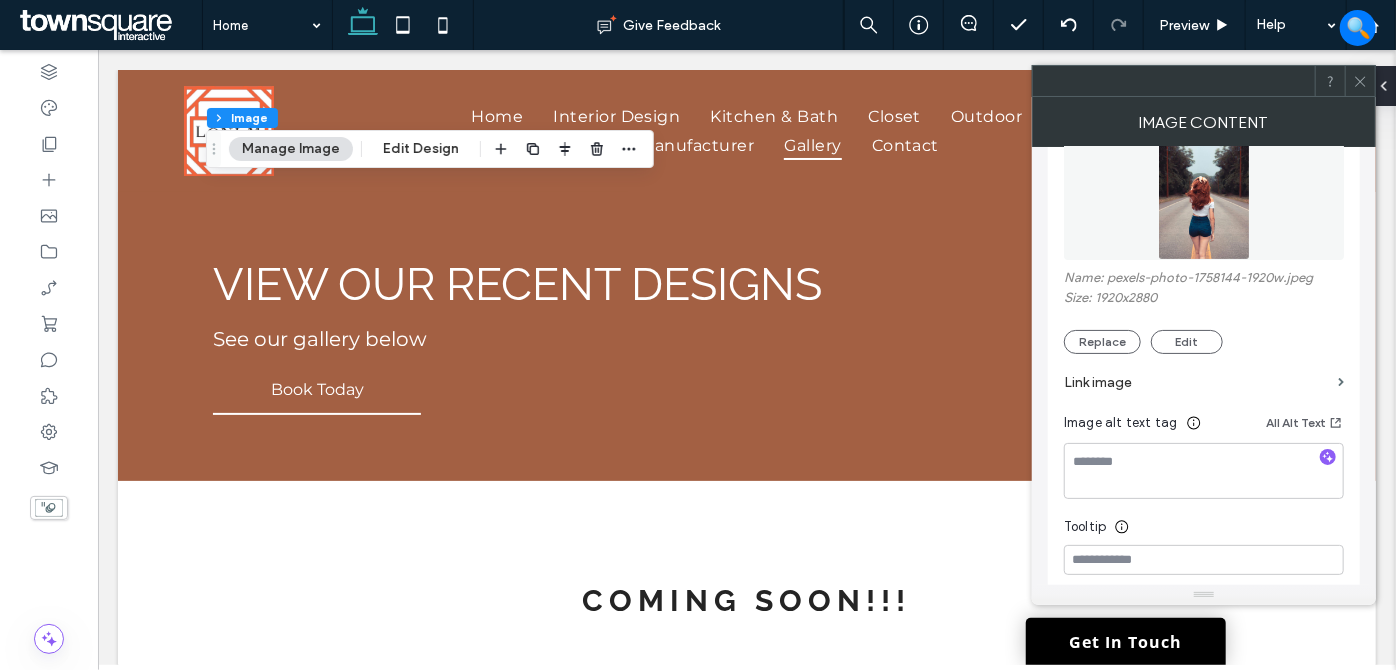 drag, startPoint x: 1106, startPoint y: 339, endPoint x: 1086, endPoint y: 318, distance: 29 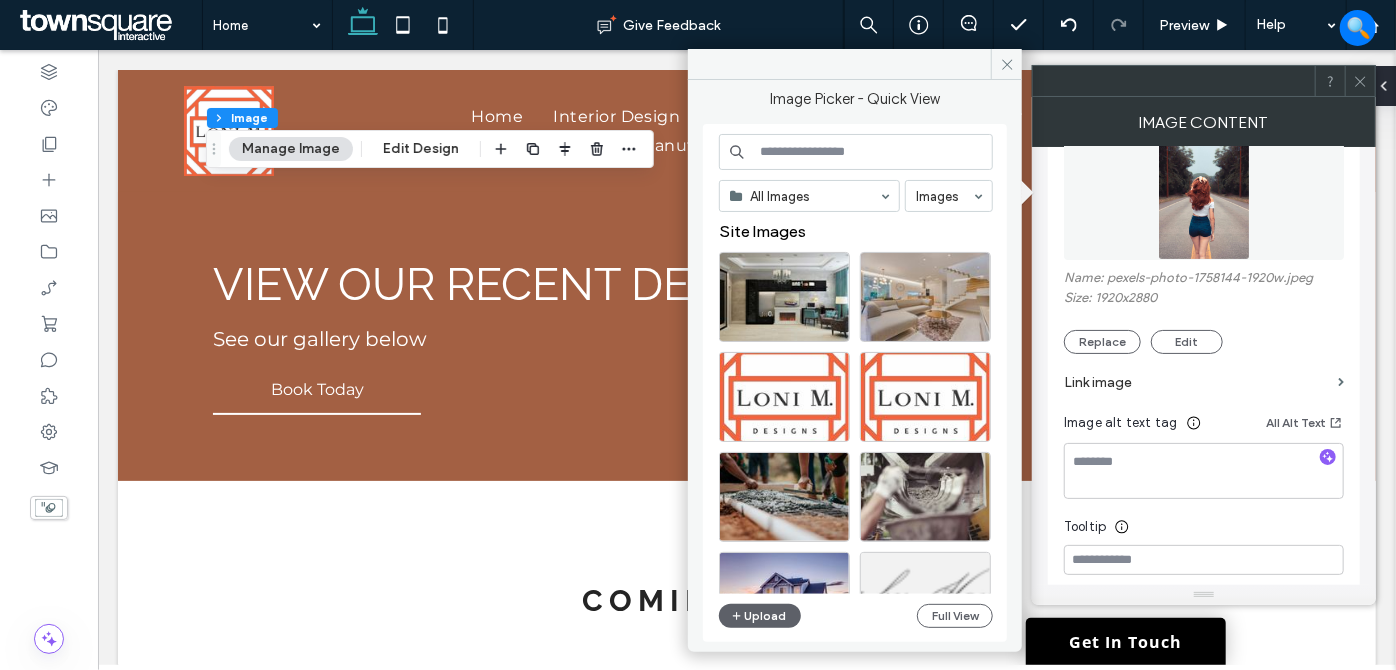 click at bounding box center [856, 152] 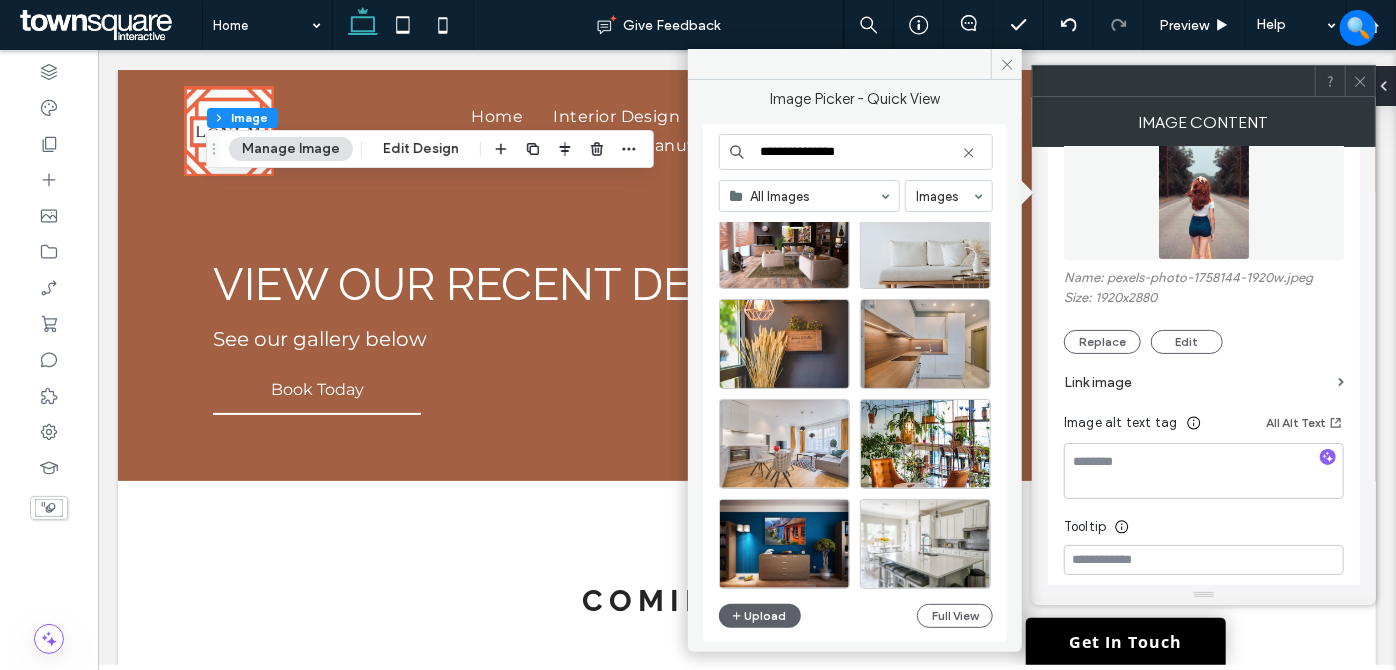 scroll, scrollTop: 331, scrollLeft: 0, axis: vertical 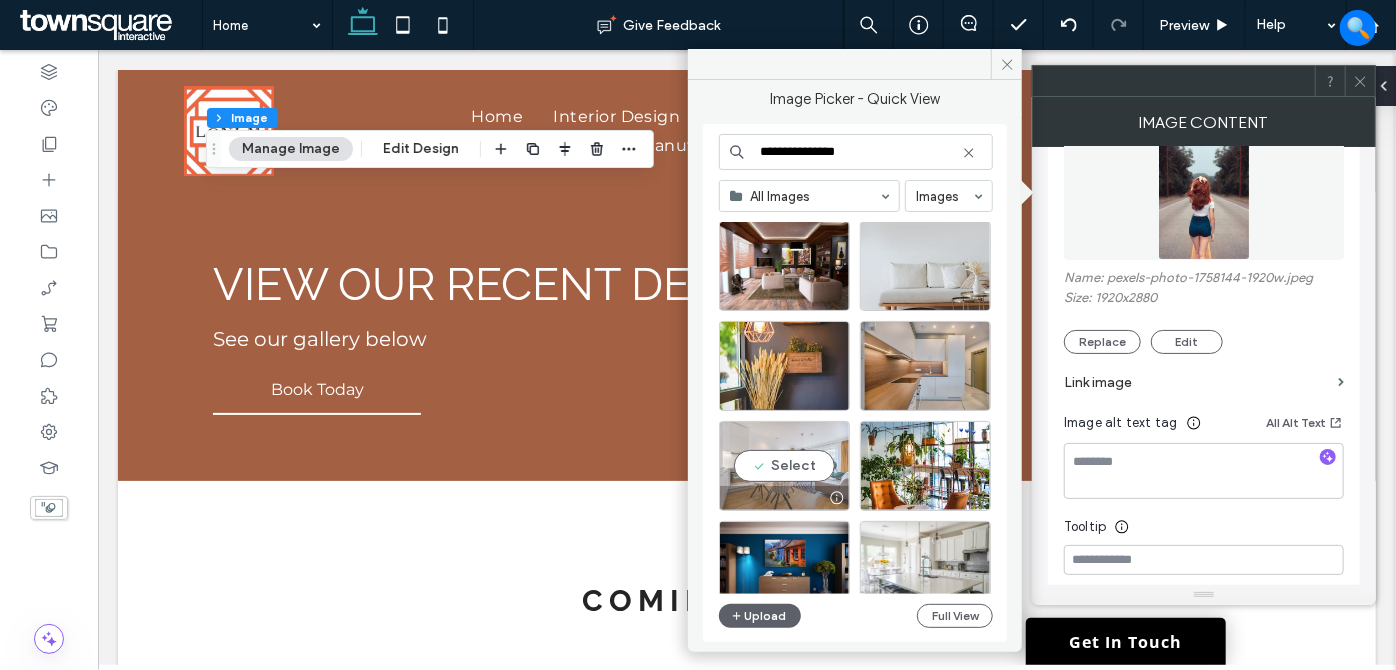 type on "**********" 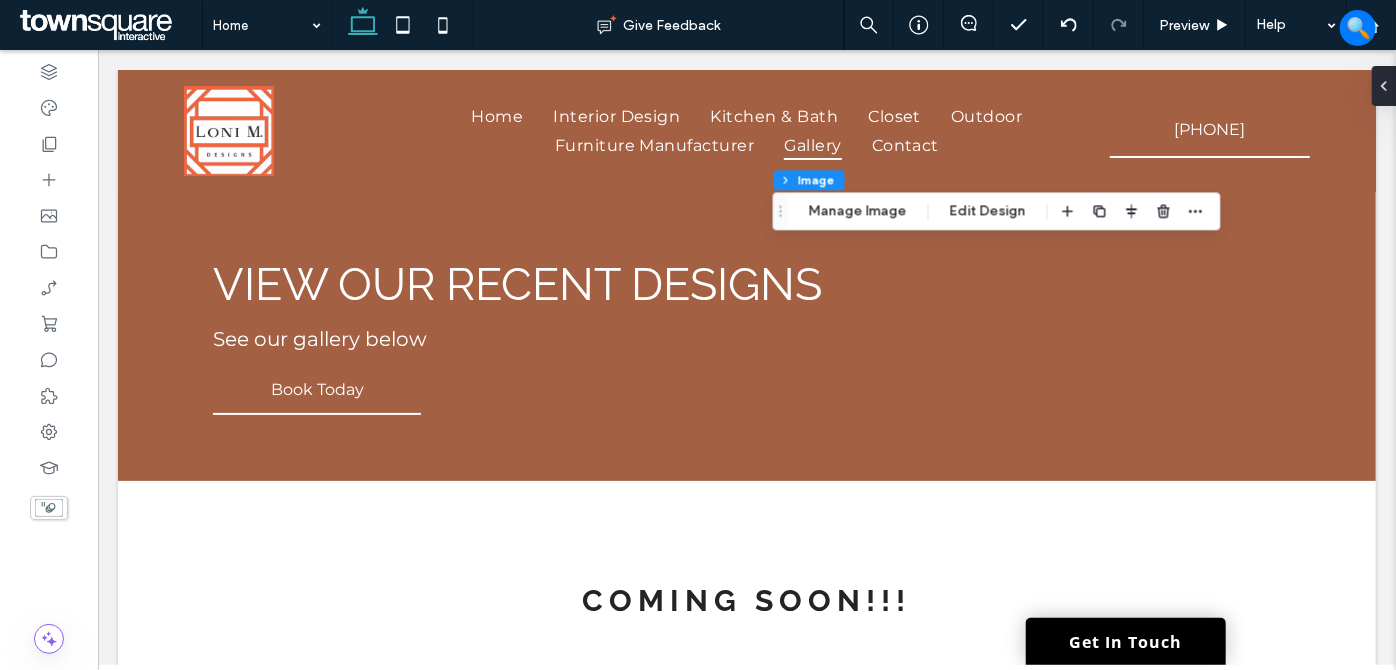 type on "***" 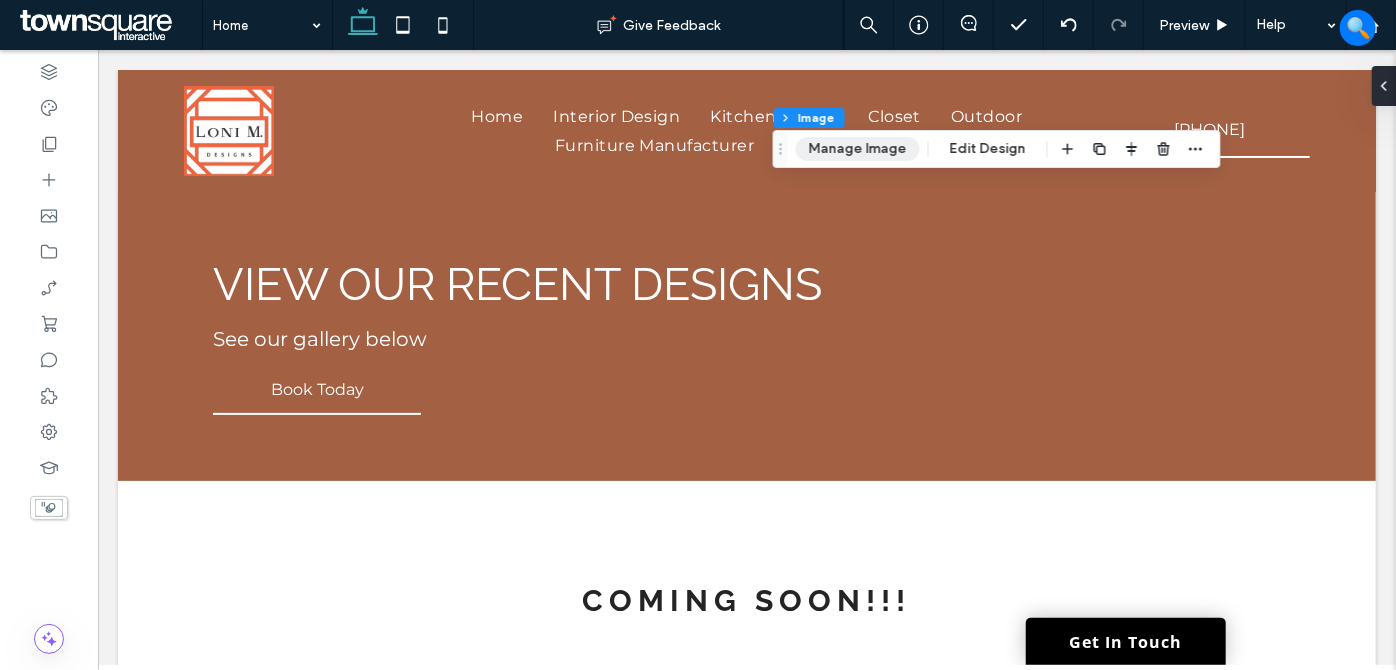 click on "Manage Image" at bounding box center (858, 149) 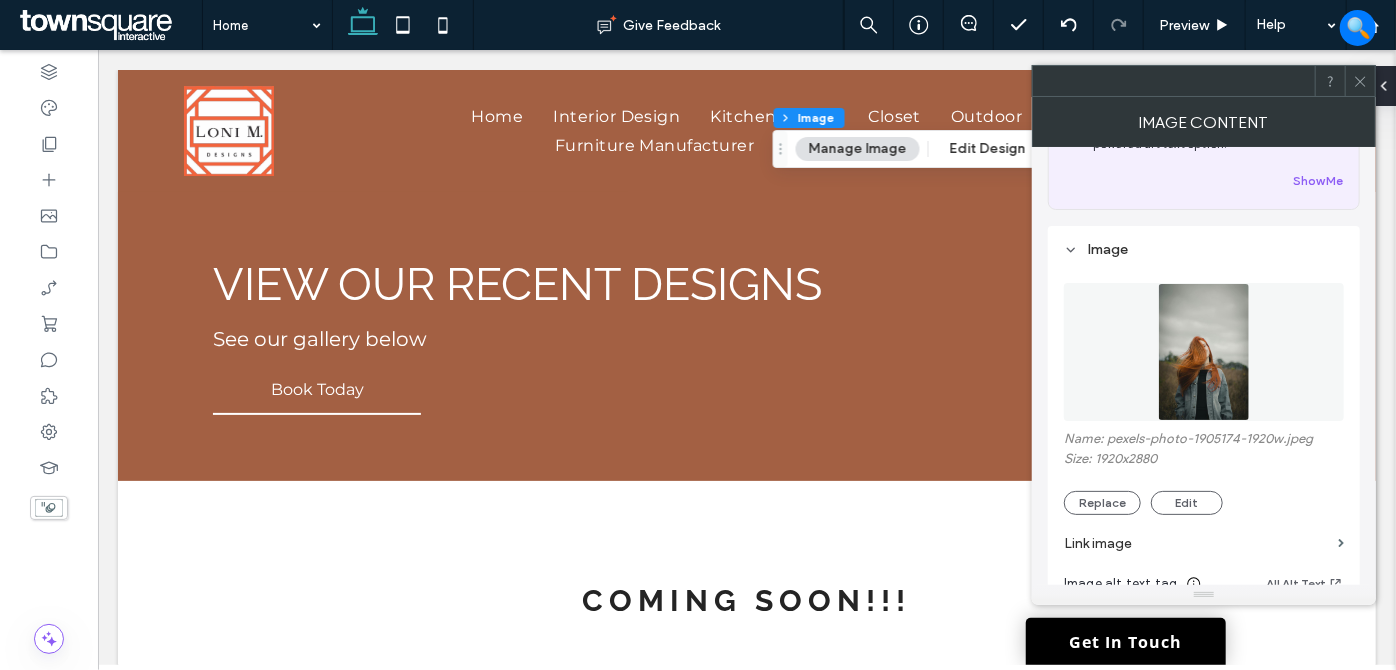 scroll, scrollTop: 181, scrollLeft: 0, axis: vertical 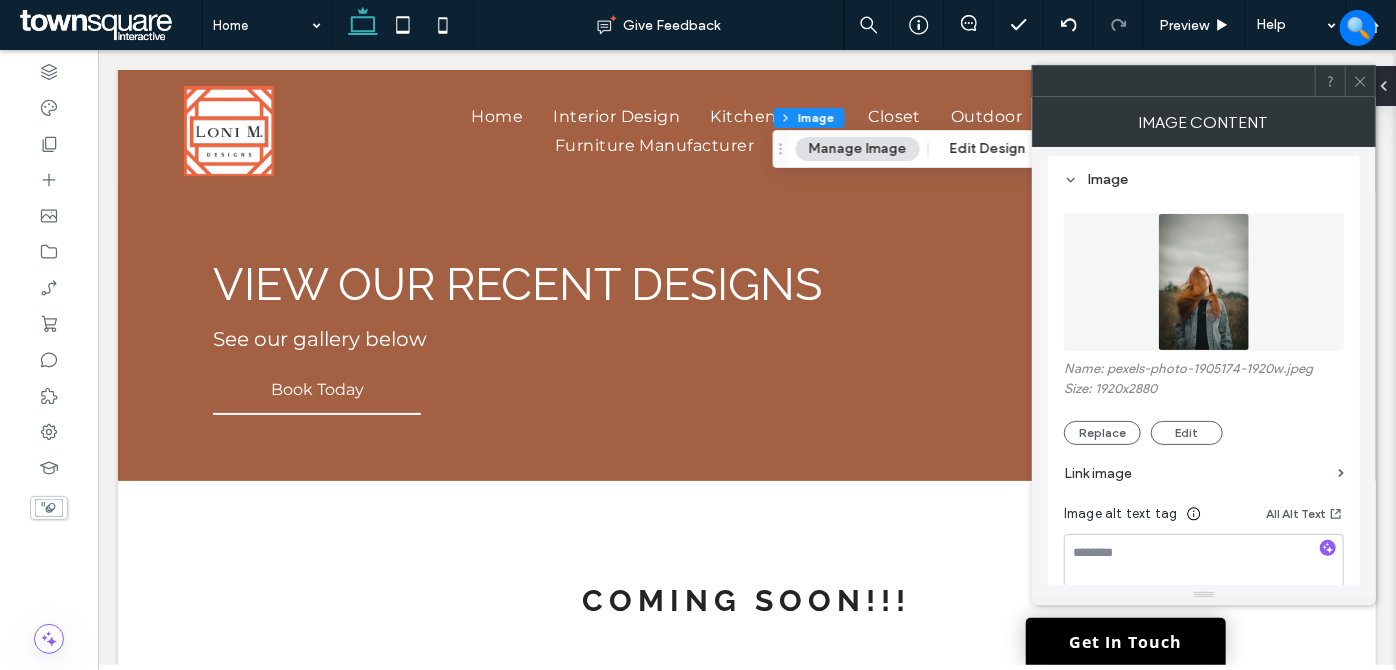 drag, startPoint x: 1101, startPoint y: 437, endPoint x: 1042, endPoint y: 350, distance: 105.11898 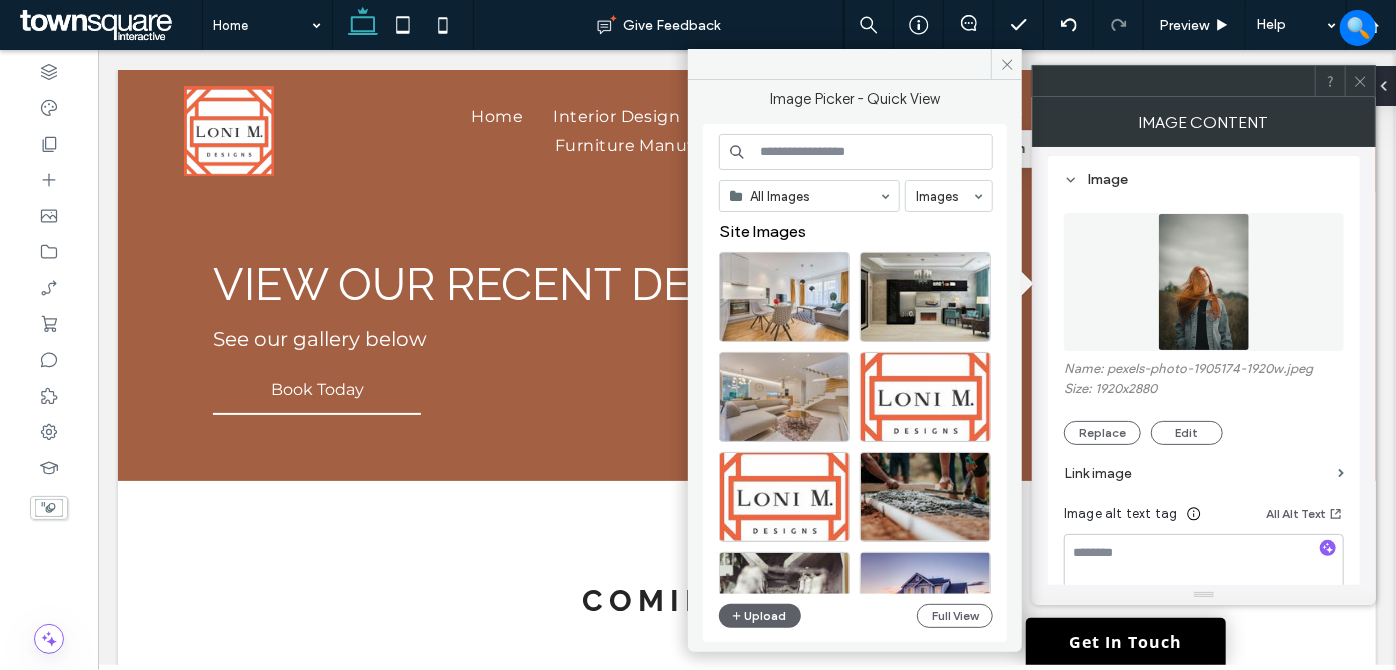 click at bounding box center (856, 152) 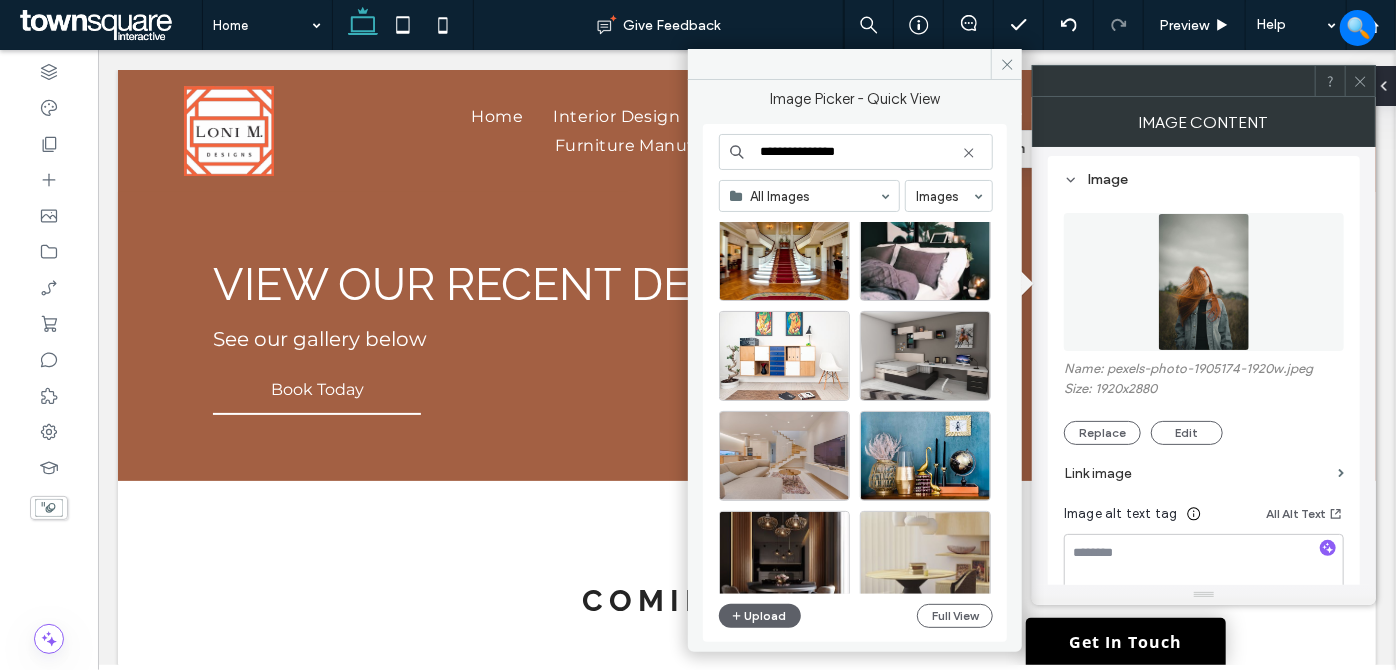 scroll, scrollTop: 968, scrollLeft: 0, axis: vertical 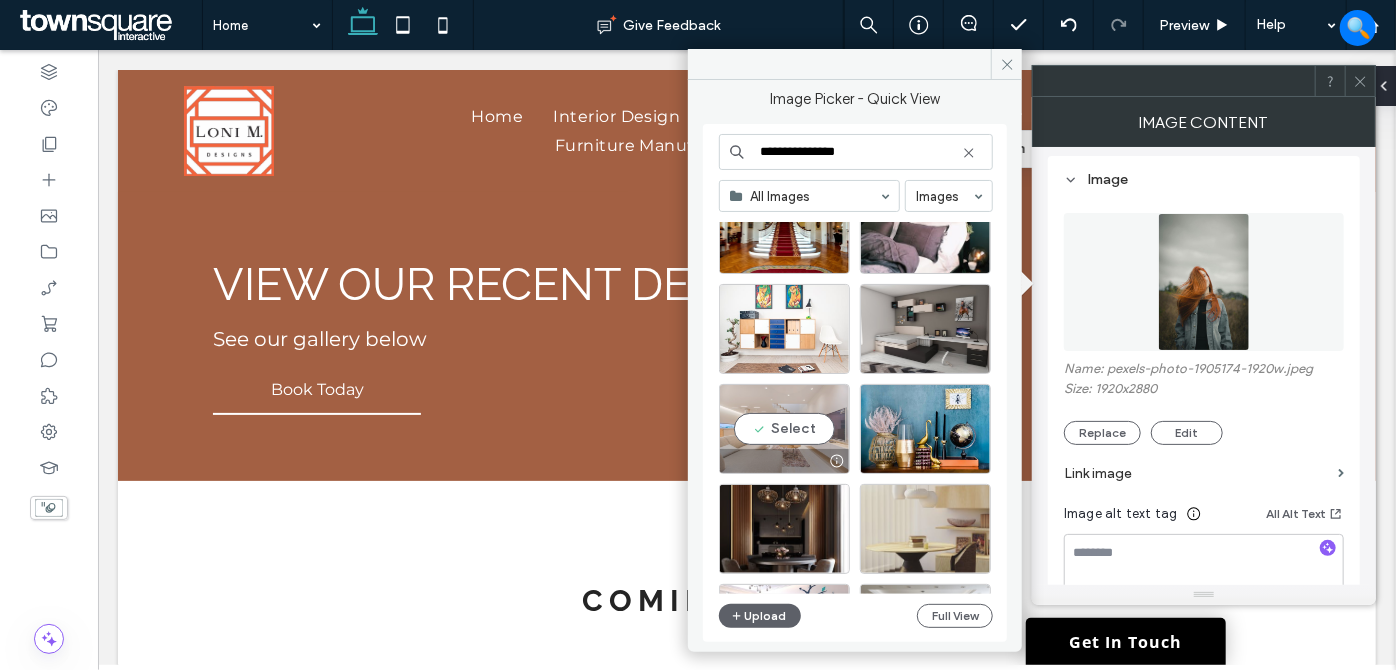 type on "**********" 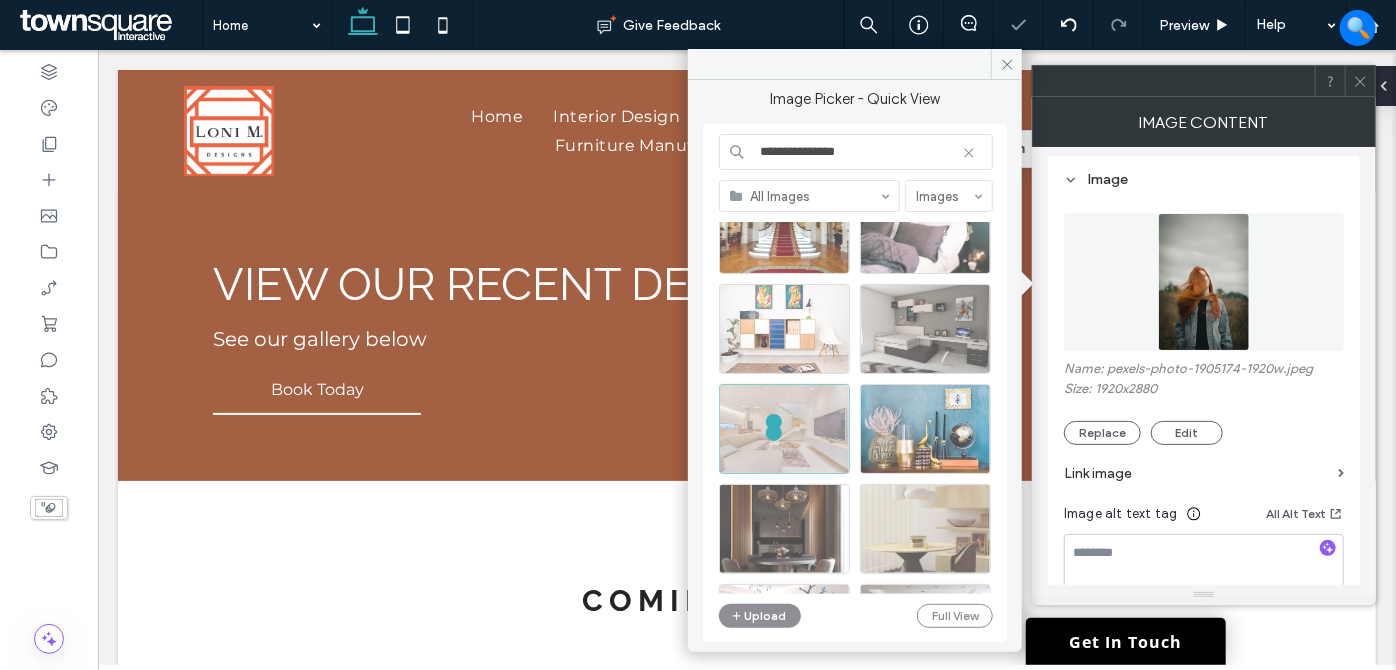 click 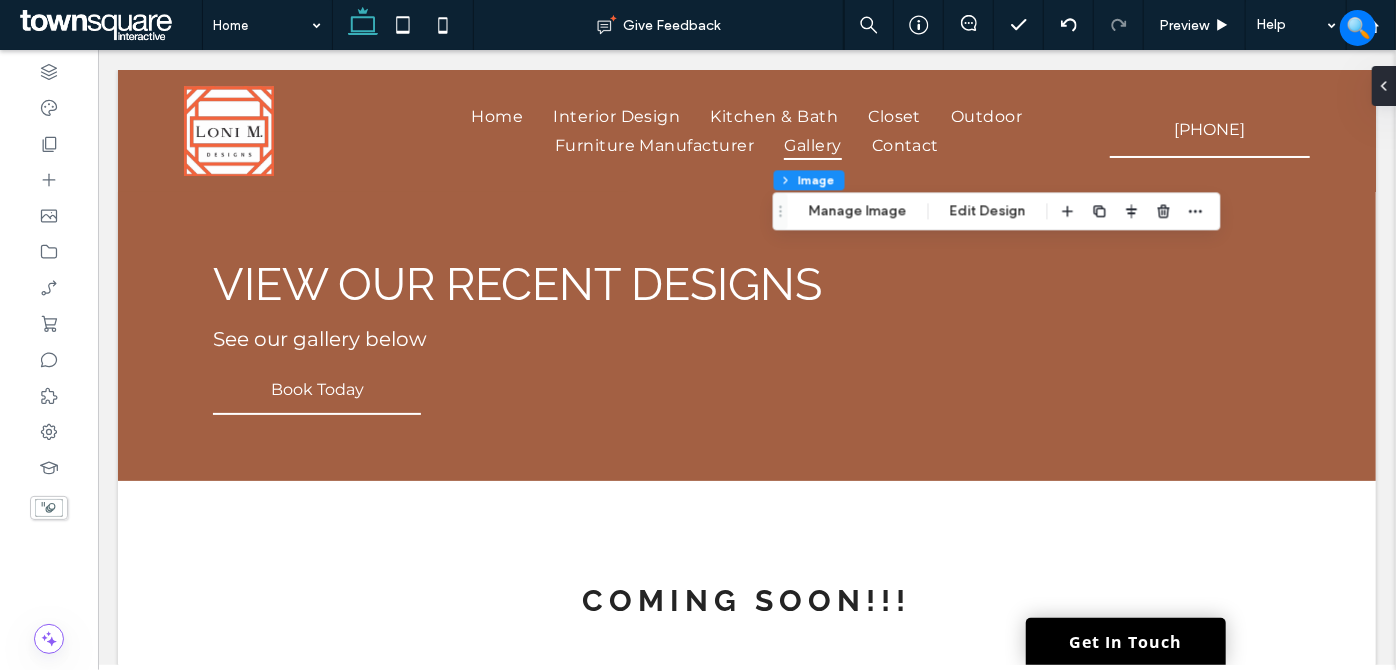 type on "***" 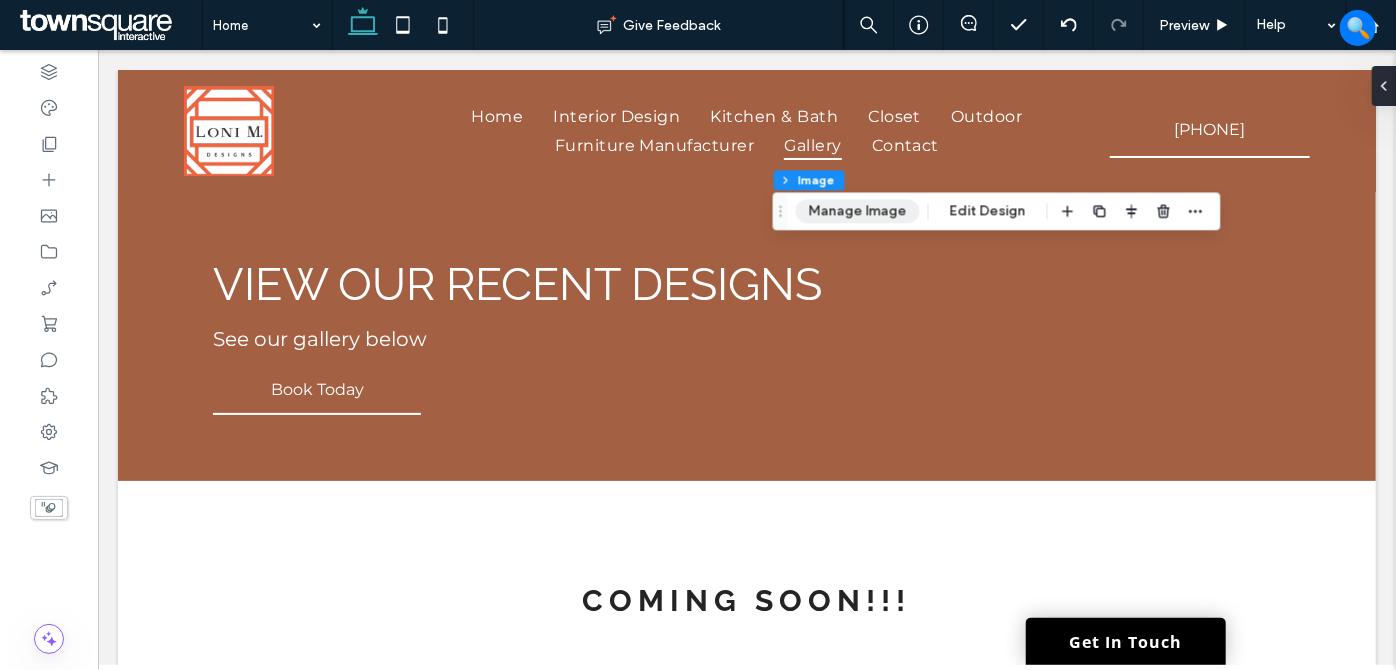 click on "Manage Image" at bounding box center [858, 211] 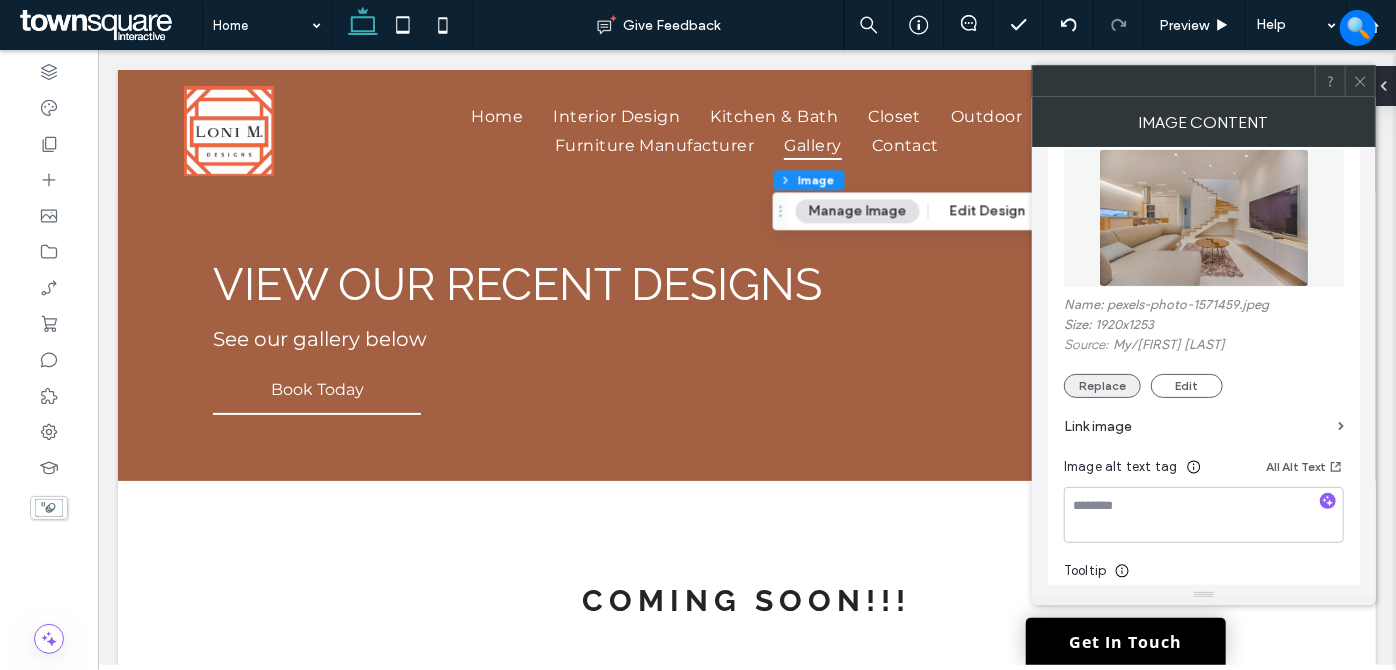 scroll, scrollTop: 272, scrollLeft: 0, axis: vertical 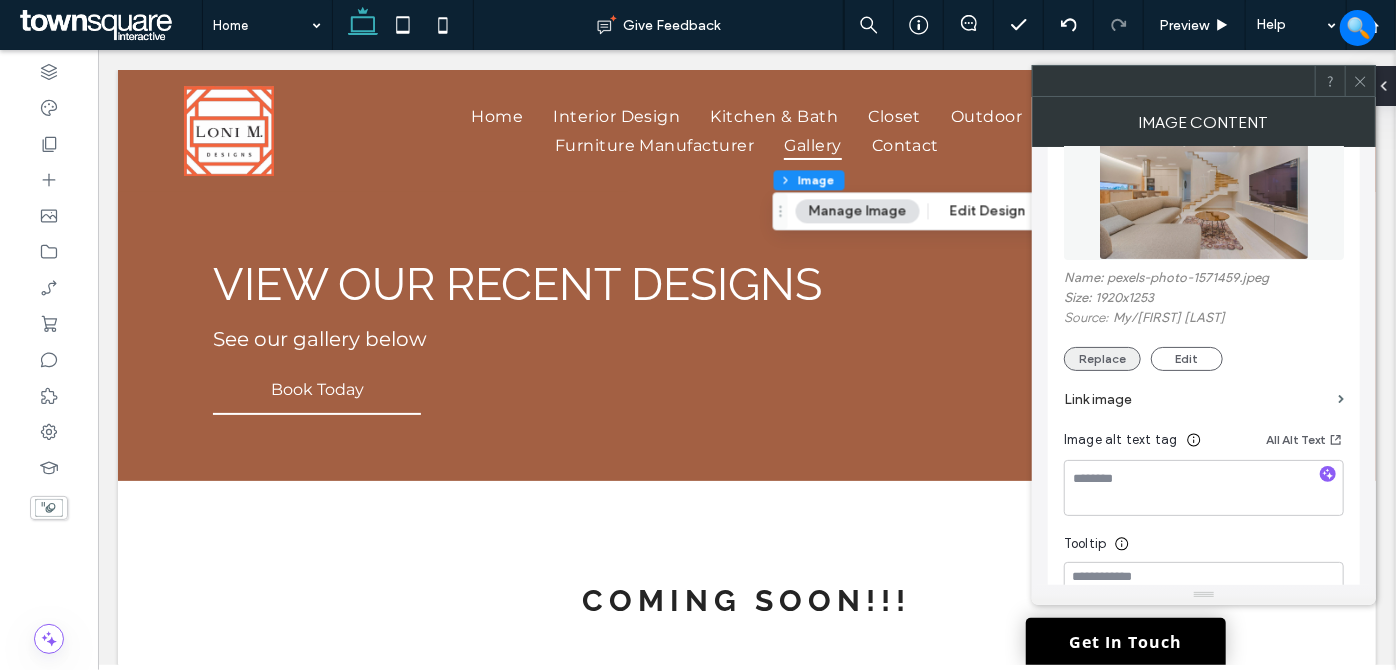 click on "Replace" at bounding box center (1102, 359) 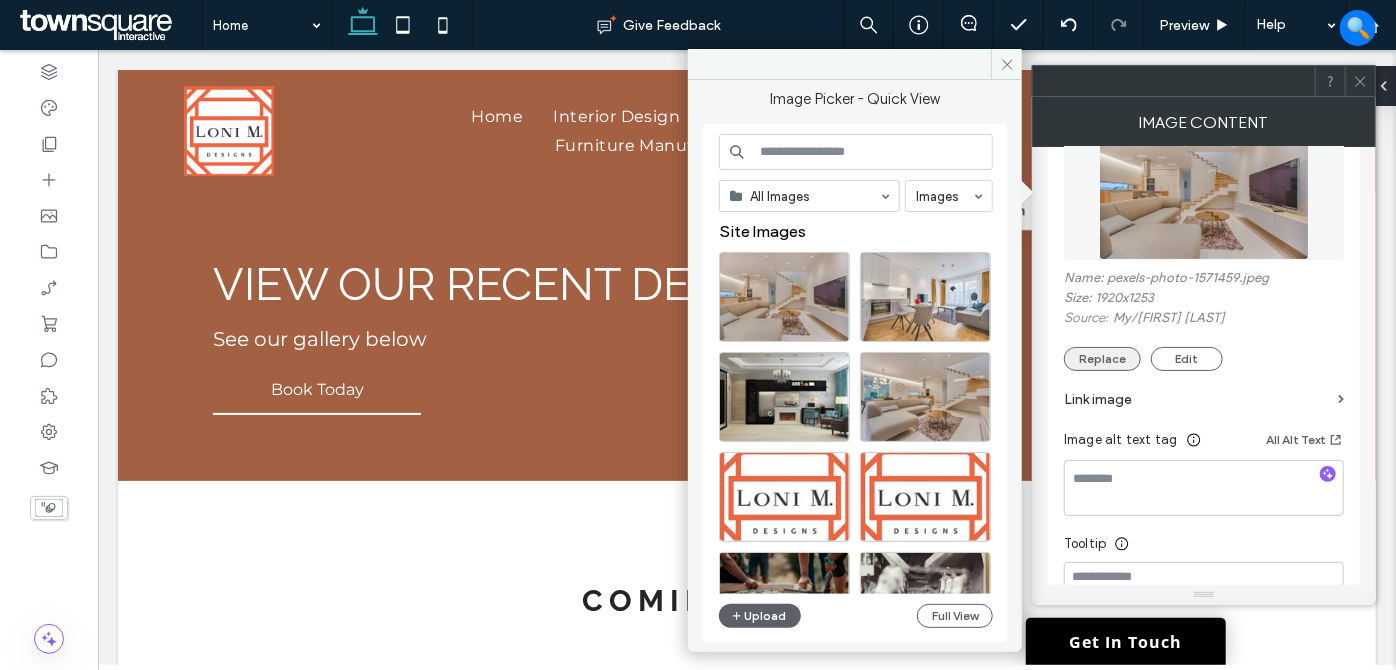 click on "Replace" at bounding box center [1102, 359] 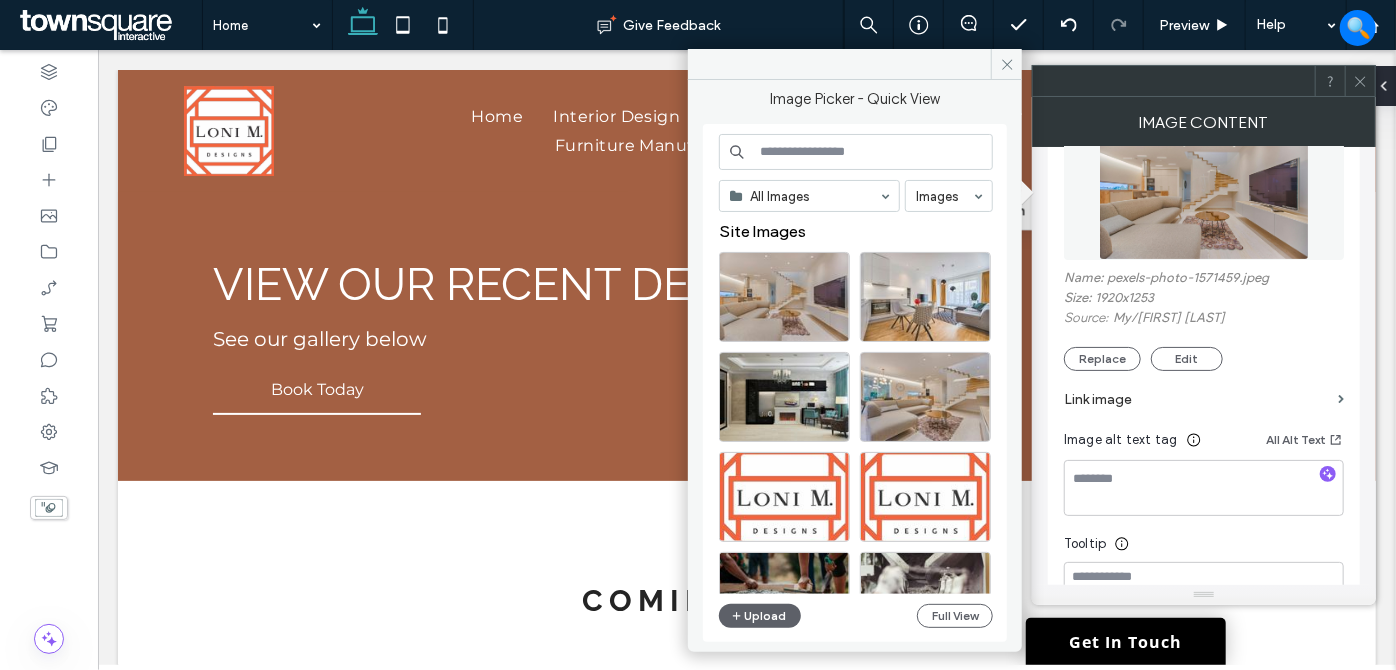 click at bounding box center [856, 152] 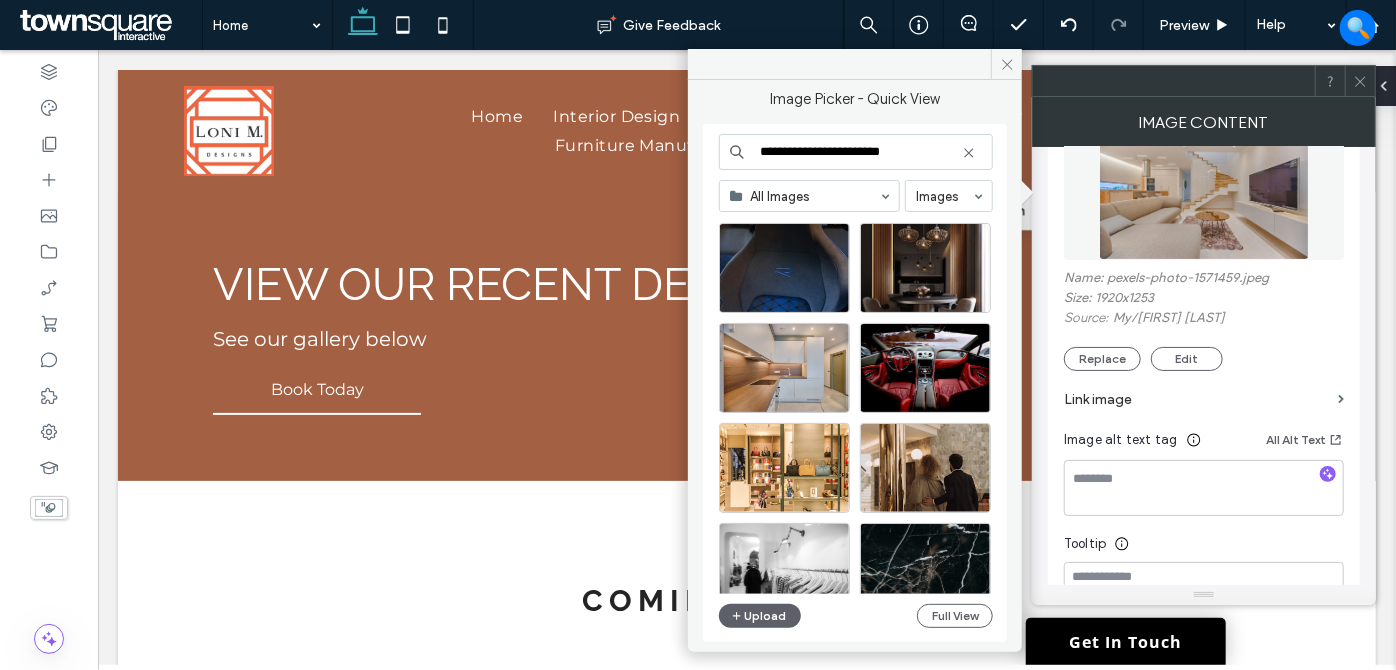 scroll, scrollTop: 0, scrollLeft: 0, axis: both 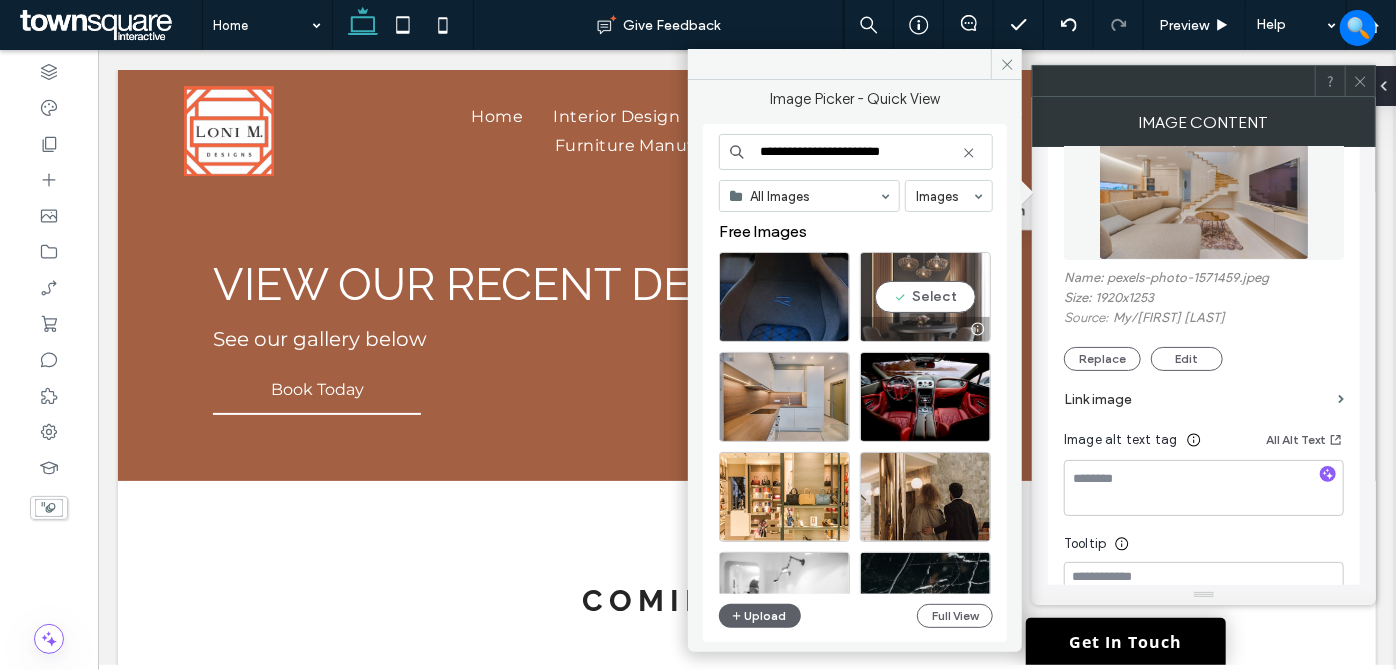 type on "**********" 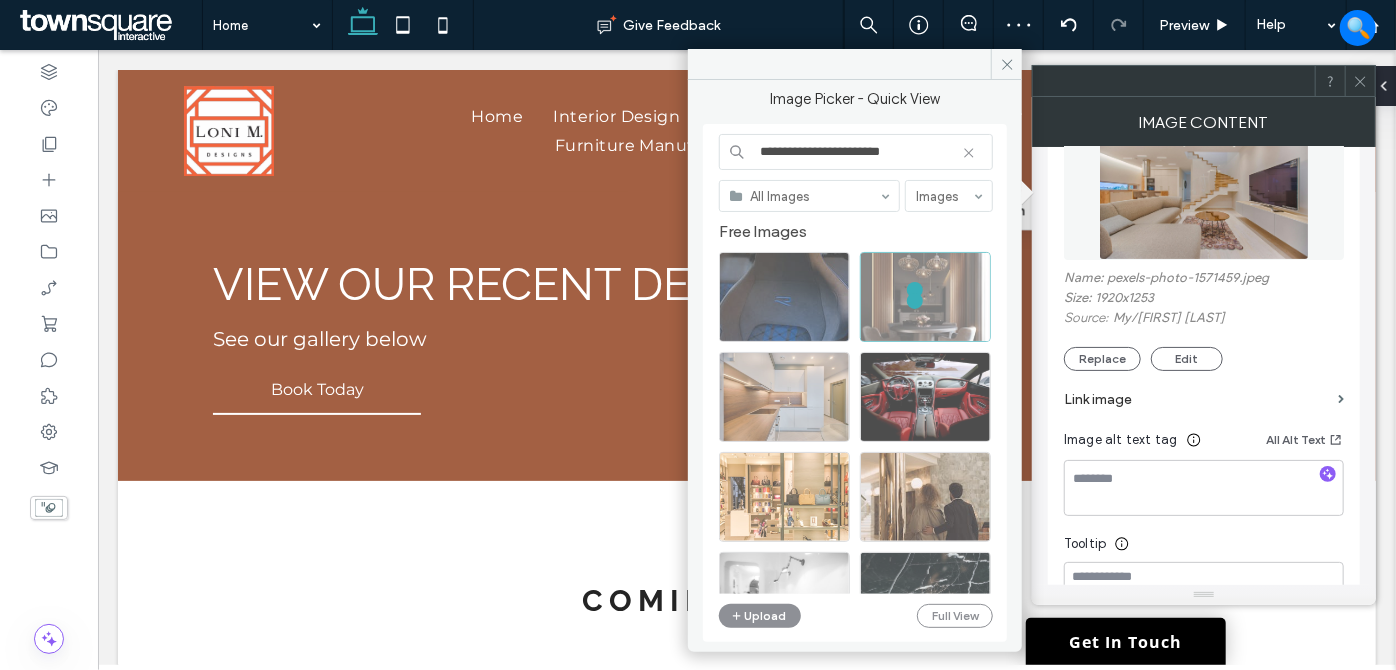 click 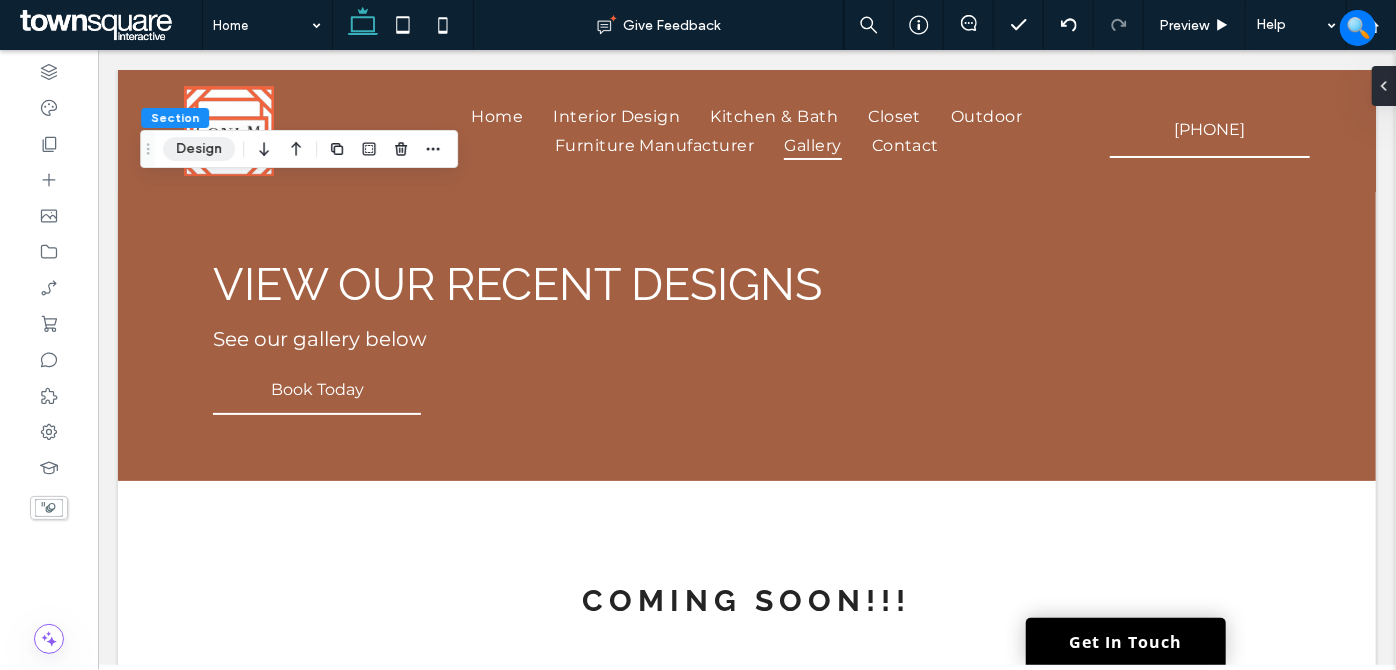 click on "Design" at bounding box center [199, 149] 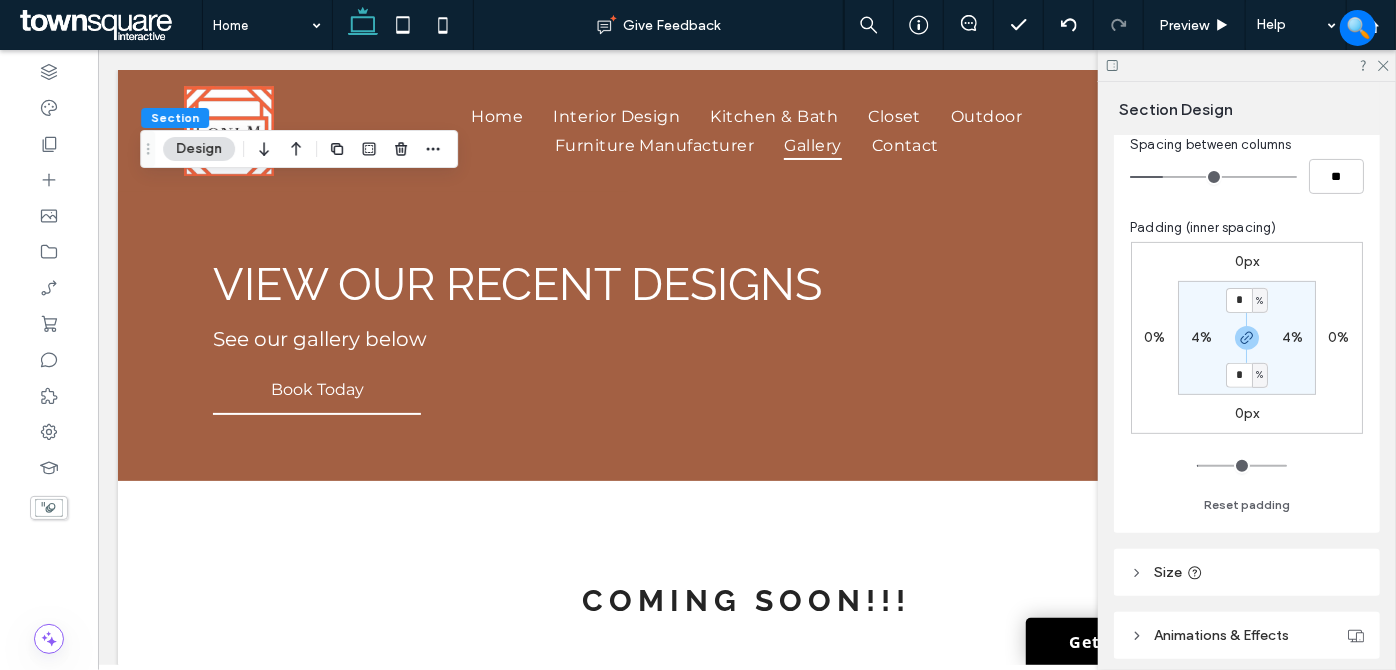scroll, scrollTop: 545, scrollLeft: 0, axis: vertical 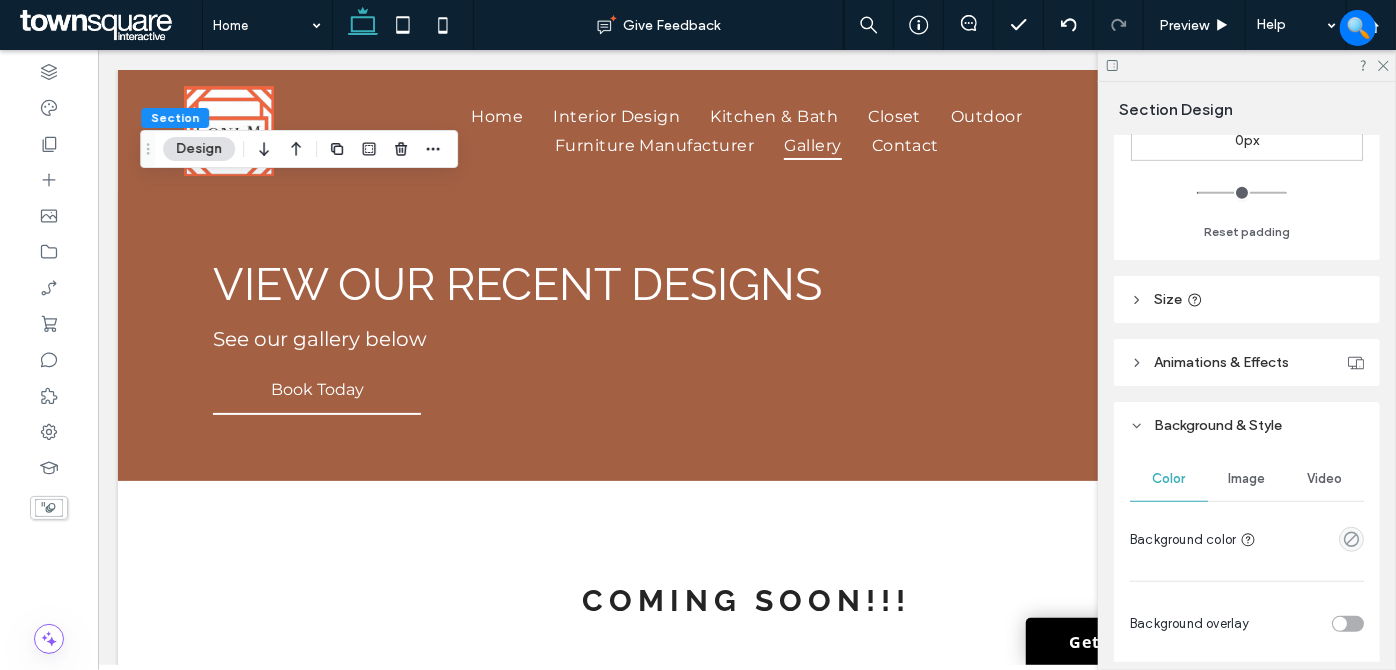 click on "Image" at bounding box center (1247, 479) 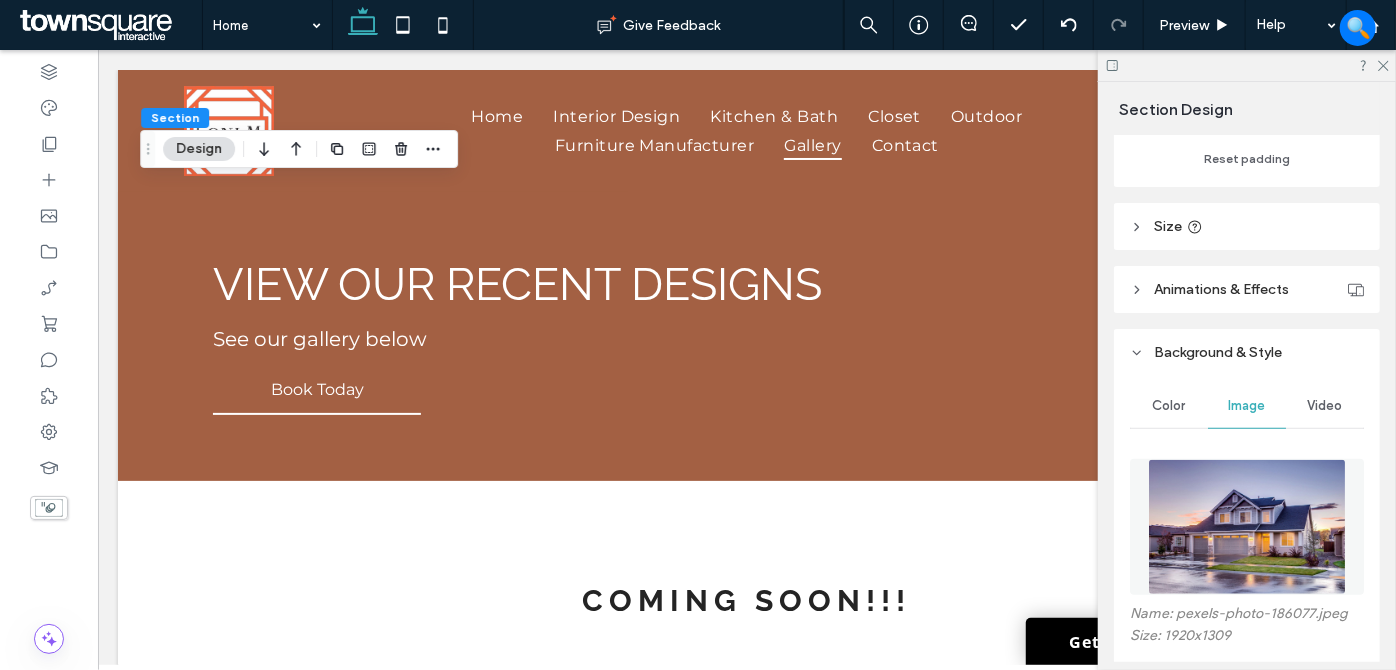 scroll, scrollTop: 818, scrollLeft: 0, axis: vertical 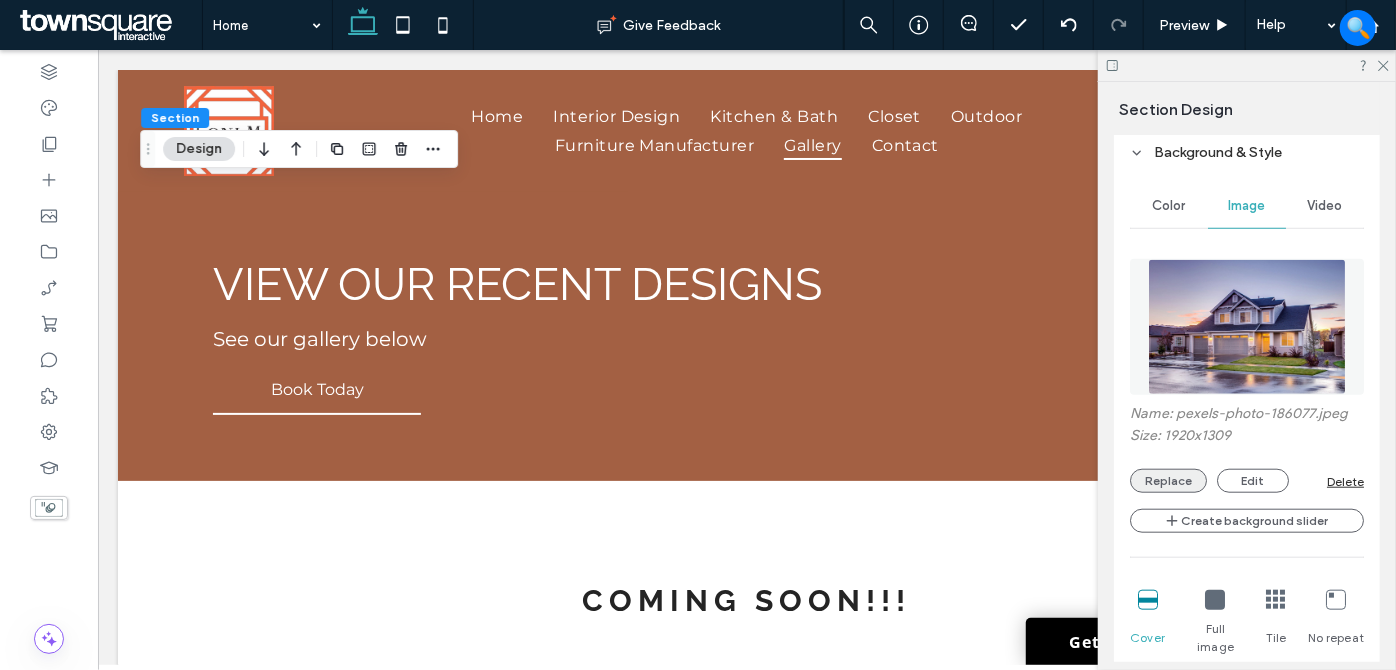 click on "Replace" at bounding box center (1168, 481) 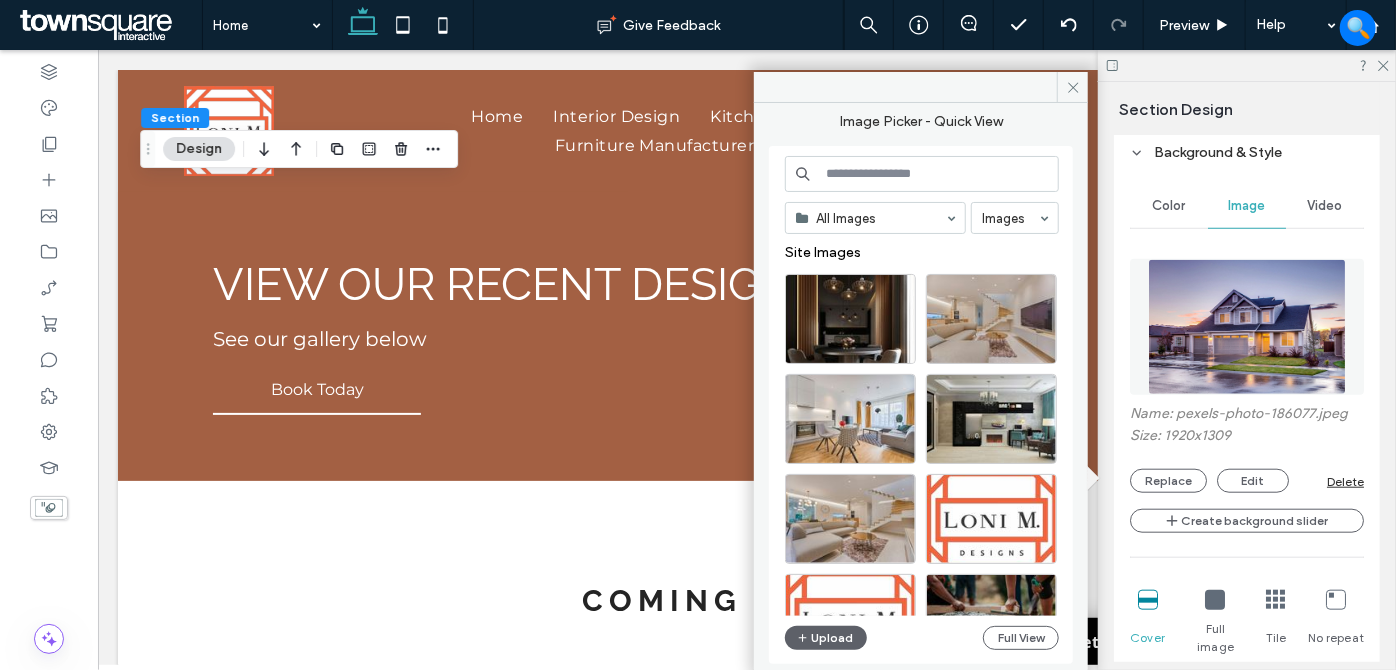 click at bounding box center (922, 174) 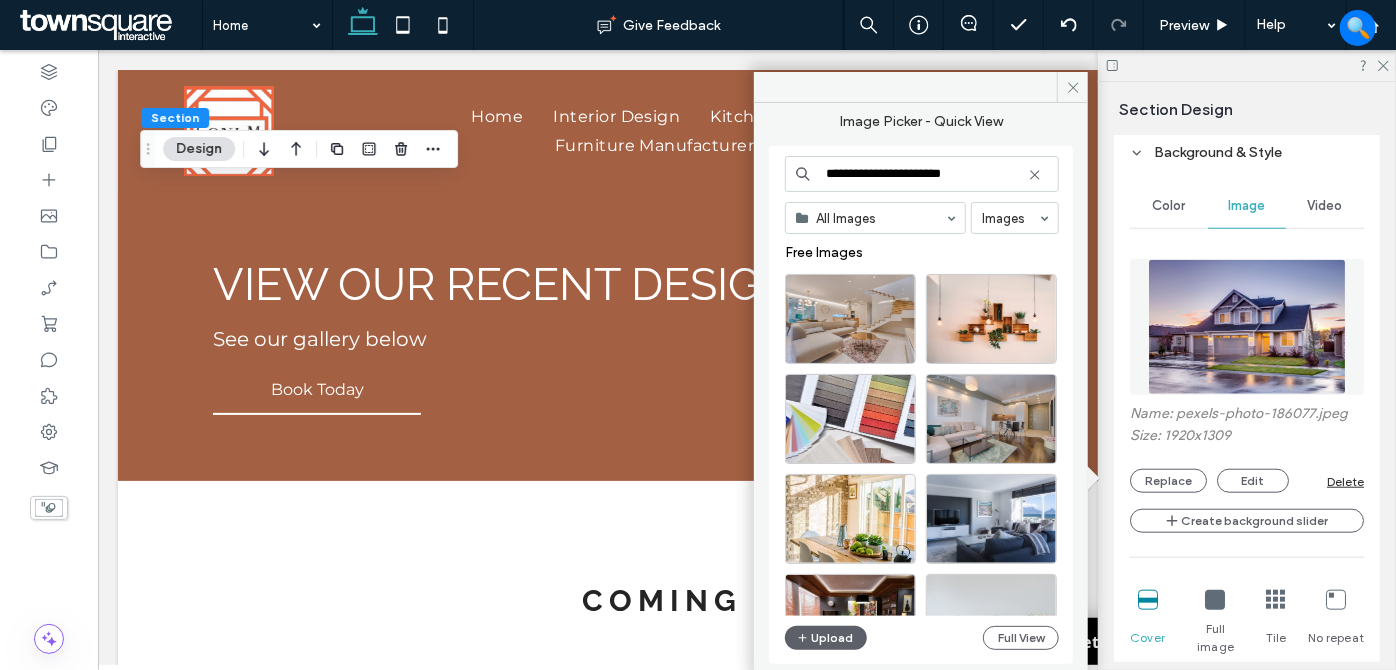 type on "**********" 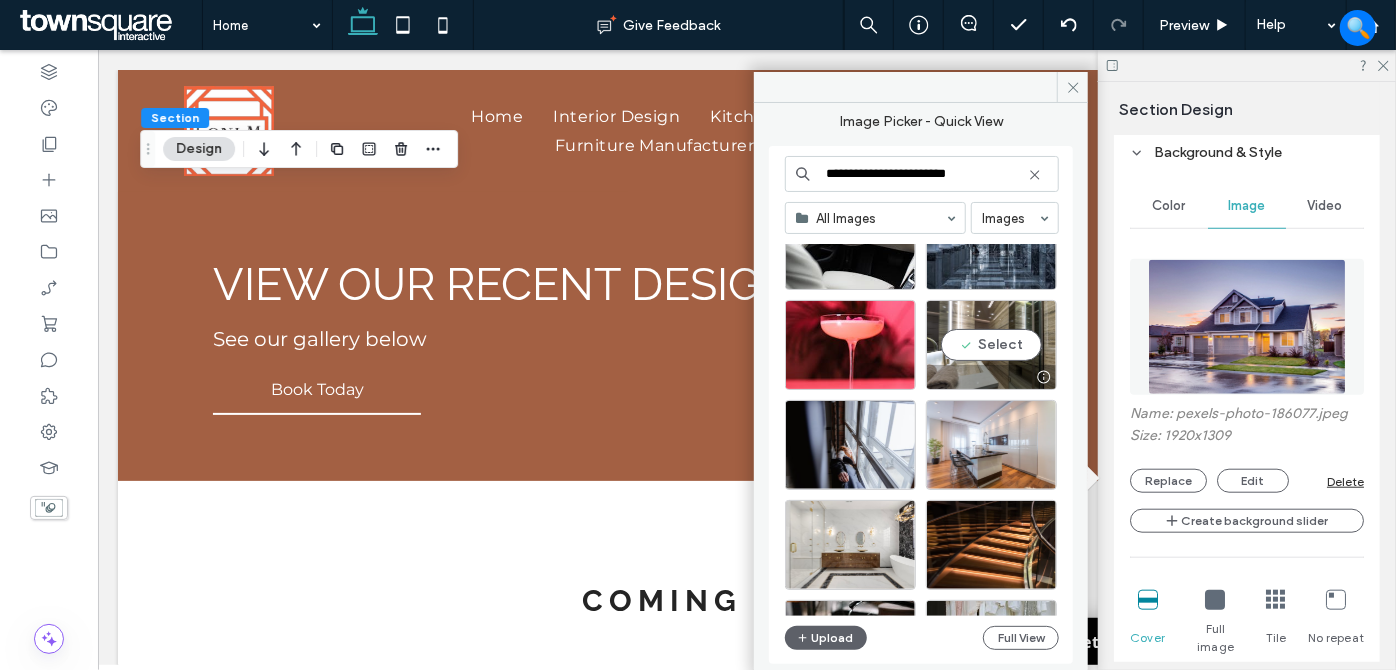 scroll, scrollTop: 1584, scrollLeft: 0, axis: vertical 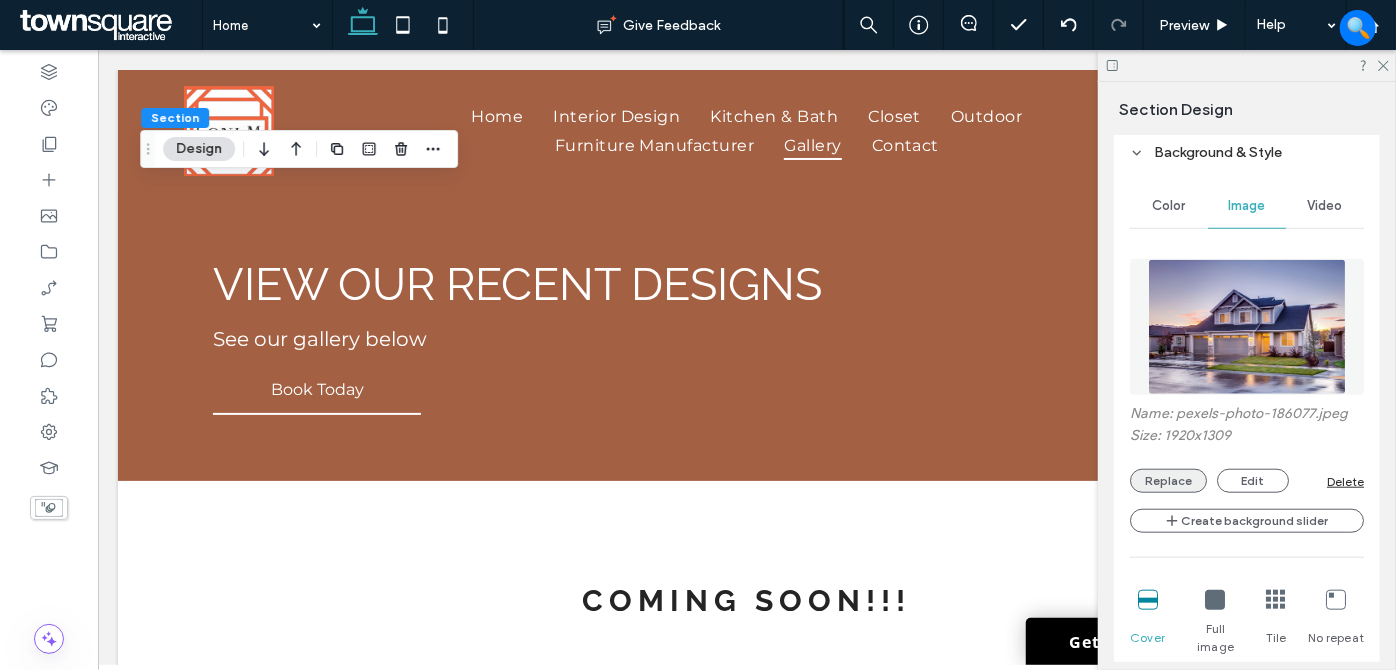 click on "Replace" at bounding box center (1168, 481) 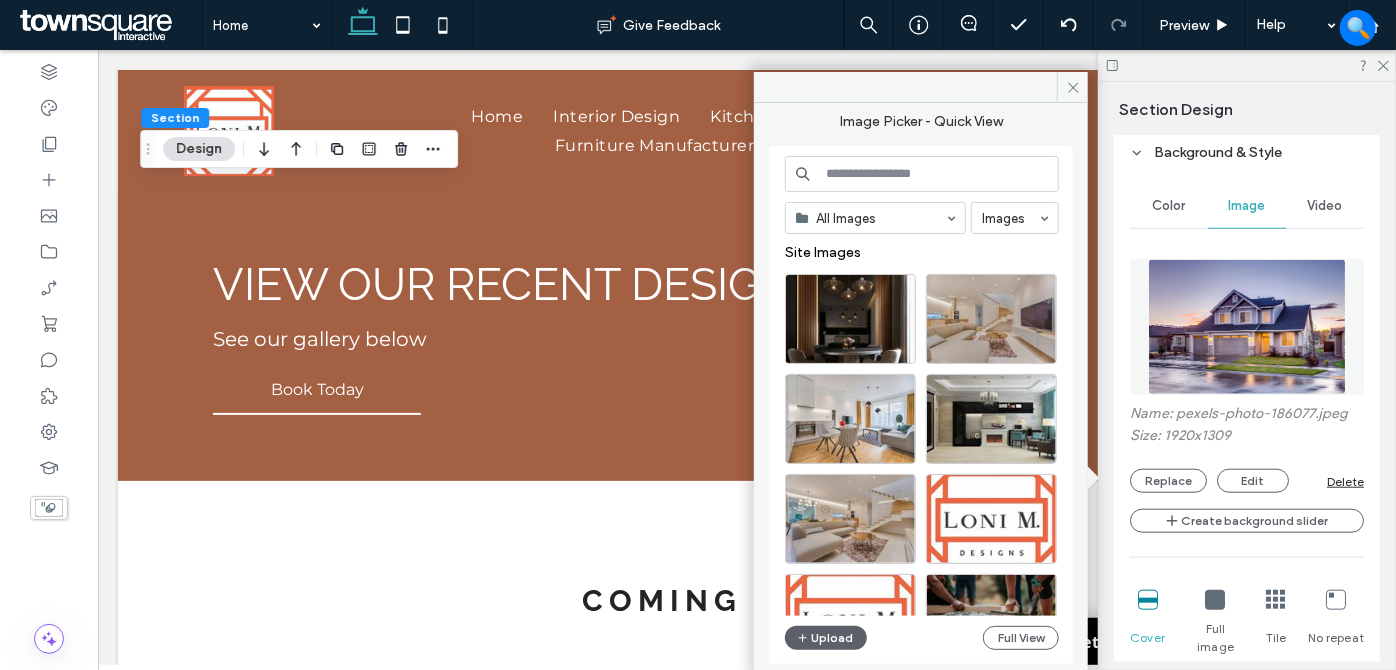 click at bounding box center [922, 174] 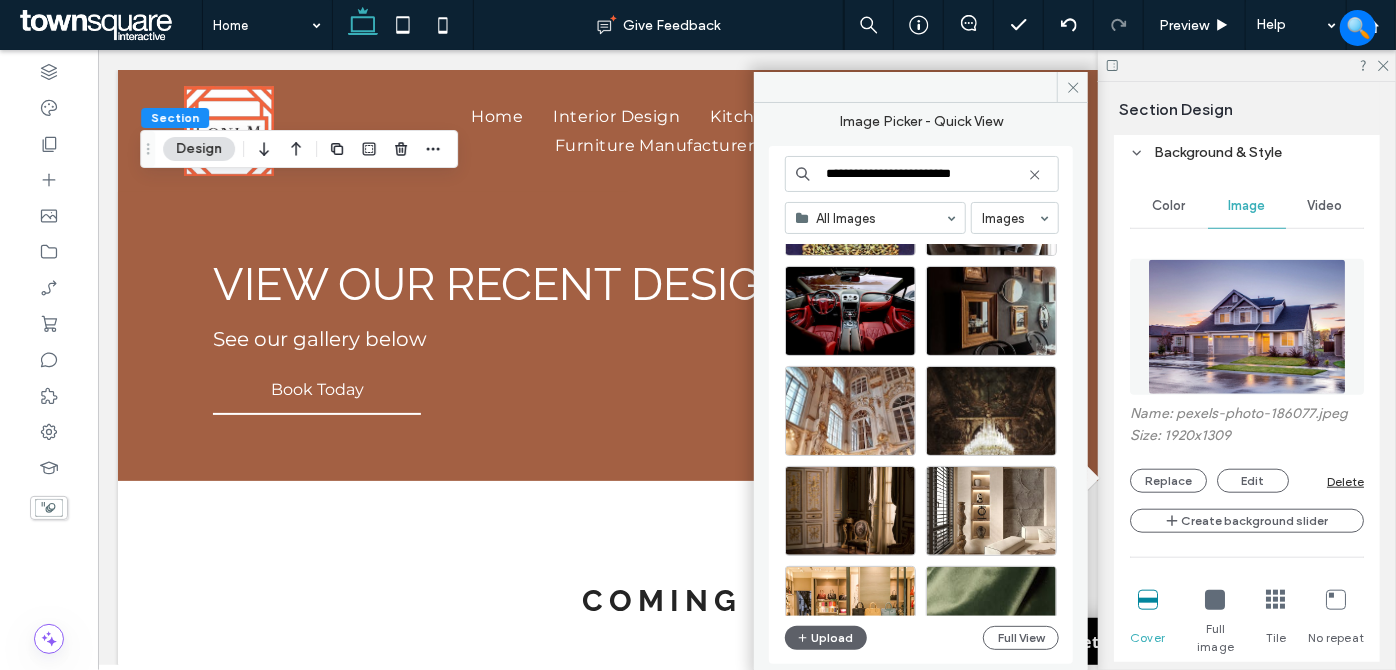 scroll, scrollTop: 239, scrollLeft: 0, axis: vertical 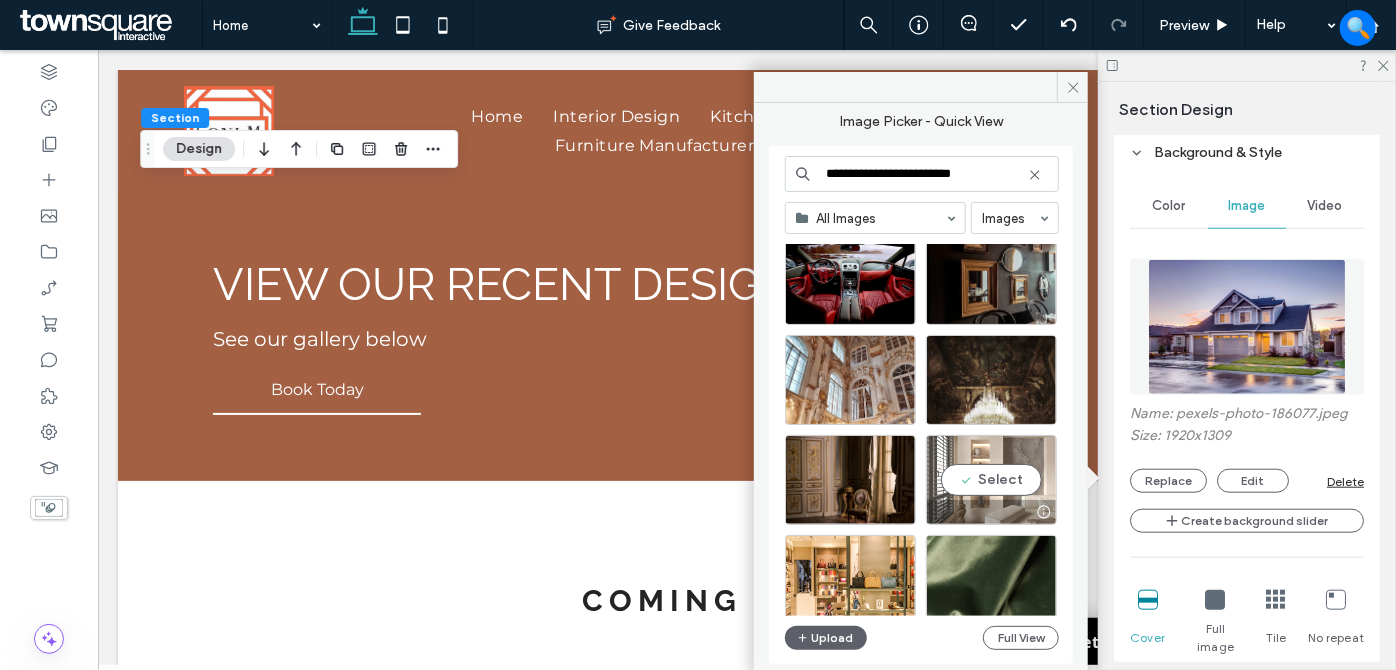 type on "**********" 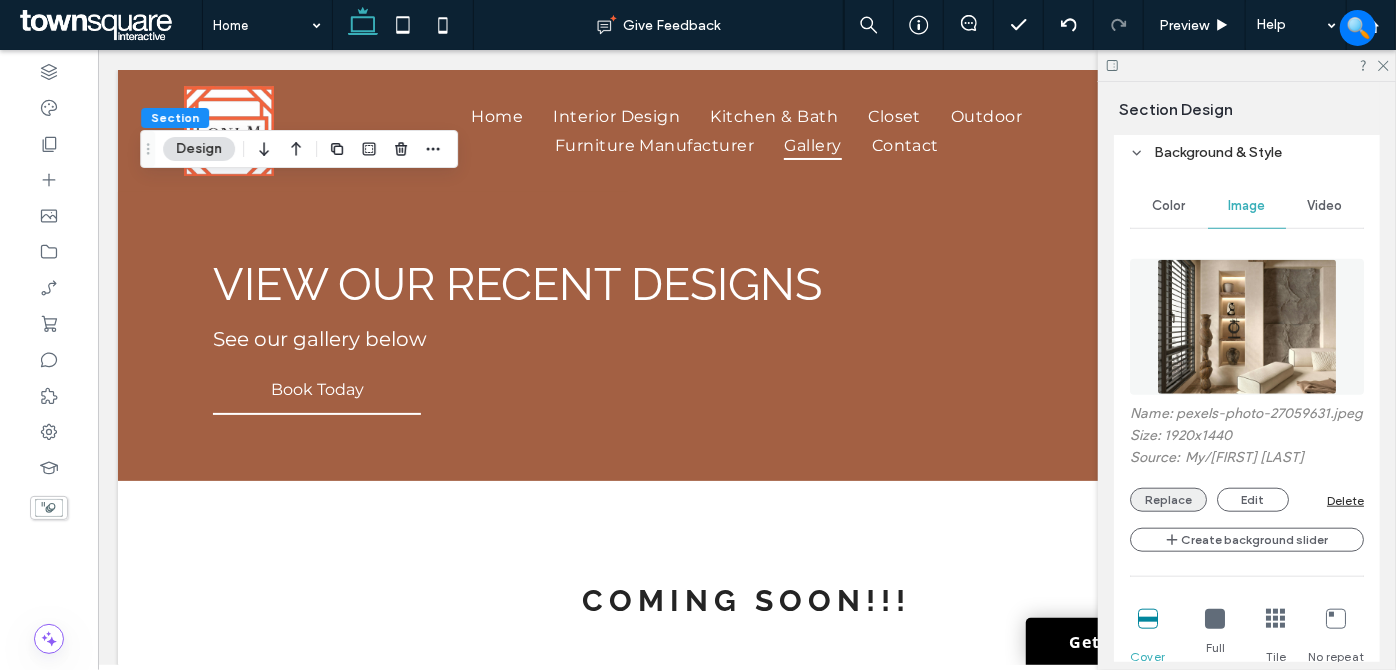 click on "Replace" at bounding box center [1168, 500] 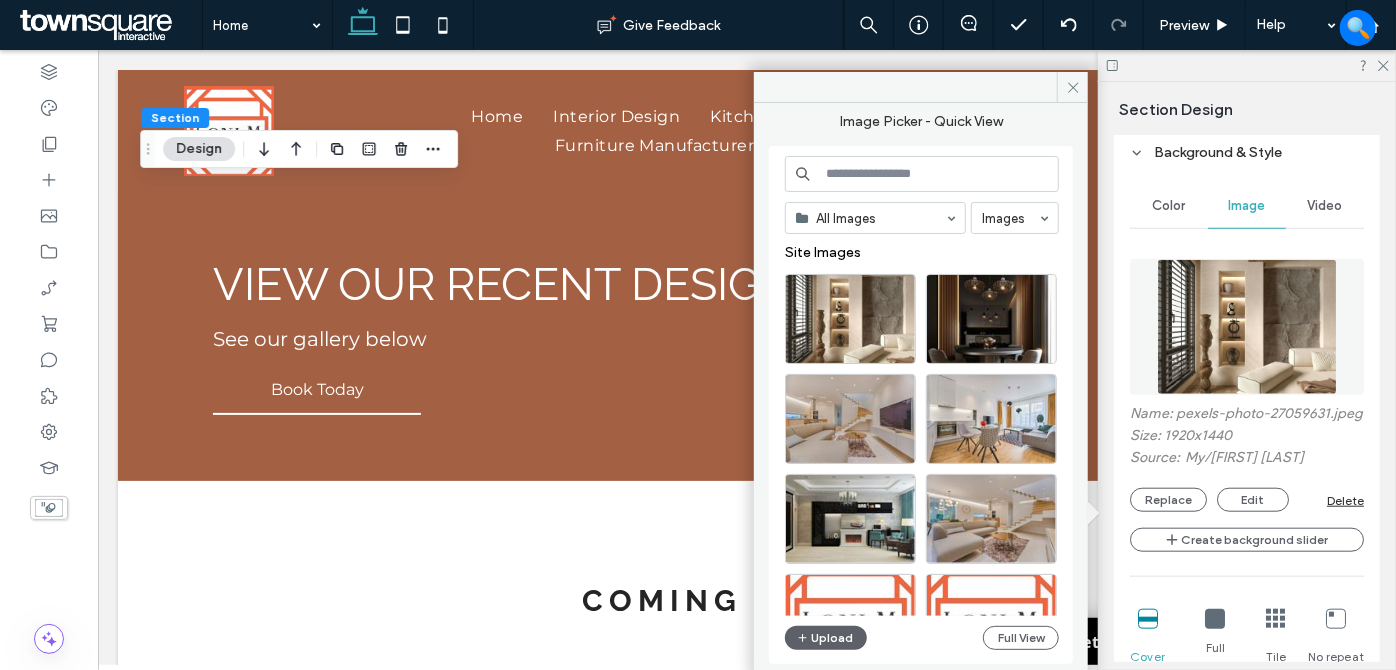 click at bounding box center (922, 174) 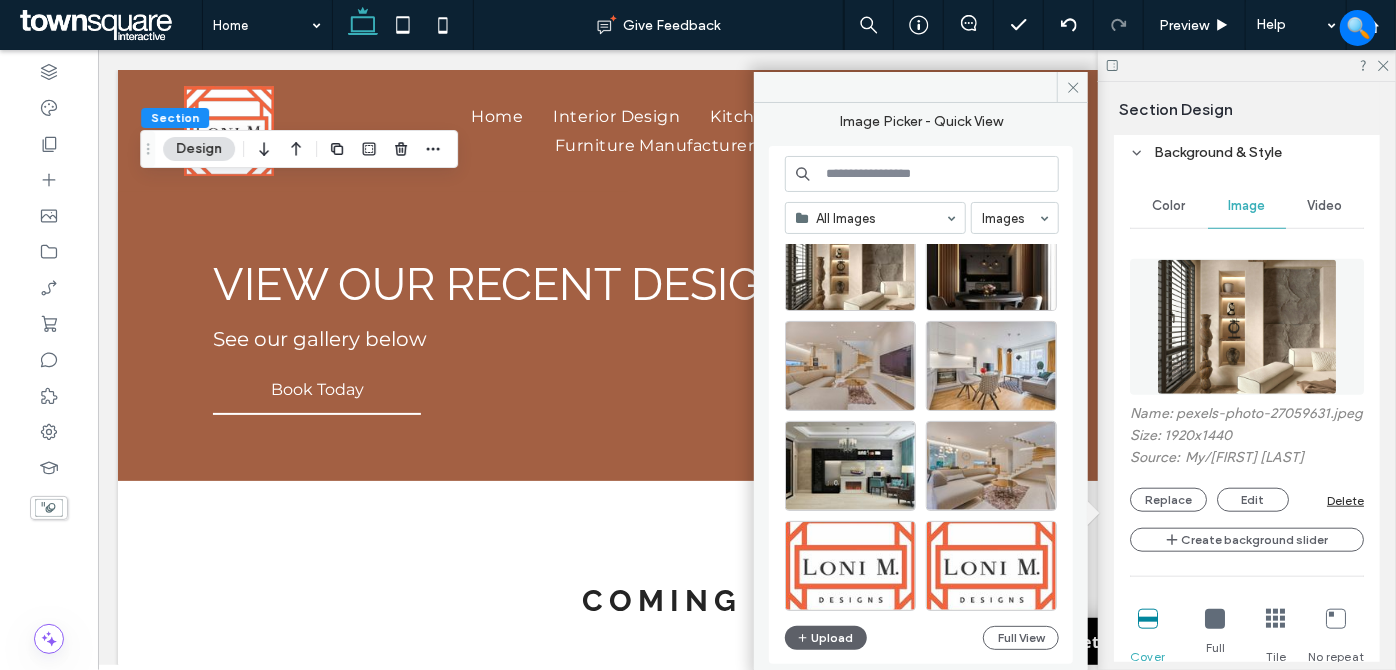 scroll, scrollTop: 0, scrollLeft: 0, axis: both 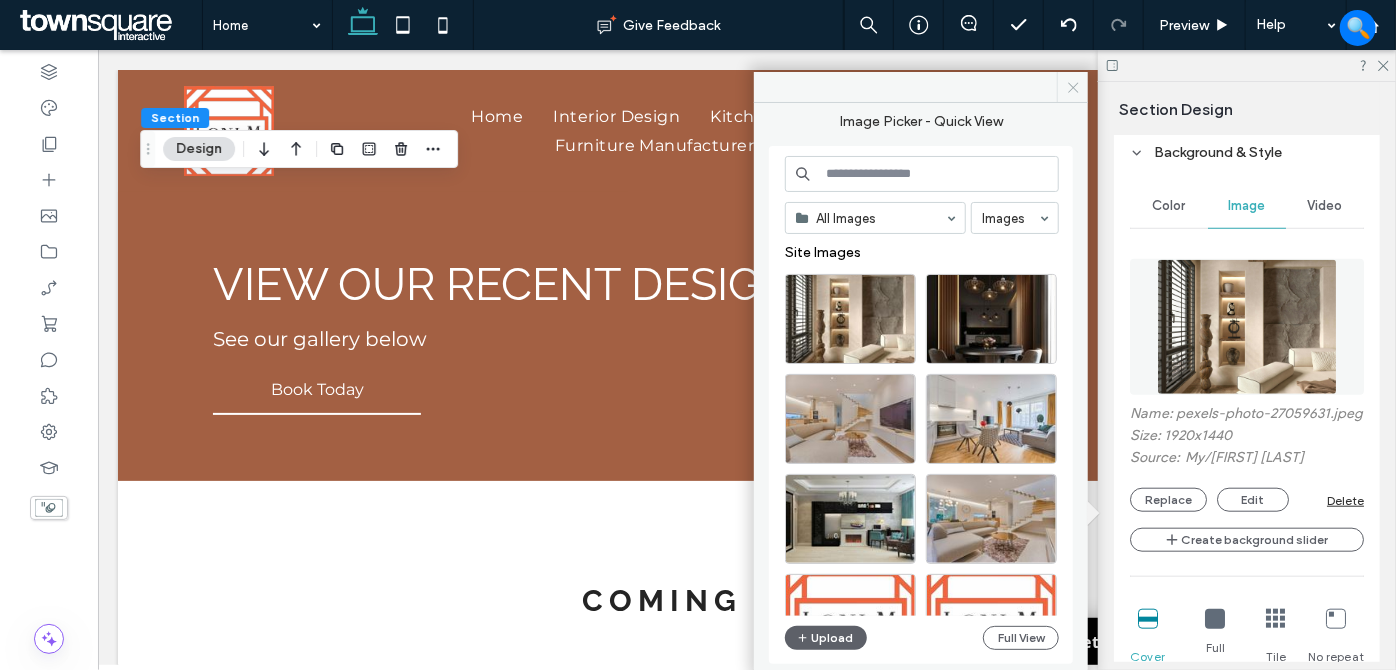 click at bounding box center (1072, 87) 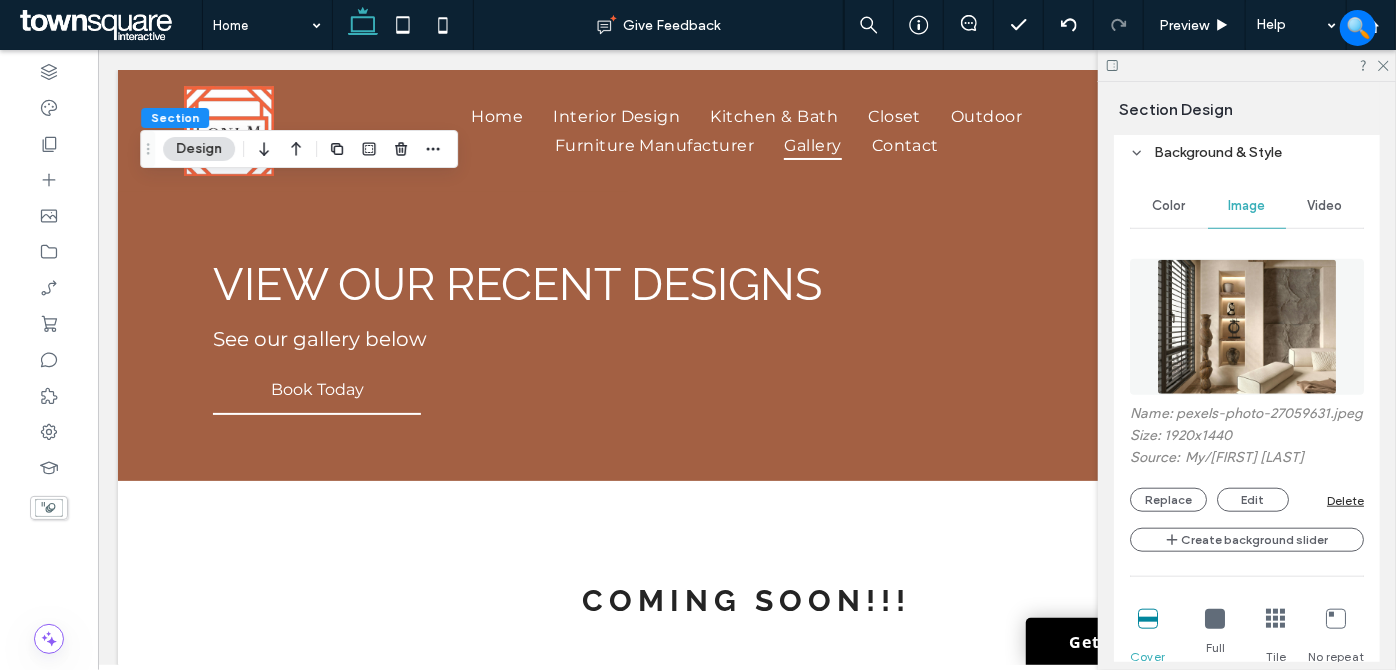 drag, startPoint x: 1383, startPoint y: 64, endPoint x: 1214, endPoint y: 124, distance: 179.33488 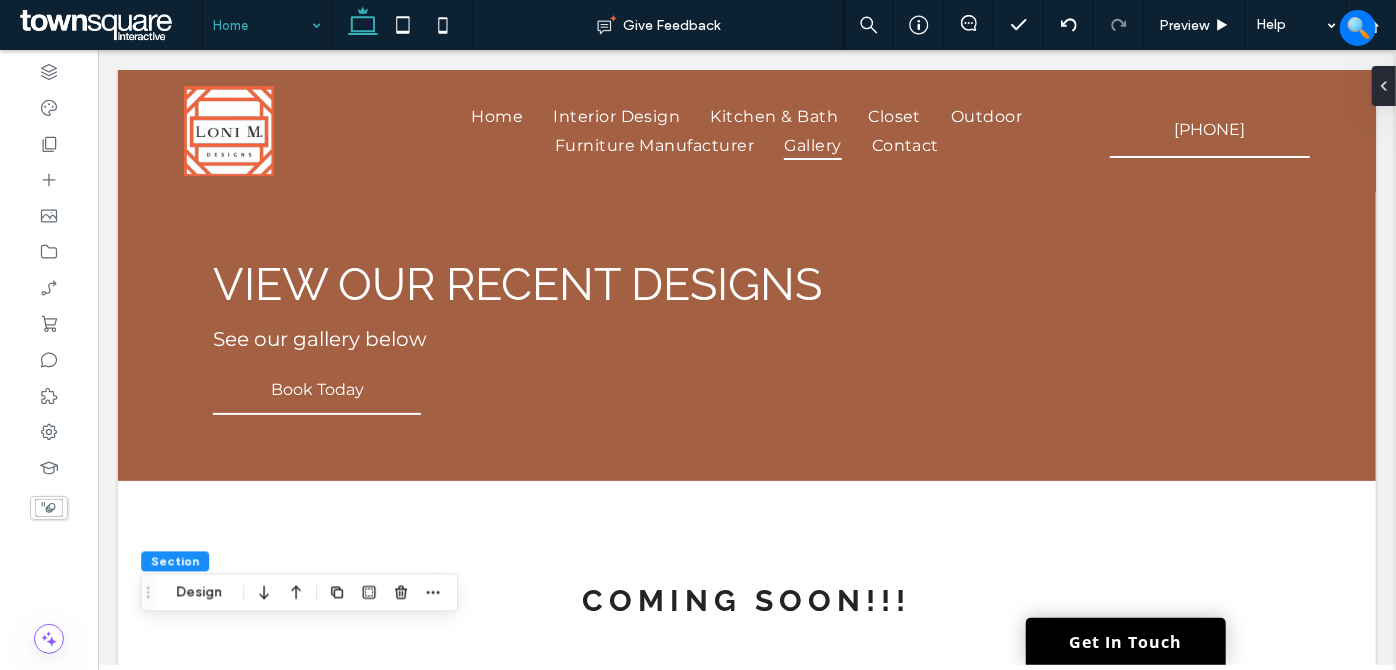 drag, startPoint x: 290, startPoint y: 31, endPoint x: 281, endPoint y: 44, distance: 15.811388 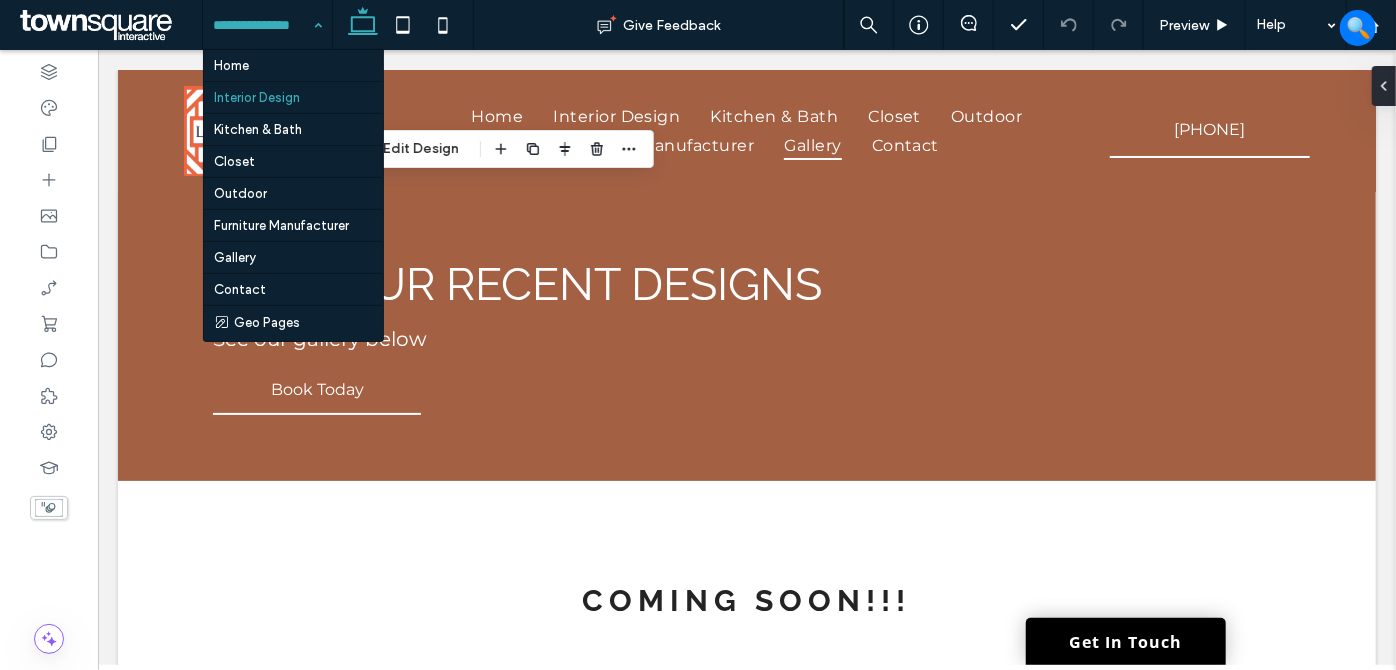 click at bounding box center (262, 25) 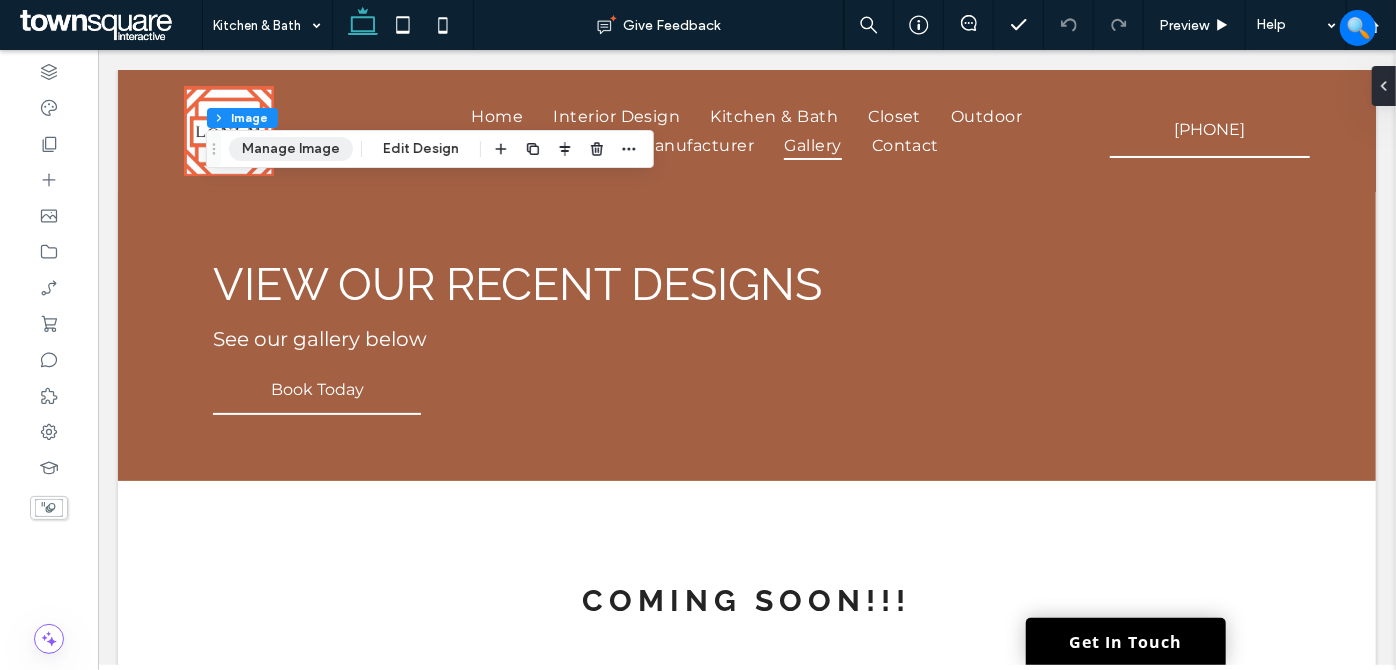 click on "Manage Image" at bounding box center (291, 149) 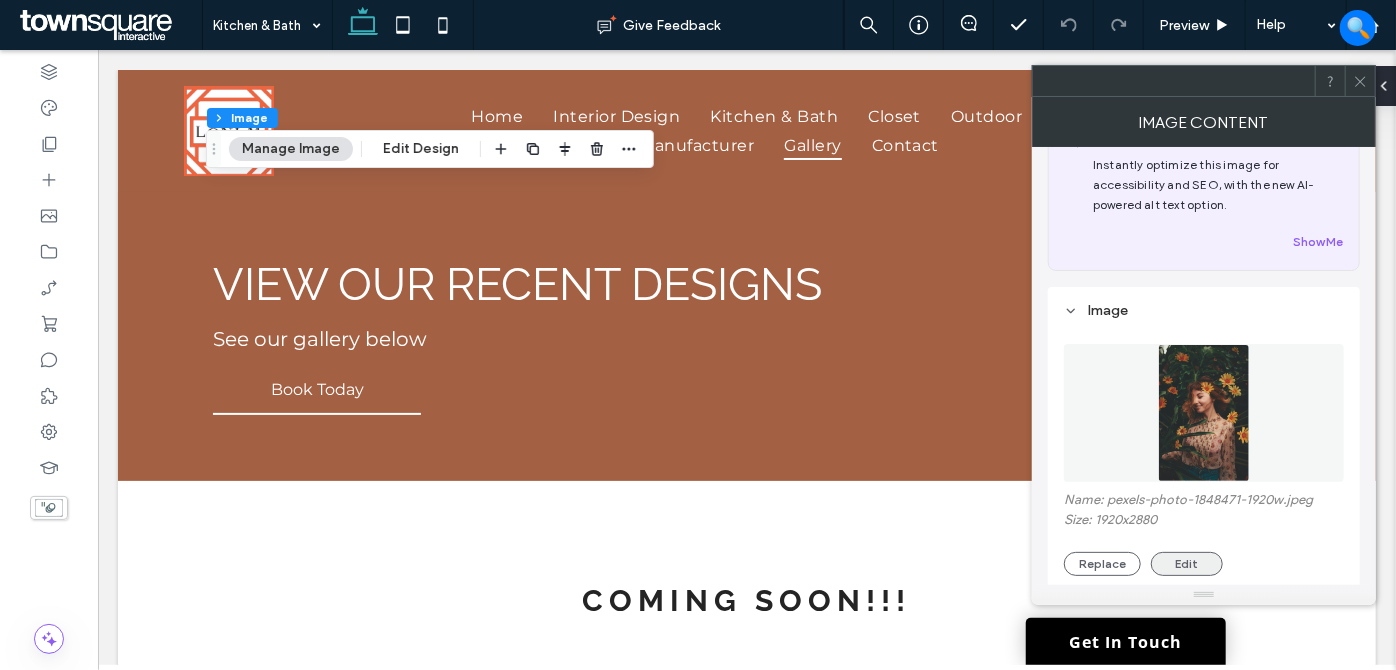 scroll, scrollTop: 181, scrollLeft: 0, axis: vertical 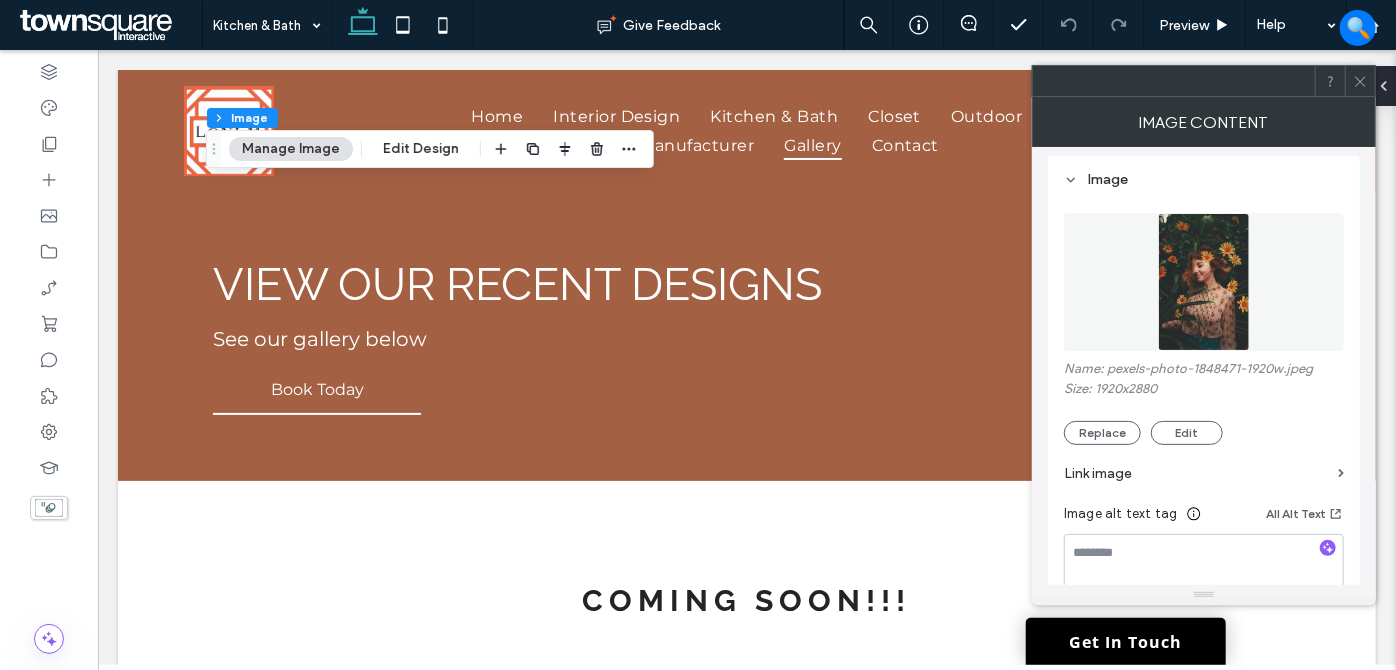 click on "Replace" at bounding box center (1102, 433) 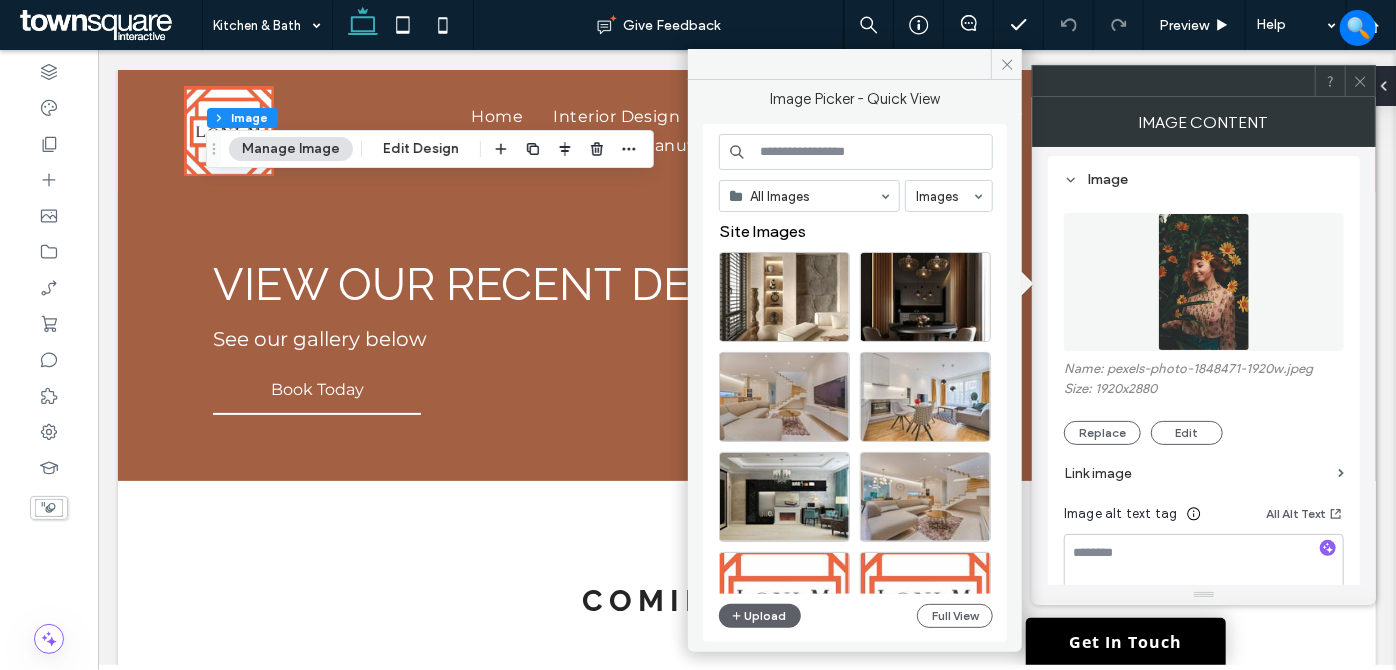 click at bounding box center (856, 152) 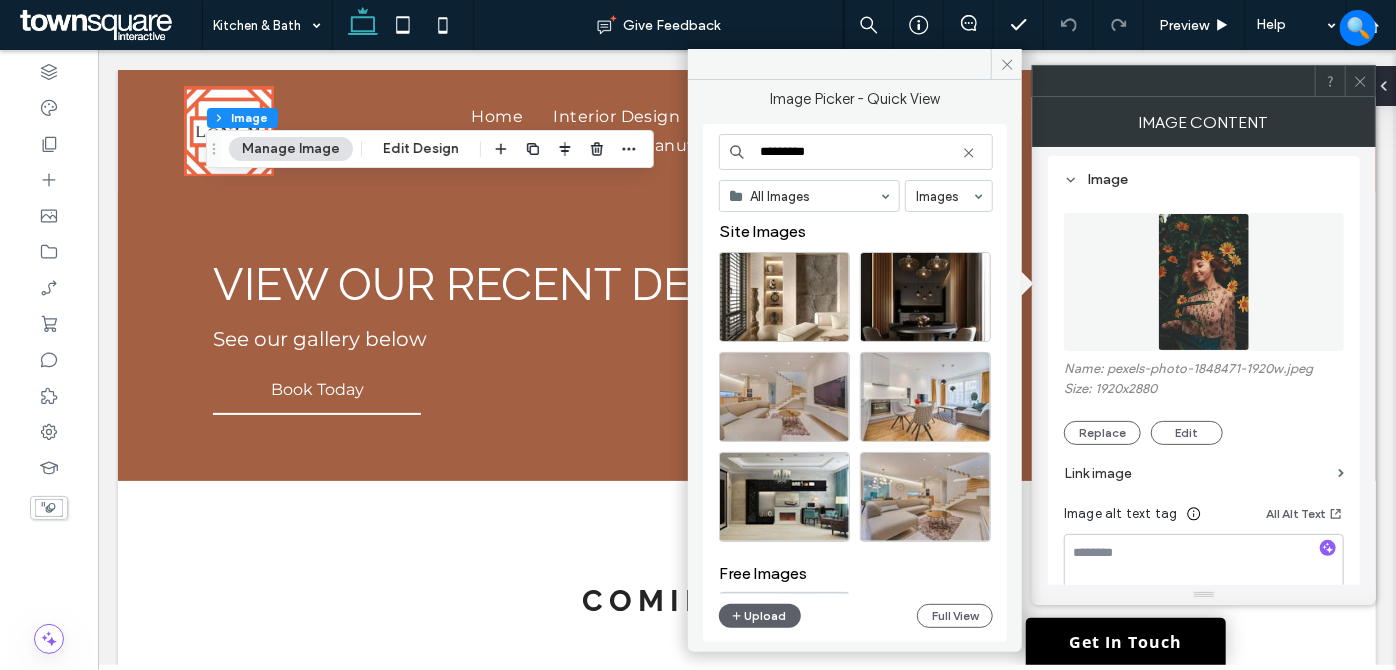 paste on "**********" 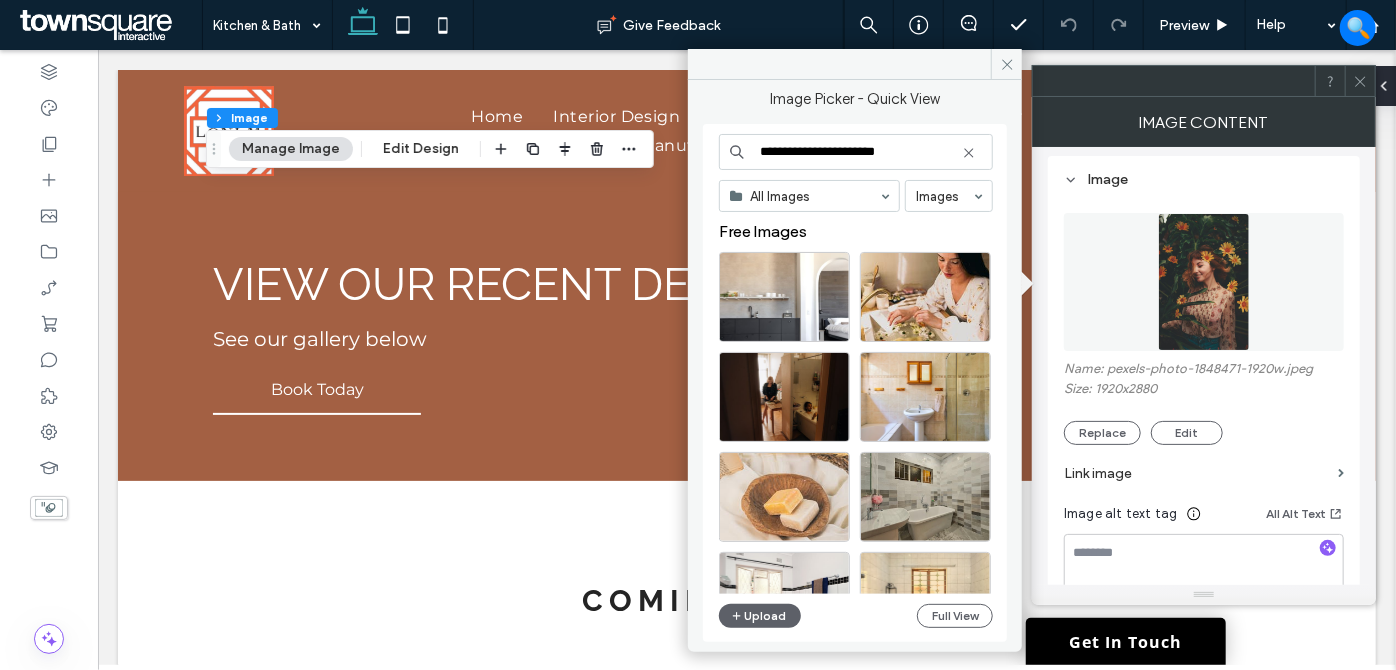 drag, startPoint x: 901, startPoint y: 155, endPoint x: 856, endPoint y: 154, distance: 45.01111 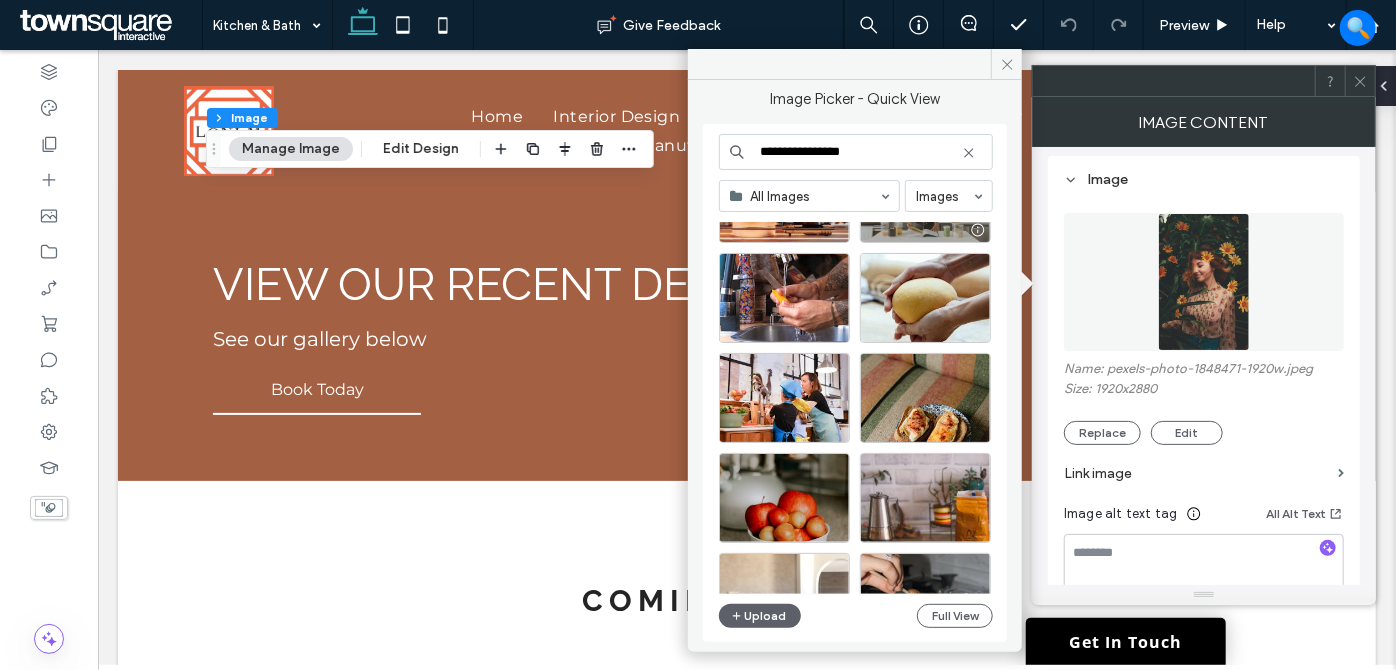 scroll, scrollTop: 727, scrollLeft: 0, axis: vertical 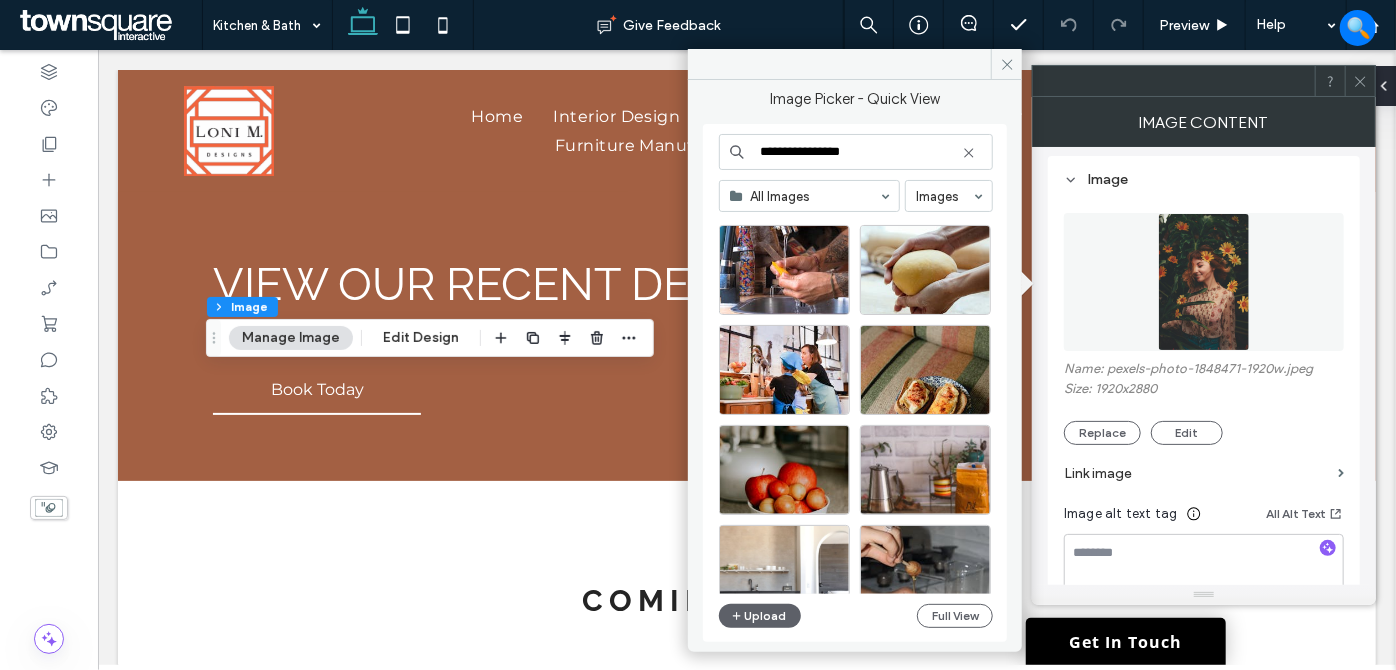 drag, startPoint x: 885, startPoint y: 158, endPoint x: 806, endPoint y: 156, distance: 79.025314 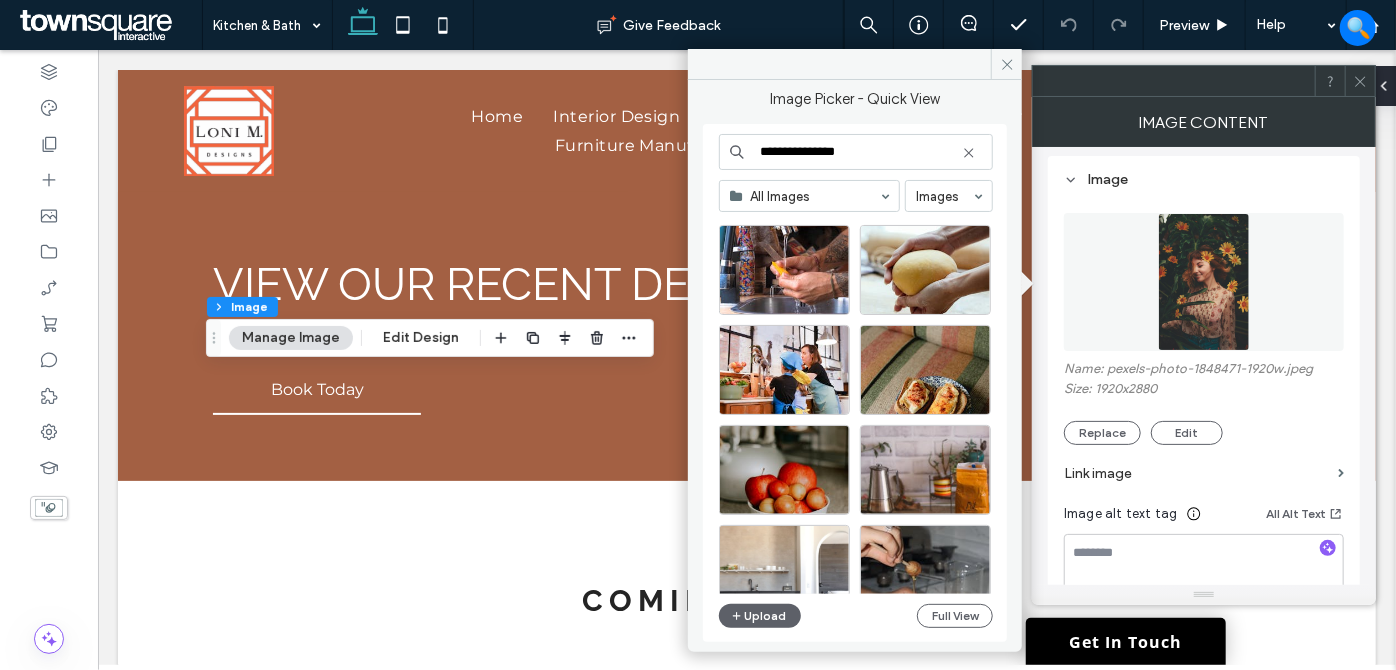 type on "**********" 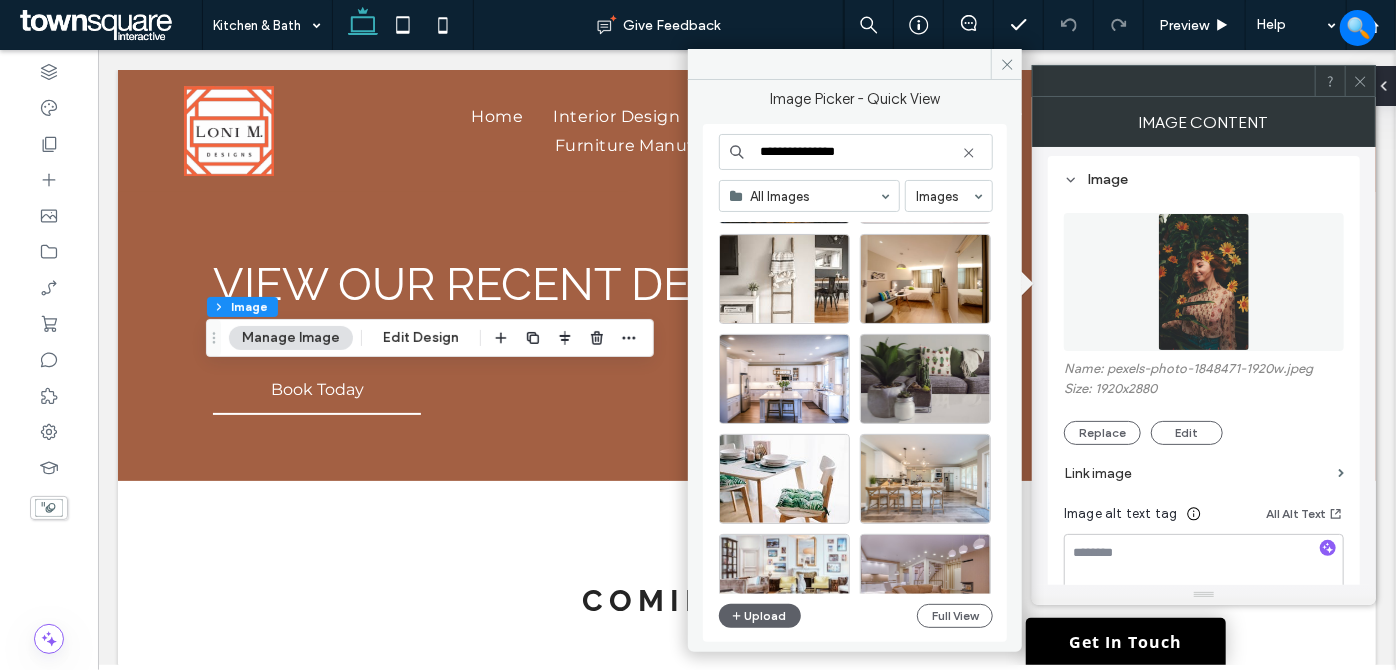 scroll, scrollTop: 2239, scrollLeft: 0, axis: vertical 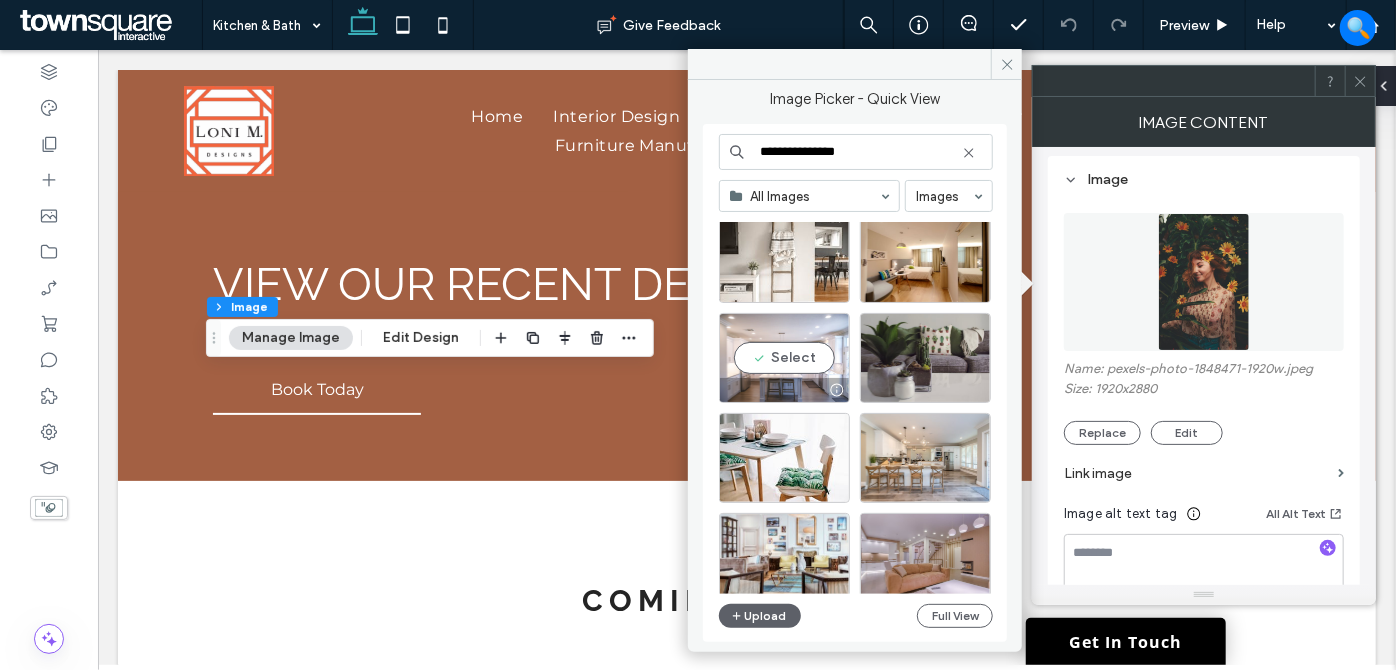 click on "Select" at bounding box center (784, 358) 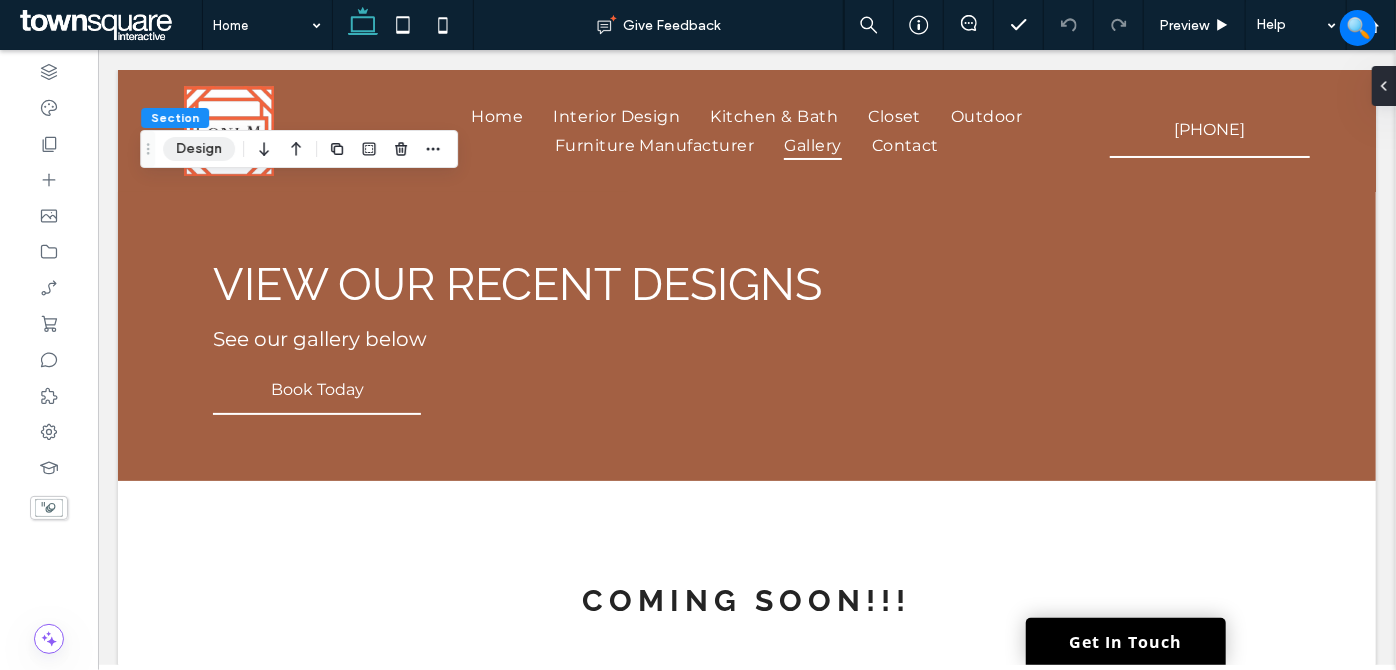 click on "Design" at bounding box center [199, 149] 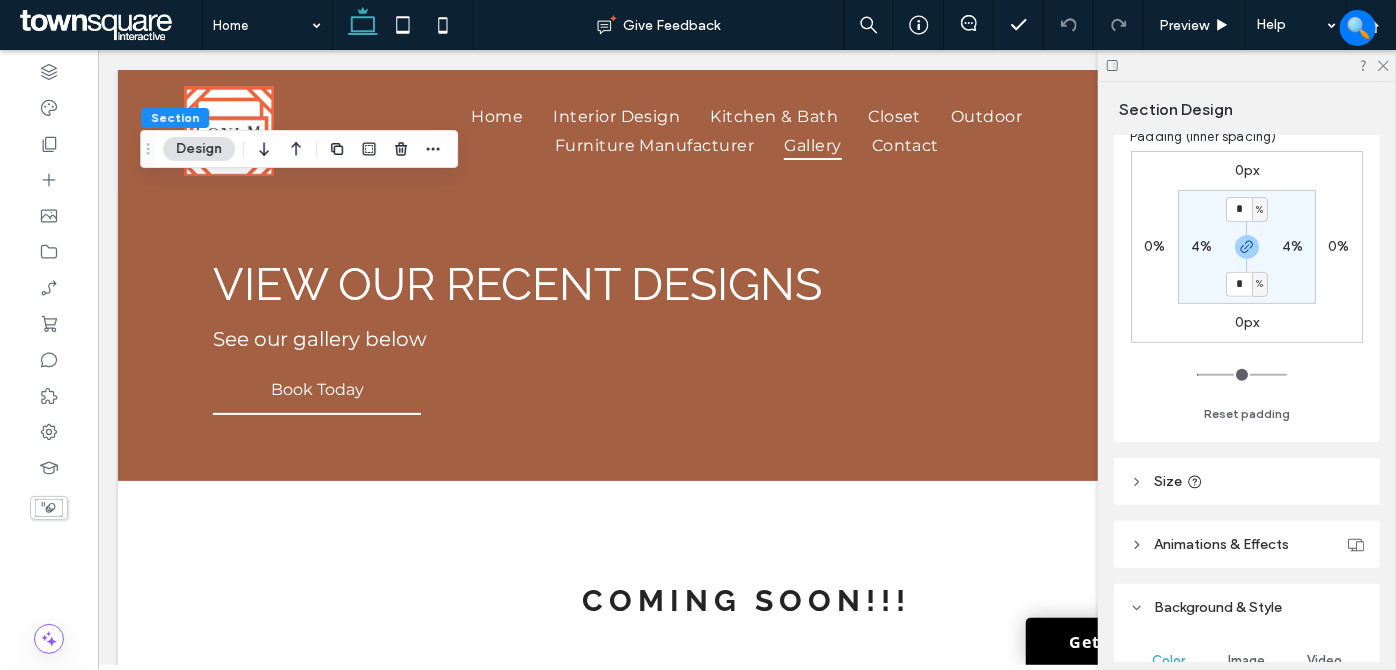 scroll, scrollTop: 636, scrollLeft: 0, axis: vertical 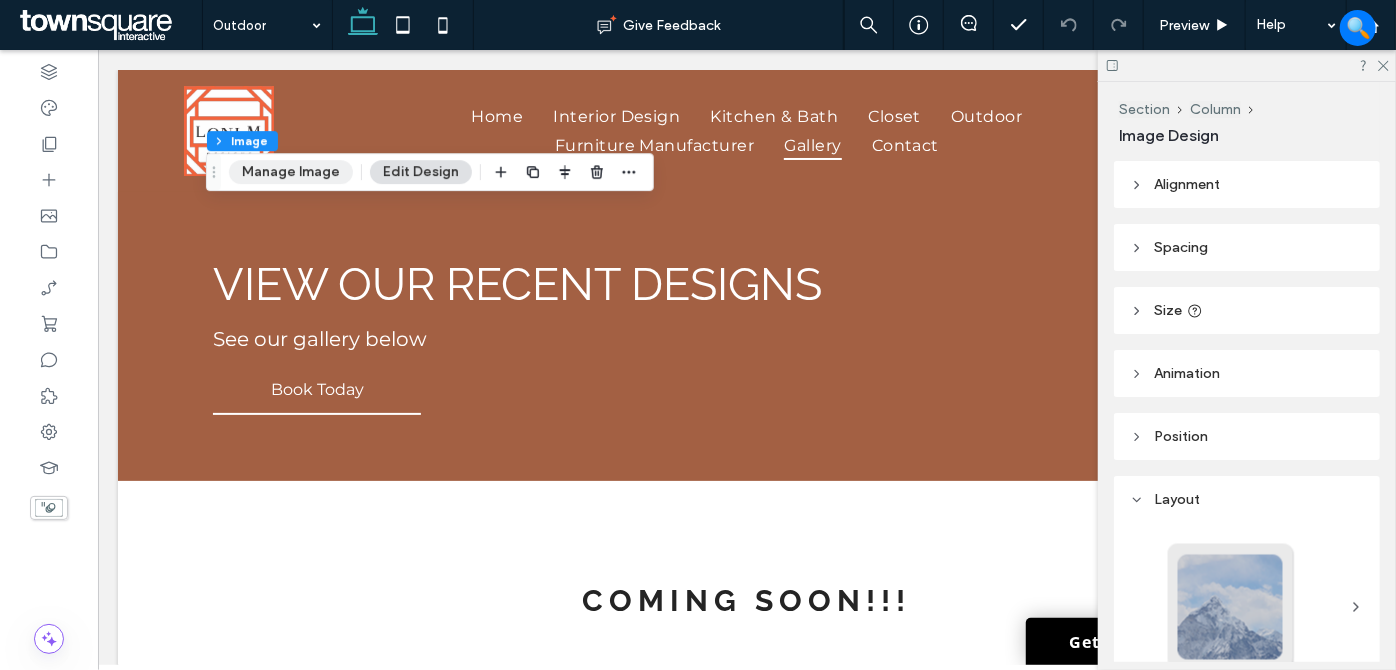 click on "Manage Image" at bounding box center (291, 172) 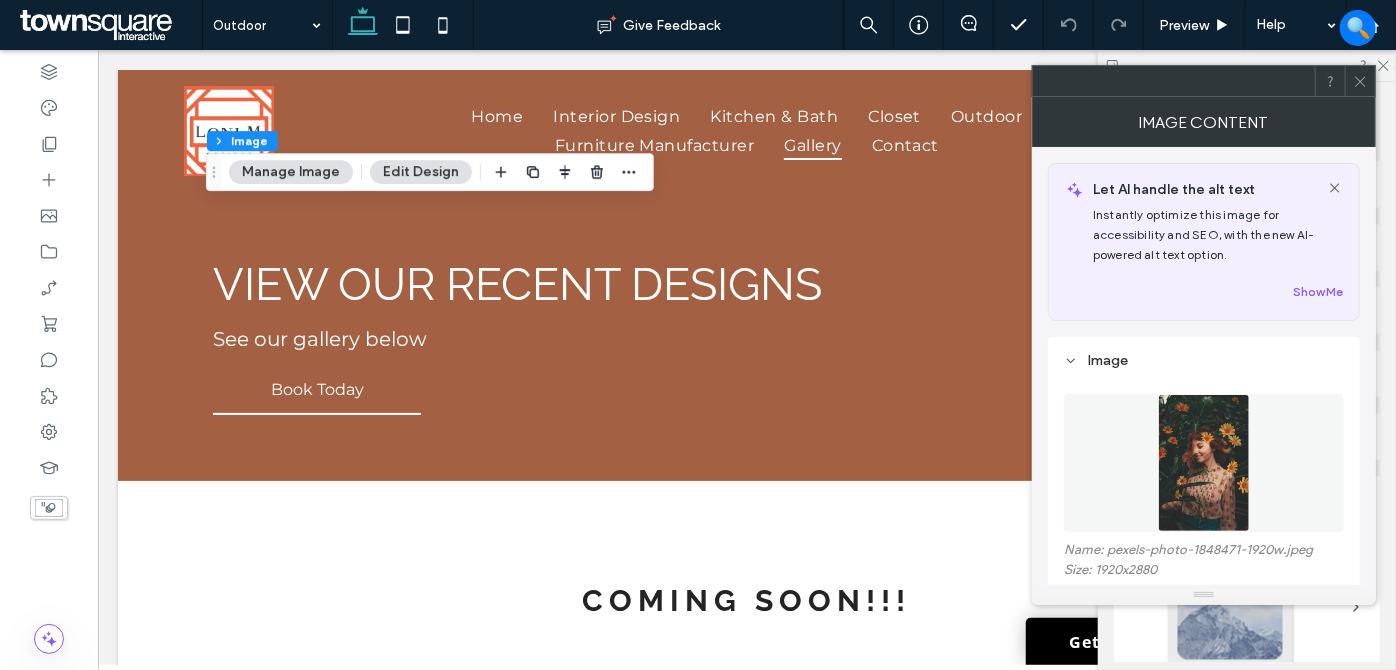 scroll, scrollTop: 272, scrollLeft: 0, axis: vertical 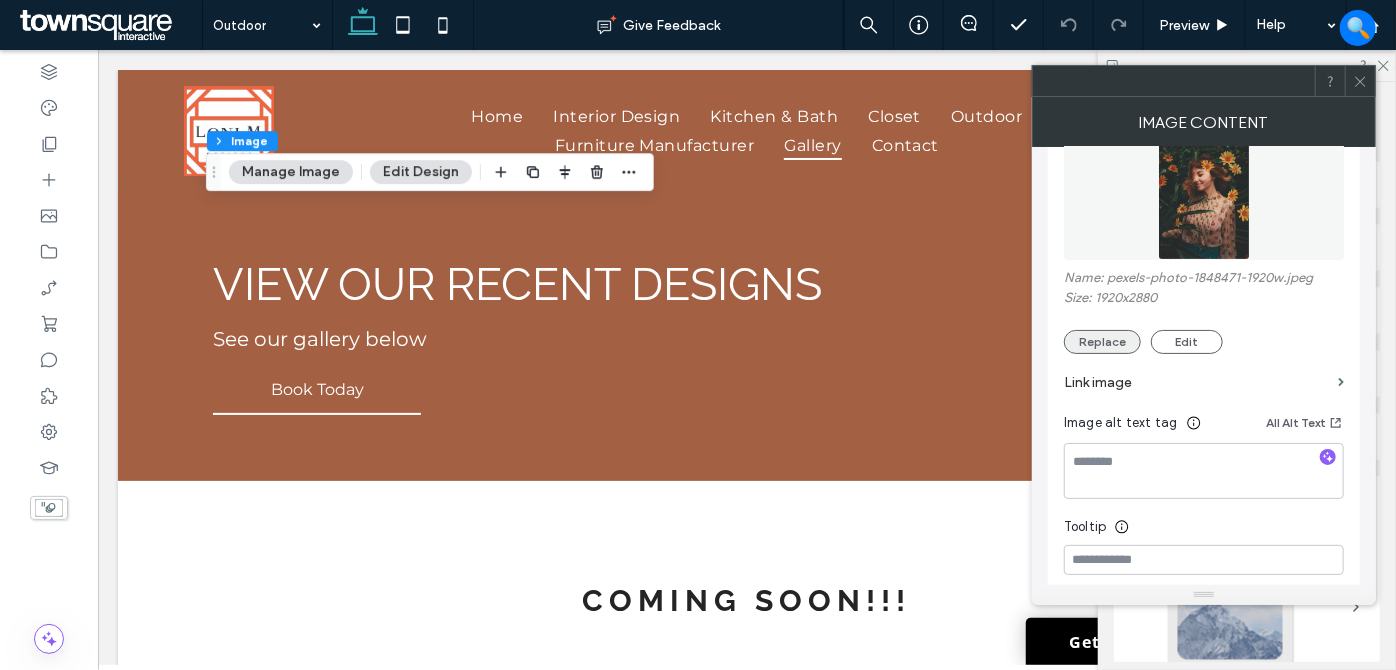 click on "Replace" at bounding box center [1102, 342] 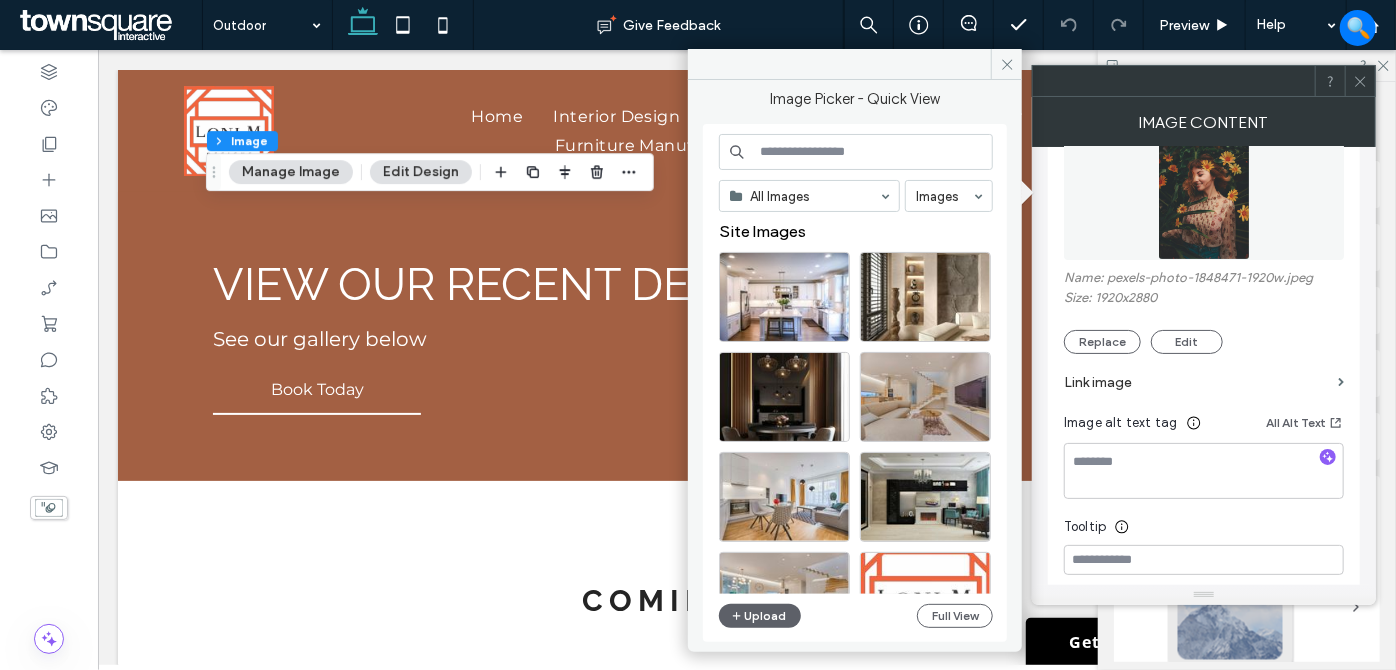 click at bounding box center (856, 152) 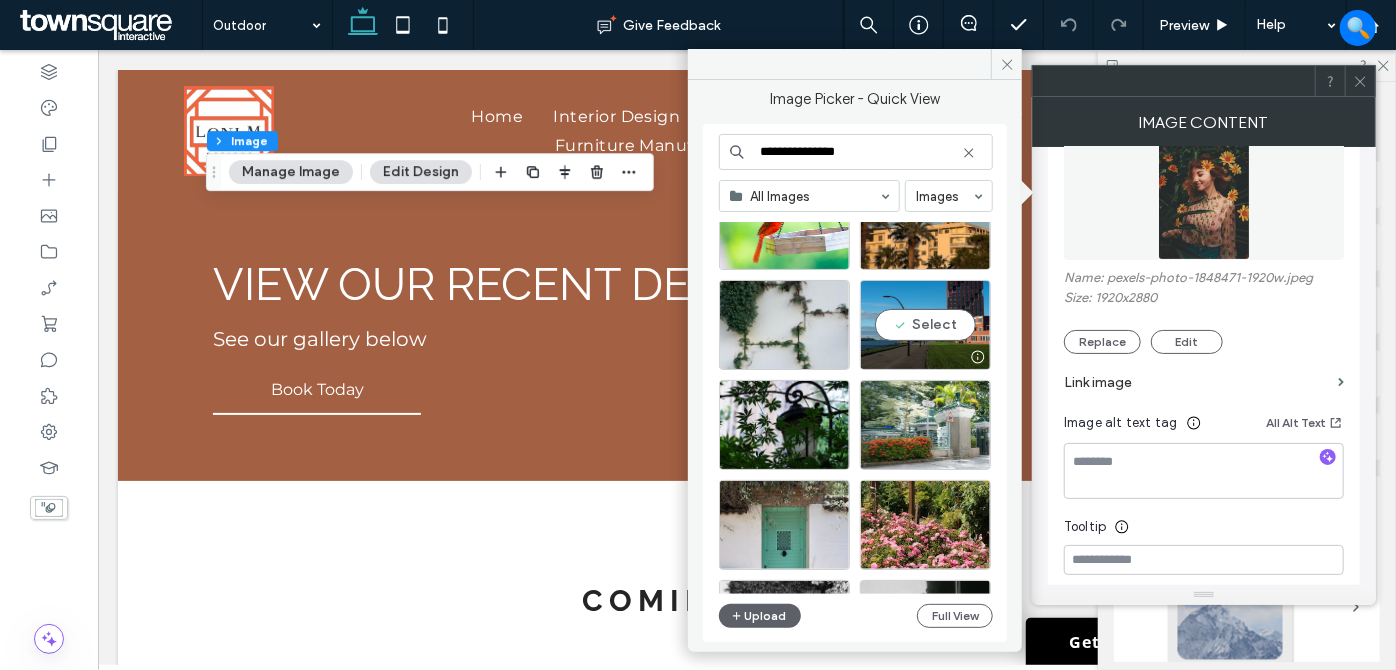 scroll, scrollTop: 0, scrollLeft: 0, axis: both 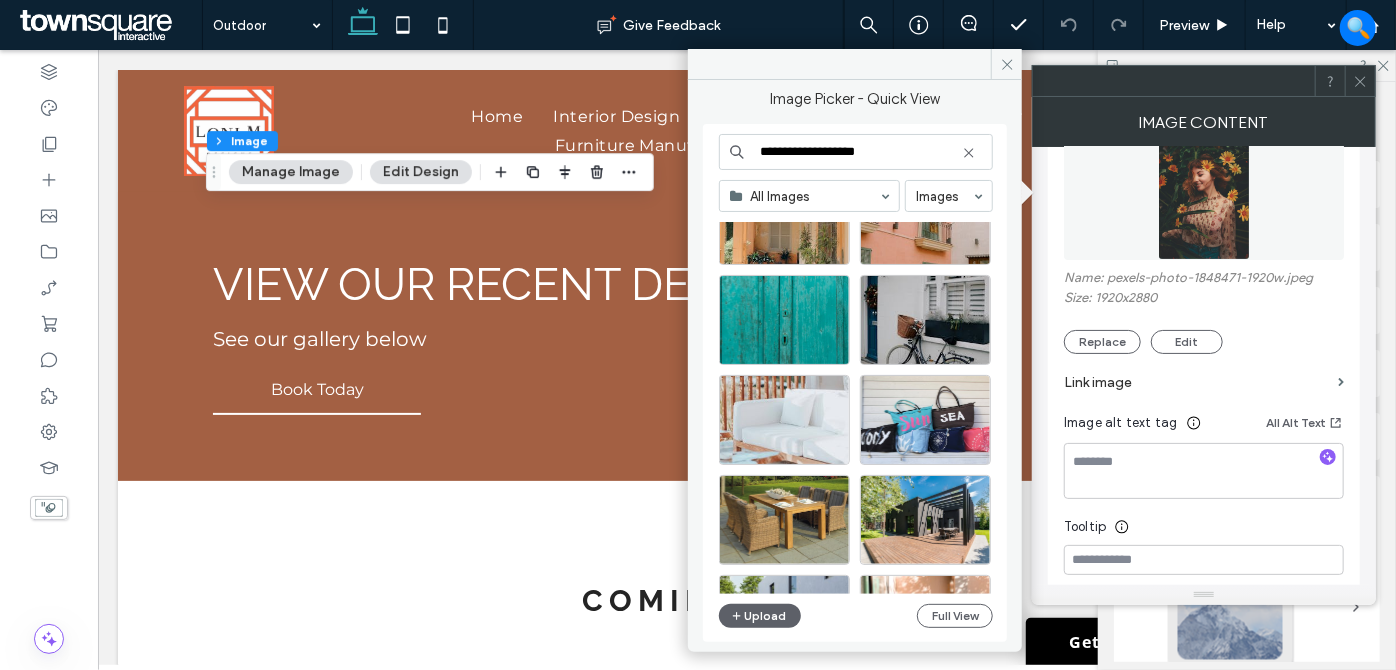 type on "**********" 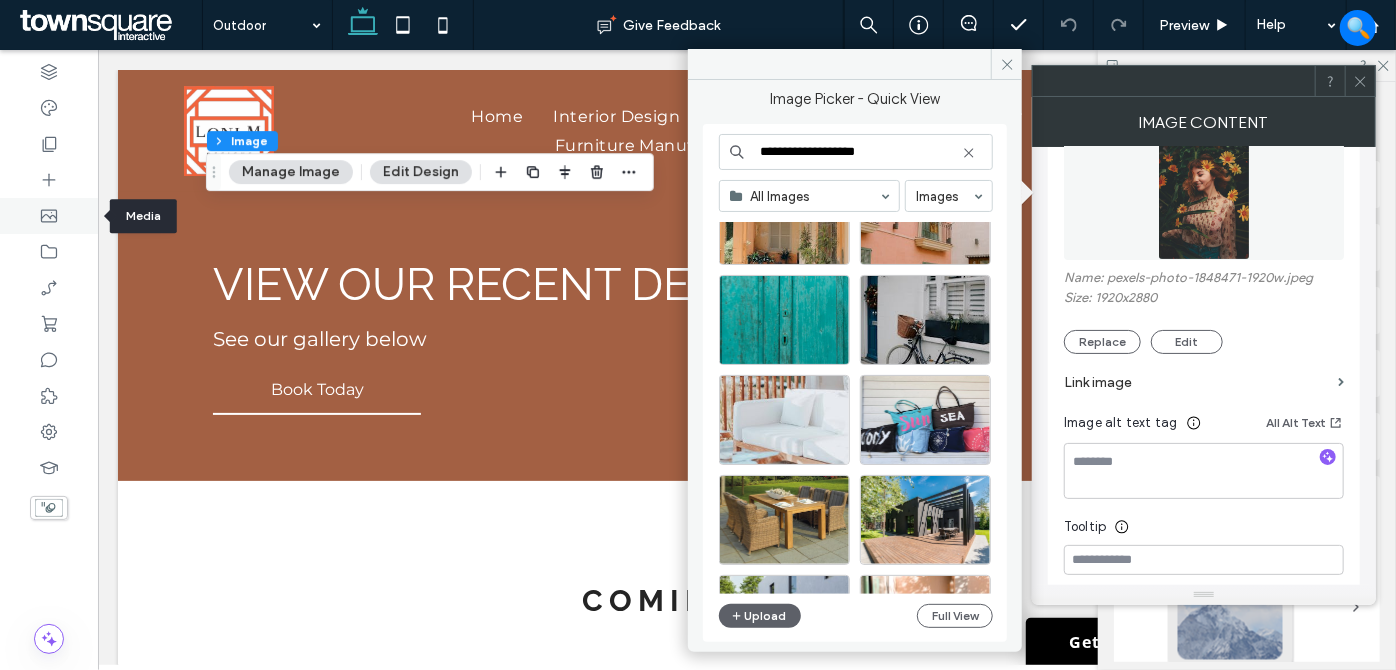 click 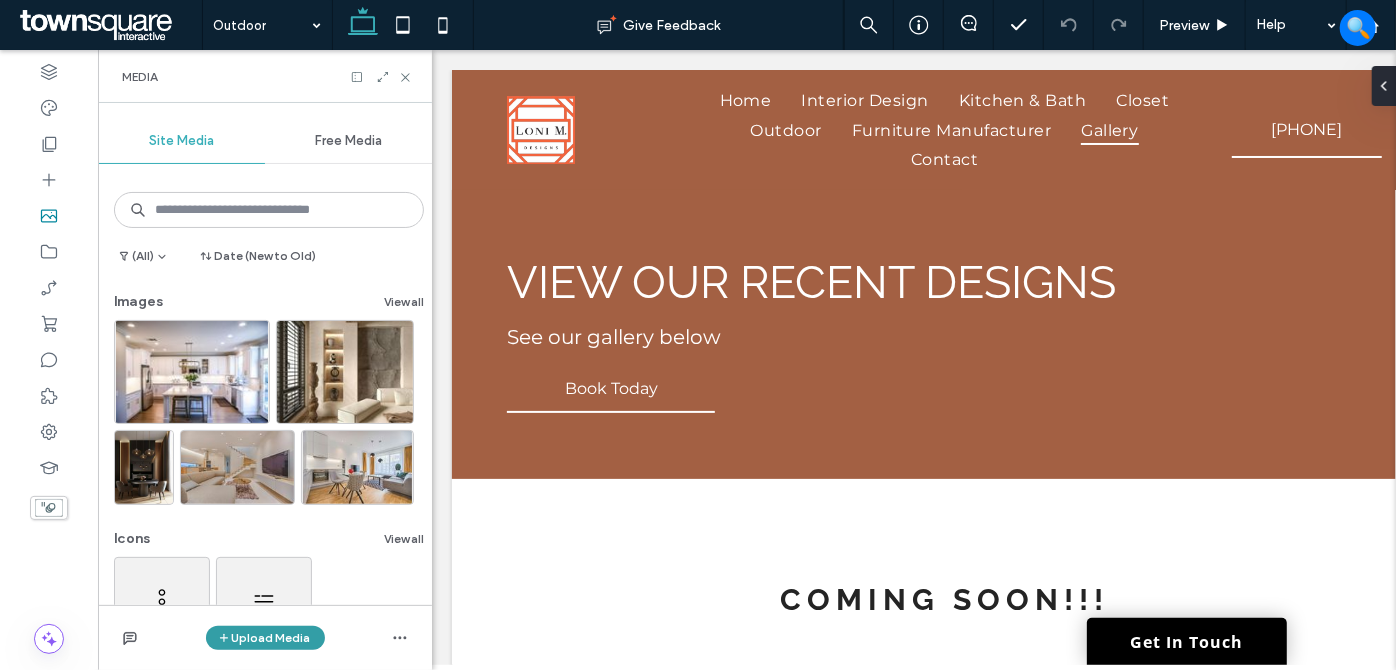 click on "Upload Media" at bounding box center [265, 638] 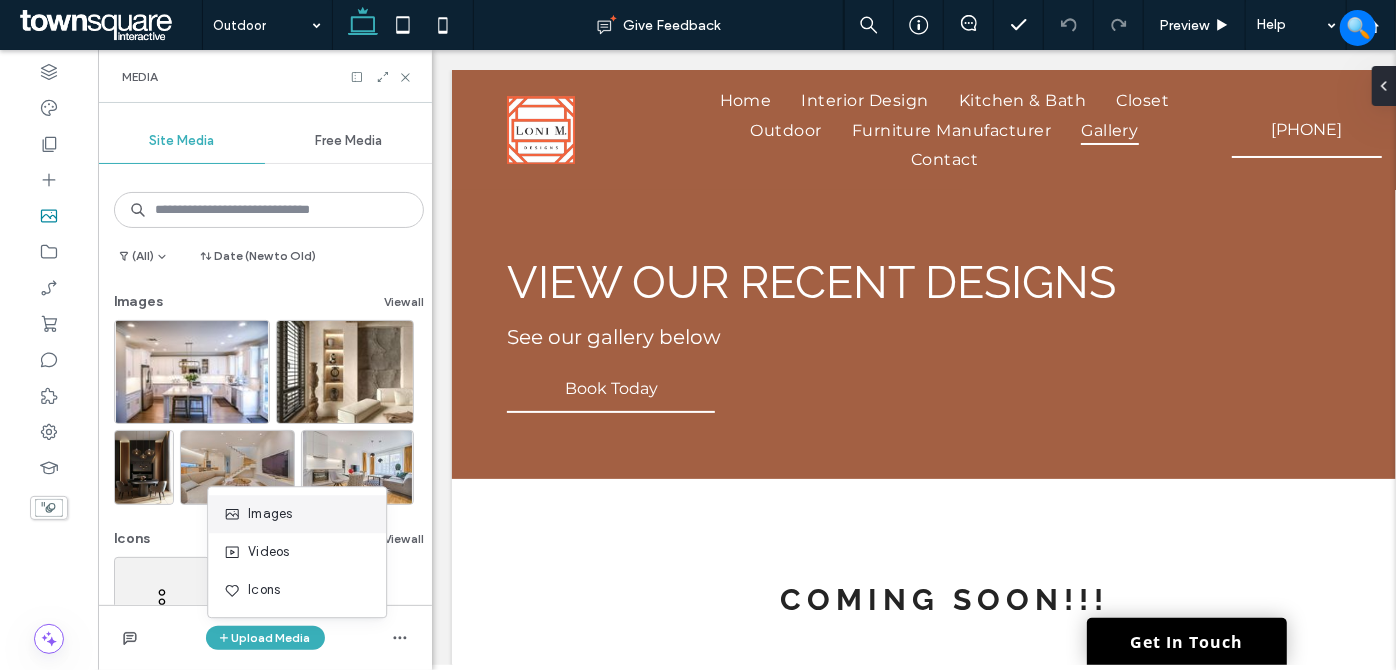 click on "Images" at bounding box center (292, 514) 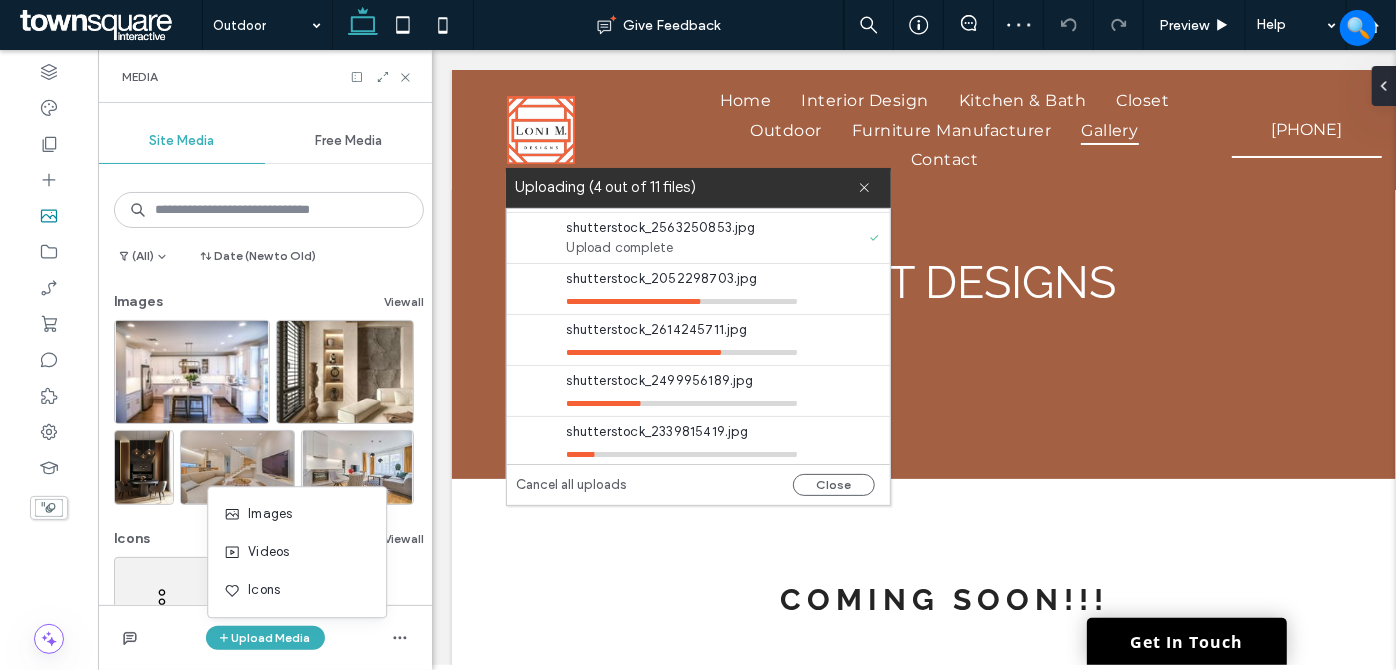 scroll, scrollTop: 302, scrollLeft: 0, axis: vertical 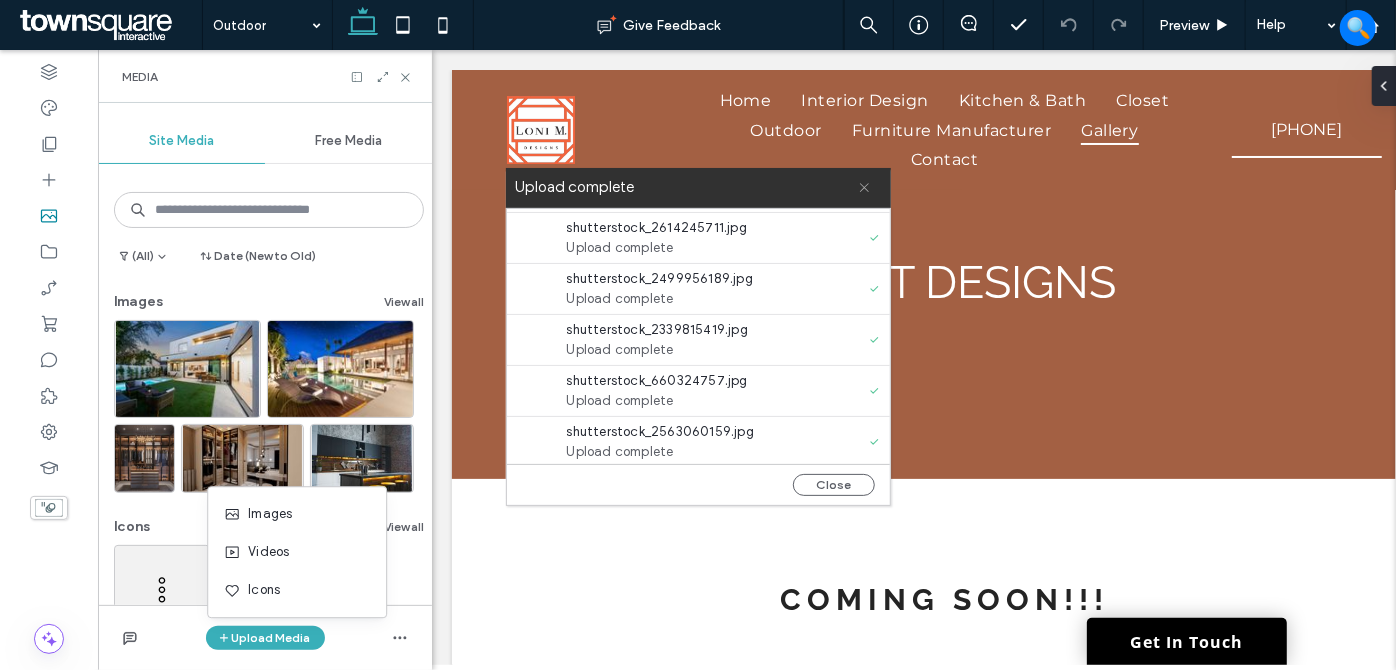 click 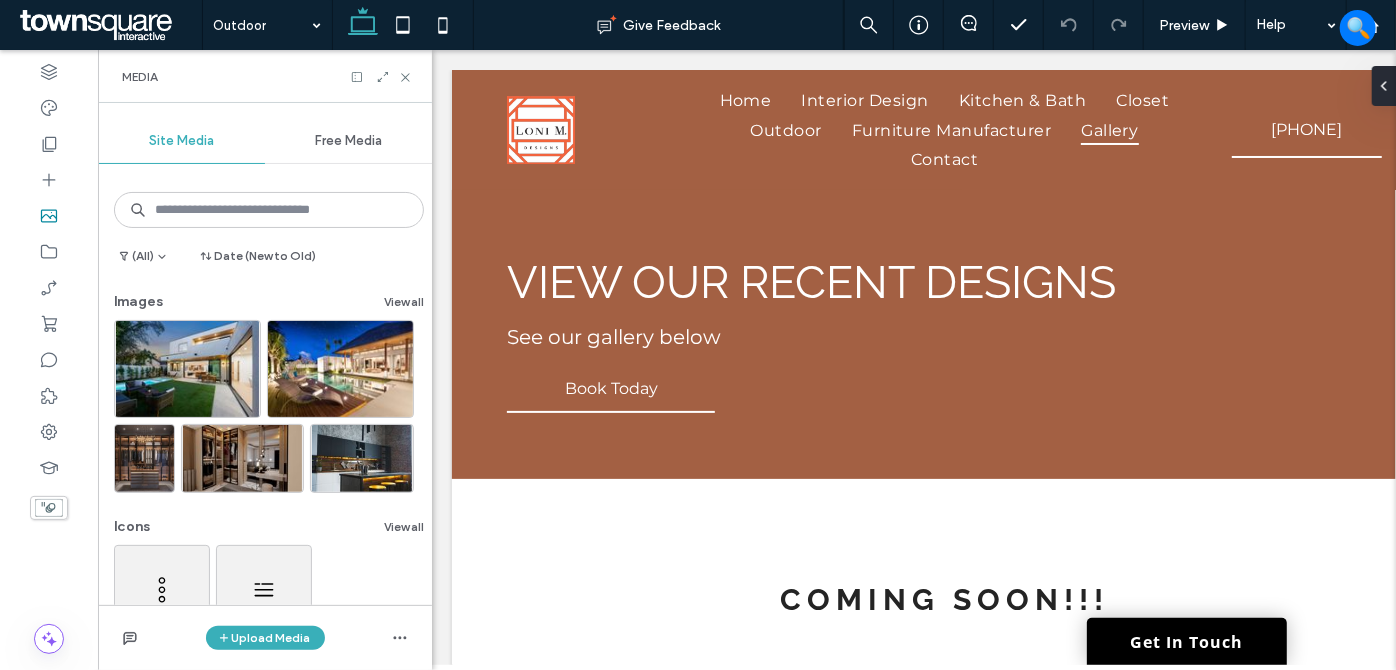 scroll, scrollTop: 0, scrollLeft: 0, axis: both 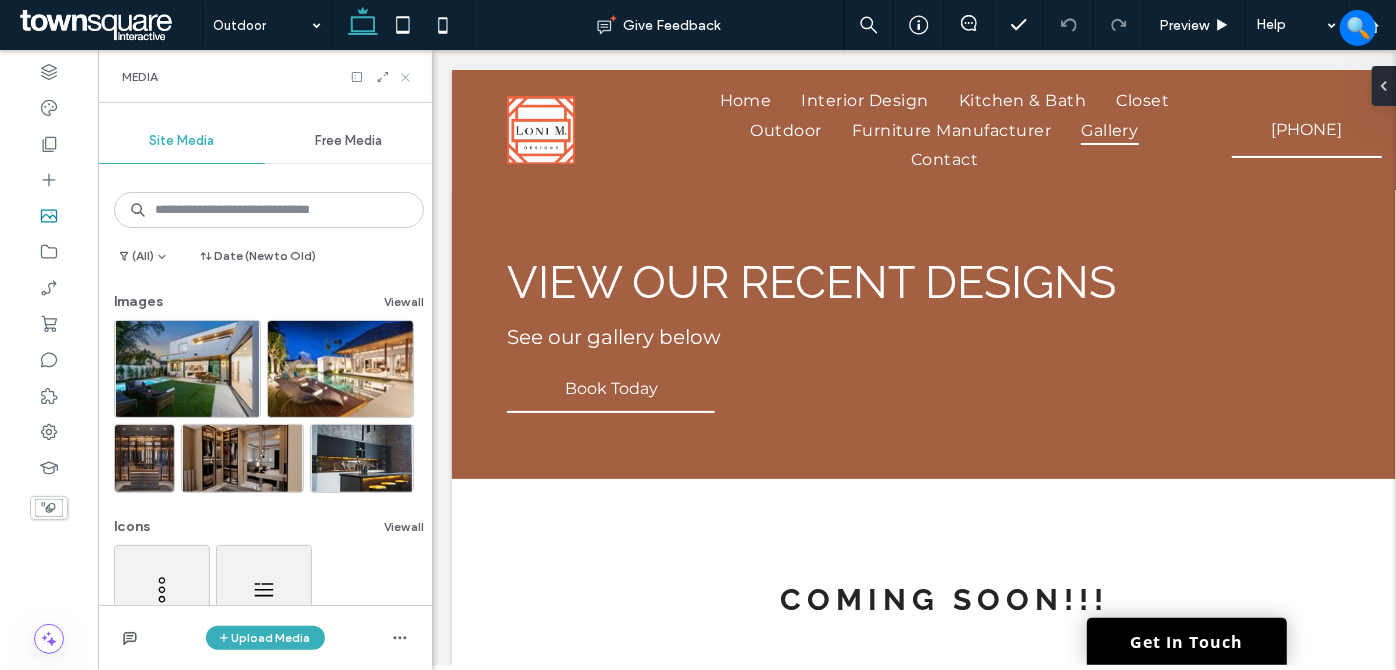 click 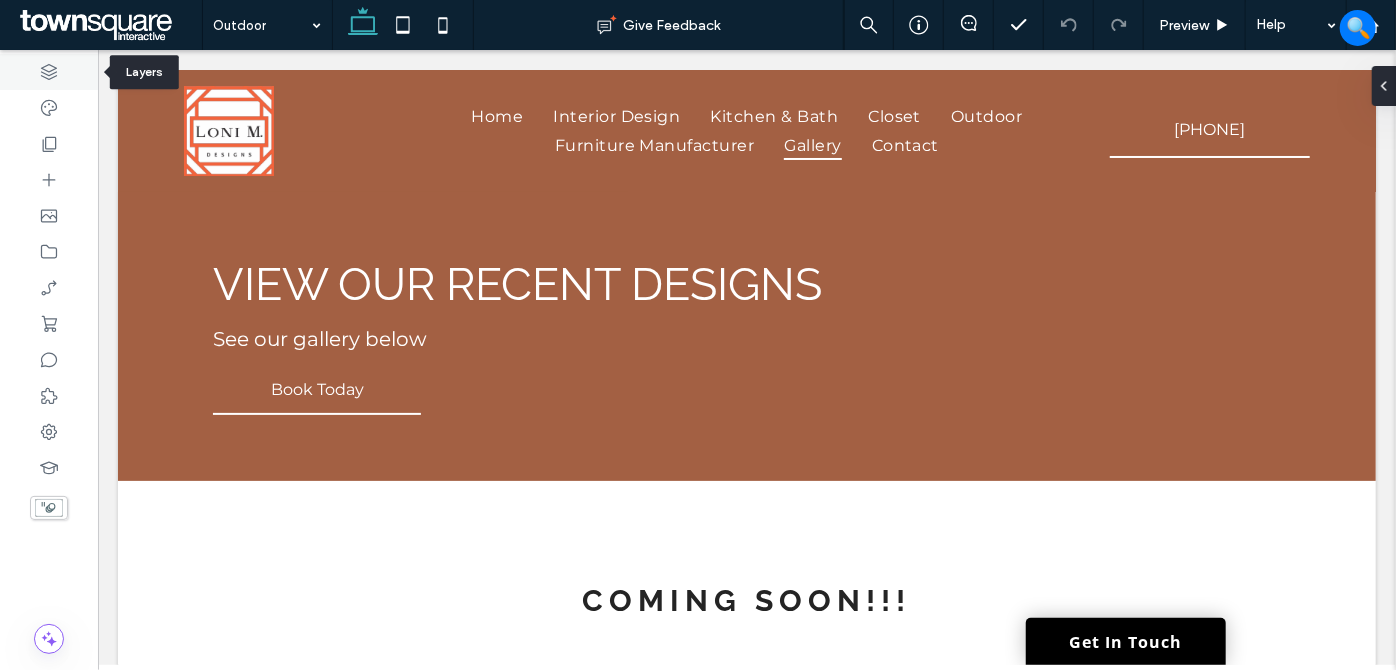 click at bounding box center [49, 72] 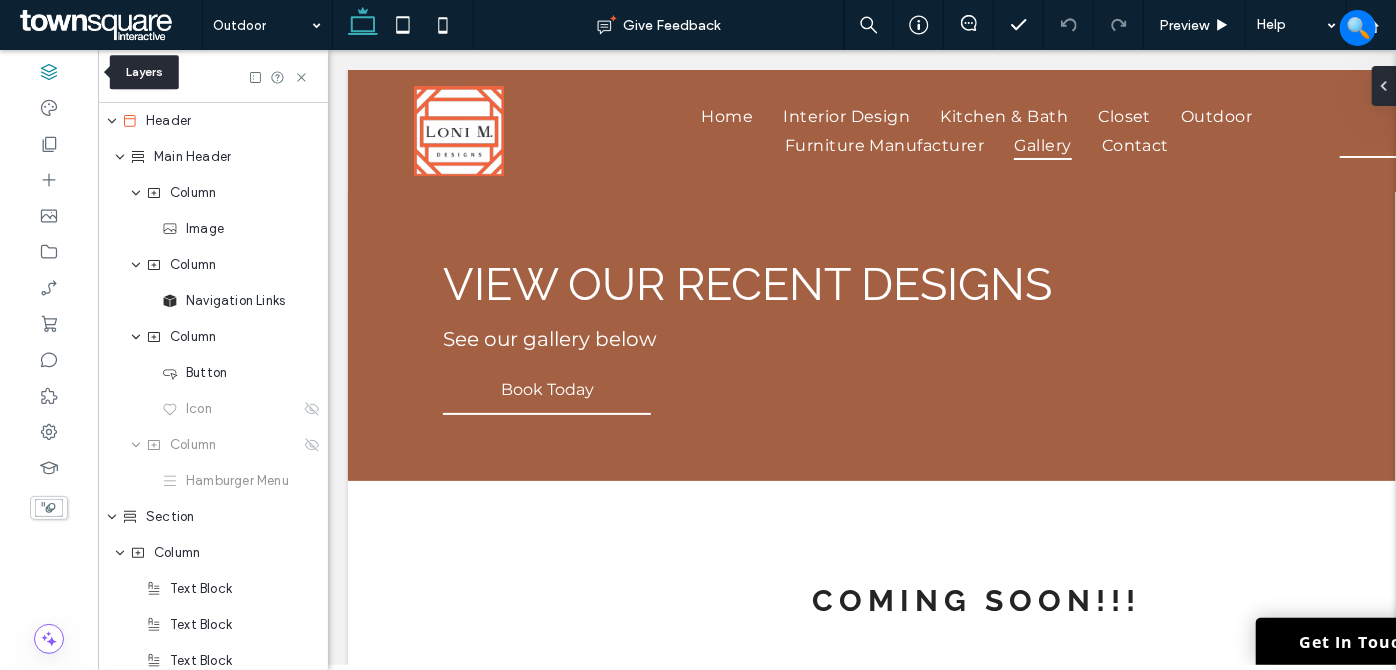 scroll, scrollTop: 0, scrollLeft: 230, axis: horizontal 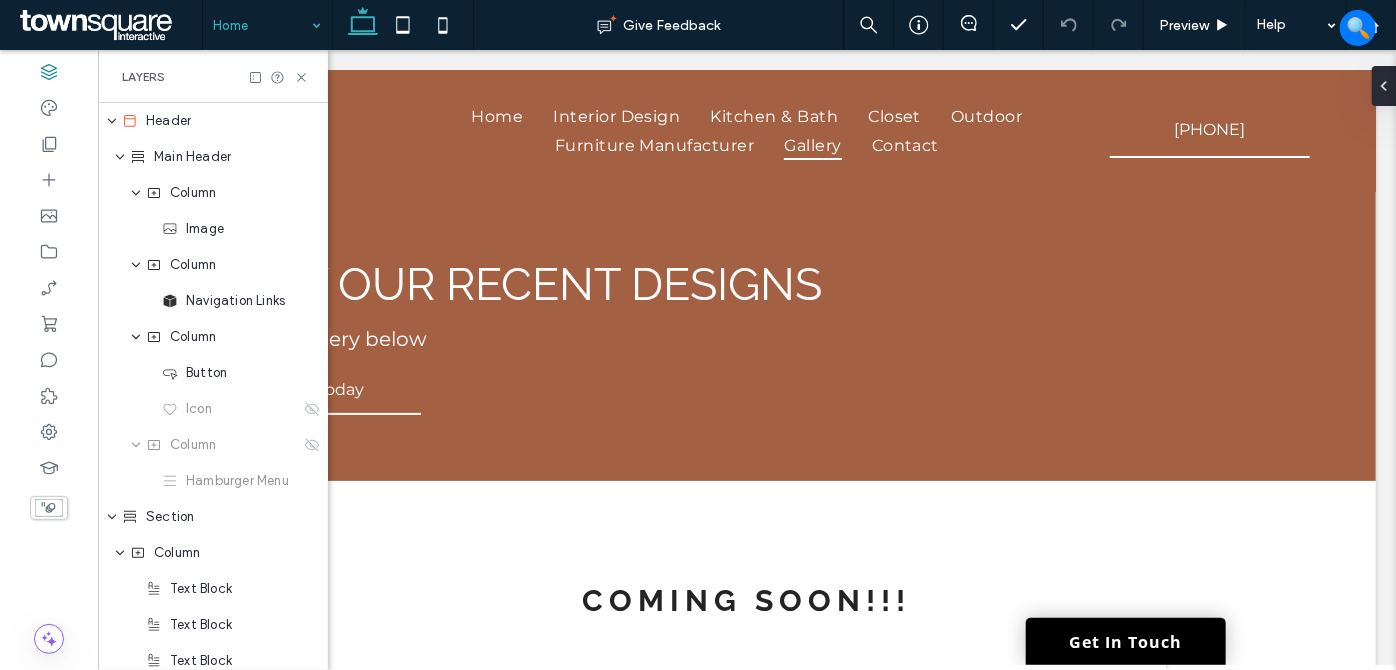 click on "Home Give Feedback Preview Help
Design Panel Site Comments Team & Clients Automate new comments Instantly notify your team when someone adds or updates a comment on a site. See Zap Examples
Layers Header Main Header Column Image Column Navigation Links Column Button Icon Column Hamburger Menu Section Column Text Block Text Block Text Block Button Section Column Image Column Text Block Text Block Footer Main Footer Column Image Text Block Navigation Links Footer Bottom Banner Column Copyright for TSI Column Social Icons" at bounding box center (698, 335) 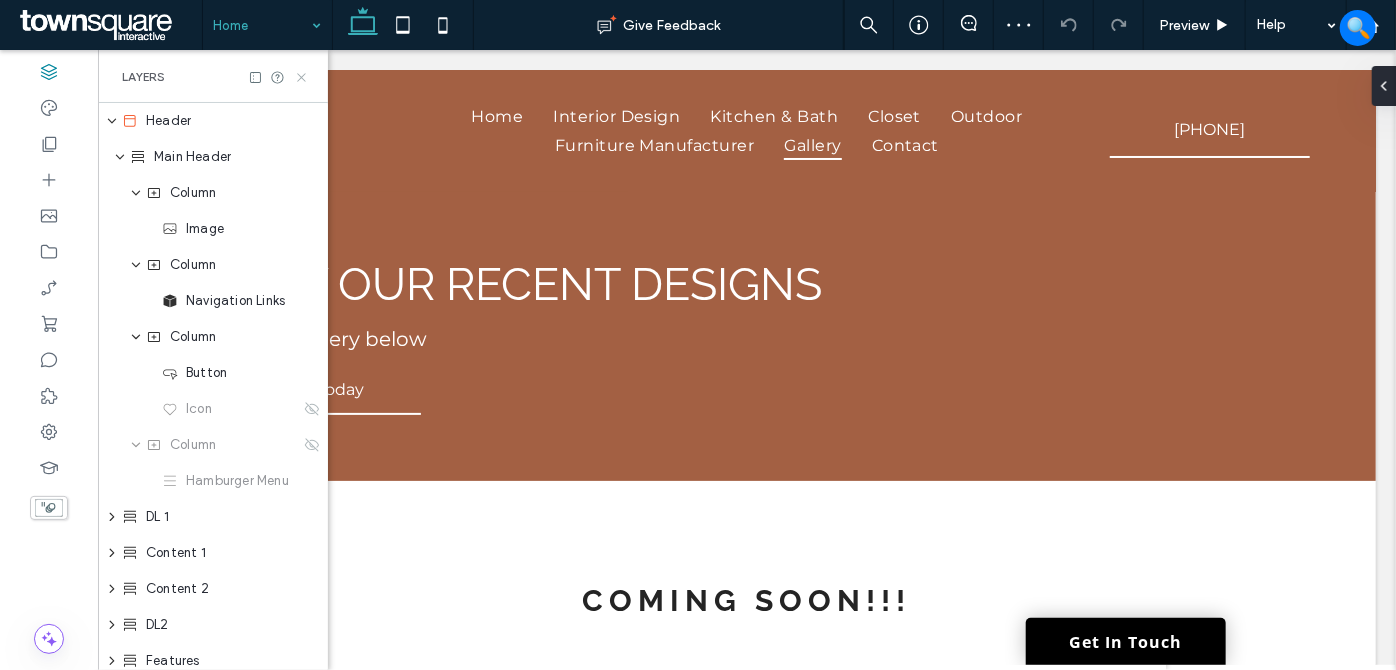 click 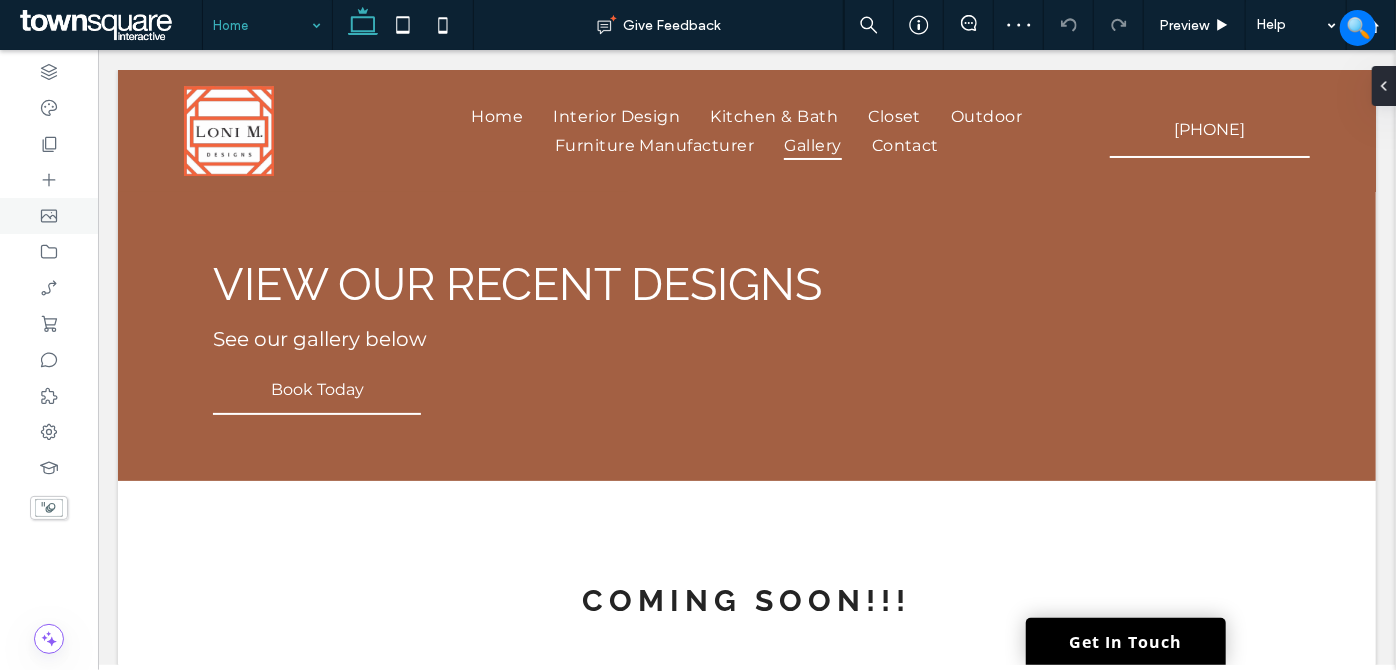 scroll, scrollTop: 0, scrollLeft: 0, axis: both 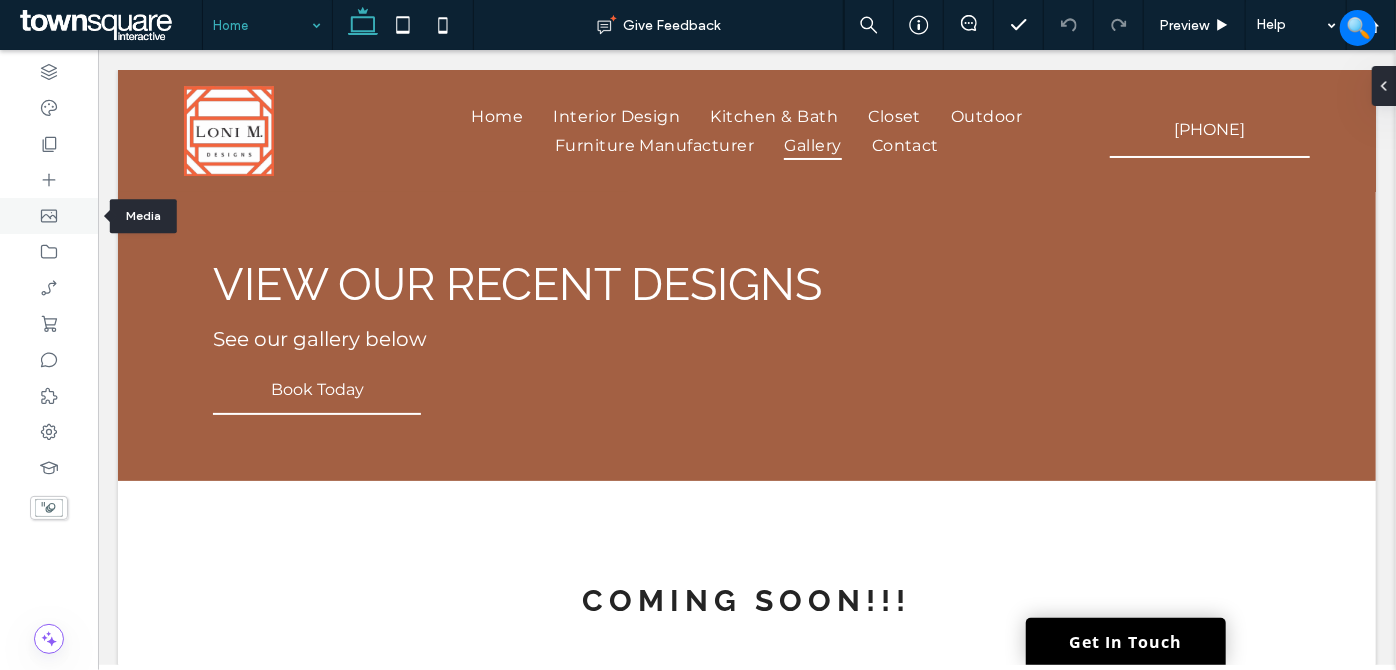 click 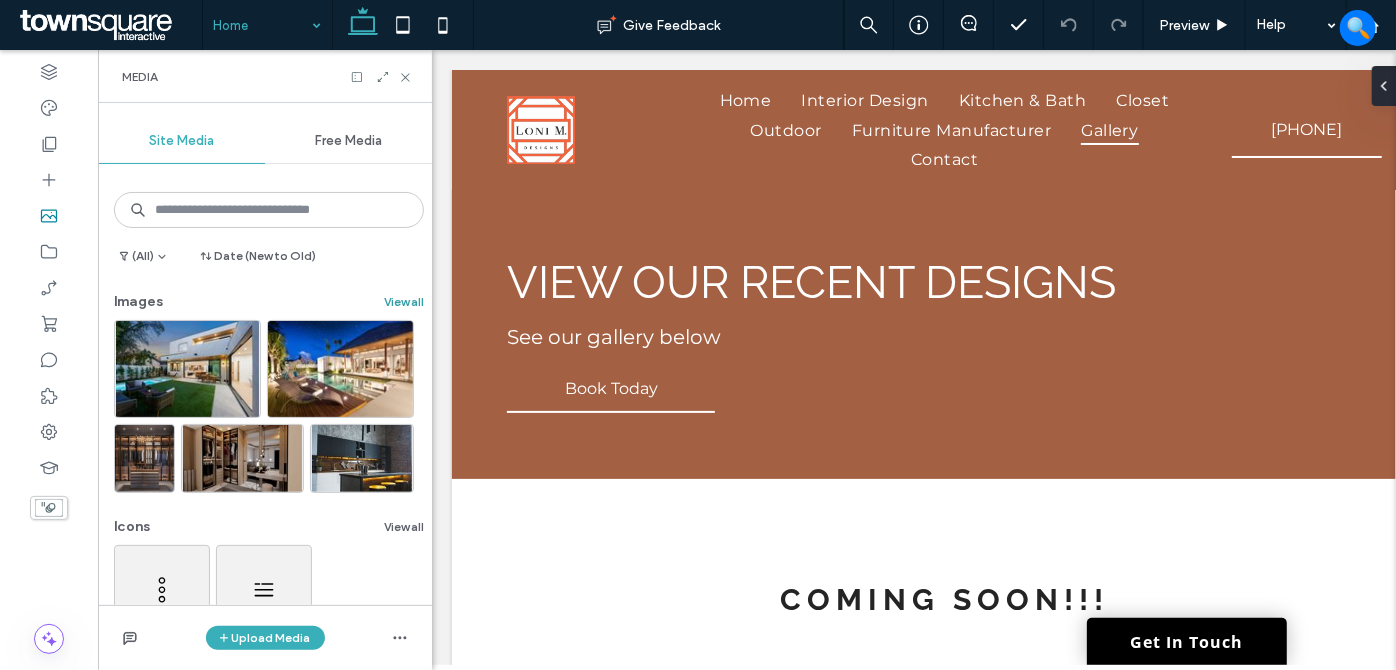 click on "View all" at bounding box center [404, 302] 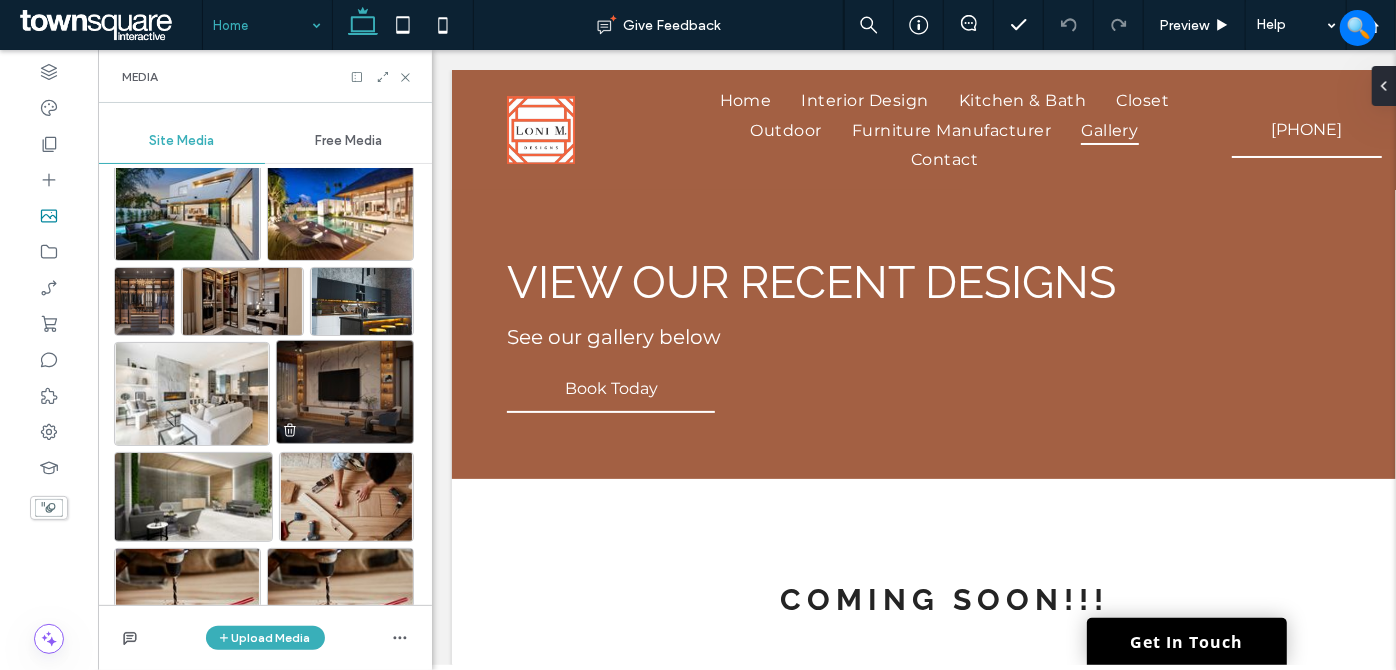 scroll, scrollTop: 181, scrollLeft: 0, axis: vertical 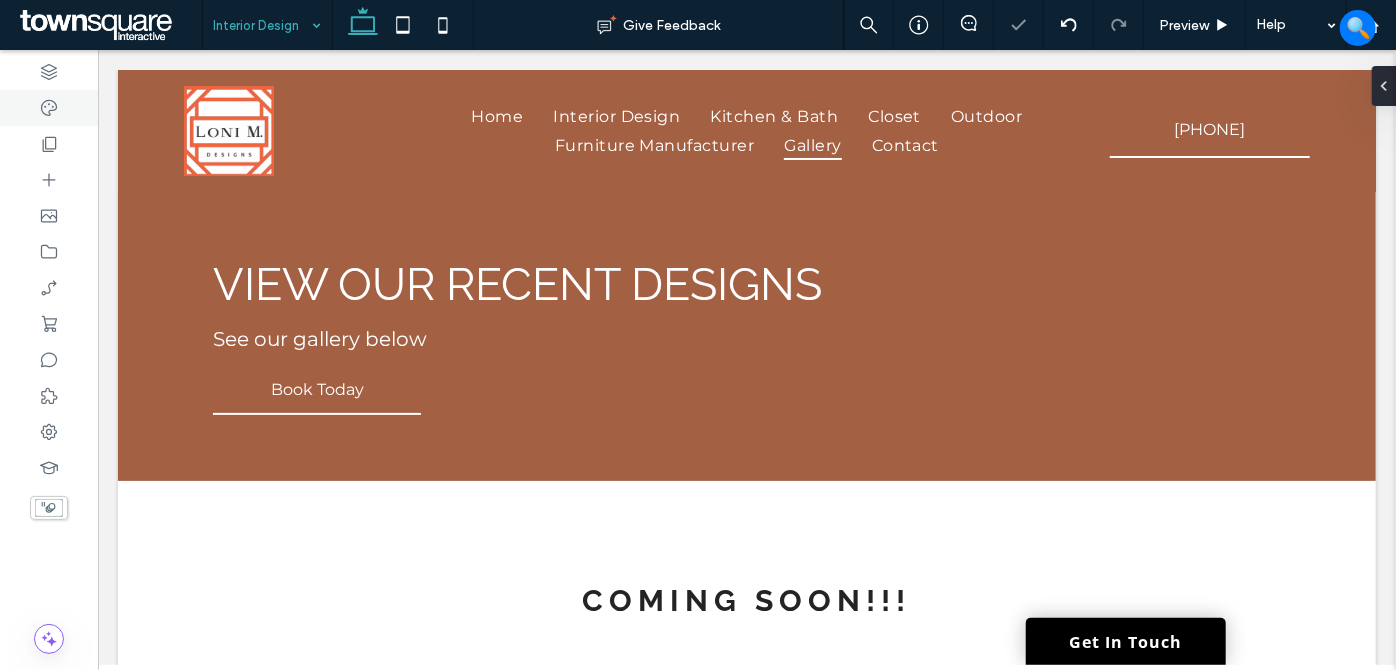 click 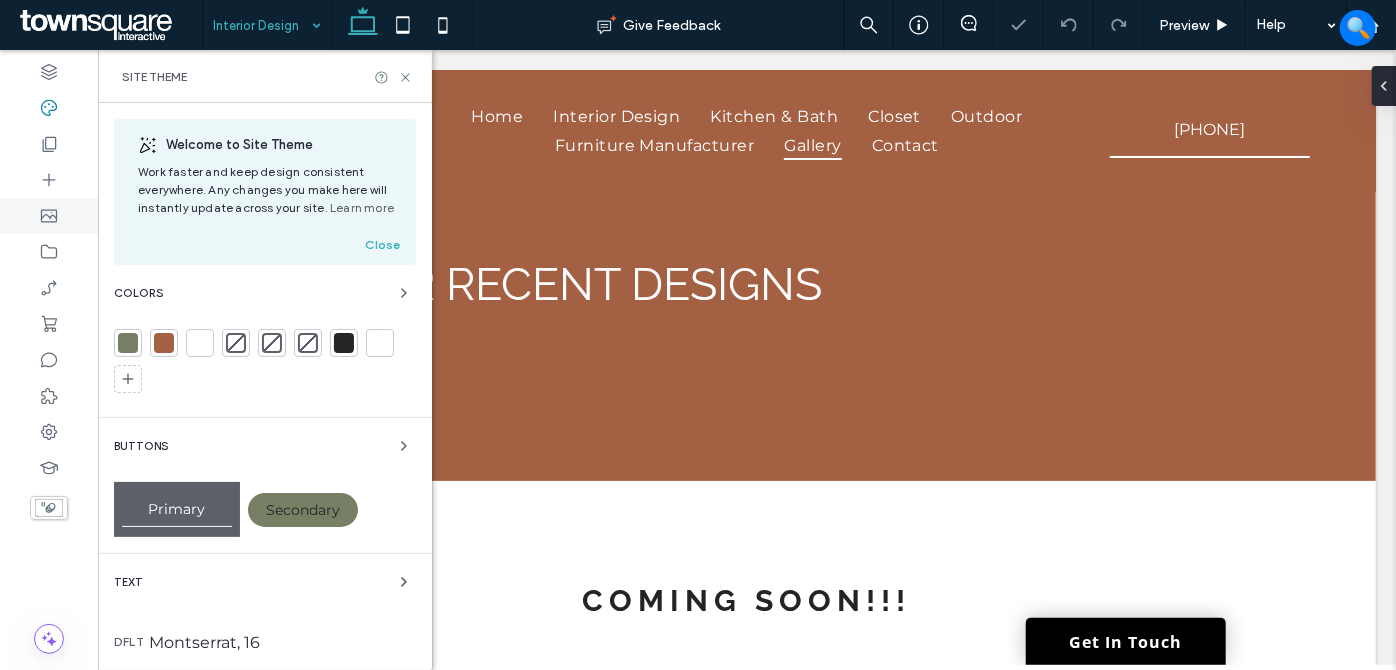 click 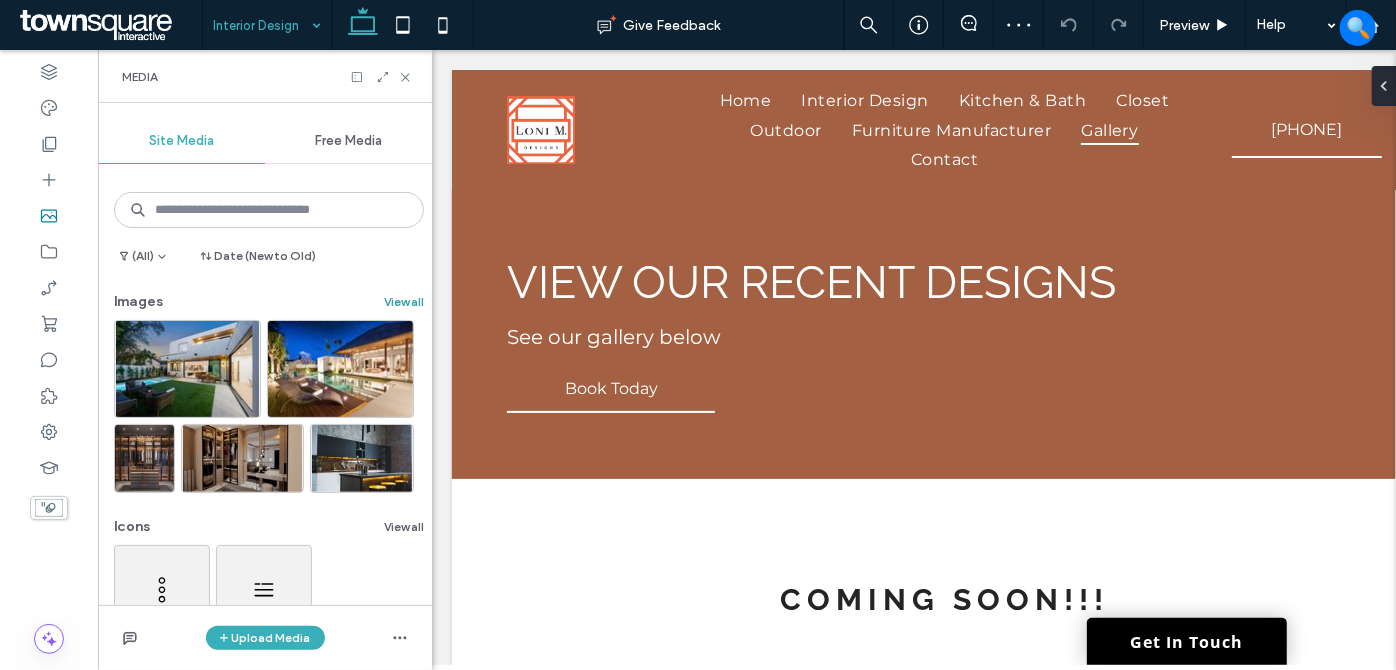 click on "View all" at bounding box center (404, 302) 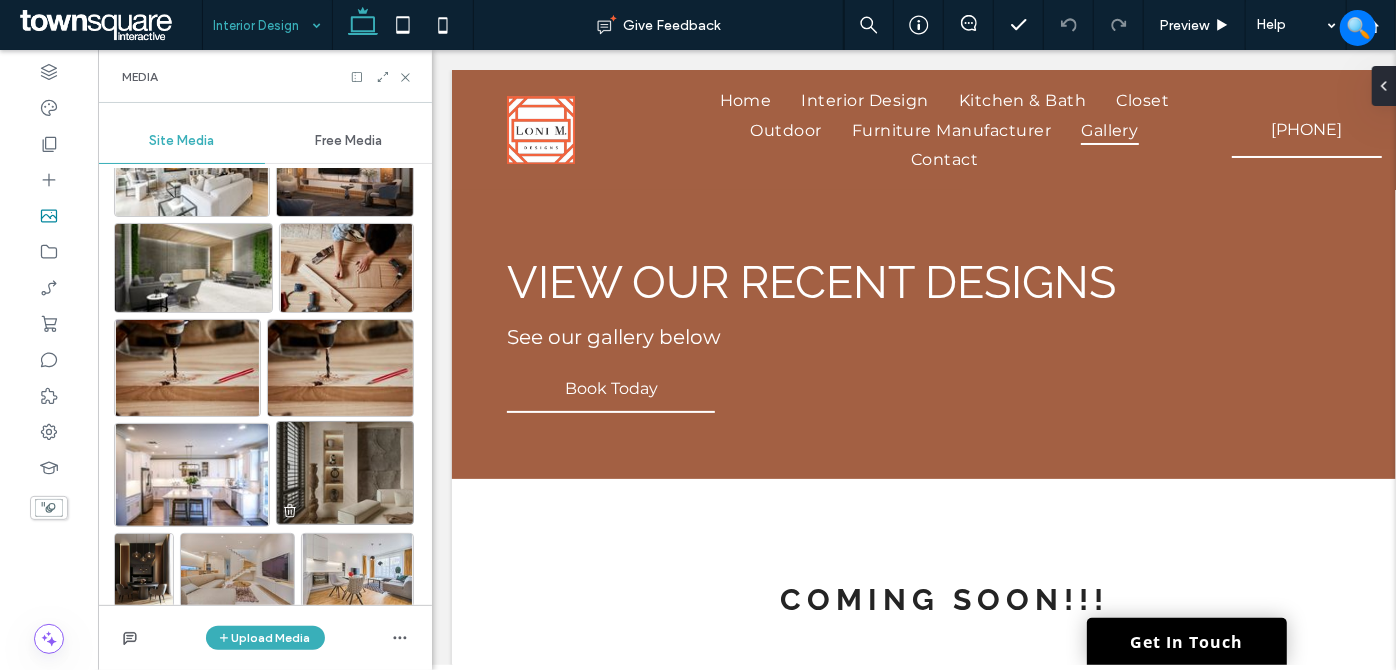 scroll, scrollTop: 454, scrollLeft: 0, axis: vertical 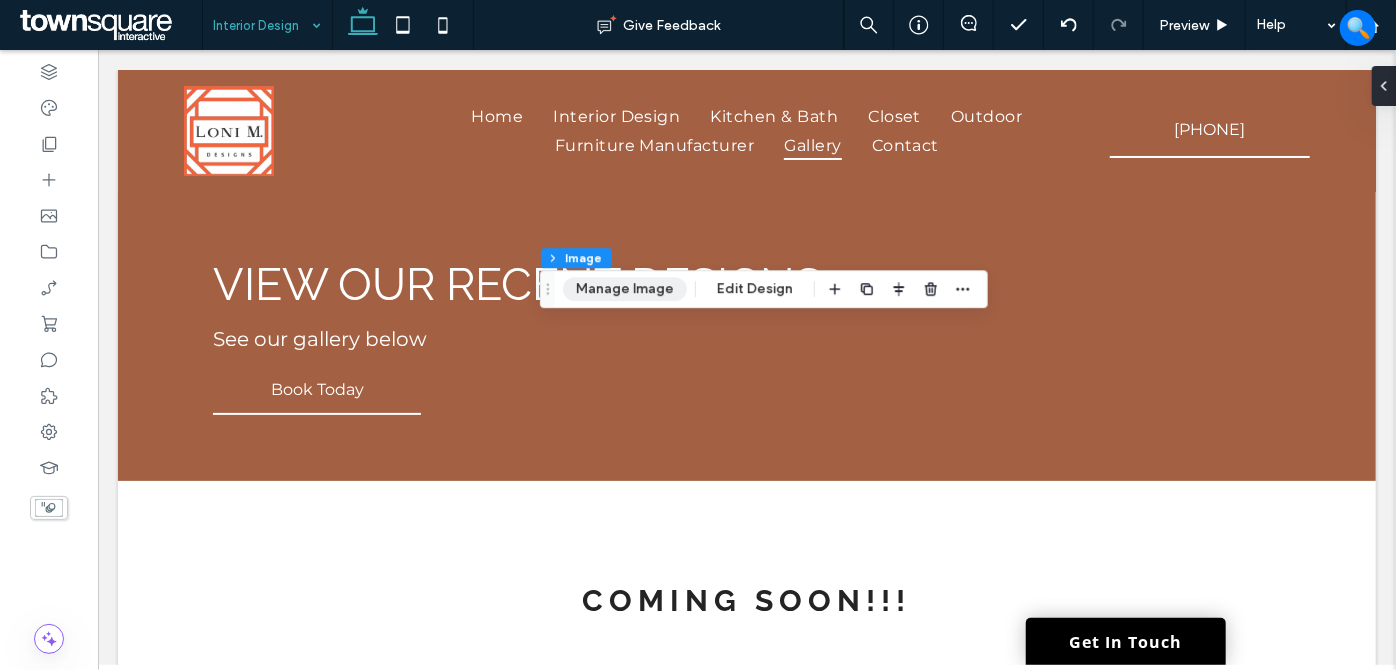 click on "Manage Image" at bounding box center [625, 289] 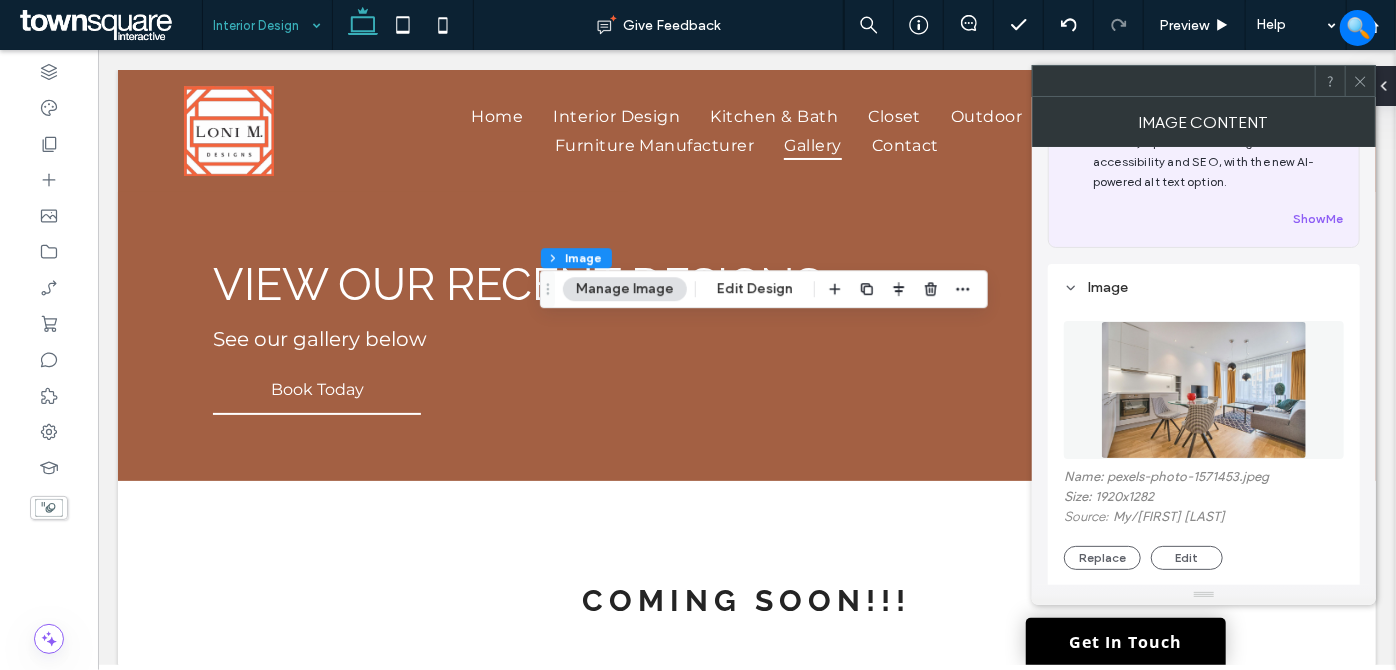 scroll, scrollTop: 181, scrollLeft: 0, axis: vertical 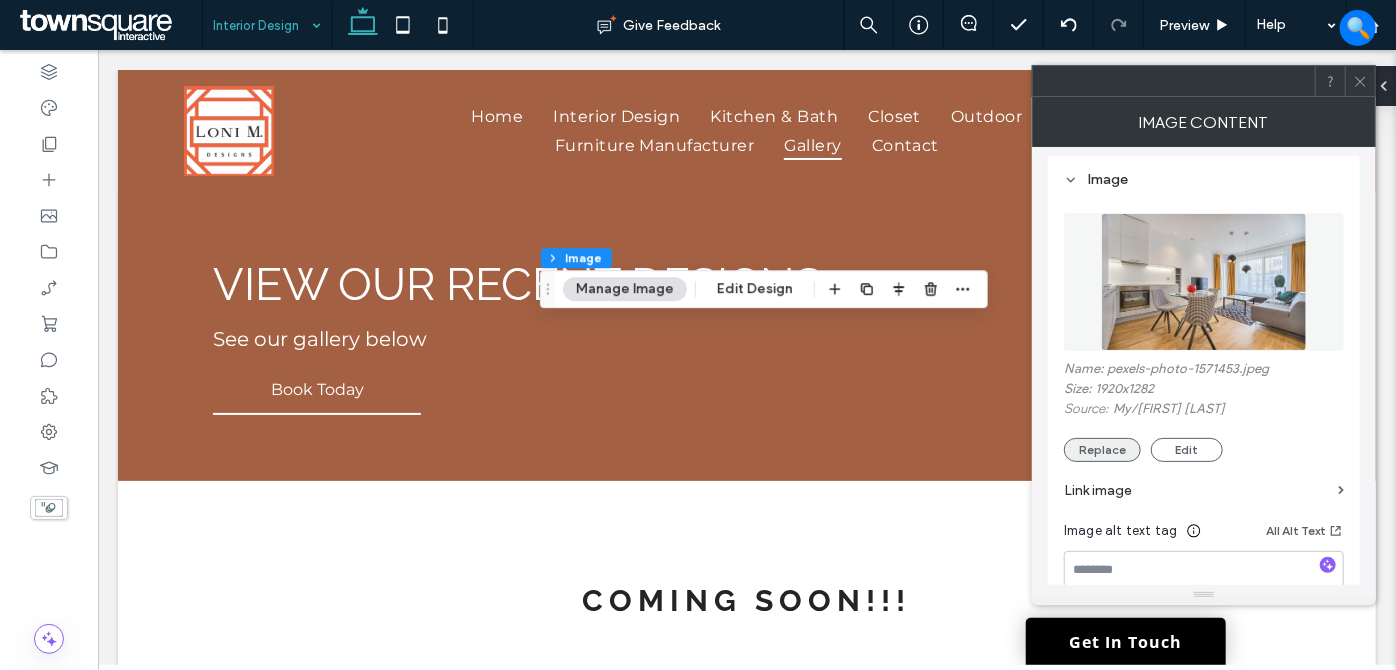 click on "Replace" at bounding box center [1102, 450] 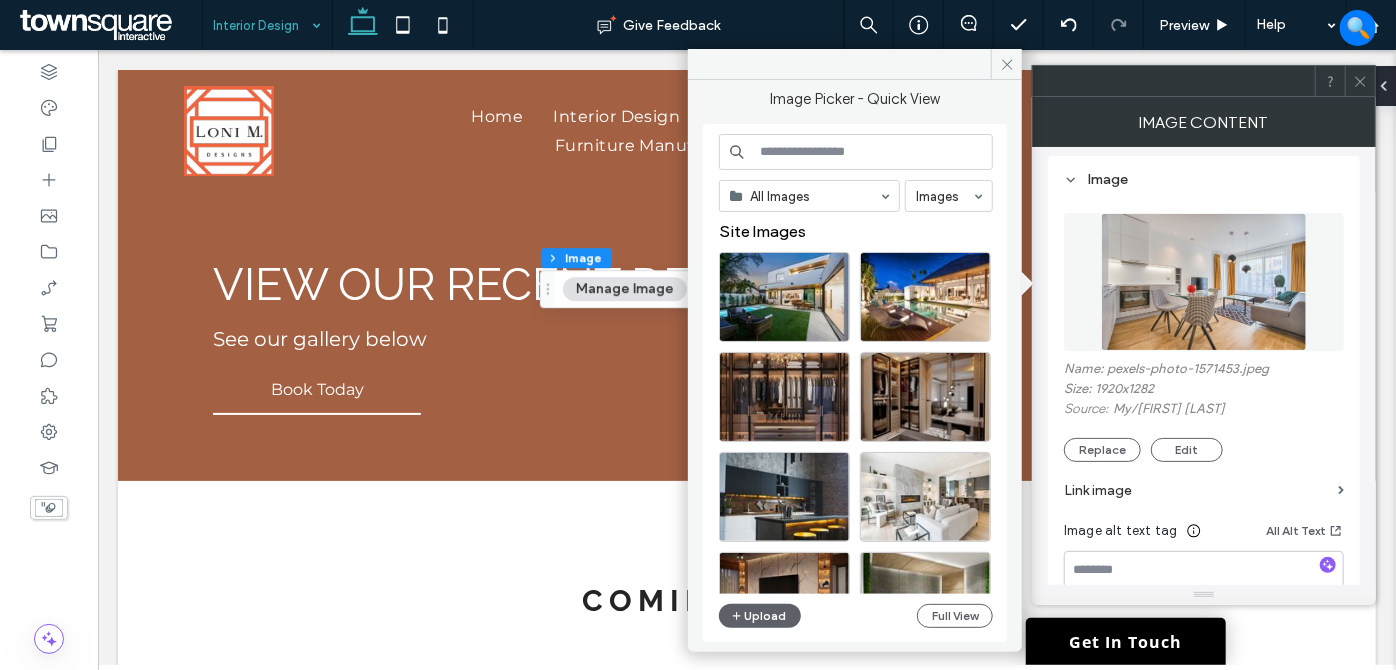 click at bounding box center (856, 152) 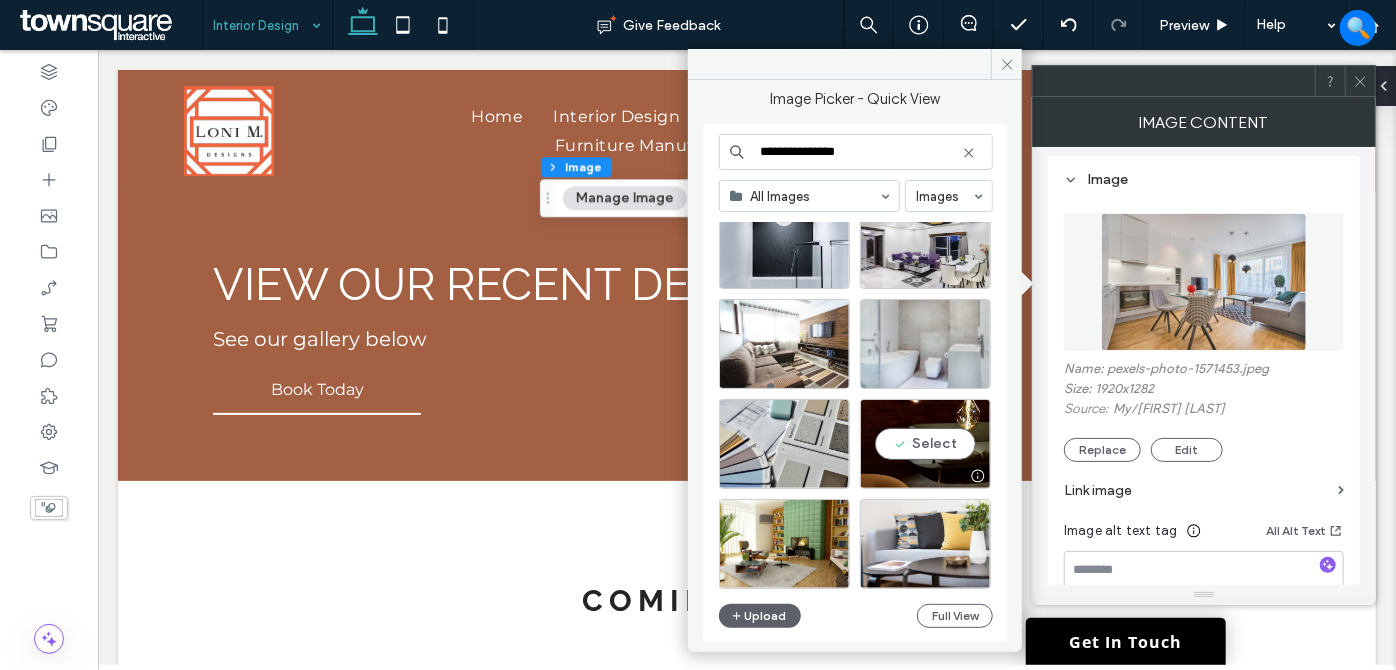 scroll, scrollTop: 1422, scrollLeft: 0, axis: vertical 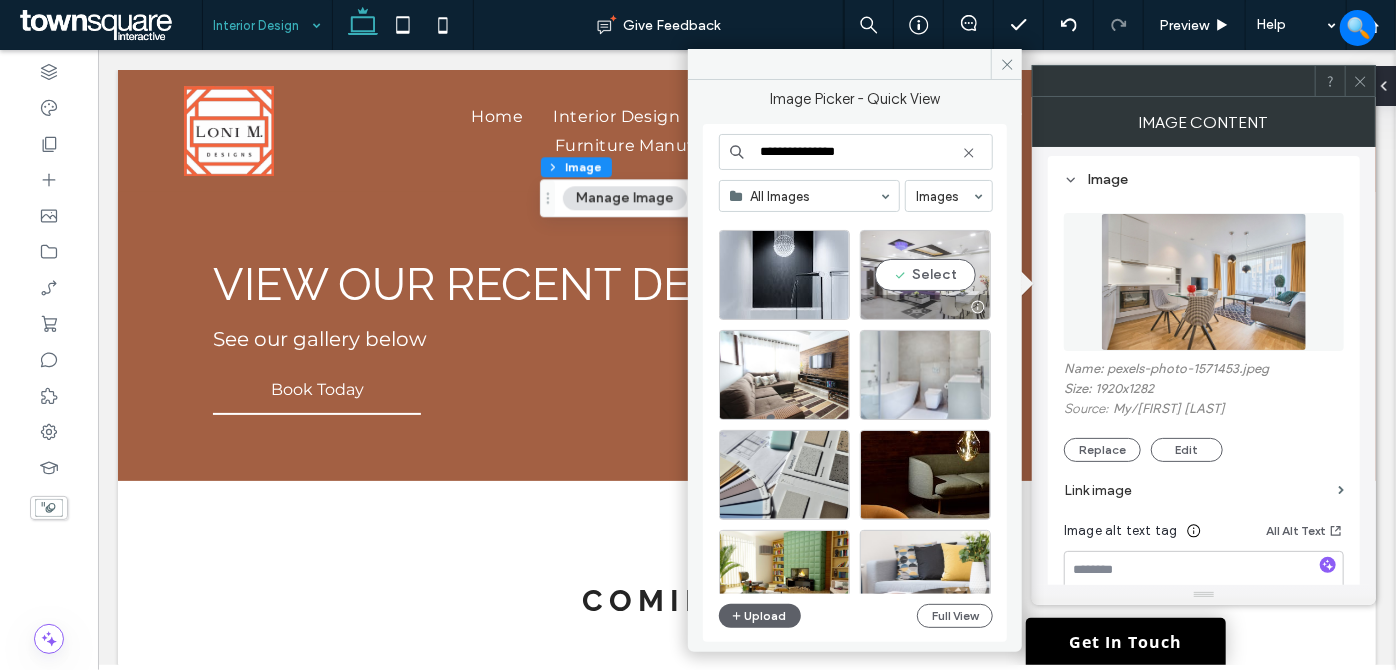 type on "**********" 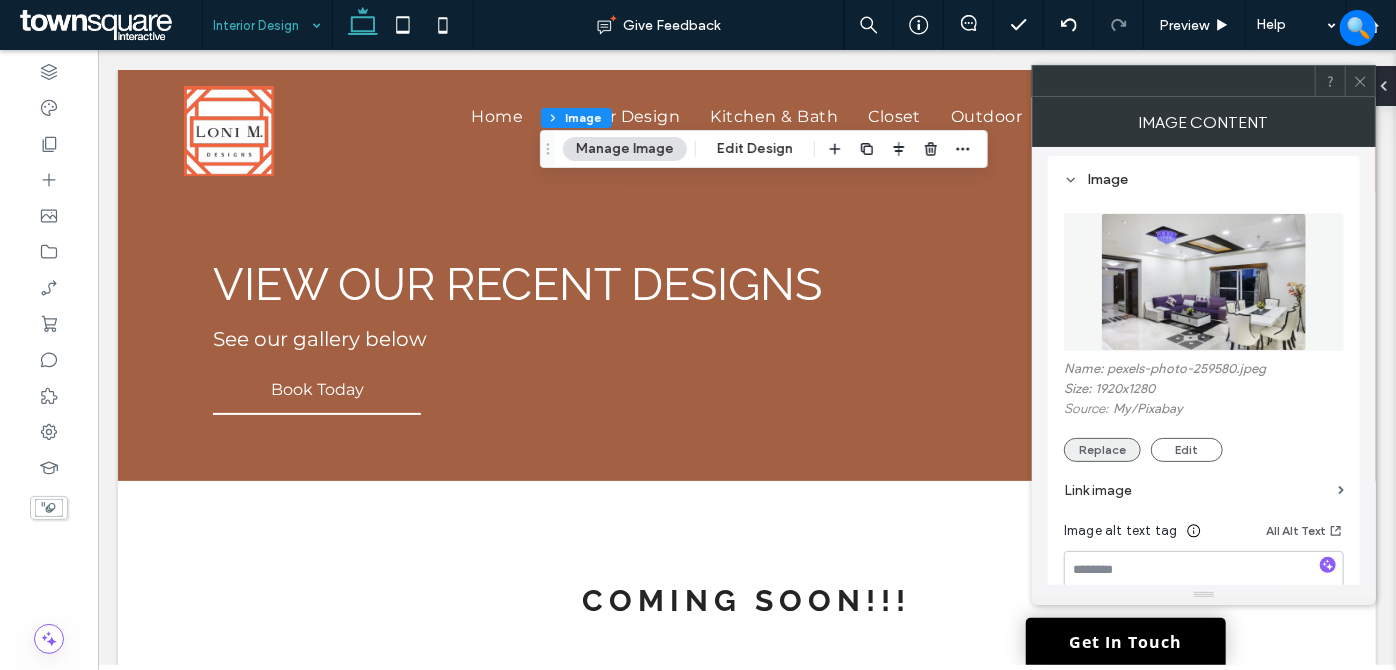 click on "Replace" at bounding box center (1102, 450) 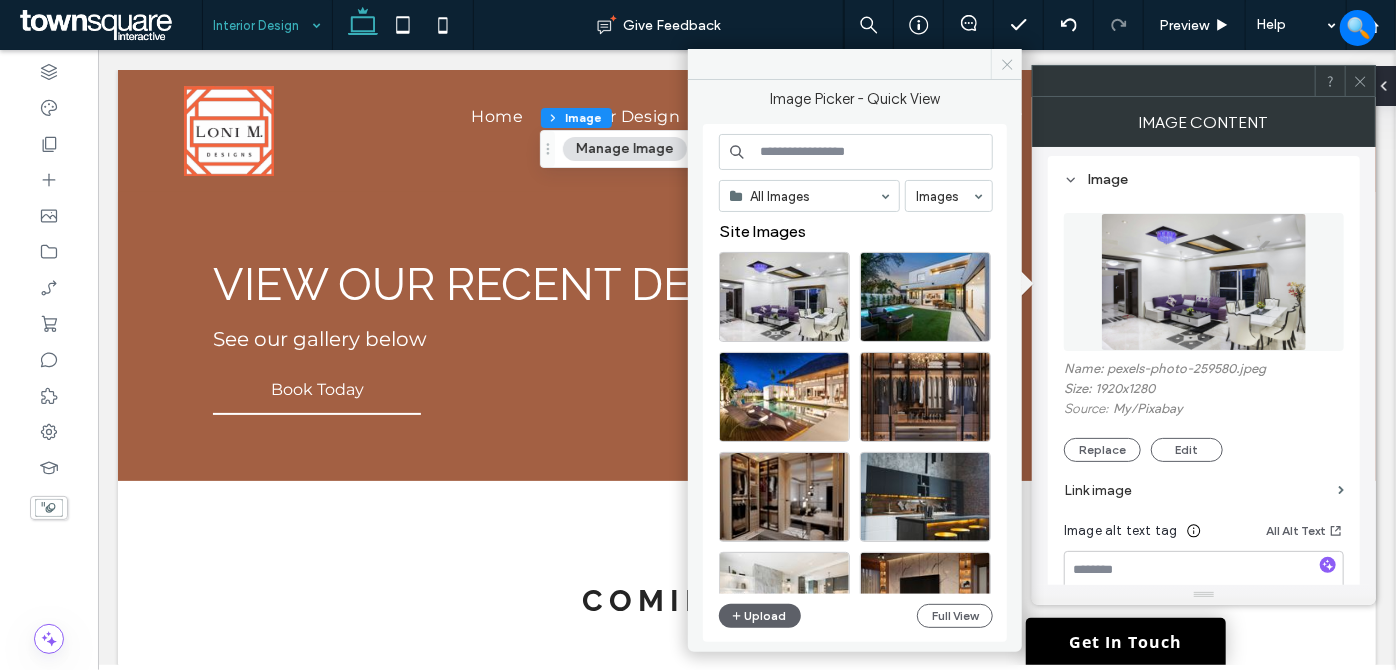 click 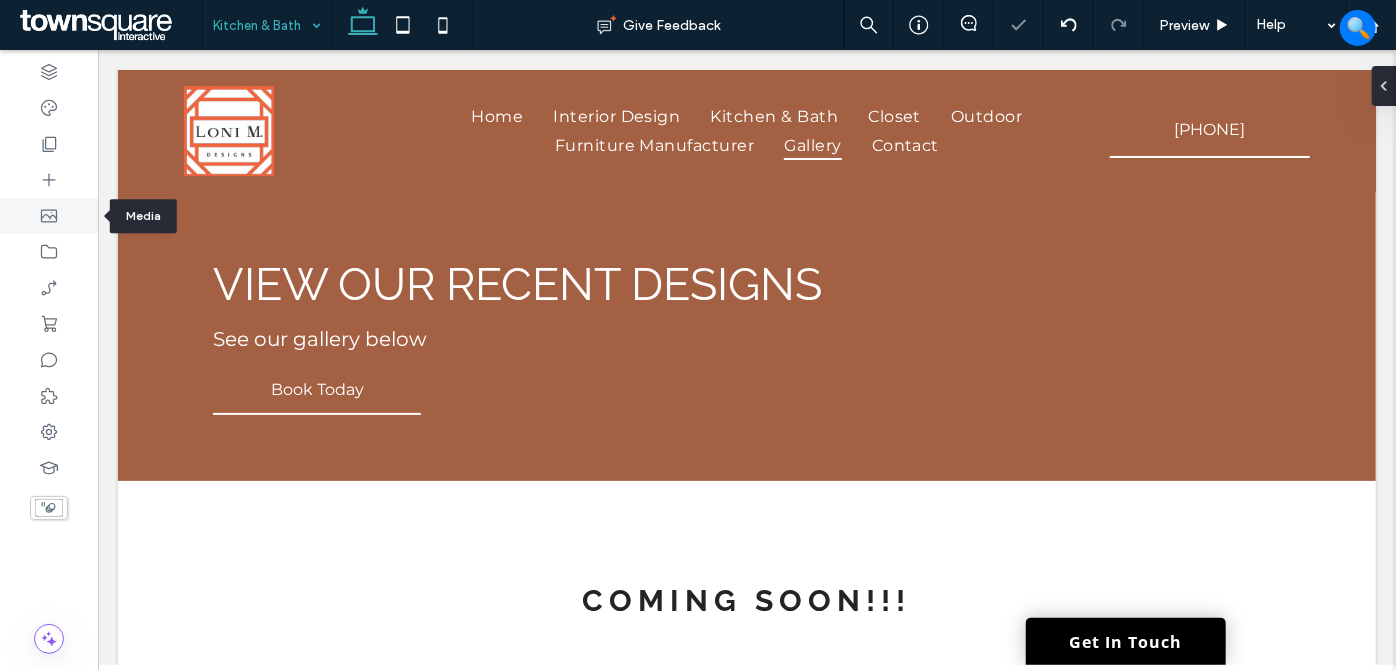 click 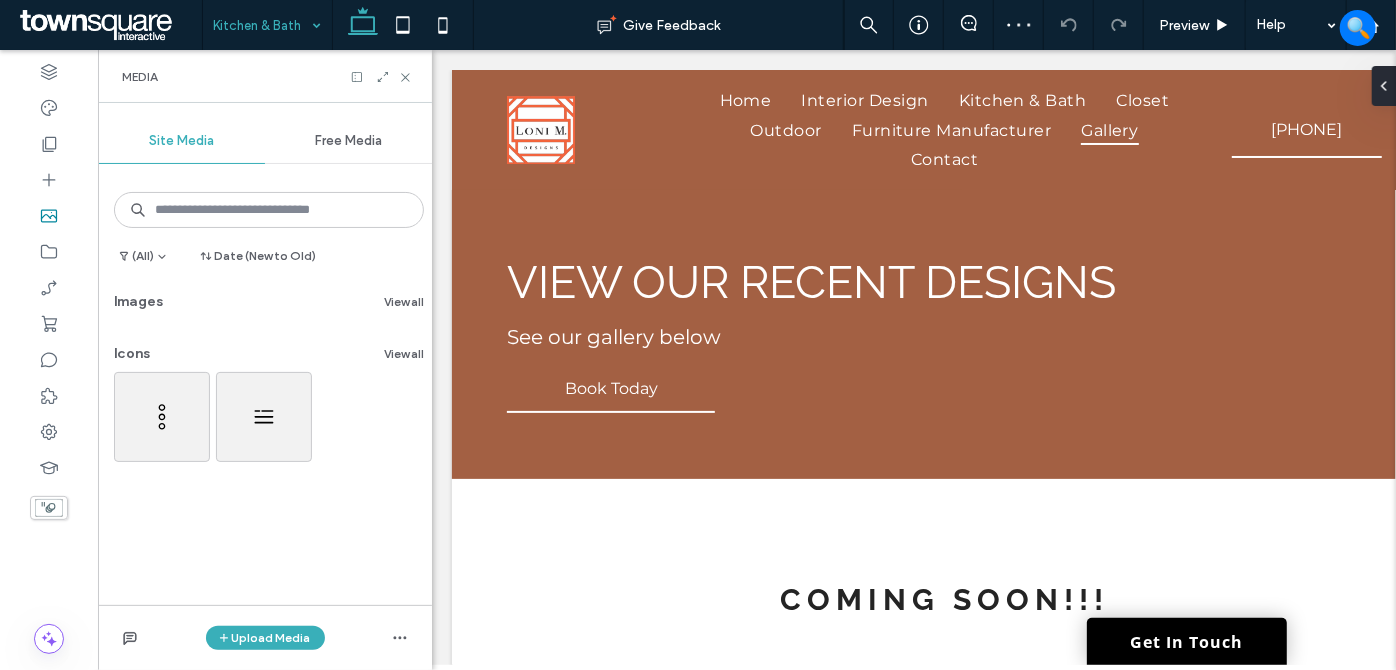 scroll, scrollTop: 0, scrollLeft: 0, axis: both 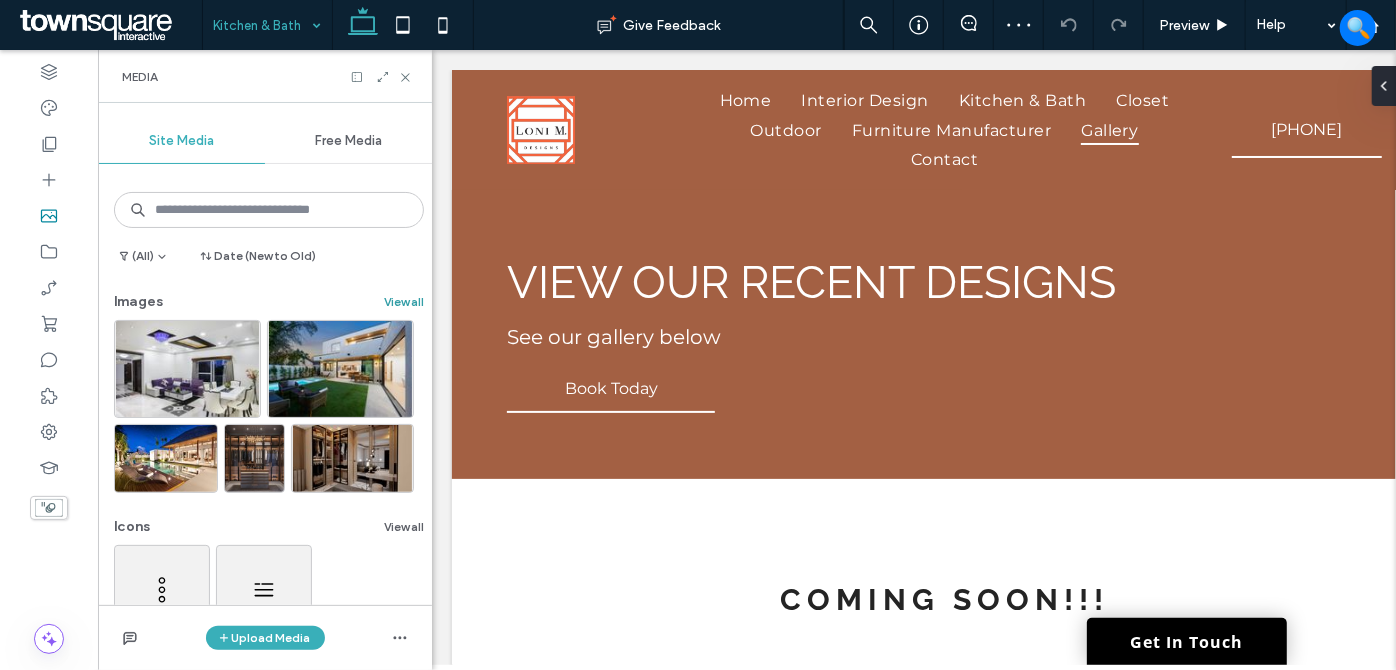 click on "View all" at bounding box center (404, 302) 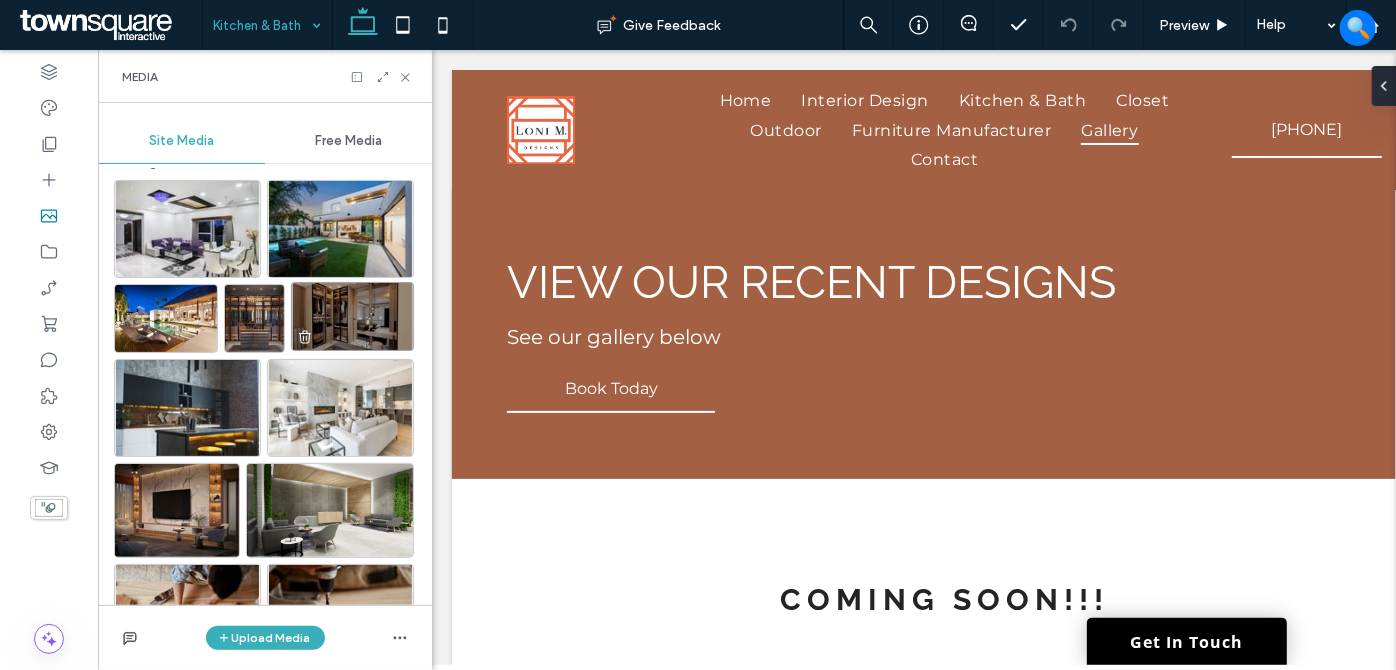 scroll, scrollTop: 181, scrollLeft: 0, axis: vertical 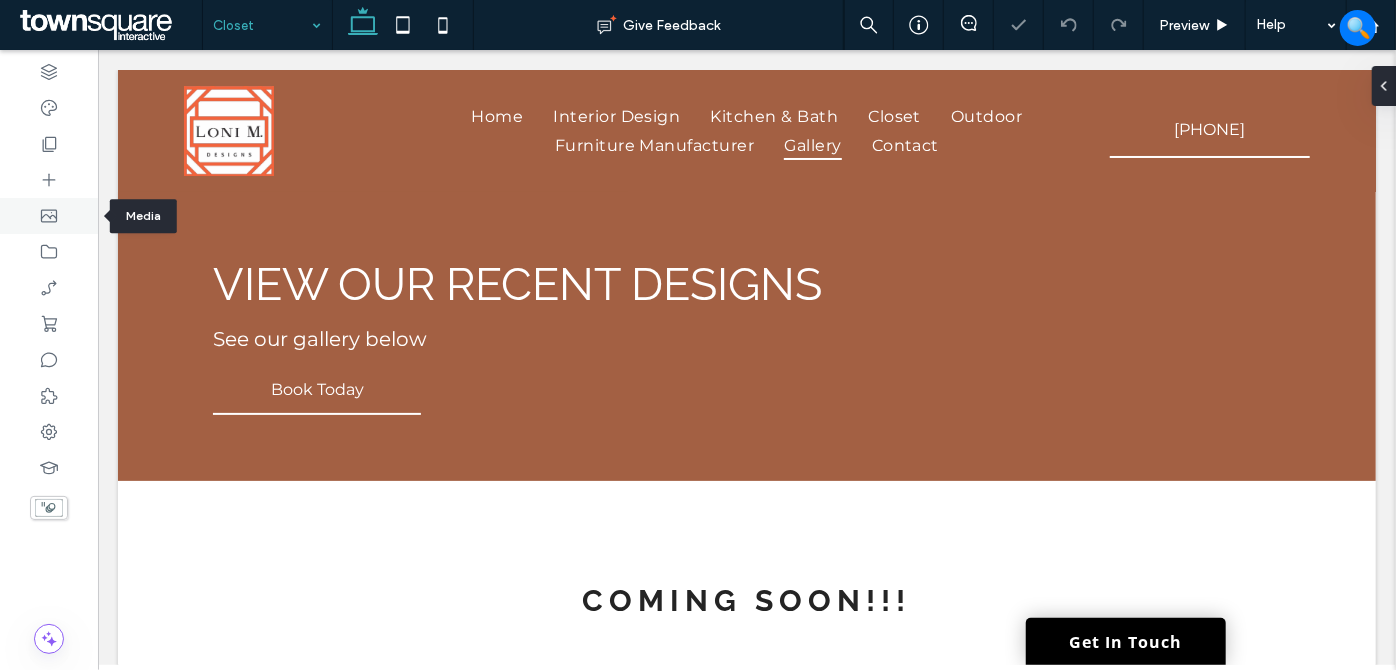 click at bounding box center (49, 216) 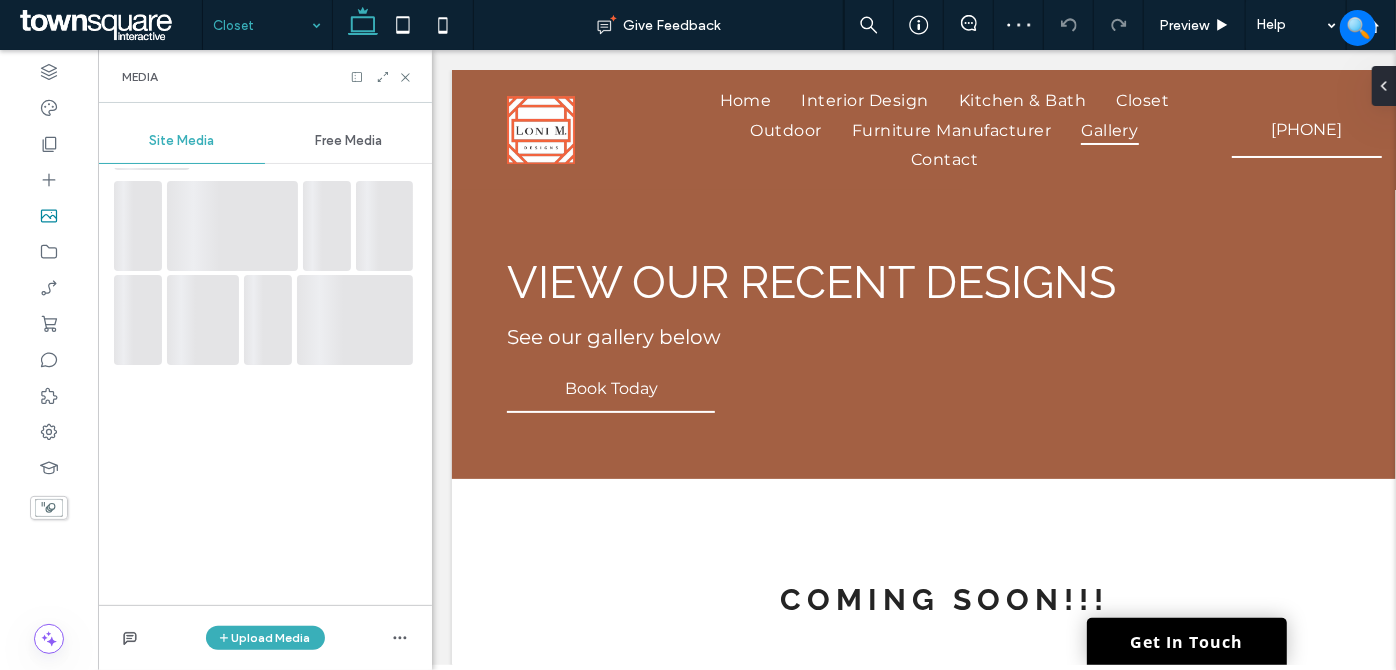 scroll, scrollTop: 0, scrollLeft: 0, axis: both 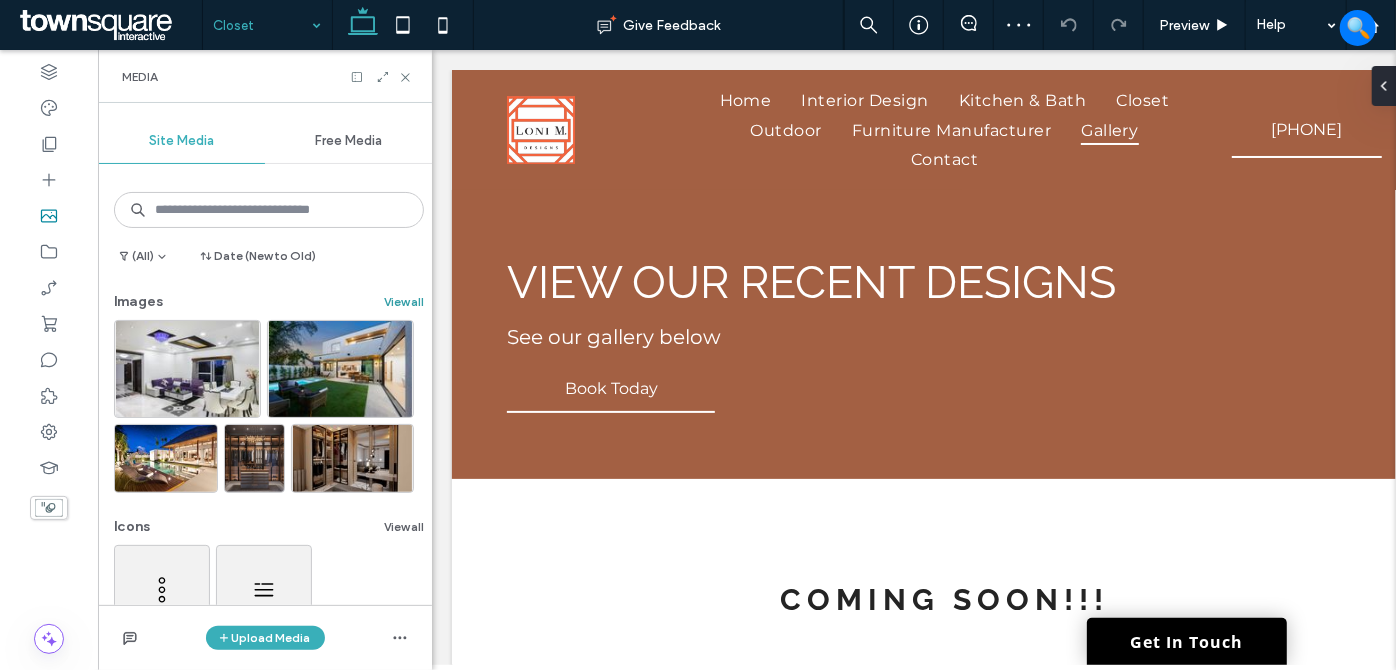 click on "View all" at bounding box center [404, 302] 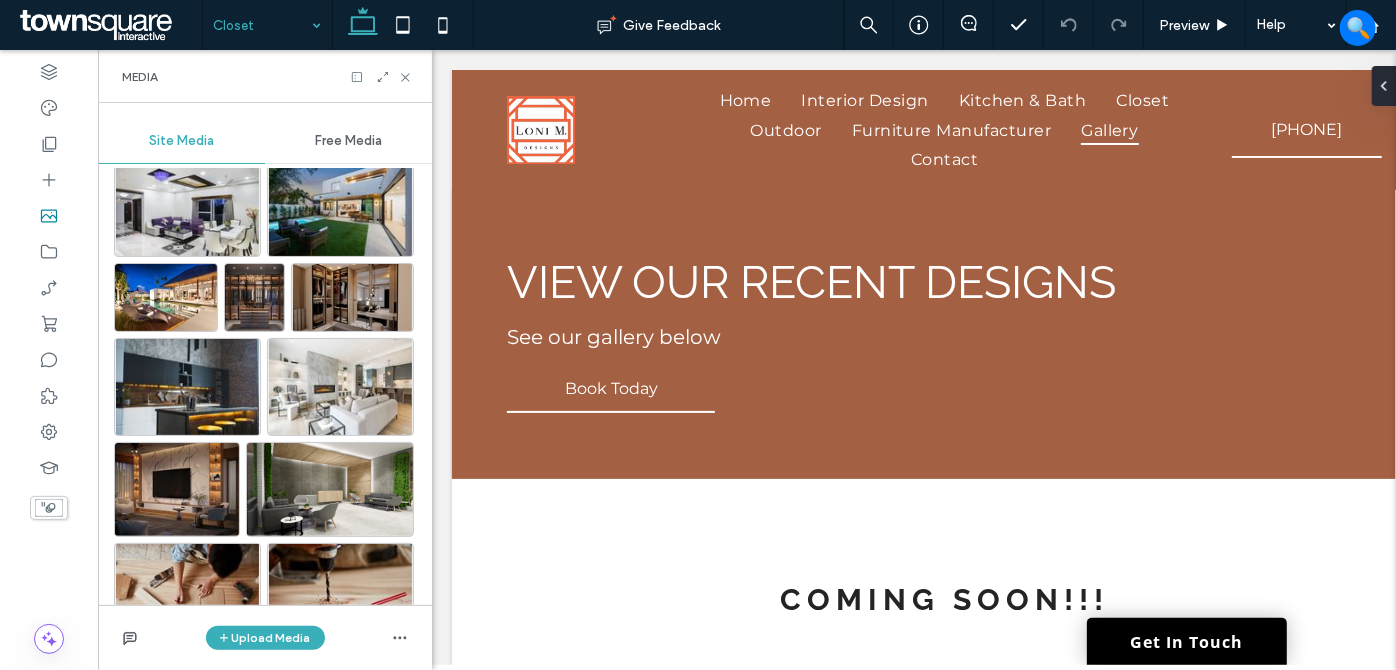 scroll, scrollTop: 181, scrollLeft: 0, axis: vertical 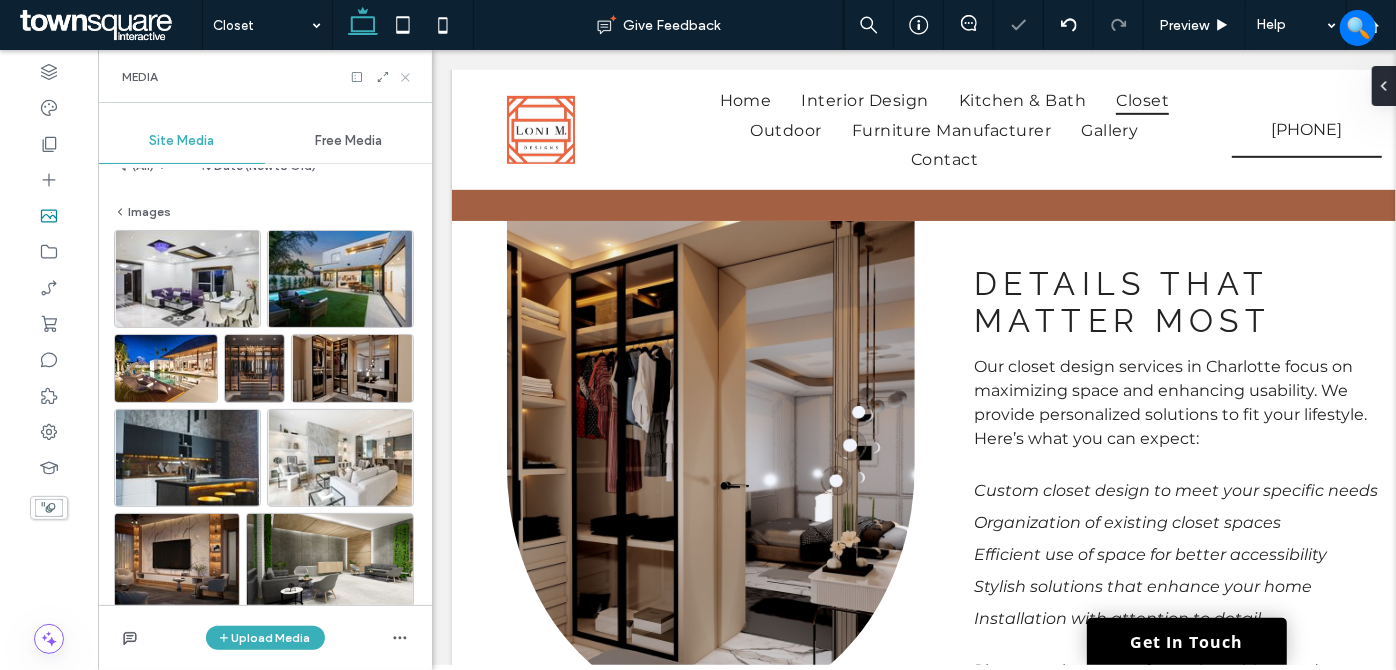 click 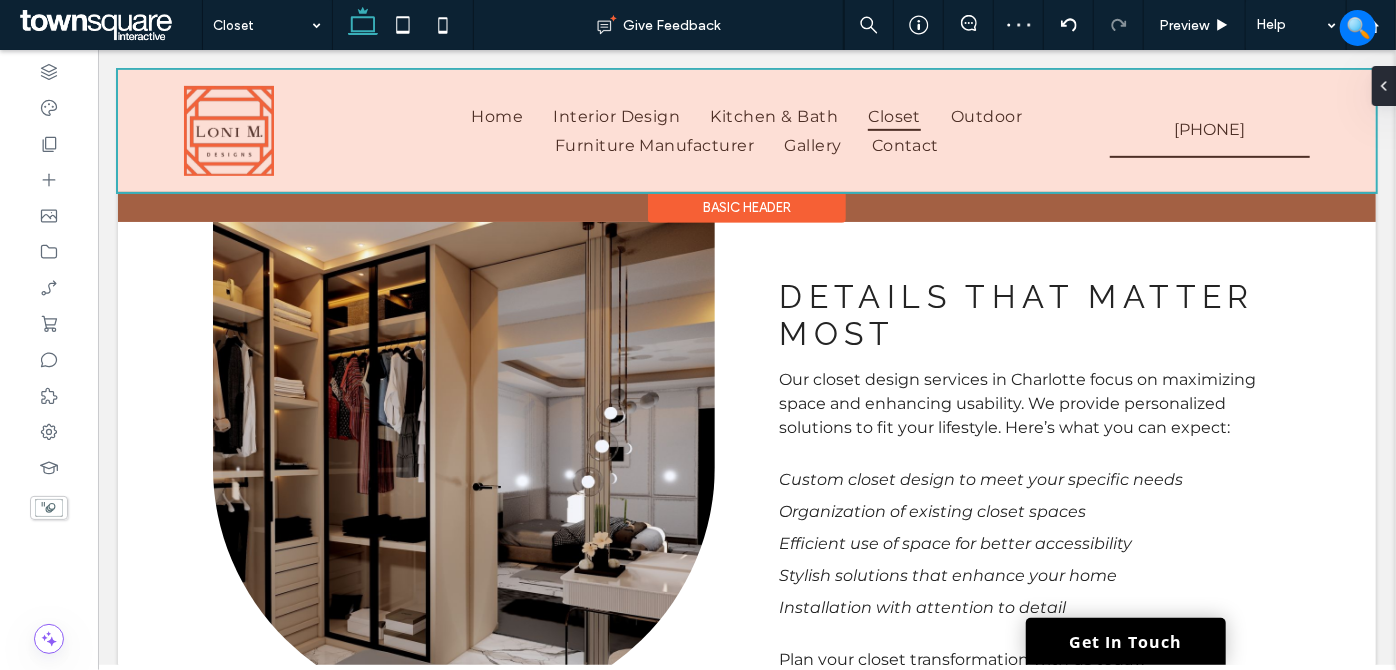 scroll, scrollTop: 493, scrollLeft: 0, axis: vertical 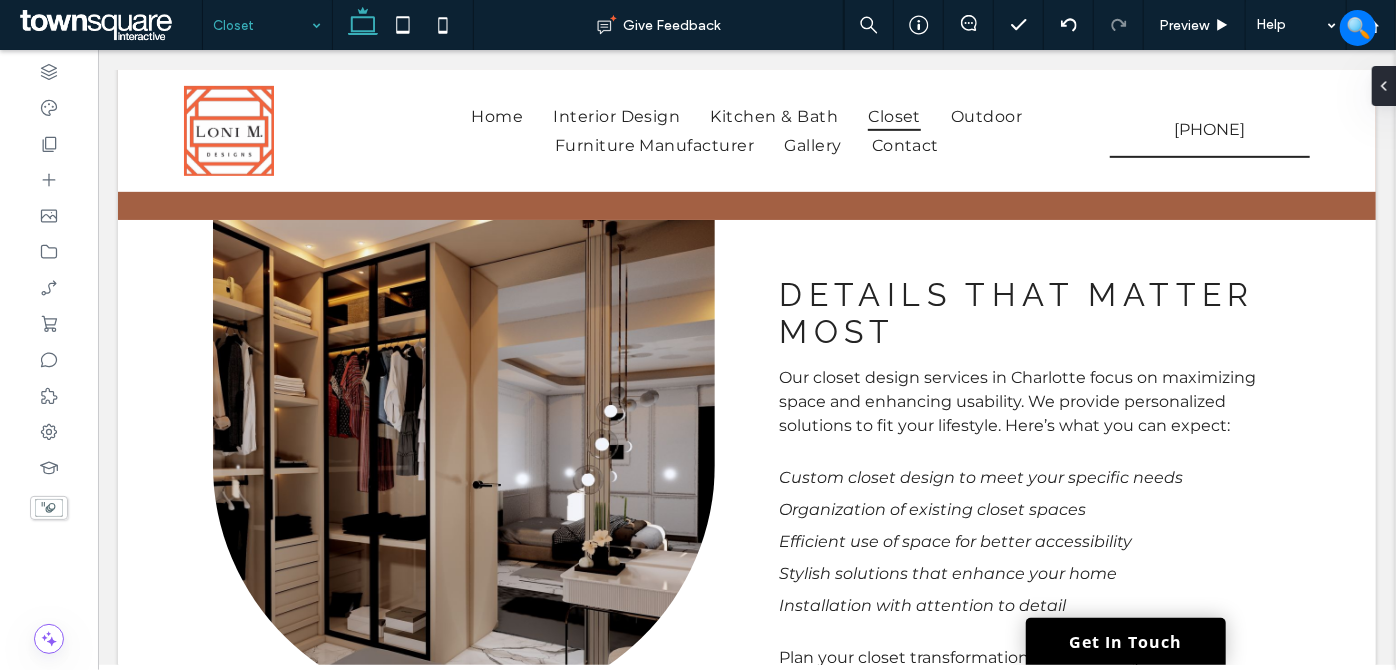drag, startPoint x: 240, startPoint y: 16, endPoint x: 269, endPoint y: 46, distance: 41.725292 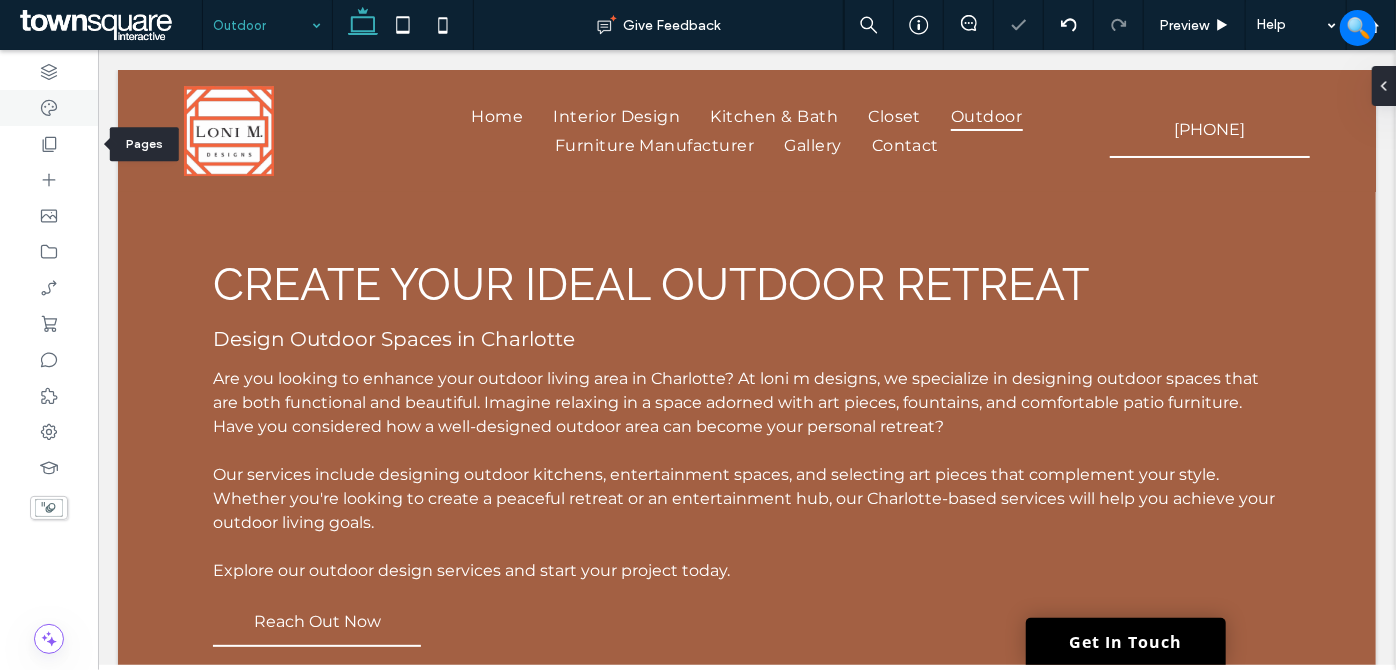 scroll, scrollTop: 0, scrollLeft: 0, axis: both 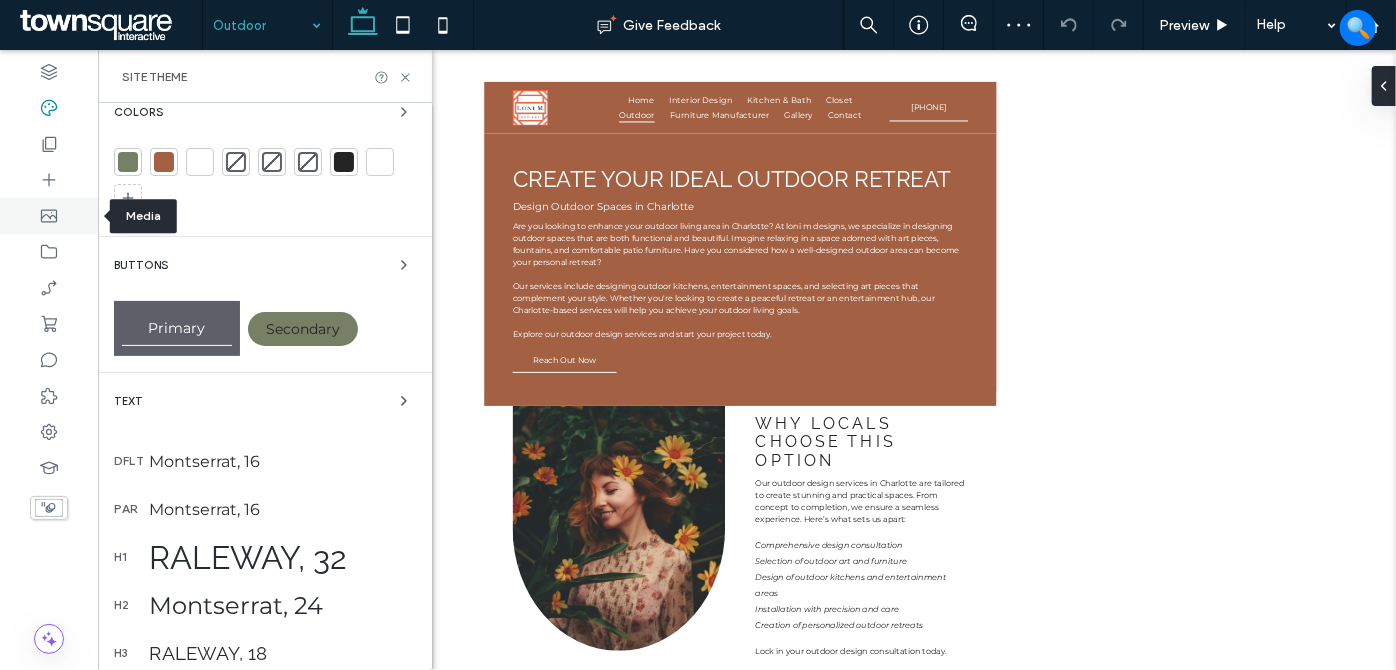 click at bounding box center [49, 216] 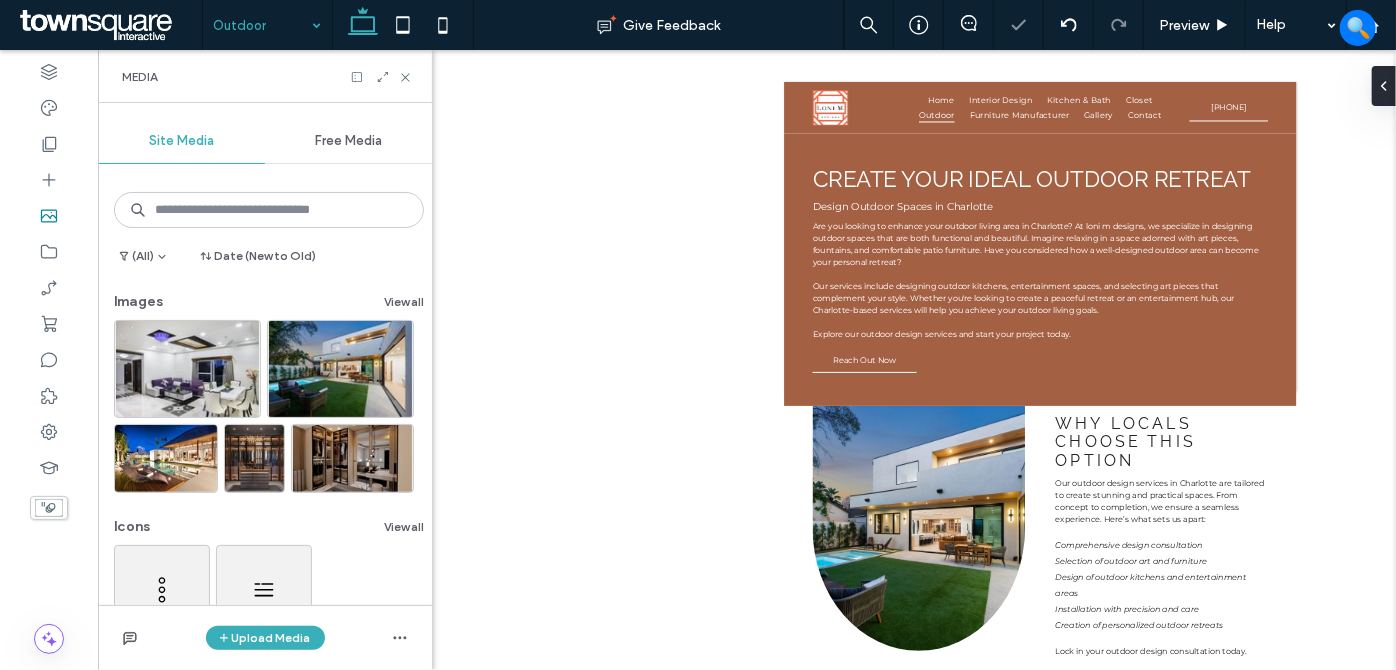 click 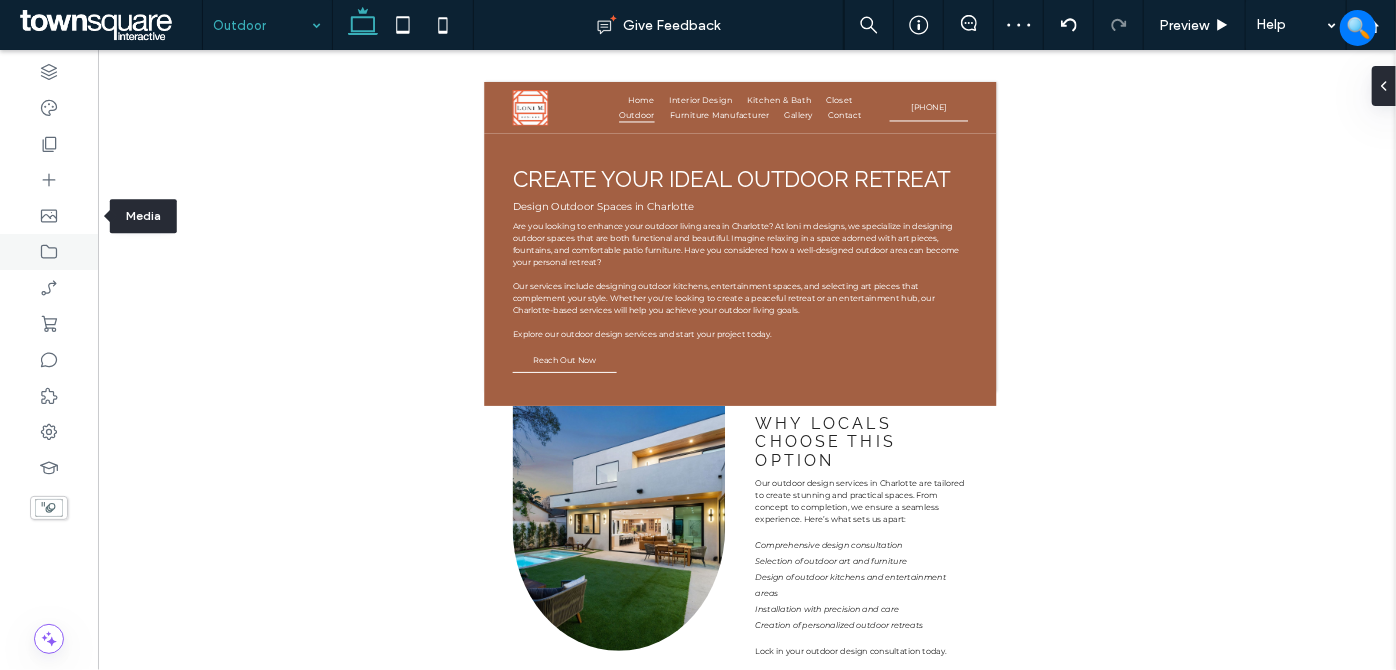 click 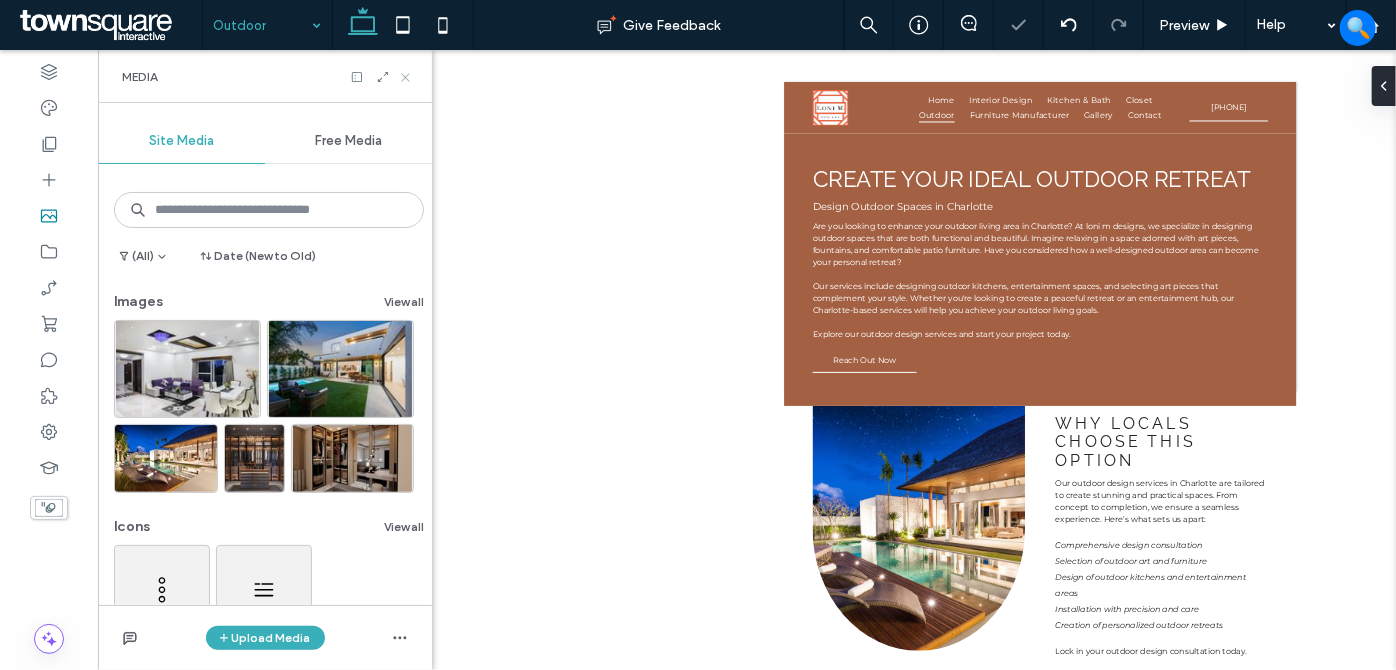 click 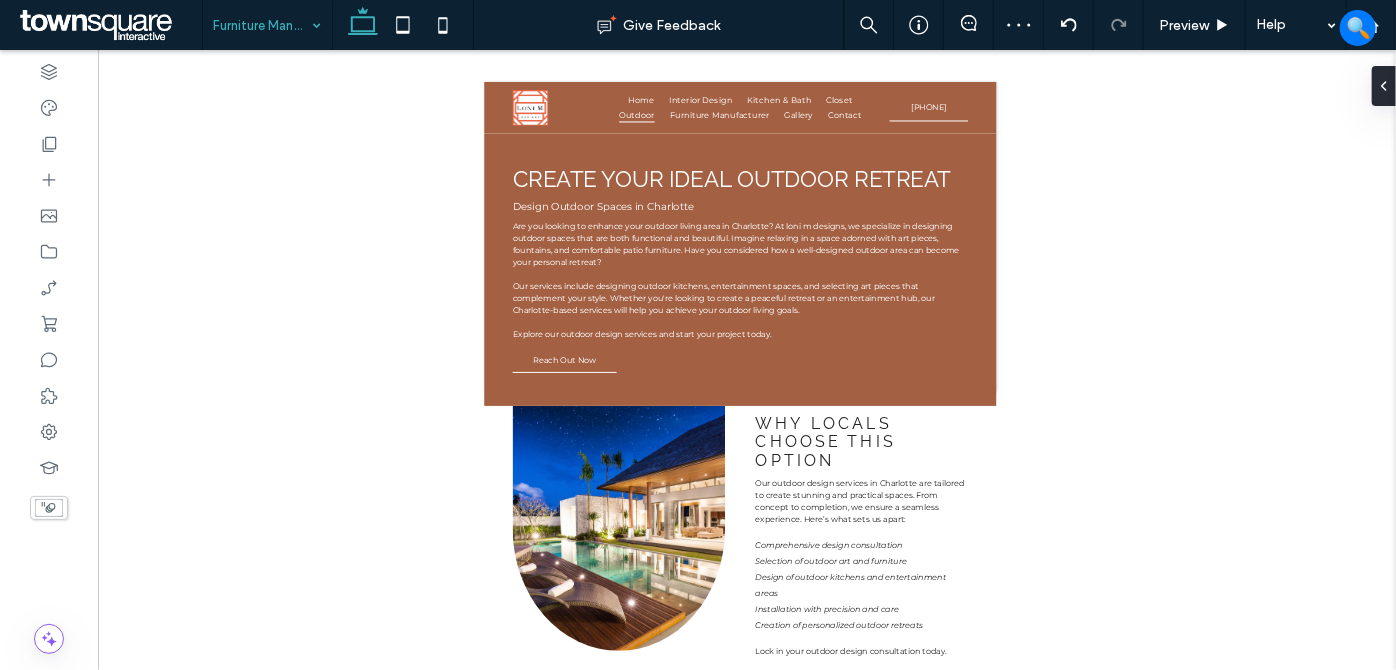 drag, startPoint x: 266, startPoint y: 231, endPoint x: 345, endPoint y: 230, distance: 79.00633 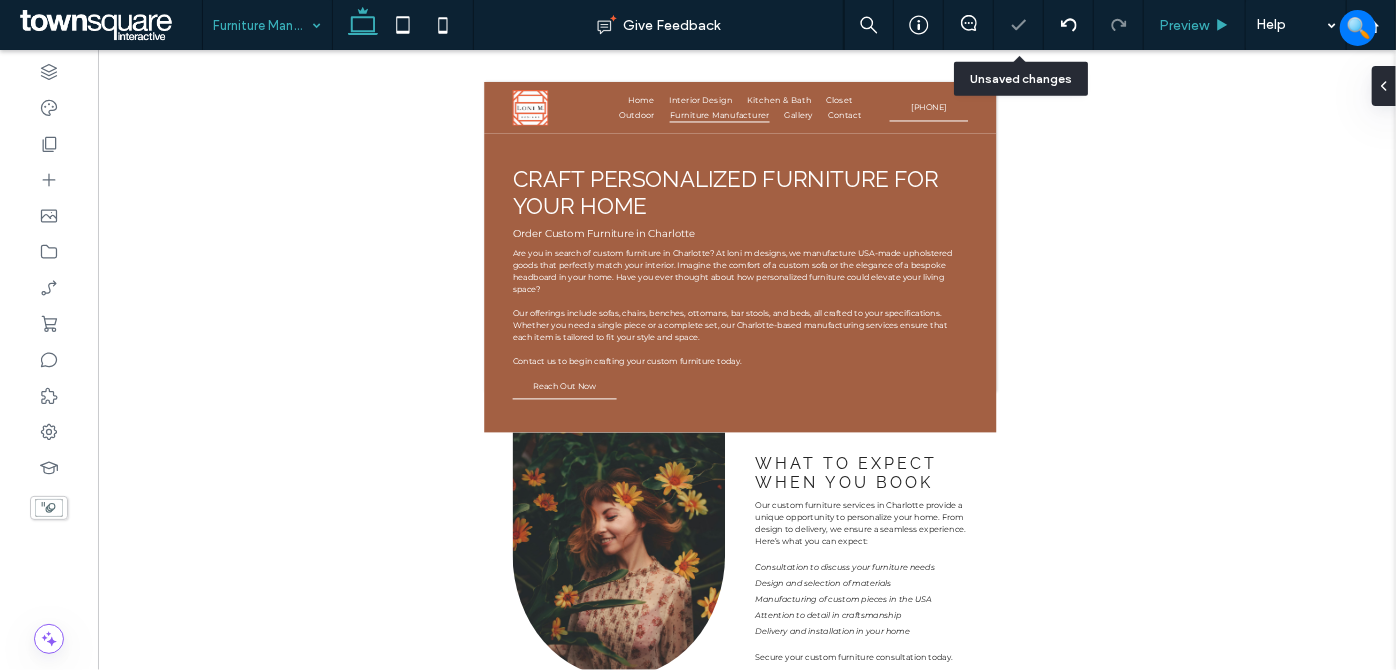 click on "Preview" at bounding box center (1195, 25) 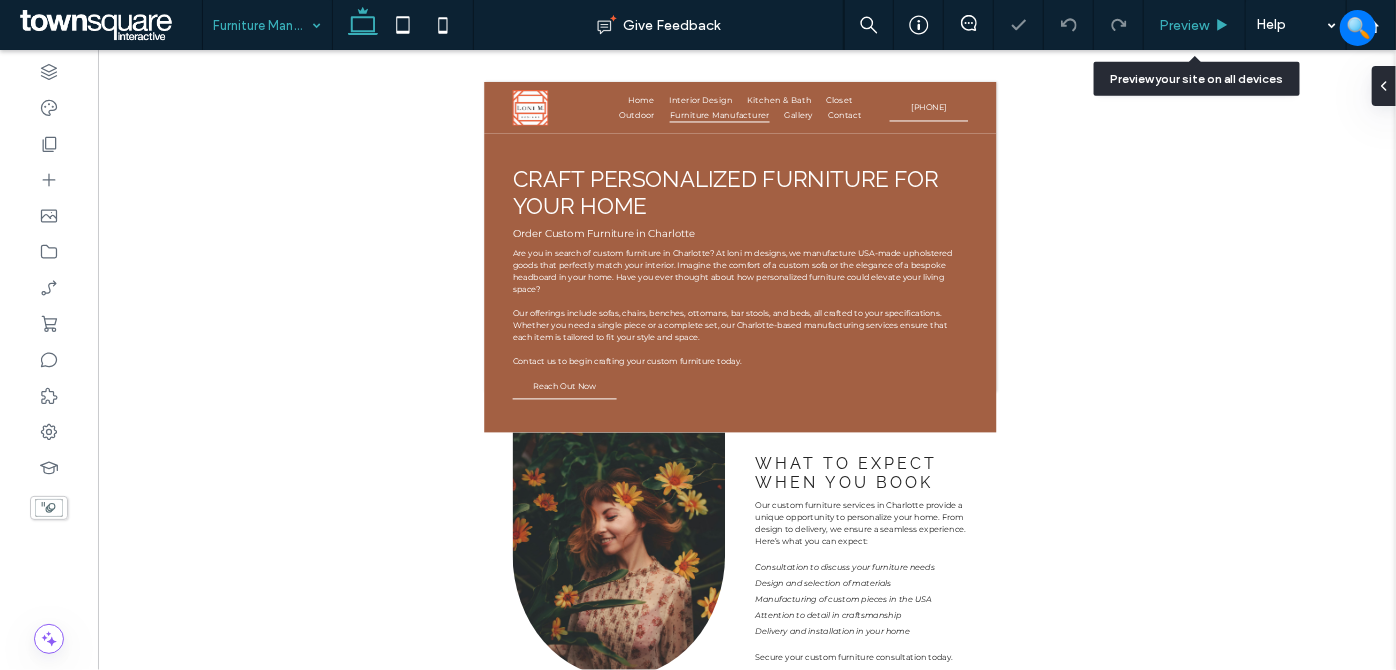 scroll, scrollTop: 0, scrollLeft: 0, axis: both 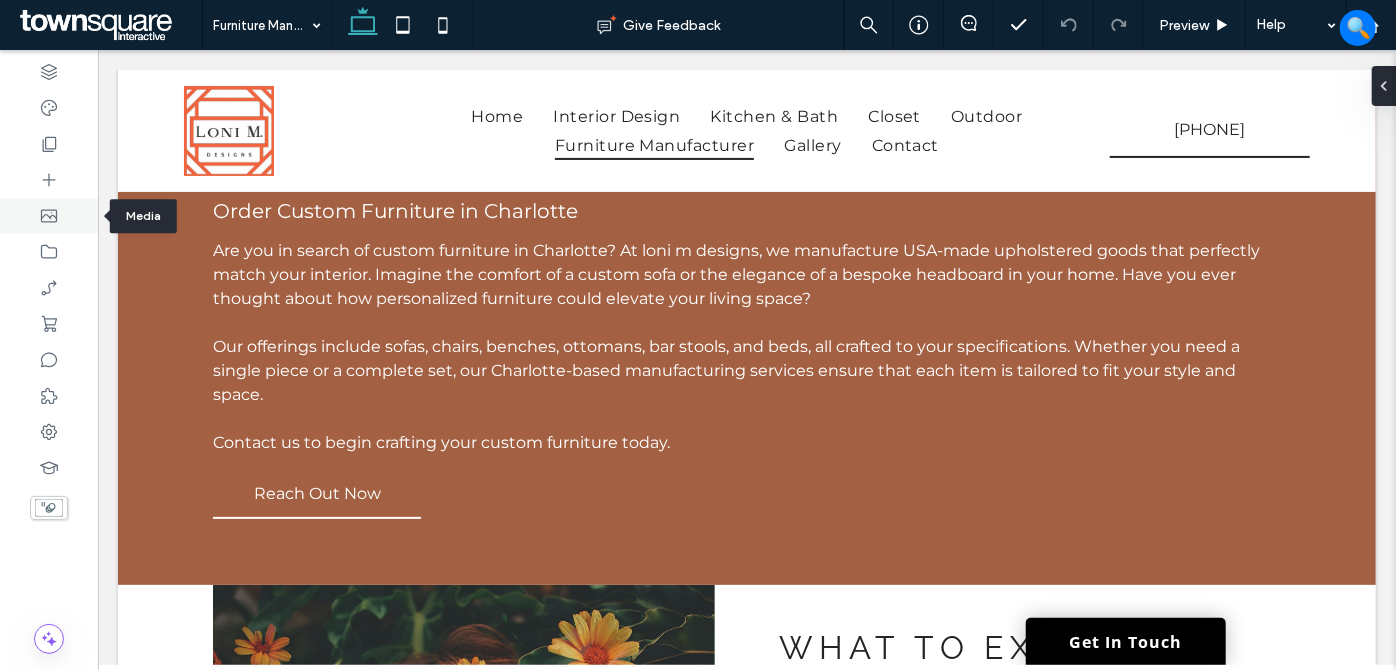 click at bounding box center [49, 216] 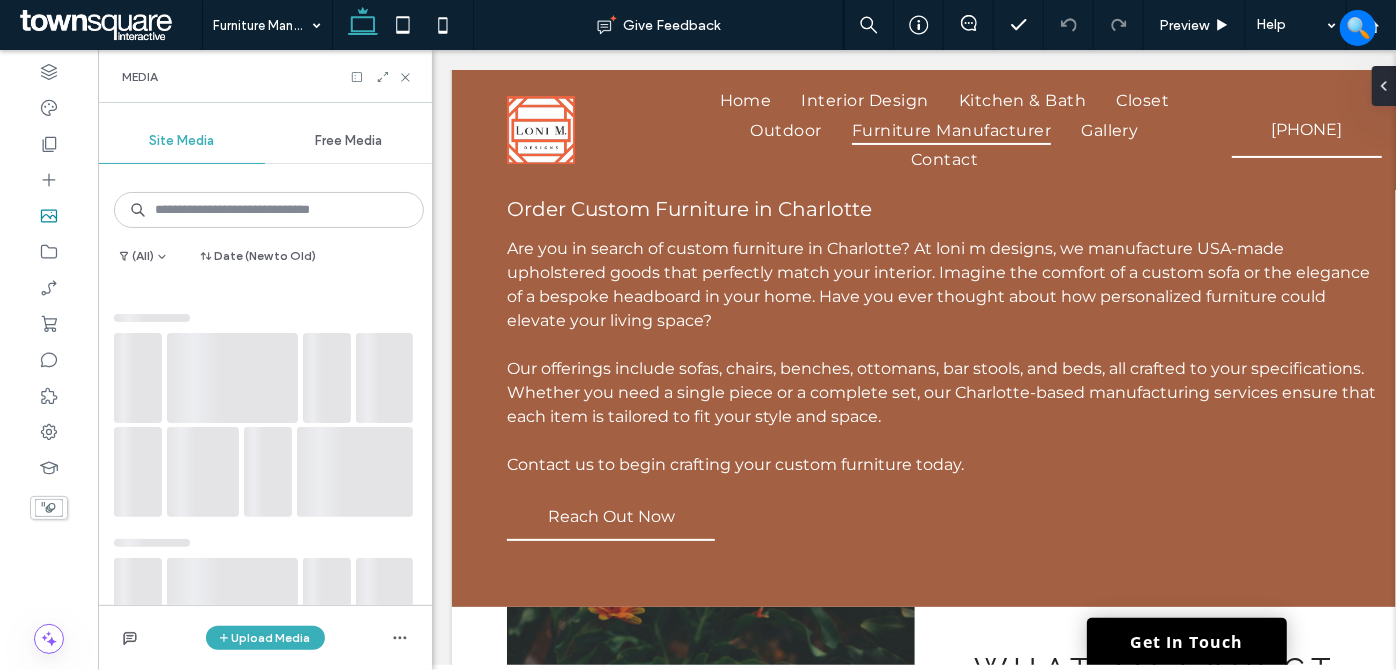 scroll, scrollTop: 161, scrollLeft: 0, axis: vertical 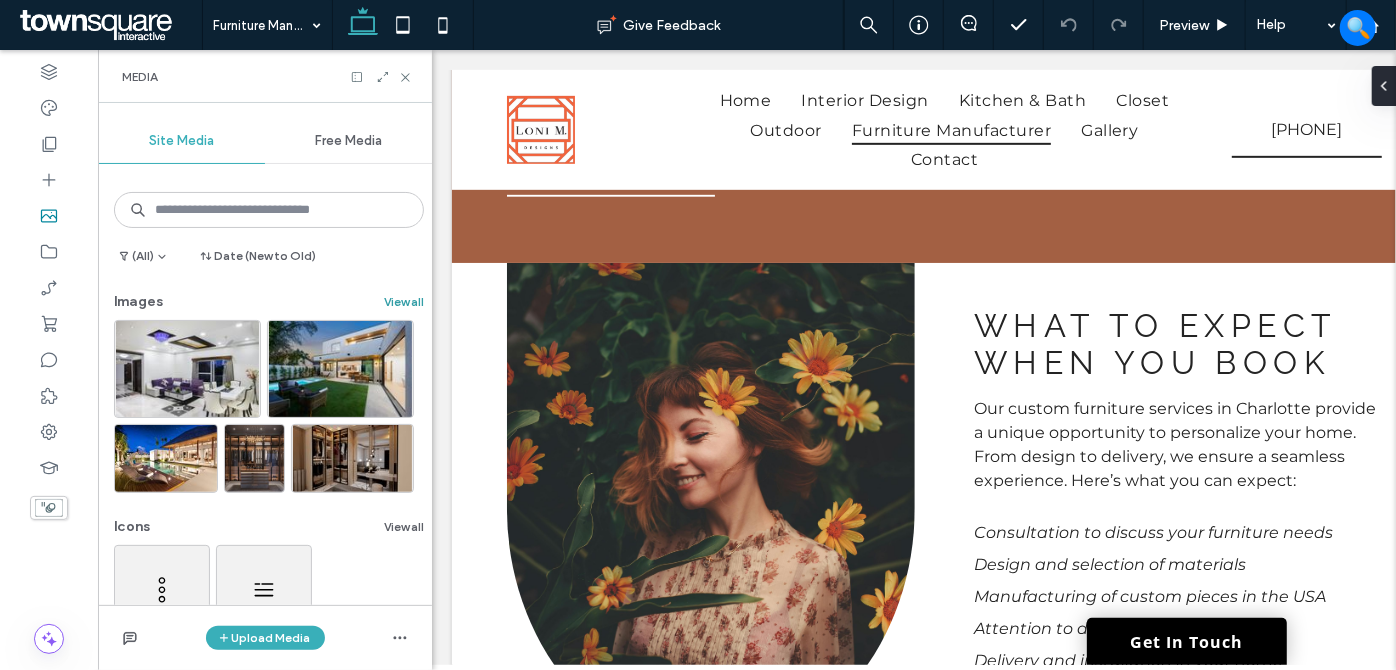 click on "View all" at bounding box center [404, 302] 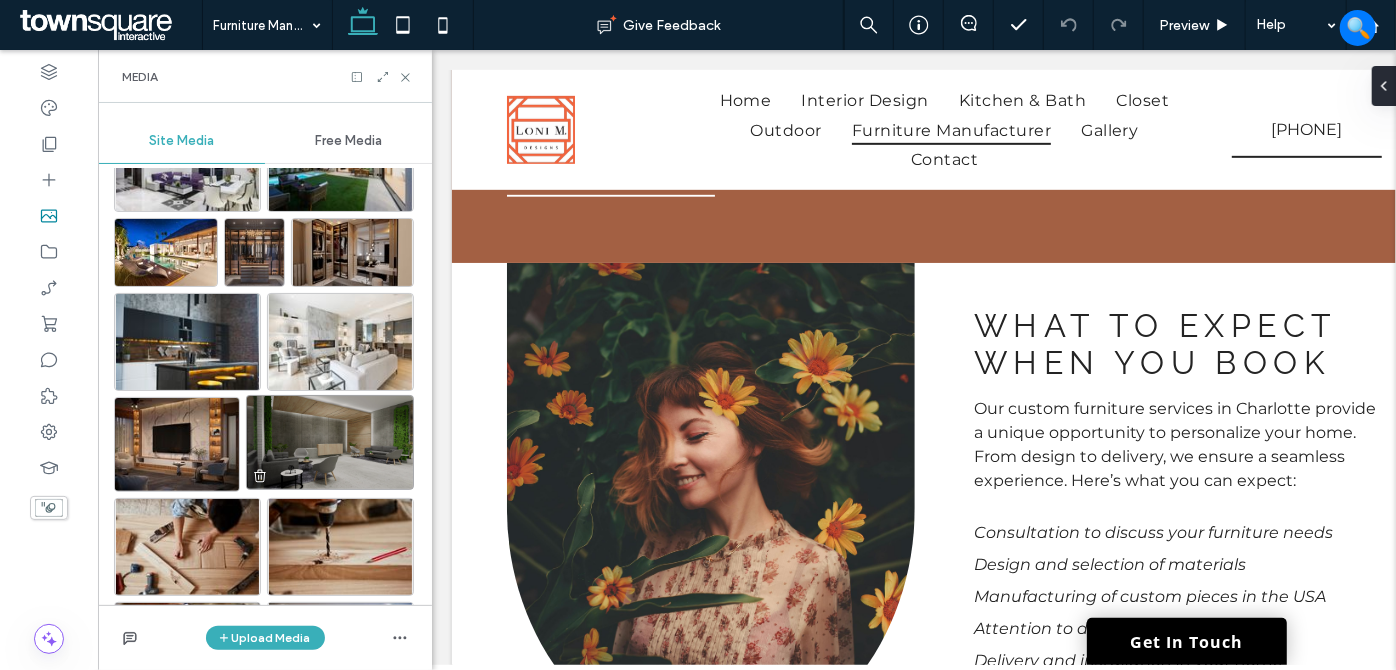 scroll, scrollTop: 272, scrollLeft: 0, axis: vertical 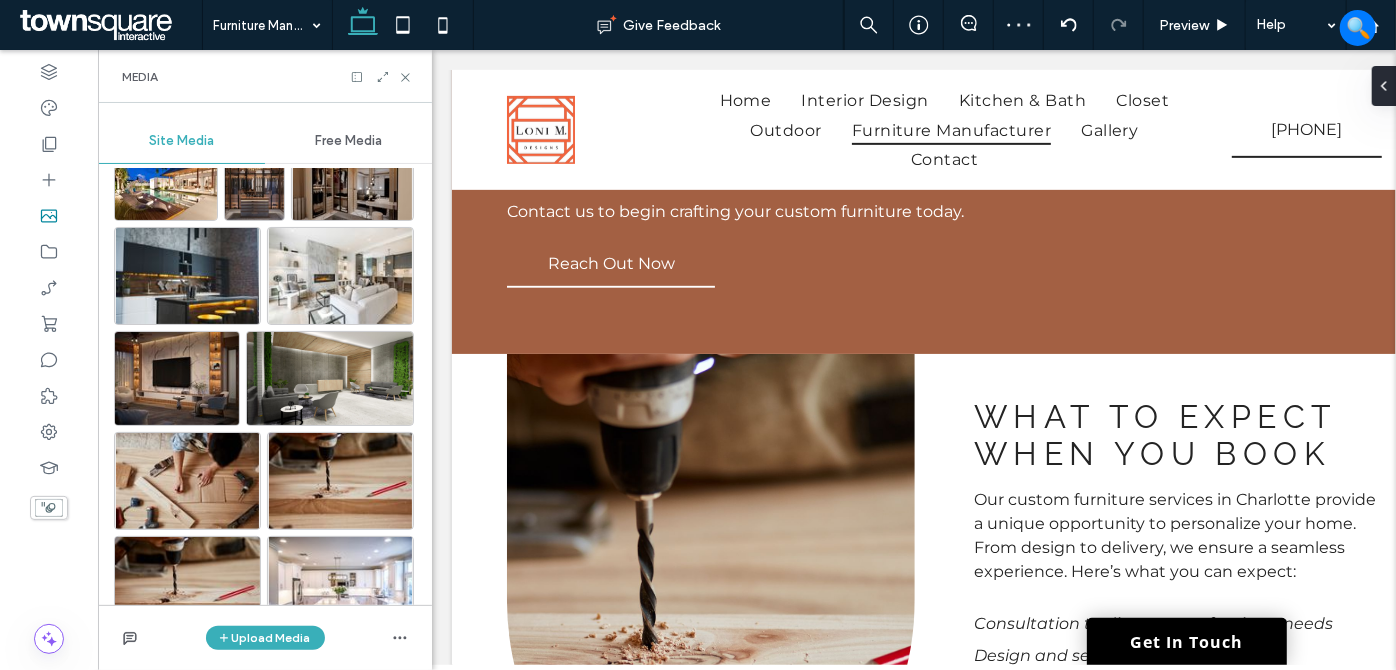 drag, startPoint x: 402, startPoint y: 75, endPoint x: 420, endPoint y: 100, distance: 30.805843 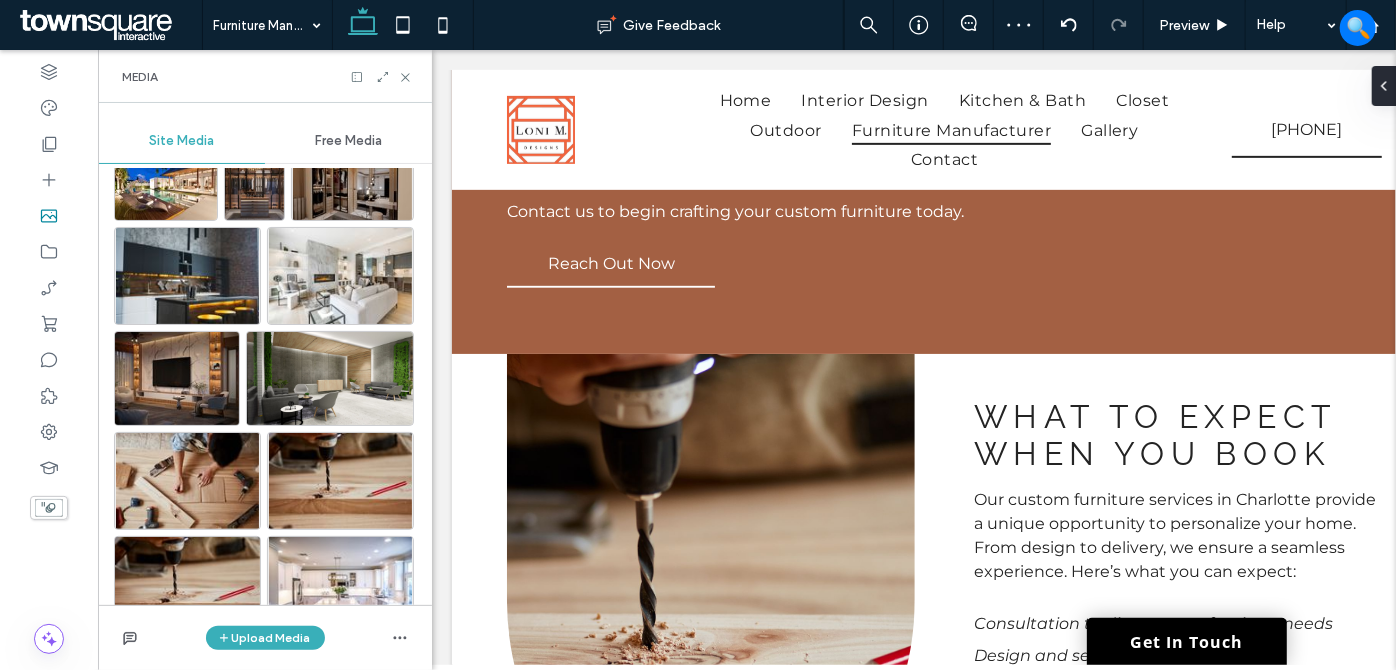 click 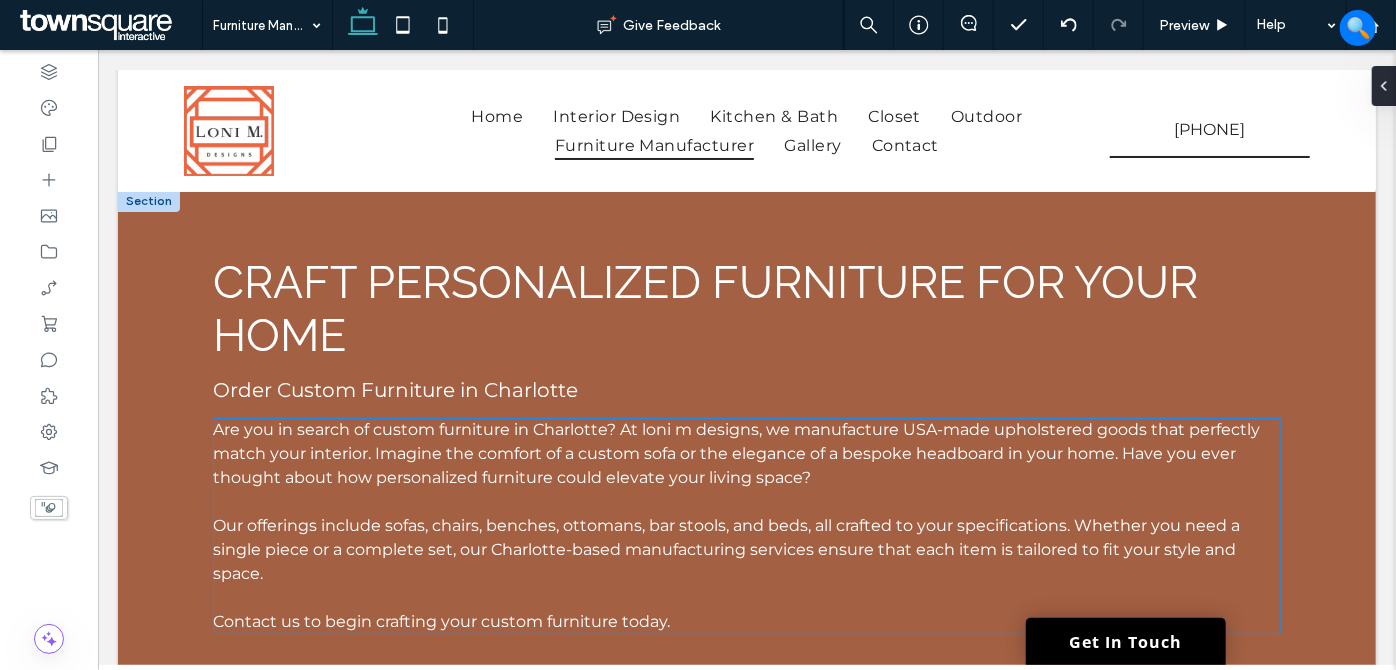 scroll, scrollTop: 0, scrollLeft: 0, axis: both 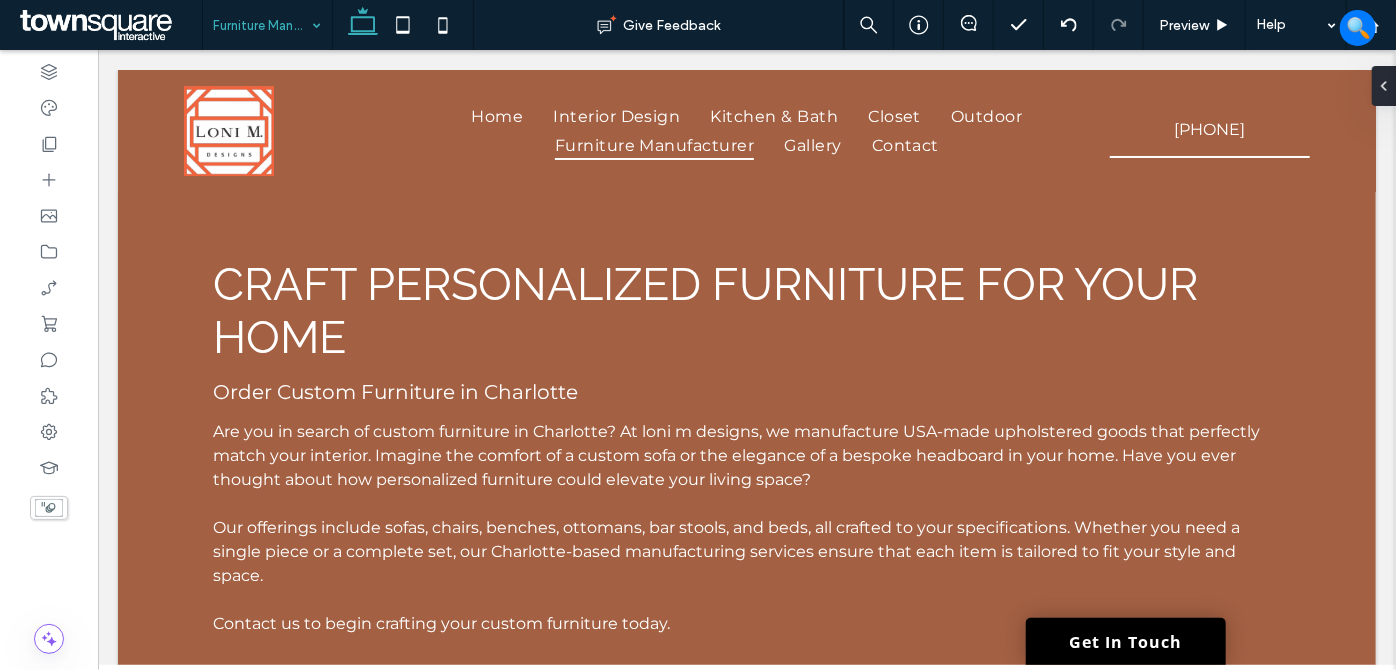 drag, startPoint x: 304, startPoint y: 23, endPoint x: 312, endPoint y: 47, distance: 25.298222 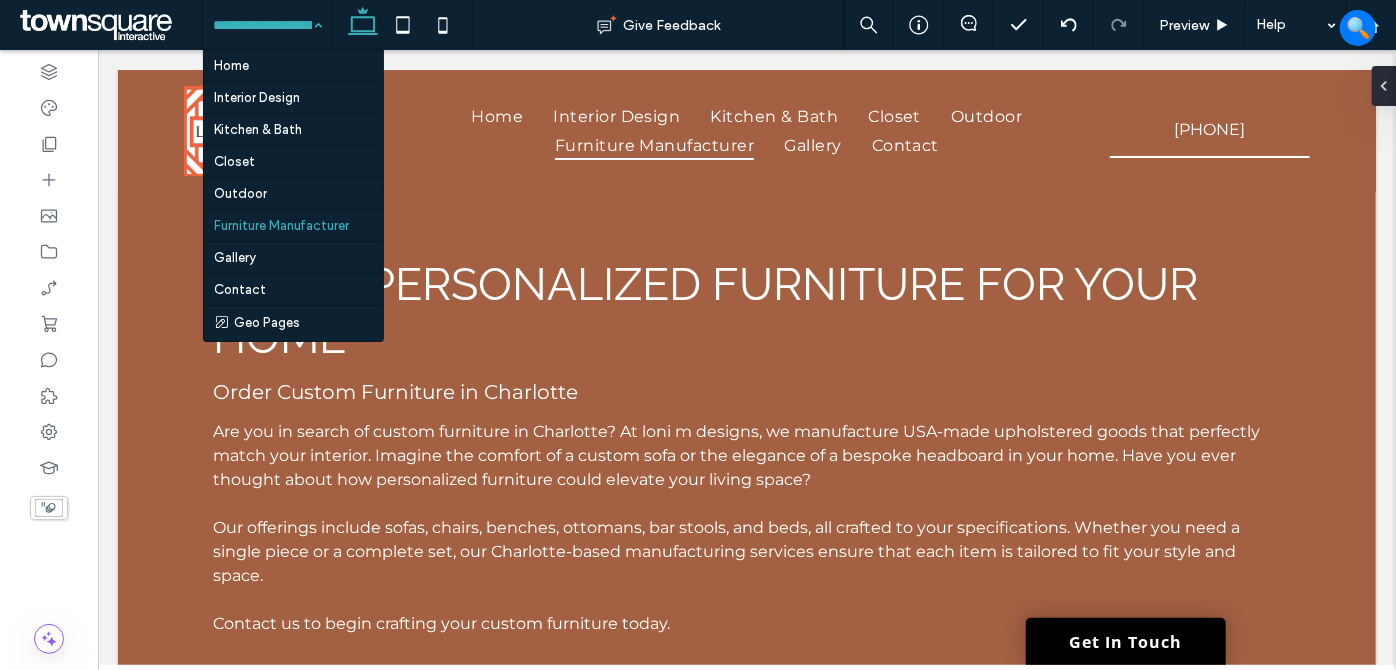drag, startPoint x: 266, startPoint y: 264, endPoint x: 293, endPoint y: 264, distance: 27 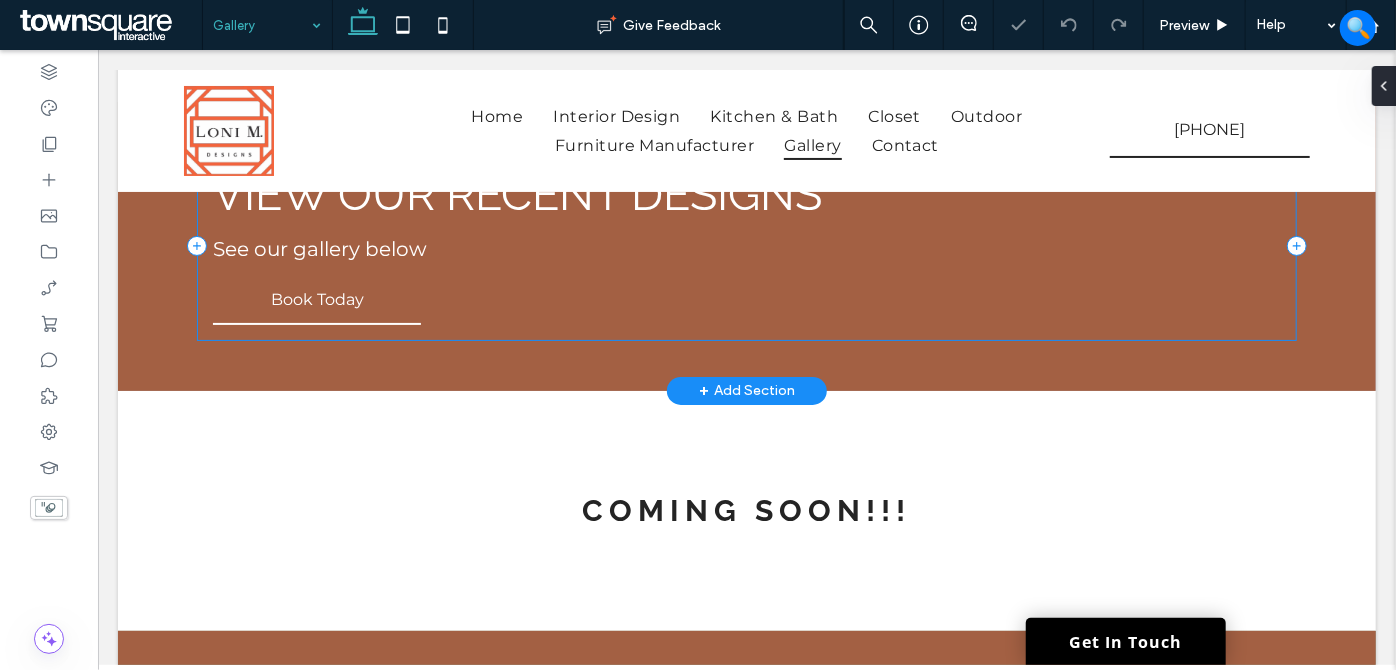 scroll, scrollTop: 0, scrollLeft: 0, axis: both 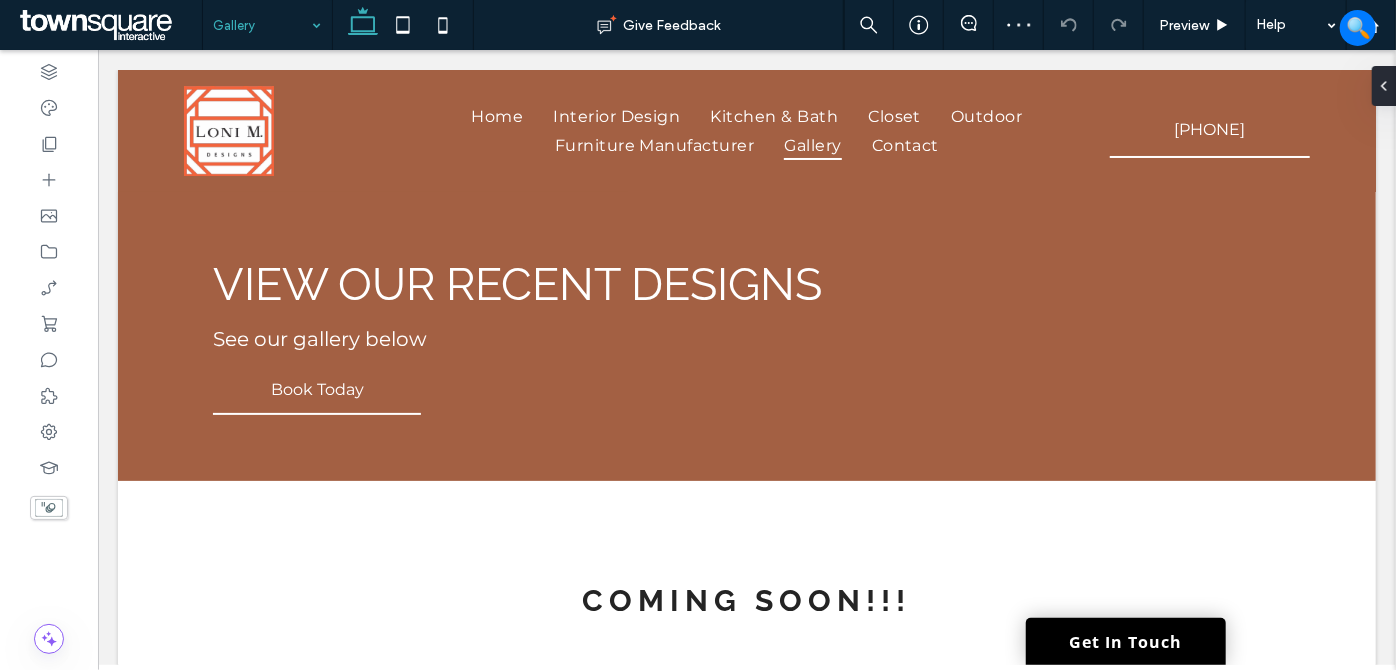 click at bounding box center (262, 25) 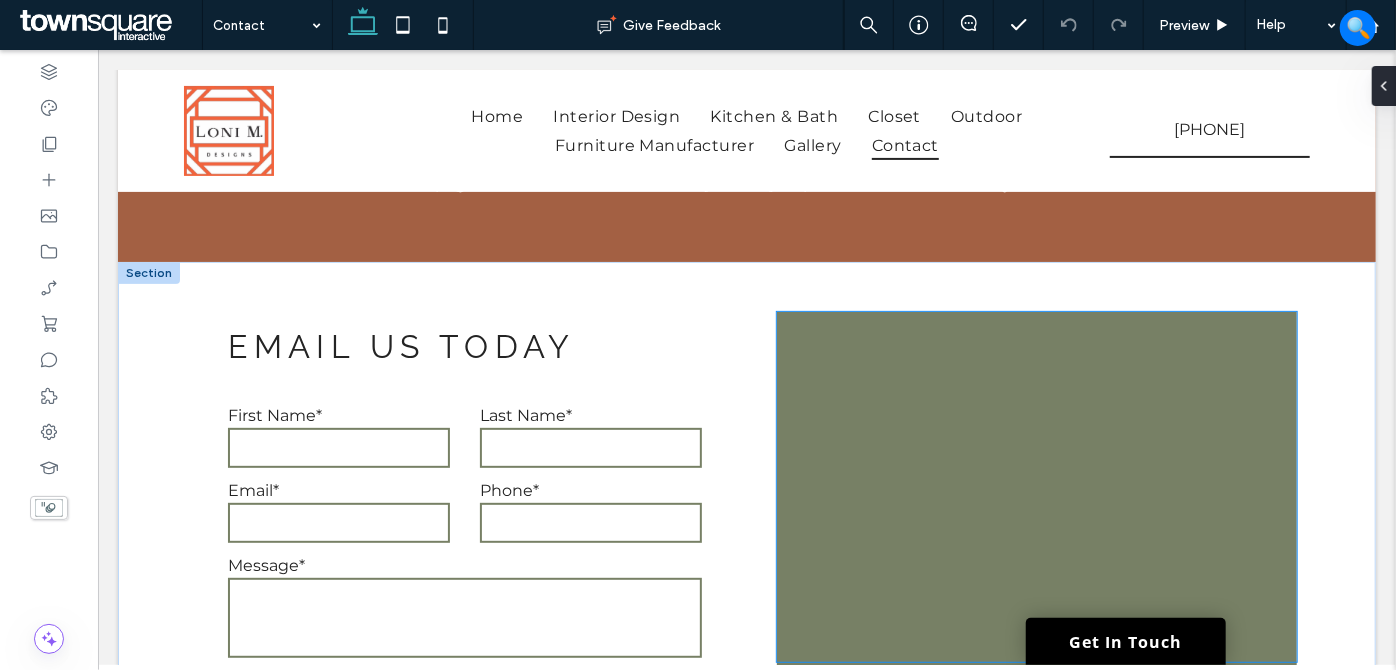 scroll, scrollTop: 272, scrollLeft: 0, axis: vertical 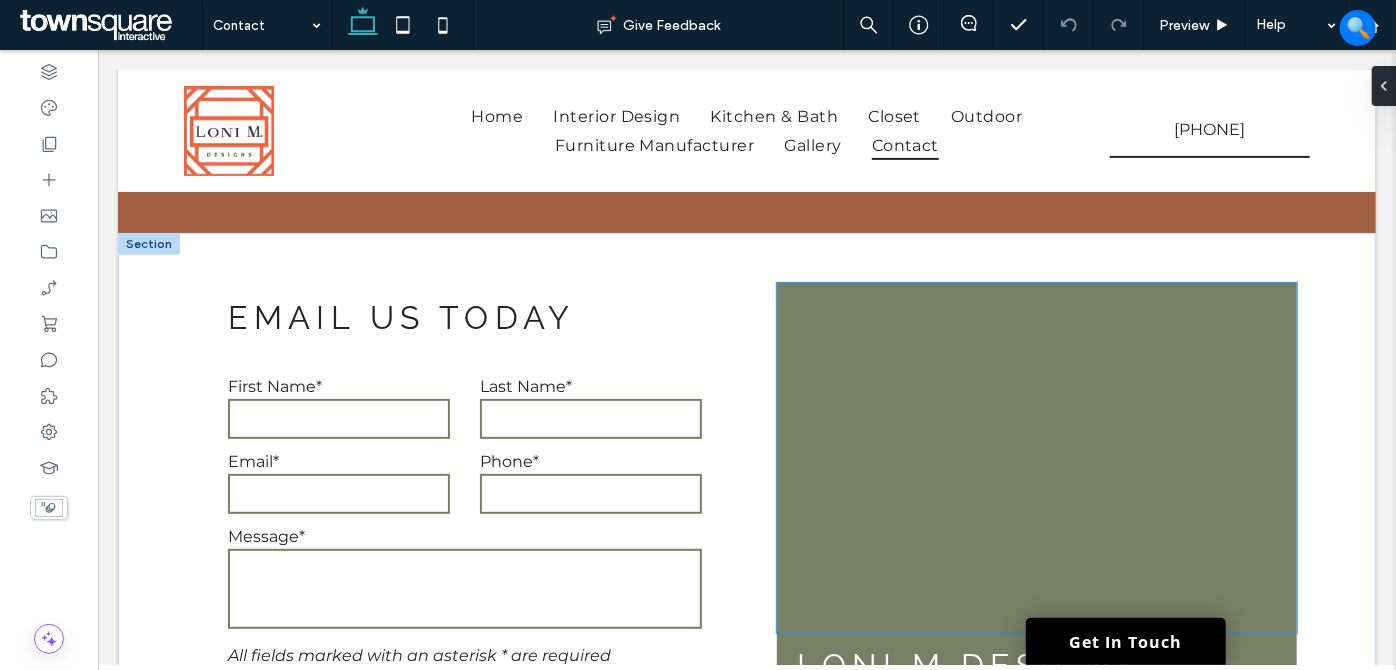 click at bounding box center [1035, 457] 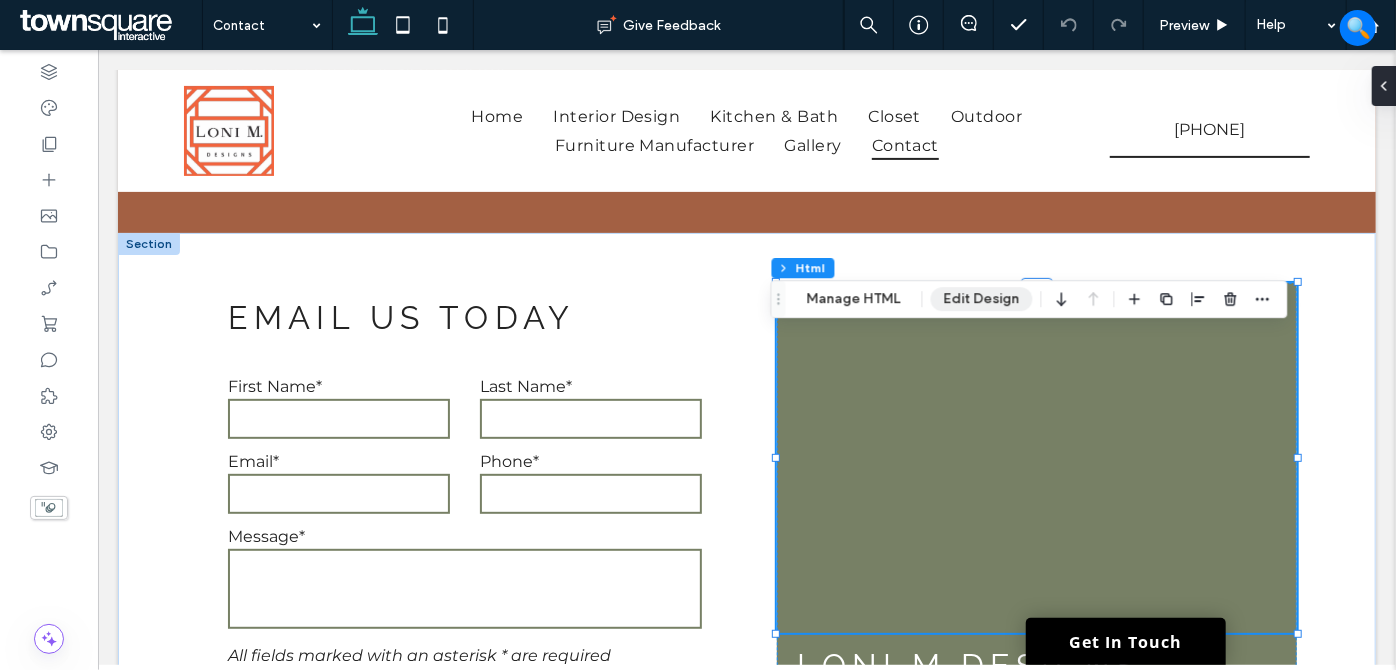 click on "Edit Design" at bounding box center [982, 299] 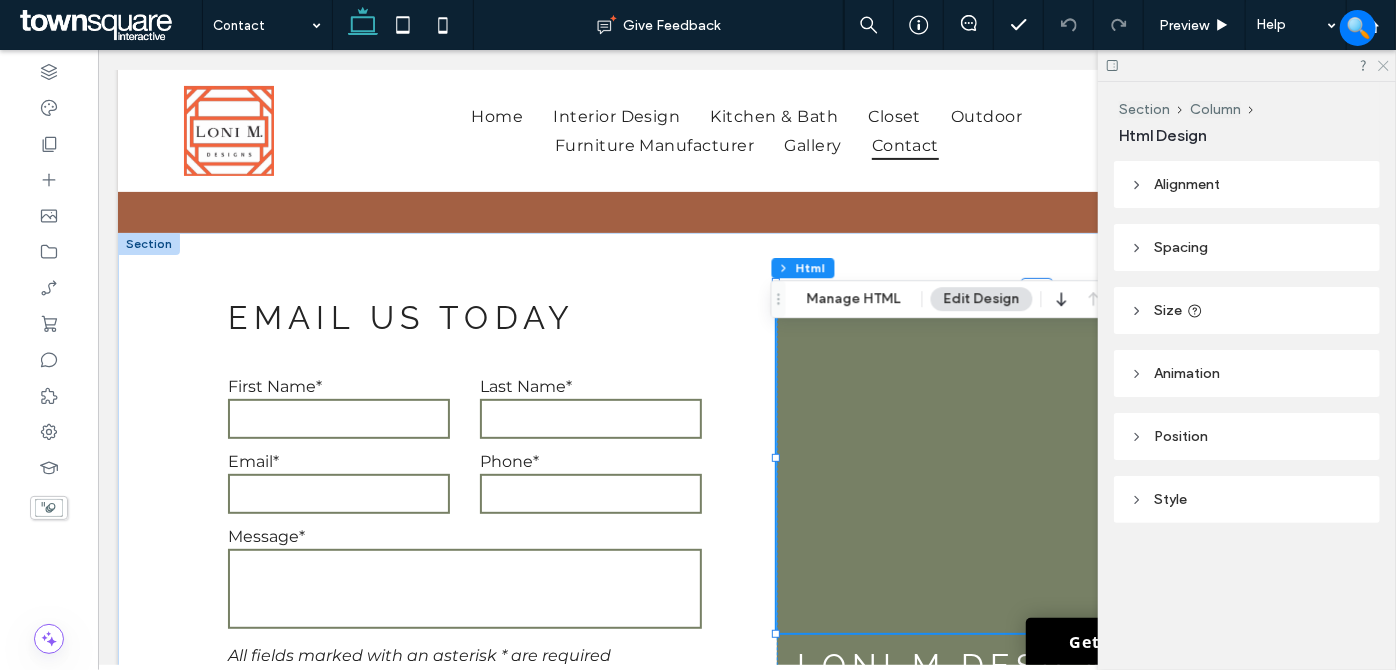 click 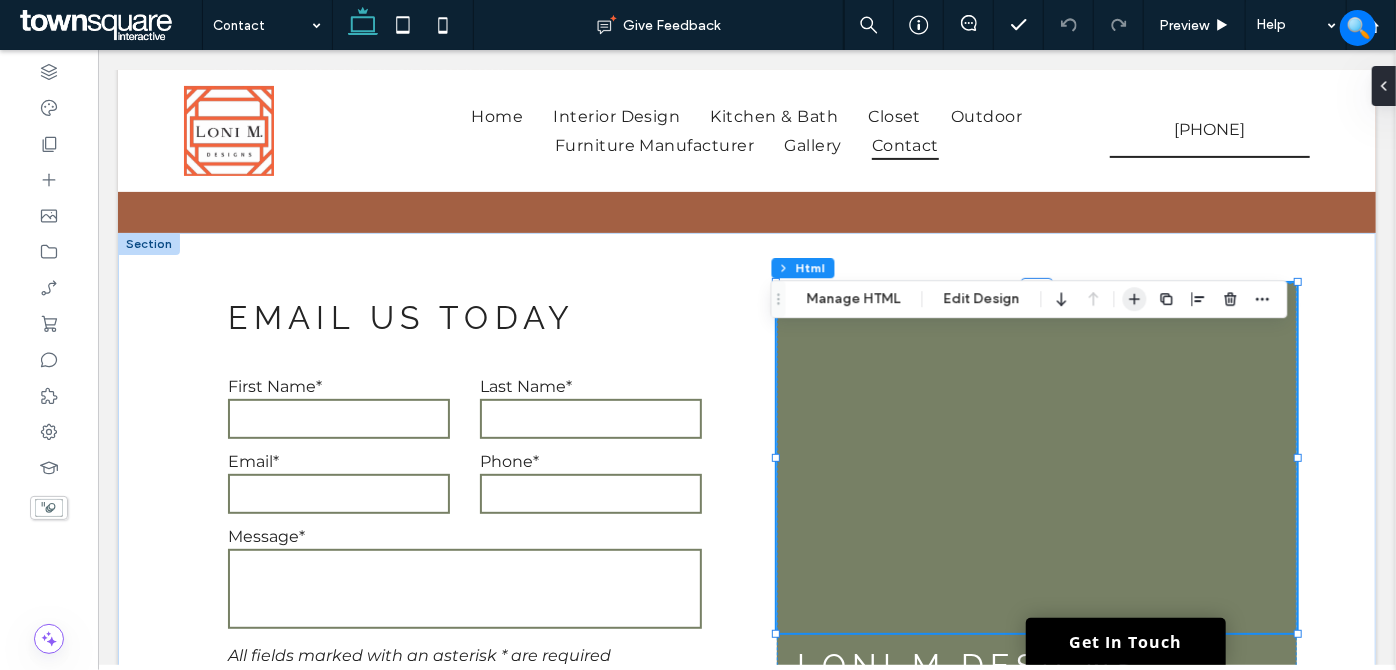 click 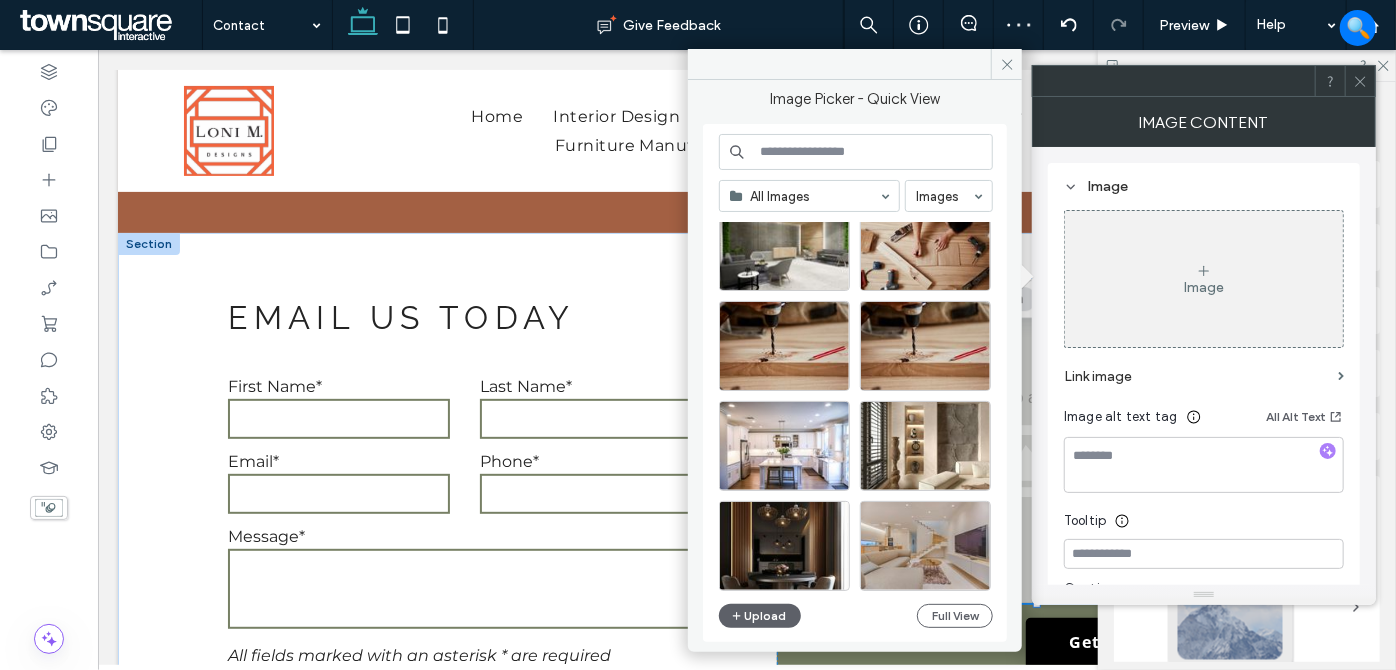 scroll, scrollTop: 454, scrollLeft: 0, axis: vertical 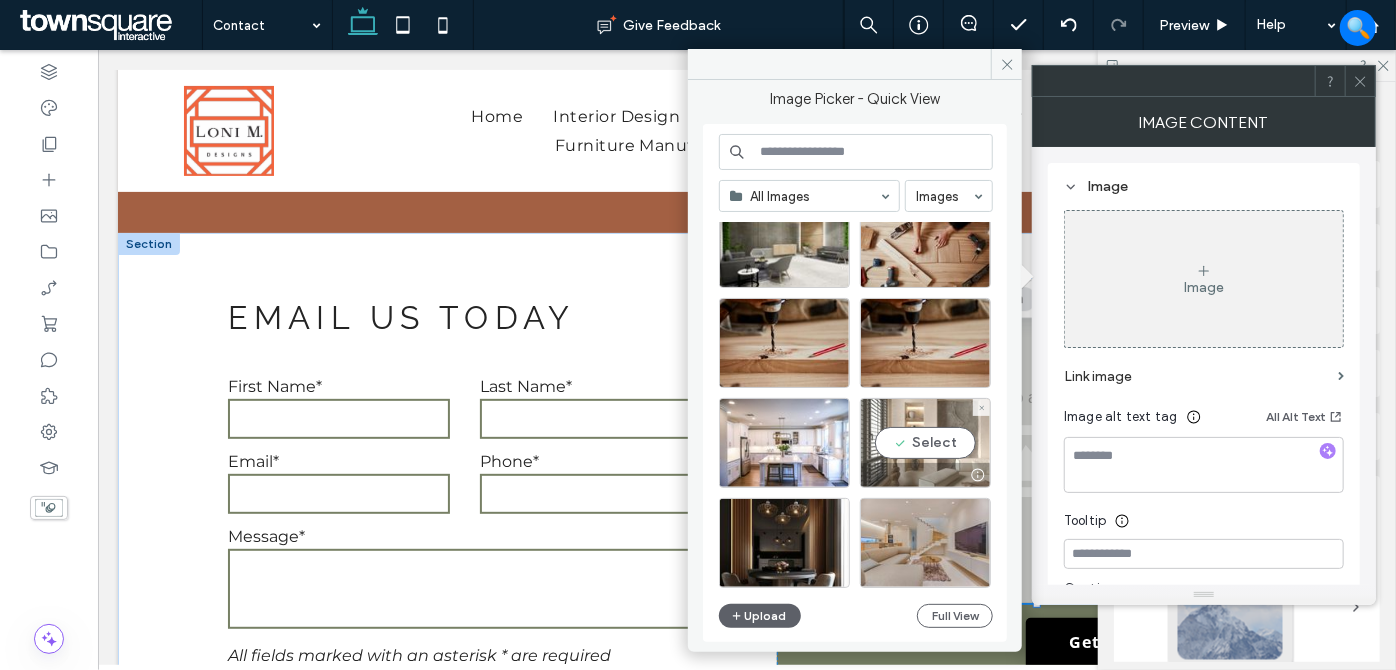 click on "Select" at bounding box center [925, 443] 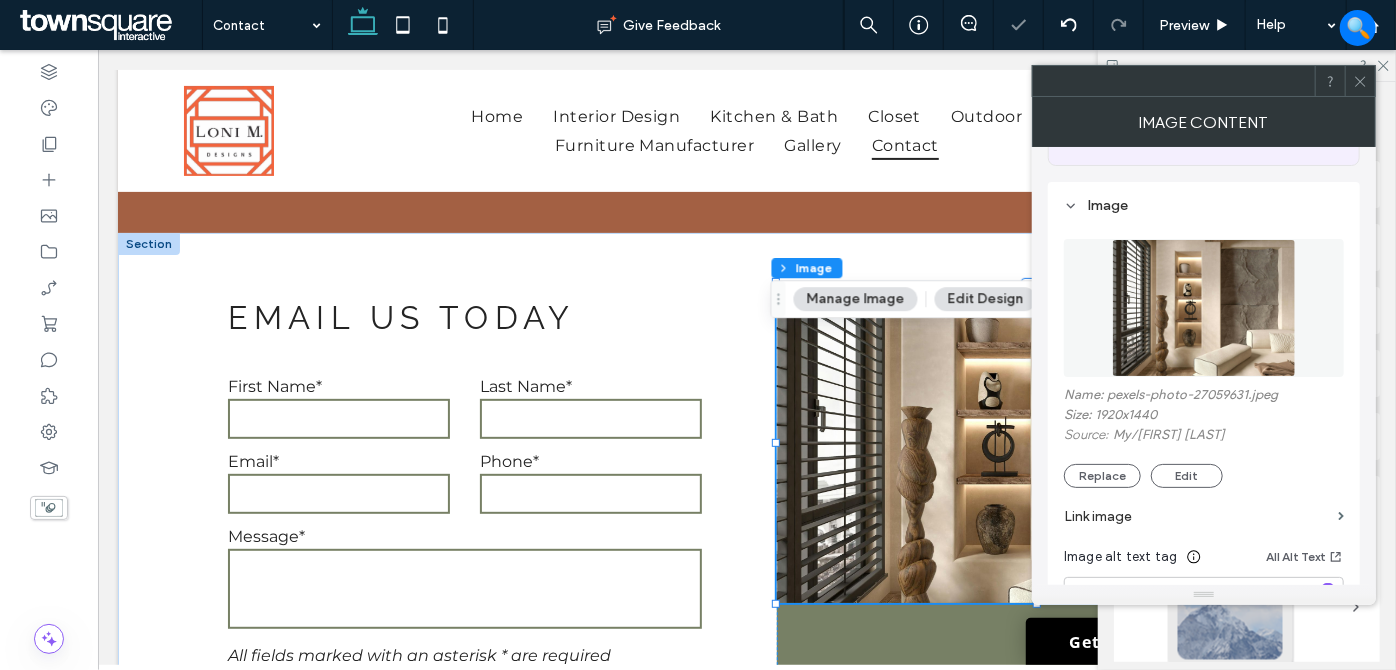 scroll, scrollTop: 181, scrollLeft: 0, axis: vertical 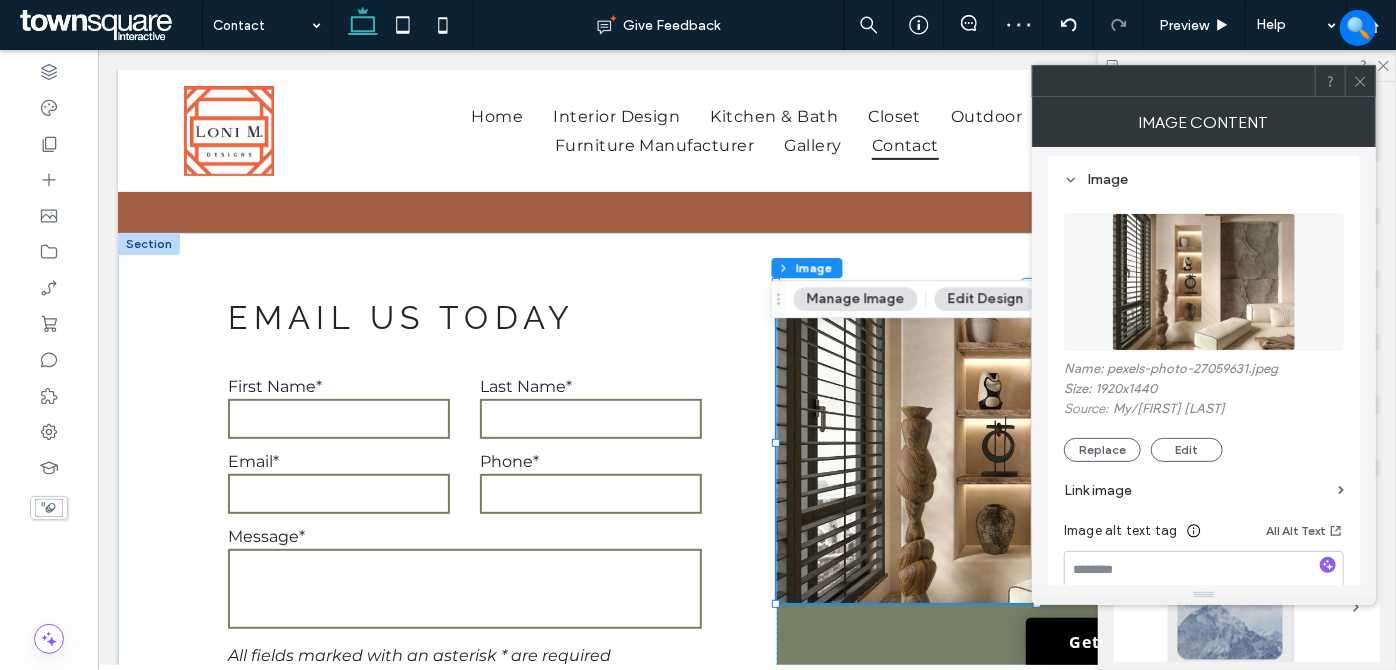 click 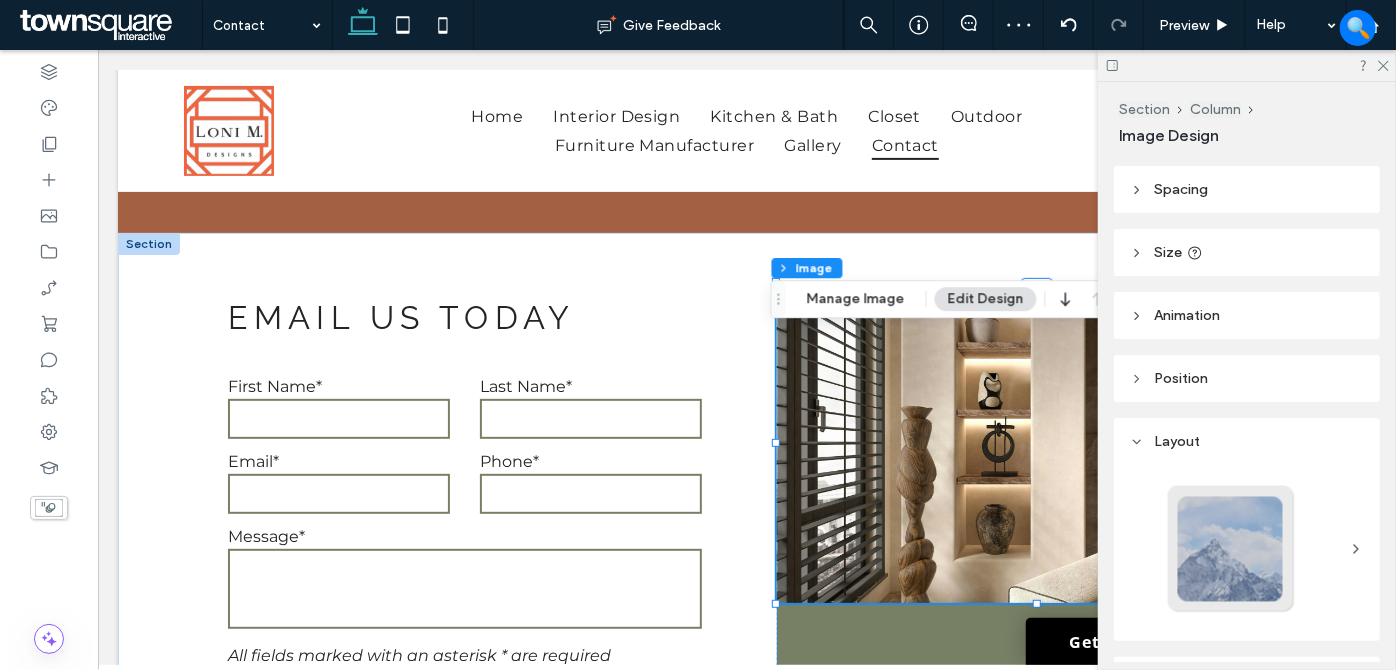 scroll, scrollTop: 90, scrollLeft: 0, axis: vertical 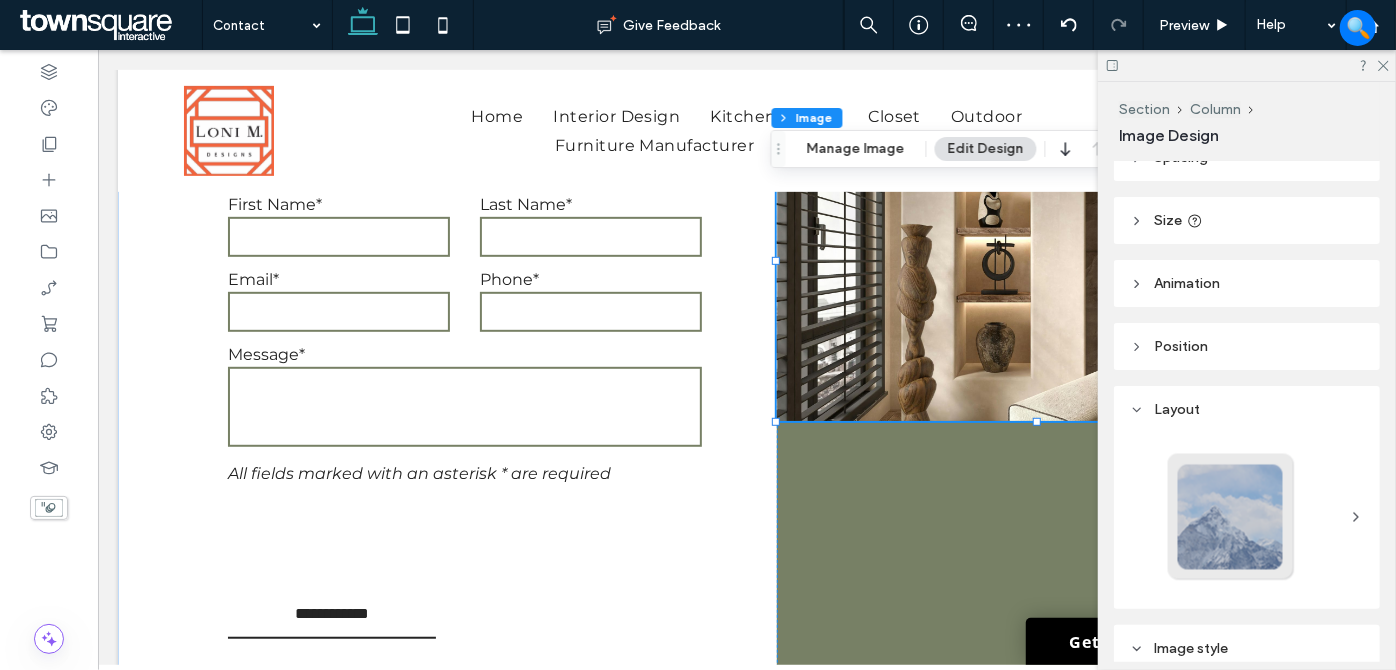 drag, startPoint x: 1382, startPoint y: 67, endPoint x: 1386, endPoint y: 92, distance: 25.317978 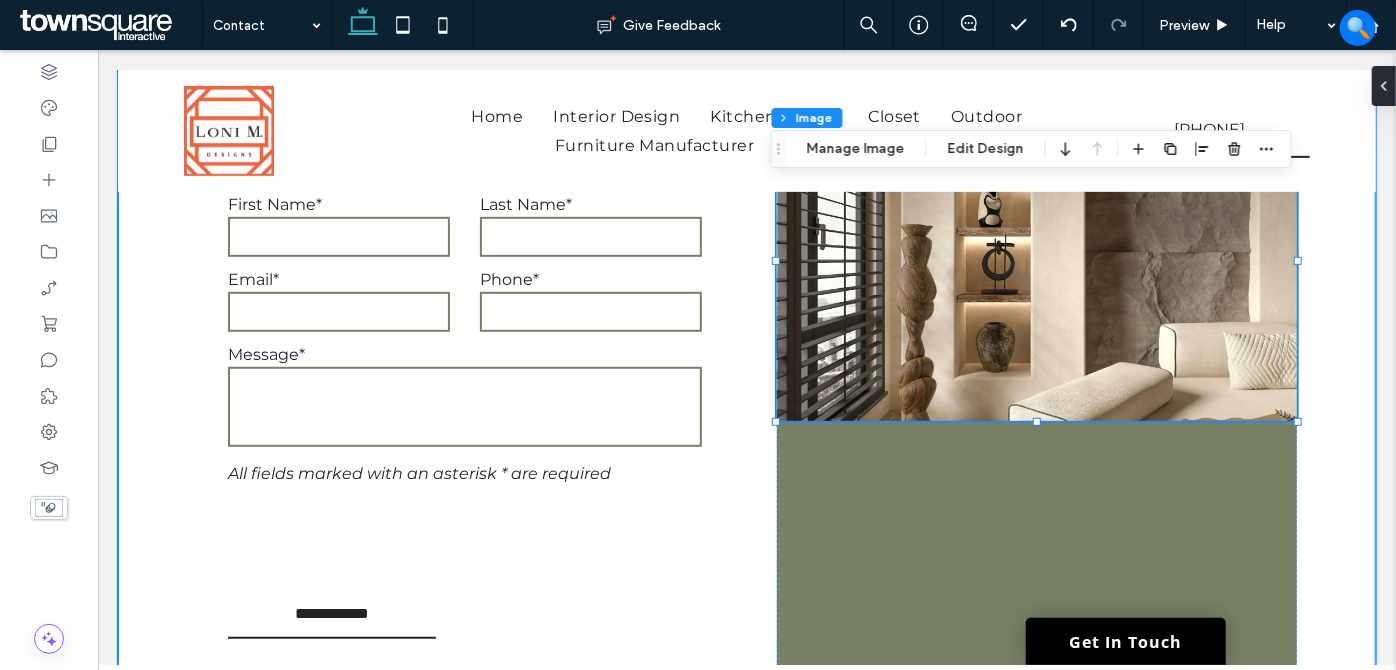 click on "**********" at bounding box center [746, 623] 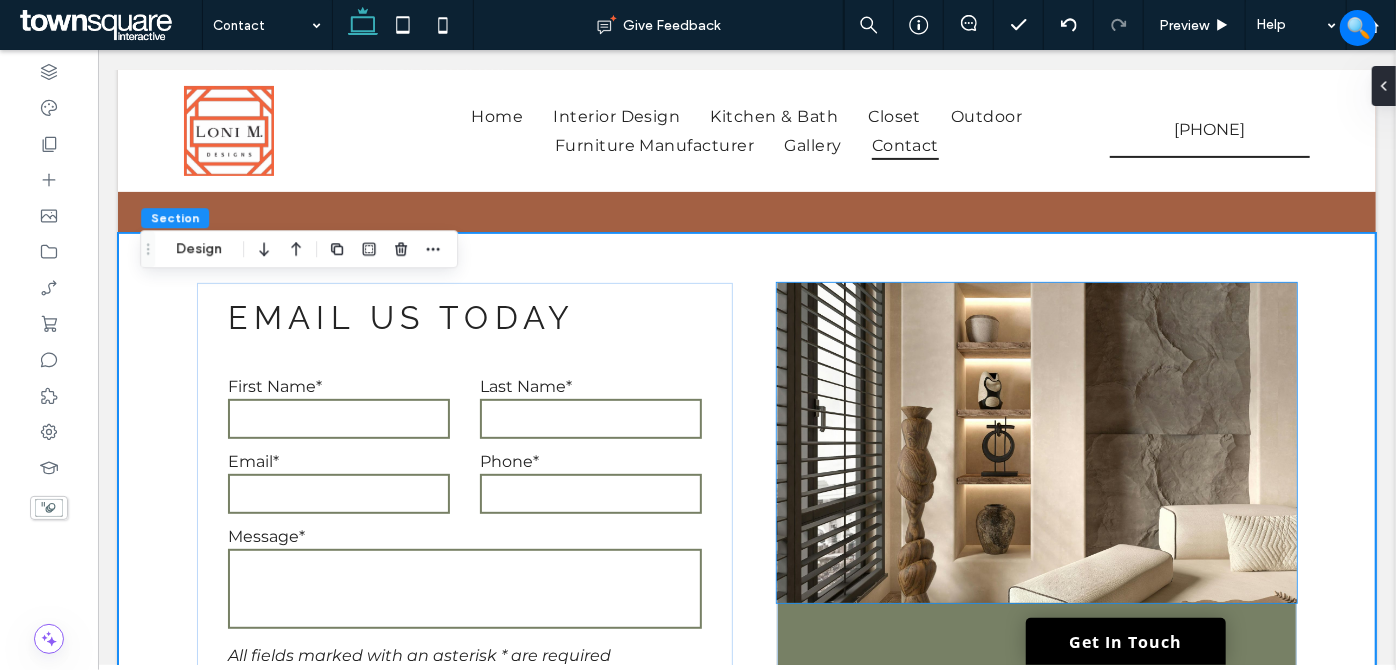 click at bounding box center (1035, 442) 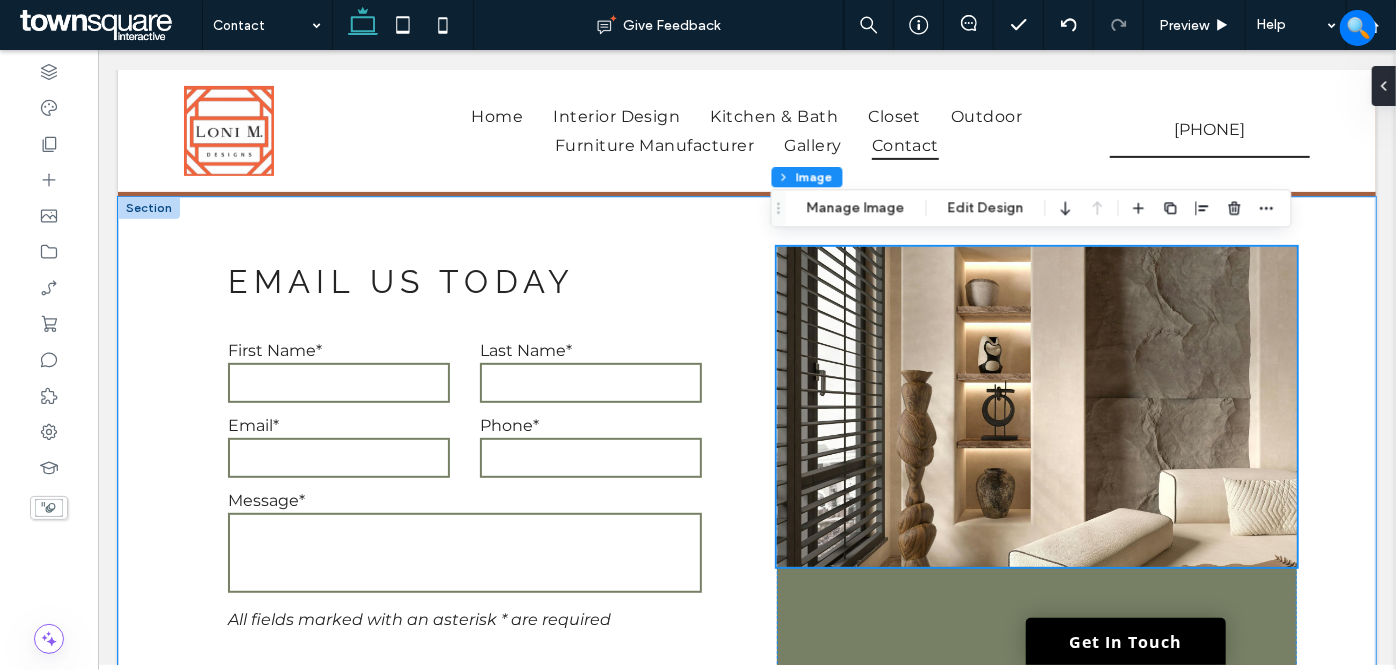 scroll, scrollTop: 363, scrollLeft: 0, axis: vertical 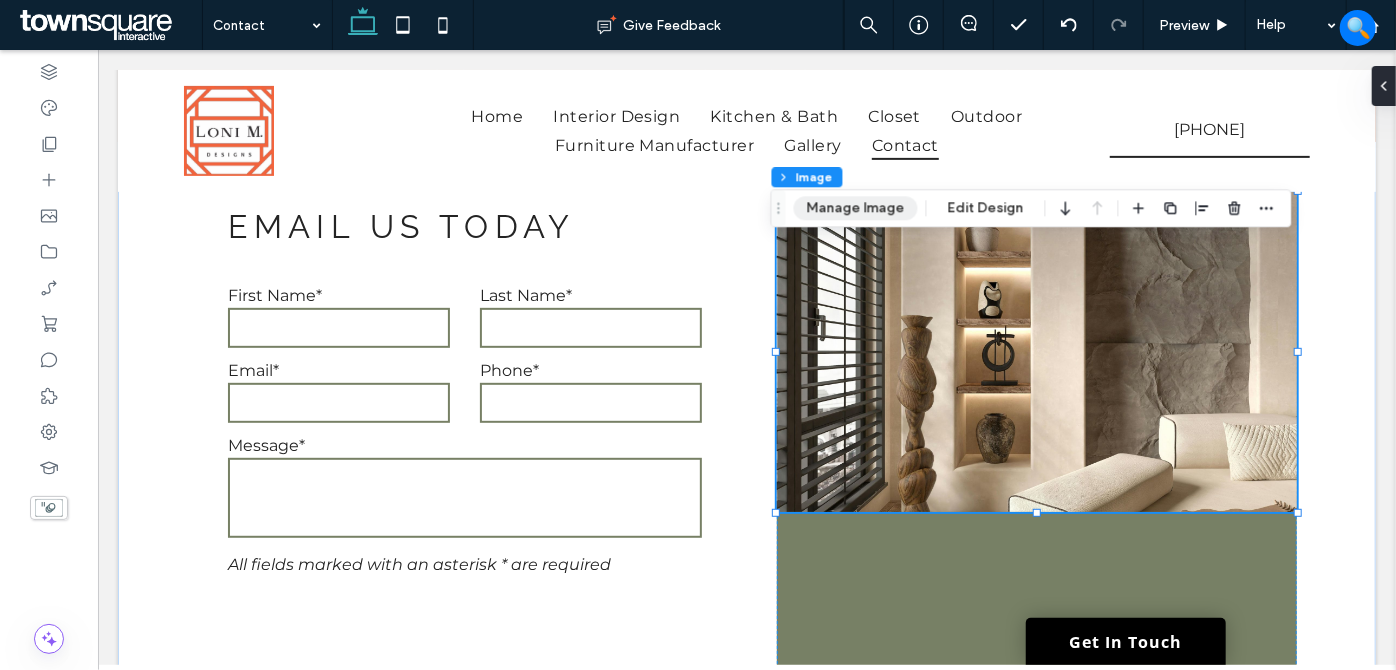 click on "Manage Image" at bounding box center (856, 208) 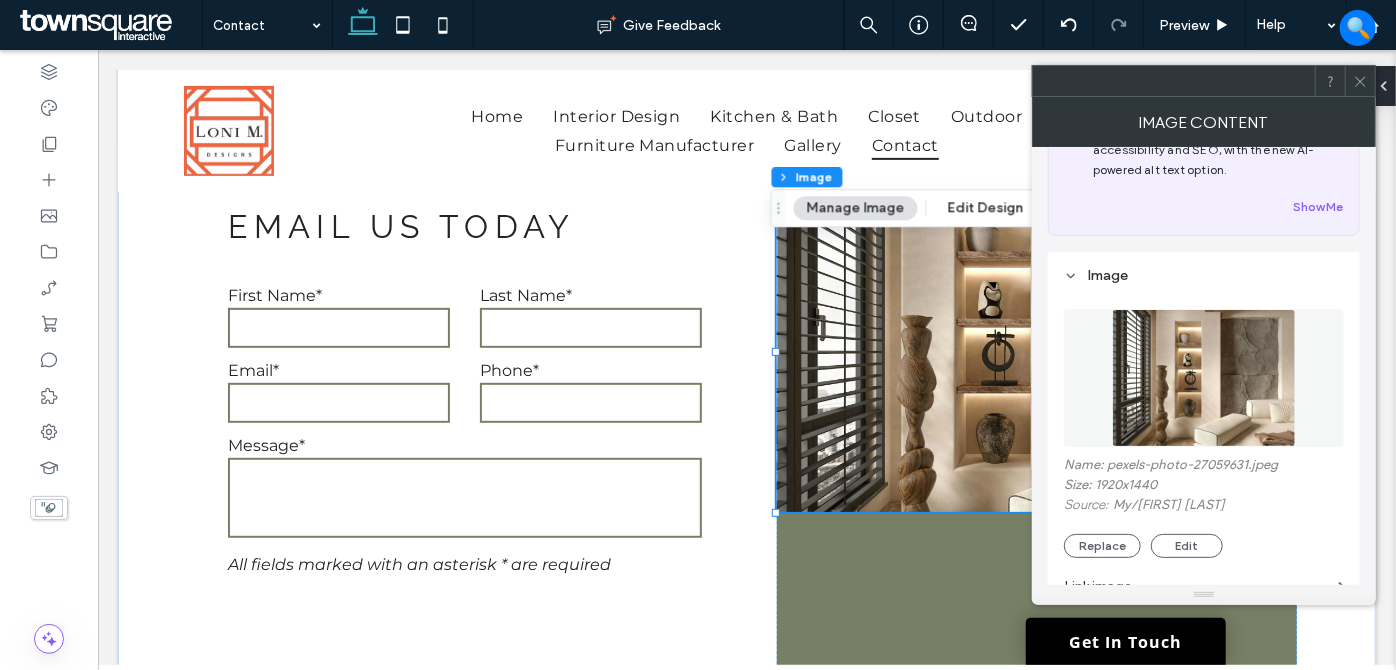 scroll, scrollTop: 181, scrollLeft: 0, axis: vertical 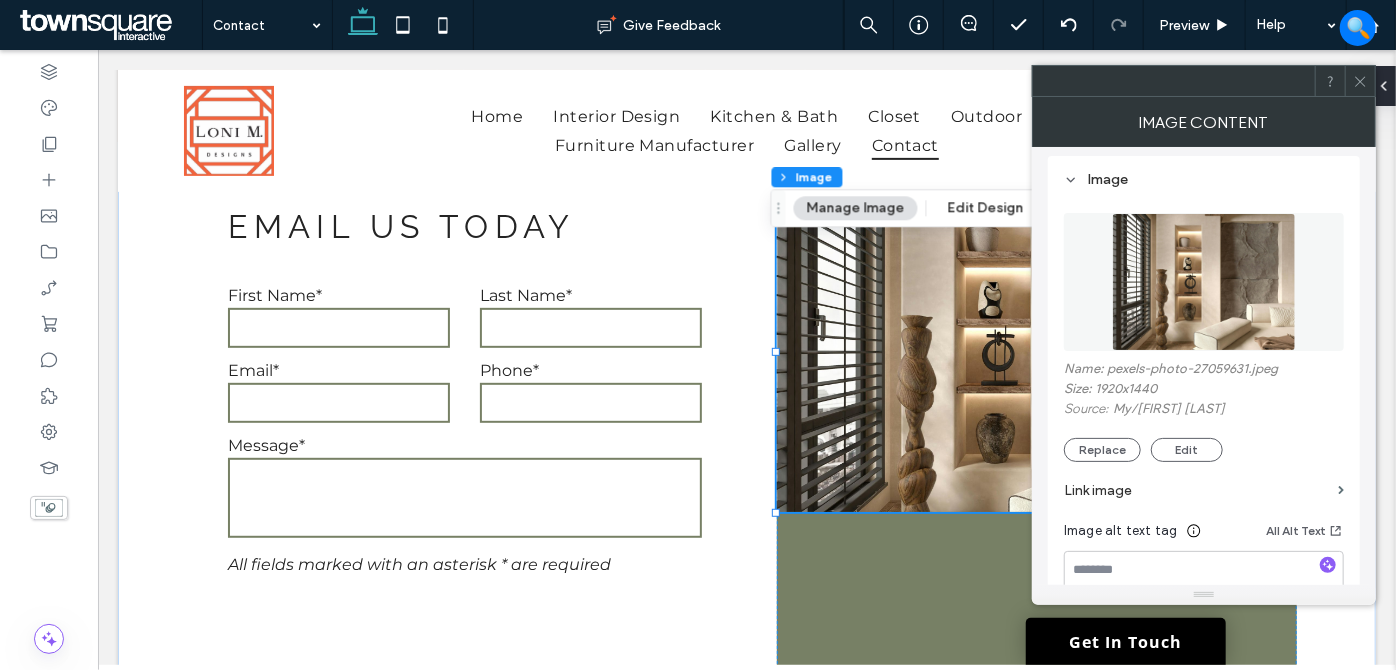 click on "Edit Design" at bounding box center [986, 208] 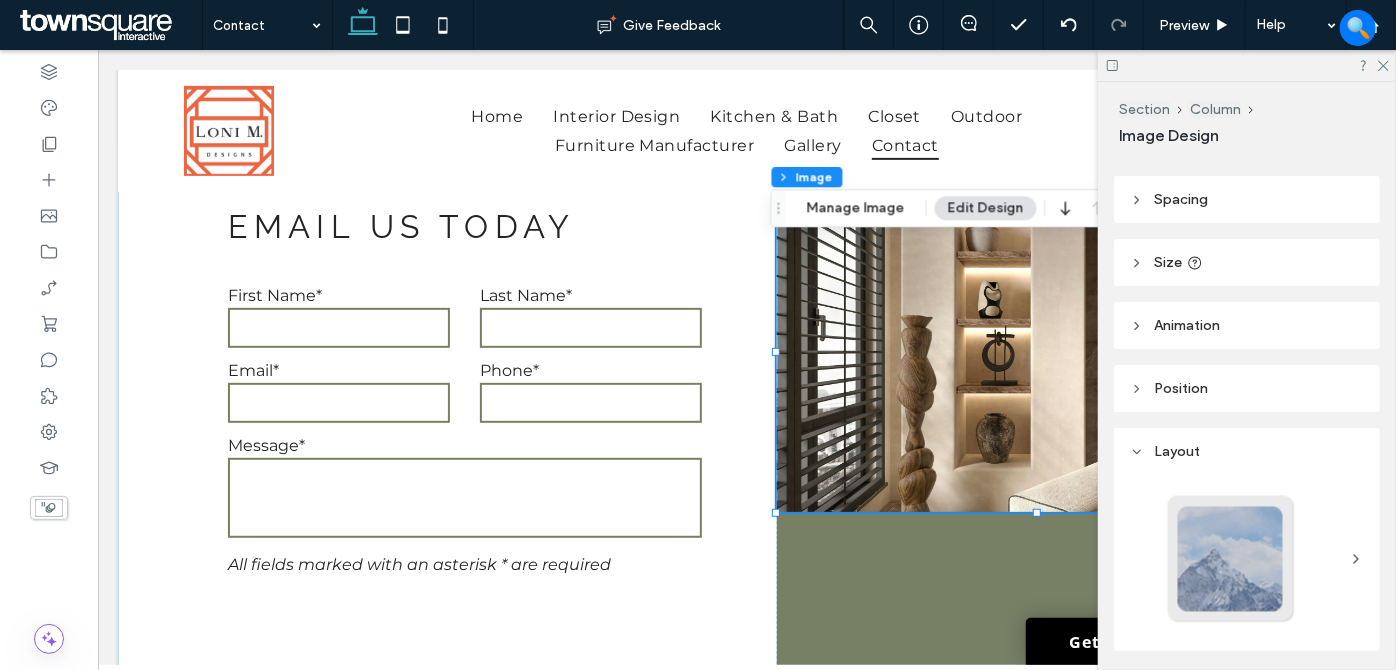 scroll, scrollTop: 0, scrollLeft: 0, axis: both 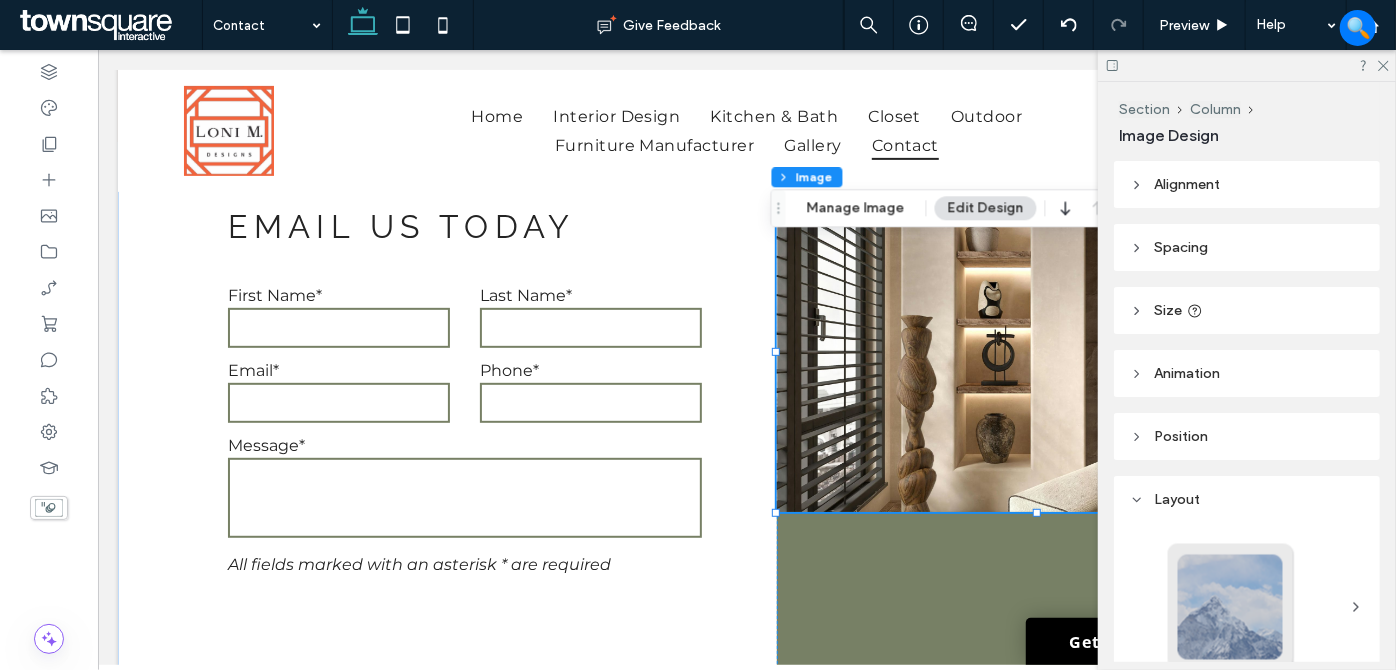 click on "Size" at bounding box center [1168, 310] 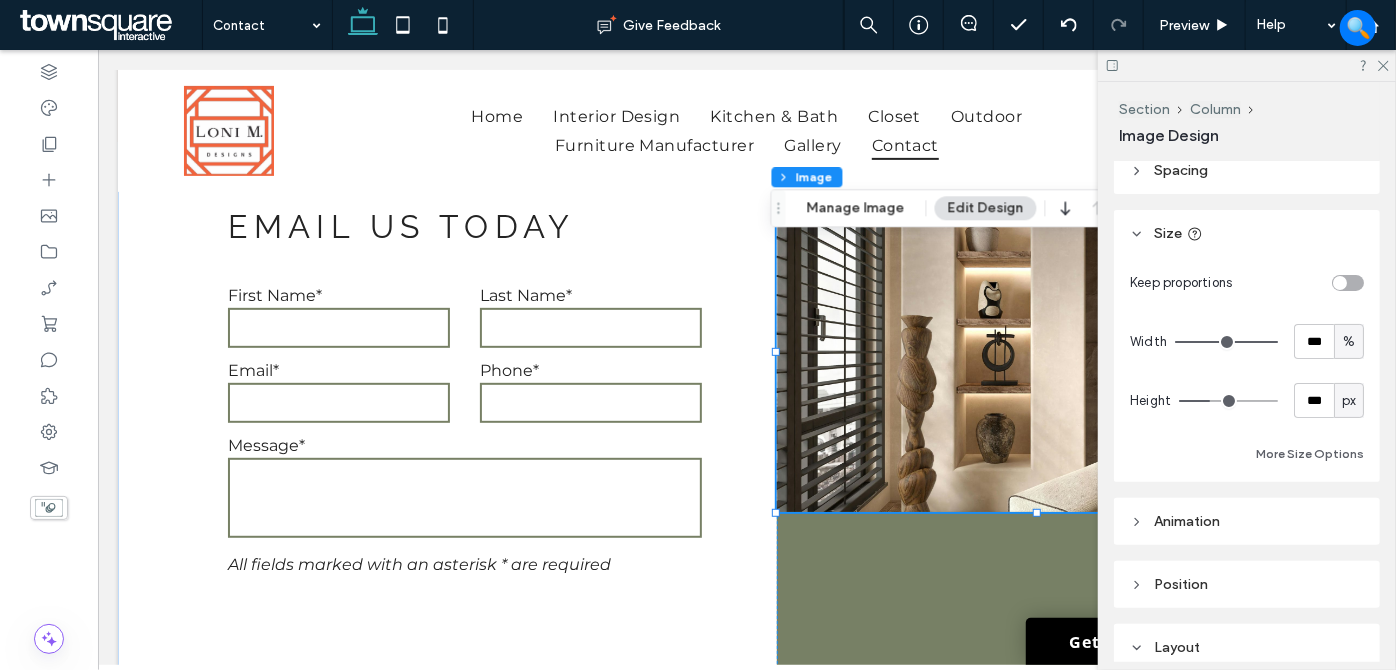 scroll, scrollTop: 181, scrollLeft: 0, axis: vertical 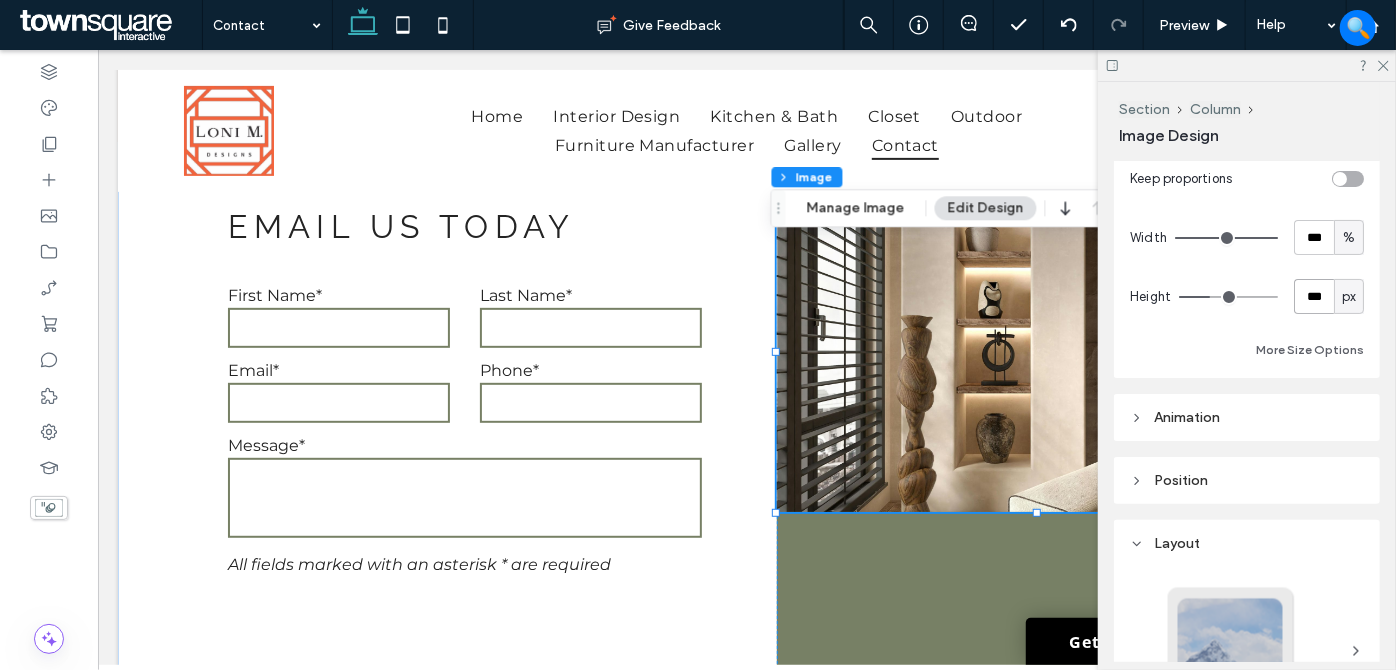 click on "***" at bounding box center (1314, 296) 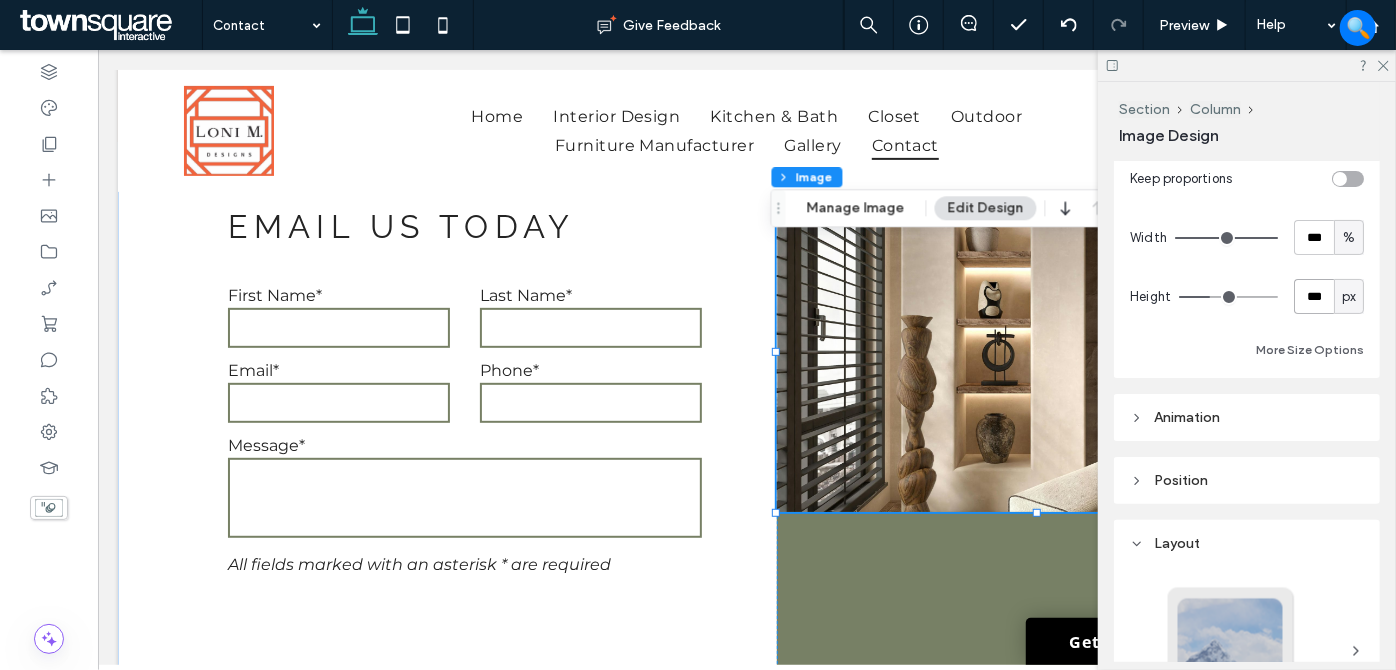 type on "***" 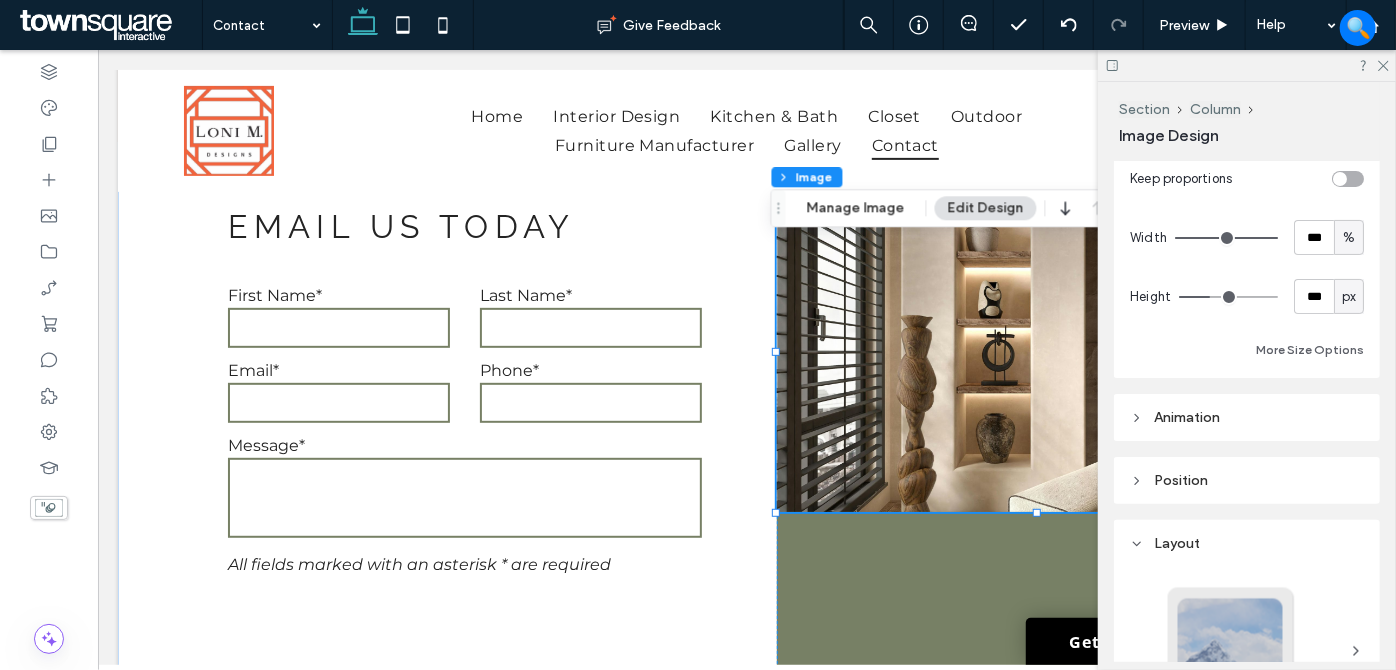 type on "***" 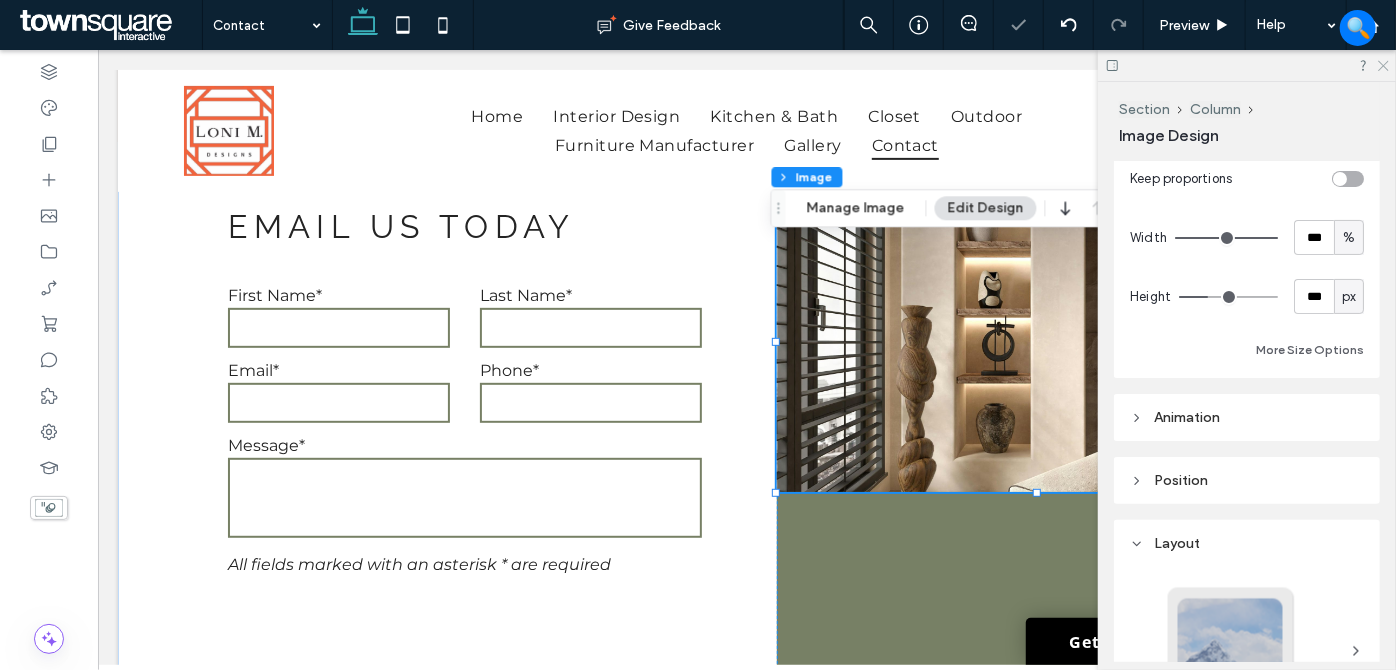 click 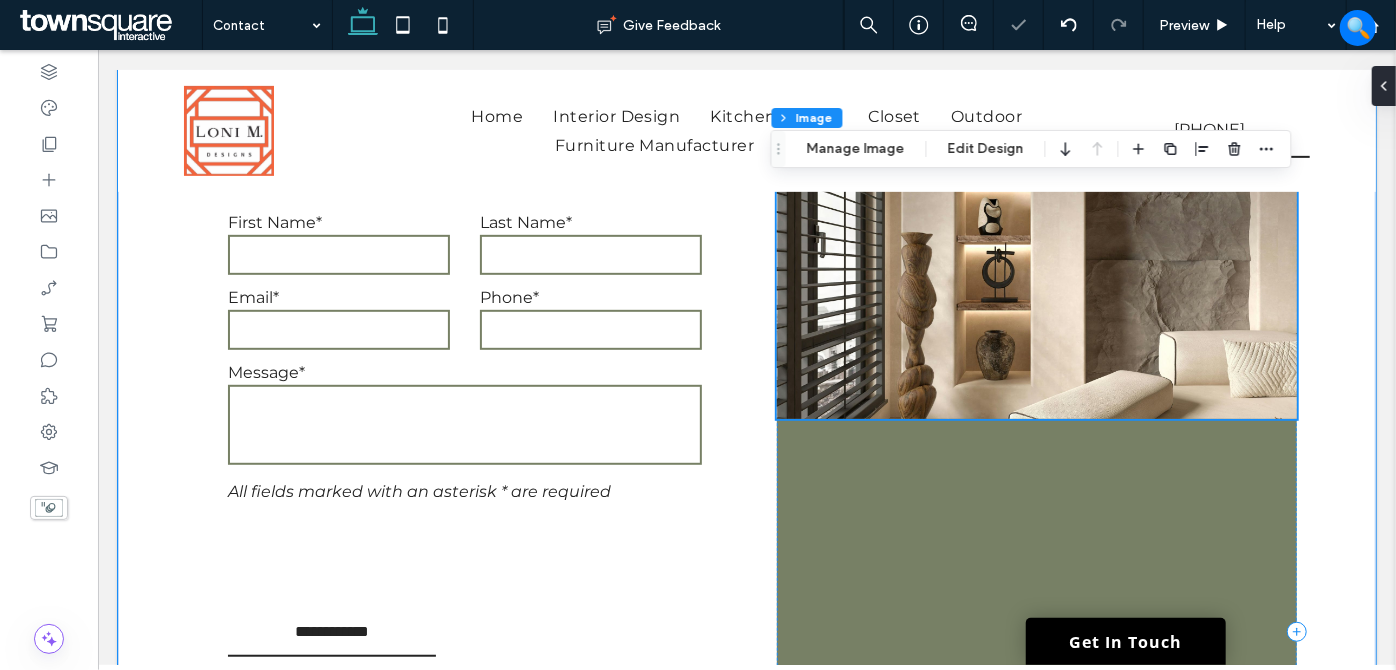 scroll, scrollTop: 545, scrollLeft: 0, axis: vertical 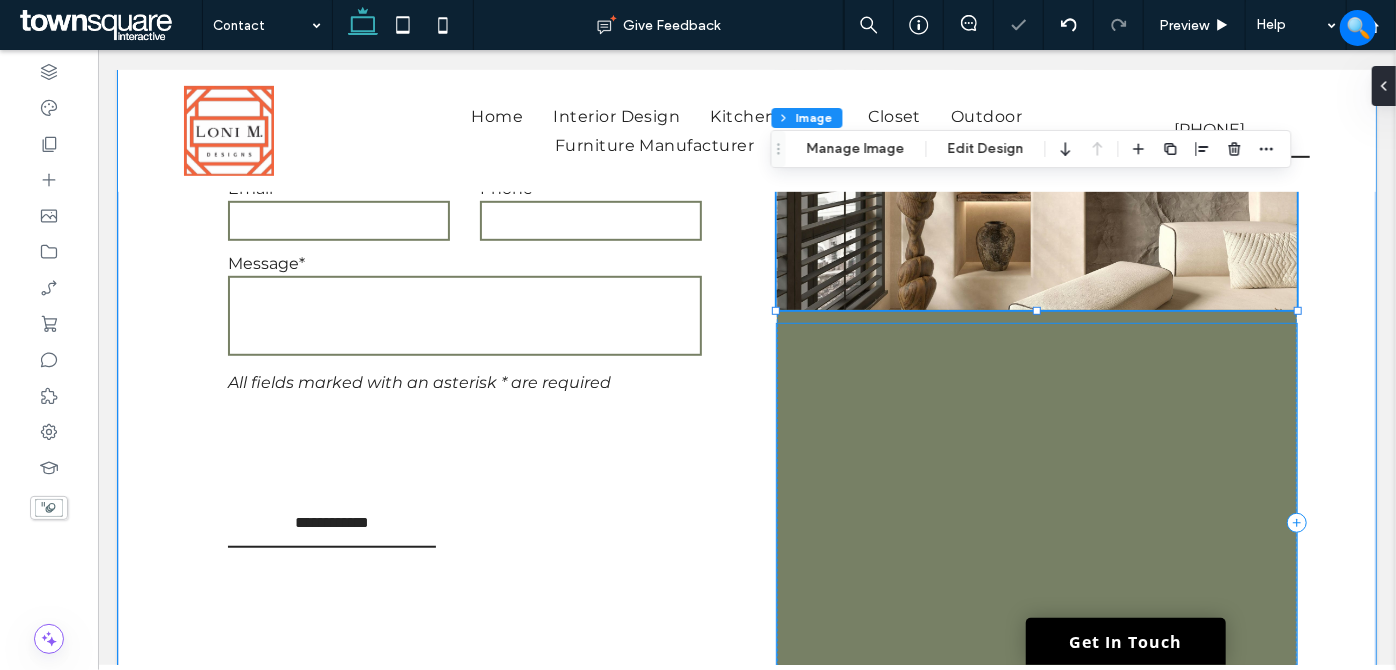 click at bounding box center [1035, 498] 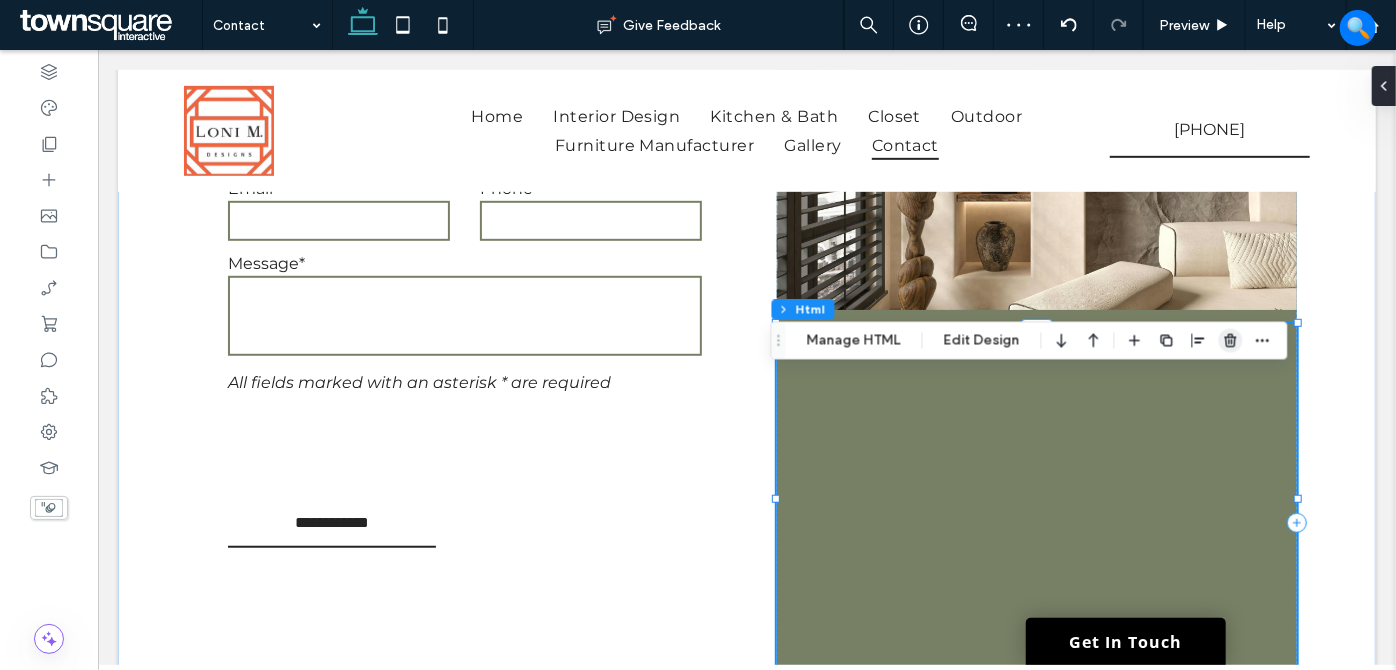 click 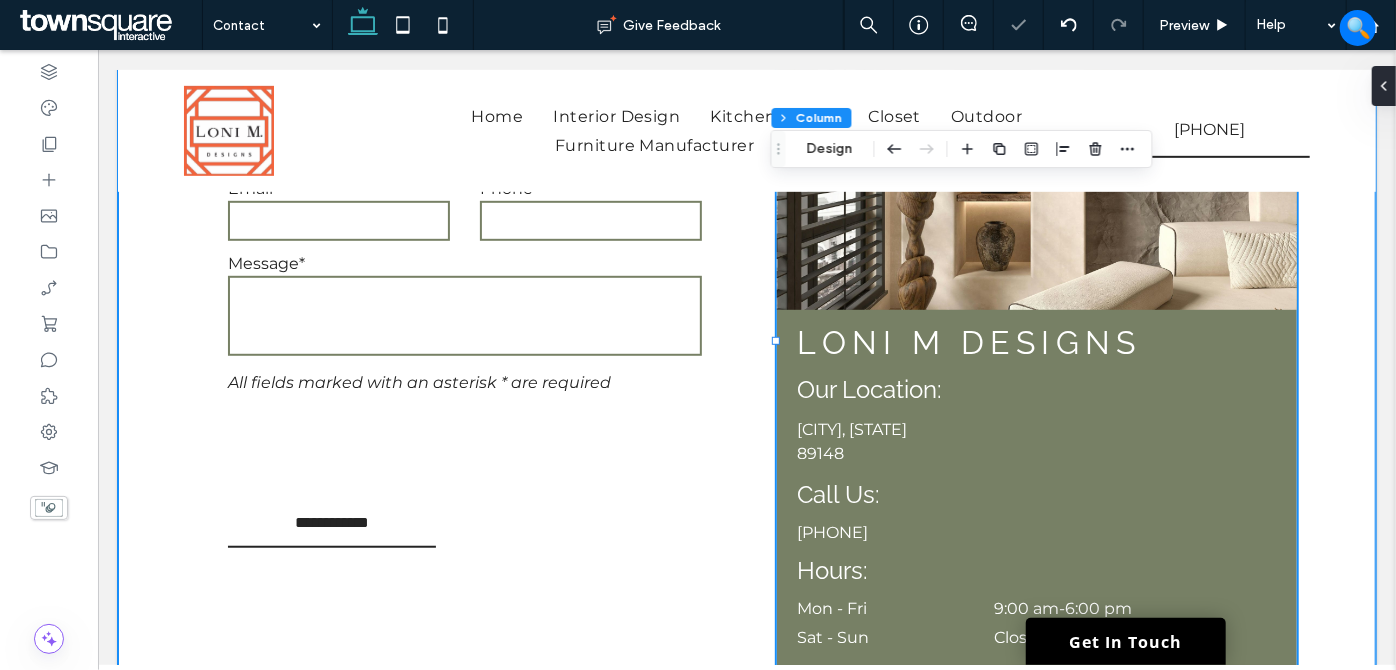 click on "**********" at bounding box center (746, 340) 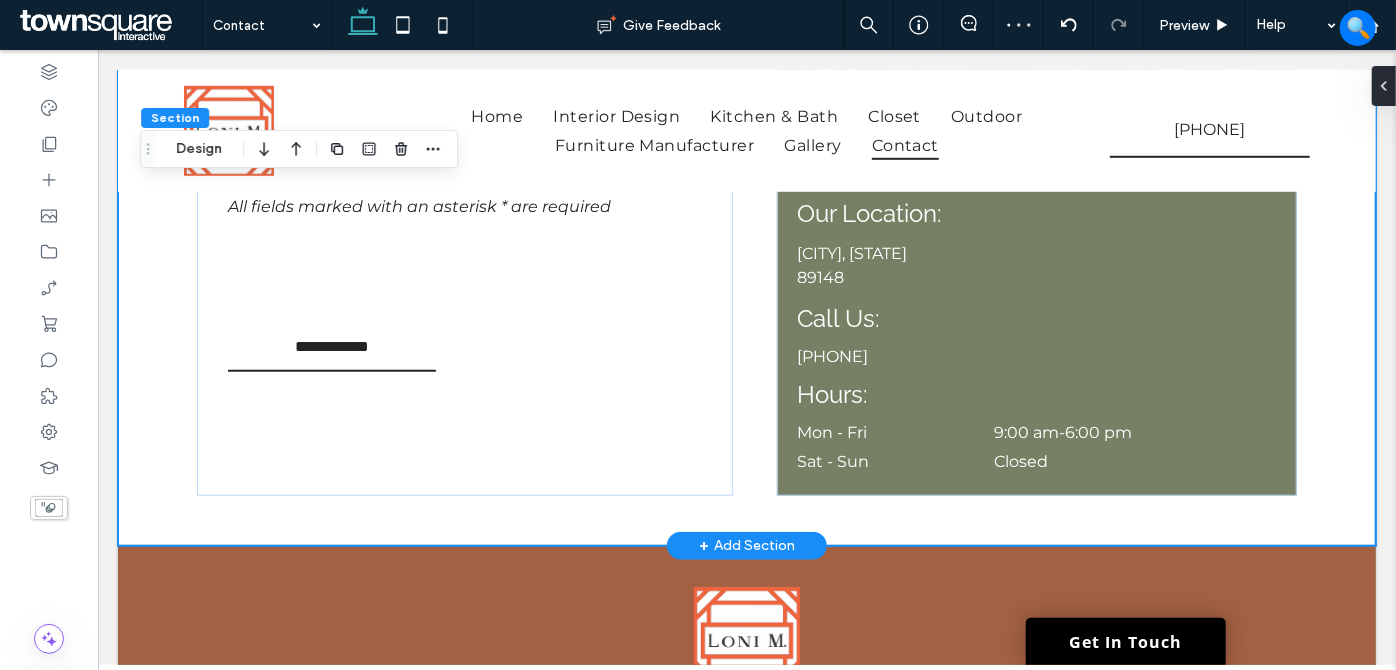 scroll, scrollTop: 818, scrollLeft: 0, axis: vertical 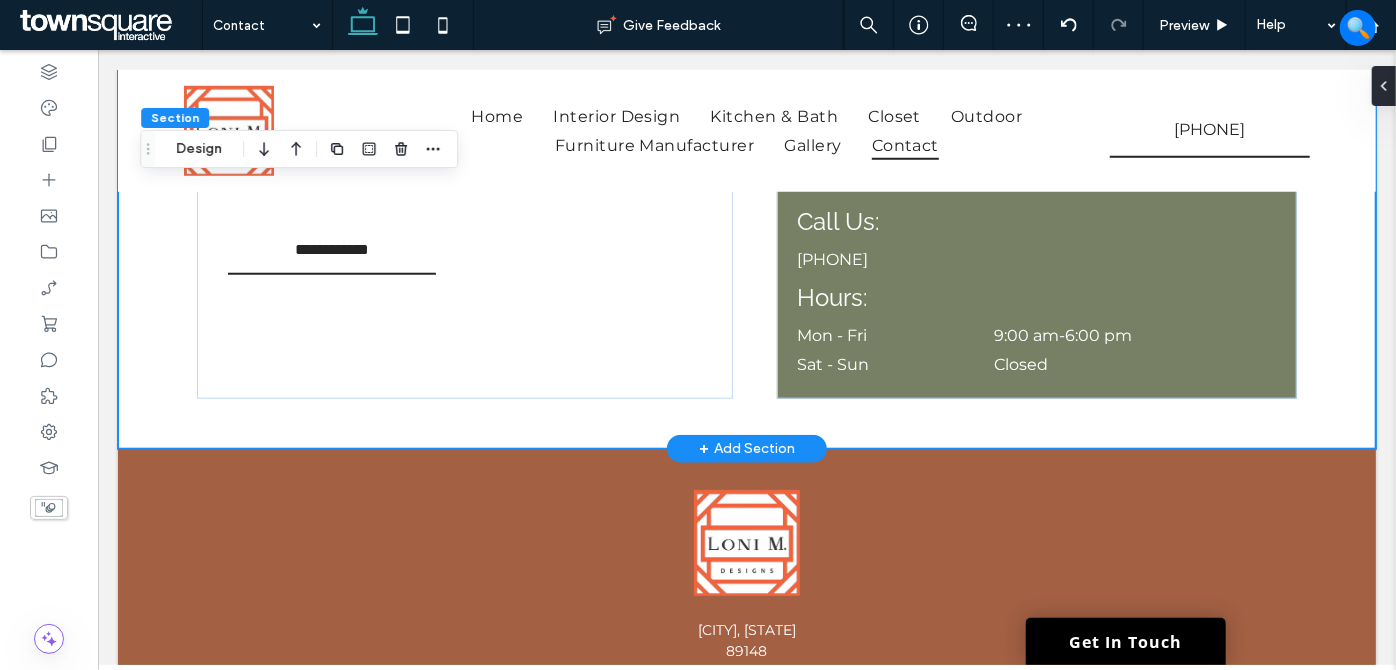 click on "**********" at bounding box center (746, 67) 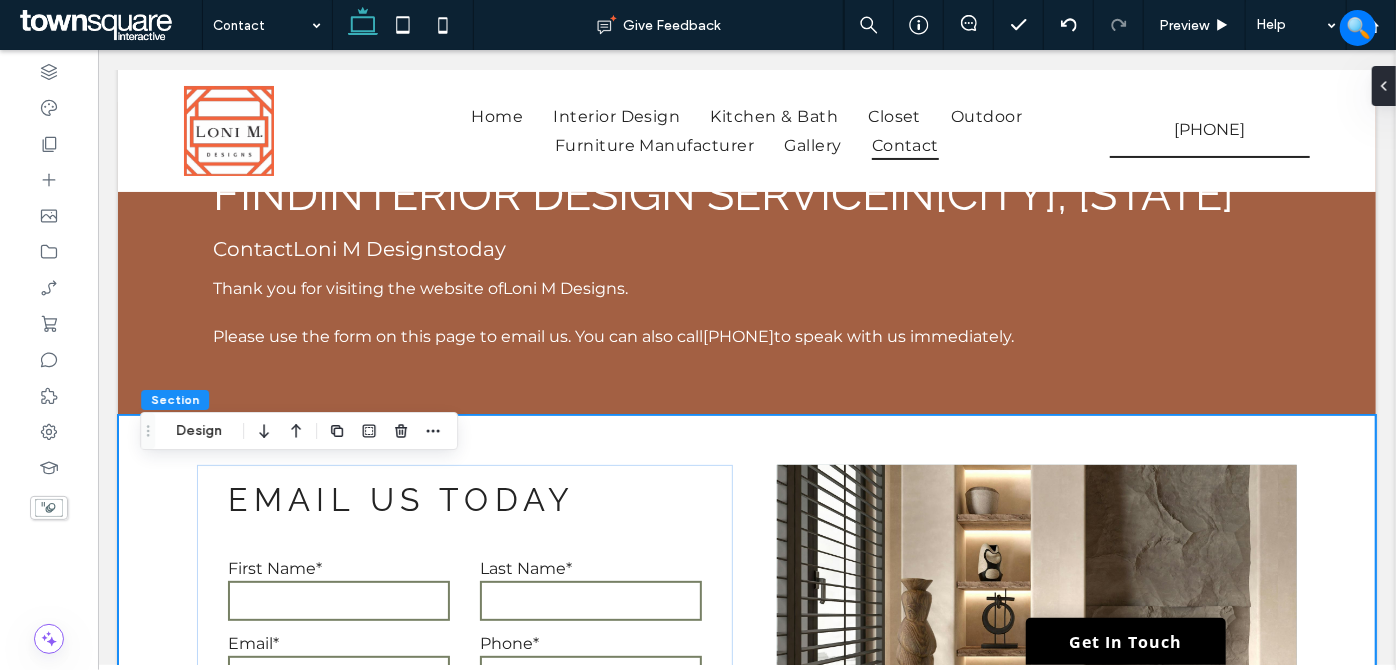 scroll, scrollTop: 0, scrollLeft: 0, axis: both 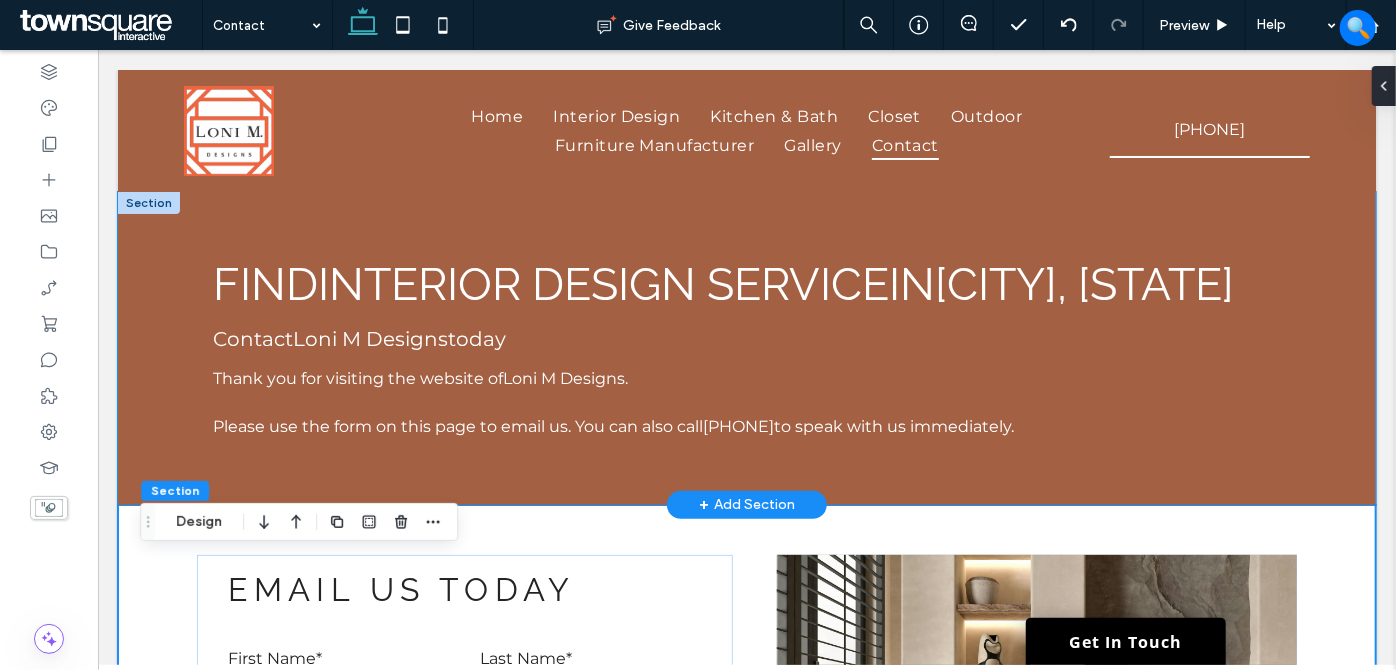 click on "Find  Interior Design Service
in  [CITY], [STATE]
Contact  Loni M Designs
today
Thank you for visiting the website of  Loni M Designs . Please use the form on this page to email us. You can also call  [PHONE]
to speak with us immediately." at bounding box center (746, 347) 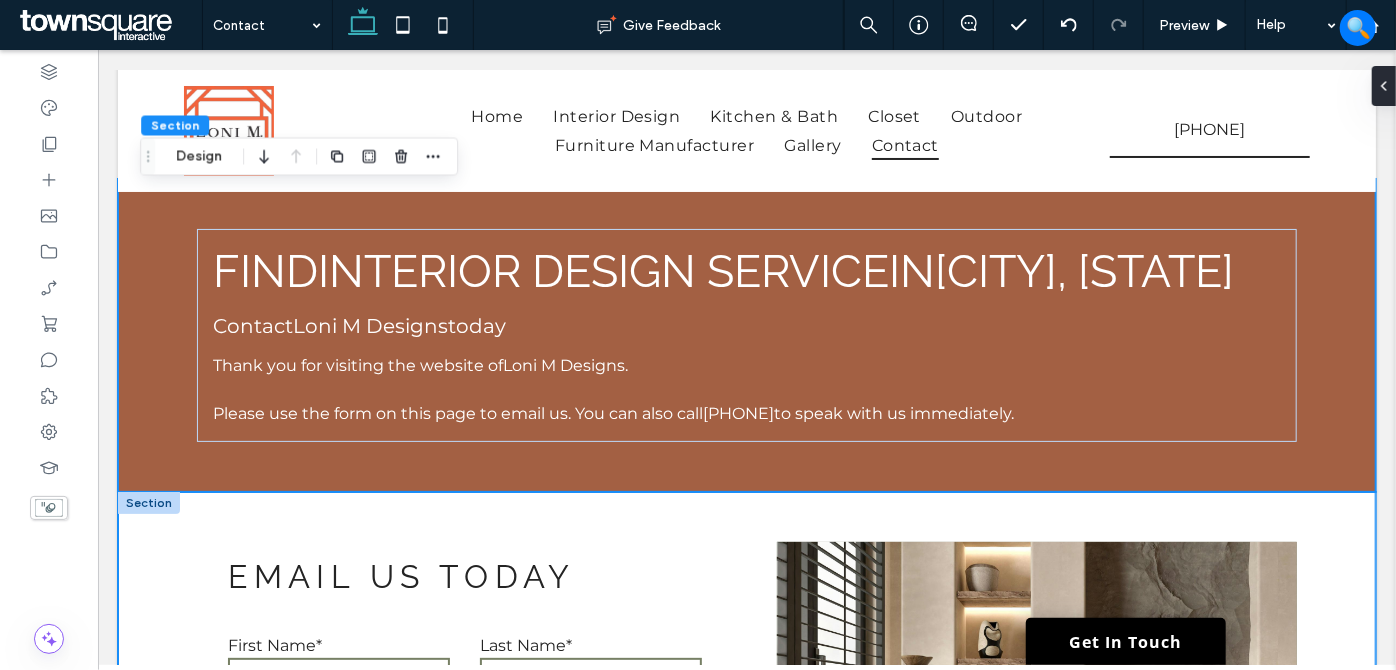 scroll, scrollTop: 0, scrollLeft: 0, axis: both 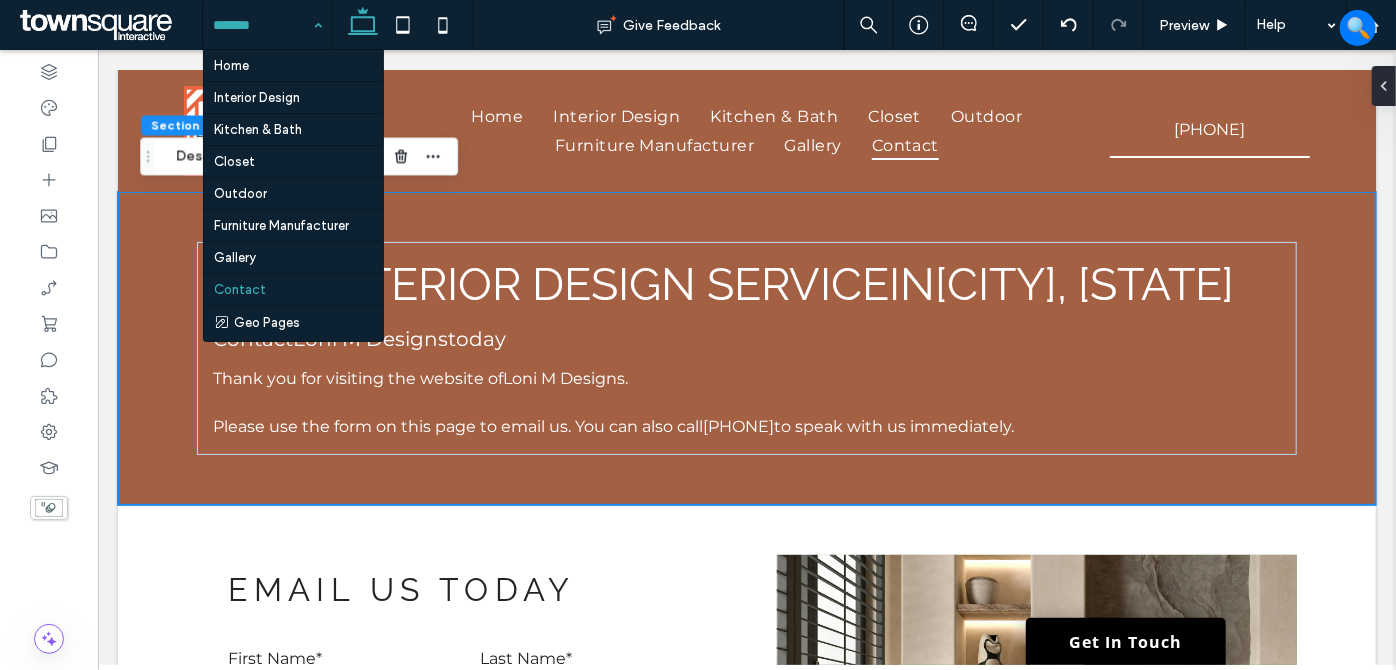 drag, startPoint x: 288, startPoint y: 20, endPoint x: 269, endPoint y: 44, distance: 30.610456 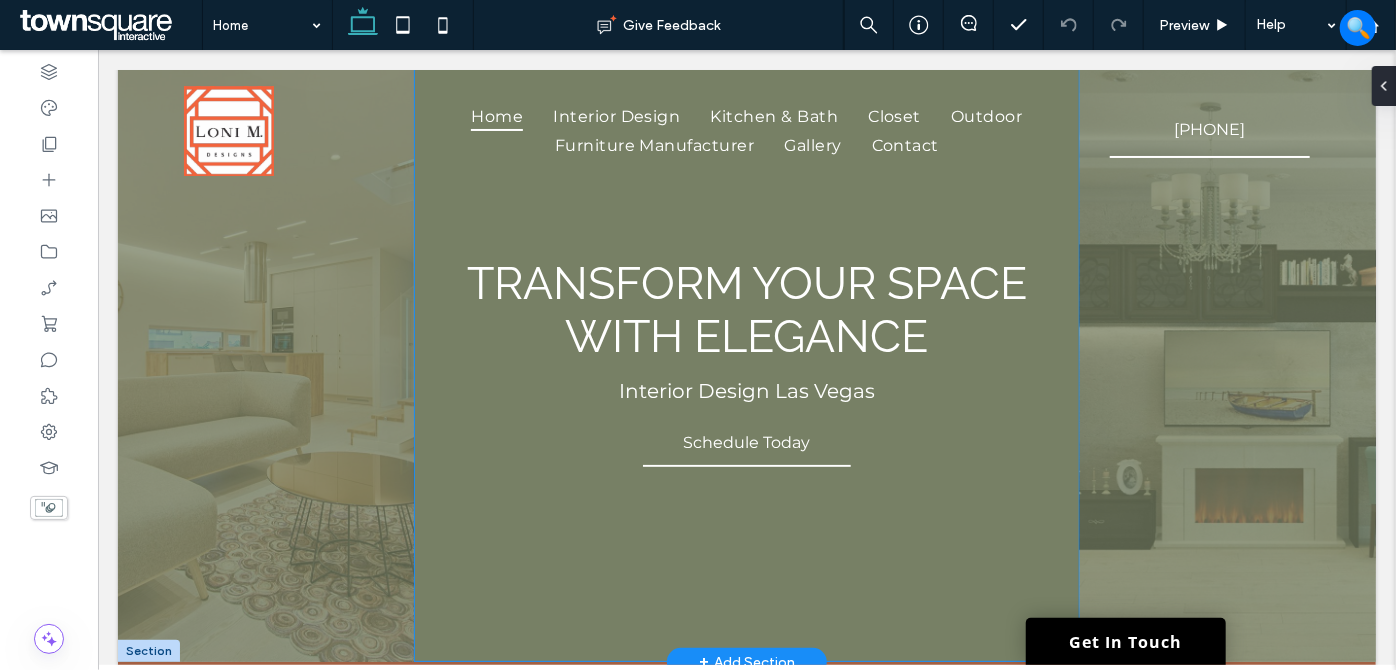 scroll, scrollTop: 0, scrollLeft: 0, axis: both 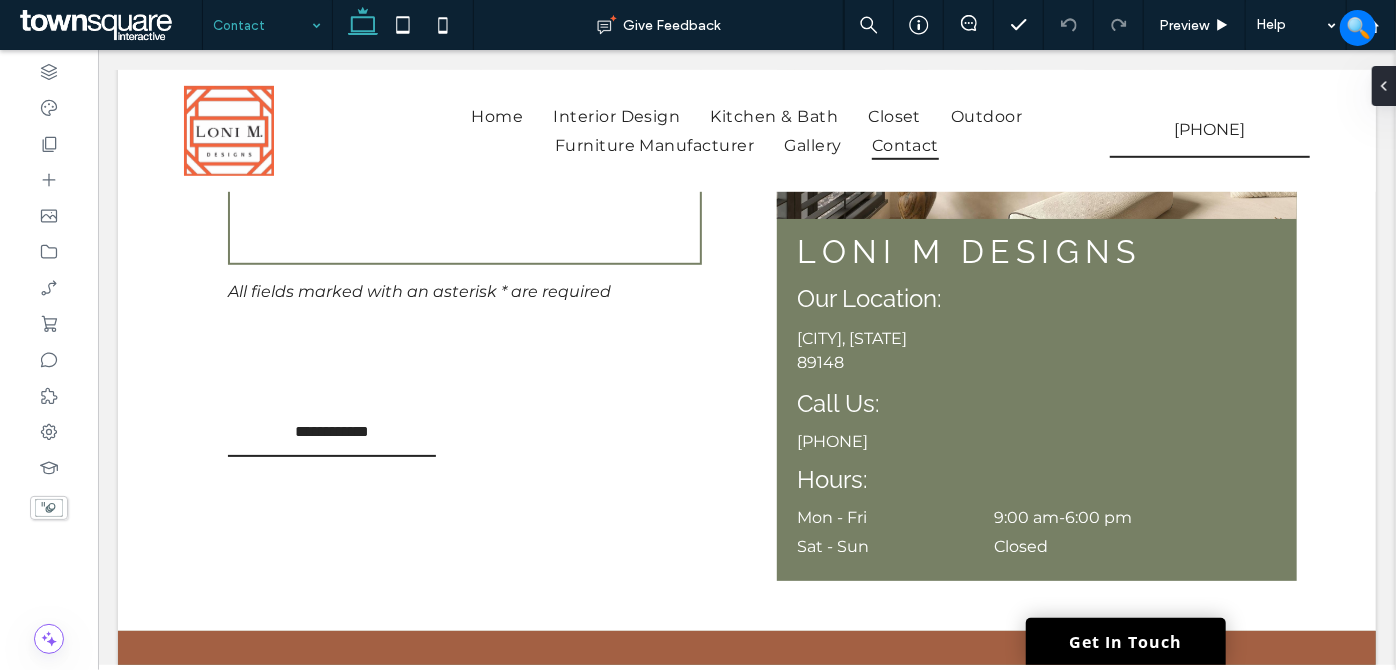 click at bounding box center [262, 25] 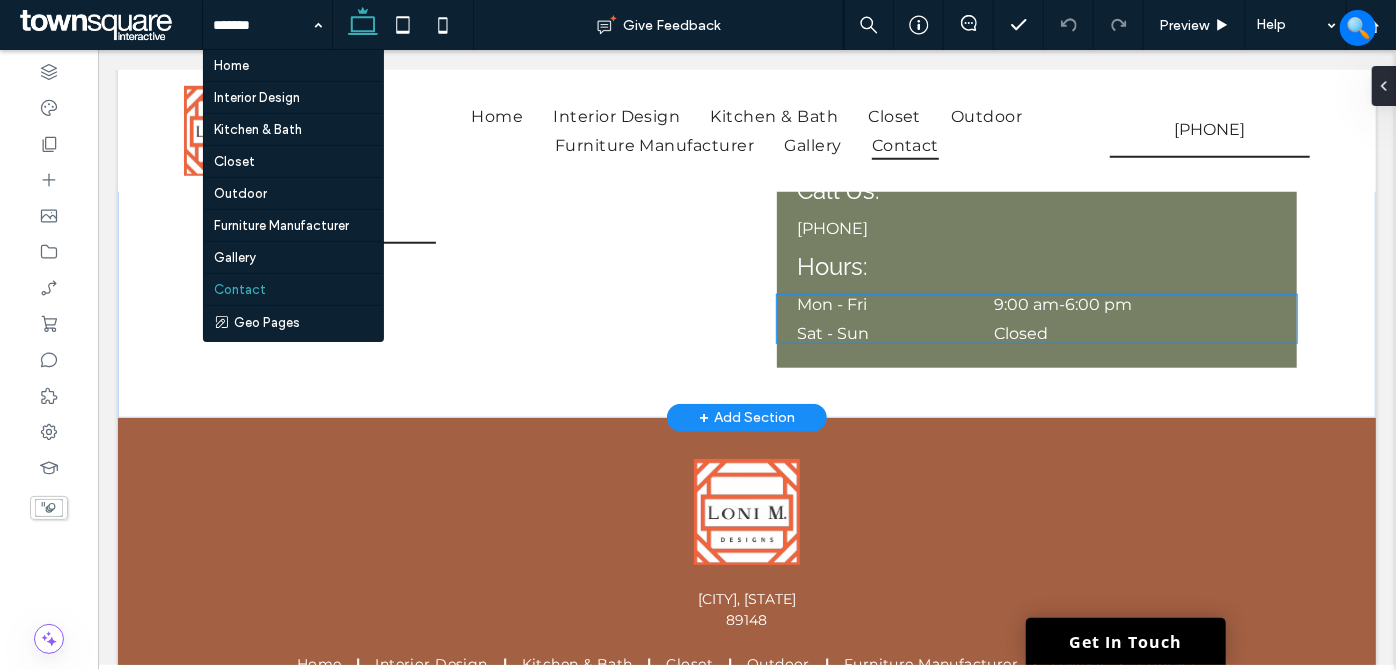 scroll, scrollTop: 818, scrollLeft: 0, axis: vertical 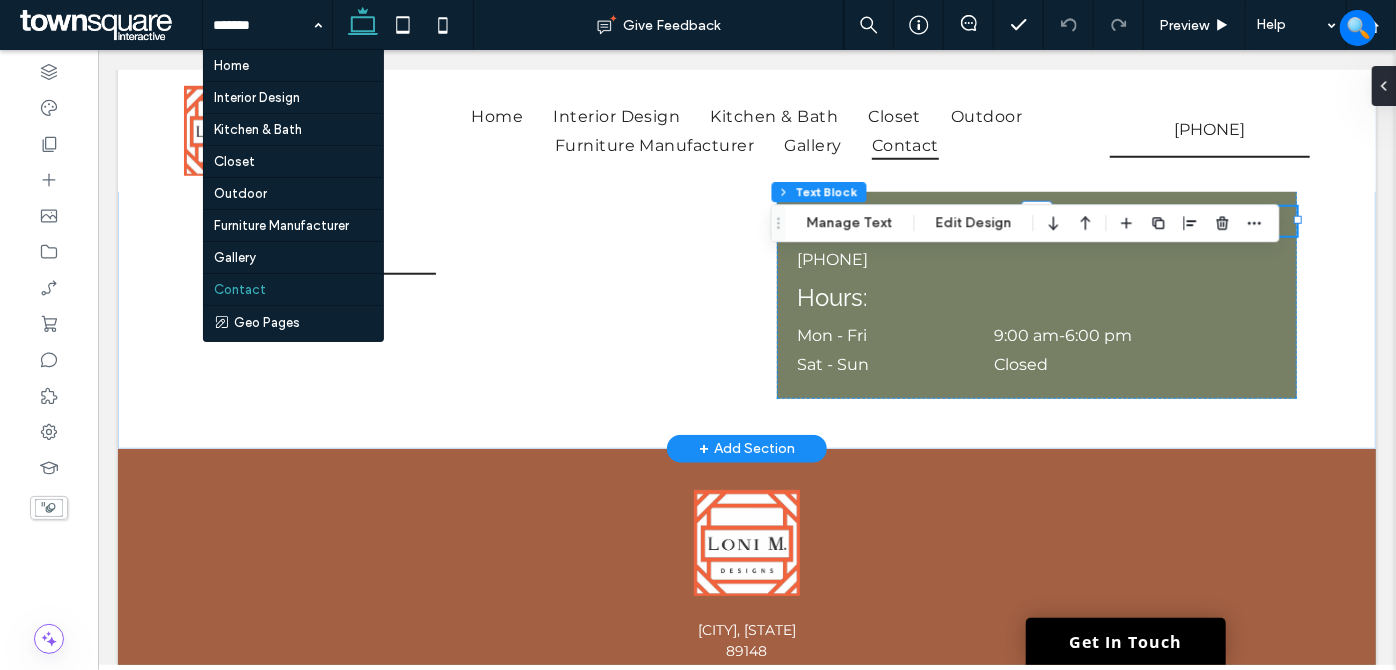 click on "Call Us:" at bounding box center [1035, 220] 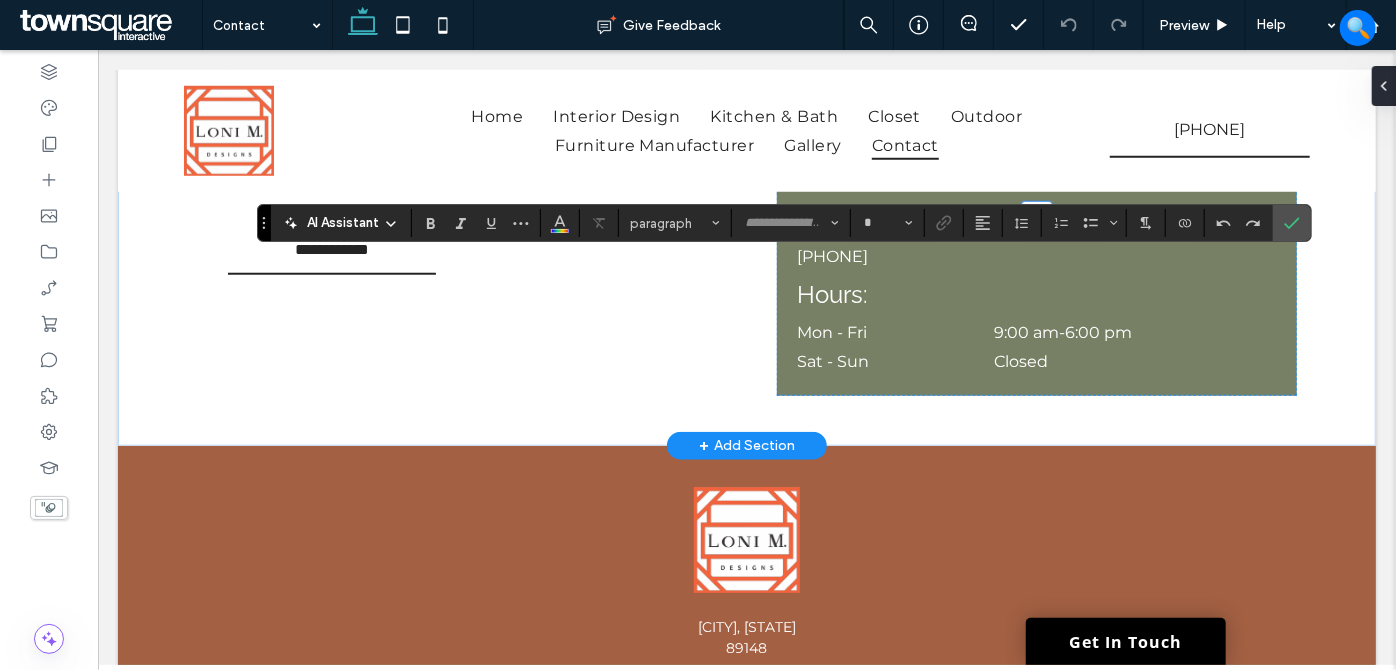type on "*******" 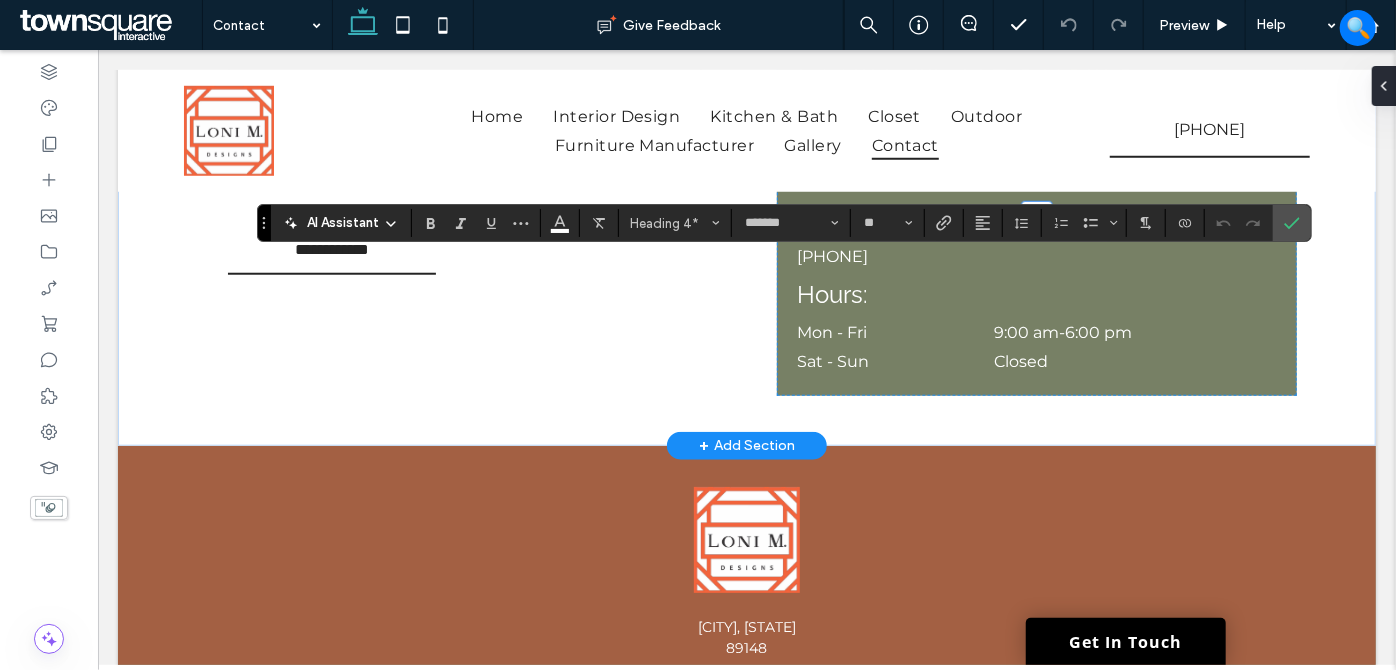 click on "********" at bounding box center (1035, 219) 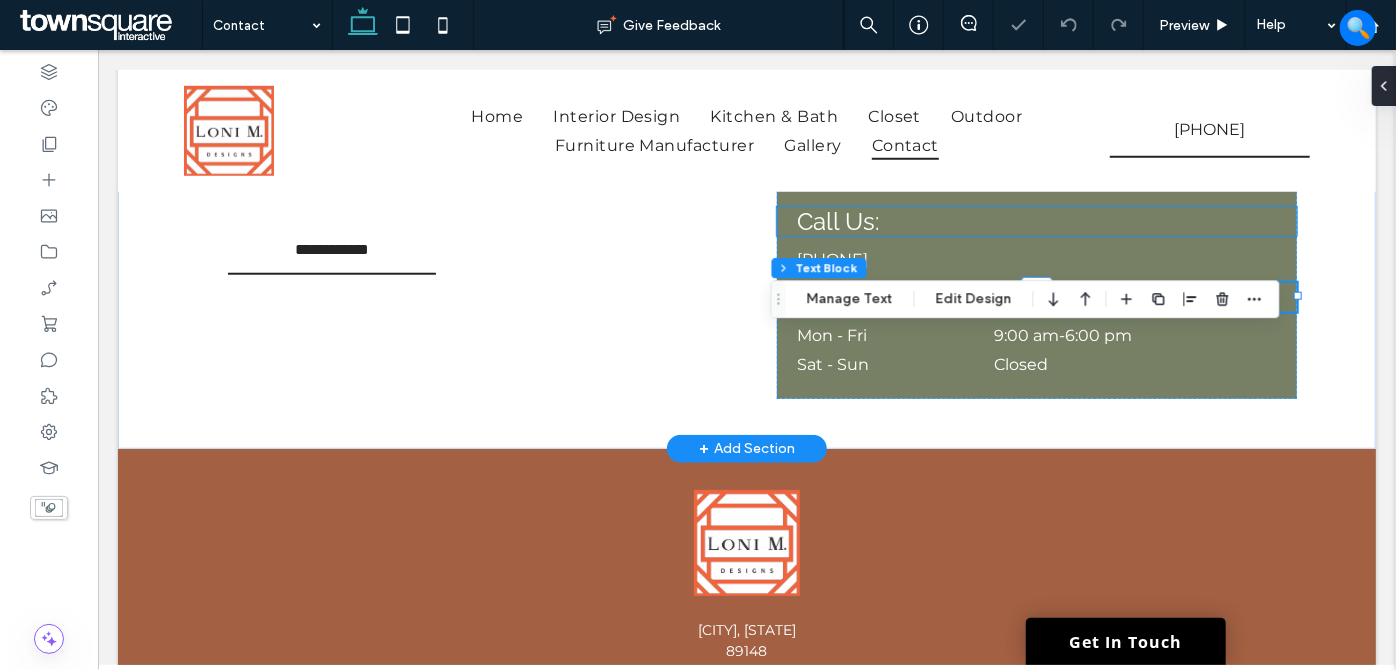 click on "Call Us:" at bounding box center (1035, 220) 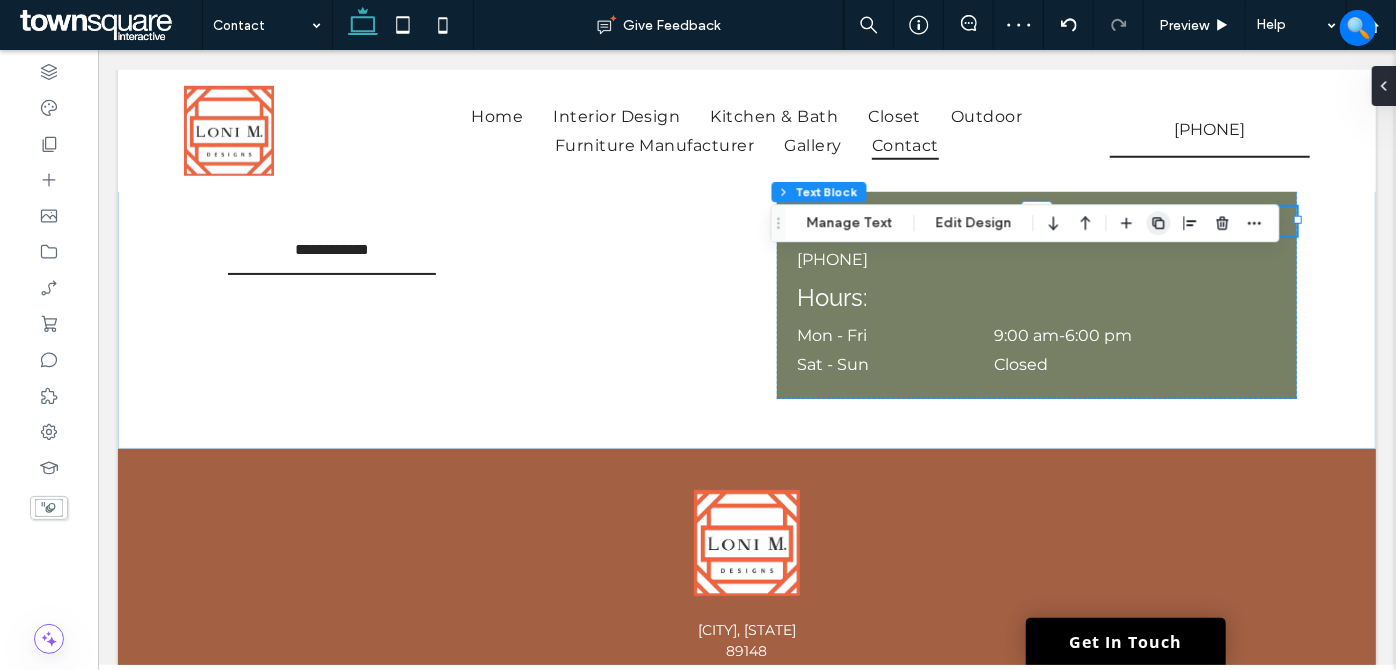 click 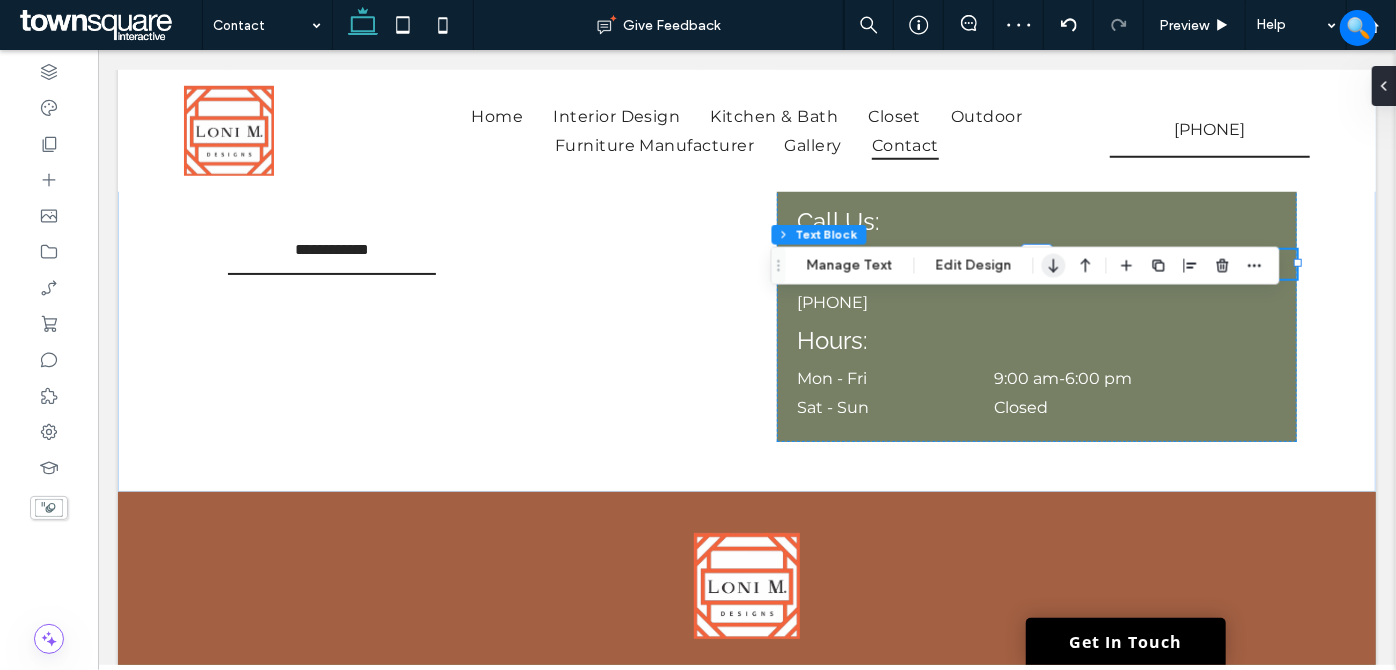 click 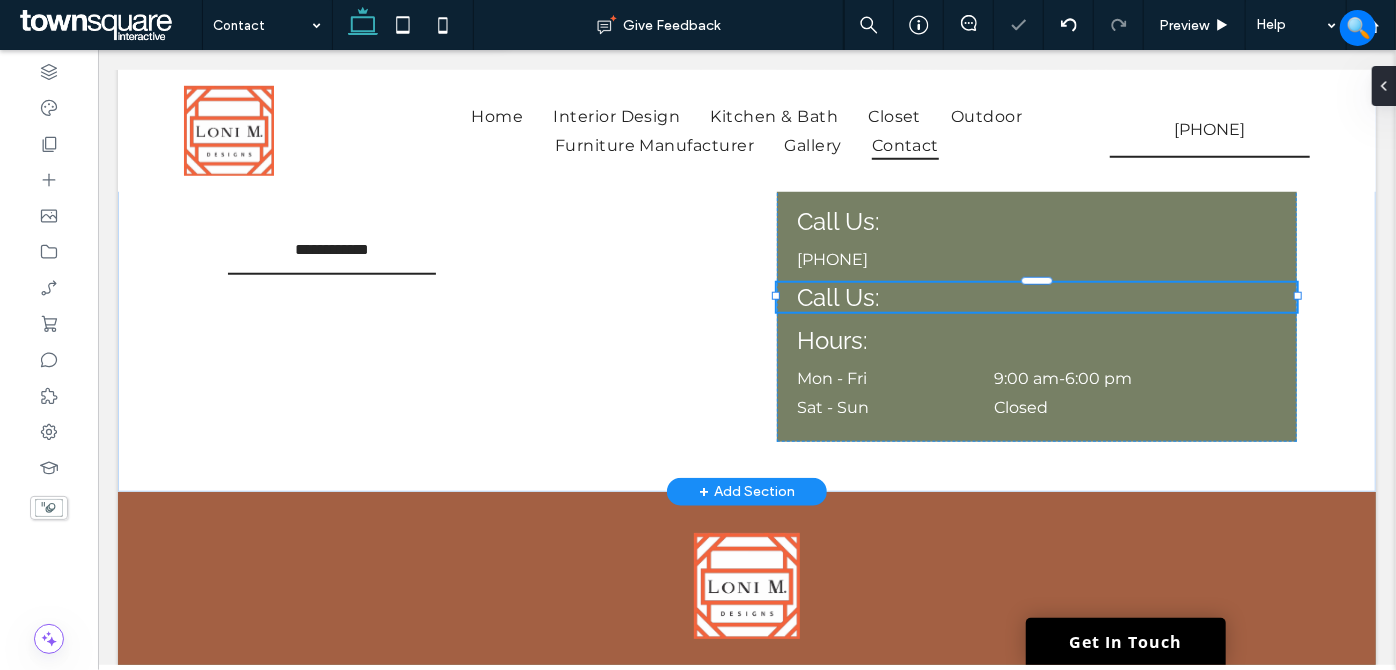 click on "Call Us:" at bounding box center [837, 296] 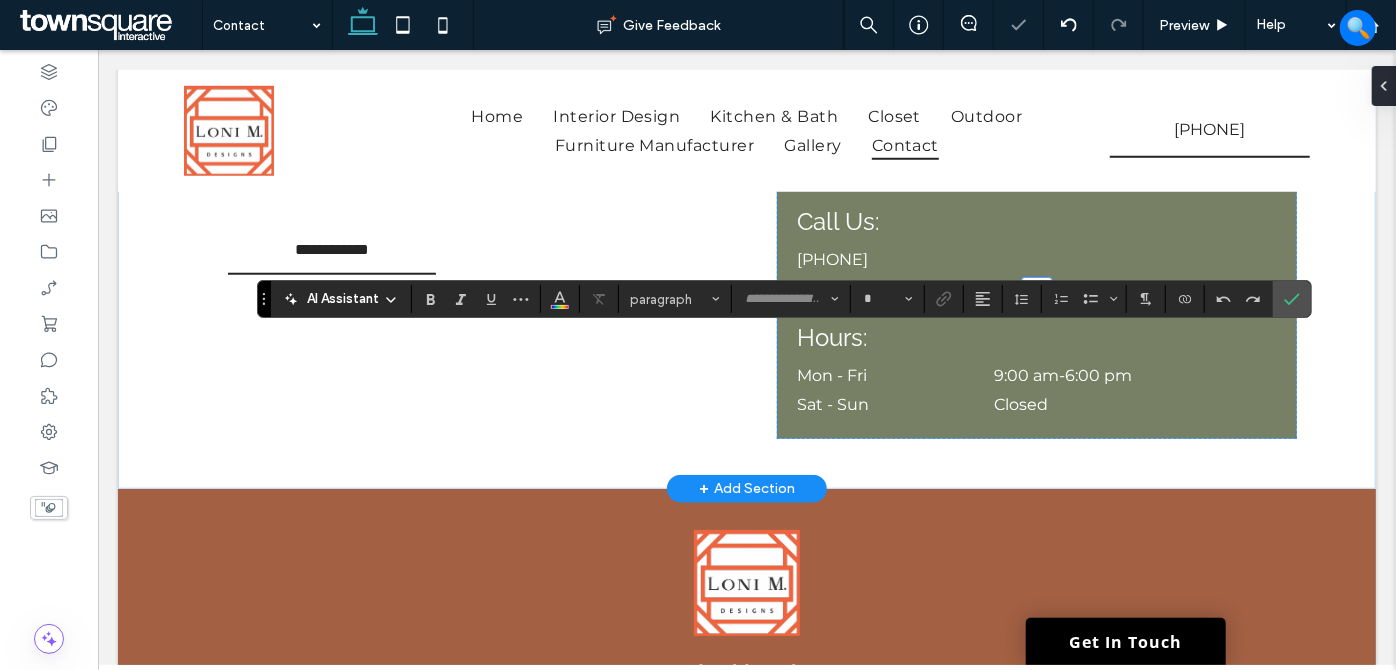 type on "*******" 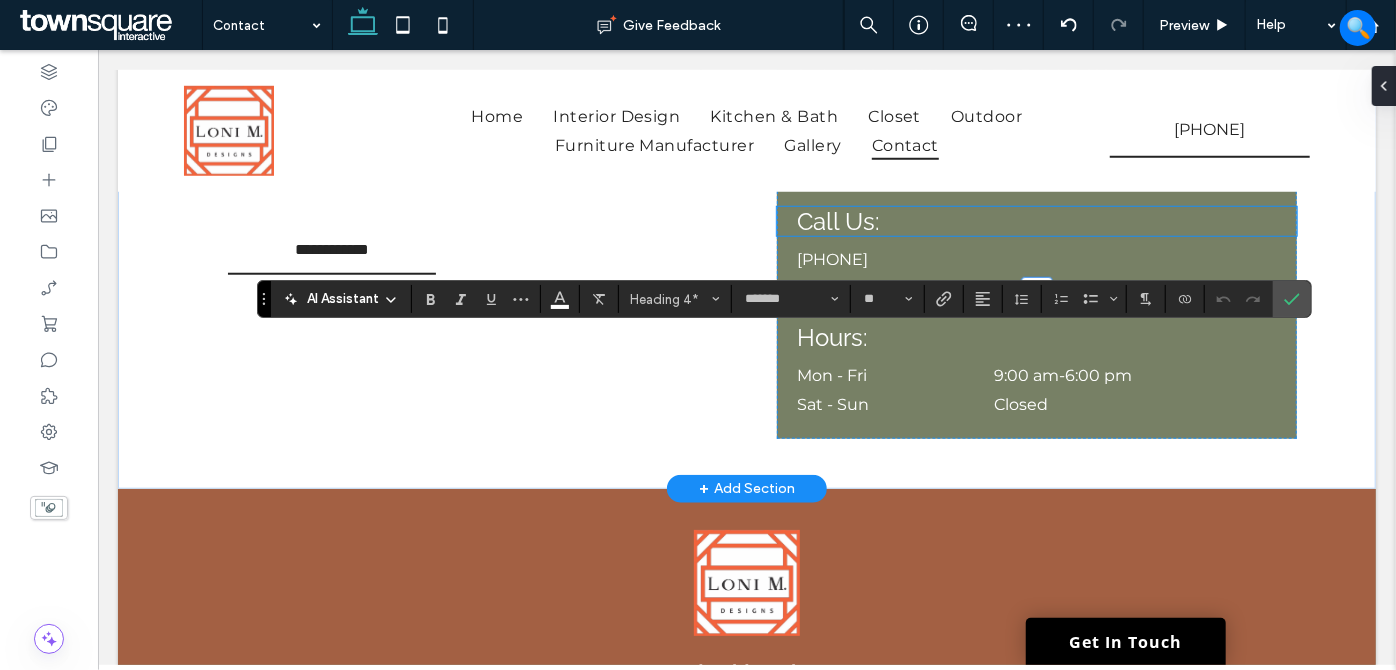 click on "Call Us:" at bounding box center (837, 220) 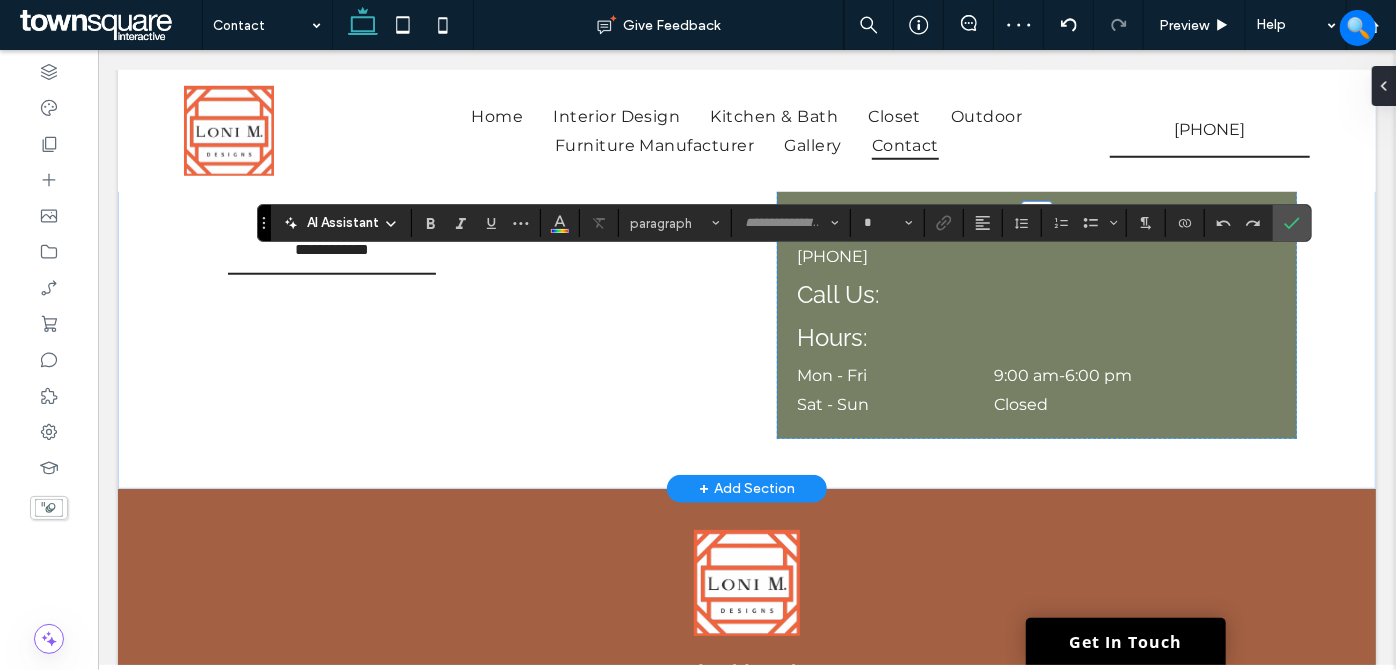 type on "*******" 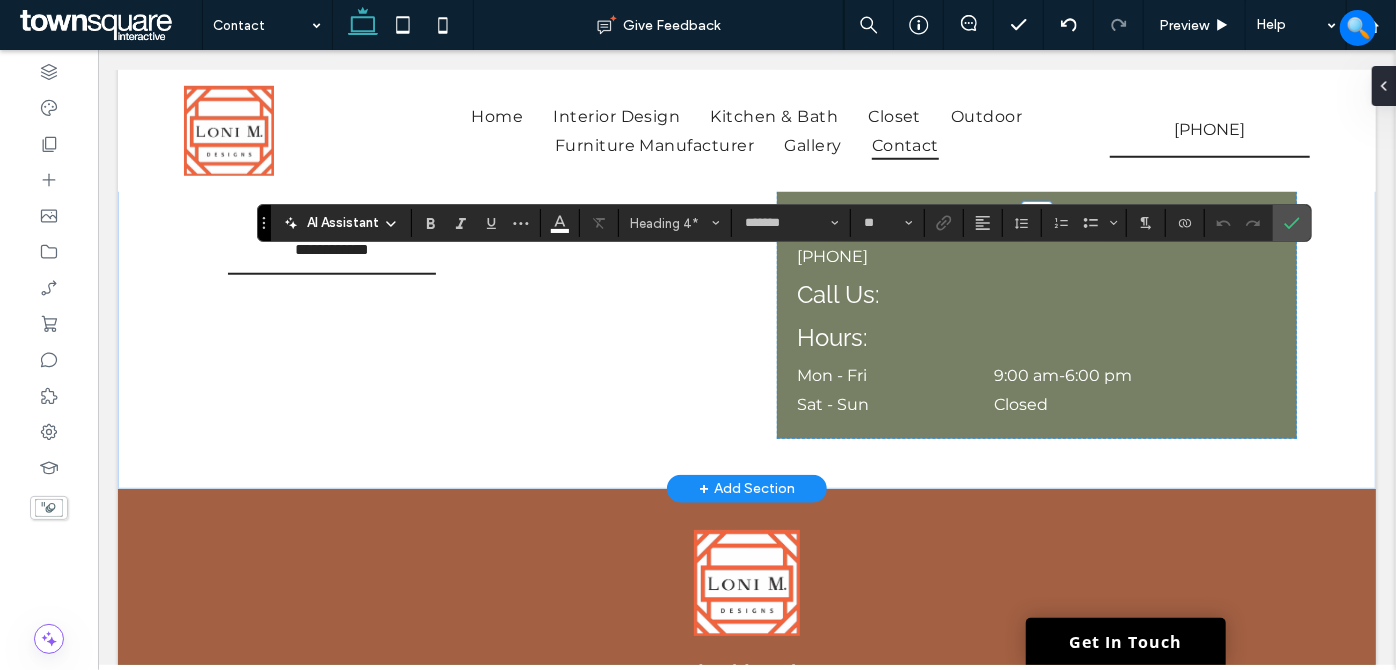 click on "********" at bounding box center [833, 219] 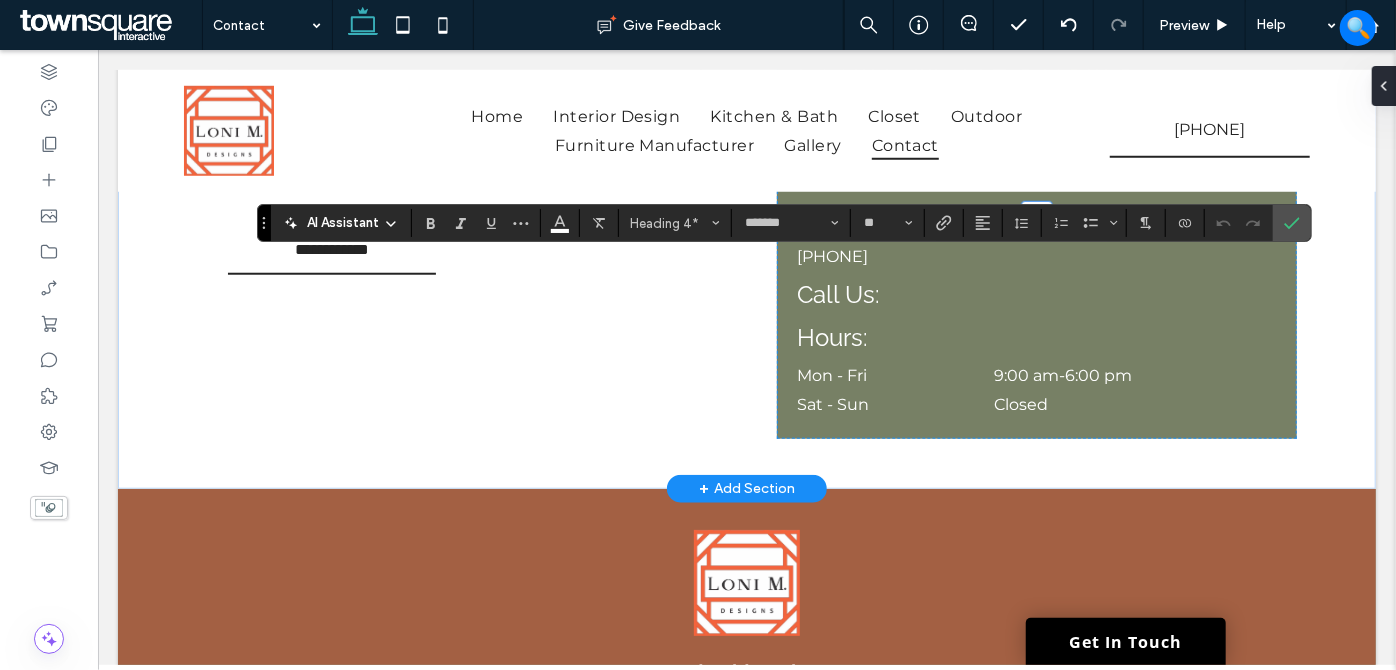 click on "********" at bounding box center [833, 219] 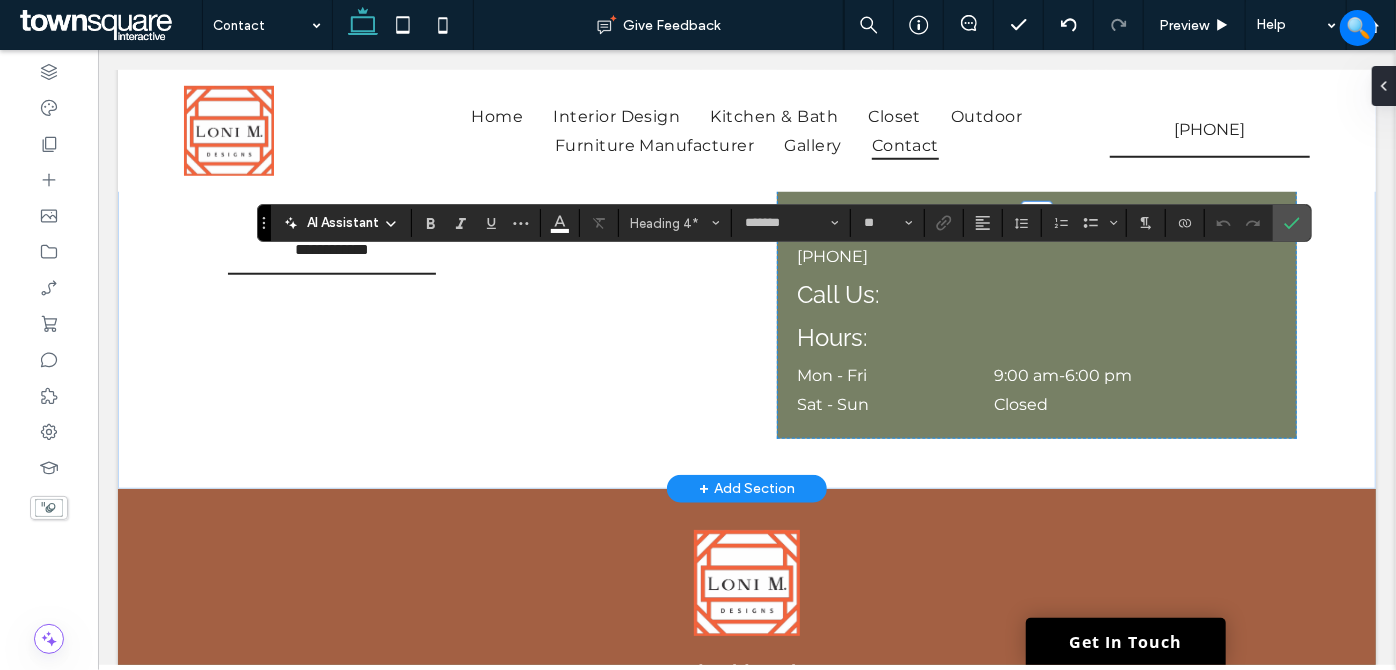 type 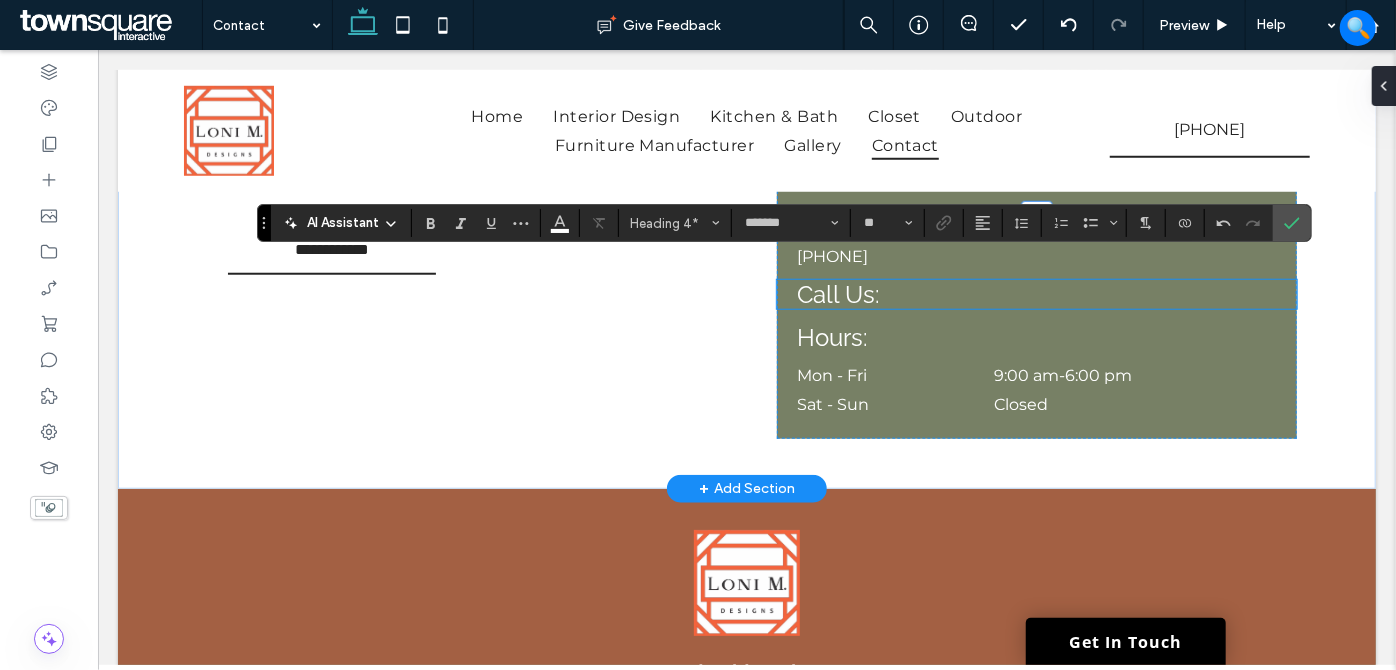 click on "Call Us:" at bounding box center [1035, 293] 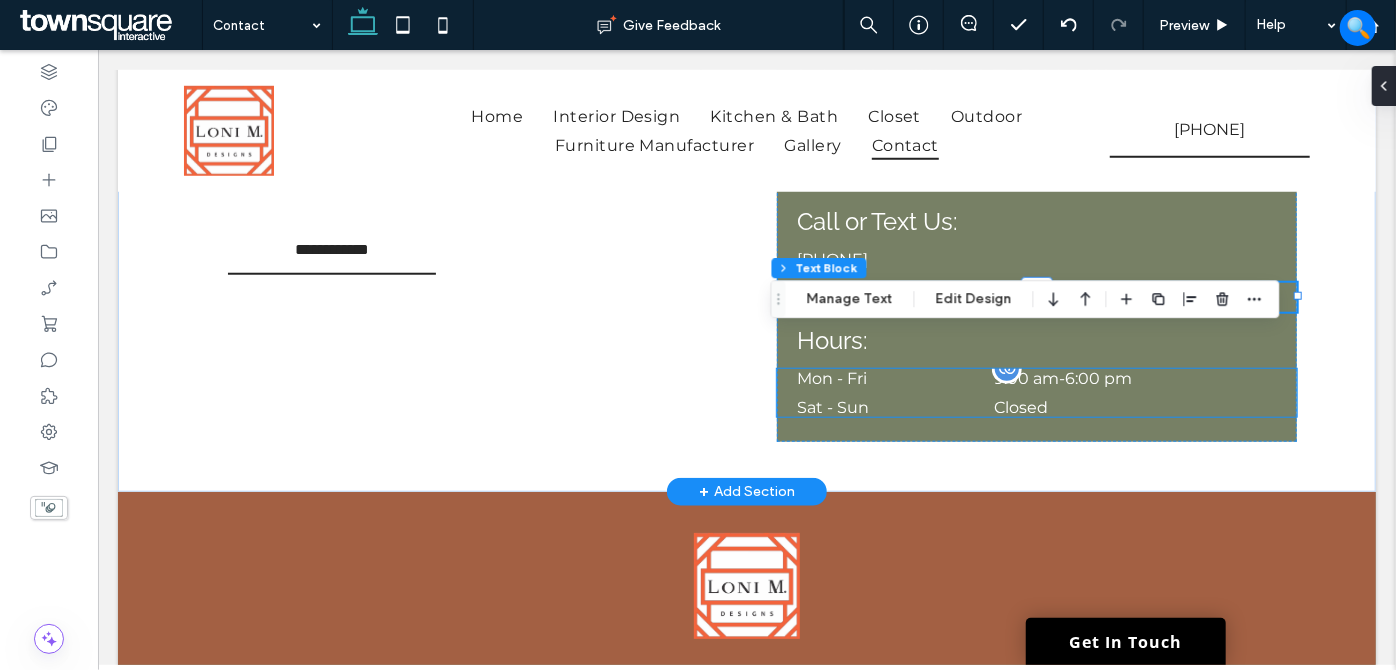 click on "Mon - Fri
9:00 am
-  6:00 pm" at bounding box center (1035, 382) 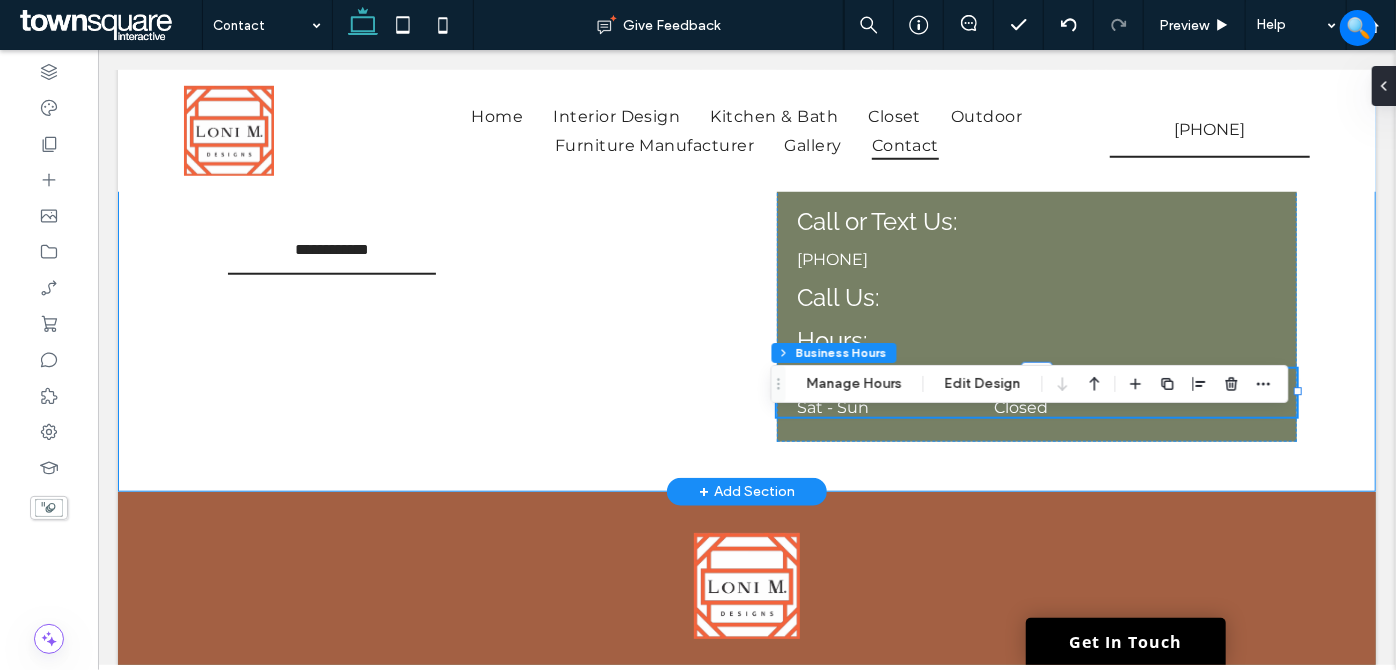 click on "**********" at bounding box center (746, 88) 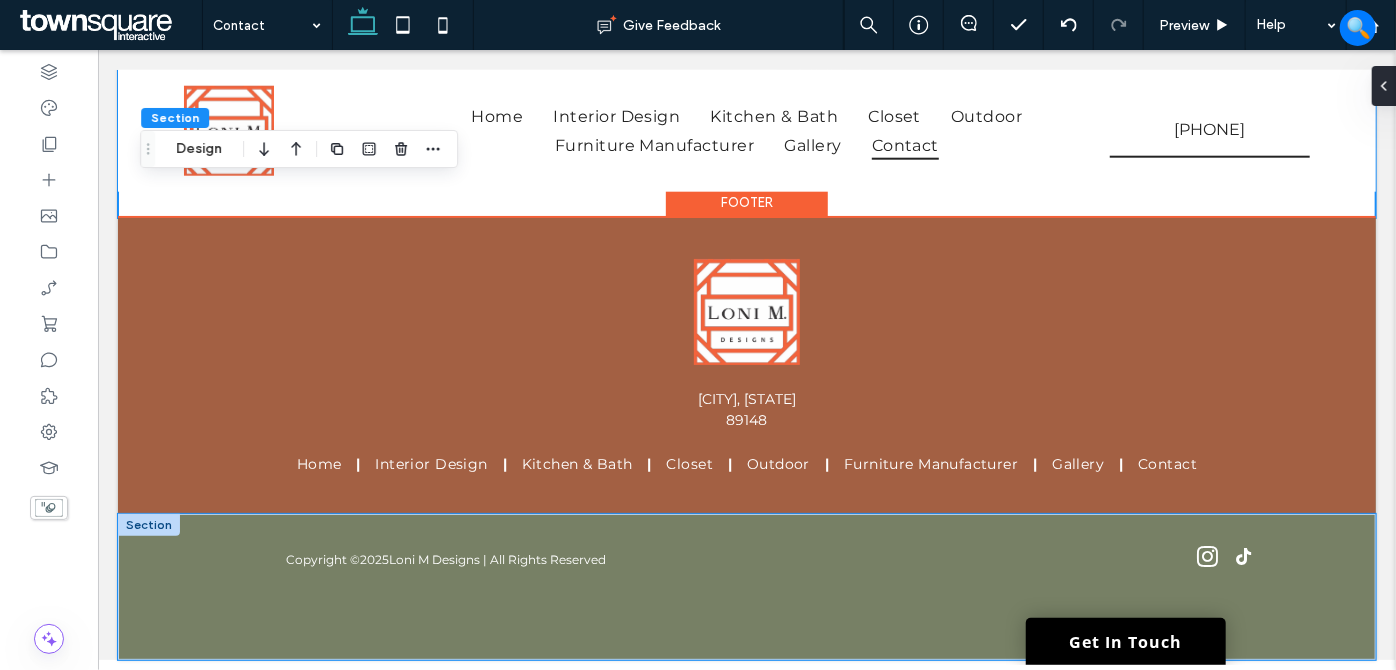 scroll, scrollTop: 1141, scrollLeft: 0, axis: vertical 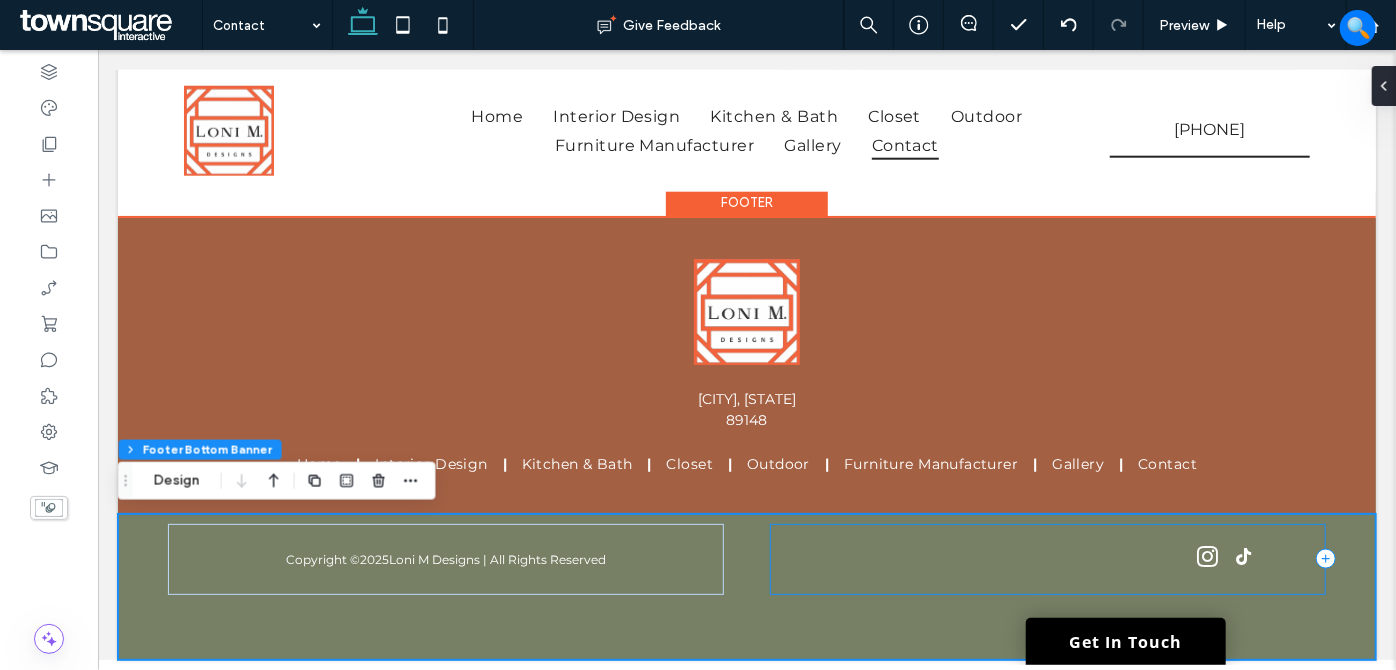click at bounding box center [1047, 558] 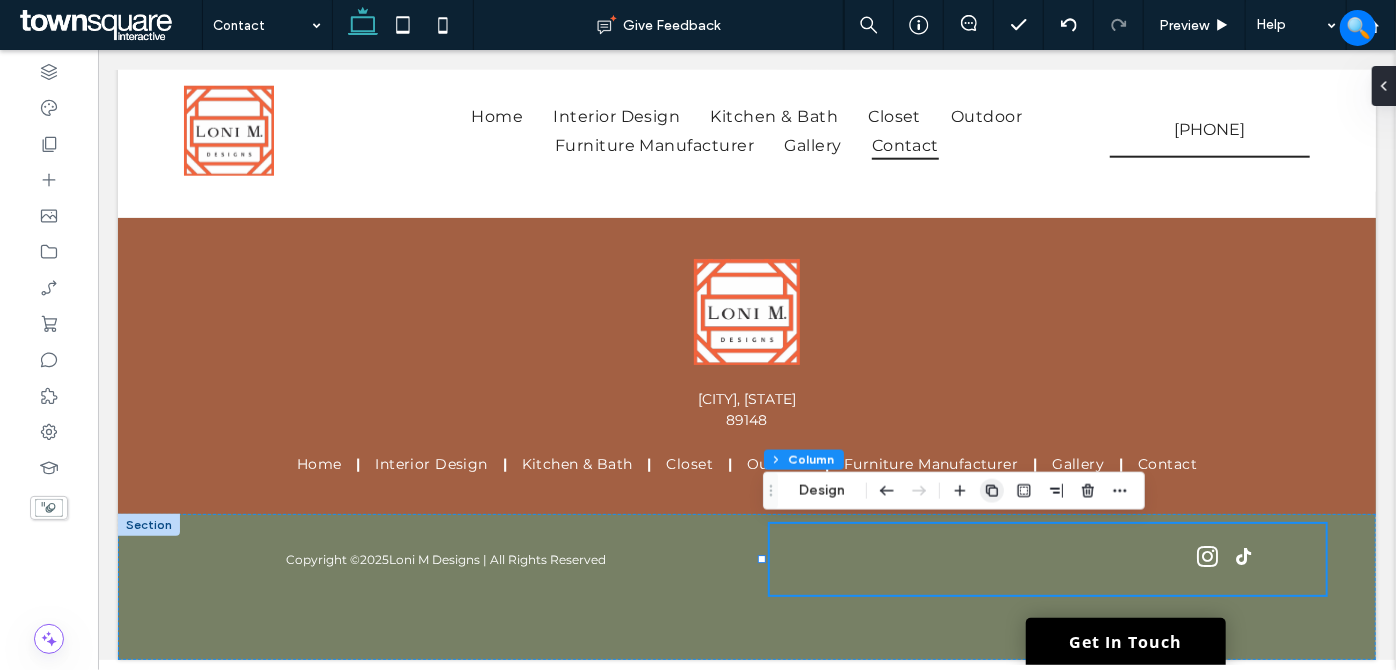 click 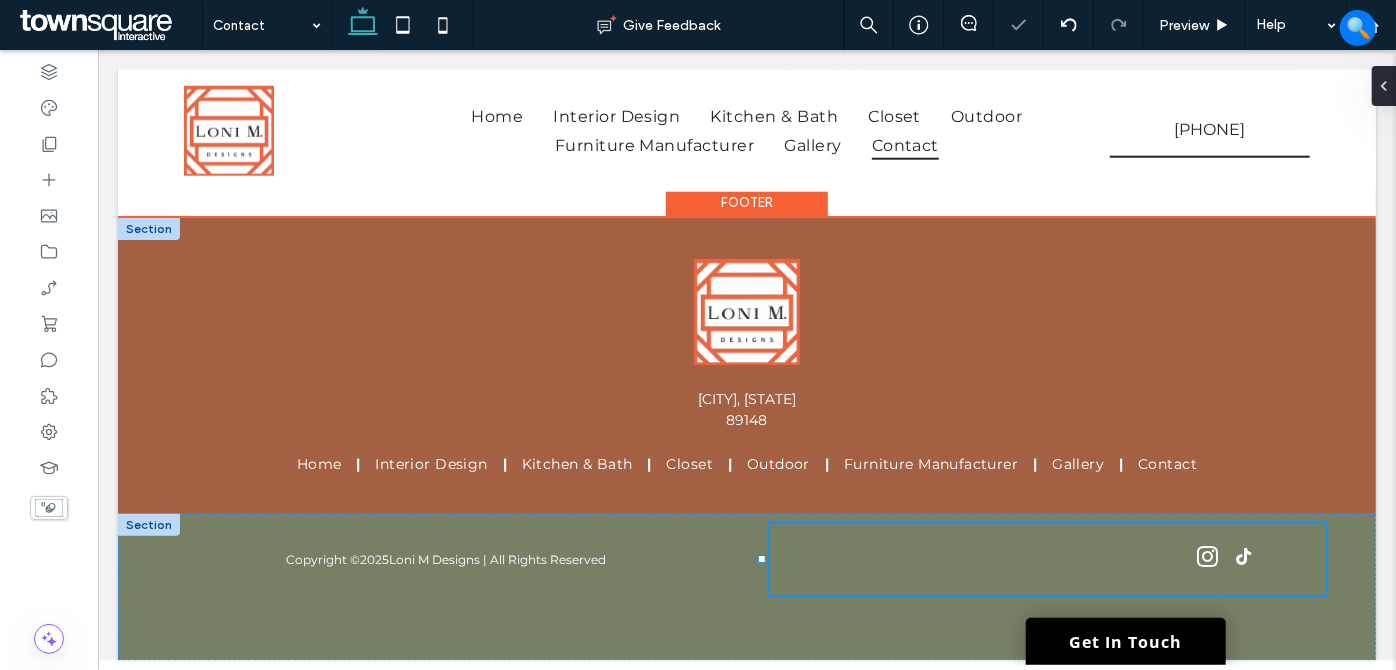 scroll, scrollTop: 1141, scrollLeft: 0, axis: vertical 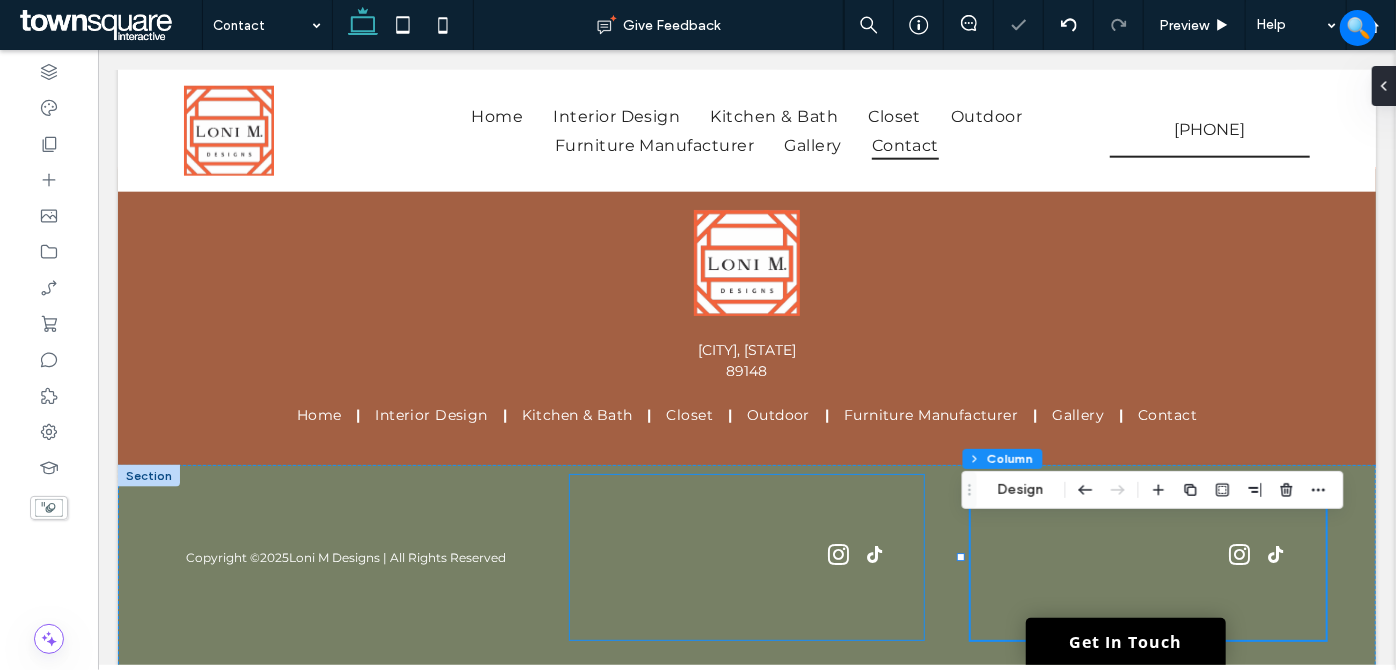 click at bounding box center [746, 556] 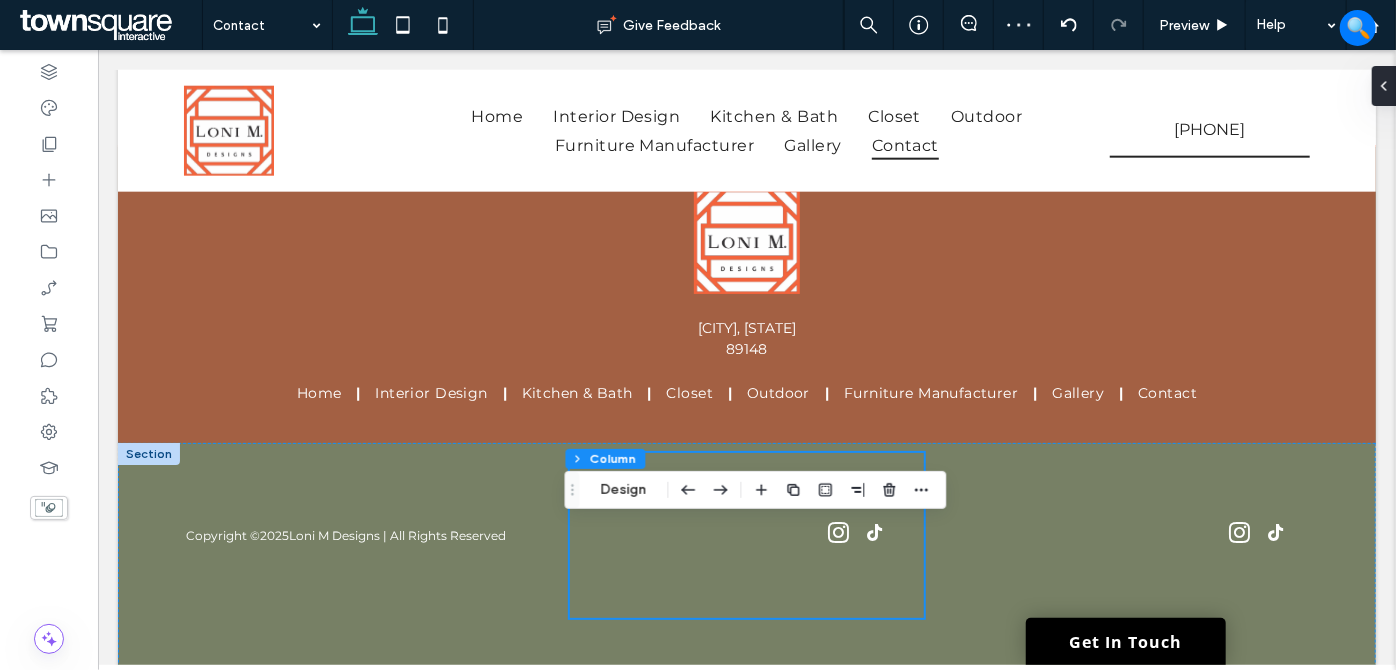 scroll, scrollTop: 1232, scrollLeft: 0, axis: vertical 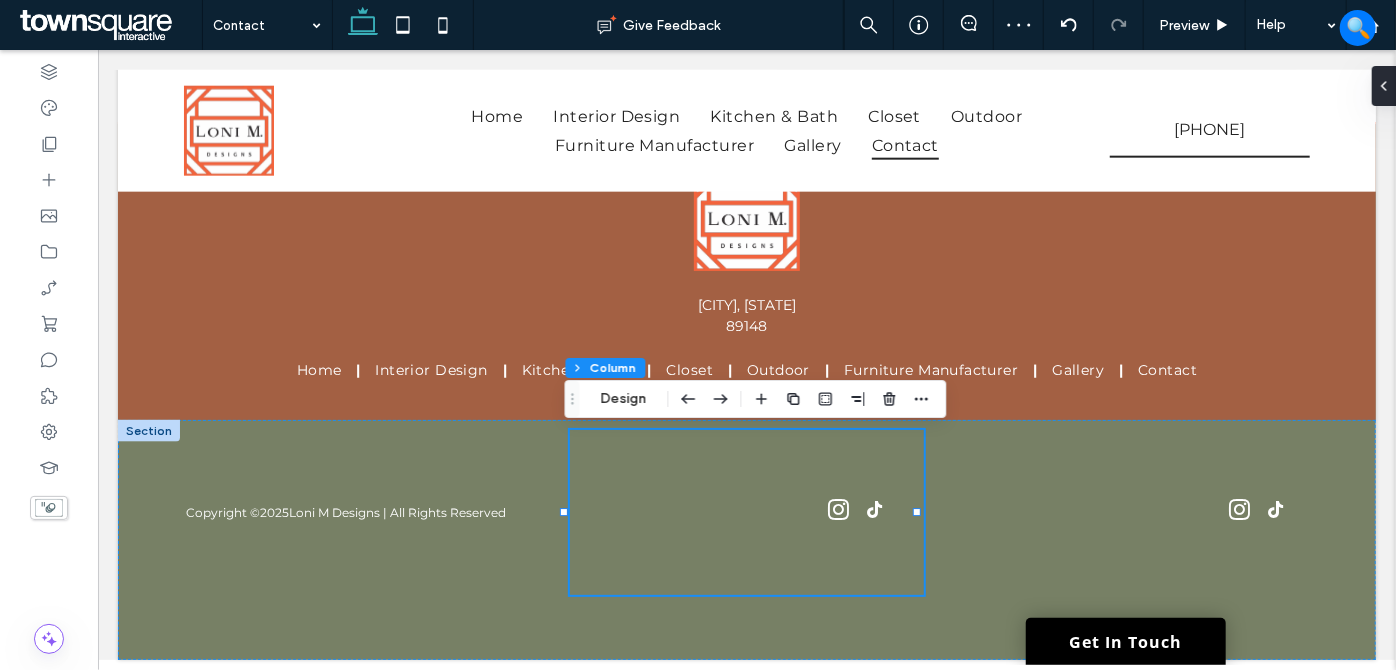 click at bounding box center (746, 511) 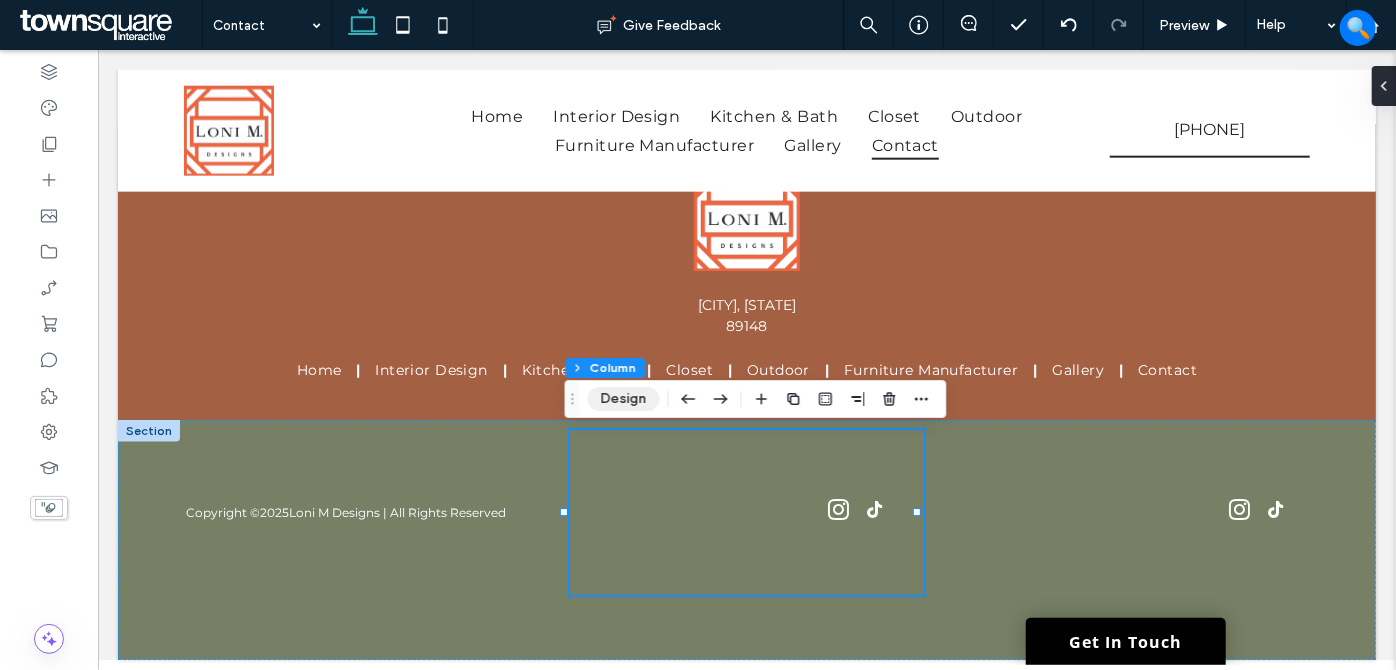 click on "Design" at bounding box center (624, 399) 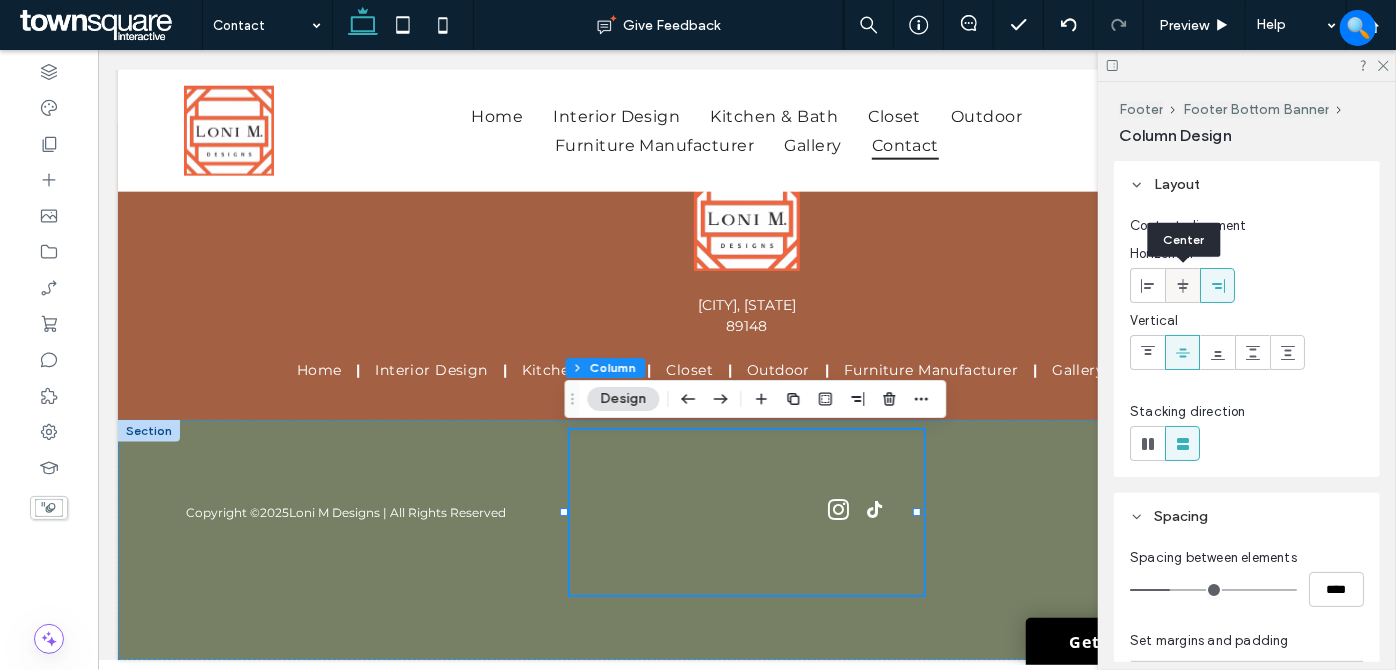 click 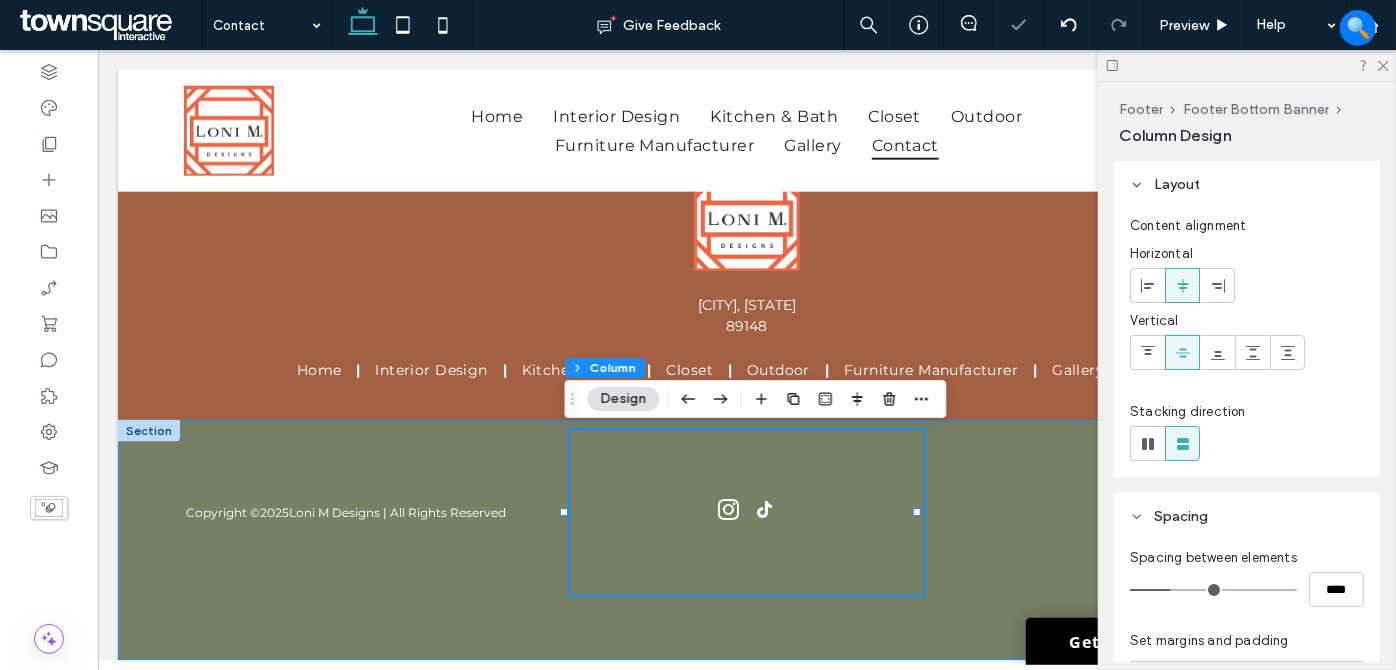 click on "Copyright ©  2025
Loni M Designs | All Rights Reserved" at bounding box center [746, 539] 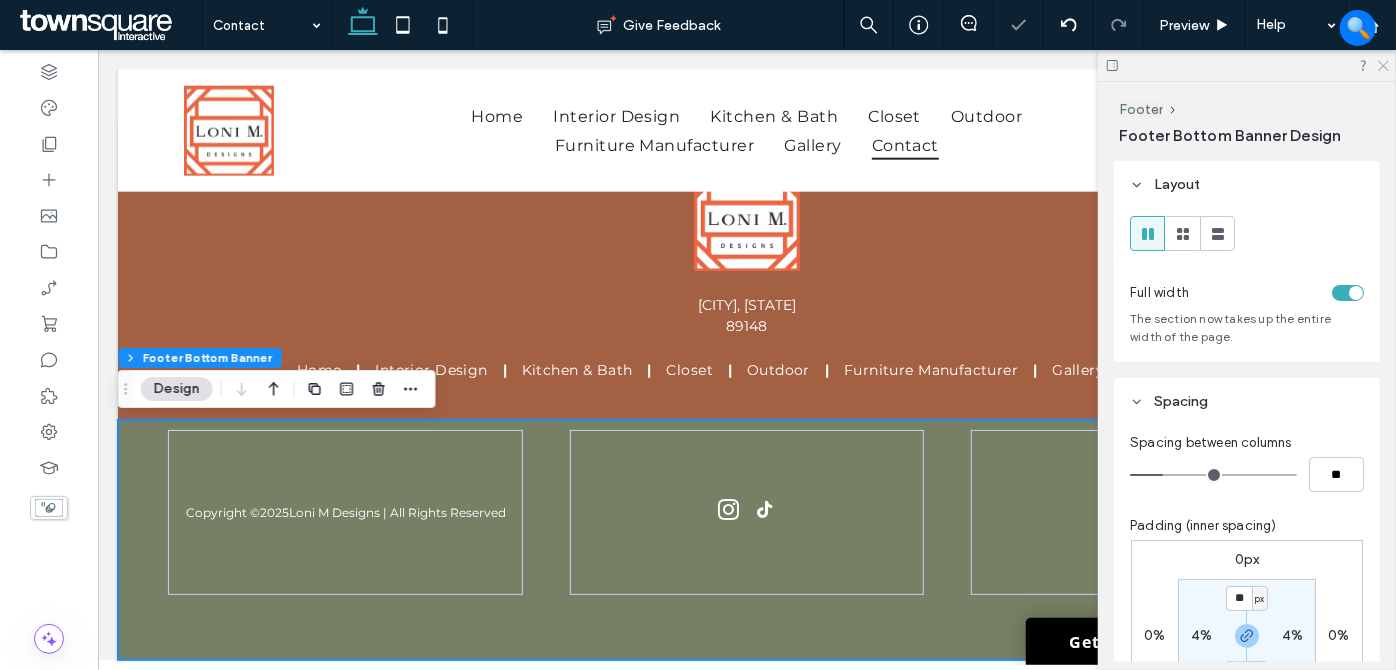 click 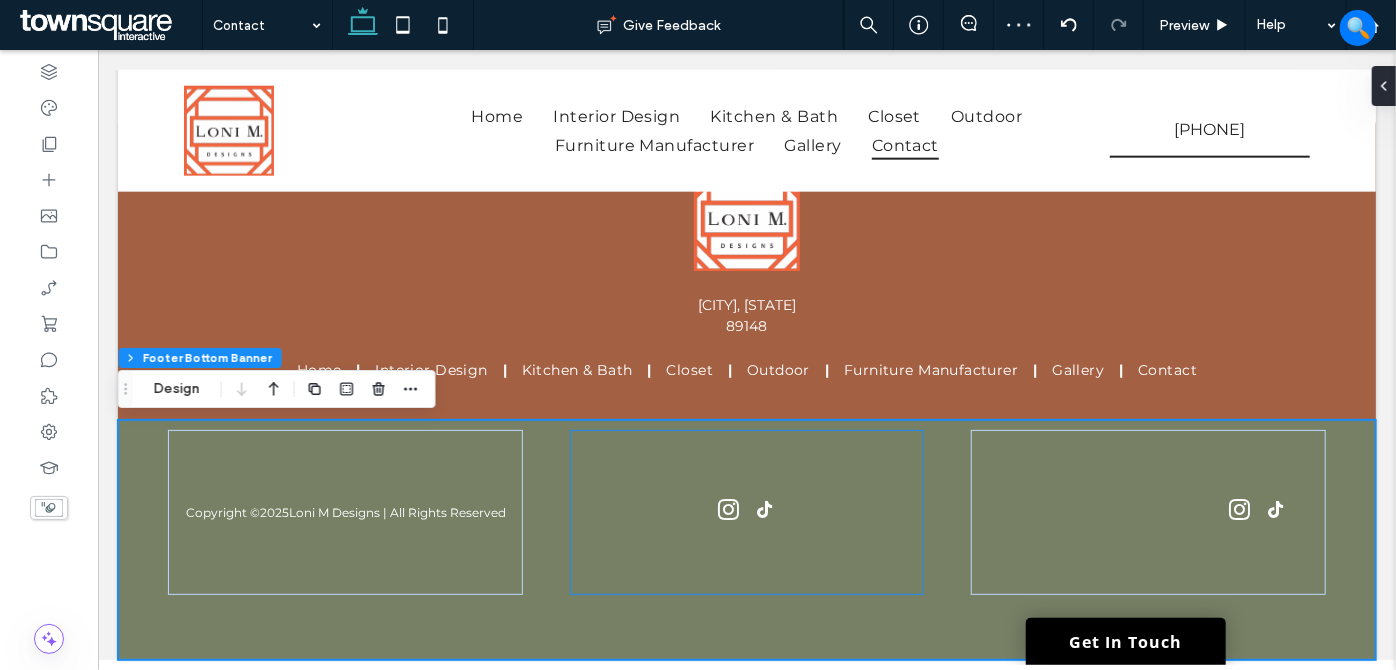 scroll, scrollTop: 1235, scrollLeft: 0, axis: vertical 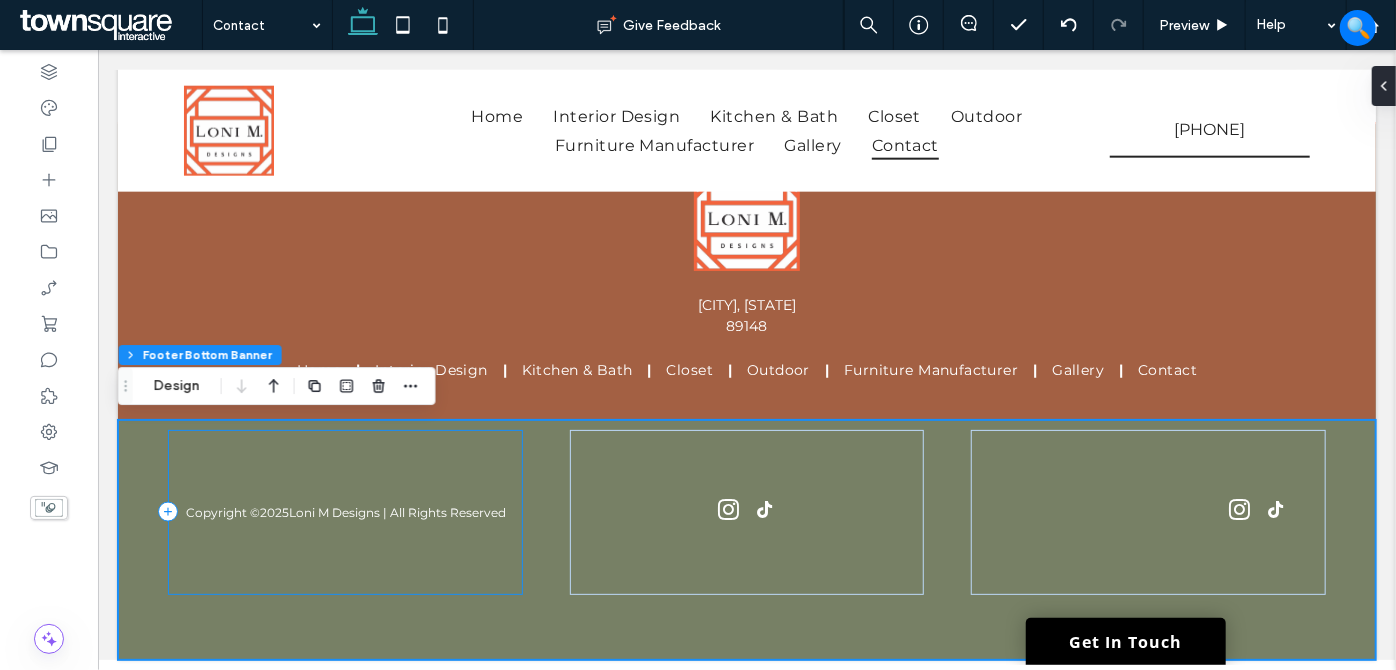 drag, startPoint x: 312, startPoint y: 461, endPoint x: 380, endPoint y: 445, distance: 69.856995 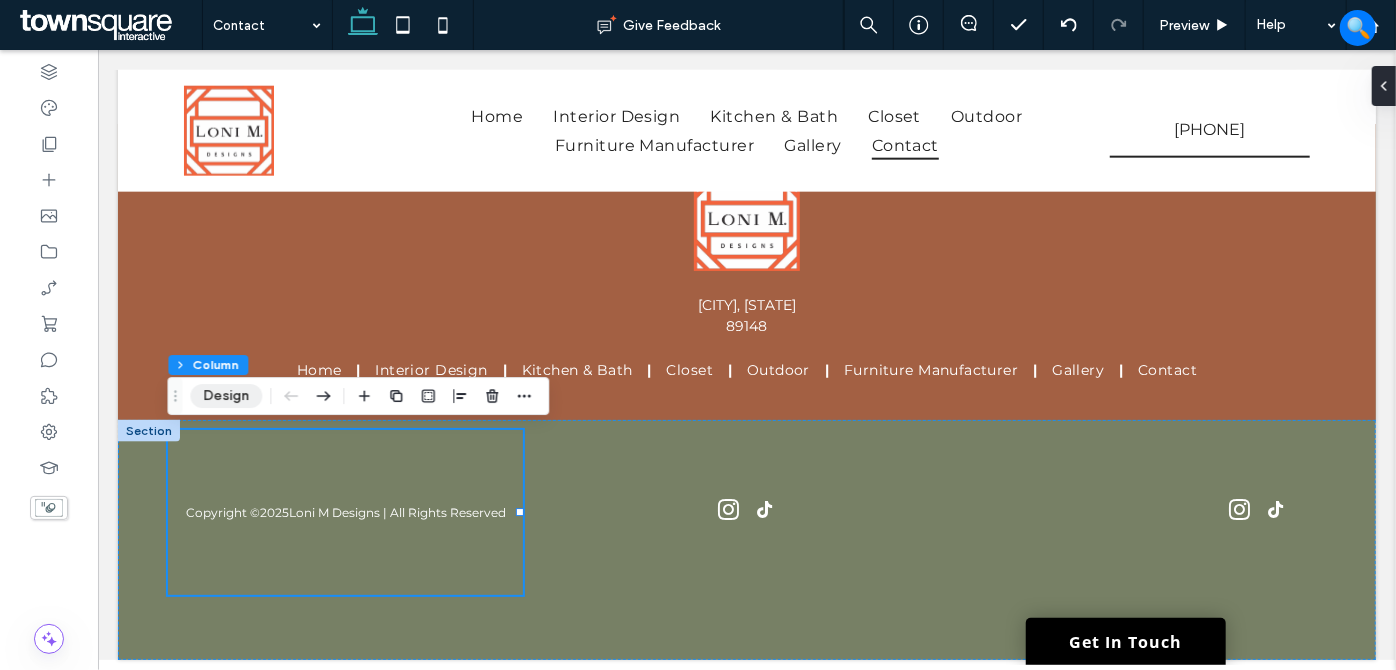click on "Design" at bounding box center [226, 396] 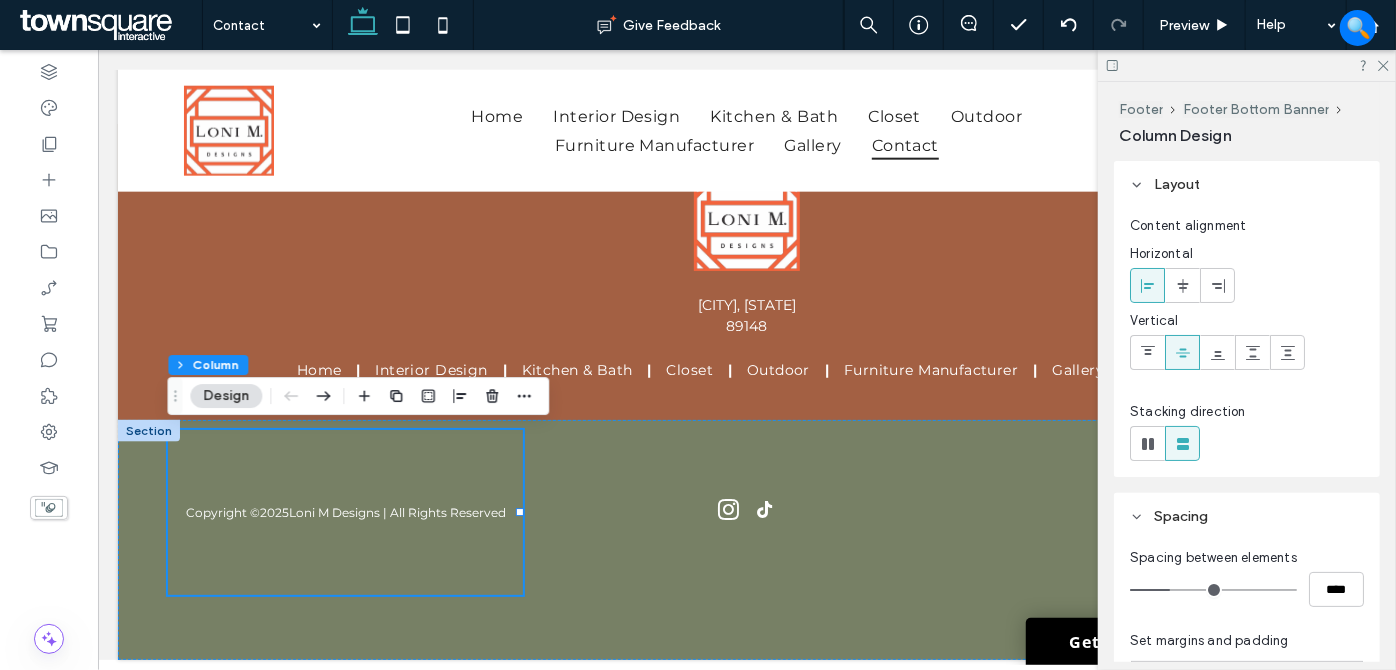 click at bounding box center [1148, 285] 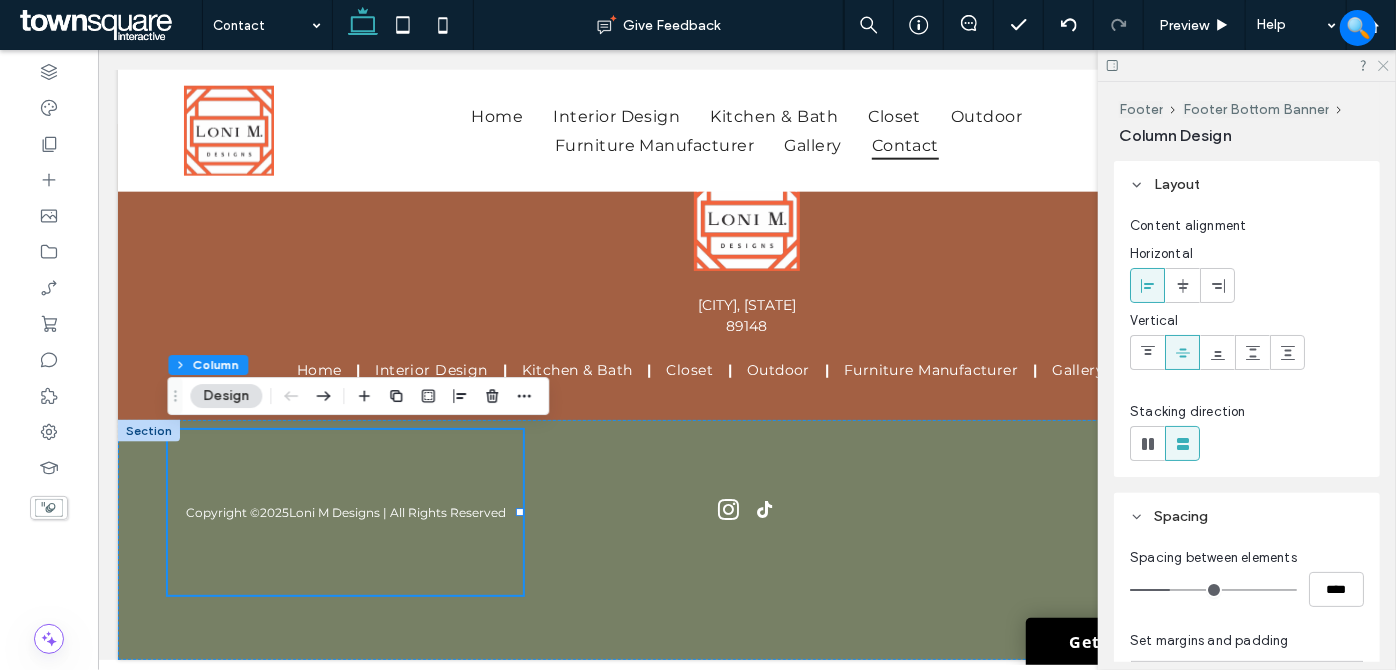 click 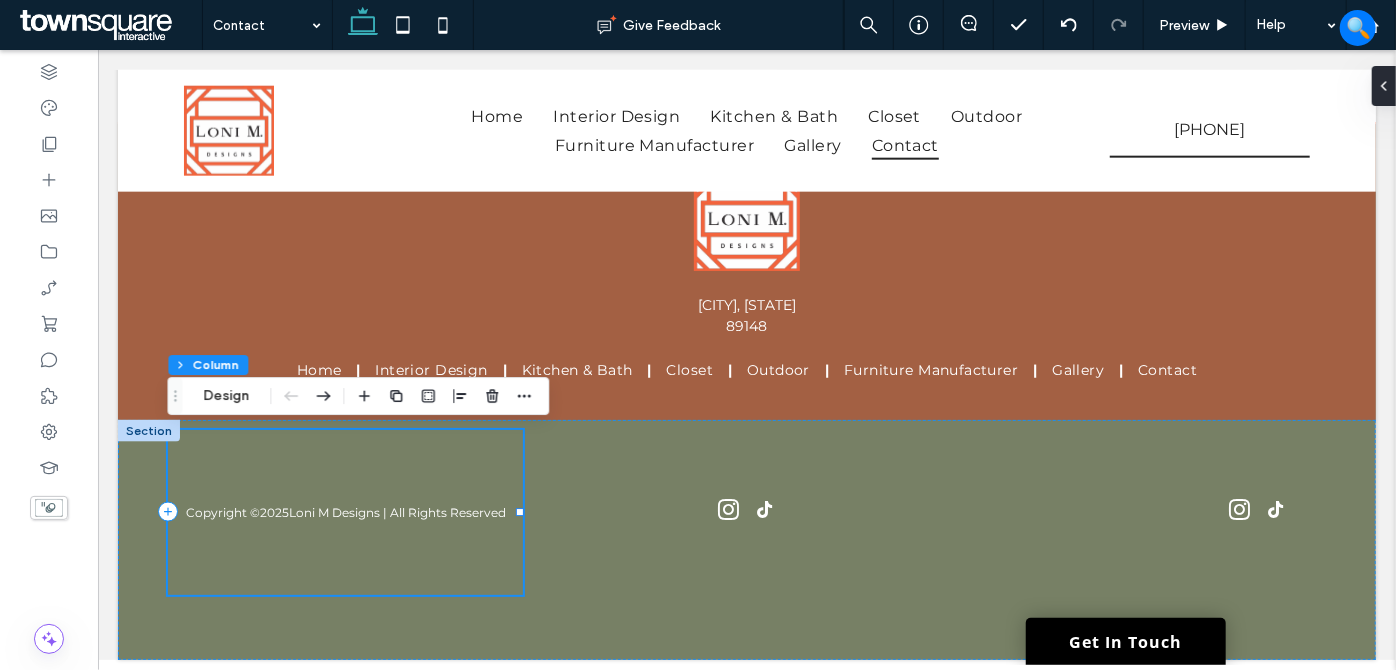 click on "Copyright ©  2025
Loni M Designs | All Rights Reserved" at bounding box center [344, 511] 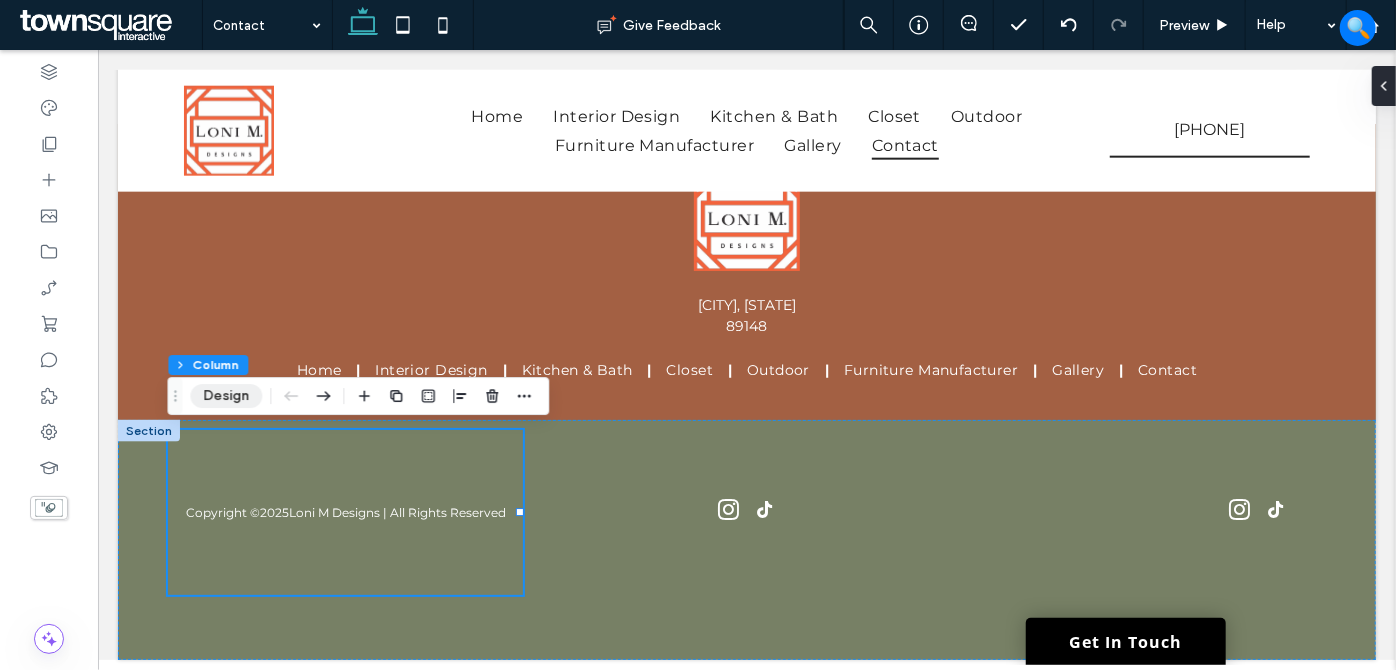 click on "Design" at bounding box center [226, 396] 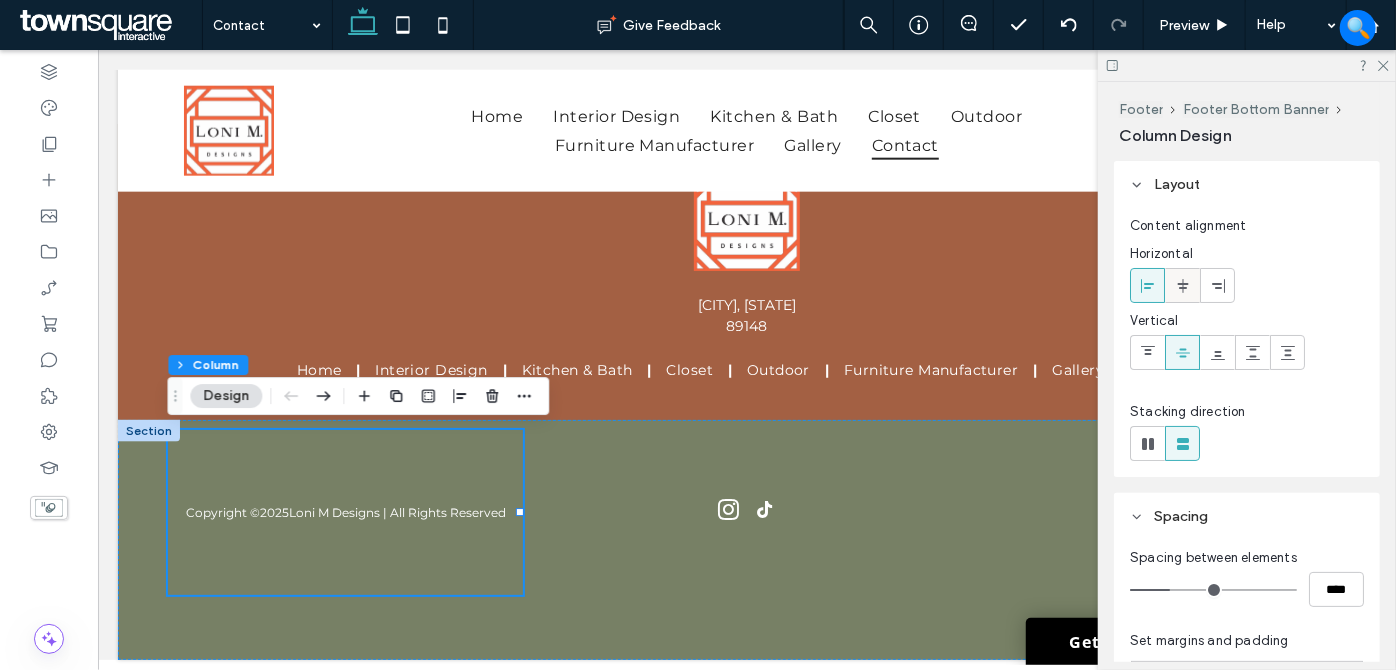 click 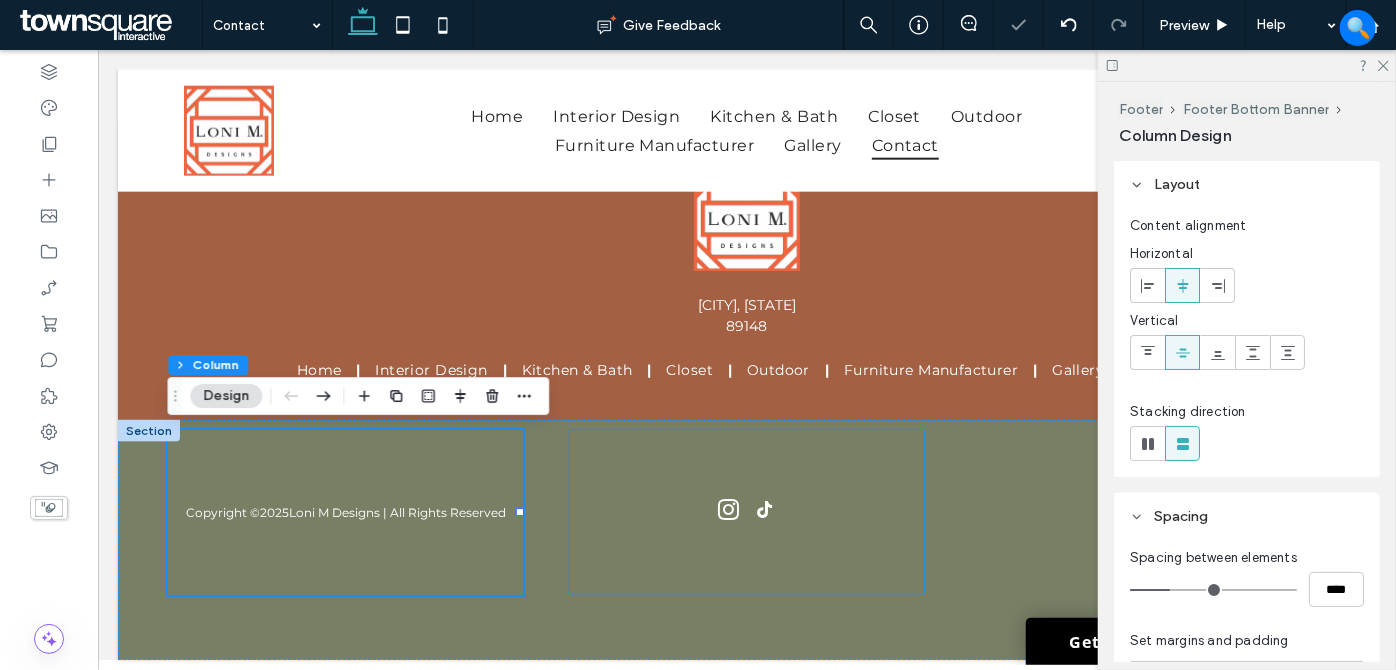 drag, startPoint x: 876, startPoint y: 457, endPoint x: 968, endPoint y: 450, distance: 92.26592 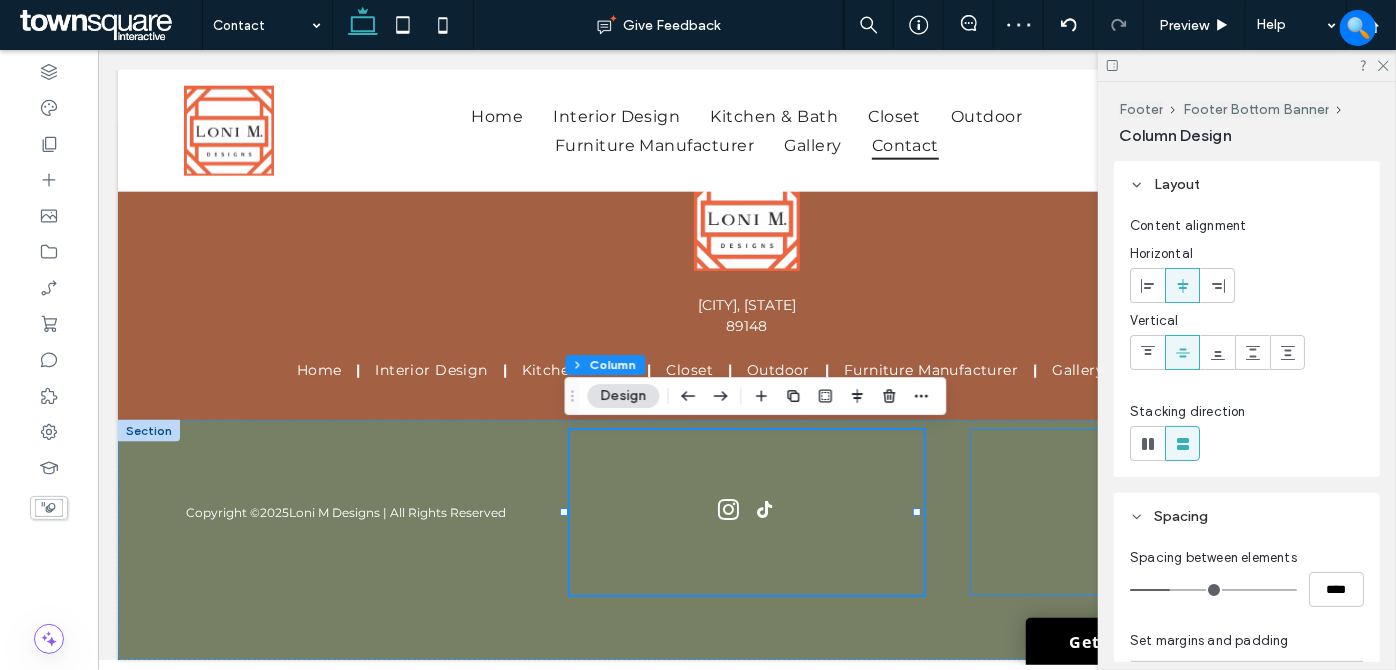 click at bounding box center [1147, 511] 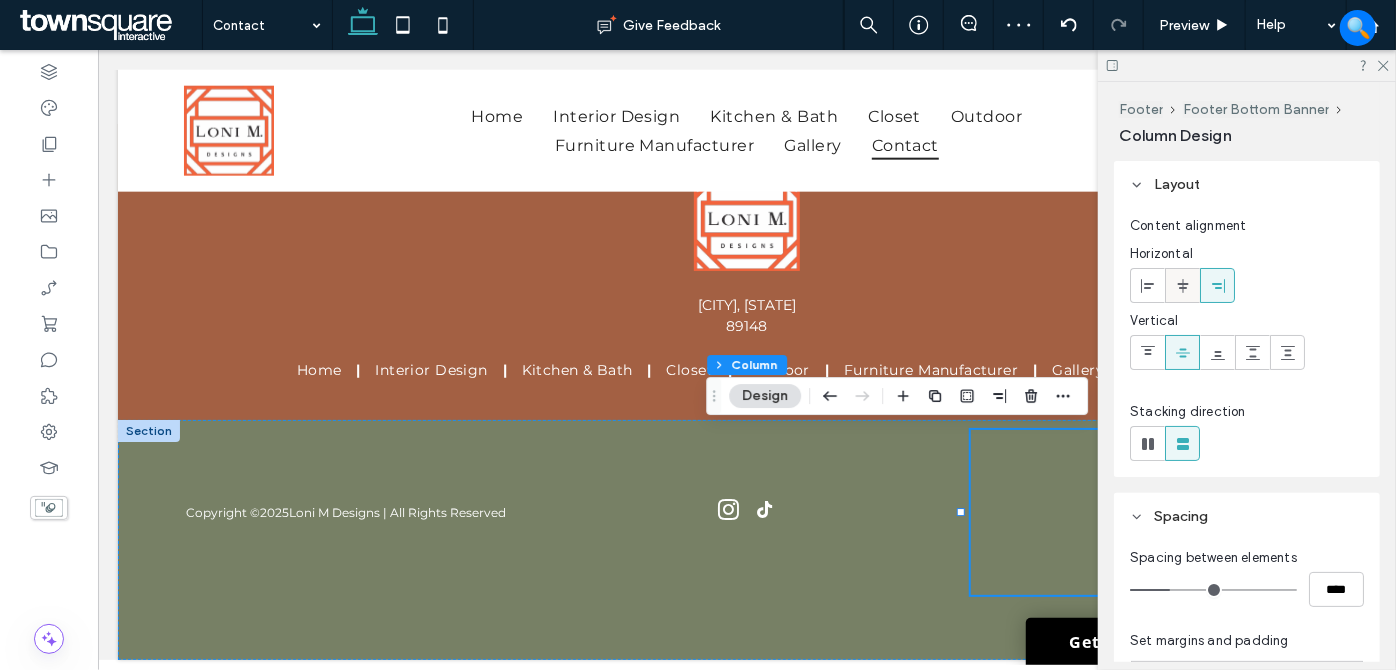 click at bounding box center [1182, 285] 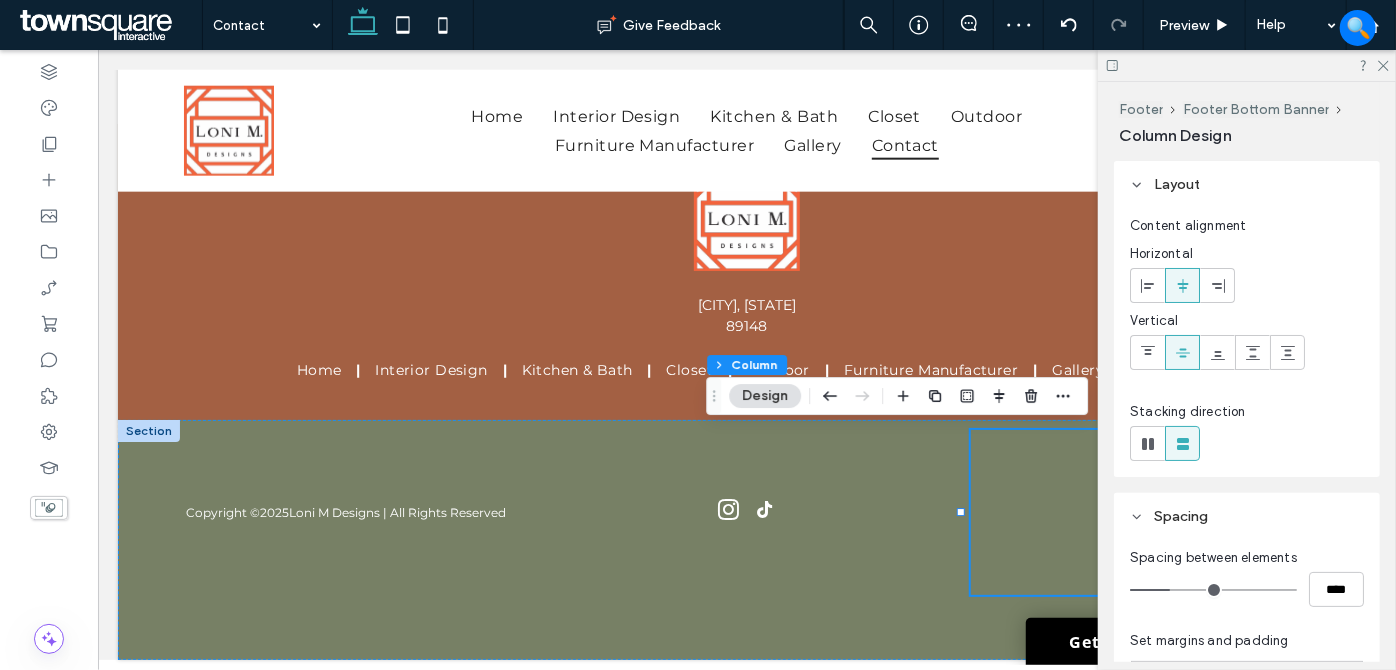click 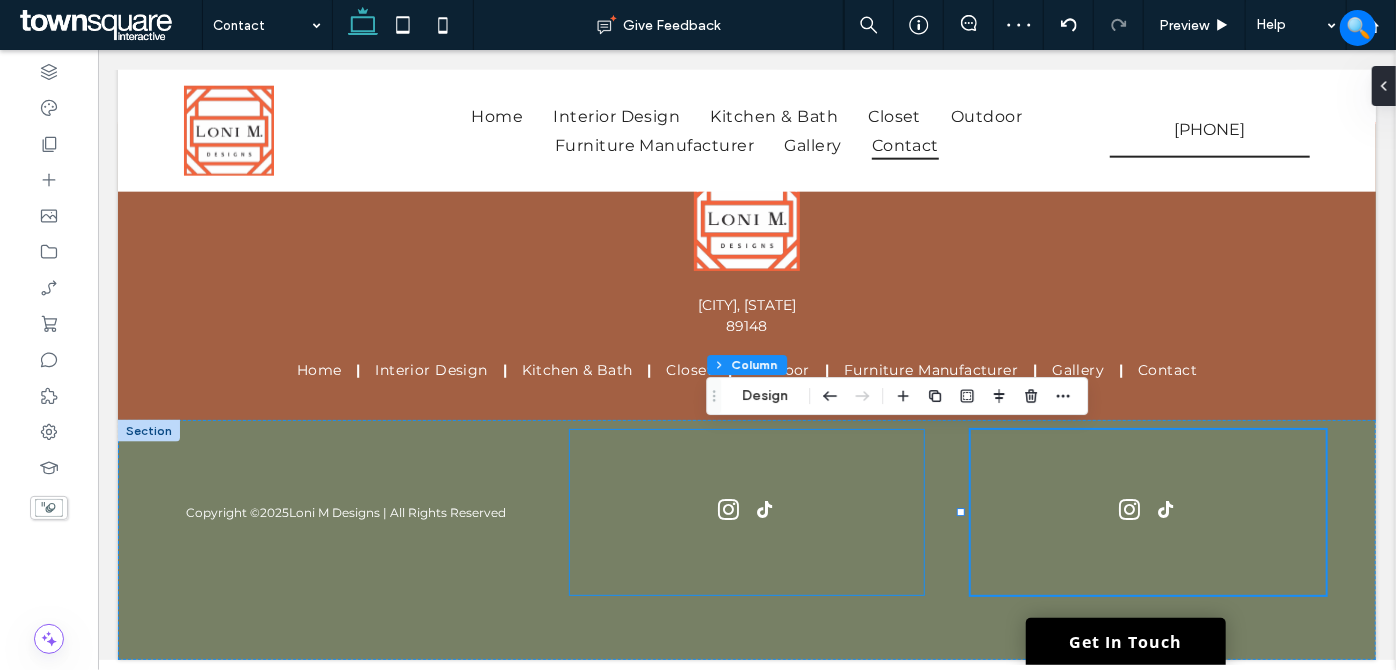 click at bounding box center (746, 511) 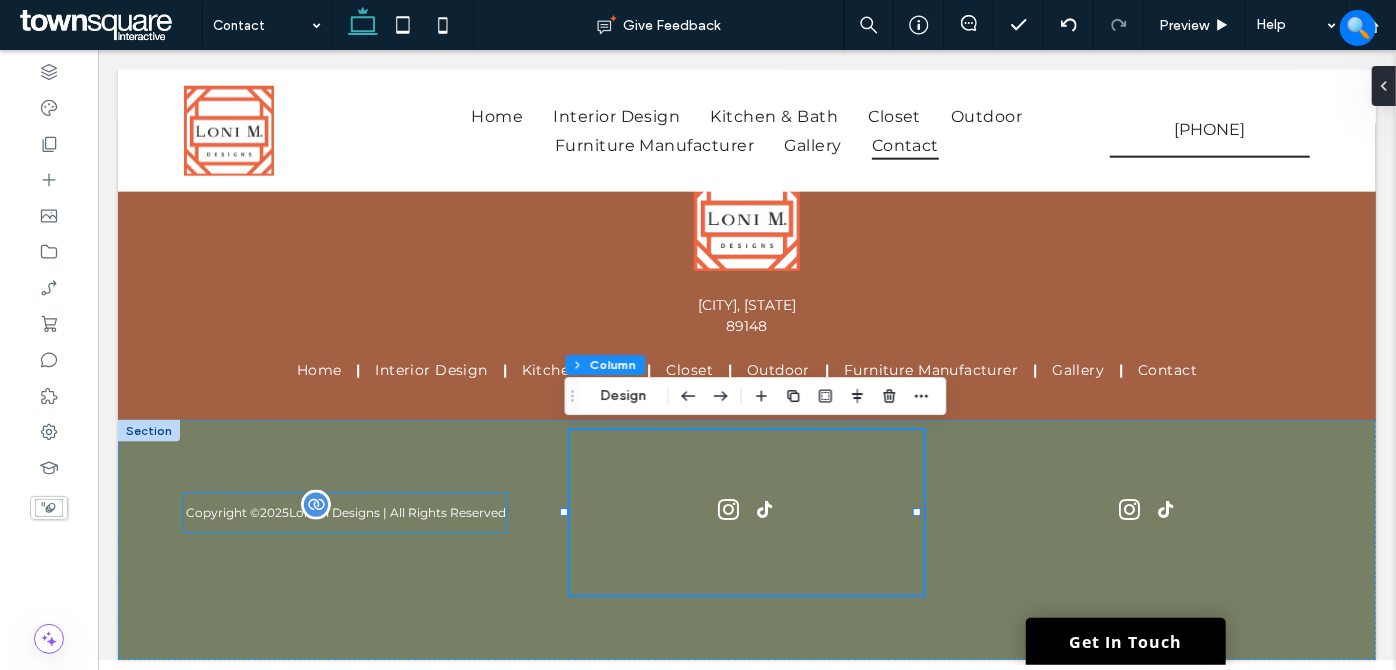 click on "Copyright ©  2025
Loni M Designs | All Rights Reserved" at bounding box center [344, 511] 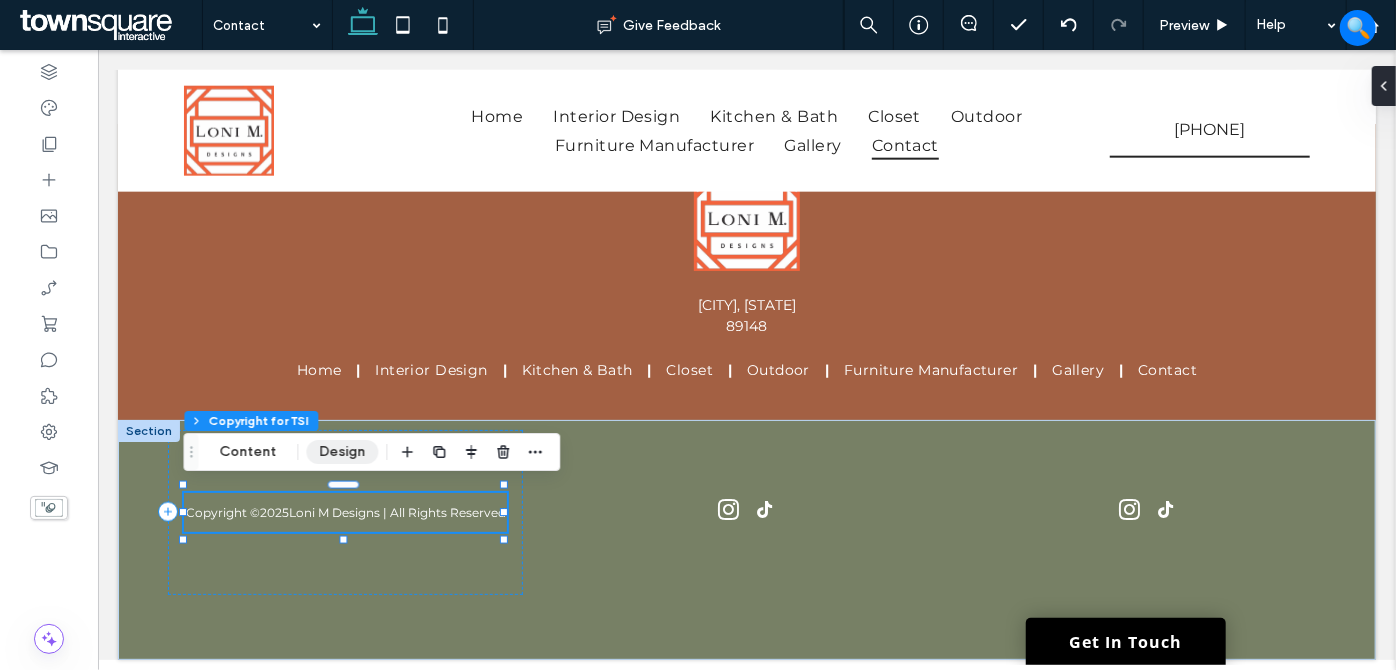 drag, startPoint x: 326, startPoint y: 452, endPoint x: 447, endPoint y: 455, distance: 121.037186 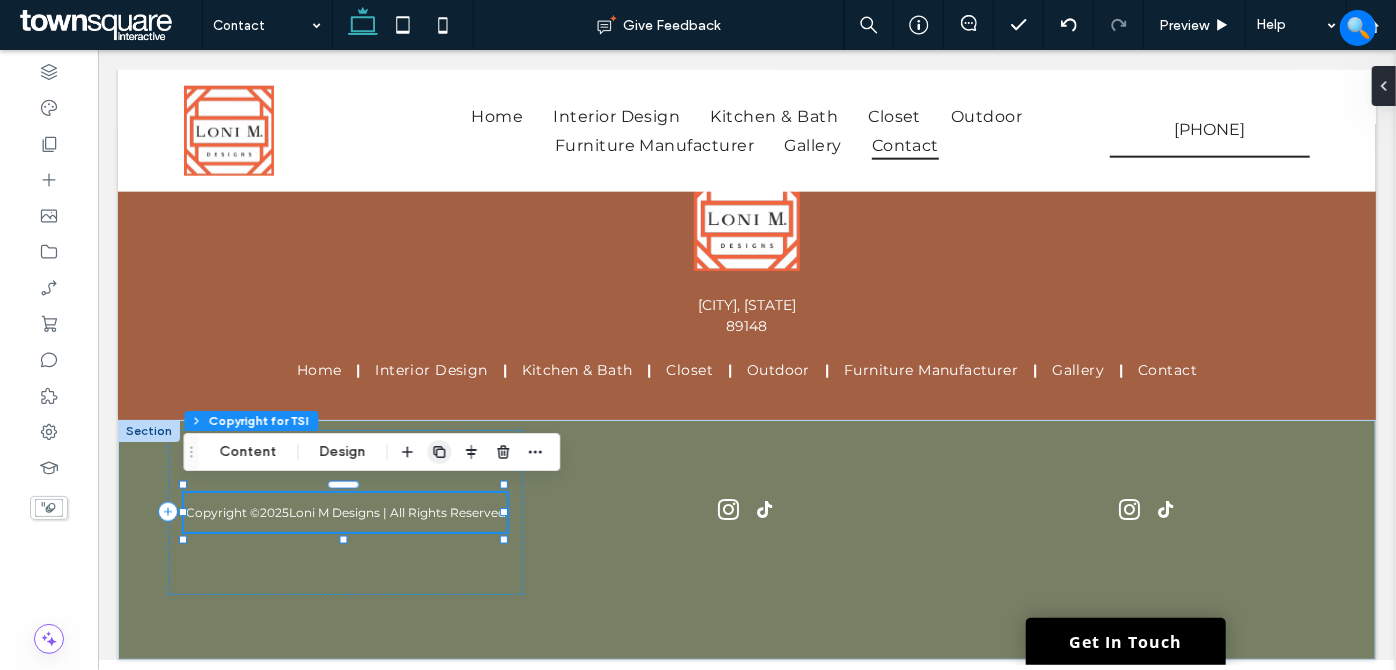 click on "Design" at bounding box center (342, 452) 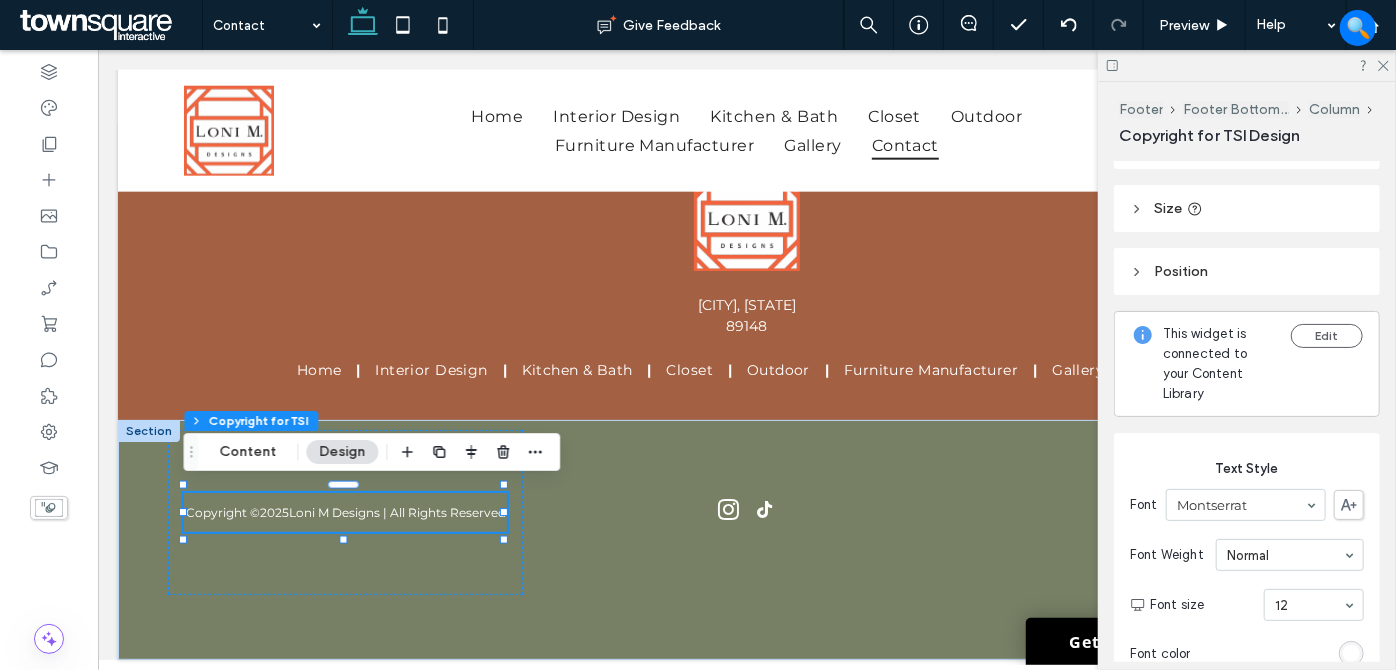 scroll, scrollTop: 272, scrollLeft: 0, axis: vertical 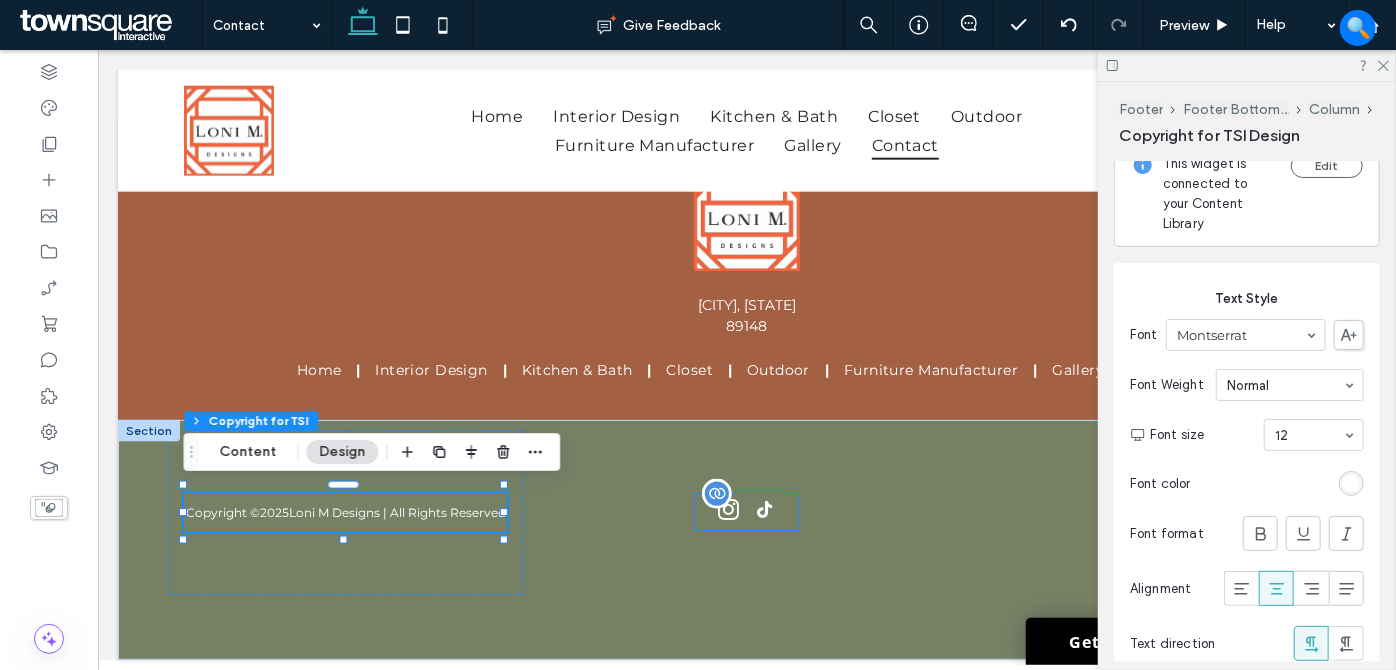 click at bounding box center [746, 511] 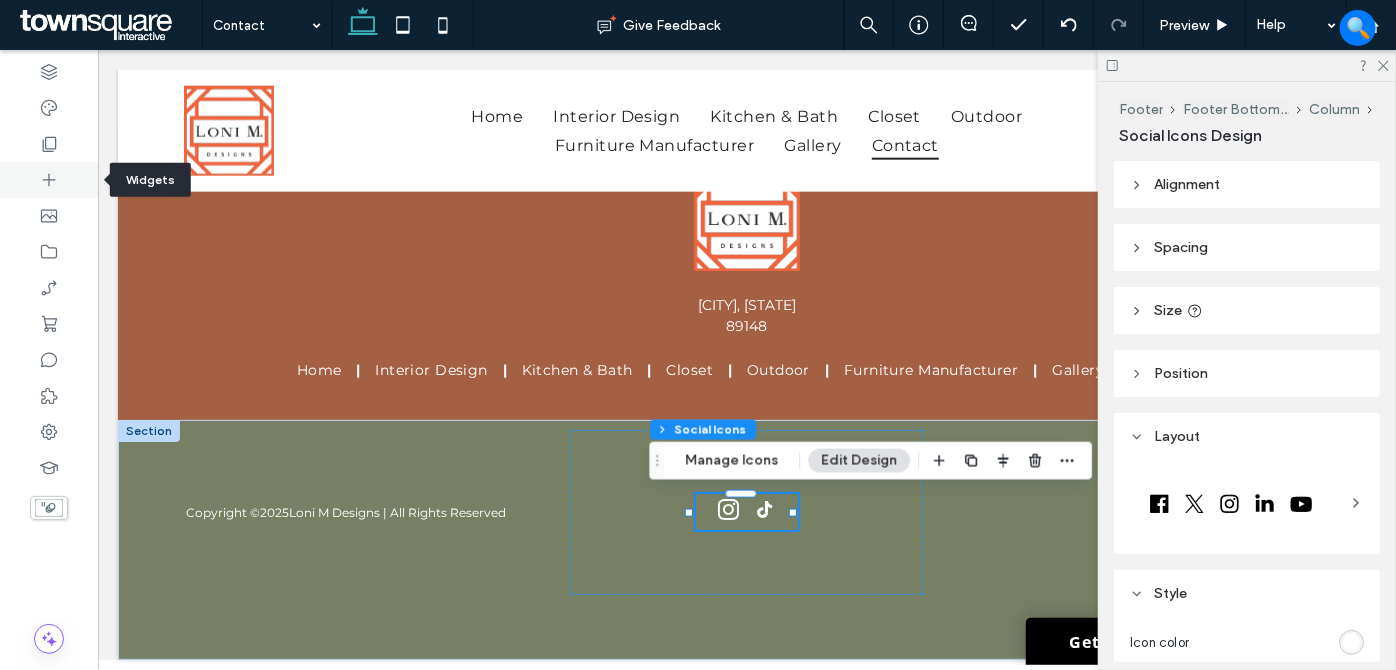 click 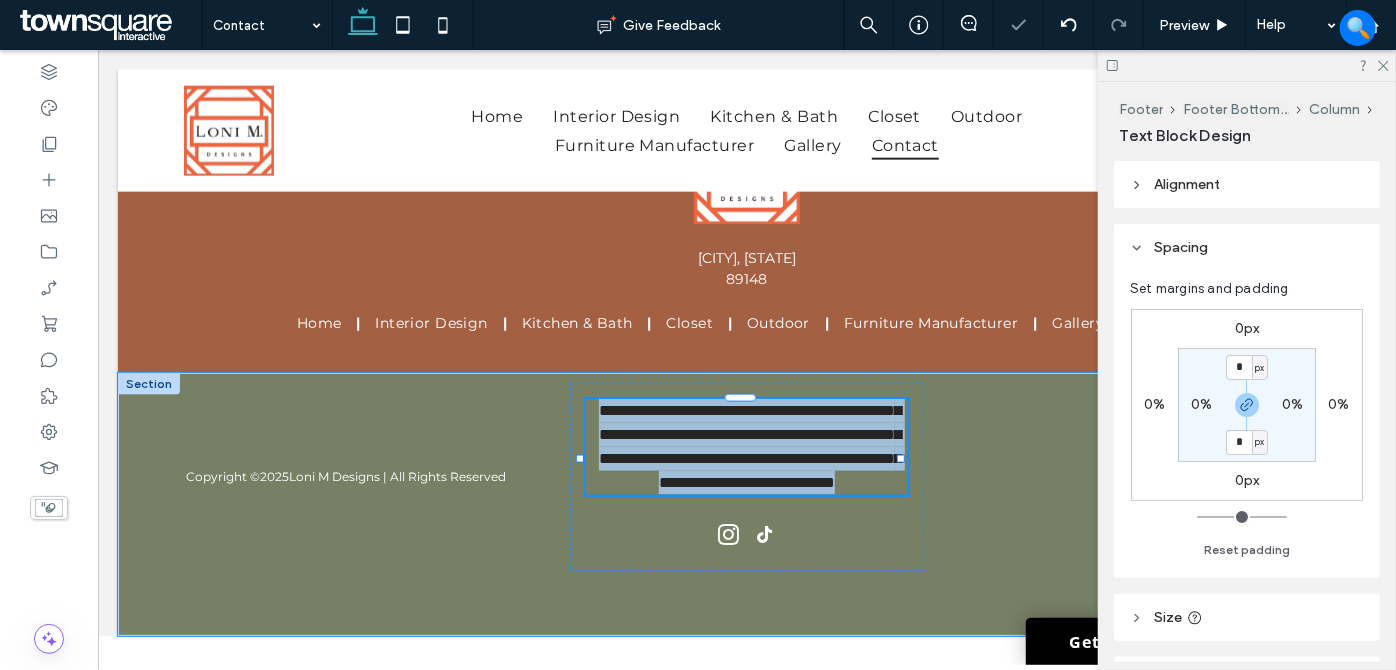type on "**********" 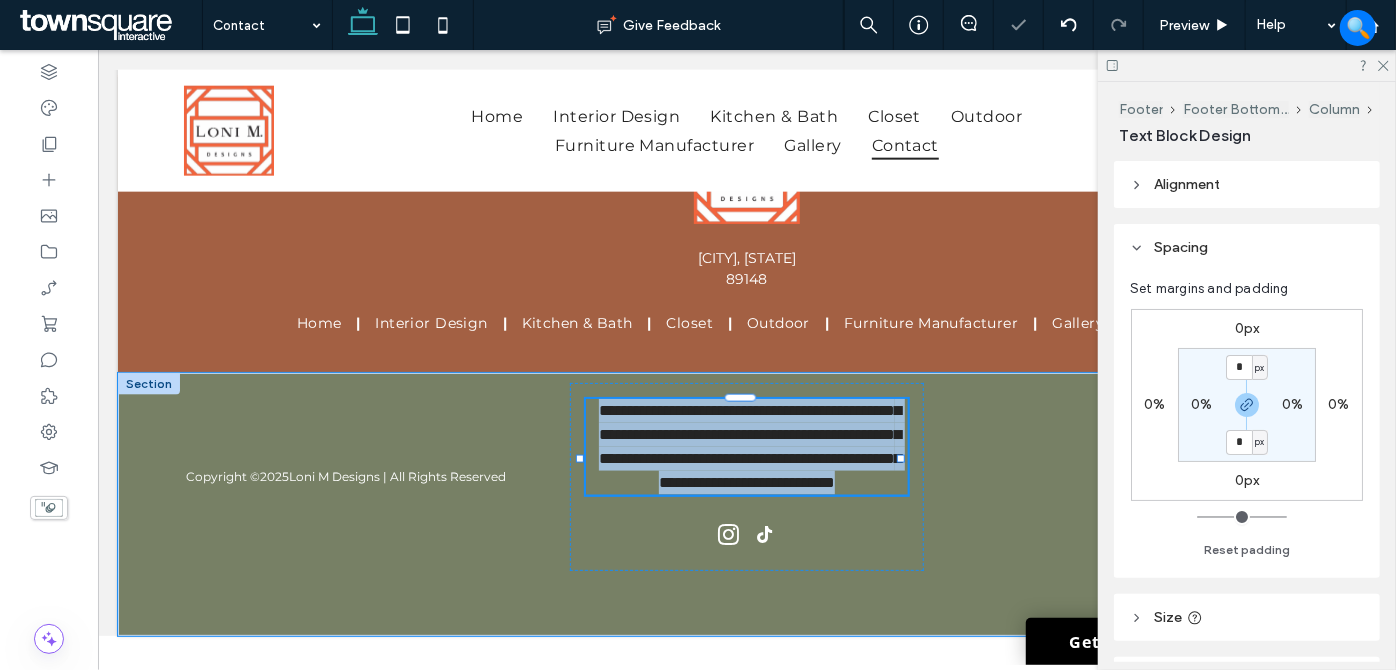 type on "**" 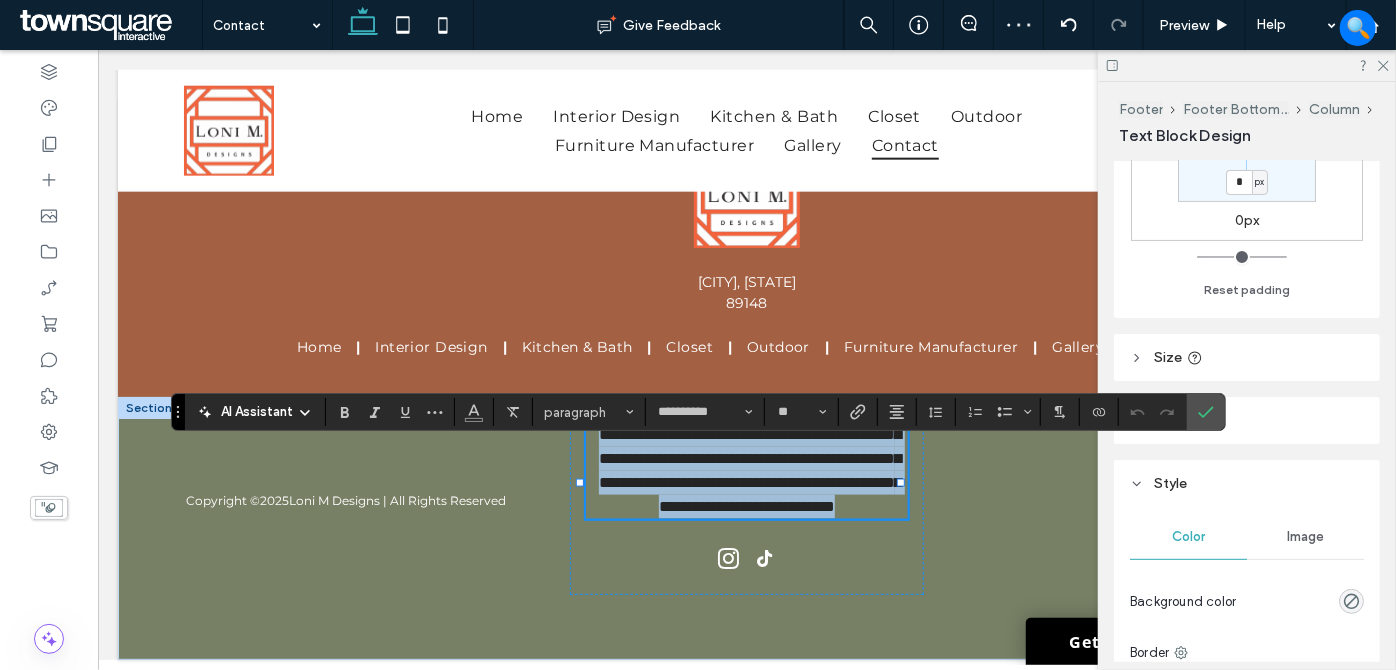 scroll, scrollTop: 272, scrollLeft: 0, axis: vertical 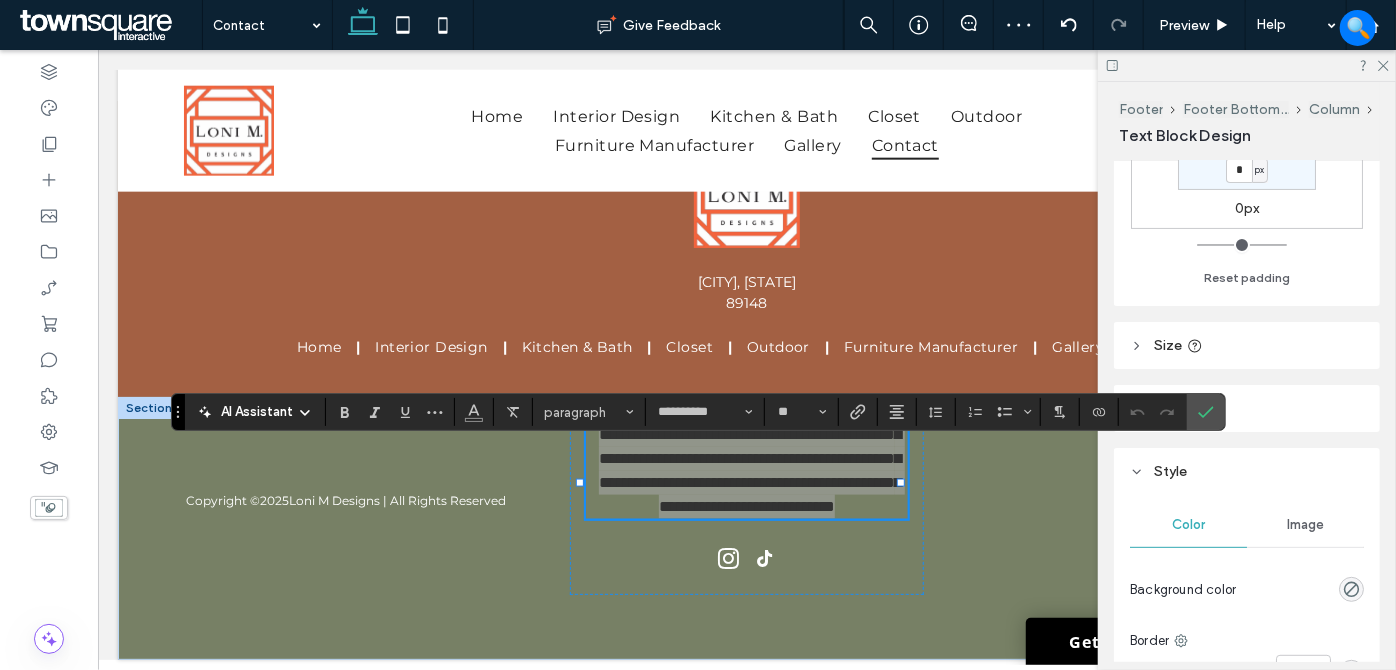 click on "Size" at bounding box center [1247, 345] 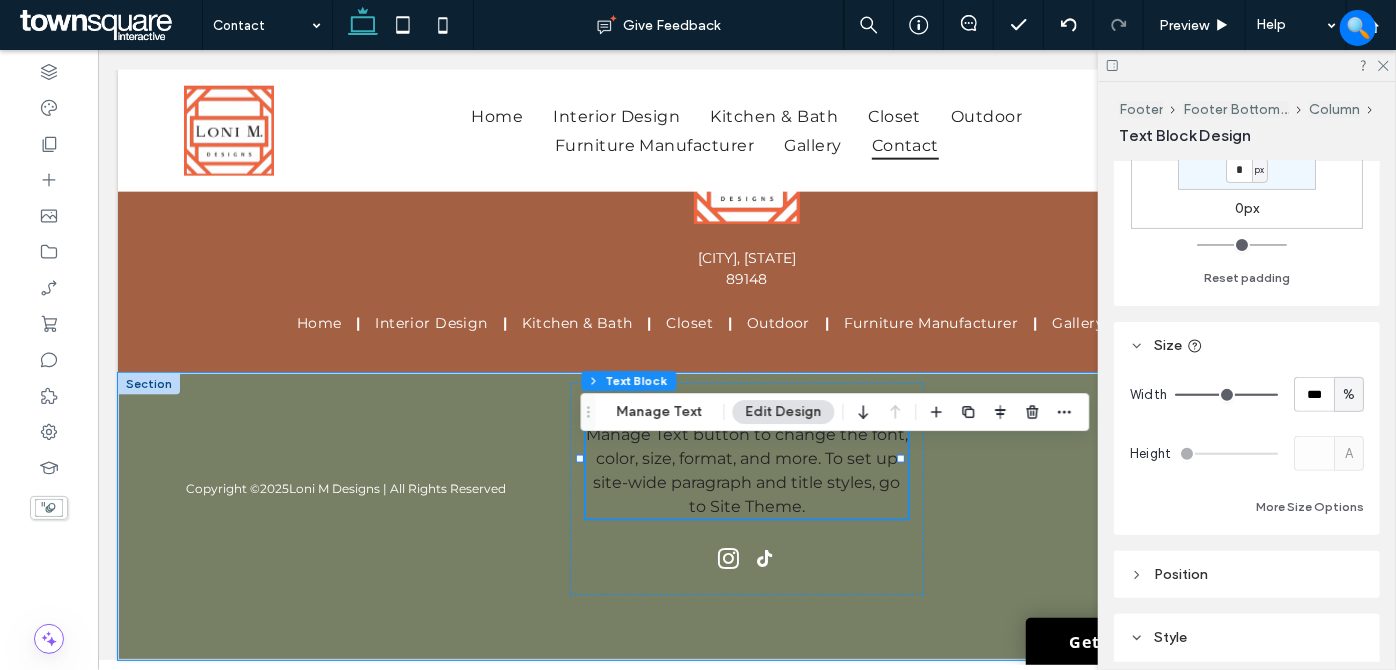 click on "This is paragraph text. Click it or hit the Manage Text button to change the font, color, size, format, and more. To set up site-wide paragraph and title styles, go to Site Theme." at bounding box center [746, 457] 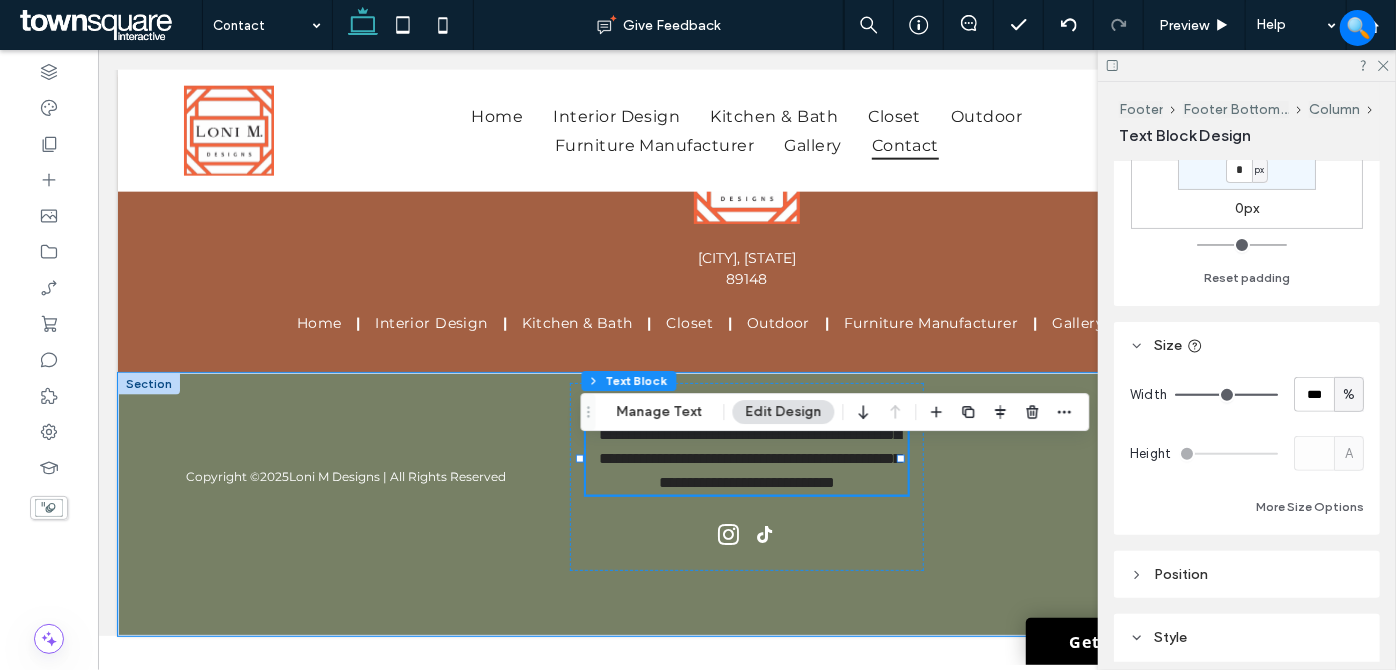 click on "**********" at bounding box center [749, 445] 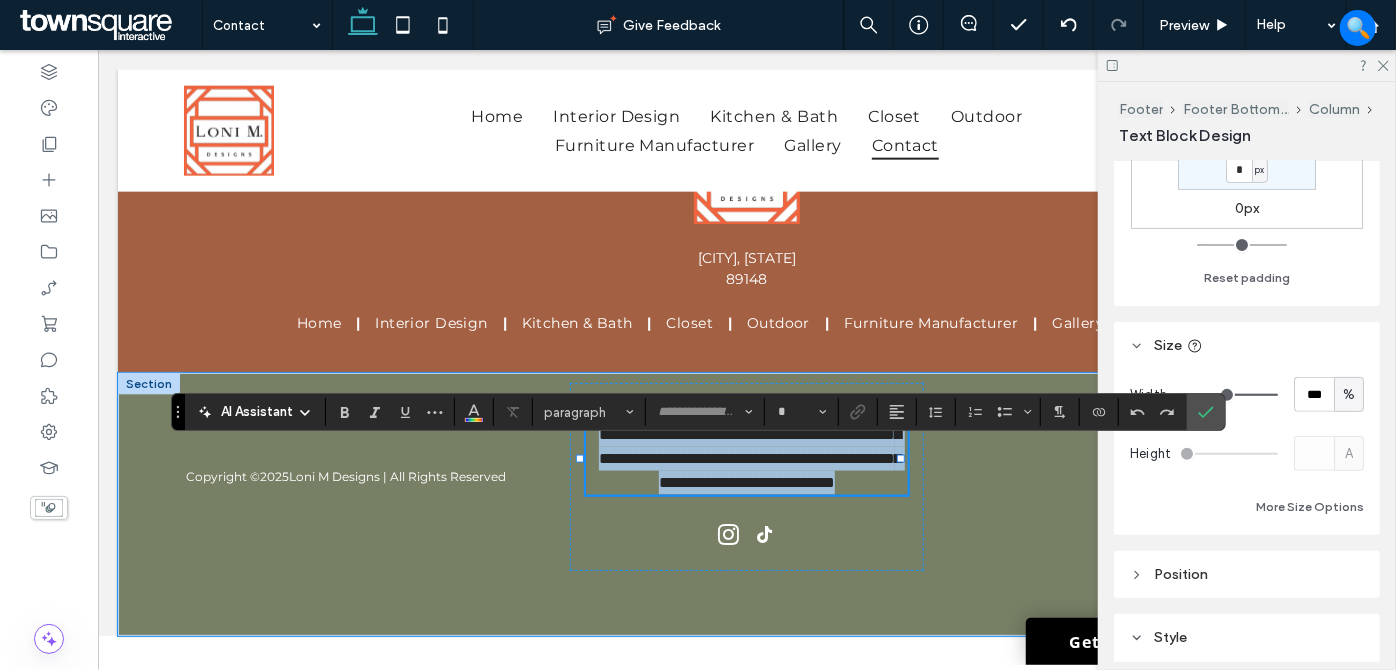 type on "**********" 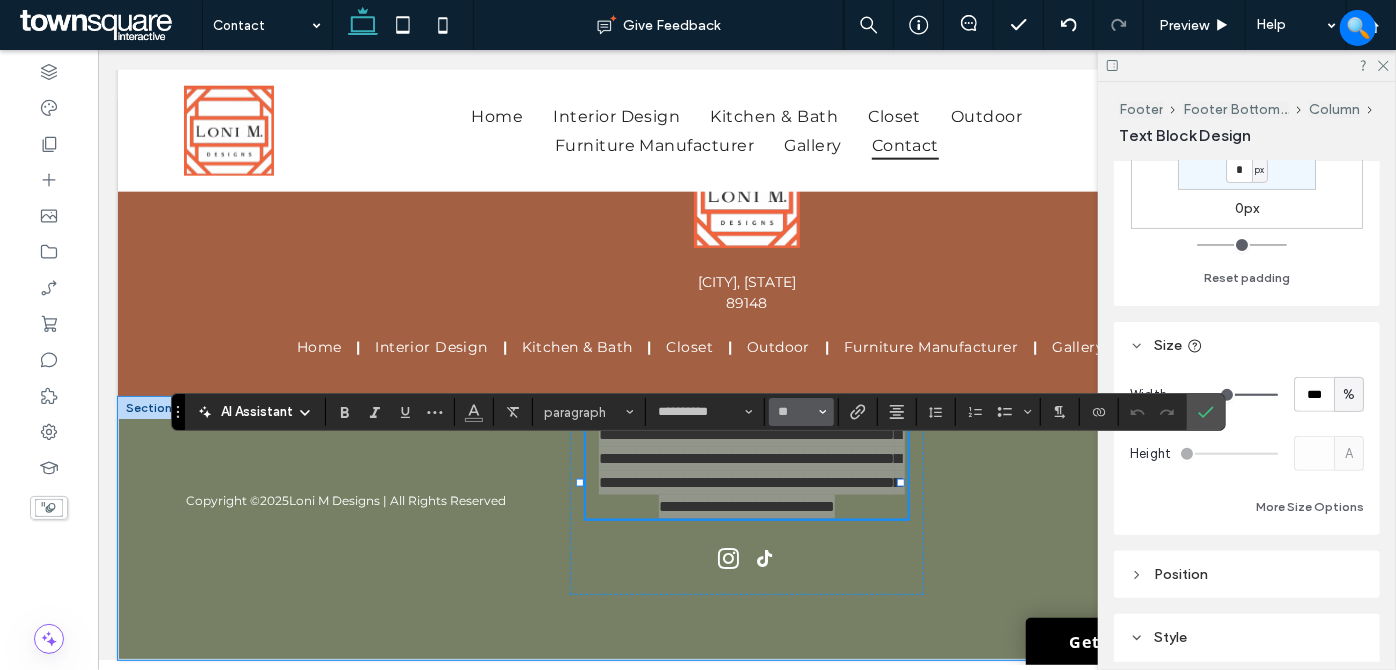 click on "**" at bounding box center [801, 412] 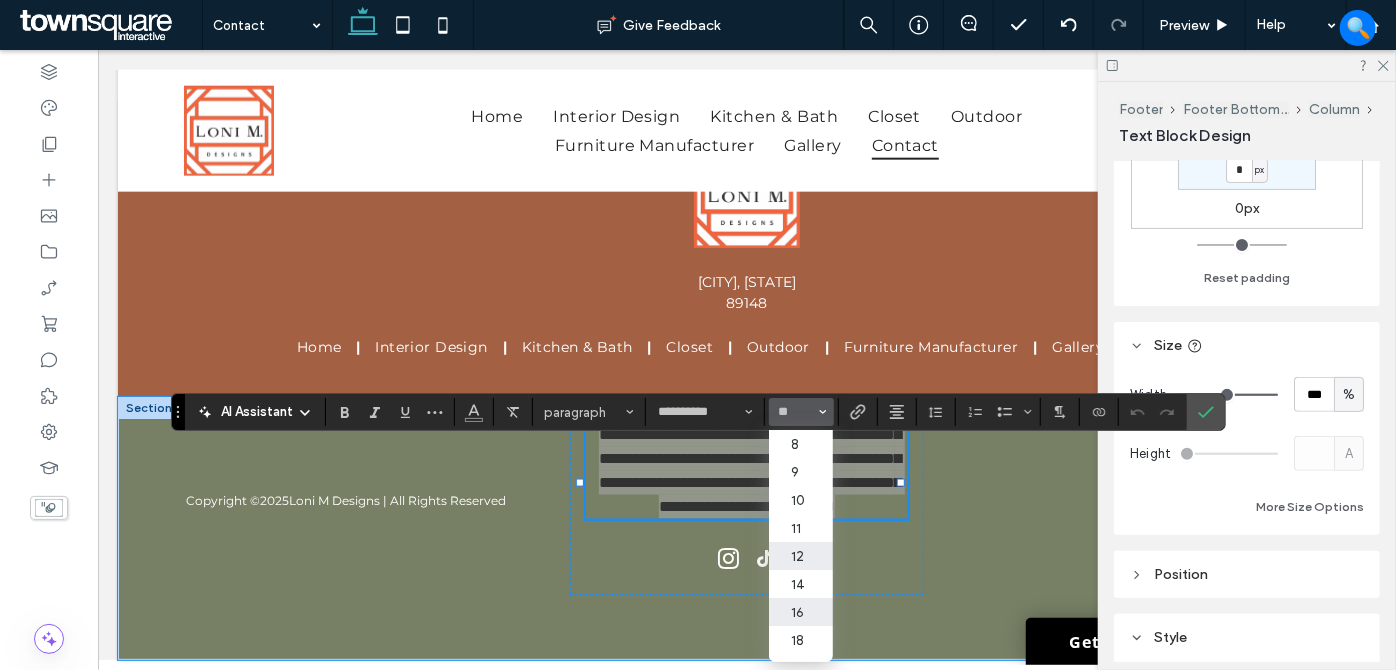 click on "12" at bounding box center (801, 556) 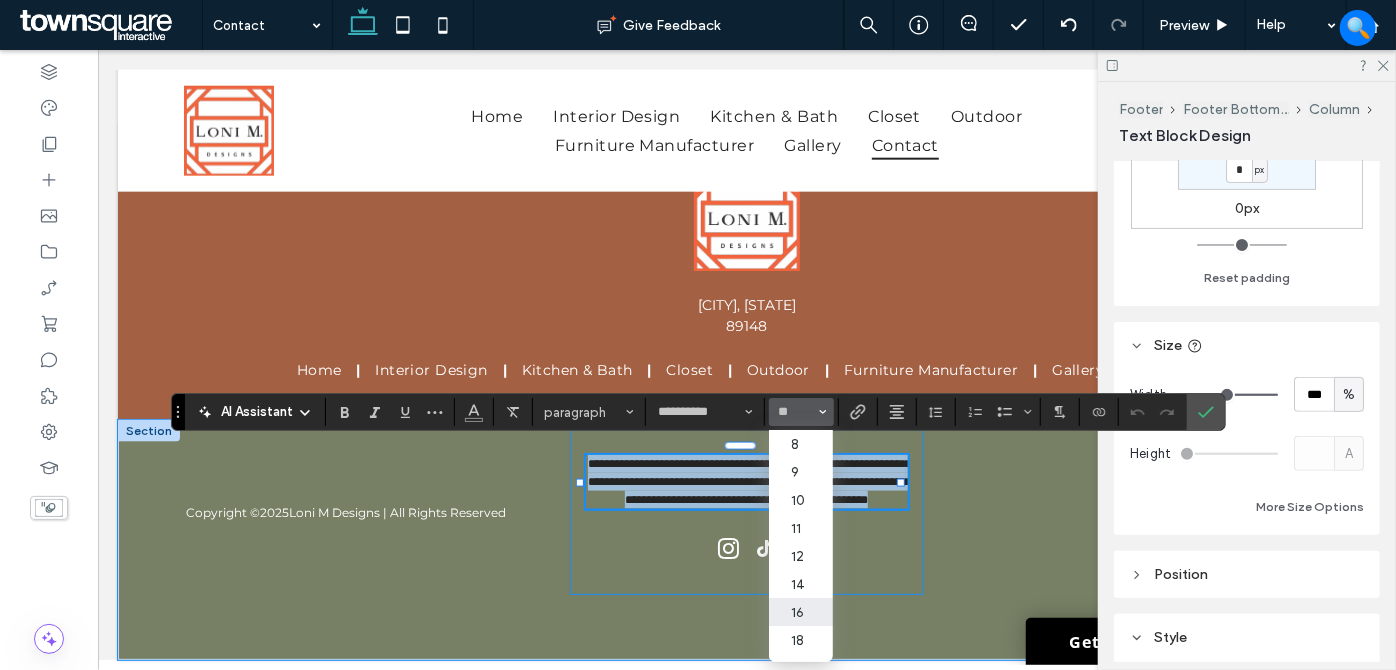 type on "**" 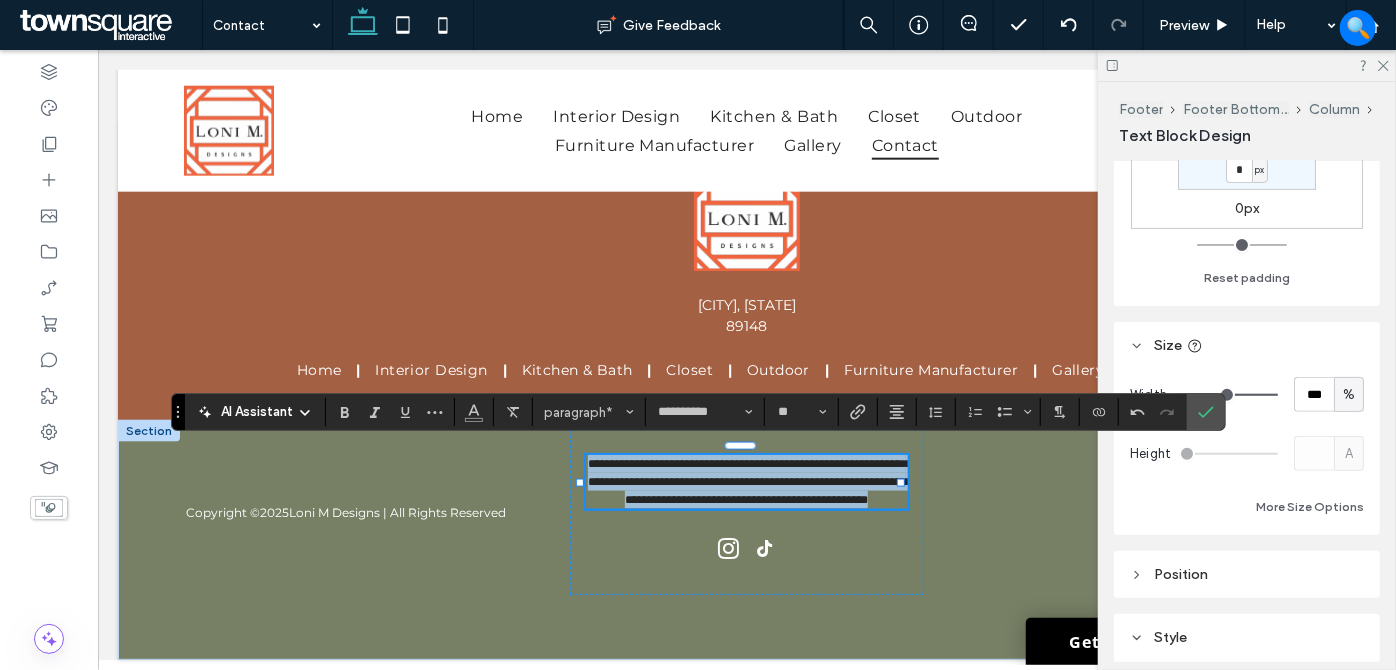 paste 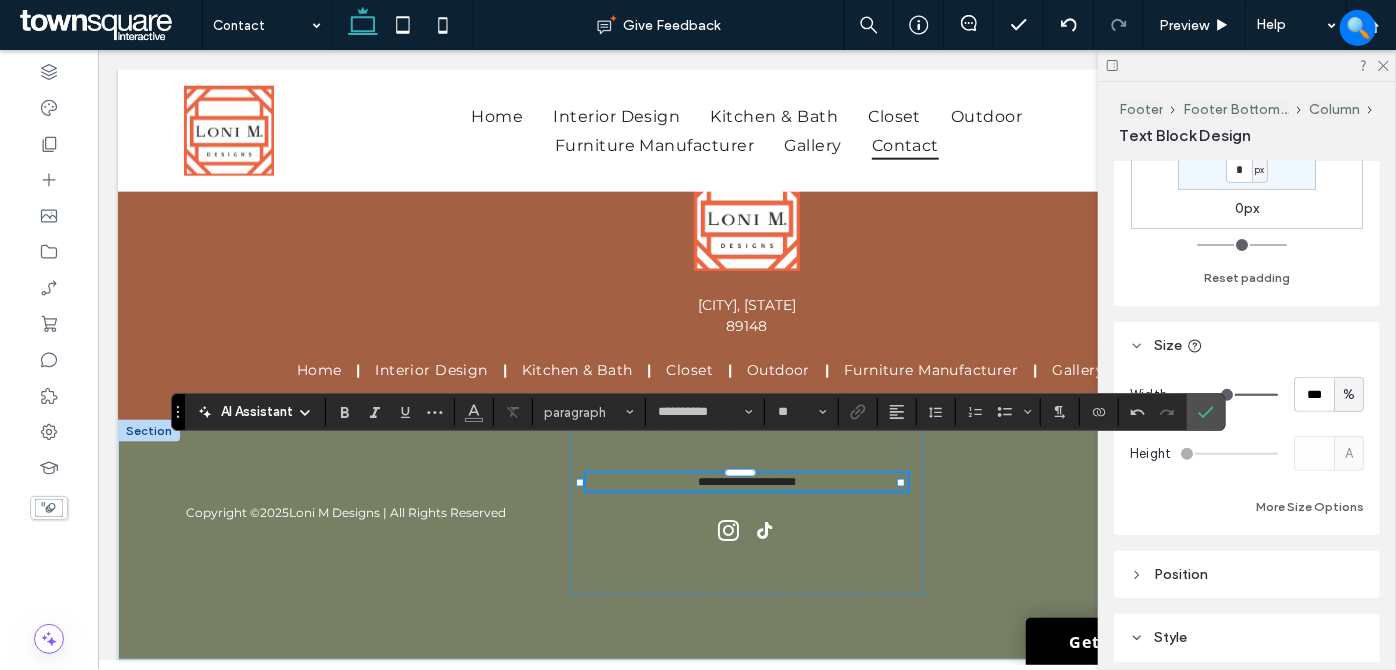 type on "**" 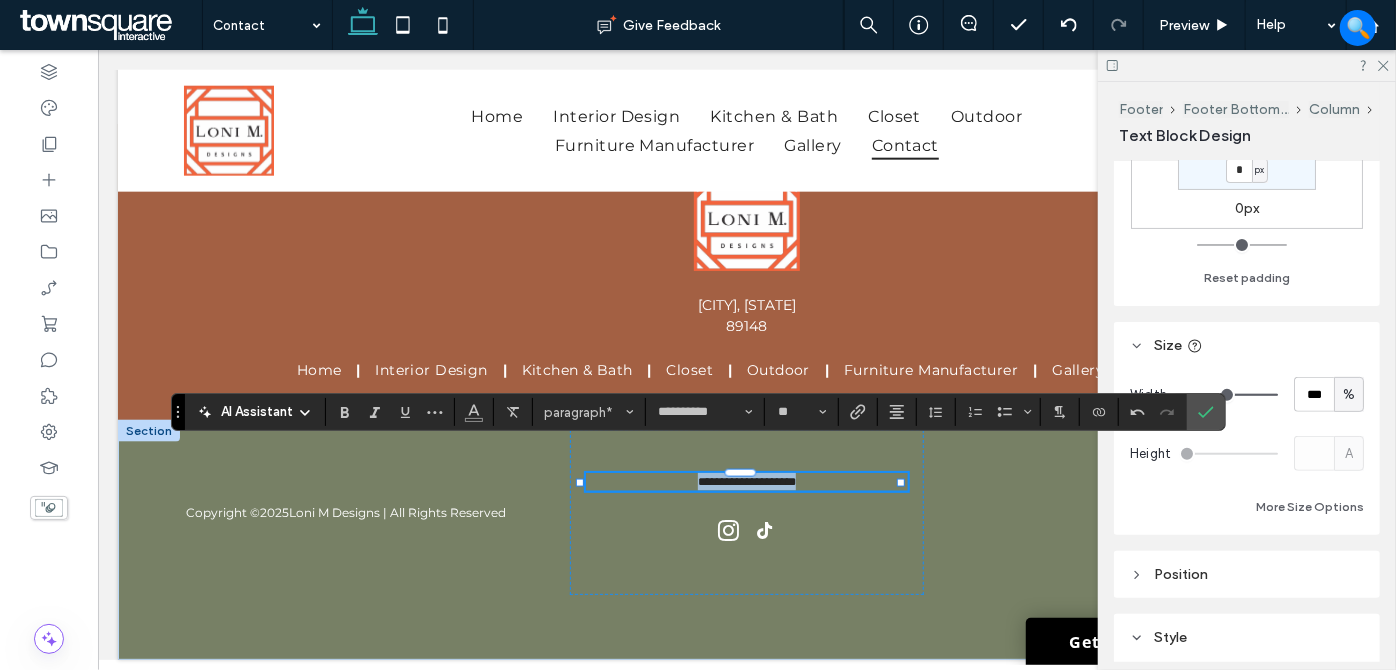 drag, startPoint x: 784, startPoint y: 480, endPoint x: 607, endPoint y: 473, distance: 177.13837 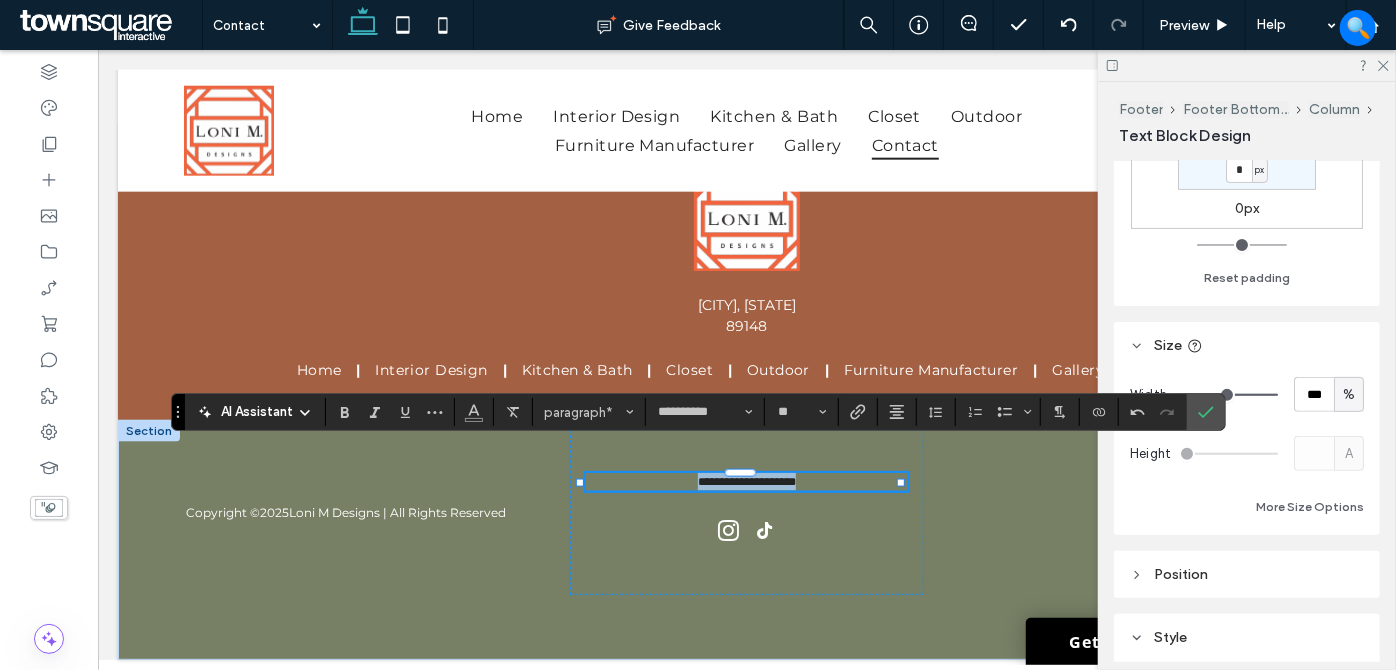 click on "**********" at bounding box center [746, 481] 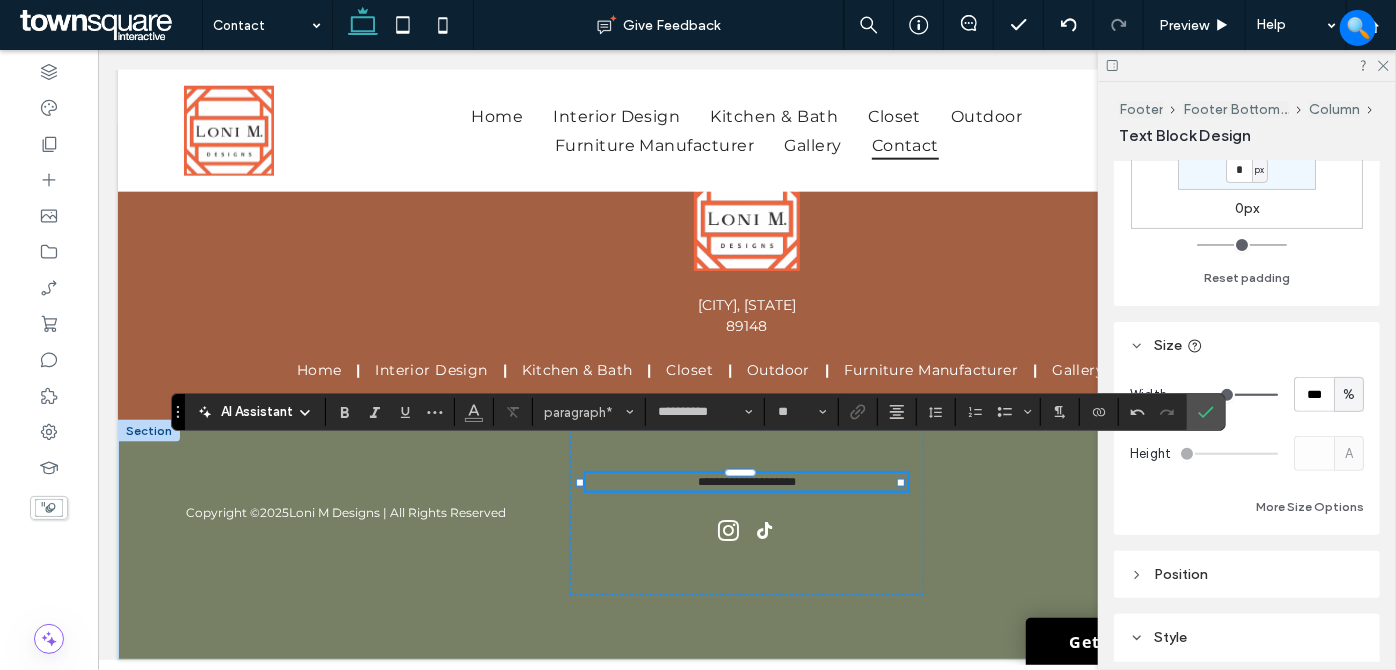 click on "**********" at bounding box center (746, 481) 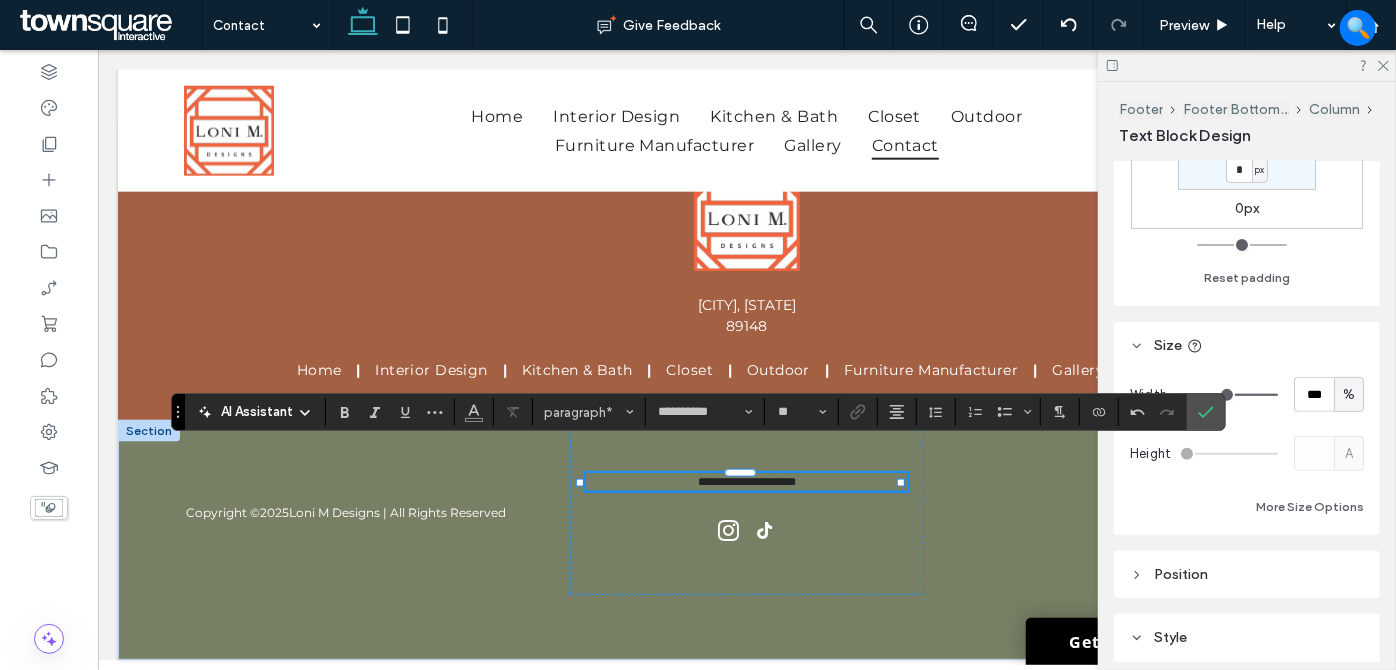 click on "**********" at bounding box center (746, 481) 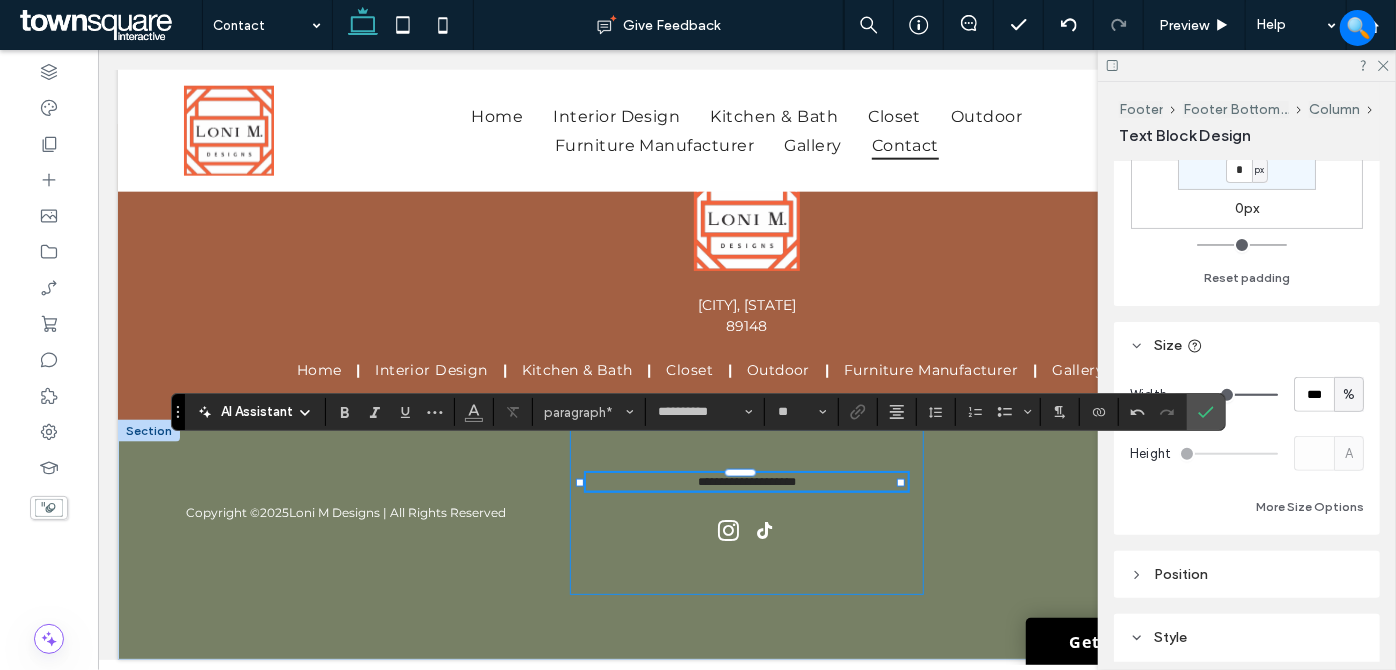 click on "**********" at bounding box center [746, 511] 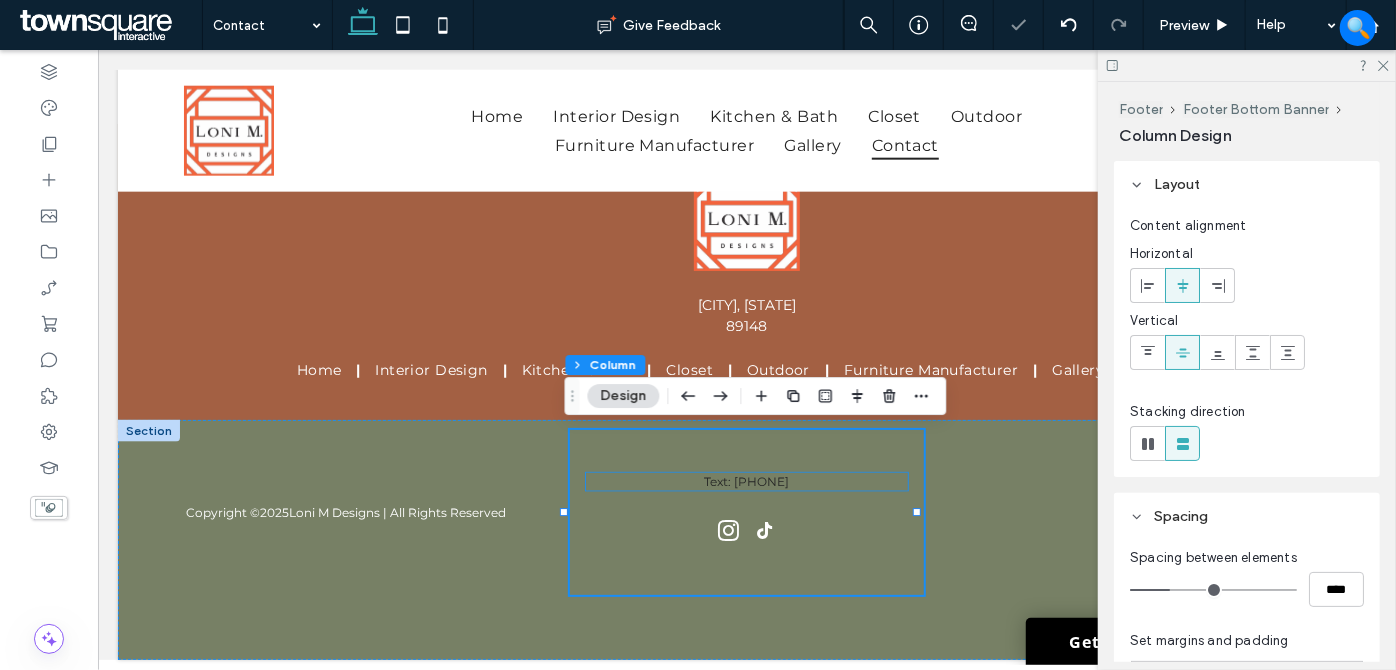 click on "Text: [PHONE]" at bounding box center (745, 480) 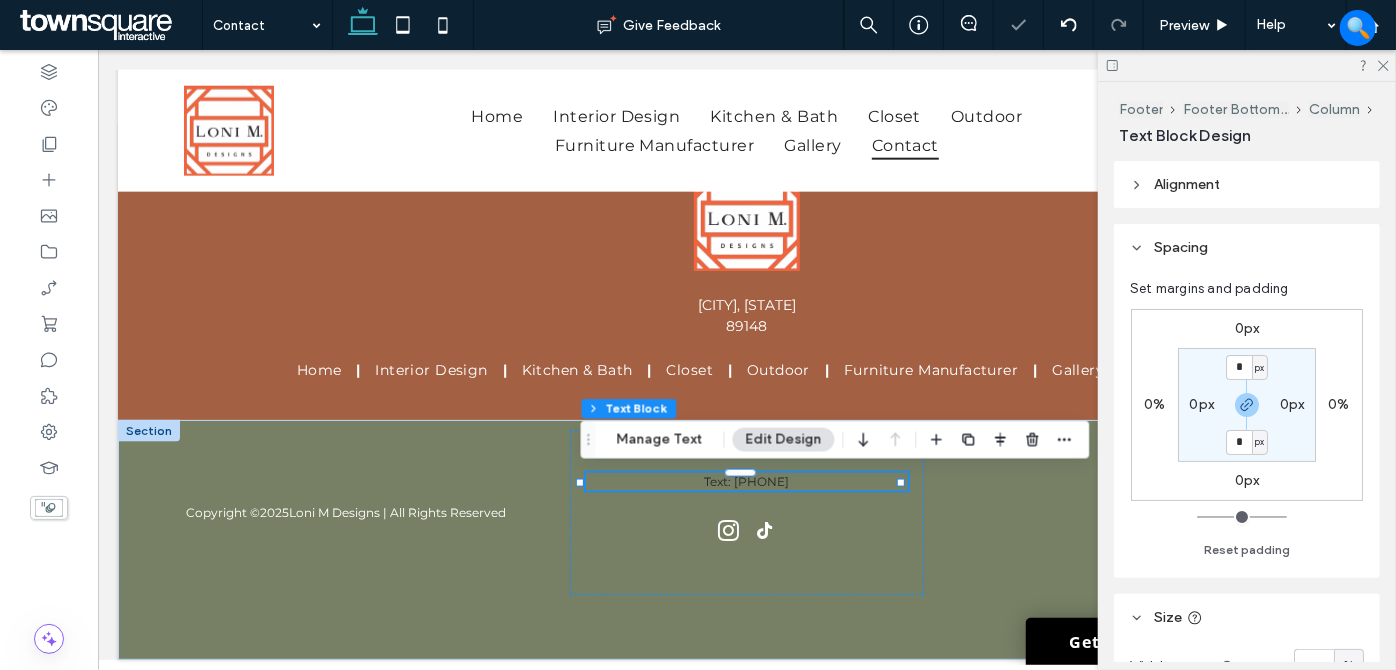 click on "Text: [PHONE]" at bounding box center (746, 481) 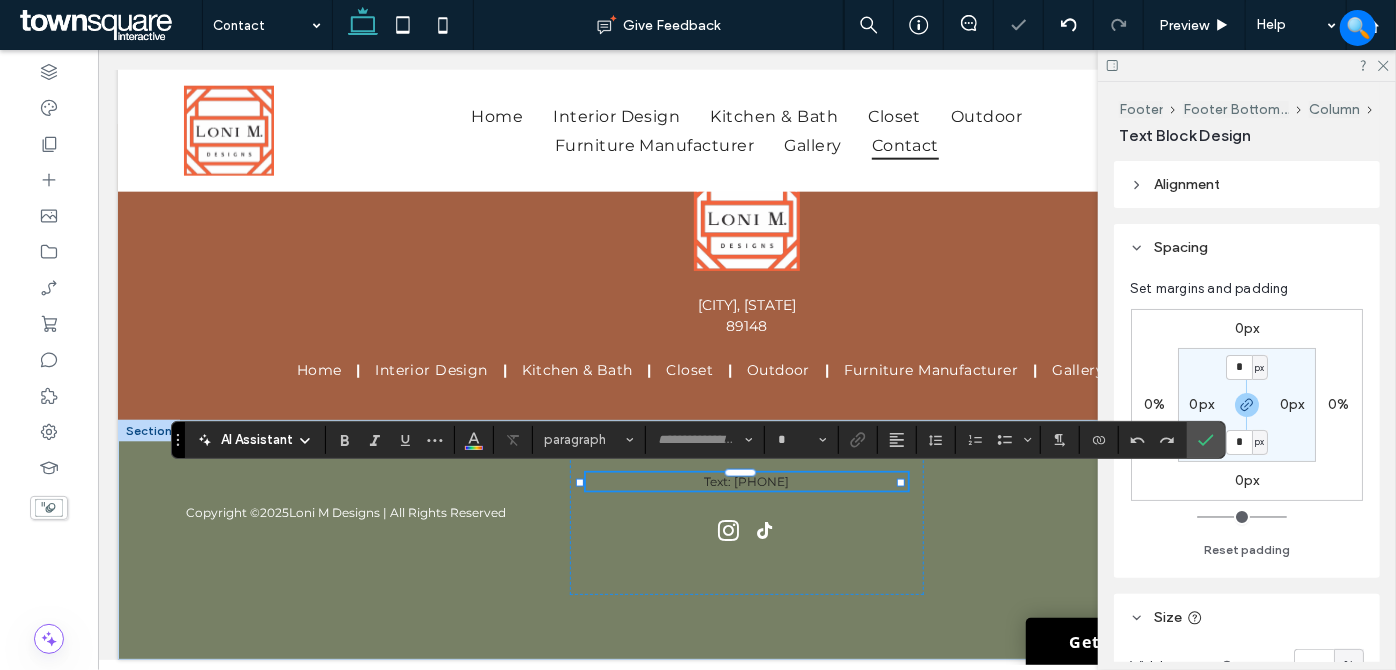 type on "**********" 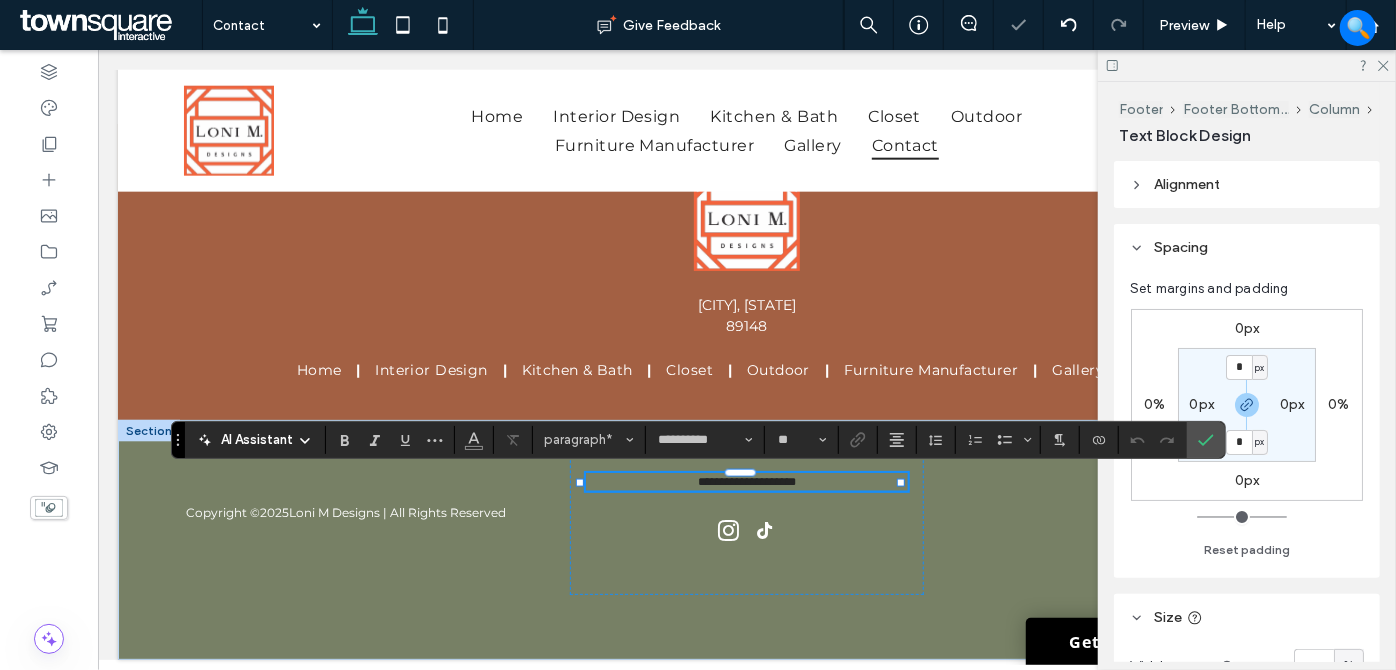 click on "**********" at bounding box center [746, 481] 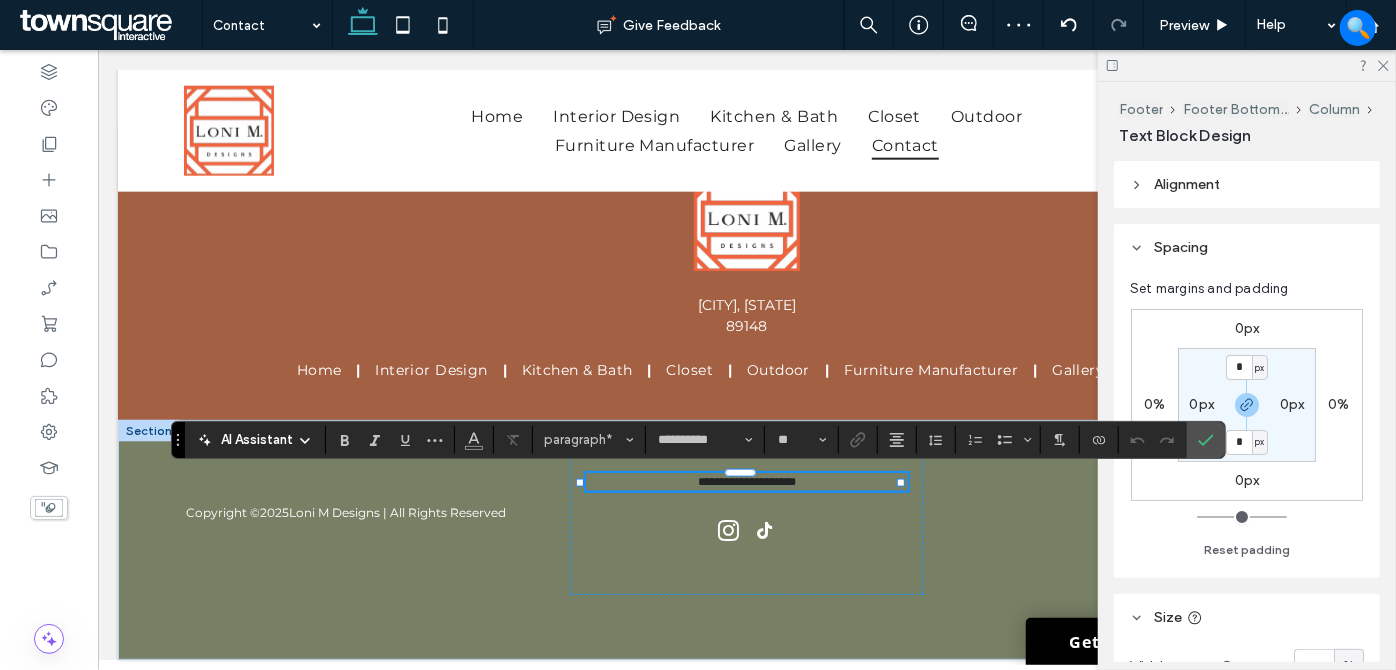 type 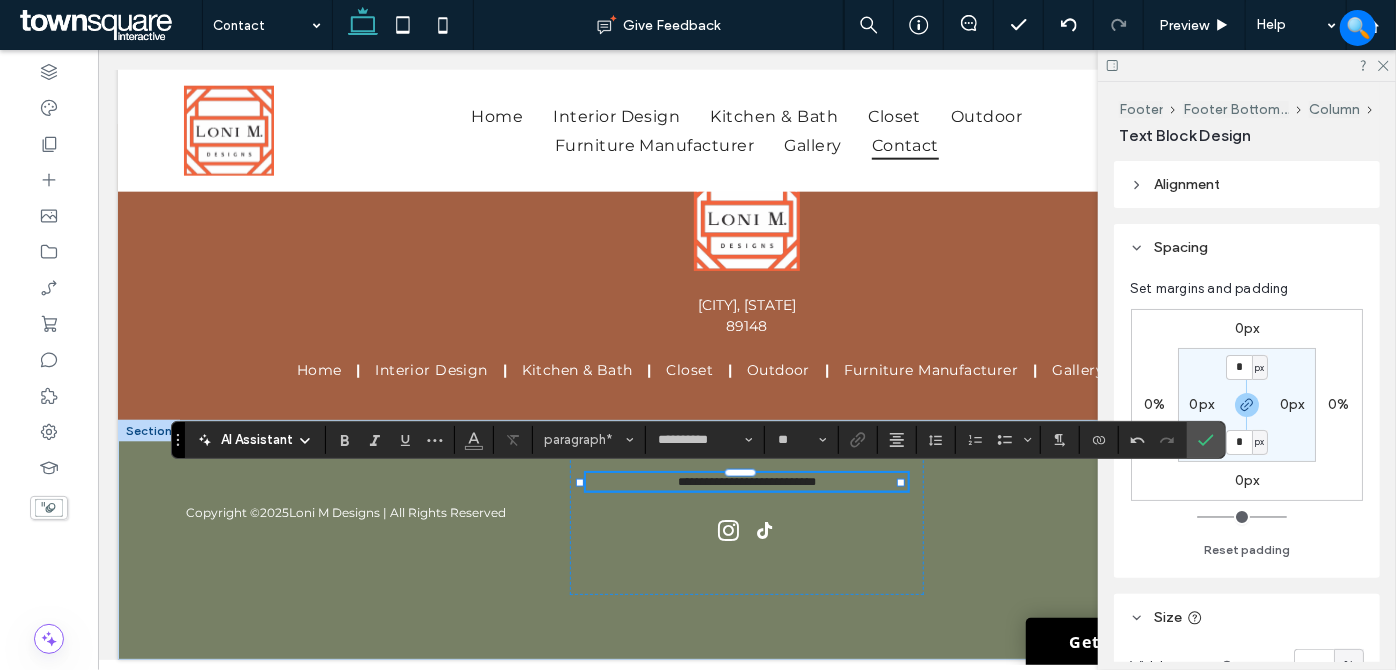 click on "**********" at bounding box center [746, 481] 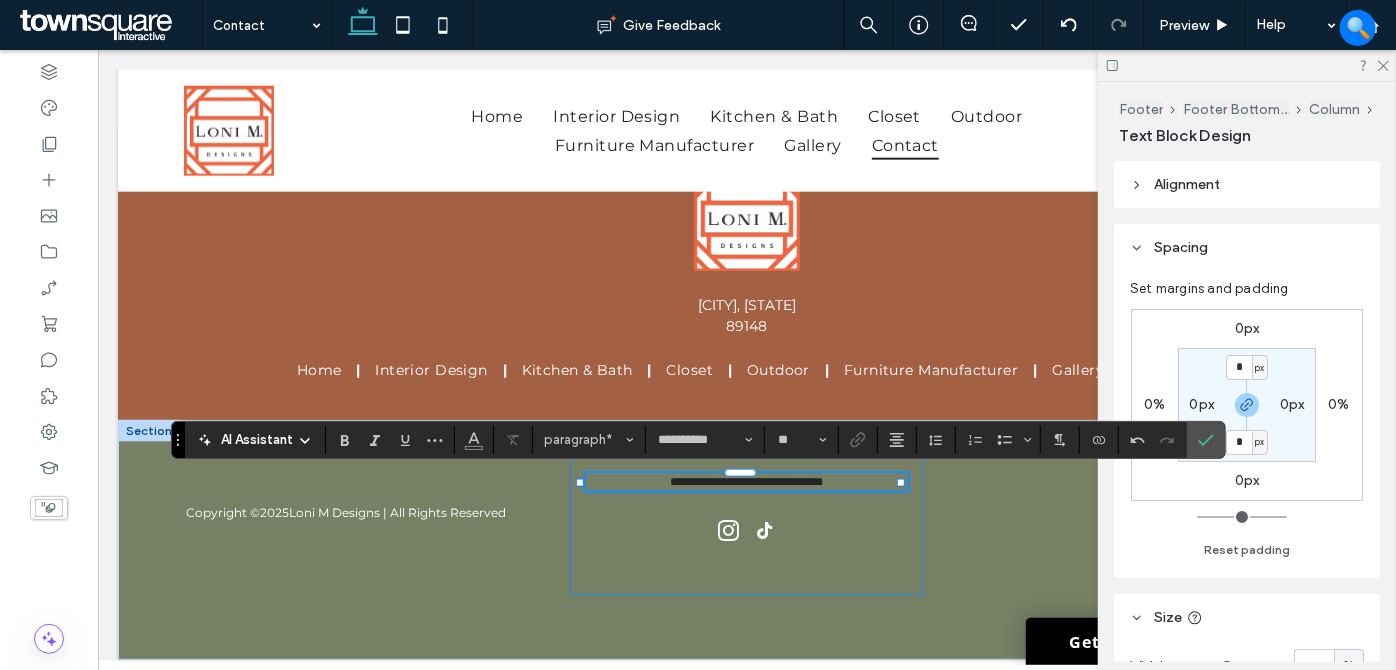 click on "**********" at bounding box center [746, 511] 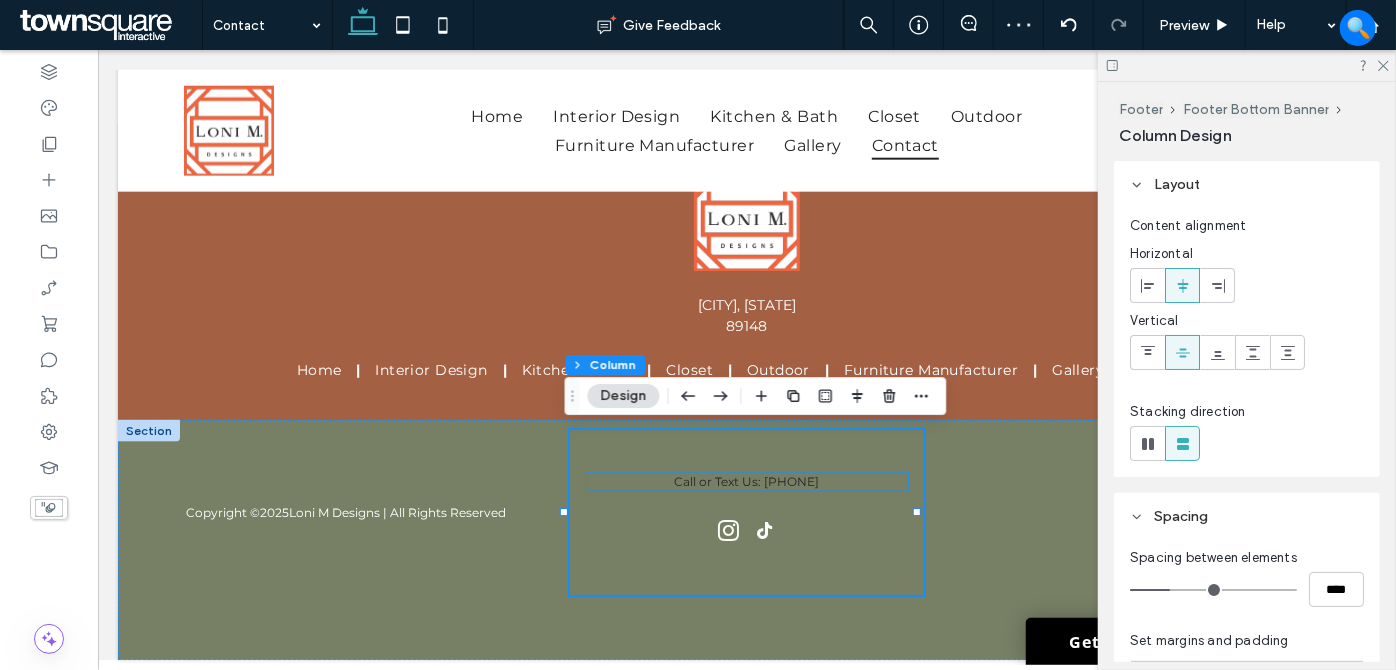 click on "Call or Text Us: [PHONE]" at bounding box center (745, 480) 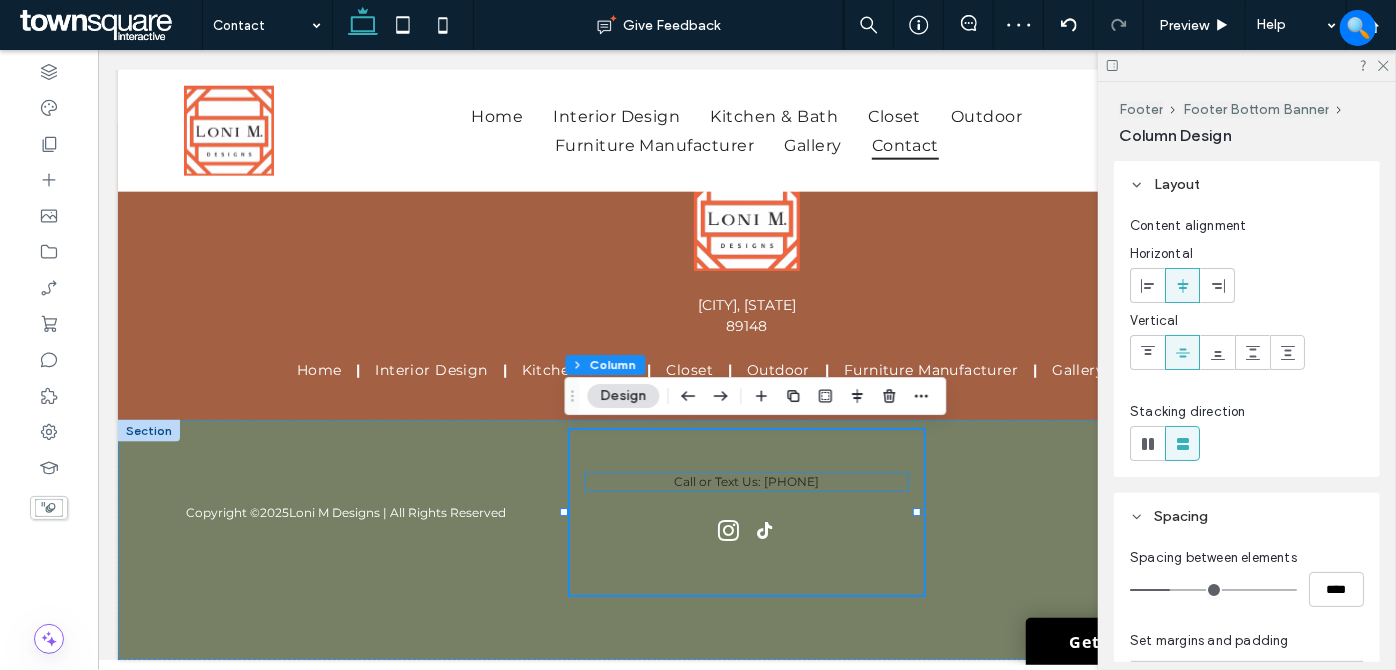 click on "Call or Text Us: [PHONE]" at bounding box center [746, 481] 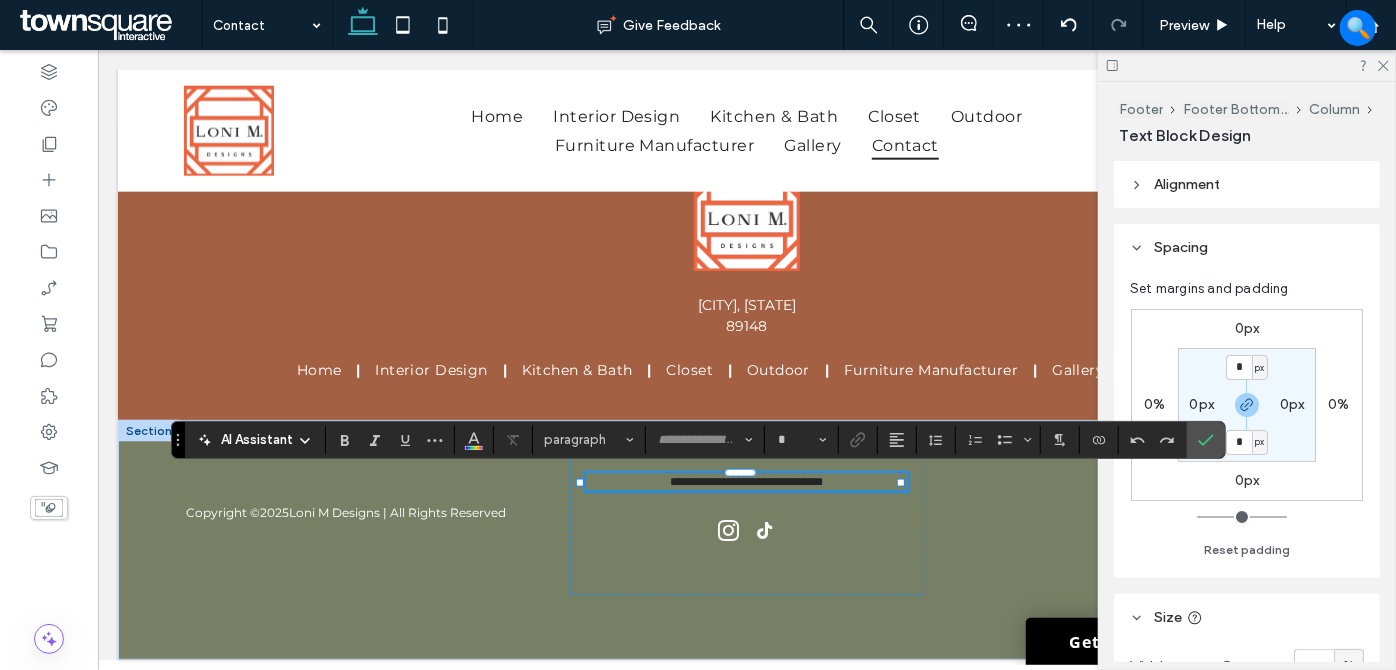 type on "**********" 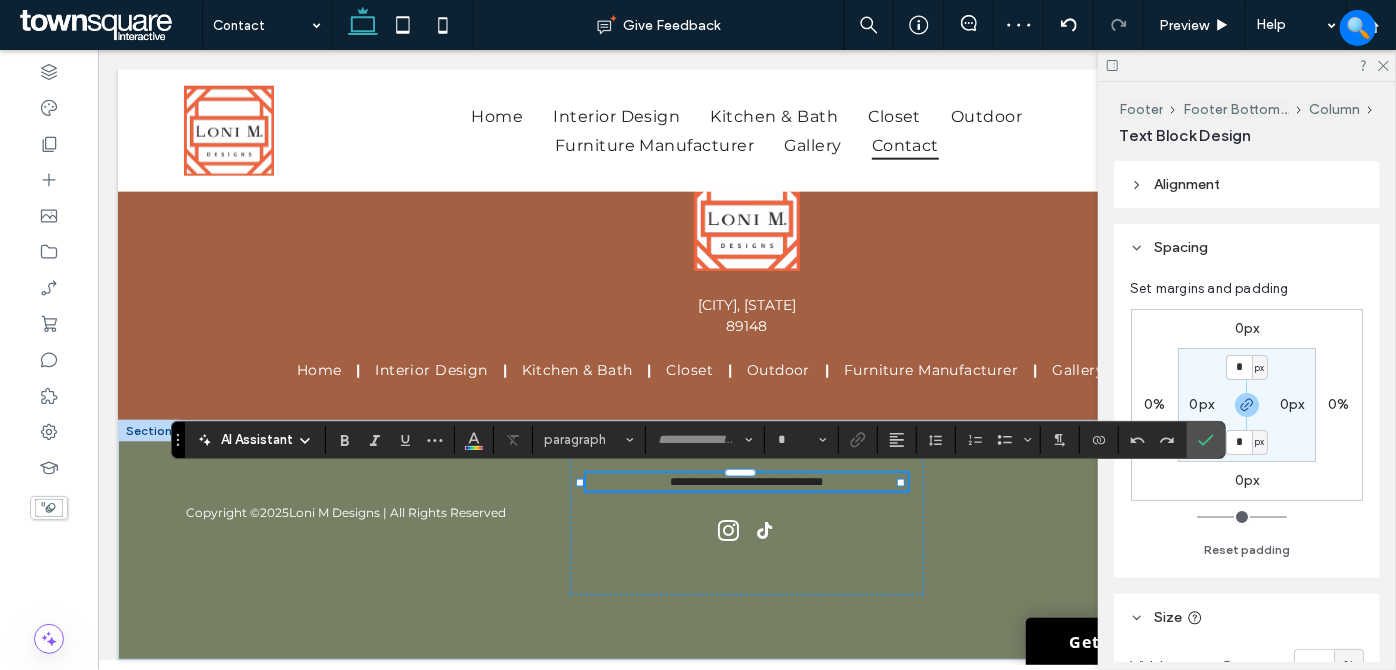 type on "**" 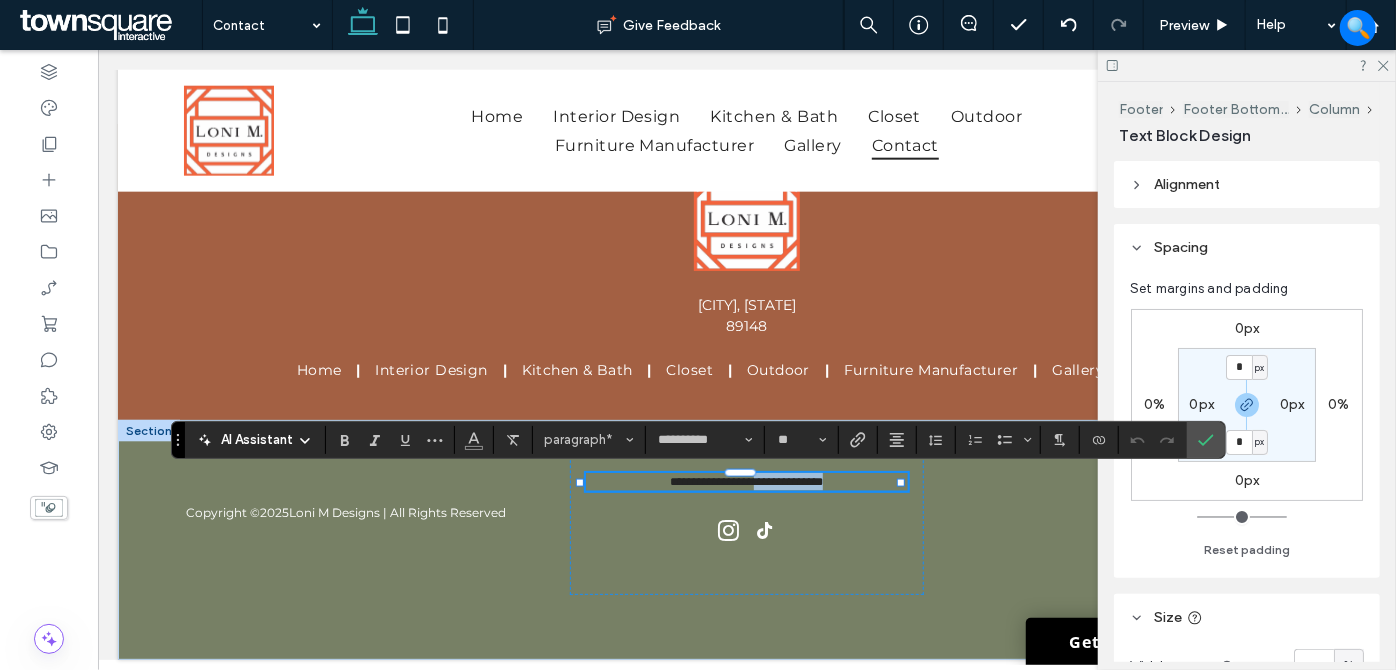 drag, startPoint x: 849, startPoint y: 479, endPoint x: 740, endPoint y: 477, distance: 109.01835 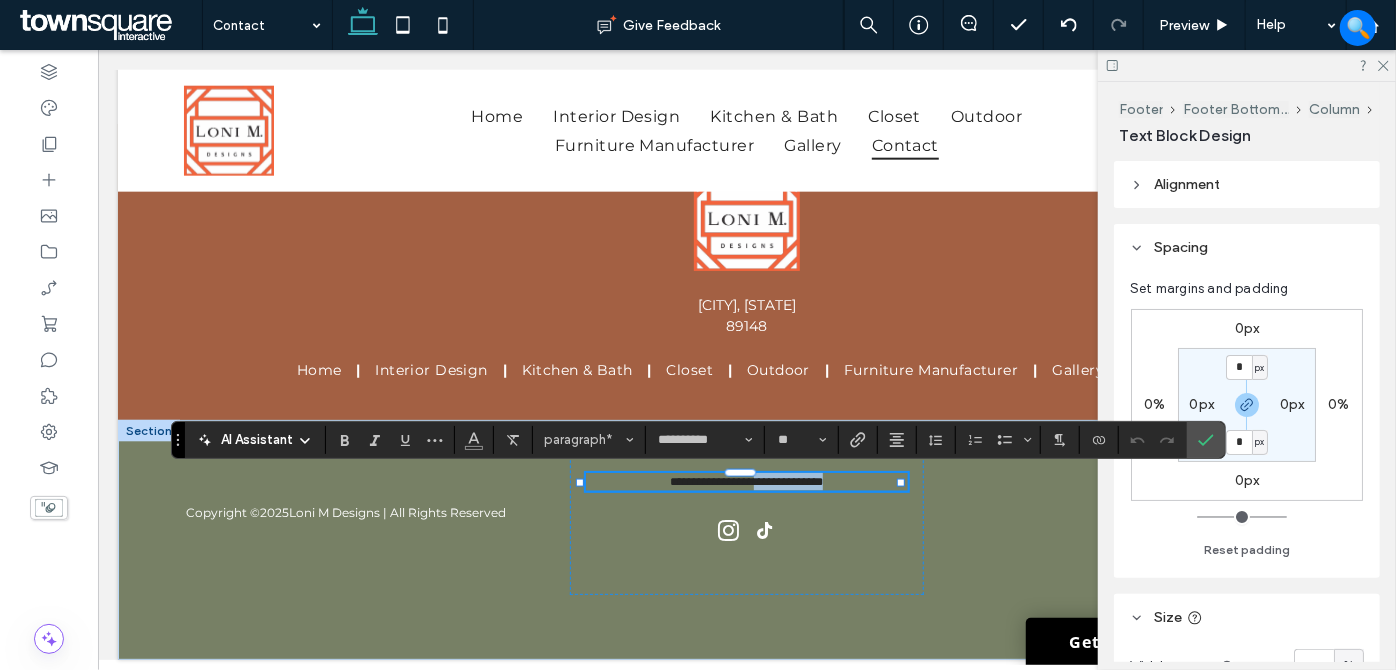 click on "**********" at bounding box center (746, 481) 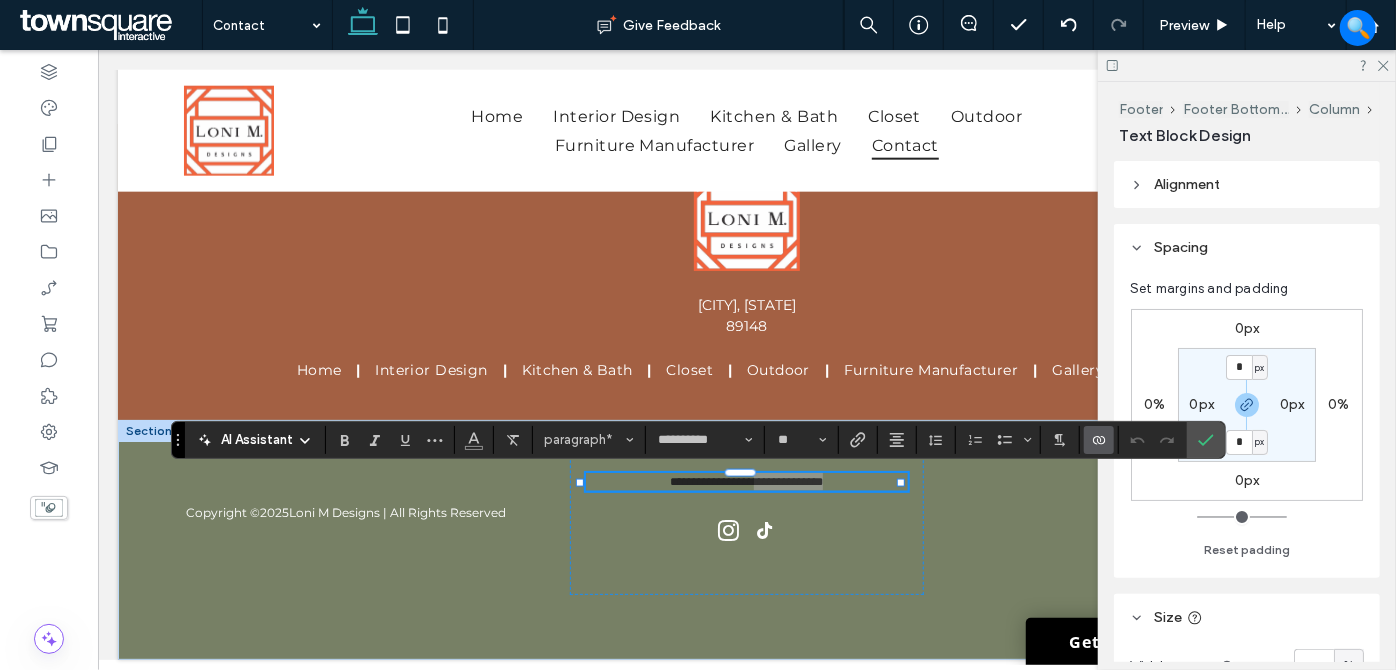 click 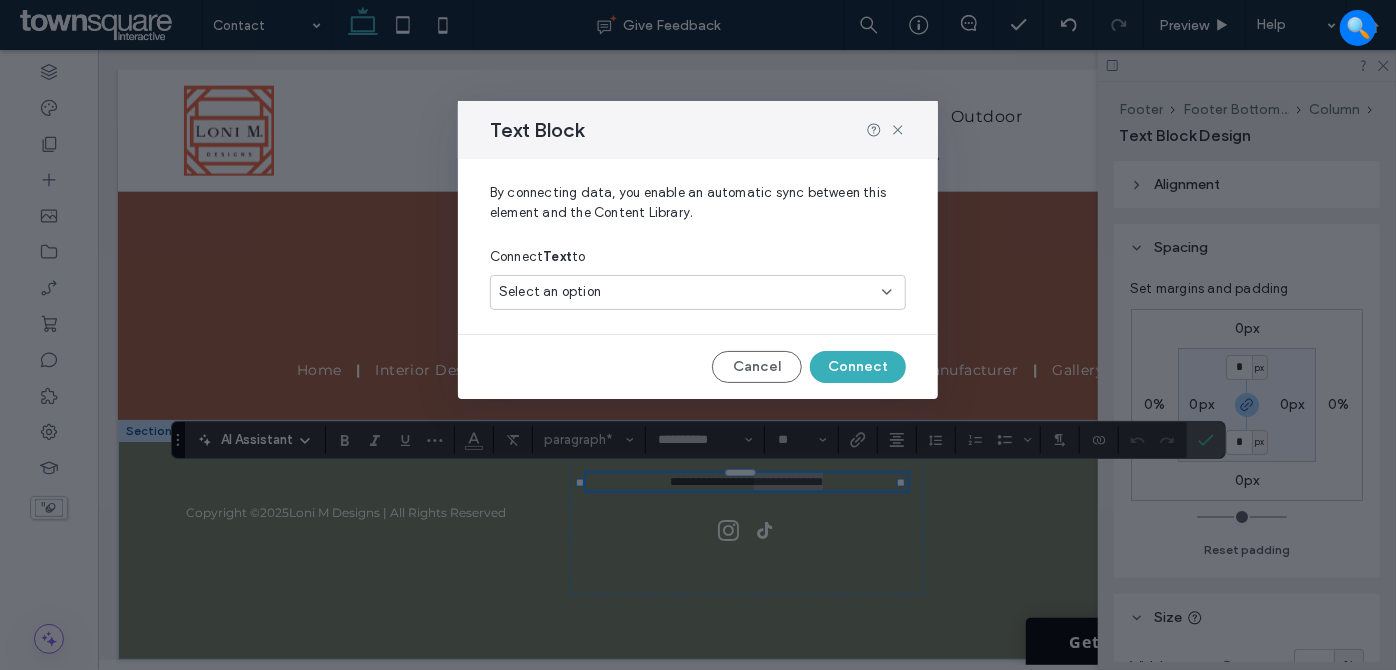 click on "Select an option" at bounding box center [698, 292] 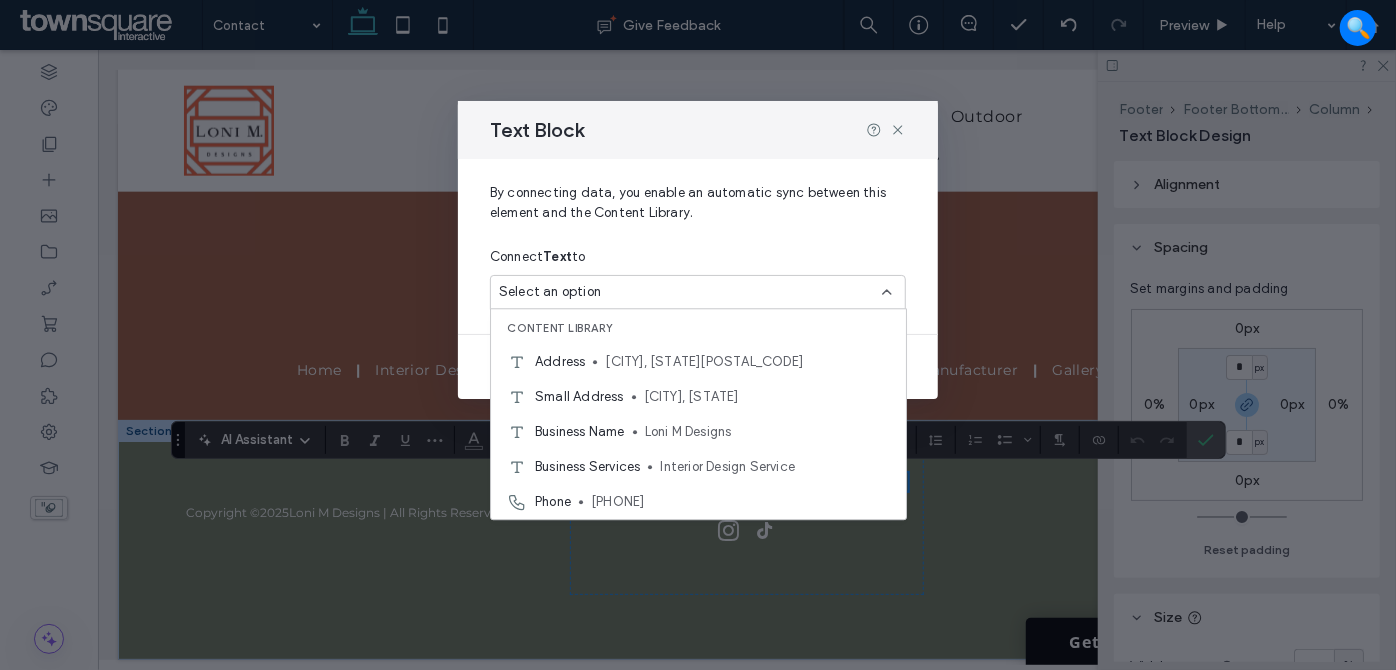 click on "Select an option" at bounding box center (686, 292) 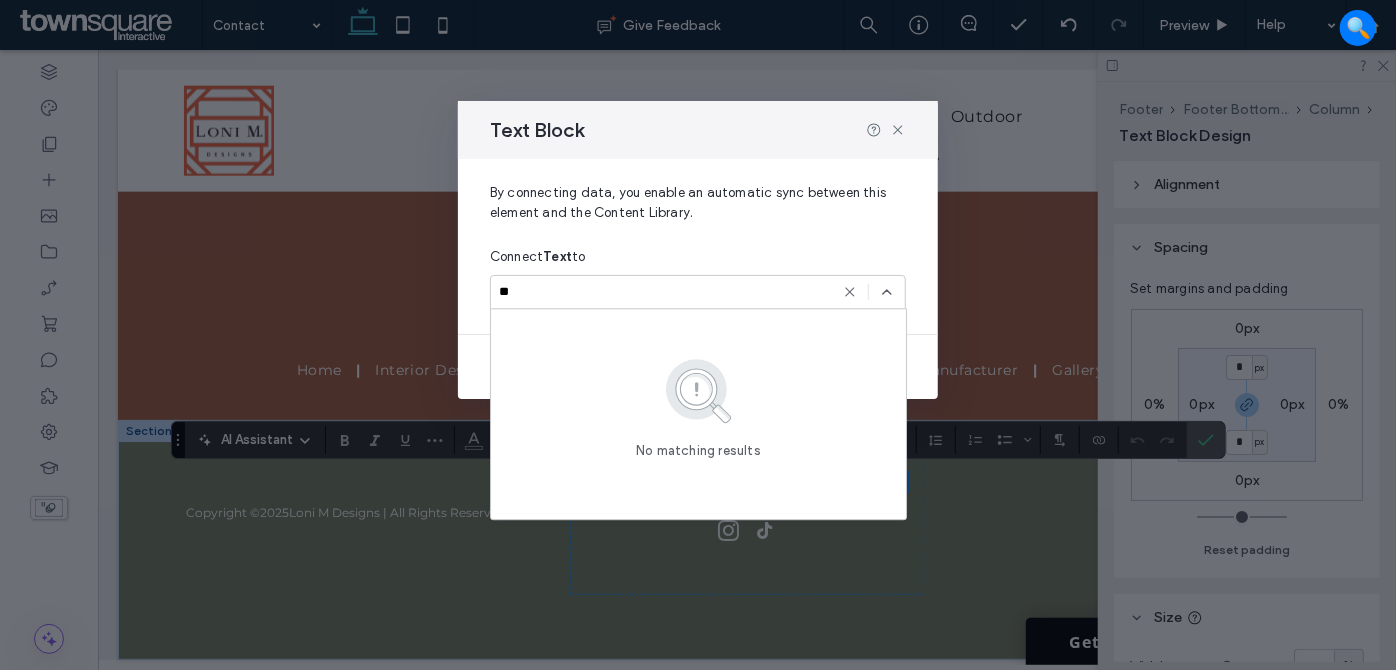 type on "*" 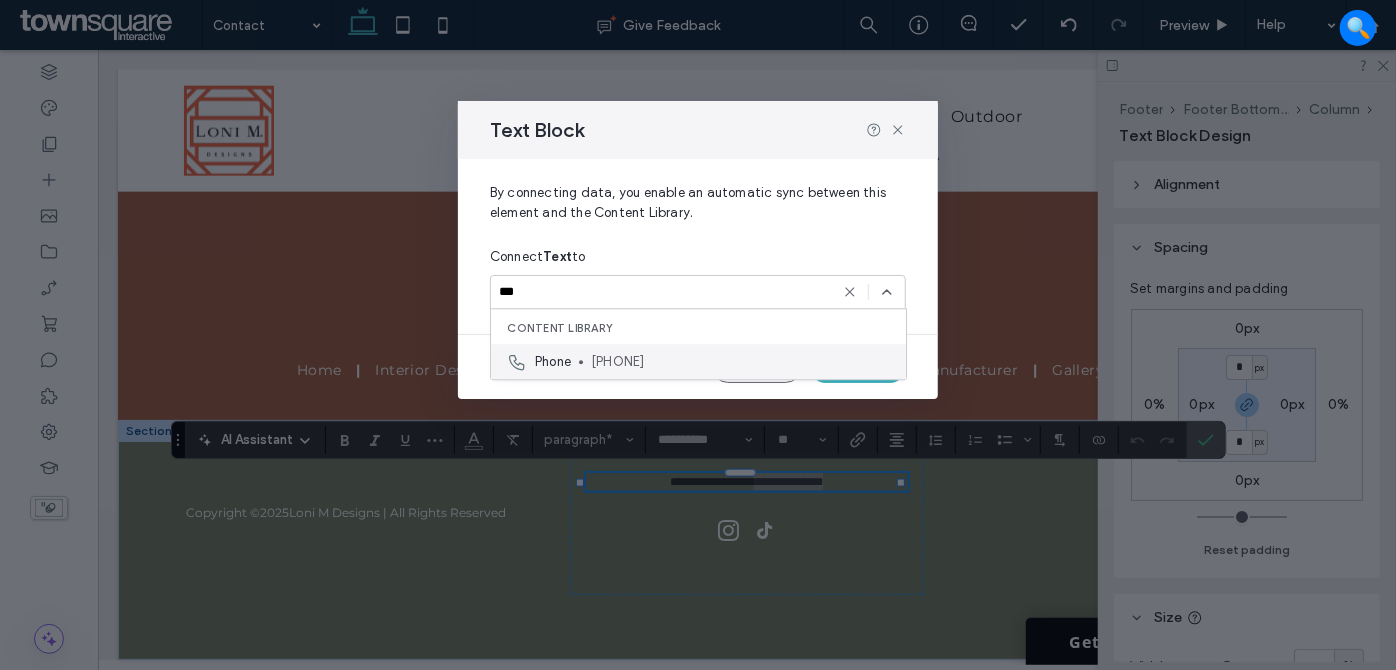 type on "***" 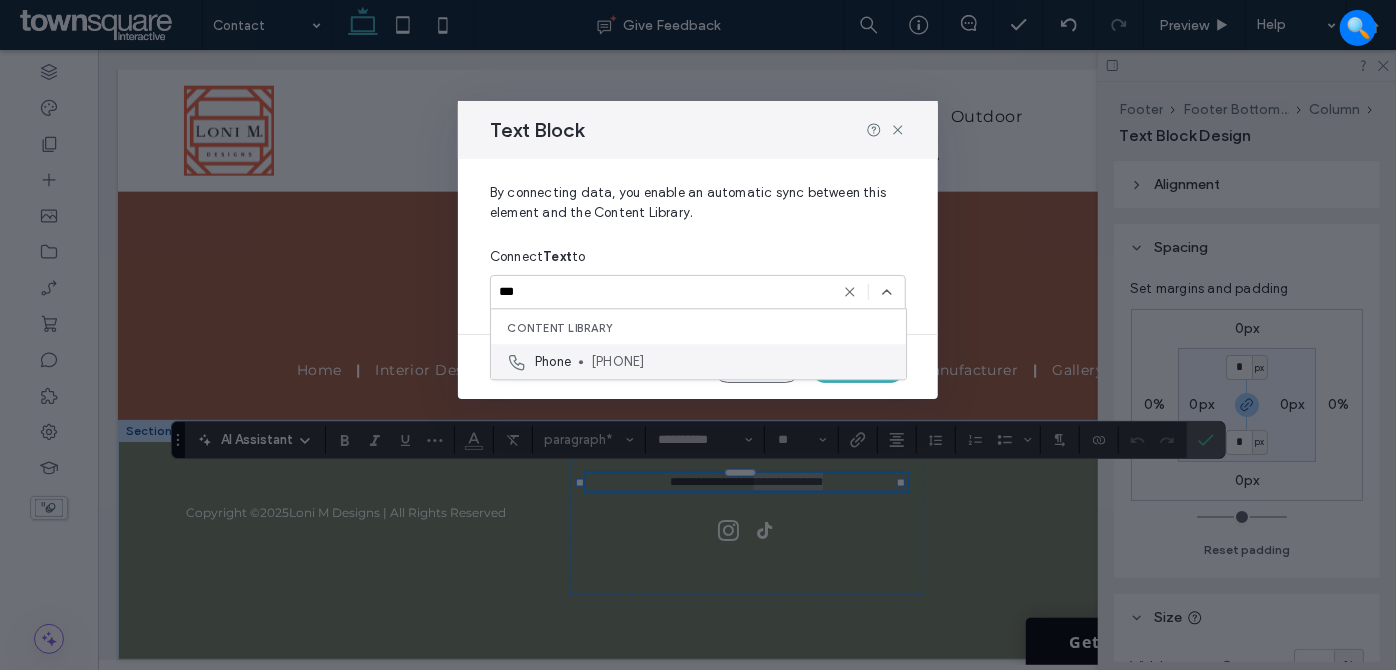 click on "[PHONE]" at bounding box center (740, 362) 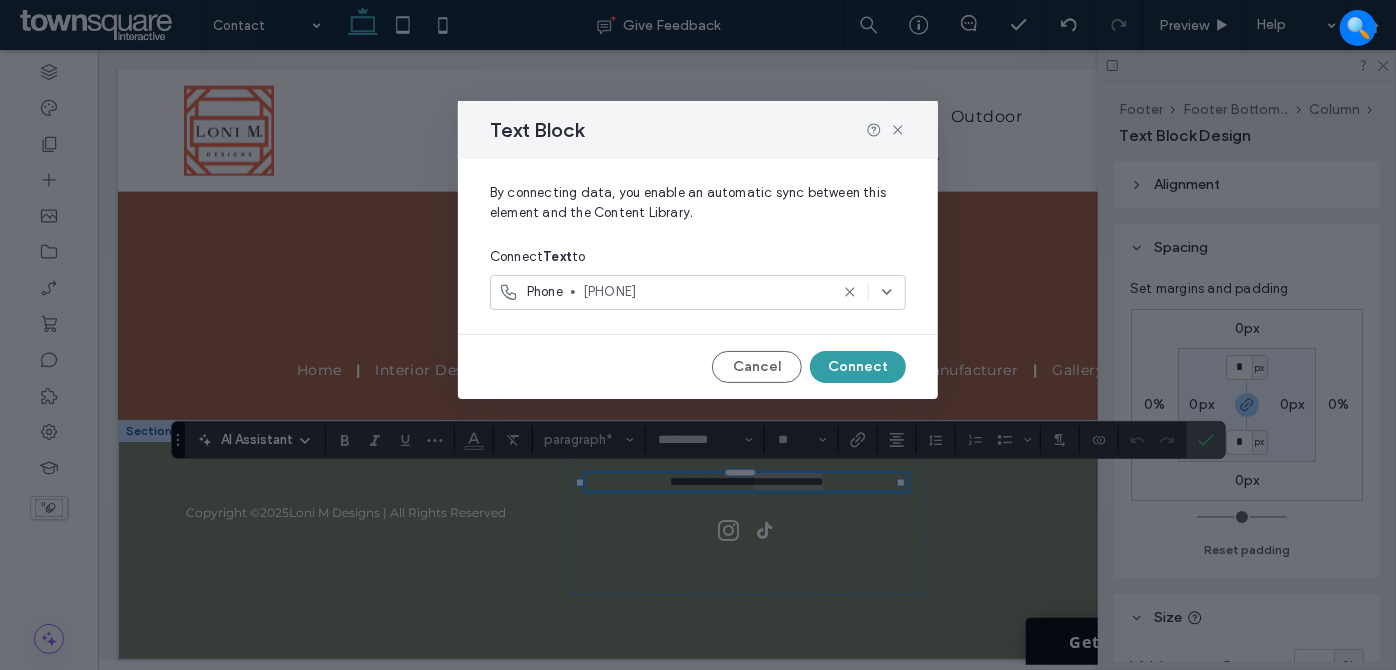 click on "Connect" at bounding box center (858, 367) 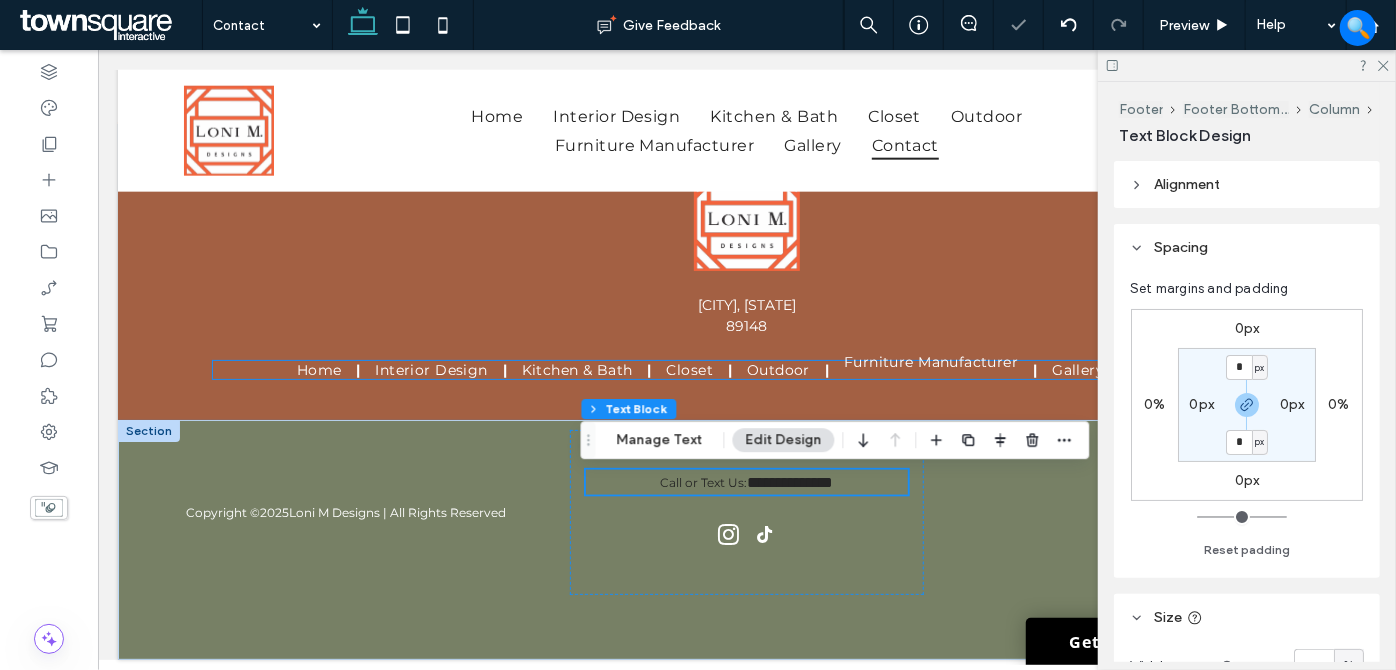 scroll, scrollTop: 1232, scrollLeft: 0, axis: vertical 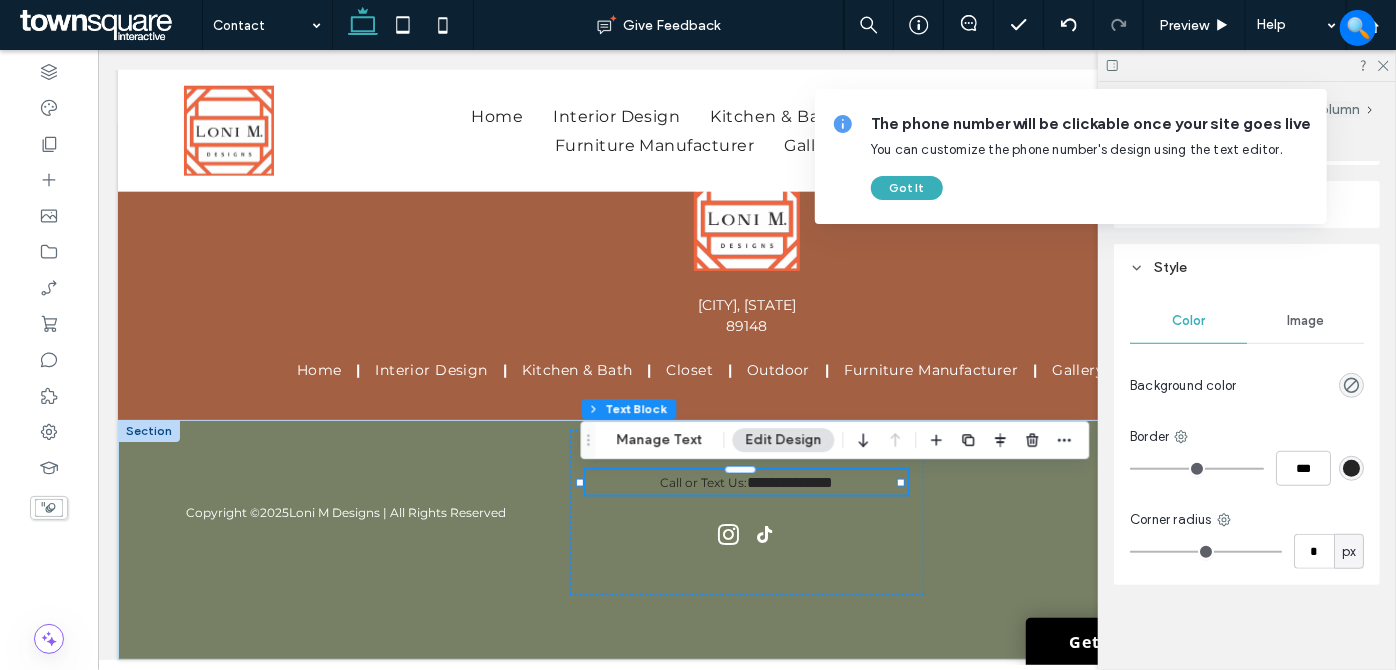 drag, startPoint x: 688, startPoint y: 432, endPoint x: 757, endPoint y: 451, distance: 71.568146 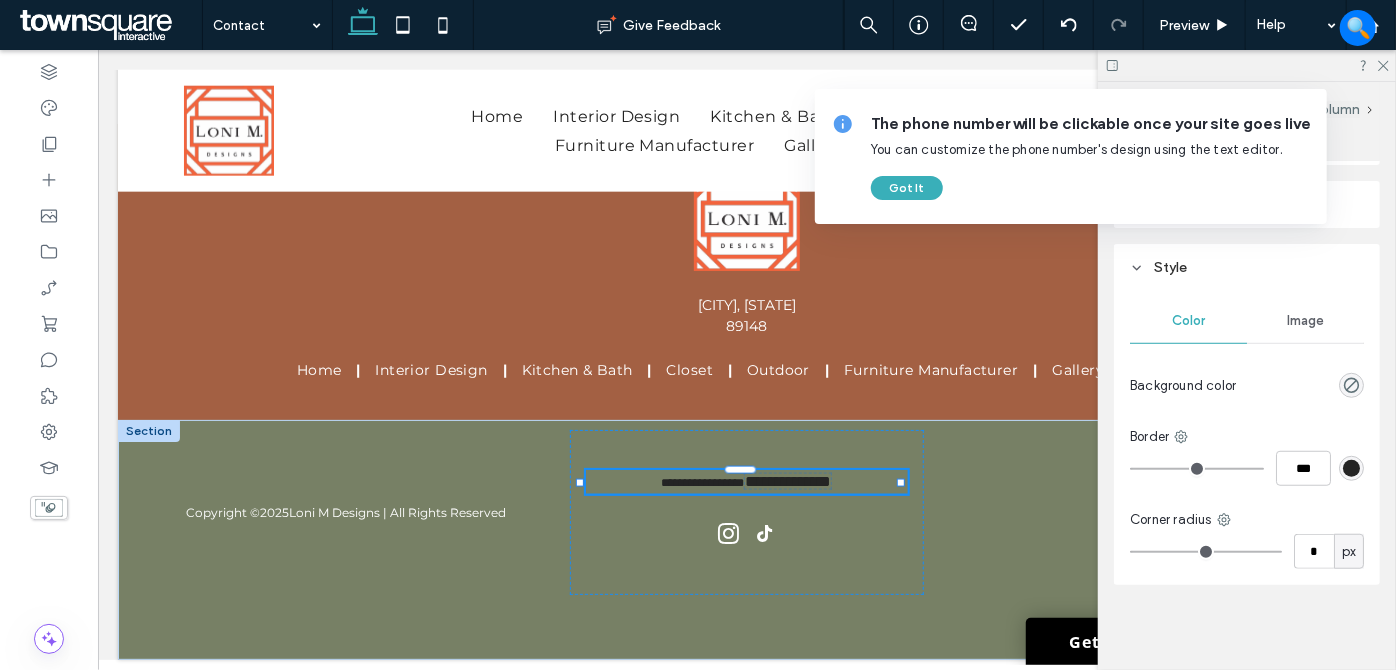 type on "**********" 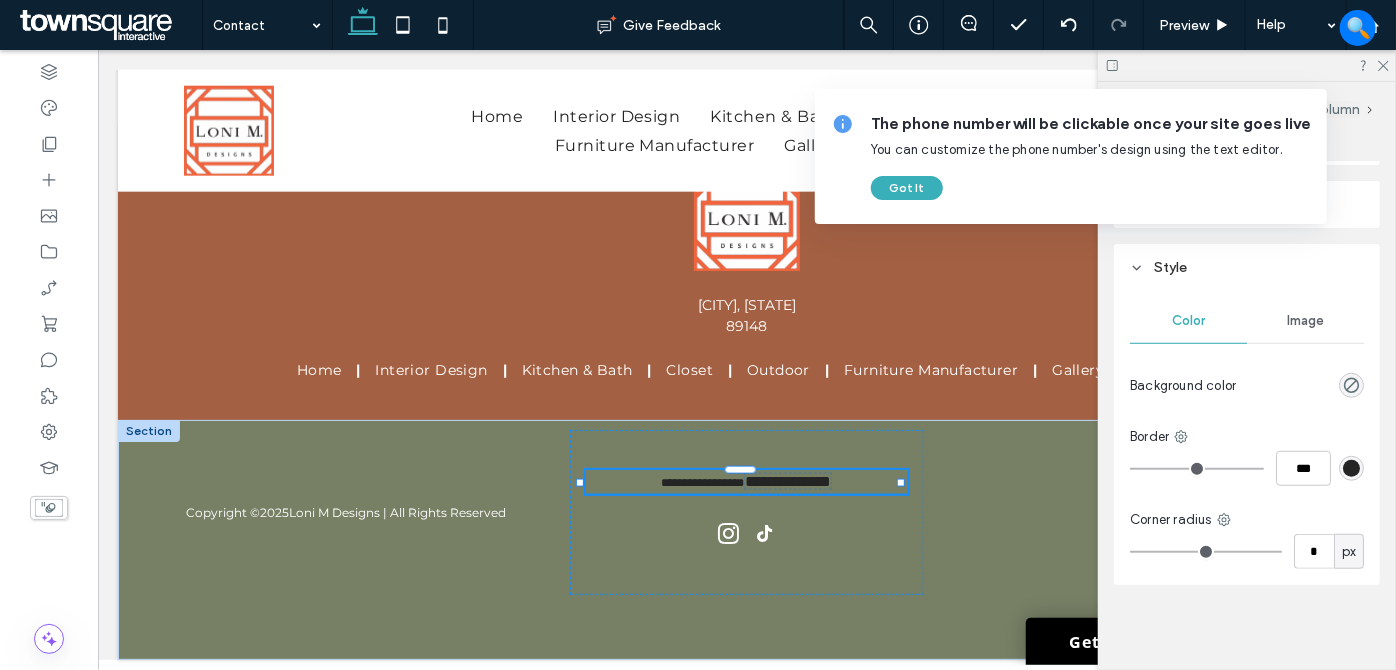 type on "**" 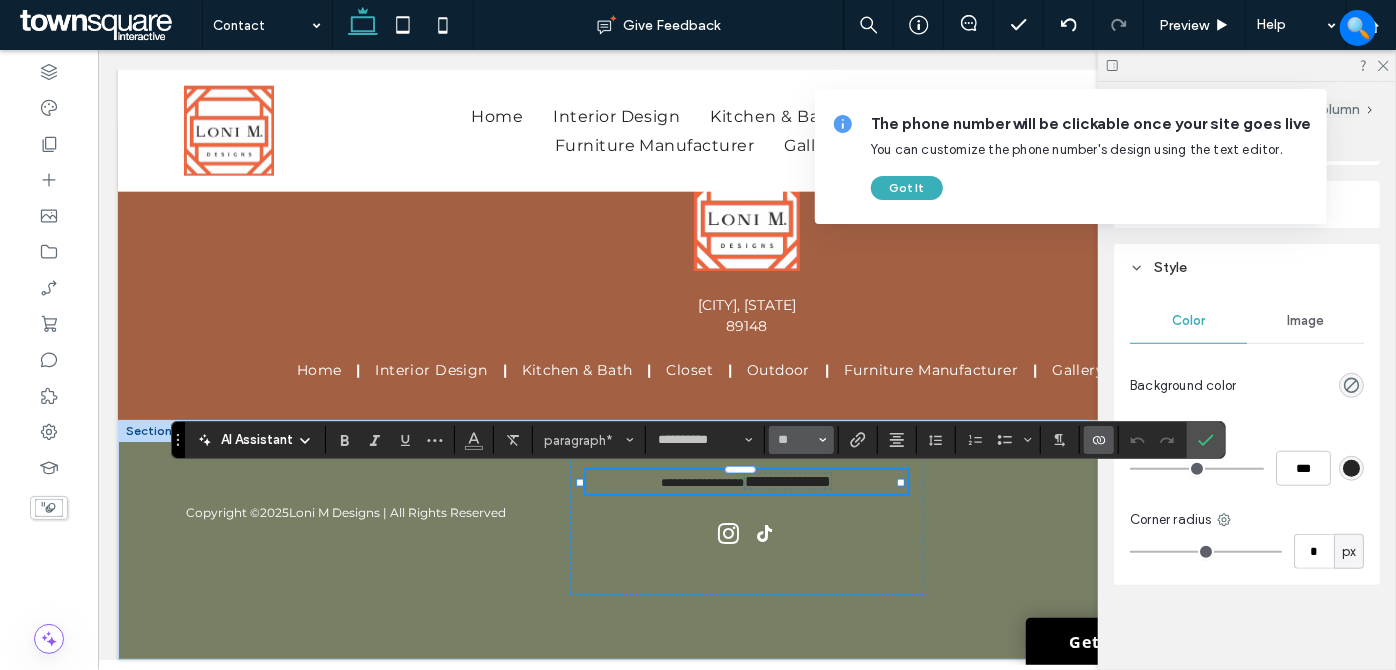 click 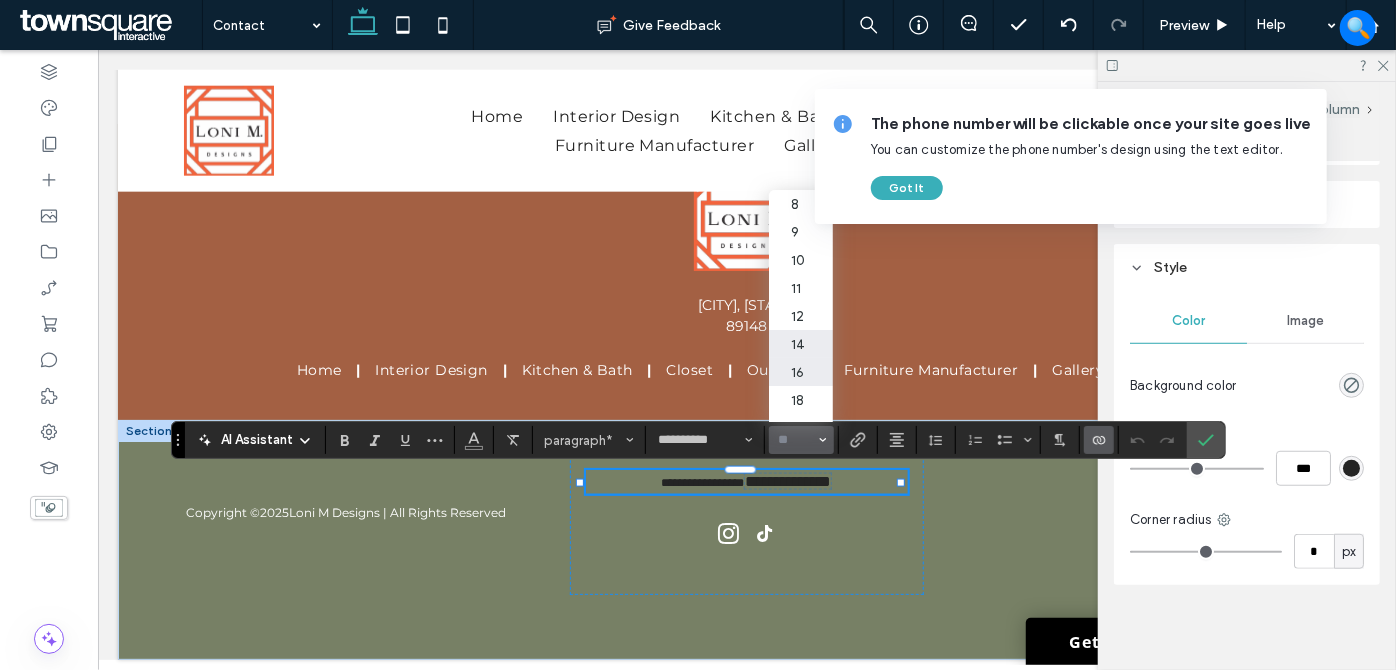 click on "14" at bounding box center [801, 344] 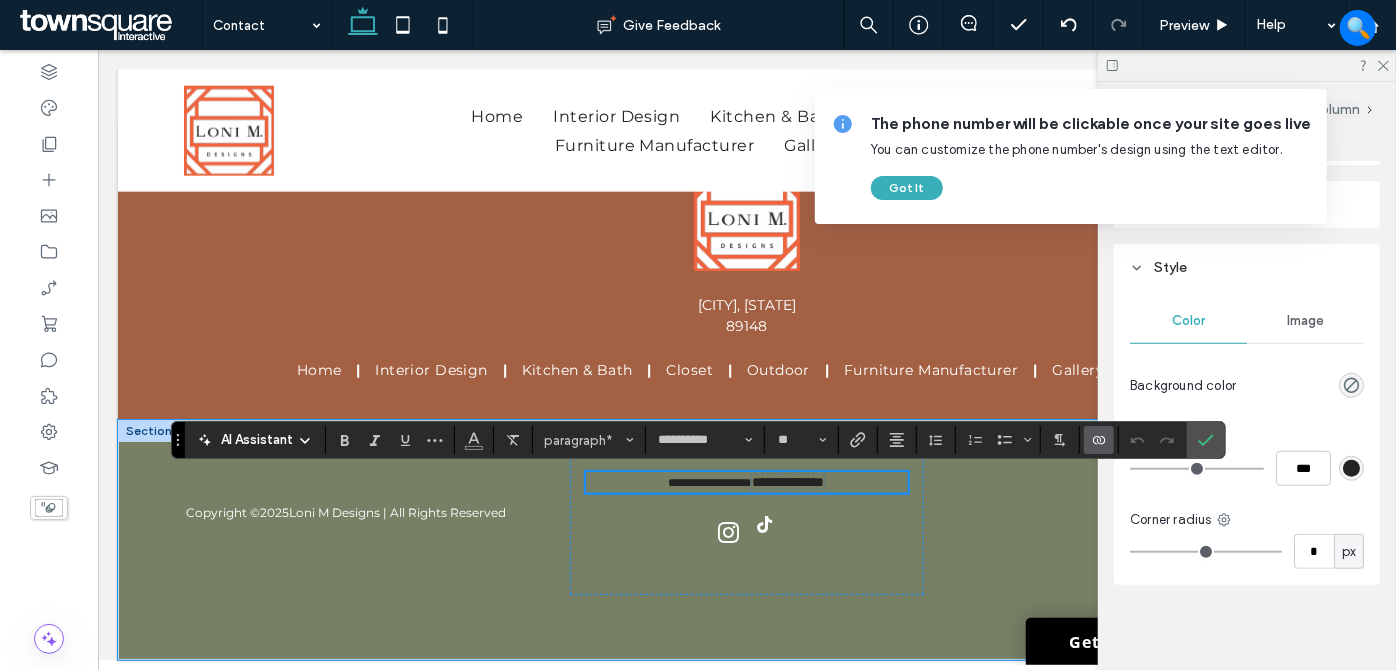 type on "**" 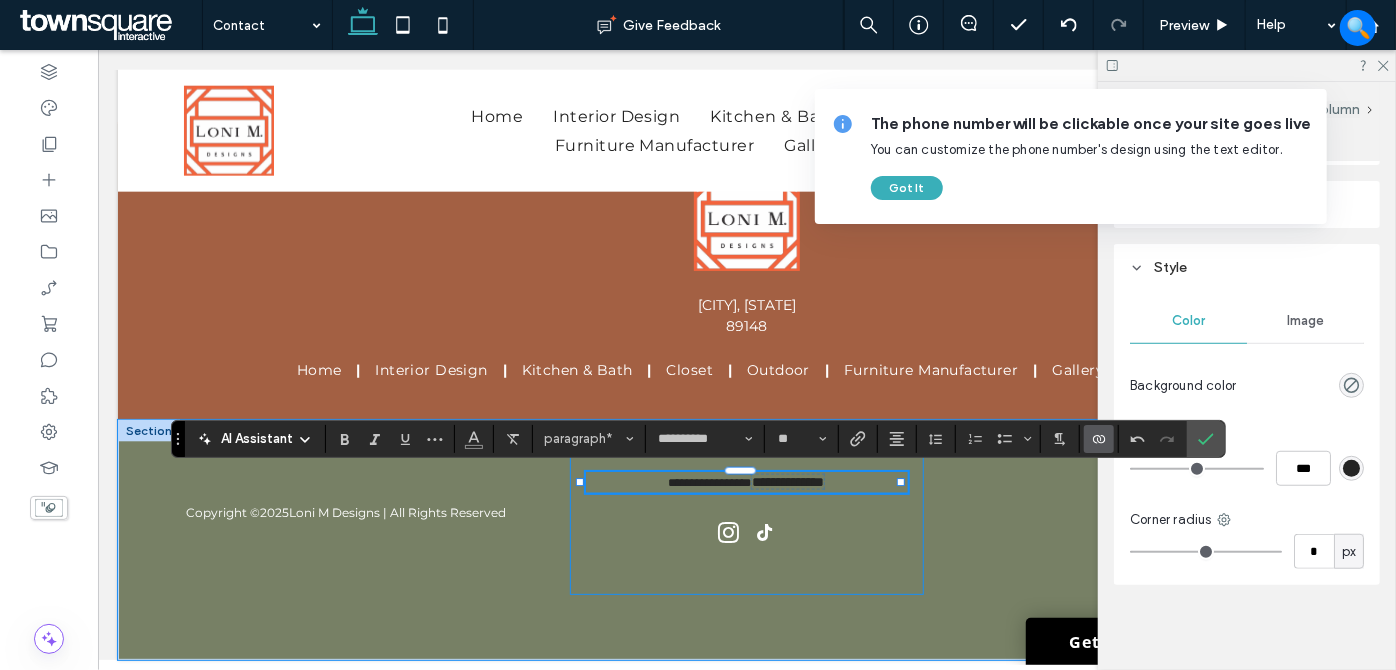 click on "**********" at bounding box center (746, 511) 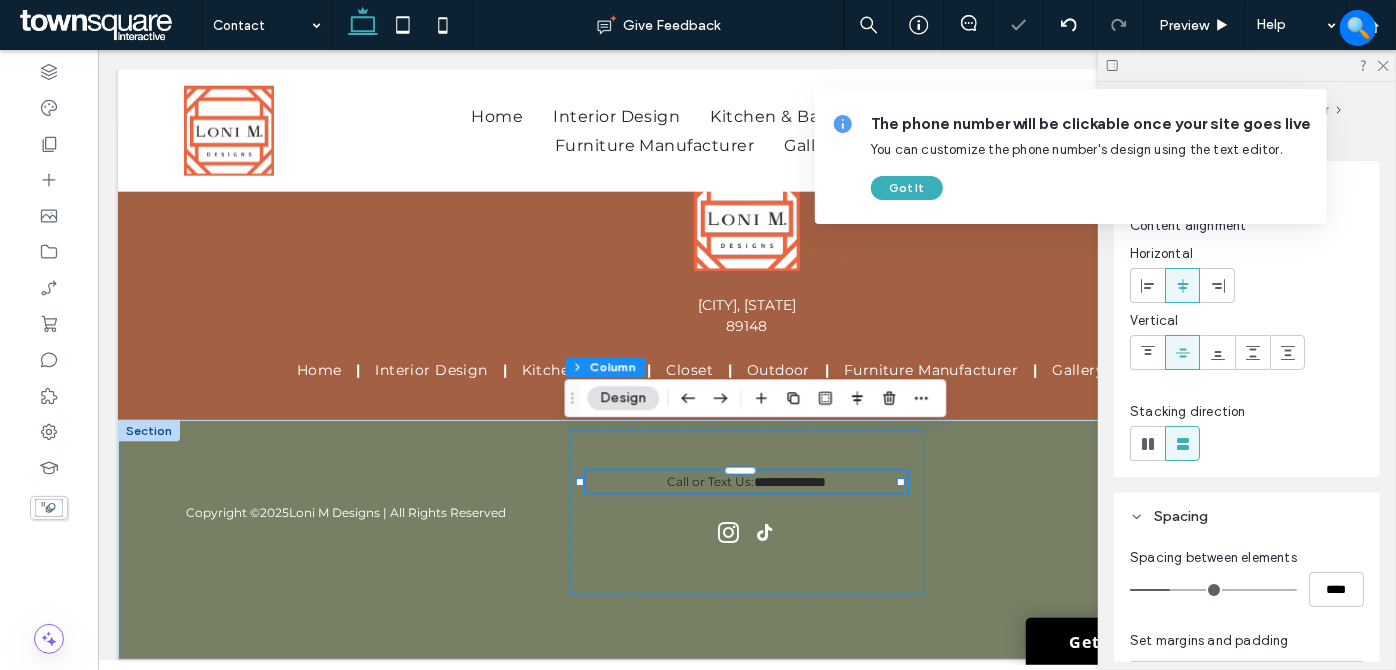 click on "**********" at bounding box center (746, 481) 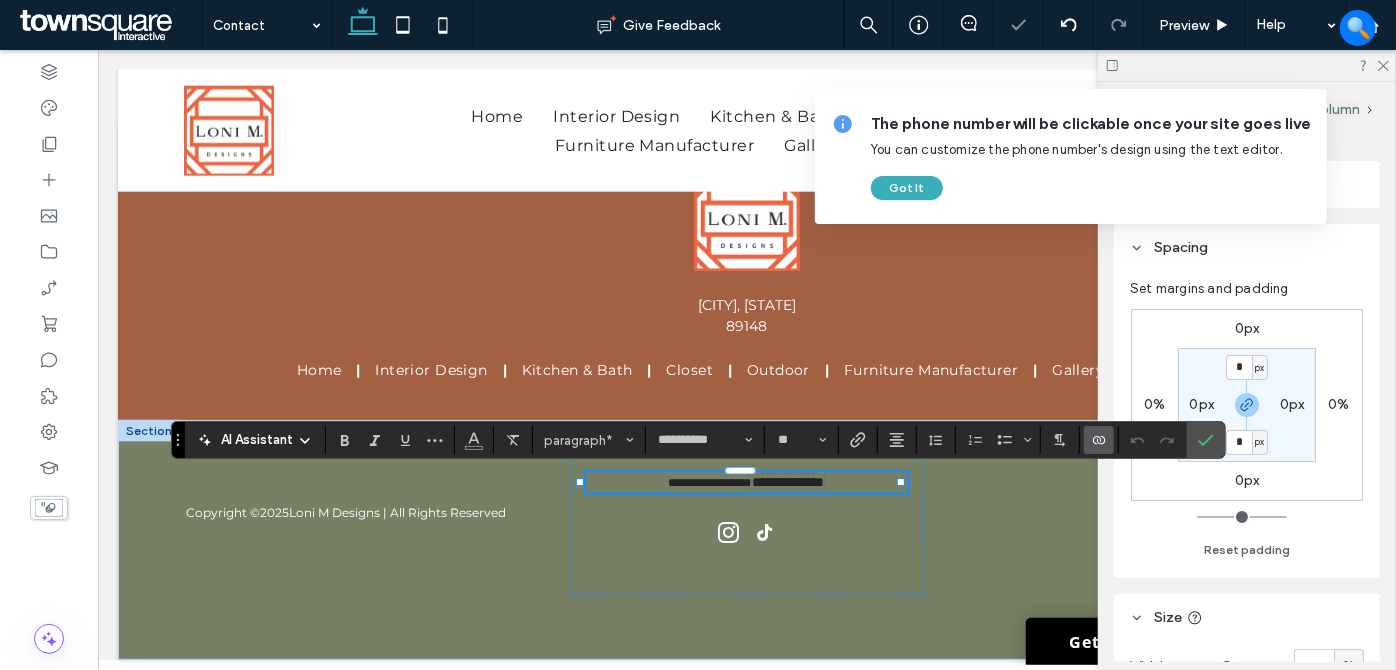 click on "**********" at bounding box center (708, 482) 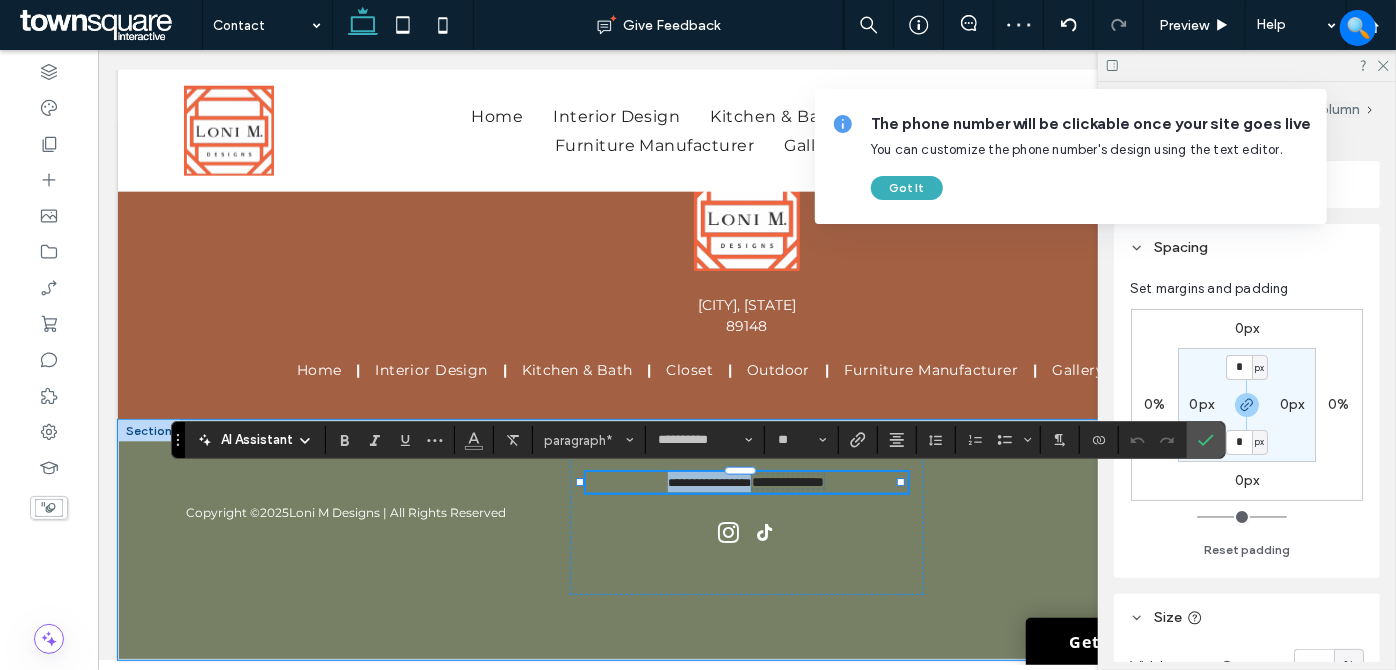 drag, startPoint x: 646, startPoint y: 484, endPoint x: 850, endPoint y: 474, distance: 204.24495 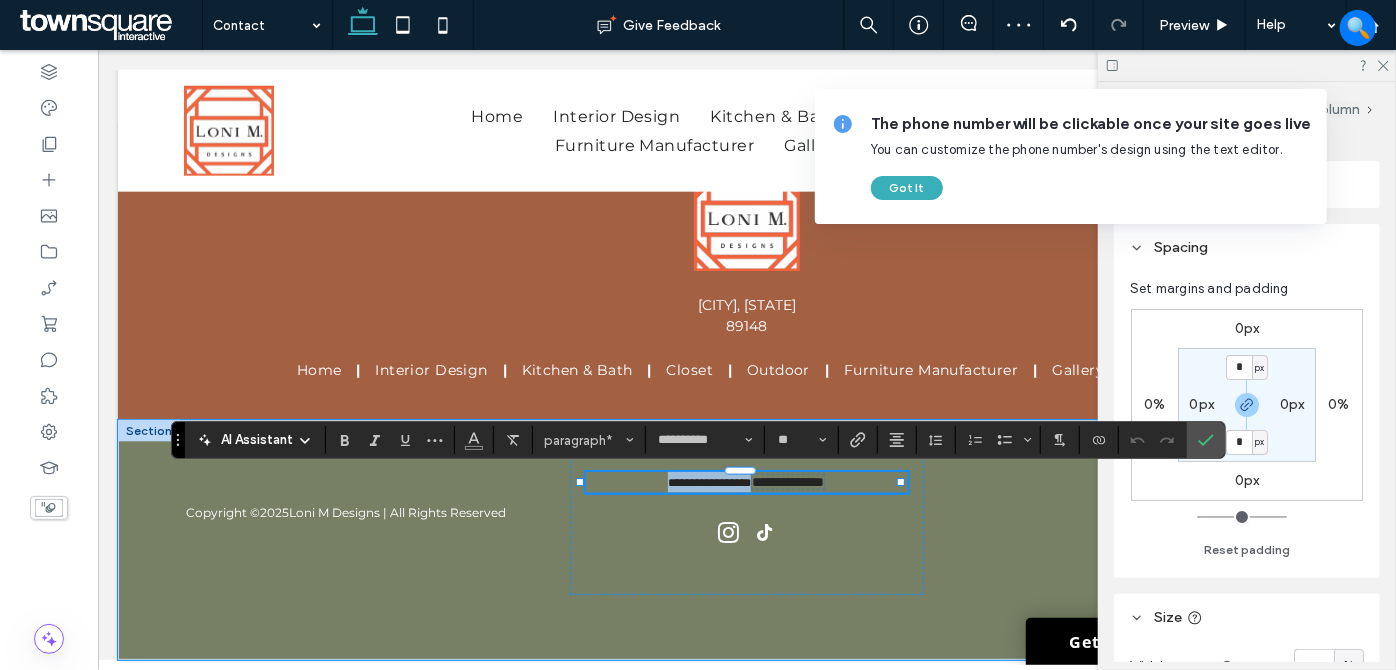 click on "**********" at bounding box center [746, 481] 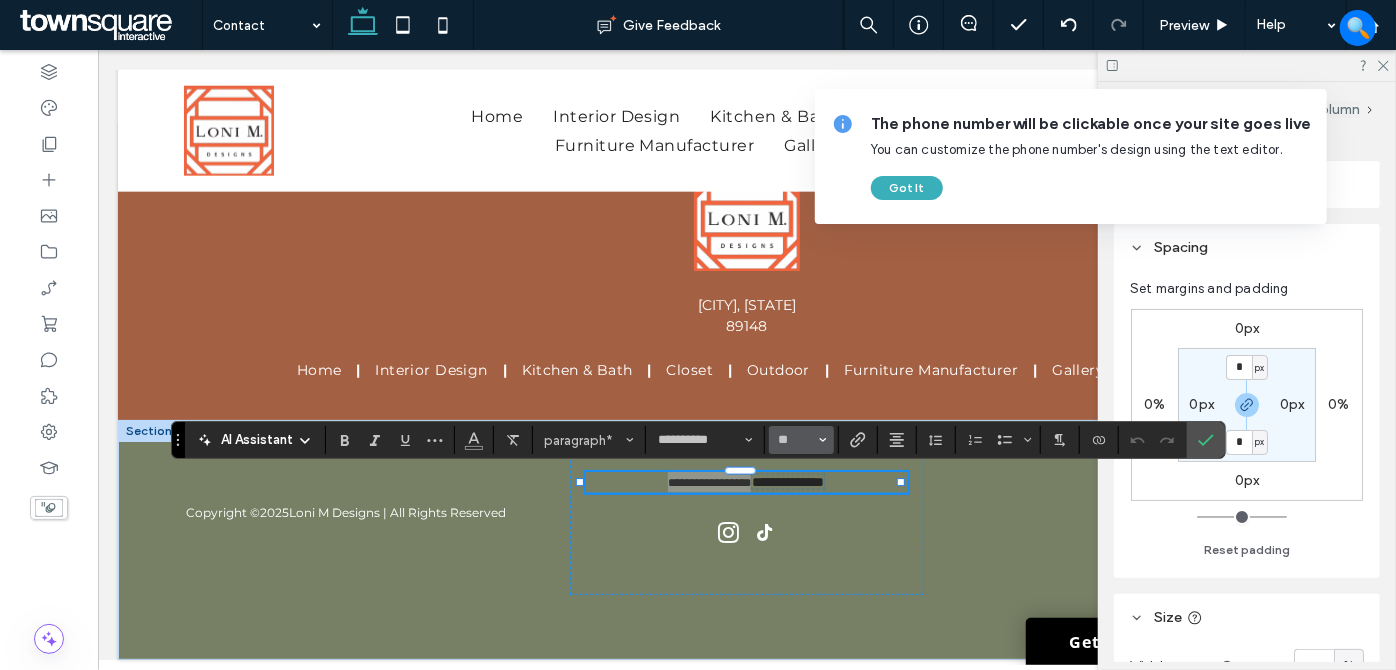click on "**" at bounding box center [801, 440] 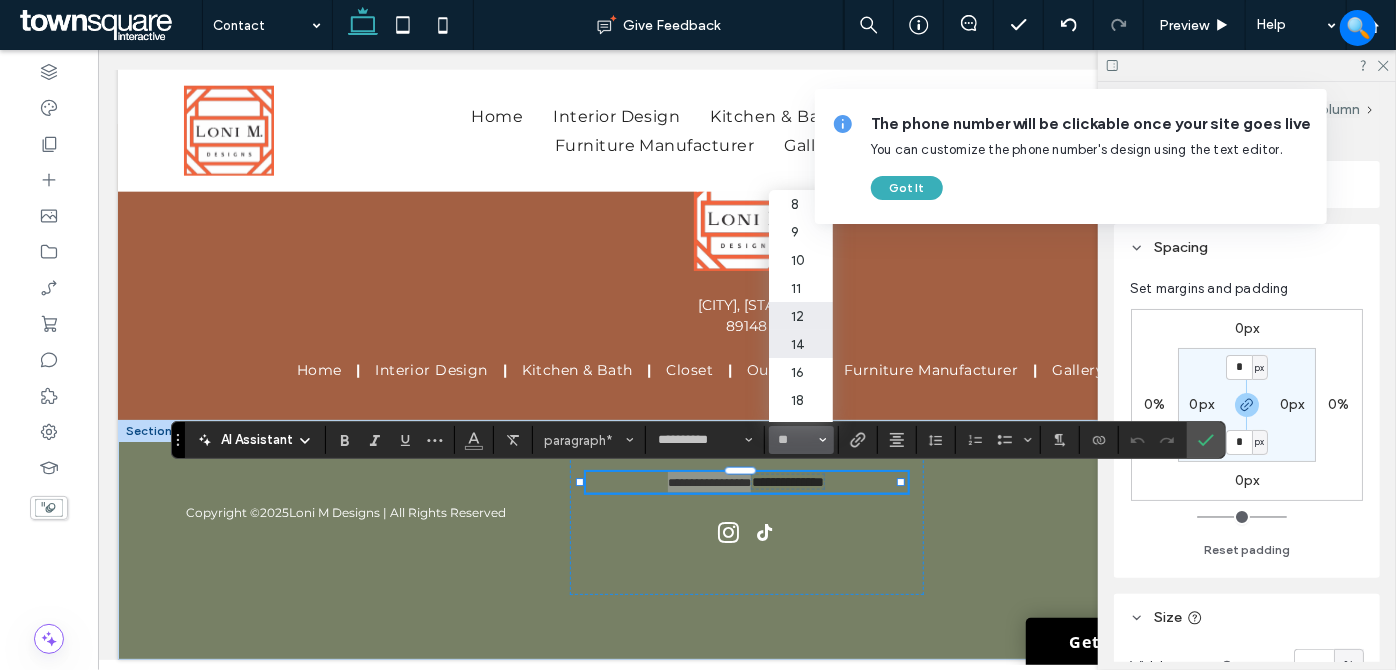 click on "14" at bounding box center [801, 344] 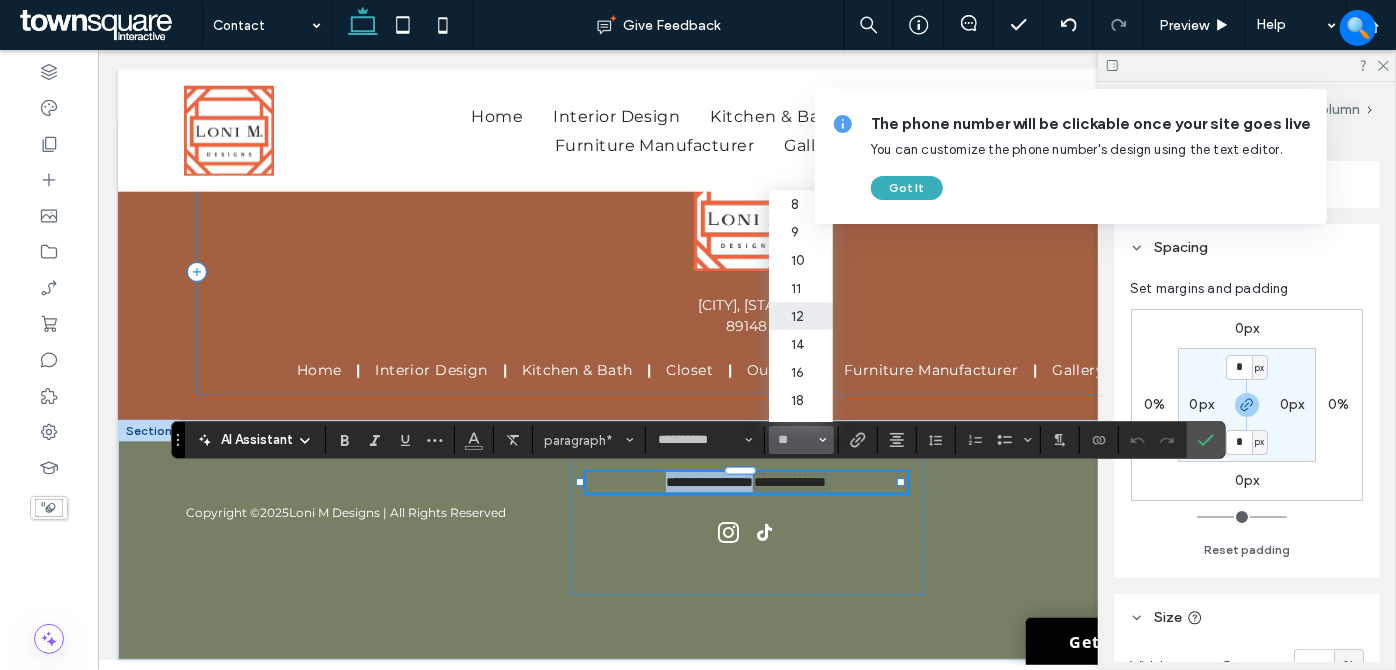 type on "**" 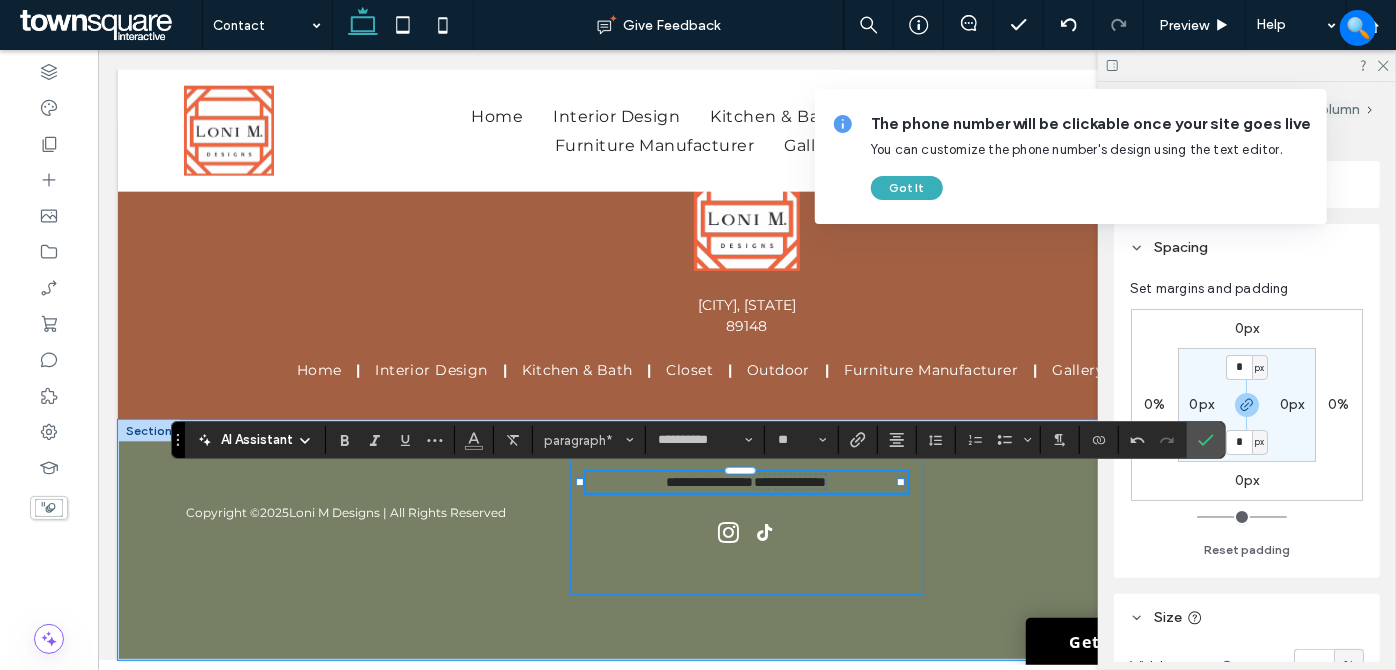 click on "**********" at bounding box center [746, 511] 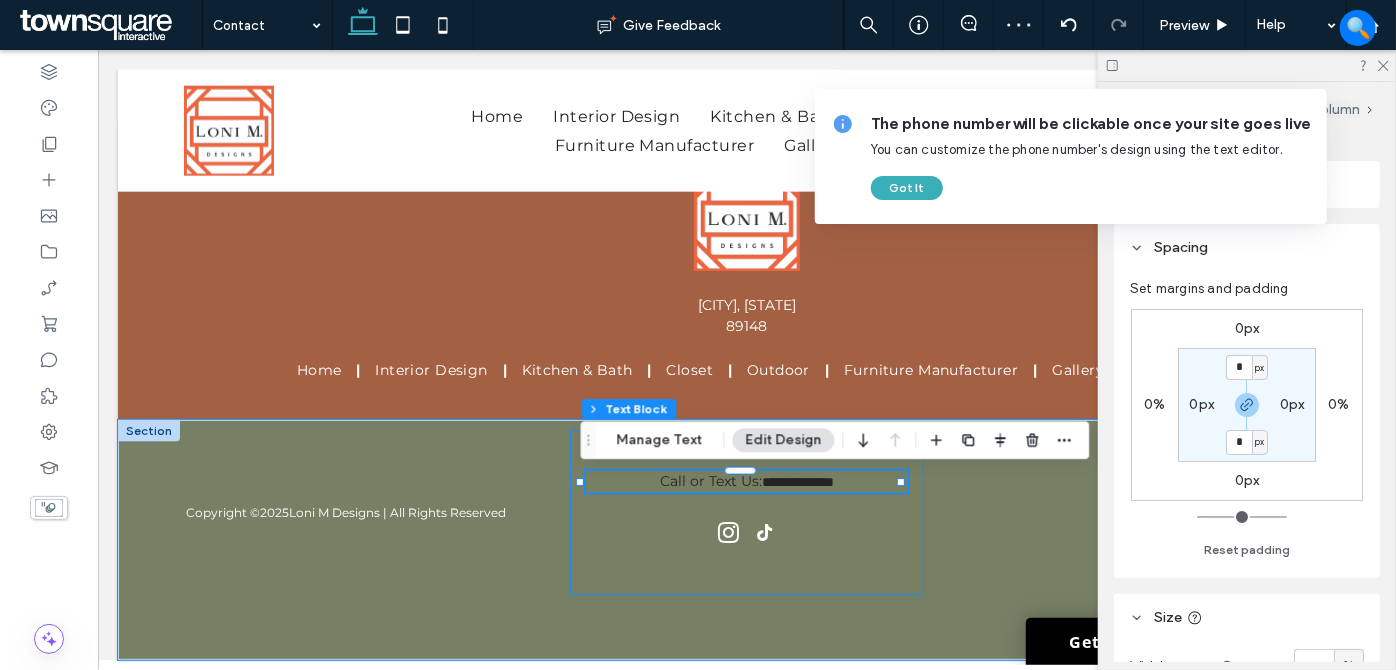 click at bounding box center [739, 470] 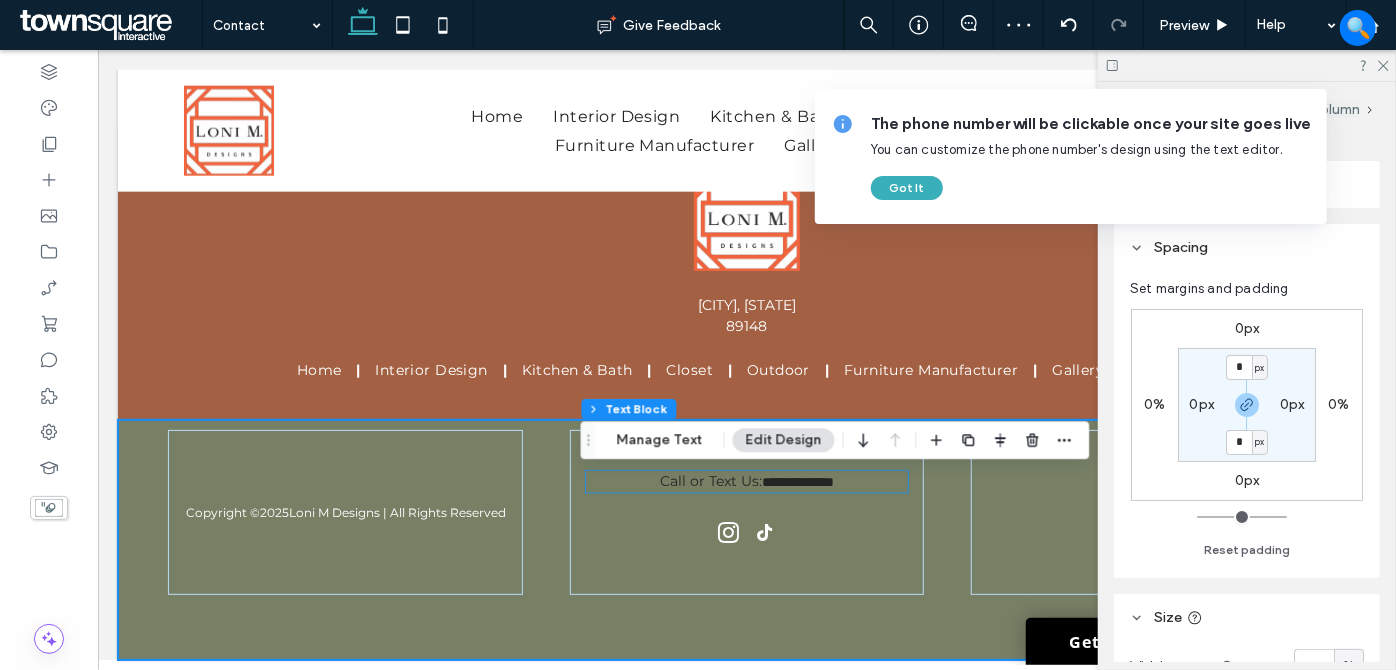 click on "**********" at bounding box center (746, 481) 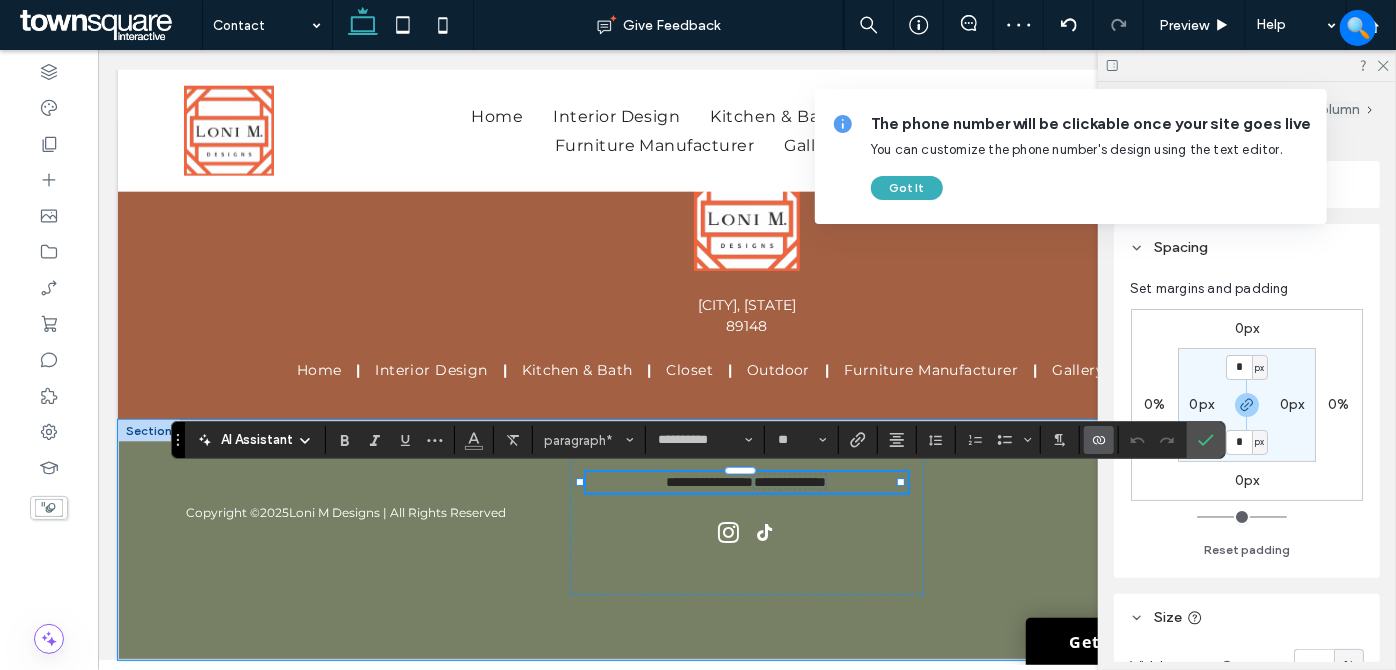 click on "**********" at bounding box center [746, 481] 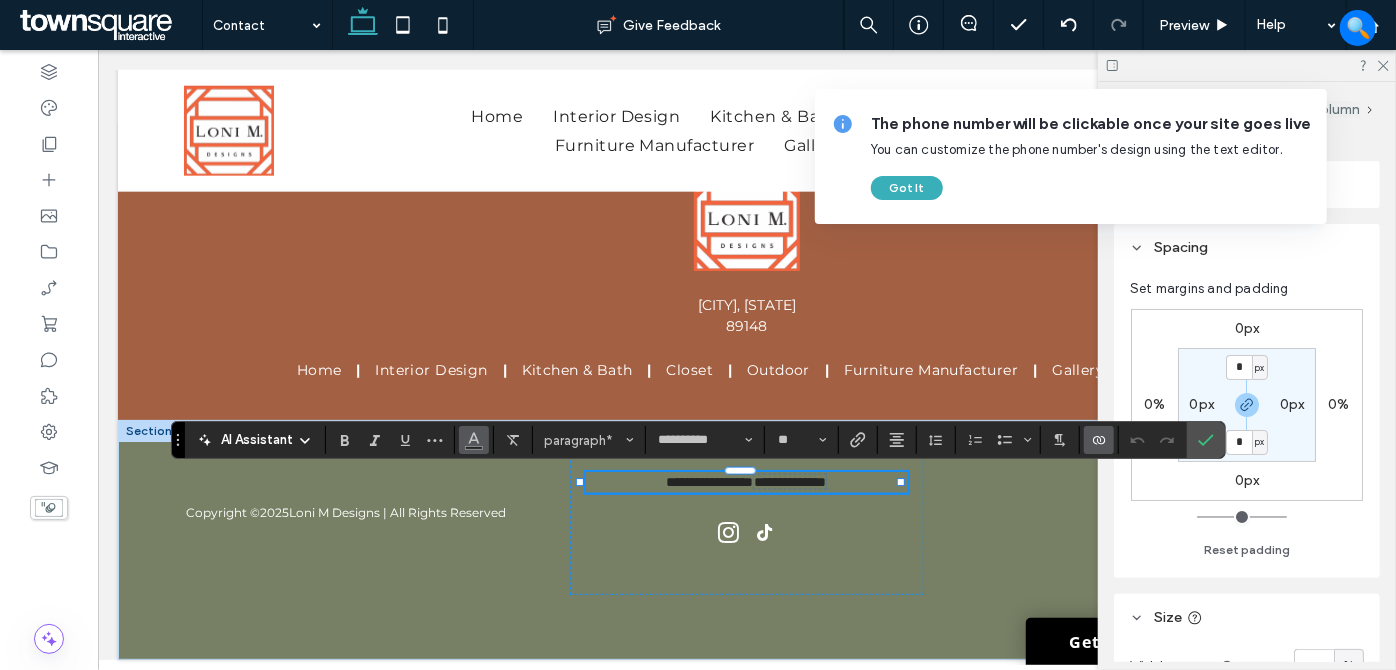 click 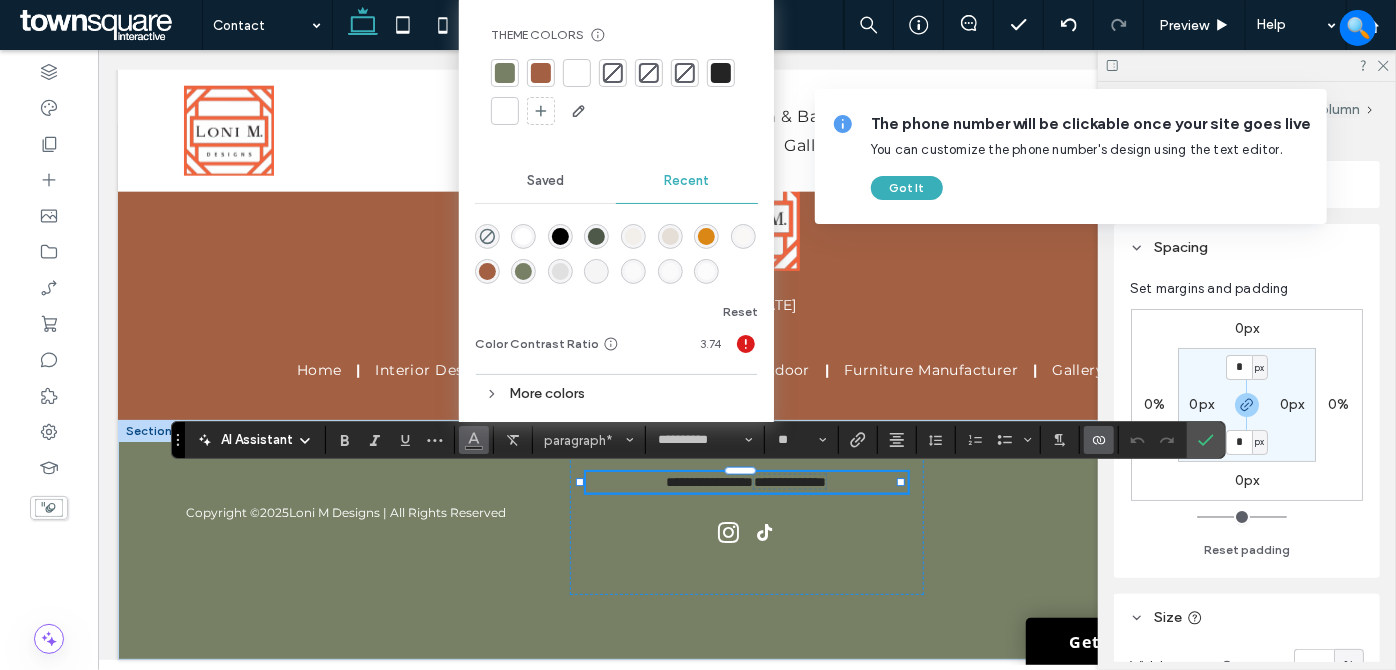 click at bounding box center [577, 73] 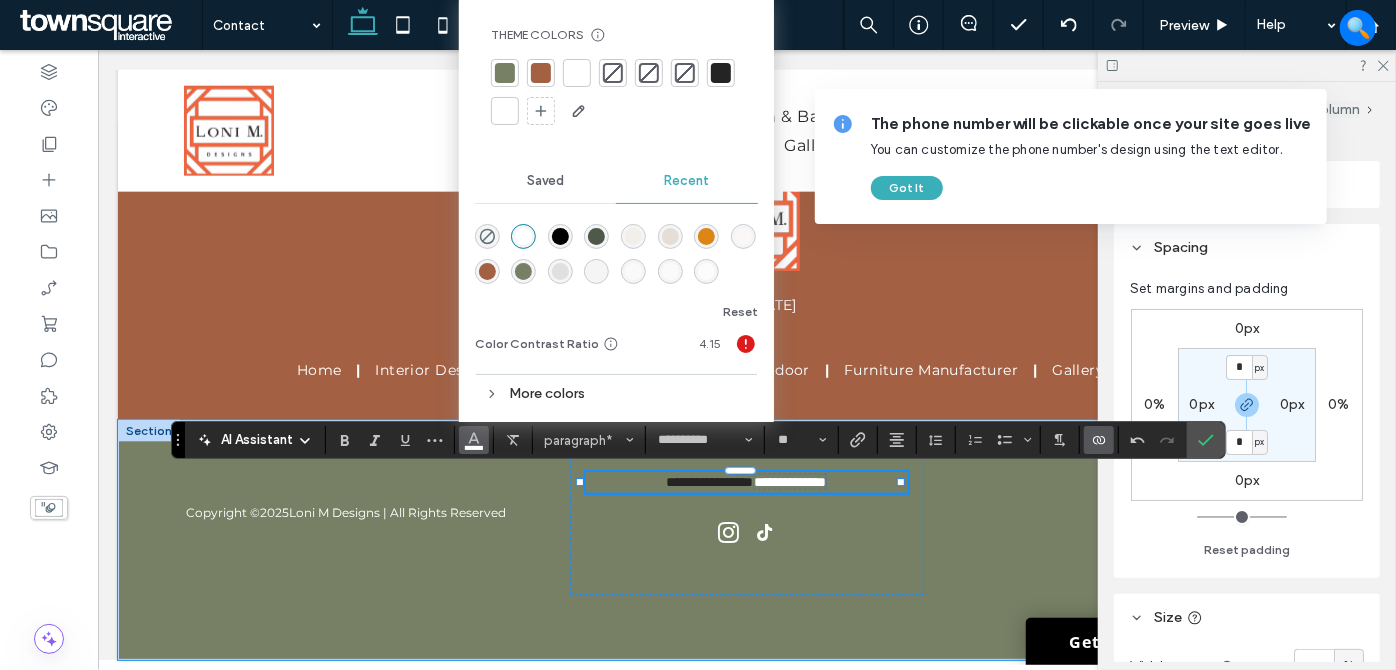click on "**********" at bounding box center (746, 481) 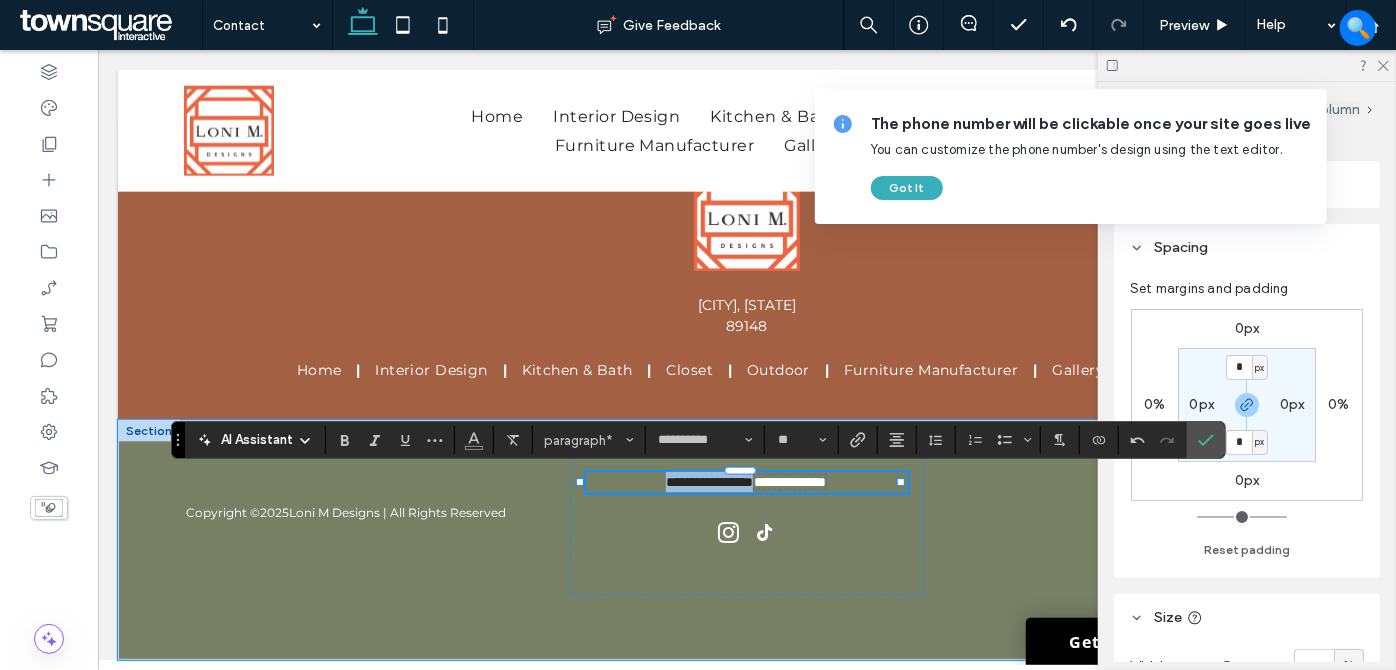 drag, startPoint x: 632, startPoint y: 480, endPoint x: 767, endPoint y: 486, distance: 135.13327 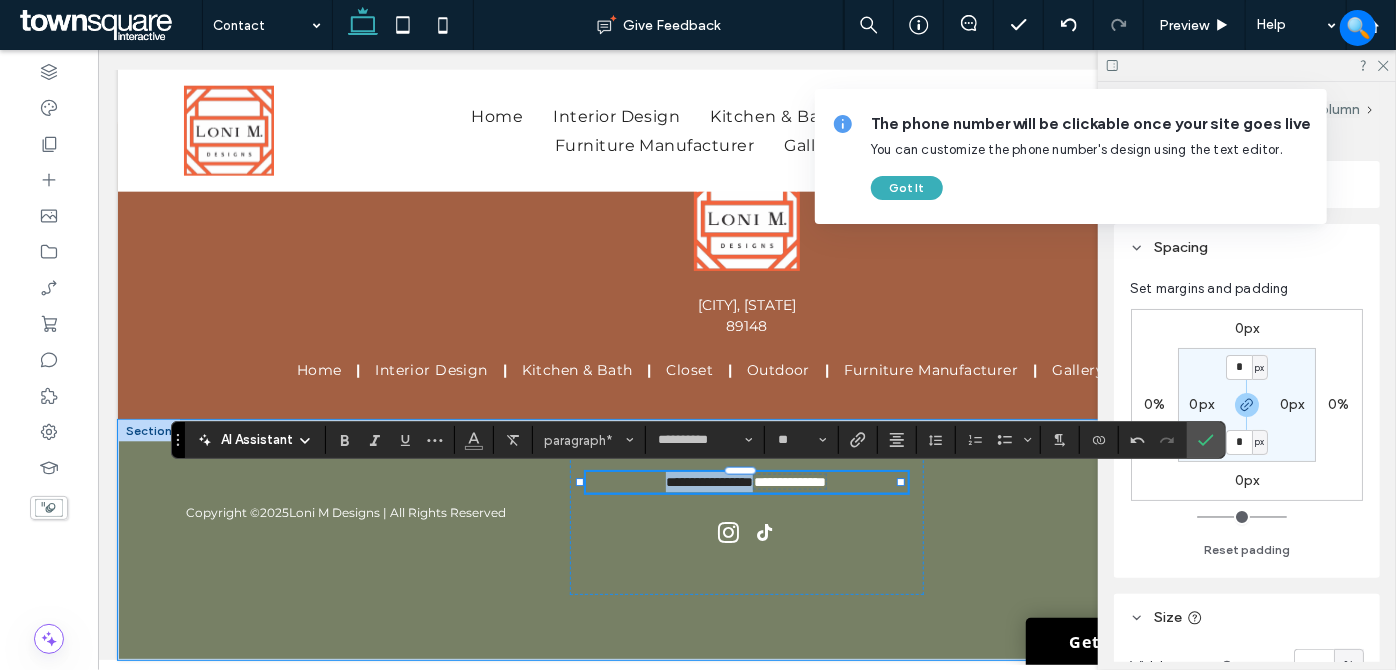 click on "**********" at bounding box center [746, 481] 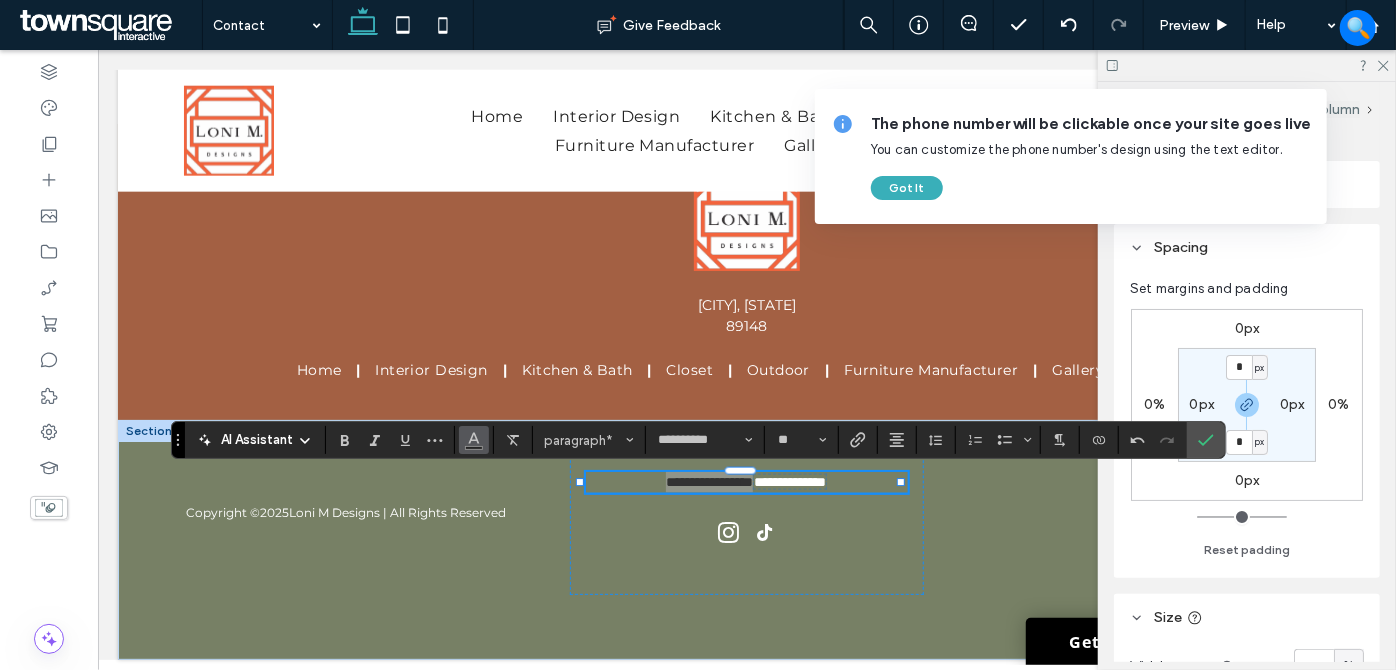 click 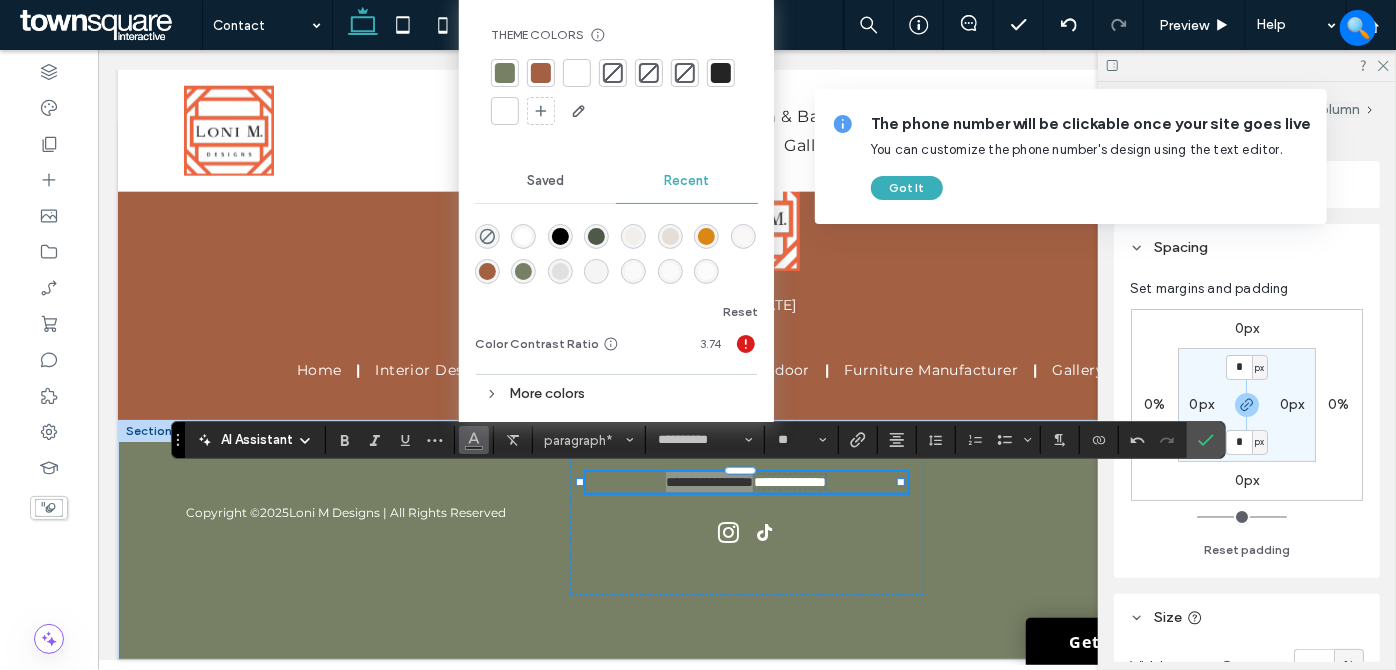 drag, startPoint x: 573, startPoint y: 70, endPoint x: 600, endPoint y: 117, distance: 54.20332 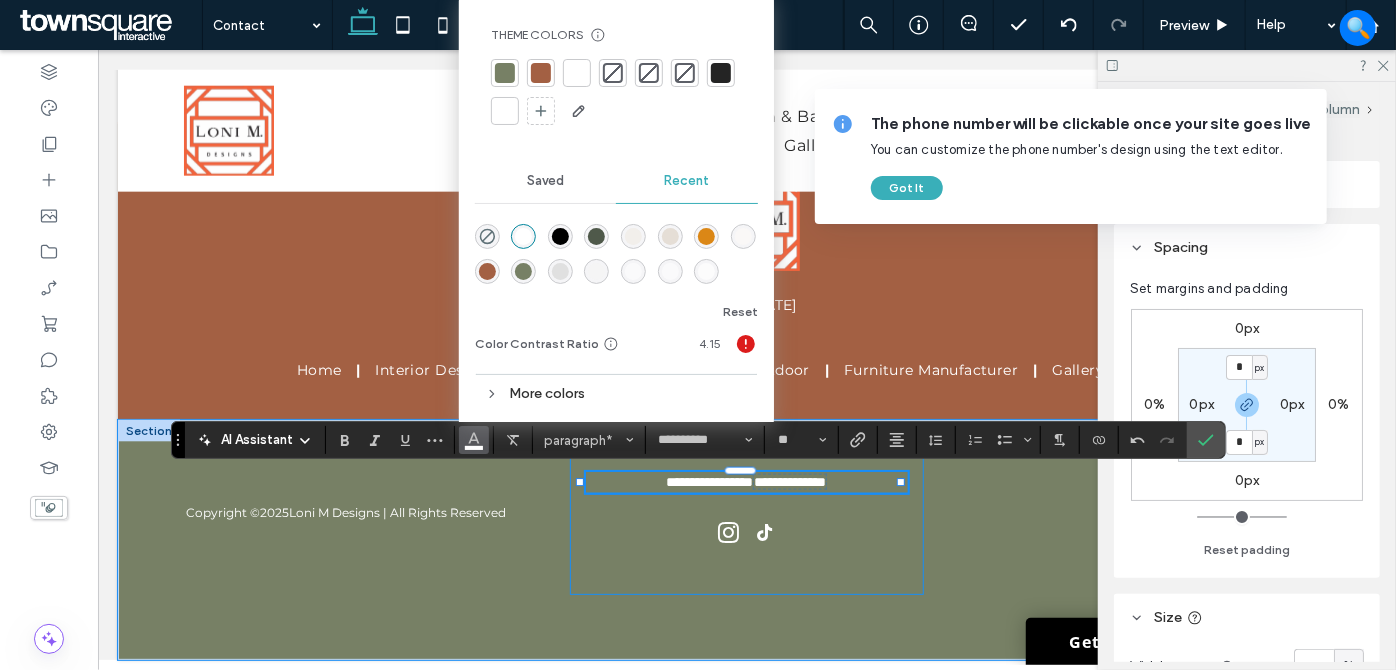 click on "**********" at bounding box center (746, 511) 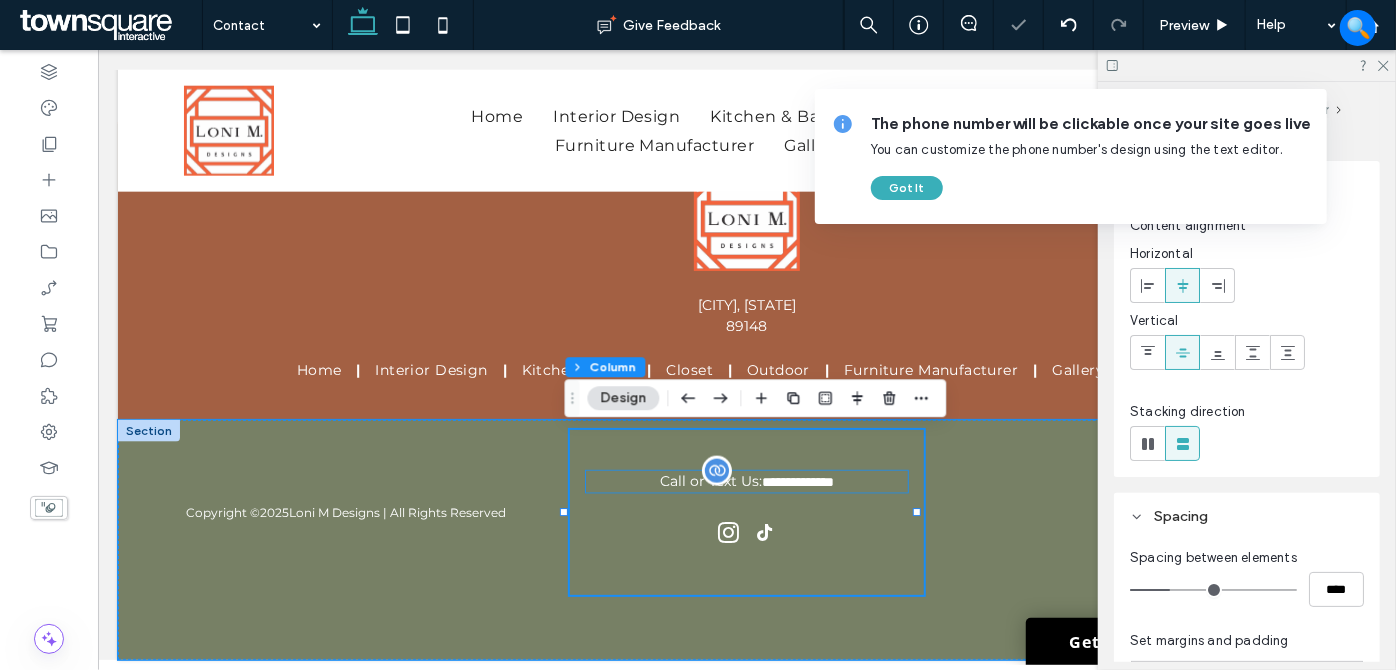click on "**********" at bounding box center [797, 481] 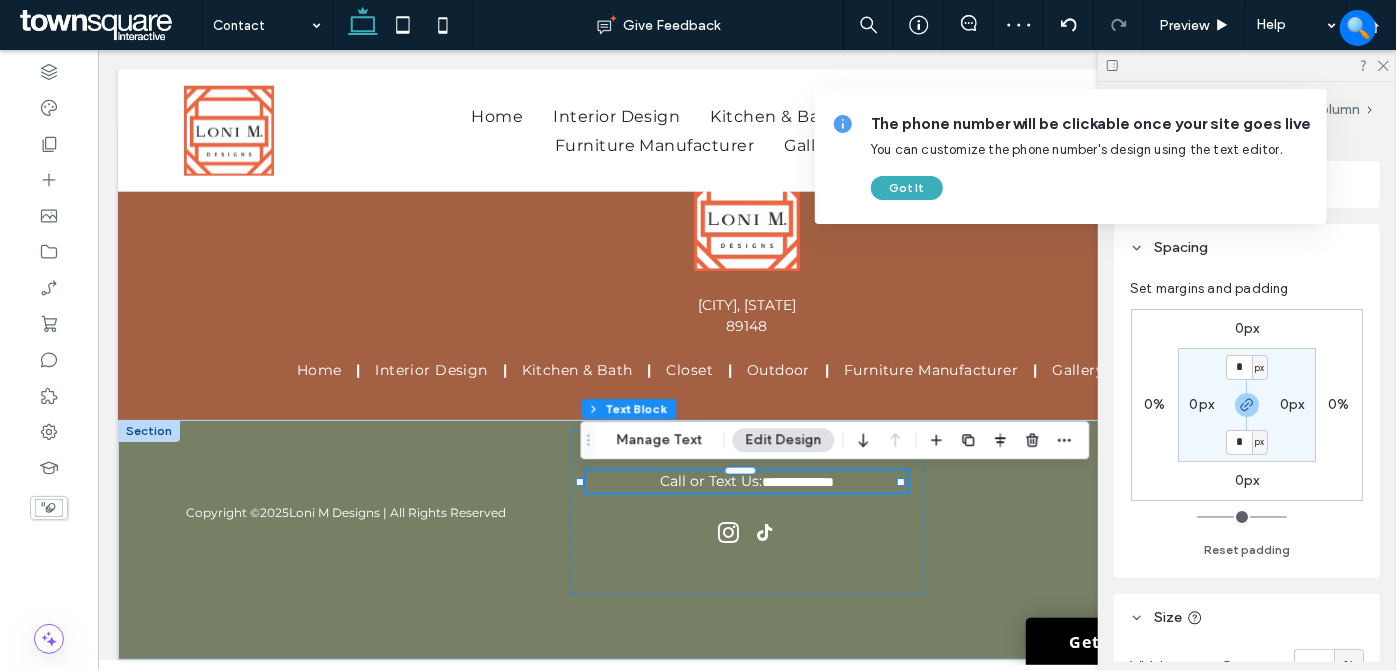 click 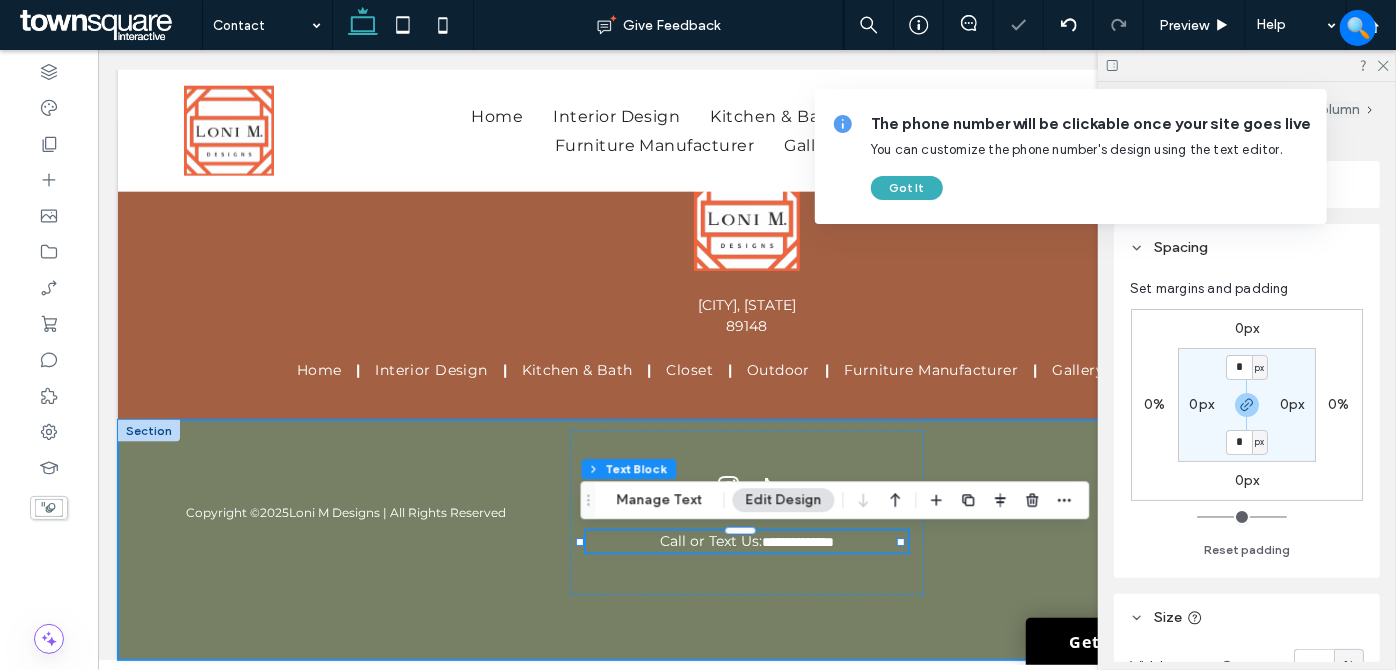 click on "**********" at bounding box center (746, 539) 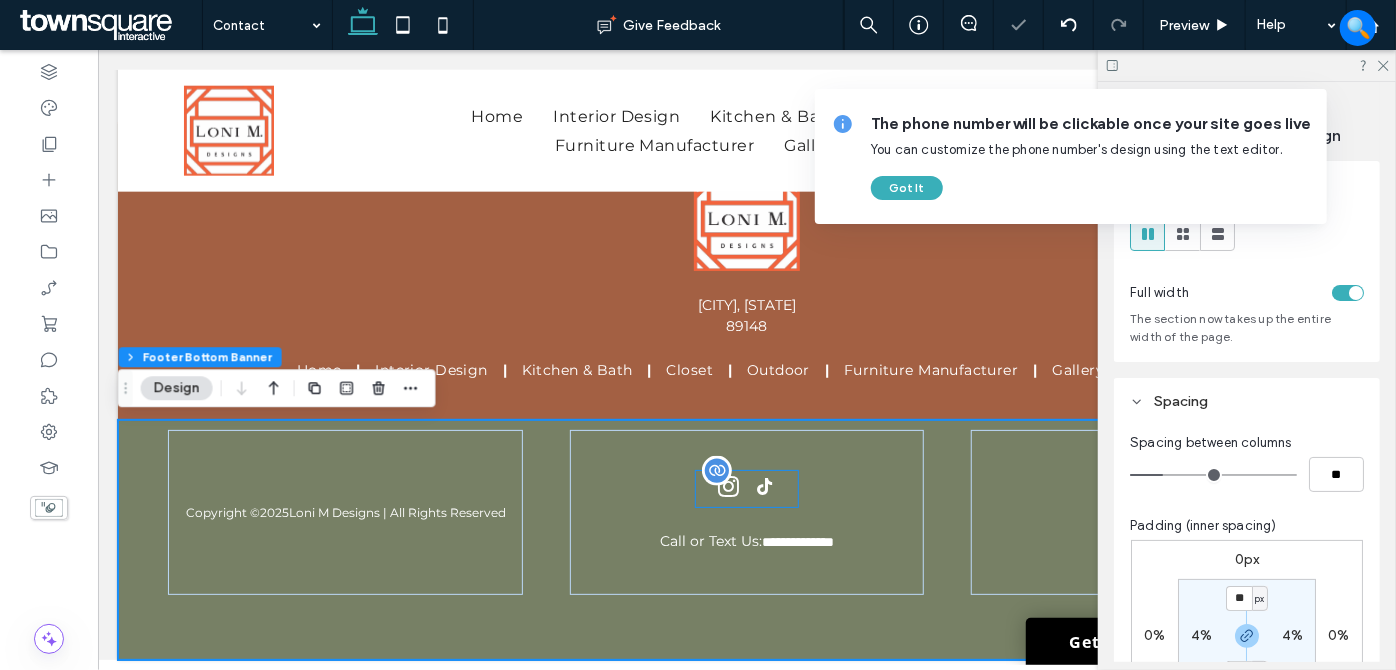 click at bounding box center (746, 488) 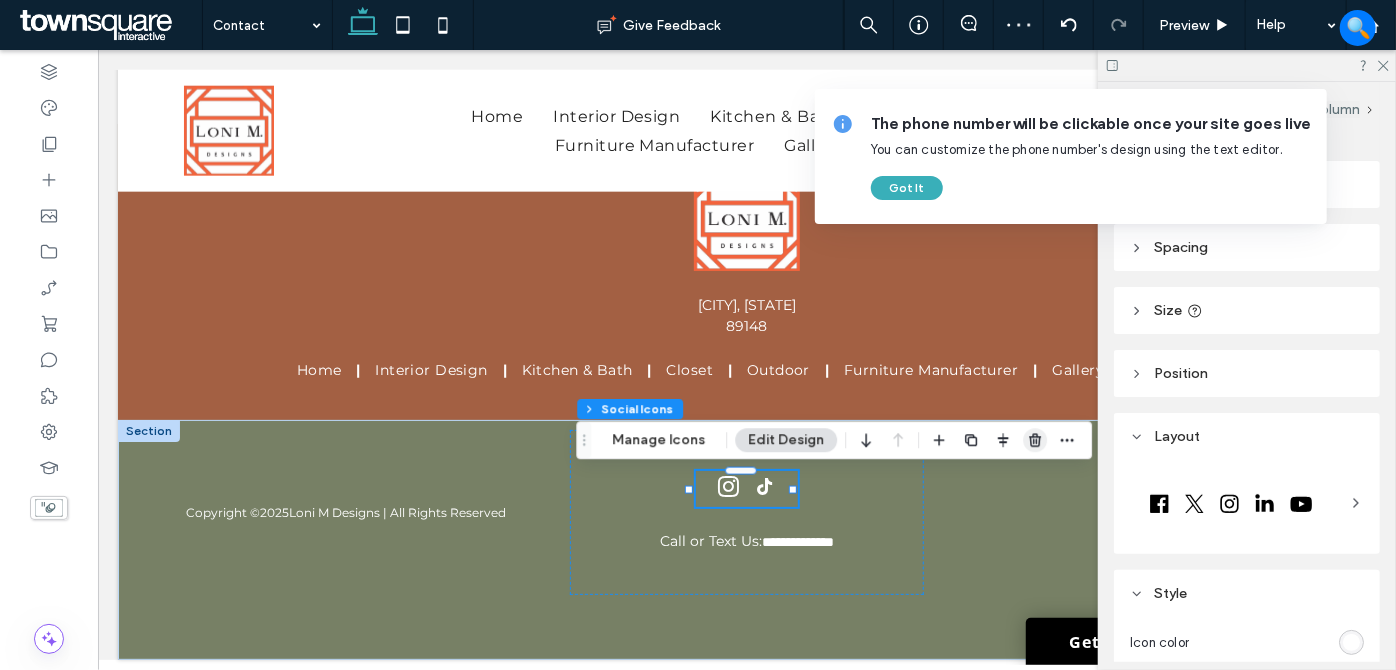 click 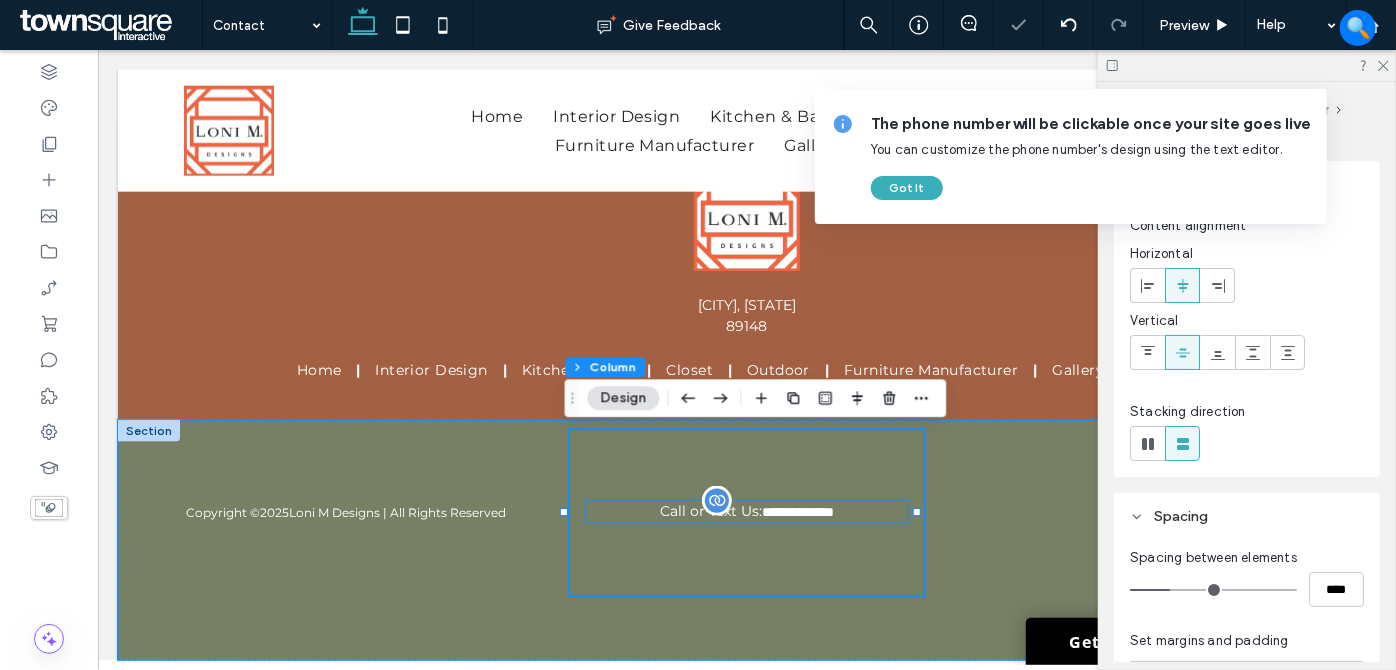 click on "**********" at bounding box center (797, 511) 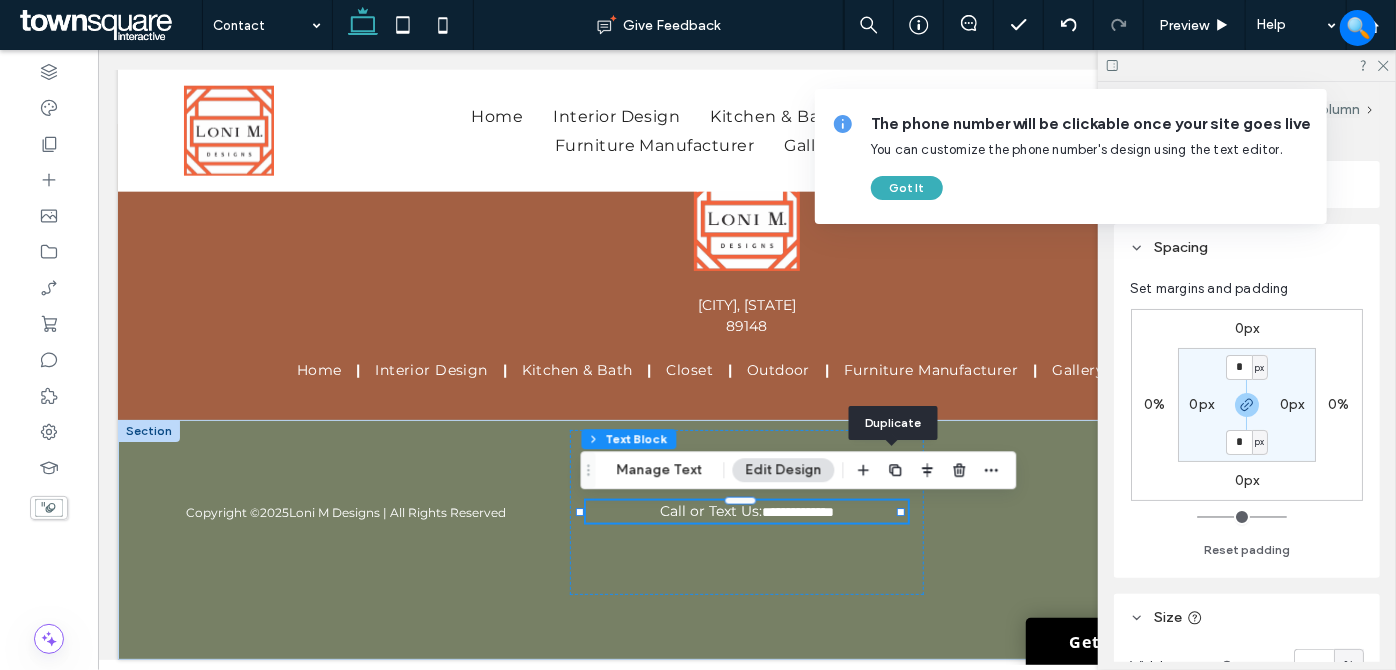 click 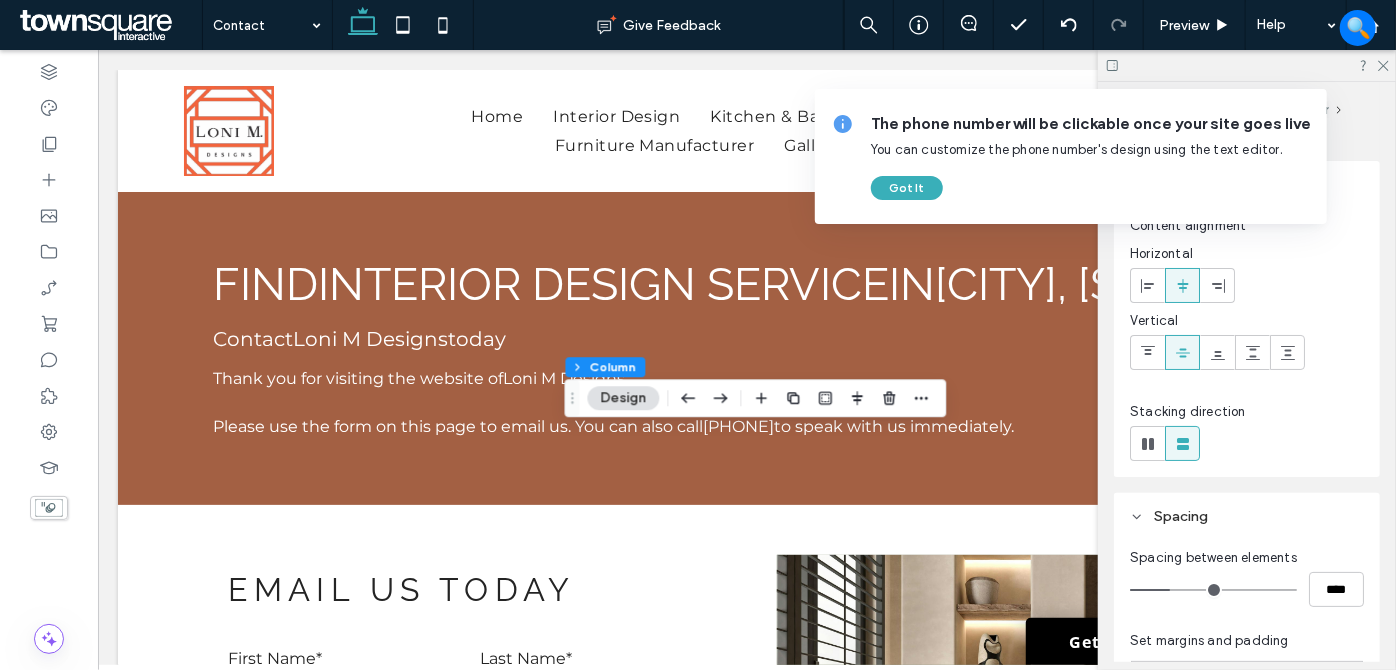 scroll, scrollTop: 1233, scrollLeft: 0, axis: vertical 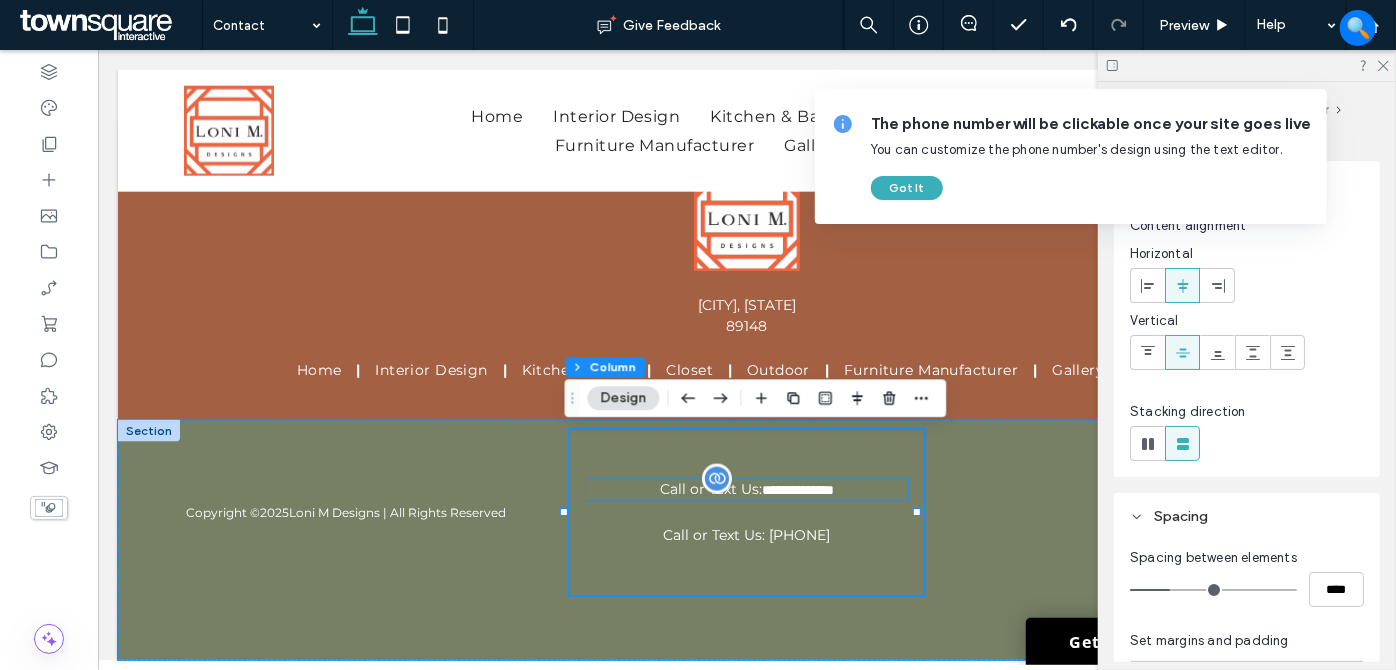 click on "**********" at bounding box center [797, 489] 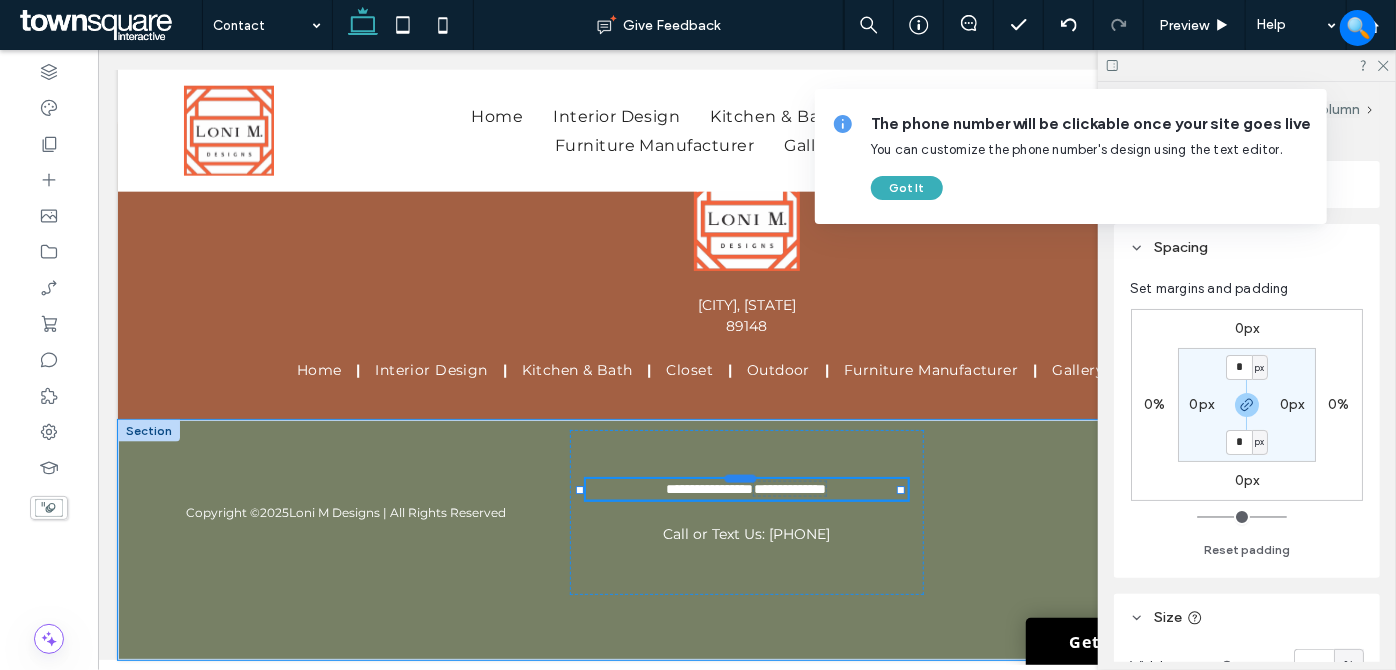 type on "**********" 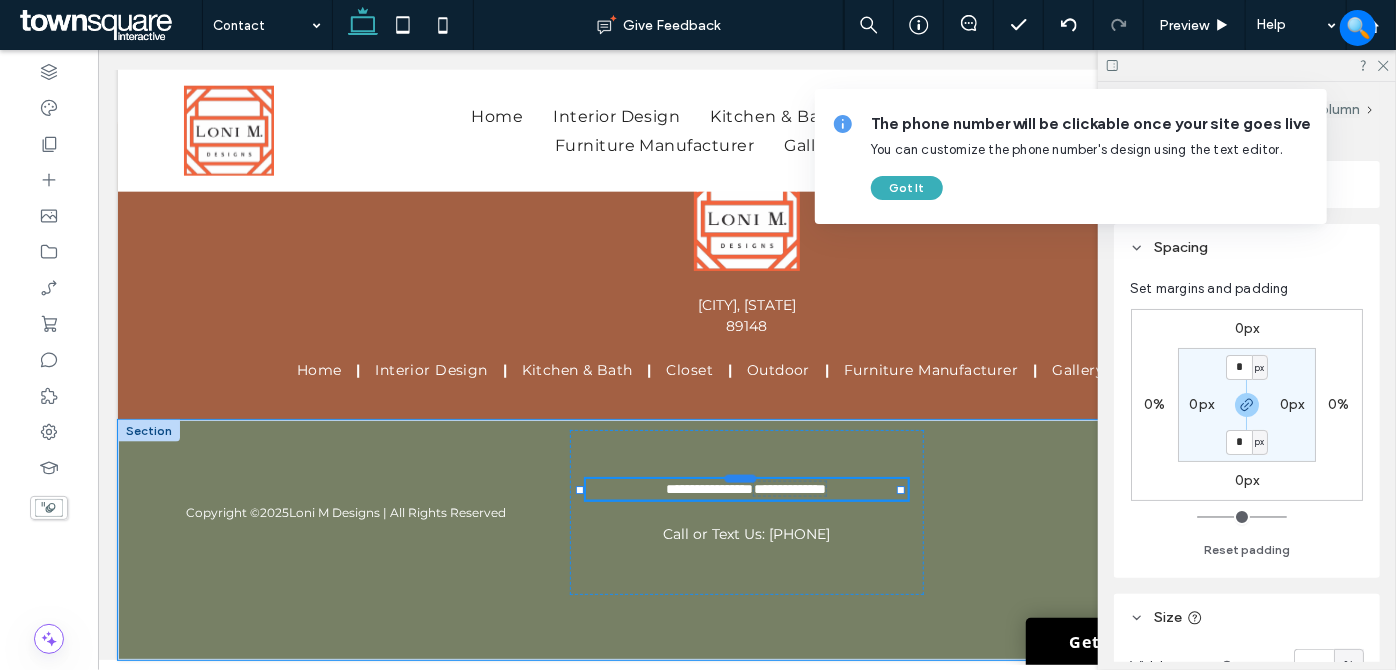 type on "**" 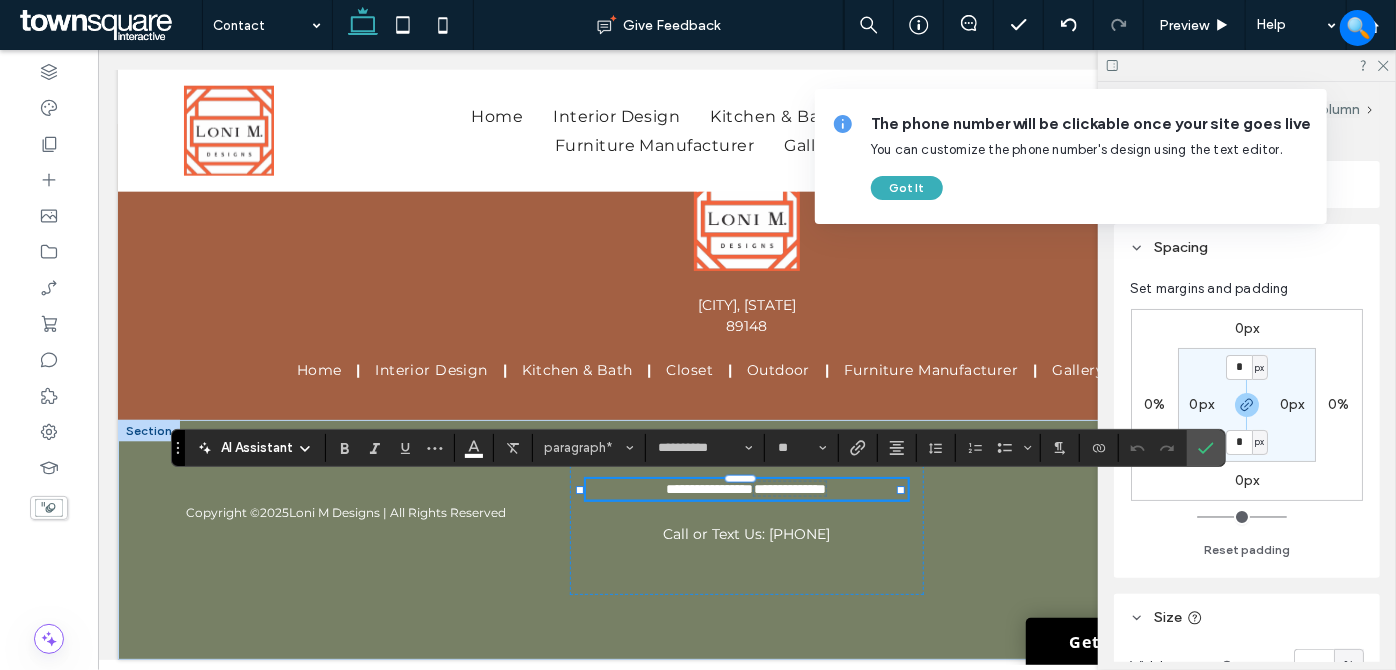 click on "**********" at bounding box center [746, 488] 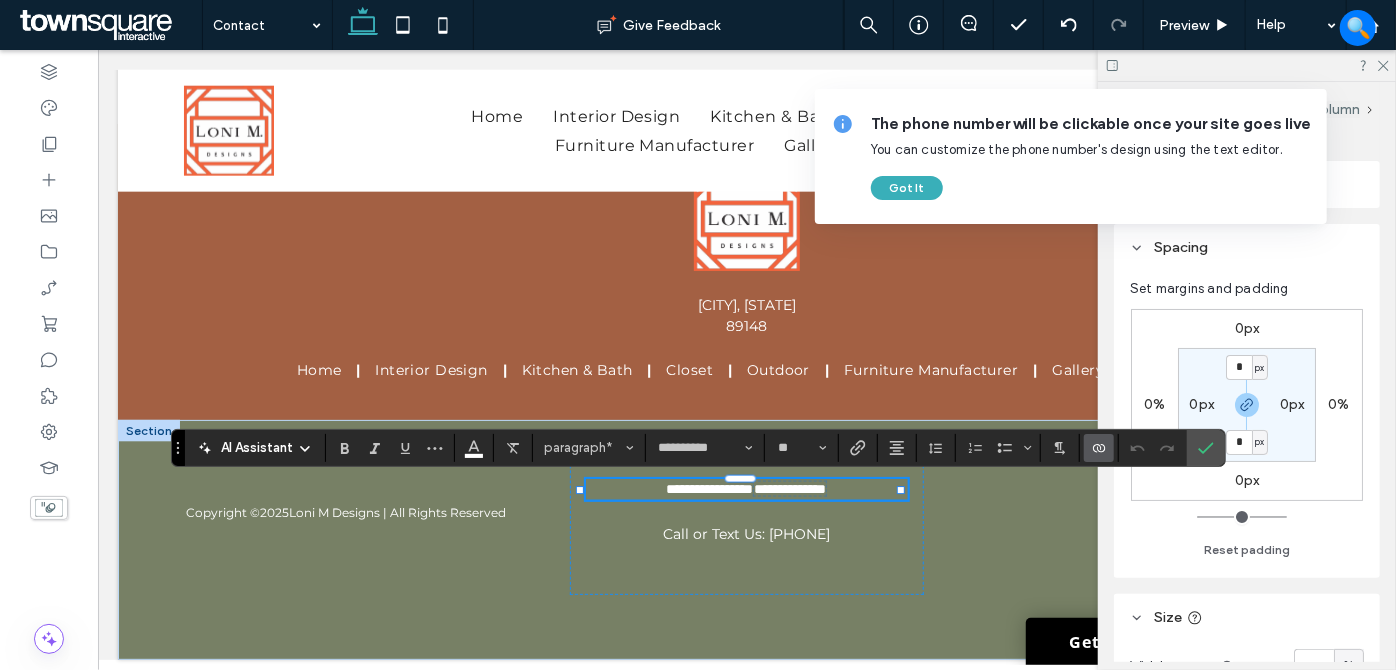 click on "**********" at bounding box center [746, 488] 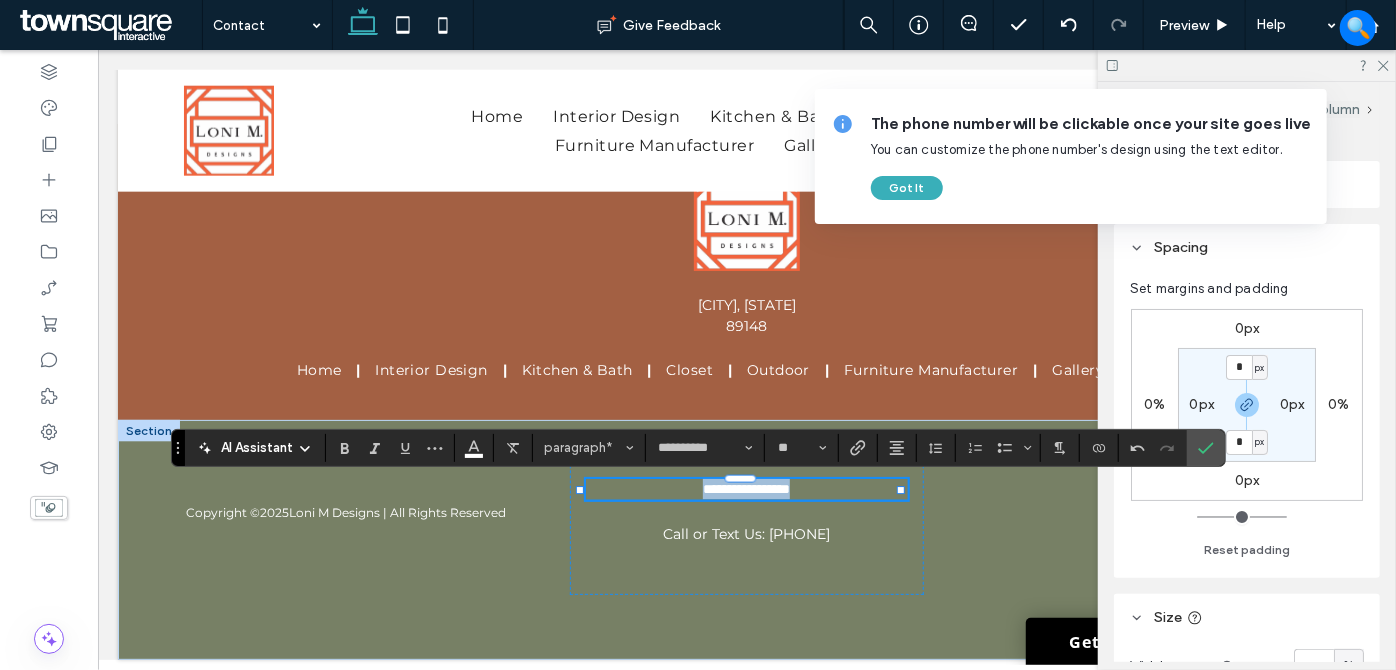 drag, startPoint x: 825, startPoint y: 487, endPoint x: 622, endPoint y: 490, distance: 203.02217 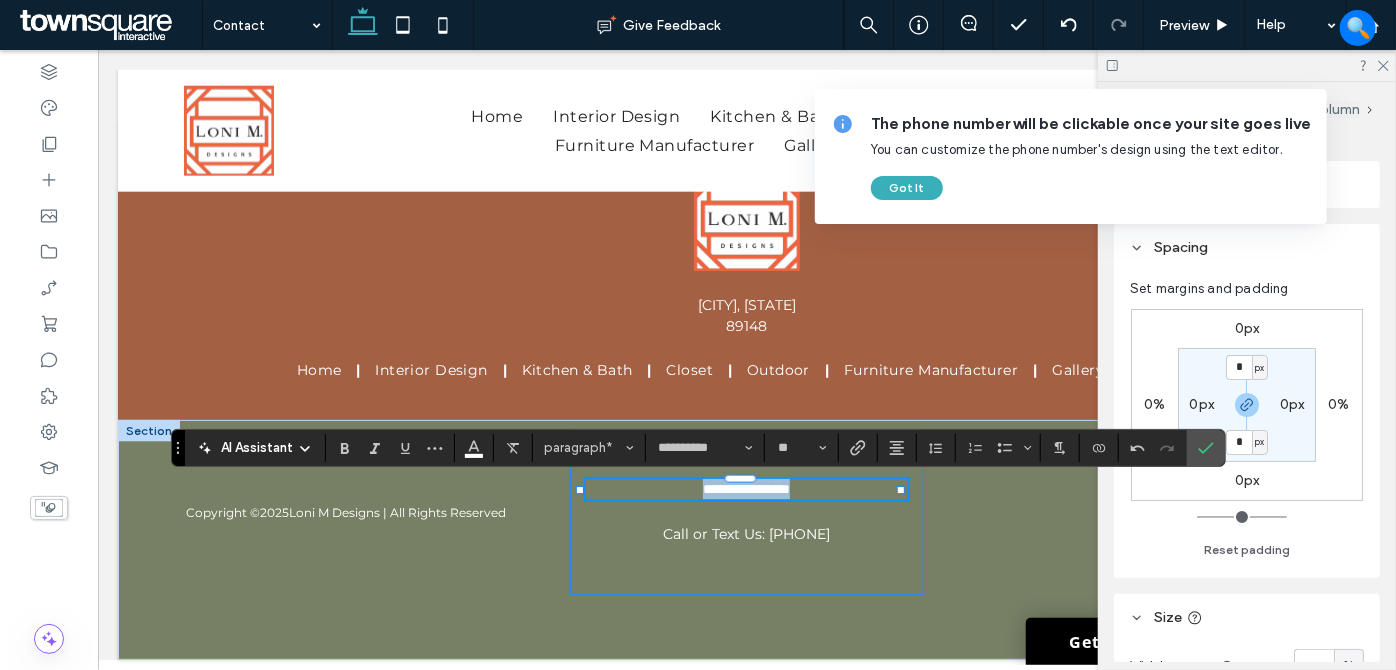 paste 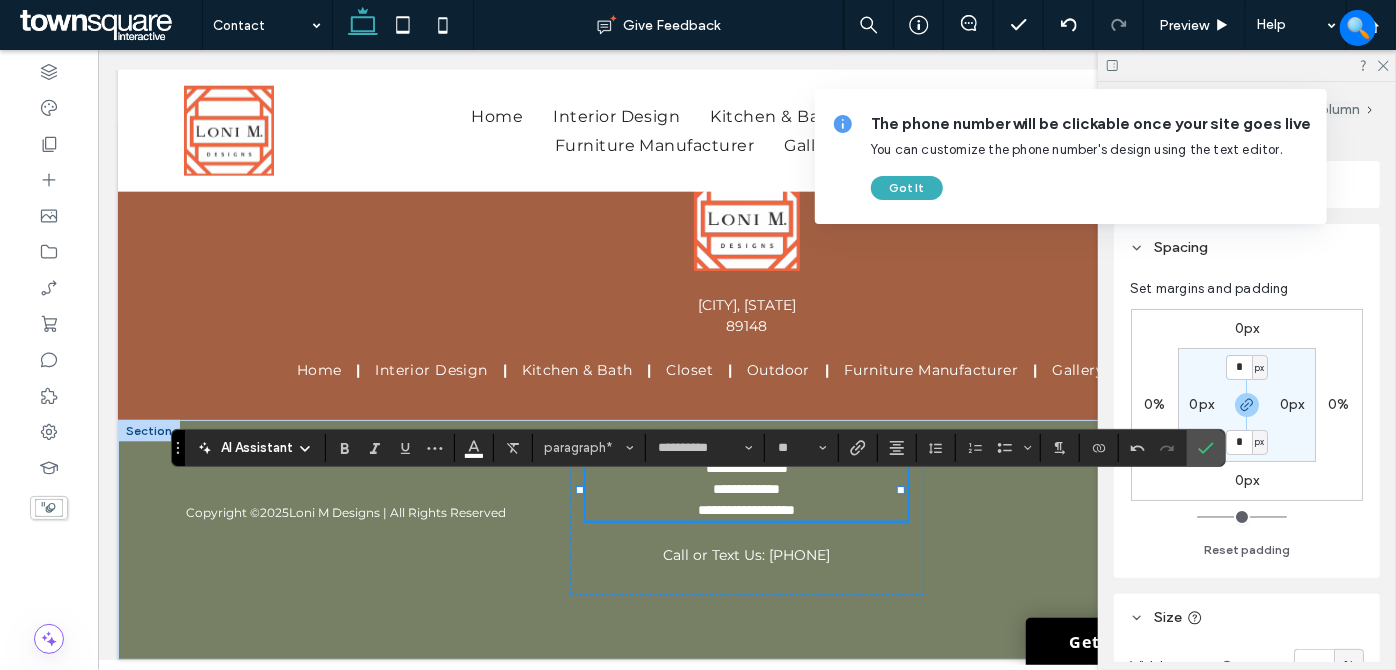 scroll, scrollTop: 39, scrollLeft: 0, axis: vertical 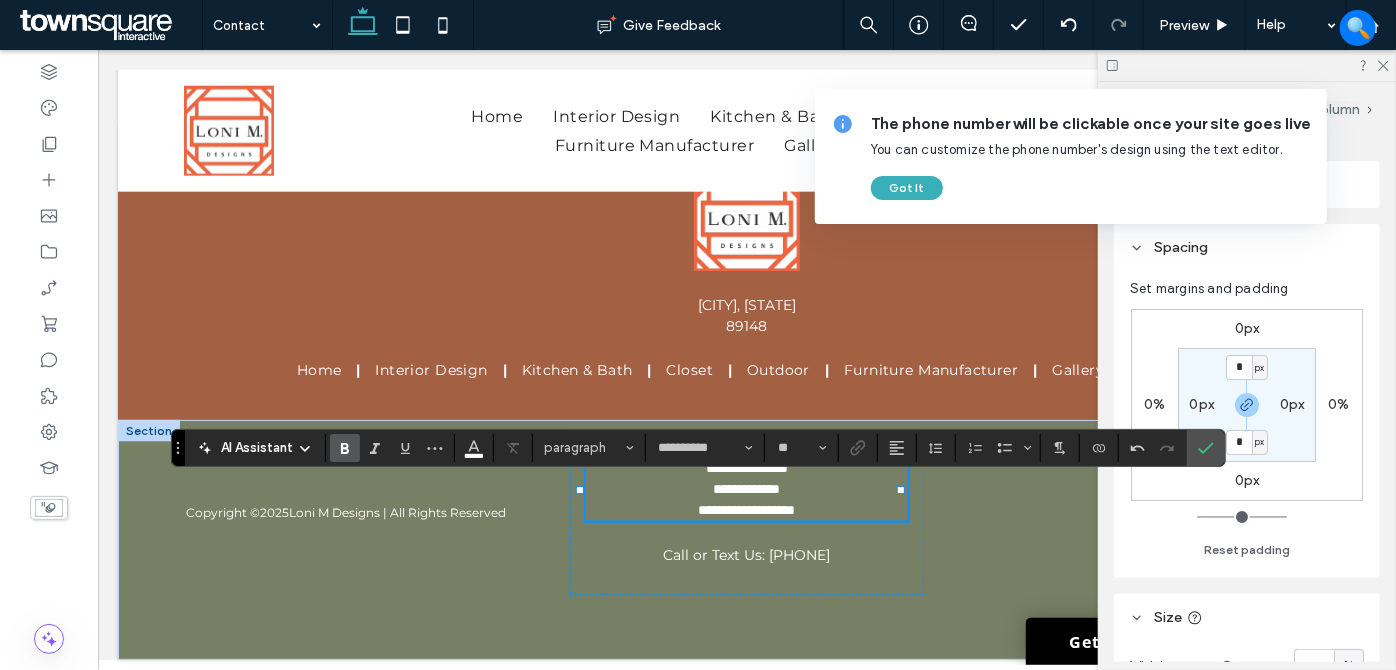 type on "**" 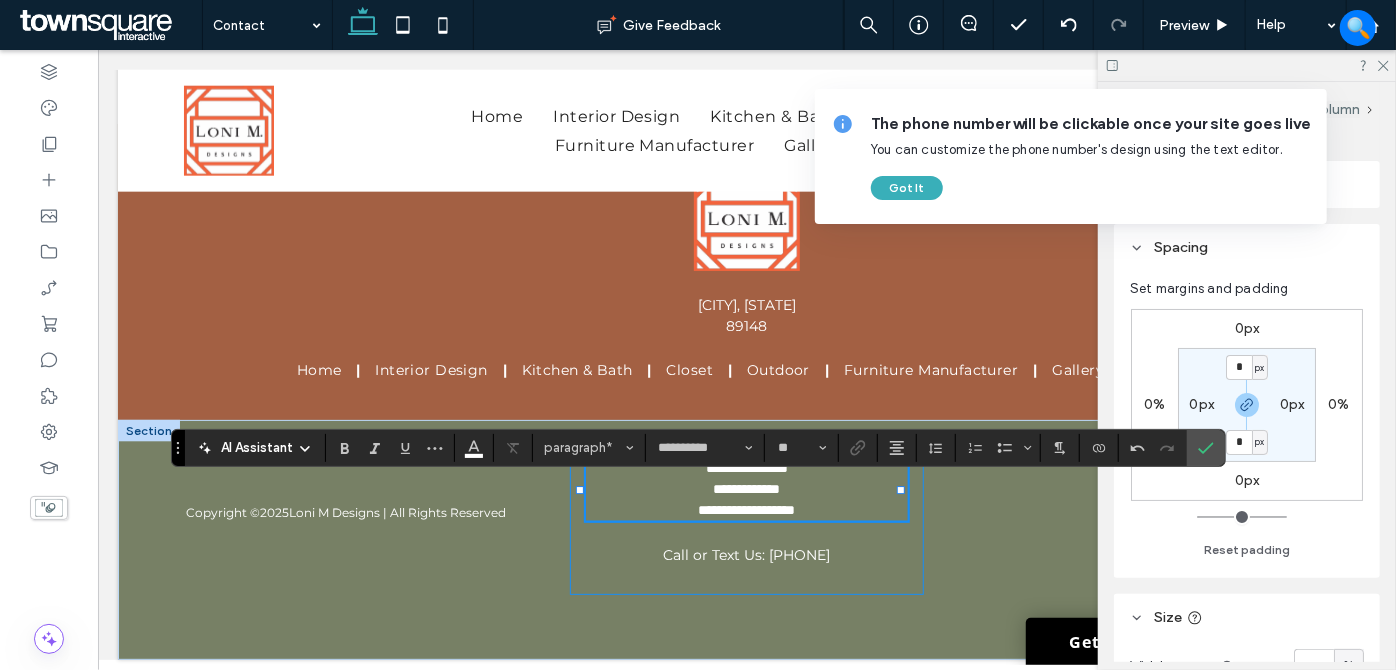 click on "[PHONE]" at bounding box center [746, 511] 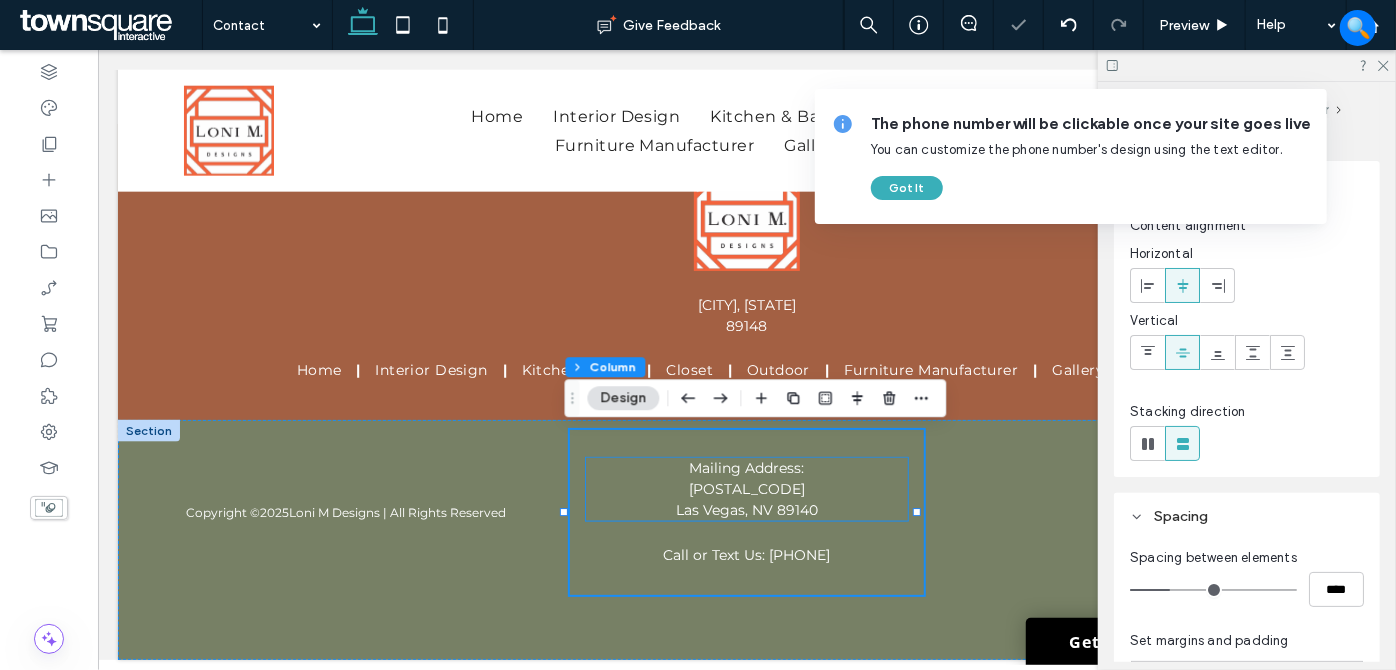 click on "[POSTAL_CODE]" at bounding box center (746, 488) 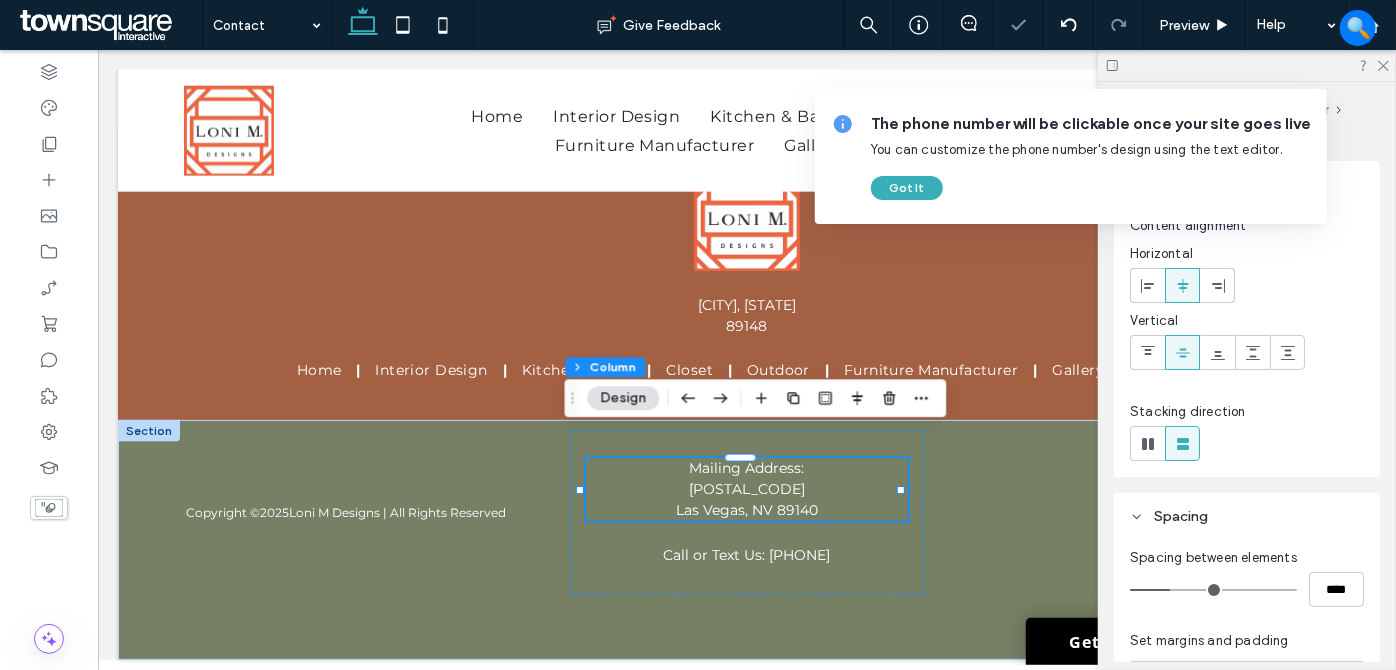 click on "Mailing Address: [POSTAL_CODE] [CITY], [STATE]" at bounding box center [746, 488] 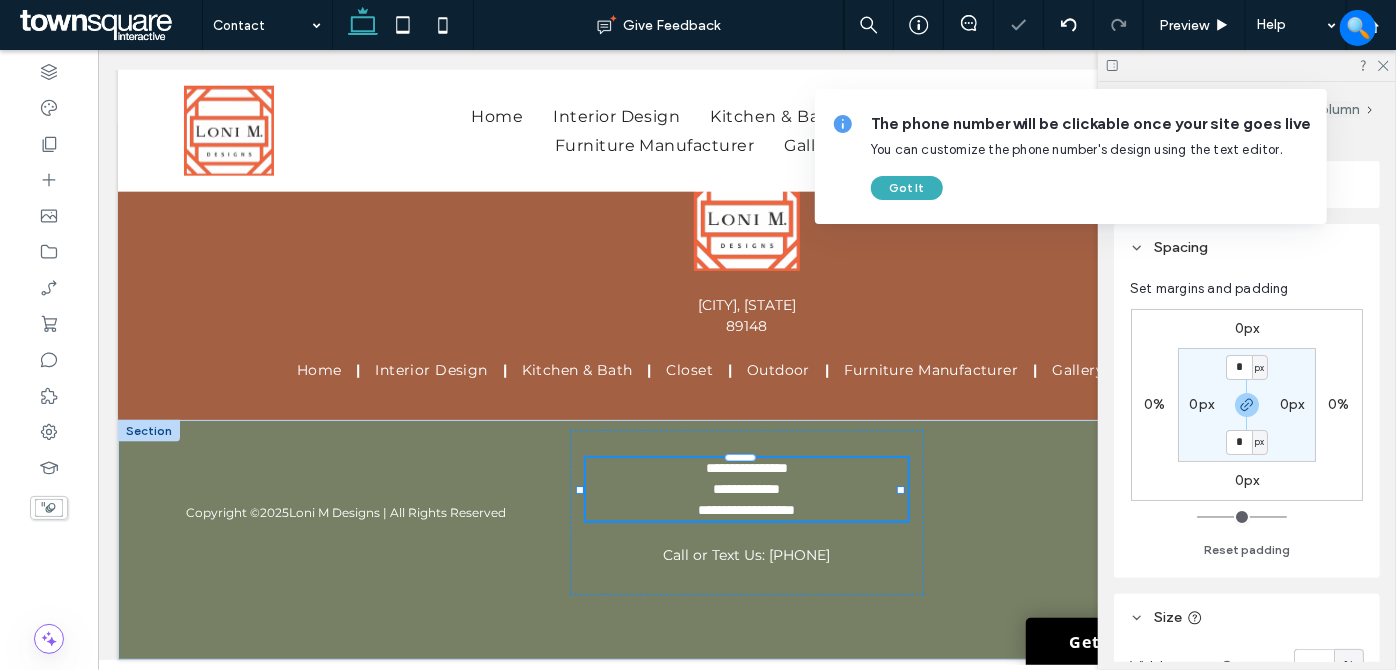 type on "**********" 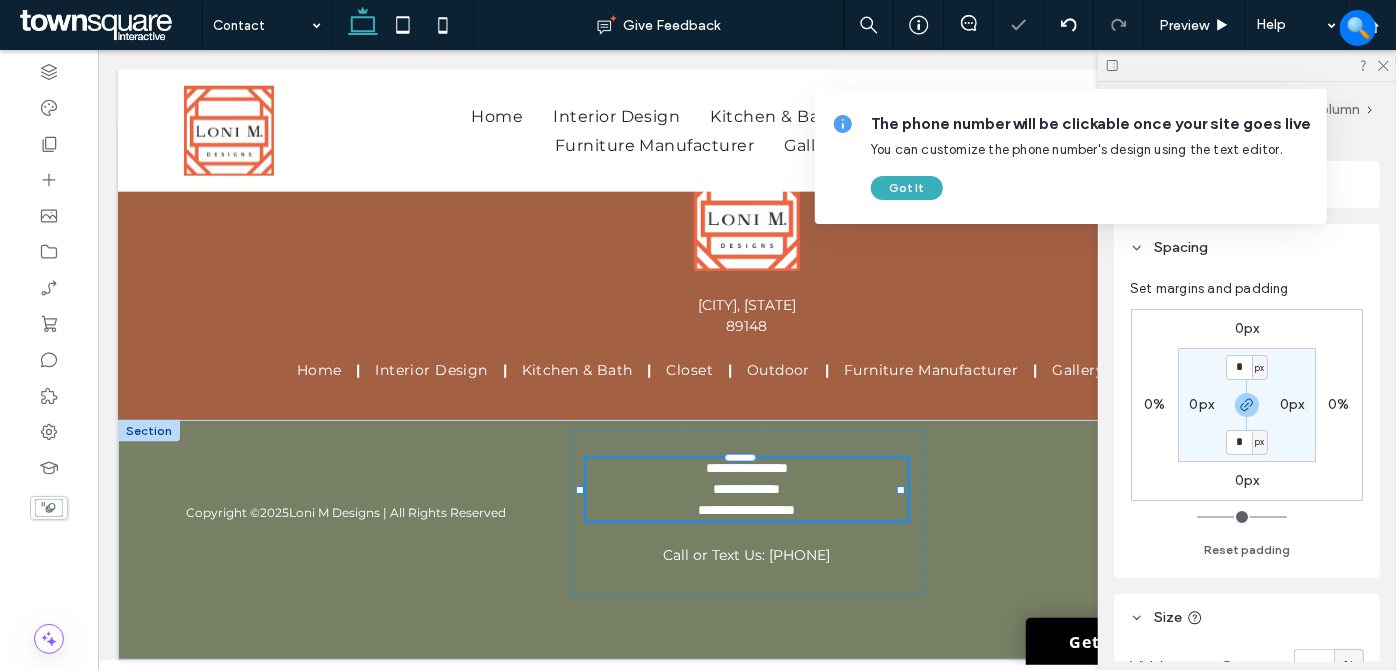 type on "**" 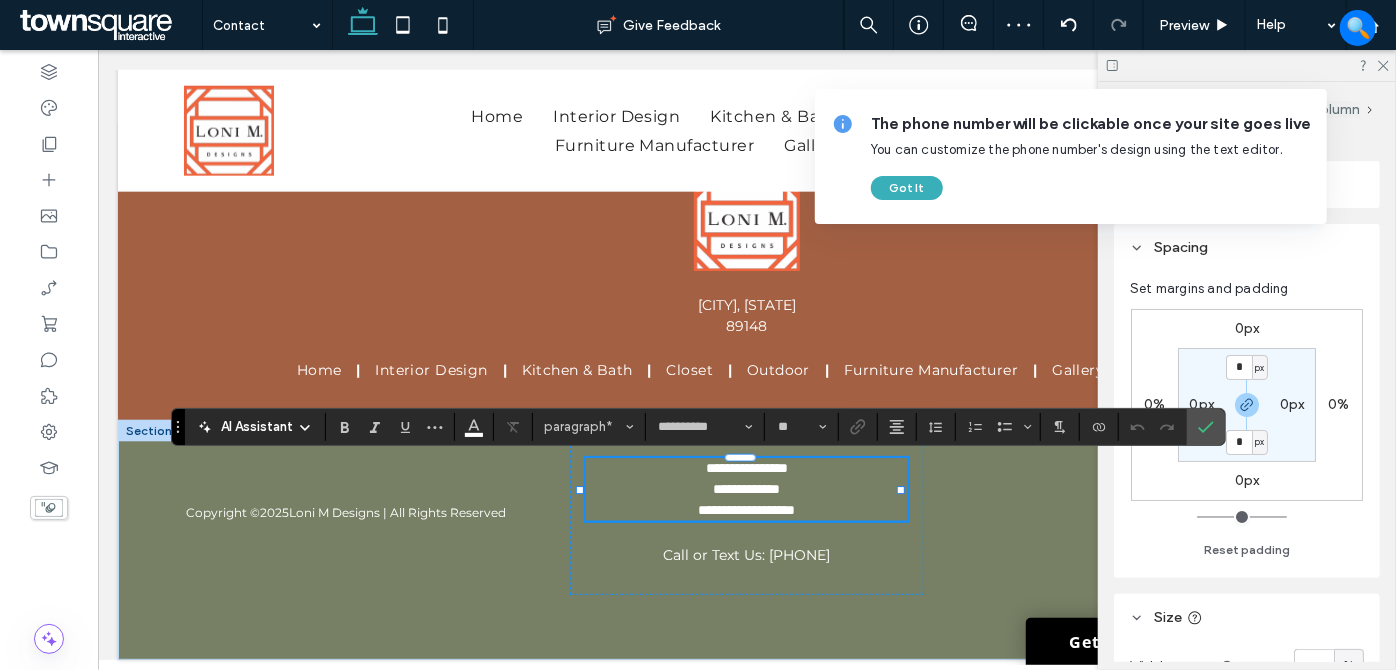 click on "**********" at bounding box center [745, 488] 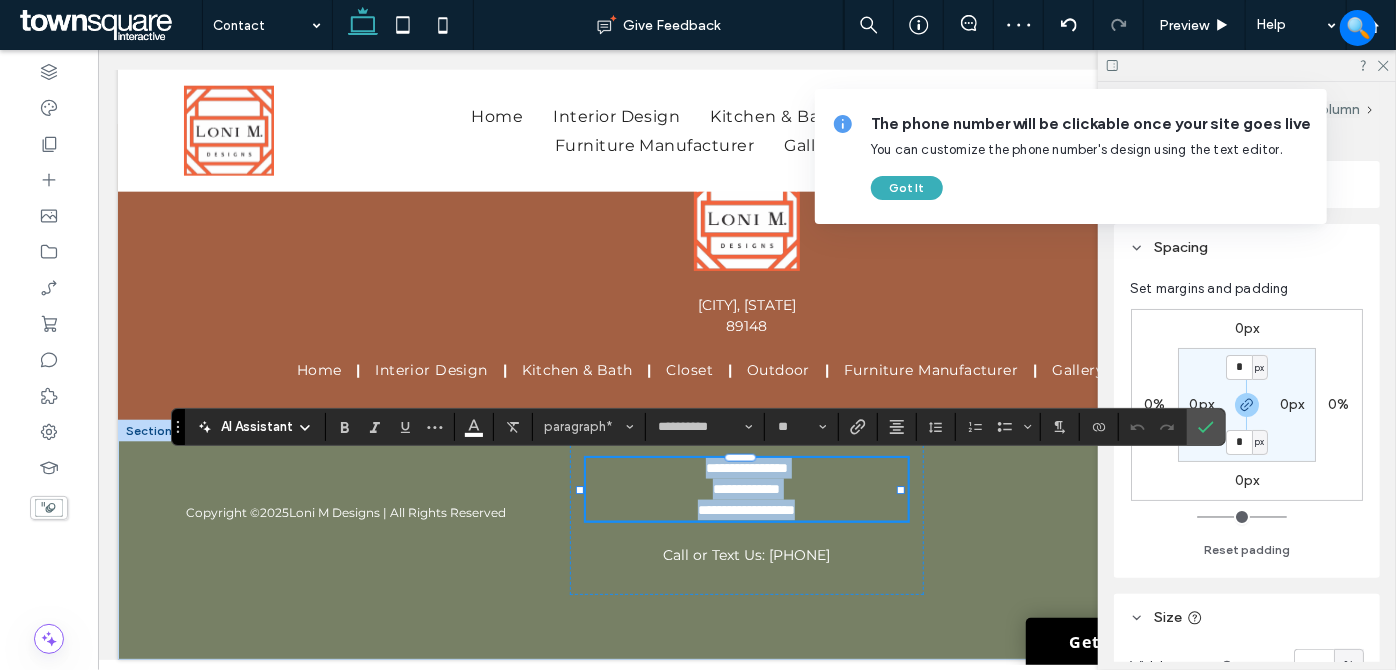 drag, startPoint x: 825, startPoint y: 516, endPoint x: 680, endPoint y: 467, distance: 153.05554 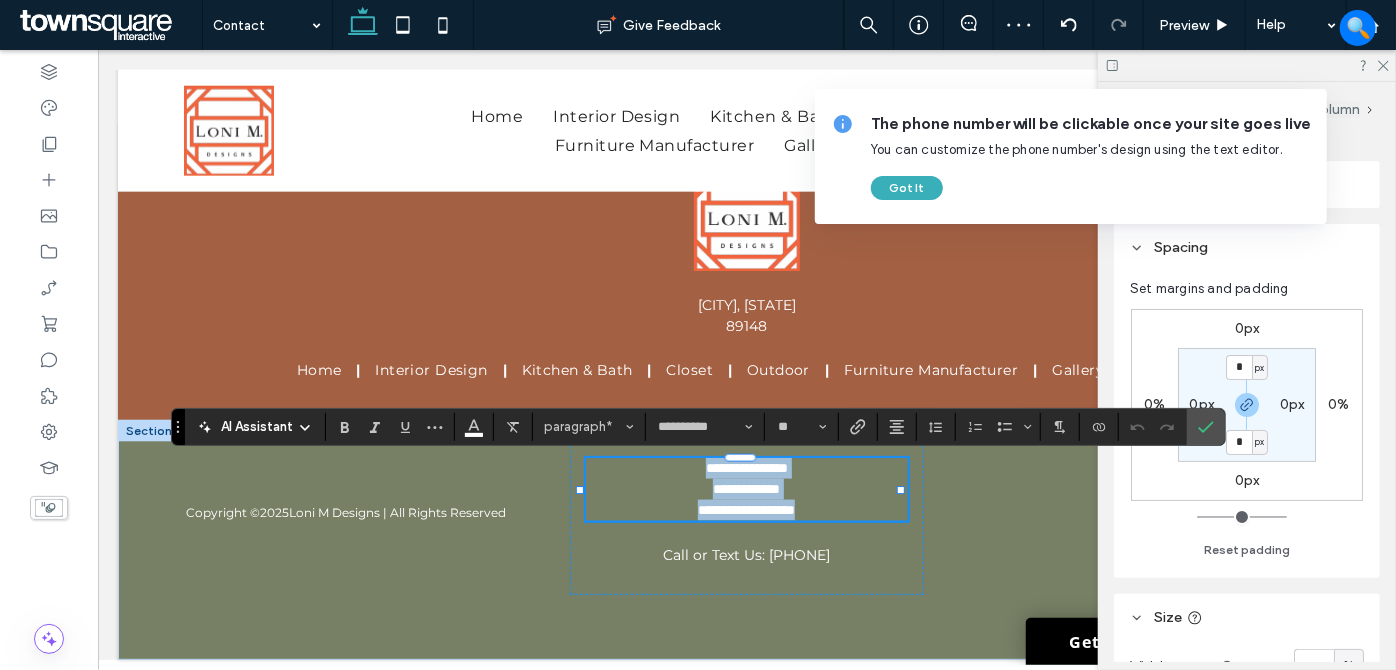 click on "**********" at bounding box center (746, 488) 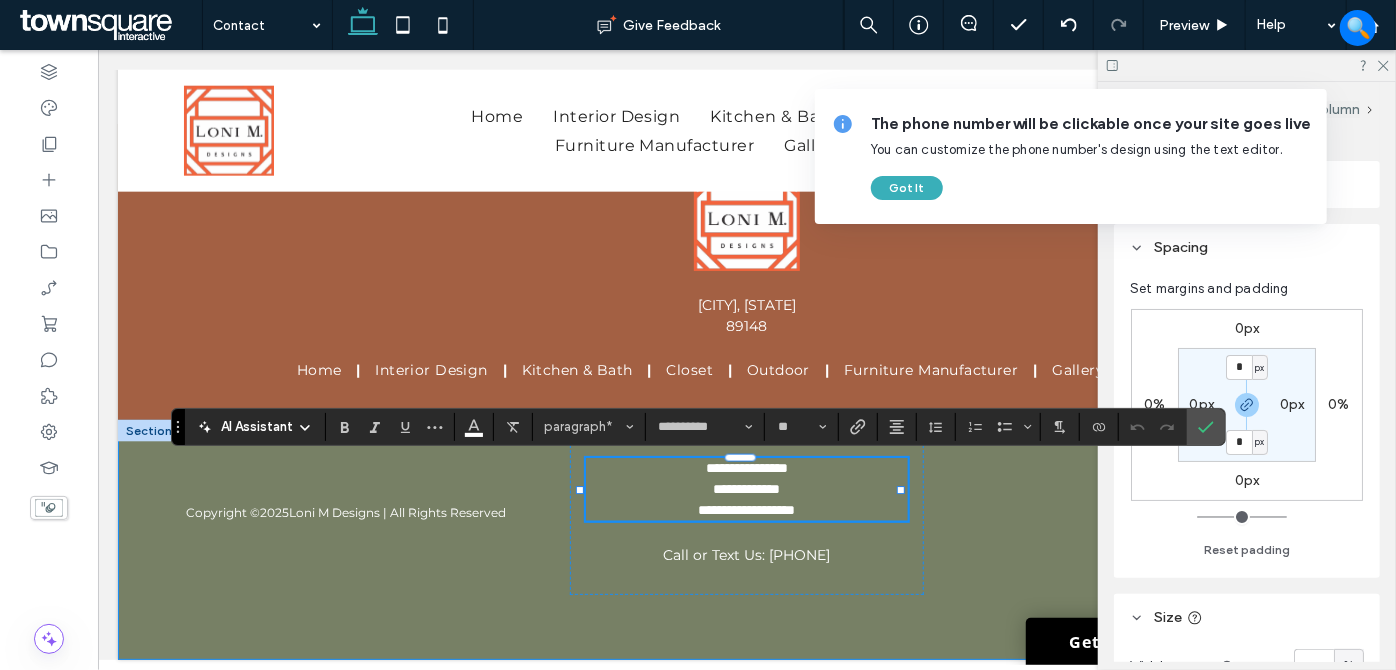 click on "Copyright ©  2025
Loni M Designs | All Rights Reserved
[ADDRESS]
Call or Text Us:
[PHONE]" at bounding box center (746, 539) 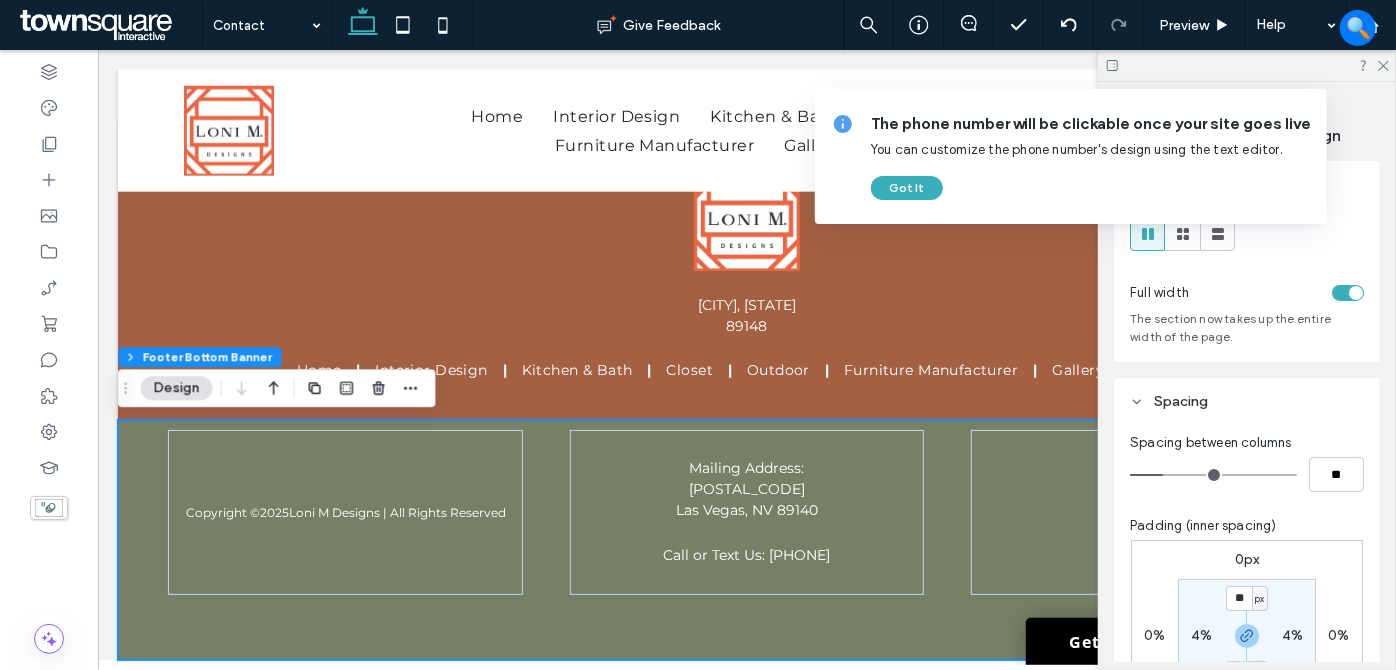 click on "Copyright ©  2025
Loni M Designs | All Rights Reserved
Mailing Address: [POSTAL_CODE] [CITY], [STATE] Call or Text Us:
[PHONE]" at bounding box center (746, 539) 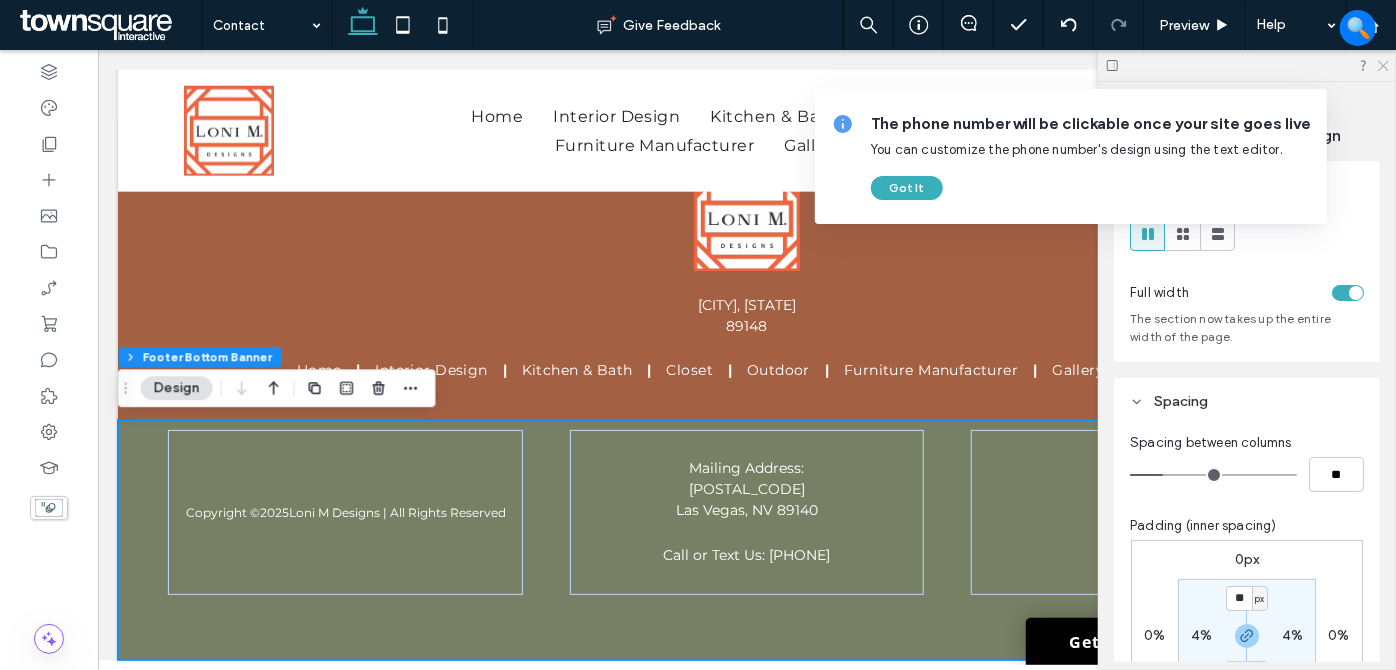 click 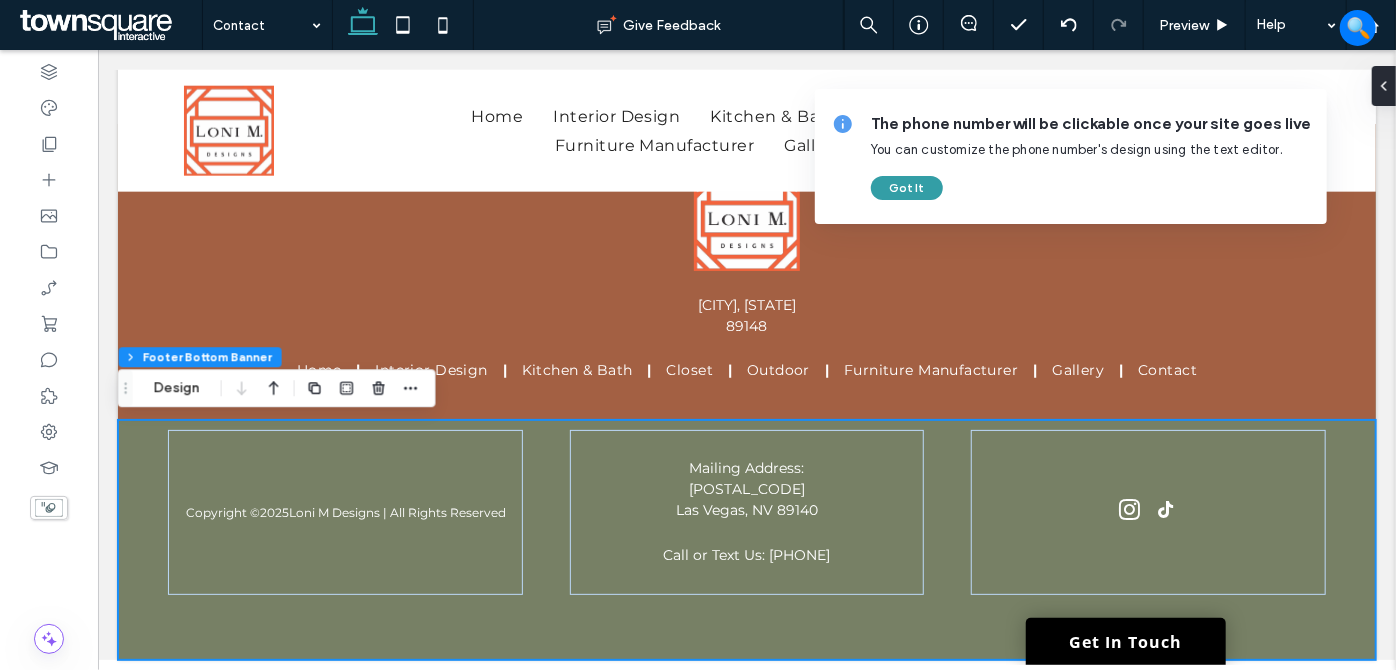 drag, startPoint x: 917, startPoint y: 176, endPoint x: 821, endPoint y: 138, distance: 103.24728 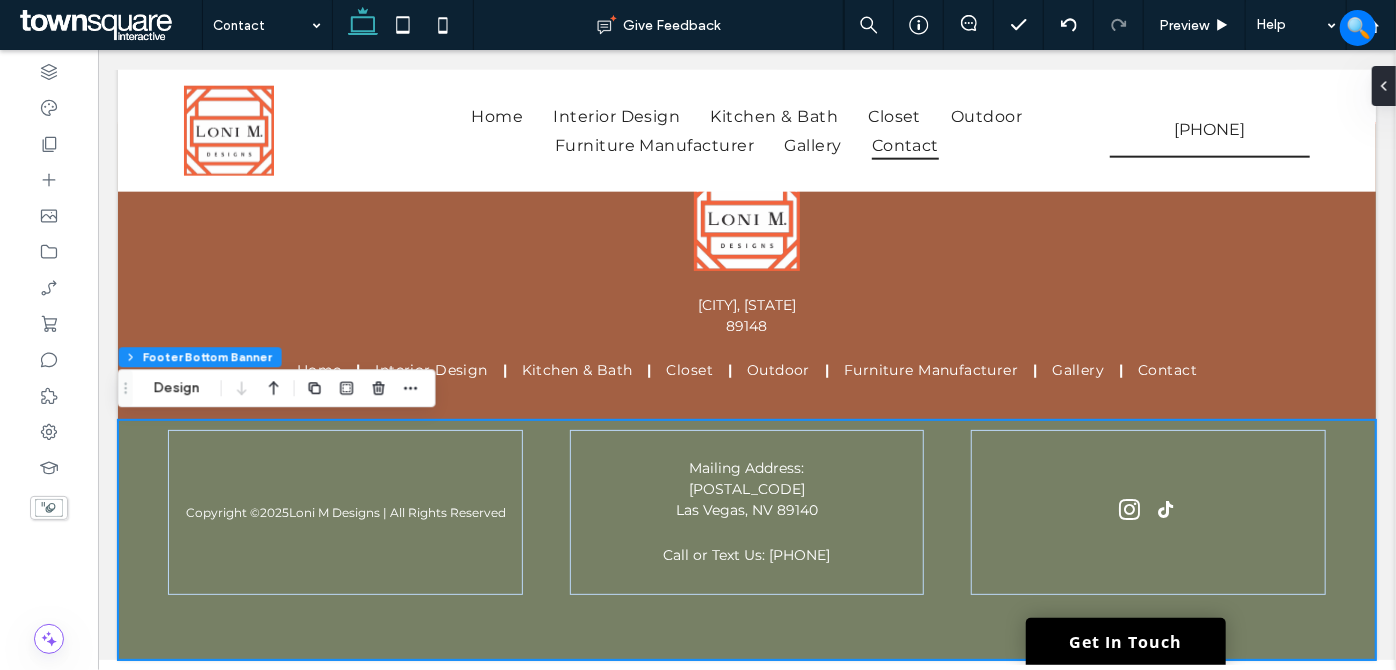 click on "Copyright ©  2025
Loni M Designs | All Rights Reserved
Mailing Address: [POSTAL_CODE] [CITY], [STATE] Call or Text Us:
[PHONE]" at bounding box center (746, 539) 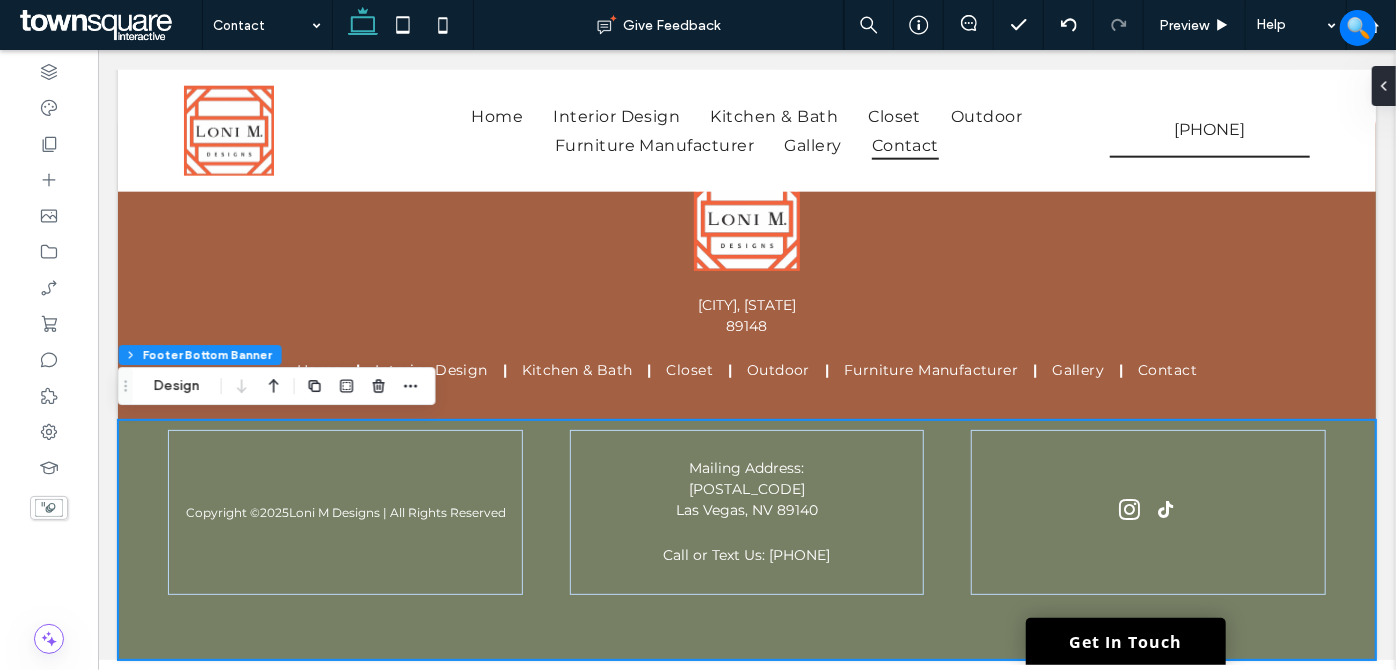 click on "Copyright ©  2025
Loni M Designs | All Rights Reserved
Mailing Address: [POSTAL_CODE] [CITY], [STATE] Call or Text Us:
[PHONE]" at bounding box center (746, 539) 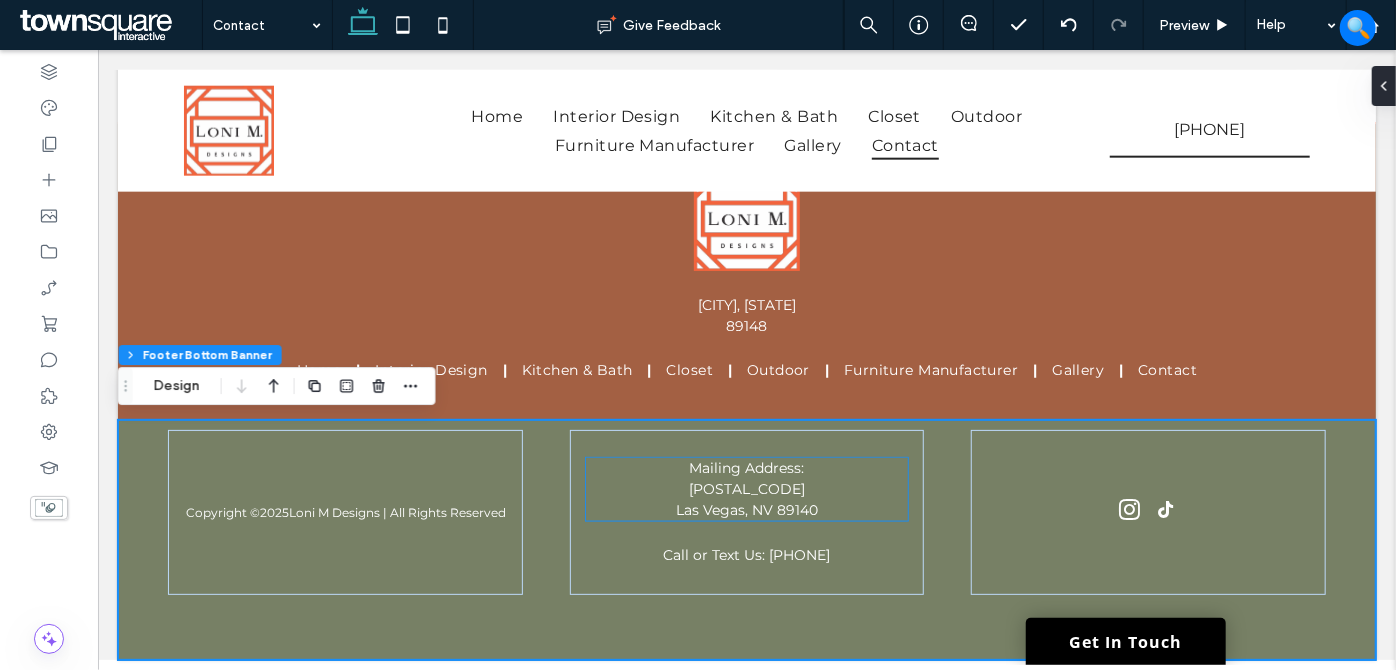 click on "[POSTAL_CODE]" at bounding box center [746, 488] 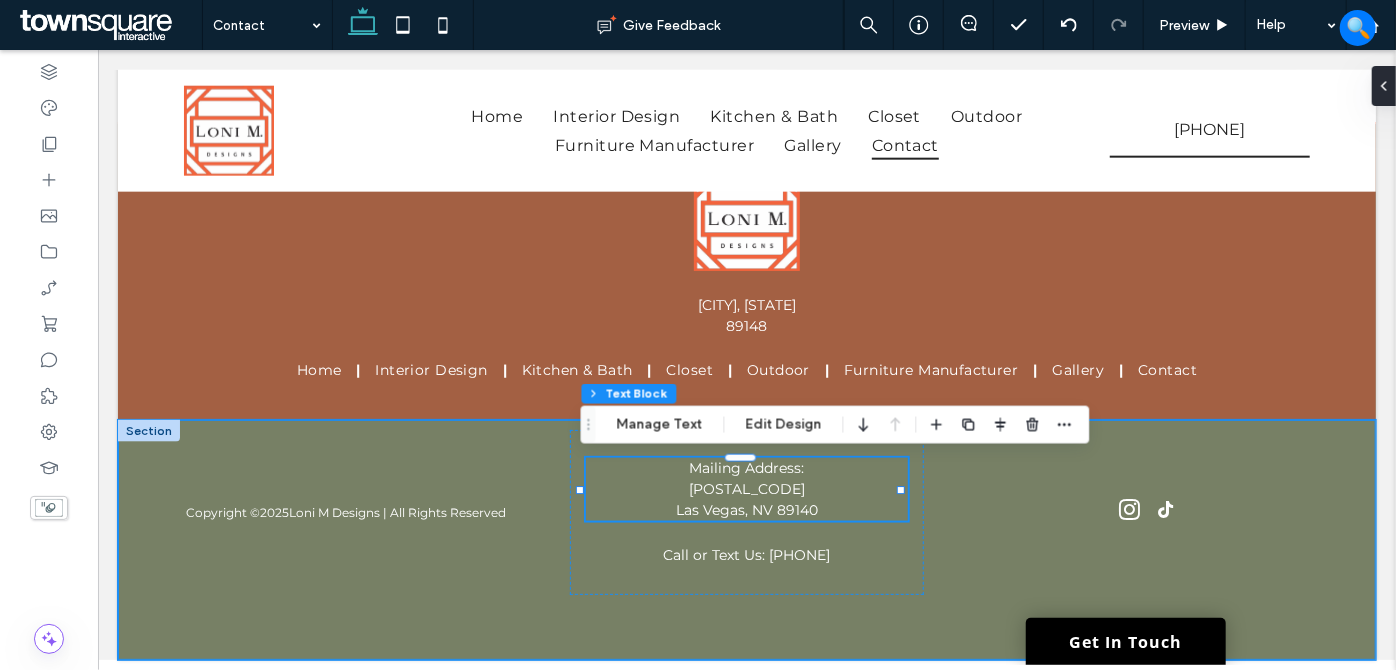 click on "Copyright ©  2025
Loni M Designs | All Rights Reserved
Mailing Address: [POSTAL_CODE] [CITY], [STATE]
Call or Text Us:
[PHONE]" at bounding box center (746, 539) 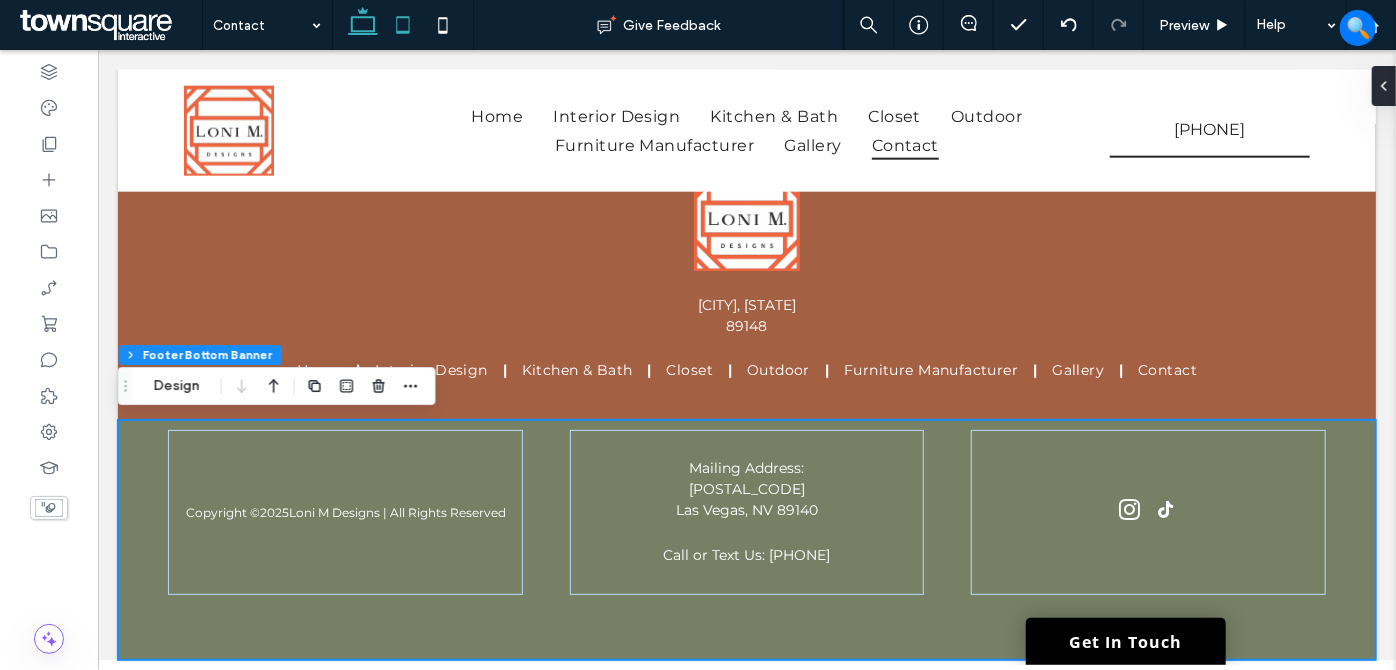click 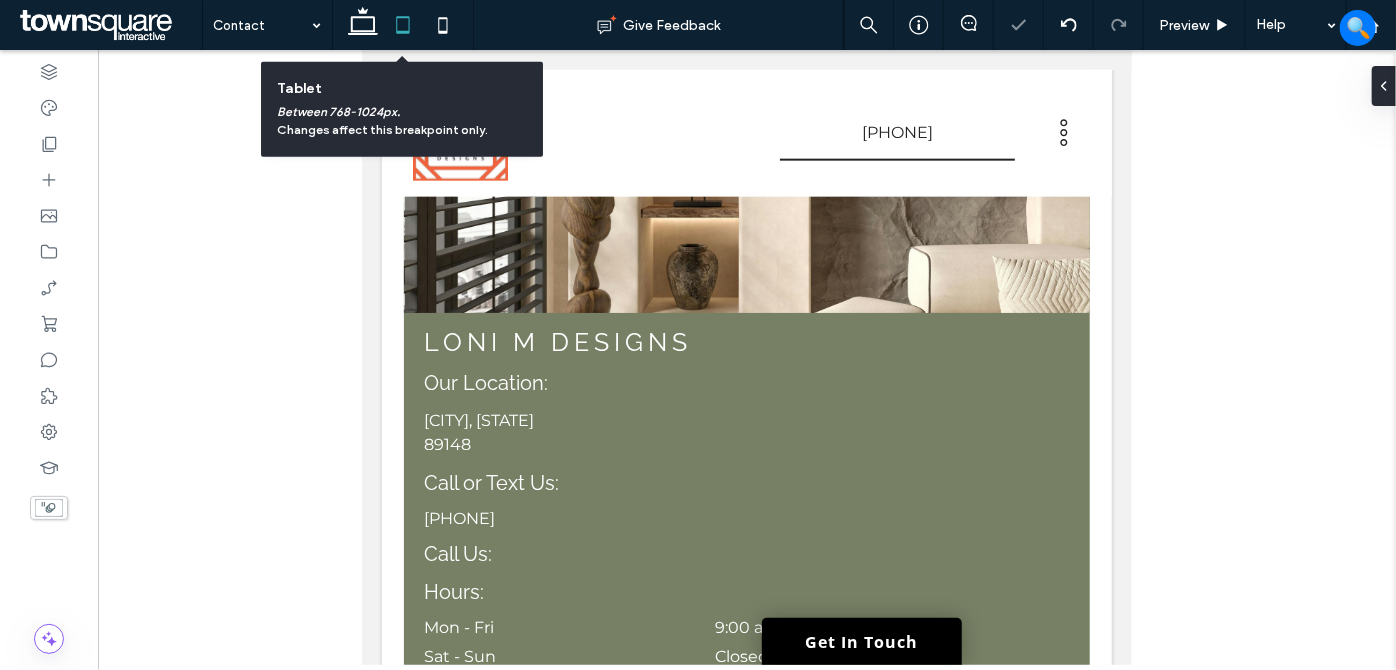 scroll, scrollTop: 1871, scrollLeft: 0, axis: vertical 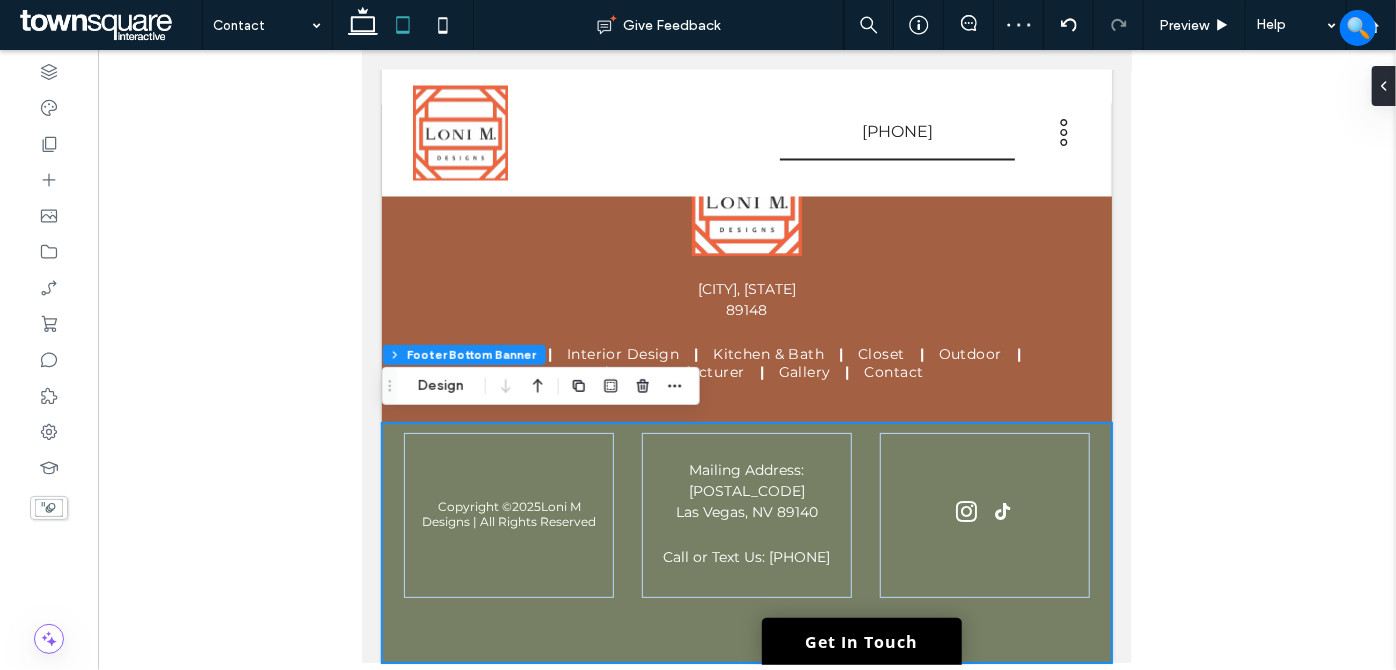 click on "Copyright ©  2025
Loni M Designs | All Rights Reserved
Mailing Address: [POSTAL_CODE] [CITY], [STATE] Call or Text Us:
[PHONE]" at bounding box center (746, 542) 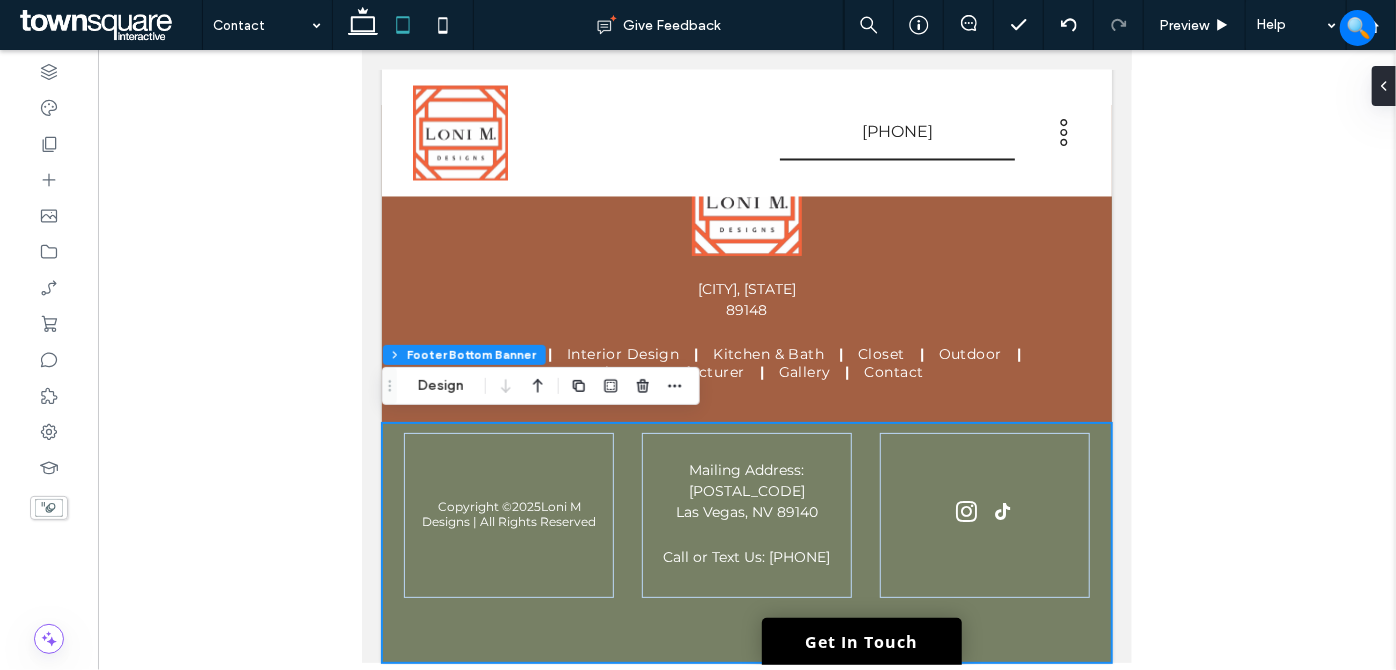 click 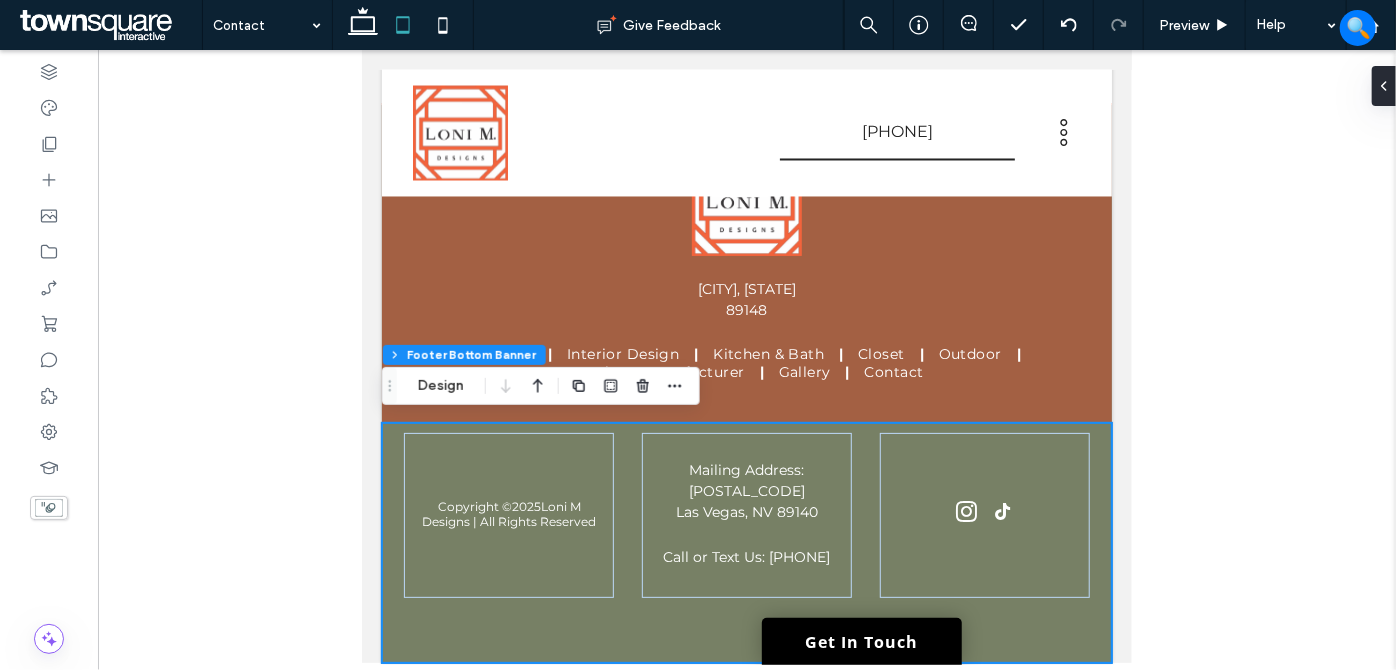 click on "Copyright ©  2025
Loni M Designs | All Rights Reserved
Mailing Address: [POSTAL_CODE] [CITY], [STATE] Call or Text Us:
[PHONE]" at bounding box center (746, 542) 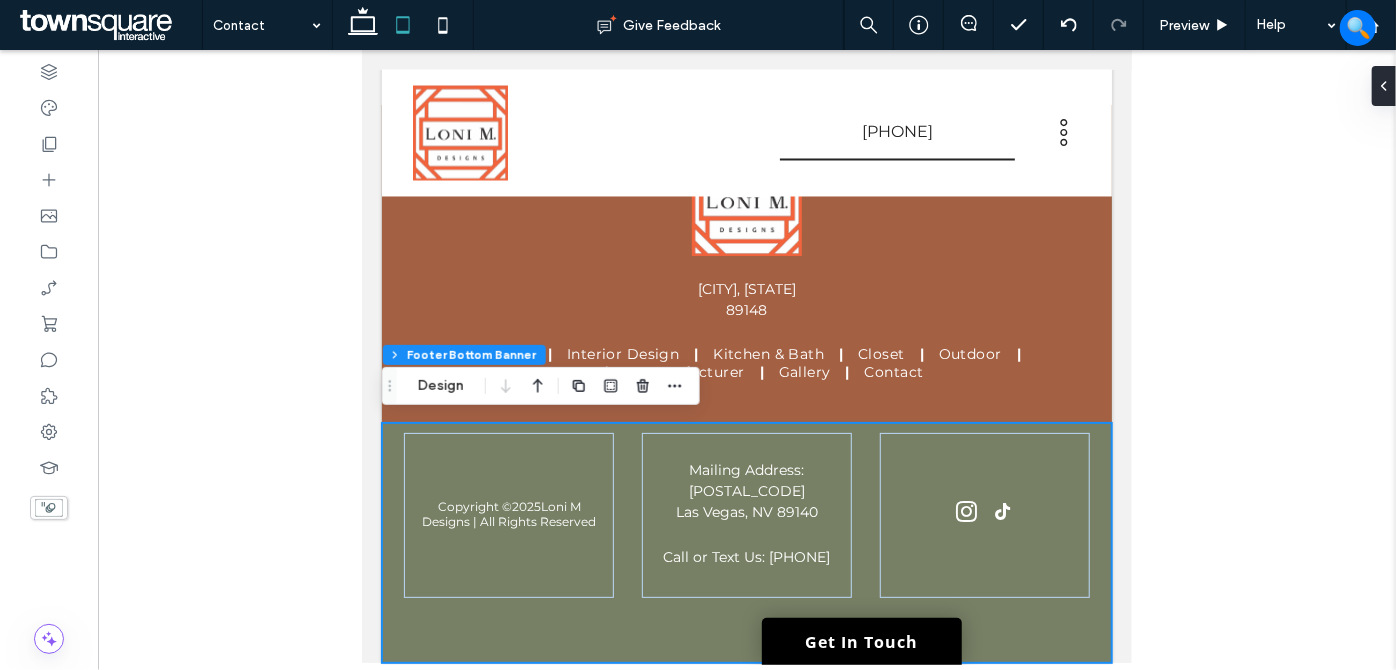 click on "Design" at bounding box center [441, 386] 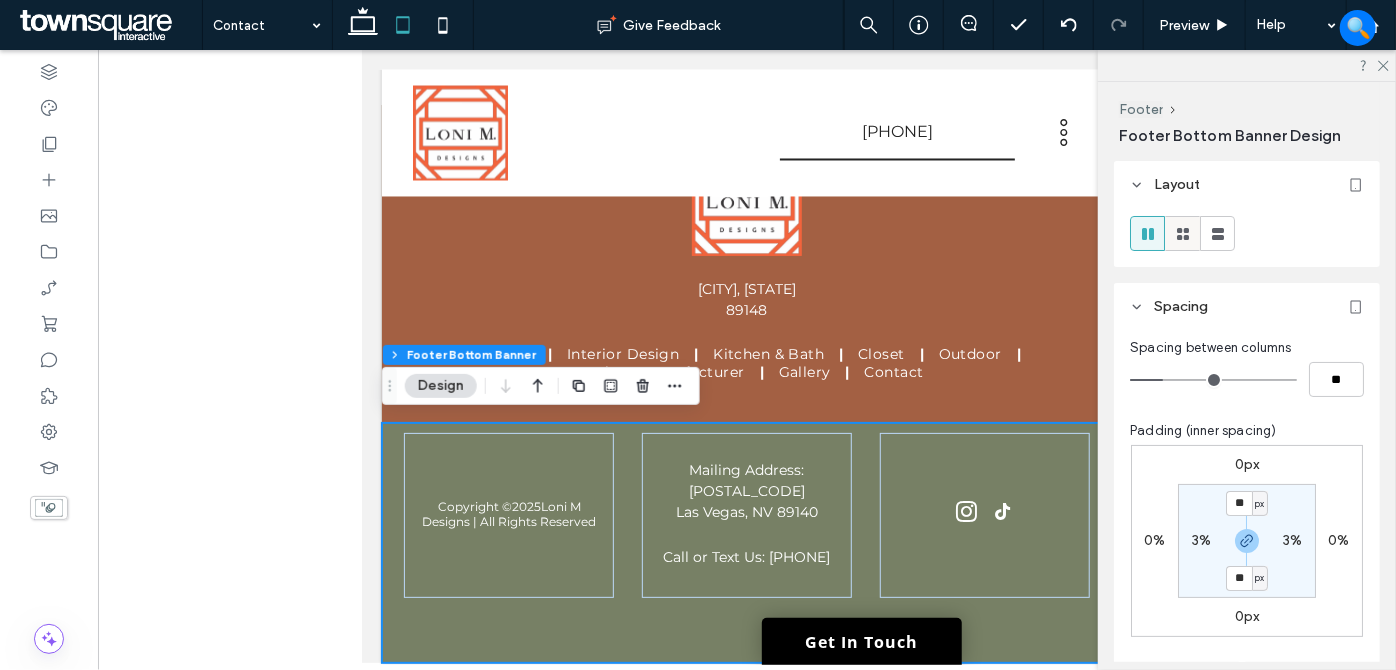 click 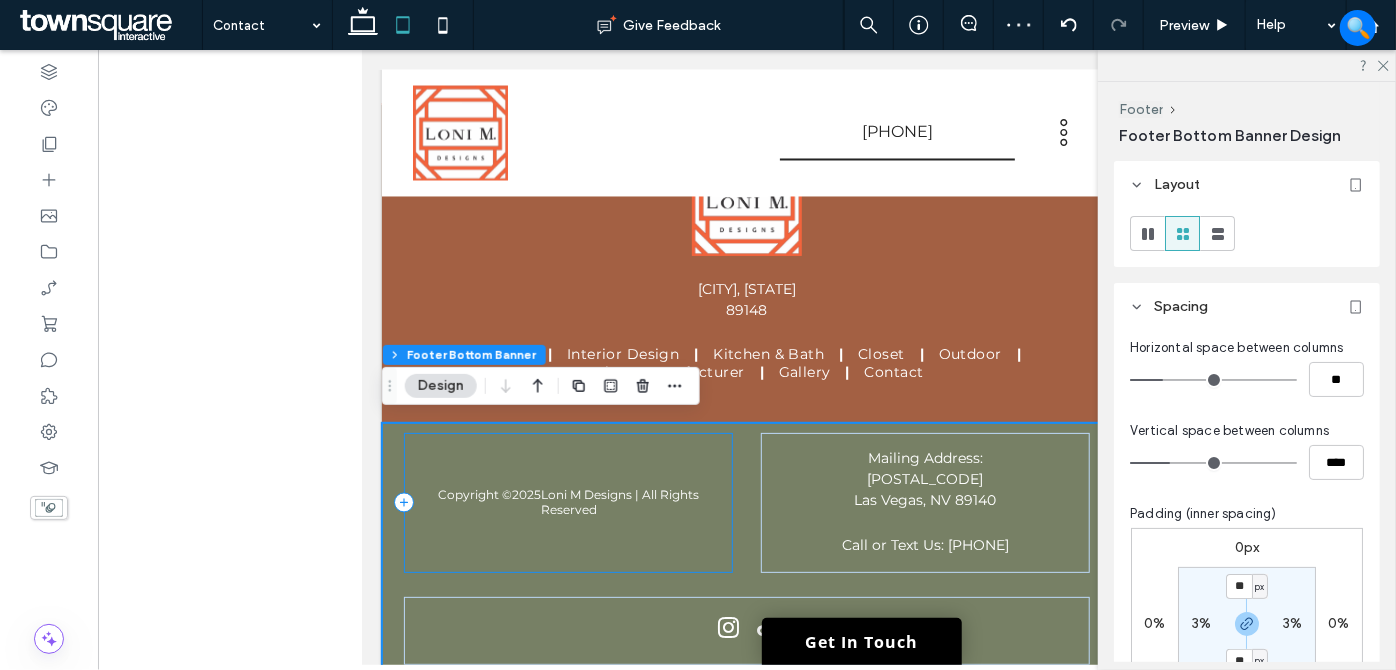 click on "Copyright ©  2025
Loni M Designs | All Rights Reserved" at bounding box center (567, 502) 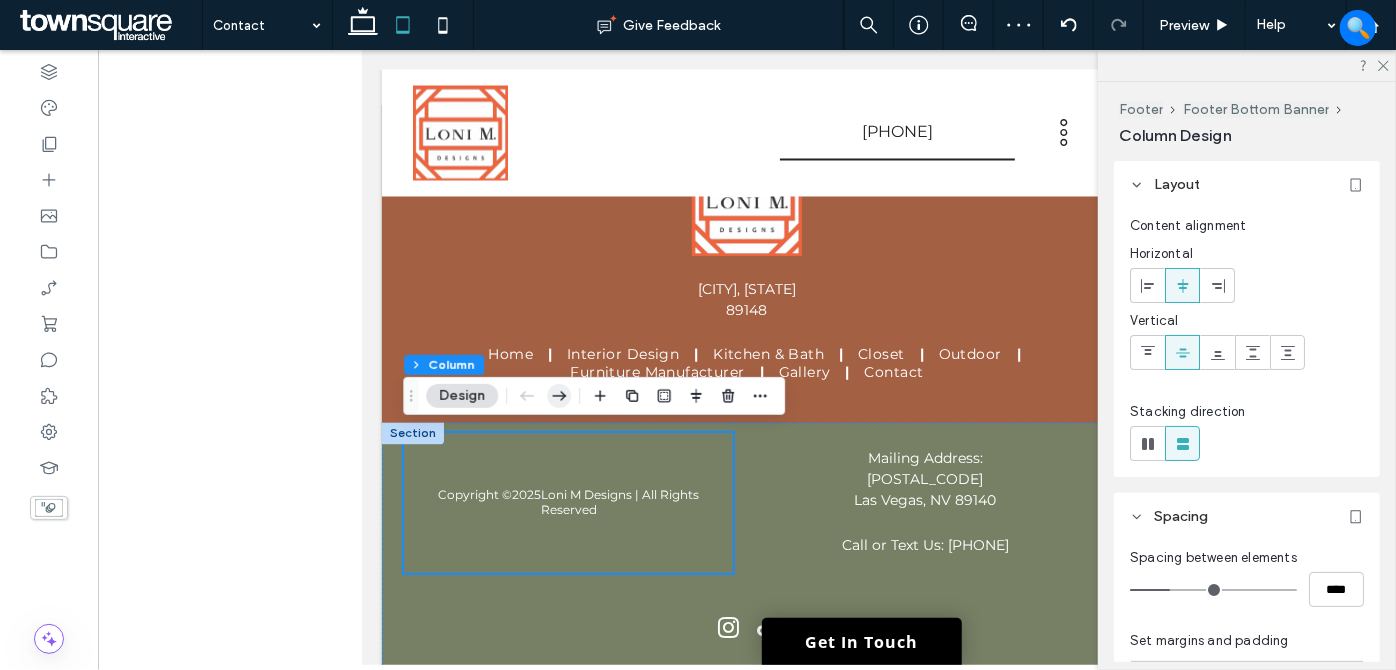 click 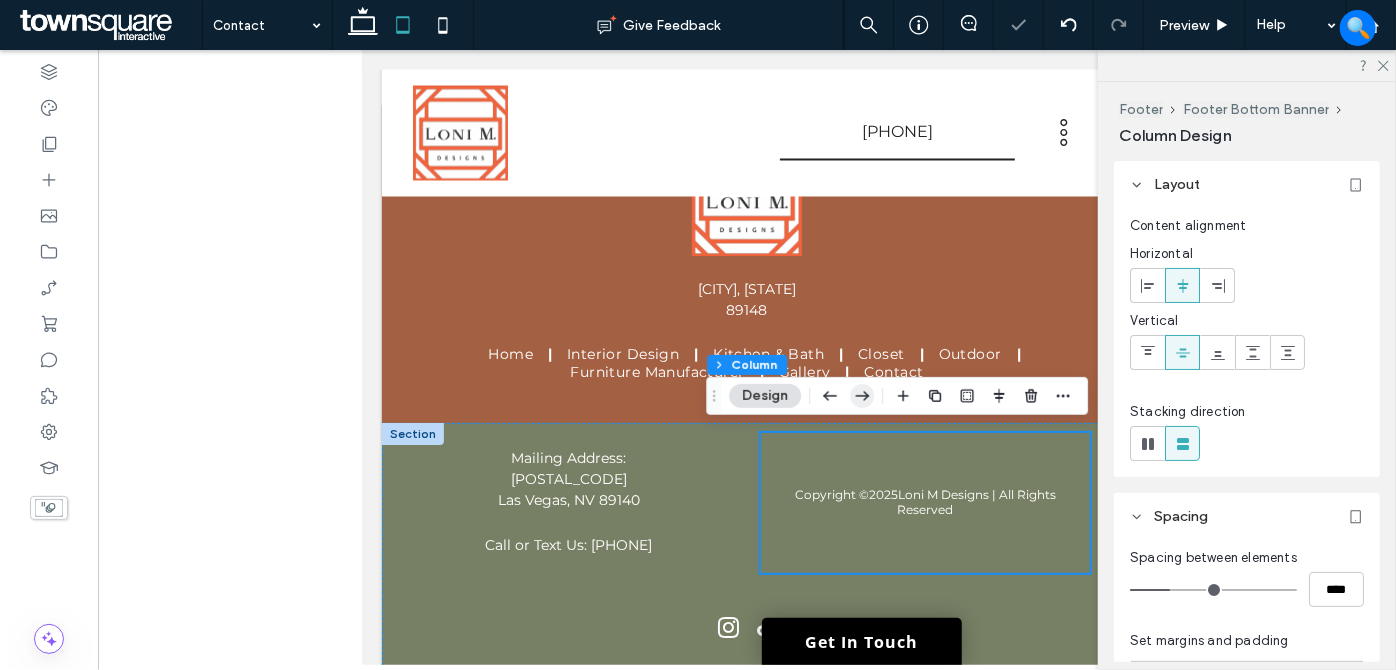click 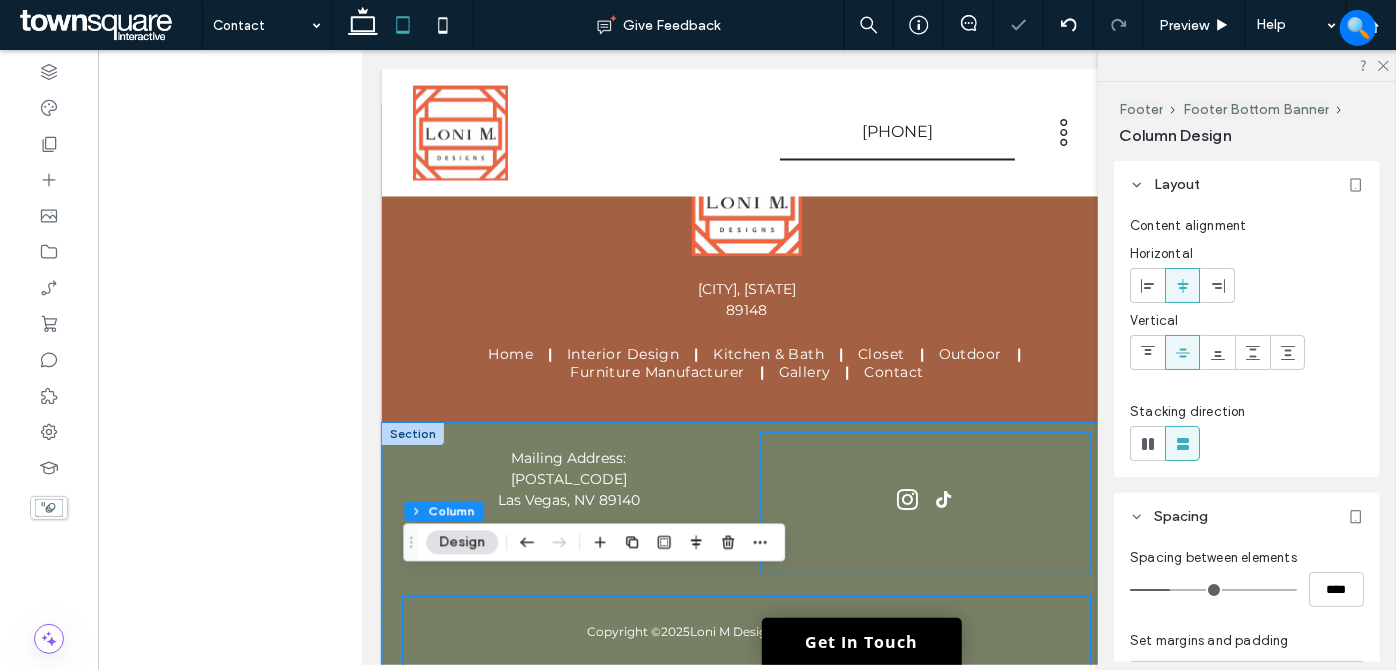 scroll, scrollTop: 1940, scrollLeft: 0, axis: vertical 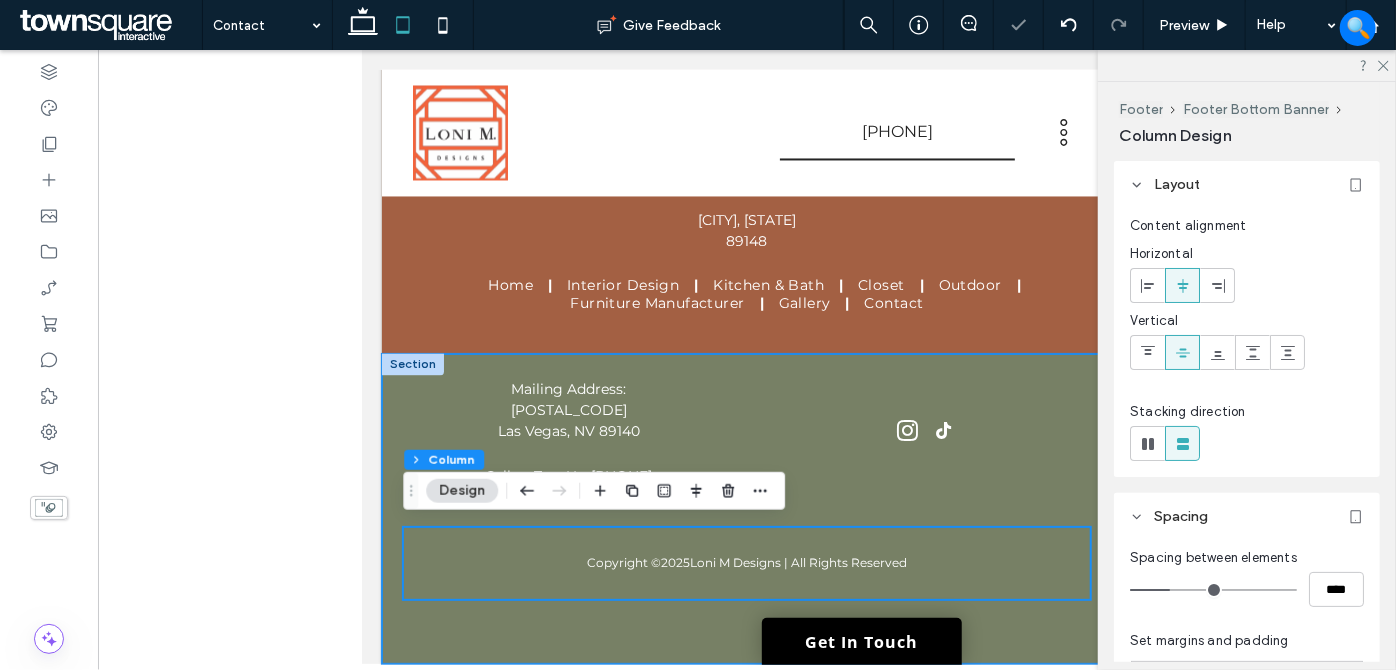 click on "Copyright ©  2025
Loni M Designs | All Rights Reserved
Mailing Address: [POSTAL_CODE] [CITY], [STATE] Call or Text Us:
[PHONE]" at bounding box center (746, 508) 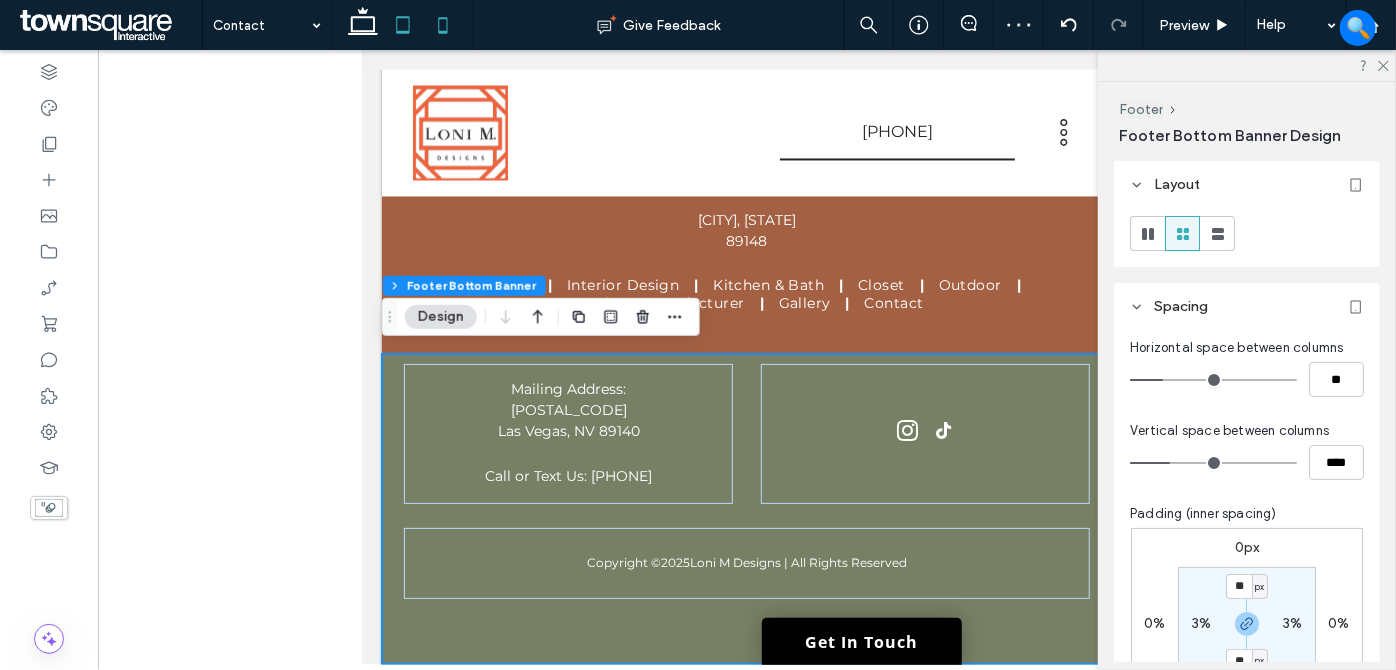 drag, startPoint x: 435, startPoint y: 23, endPoint x: 0, endPoint y: 156, distance: 454.878 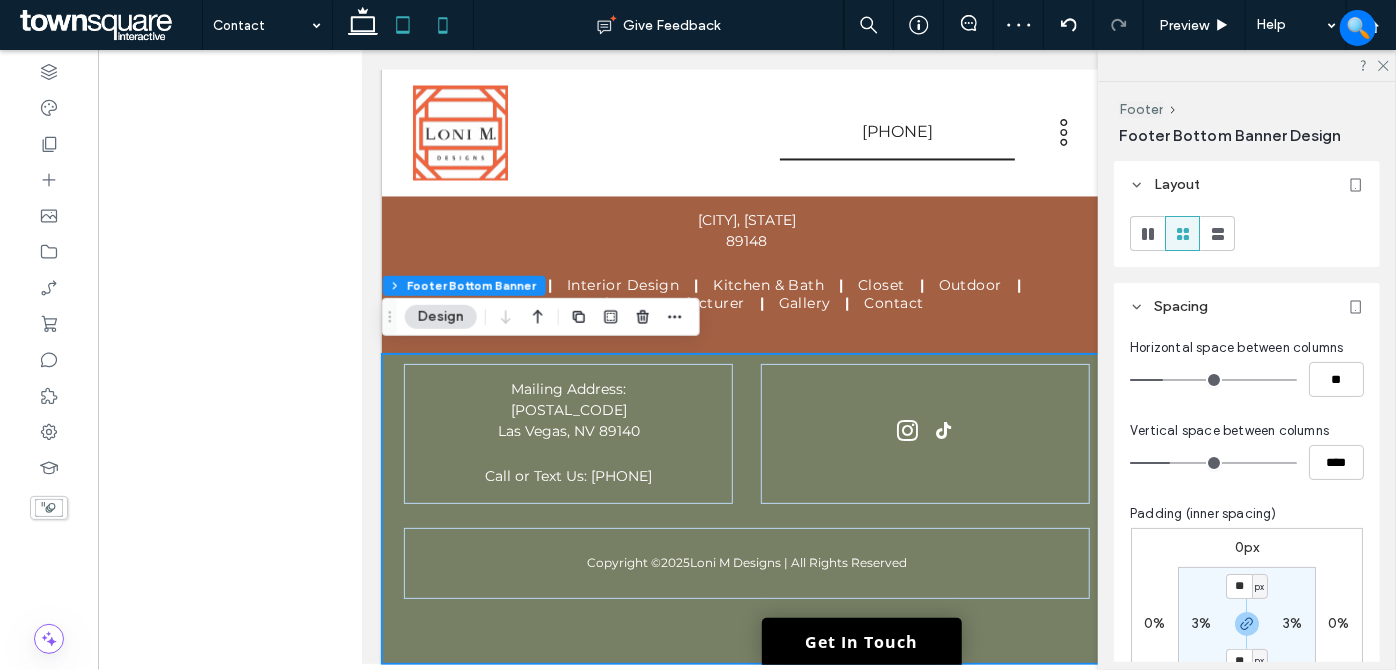 click 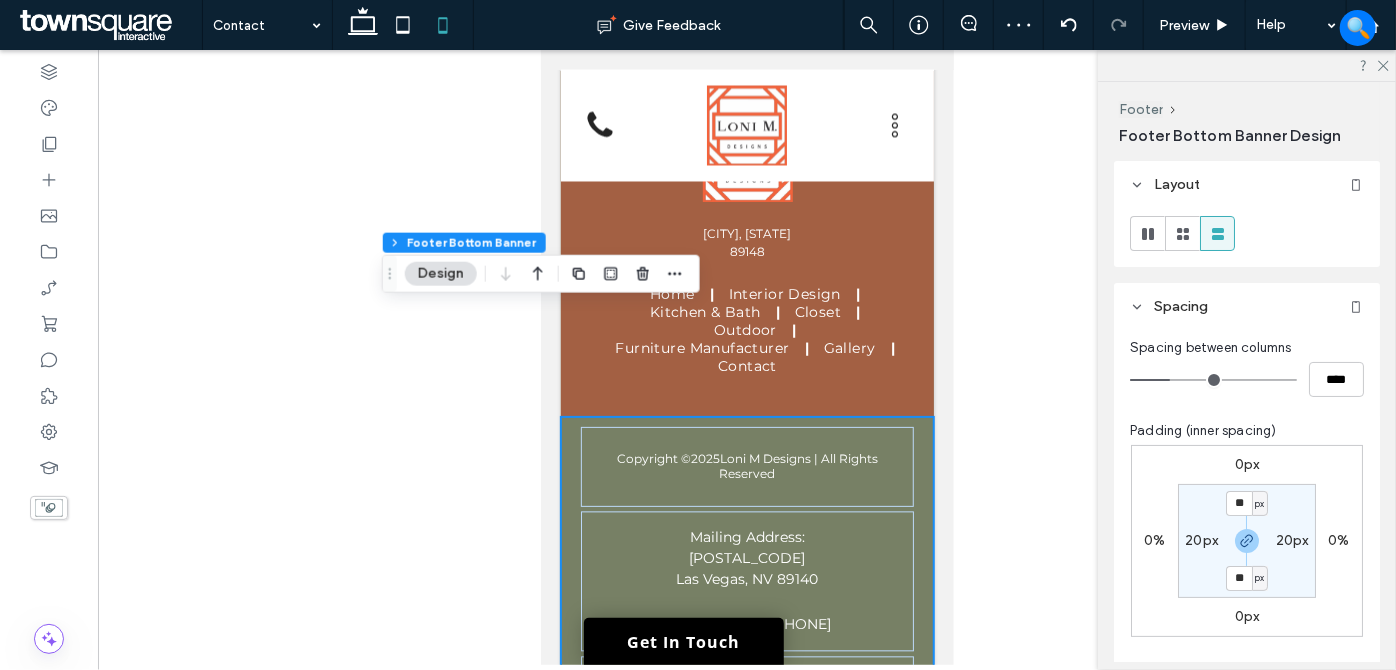 type on "*" 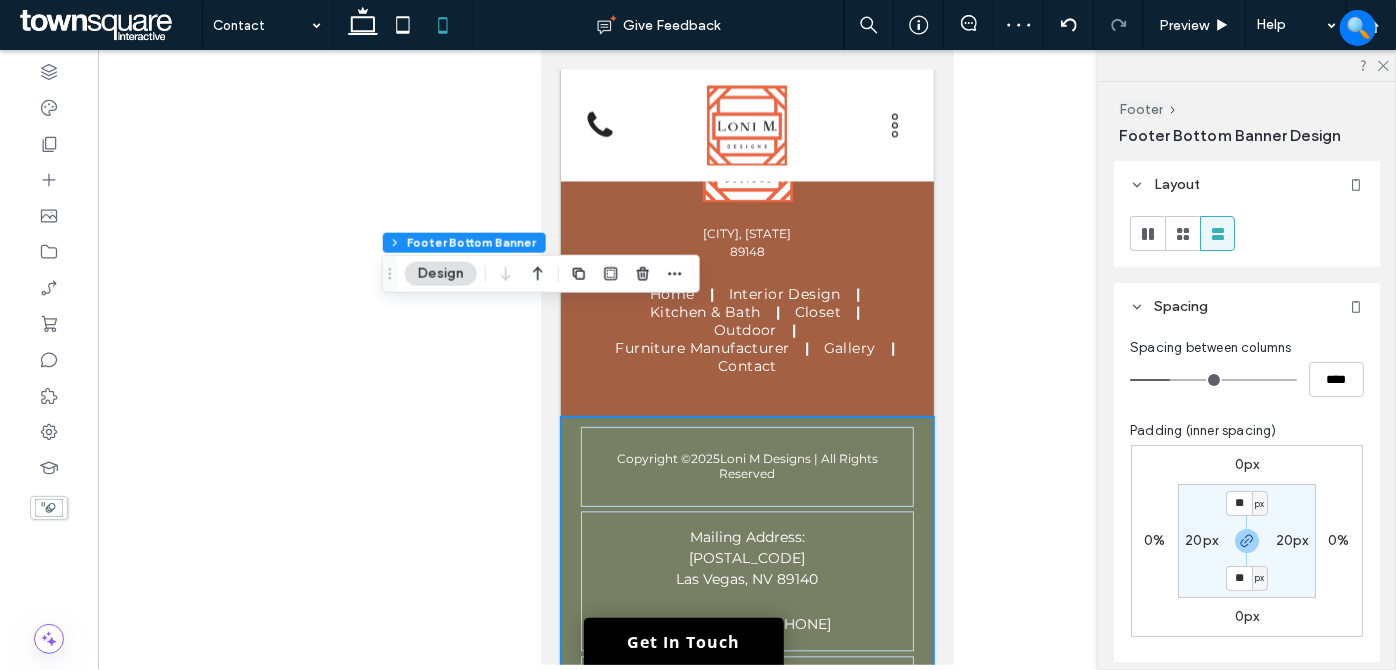 type on "***" 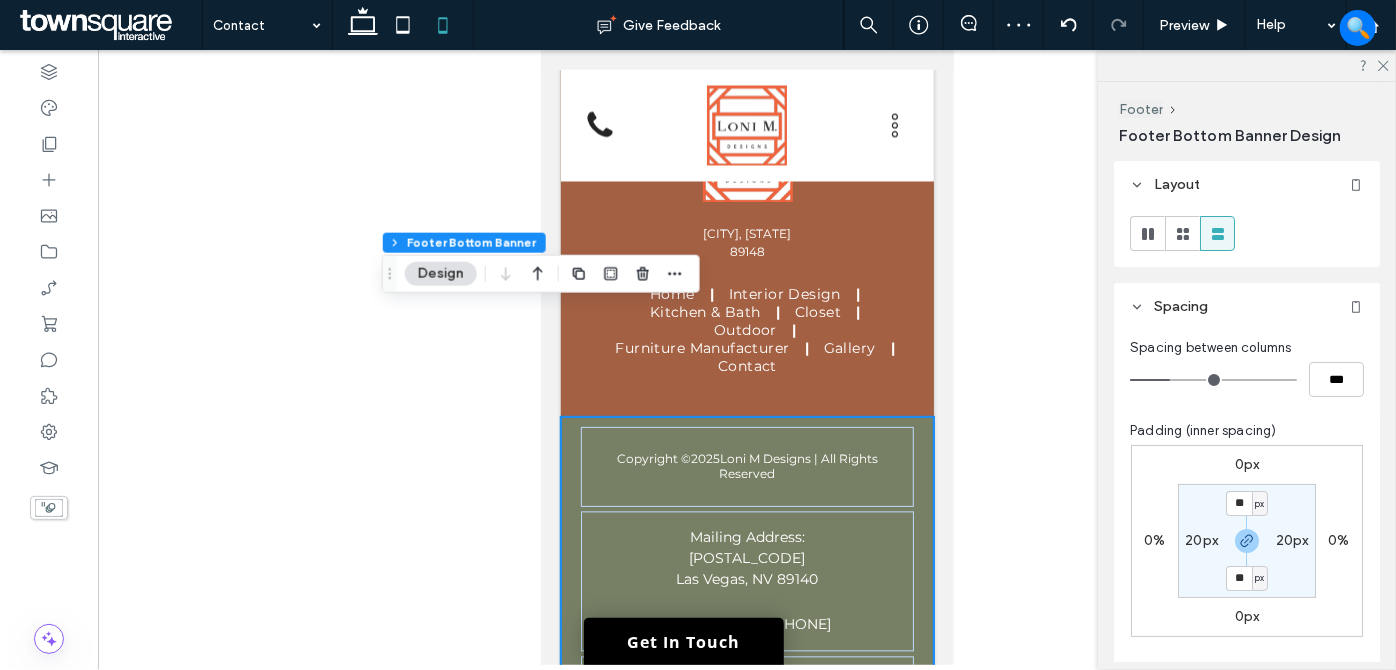 scroll, scrollTop: 2064, scrollLeft: 0, axis: vertical 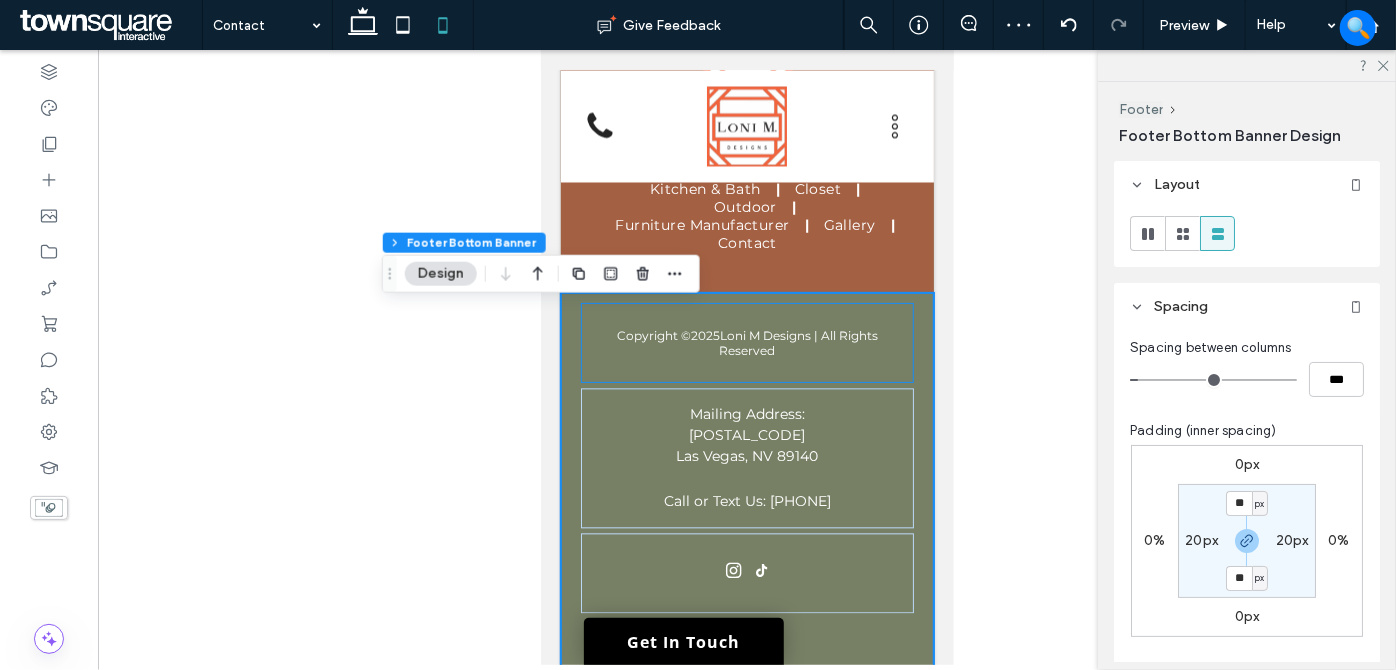 click on "Copyright ©  2025
Loni M Designs | All Rights Reserved" at bounding box center [746, 342] 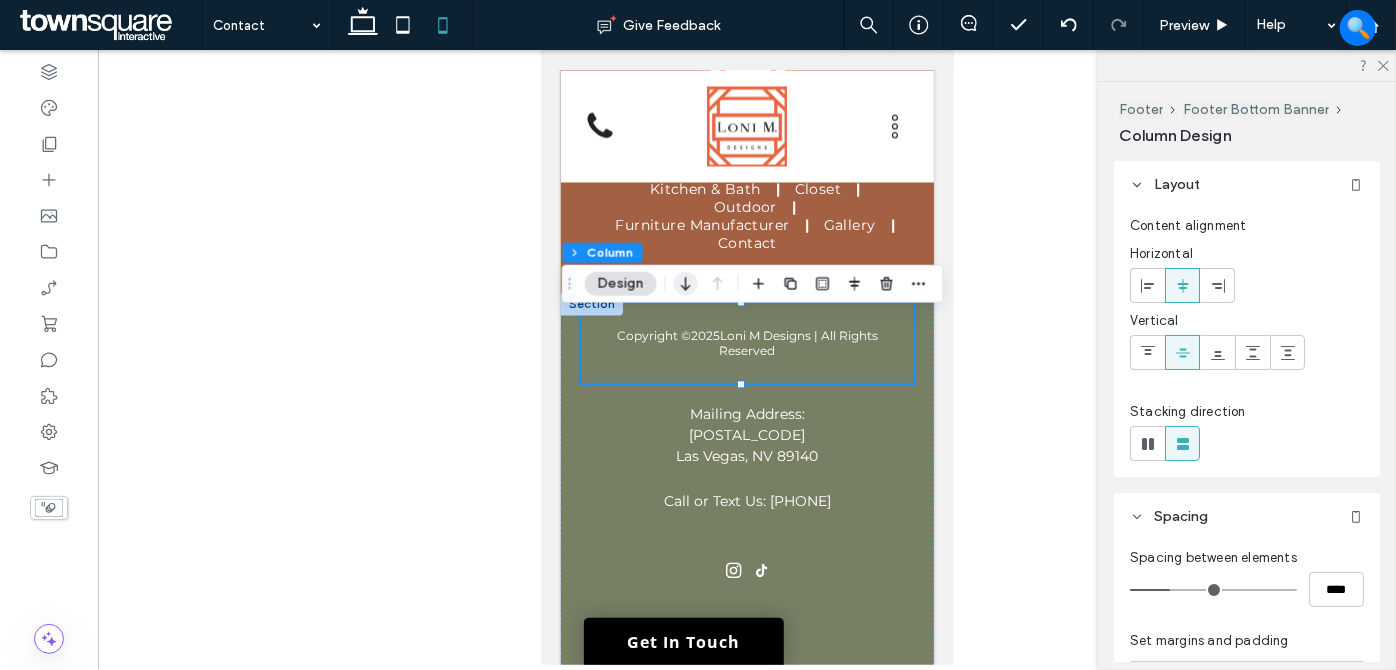 click 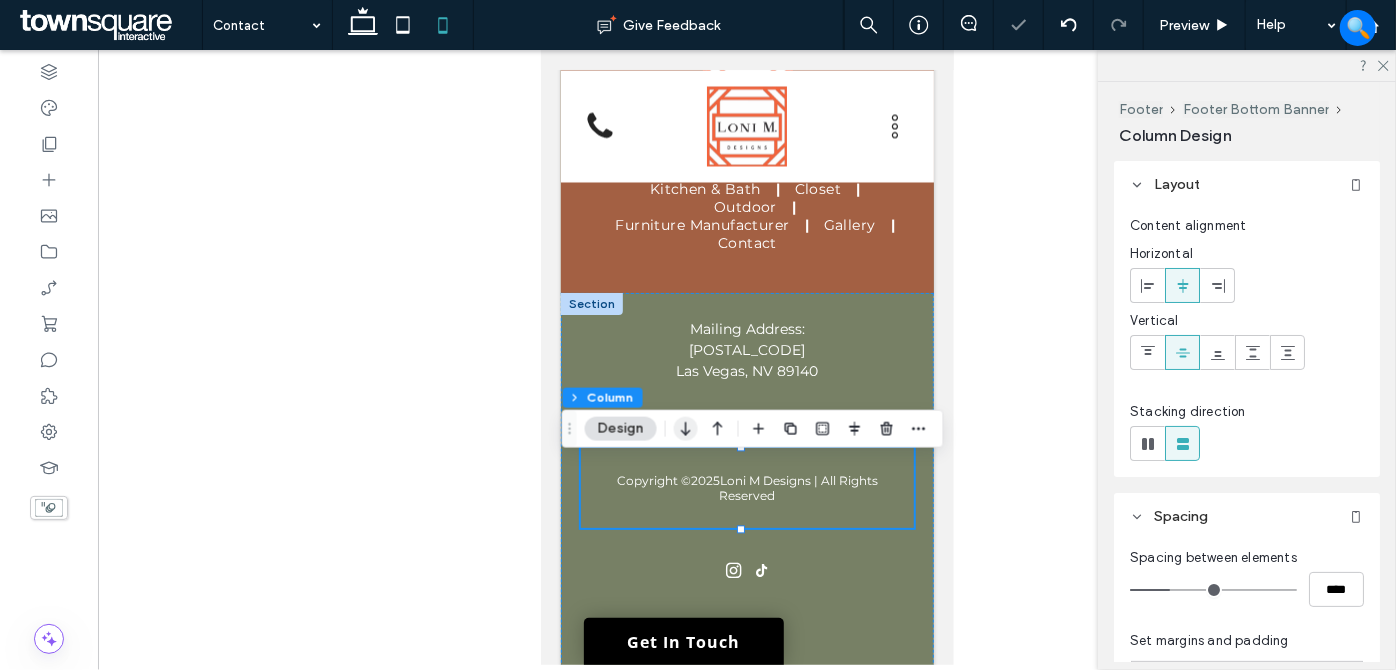 drag, startPoint x: 688, startPoint y: 435, endPoint x: 285, endPoint y: 487, distance: 406.341 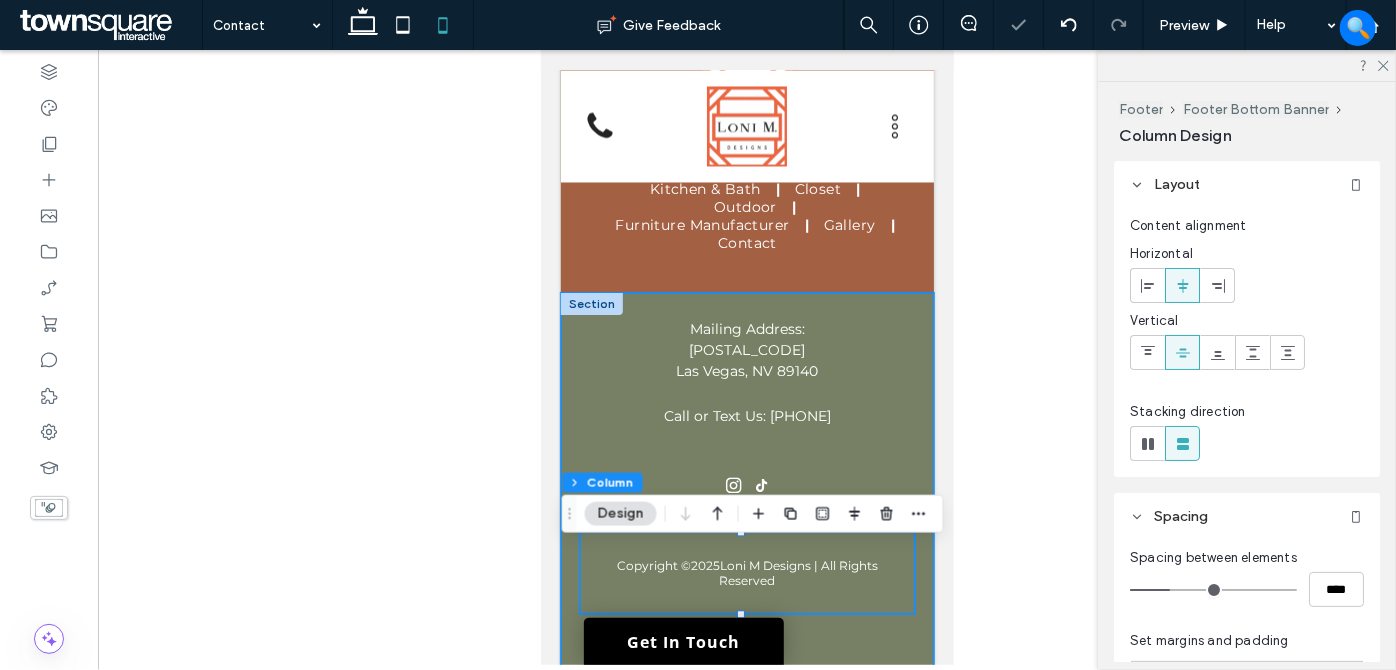 click on "Copyright ©  2025
Loni M Designs | All Rights Reserved
Mailing Address: [POSTAL_CODE] [CITY], [STATE] Call or Text Us:
[PHONE]" at bounding box center (746, 484) 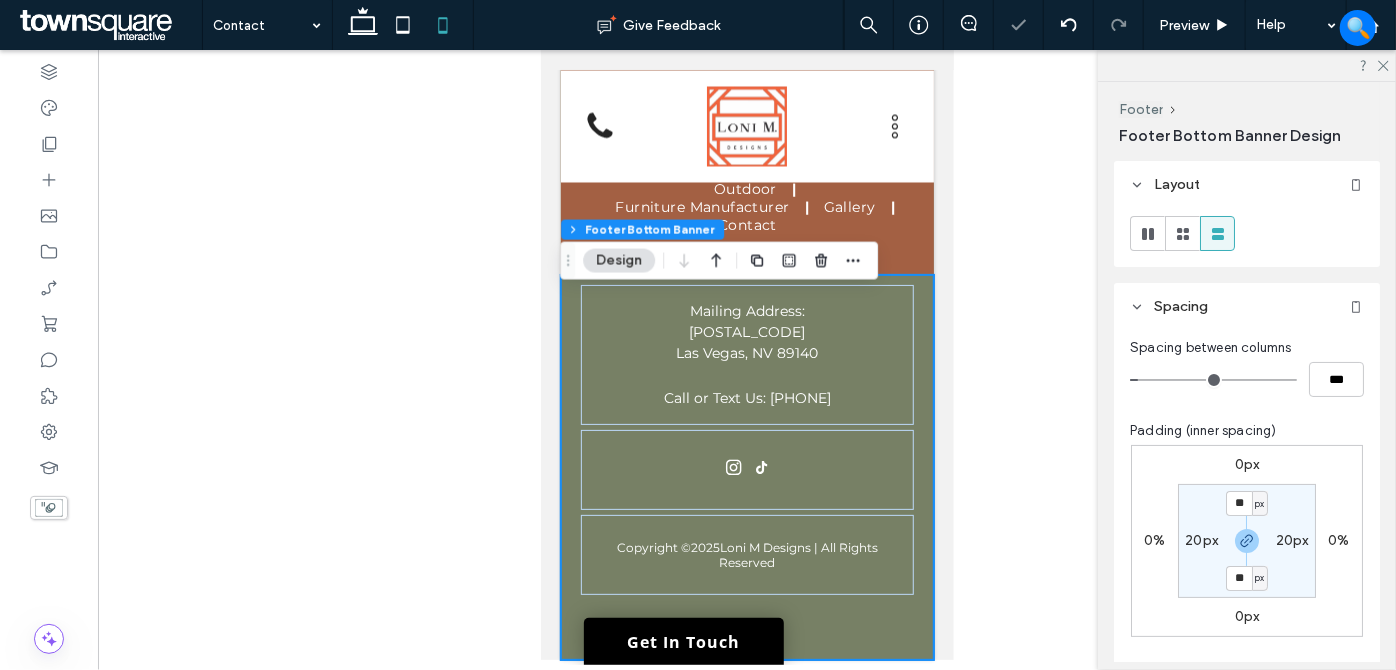 scroll, scrollTop: 2096, scrollLeft: 0, axis: vertical 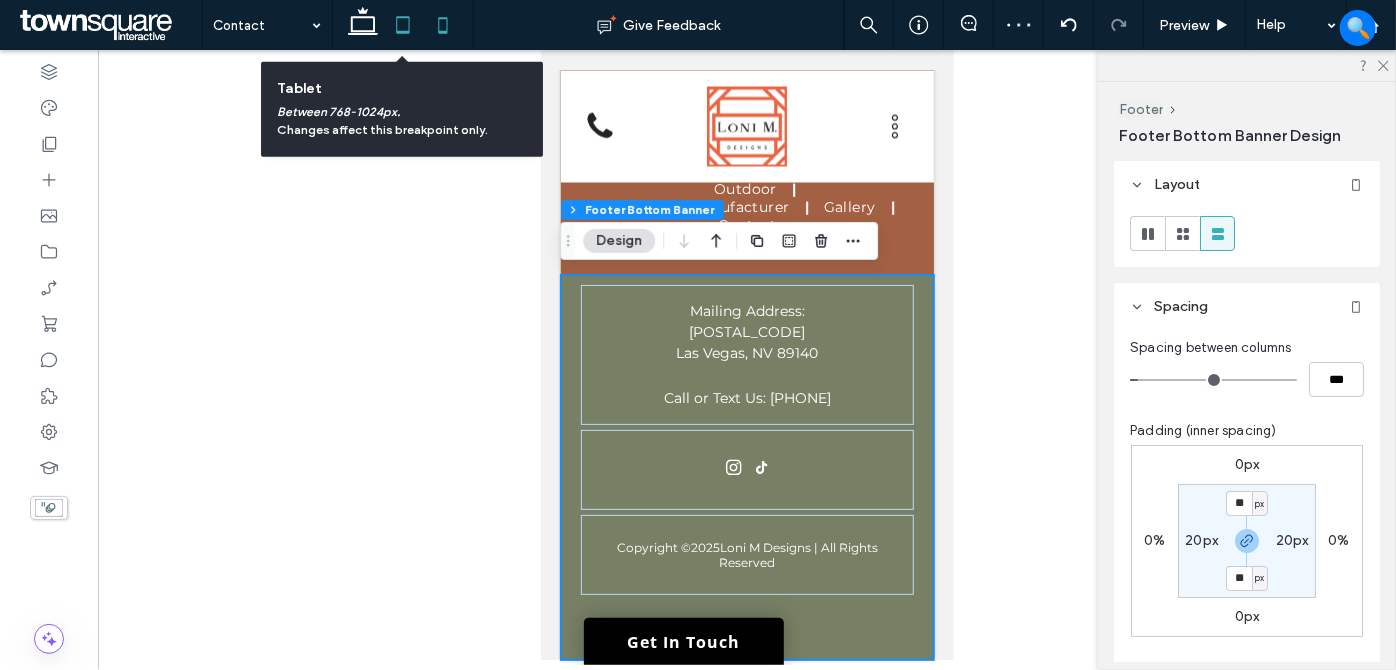 click 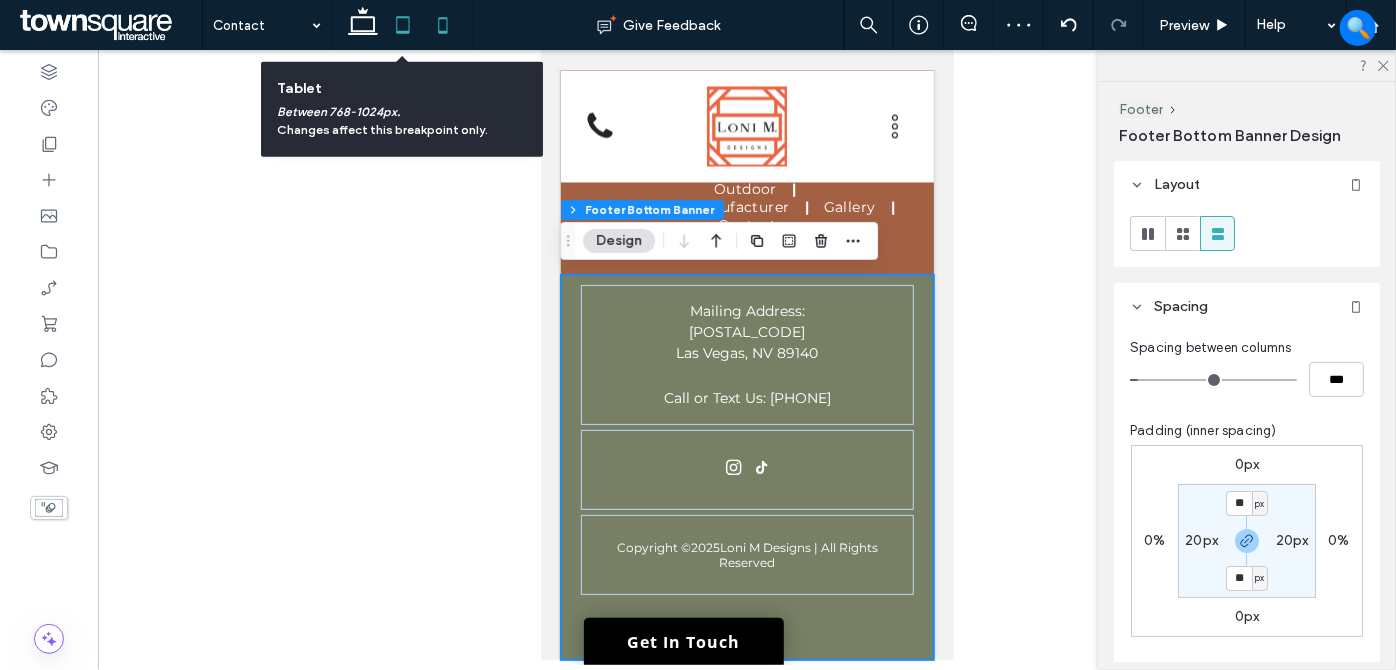 type on "**" 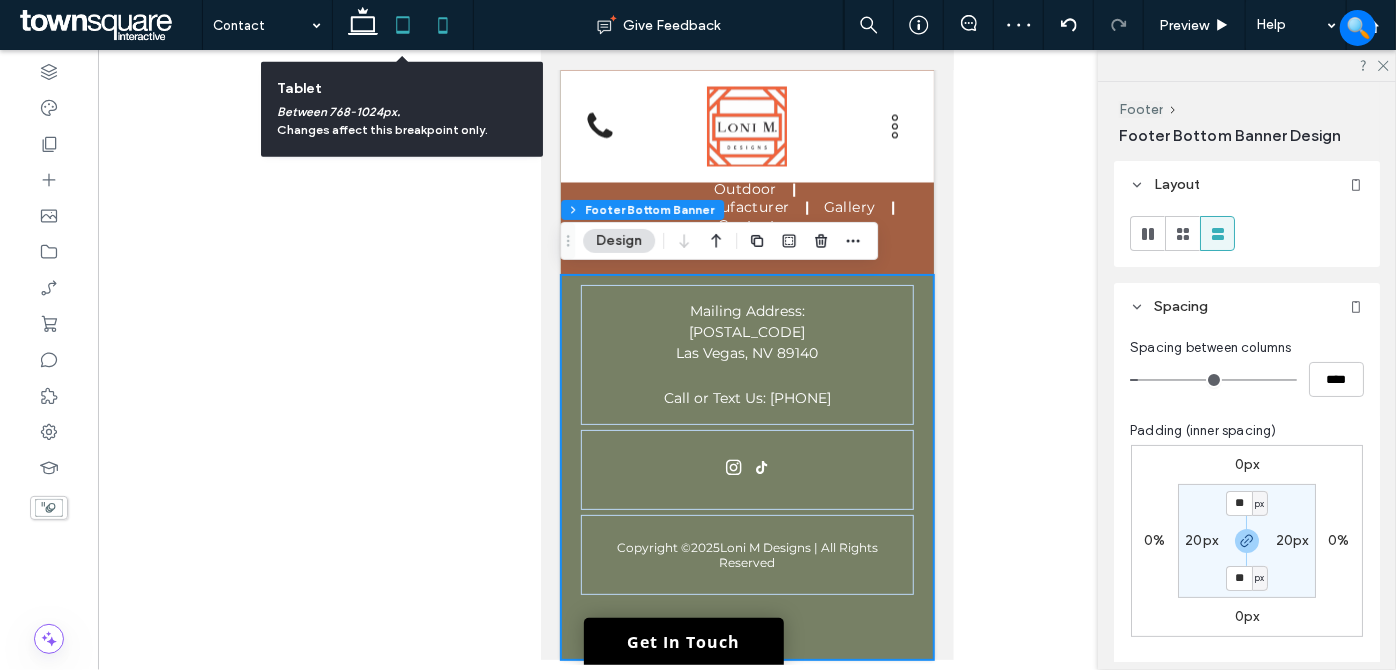 scroll, scrollTop: 1940, scrollLeft: 0, axis: vertical 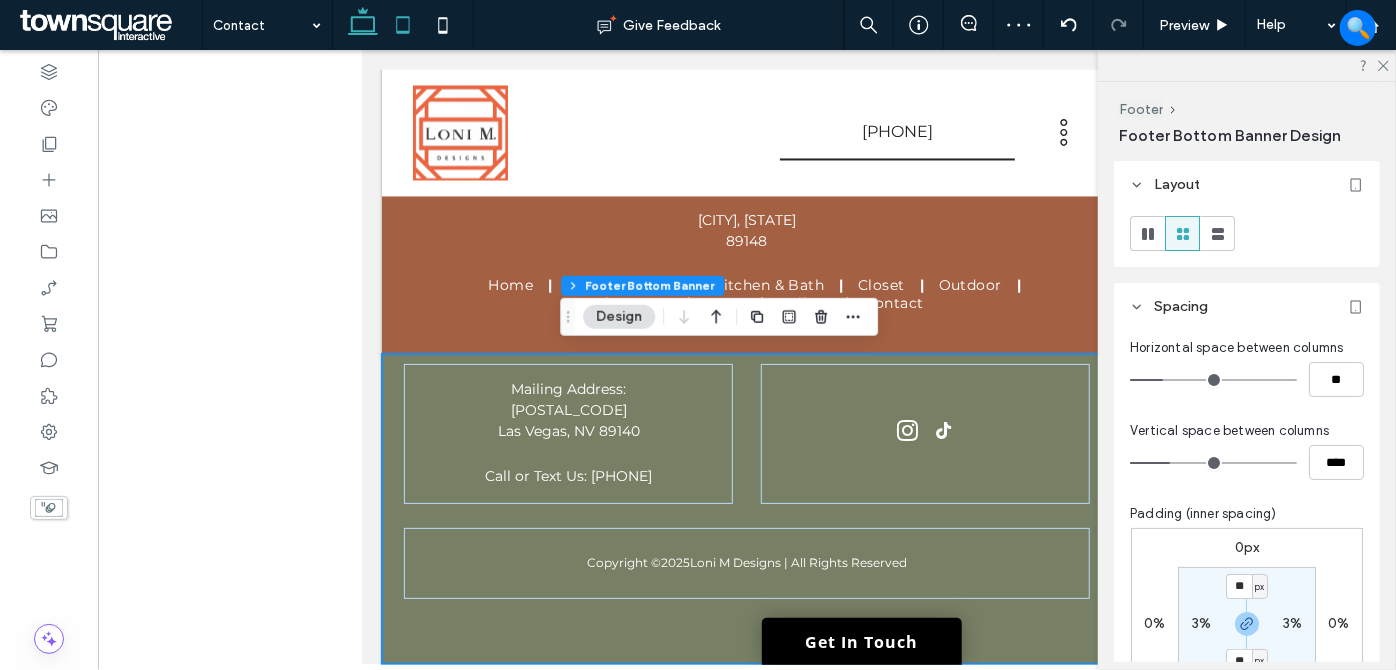 click 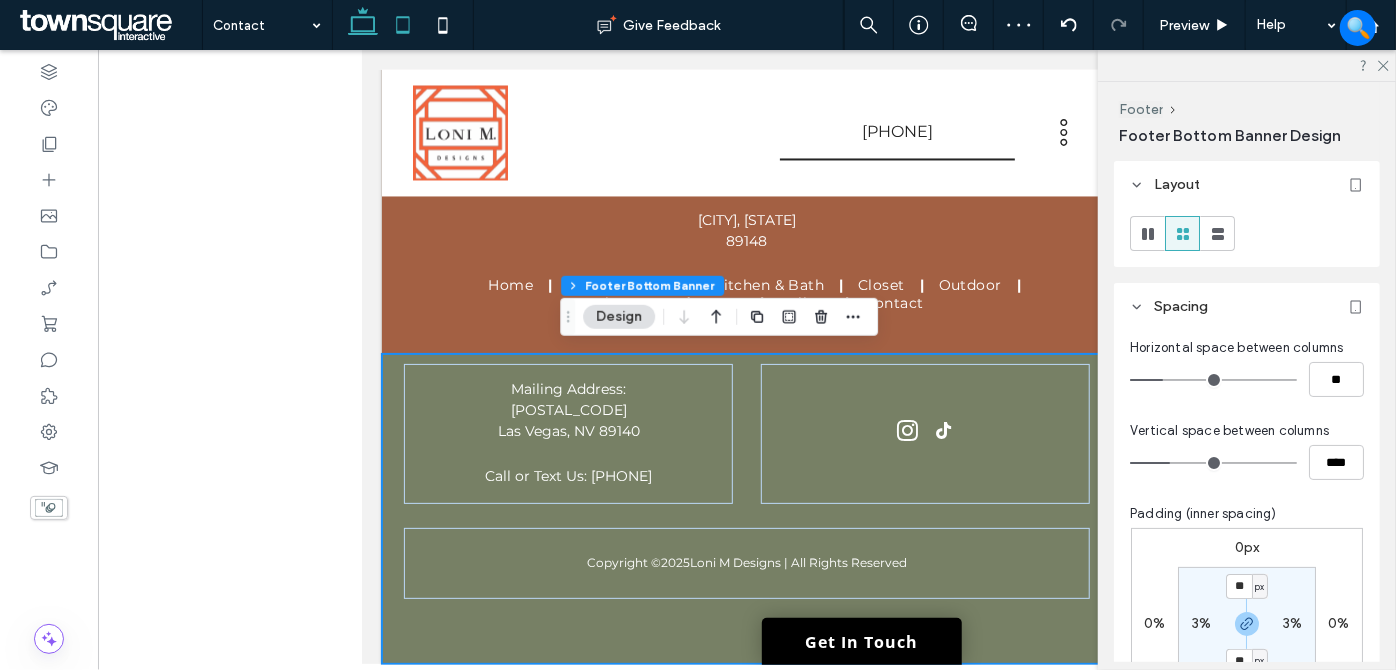 scroll, scrollTop: 1249, scrollLeft: 0, axis: vertical 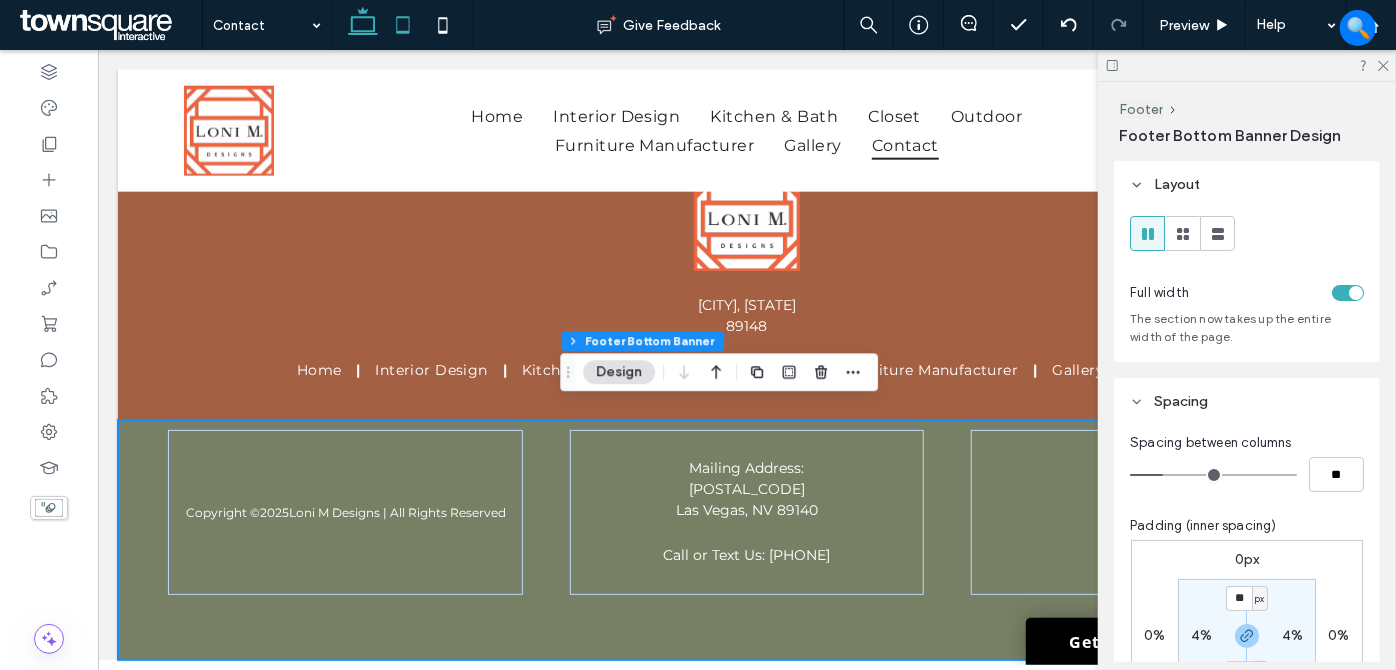 click 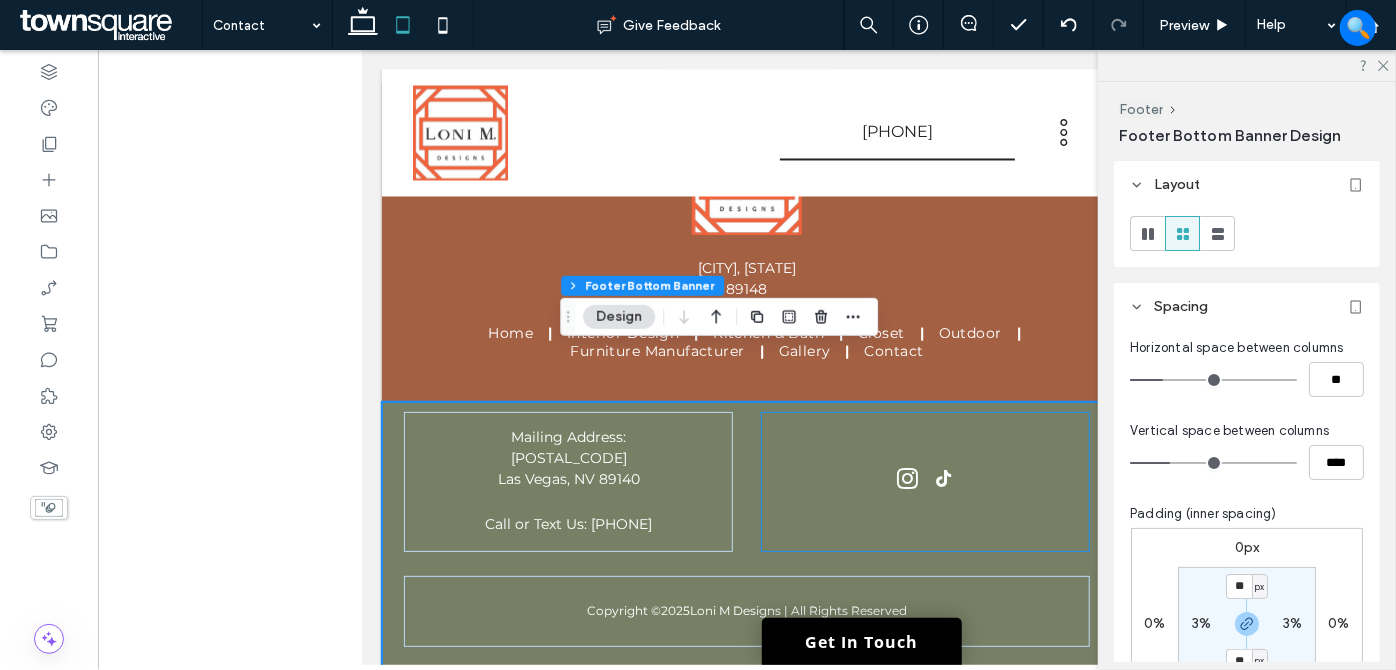 scroll, scrollTop: 1940, scrollLeft: 0, axis: vertical 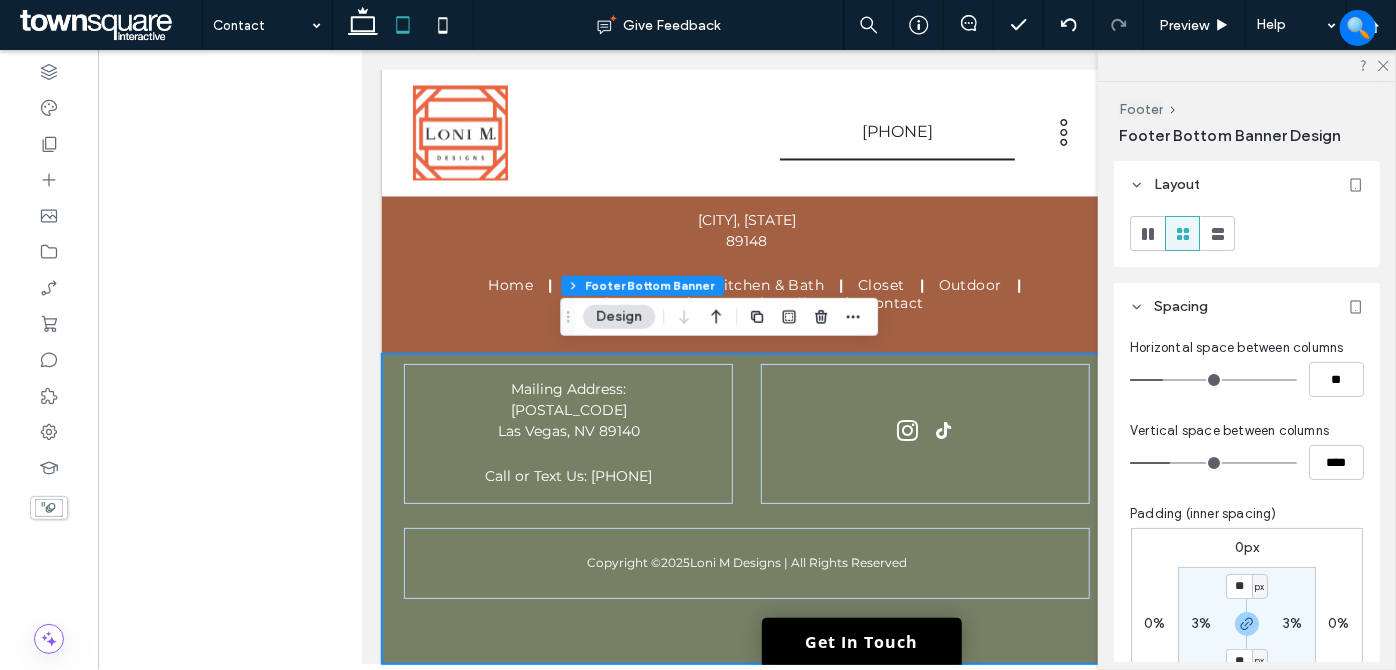 click on "Copyright ©  2025
Loni M Designs | All Rights Reserved
Mailing Address: [POSTAL_CODE] [CITY], [STATE] Call or Text Us:
[PHONE]" at bounding box center [746, 508] 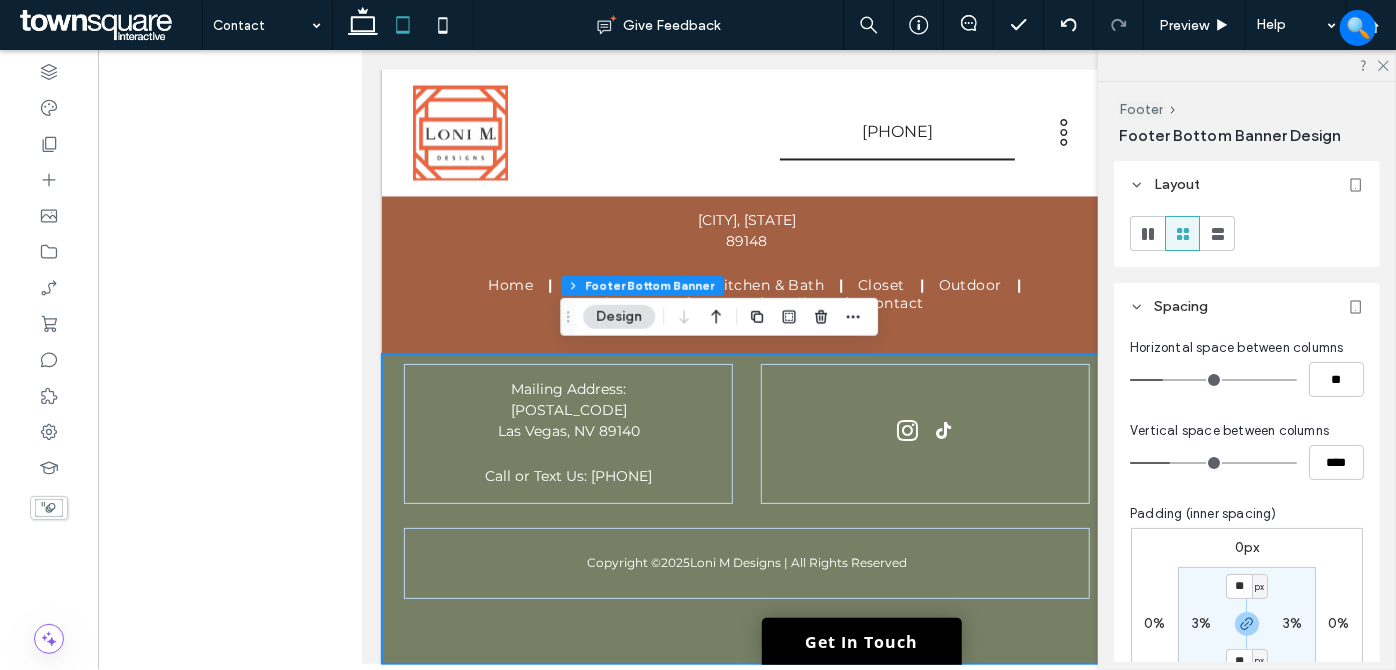 click at bounding box center (1247, 65) 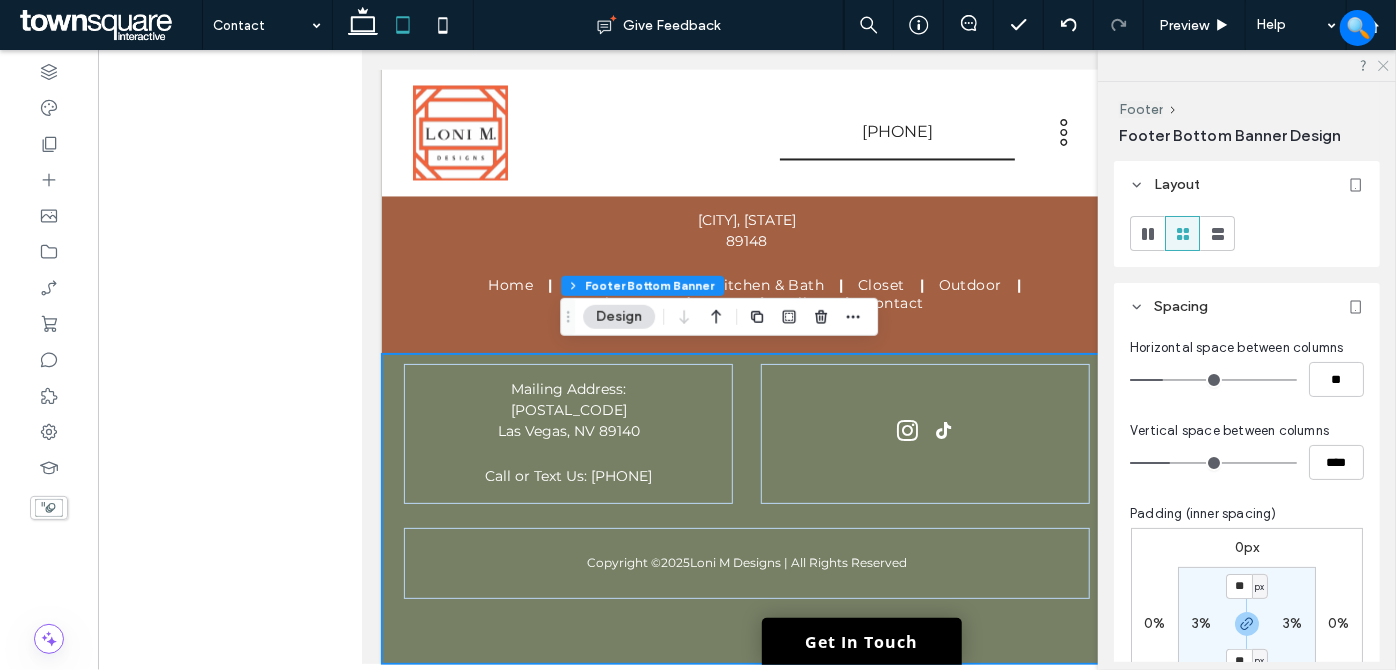 click 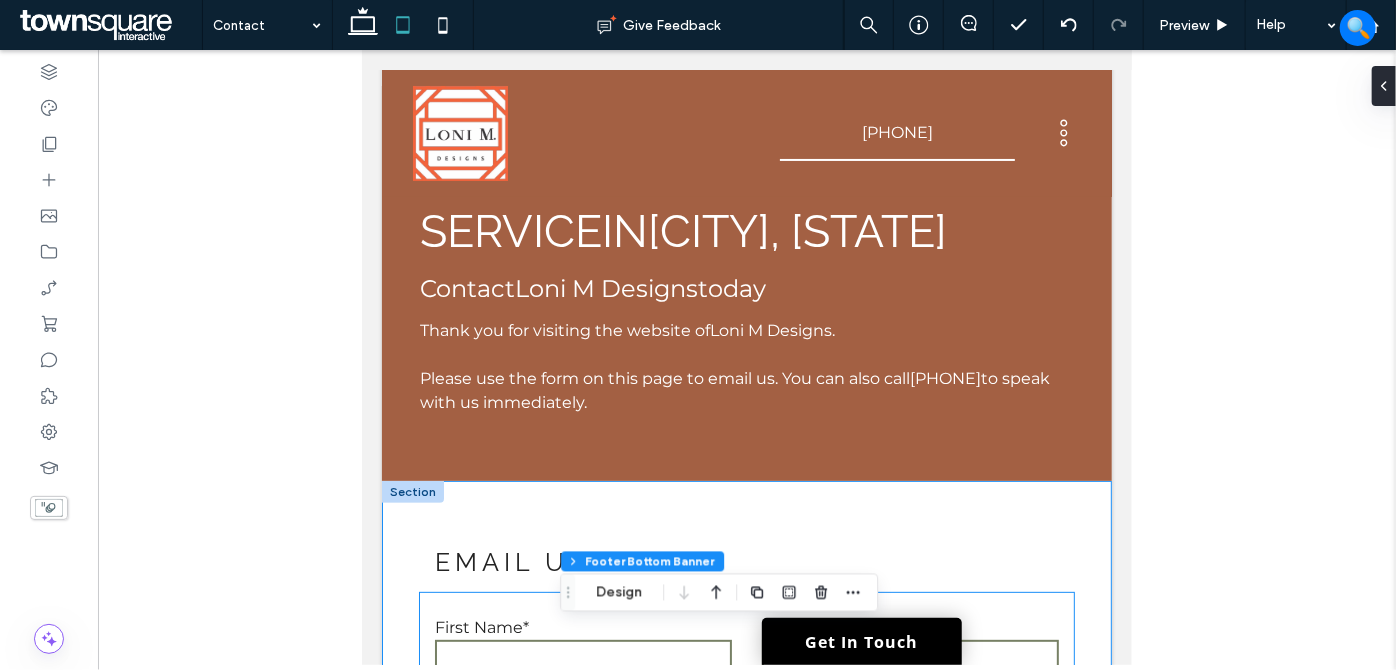 scroll, scrollTop: 0, scrollLeft: 0, axis: both 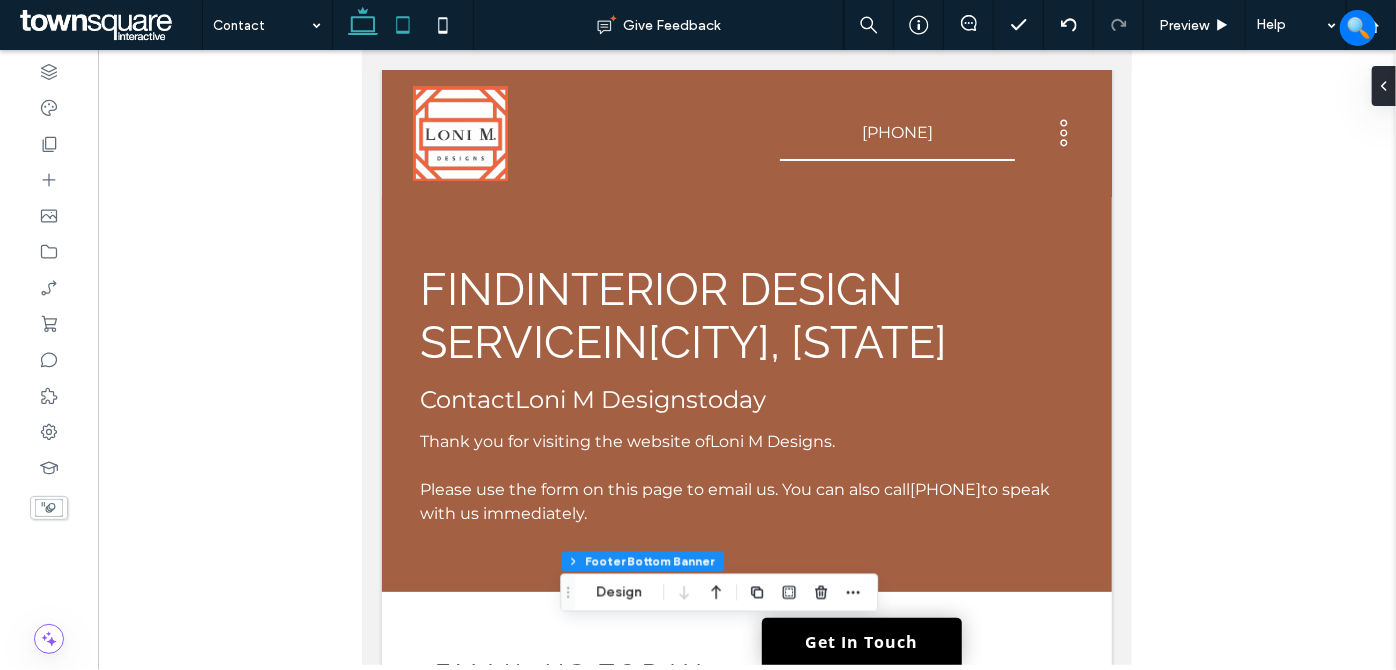 drag, startPoint x: 352, startPoint y: 30, endPoint x: 370, endPoint y: 35, distance: 18.681541 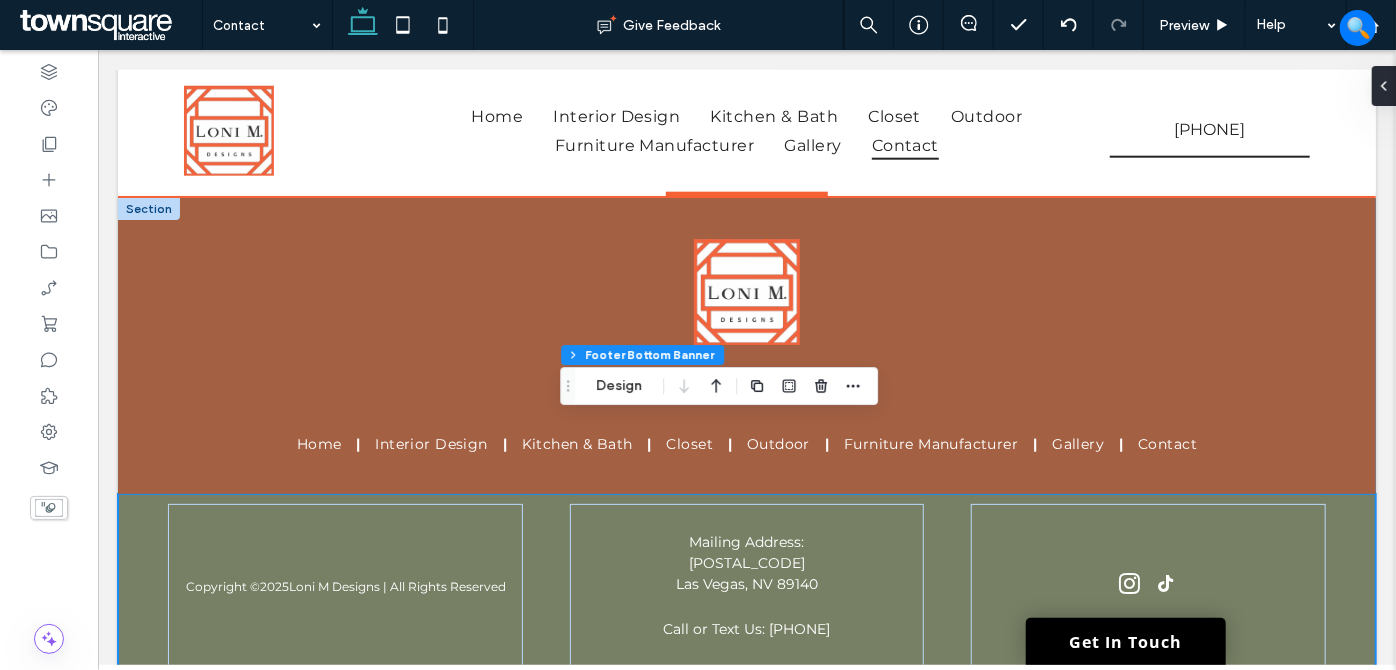 scroll, scrollTop: 1235, scrollLeft: 0, axis: vertical 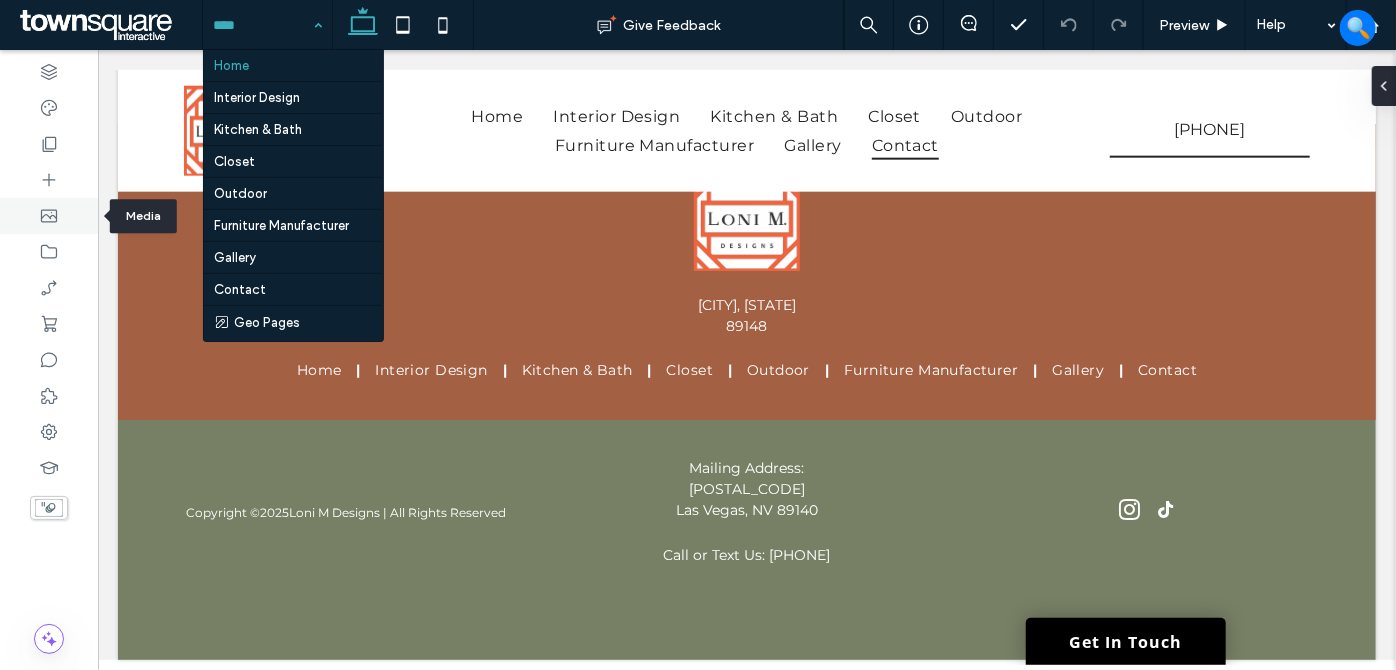 click at bounding box center [49, 216] 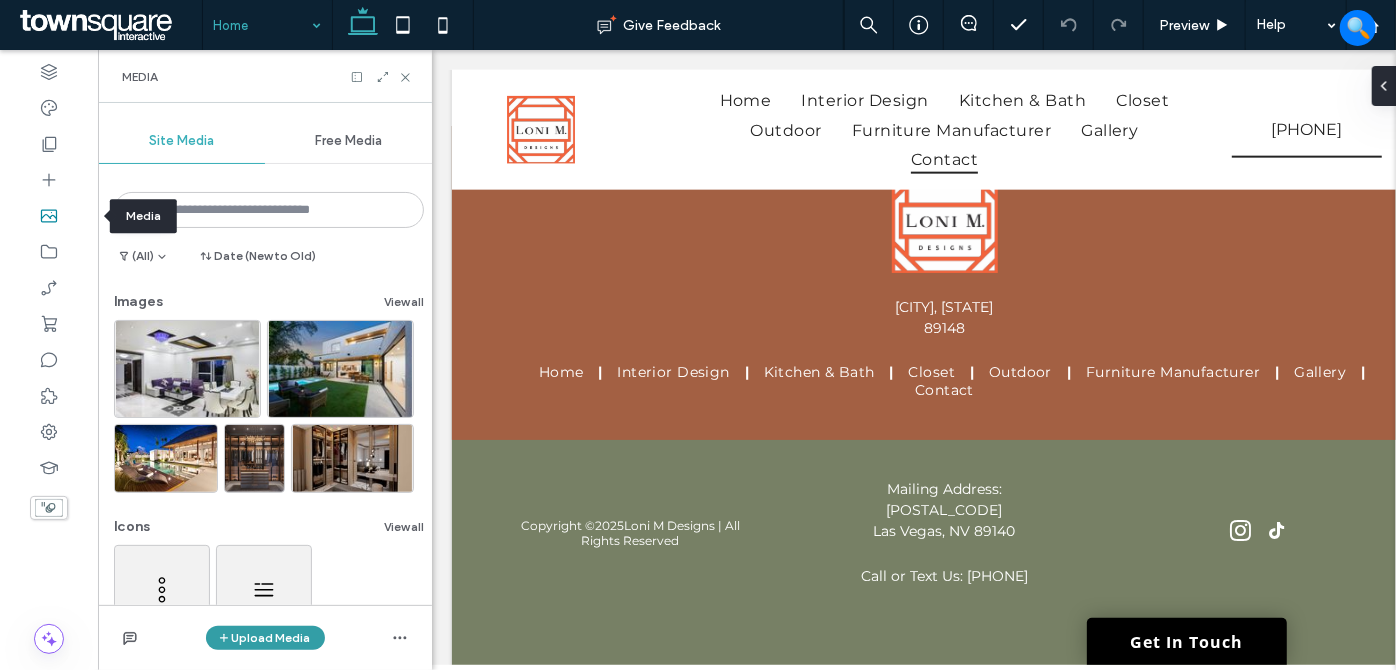 click on "Upload Media" at bounding box center (265, 638) 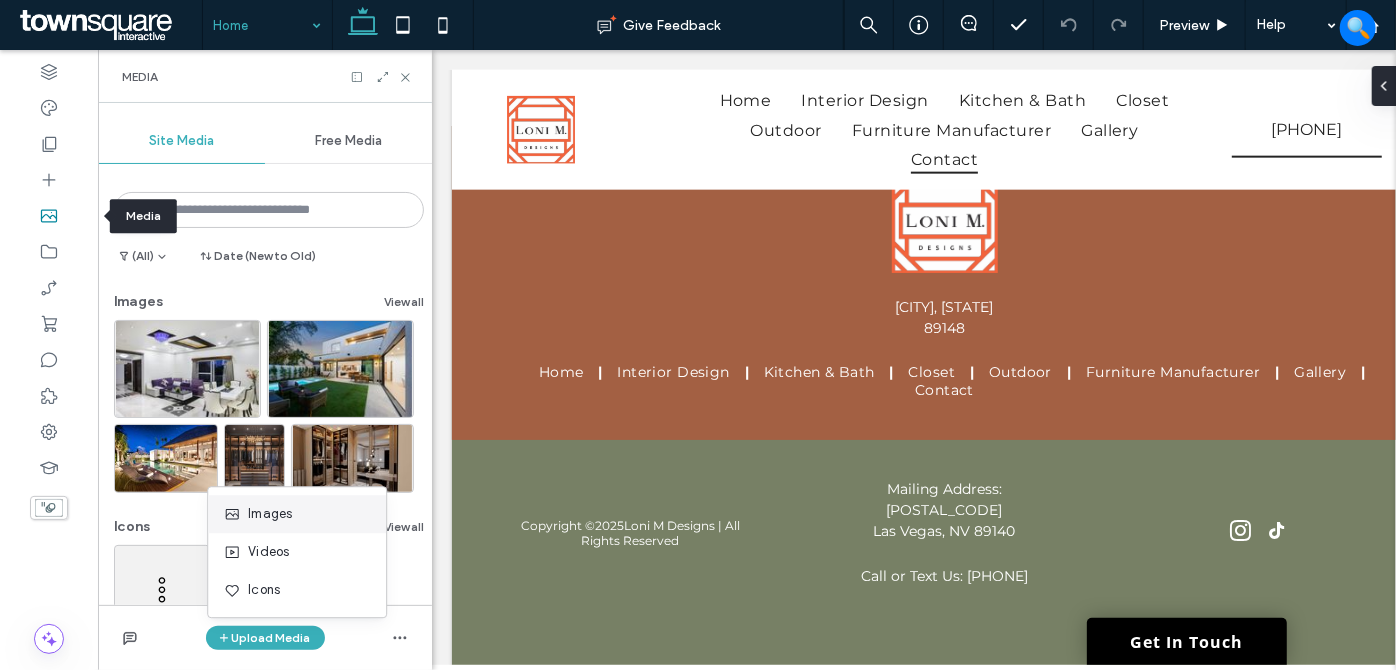 click on "Images" at bounding box center (270, 514) 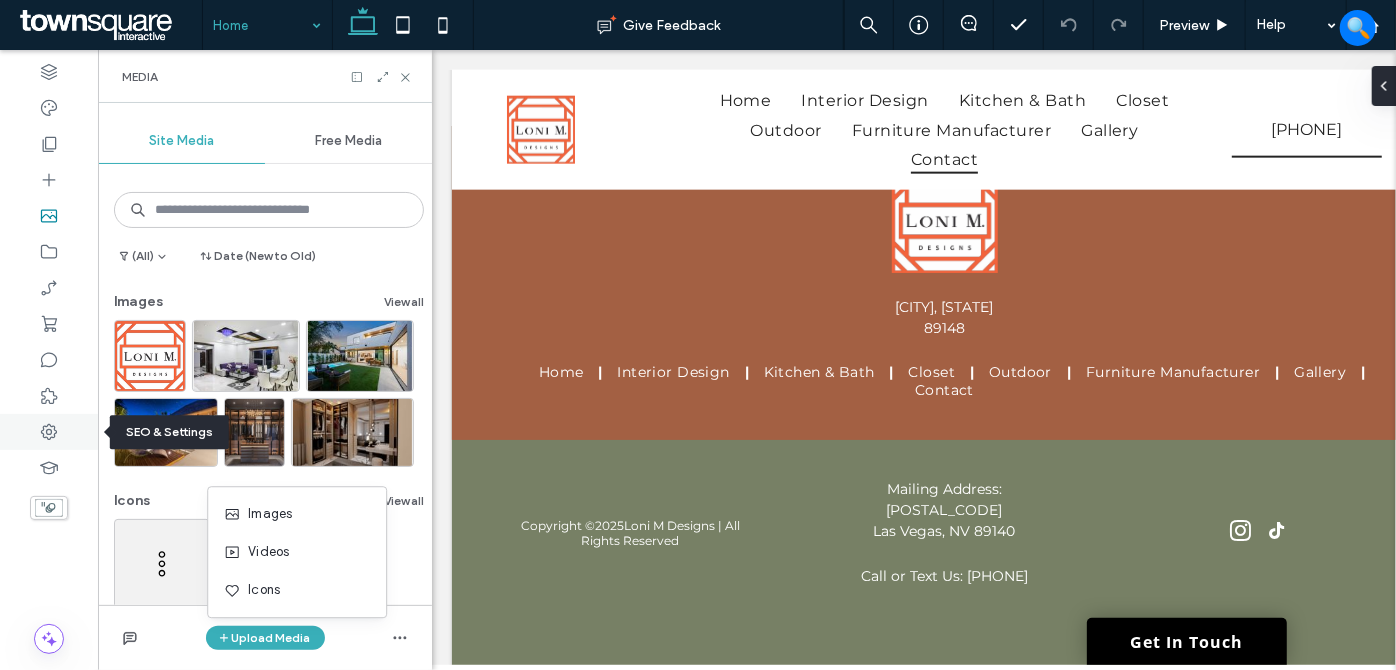 click 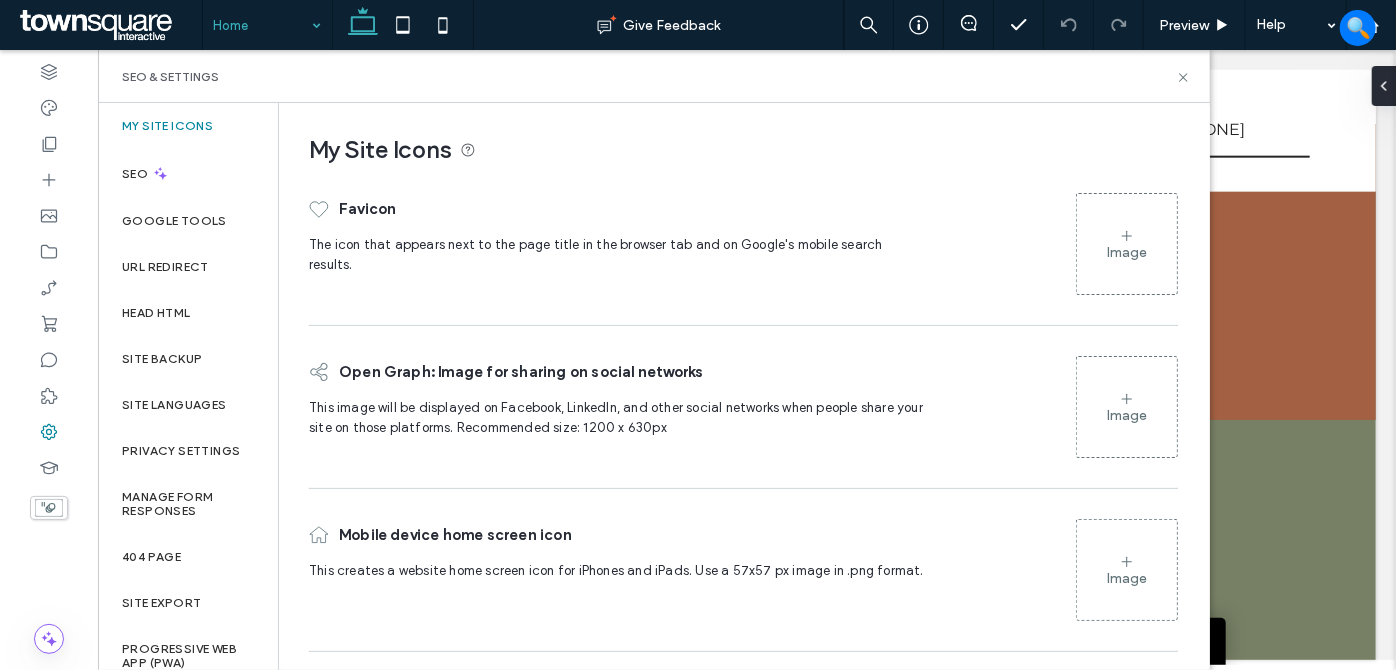 click on "Image" at bounding box center (1127, 252) 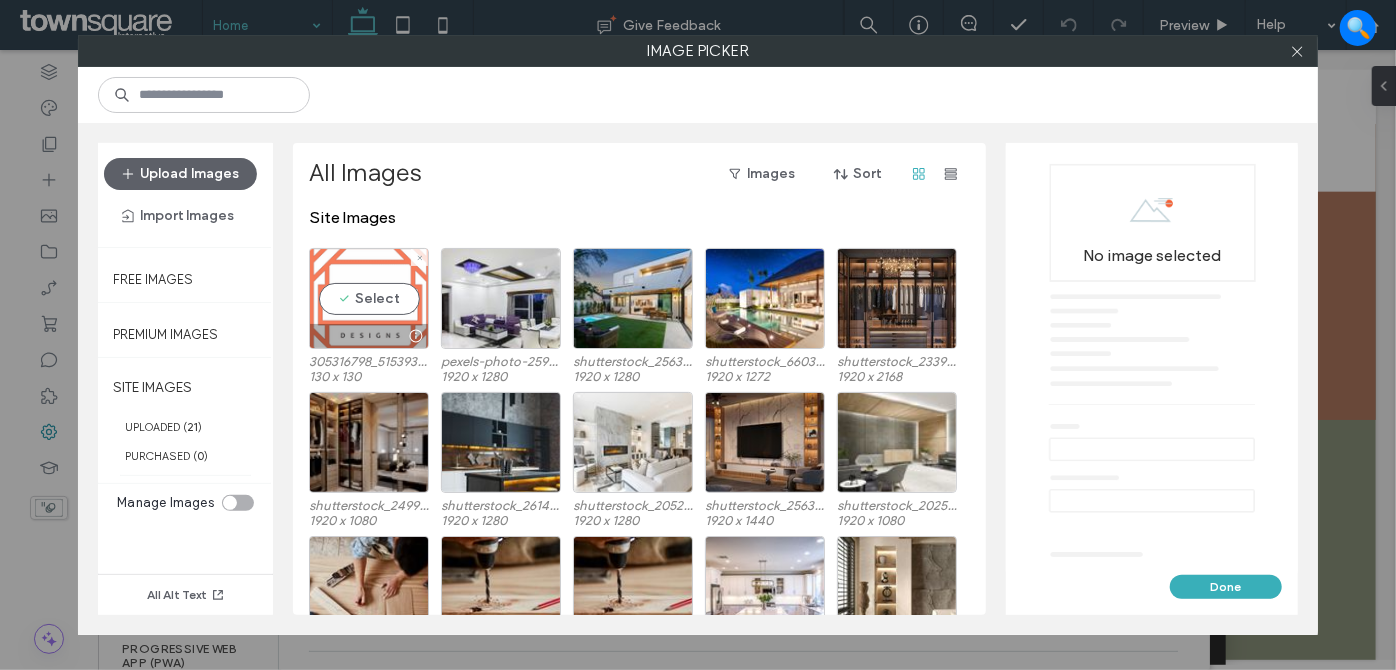 click on "Select" at bounding box center (369, 298) 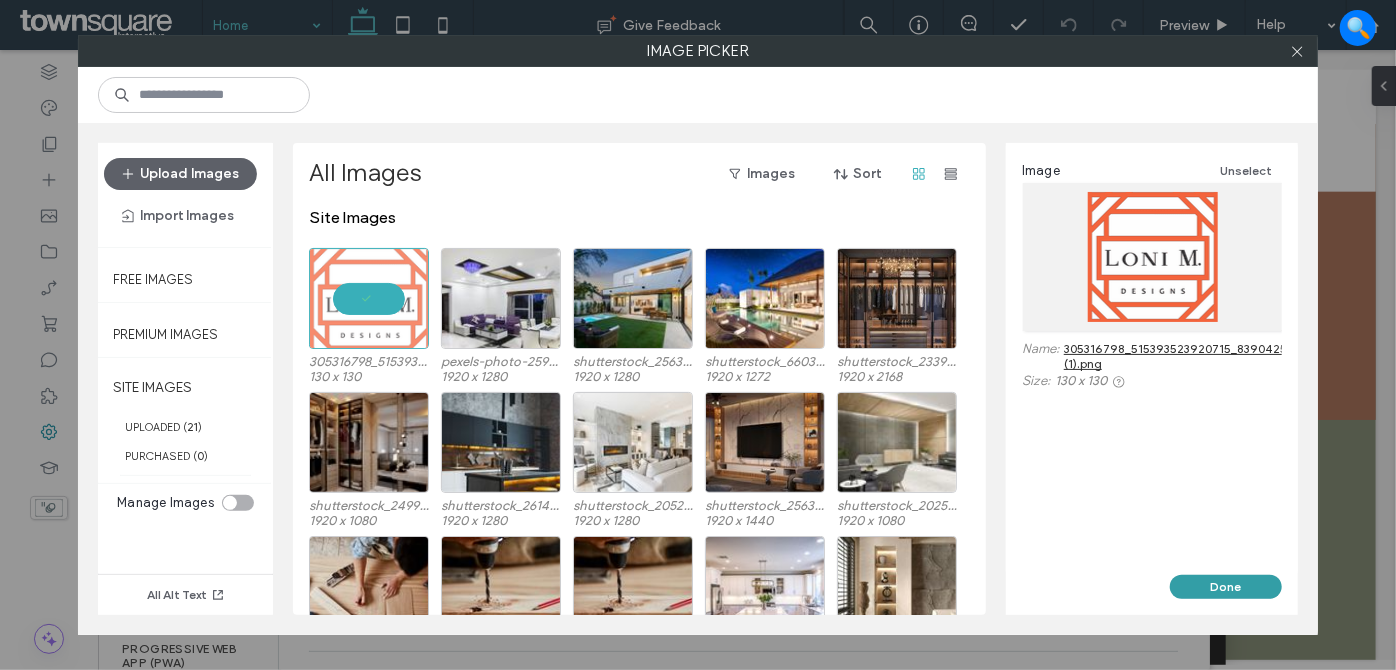click on "Done" at bounding box center (1226, 587) 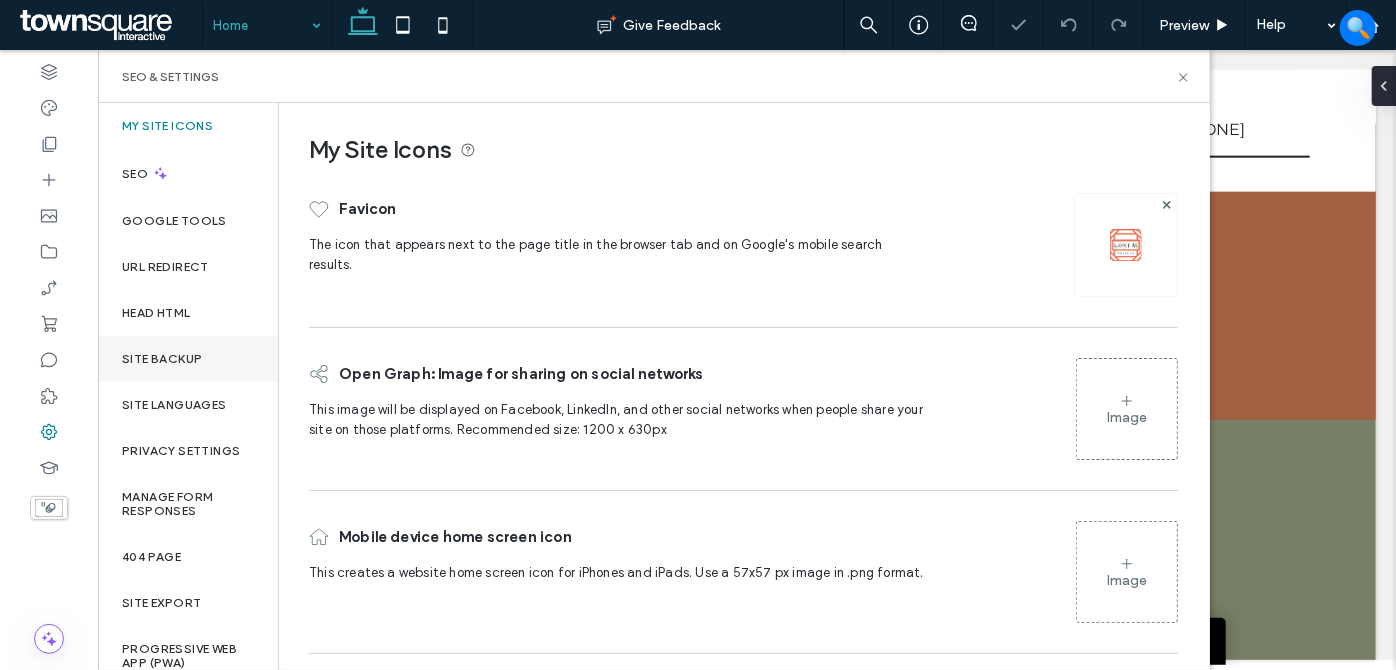 click on "Site Backup" at bounding box center (188, 359) 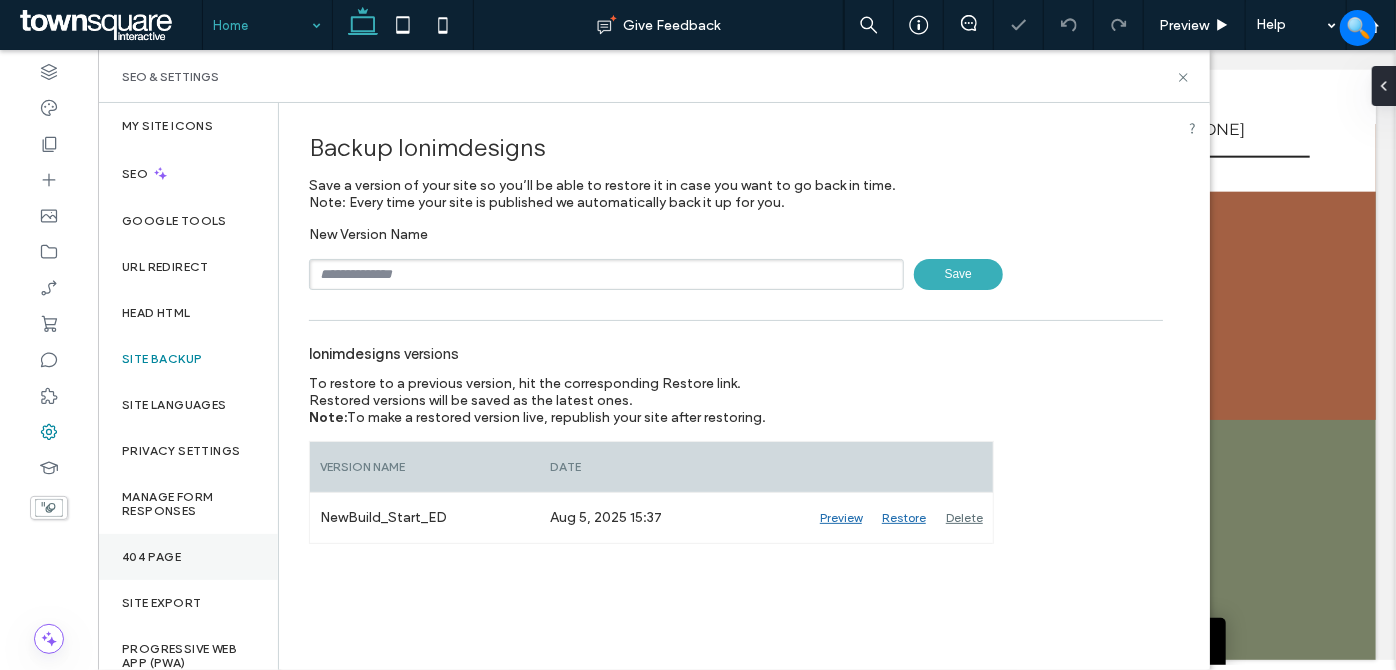 scroll, scrollTop: 15, scrollLeft: 0, axis: vertical 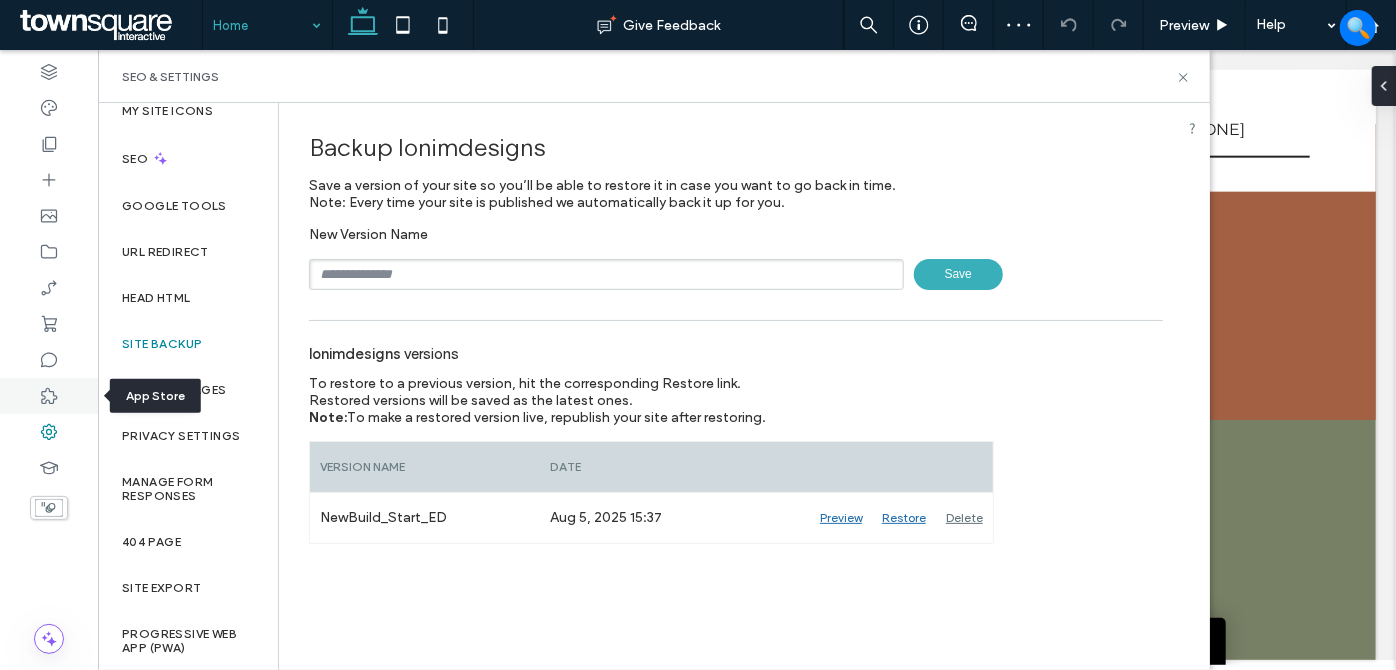 click 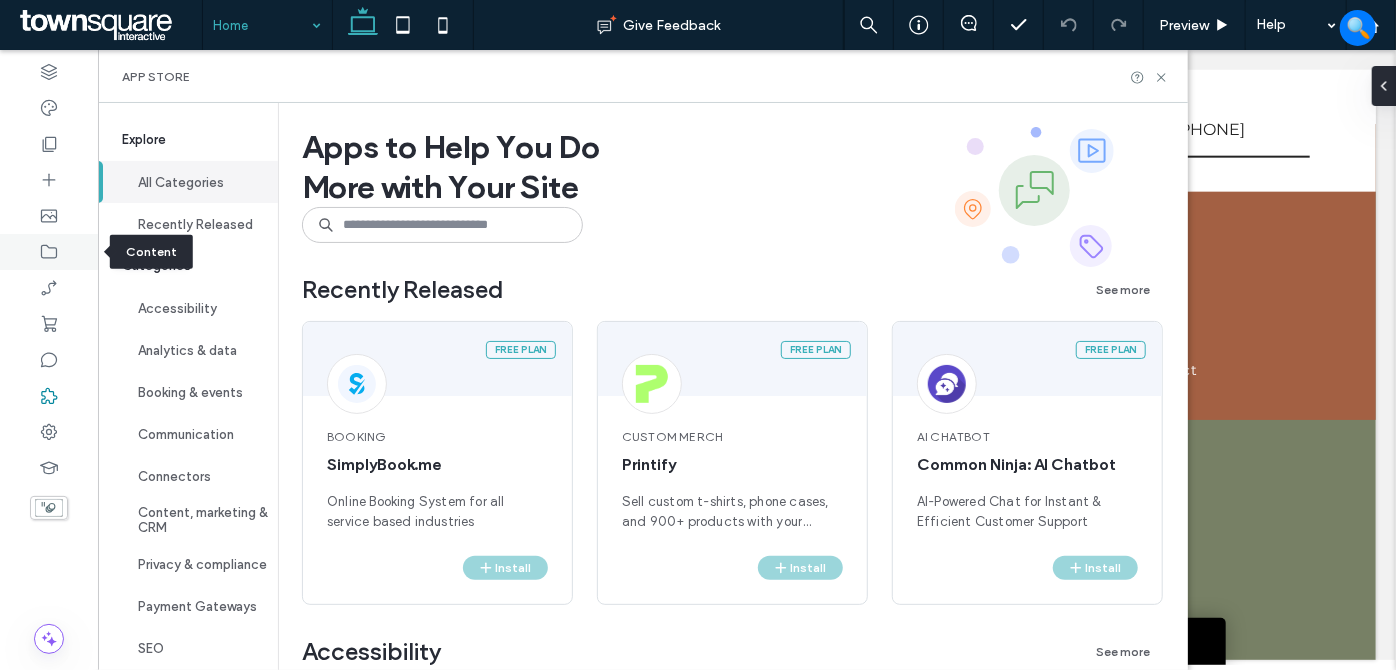click 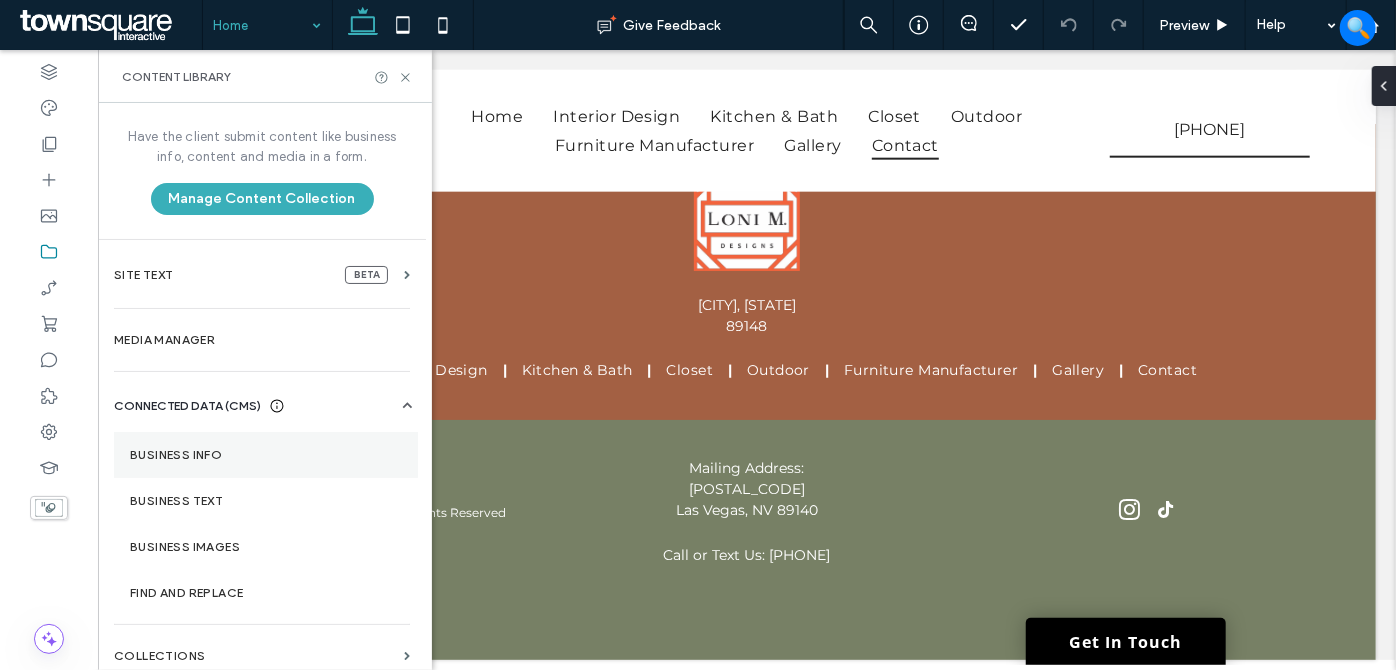 click on "Business Info" at bounding box center [266, 455] 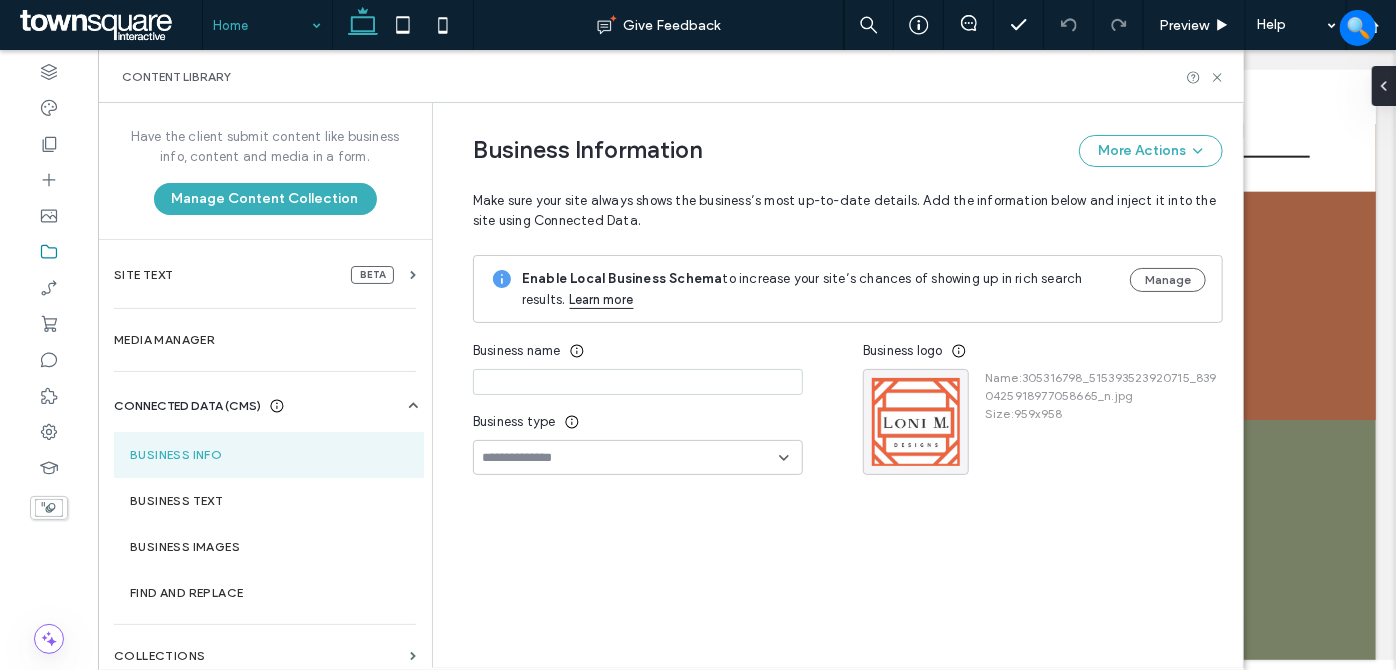 type on "**********" 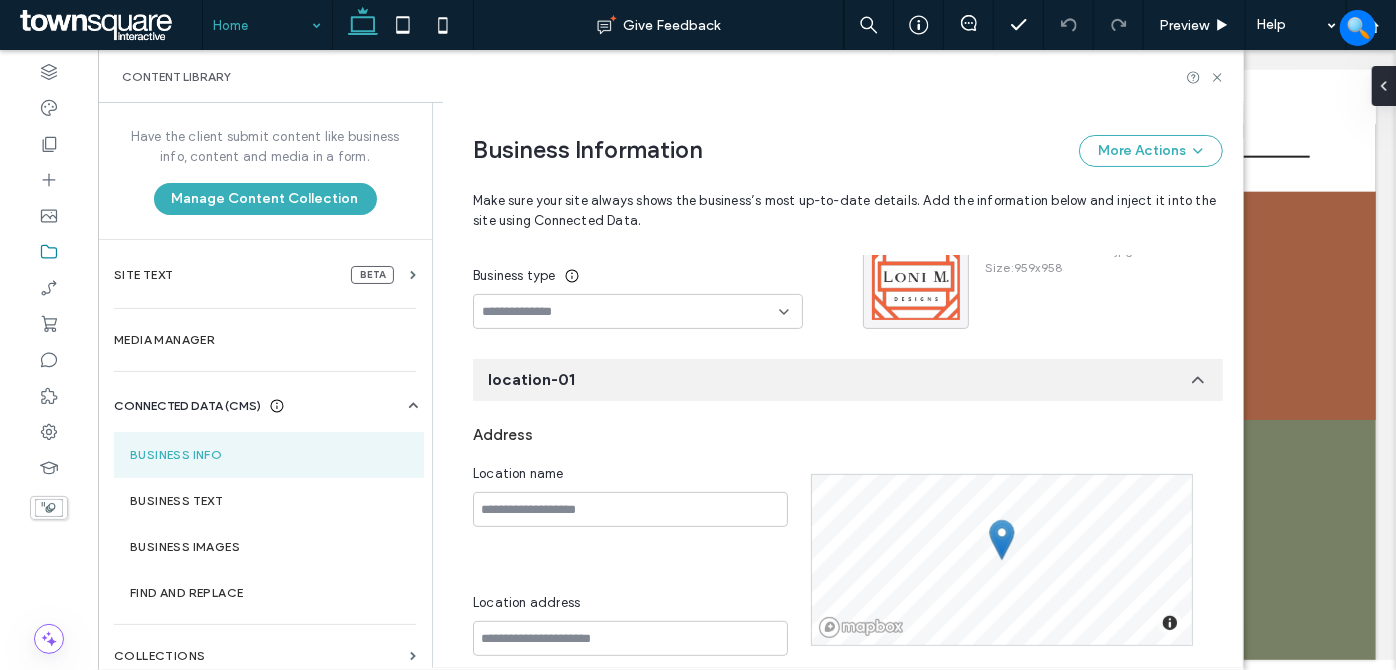 scroll, scrollTop: 324, scrollLeft: 0, axis: vertical 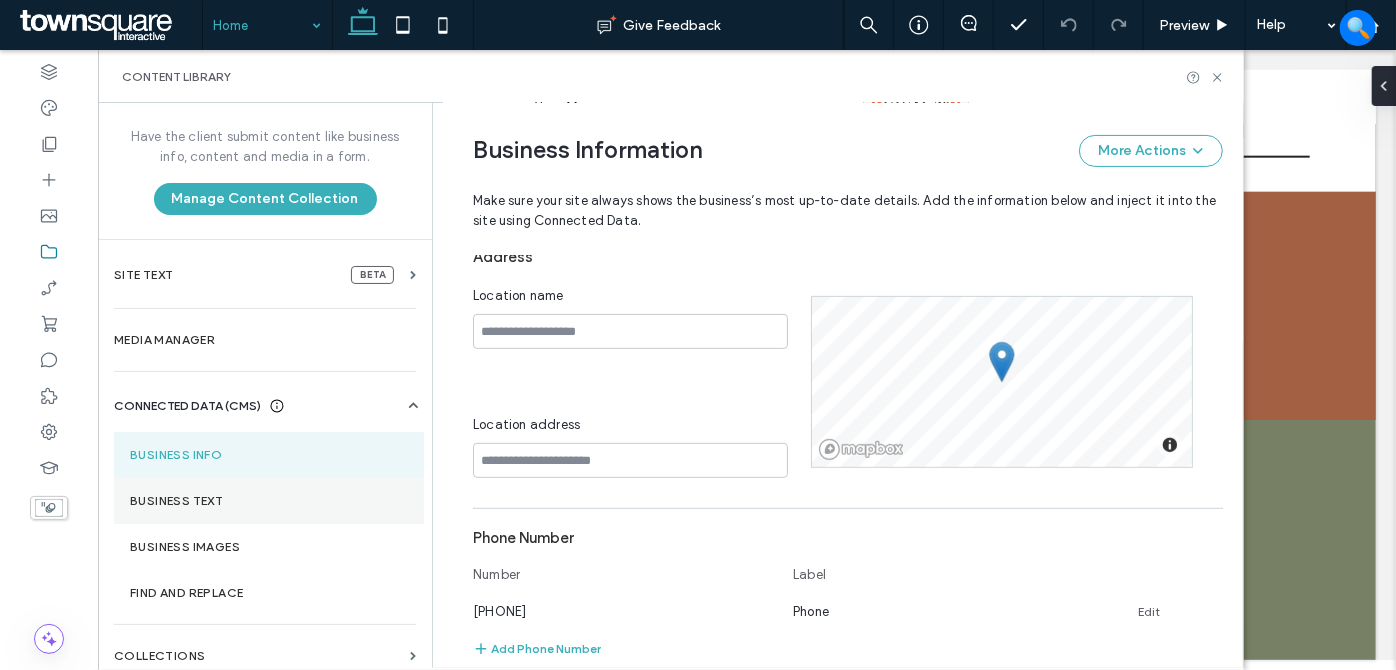 click on "Business Text" at bounding box center (269, 501) 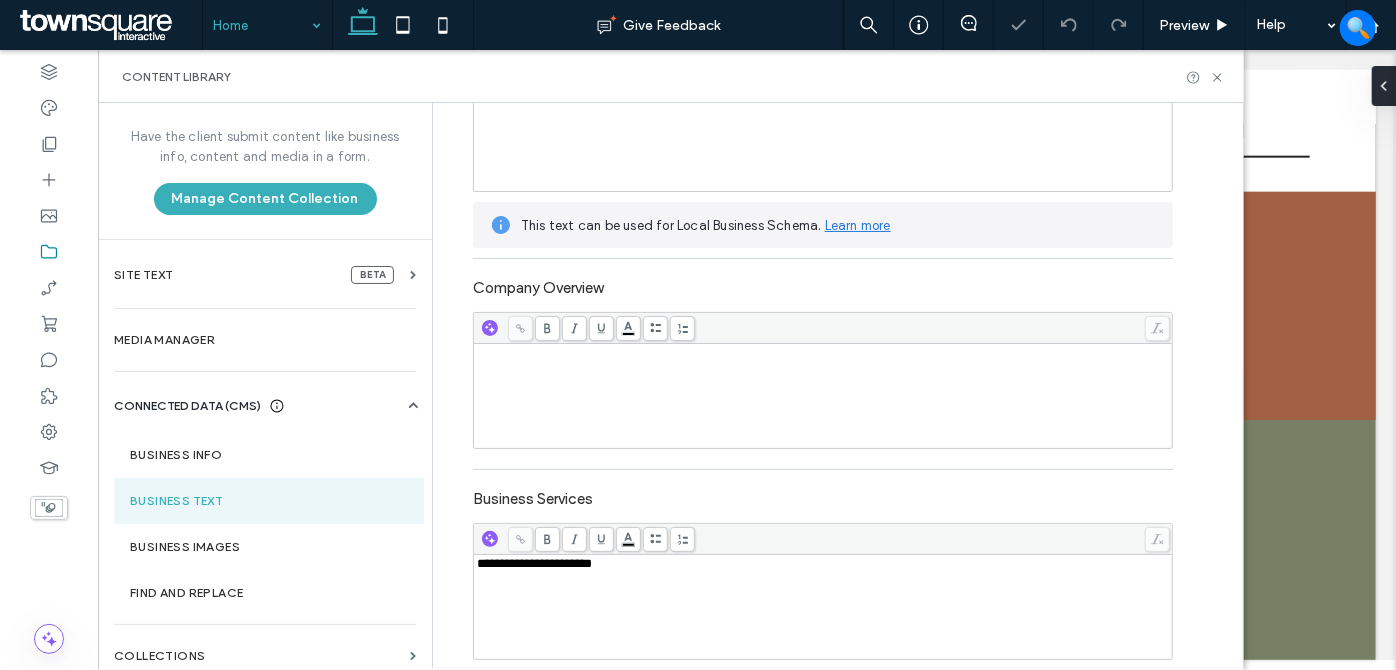 scroll, scrollTop: 363, scrollLeft: 0, axis: vertical 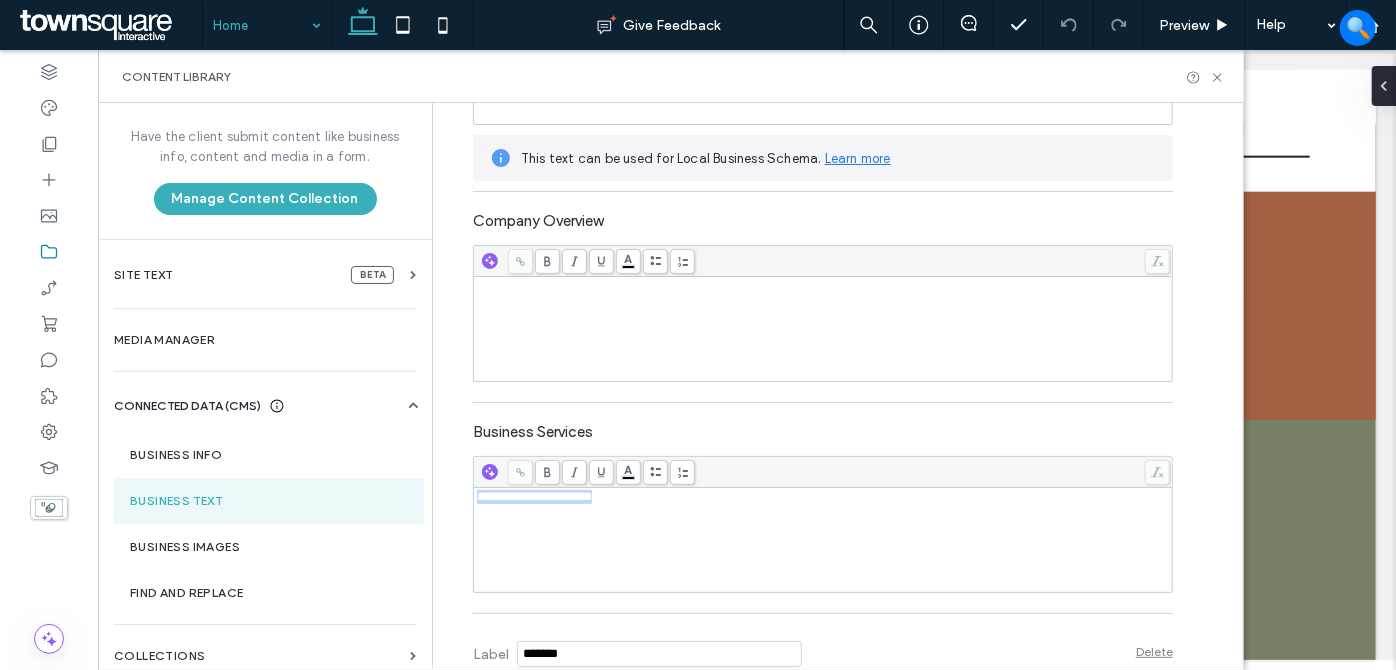 drag, startPoint x: 638, startPoint y: 494, endPoint x: 424, endPoint y: 507, distance: 214.3945 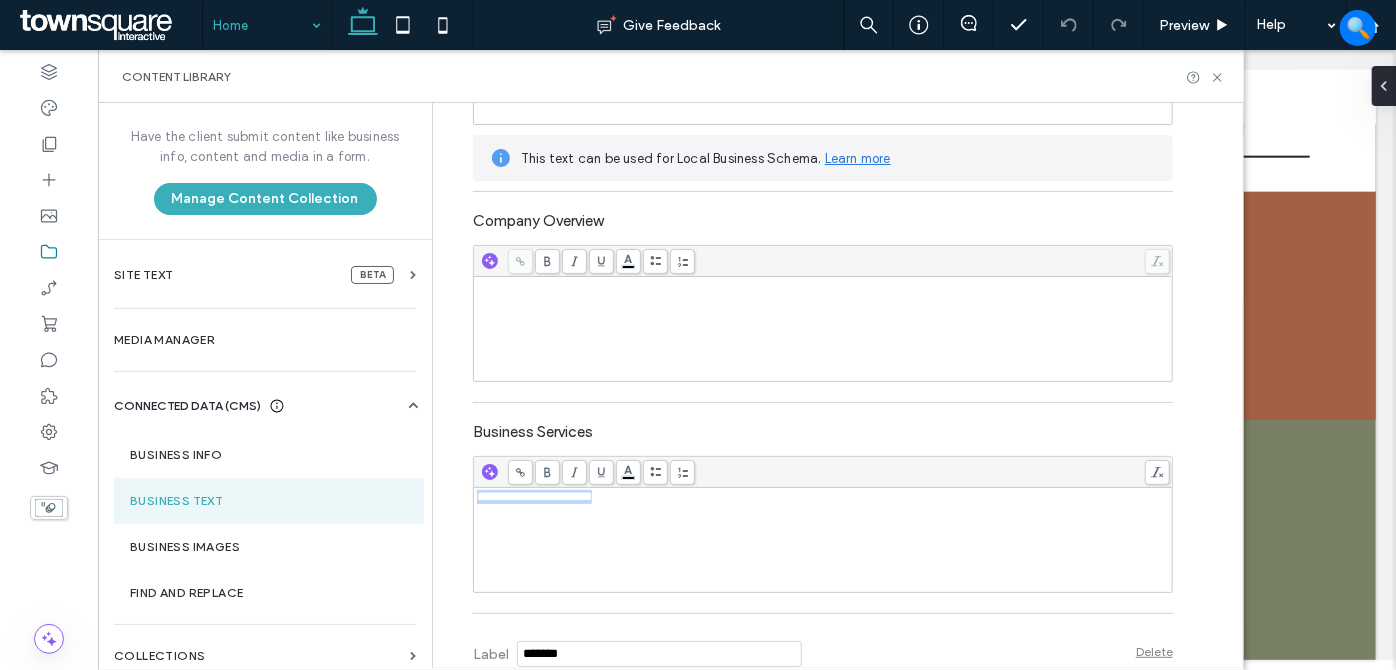 copy on "**********" 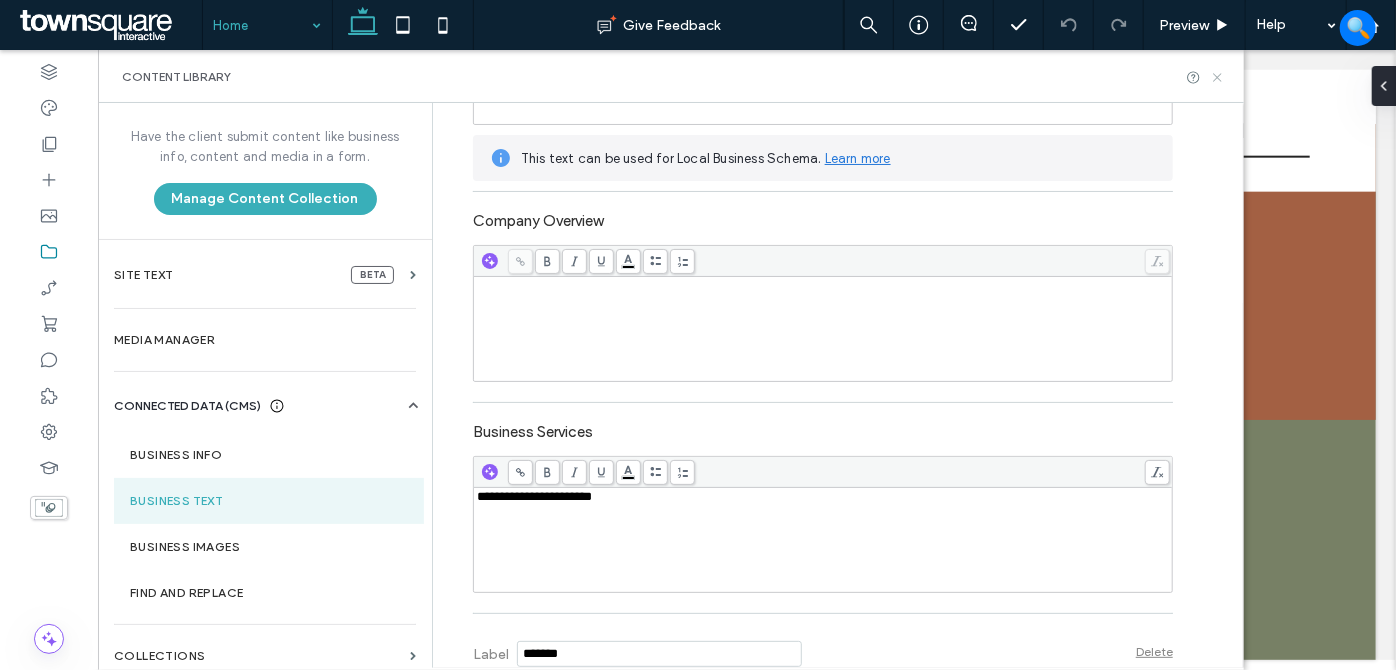 click 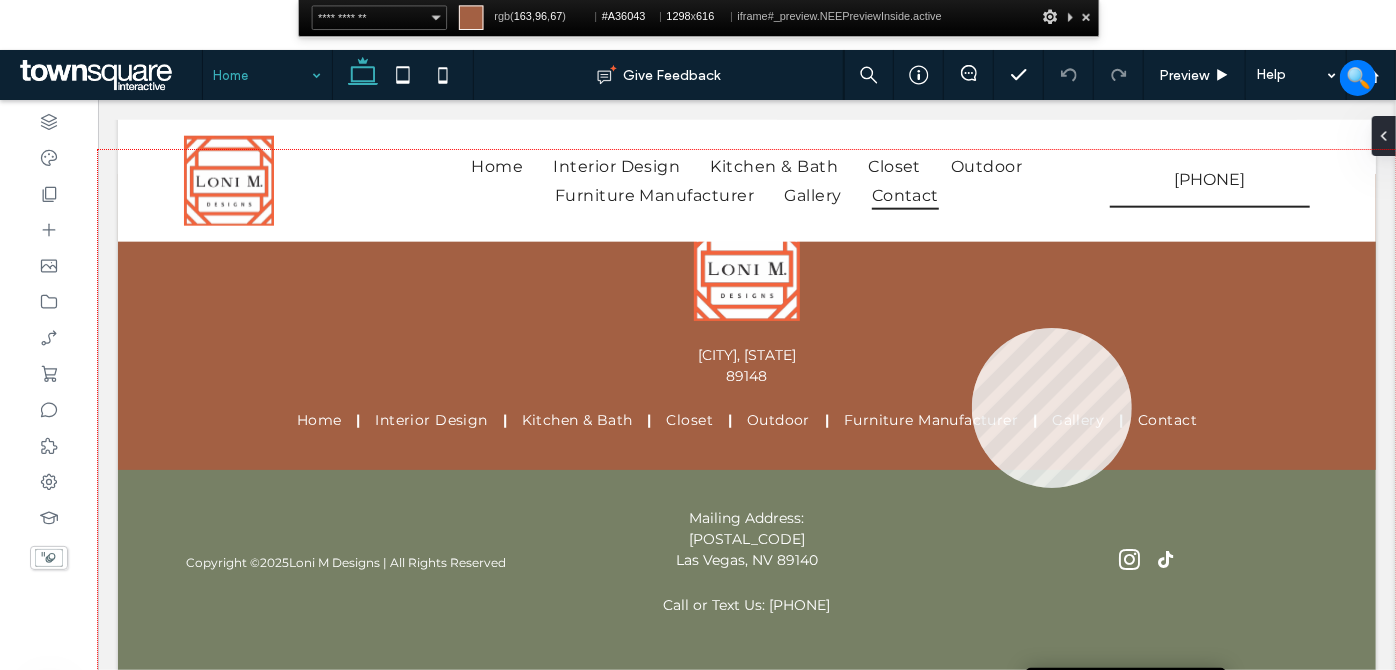drag, startPoint x: 972, startPoint y: 328, endPoint x: 950, endPoint y: 329, distance: 22.022715 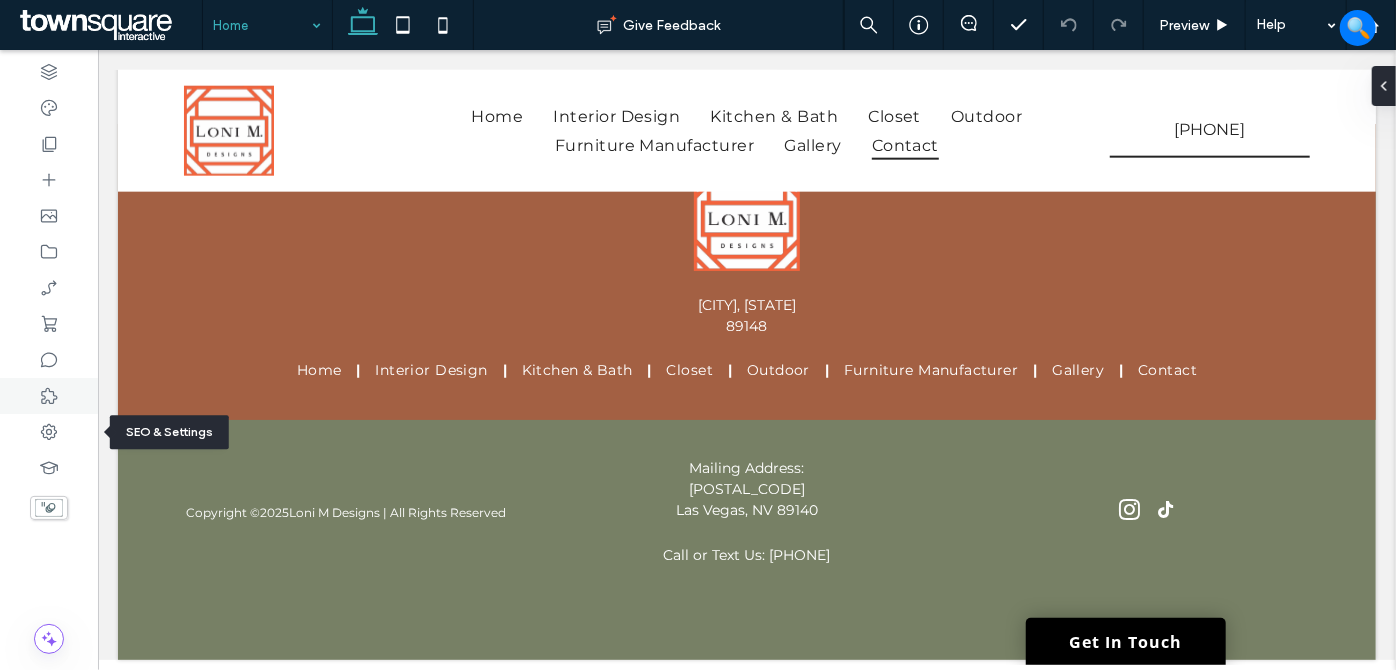 drag, startPoint x: 51, startPoint y: 426, endPoint x: 96, endPoint y: 378, distance: 65.795135 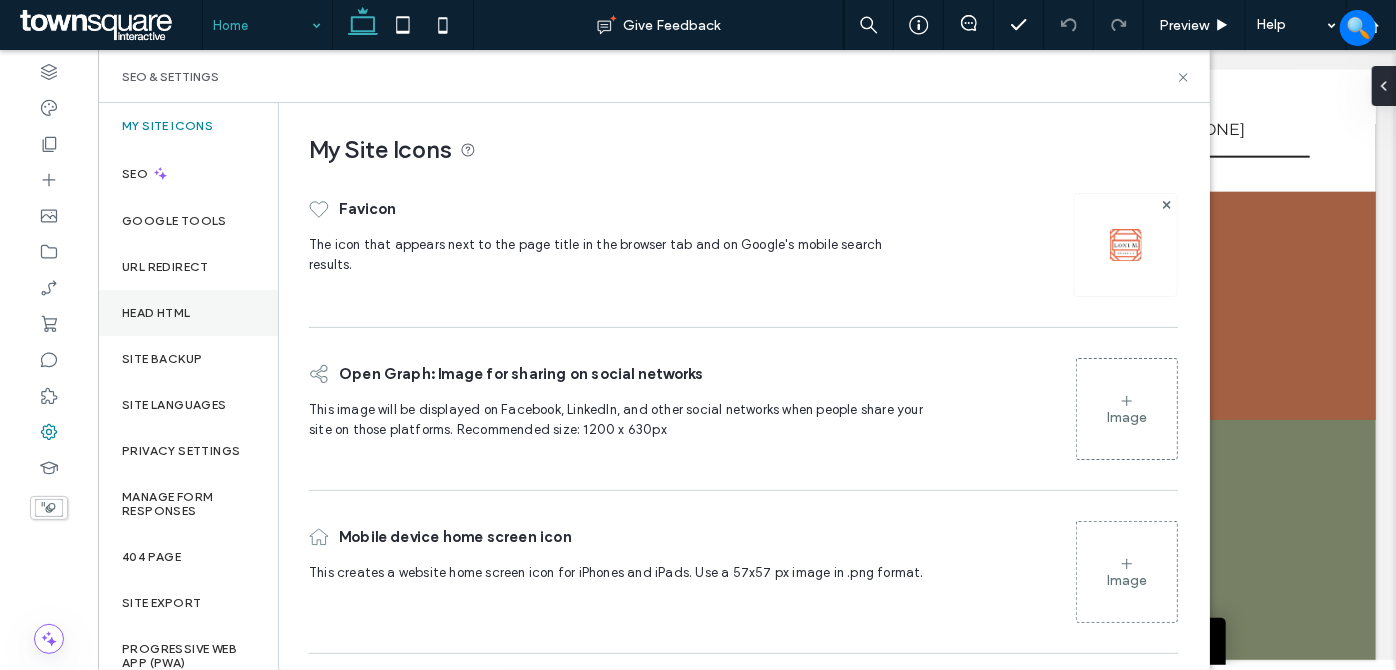 click on "Head HTML" at bounding box center [156, 313] 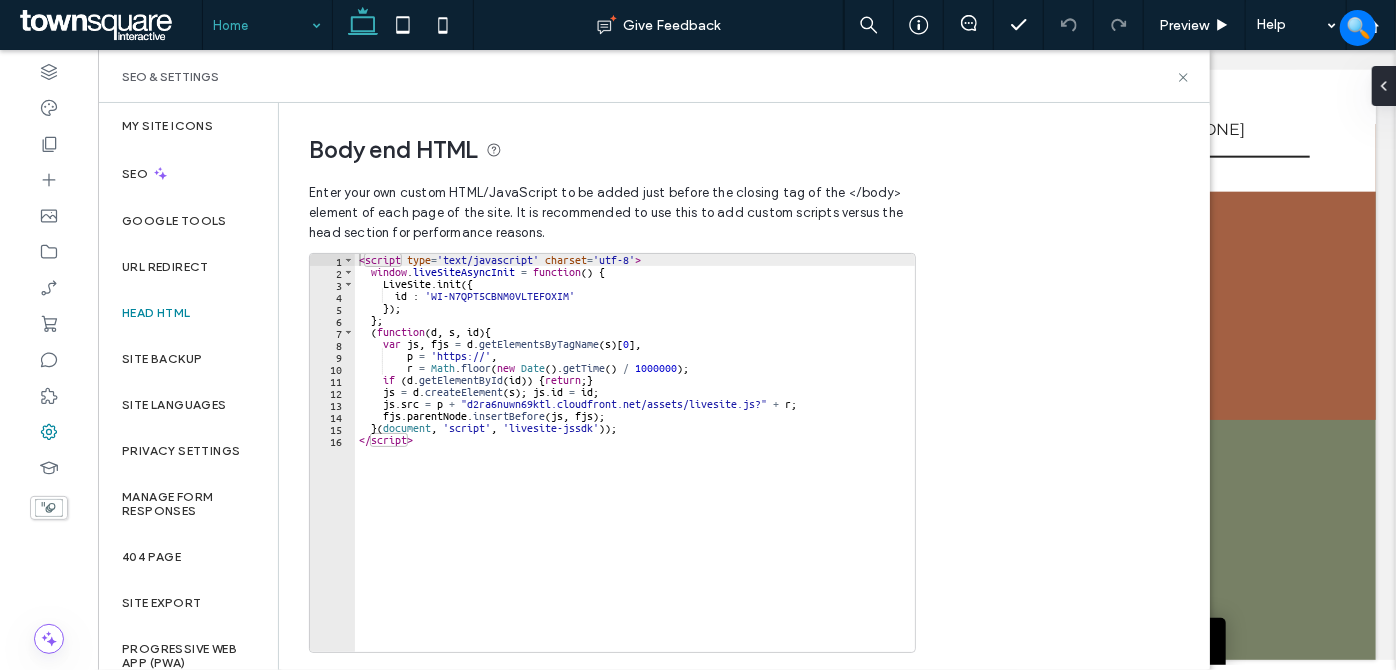 click on "< script   type = 'text/javascript'   charset = 'utf-8' >    window . liveSiteAsyncInit   =   function ( )   {      LiveSite . init ({         id   :   'WI-N7QPT5CBNM0VLTEFOXIM'      }) ;    } ;    ( function ( d ,   s ,   id ) {      var   js ,   fjs   =   d . getElementsByTagName ( s ) [ 0 ] ,           p   =   'https://' ,           r   =   Math . floor ( new   Date ( ) . getTime ( )   /   1000000 ) ;      if   ( d . getElementById ( id ))   { return ; }      js   =   d . createElement ( s ) ;   js . id   =   id ;      js . src   =   p   +   "d2ra6nuwn69ktl.cloudfront.net/assets/livesite.js?"   +   r ;      fjs . parentNode . insertBefore ( js ,   fjs ) ;    } ( document ,   'script' ,   'livesite-jssdk' )) ; </ script >" at bounding box center (635, 465) 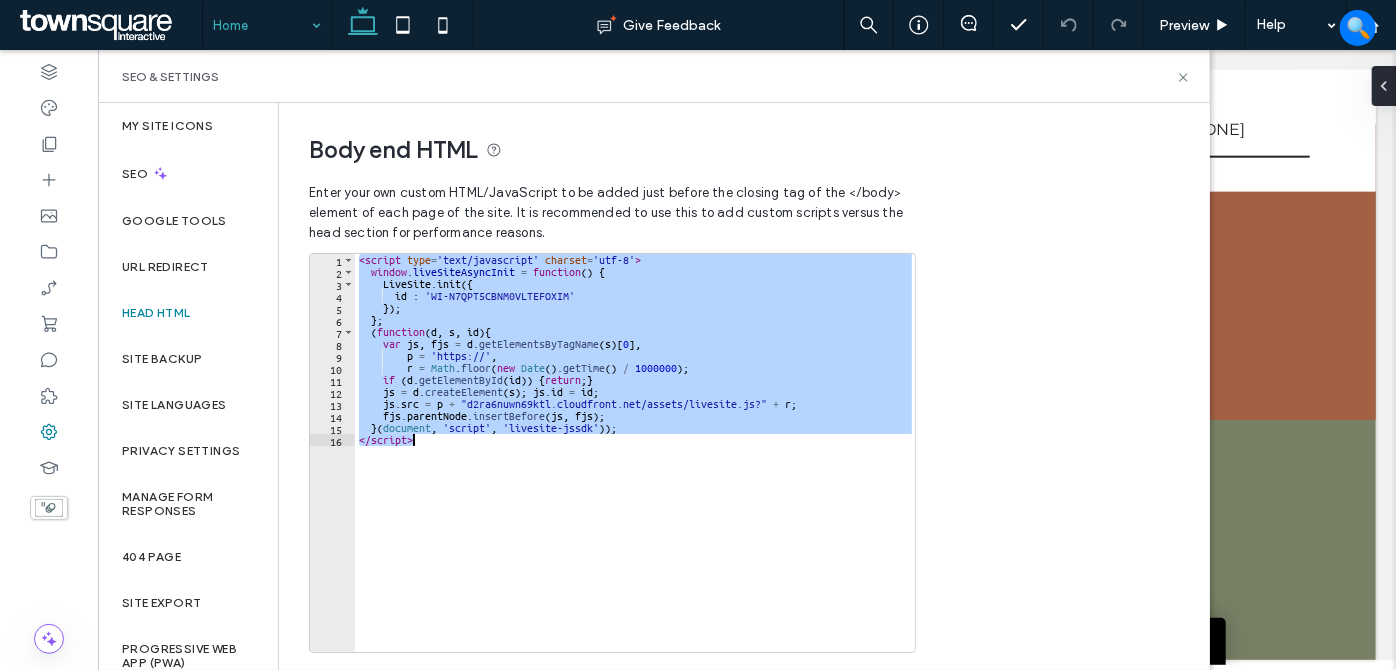 paste 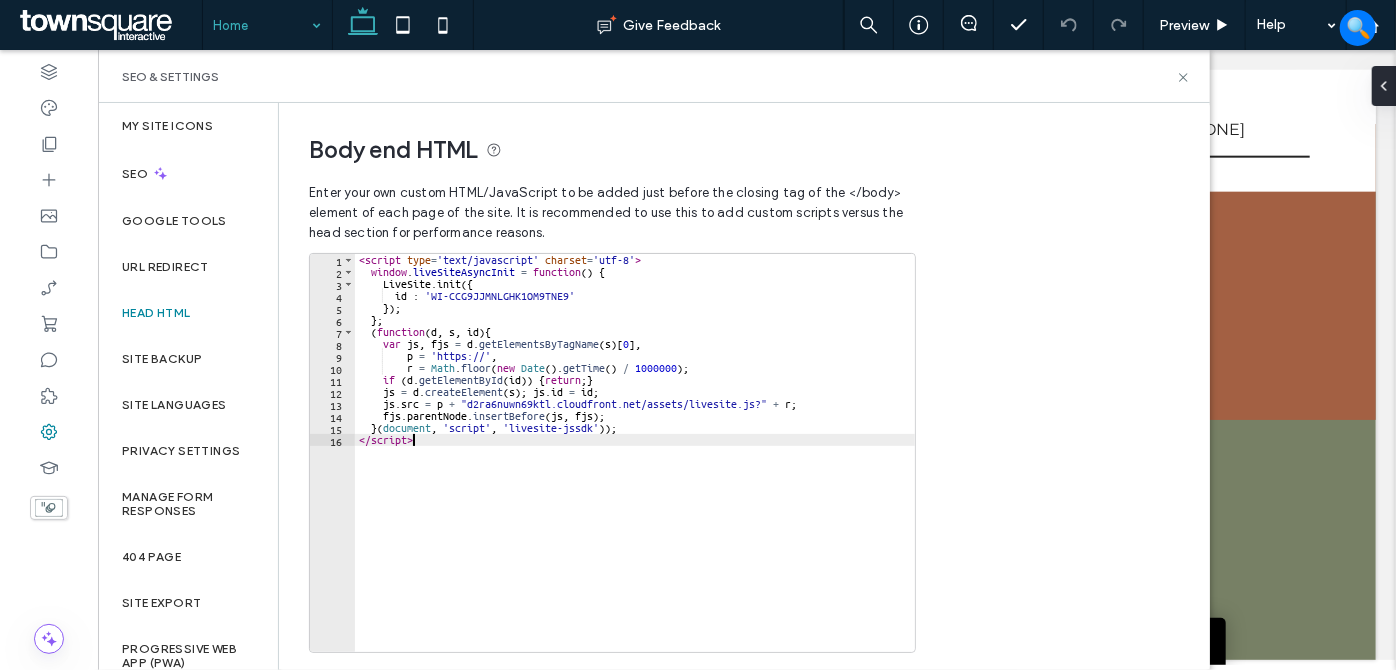 scroll, scrollTop: 363, scrollLeft: 0, axis: vertical 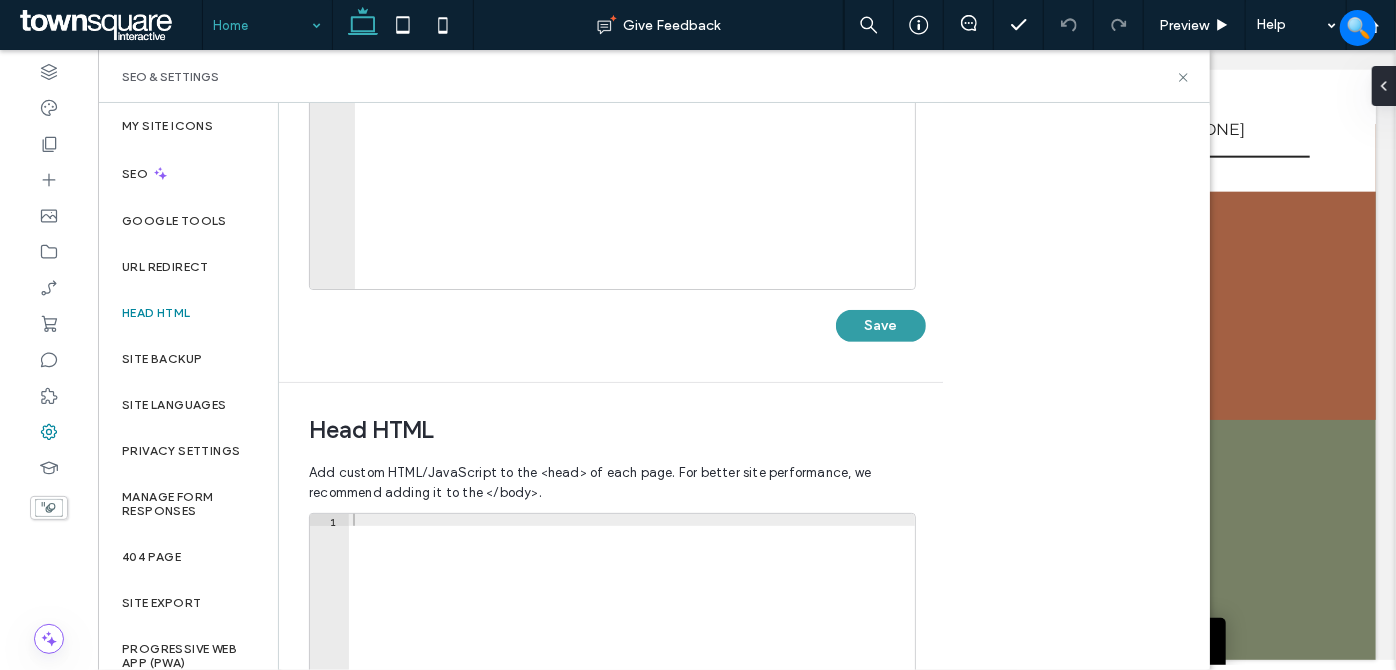 click on "Save" at bounding box center (881, 326) 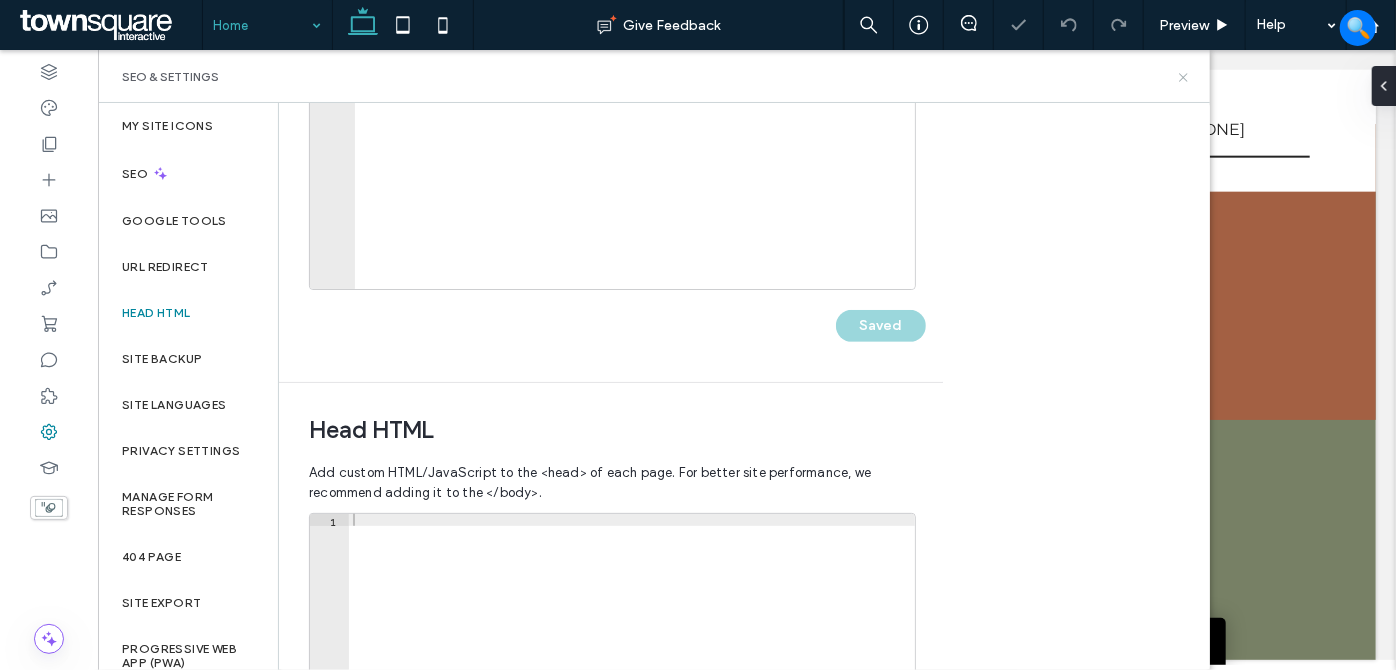 click 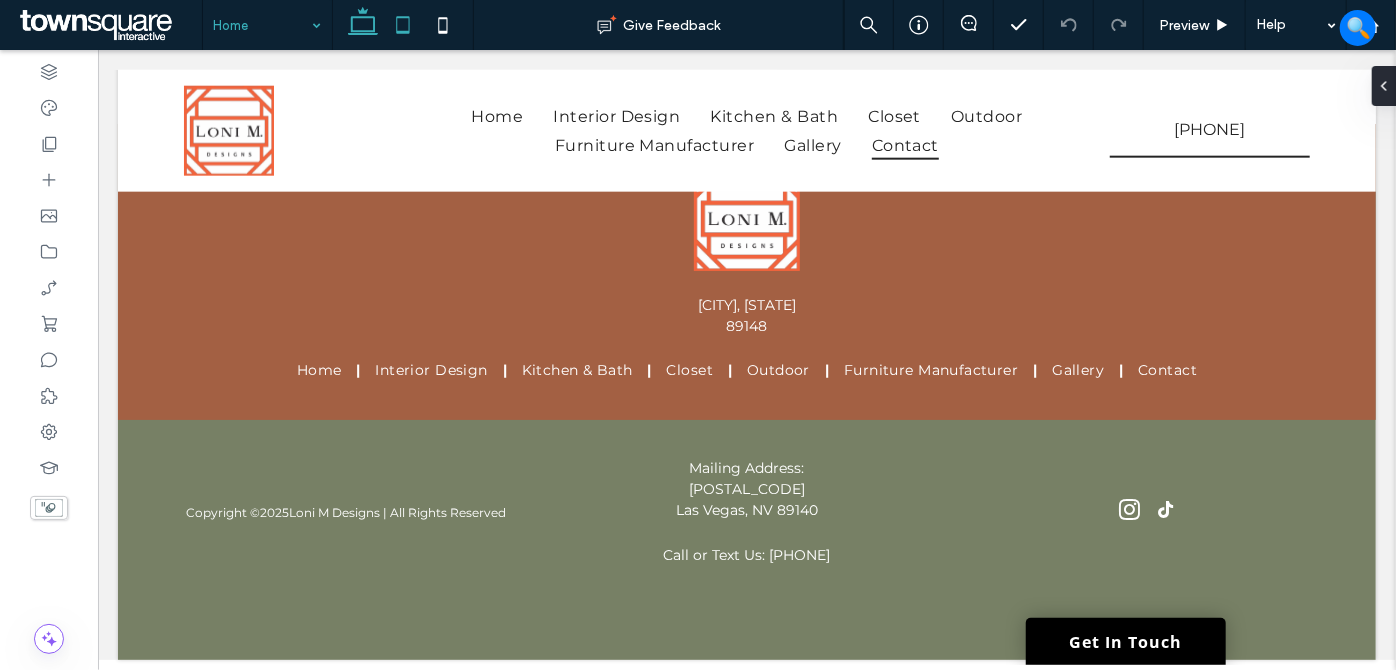 click 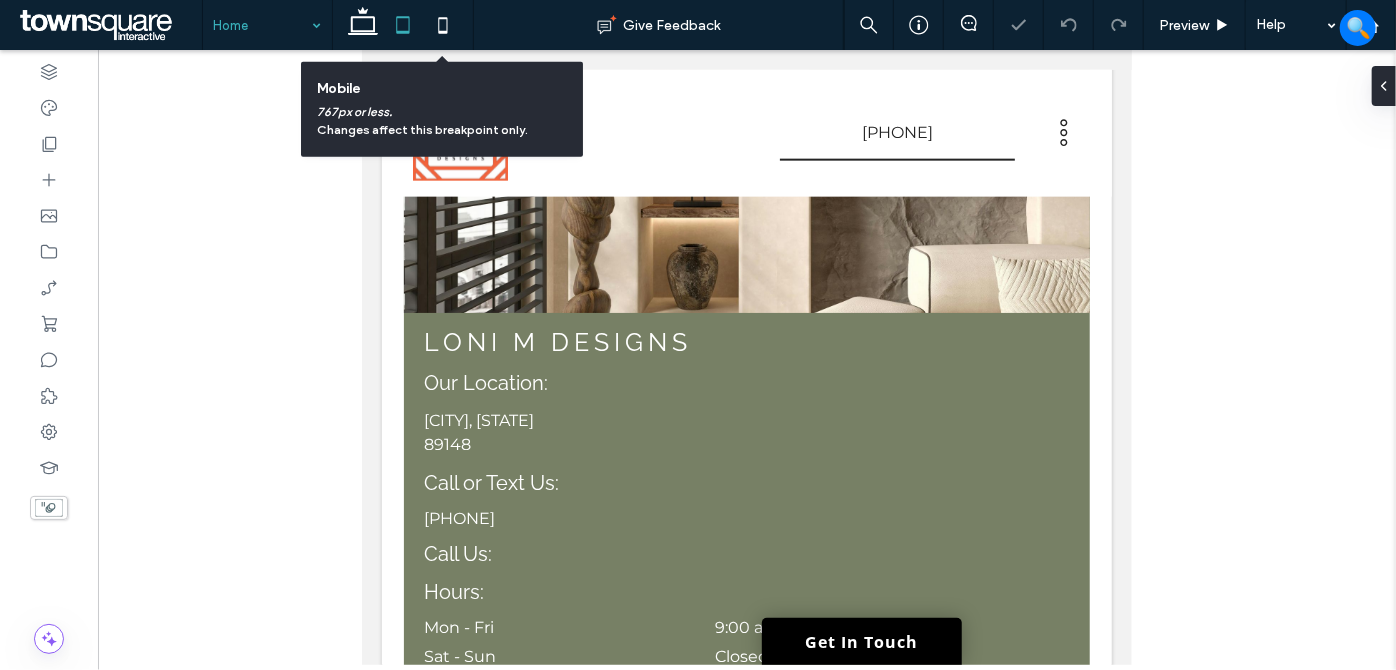 drag, startPoint x: 445, startPoint y: 25, endPoint x: 455, endPoint y: 52, distance: 28.79236 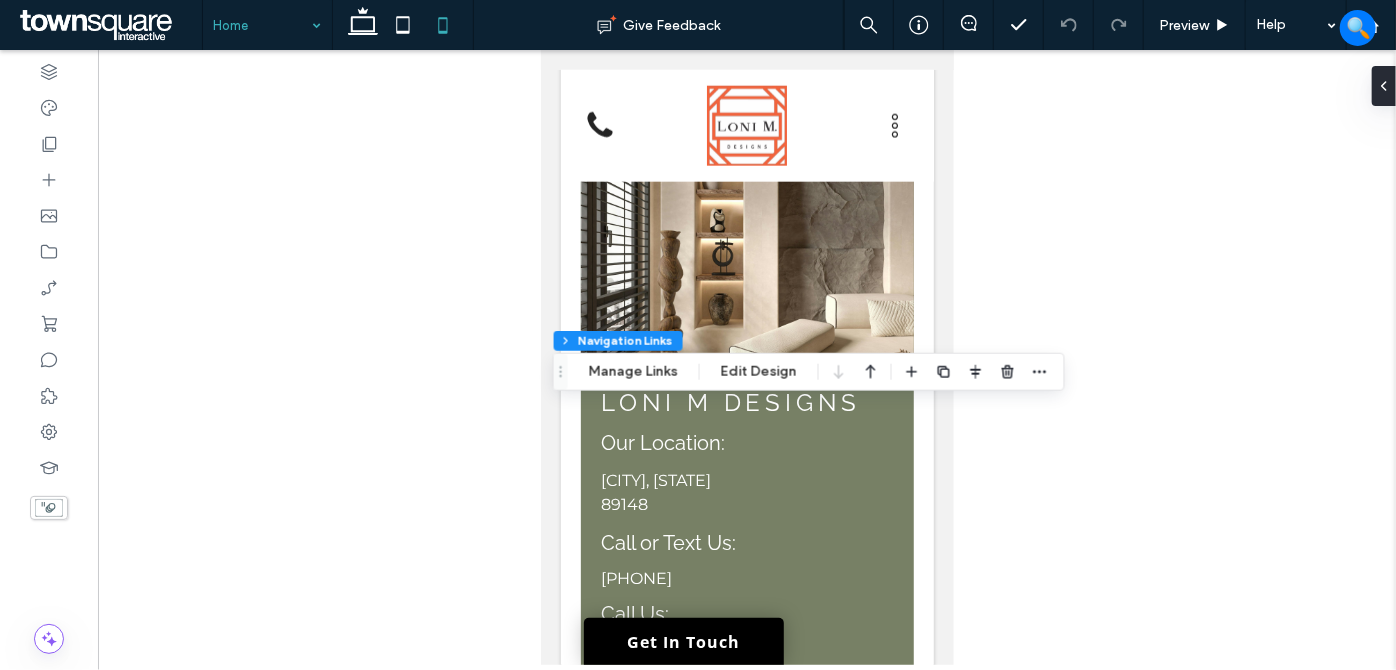 drag, startPoint x: 645, startPoint y: 372, endPoint x: 693, endPoint y: 384, distance: 49.47727 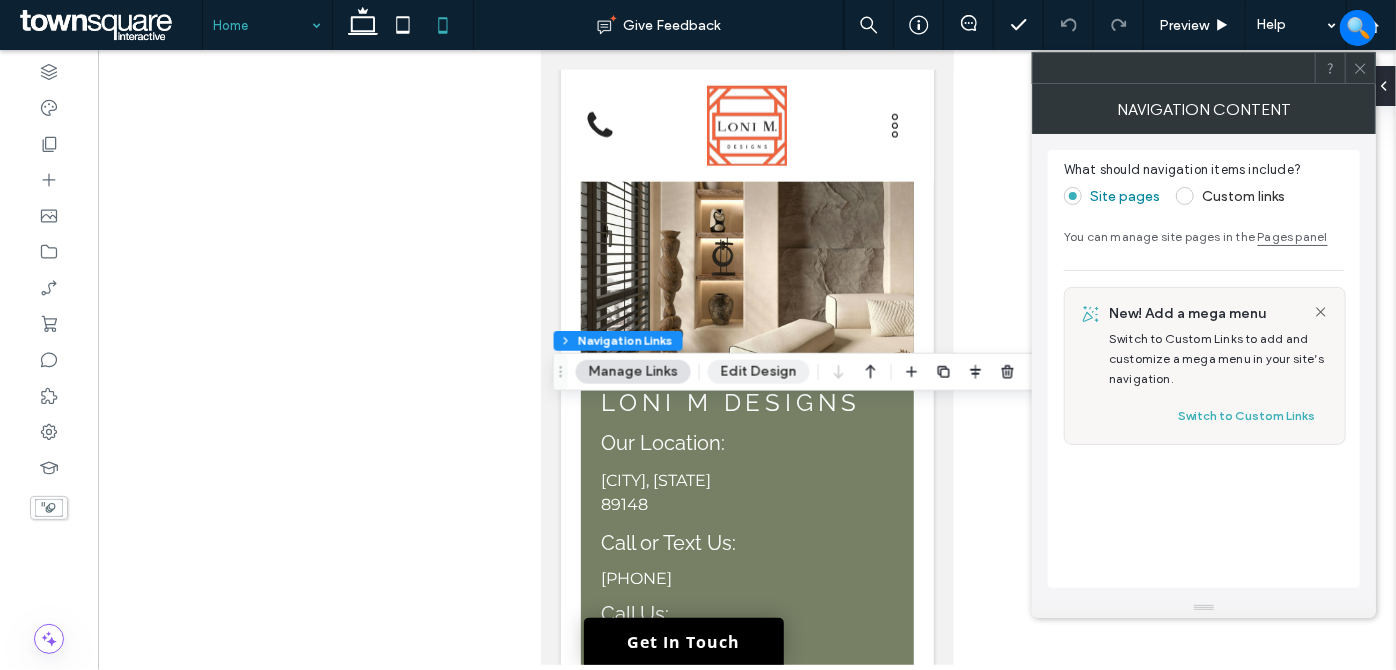 click on "Edit Design" at bounding box center (759, 372) 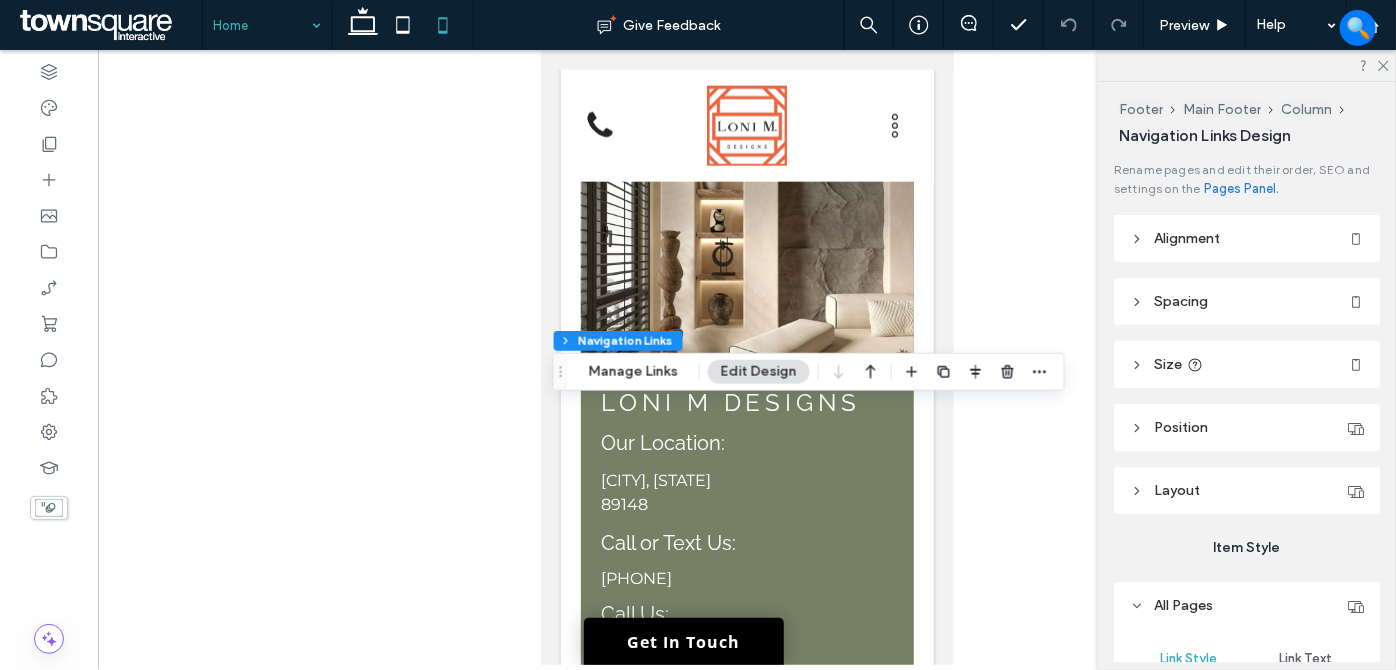 scroll, scrollTop: 90, scrollLeft: 0, axis: vertical 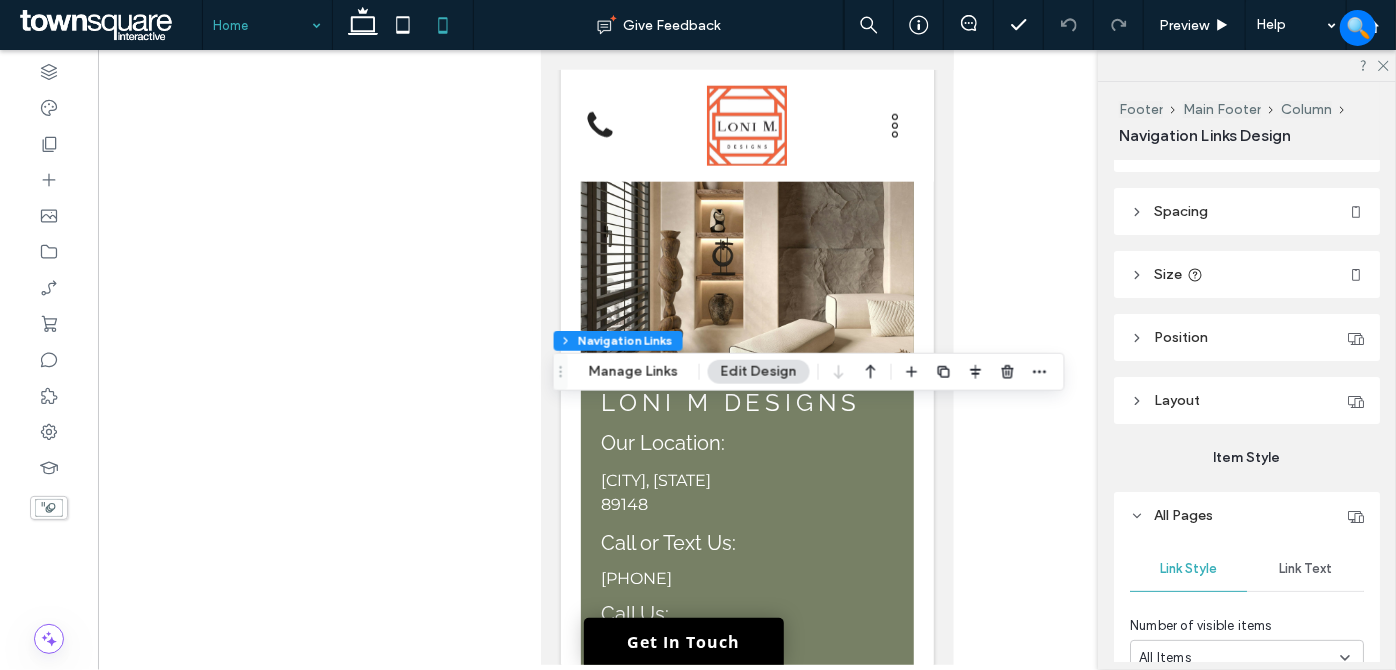 click on "Size" at bounding box center [1168, 274] 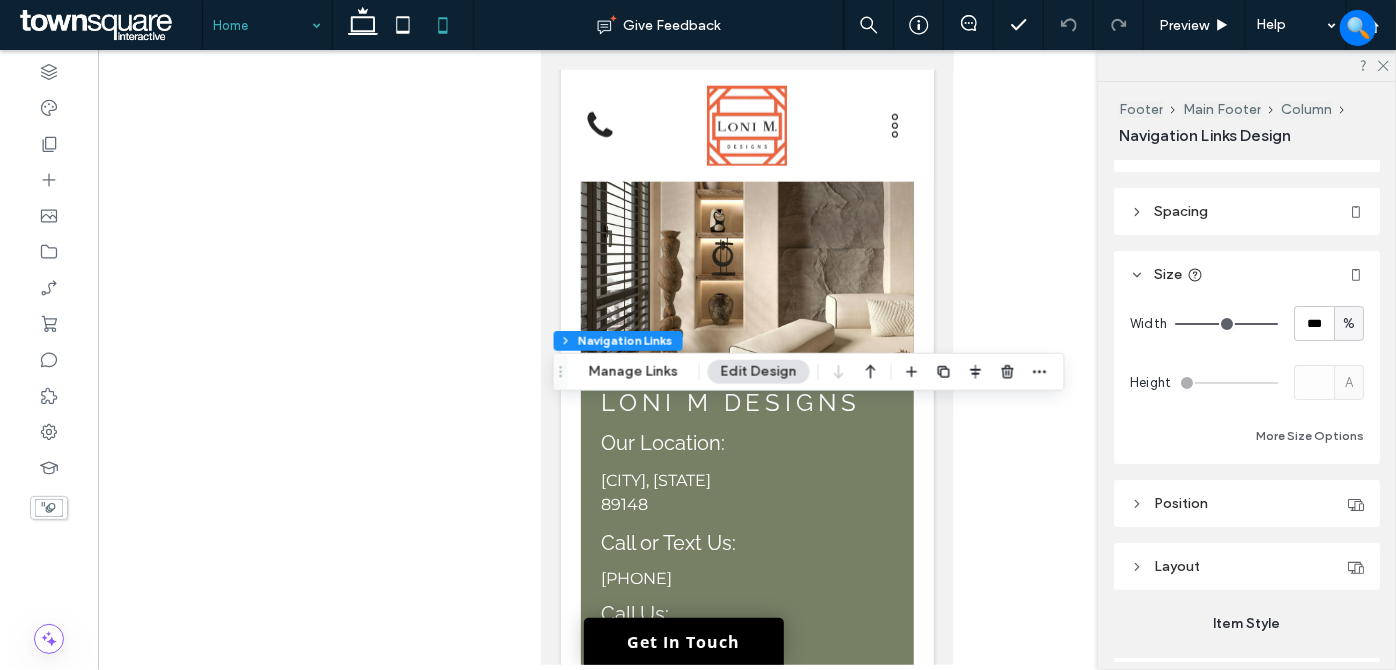 click on "Spacing" at bounding box center [1247, 211] 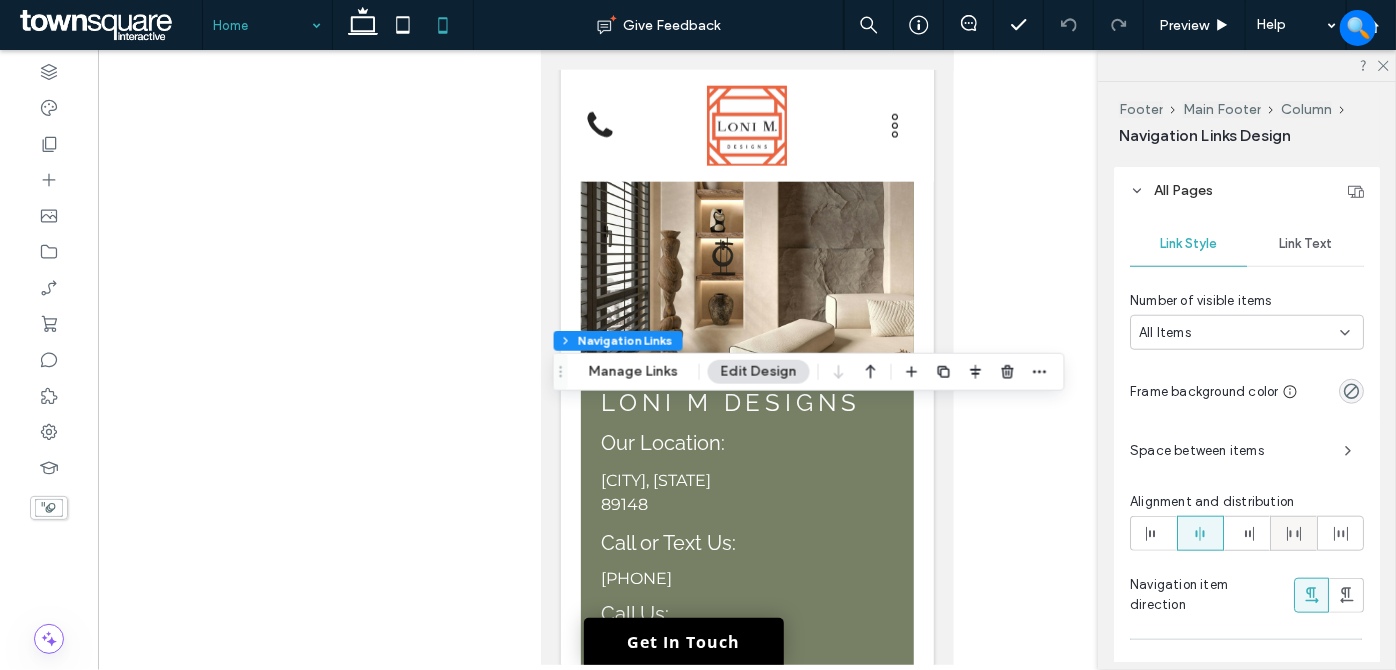 scroll, scrollTop: 1000, scrollLeft: 0, axis: vertical 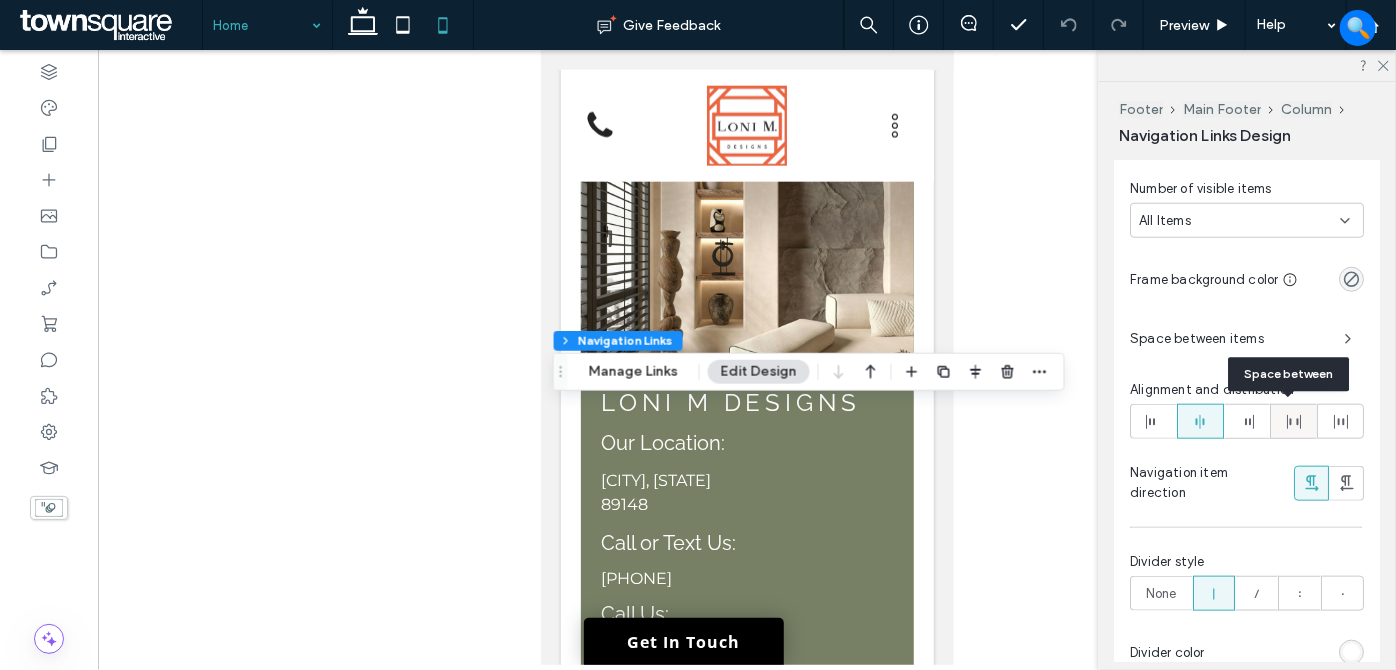 click 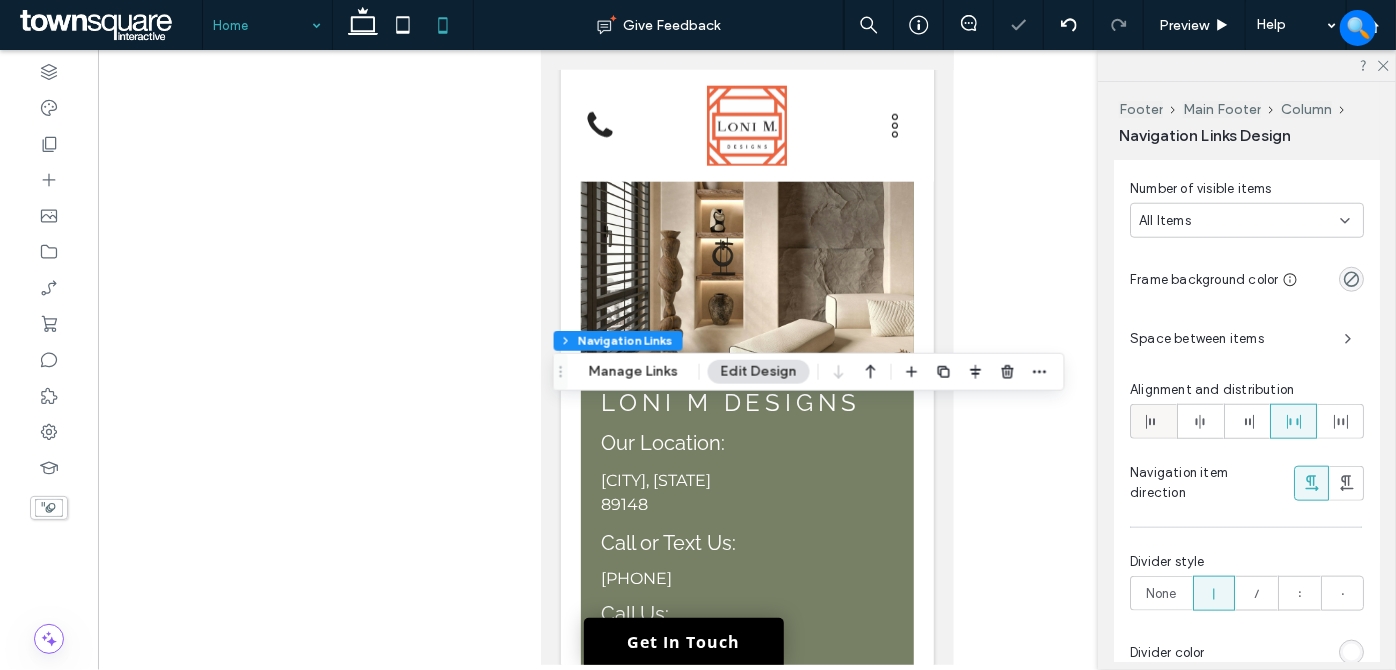 click 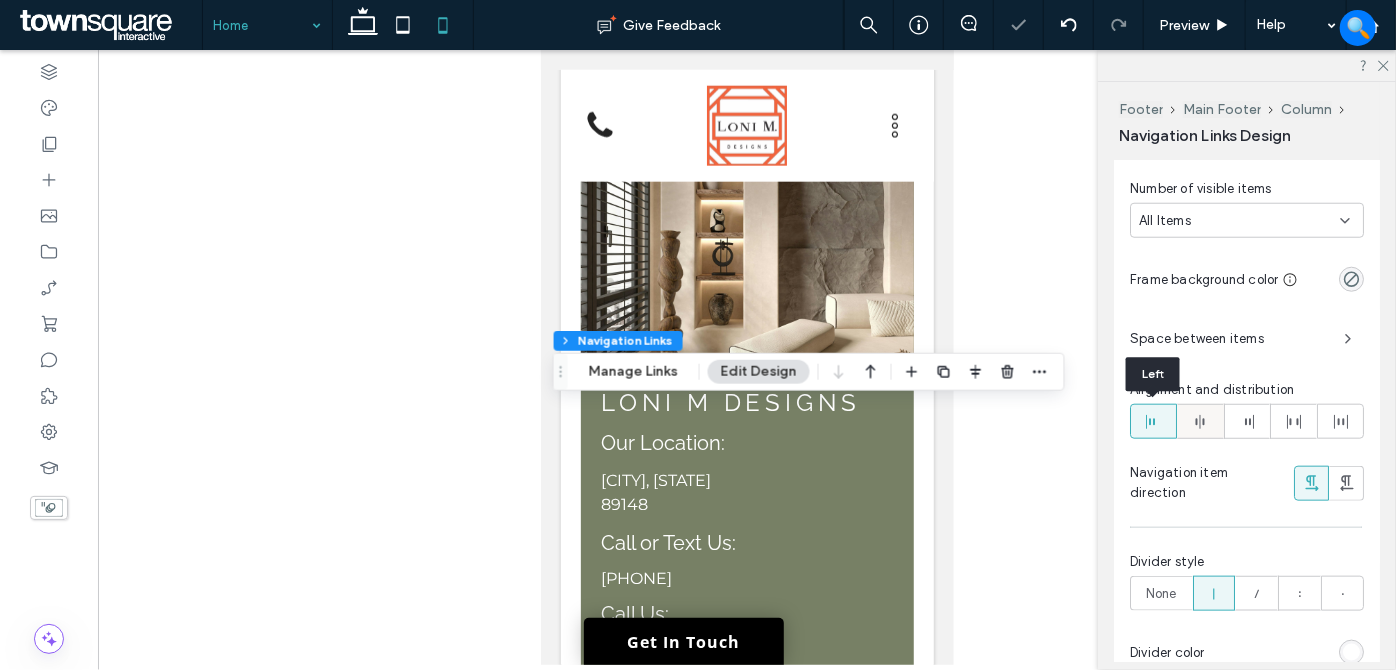 click 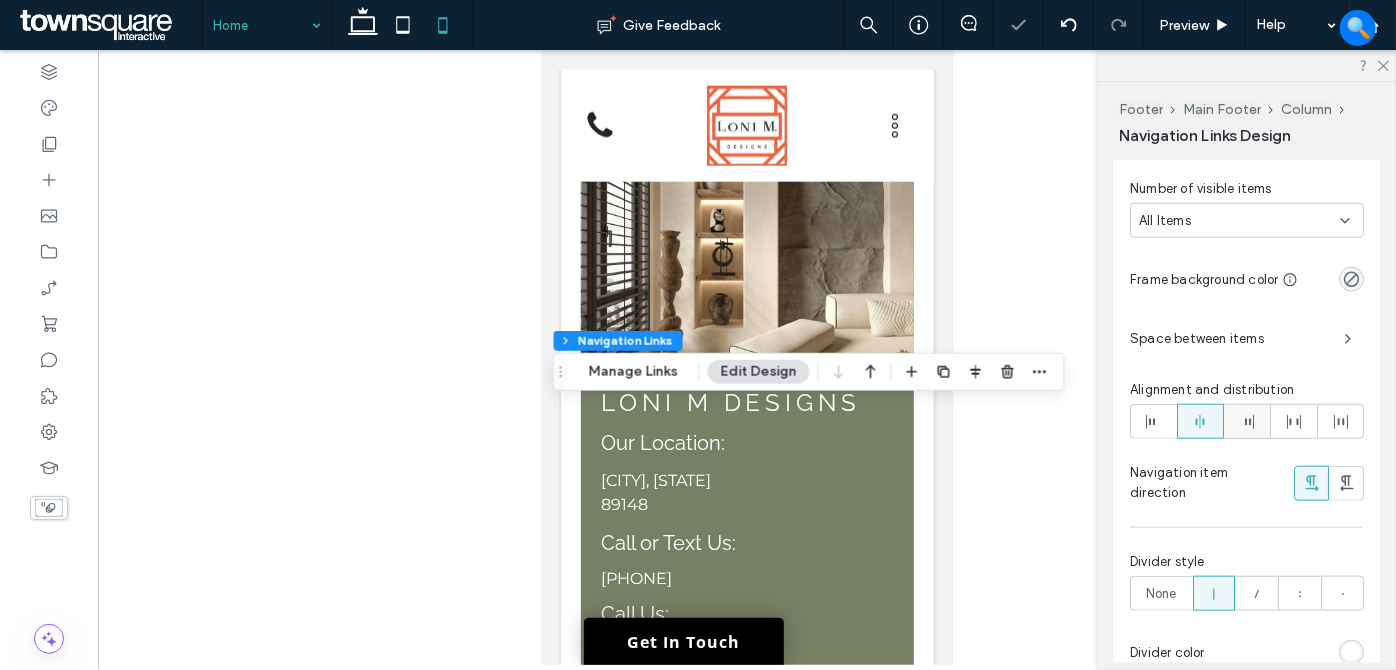 click 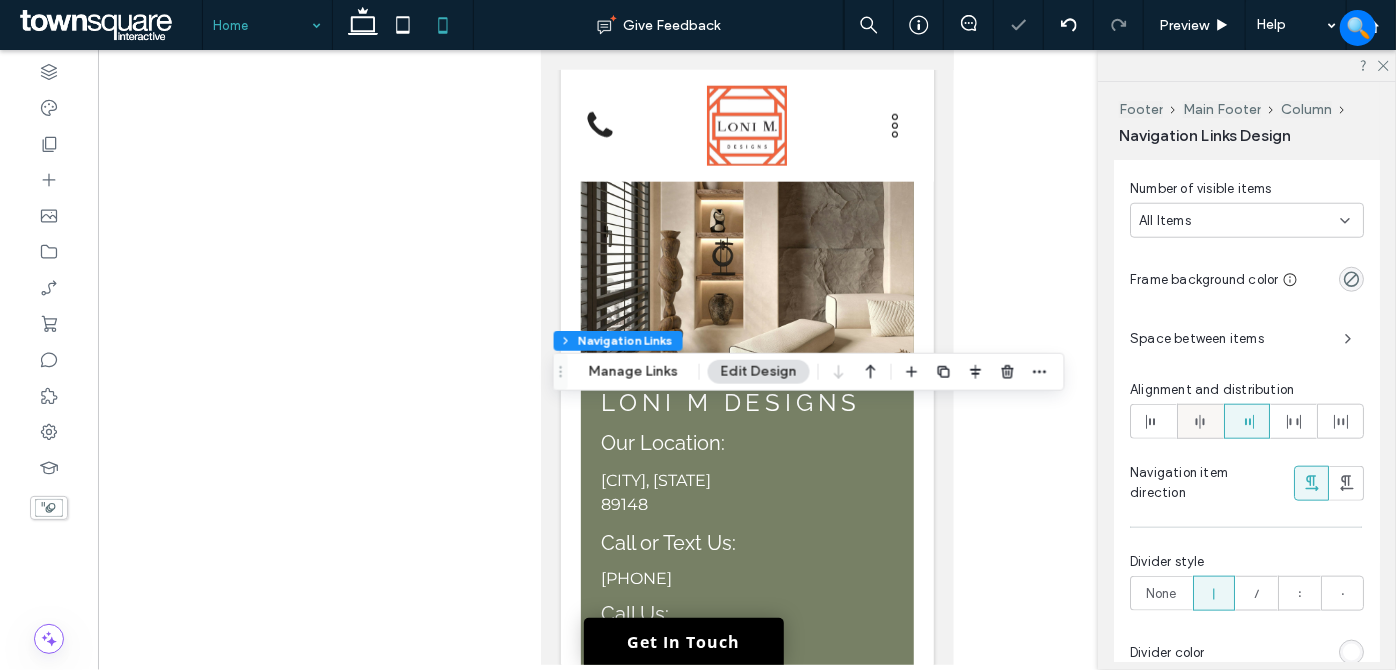 click at bounding box center (1200, 421) 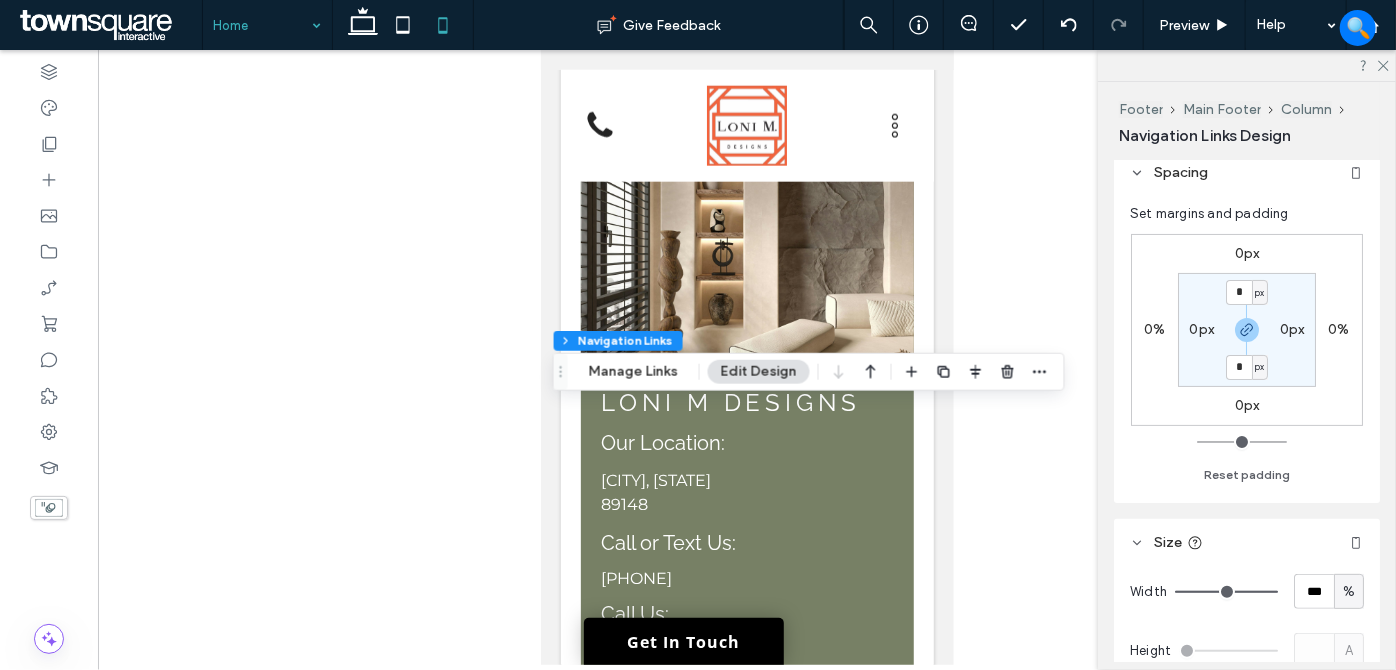 scroll, scrollTop: 0, scrollLeft: 0, axis: both 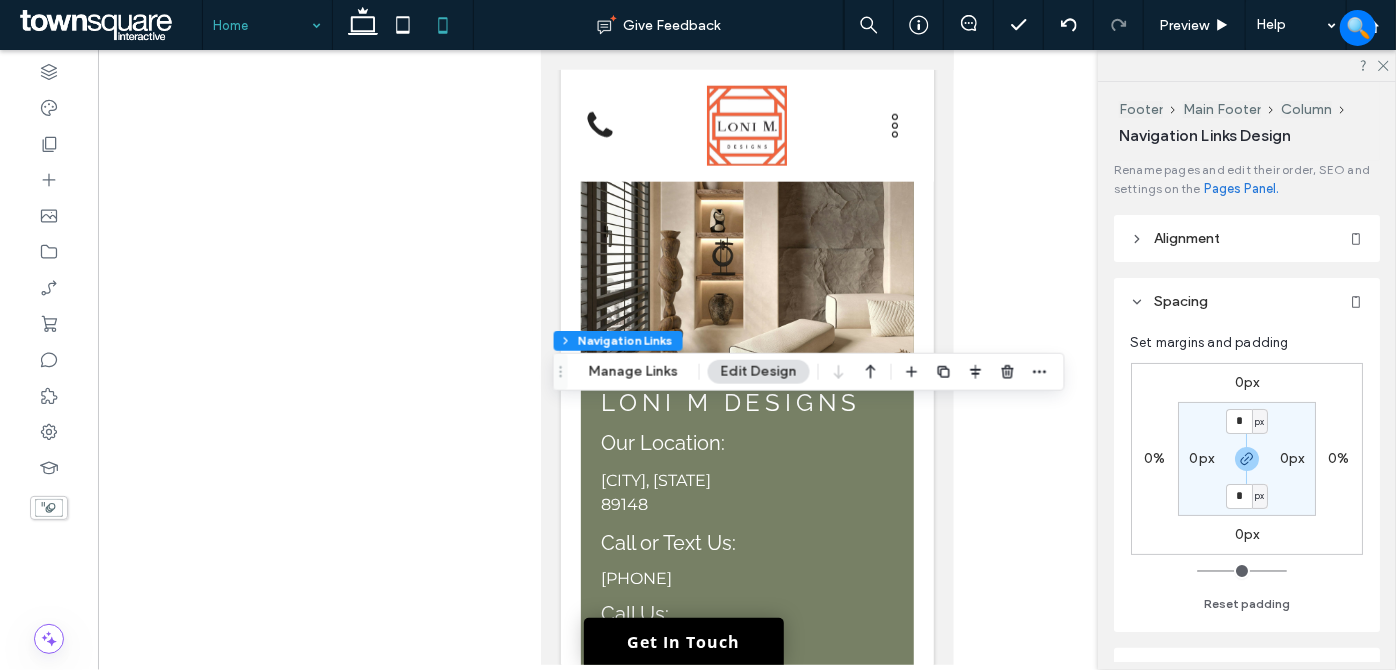 drag, startPoint x: 1192, startPoint y: 227, endPoint x: 1261, endPoint y: 267, distance: 79.755875 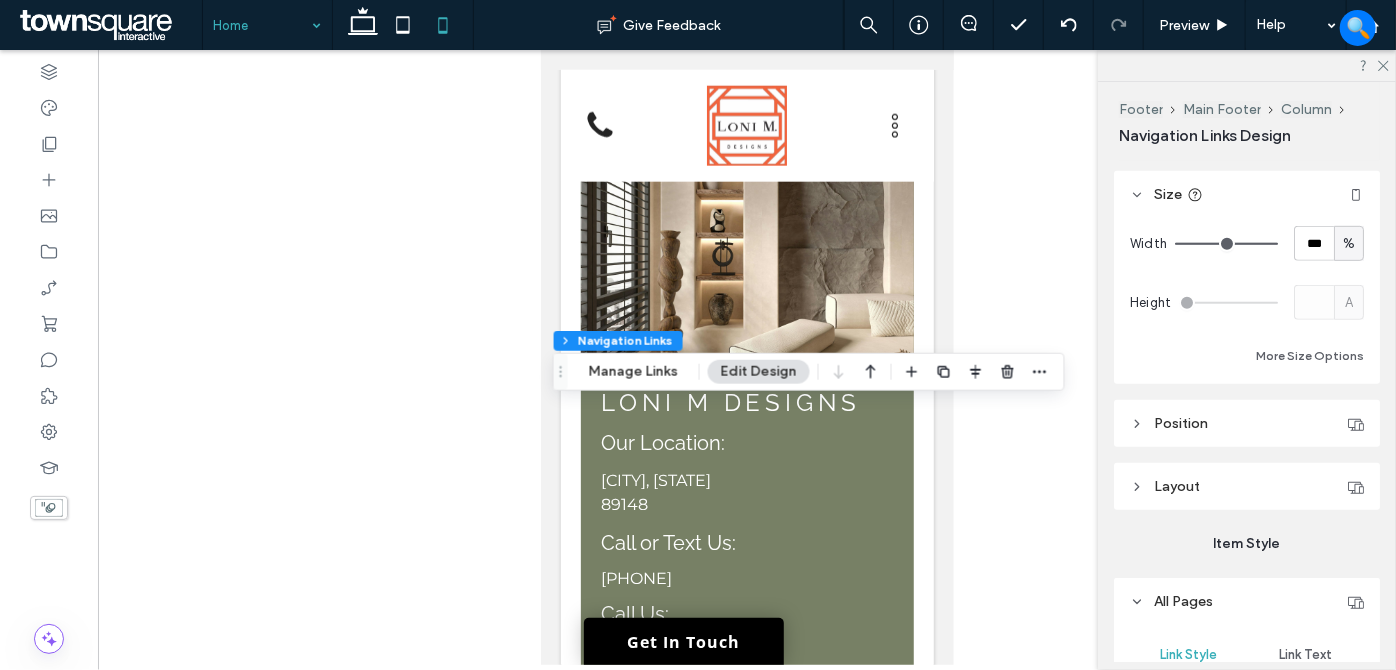 scroll, scrollTop: 545, scrollLeft: 0, axis: vertical 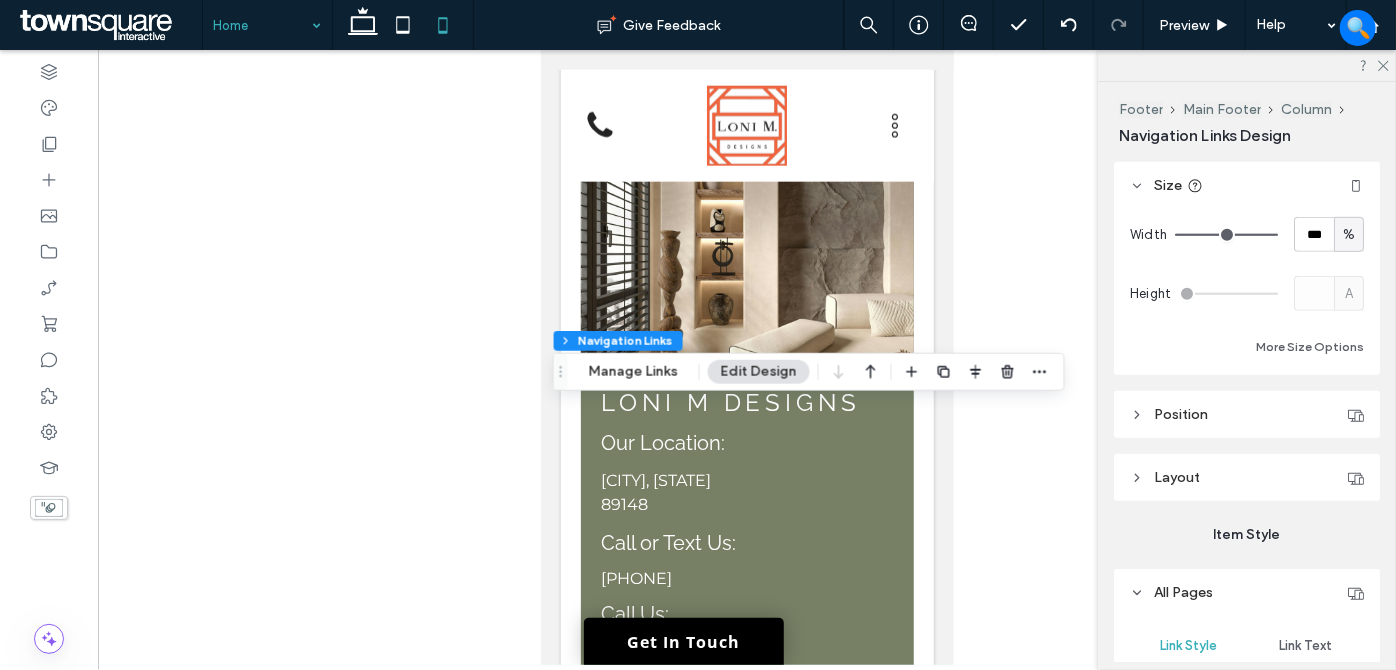 click on "Position" at bounding box center (1247, 414) 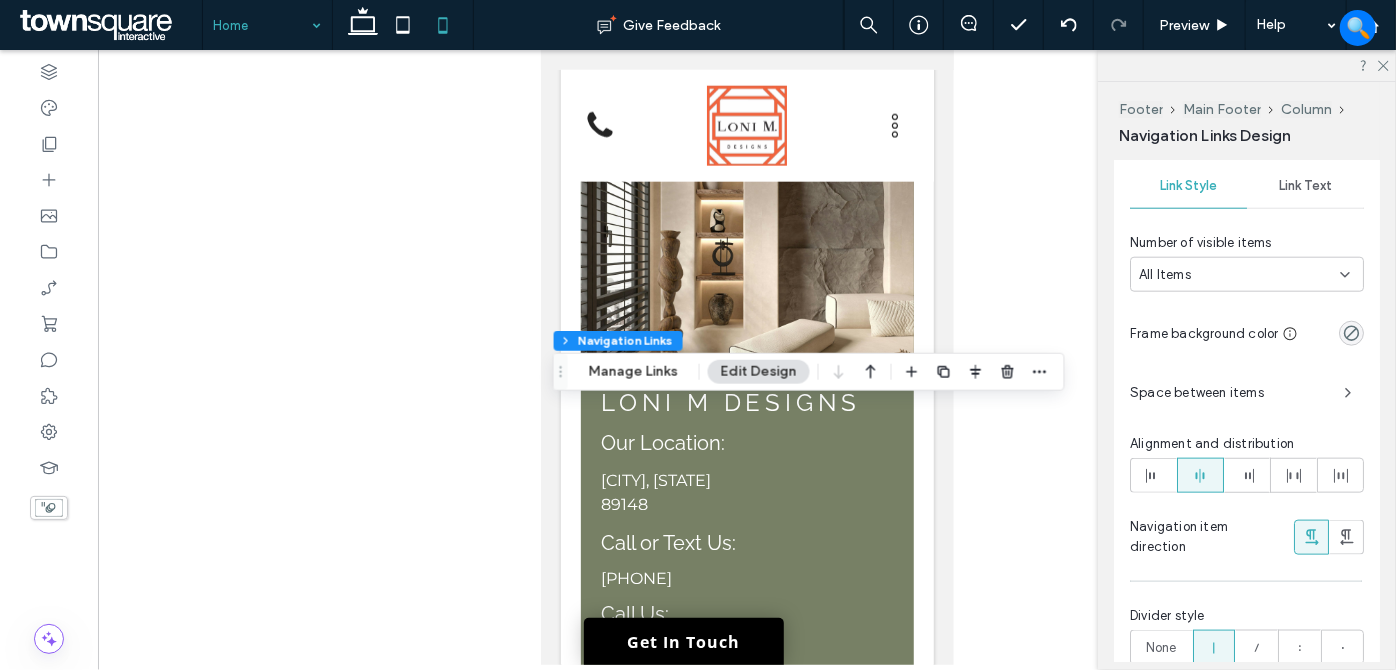scroll, scrollTop: 1090, scrollLeft: 0, axis: vertical 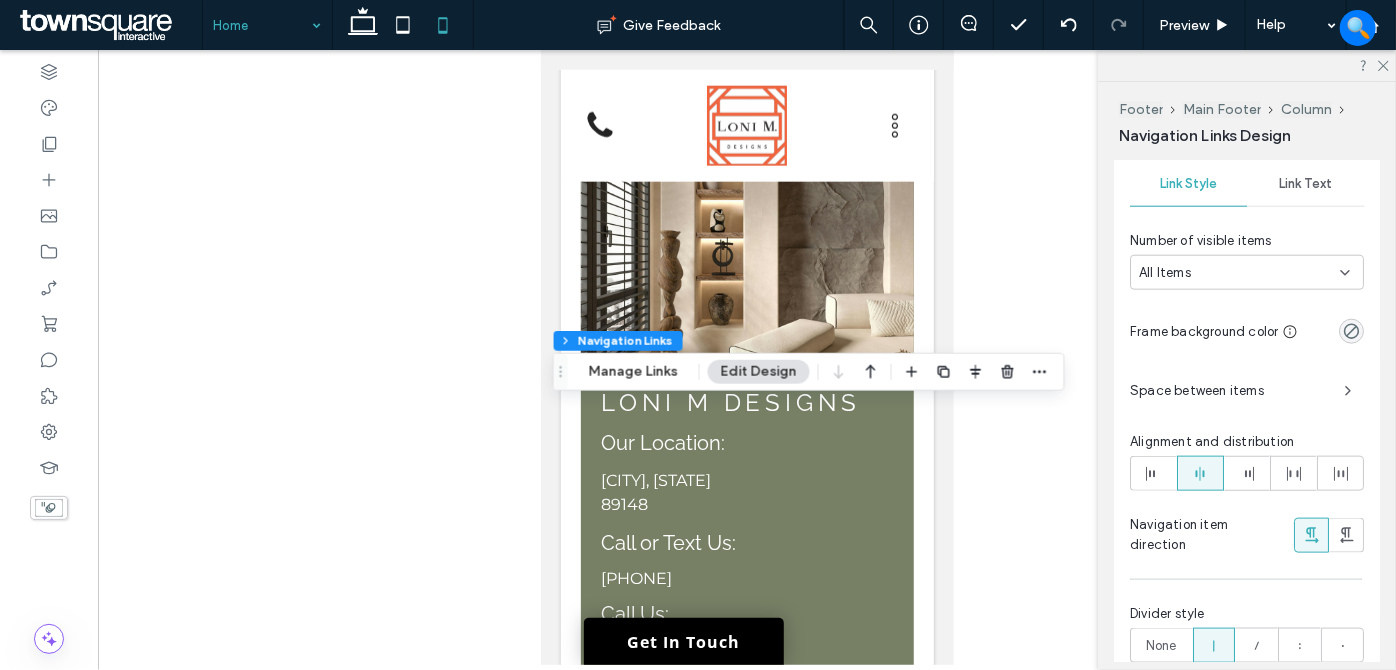 click on "All Items" at bounding box center (1239, 273) 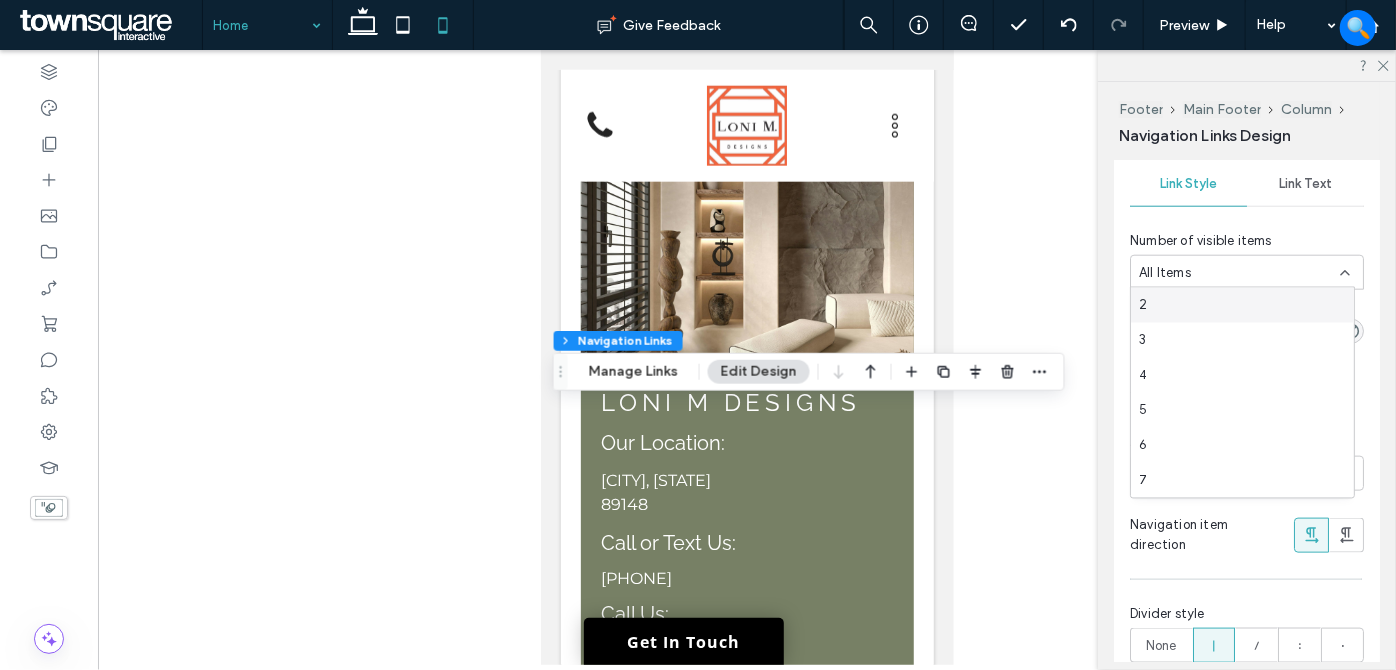 click on "All Items" at bounding box center [1247, 272] 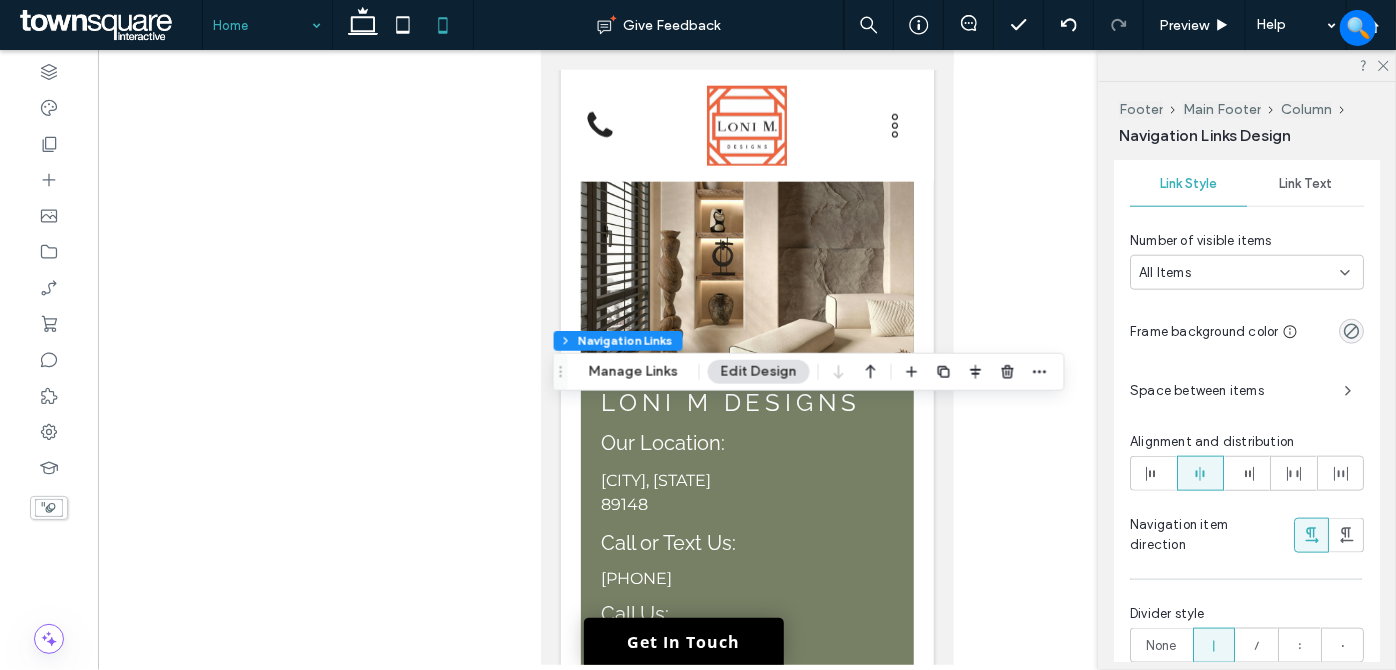 click on "Space between items" at bounding box center (1229, 391) 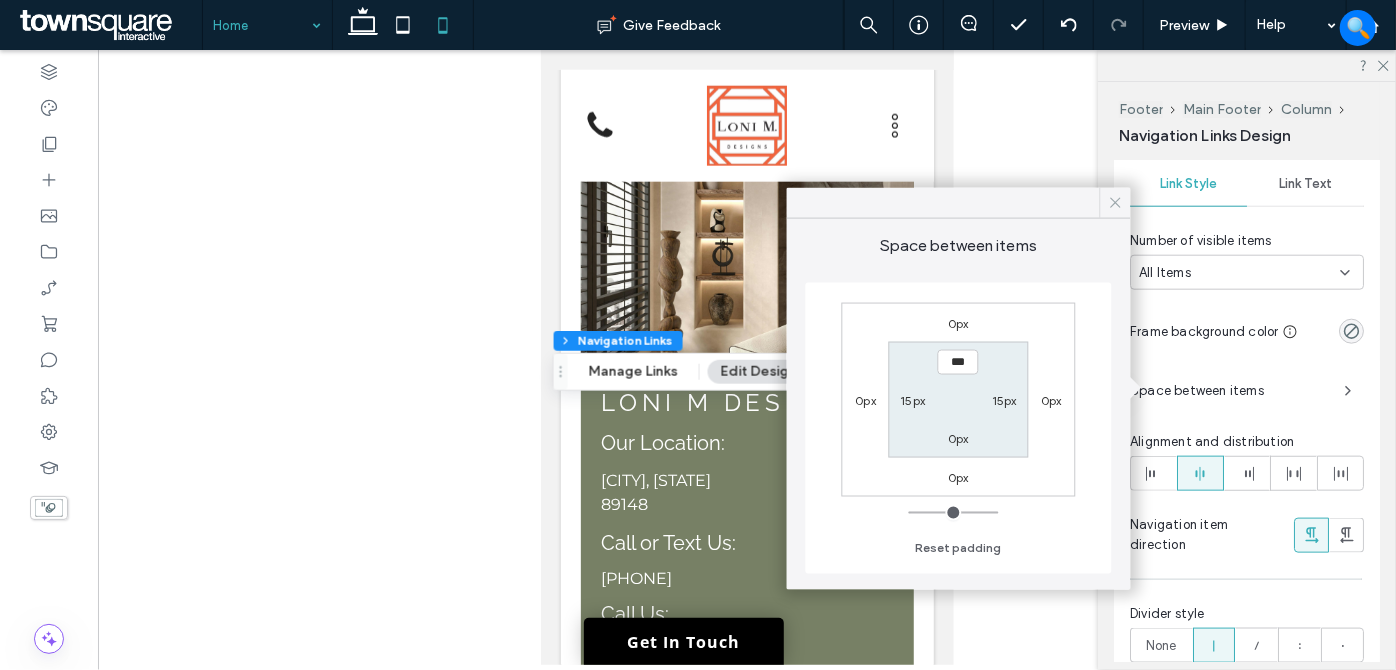 click 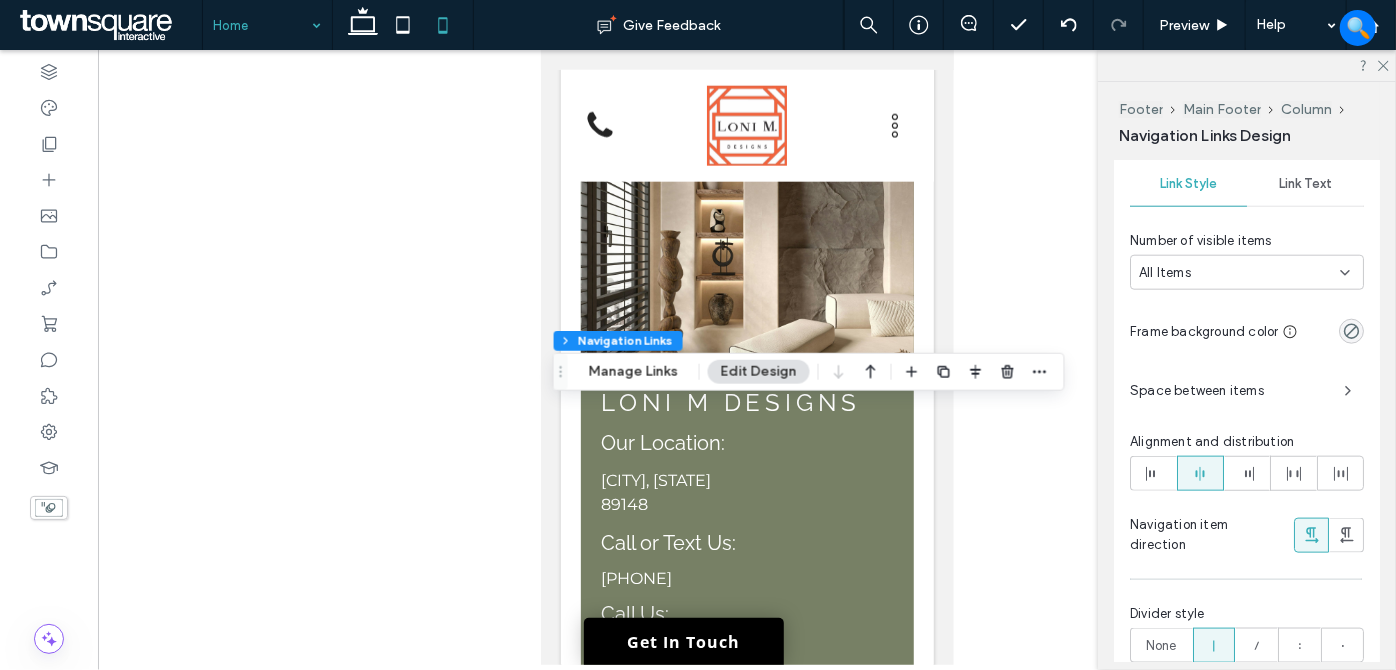 drag, startPoint x: 1285, startPoint y: 393, endPoint x: 1260, endPoint y: 393, distance: 25 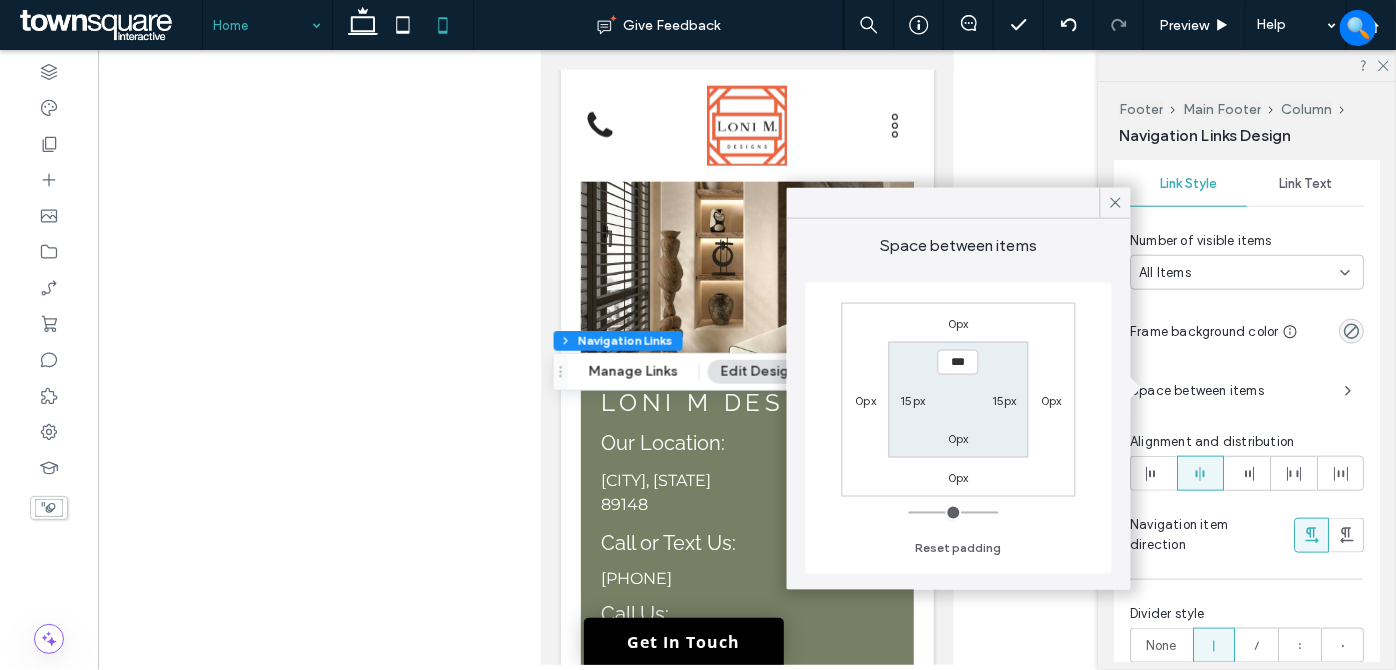 click on "15px" at bounding box center (912, 400) 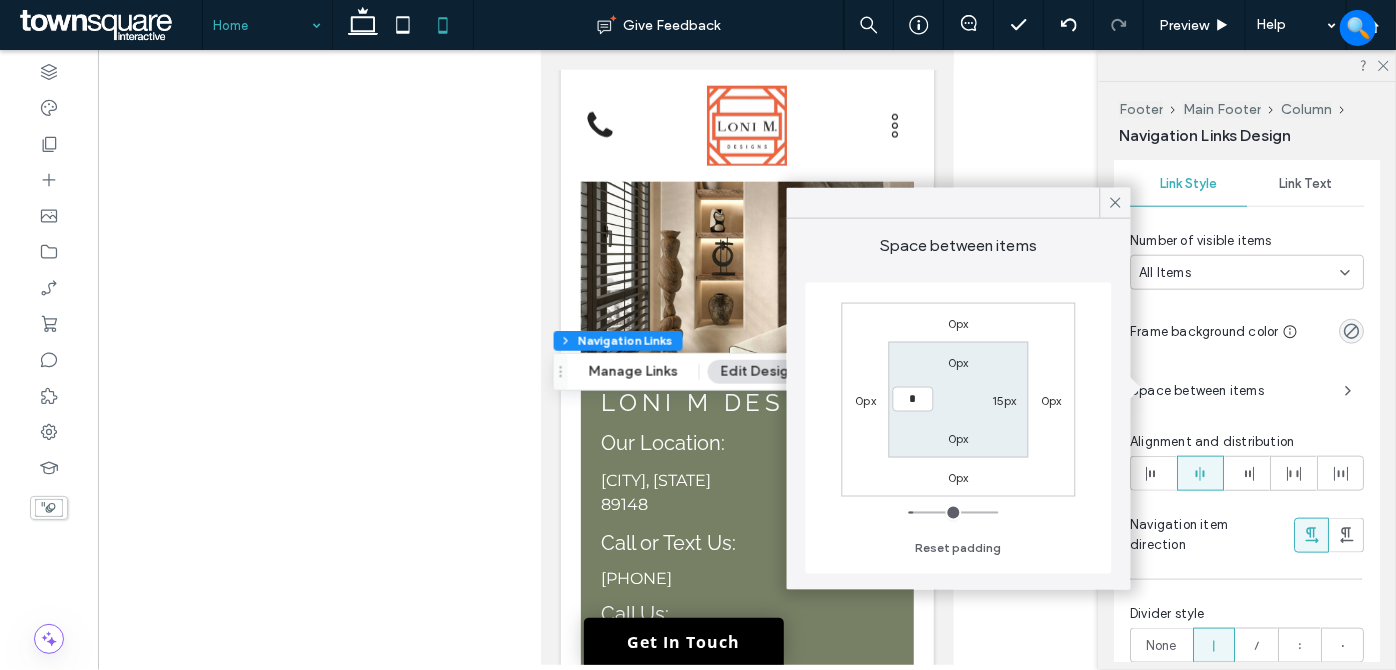 type on "*" 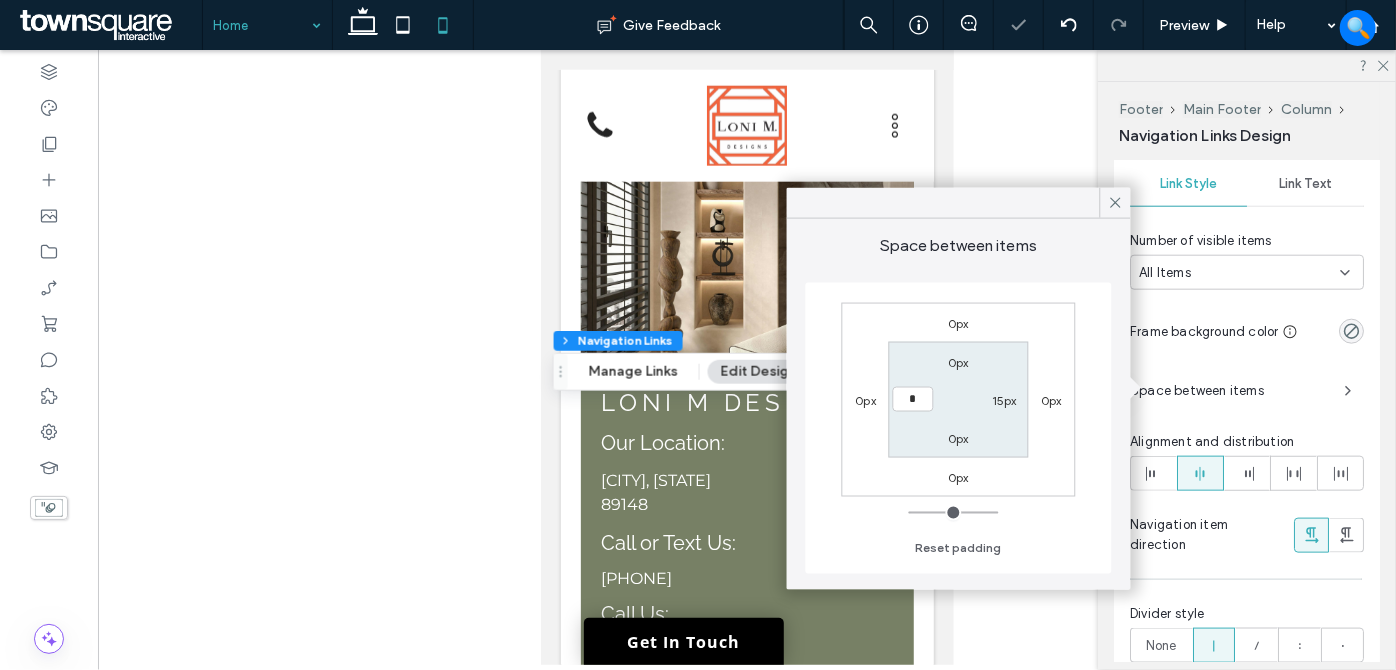 type on "*" 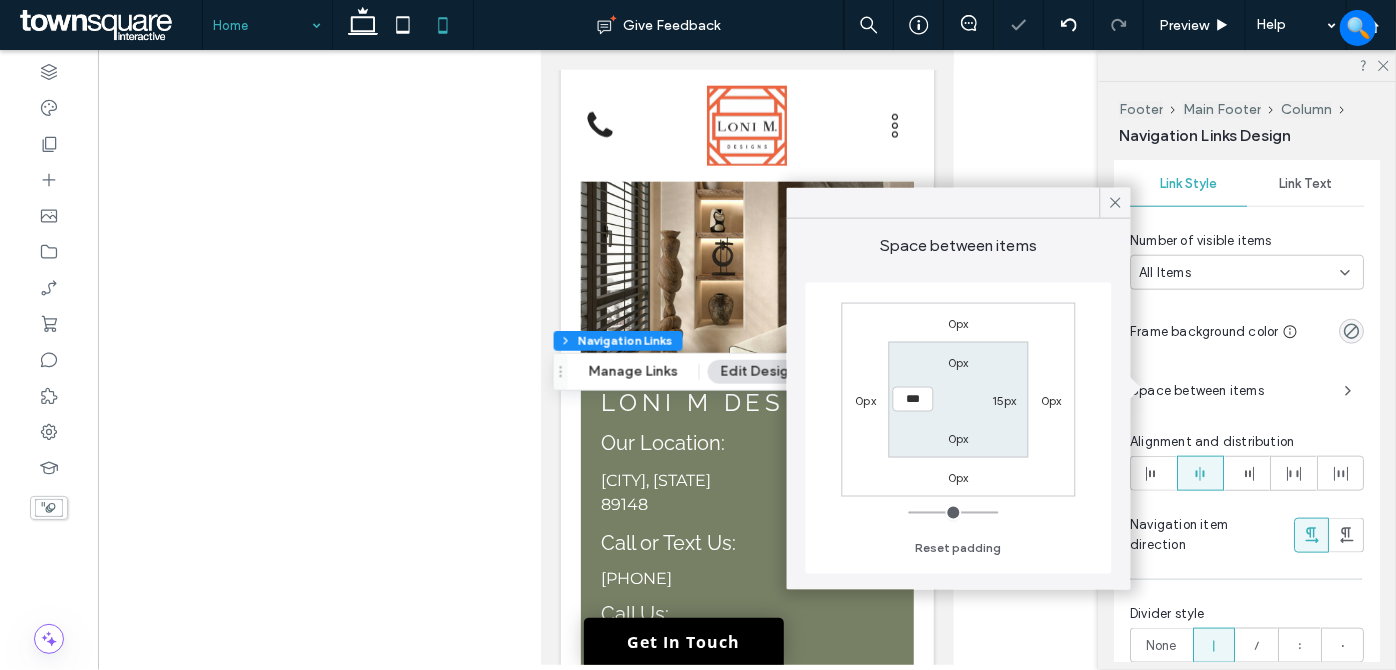 click on "0px 15px 0px ***" at bounding box center [958, 399] 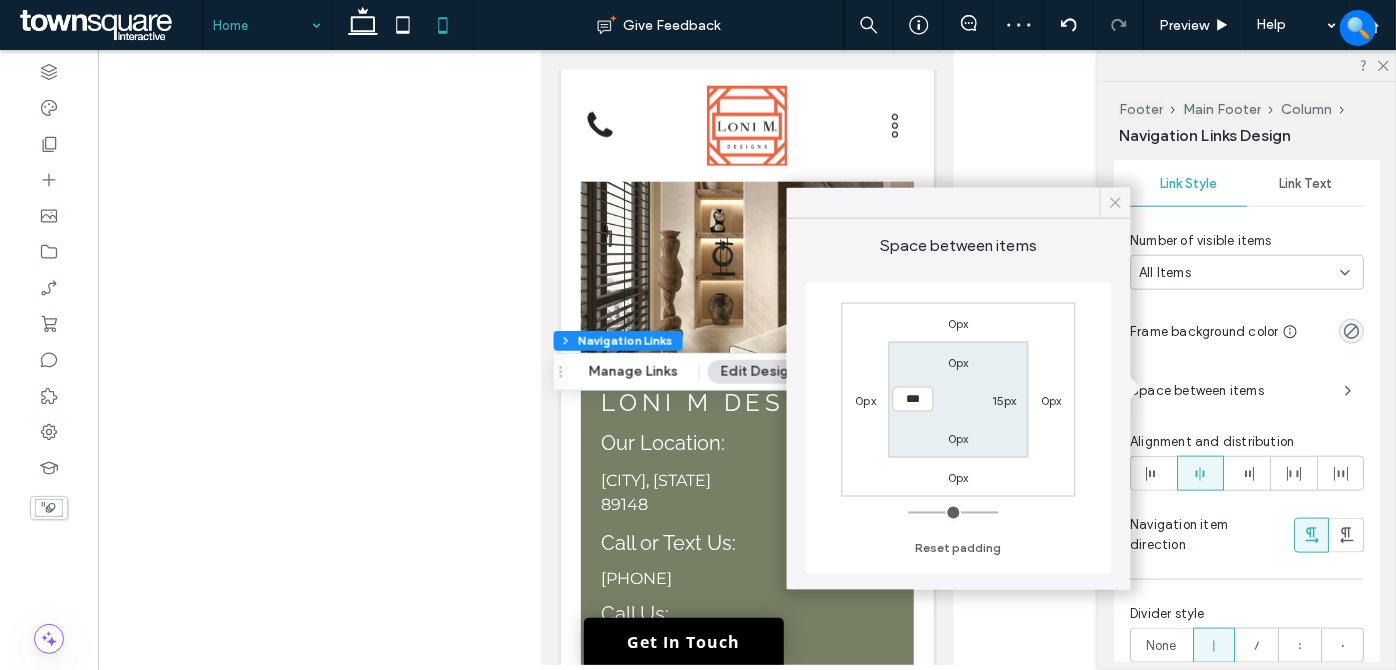 click 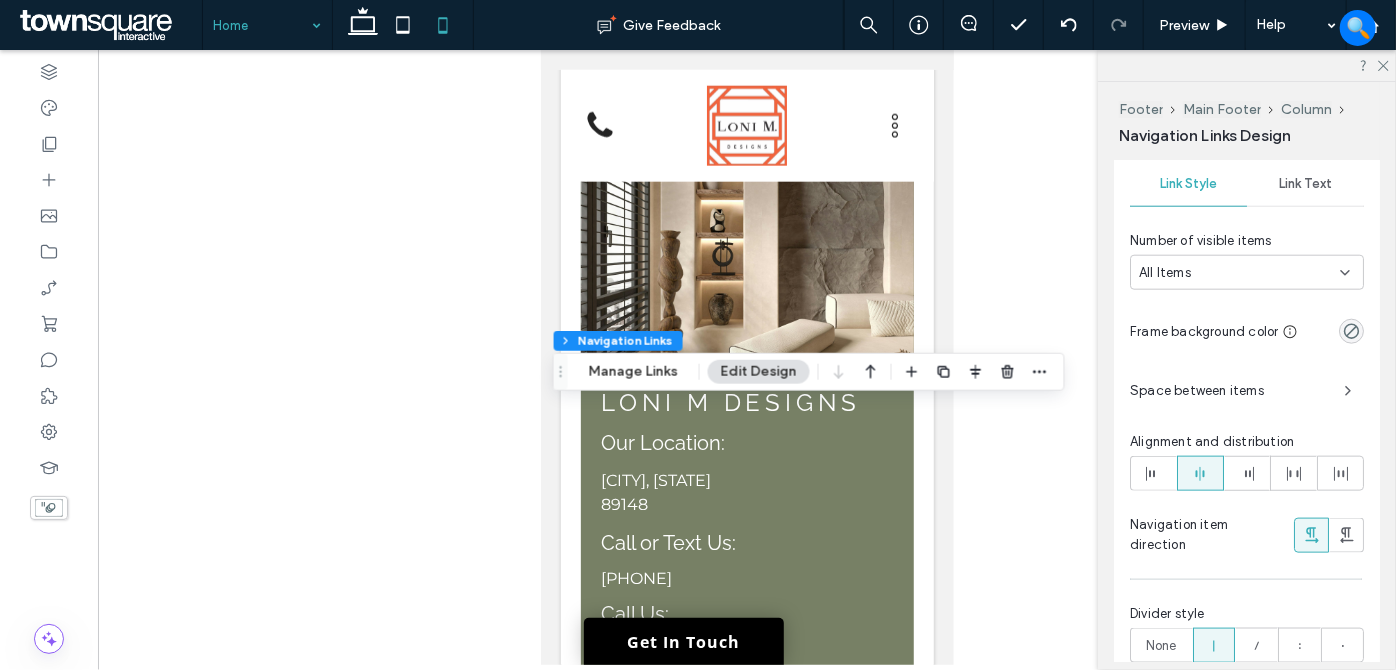 scroll, scrollTop: 1181, scrollLeft: 0, axis: vertical 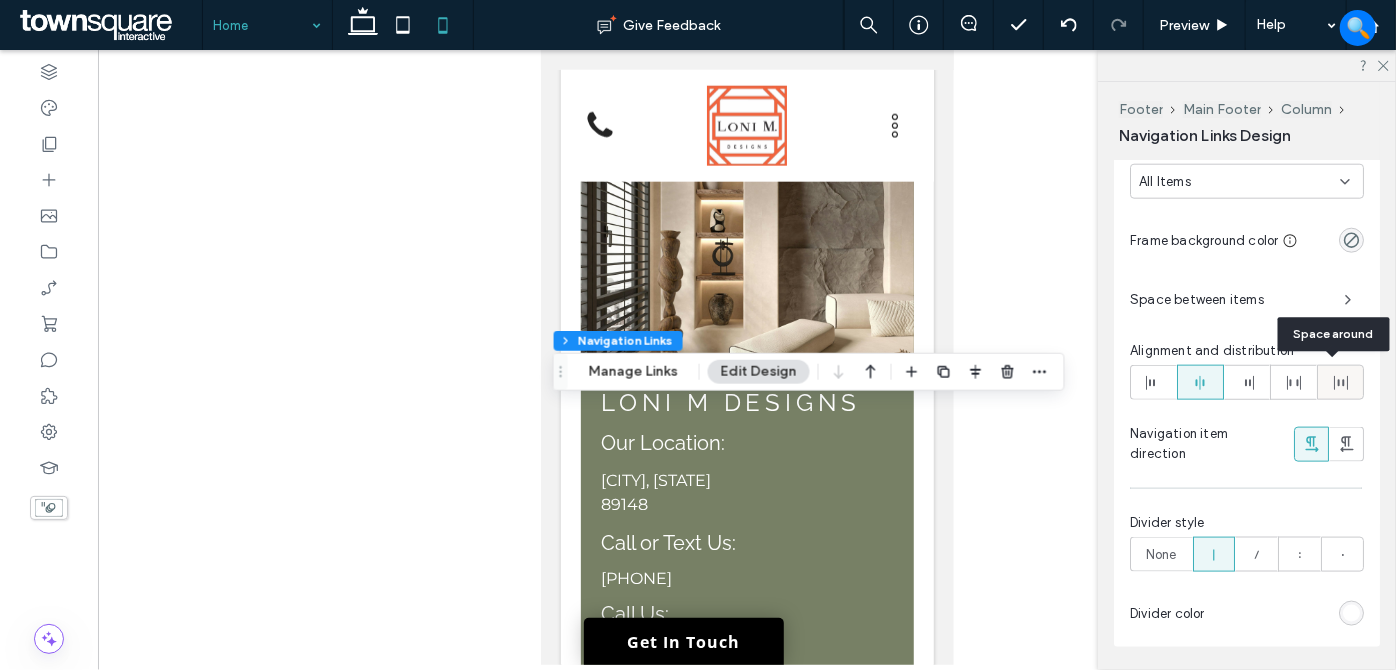 click at bounding box center (1340, 382) 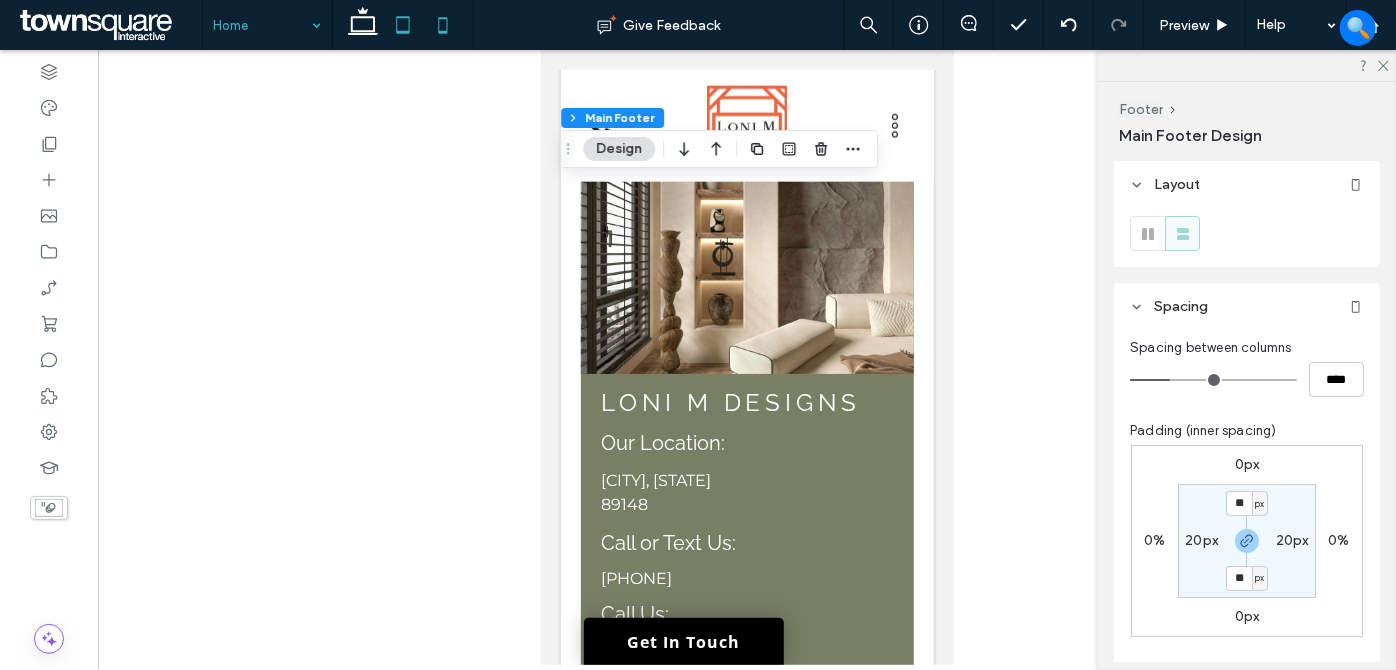 click 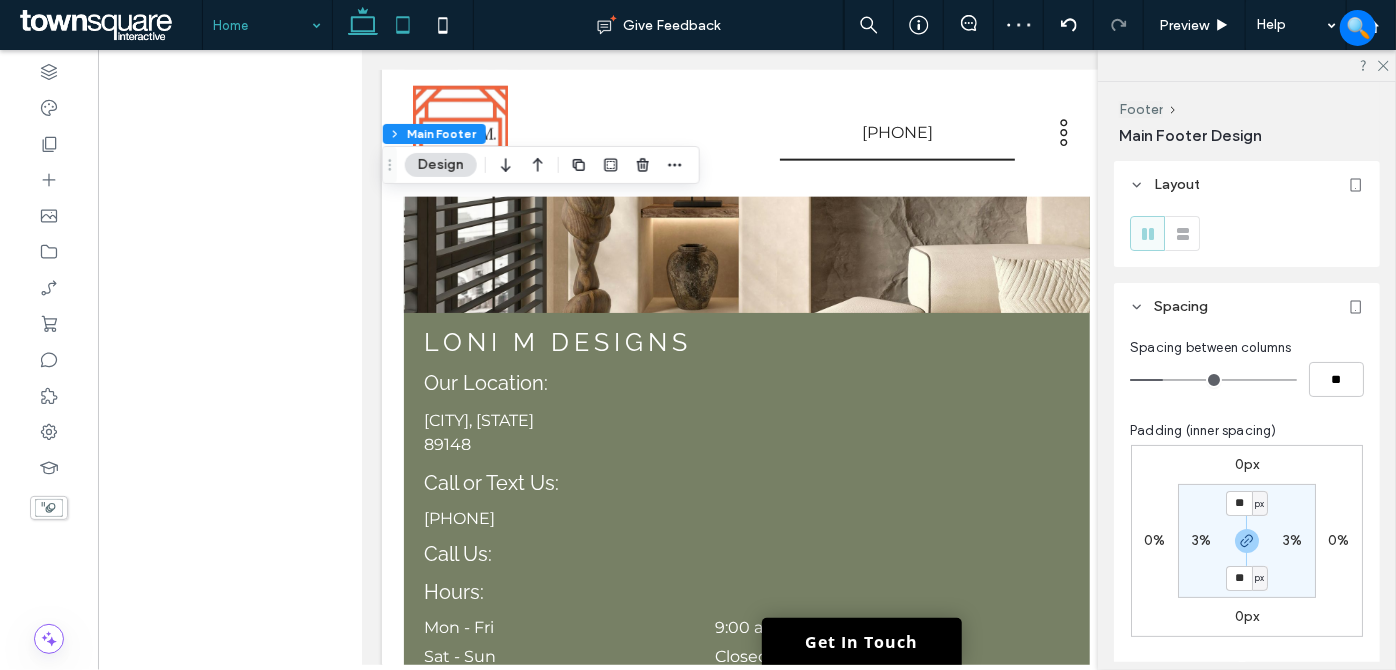 click 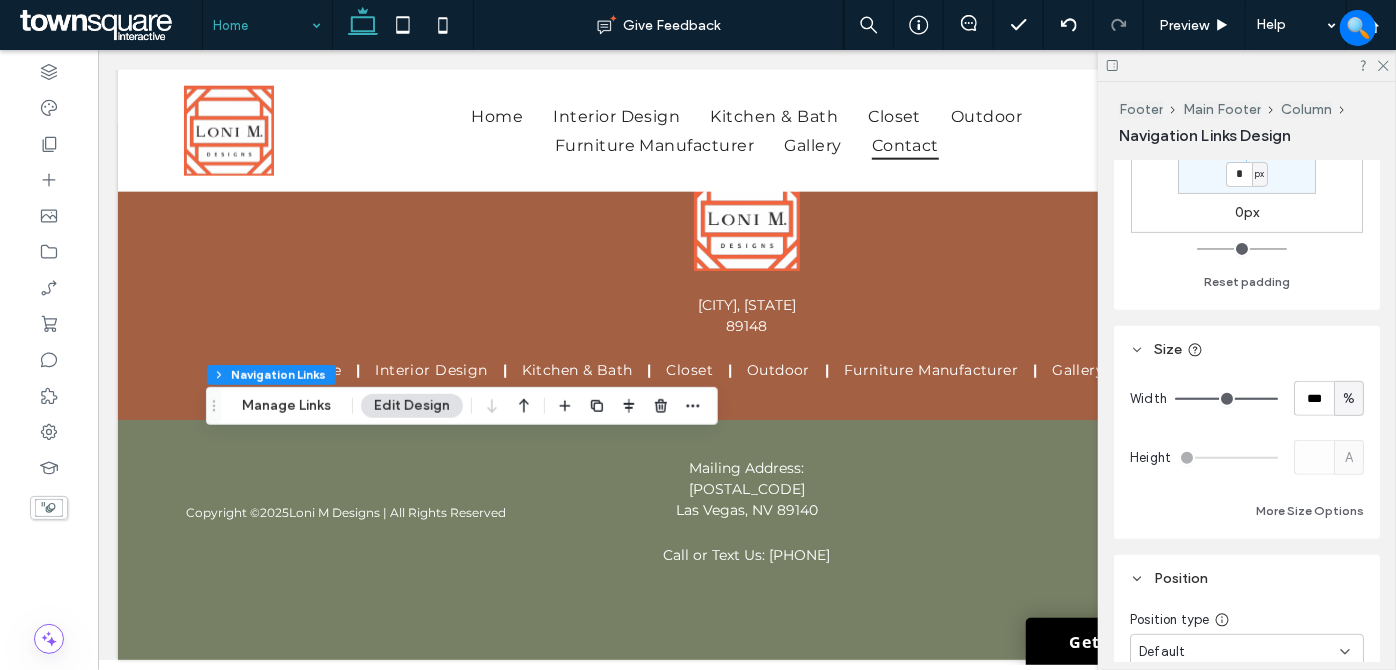 scroll, scrollTop: 545, scrollLeft: 0, axis: vertical 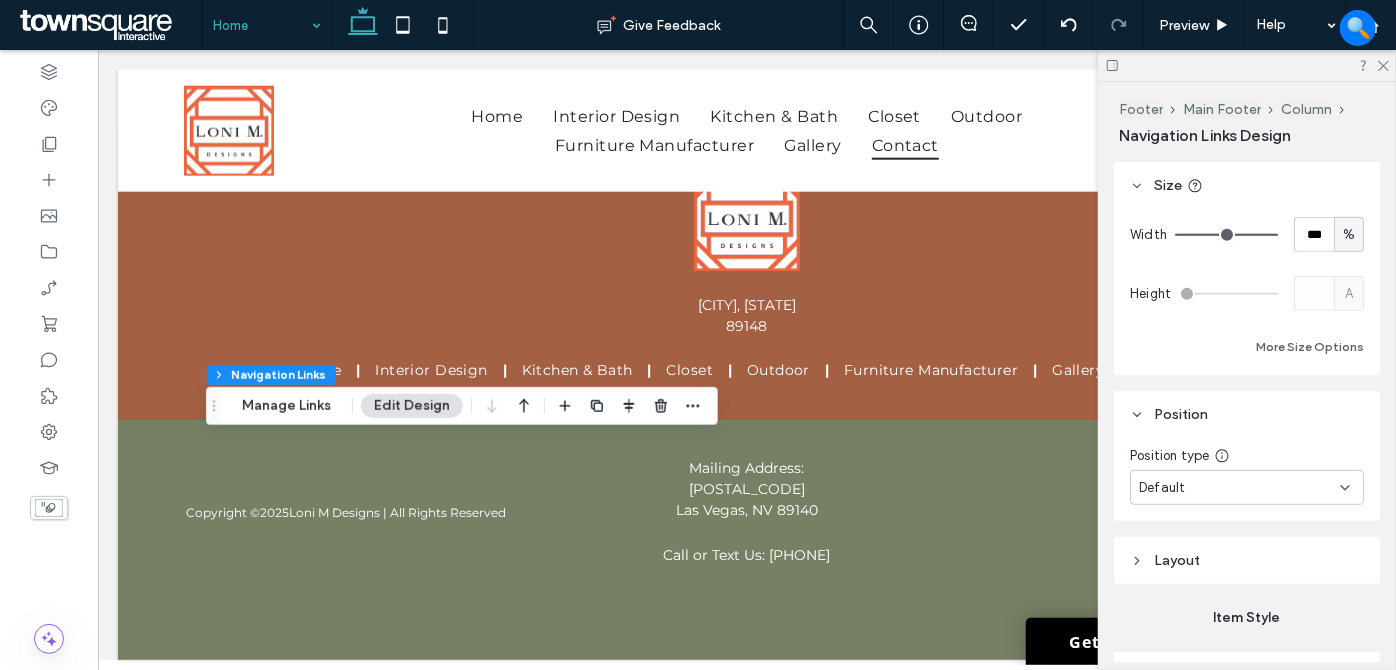 click on "Default" at bounding box center [1239, 488] 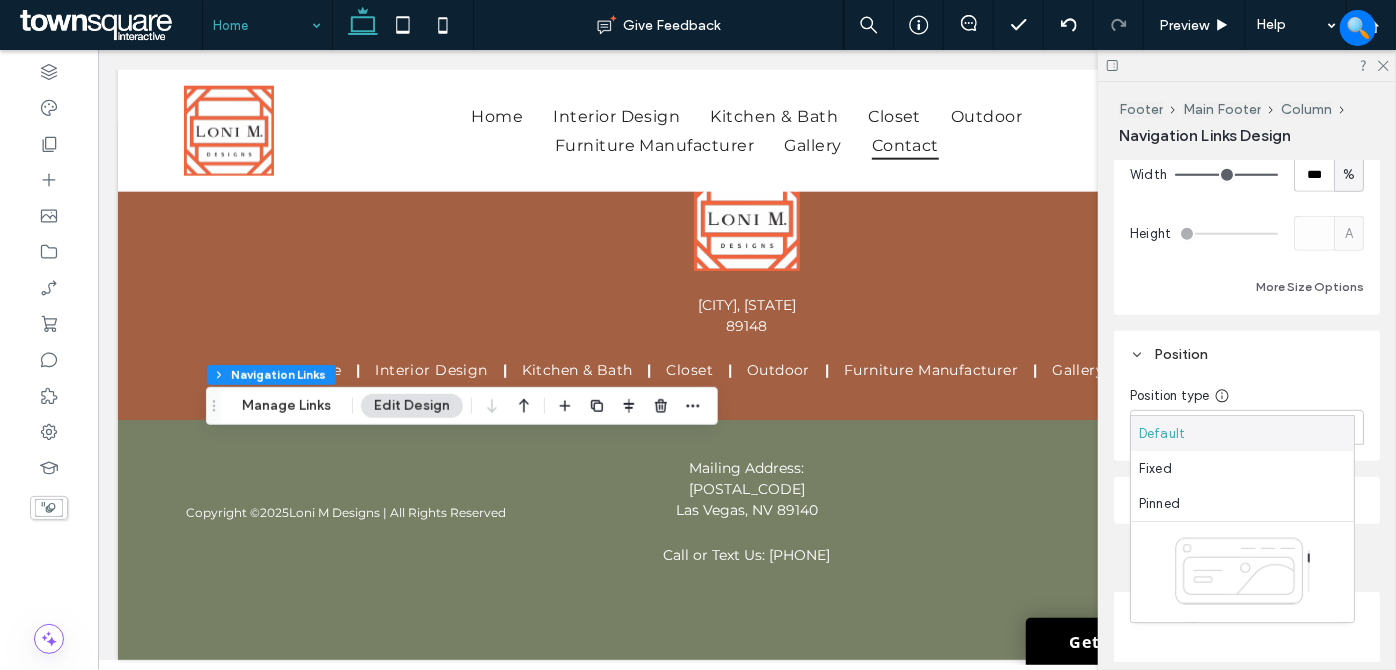 scroll, scrollTop: 636, scrollLeft: 0, axis: vertical 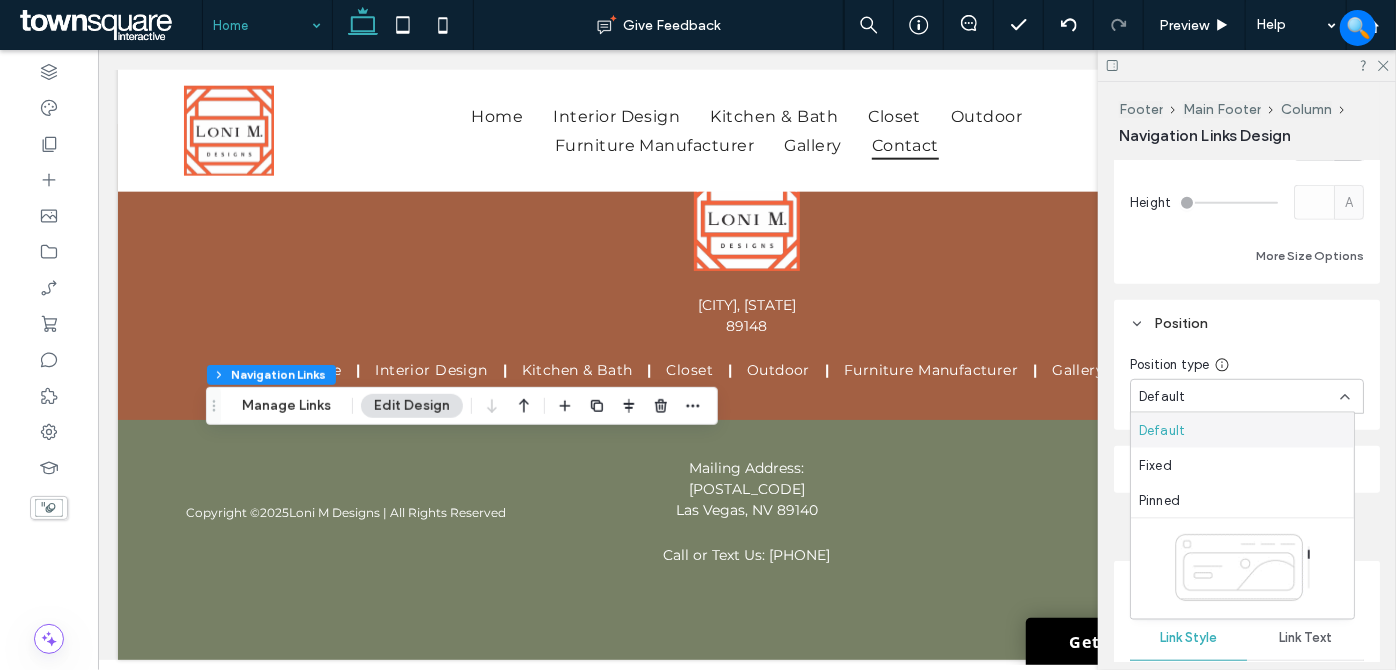 click on "Position" at bounding box center [1247, 323] 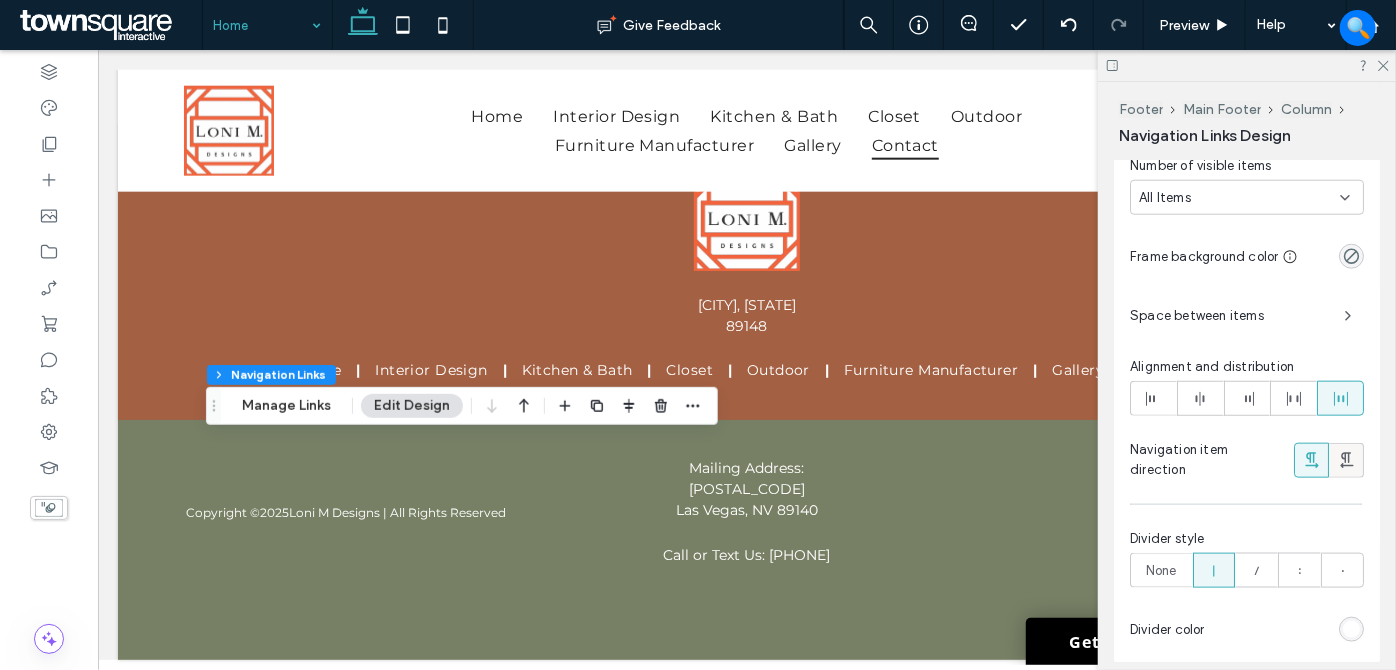 scroll, scrollTop: 1090, scrollLeft: 0, axis: vertical 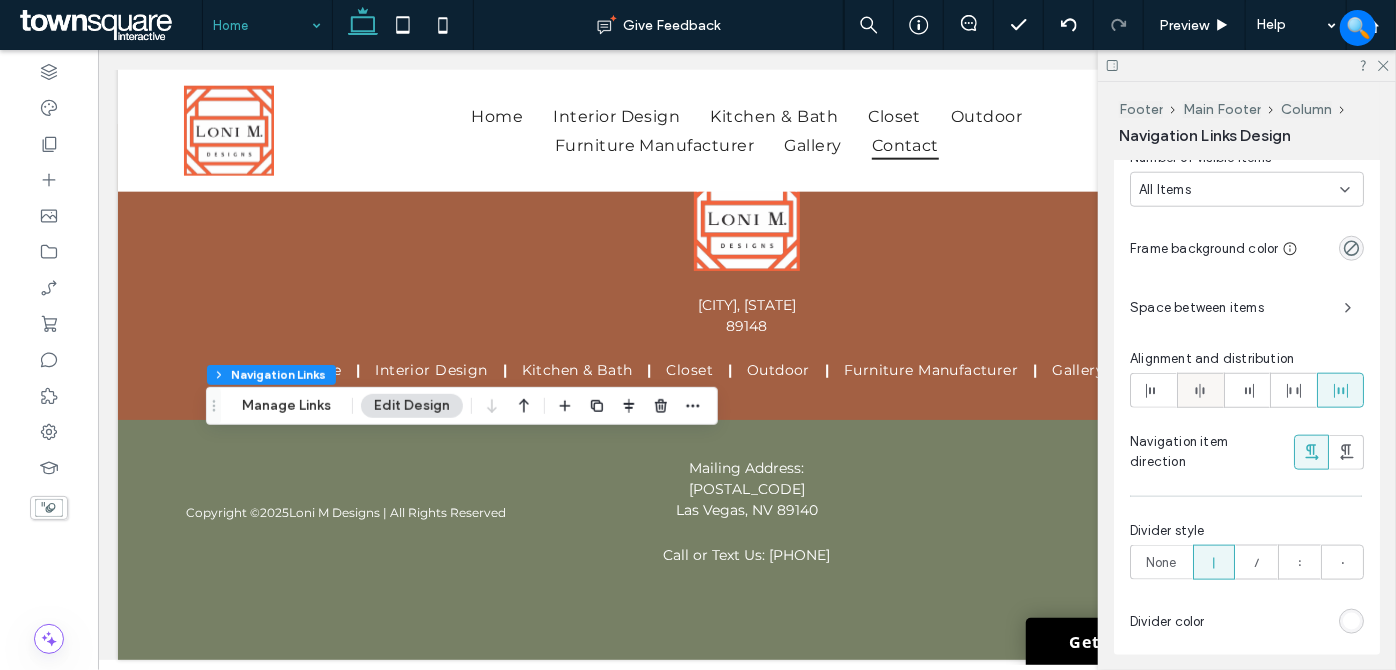 click at bounding box center [1200, 390] 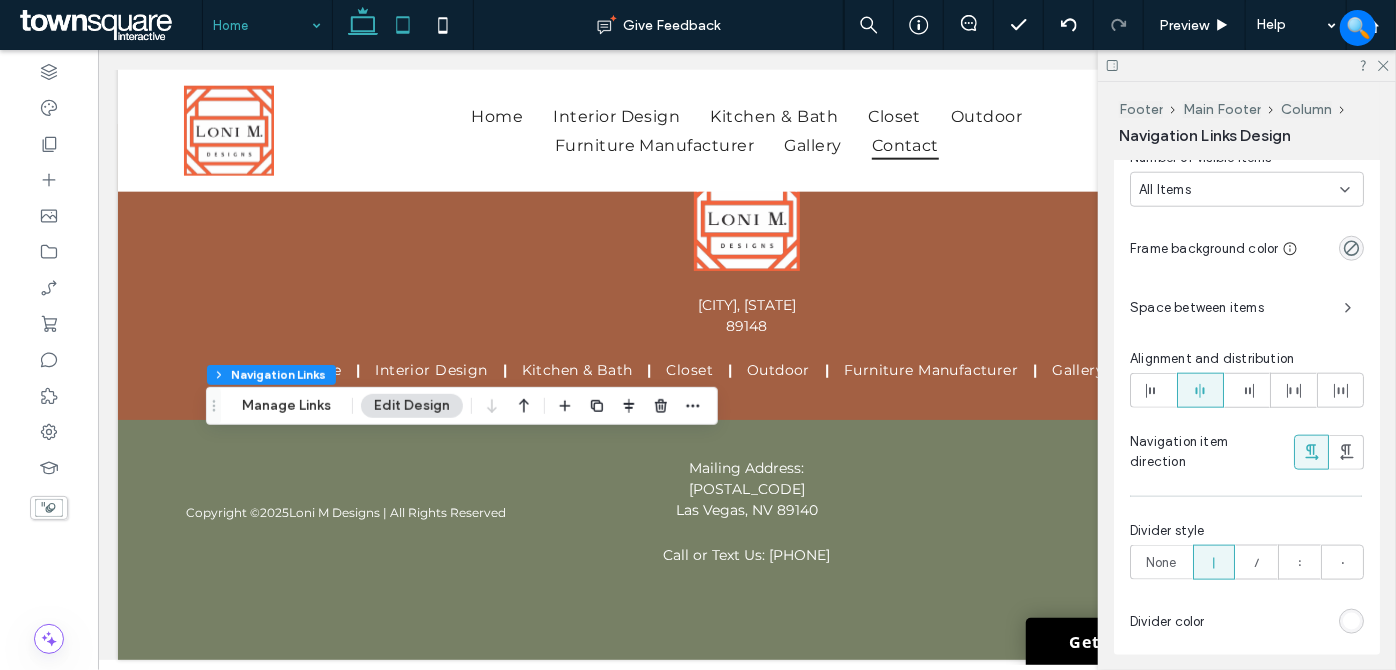 click 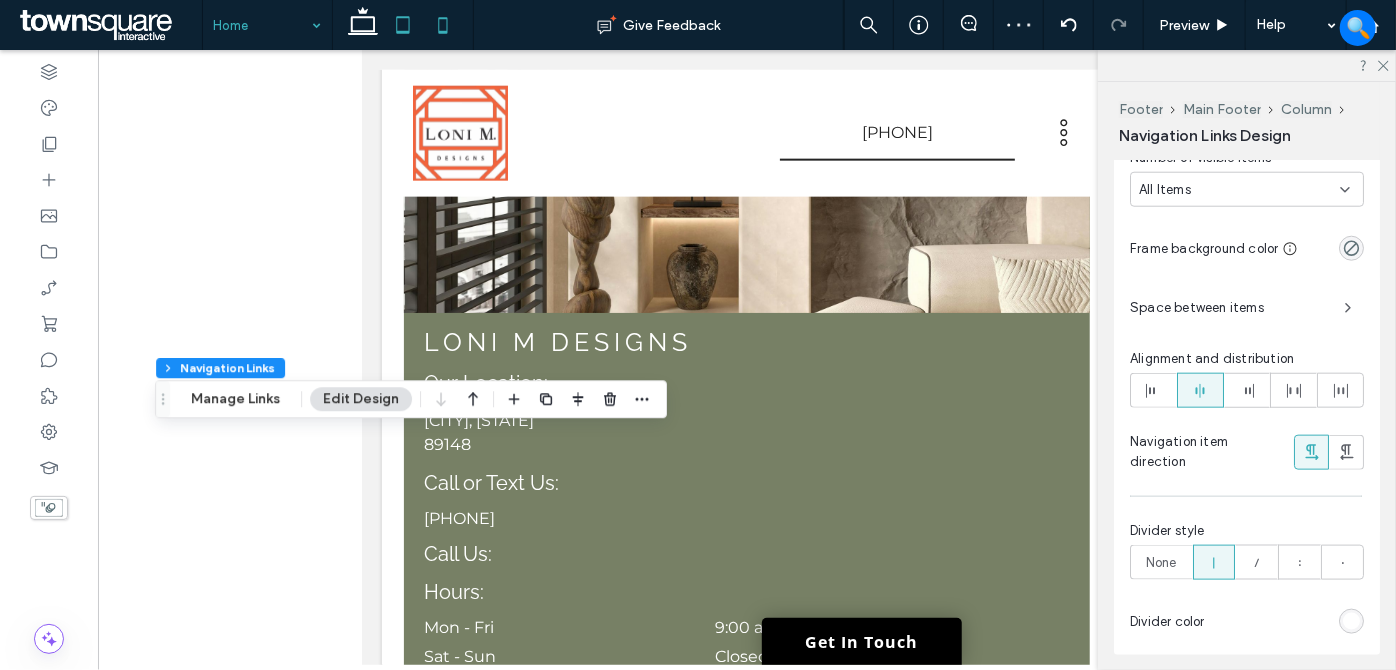 drag, startPoint x: 433, startPoint y: 19, endPoint x: 538, endPoint y: 123, distance: 147.787 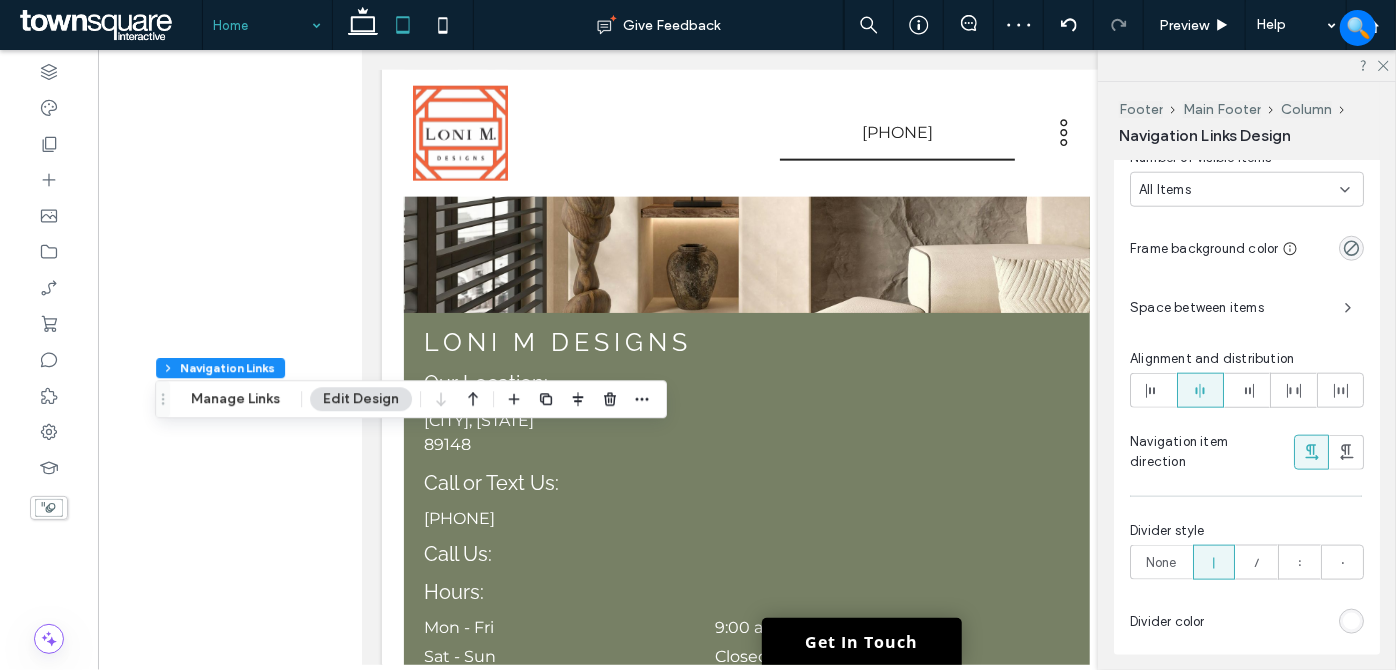 click 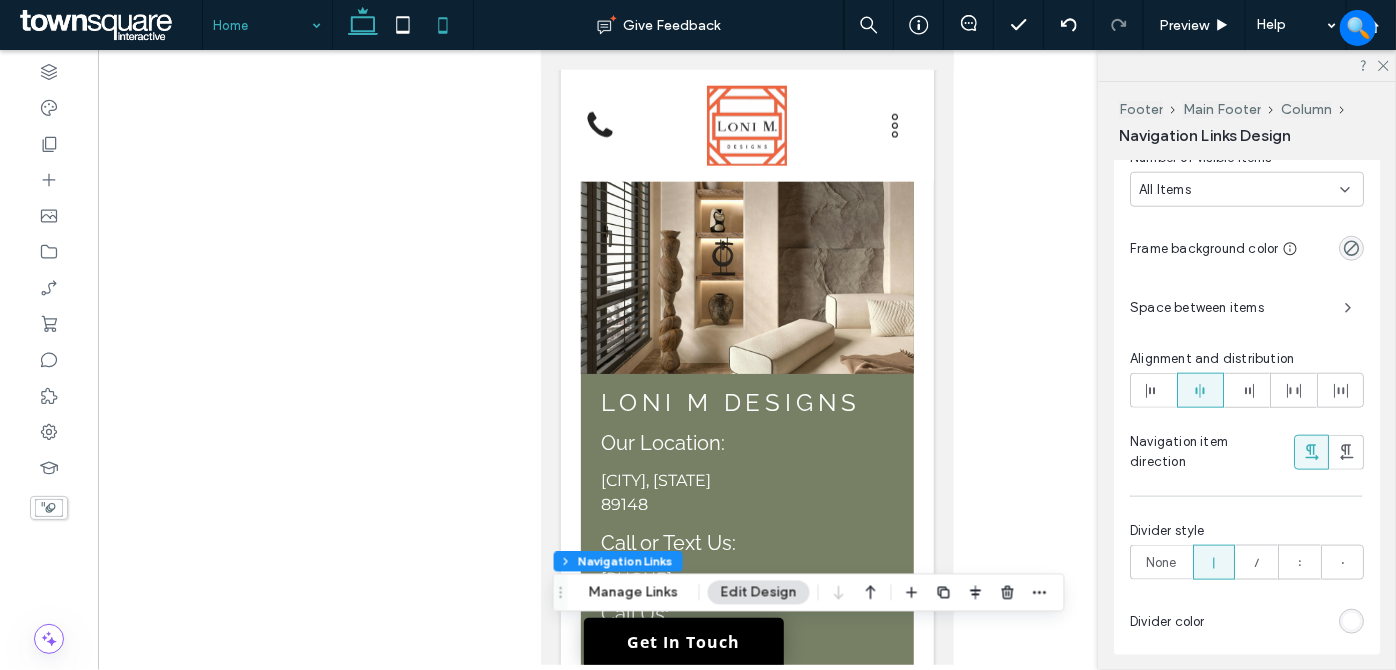 click 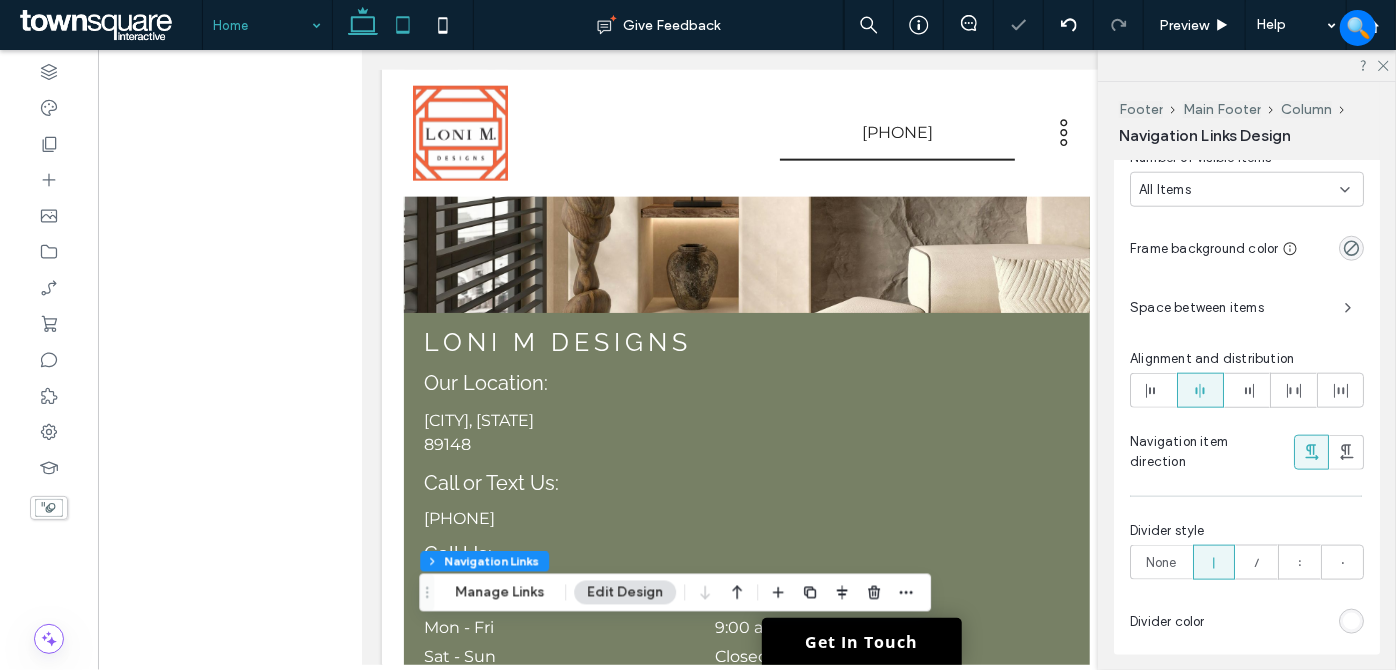 click 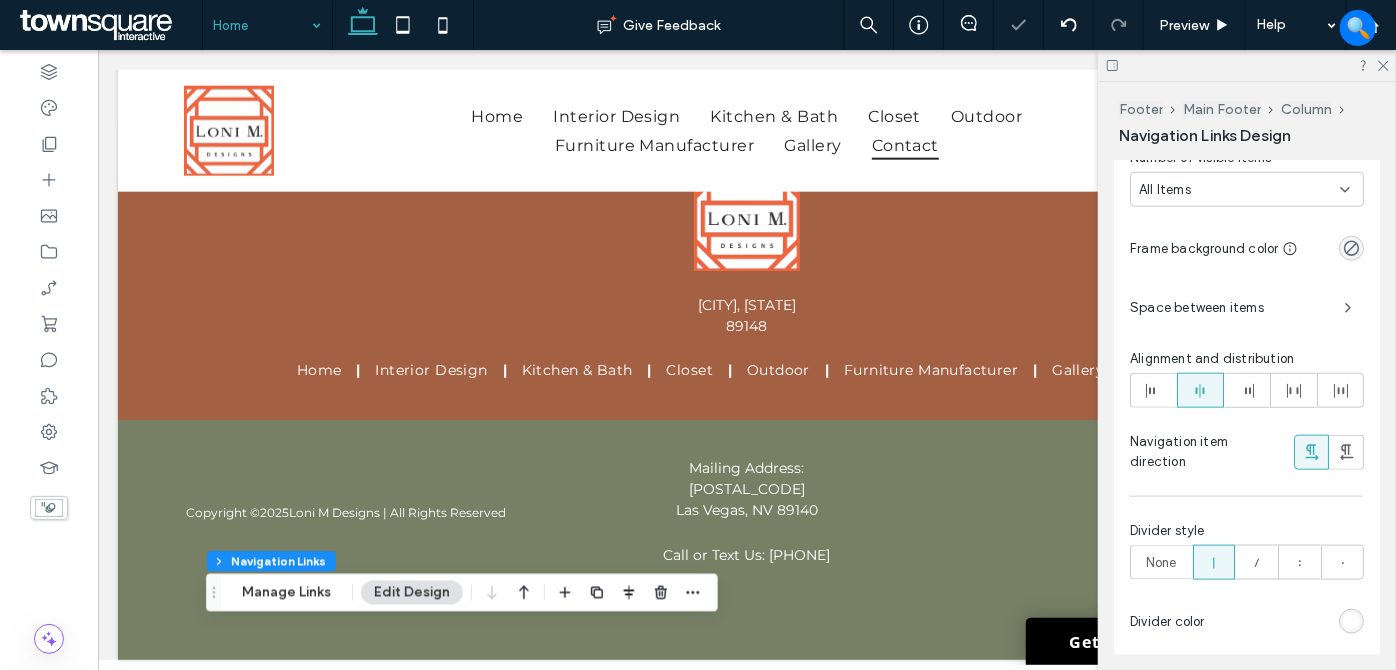 drag, startPoint x: 1378, startPoint y: 63, endPoint x: 1141, endPoint y: 210, distance: 278.8871 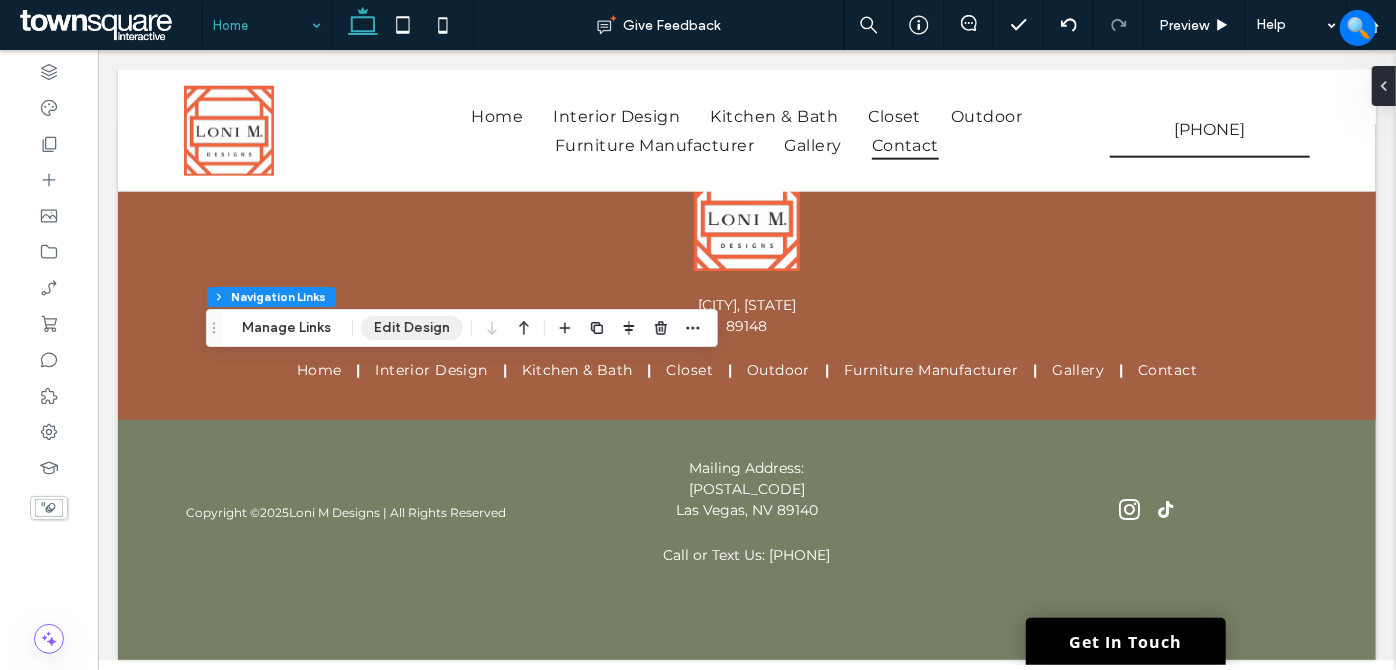 click on "Edit Design" at bounding box center (412, 328) 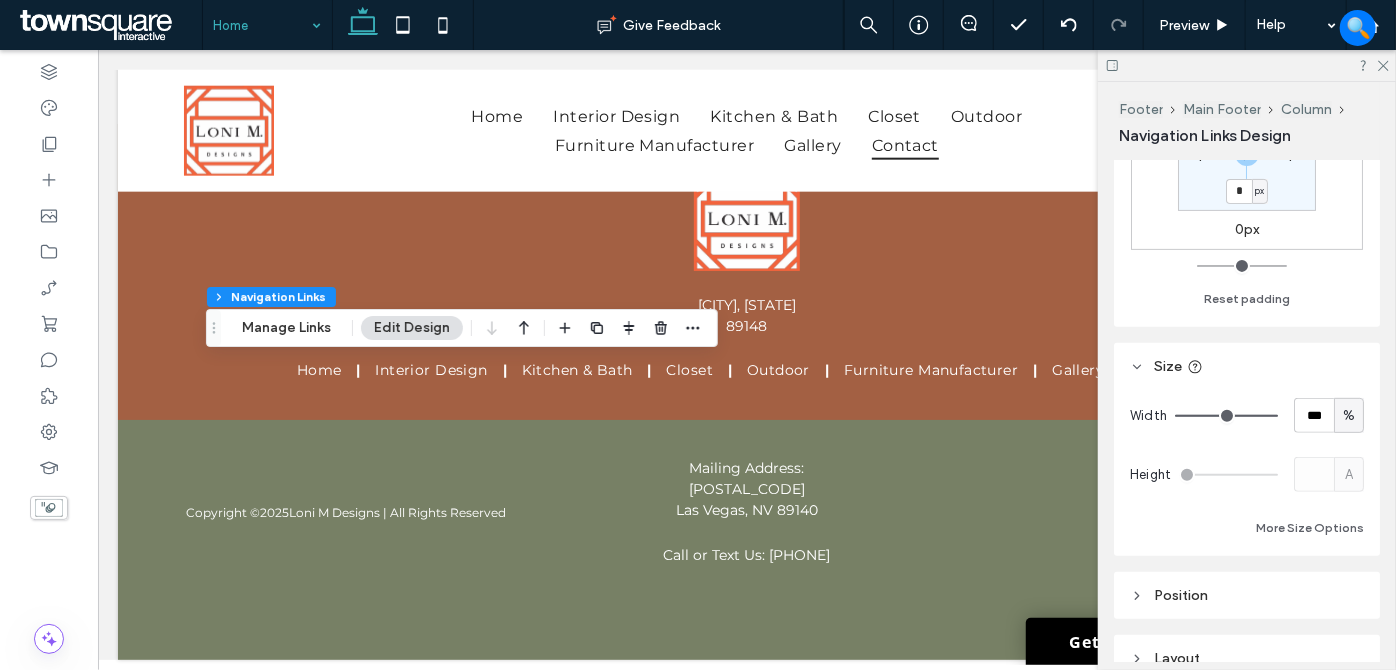 scroll, scrollTop: 0, scrollLeft: 0, axis: both 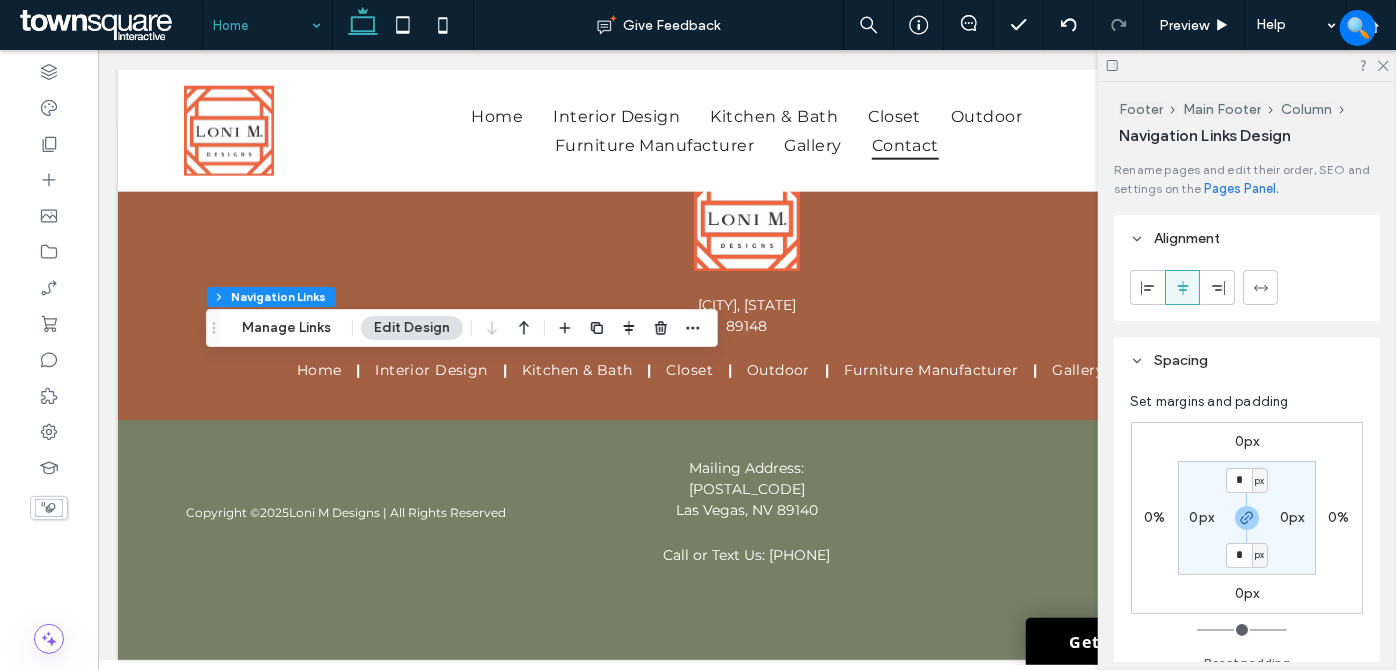 drag, startPoint x: 1154, startPoint y: 280, endPoint x: 1169, endPoint y: 284, distance: 15.524175 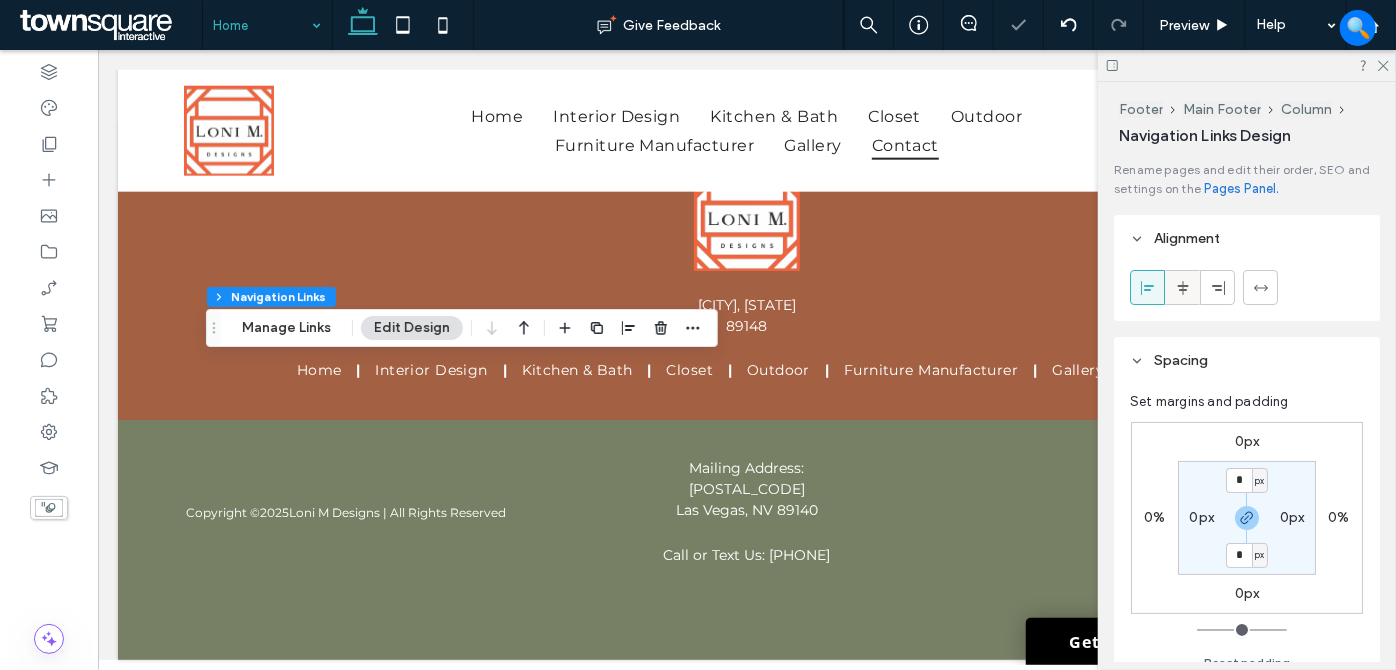 click 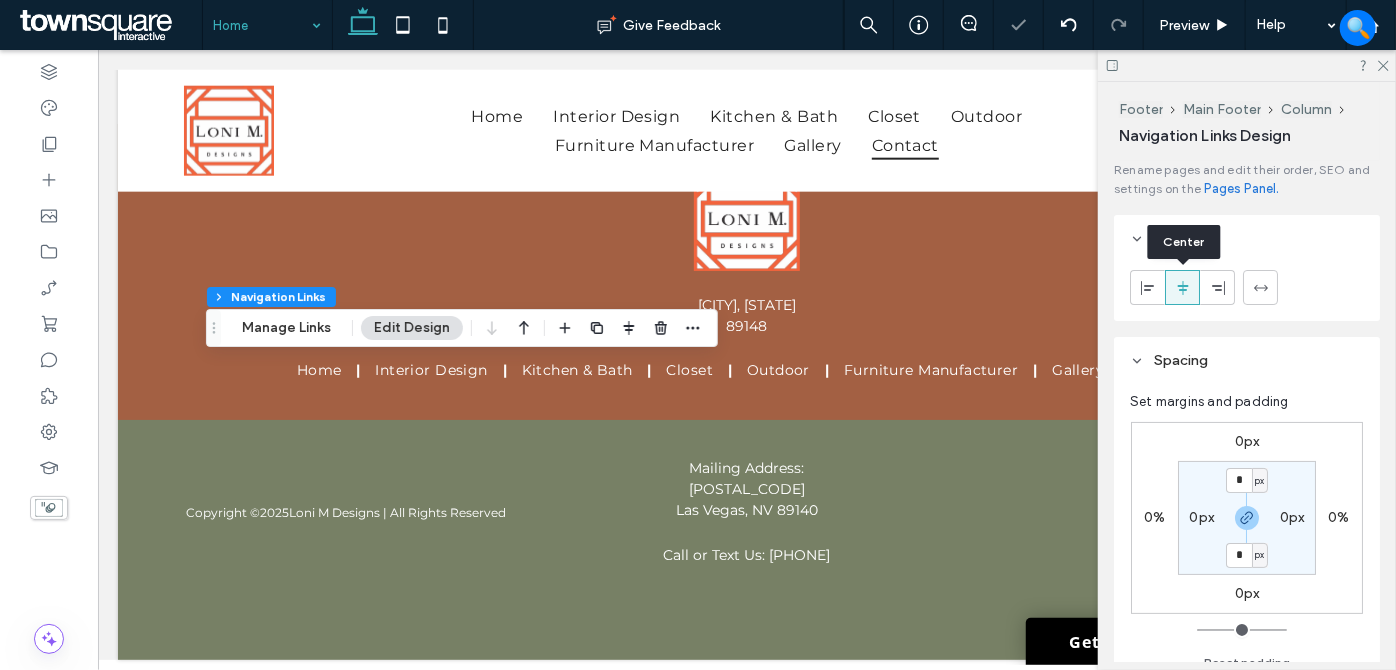 click 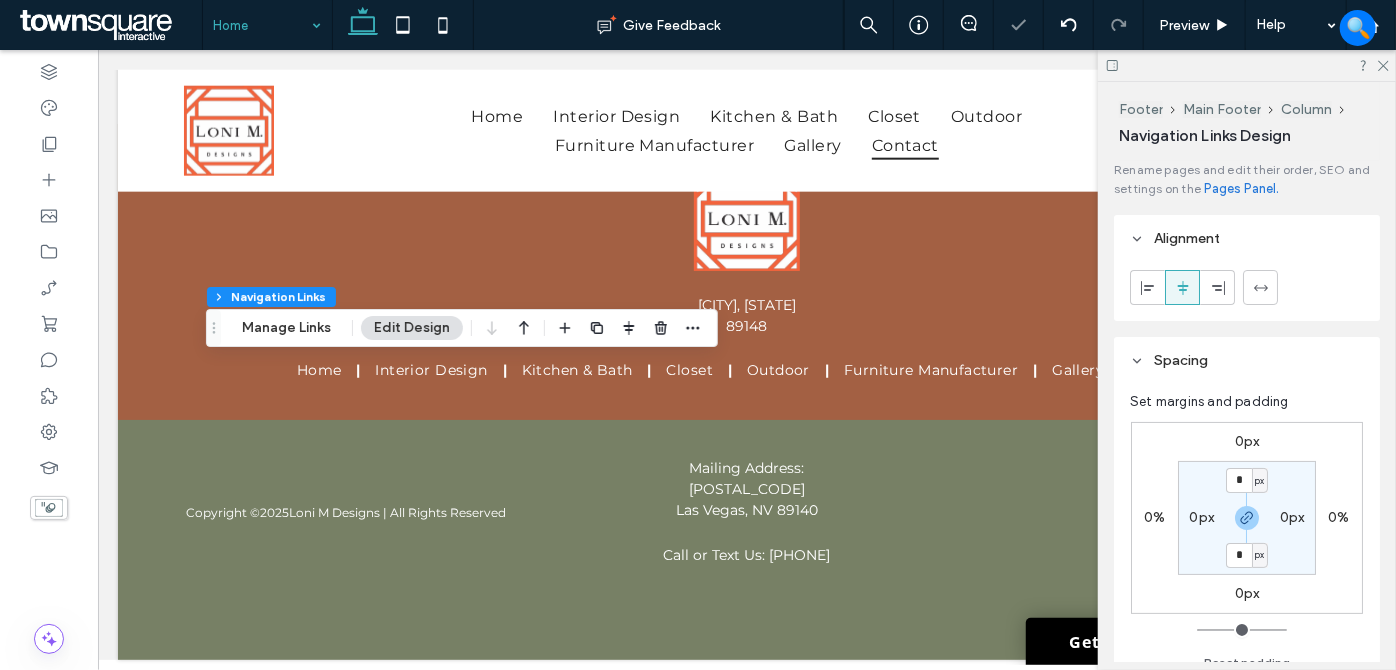 drag, startPoint x: 1146, startPoint y: 290, endPoint x: 1194, endPoint y: 289, distance: 48.010414 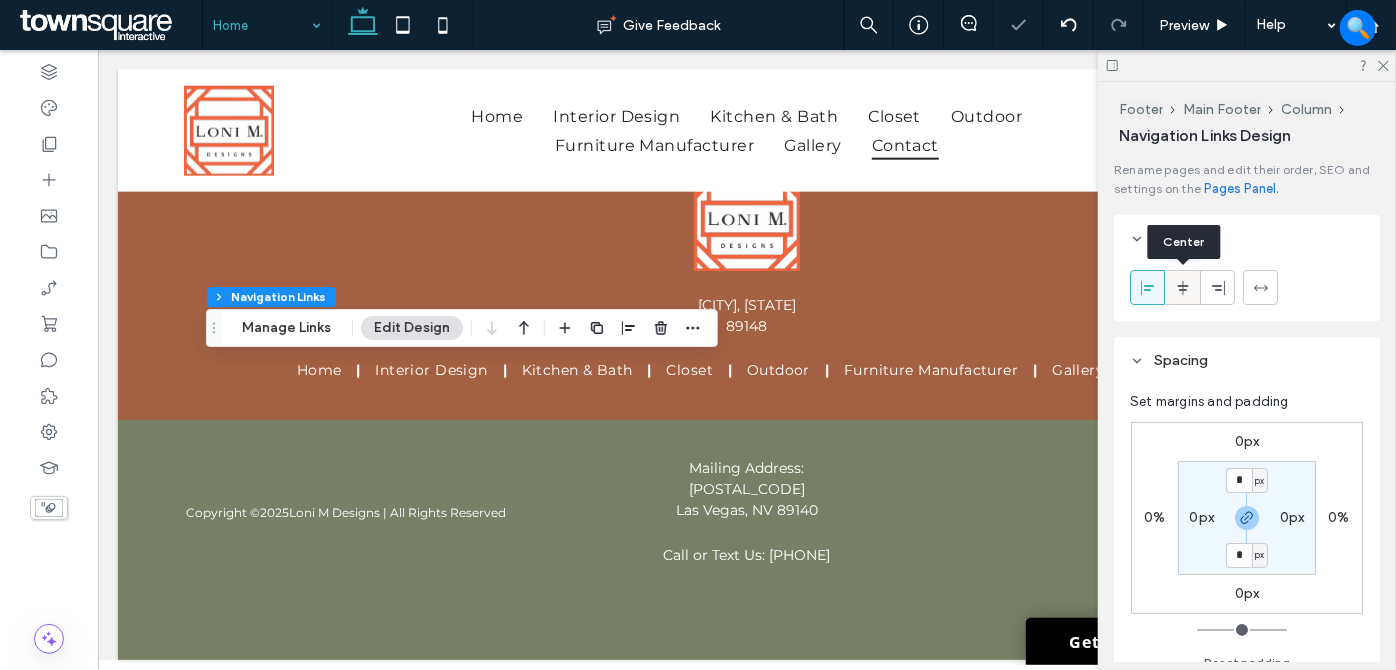 click at bounding box center (1182, 287) 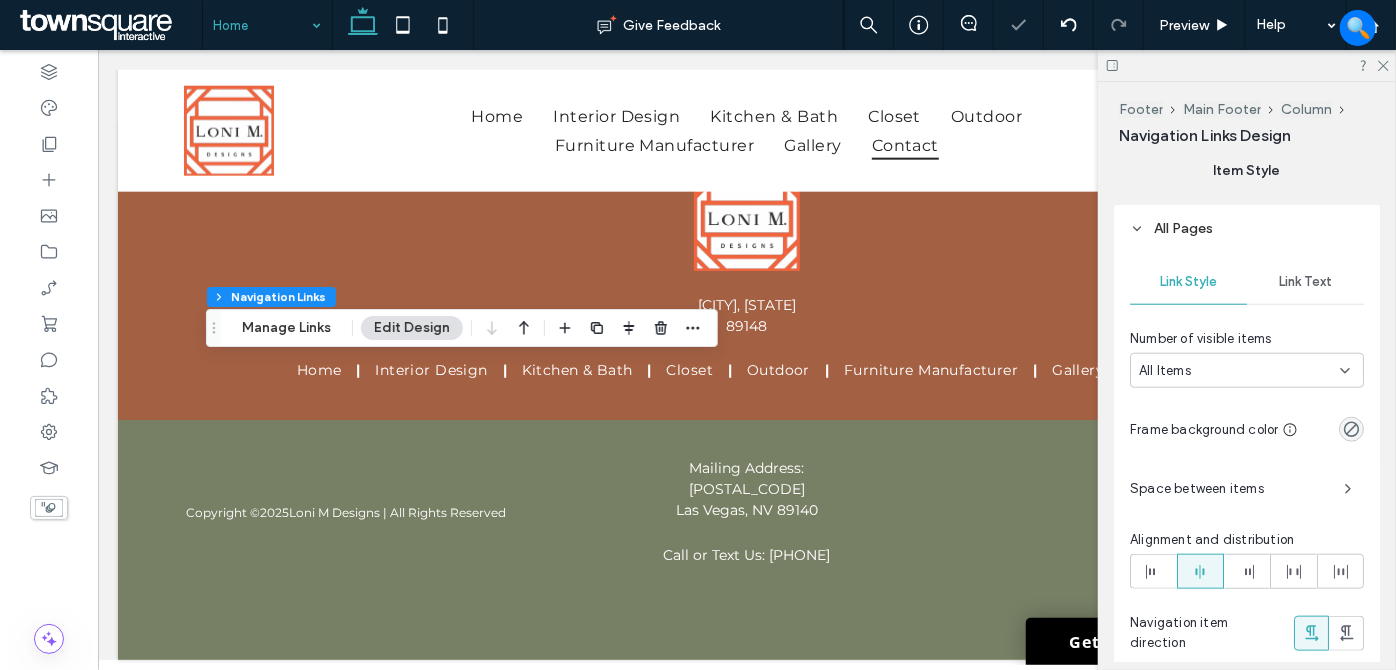 scroll, scrollTop: 1090, scrollLeft: 0, axis: vertical 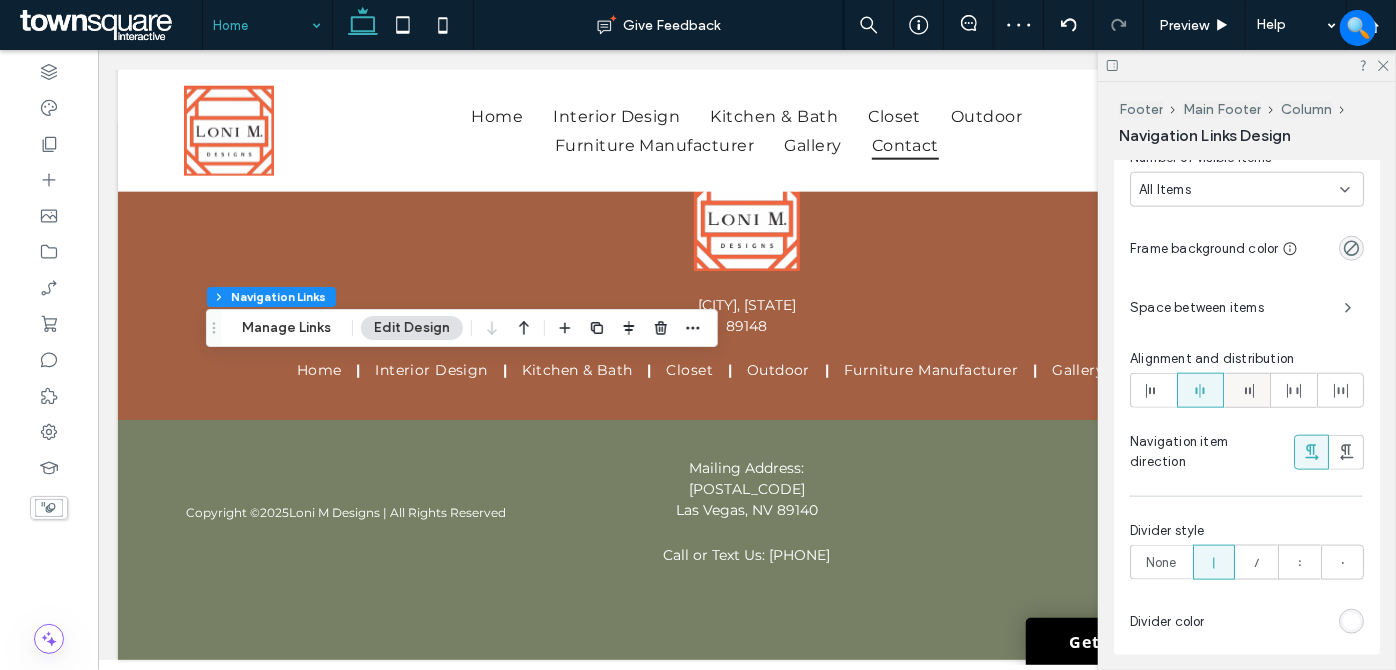 click 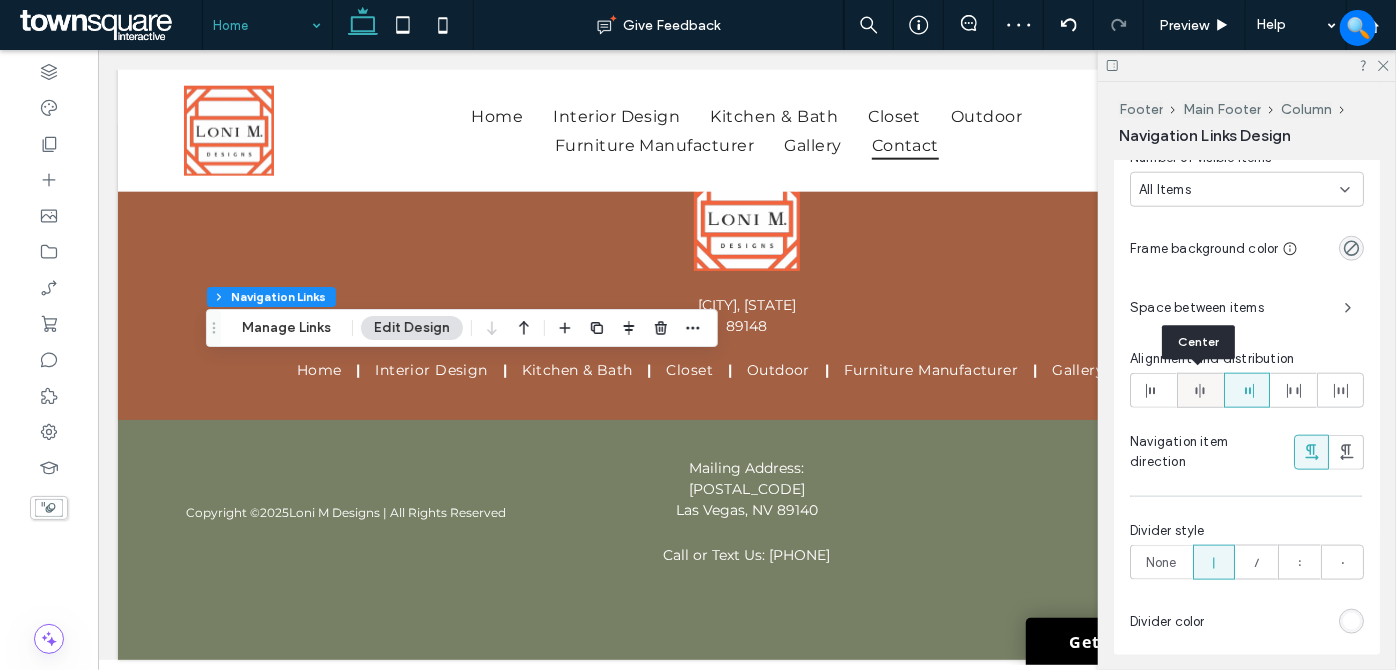 click 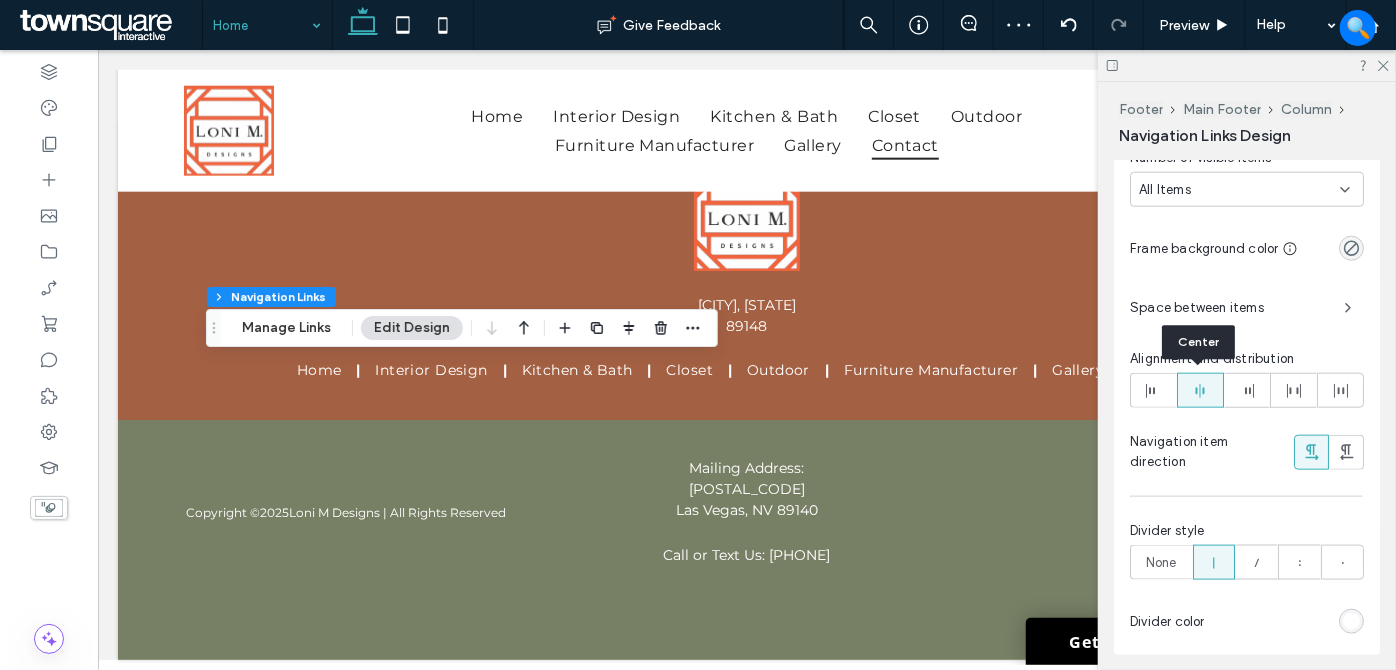 click at bounding box center [1200, 390] 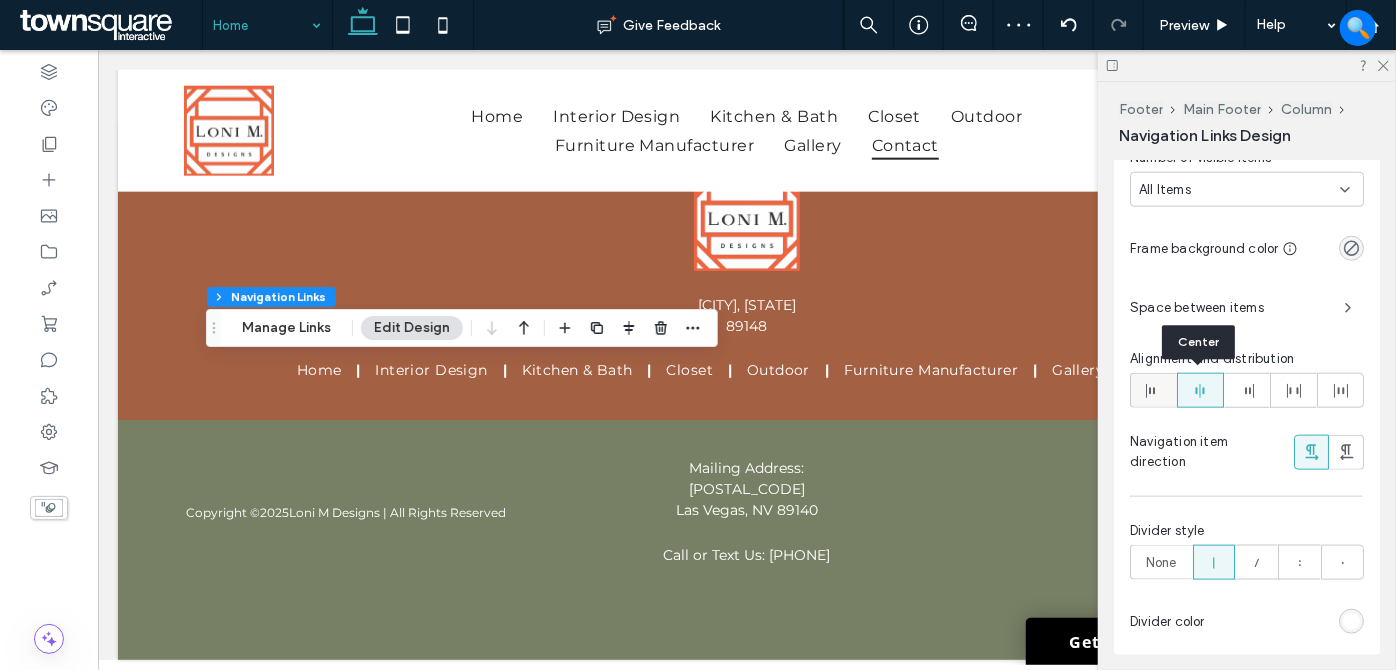 click 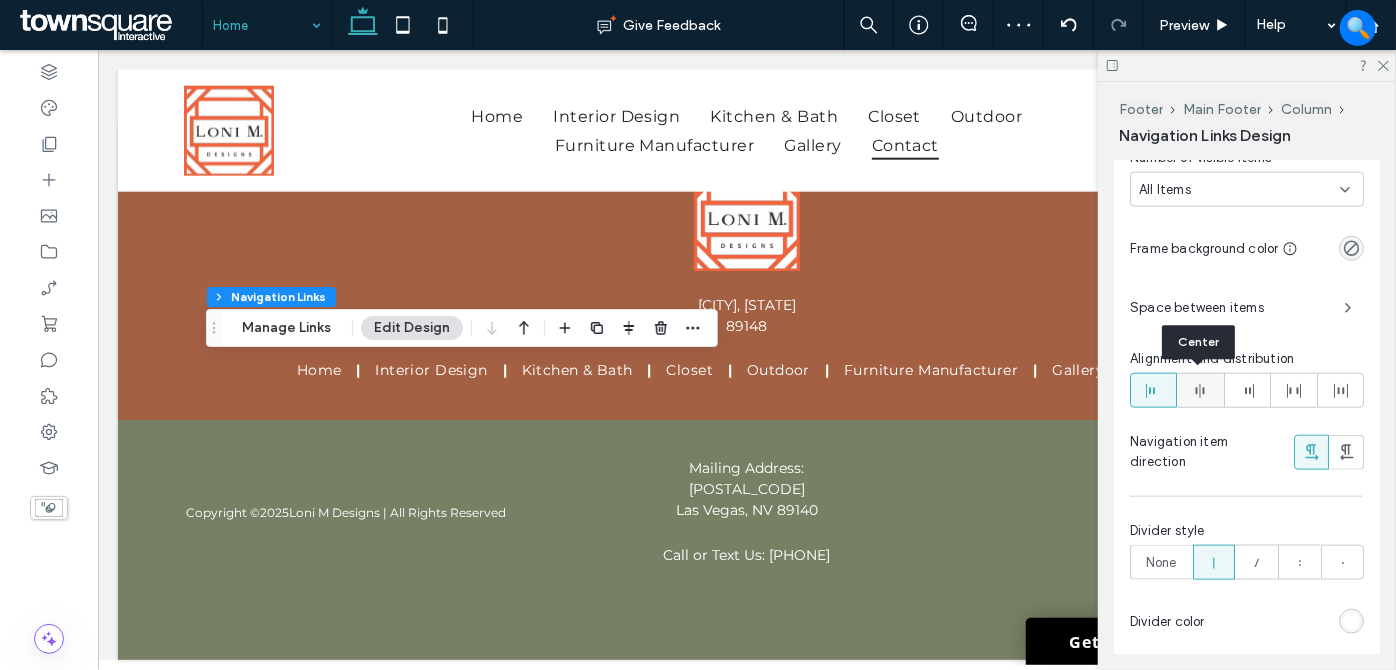 click 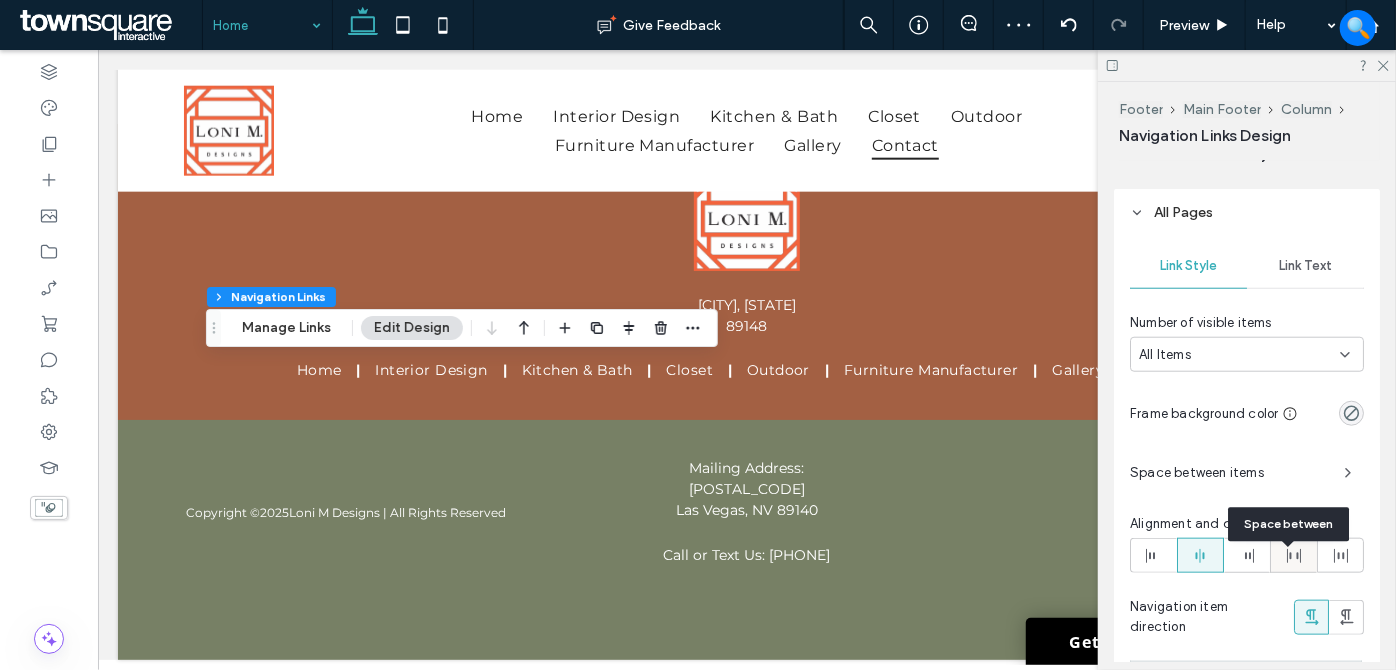 scroll, scrollTop: 909, scrollLeft: 0, axis: vertical 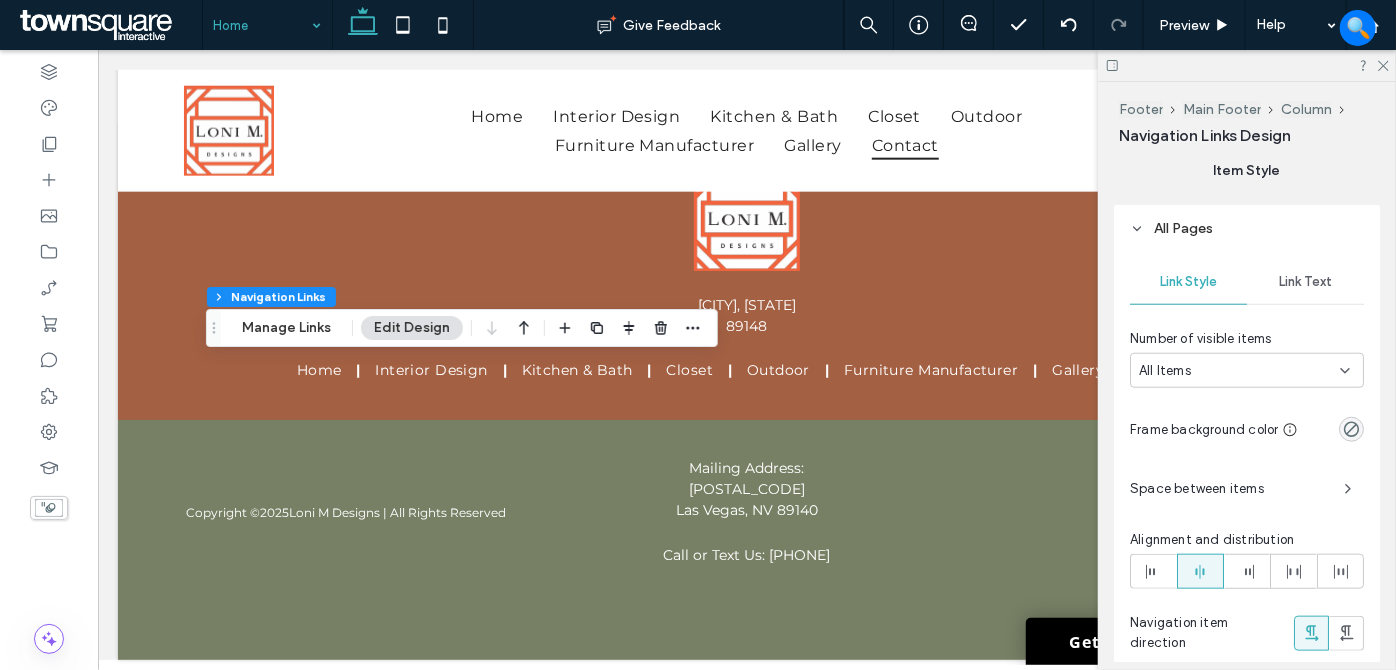 click on "Space between items" at bounding box center [1229, 489] 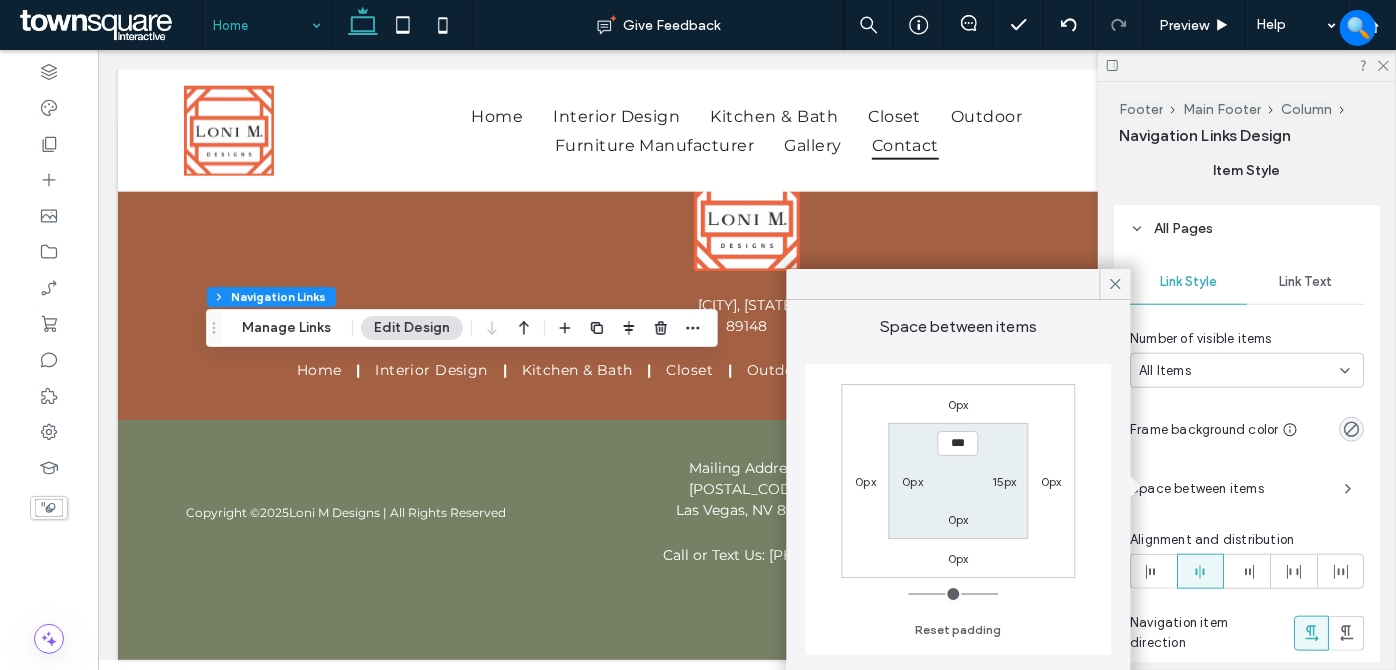 click on "0px" at bounding box center (912, 481) 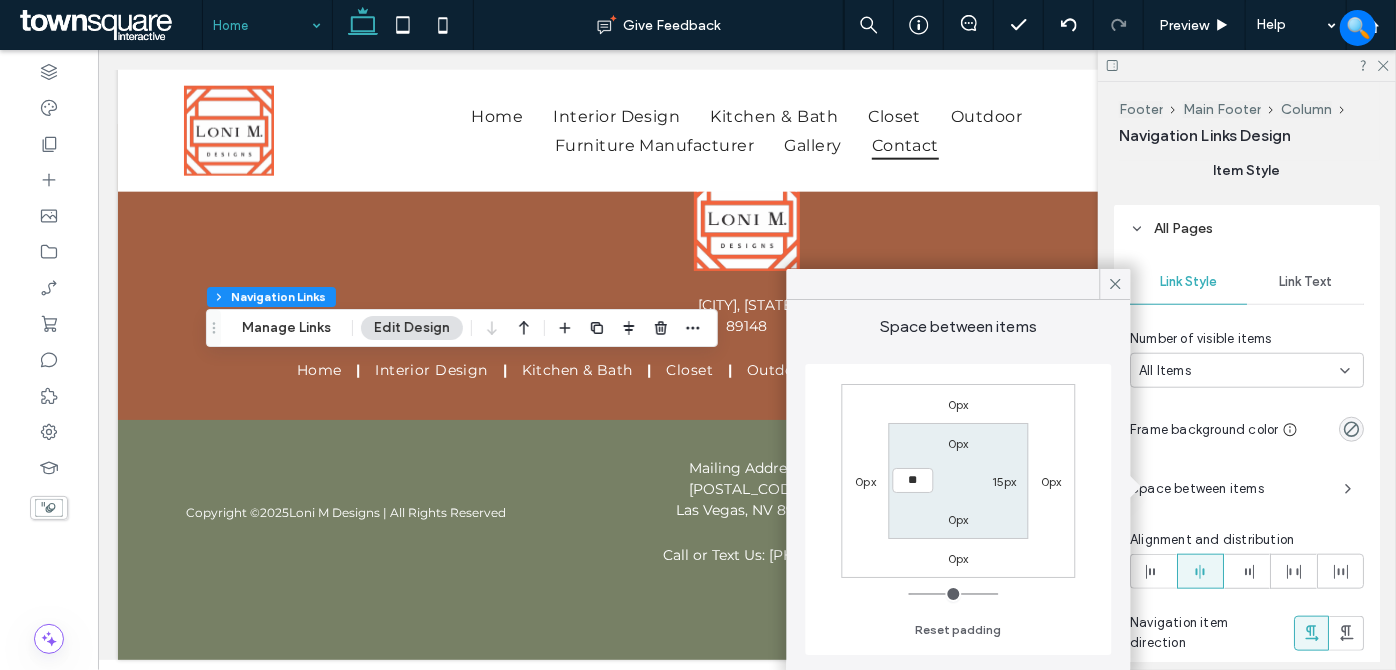 type on "**" 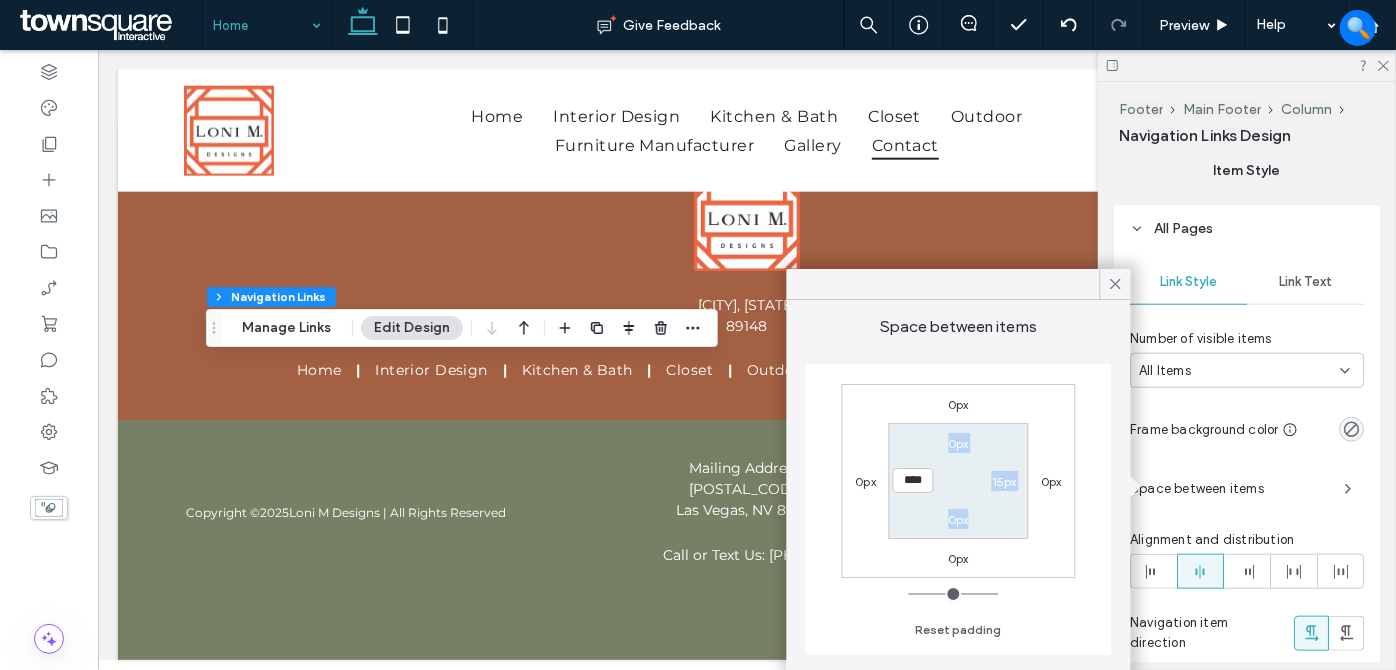 click on "0px 15px 0px ****" at bounding box center [958, 480] 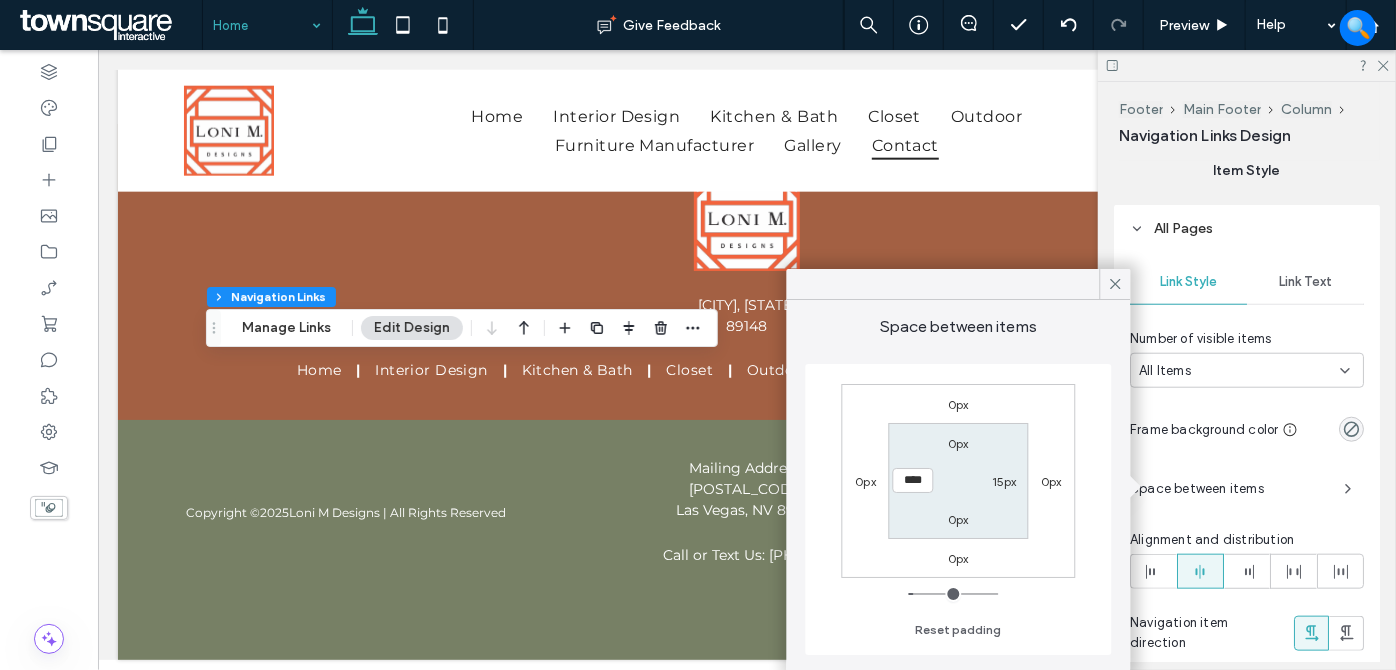 click 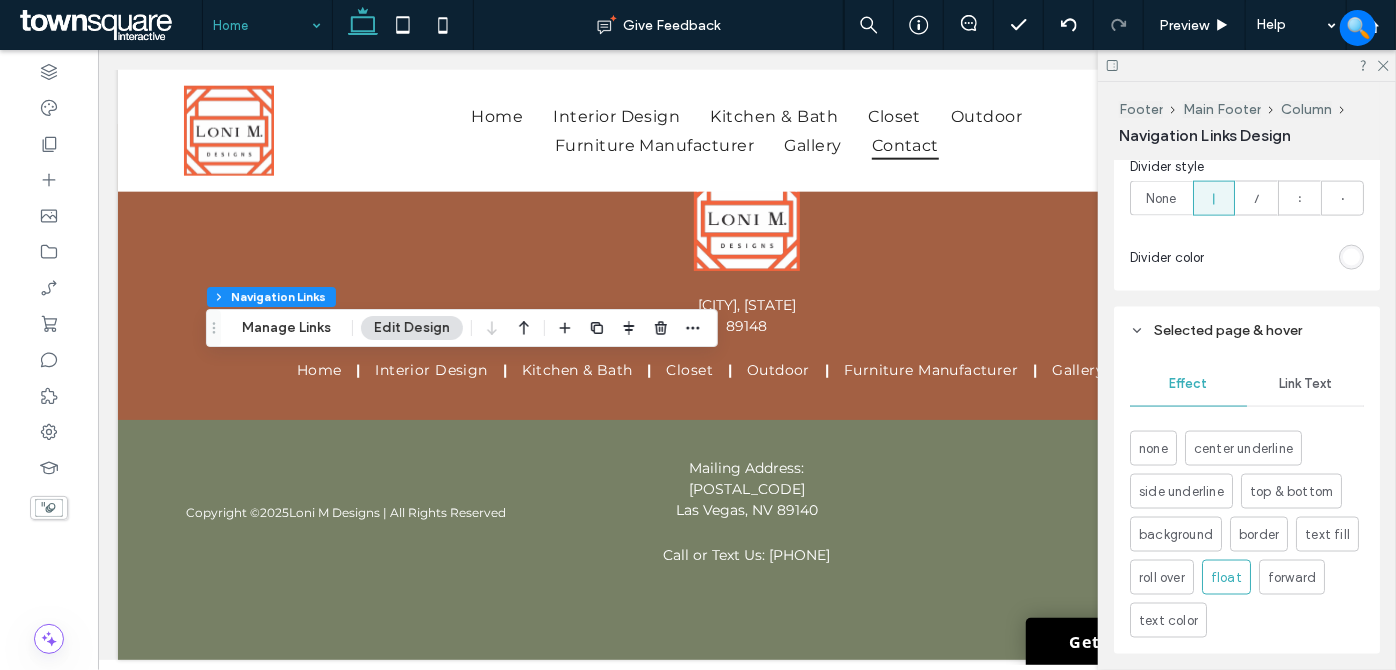 scroll, scrollTop: 1090, scrollLeft: 0, axis: vertical 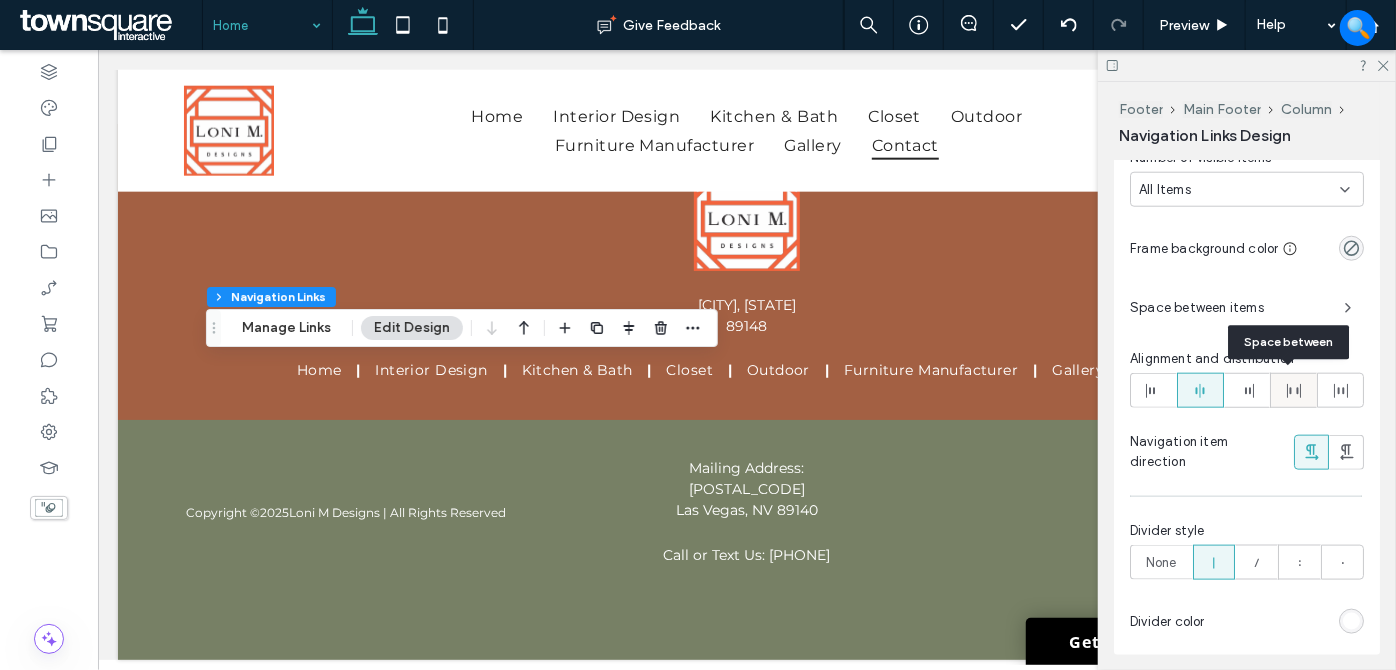 click at bounding box center (1293, 390) 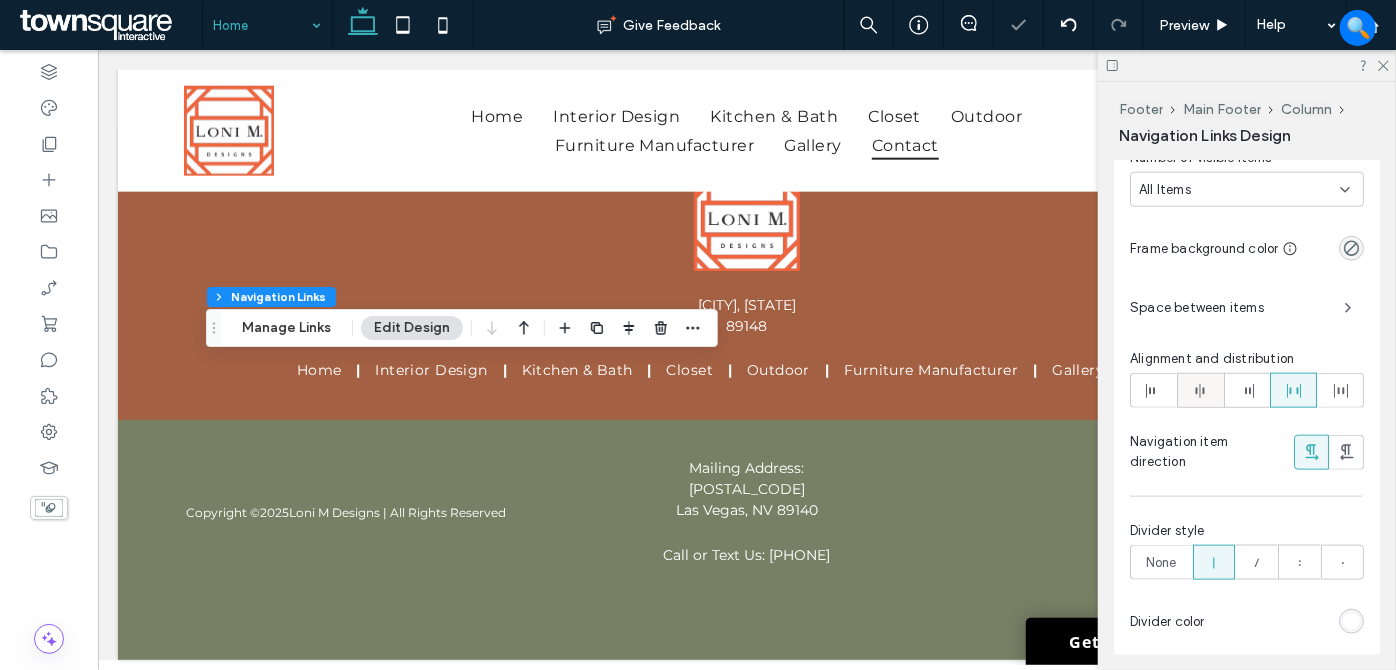 click 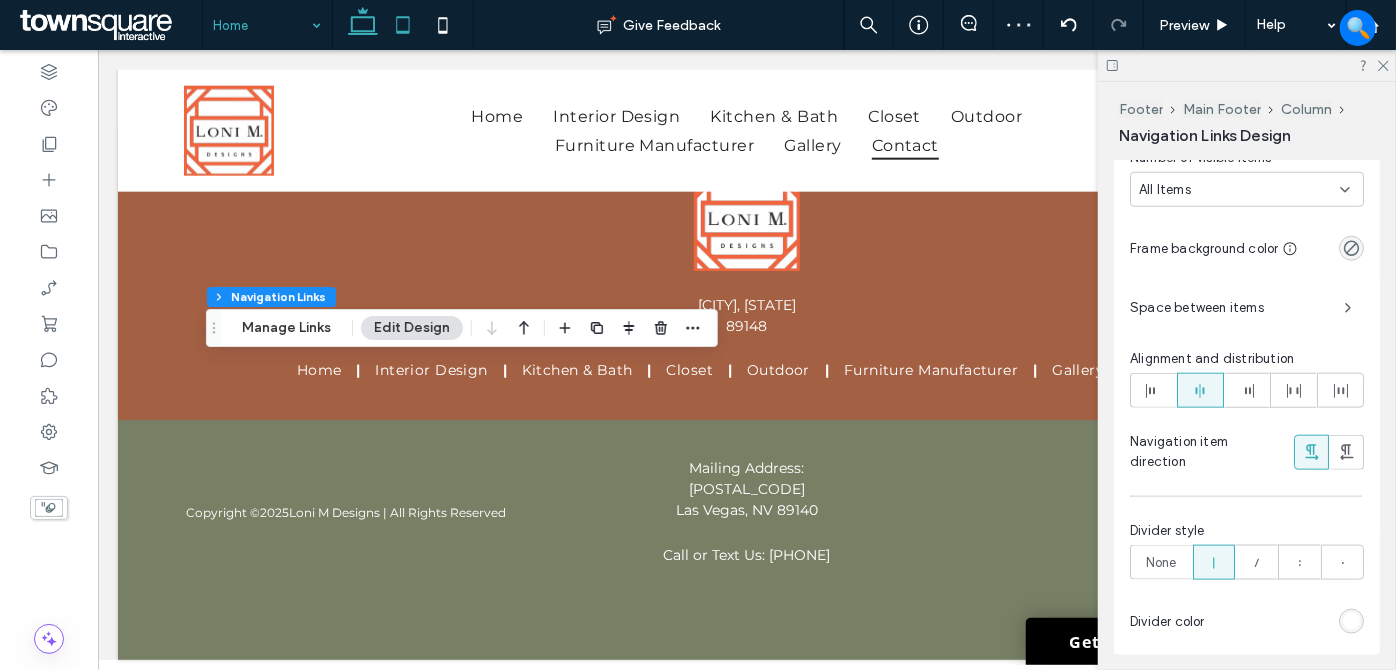 click 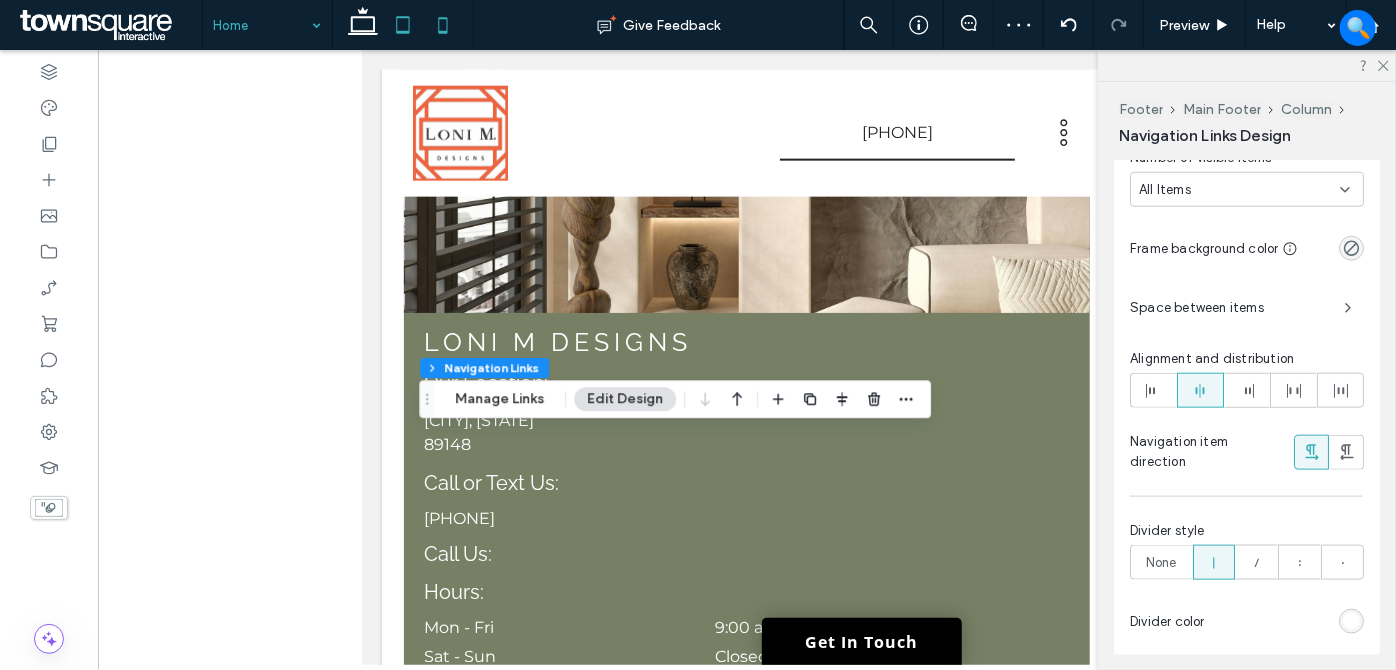click 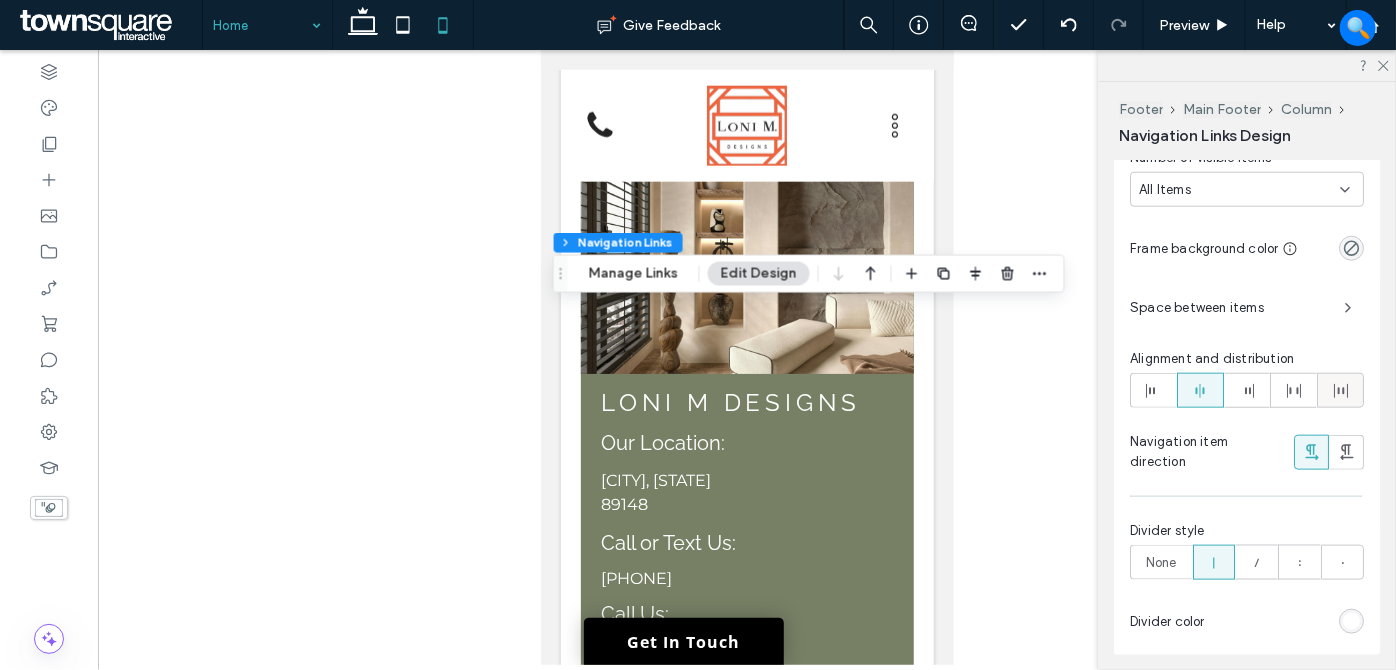 click 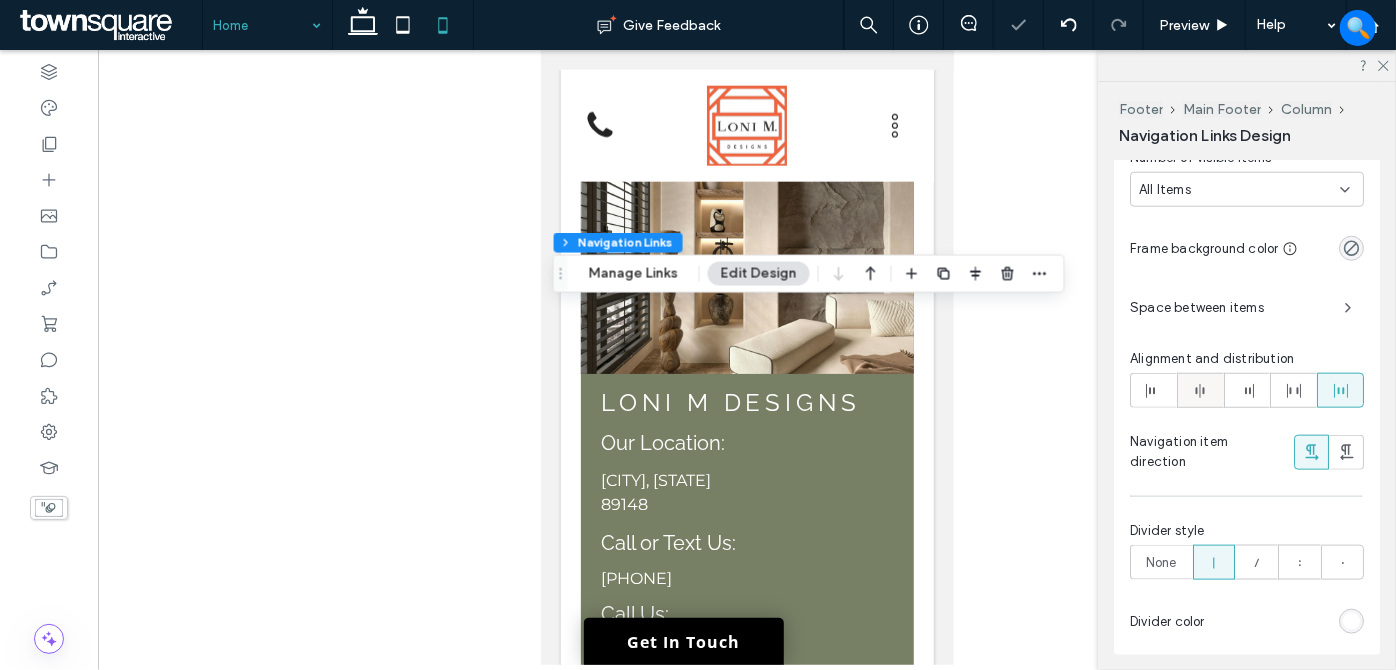 click 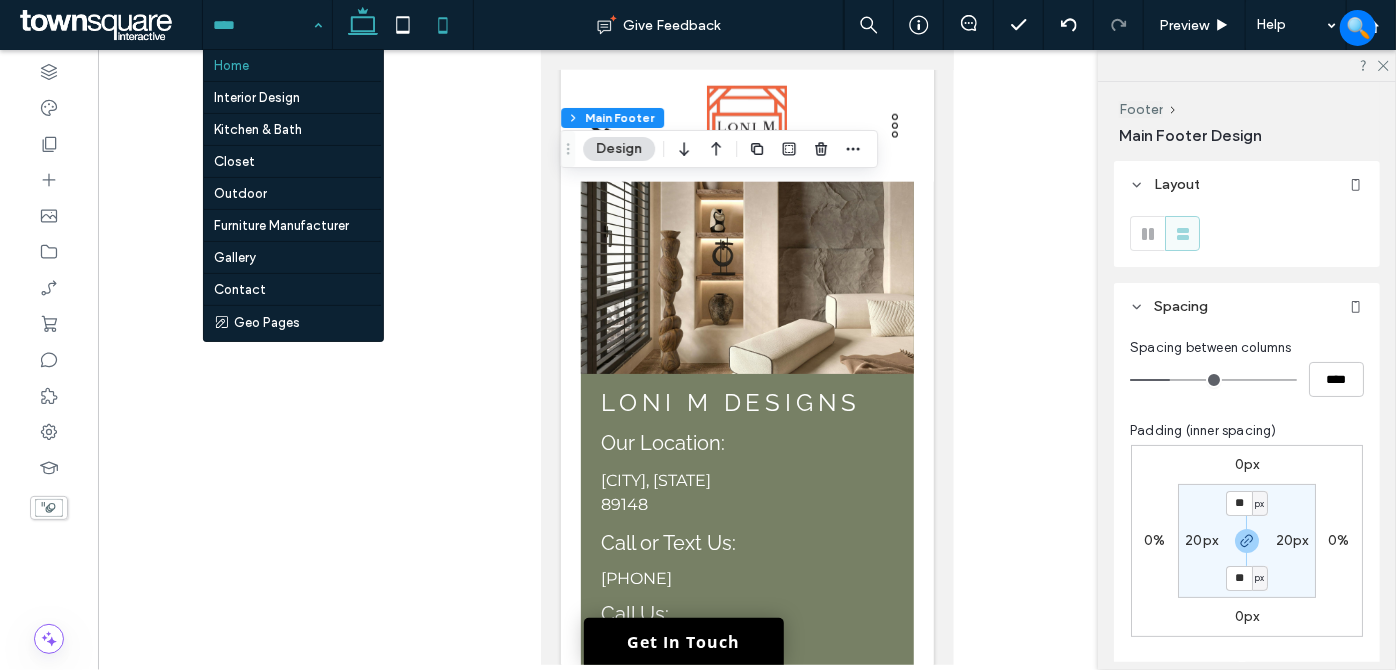 click 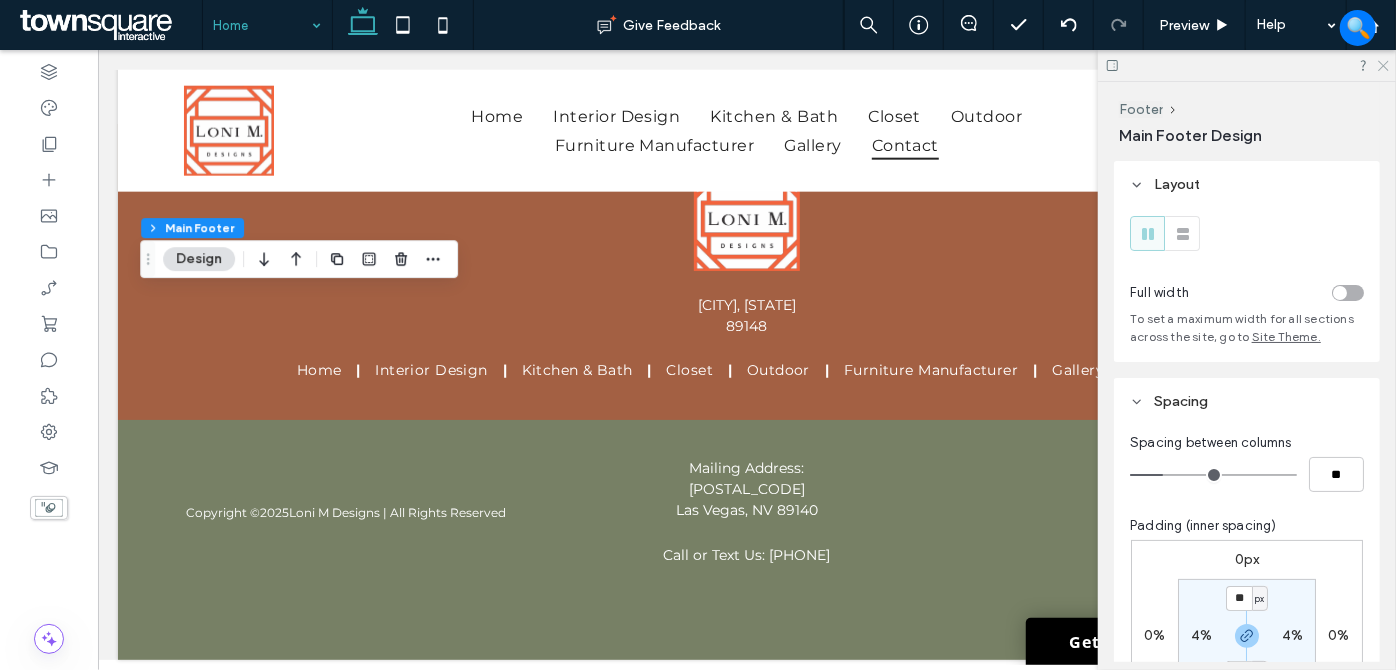 click 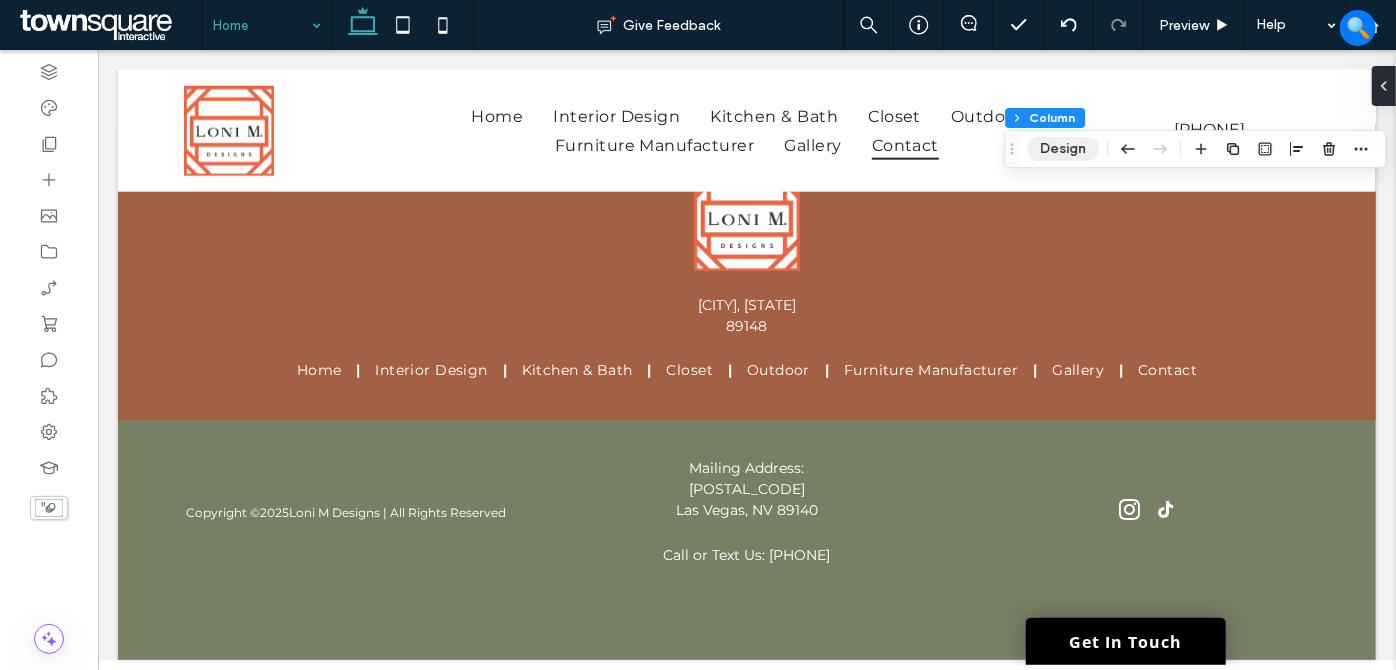 click on "Design" at bounding box center (1063, 149) 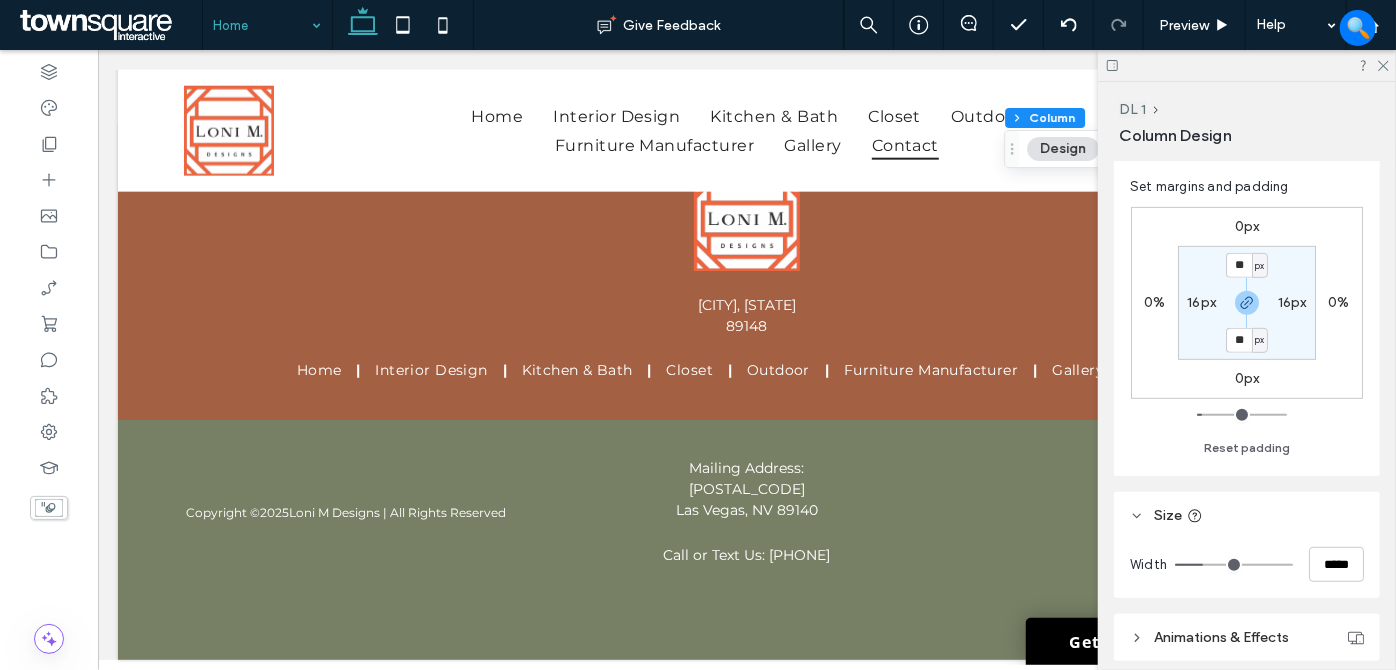 scroll, scrollTop: 727, scrollLeft: 0, axis: vertical 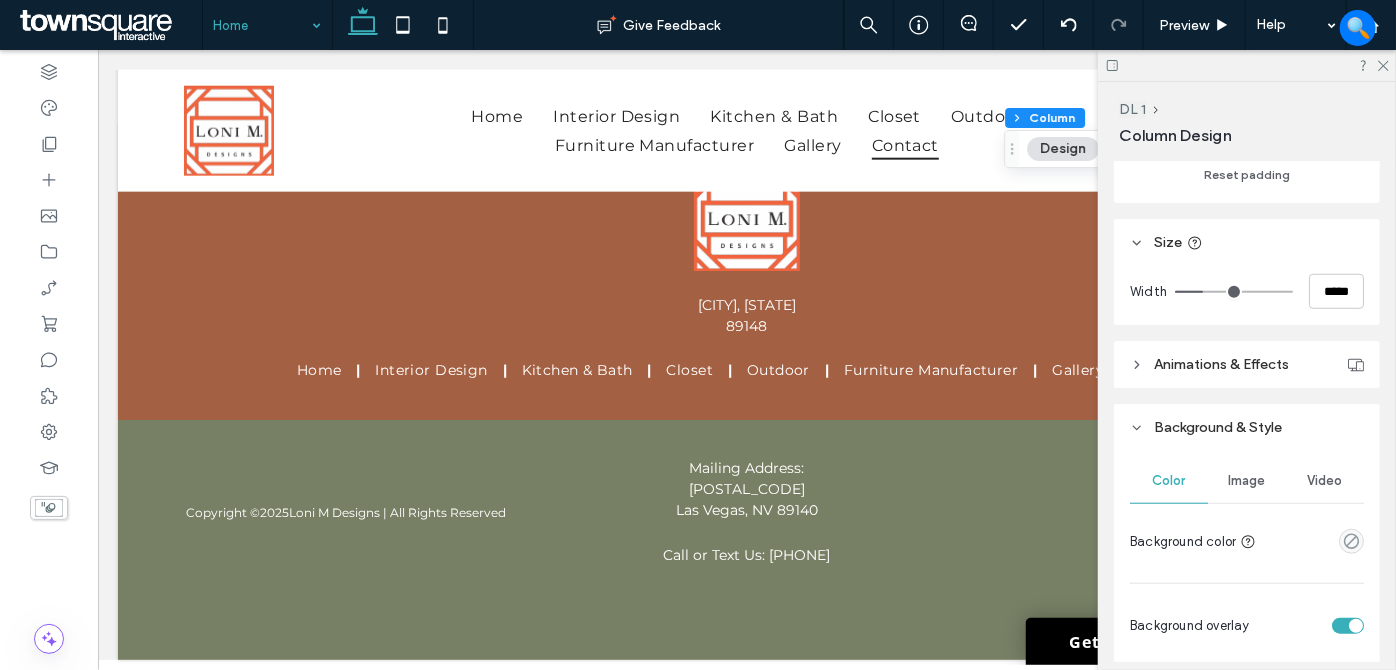 click on "Image" at bounding box center [1247, 481] 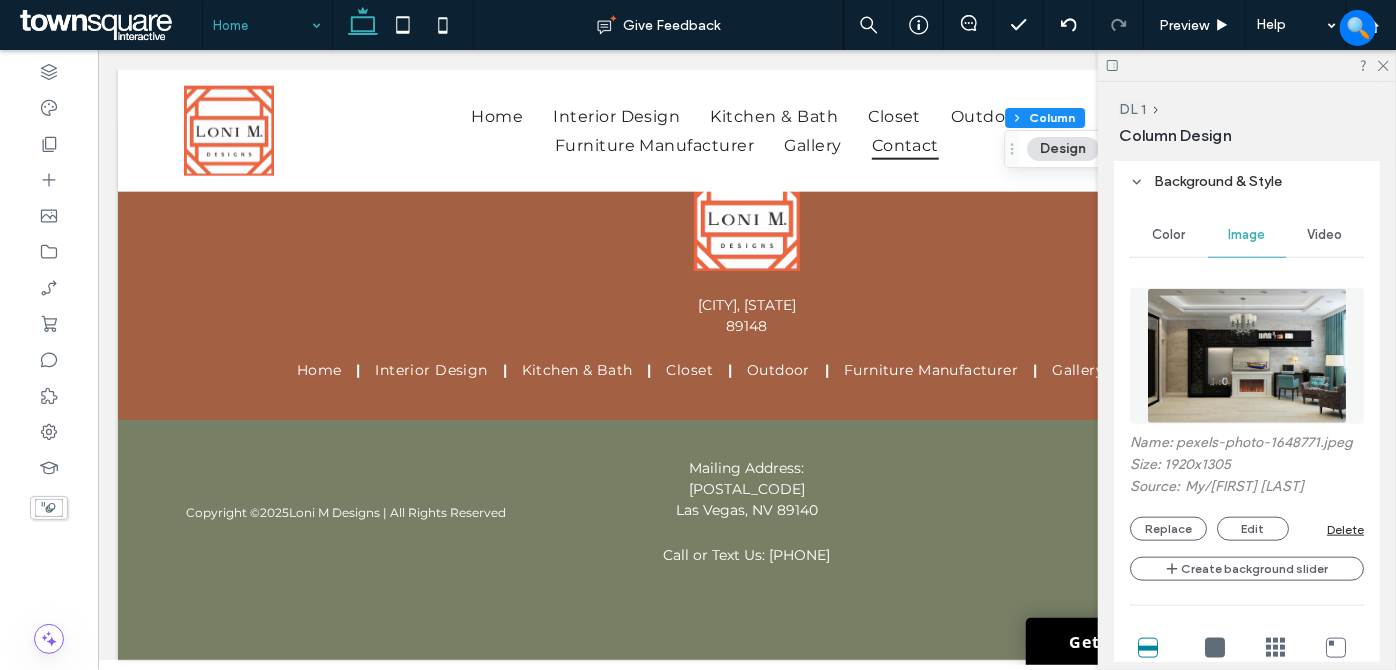 scroll, scrollTop: 1000, scrollLeft: 0, axis: vertical 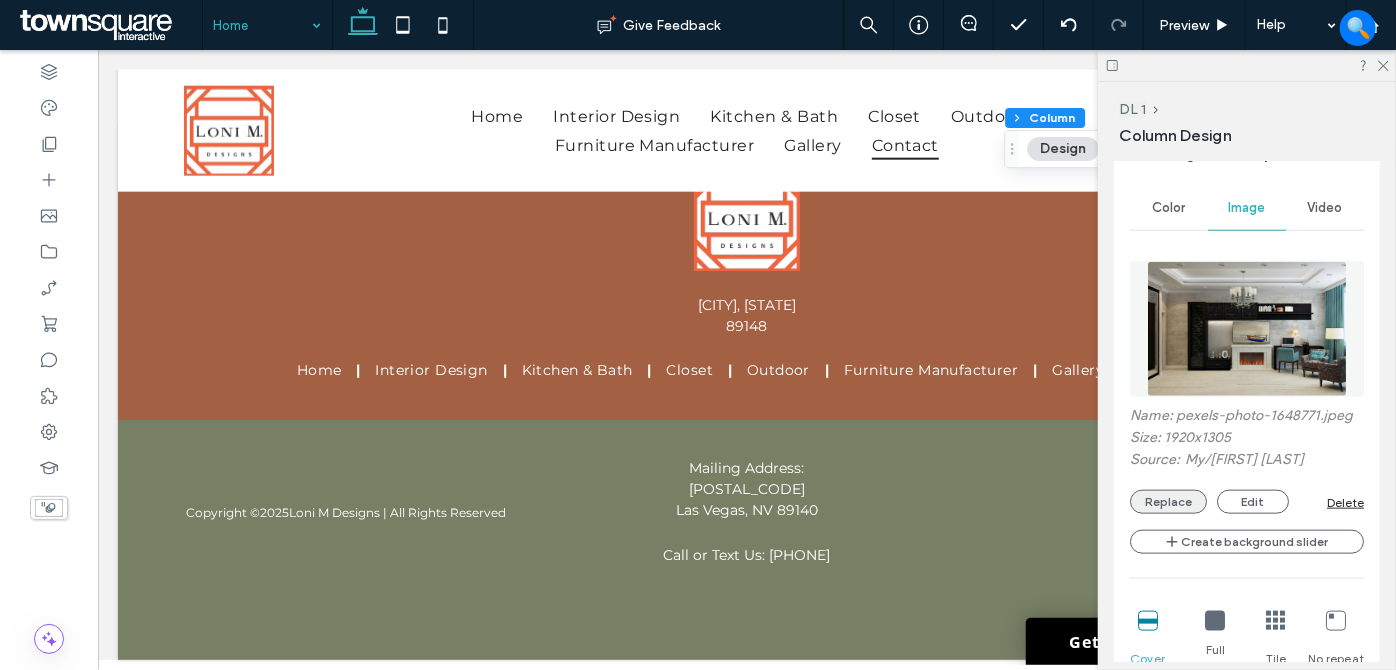click on "Replace" at bounding box center [1168, 502] 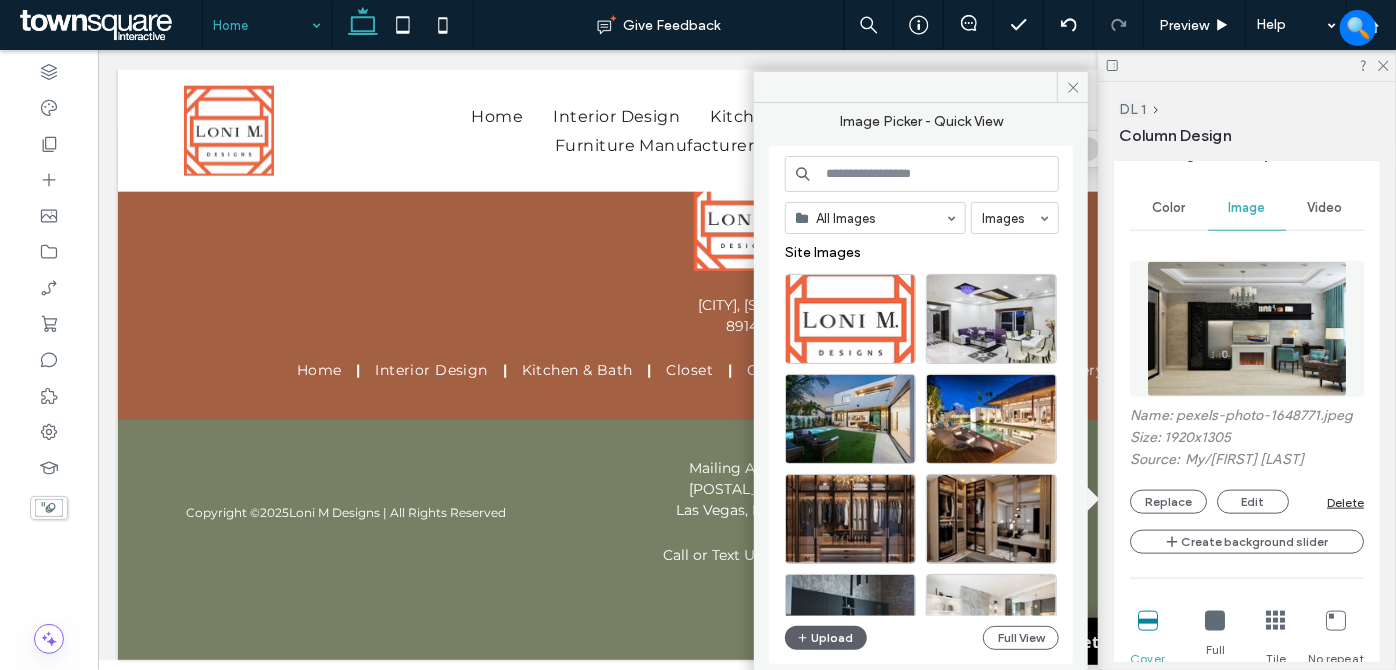 click at bounding box center [922, 174] 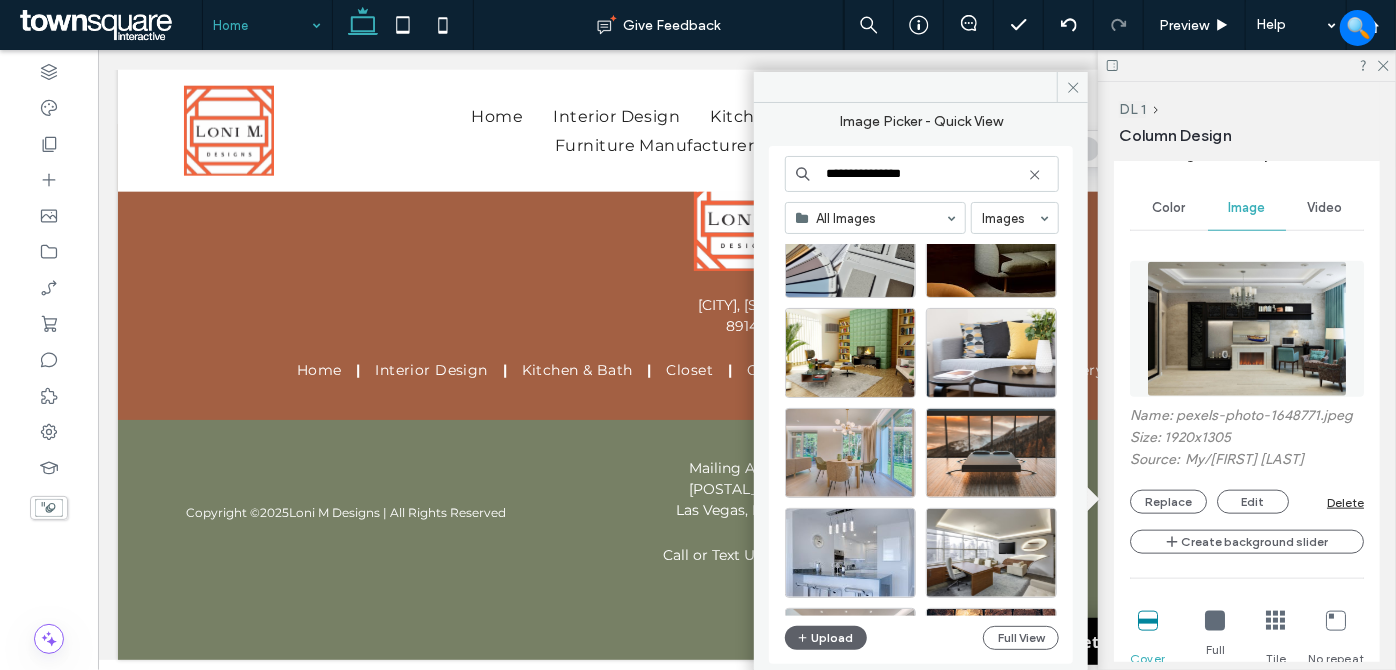 scroll, scrollTop: 1693, scrollLeft: 0, axis: vertical 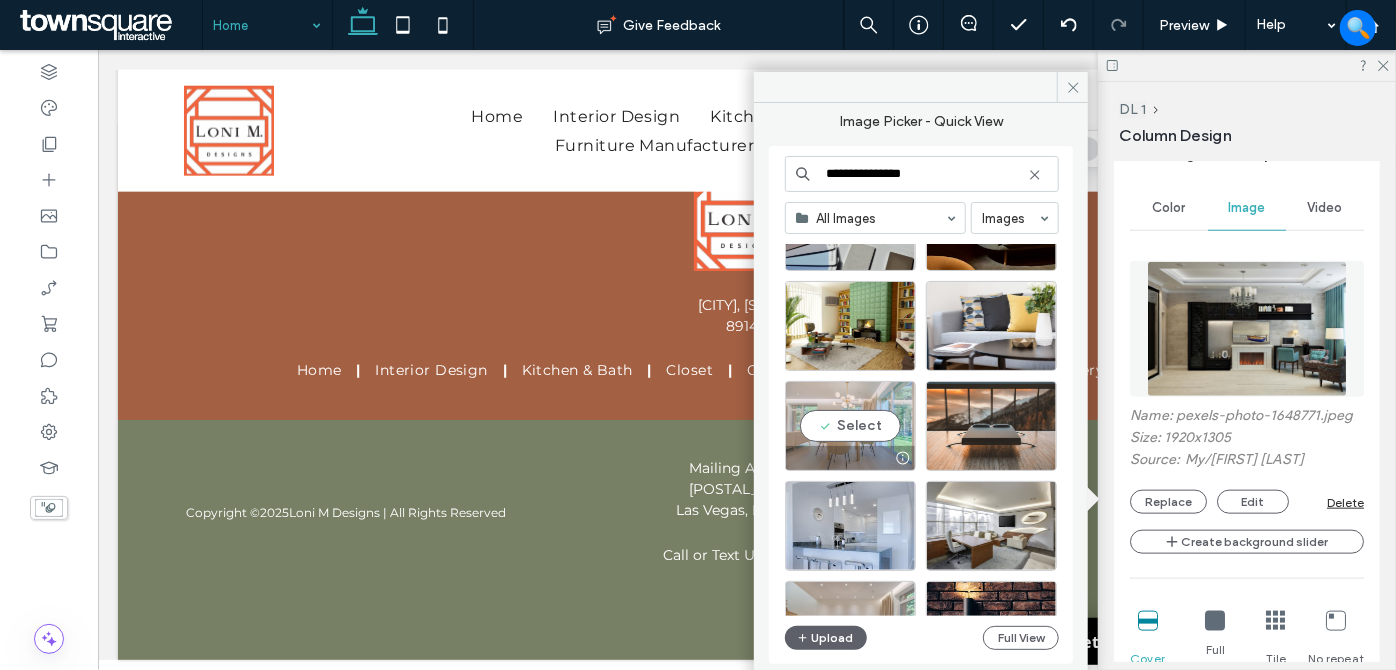 type on "**********" 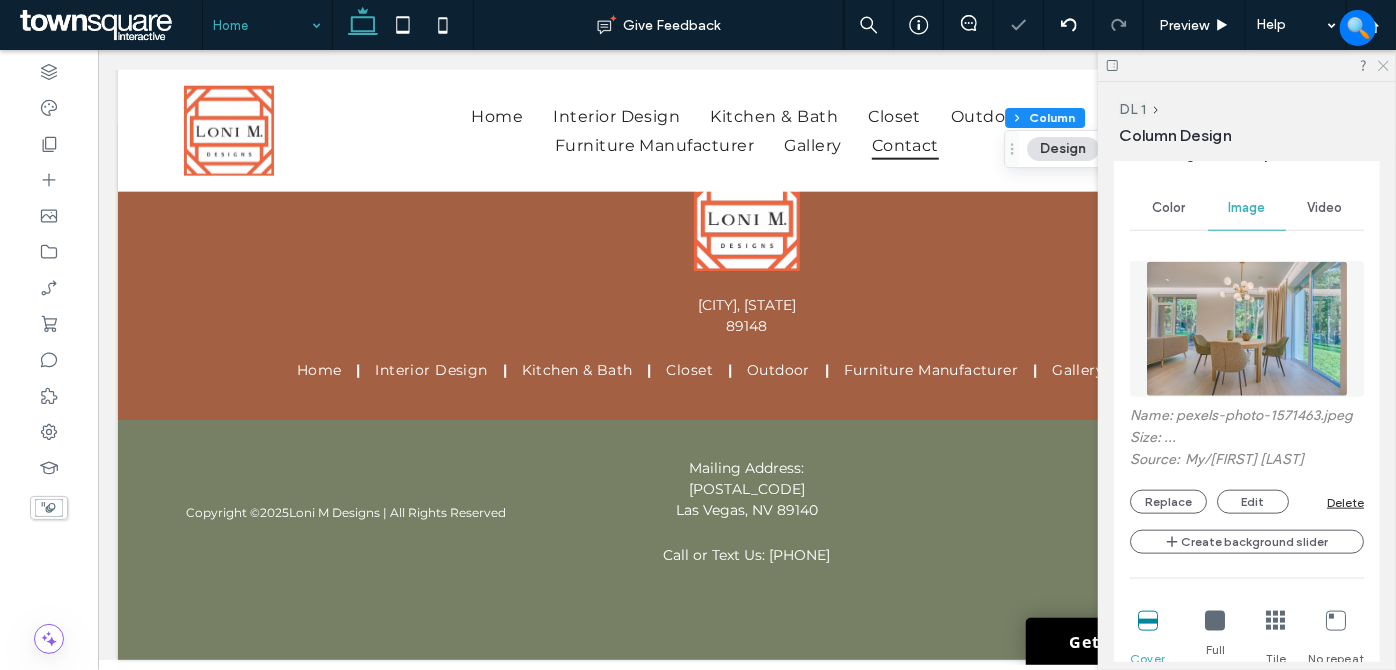 click 